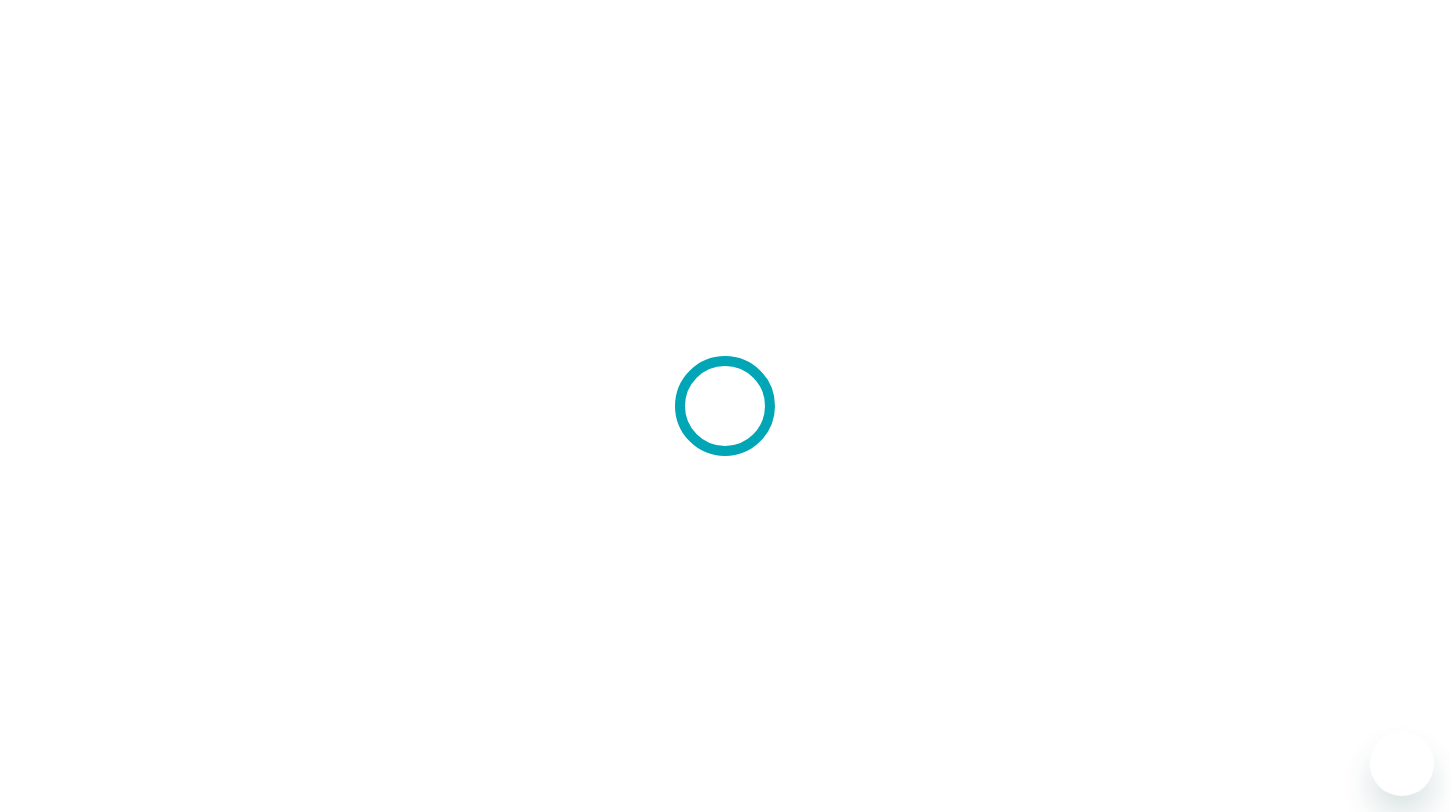 scroll, scrollTop: 0, scrollLeft: 0, axis: both 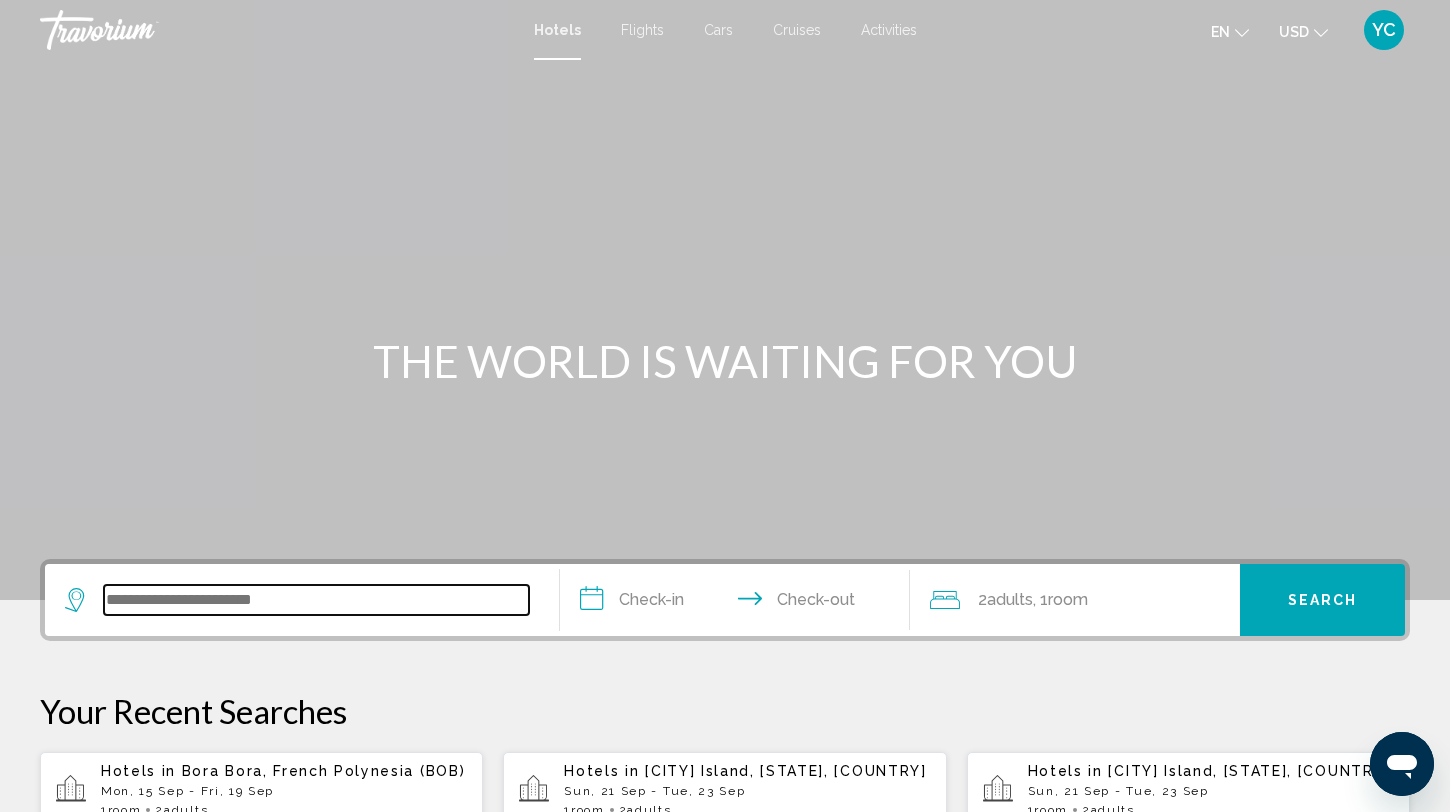 click at bounding box center [316, 600] 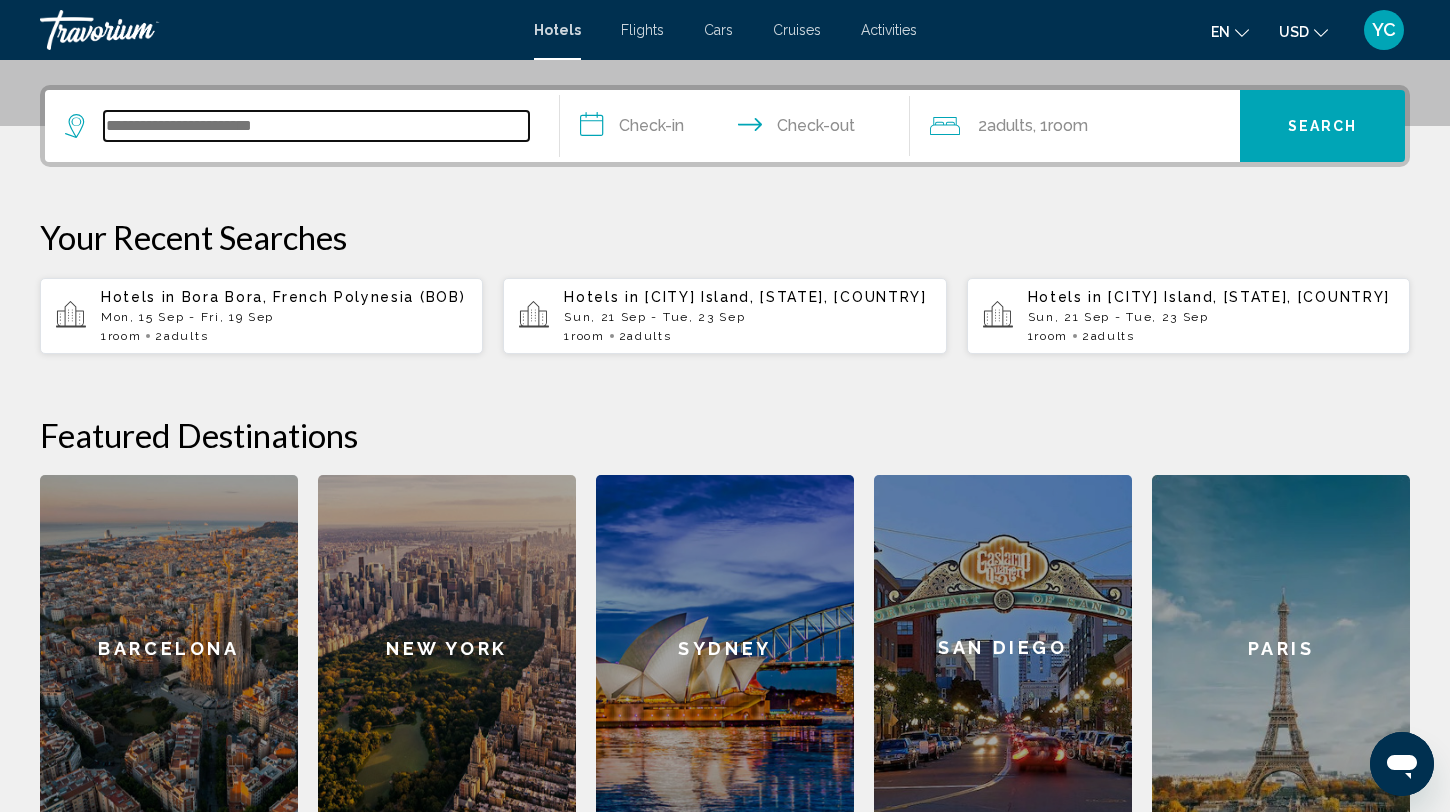 scroll, scrollTop: 494, scrollLeft: 0, axis: vertical 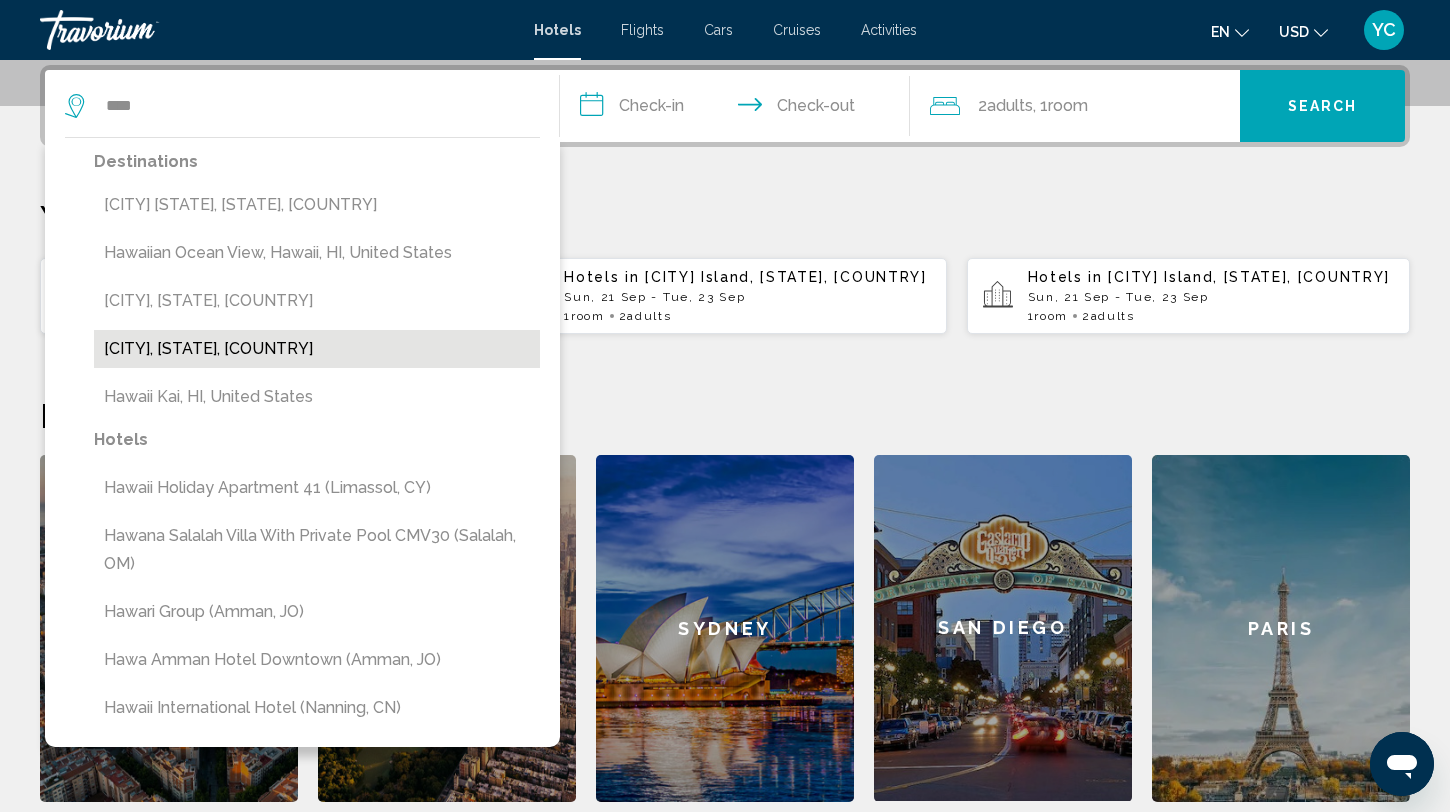 click on "[COUNTRY], [STATE], [COUNTRY]" at bounding box center (317, 349) 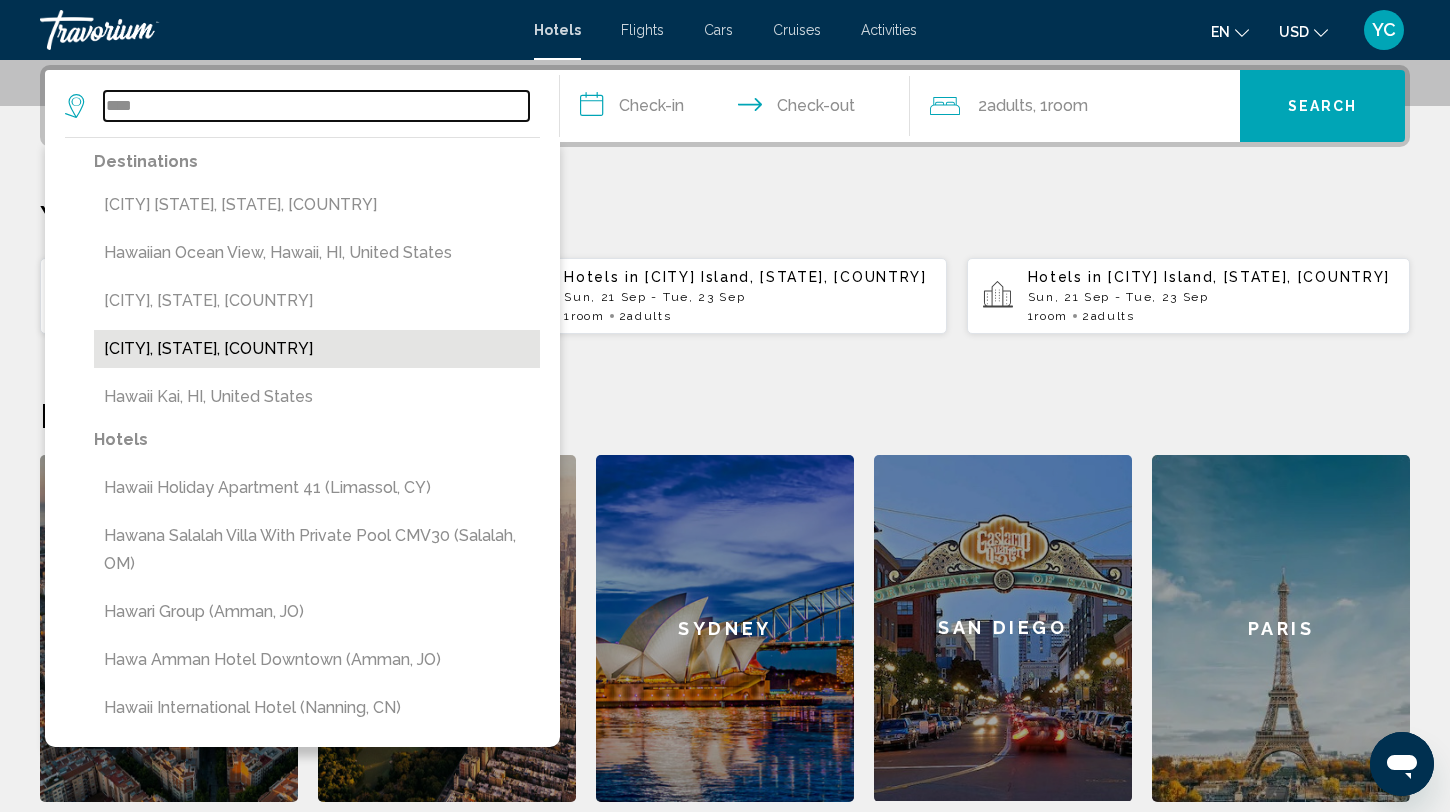 type on "**********" 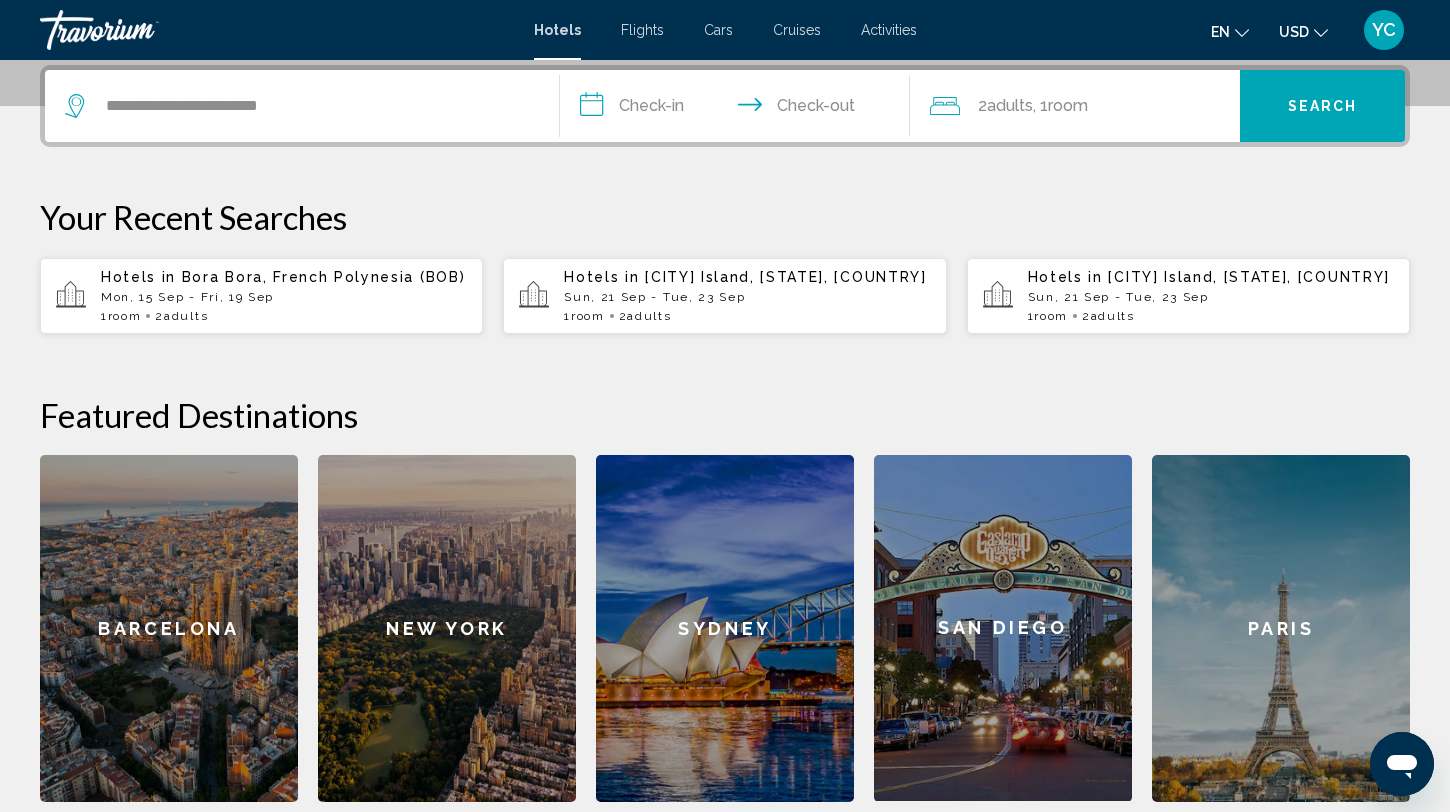 click on "**********" at bounding box center [739, 109] 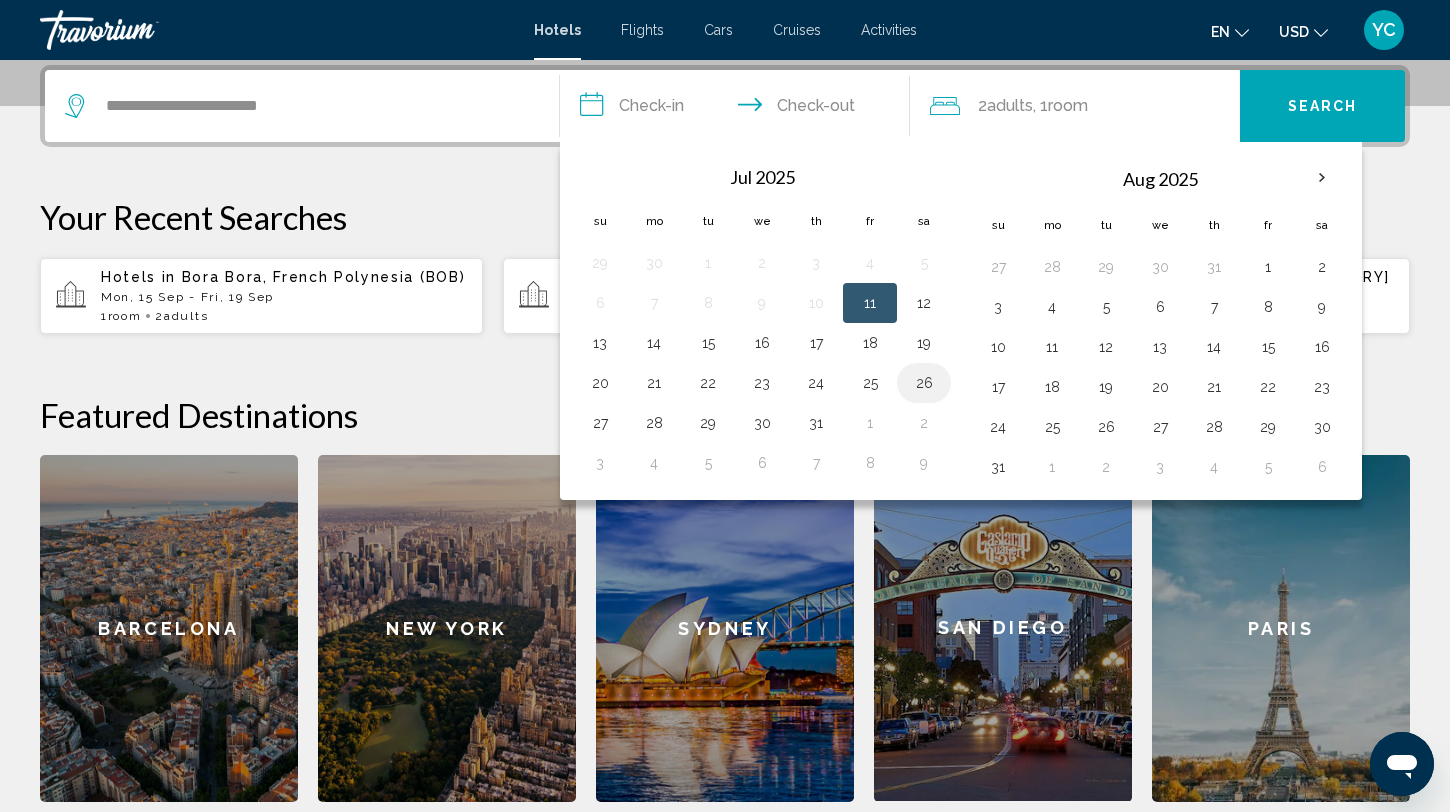 click on "26" at bounding box center [924, 383] 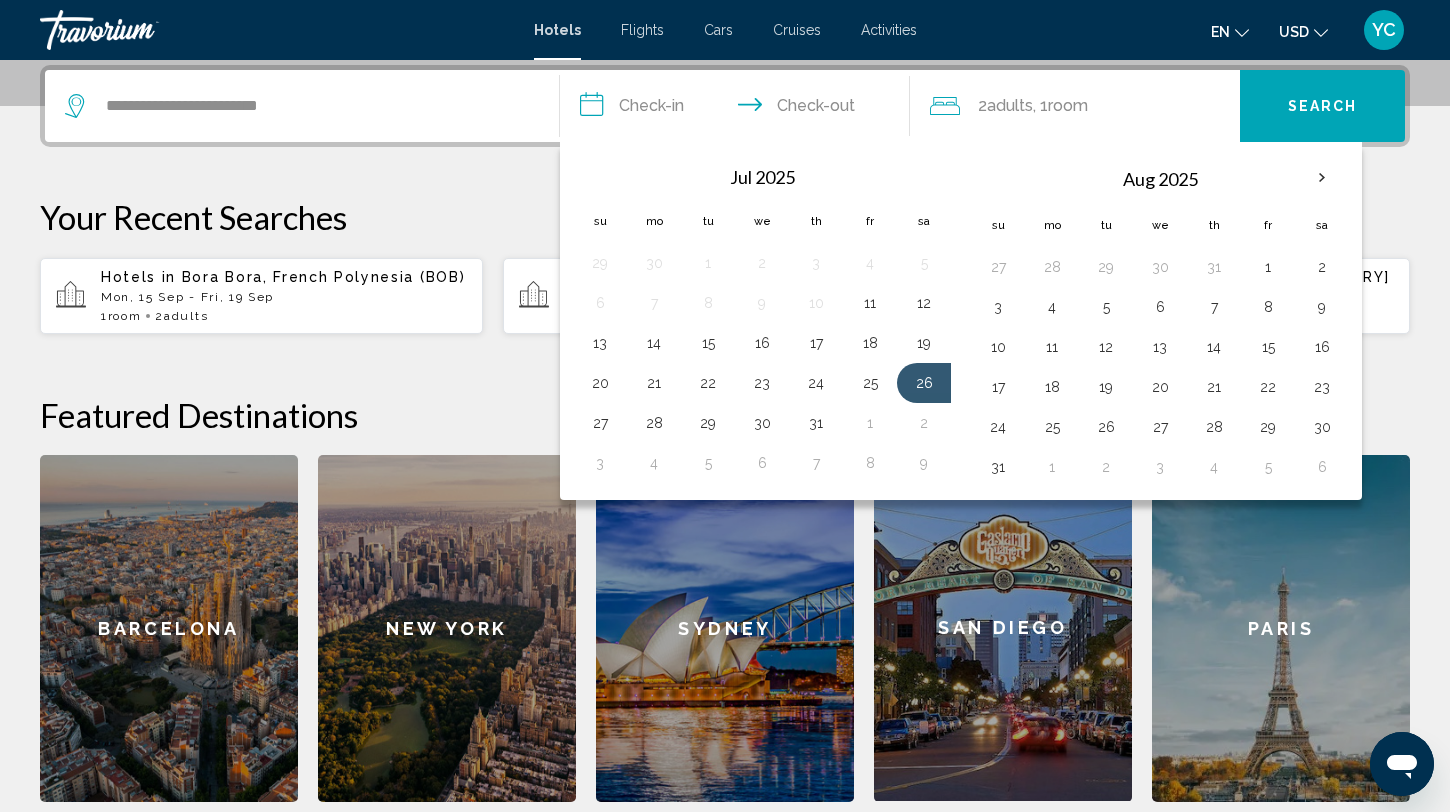 click on "**********" at bounding box center [739, 109] 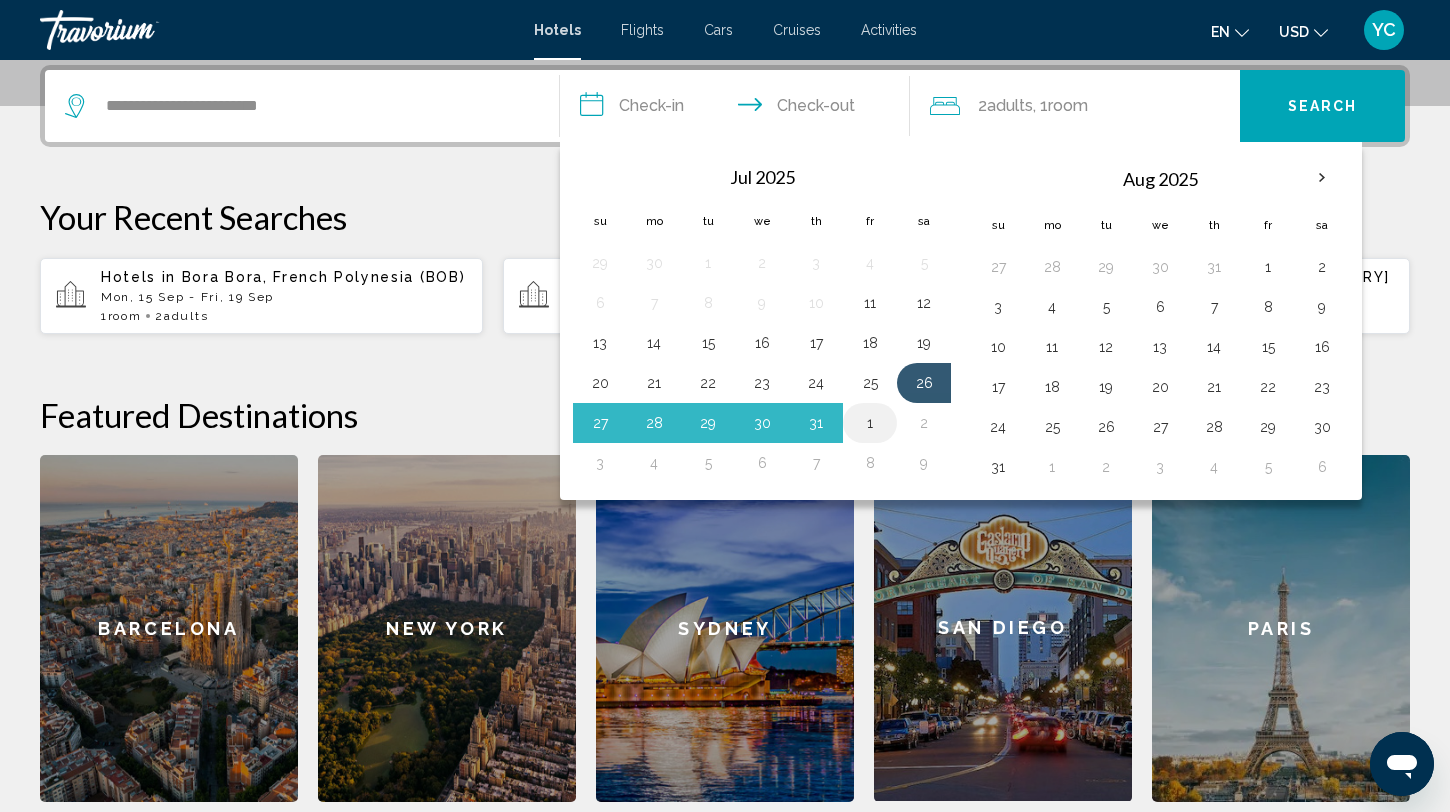 click on "1" at bounding box center [870, 423] 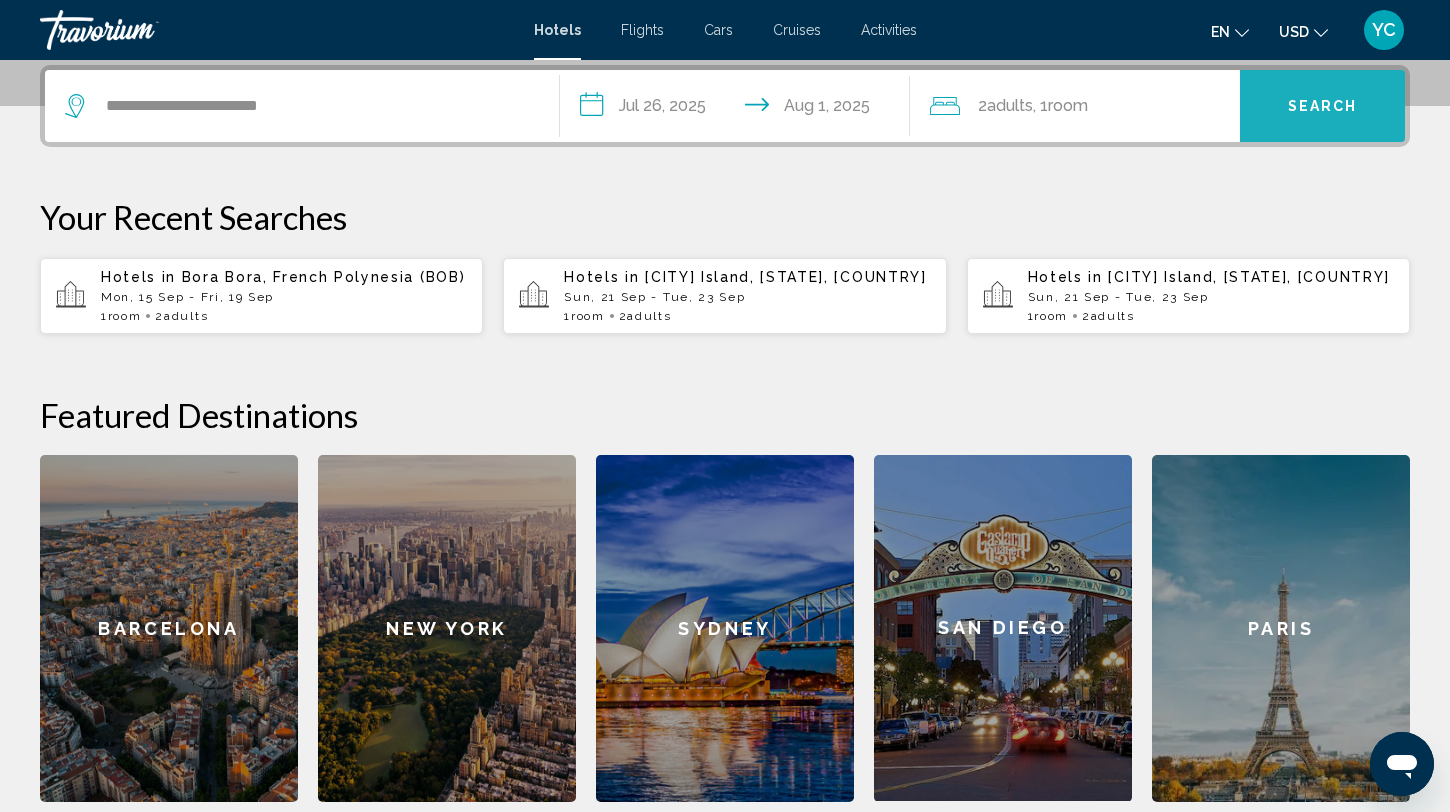 click on "Search" at bounding box center [1322, 106] 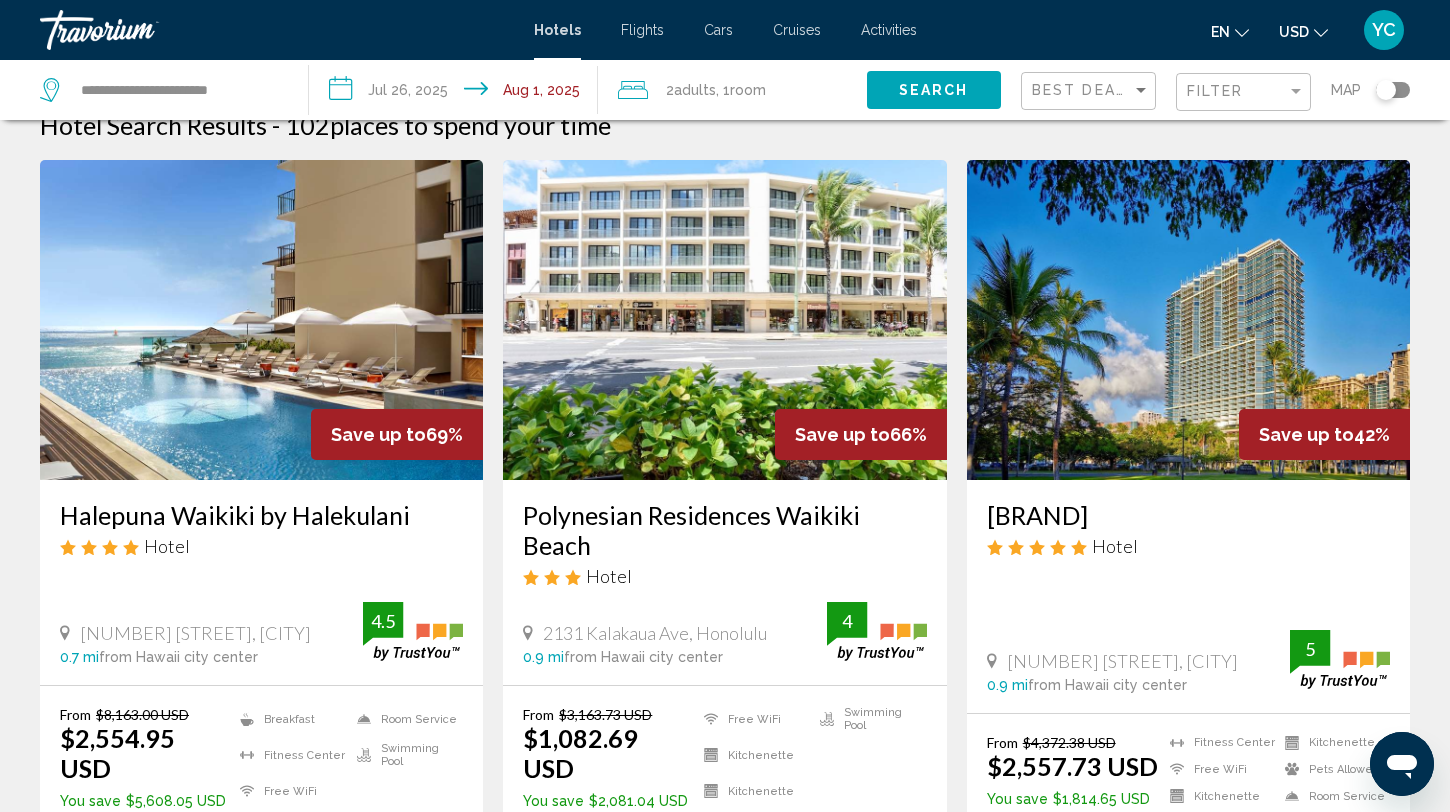scroll, scrollTop: 43, scrollLeft: 0, axis: vertical 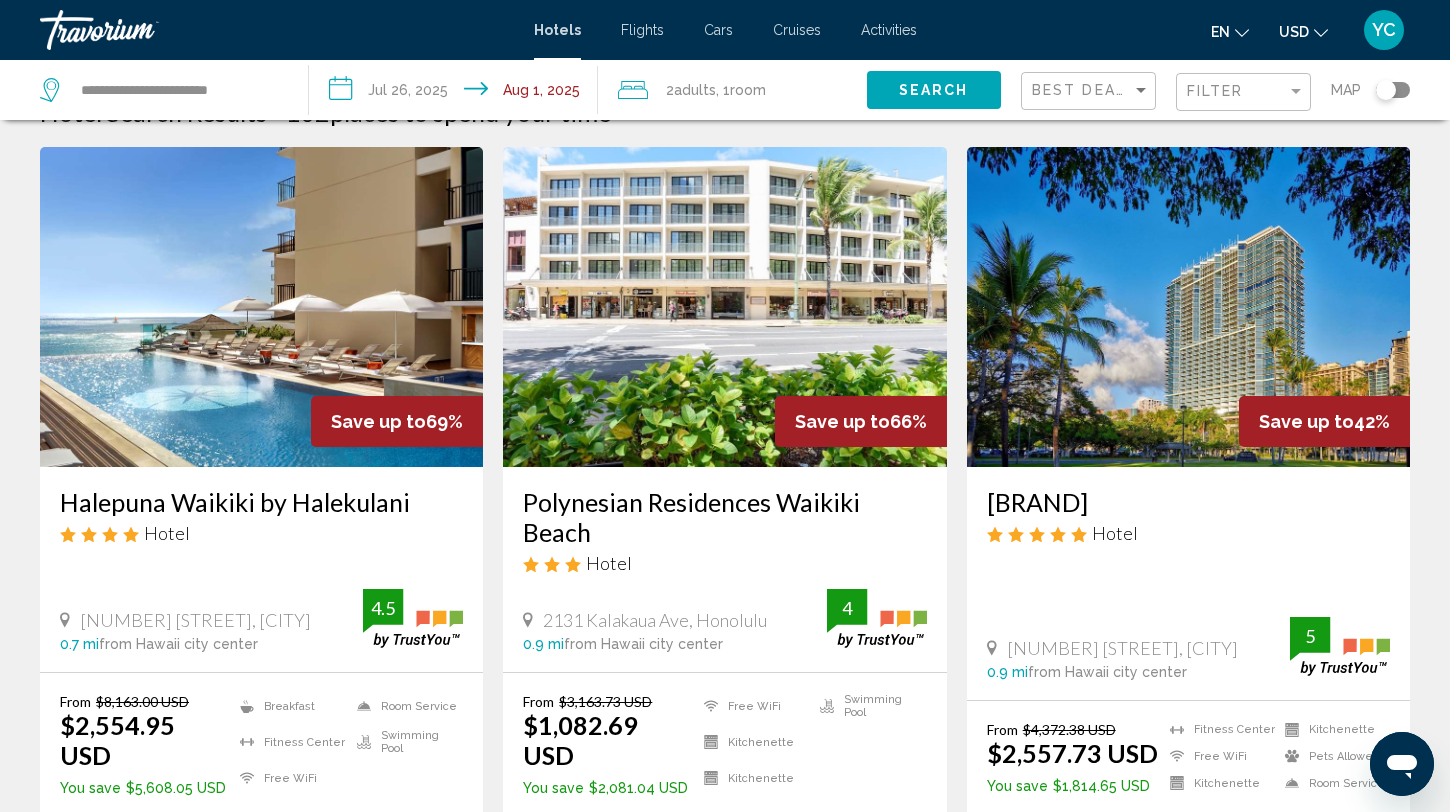 click at bounding box center (261, 307) 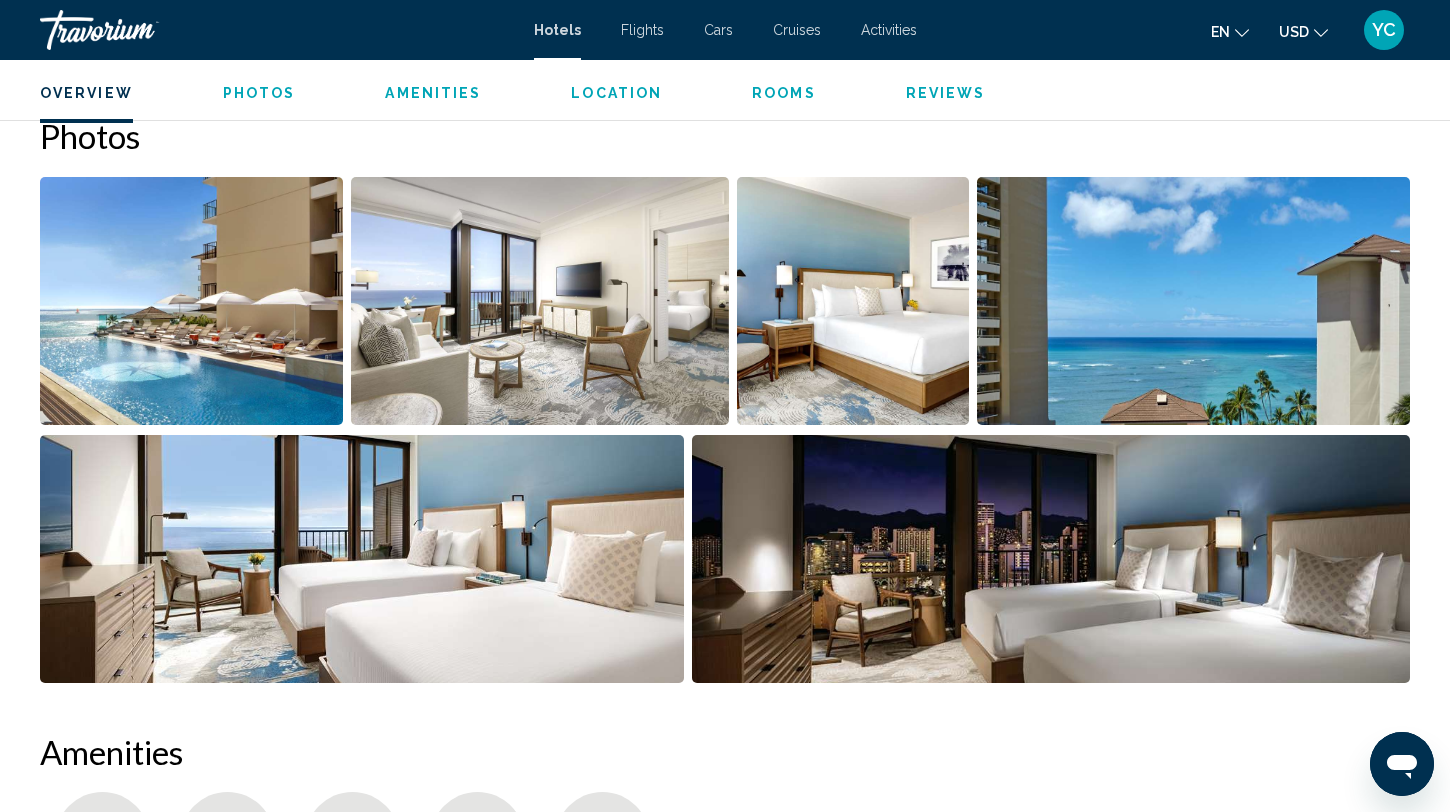 scroll, scrollTop: 1069, scrollLeft: 0, axis: vertical 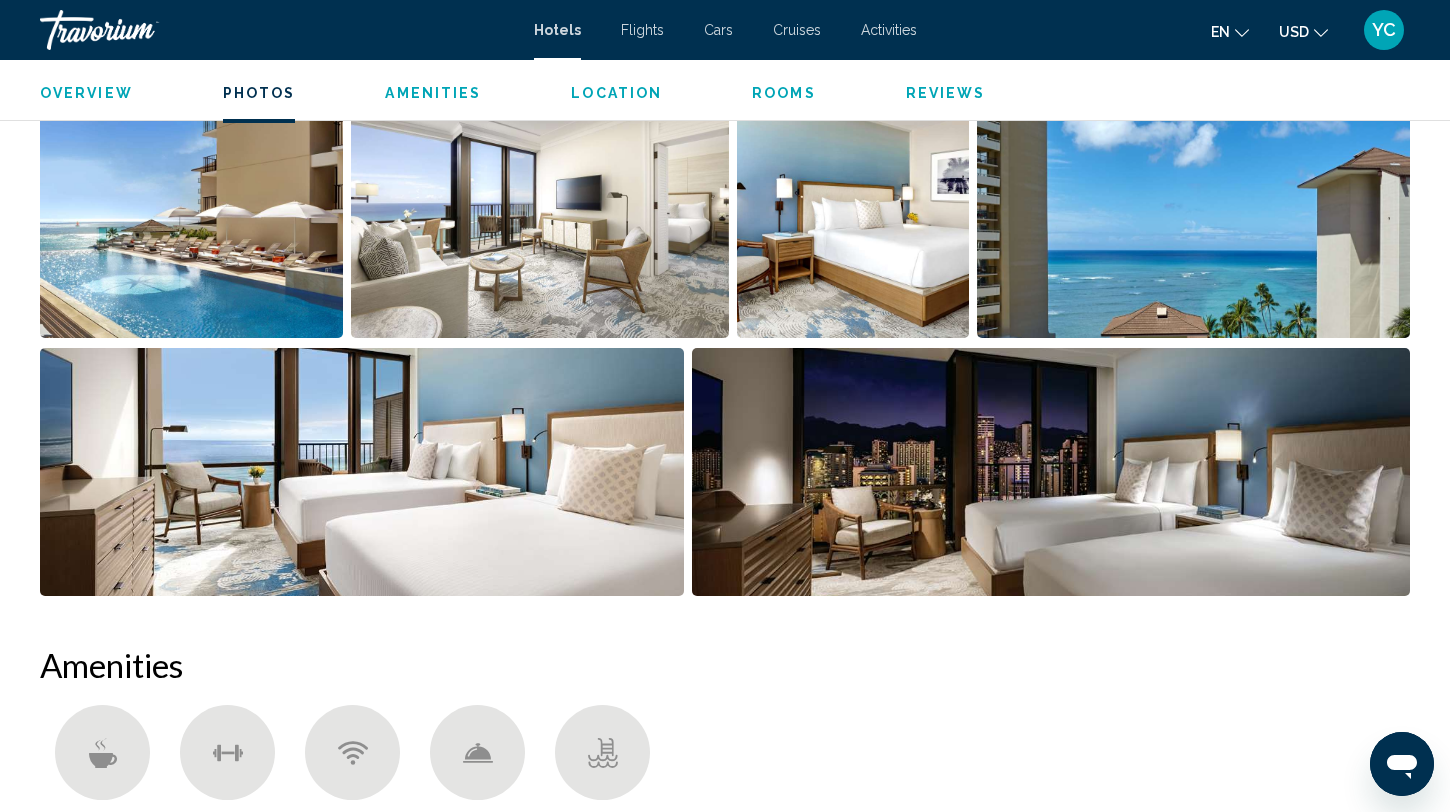 click at bounding box center (191, 214) 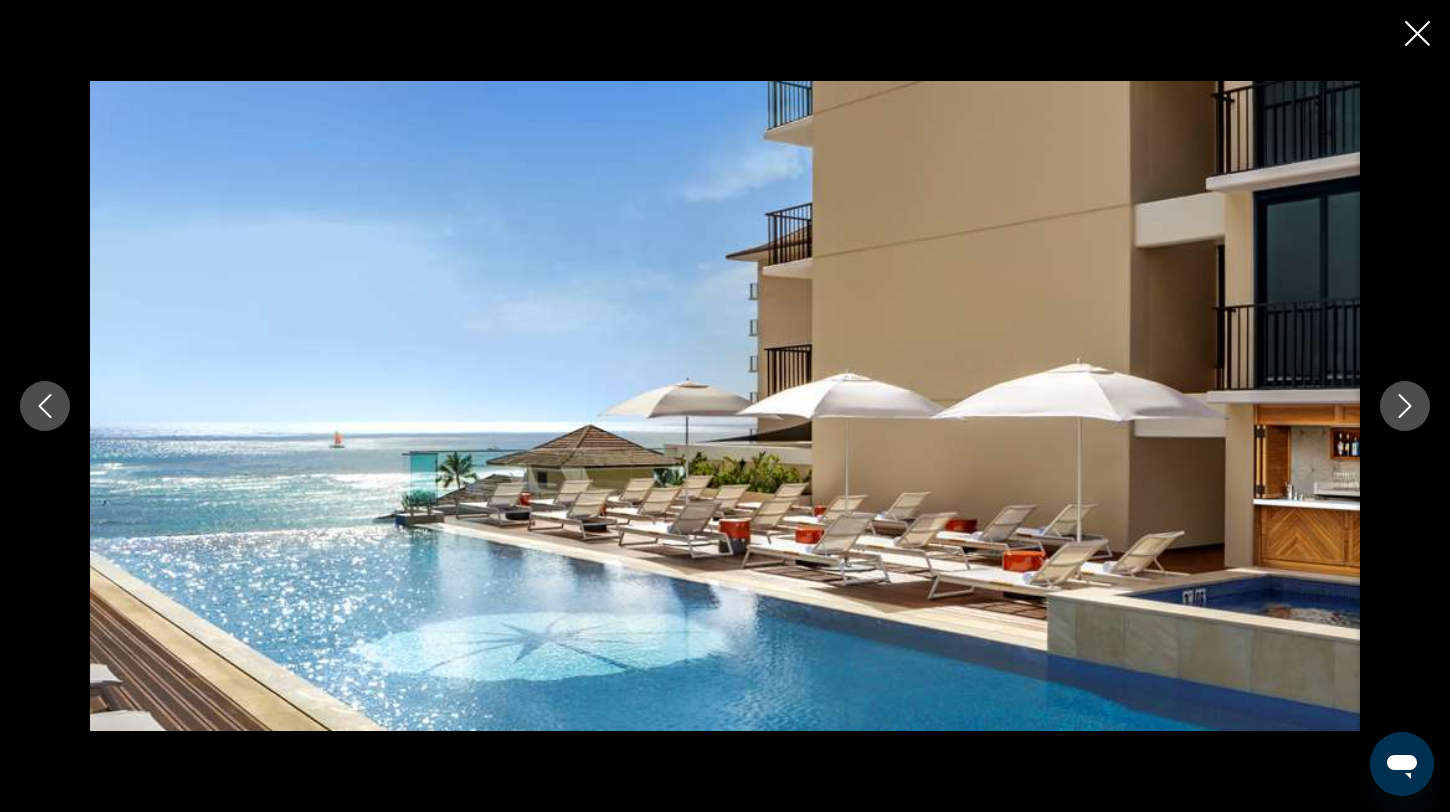 click 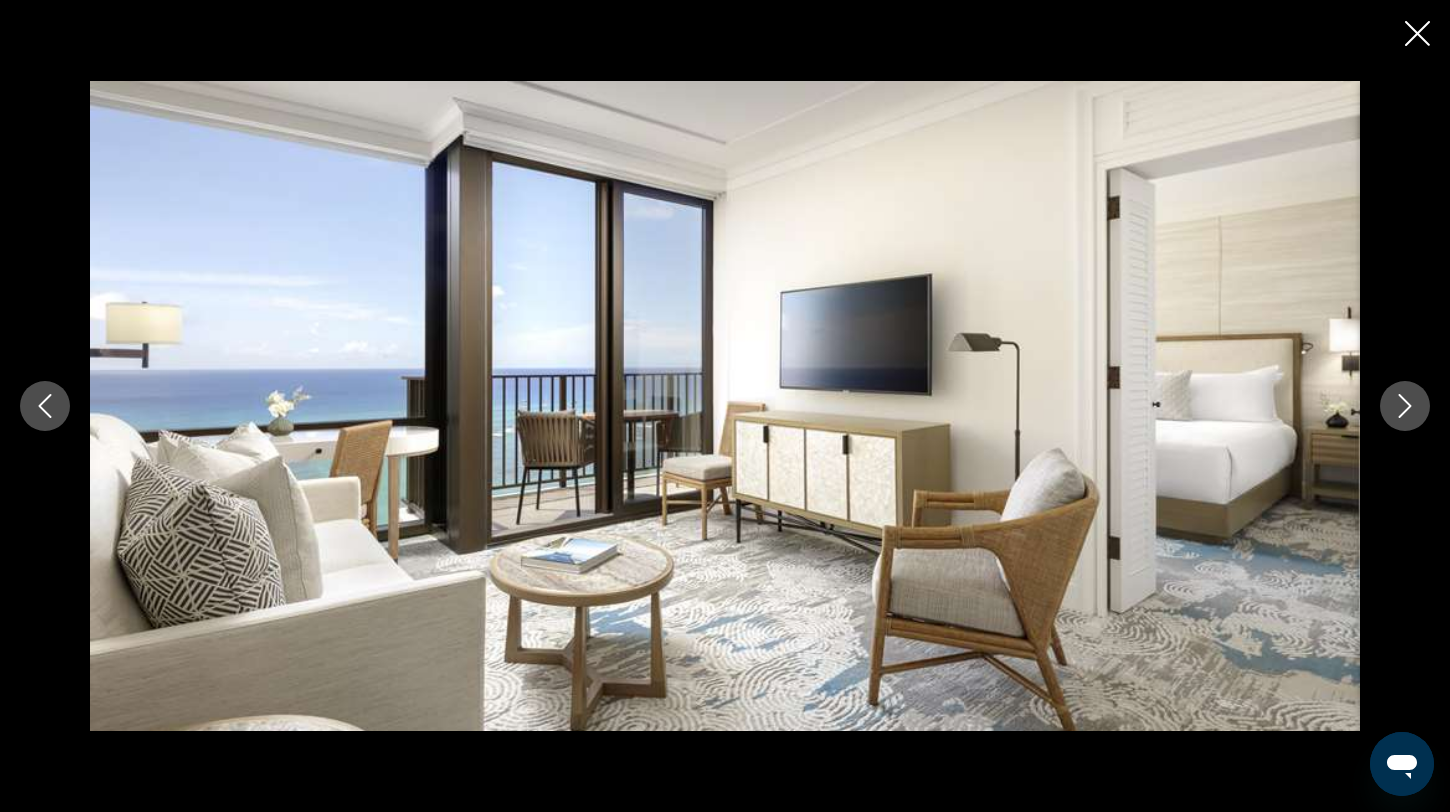 click 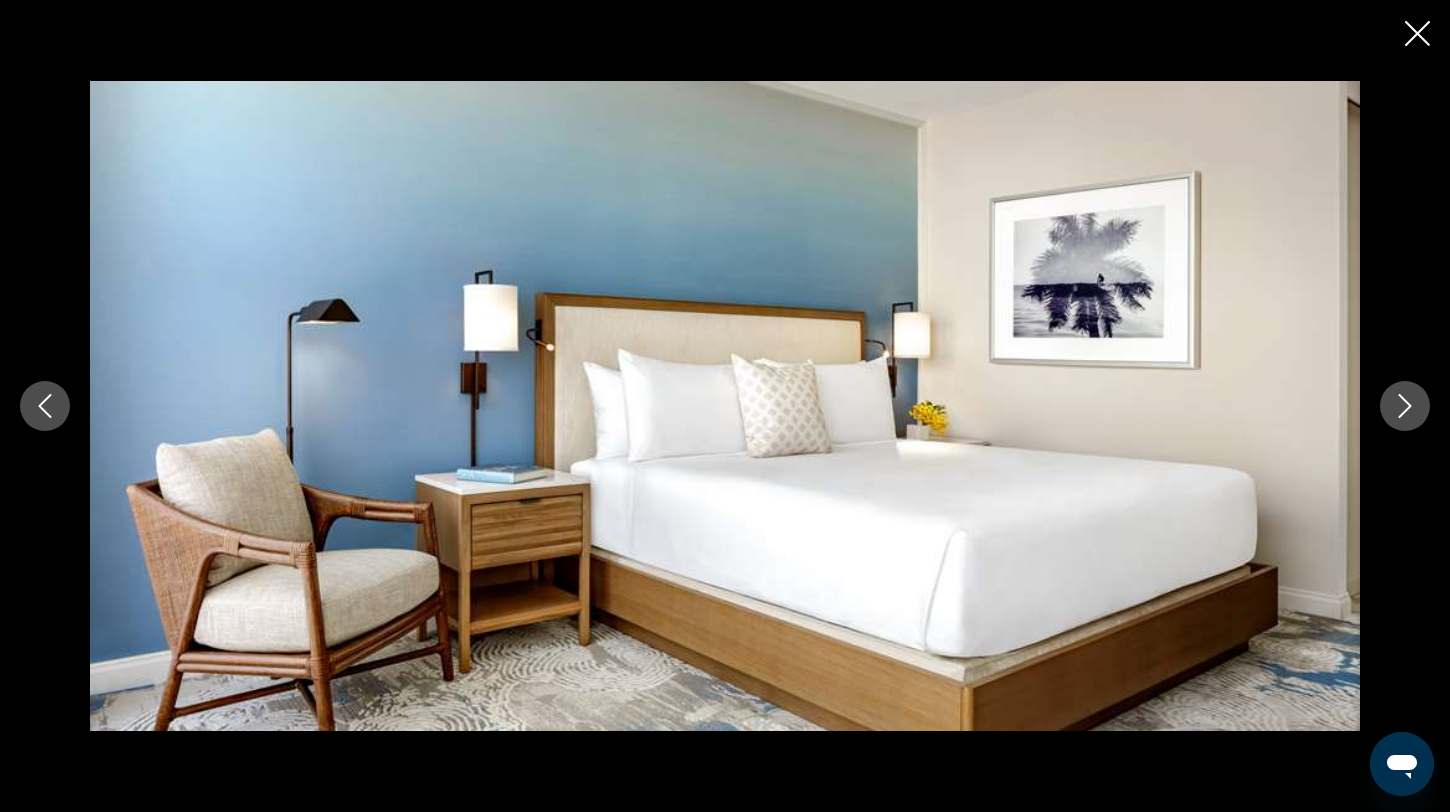 click 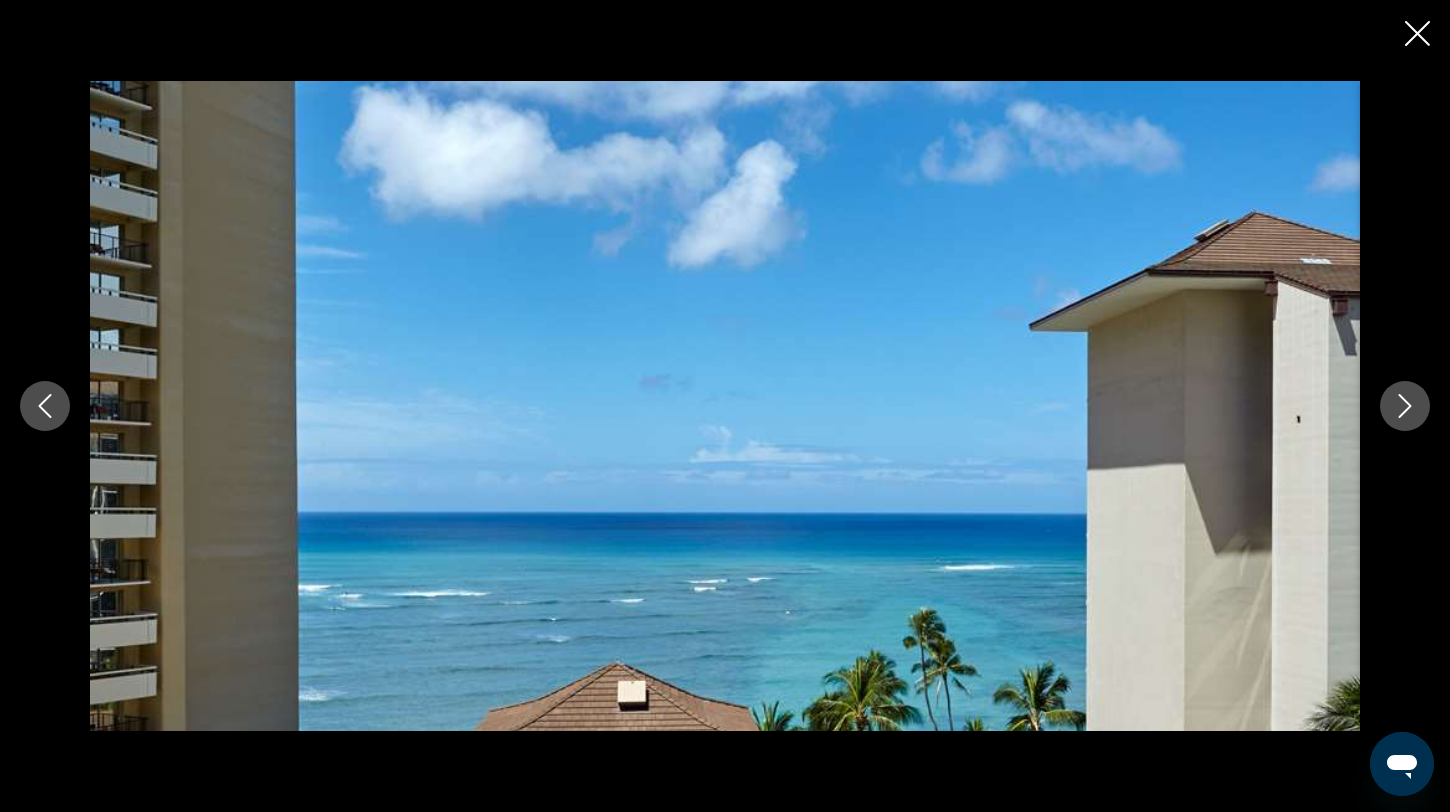 click 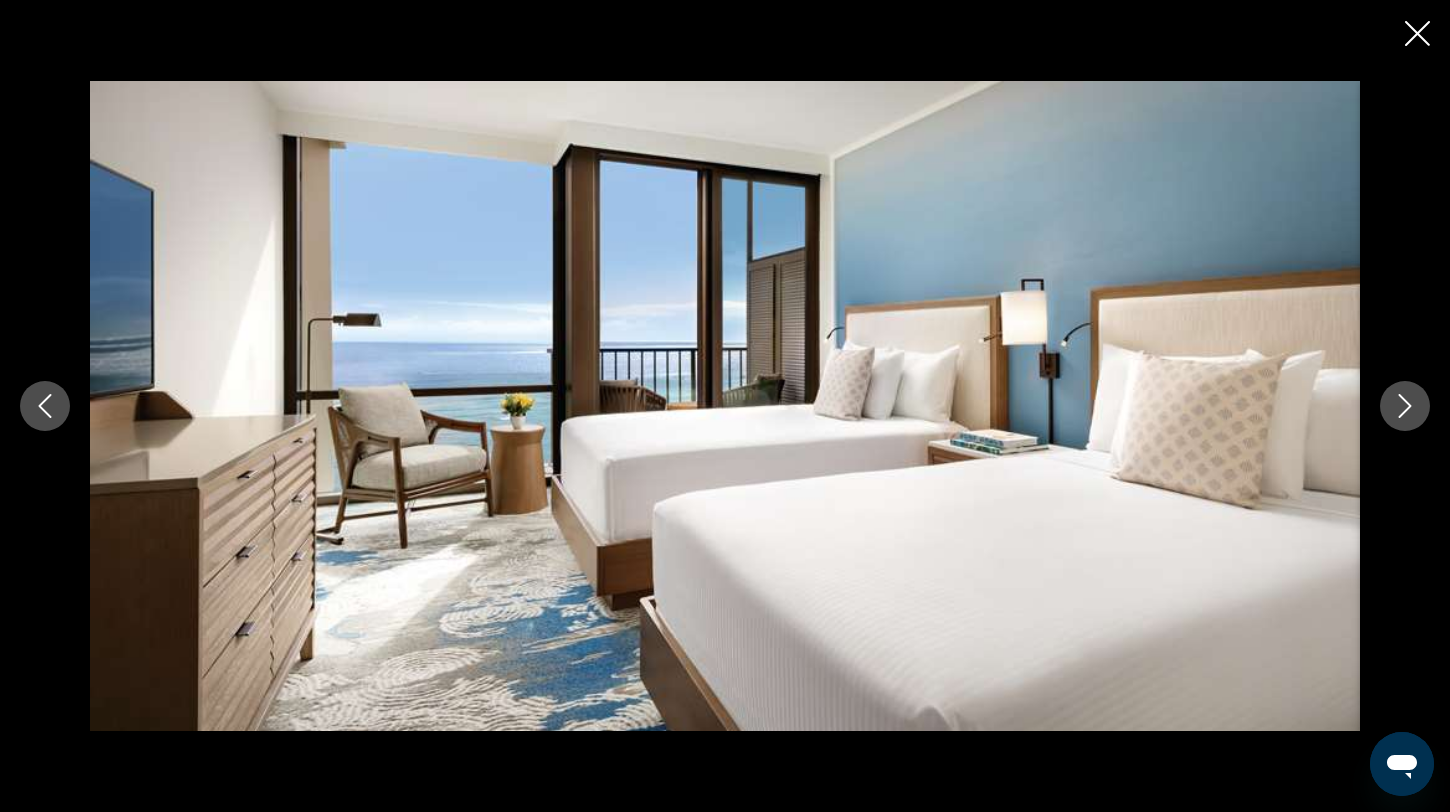 click 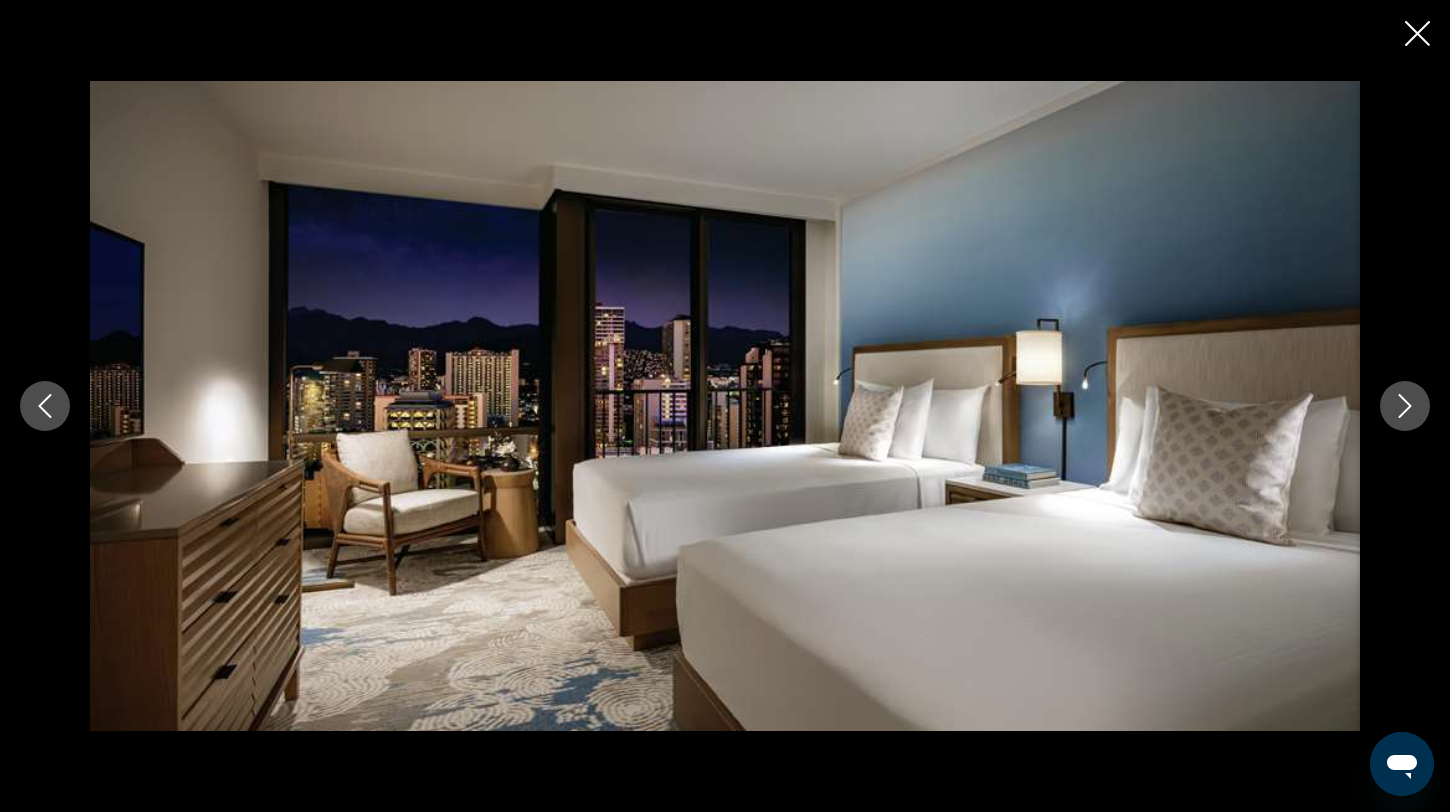 click 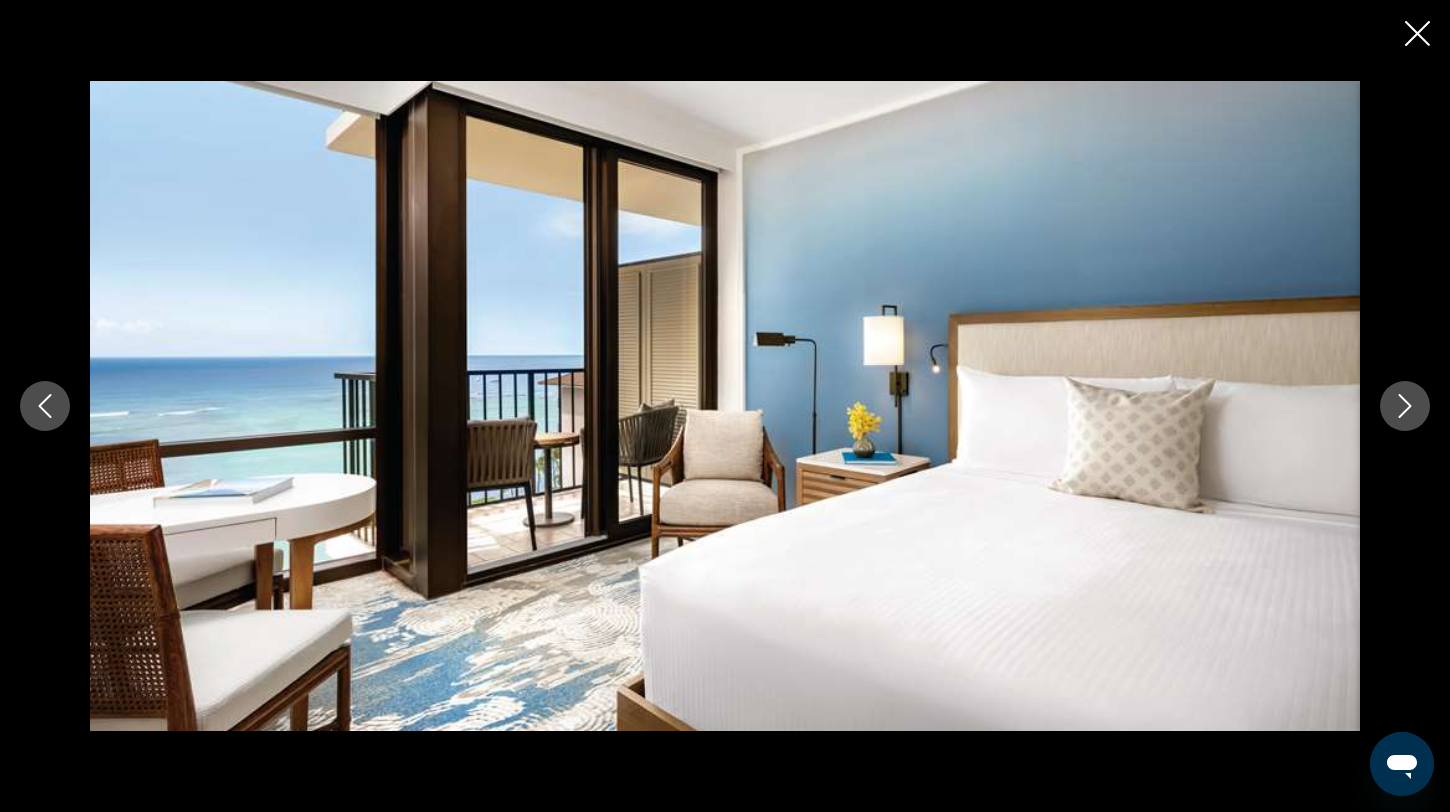 click 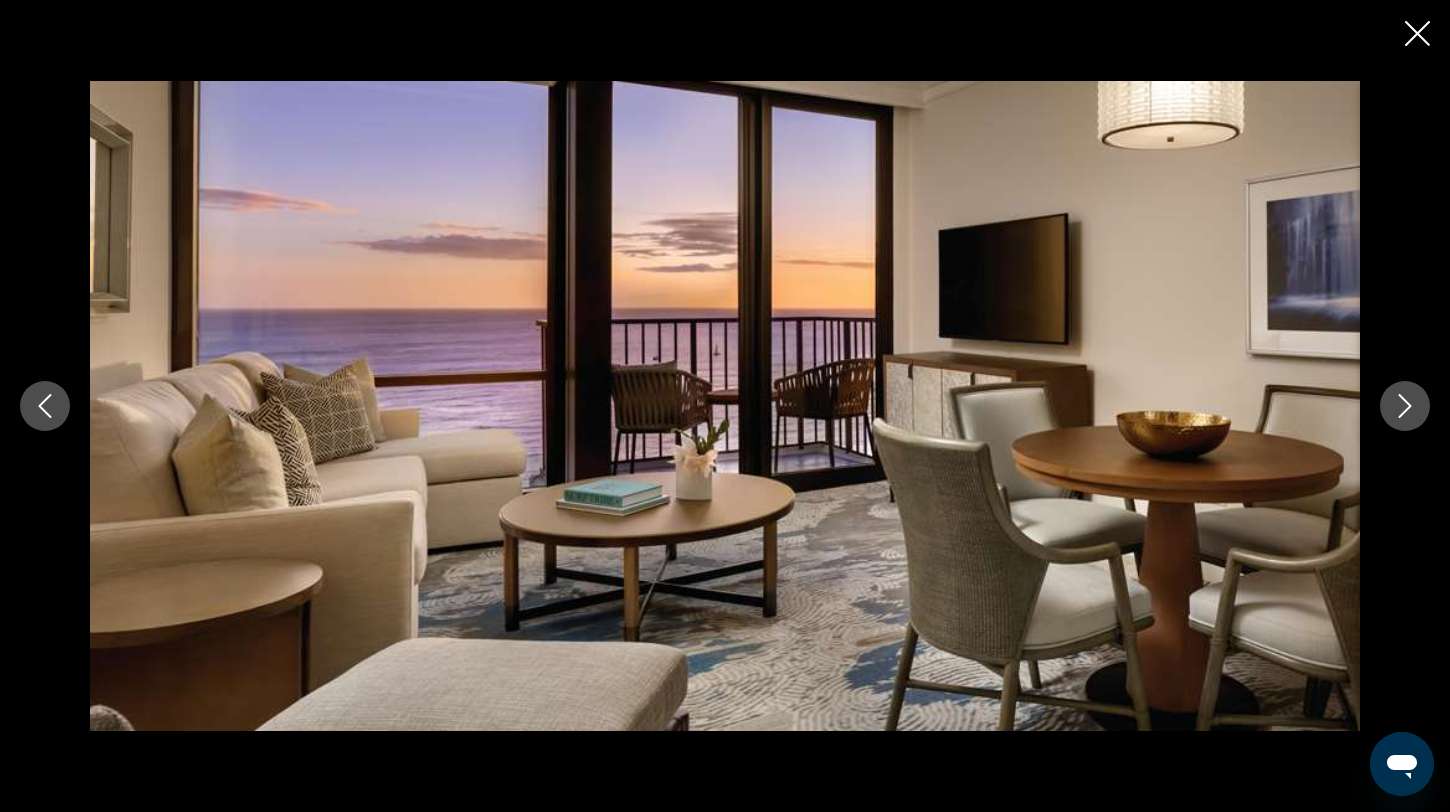click 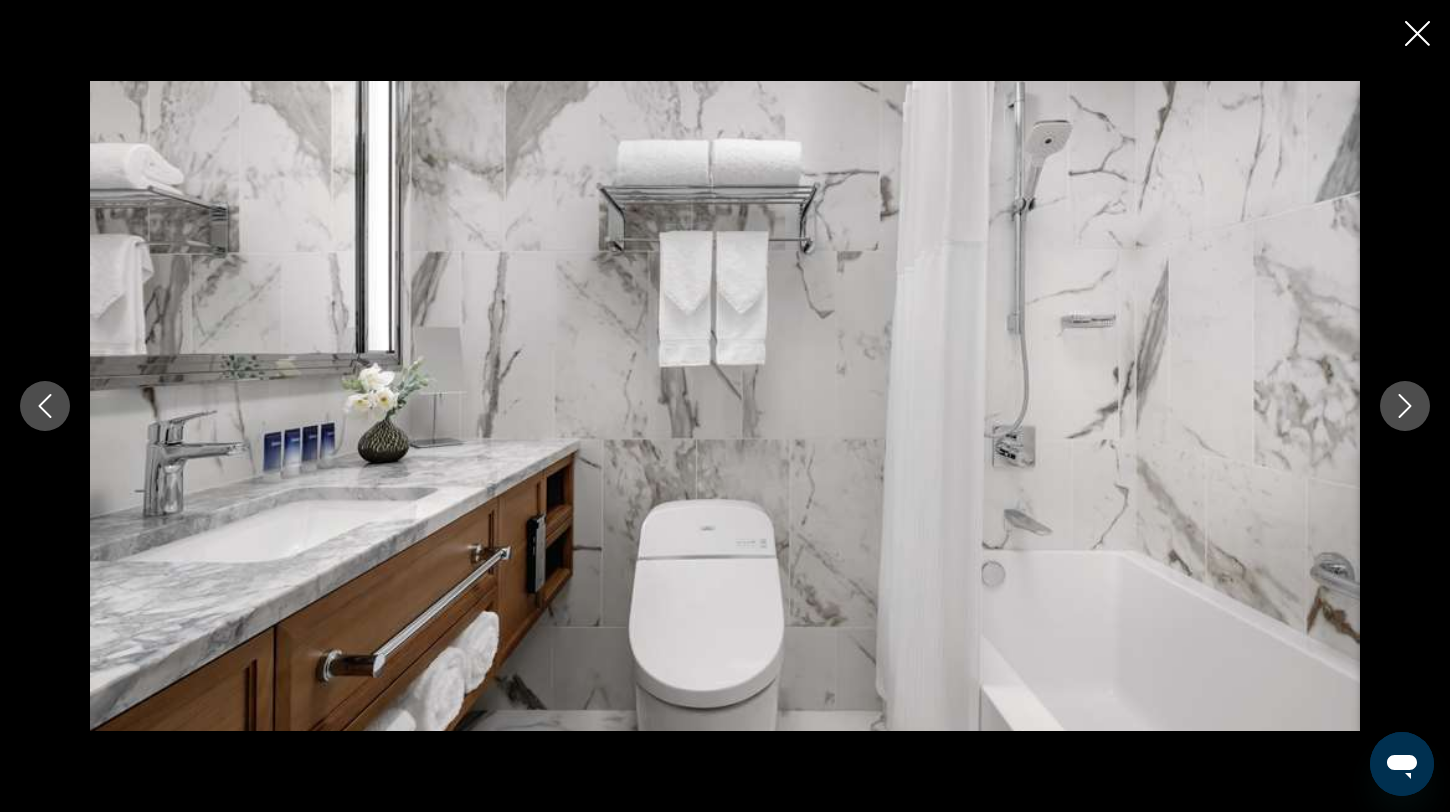 click 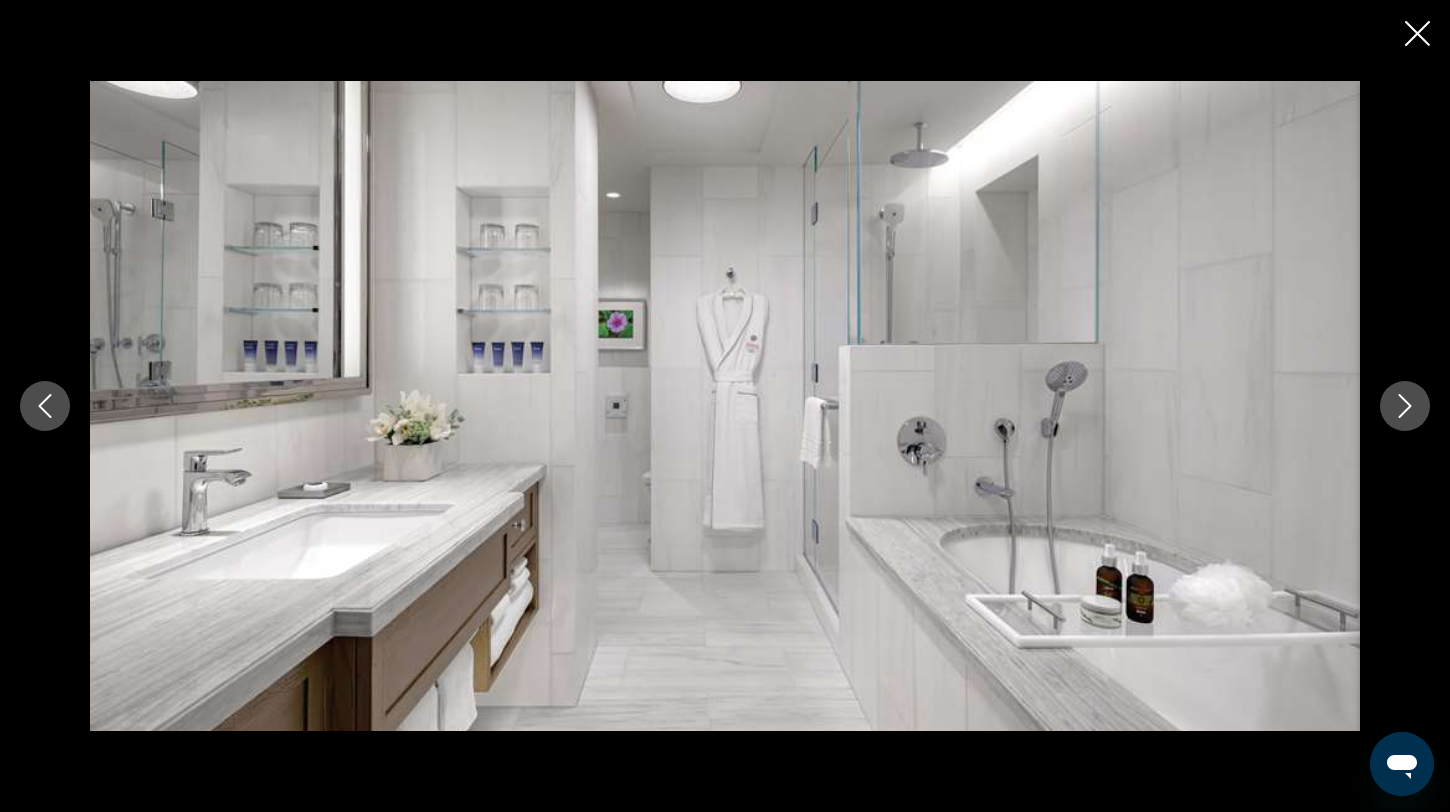 click 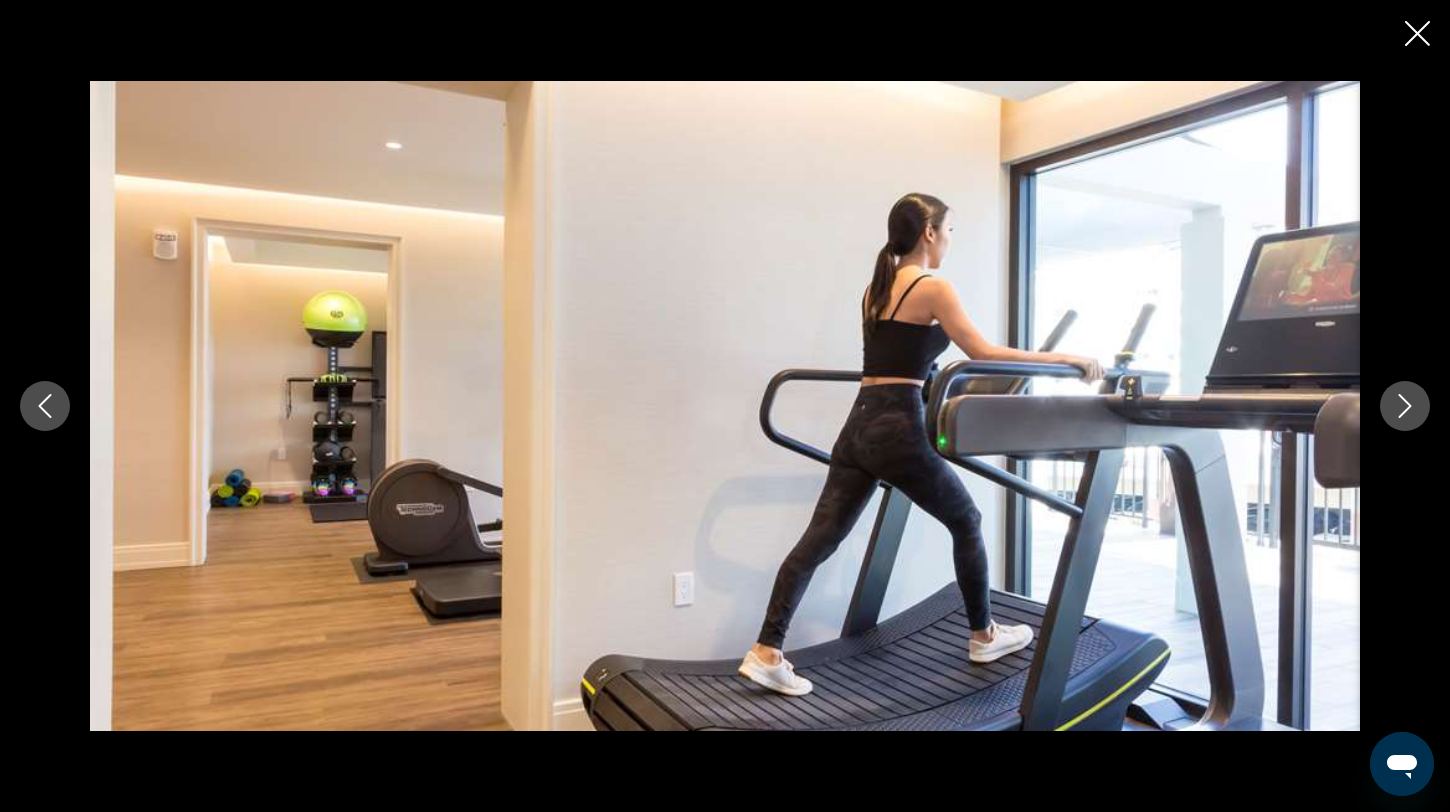 click 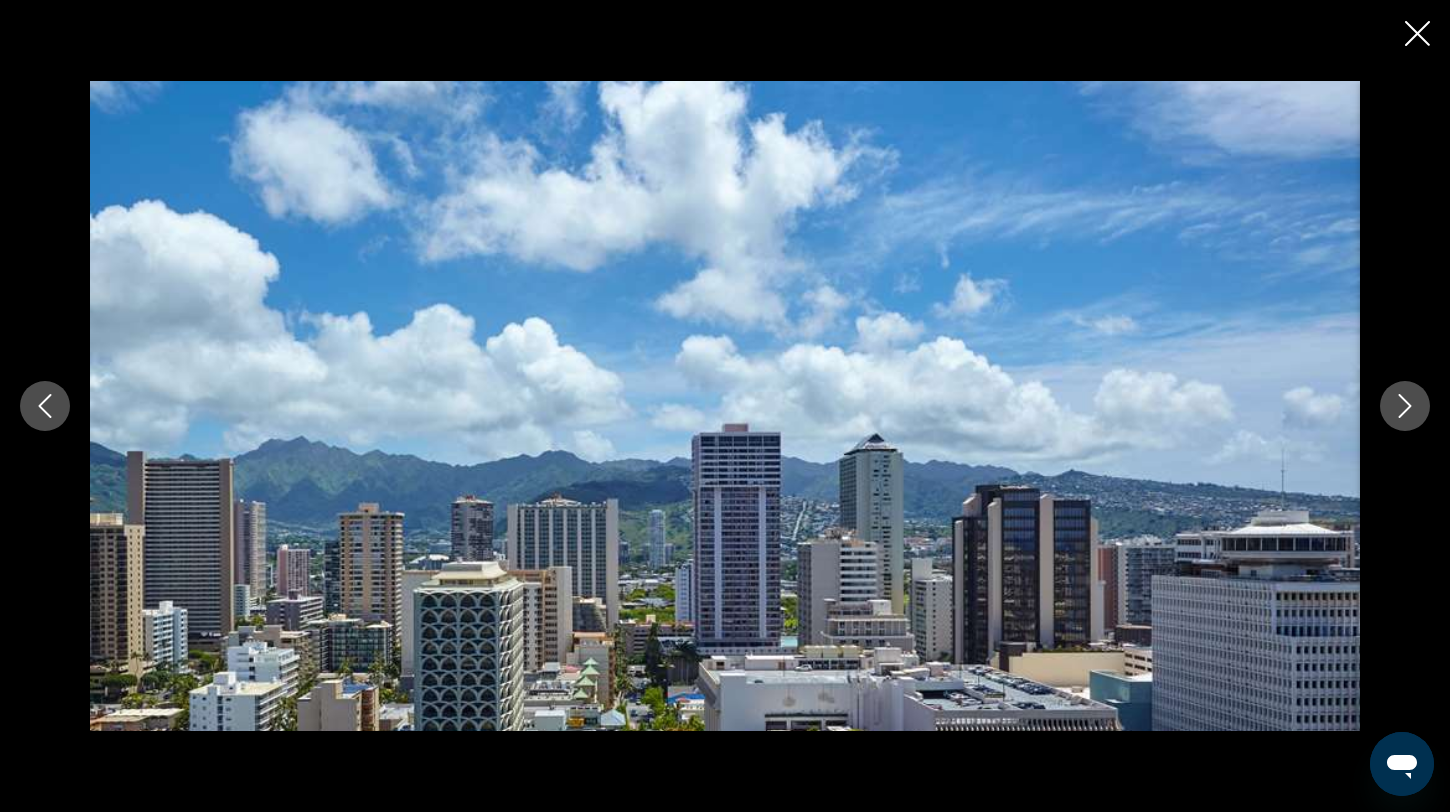 click 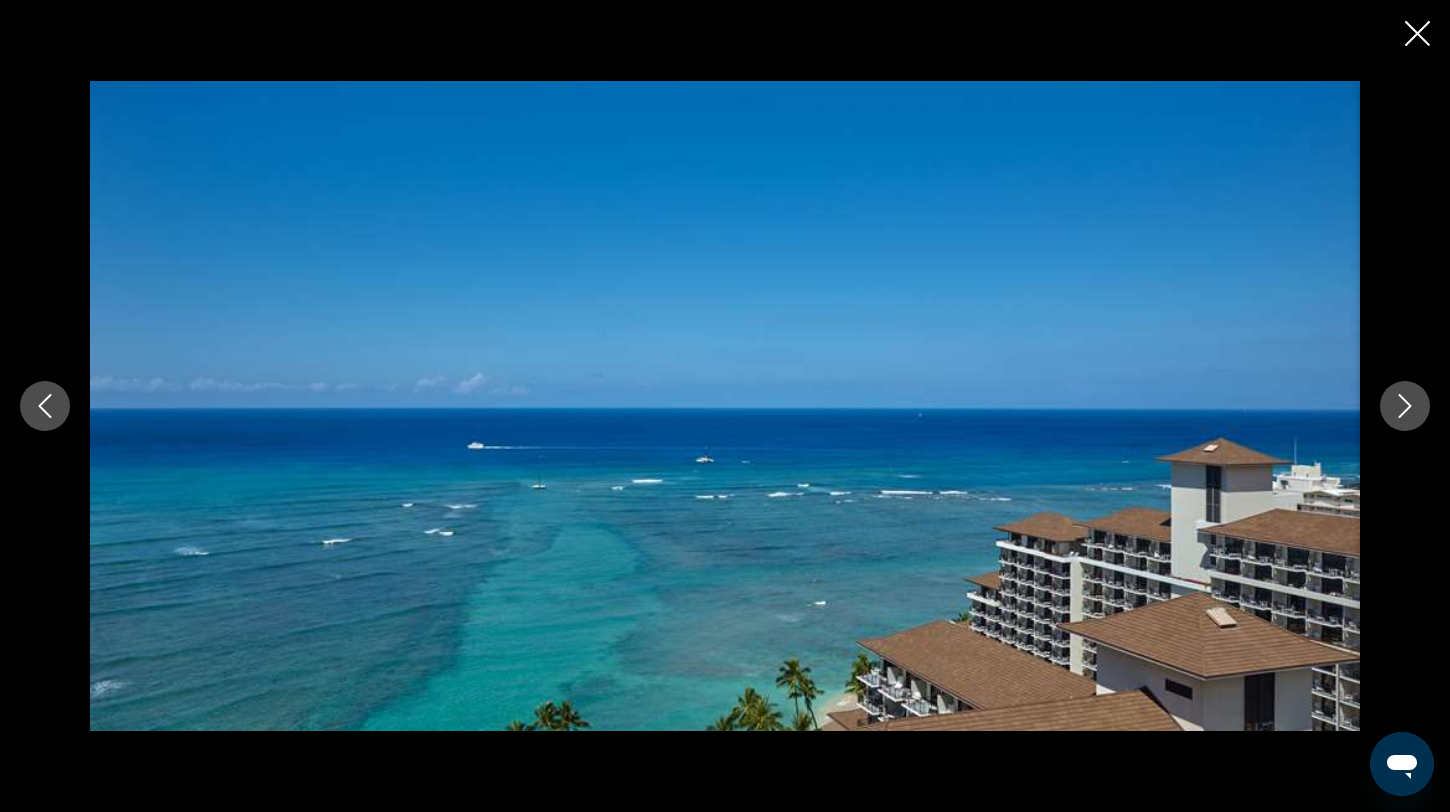 click 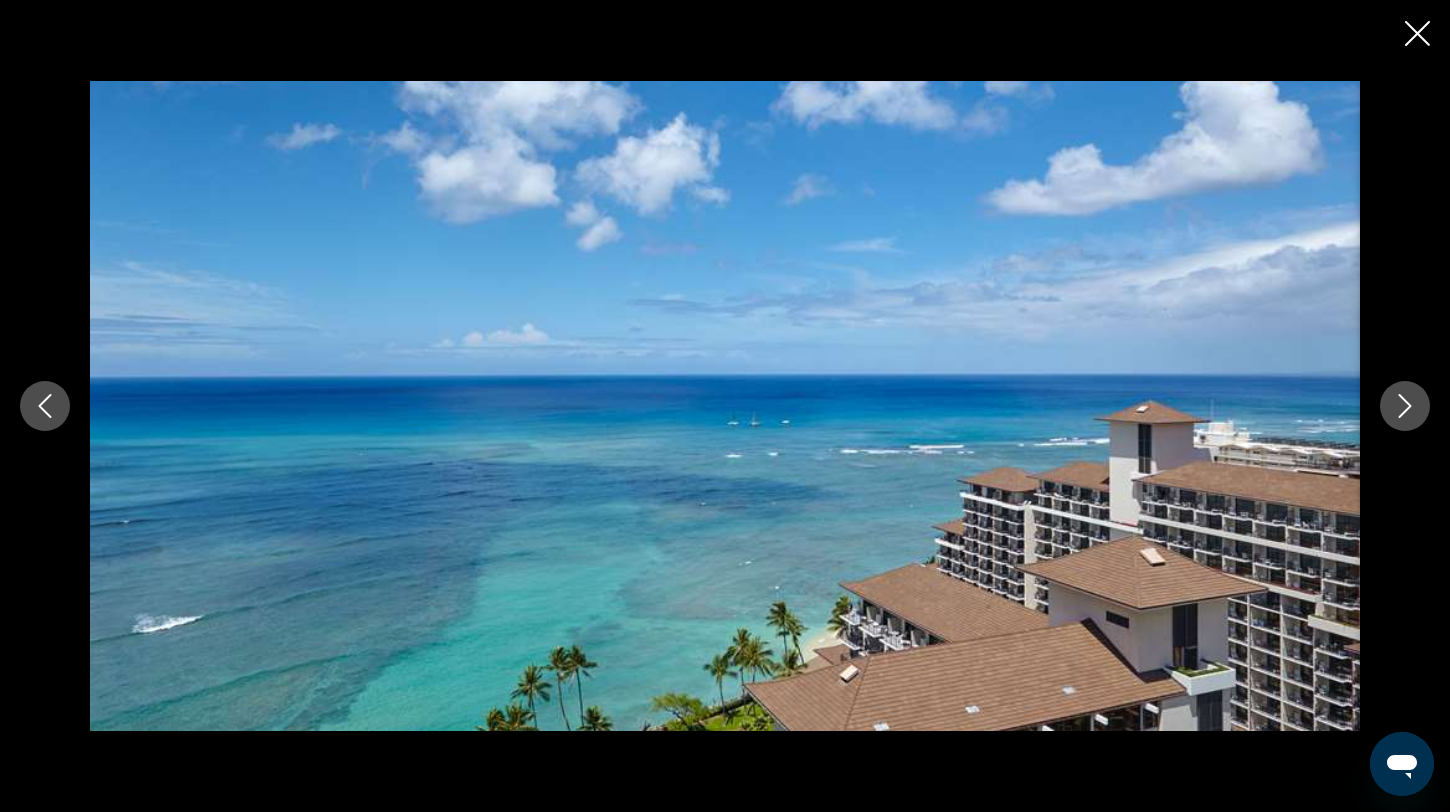 click 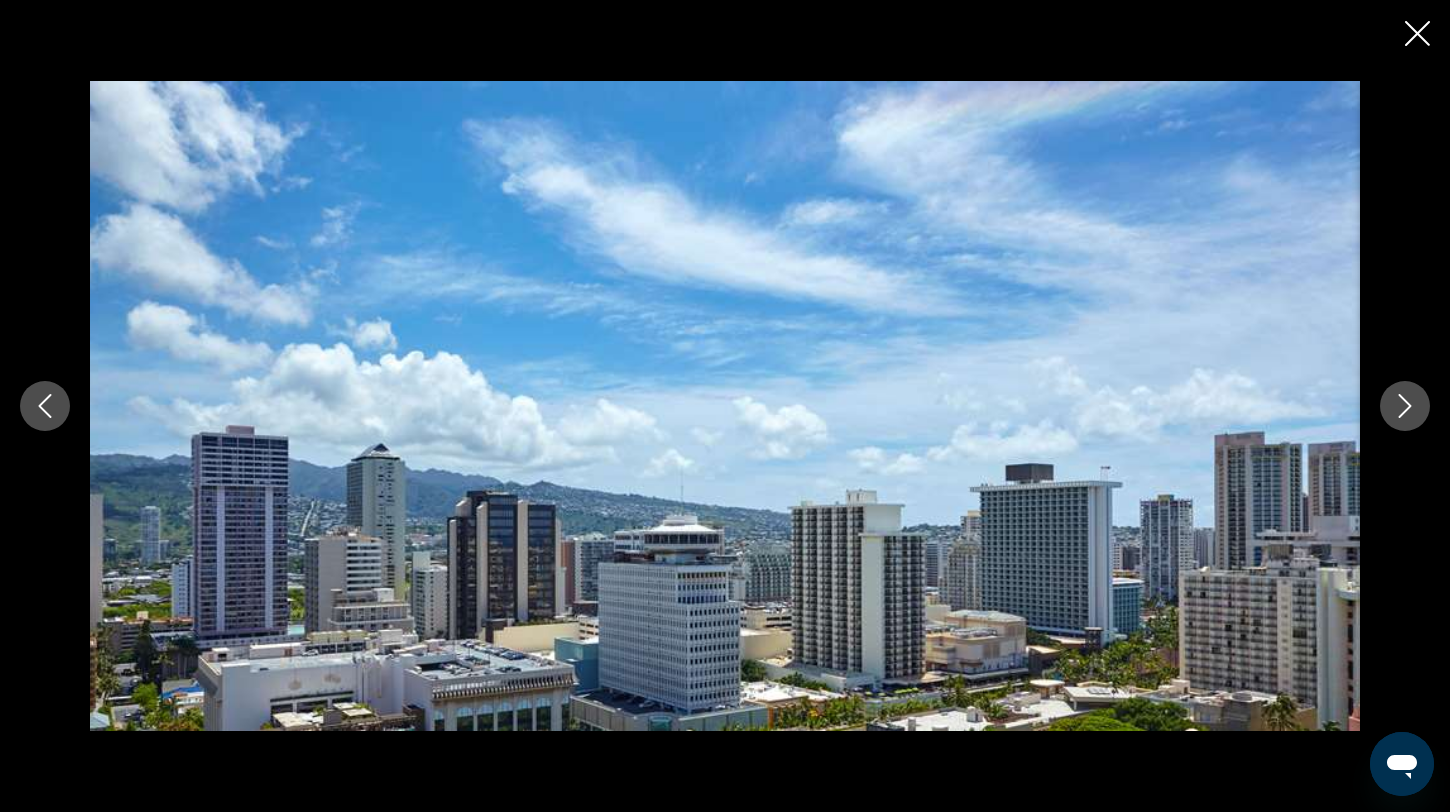 click 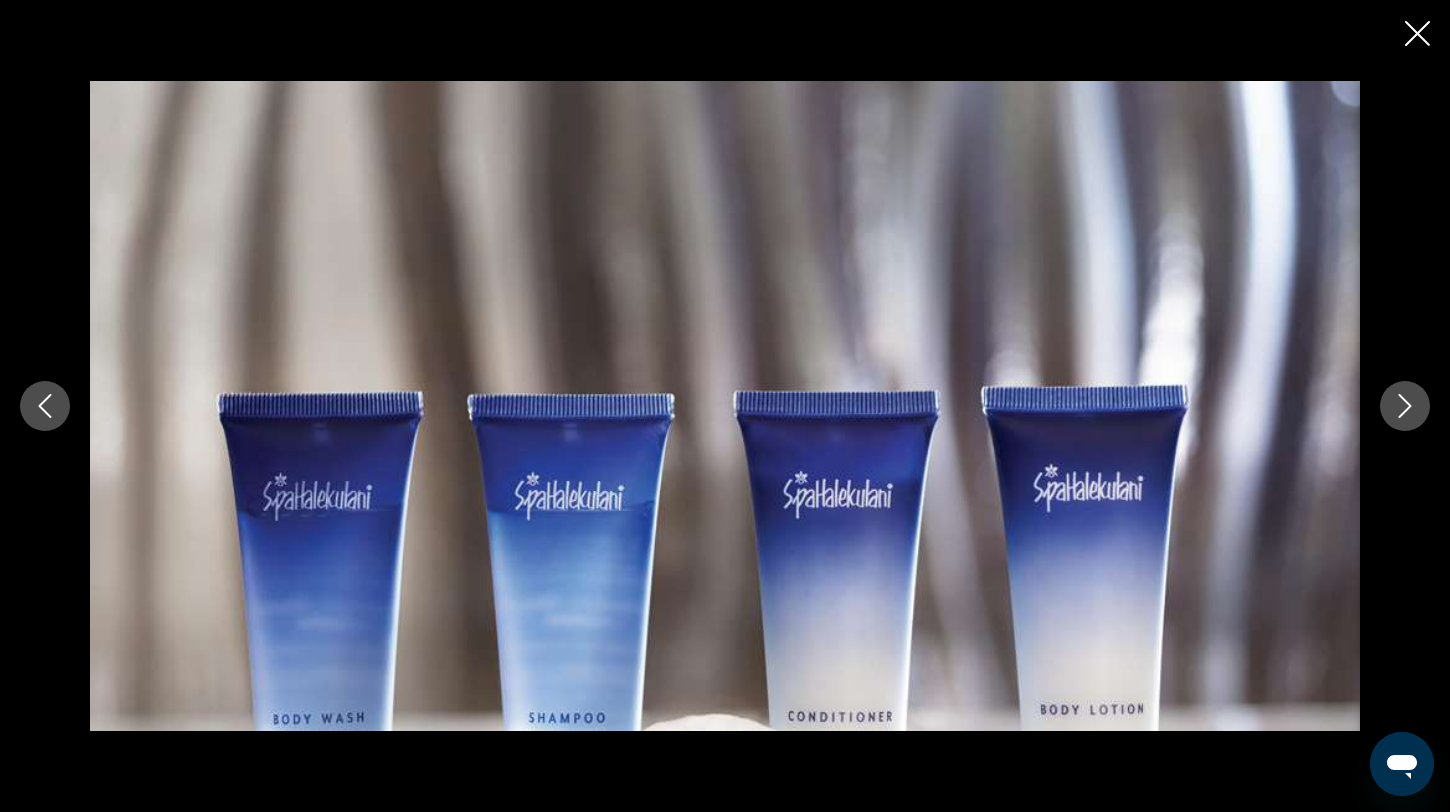 click 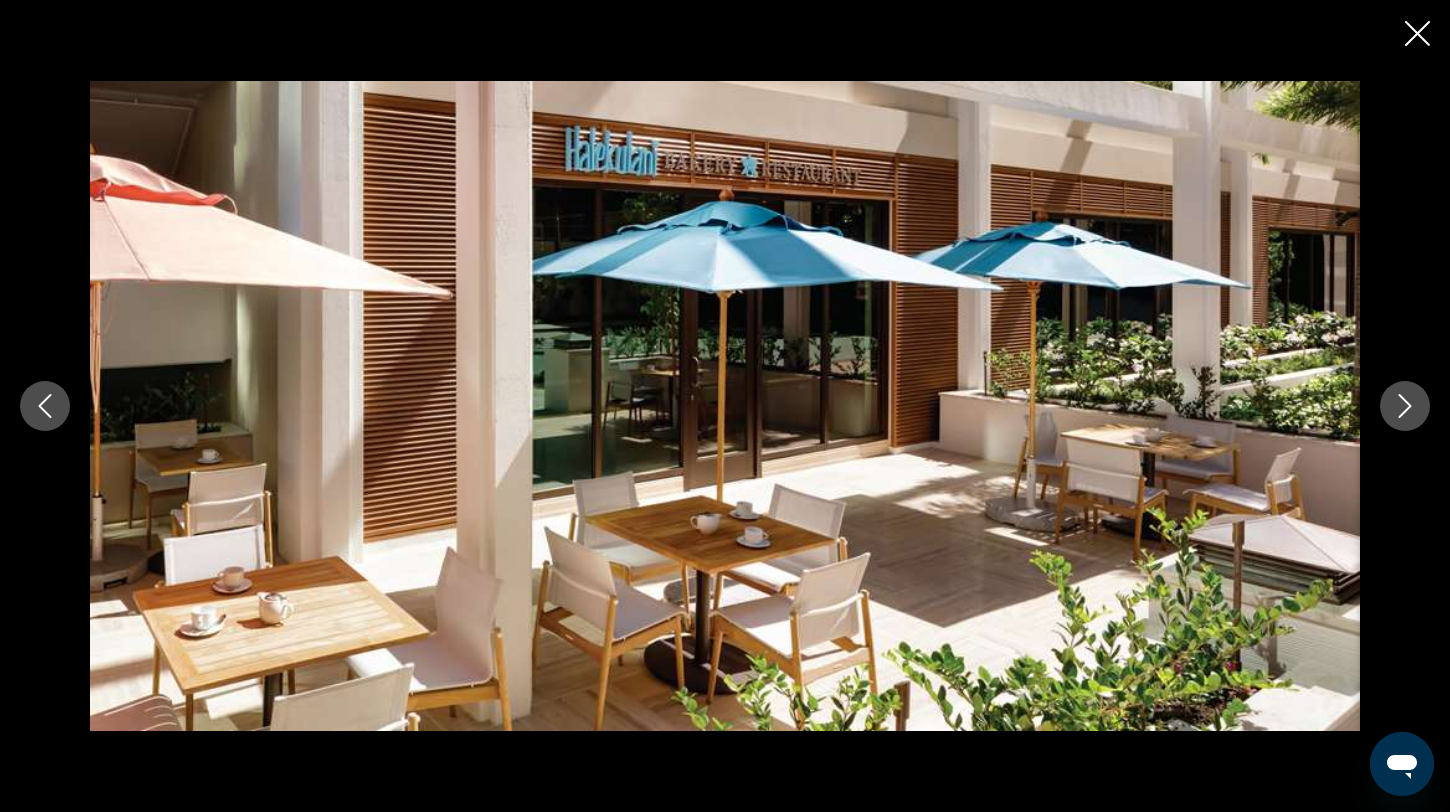 click 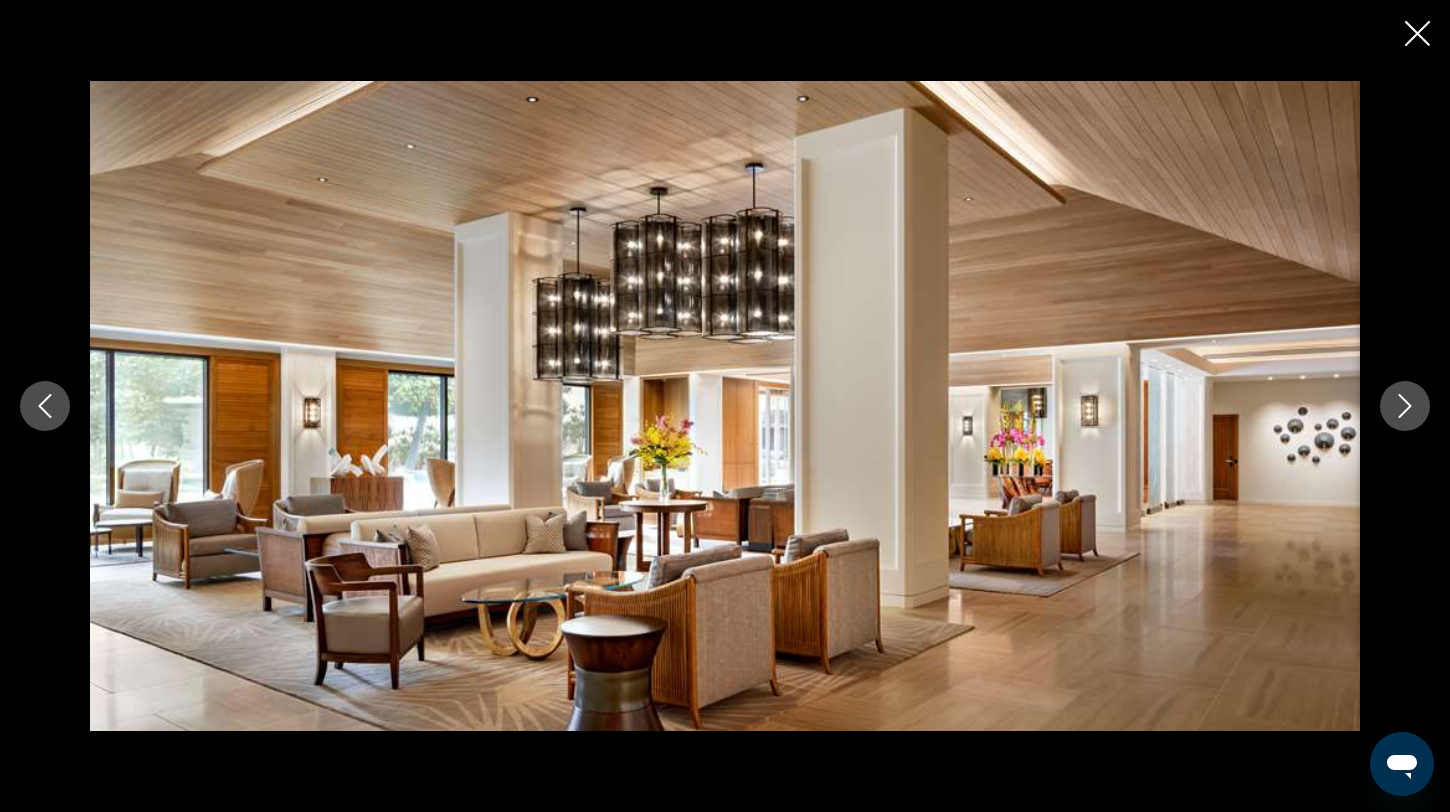 click 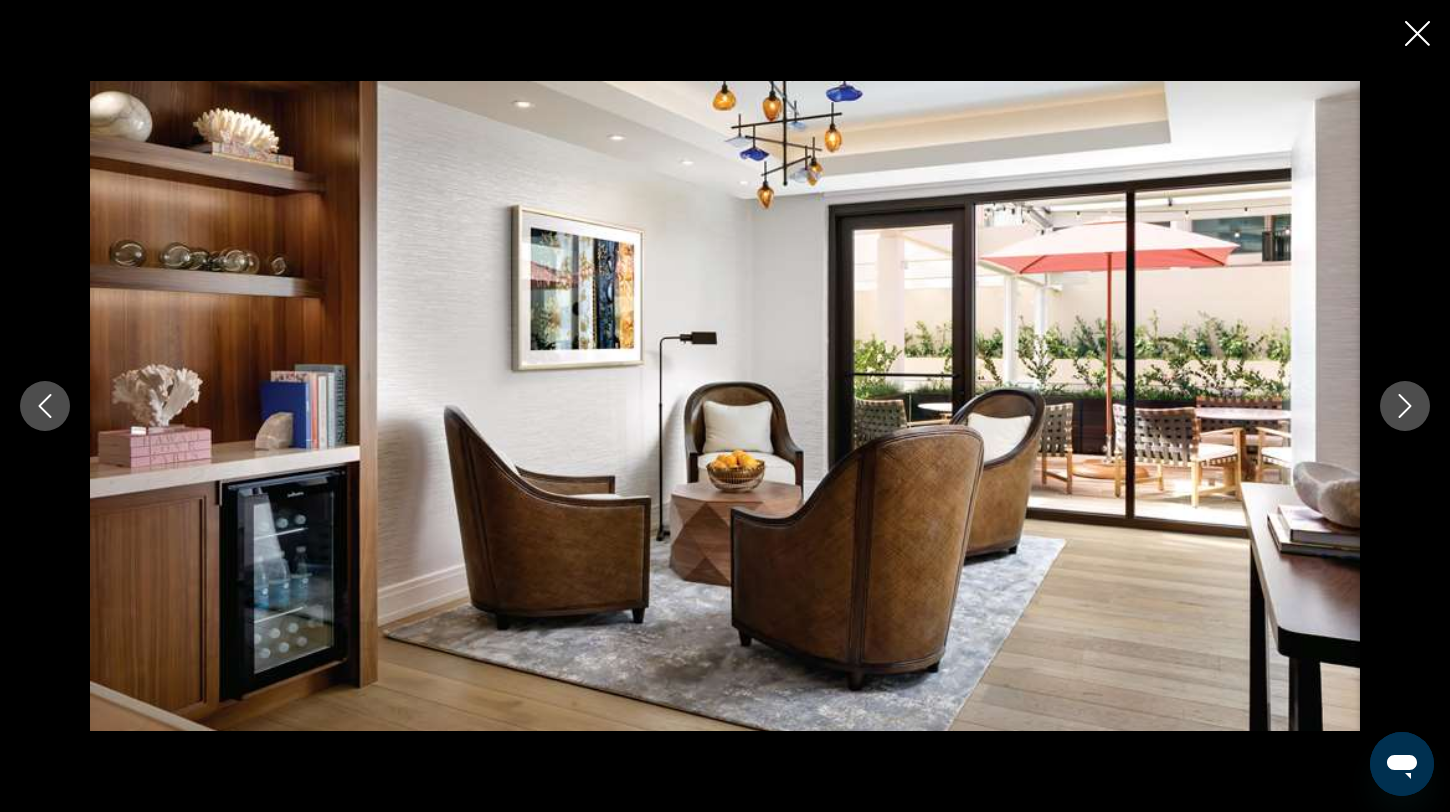 click 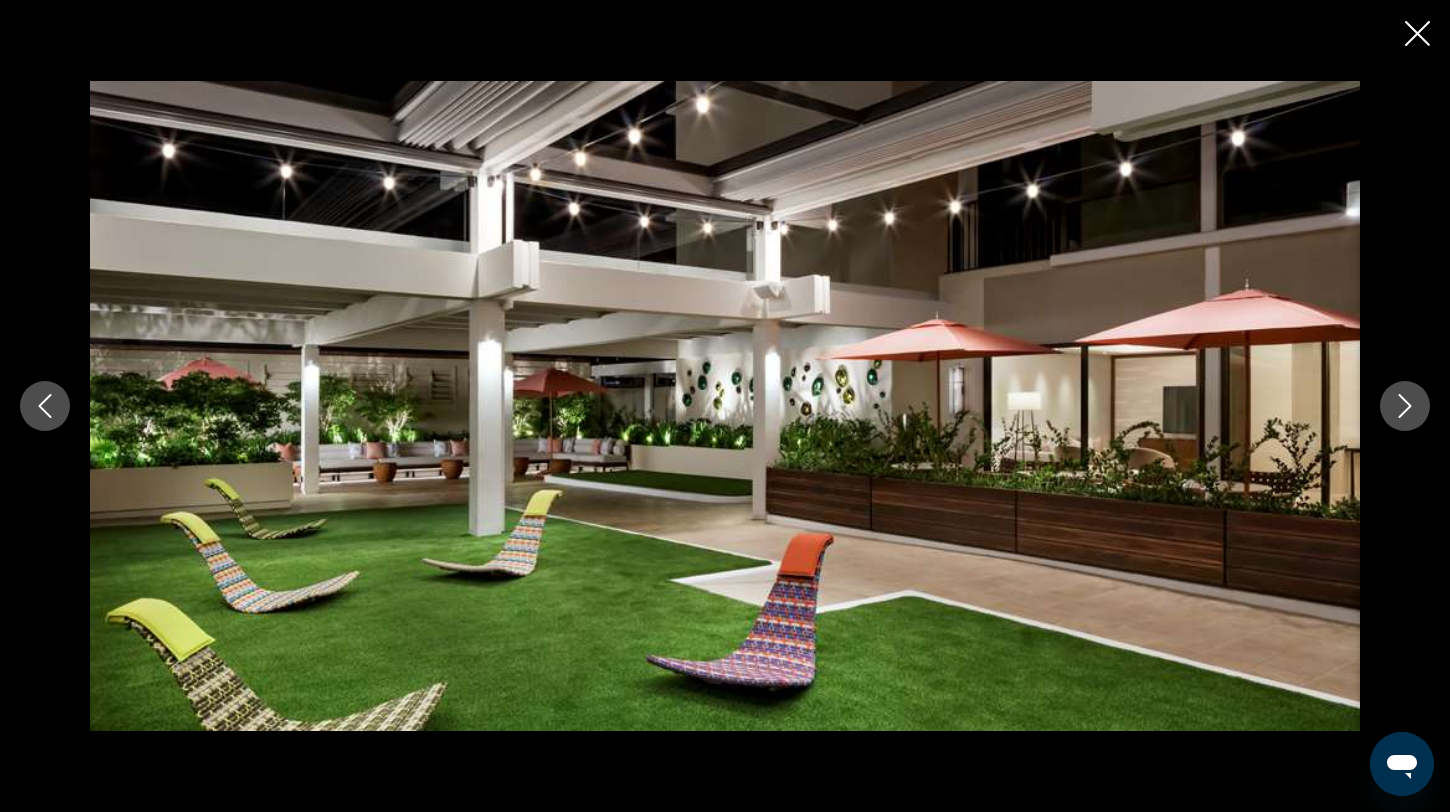 click 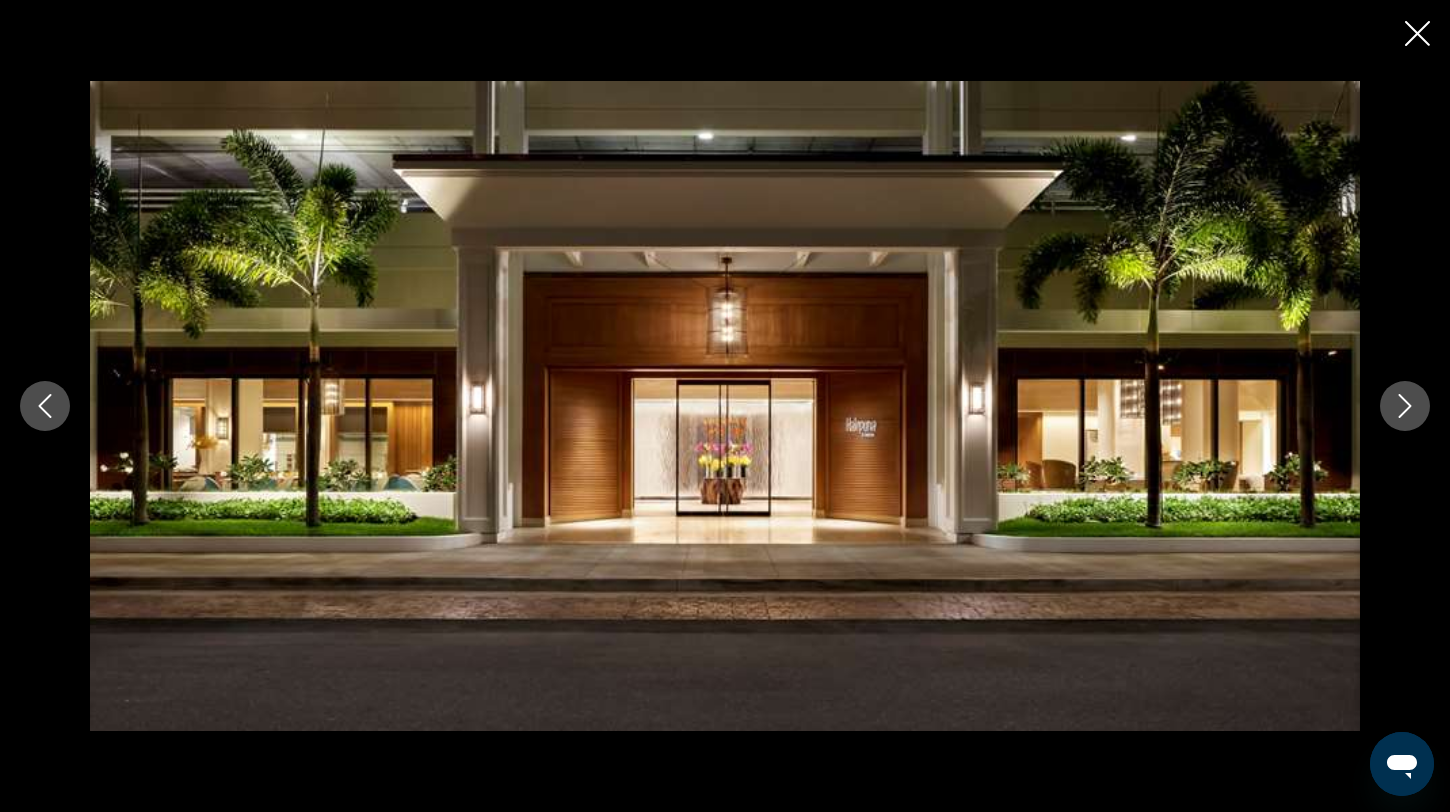 click 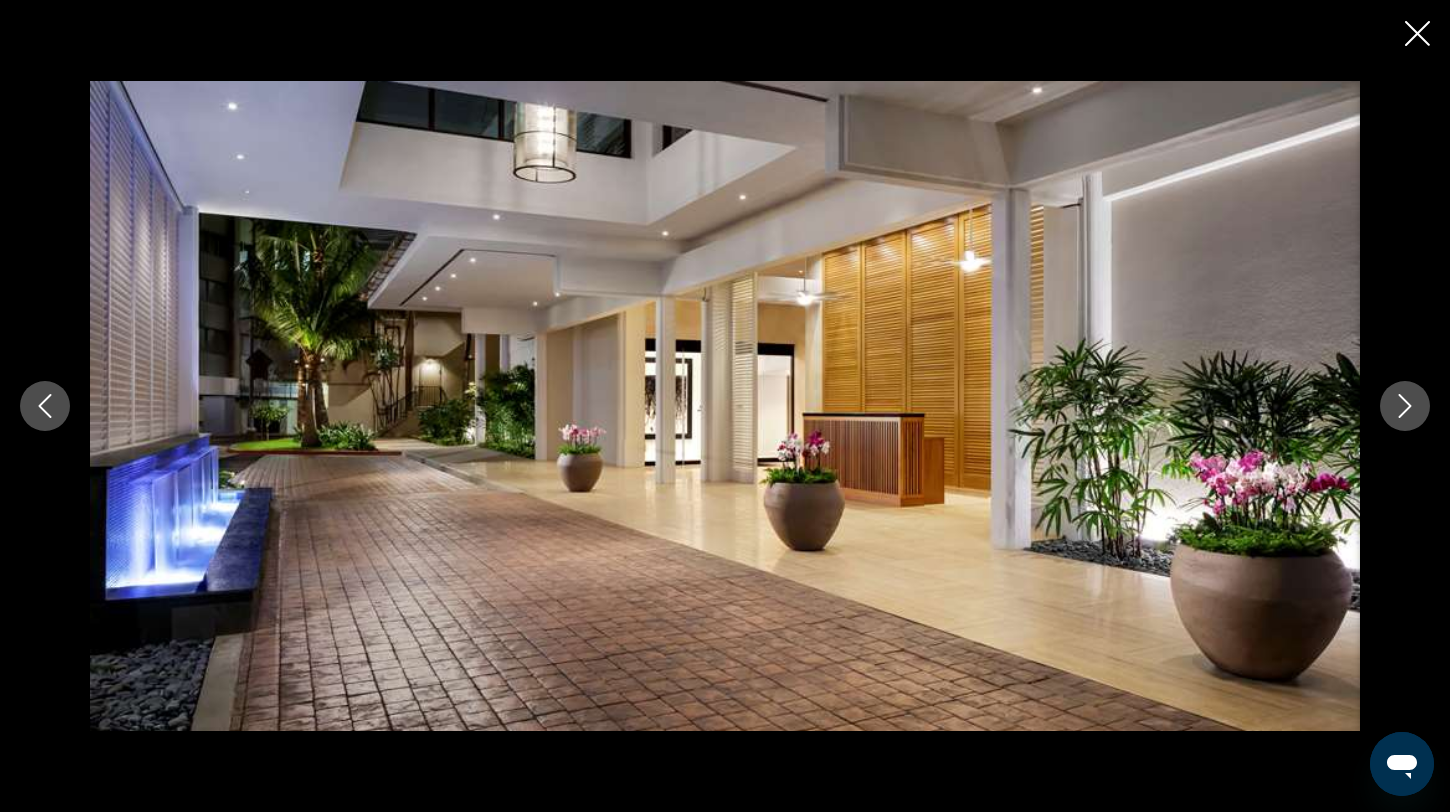 click 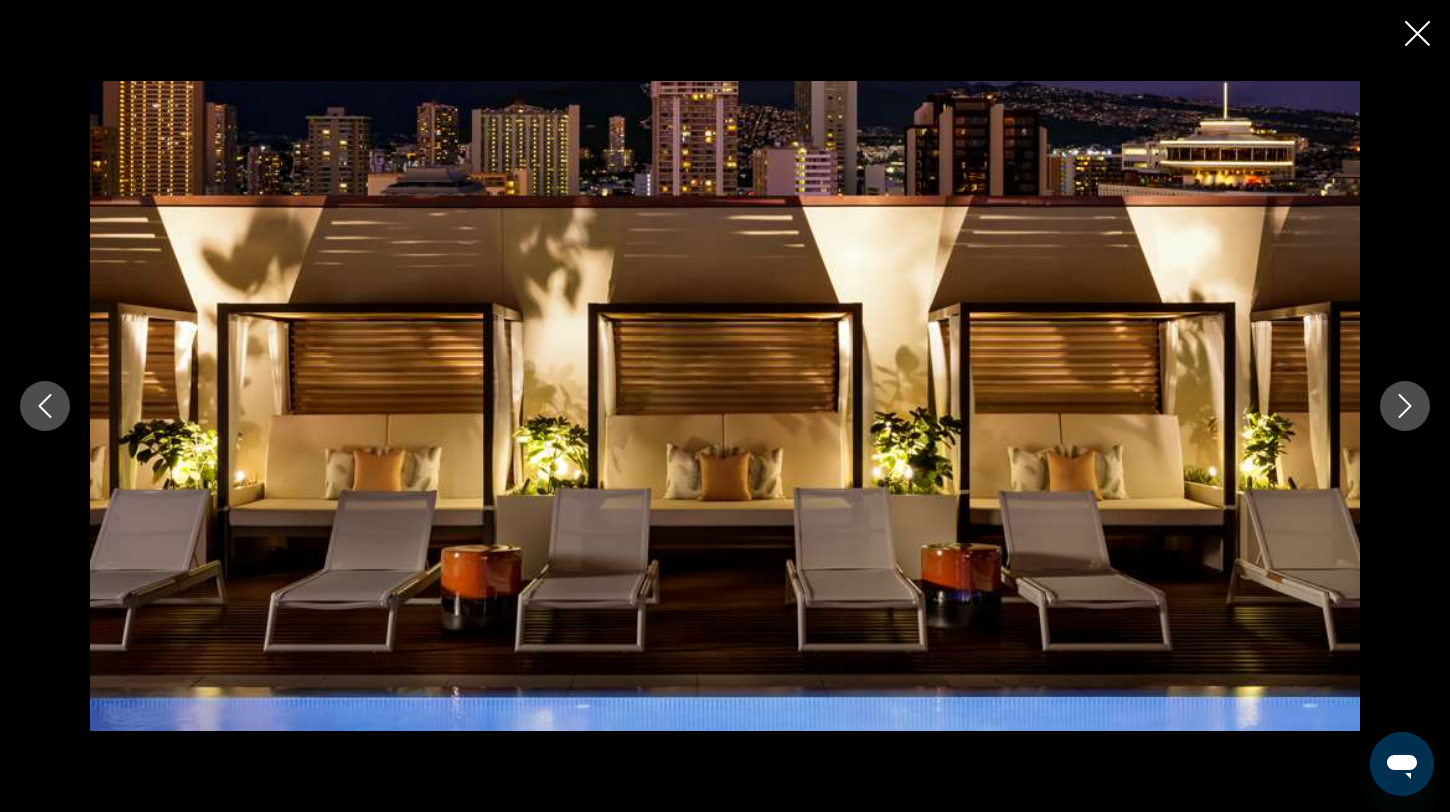 click 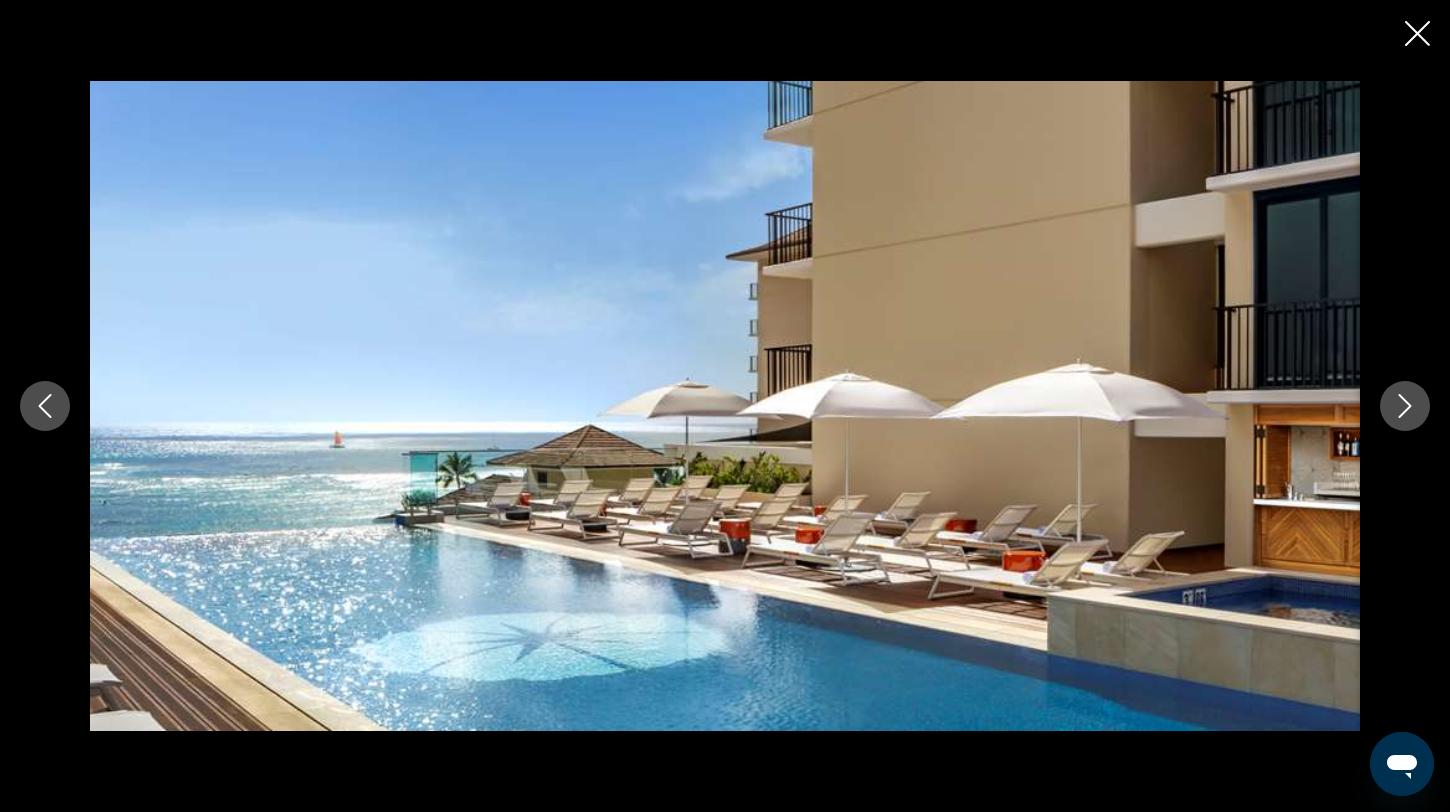 click 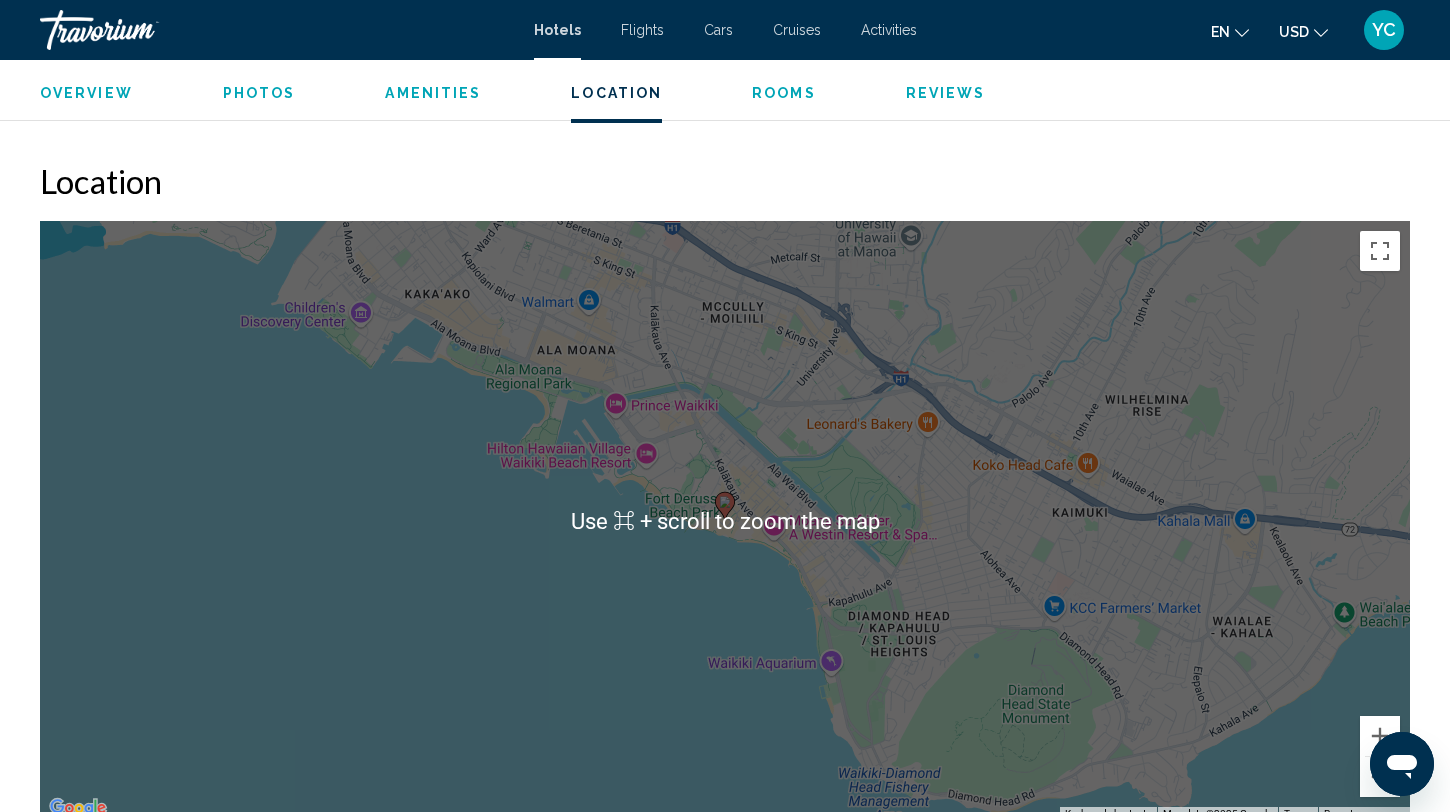 scroll, scrollTop: 1793, scrollLeft: 0, axis: vertical 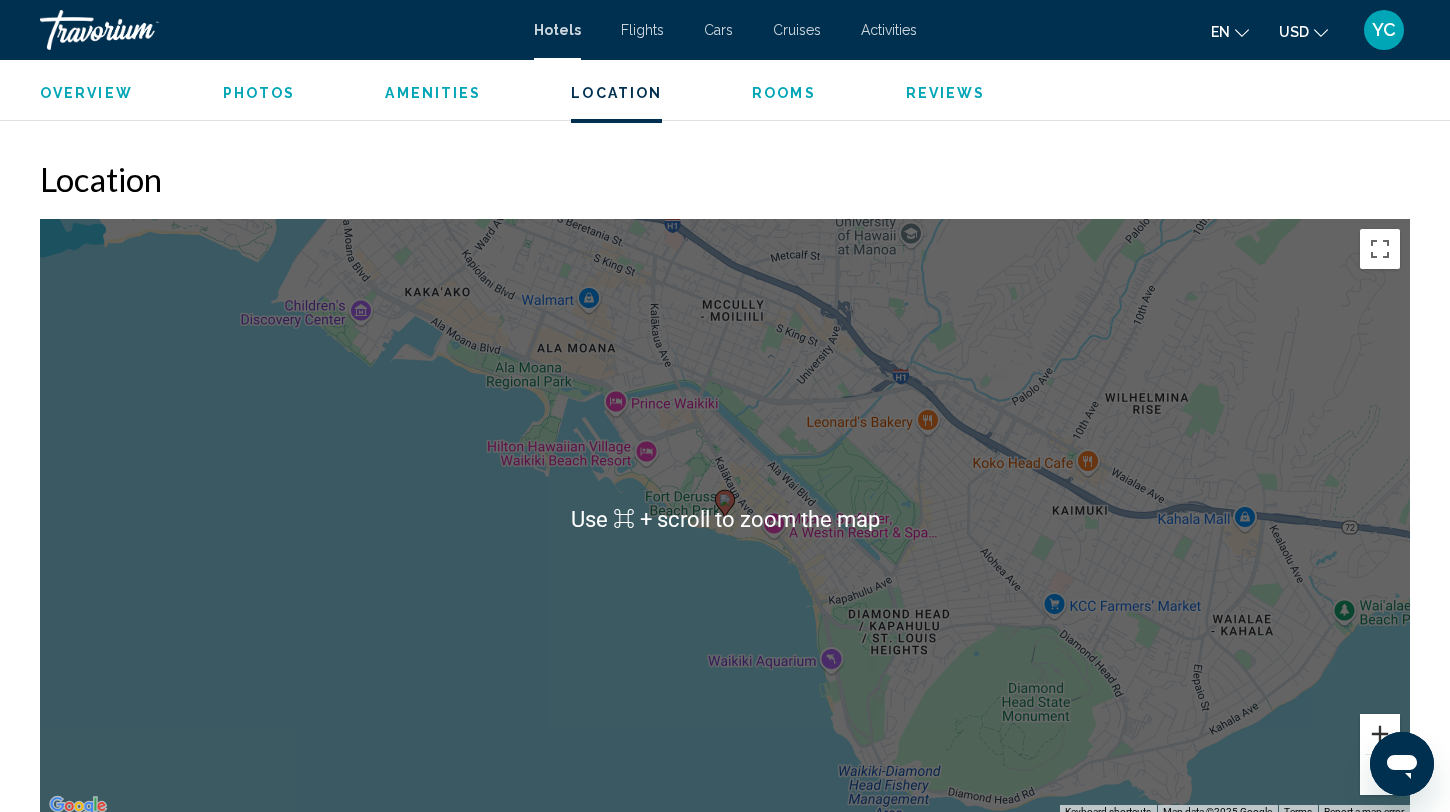 click at bounding box center [1380, 734] 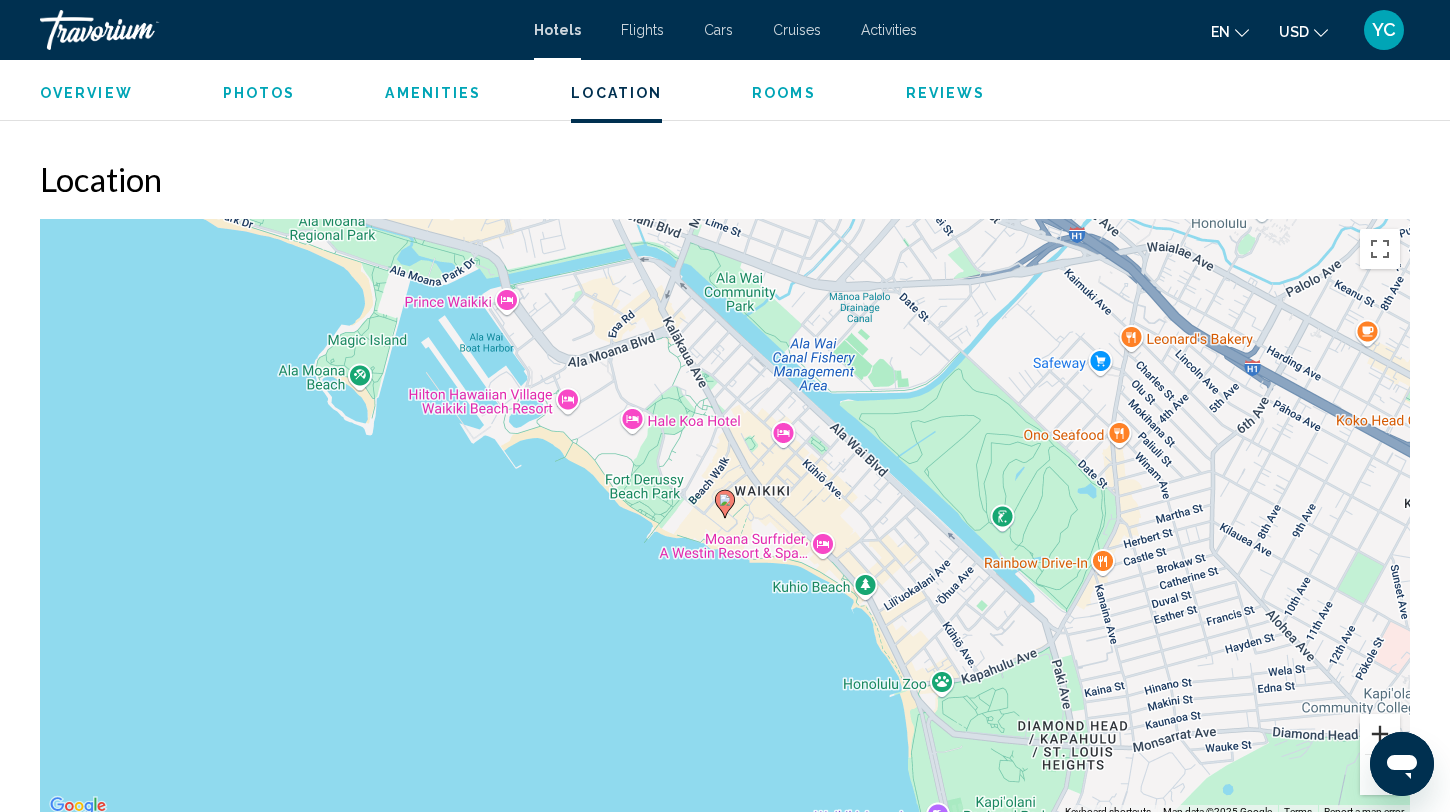 click at bounding box center [1380, 734] 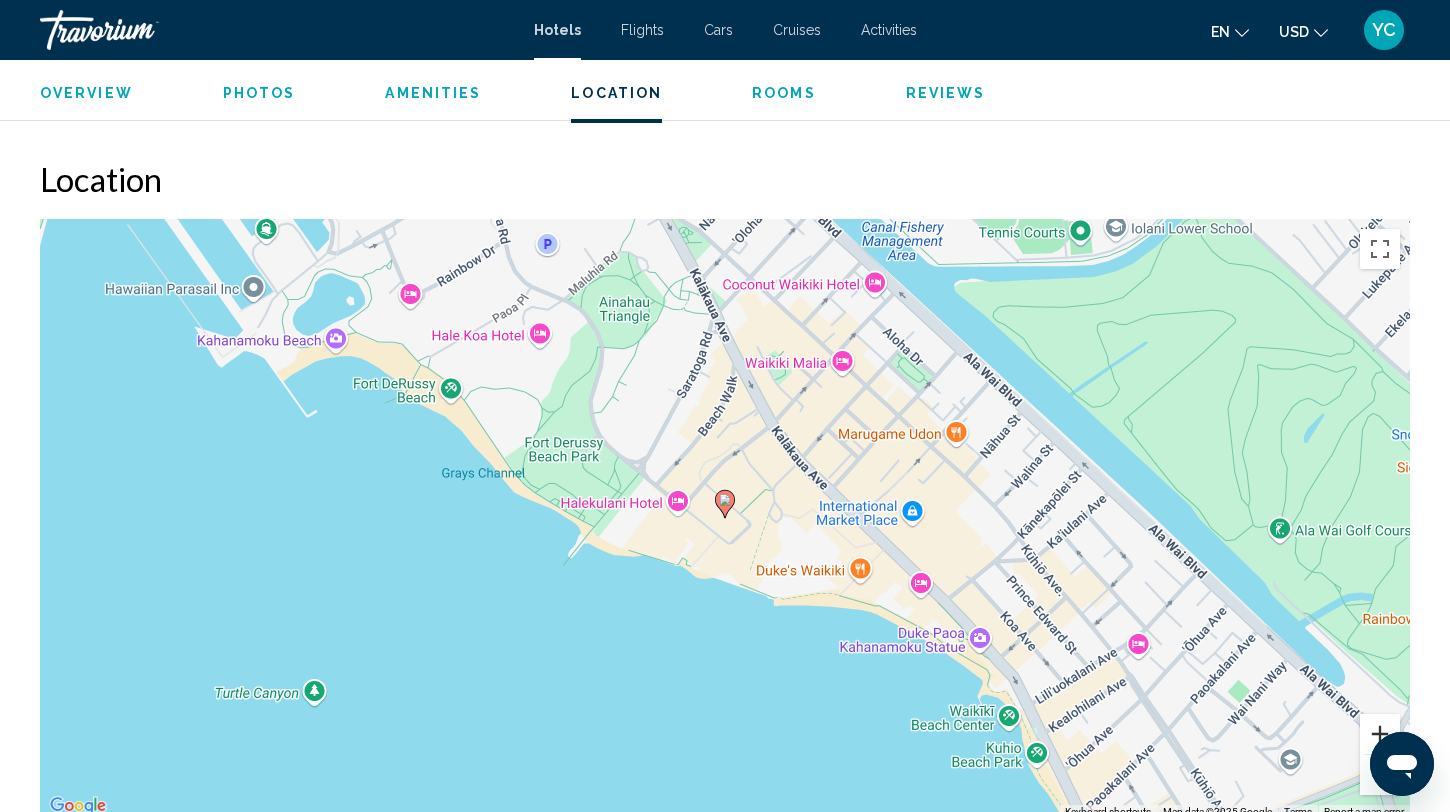 click at bounding box center [1380, 734] 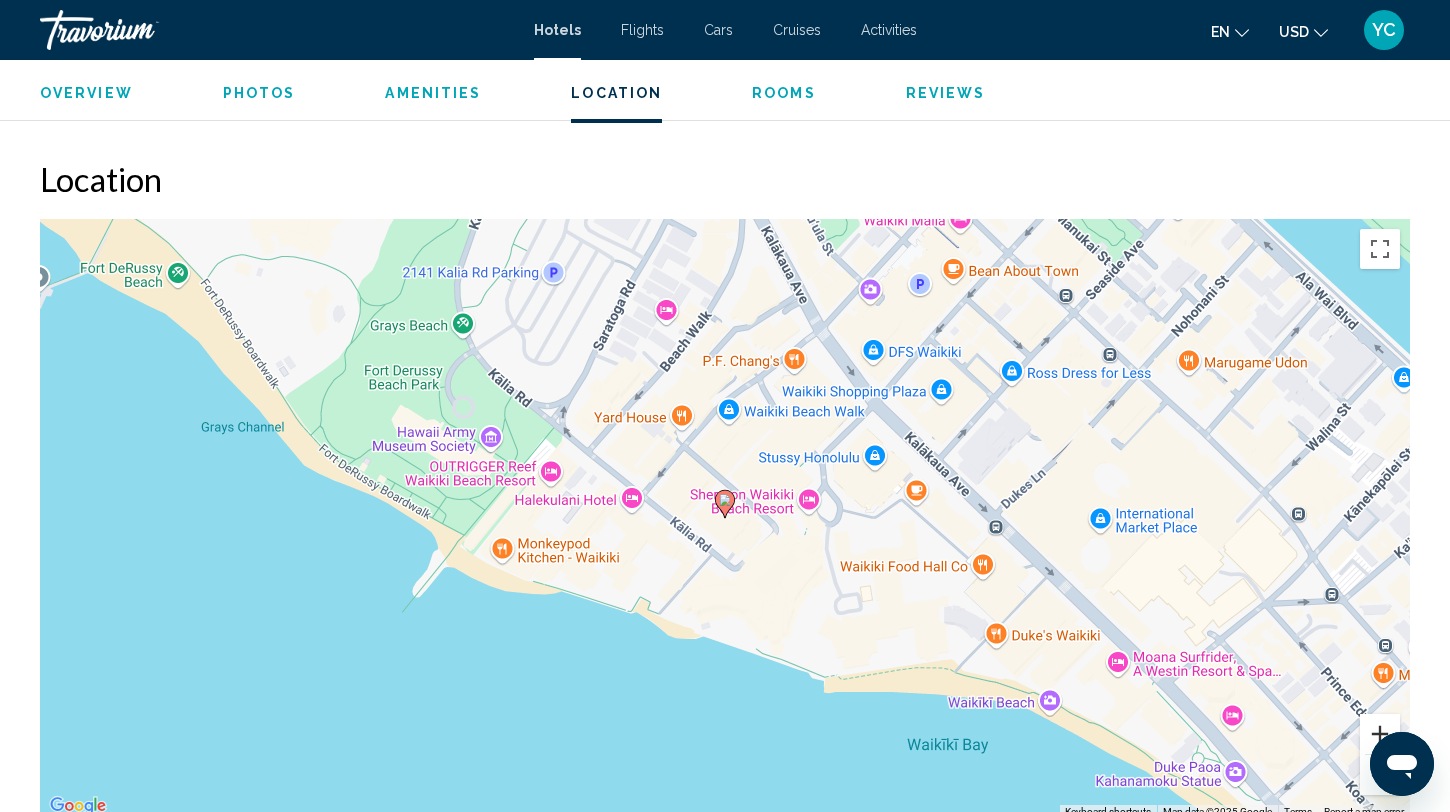 click at bounding box center [1380, 734] 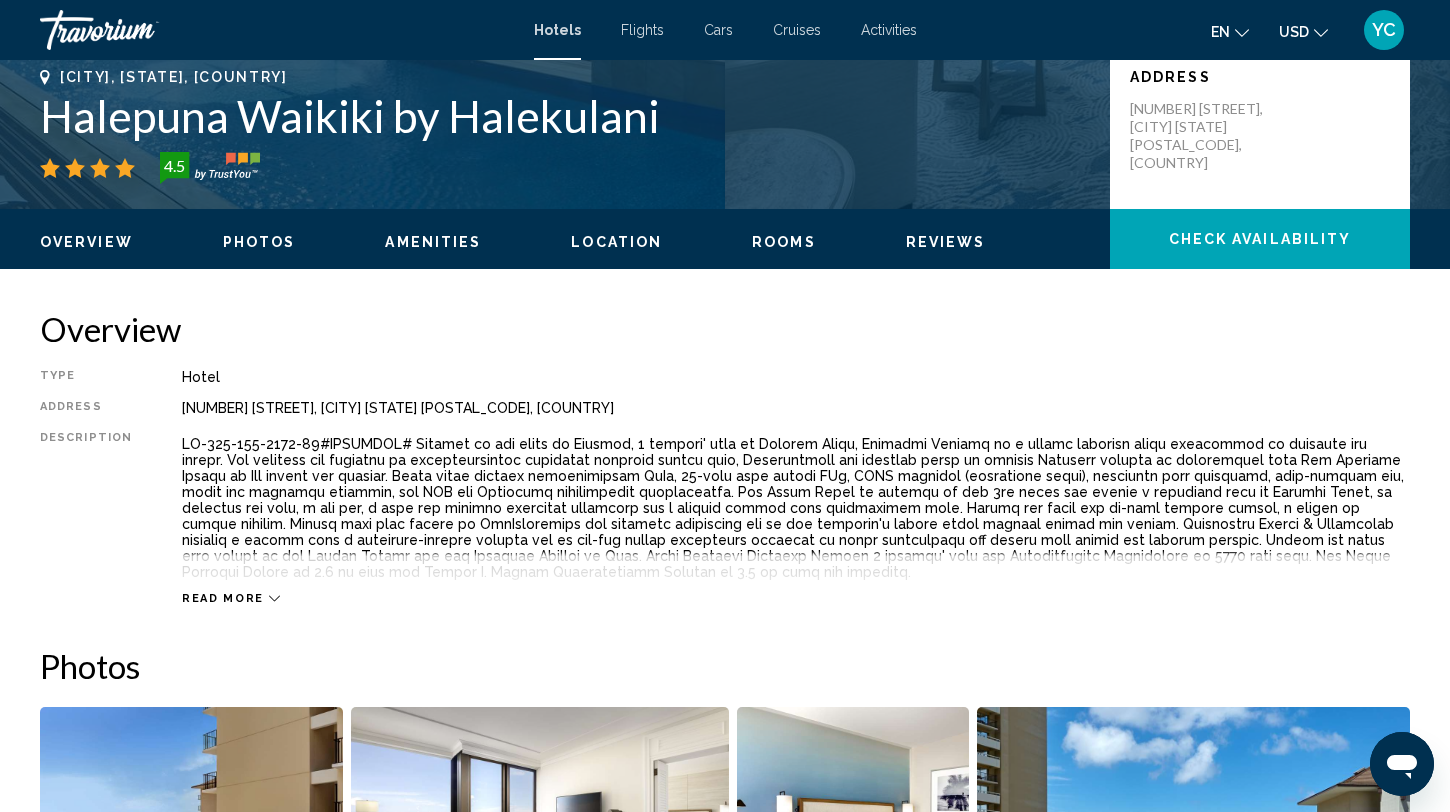 scroll, scrollTop: 447, scrollLeft: 0, axis: vertical 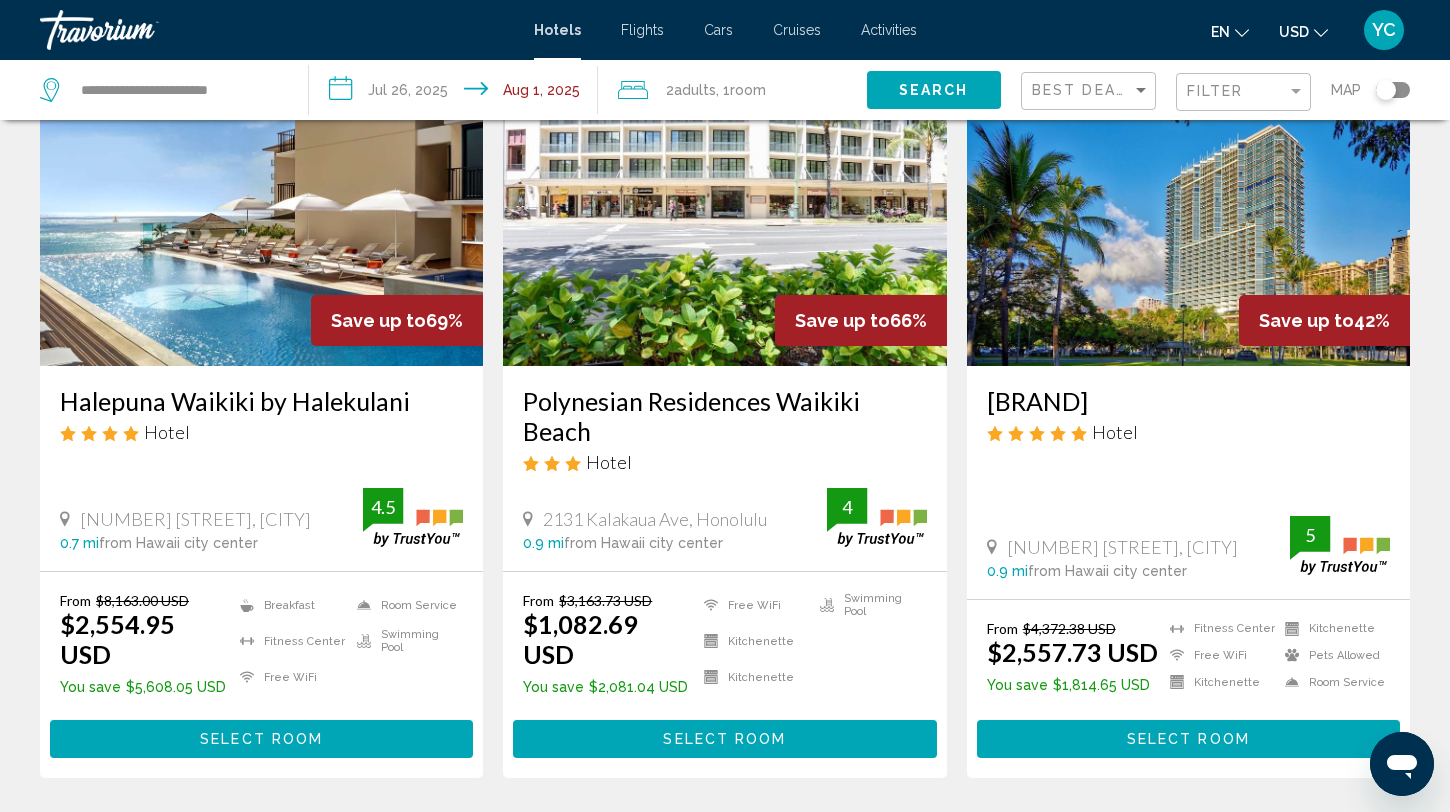 click at bounding box center [1188, 206] 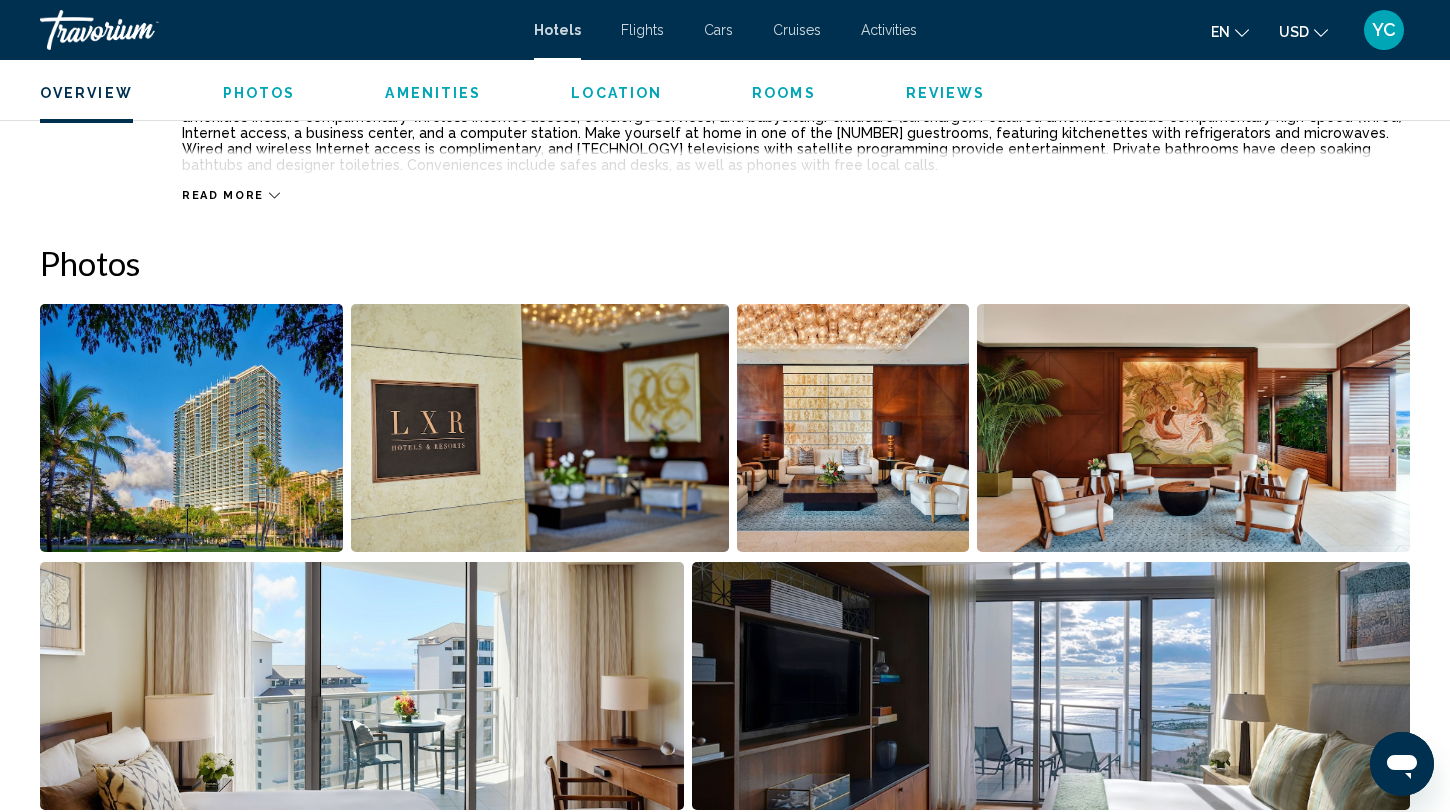 scroll, scrollTop: 923, scrollLeft: 0, axis: vertical 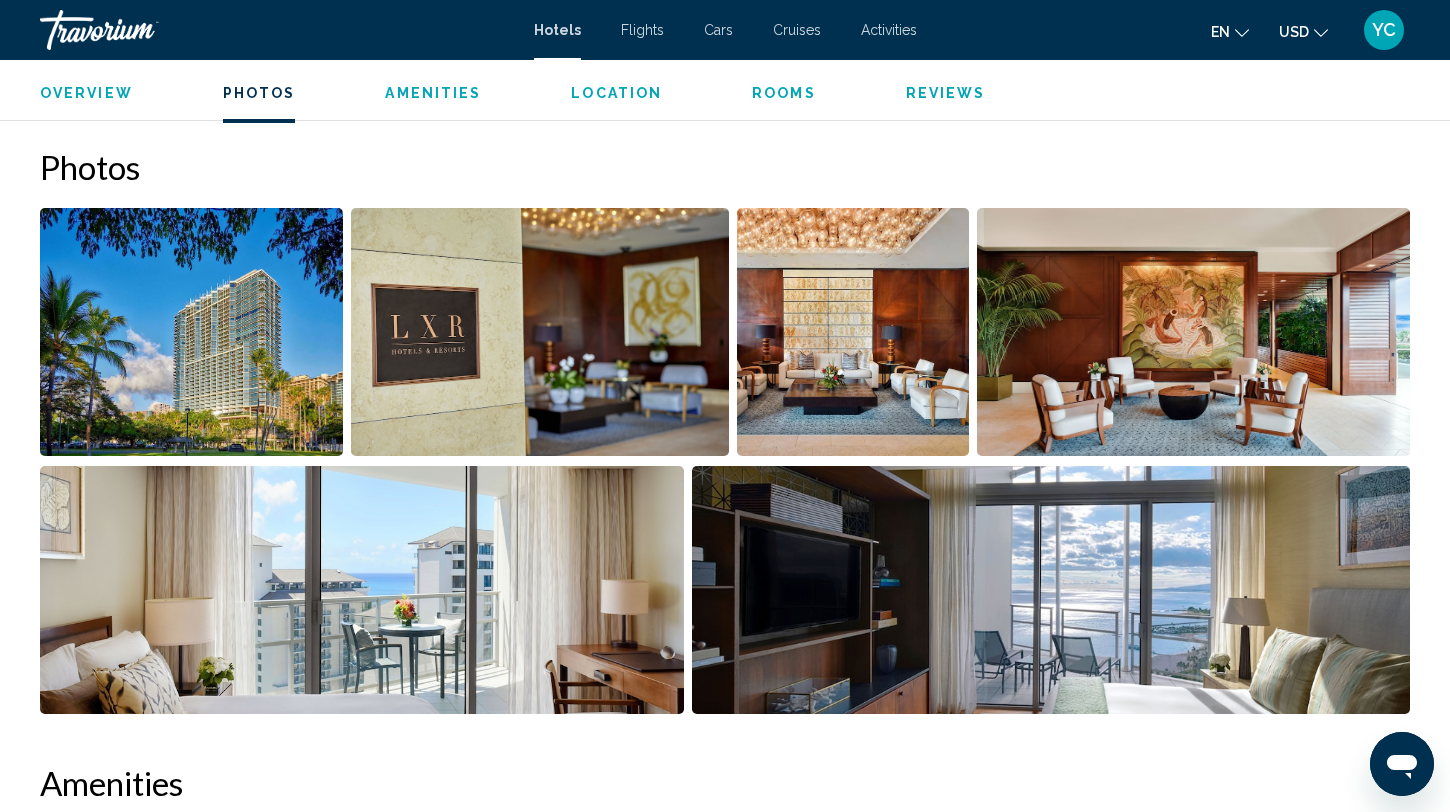 click at bounding box center (191, 332) 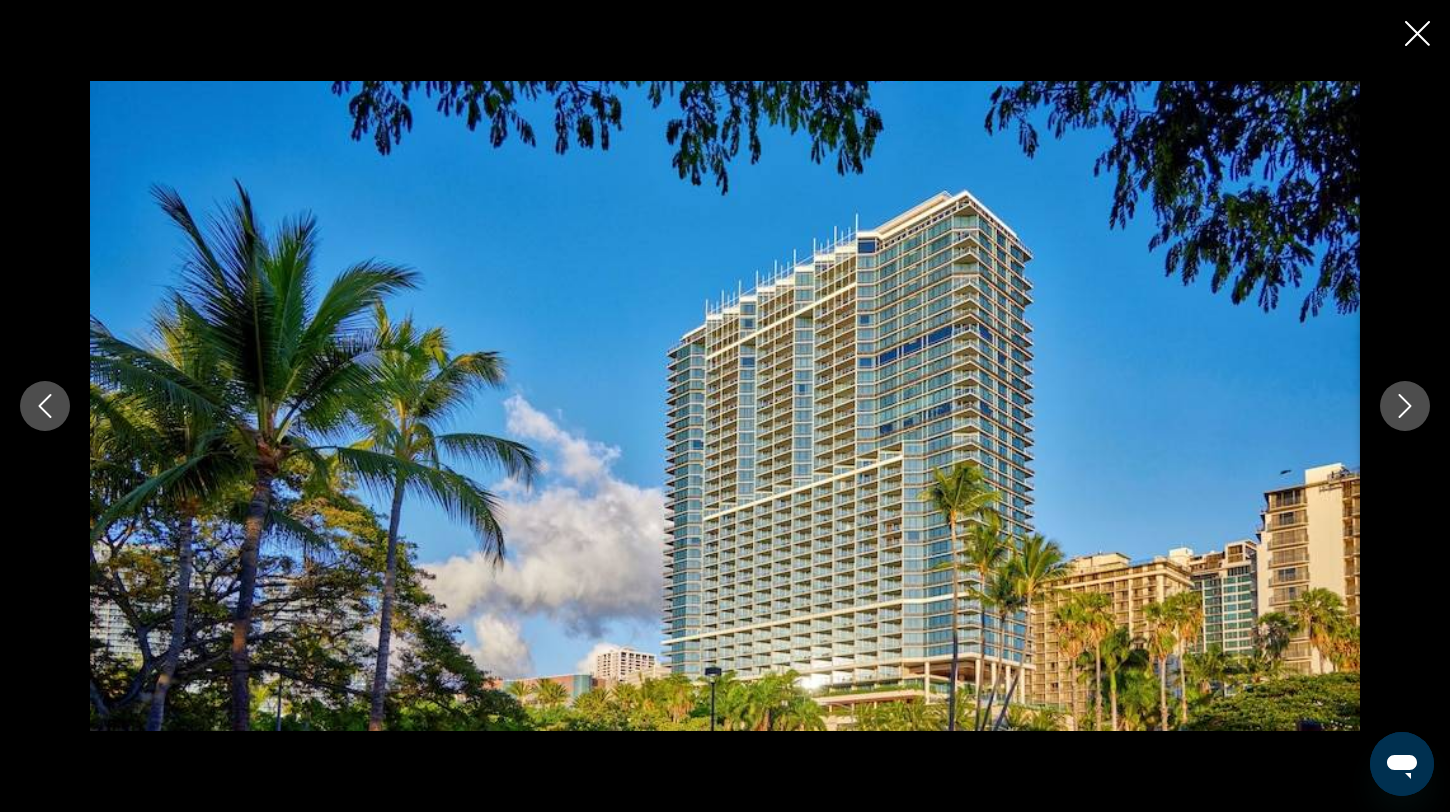 click at bounding box center [1405, 406] 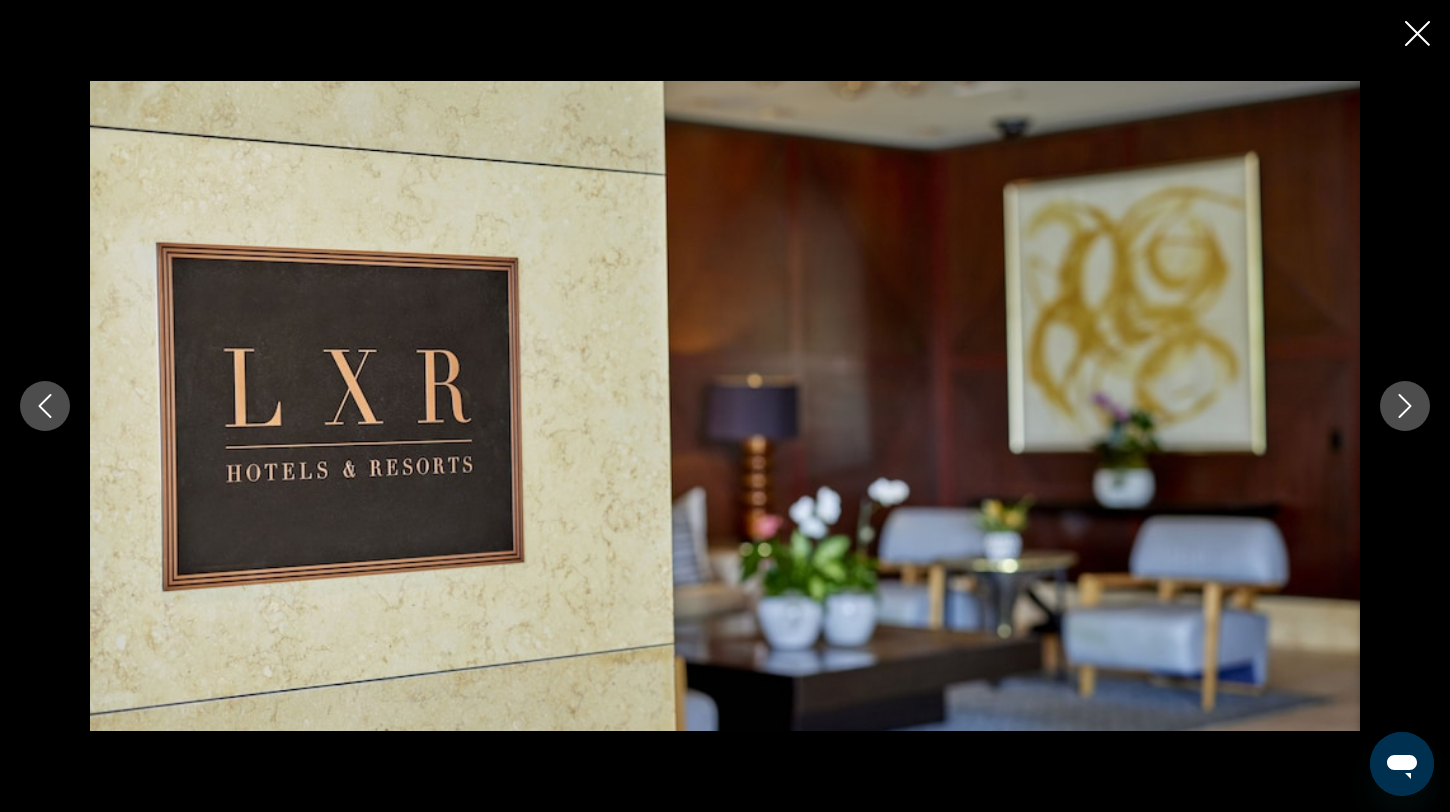 click 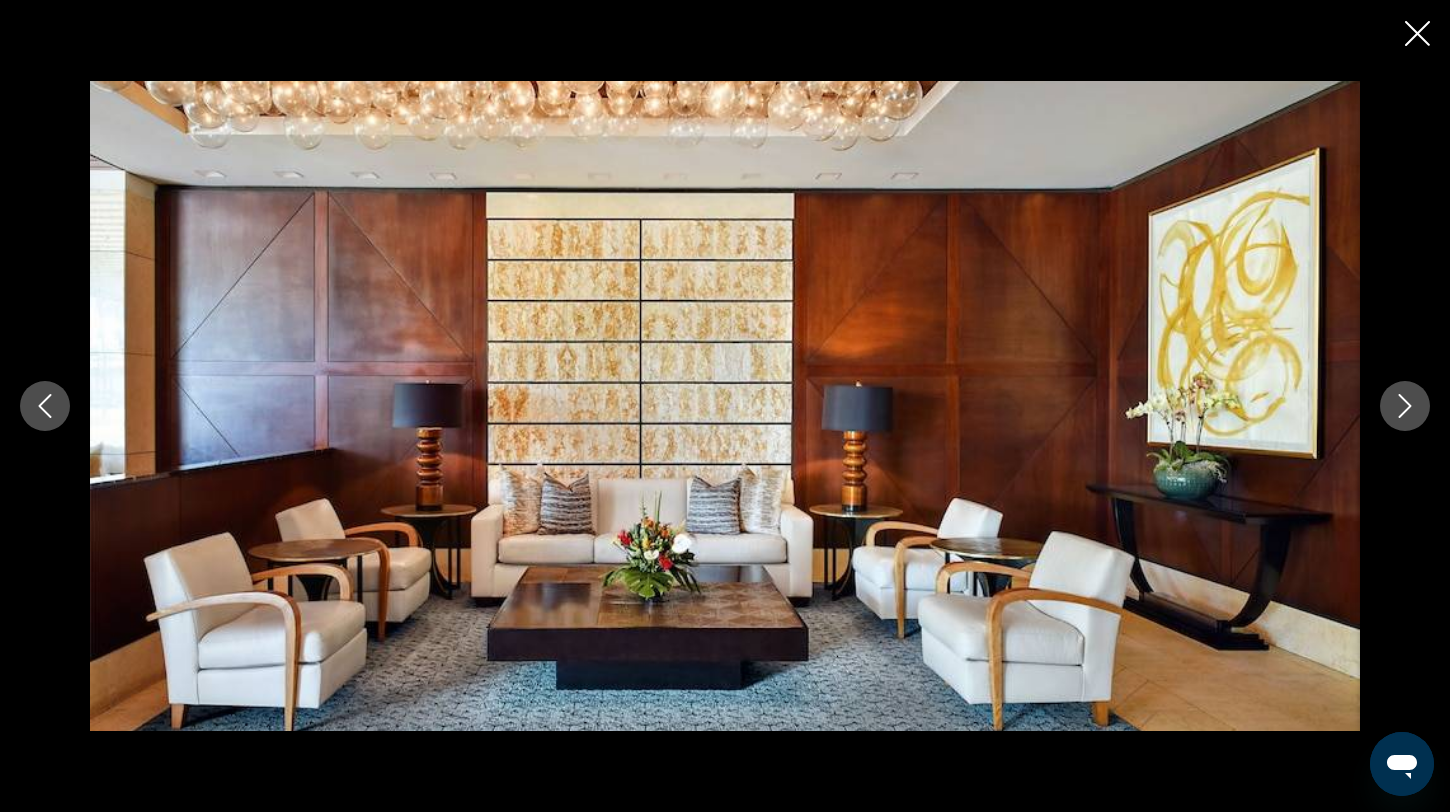 click 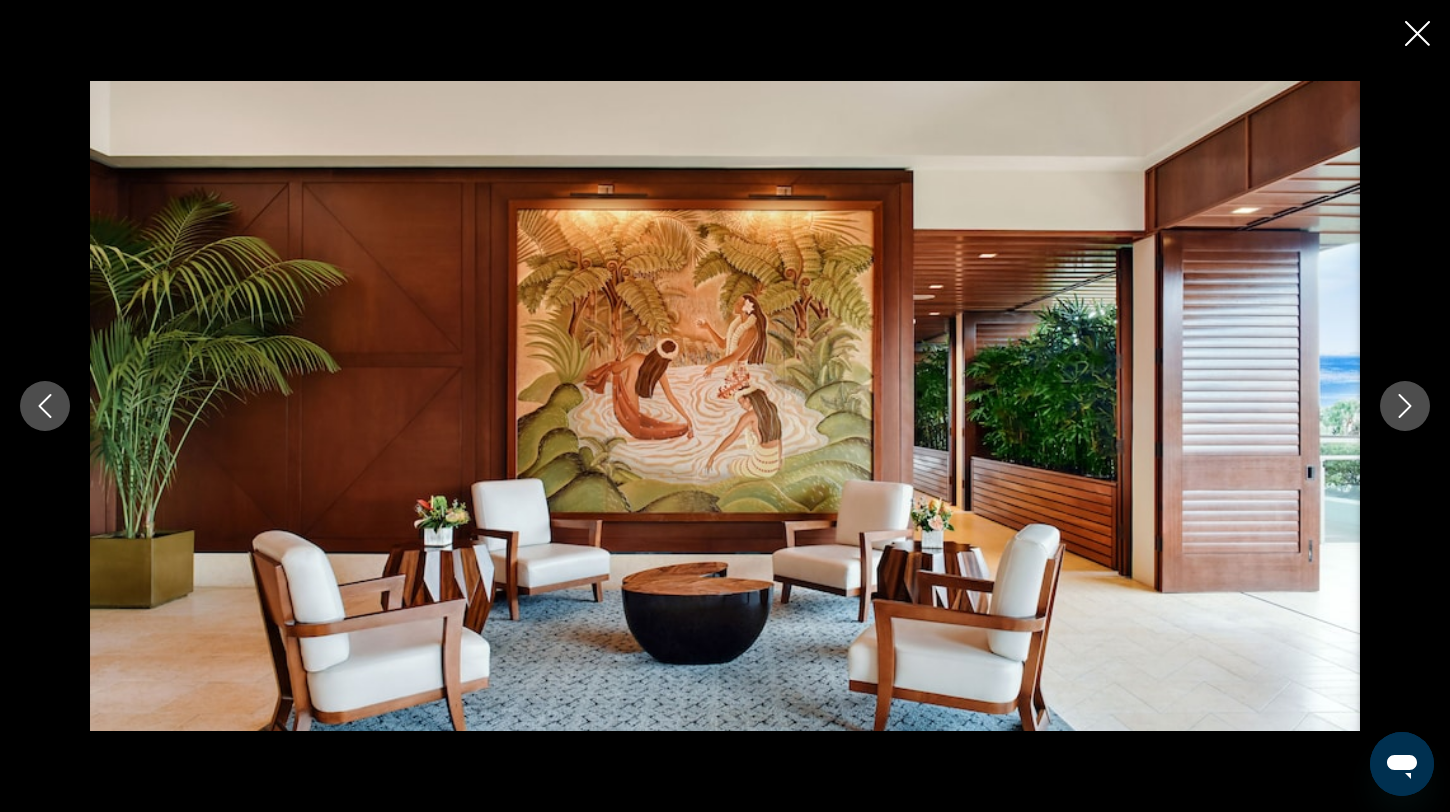 click 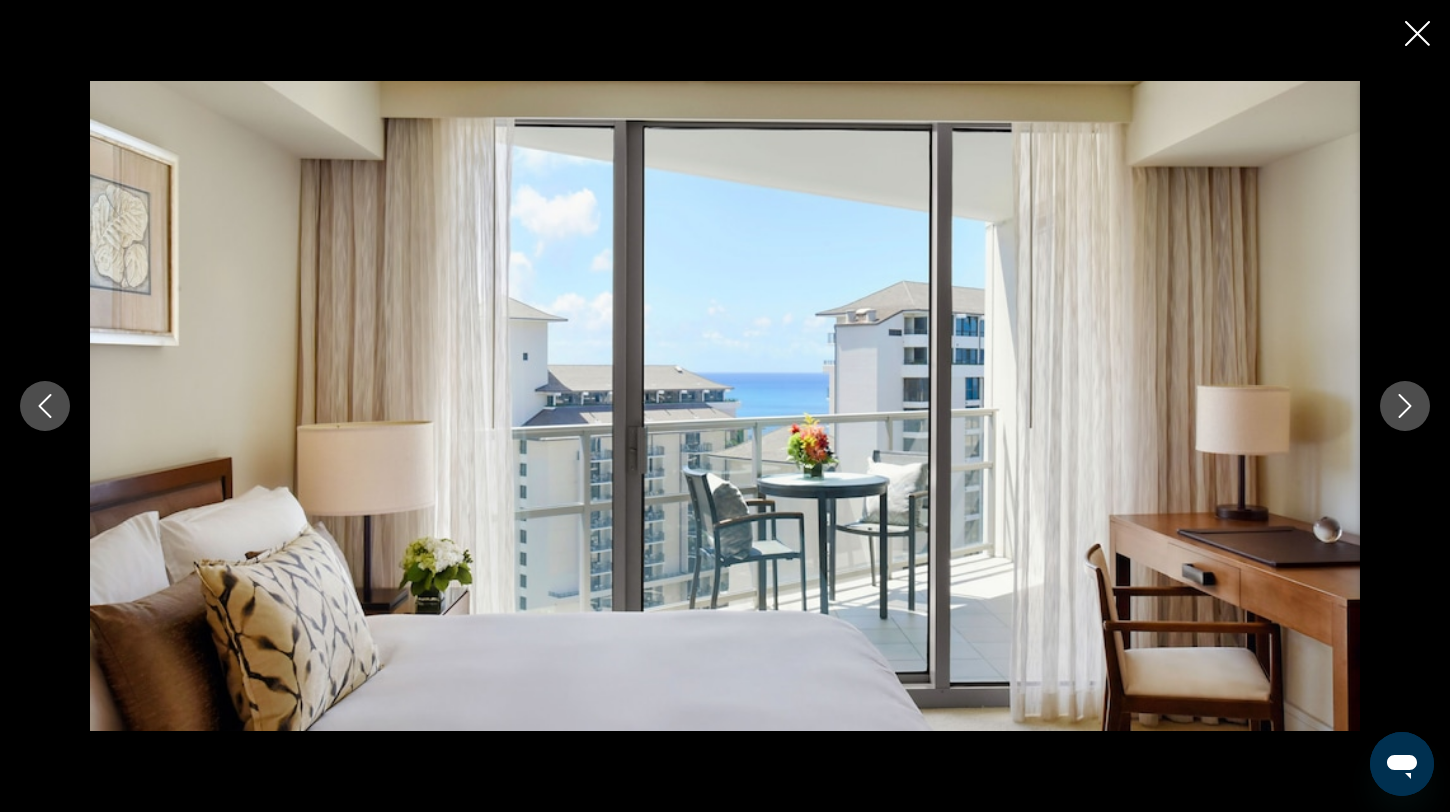 click 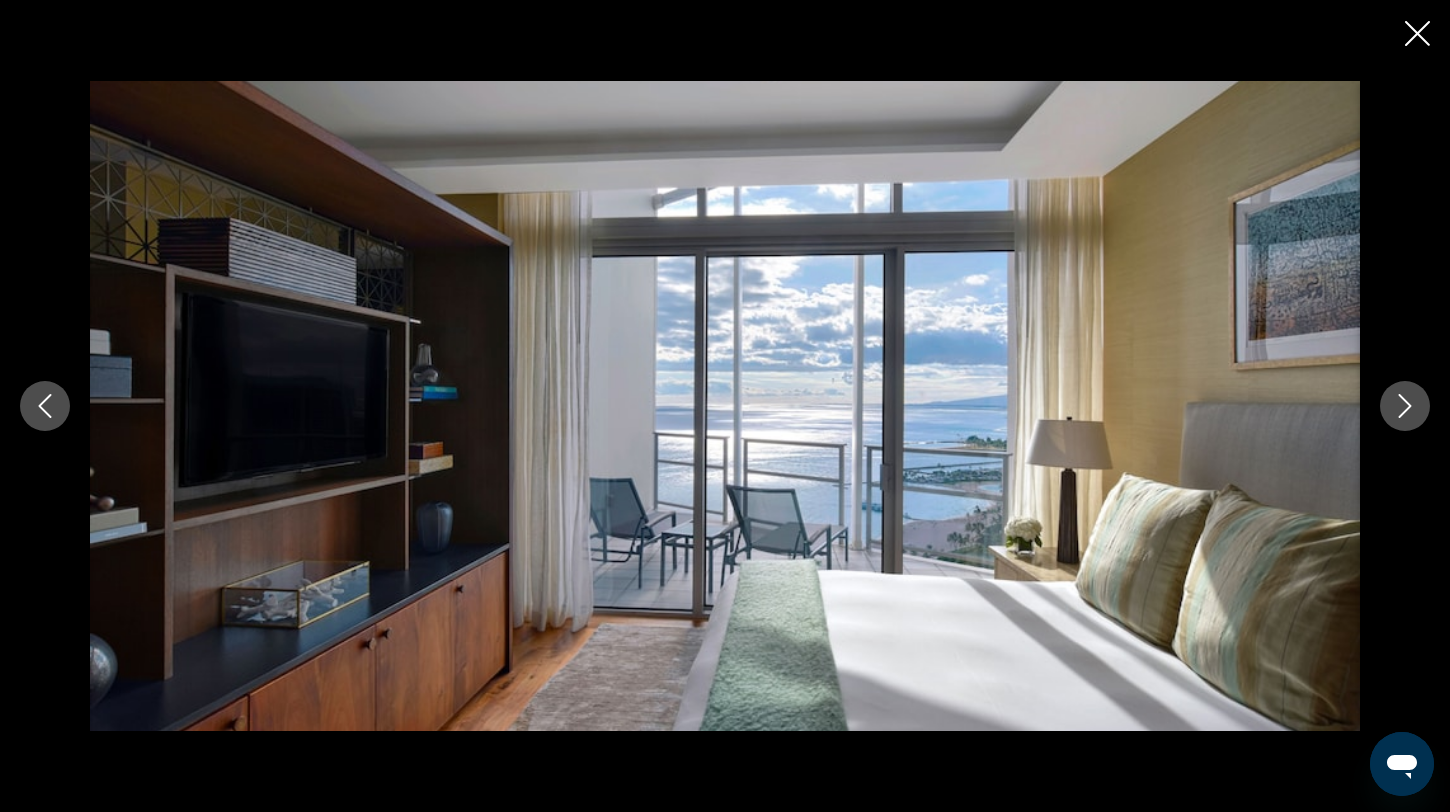 click 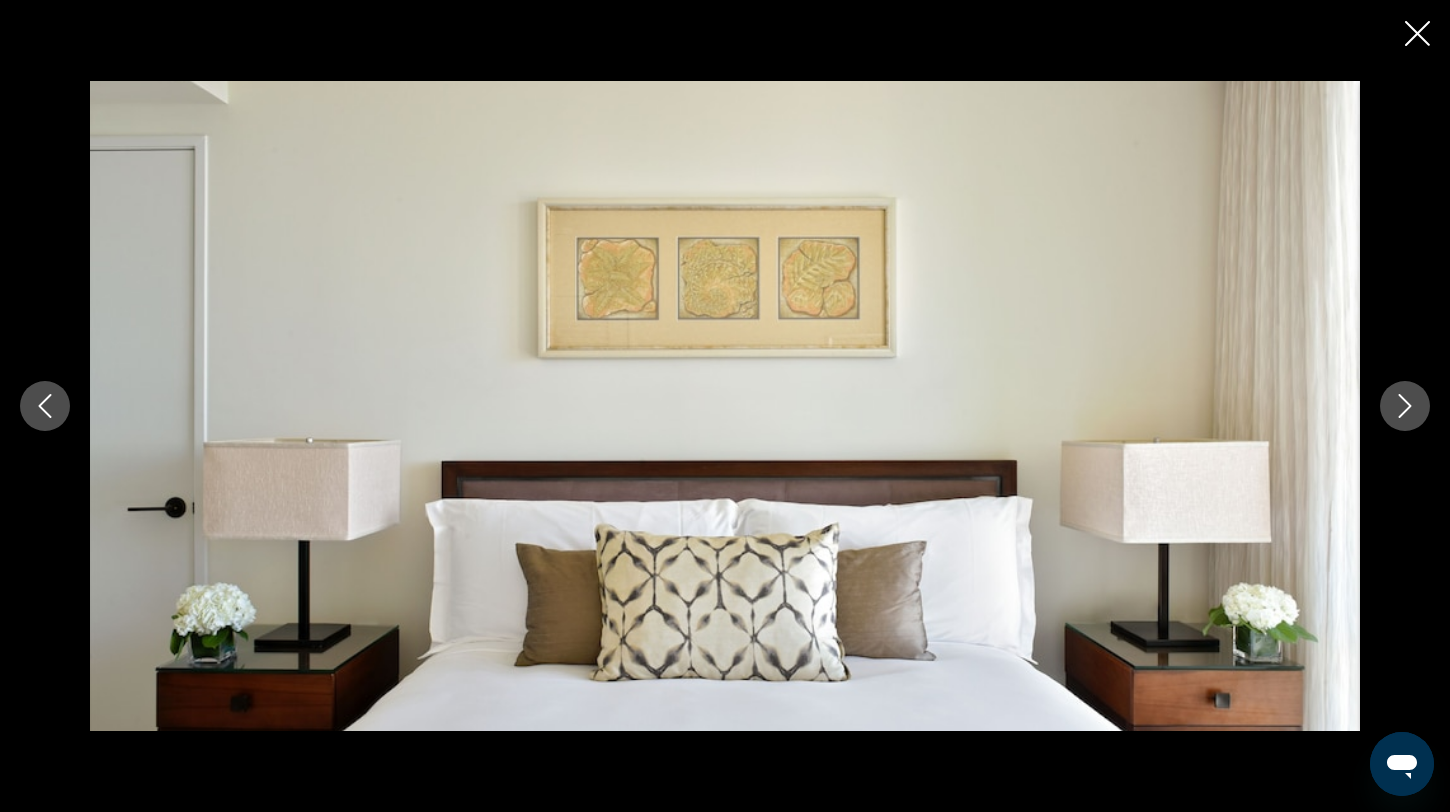 click 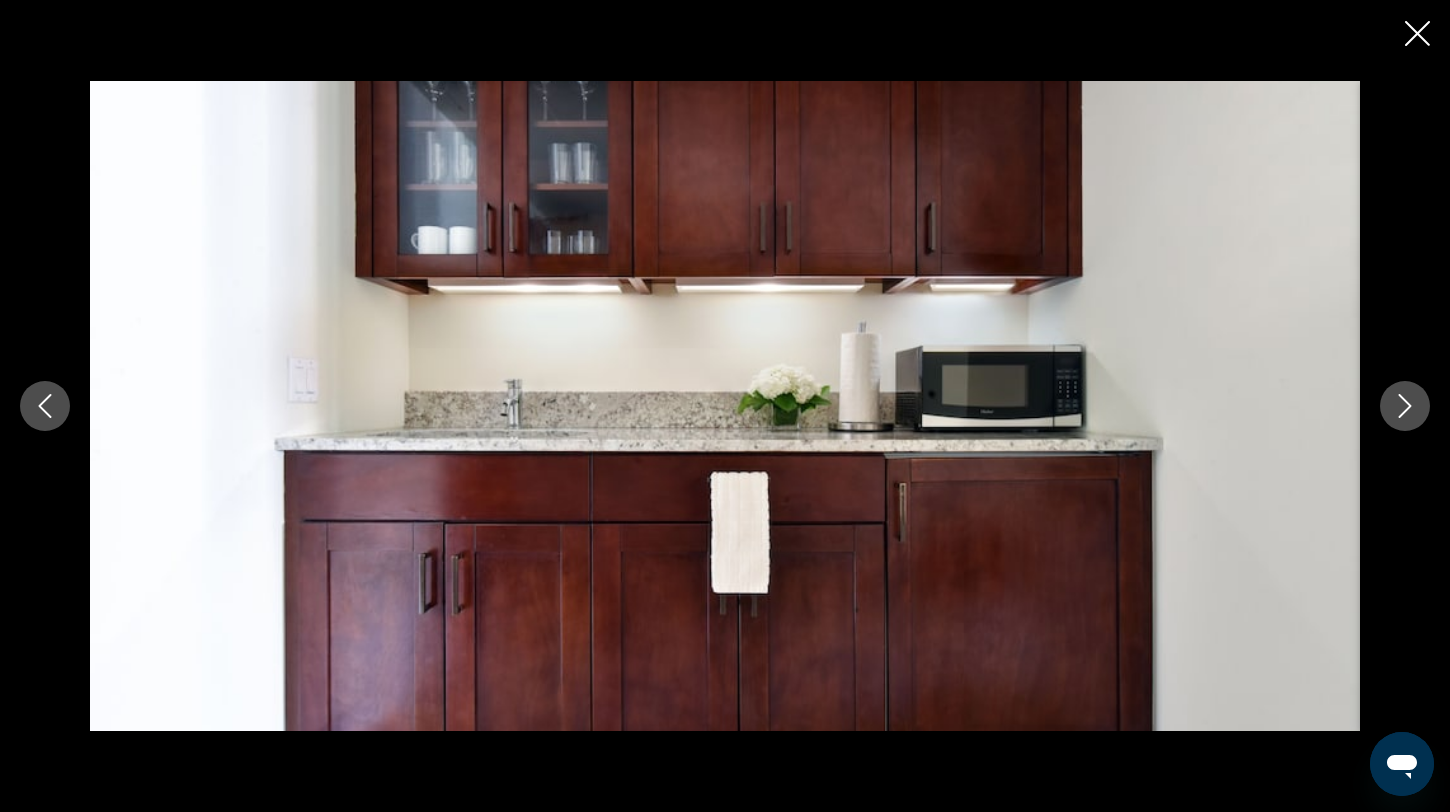 click 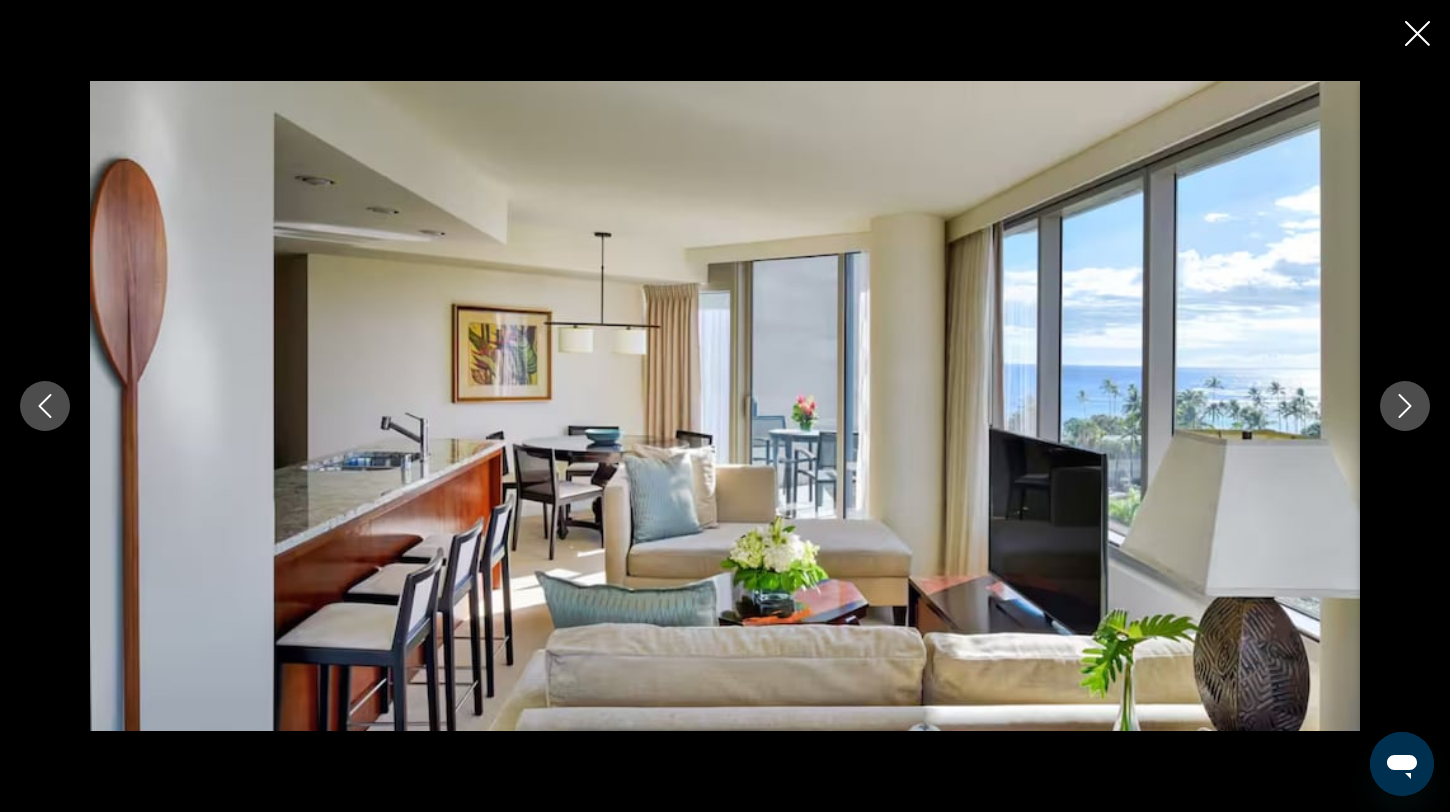click 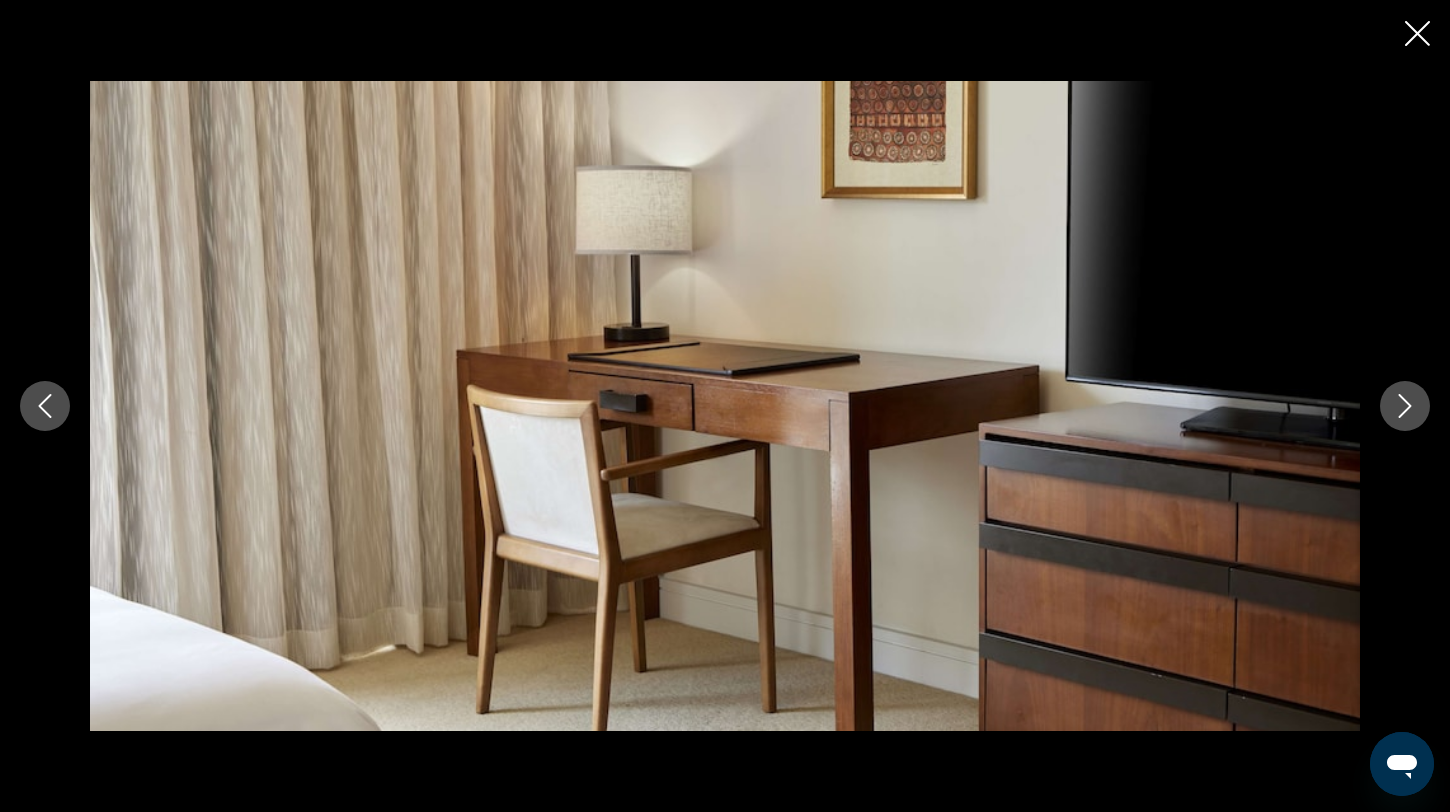 click 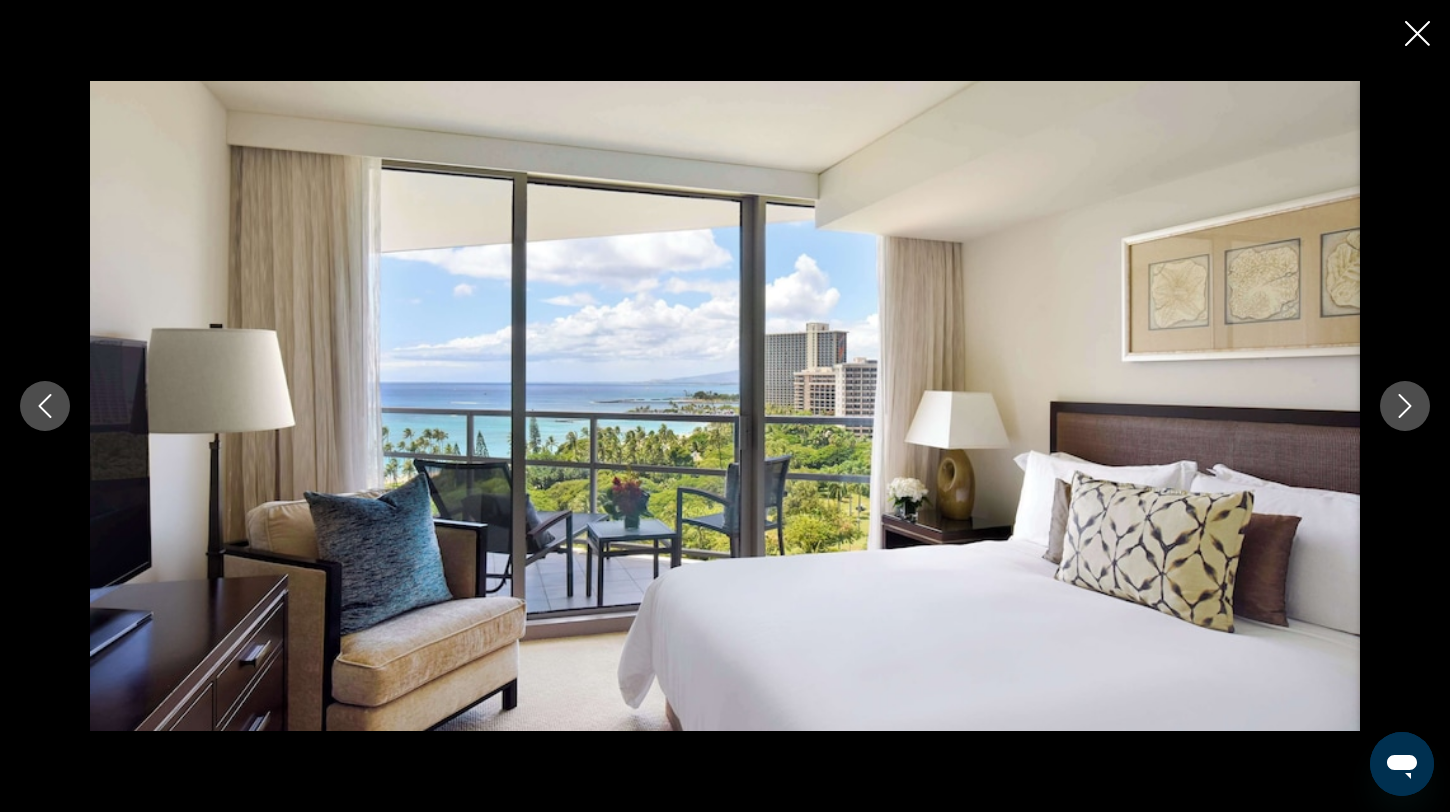 click 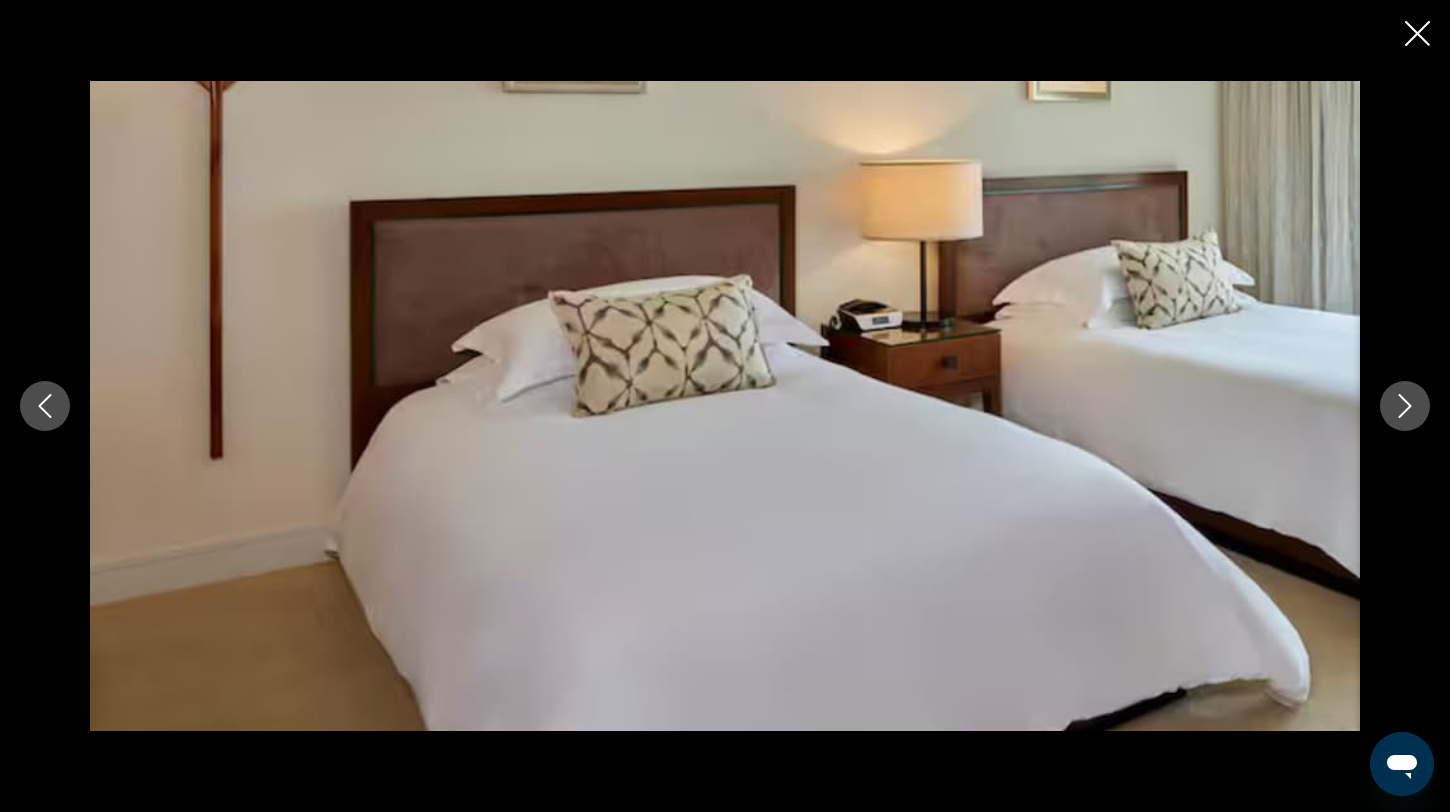 click 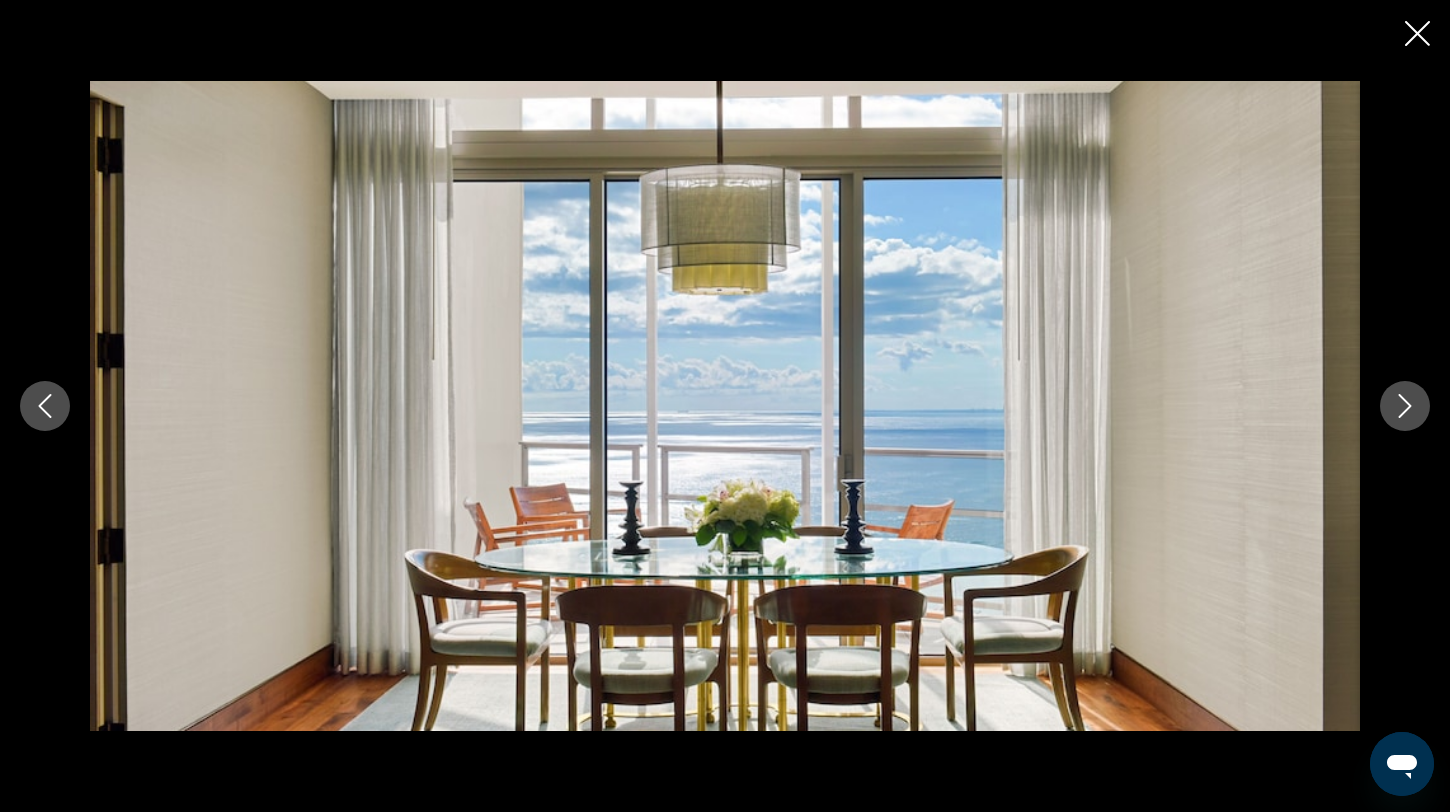 click 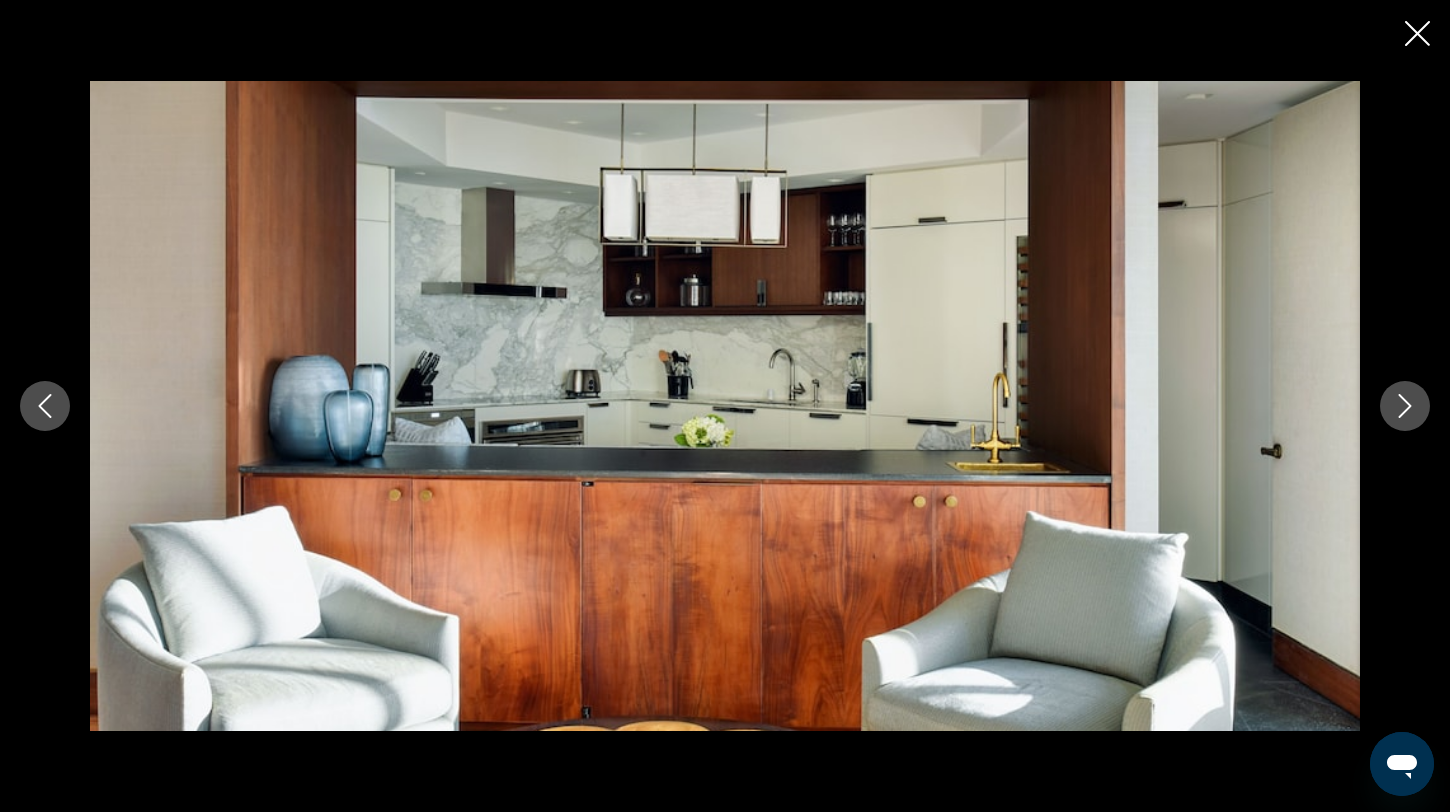 click 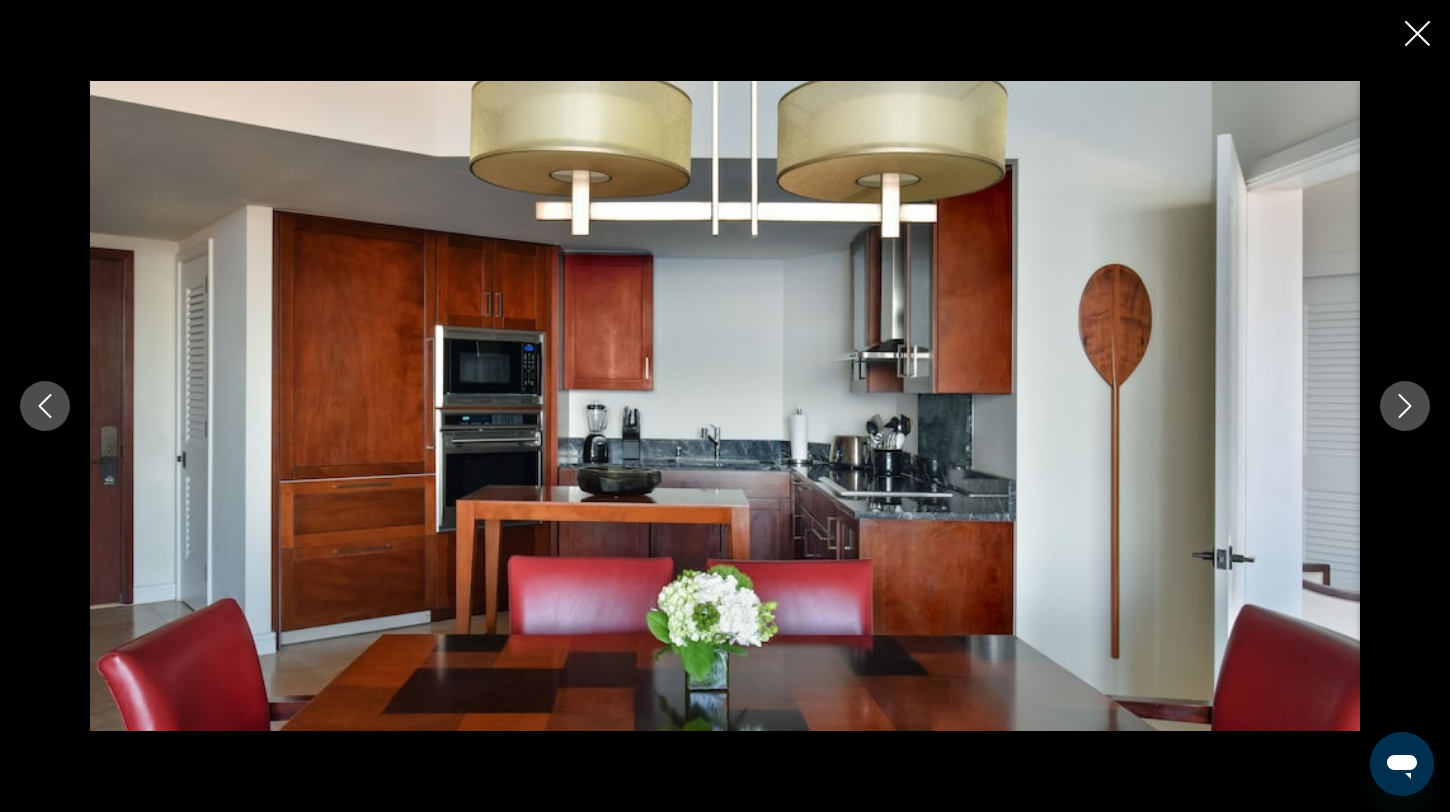 click 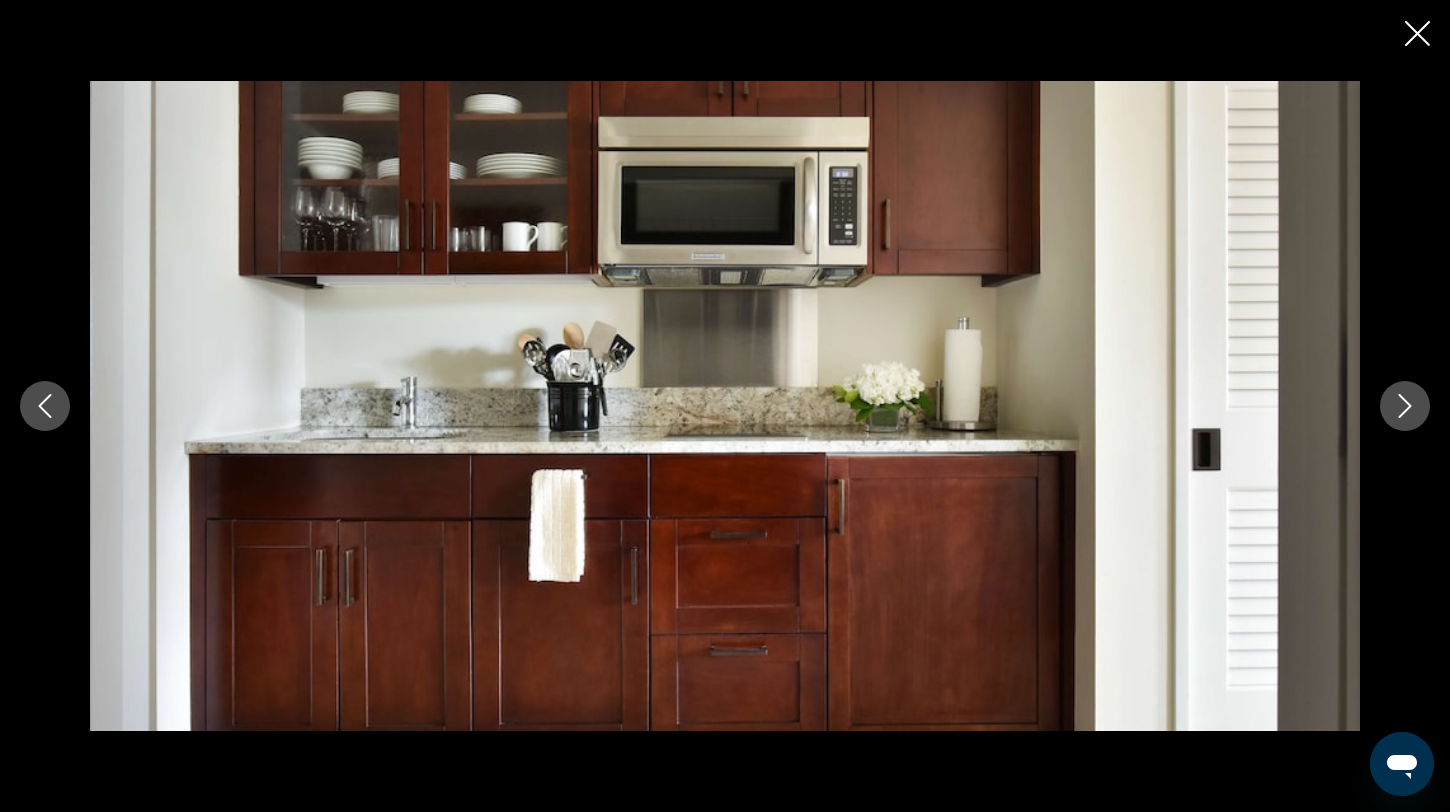 click 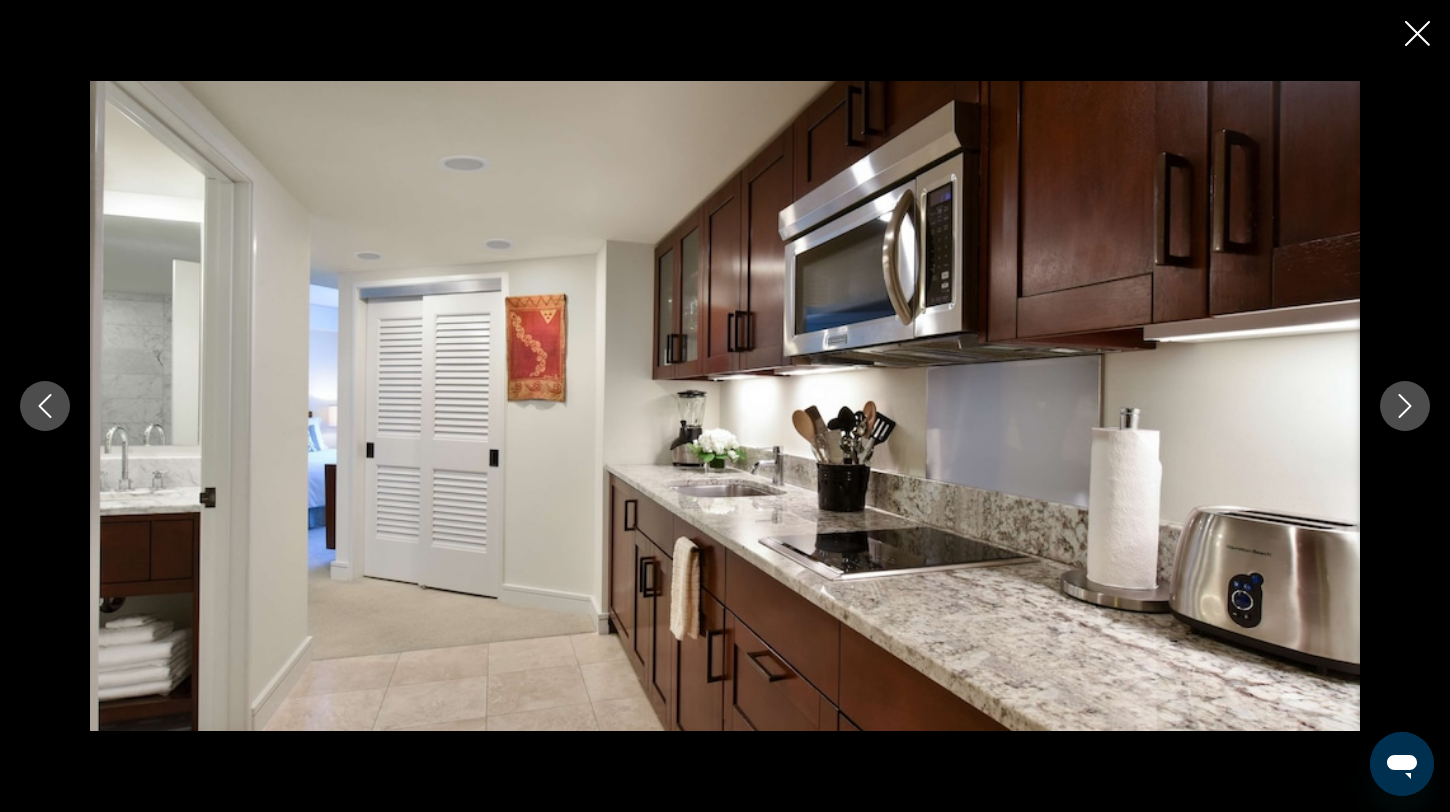 click 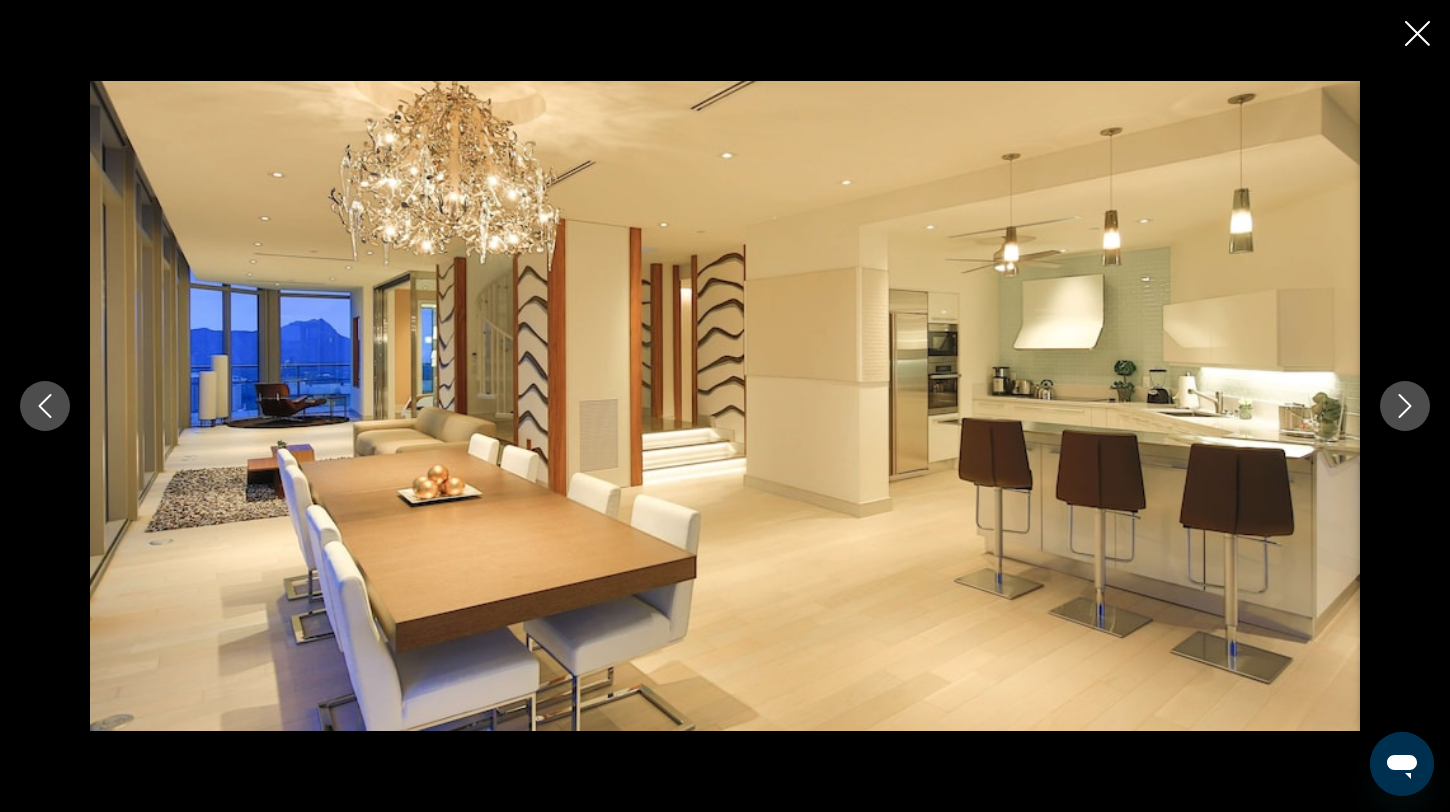 click 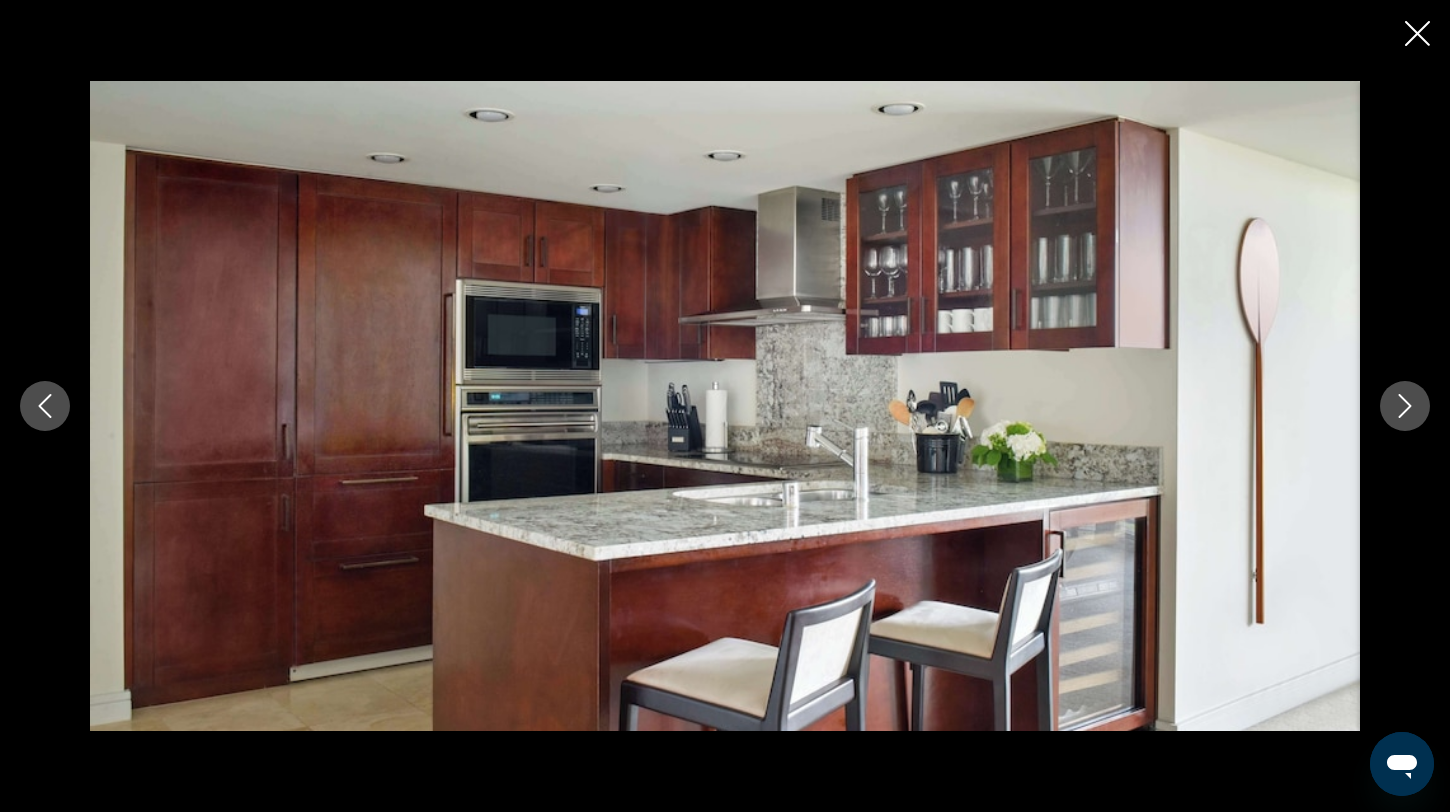 click 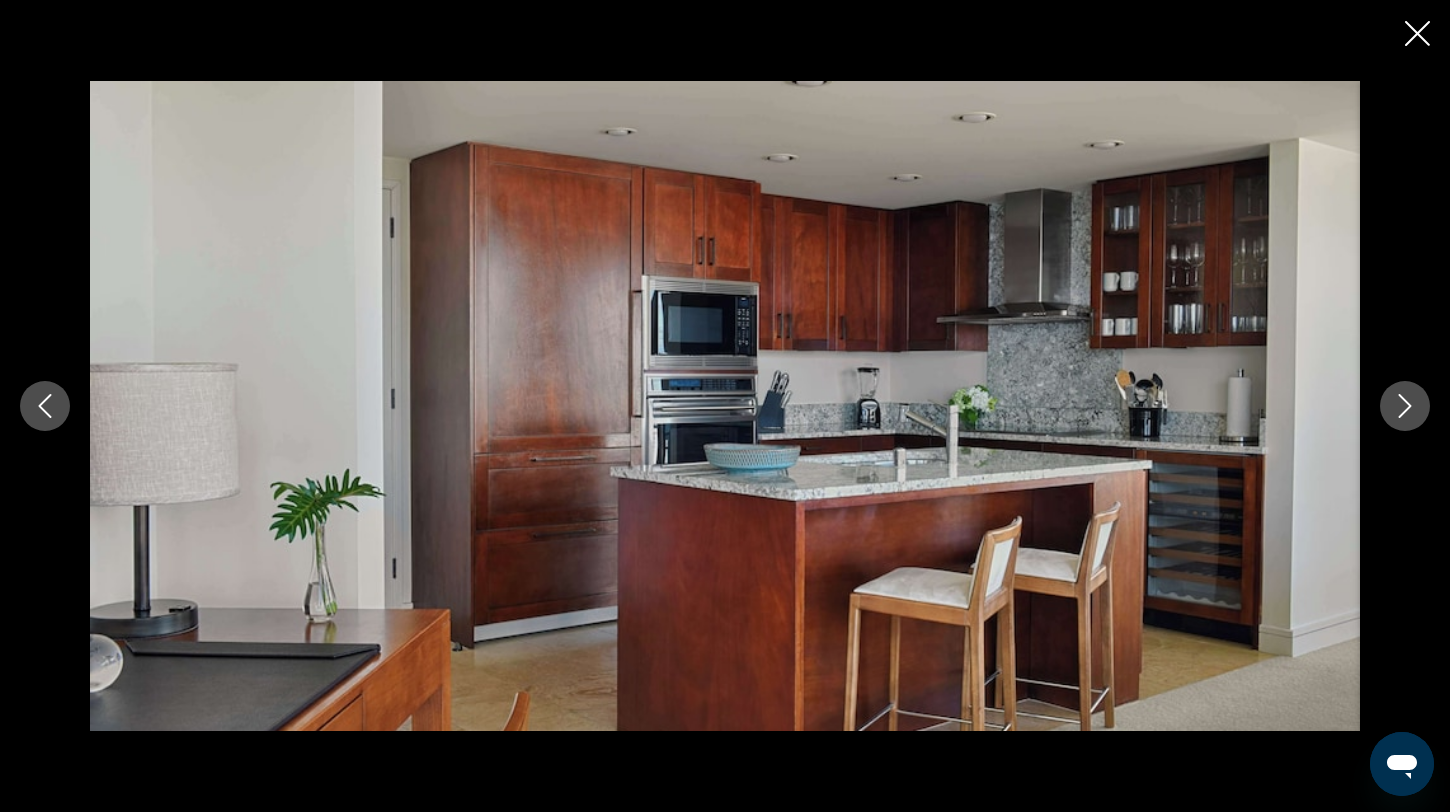 click 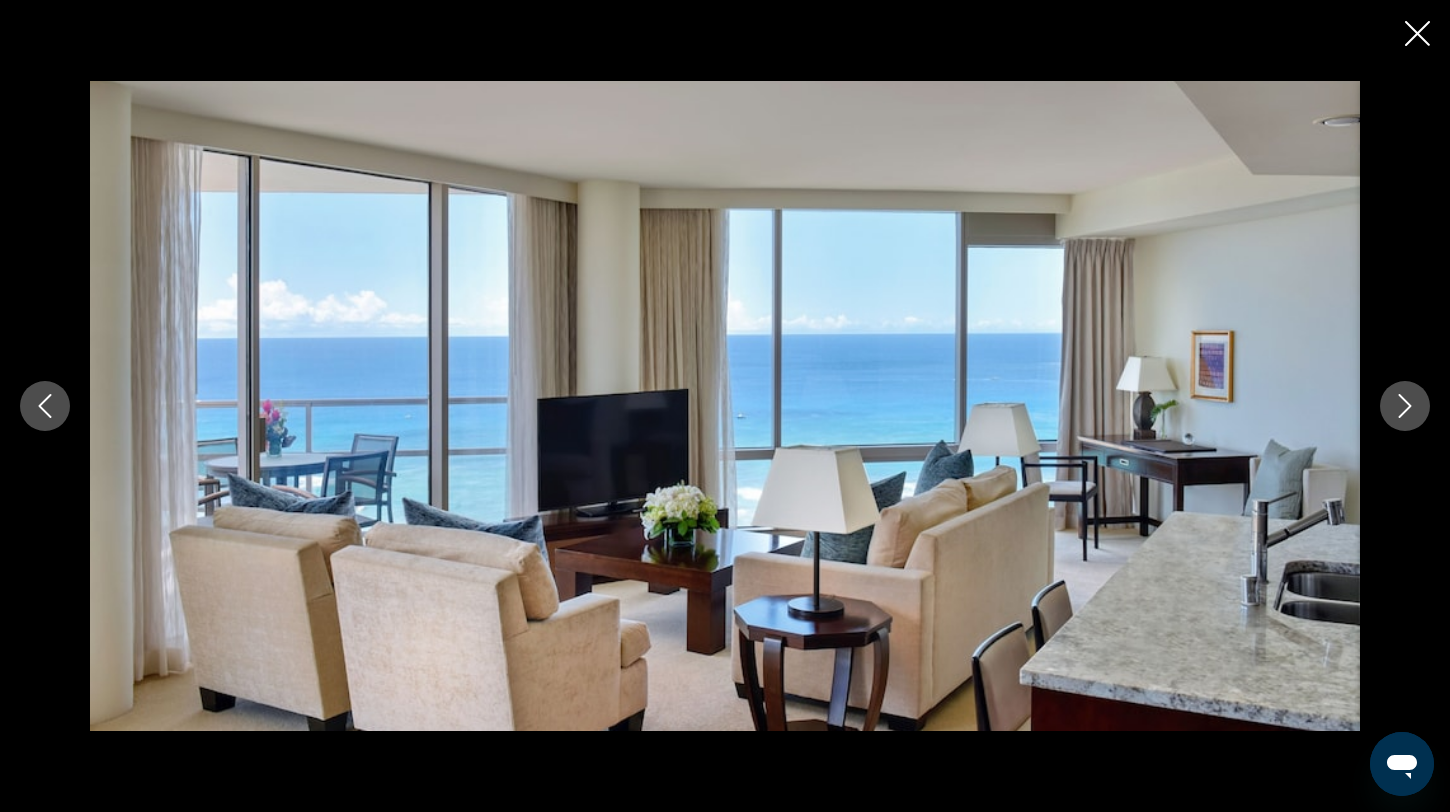 click 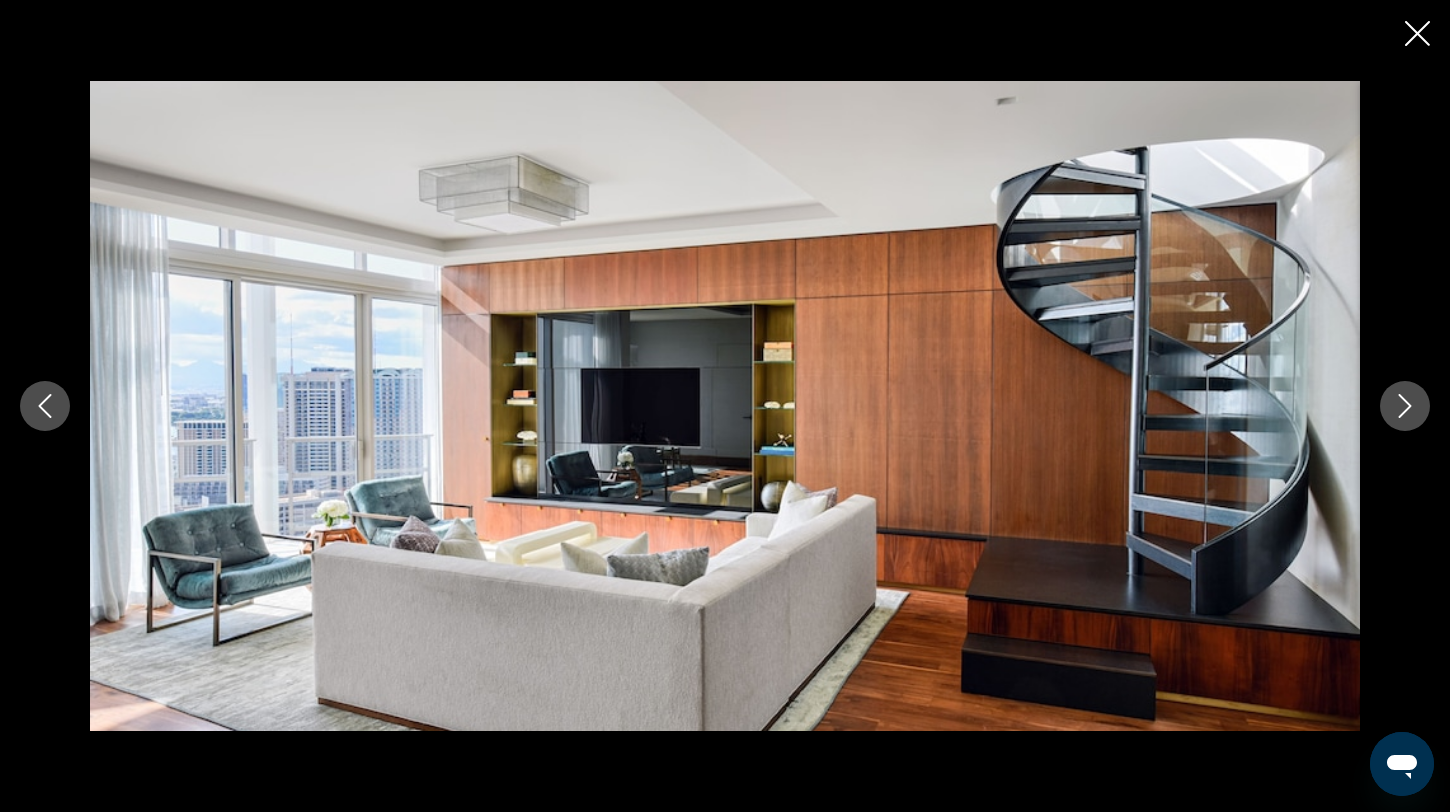 click 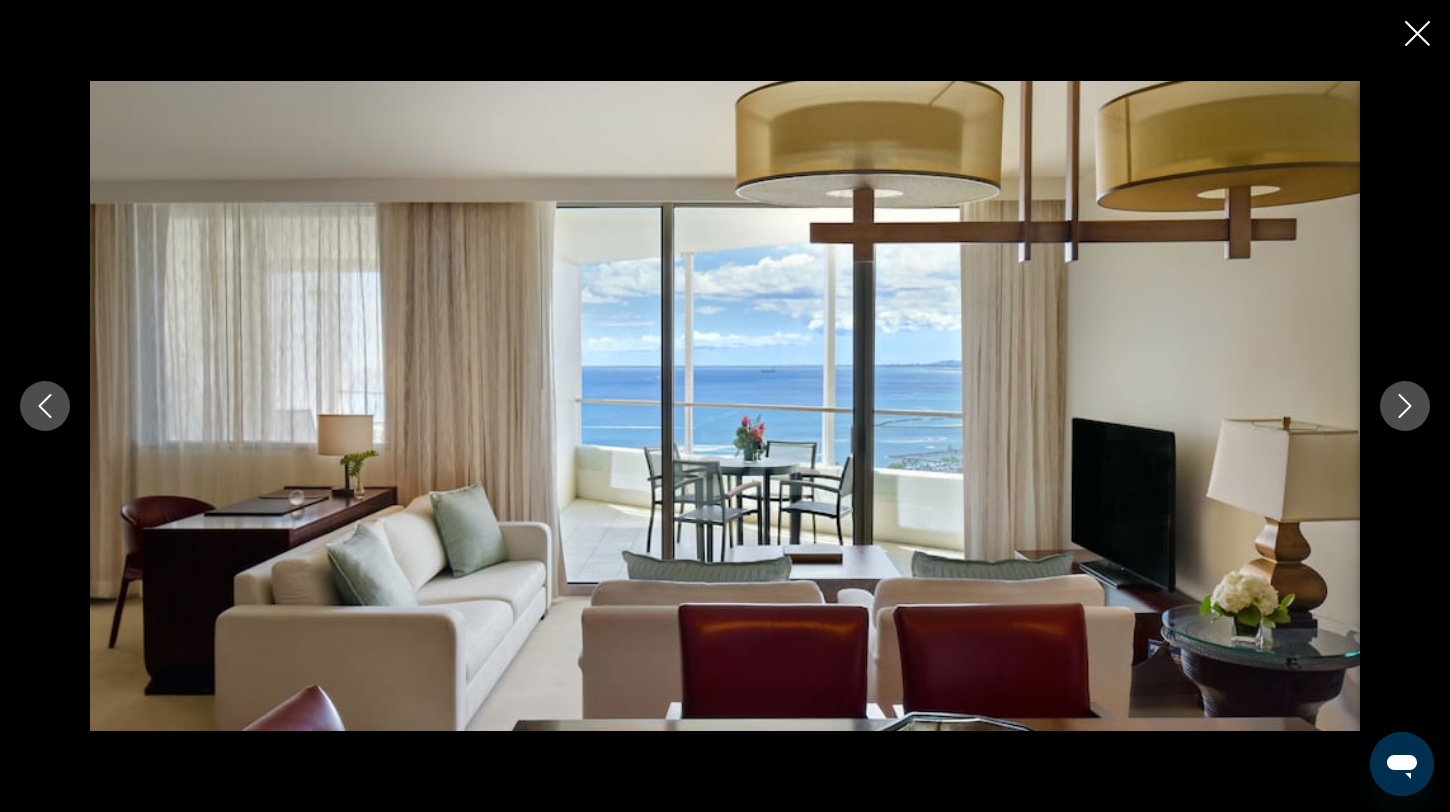 click 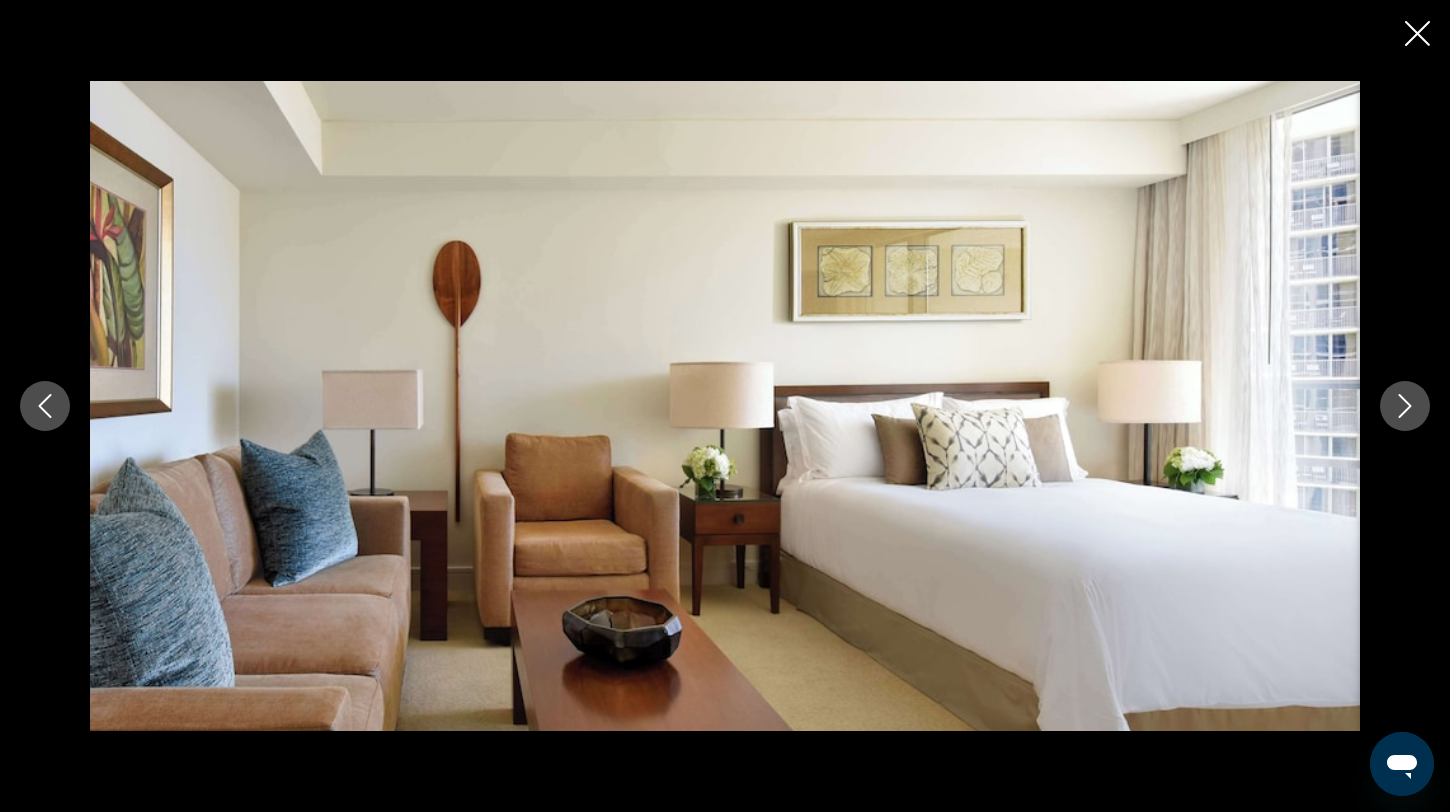 click 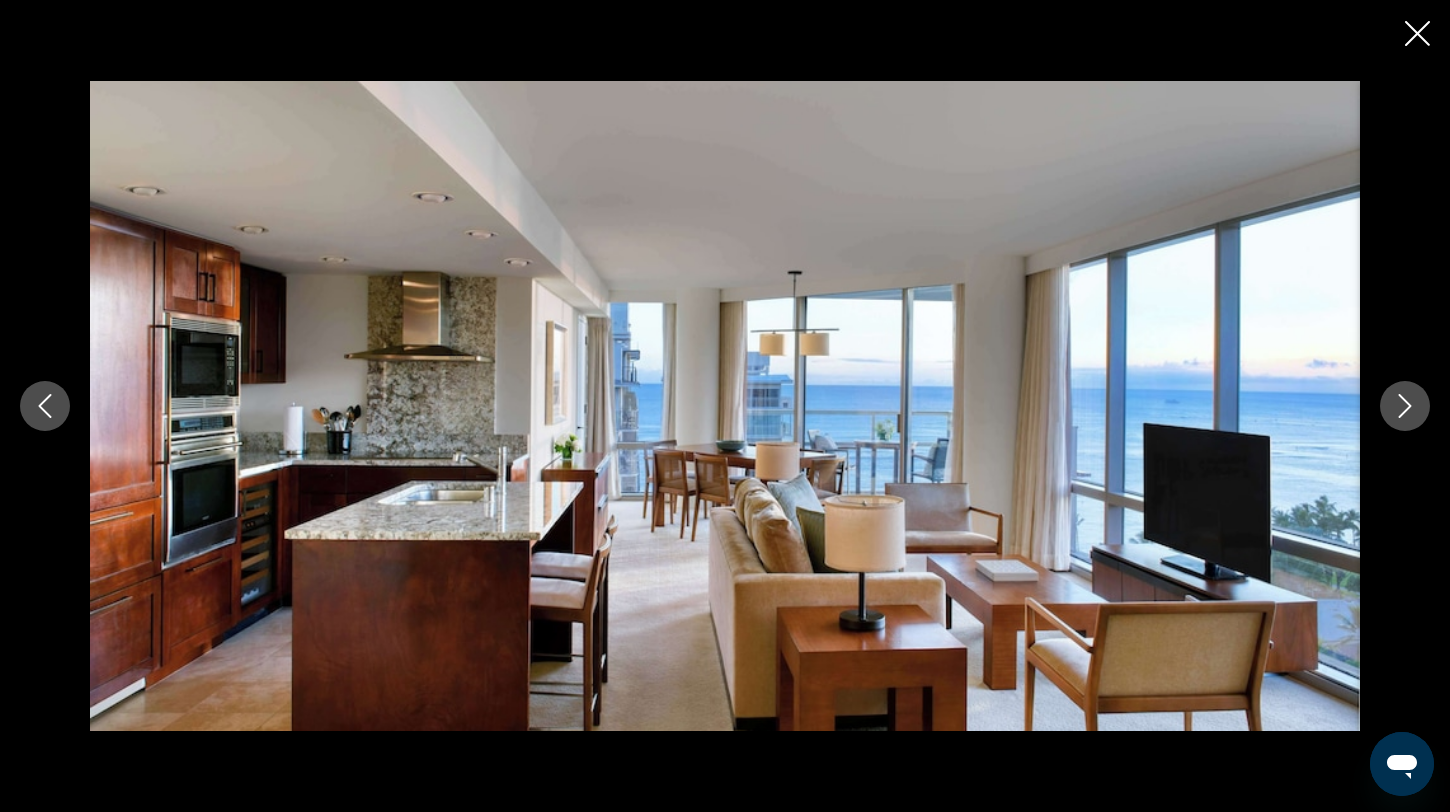 click 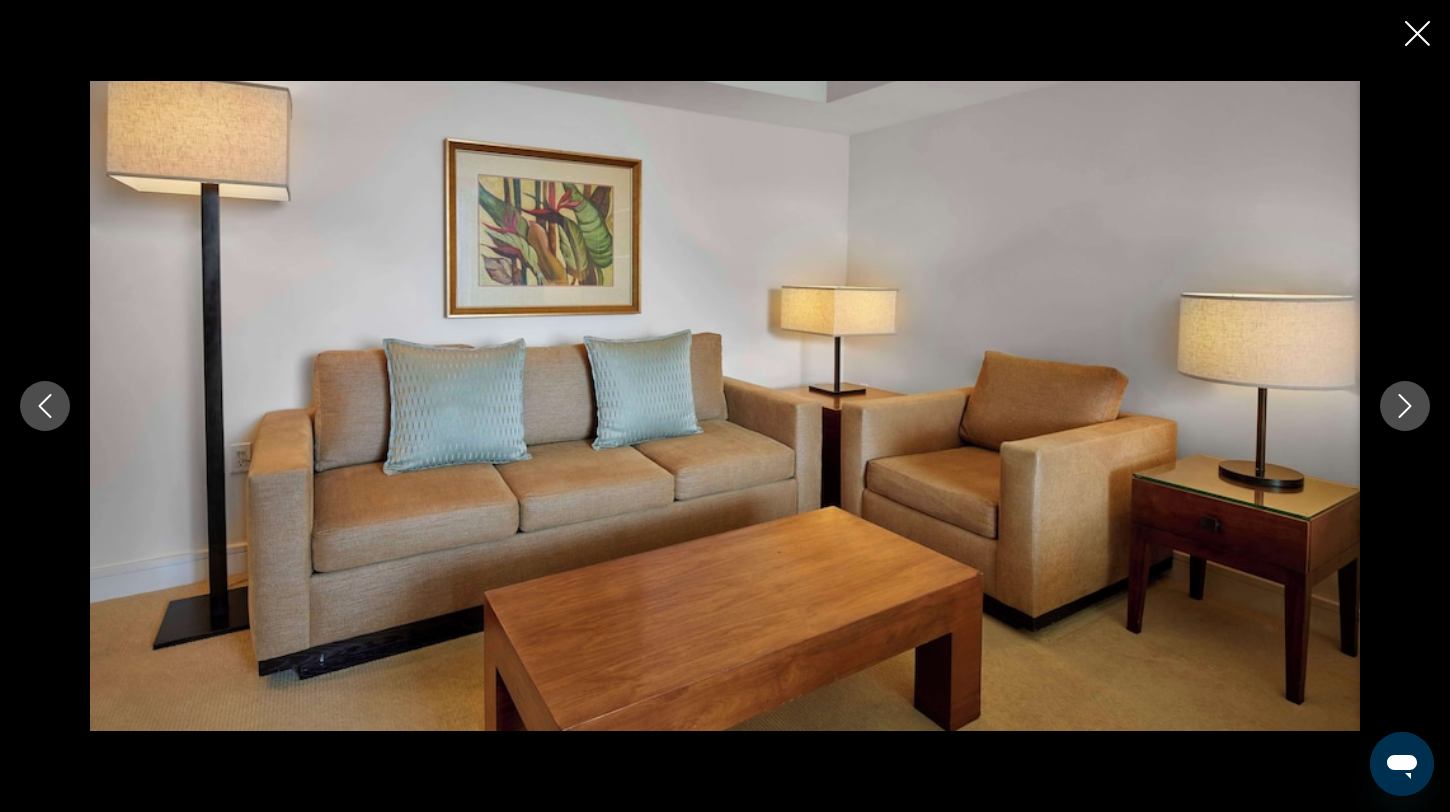 click 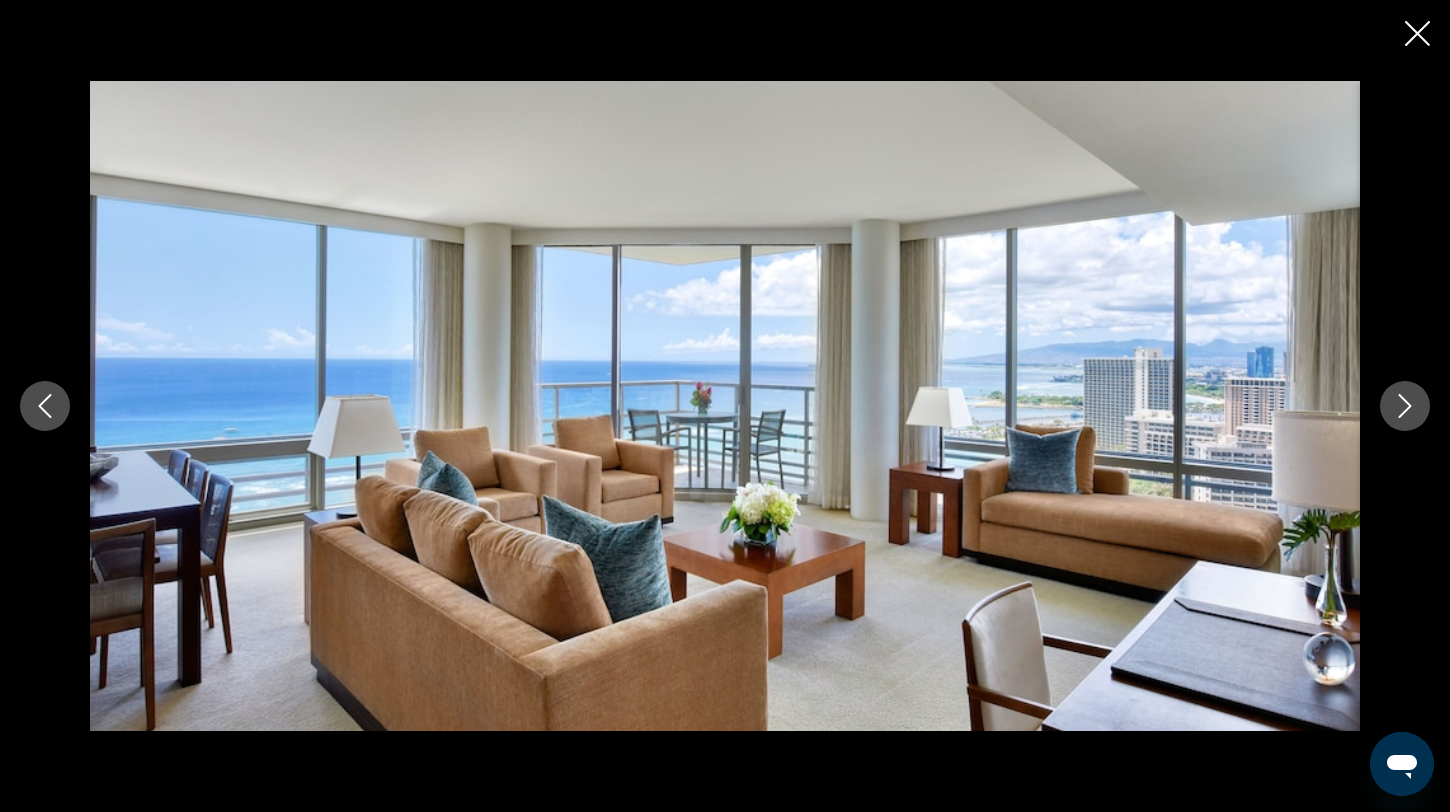 click 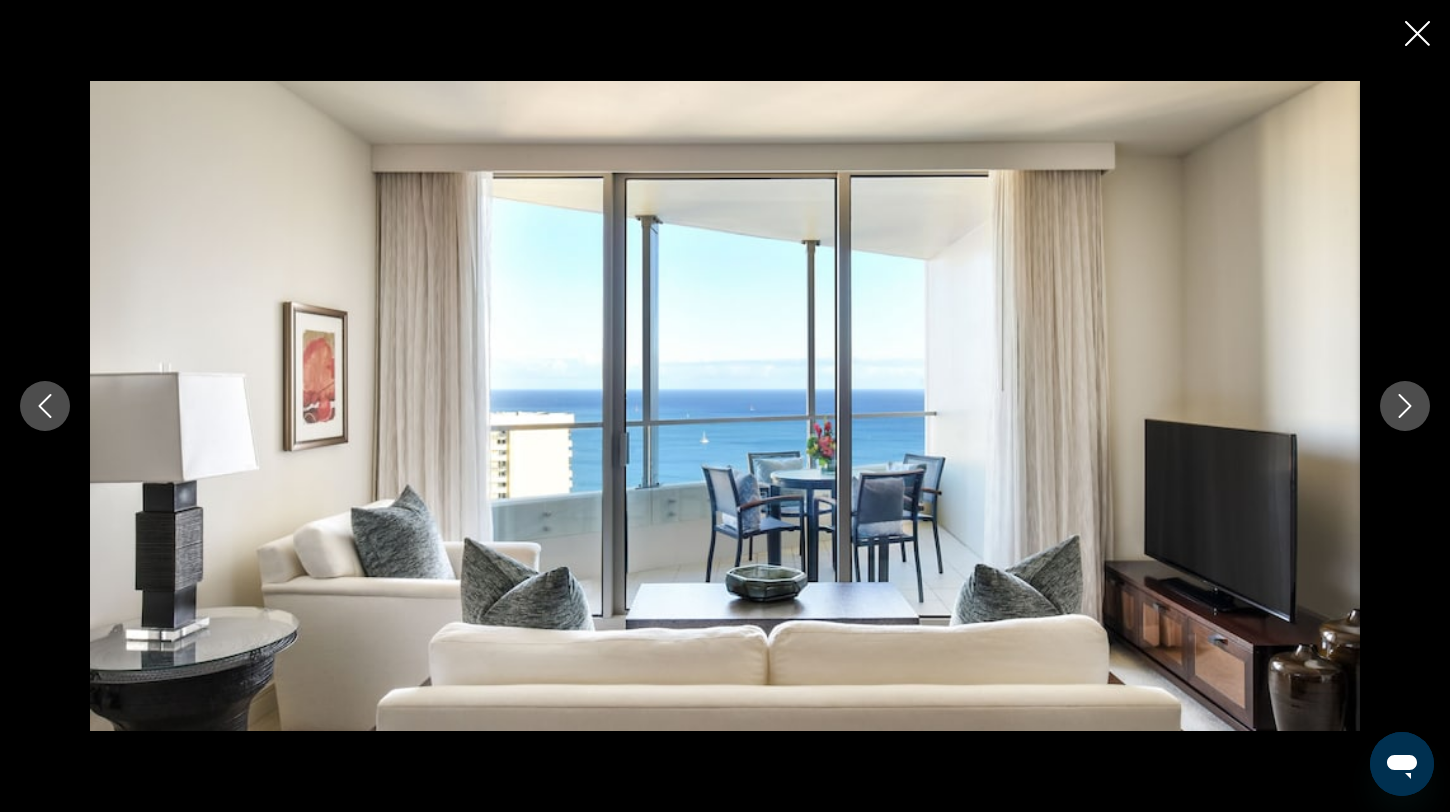 click 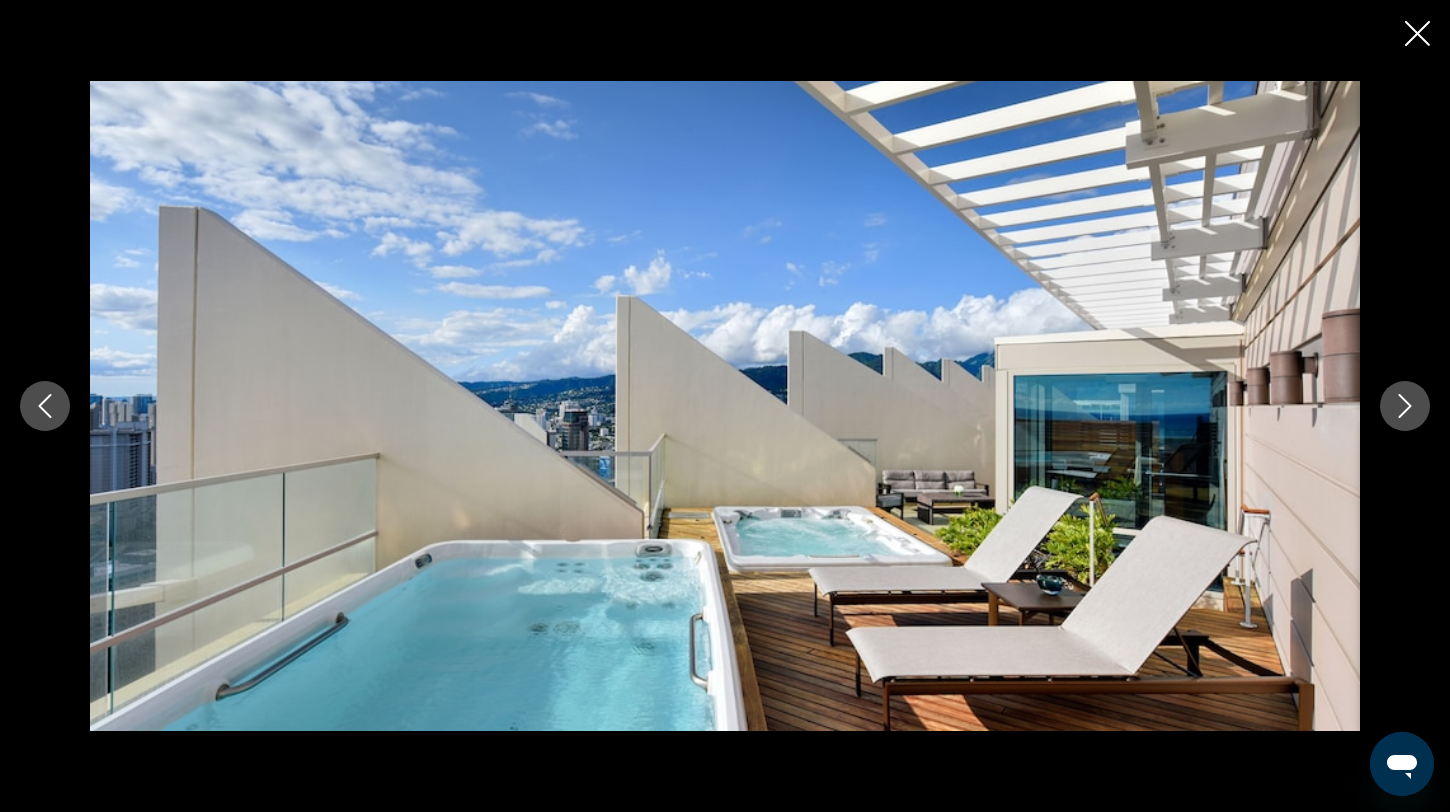 click 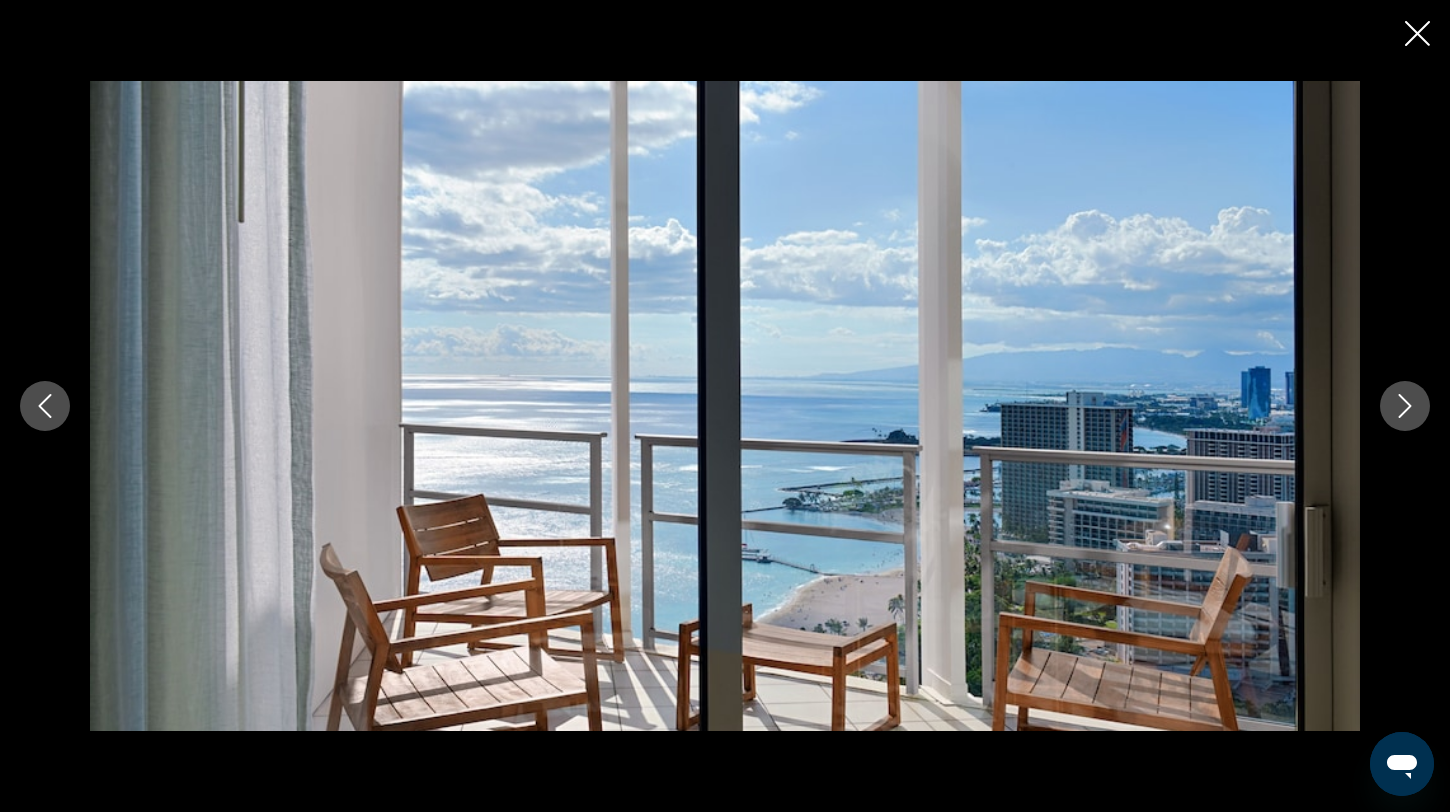 click 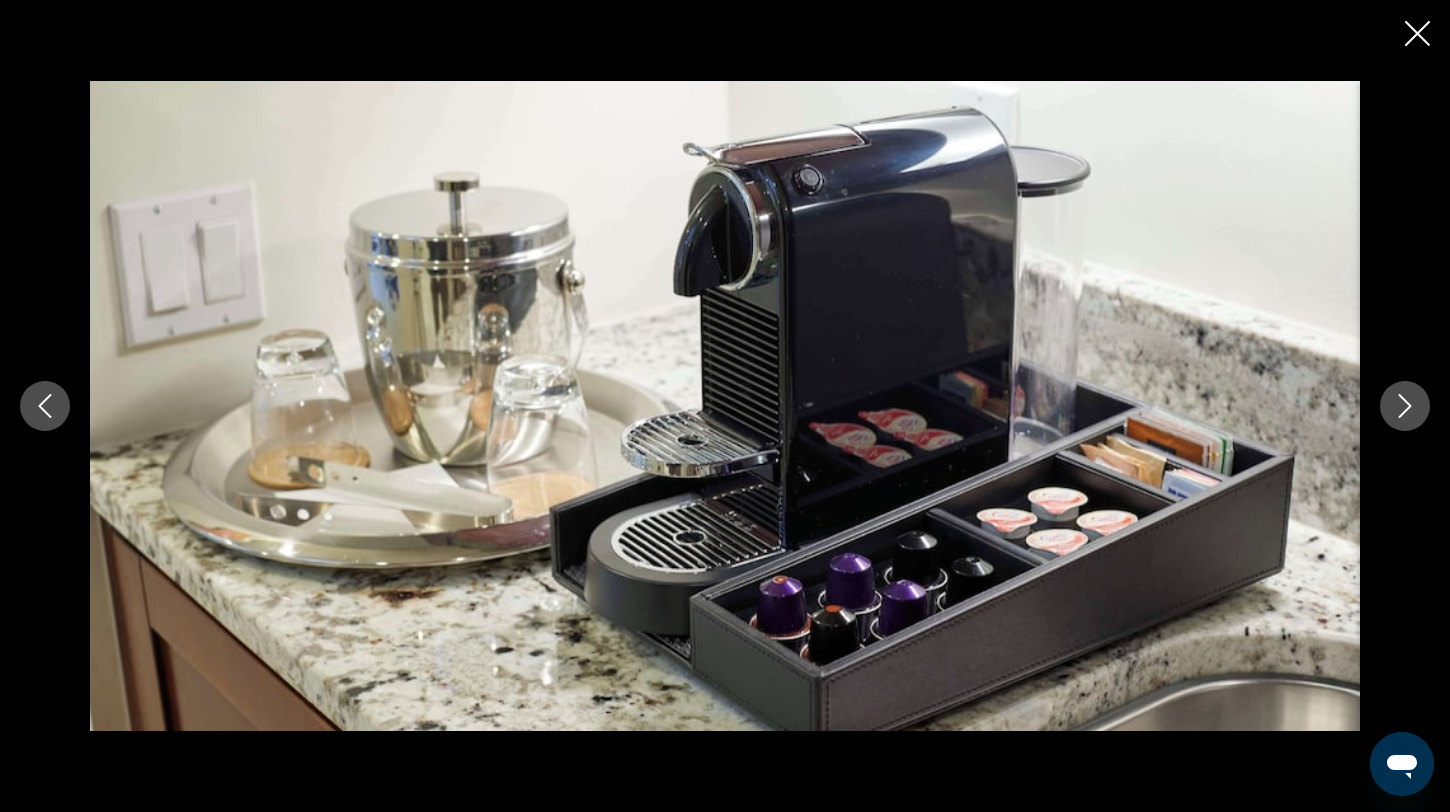 click 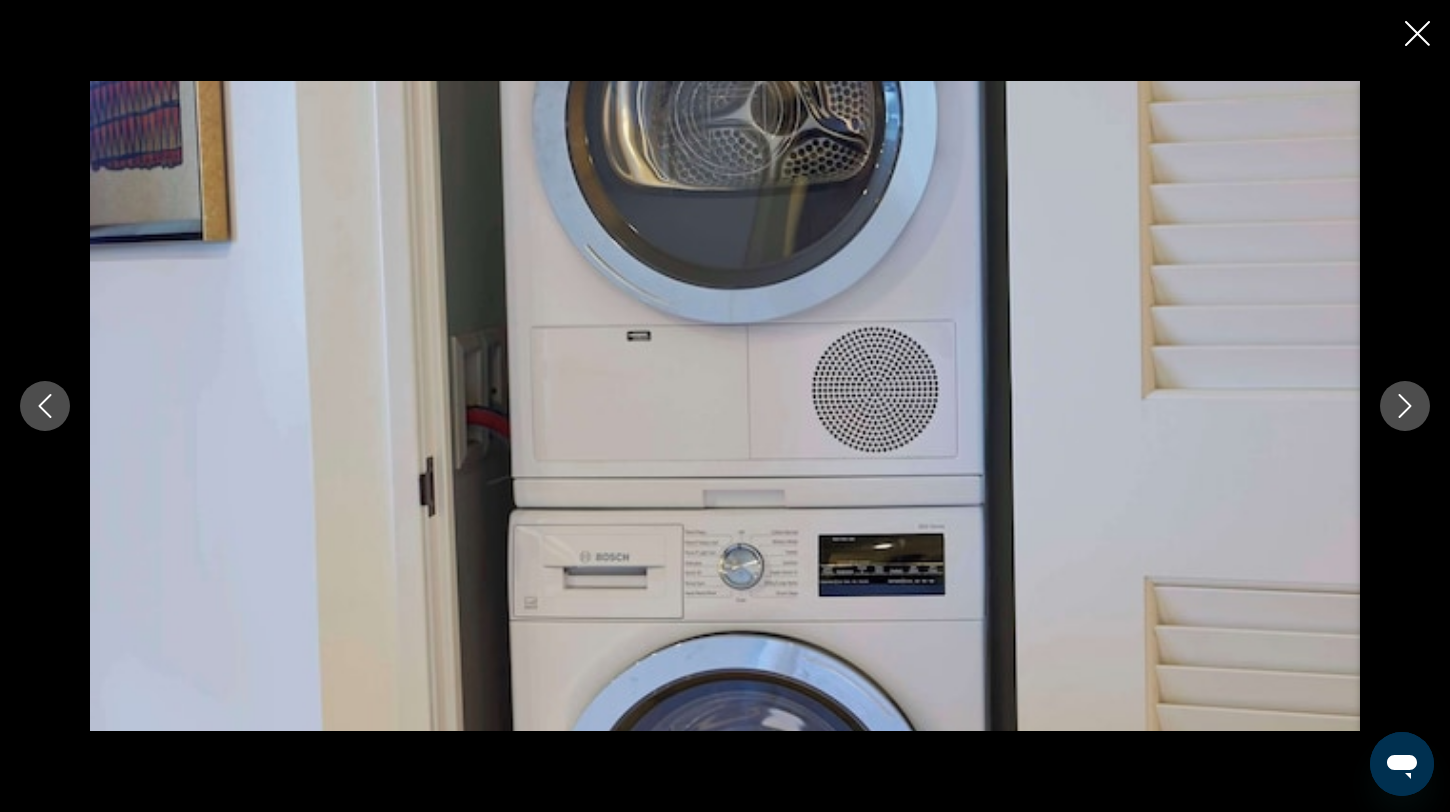 click 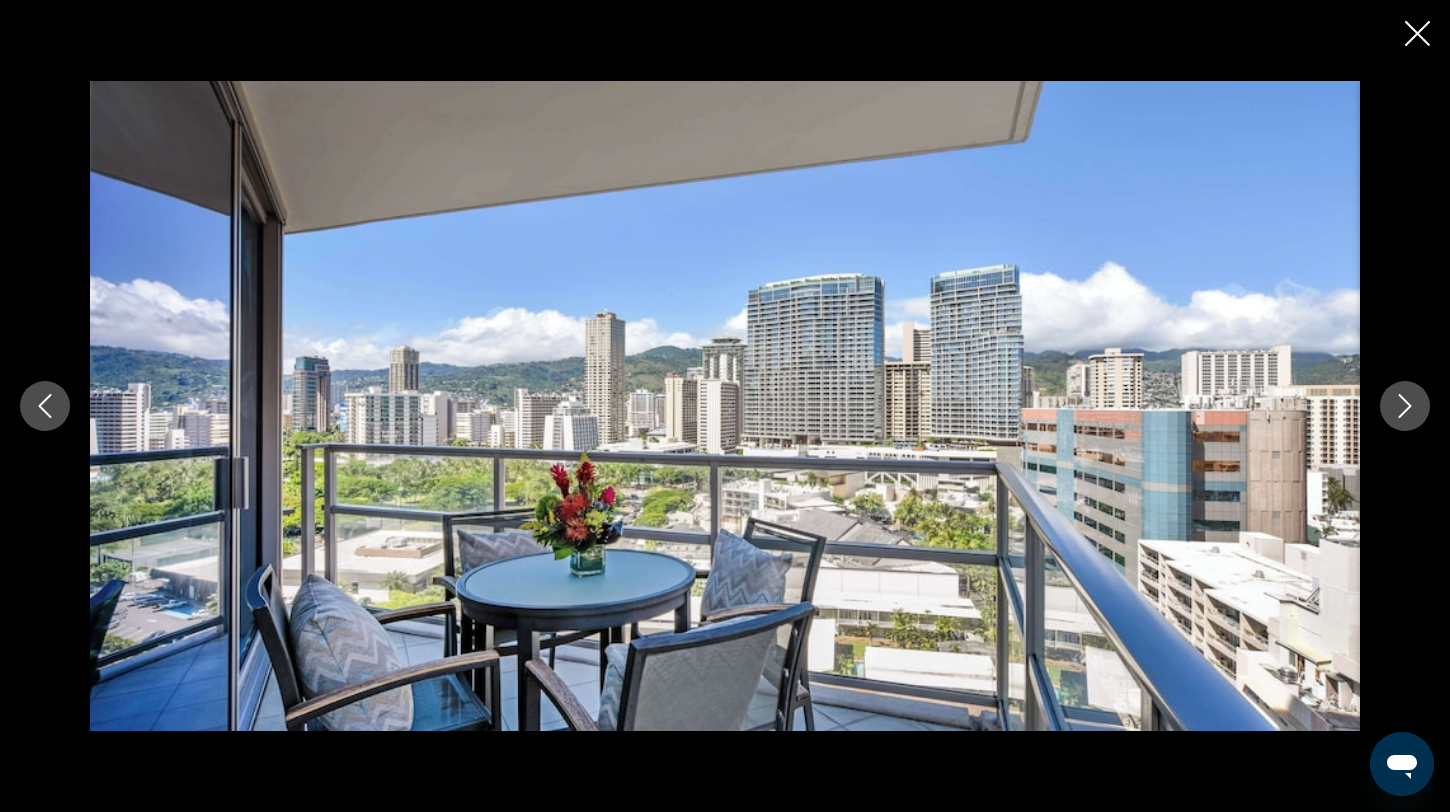 click 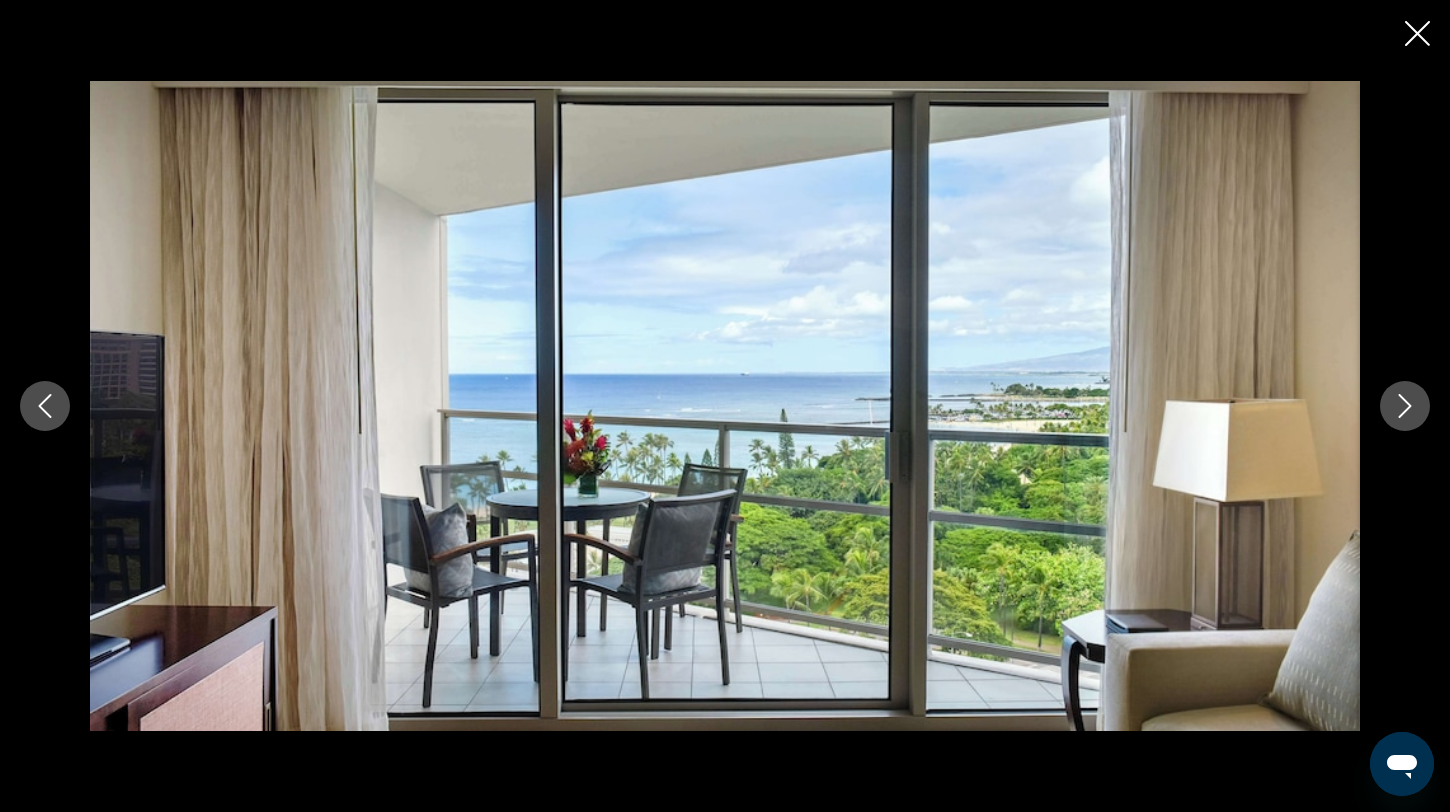click 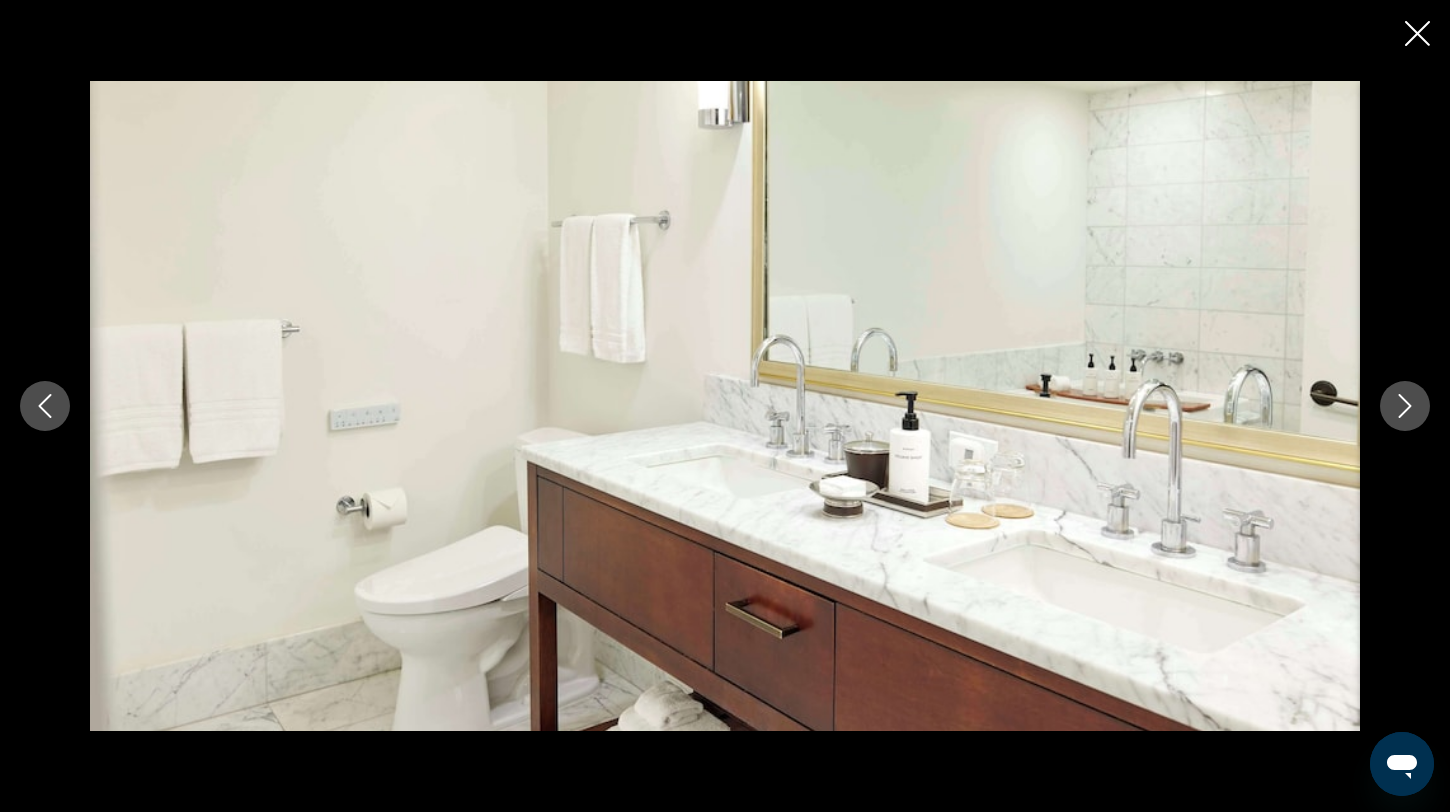 click 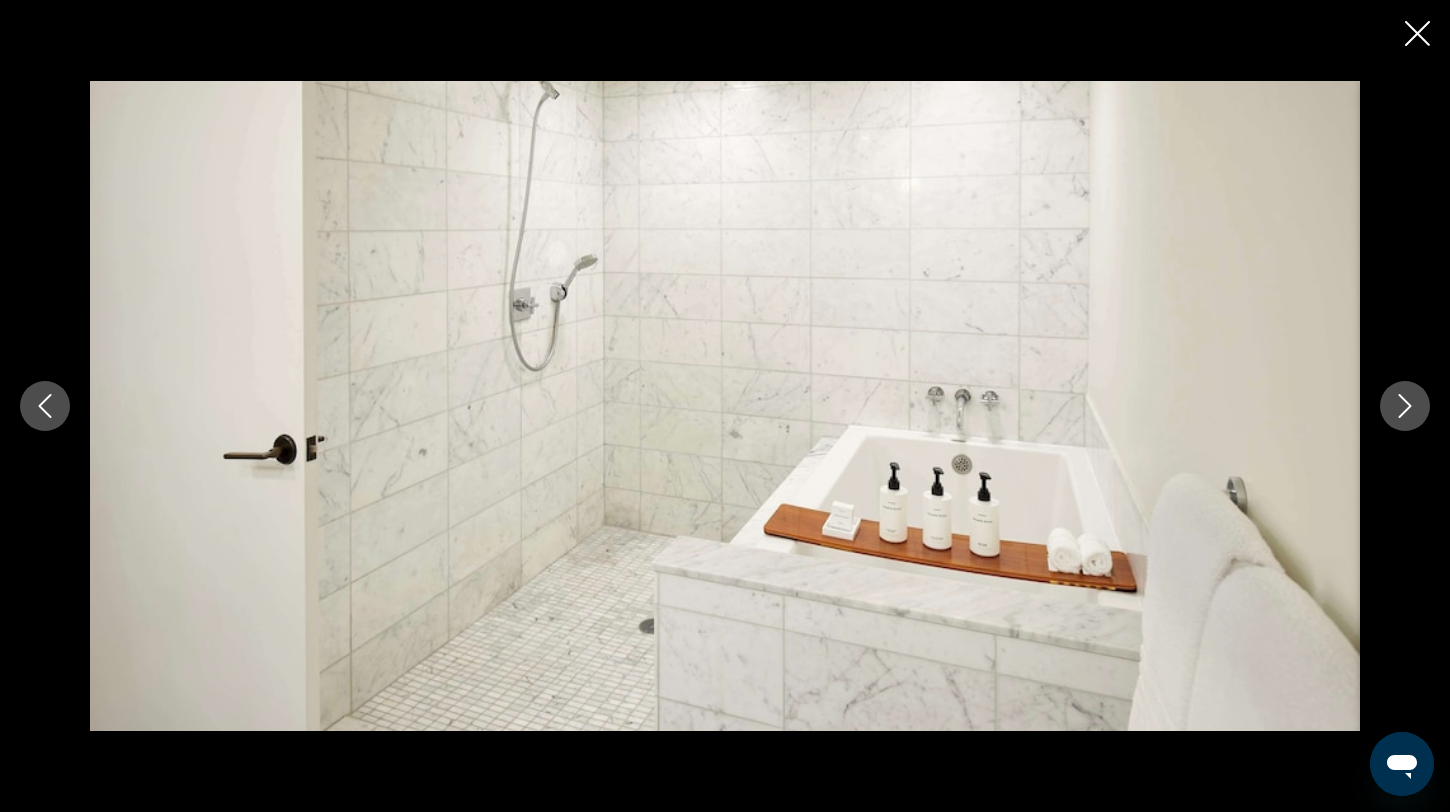 click 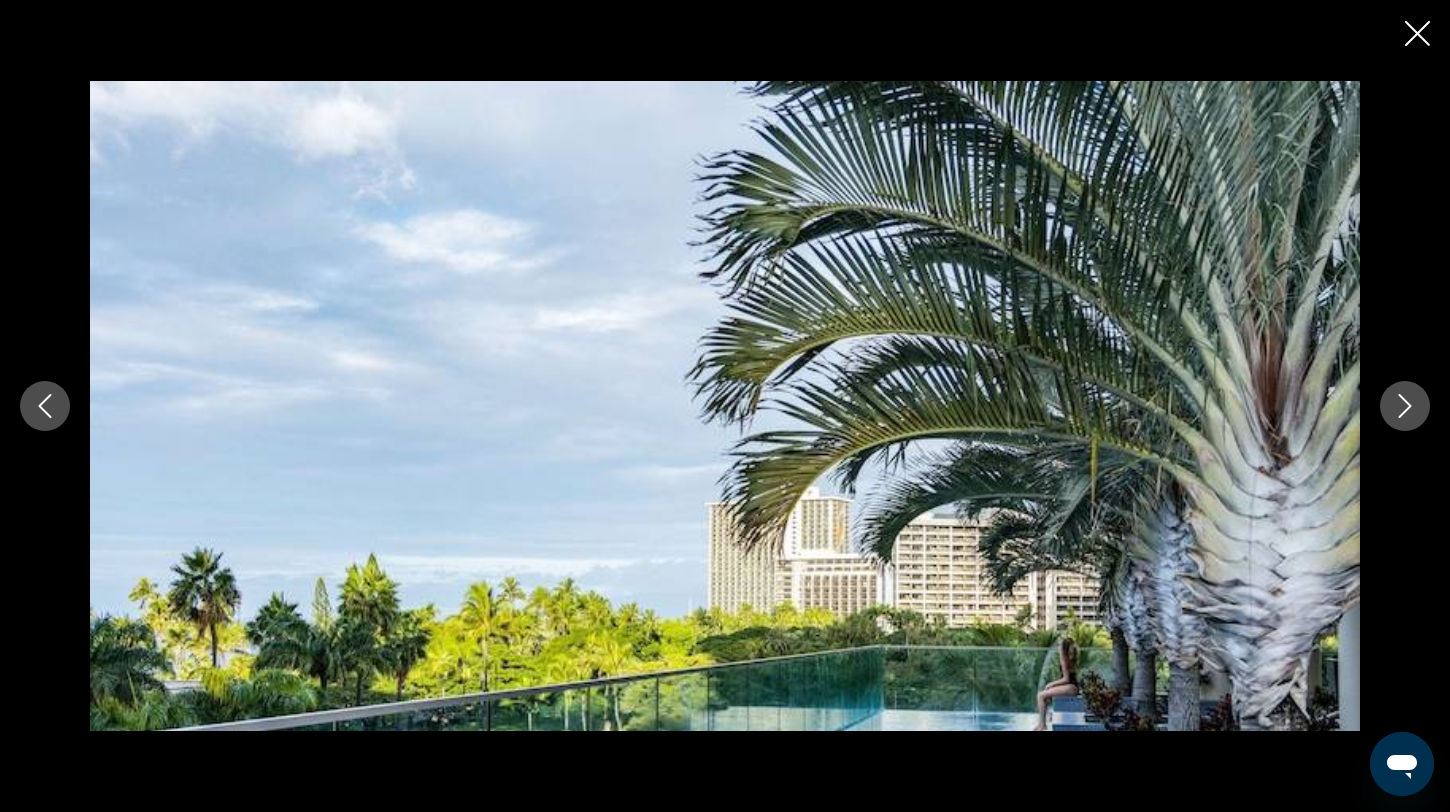 click 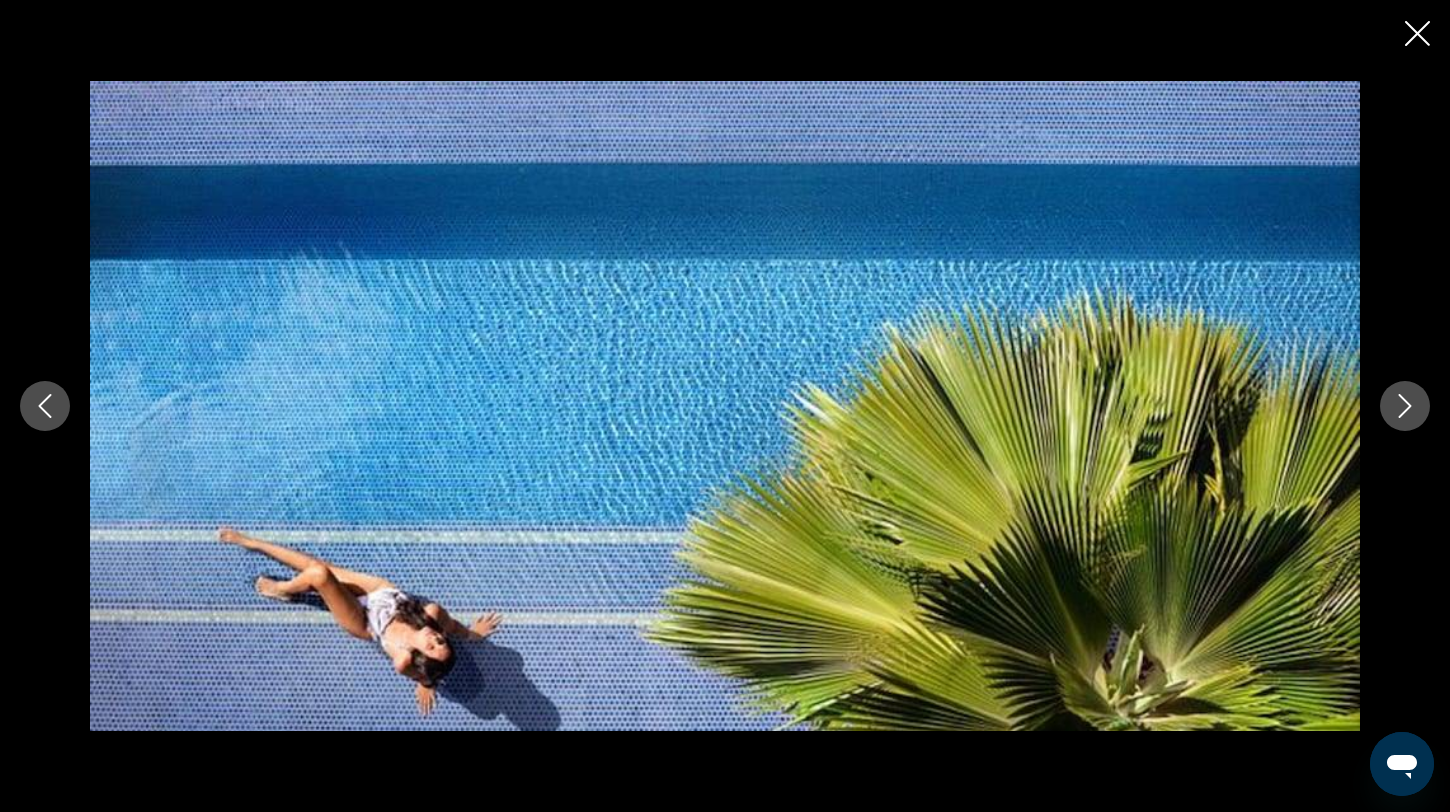 click 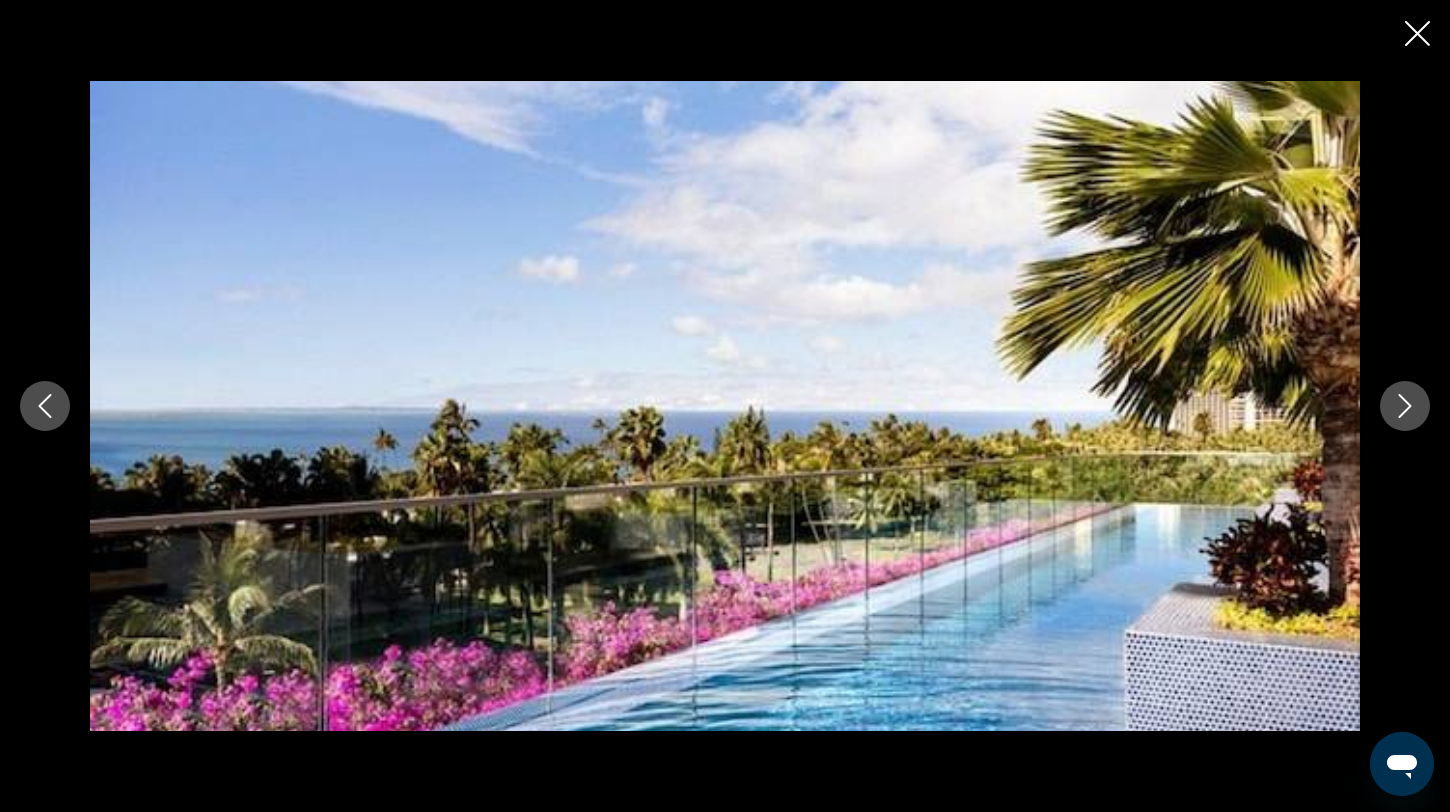 click 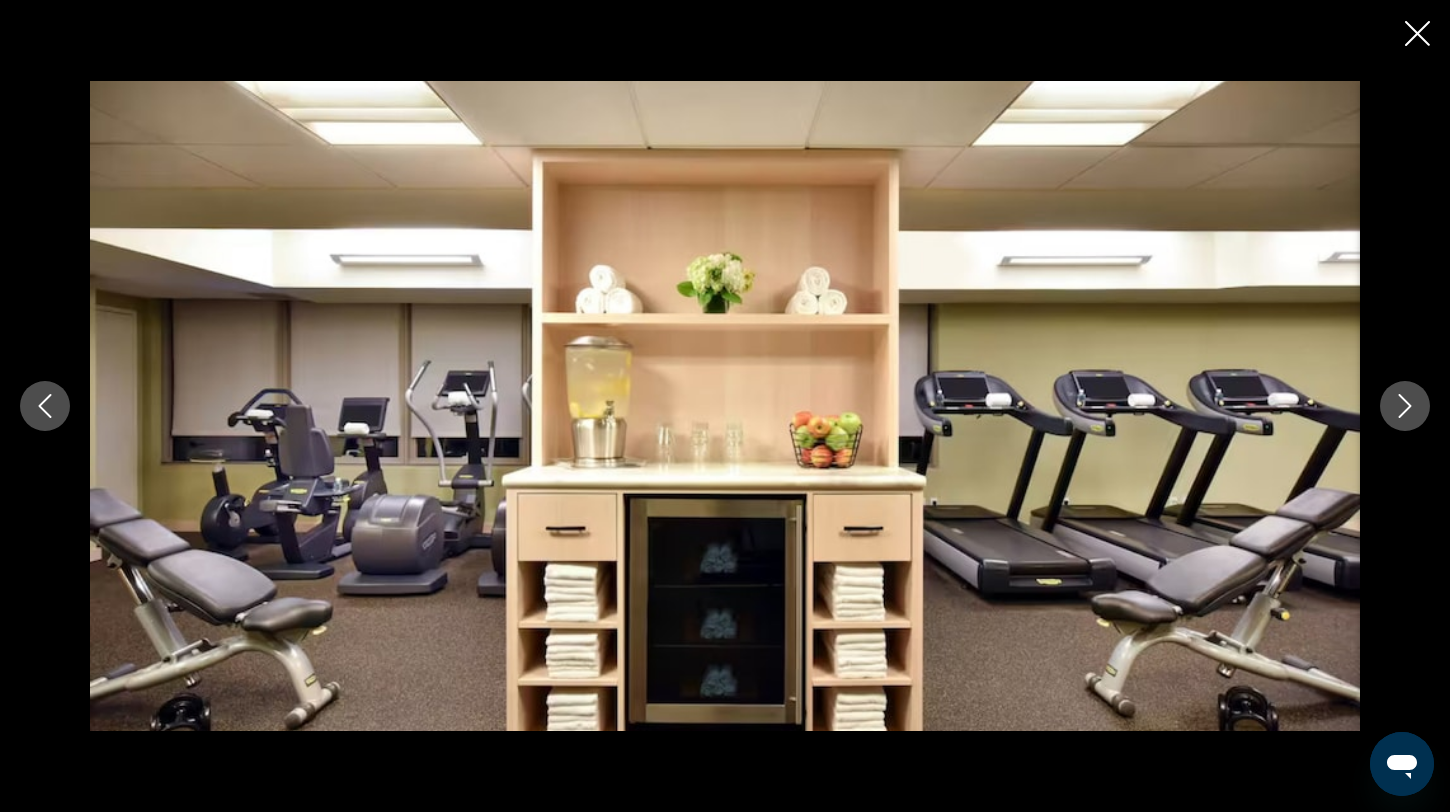 click 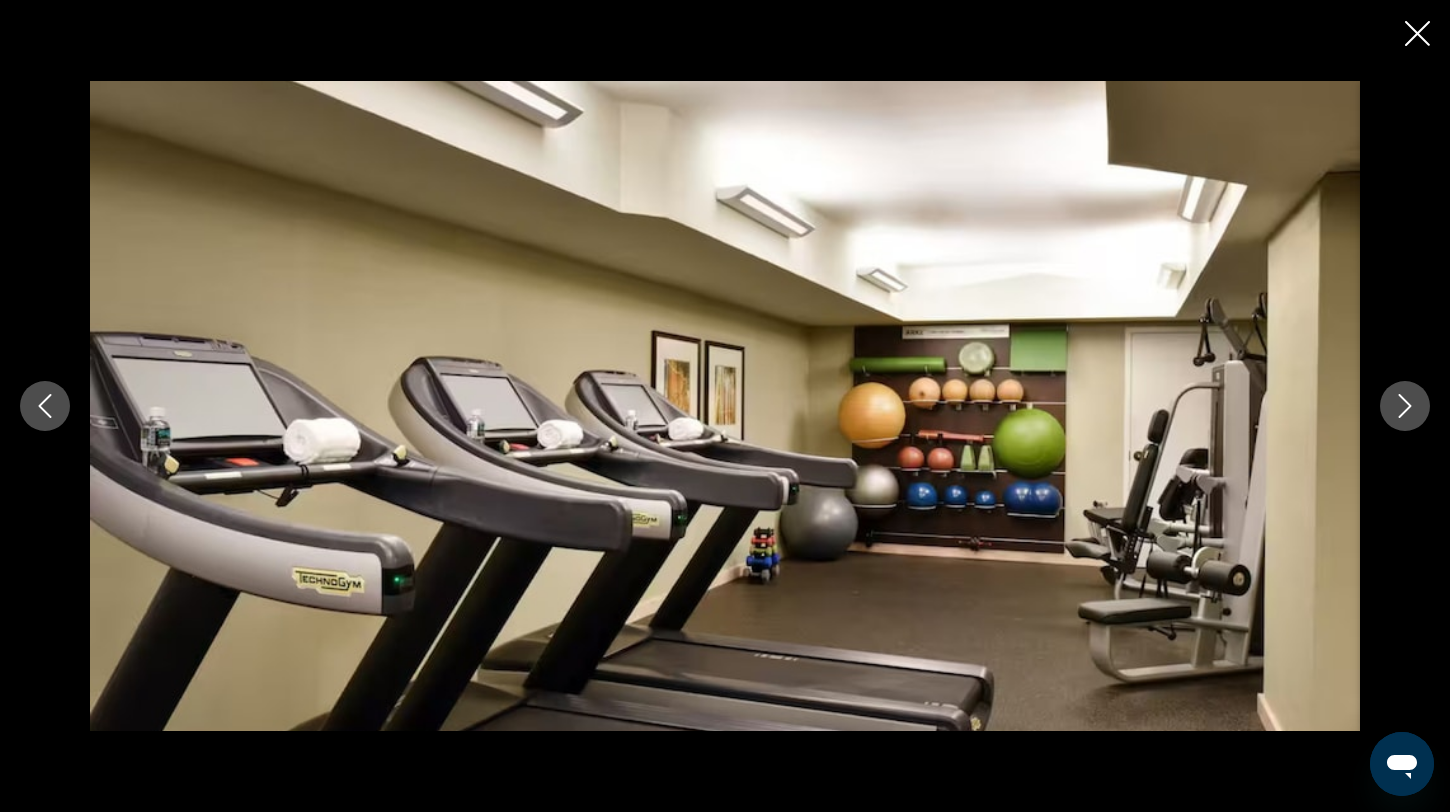 click 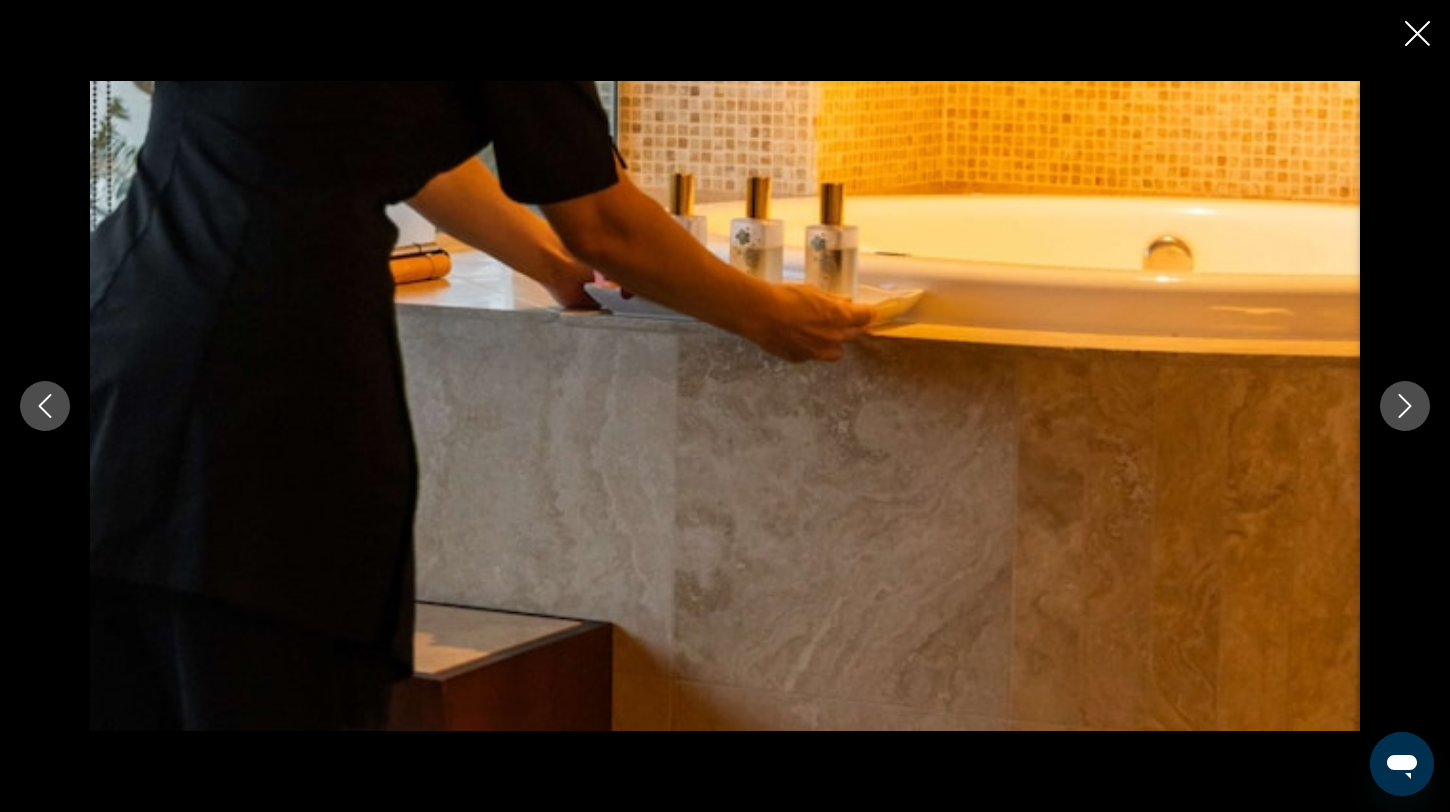 click 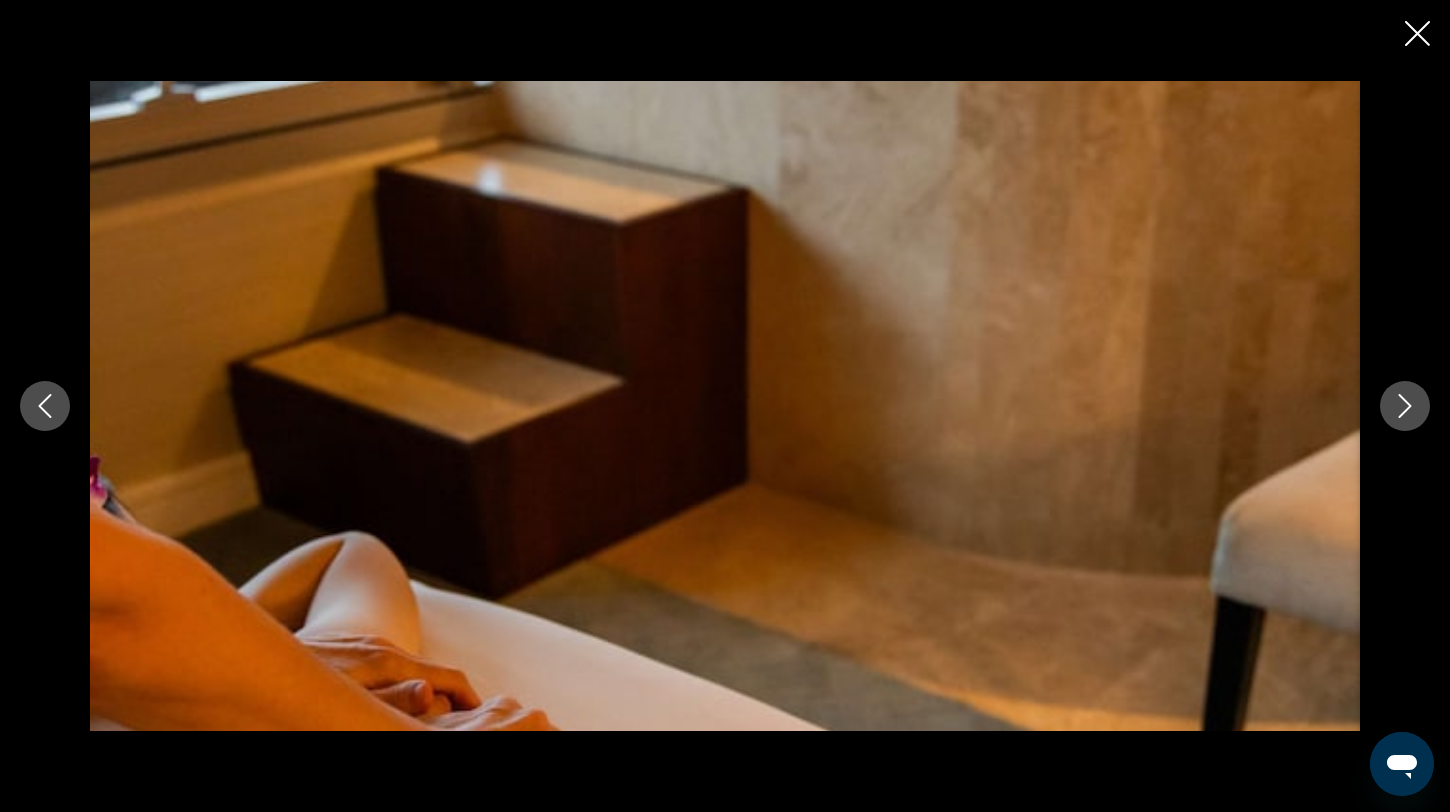 click 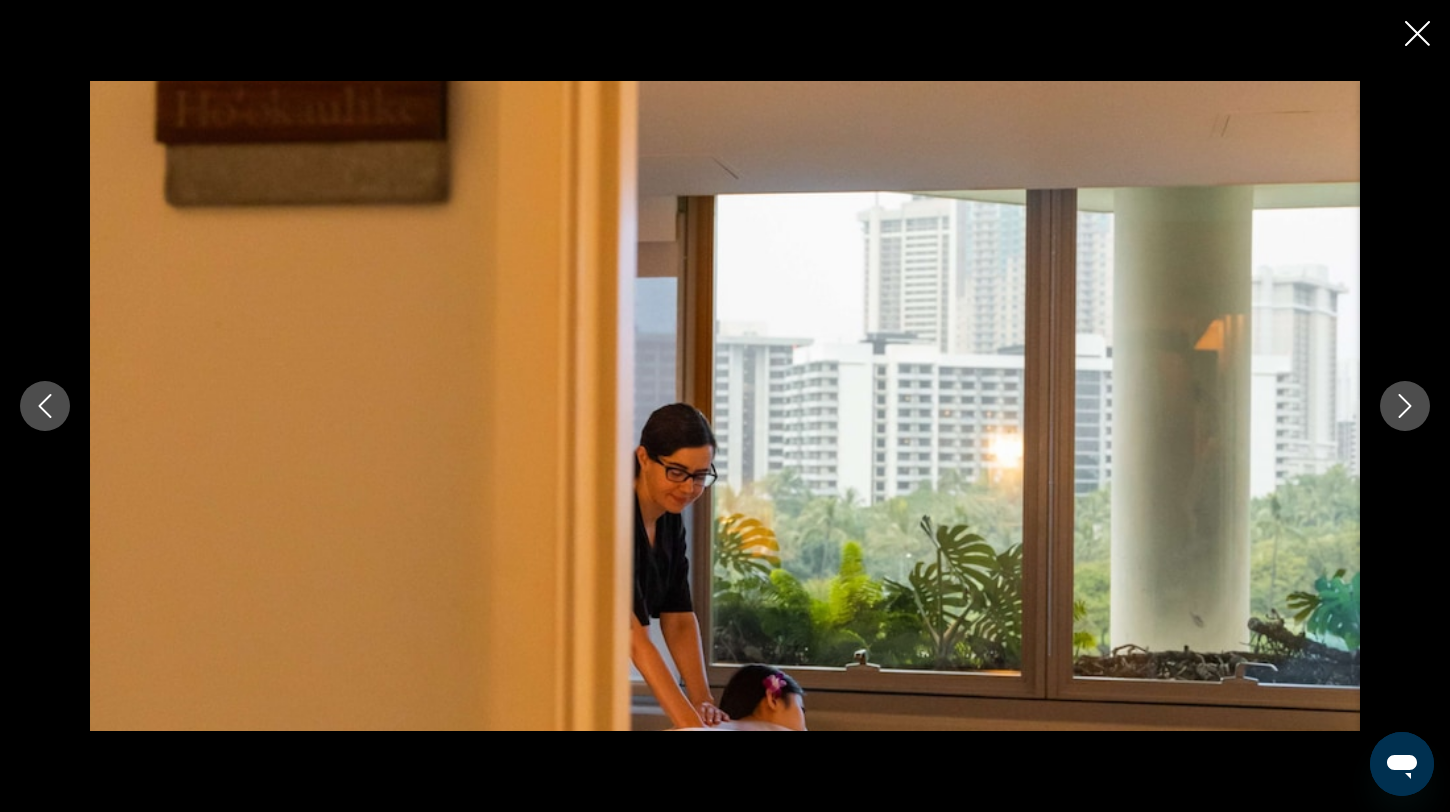 click 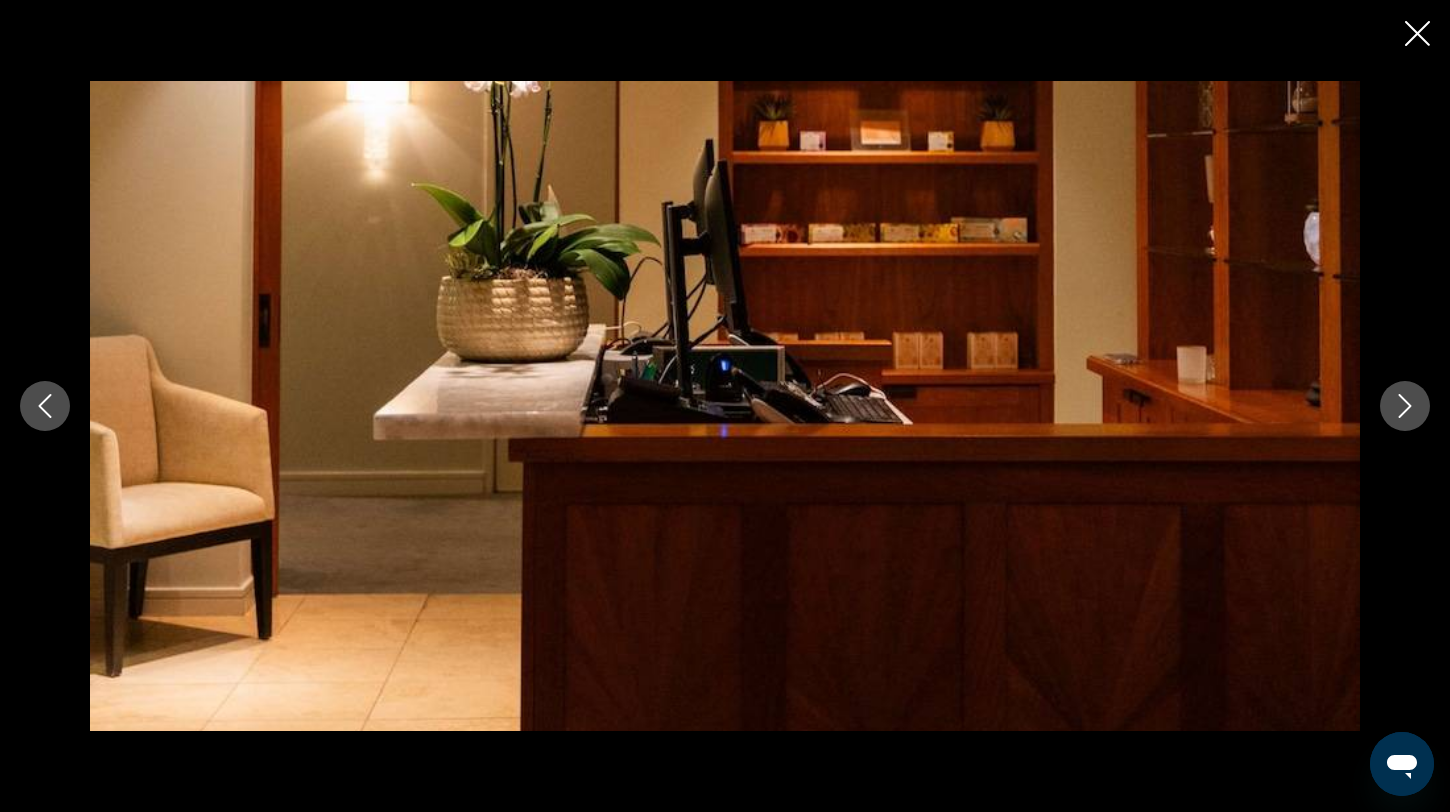 click 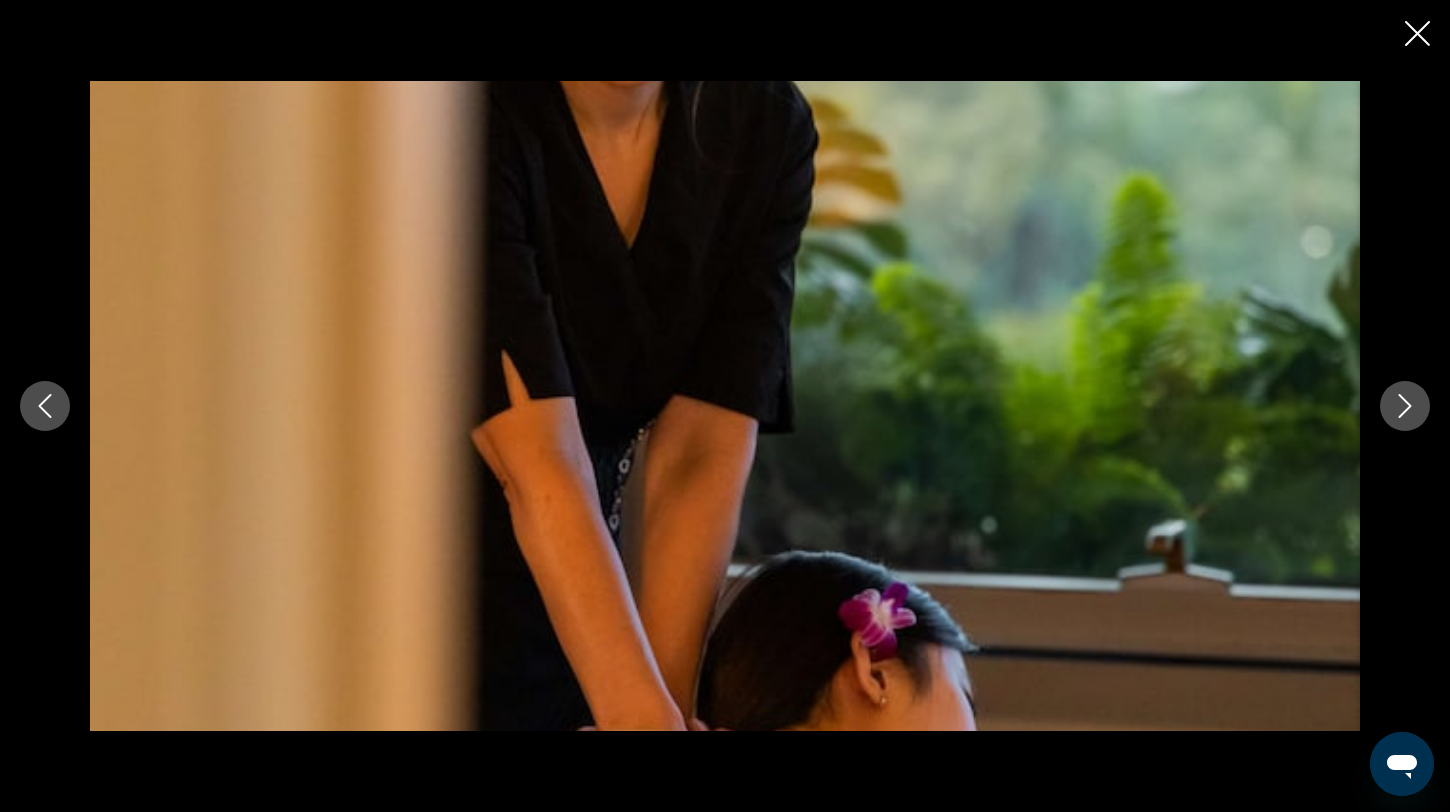 click 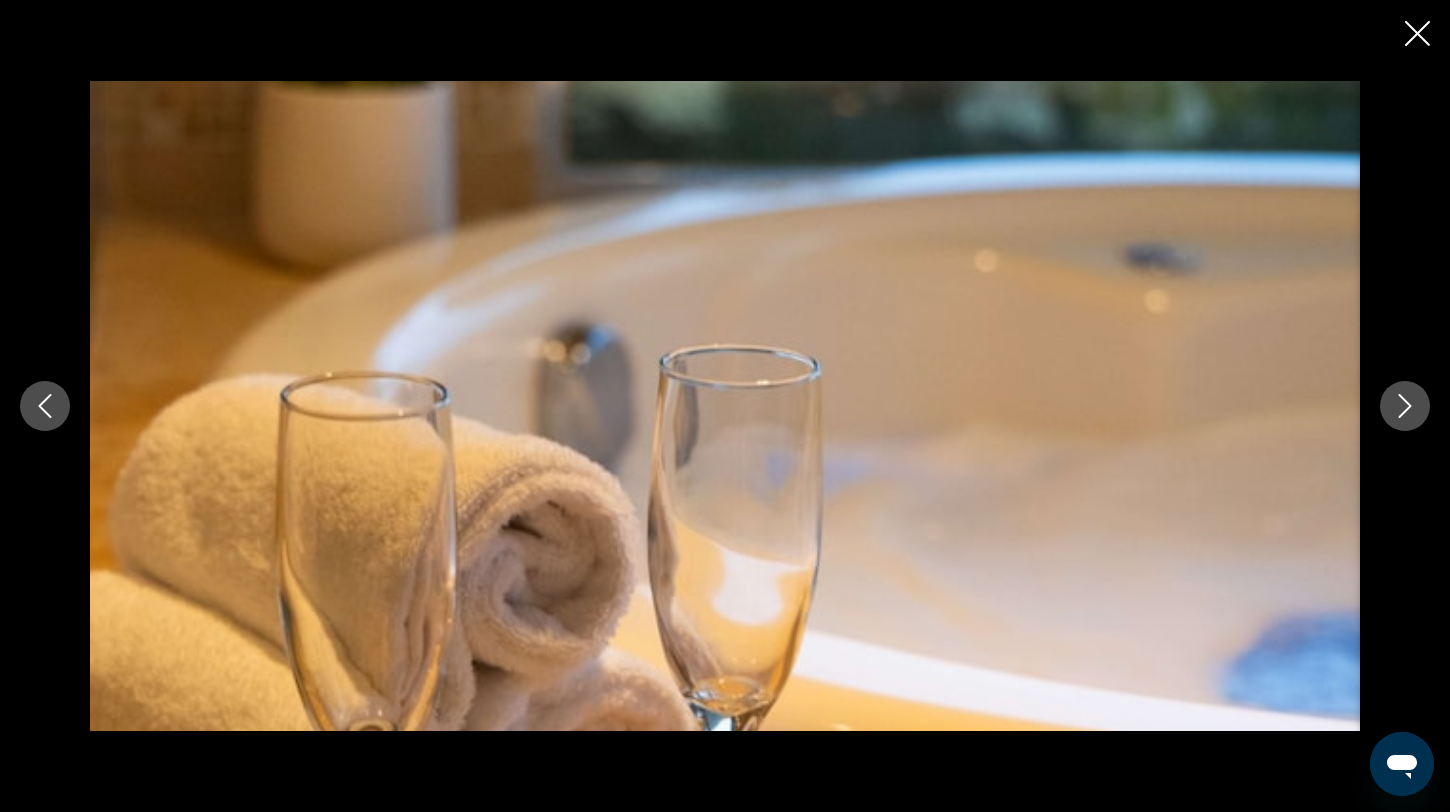 click 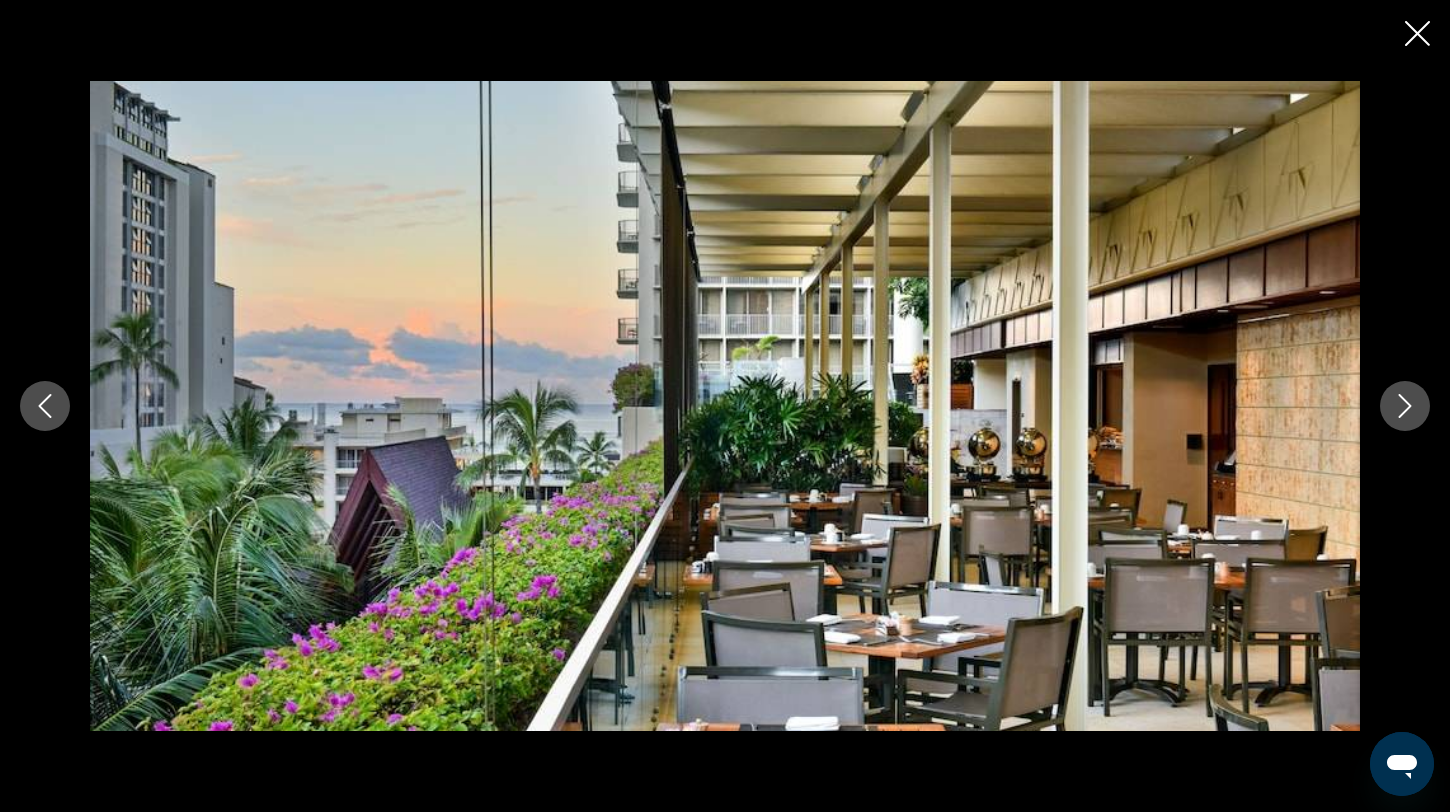 click 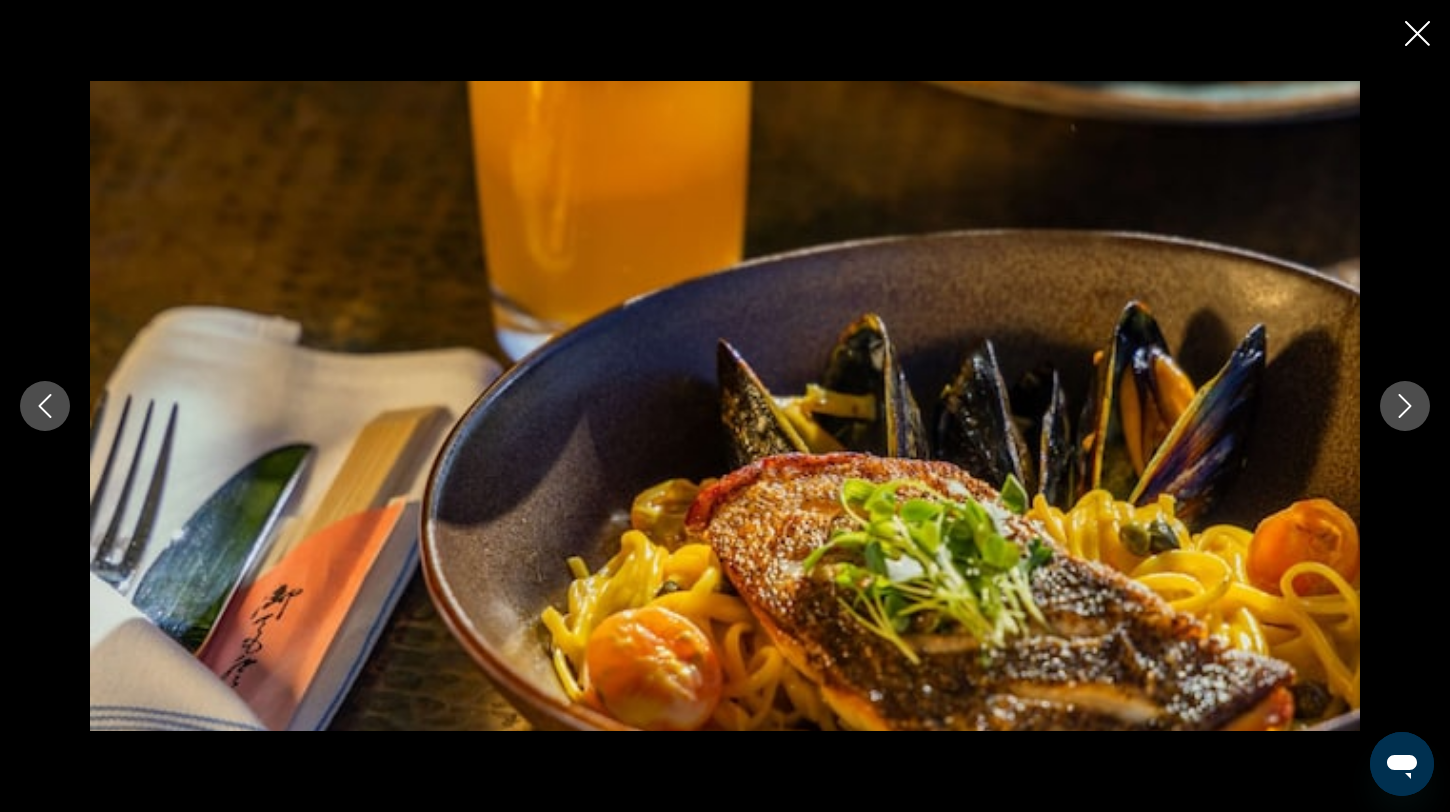 click 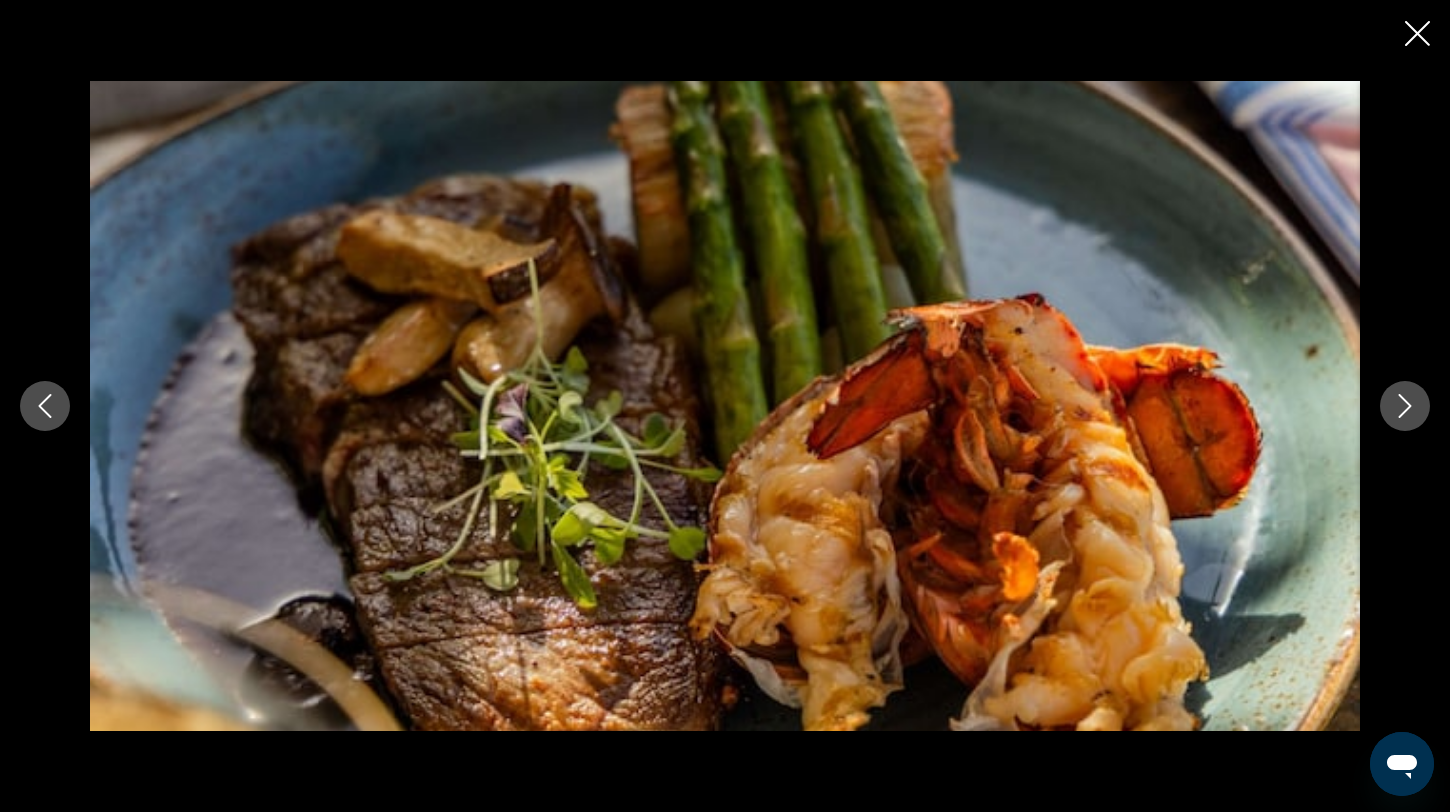 click 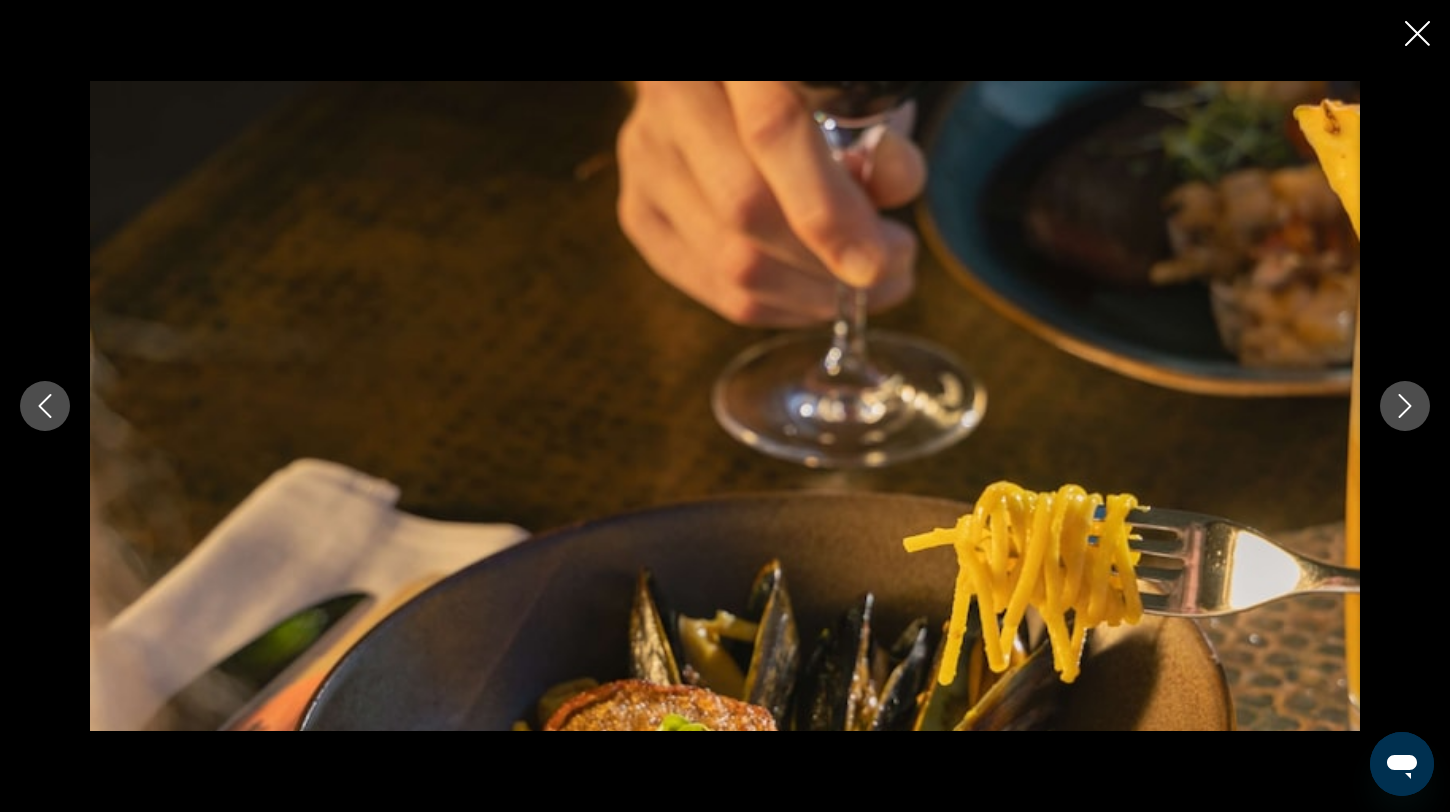 click 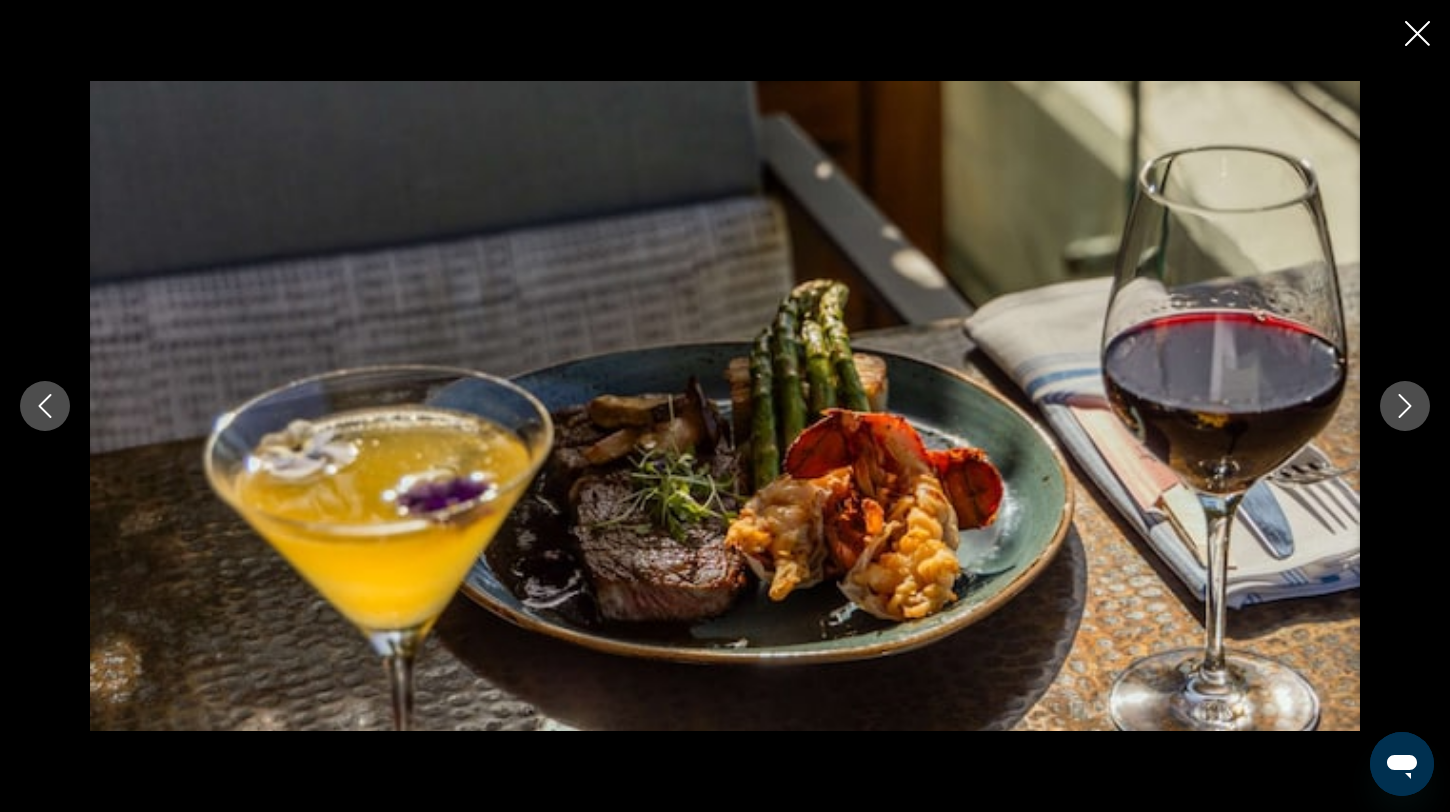 click 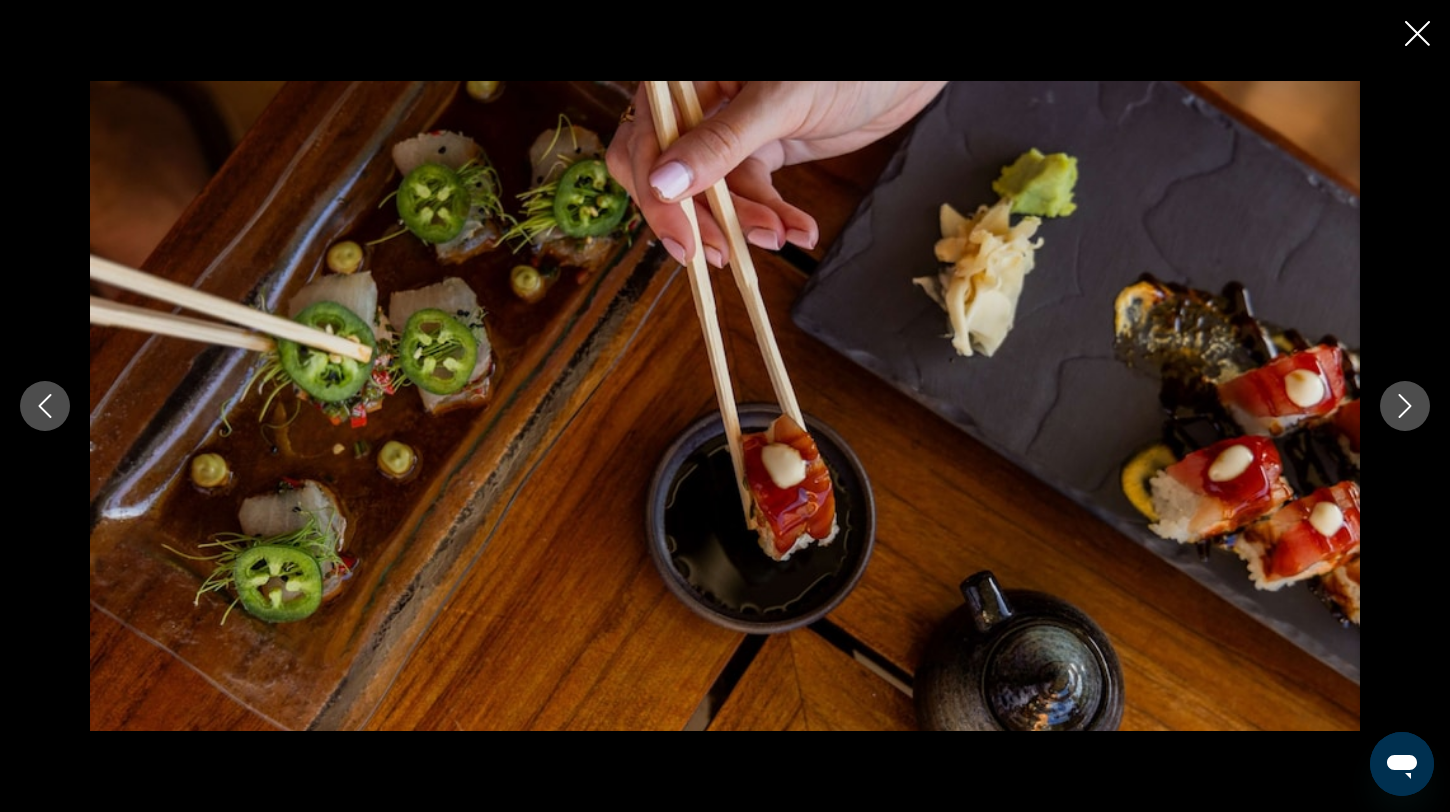 click 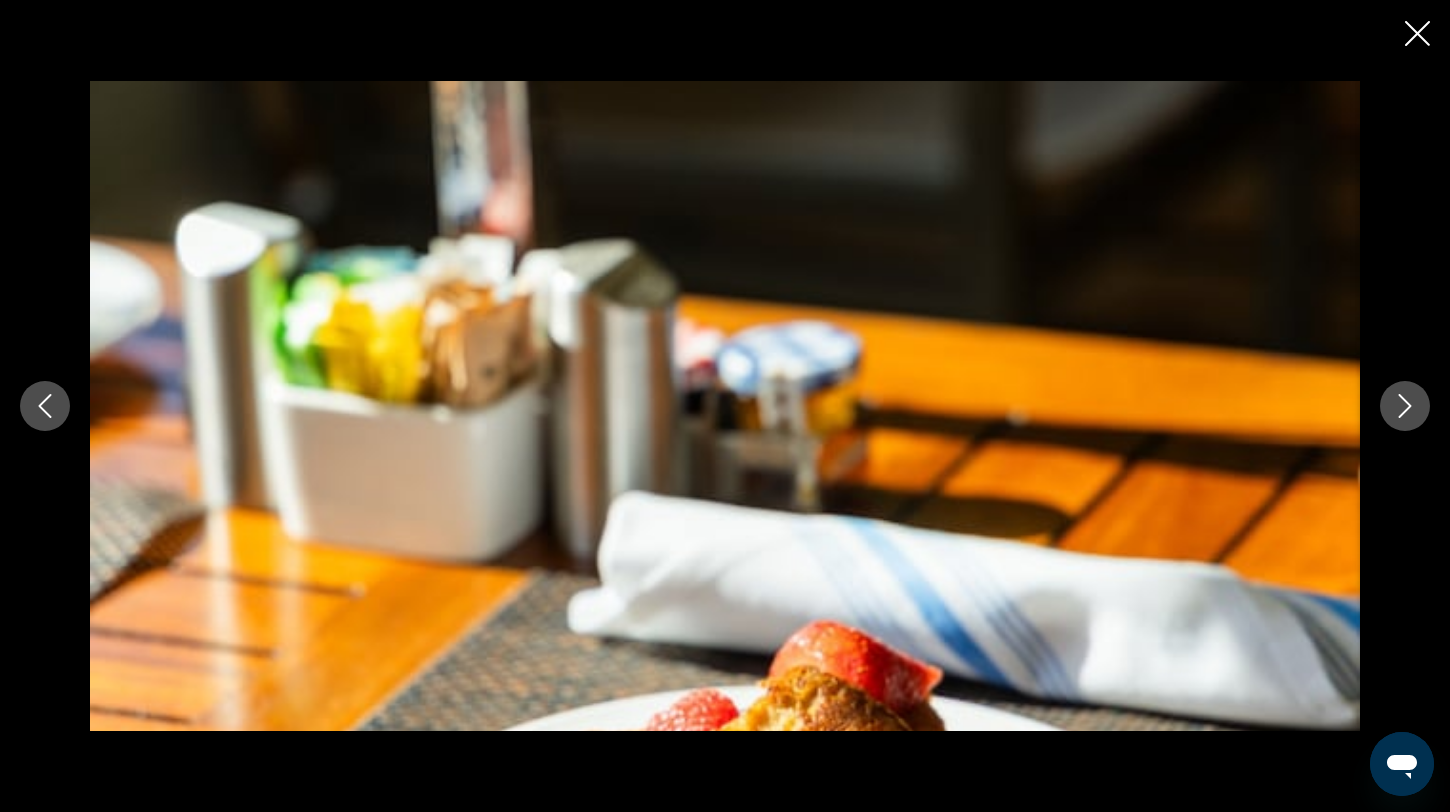 click 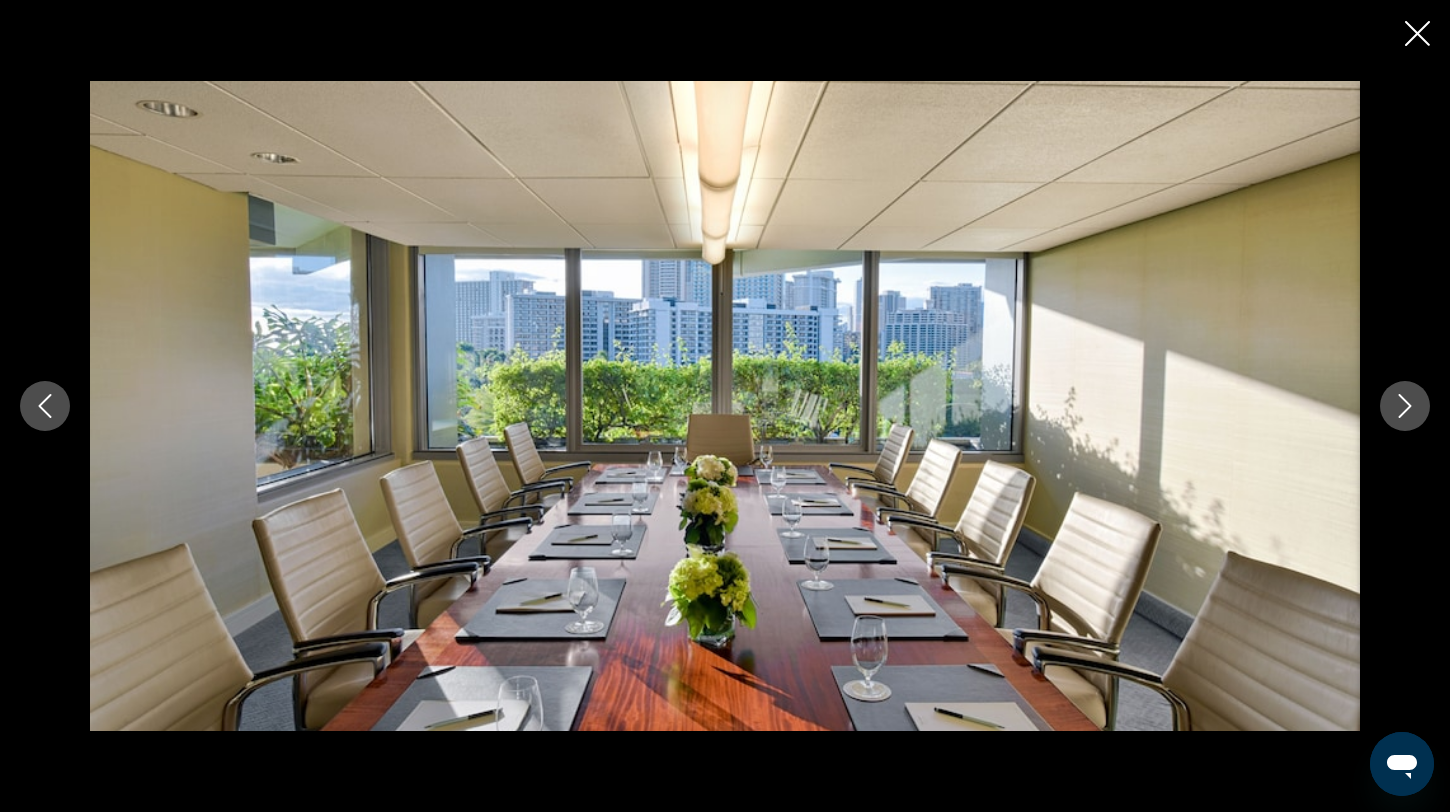 click 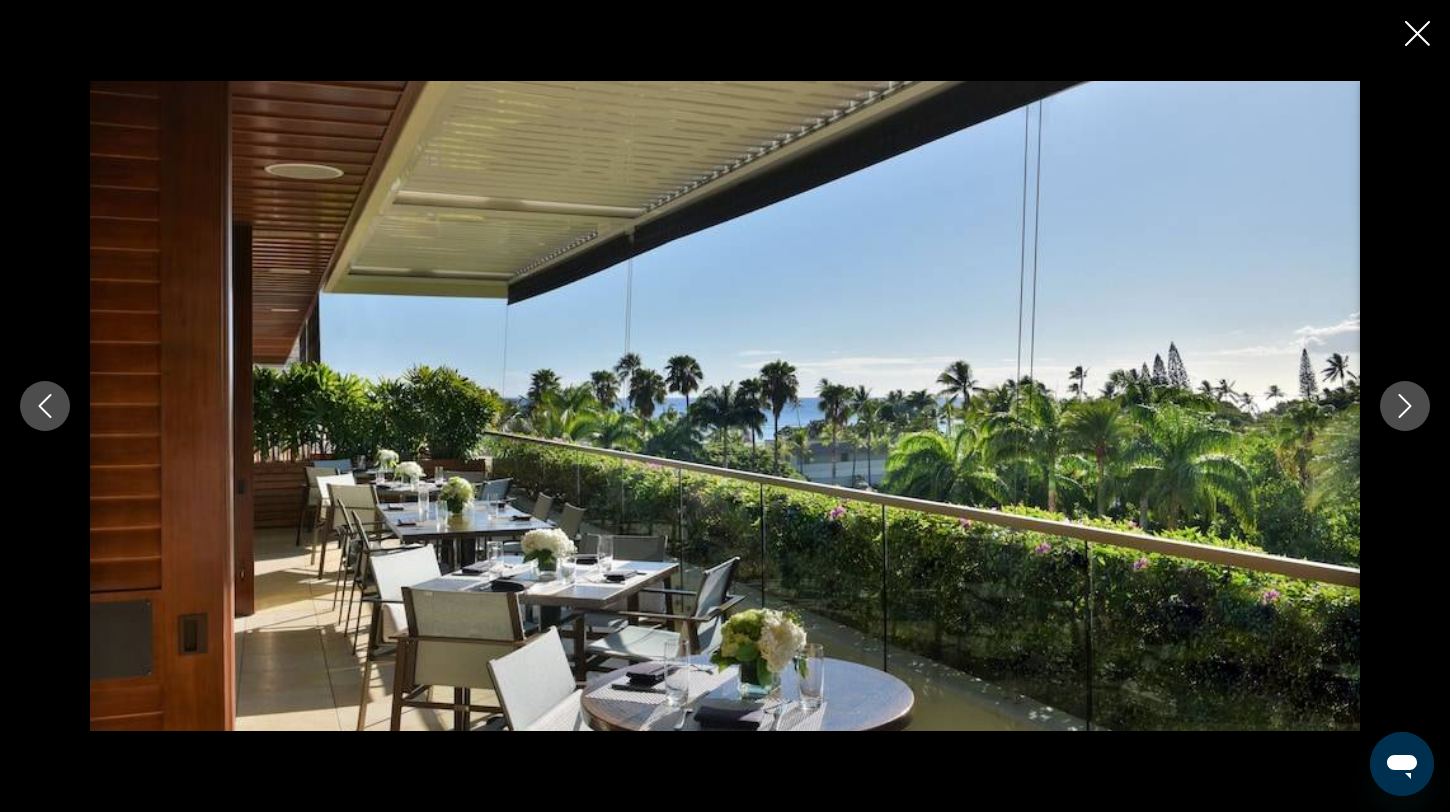 click 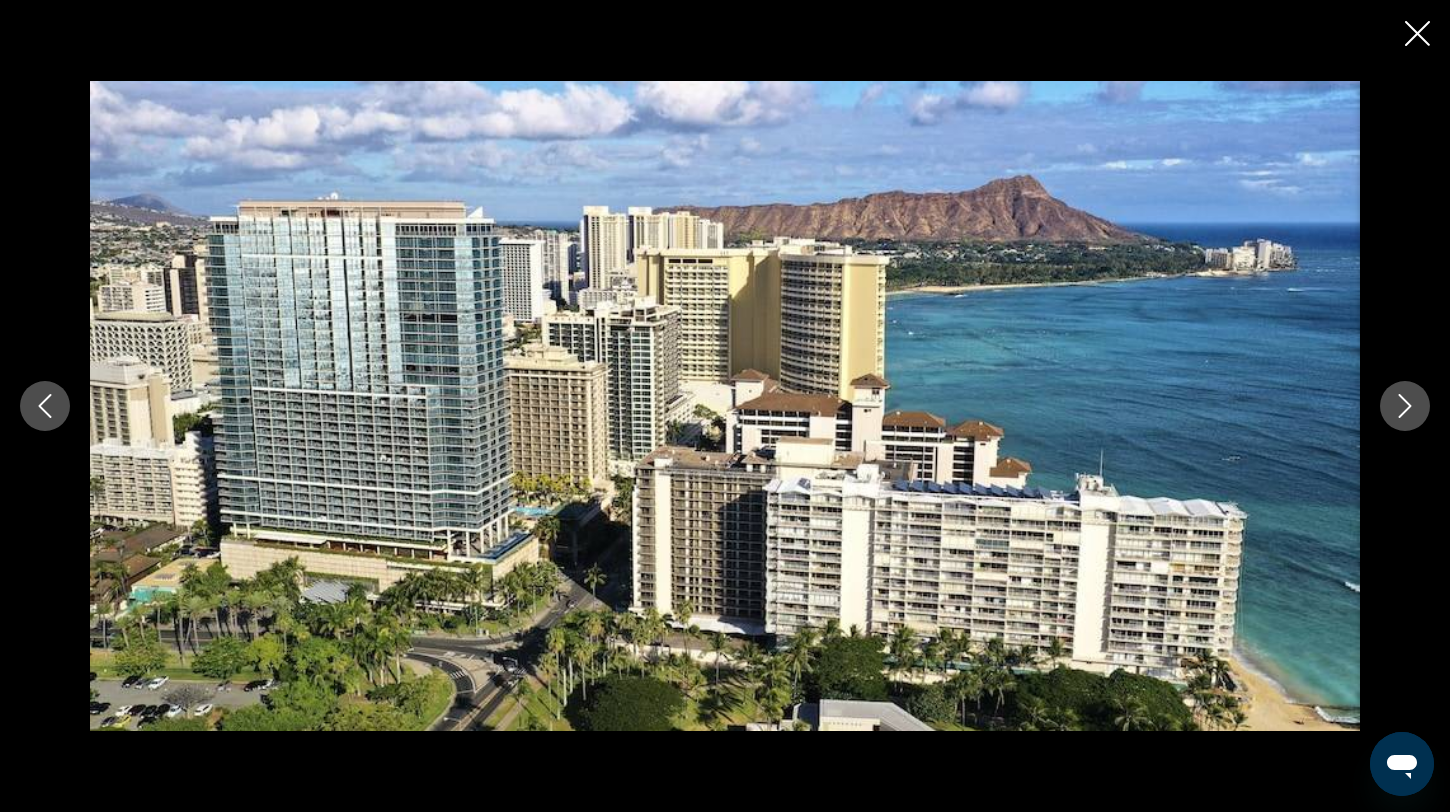 click 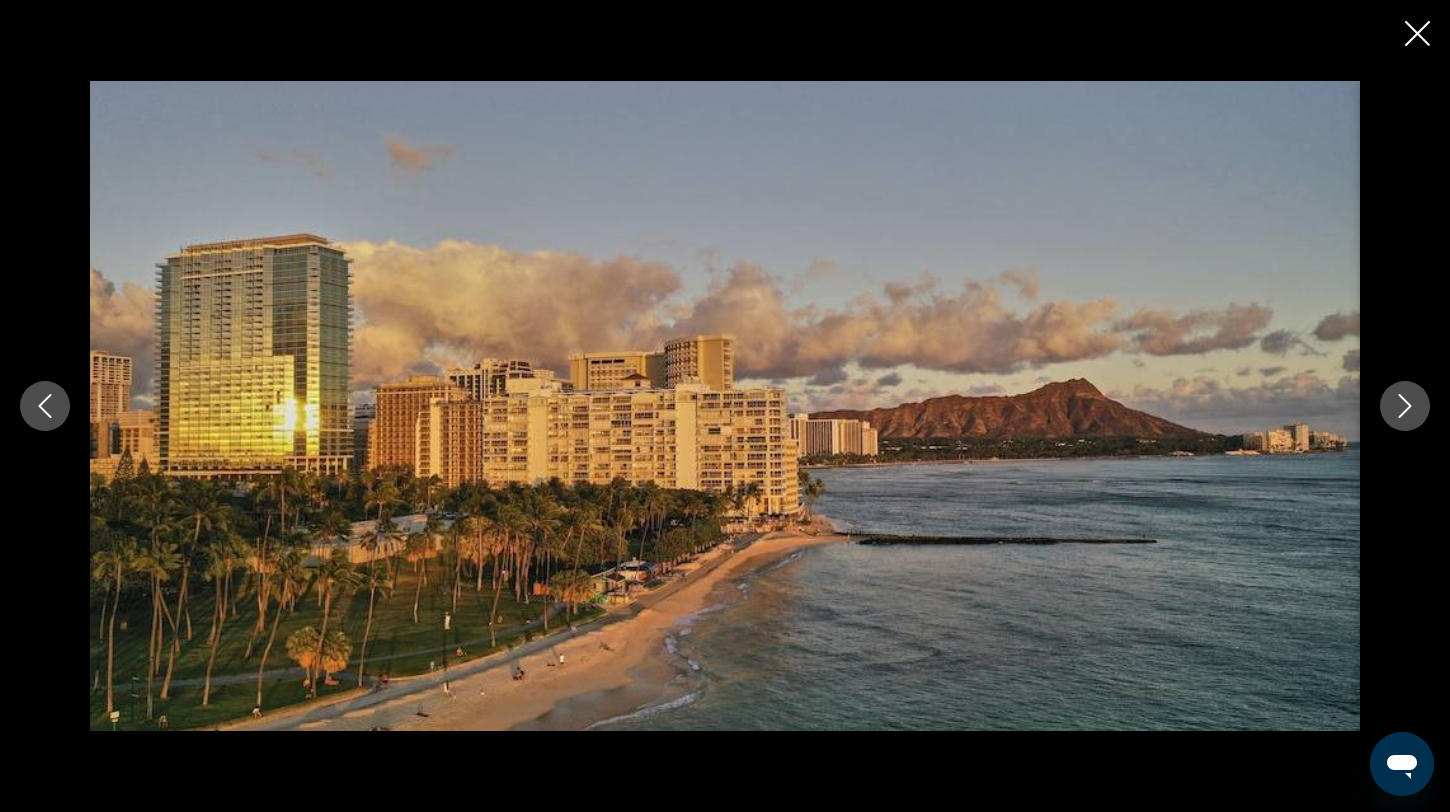 click 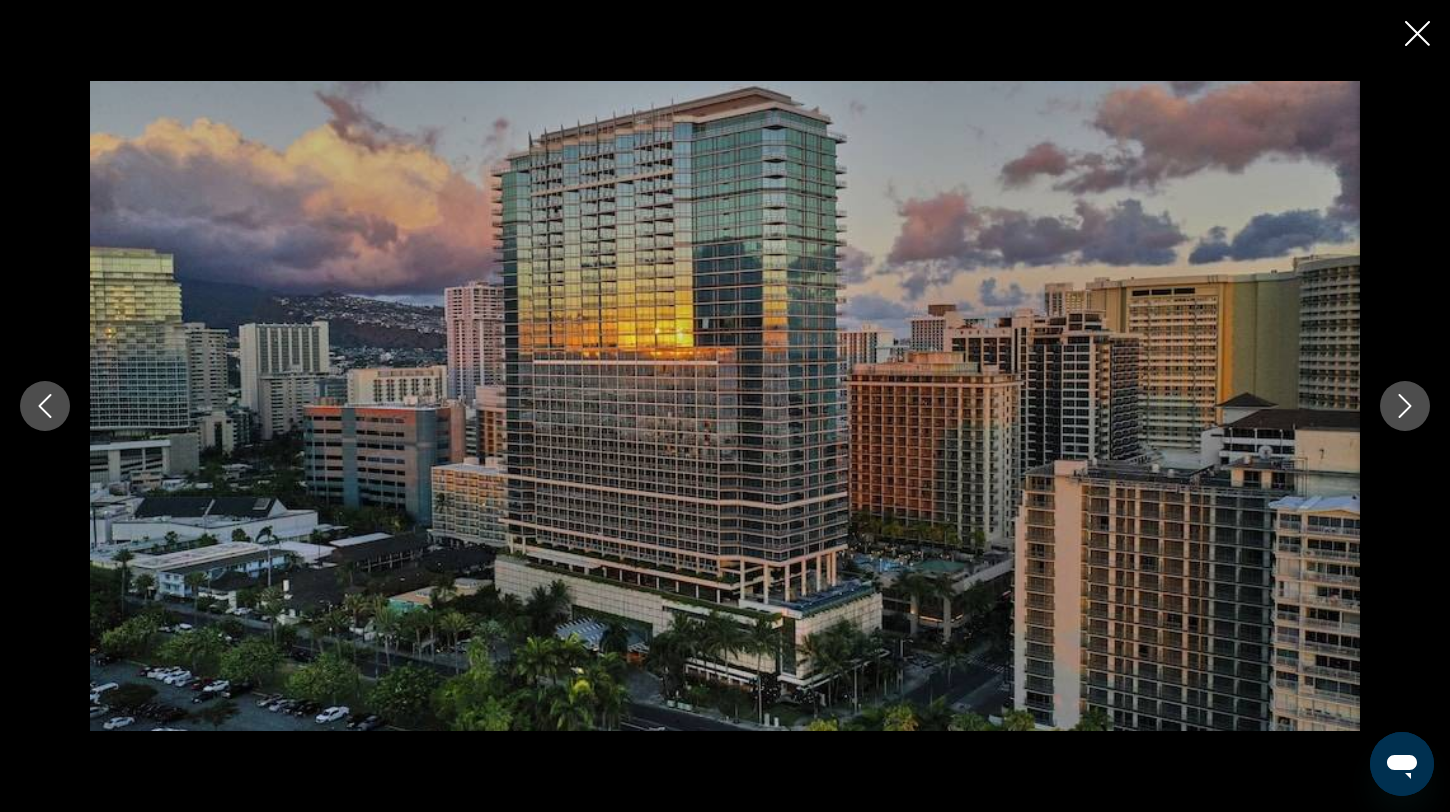 click 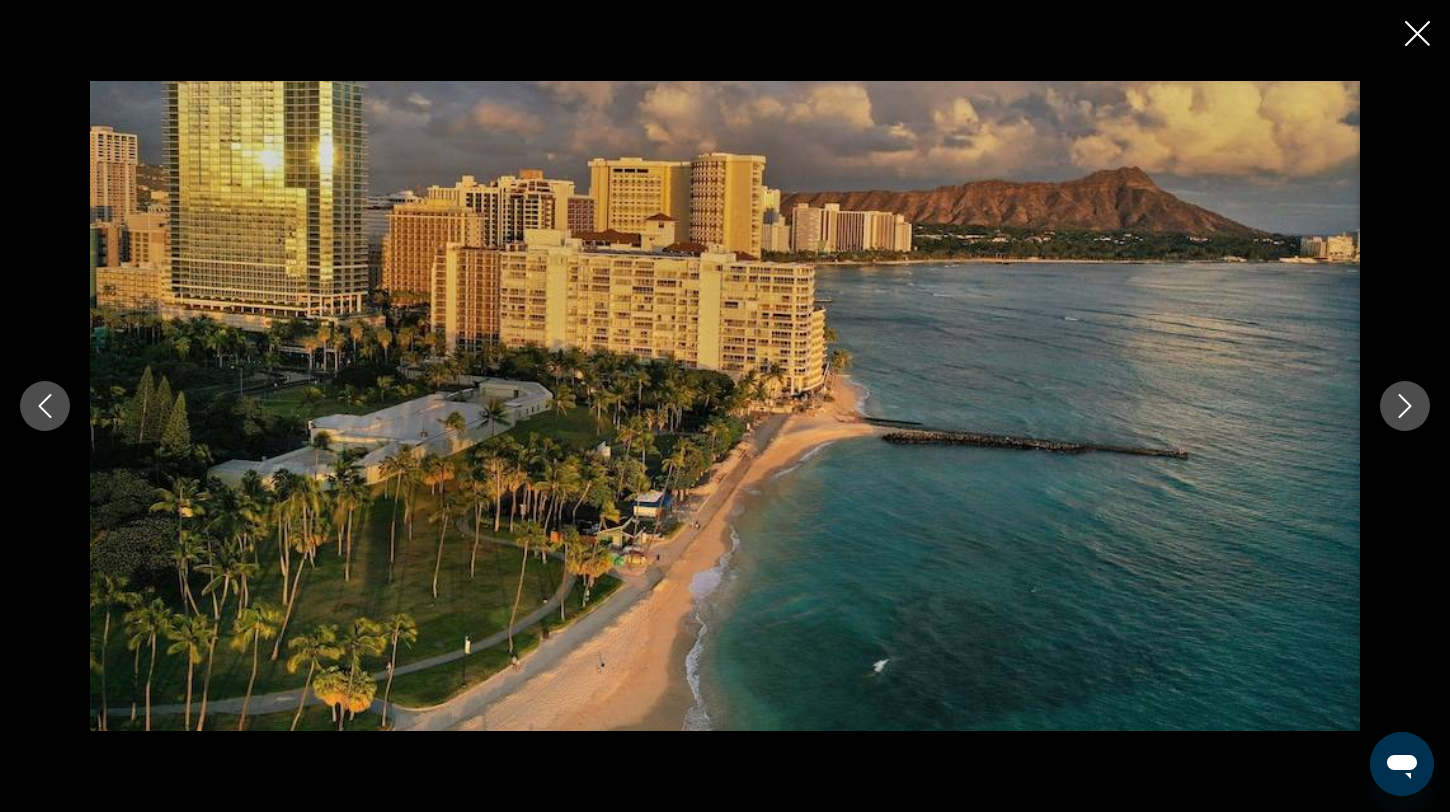 click 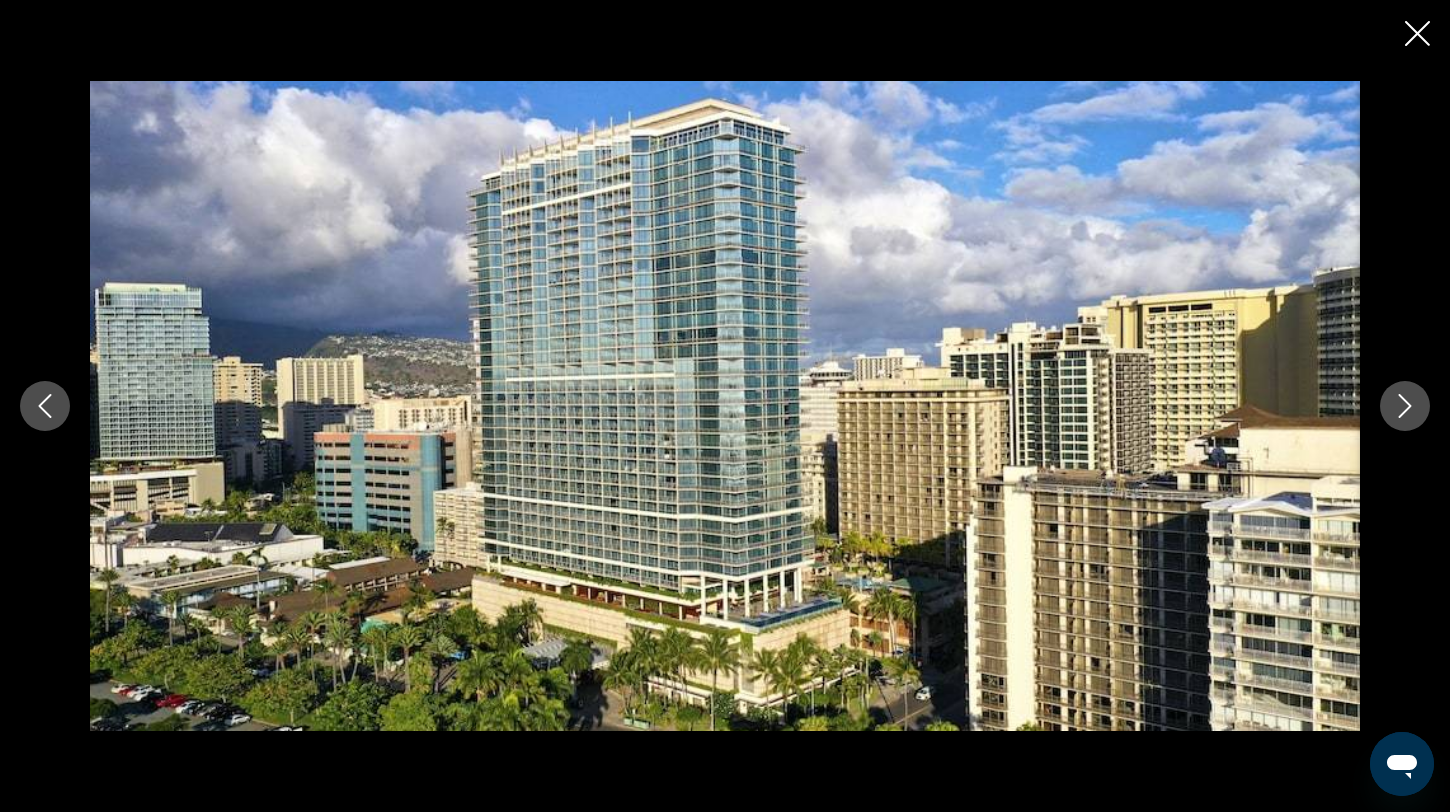 click 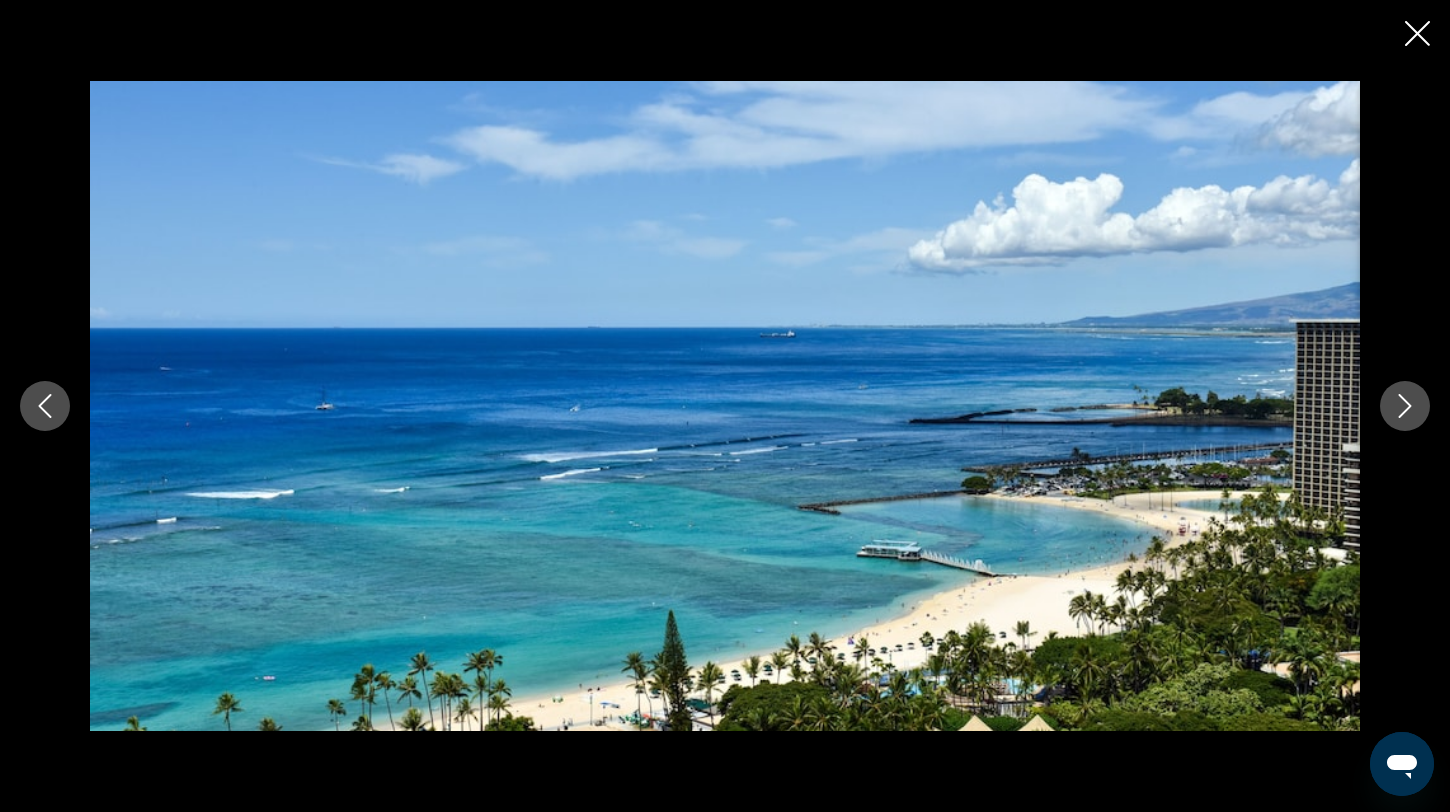 click 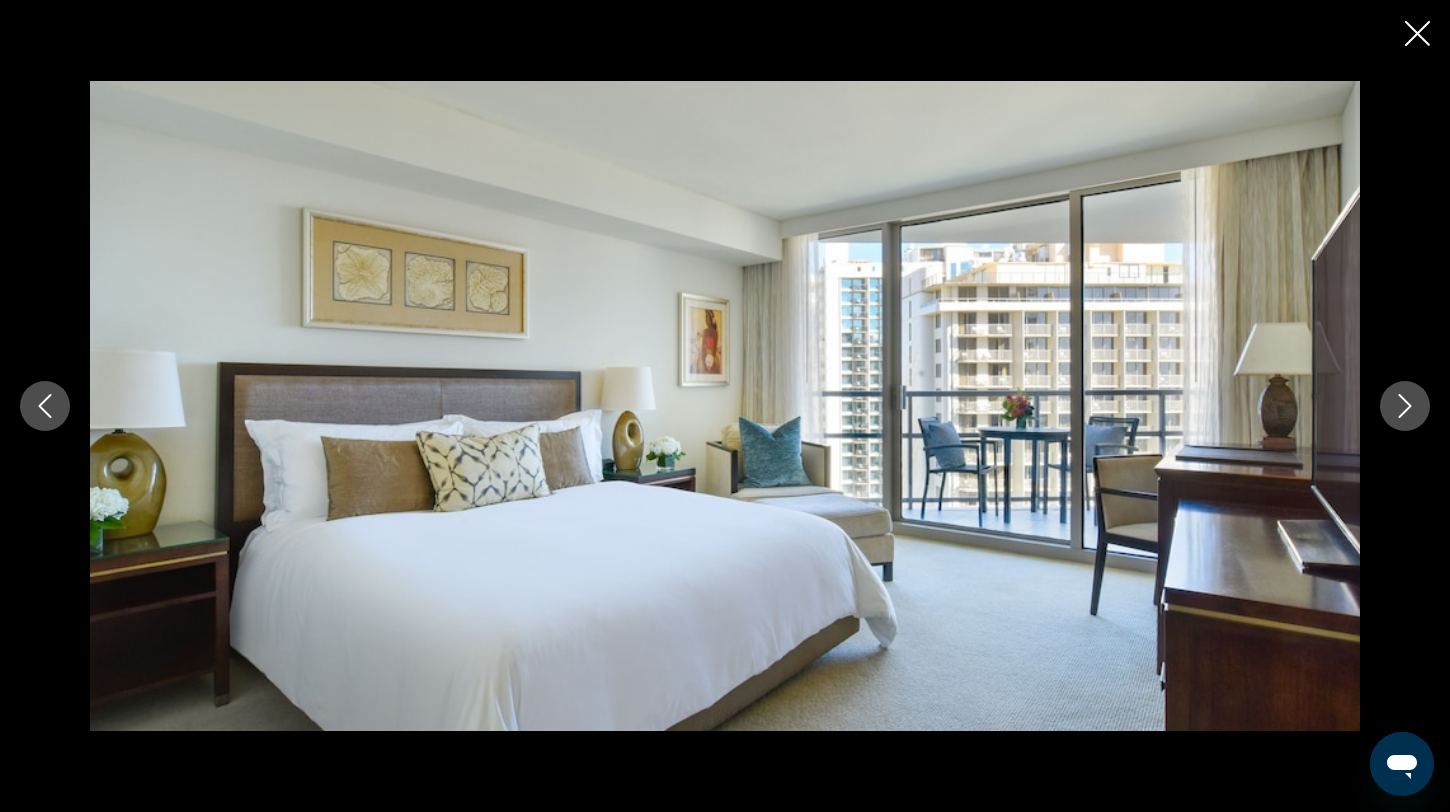 click 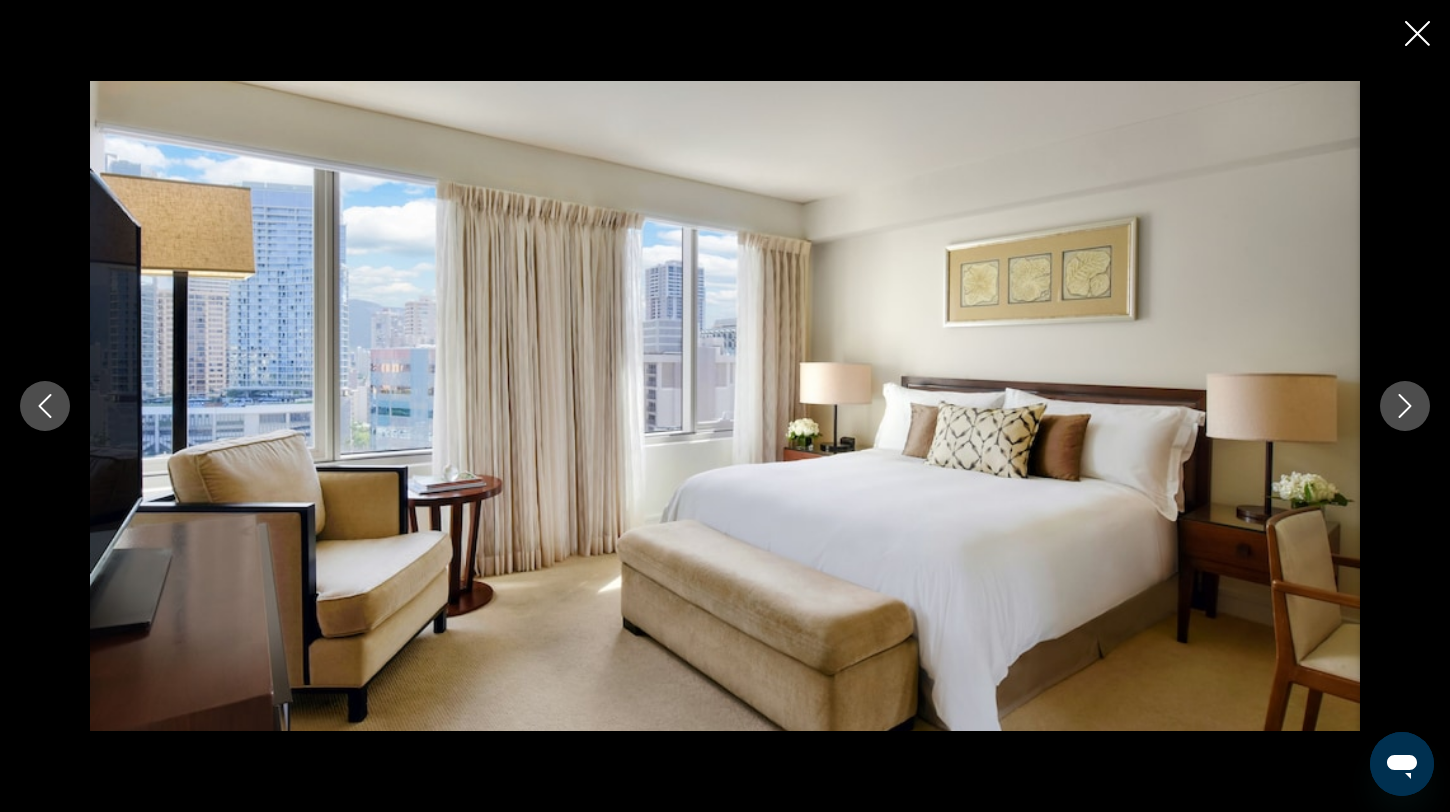 click 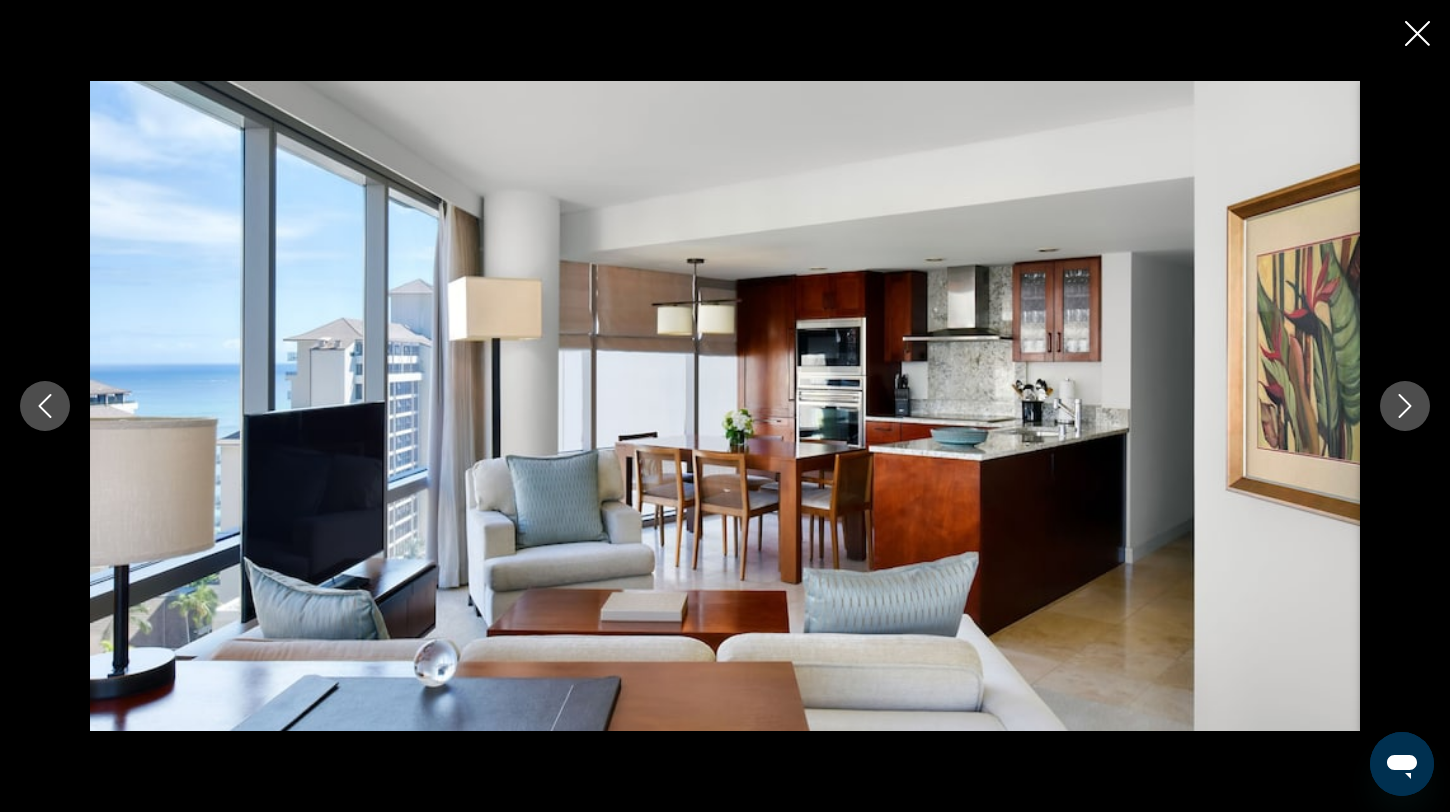 click 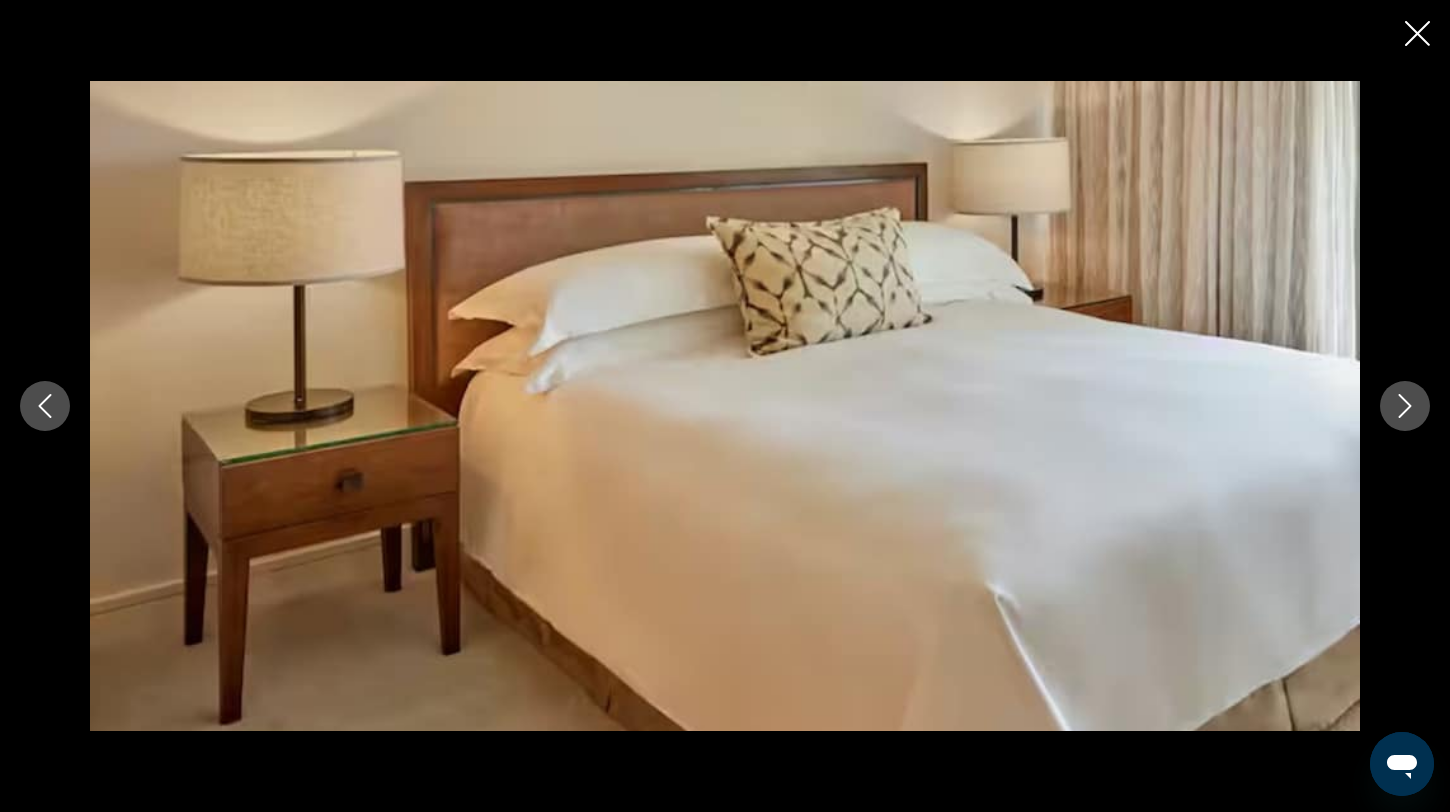 click 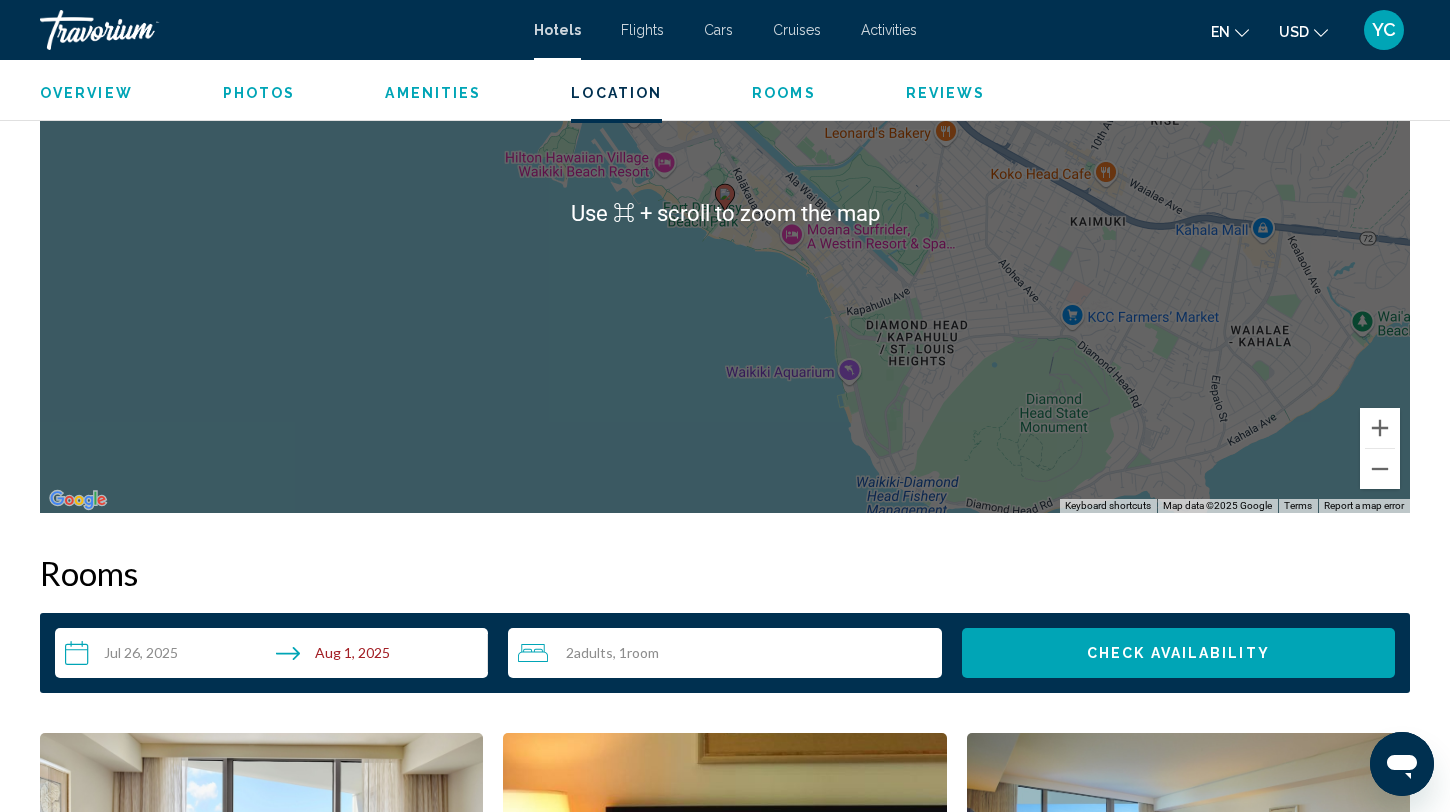 scroll, scrollTop: 2056, scrollLeft: 0, axis: vertical 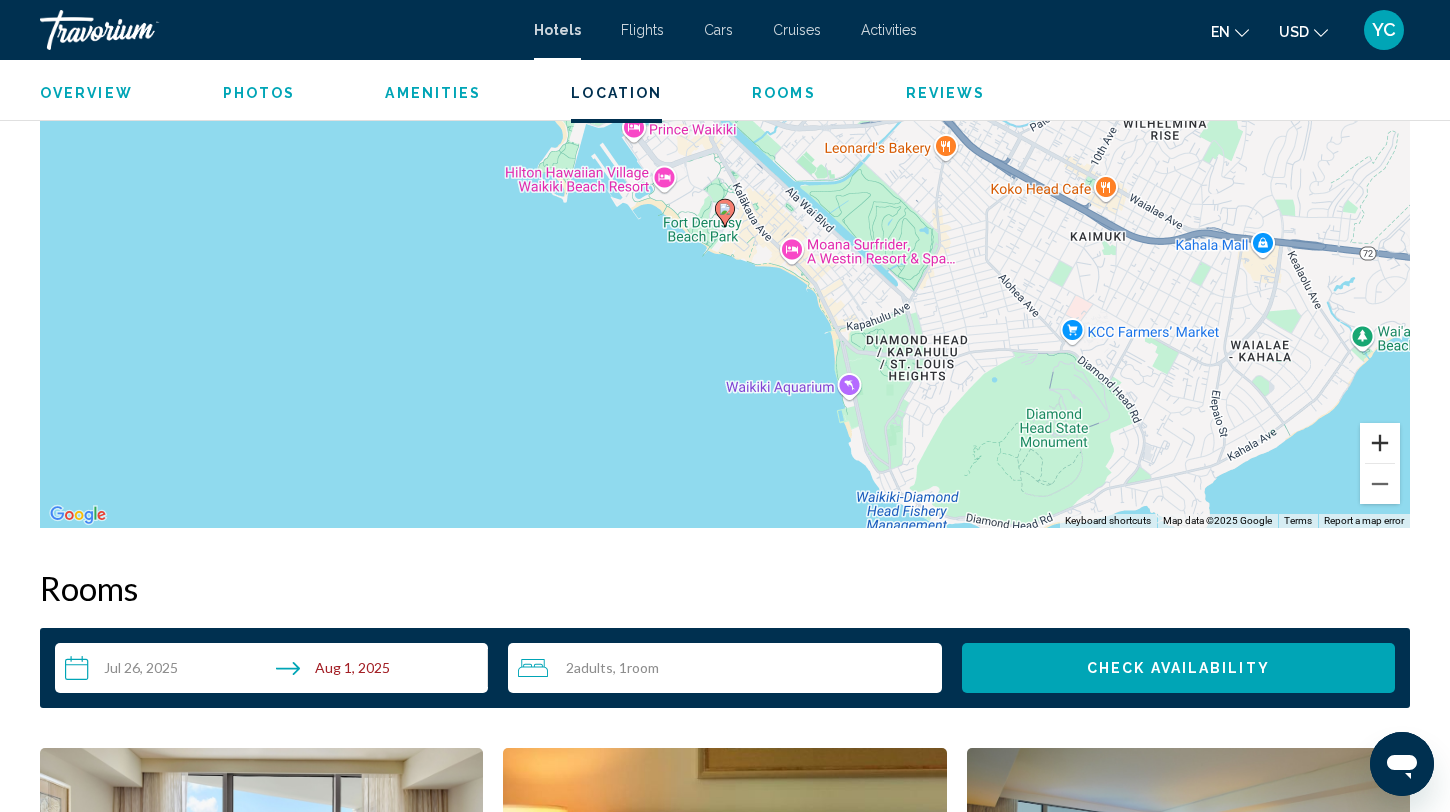 click at bounding box center (1380, 443) 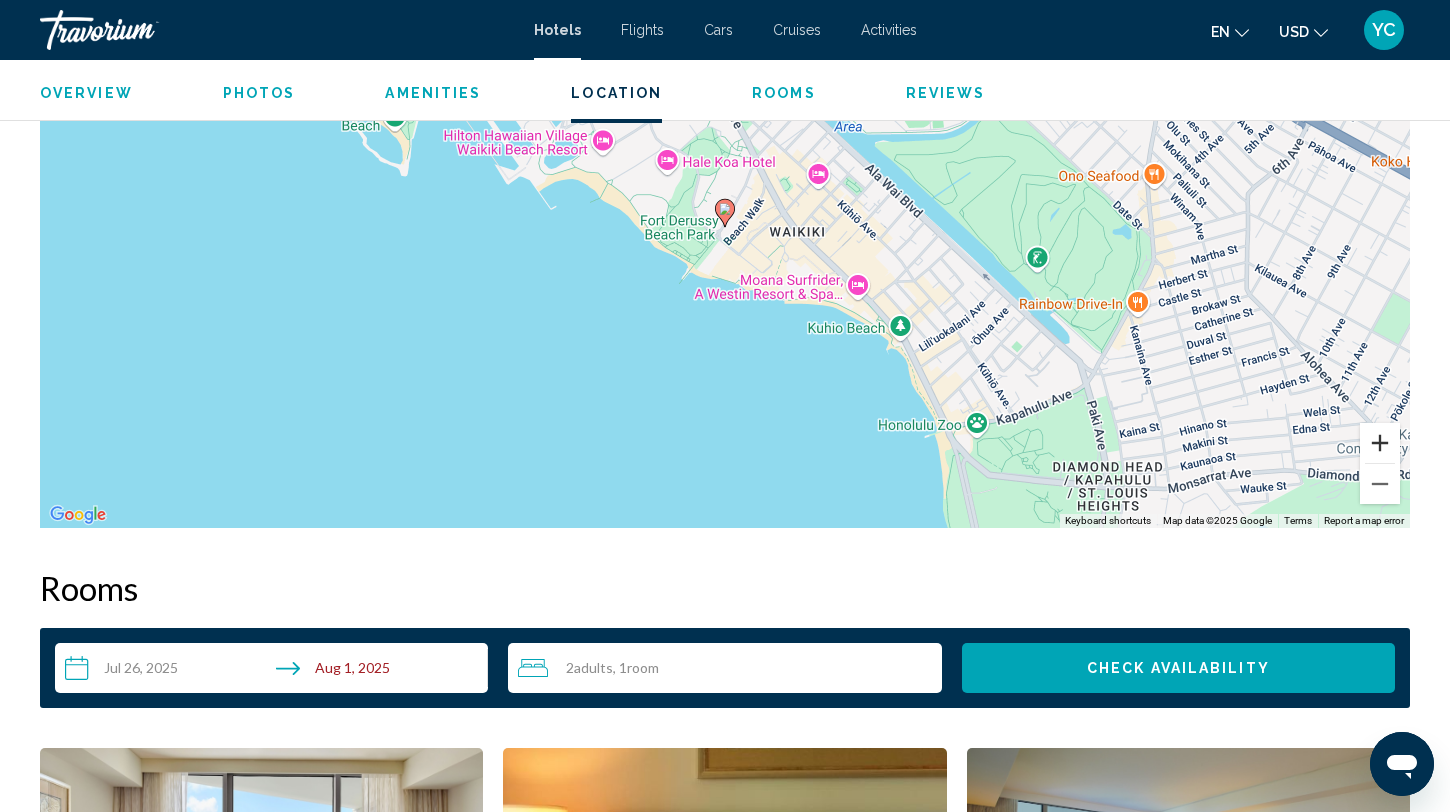 click at bounding box center (1380, 443) 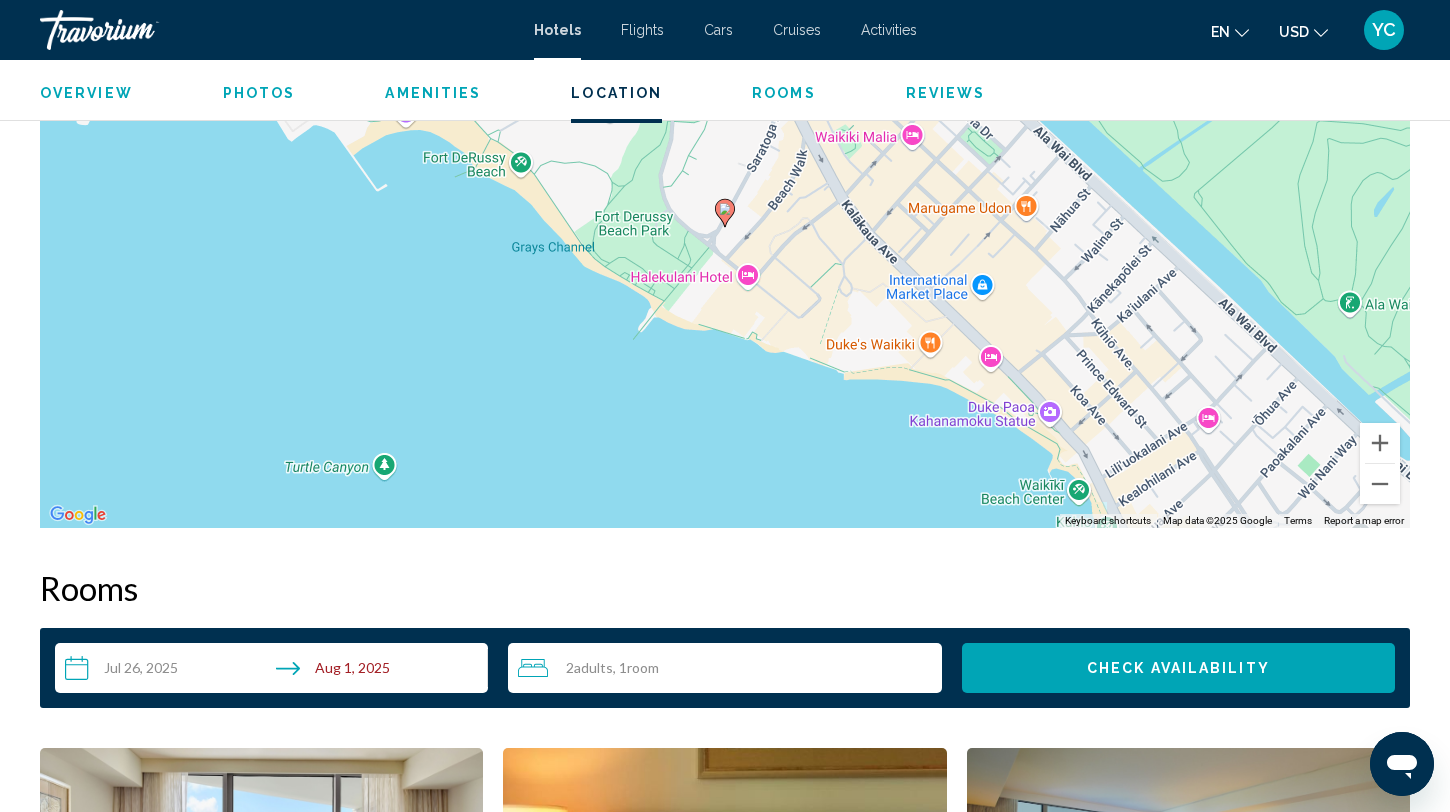 click on "To activate drag with keyboard, press Alt + Enter. Once in keyboard drag state, use the arrow keys to move the marker. To complete the drag, press the Enter key. To cancel, press Escape." at bounding box center (725, 228) 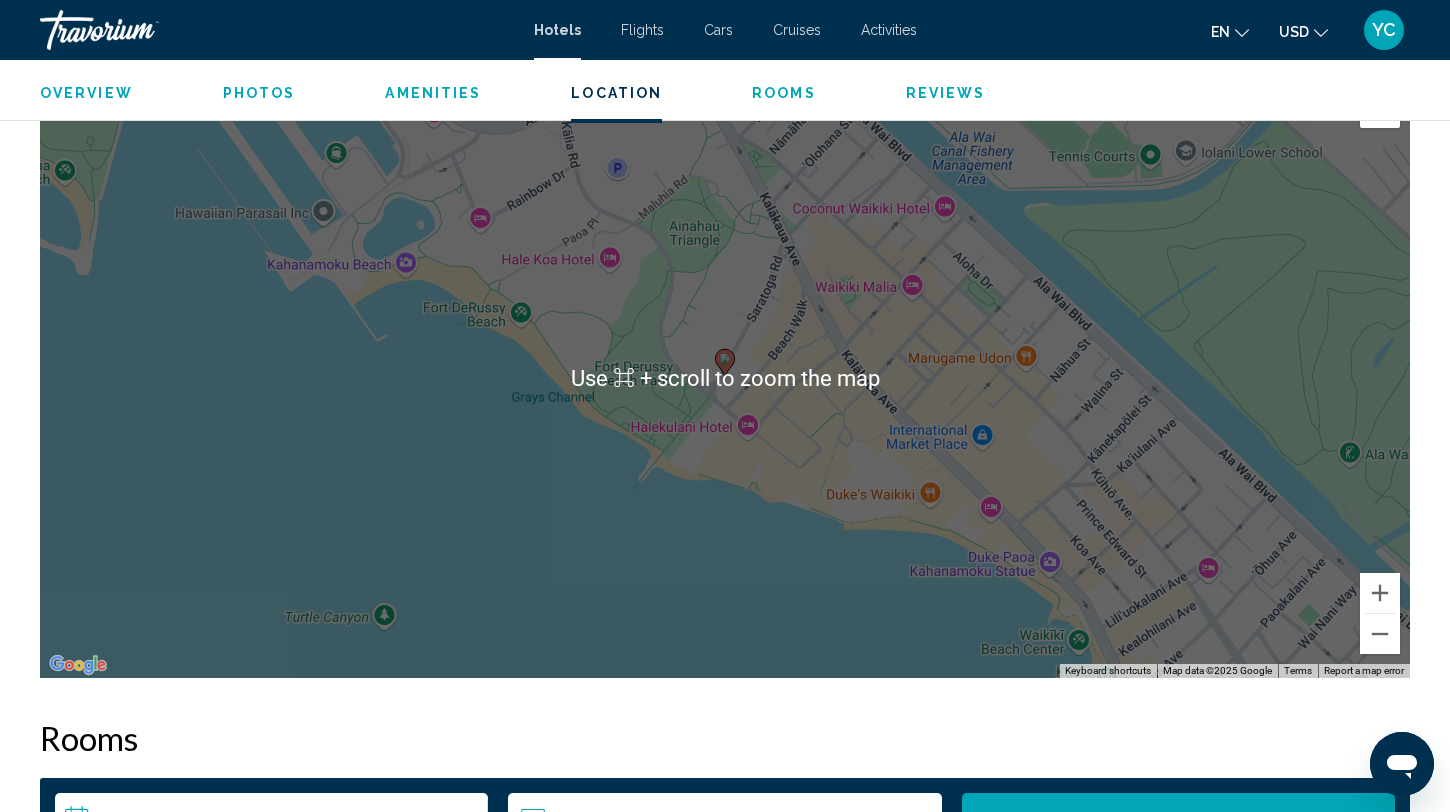 scroll, scrollTop: 1911, scrollLeft: 0, axis: vertical 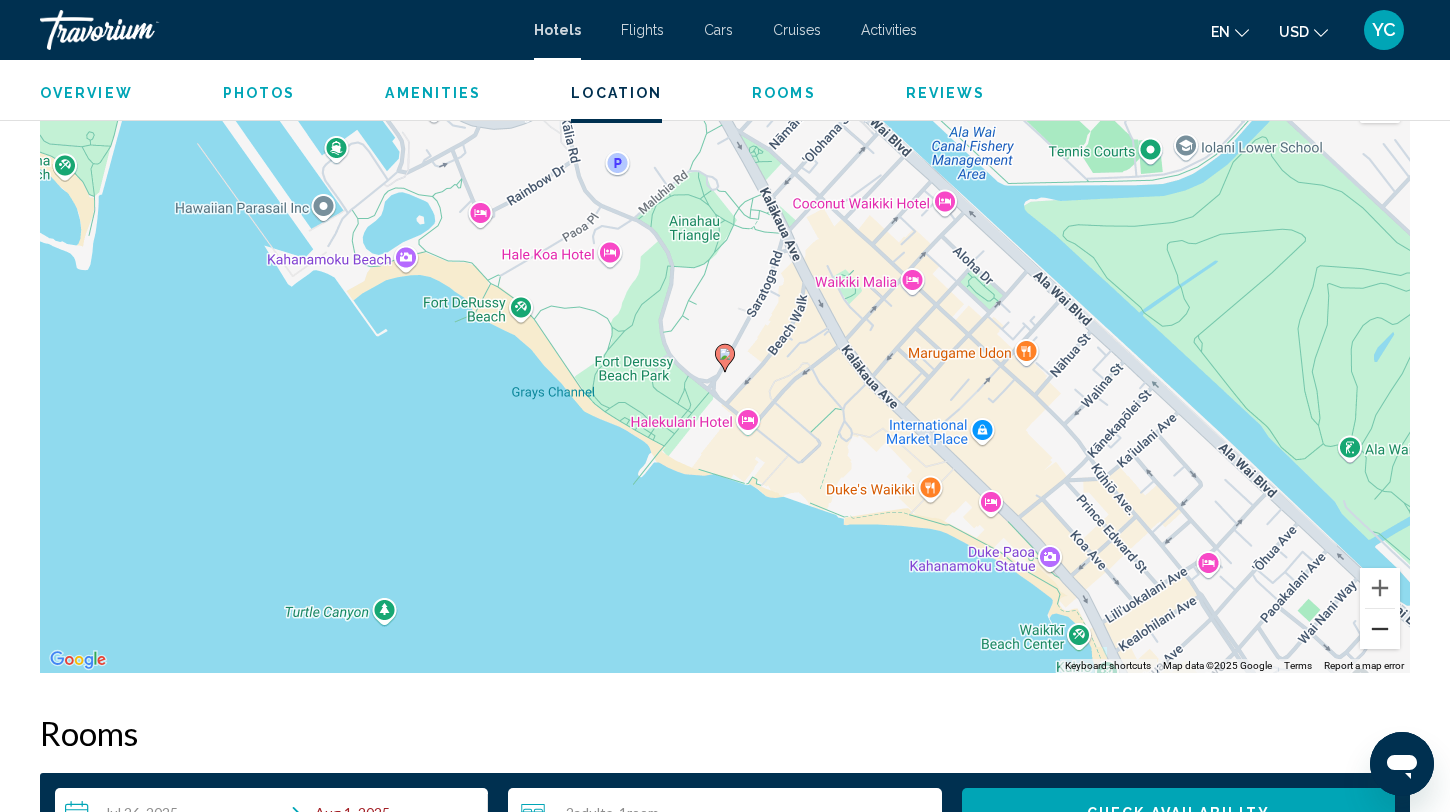 click at bounding box center [1380, 629] 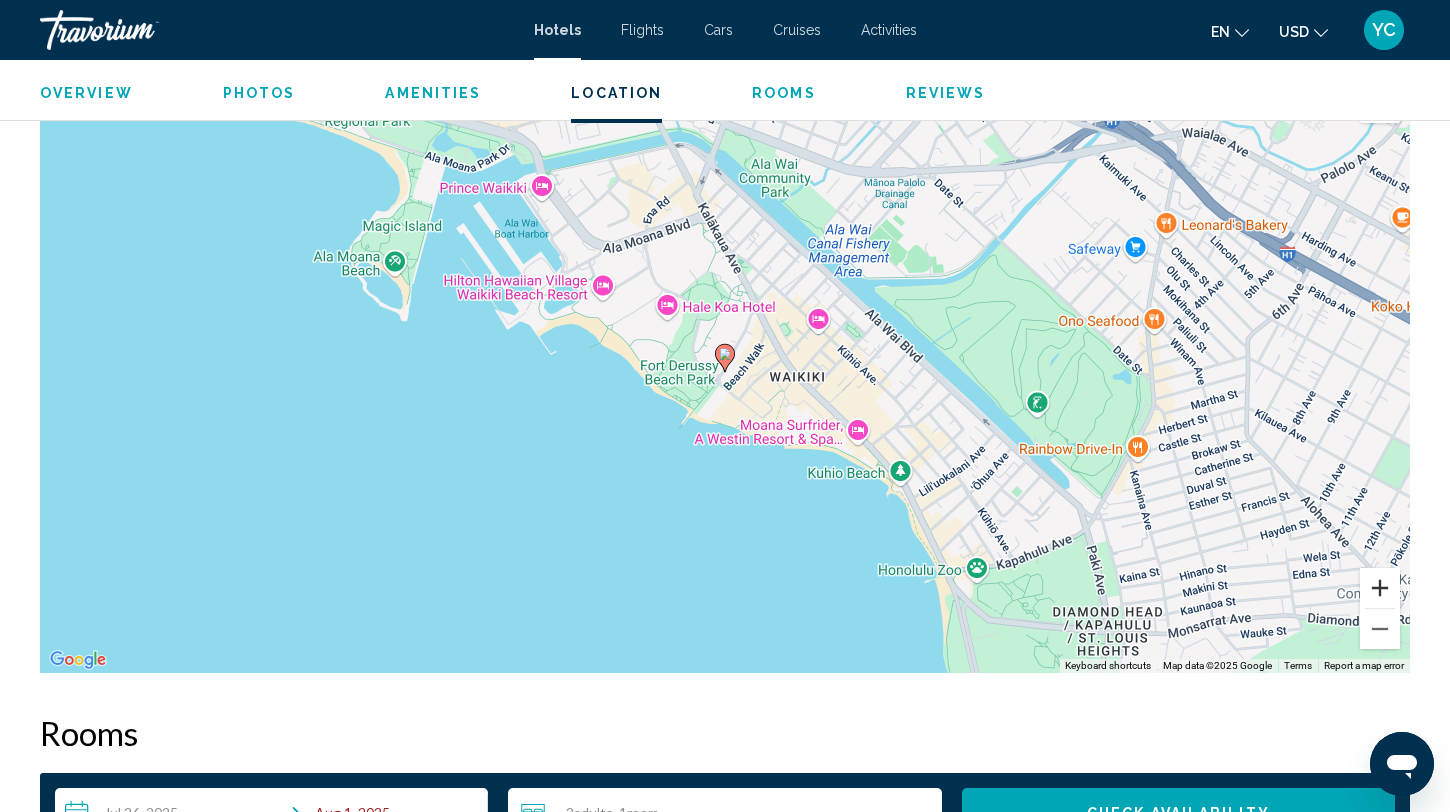 click at bounding box center [1380, 588] 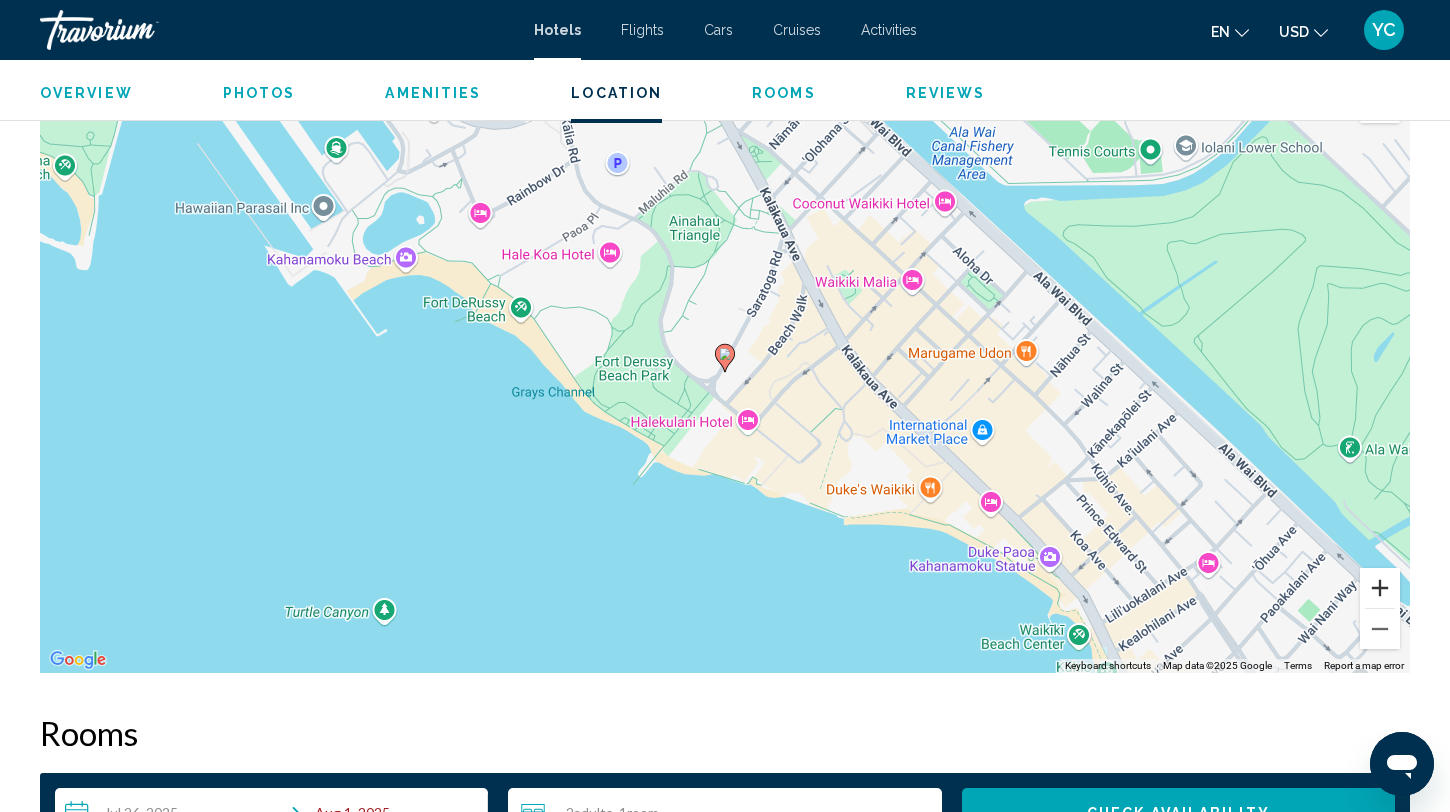 click at bounding box center (1380, 588) 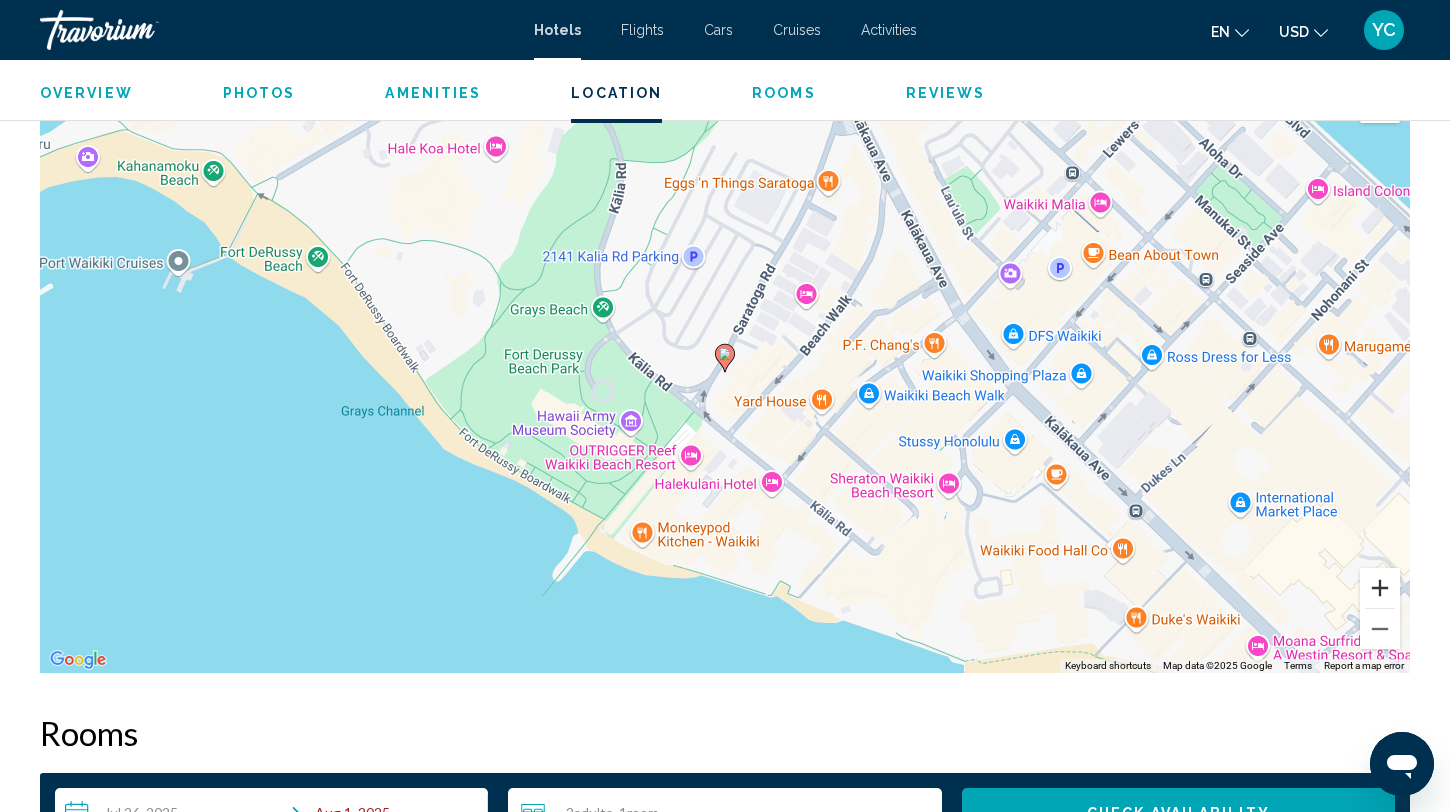 click at bounding box center [1380, 588] 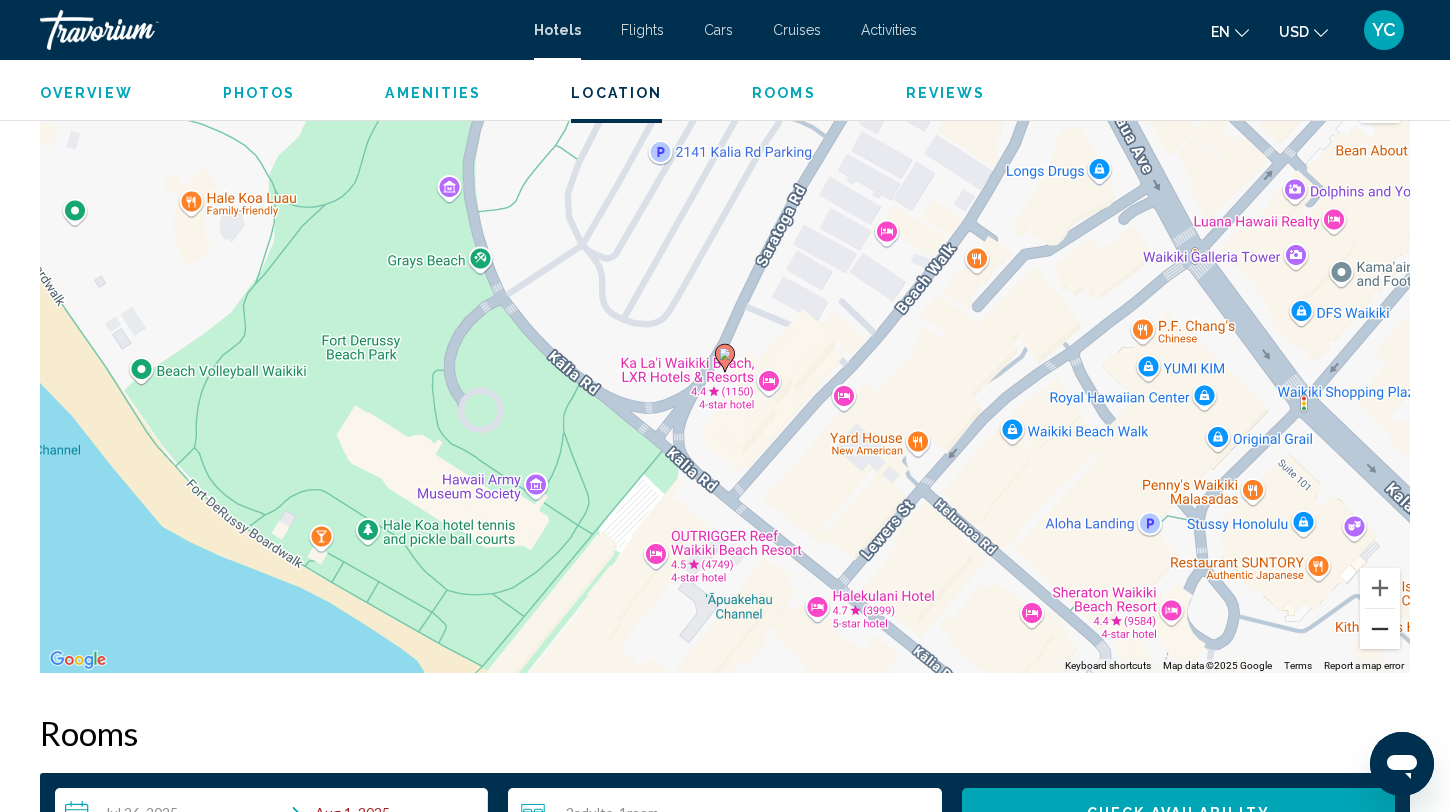 click at bounding box center (1380, 629) 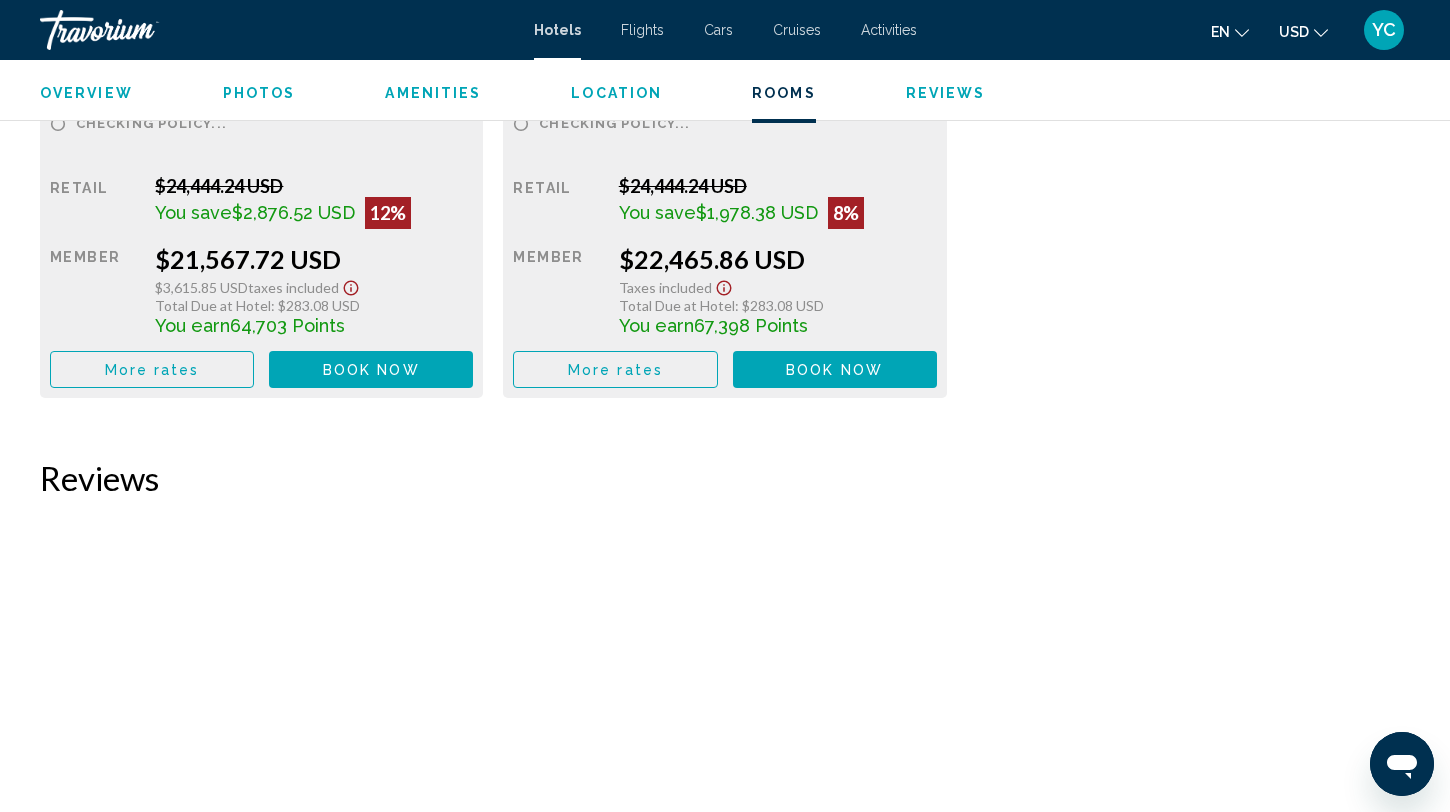 scroll, scrollTop: 16679, scrollLeft: 0, axis: vertical 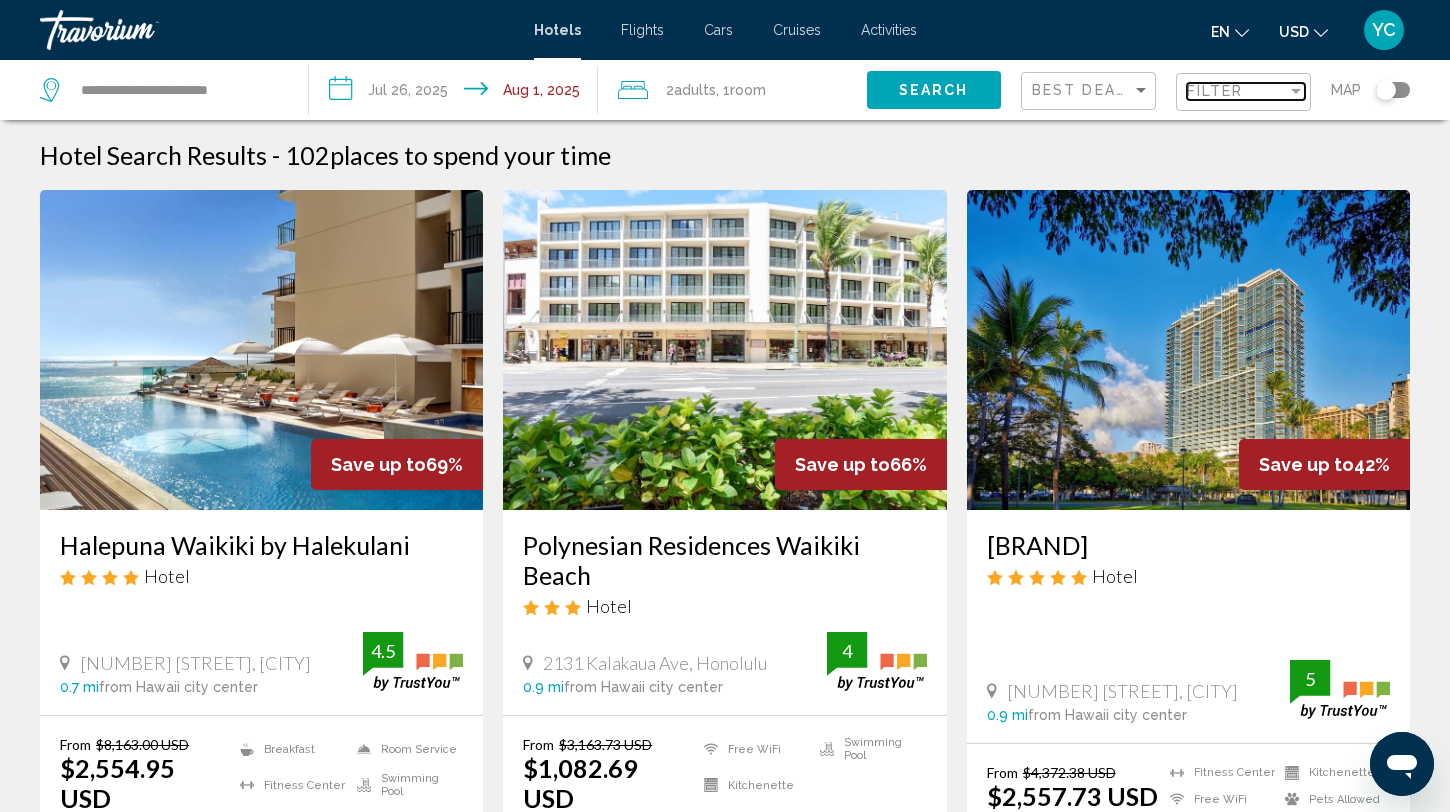 click on "Filter" at bounding box center (1215, 91) 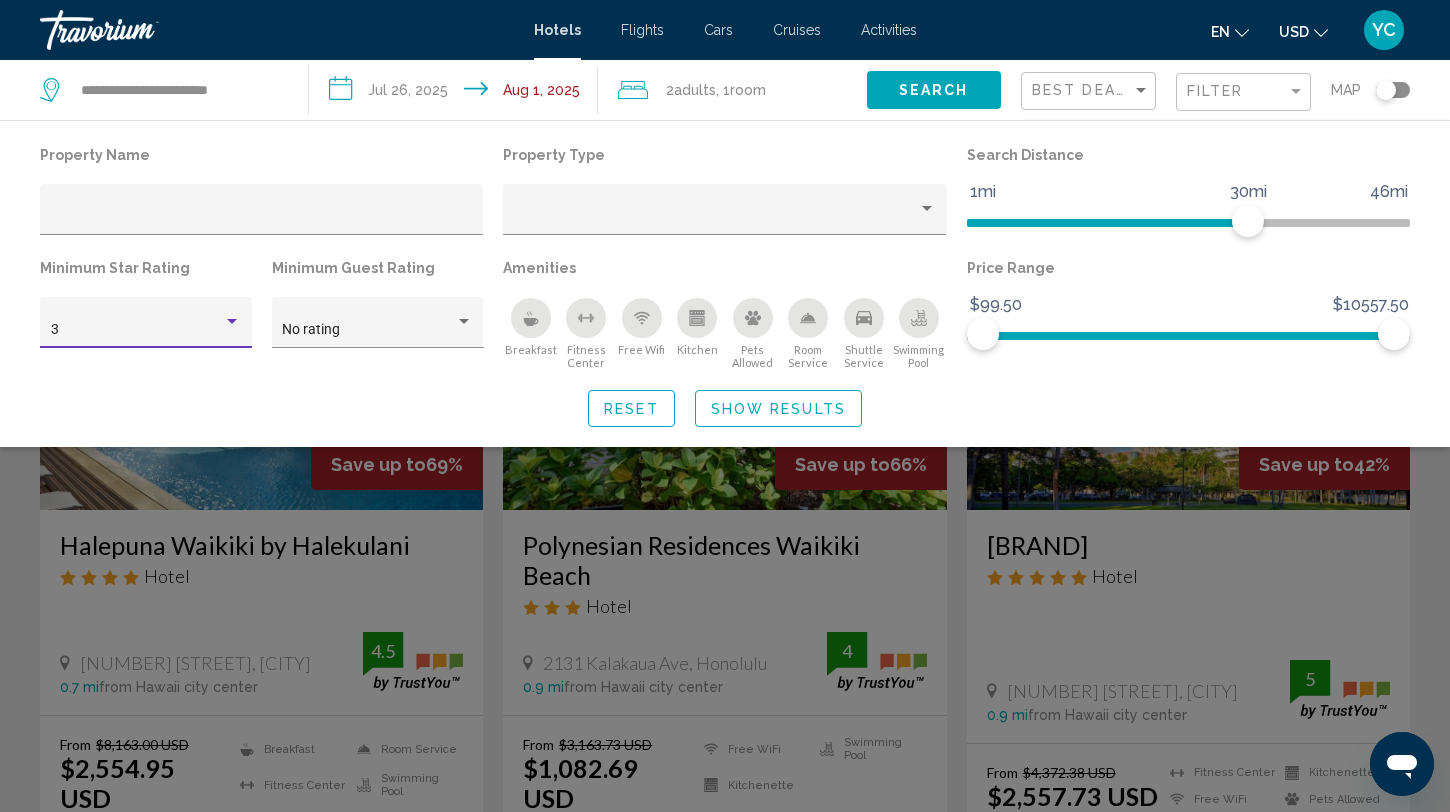 click at bounding box center (232, 321) 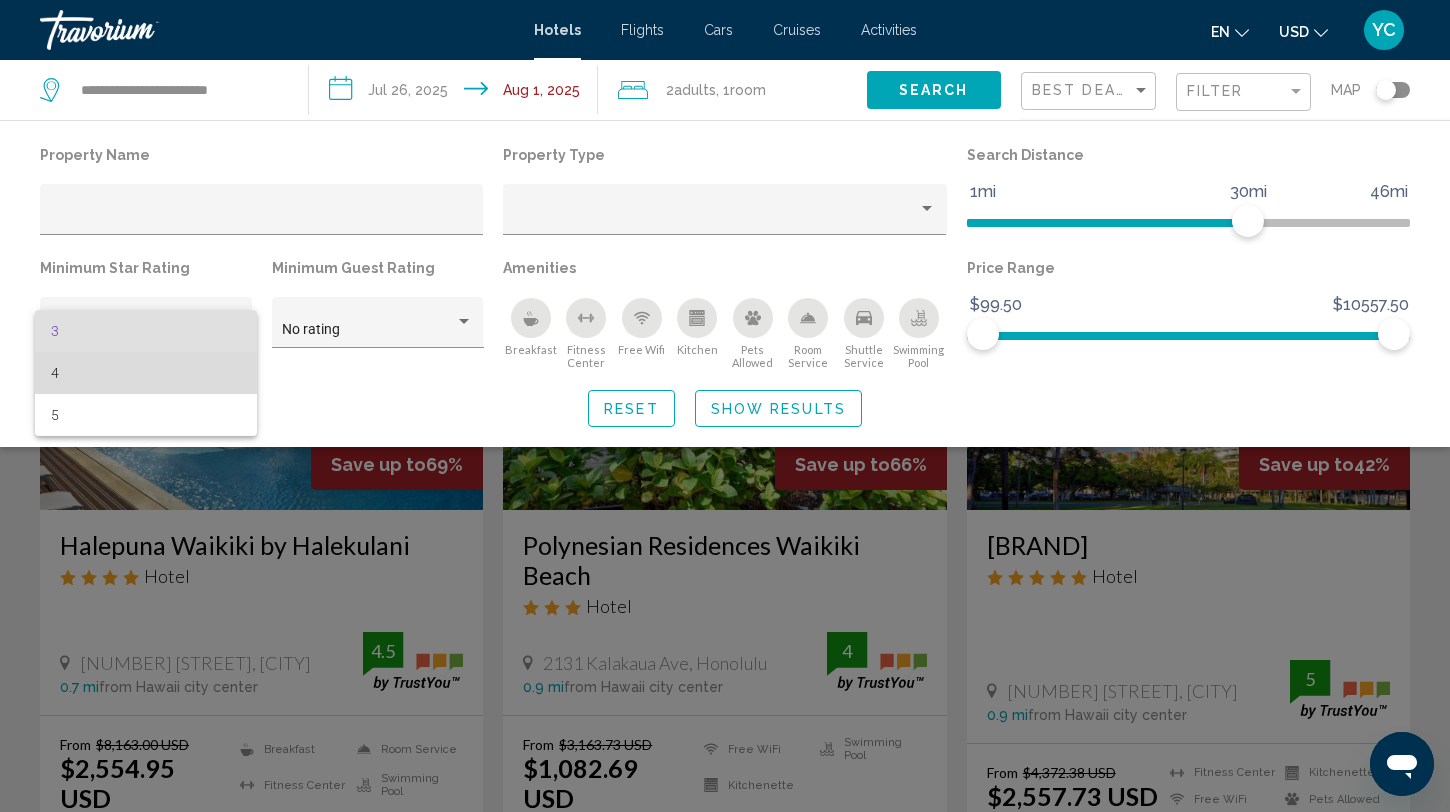 click on "4" at bounding box center (146, 373) 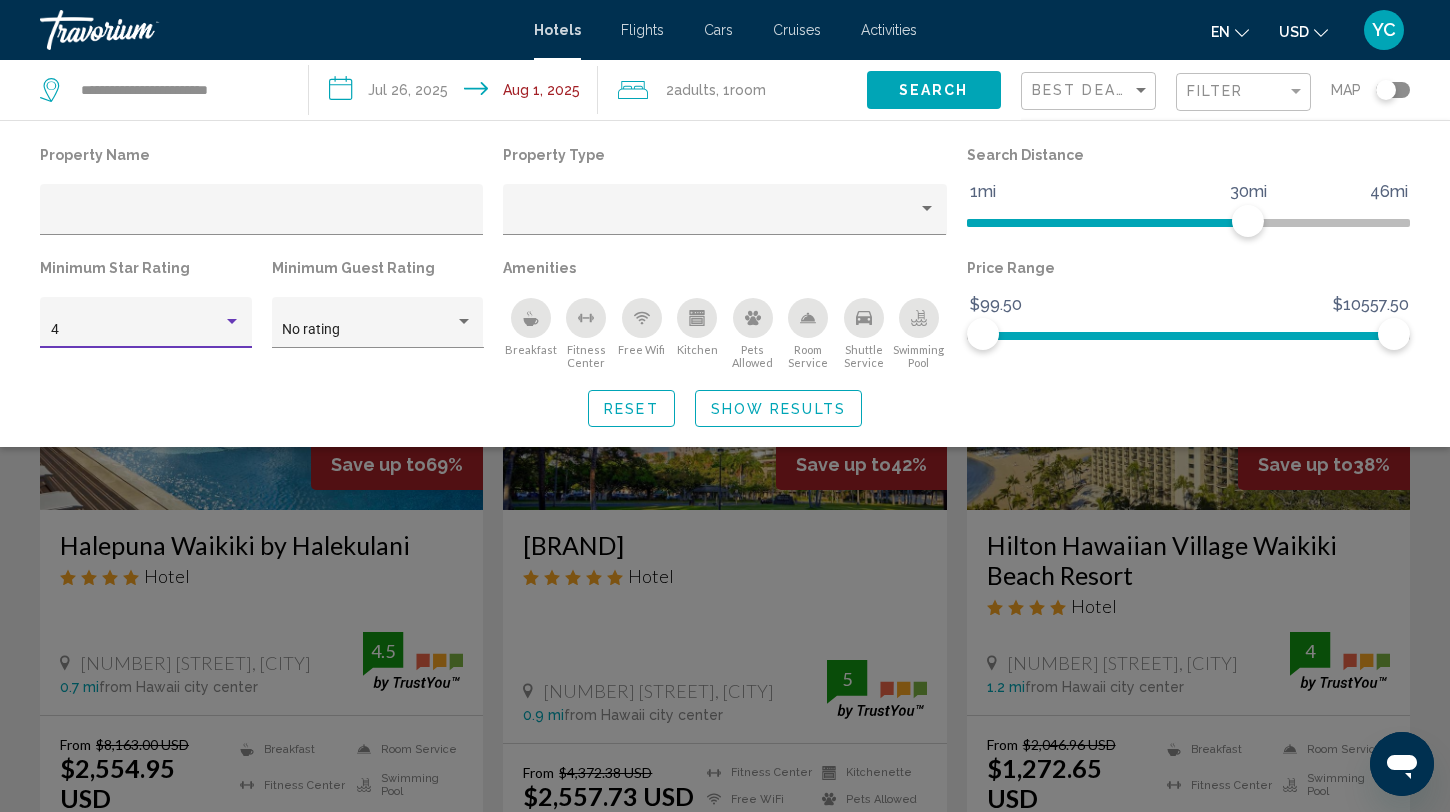 click on "Reset" 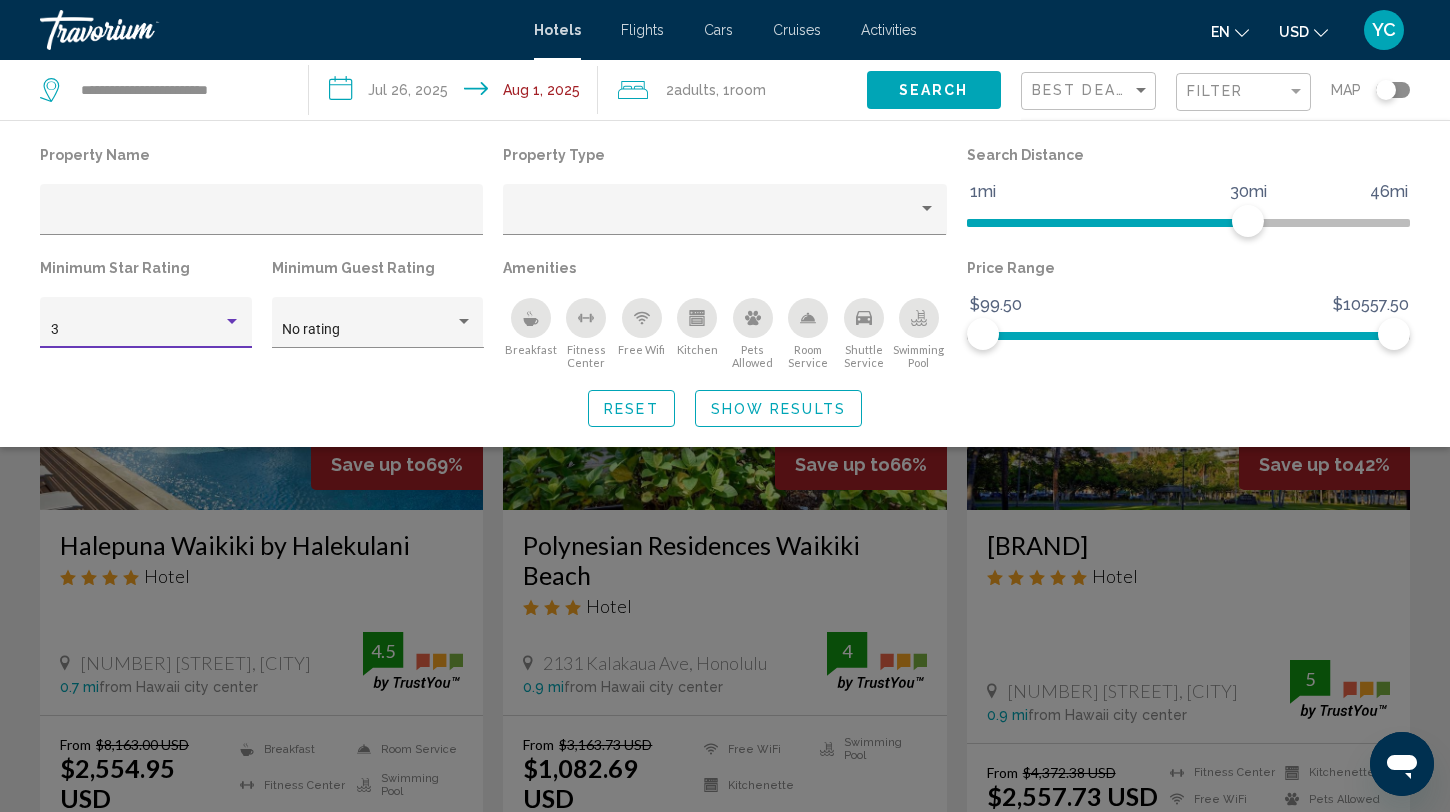 click at bounding box center (232, 322) 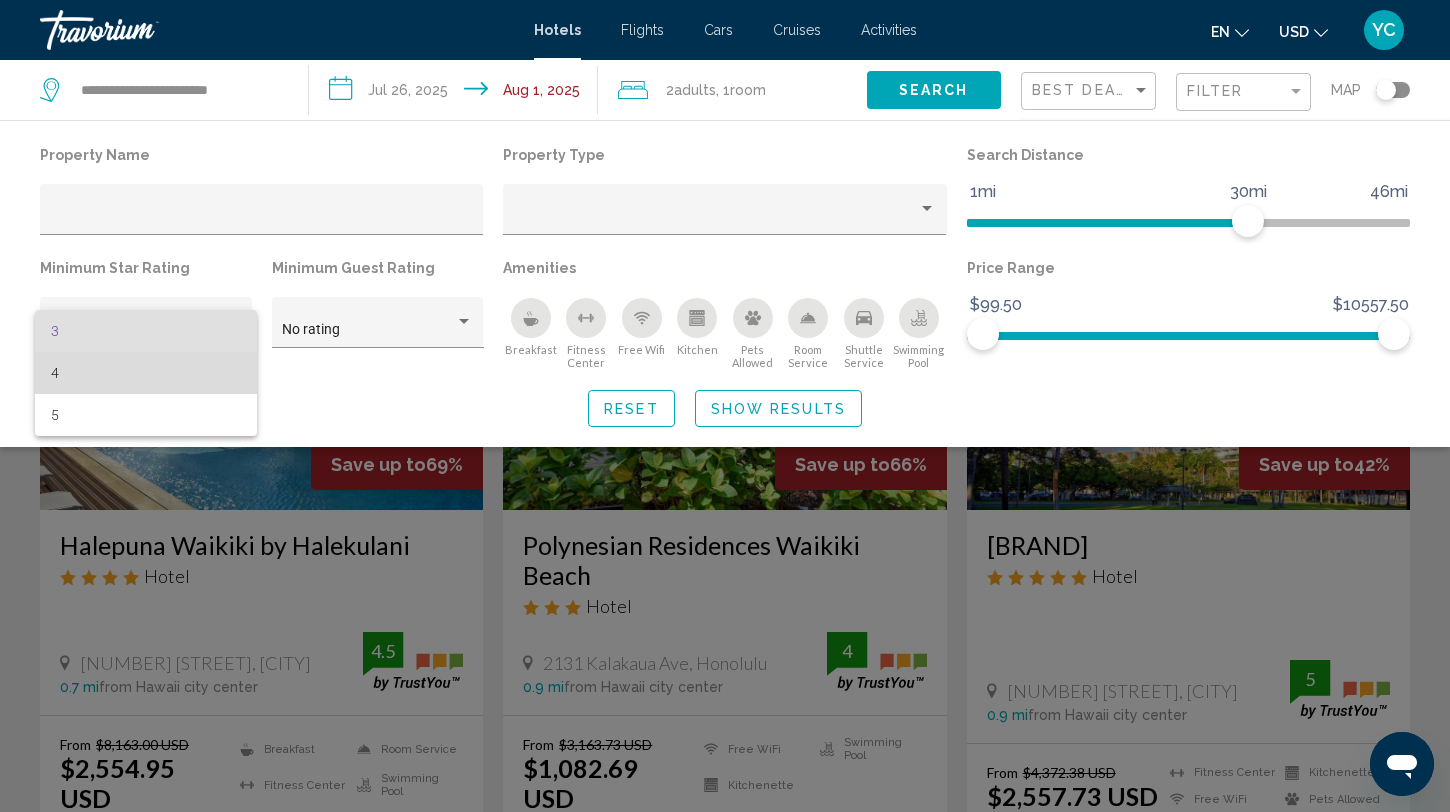 click on "4" at bounding box center [146, 373] 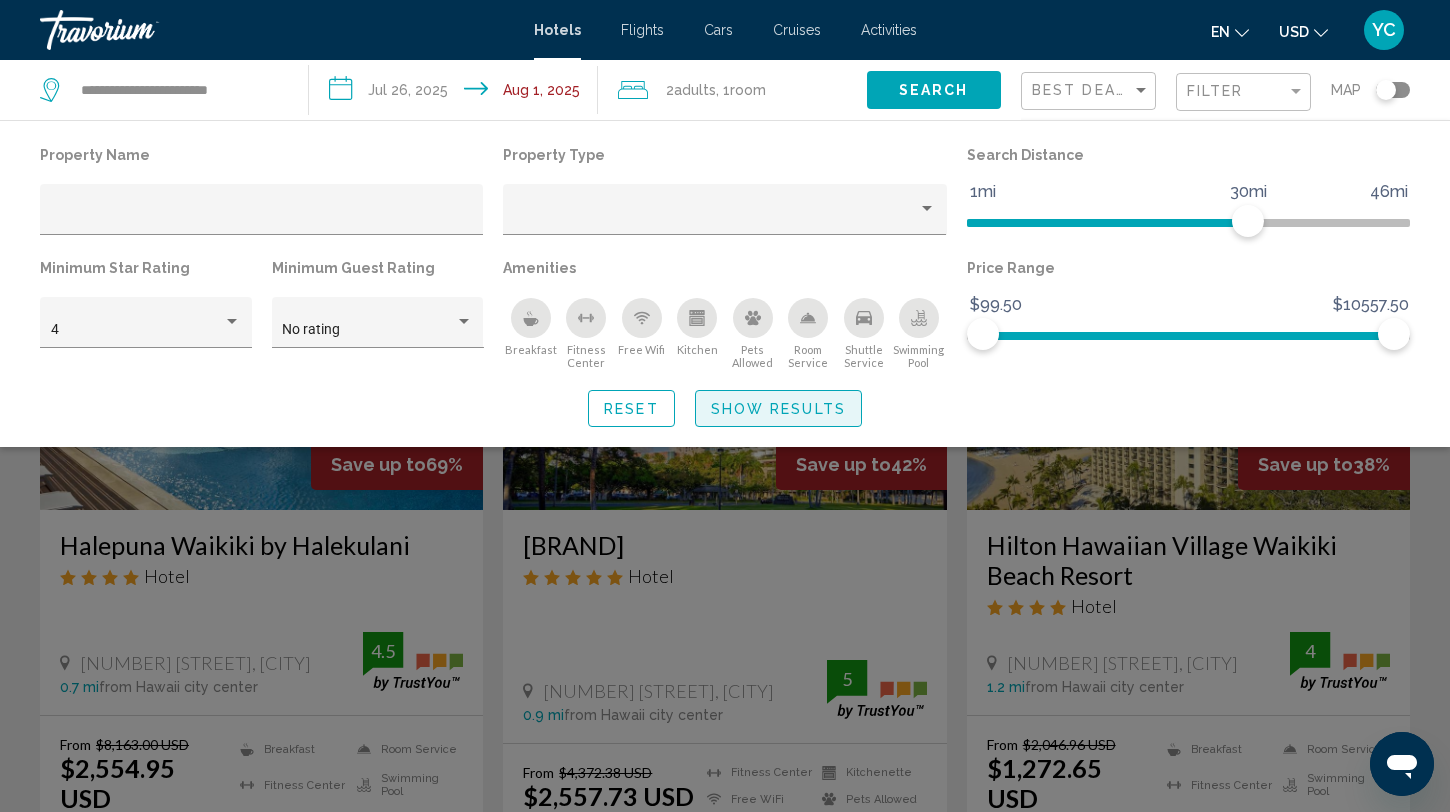 click on "Show Results" 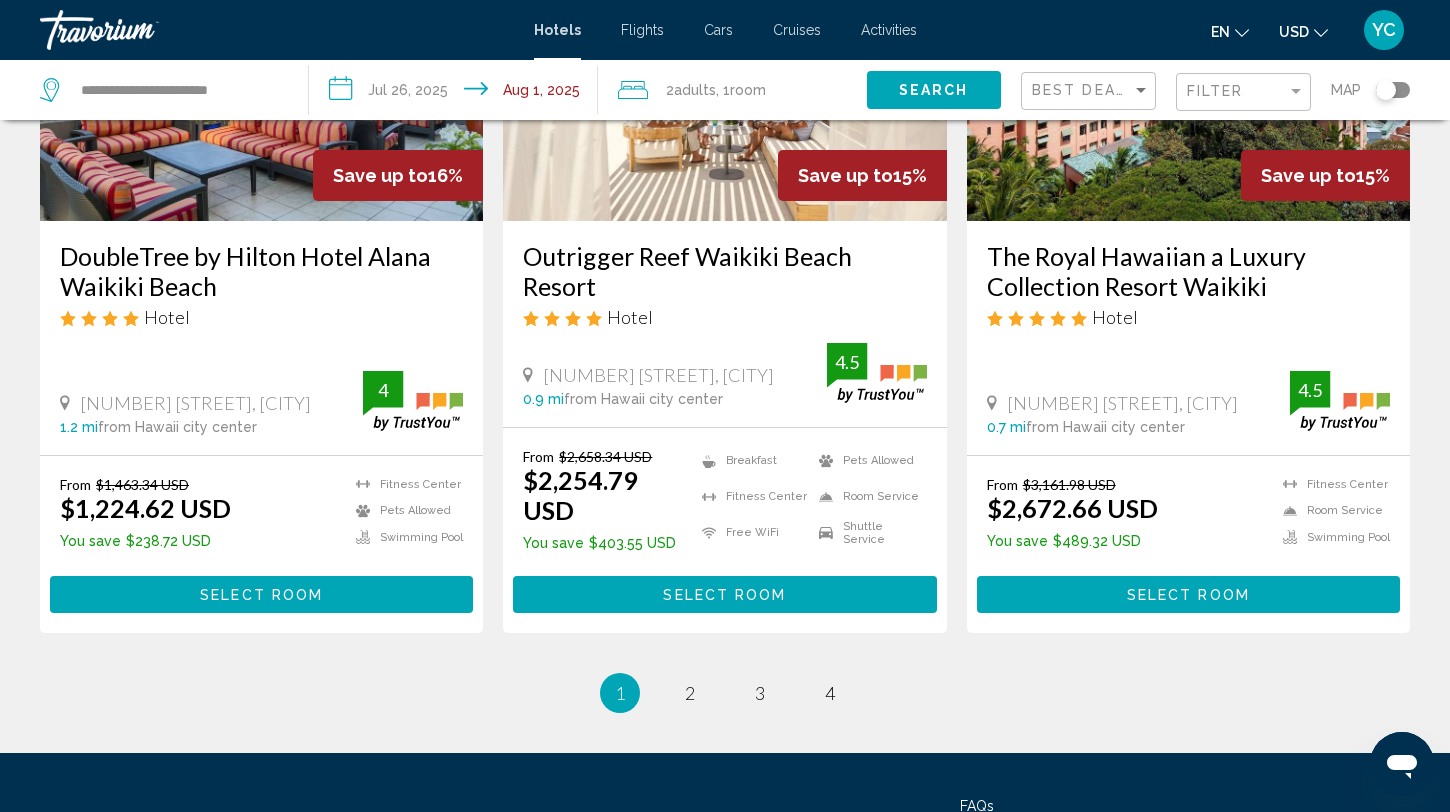 scroll, scrollTop: 2646, scrollLeft: 0, axis: vertical 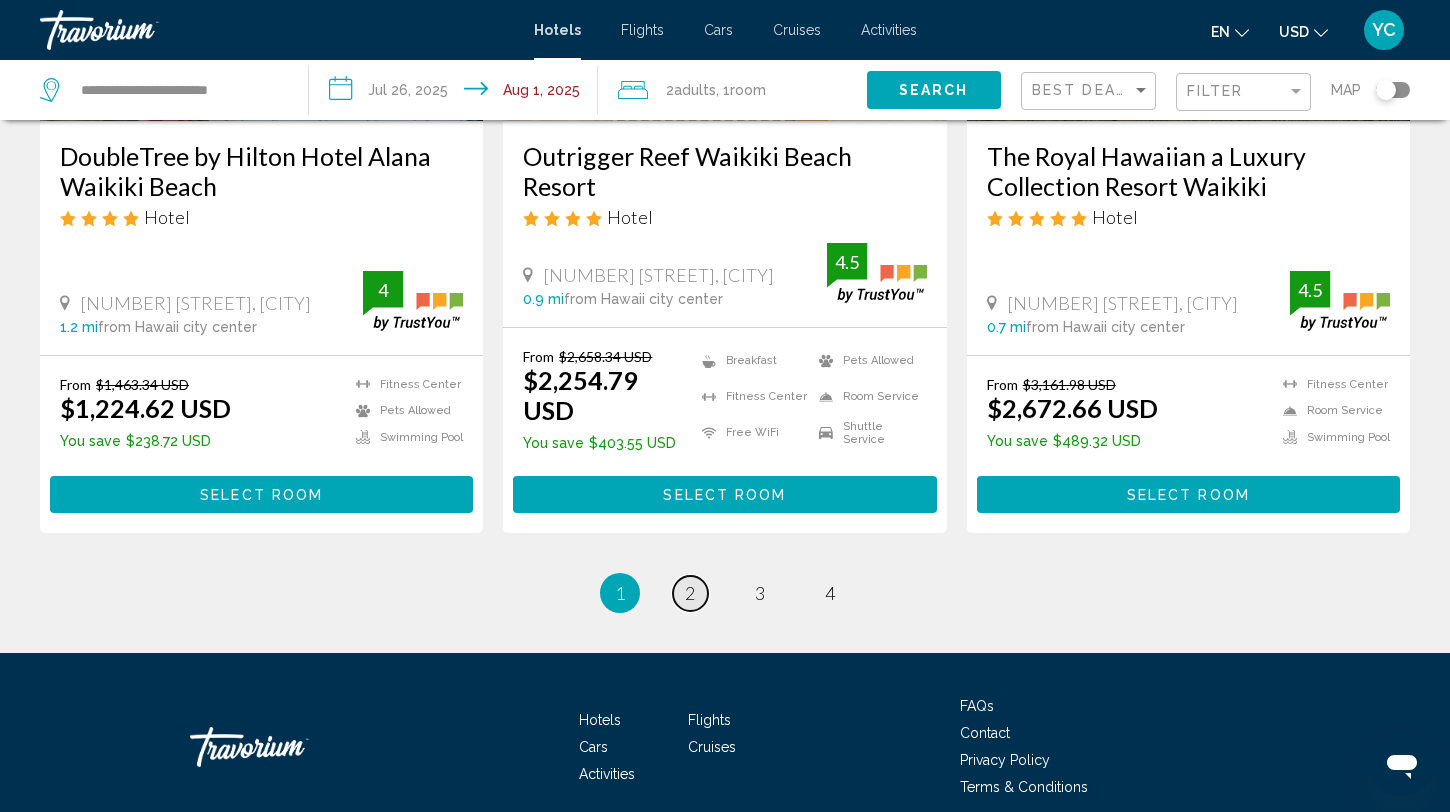 click on "2" at bounding box center [690, 593] 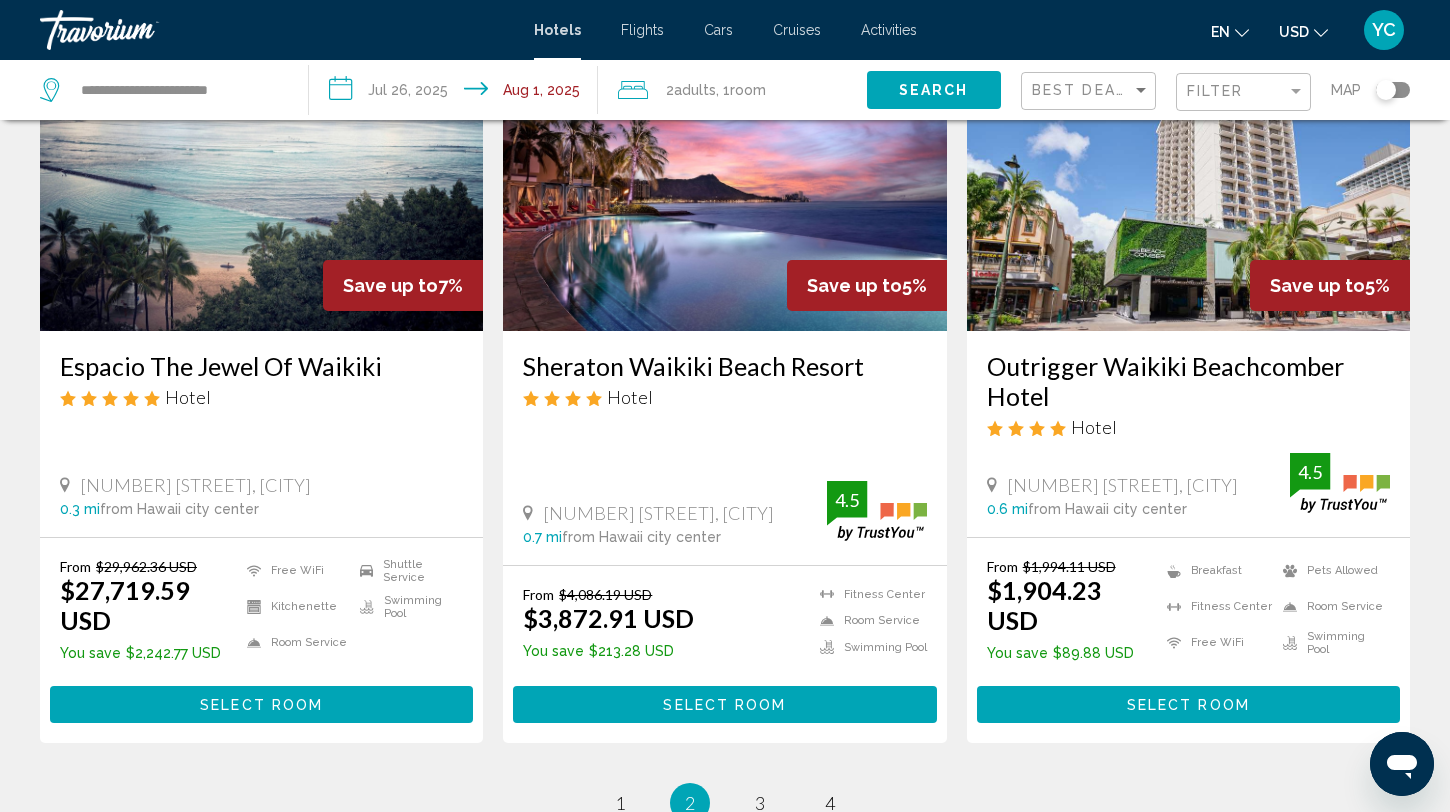 scroll, scrollTop: 2646, scrollLeft: 0, axis: vertical 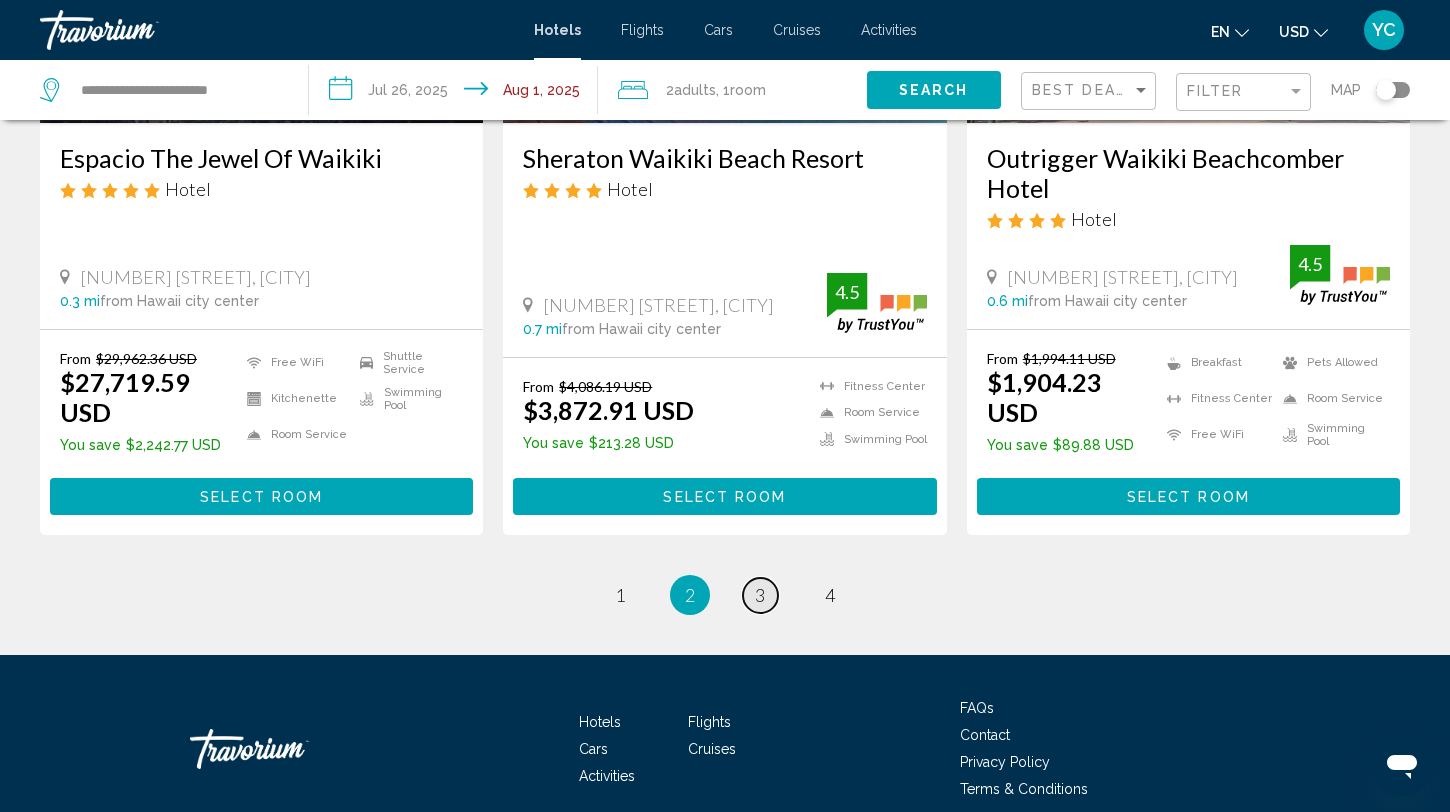 click on "3" at bounding box center [760, 595] 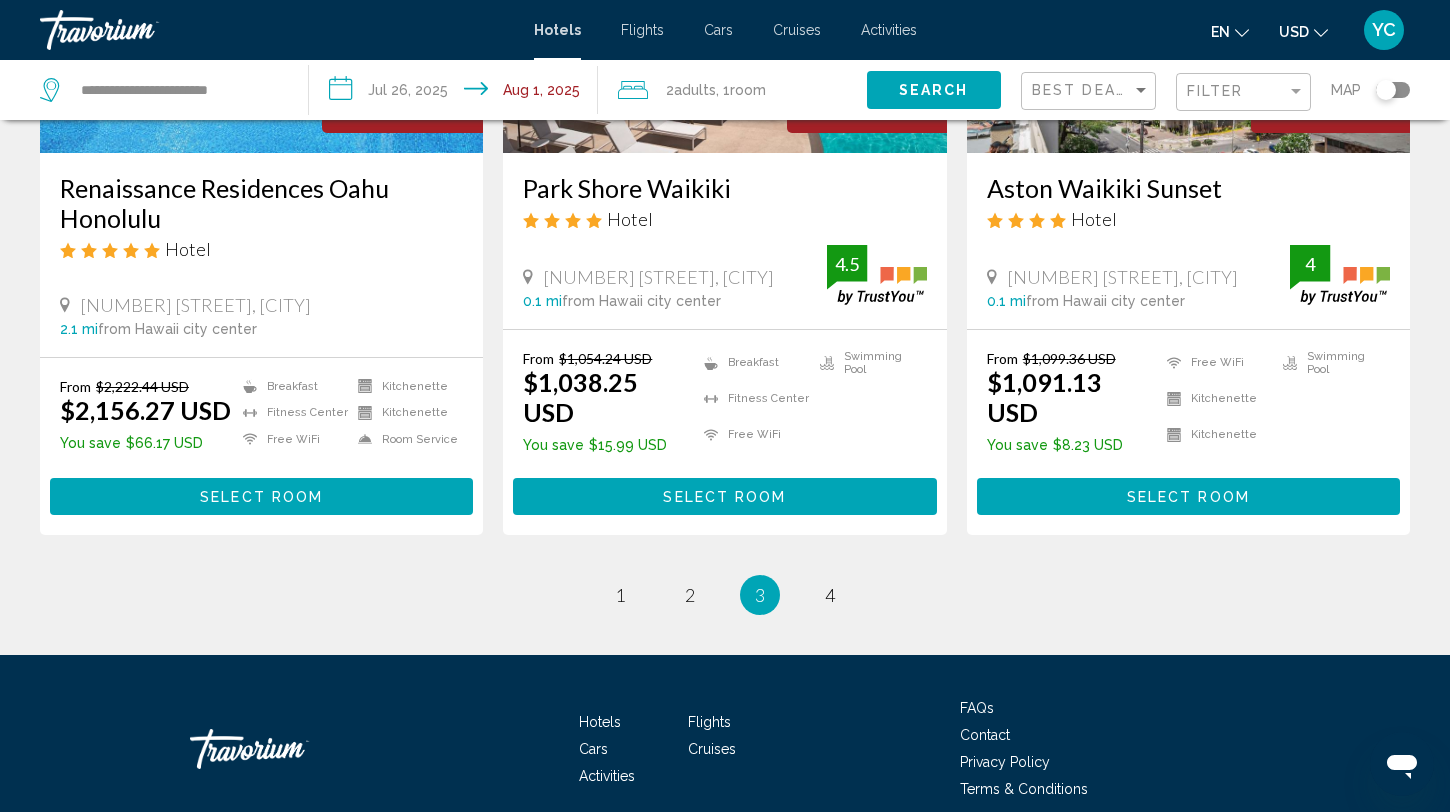 scroll, scrollTop: 2616, scrollLeft: 0, axis: vertical 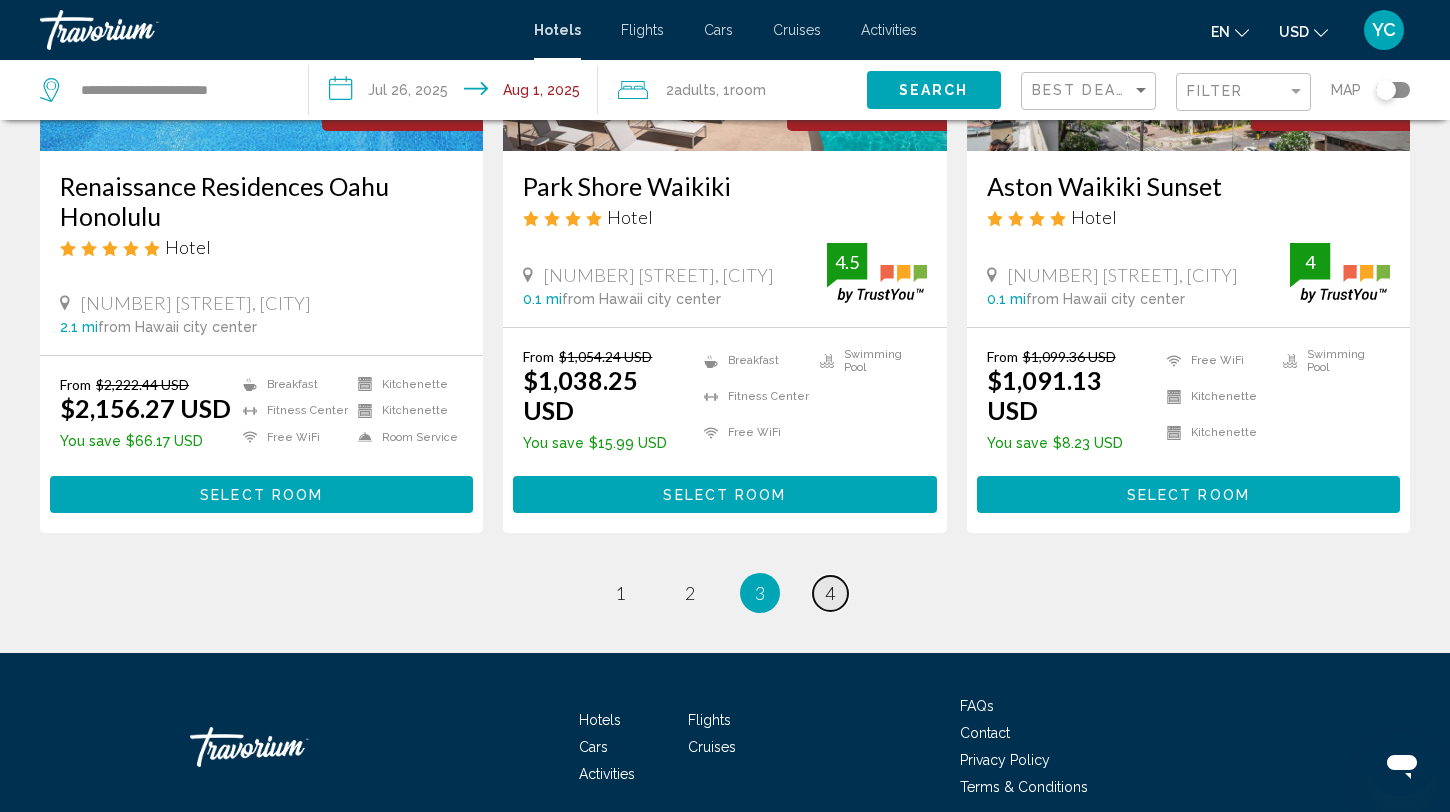 click on "4" at bounding box center (830, 593) 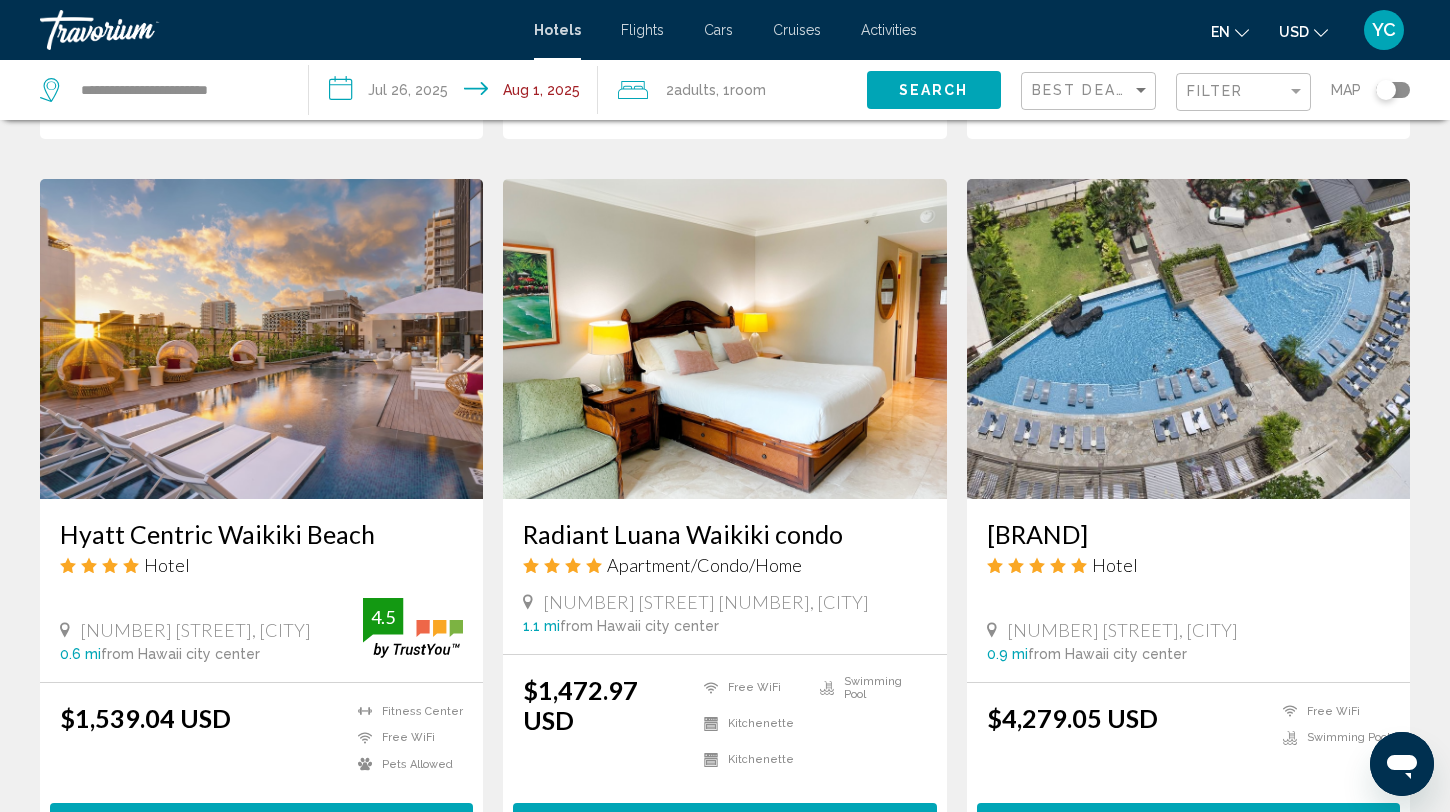 scroll, scrollTop: 800, scrollLeft: 0, axis: vertical 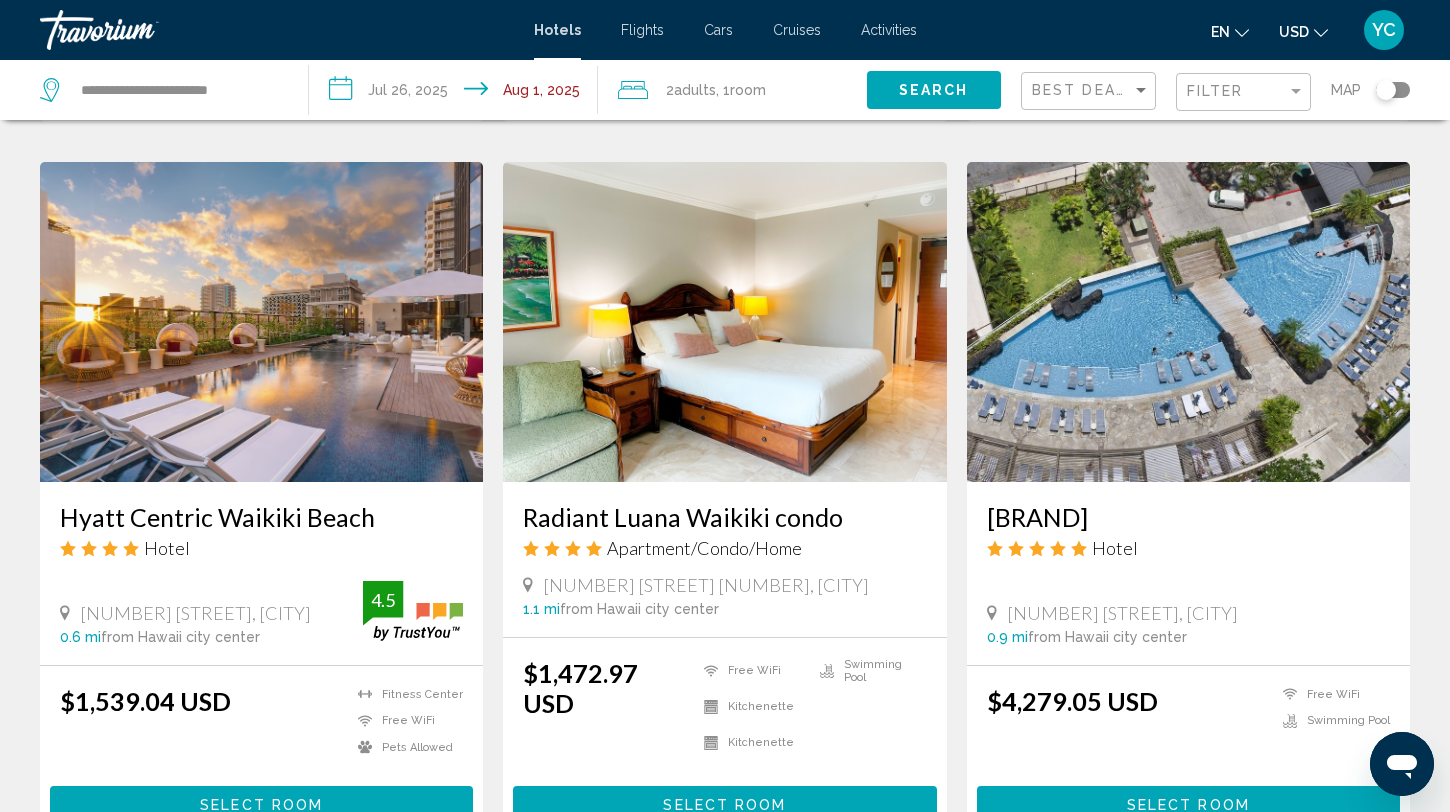 click at bounding box center [1188, 322] 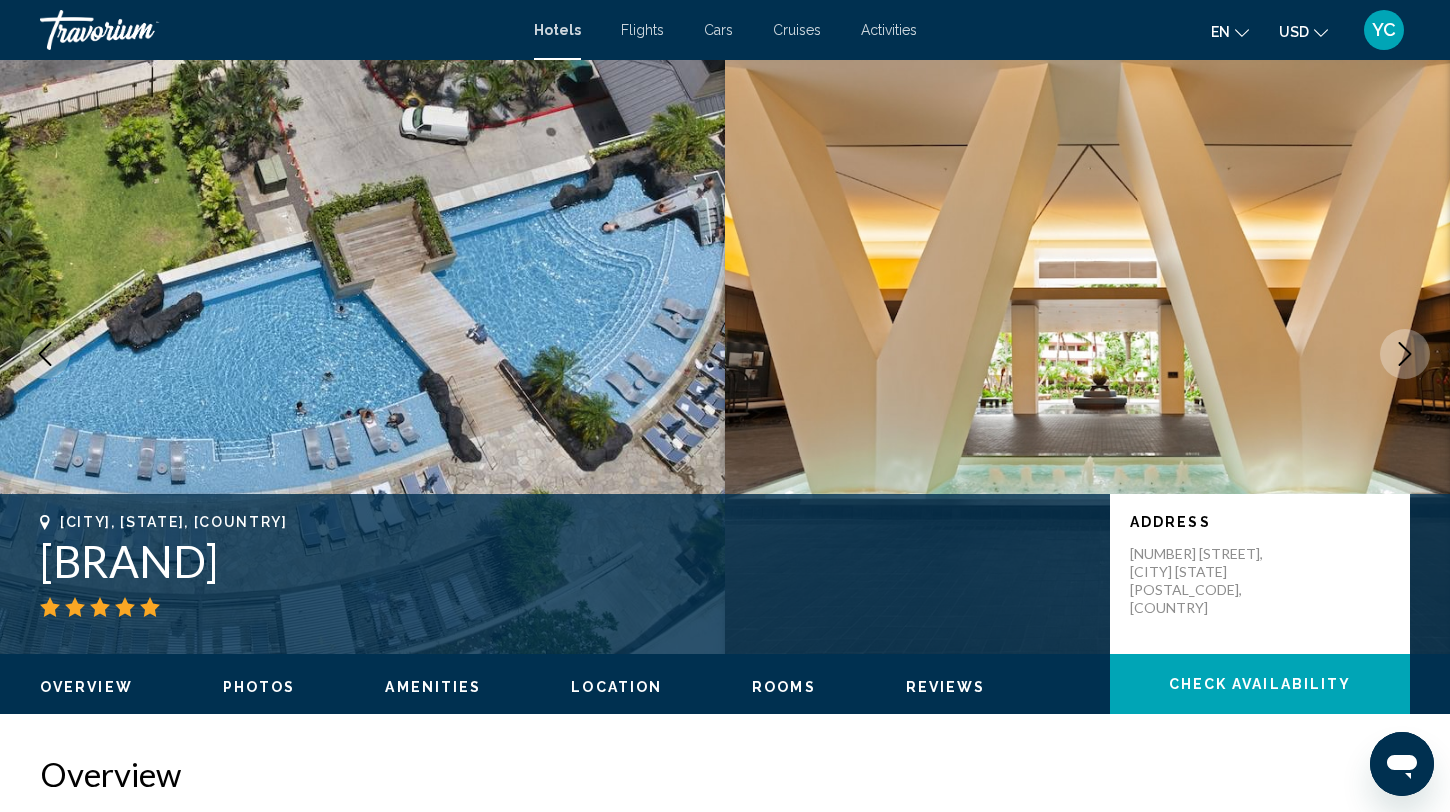 scroll, scrollTop: 0, scrollLeft: 0, axis: both 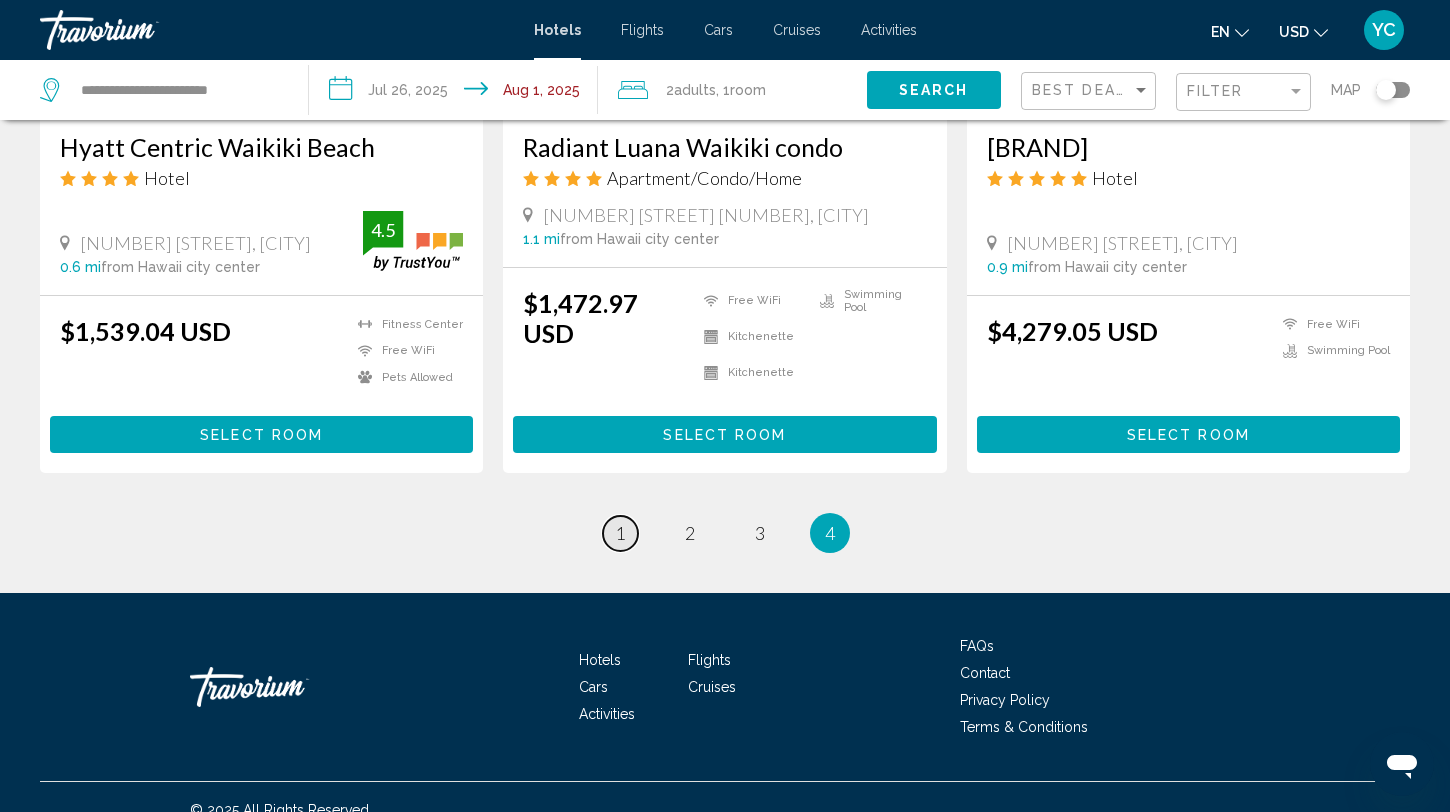 click on "page  1" at bounding box center [620, 533] 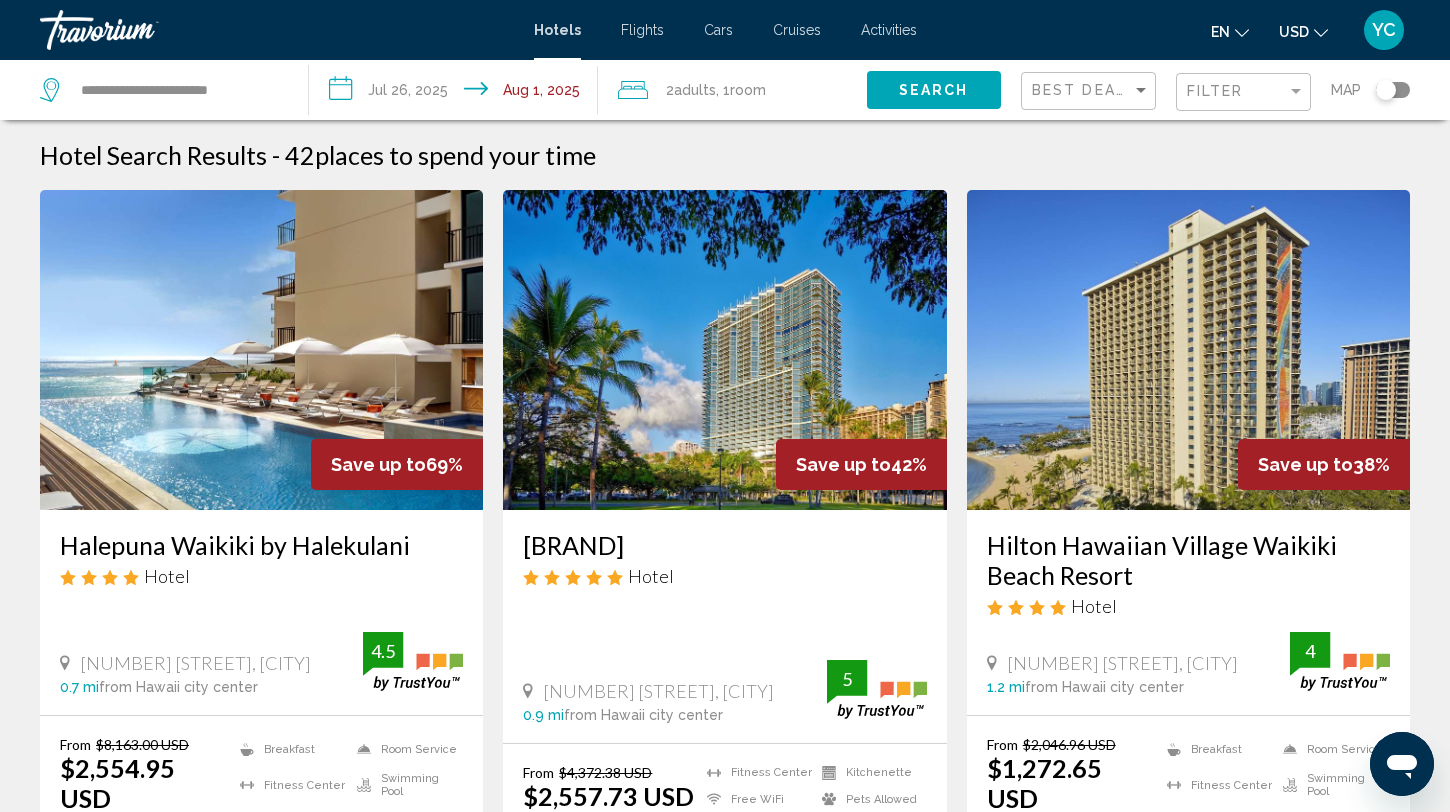 scroll, scrollTop: 43, scrollLeft: 0, axis: vertical 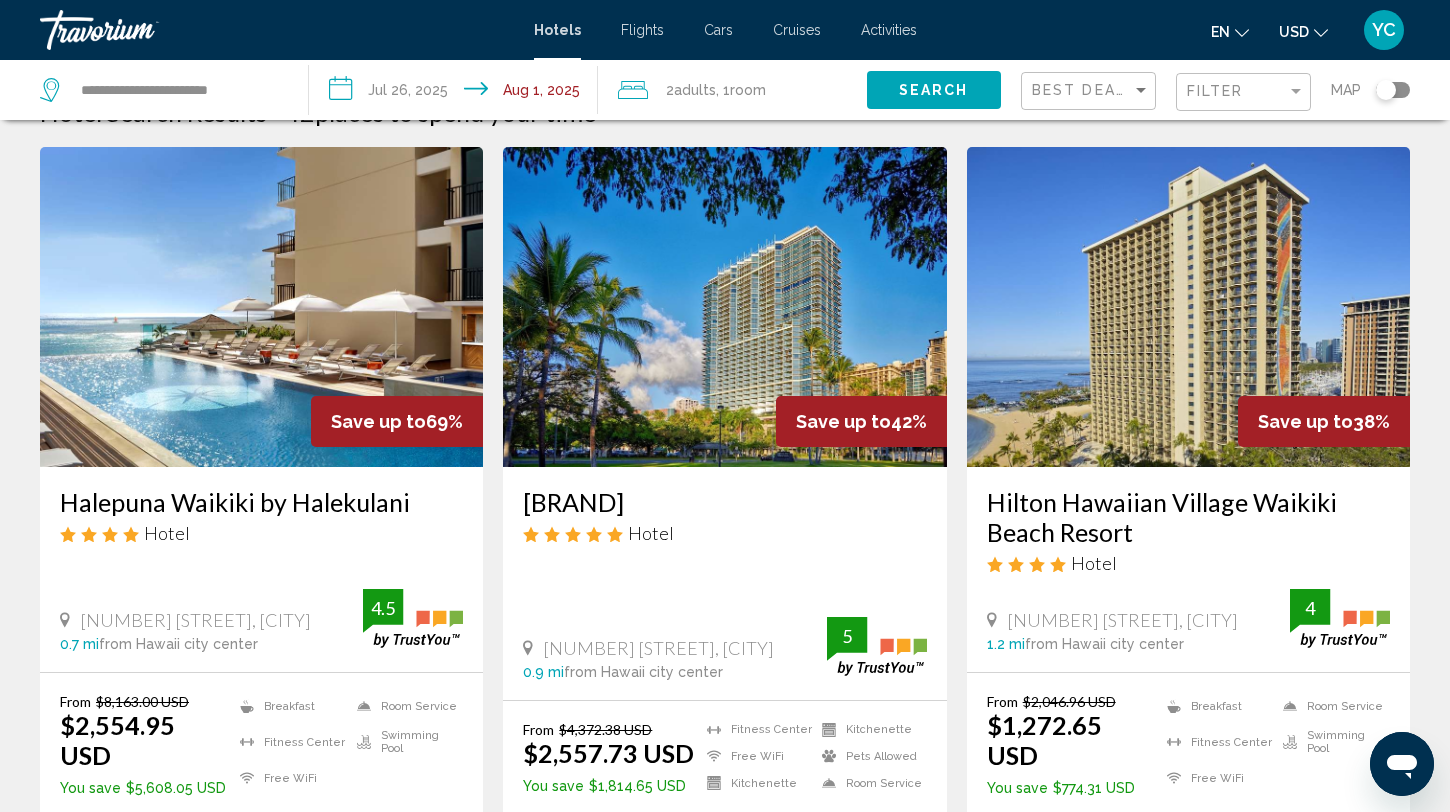 click at bounding box center [261, 307] 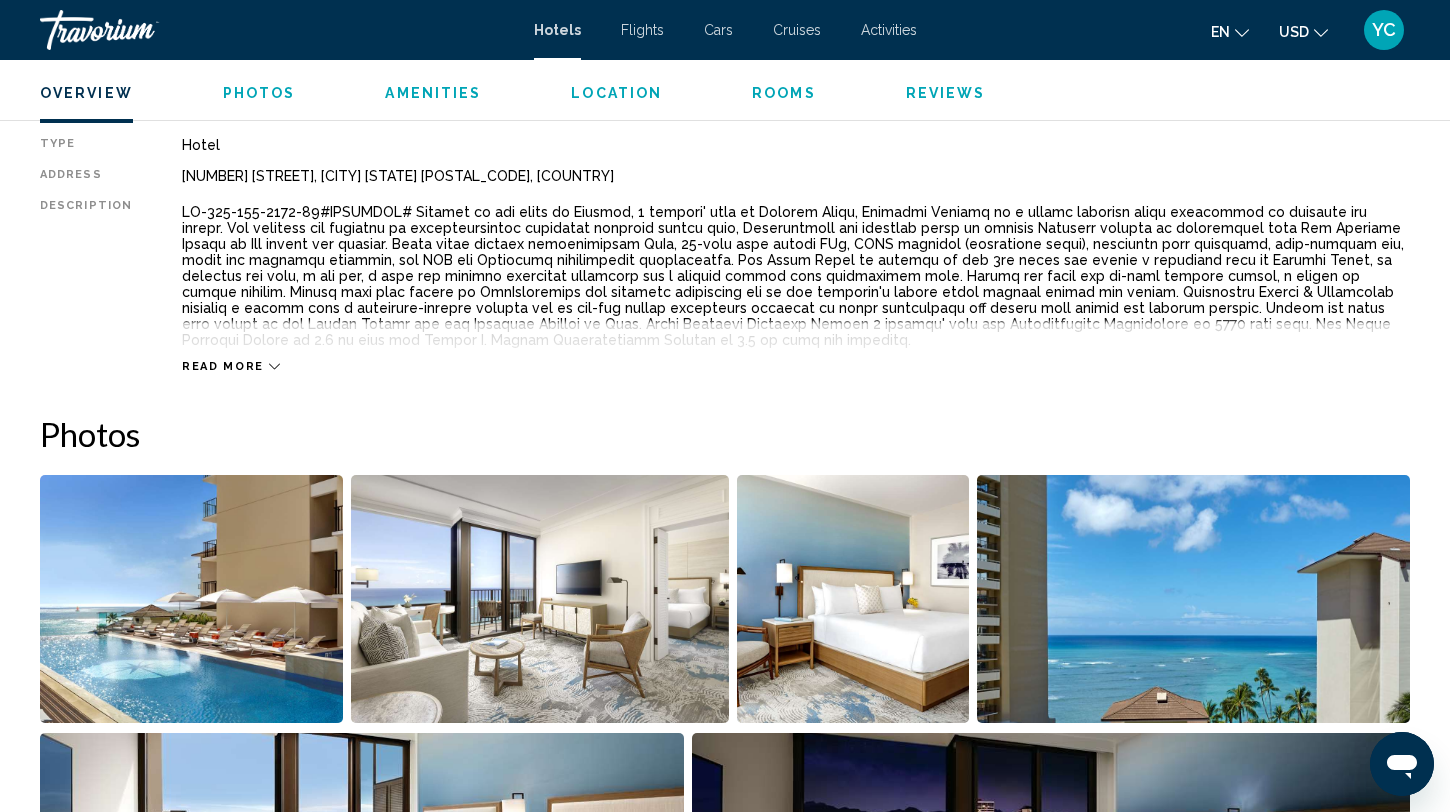scroll, scrollTop: 685, scrollLeft: 0, axis: vertical 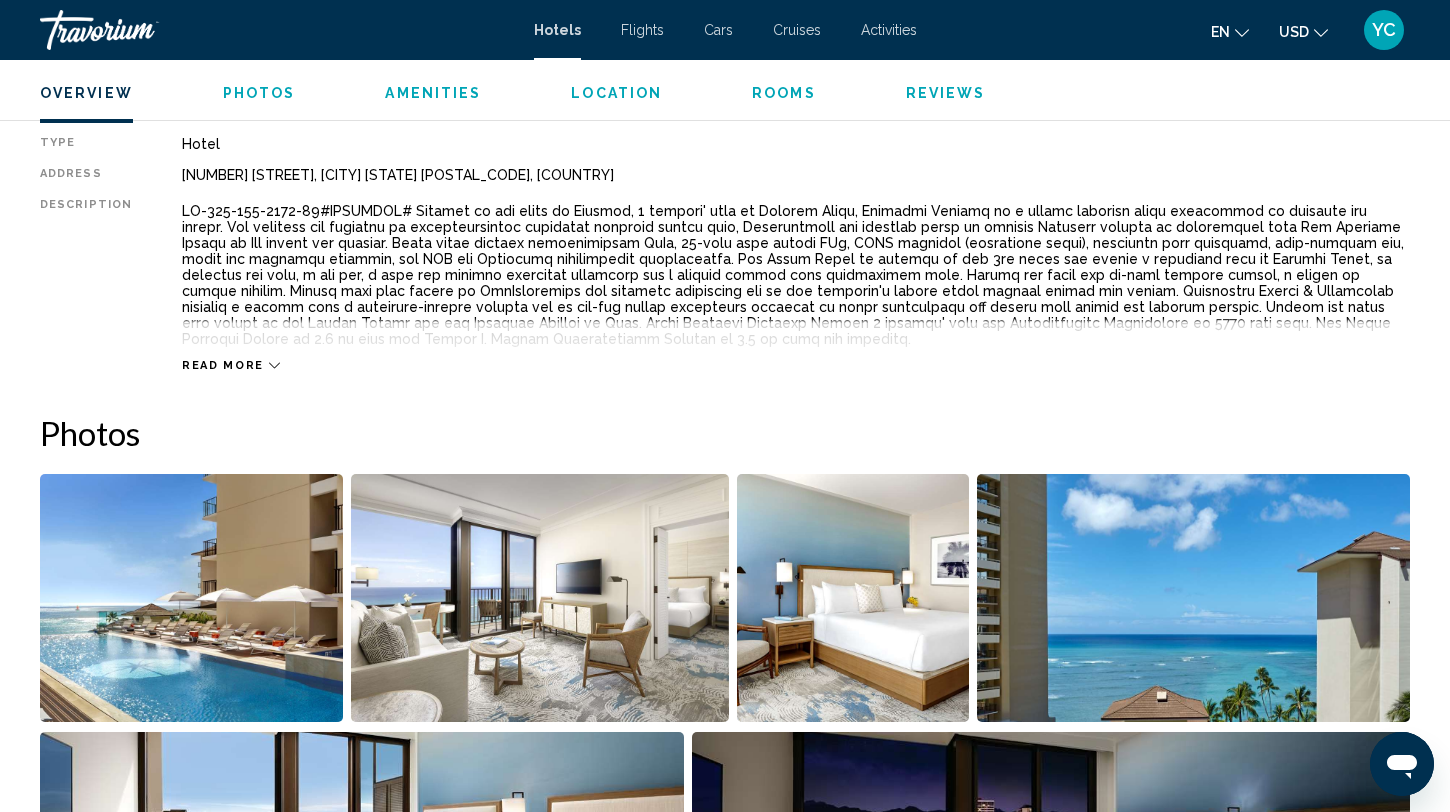 click at bounding box center [191, 598] 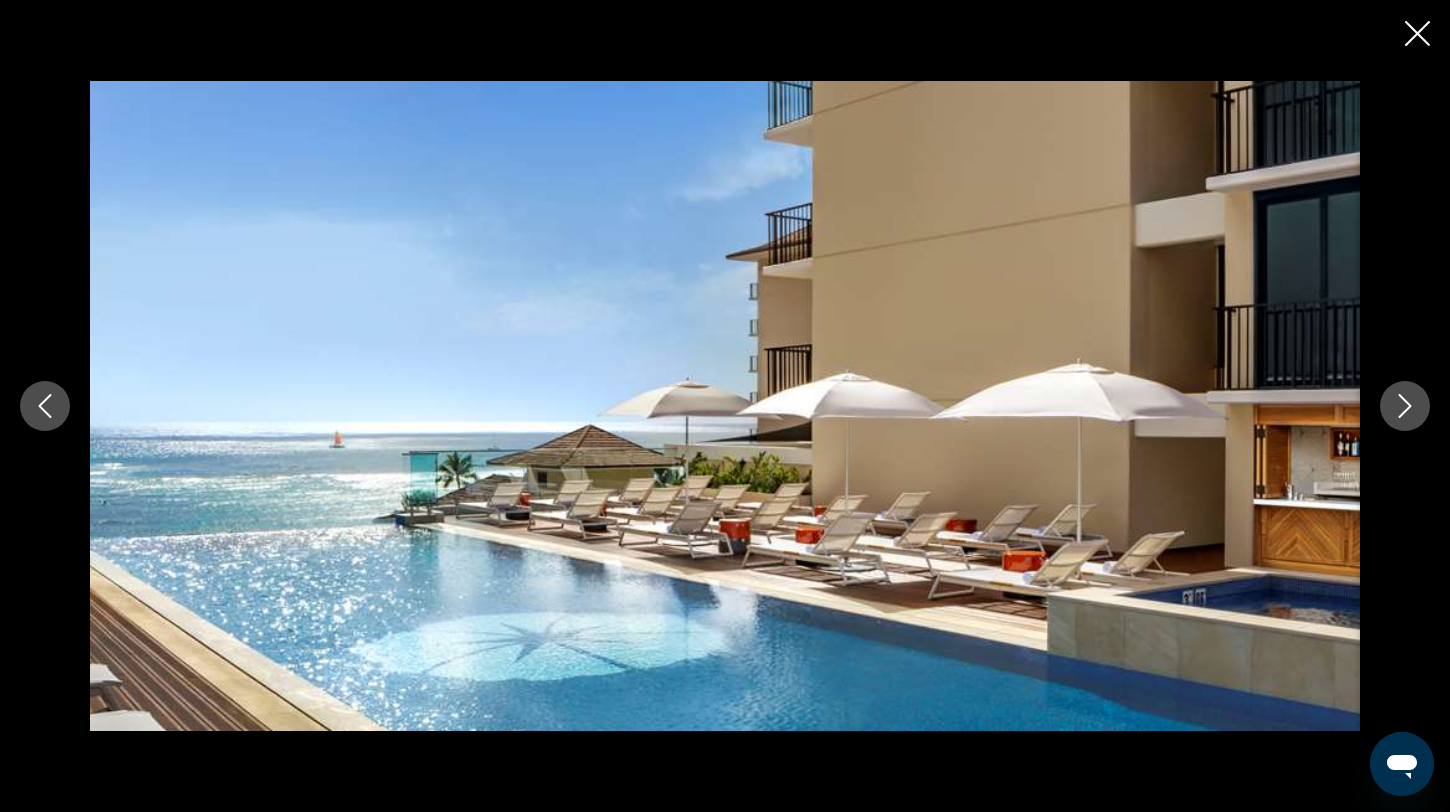 click 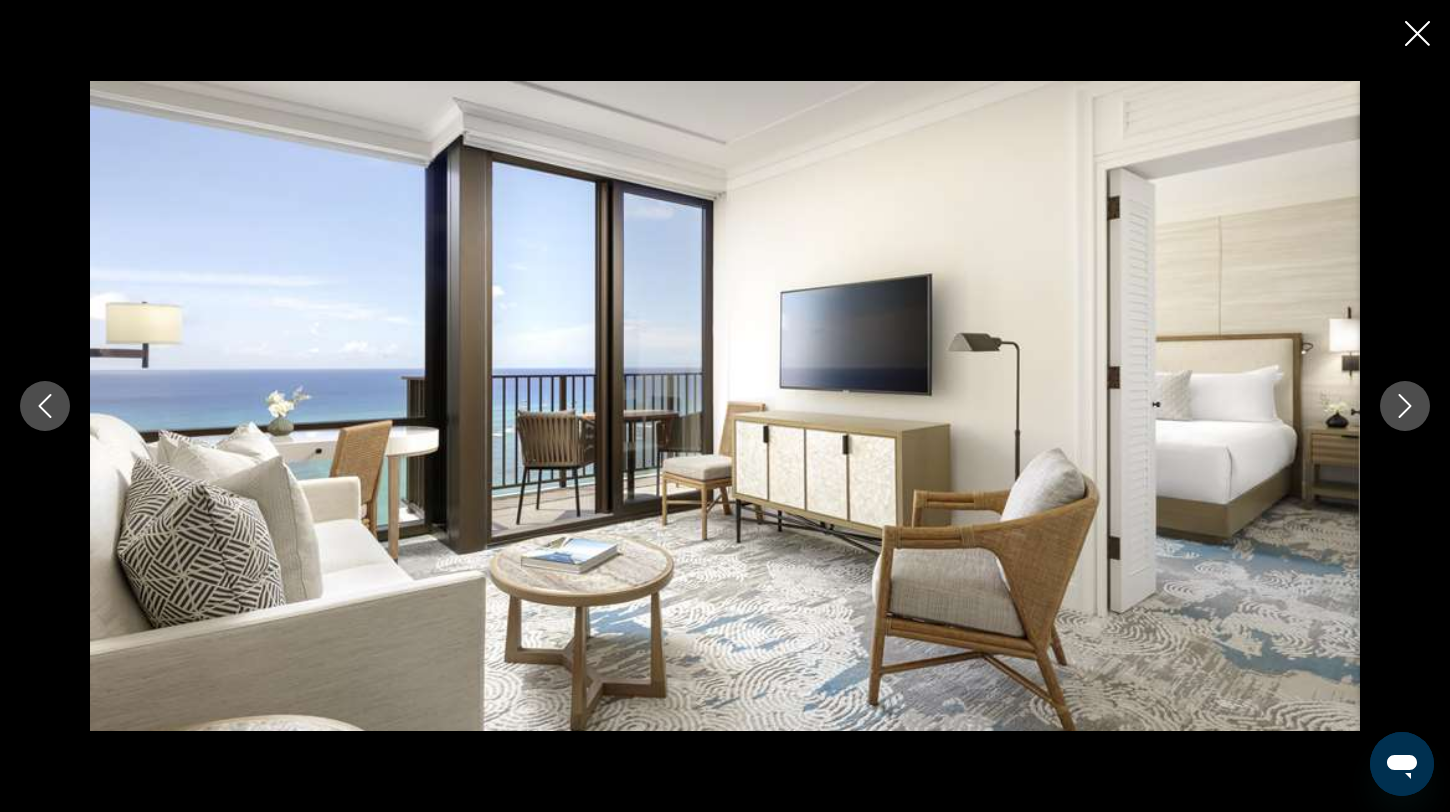 click 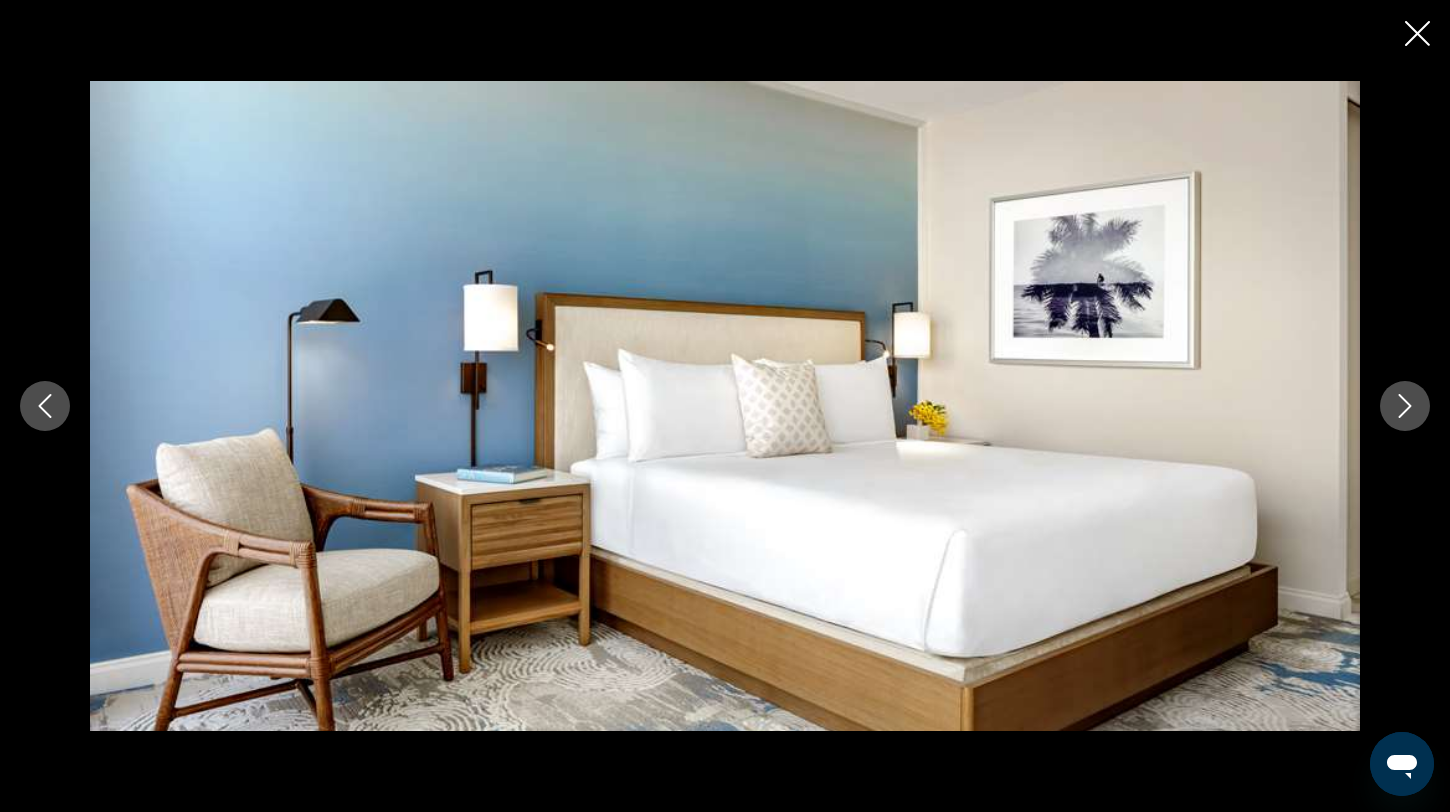 click 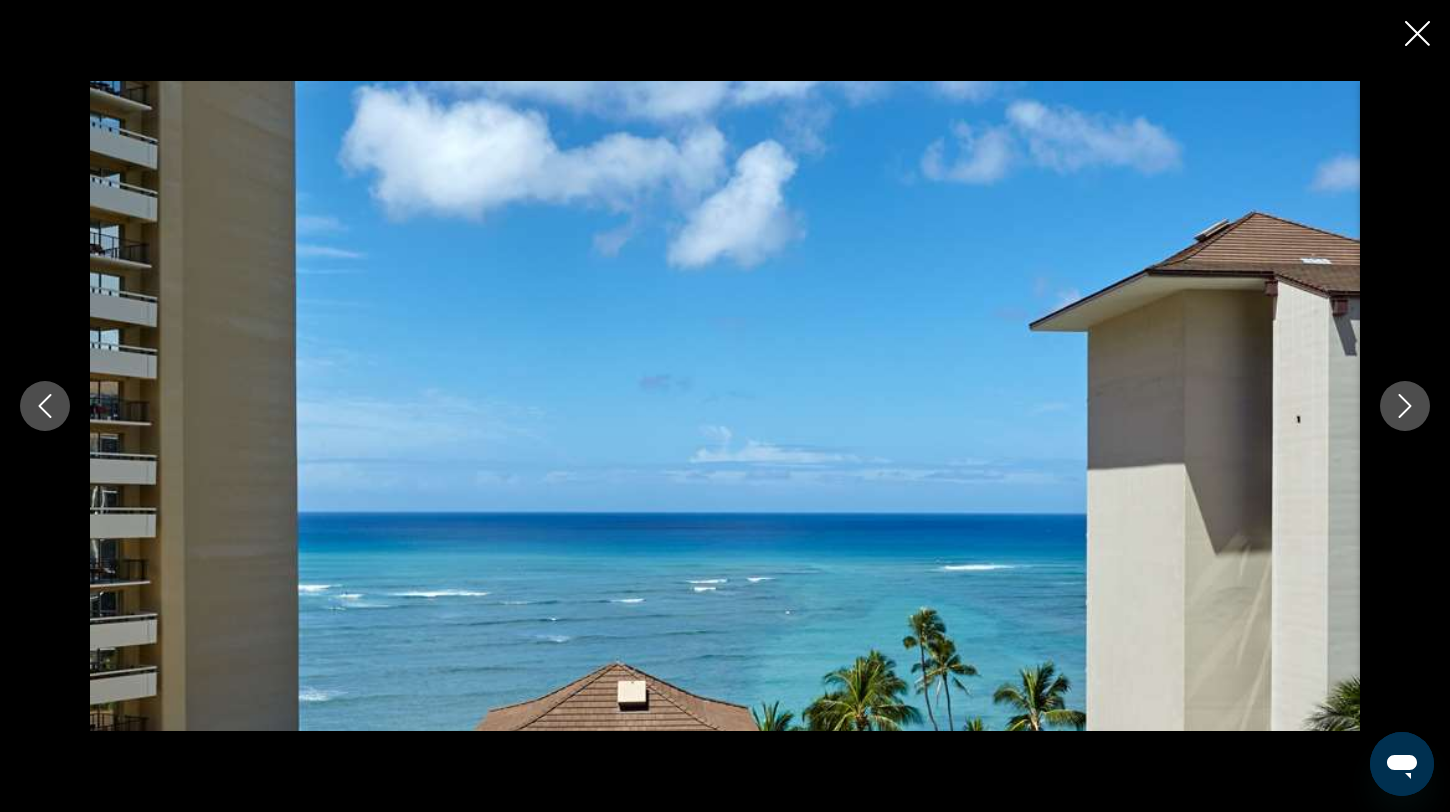 click 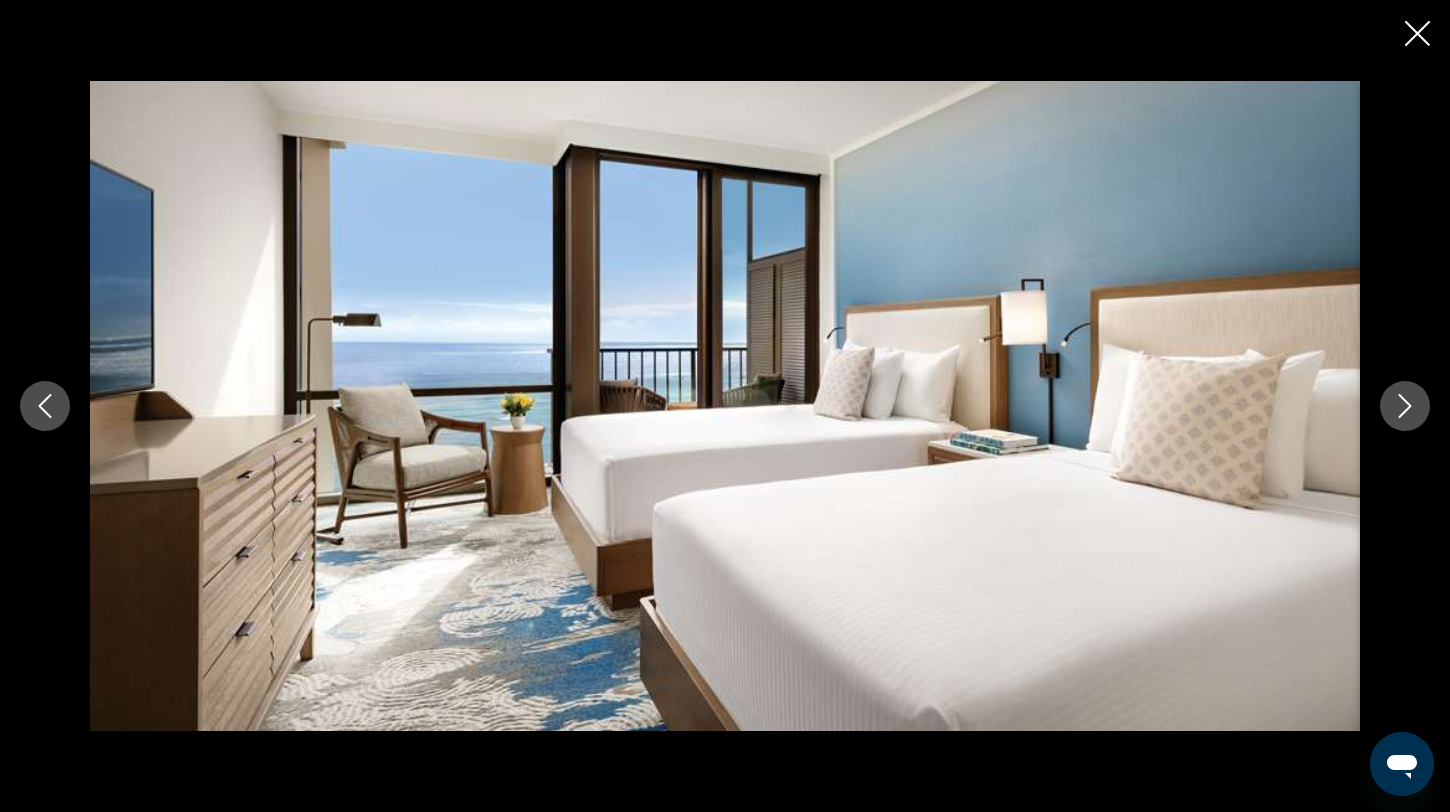 click 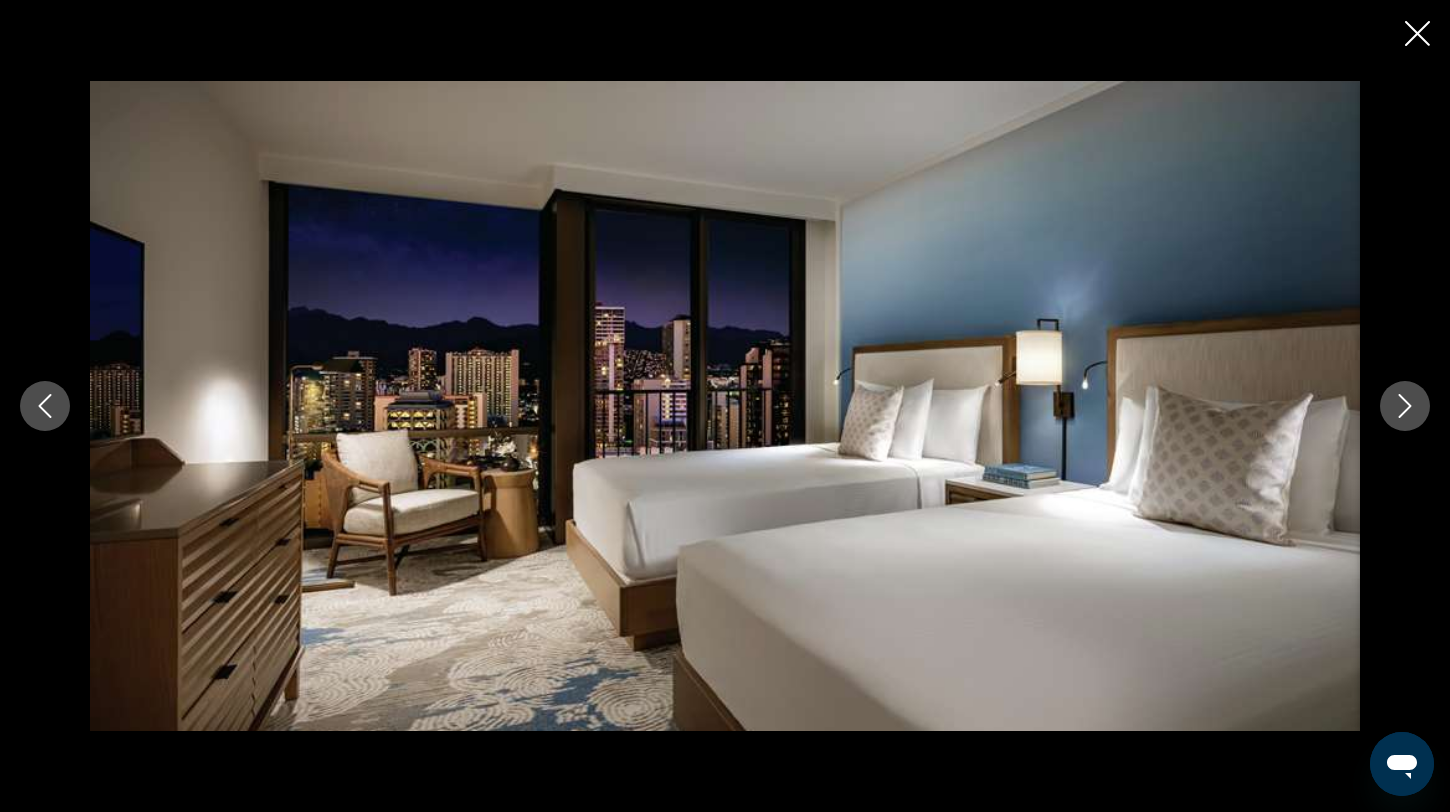 click 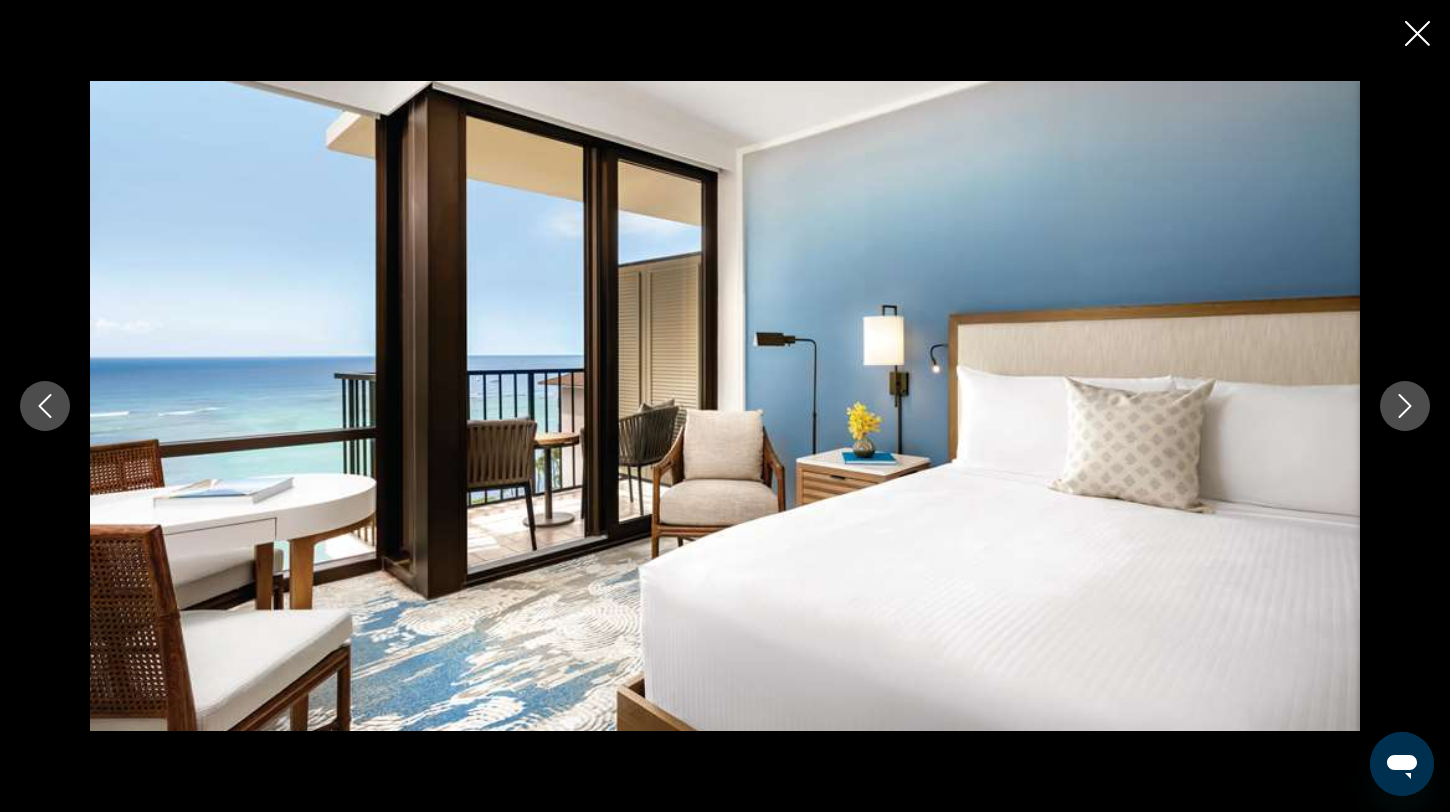 click 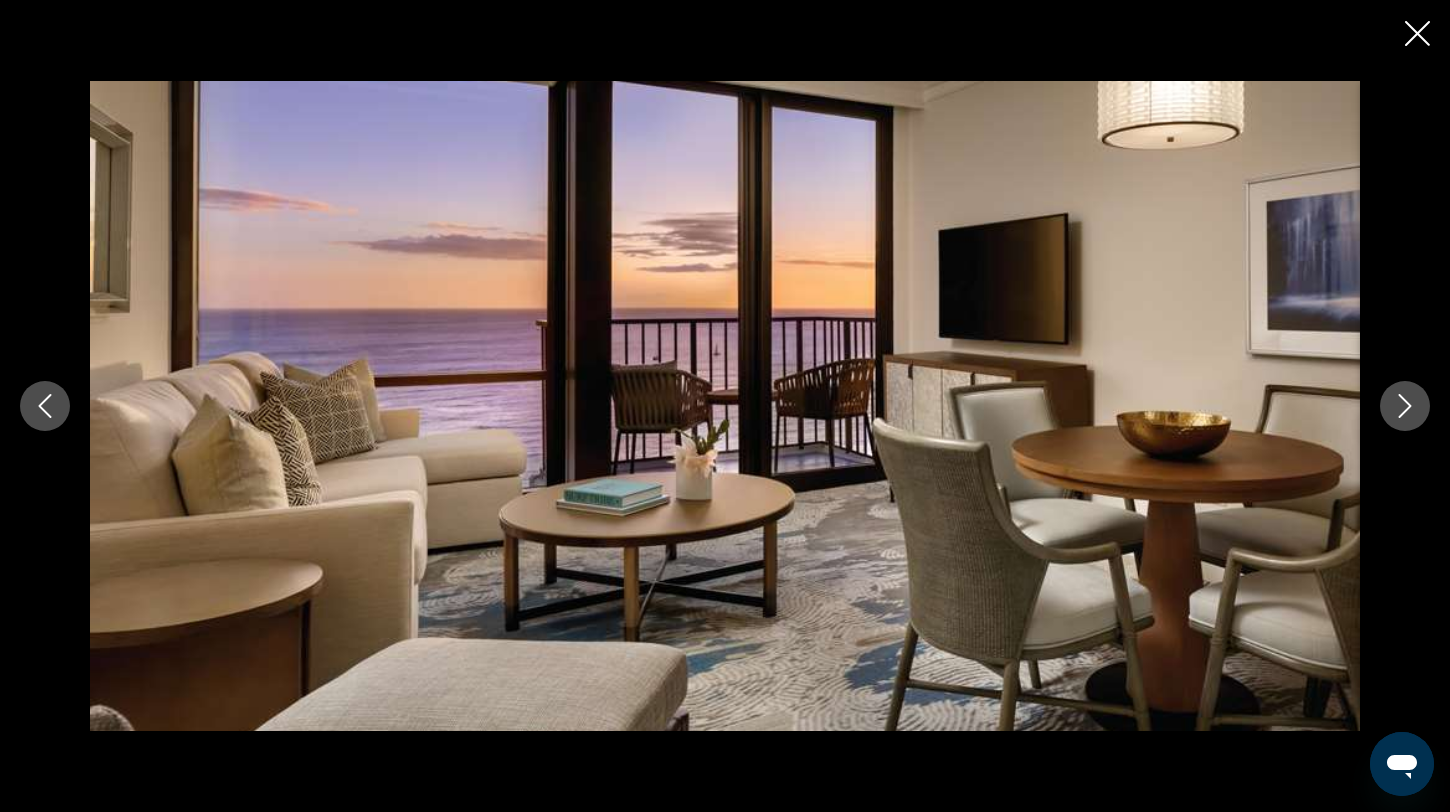 click 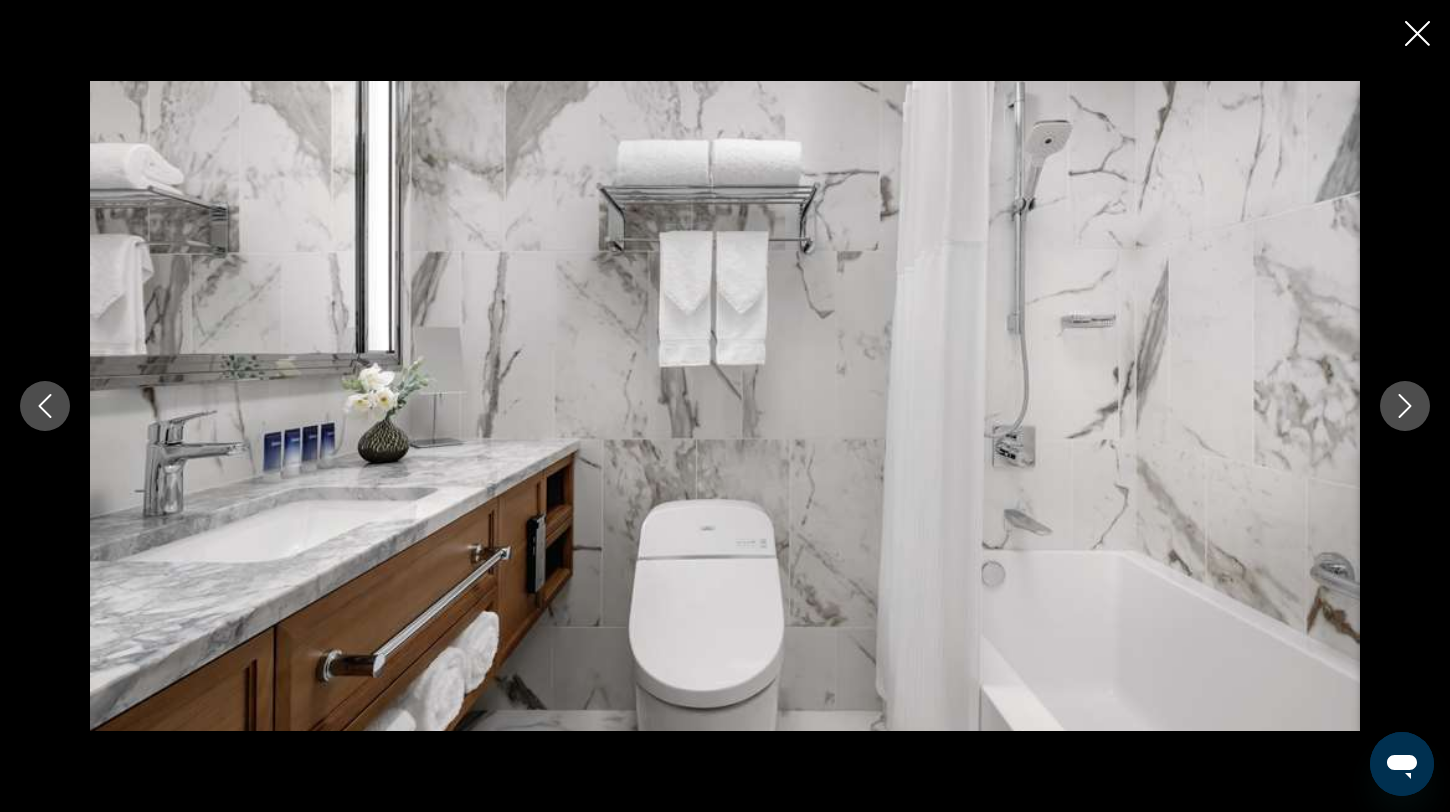 click 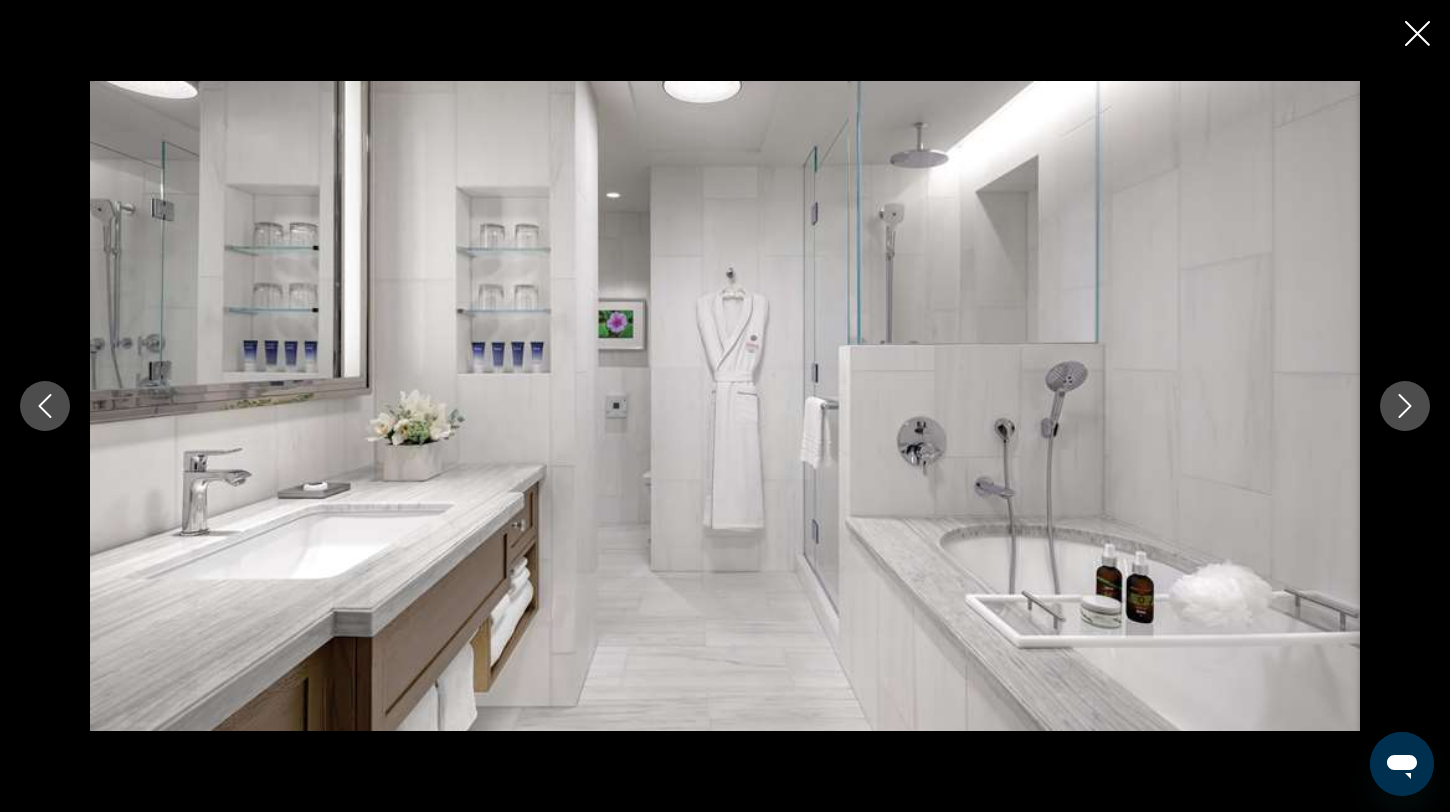 click 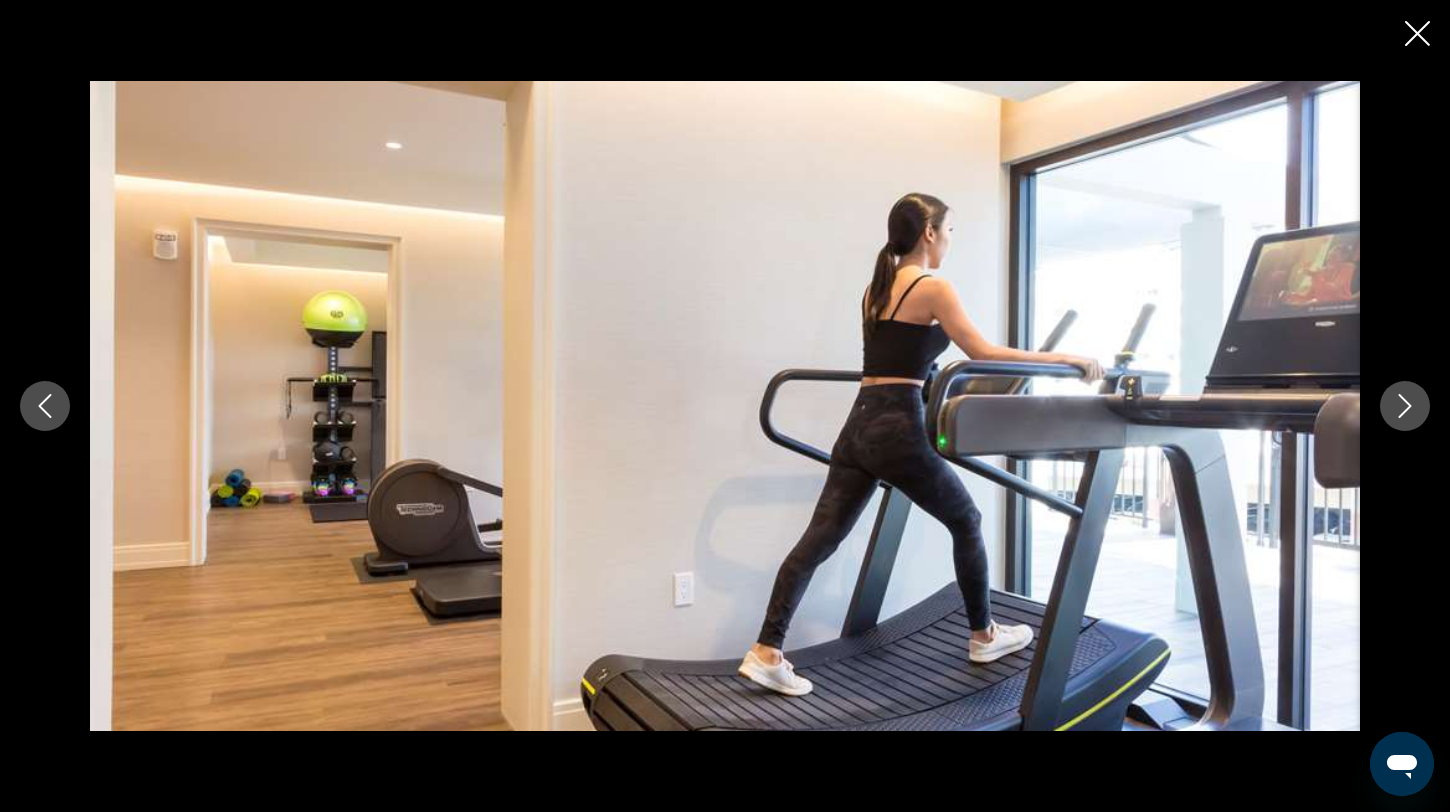 click 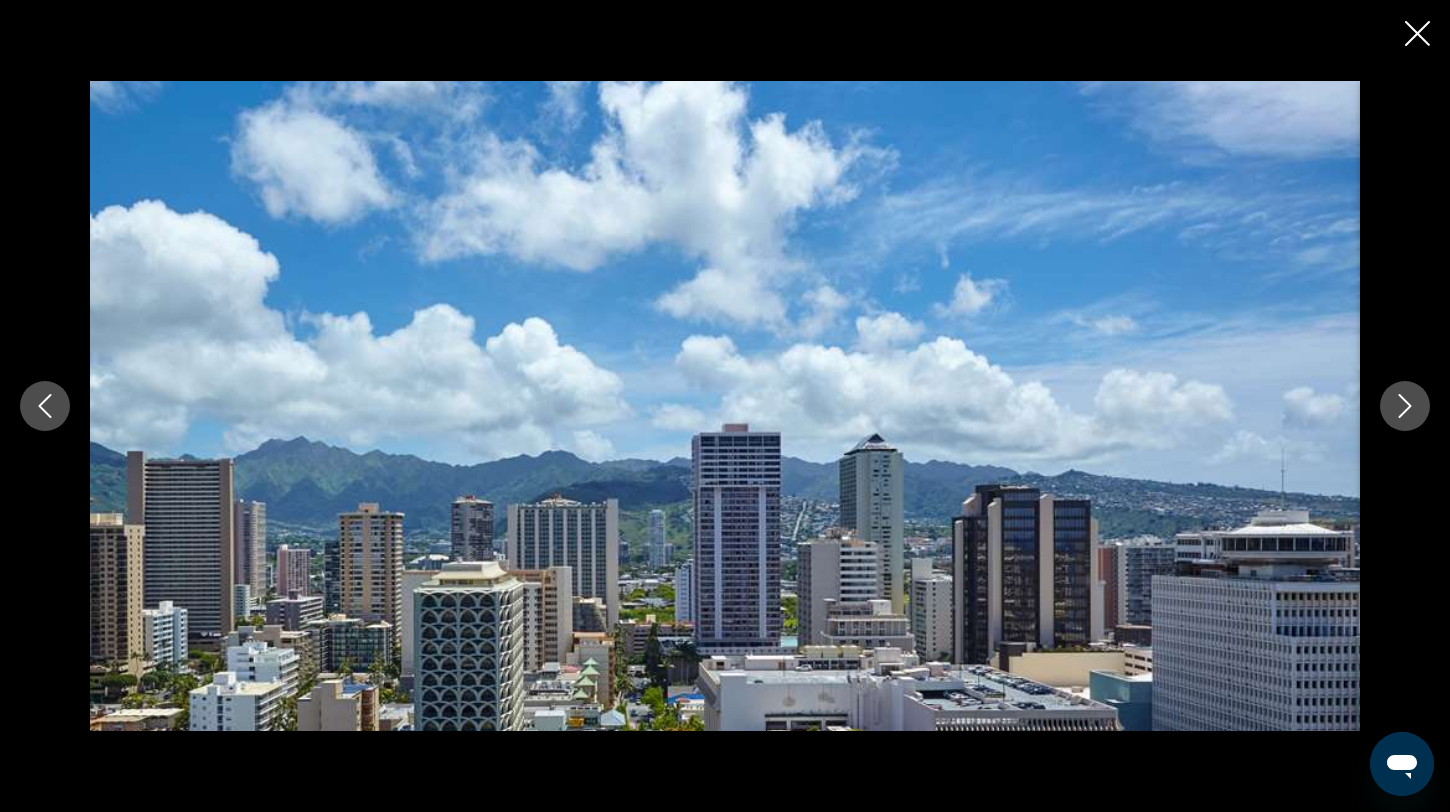 click 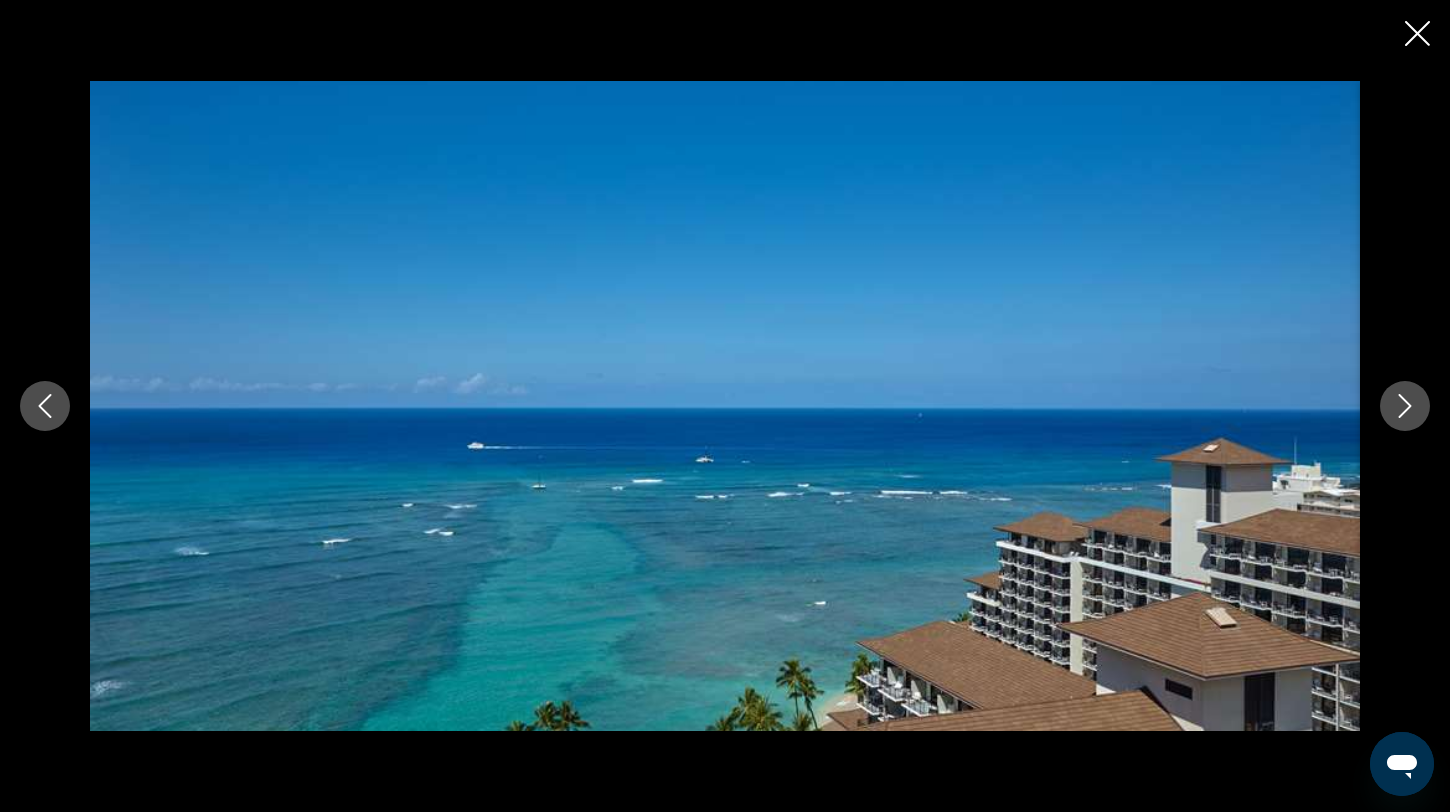 click 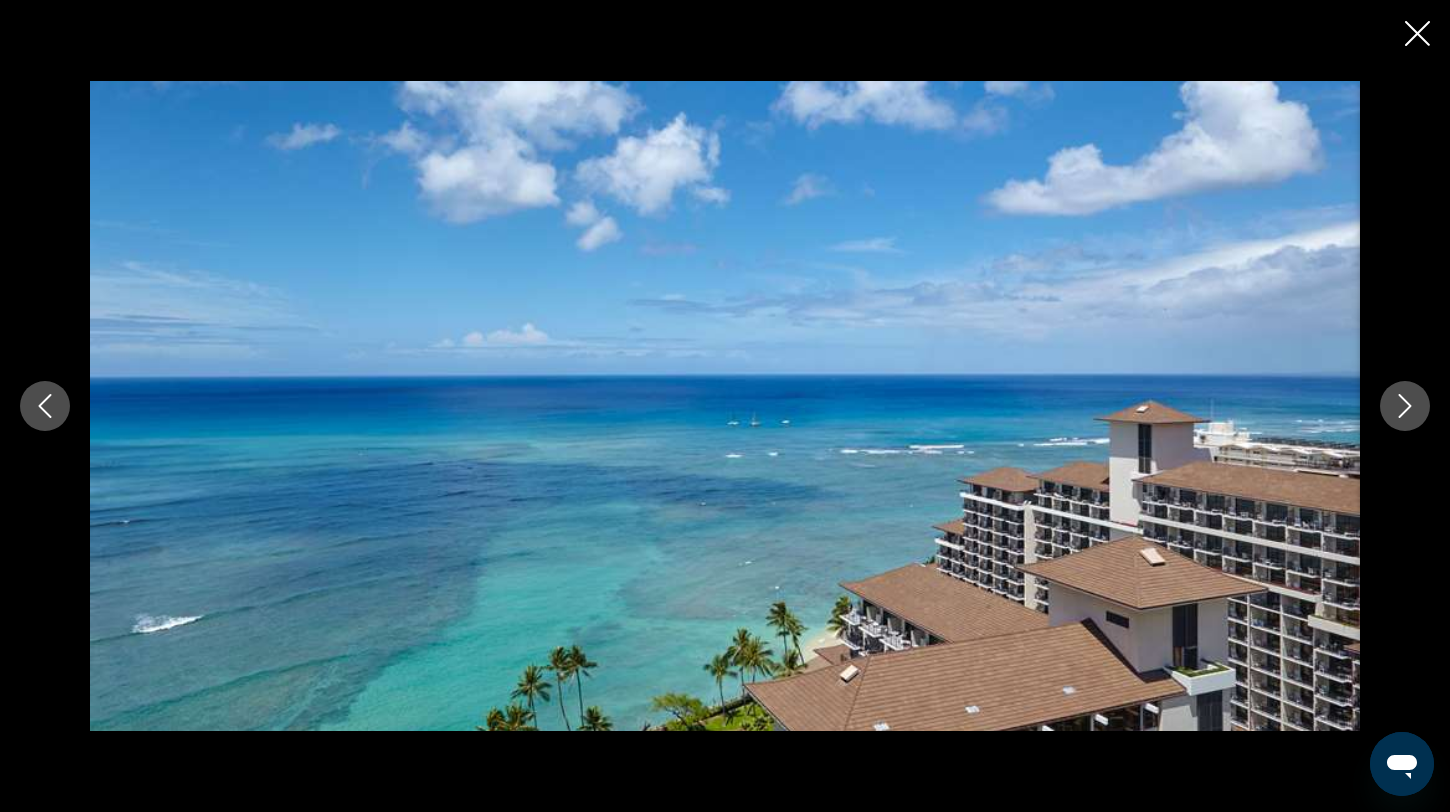 click 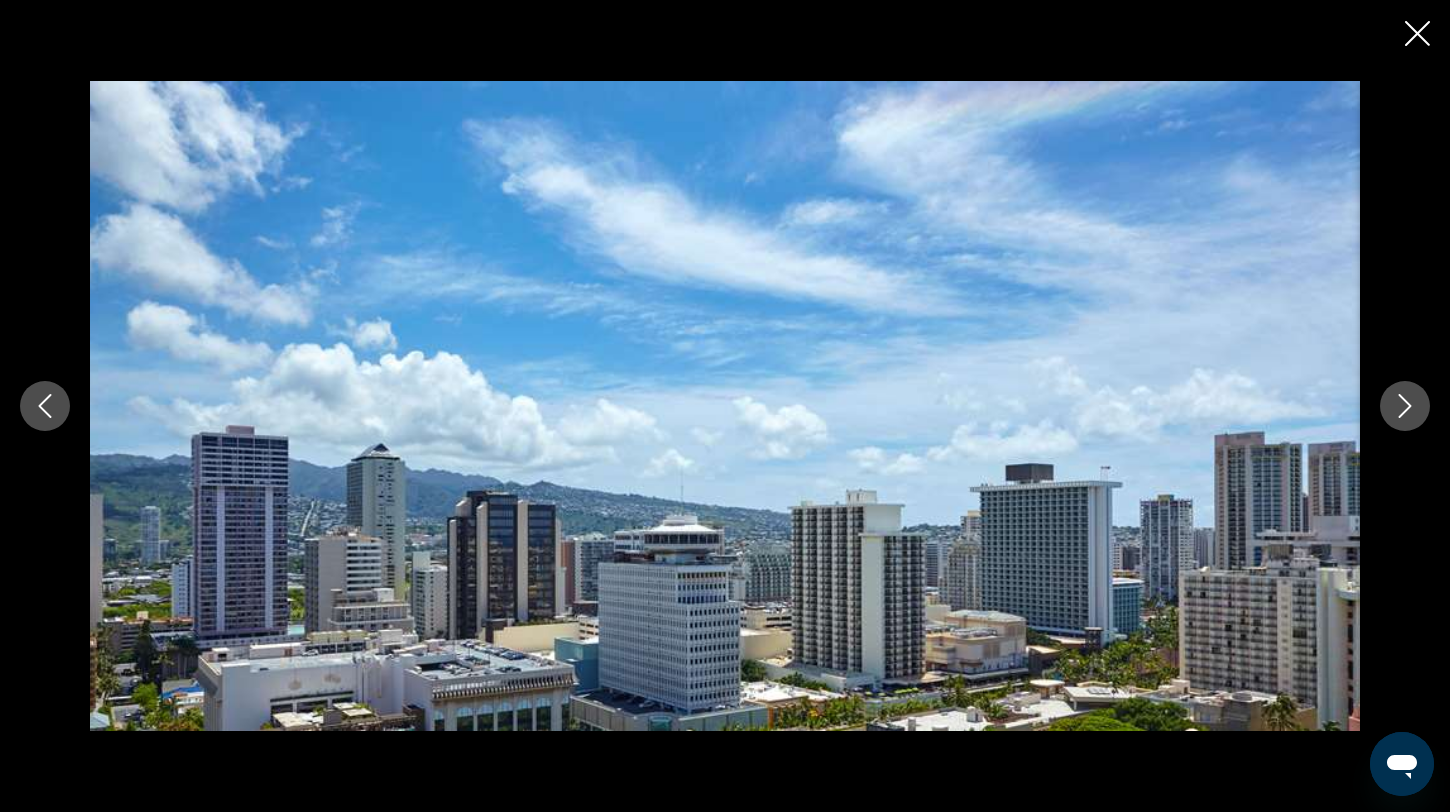 click 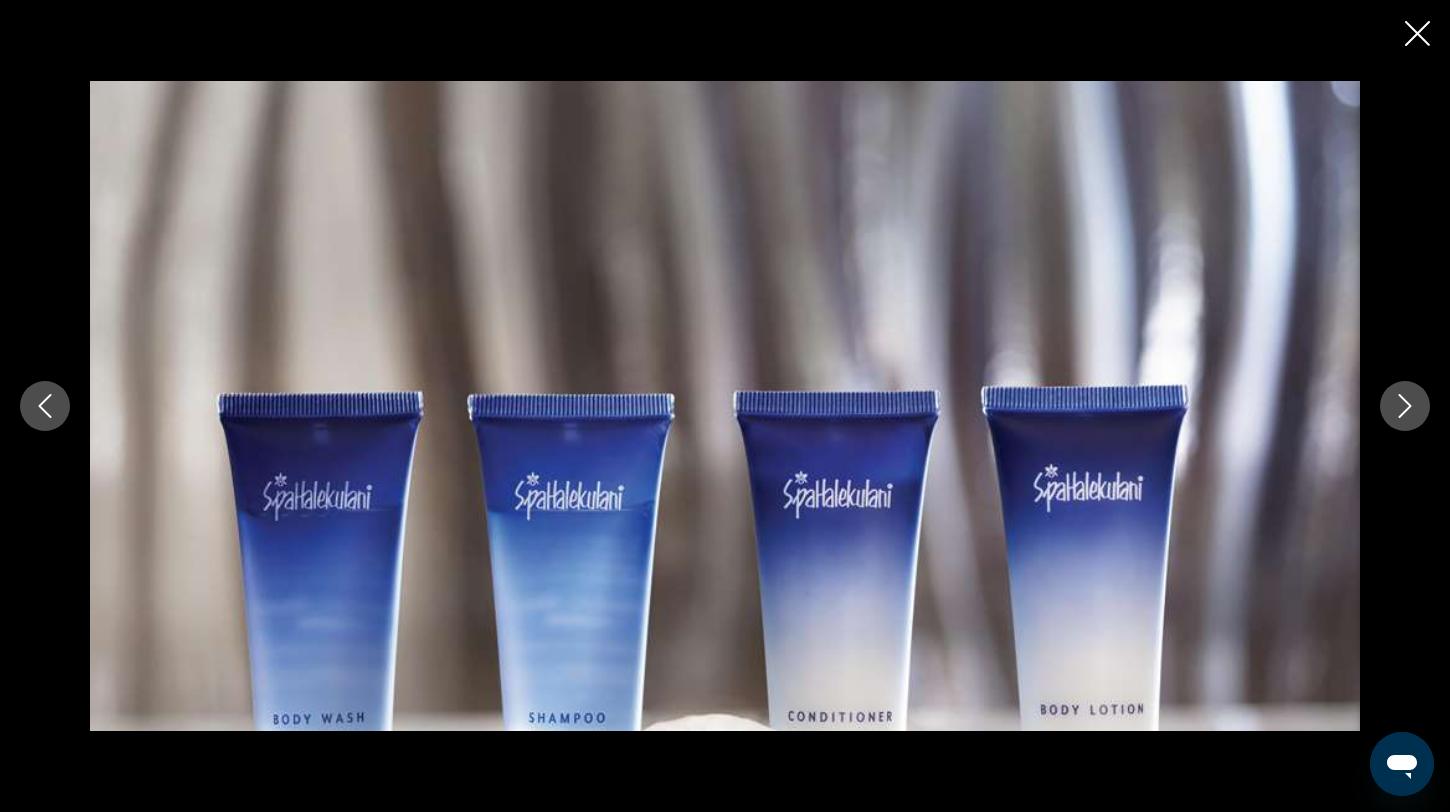 click 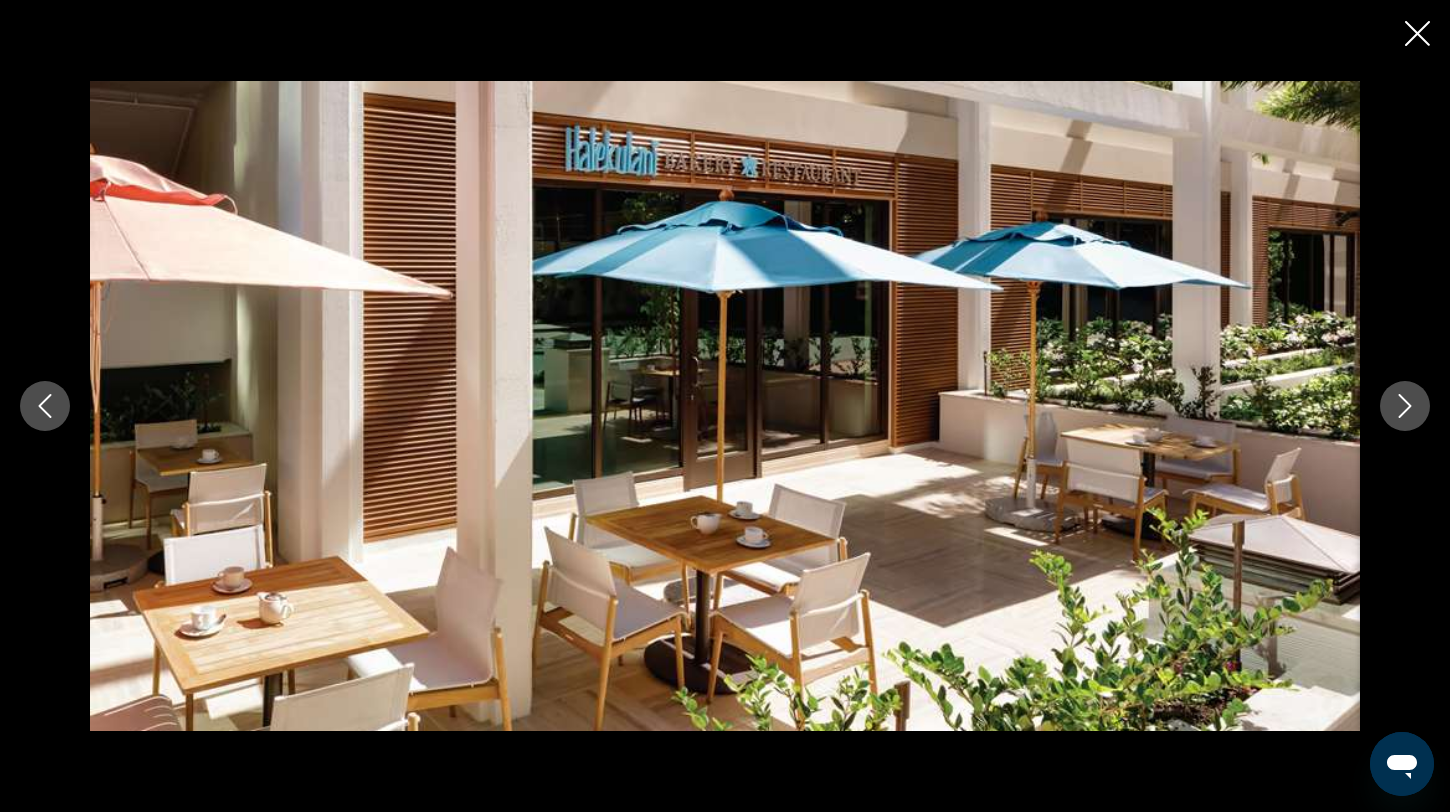 click 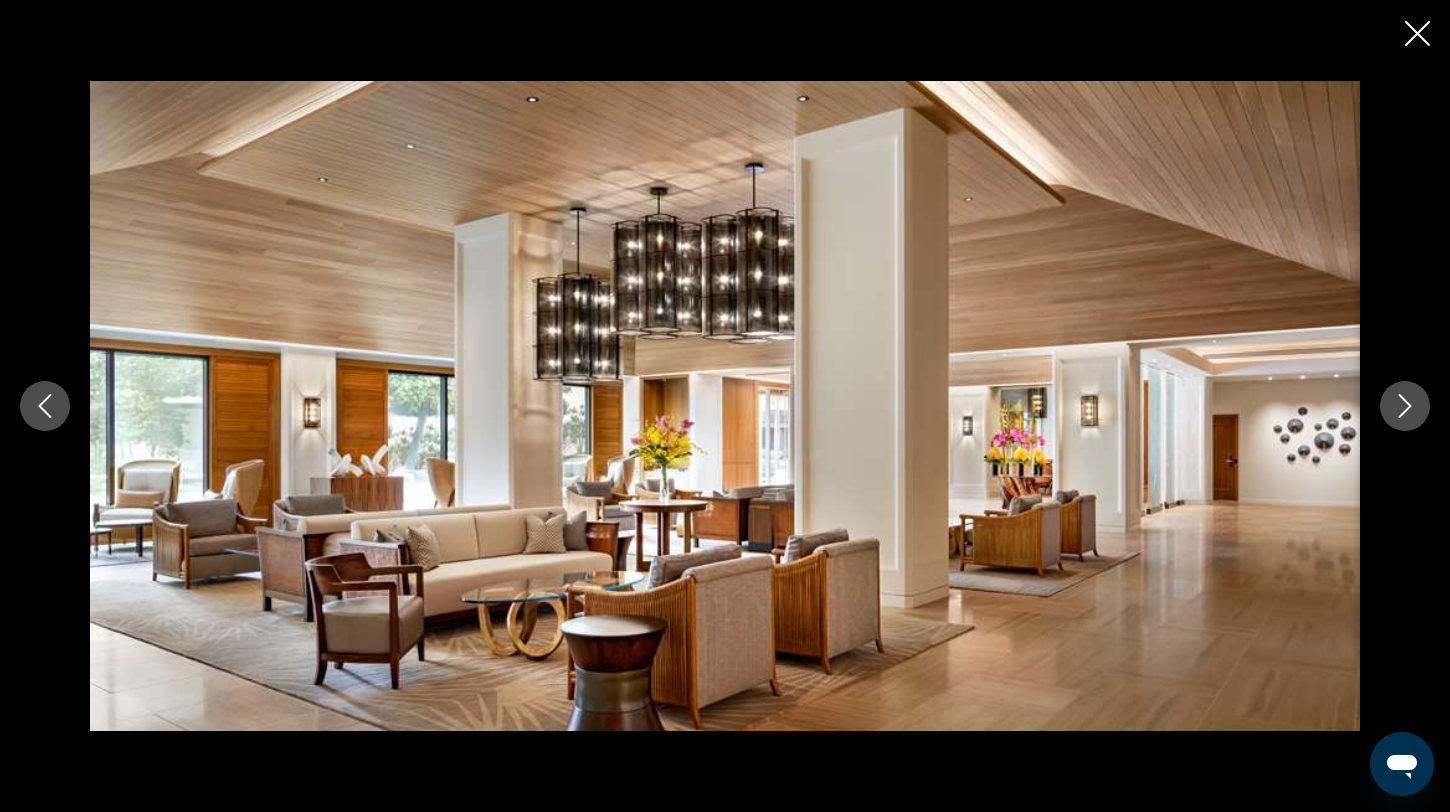 click 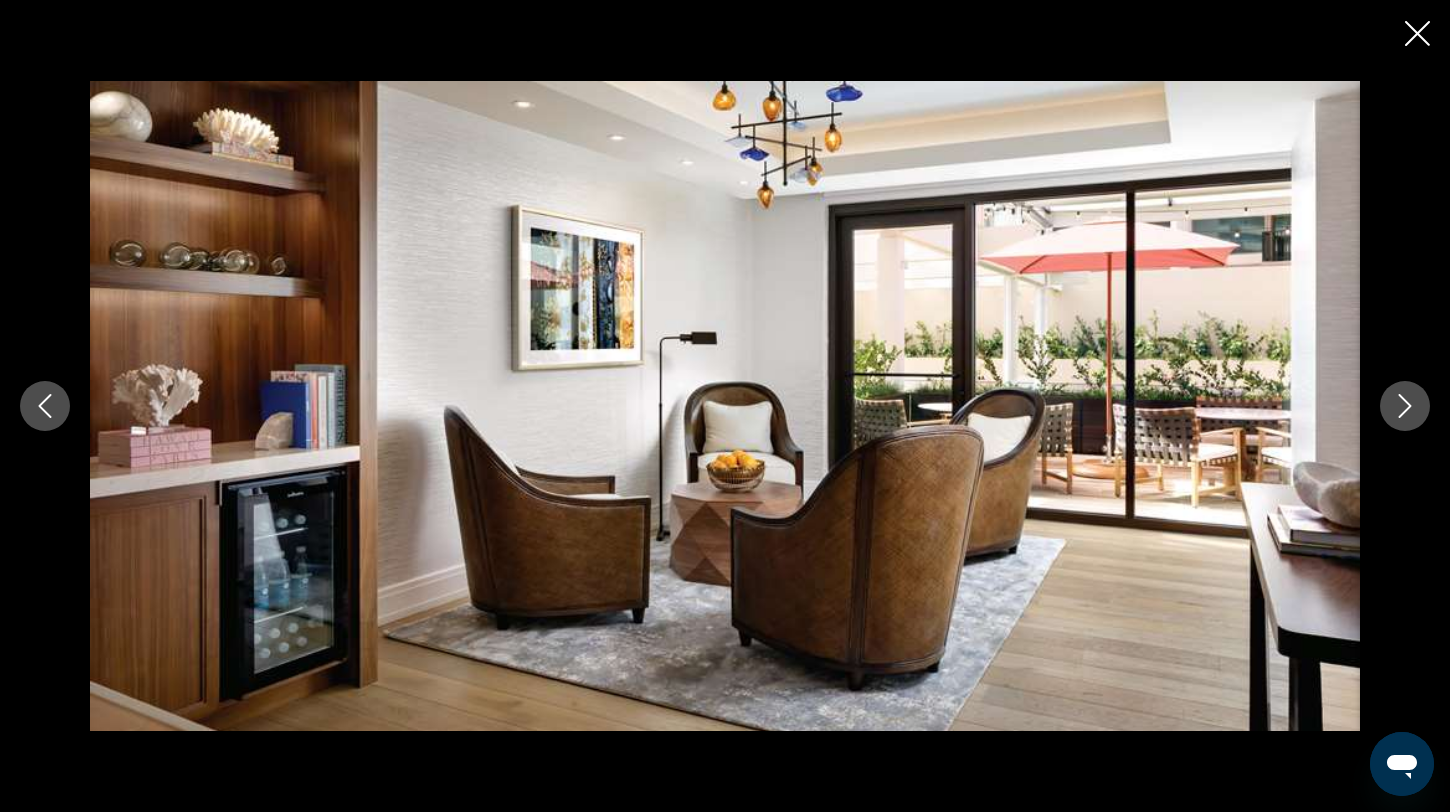 click 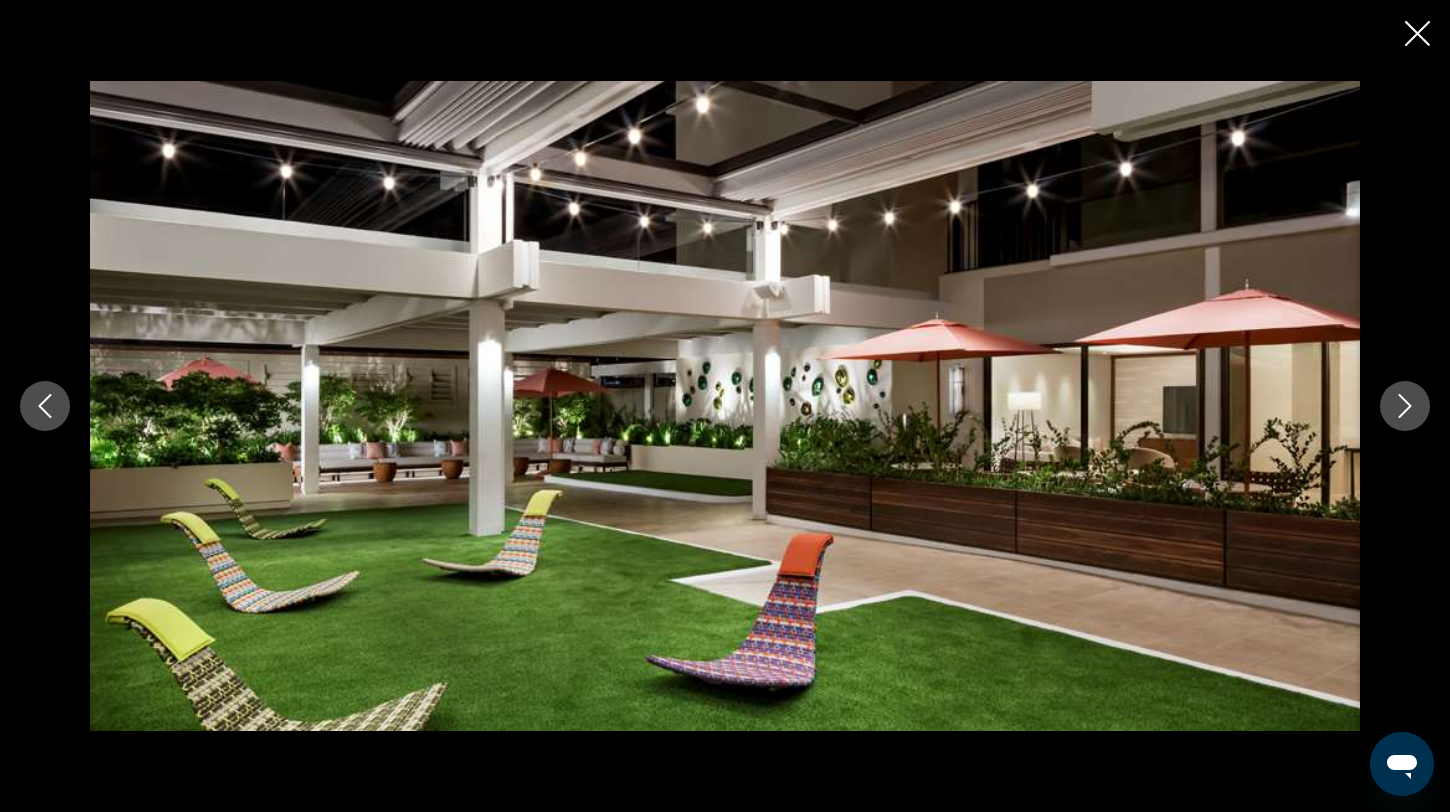 click 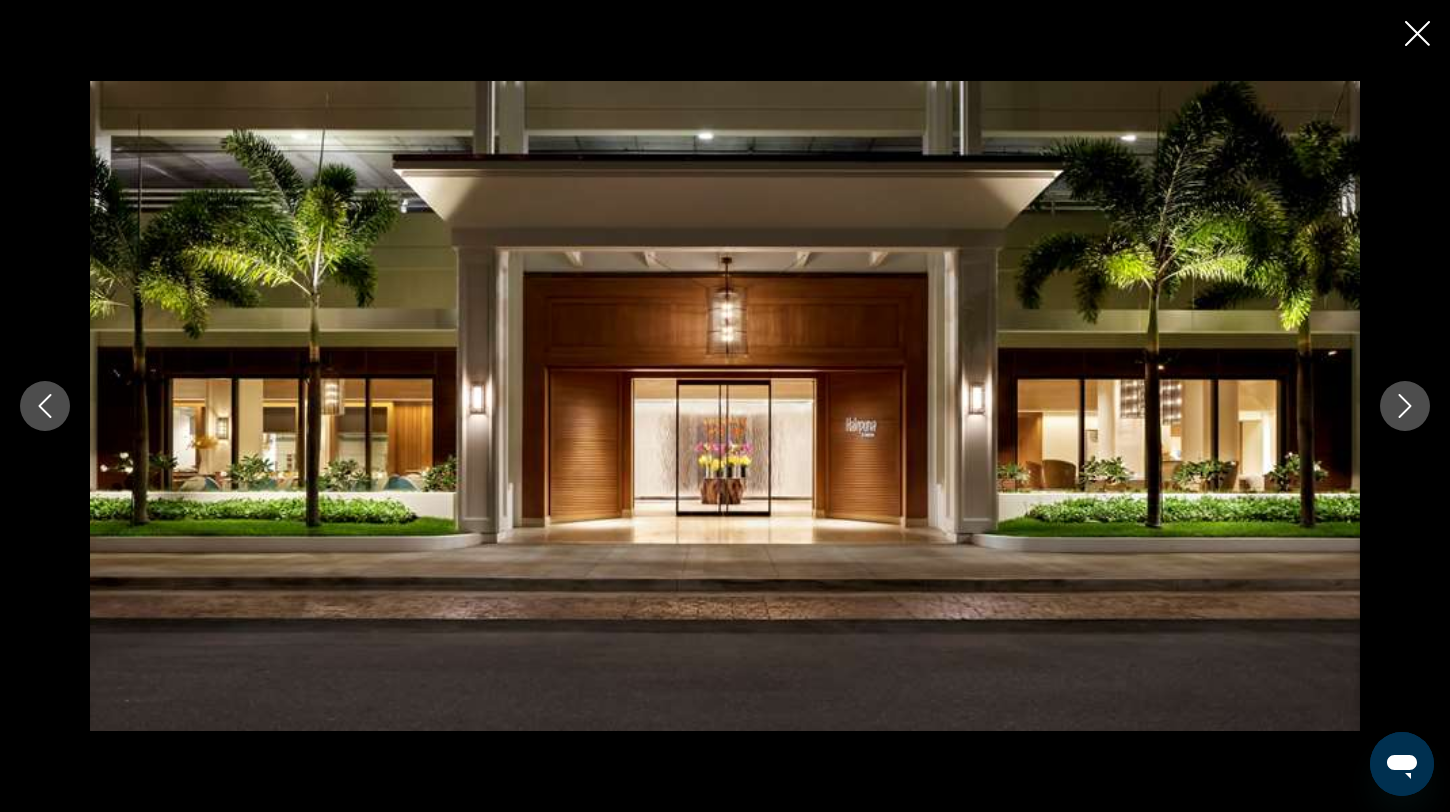 click 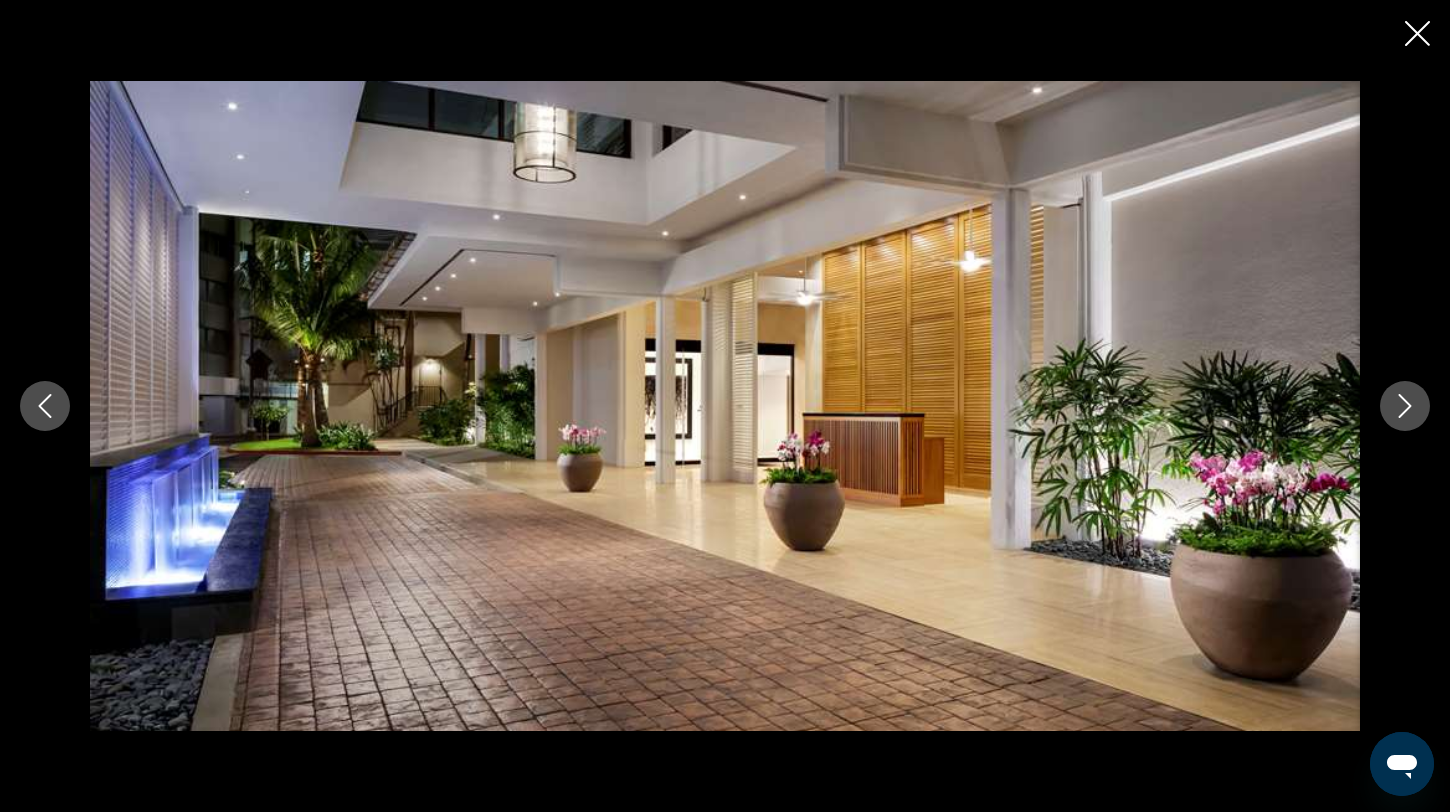 click 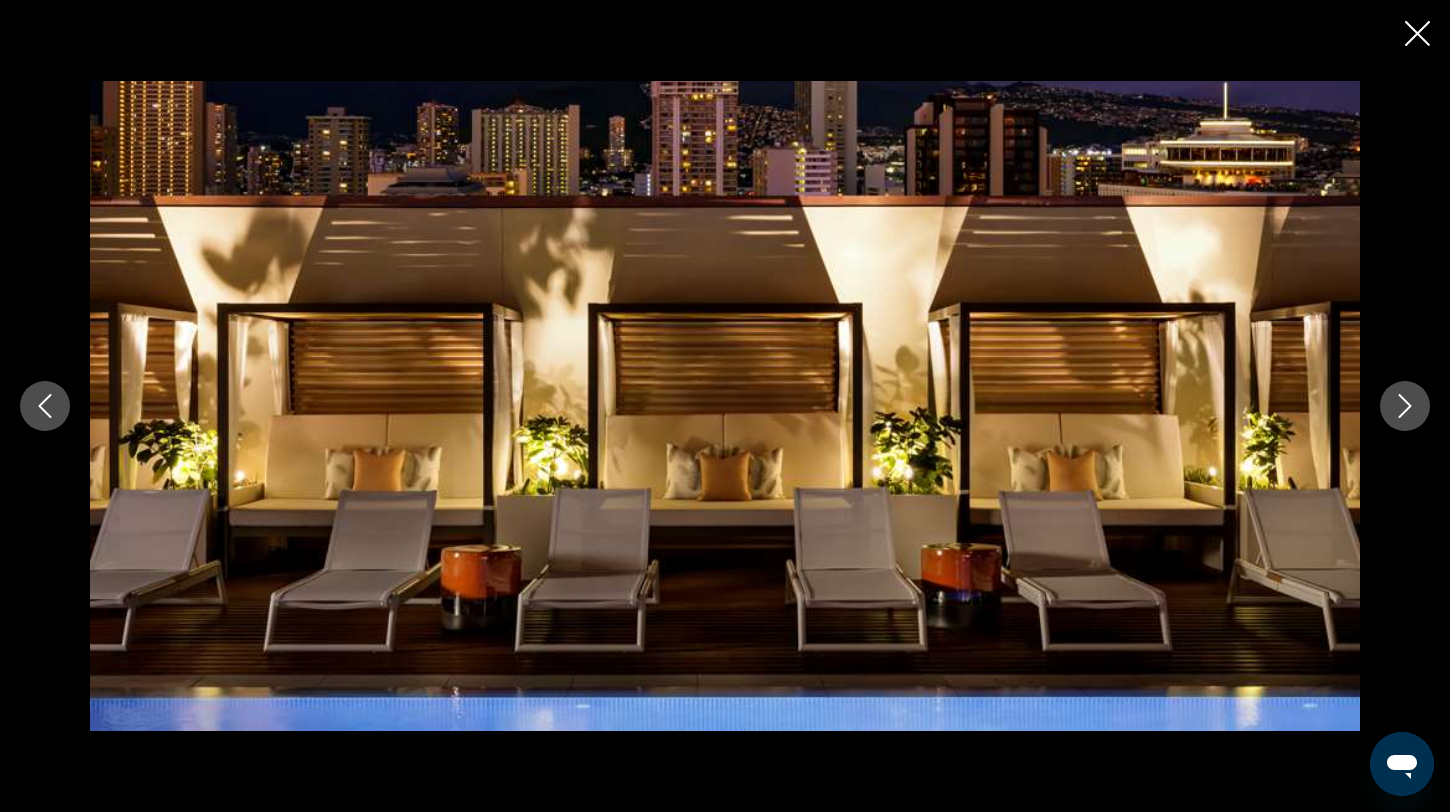 click 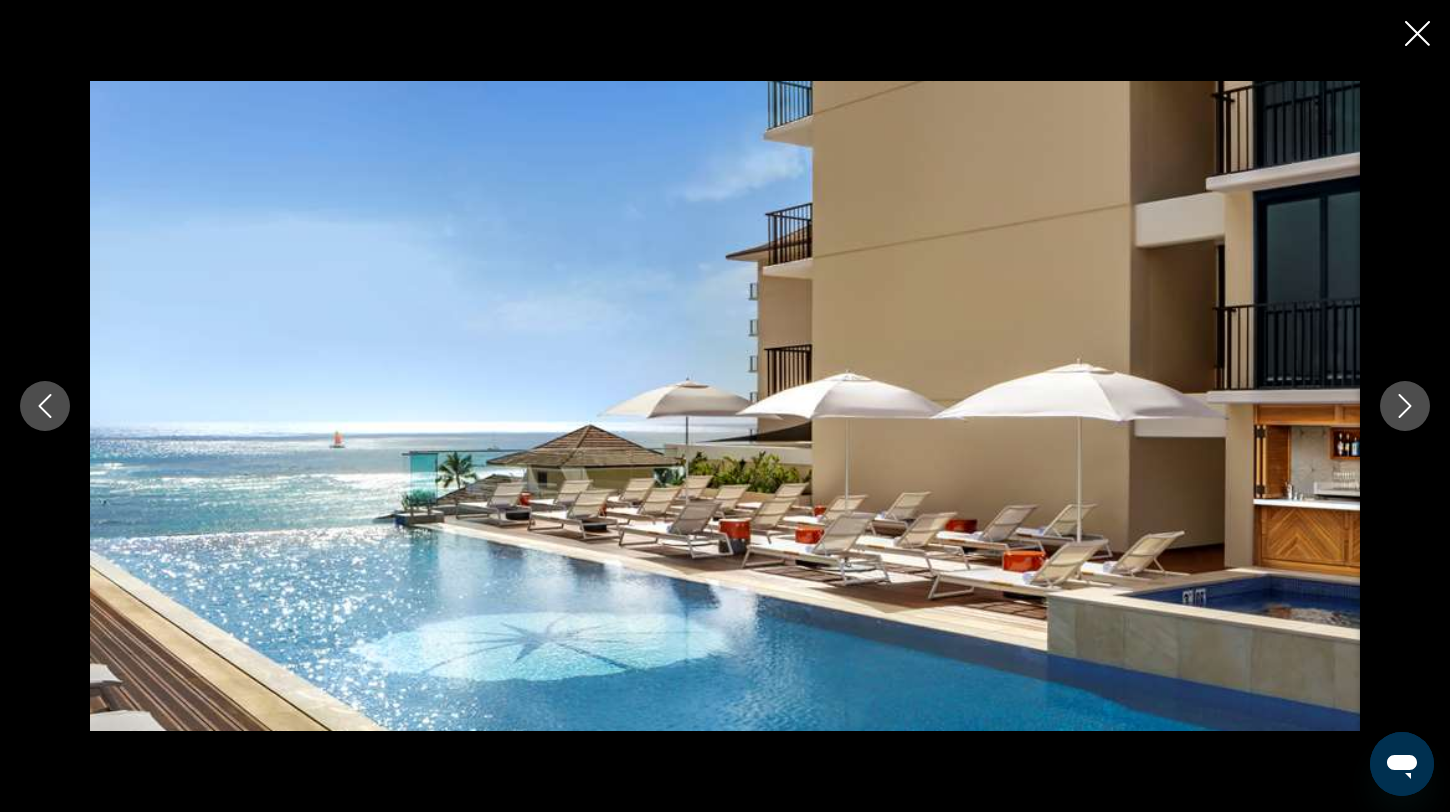 click 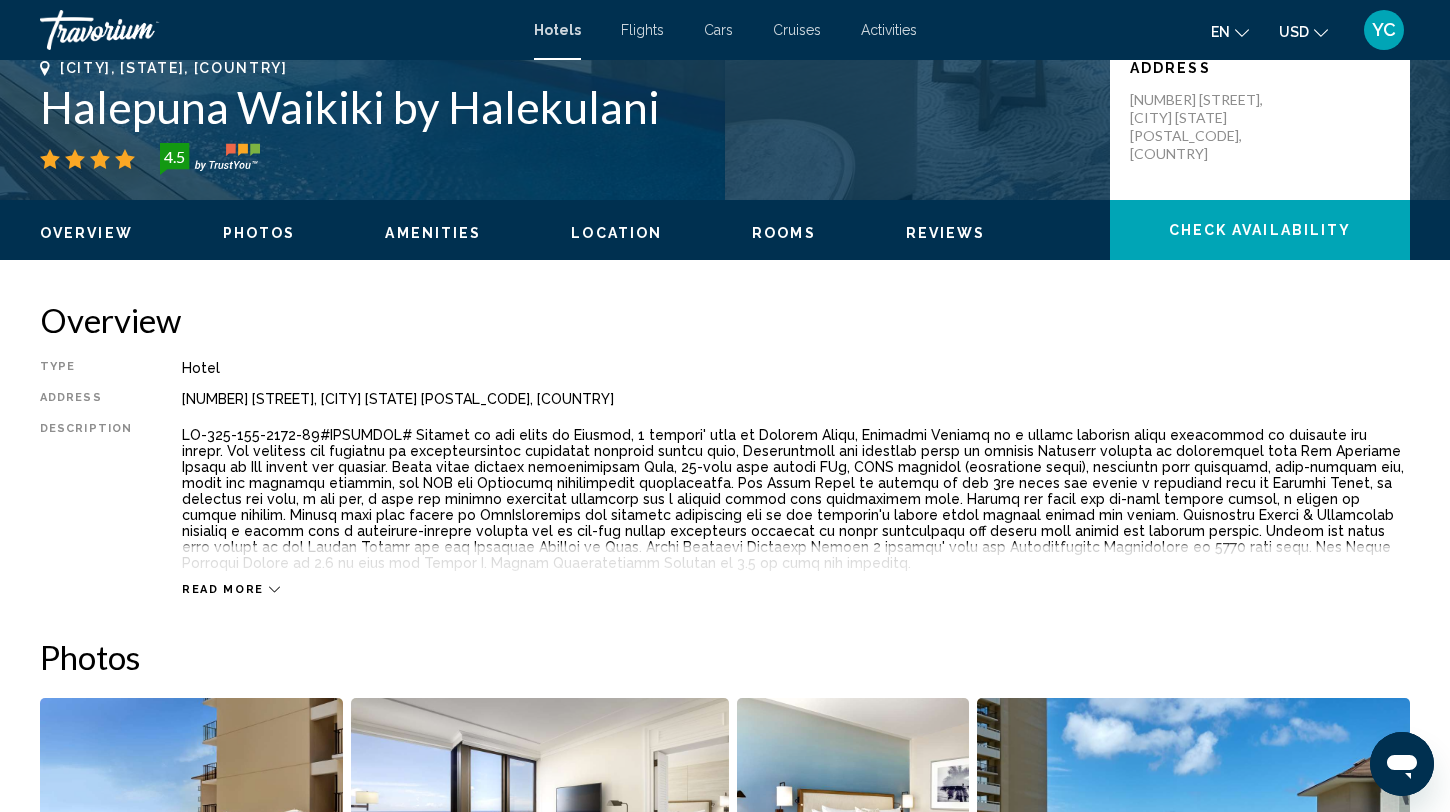 scroll, scrollTop: 492, scrollLeft: 0, axis: vertical 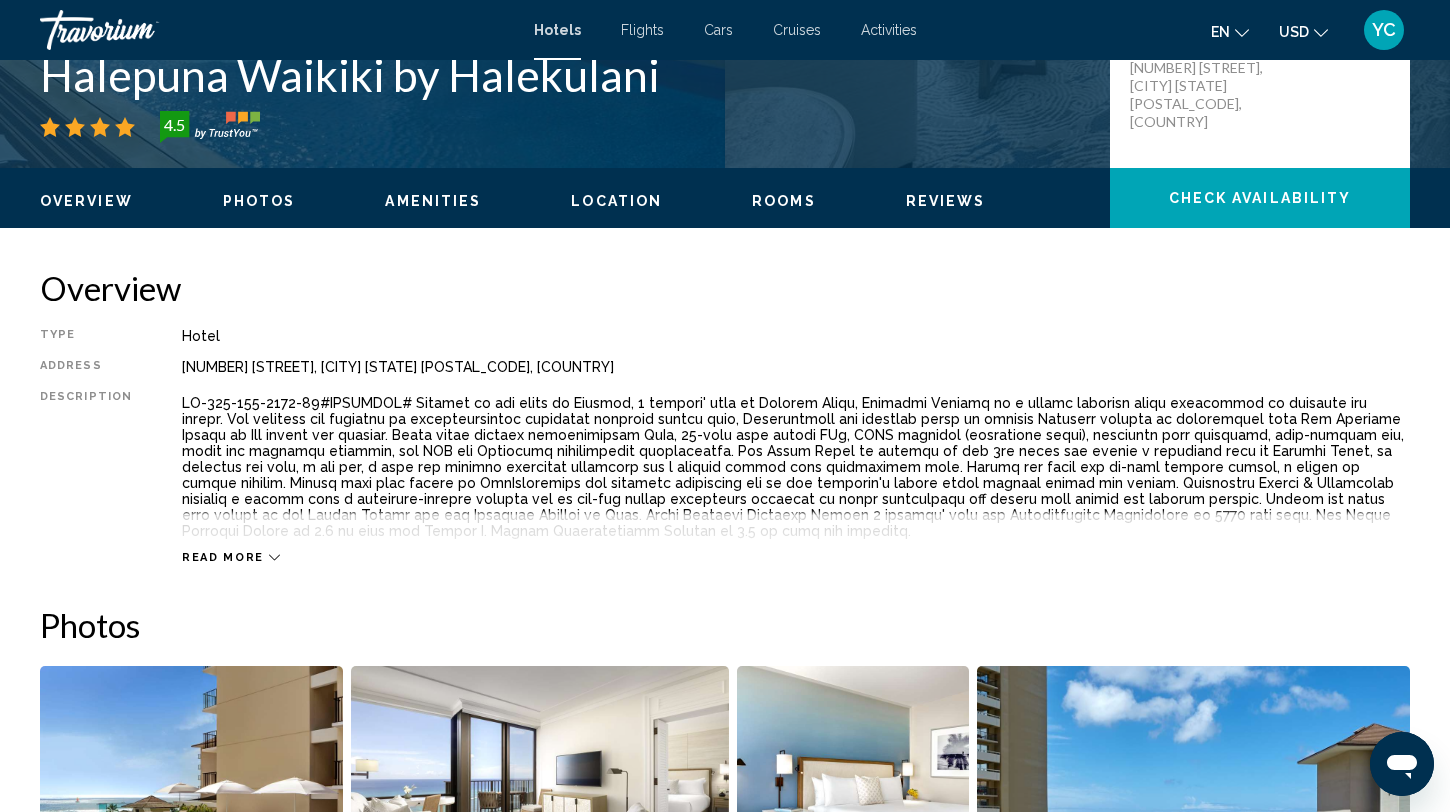 click on "Read more" at bounding box center (223, 557) 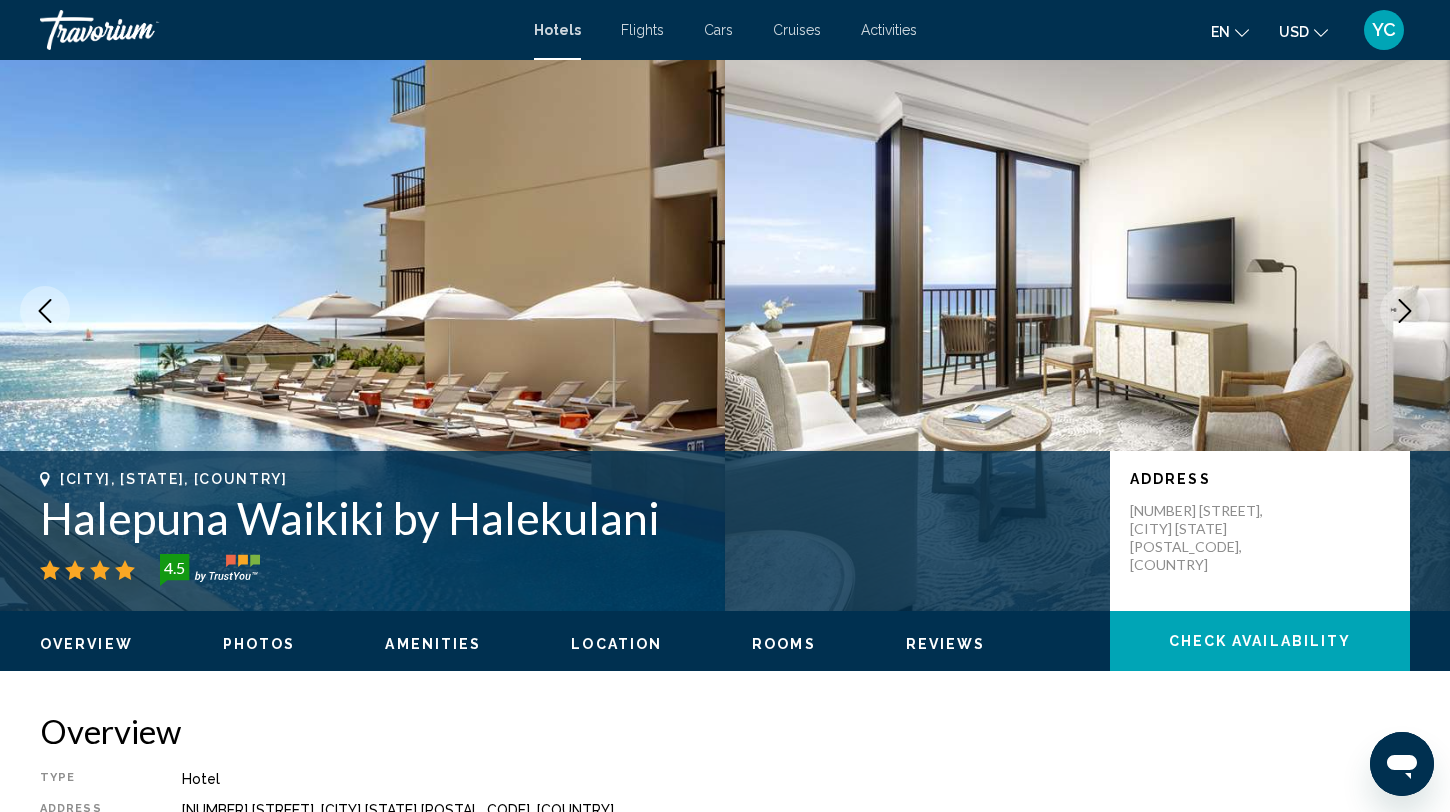 scroll, scrollTop: 42, scrollLeft: 0, axis: vertical 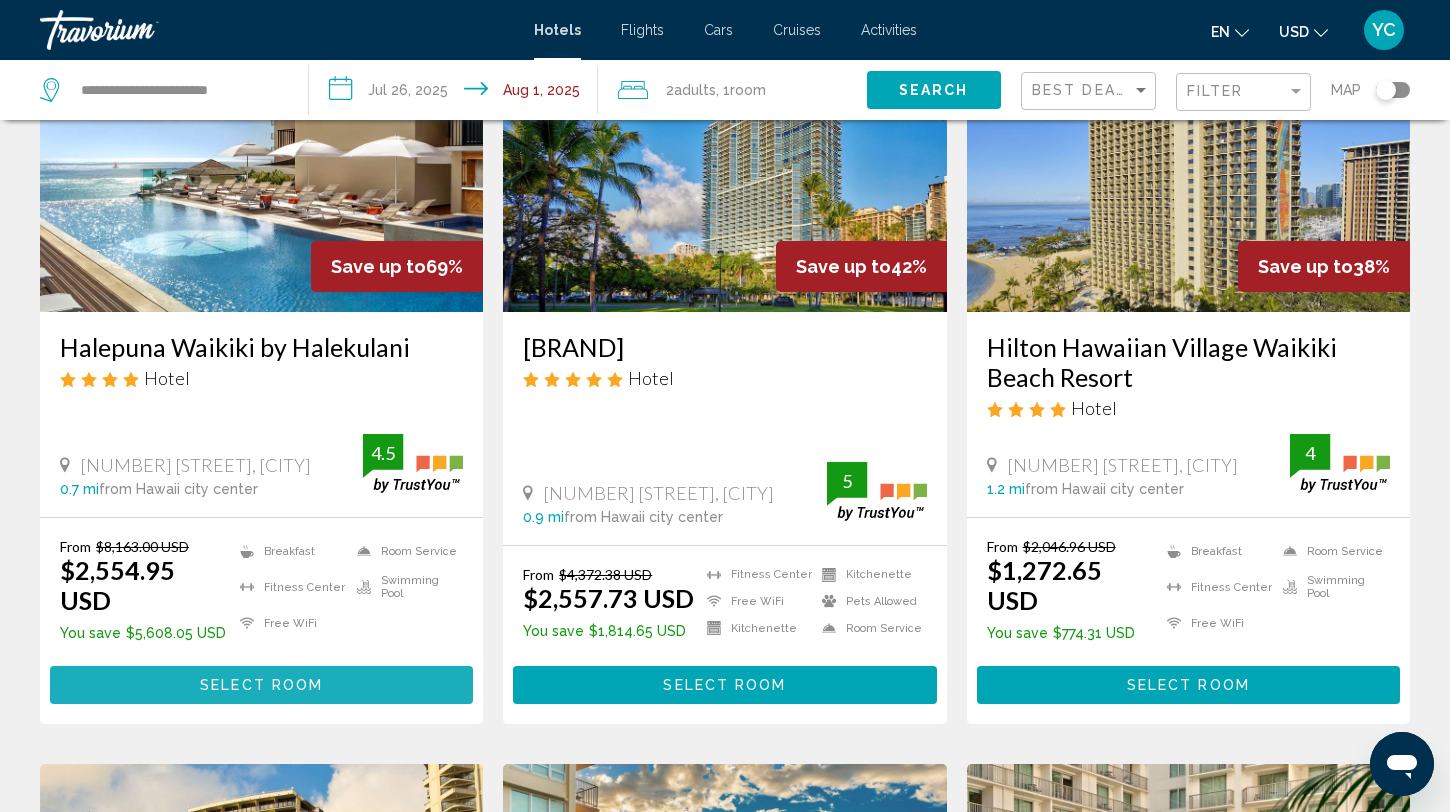 click on "Select Room" at bounding box center [261, 686] 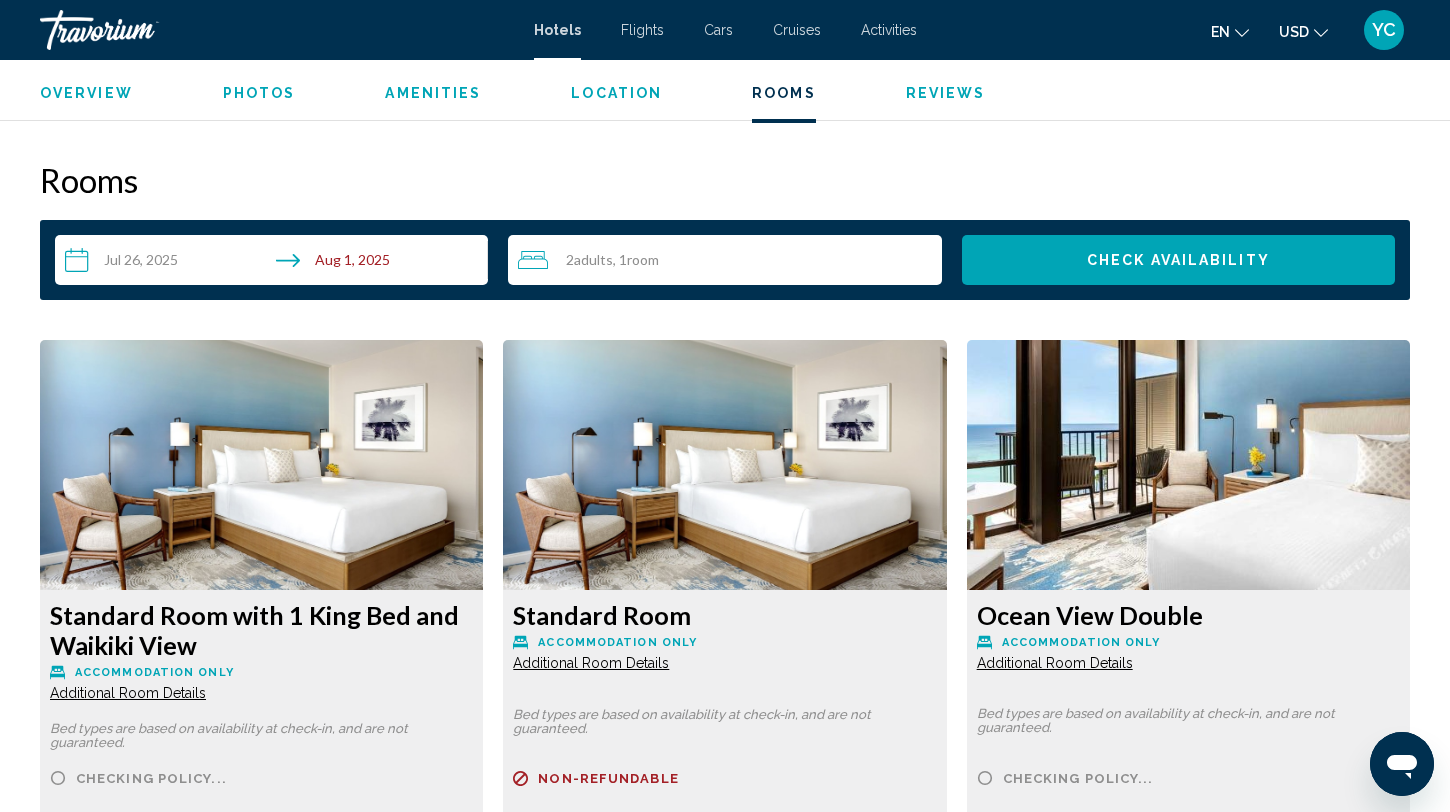 scroll, scrollTop: 2493, scrollLeft: 0, axis: vertical 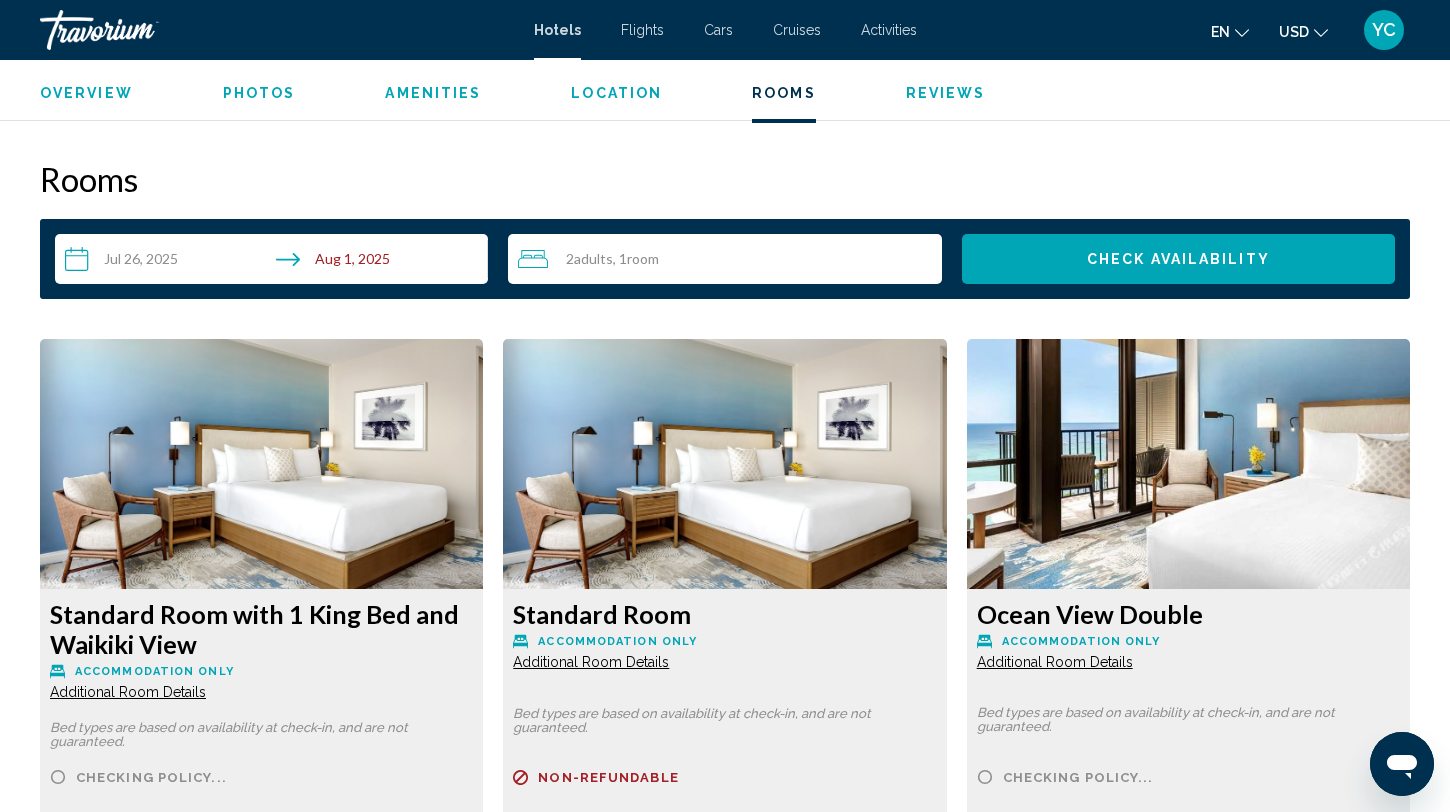 click on "Check Availability" at bounding box center [1178, 259] 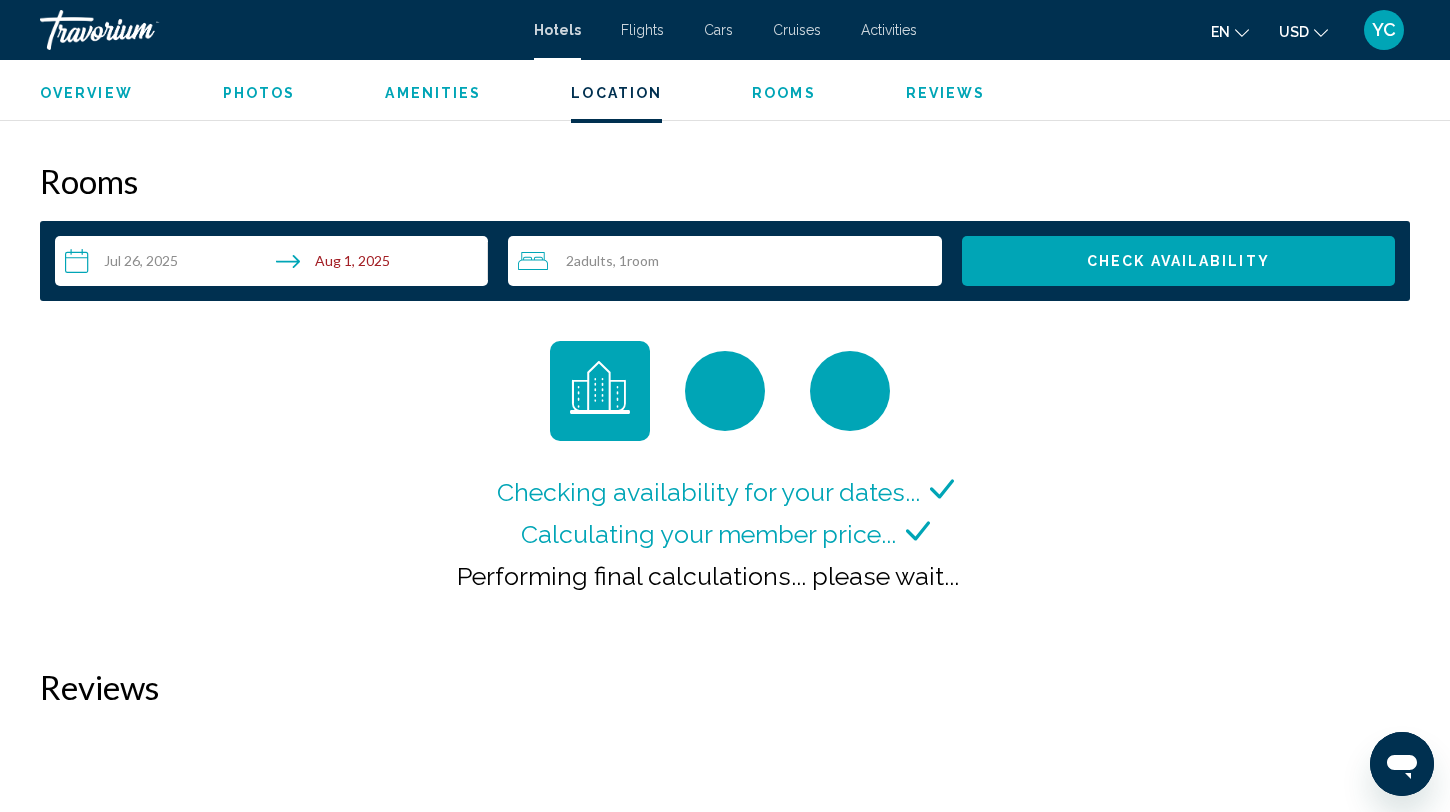 scroll, scrollTop: 2486, scrollLeft: 0, axis: vertical 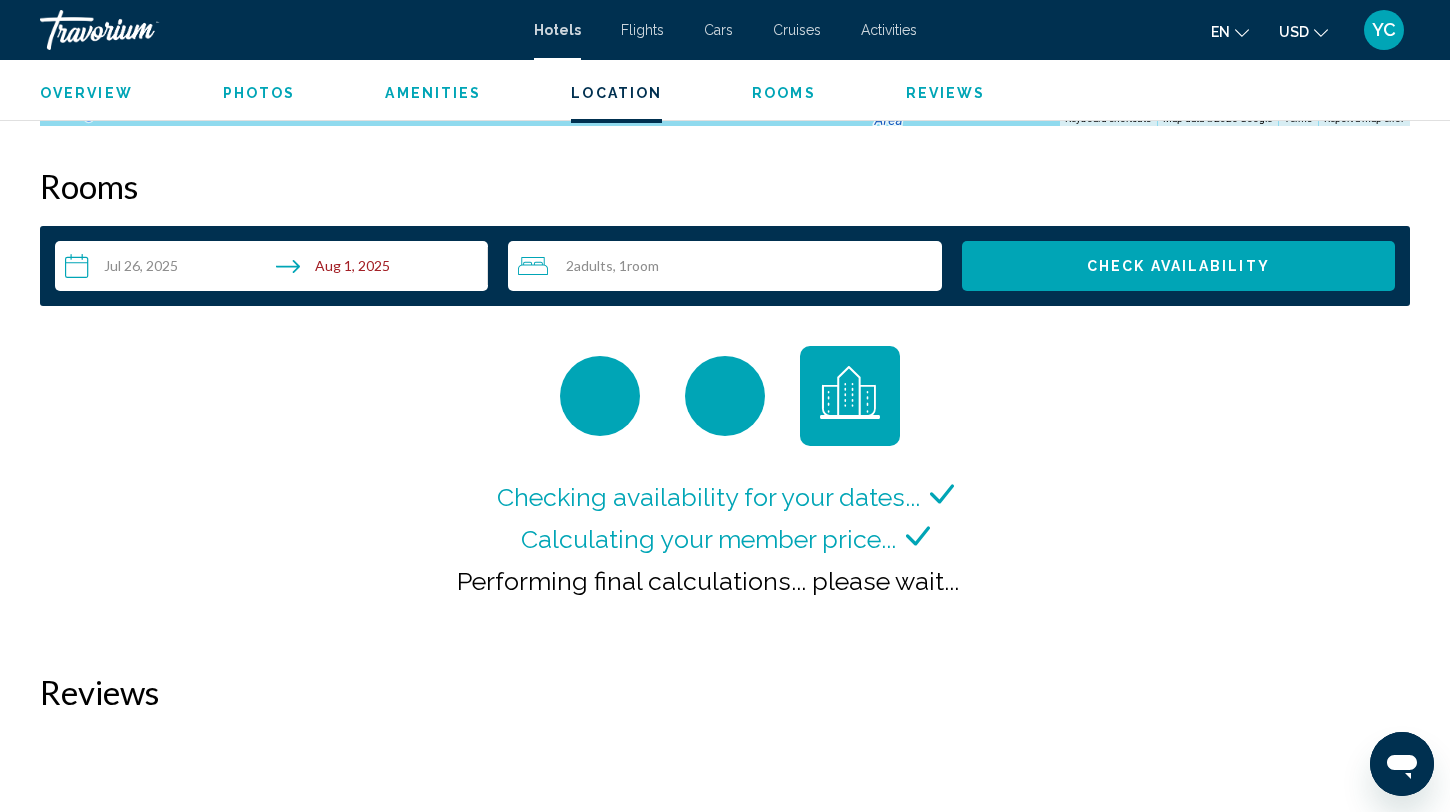 click on "Check Availability" at bounding box center [1178, 266] 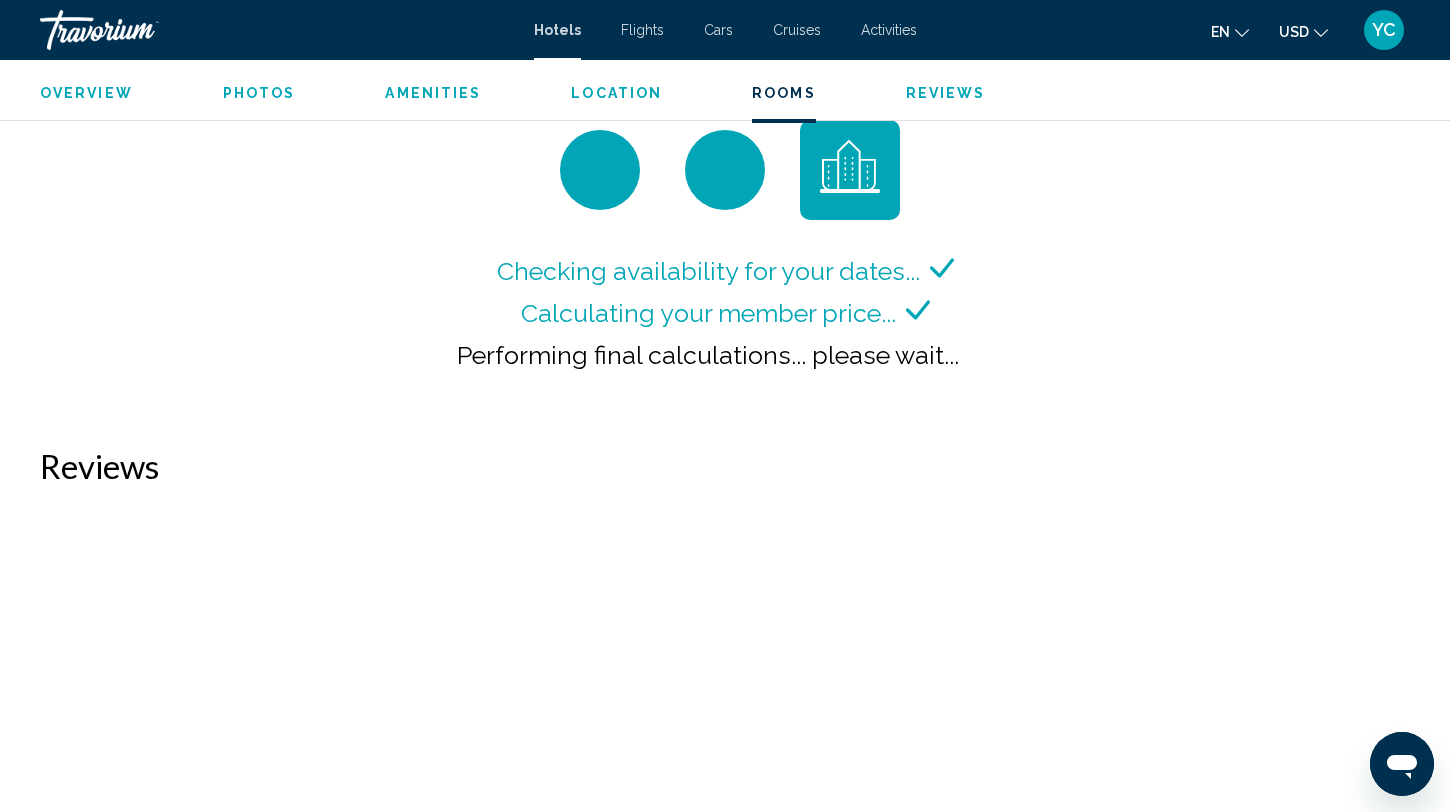 scroll, scrollTop: 2709, scrollLeft: 0, axis: vertical 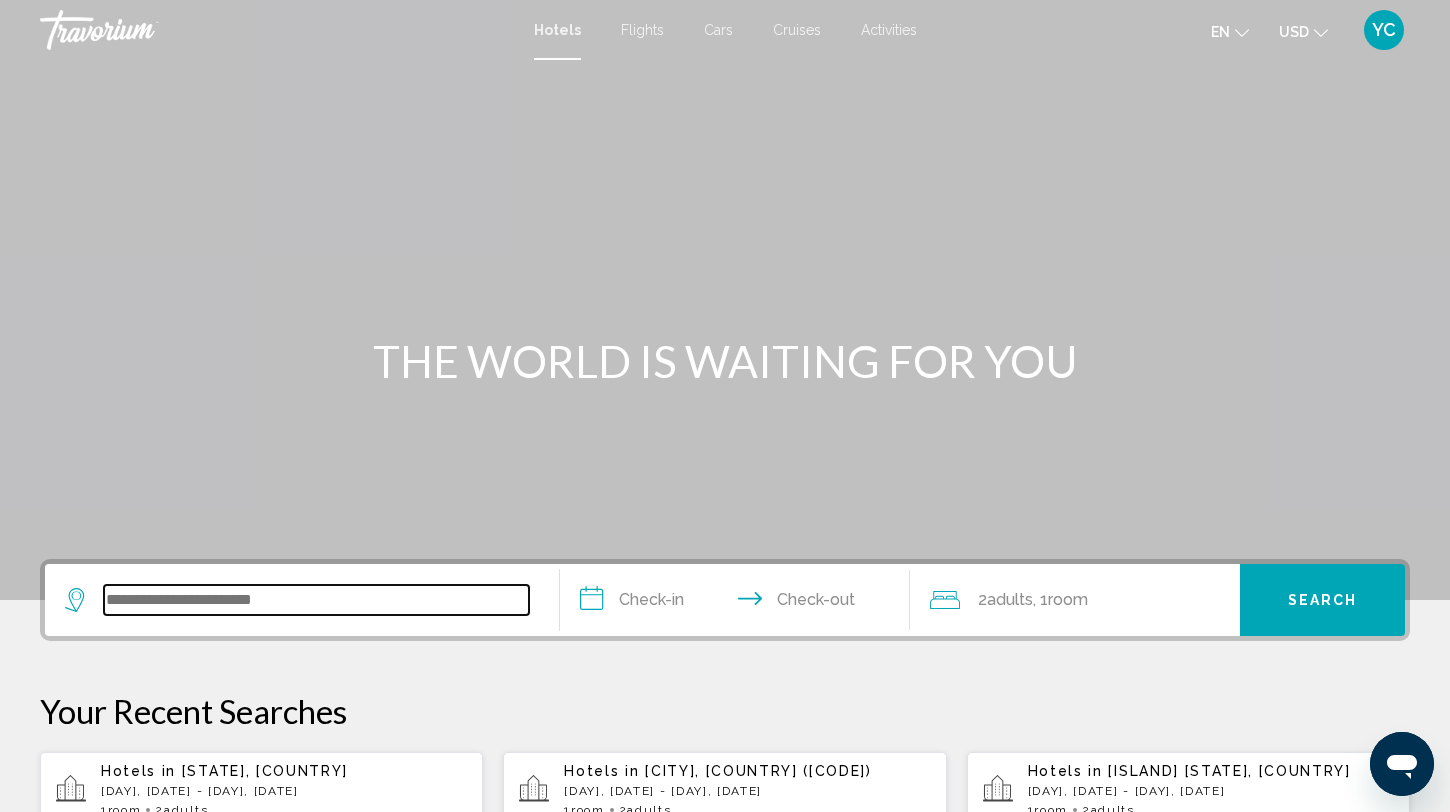 click at bounding box center [316, 600] 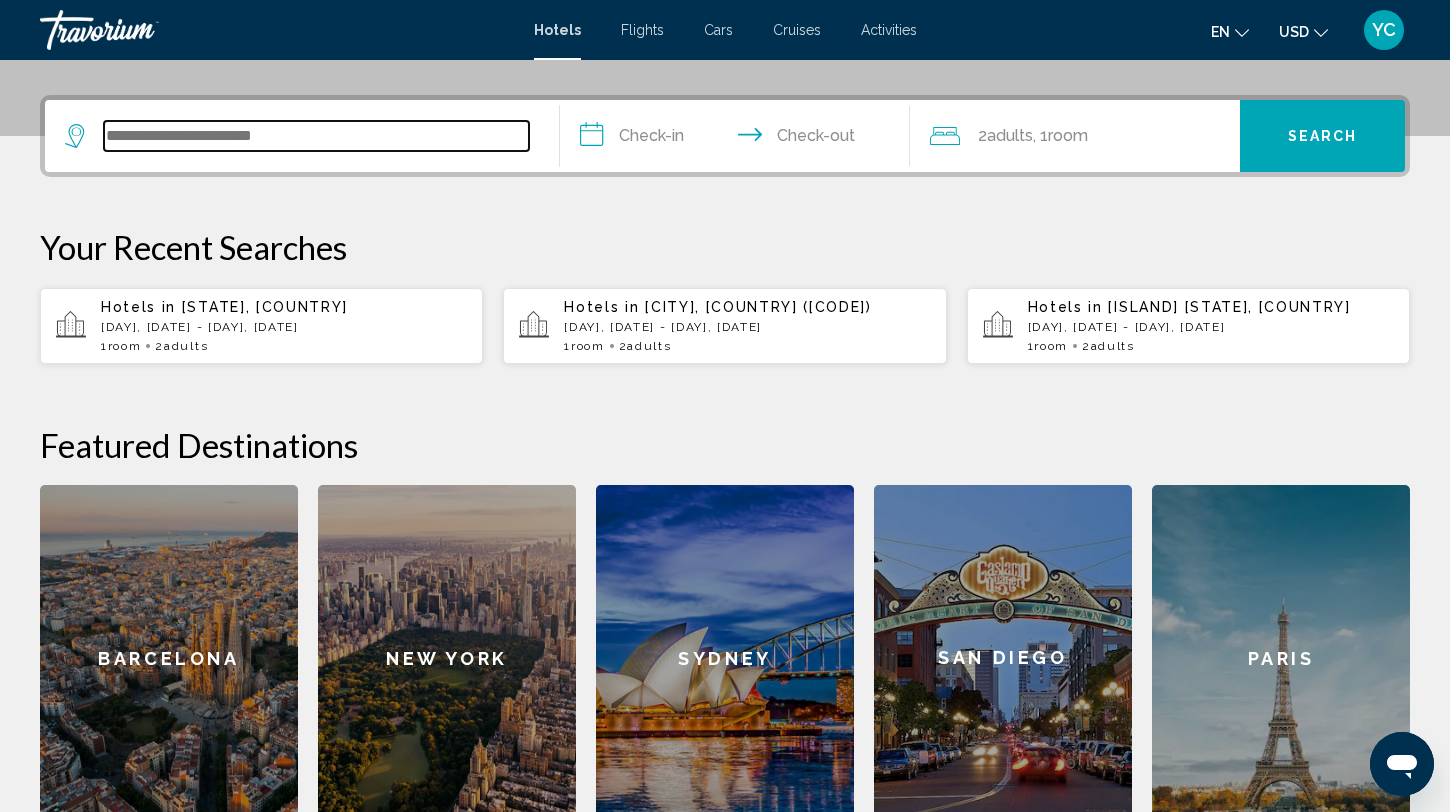 scroll, scrollTop: 494, scrollLeft: 0, axis: vertical 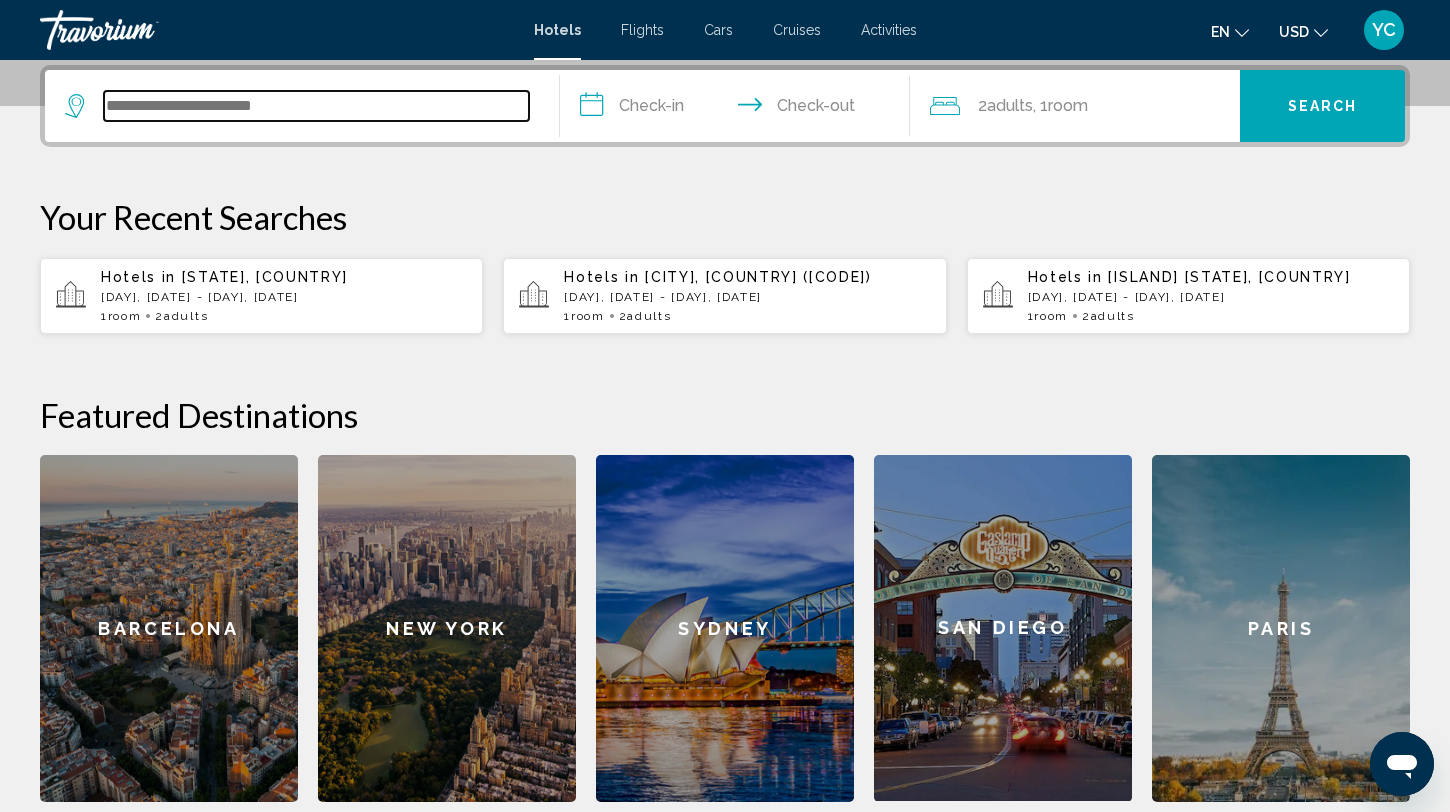 click at bounding box center (316, 106) 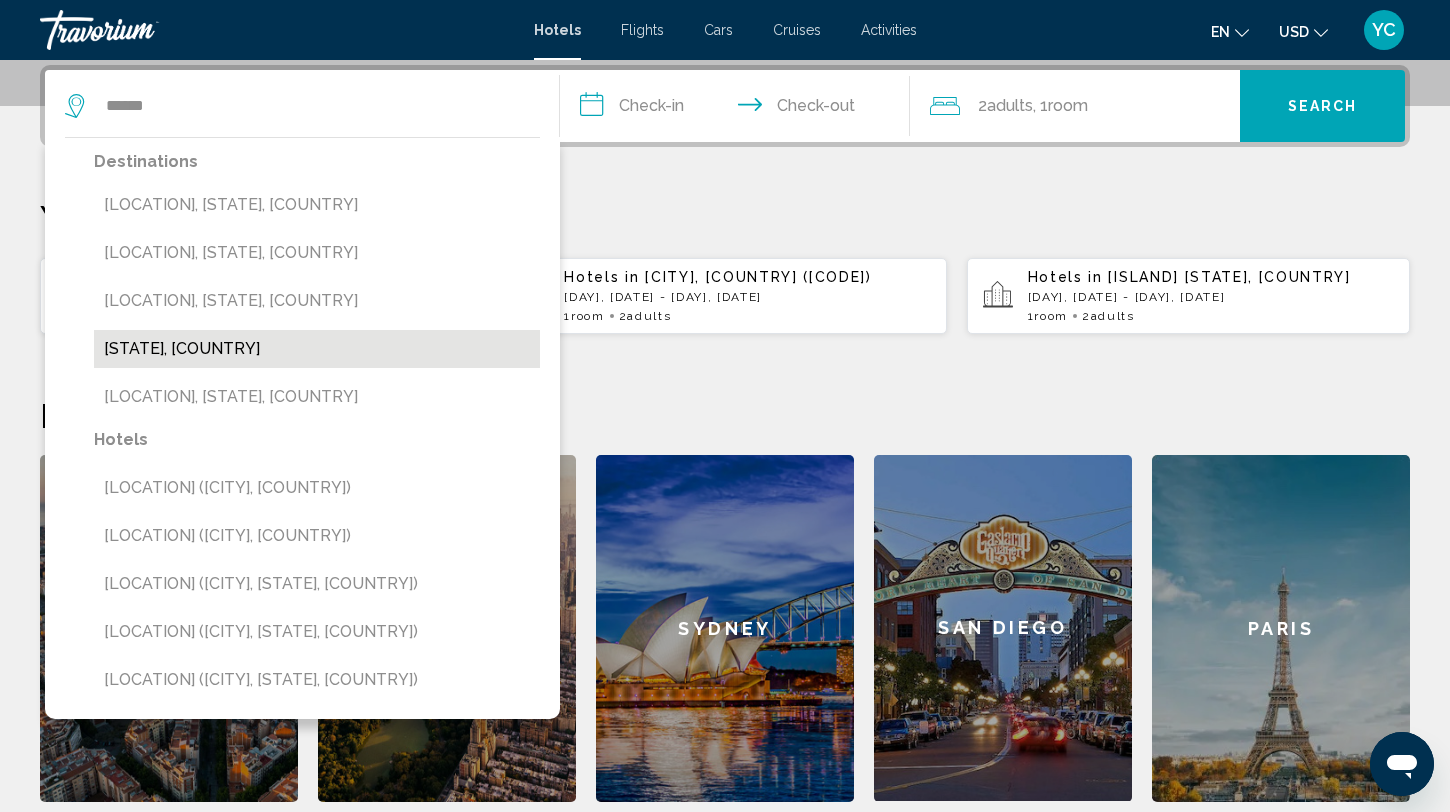 click on "[CITY], [STATE], [COUNTRY]" at bounding box center [317, 349] 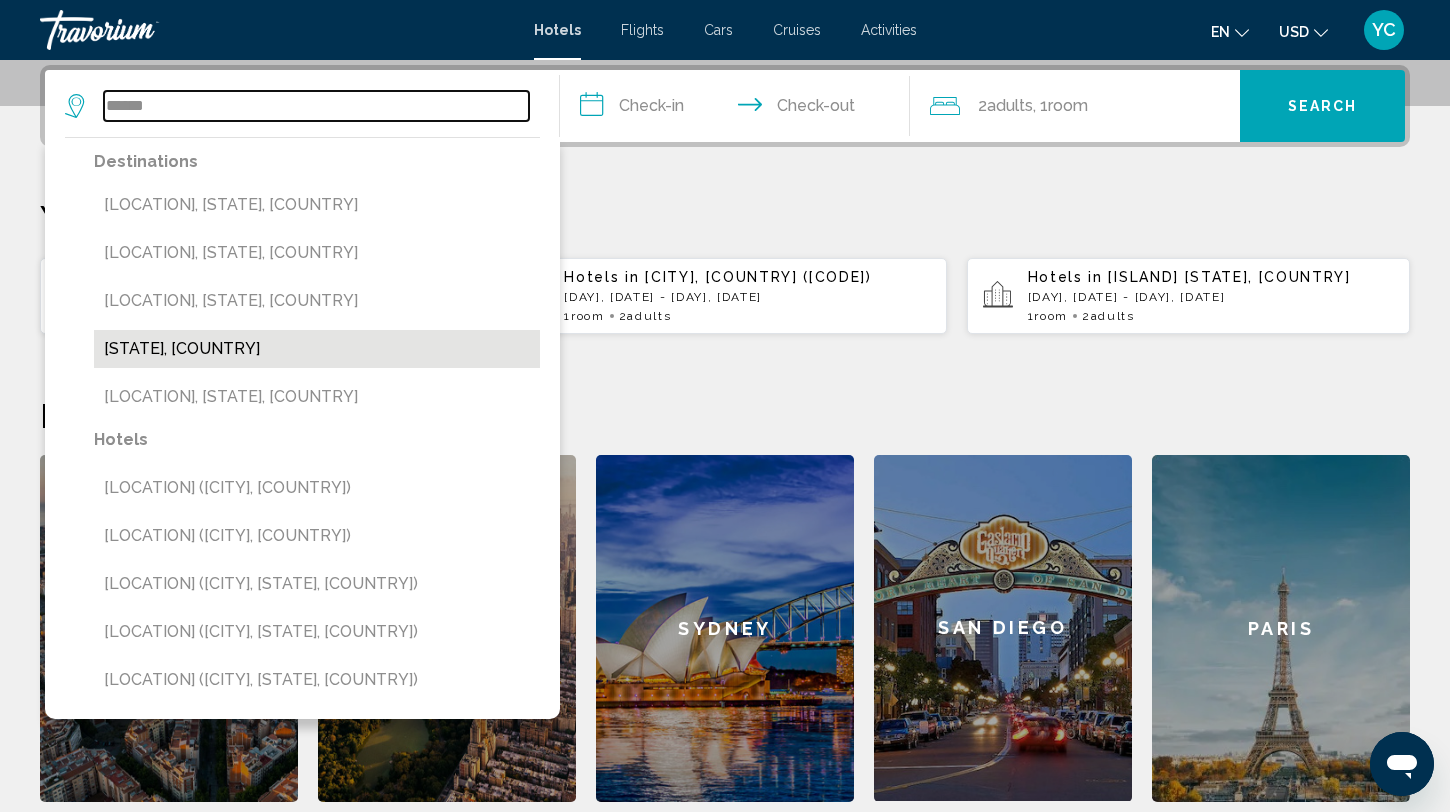 type on "**********" 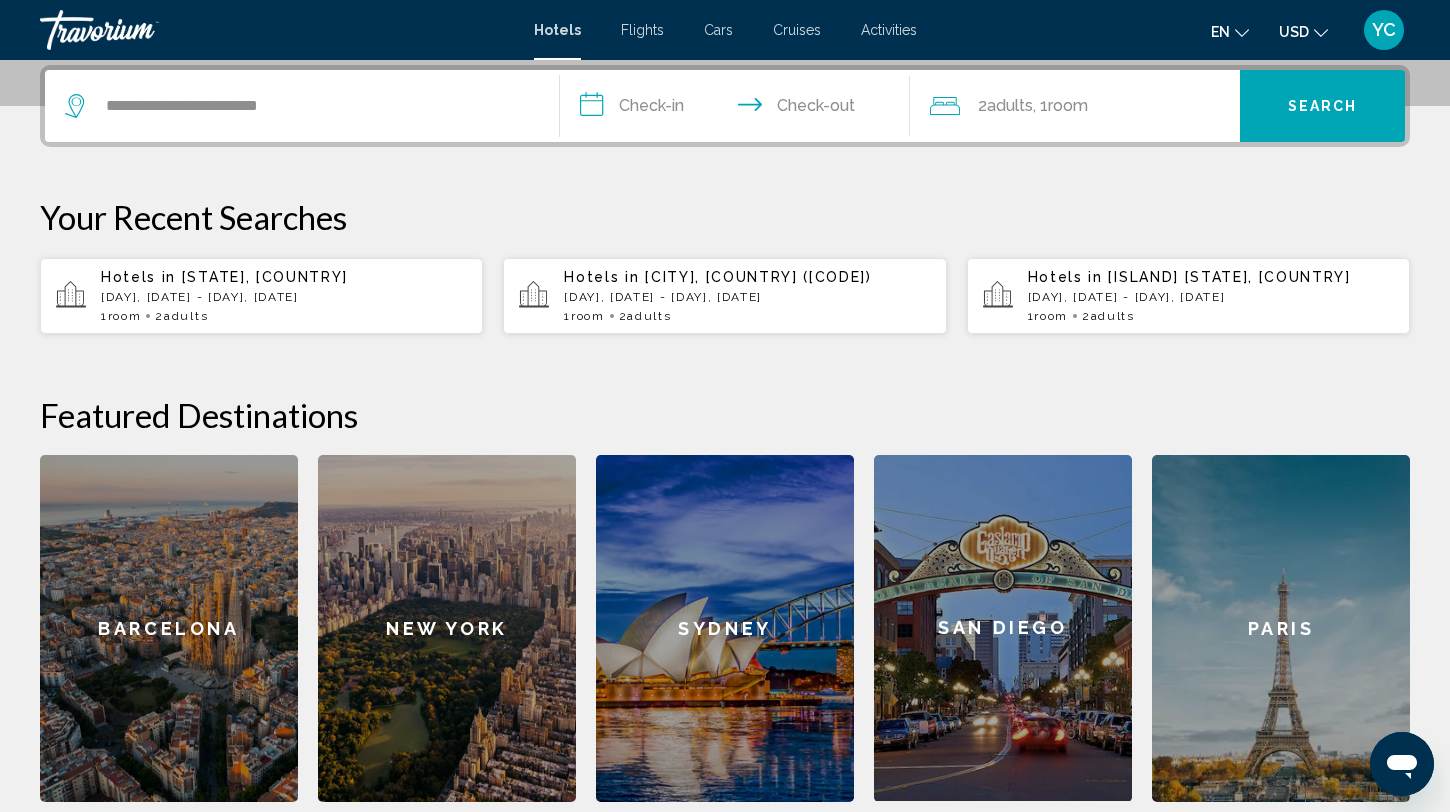 click on "**********" at bounding box center [739, 109] 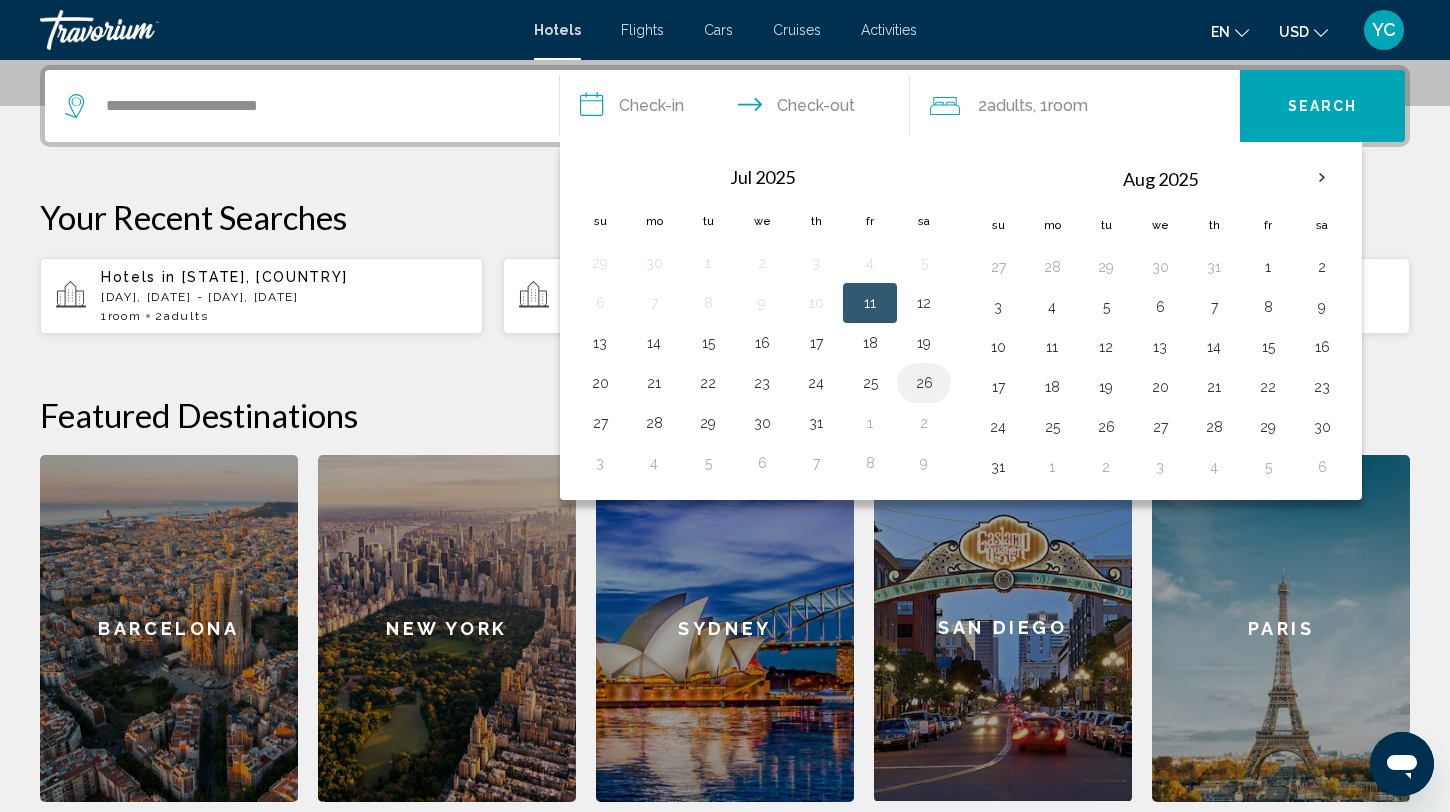 click on "26" at bounding box center [924, 383] 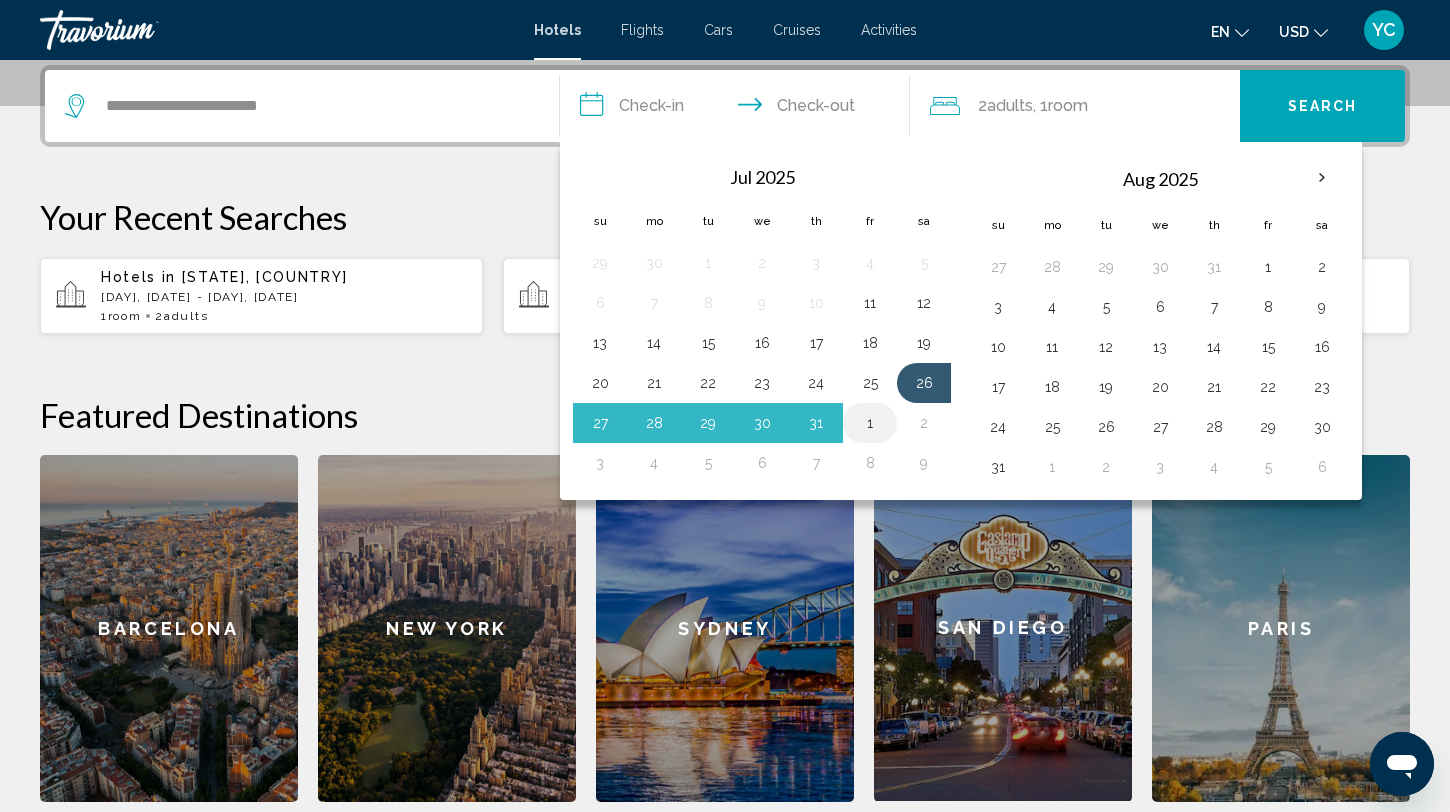 click on "1" at bounding box center (870, 423) 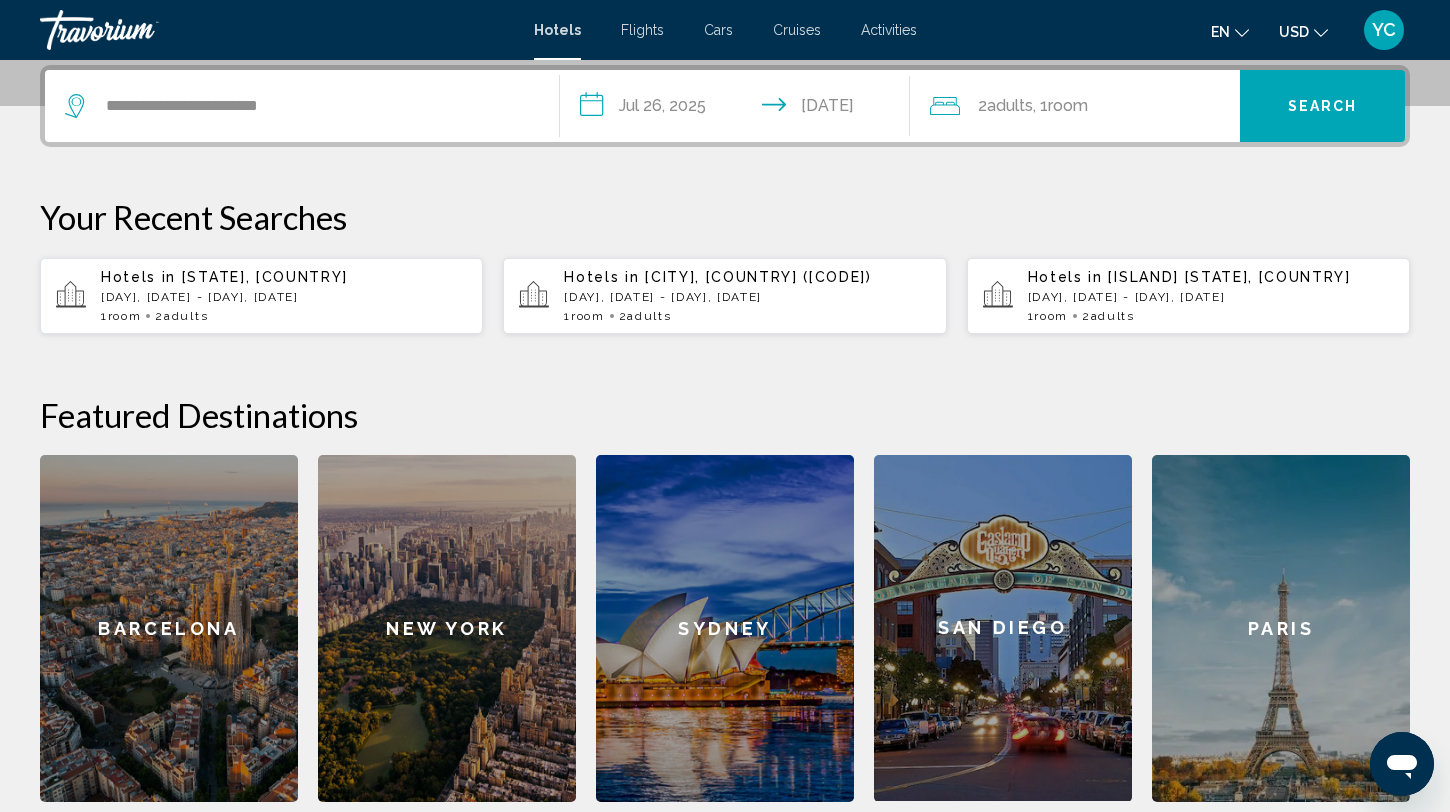 click on "Search" at bounding box center [1322, 106] 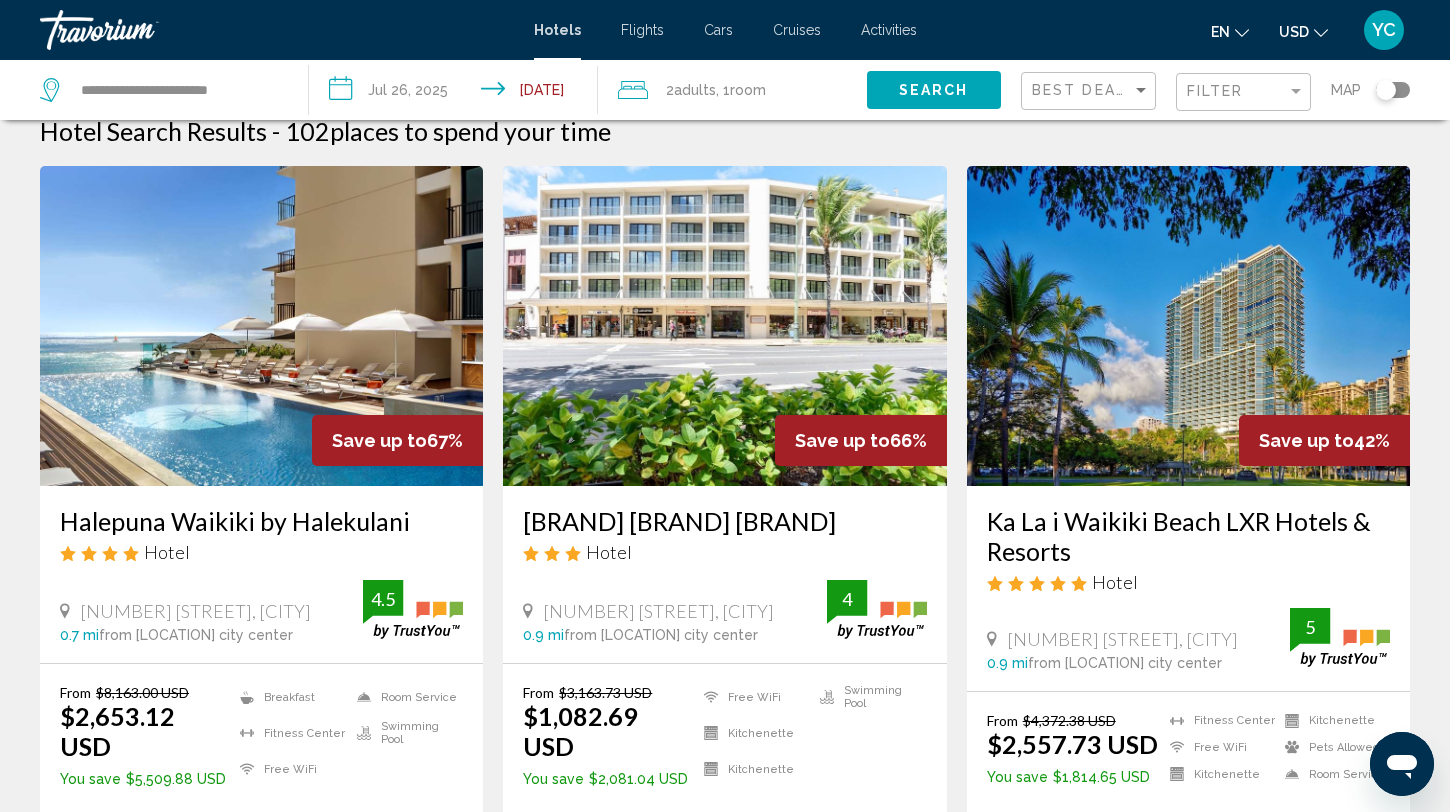 scroll, scrollTop: 25, scrollLeft: 0, axis: vertical 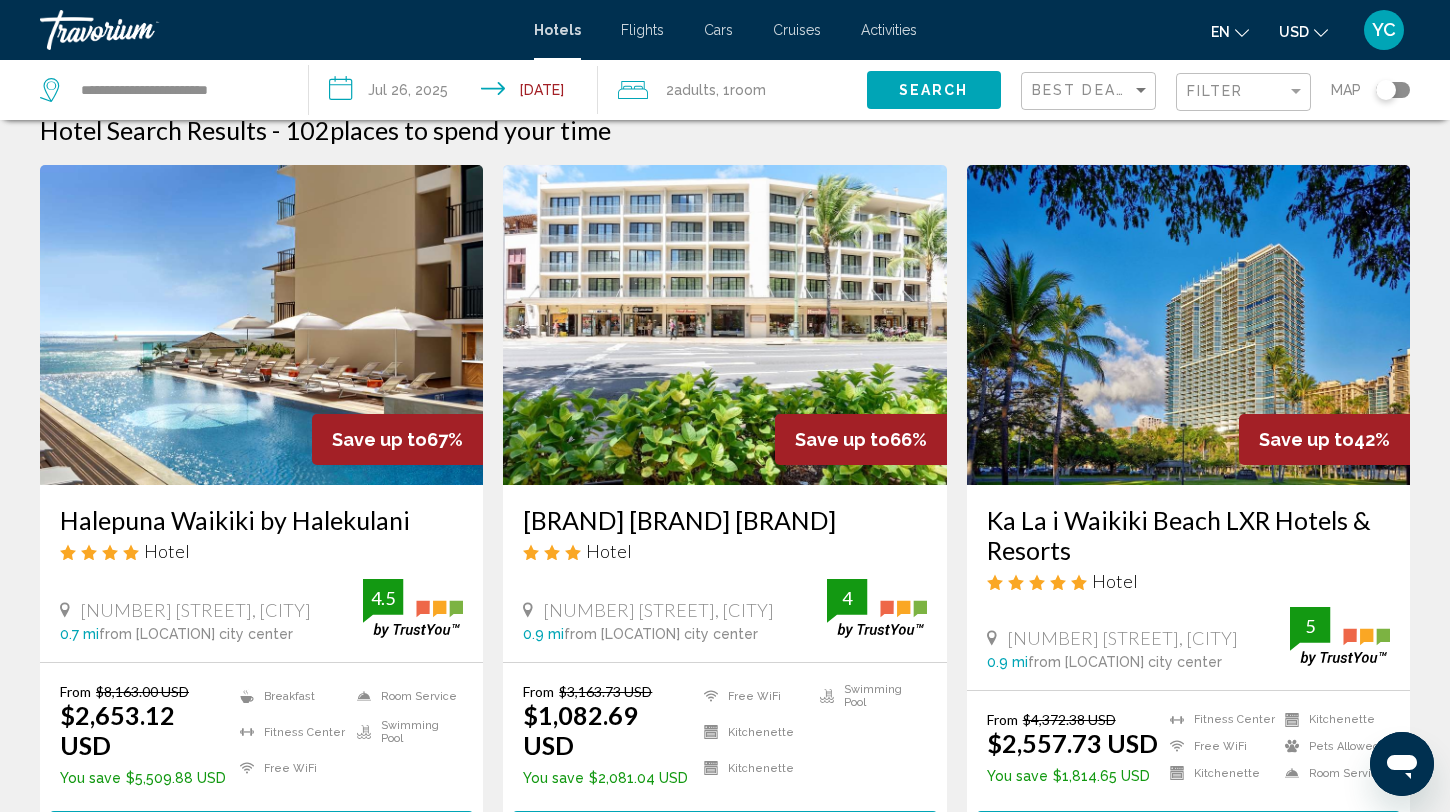 click at bounding box center (1188, 325) 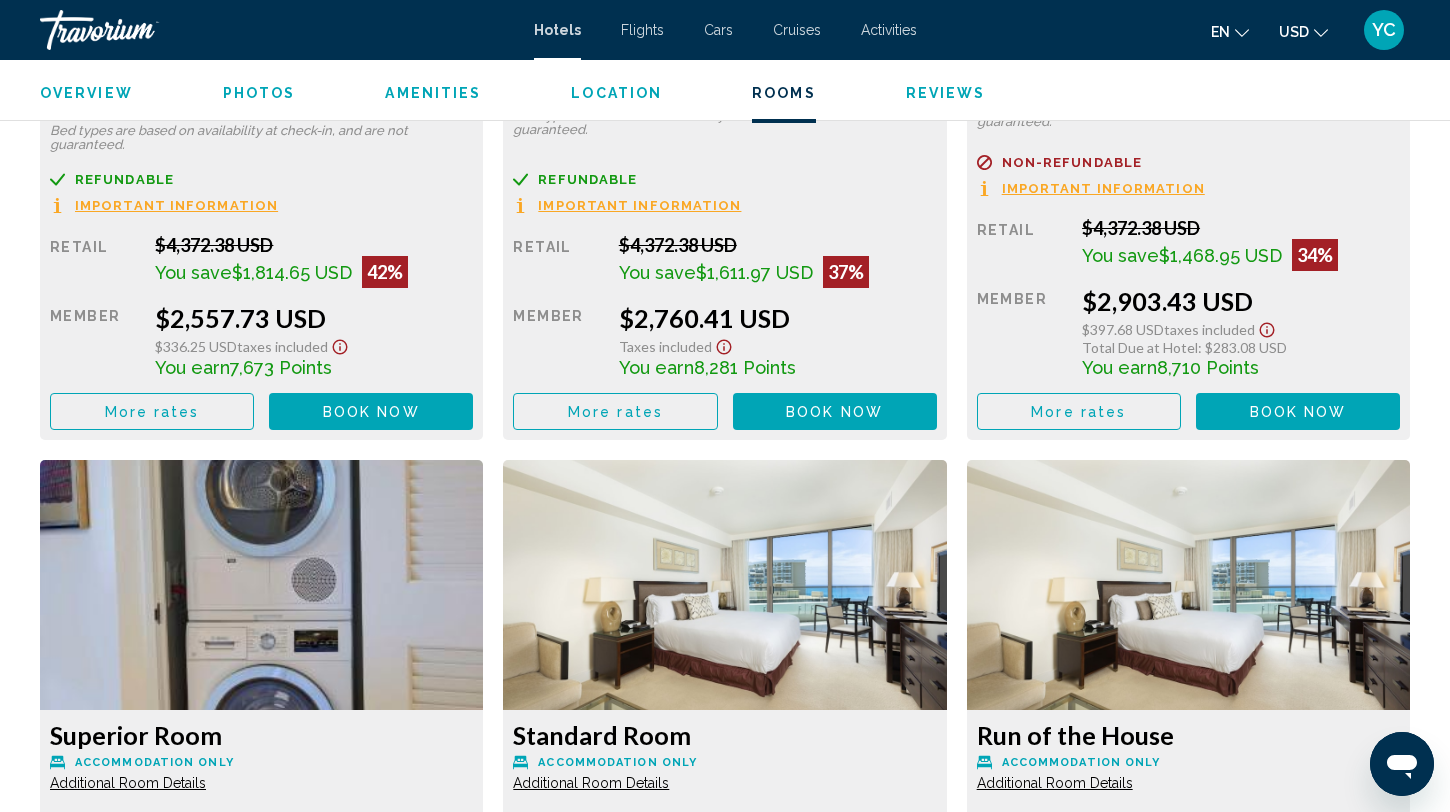 scroll, scrollTop: 3069, scrollLeft: 0, axis: vertical 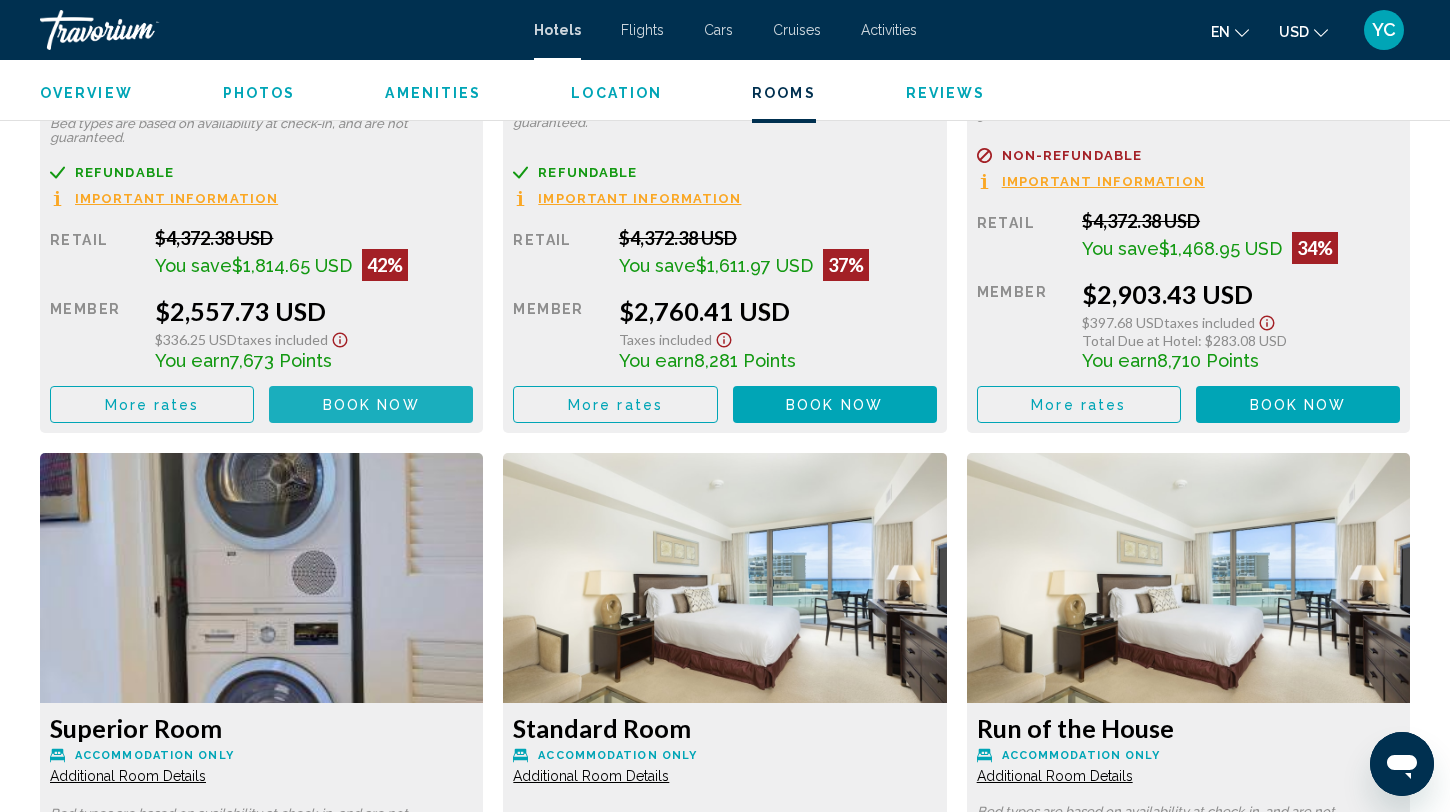 click on "Book now" at bounding box center (371, 405) 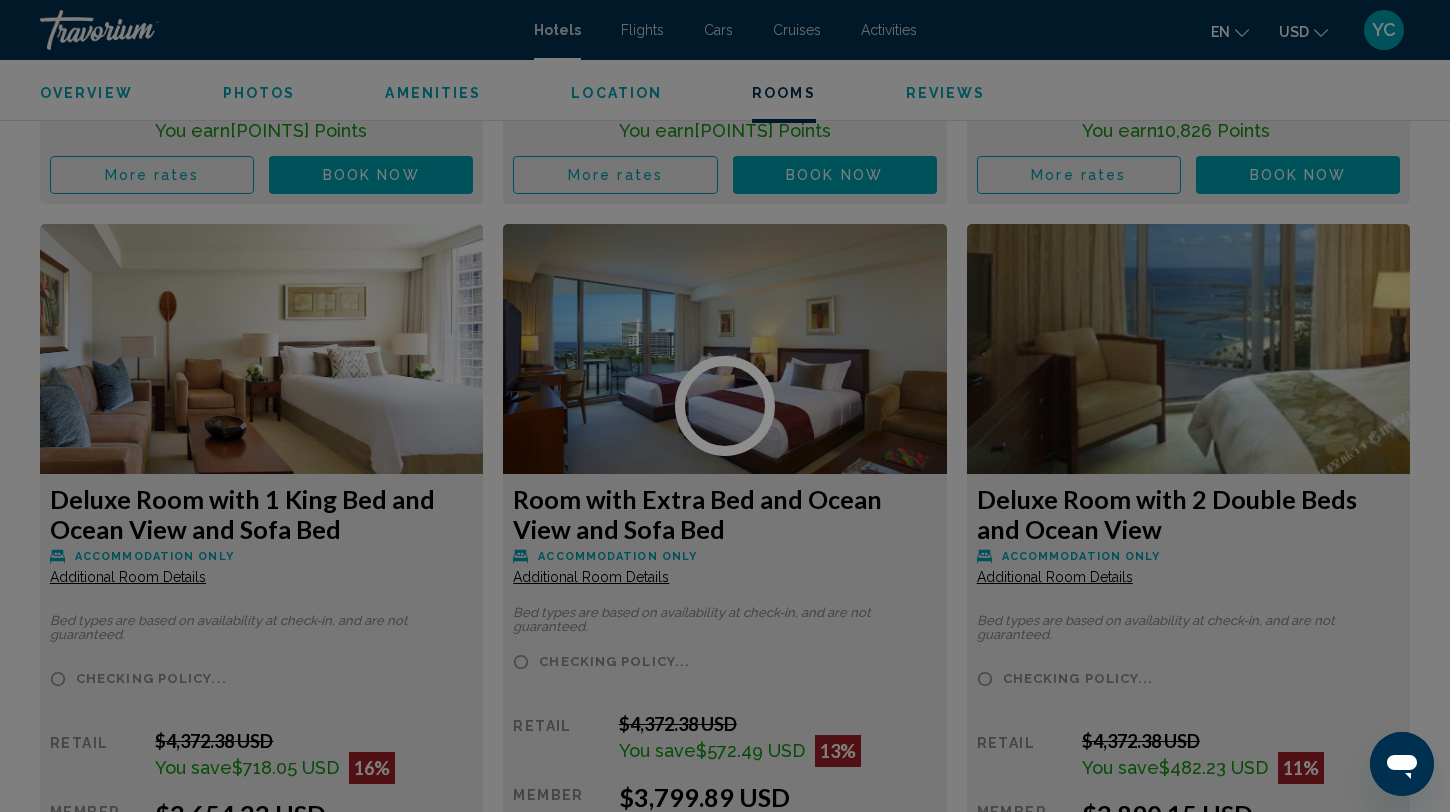 scroll, scrollTop: 4007, scrollLeft: 0, axis: vertical 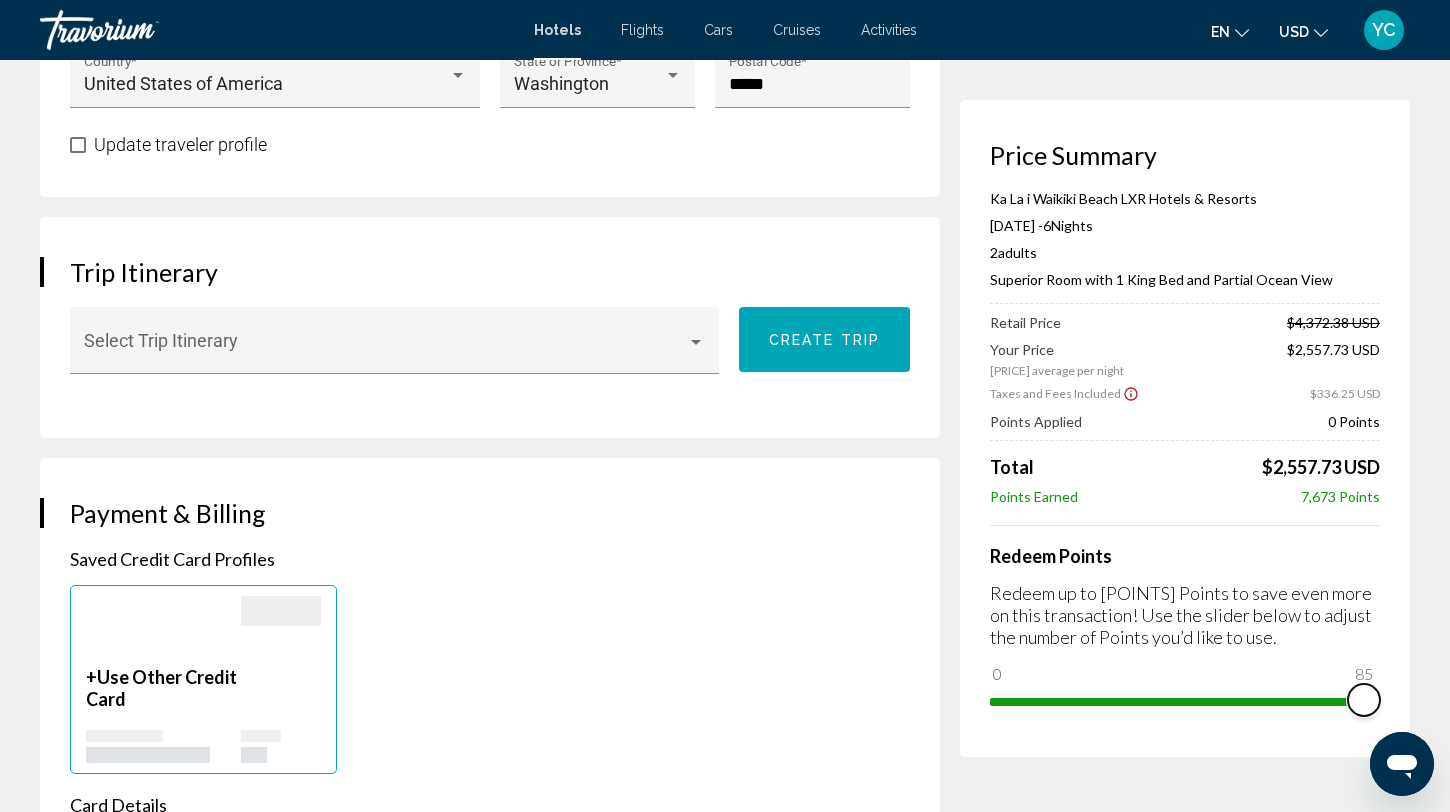 drag, startPoint x: 1006, startPoint y: 667, endPoint x: 1382, endPoint y: 692, distance: 376.8302 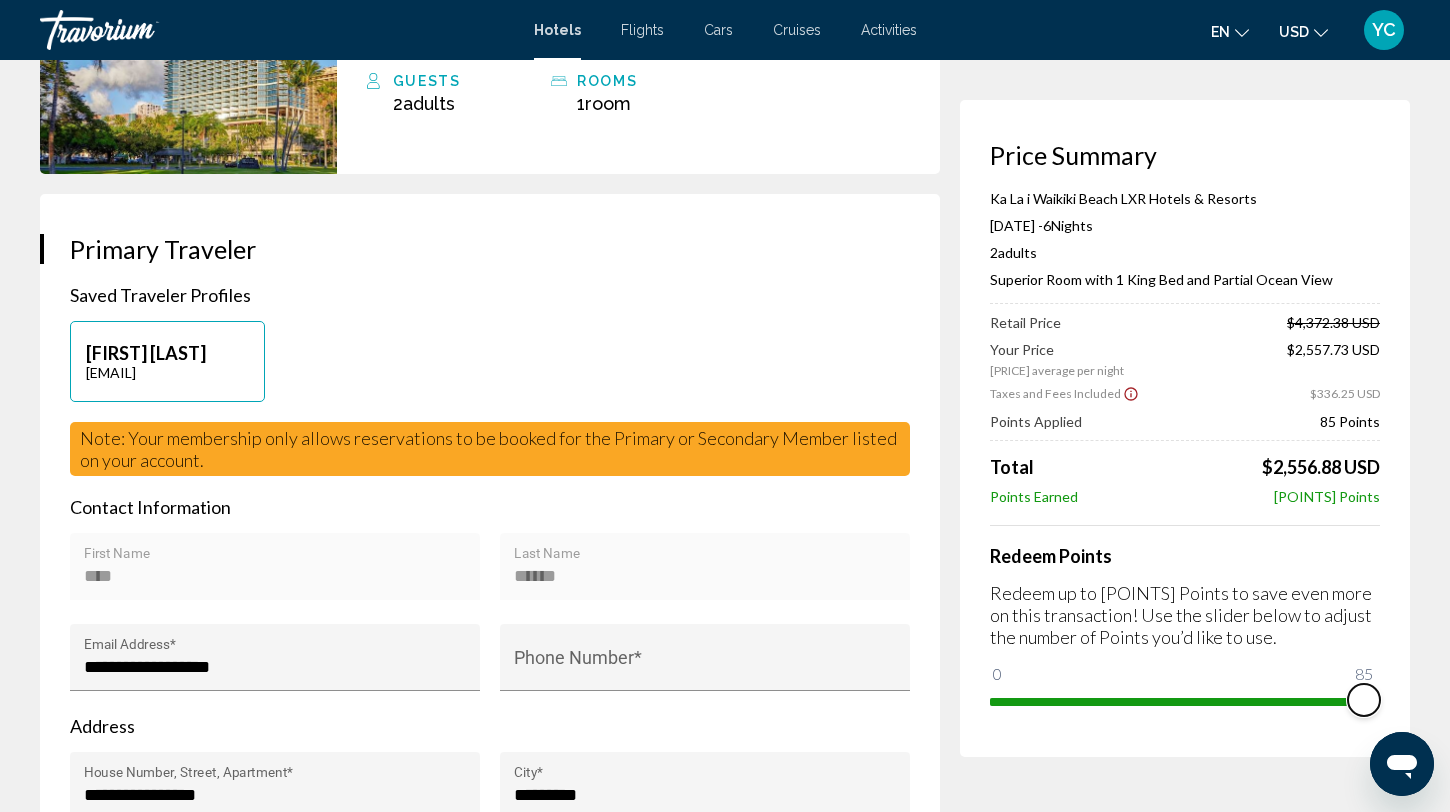 scroll, scrollTop: 0, scrollLeft: 0, axis: both 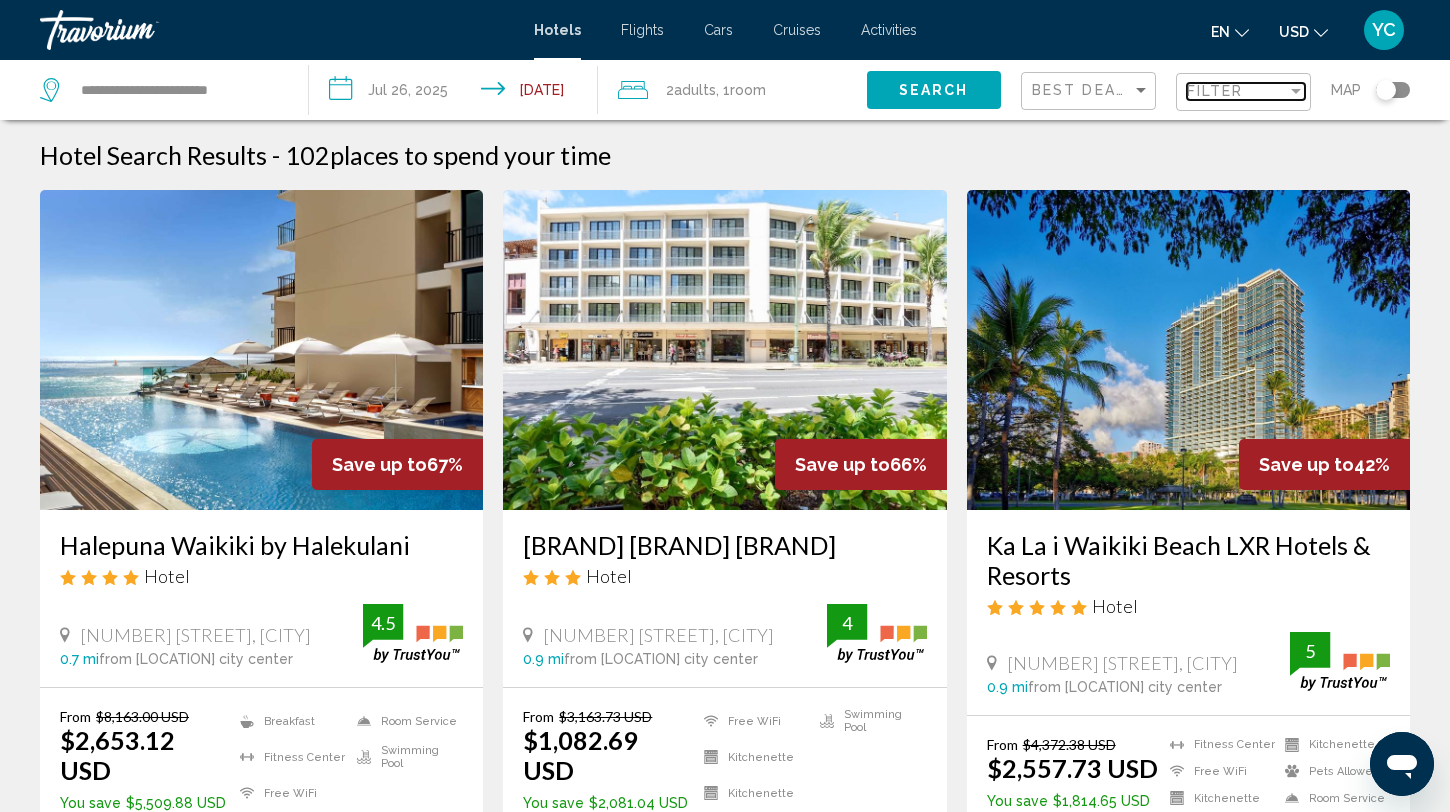click on "Filter" at bounding box center (1215, 91) 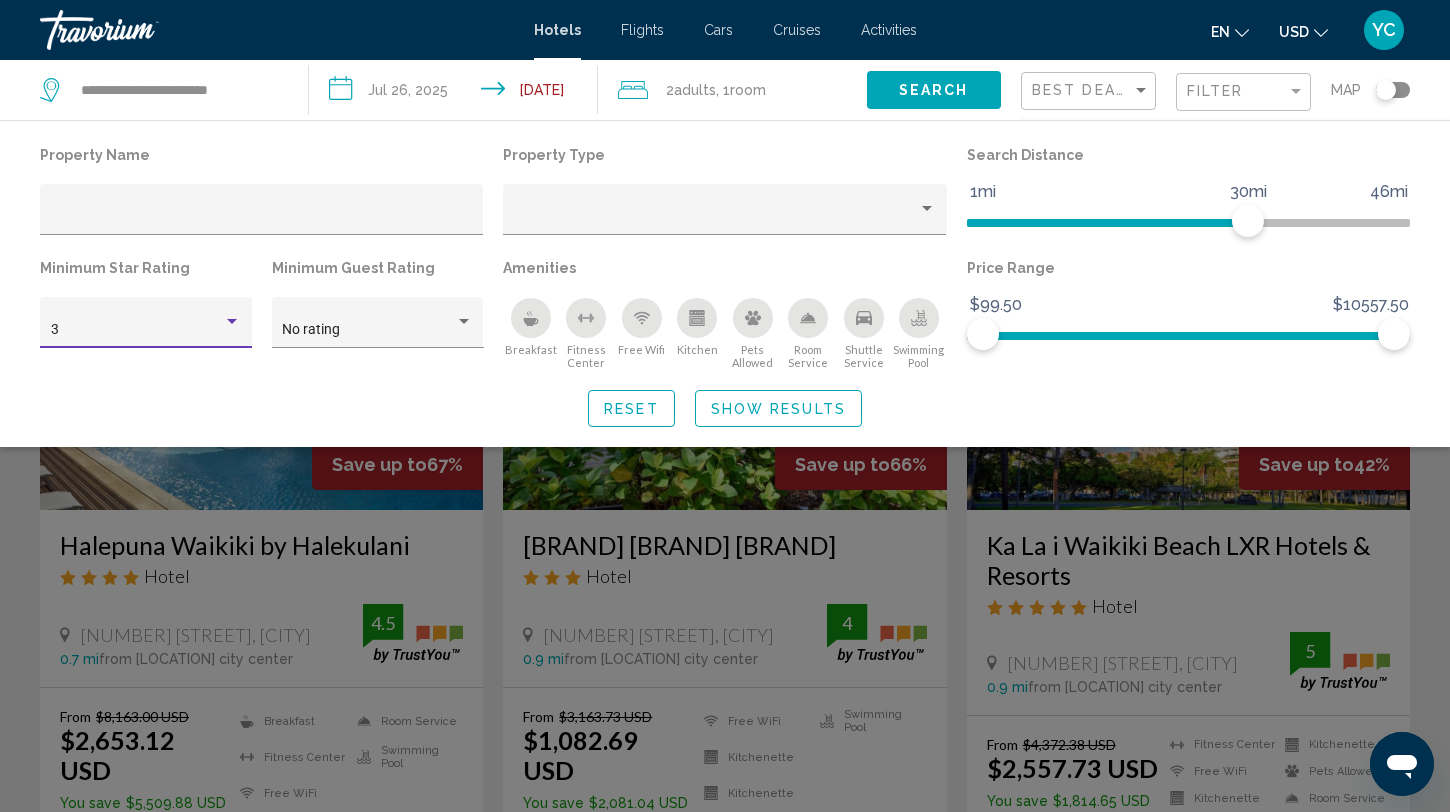 click at bounding box center [232, 322] 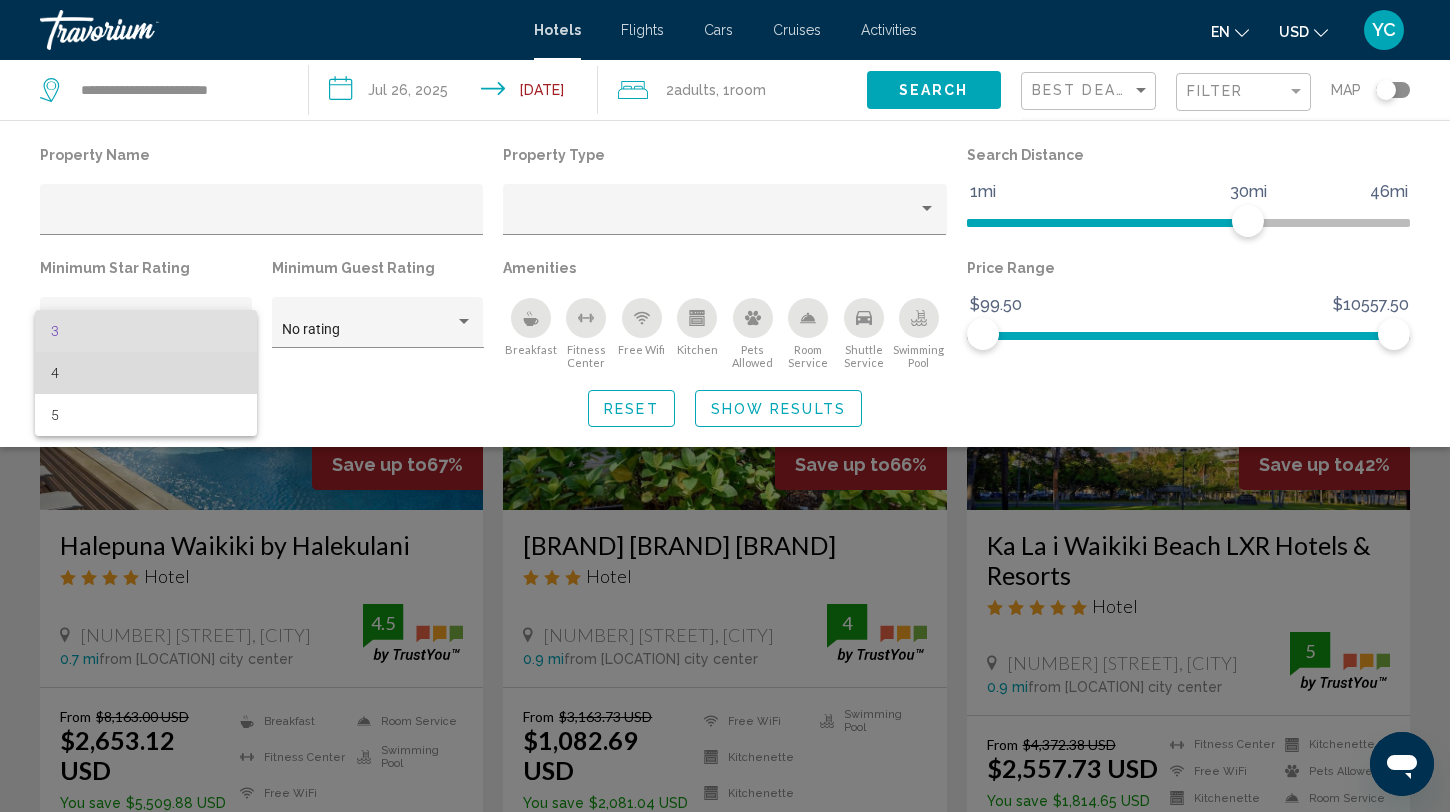 click on "4" at bounding box center (146, 373) 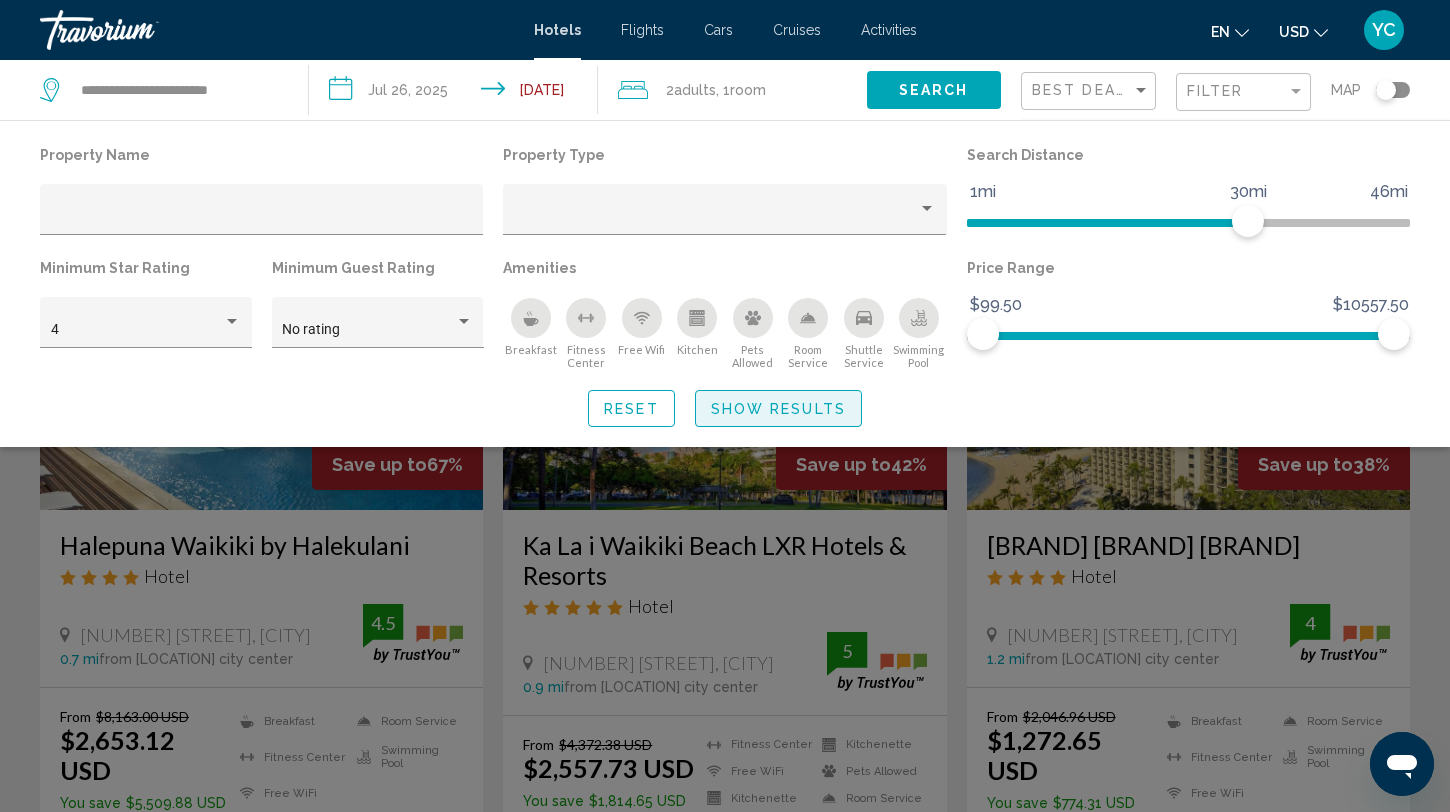 click on "Show Results" 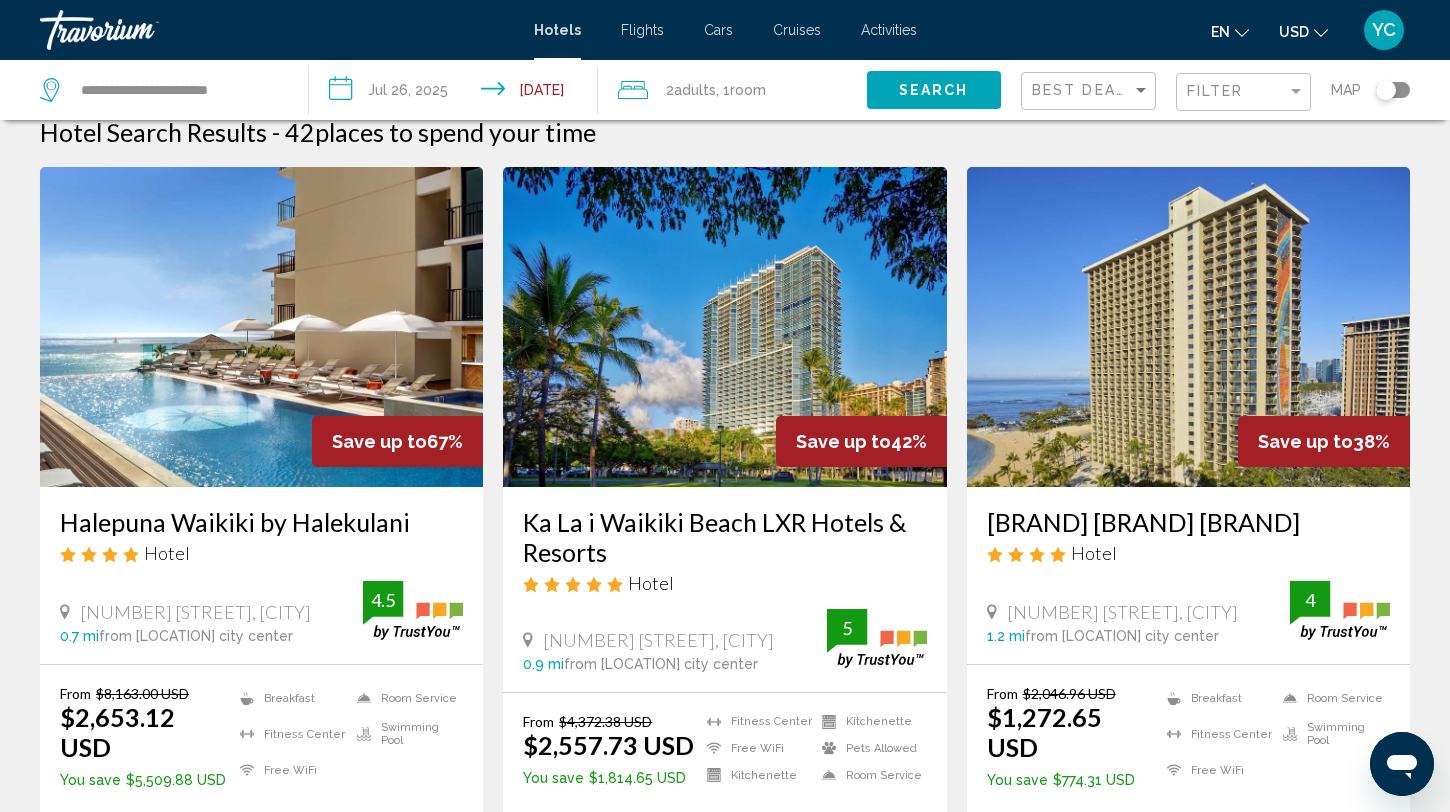 scroll, scrollTop: 26, scrollLeft: 0, axis: vertical 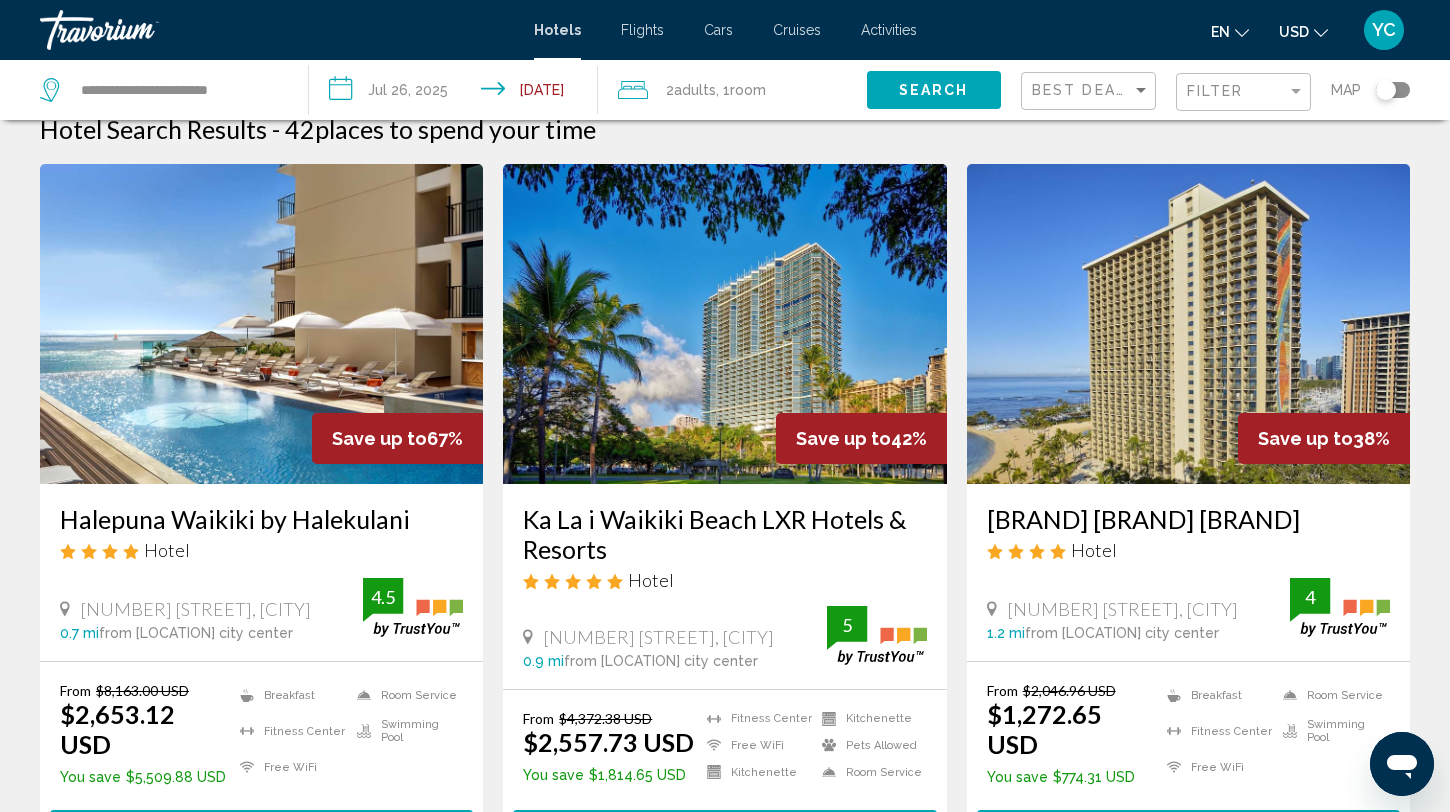 click at bounding box center [261, 324] 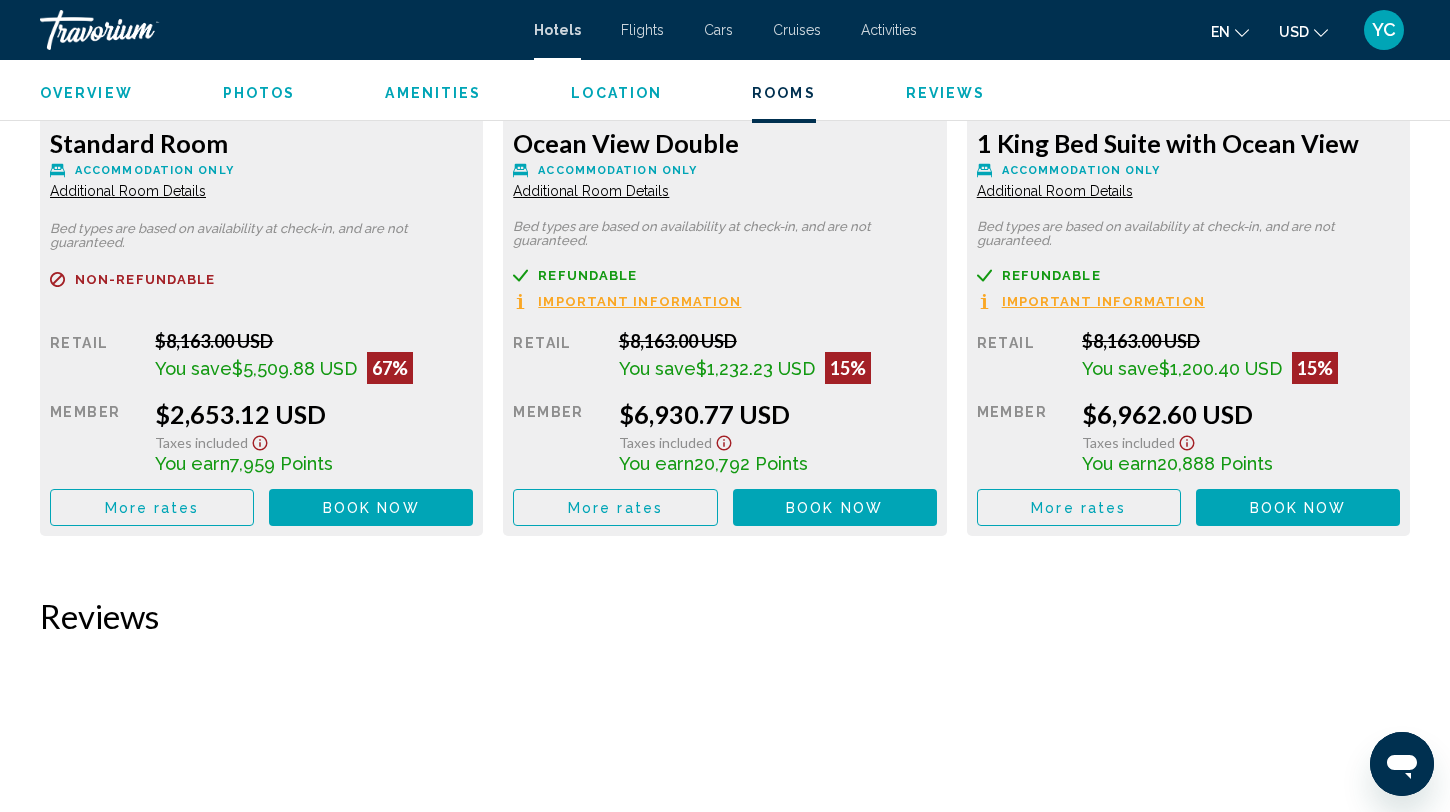 scroll, scrollTop: 2966, scrollLeft: 0, axis: vertical 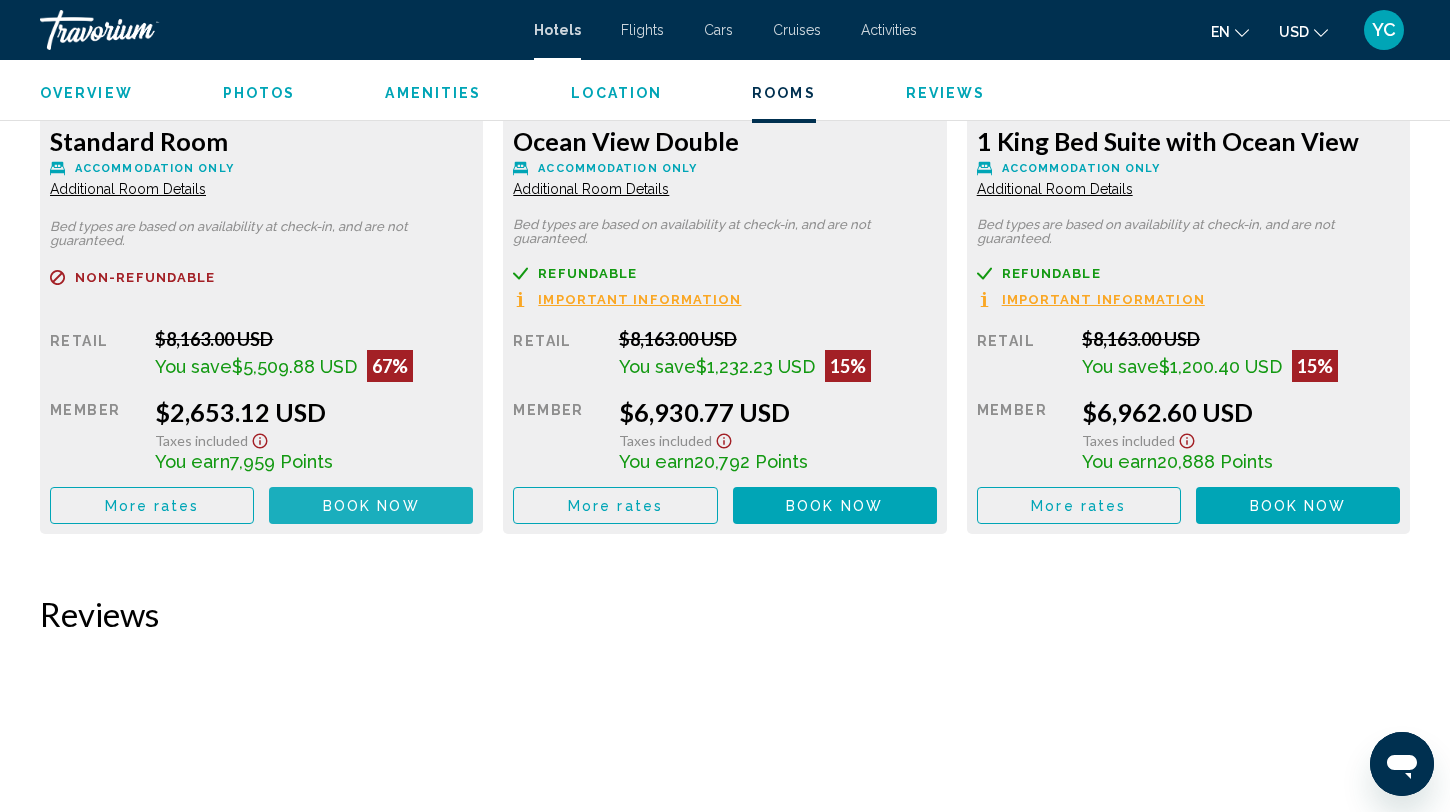 click on "Book now No longer available" at bounding box center (371, 505) 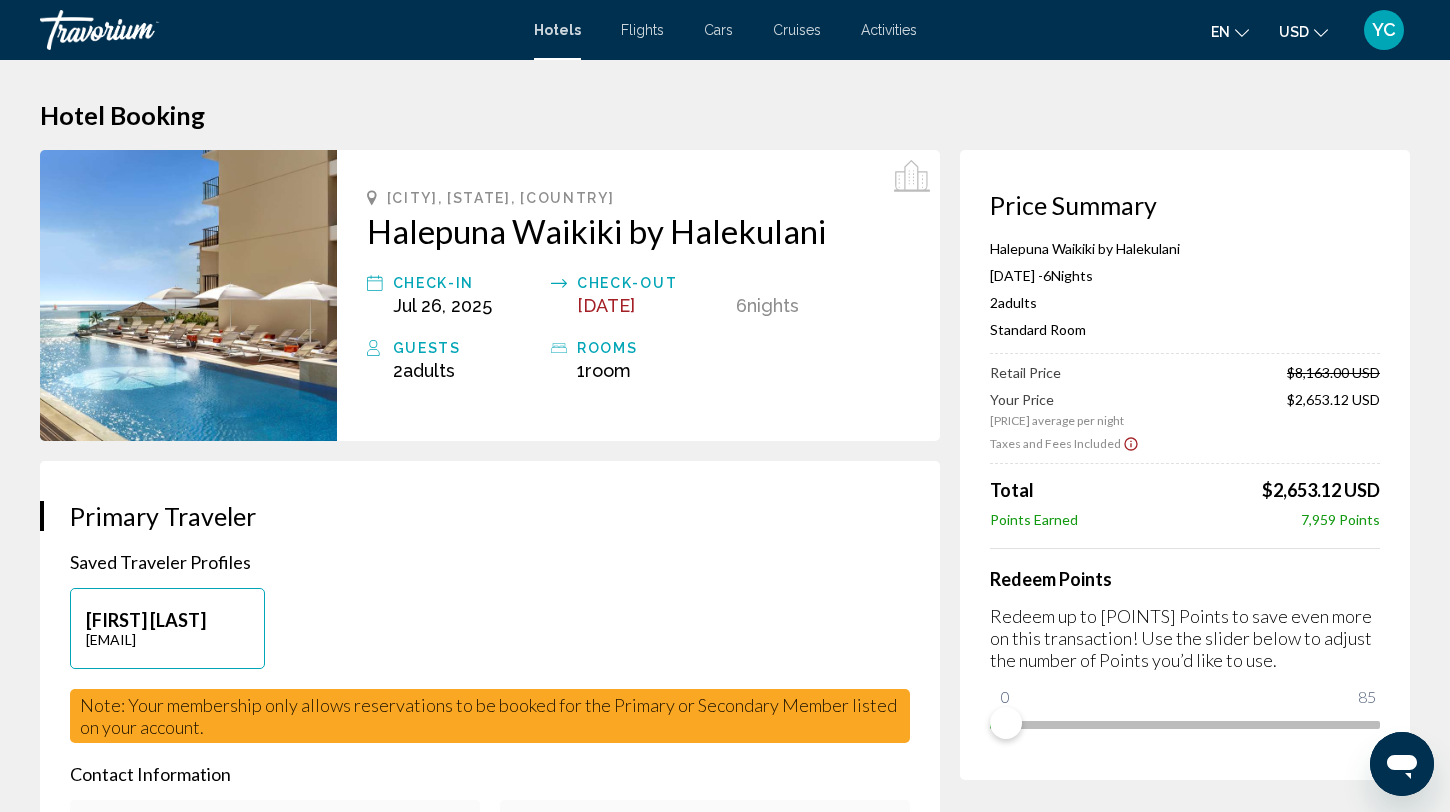 scroll, scrollTop: 6, scrollLeft: 0, axis: vertical 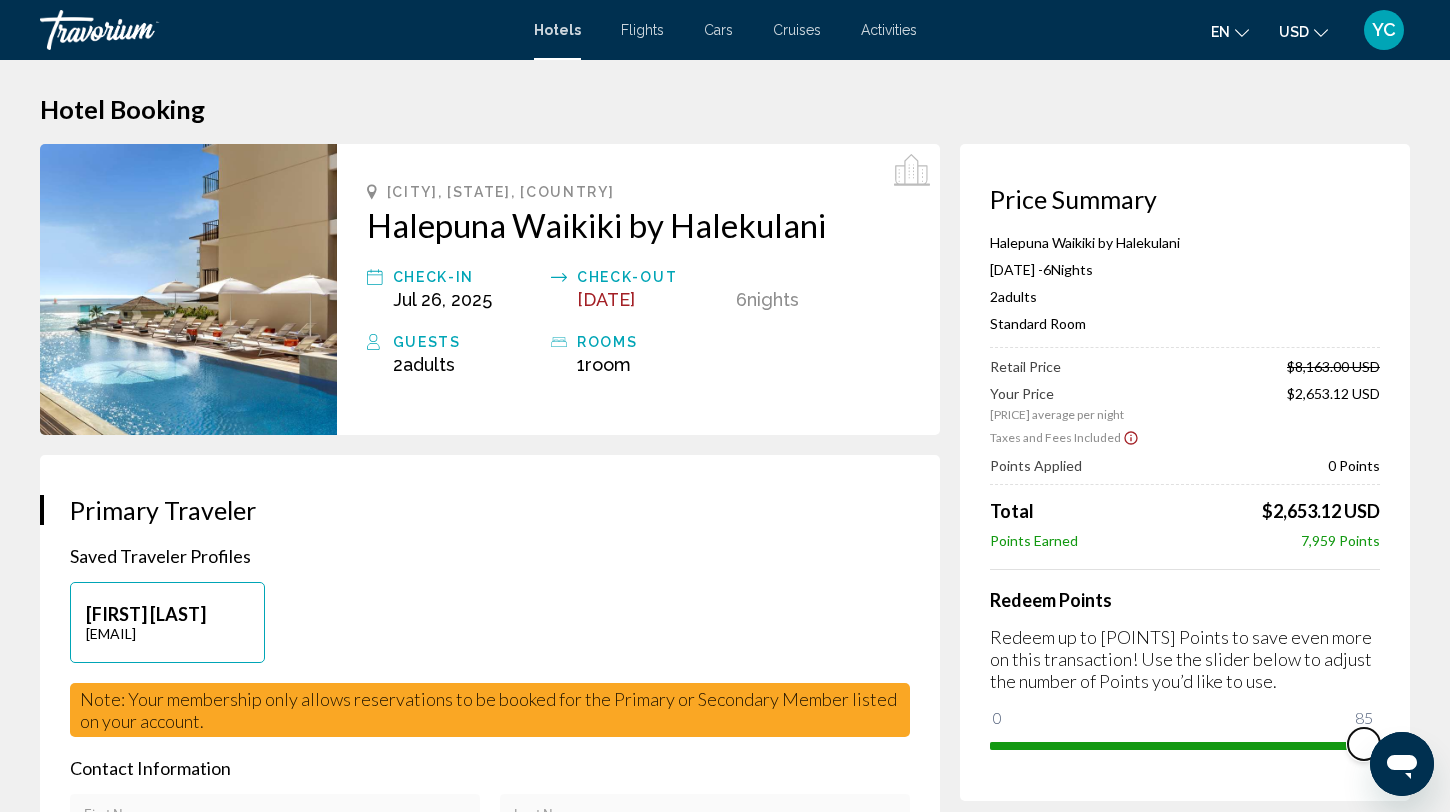 drag, startPoint x: 1007, startPoint y: 715, endPoint x: 1411, endPoint y: 717, distance: 404.00494 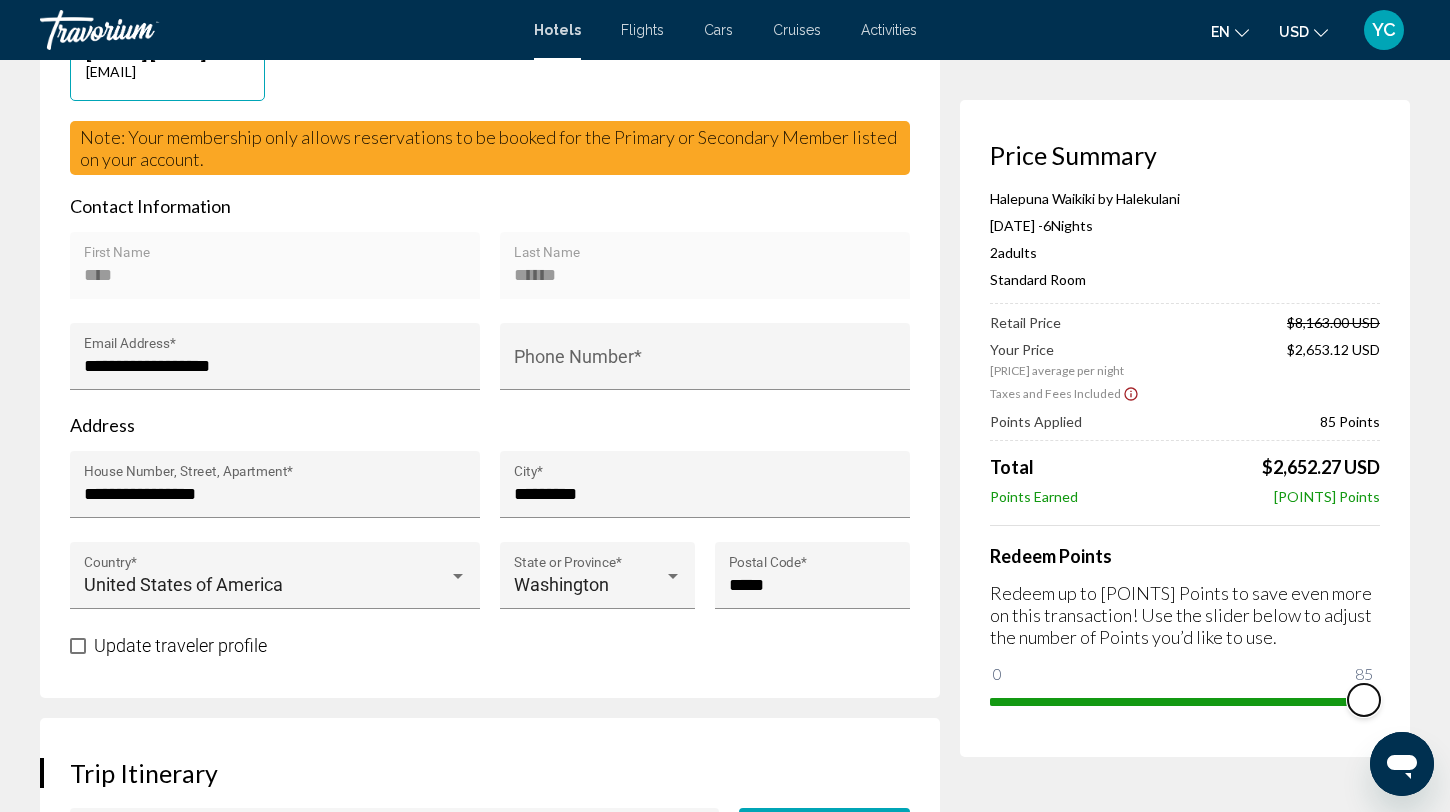 scroll, scrollTop: 0, scrollLeft: 0, axis: both 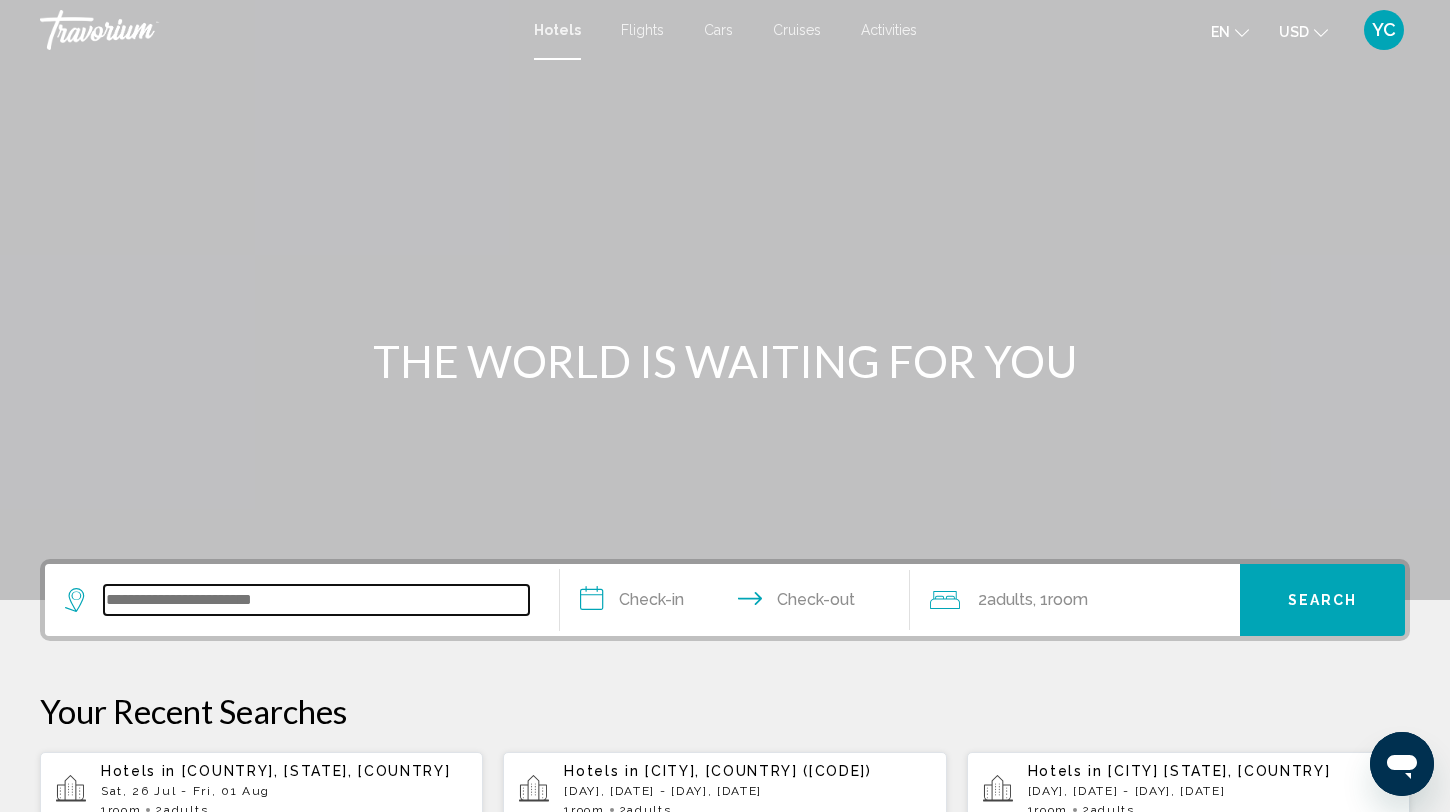 click at bounding box center (316, 600) 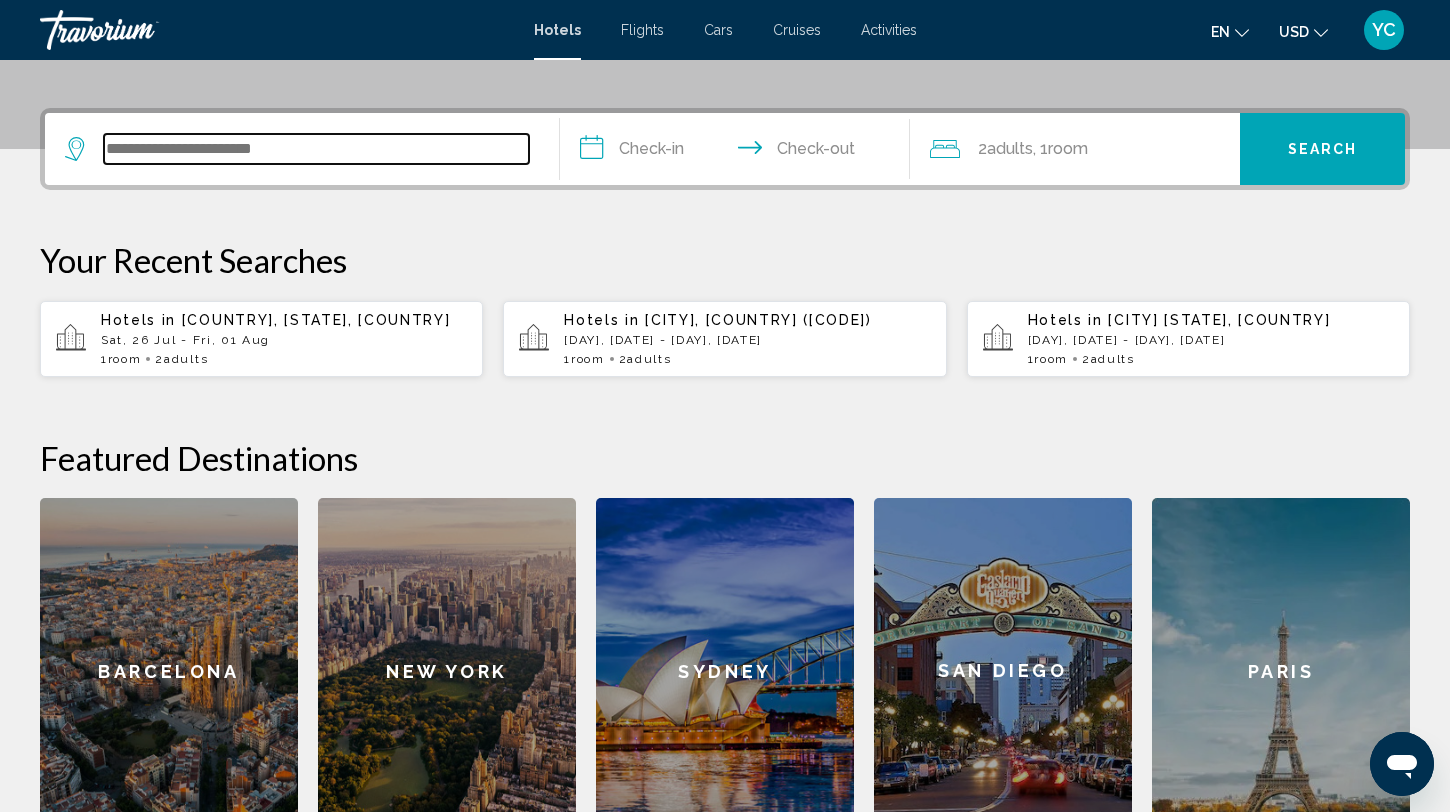 scroll, scrollTop: 494, scrollLeft: 0, axis: vertical 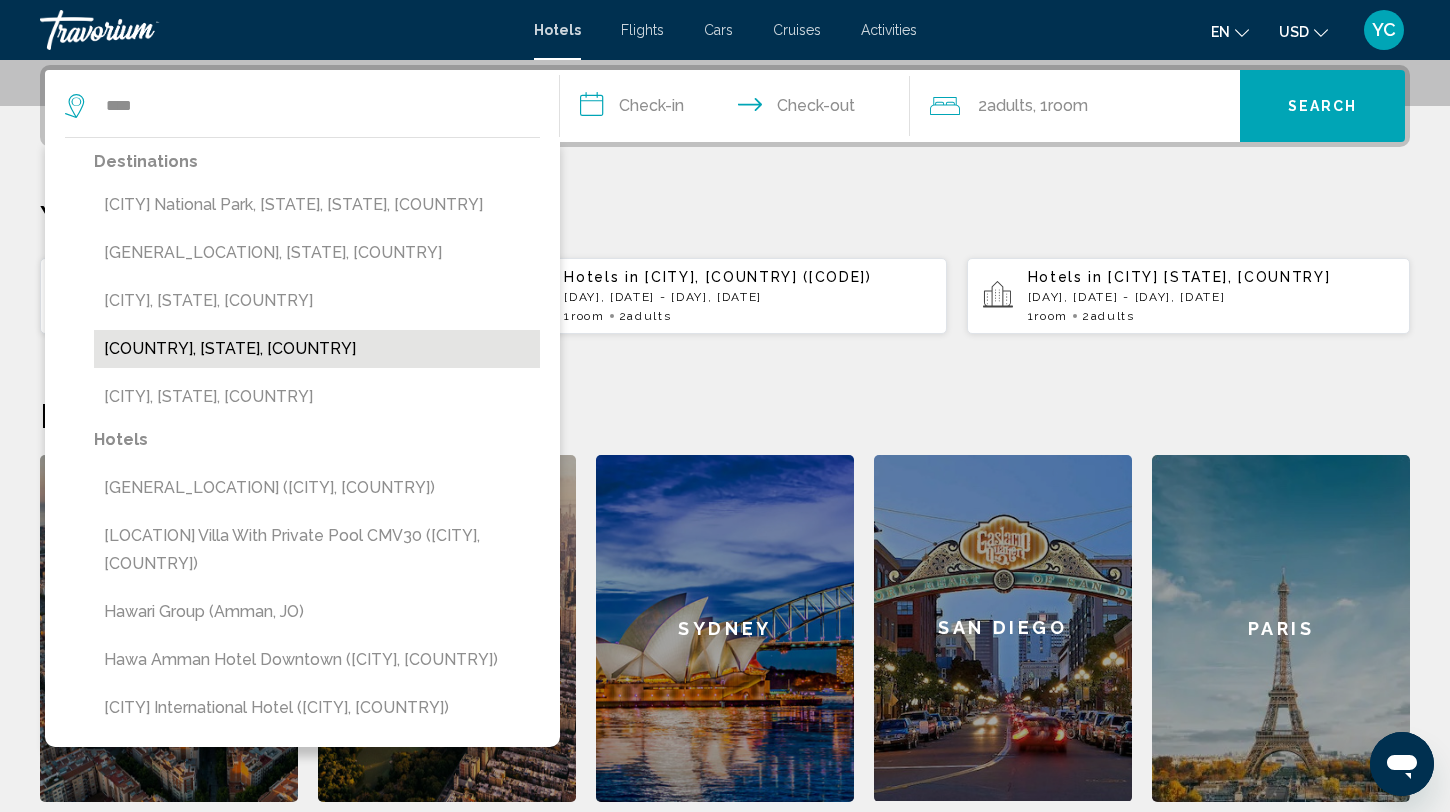 click on "Hawaii, HI, United States" at bounding box center (317, 349) 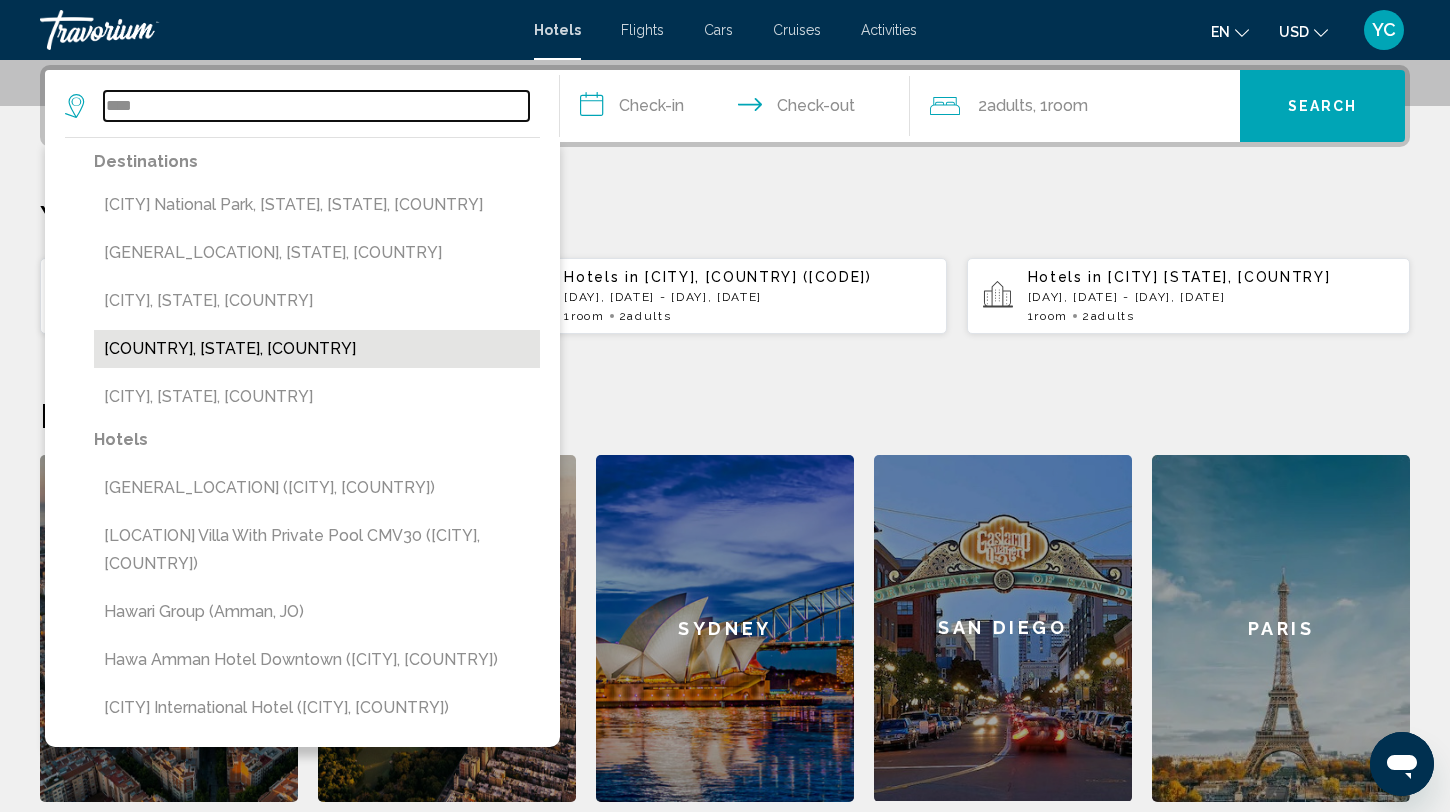 type on "**********" 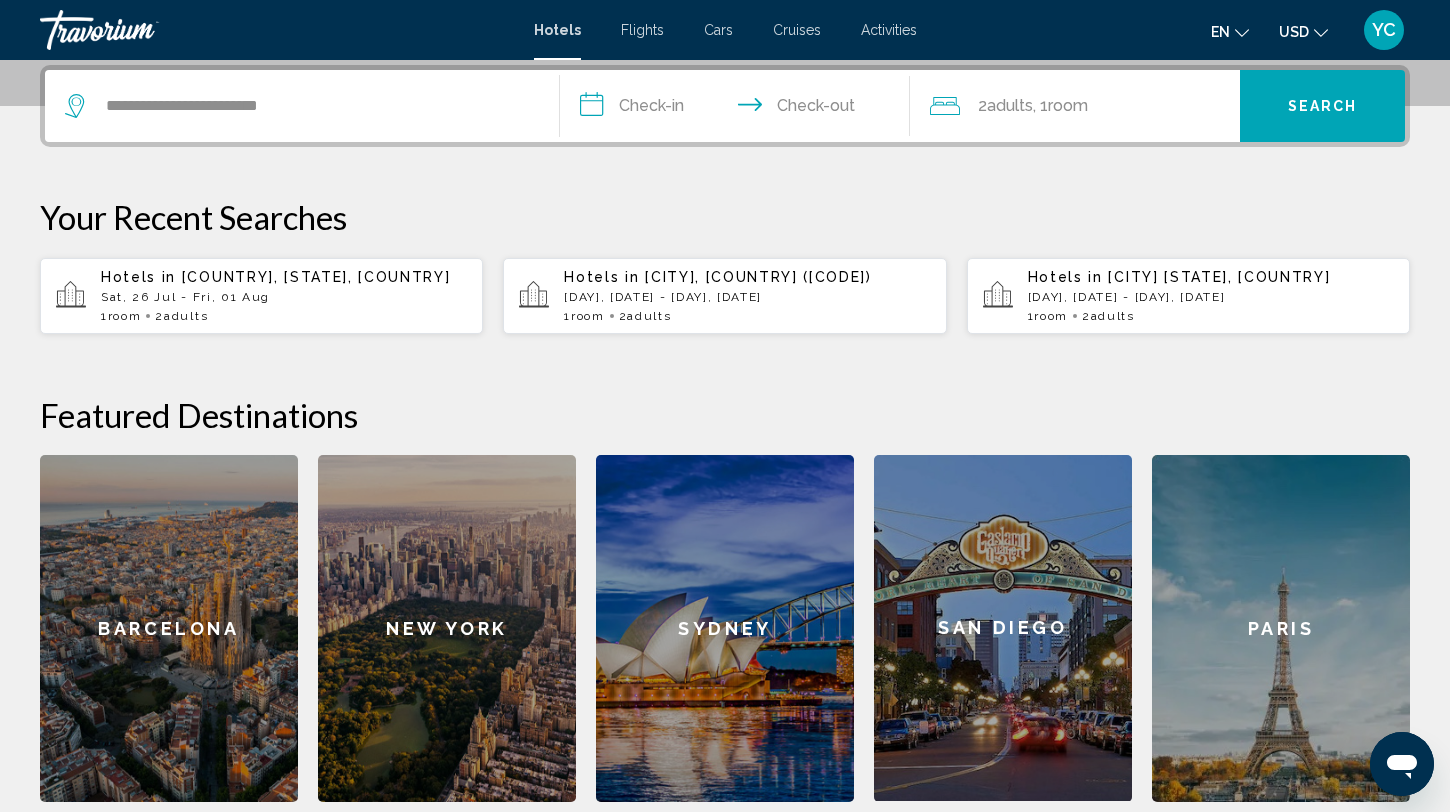 click on "**********" at bounding box center [739, 109] 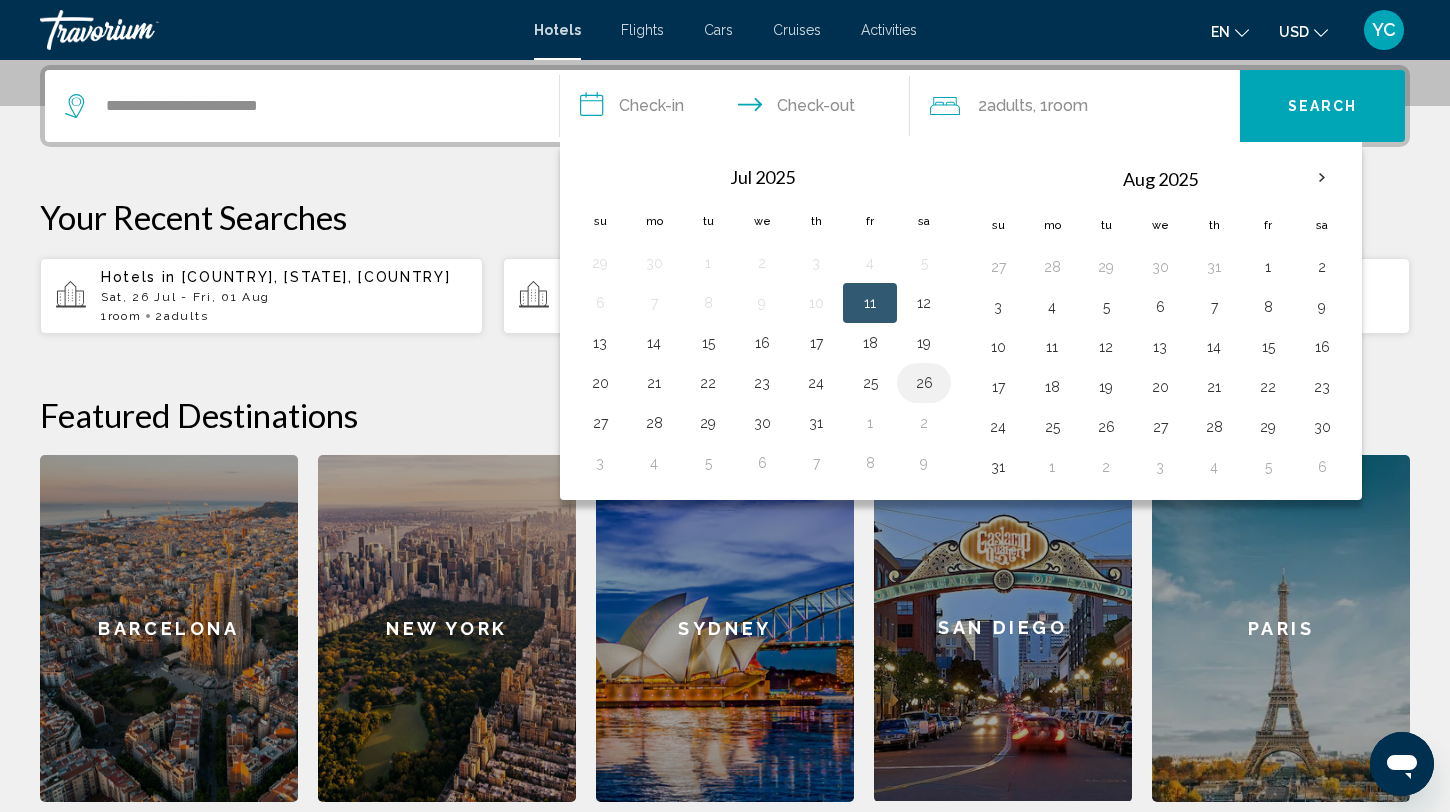 click on "26" at bounding box center [924, 383] 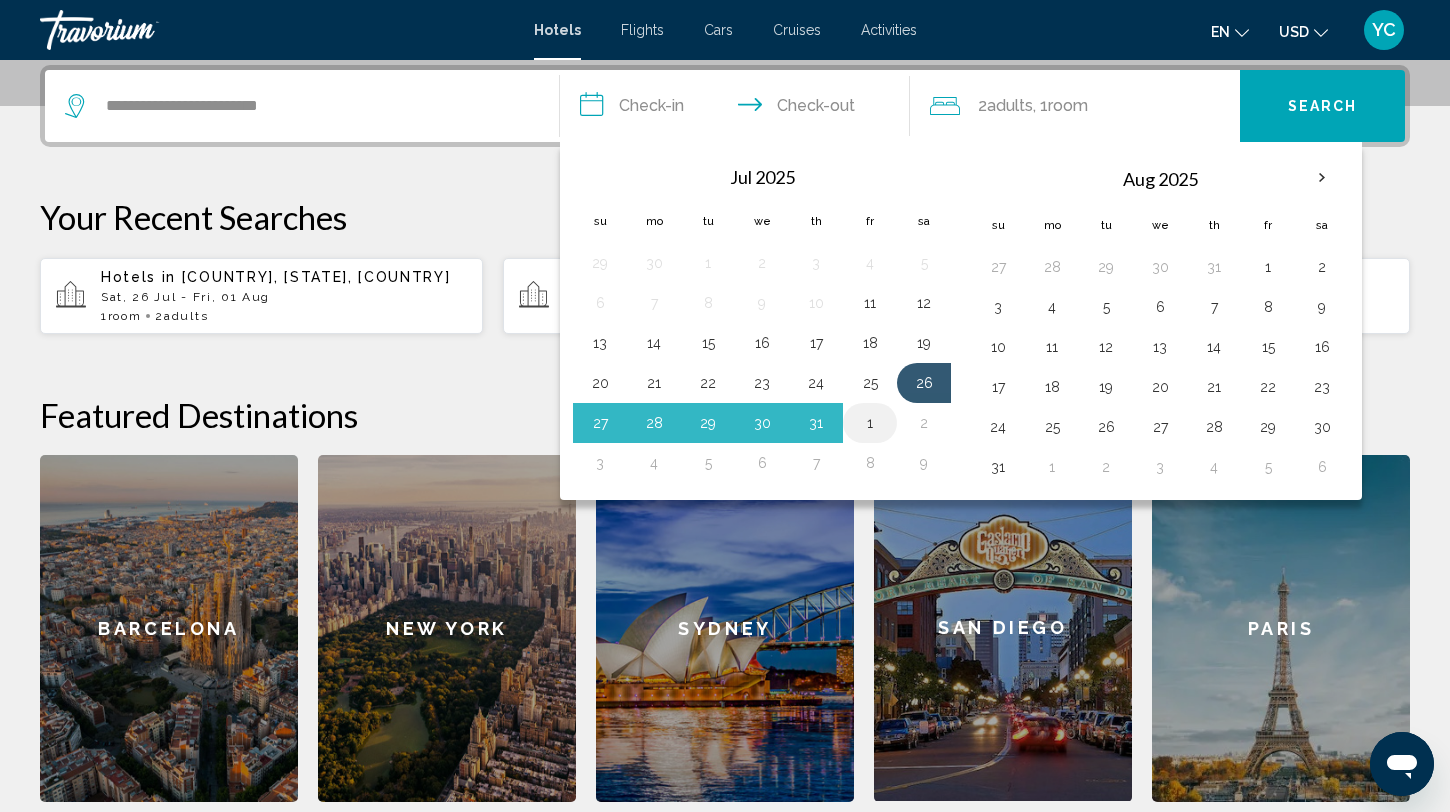 click on "1" at bounding box center [870, 423] 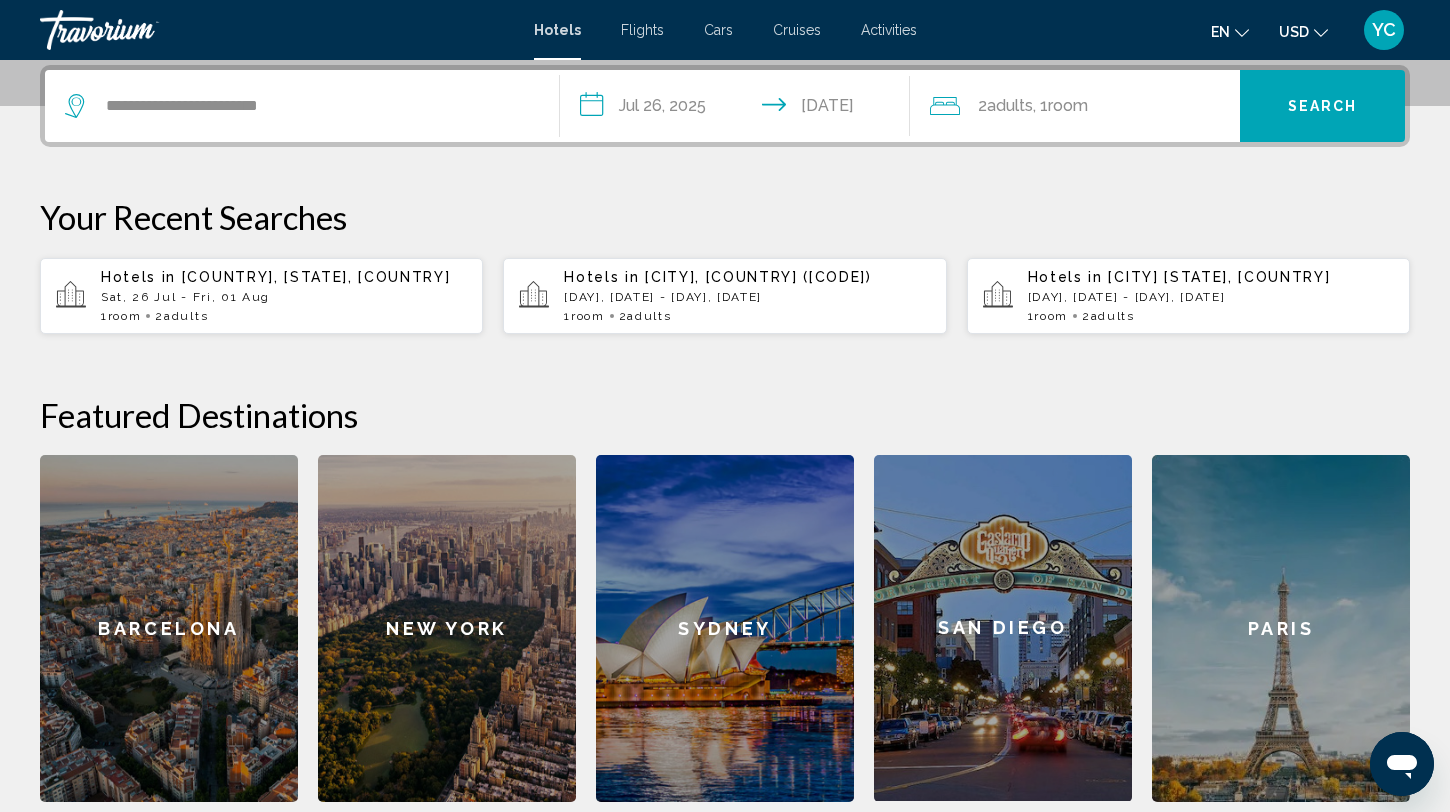 click on "Search" at bounding box center [1323, 107] 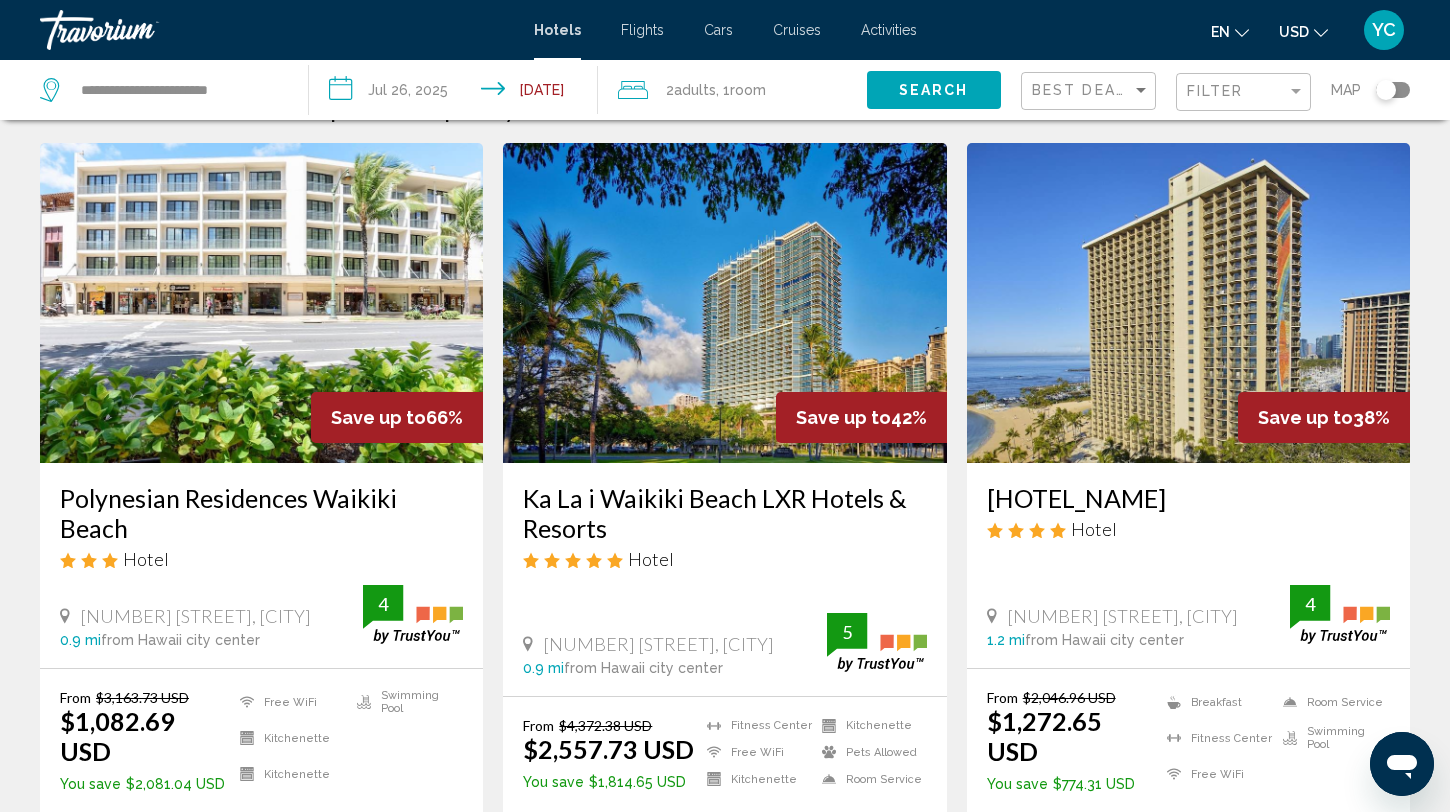 scroll, scrollTop: 48, scrollLeft: 0, axis: vertical 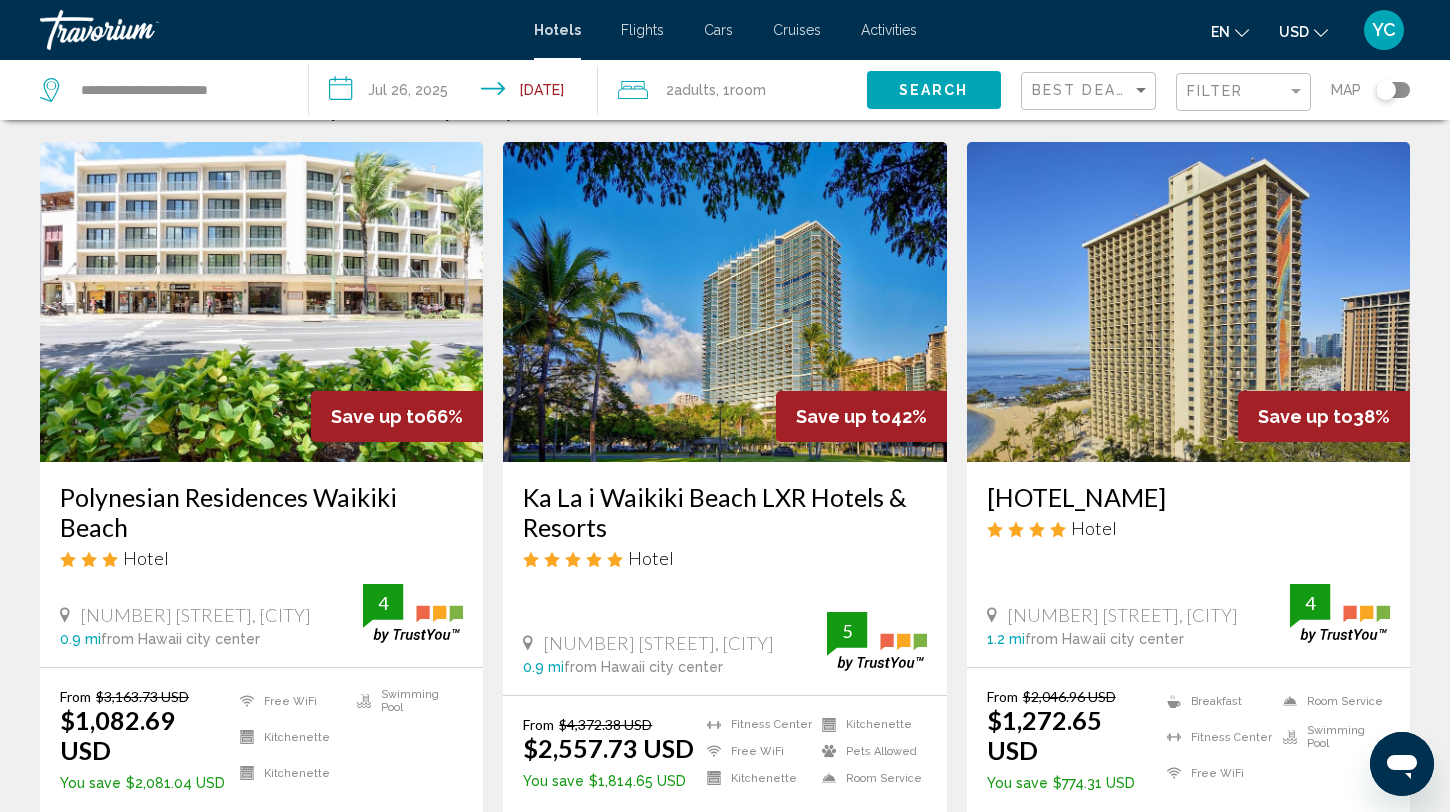 click at bounding box center [261, 302] 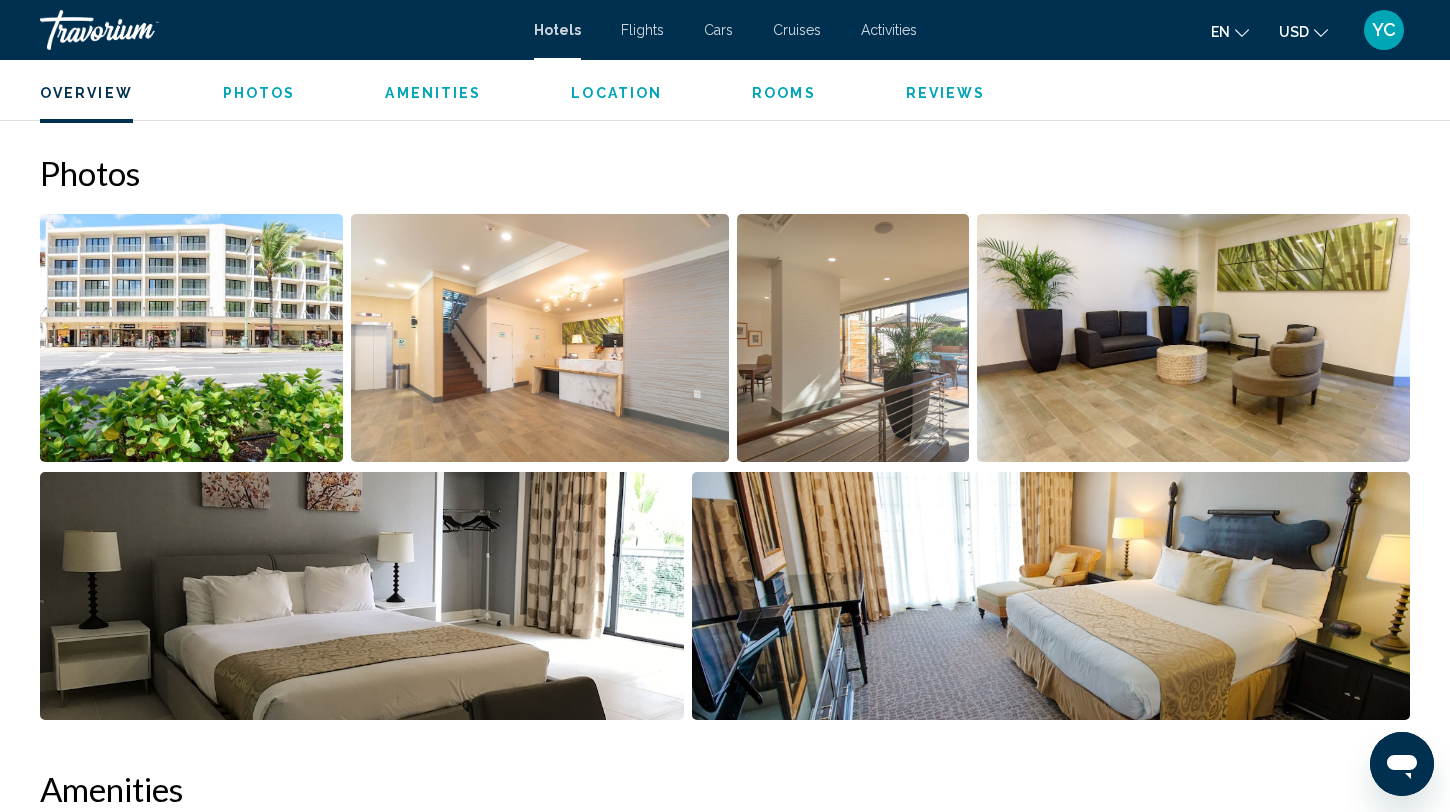 scroll, scrollTop: 881, scrollLeft: 0, axis: vertical 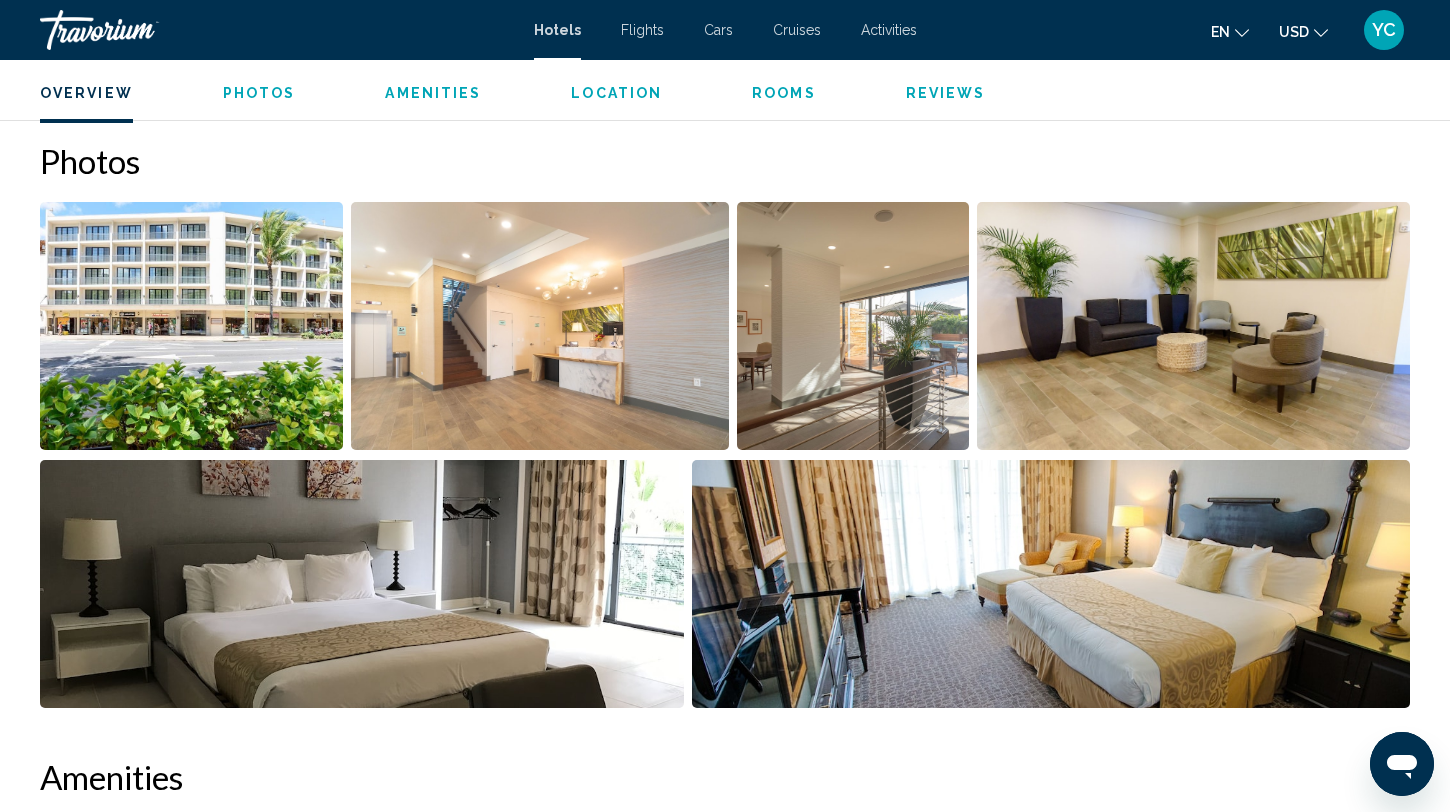 click at bounding box center (191, 326) 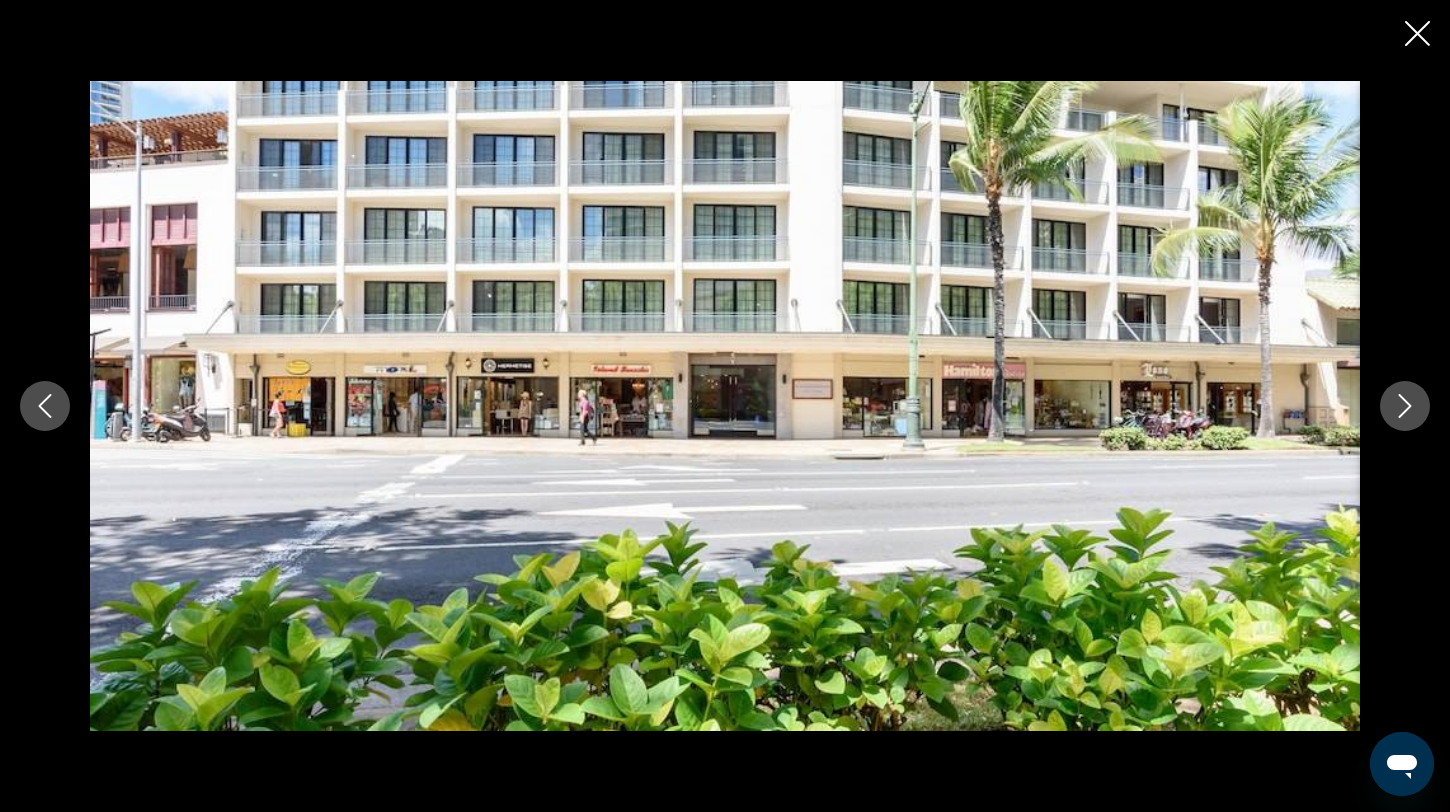 click 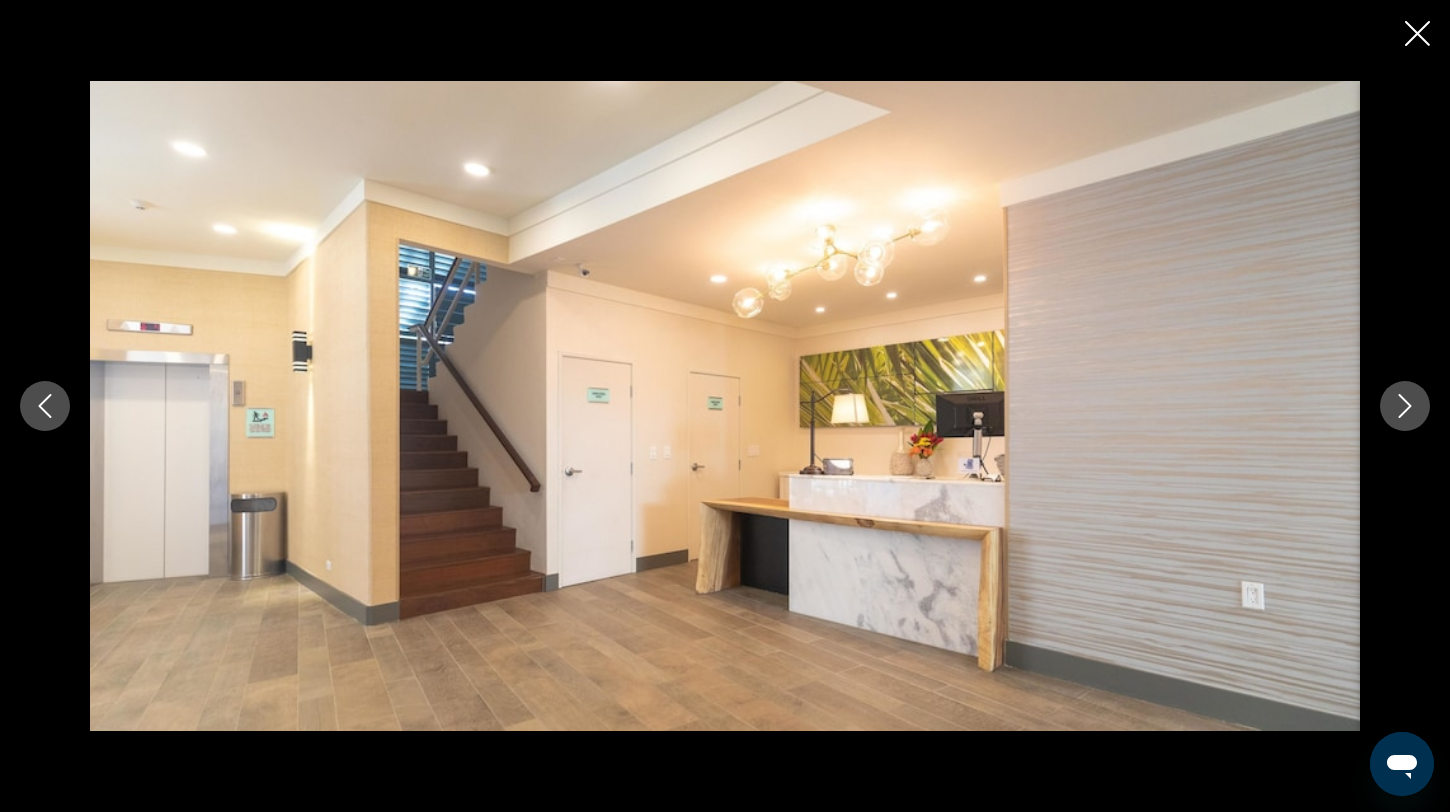 click 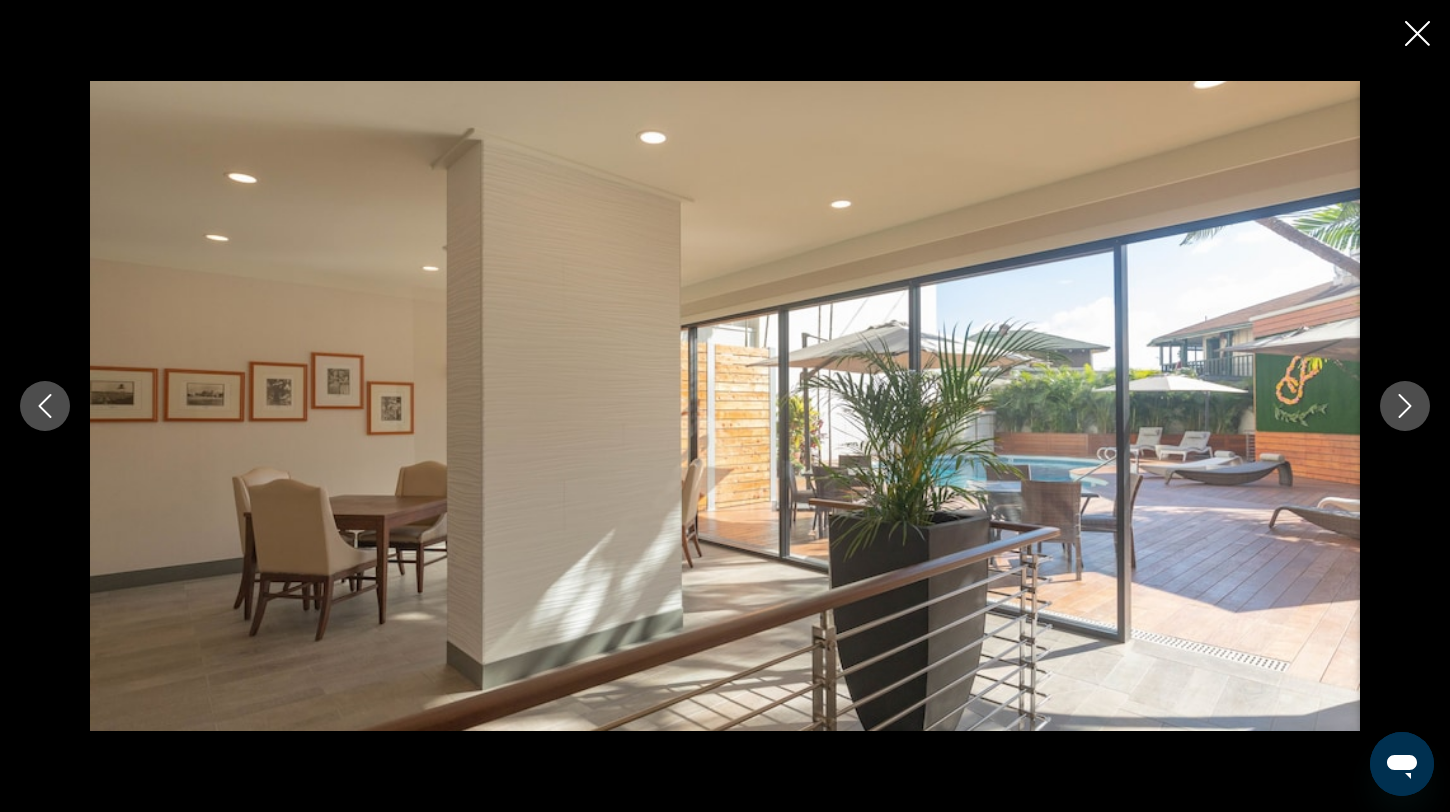 click 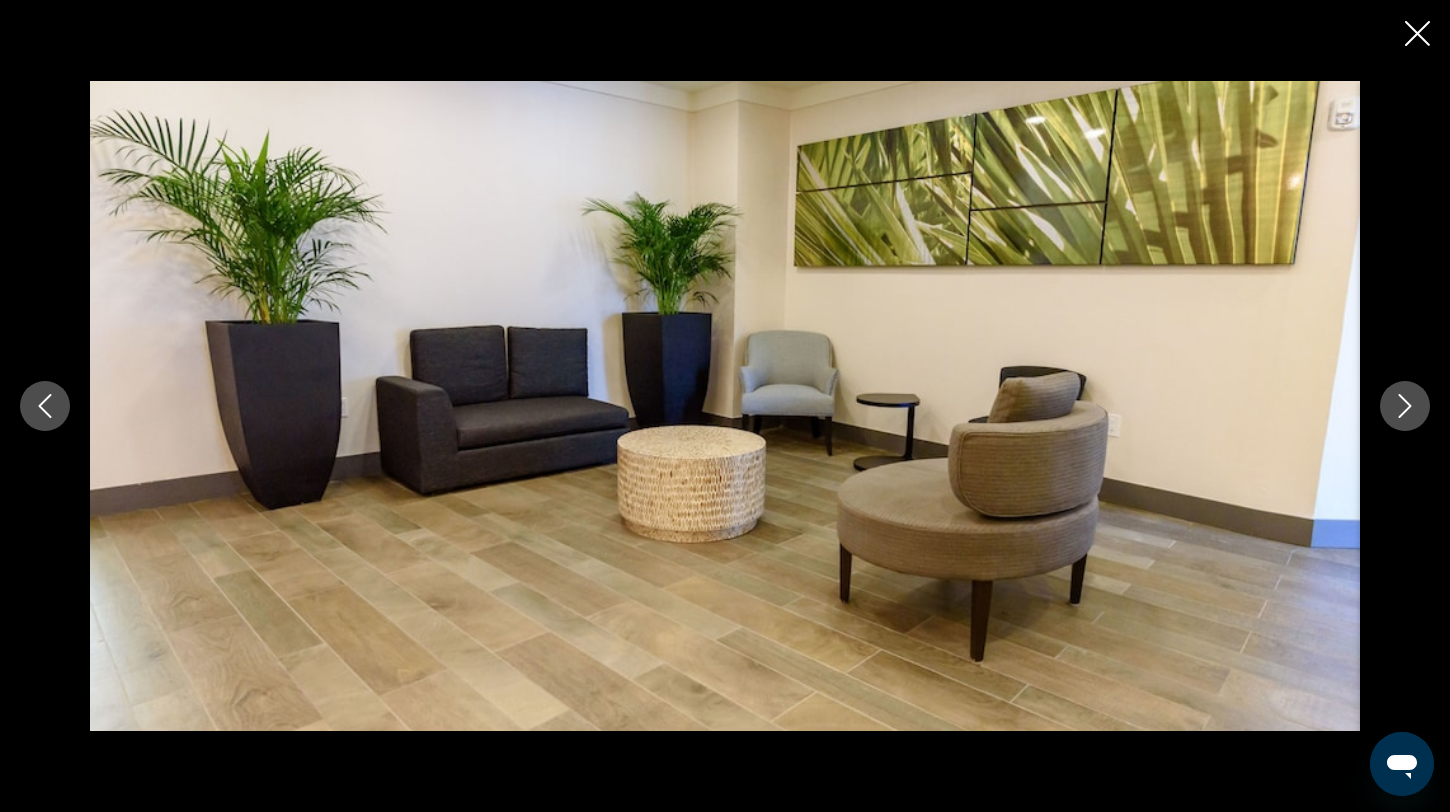 click 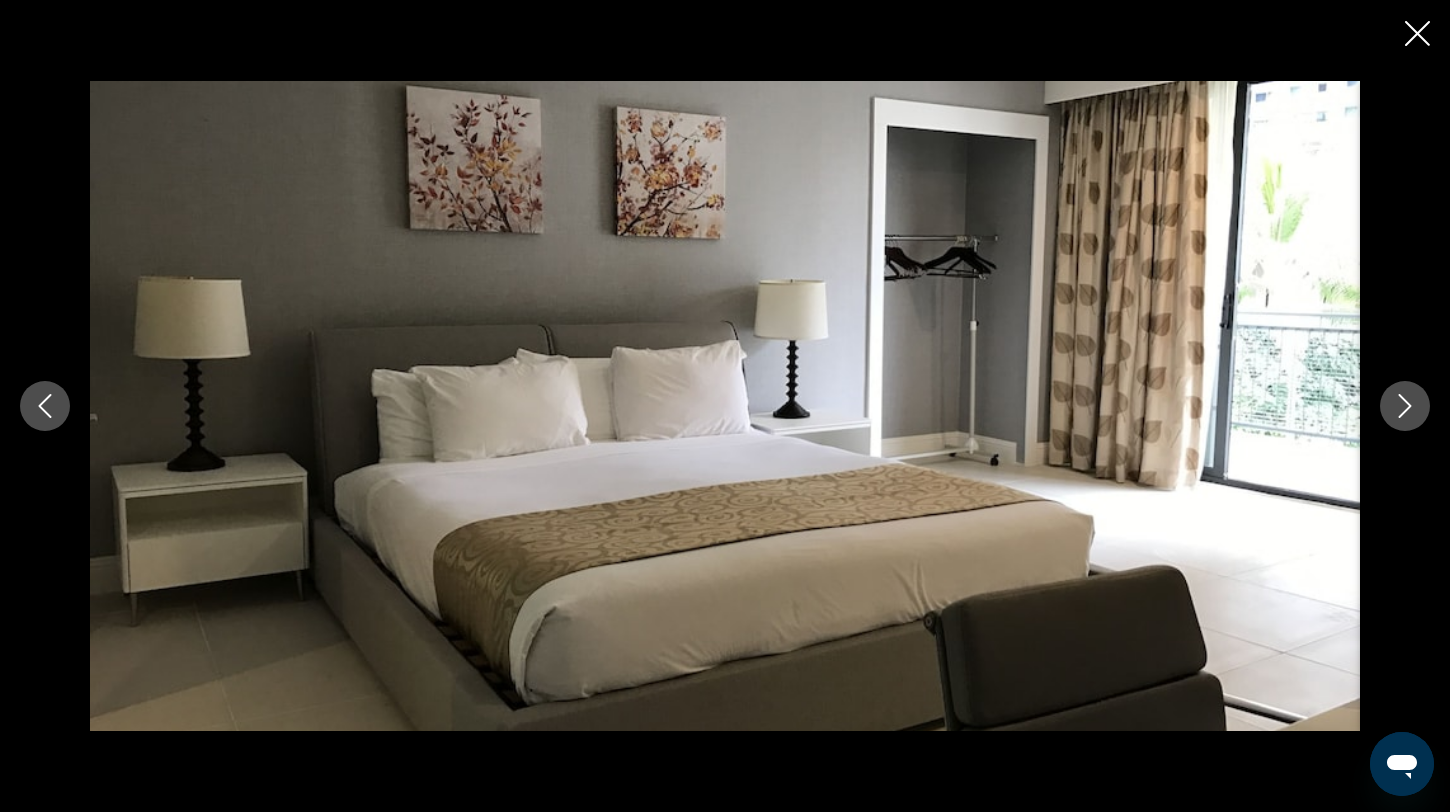 click 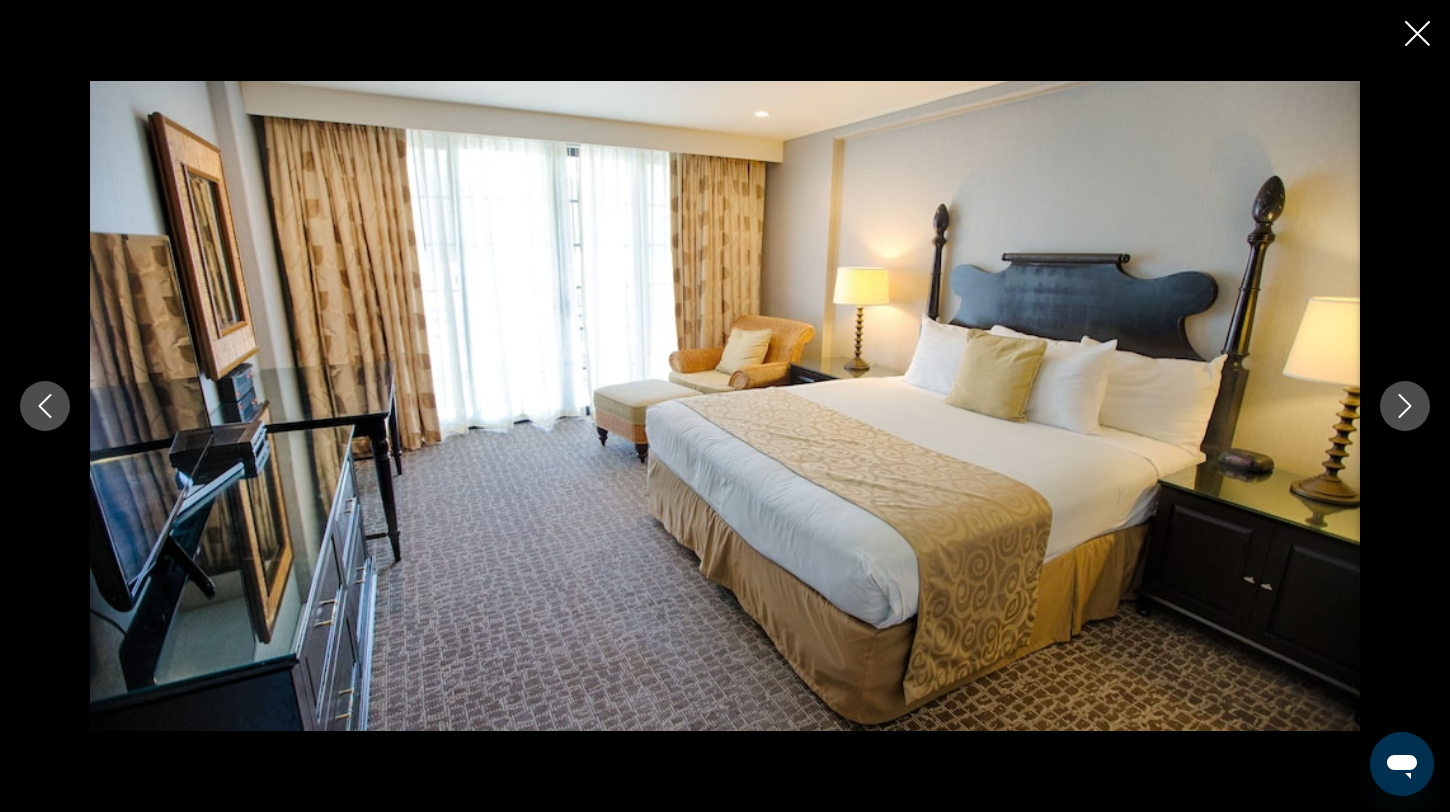 click 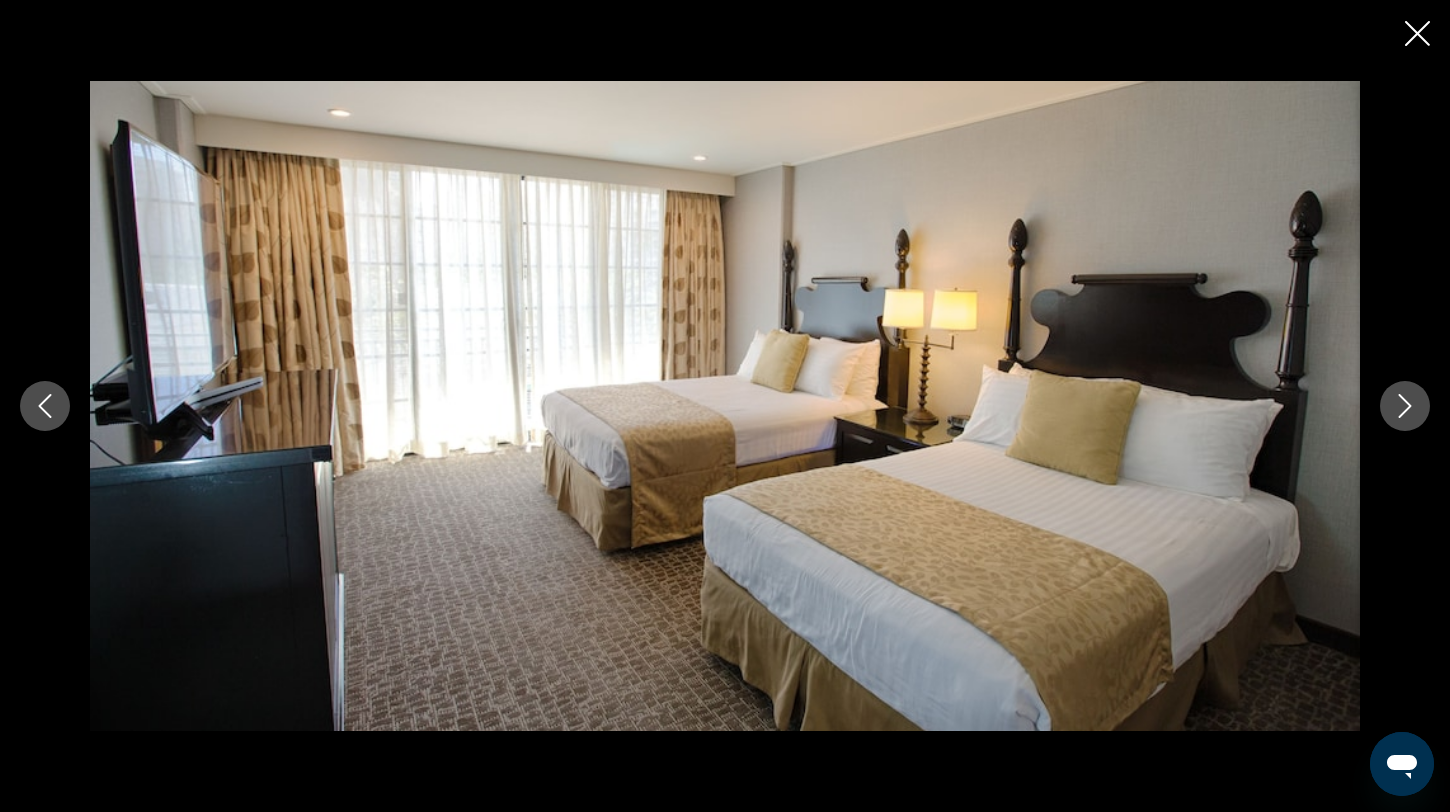 click 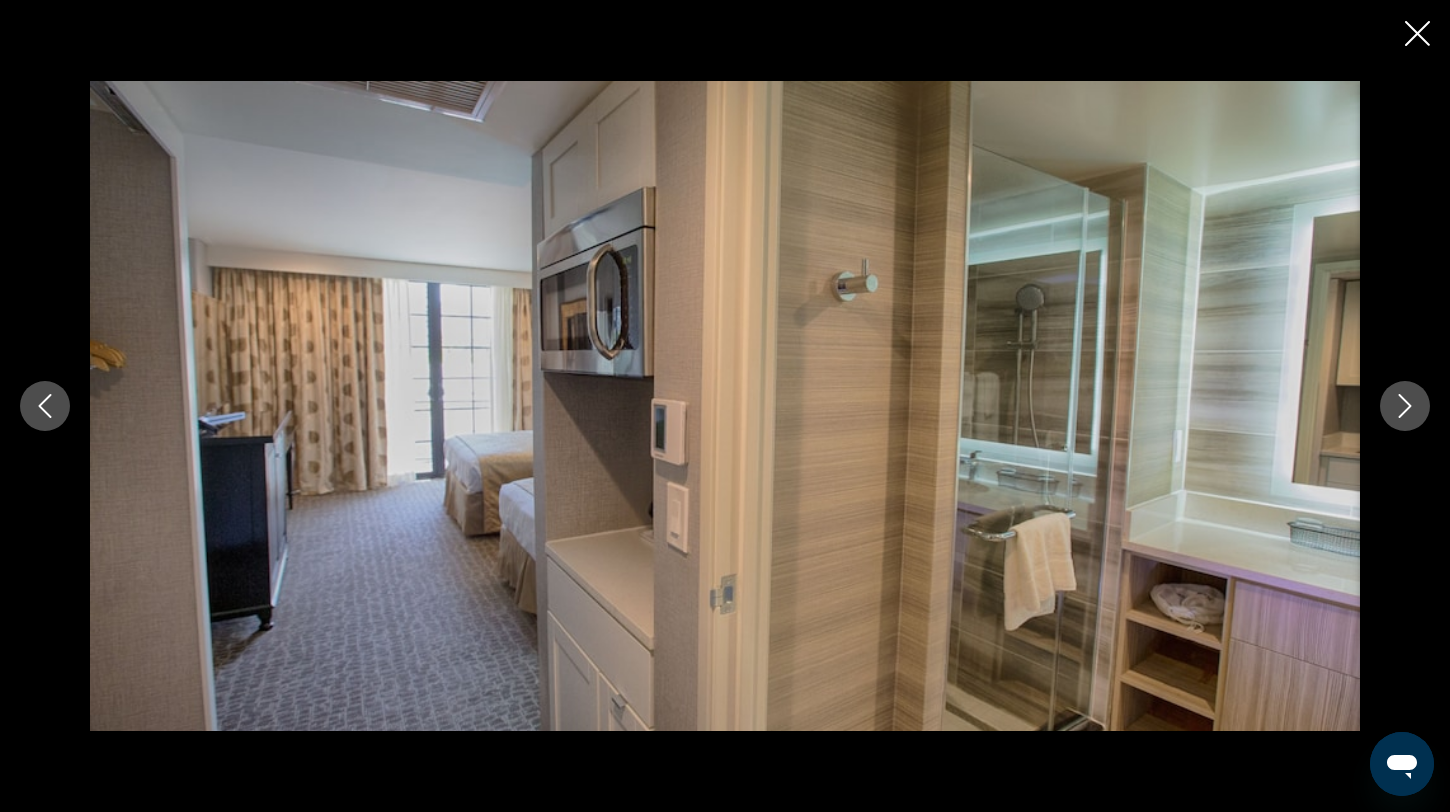 click 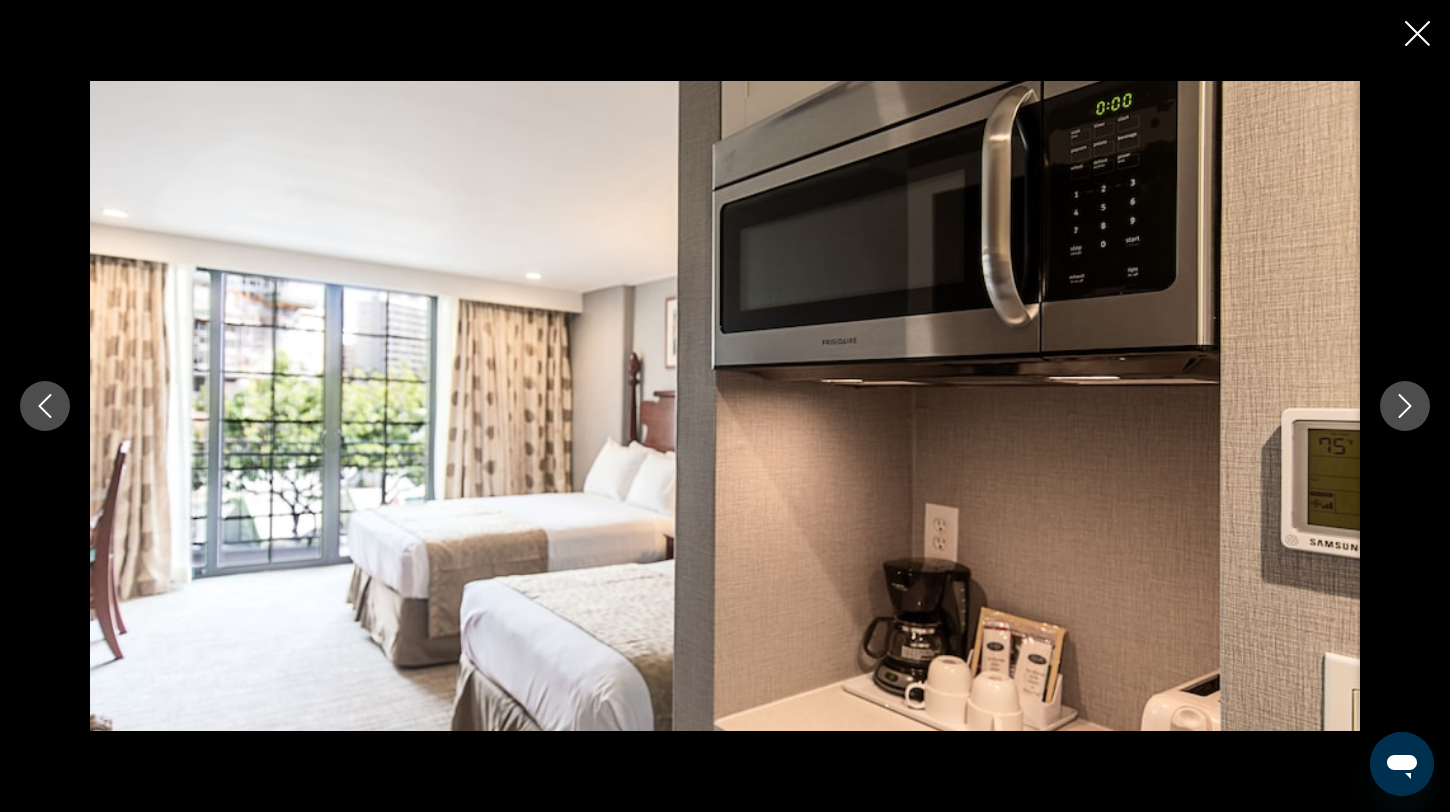 click 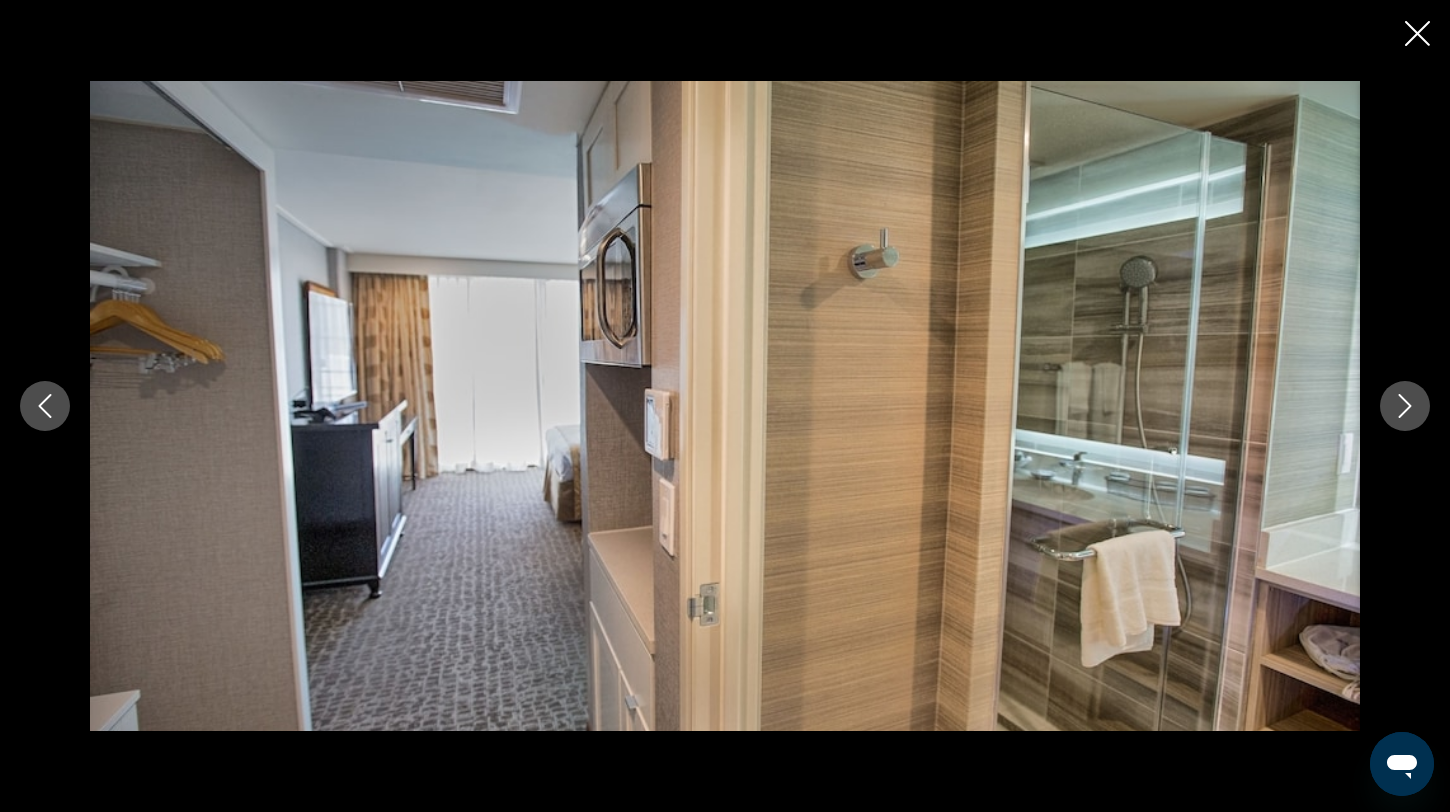 click 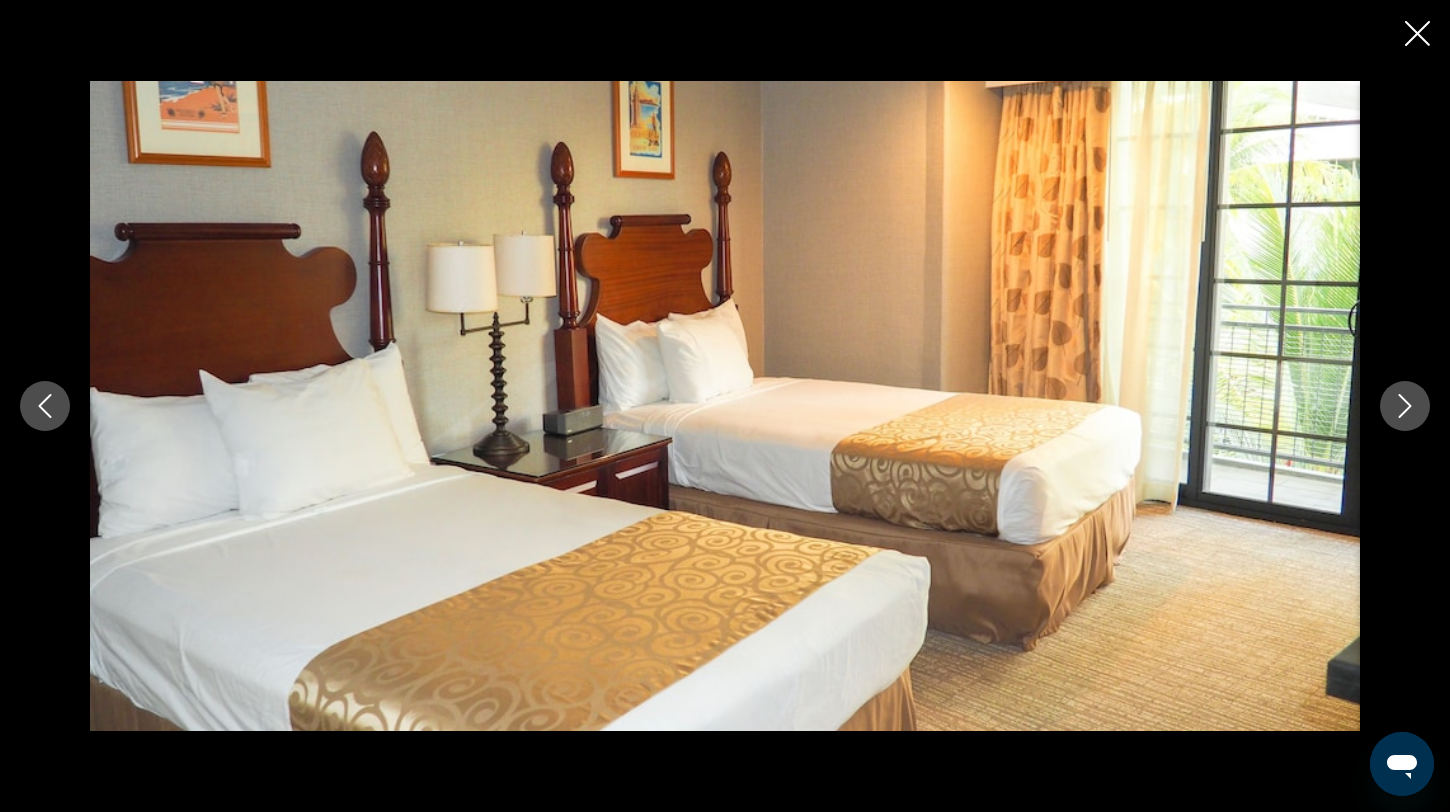 click 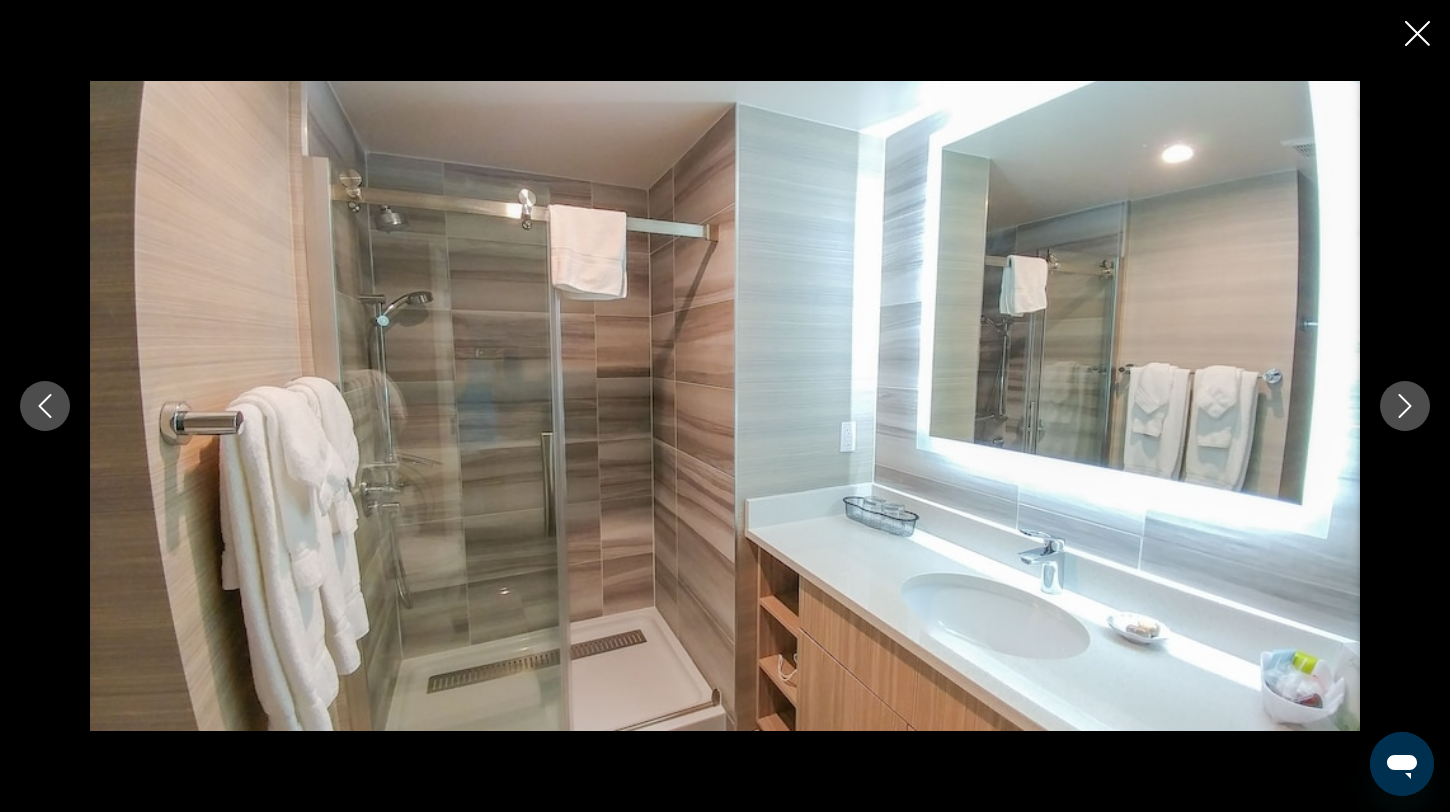click 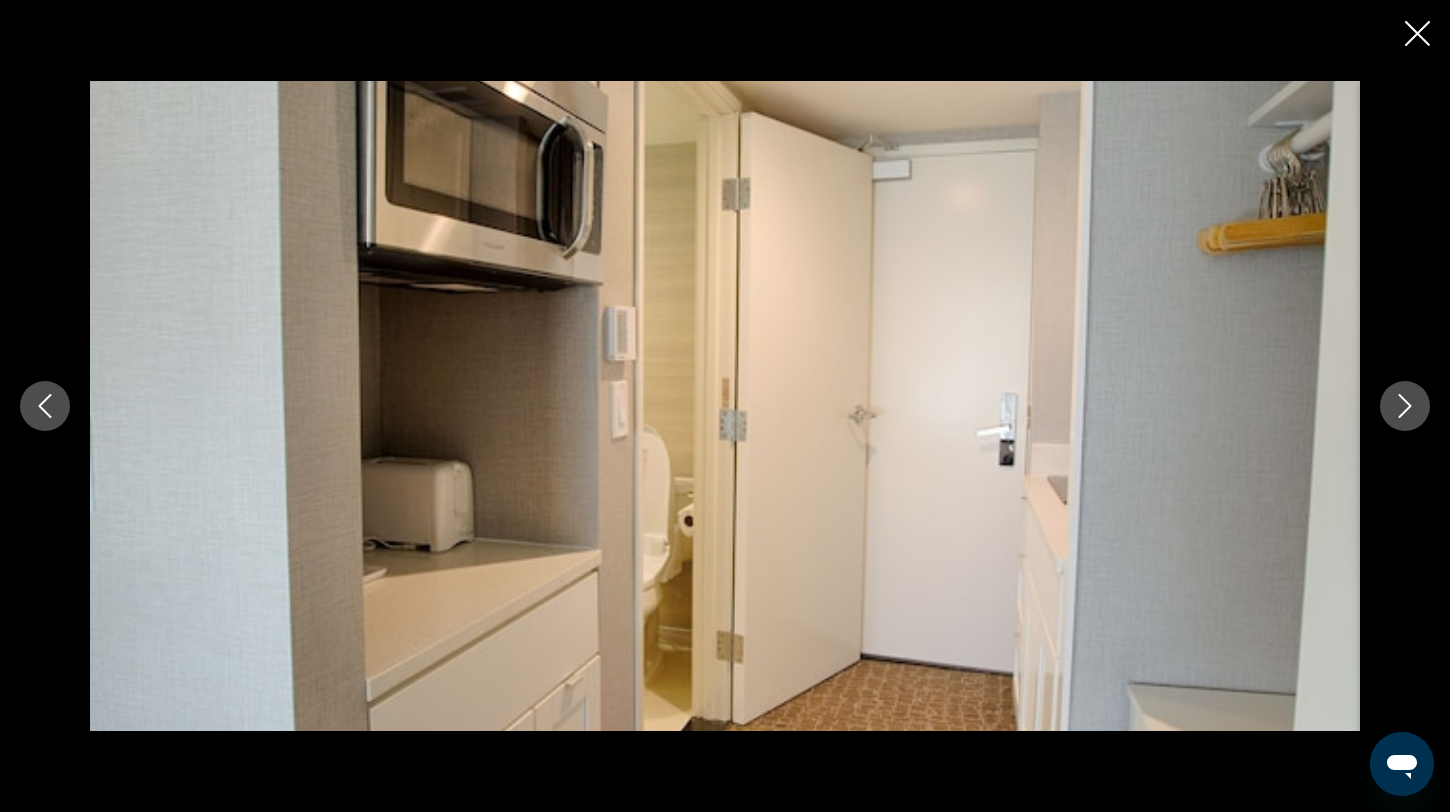 click 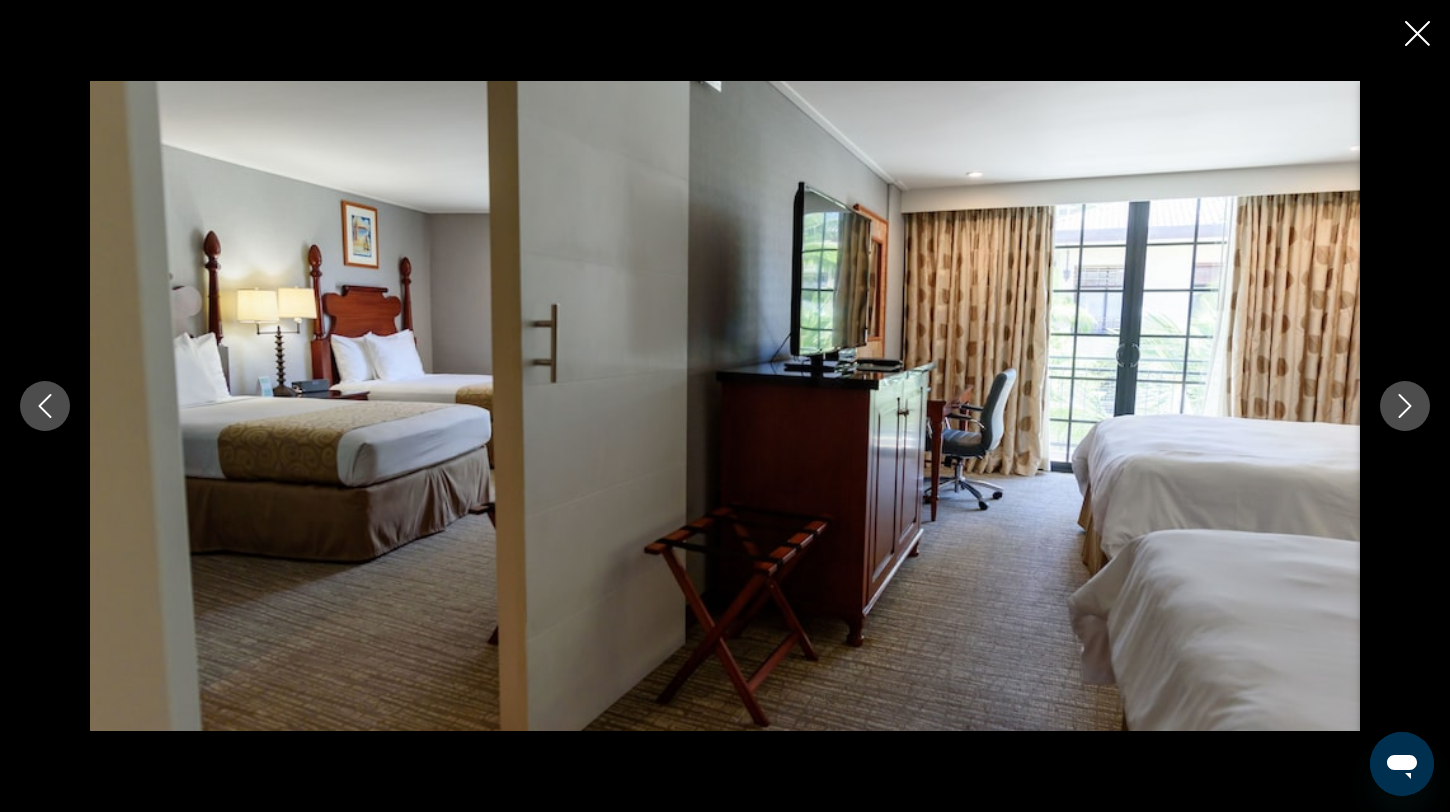click 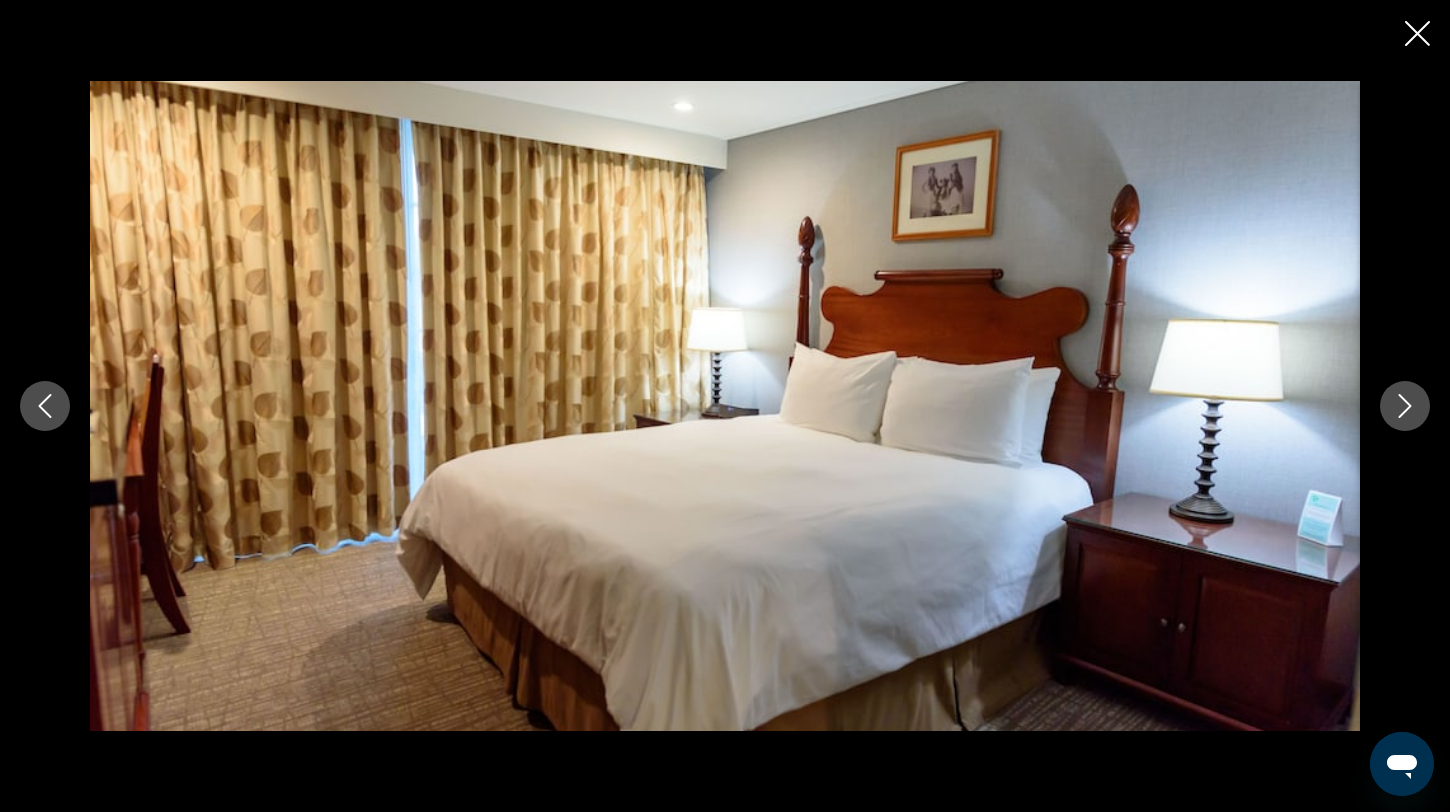 click 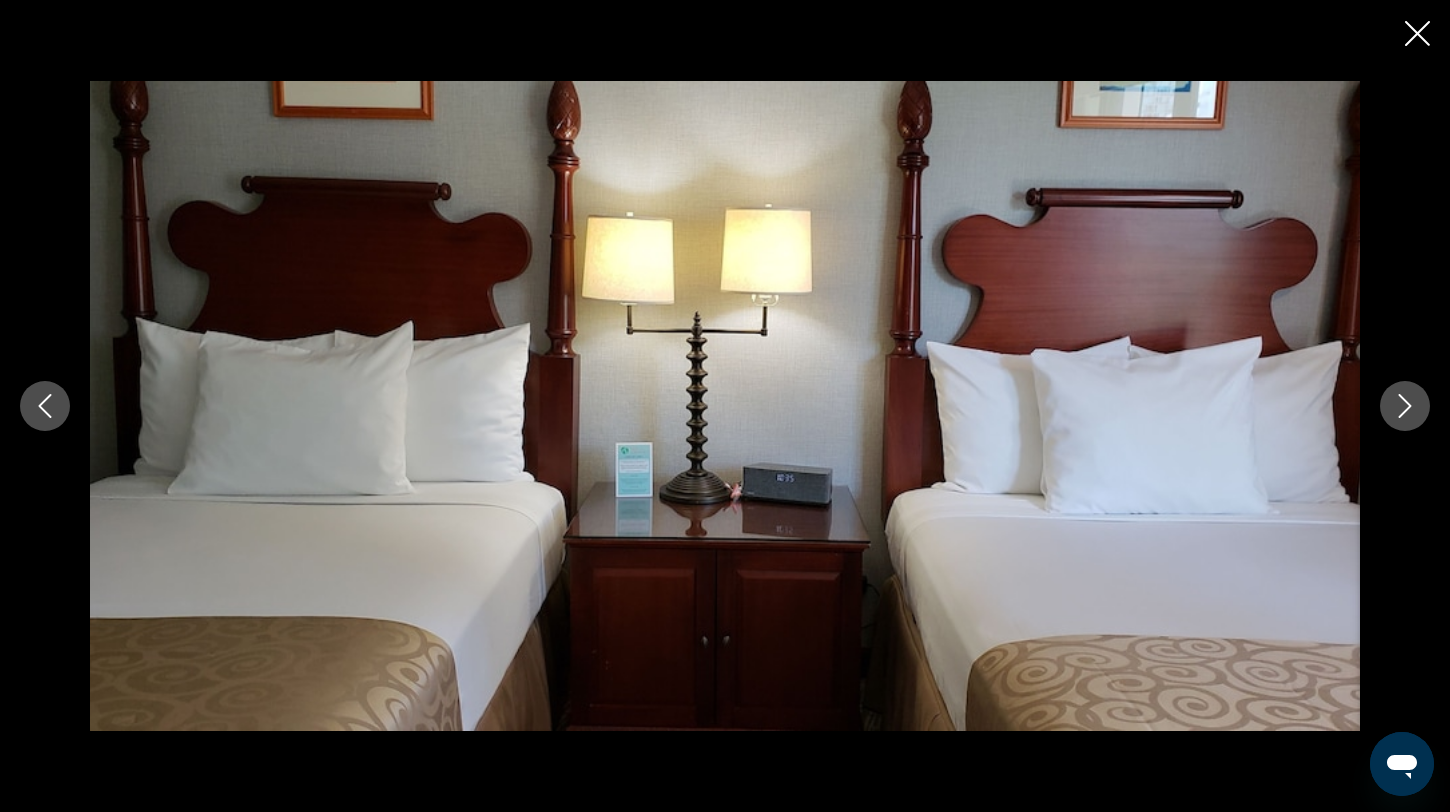 click 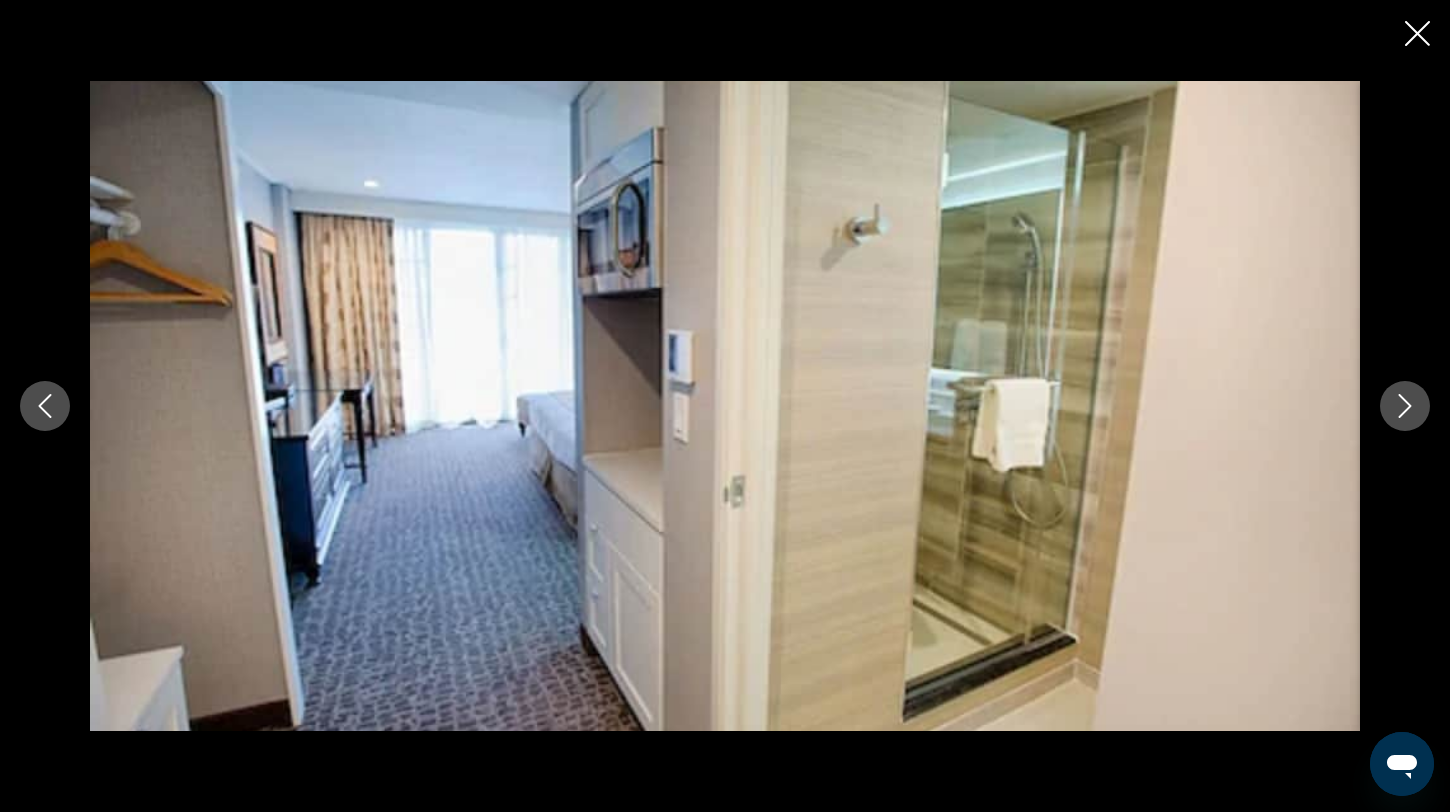 click 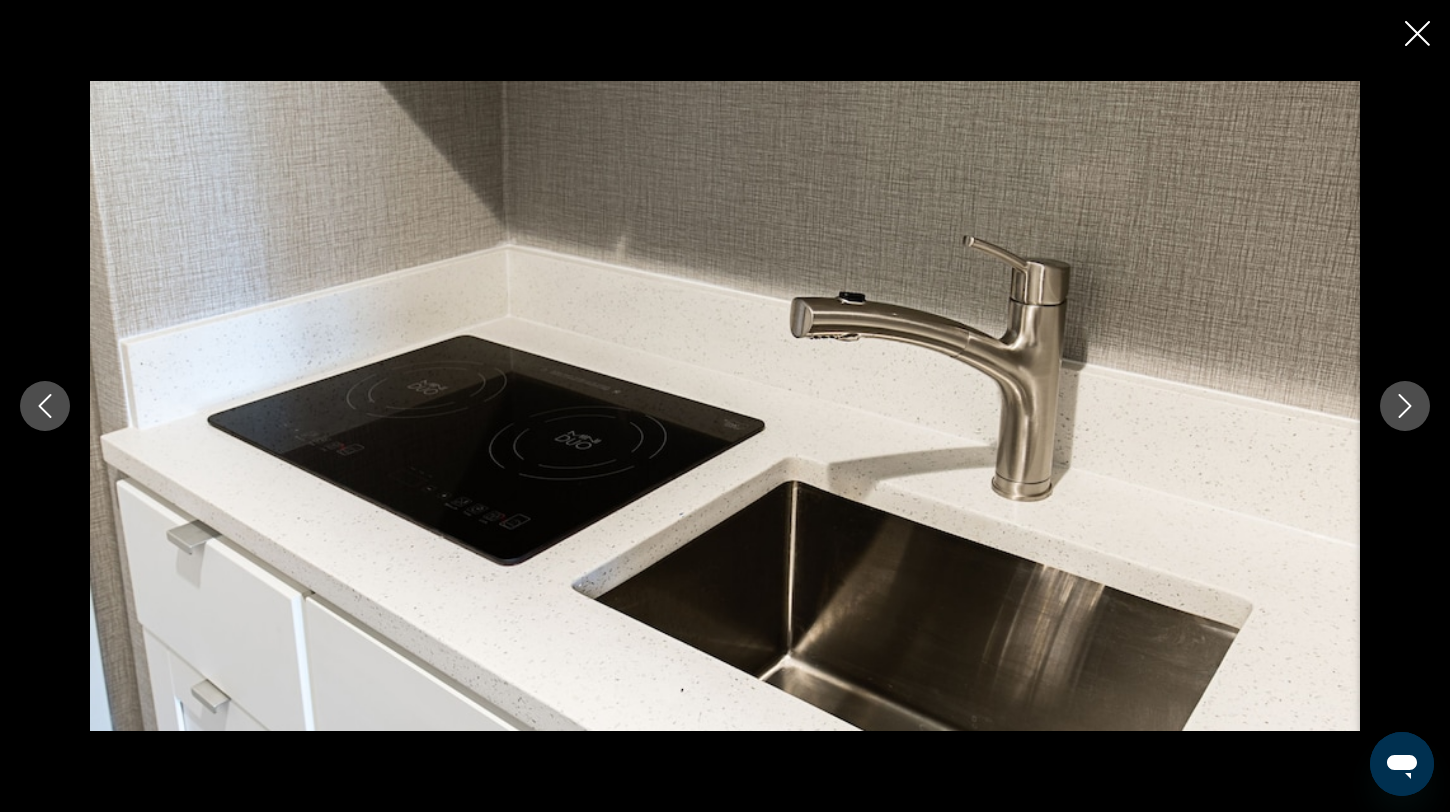 click 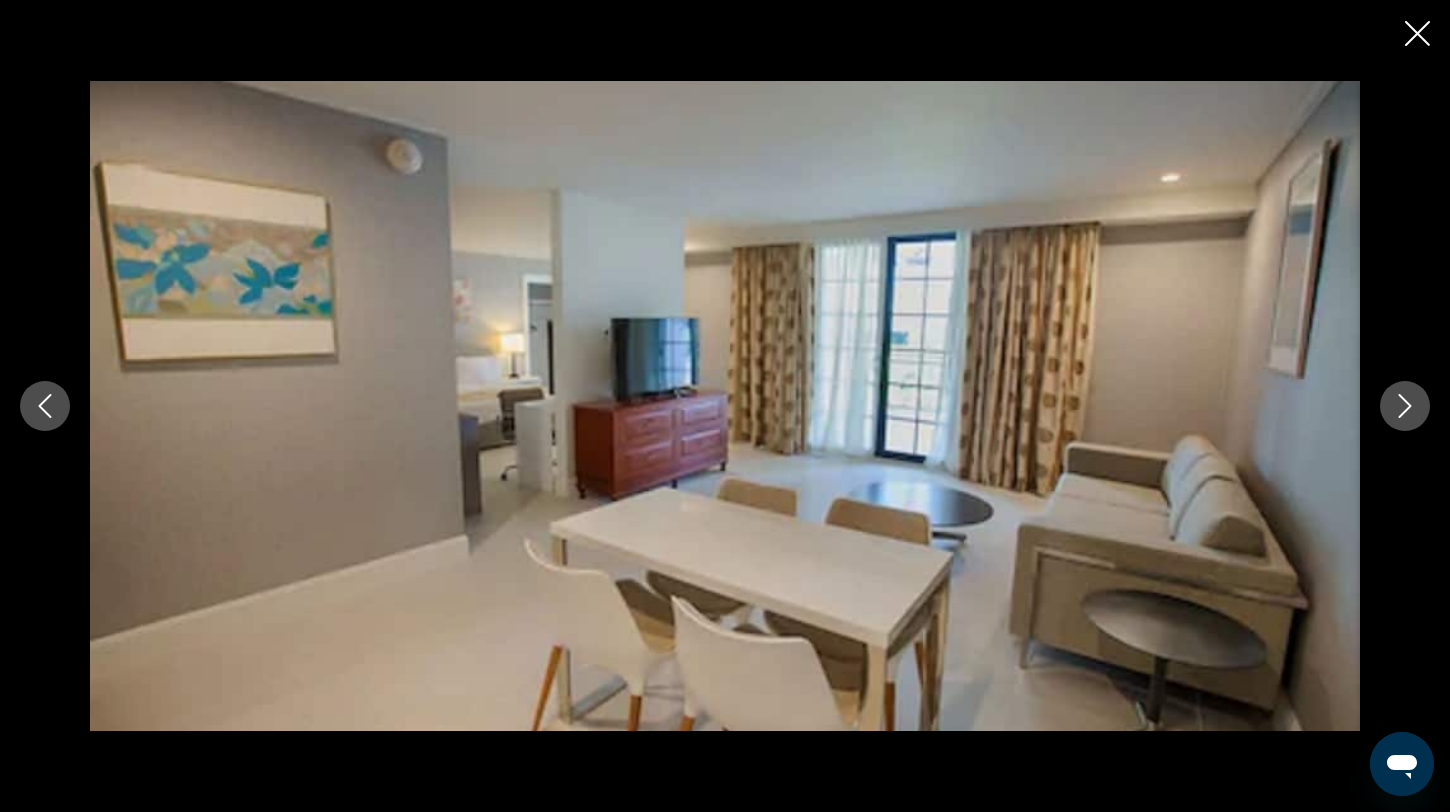 click 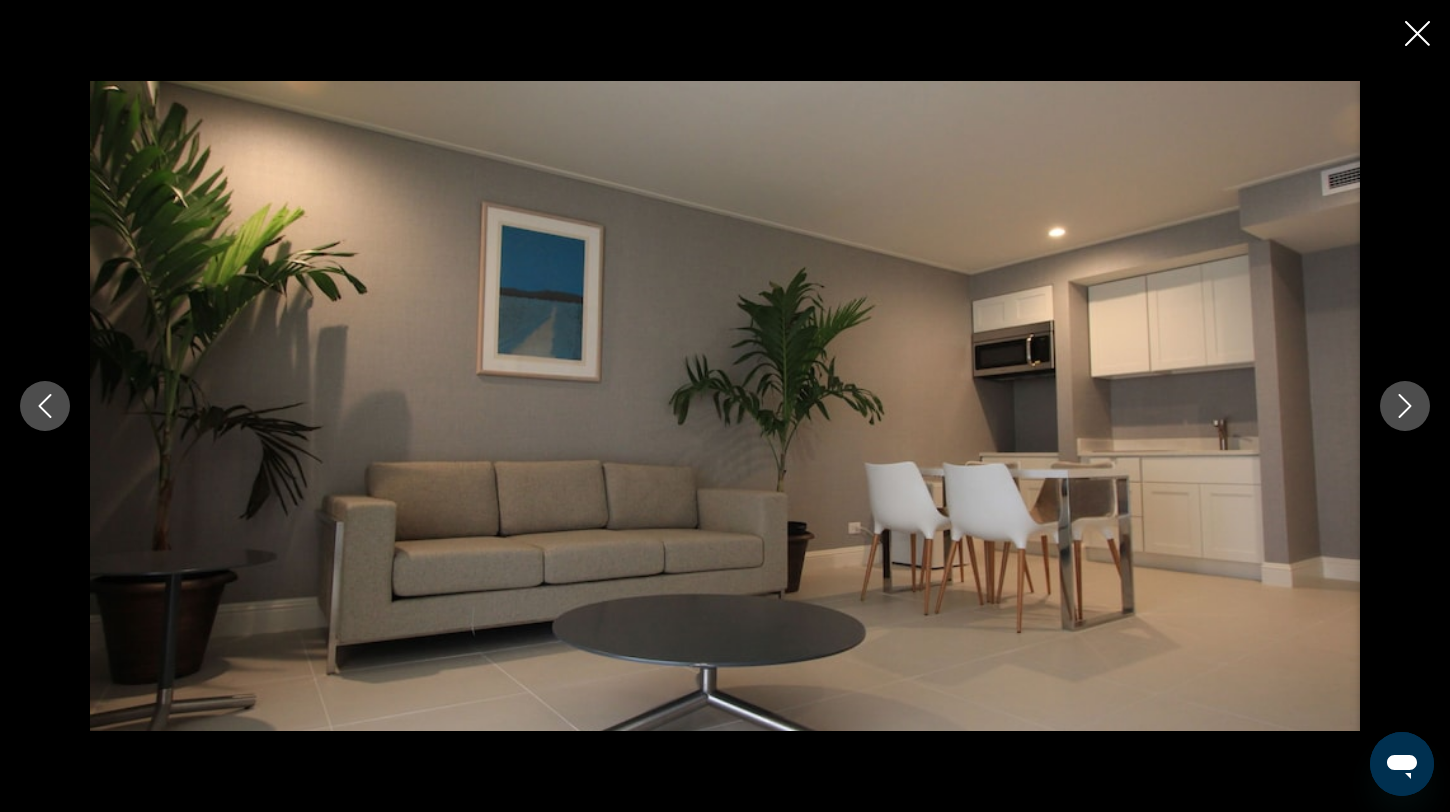 click 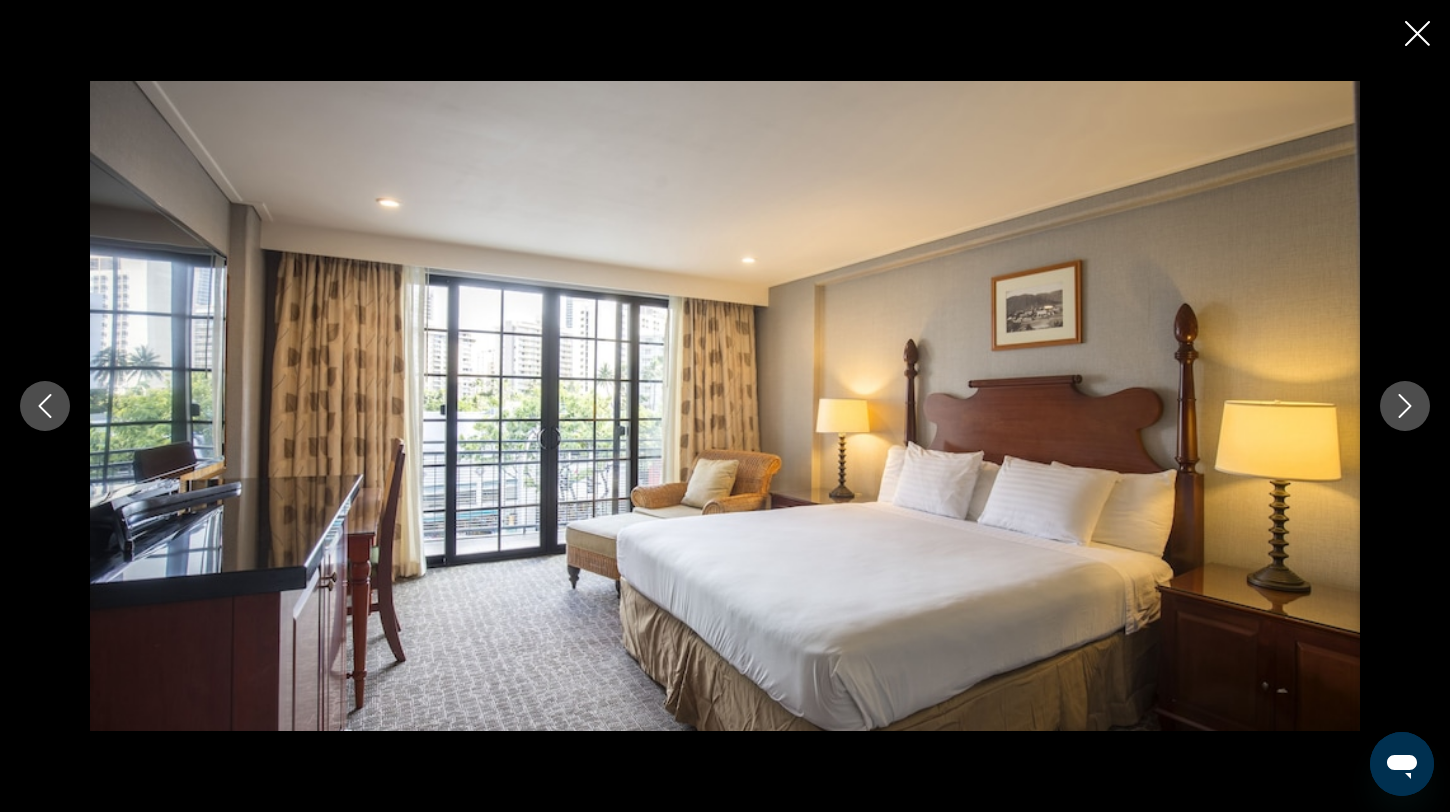 click 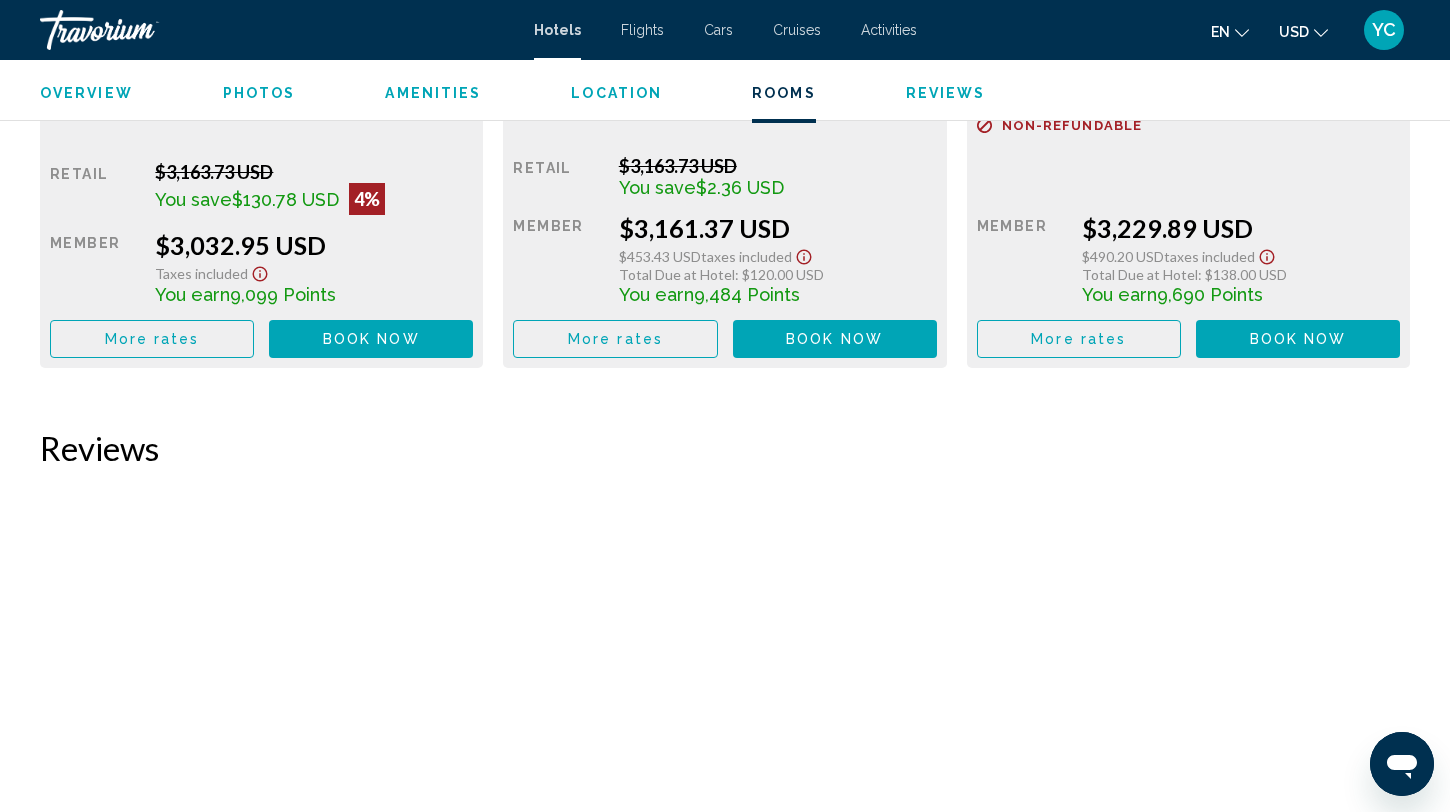 scroll, scrollTop: 4640, scrollLeft: 0, axis: vertical 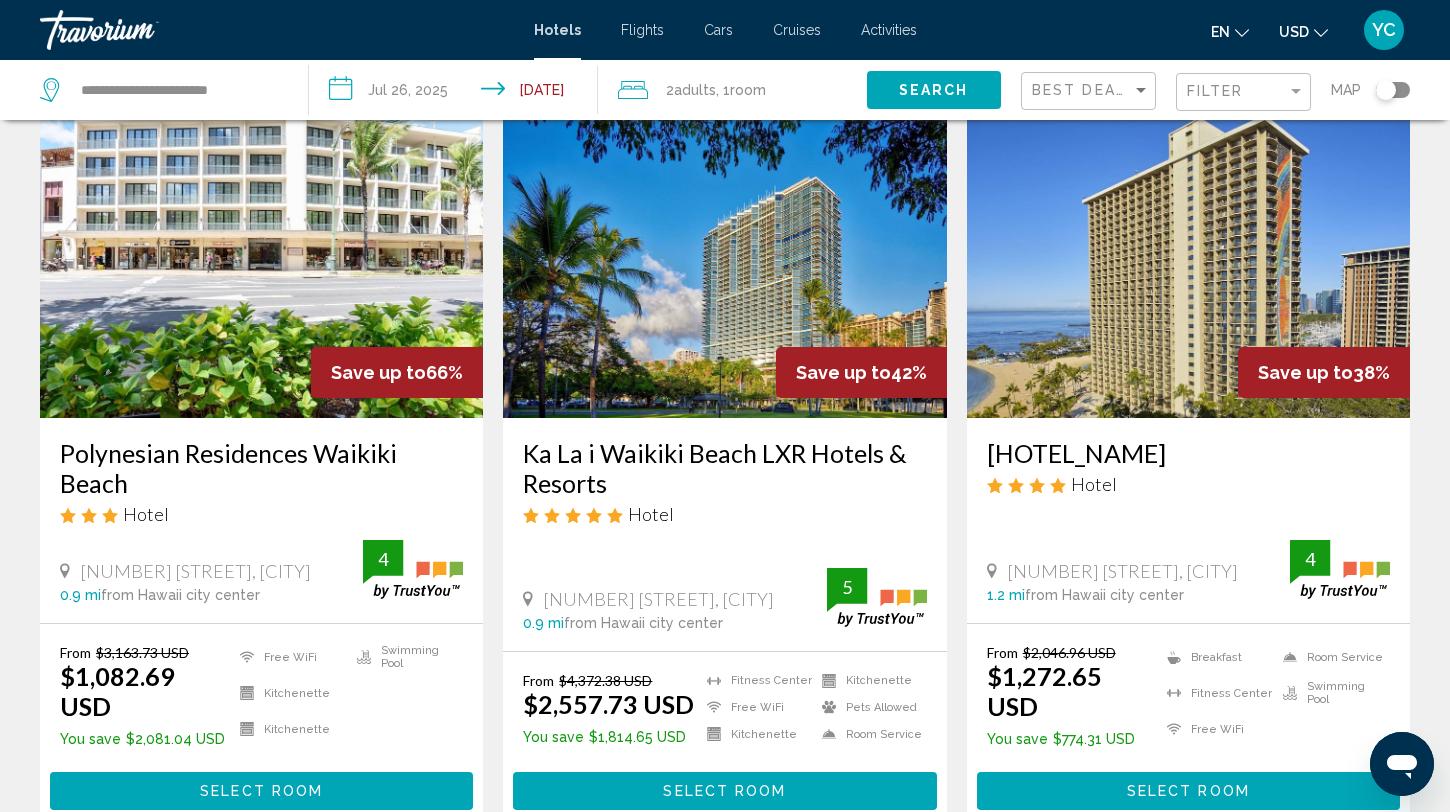 click at bounding box center [1188, 258] 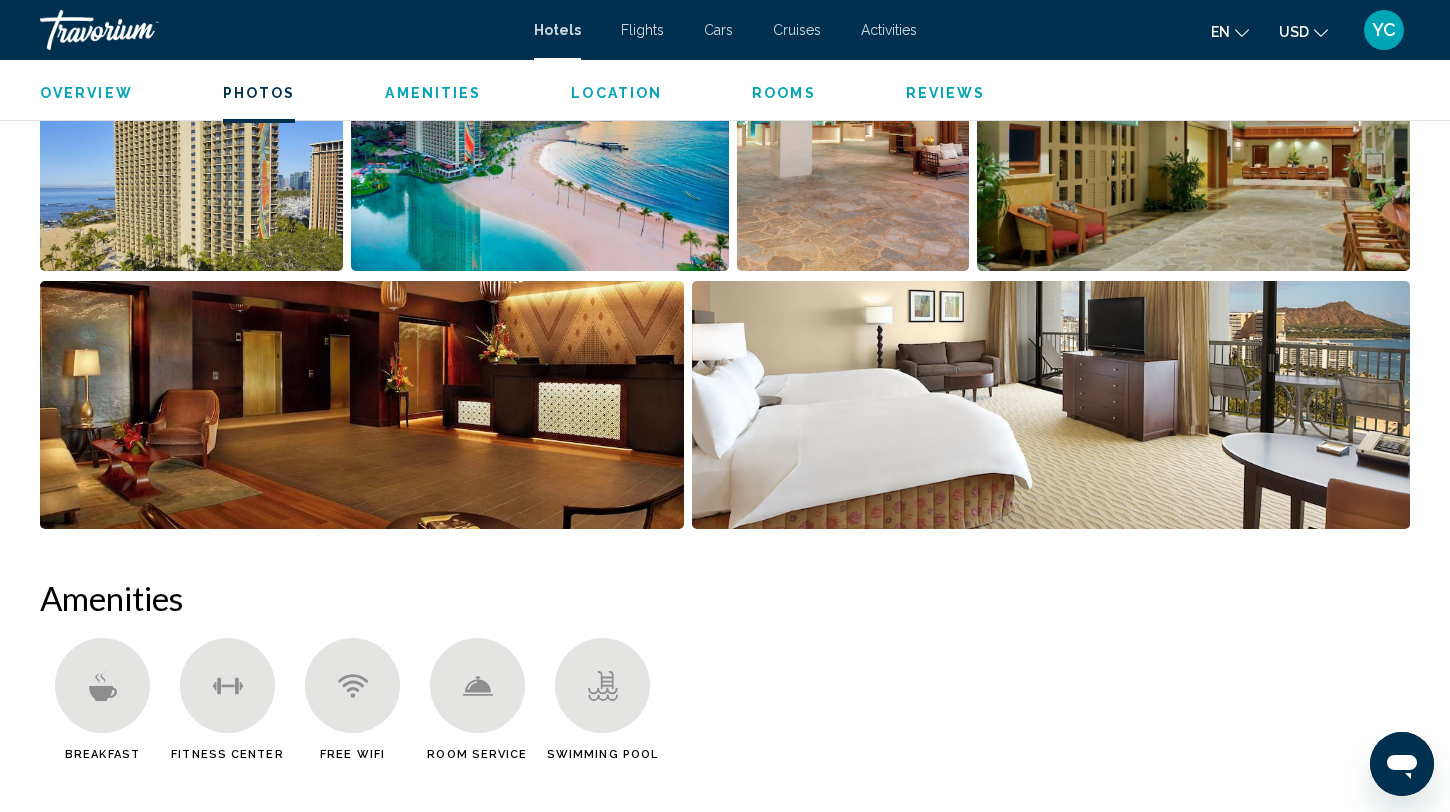 scroll, scrollTop: 1138, scrollLeft: 0, axis: vertical 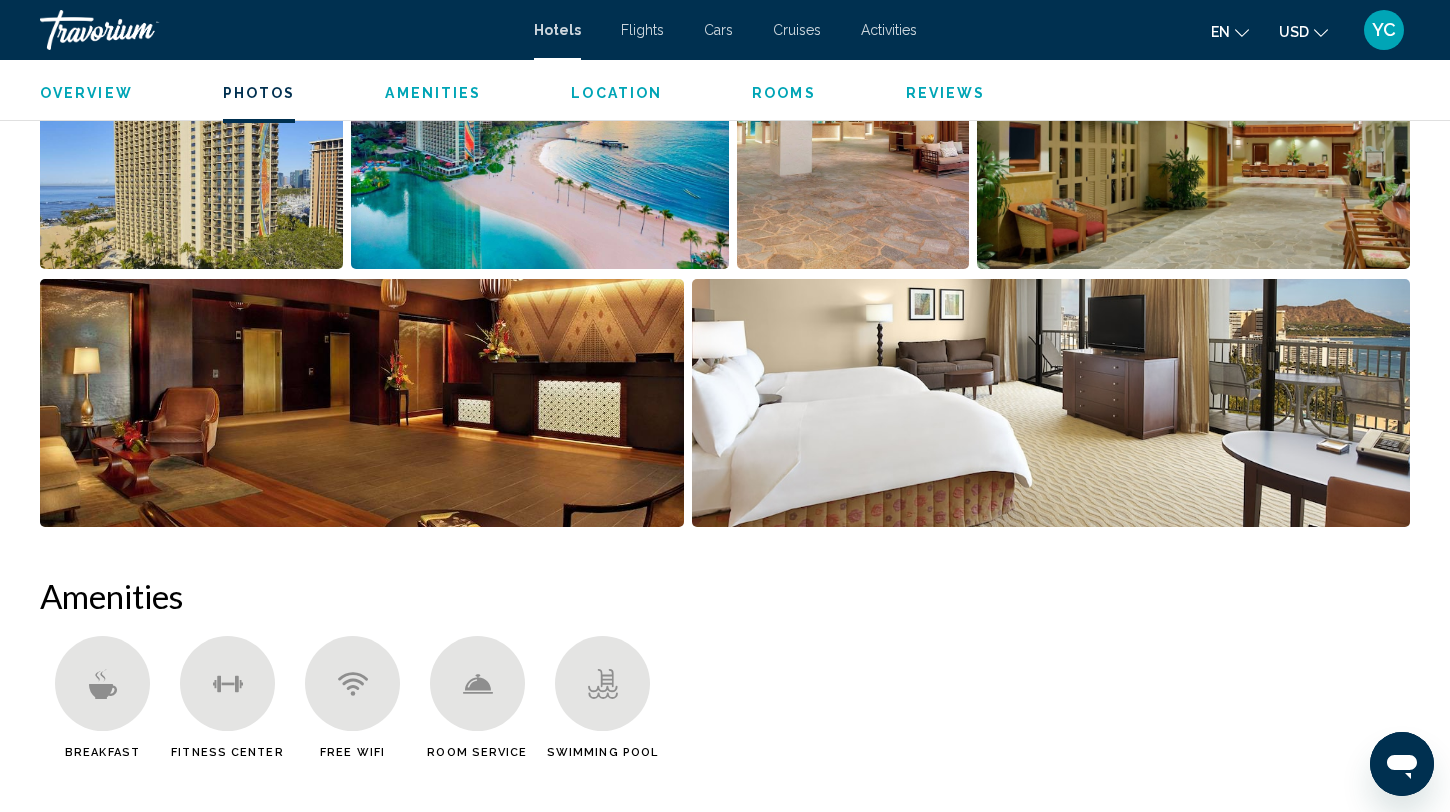 click at bounding box center (191, 145) 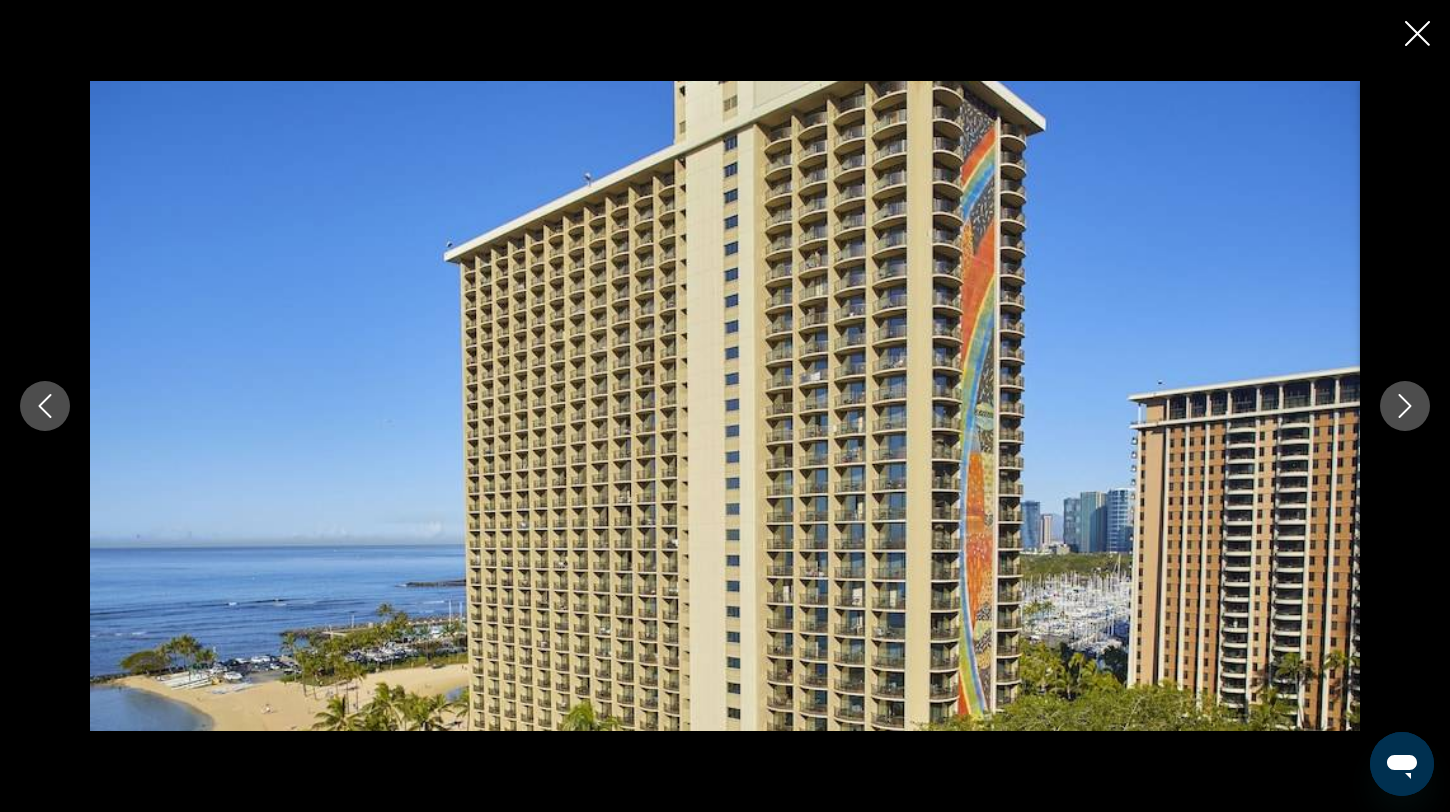 click 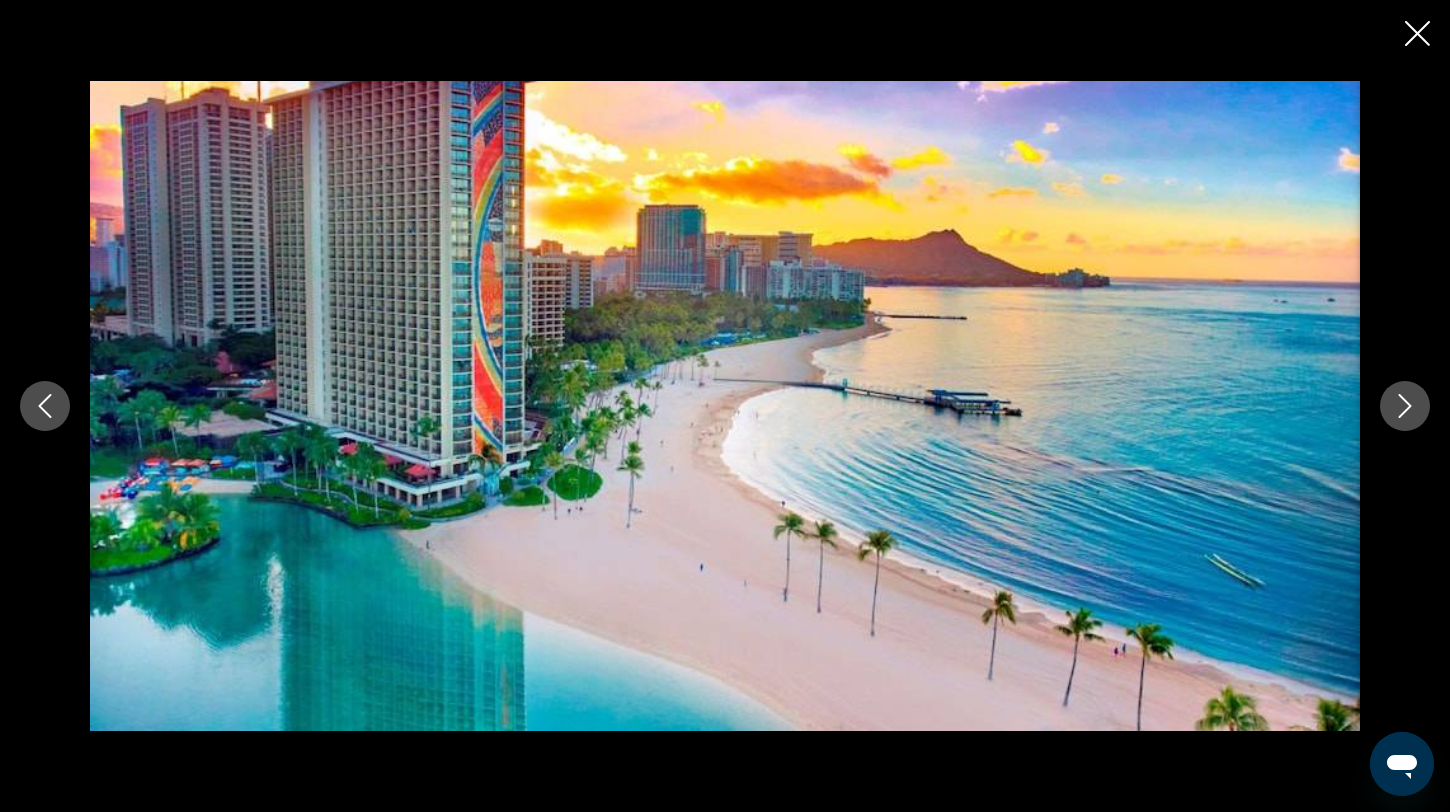 click 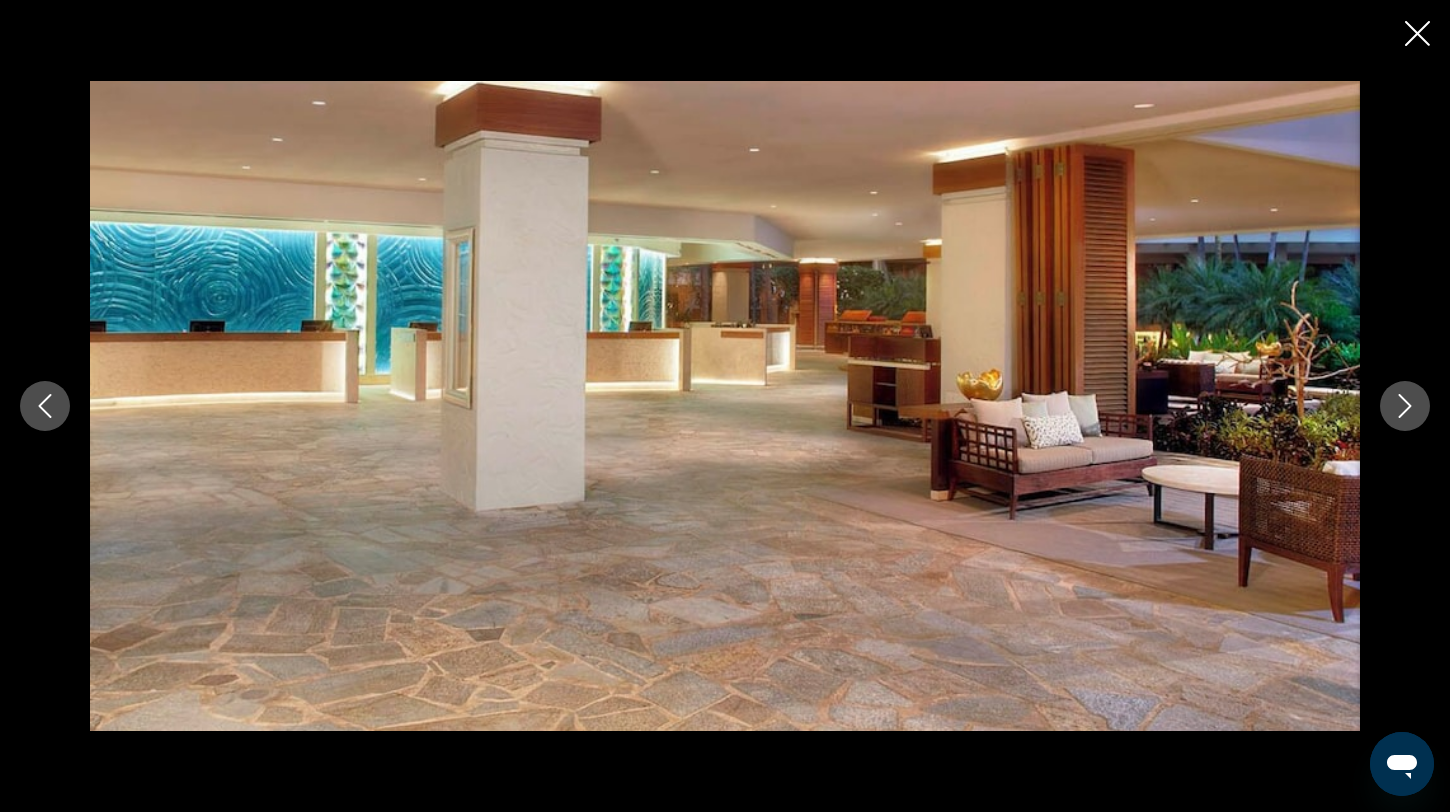 click 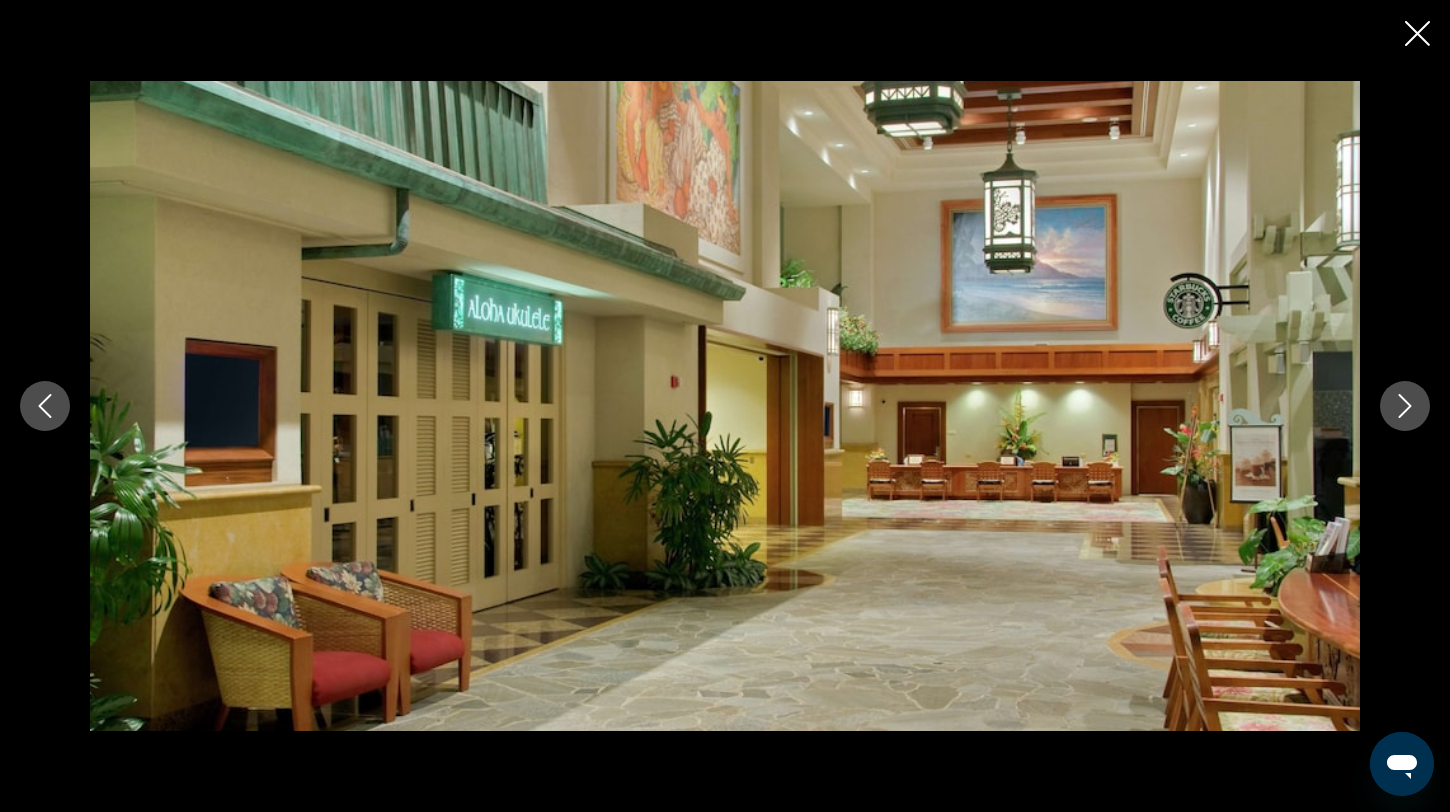 click 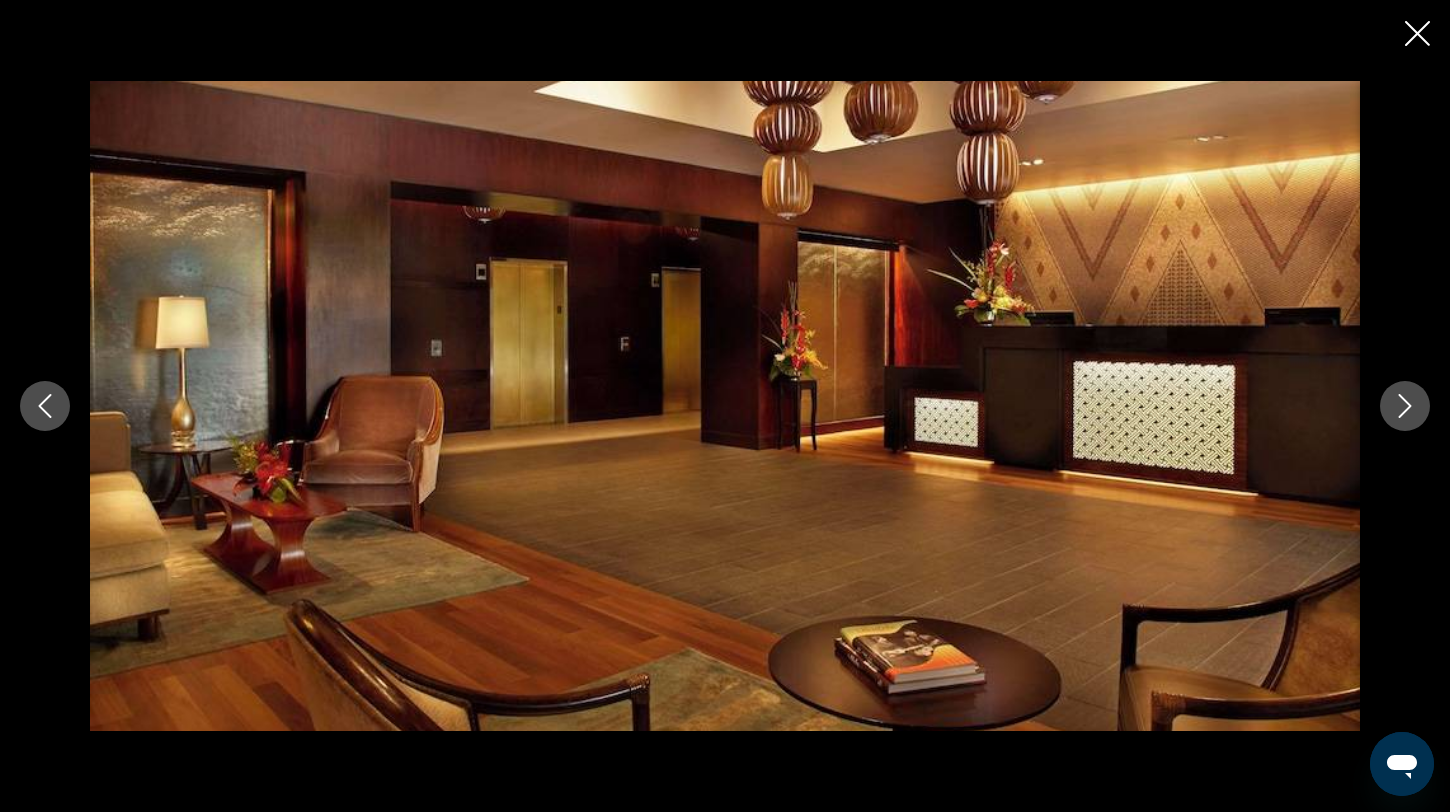click 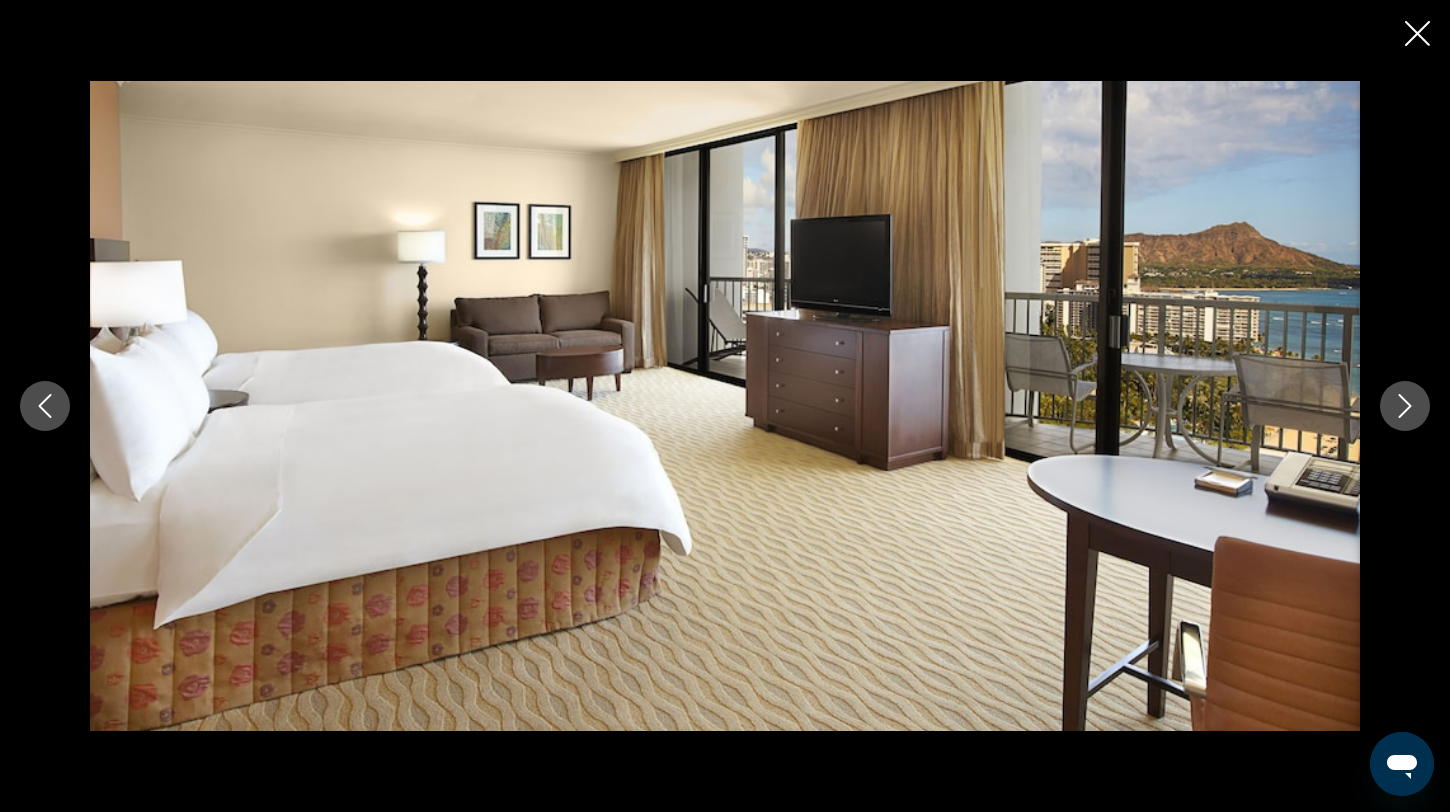 click 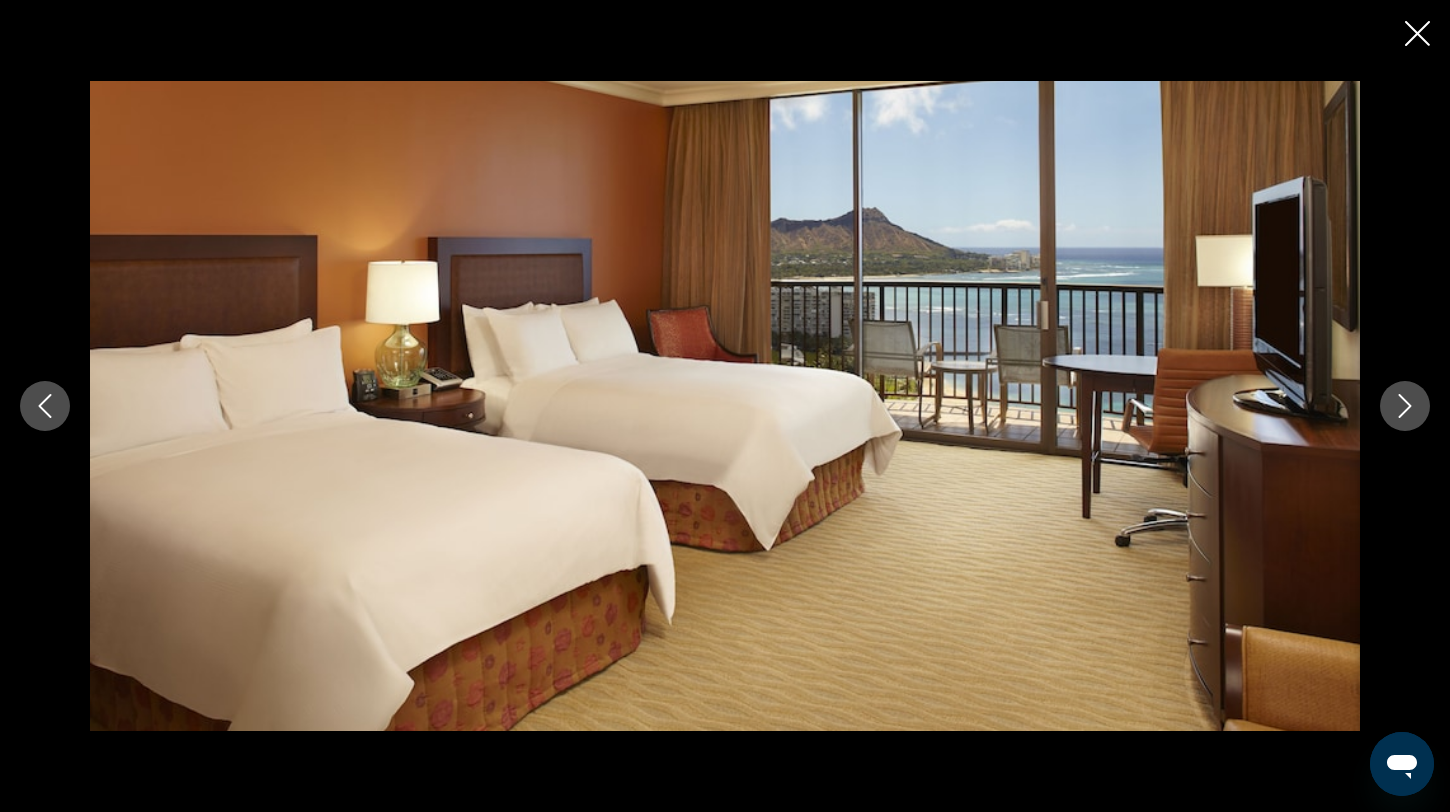 click 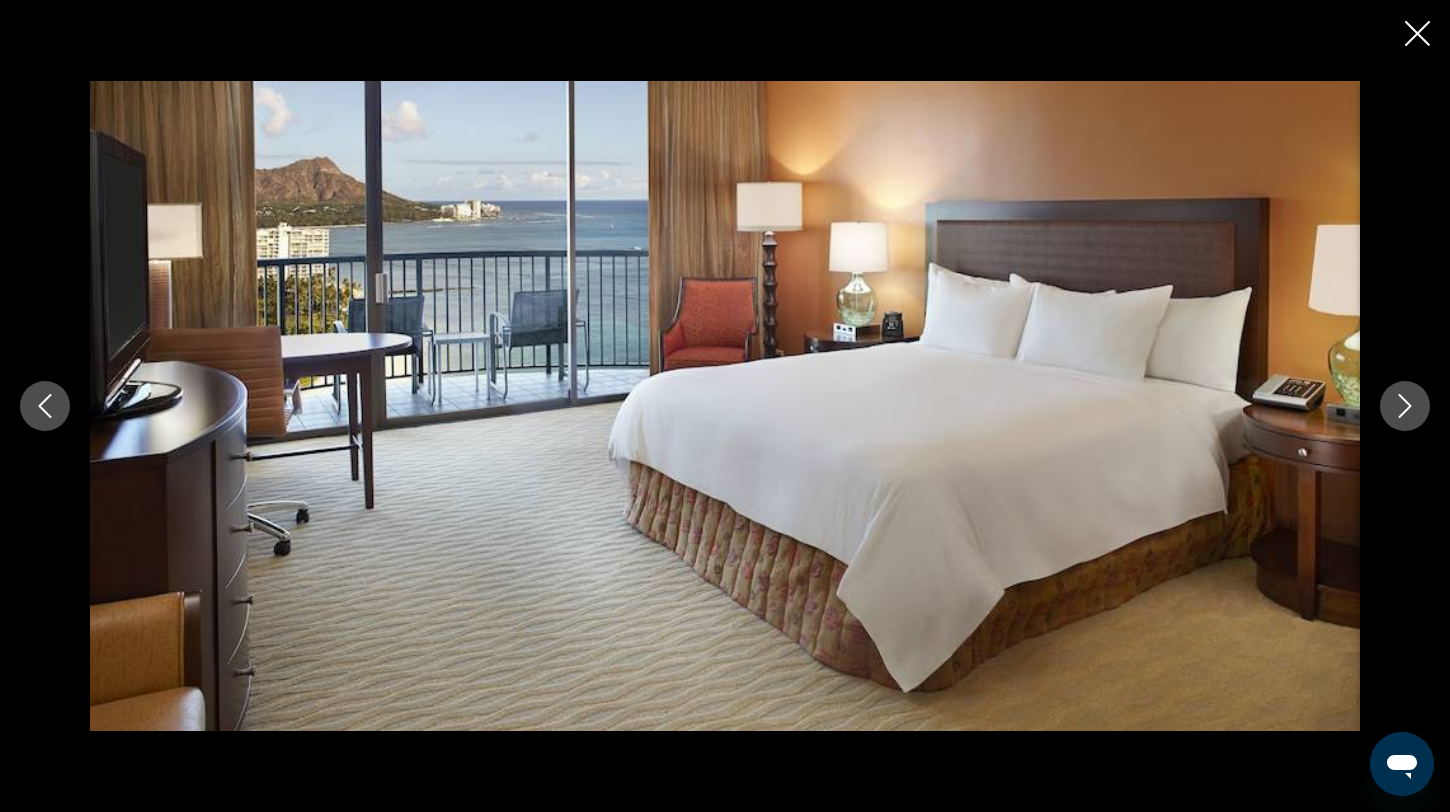 click 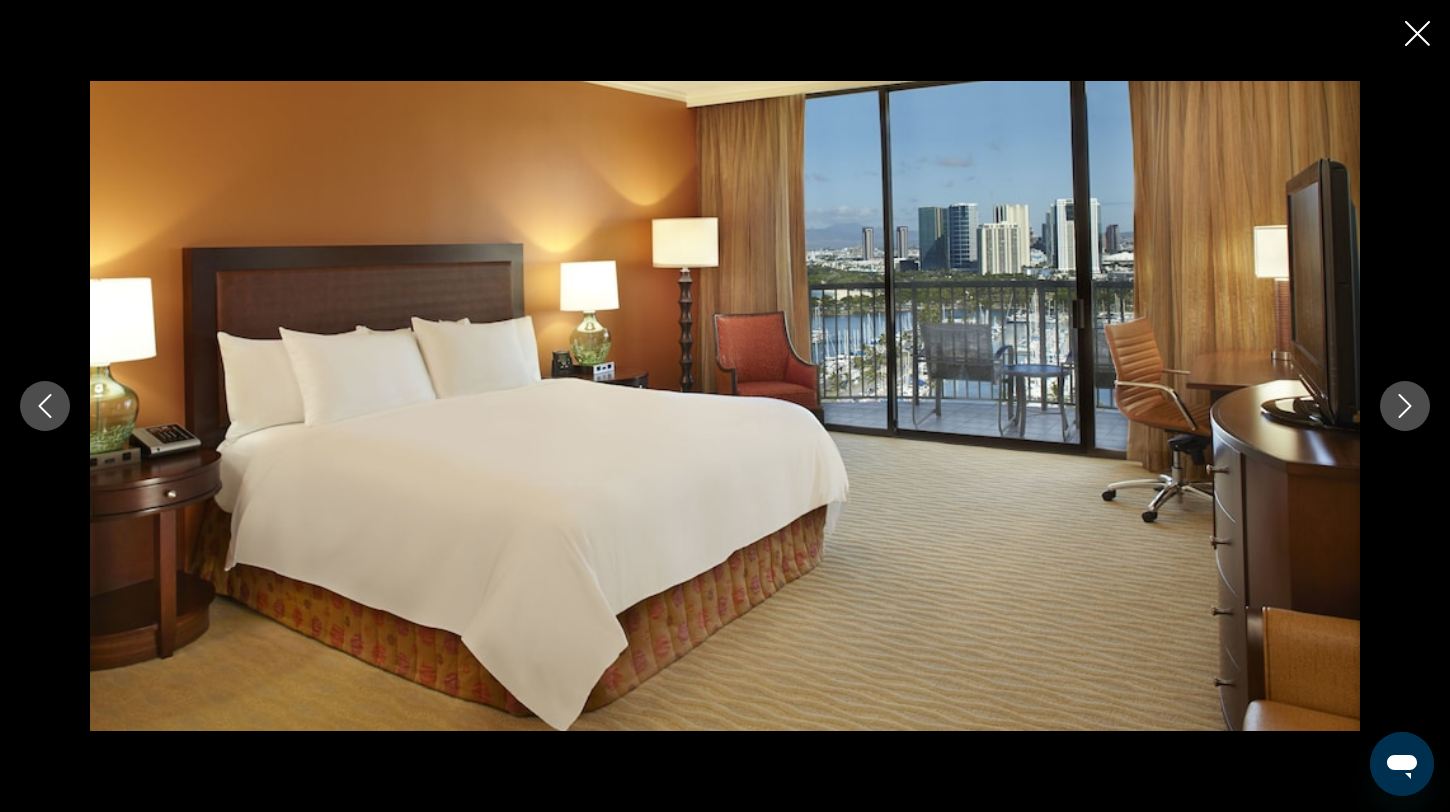 click 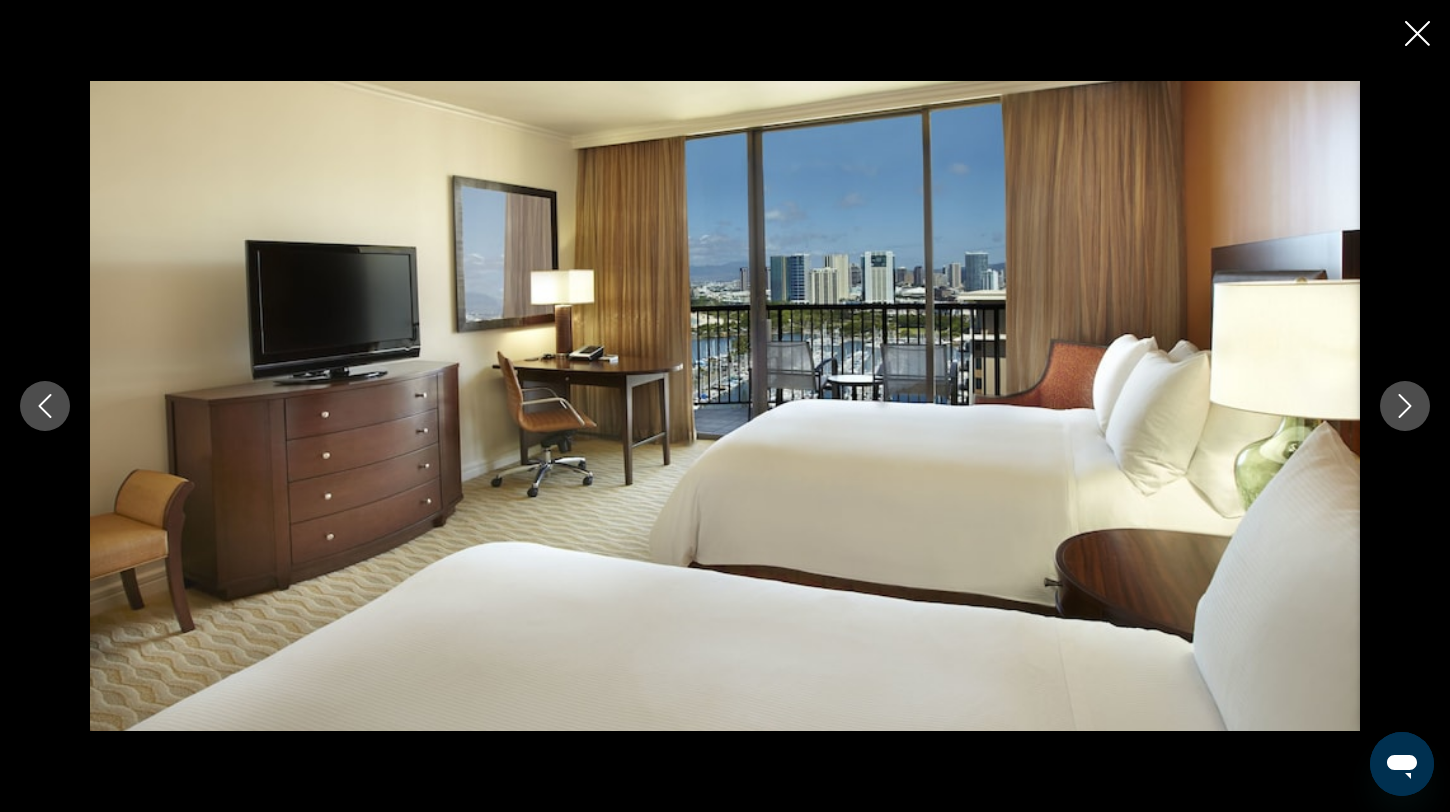 click 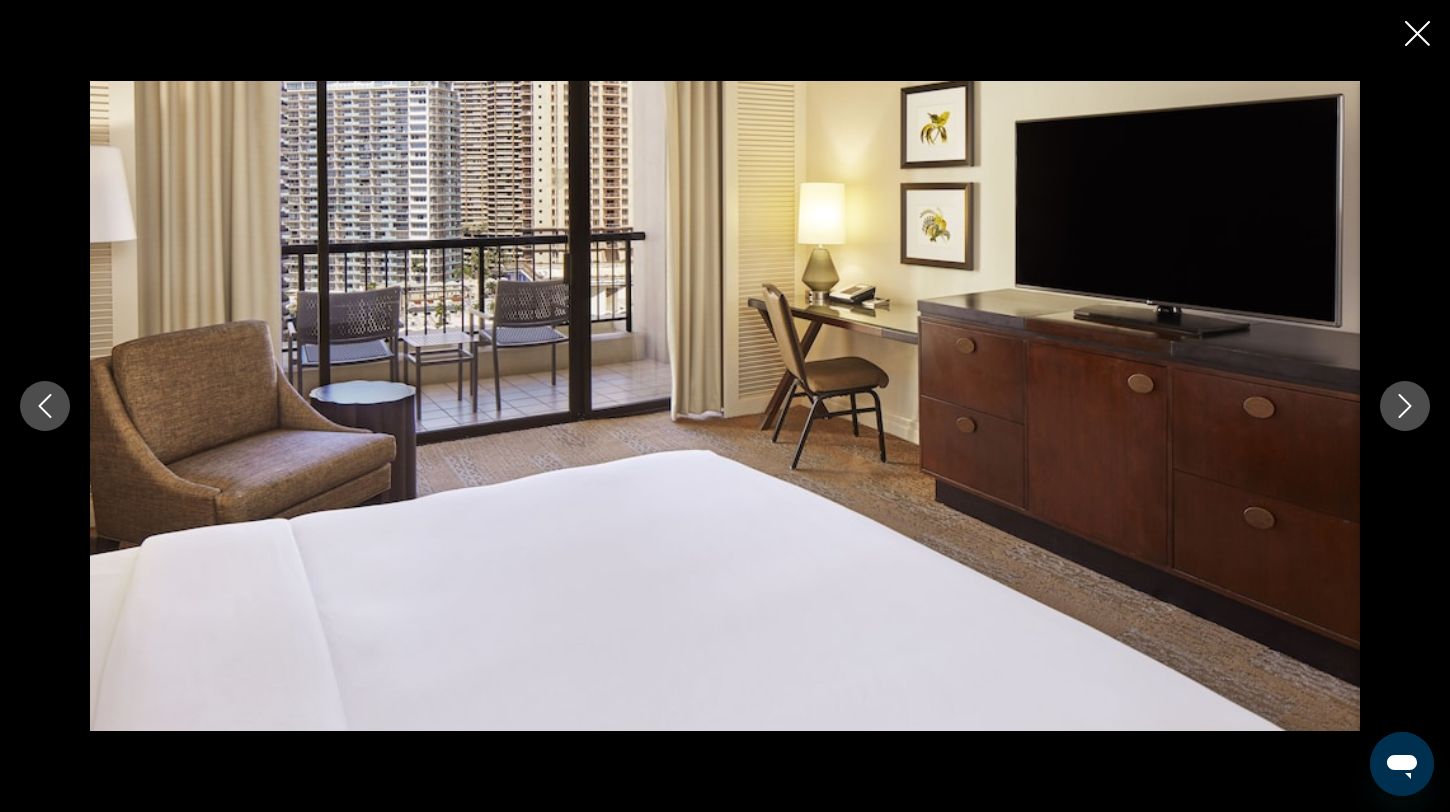 click 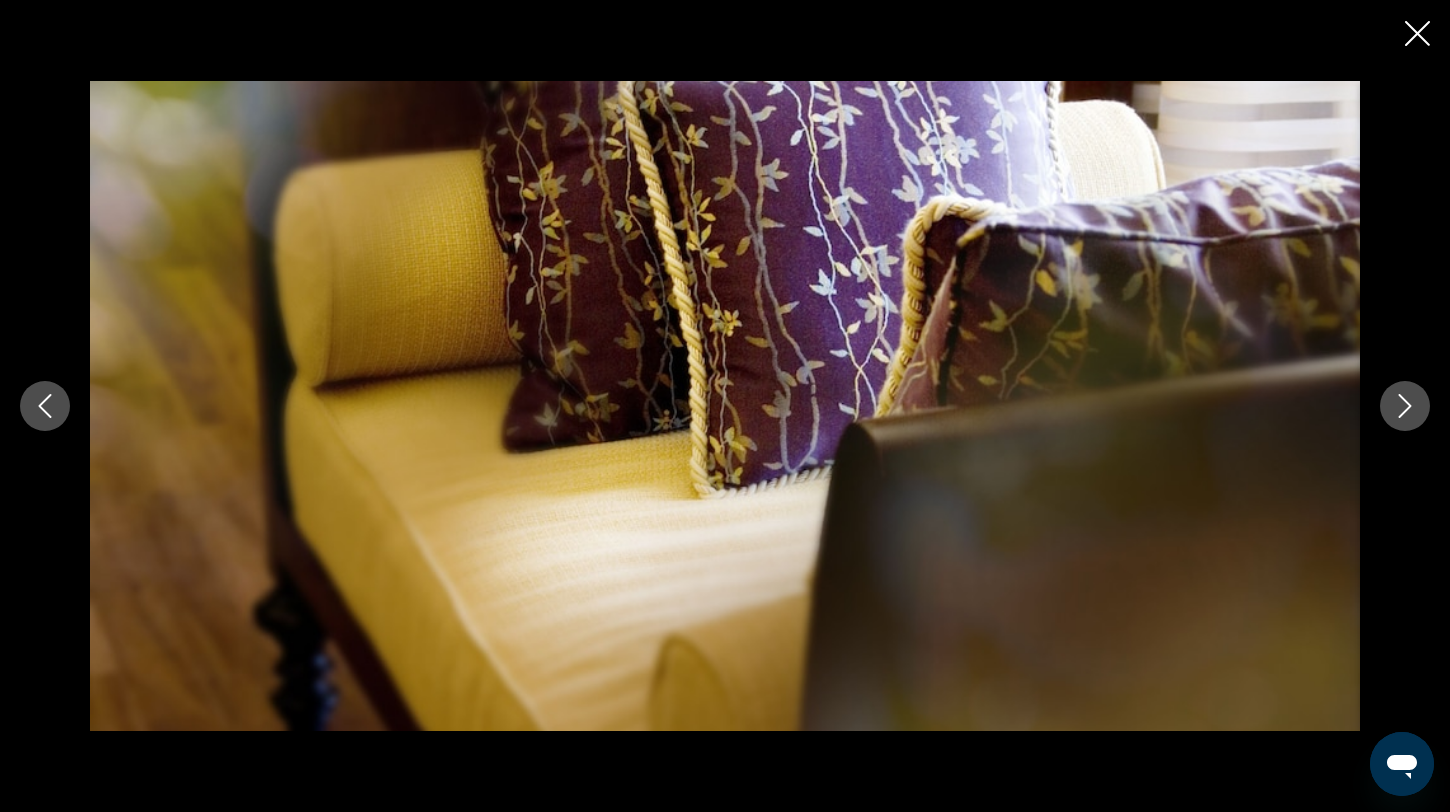click 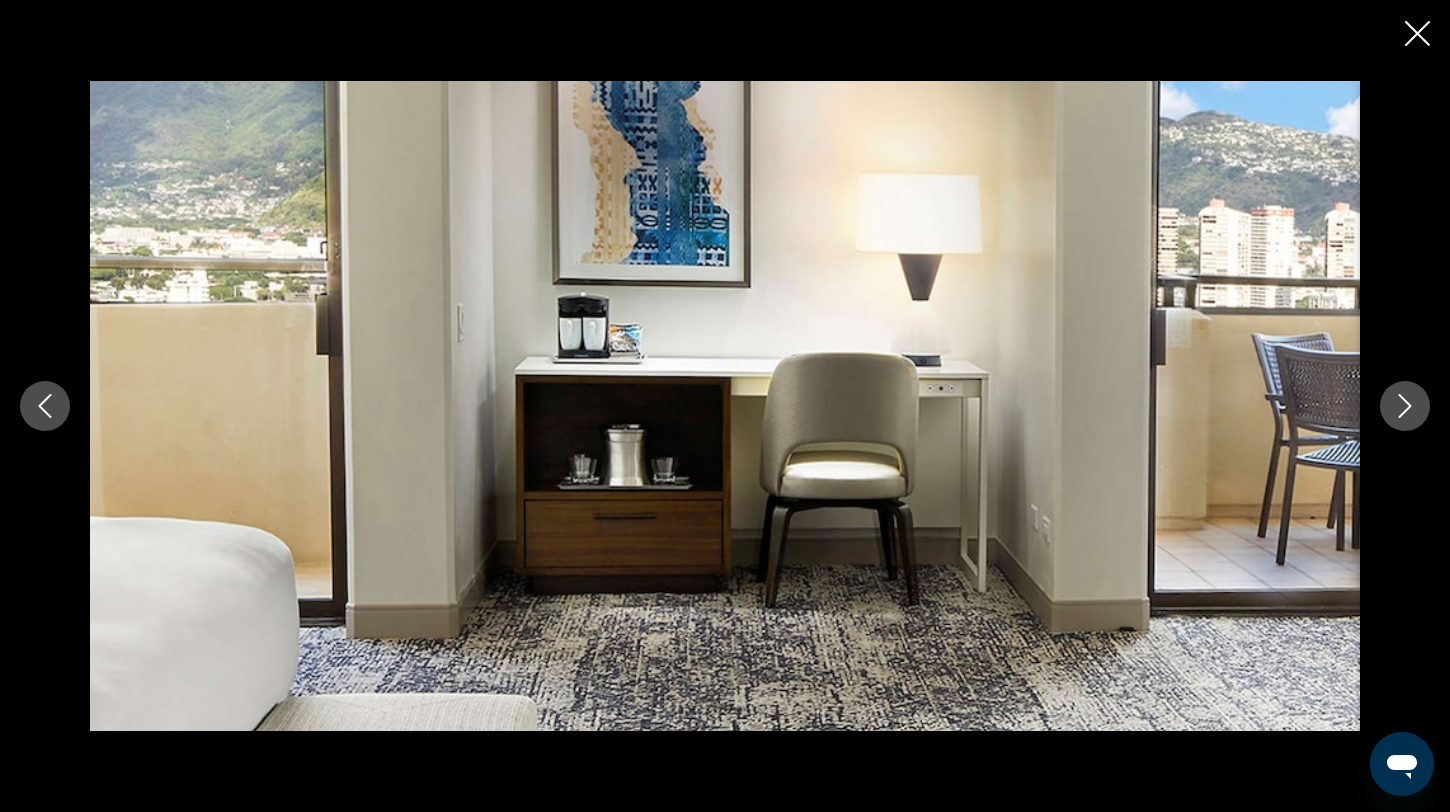click 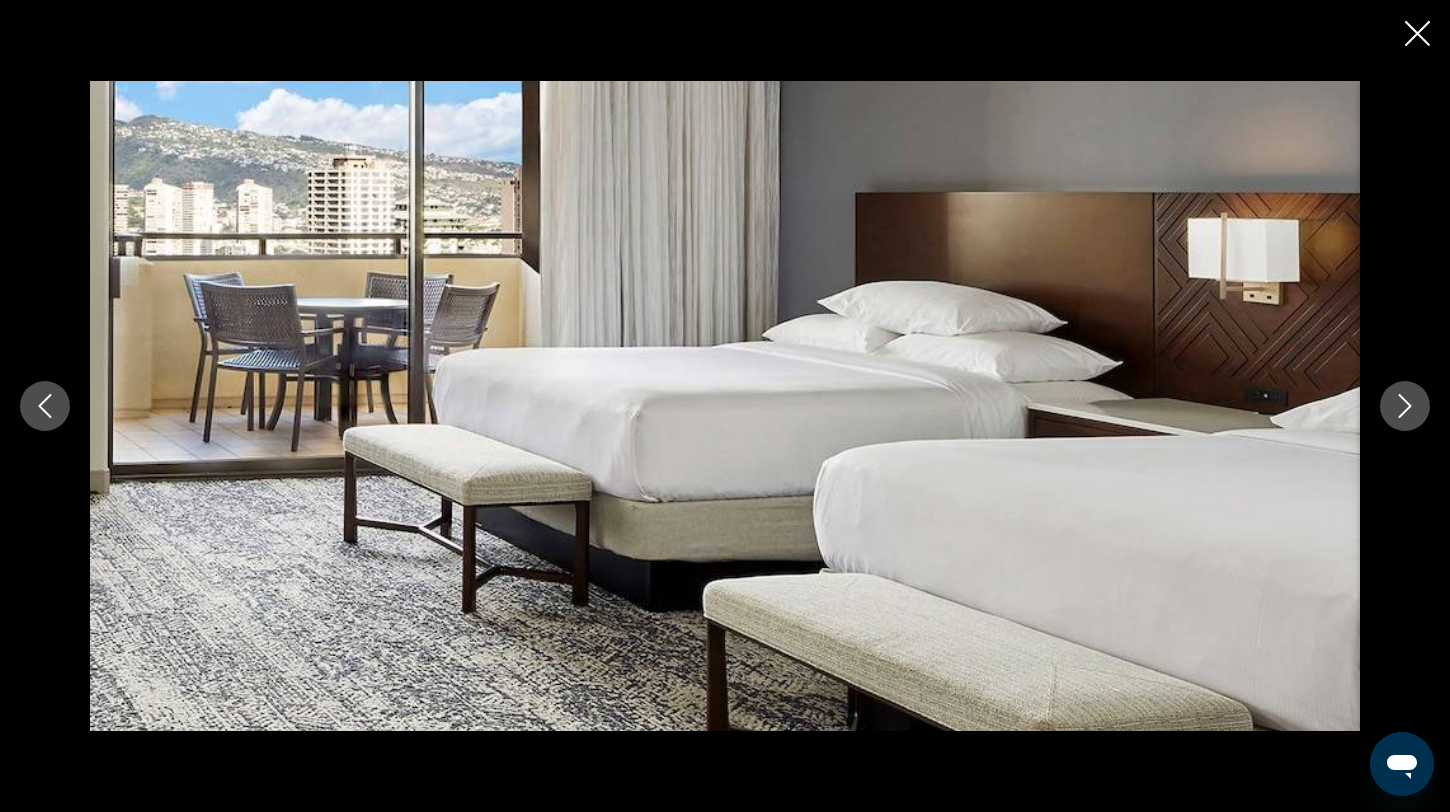click 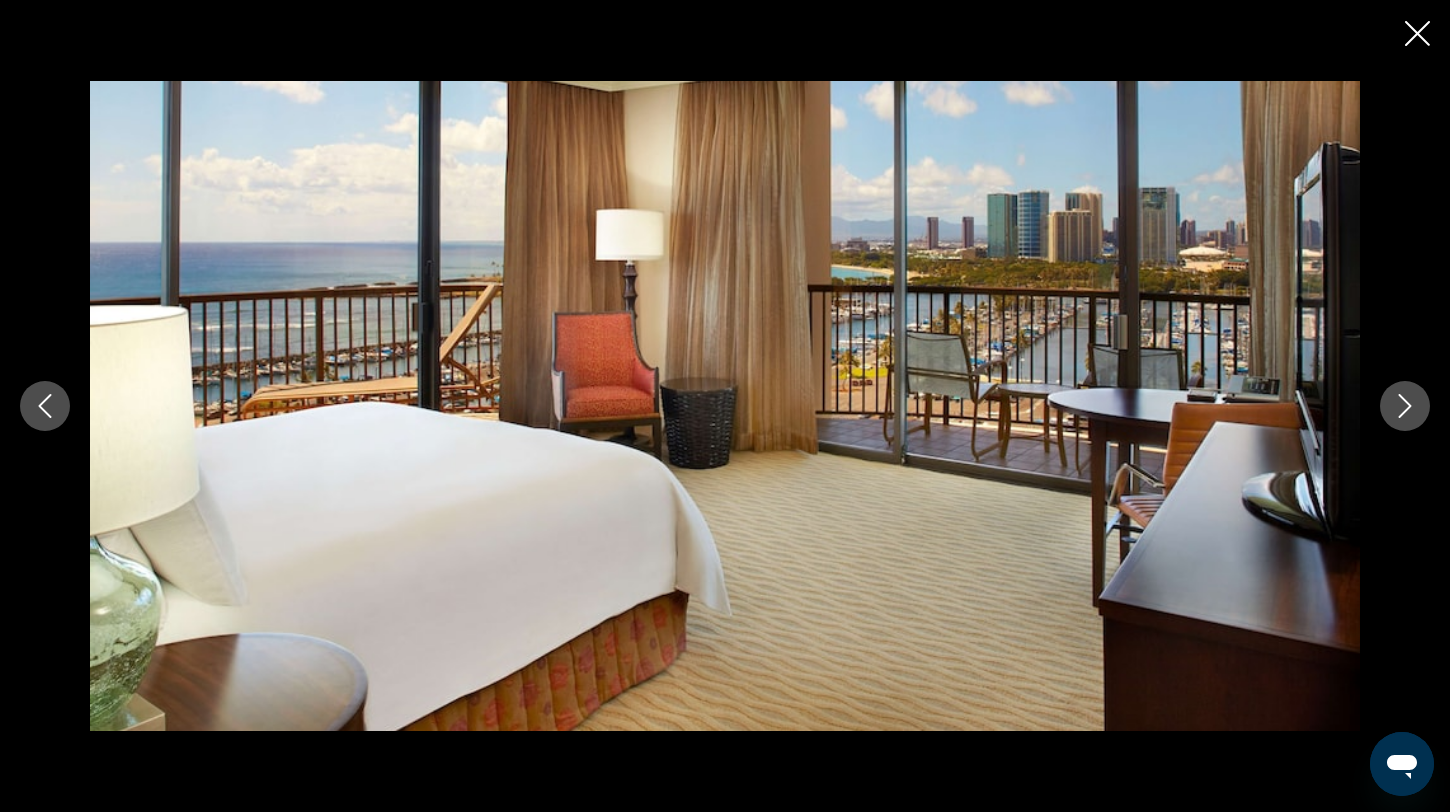 click 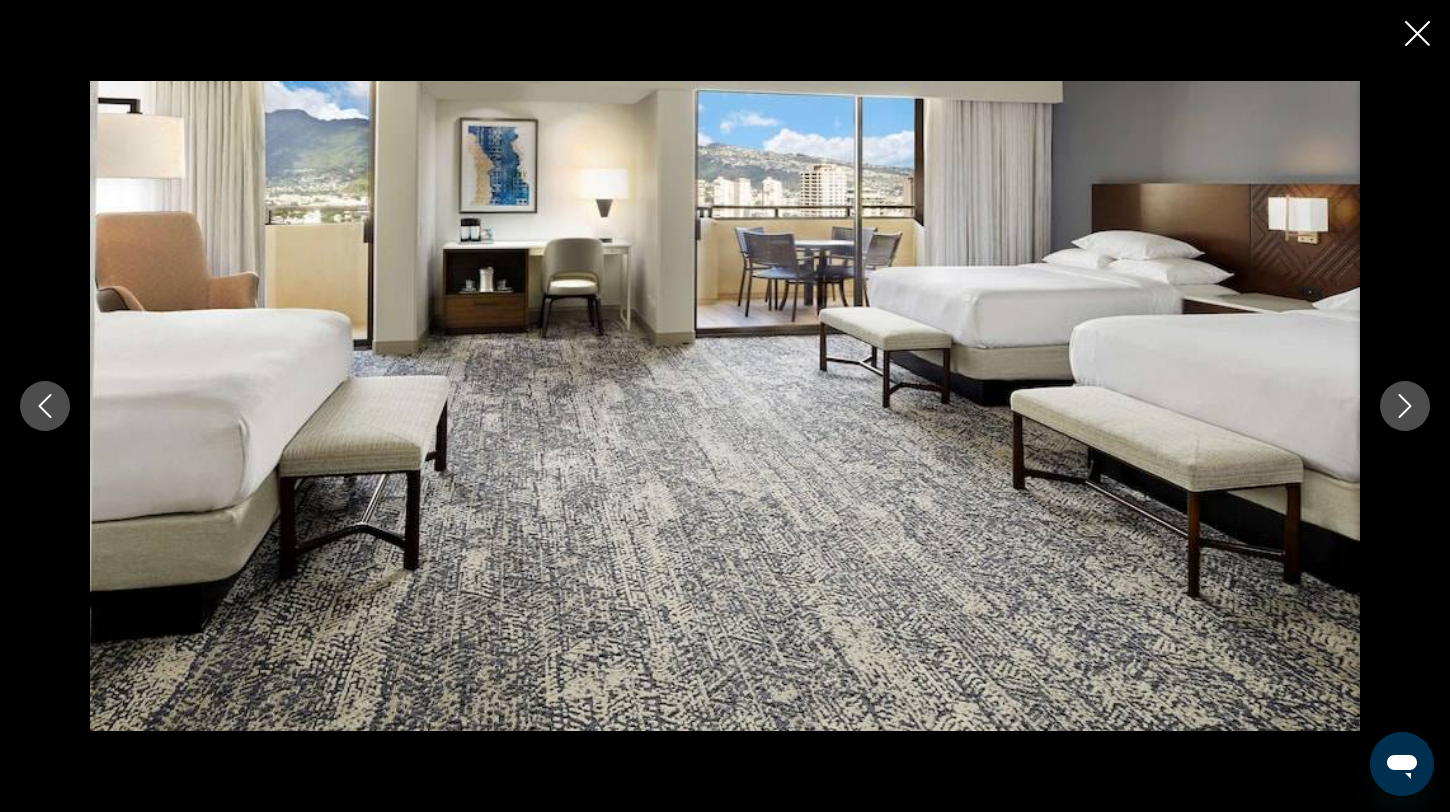 click 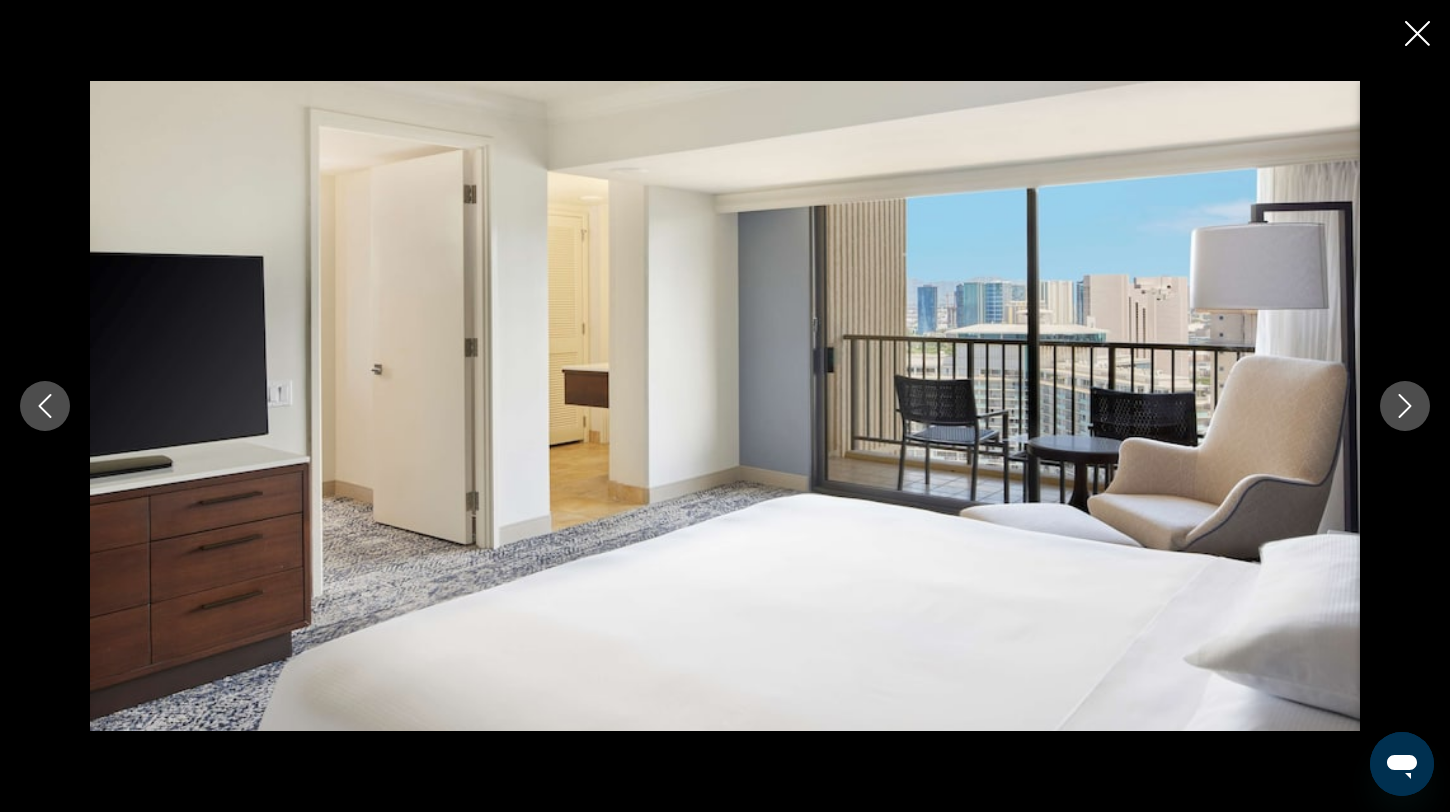 click 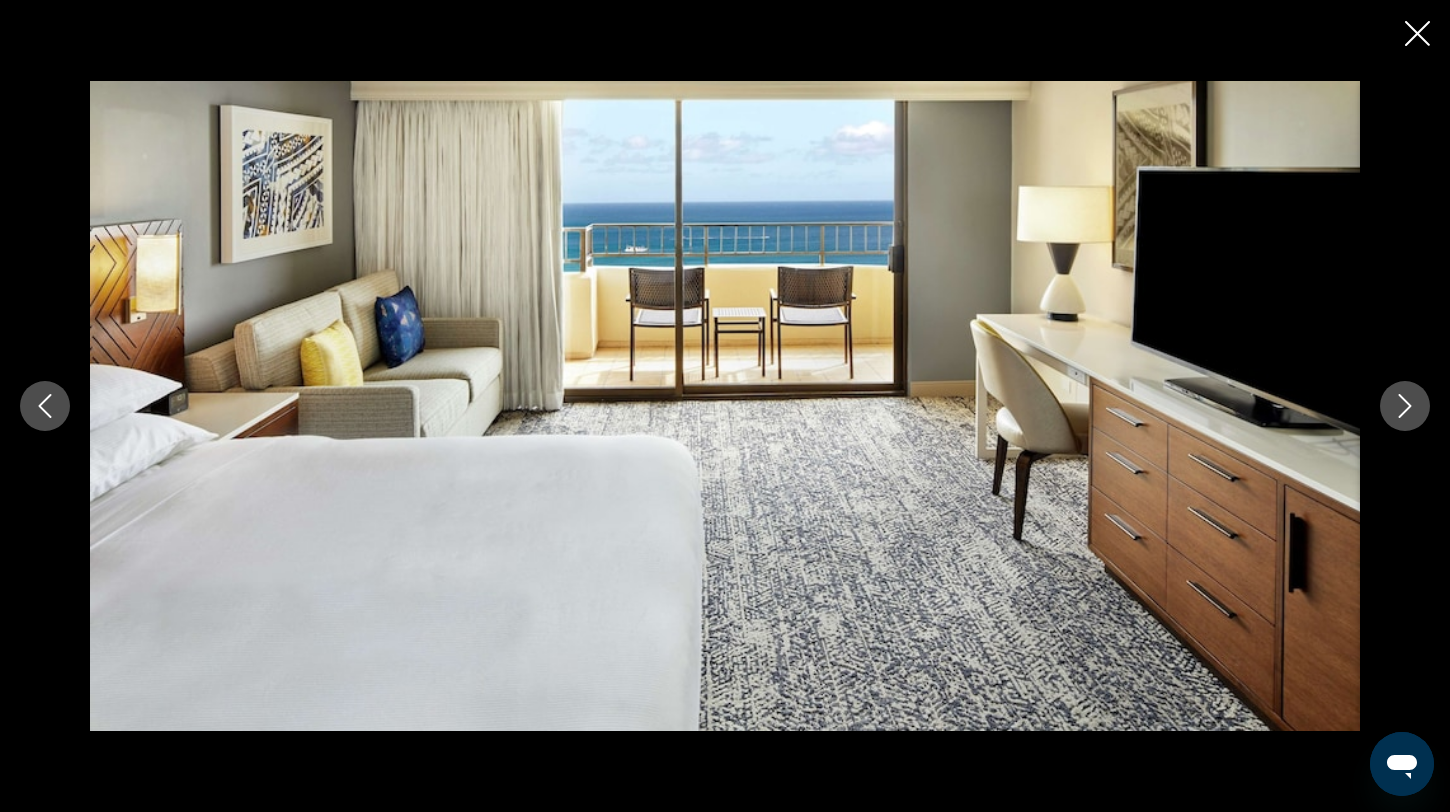 click 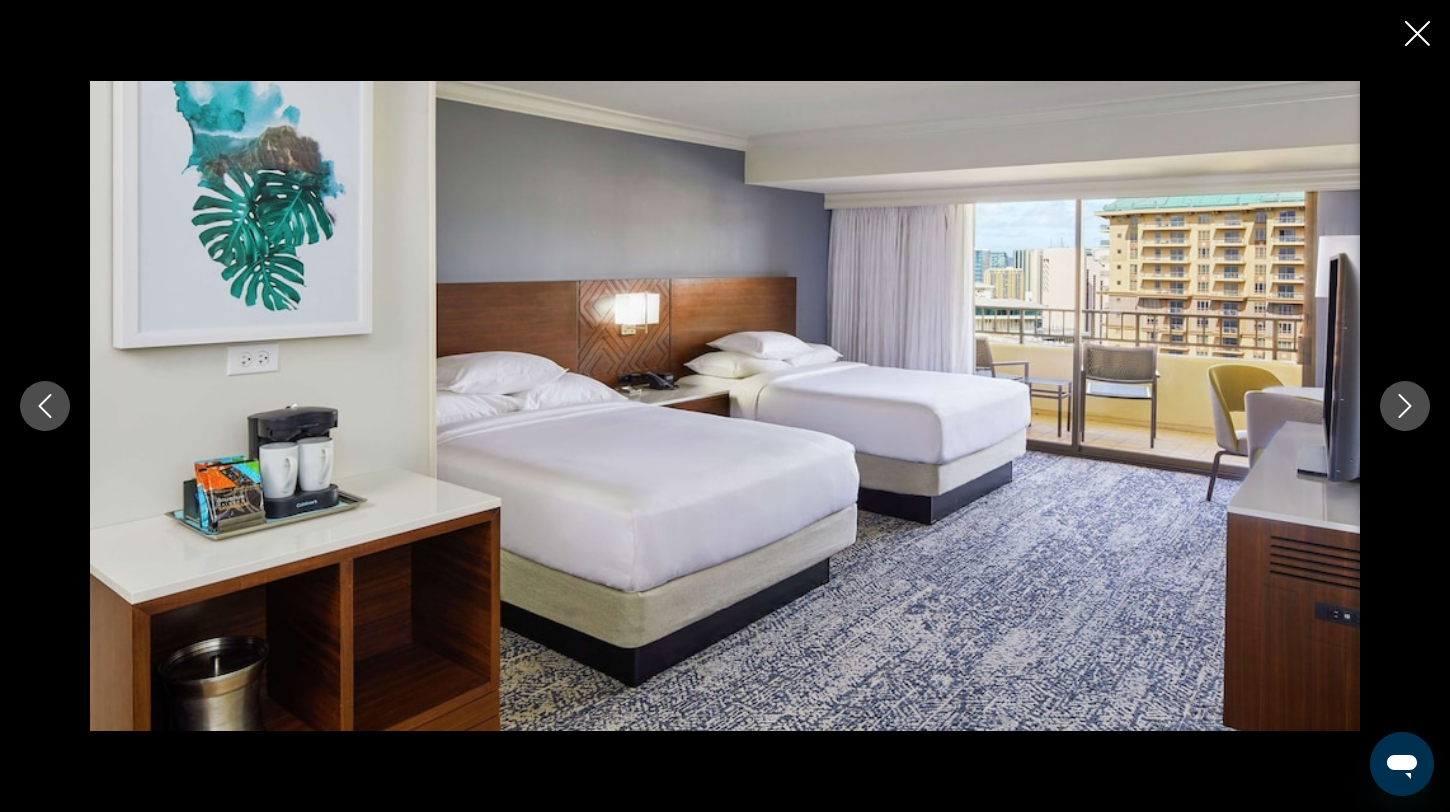click 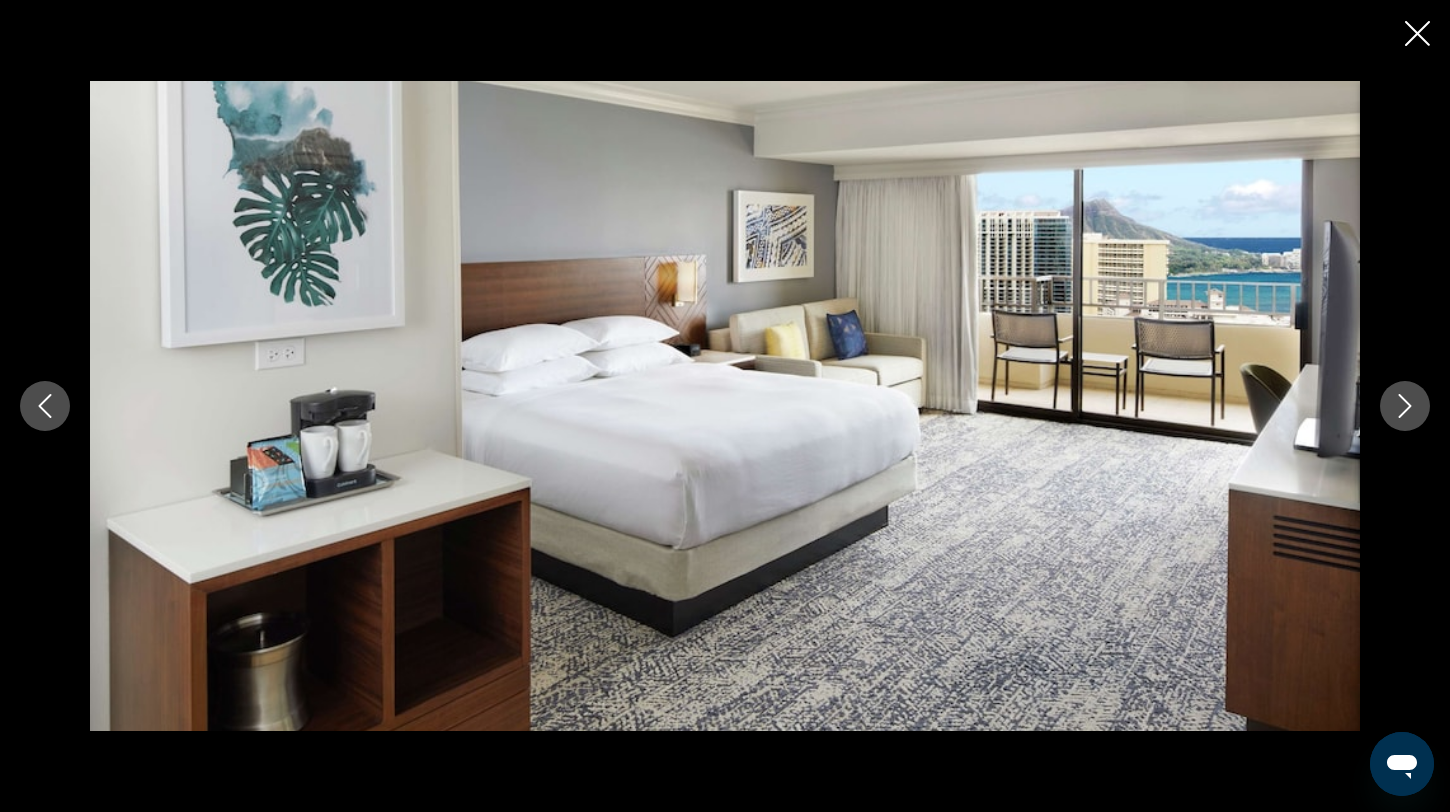 click 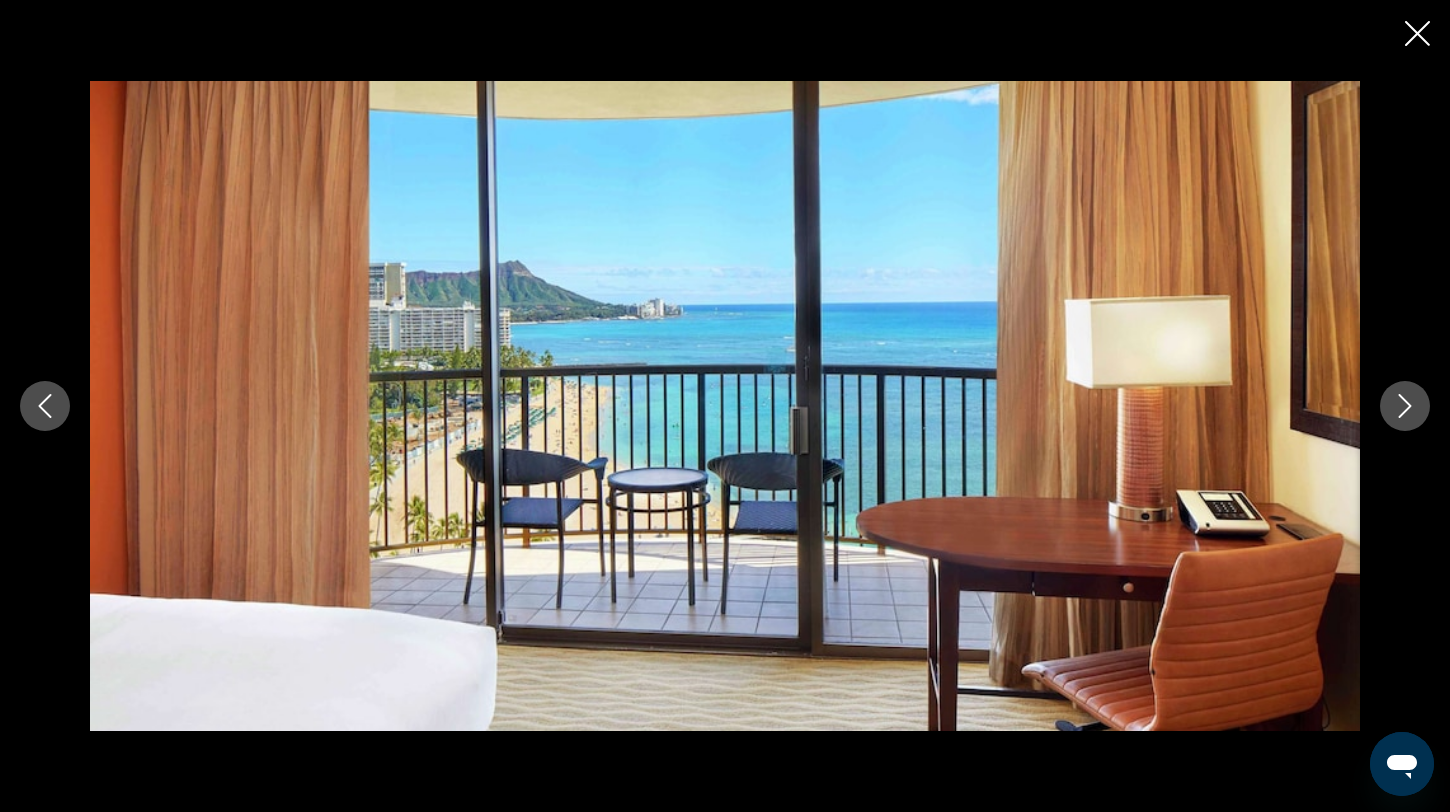 click 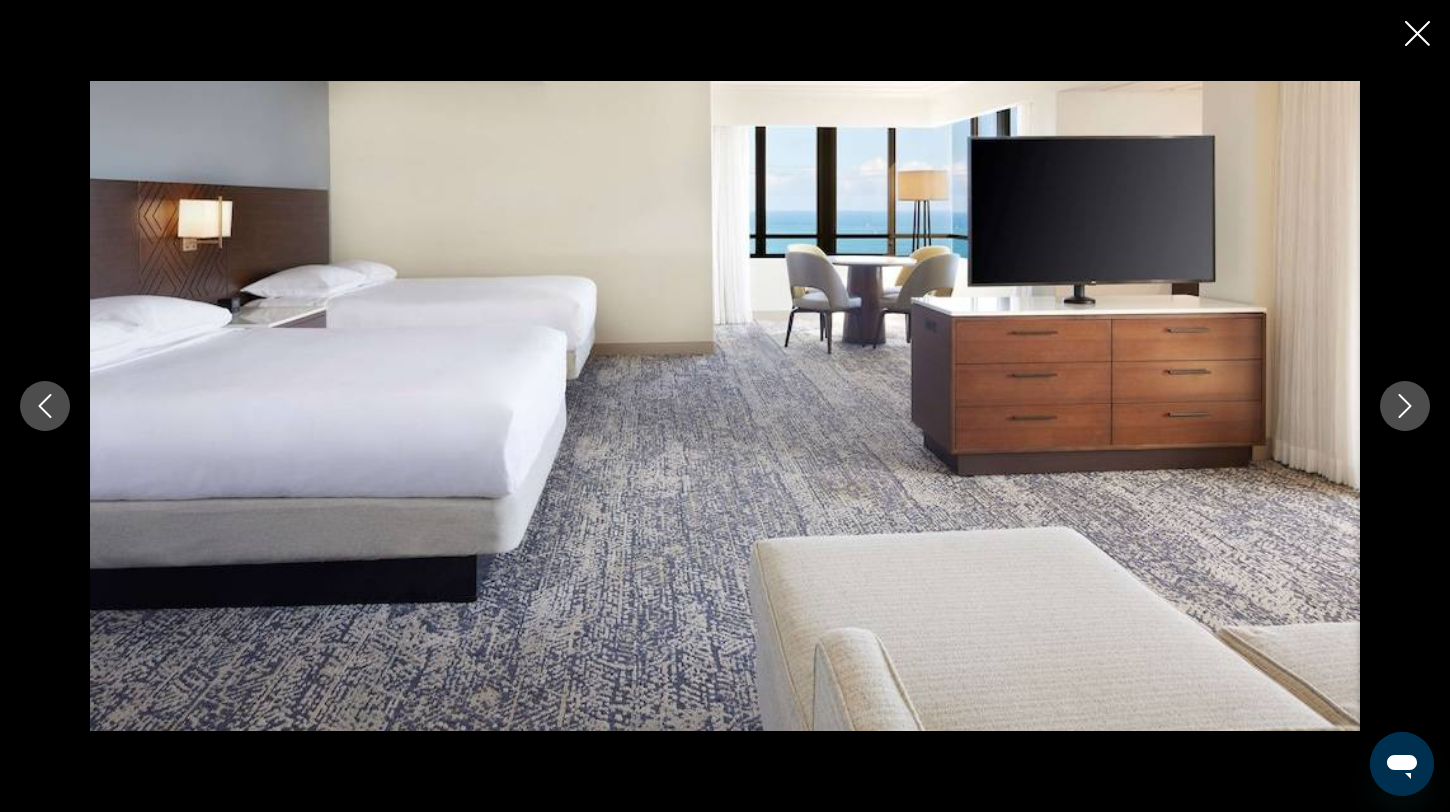 click 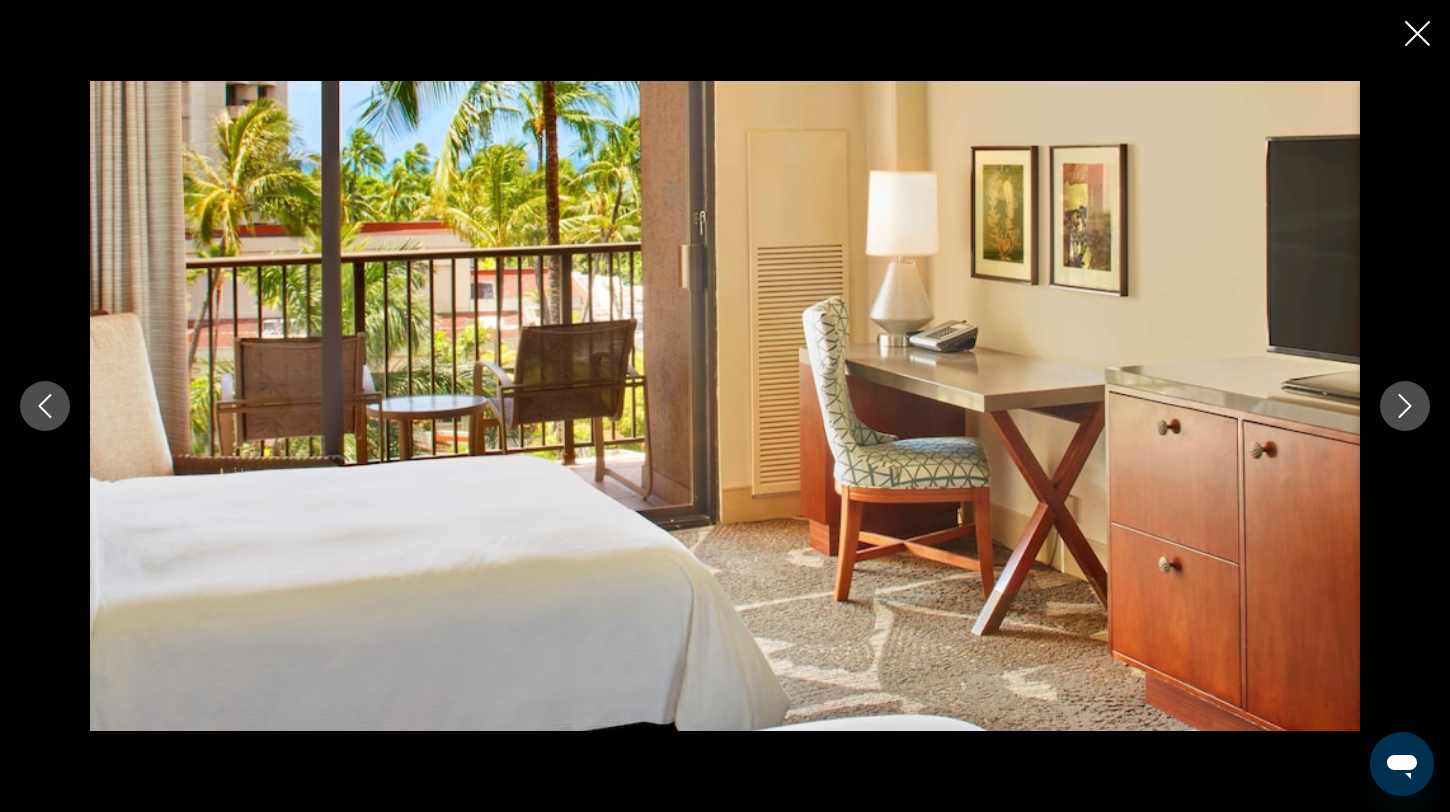 click 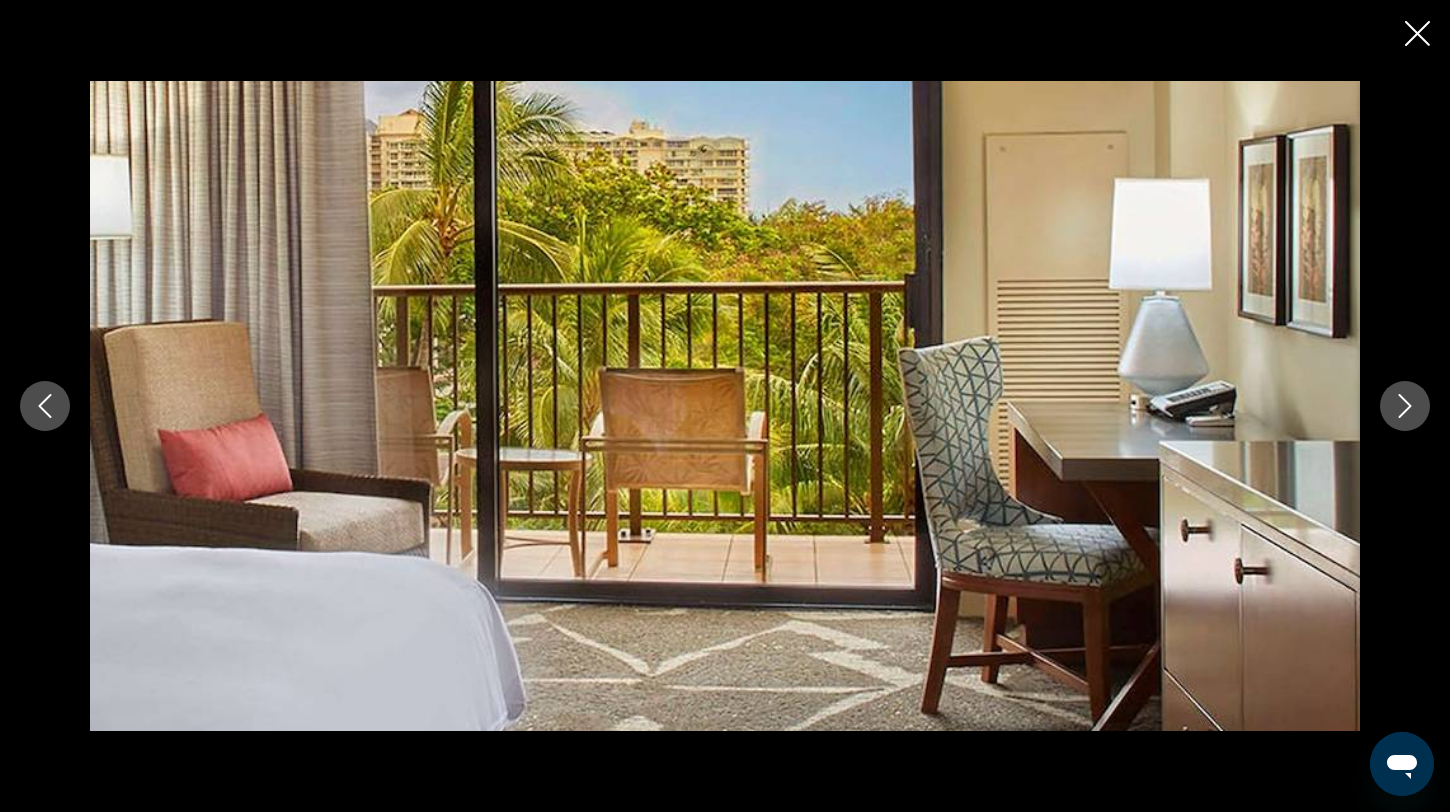 click 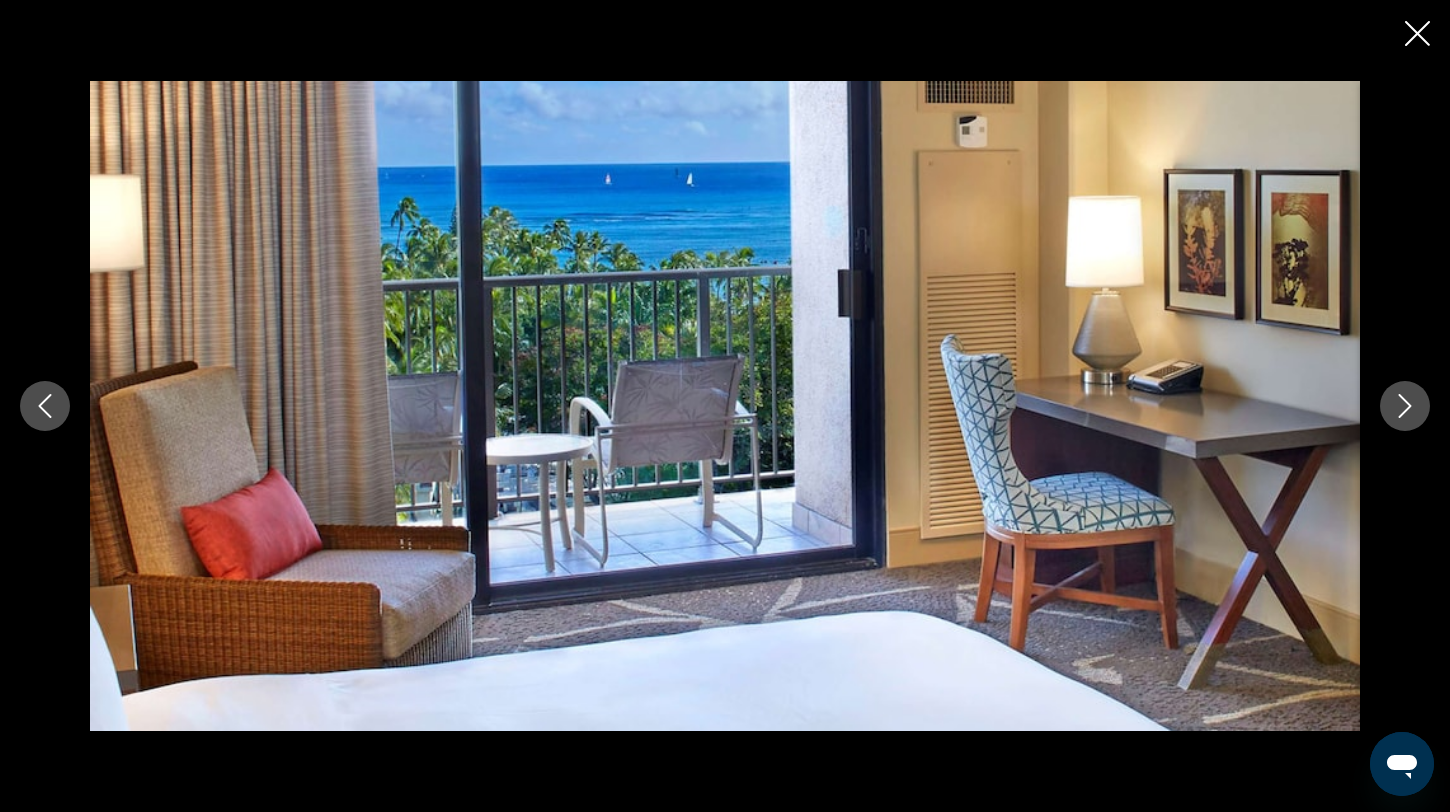 click 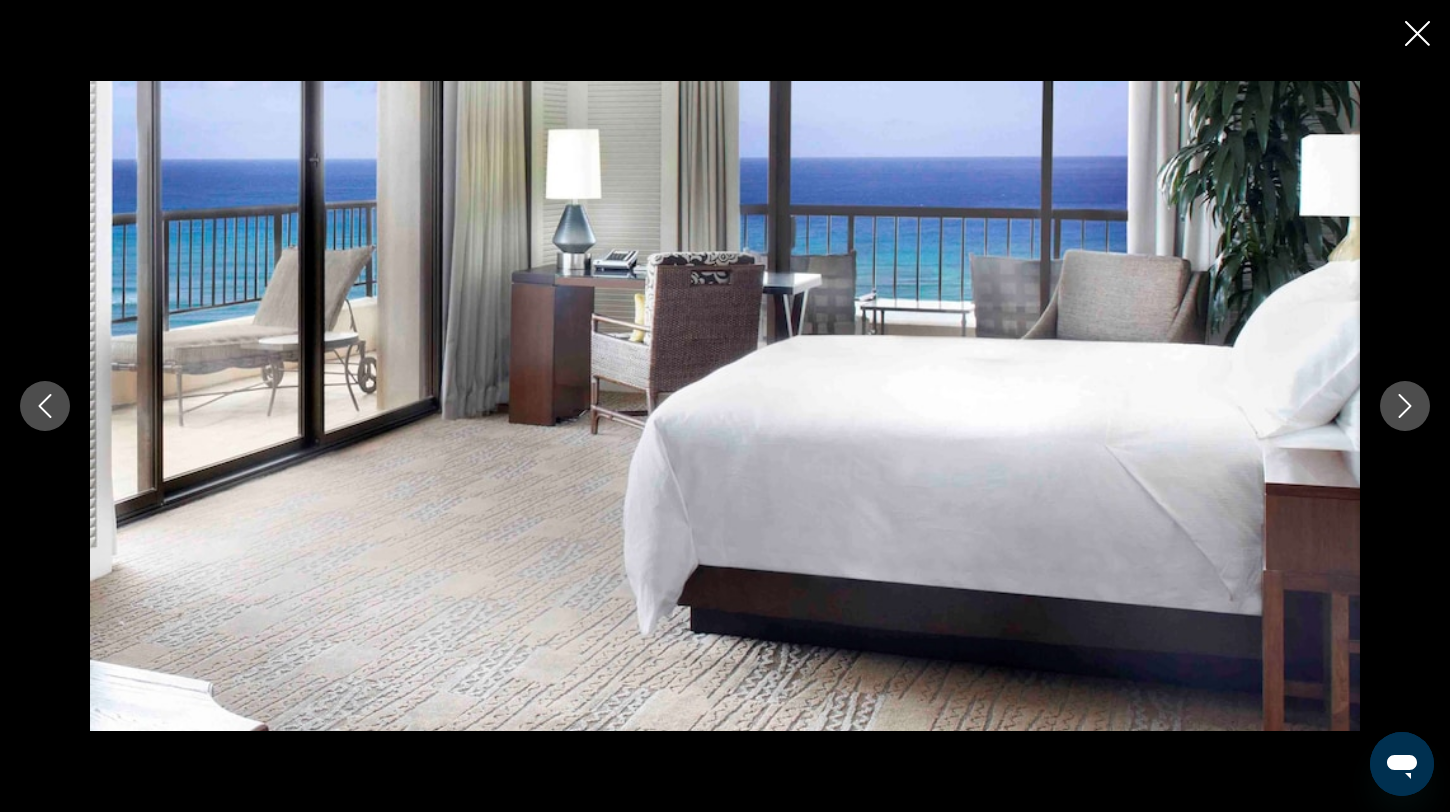 click 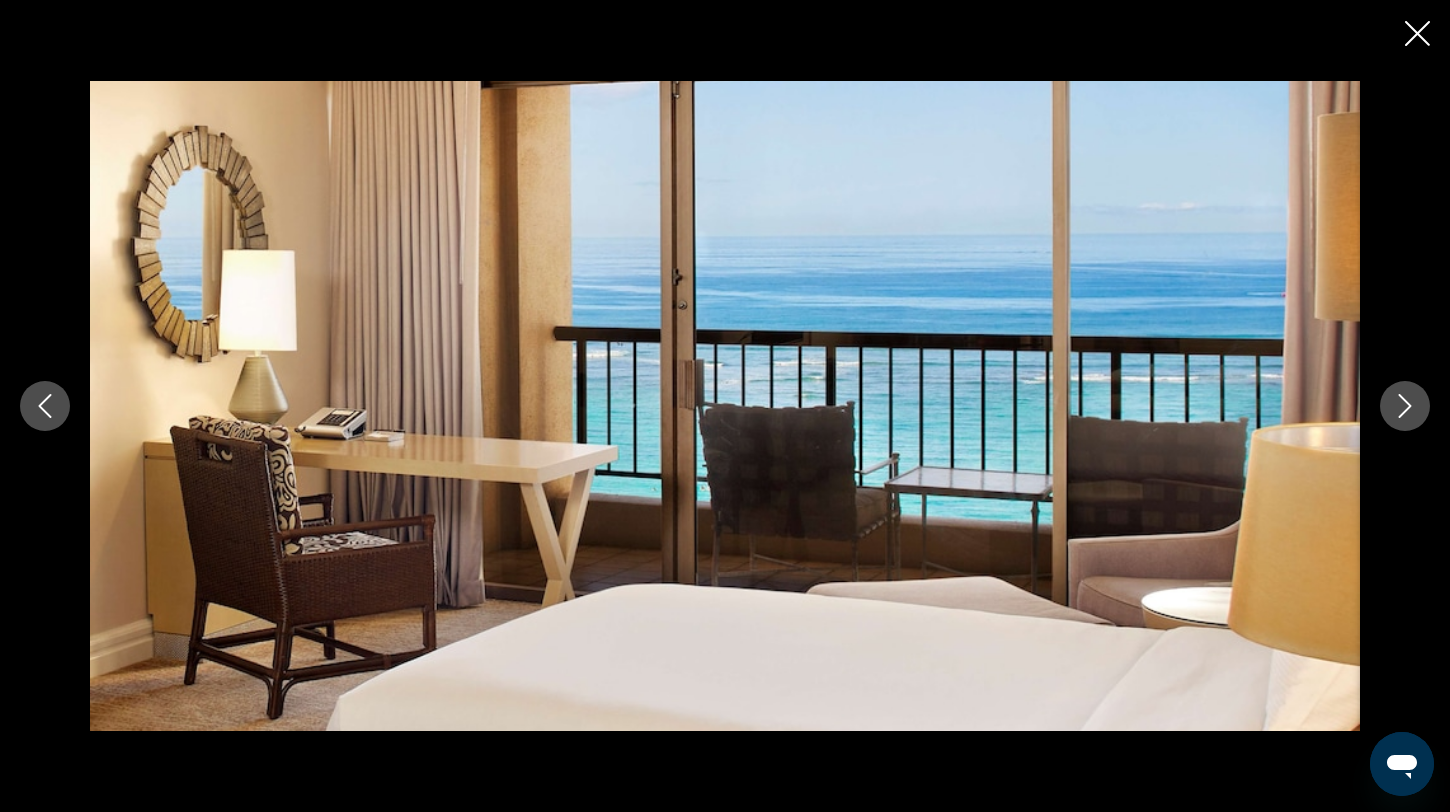 click 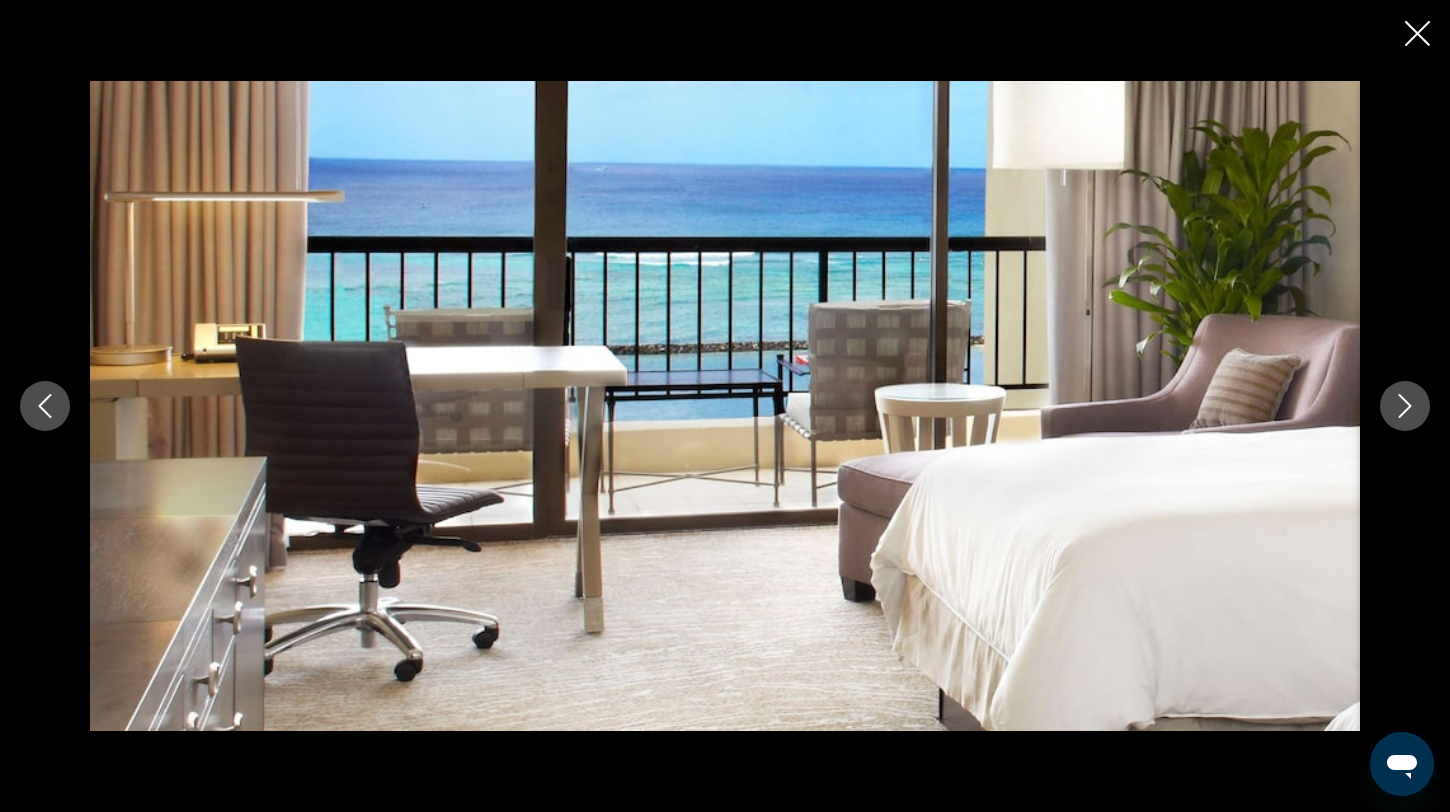 click 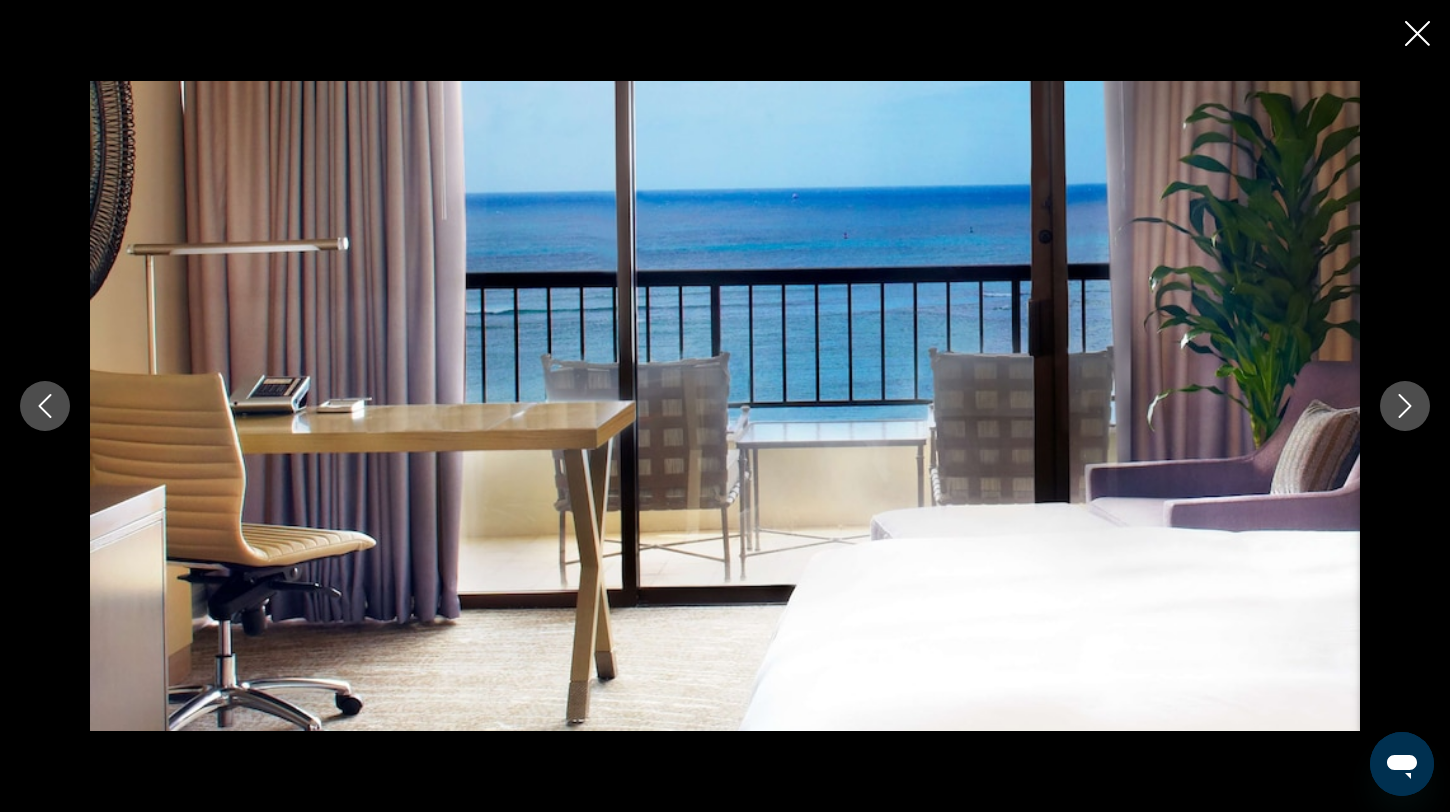 click 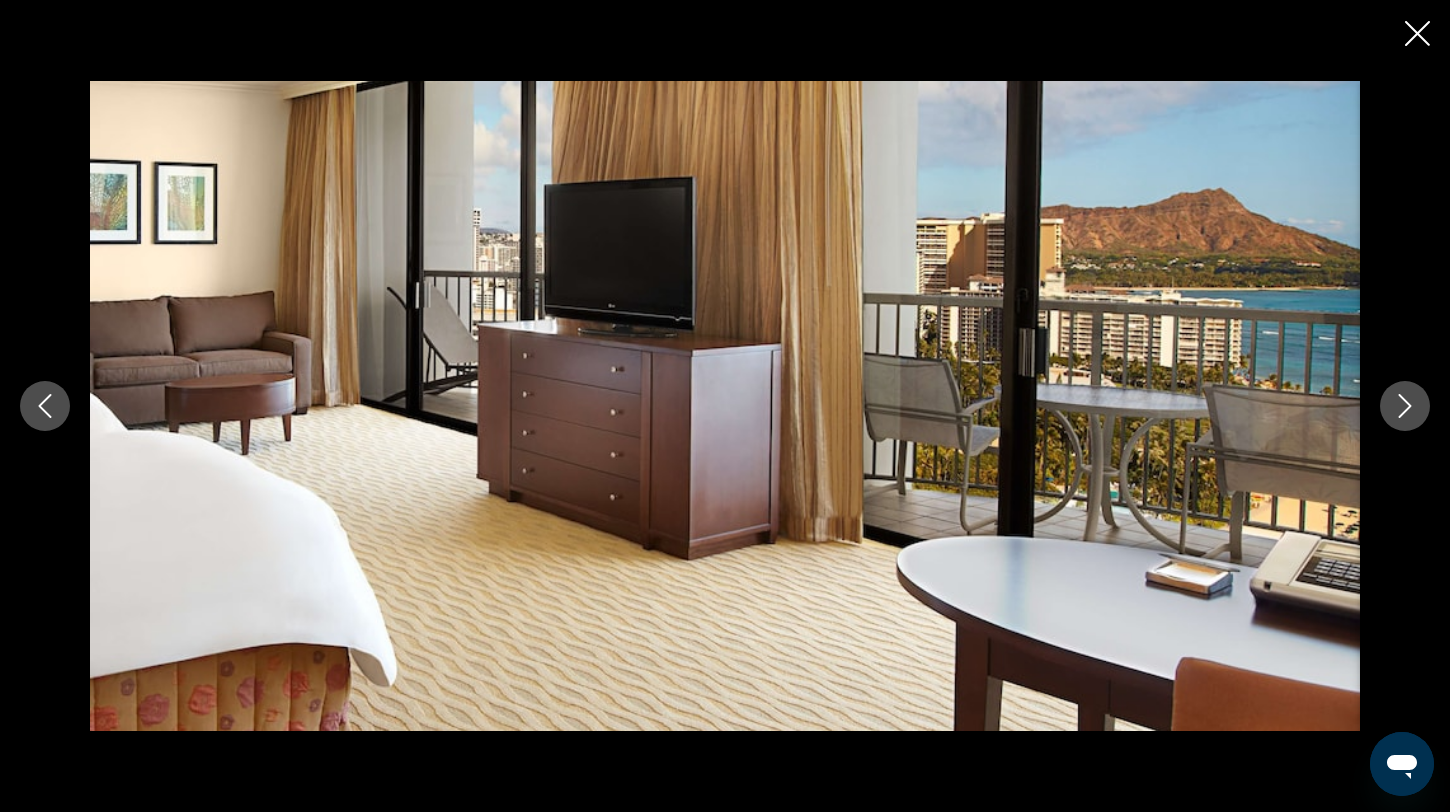 click 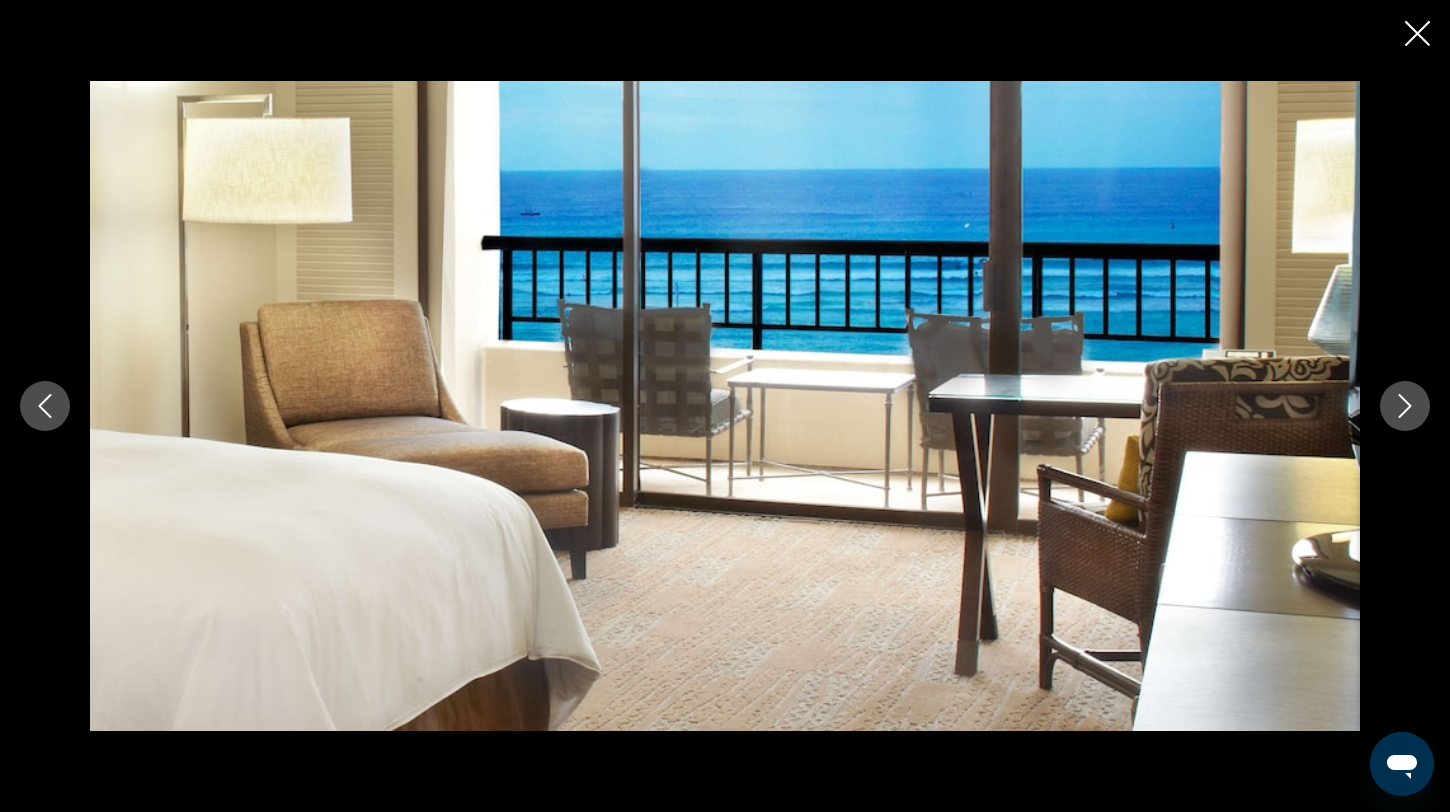 click 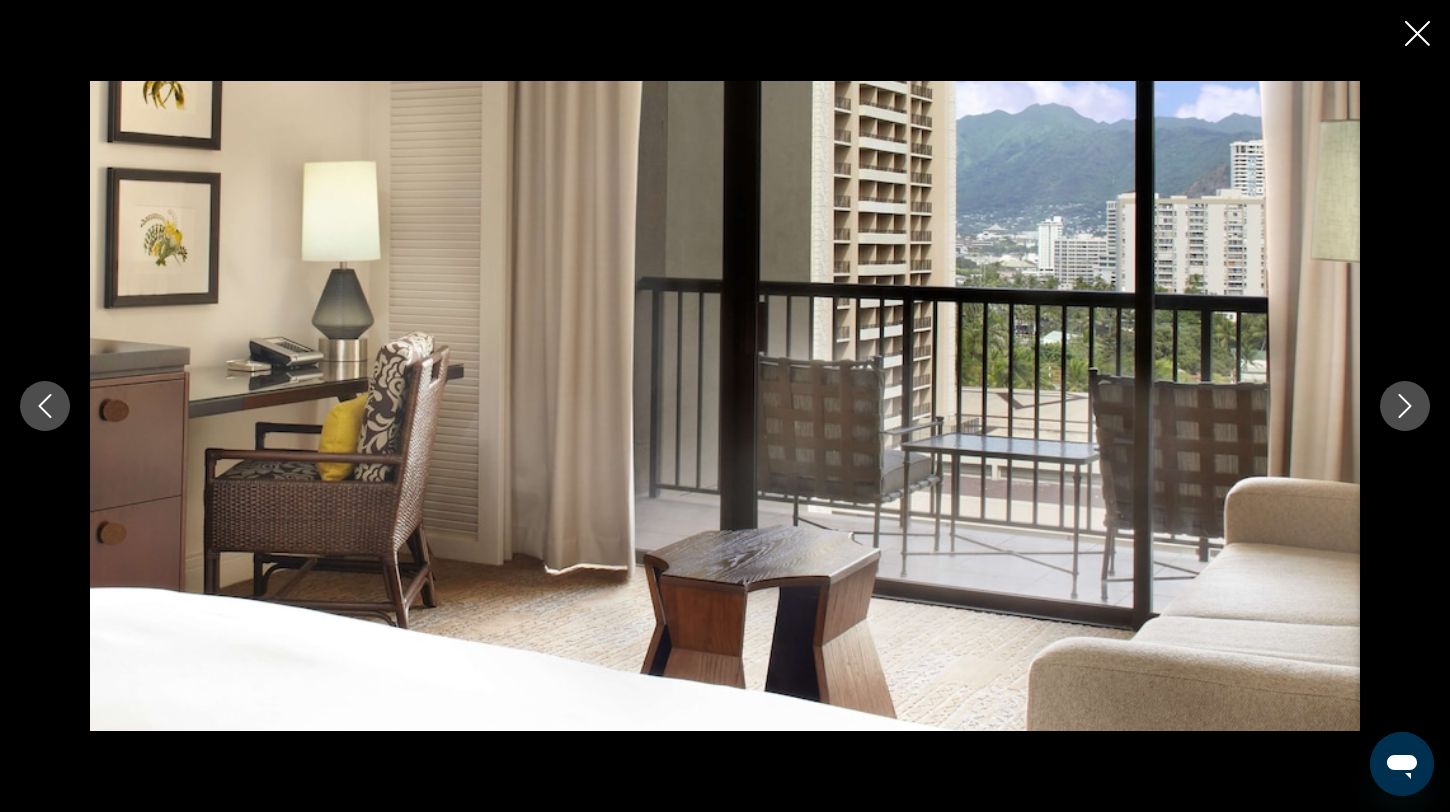 click at bounding box center [725, 406] 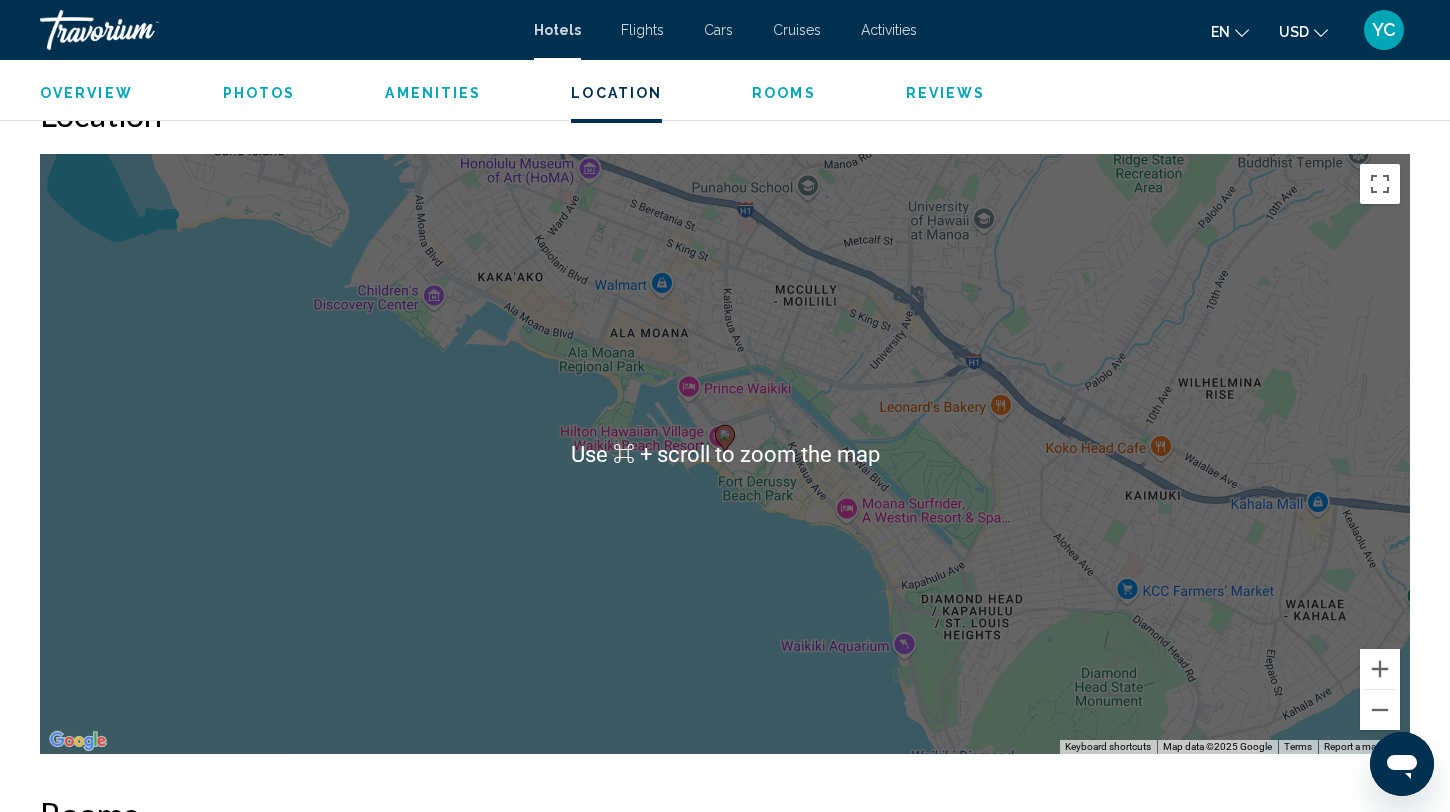 scroll, scrollTop: 1860, scrollLeft: 0, axis: vertical 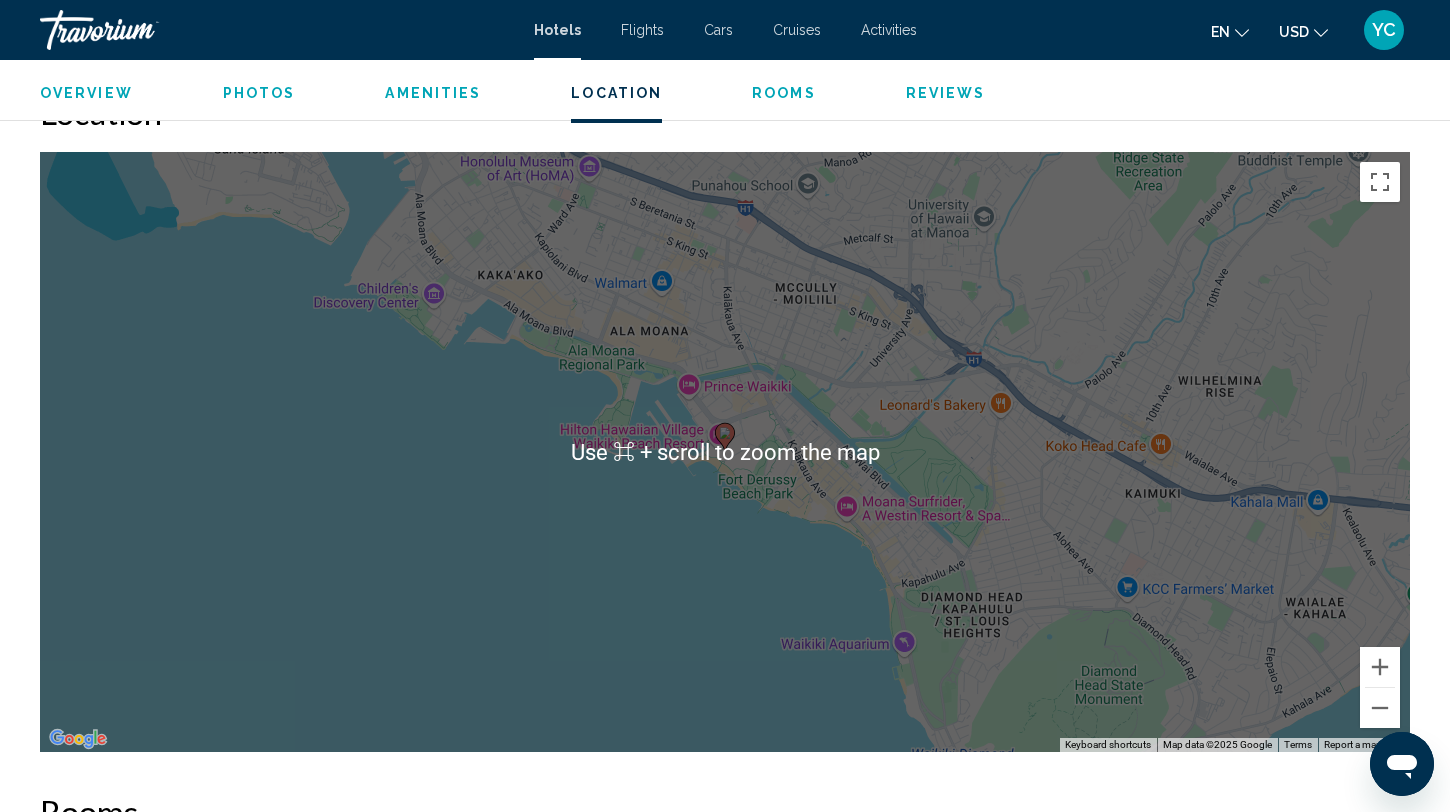 click on "To activate drag with keyboard, press Alt + Enter. Once in keyboard drag state, use the arrow keys to move the marker. To complete the drag, press the Enter key. To cancel, press Escape." at bounding box center (725, 452) 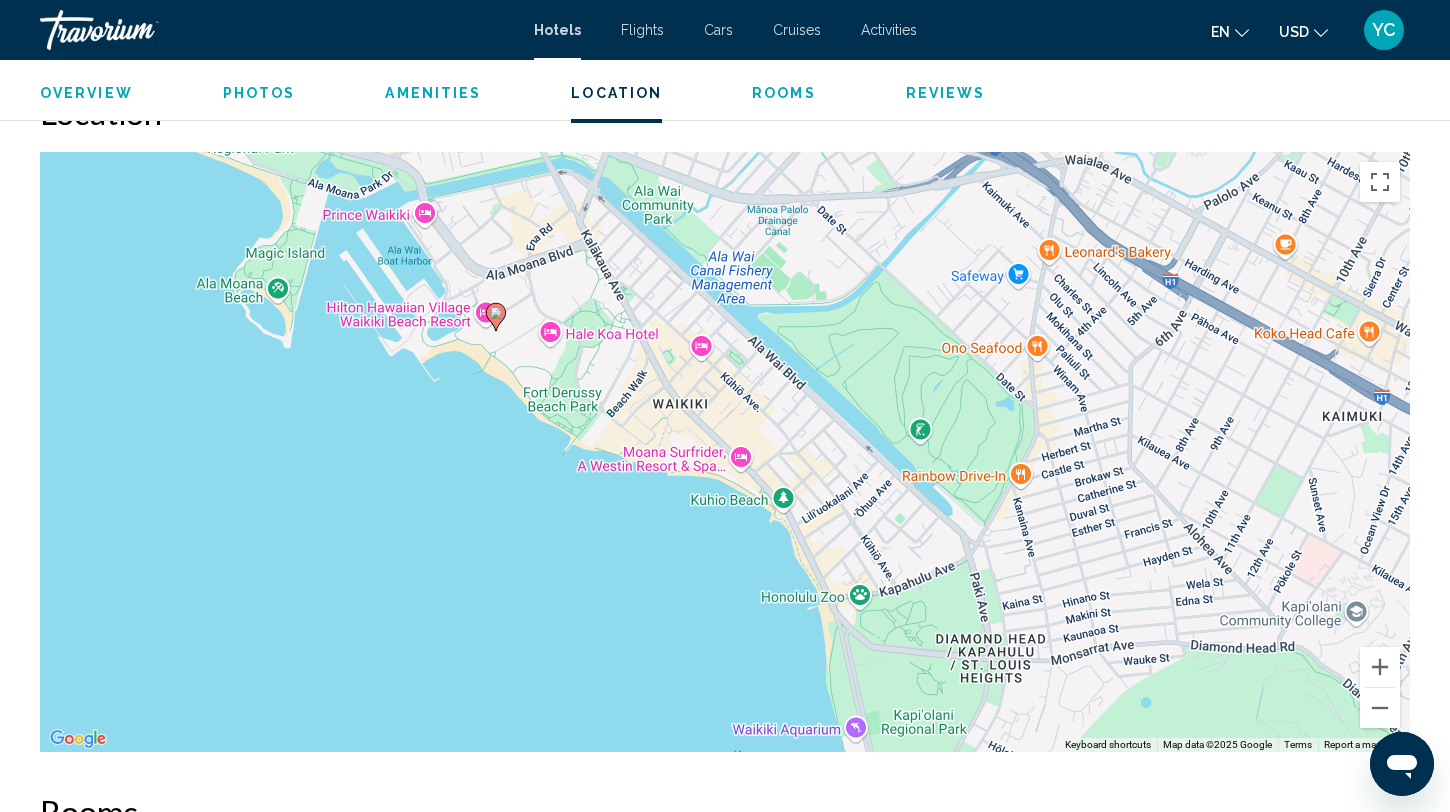 drag, startPoint x: 998, startPoint y: 570, endPoint x: 1232, endPoint y: 490, distance: 247.2974 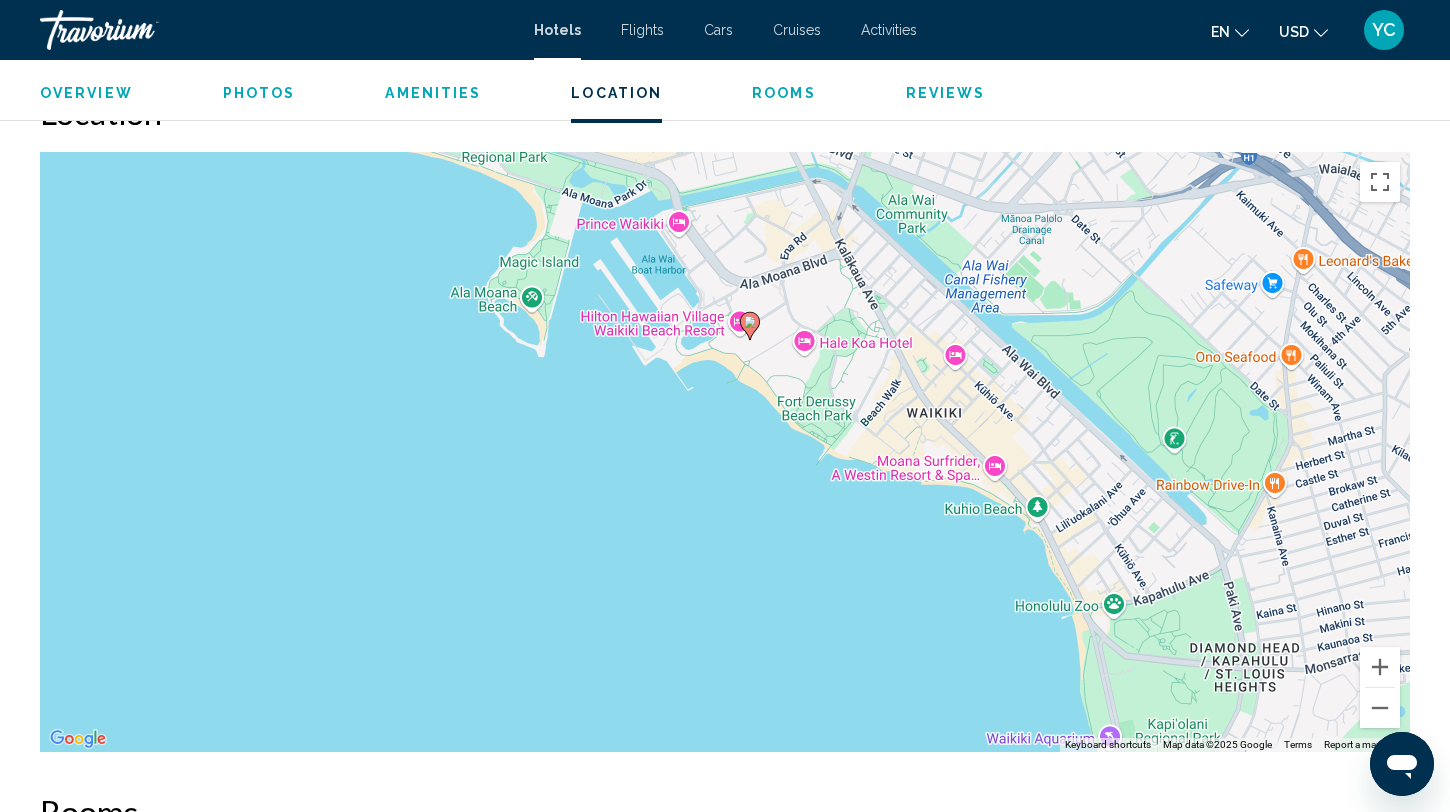 drag, startPoint x: 654, startPoint y: 428, endPoint x: 879, endPoint y: 432, distance: 225.03555 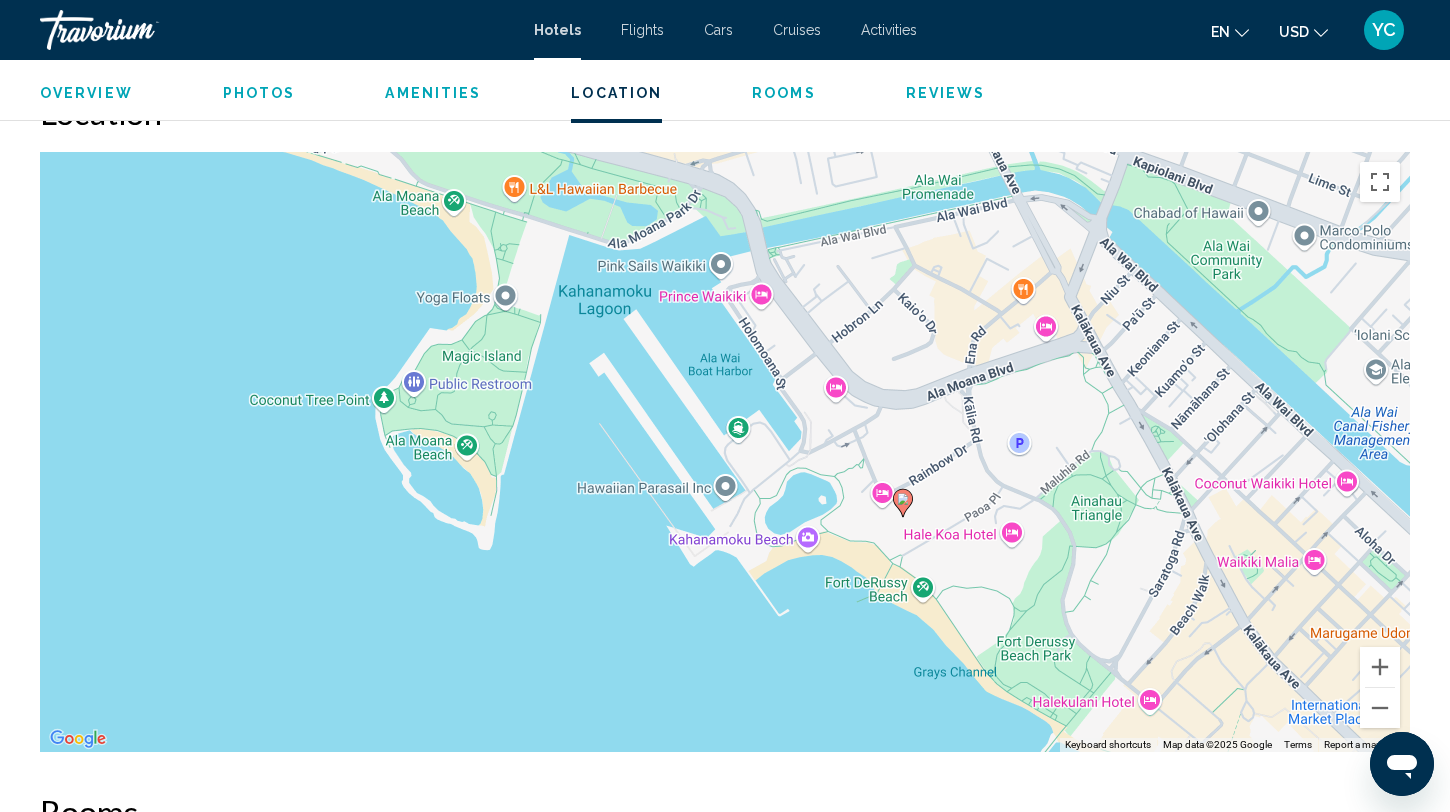 drag, startPoint x: 789, startPoint y: 369, endPoint x: 1047, endPoint y: 599, distance: 345.63565 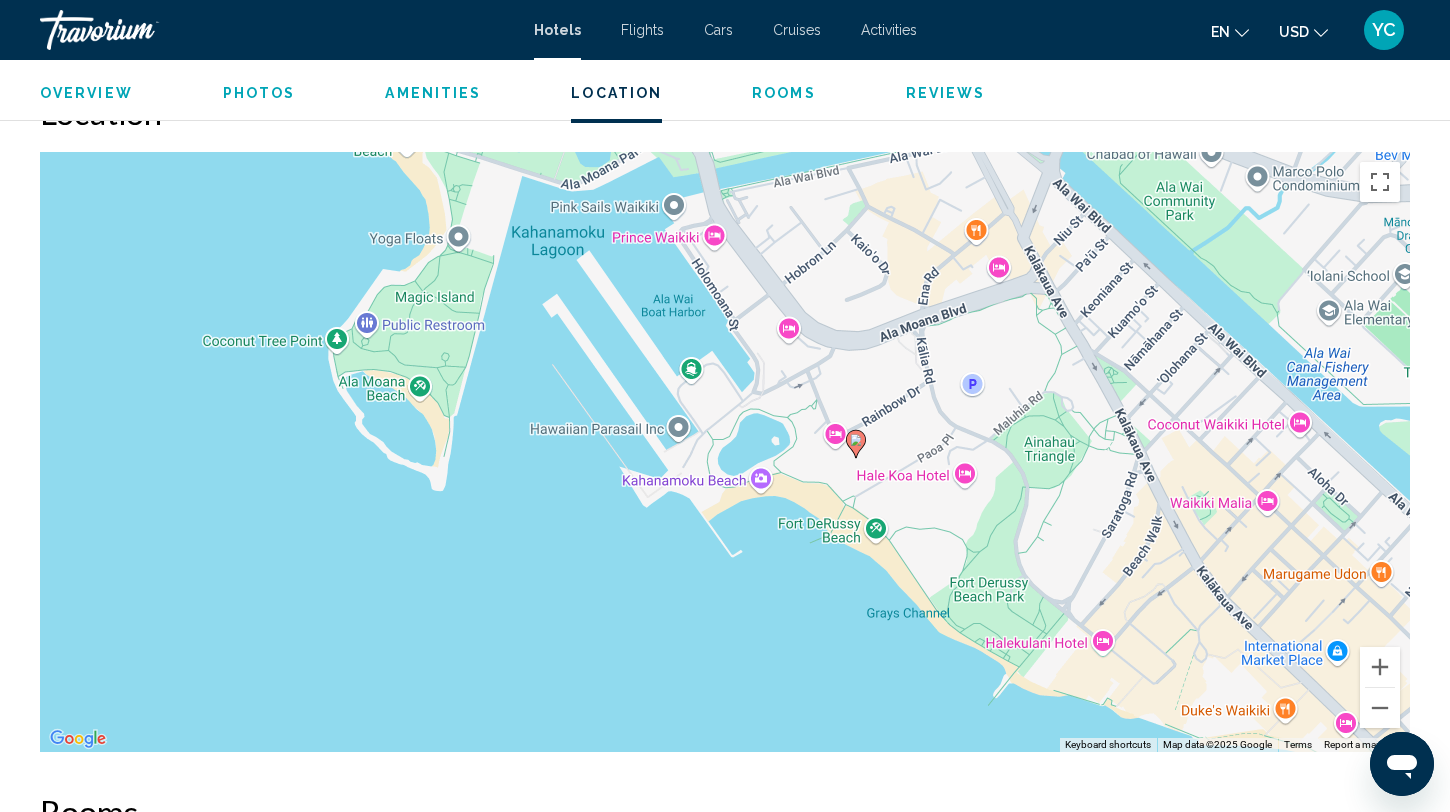drag, startPoint x: 1043, startPoint y: 424, endPoint x: 995, endPoint y: 365, distance: 76.05919 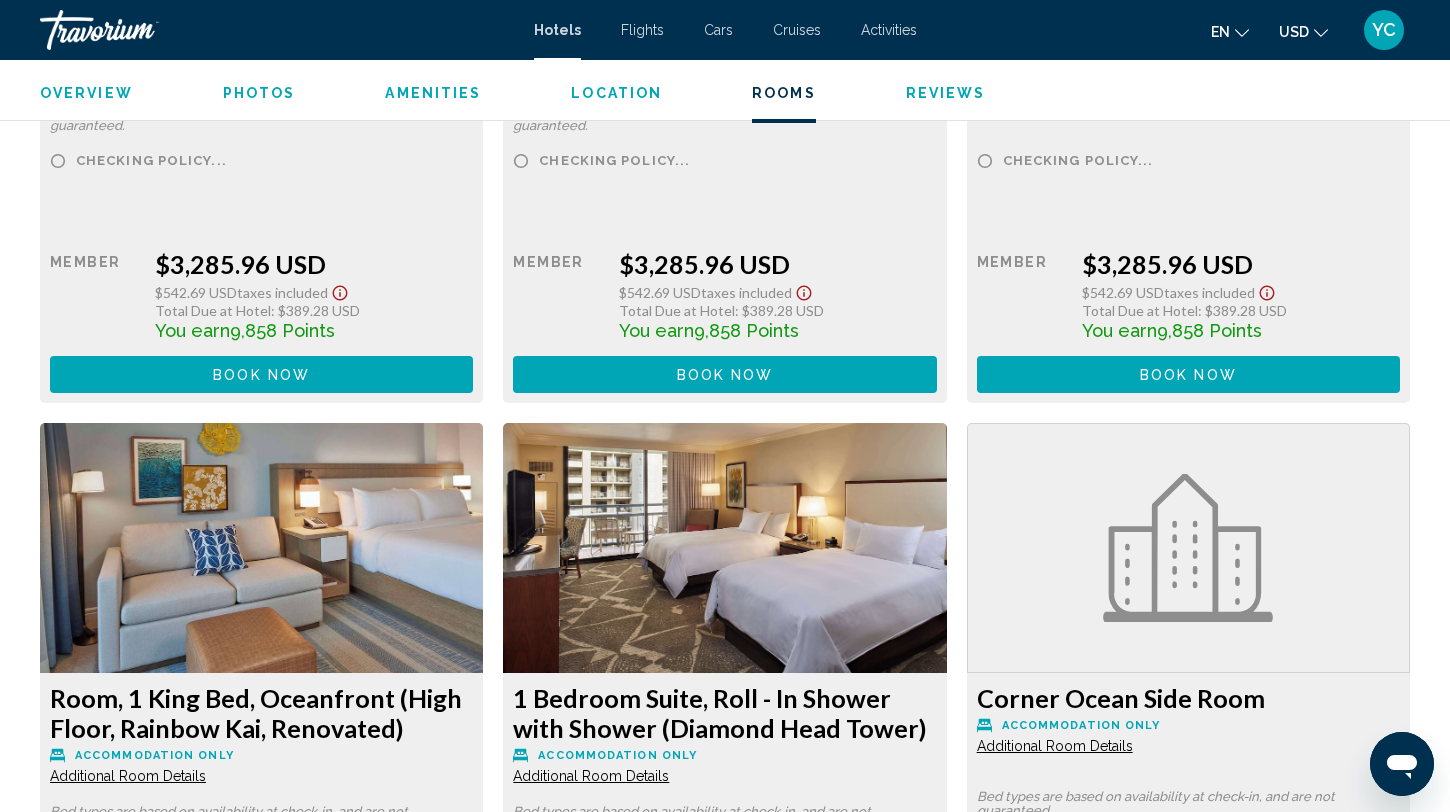 scroll, scrollTop: 20264, scrollLeft: 0, axis: vertical 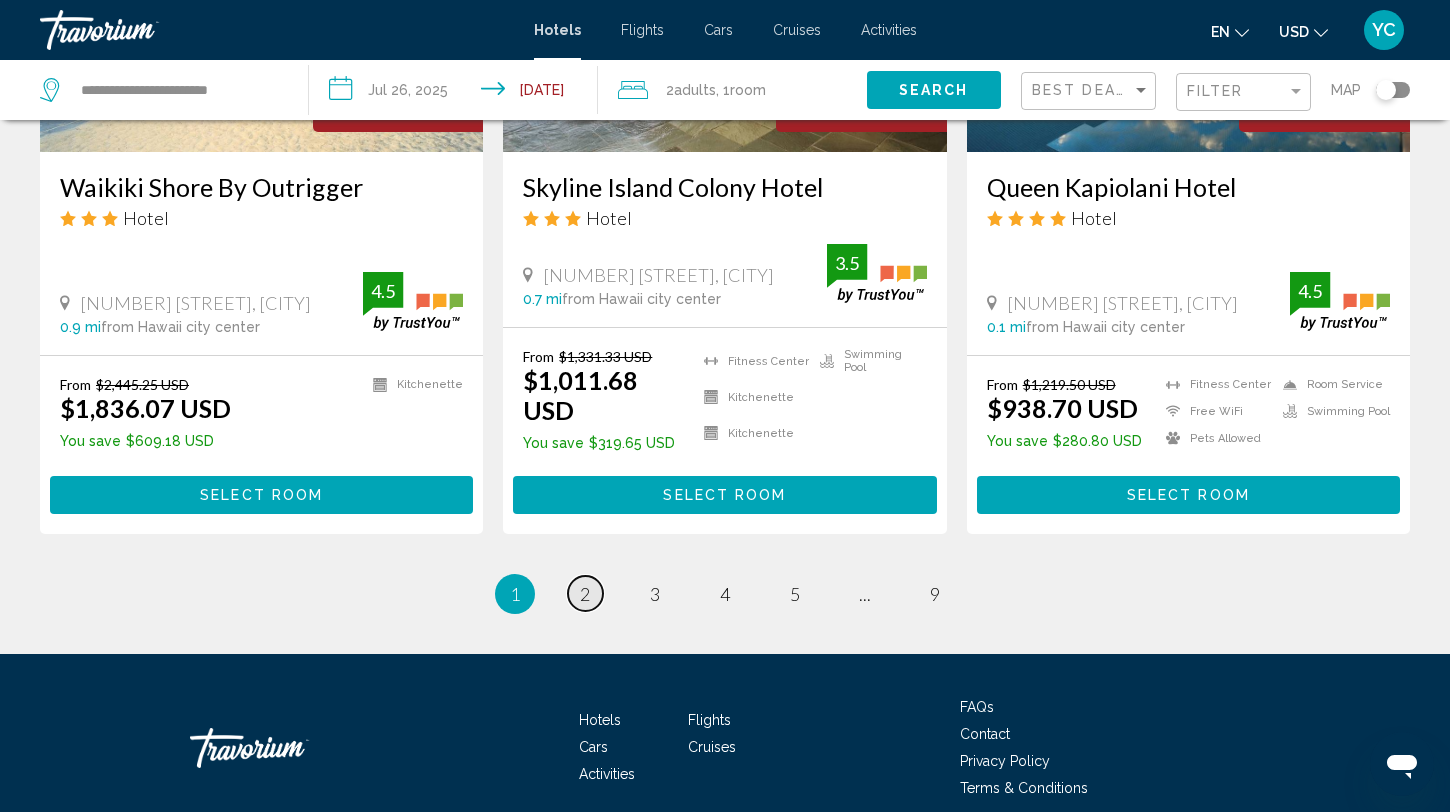 click on "2" at bounding box center [585, 594] 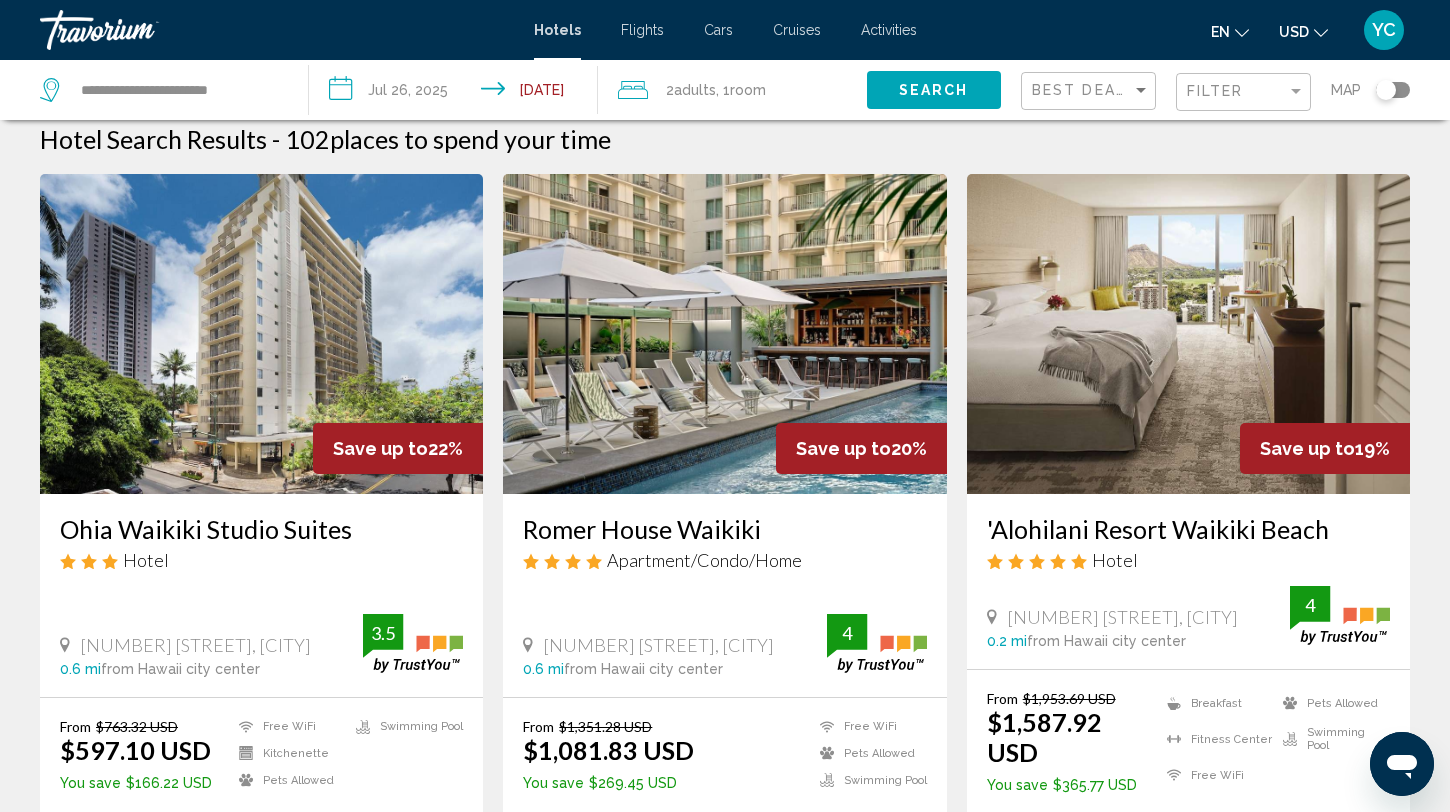 scroll, scrollTop: 19, scrollLeft: 0, axis: vertical 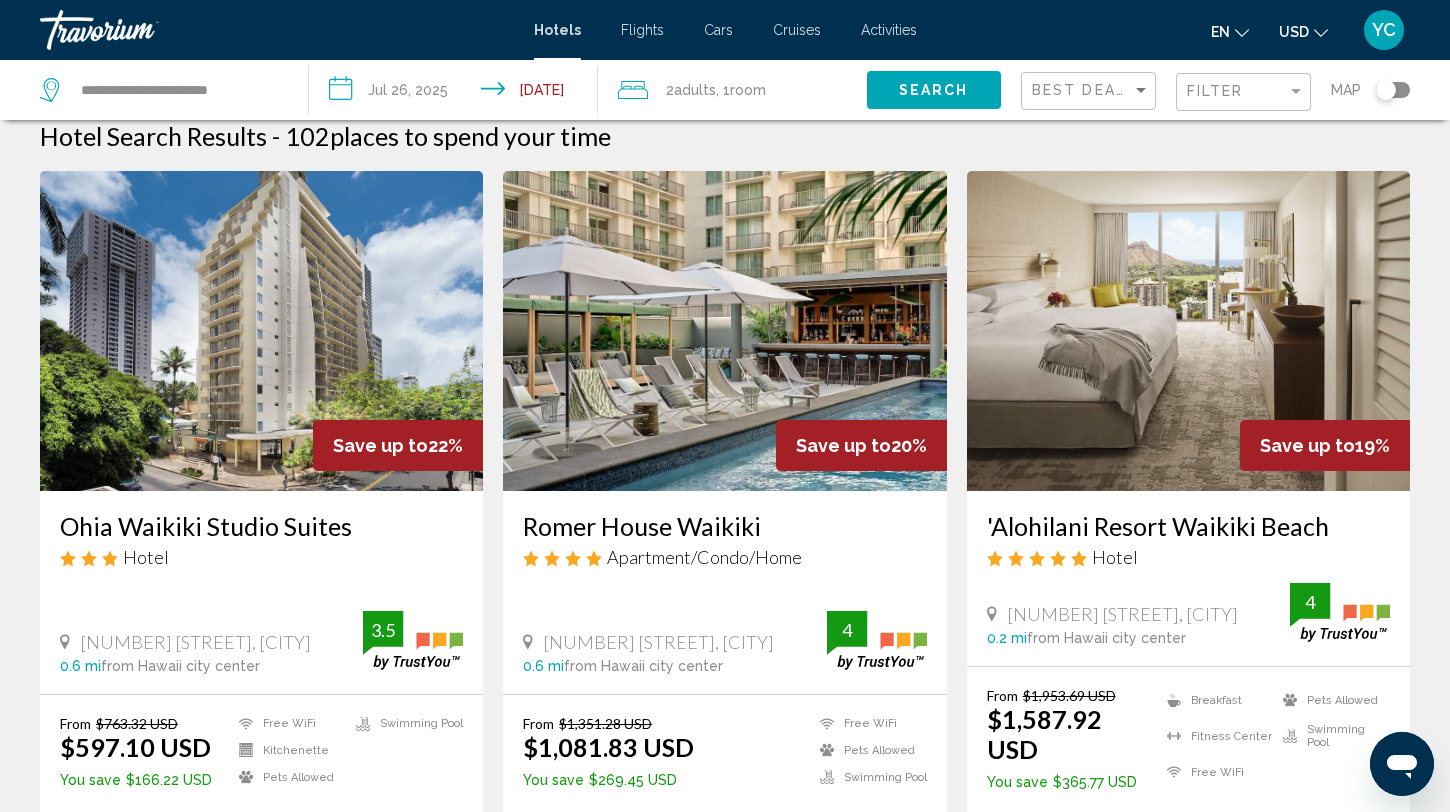 click at bounding box center (1188, 331) 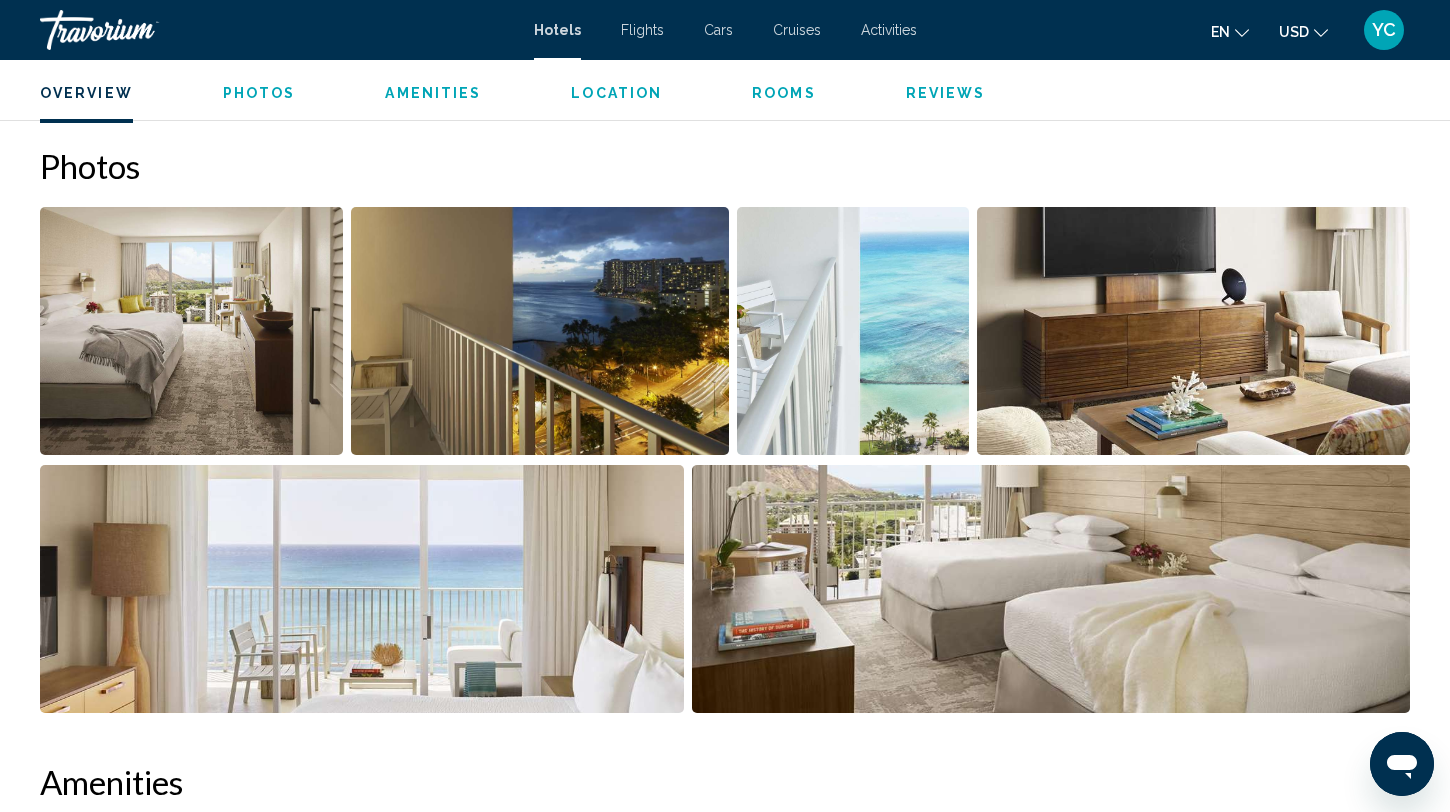 scroll, scrollTop: 931, scrollLeft: 0, axis: vertical 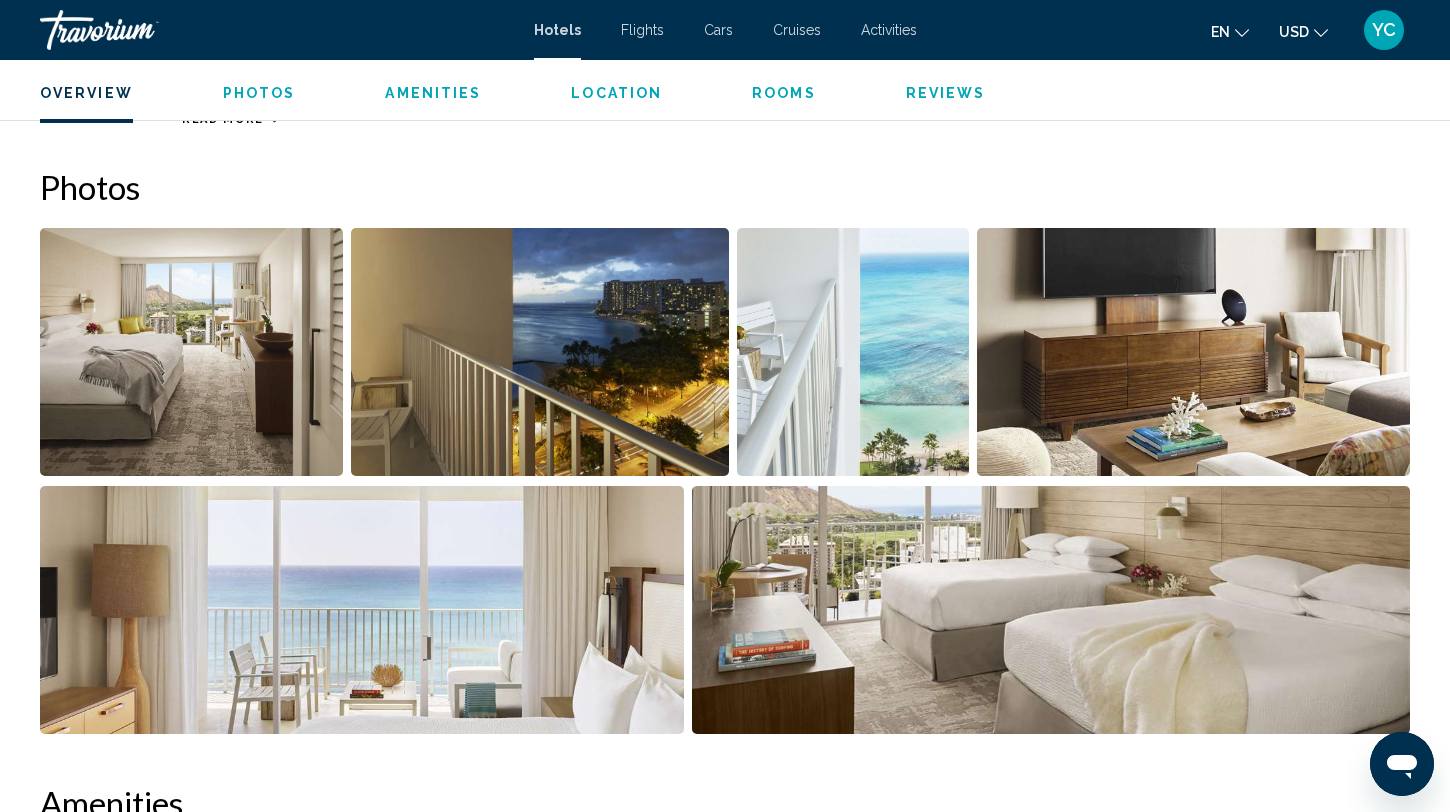 click at bounding box center (191, 352) 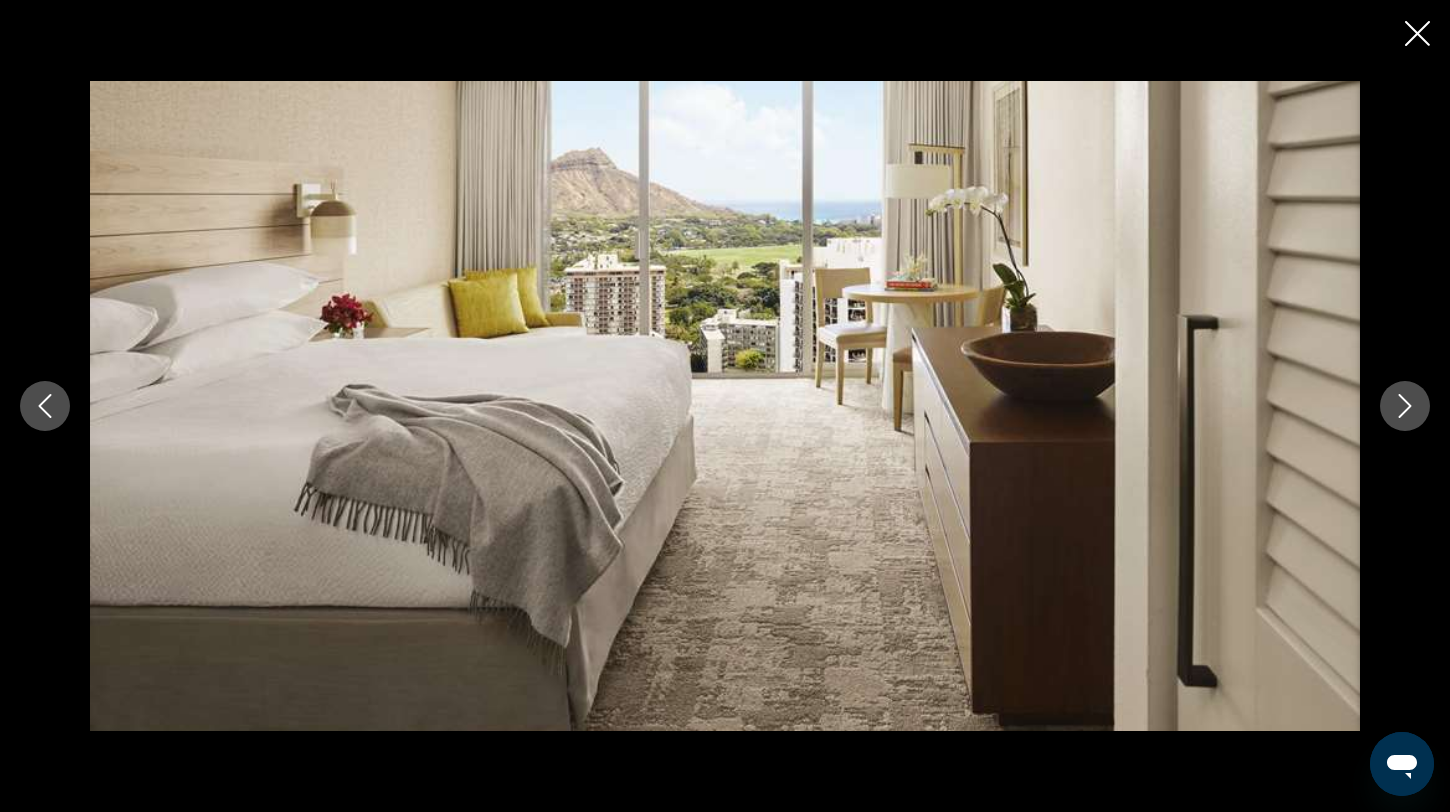 click 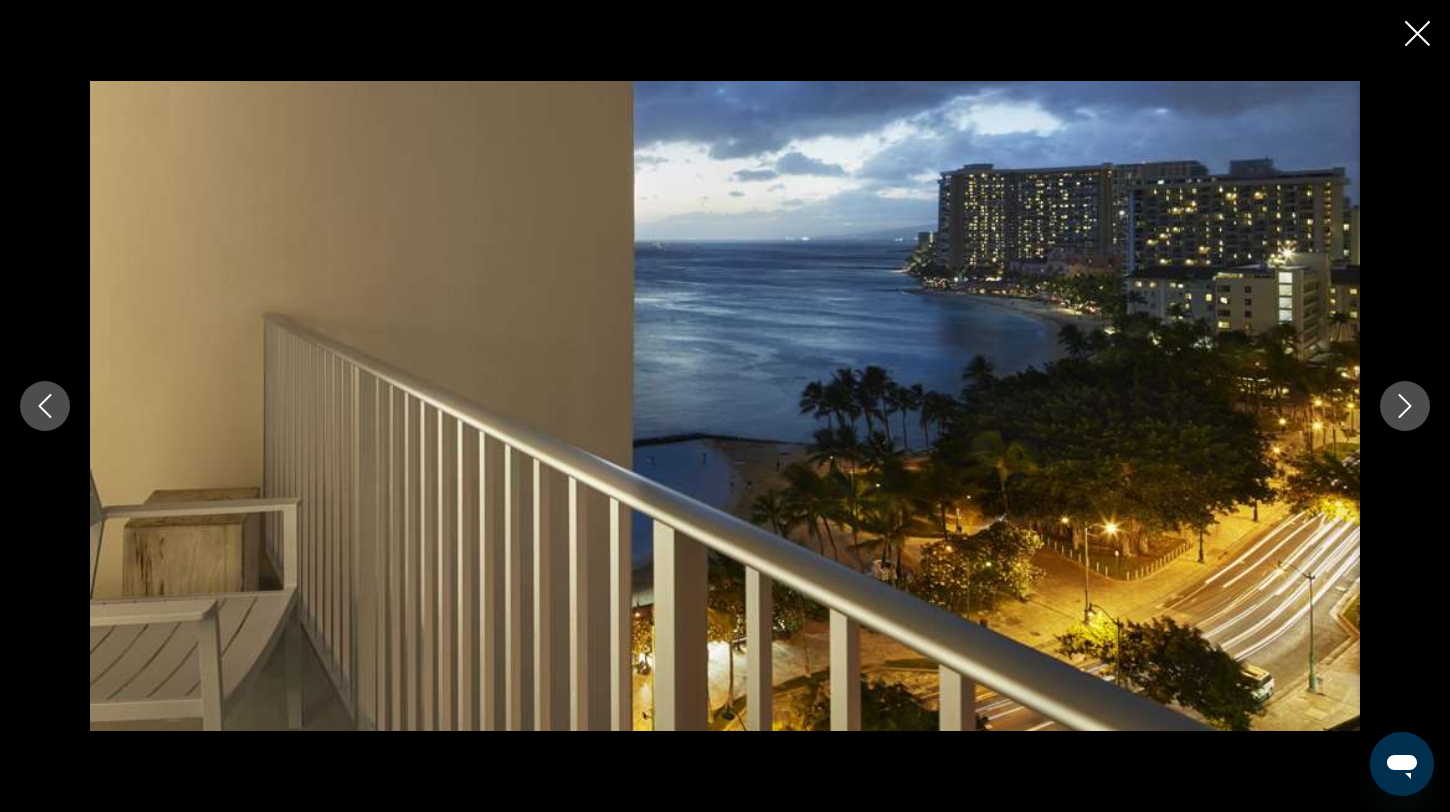 click 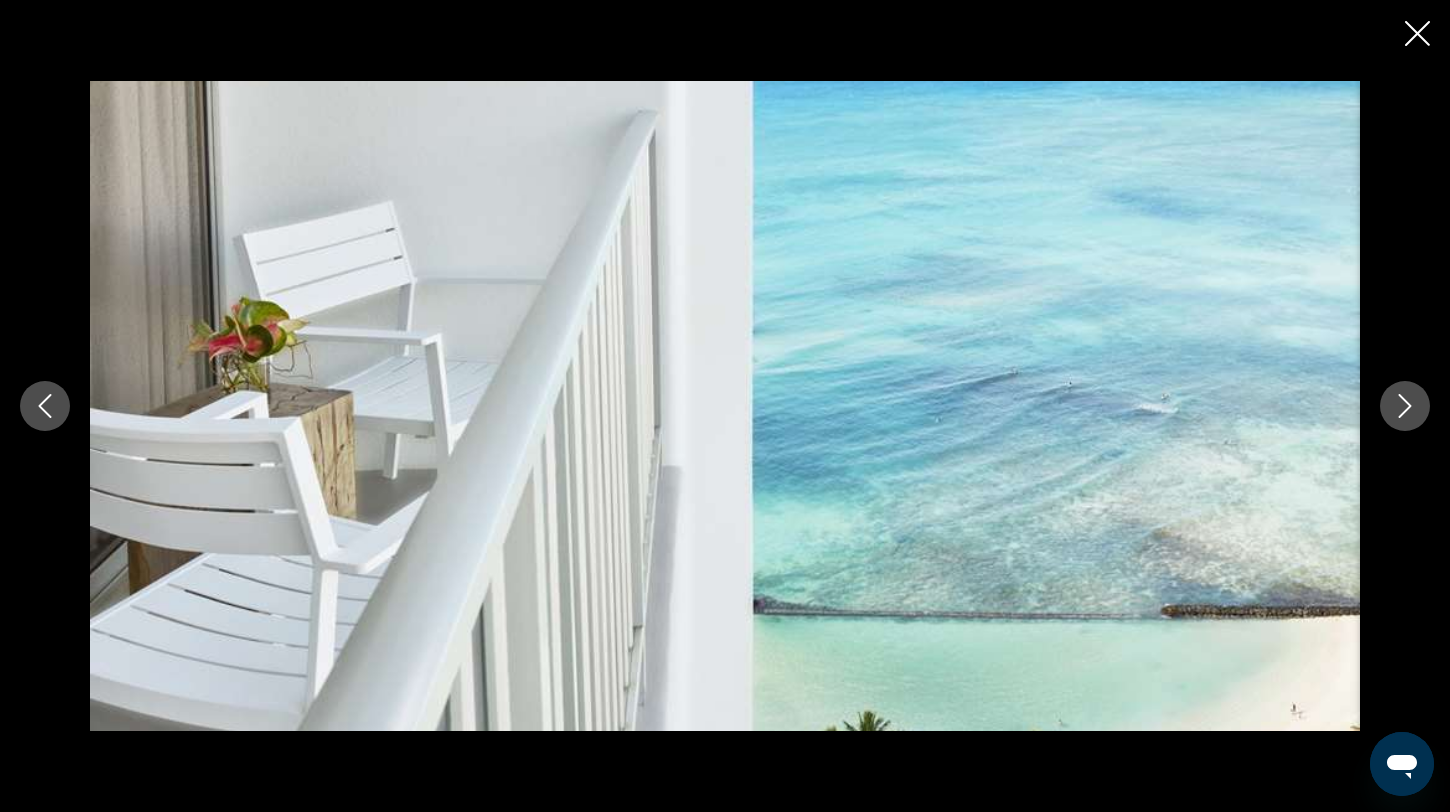 click 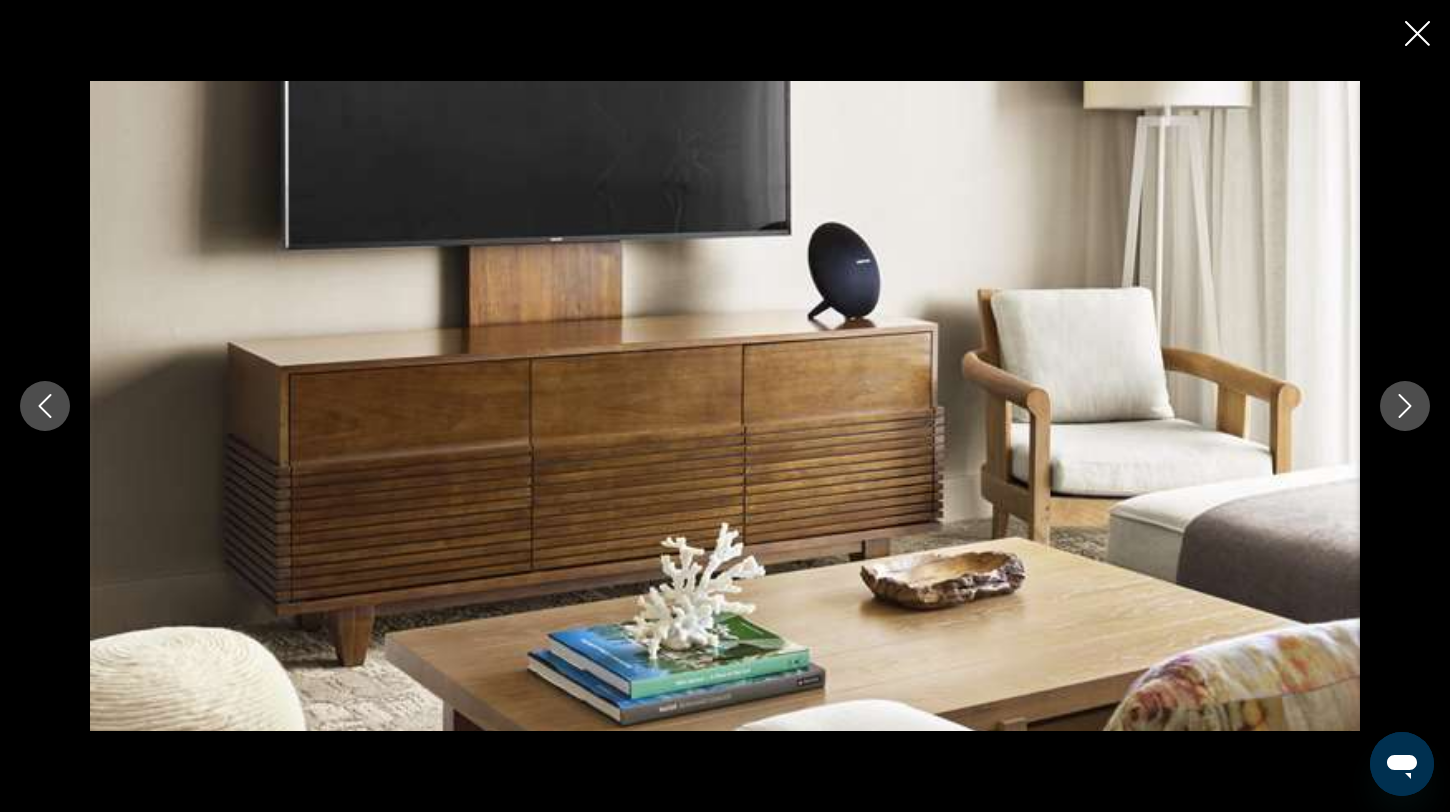 click 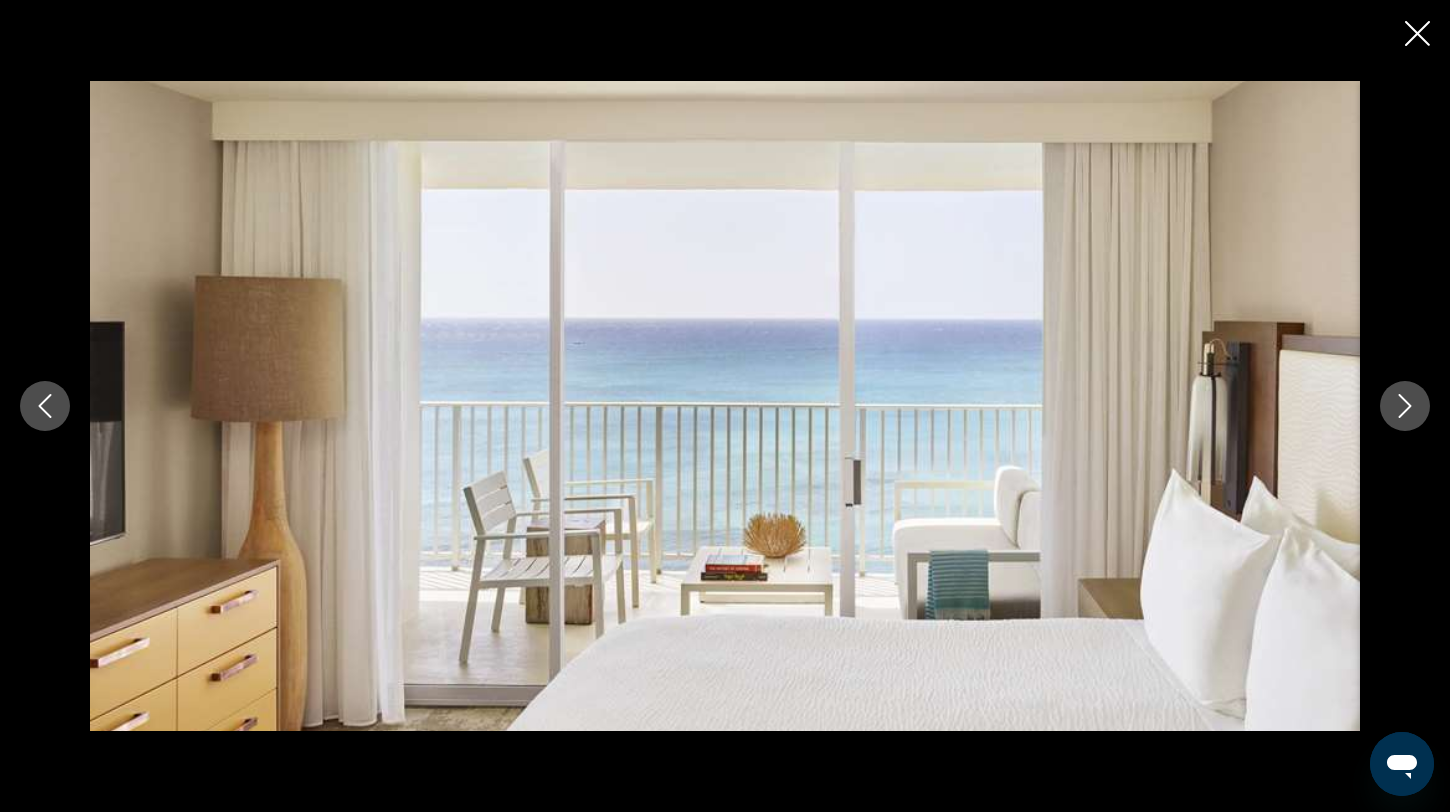 click 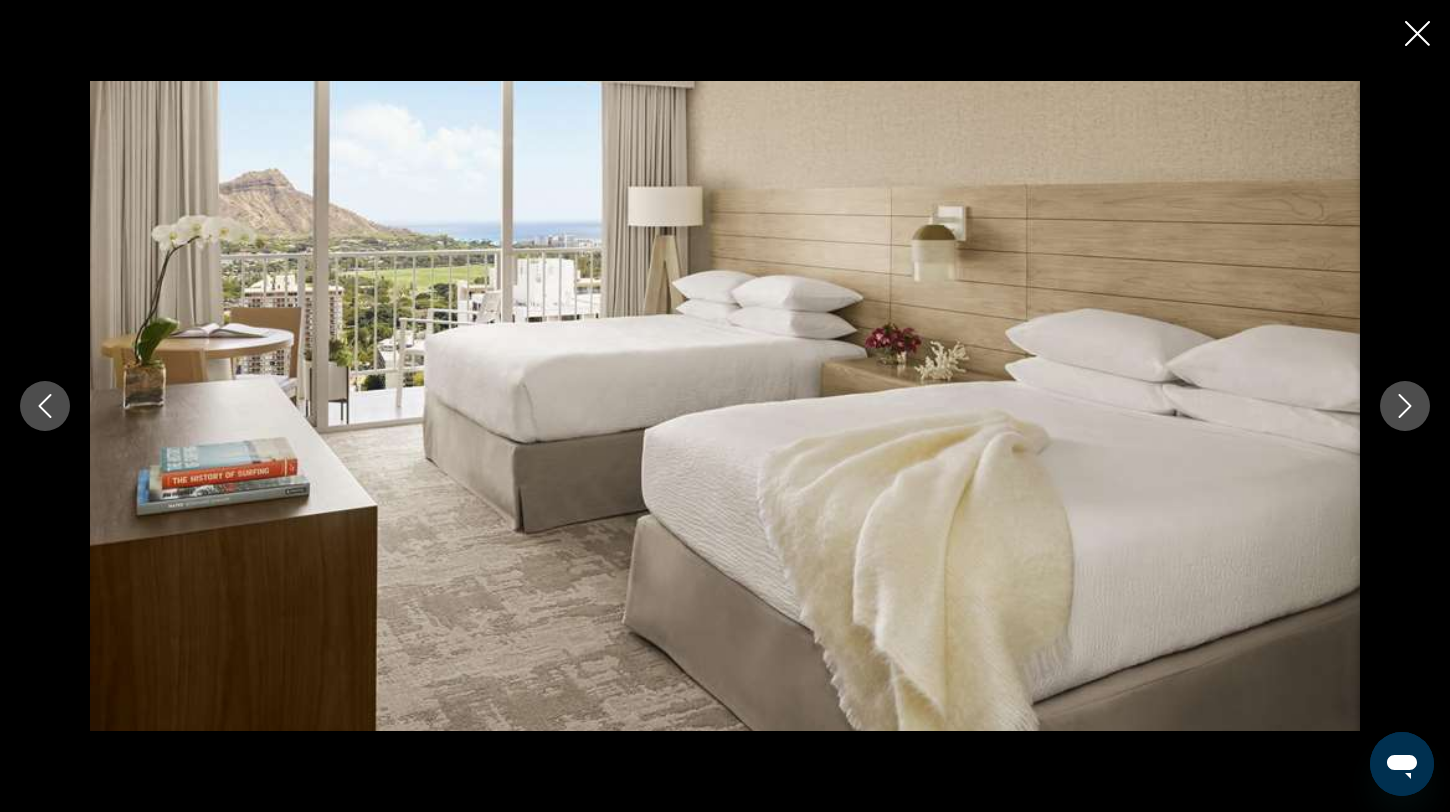 click 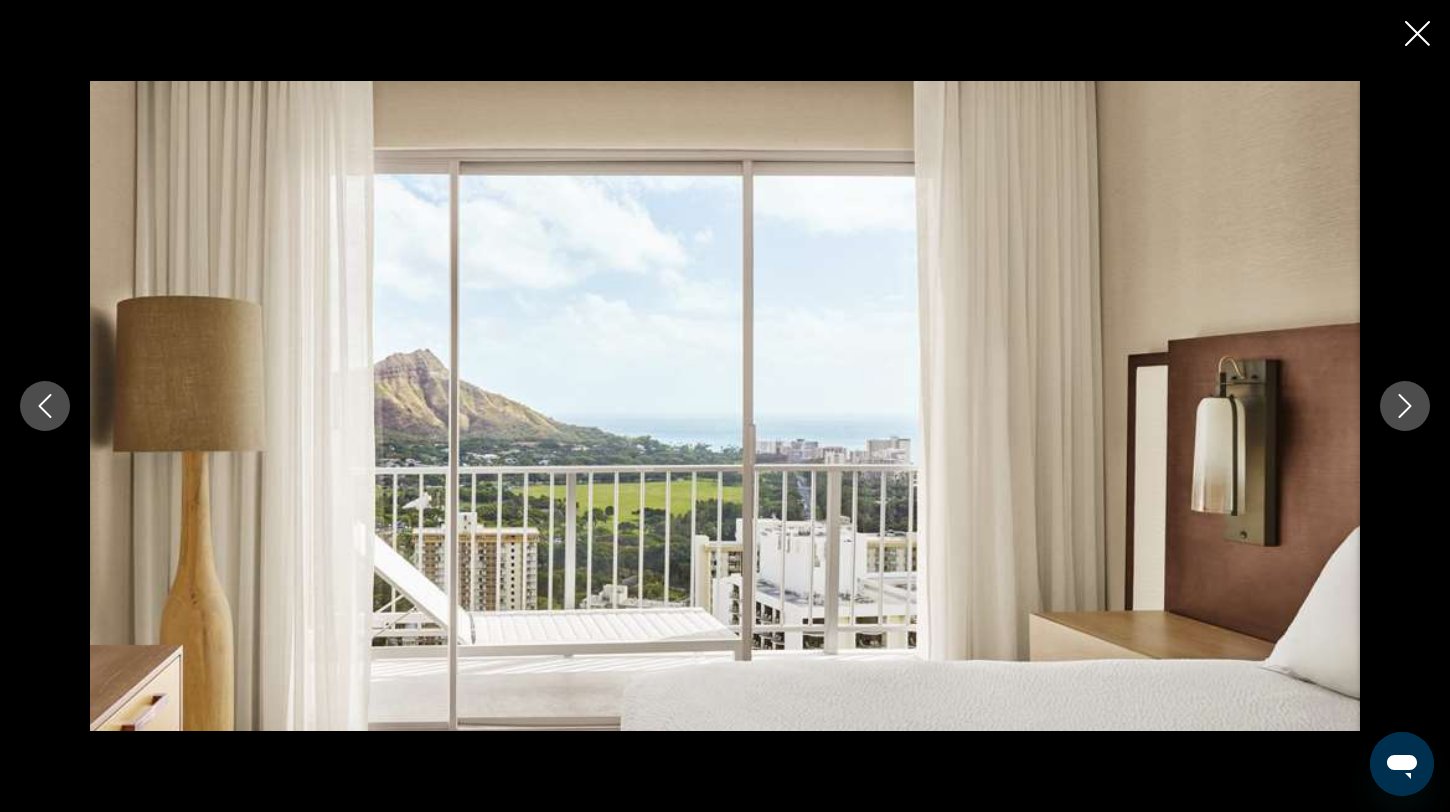 click 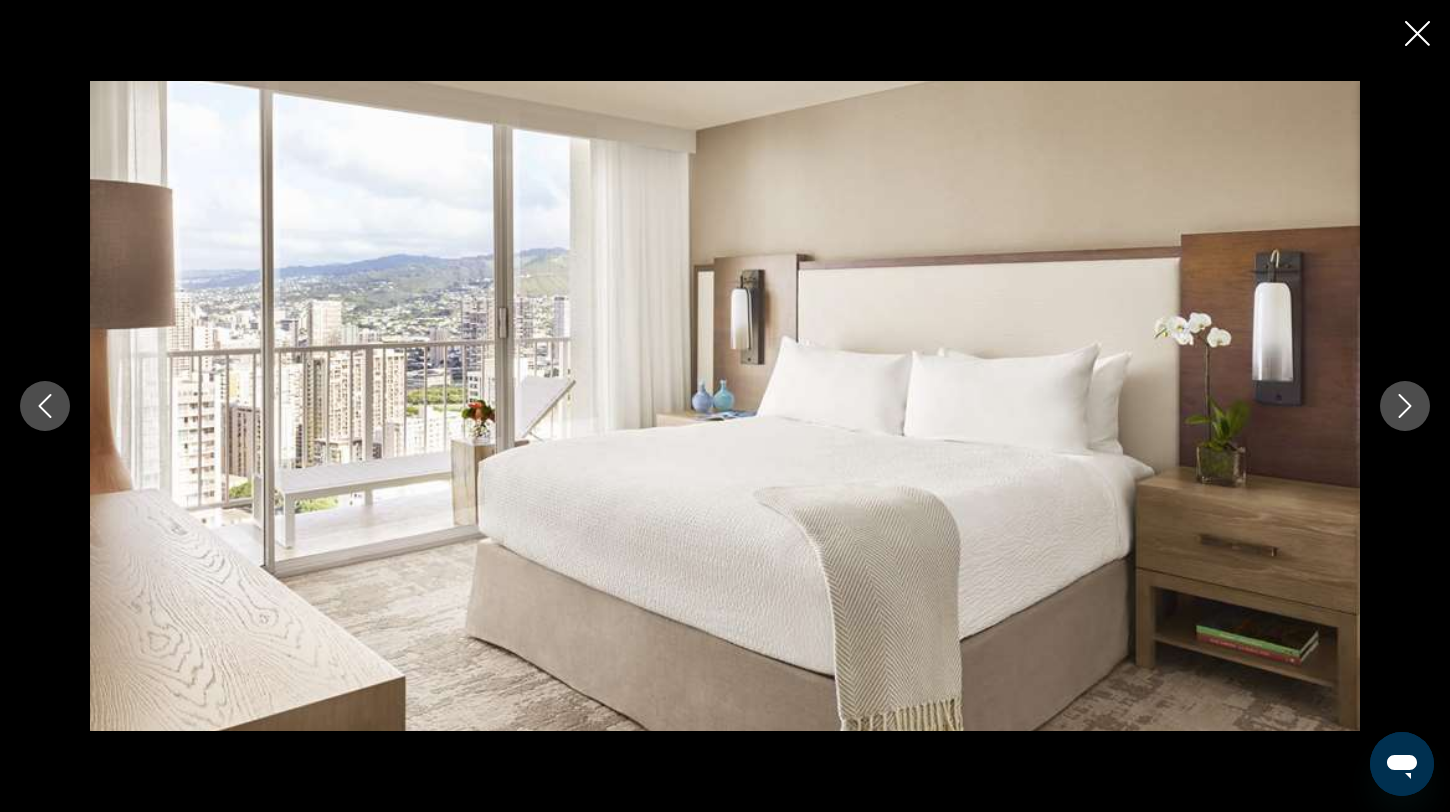 click 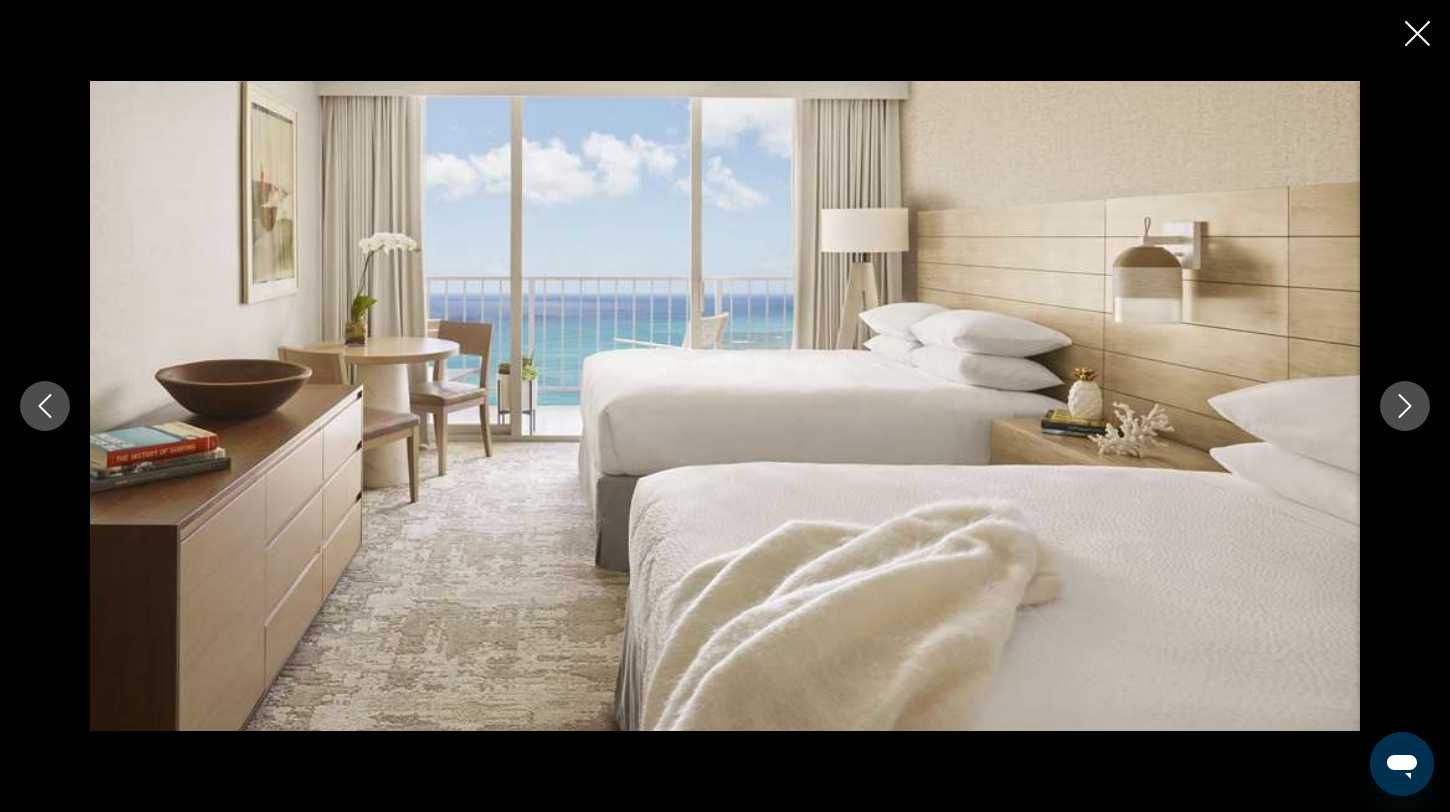 click 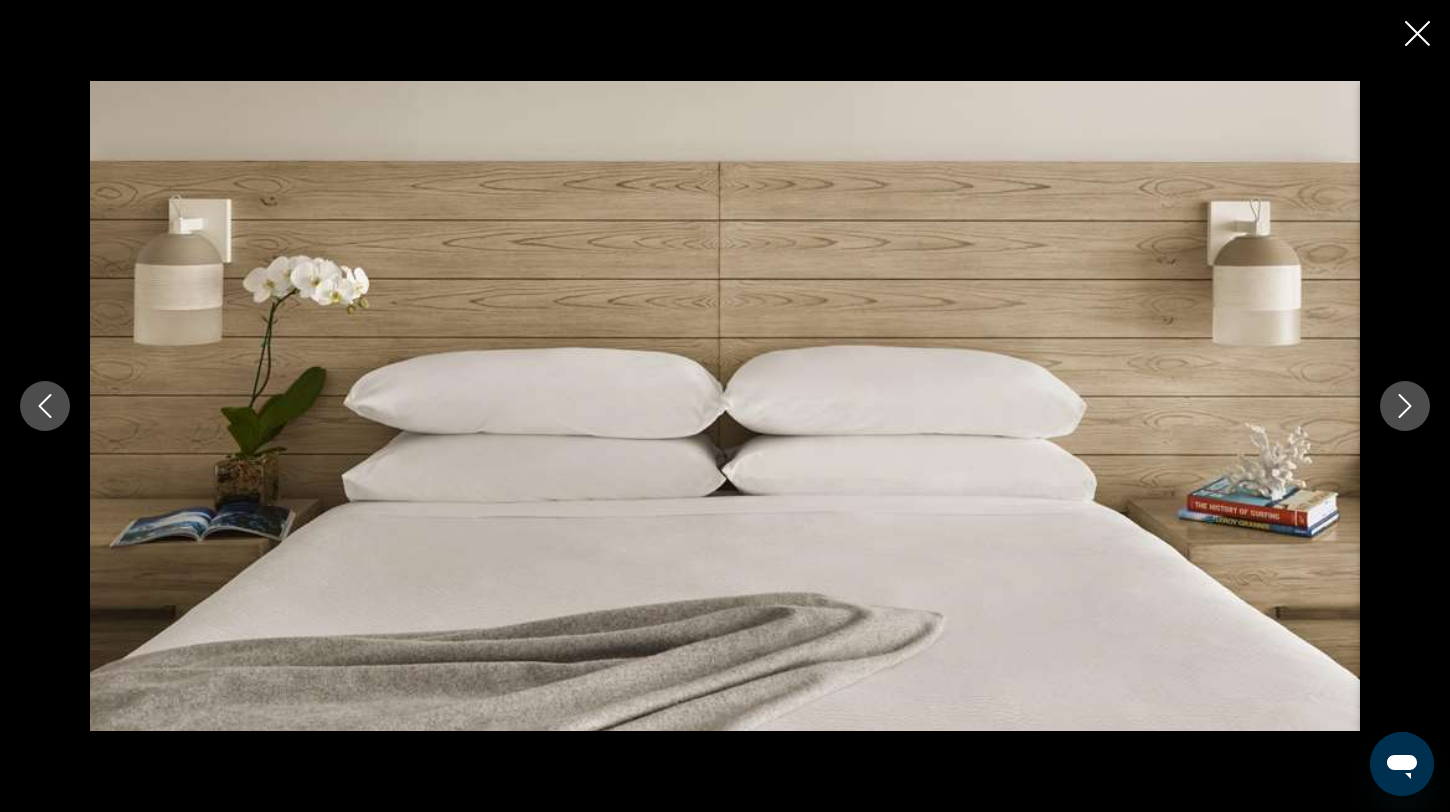 click 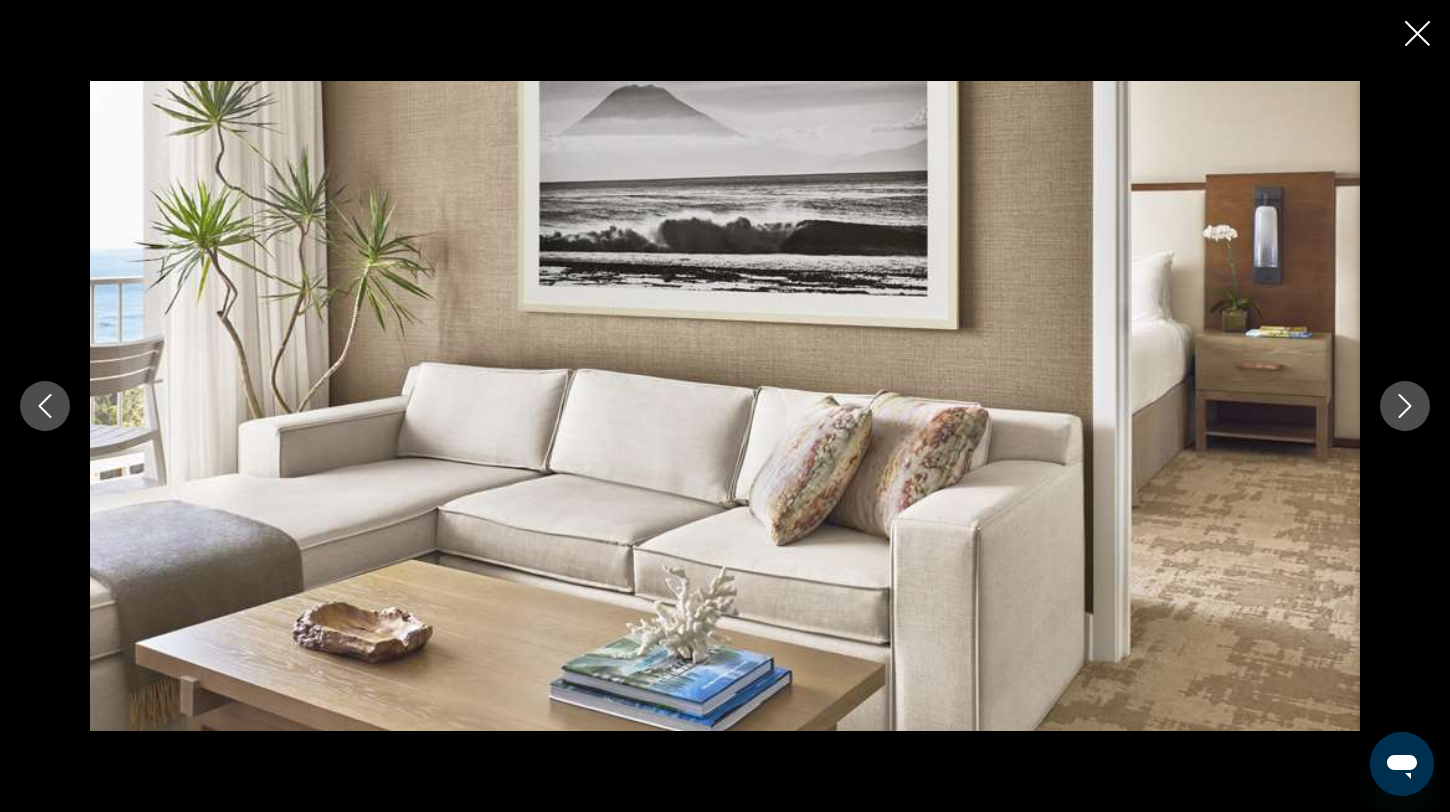 click 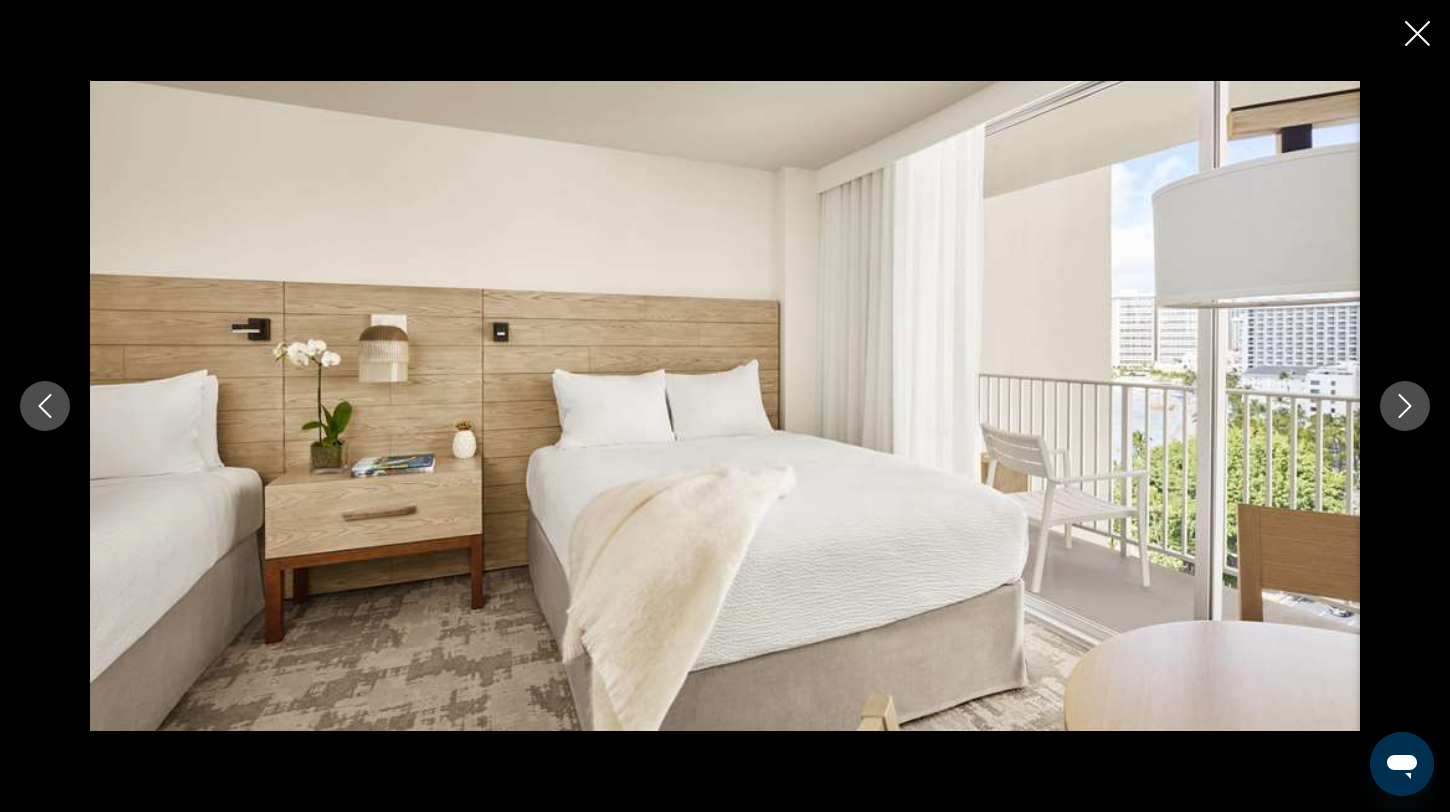 click 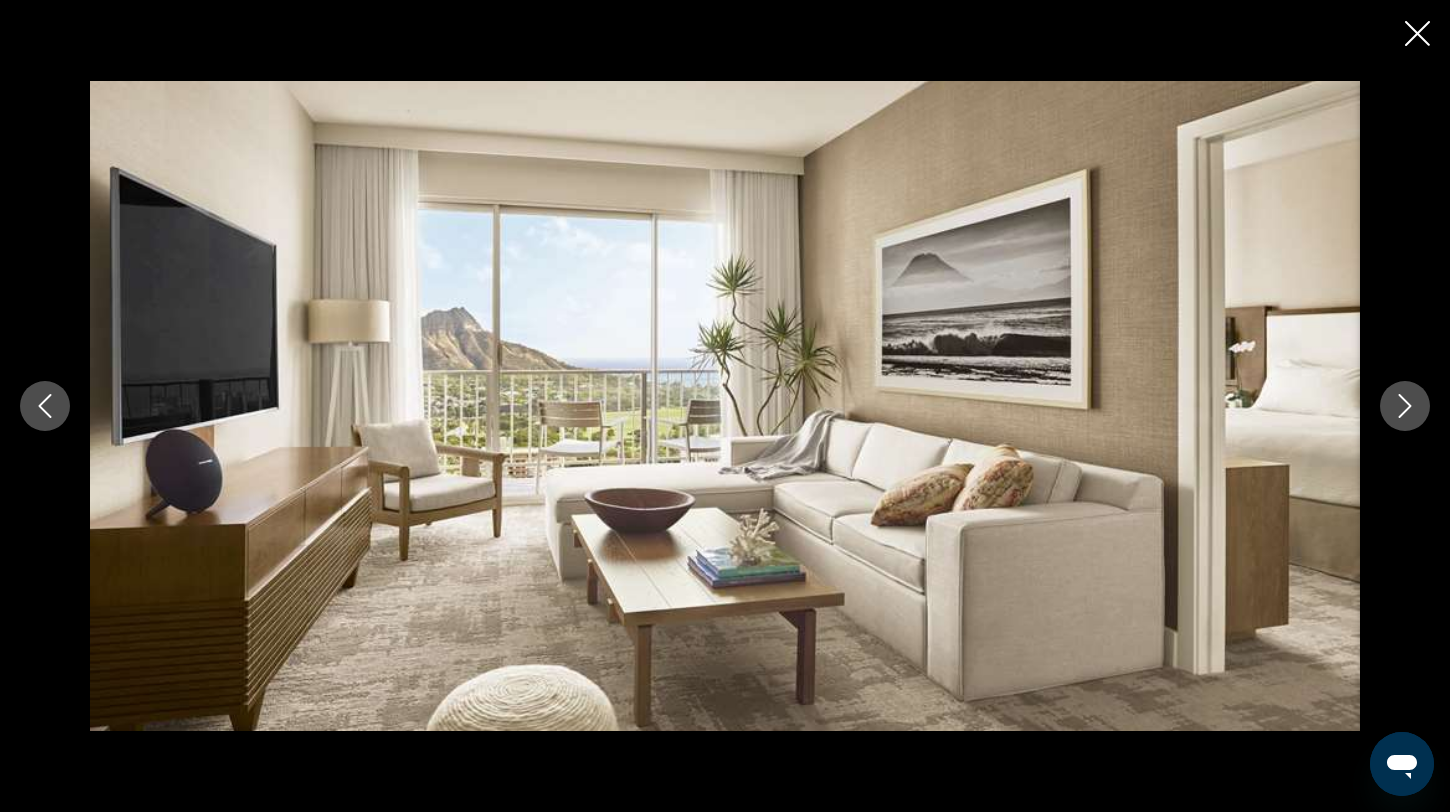 click 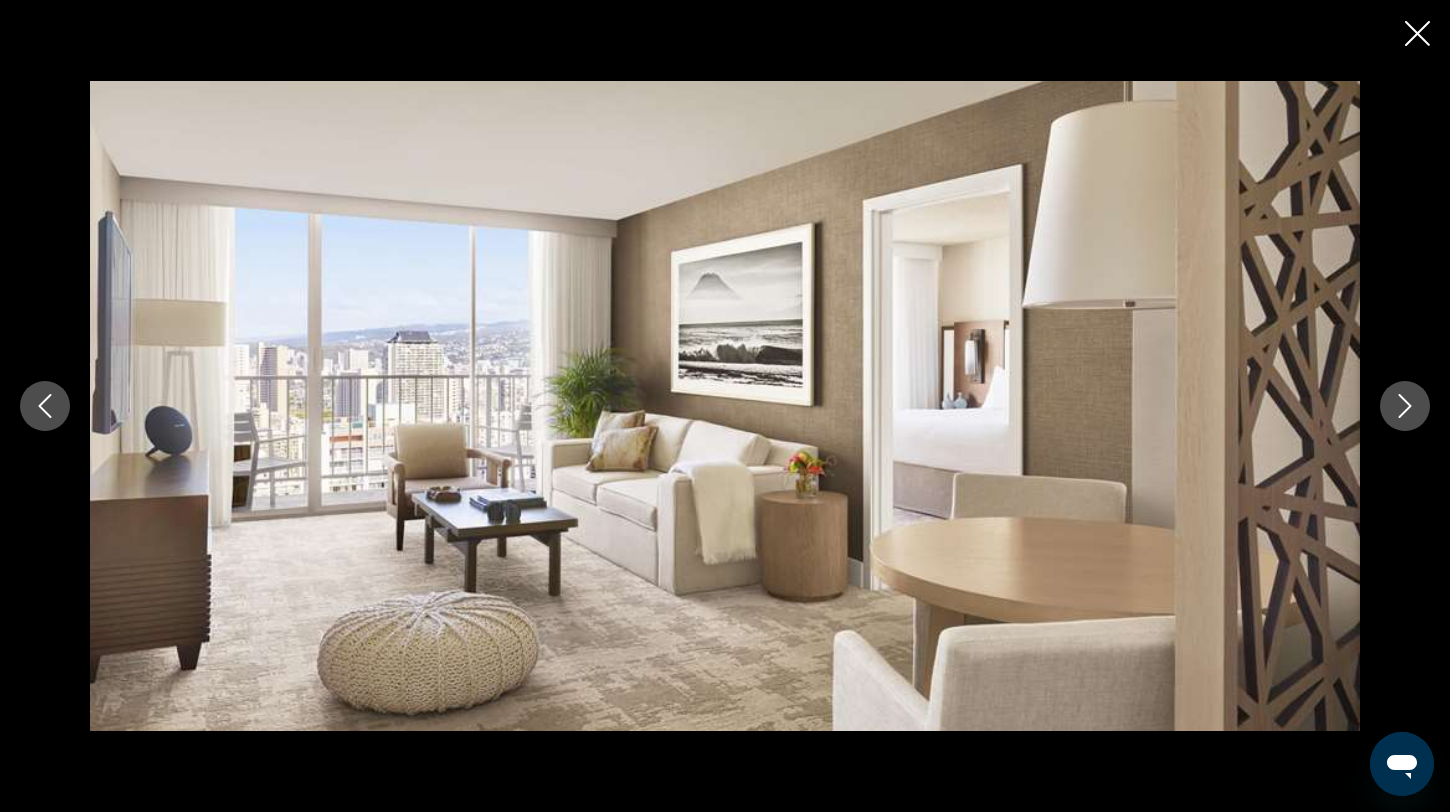 click 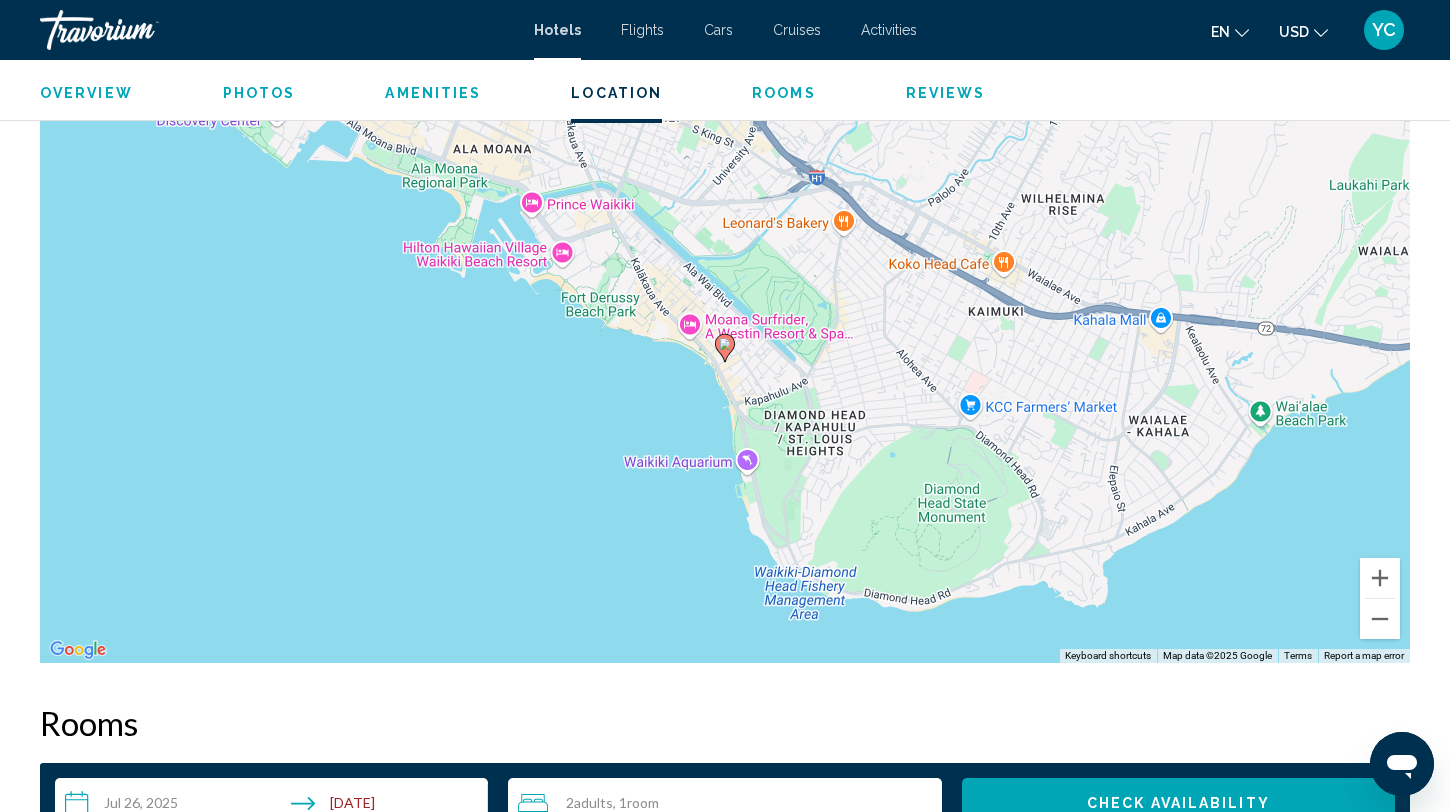 scroll, scrollTop: 1956, scrollLeft: 0, axis: vertical 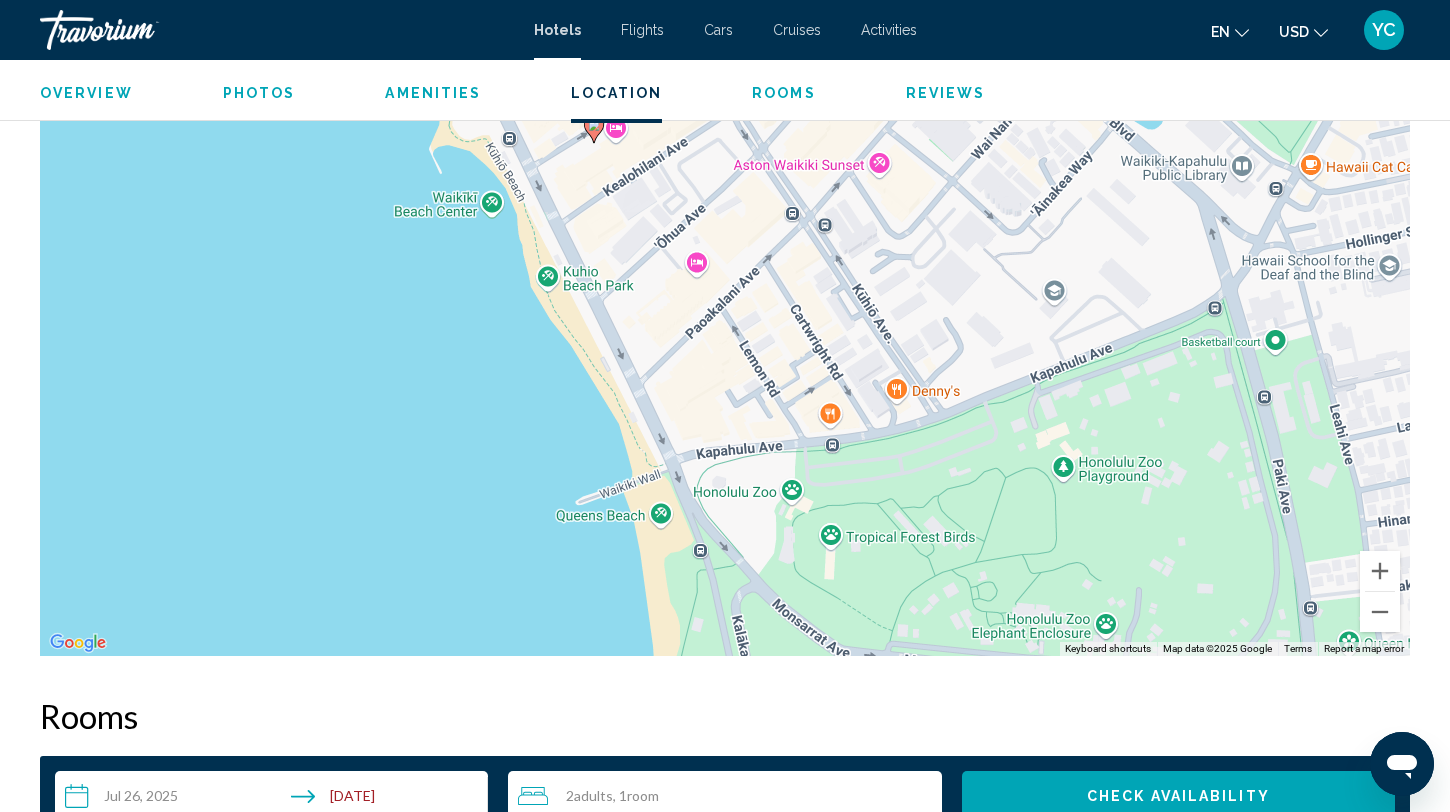 drag, startPoint x: 808, startPoint y: 300, endPoint x: 1228, endPoint y: 521, distance: 474.5956 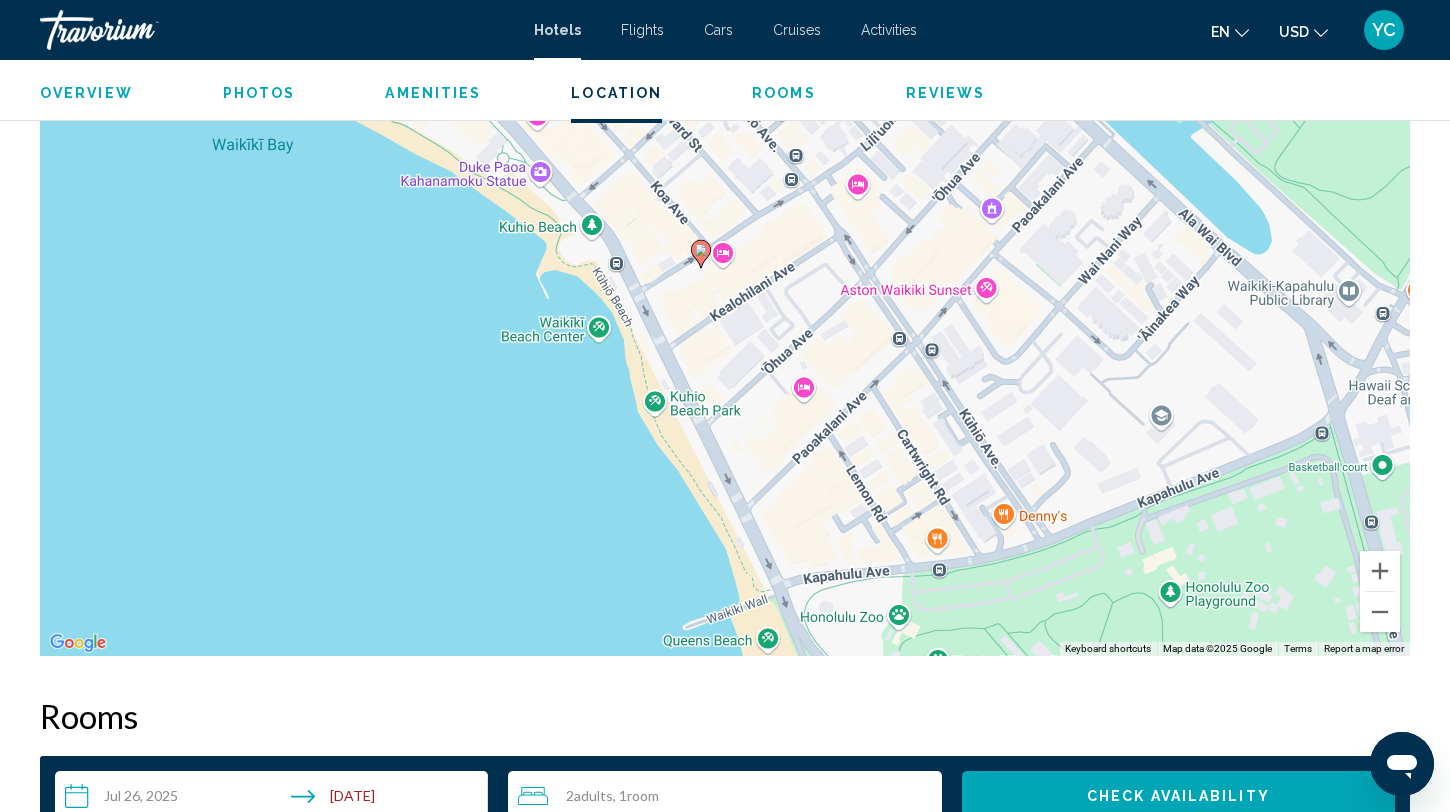 drag, startPoint x: 850, startPoint y: 373, endPoint x: 961, endPoint y: 498, distance: 167.17058 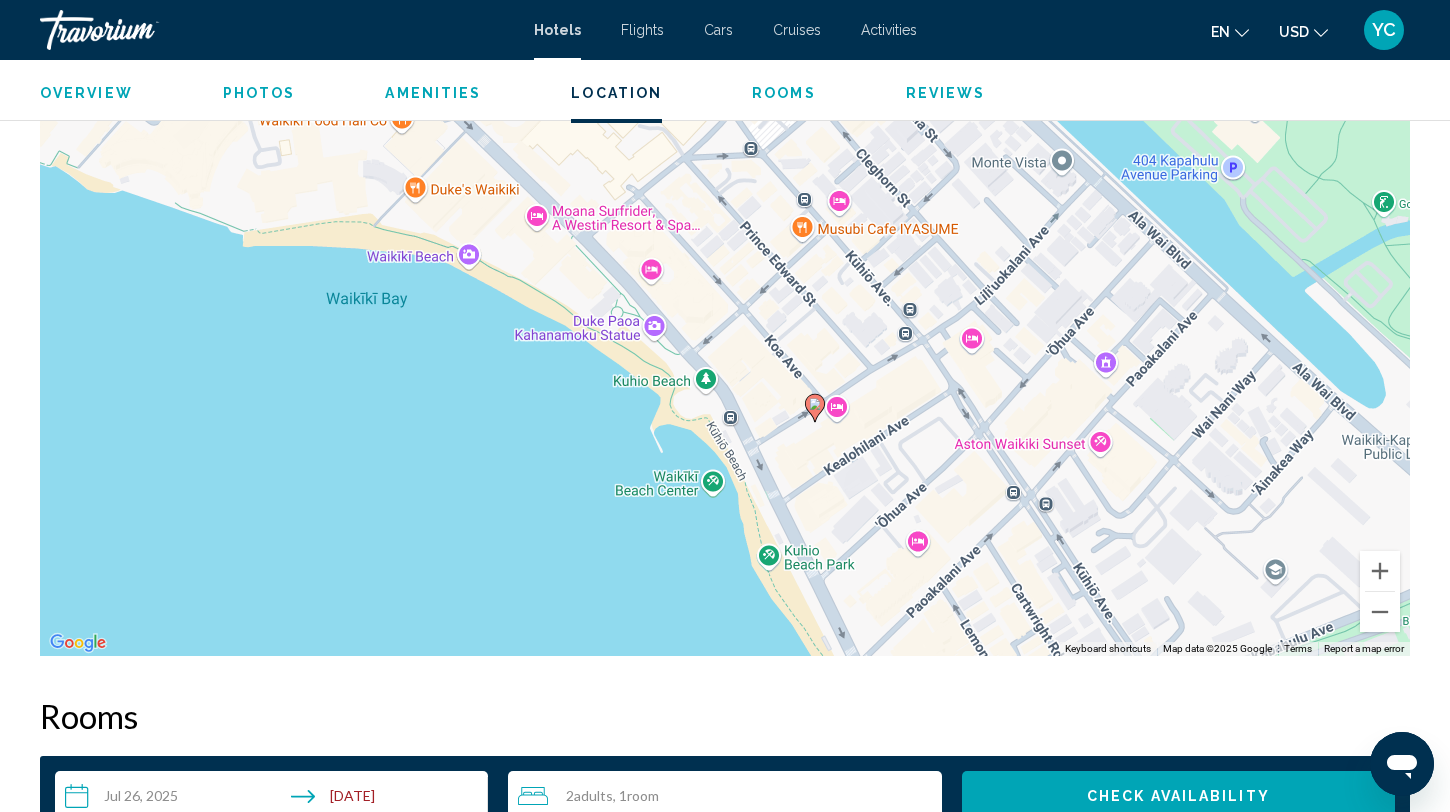 drag, startPoint x: 898, startPoint y: 489, endPoint x: 1013, endPoint y: 648, distance: 196.22946 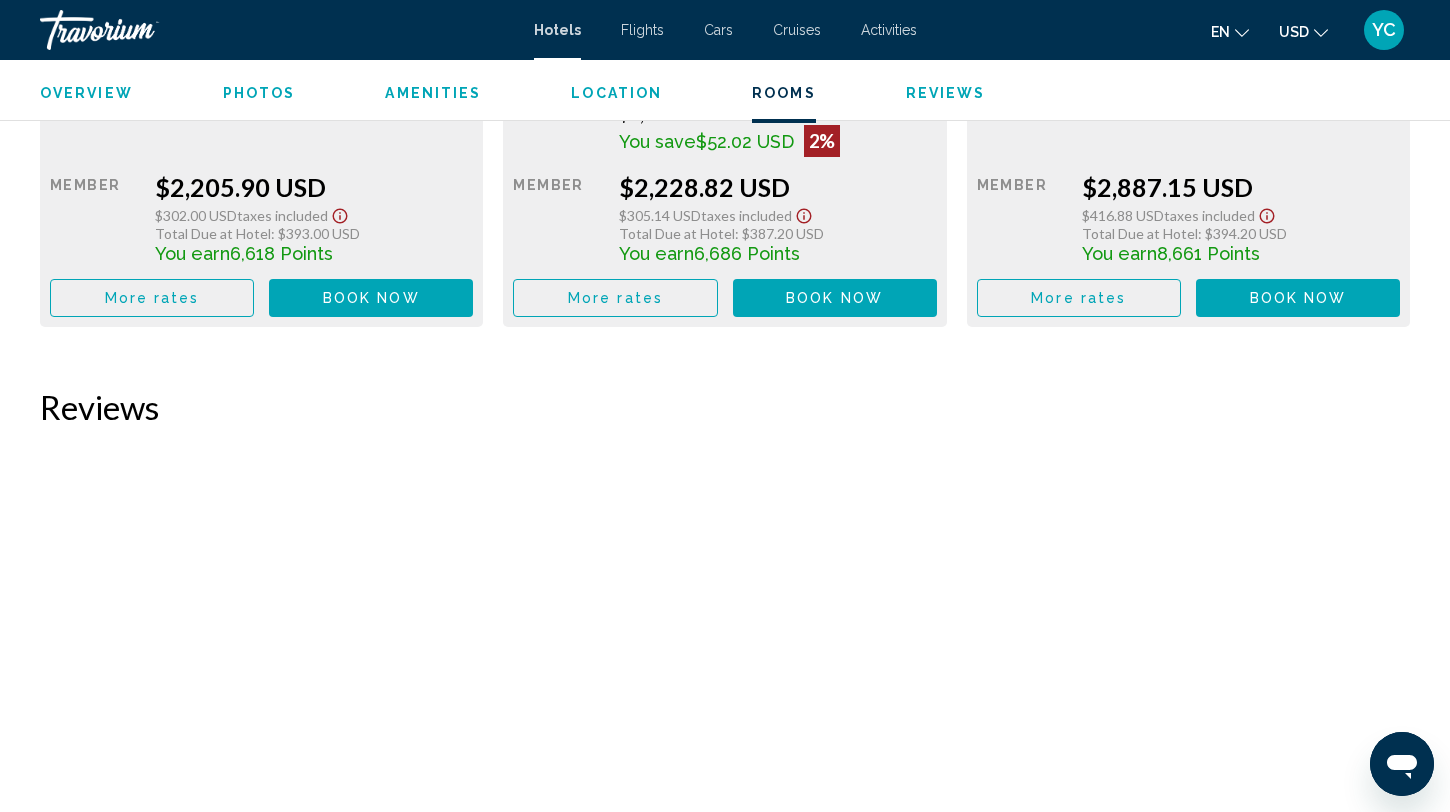 scroll, scrollTop: 6063, scrollLeft: 0, axis: vertical 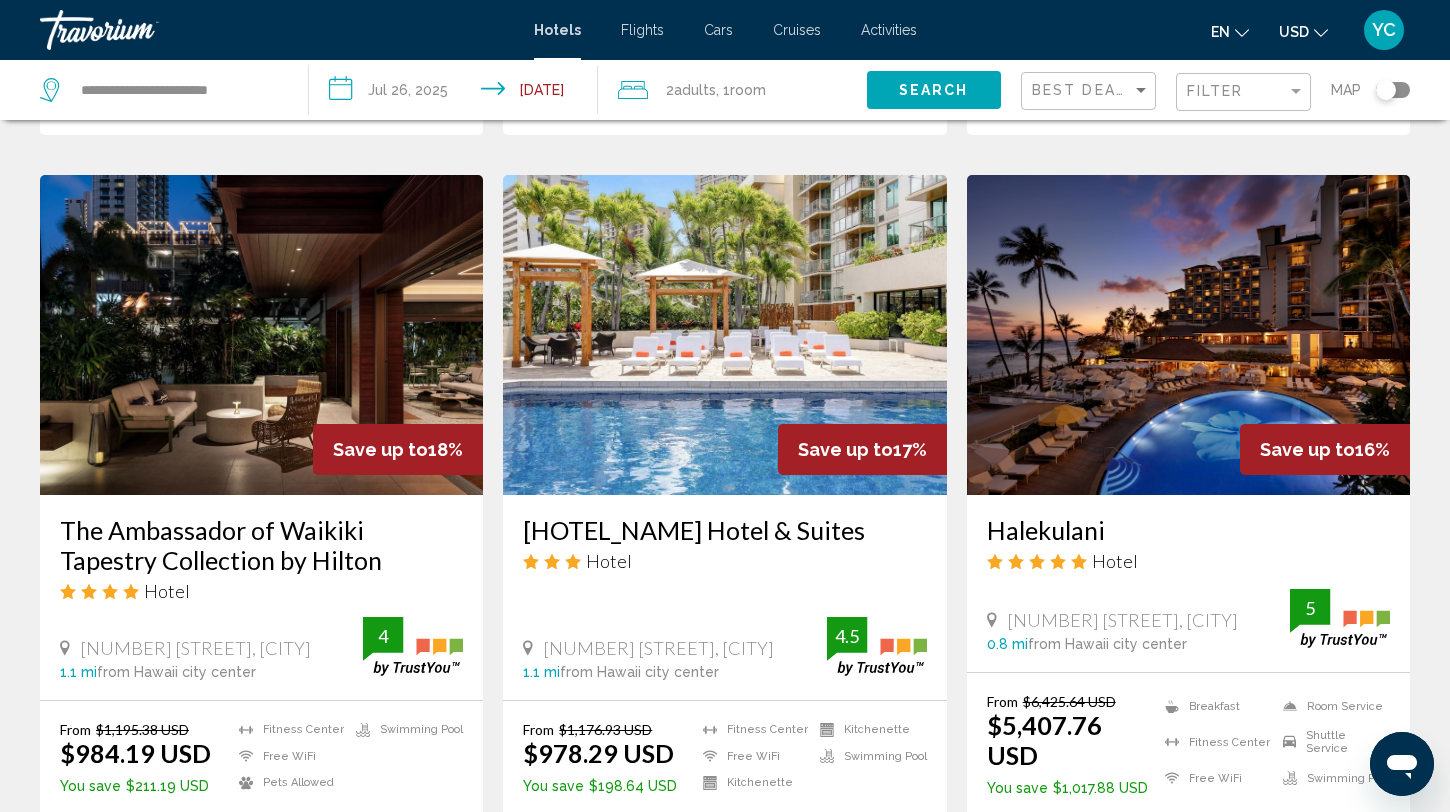 click at bounding box center (261, 335) 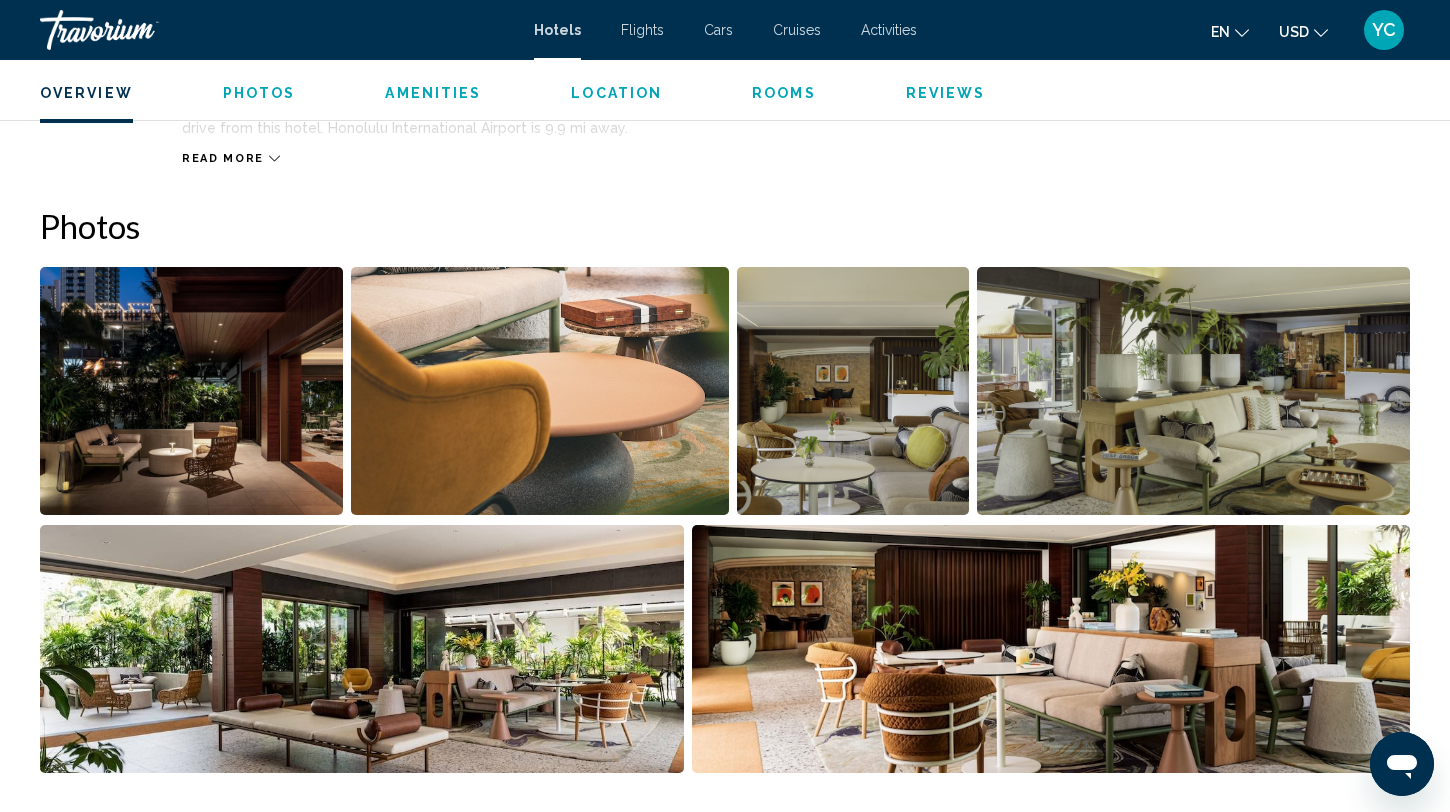 scroll, scrollTop: 836, scrollLeft: 0, axis: vertical 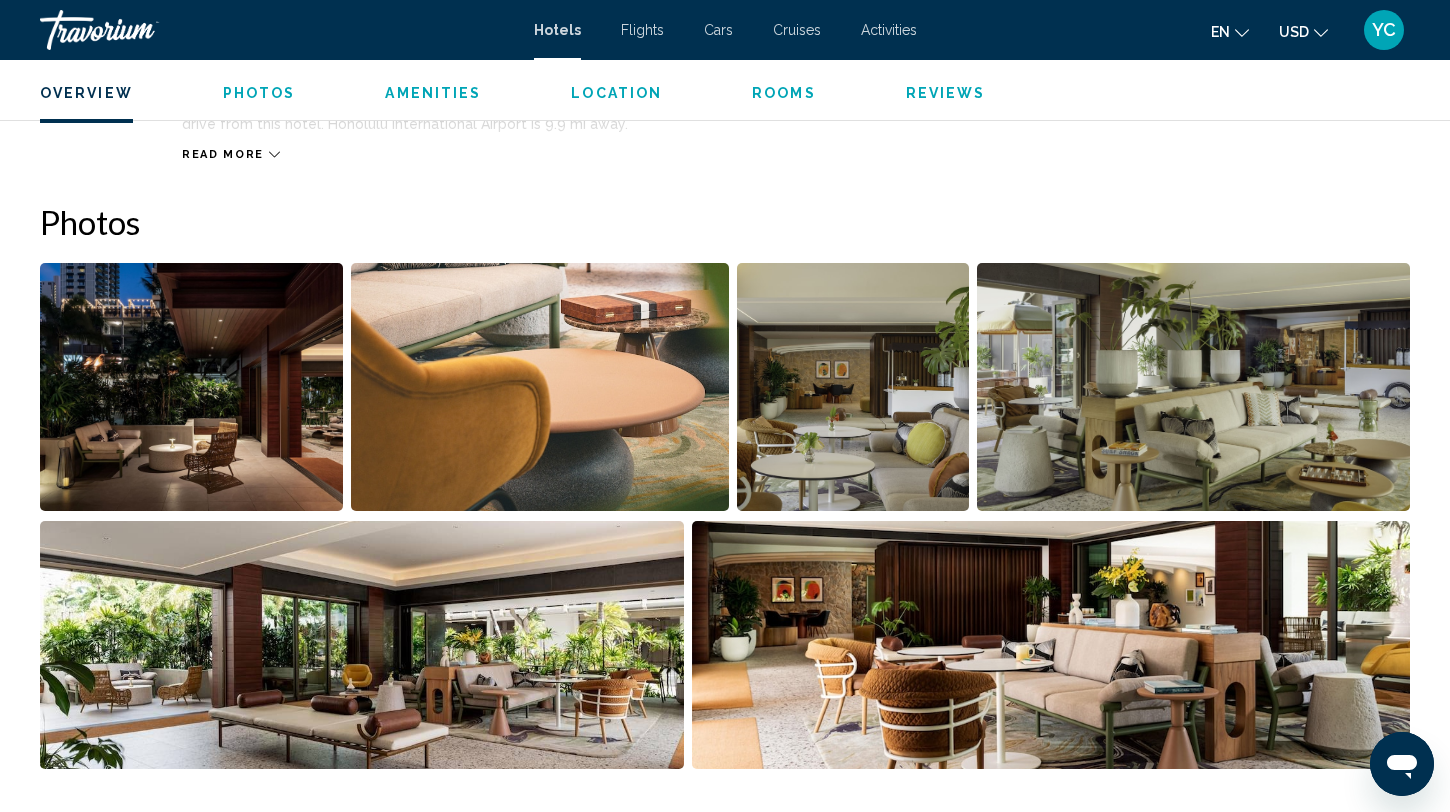 click at bounding box center [191, 387] 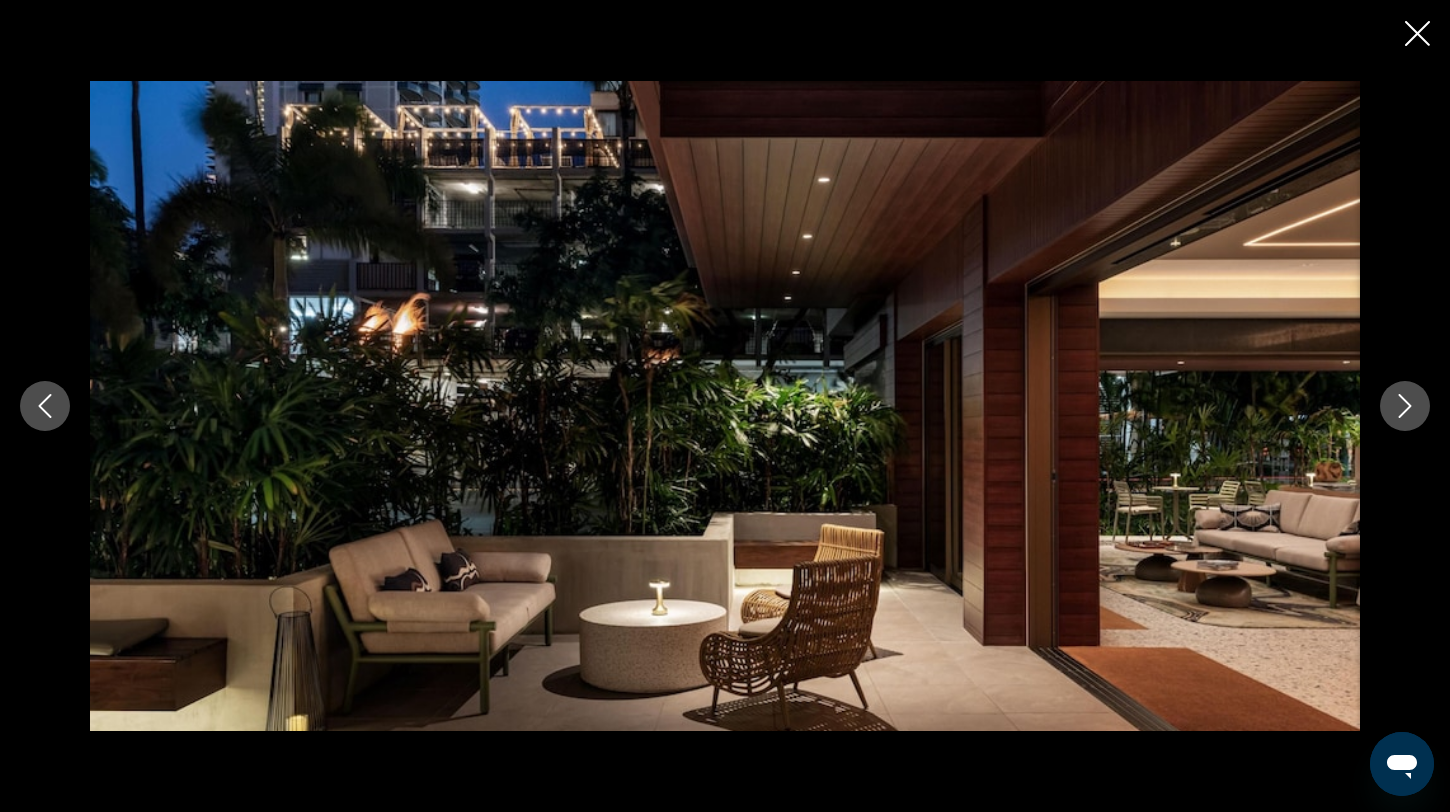 click 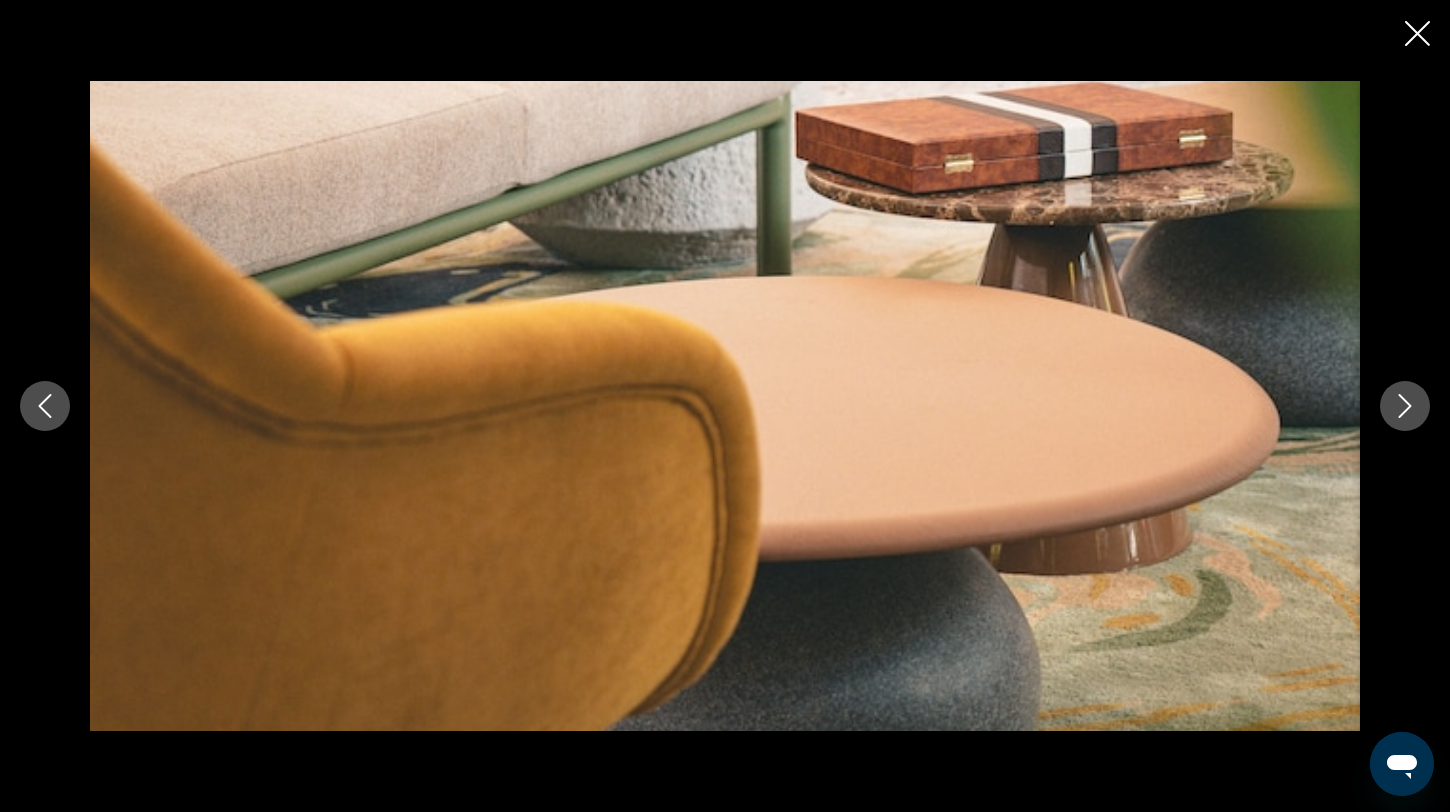 click 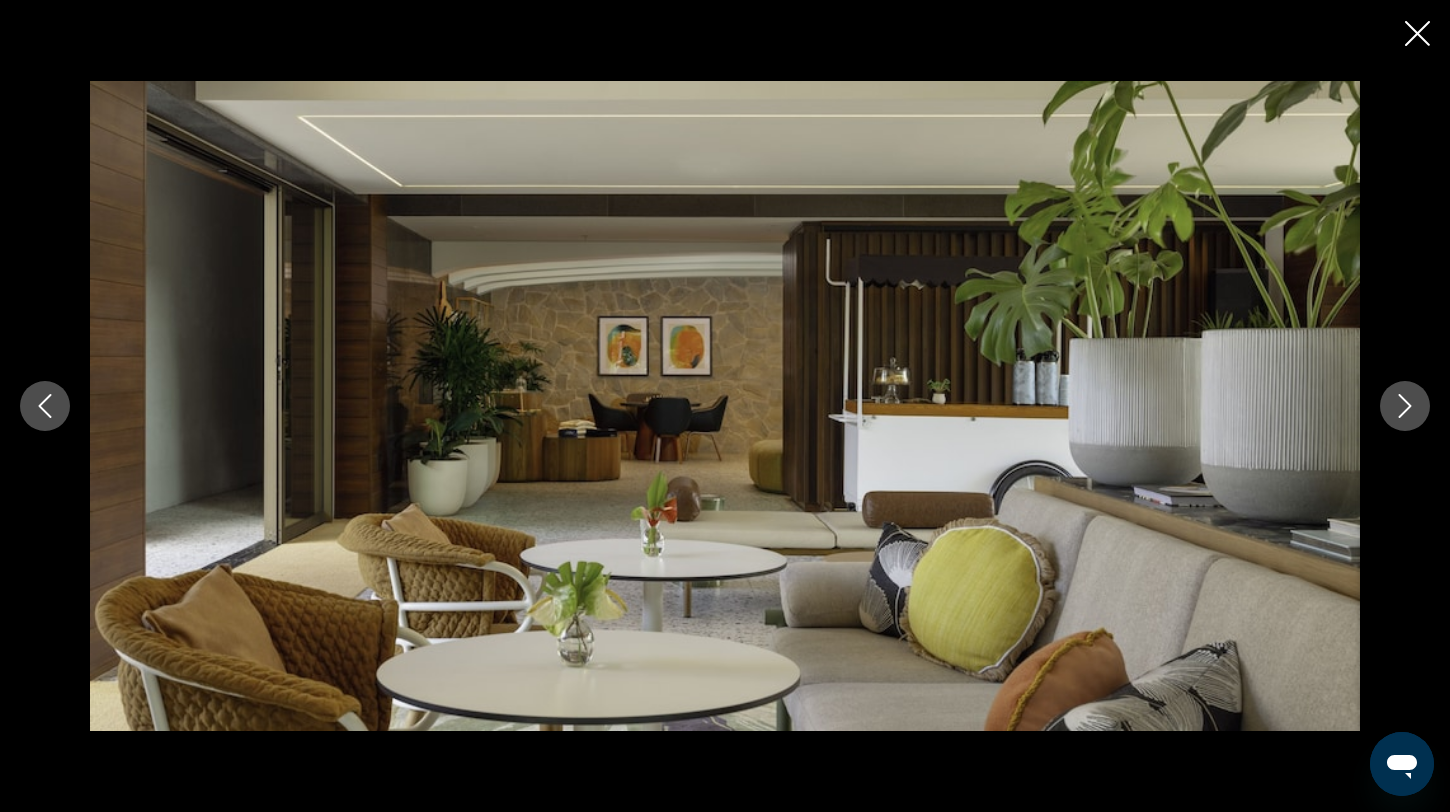 click 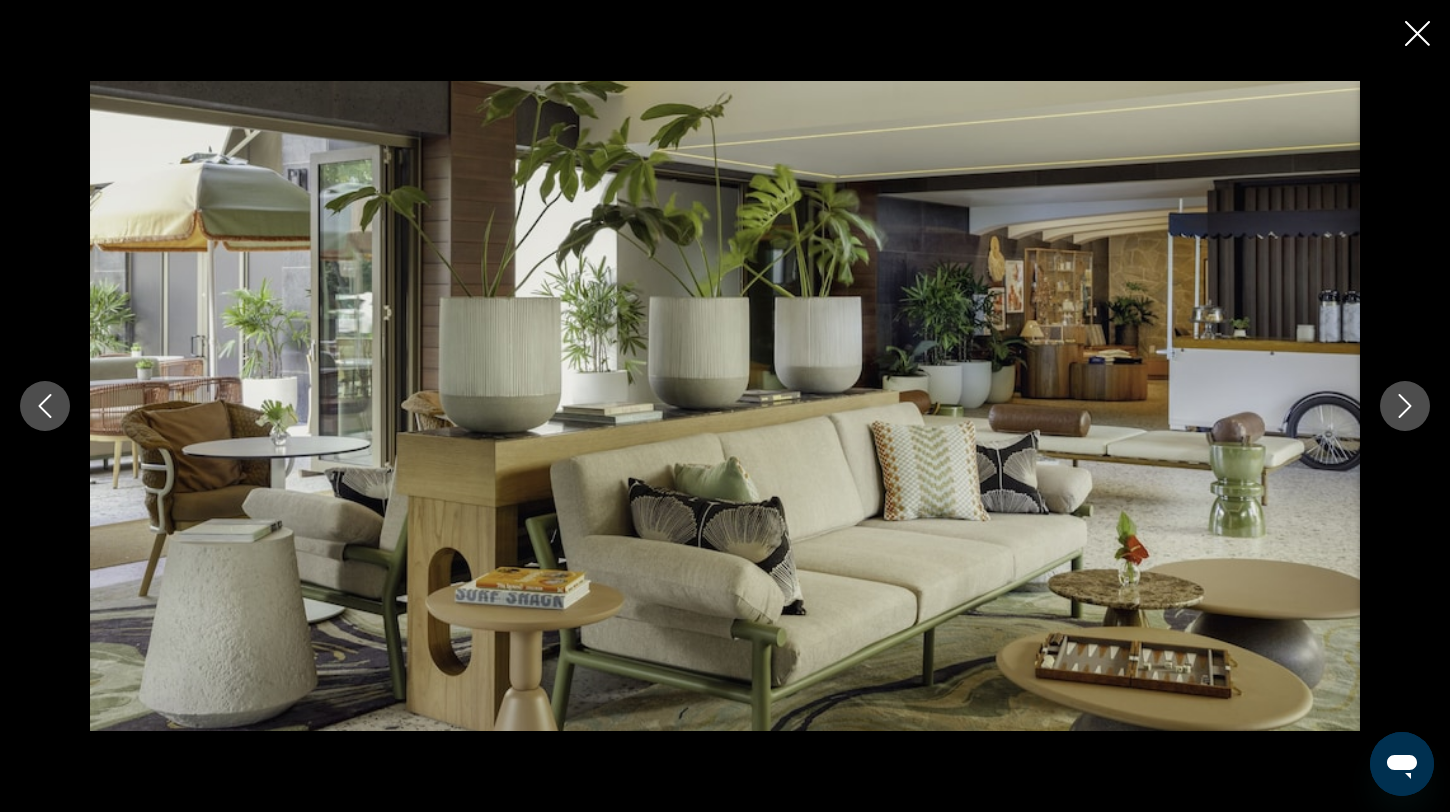 click 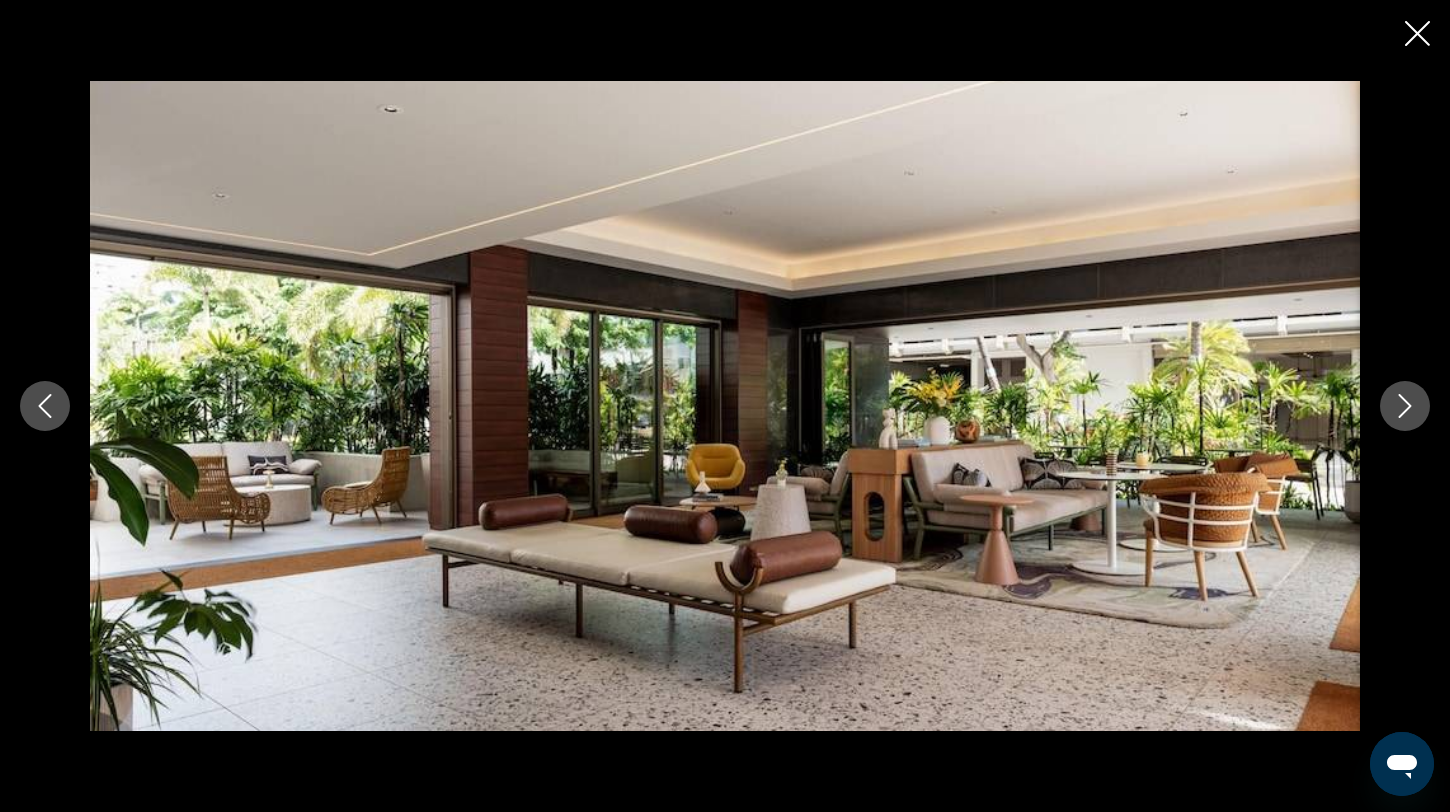 click 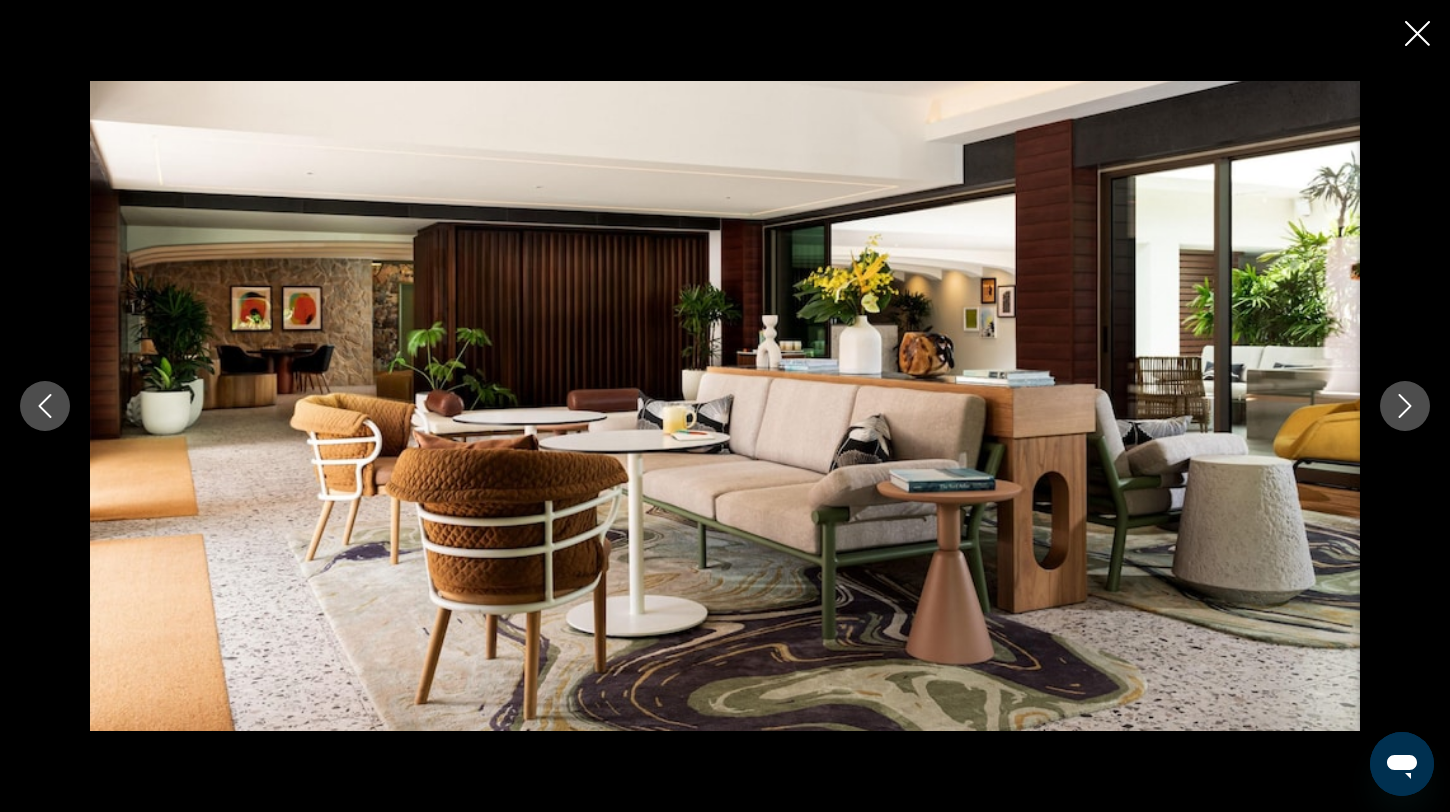 click 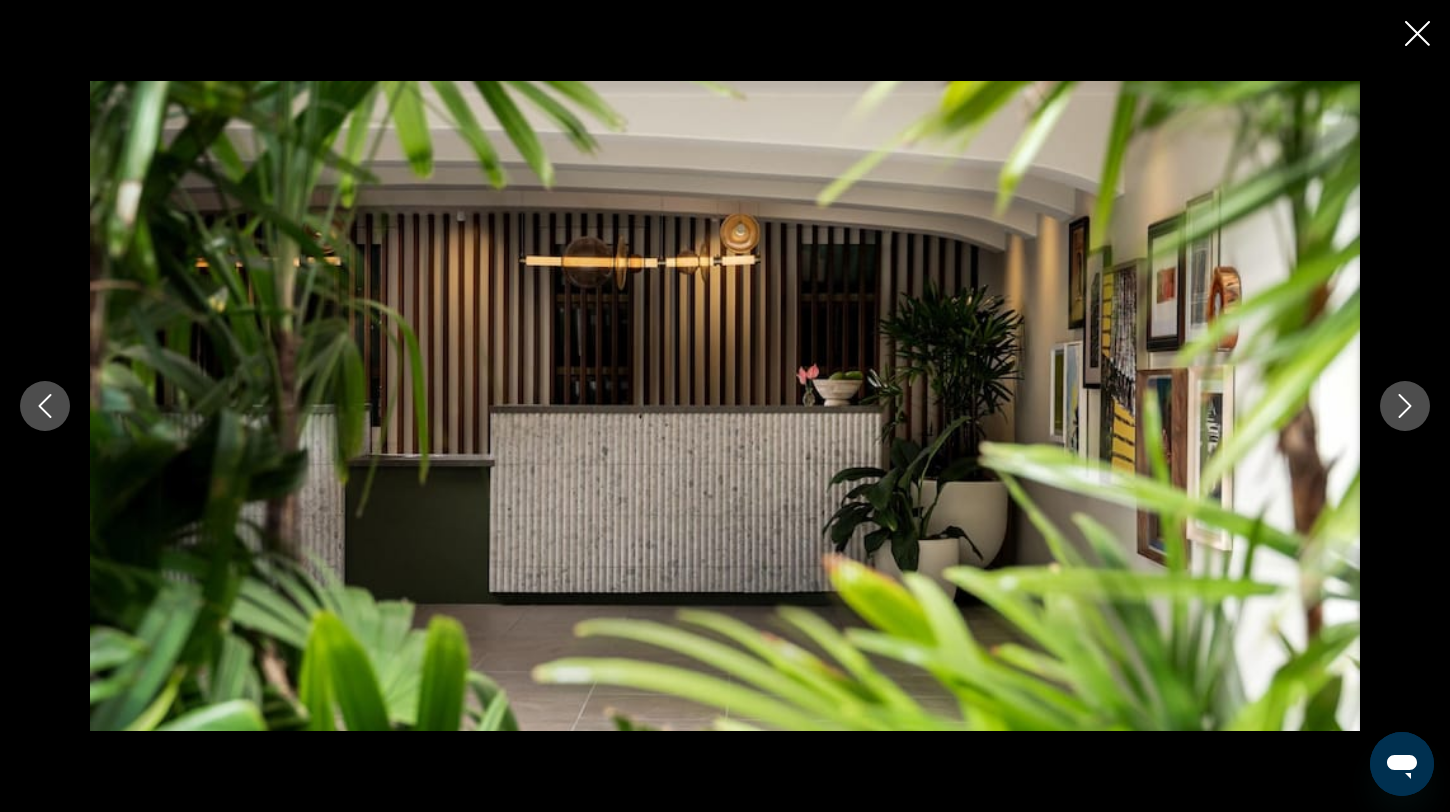 click 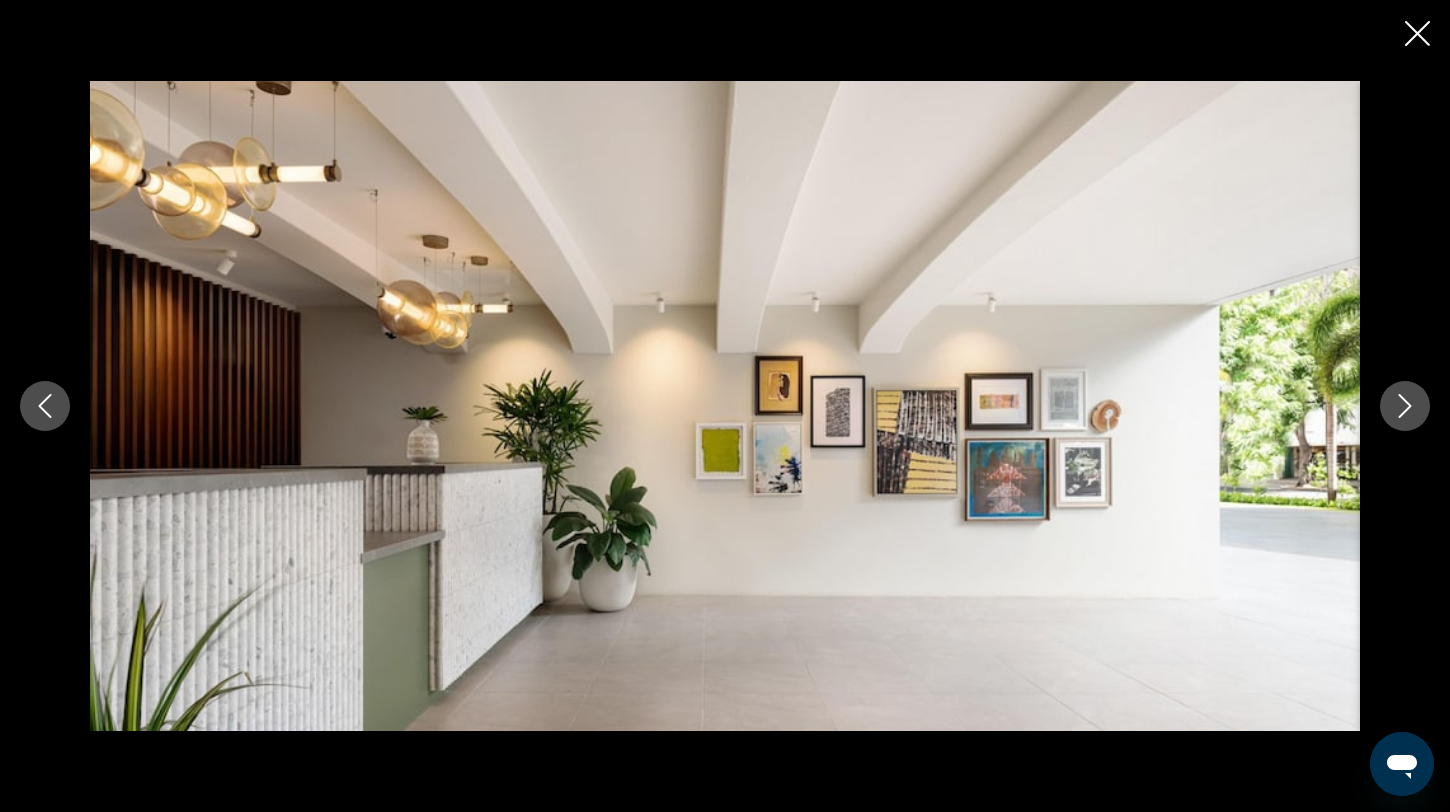 click 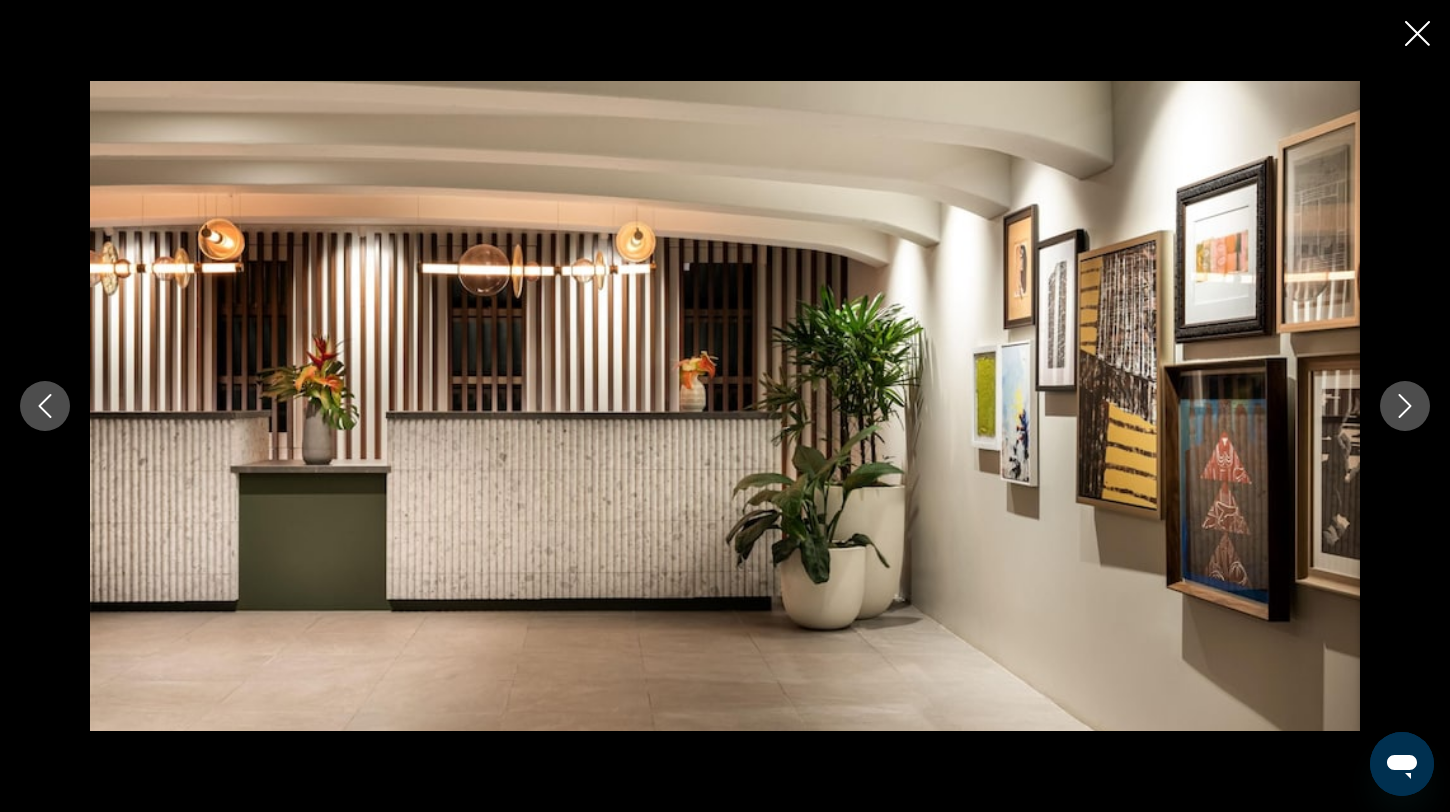 click 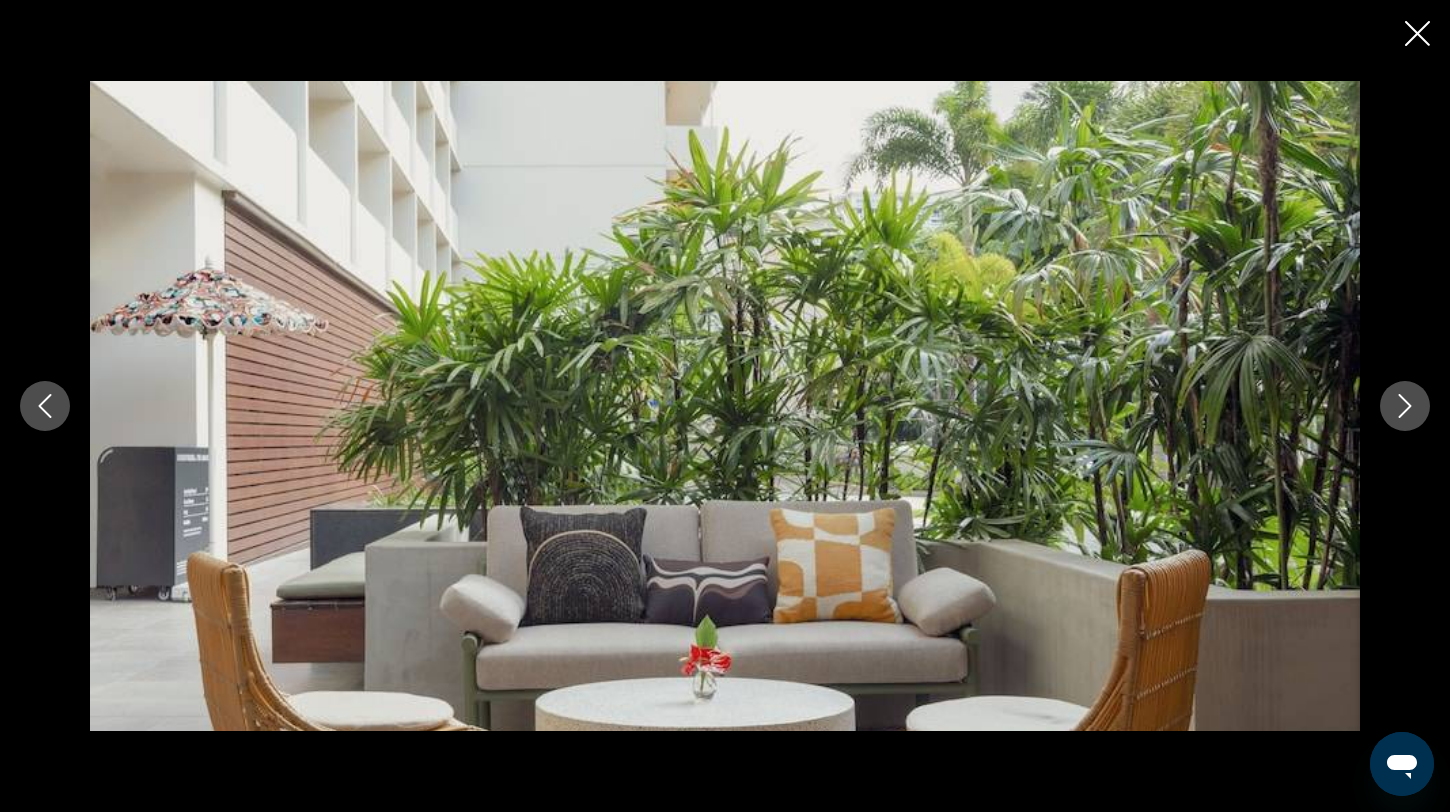 click 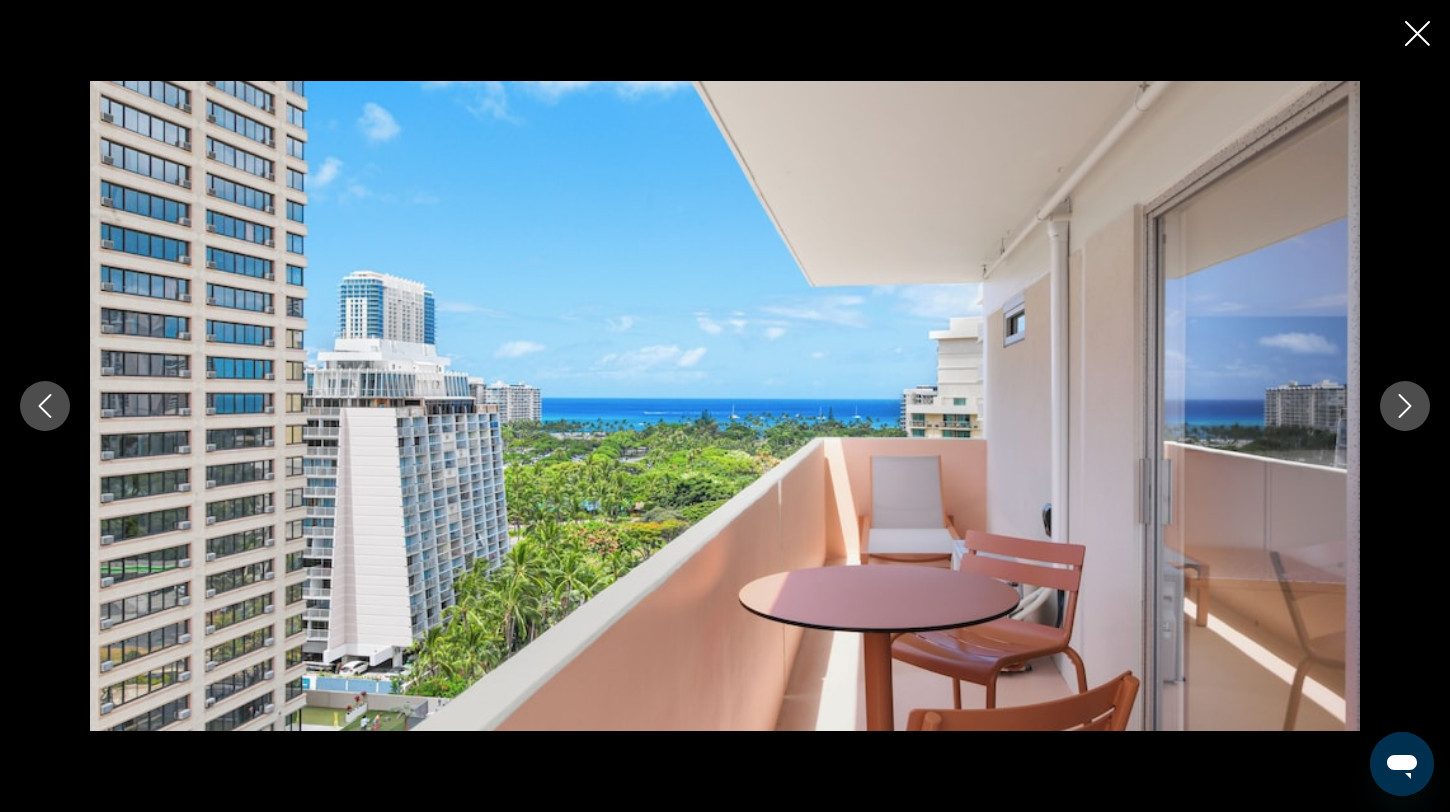 click 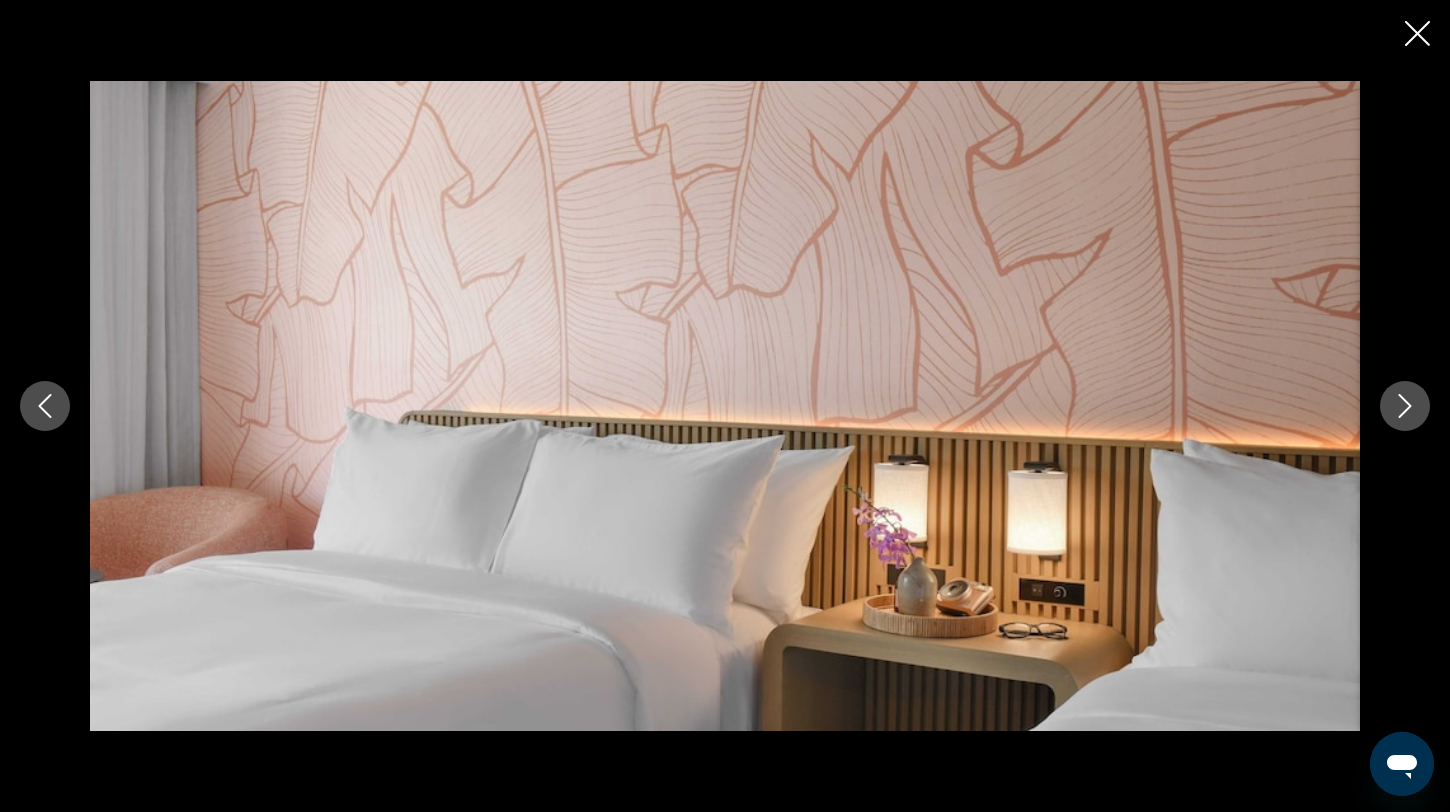 click 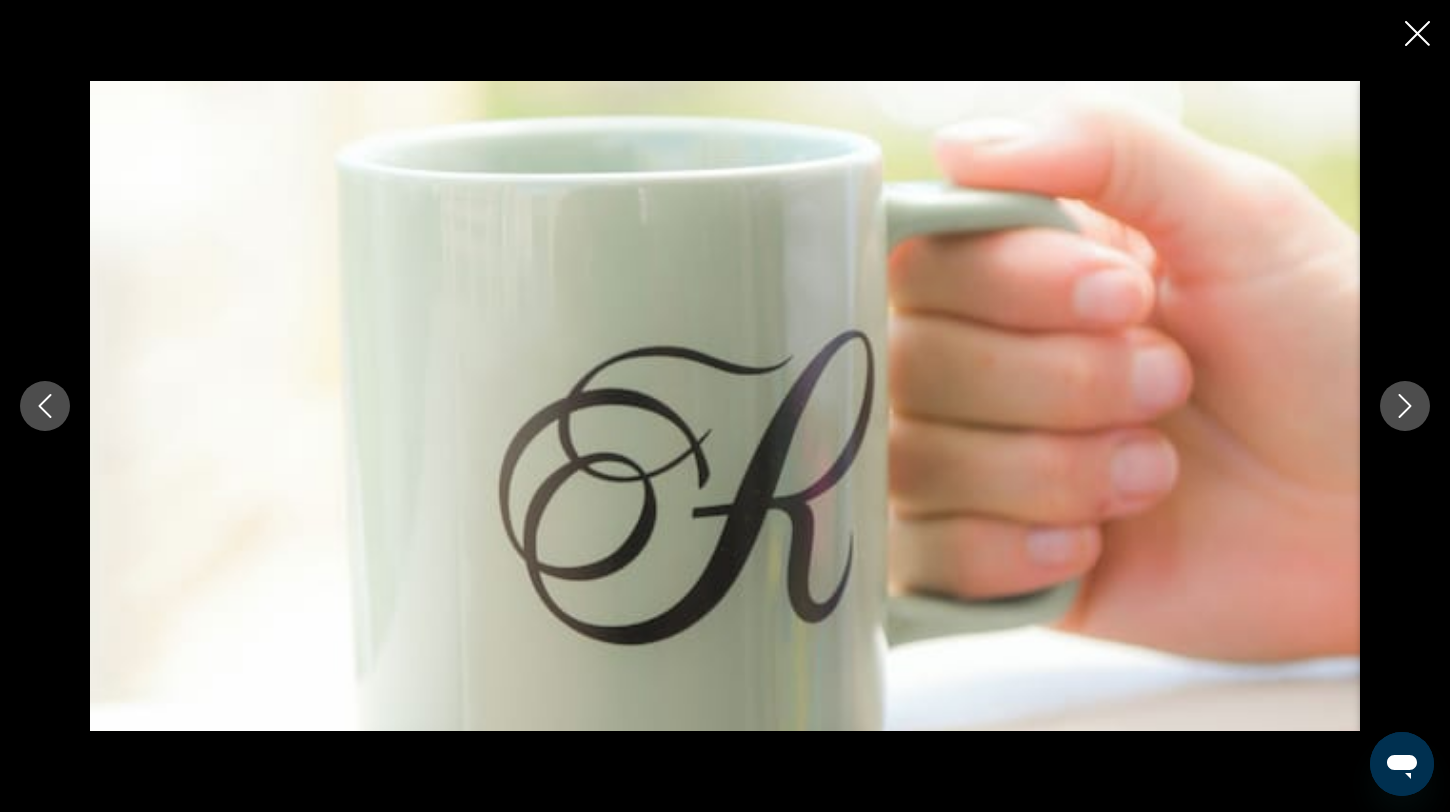 click 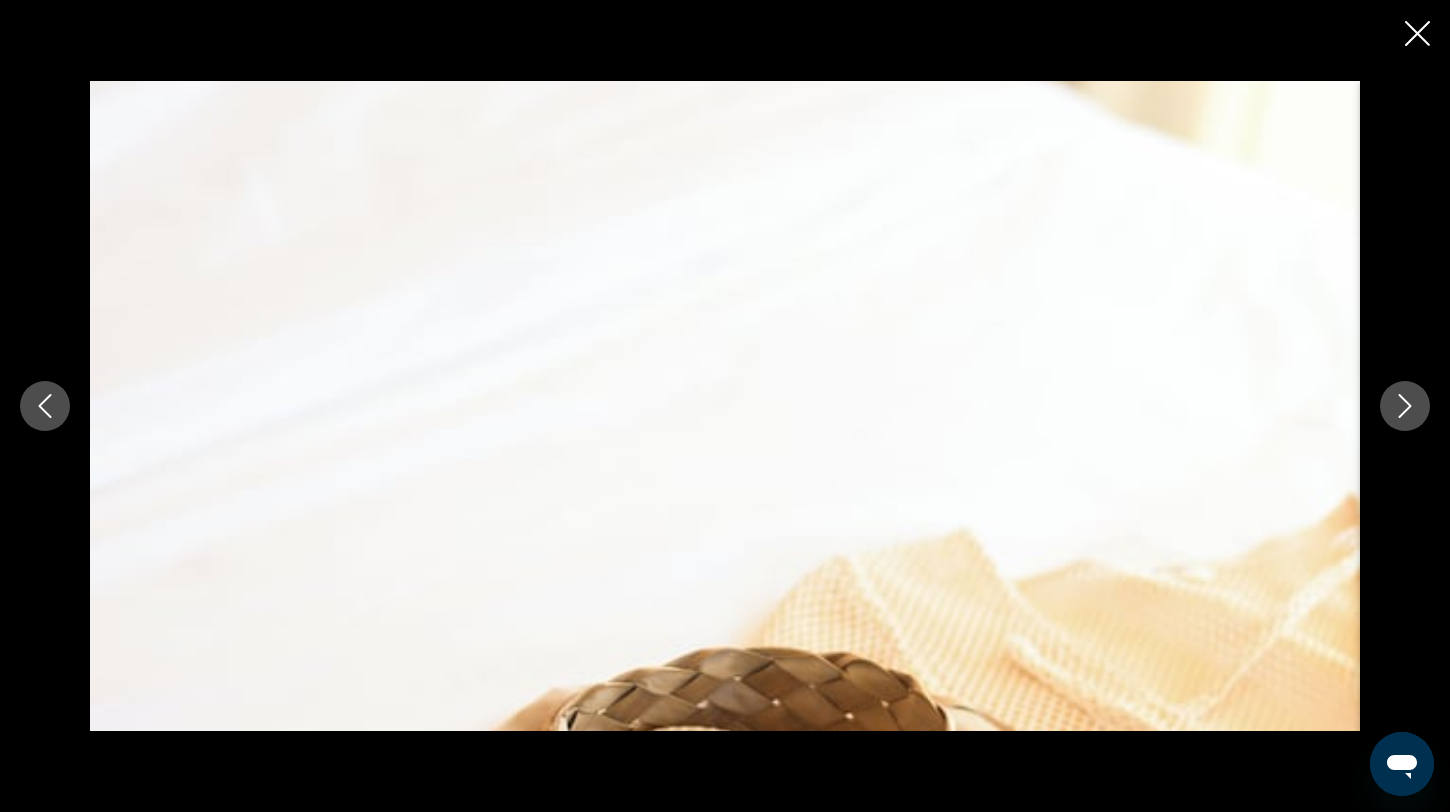 click 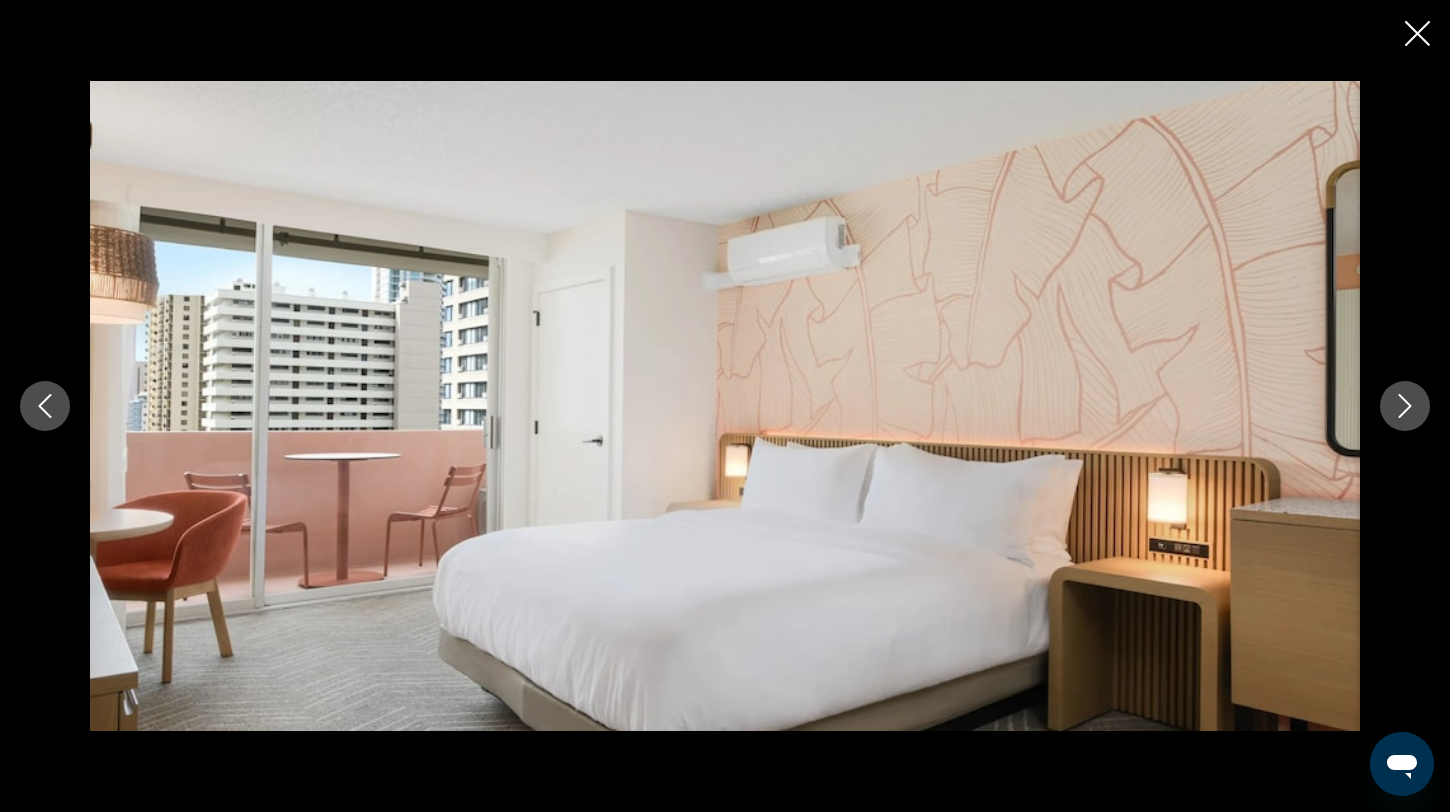 click 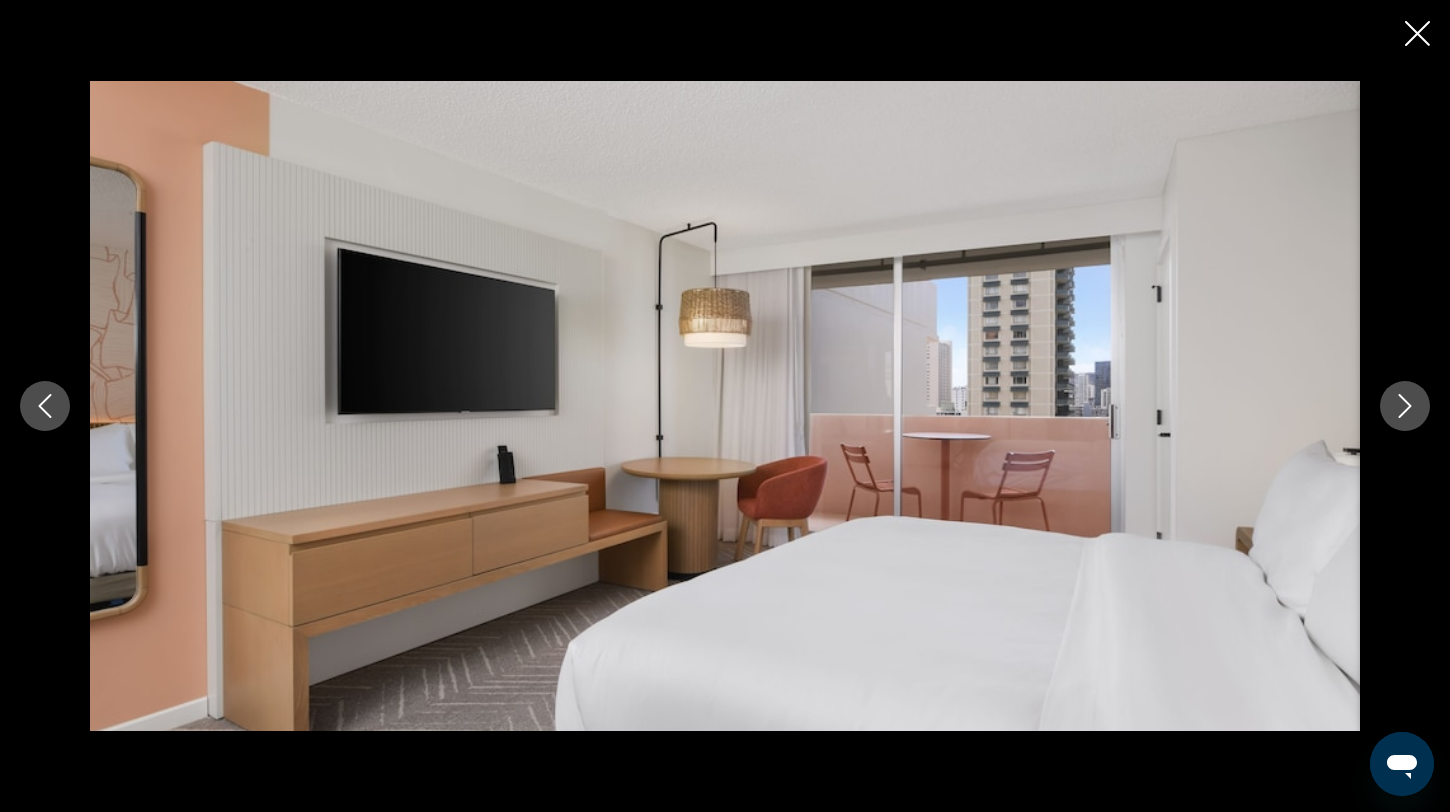 click 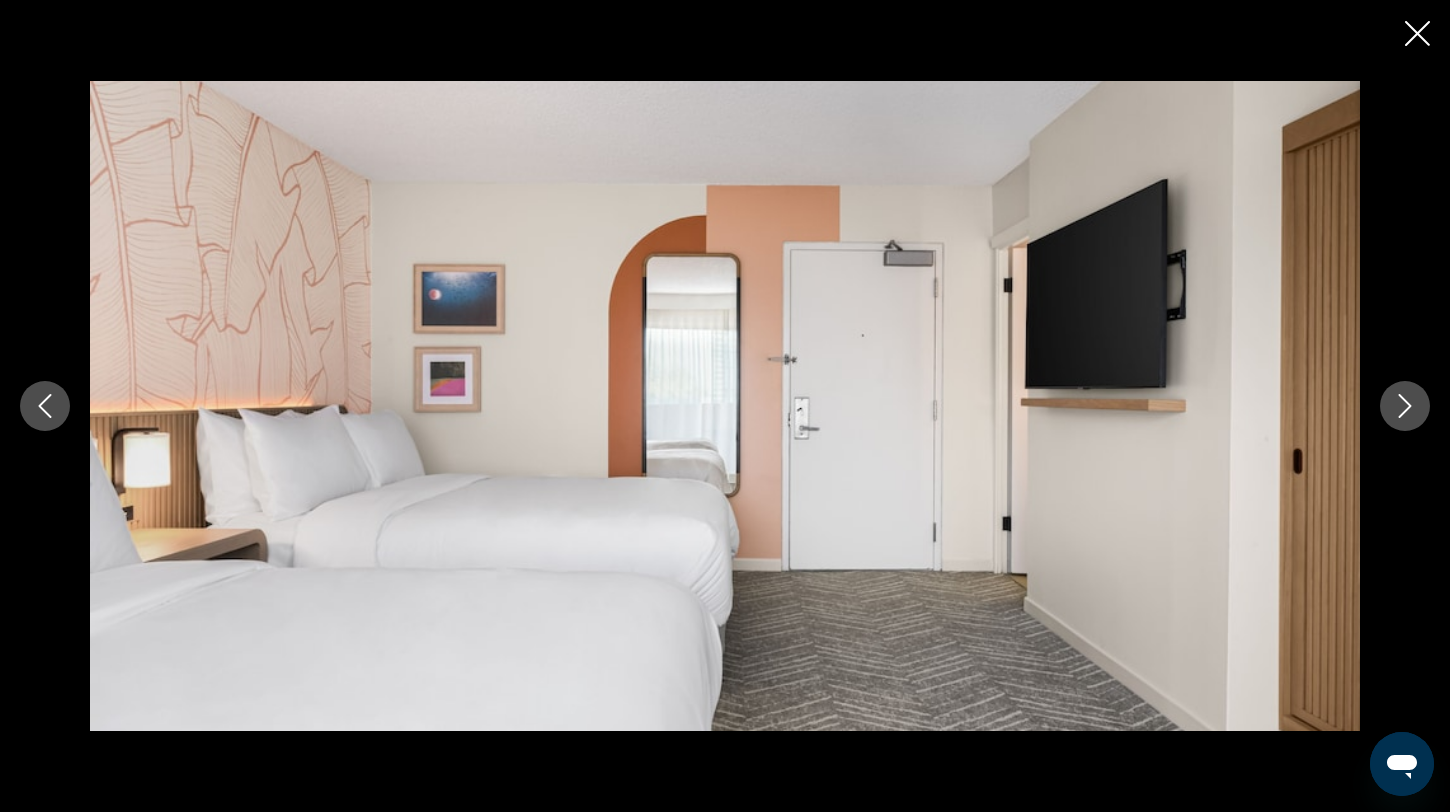 click 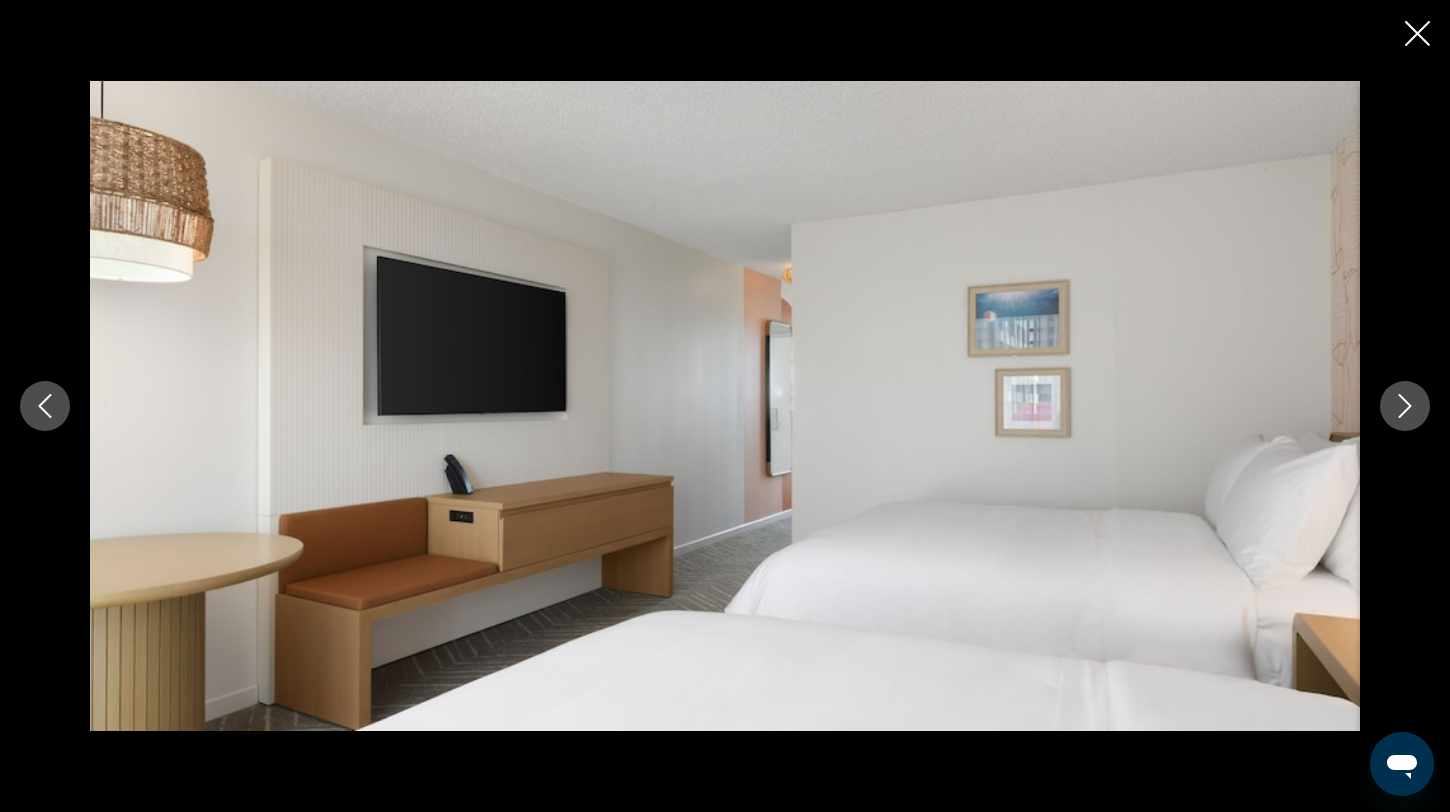 click 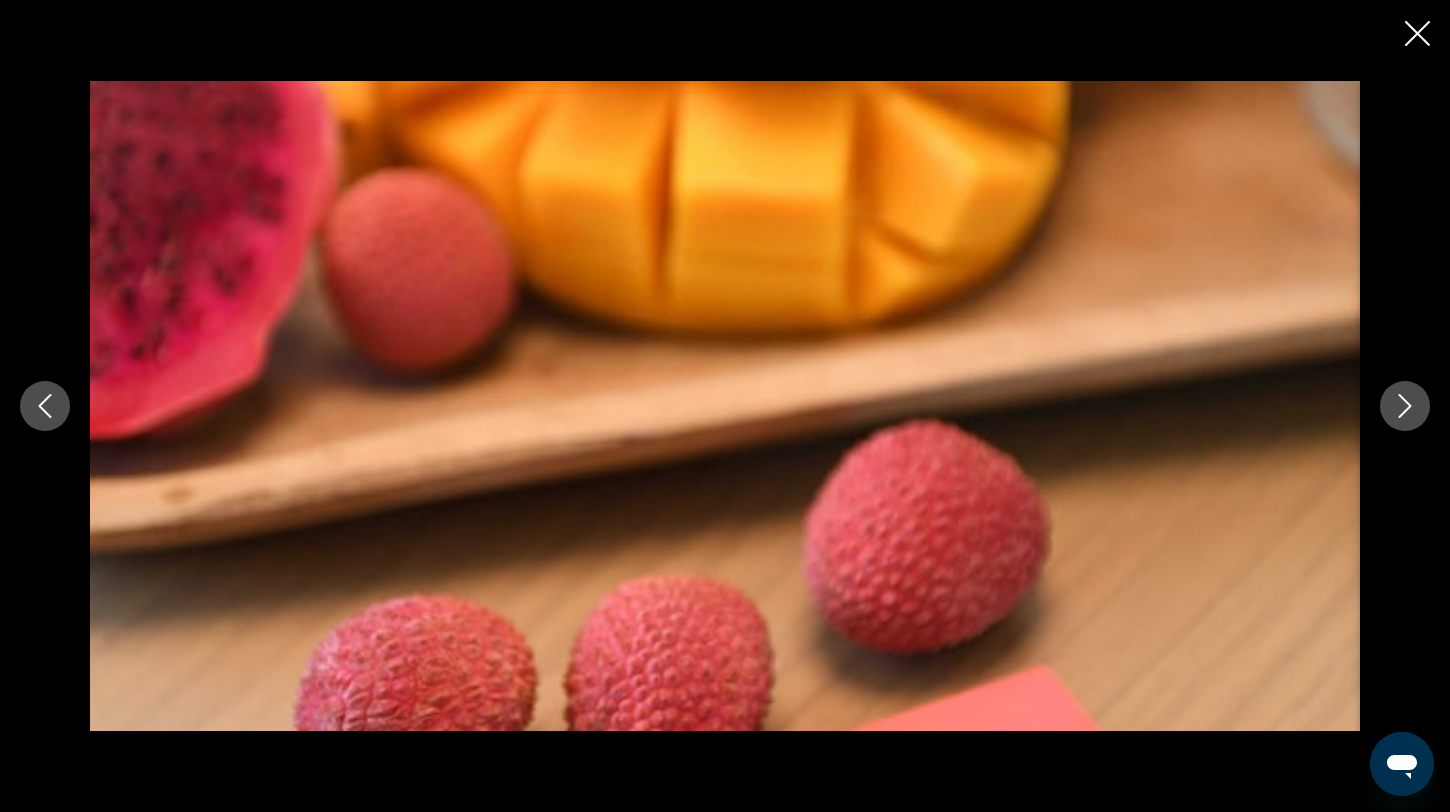 click 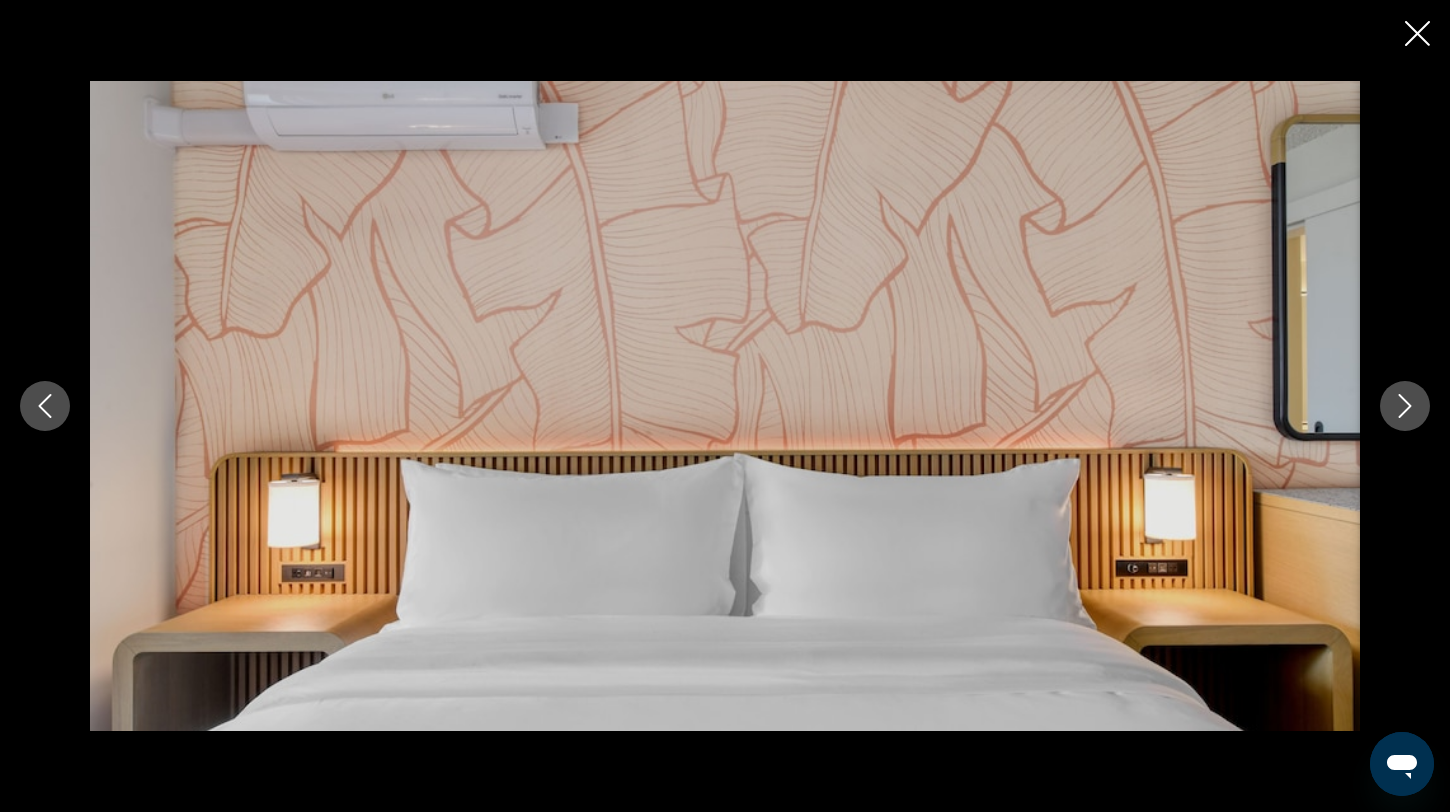 click 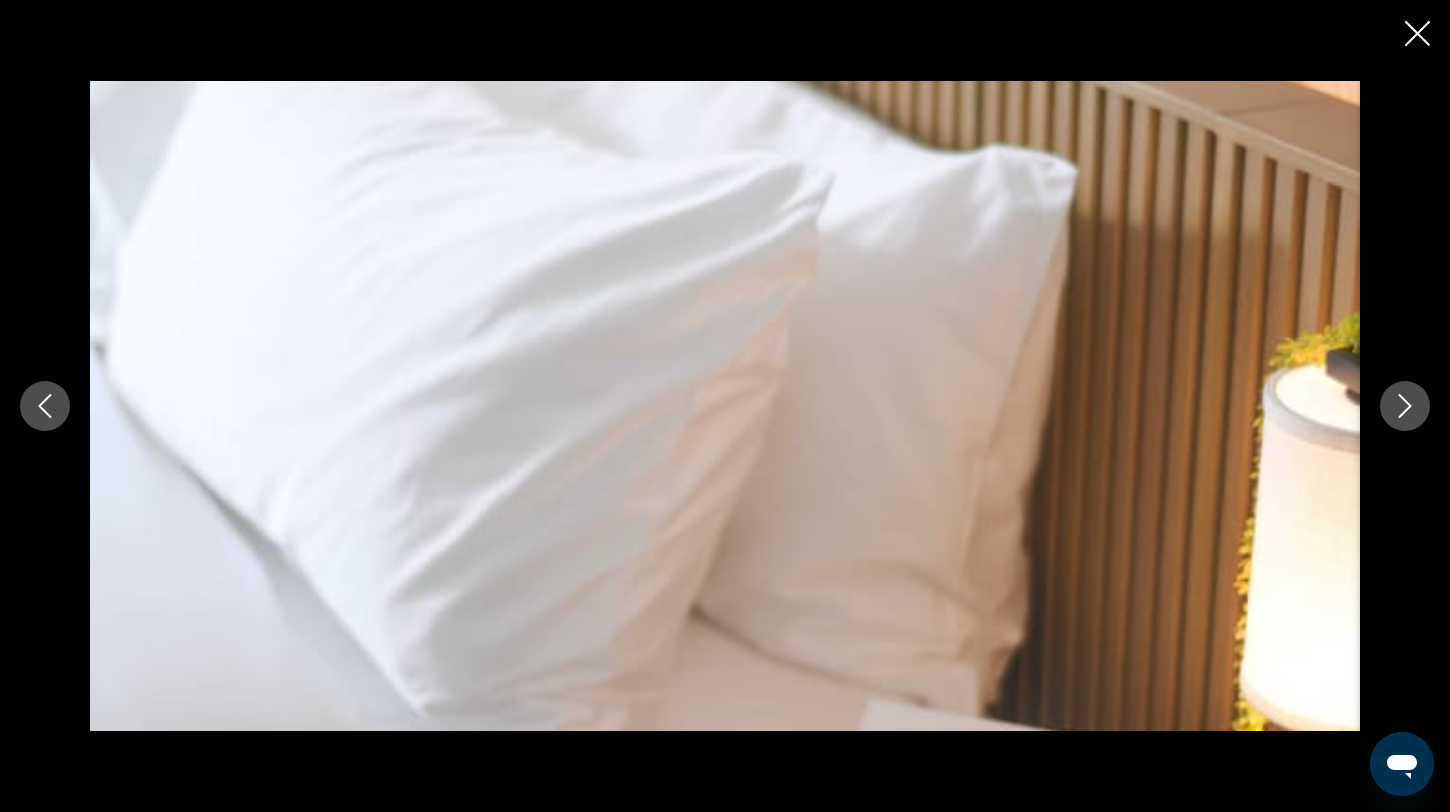 click 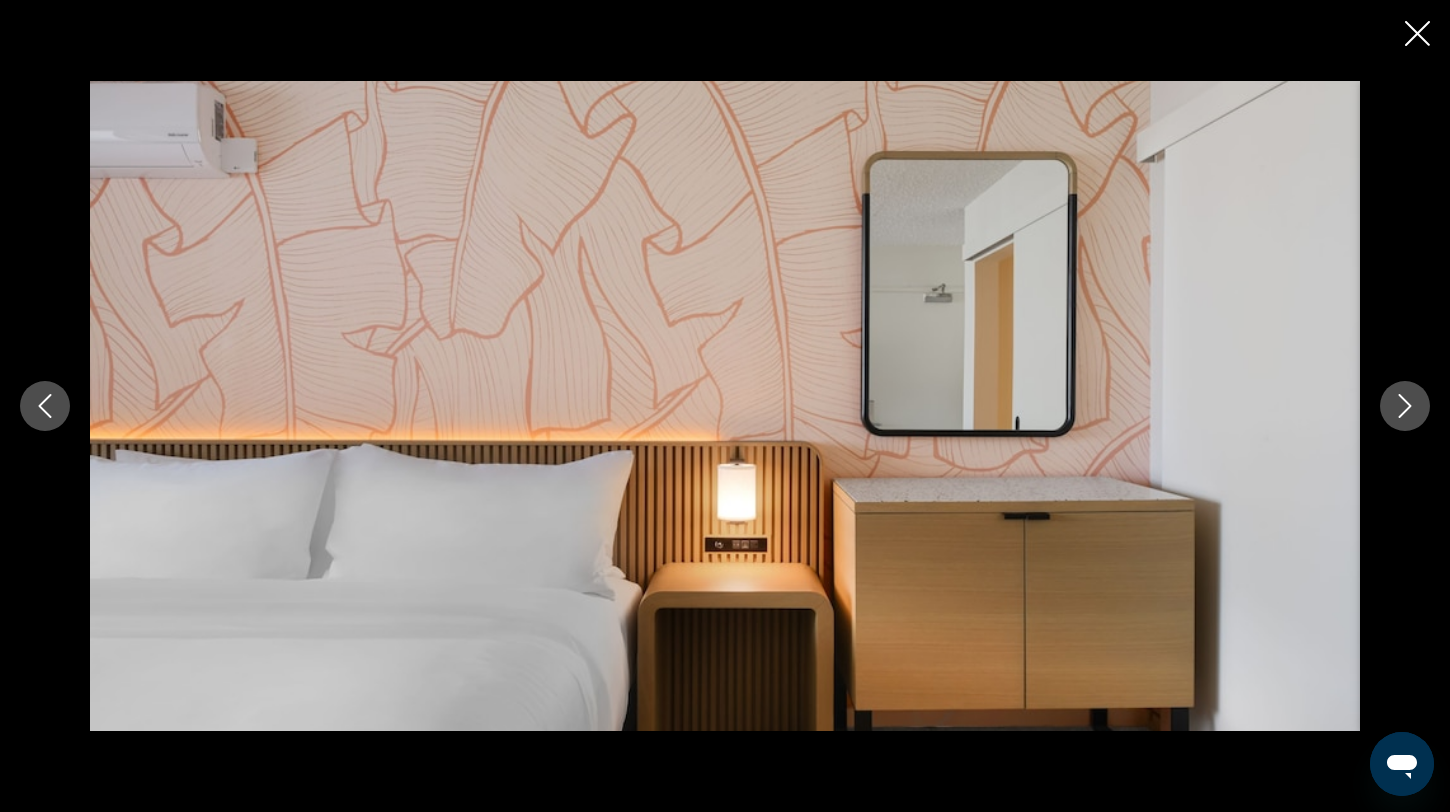 click 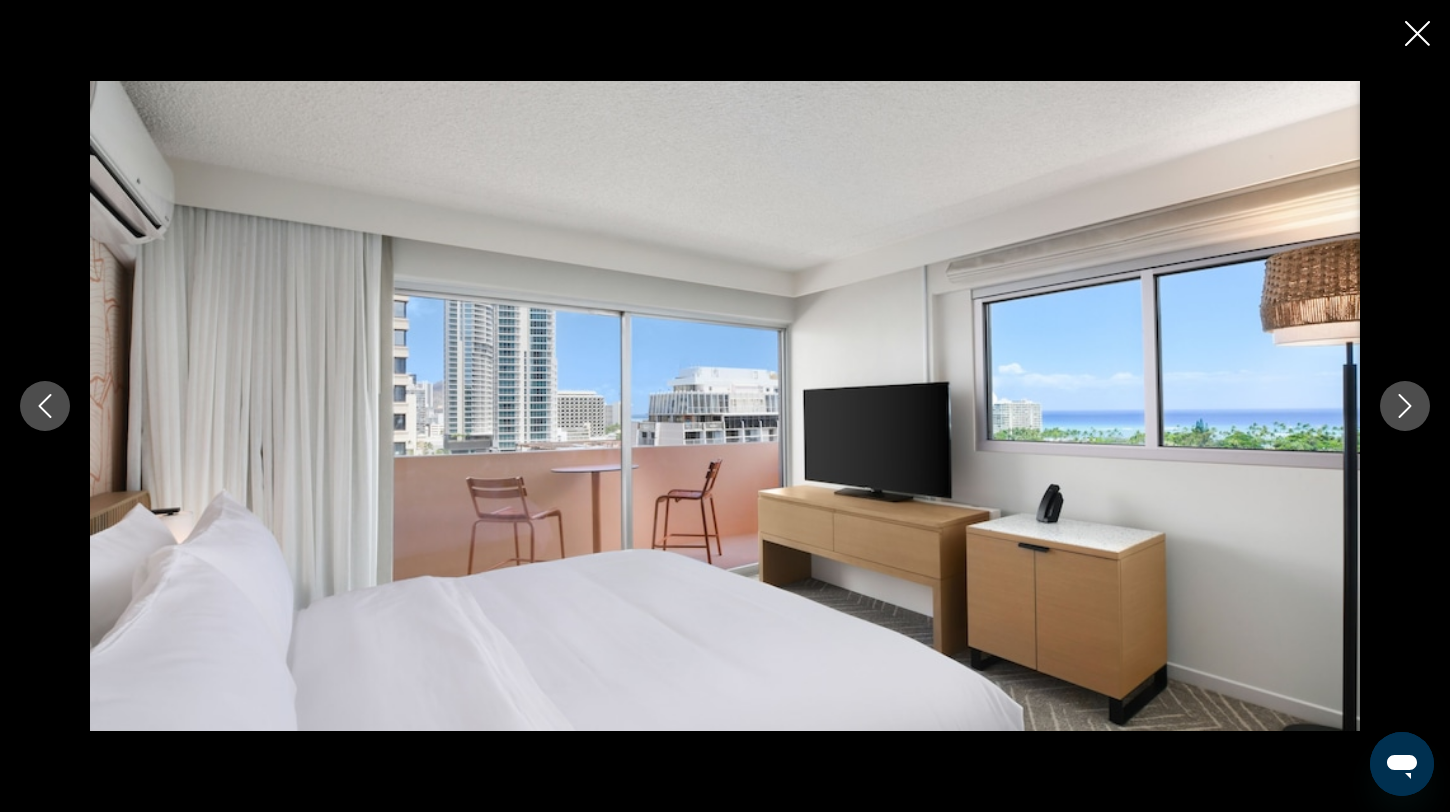 click 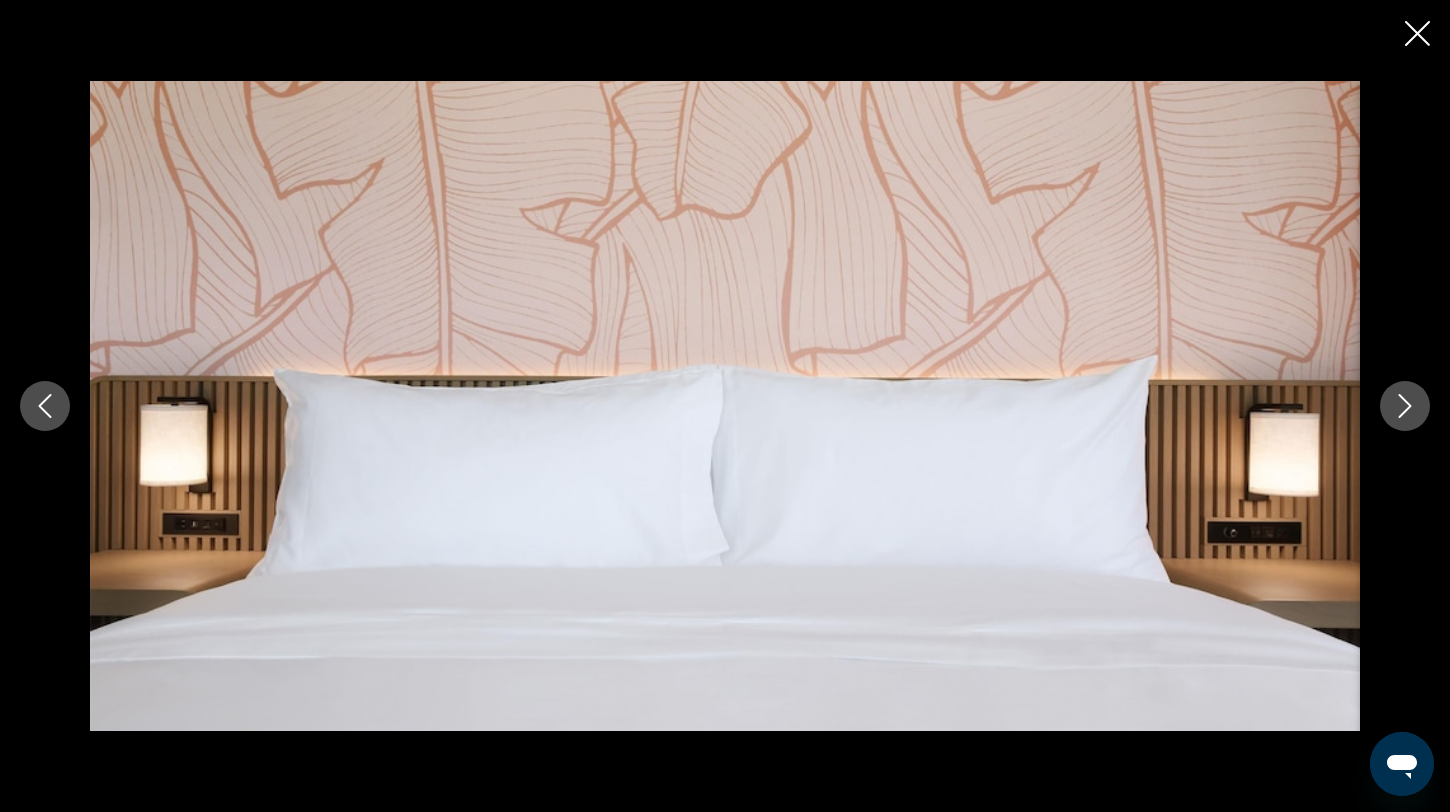 click 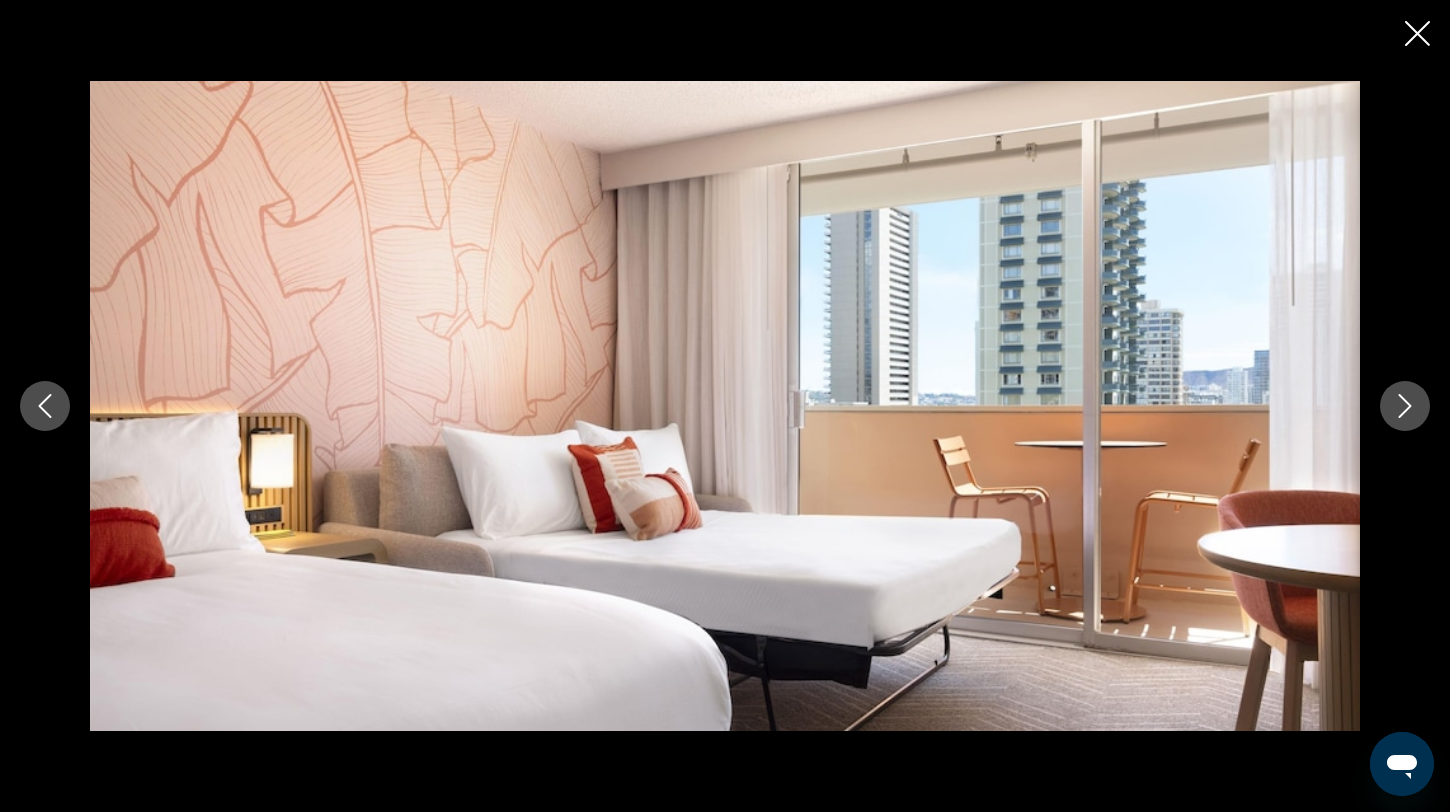 click 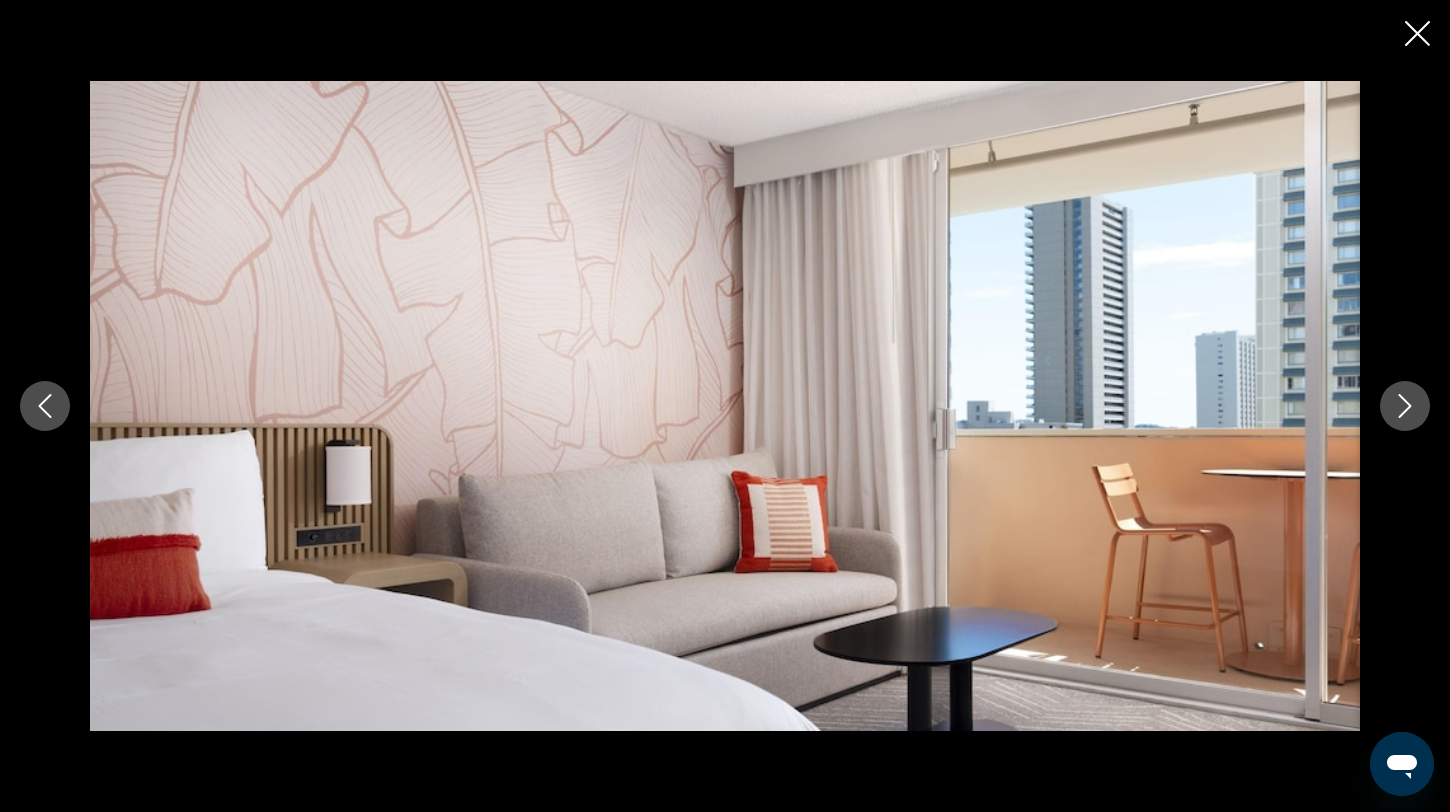 click 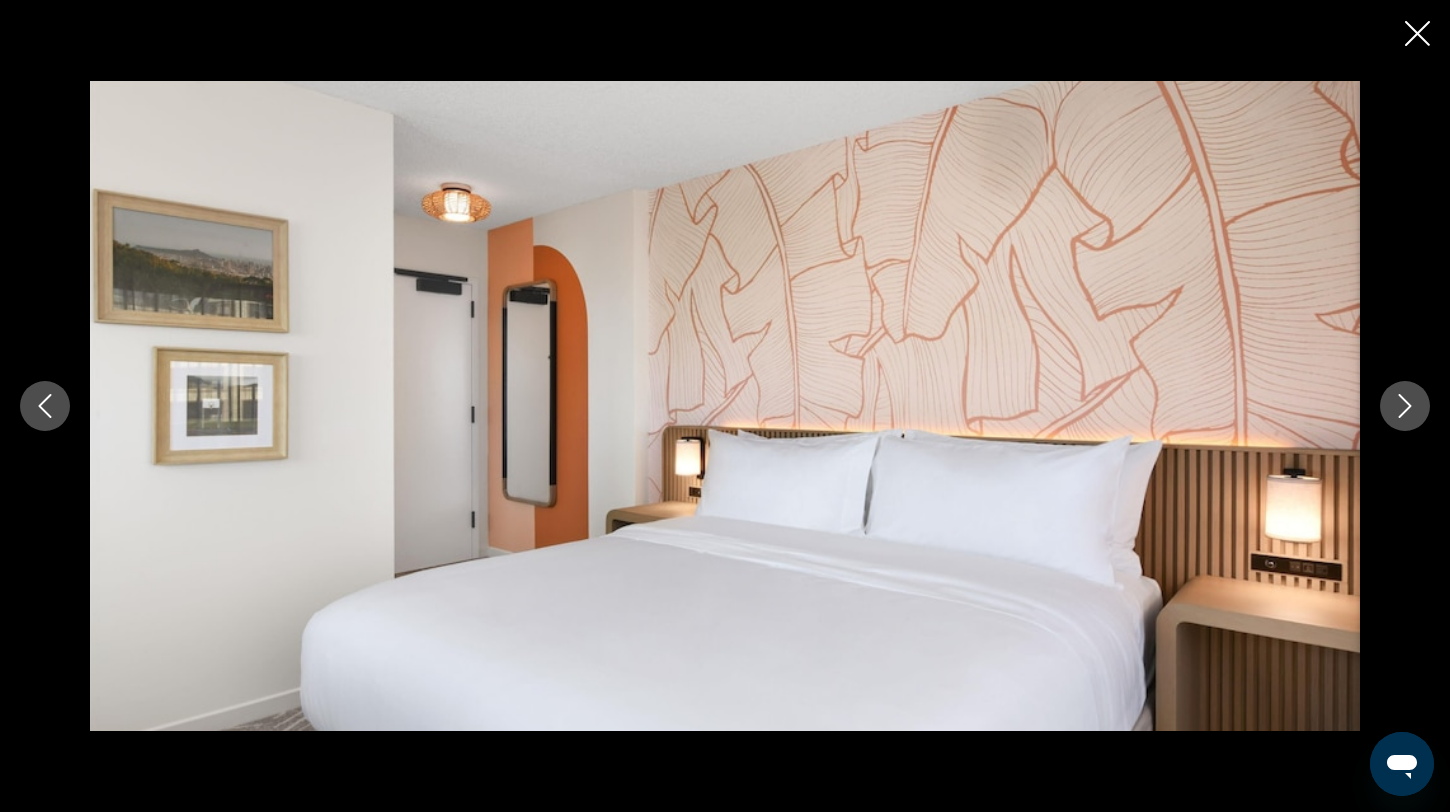 click 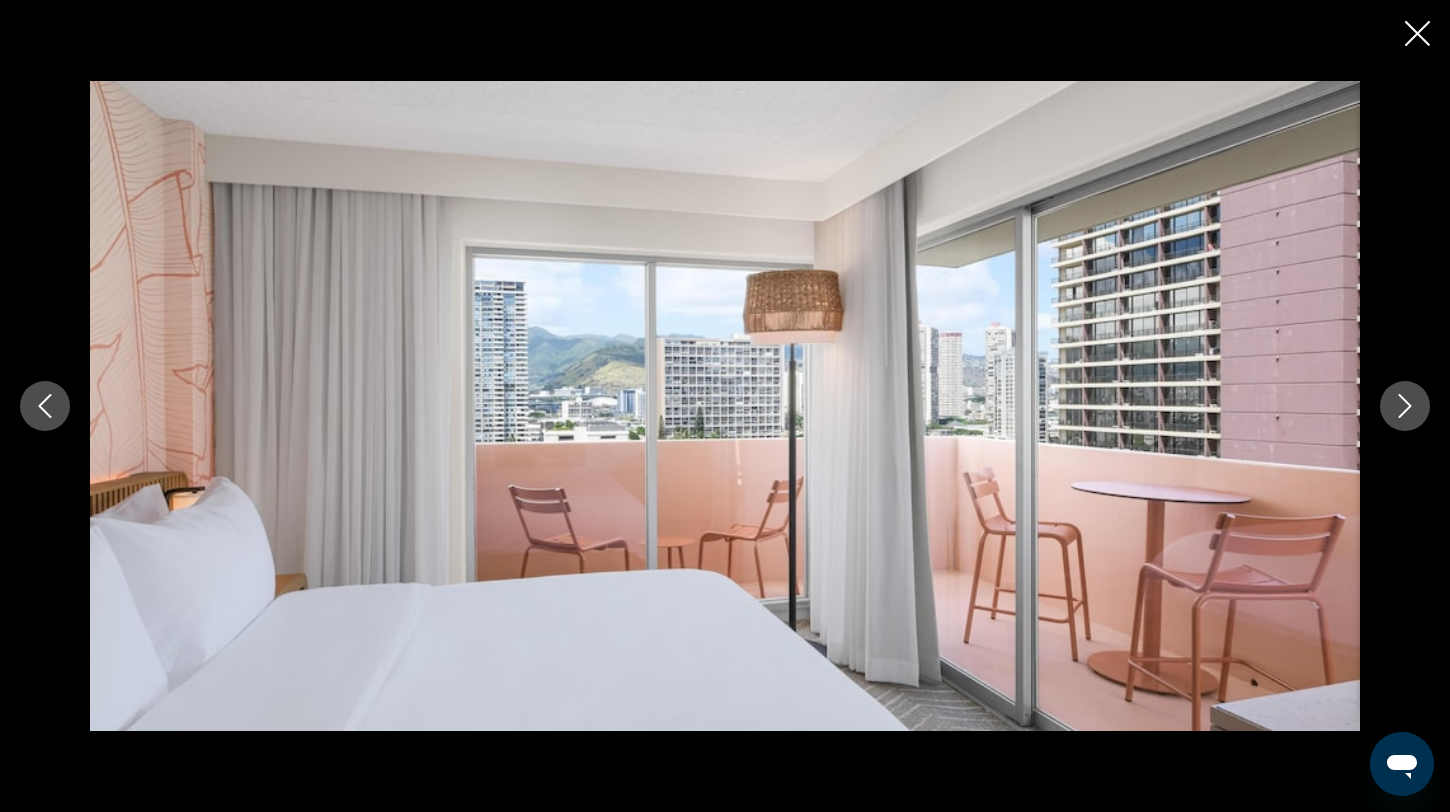 click 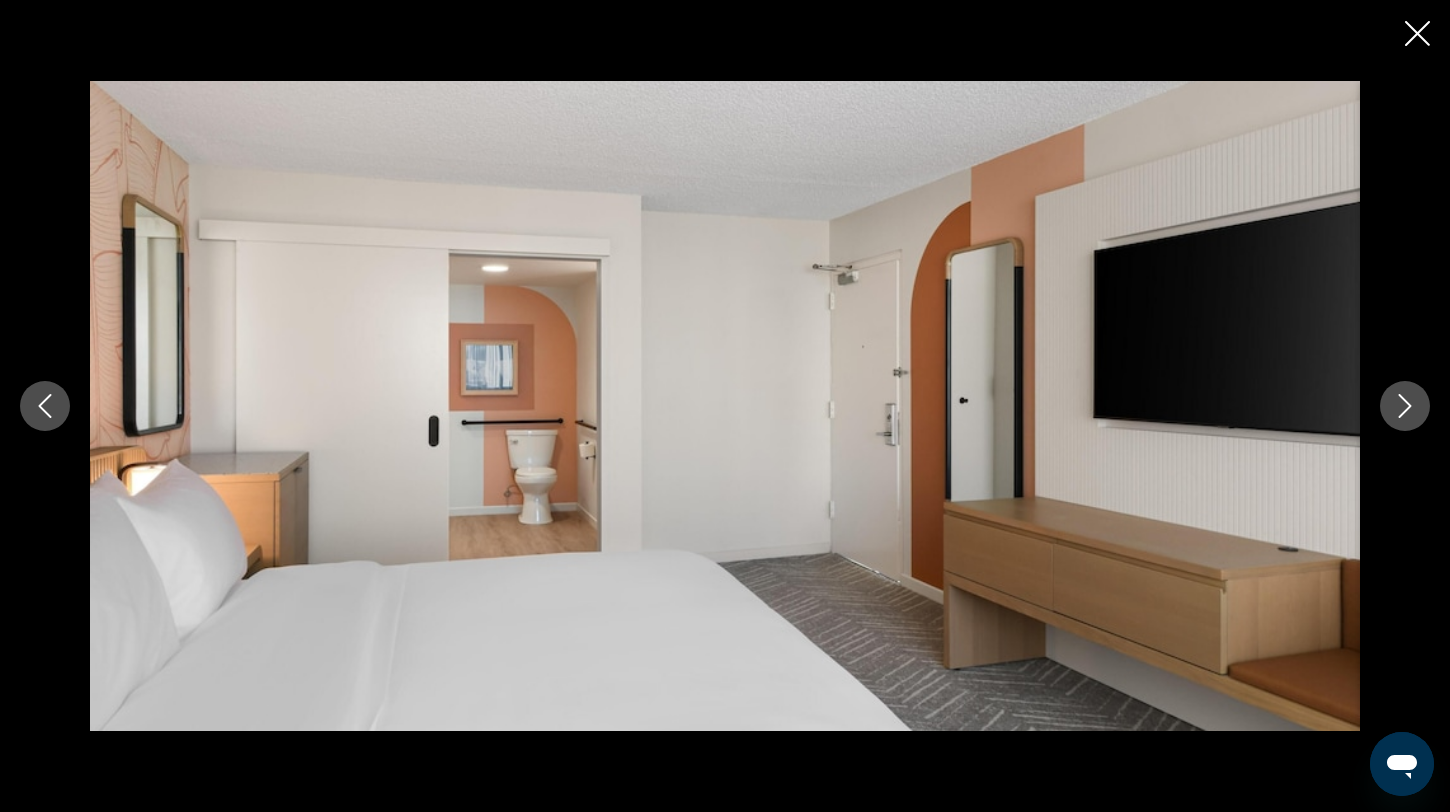 click 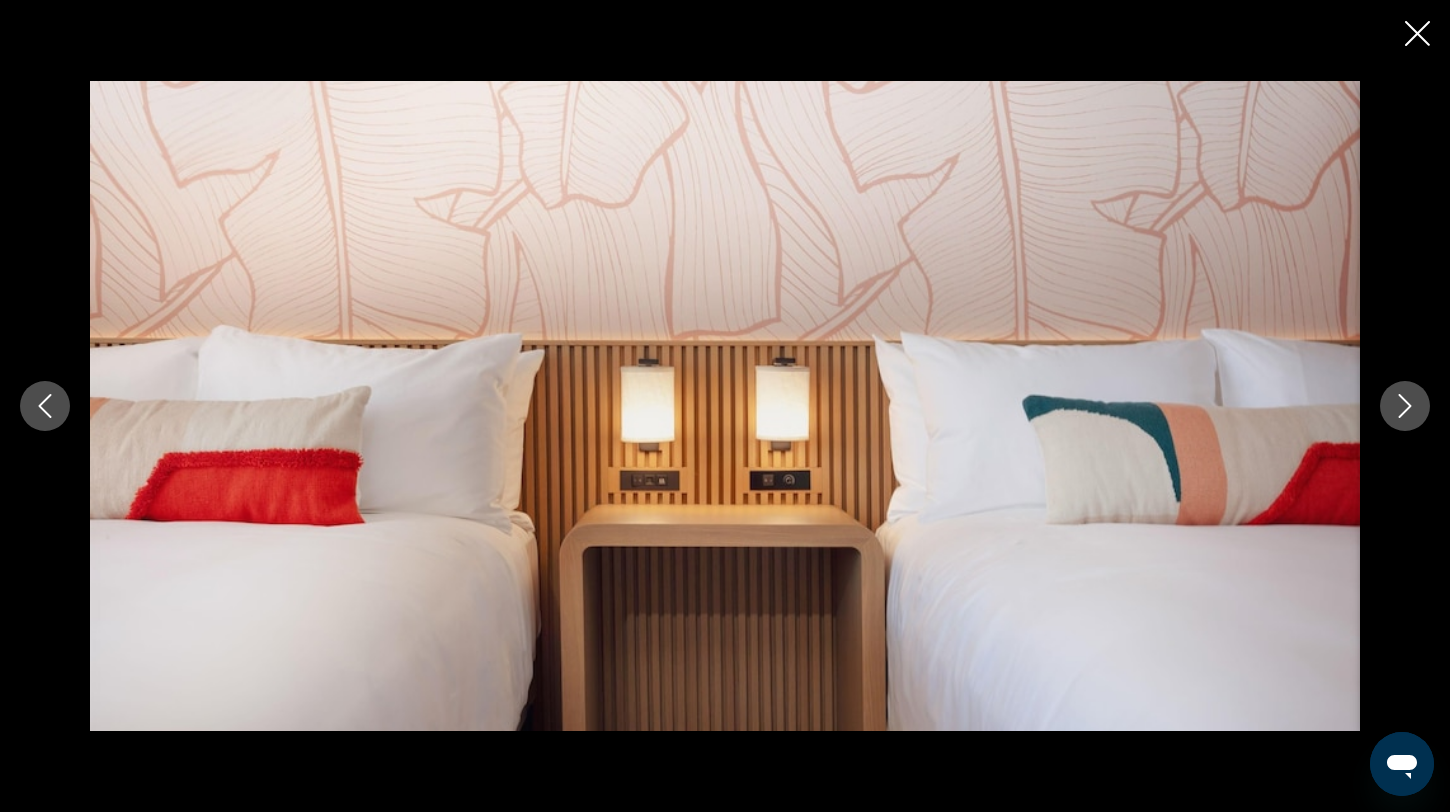 click 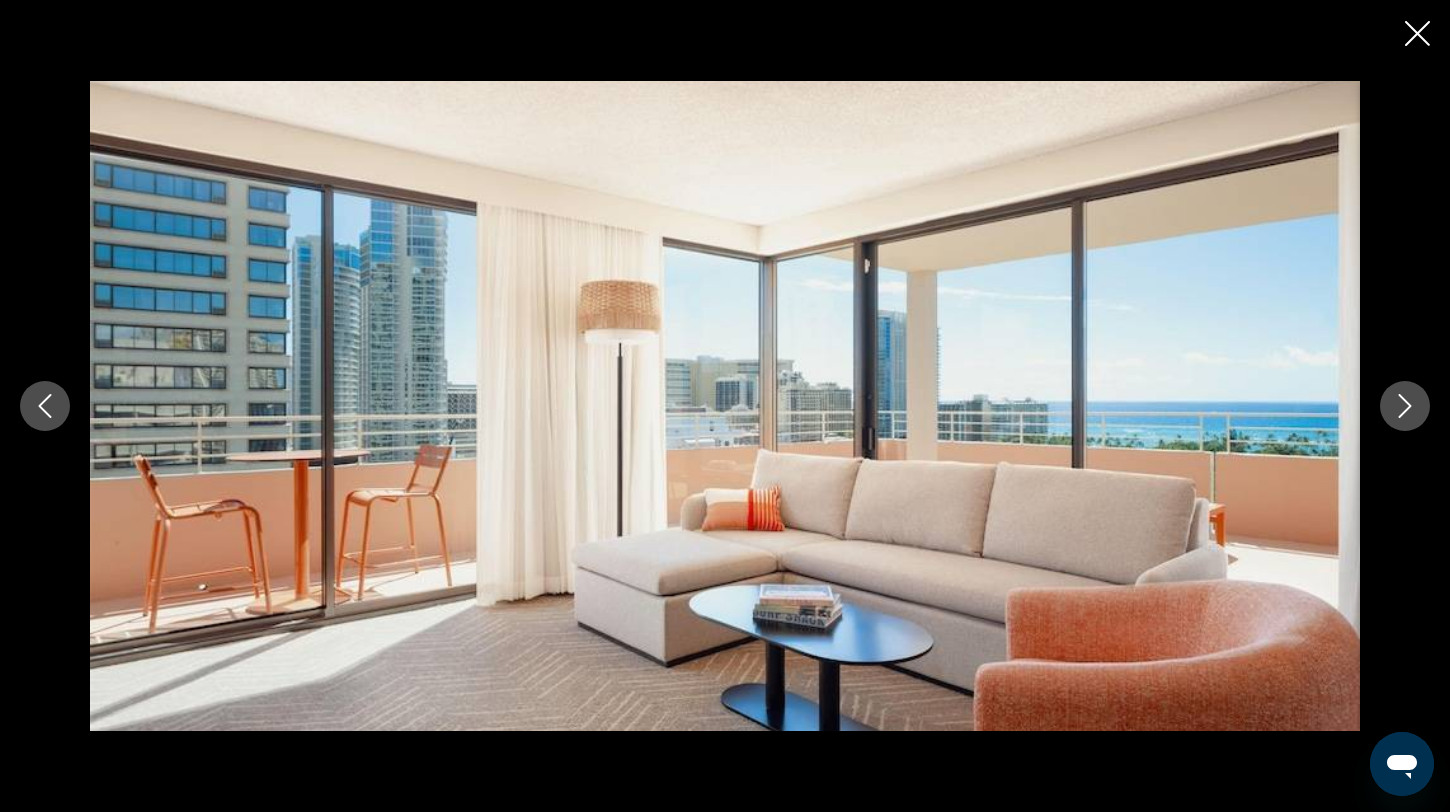 click 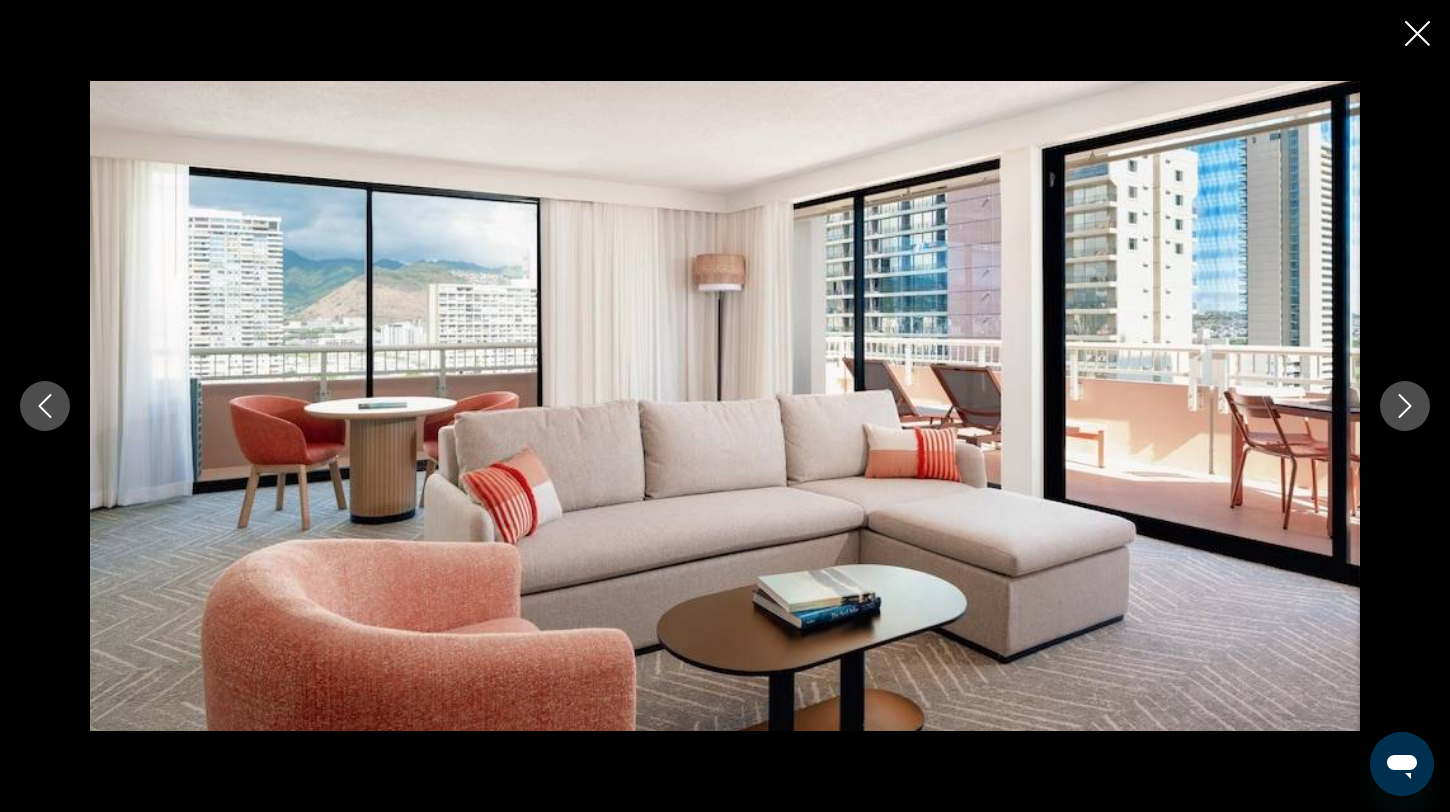 click 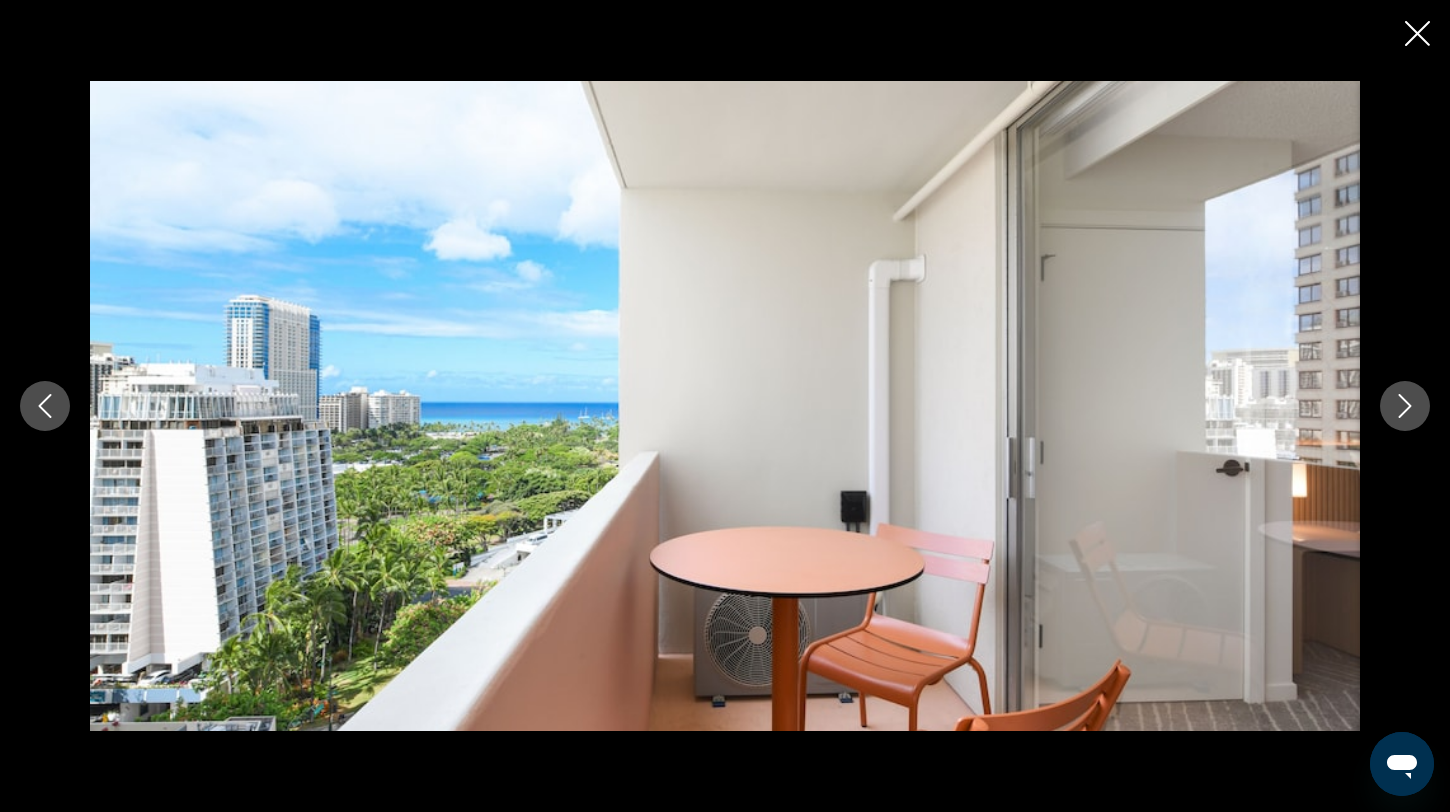 click 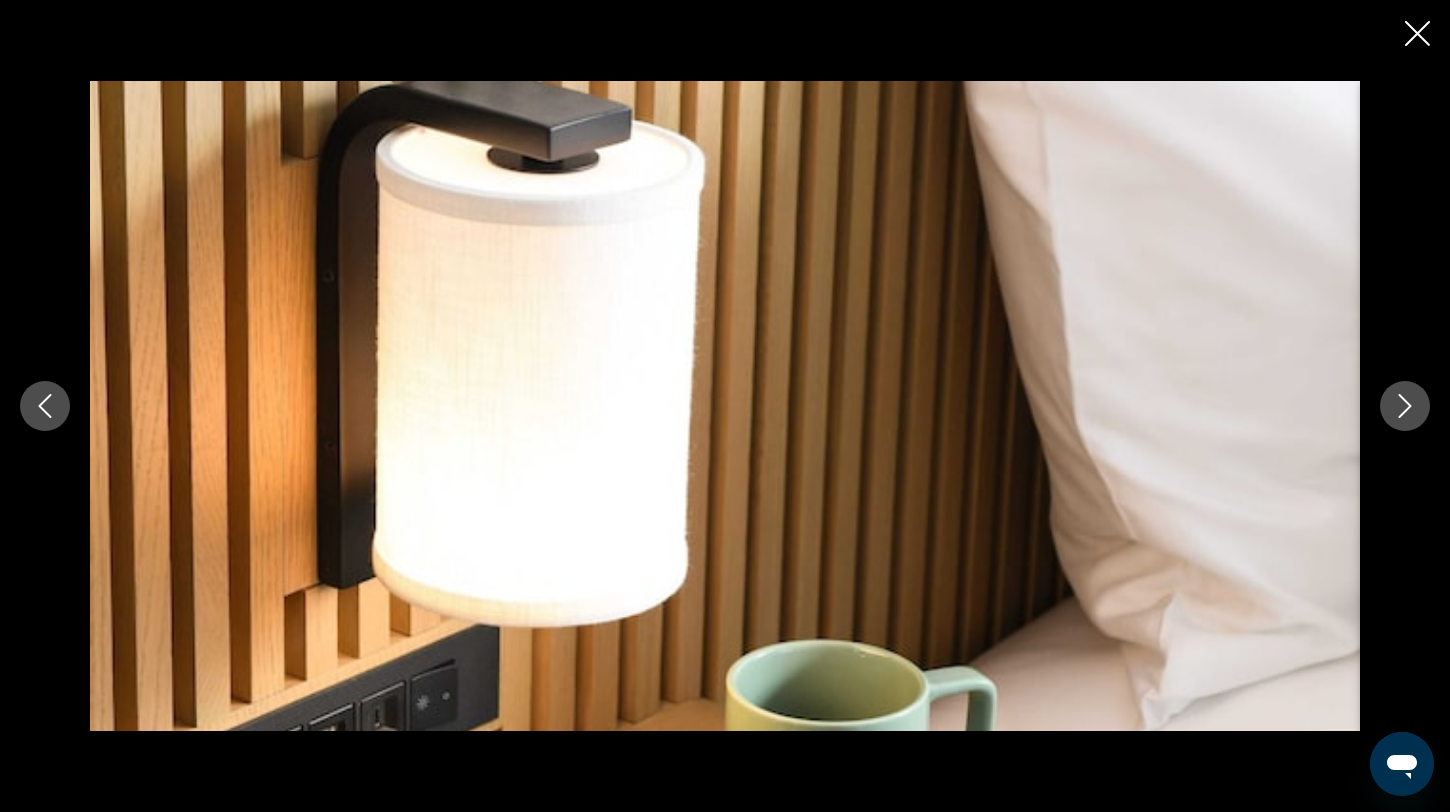click 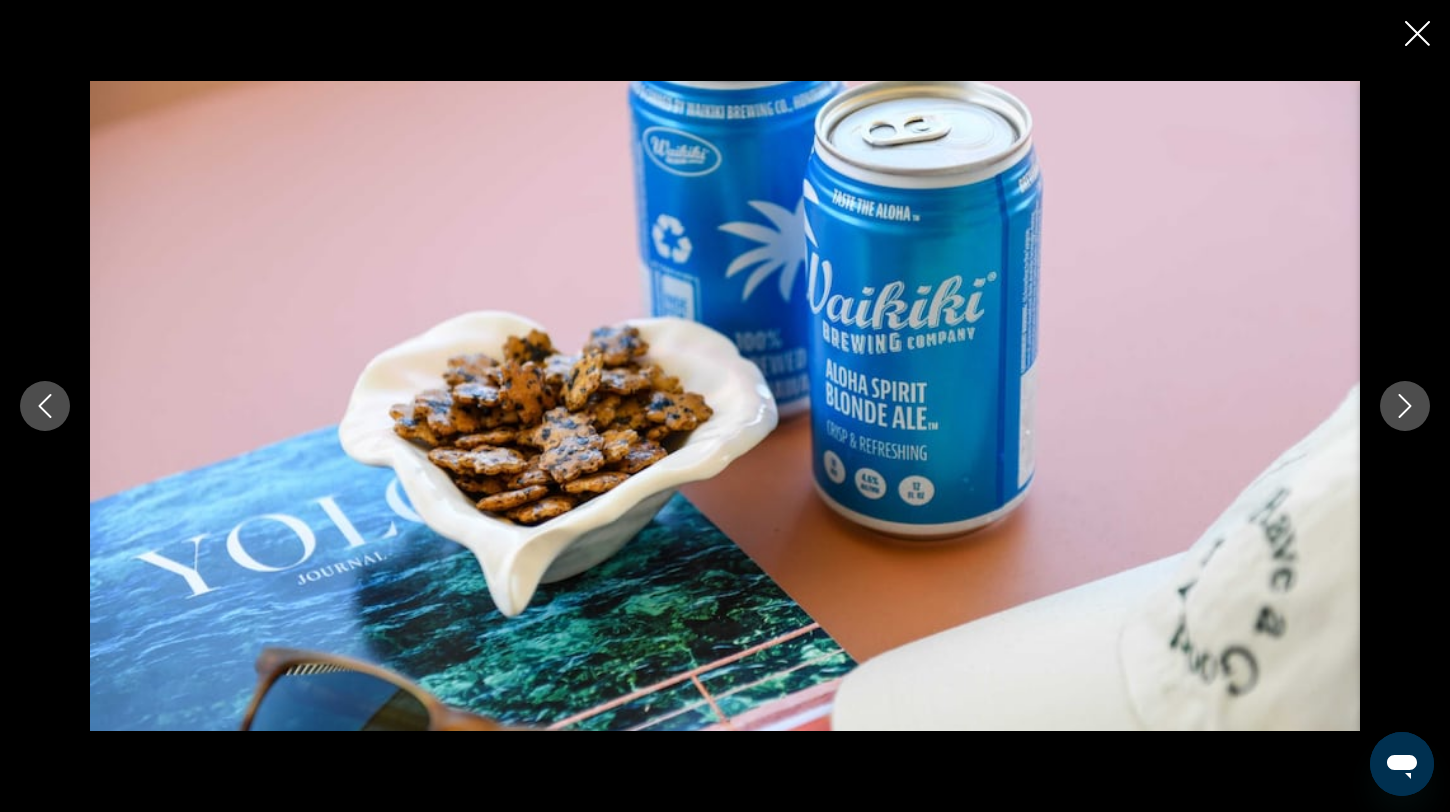 click 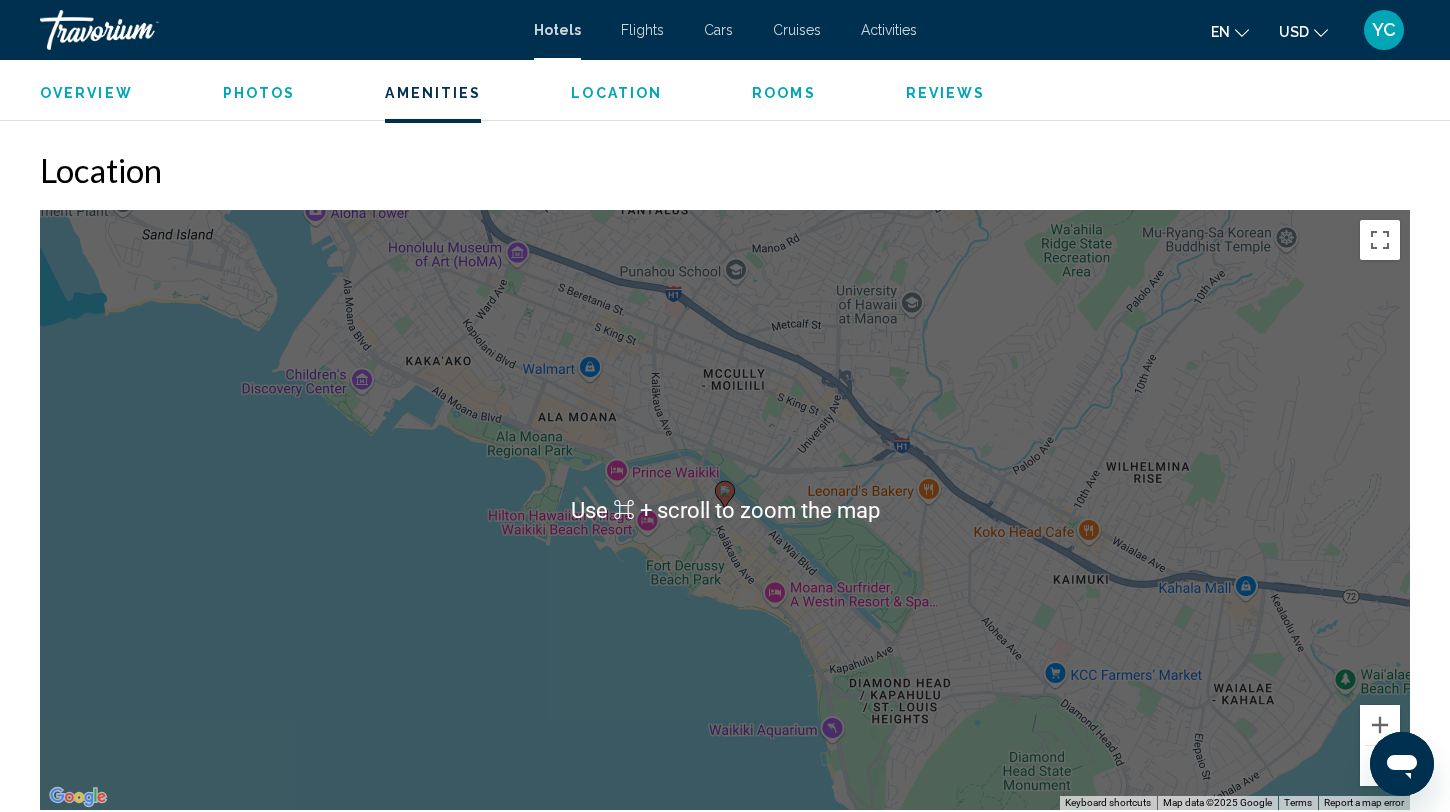 scroll, scrollTop: 1750, scrollLeft: 0, axis: vertical 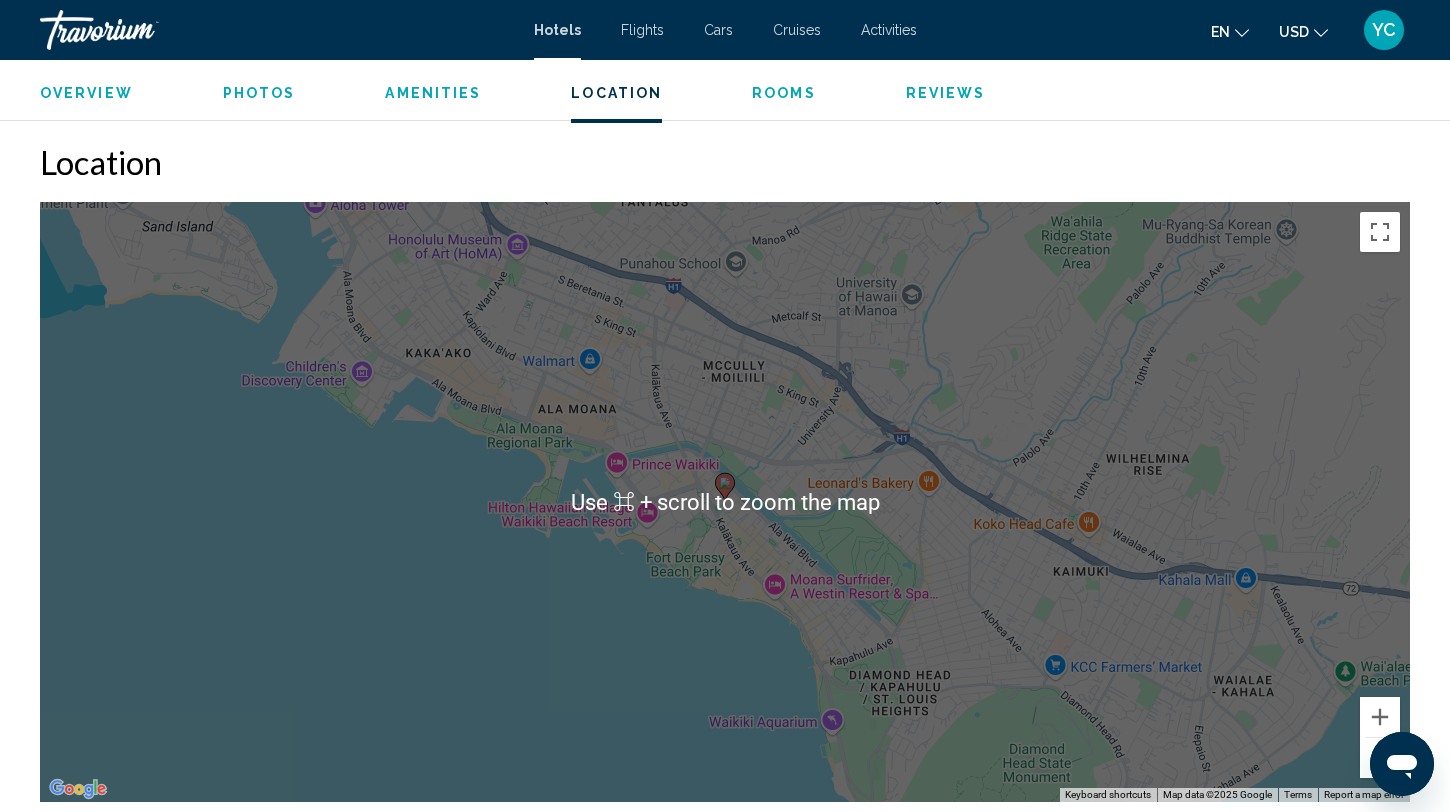 click on "To activate drag with keyboard, press Alt + Enter. Once in keyboard drag state, use the arrow keys to move the marker. To complete the drag, press the Enter key. To cancel, press Escape." at bounding box center [725, 502] 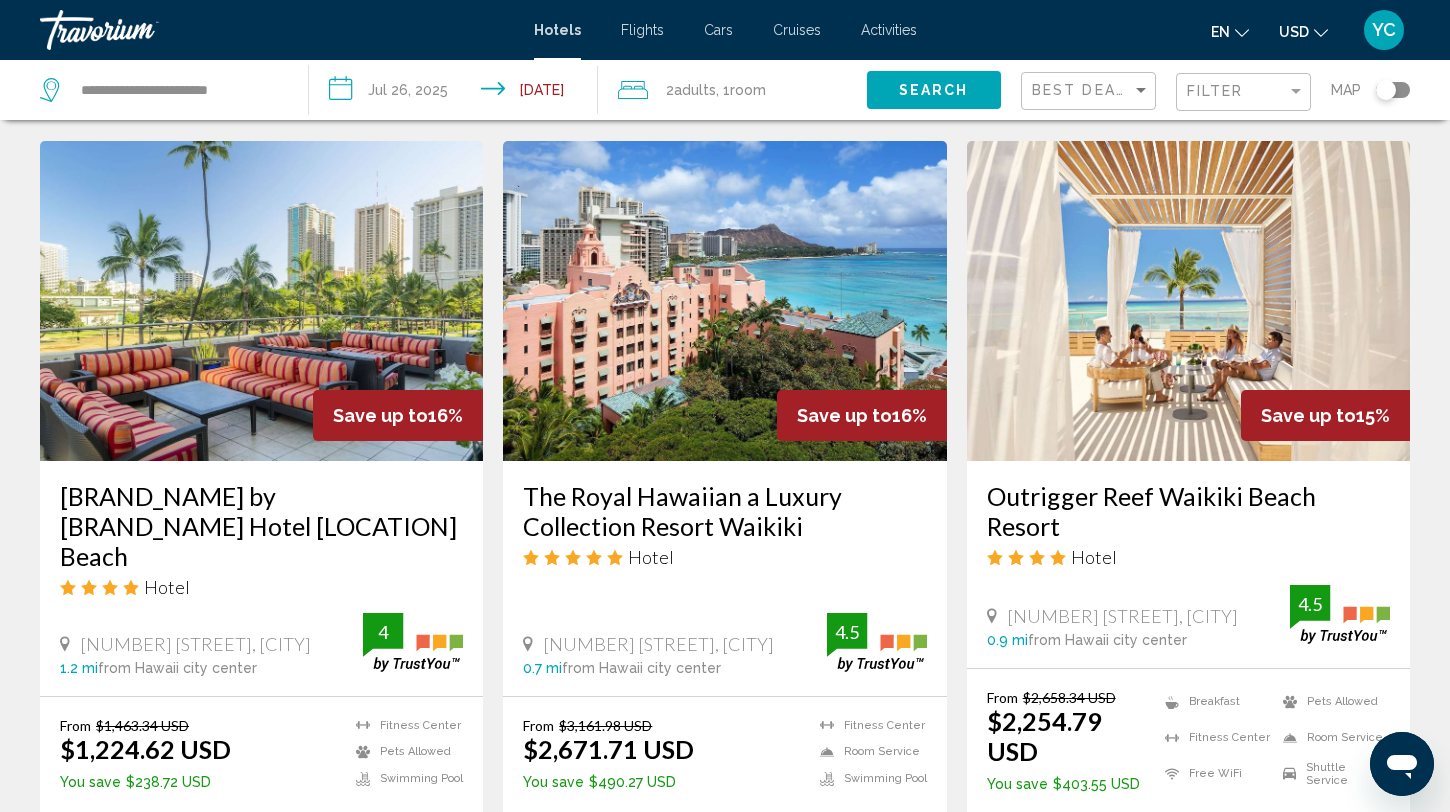 scroll, scrollTop: 1536, scrollLeft: 0, axis: vertical 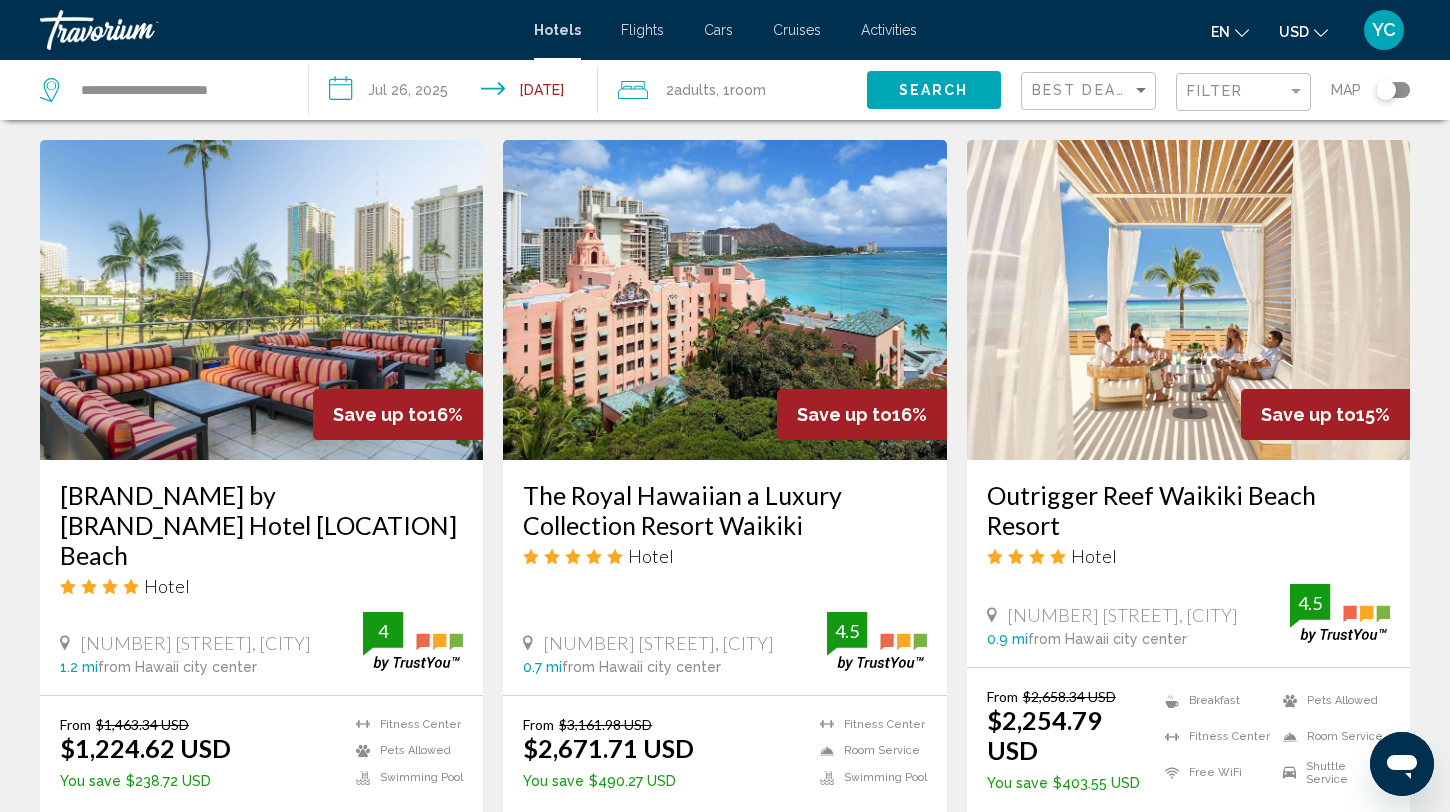 click at bounding box center (724, 300) 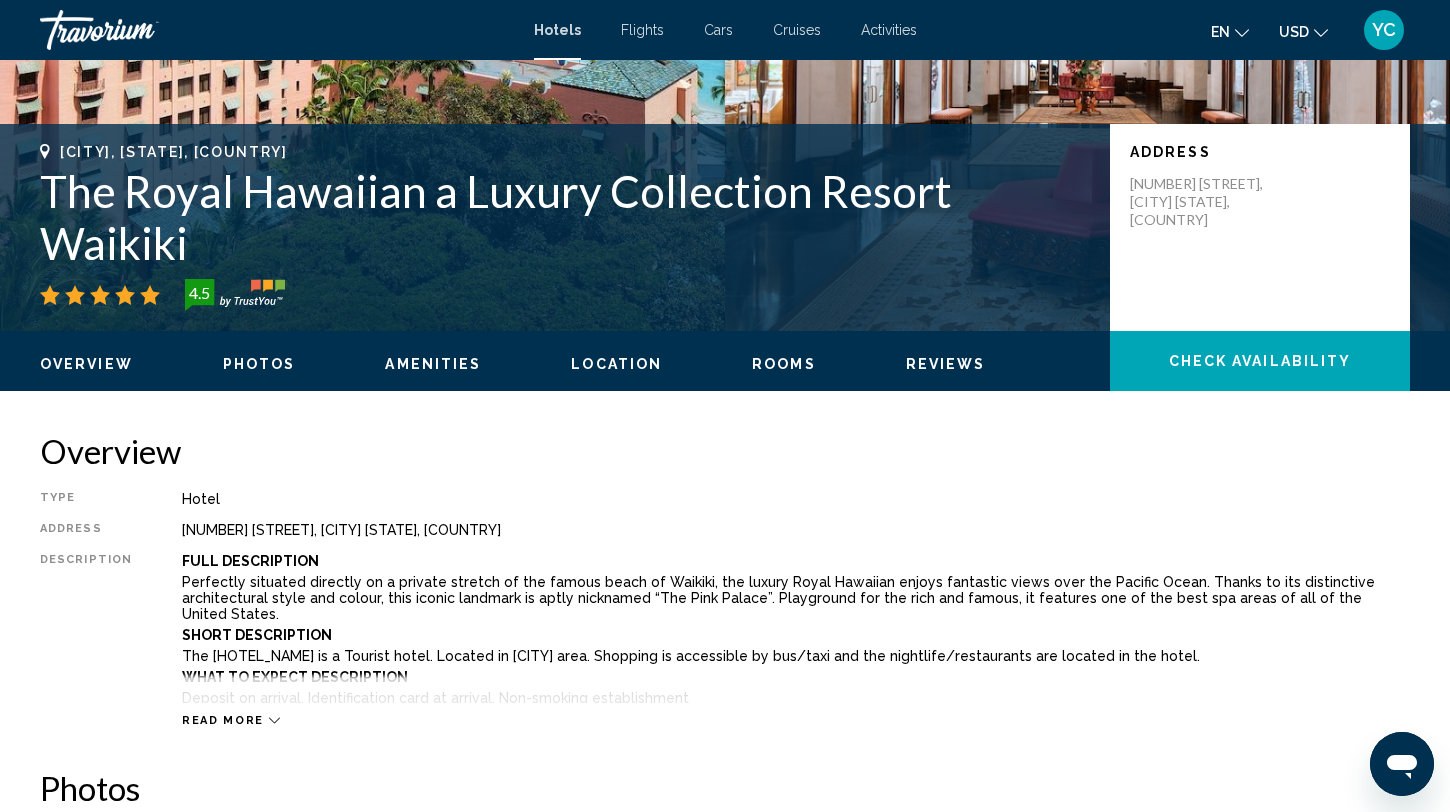 scroll, scrollTop: 284, scrollLeft: 0, axis: vertical 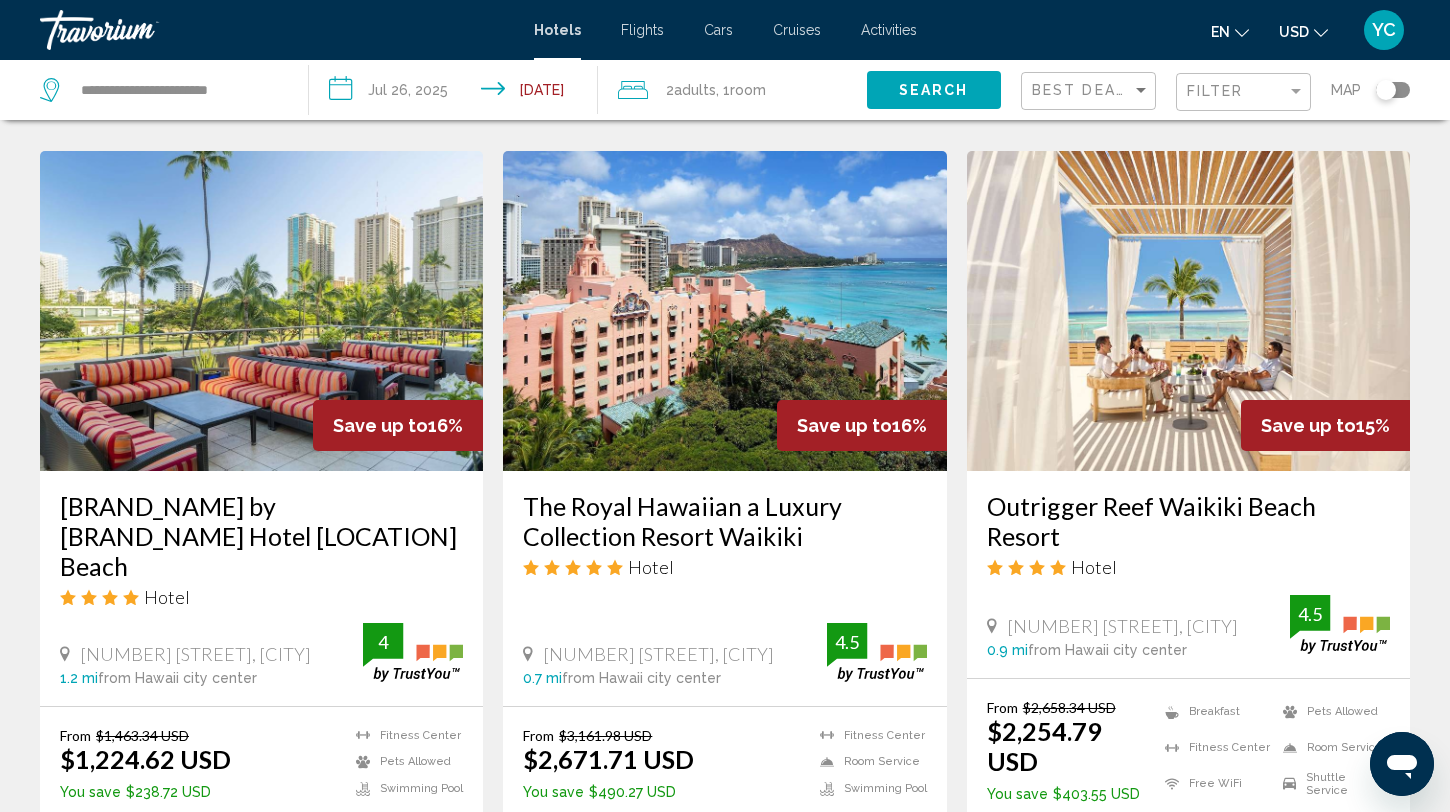 click at bounding box center [1188, 311] 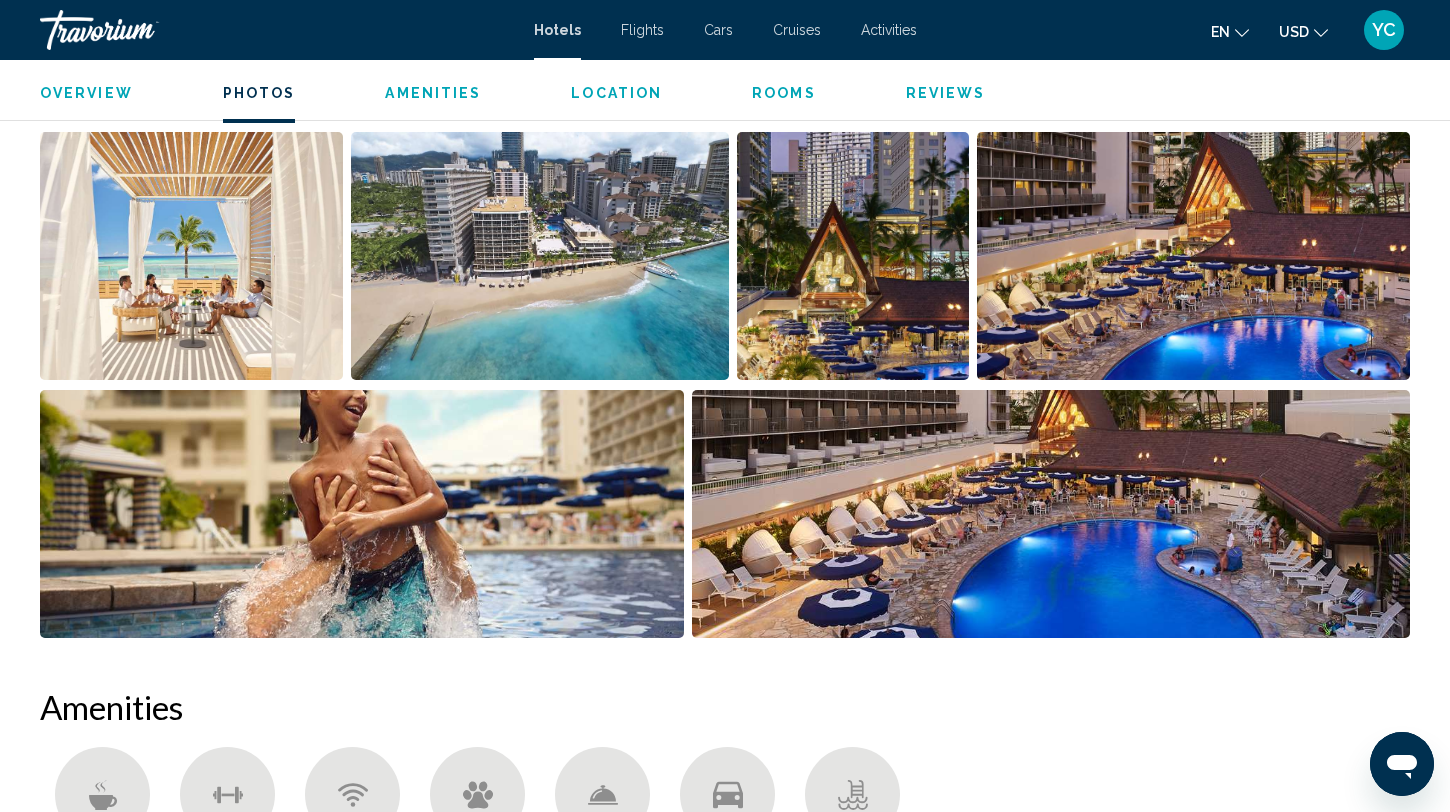 scroll, scrollTop: 941, scrollLeft: 0, axis: vertical 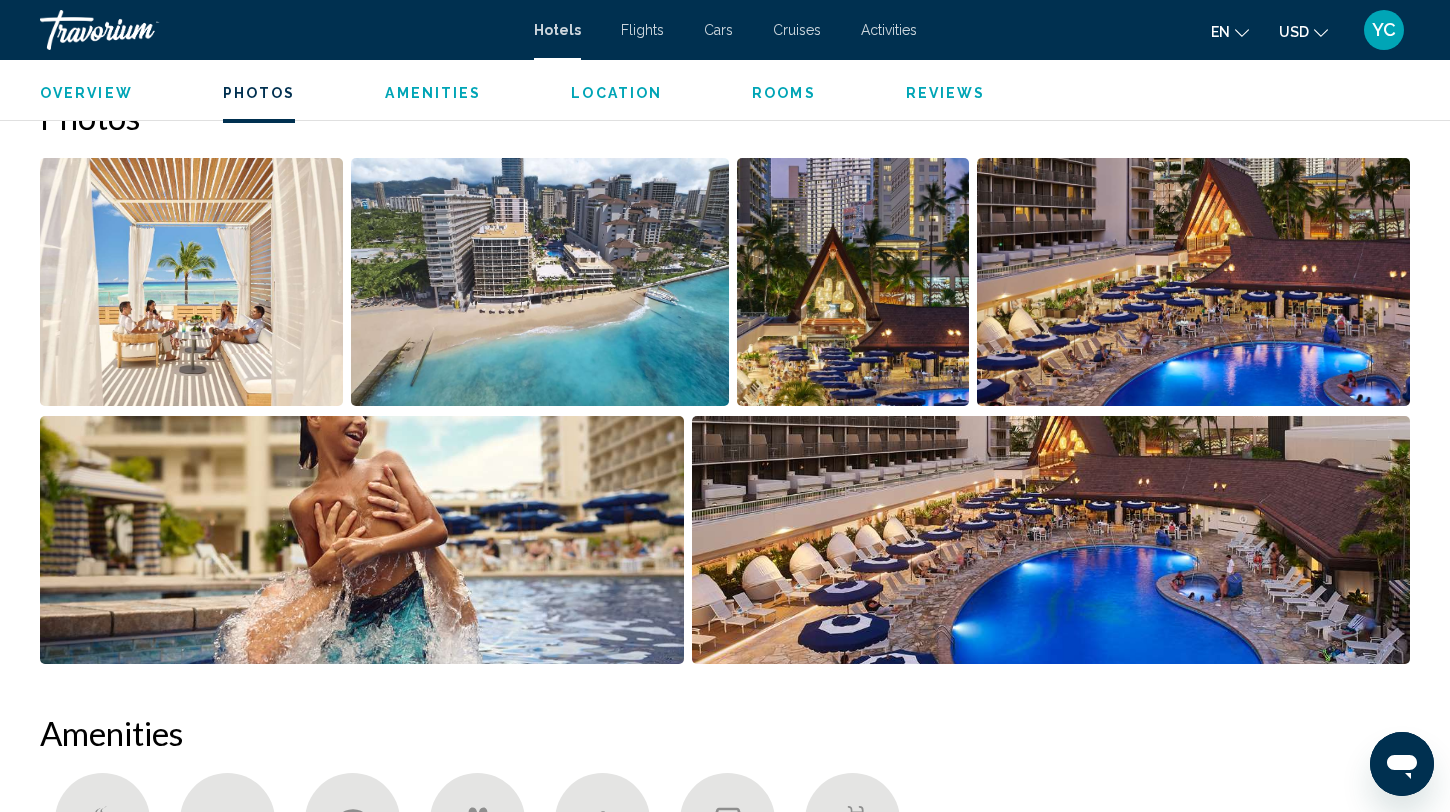 click at bounding box center [191, 282] 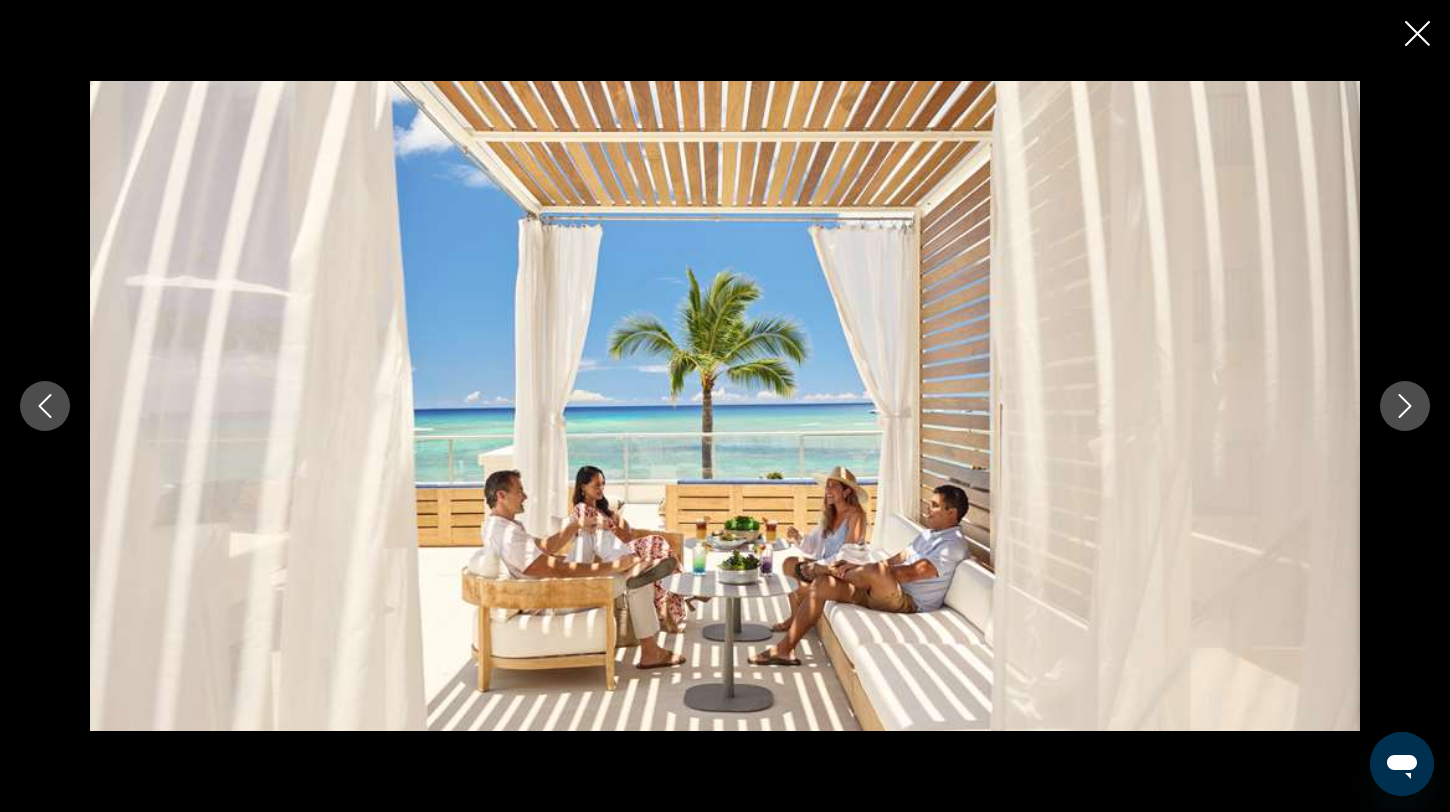 click at bounding box center (1405, 406) 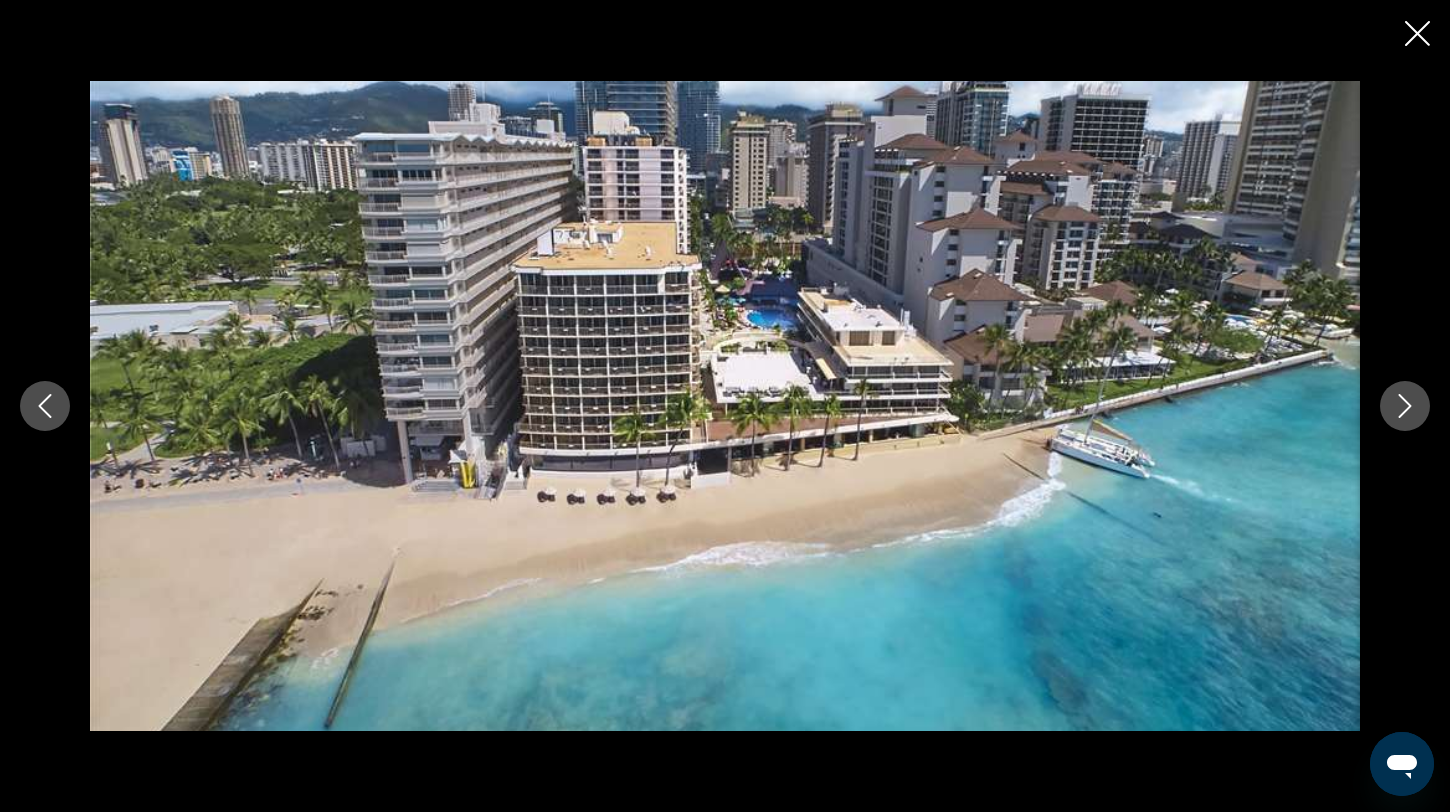 click 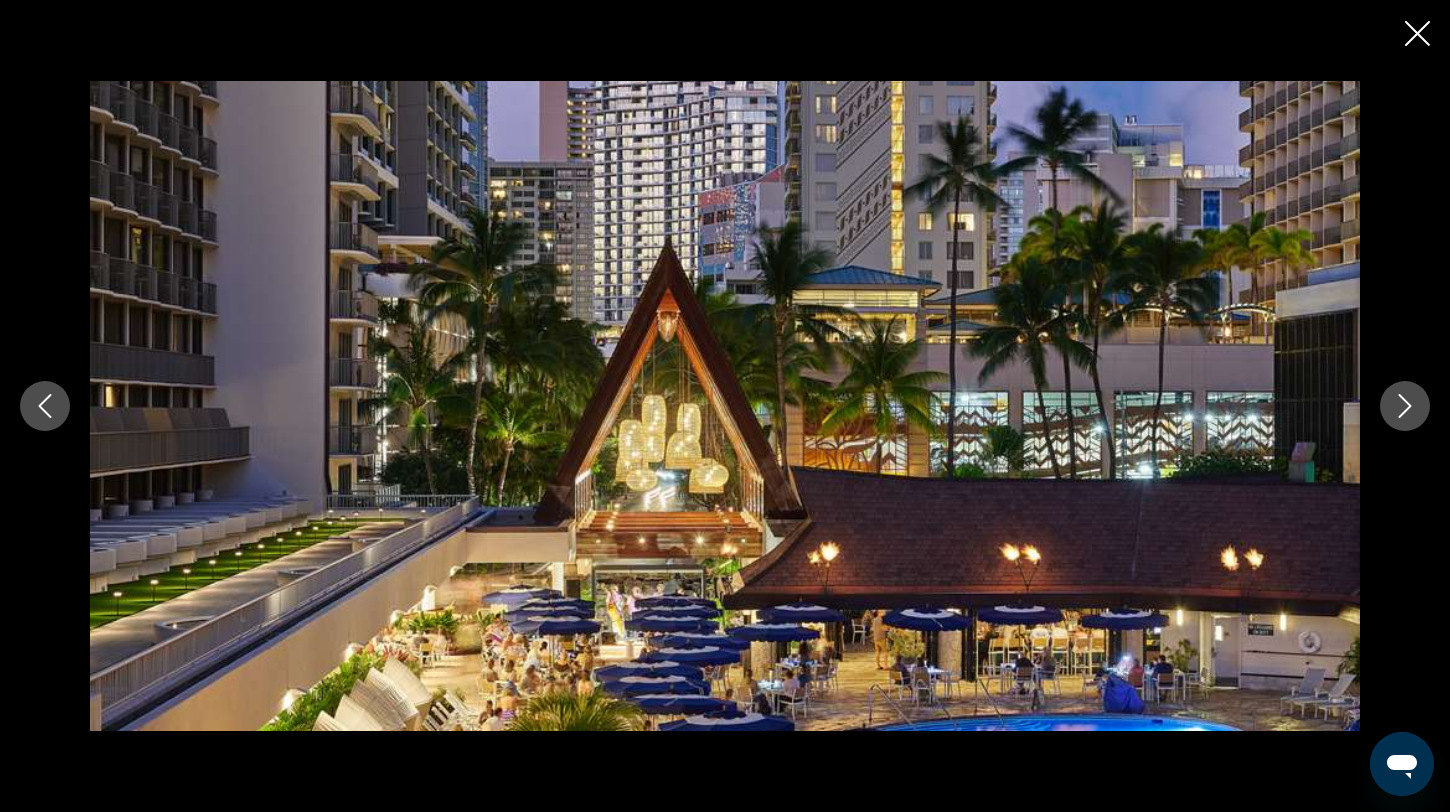 click 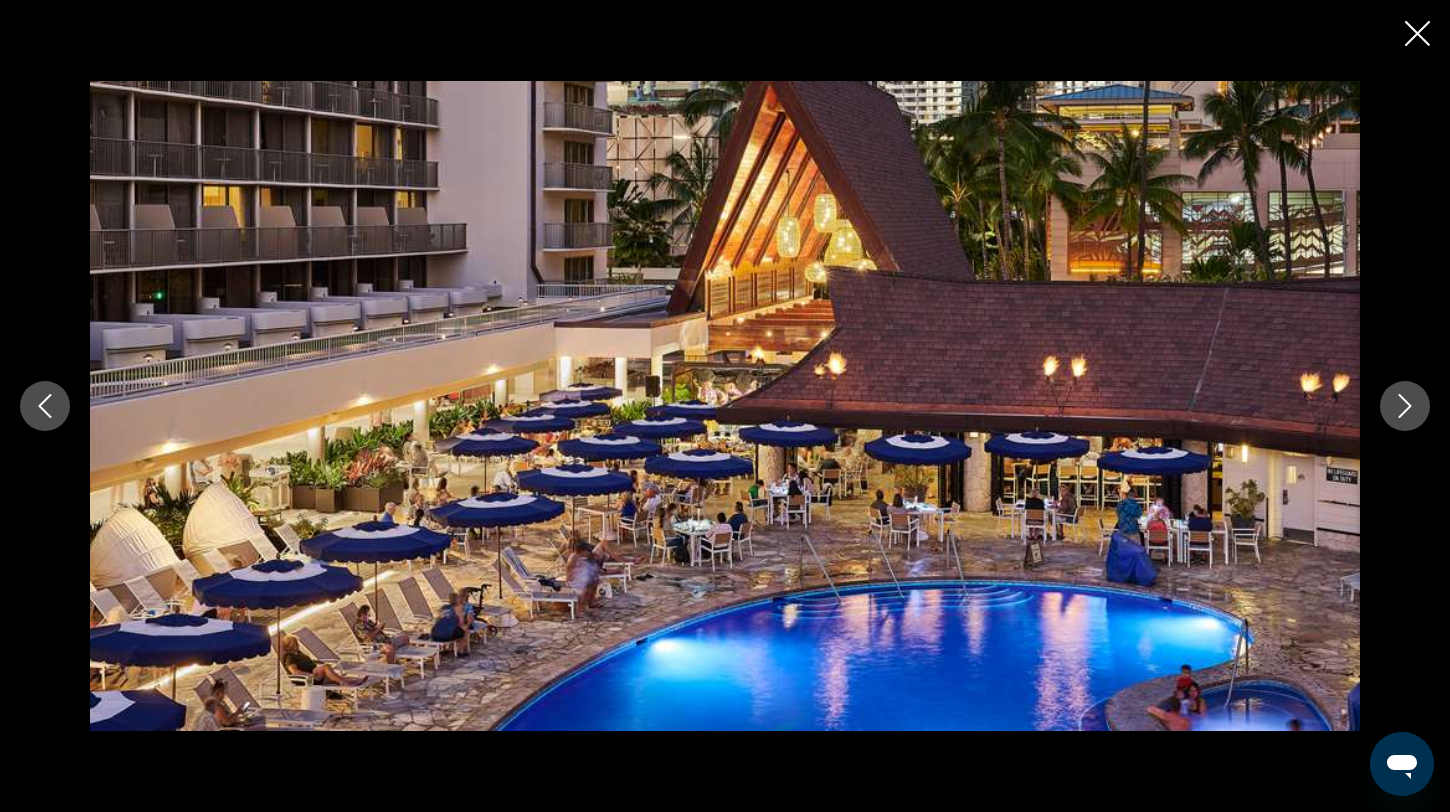 click 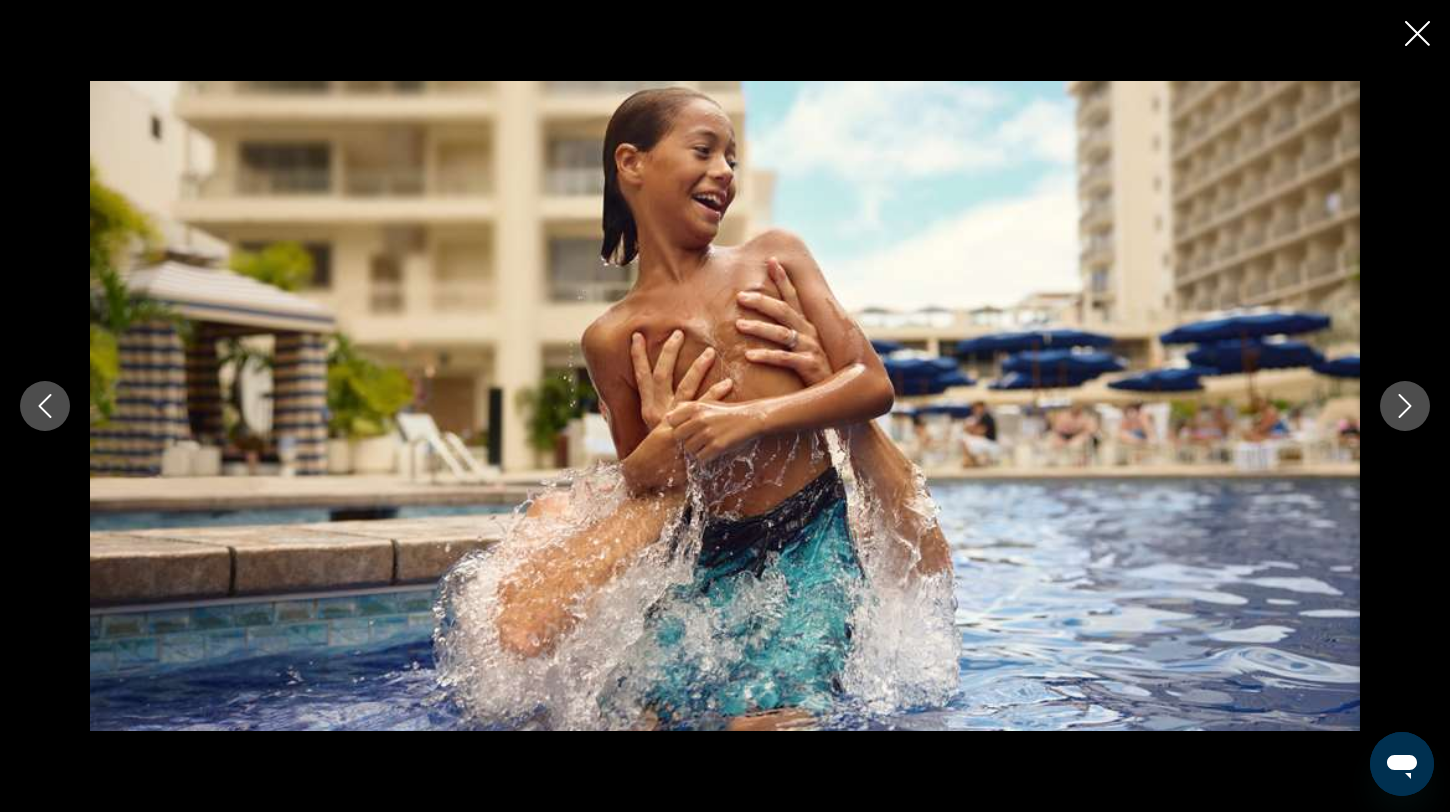 click 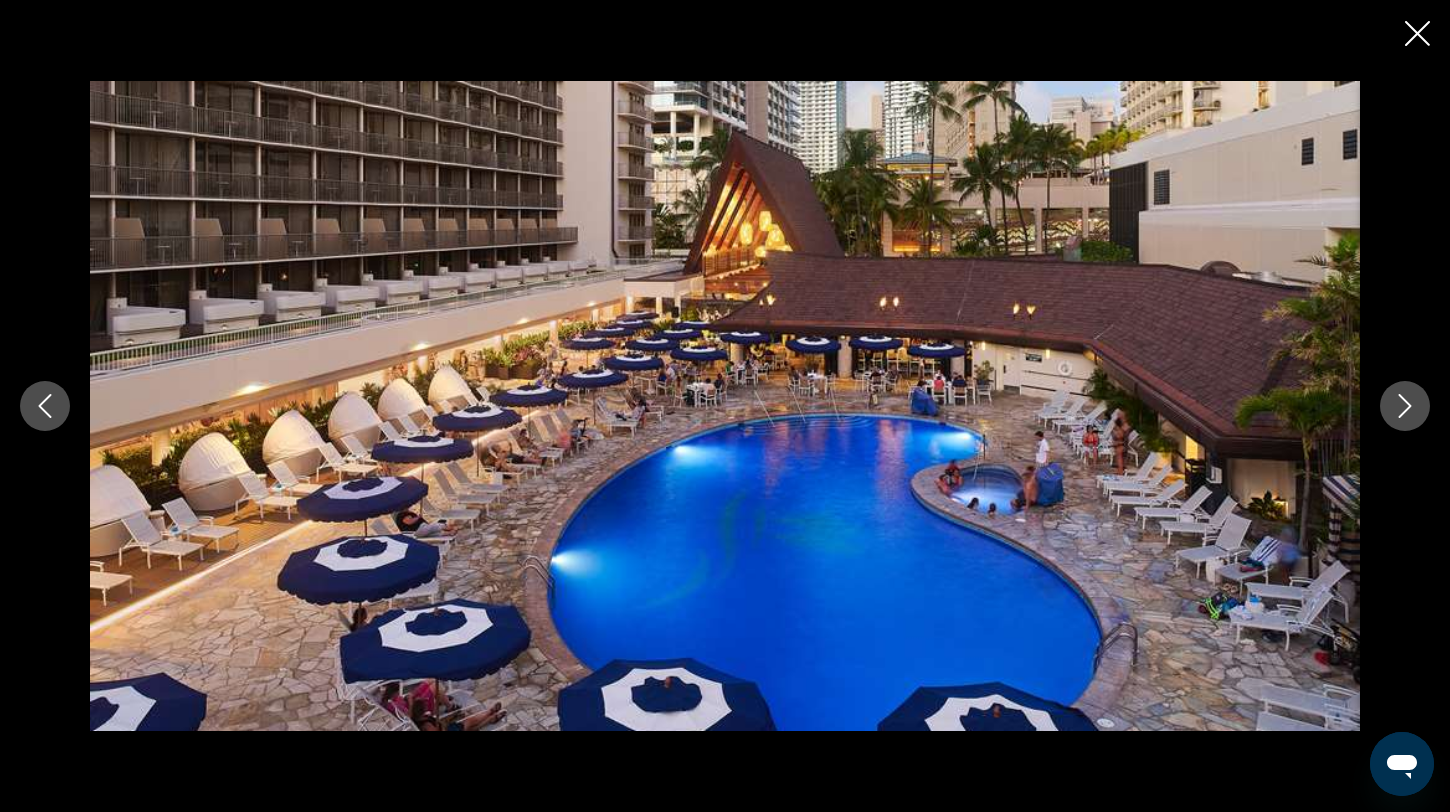 click 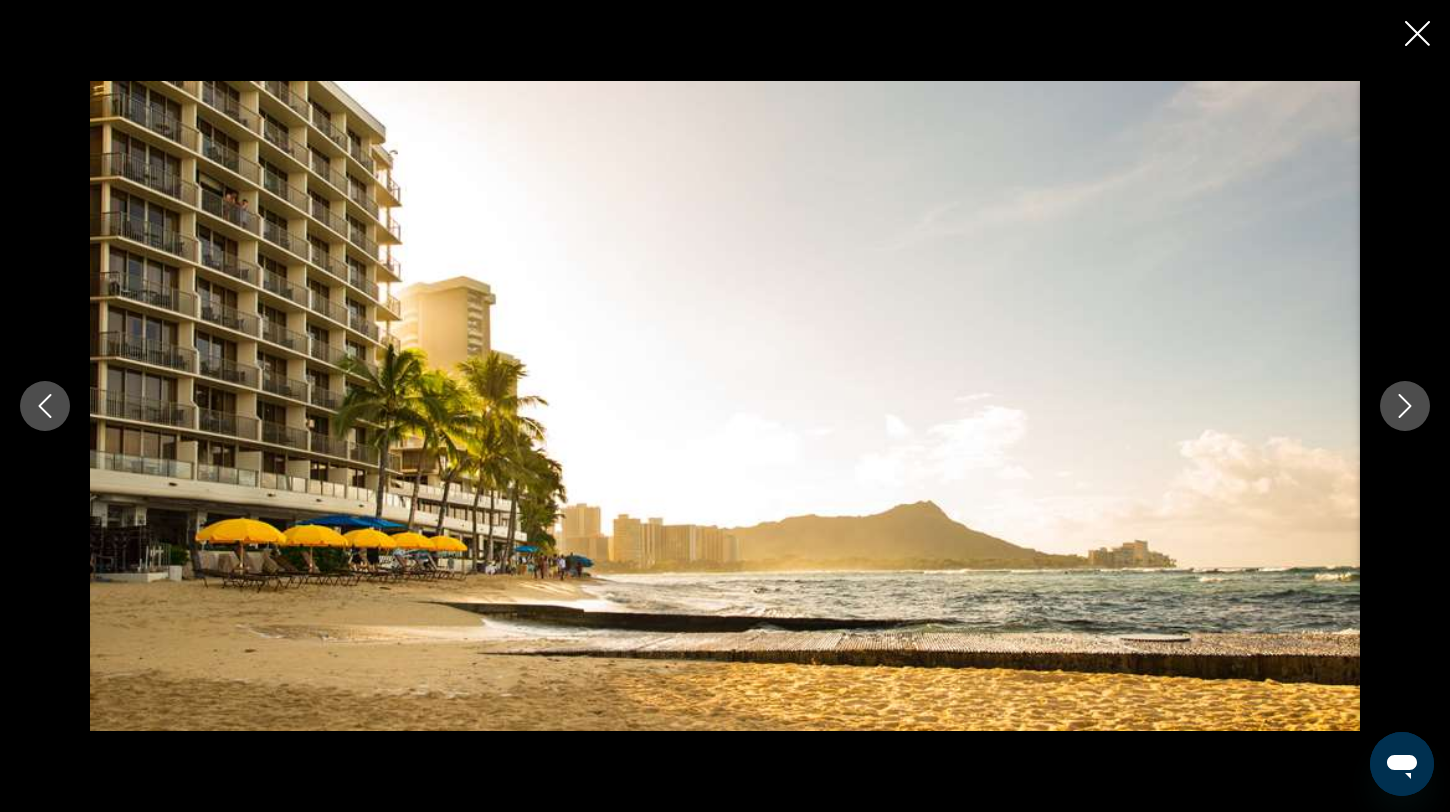 click 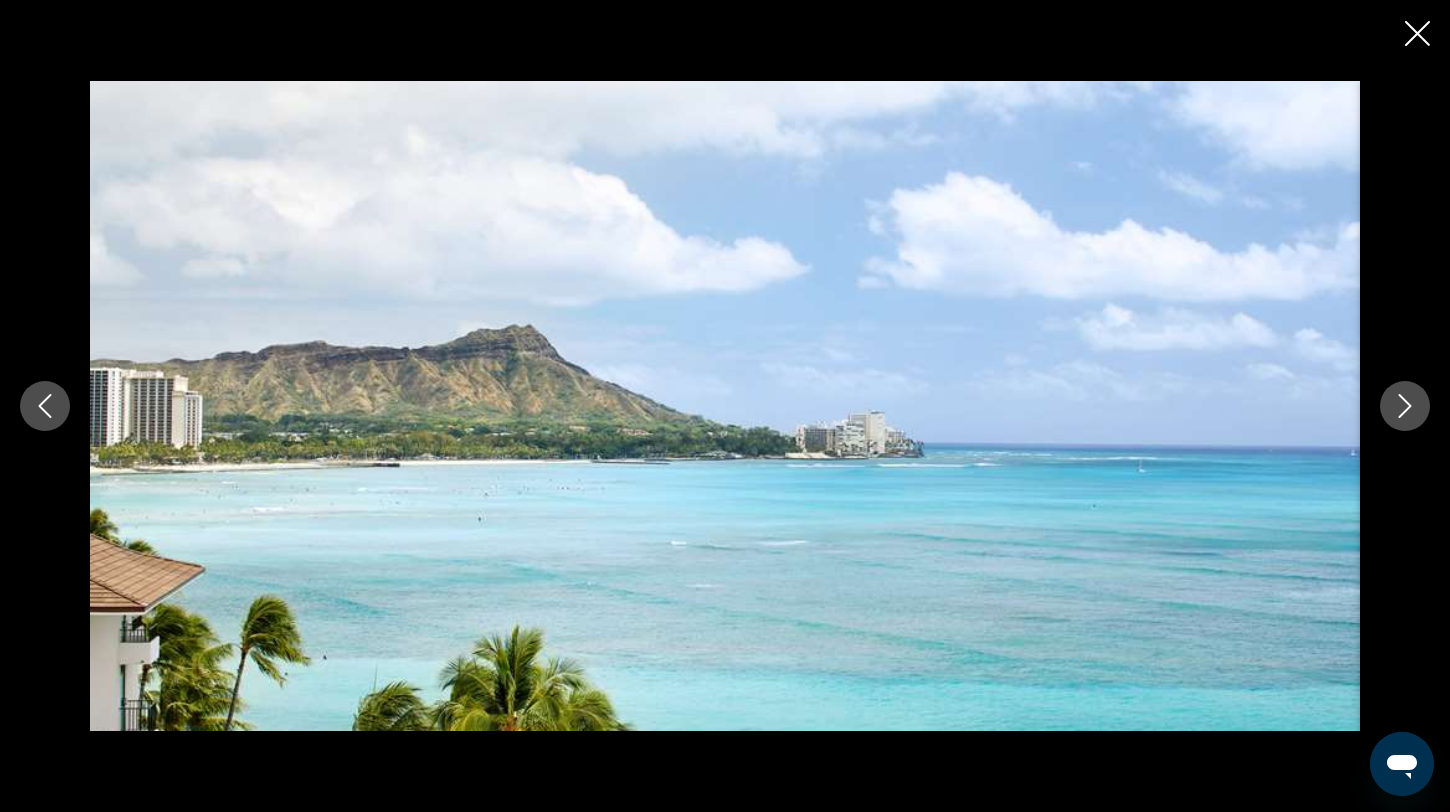 click 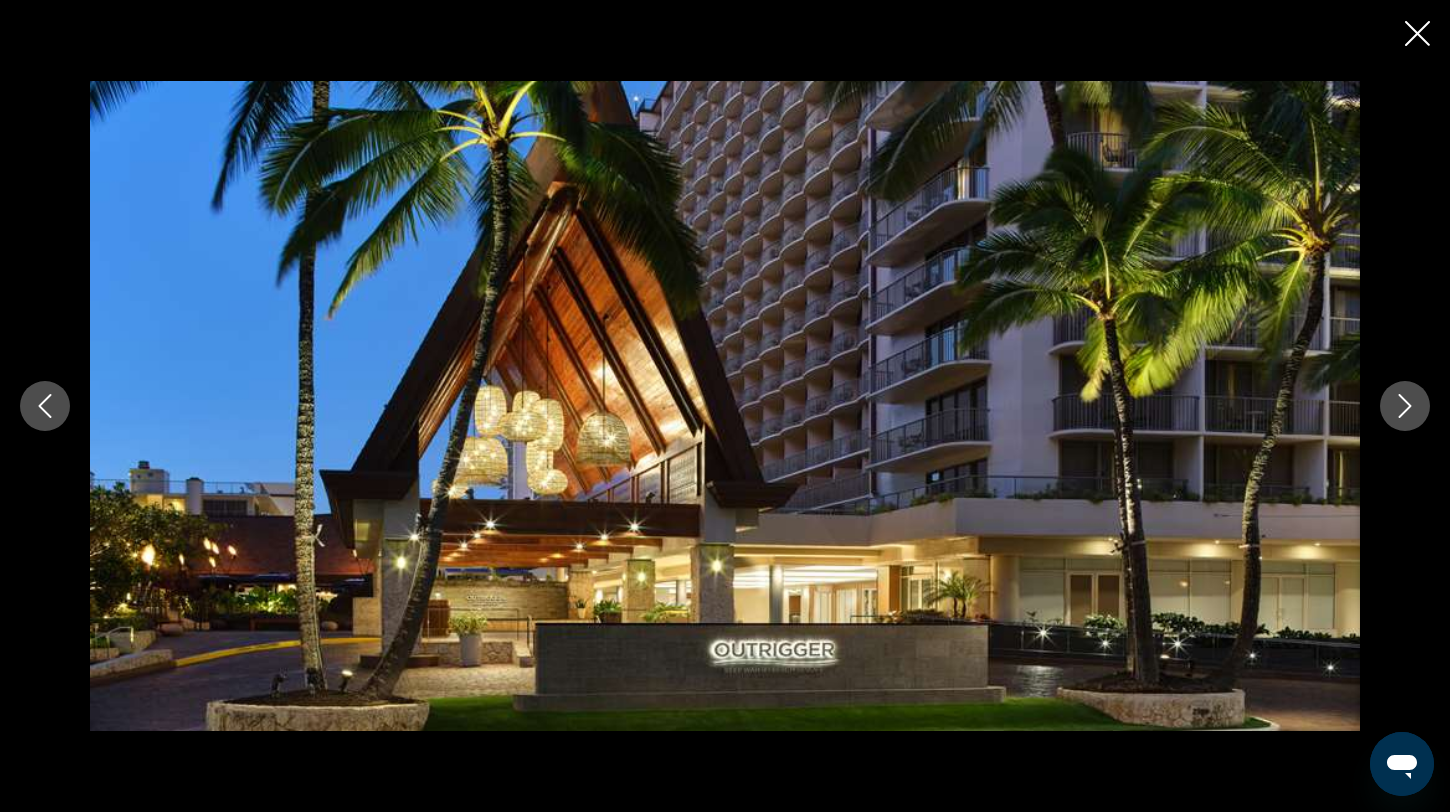 click 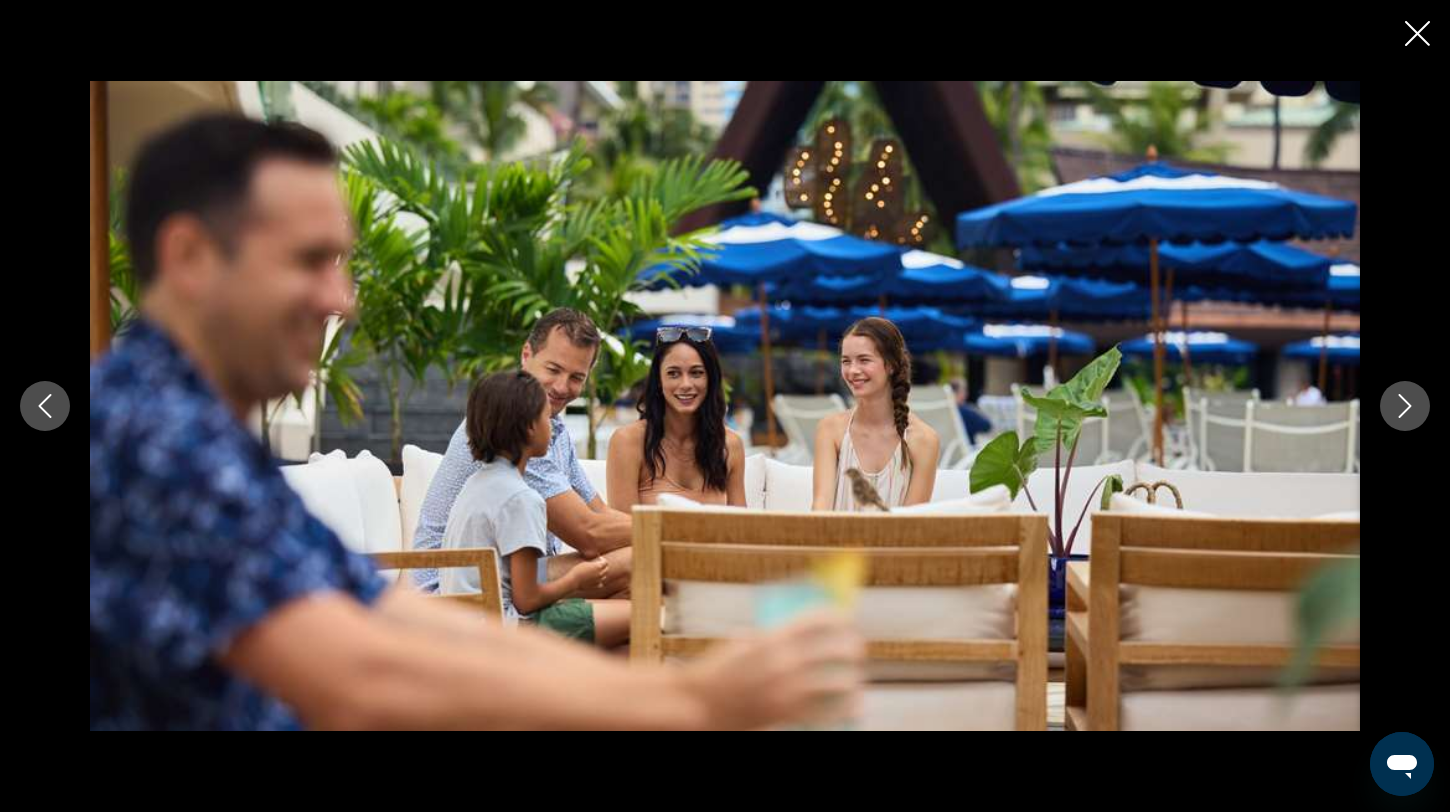 click 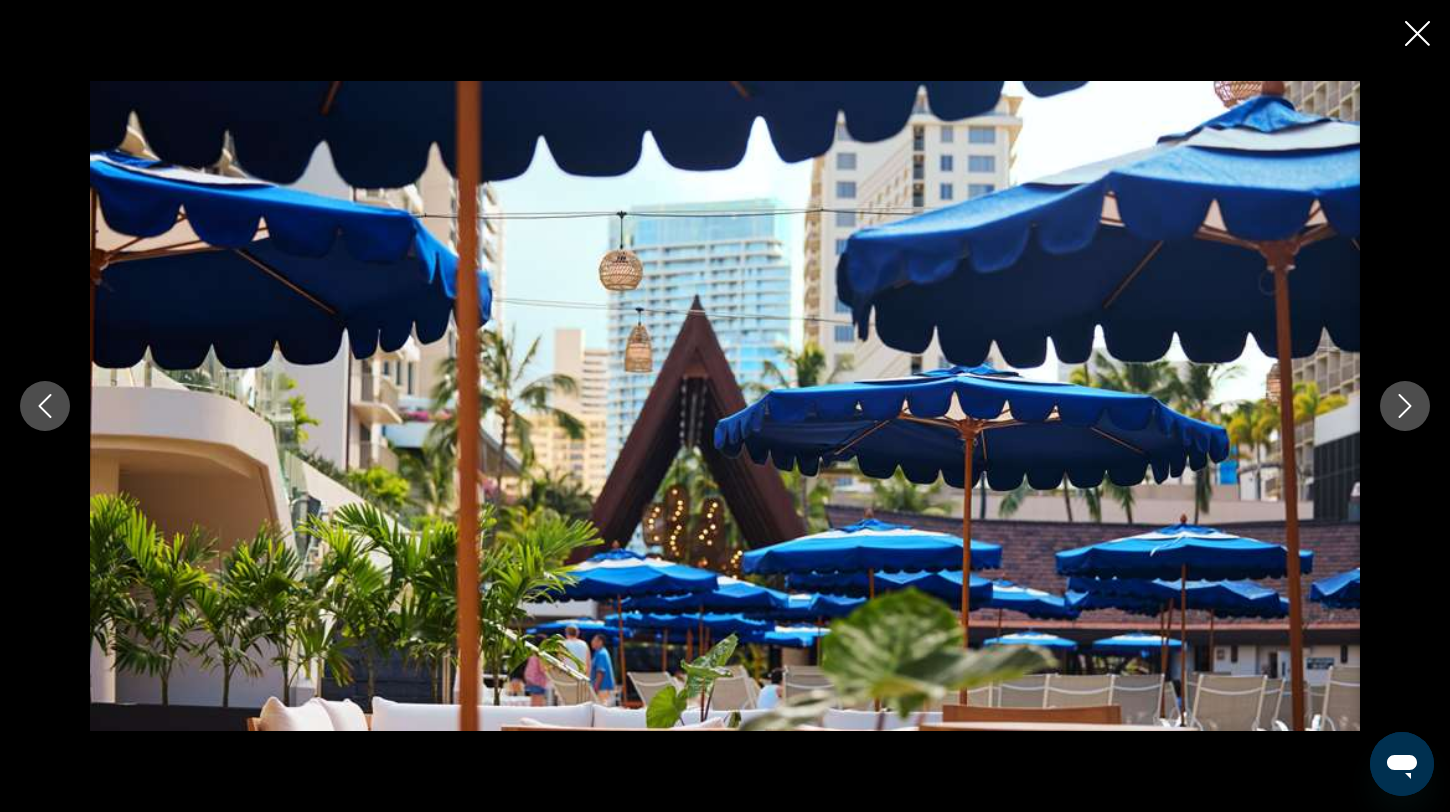click 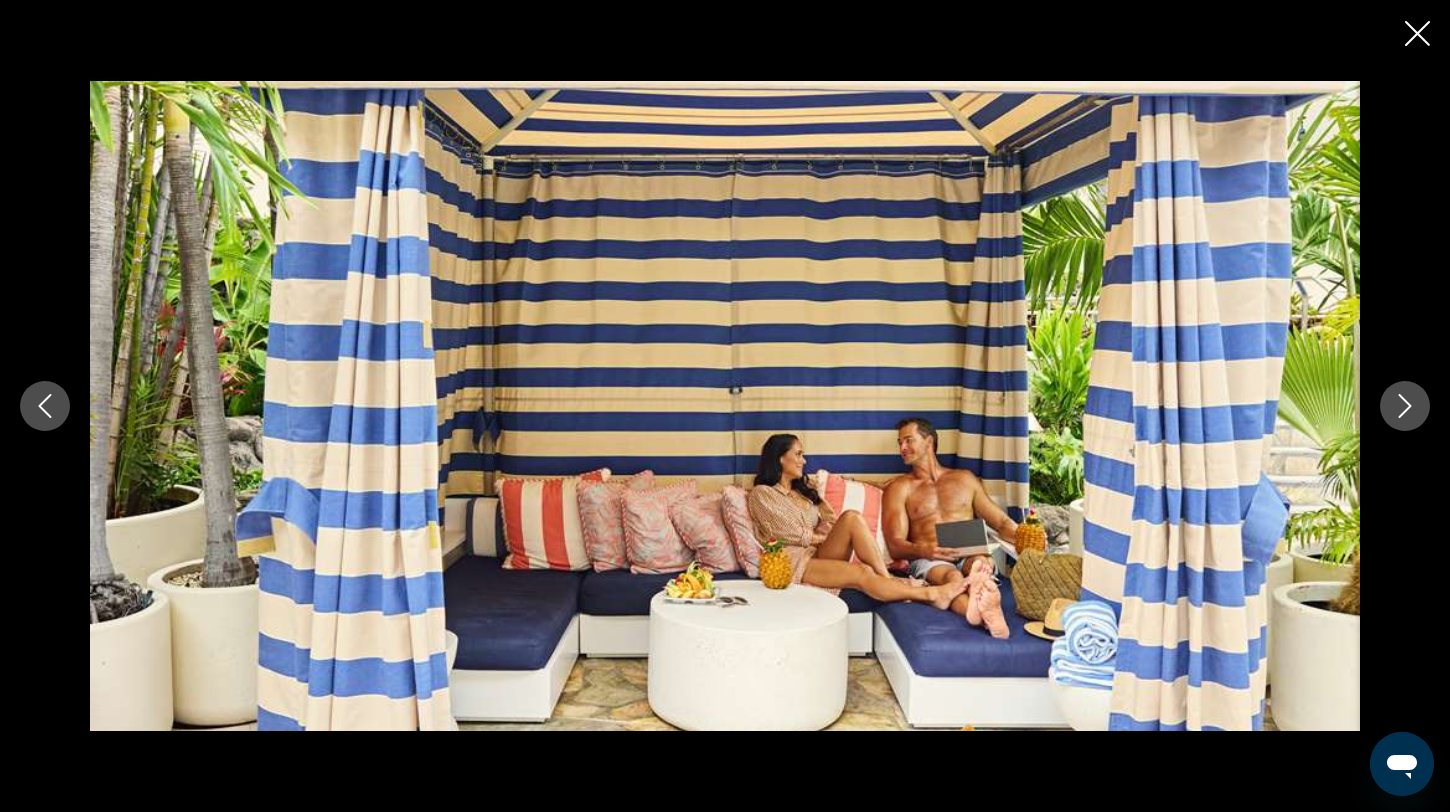 click 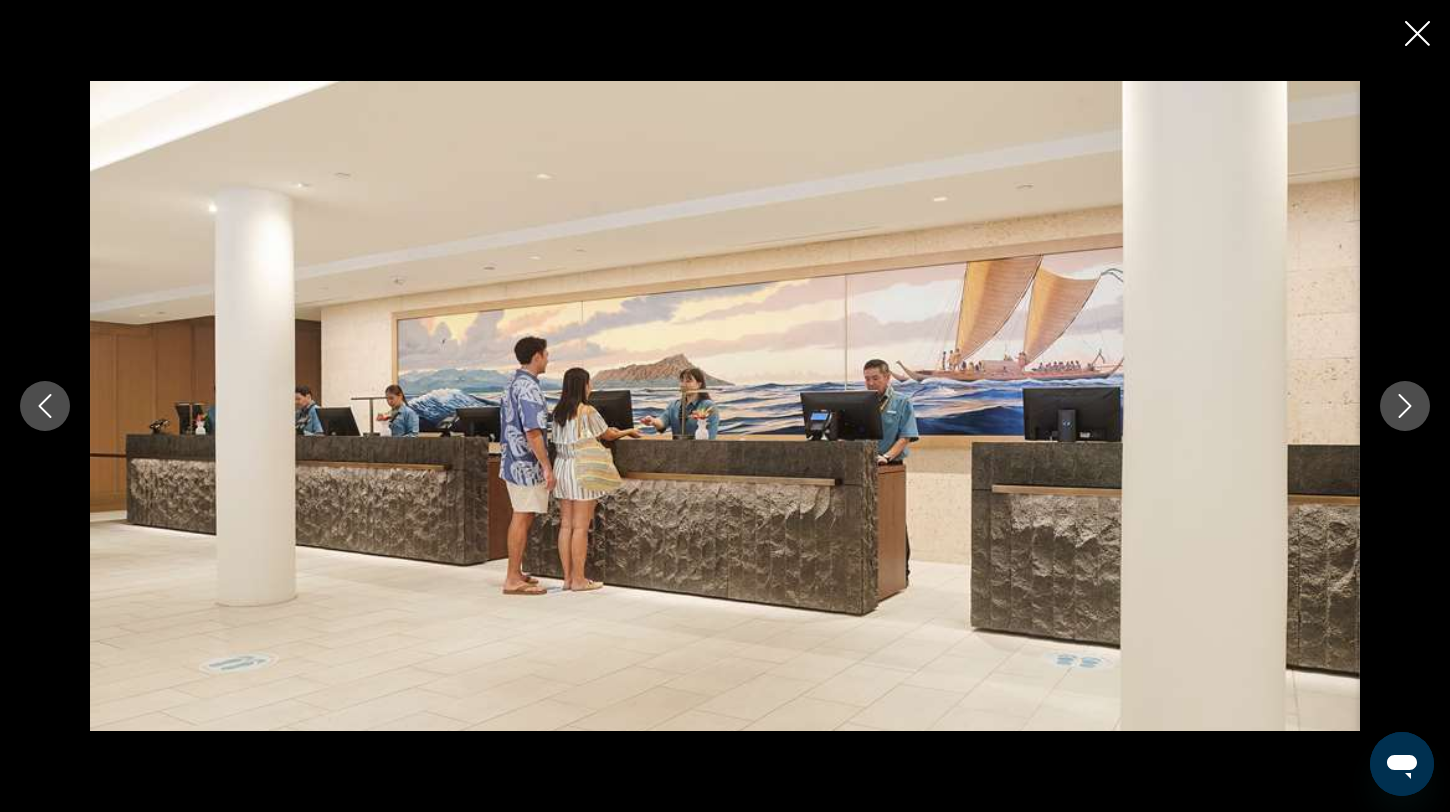 click 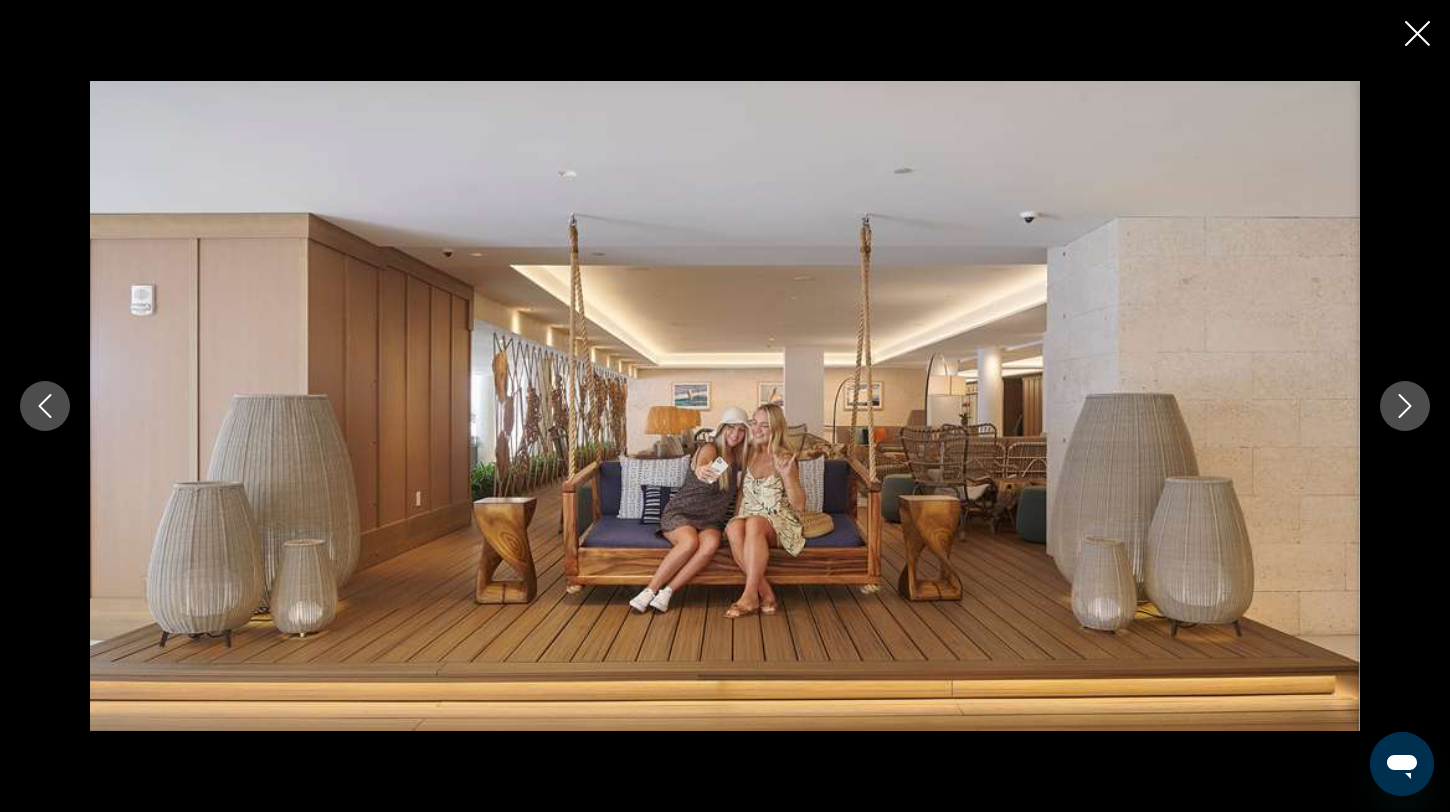 click 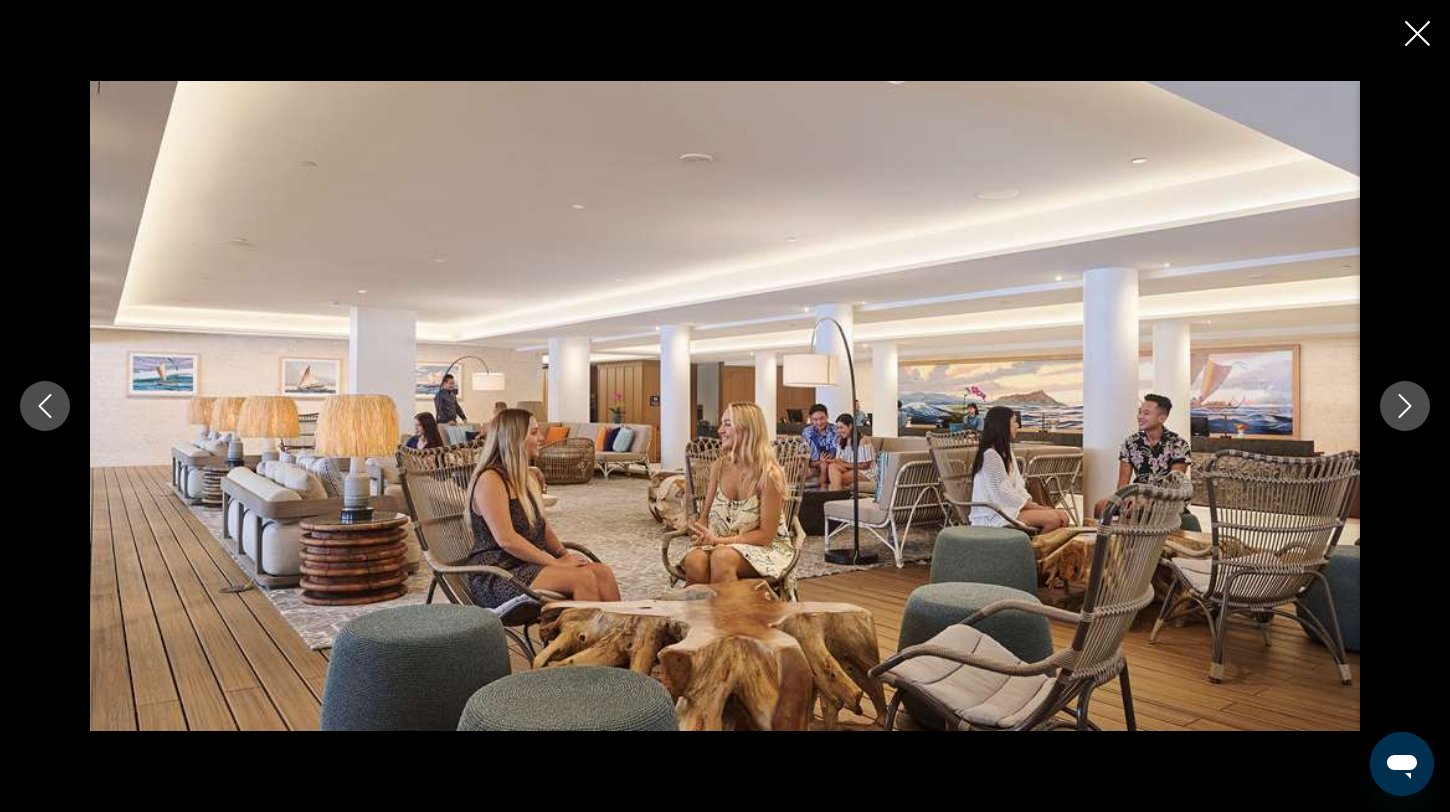 click 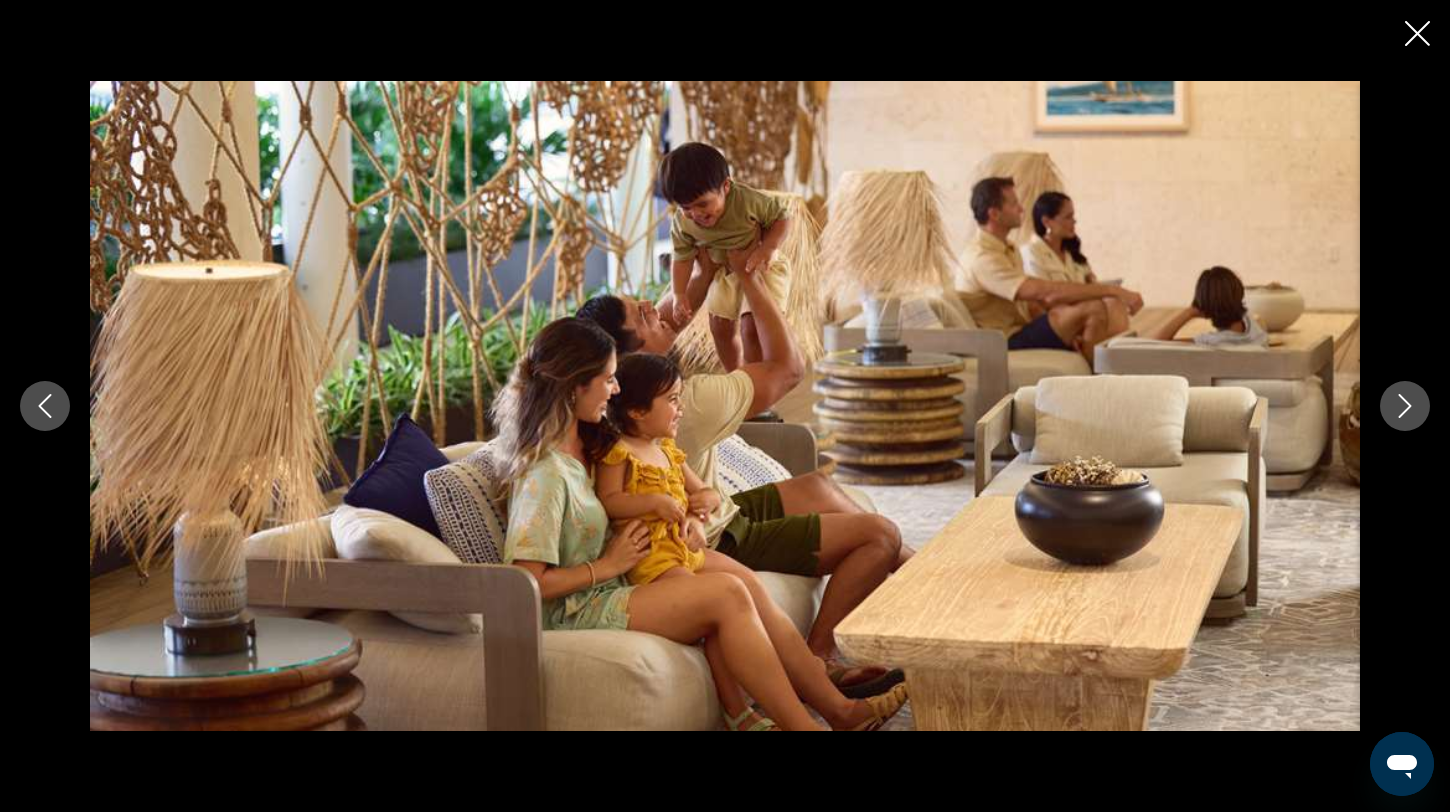 click 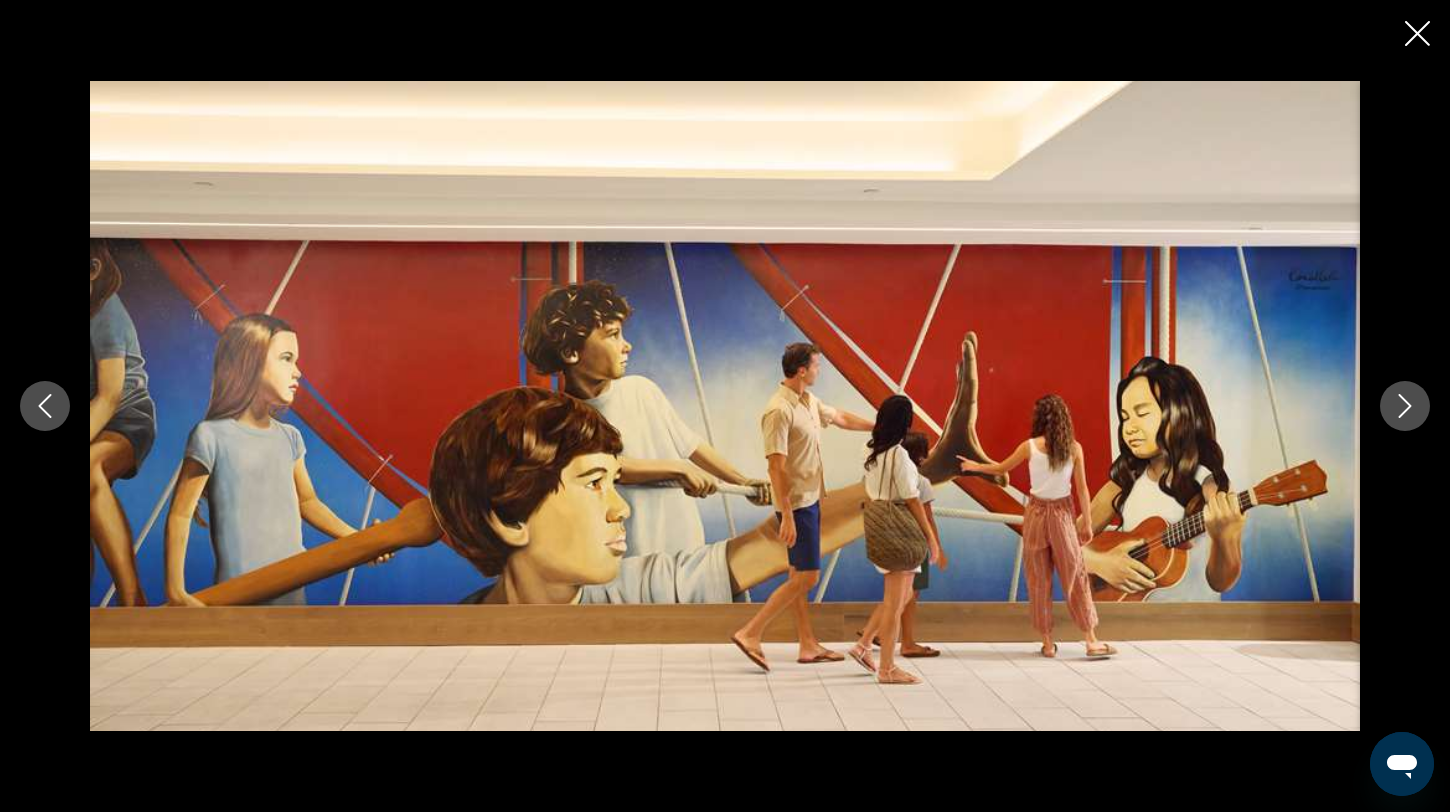 click 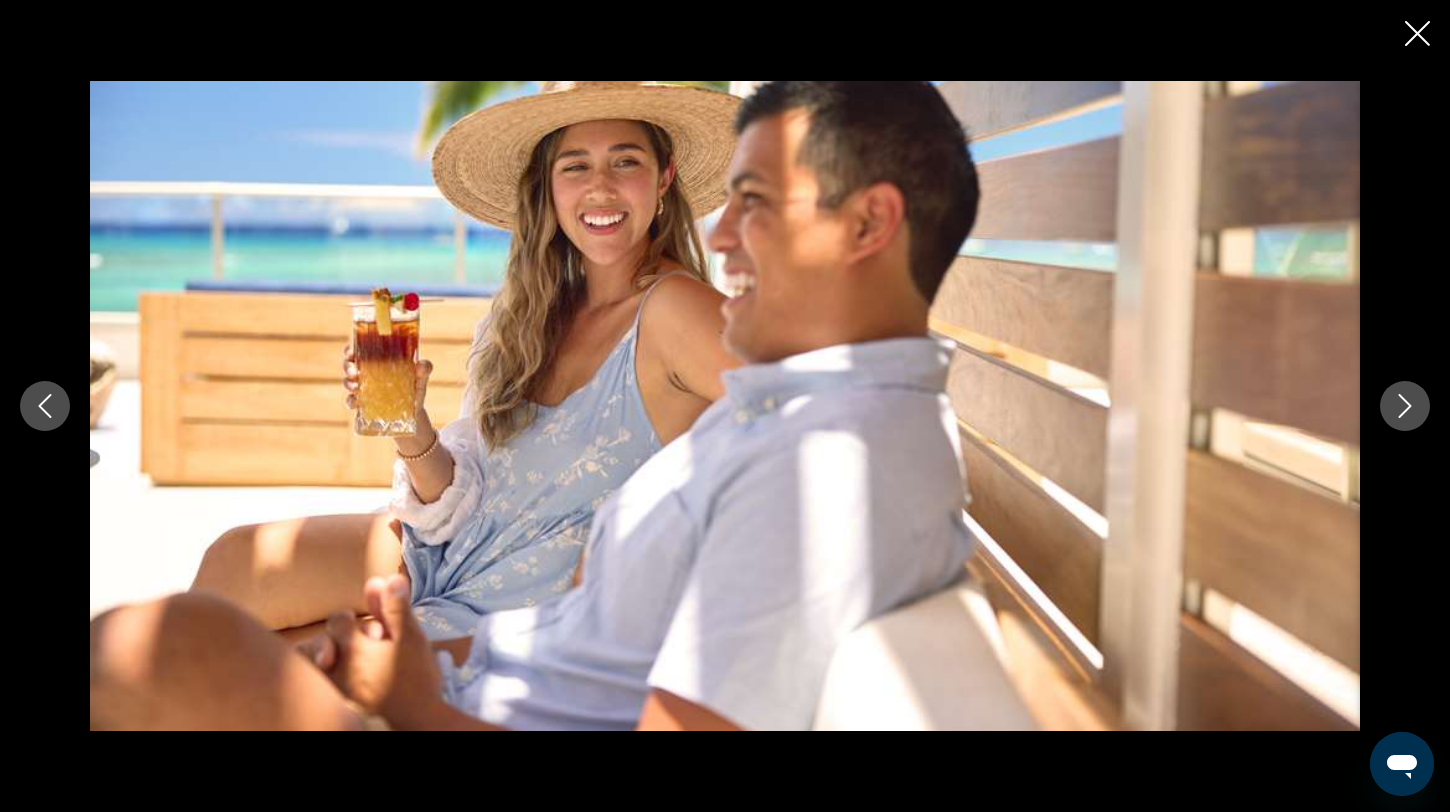 click 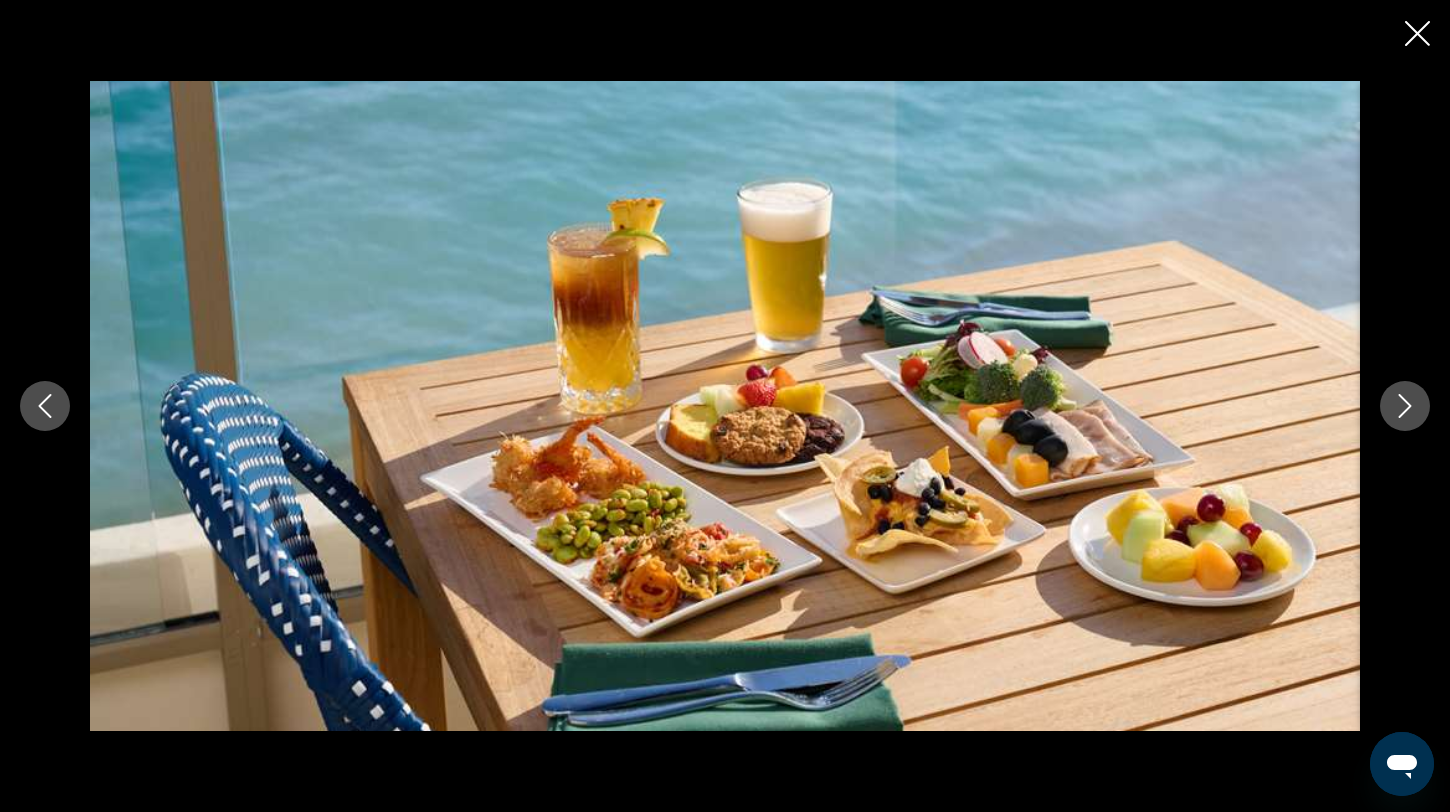 click 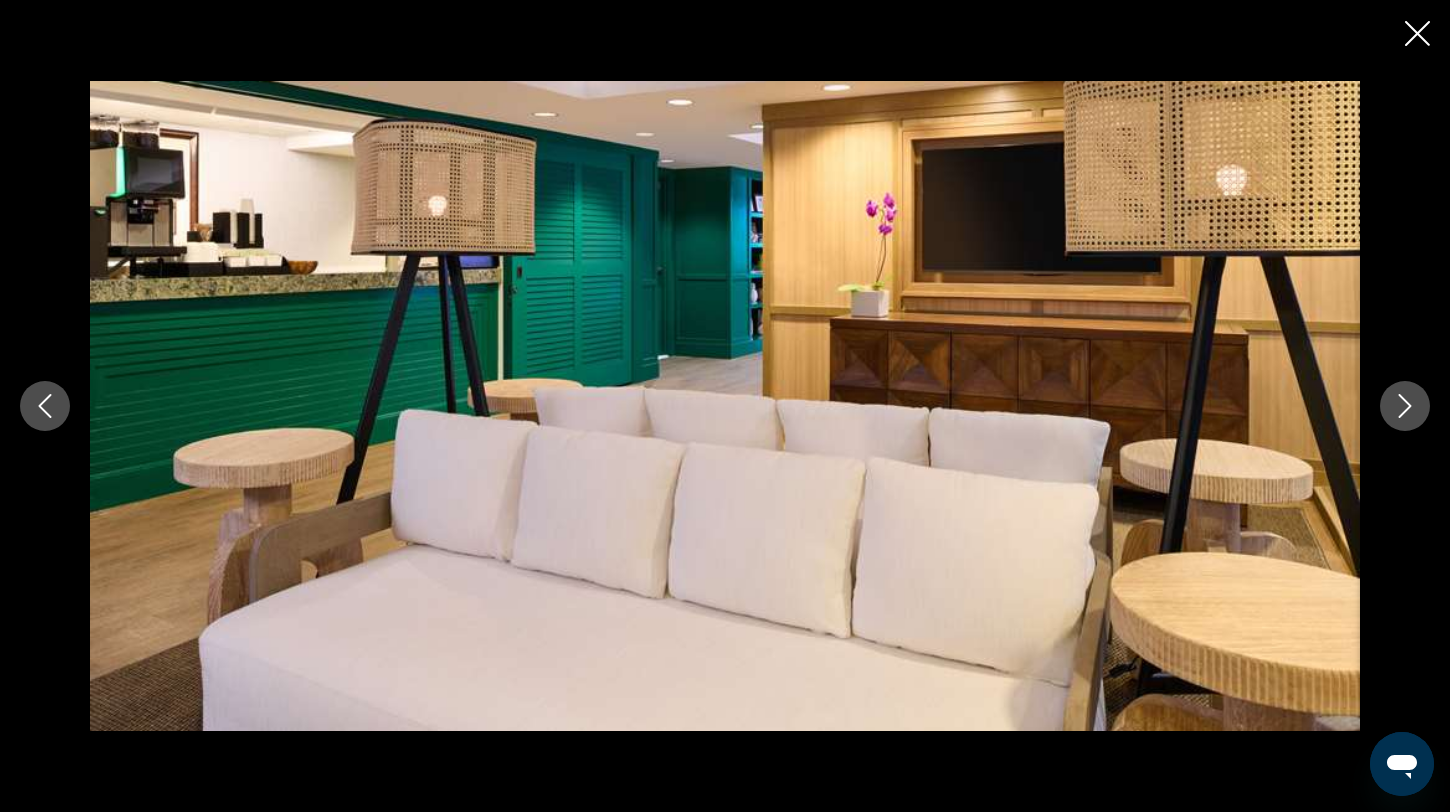click 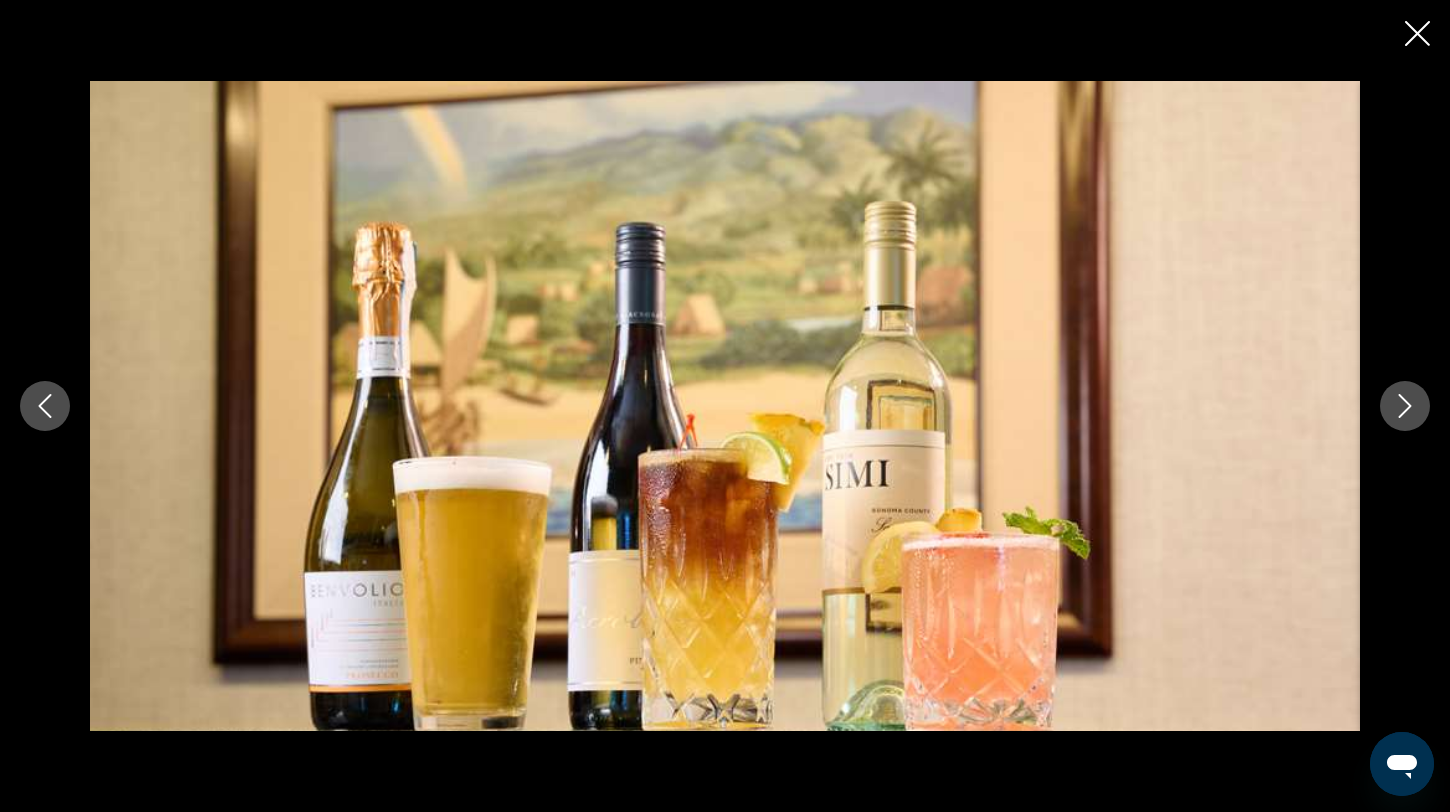 click 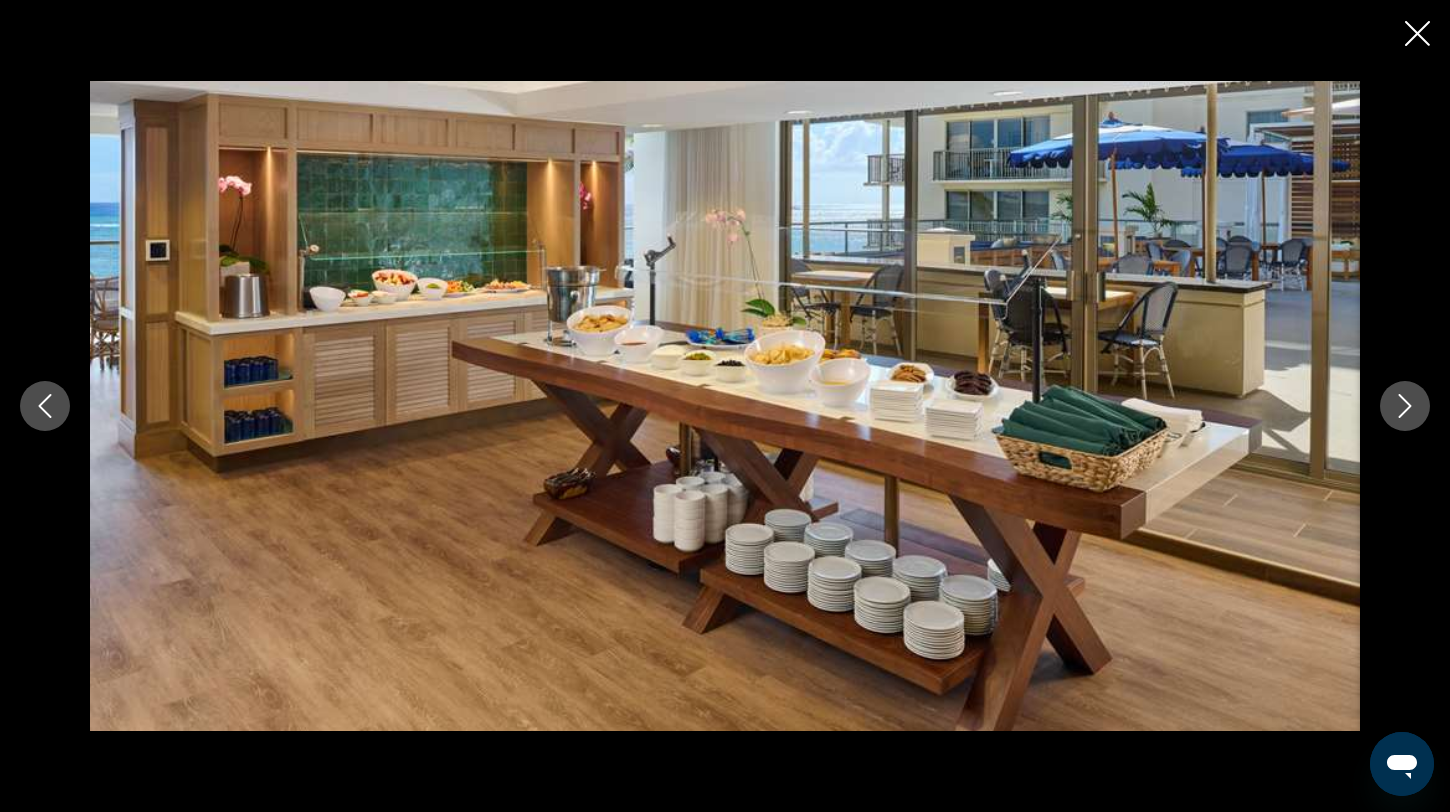 click 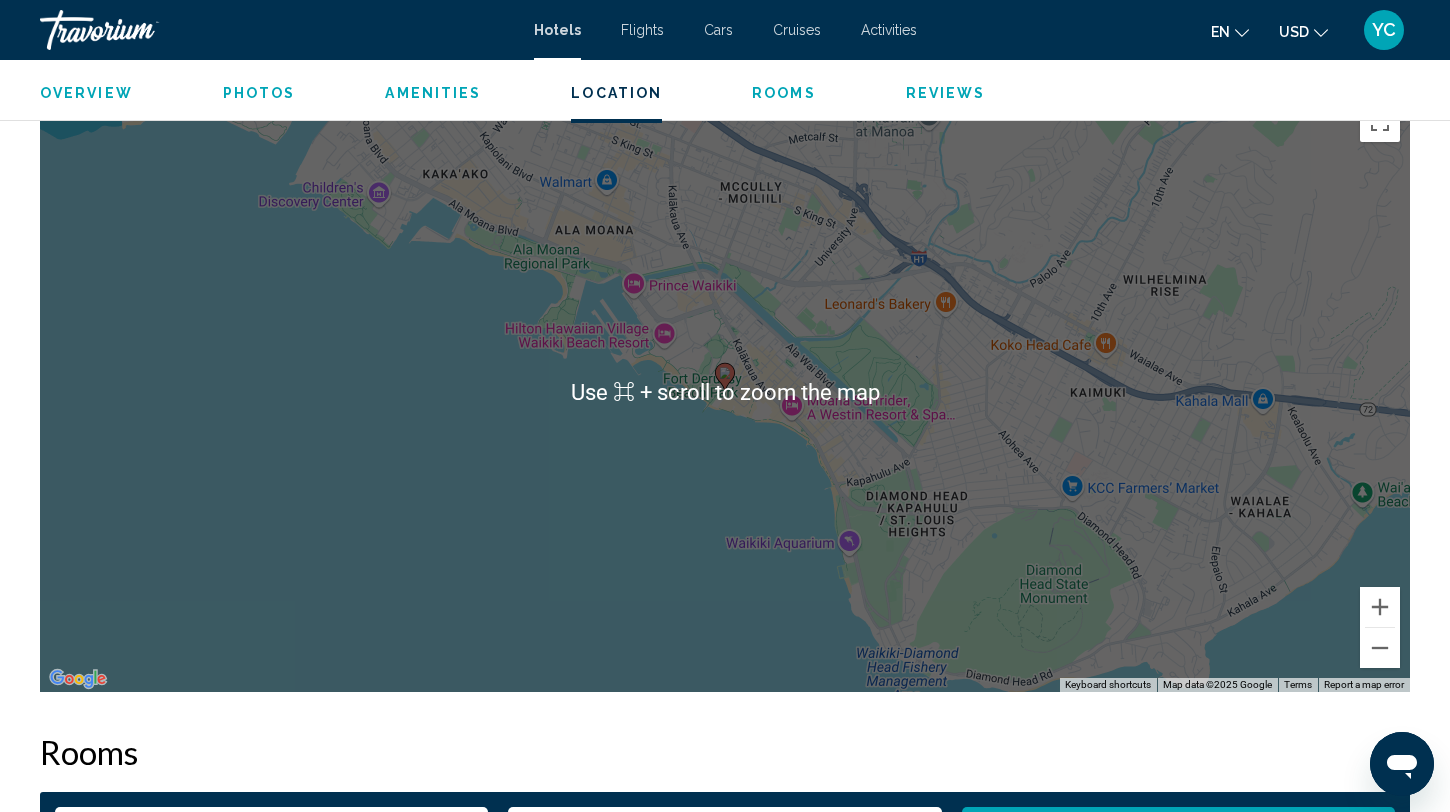 scroll, scrollTop: 1863, scrollLeft: 0, axis: vertical 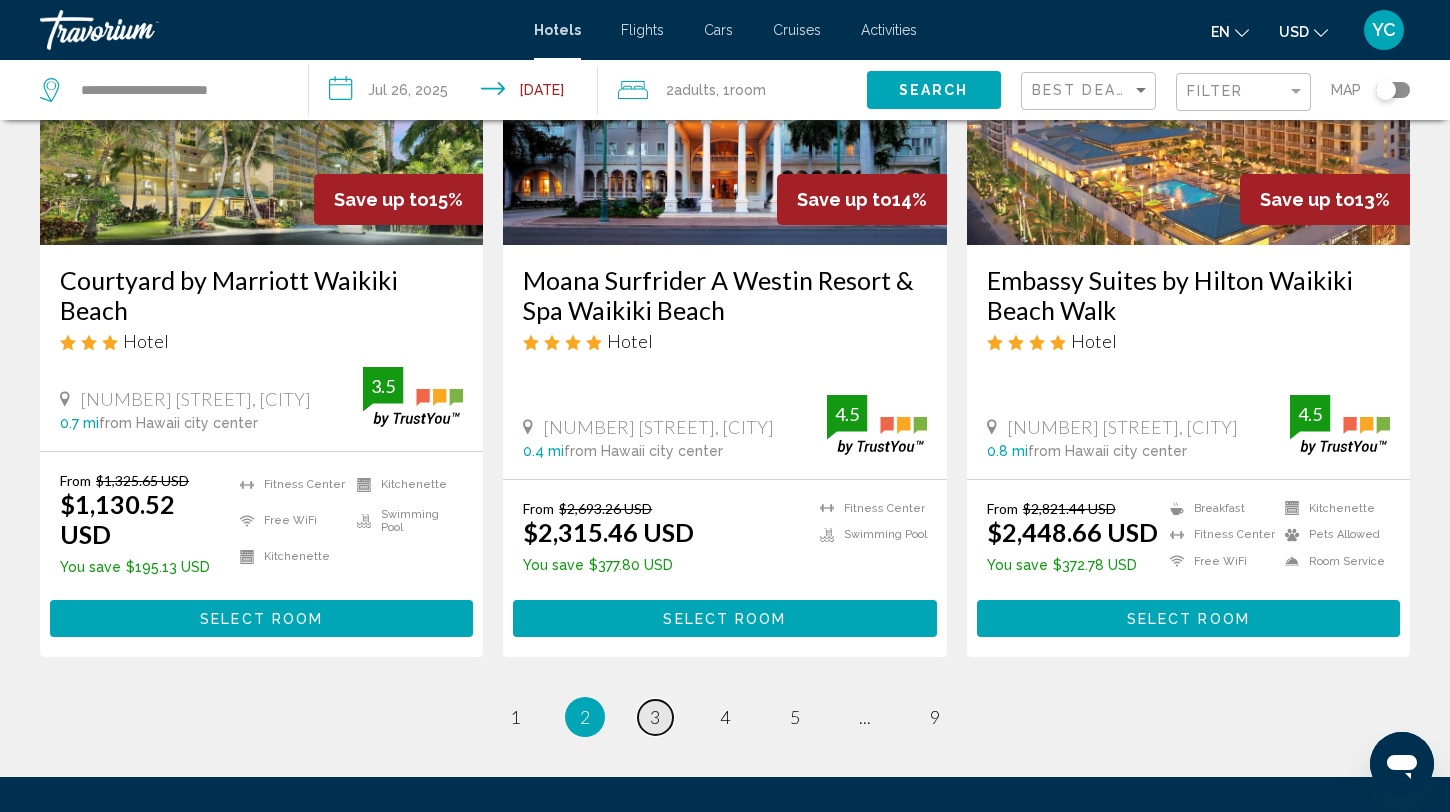 click on "3" at bounding box center [655, 717] 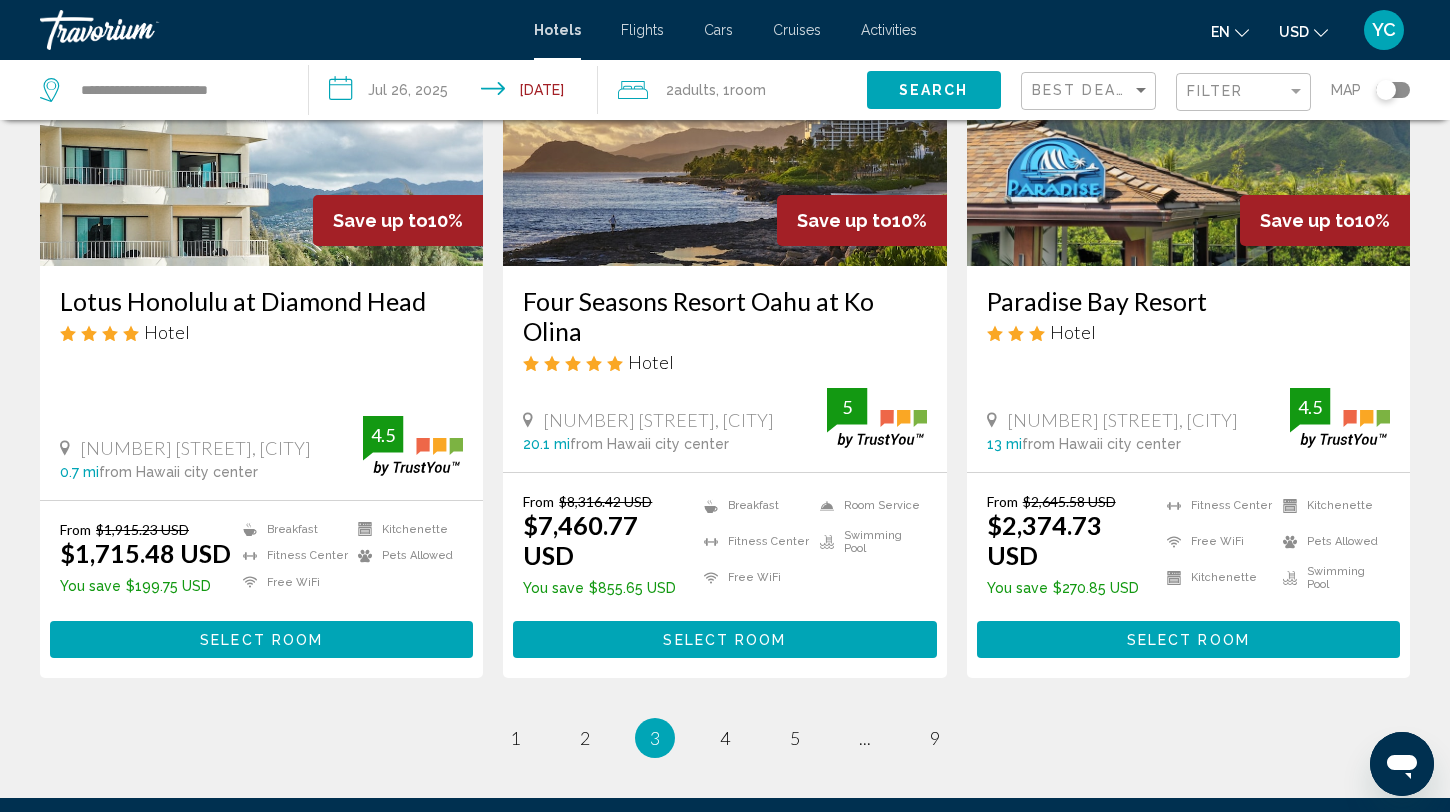 scroll, scrollTop: 2616, scrollLeft: 0, axis: vertical 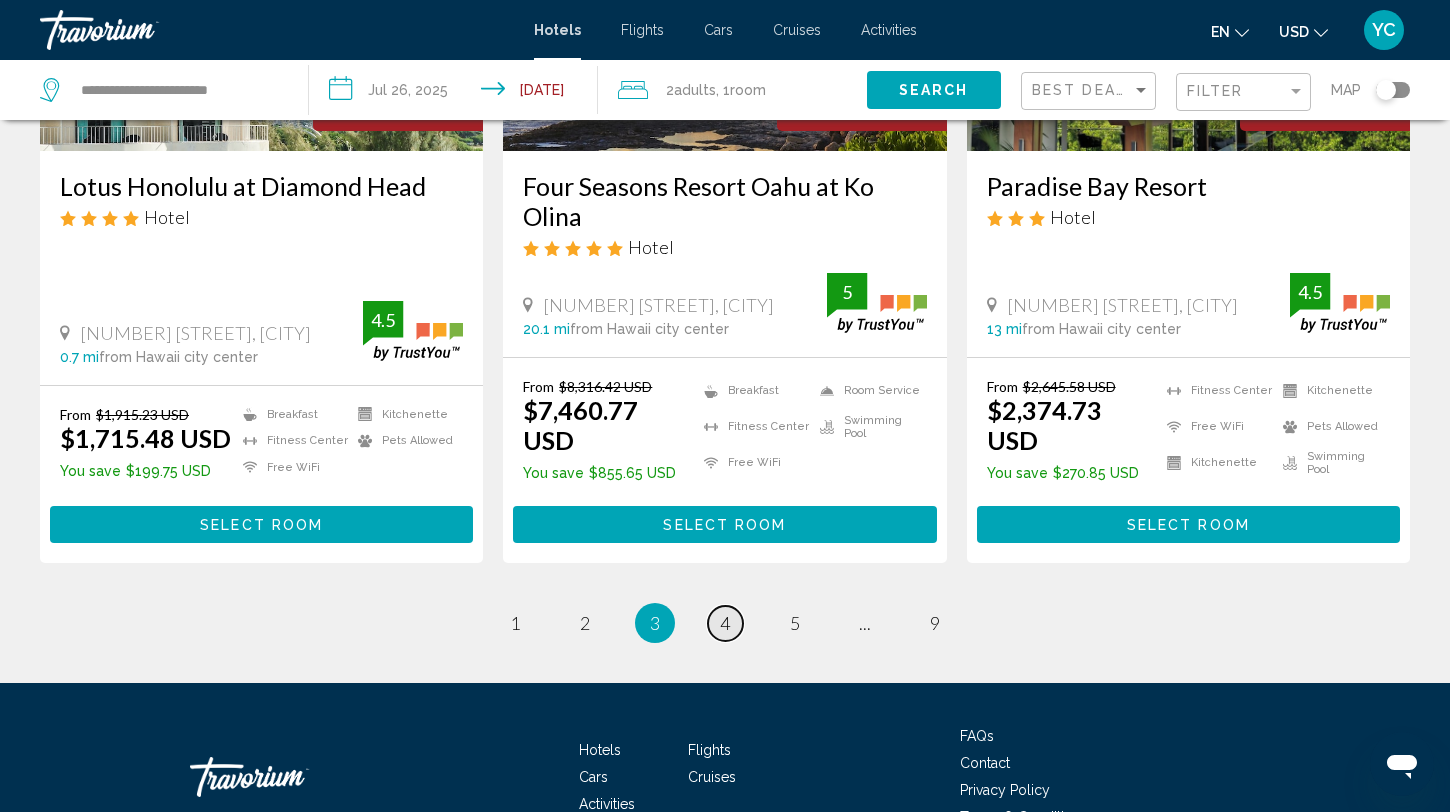 click on "4" at bounding box center [725, 623] 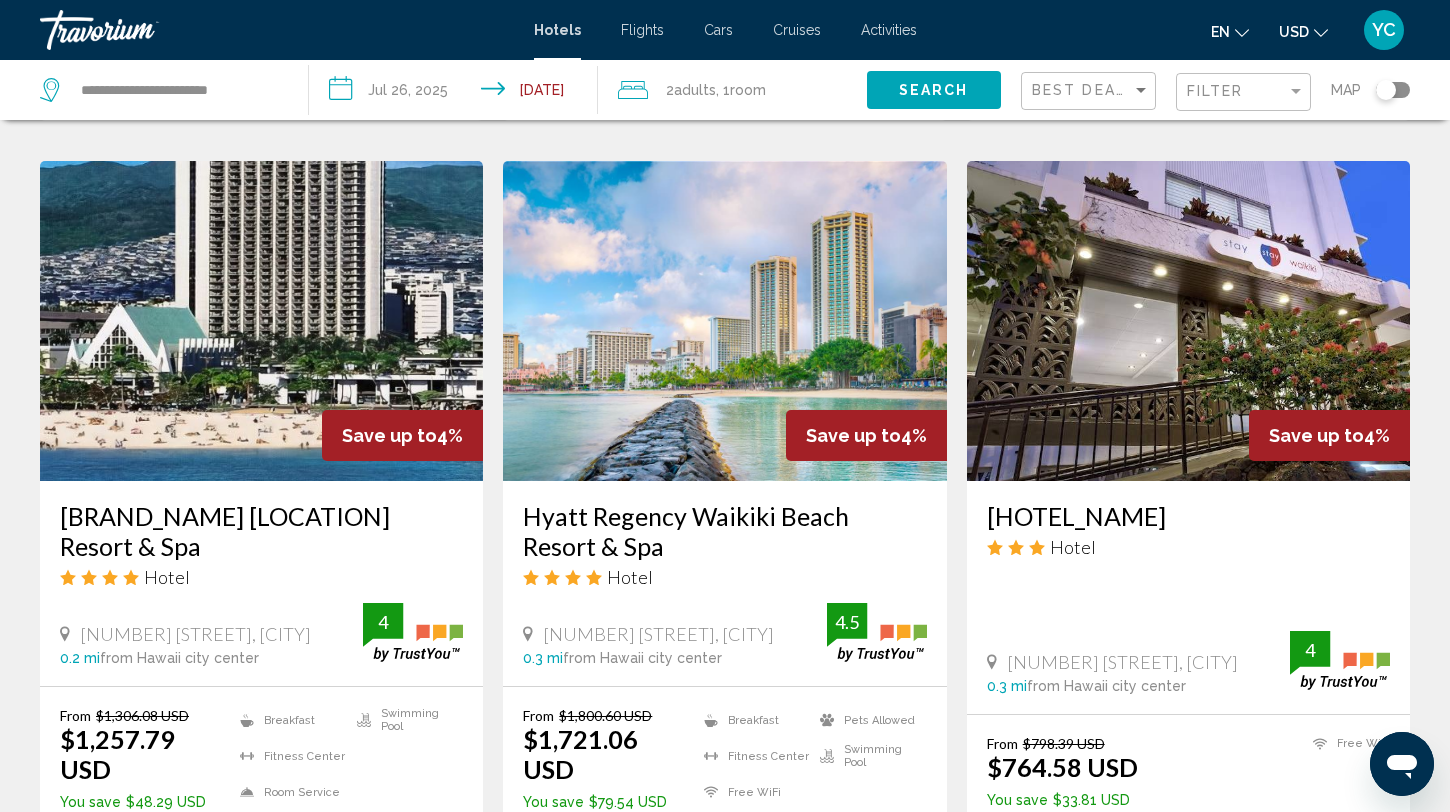 scroll, scrollTop: 2269, scrollLeft: 0, axis: vertical 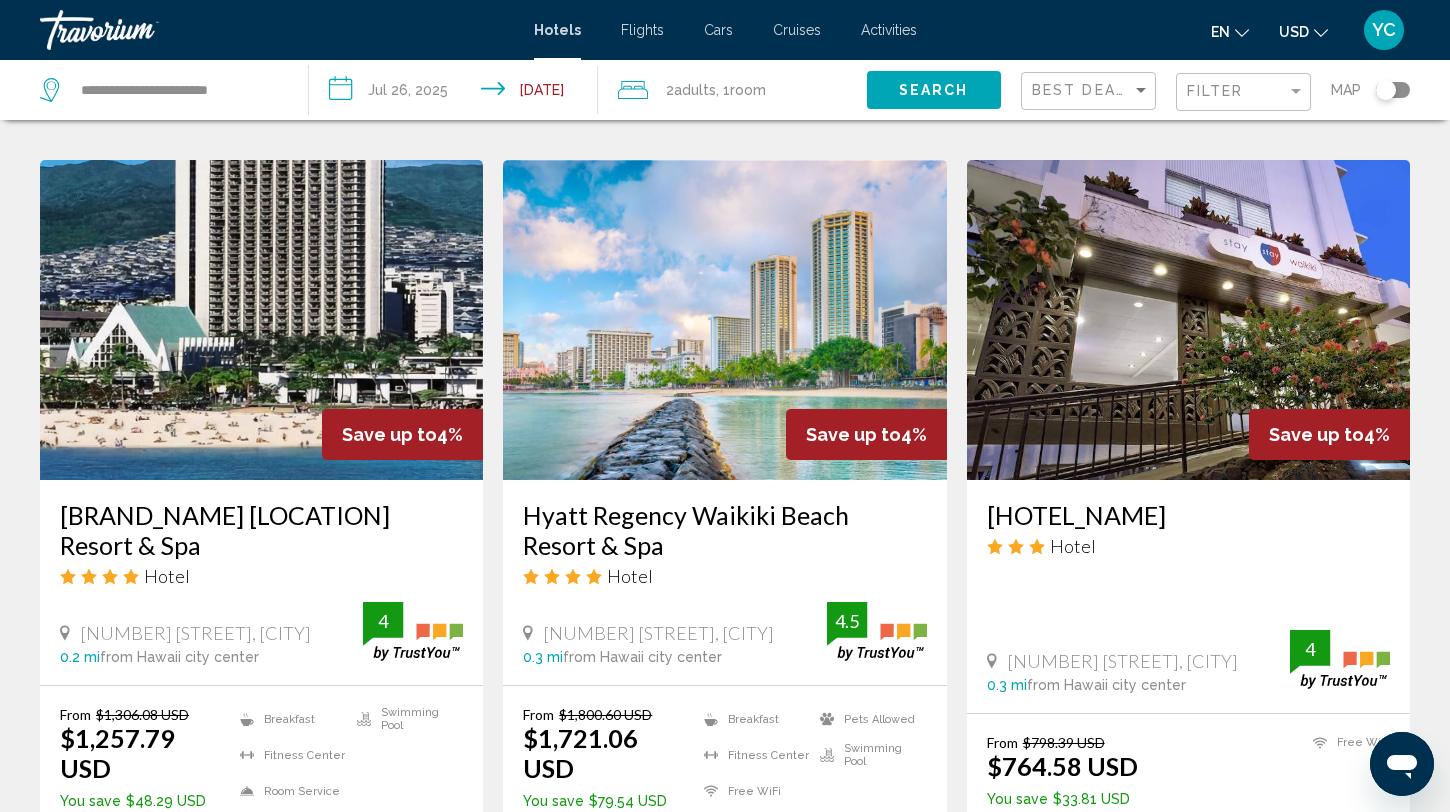 click at bounding box center [261, 320] 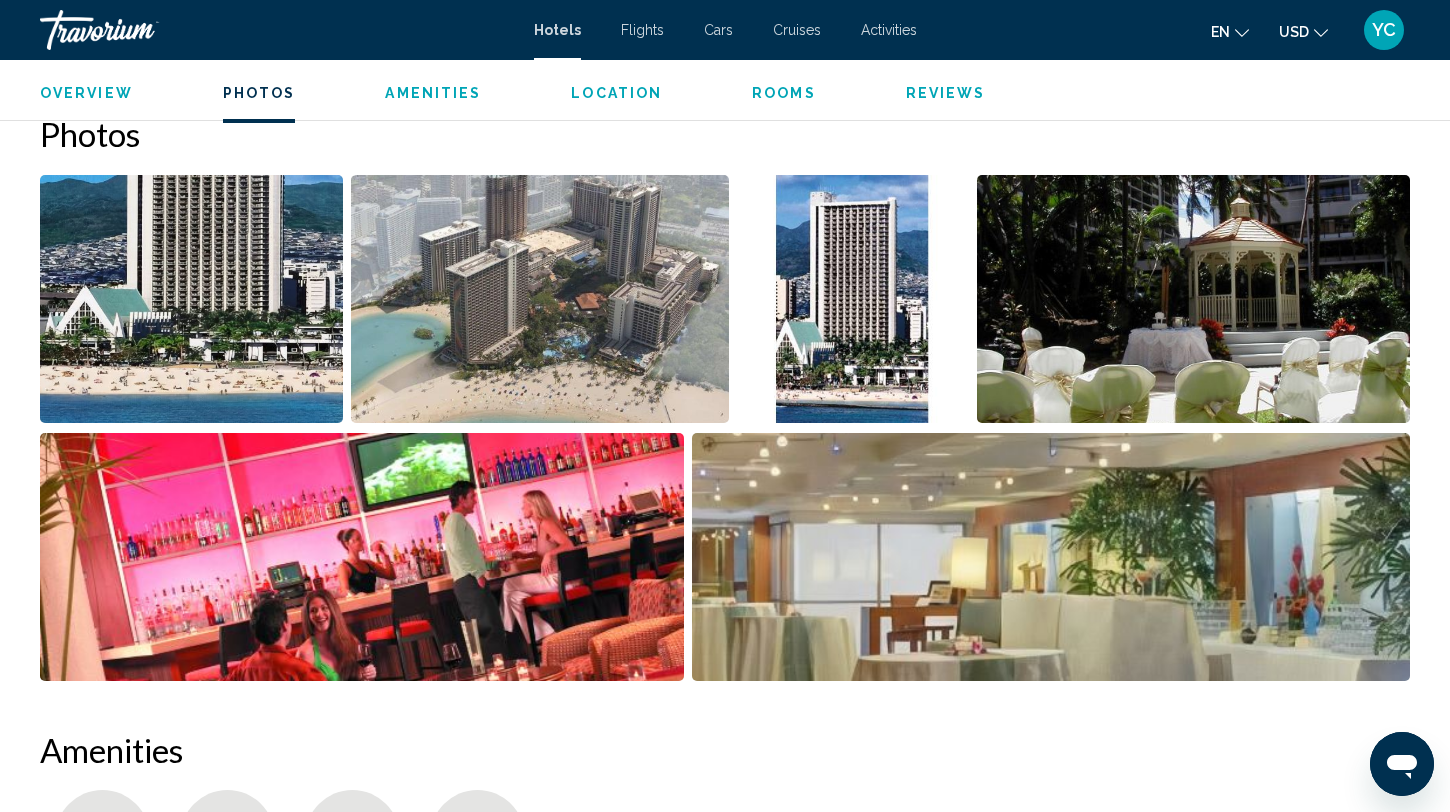 scroll, scrollTop: 987, scrollLeft: 0, axis: vertical 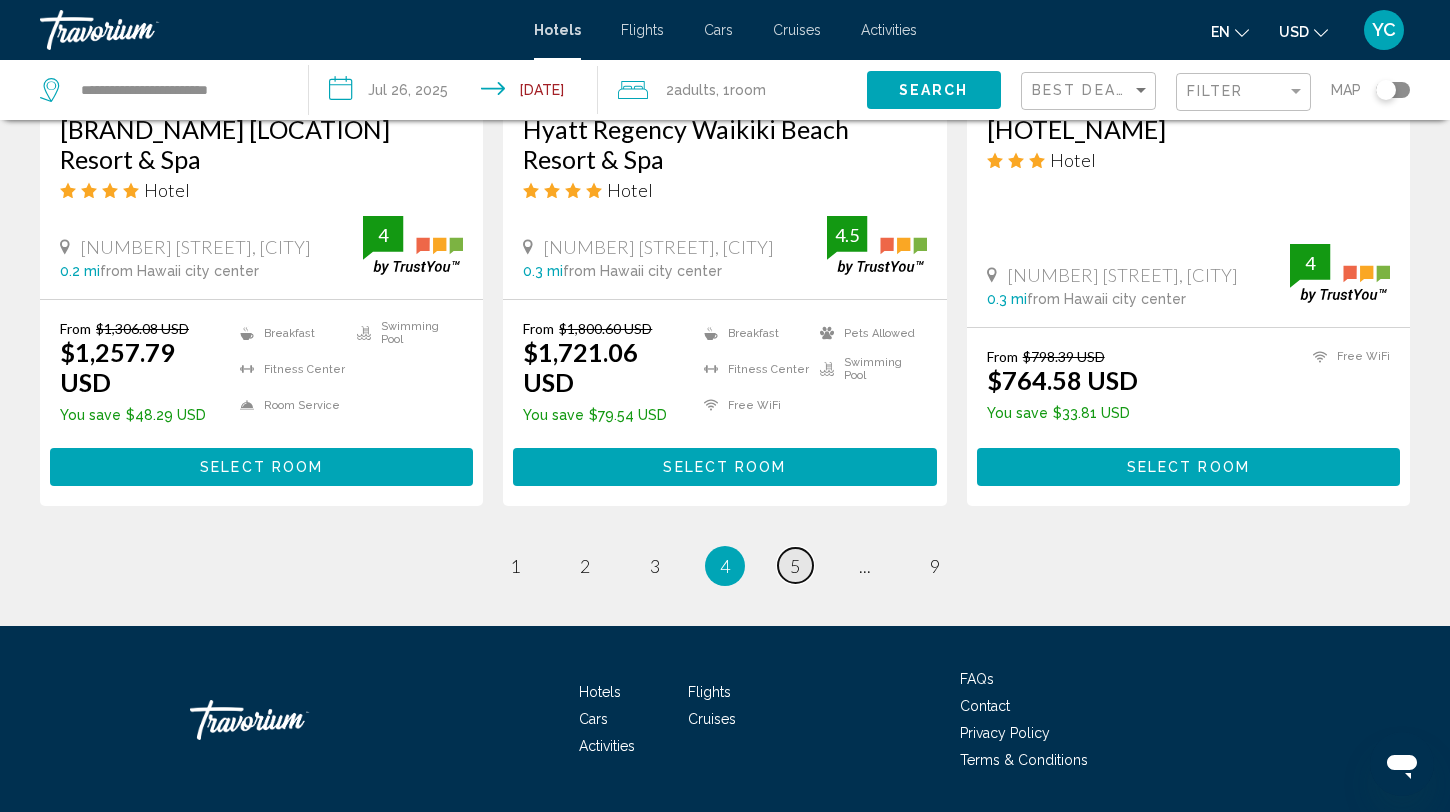 click on "page  5" at bounding box center [795, 565] 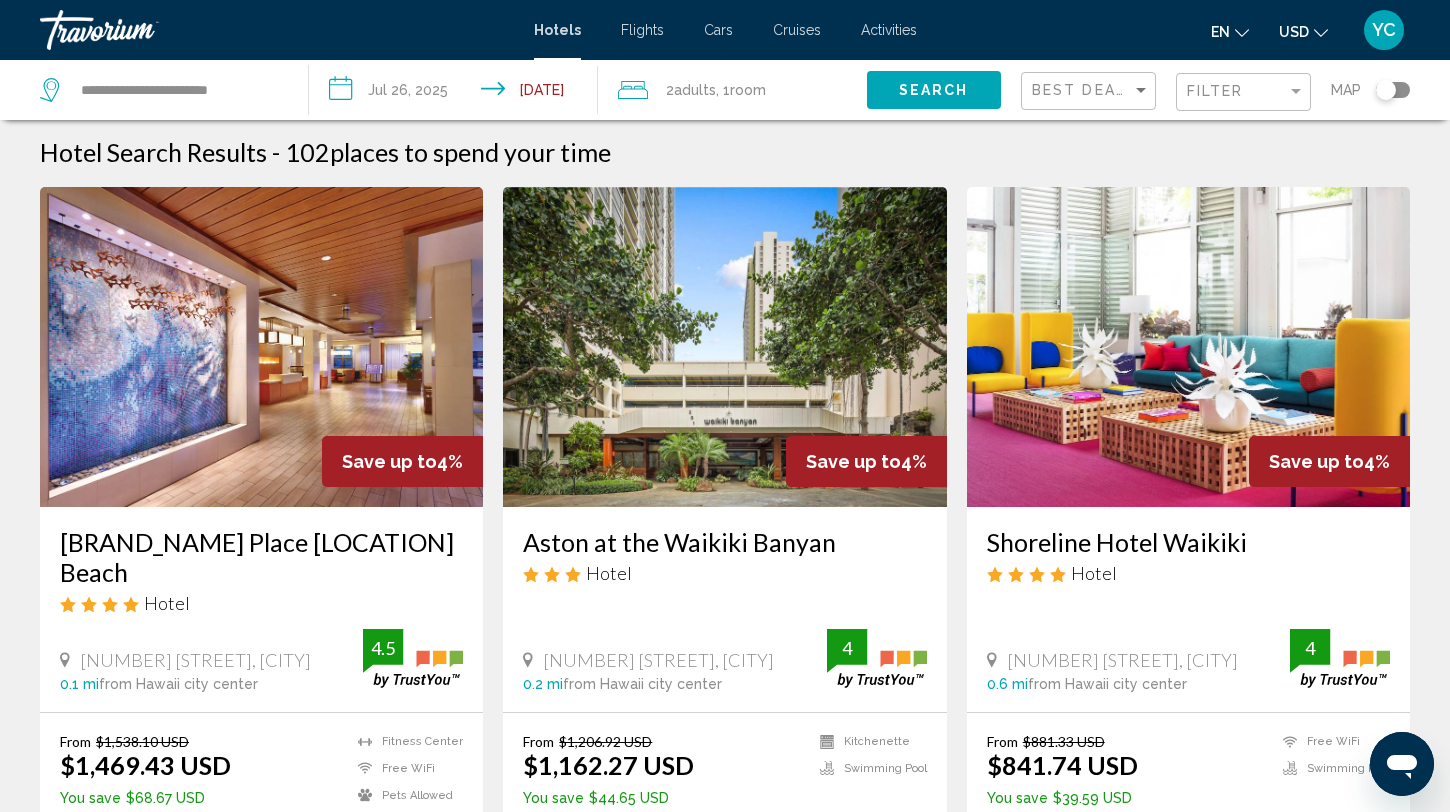 scroll, scrollTop: 0, scrollLeft: 0, axis: both 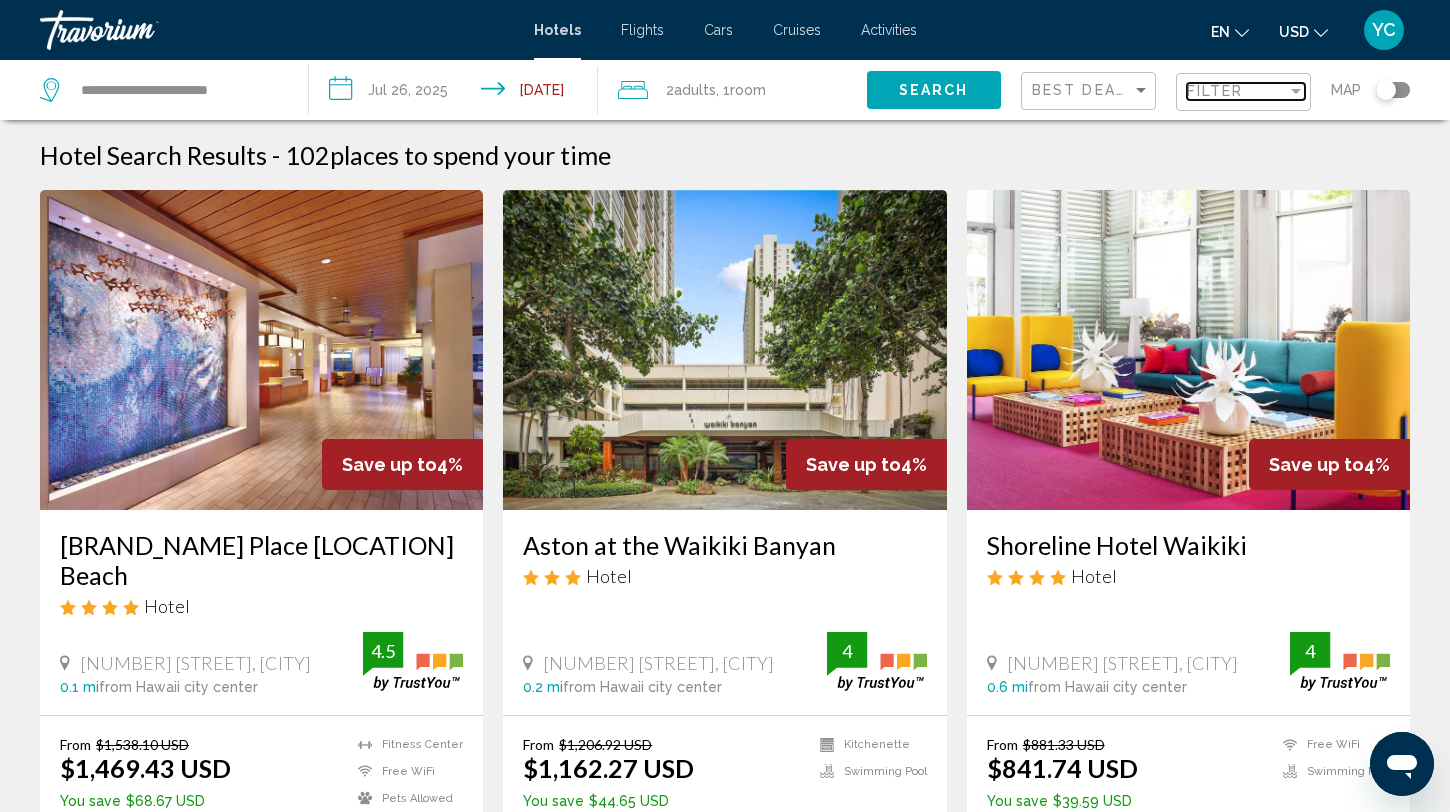click on "Filter" at bounding box center (1215, 91) 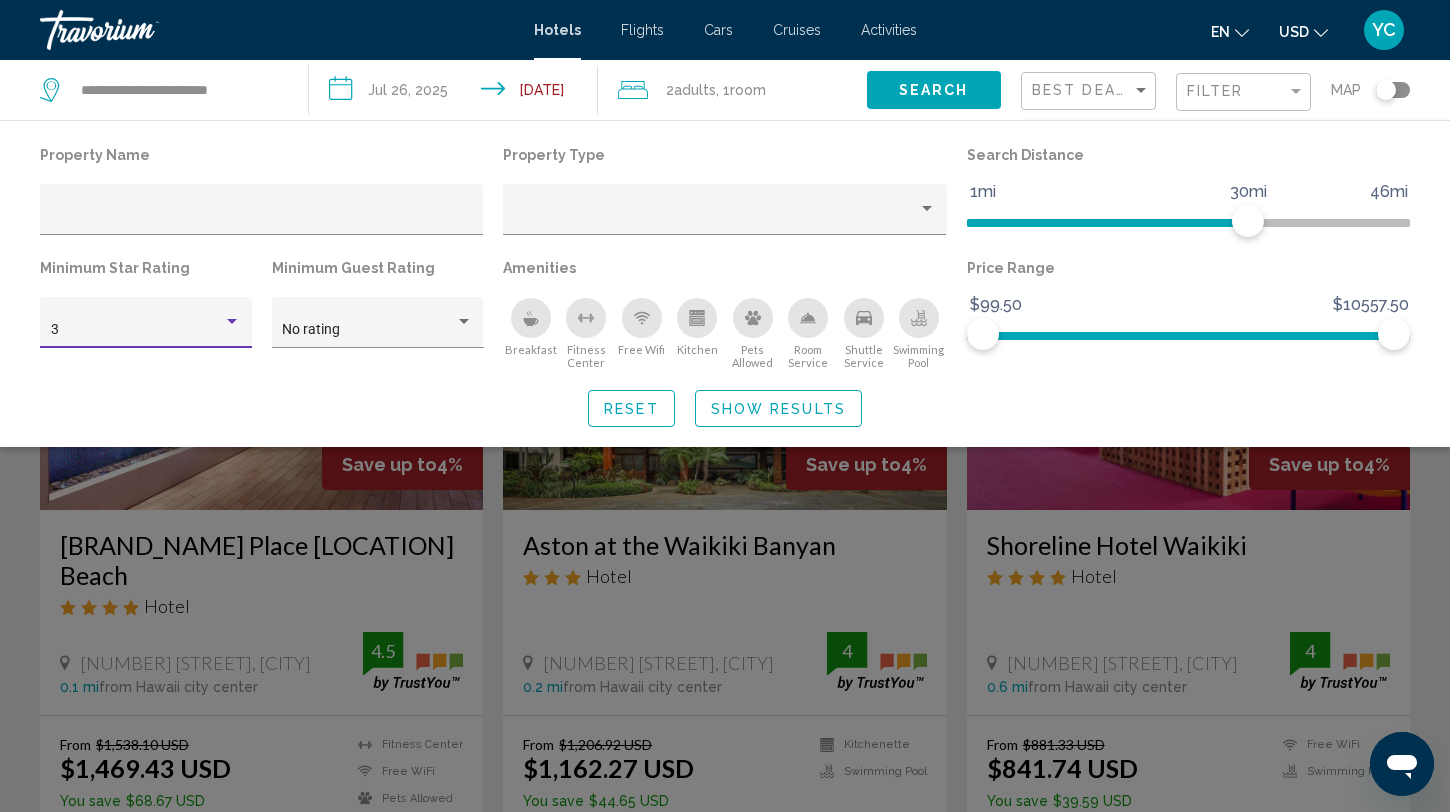 click at bounding box center [232, 322] 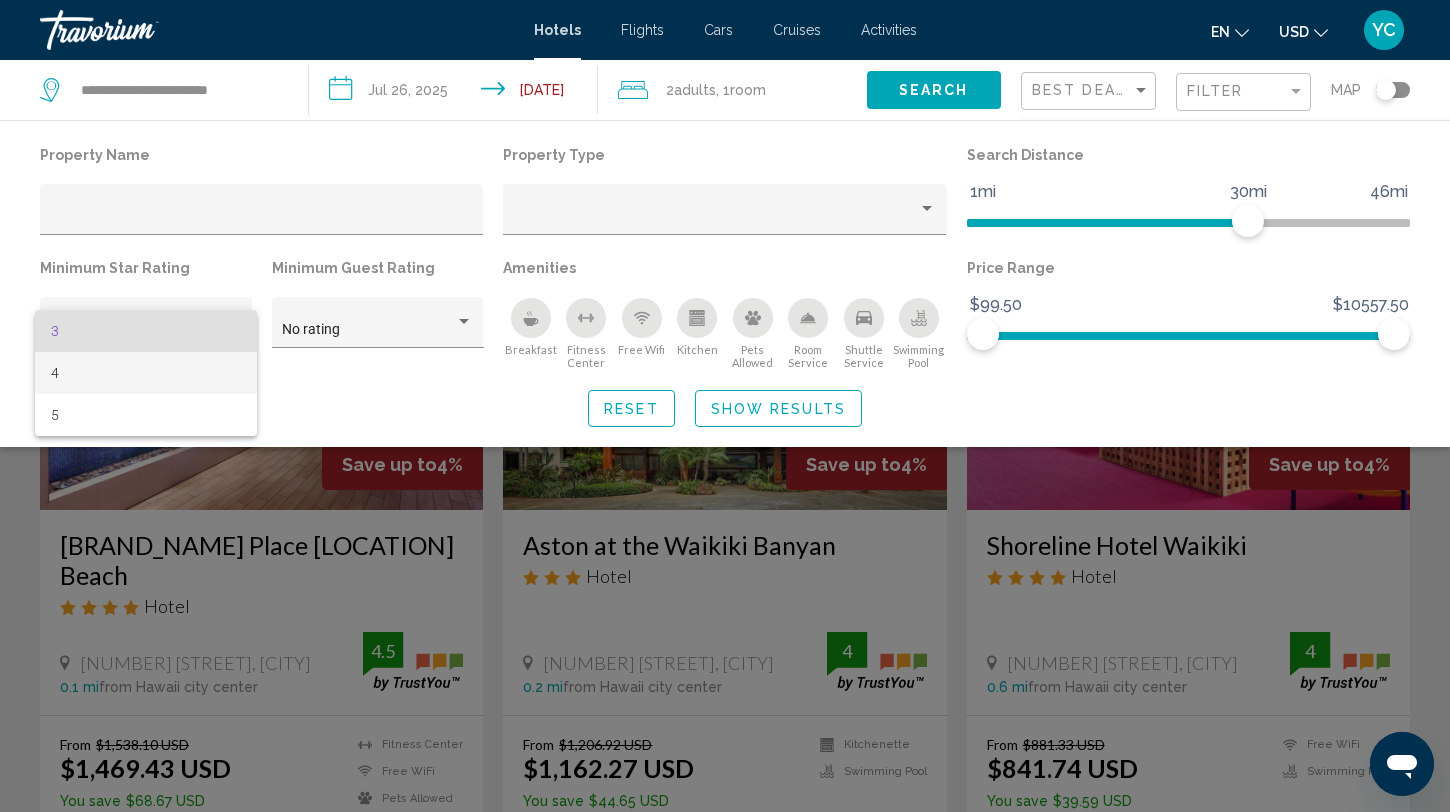 click on "4" at bounding box center [146, 373] 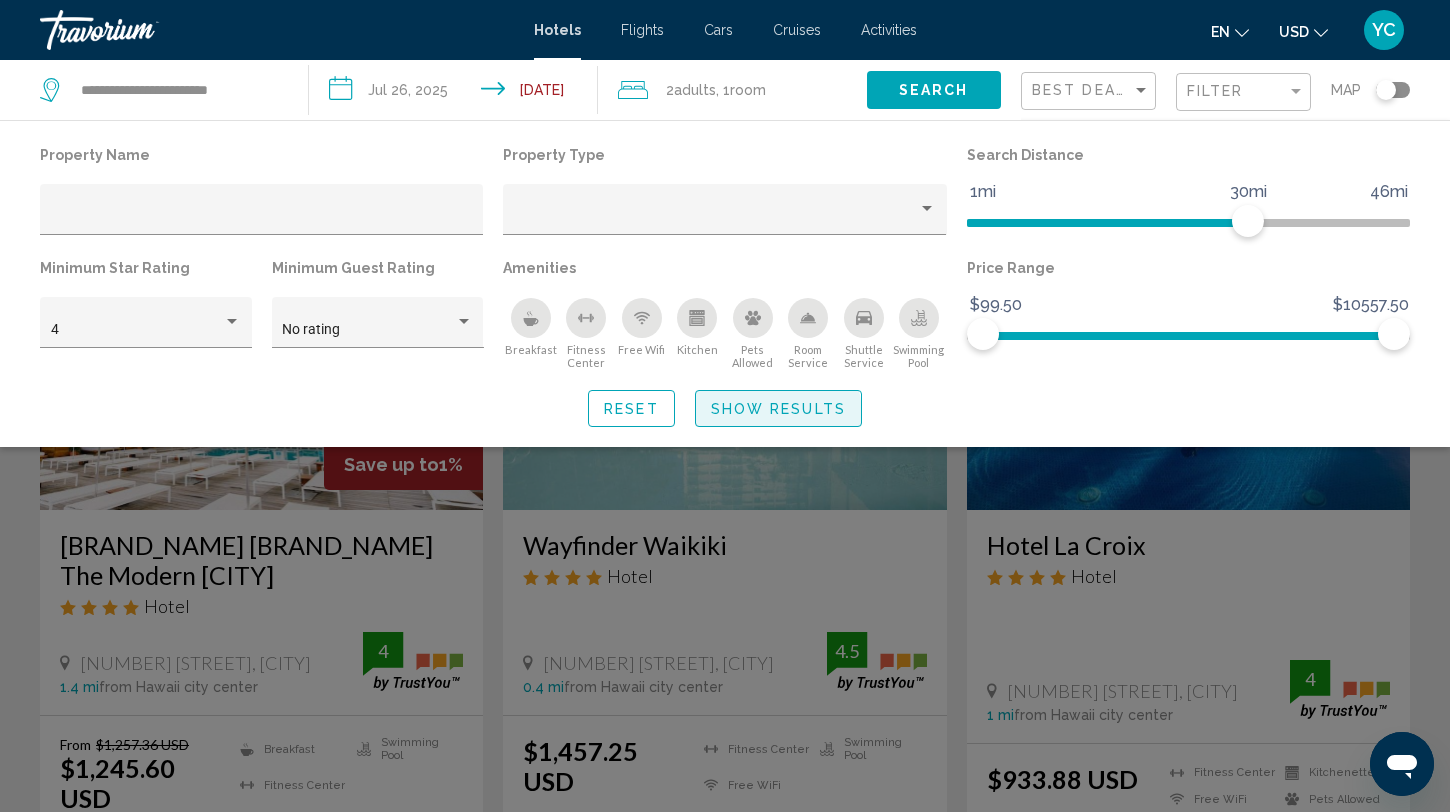 click on "Show Results" 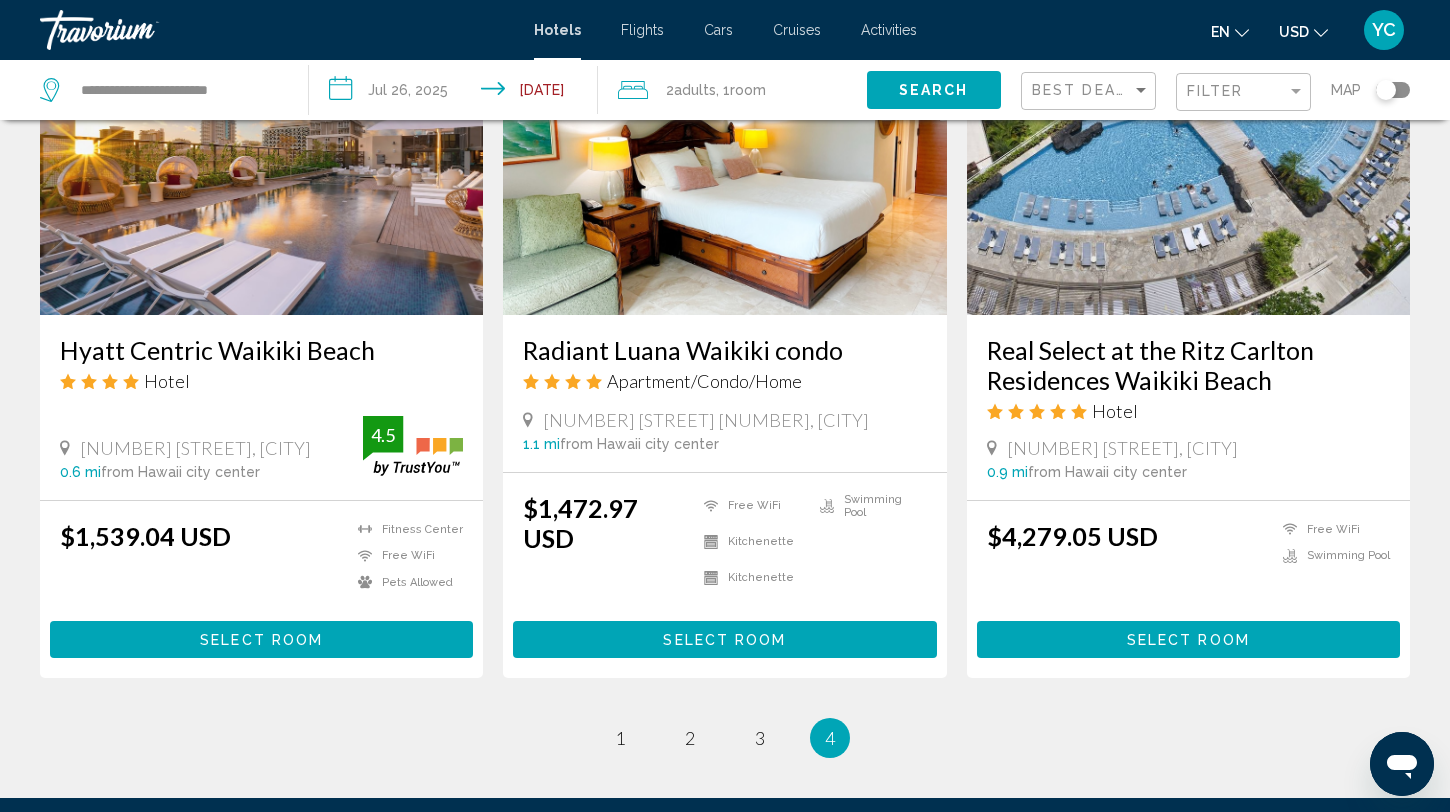 scroll, scrollTop: 975, scrollLeft: 0, axis: vertical 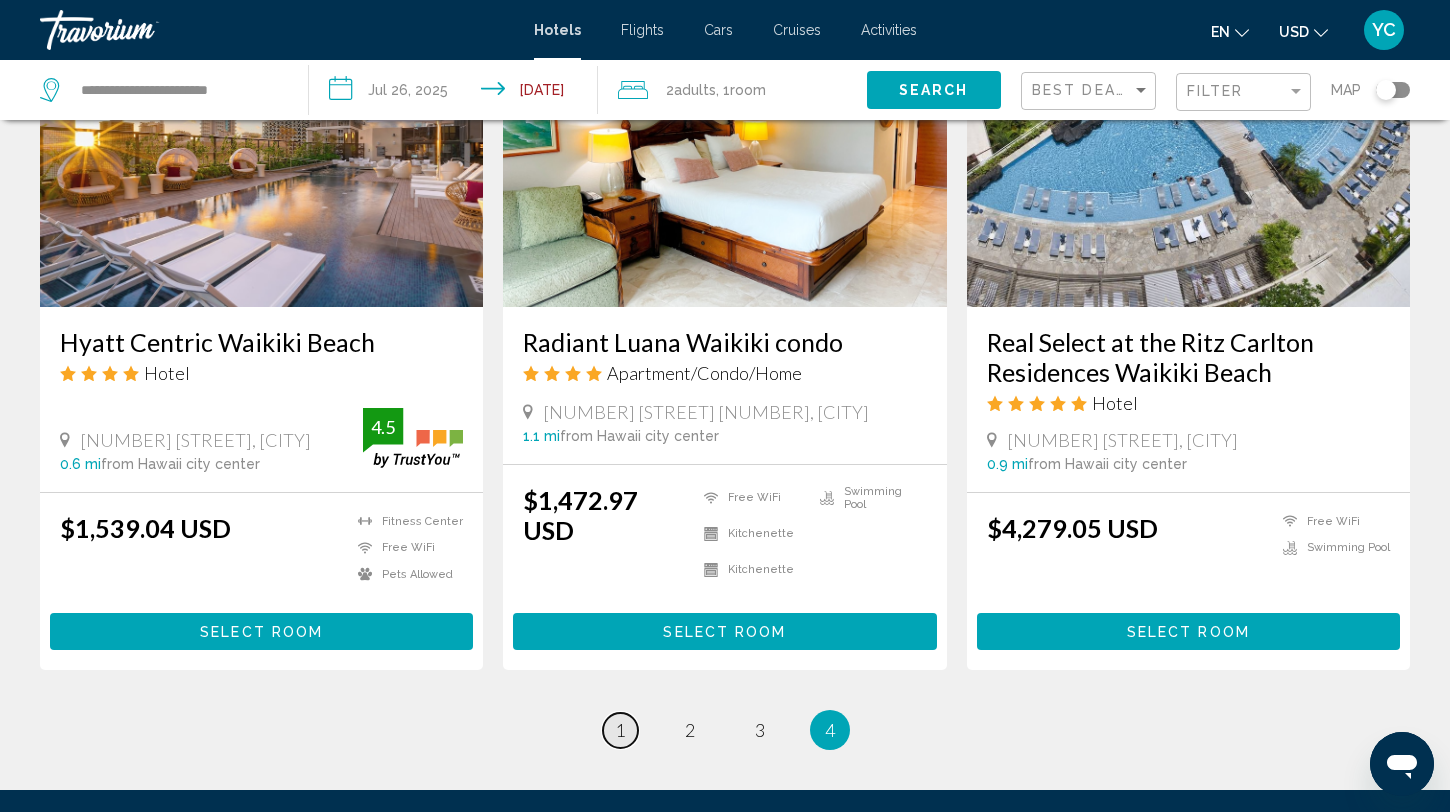click on "page  1" at bounding box center (620, 730) 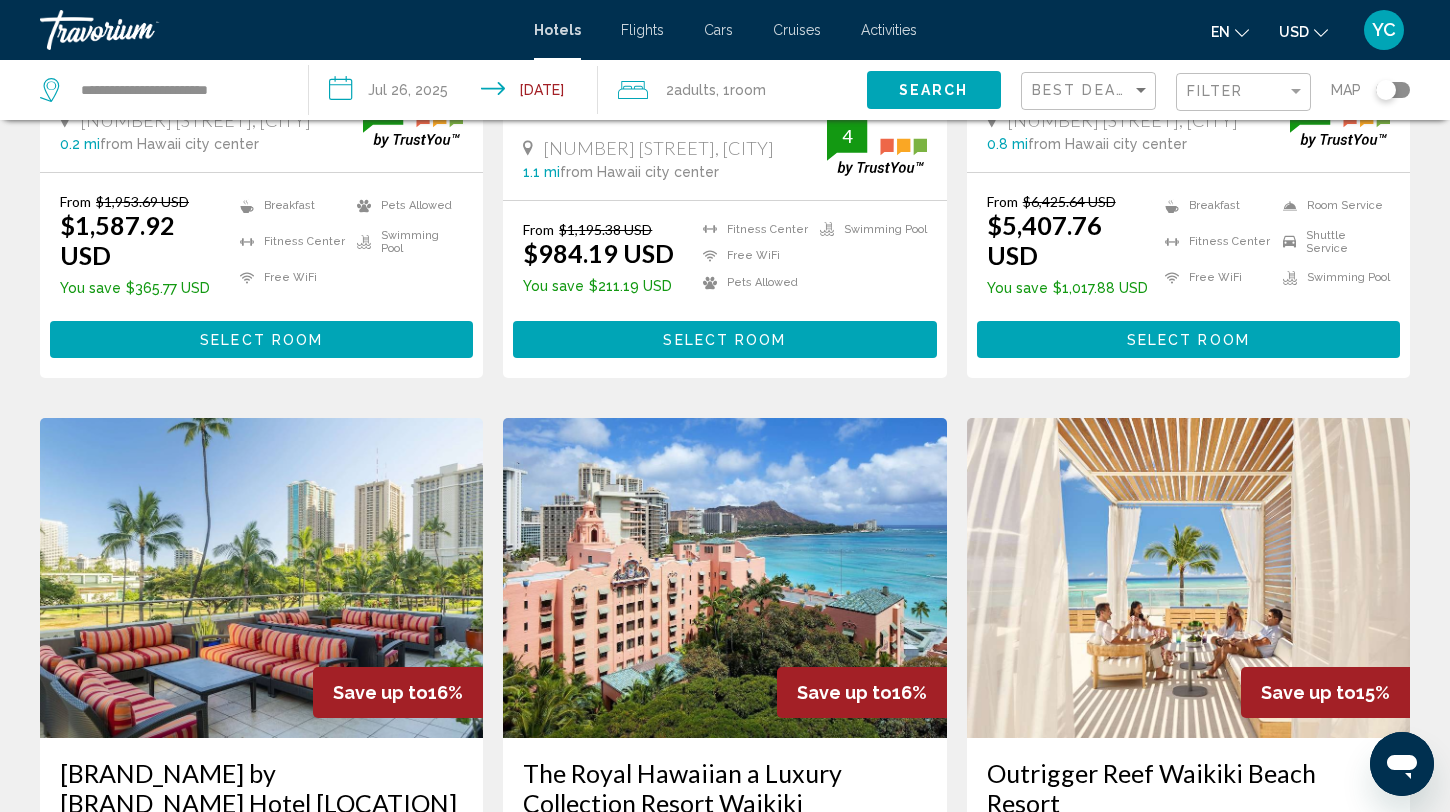 scroll, scrollTop: 2012, scrollLeft: 0, axis: vertical 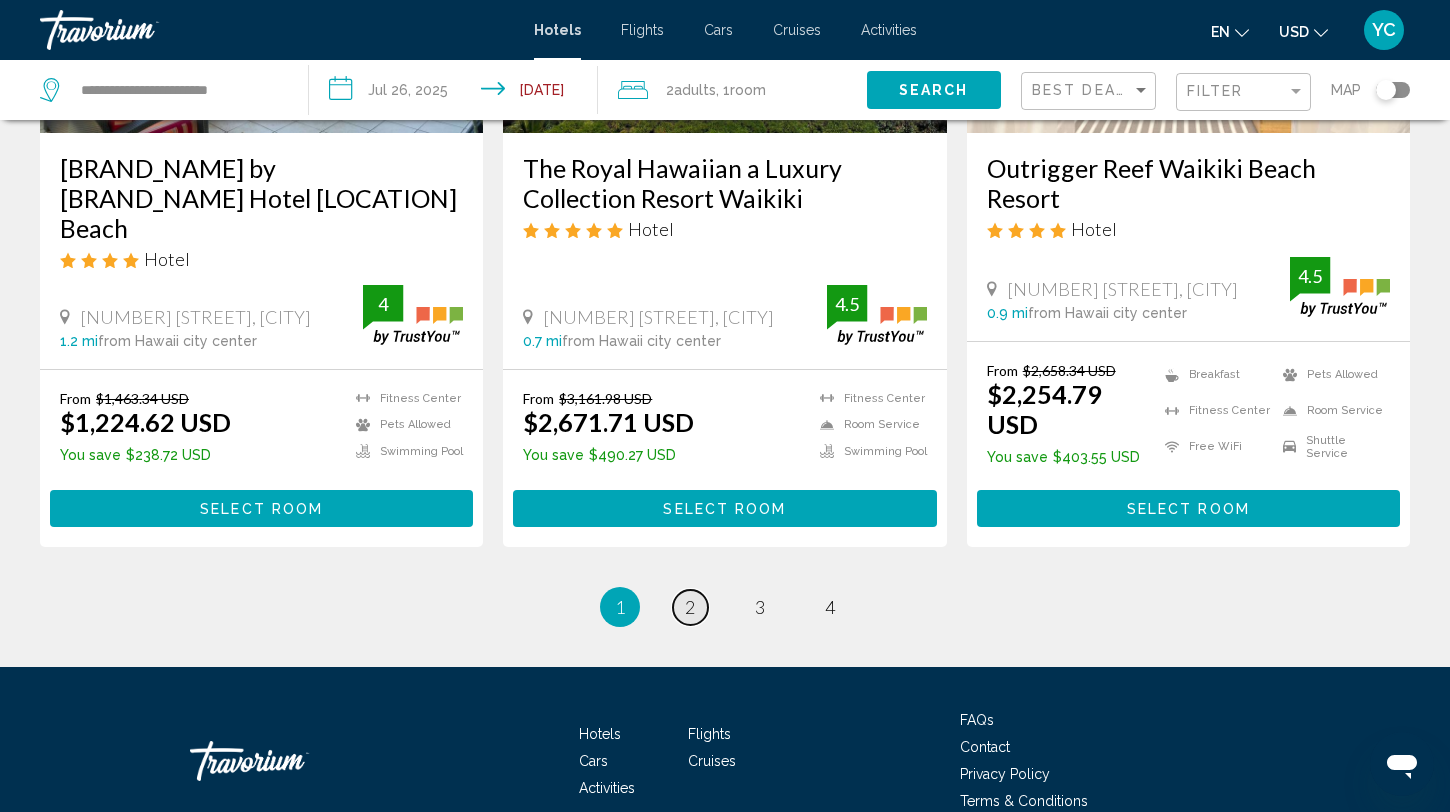 click on "2" at bounding box center (690, 607) 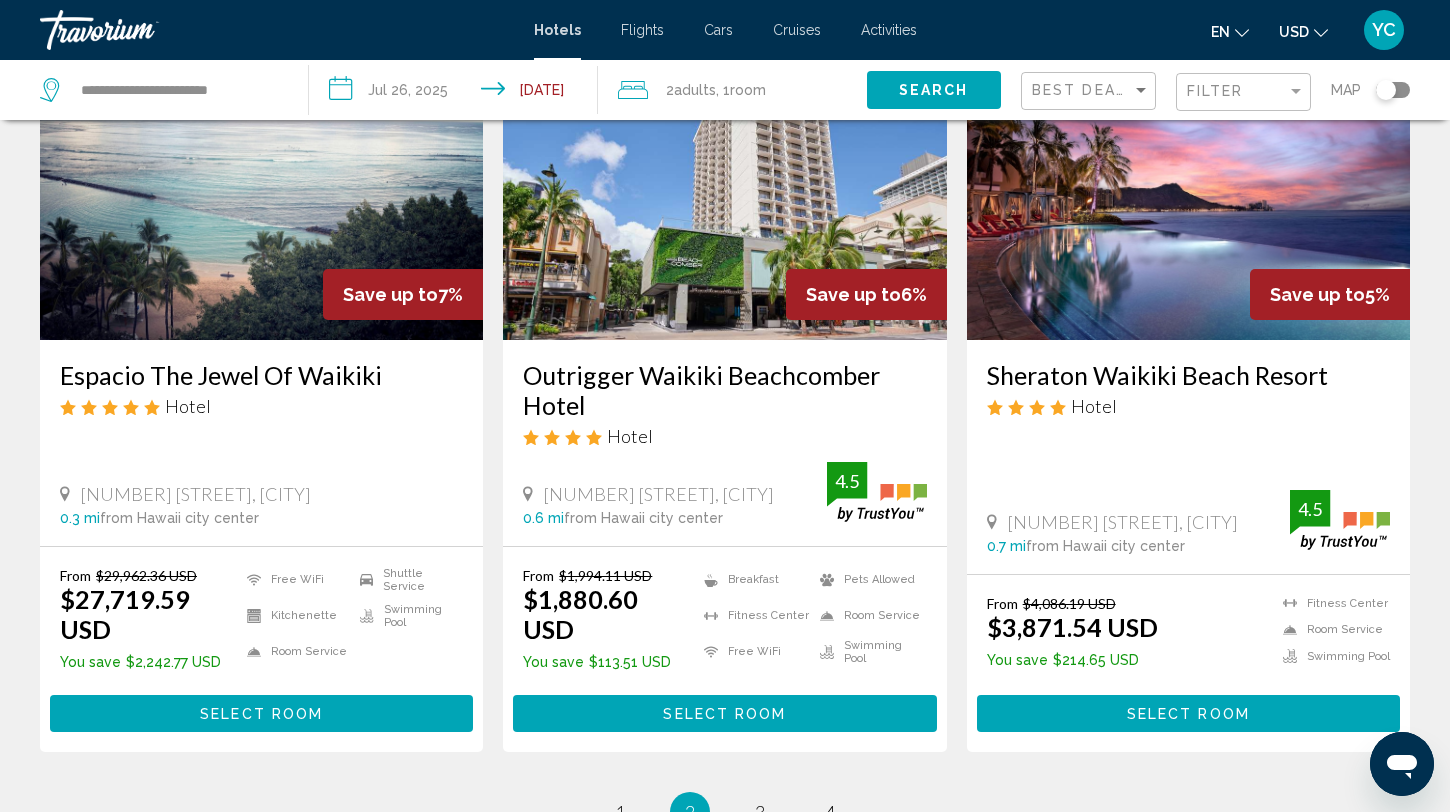 scroll, scrollTop: 2440, scrollLeft: 0, axis: vertical 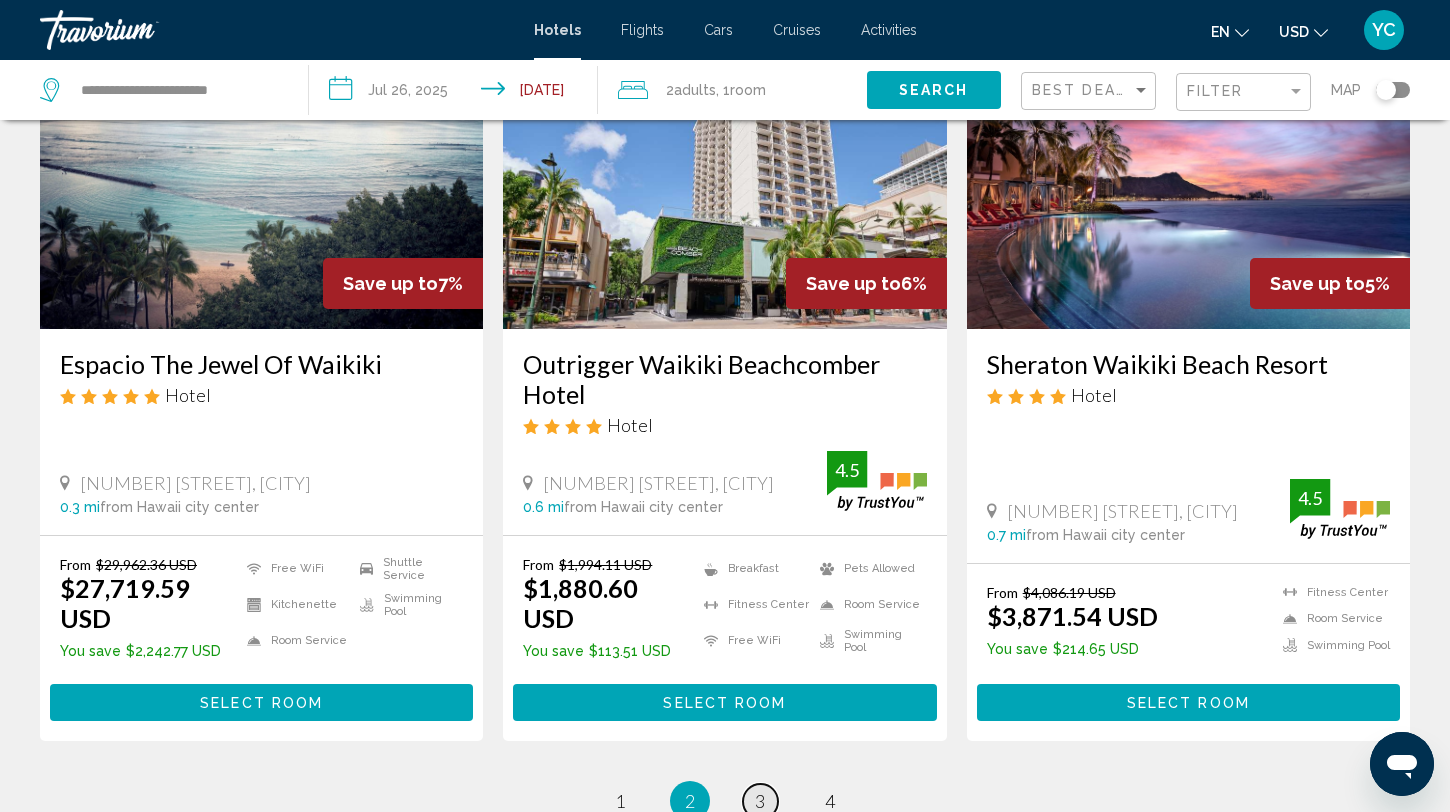click on "3" at bounding box center (760, 801) 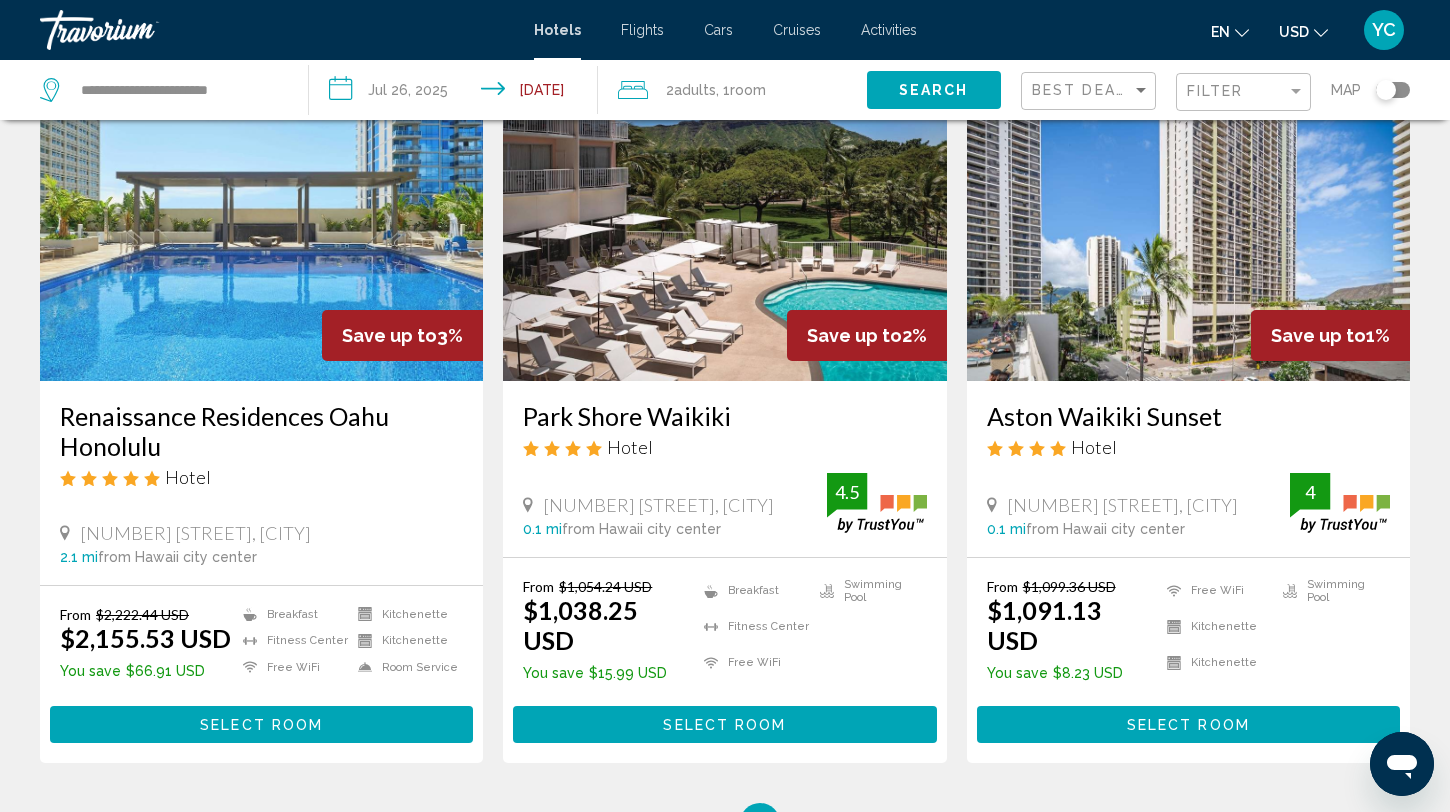 scroll, scrollTop: 2390, scrollLeft: 0, axis: vertical 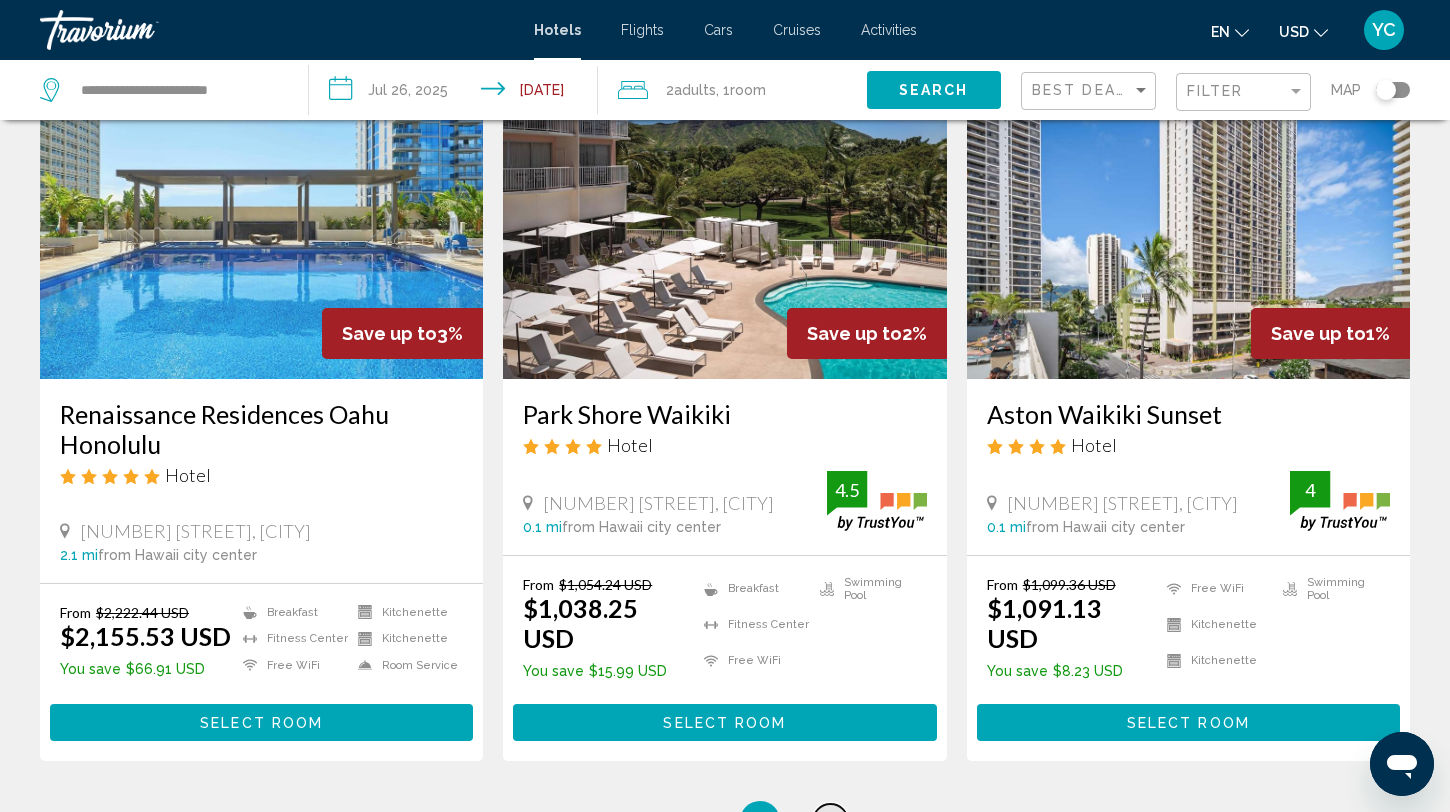 click on "page  4" at bounding box center [830, 821] 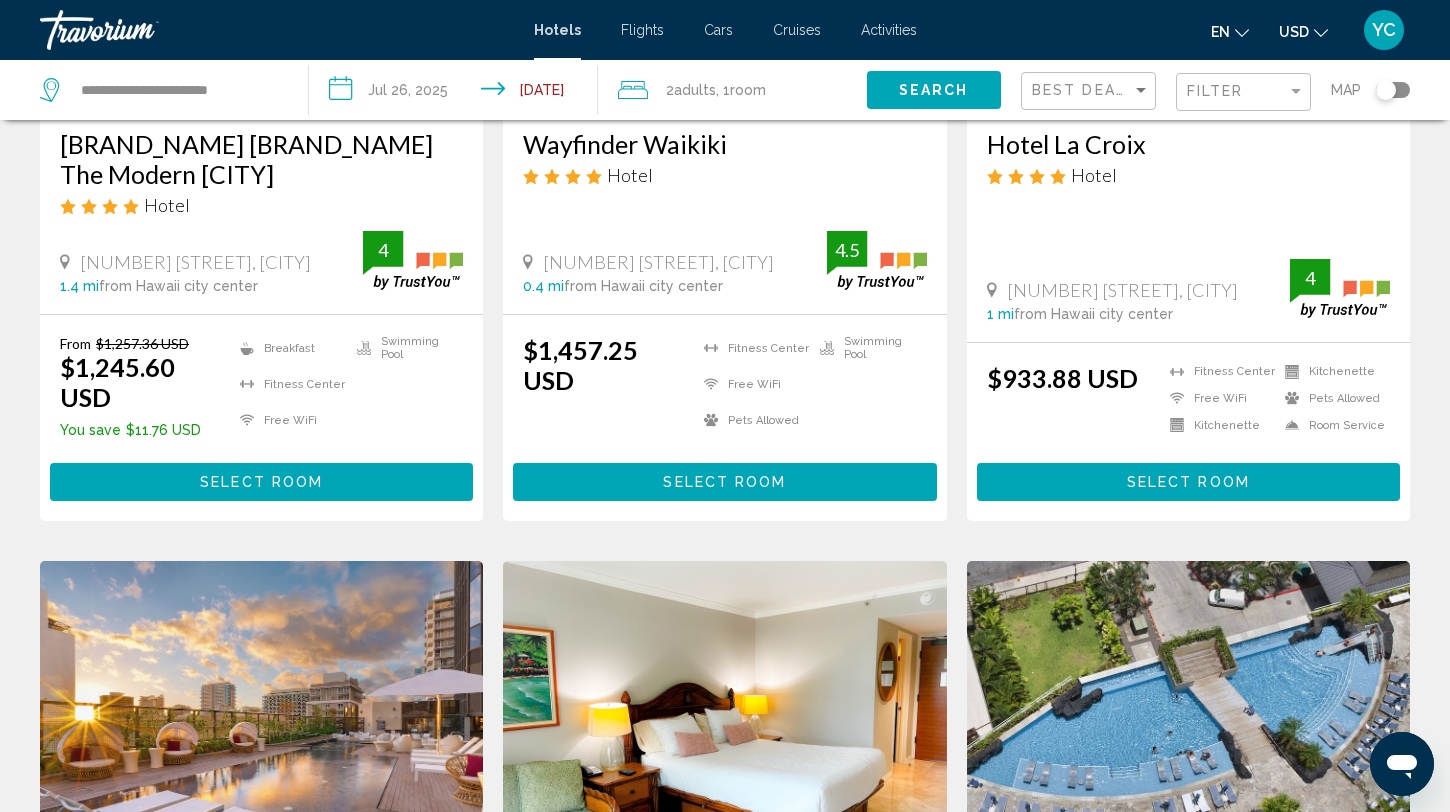 scroll, scrollTop: 0, scrollLeft: 0, axis: both 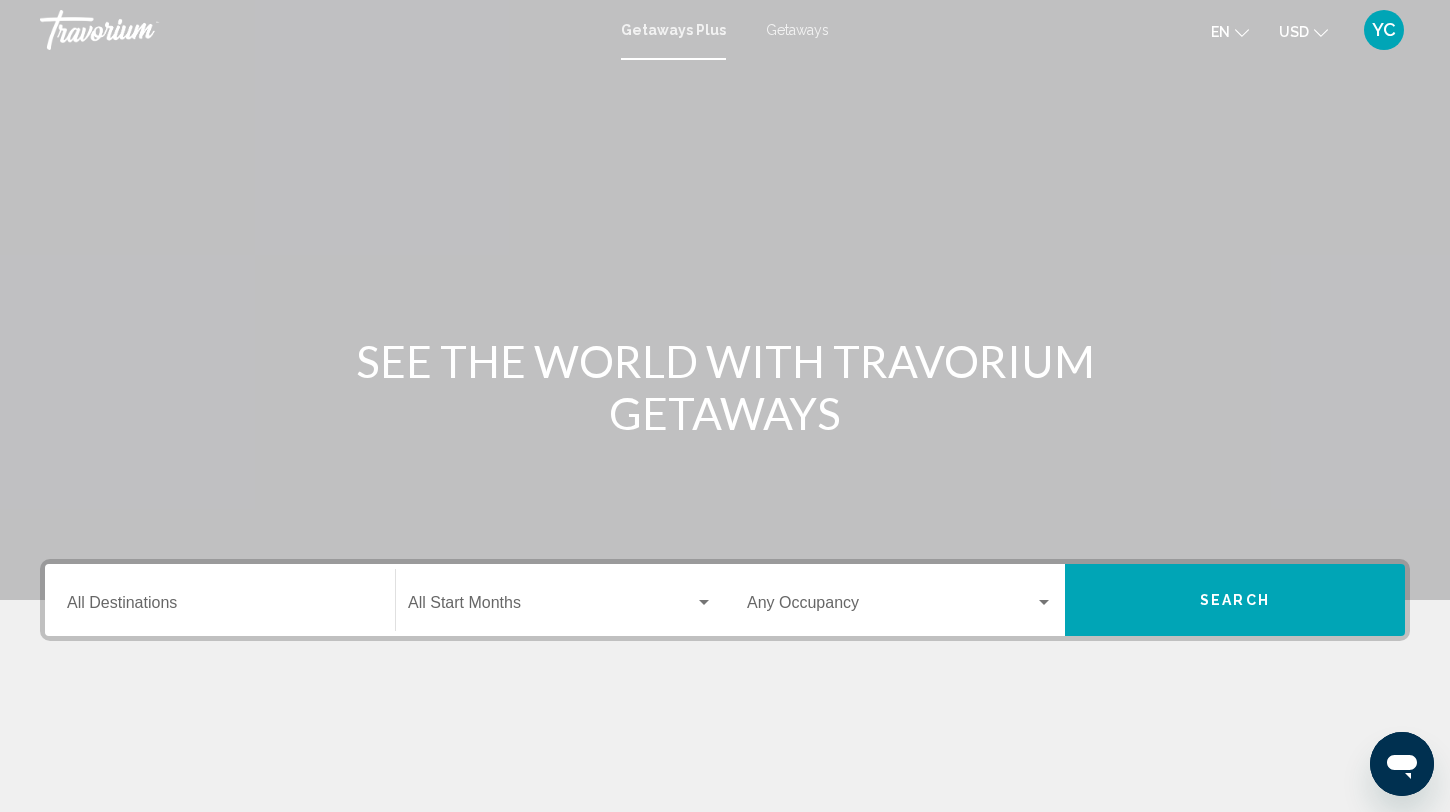 click on "Destination All Destinations" at bounding box center (220, 600) 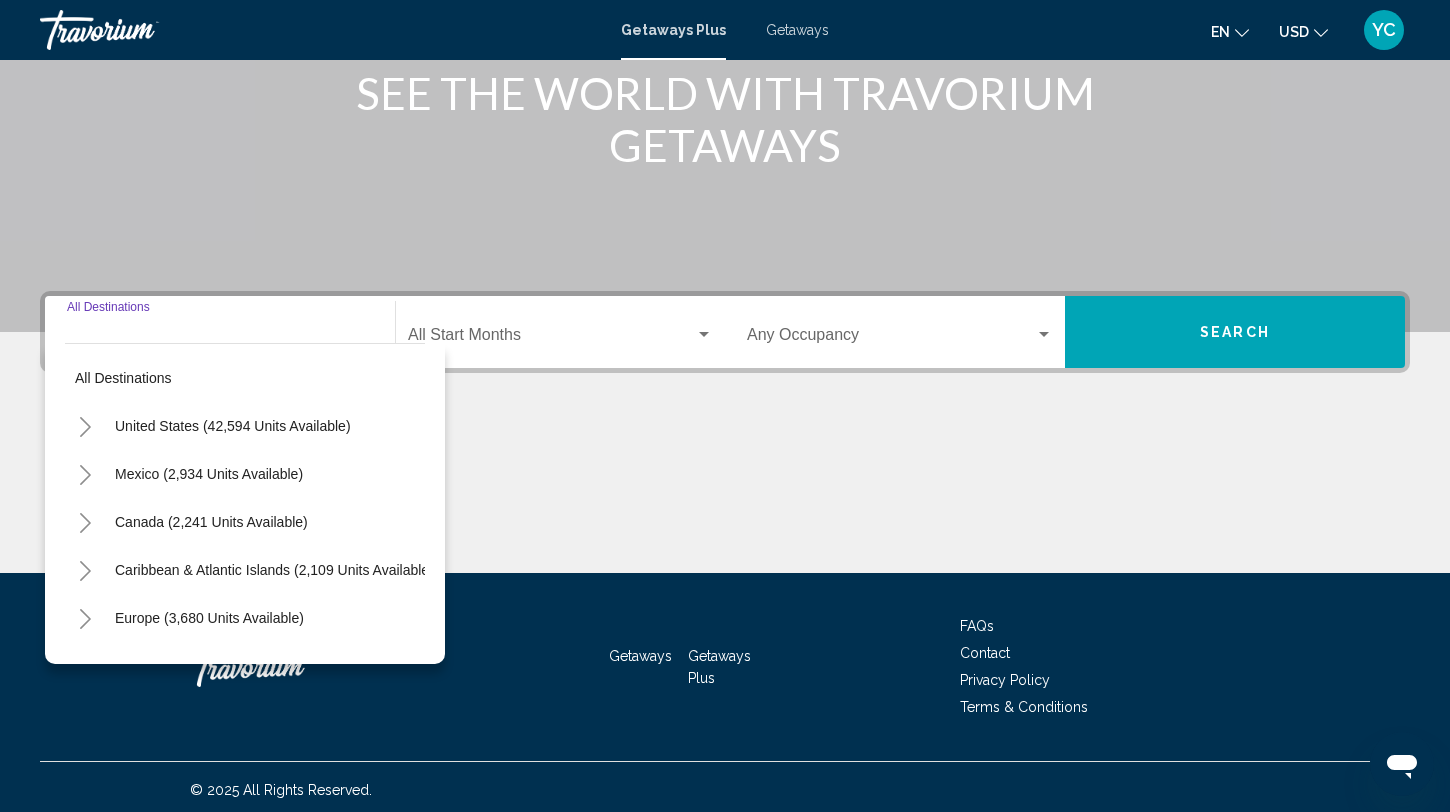 scroll, scrollTop: 274, scrollLeft: 0, axis: vertical 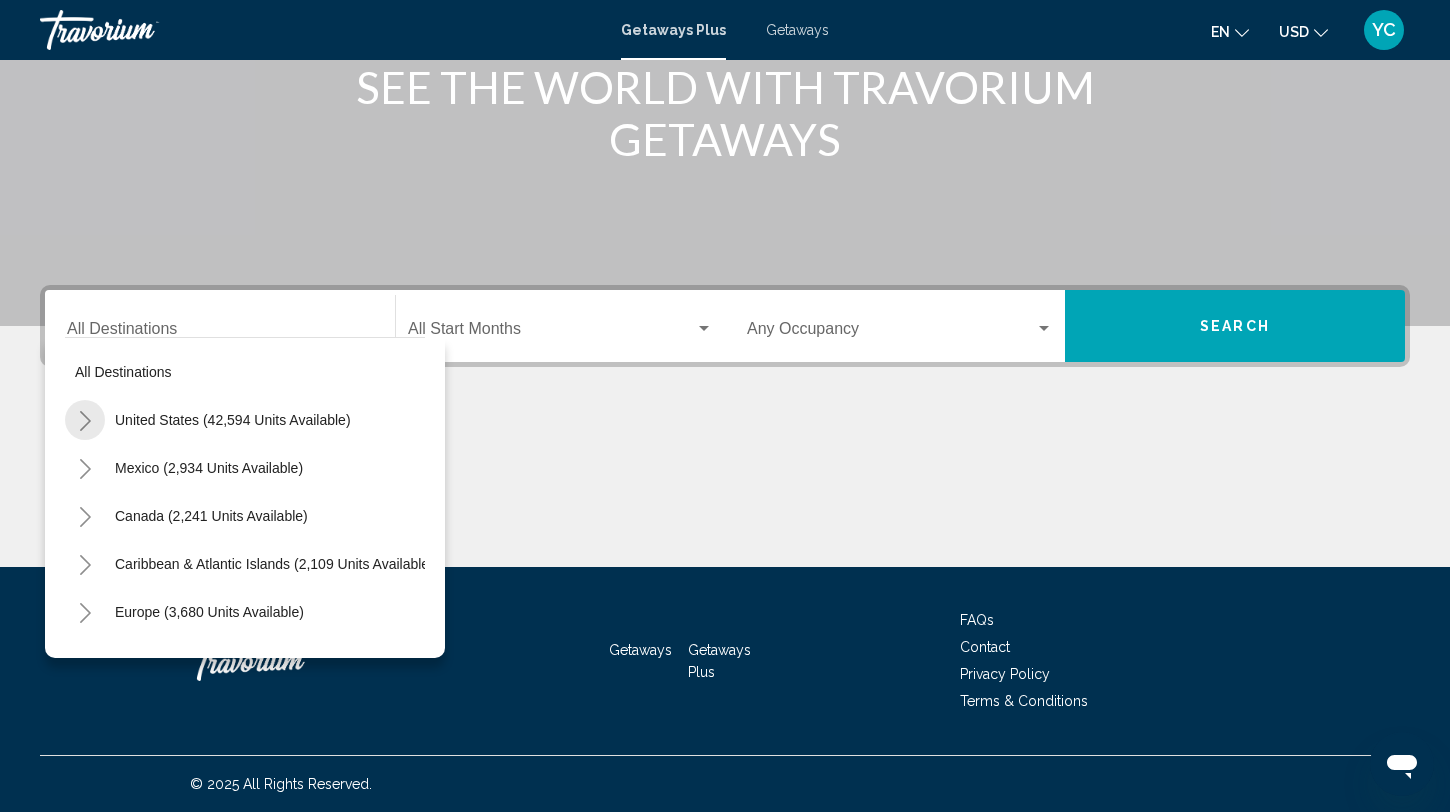 click 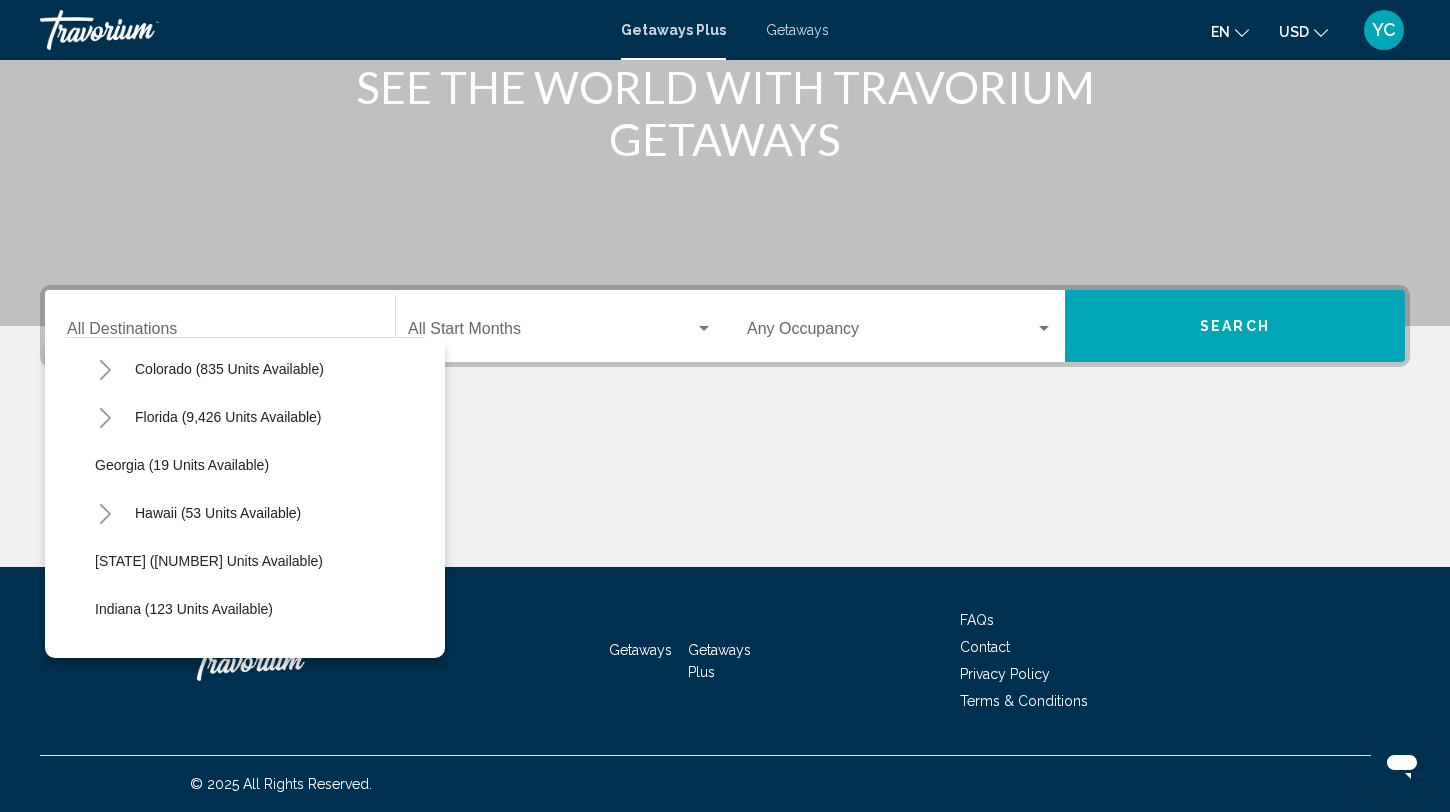 scroll, scrollTop: 244, scrollLeft: 0, axis: vertical 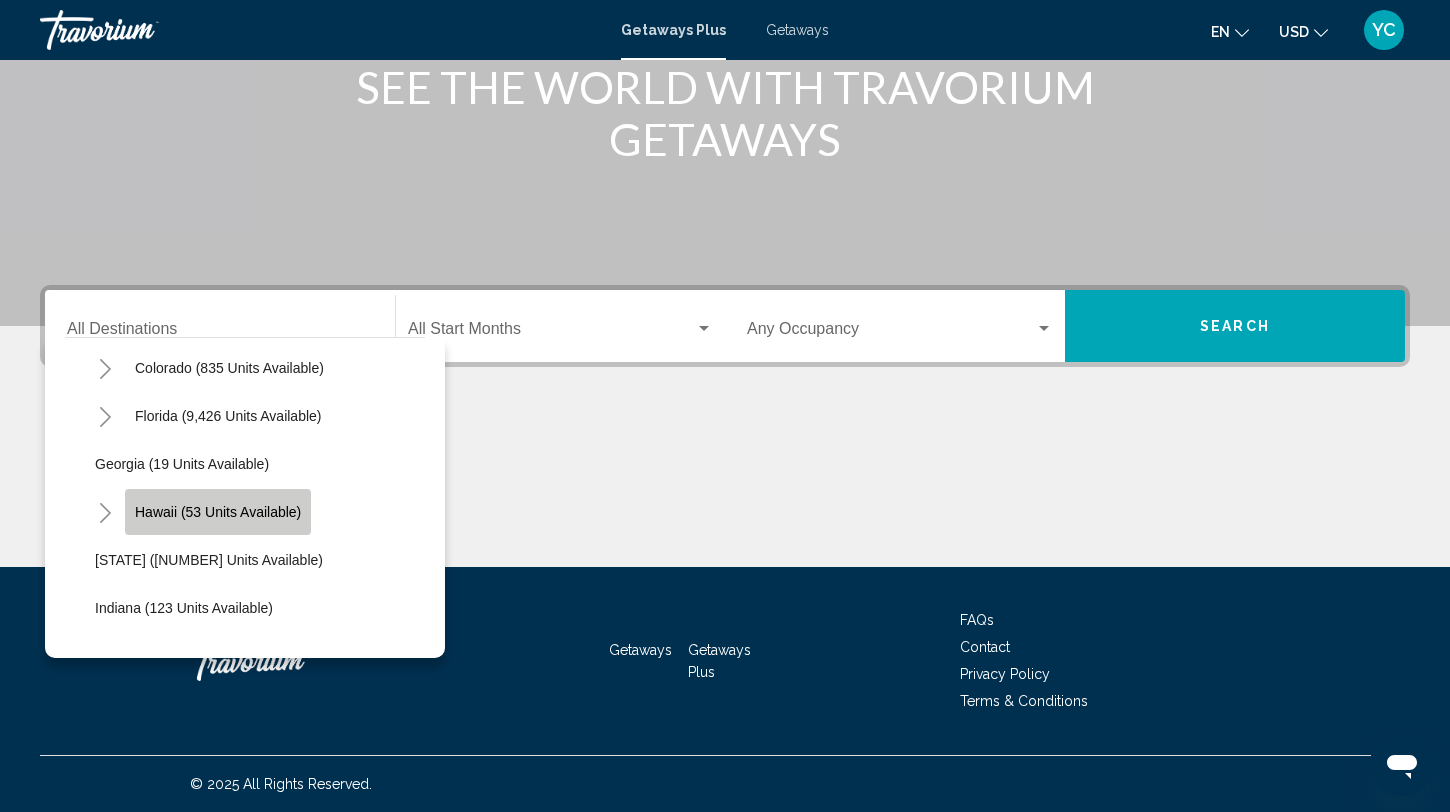 click on "Hawaii (53 units available)" 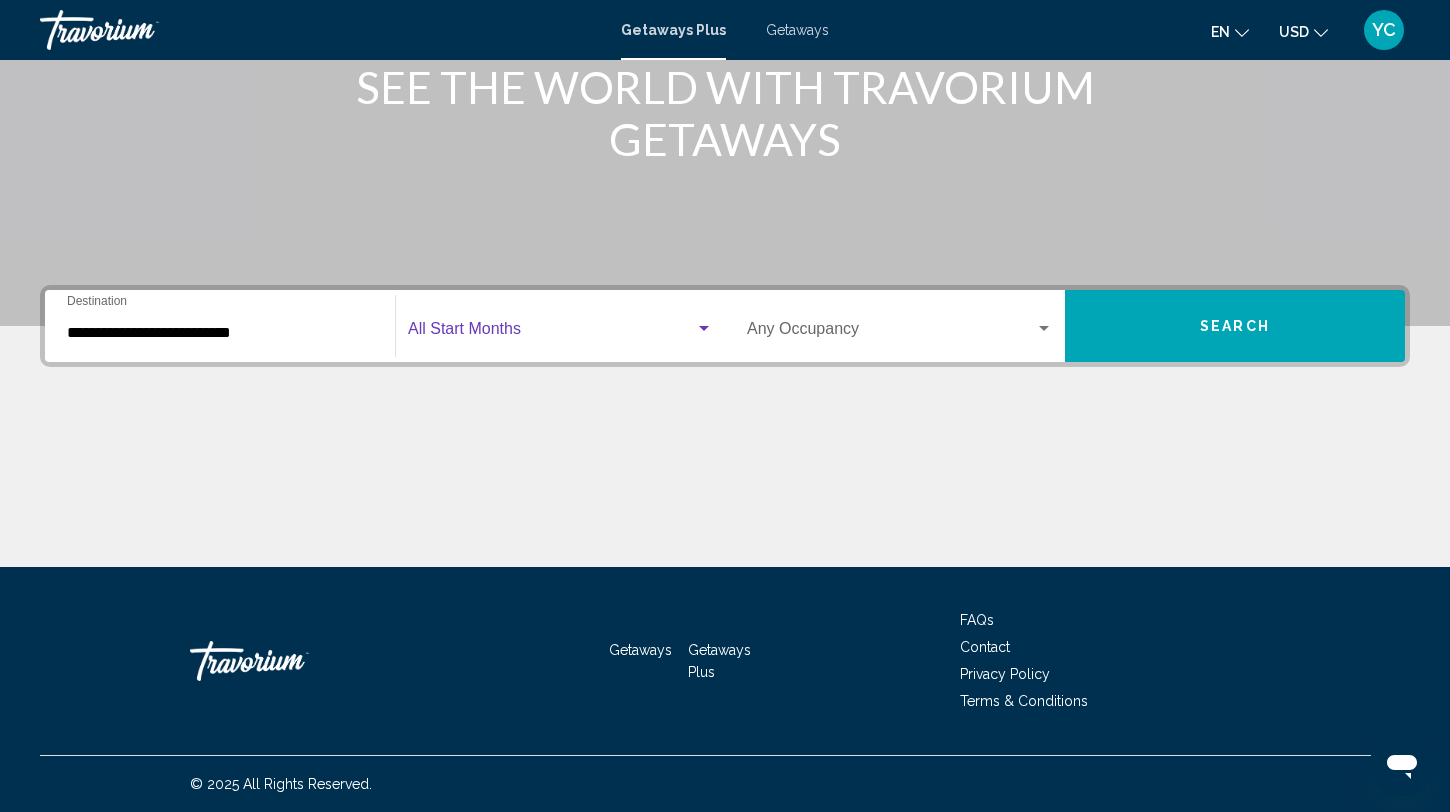click at bounding box center (551, 333) 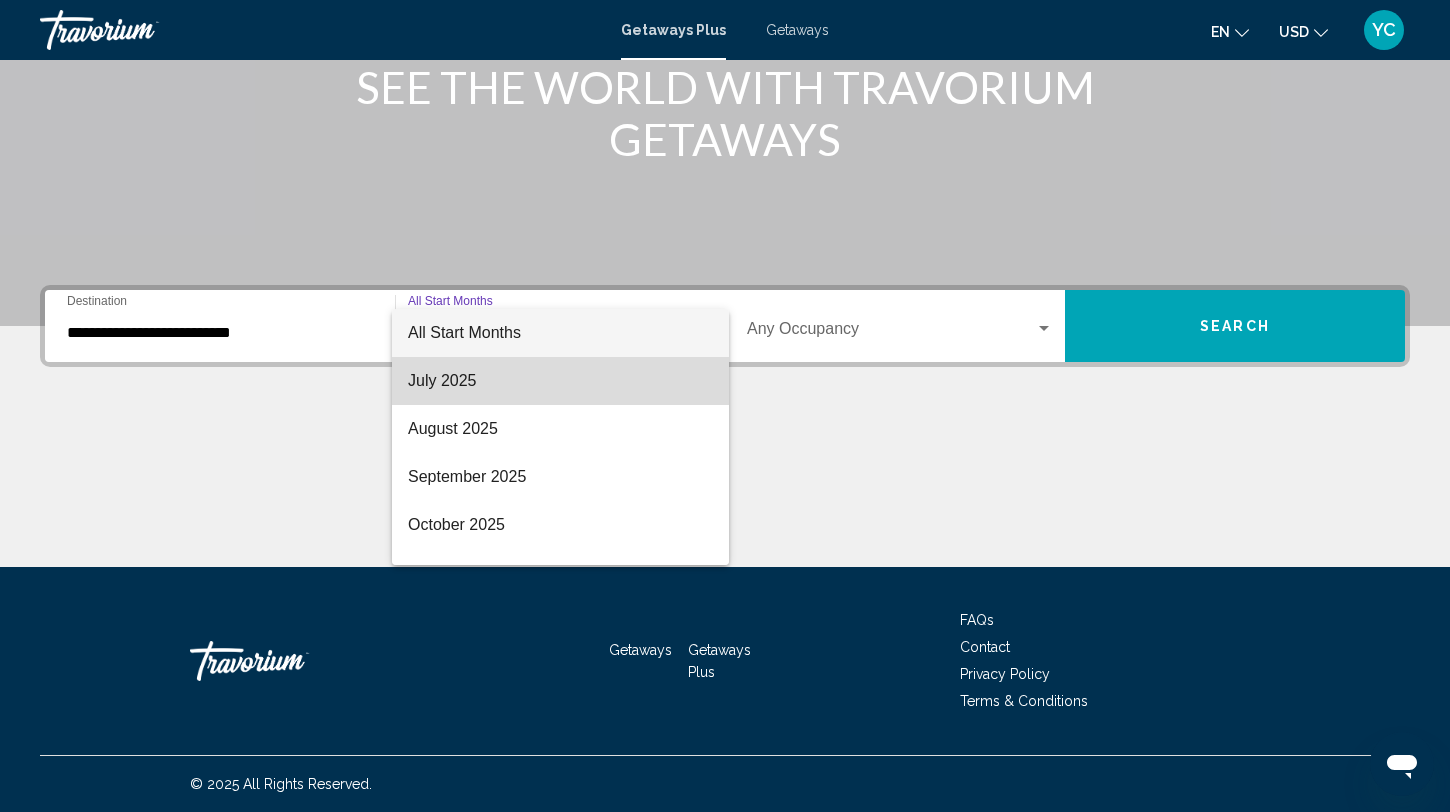 click on "July 2025" at bounding box center (560, 381) 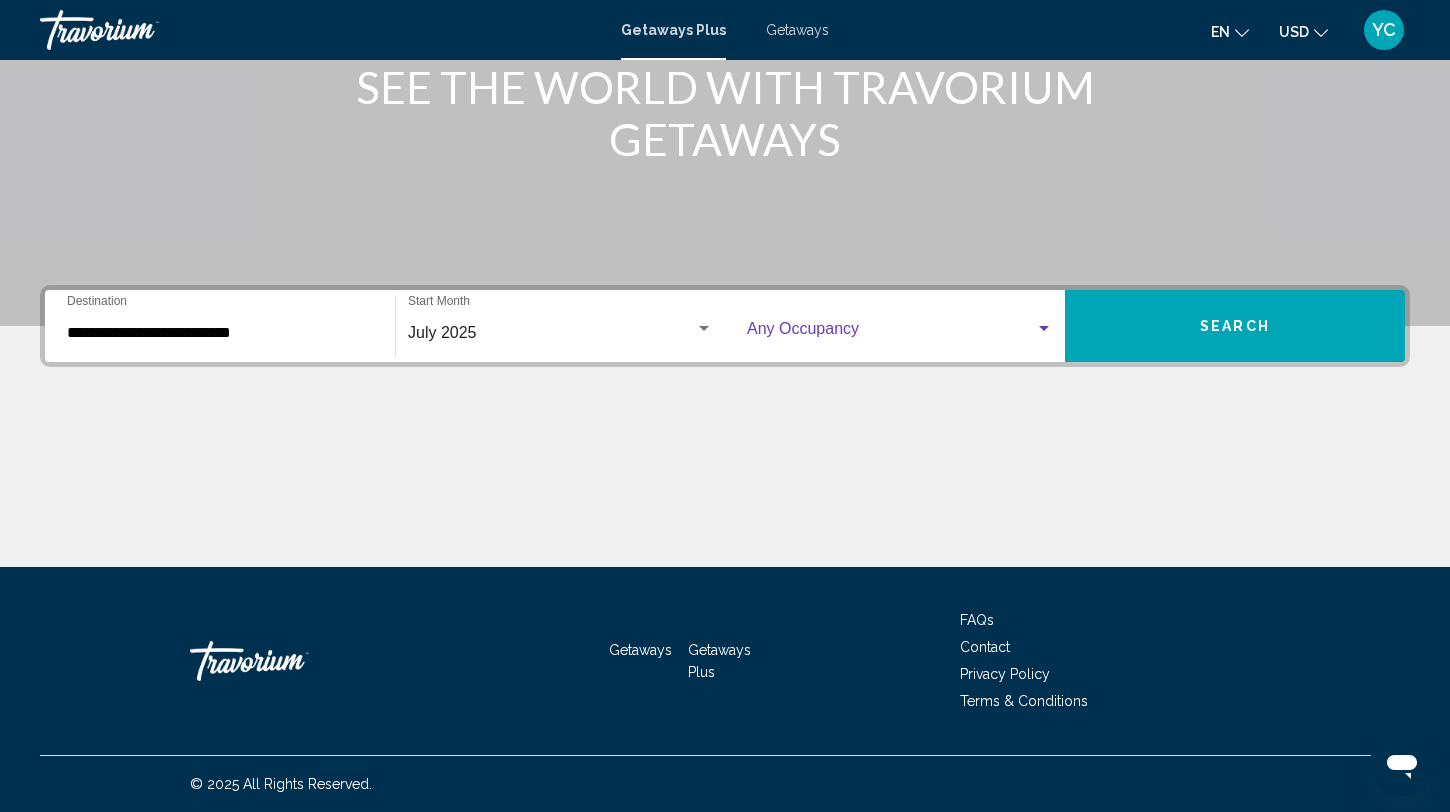 click at bounding box center (900, 333) 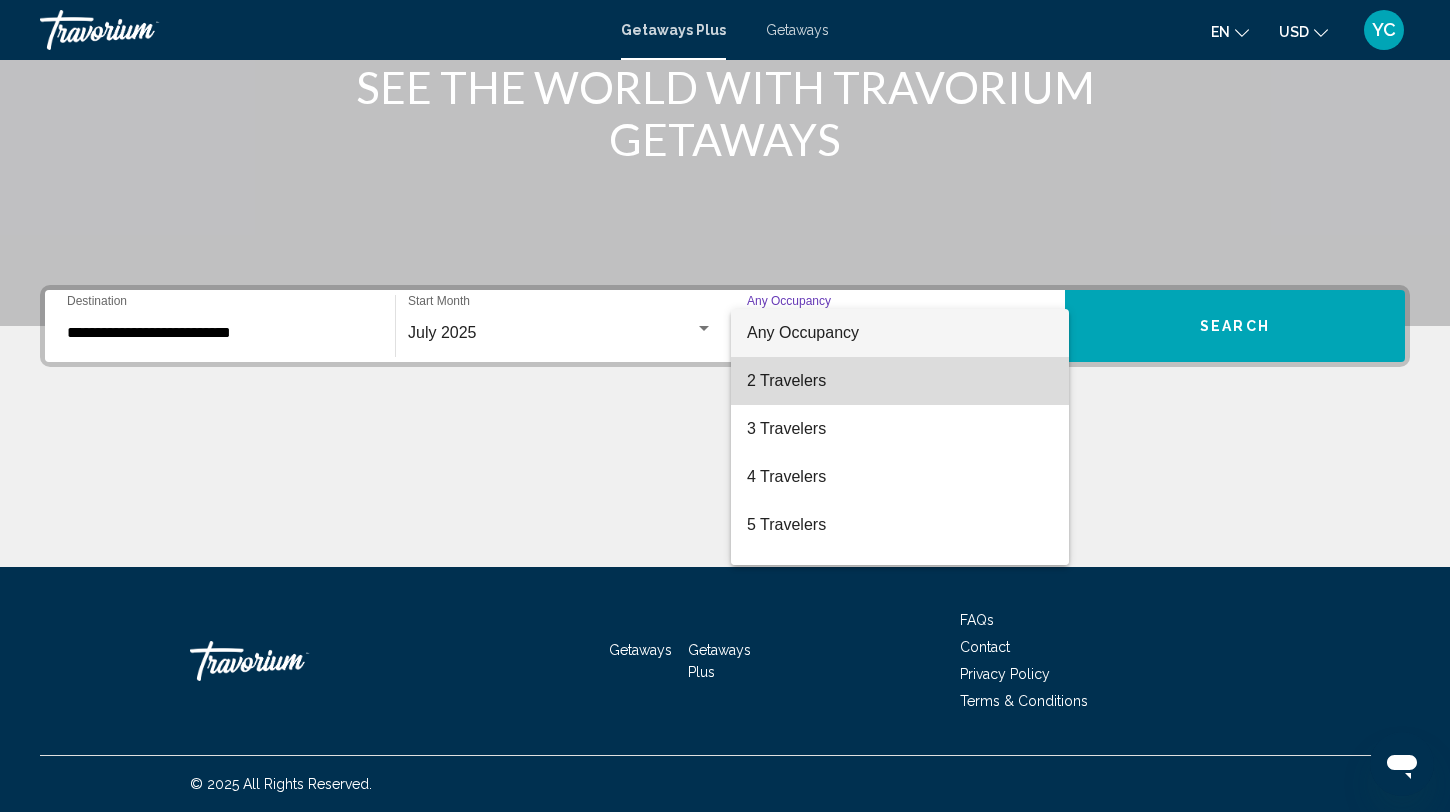 click on "2 Travelers" at bounding box center [900, 381] 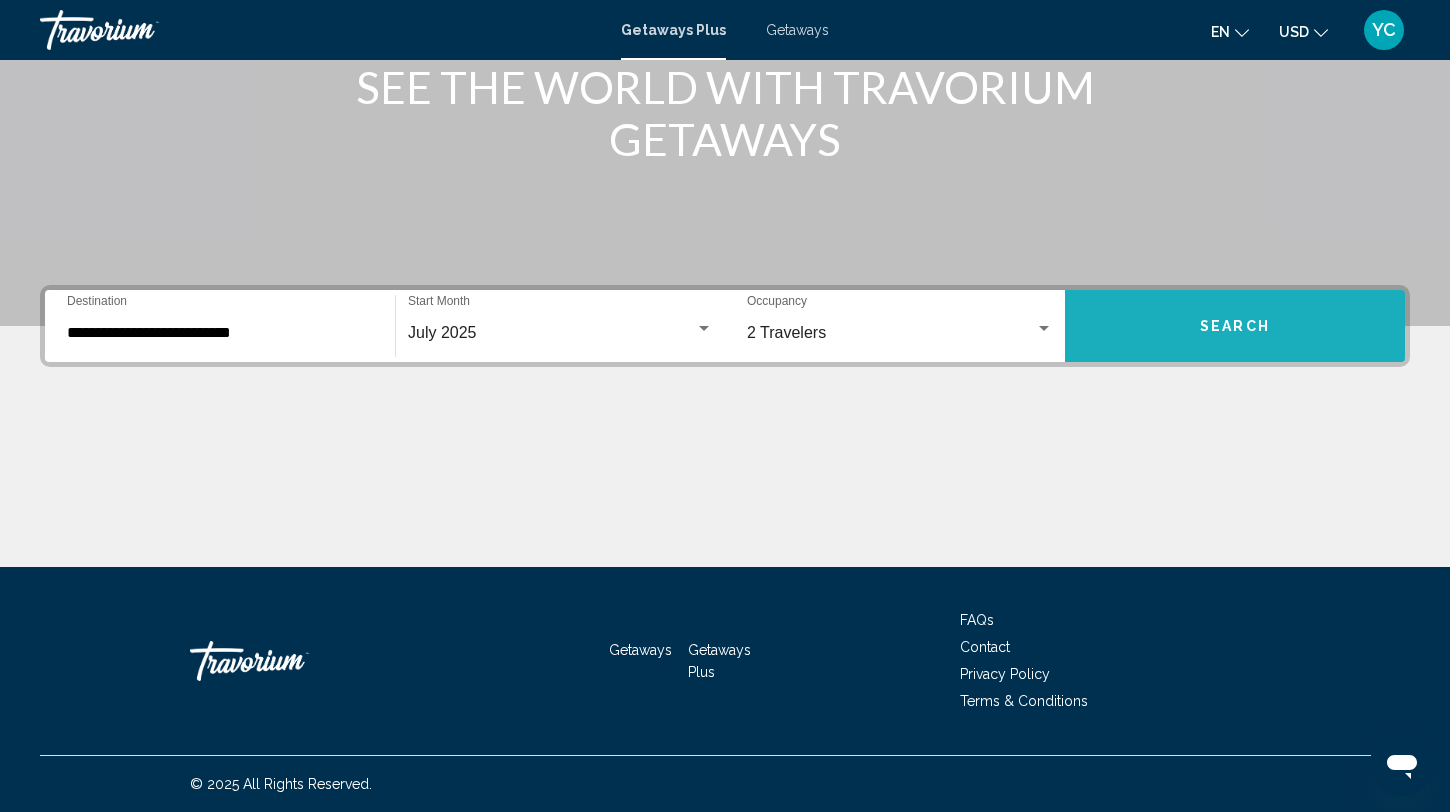 click on "Search" at bounding box center (1235, 326) 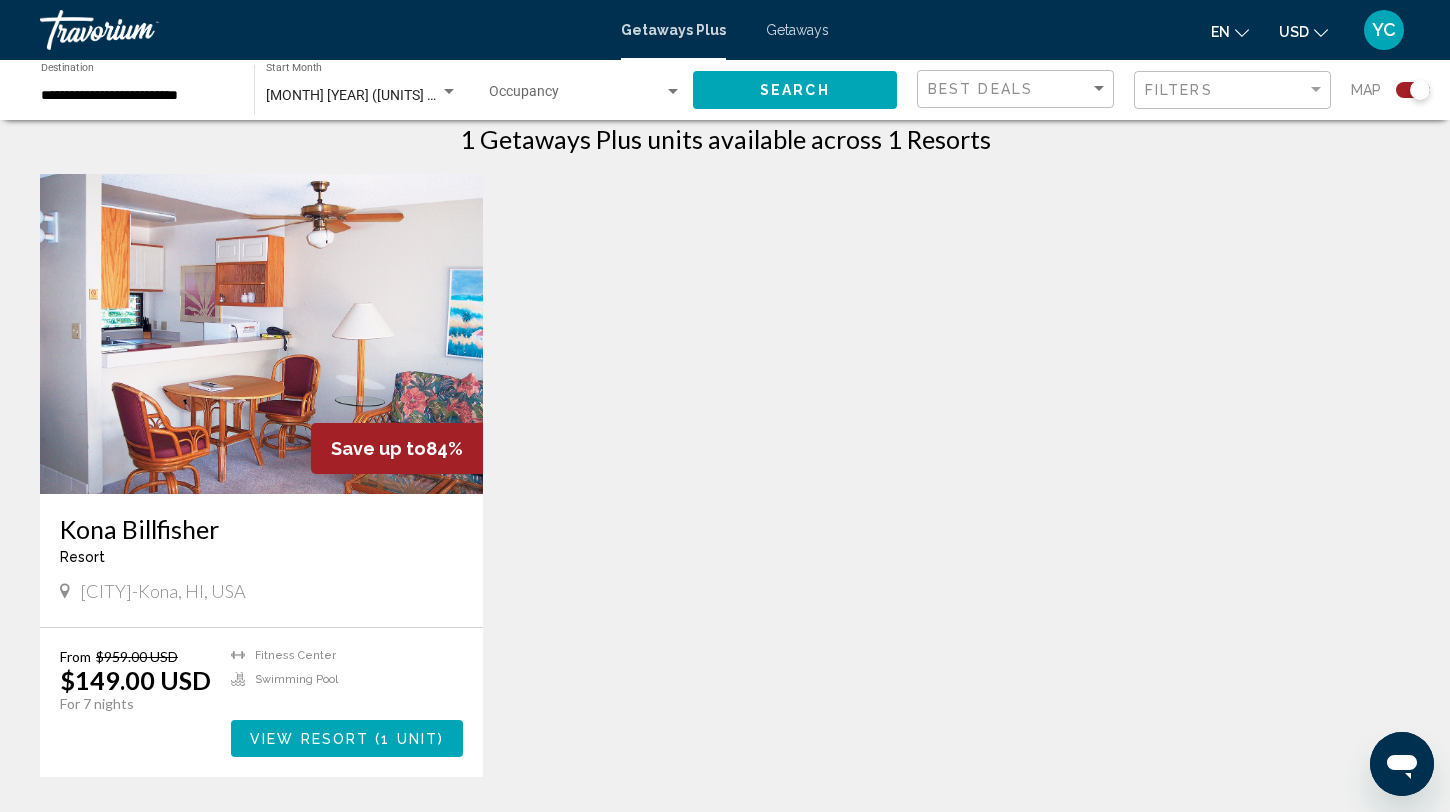 scroll, scrollTop: 658, scrollLeft: 0, axis: vertical 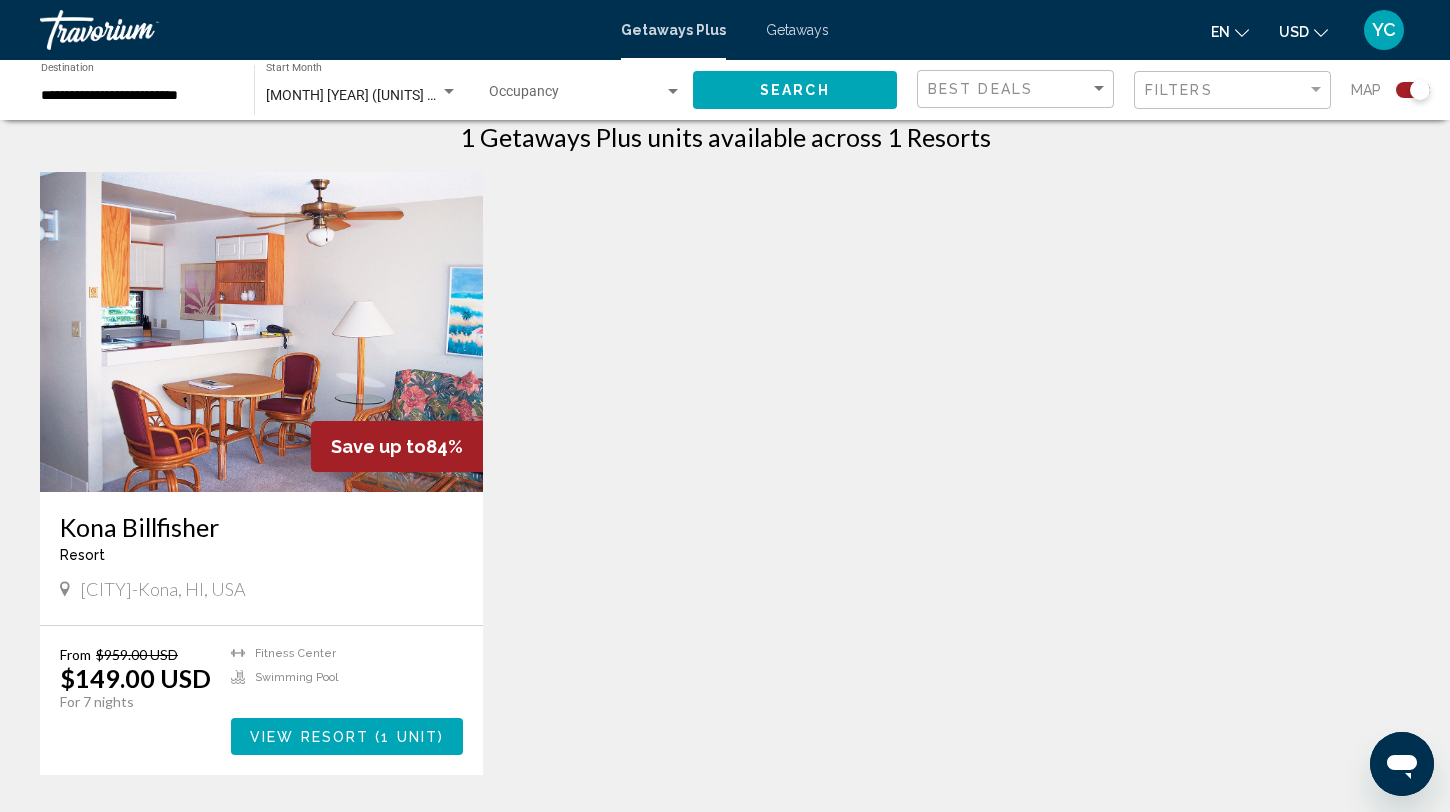 click at bounding box center (261, 332) 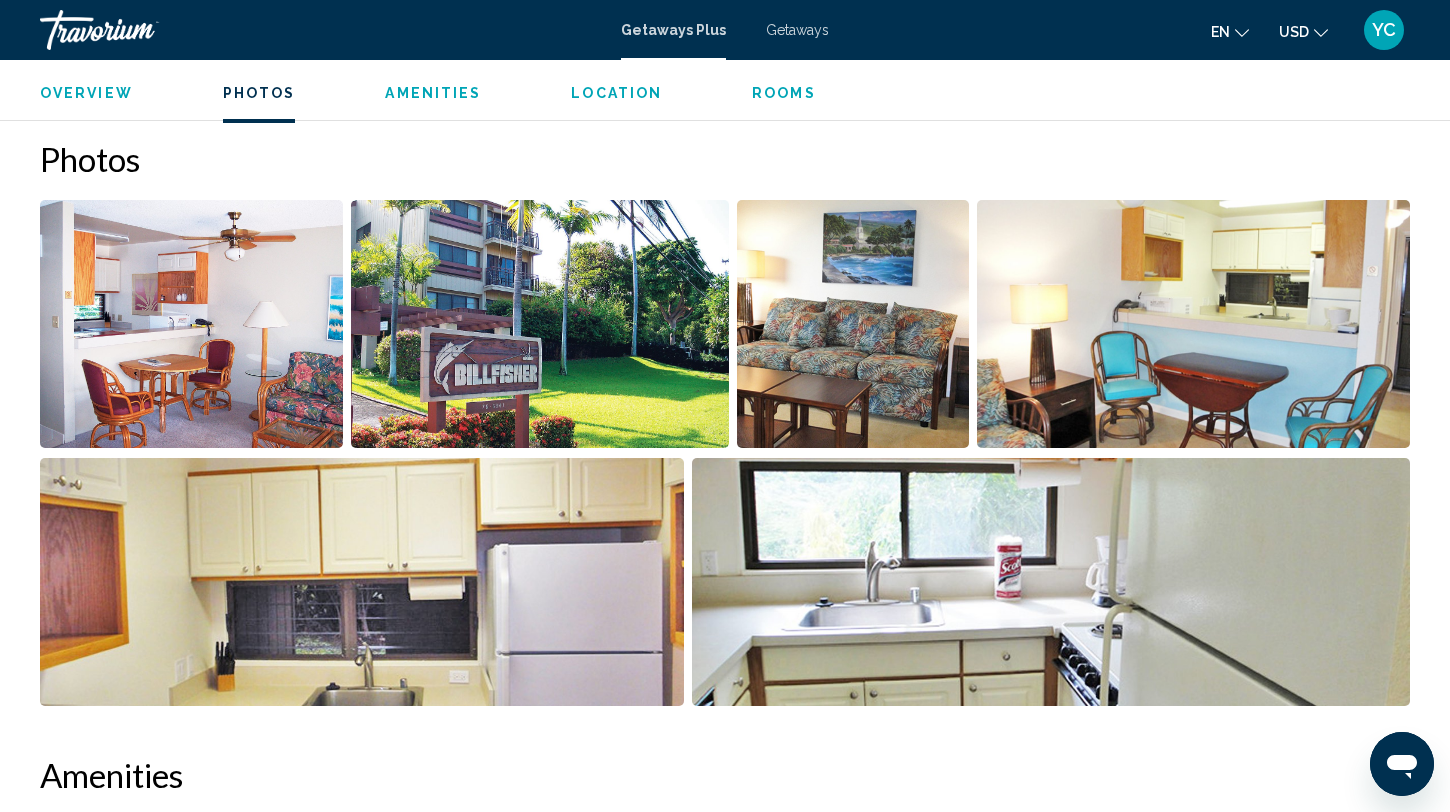 scroll, scrollTop: 913, scrollLeft: 0, axis: vertical 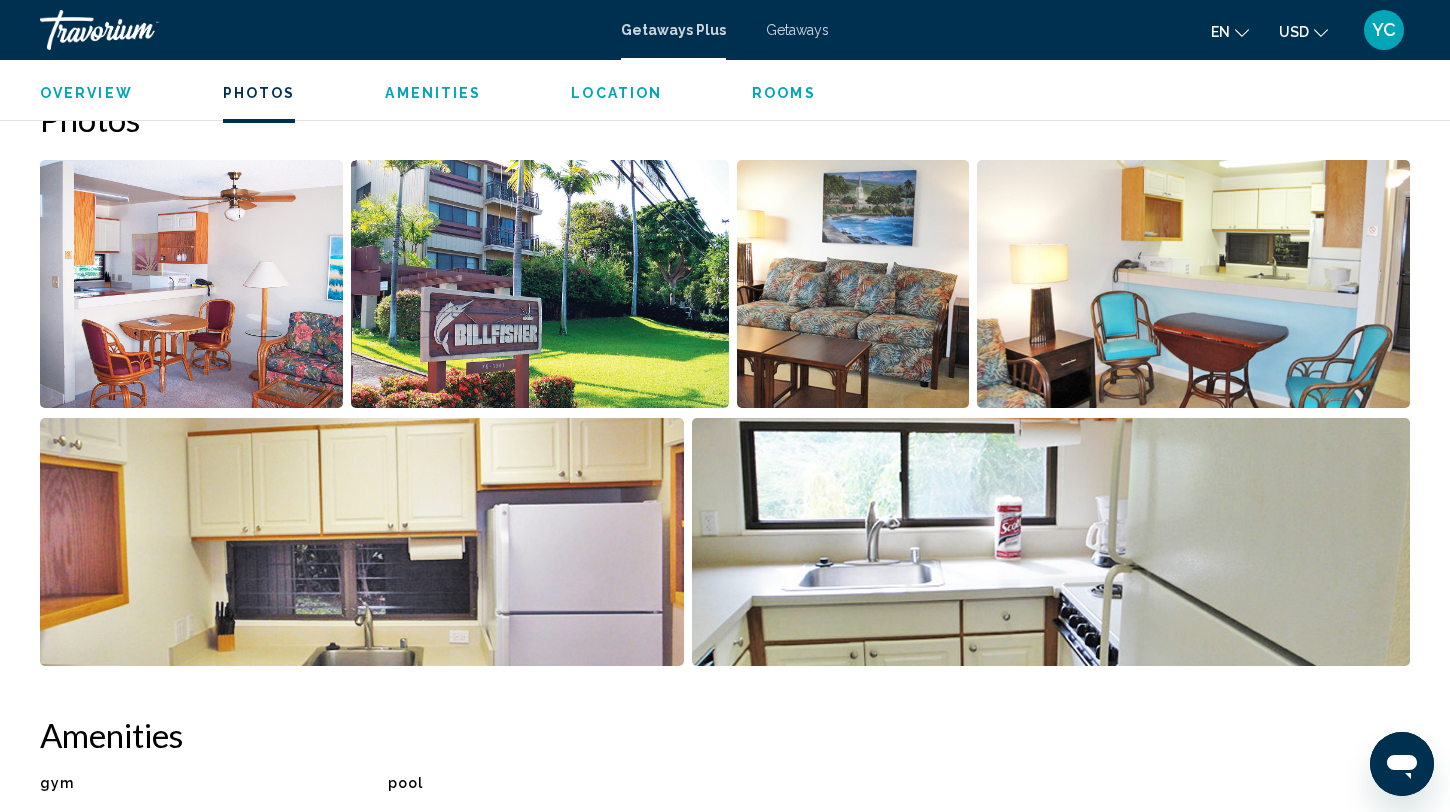 click at bounding box center [191, 284] 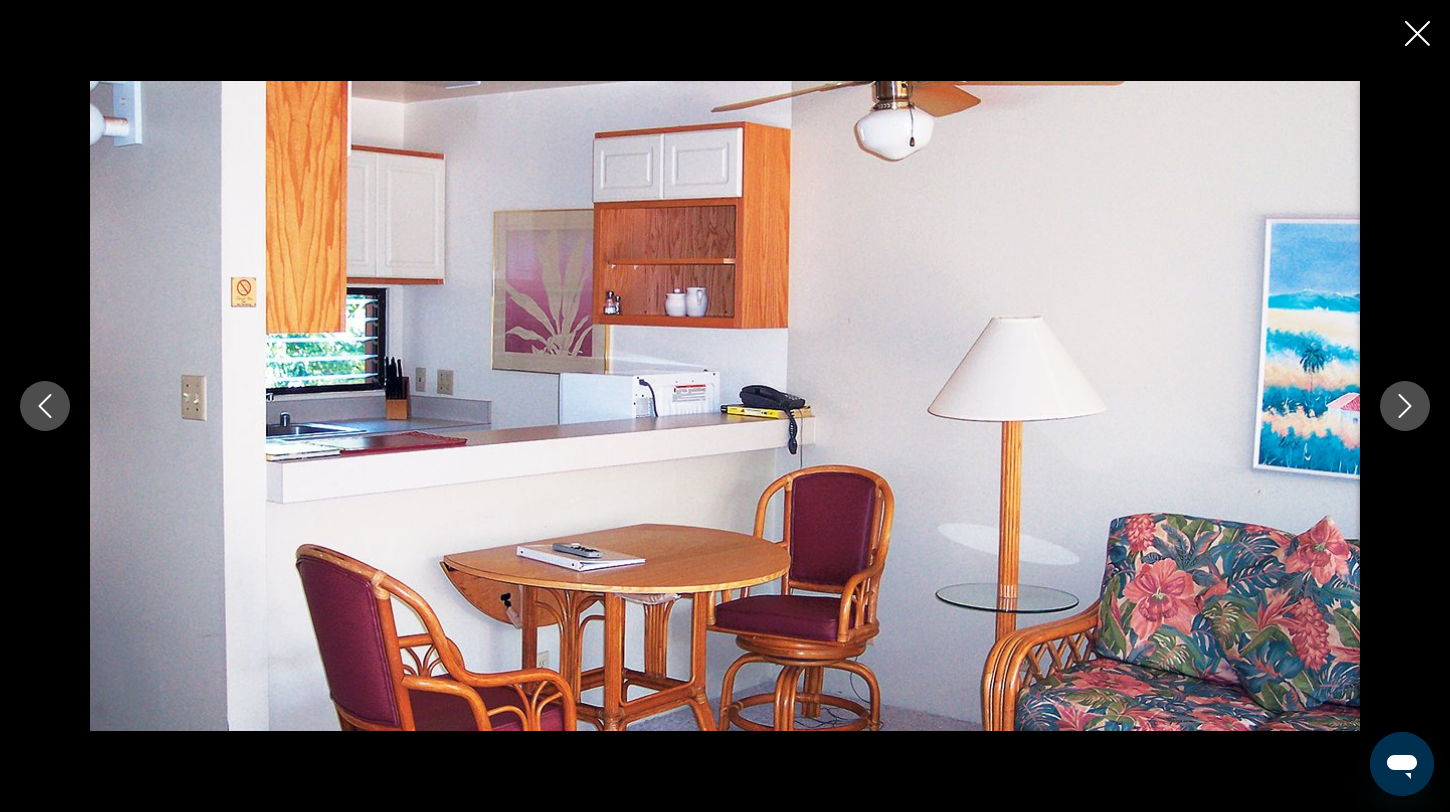 click at bounding box center (1405, 406) 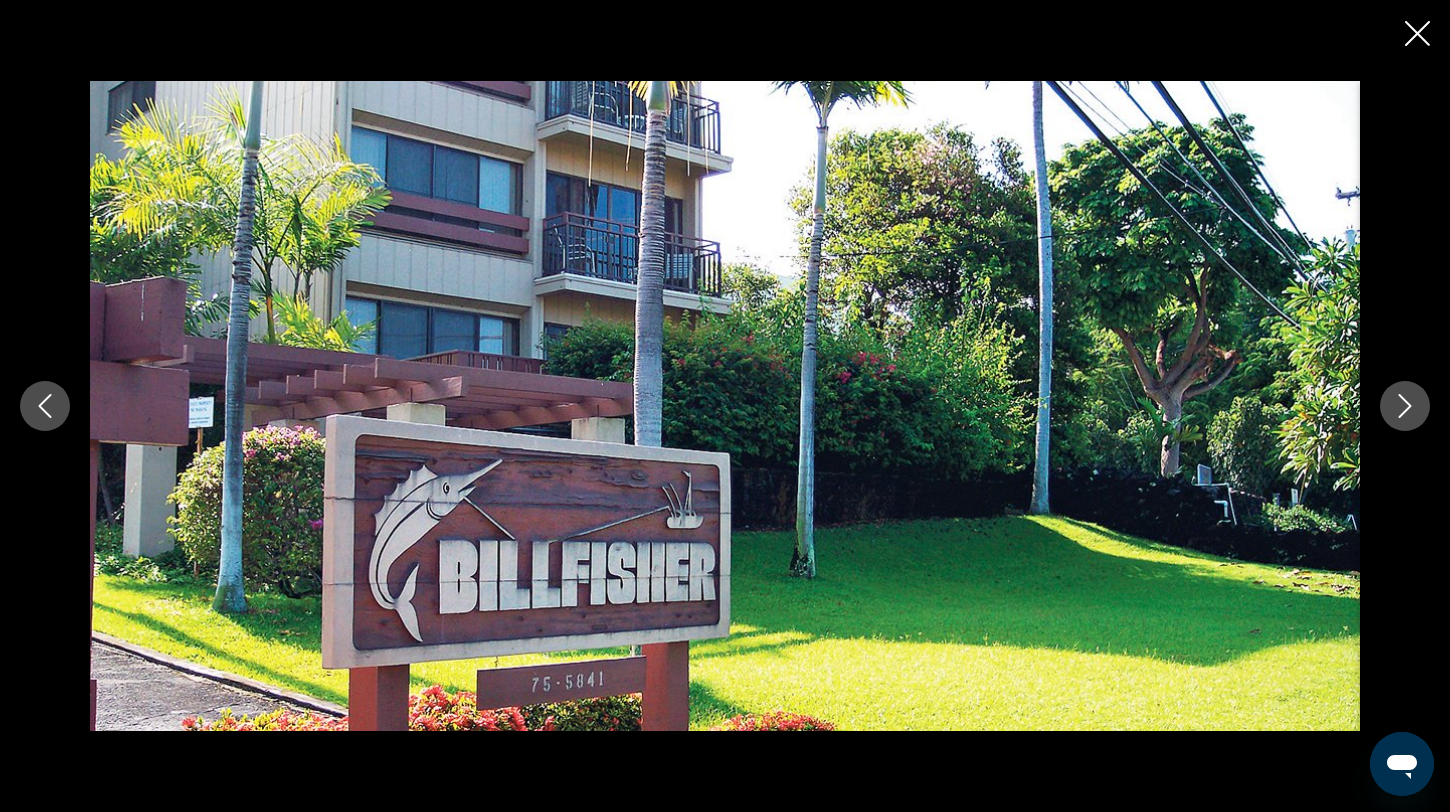 click 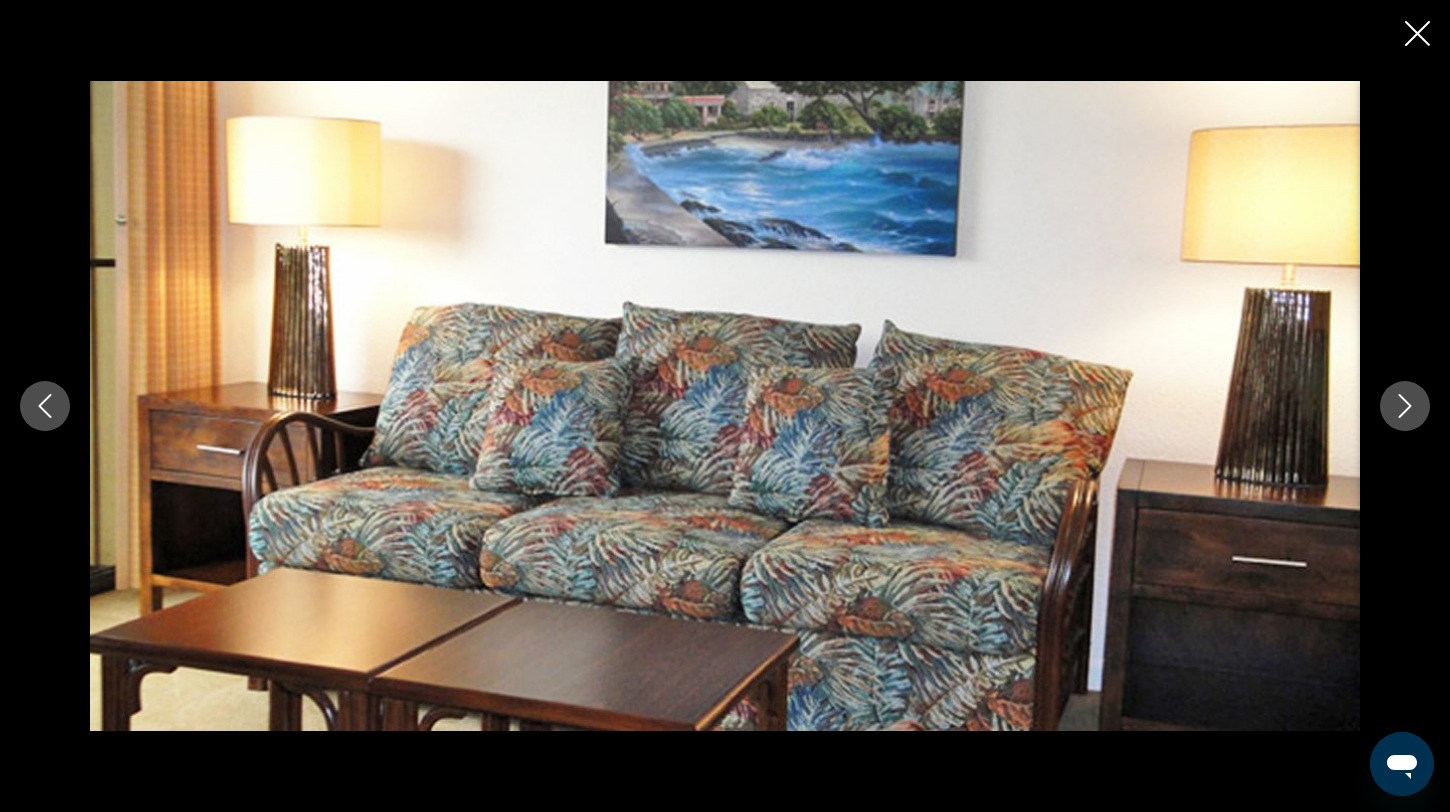 click 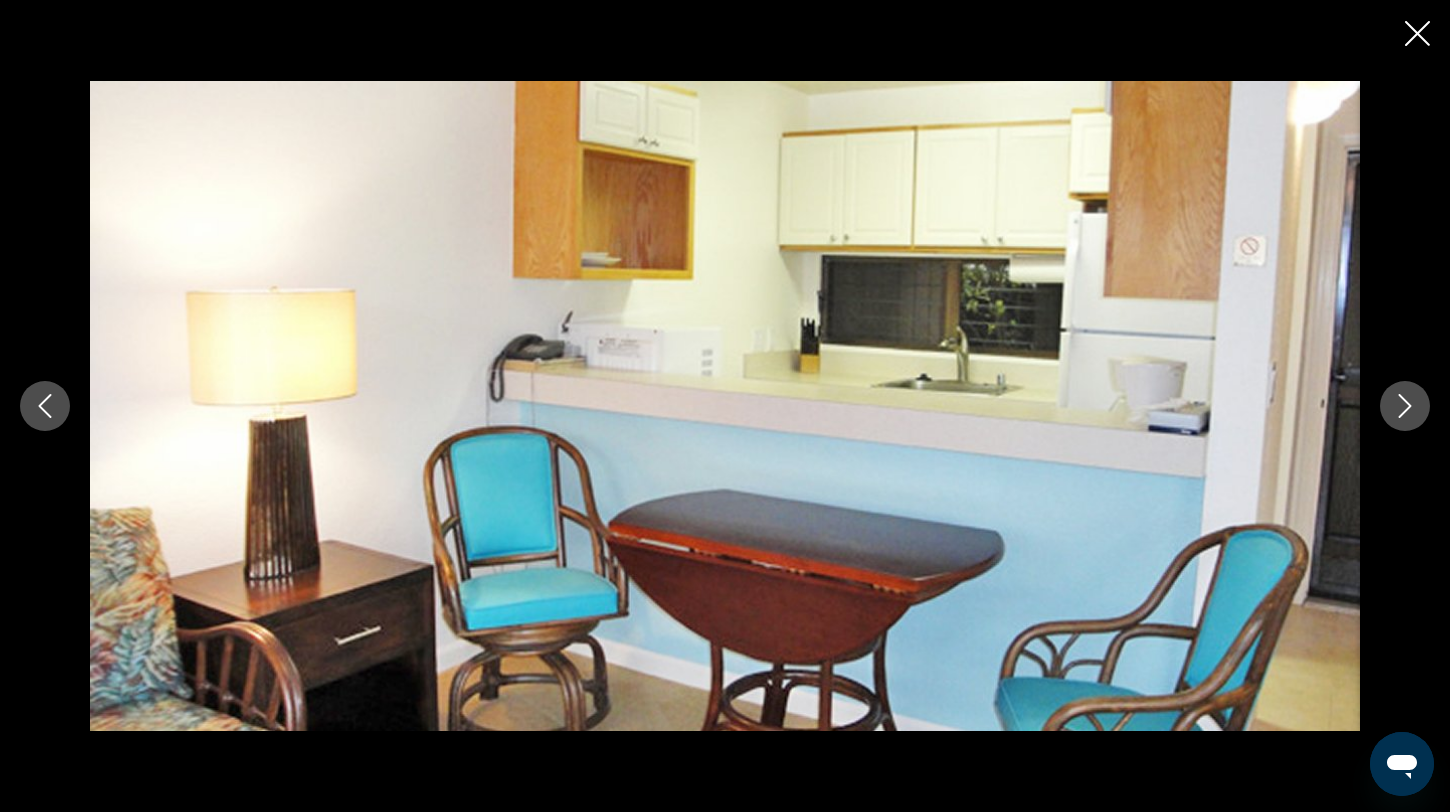 click 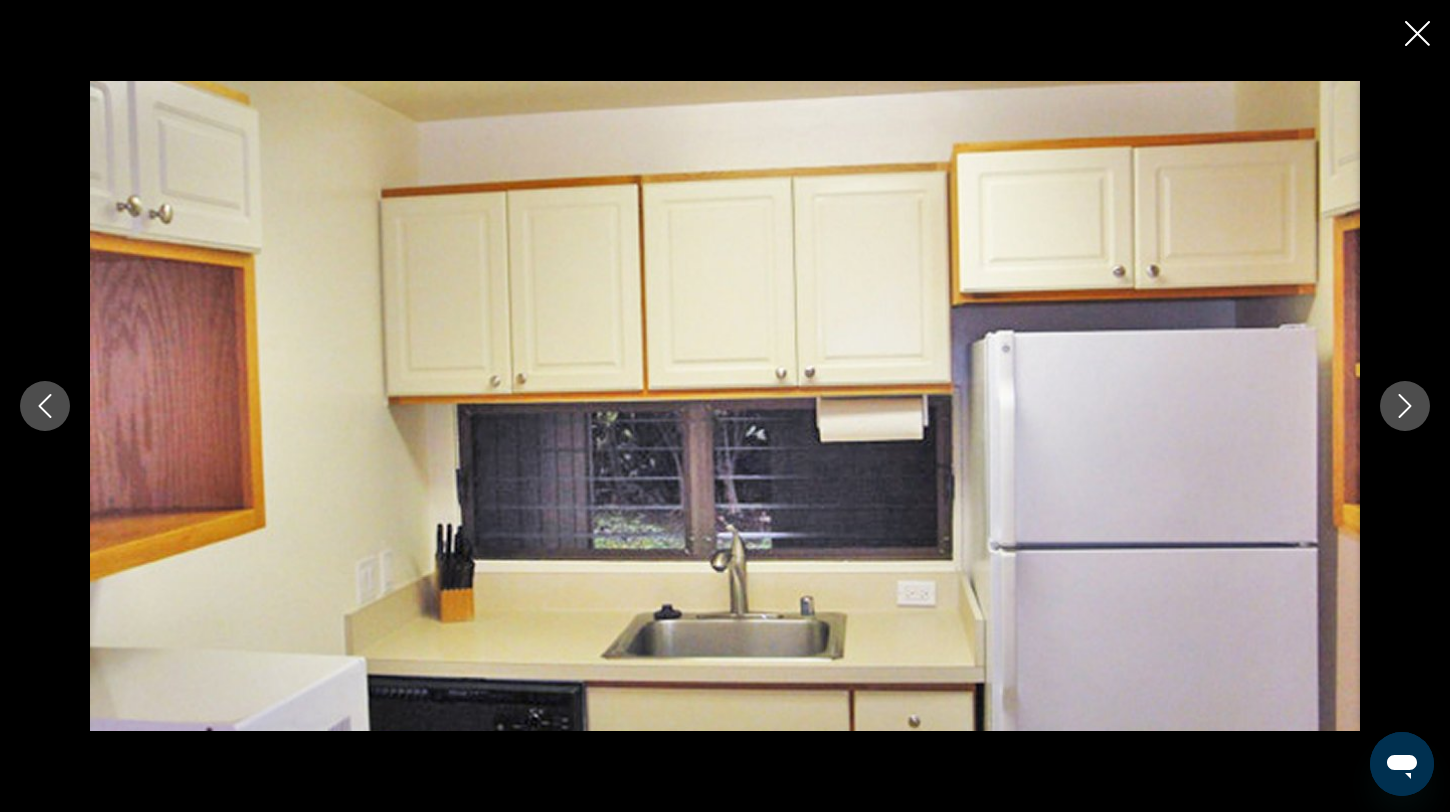 click 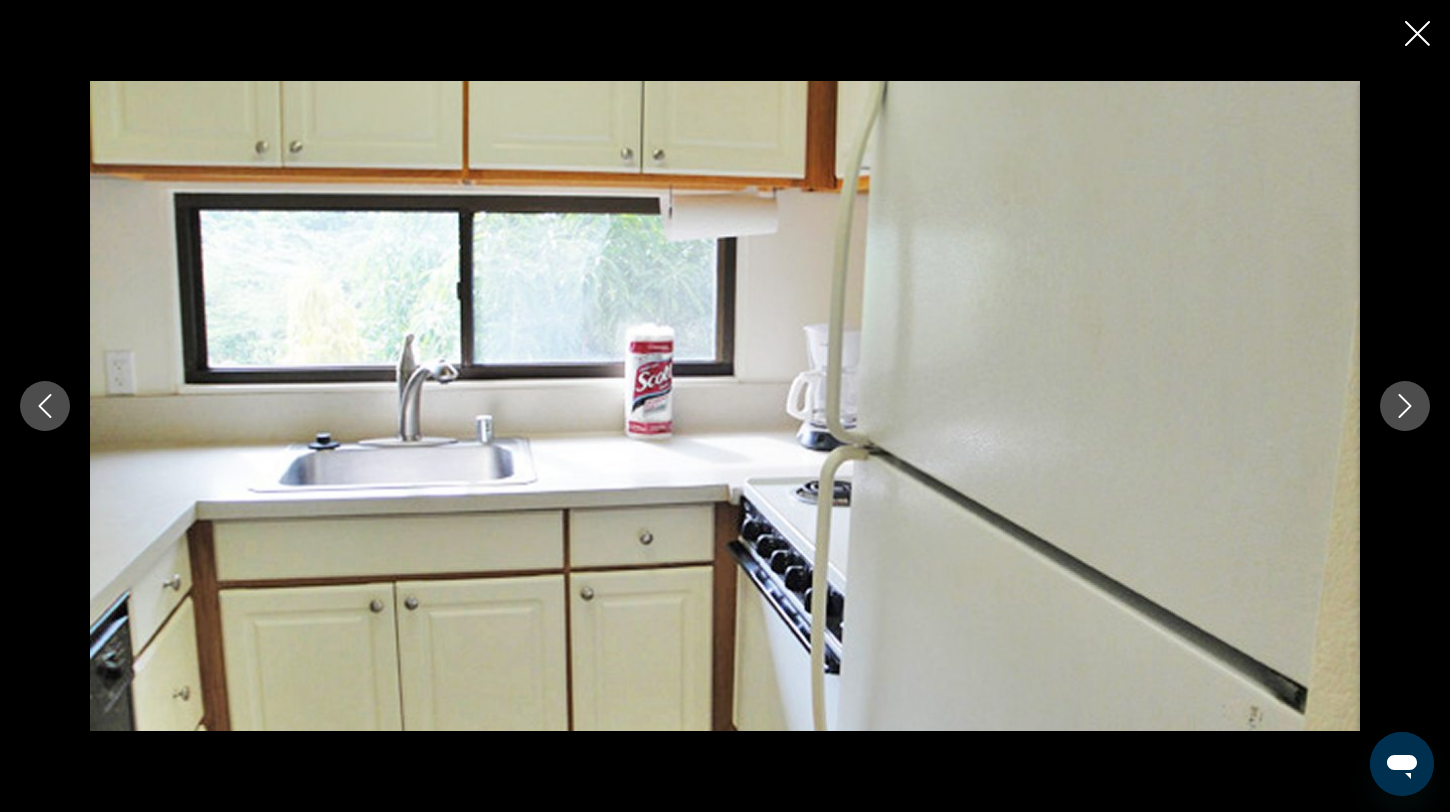 click 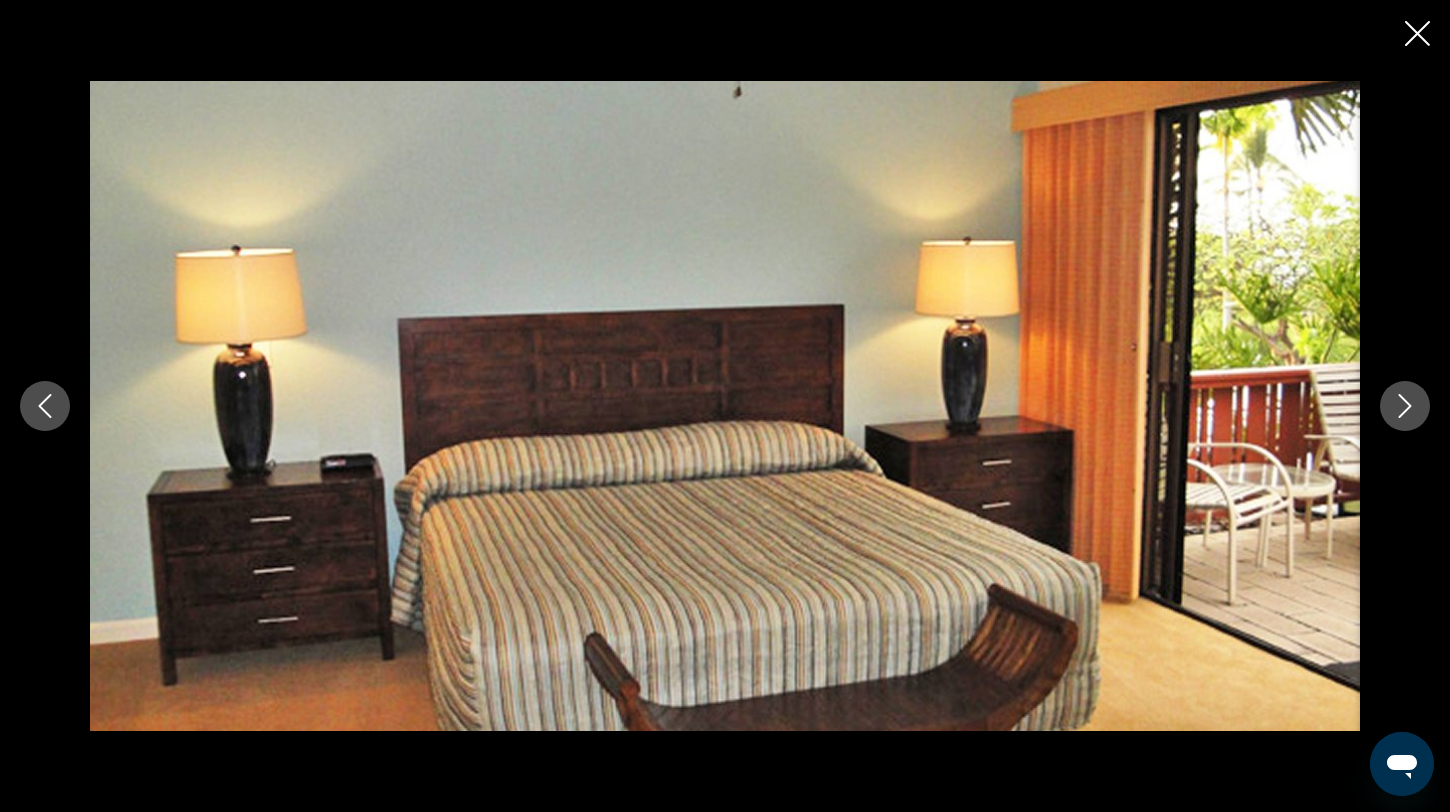 click 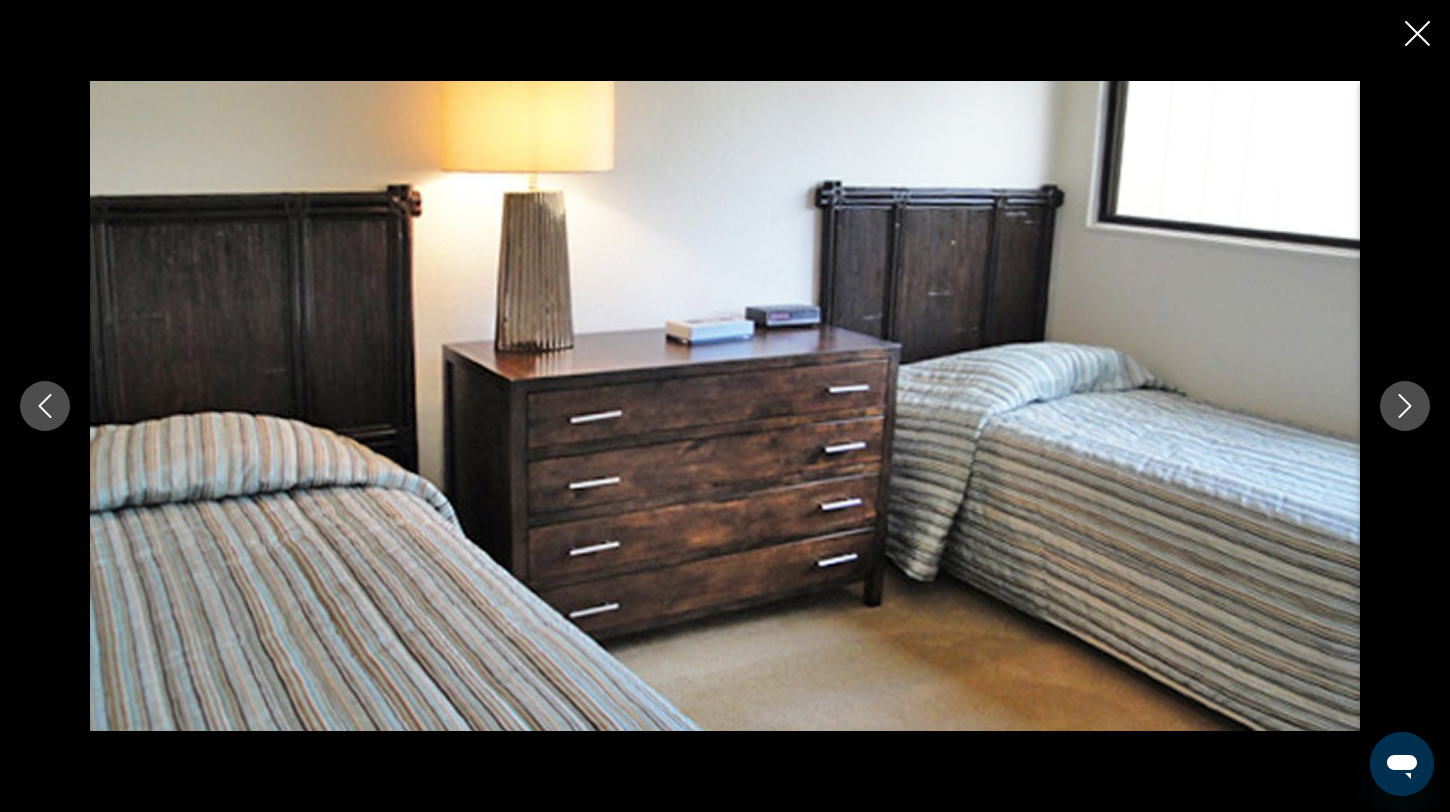 click 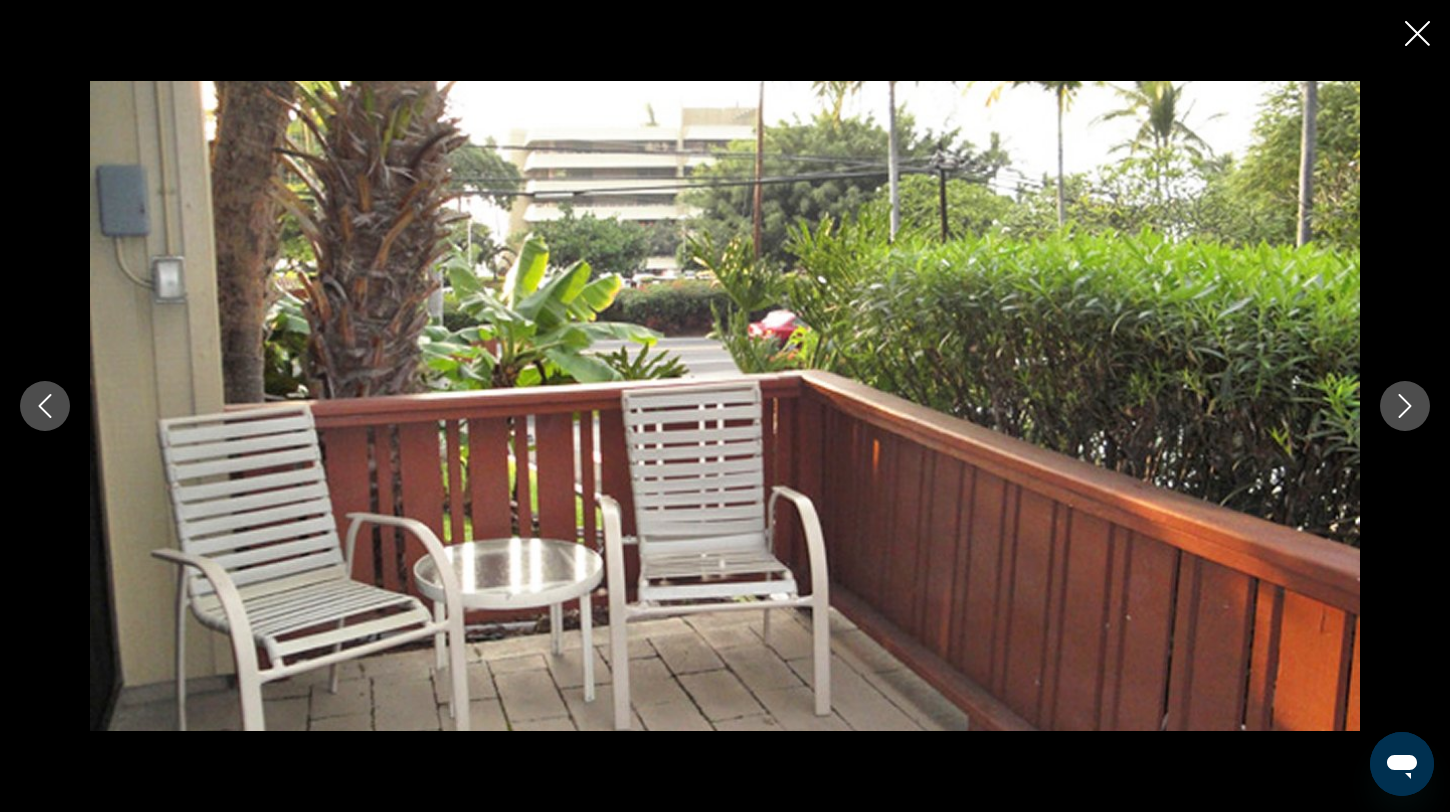 click 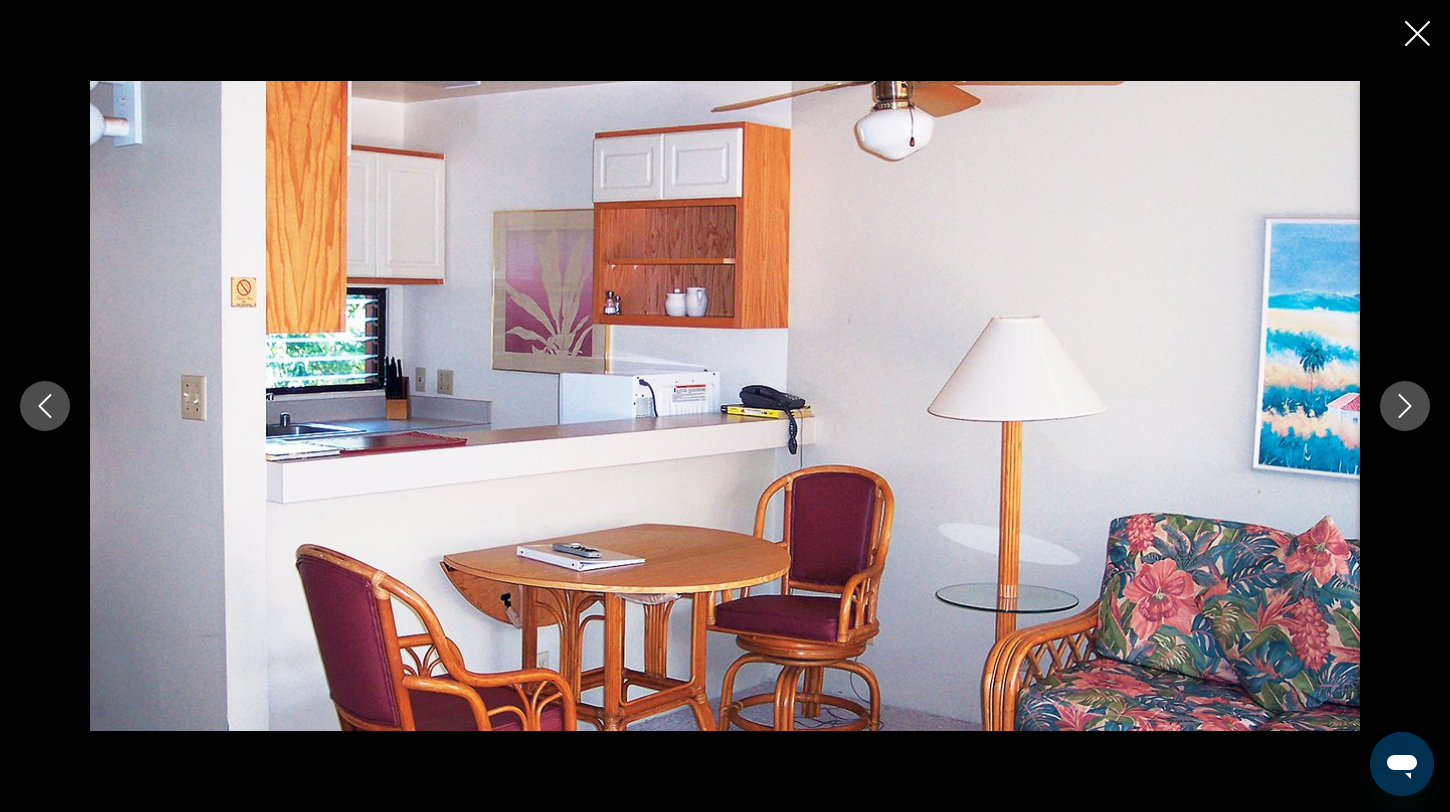 click 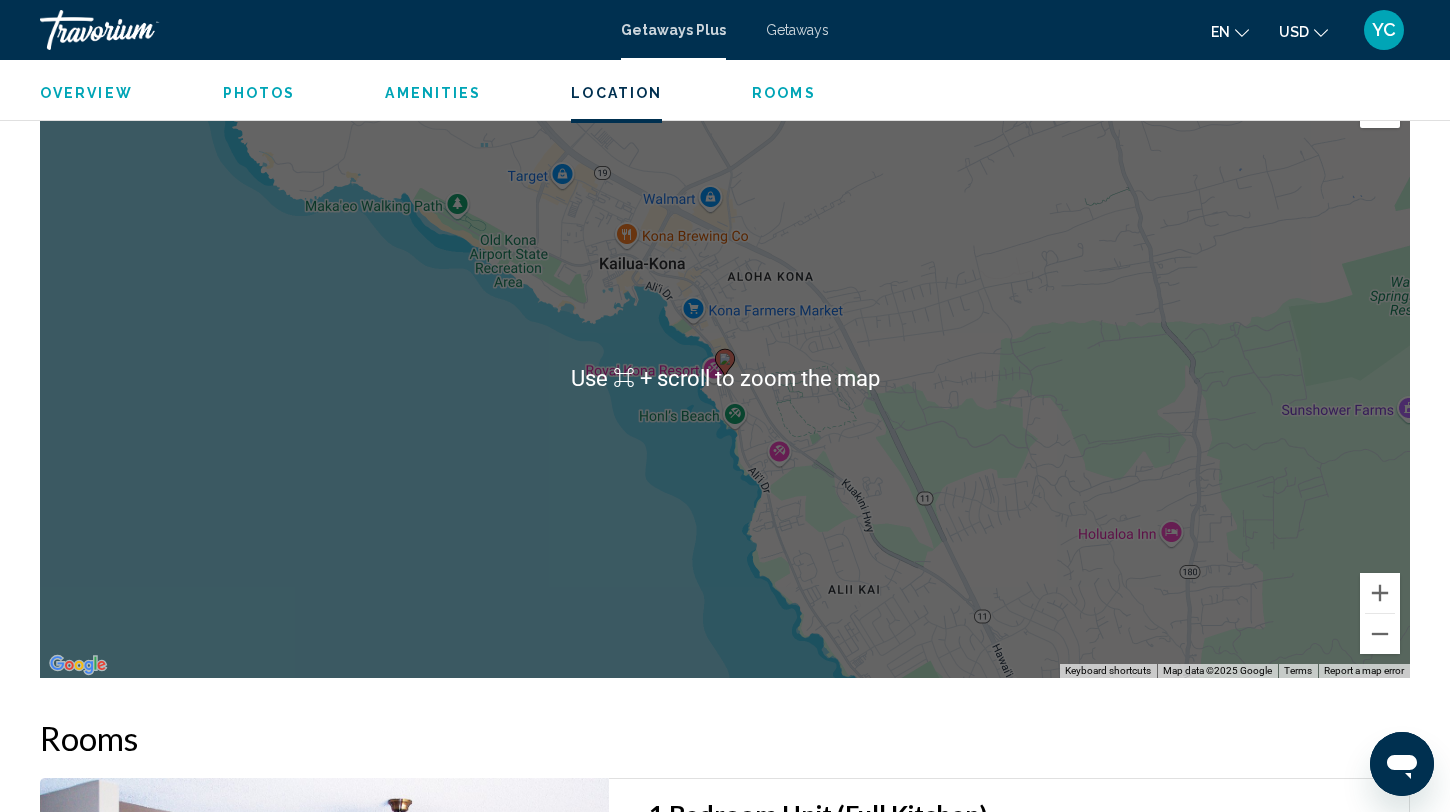 scroll, scrollTop: 2553, scrollLeft: 0, axis: vertical 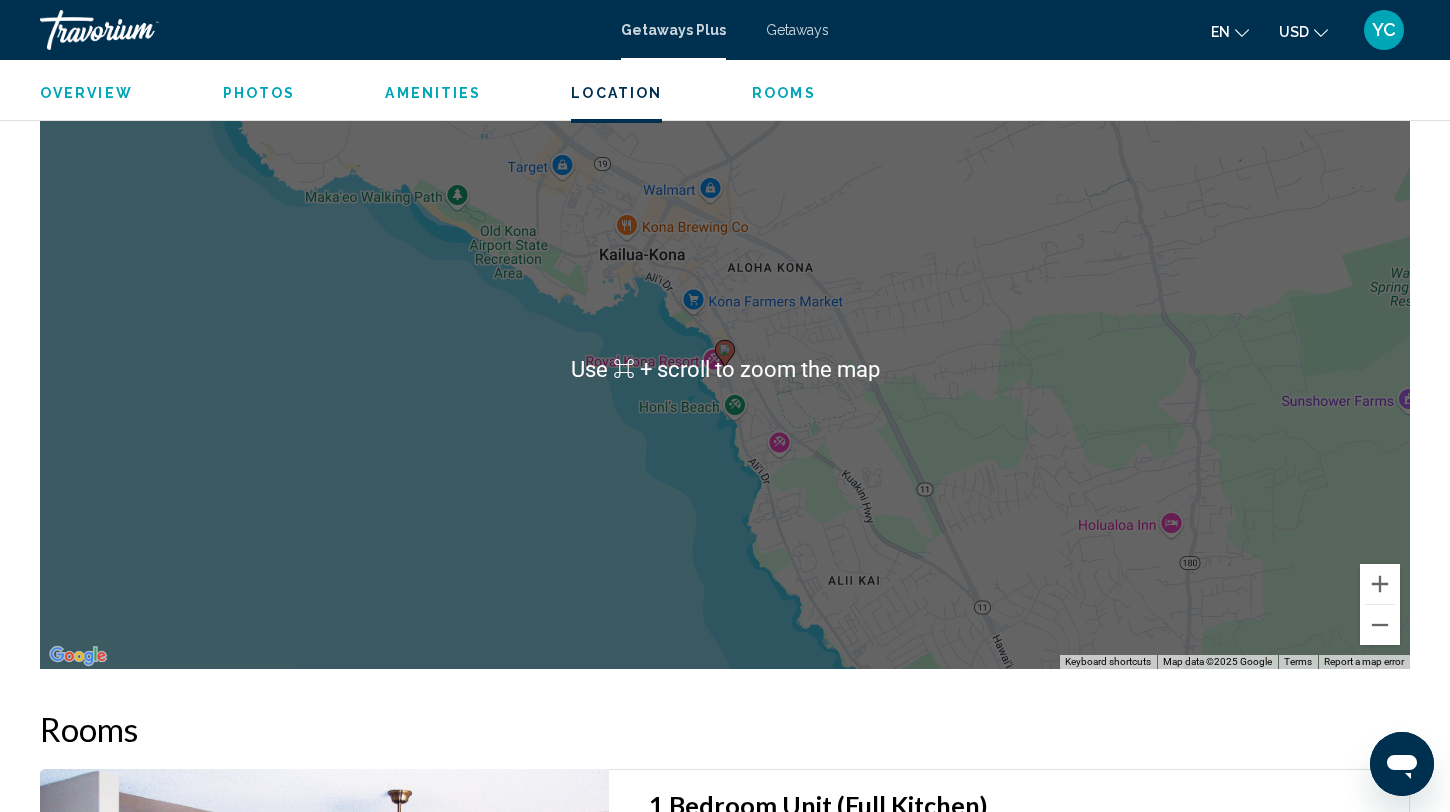 click on "To activate drag with keyboard, press Alt + Enter. Once in keyboard drag state, use the arrow keys to move the marker. To complete the drag, press the Enter key. To cancel, press Escape." at bounding box center [725, 369] 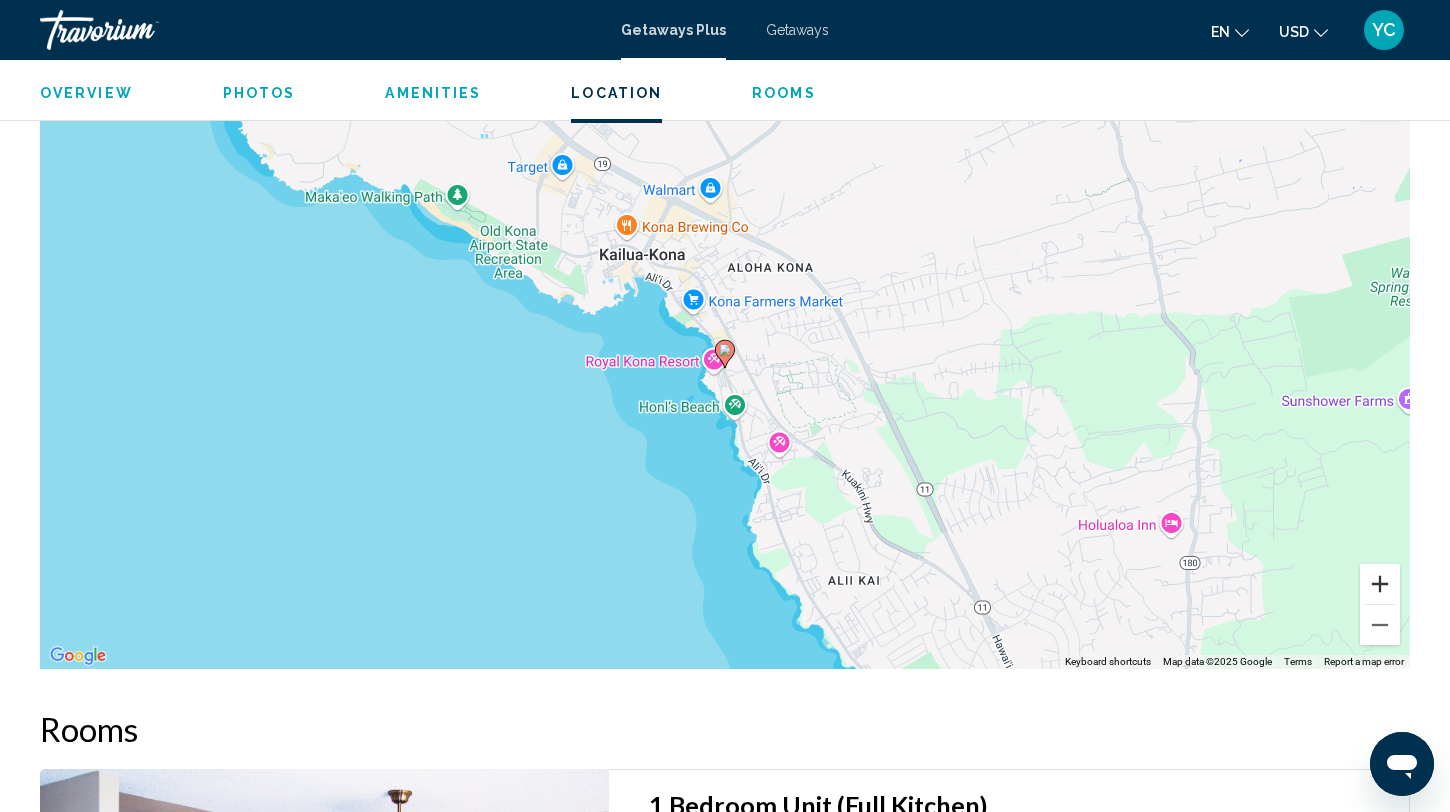 click at bounding box center [1380, 584] 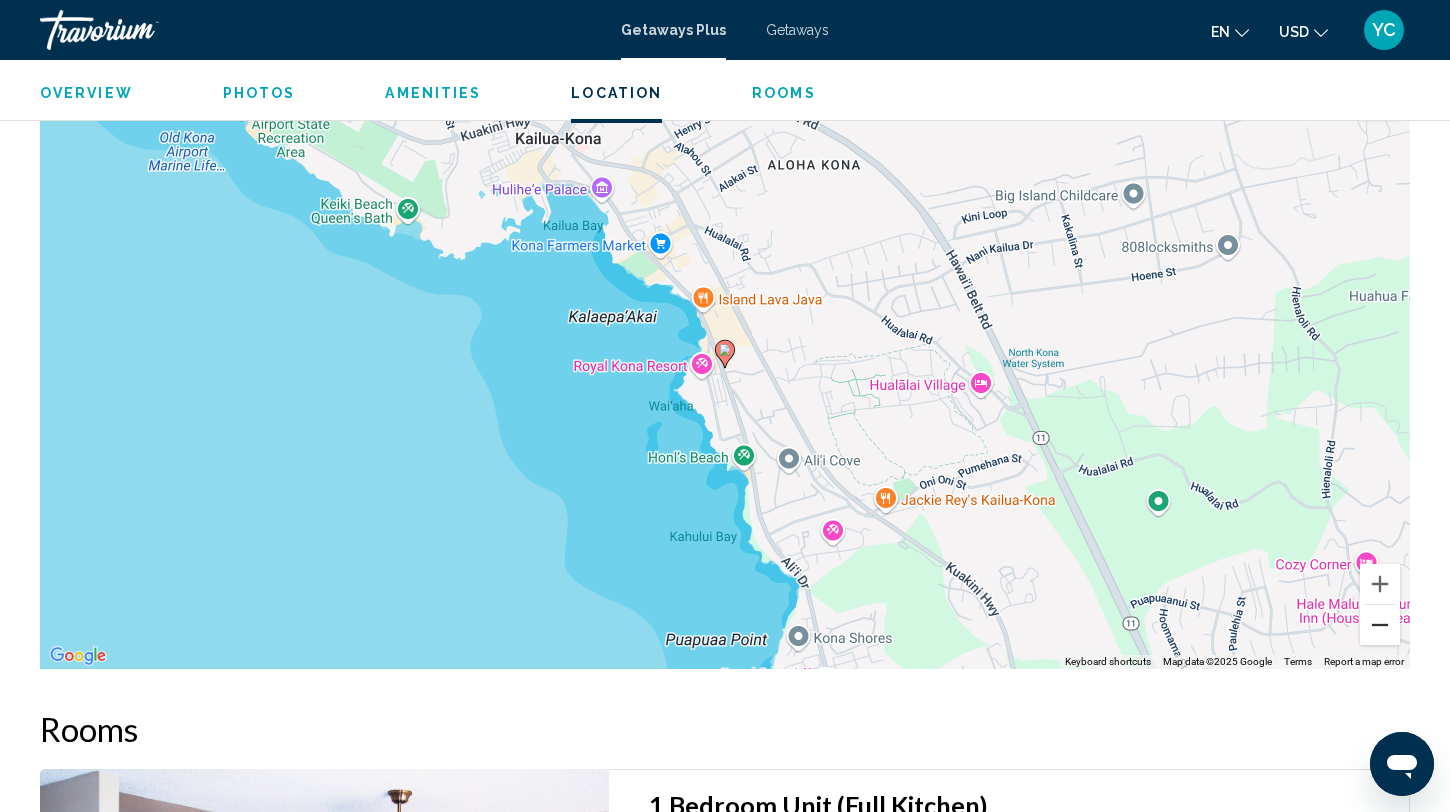 click at bounding box center (1380, 625) 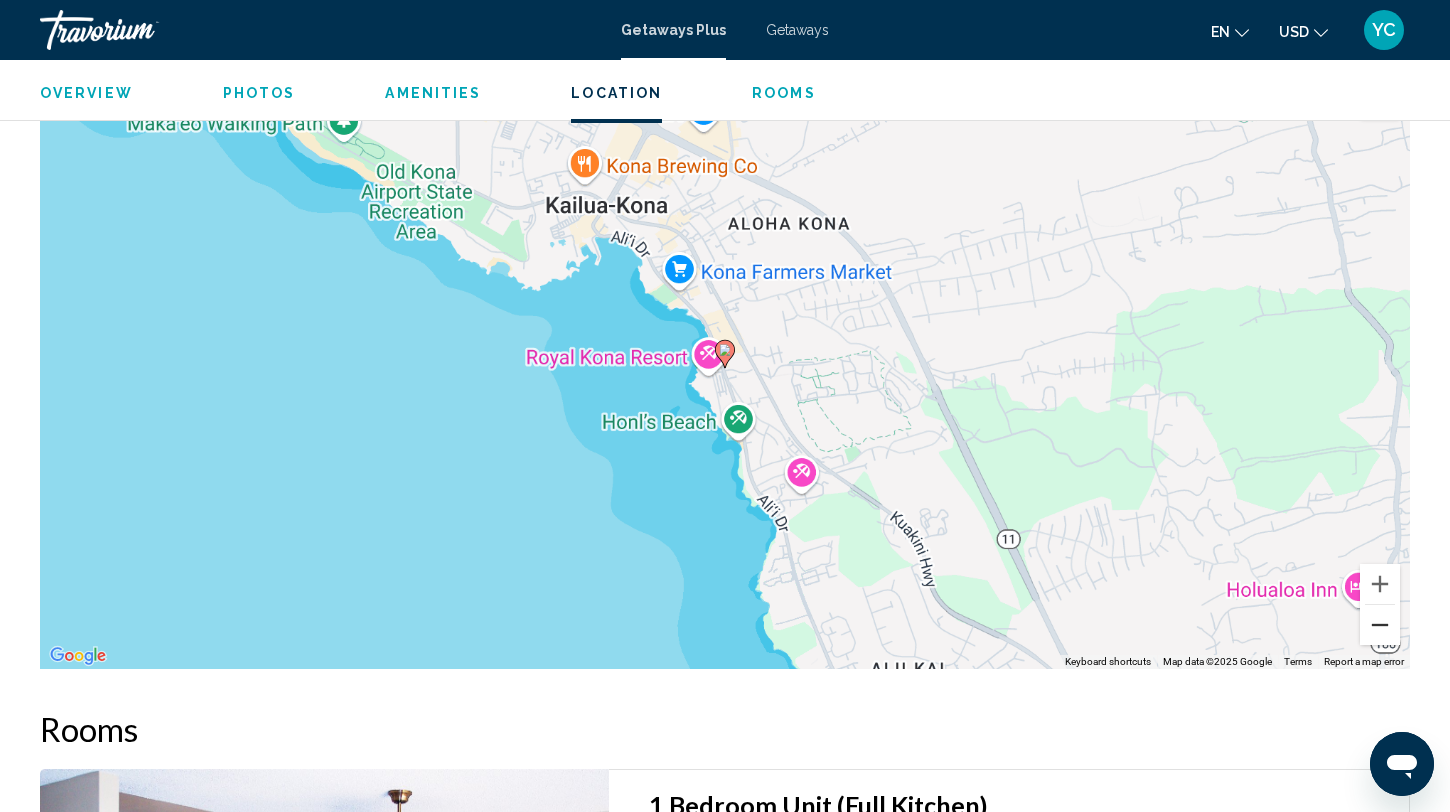 click at bounding box center (1380, 625) 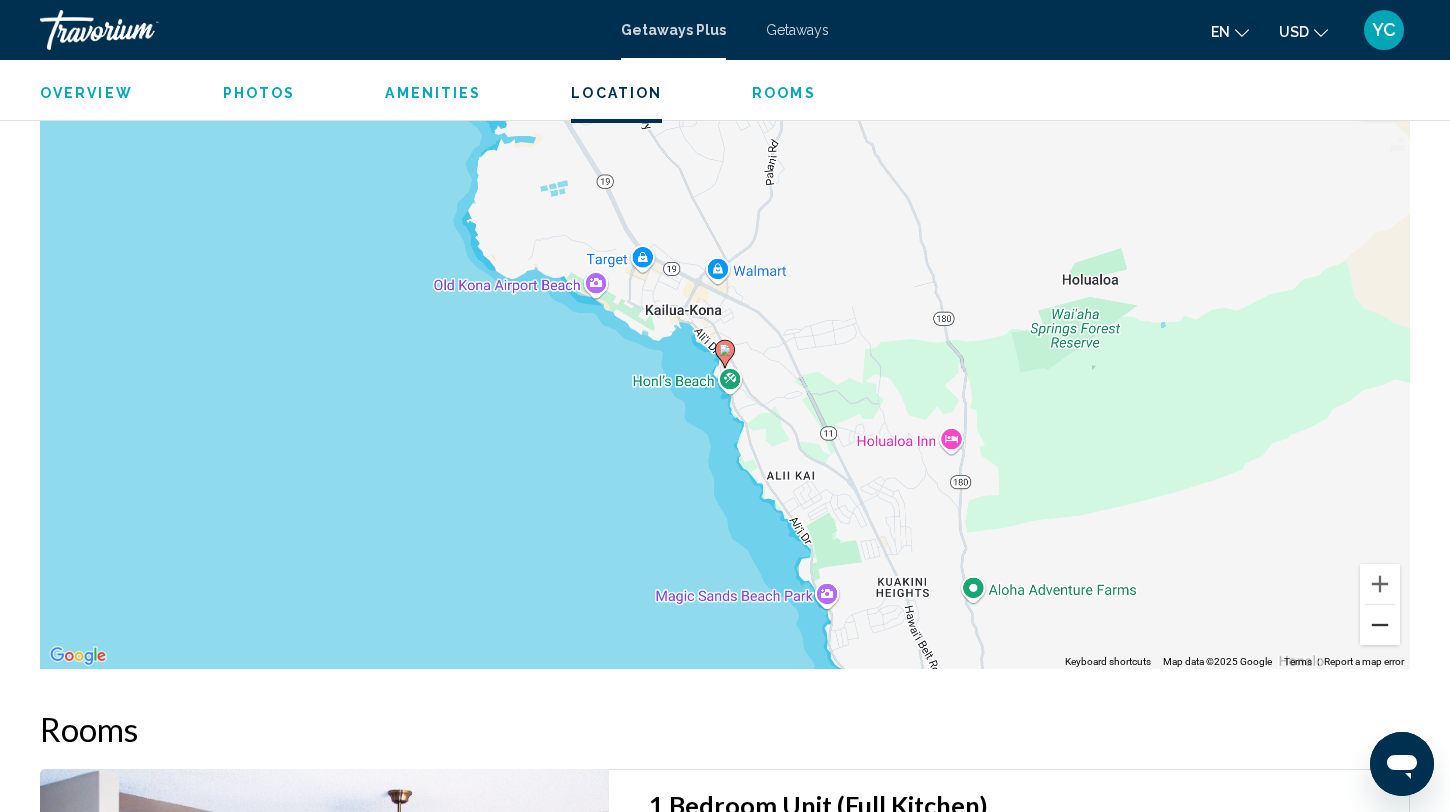 click at bounding box center (1380, 625) 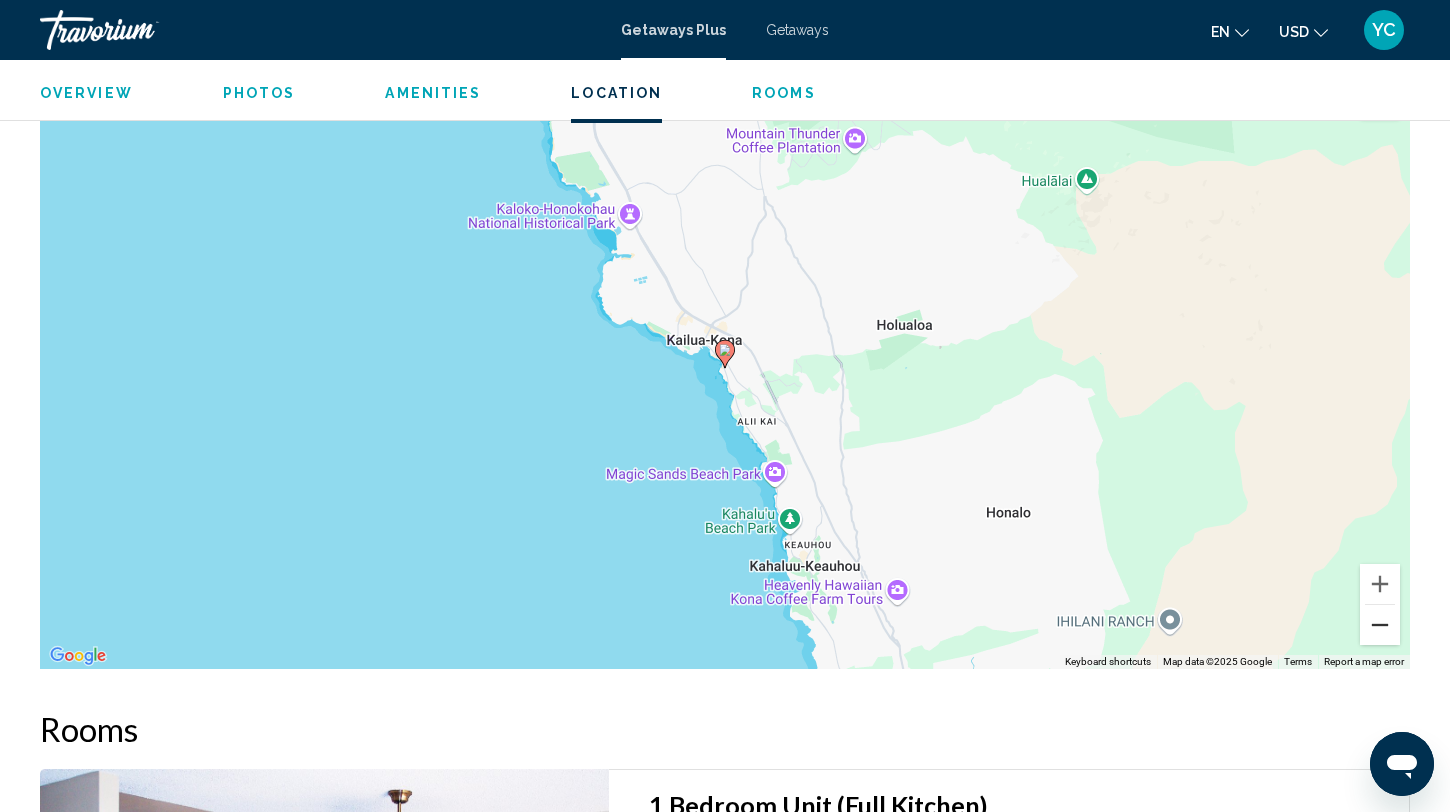 click at bounding box center [1380, 625] 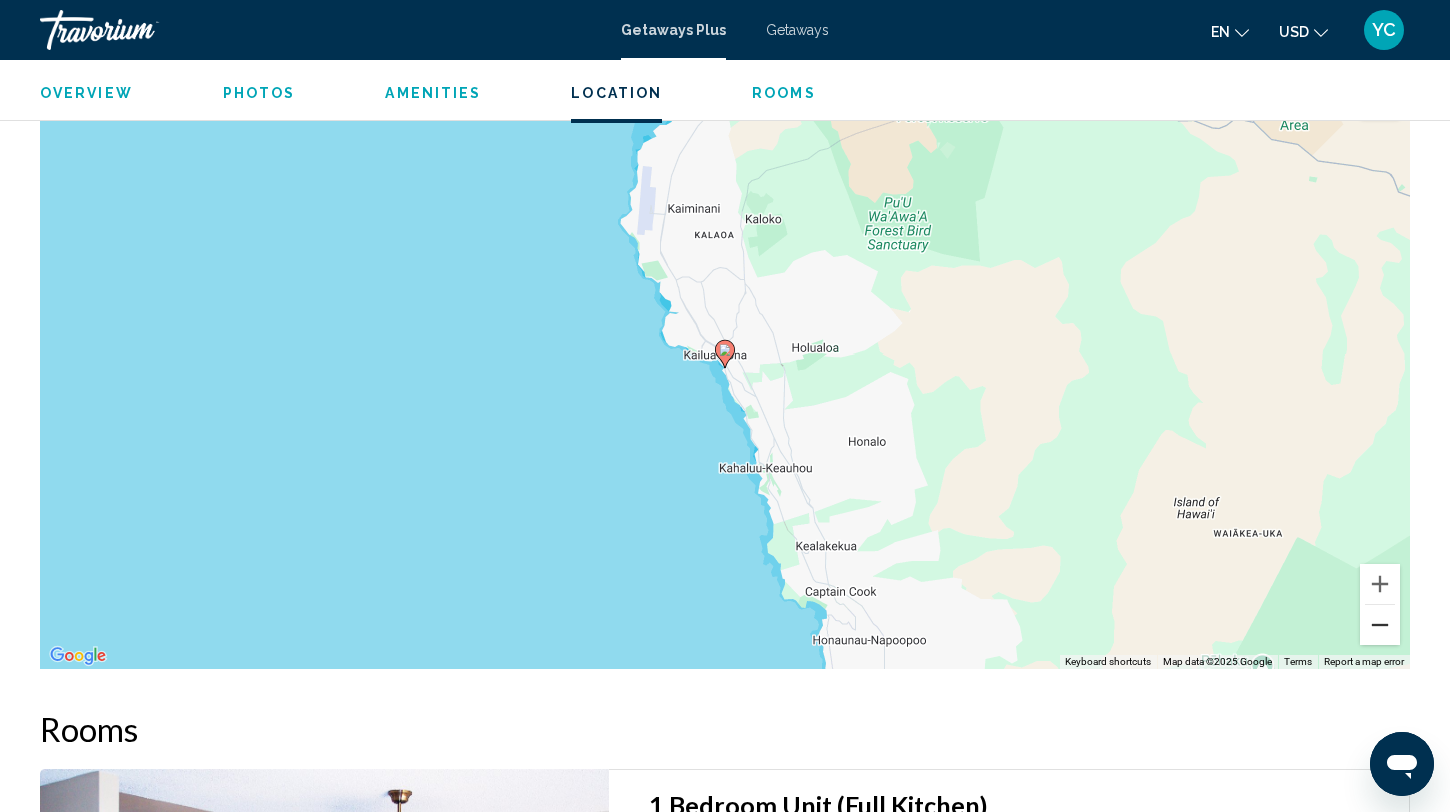 click at bounding box center [1380, 625] 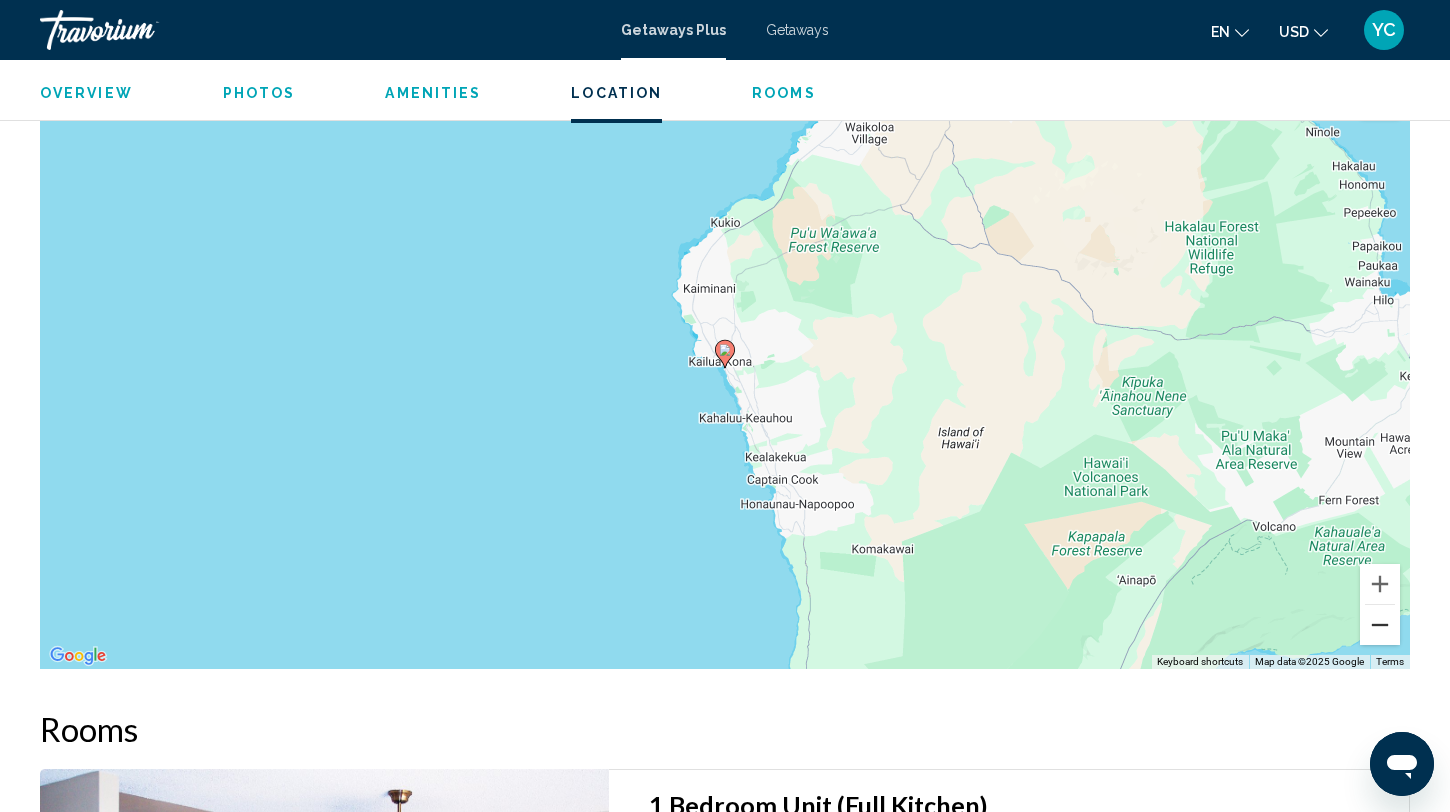 click at bounding box center [1380, 625] 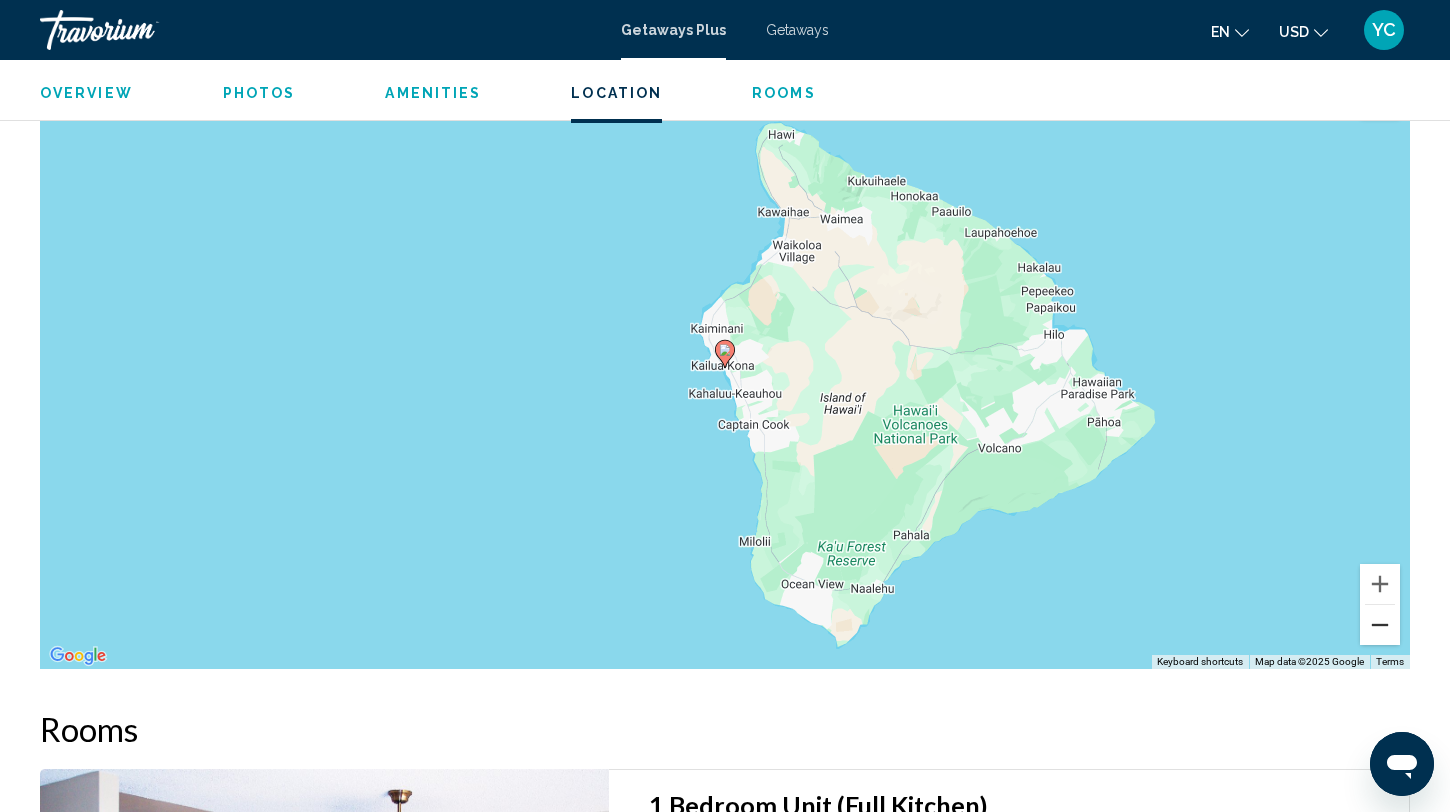click at bounding box center [1380, 625] 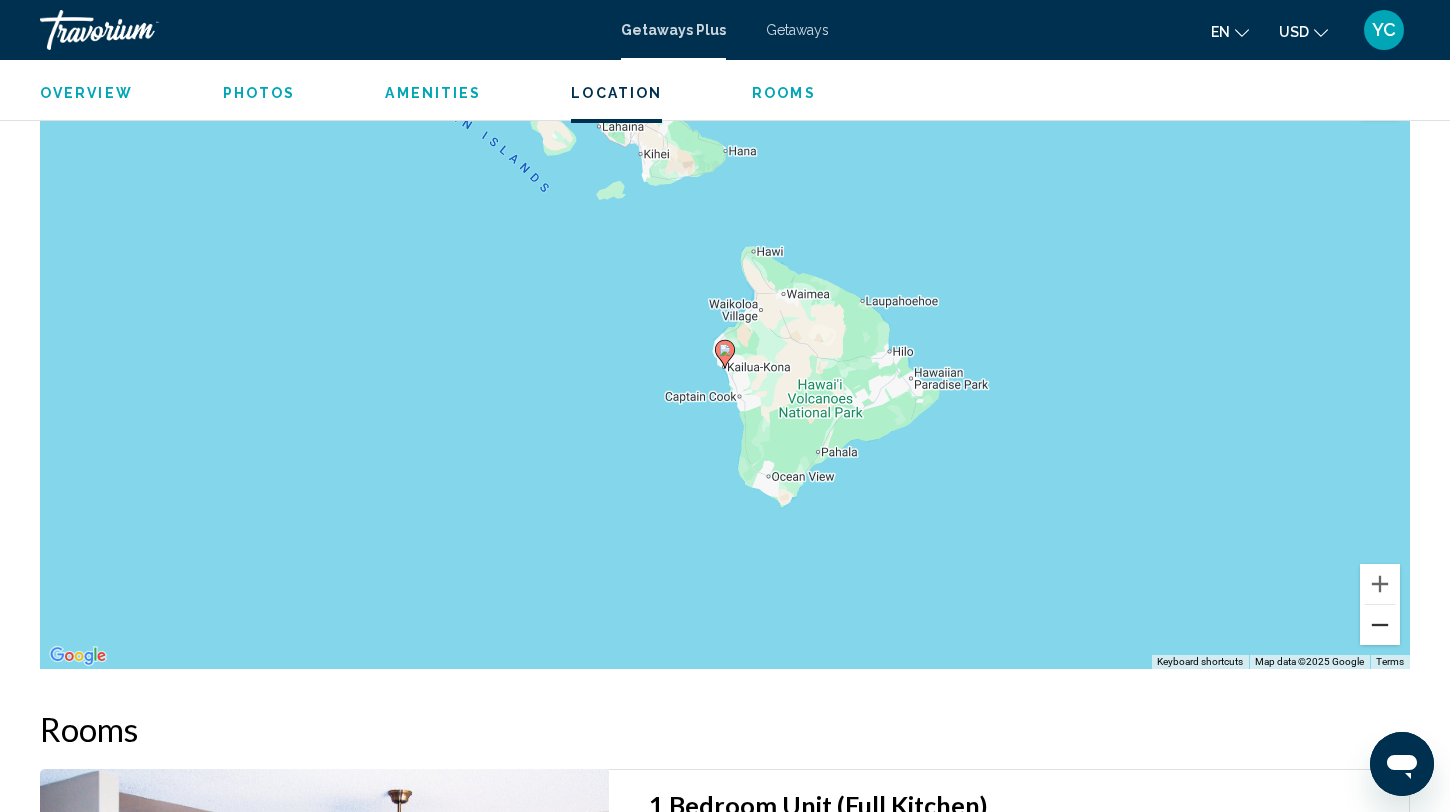 click at bounding box center (1380, 625) 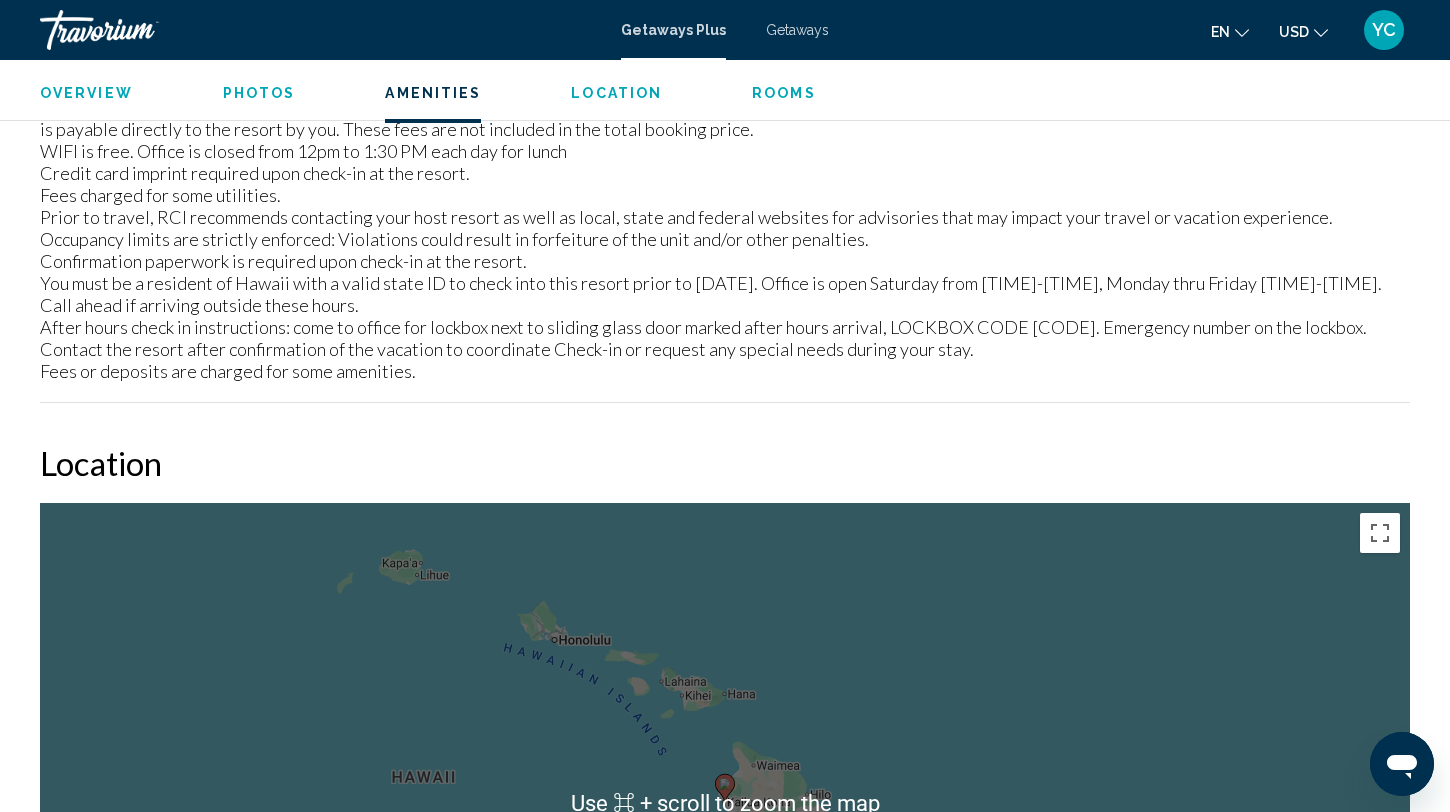 scroll, scrollTop: 2046, scrollLeft: 0, axis: vertical 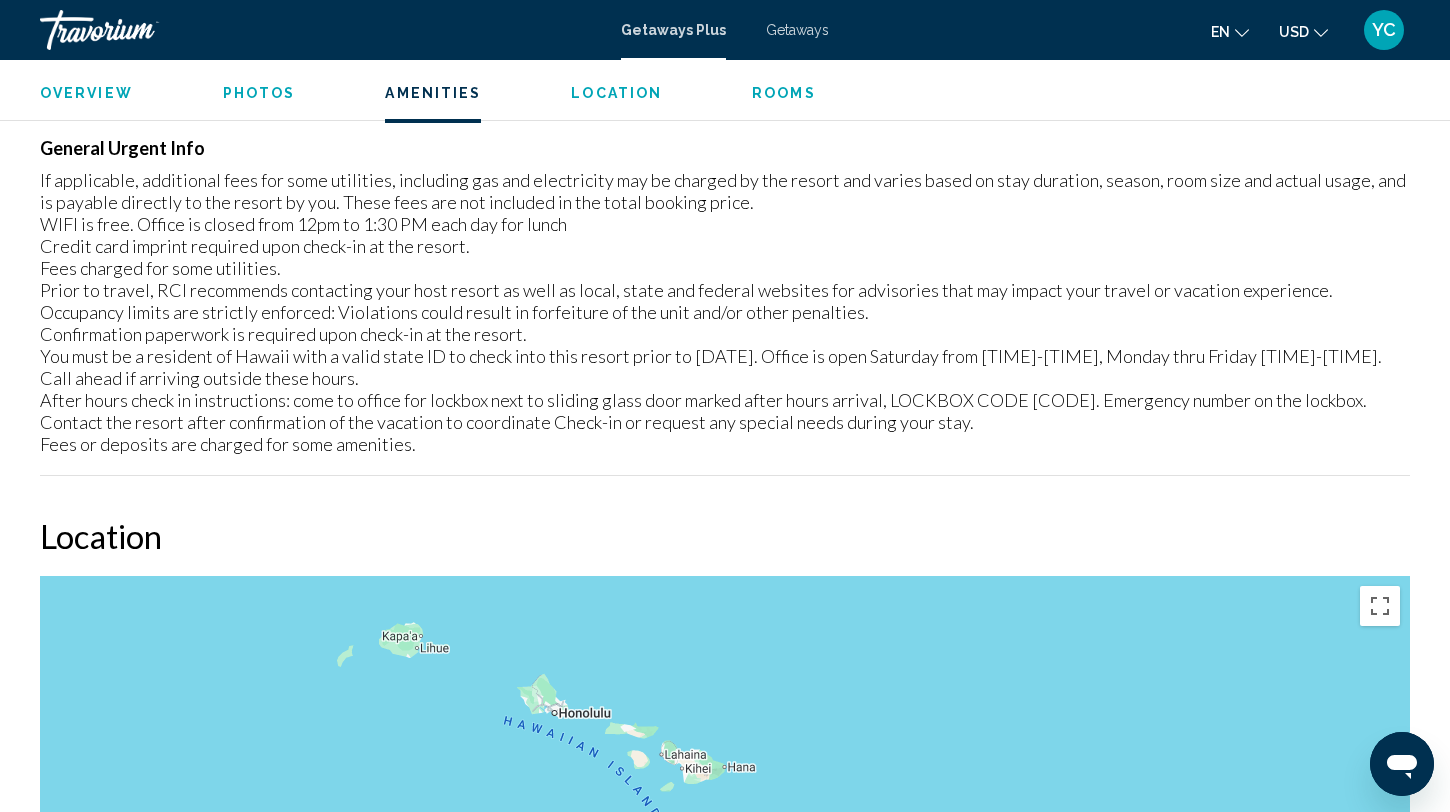 click on "Getaways" at bounding box center (797, 30) 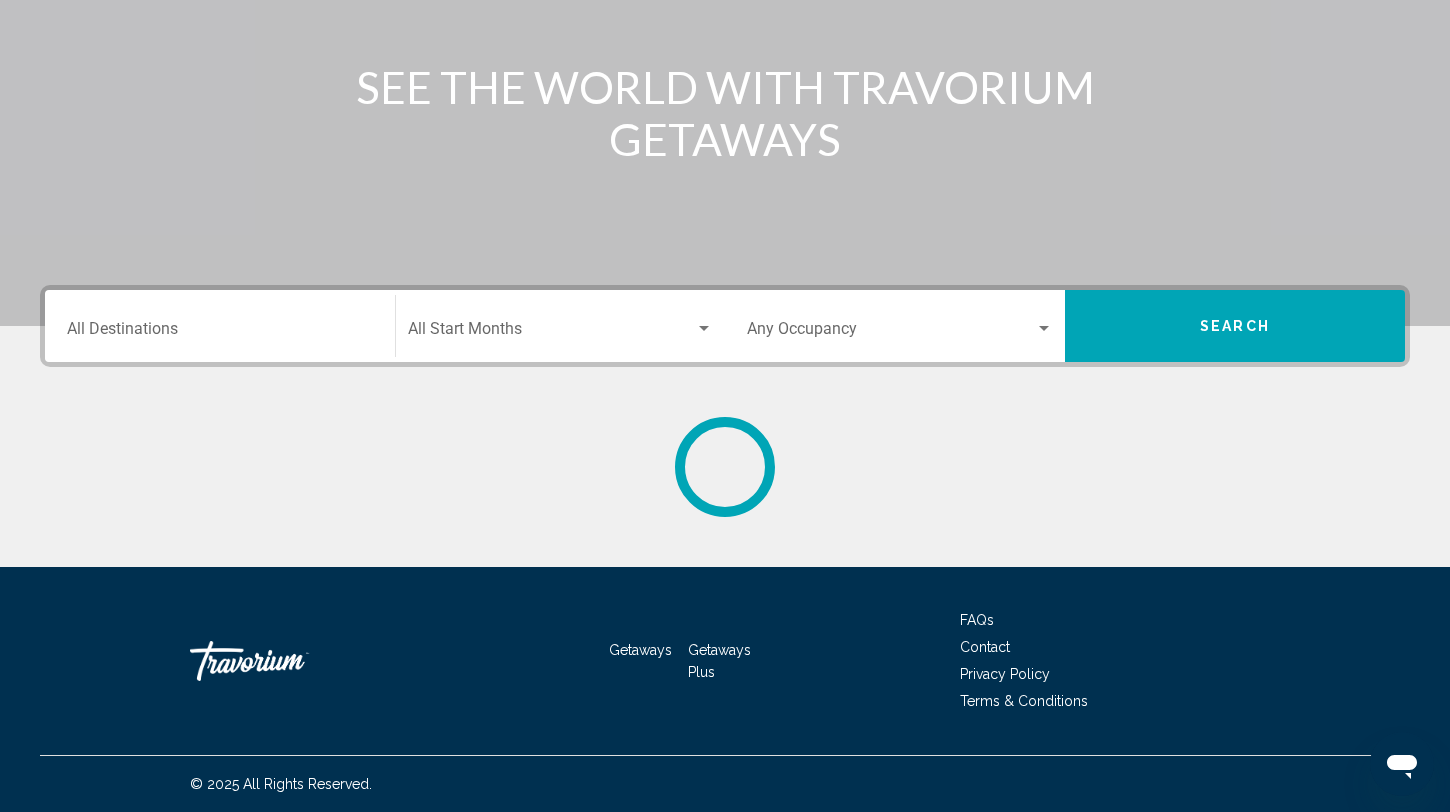 scroll, scrollTop: 0, scrollLeft: 0, axis: both 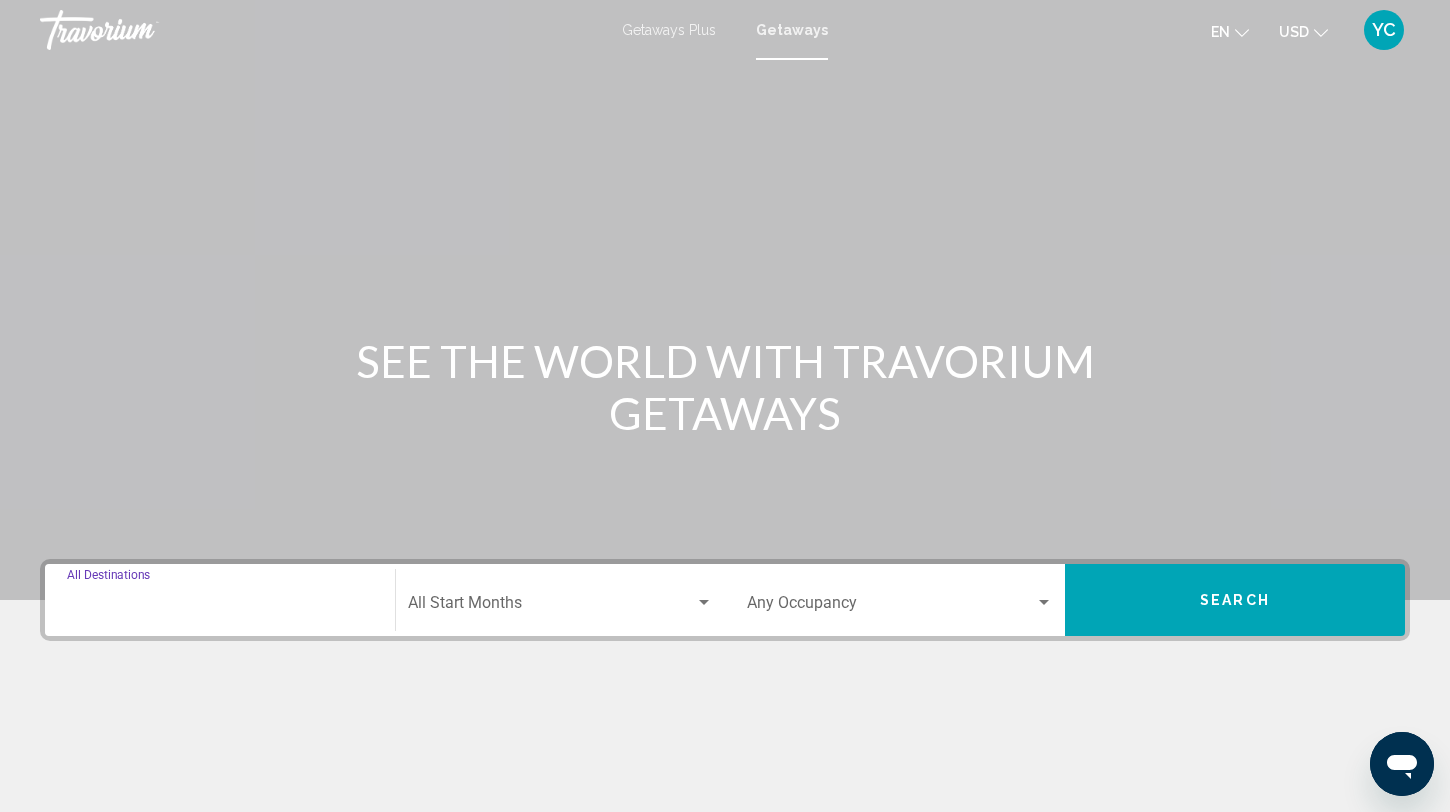 click on "Destination All Destinations" at bounding box center (220, 607) 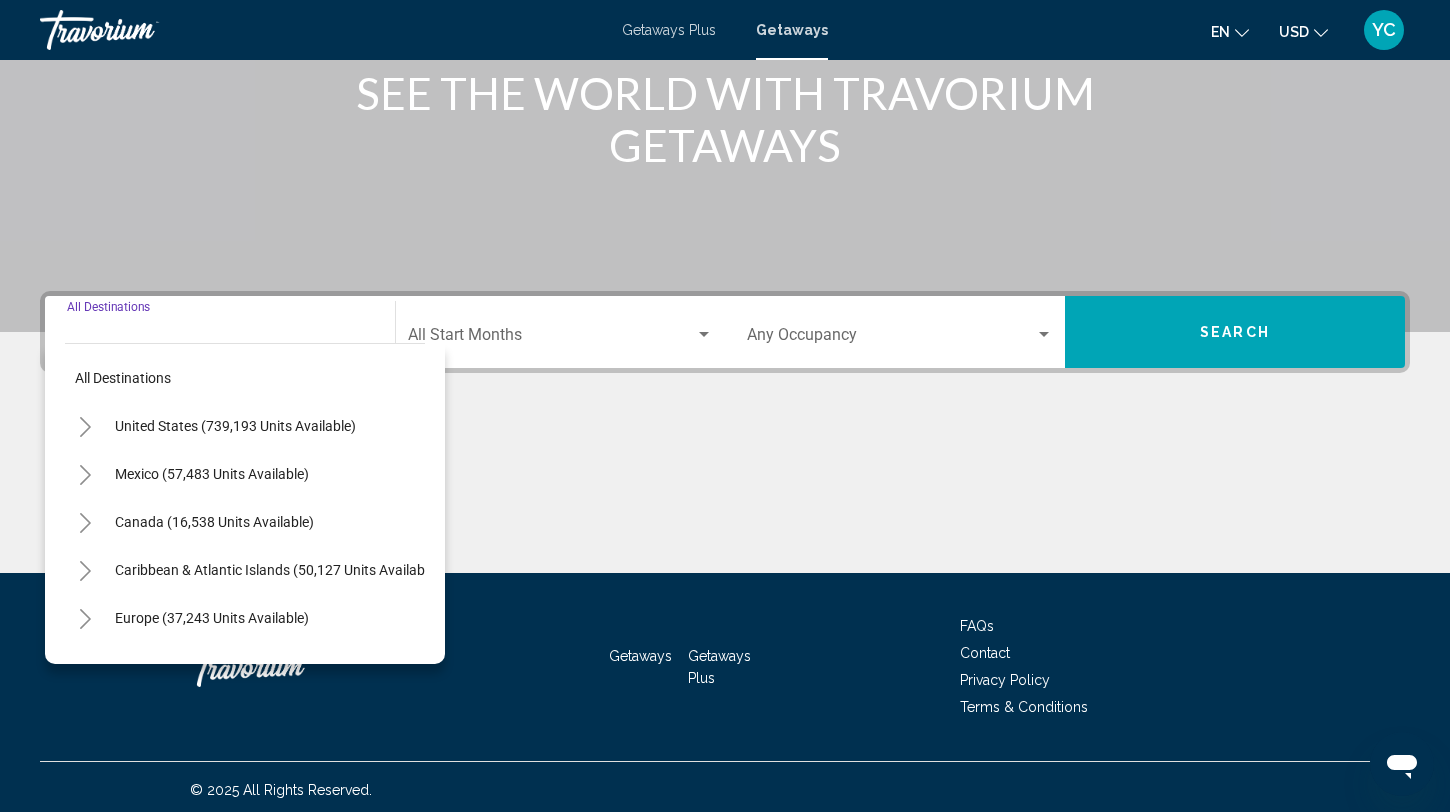 scroll, scrollTop: 274, scrollLeft: 0, axis: vertical 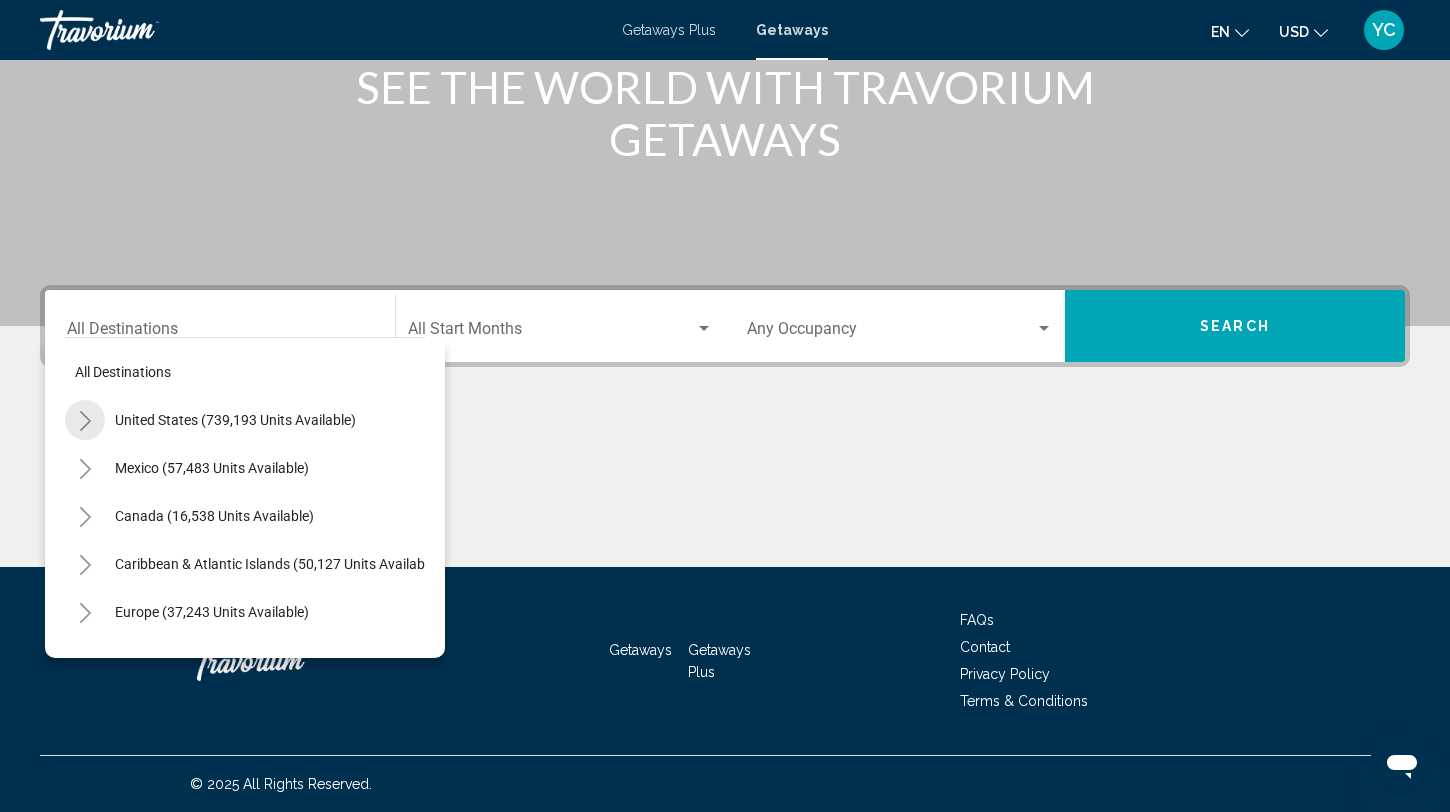click 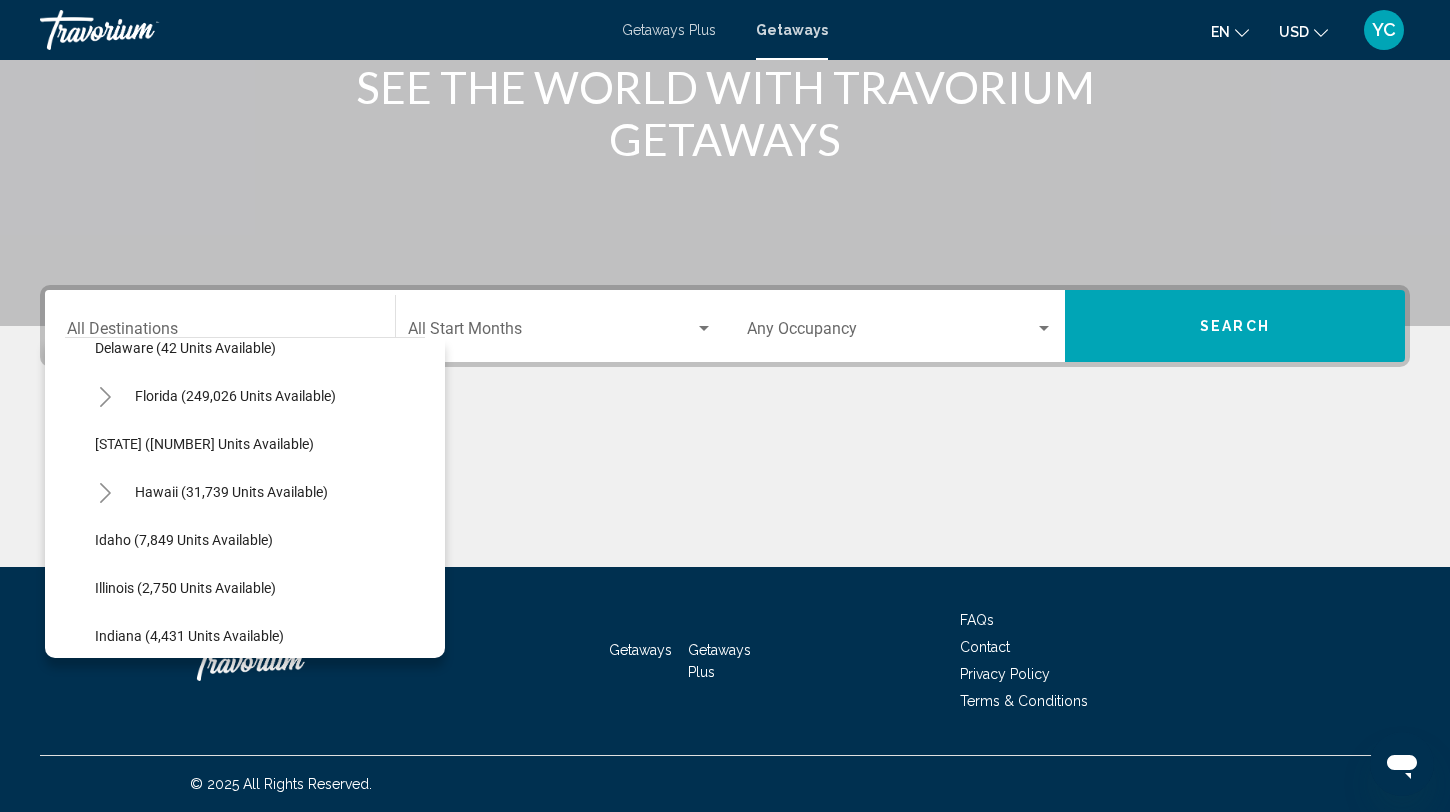 scroll, scrollTop: 359, scrollLeft: 0, axis: vertical 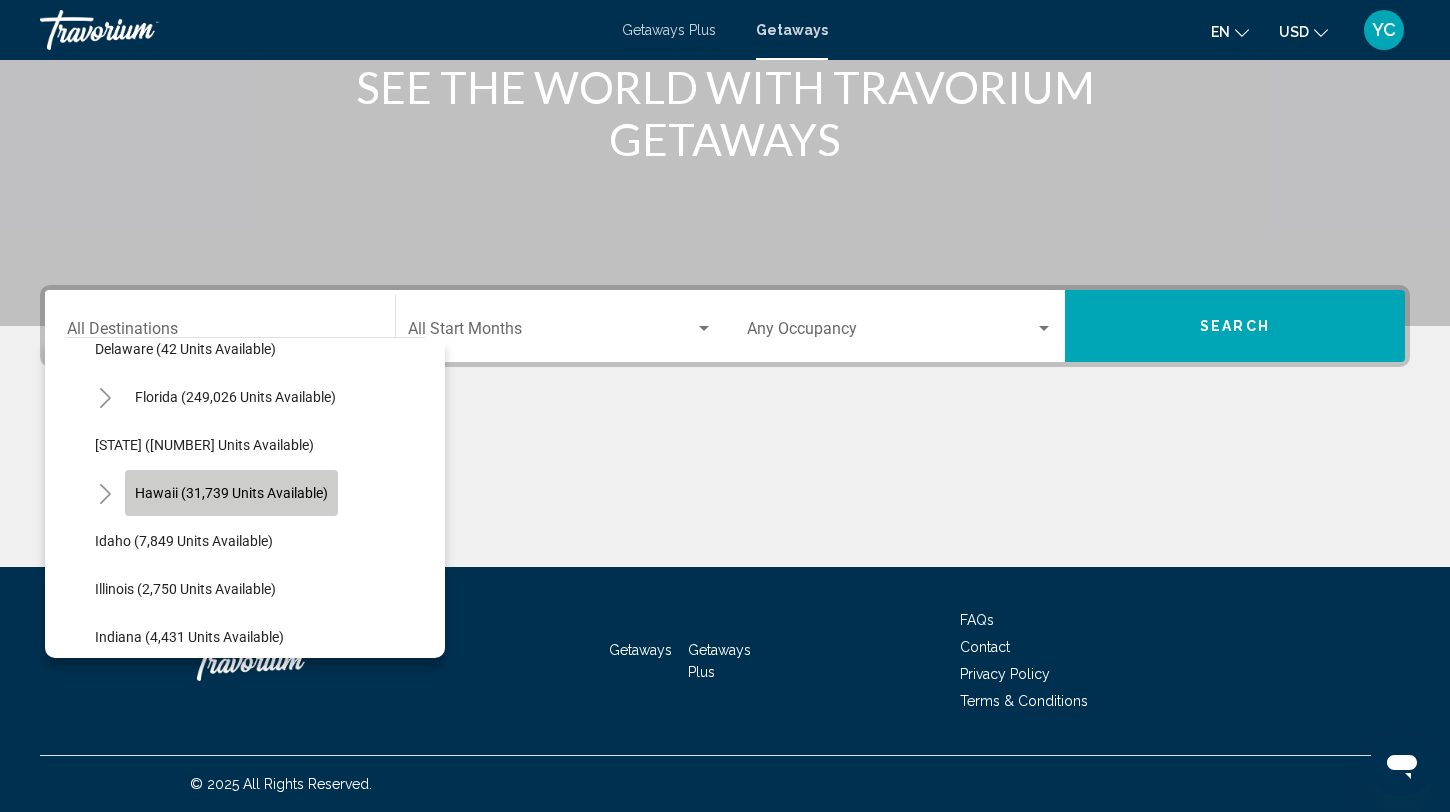 click on "Hawaii (31,739 units available)" 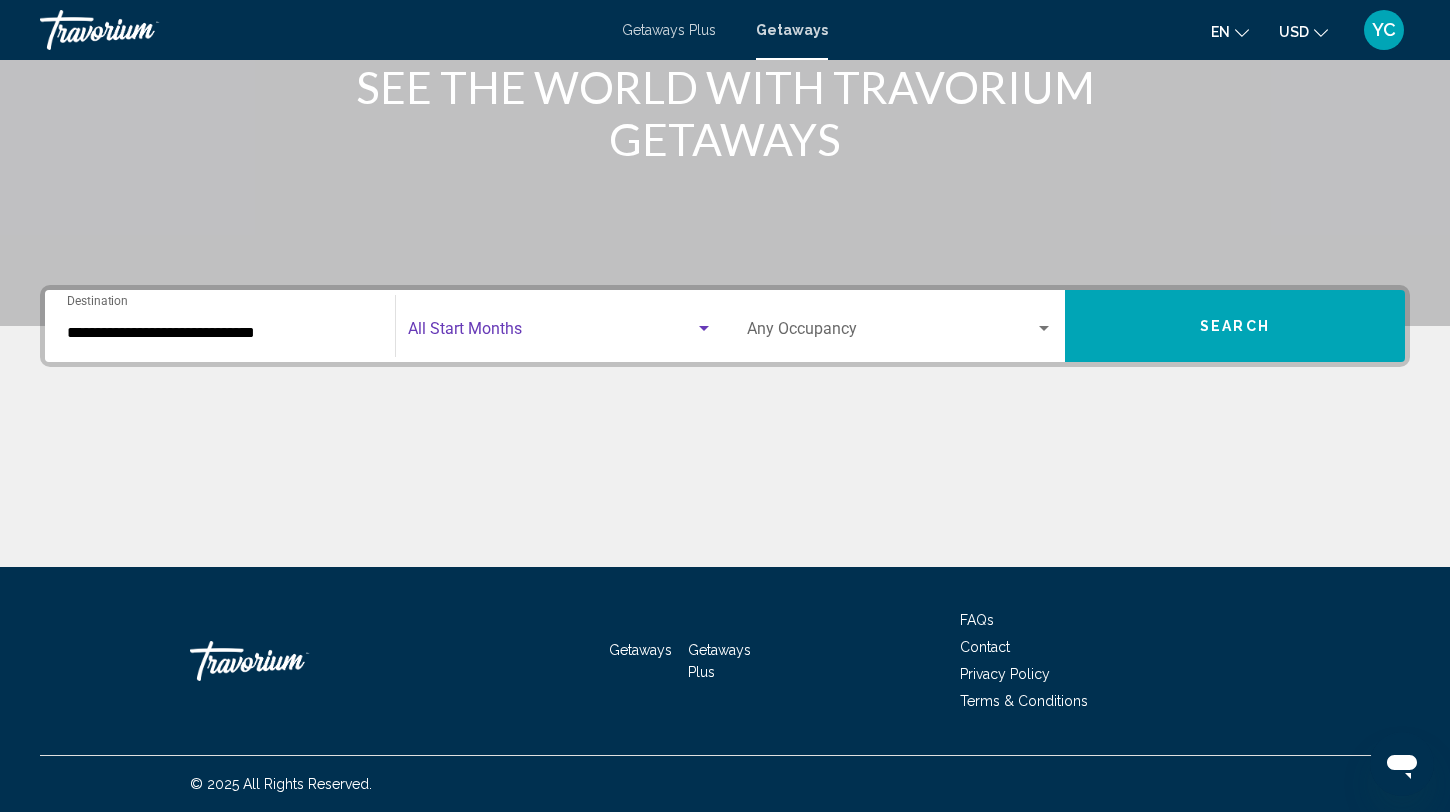 click at bounding box center [551, 333] 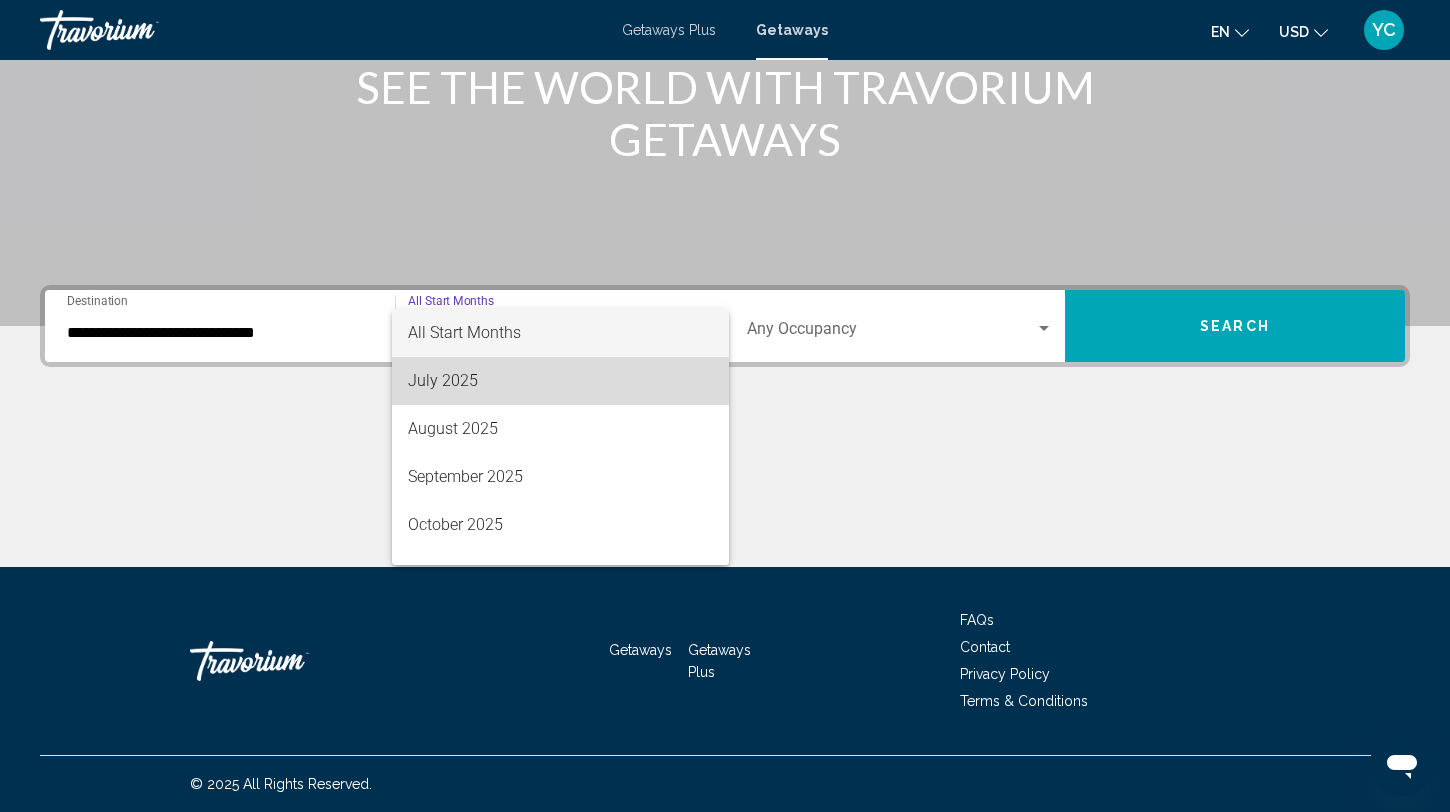click on "July 2025" at bounding box center (560, 381) 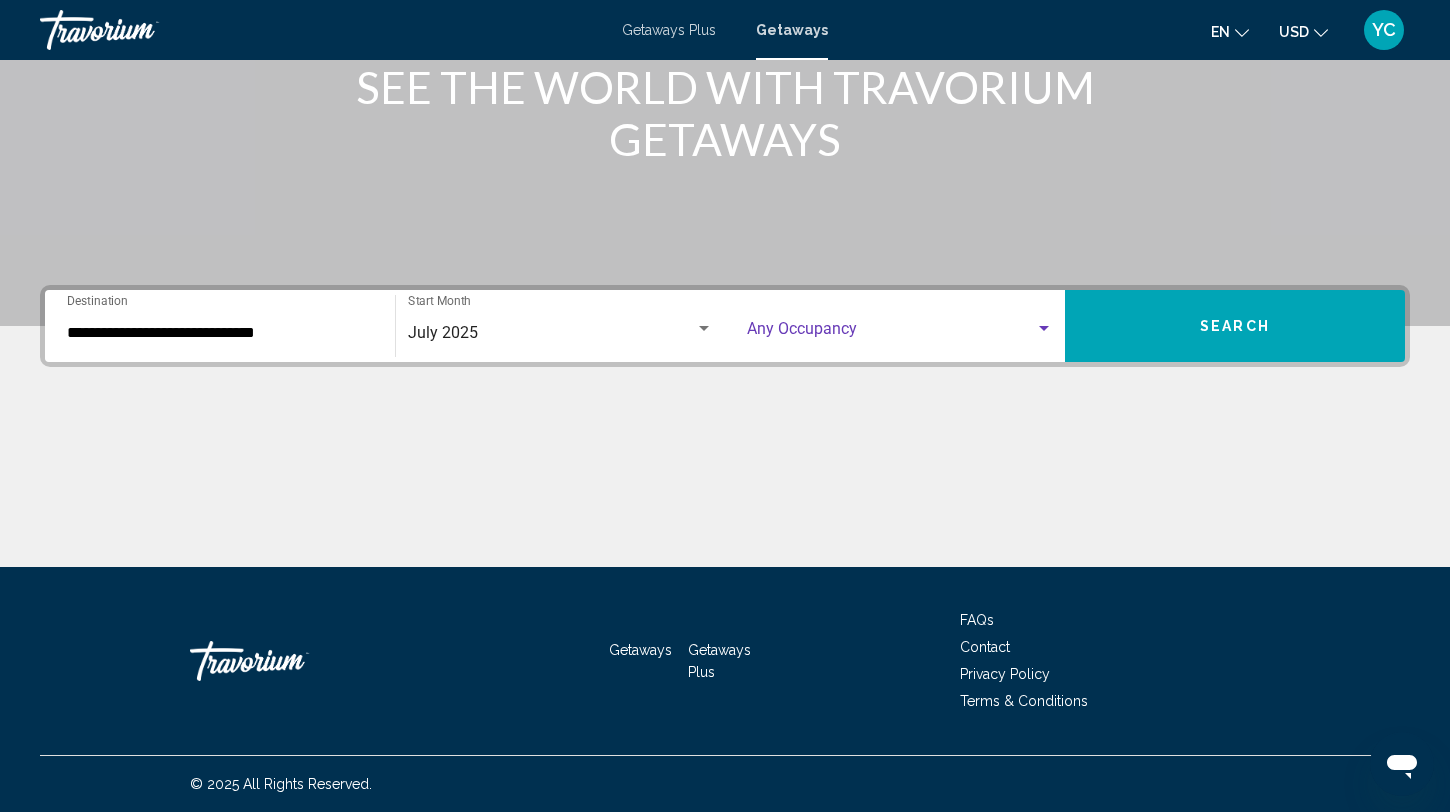 click at bounding box center (891, 333) 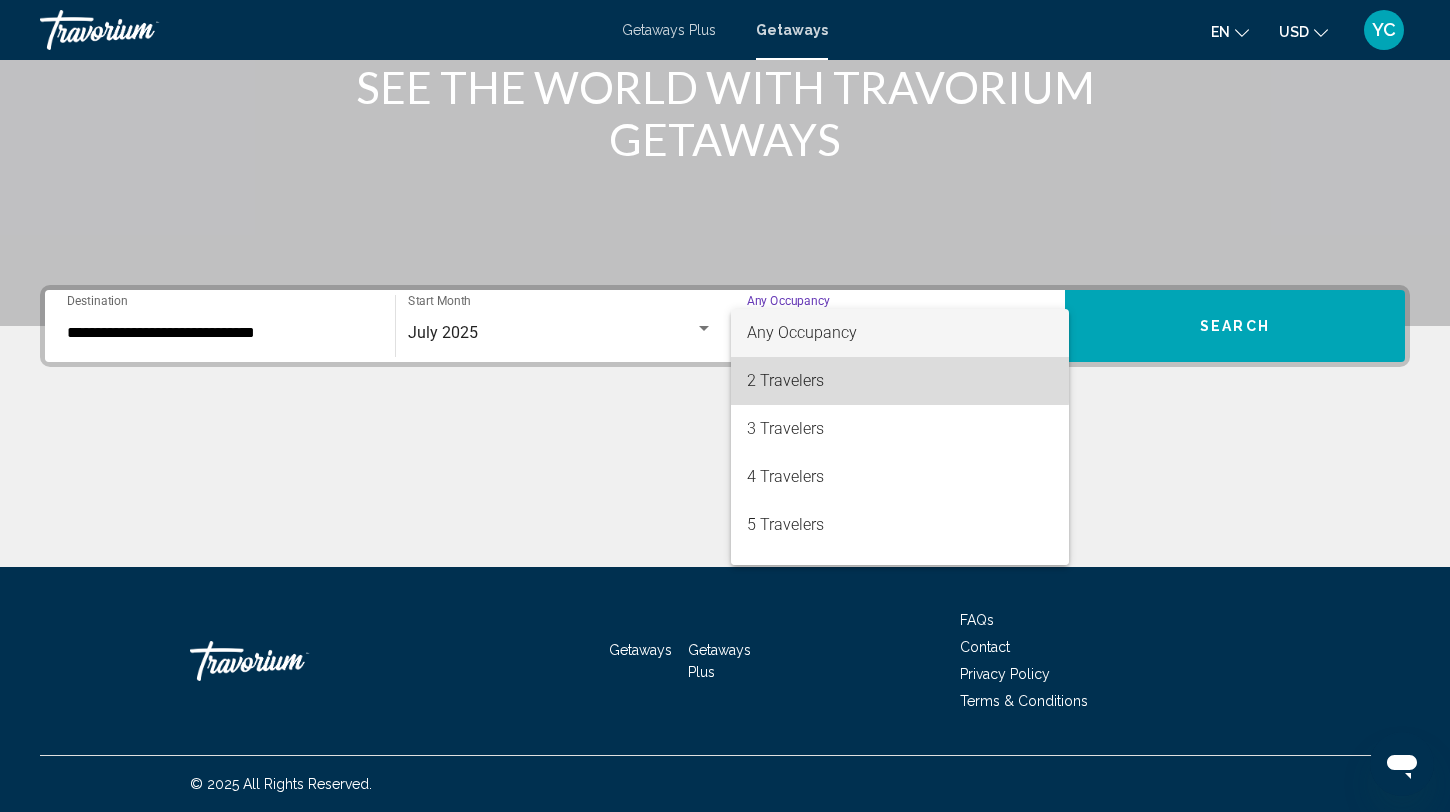 click on "2 Travelers" at bounding box center (900, 381) 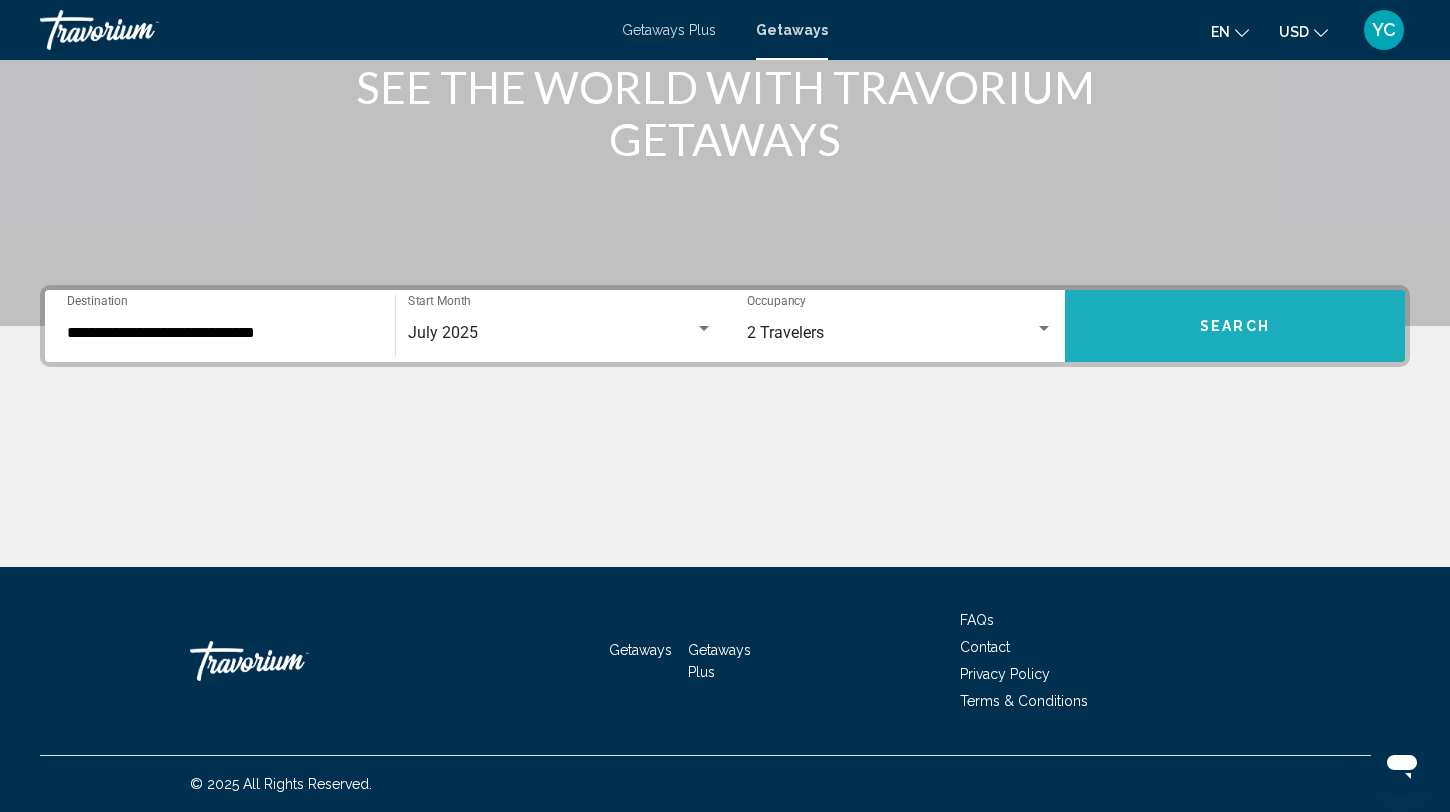 click on "Search" at bounding box center (1235, 326) 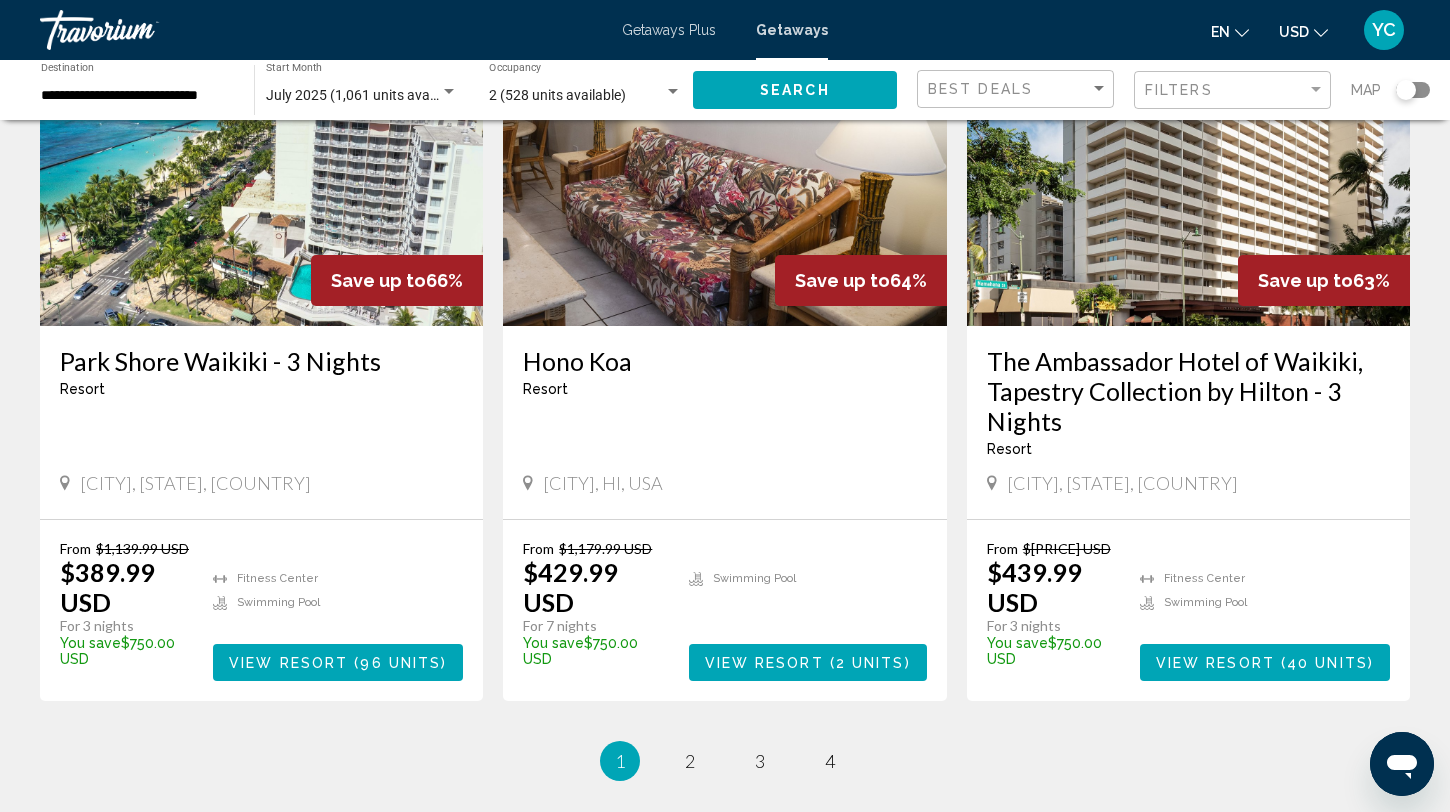 scroll, scrollTop: 2419, scrollLeft: 0, axis: vertical 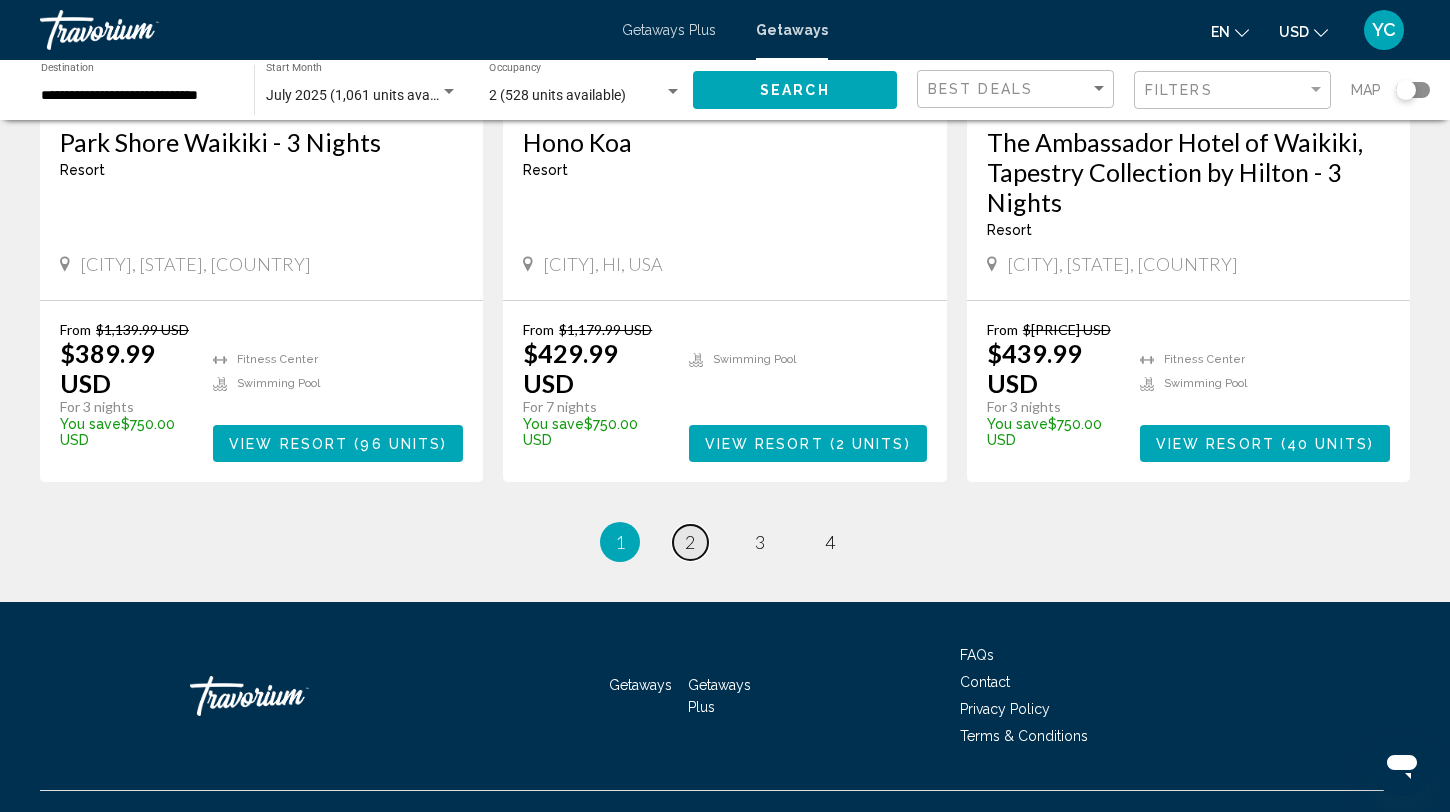 click on "2" at bounding box center [690, 542] 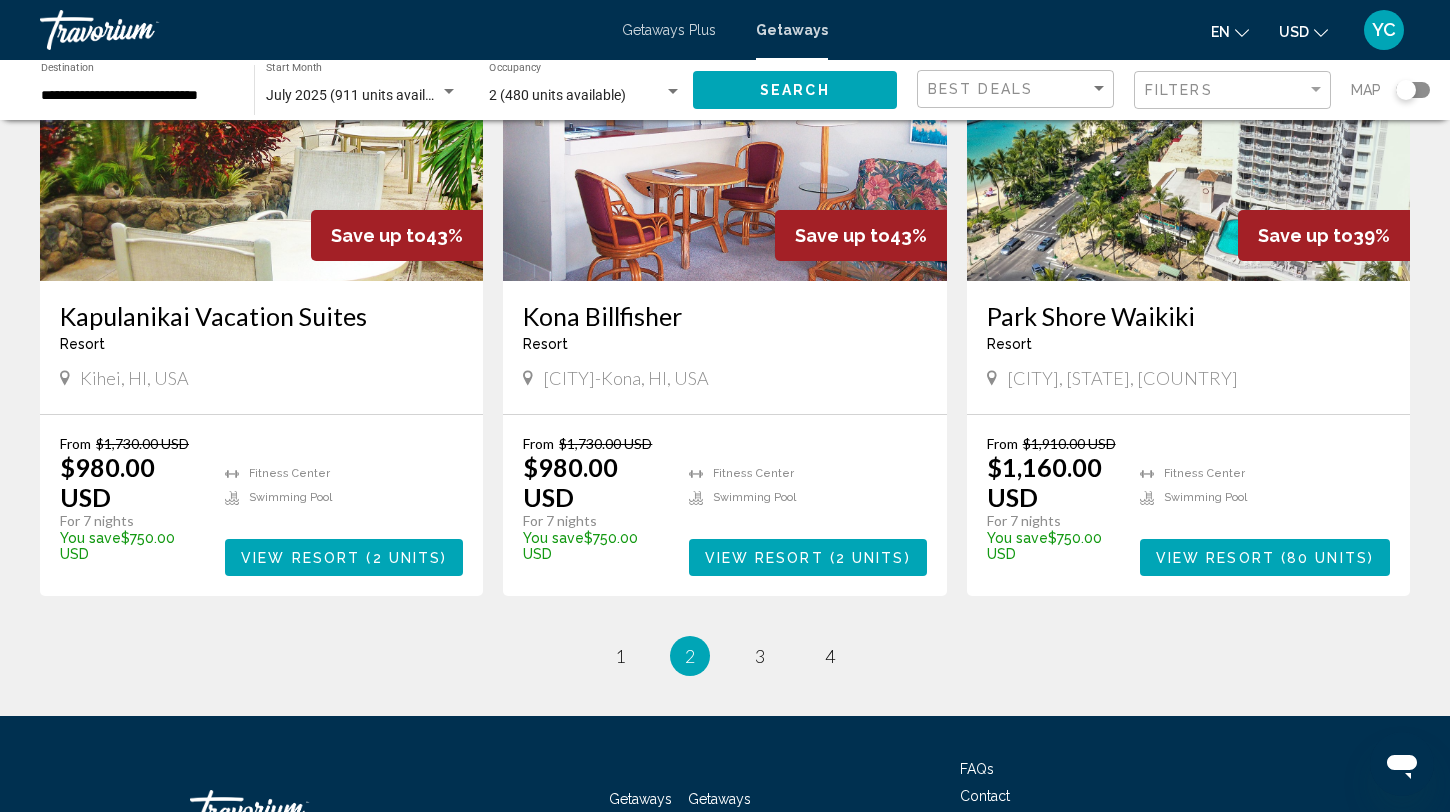 scroll, scrollTop: 2543, scrollLeft: 0, axis: vertical 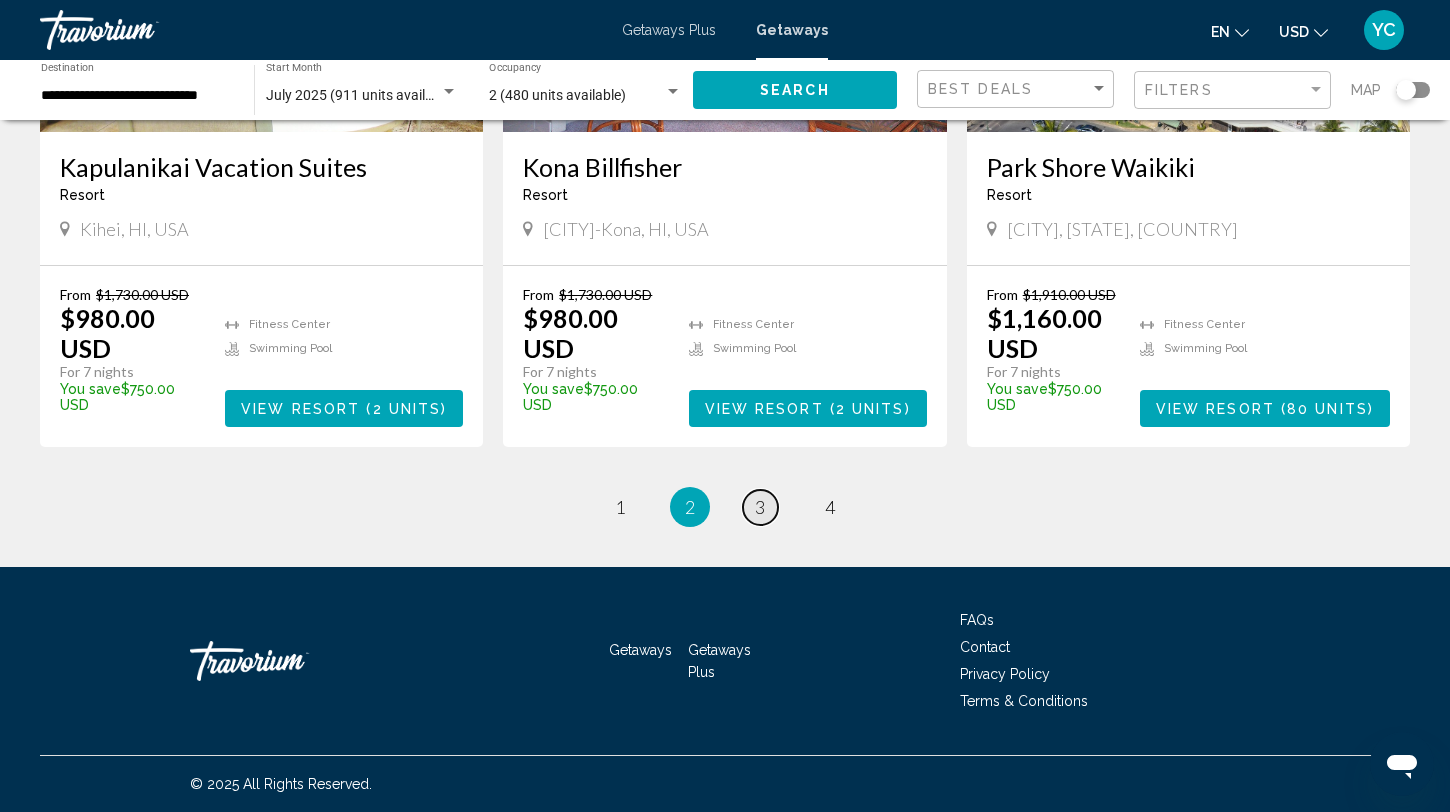 click on "3" at bounding box center [760, 507] 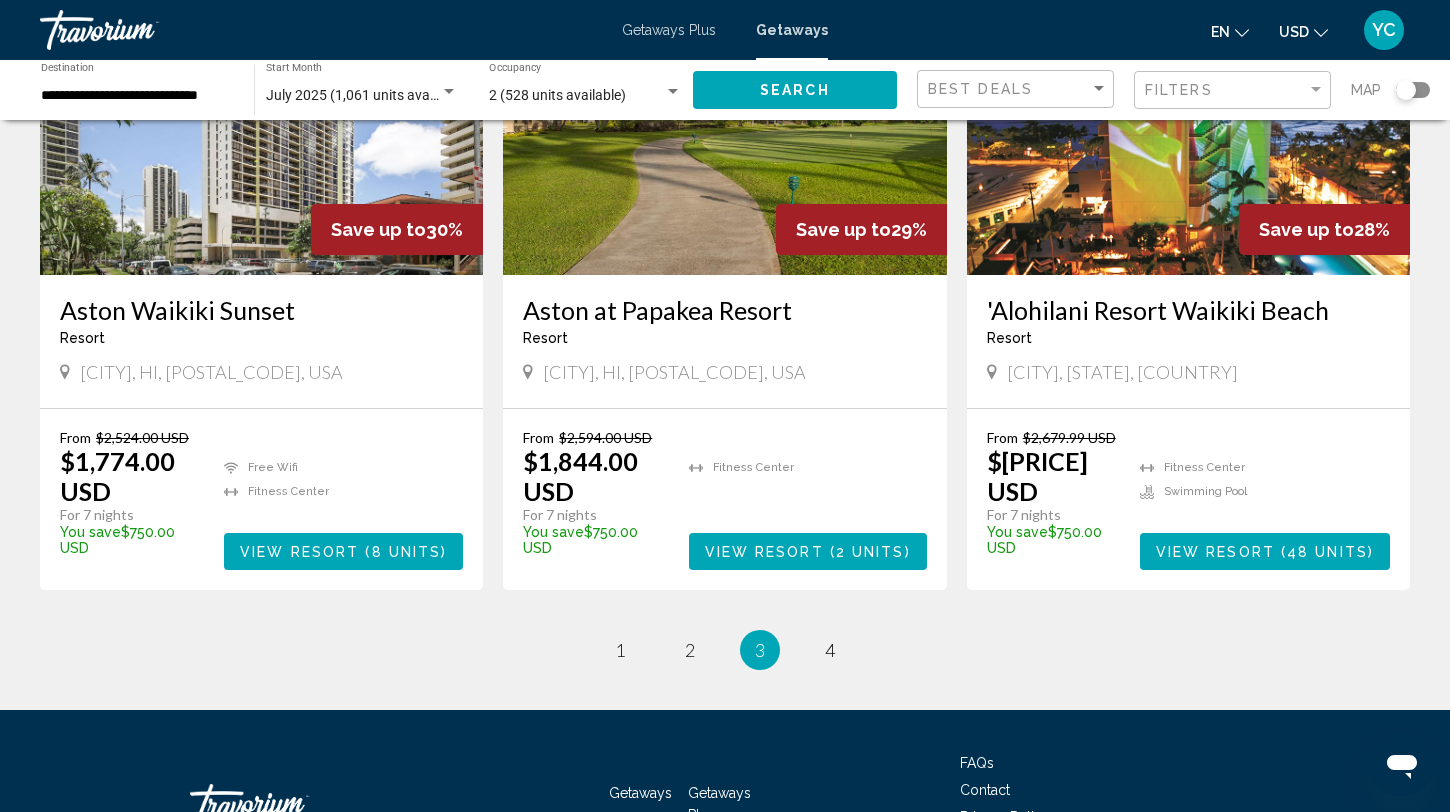 scroll, scrollTop: 2460, scrollLeft: 0, axis: vertical 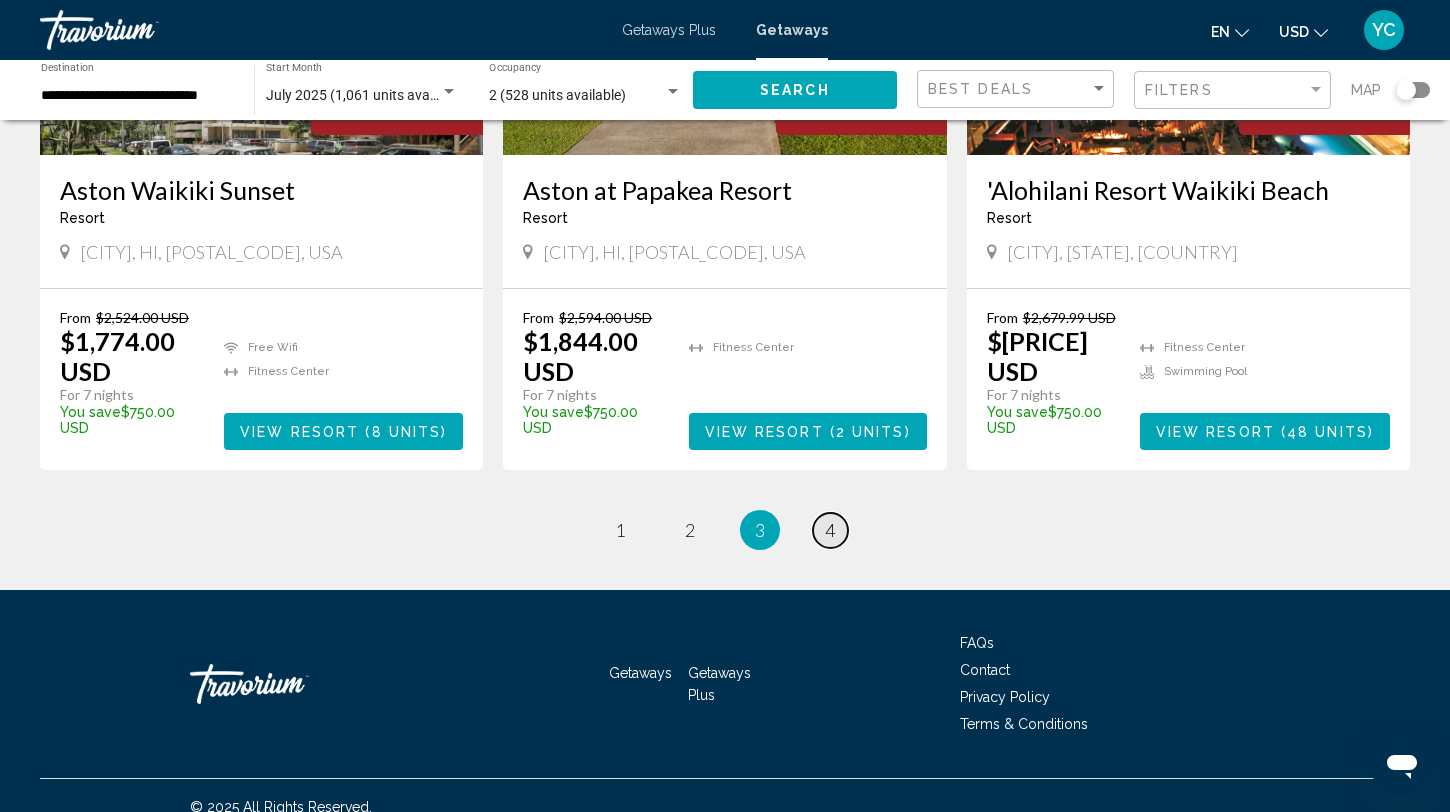 click on "page  4" at bounding box center (830, 530) 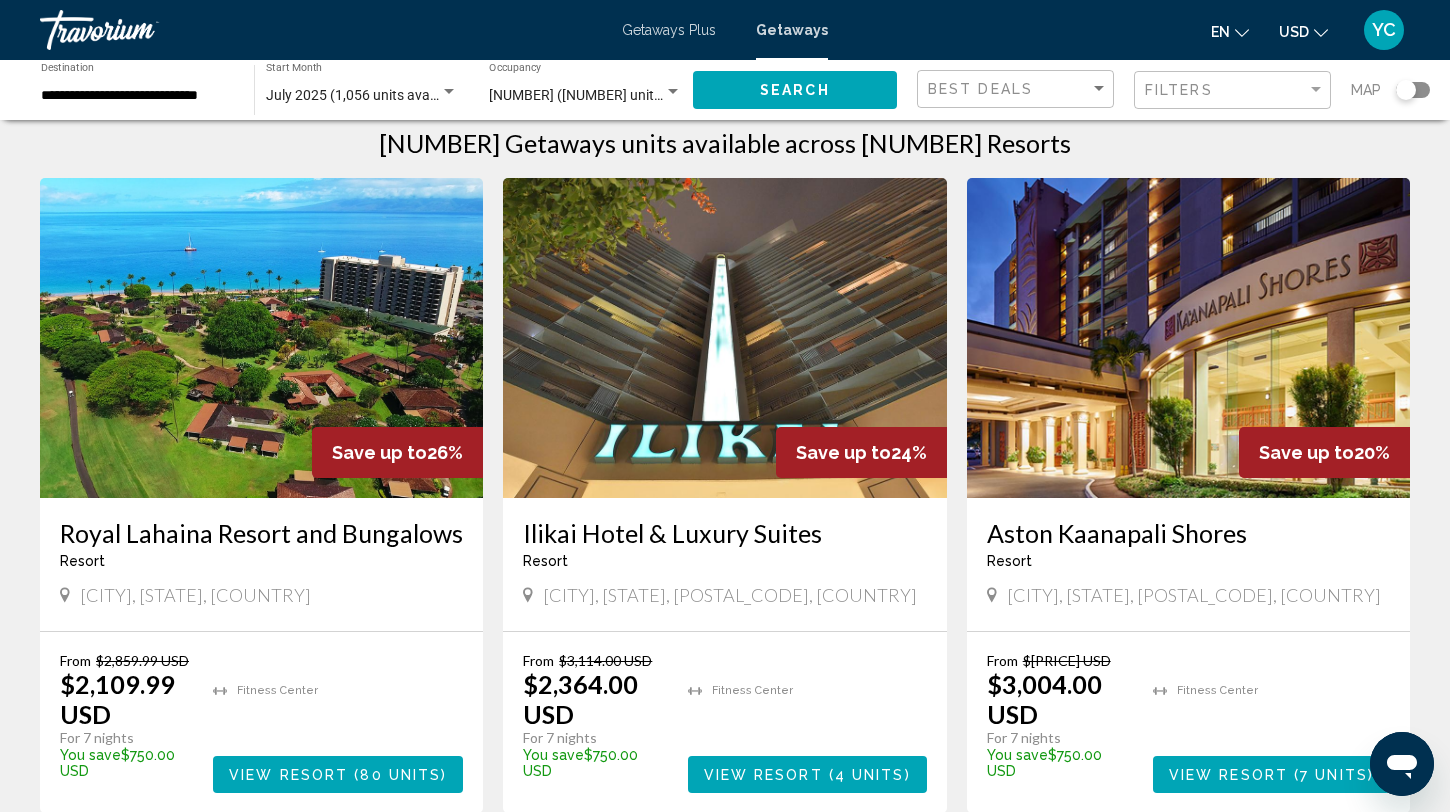scroll, scrollTop: 20, scrollLeft: 0, axis: vertical 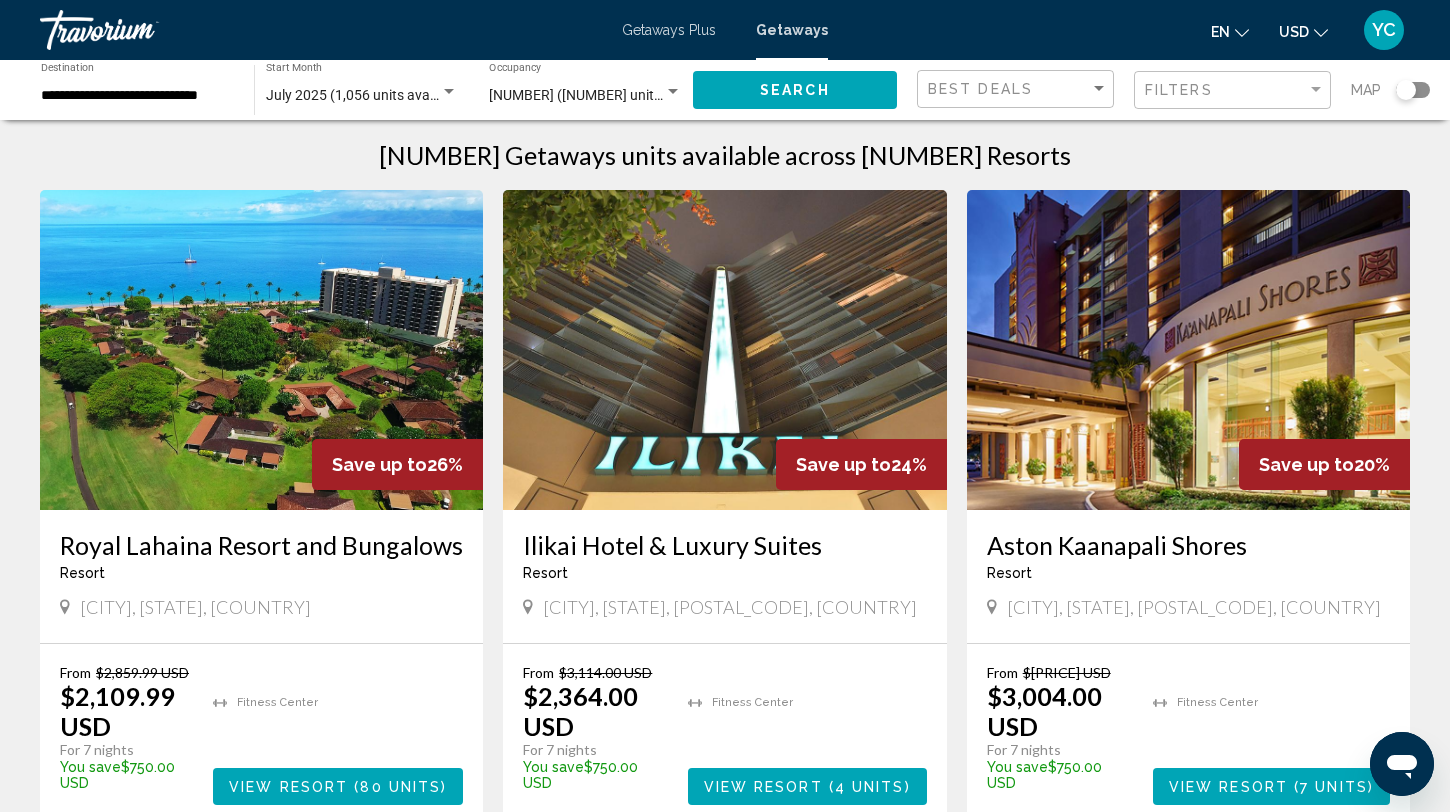 click at bounding box center [724, 350] 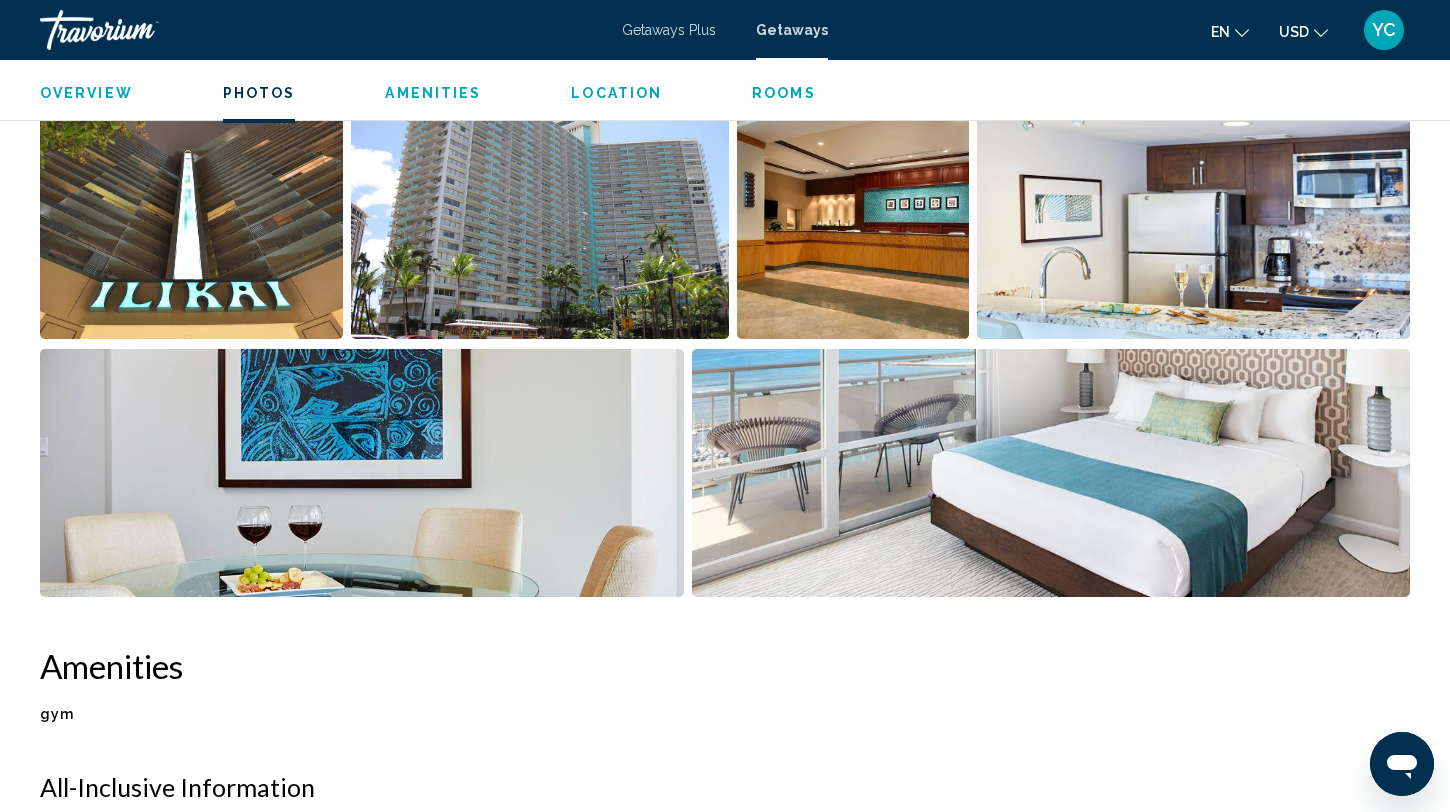 scroll, scrollTop: 984, scrollLeft: 0, axis: vertical 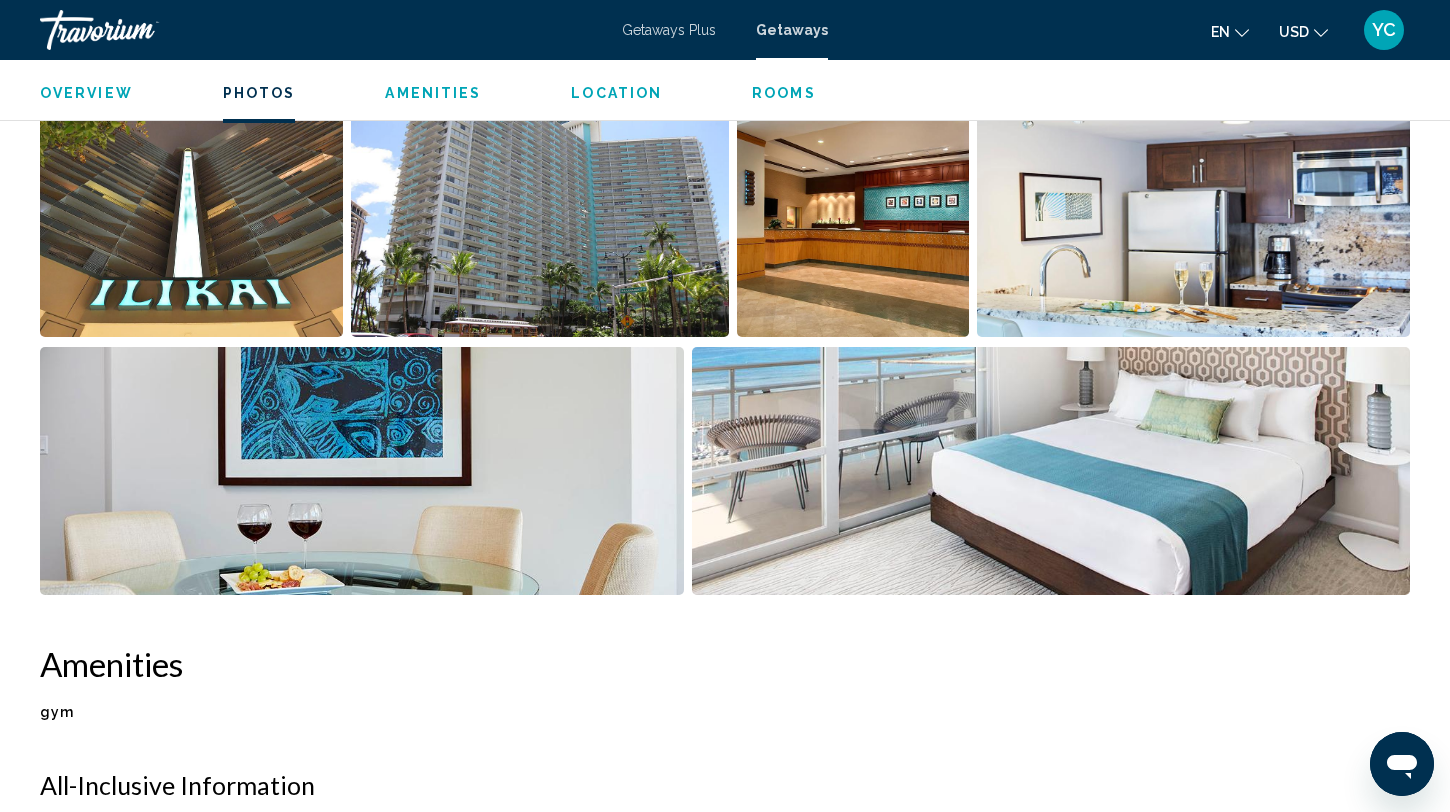 click at bounding box center [191, 213] 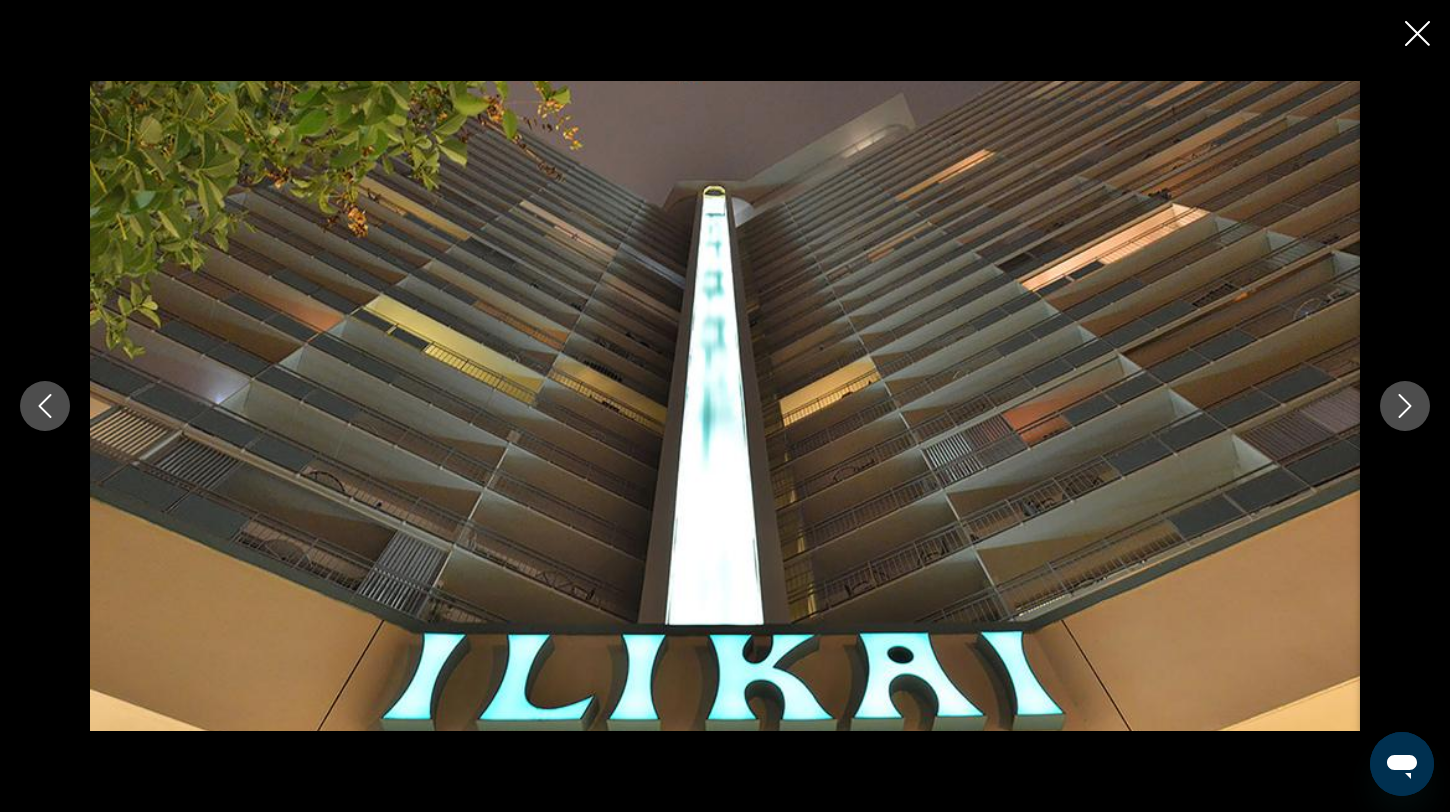 click 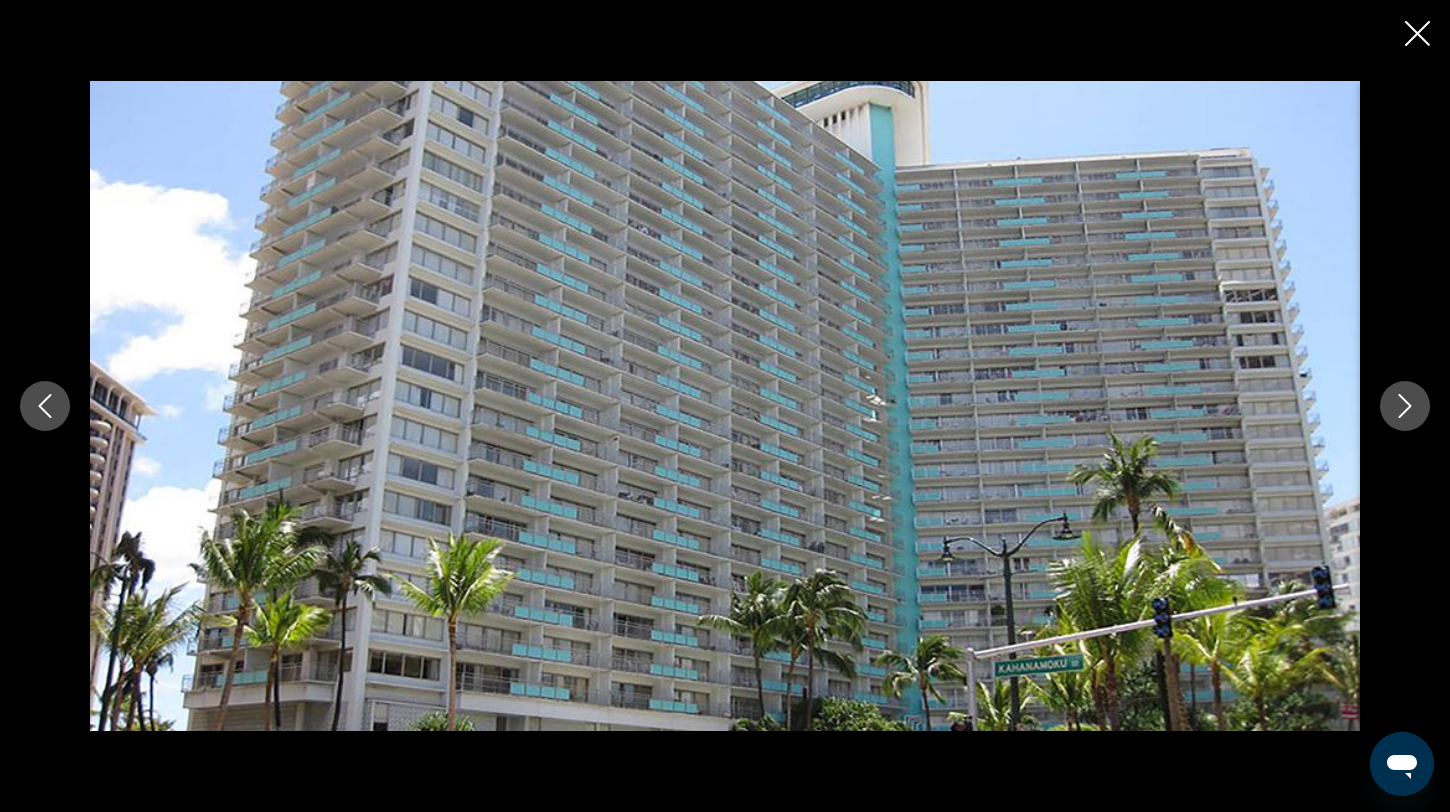 click 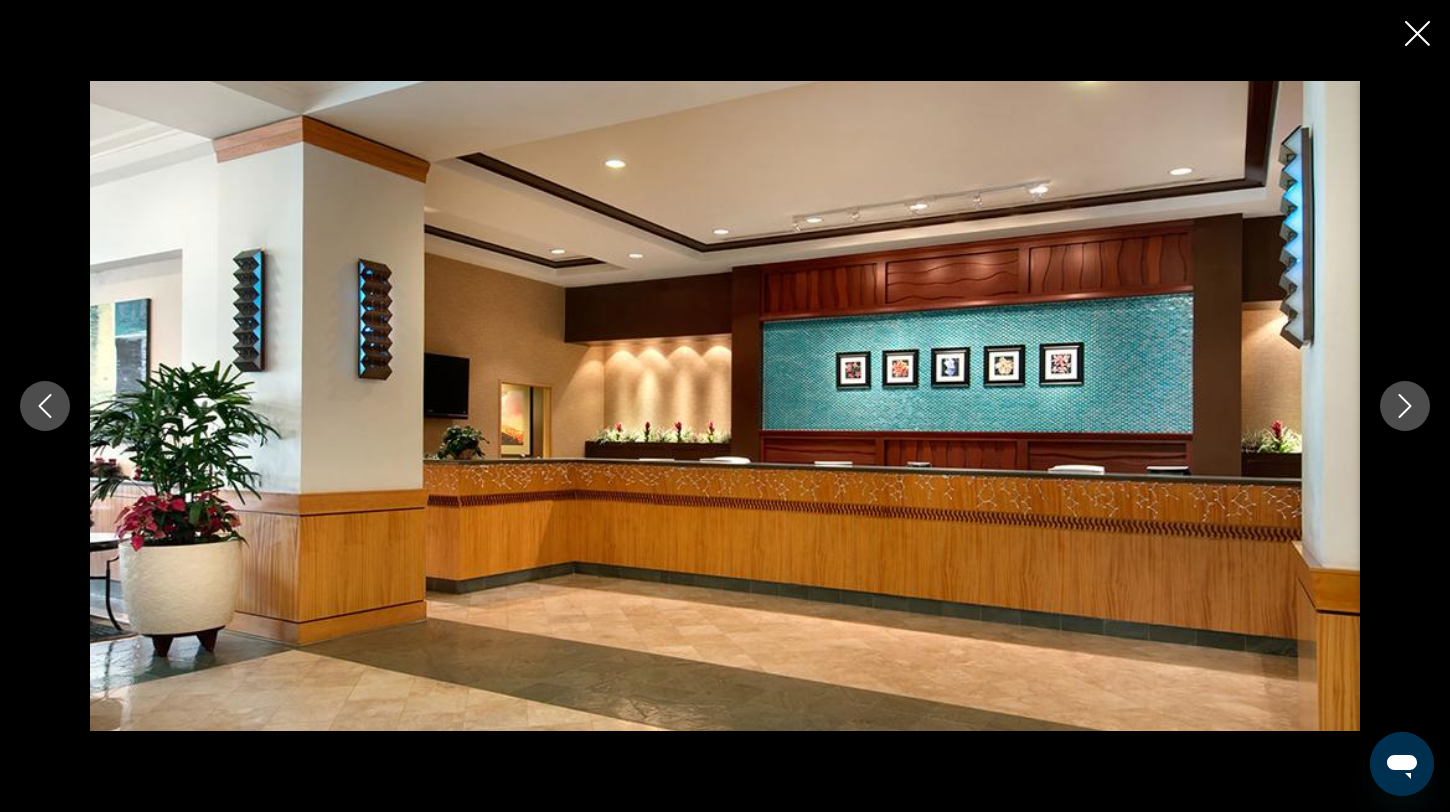 click 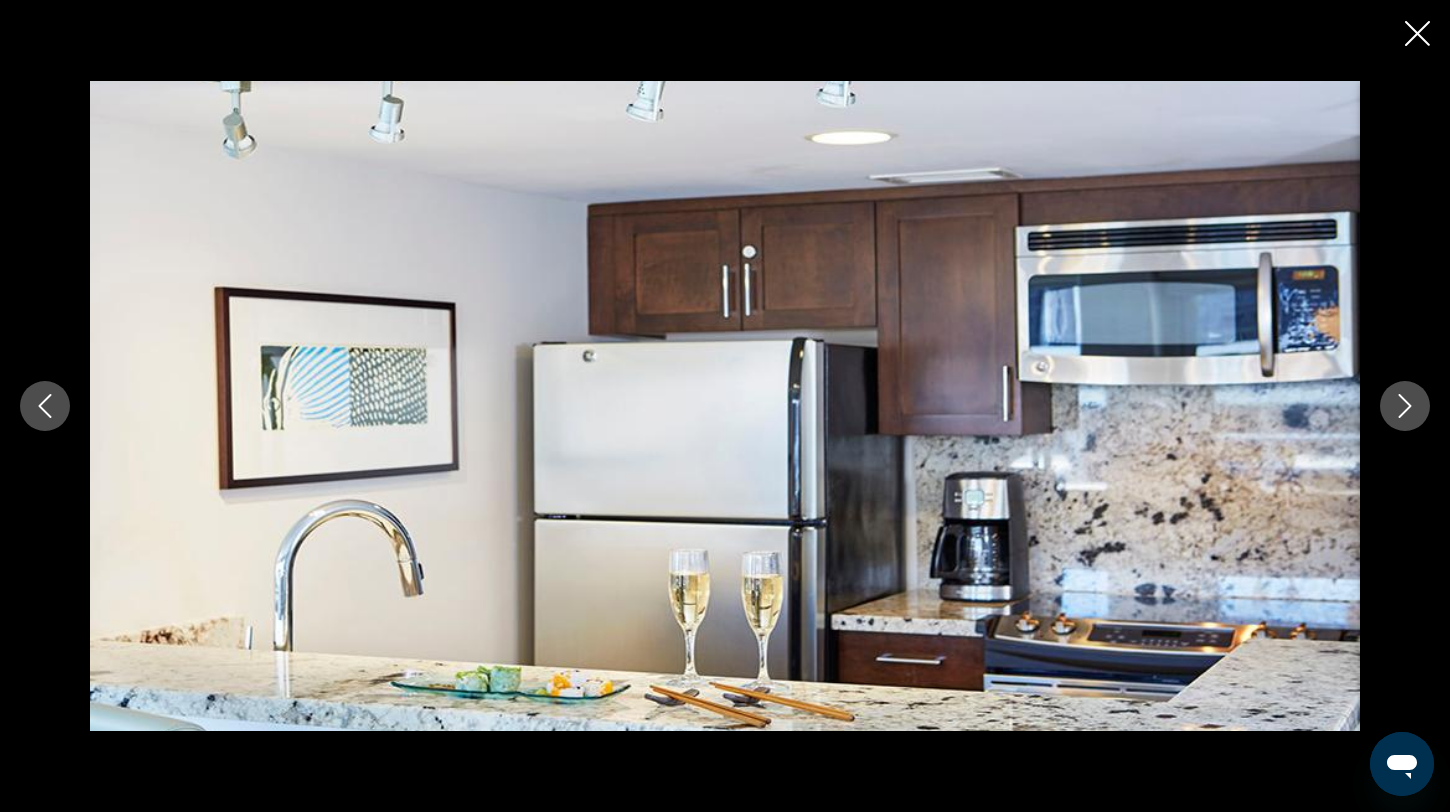 click 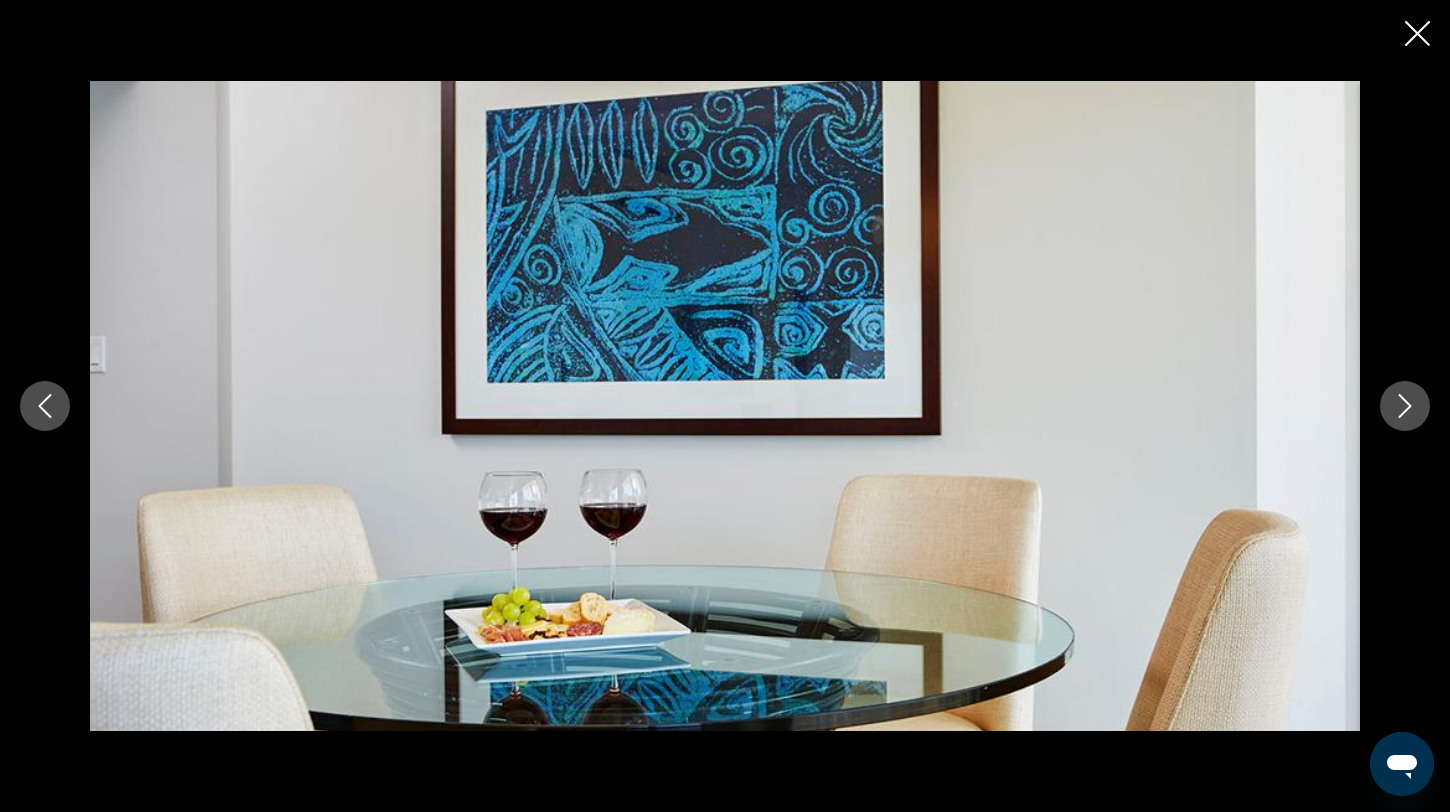 click 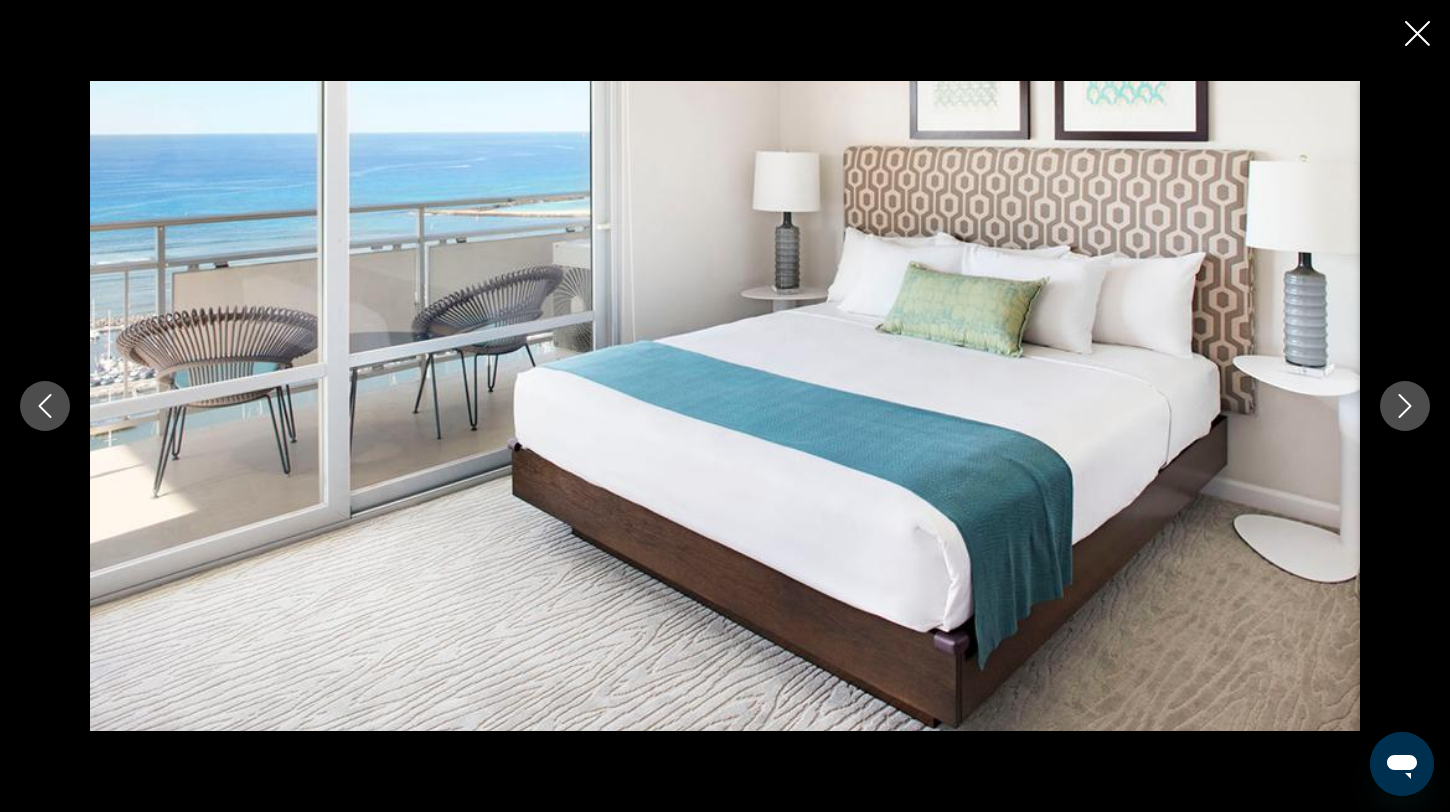 click 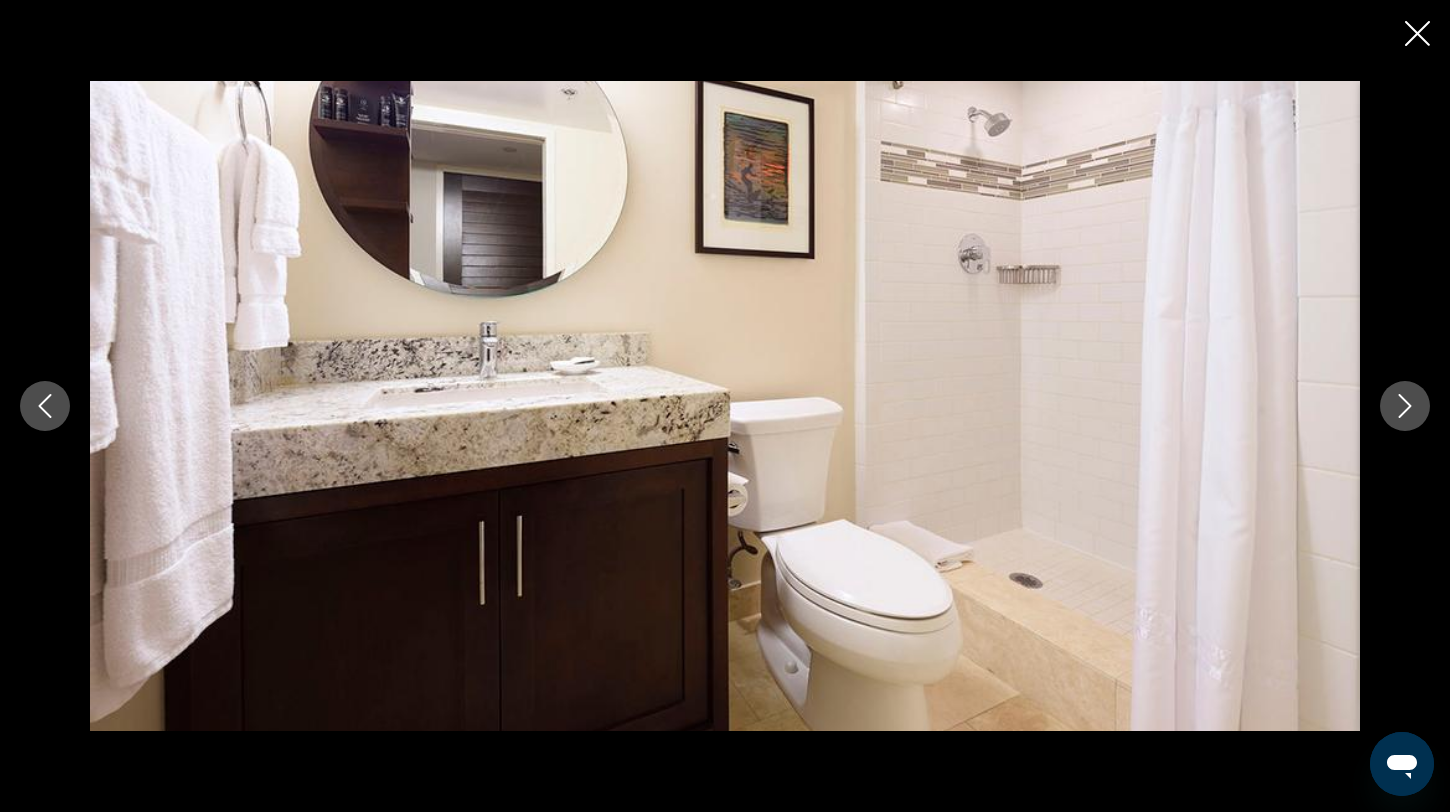 click 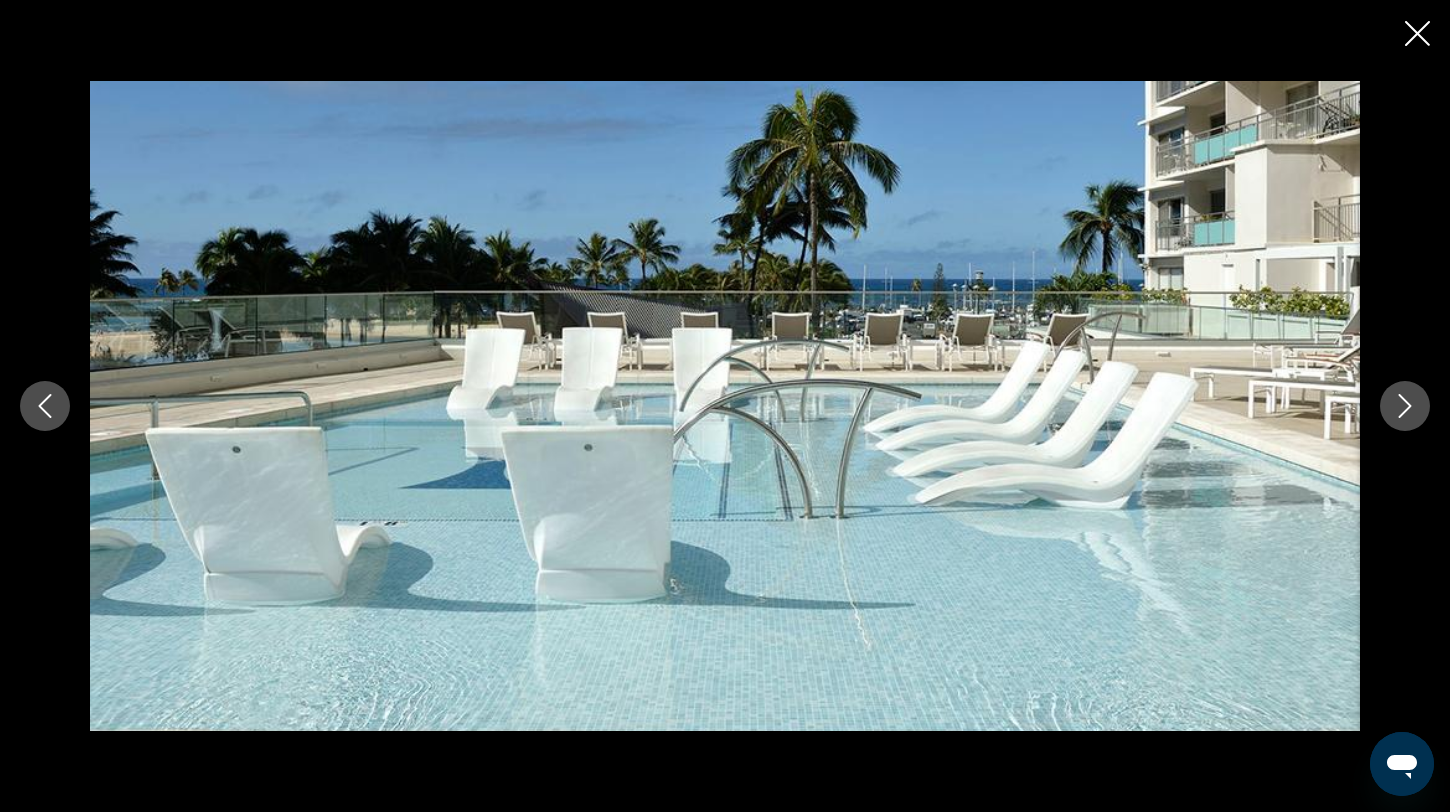 click 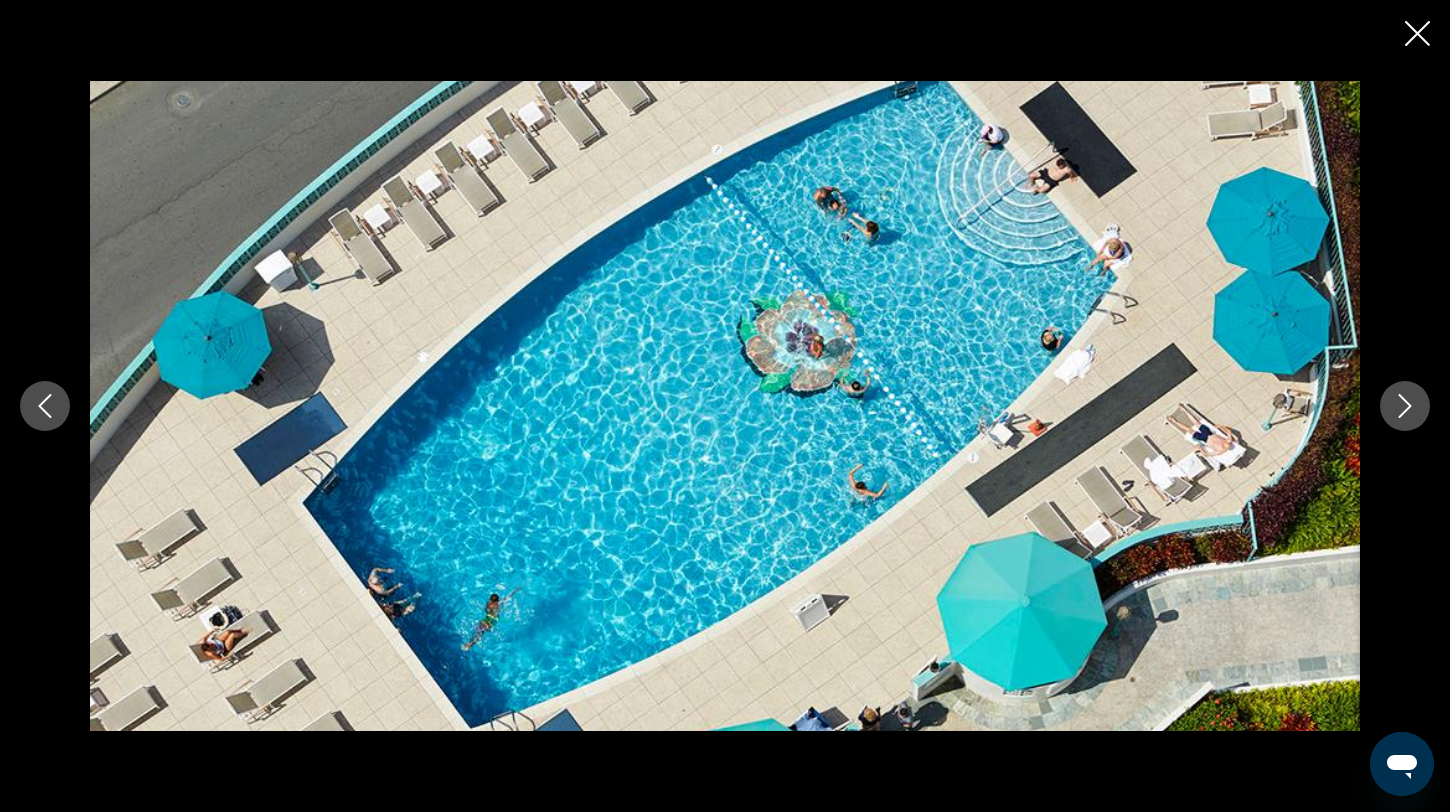 click 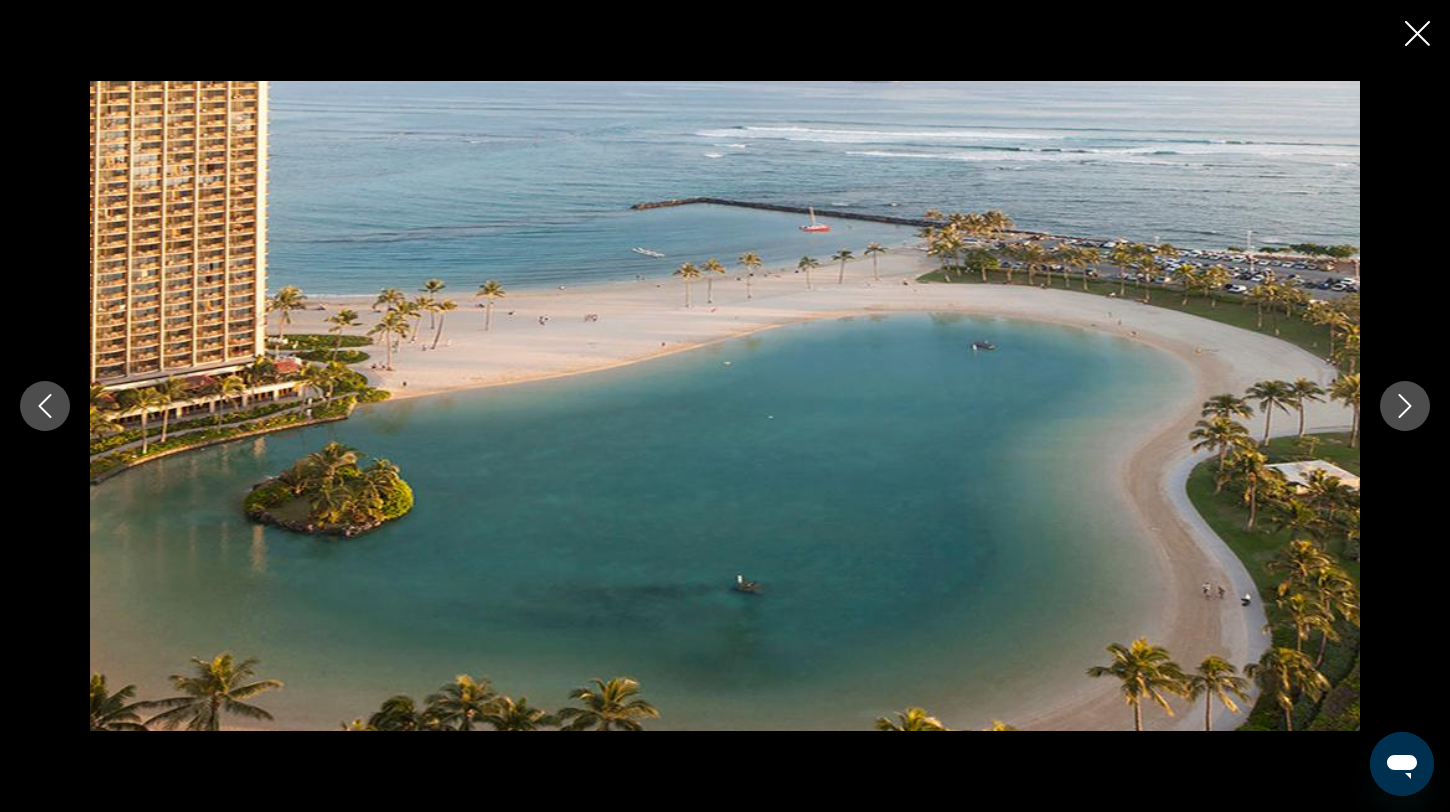 click 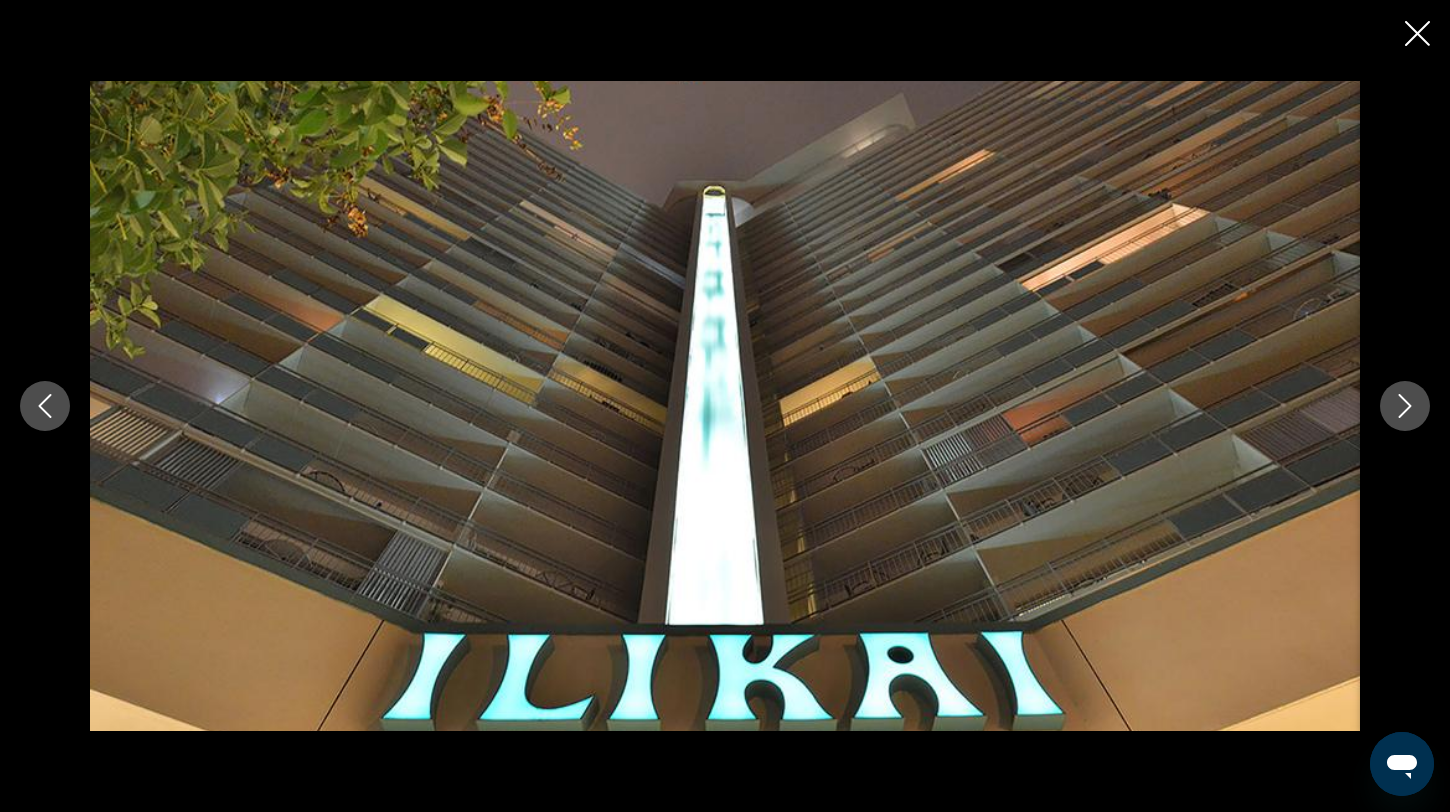 click 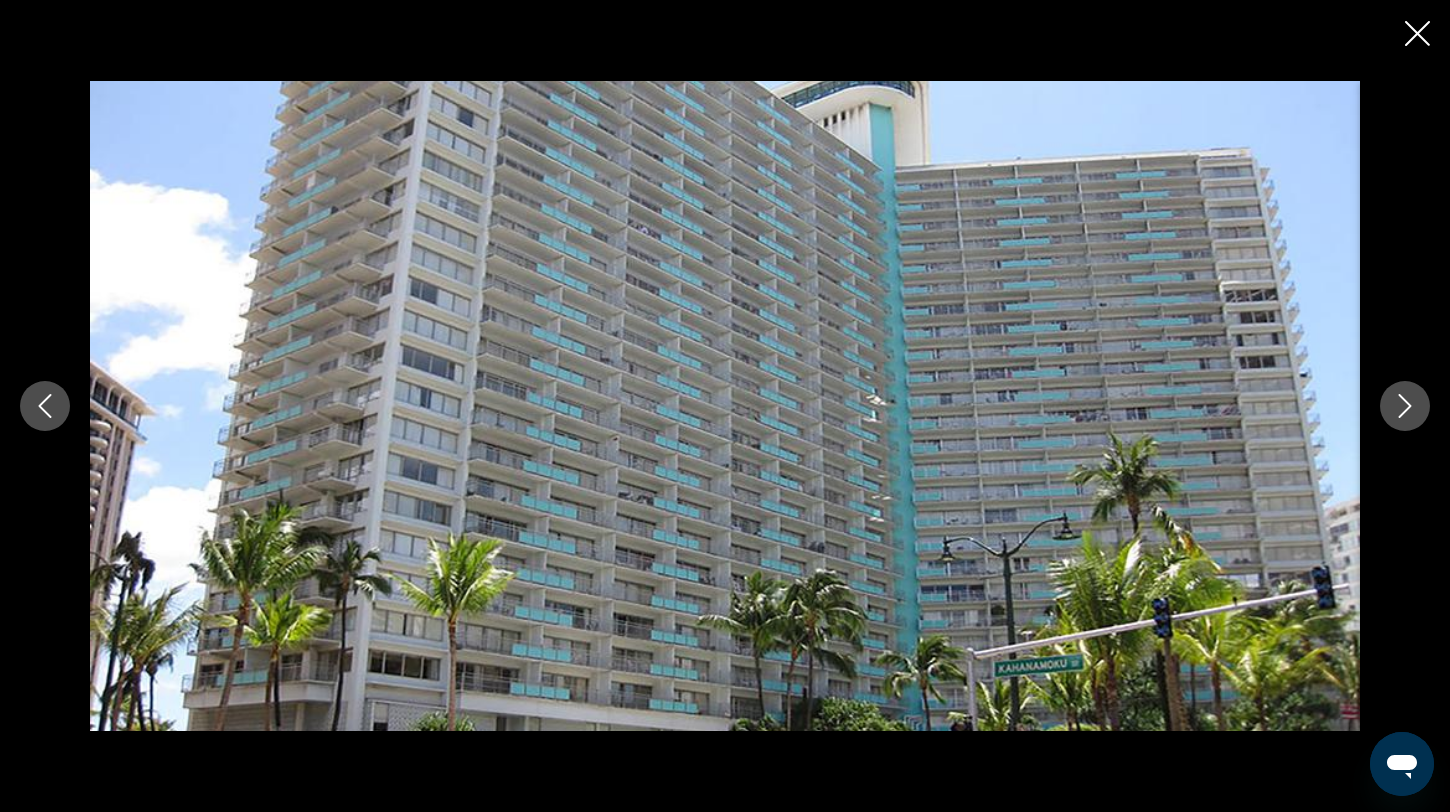 click 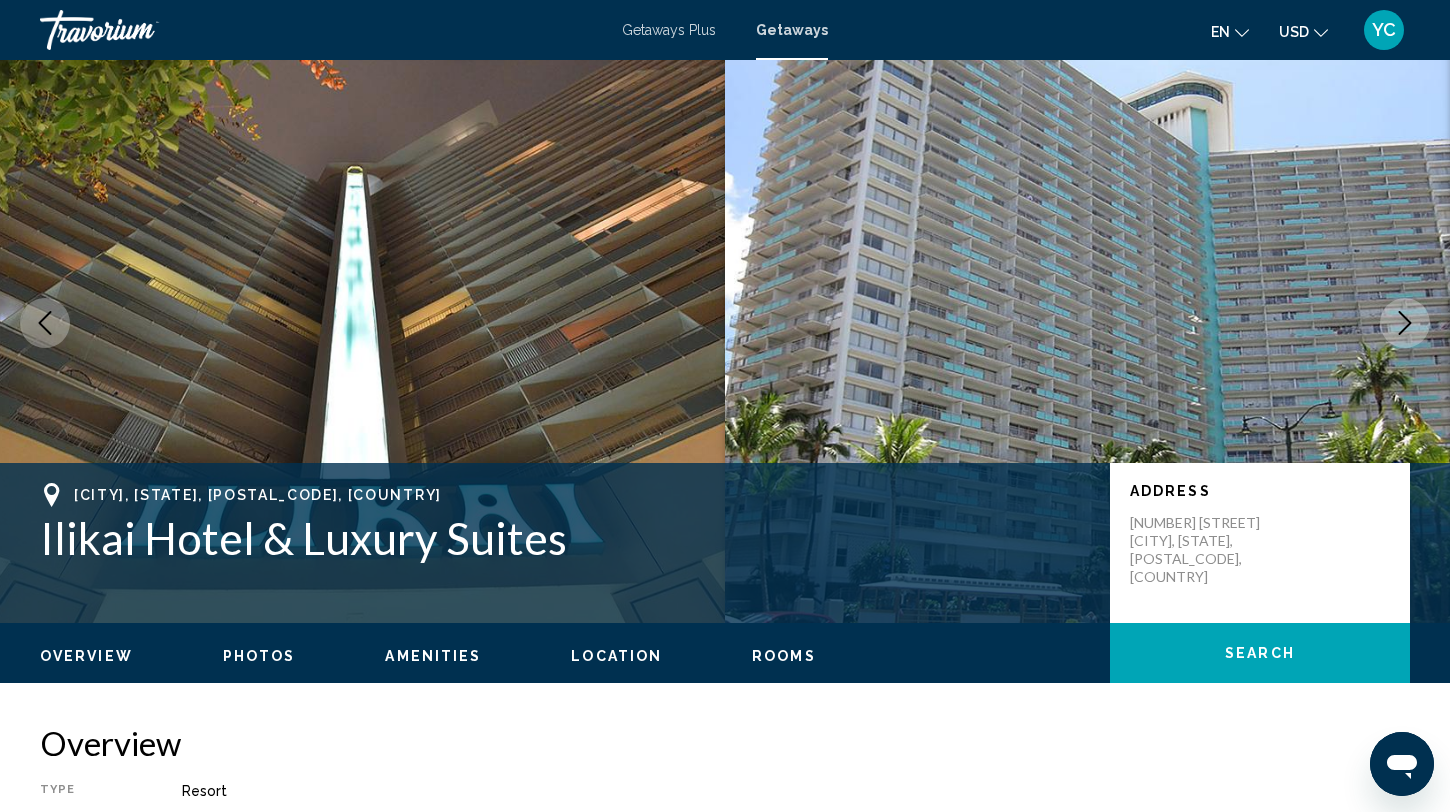 scroll, scrollTop: 0, scrollLeft: 0, axis: both 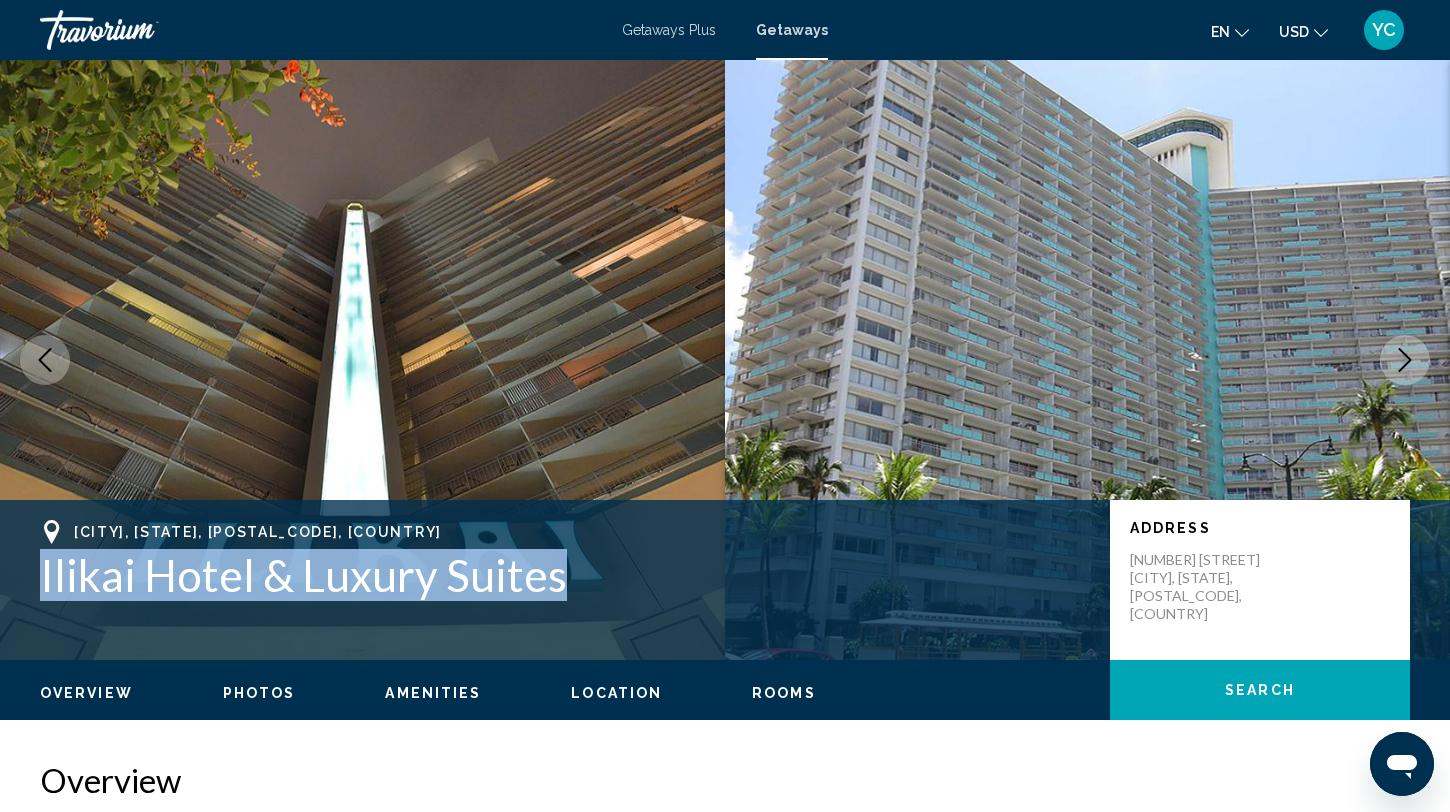 drag, startPoint x: 569, startPoint y: 574, endPoint x: 41, endPoint y: 568, distance: 528.0341 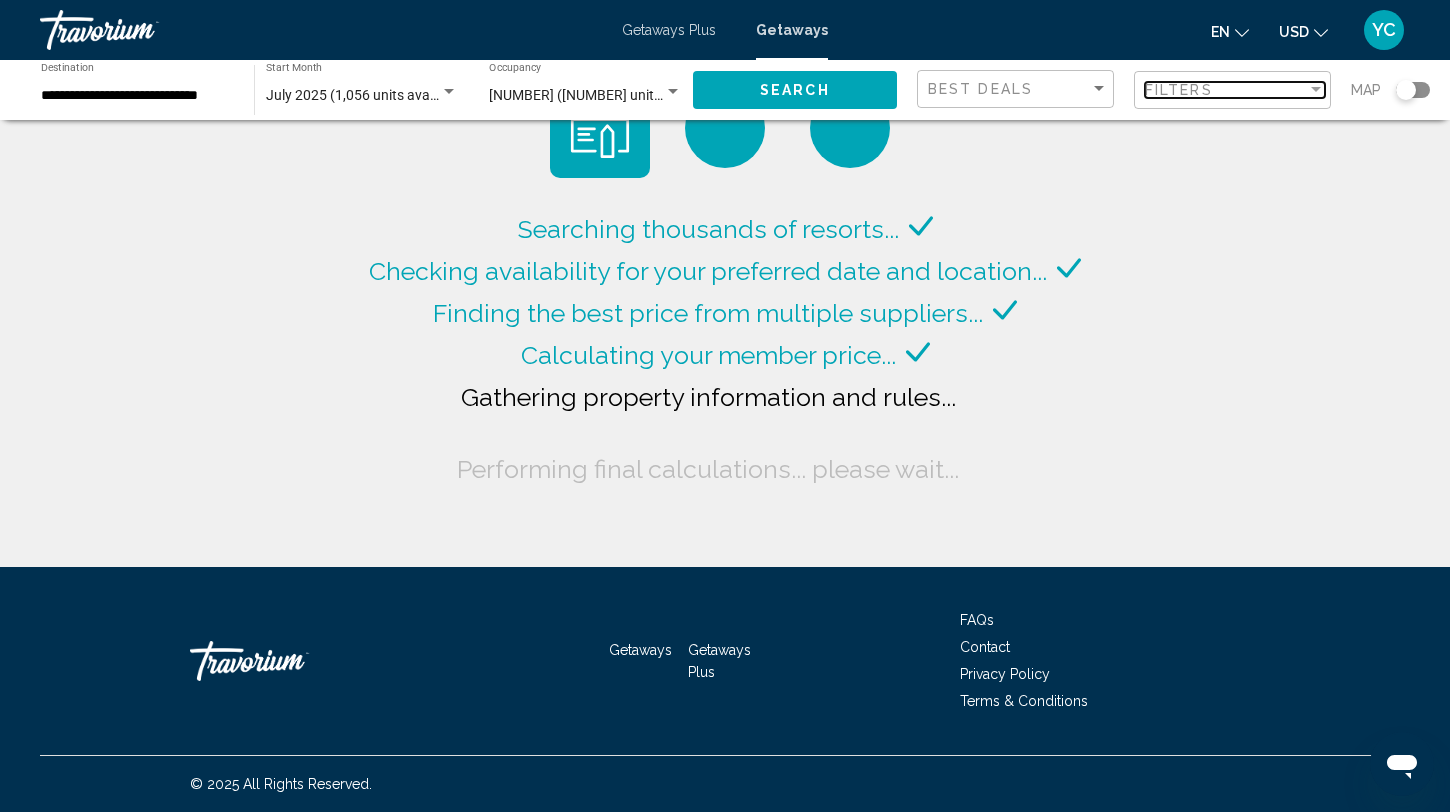 click on "Filters" at bounding box center (1179, 90) 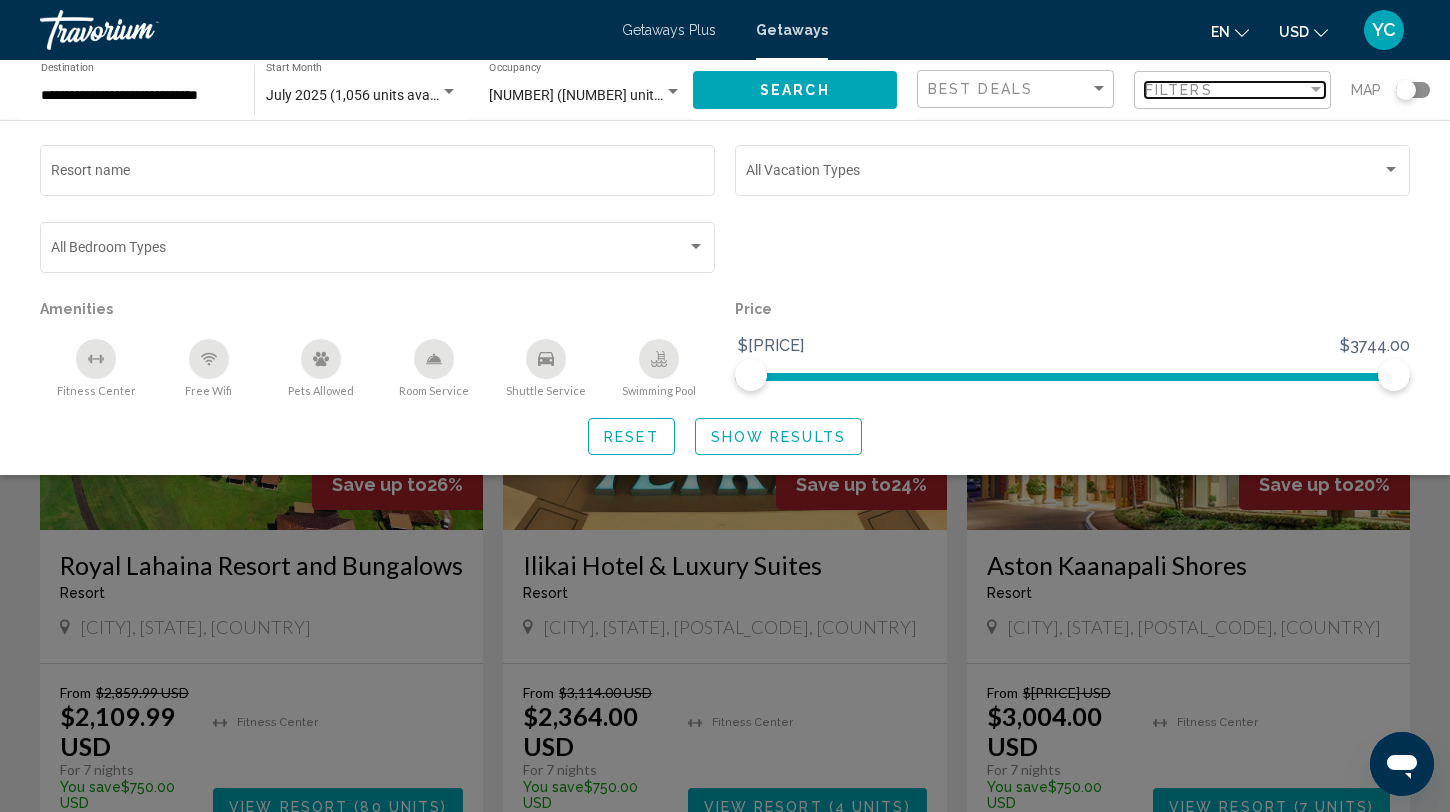 click on "Filters" at bounding box center [1226, 90] 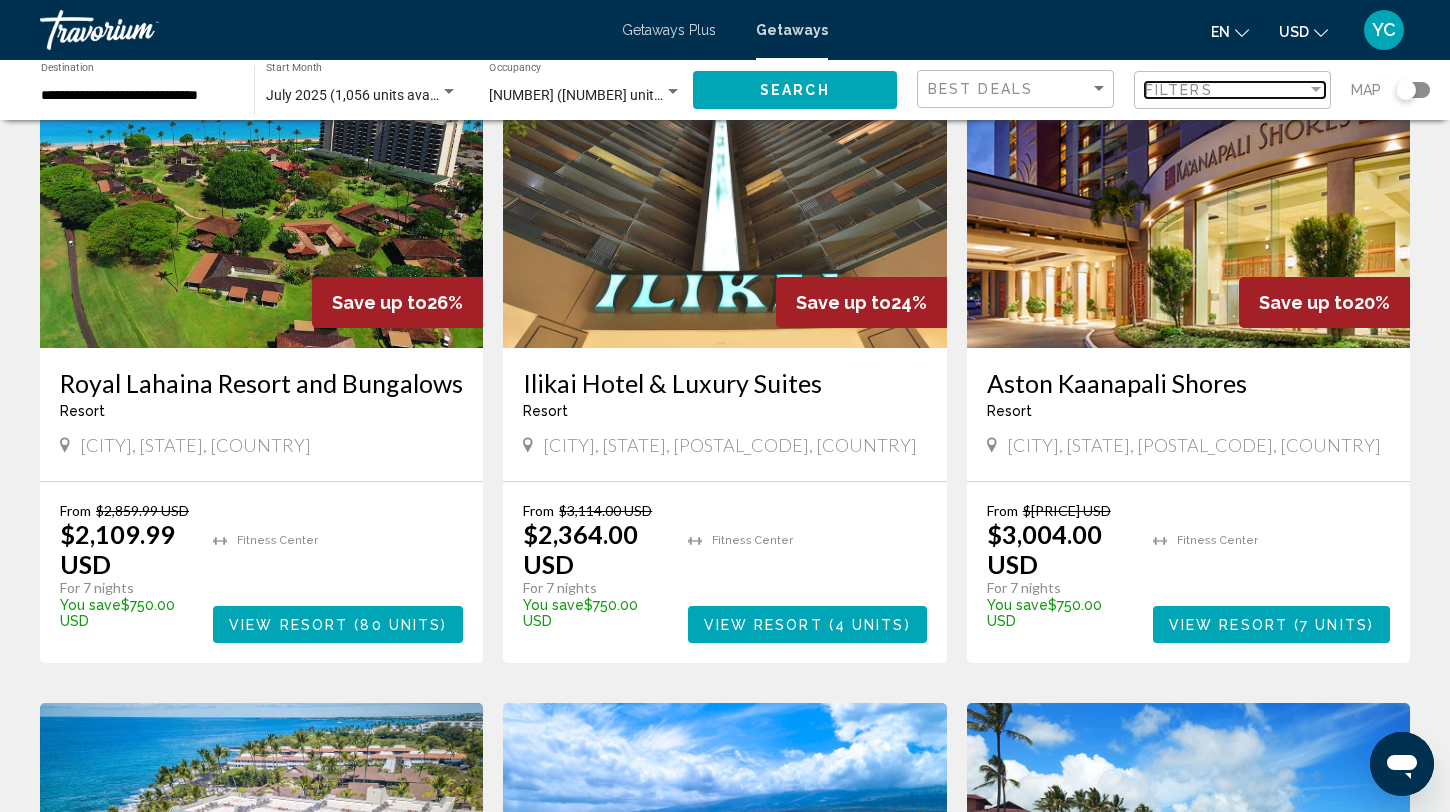 scroll, scrollTop: 206, scrollLeft: 0, axis: vertical 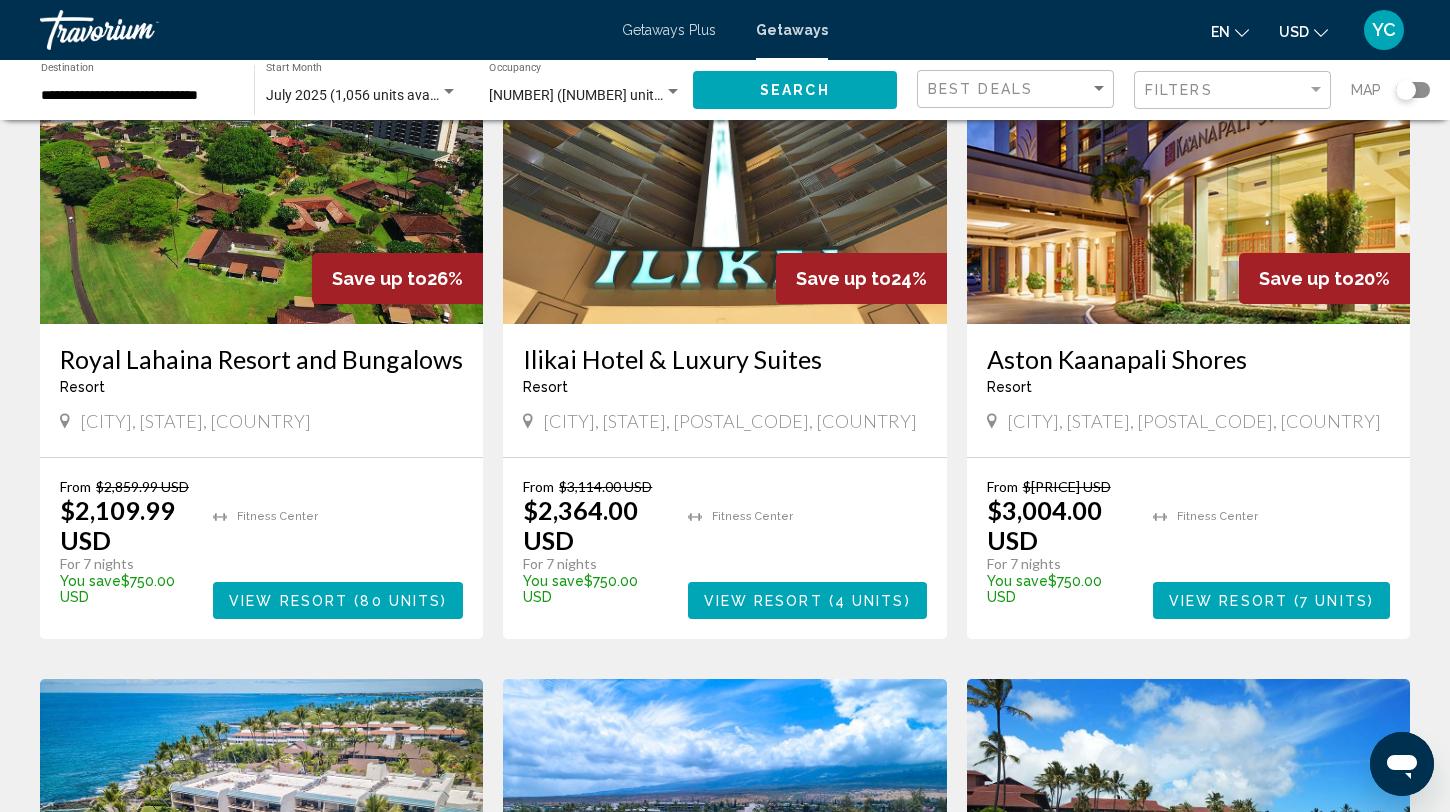 click at bounding box center (1188, 164) 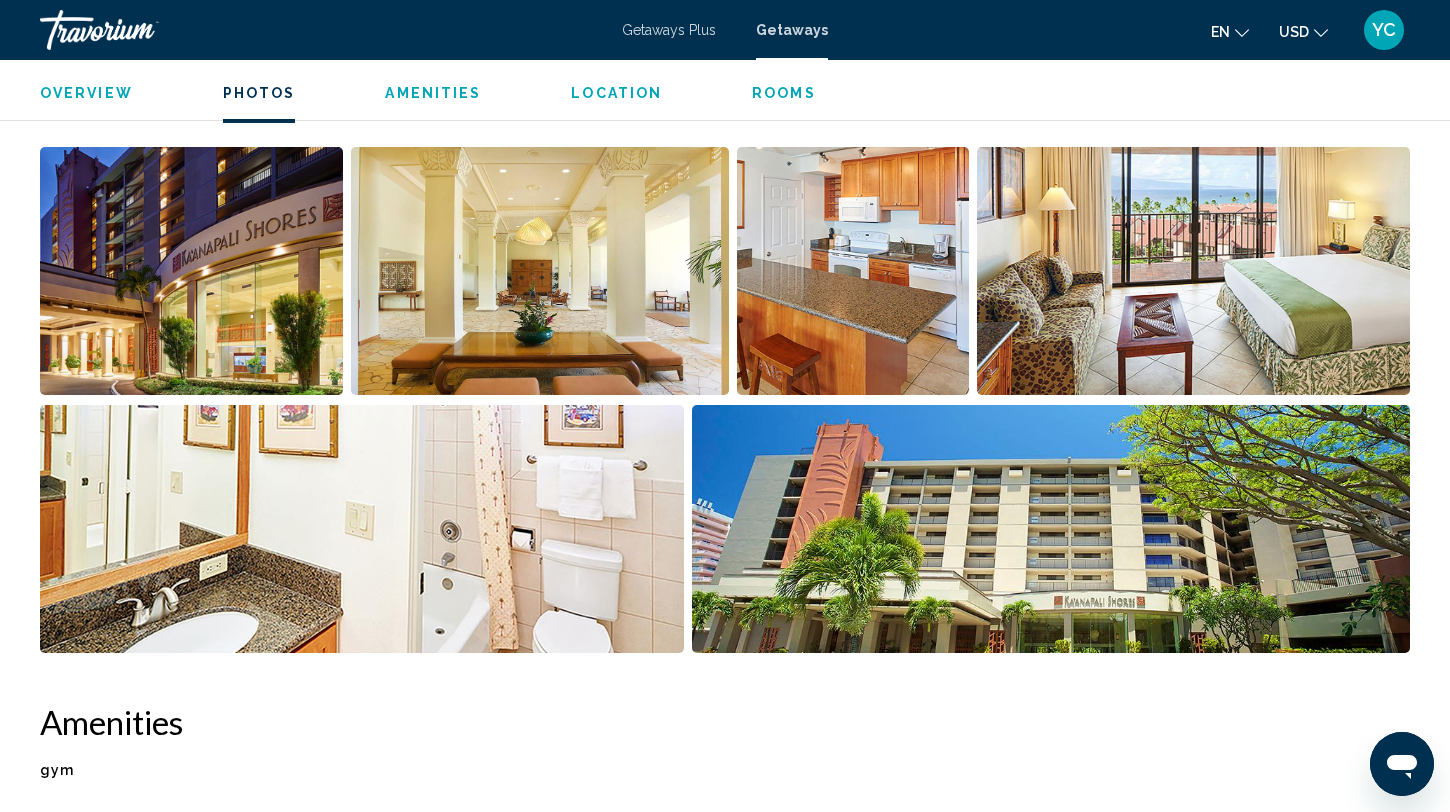 scroll, scrollTop: 898, scrollLeft: 0, axis: vertical 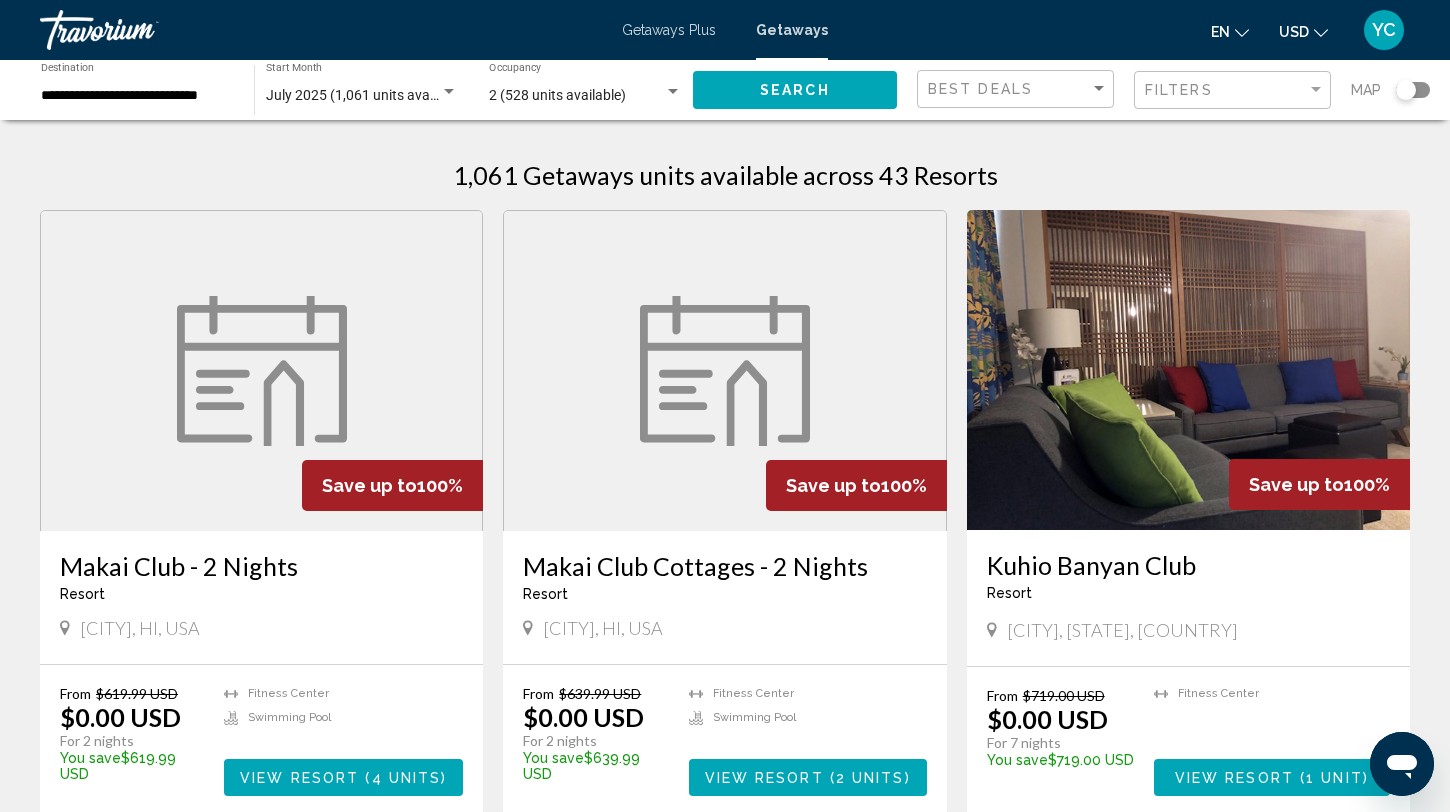 click on "Filters" 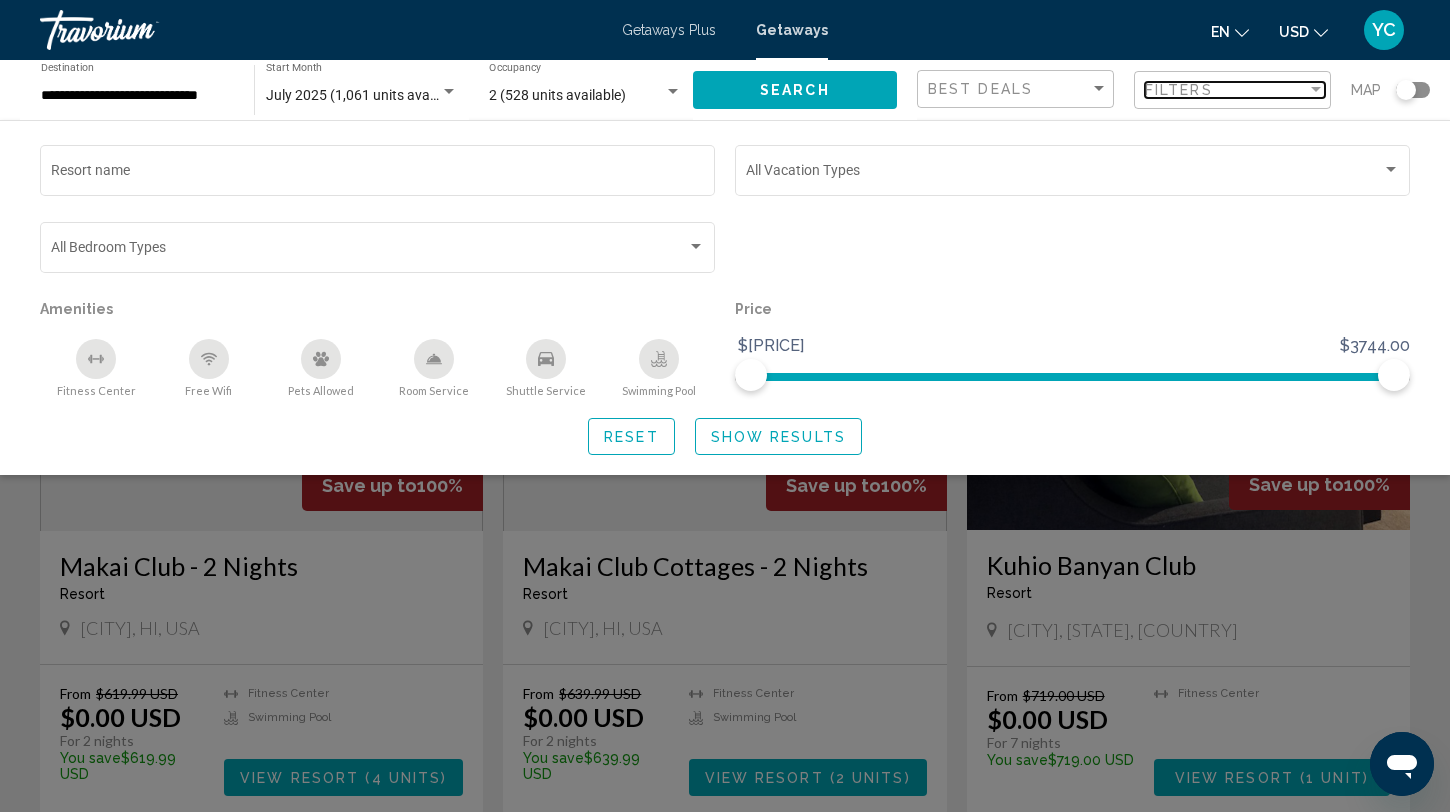 click on "Filters" at bounding box center (1179, 90) 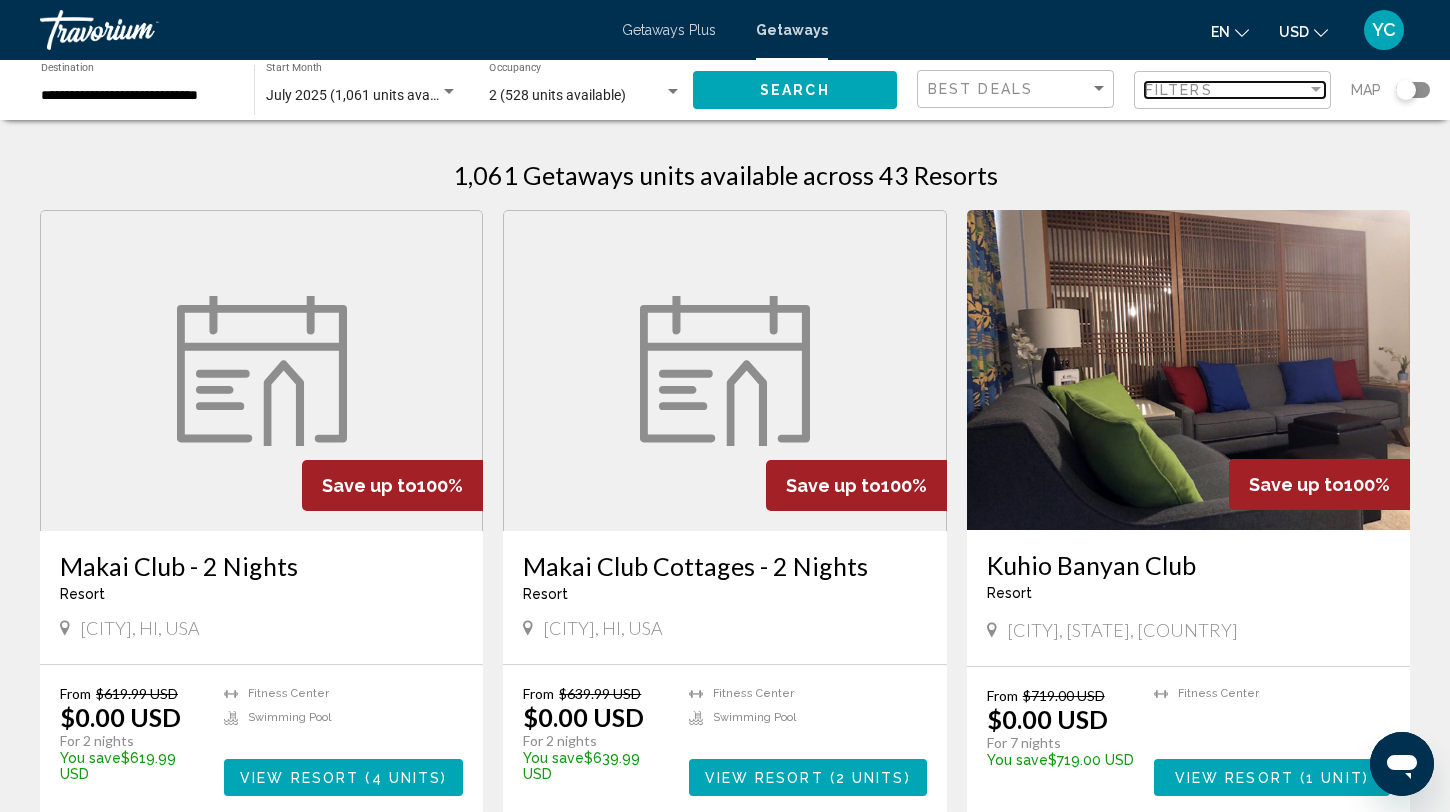 click on "Filters" at bounding box center [1179, 90] 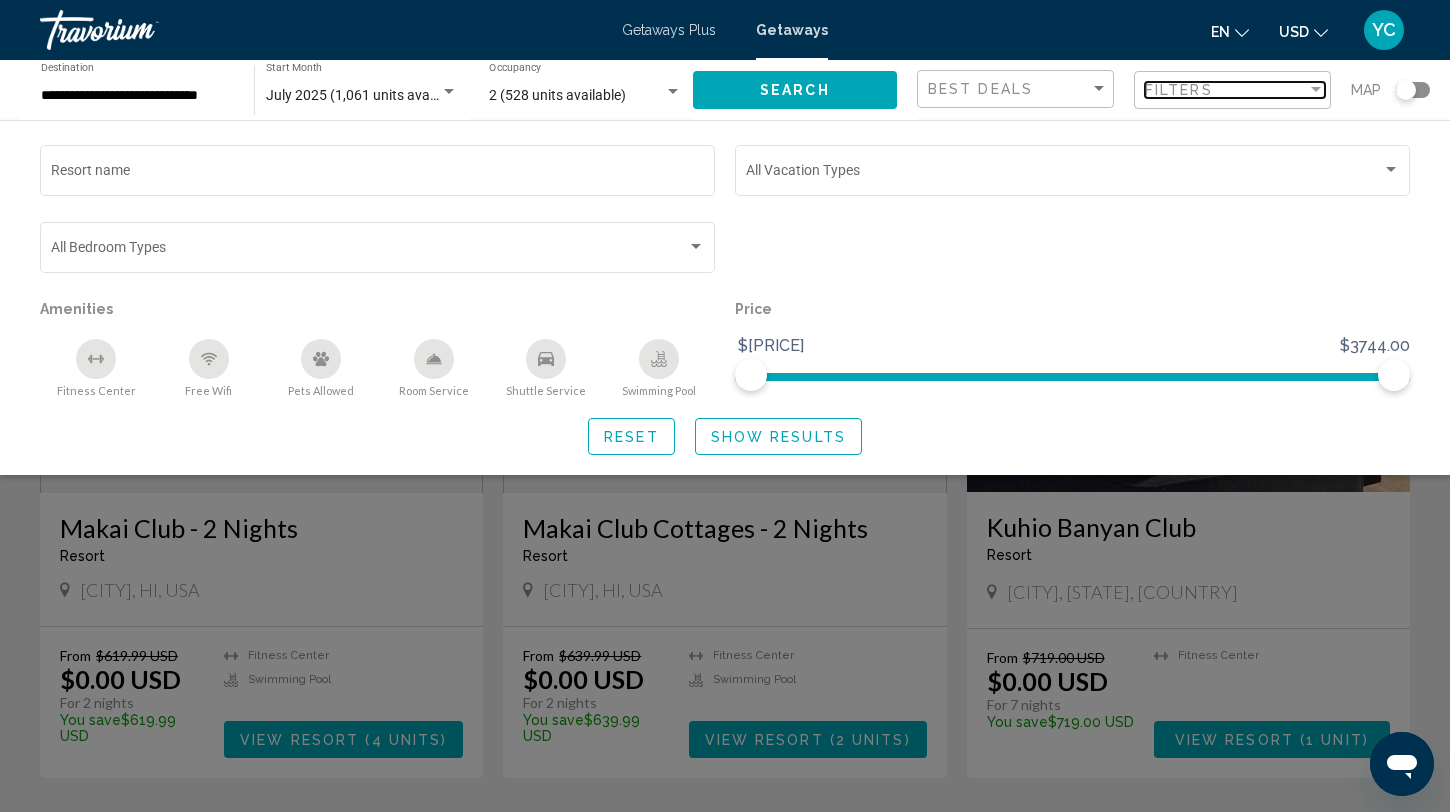 scroll, scrollTop: 35, scrollLeft: 0, axis: vertical 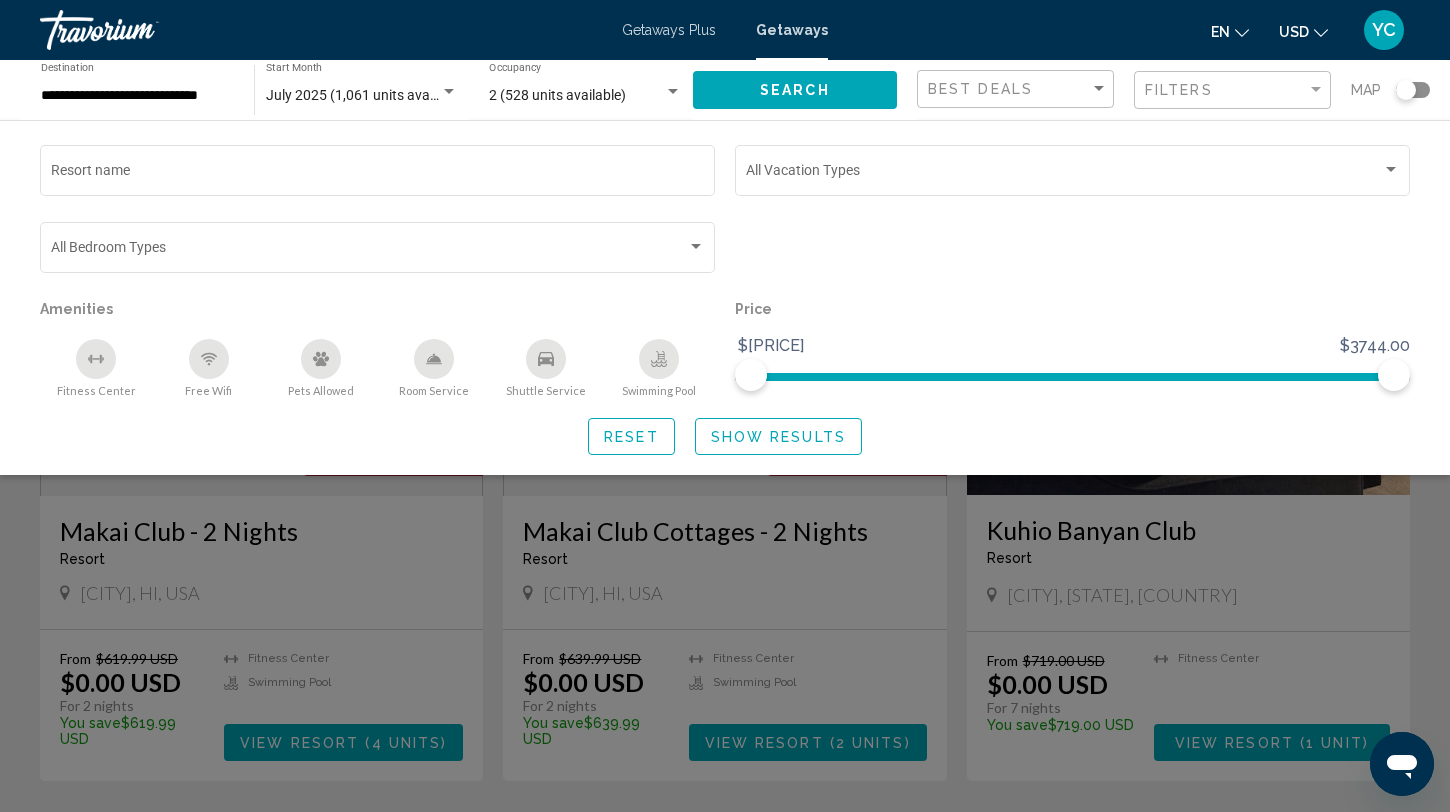 click on "Reset Show Results" 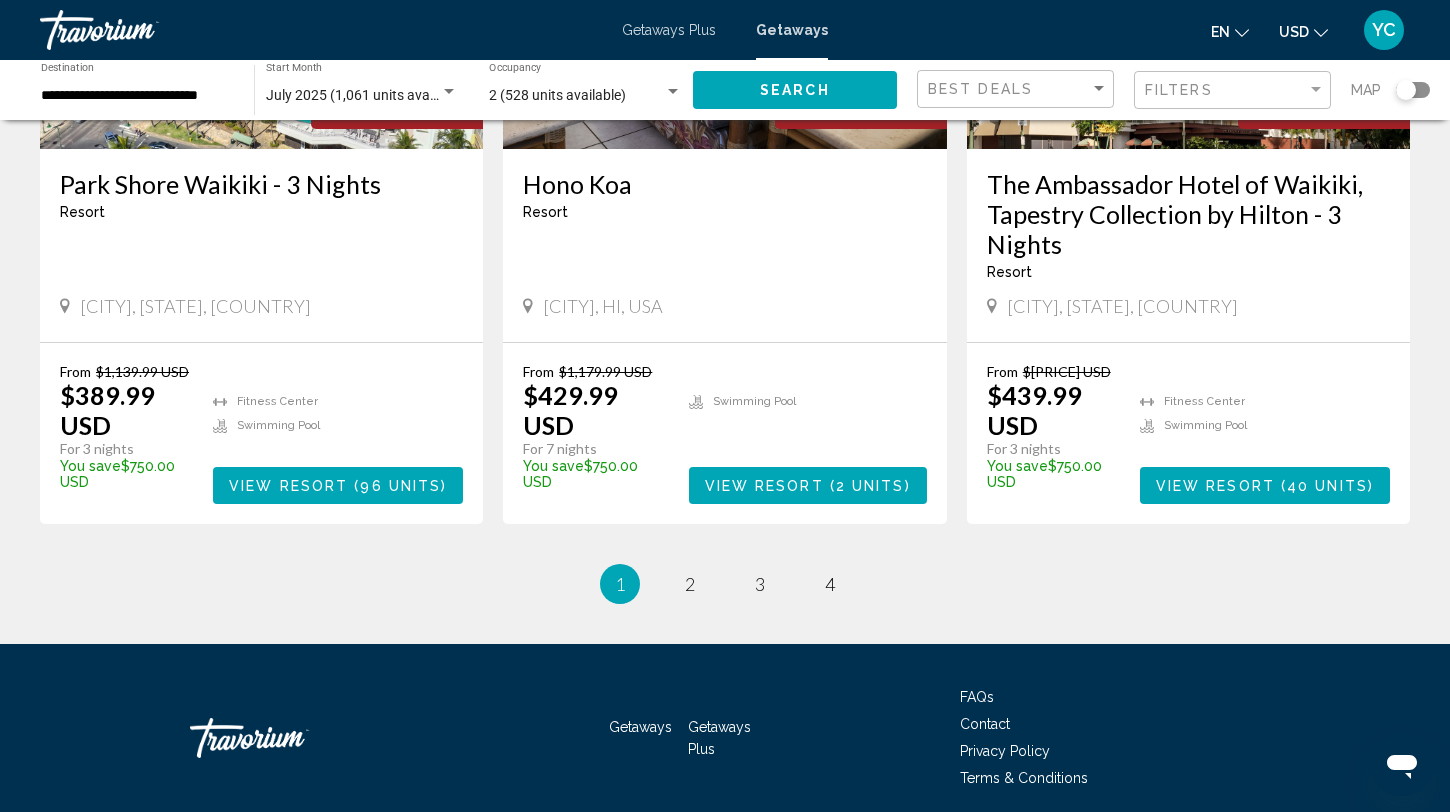 scroll, scrollTop: 2419, scrollLeft: 0, axis: vertical 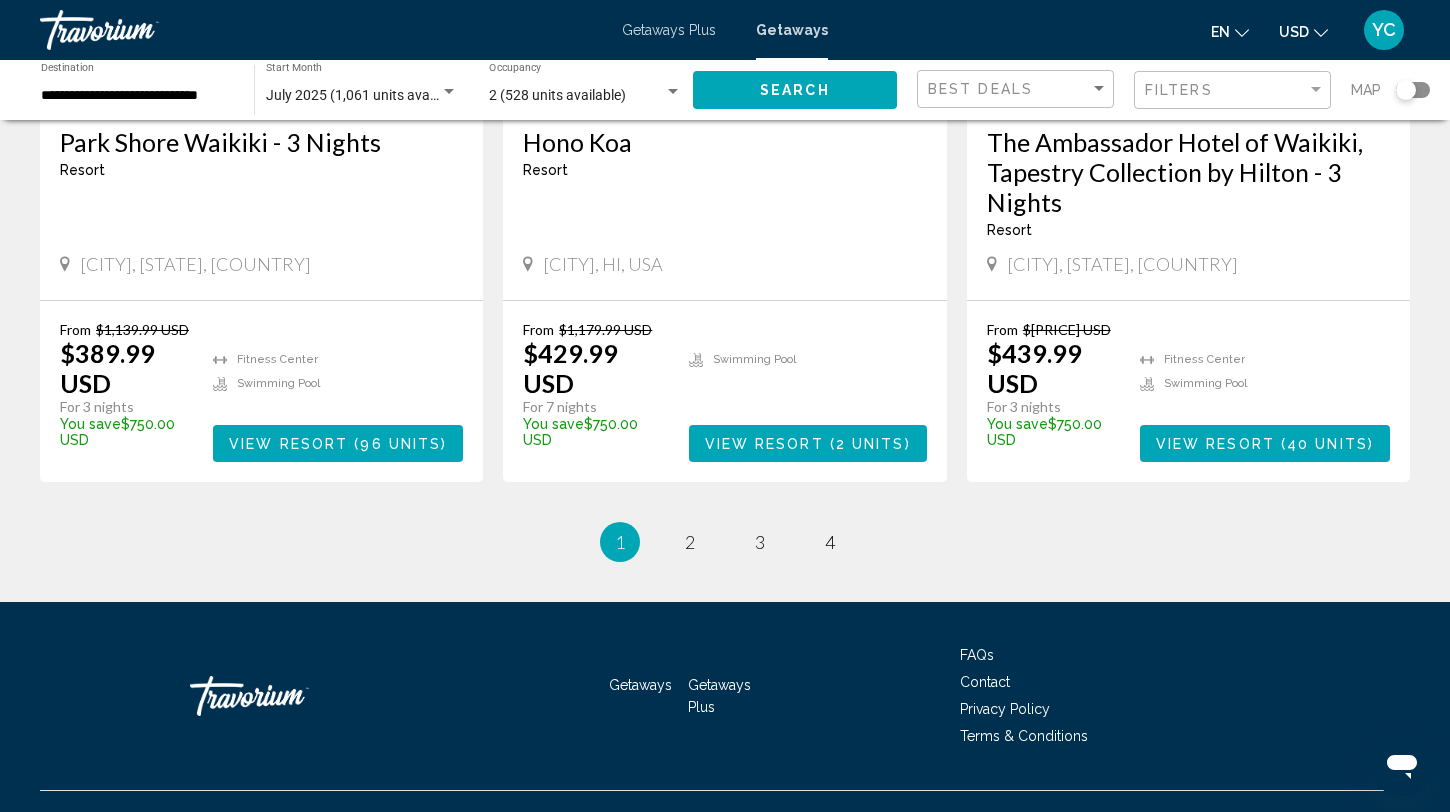 click on "page  2" at bounding box center [690, 542] 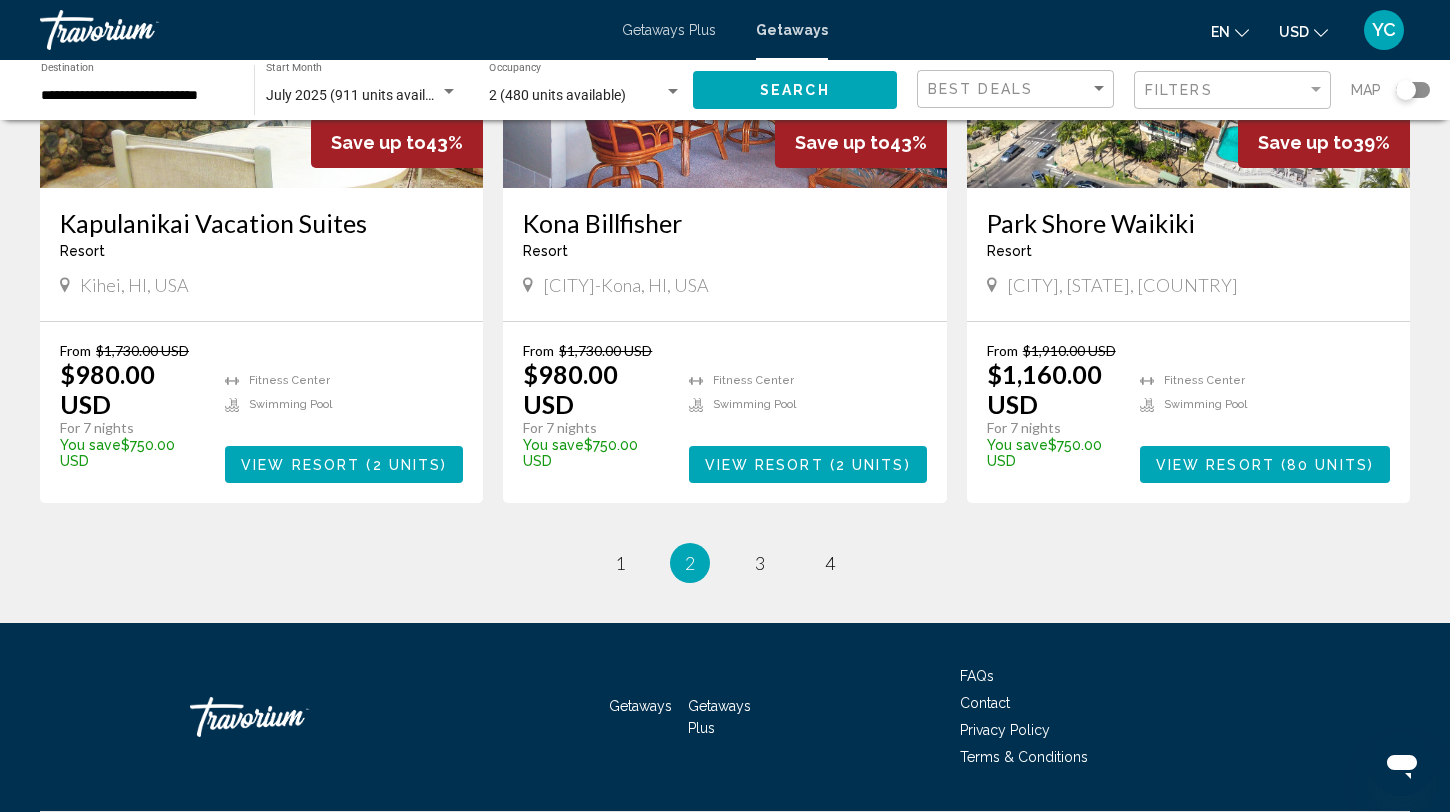scroll, scrollTop: 2543, scrollLeft: 0, axis: vertical 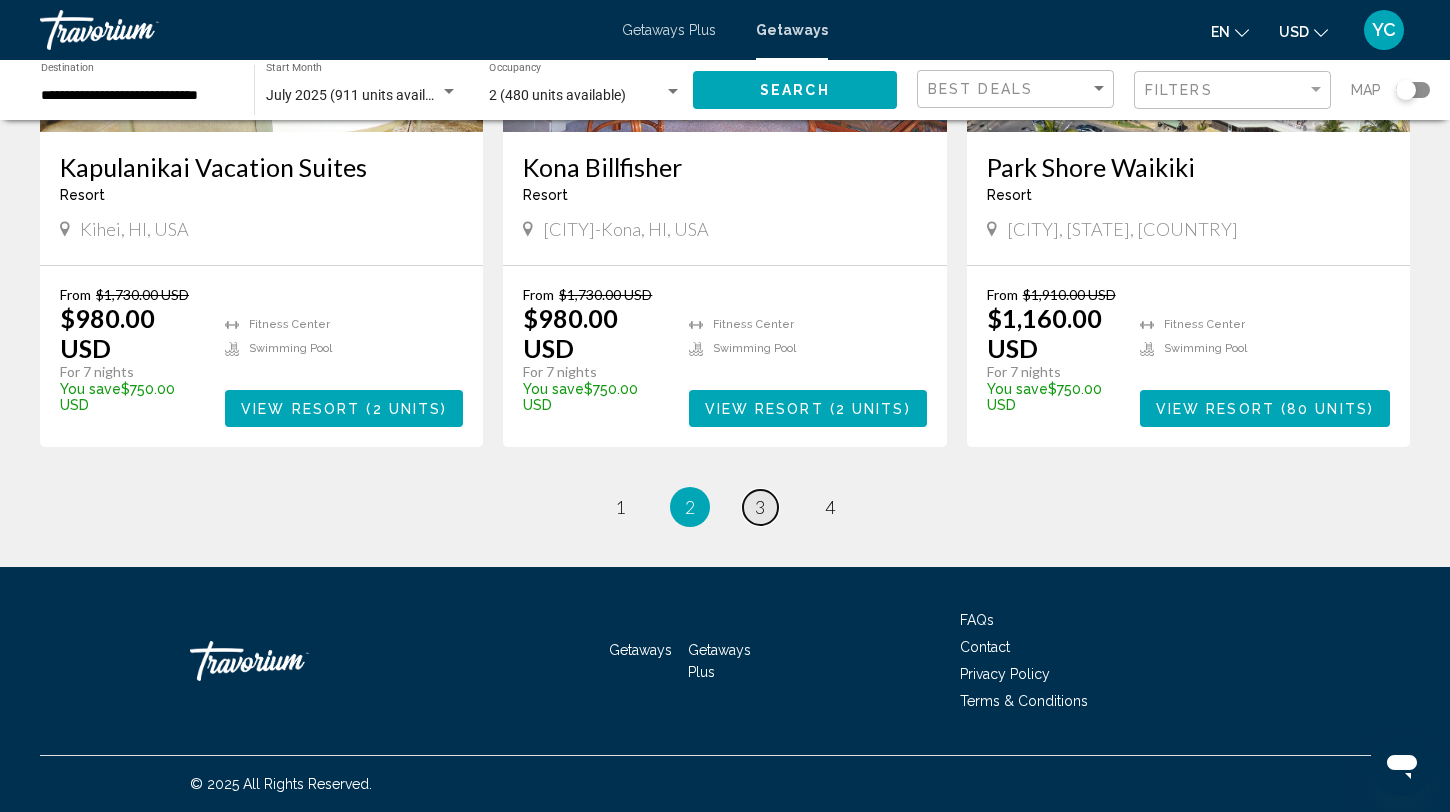 click on "3" at bounding box center [760, 507] 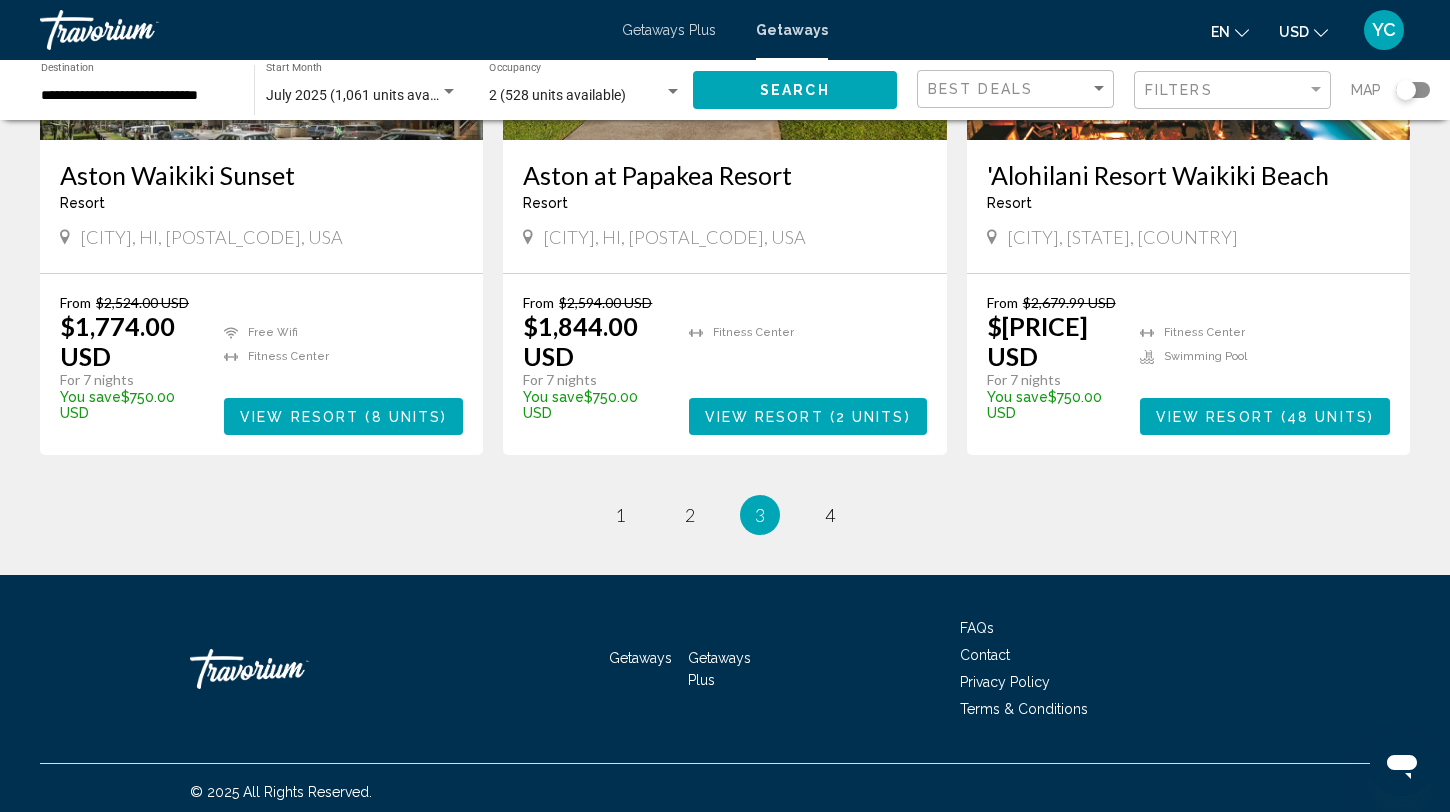 scroll, scrollTop: 2483, scrollLeft: 0, axis: vertical 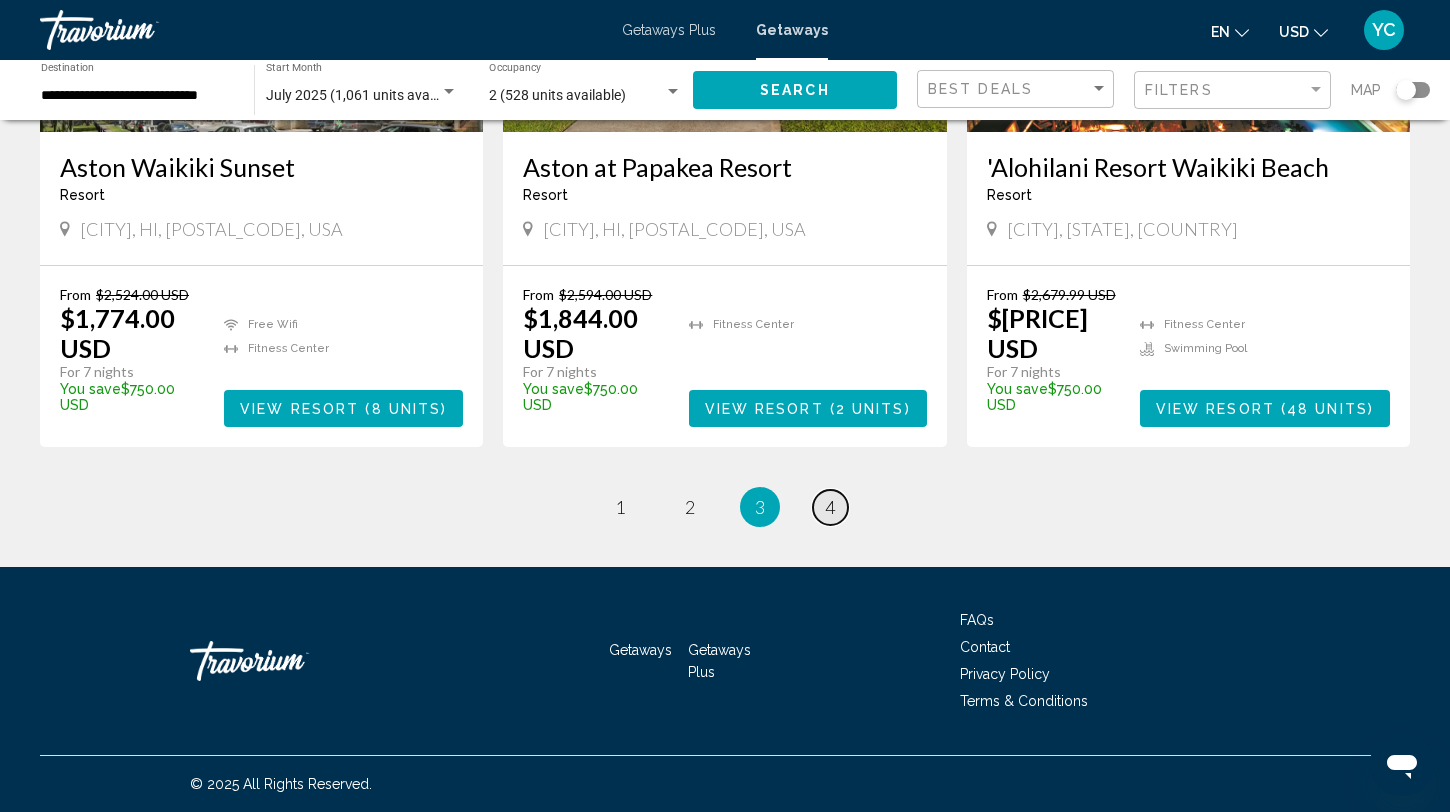 click on "4" at bounding box center (830, 507) 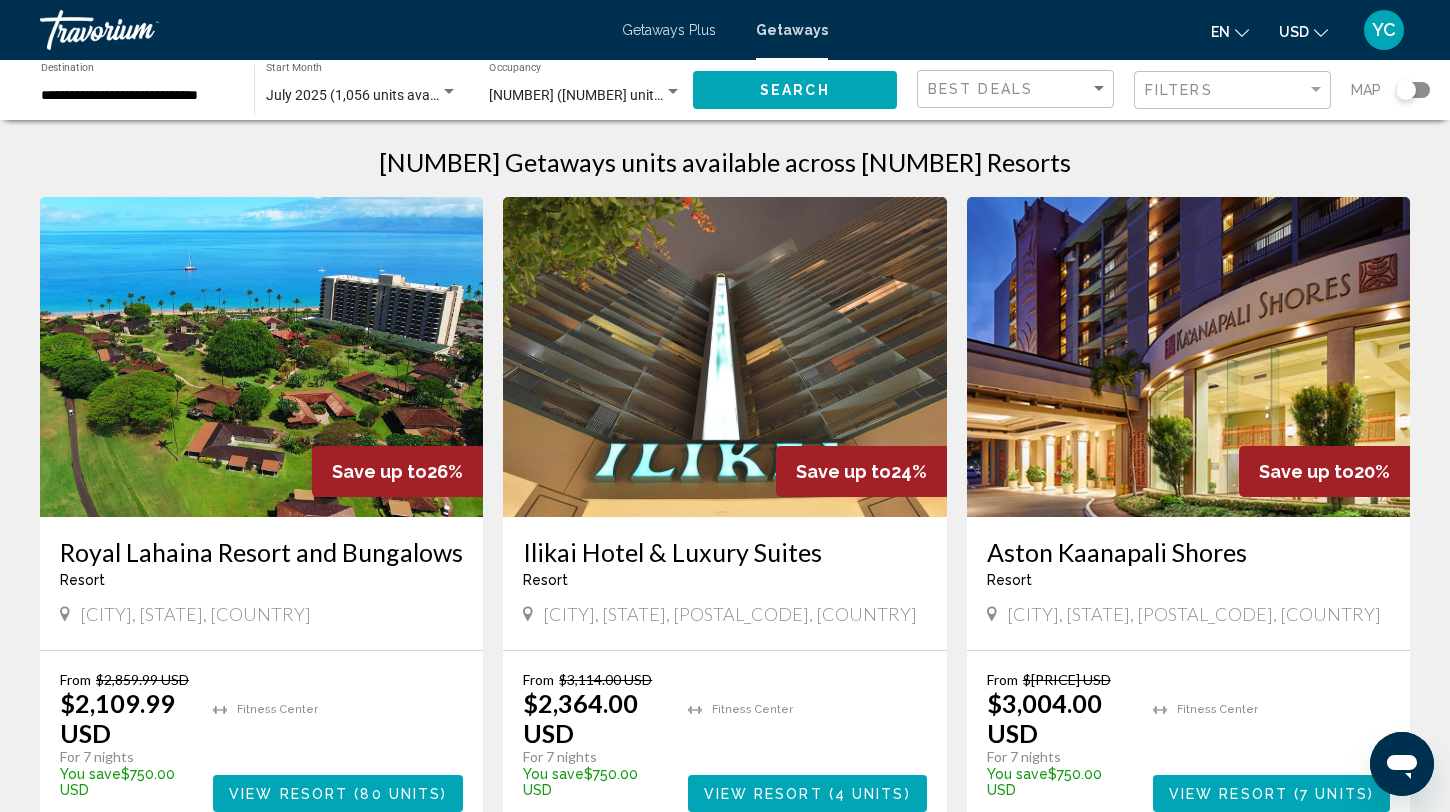scroll, scrollTop: 18, scrollLeft: 0, axis: vertical 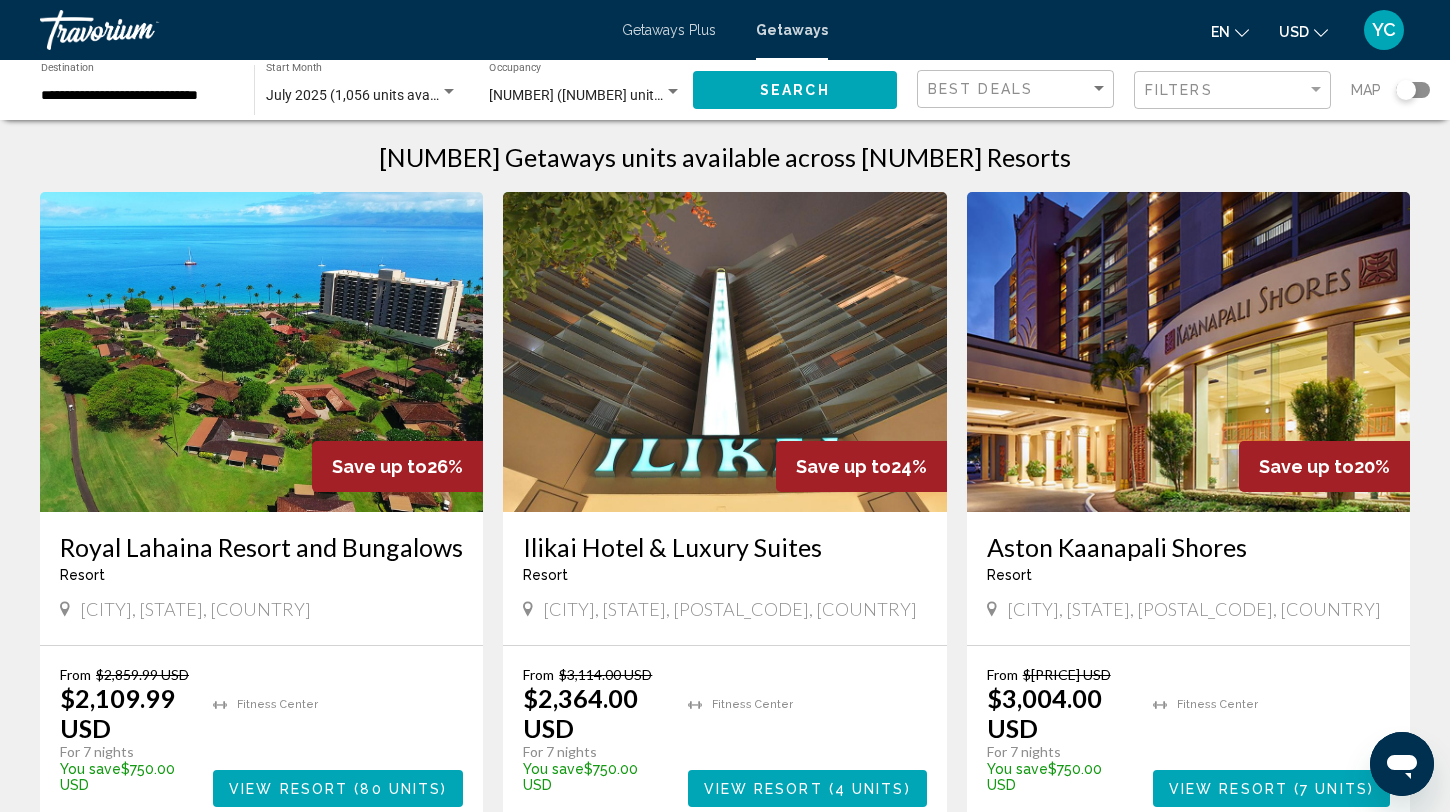 click at bounding box center (261, 352) 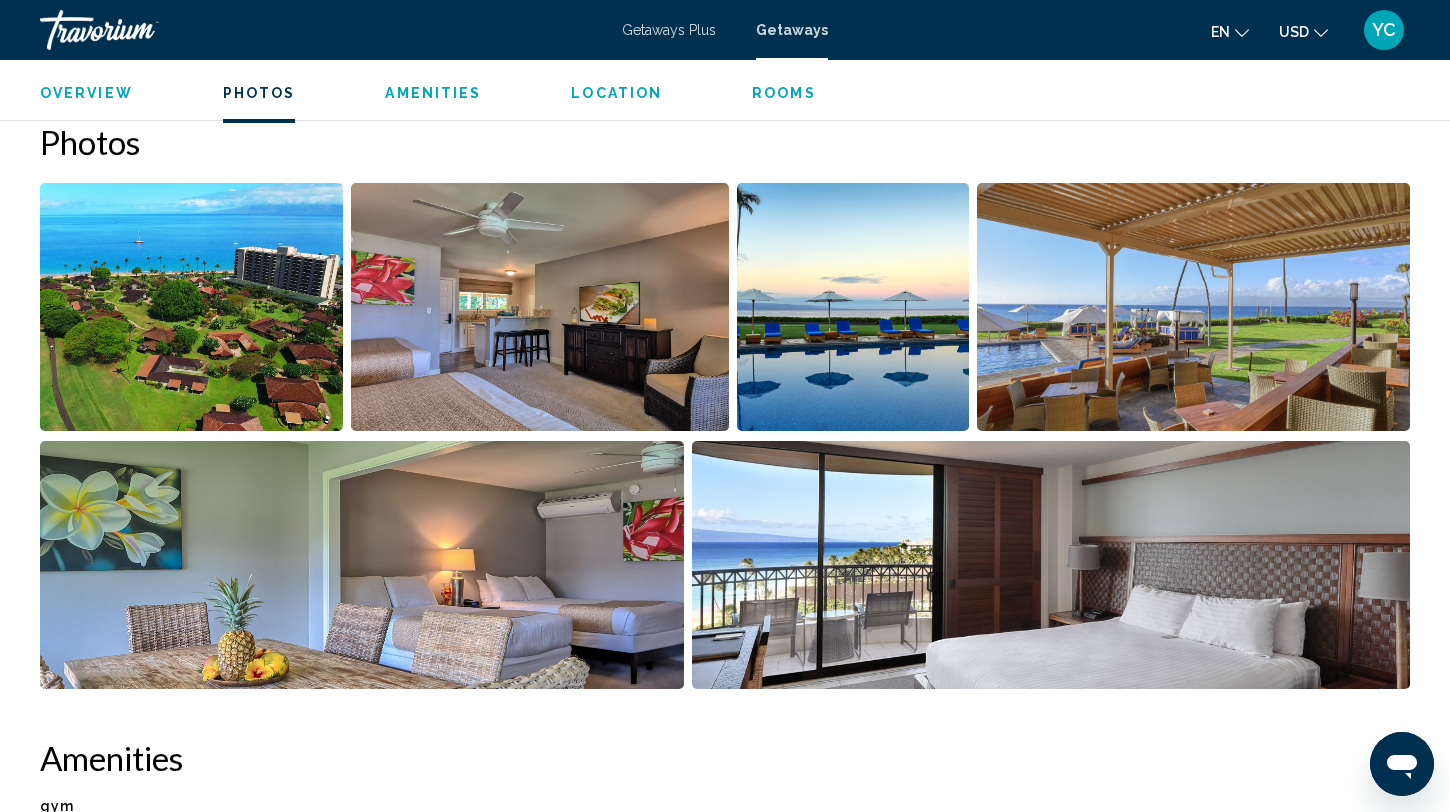 scroll, scrollTop: 908, scrollLeft: 0, axis: vertical 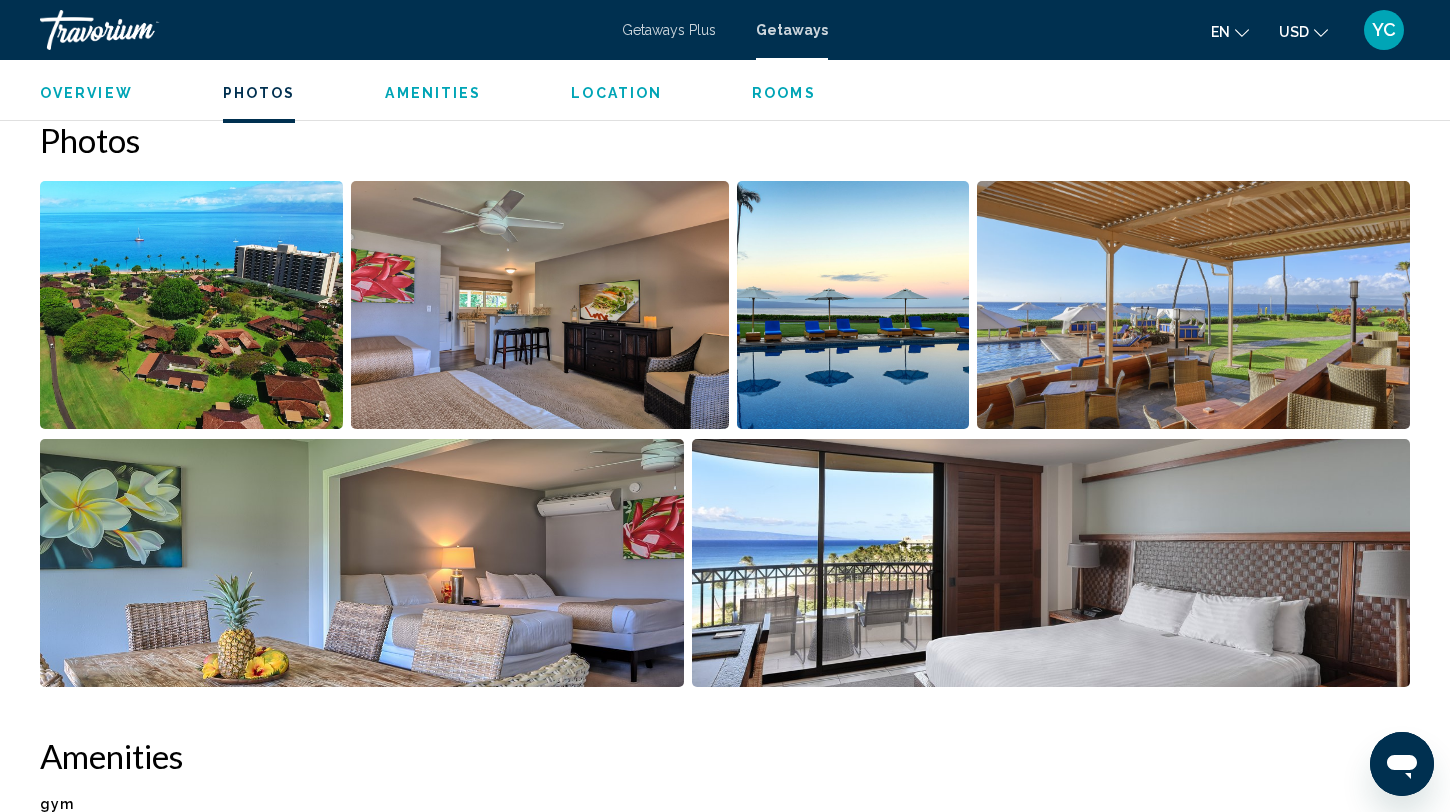 click at bounding box center [191, 305] 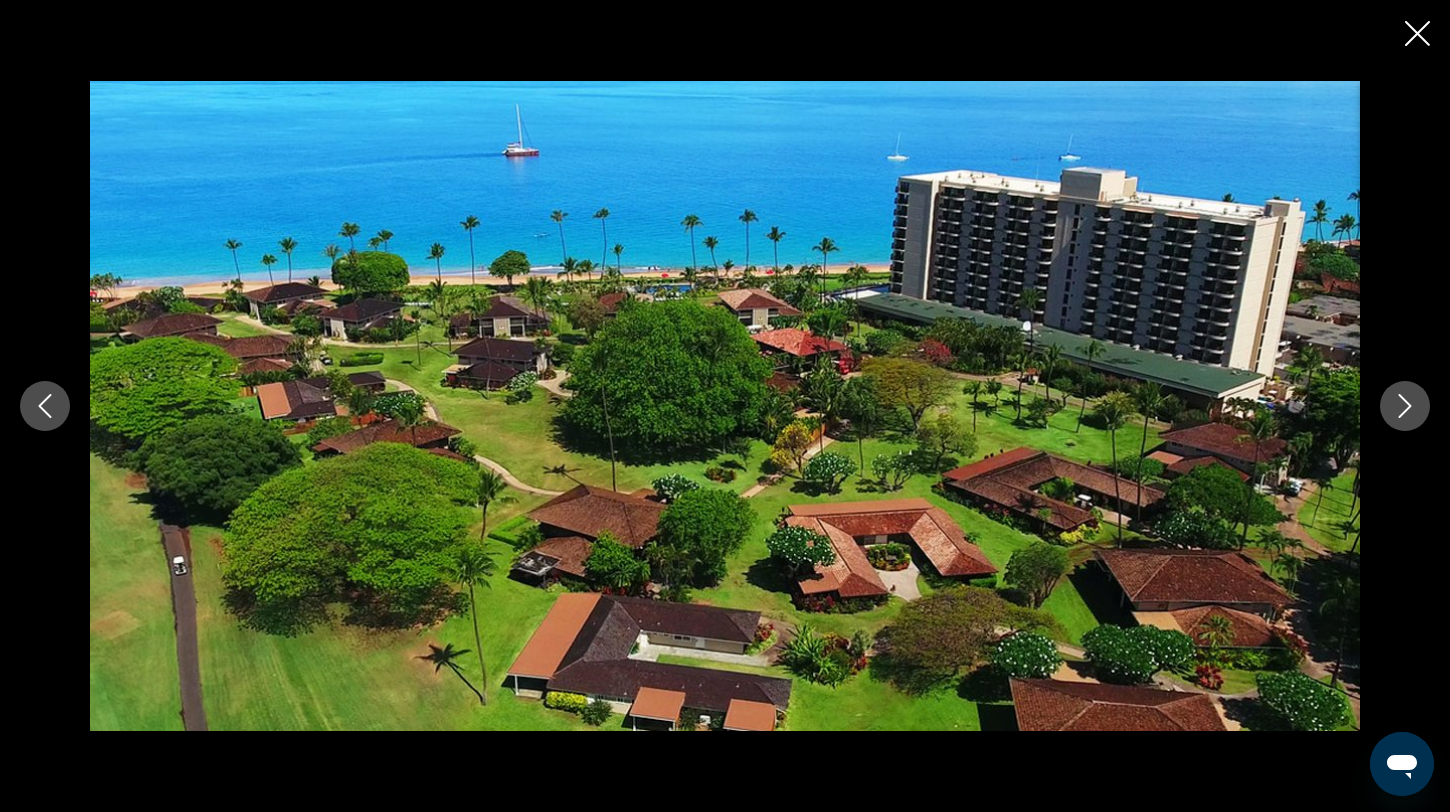 click 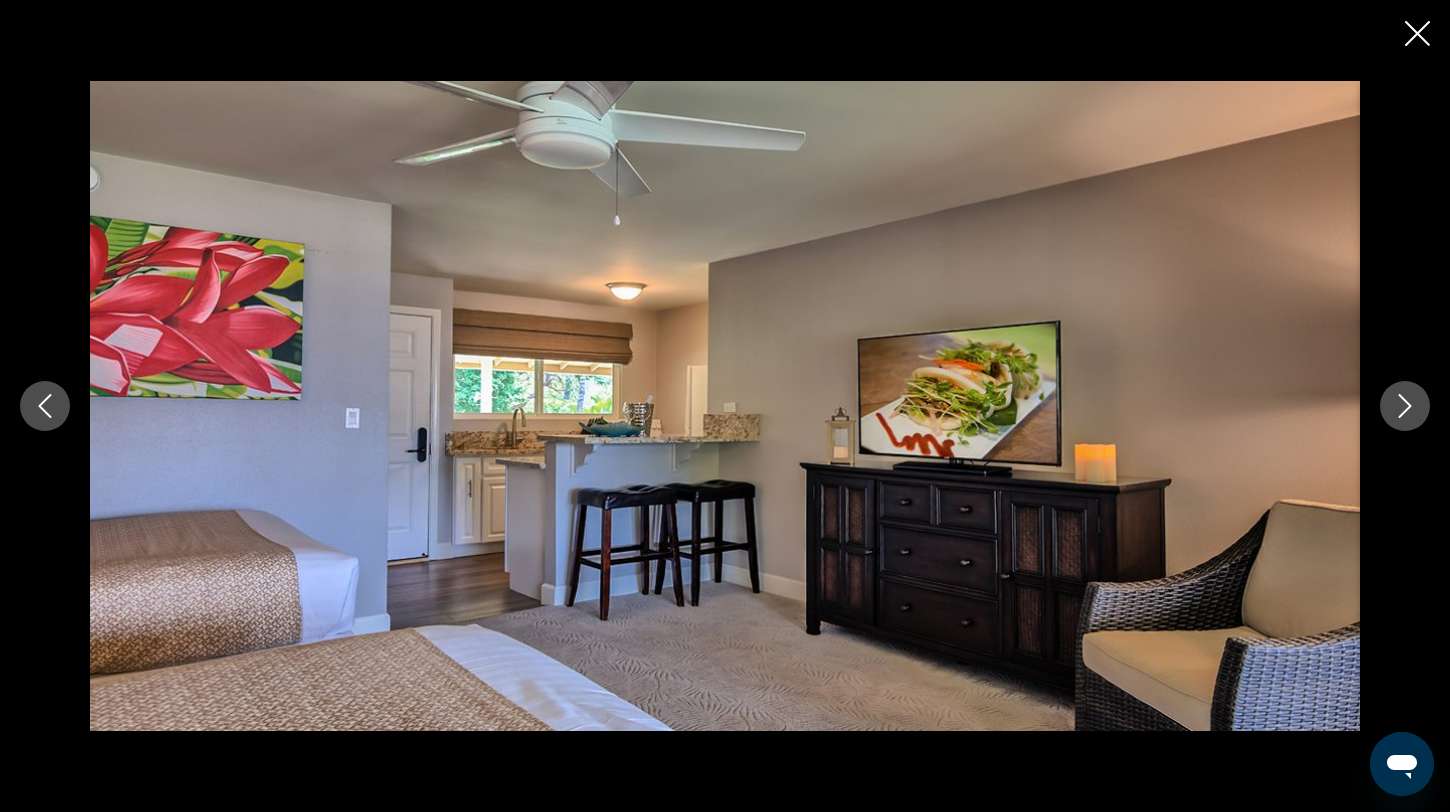 click 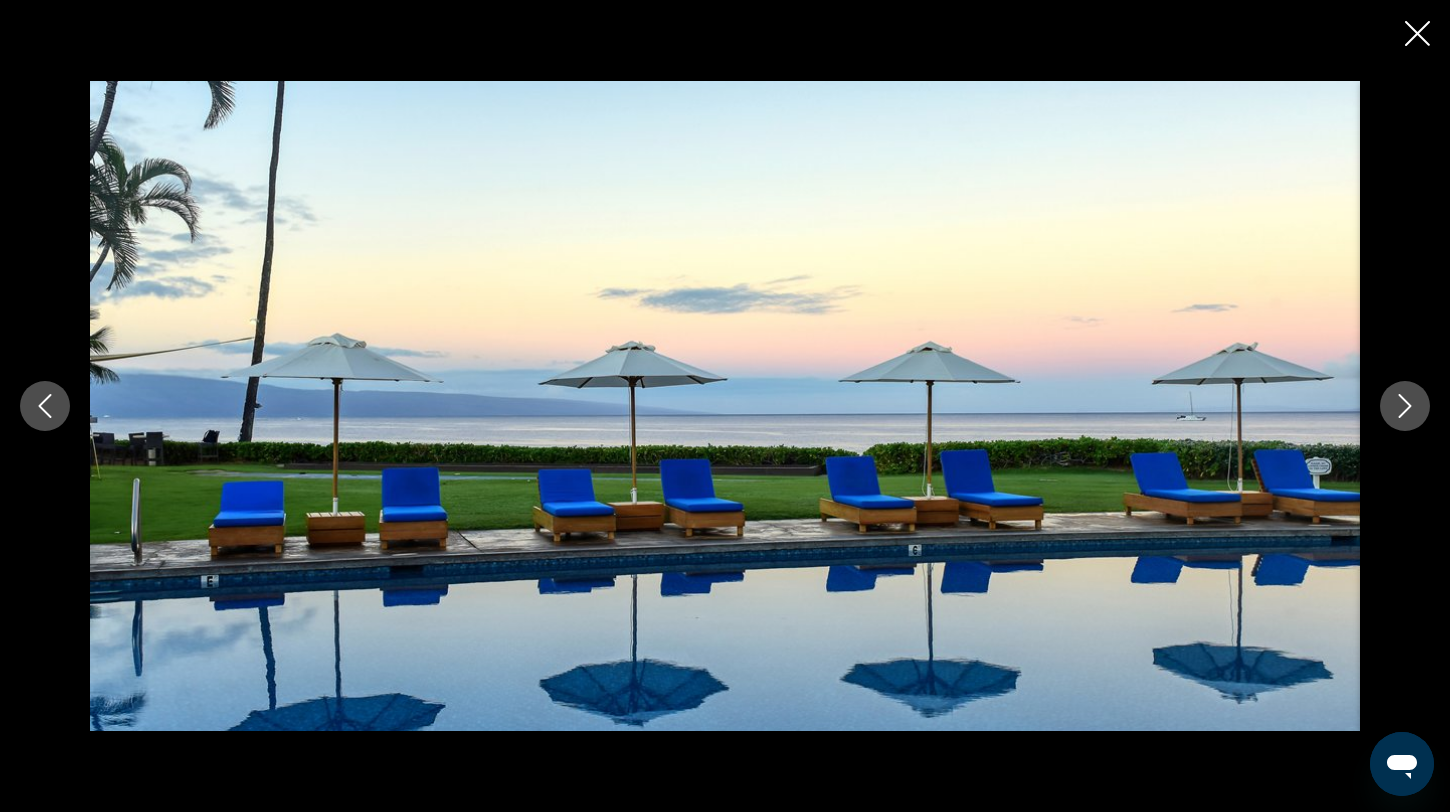 click 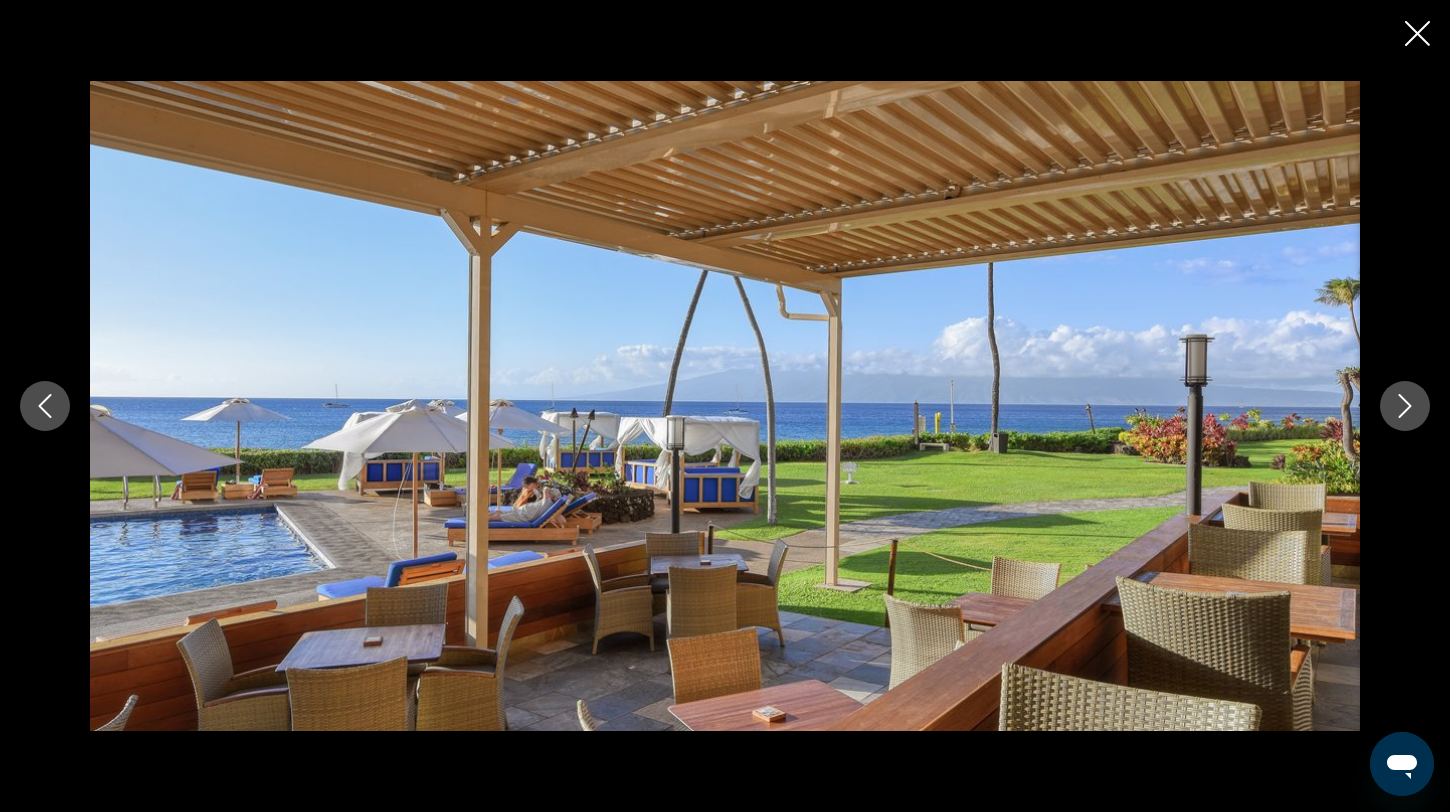 click 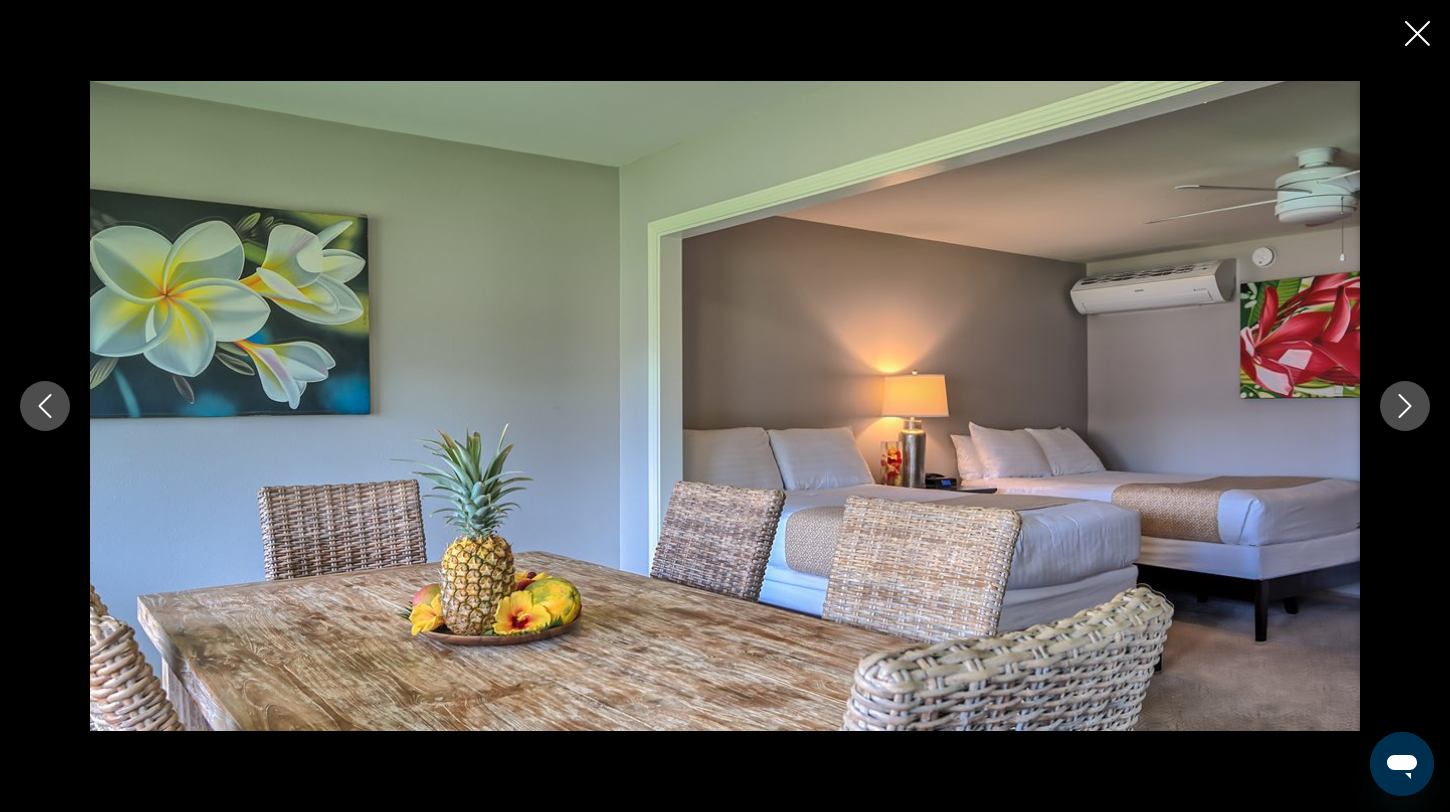 click 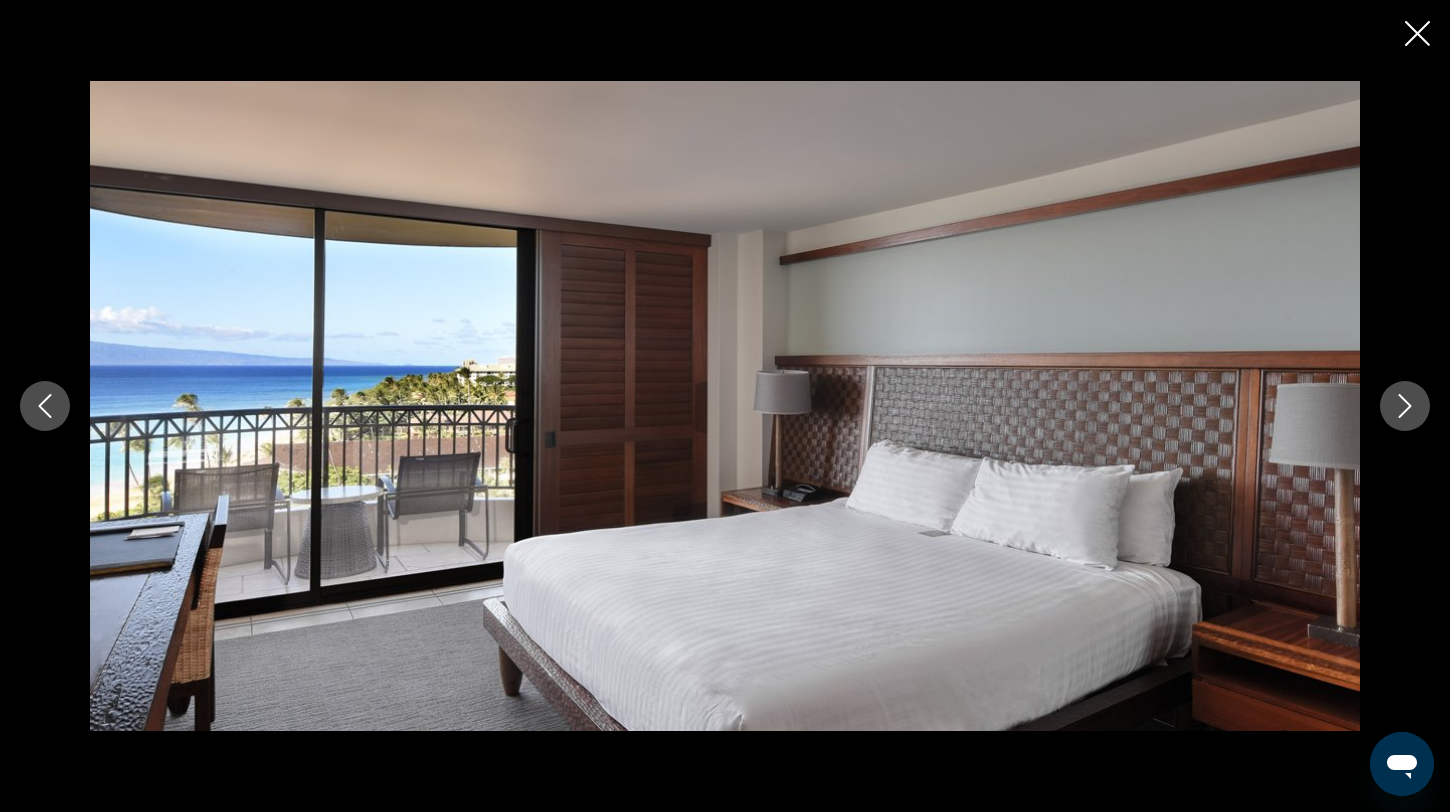 click 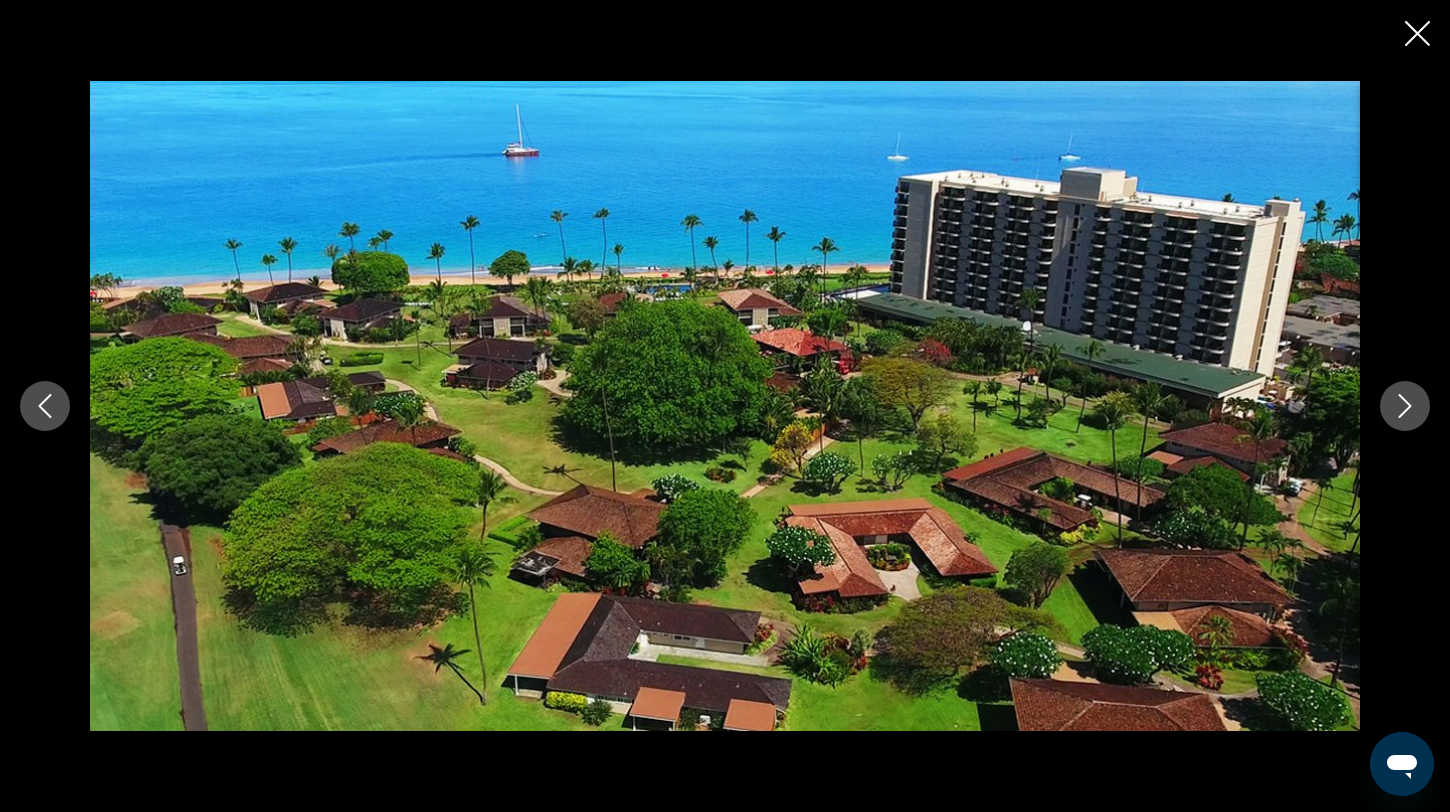 click 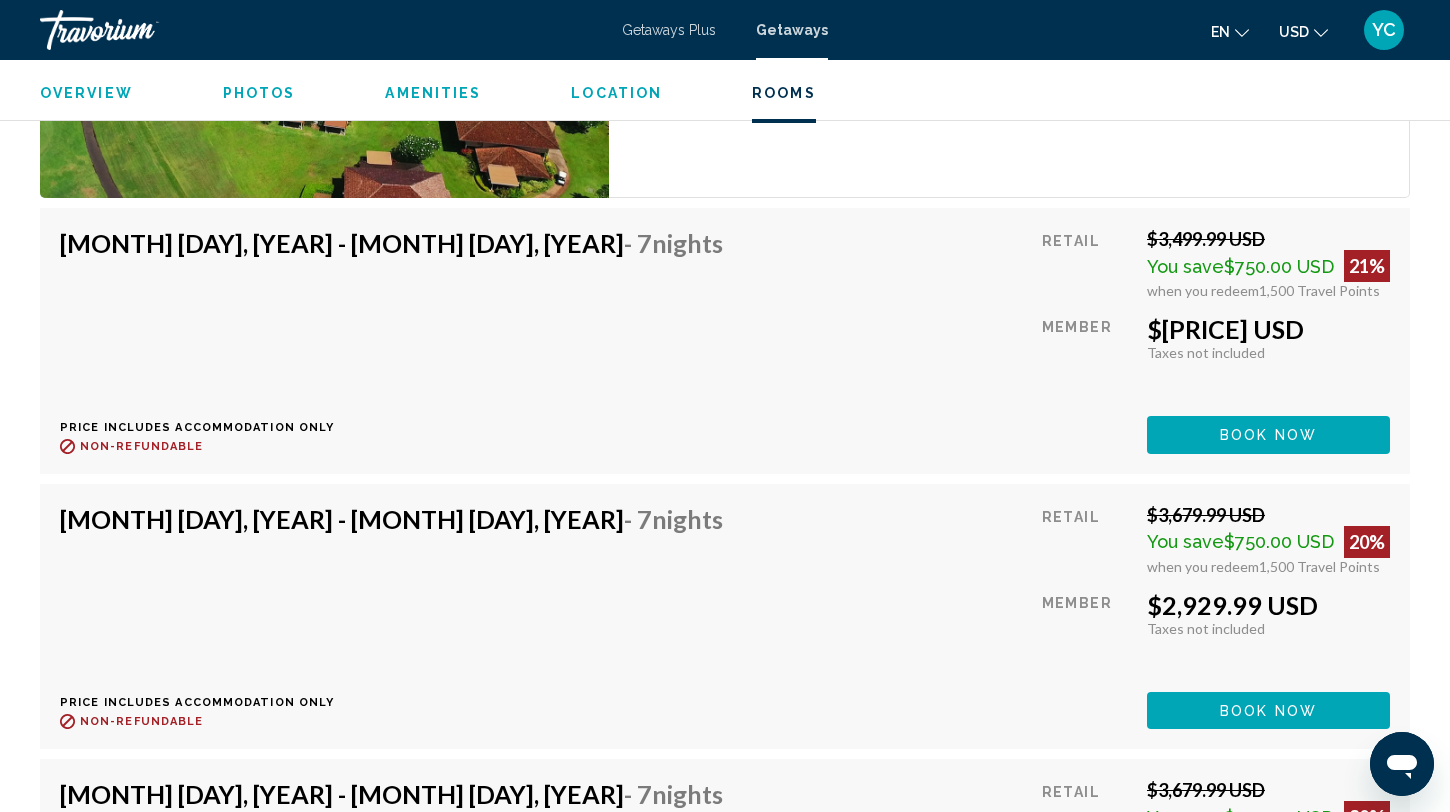 scroll, scrollTop: 8586, scrollLeft: 0, axis: vertical 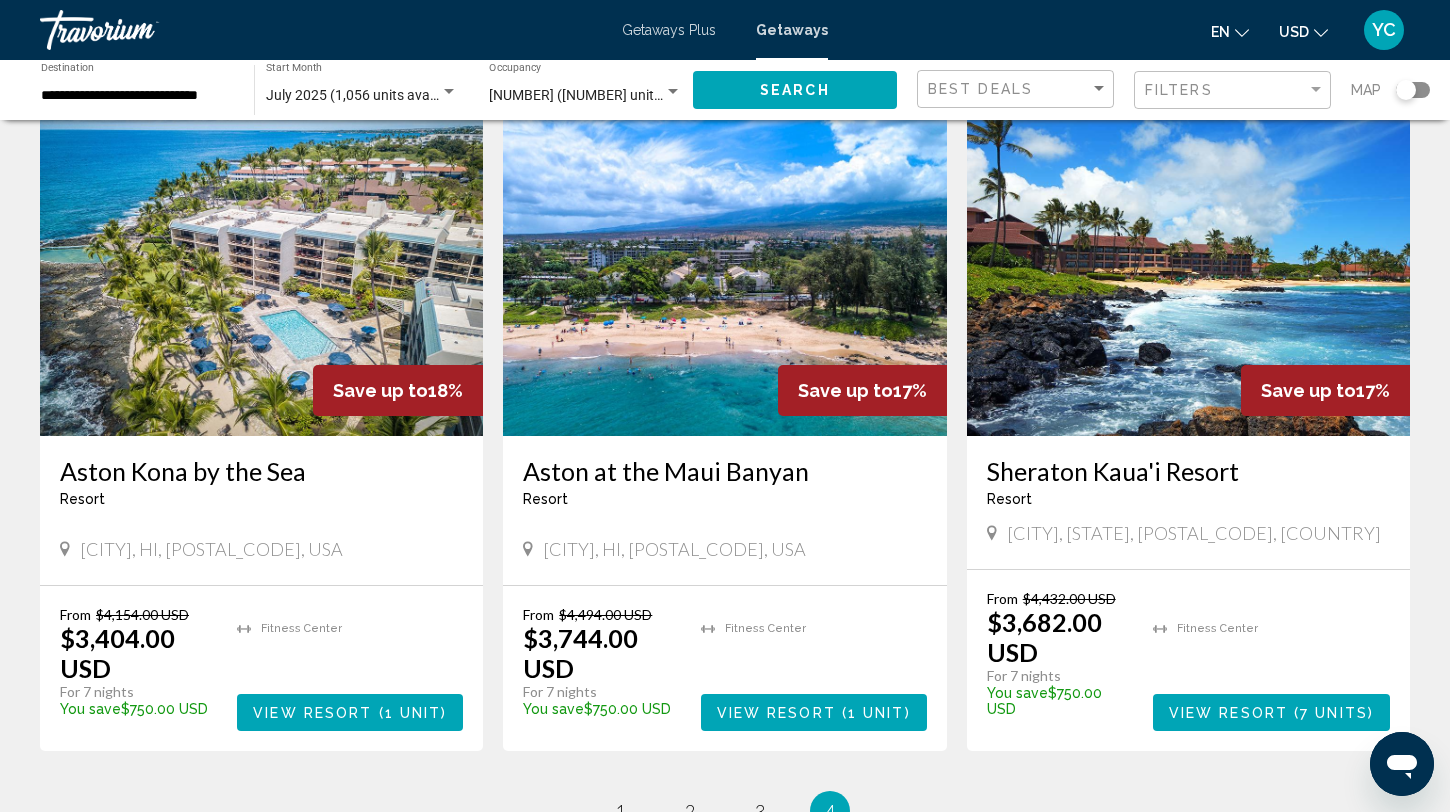 click at bounding box center (724, 276) 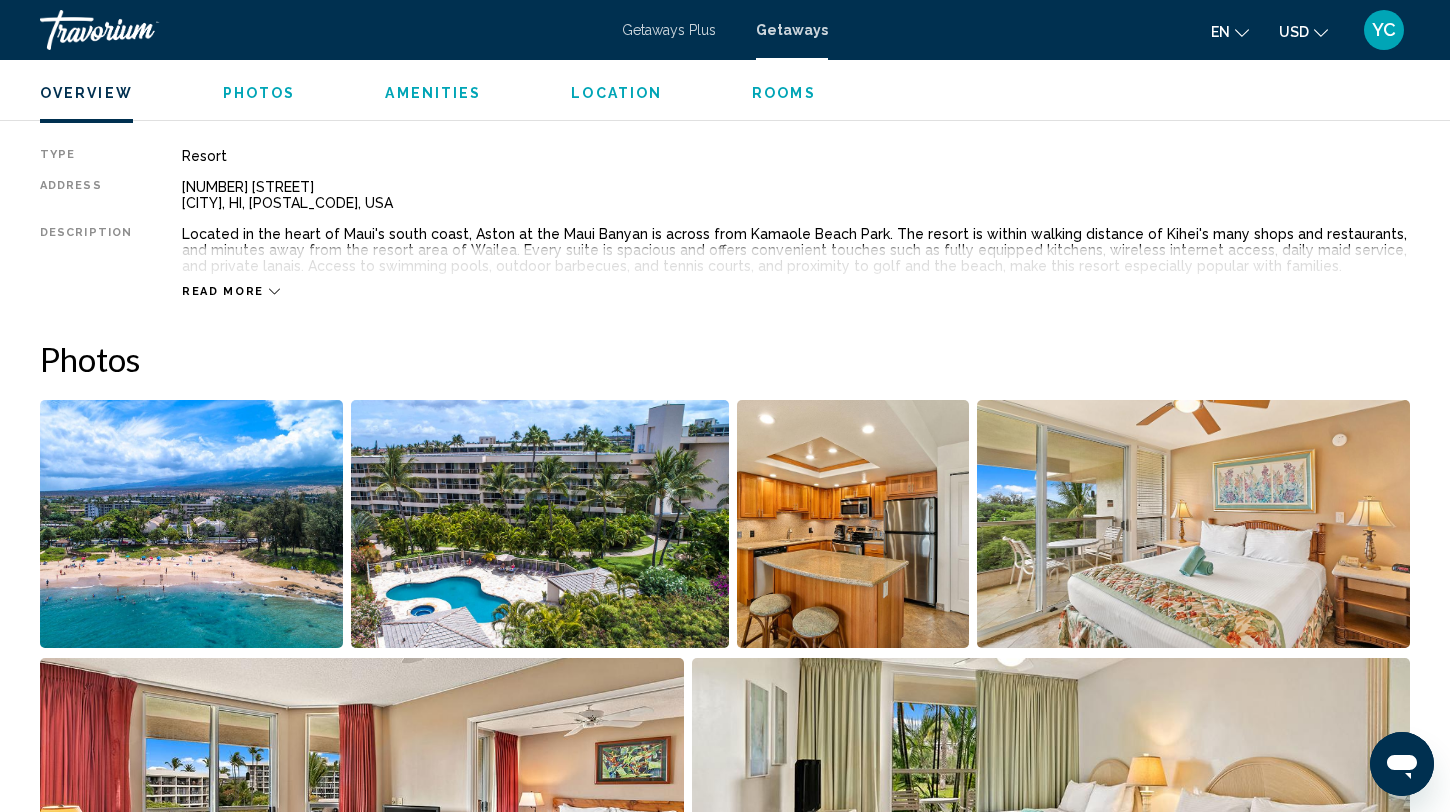 scroll, scrollTop: 676, scrollLeft: 0, axis: vertical 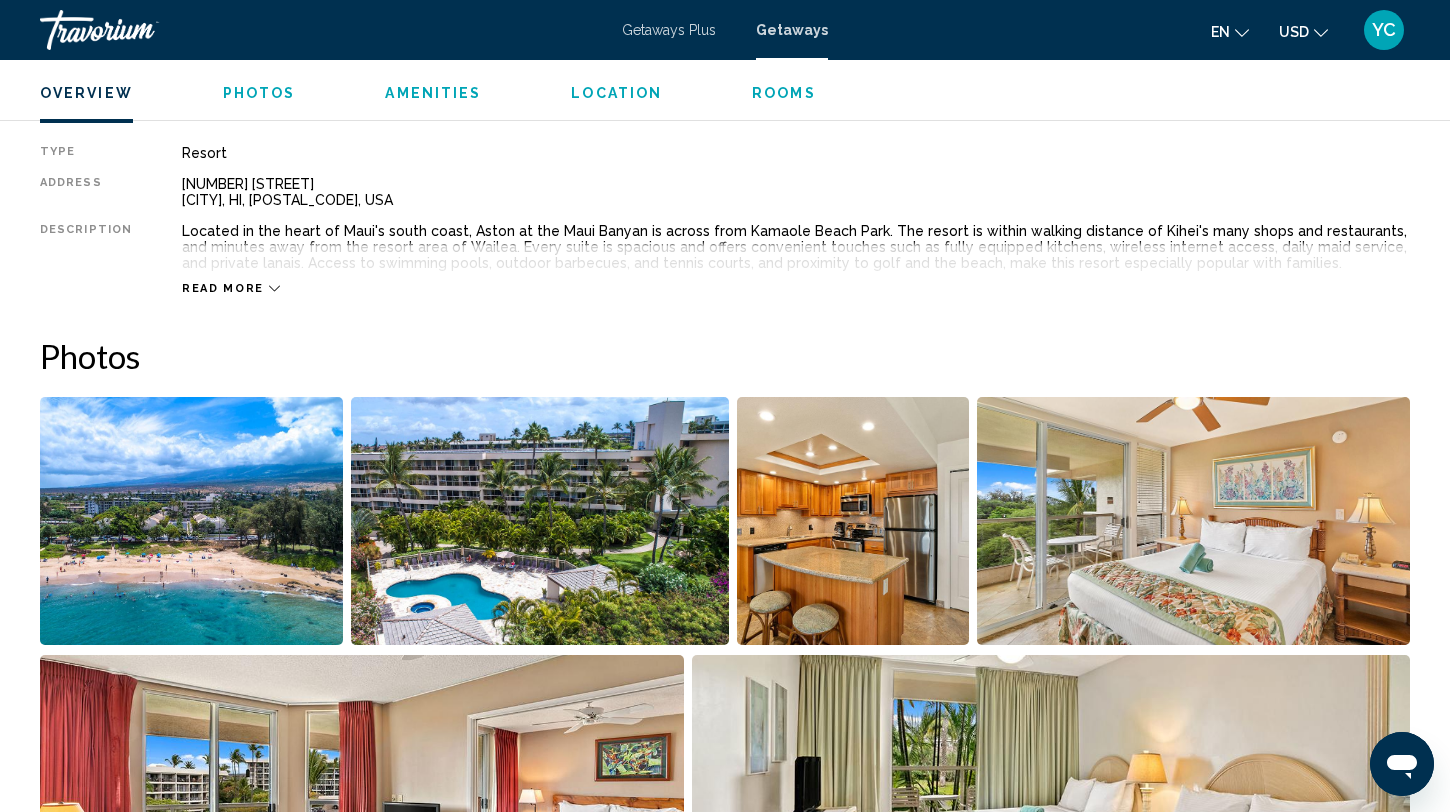 click at bounding box center [191, 521] 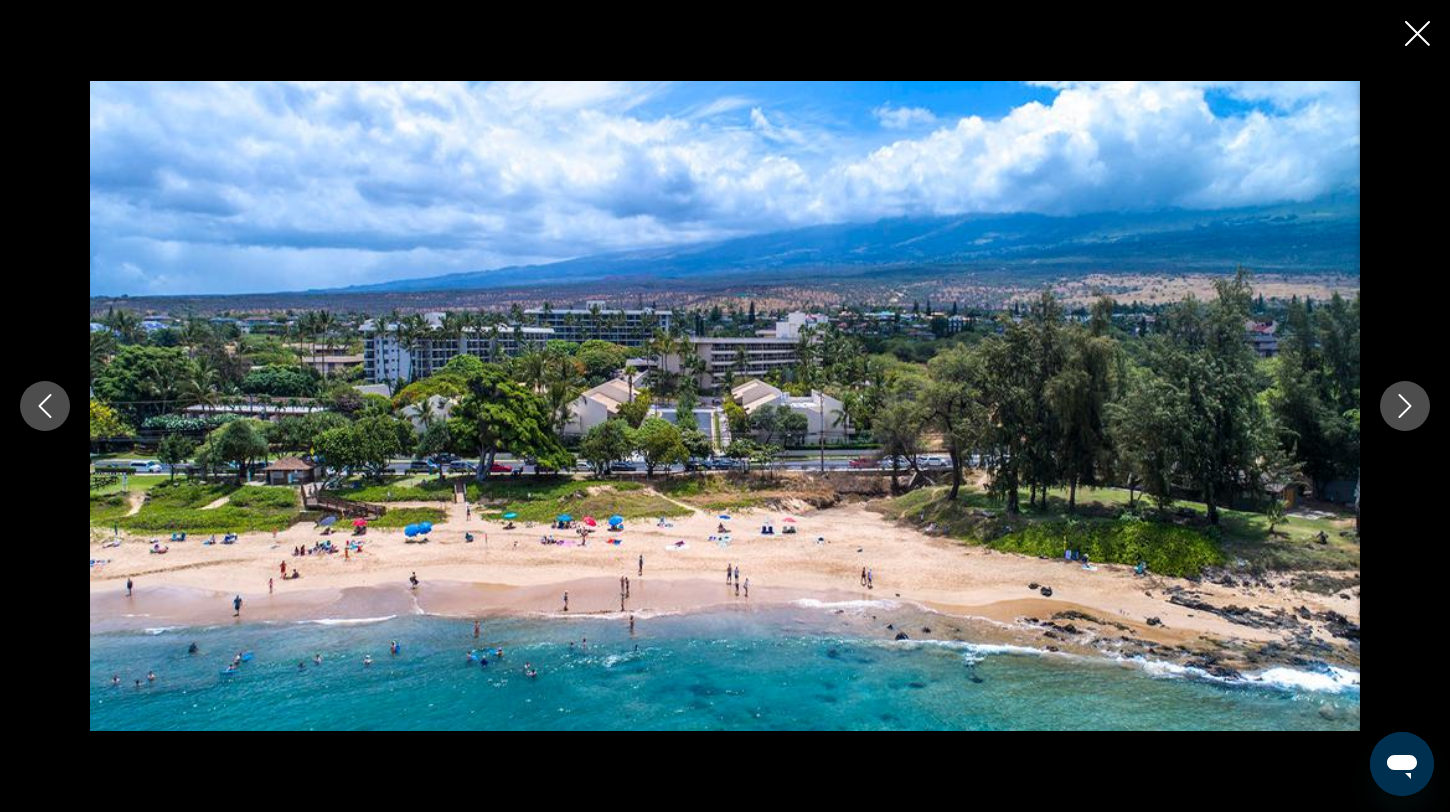 click 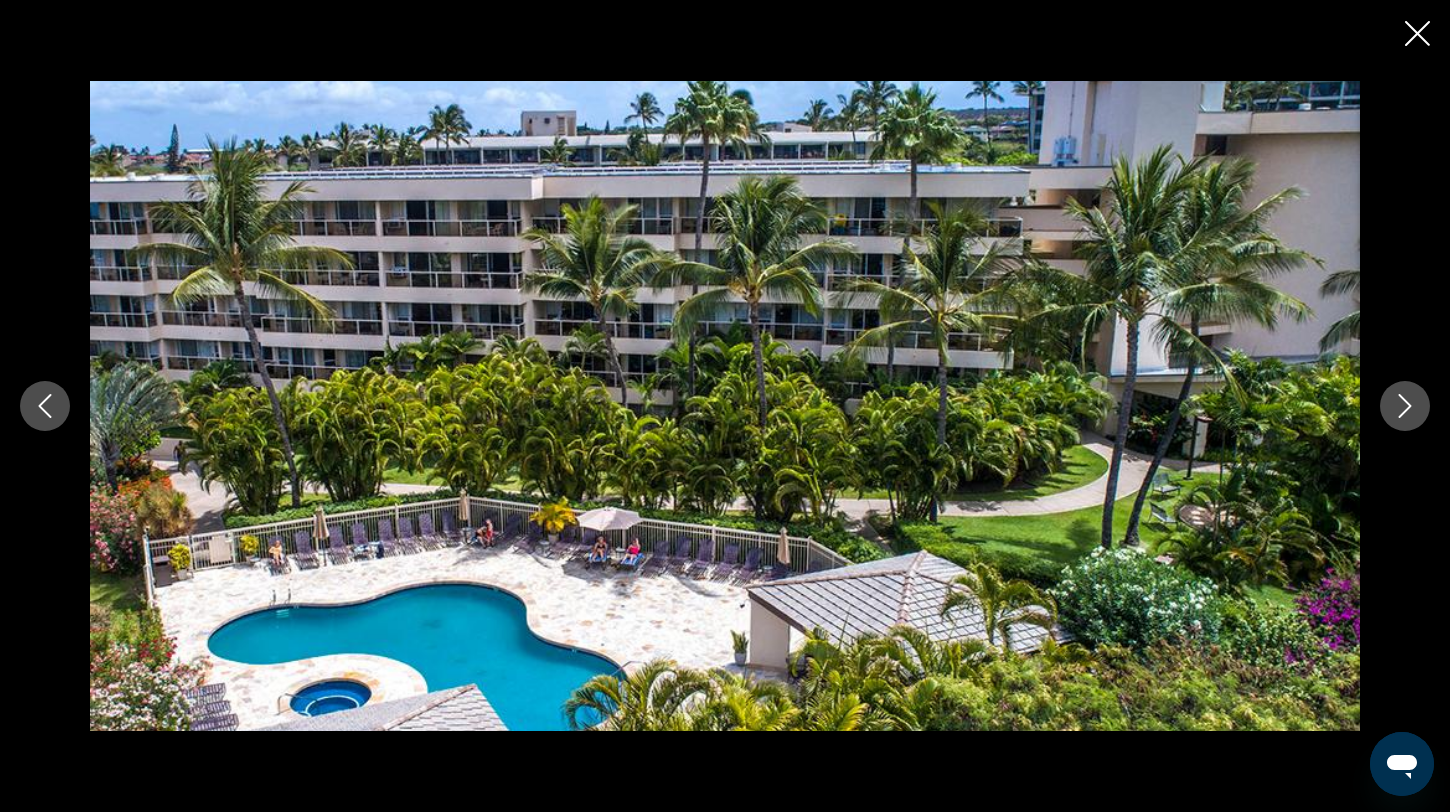 click 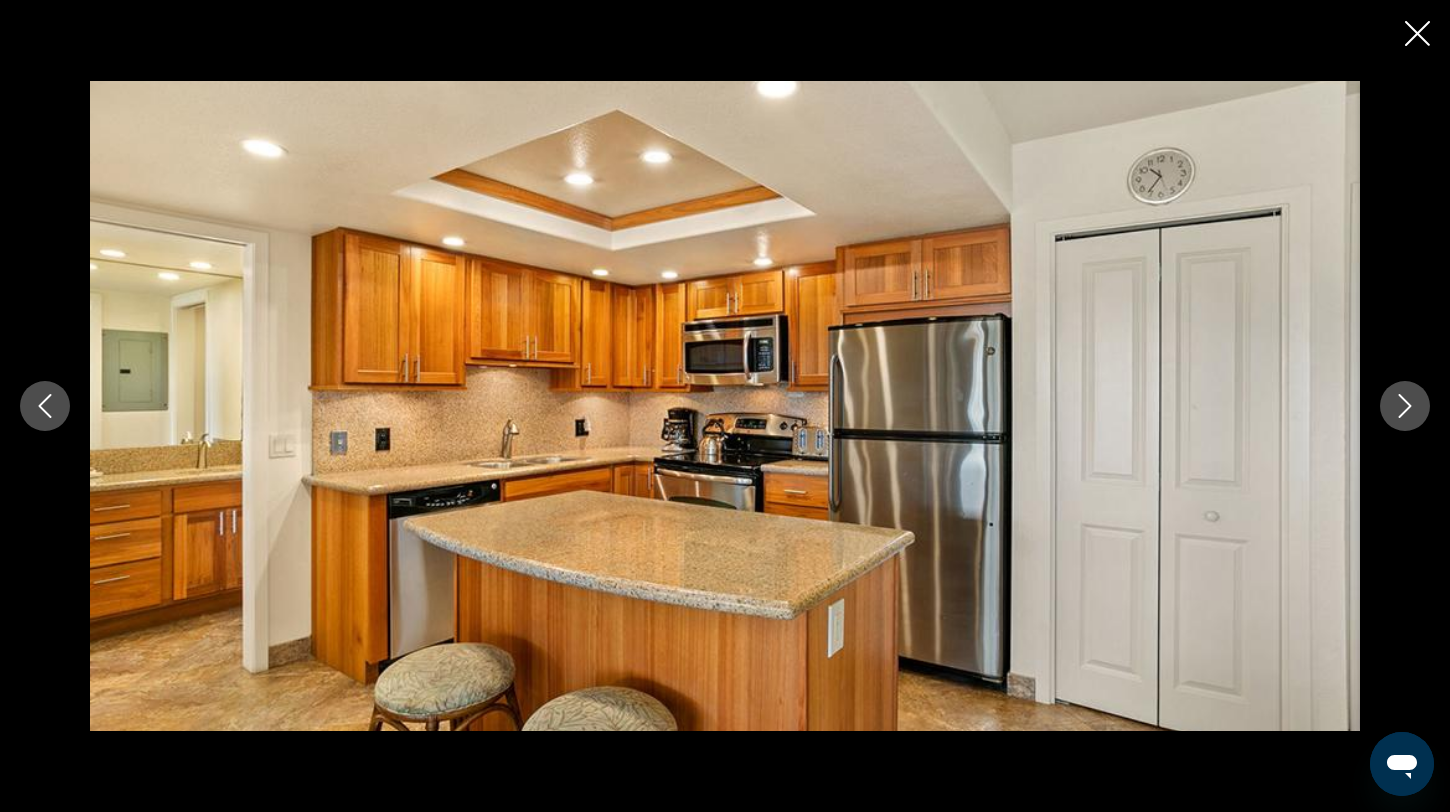 click 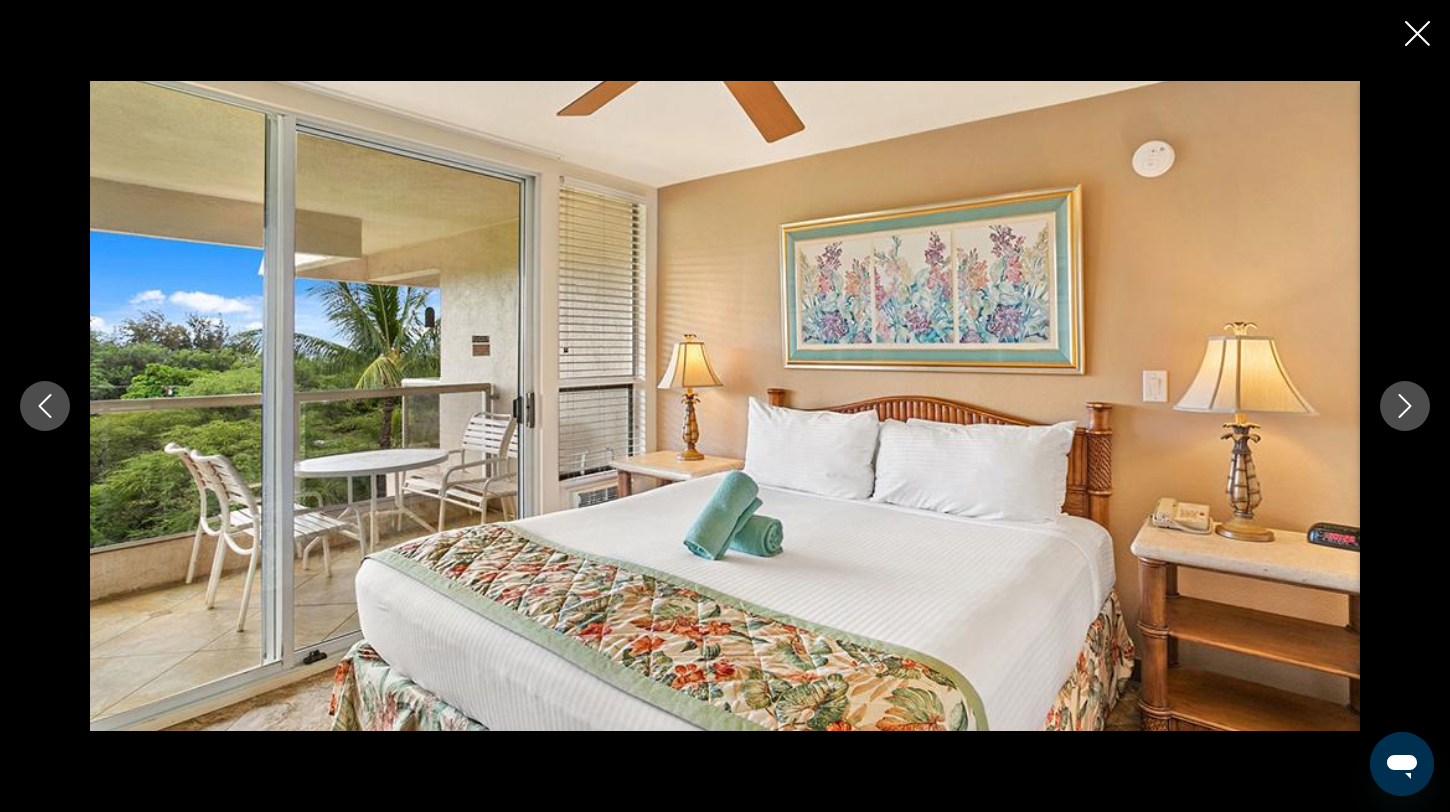 click 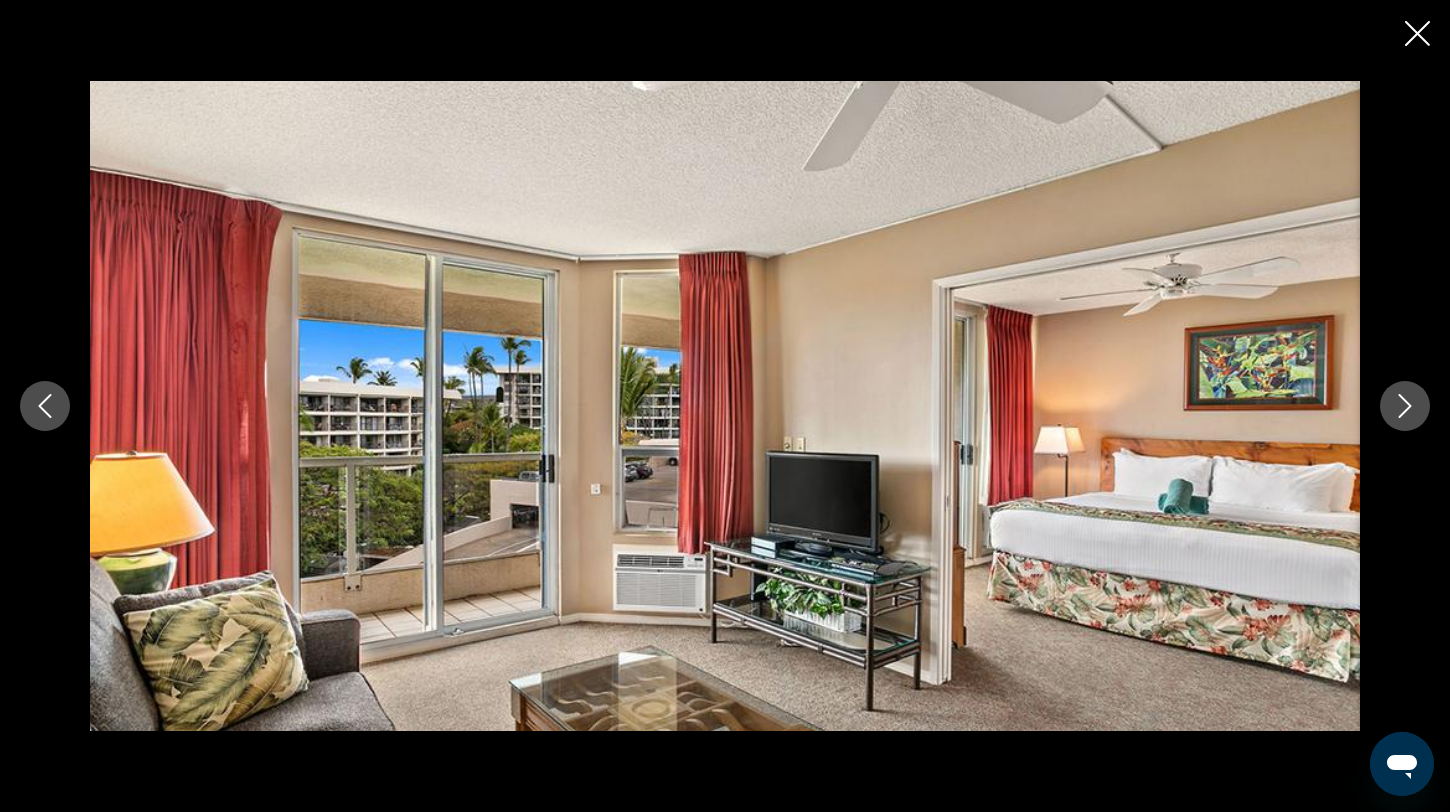 click 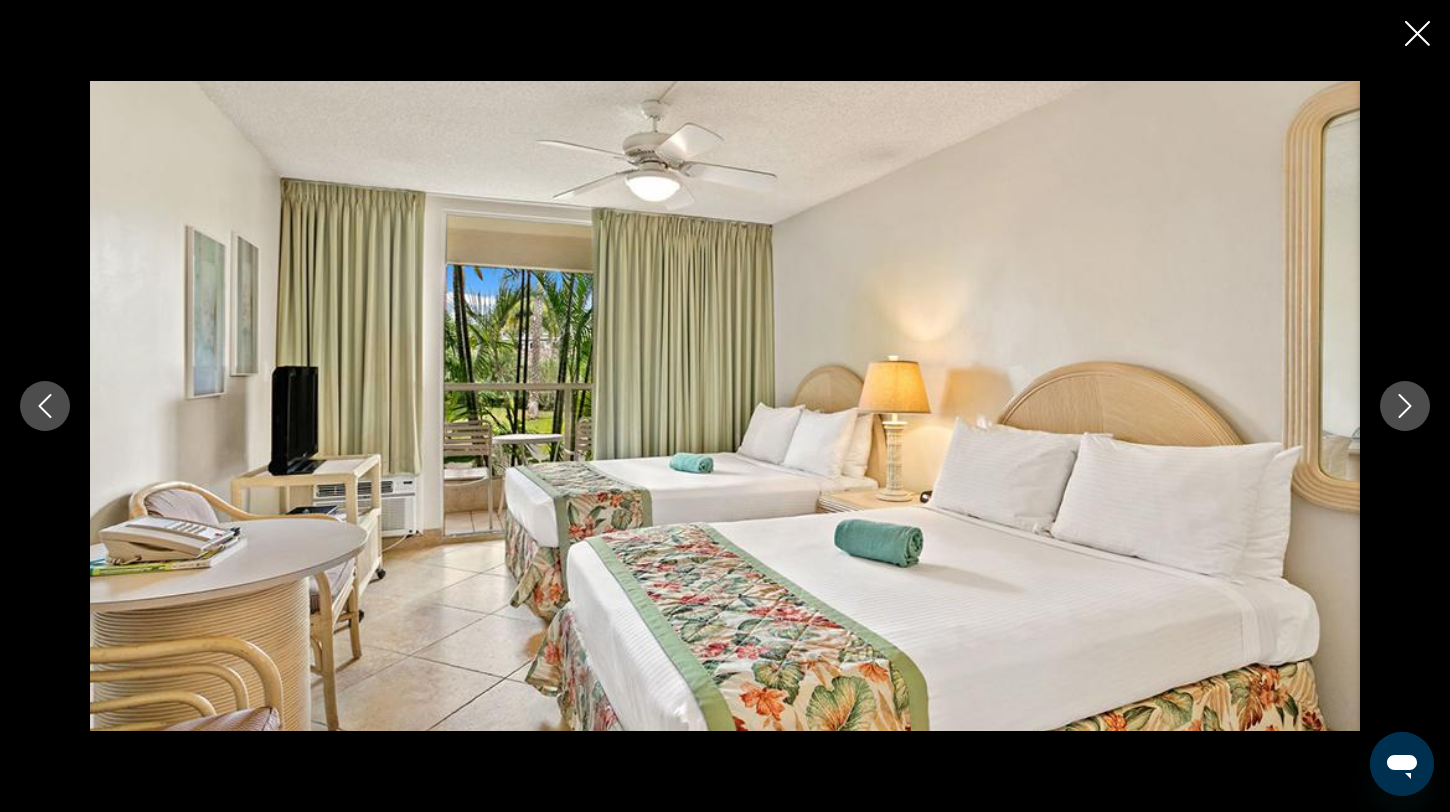 click 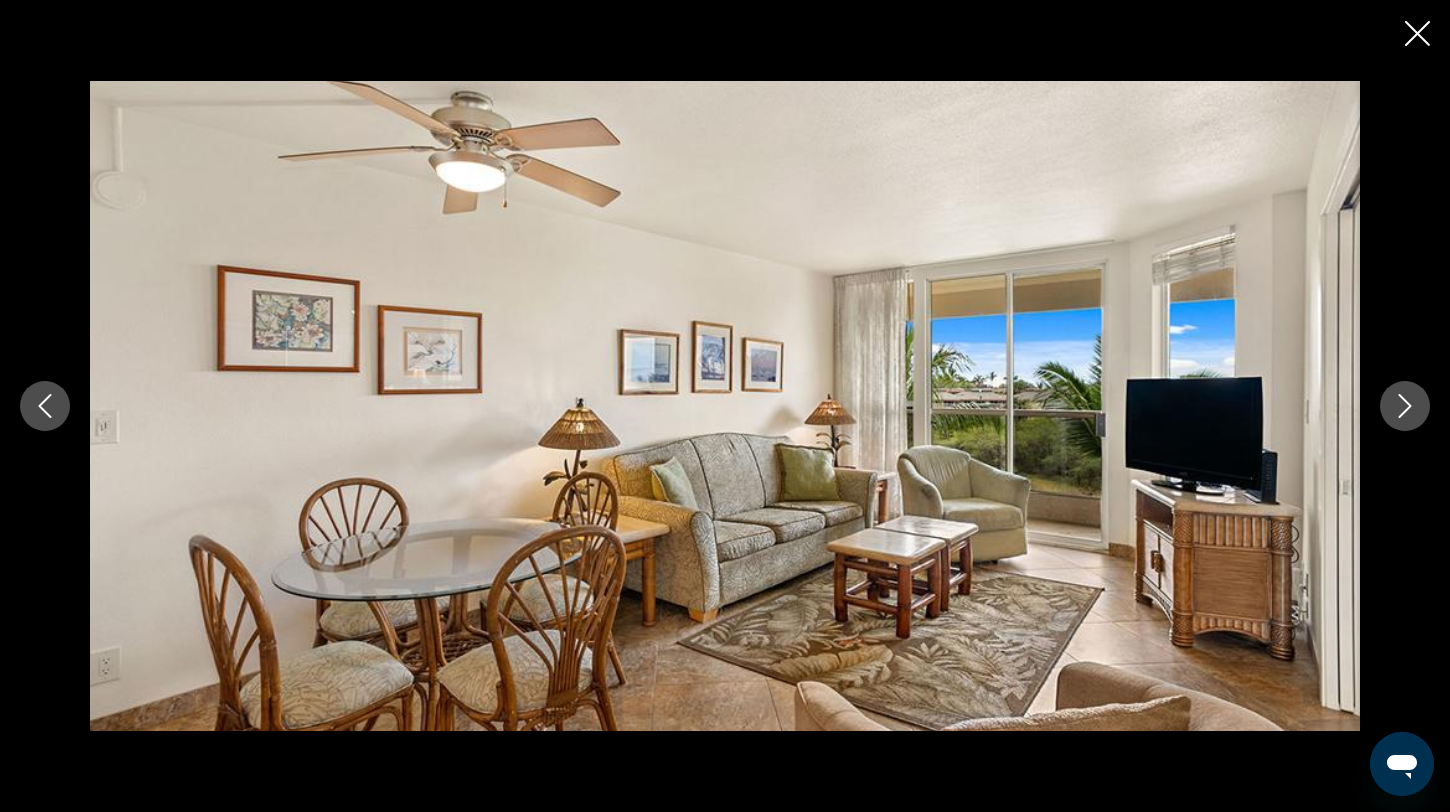 click 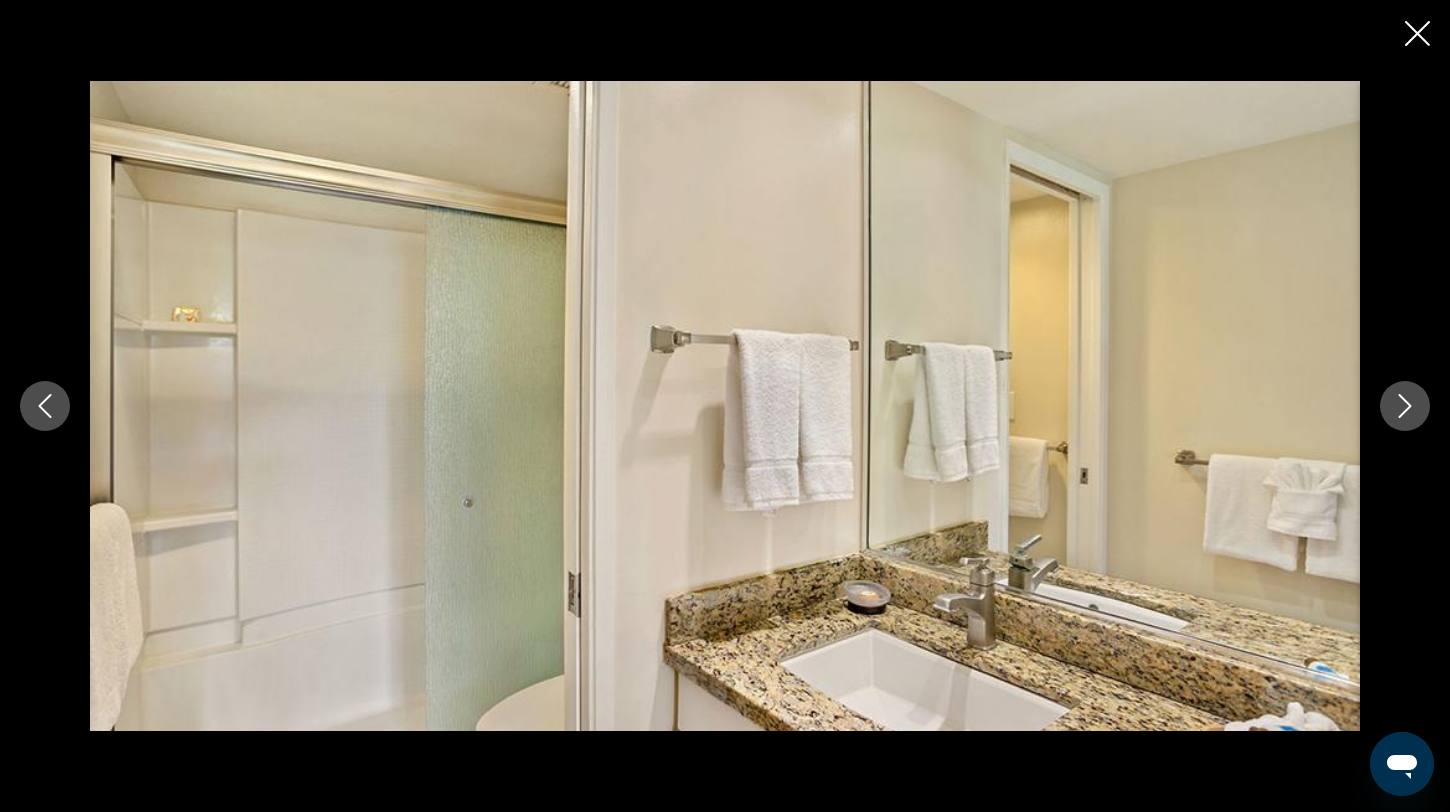 click 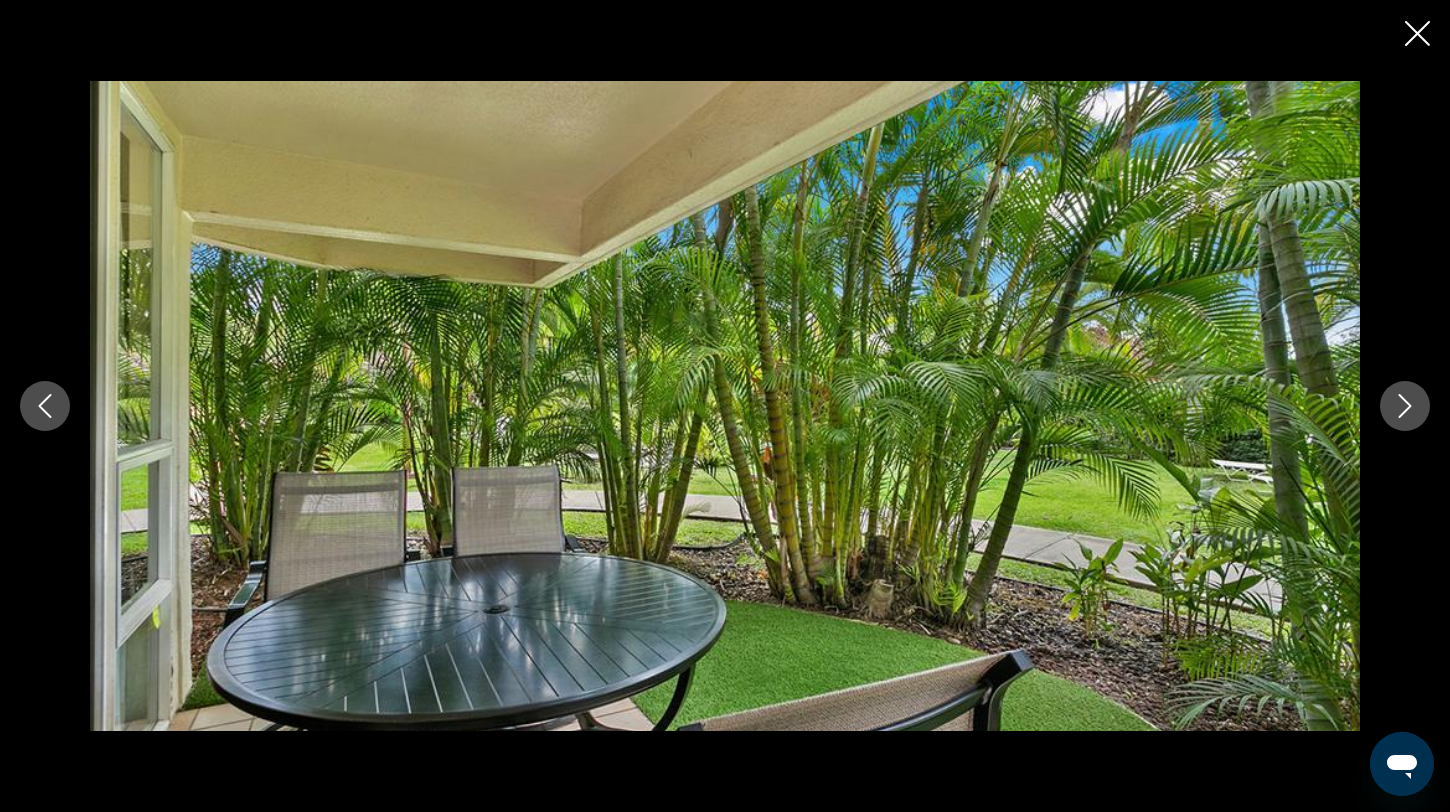 click 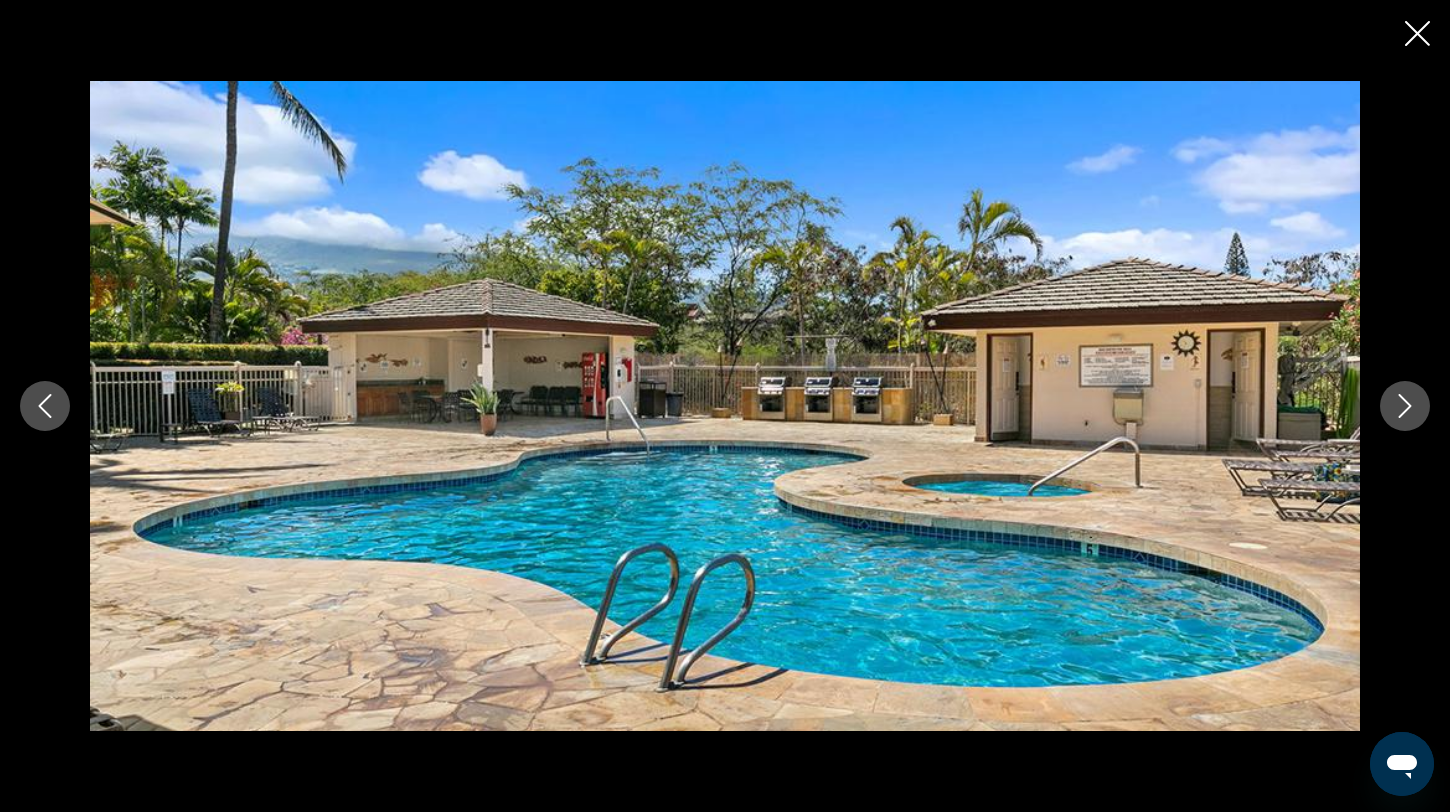 click 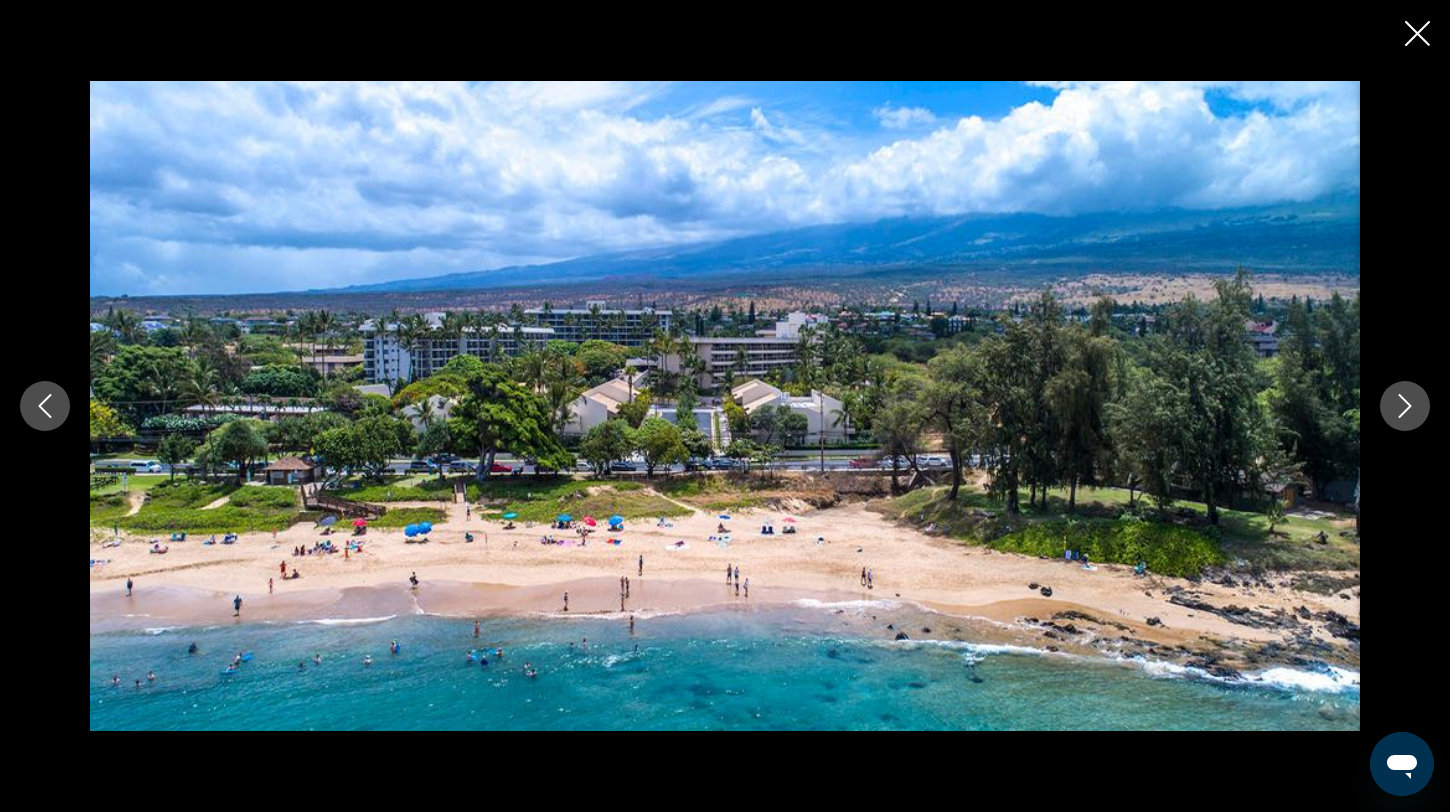click 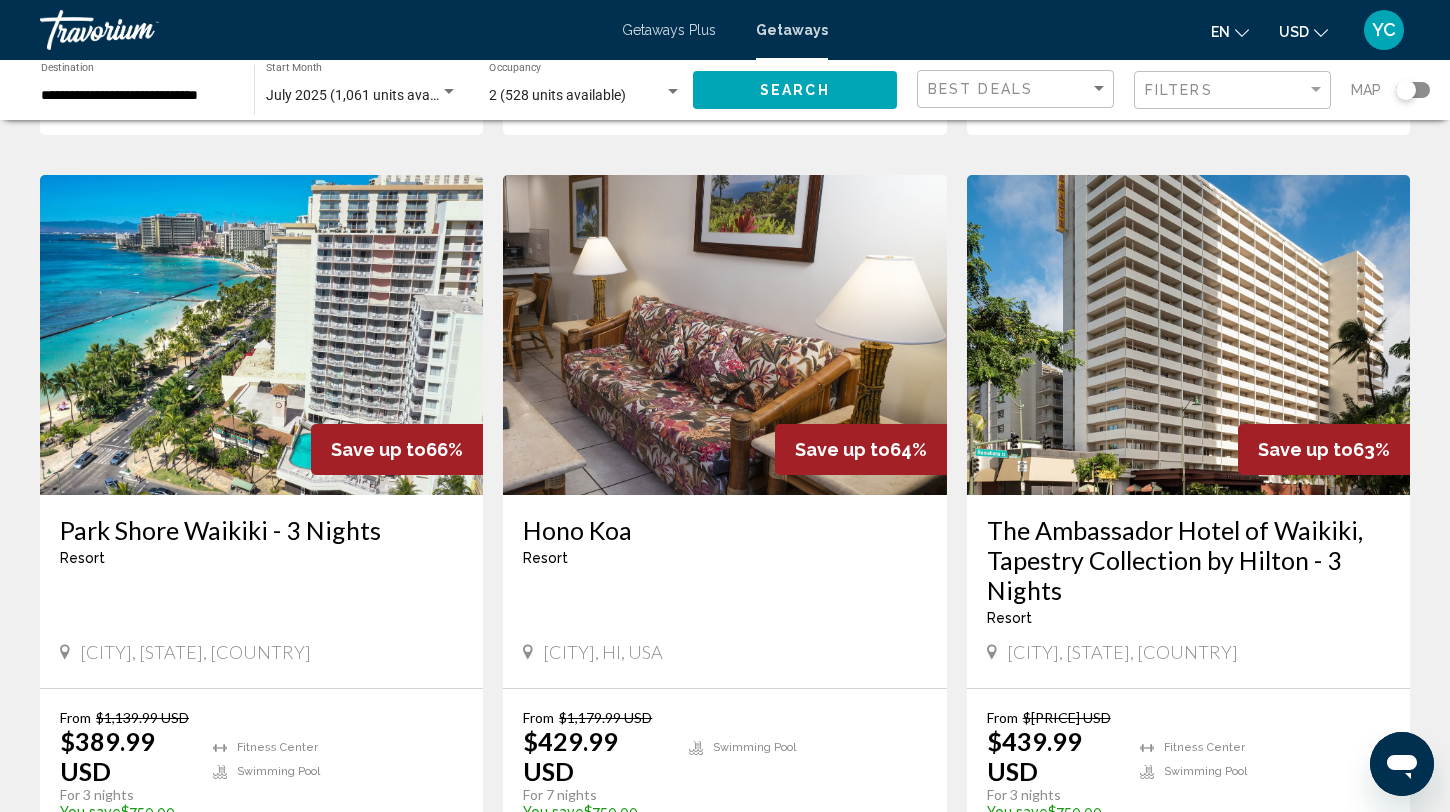 scroll, scrollTop: 2035, scrollLeft: 0, axis: vertical 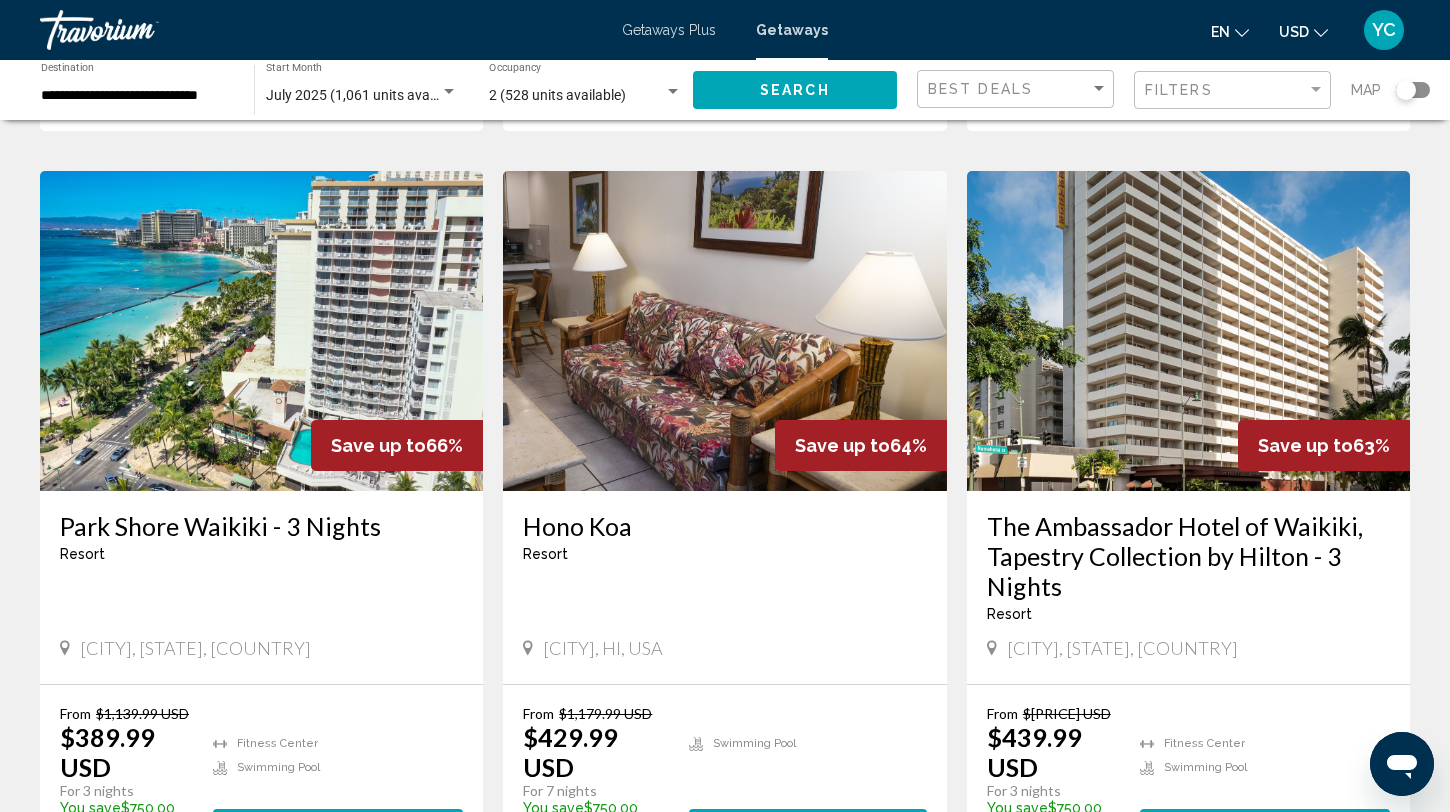 click at bounding box center (1188, 331) 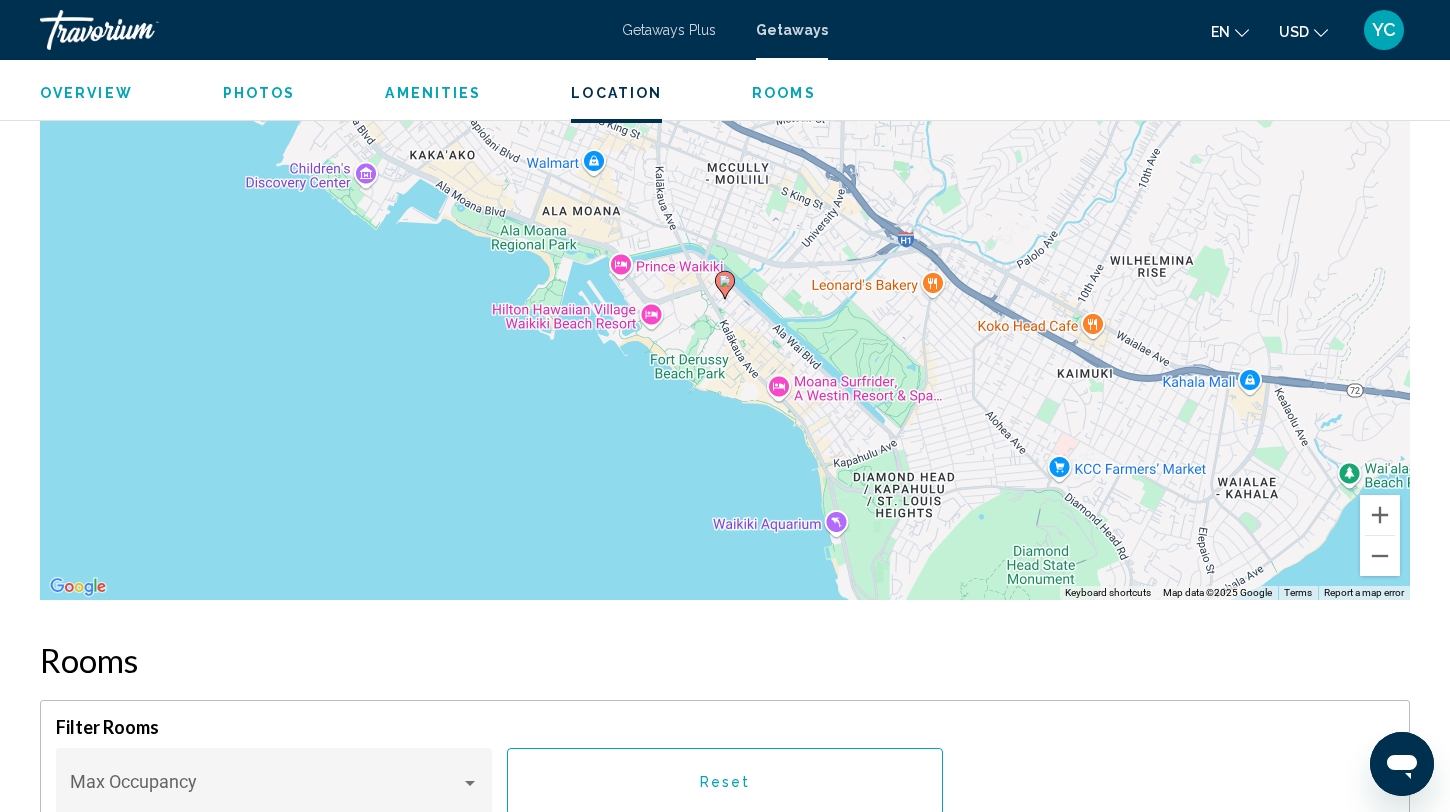 scroll, scrollTop: 2294, scrollLeft: 0, axis: vertical 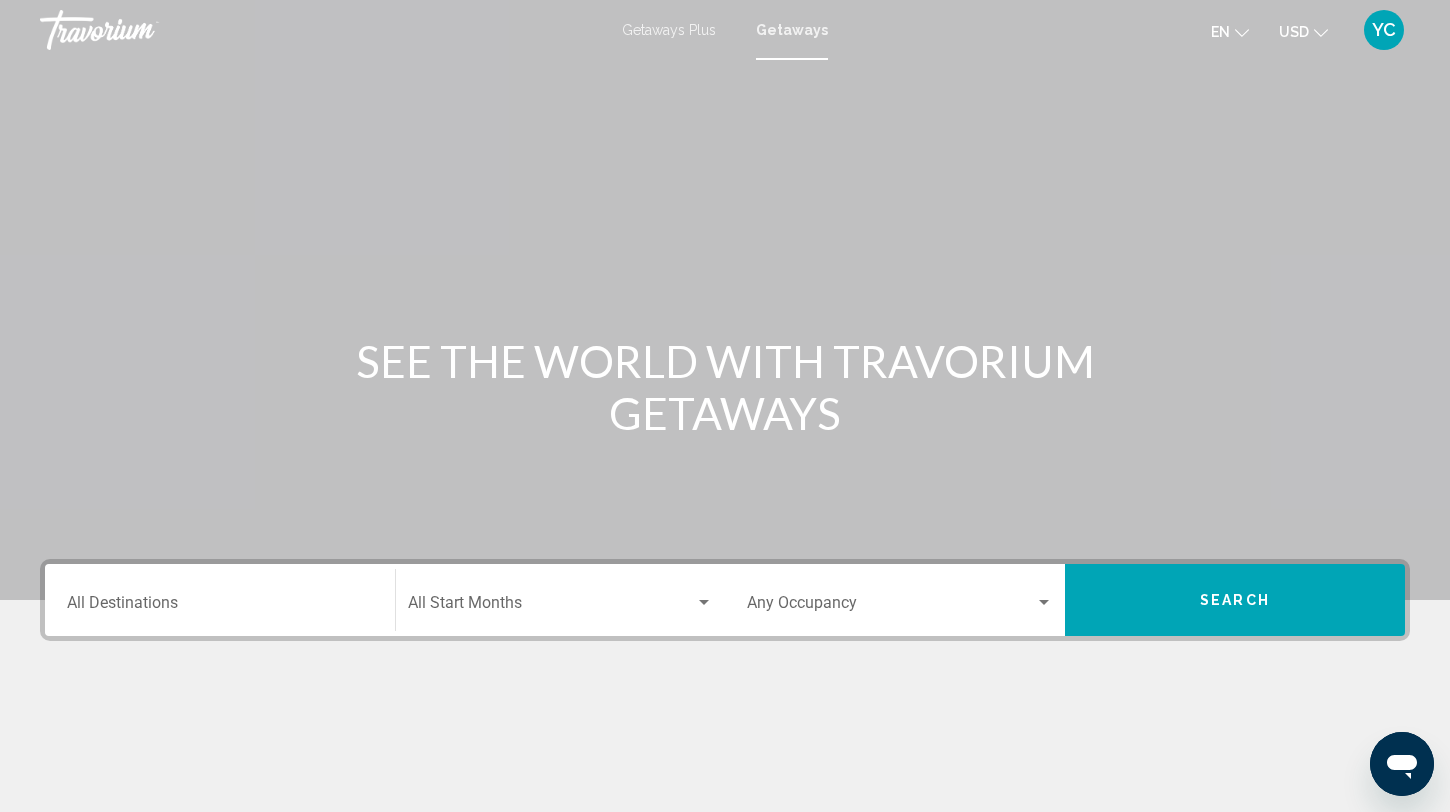 click on "Destination All Destinations" at bounding box center [220, 600] 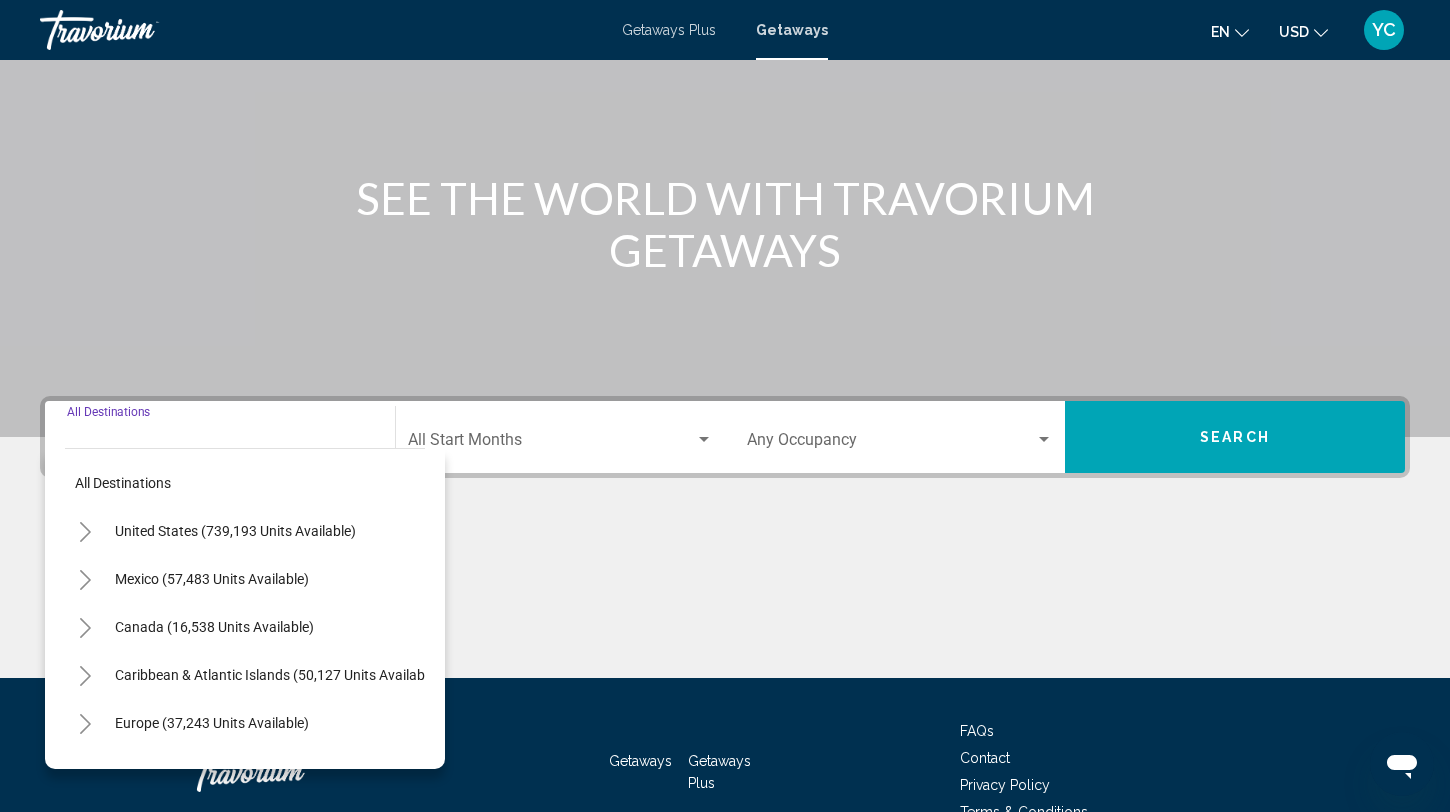 scroll, scrollTop: 274, scrollLeft: 0, axis: vertical 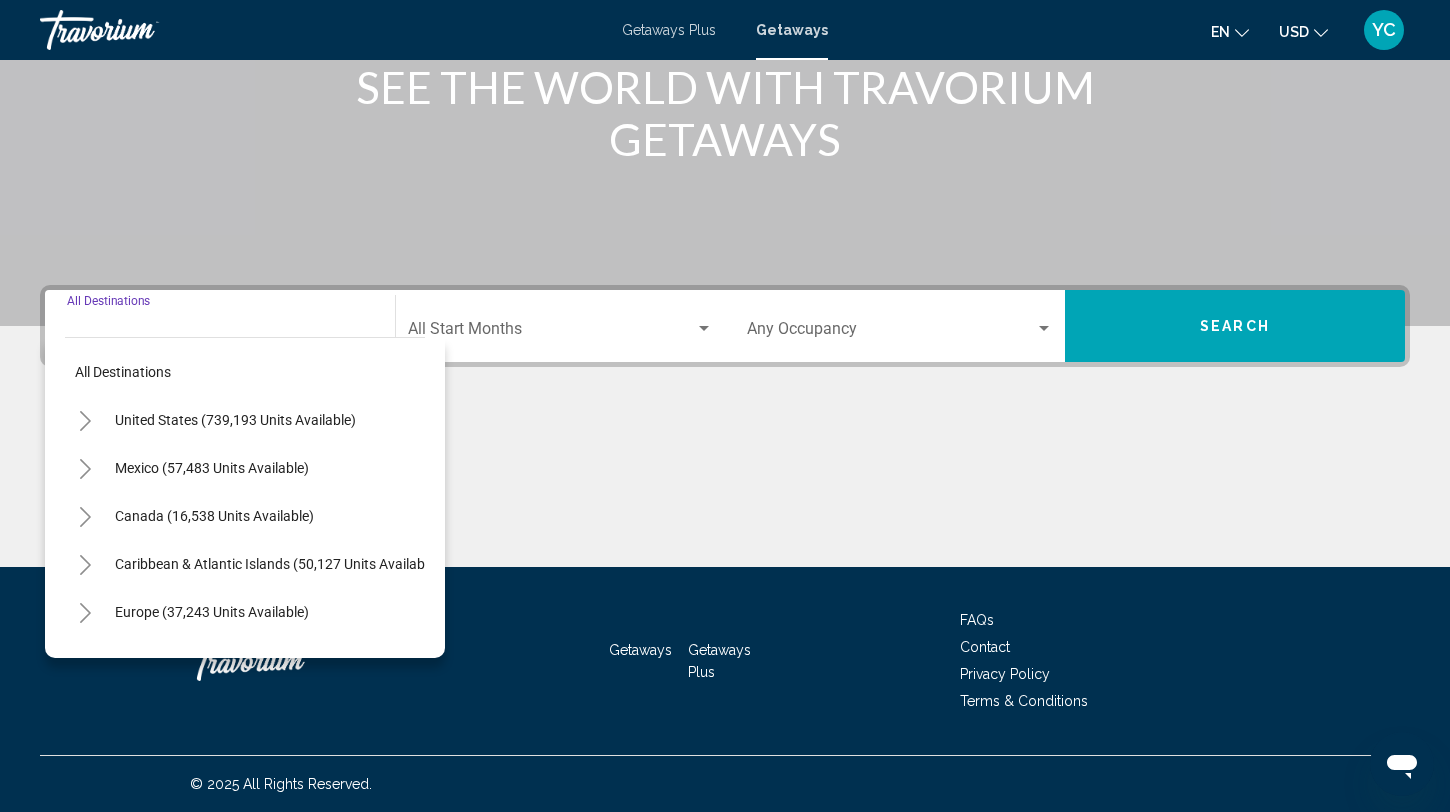 click 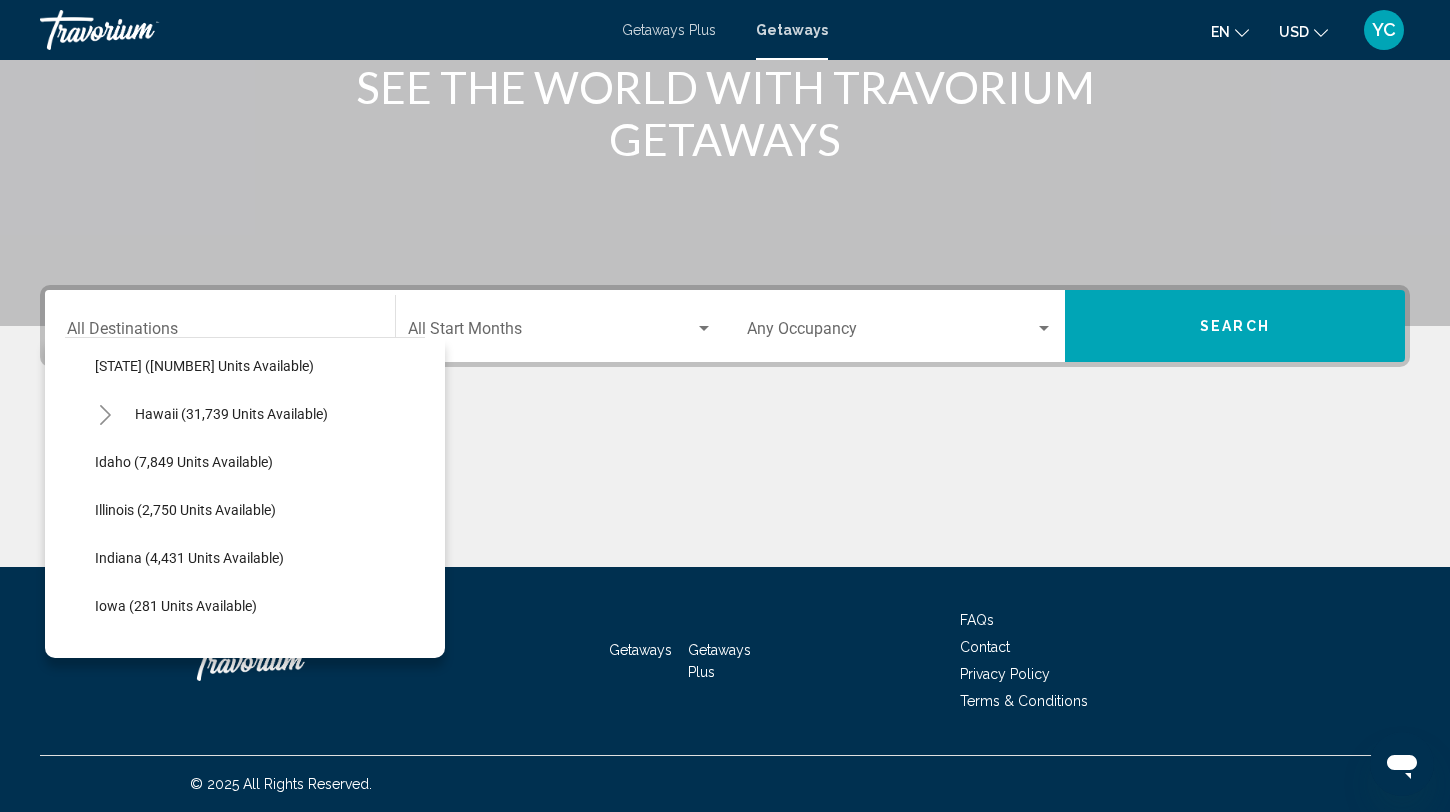 scroll, scrollTop: 439, scrollLeft: 0, axis: vertical 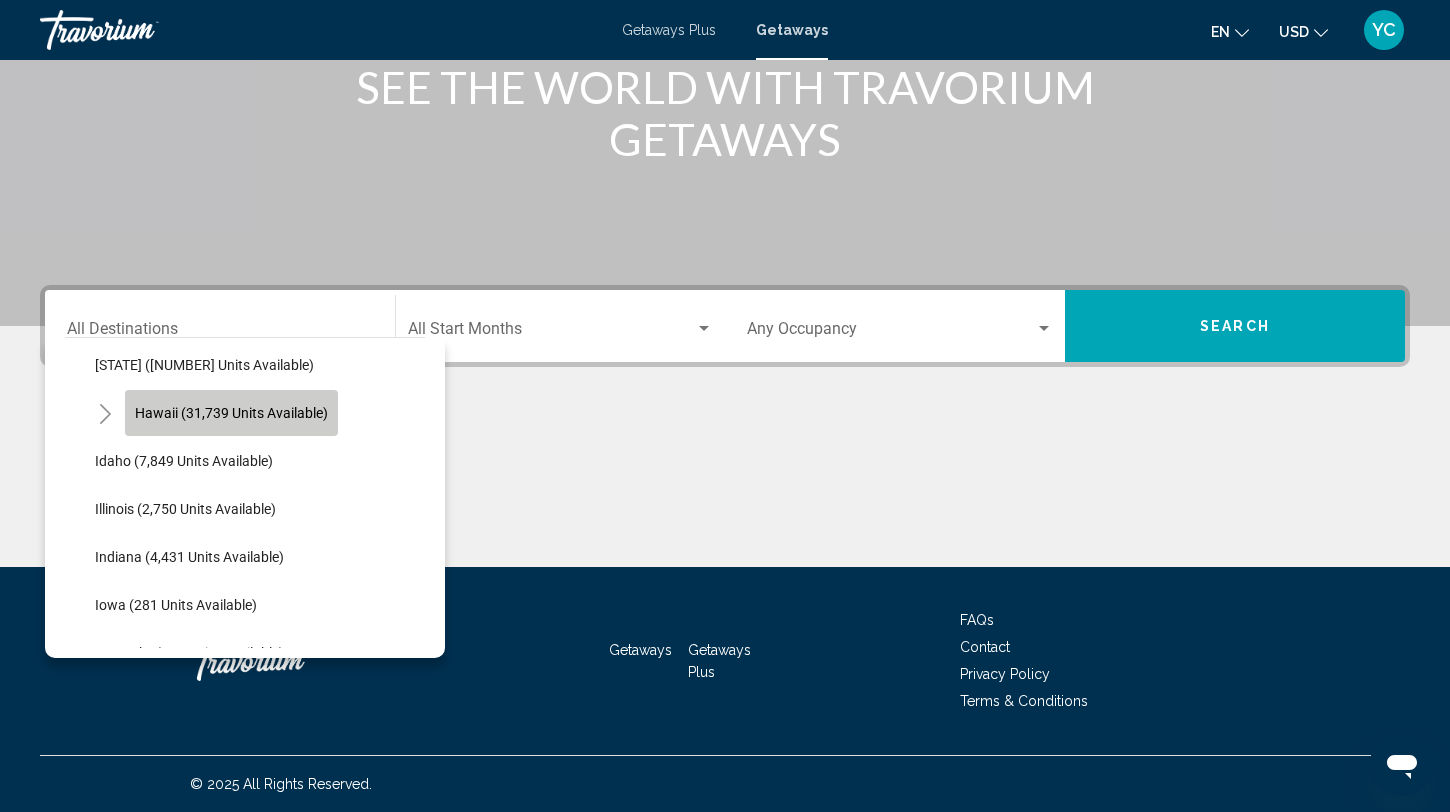 click on "Hawaii (31,739 units available)" 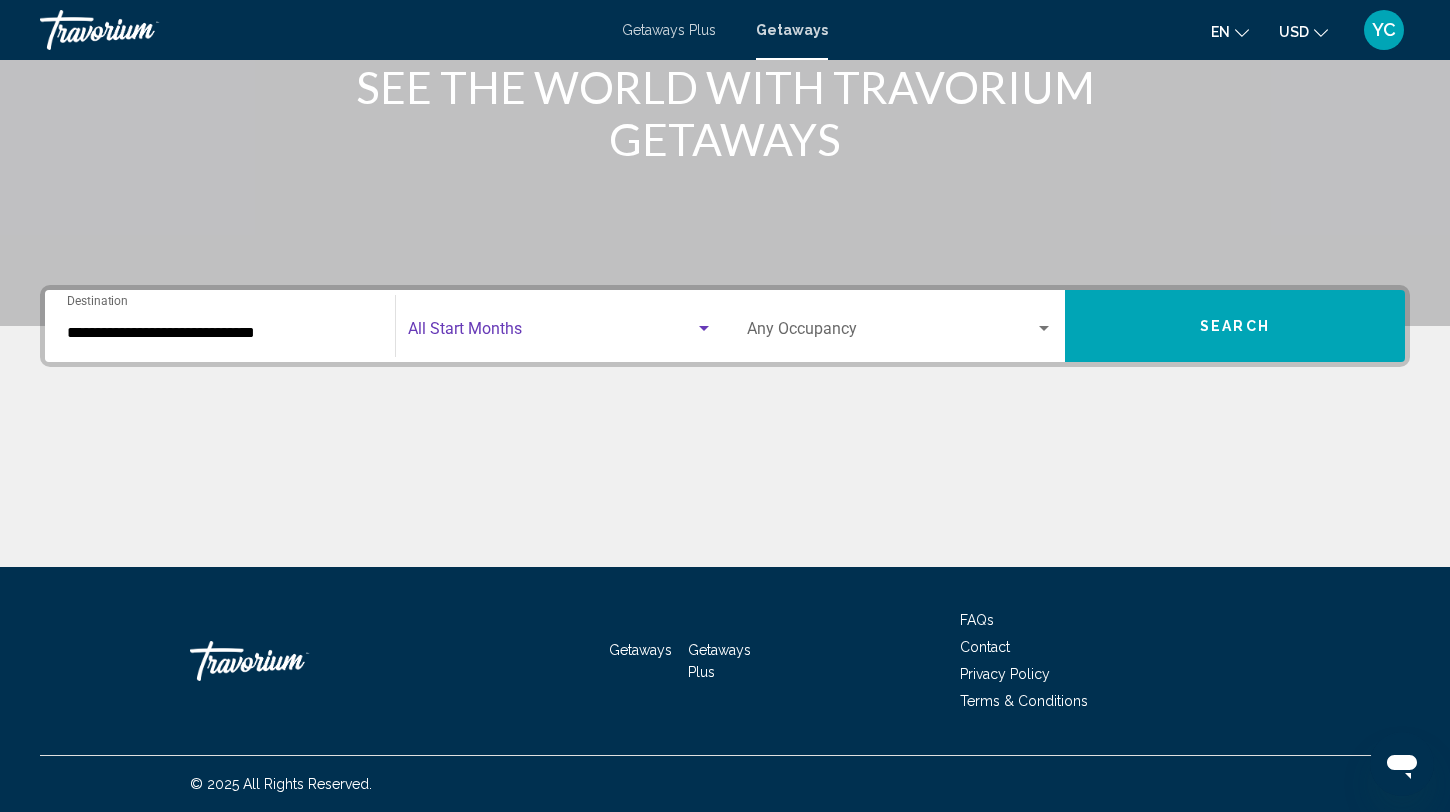 click at bounding box center [551, 333] 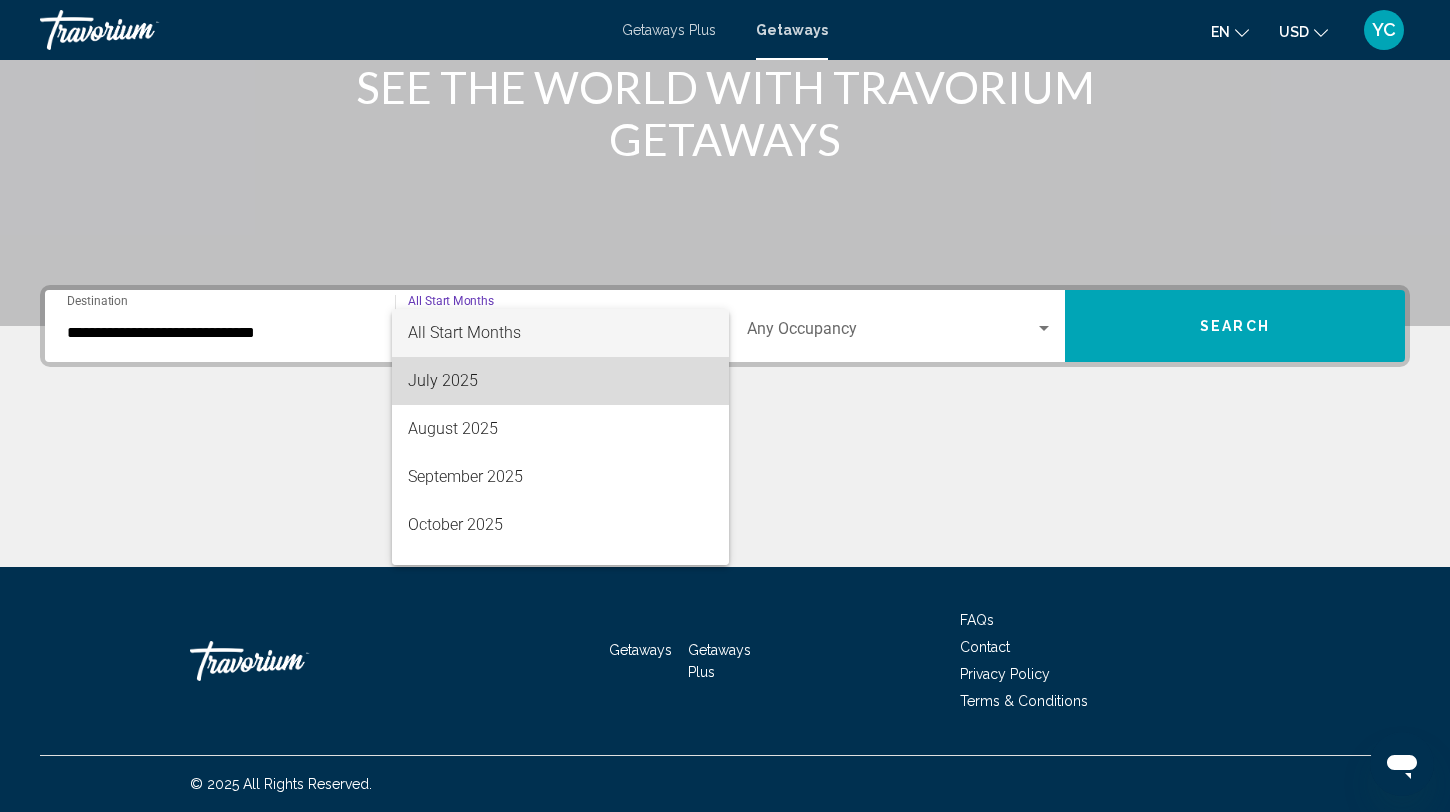 click on "July 2025" at bounding box center (560, 381) 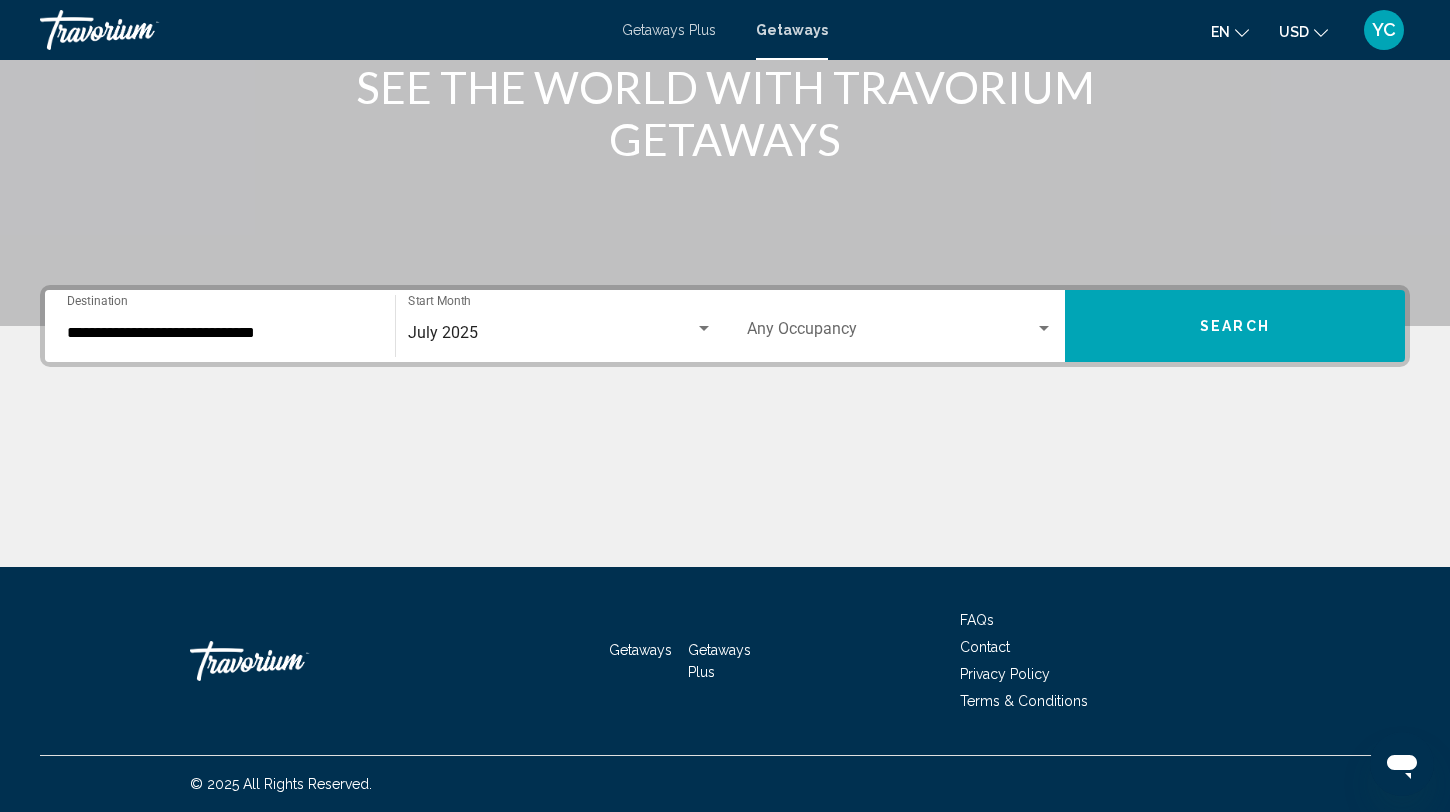 click on "Occupancy Any Occupancy" at bounding box center [900, 326] 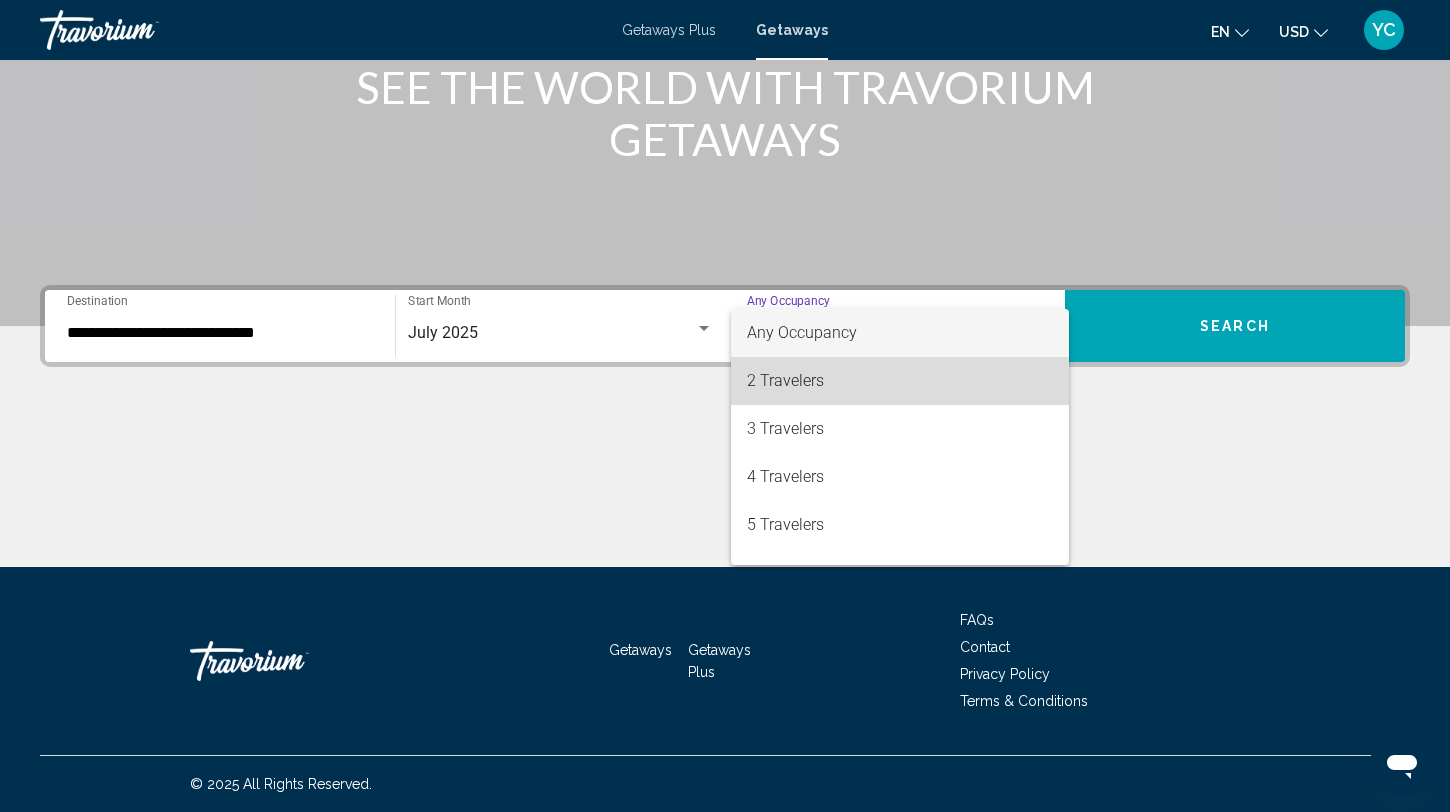 click on "2 Travelers" at bounding box center (900, 381) 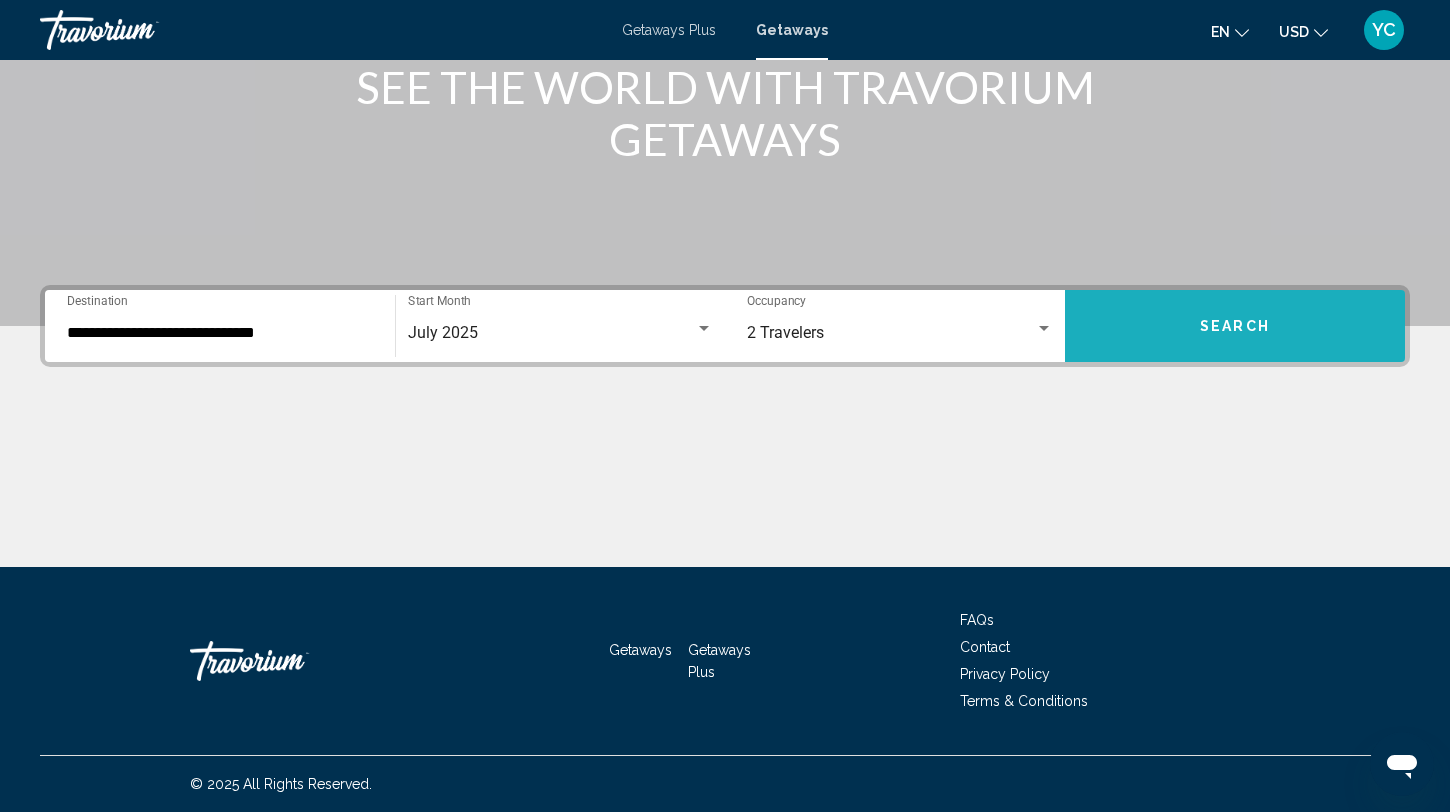 click on "Search" at bounding box center [1235, 326] 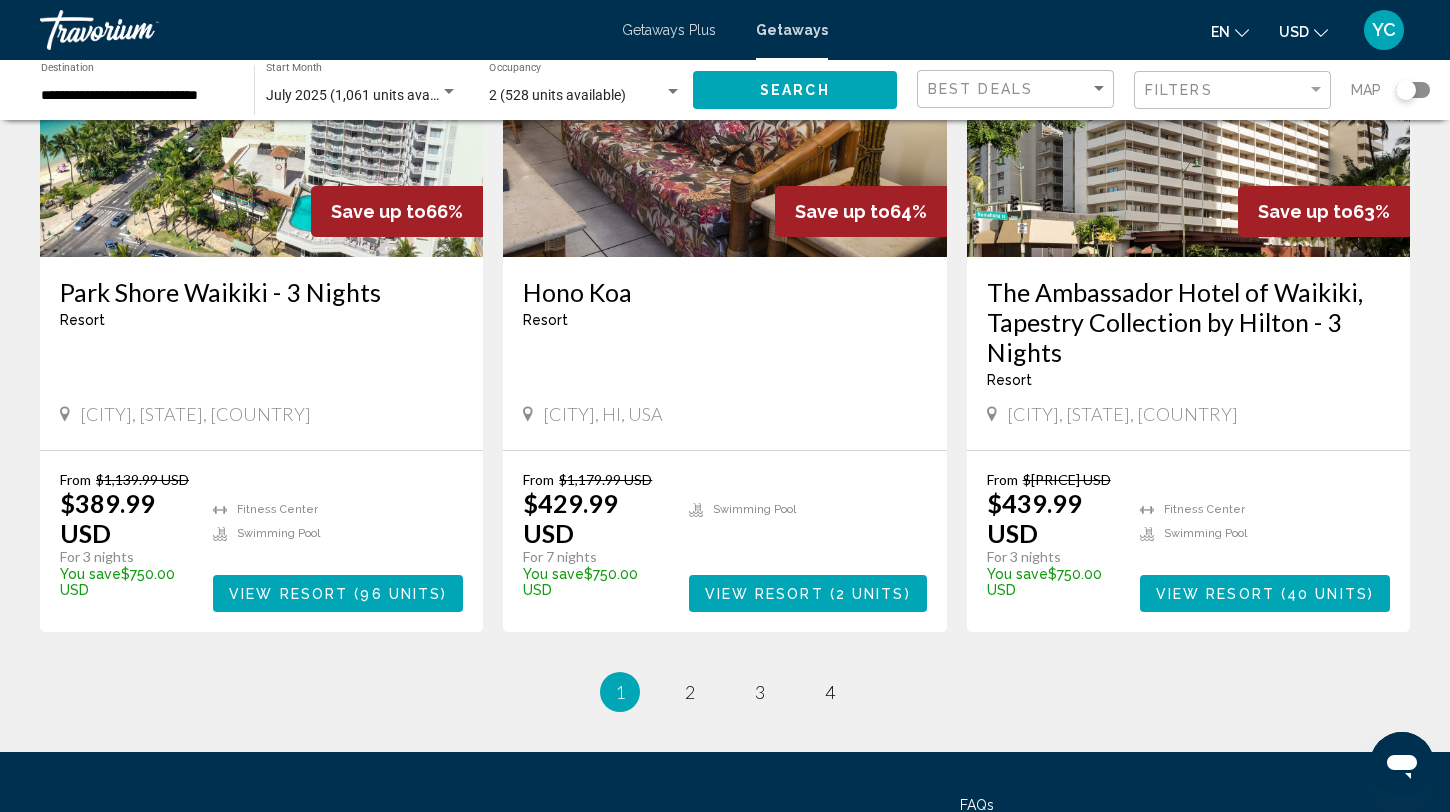 scroll, scrollTop: 2371, scrollLeft: 0, axis: vertical 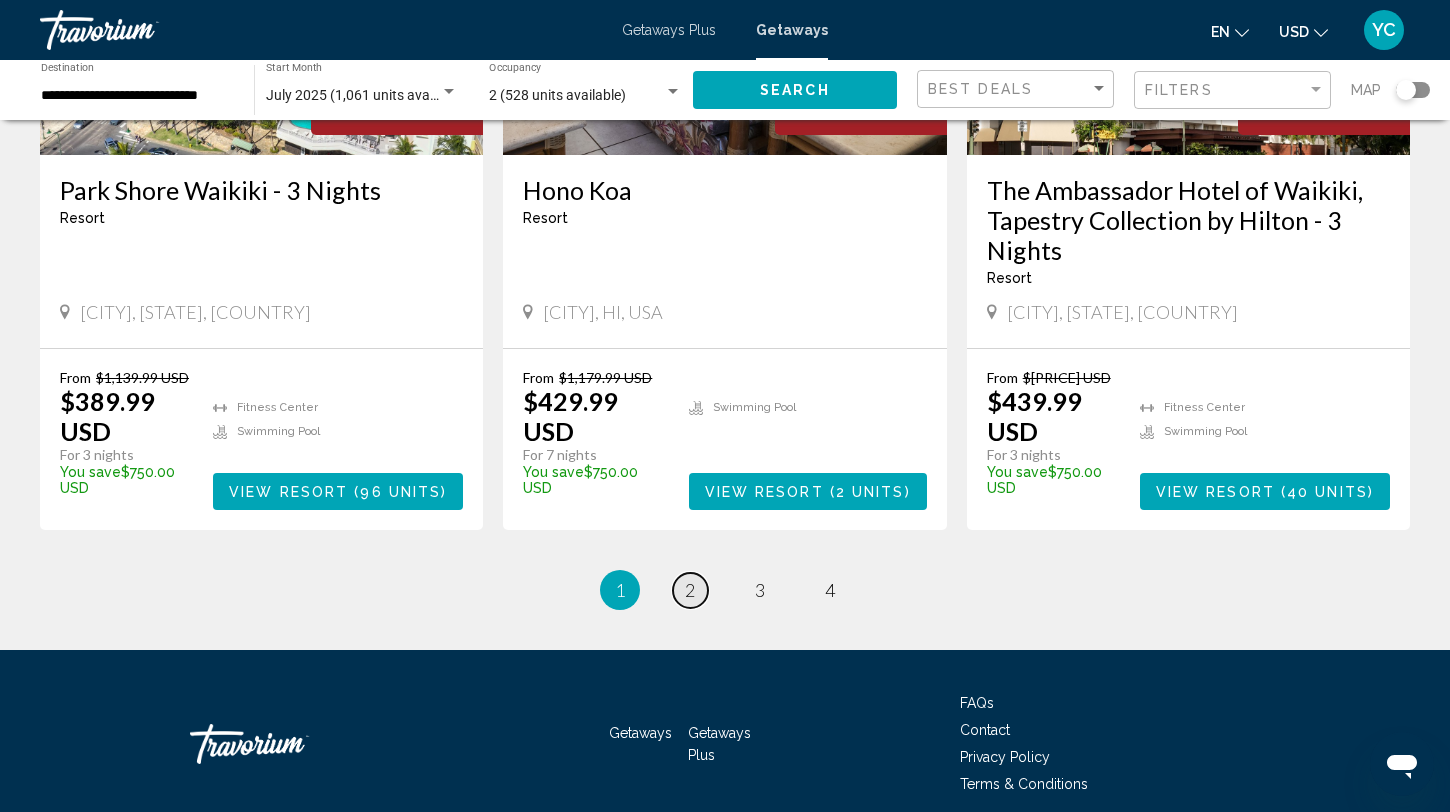 click on "2" at bounding box center (690, 590) 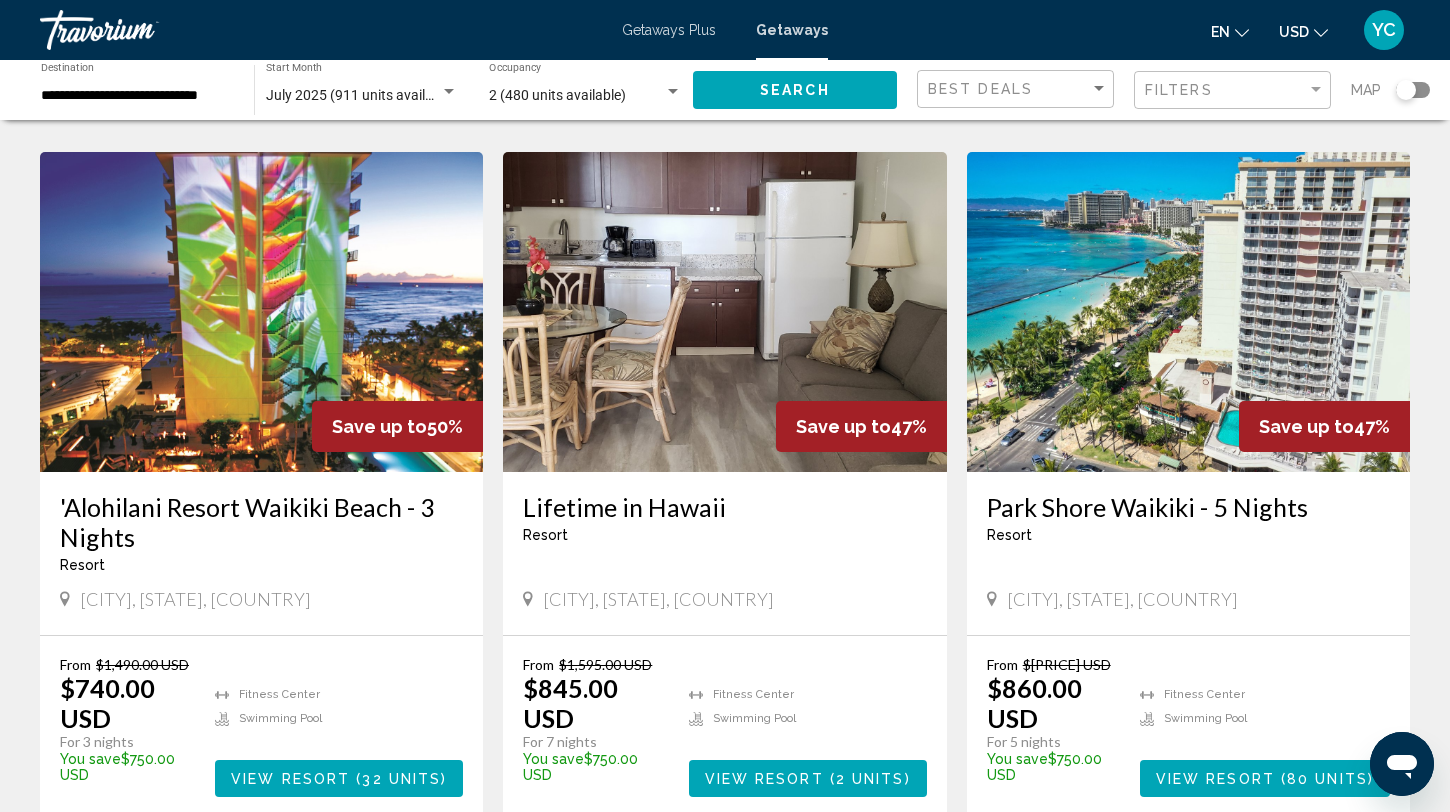 scroll, scrollTop: 761, scrollLeft: 0, axis: vertical 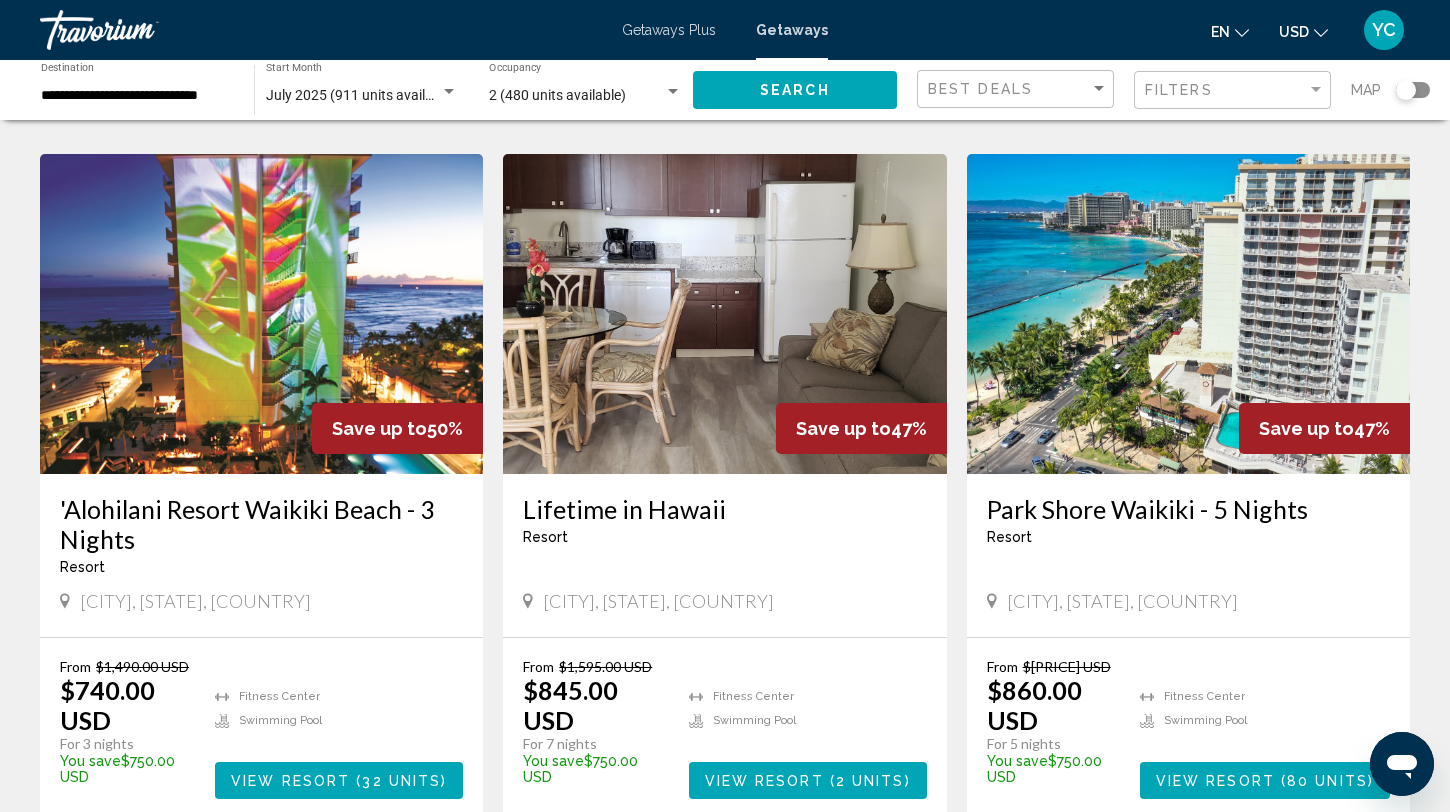 click at bounding box center (724, 314) 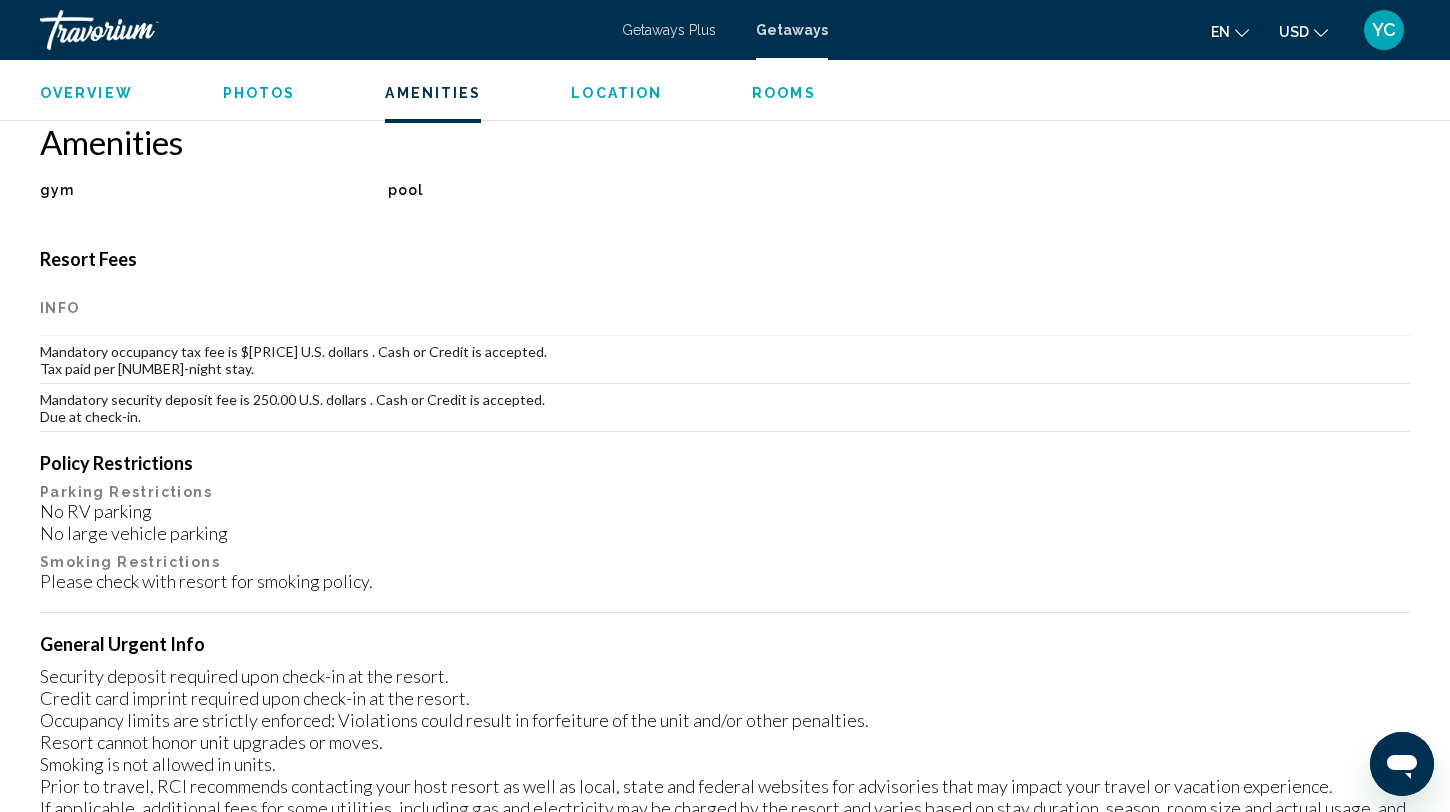 scroll, scrollTop: 1539, scrollLeft: 0, axis: vertical 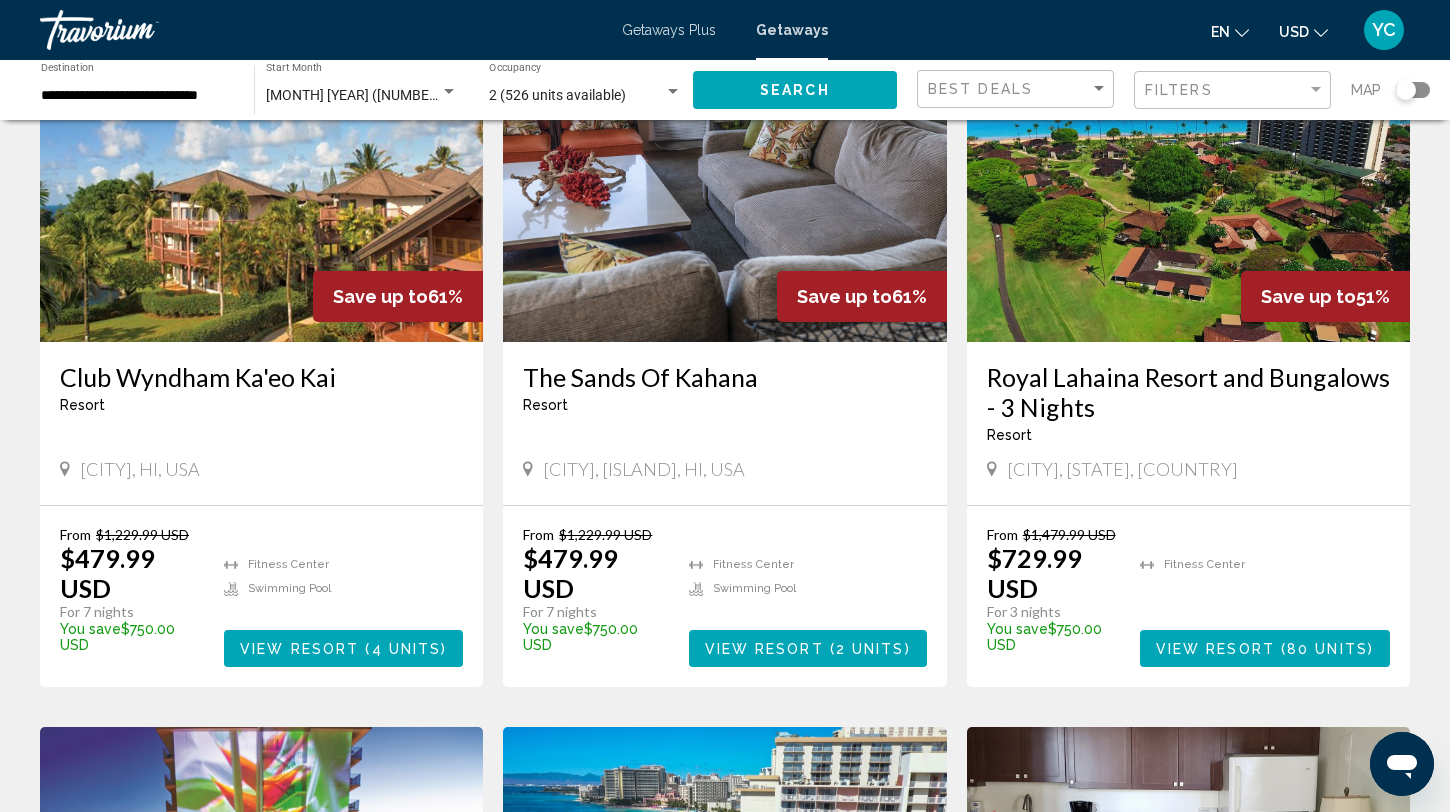 click at bounding box center [261, 182] 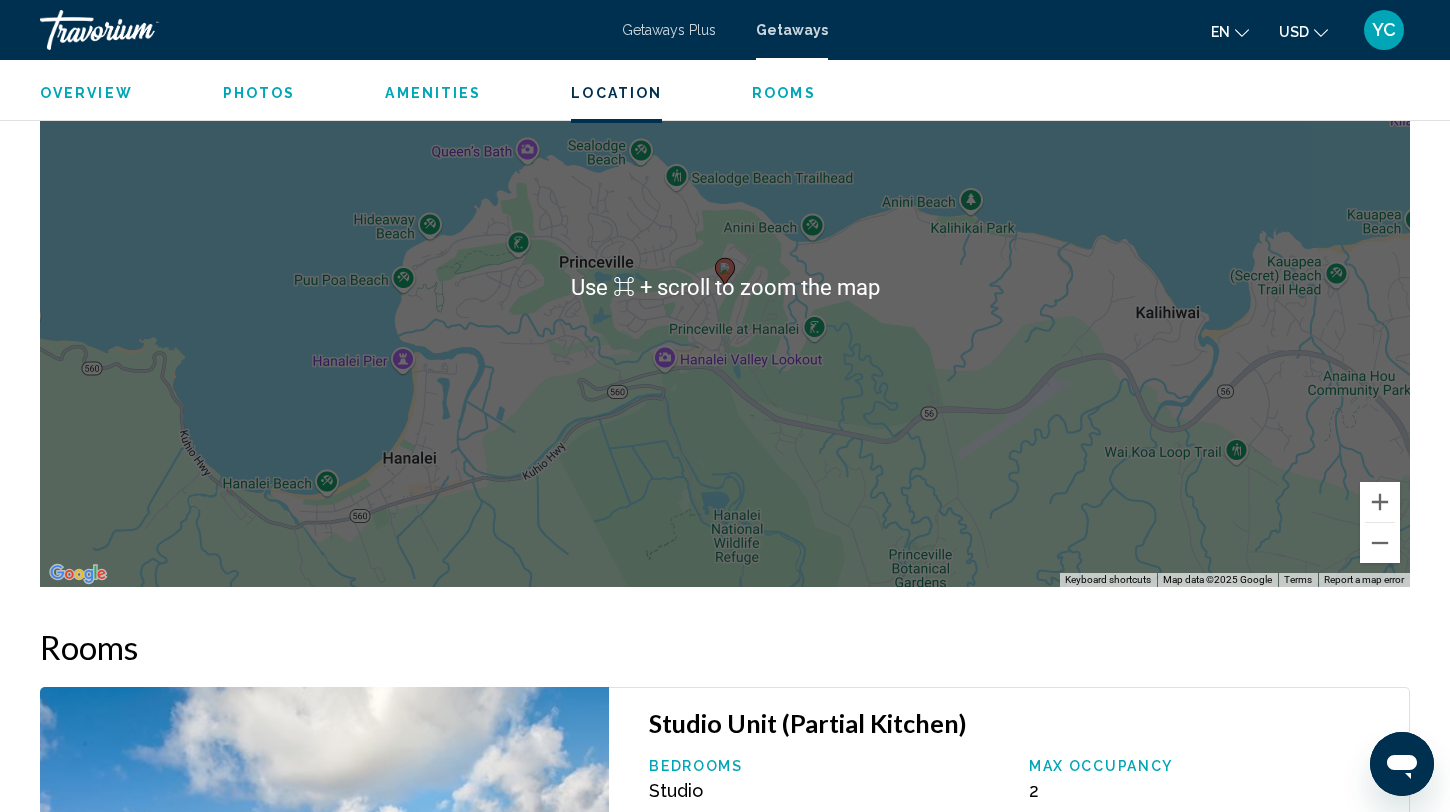 scroll, scrollTop: 3372, scrollLeft: 0, axis: vertical 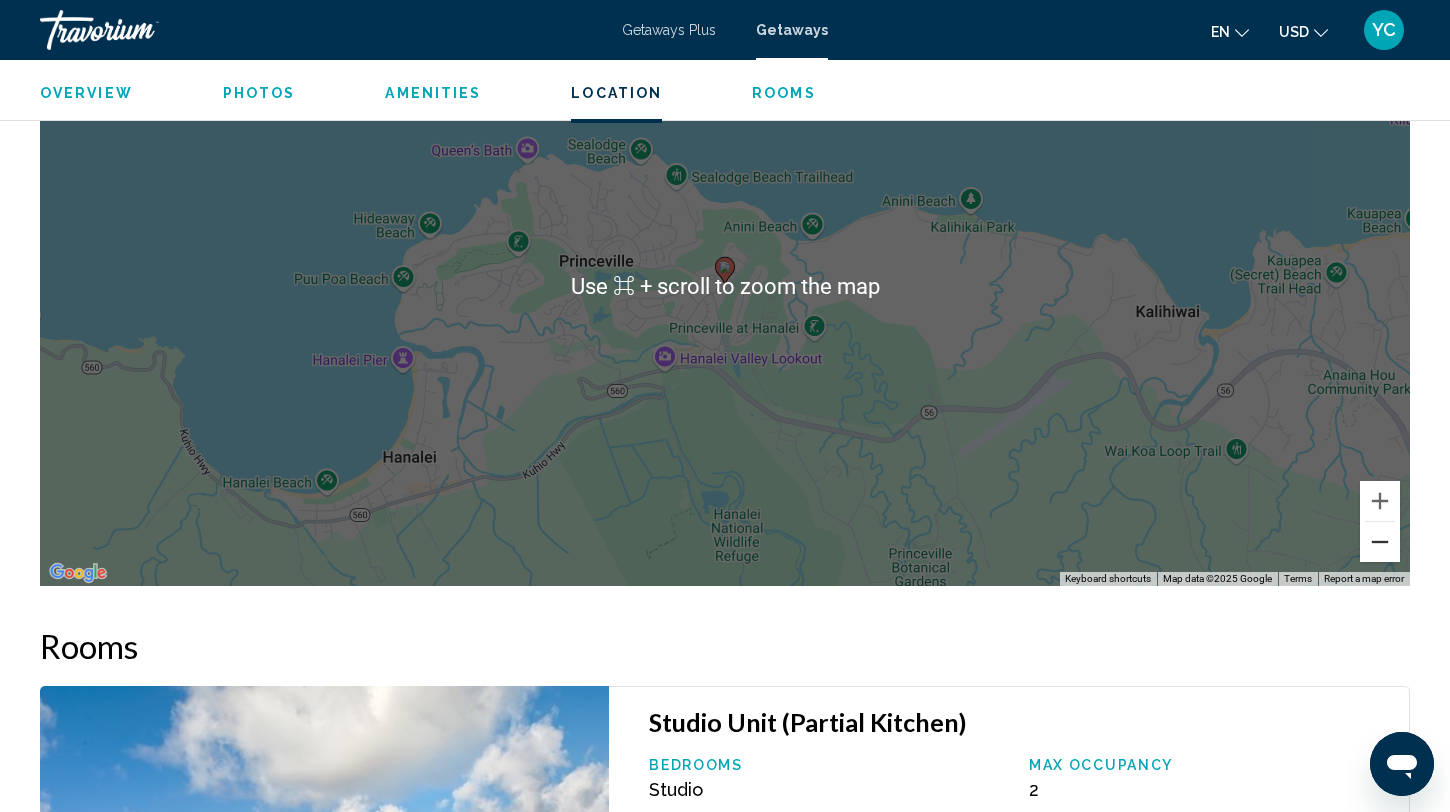 click at bounding box center (1380, 542) 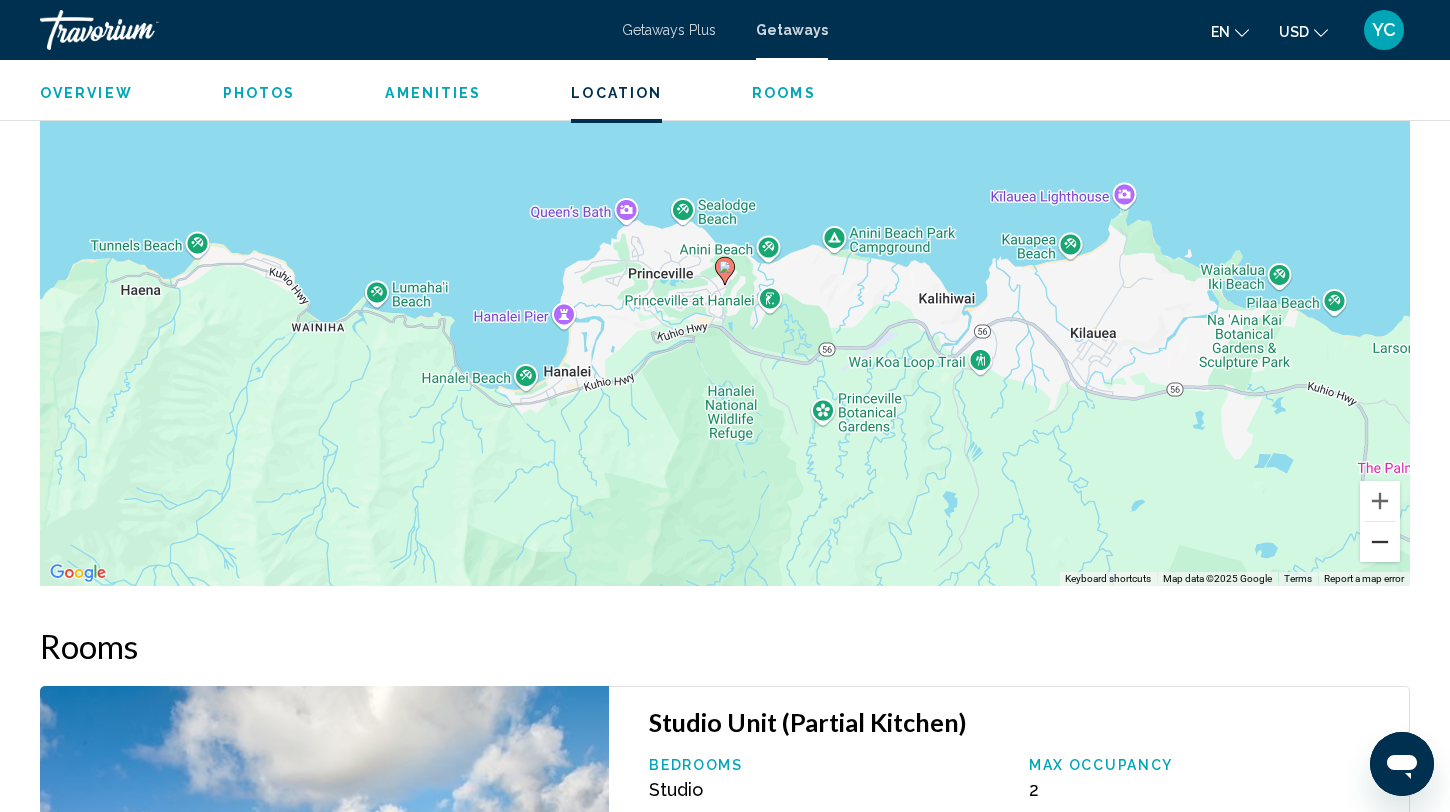 click at bounding box center (1380, 542) 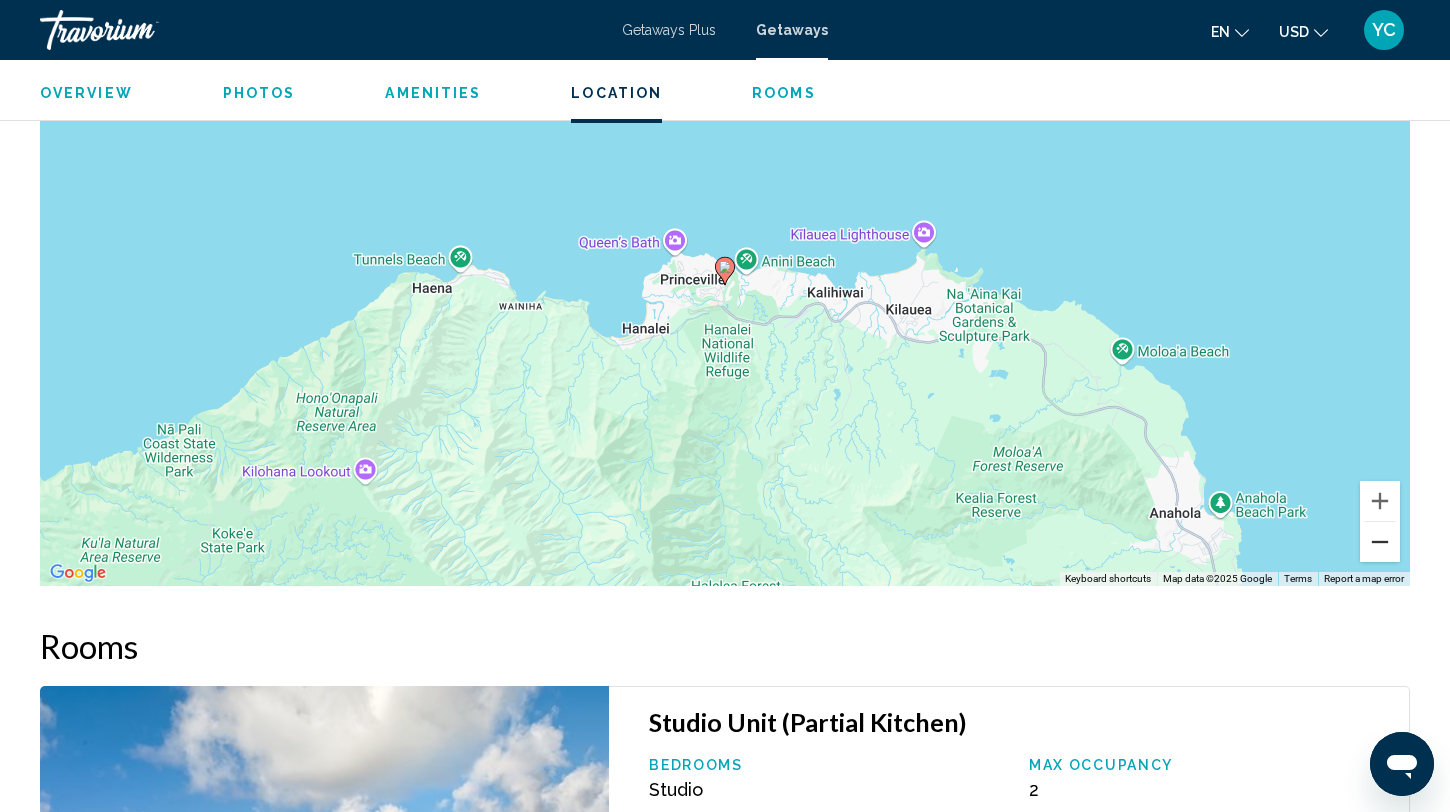 click at bounding box center (1380, 542) 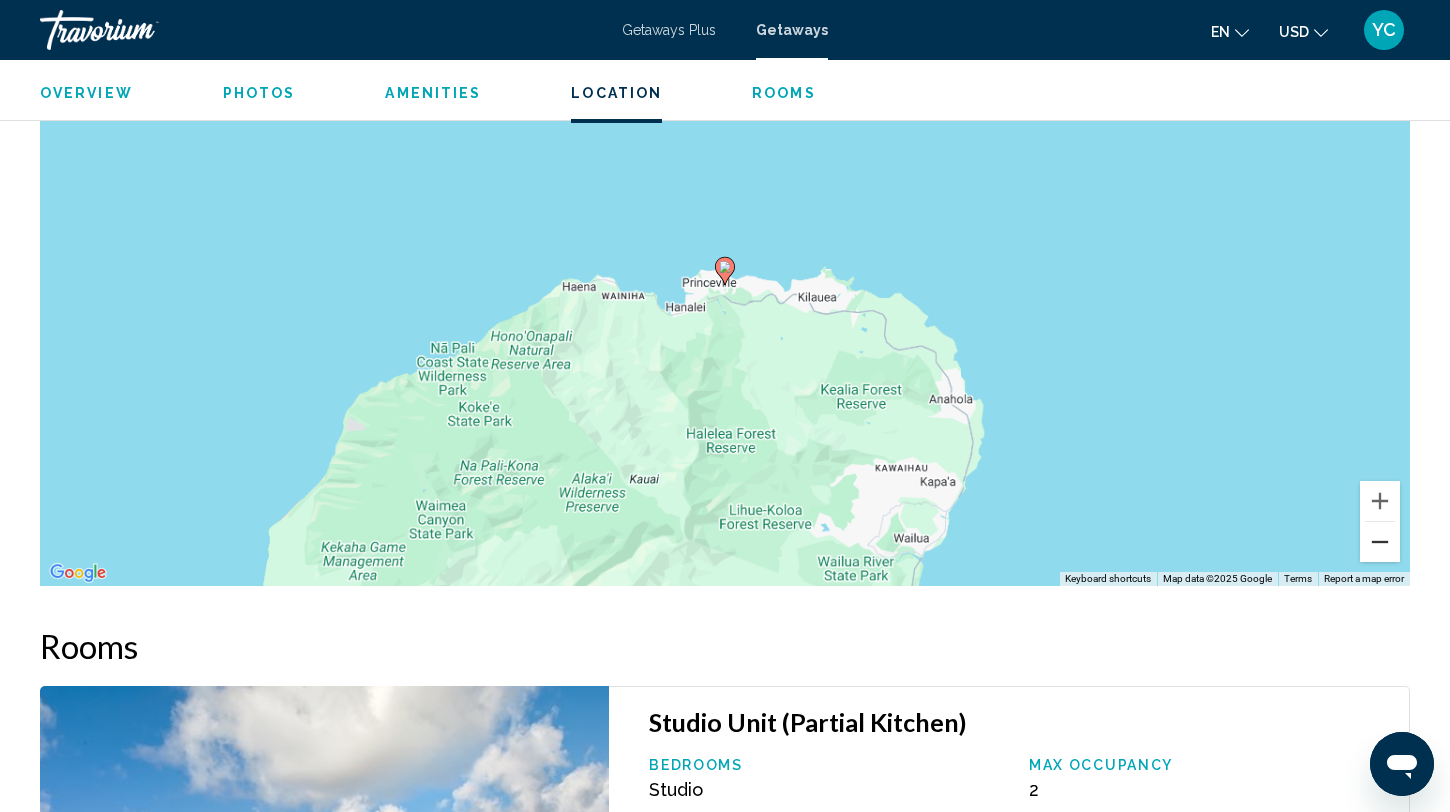 click at bounding box center [1380, 542] 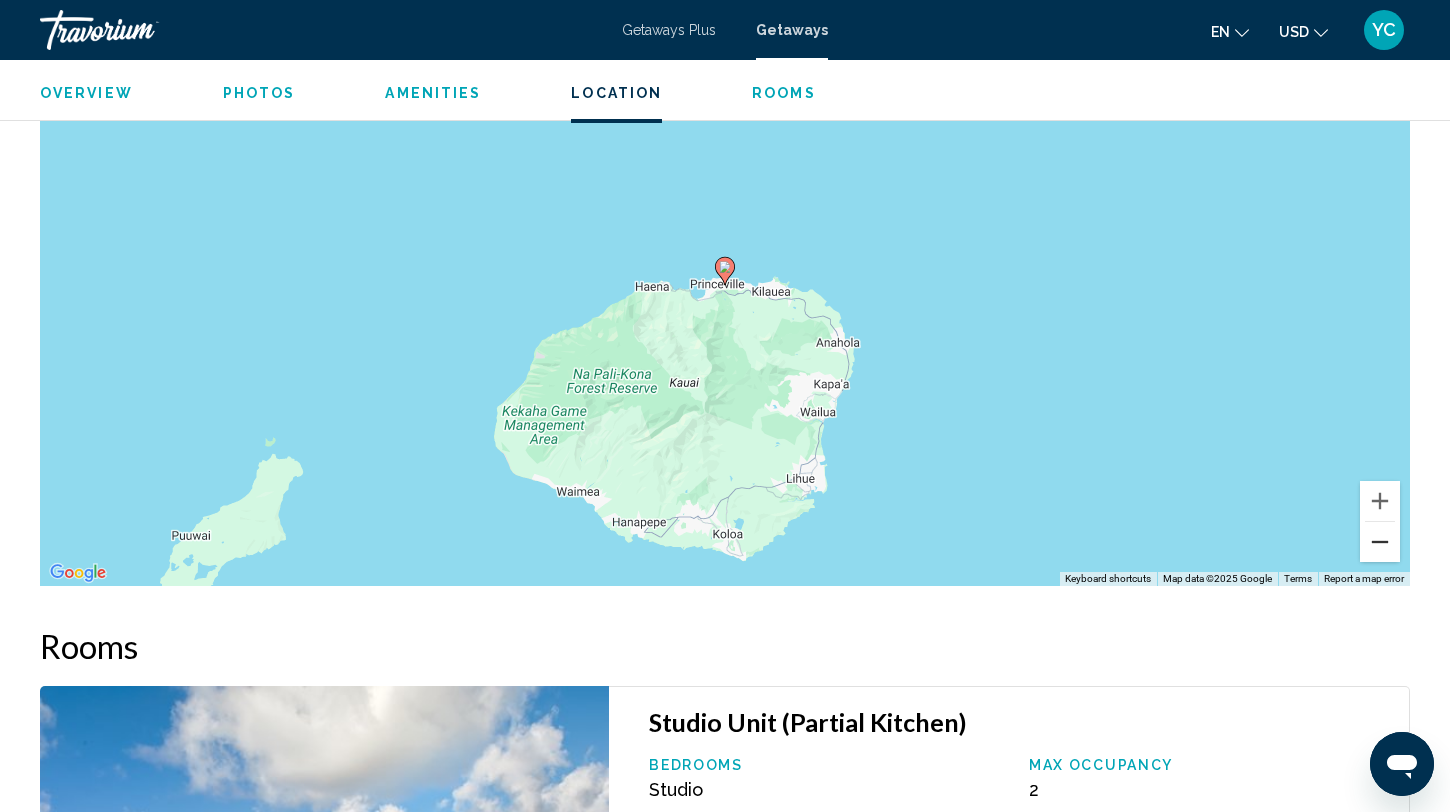 click at bounding box center (1380, 542) 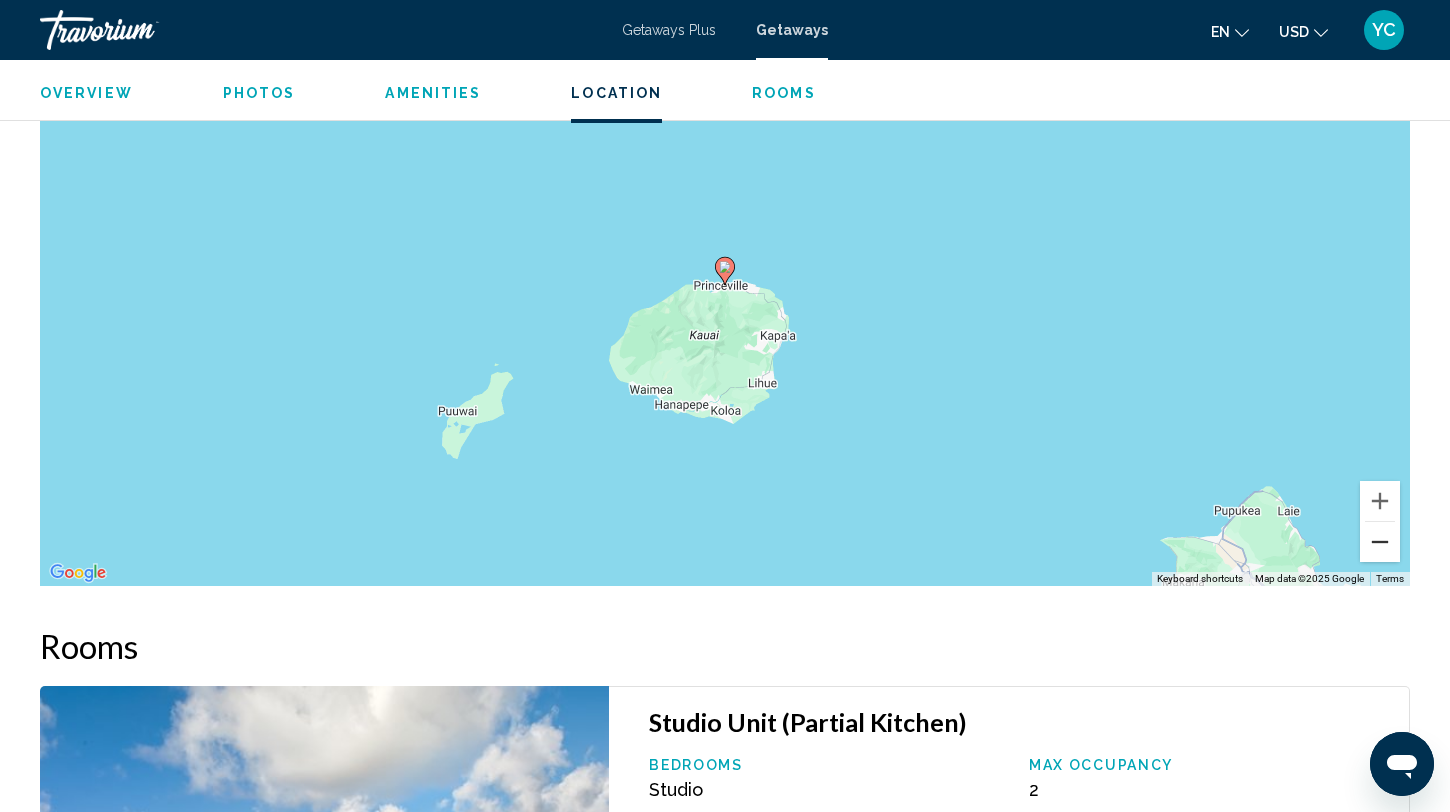 click at bounding box center (1380, 542) 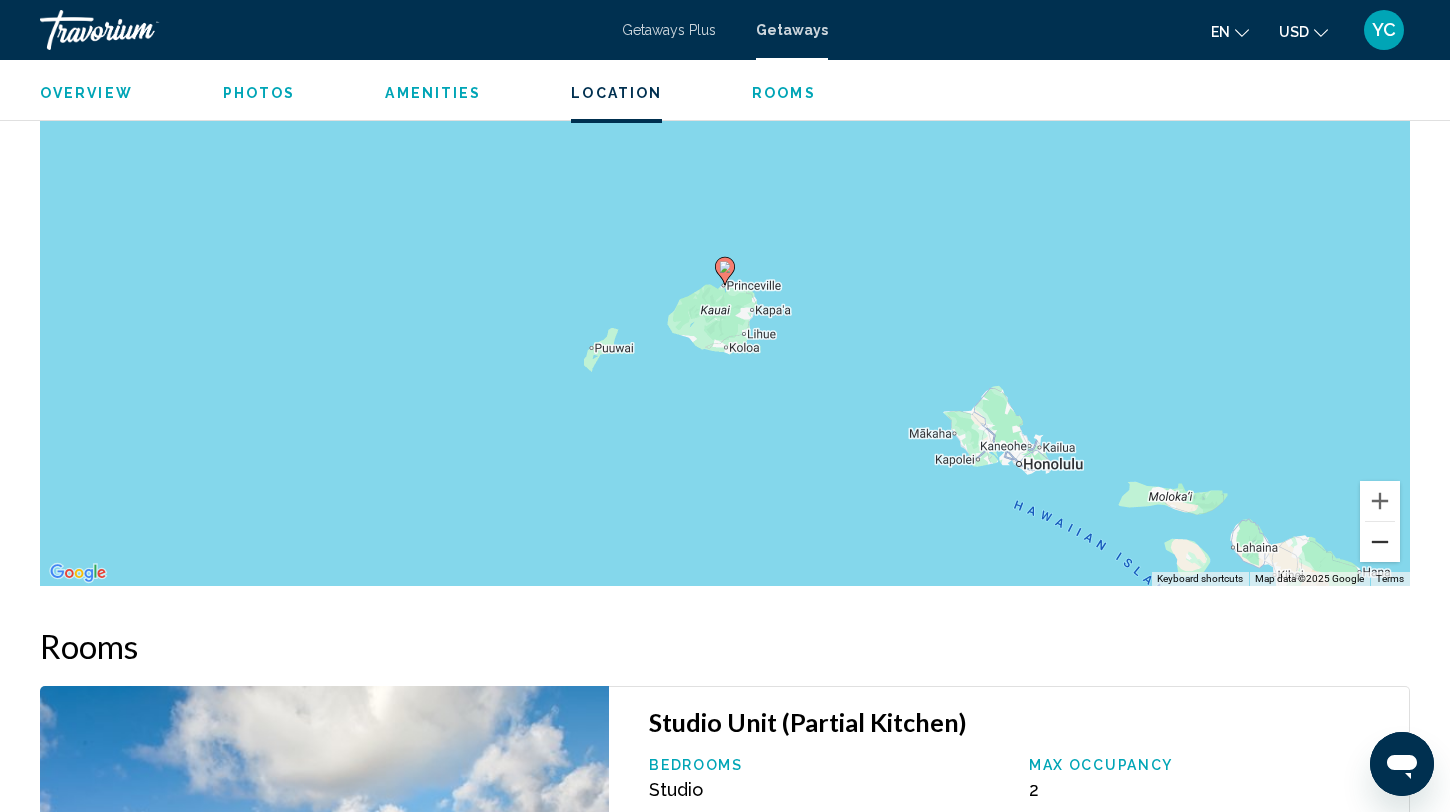 click at bounding box center (1380, 542) 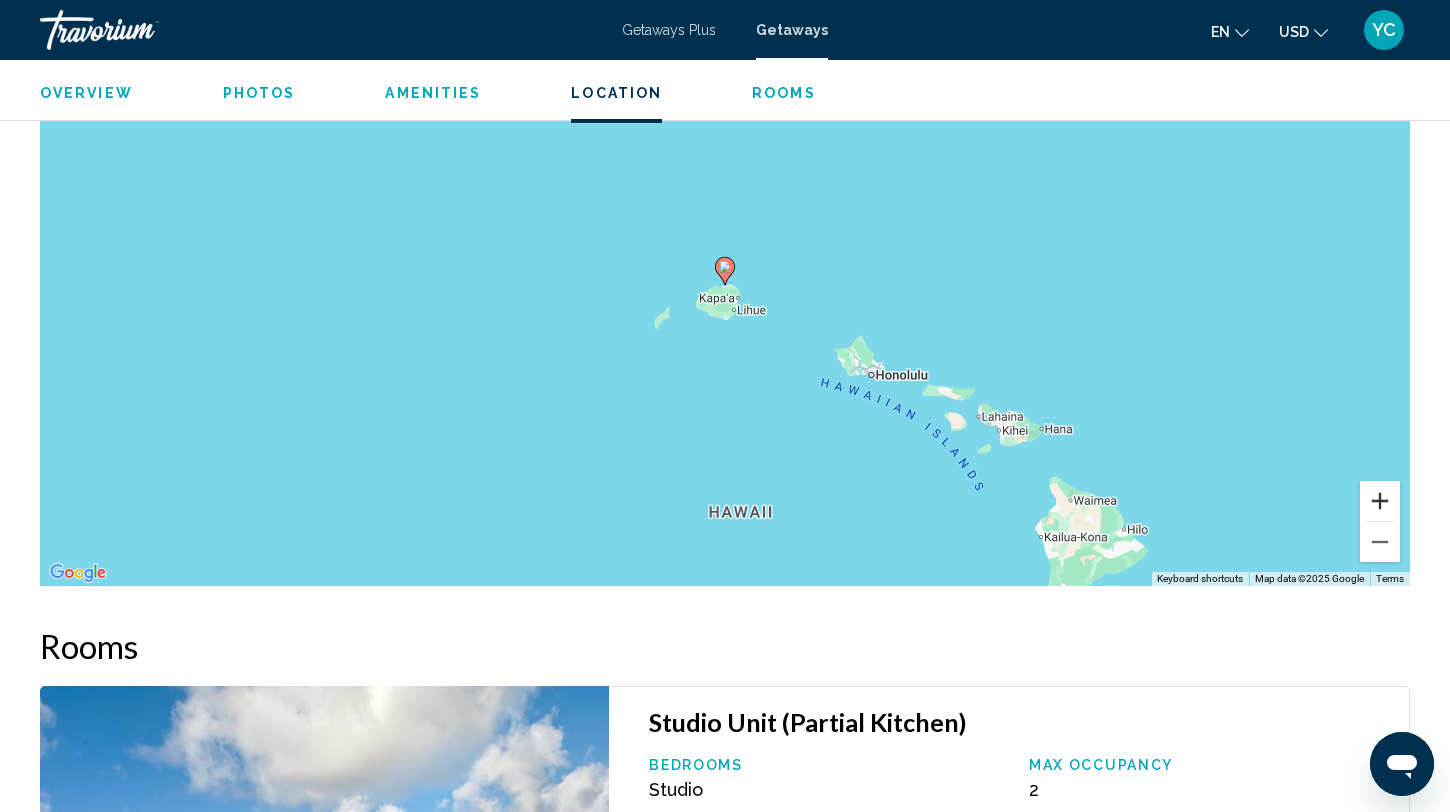 click at bounding box center (1380, 501) 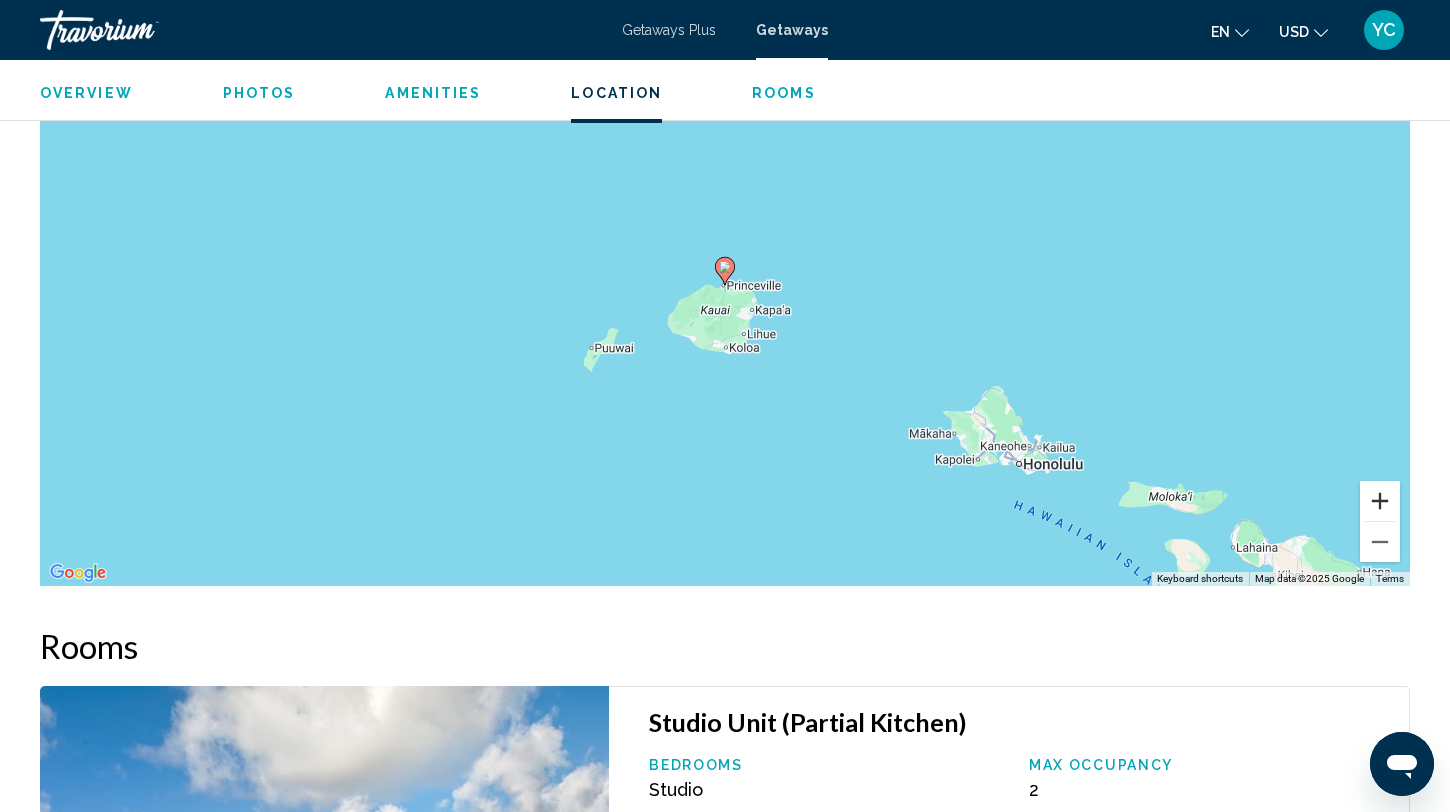 click at bounding box center [1380, 501] 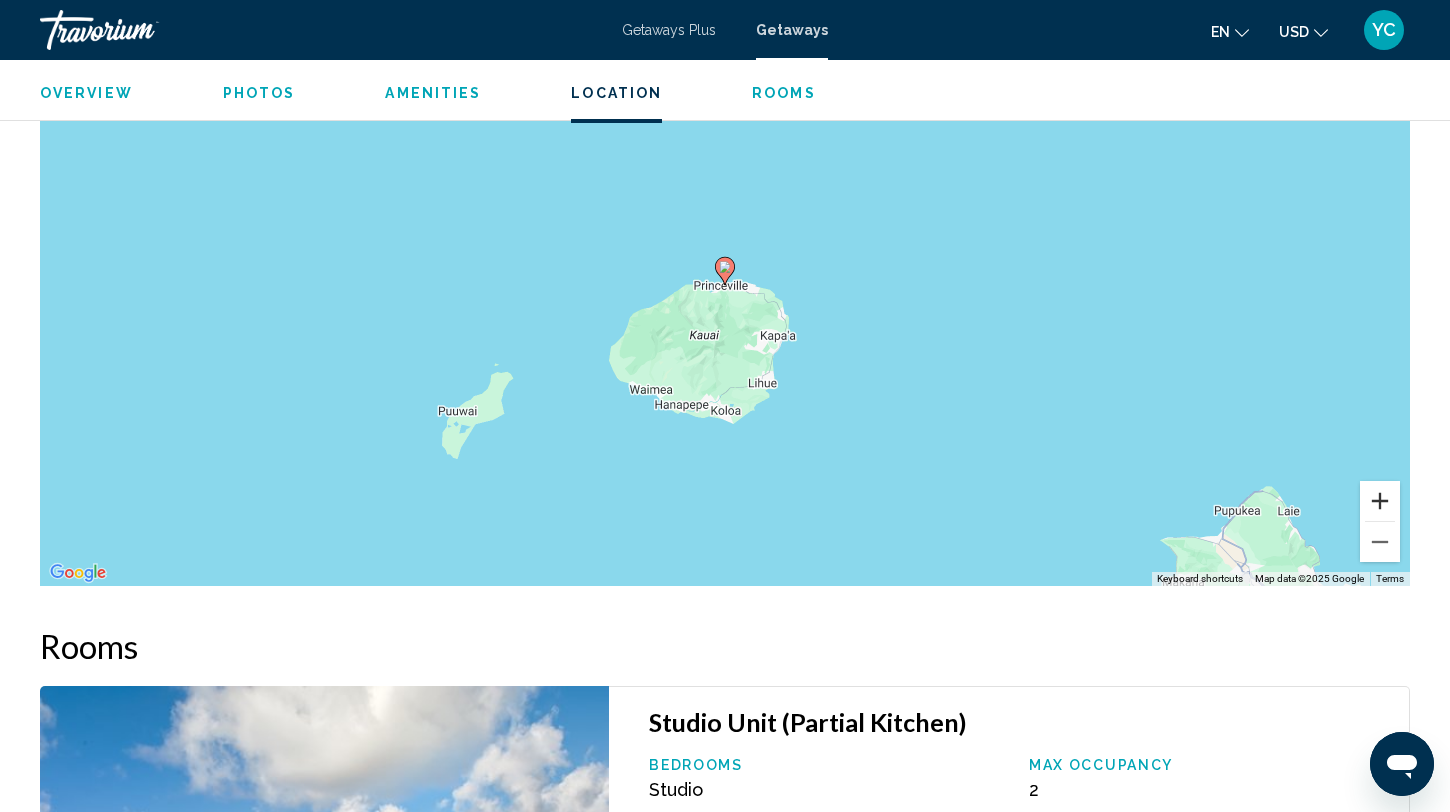 click at bounding box center (1380, 501) 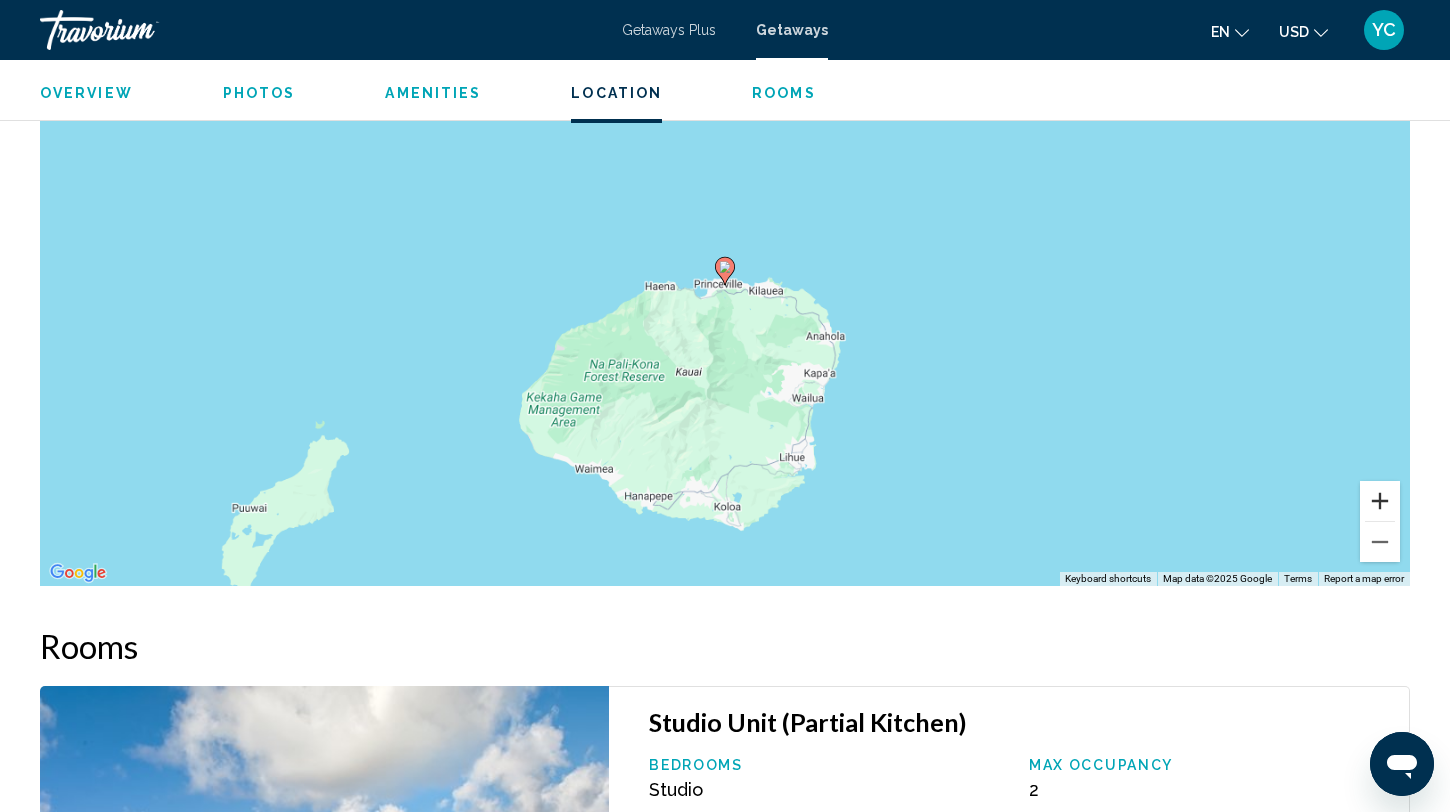 click at bounding box center [1380, 501] 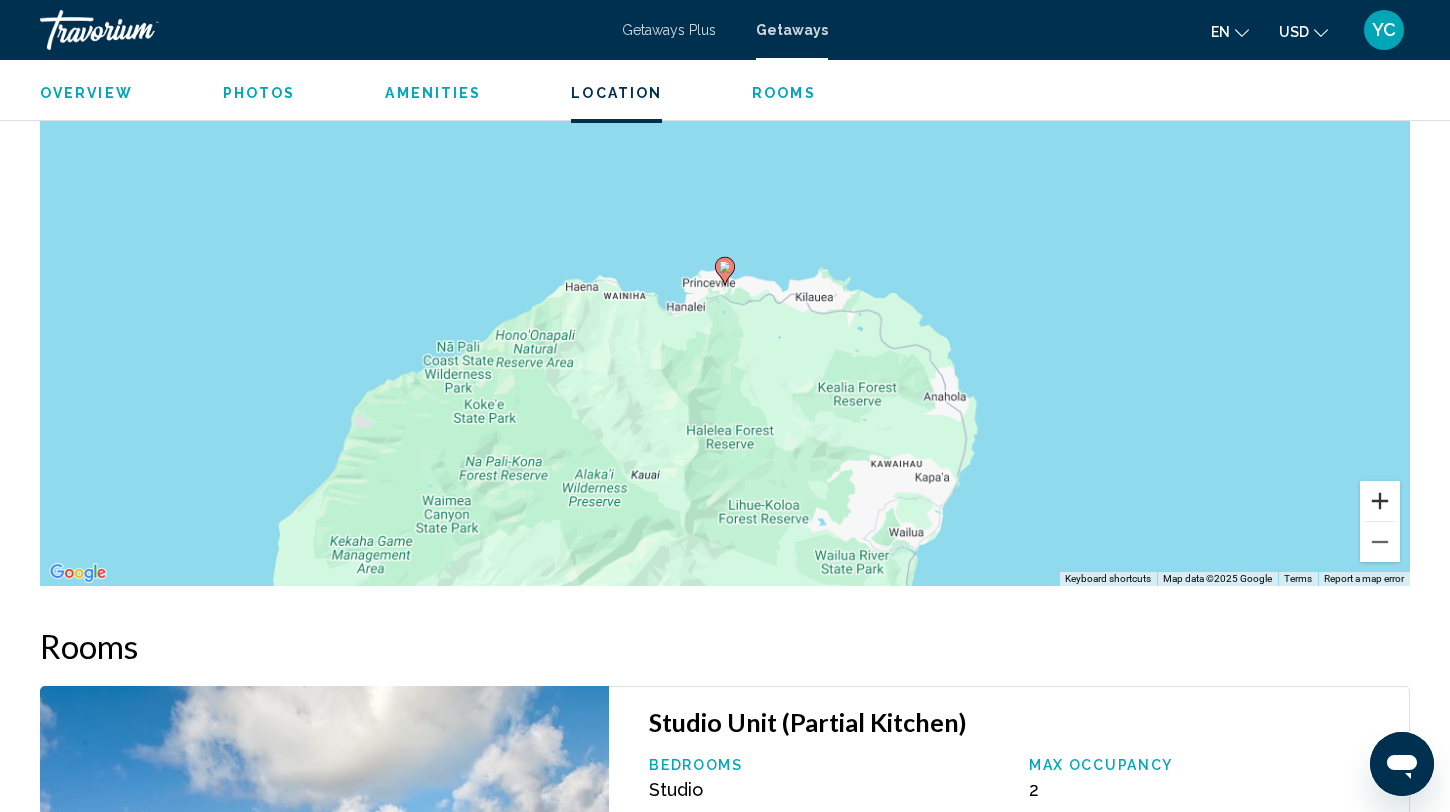 click at bounding box center (1380, 501) 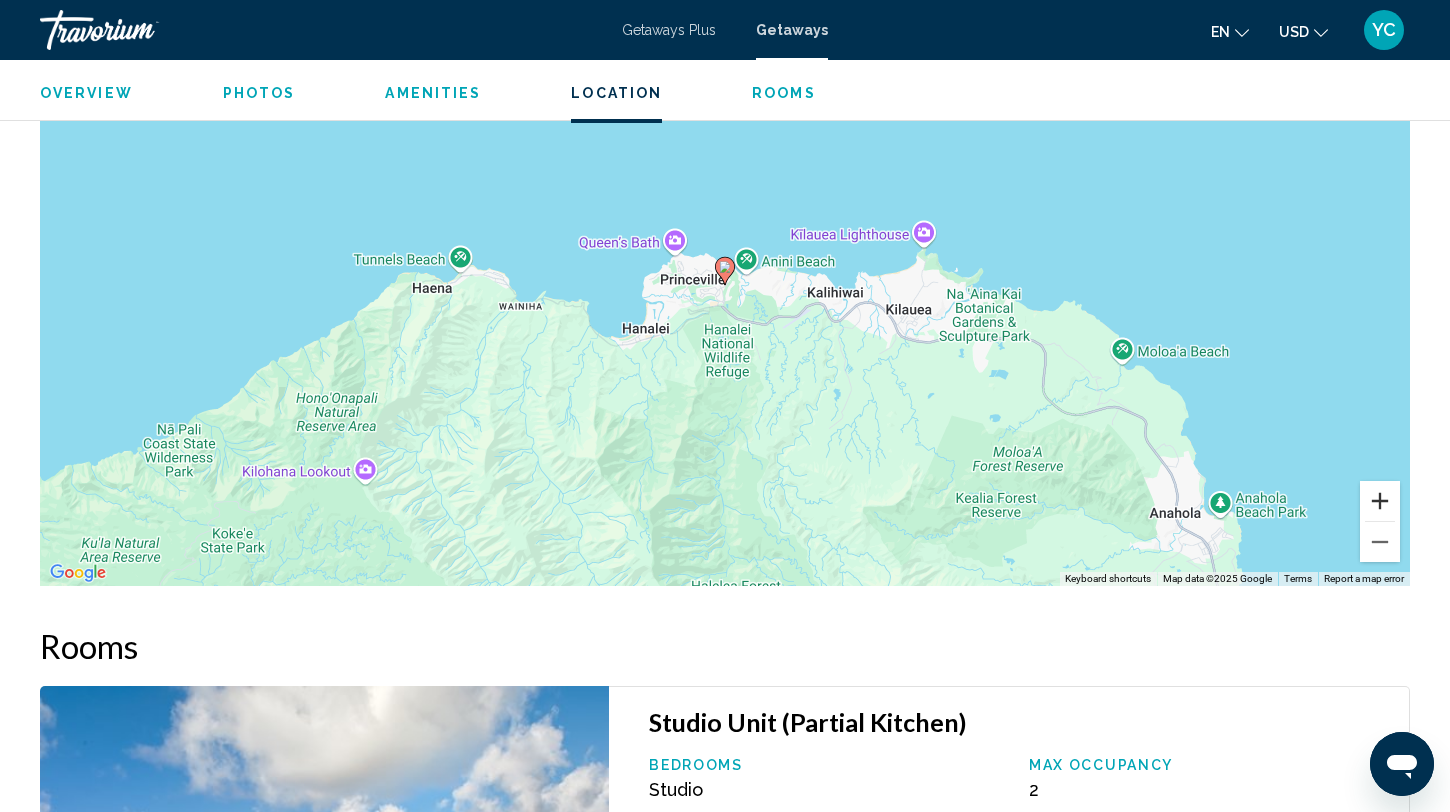 click at bounding box center (1380, 501) 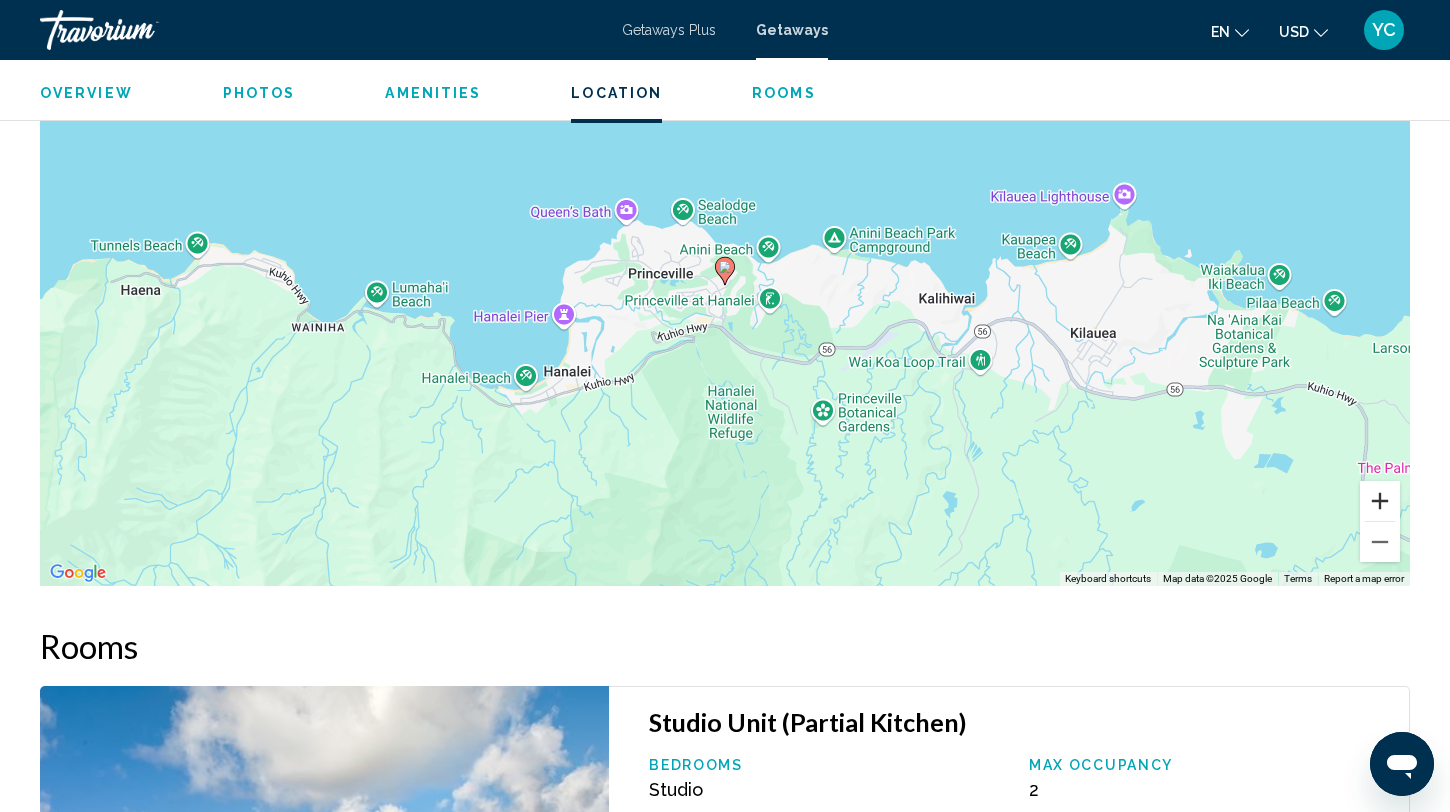 click at bounding box center (1380, 501) 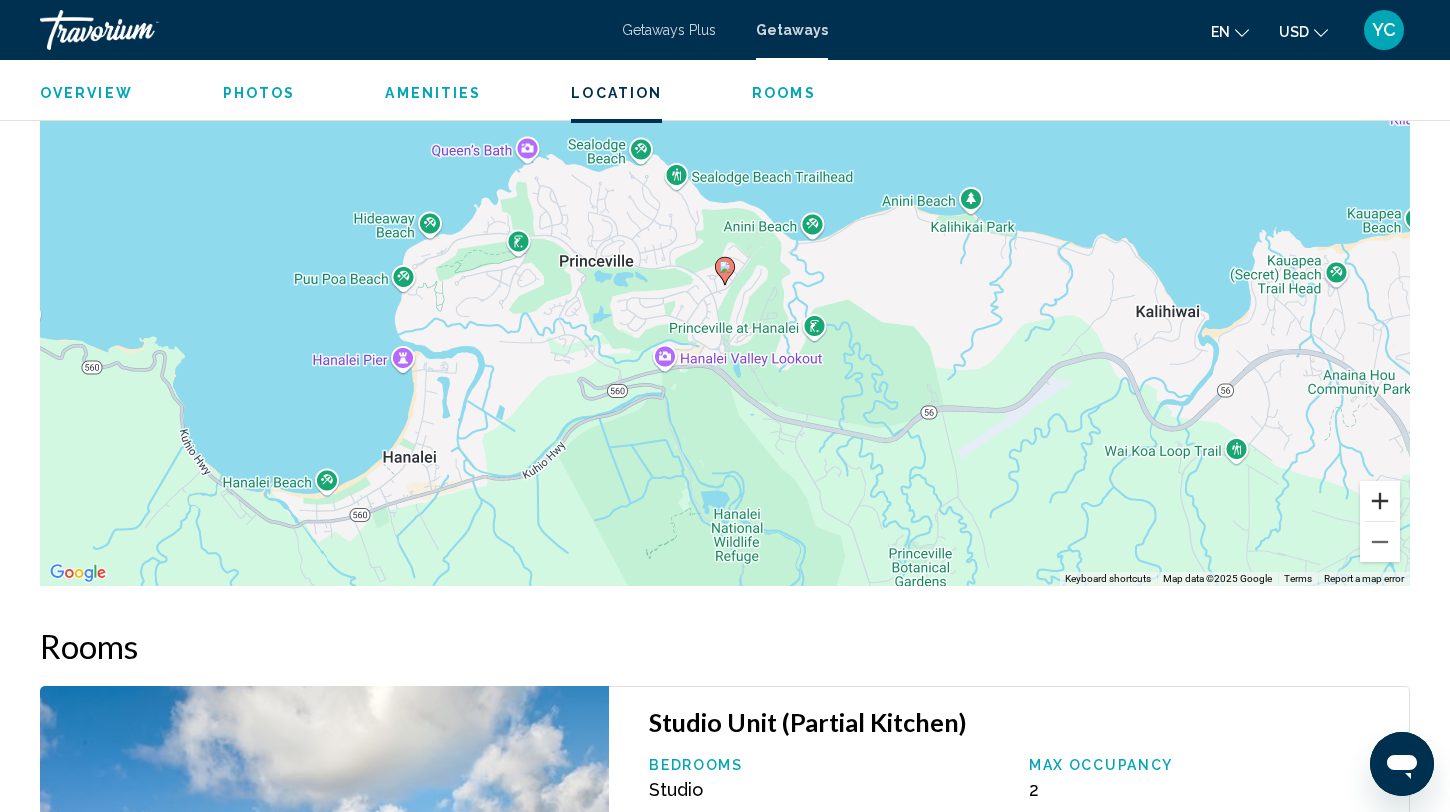 click at bounding box center [1380, 501] 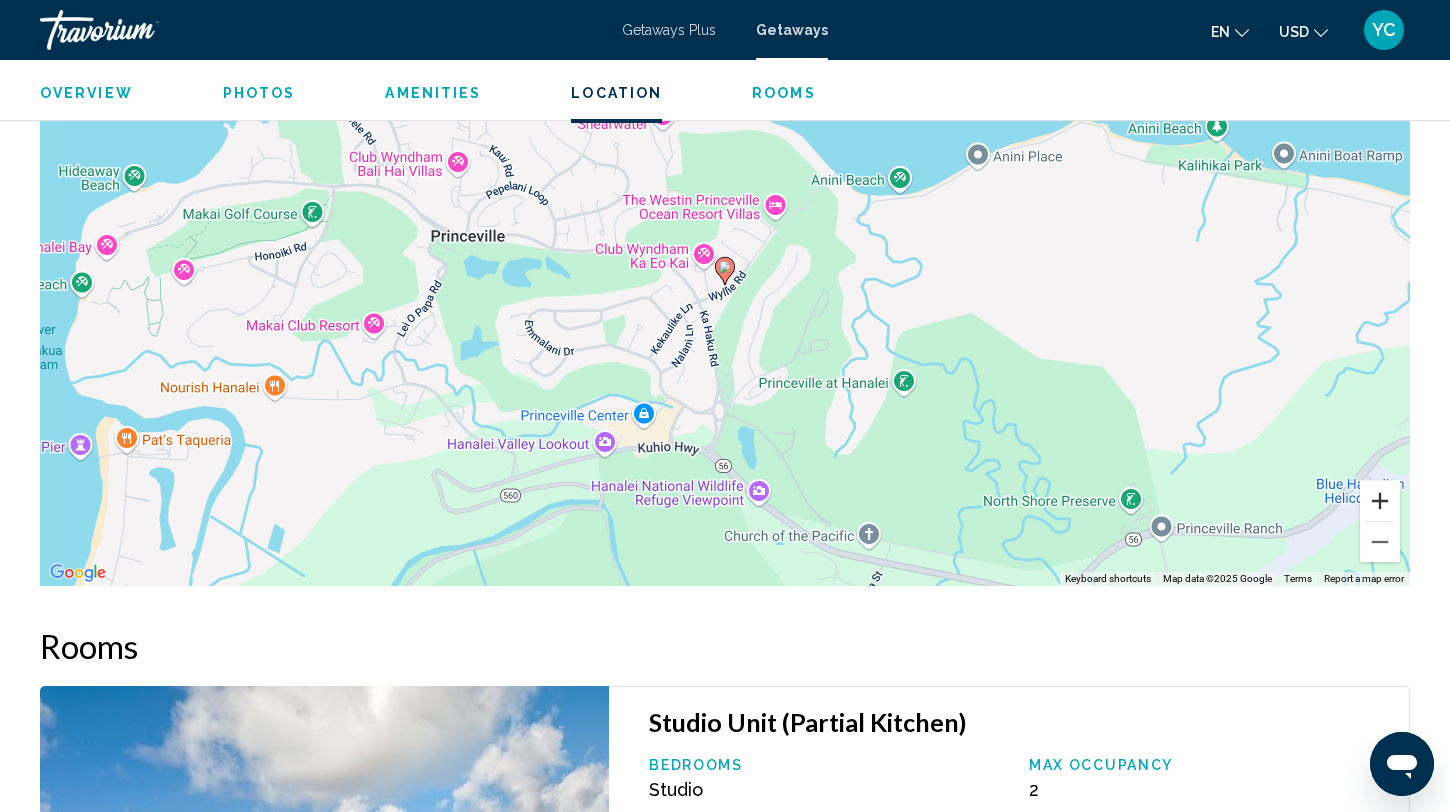 click at bounding box center [1380, 501] 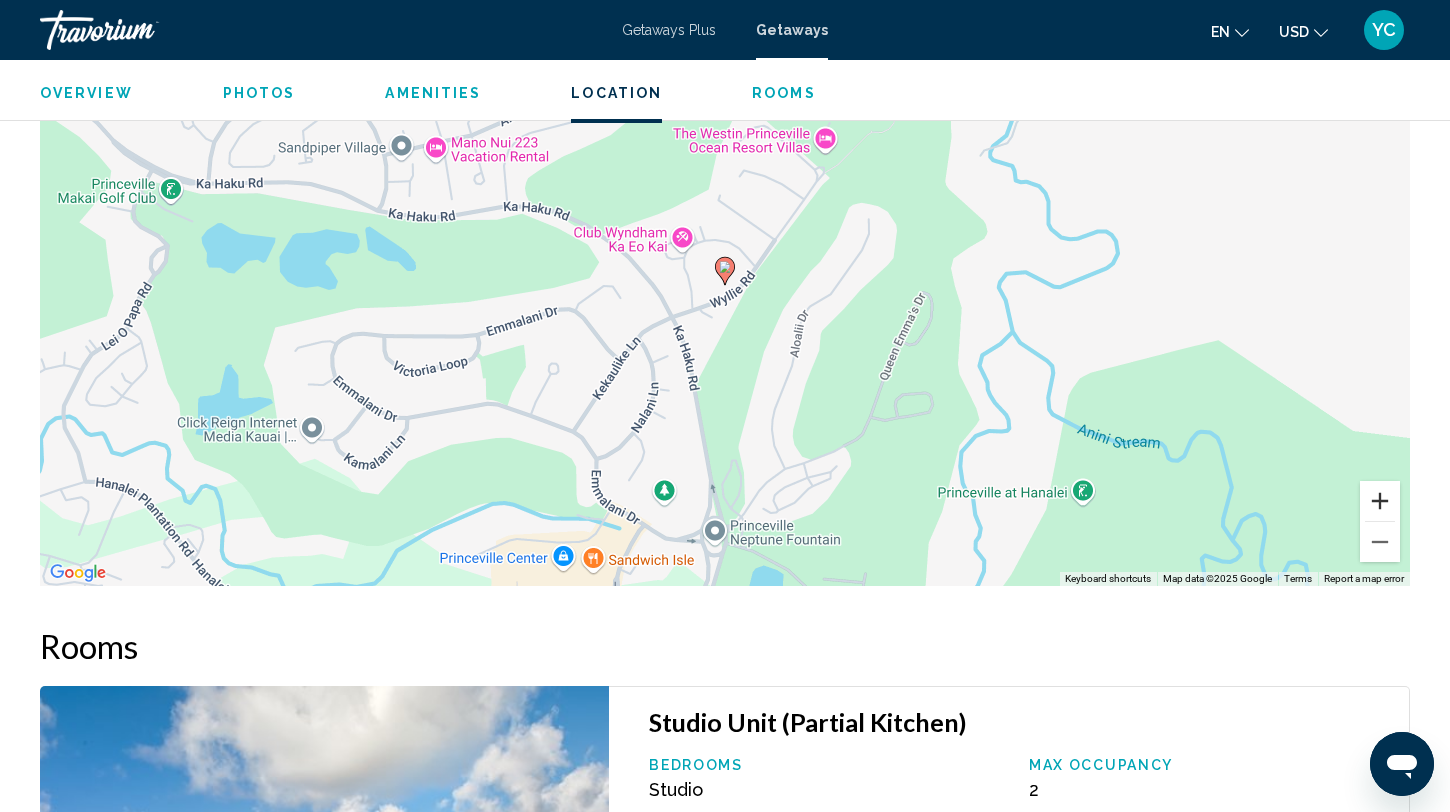 click at bounding box center [1380, 501] 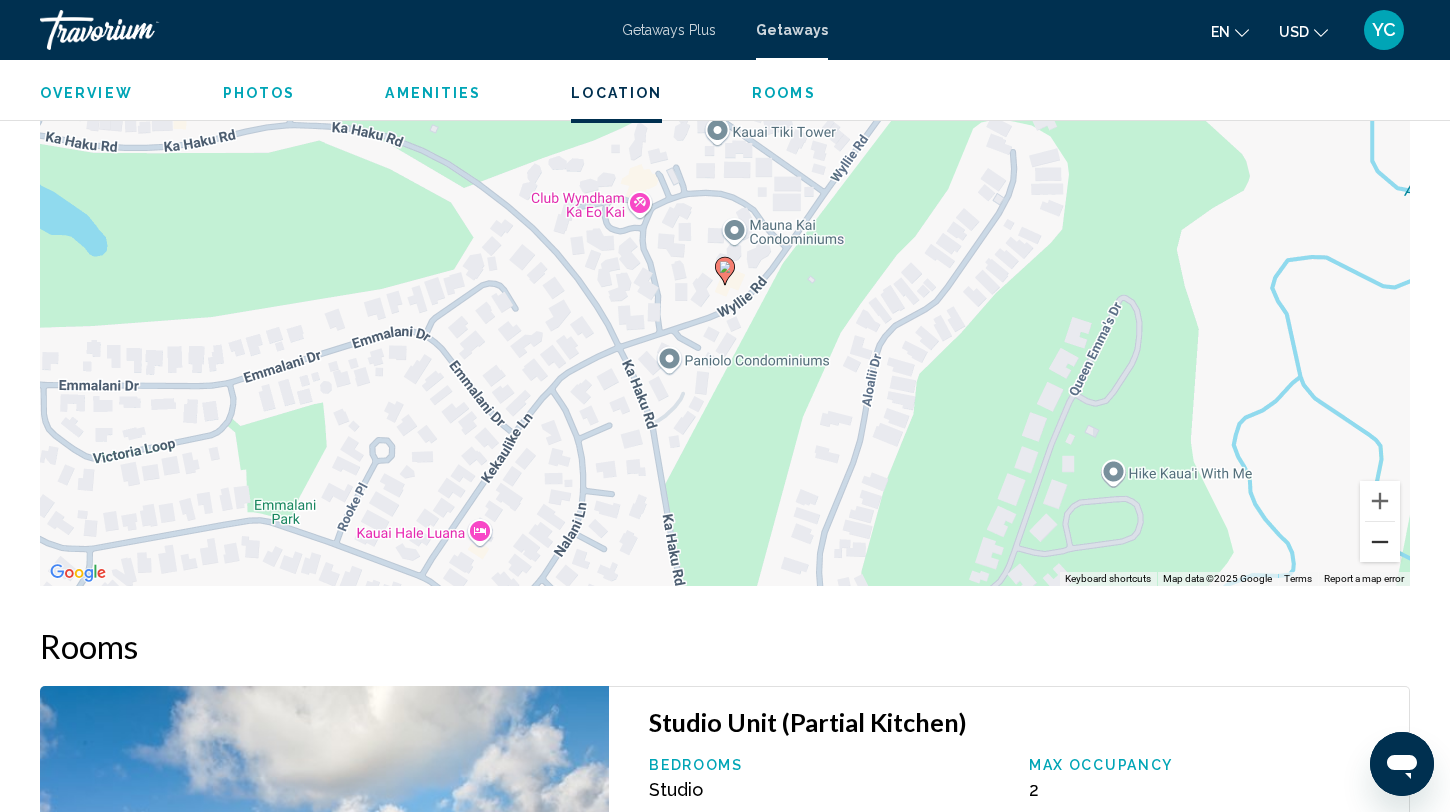 click at bounding box center [1380, 542] 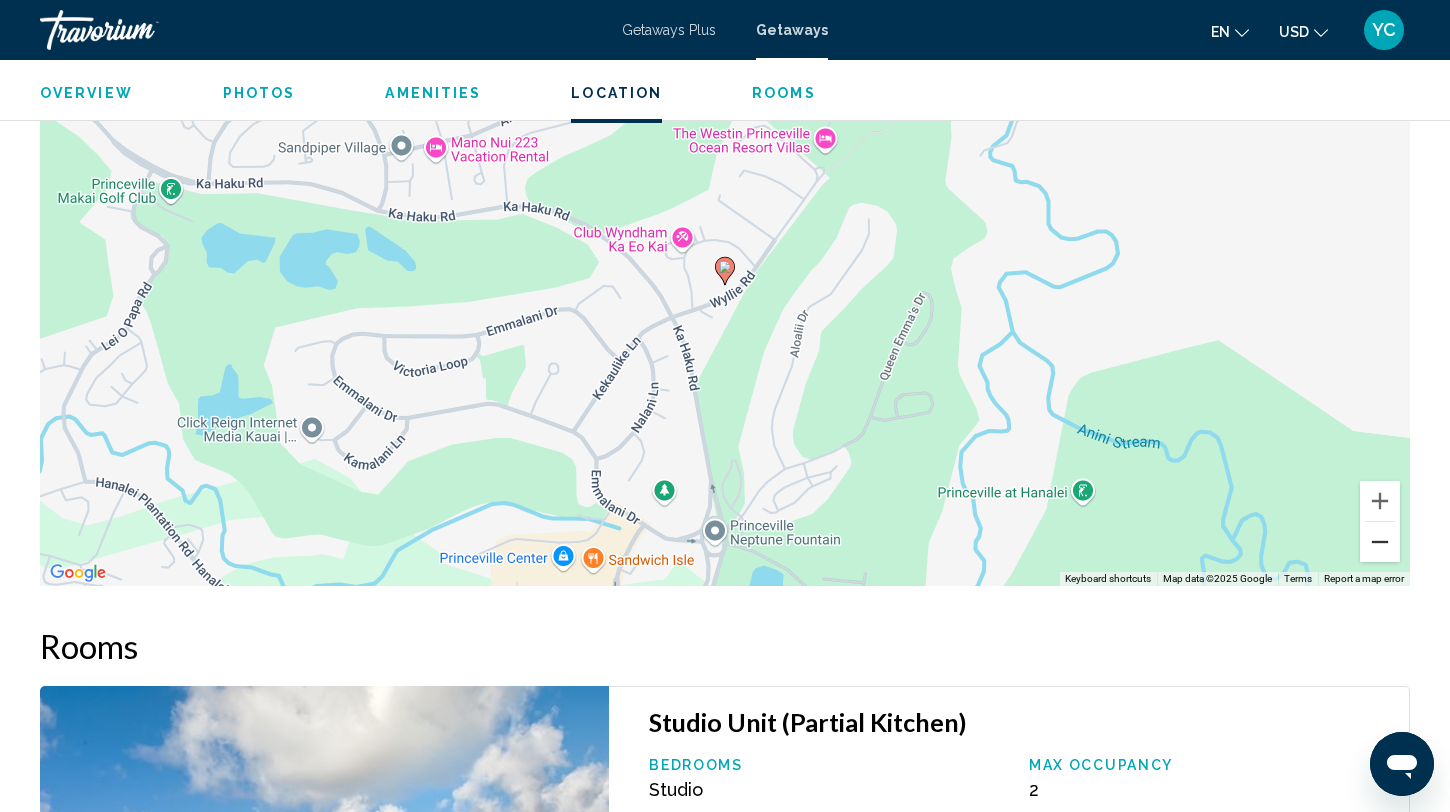 click at bounding box center [1380, 542] 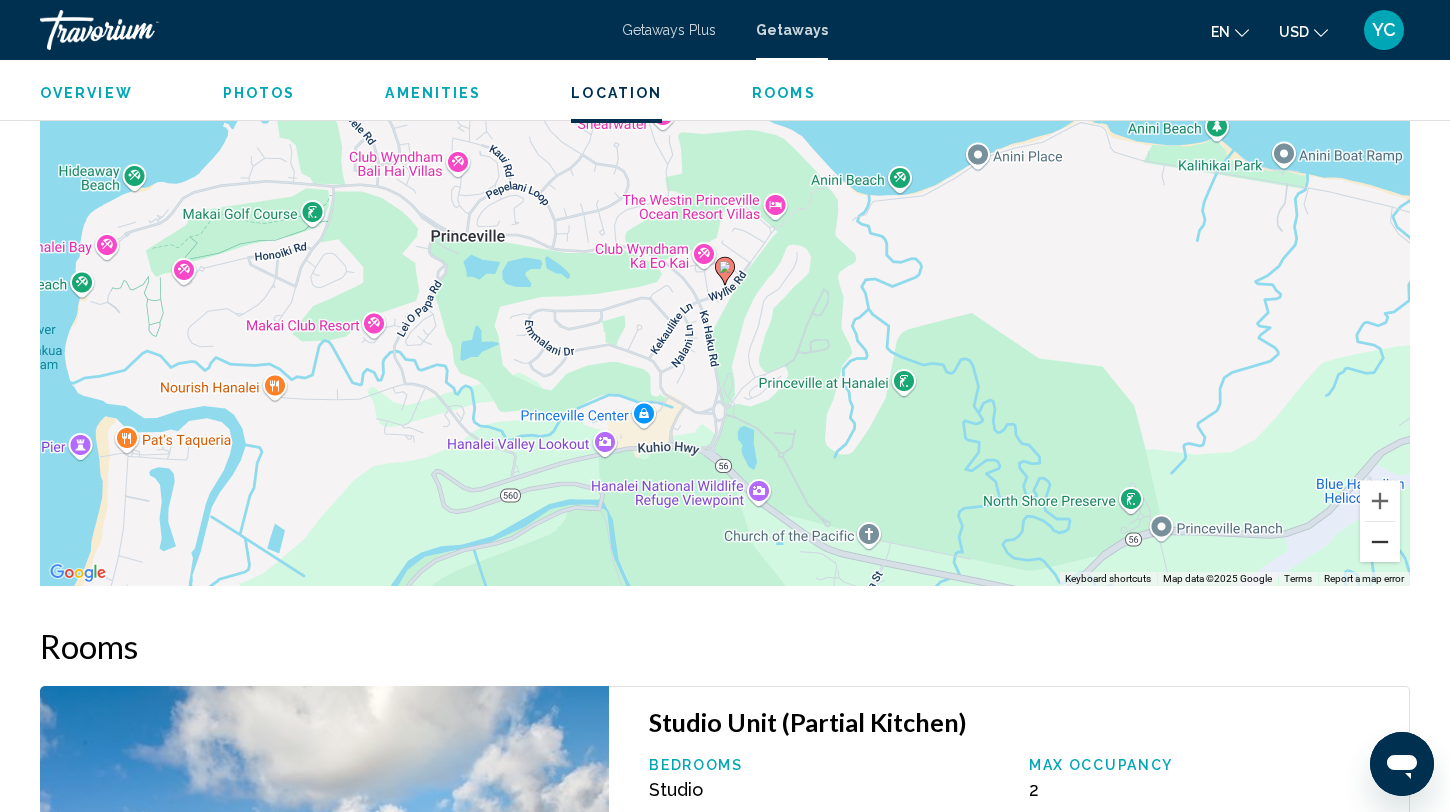 click at bounding box center [1380, 542] 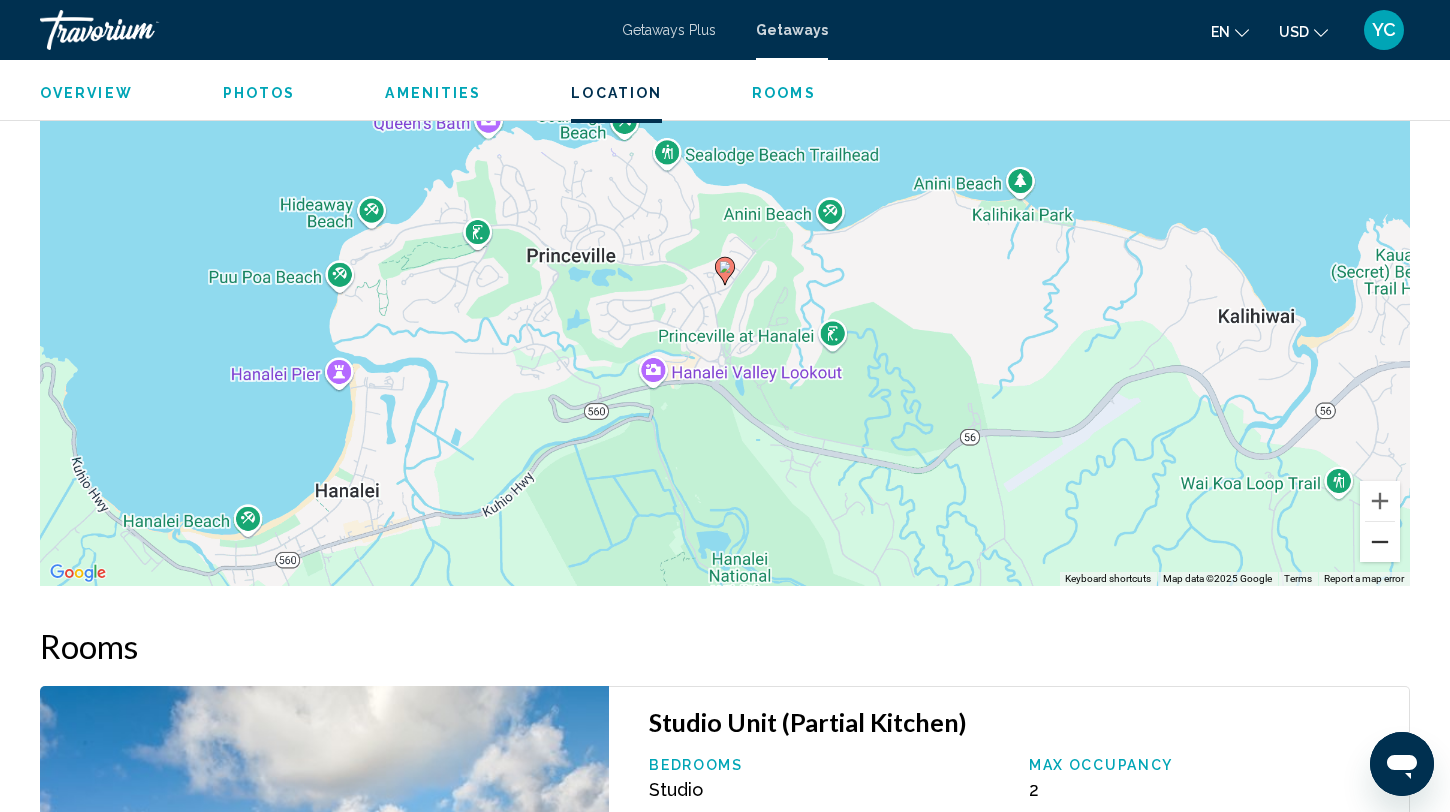 click at bounding box center [1380, 542] 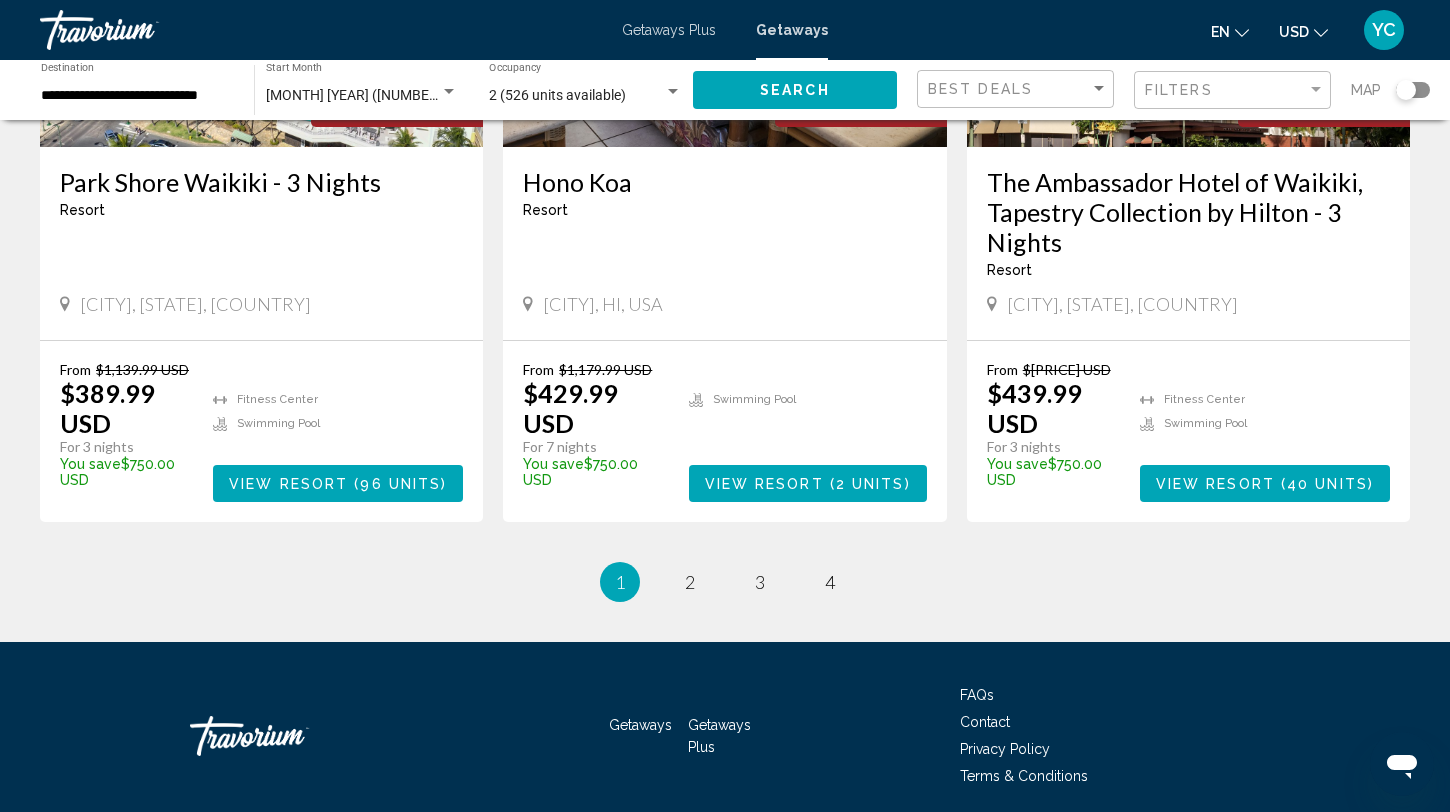 scroll, scrollTop: 2419, scrollLeft: 0, axis: vertical 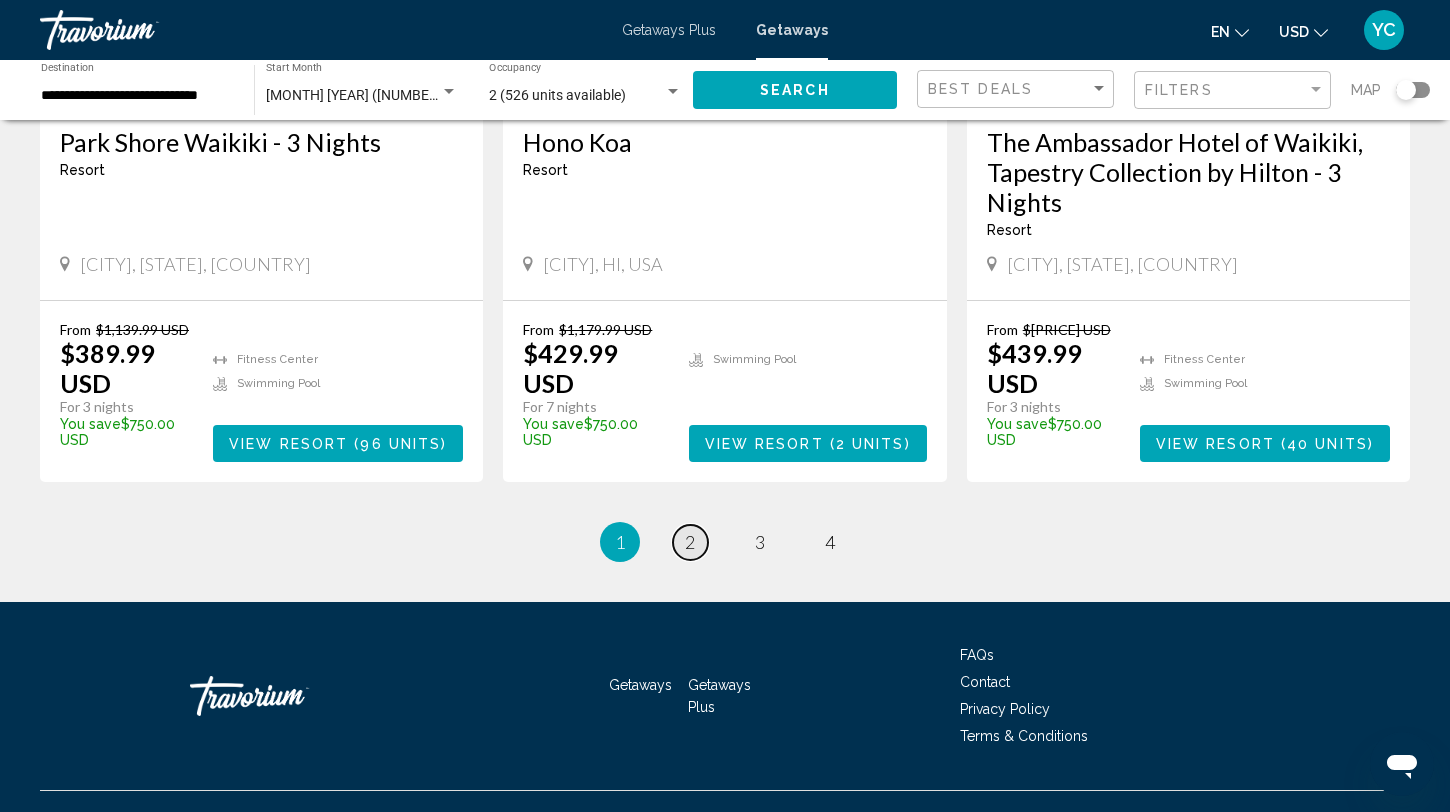 click on "2" at bounding box center (690, 542) 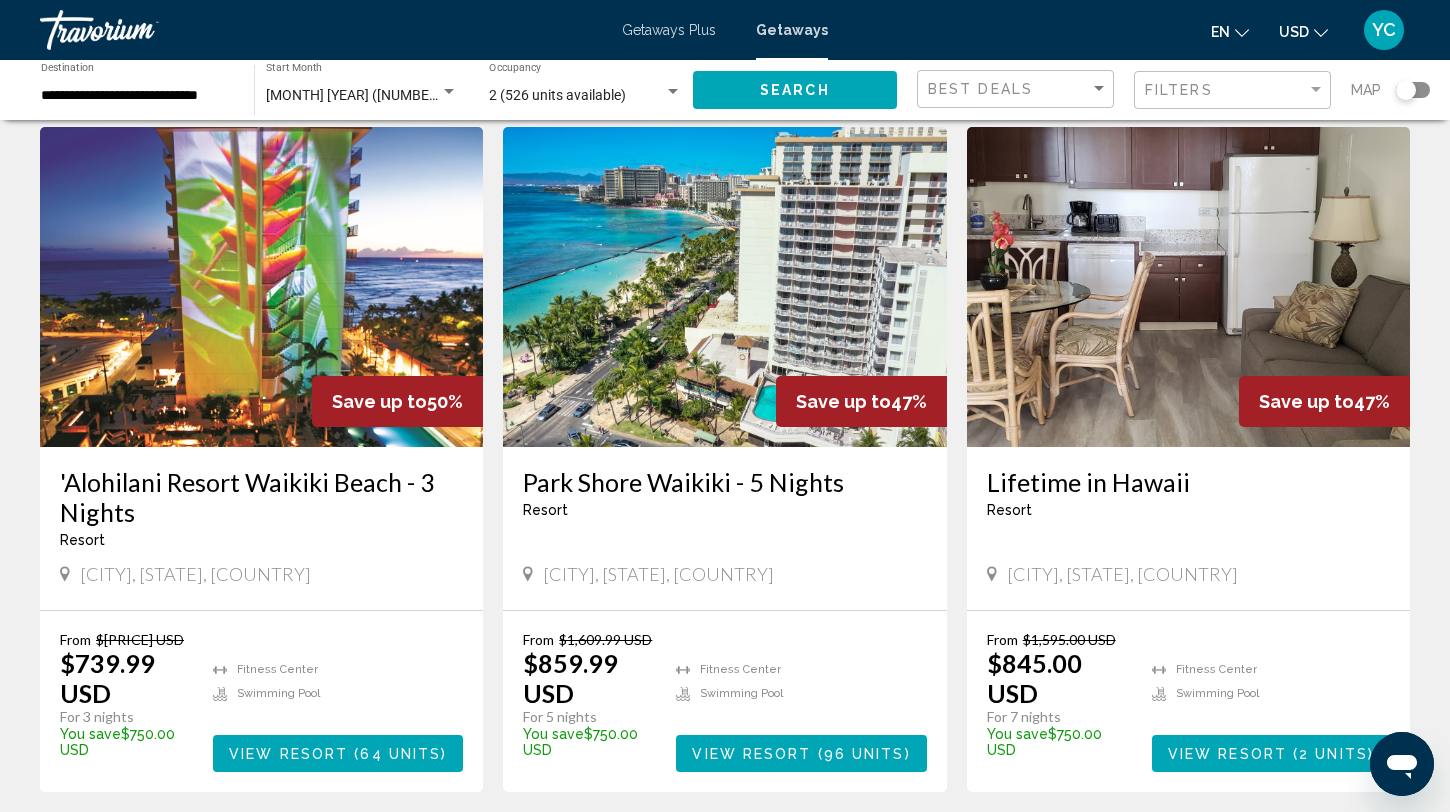 scroll, scrollTop: 805, scrollLeft: 0, axis: vertical 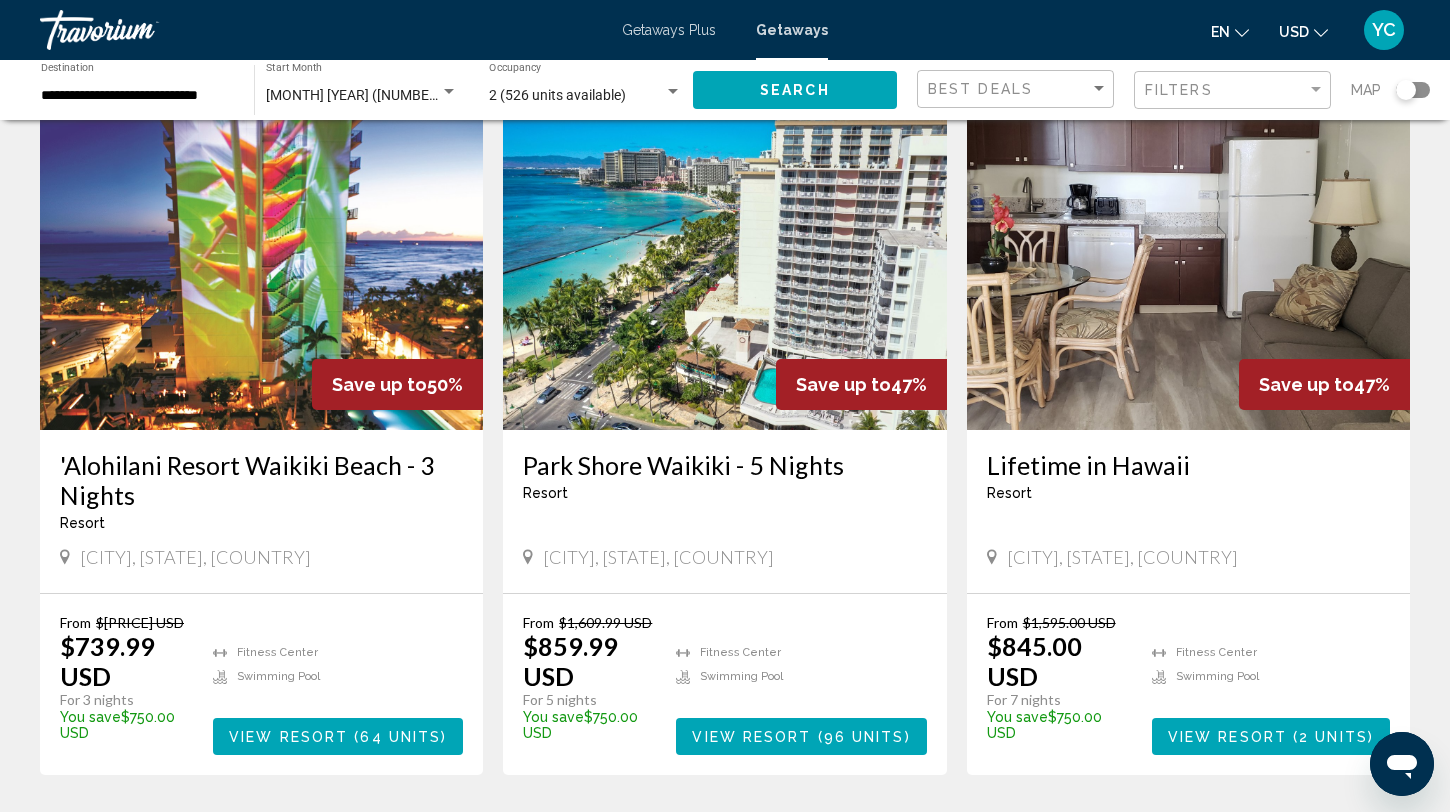 click at bounding box center (724, 270) 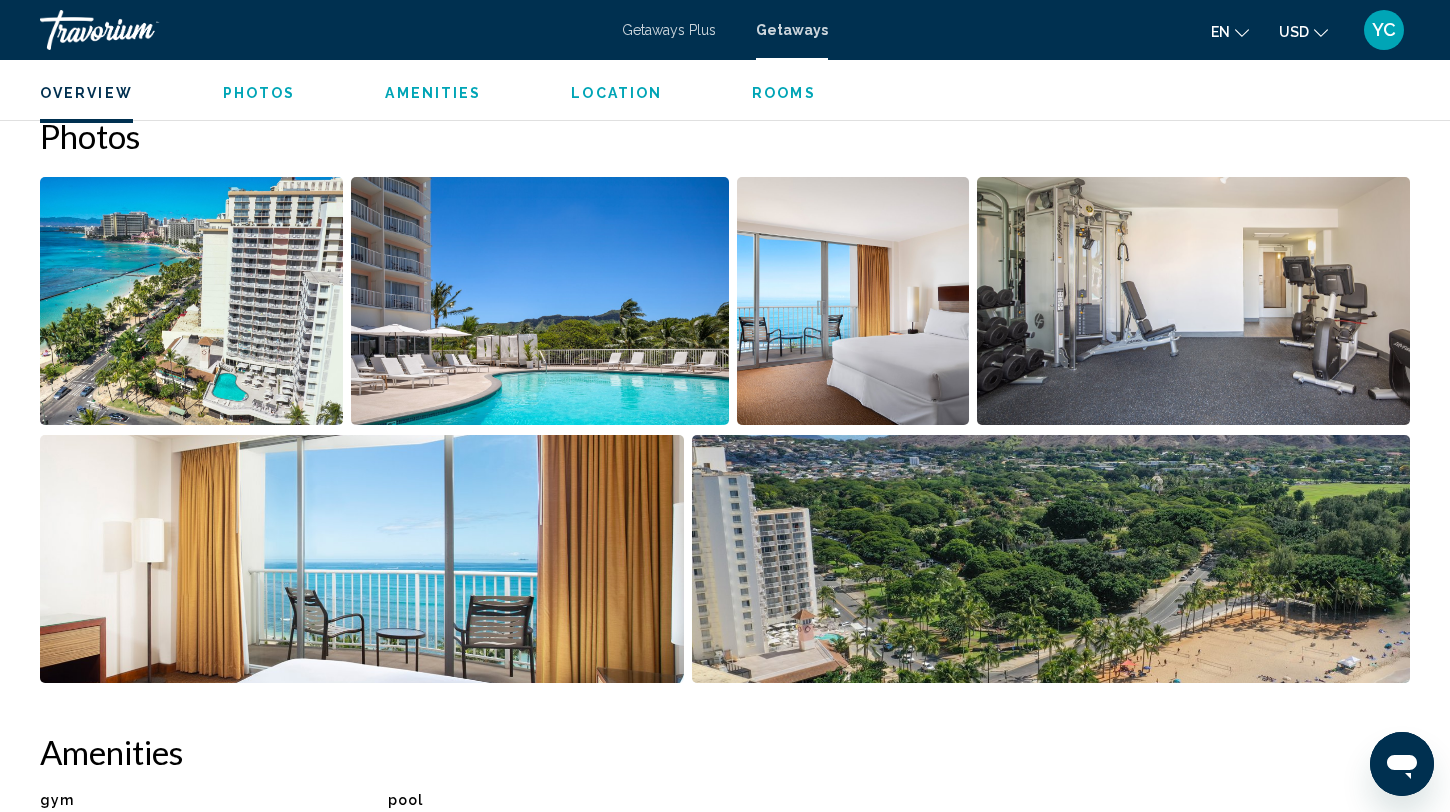 scroll, scrollTop: 1014, scrollLeft: 0, axis: vertical 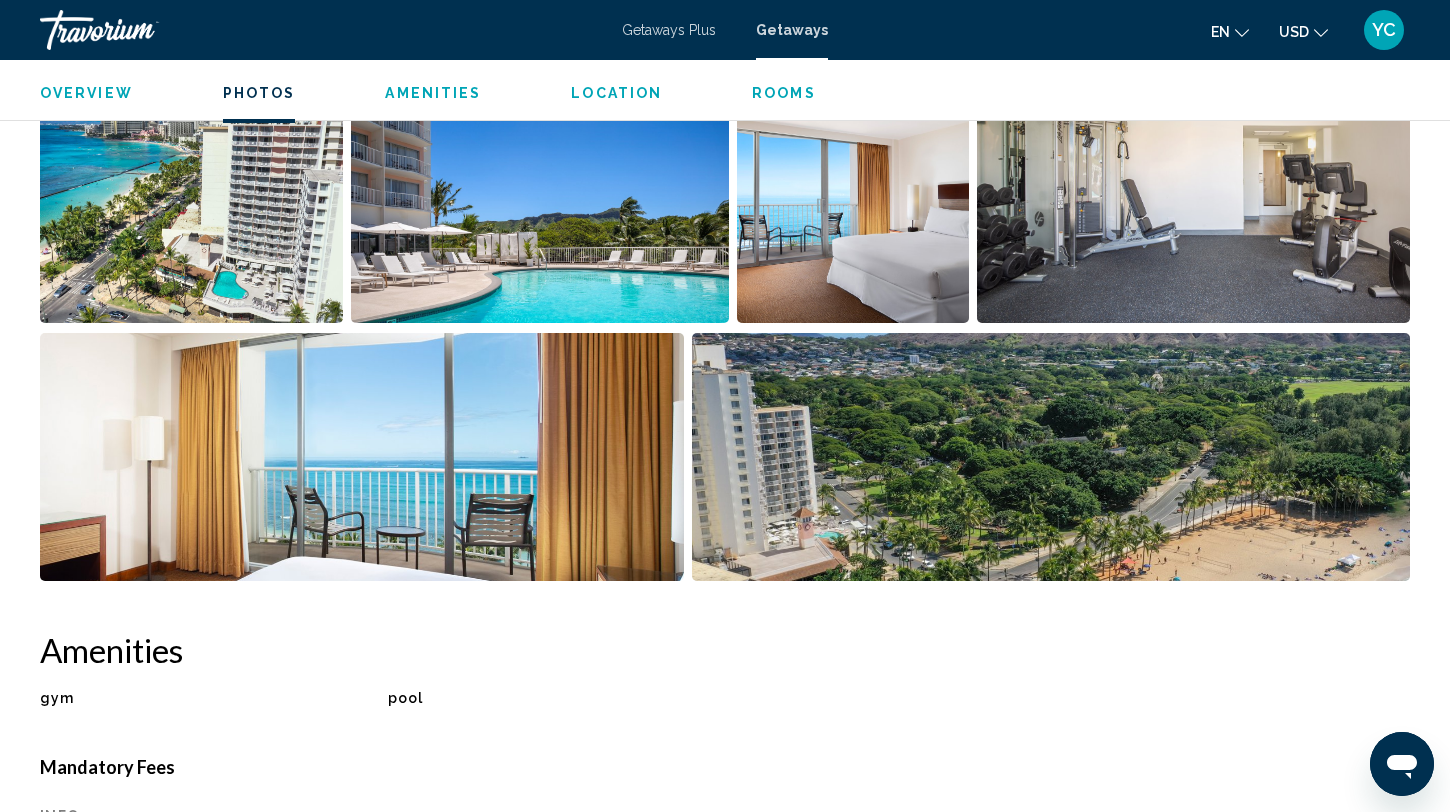 click at bounding box center [191, 199] 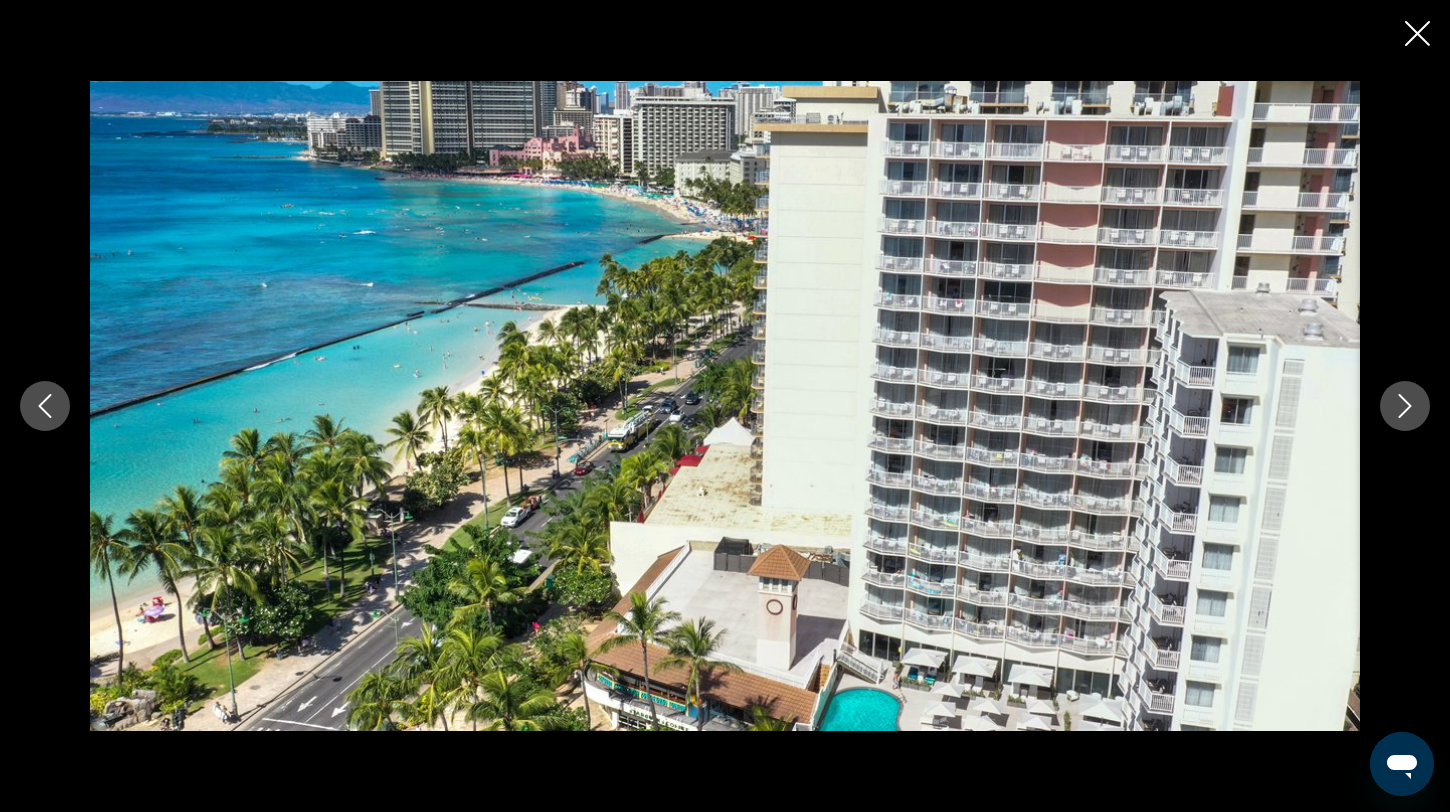 click at bounding box center [1405, 406] 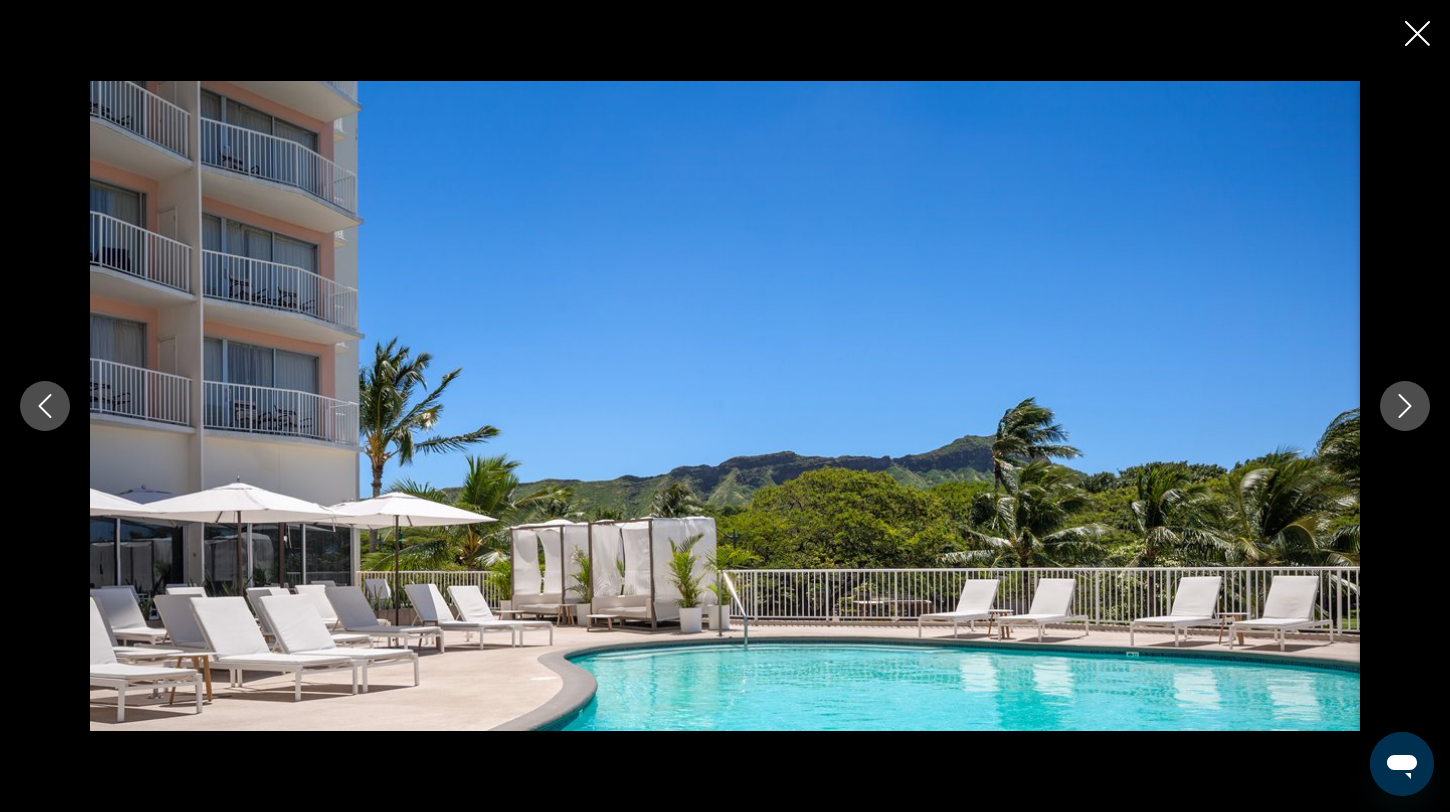 click 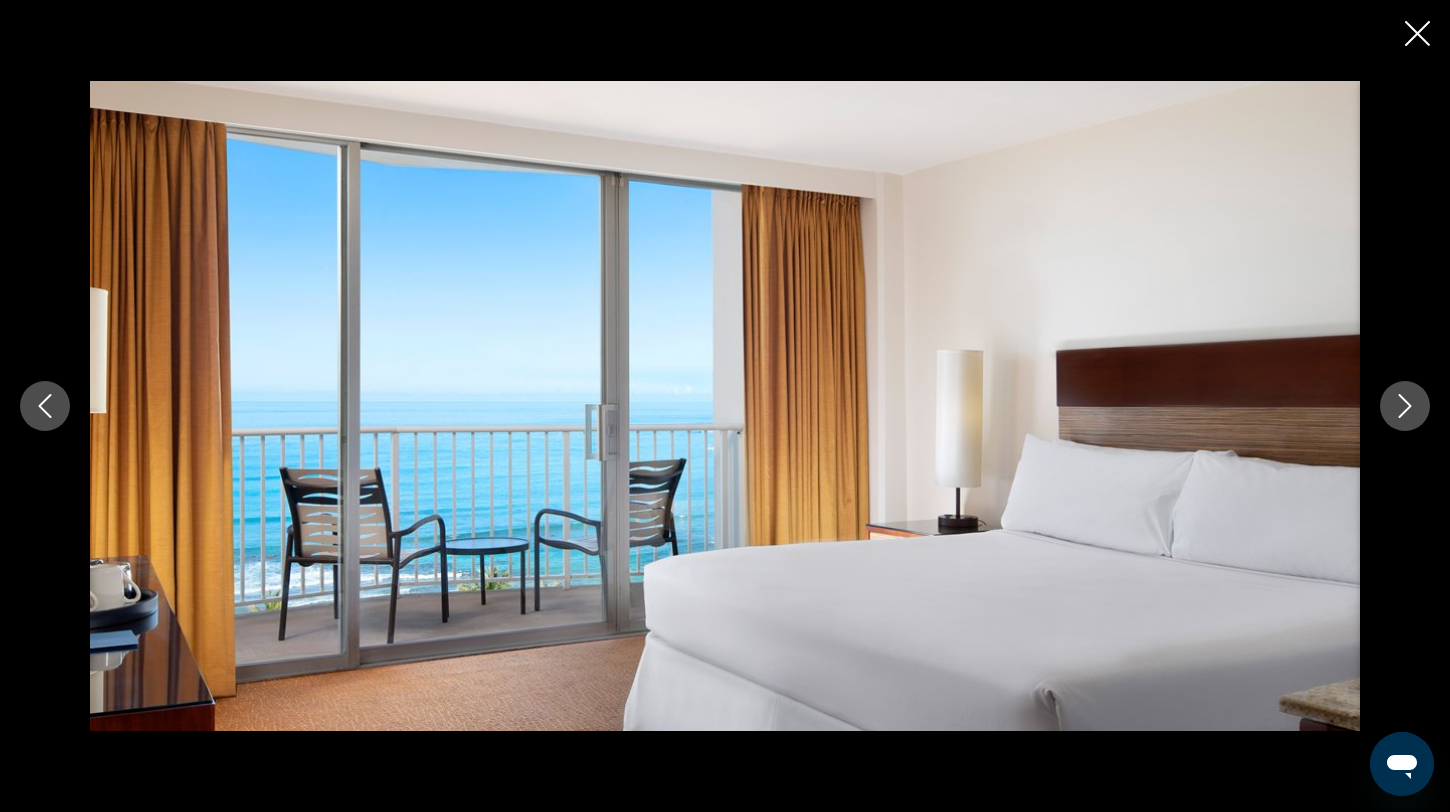 click 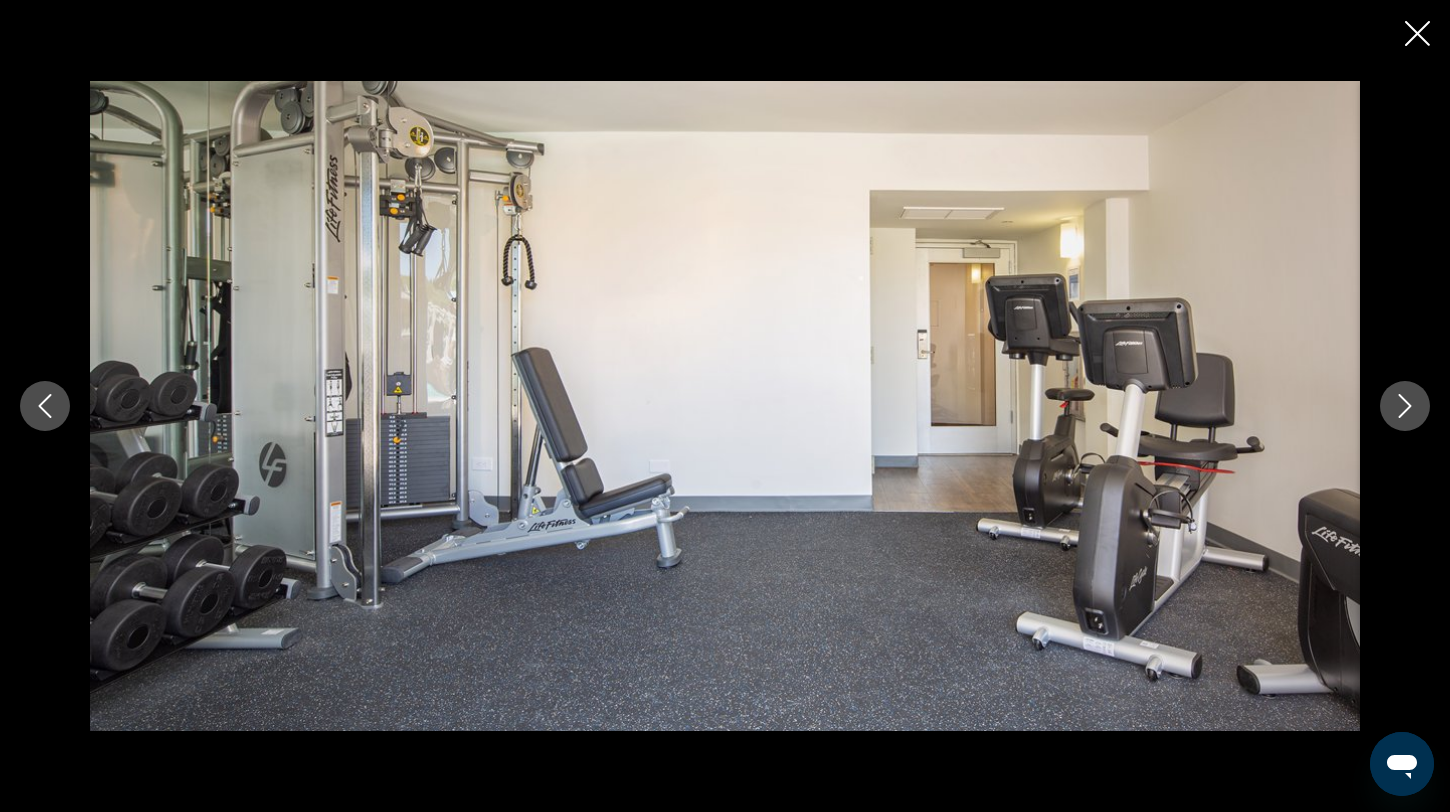 click 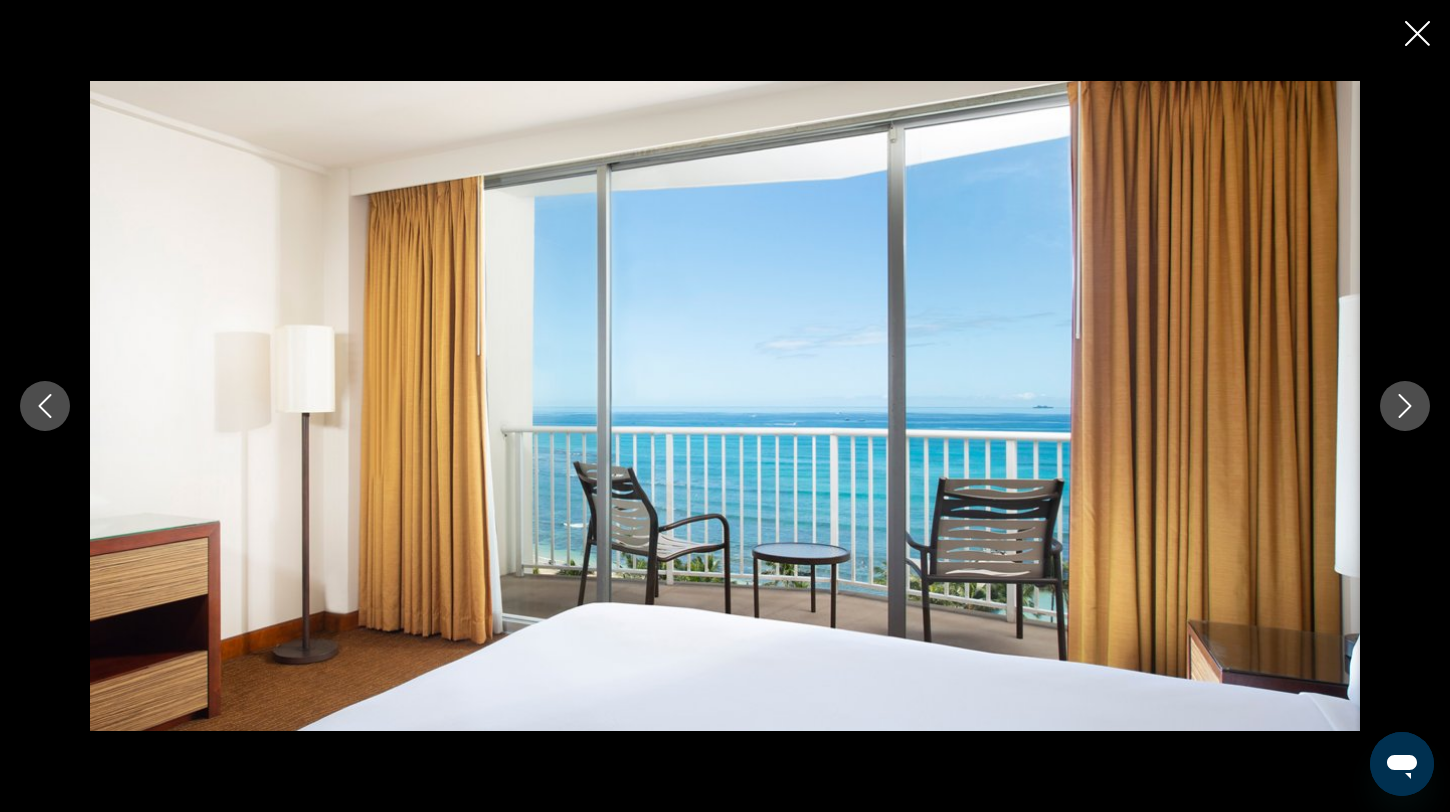 click 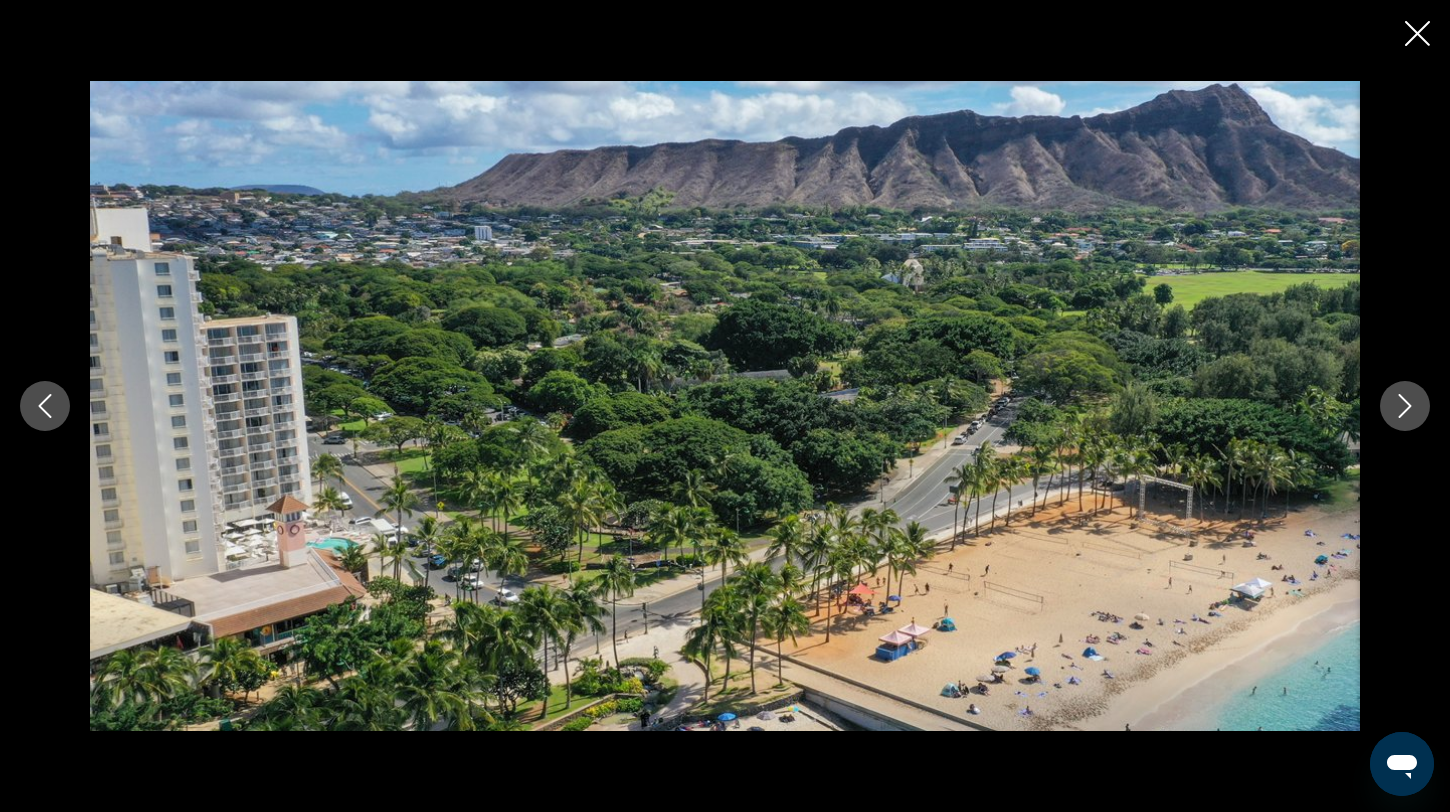 click 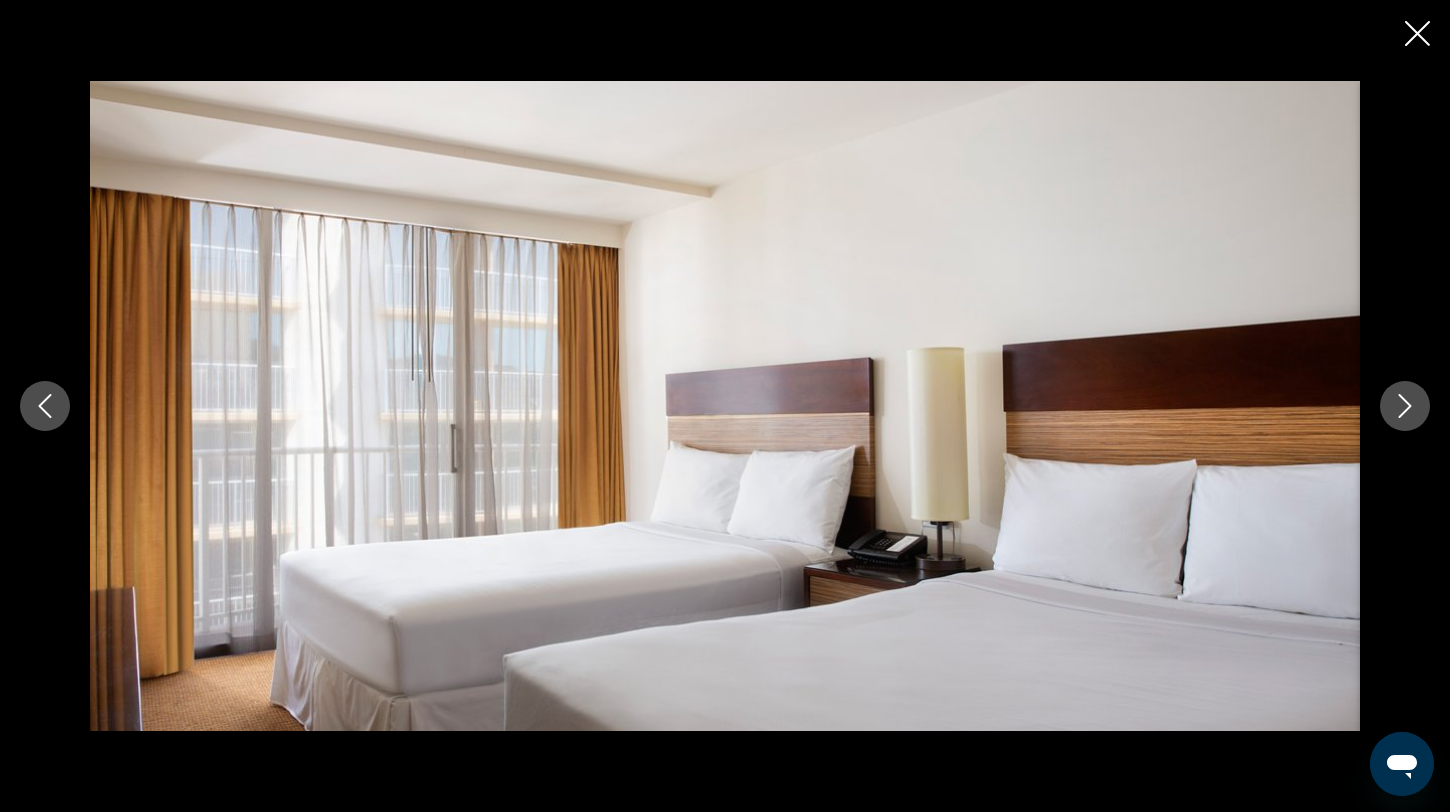 click 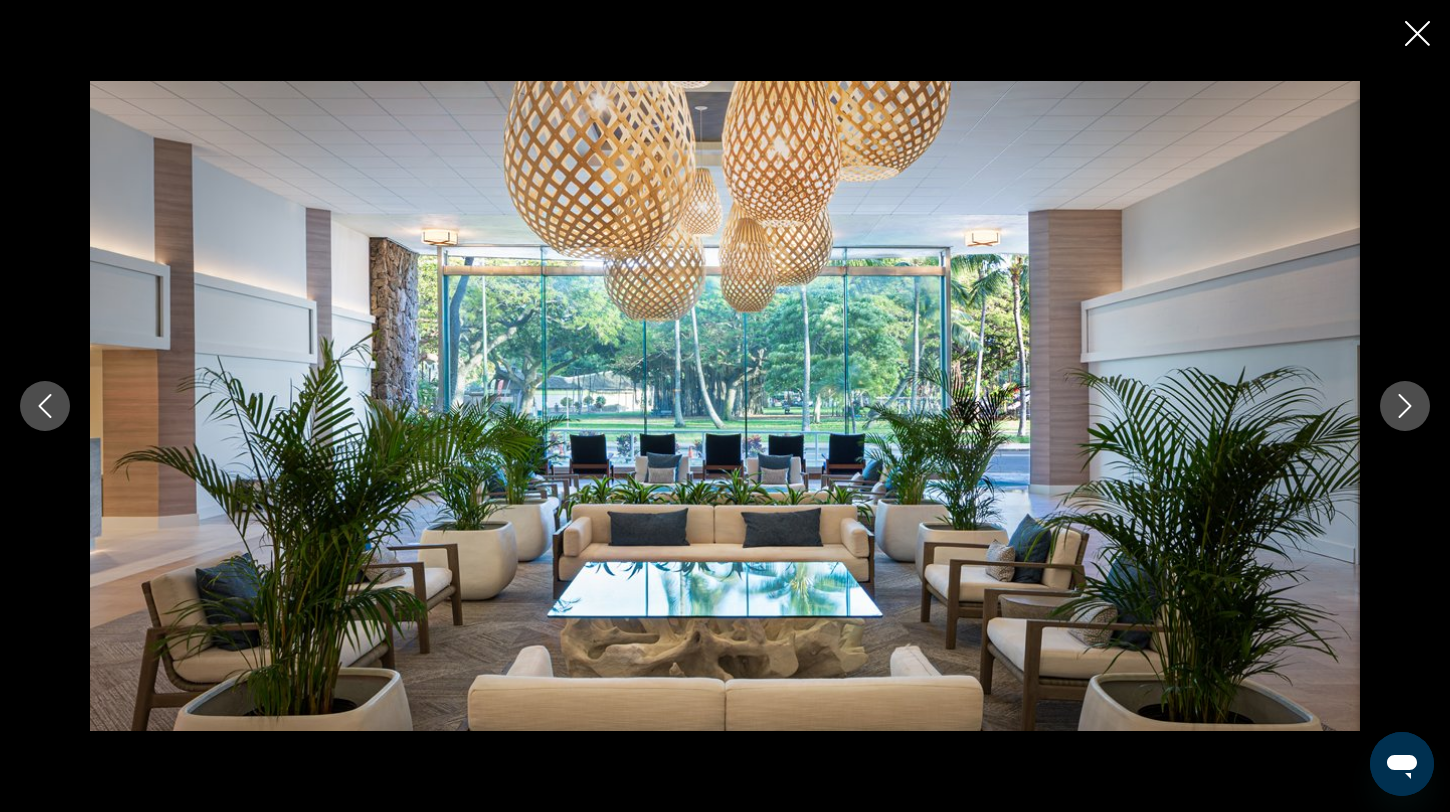 click 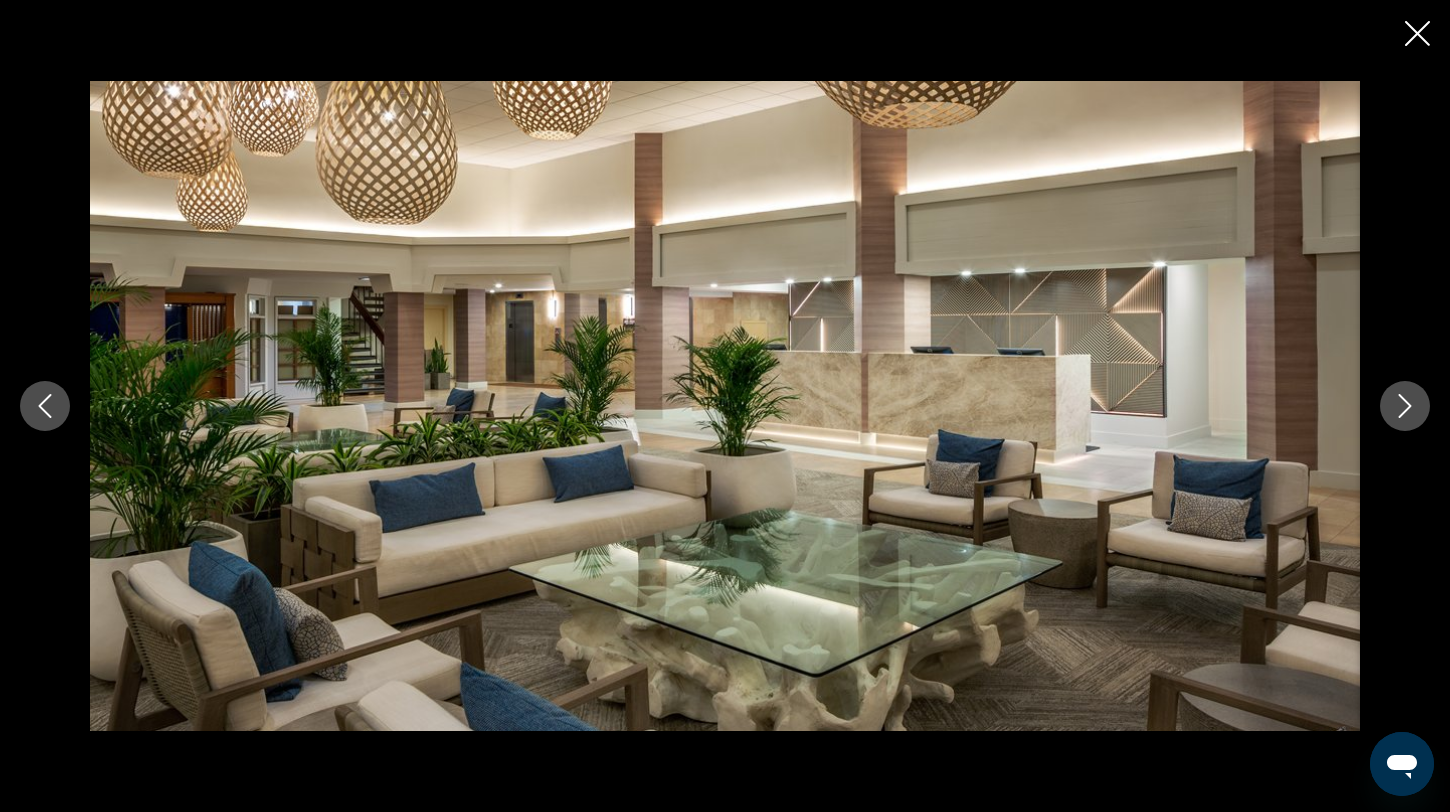click 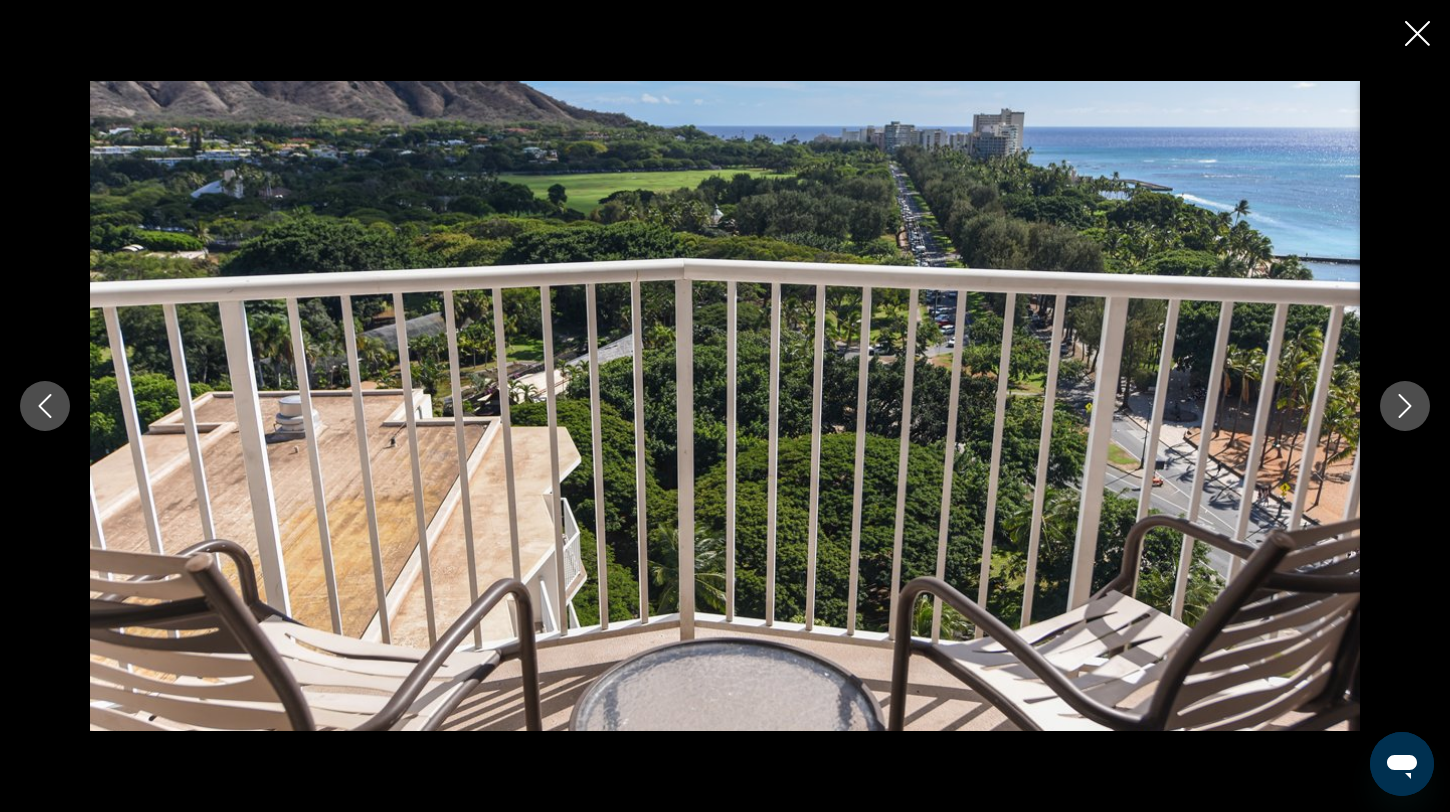 click 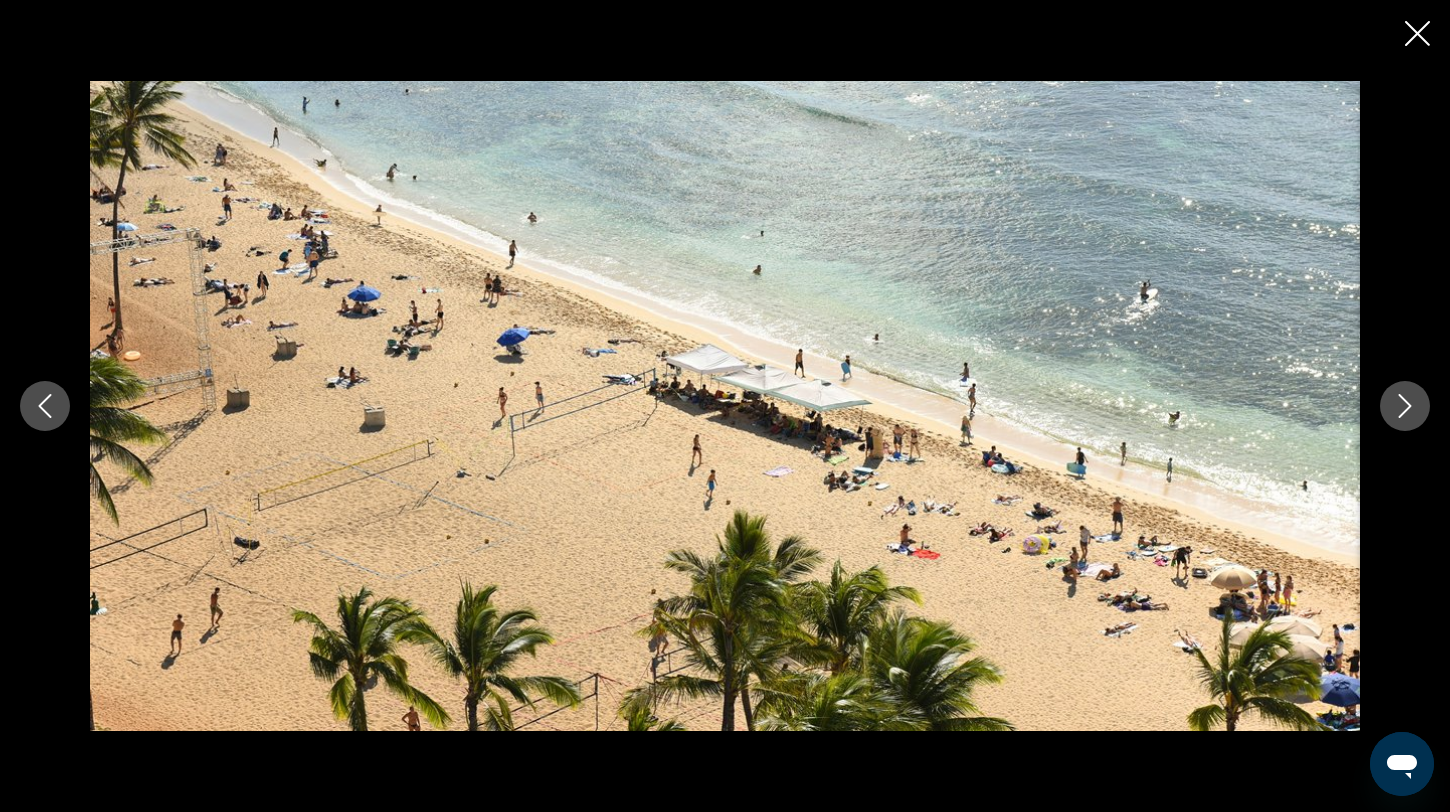 click 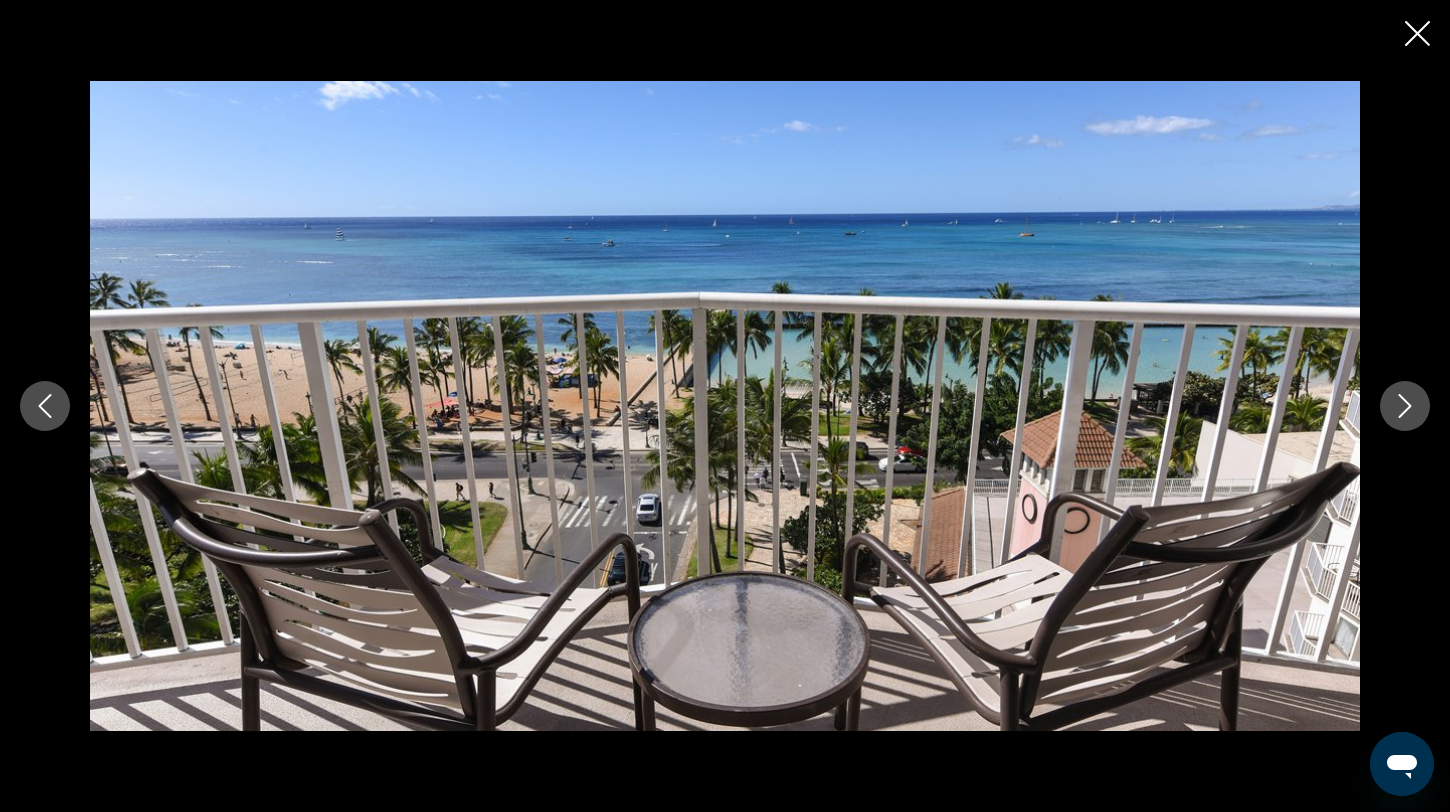 click 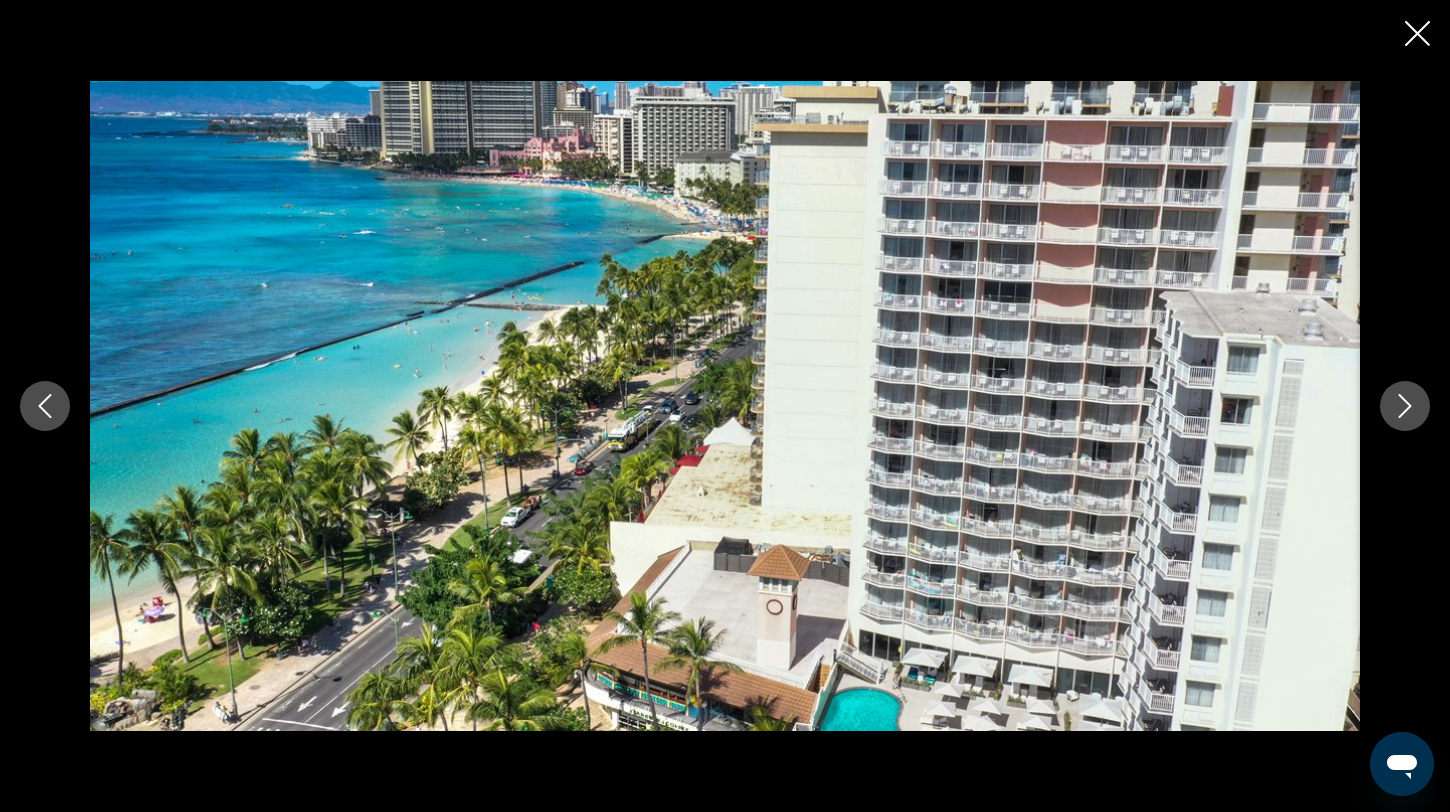 click 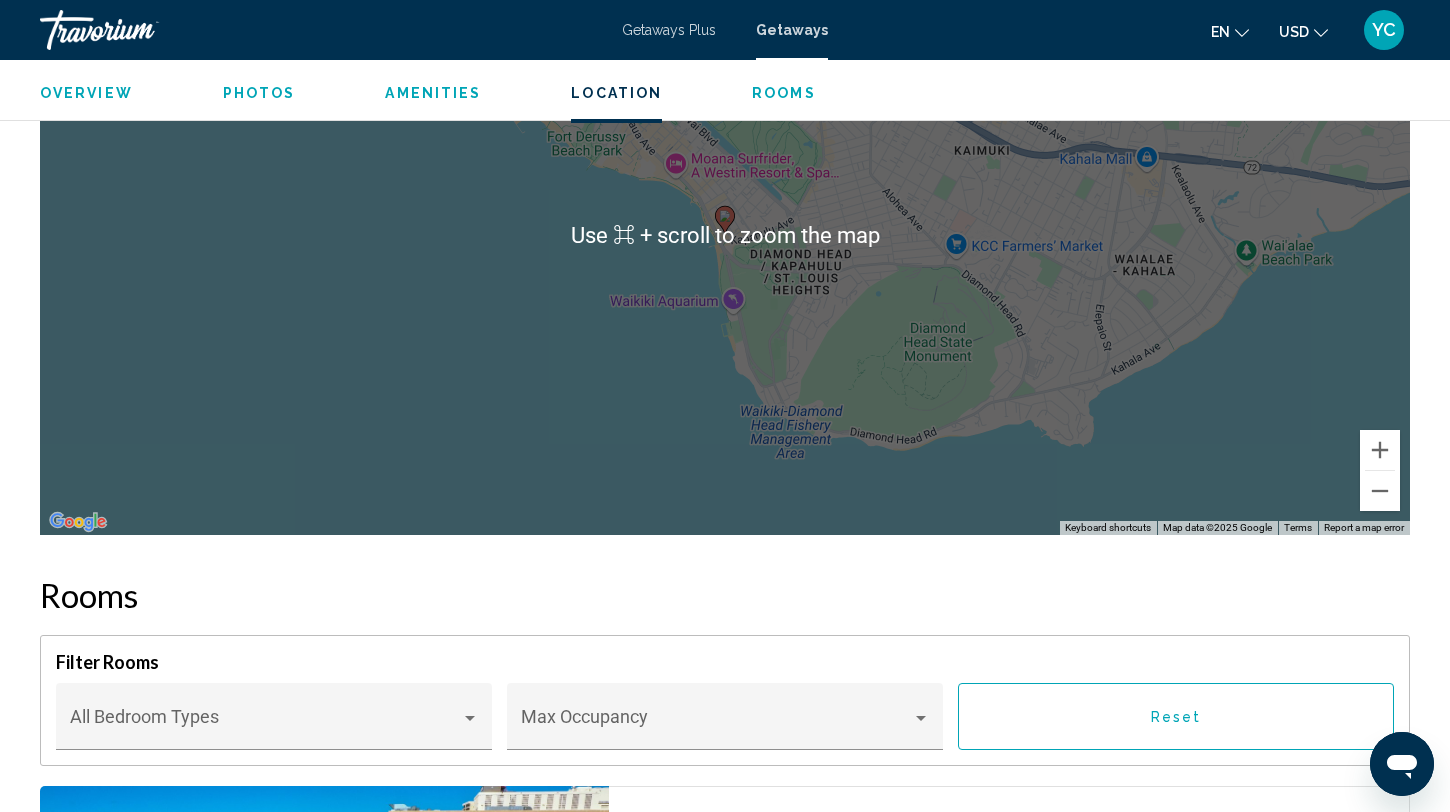 scroll, scrollTop: 2376, scrollLeft: 0, axis: vertical 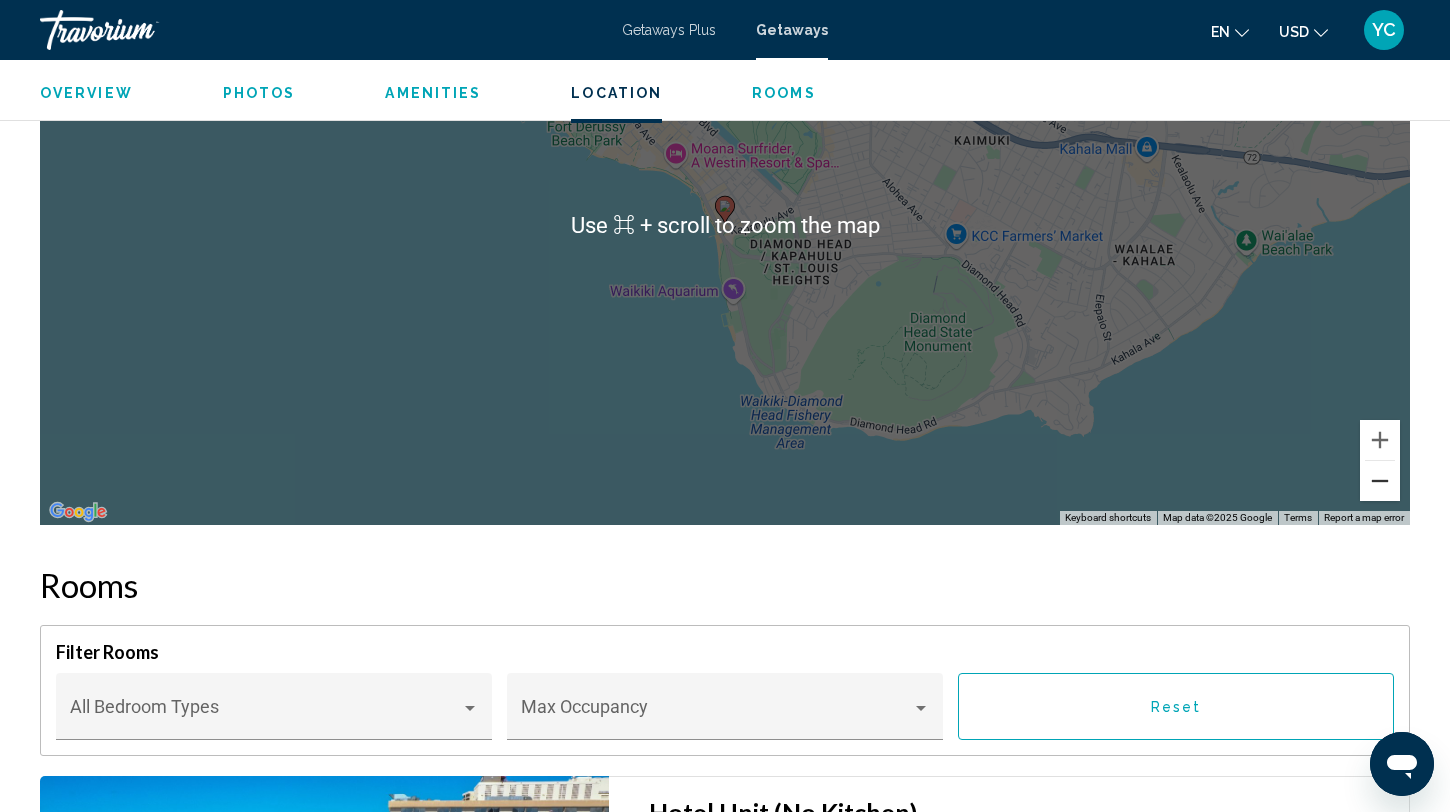 click at bounding box center (1380, 481) 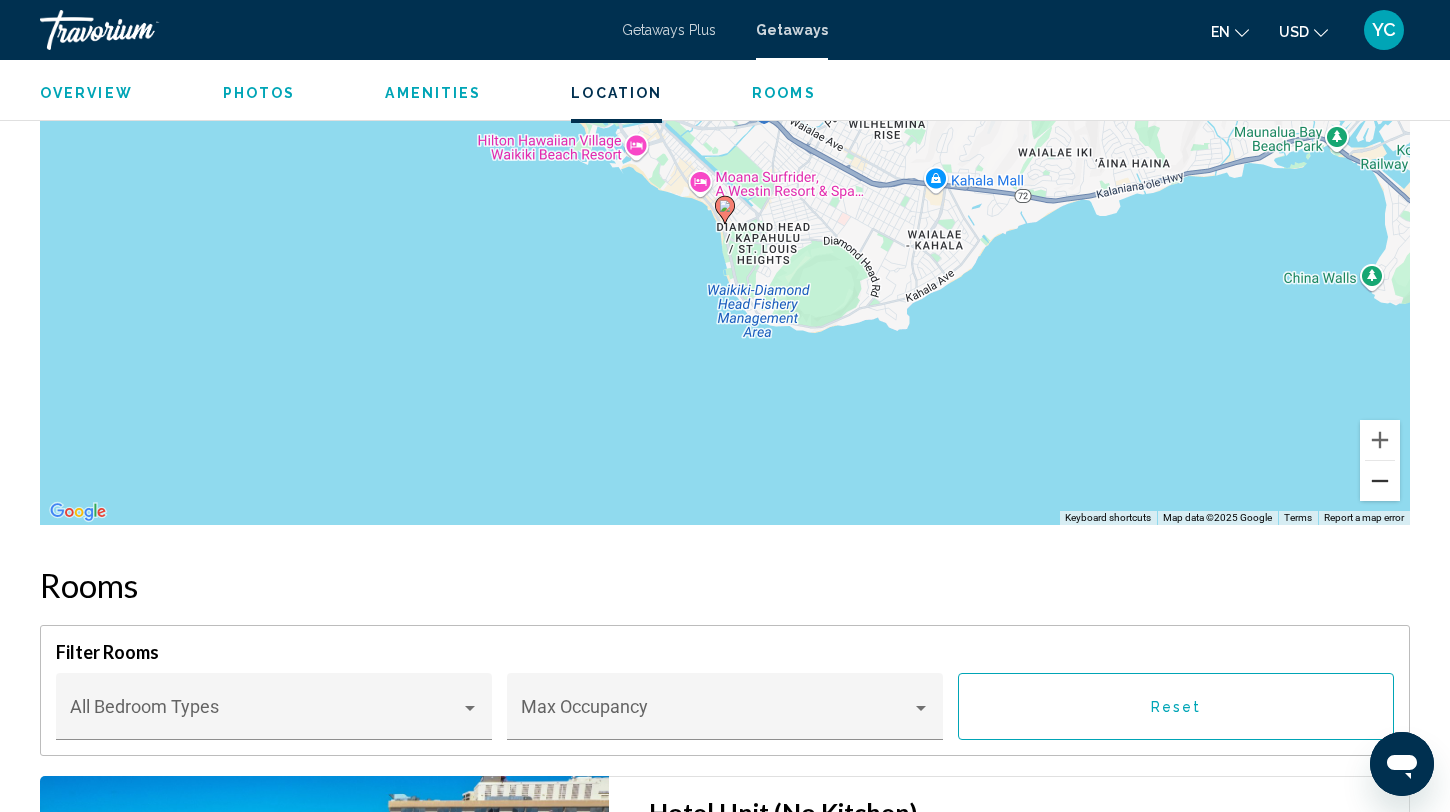 click at bounding box center (1380, 481) 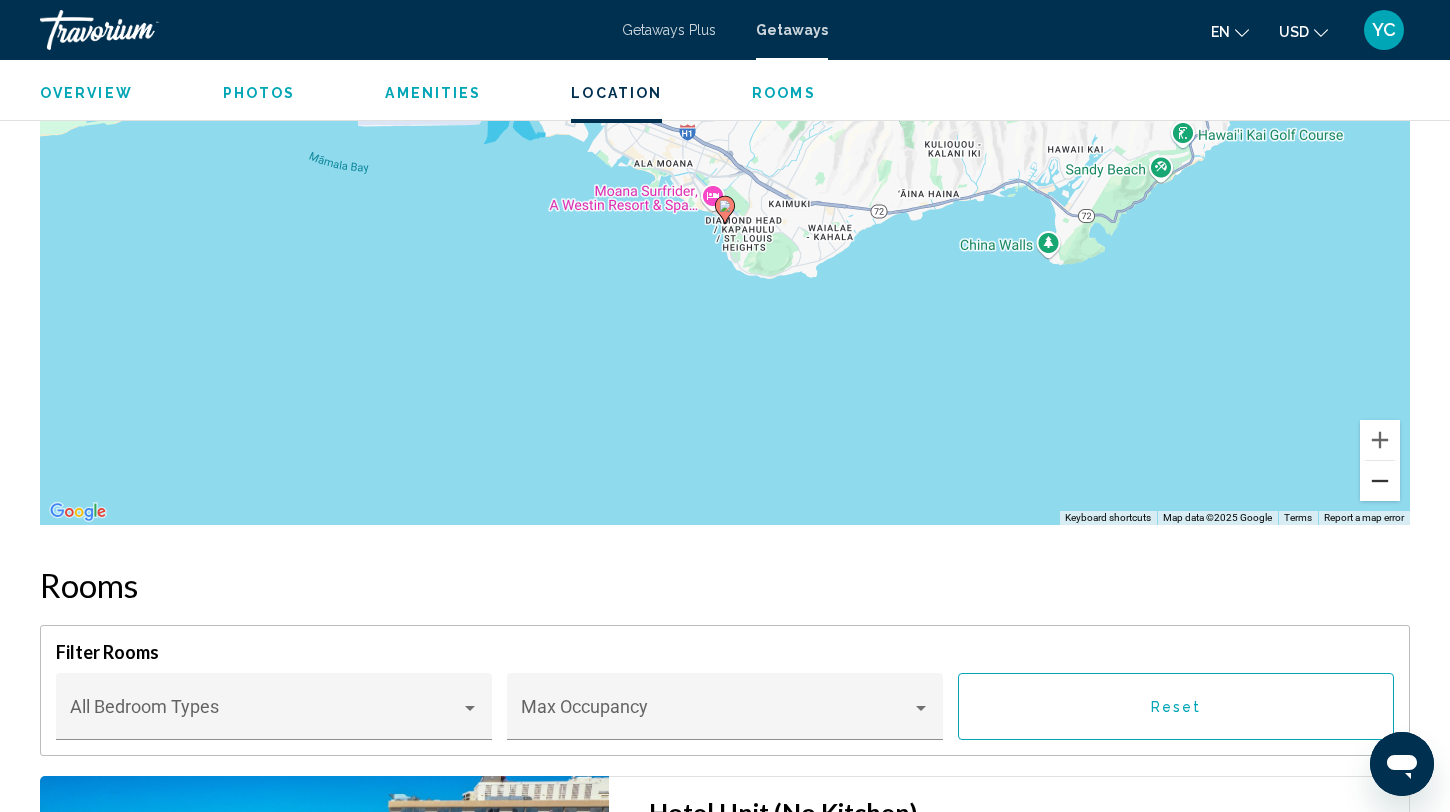 click at bounding box center (1380, 481) 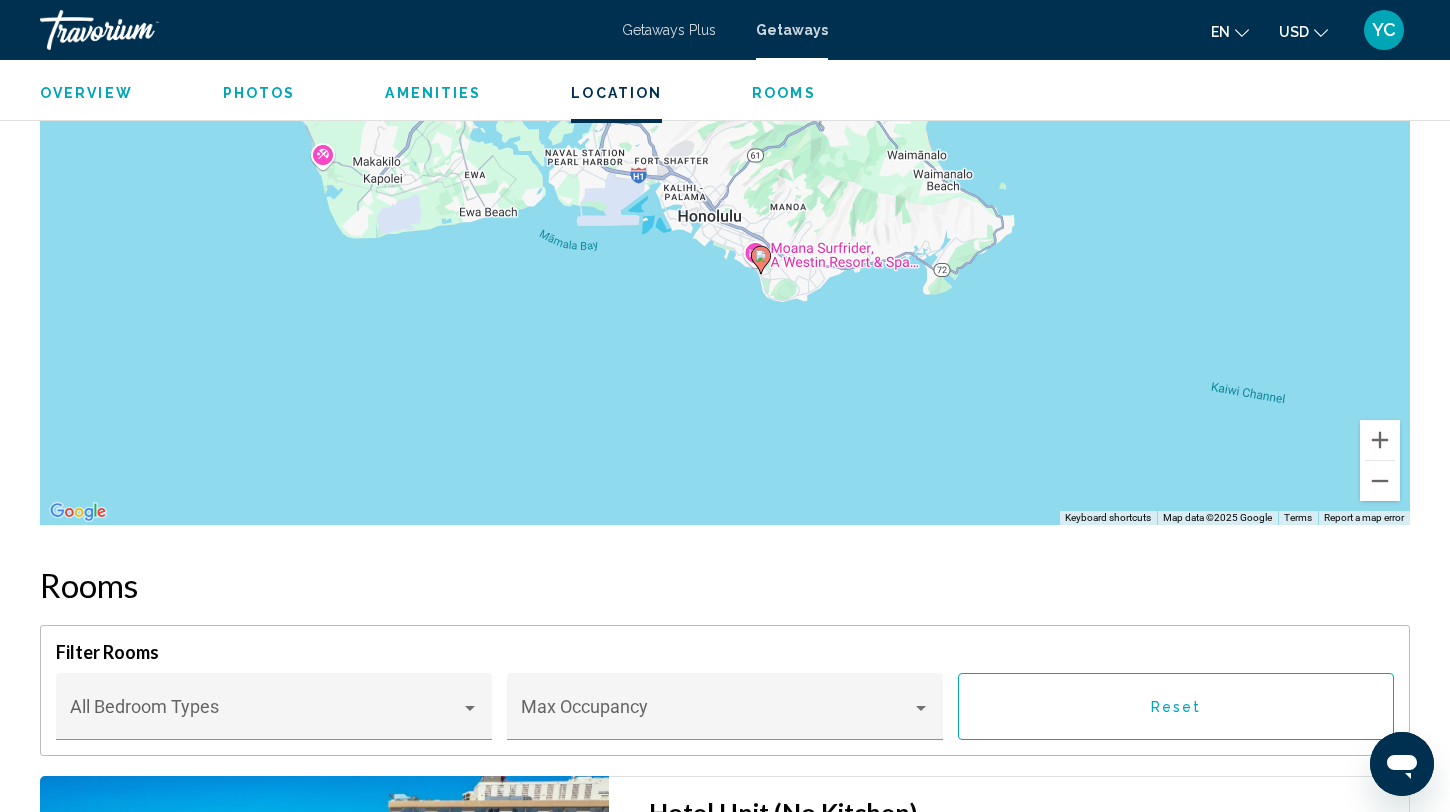 drag, startPoint x: 1086, startPoint y: 265, endPoint x: 1115, endPoint y: 308, distance: 51.86521 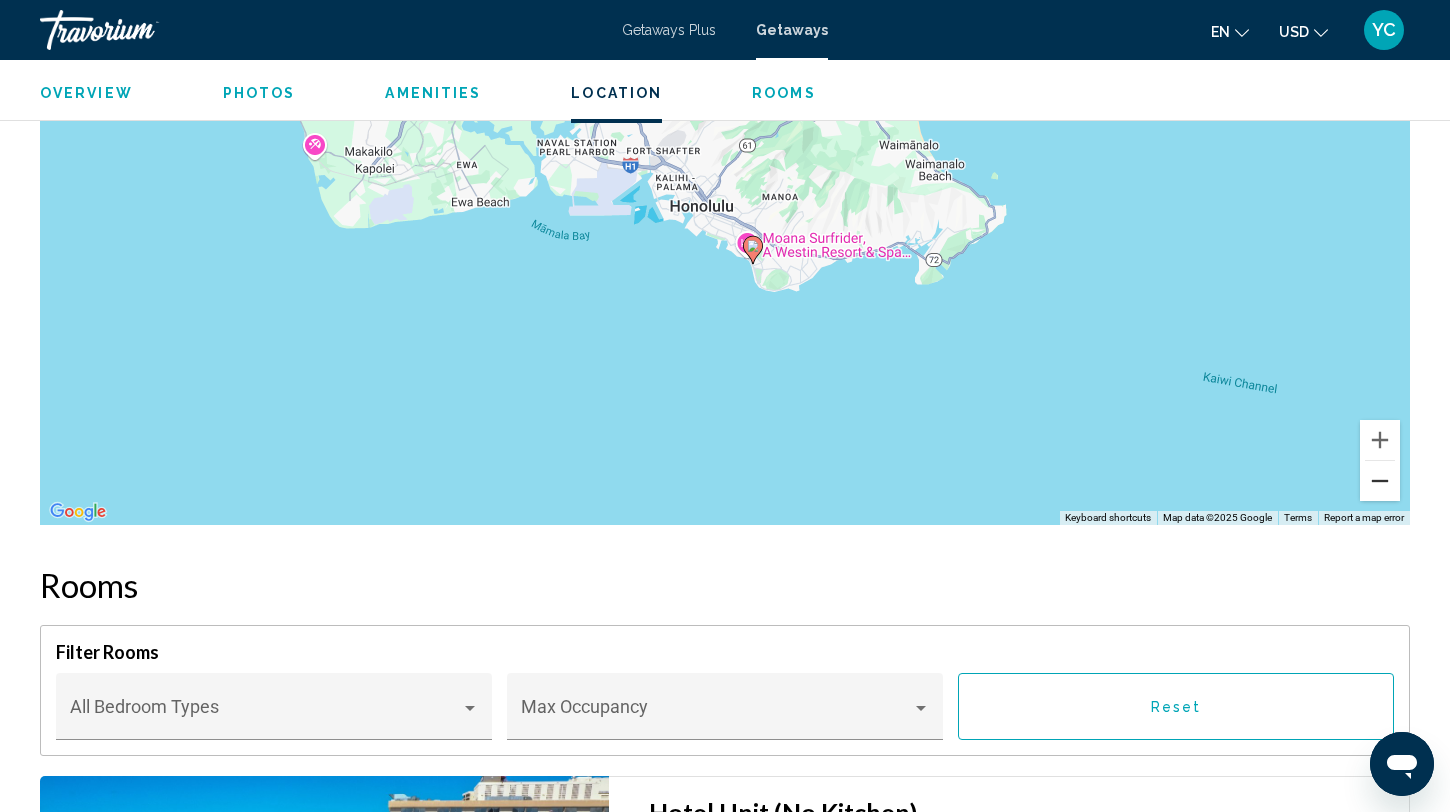 click at bounding box center [1380, 481] 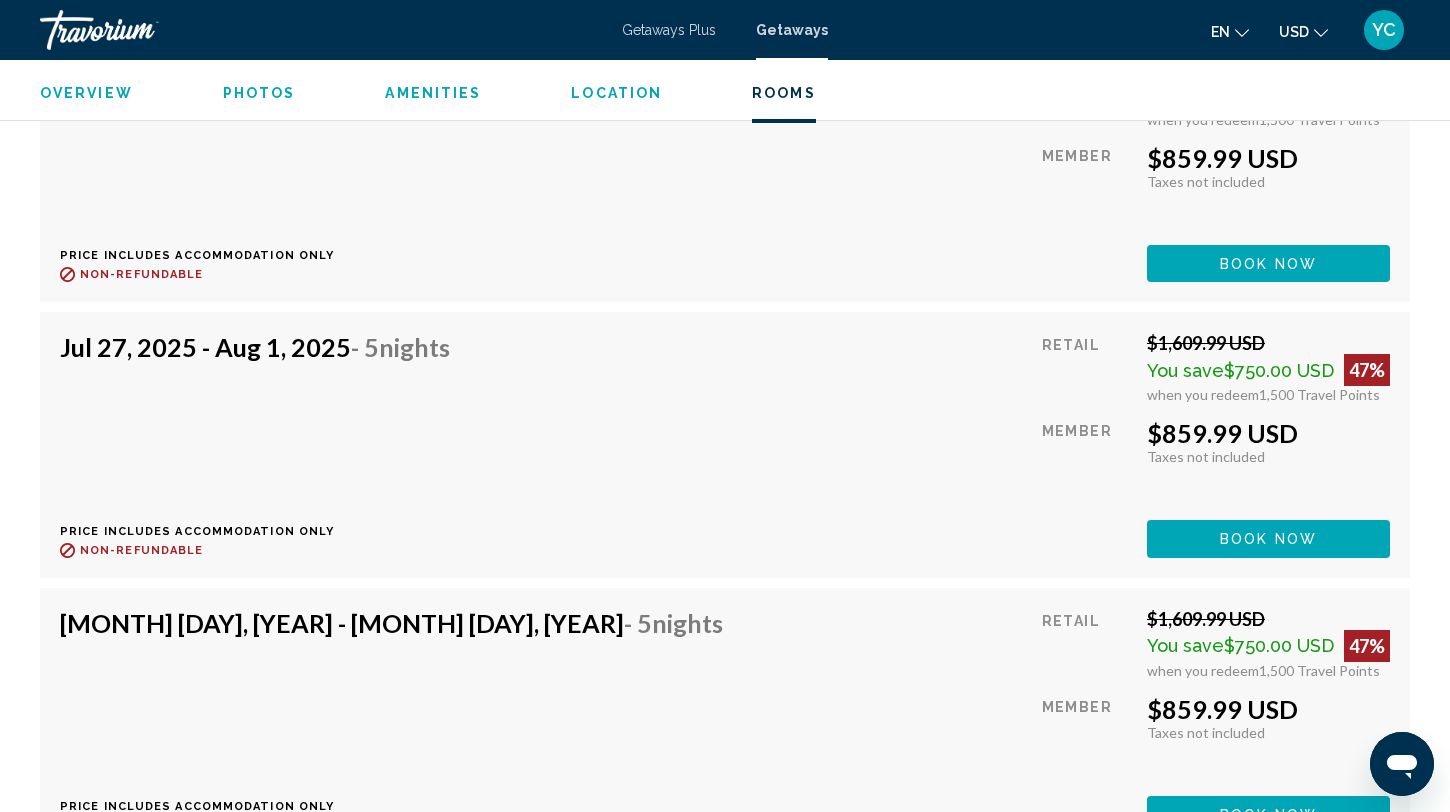 scroll, scrollTop: 4116, scrollLeft: 0, axis: vertical 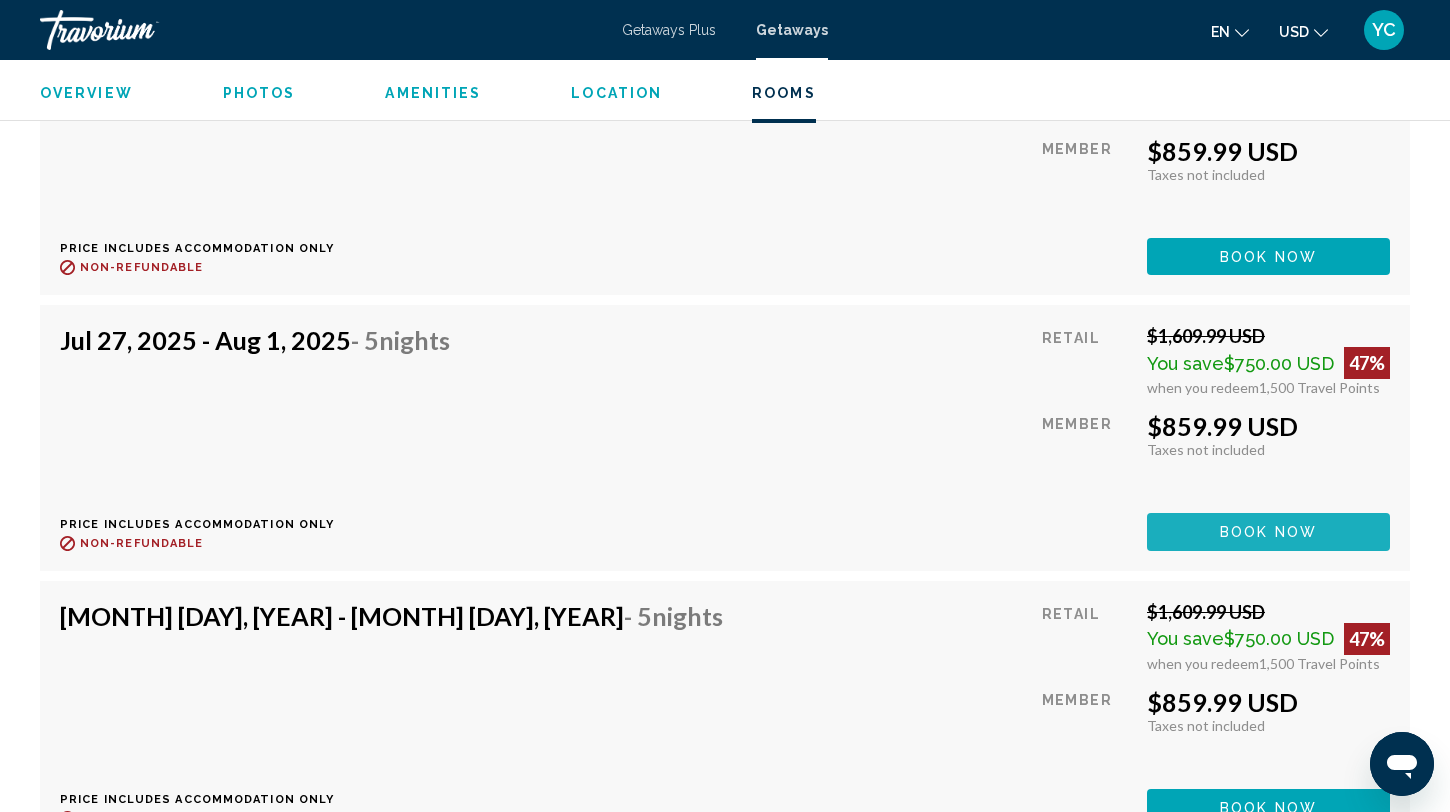 click on "Book now" at bounding box center (1268, 531) 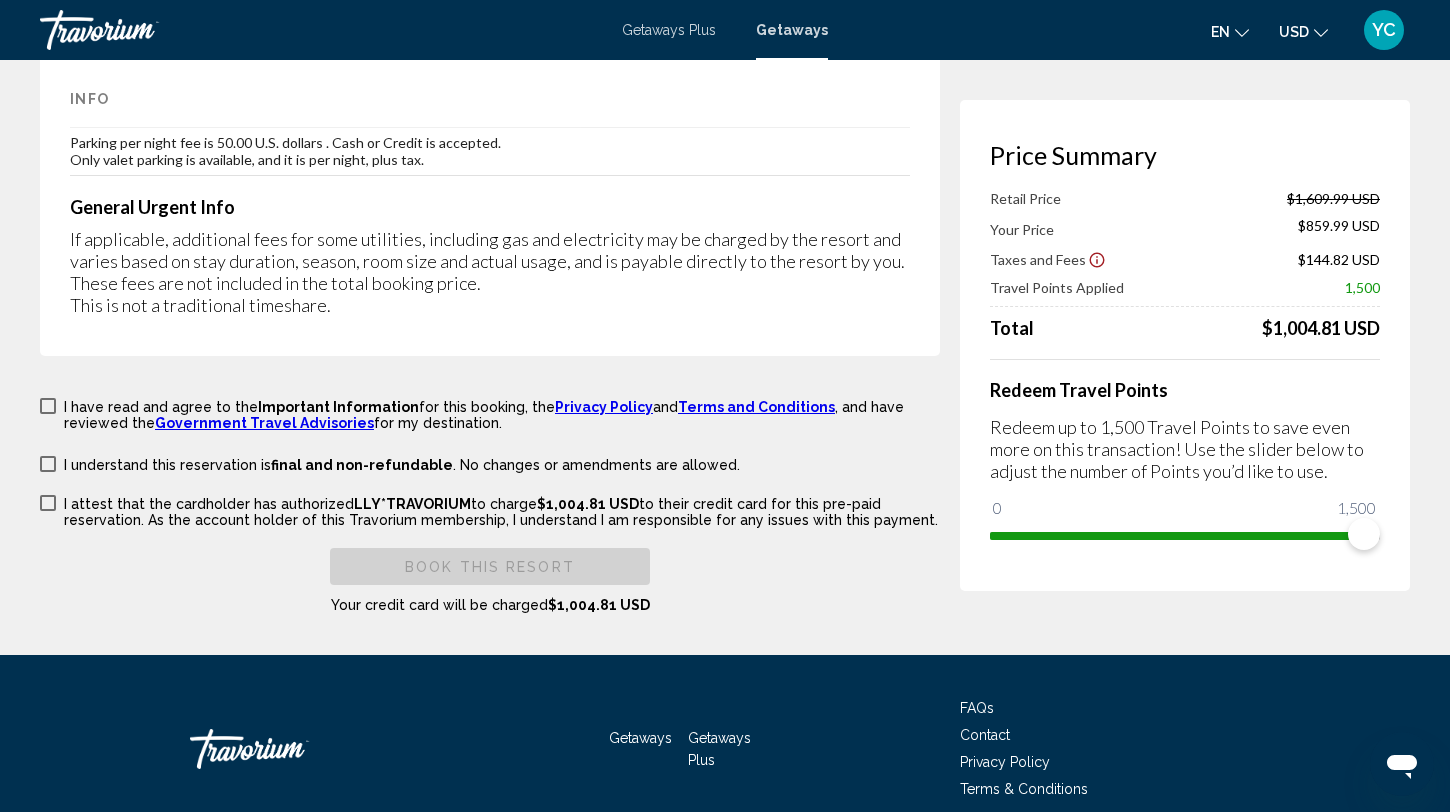 scroll, scrollTop: 3360, scrollLeft: 0, axis: vertical 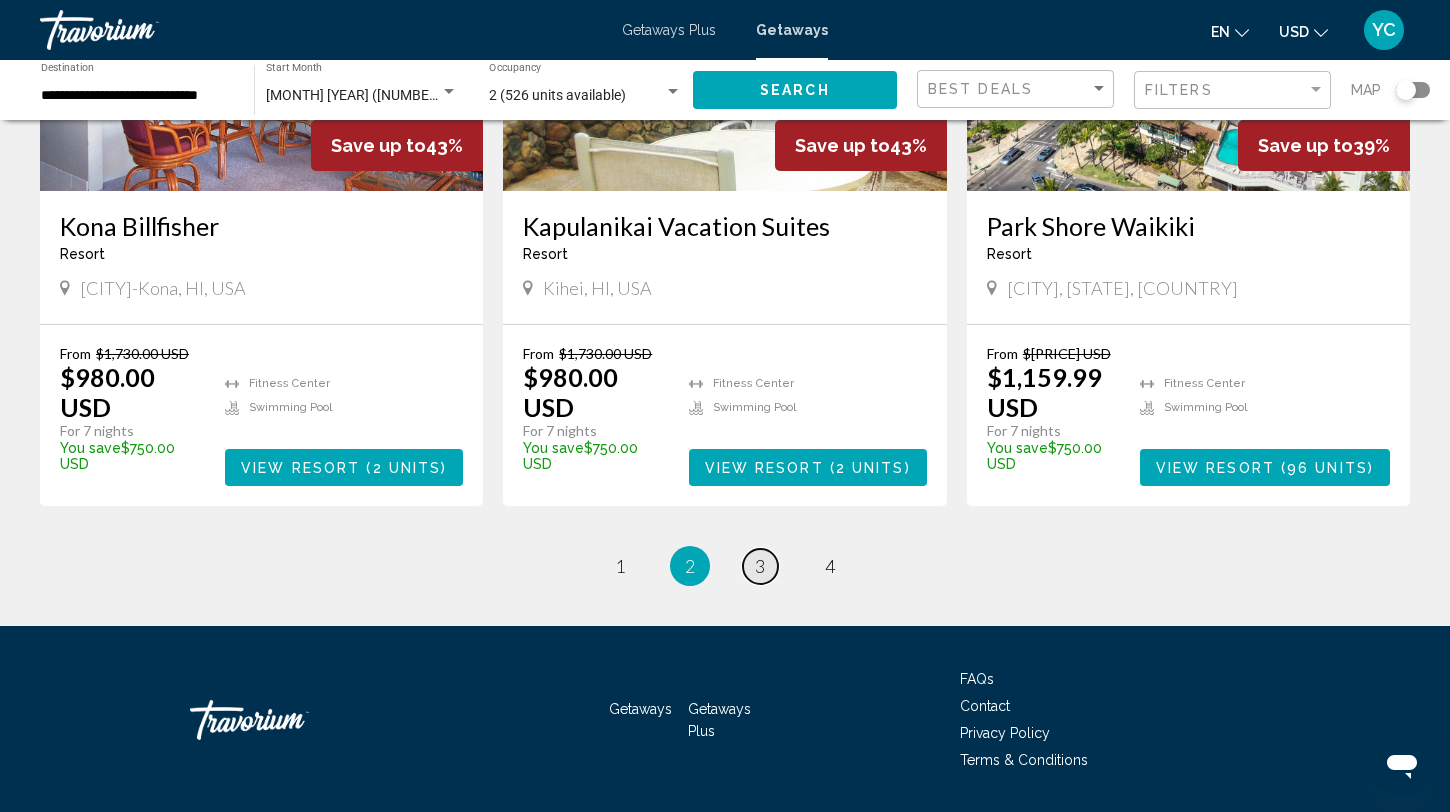 click on "3" at bounding box center [760, 566] 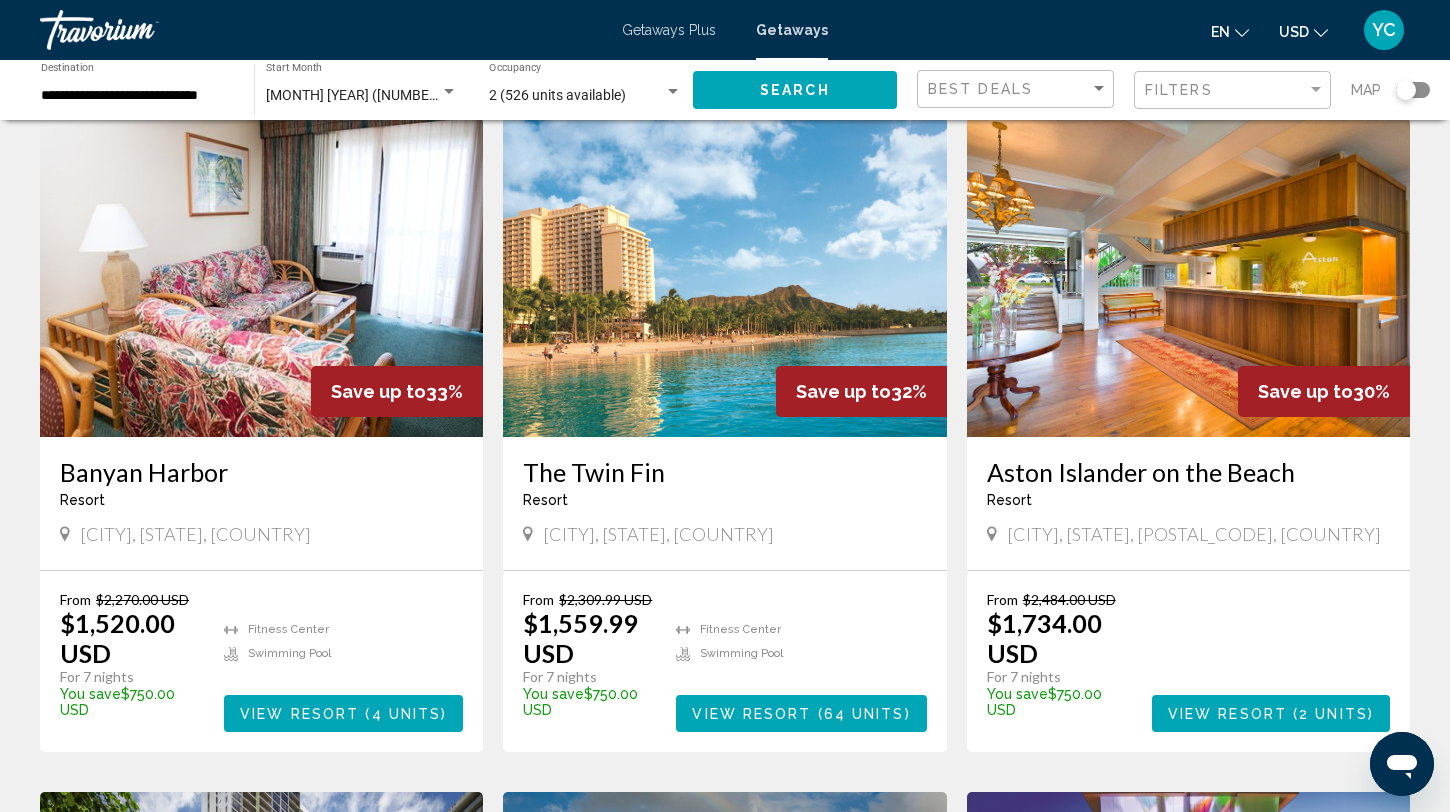 scroll, scrollTop: 1504, scrollLeft: 0, axis: vertical 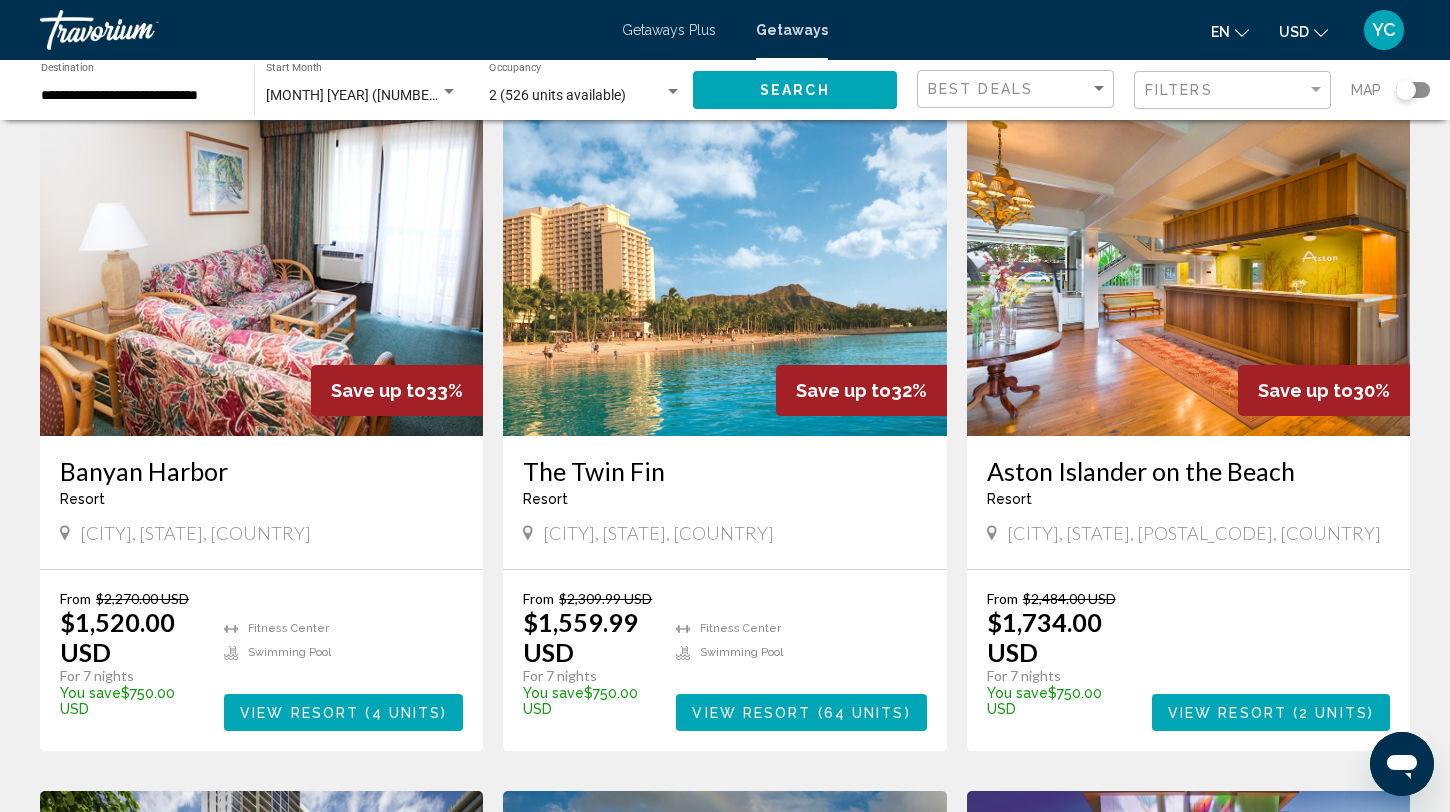 click at bounding box center (1188, 276) 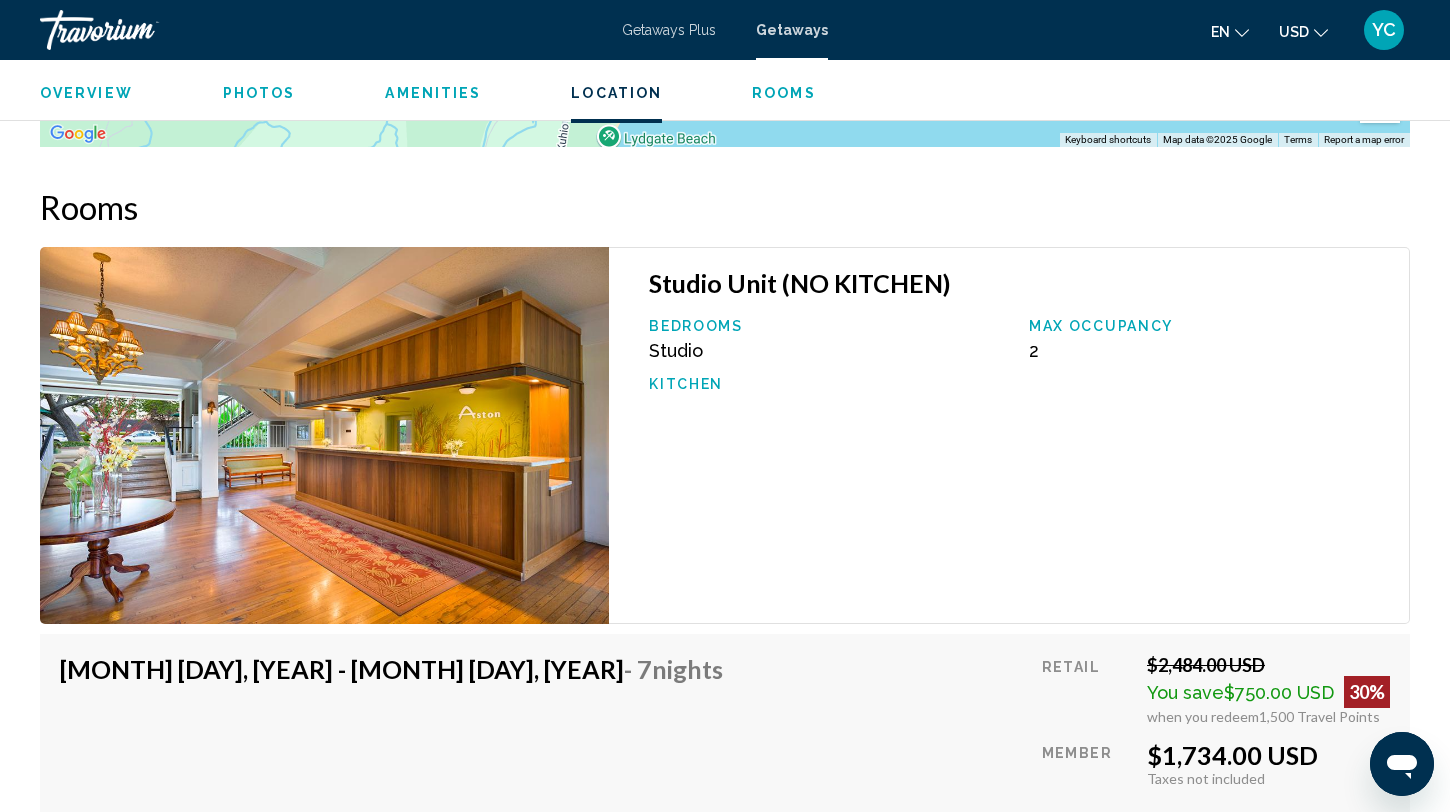 scroll, scrollTop: 2775, scrollLeft: 0, axis: vertical 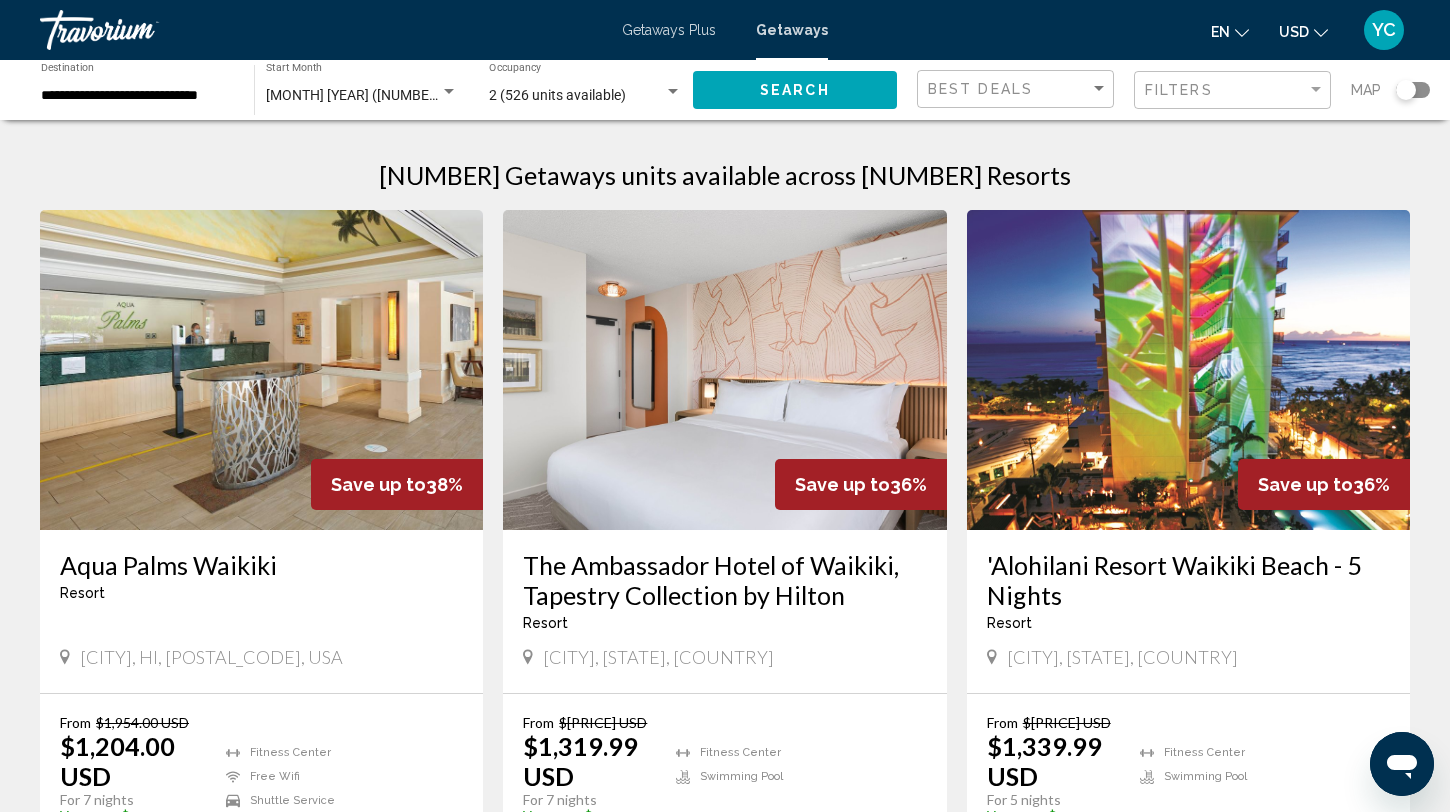 click at bounding box center [724, 370] 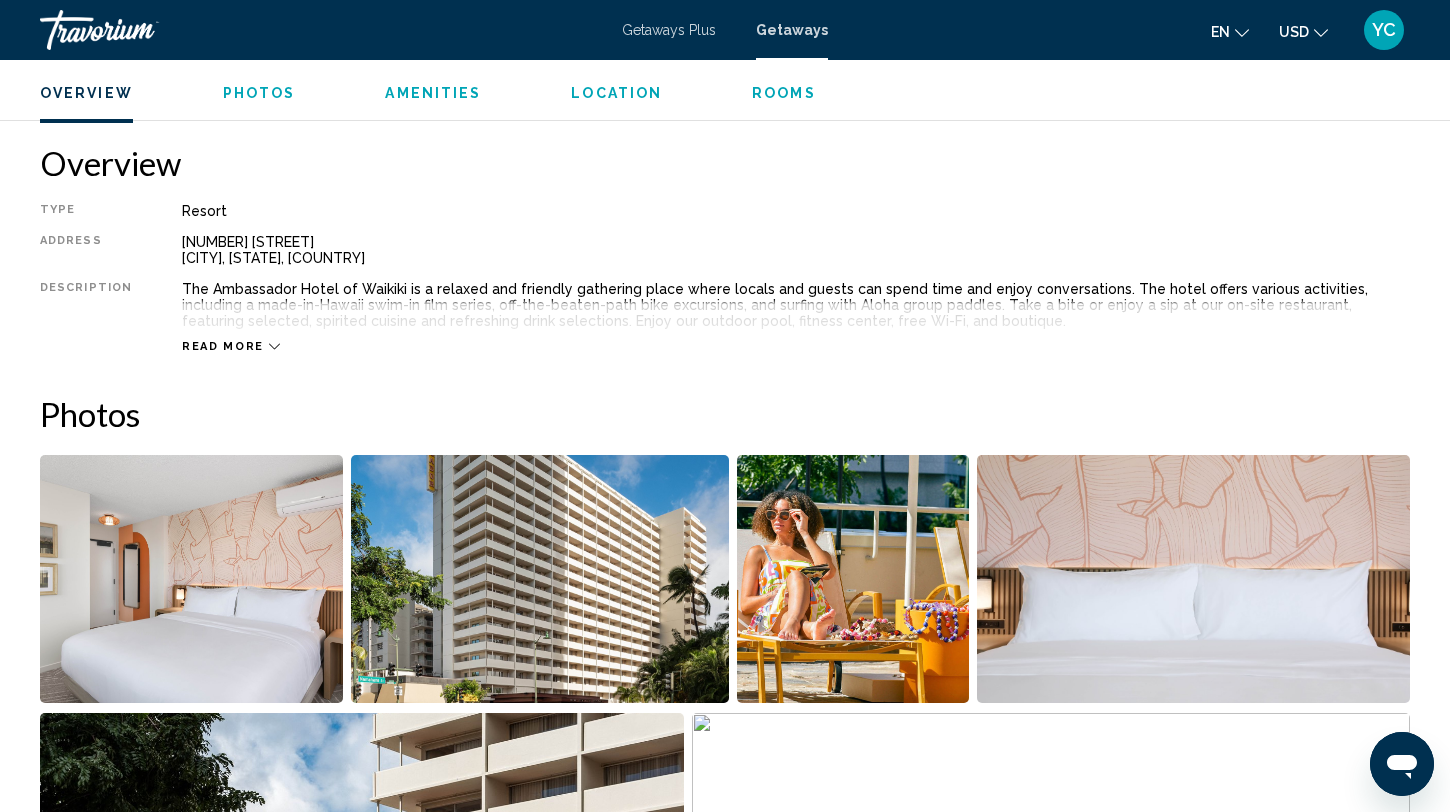 scroll, scrollTop: 627, scrollLeft: 0, axis: vertical 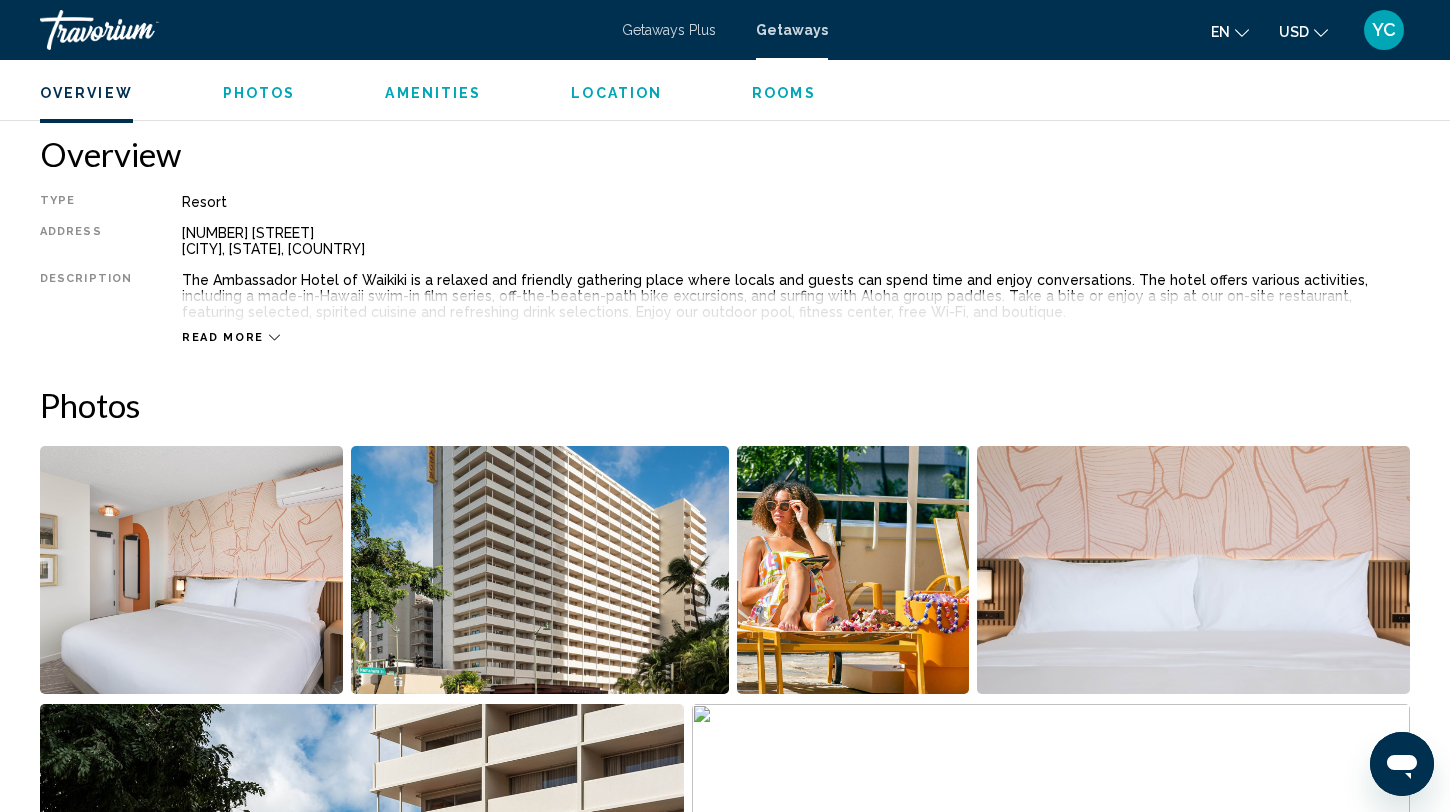 click at bounding box center [191, 570] 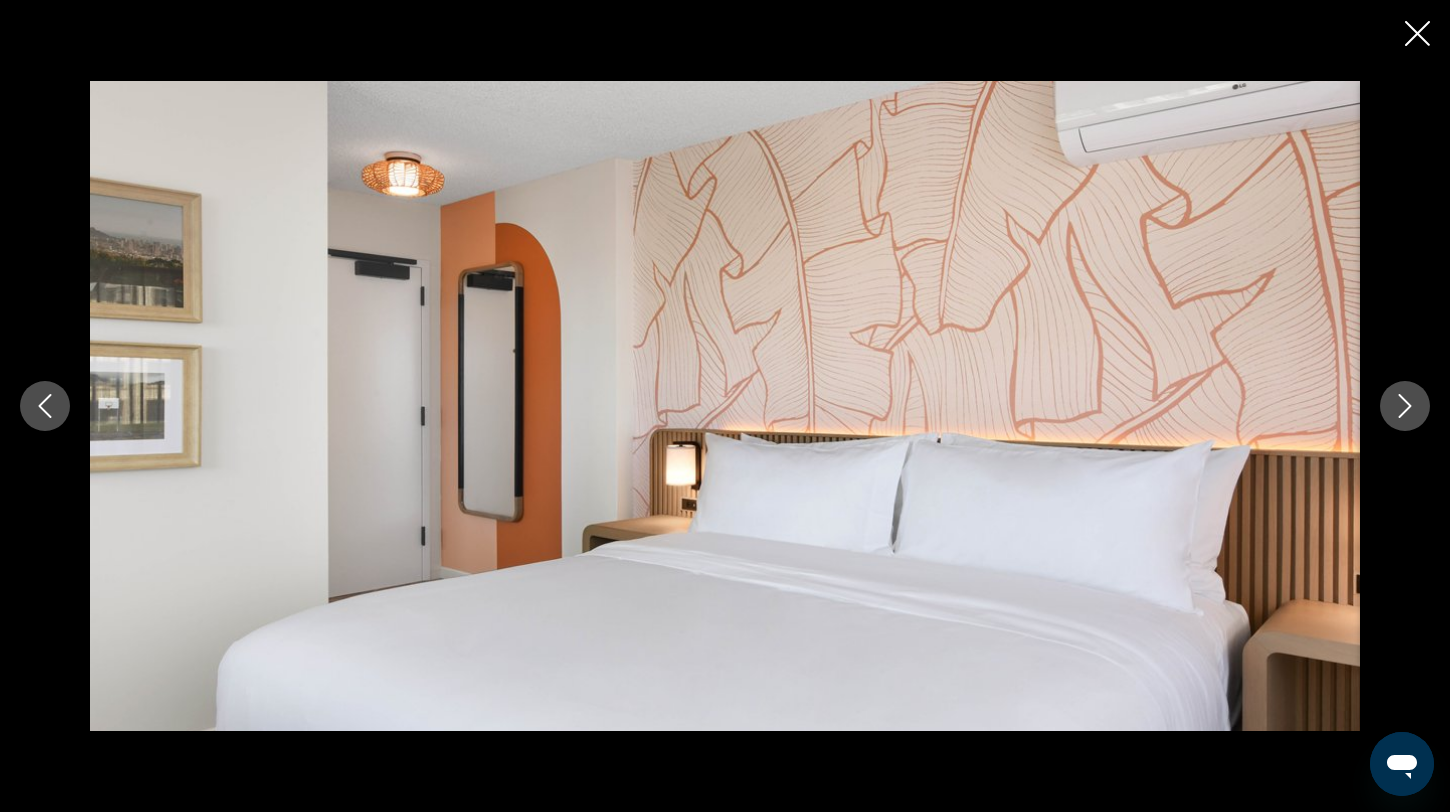 click 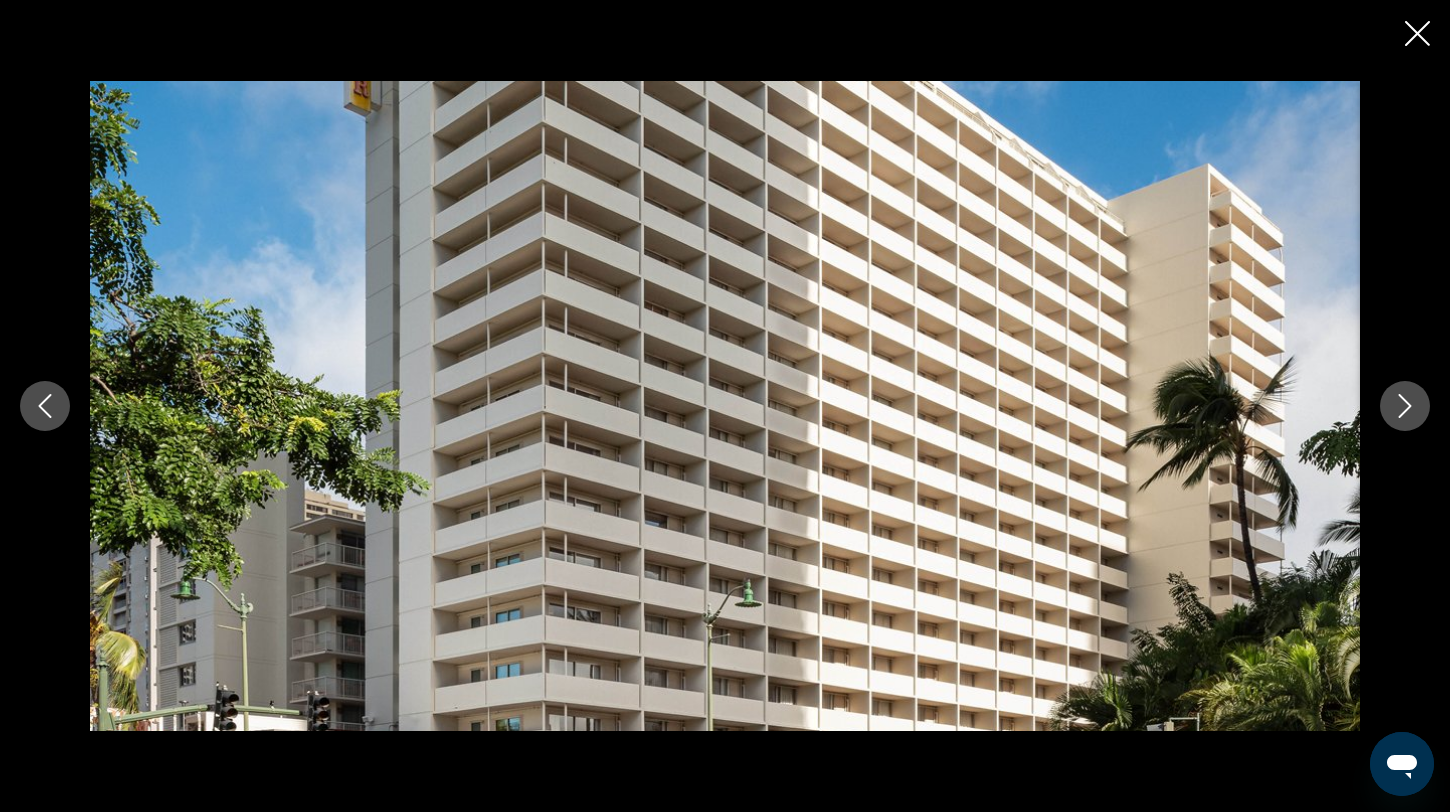 click 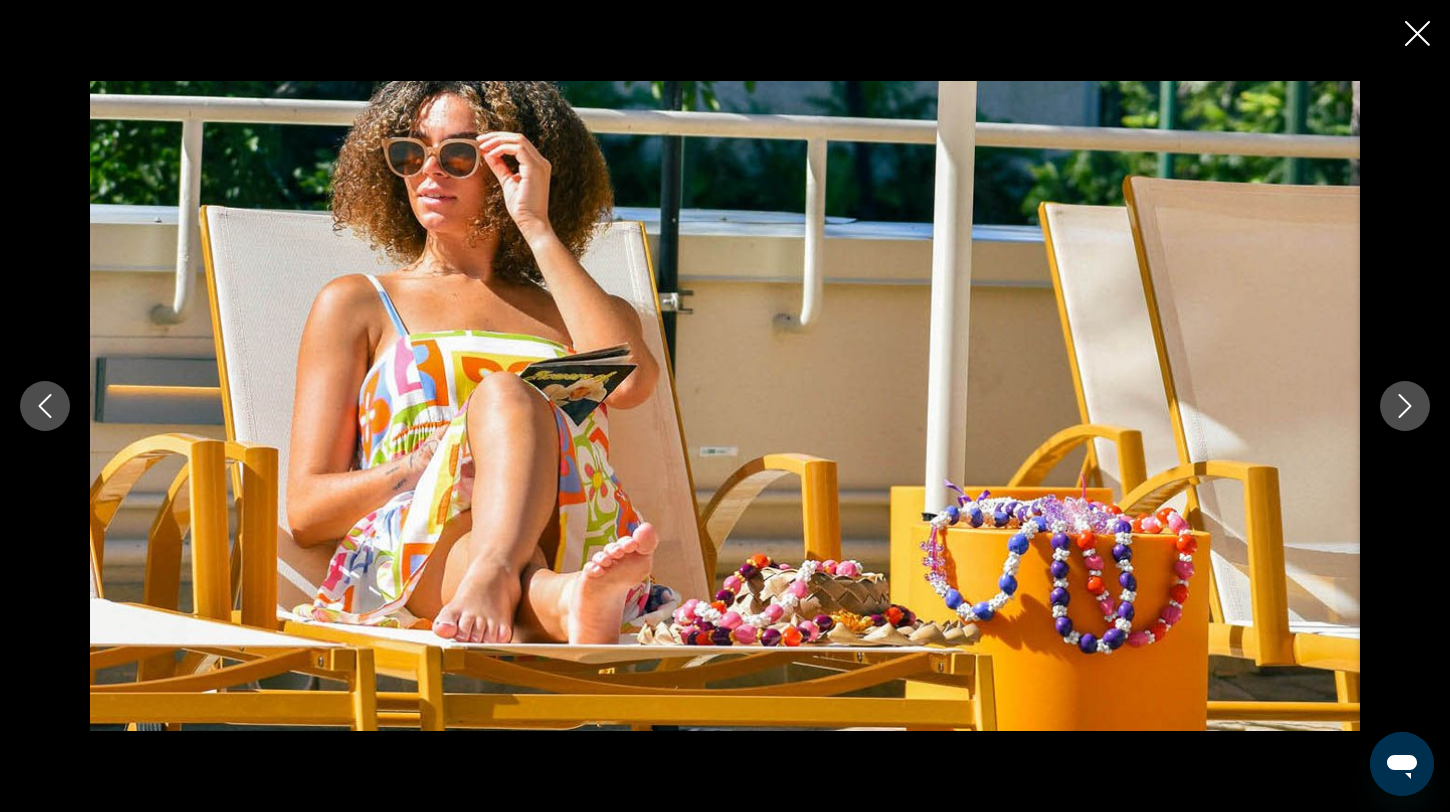 click 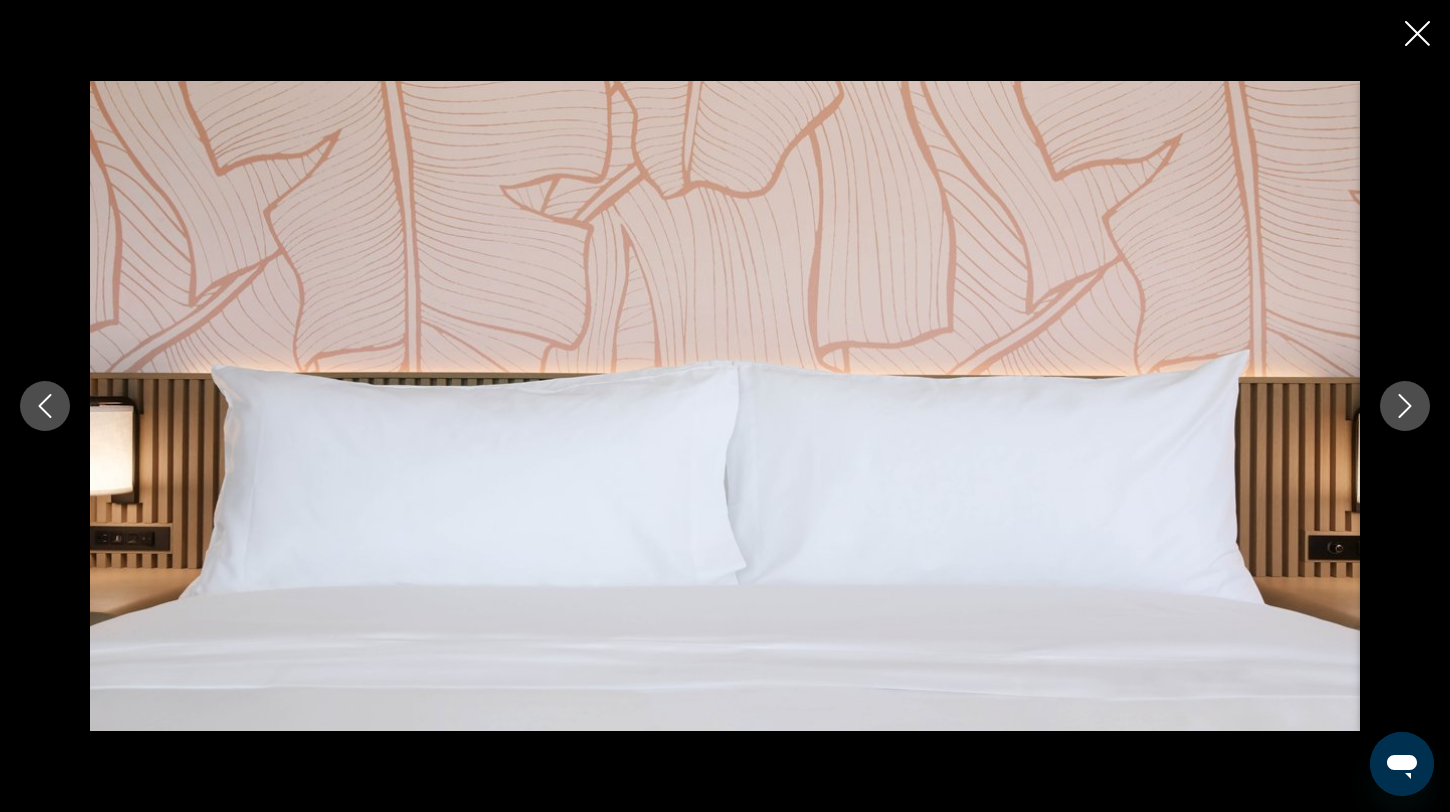 click 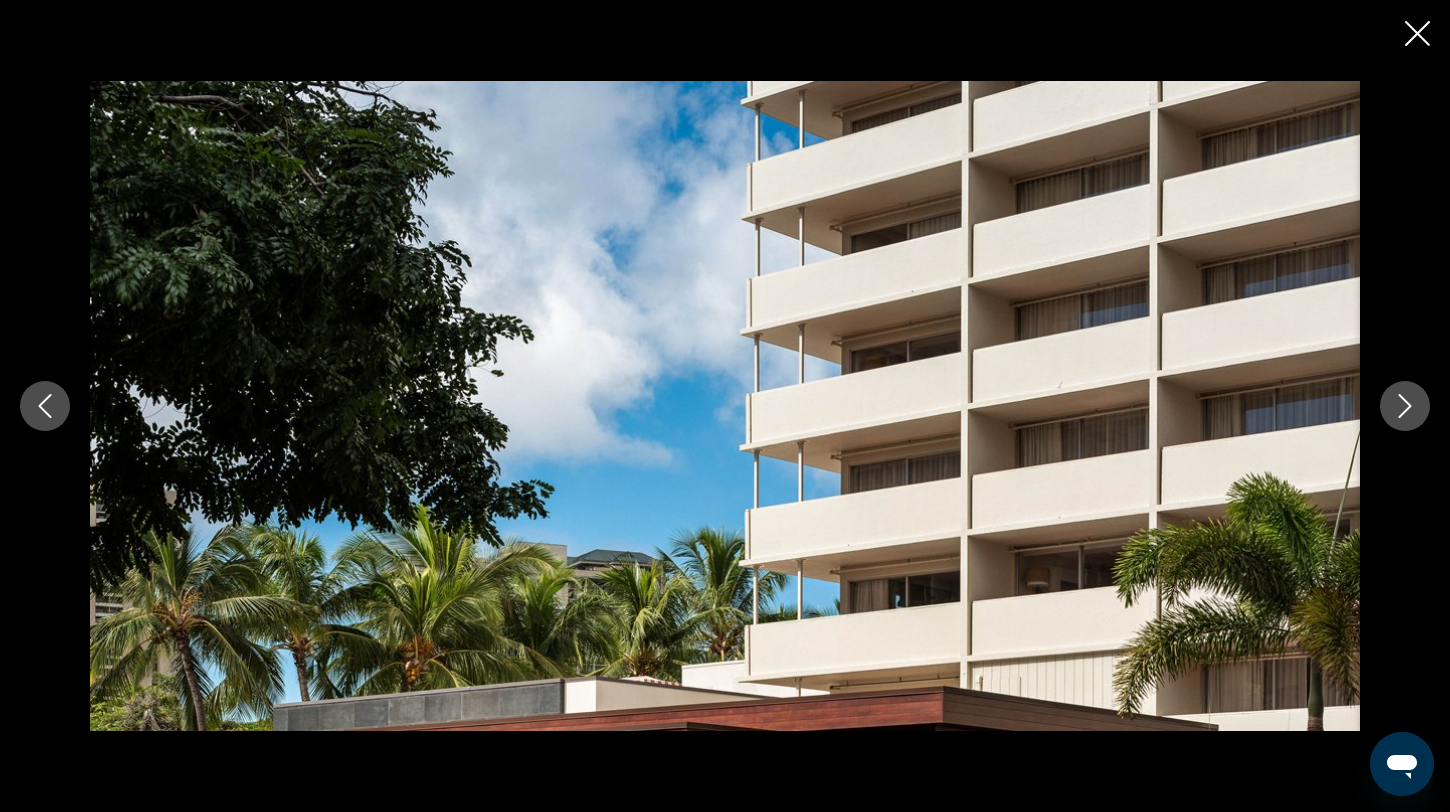 click 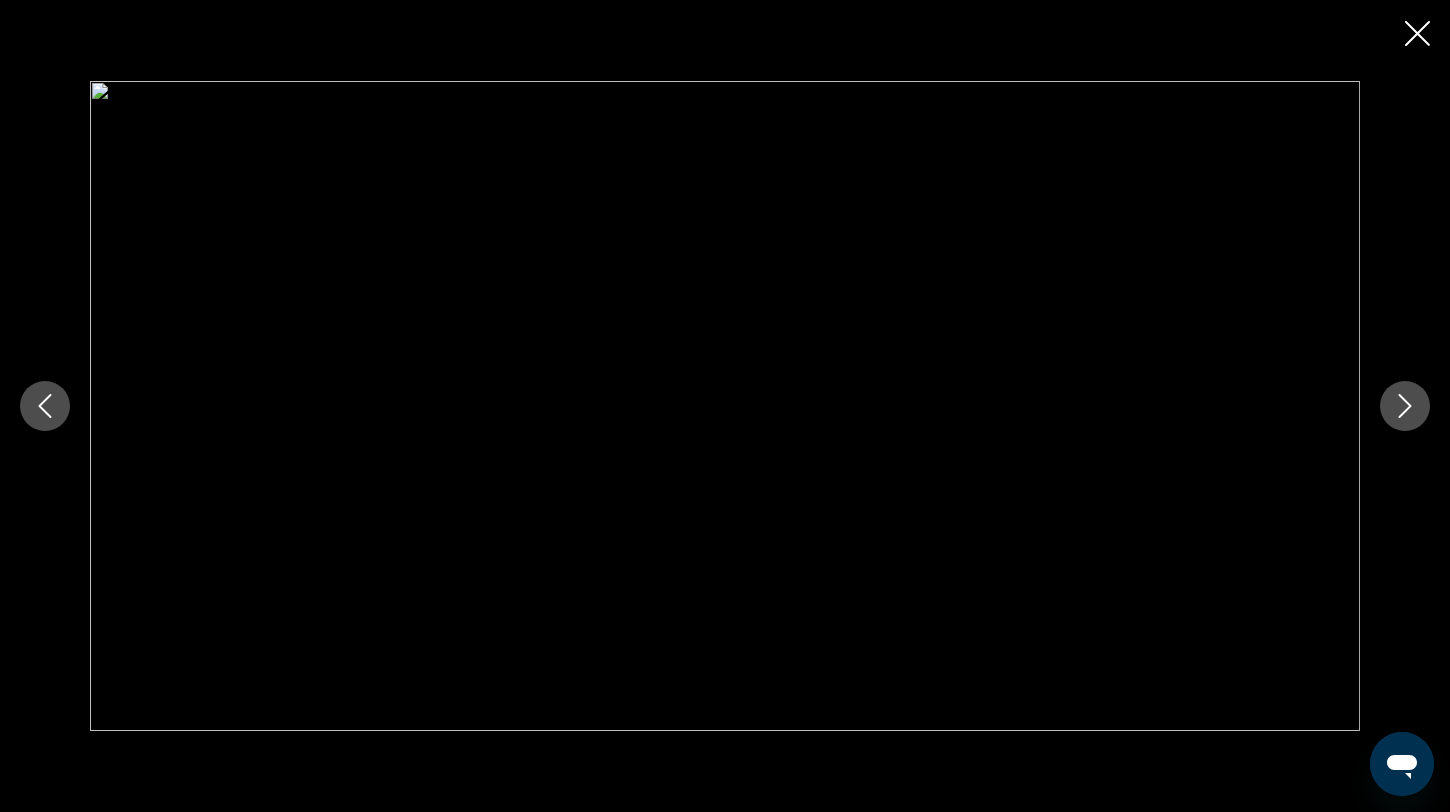 click 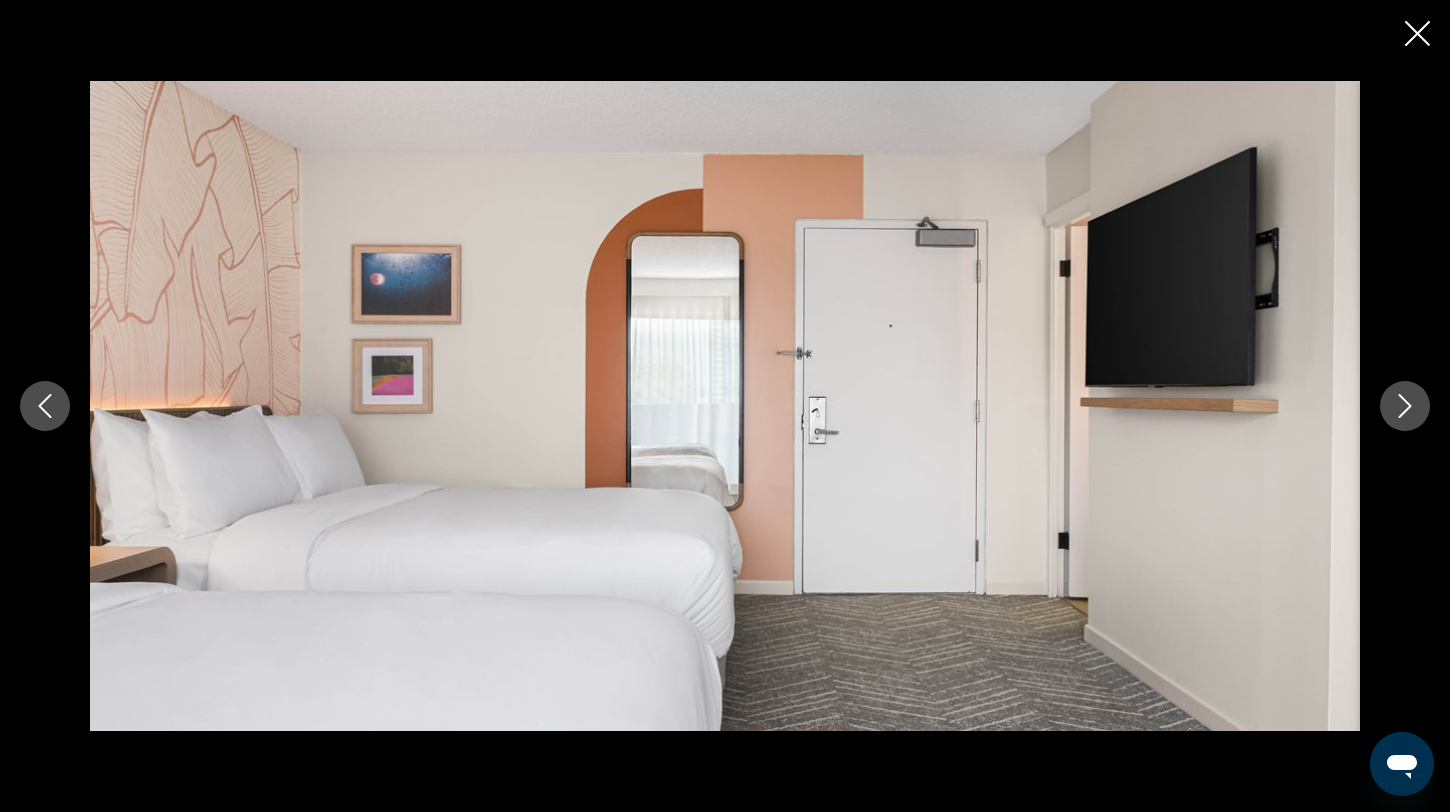 click 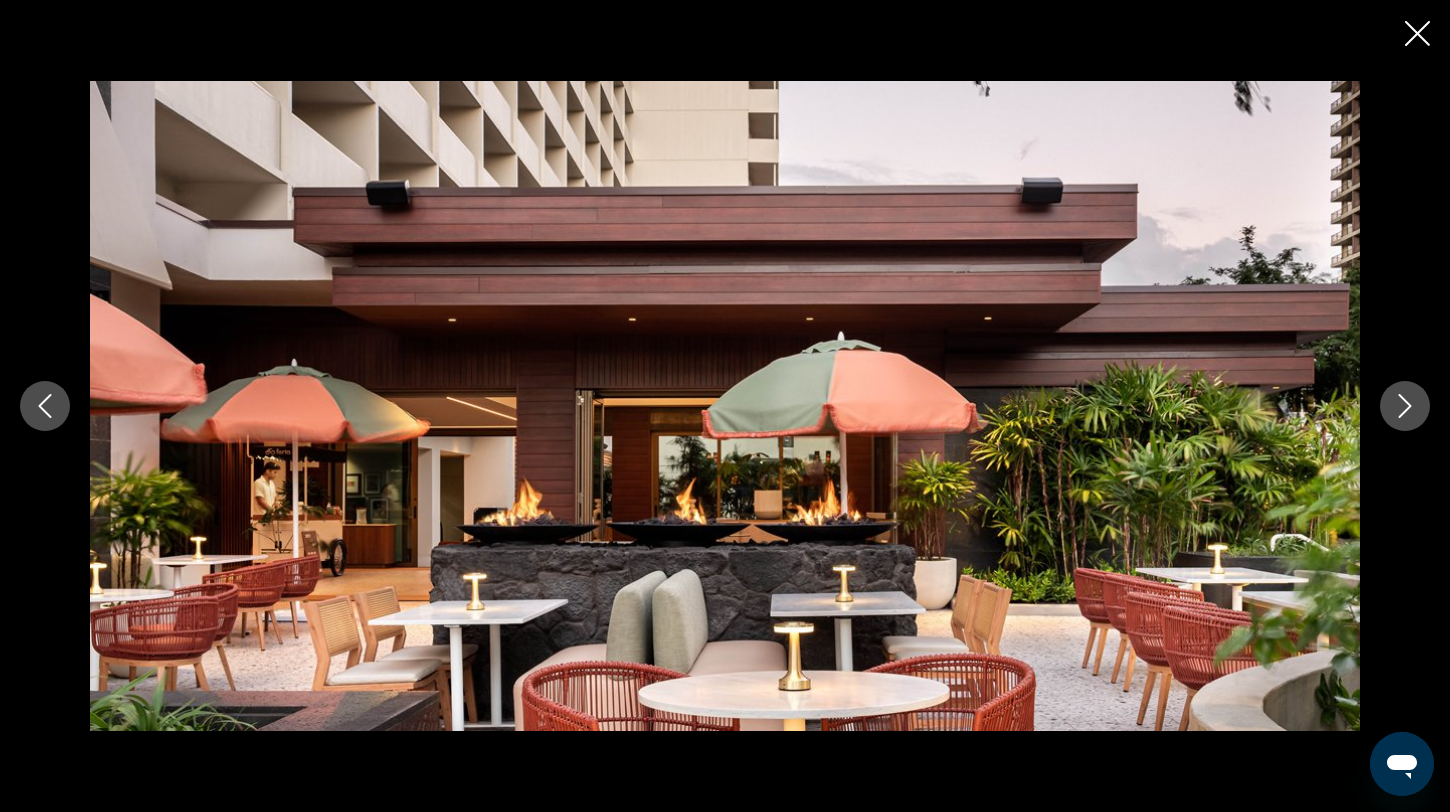 click 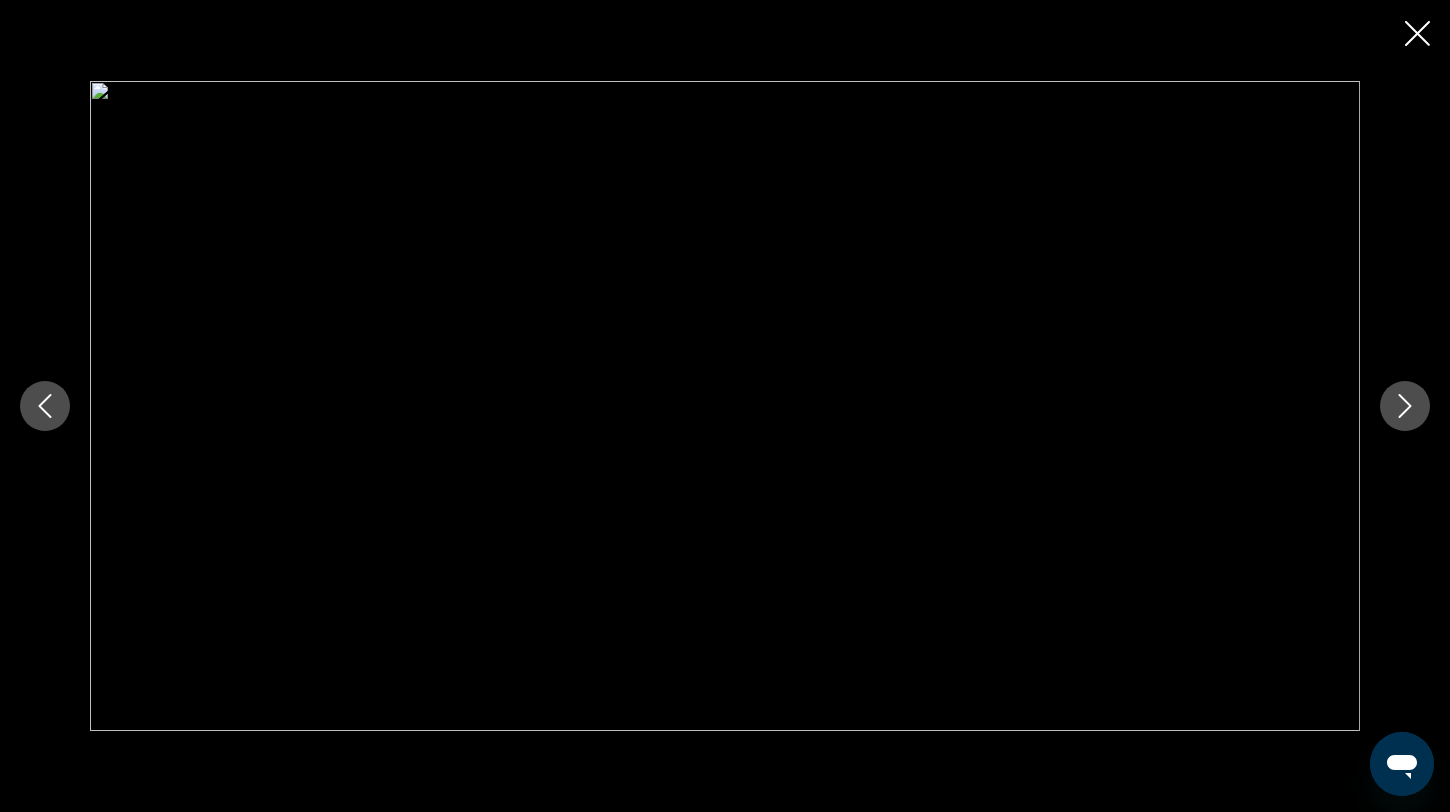 click 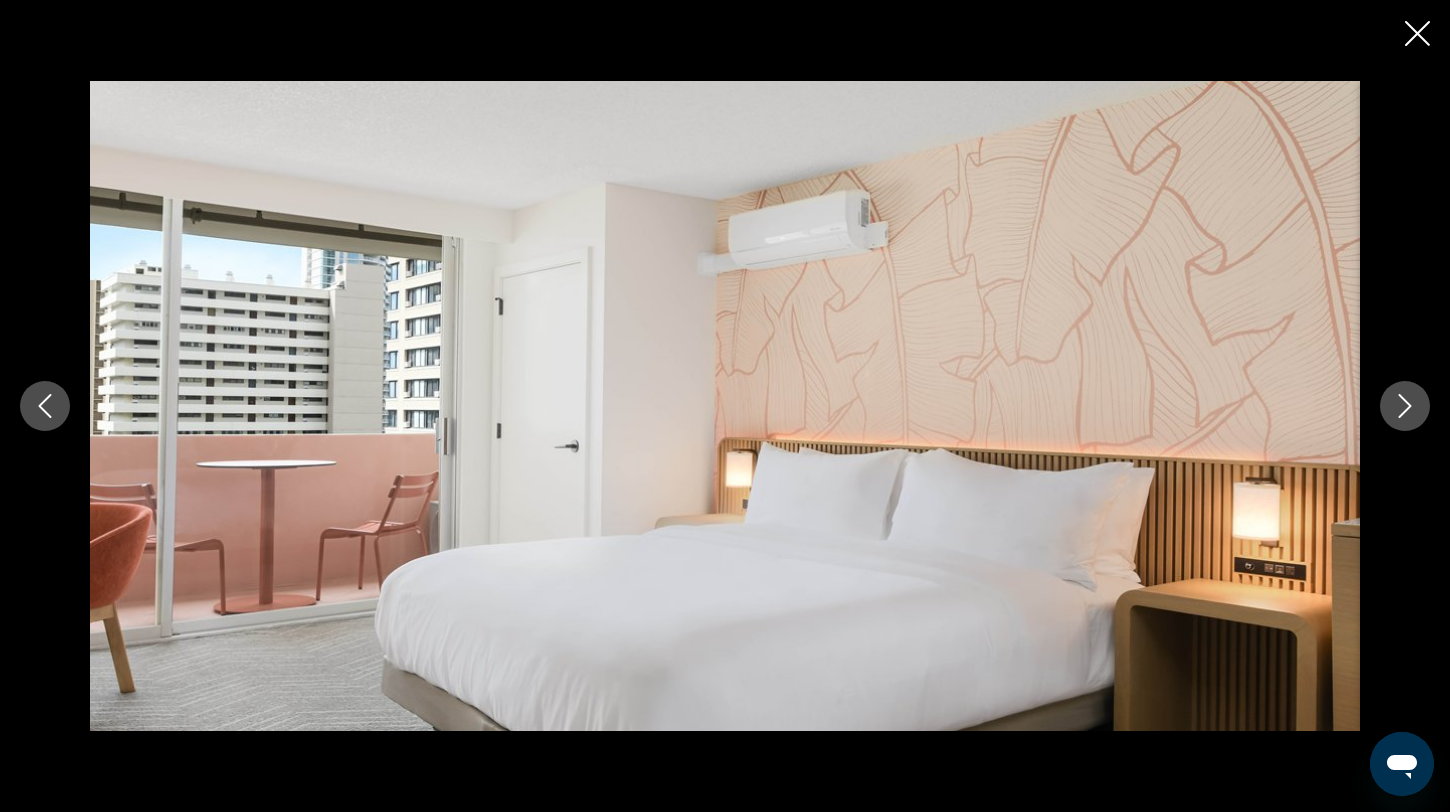 click 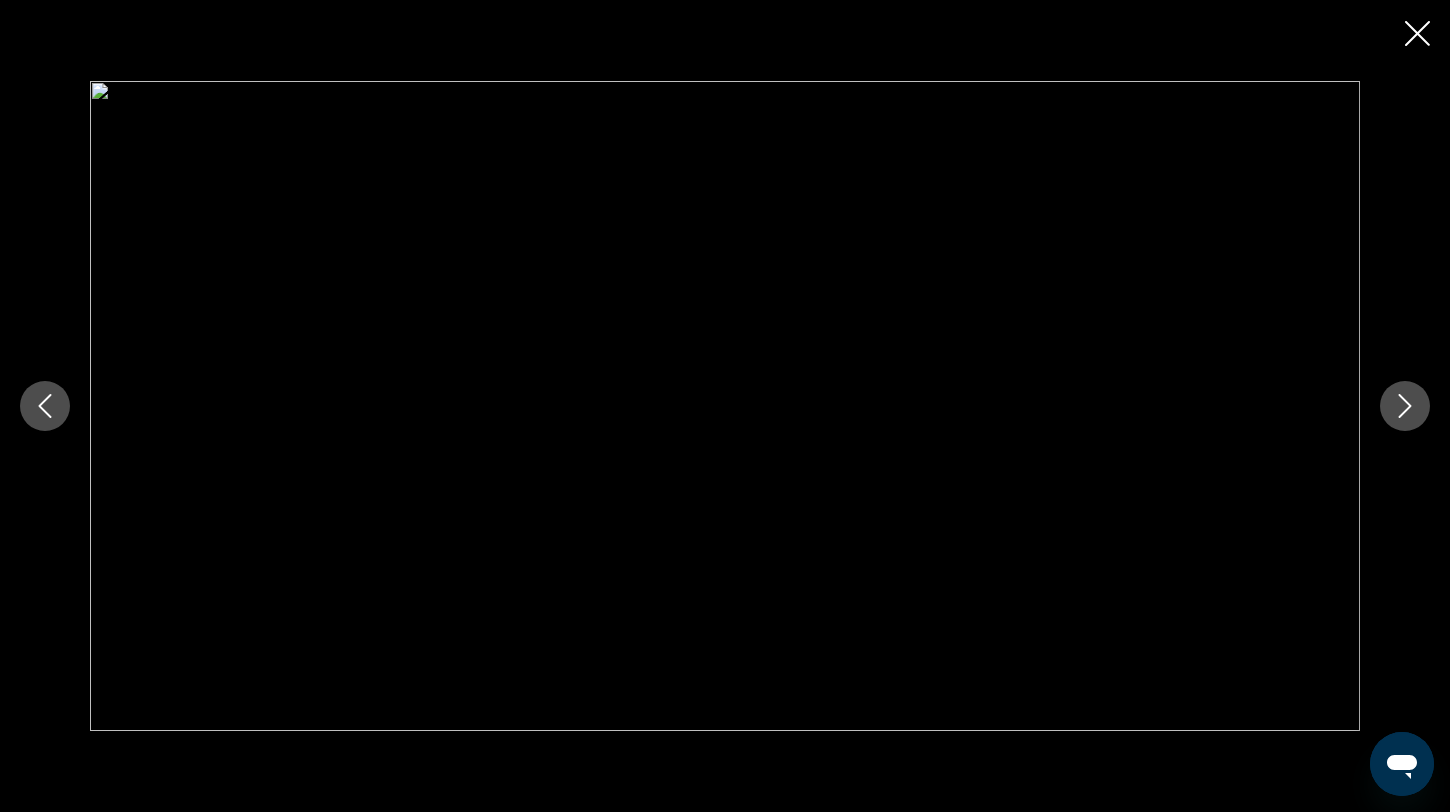 click 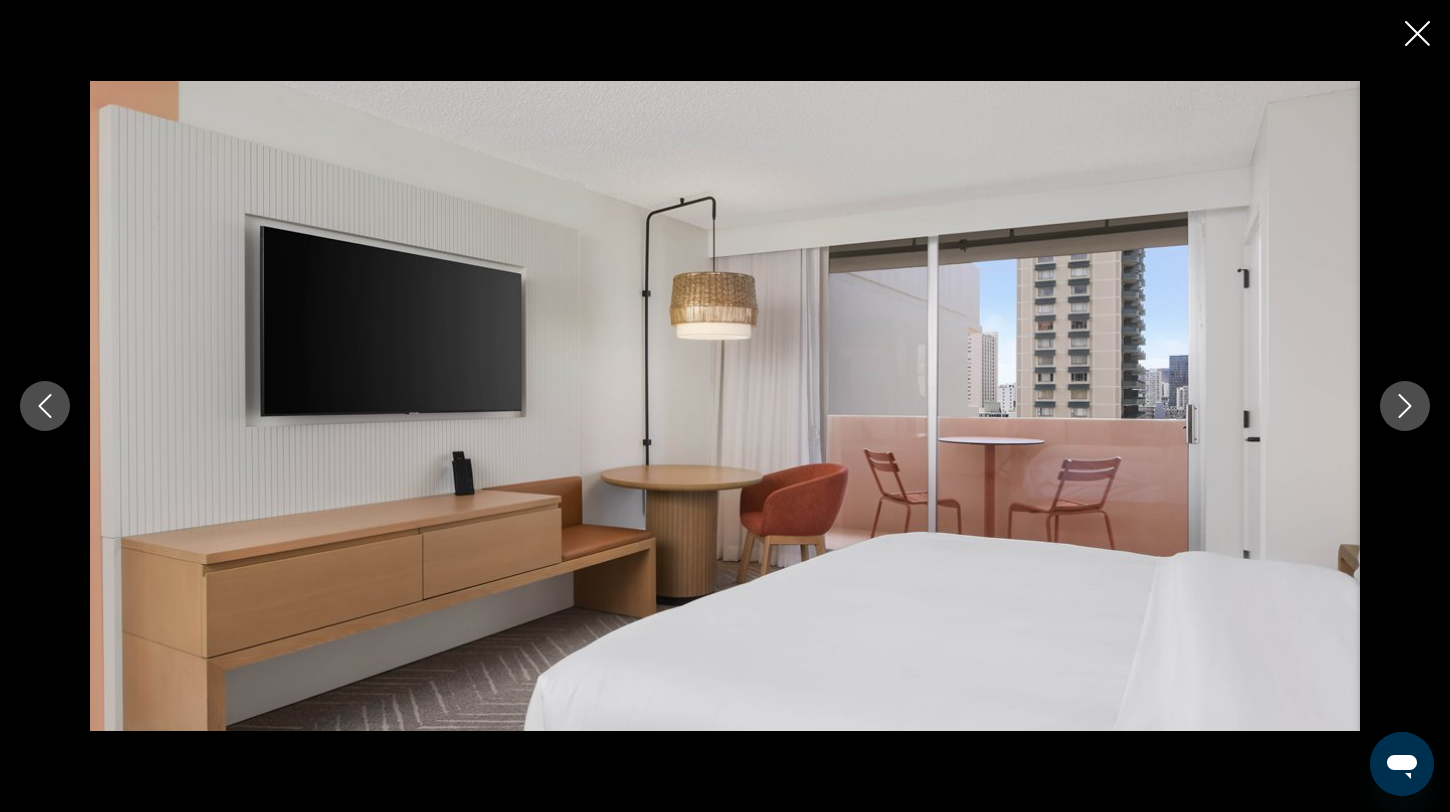 click 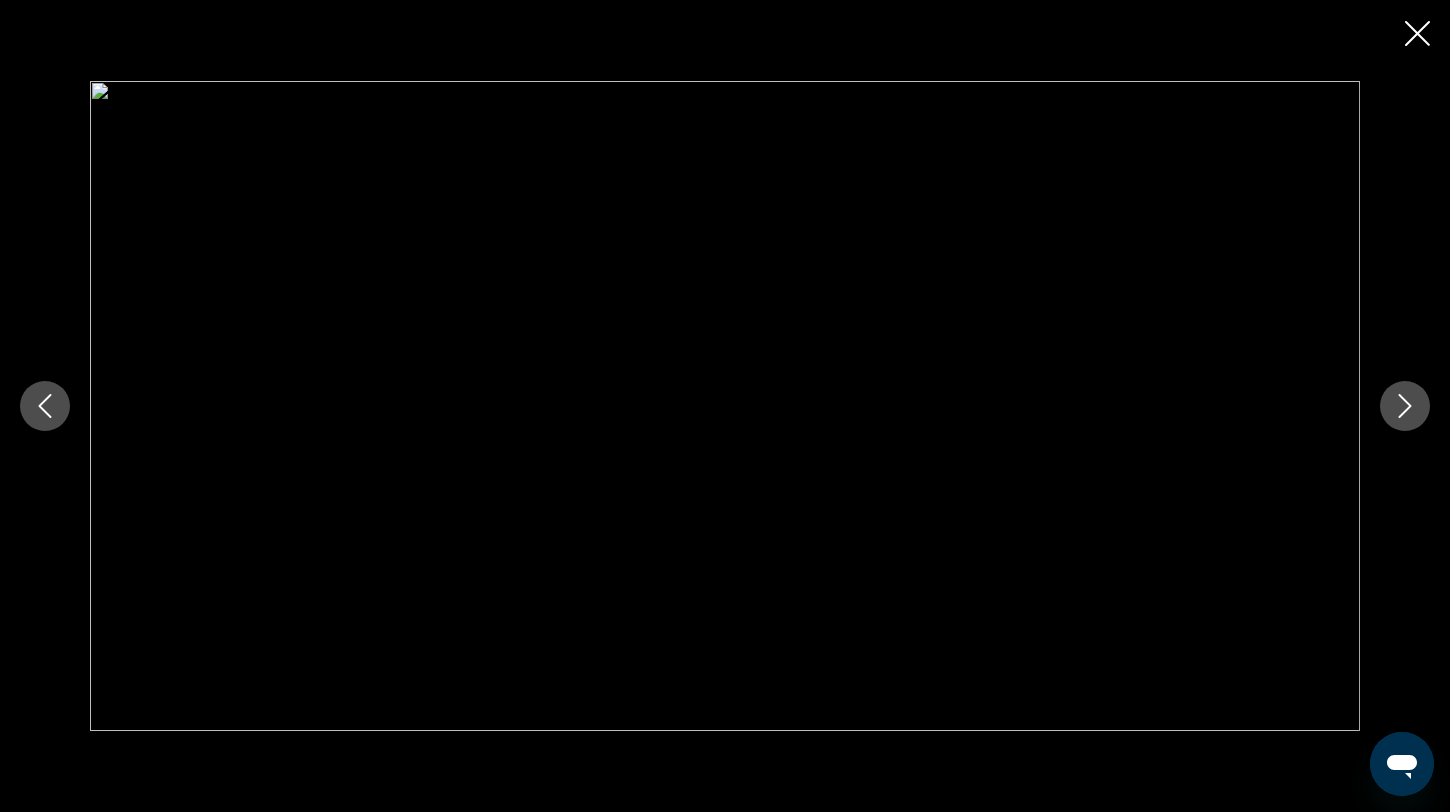 click 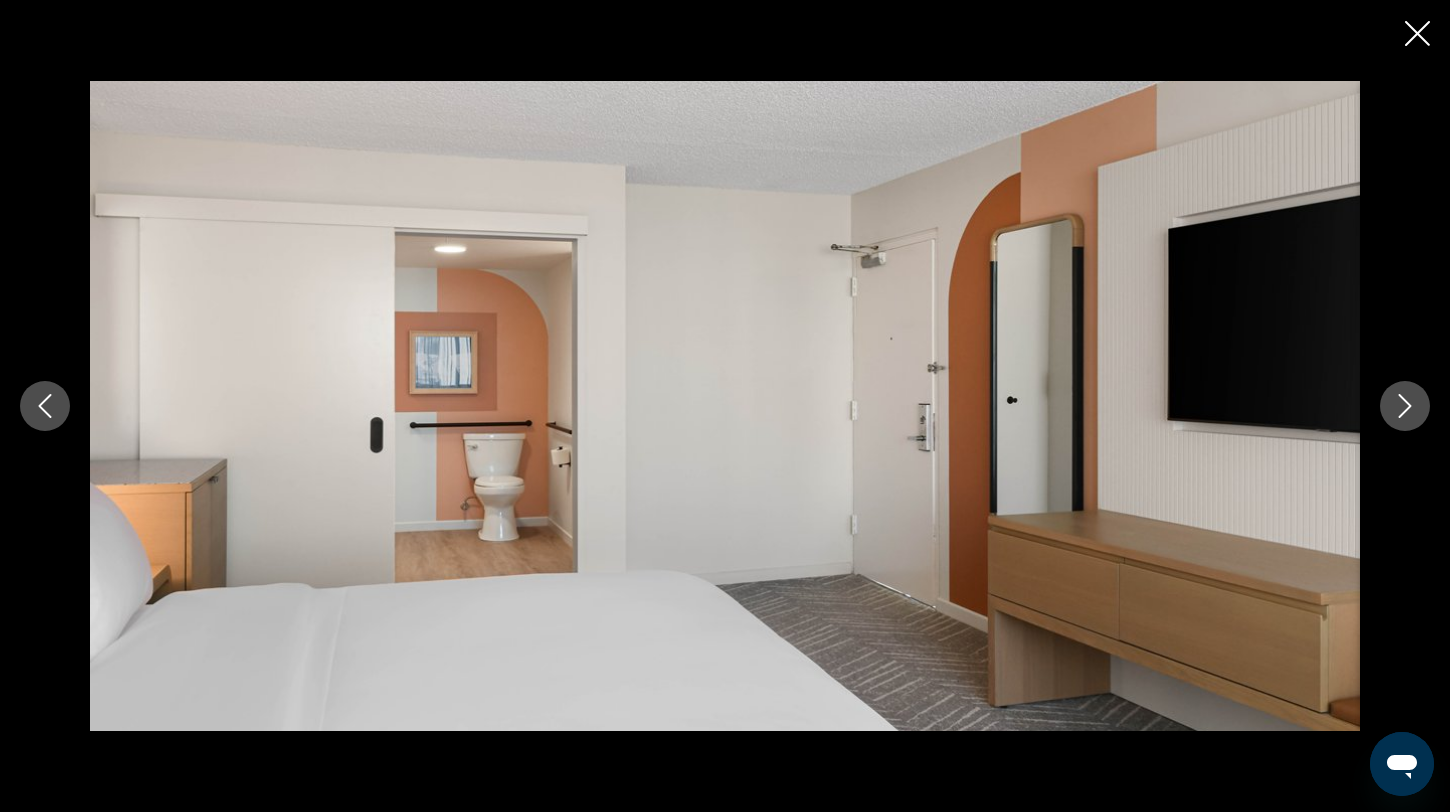 click 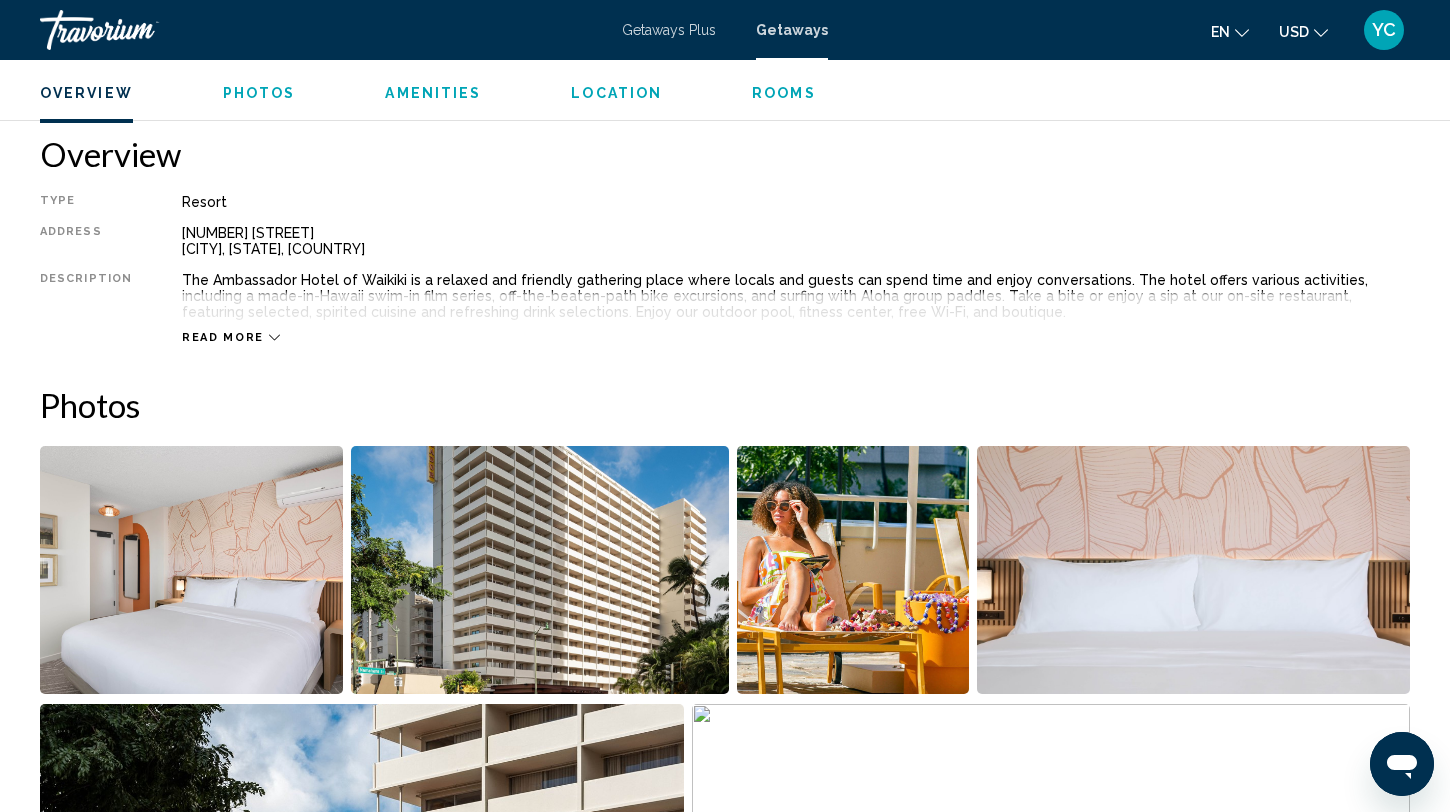 scroll, scrollTop: 0, scrollLeft: 0, axis: both 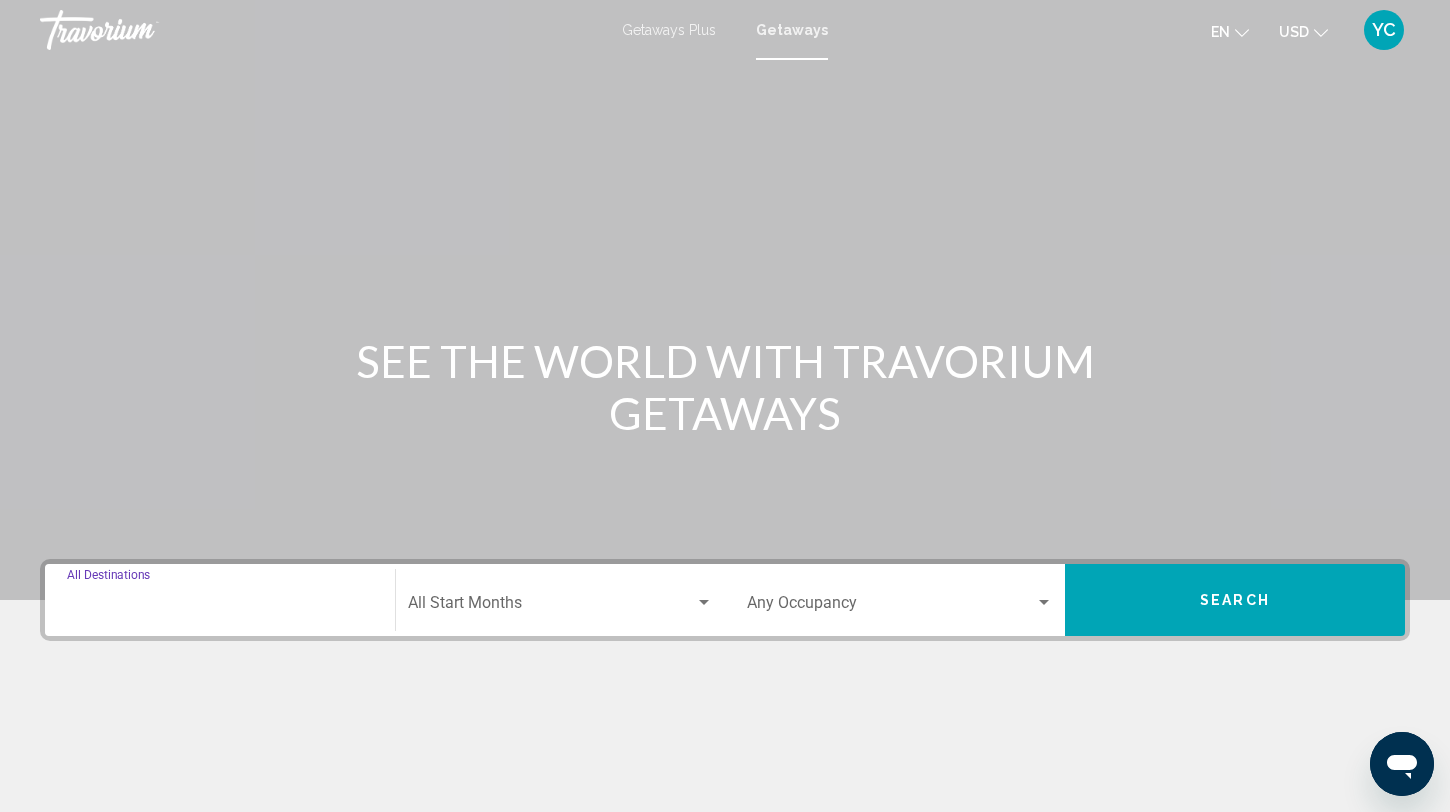 click on "Destination All Destinations" at bounding box center (220, 607) 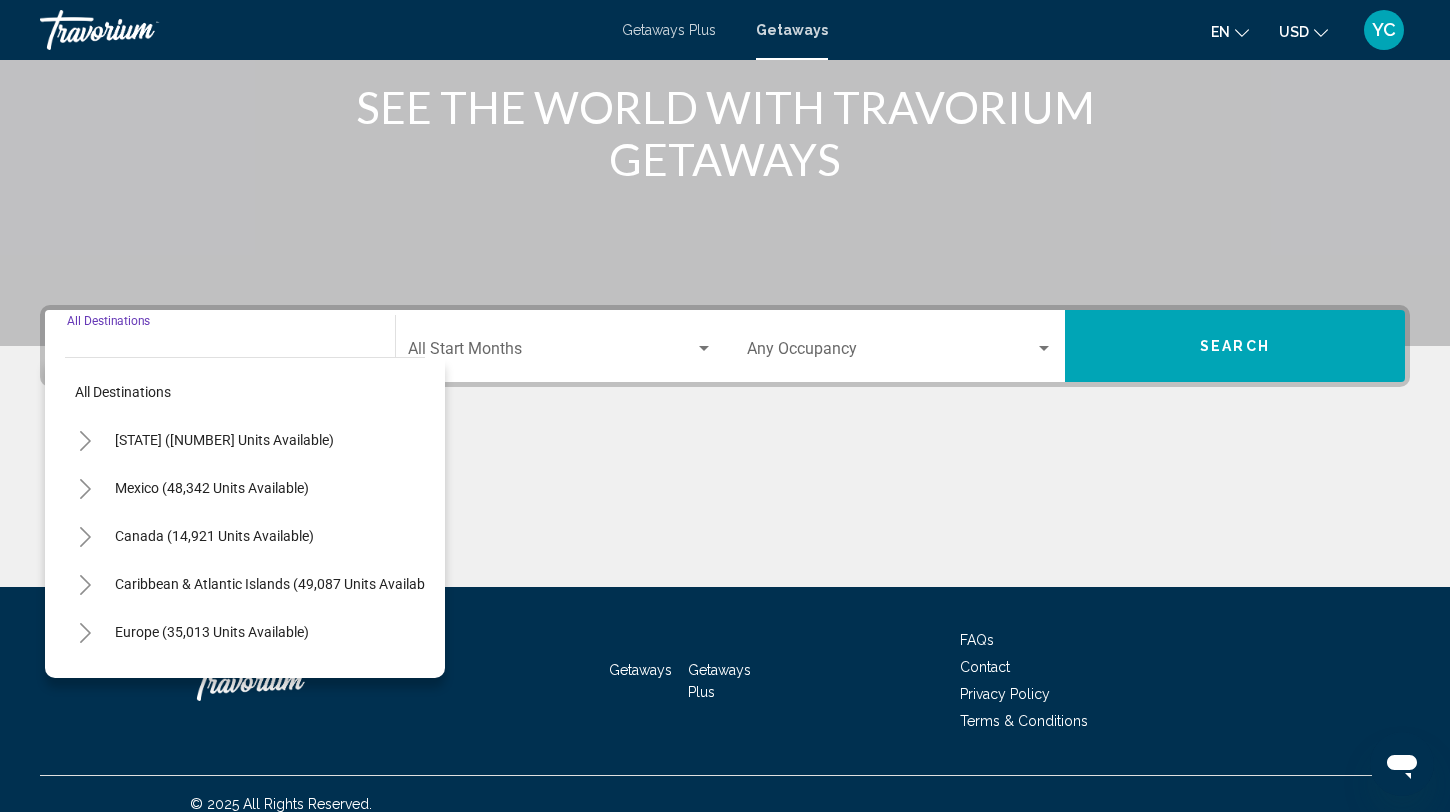 scroll, scrollTop: 274, scrollLeft: 0, axis: vertical 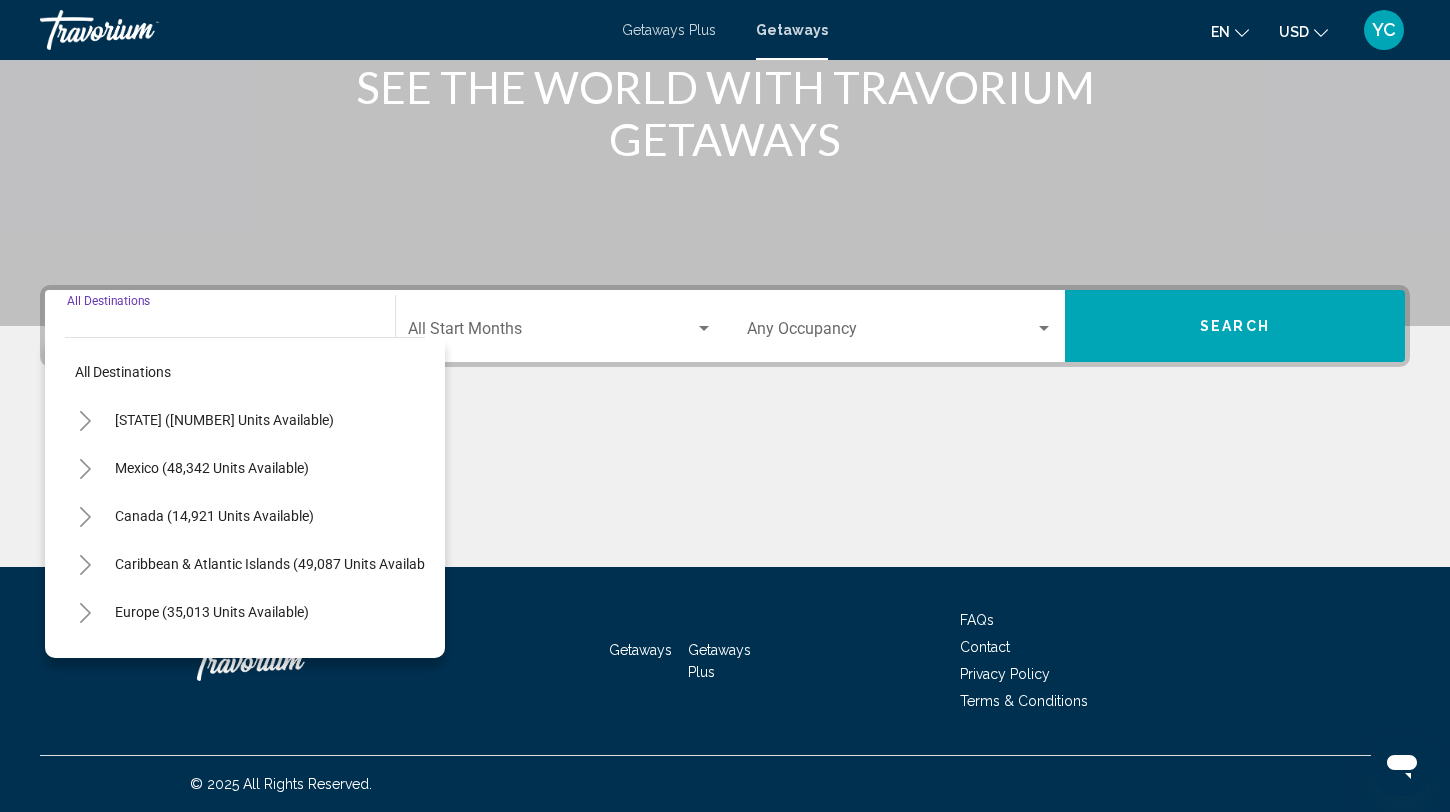 click 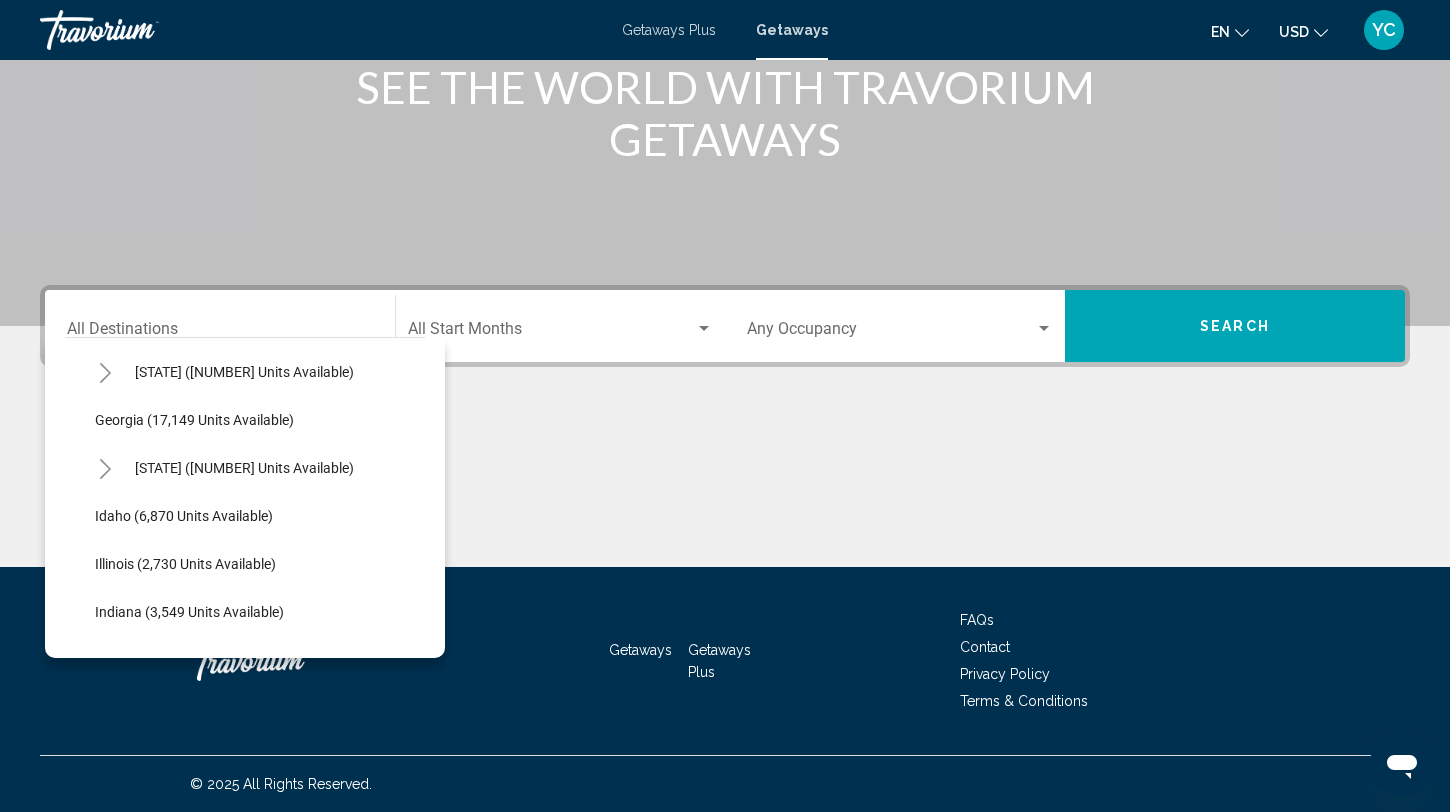 scroll, scrollTop: 434, scrollLeft: 0, axis: vertical 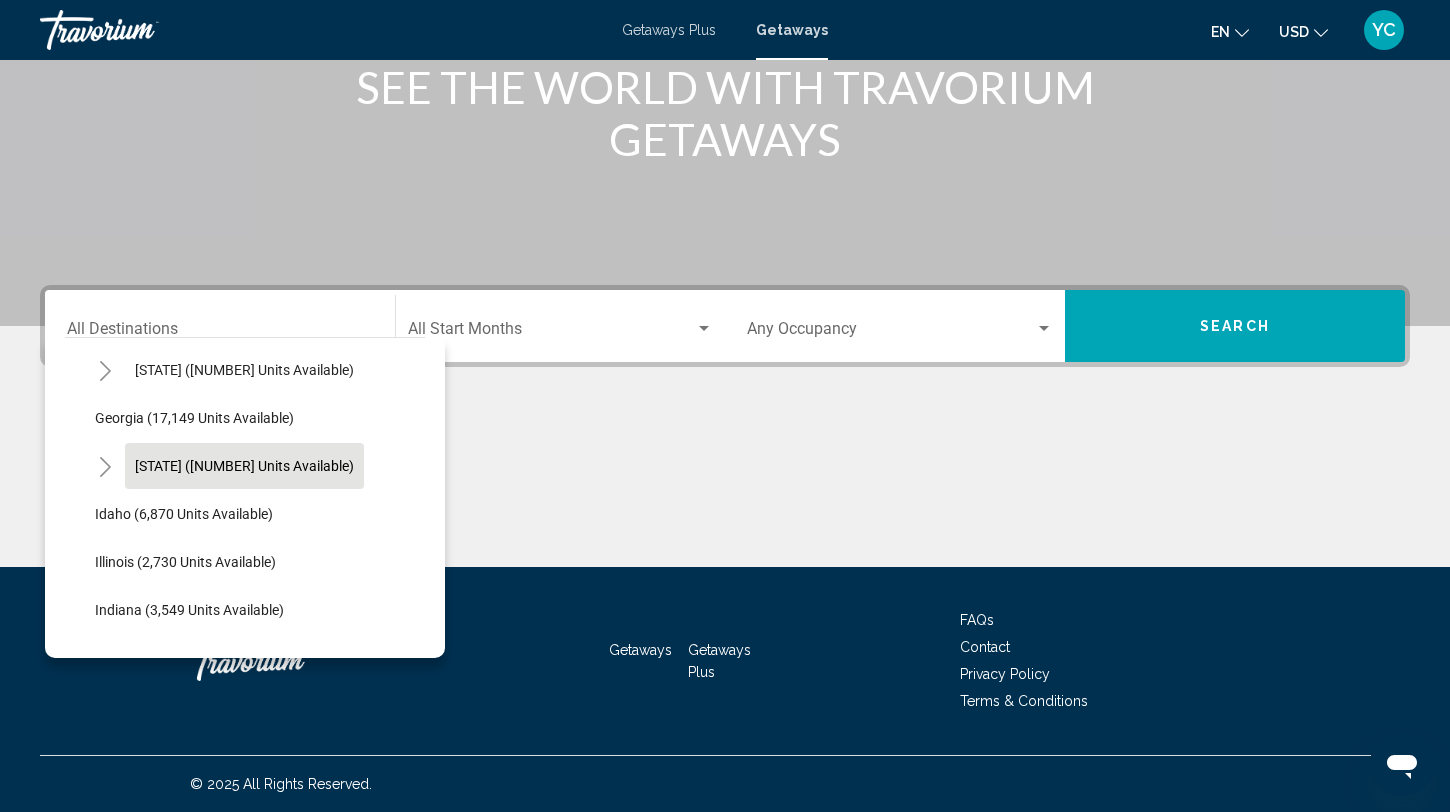 click on "[STATE] ([NUMBER] units available)" 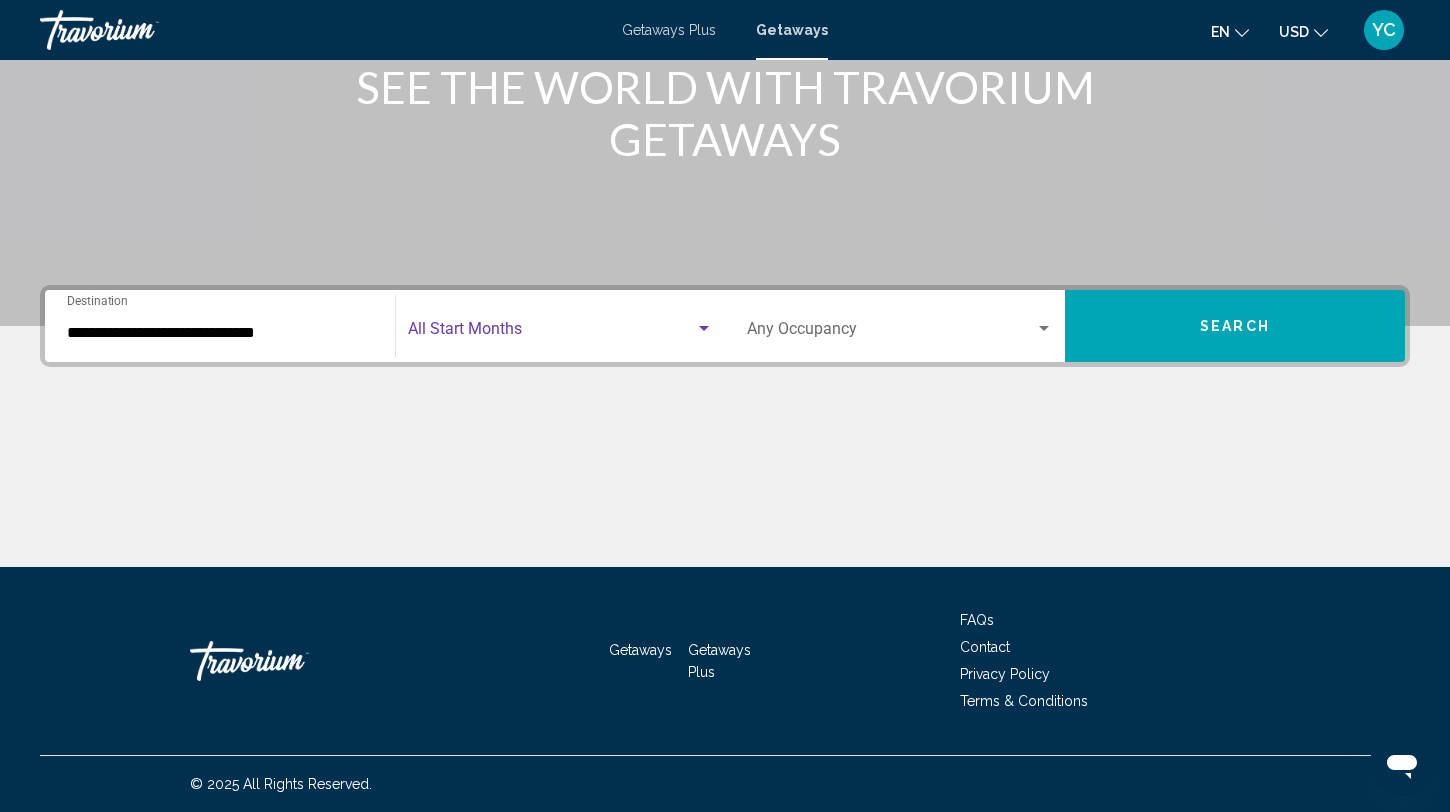 click at bounding box center (551, 333) 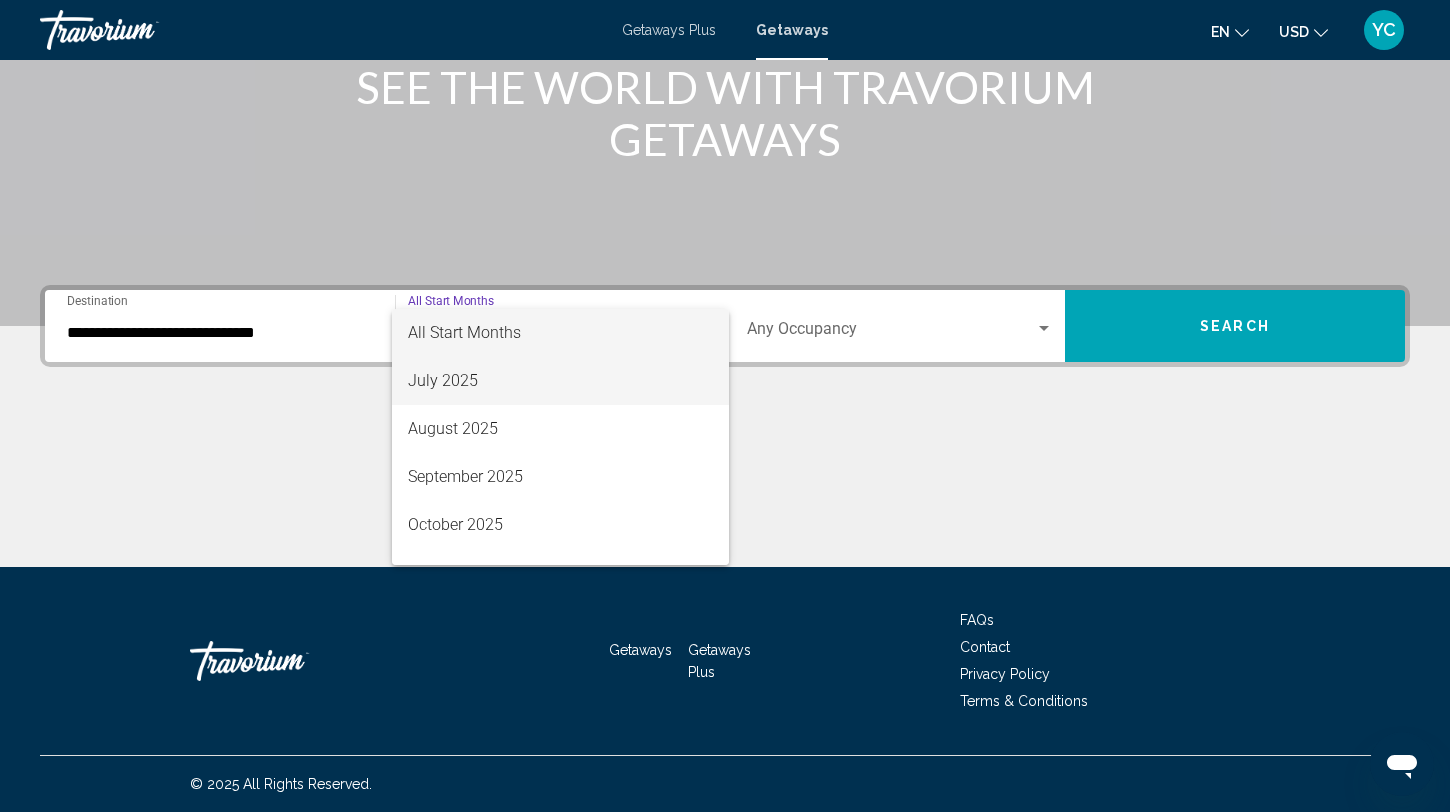 click on "July 2025" at bounding box center (560, 381) 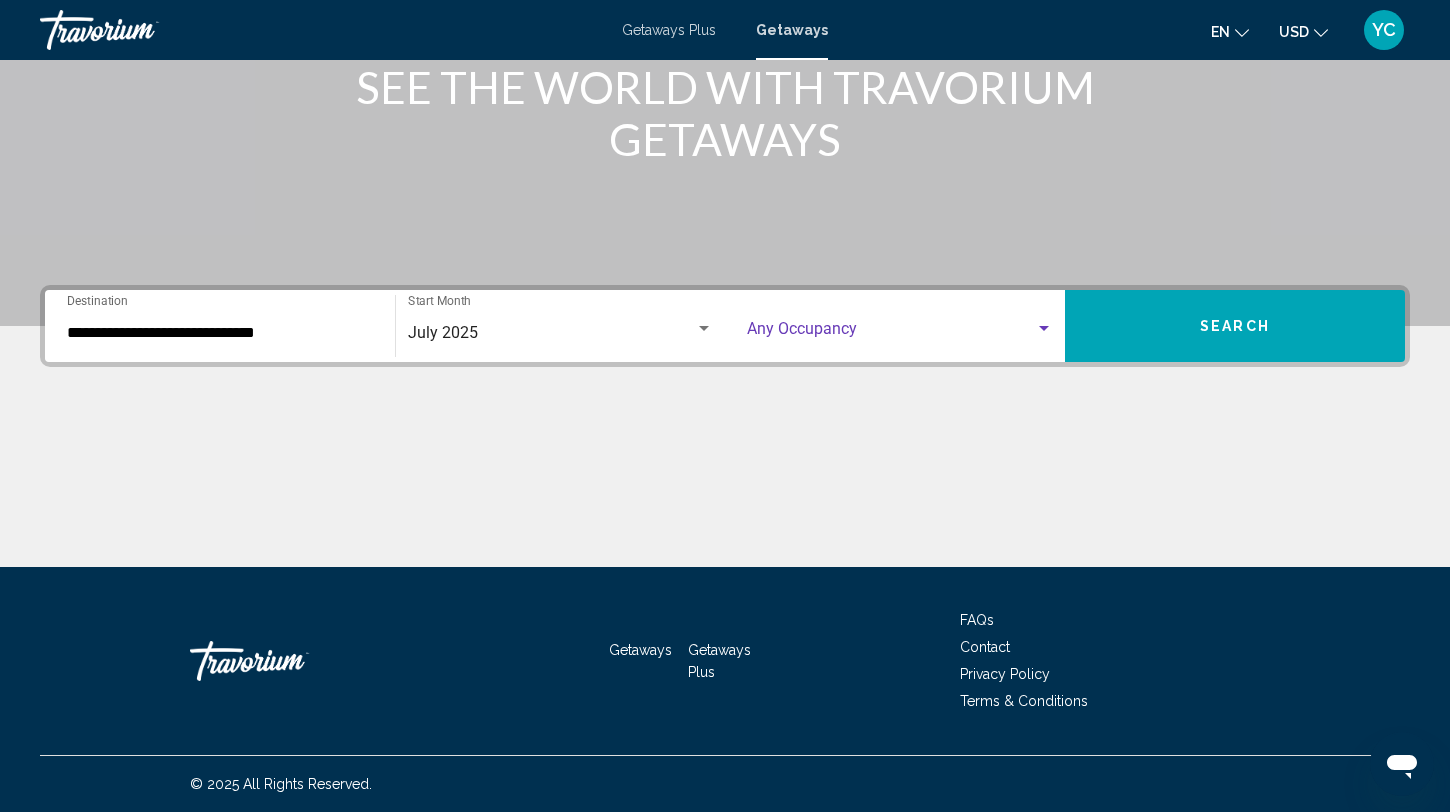click at bounding box center (891, 333) 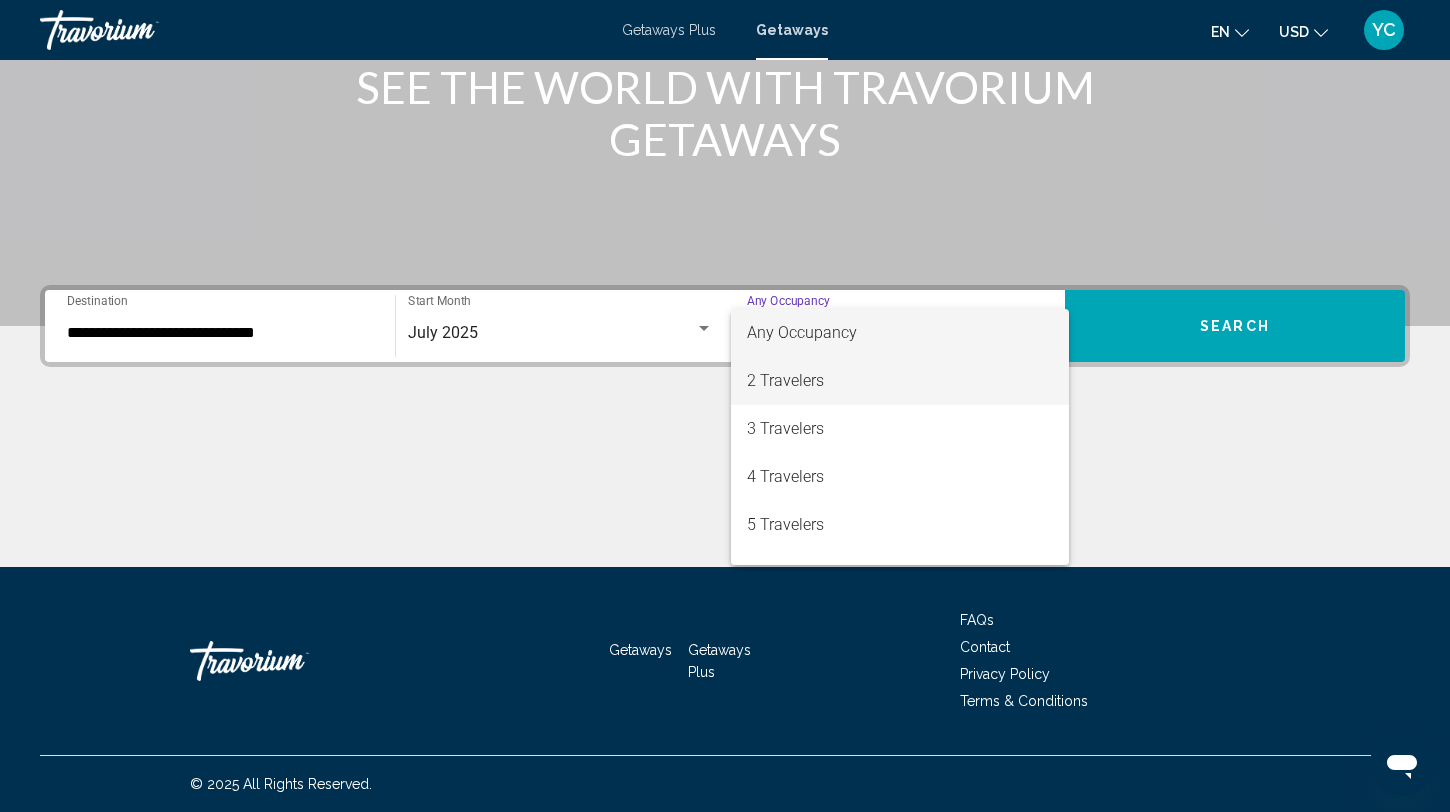 click on "2 Travelers" at bounding box center [900, 381] 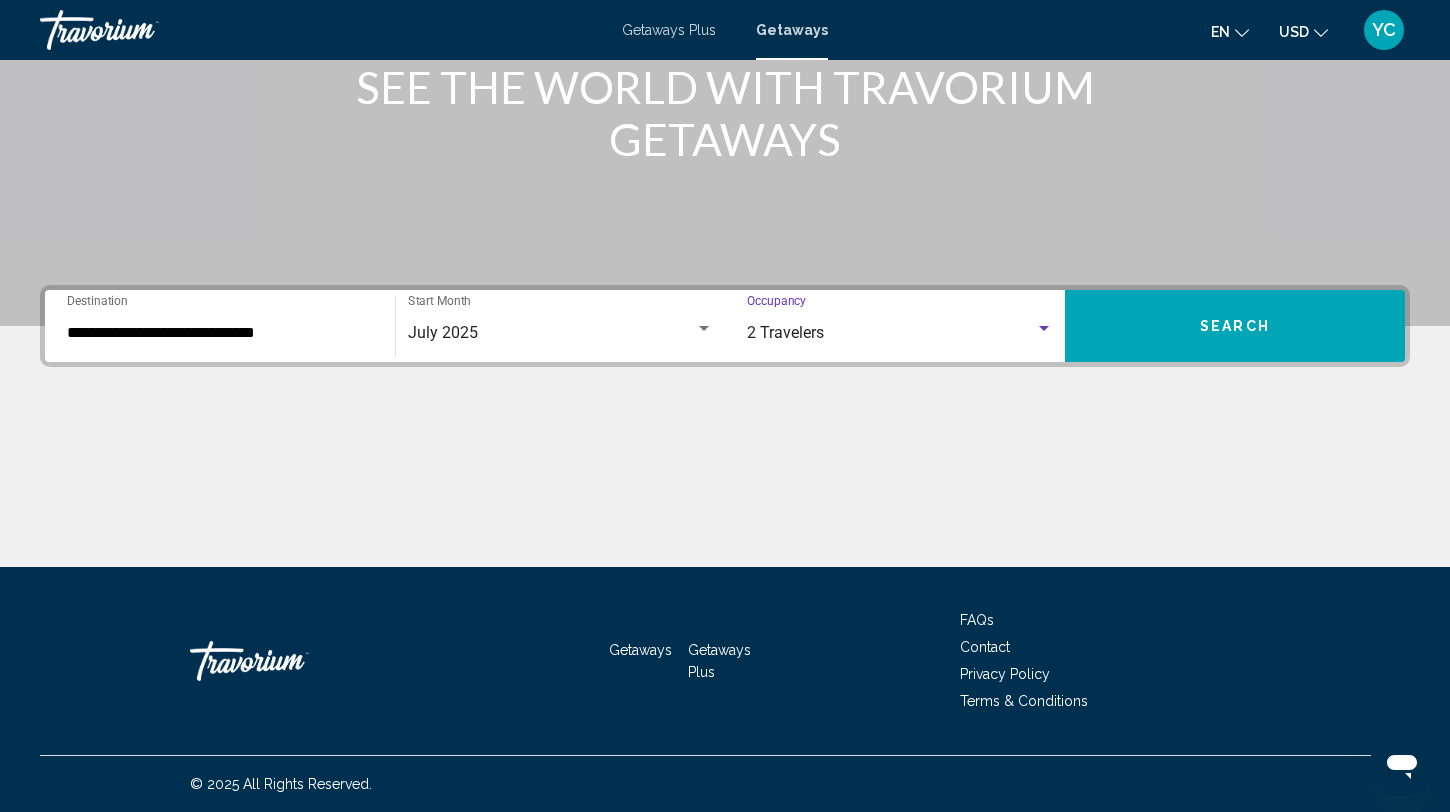 click on "Search" at bounding box center (1235, 326) 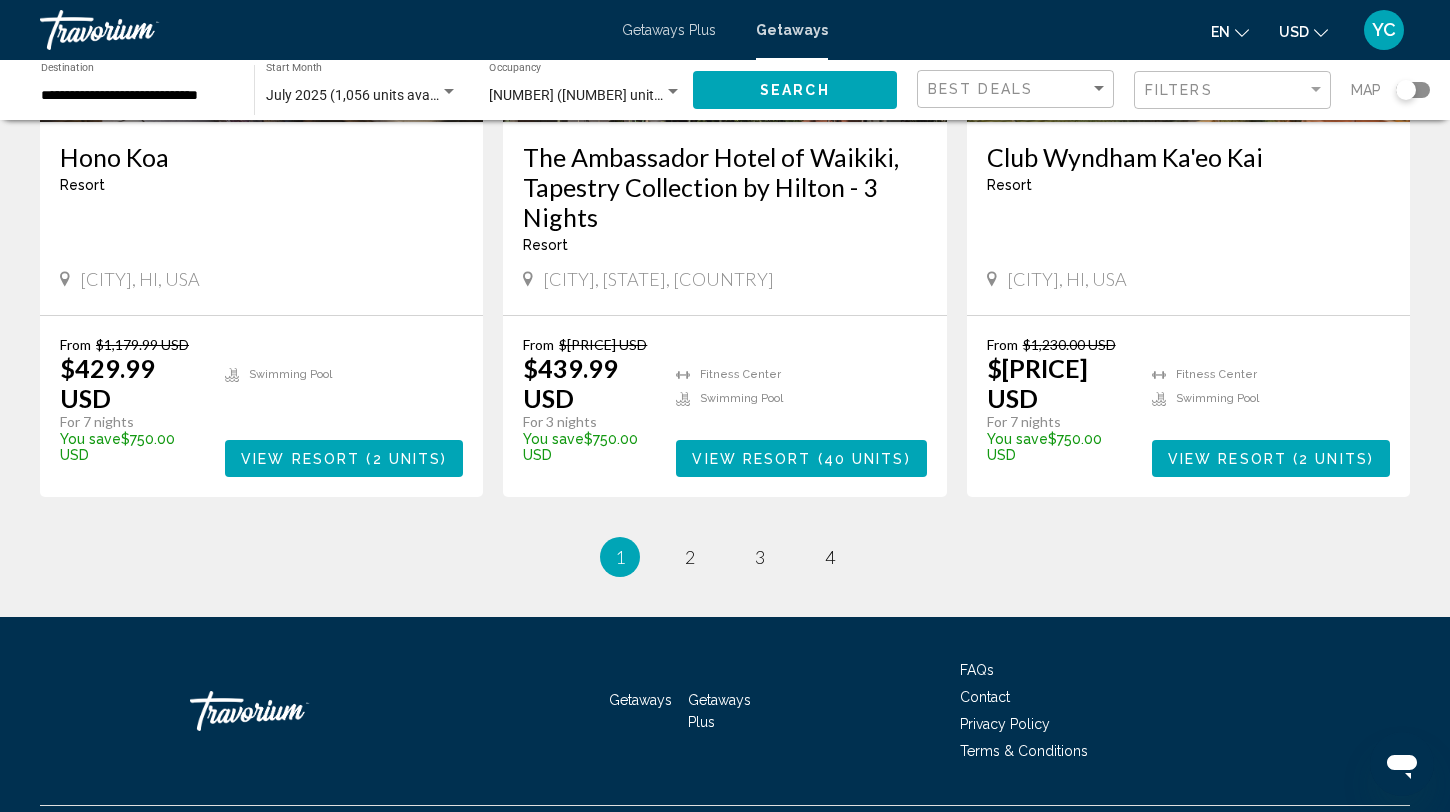 scroll, scrollTop: 2406, scrollLeft: 0, axis: vertical 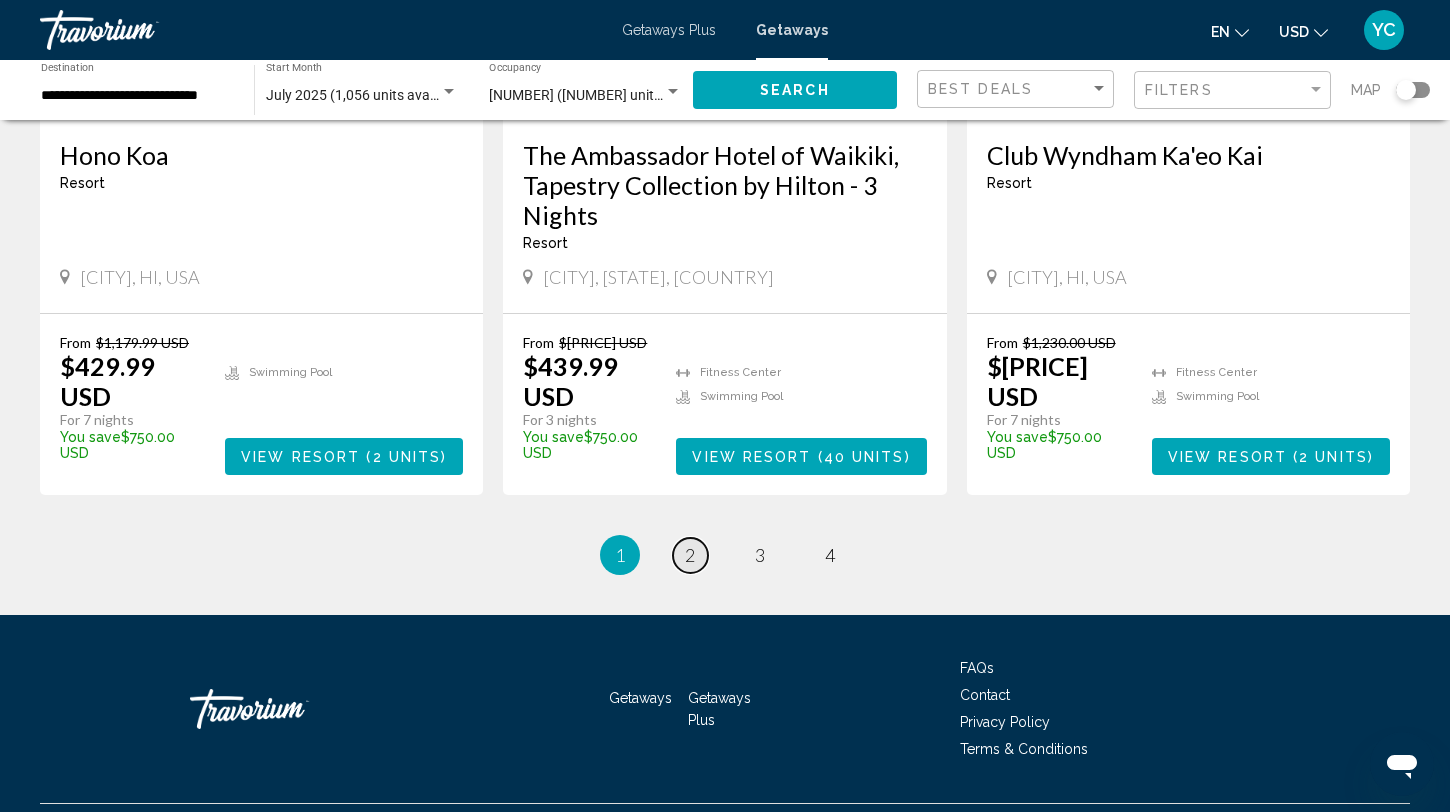 click on "2" at bounding box center (690, 555) 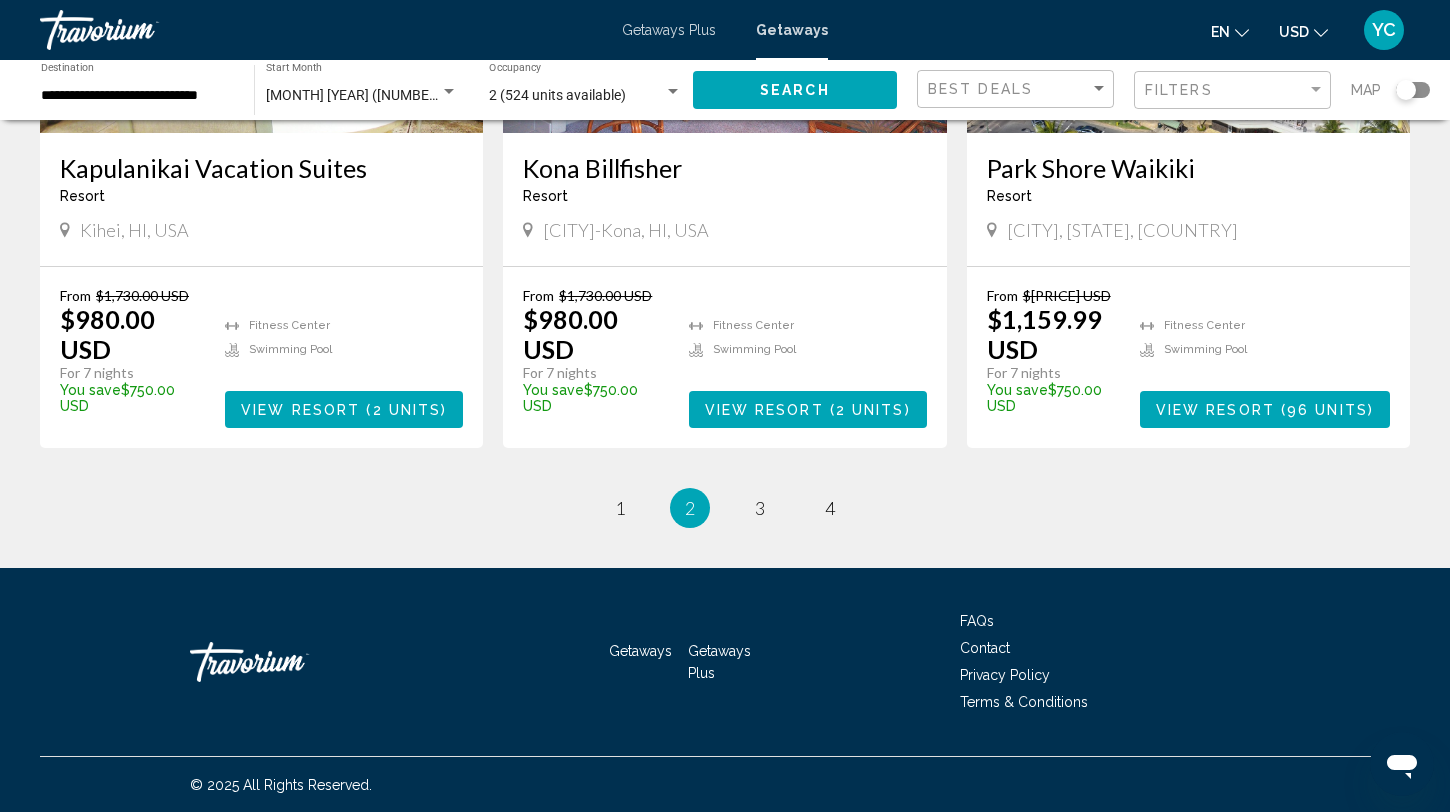 scroll, scrollTop: 2543, scrollLeft: 0, axis: vertical 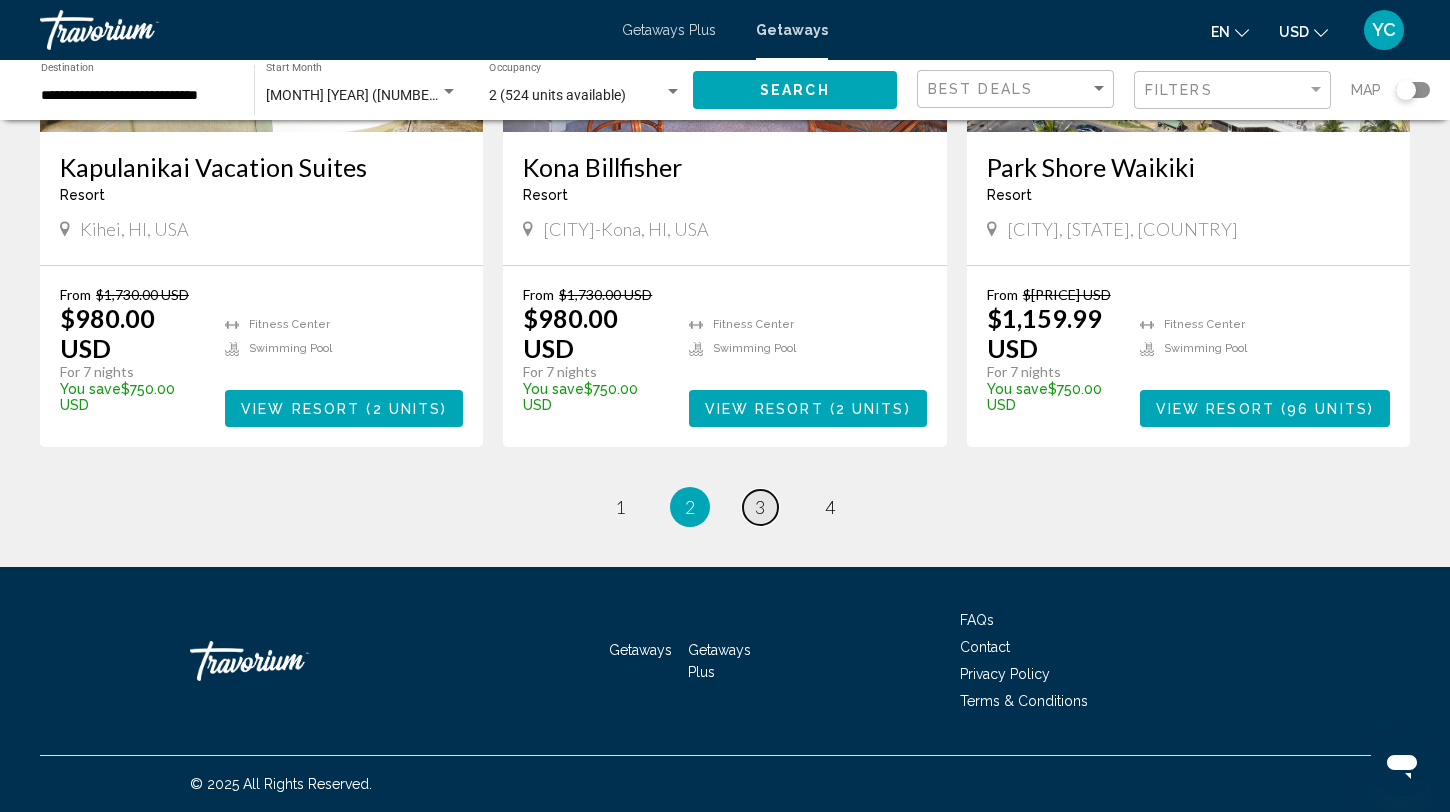 click on "3" at bounding box center (760, 507) 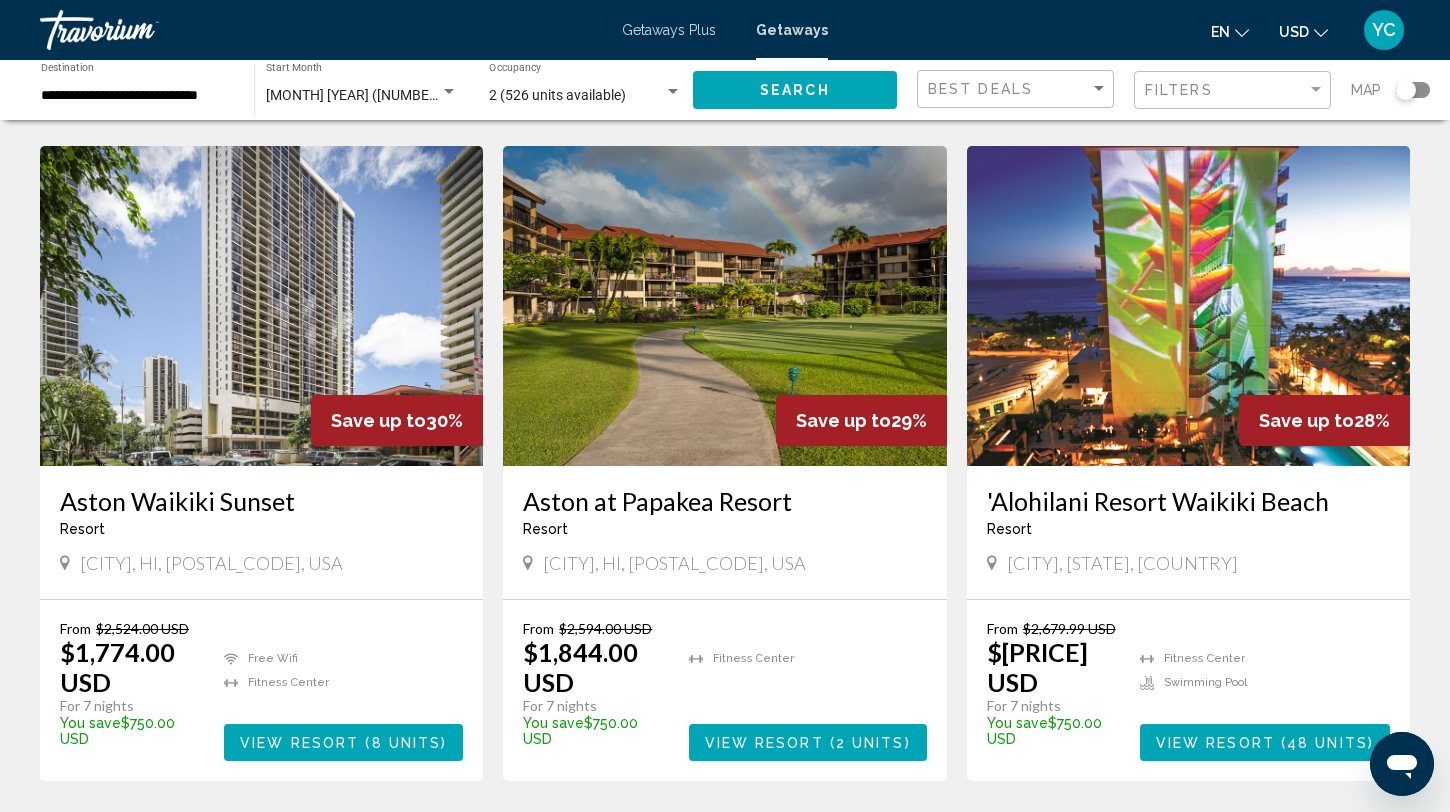 scroll, scrollTop: 2204, scrollLeft: 0, axis: vertical 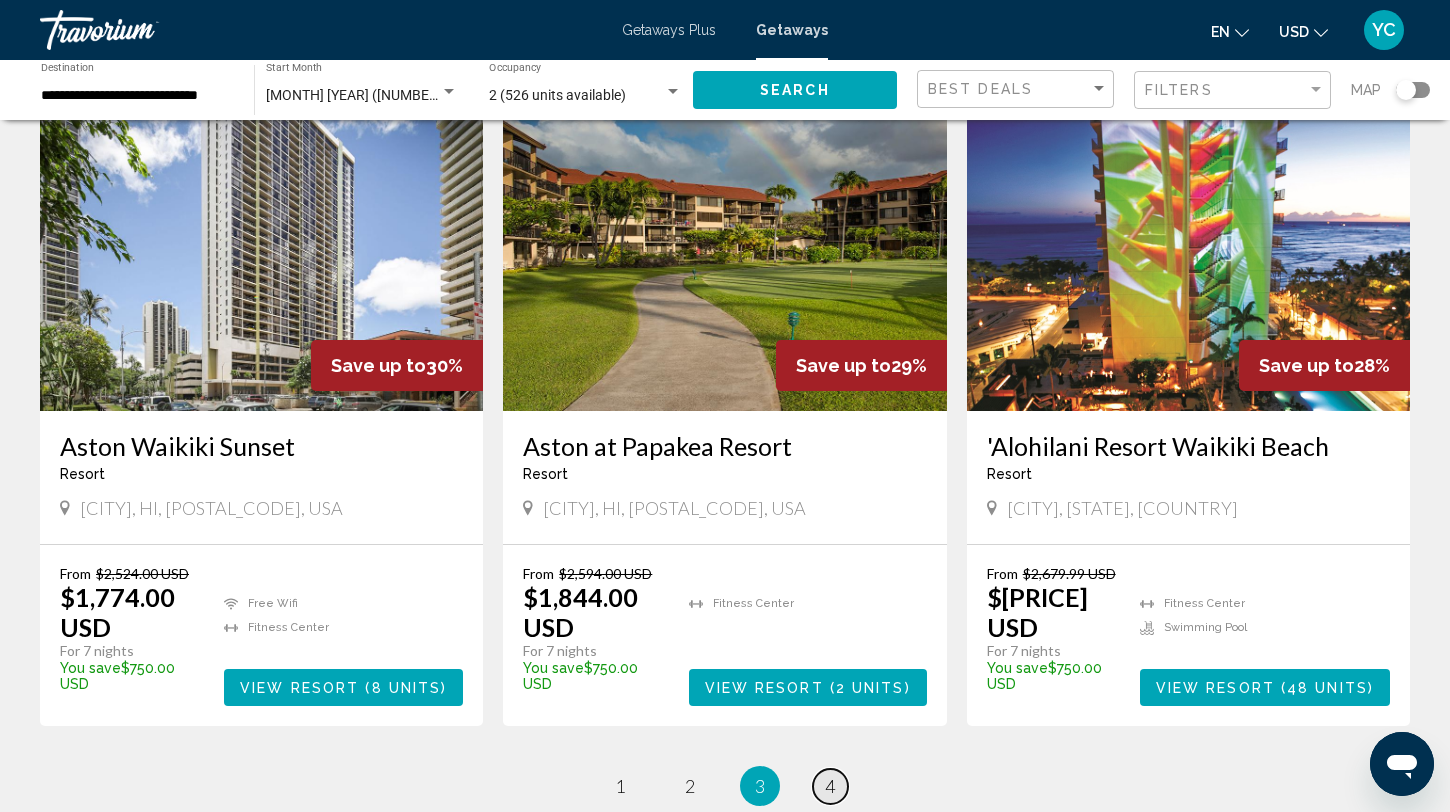 click on "page  4" at bounding box center (830, 786) 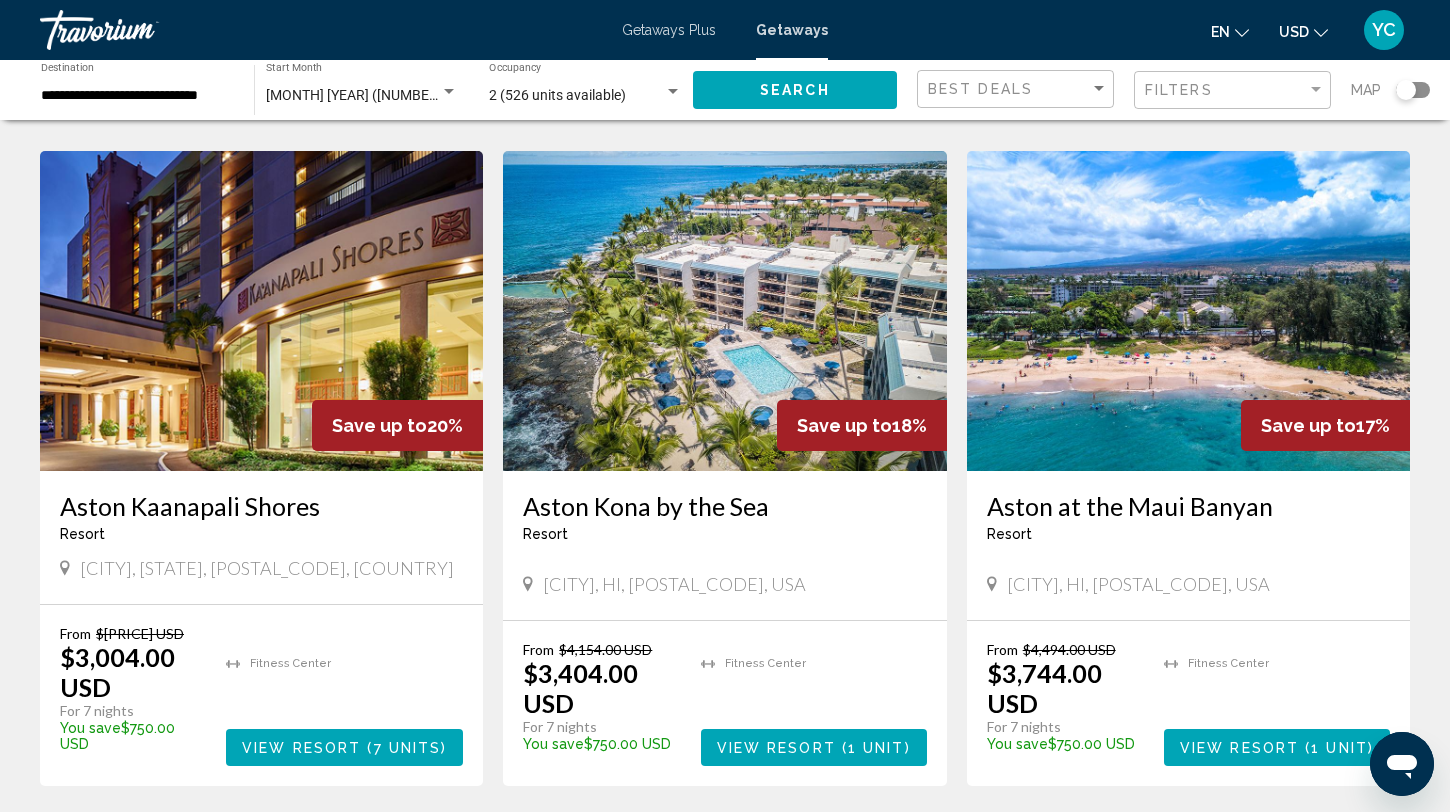 scroll, scrollTop: 739, scrollLeft: 0, axis: vertical 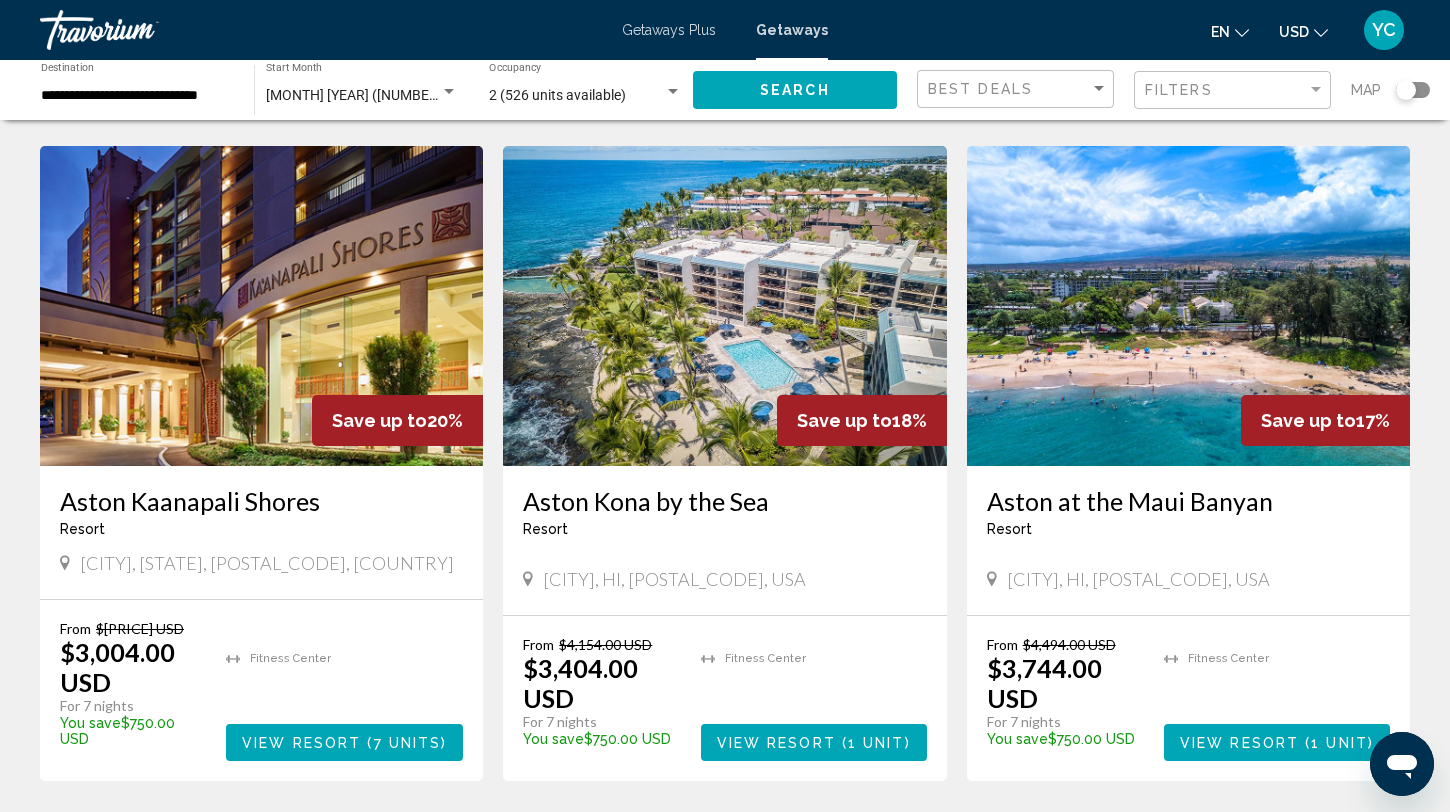 click at bounding box center [724, 306] 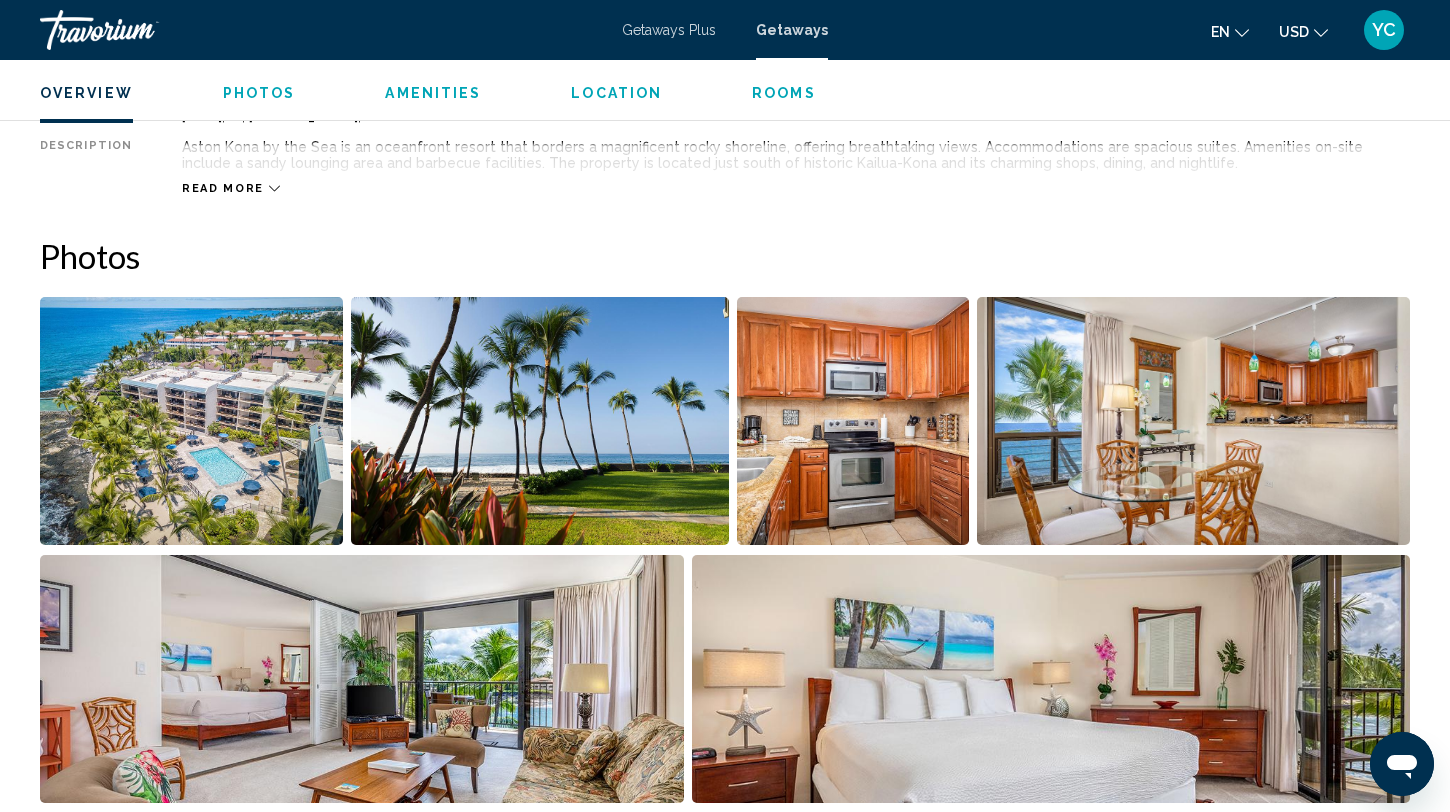 scroll, scrollTop: 801, scrollLeft: 0, axis: vertical 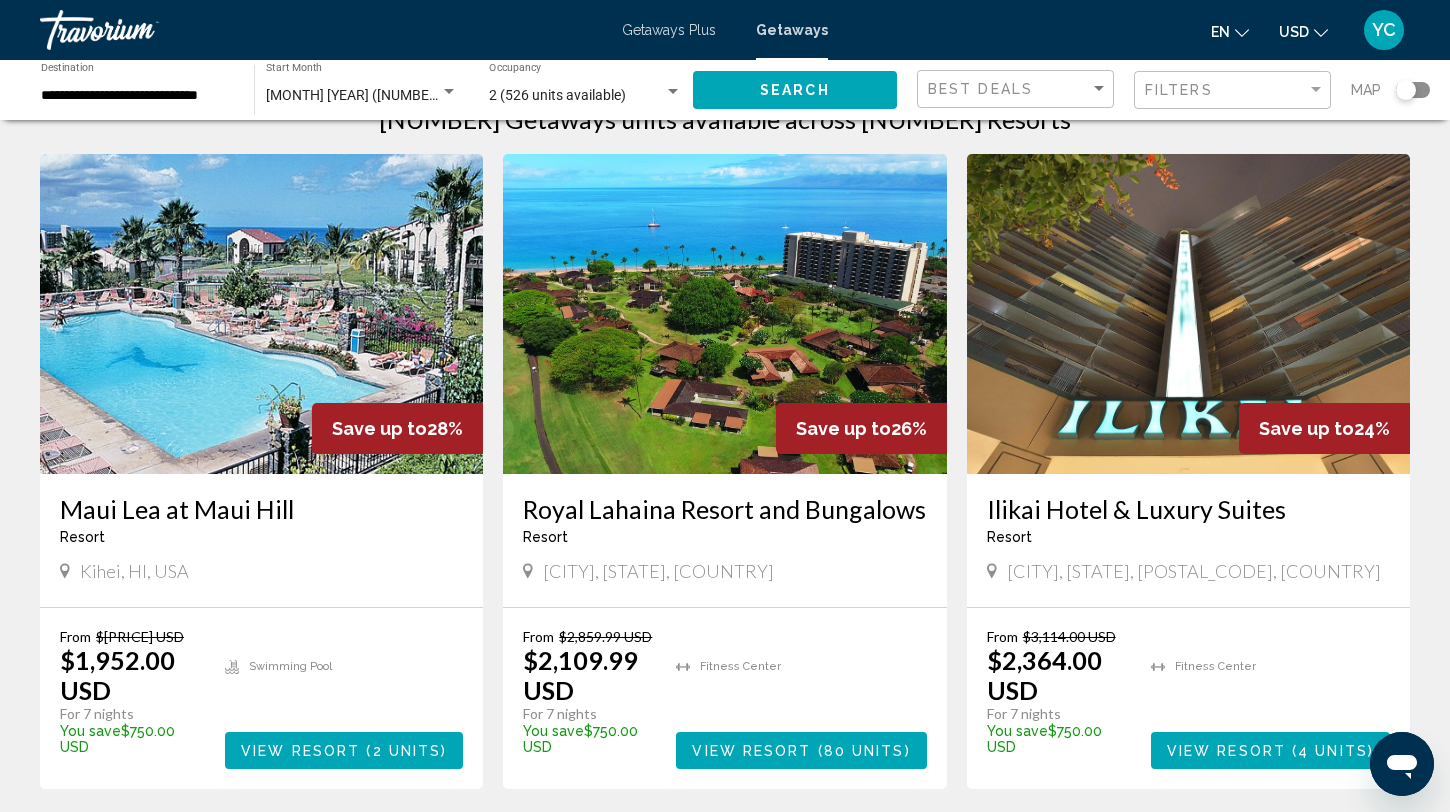 click at bounding box center [261, 314] 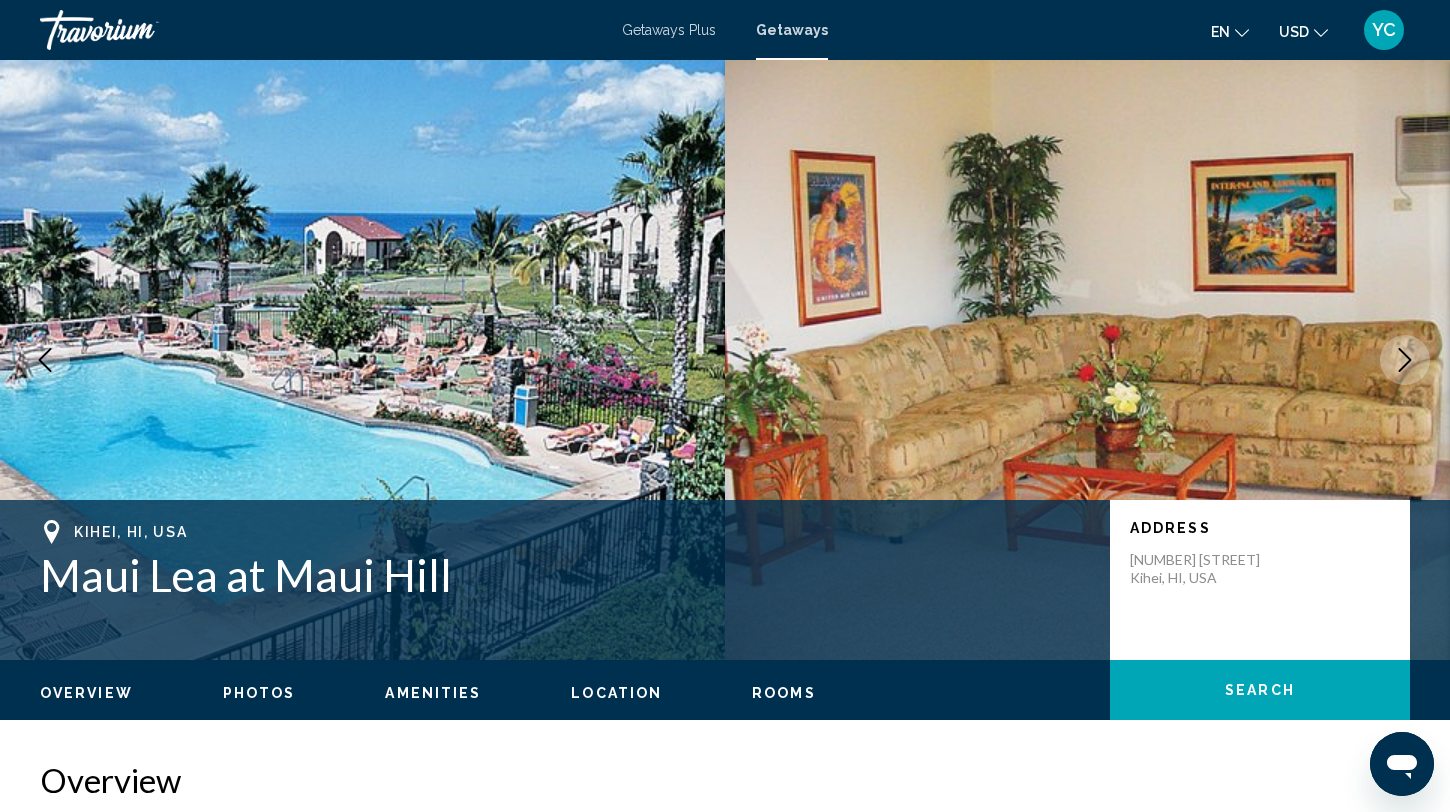 scroll, scrollTop: 8, scrollLeft: 0, axis: vertical 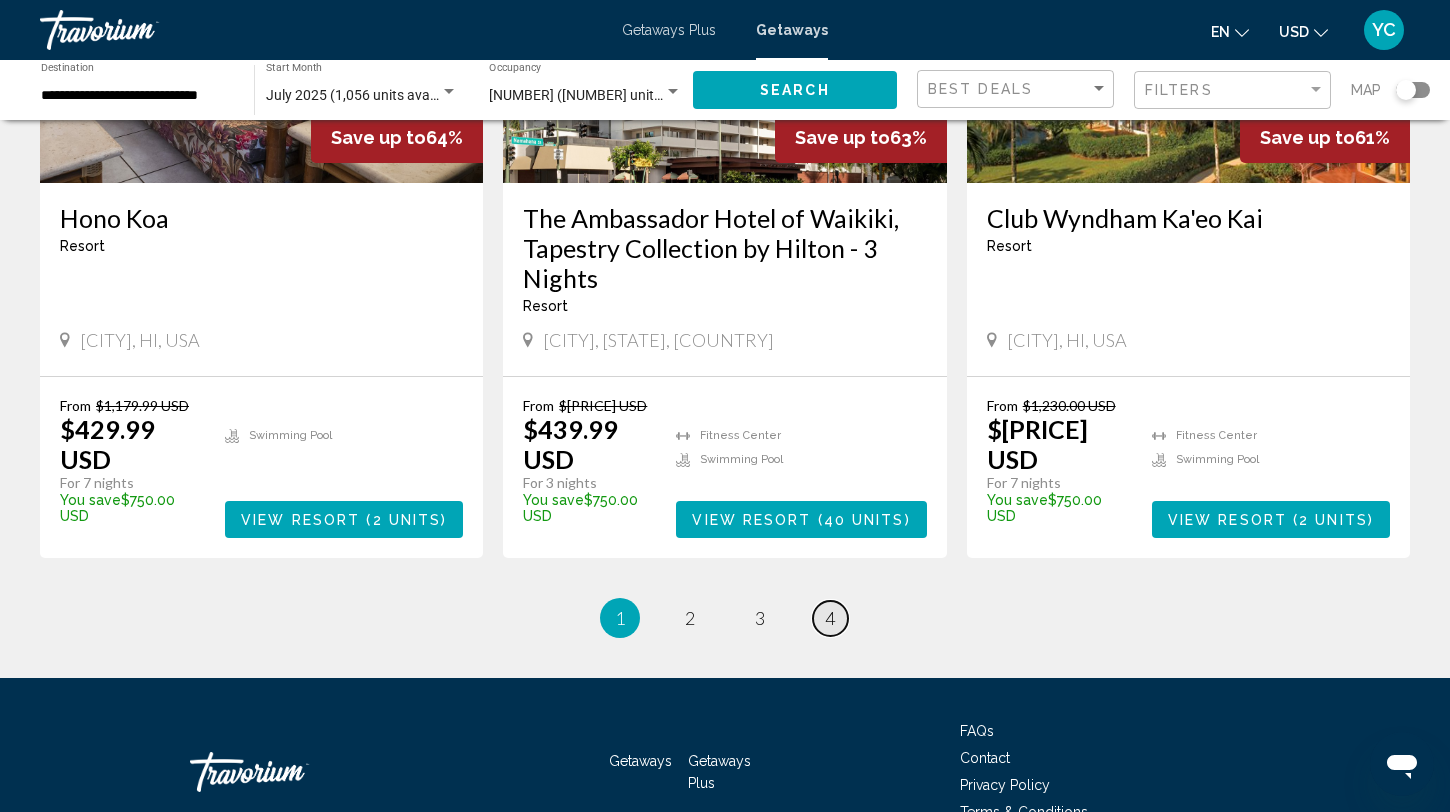 click on "4" at bounding box center [830, 618] 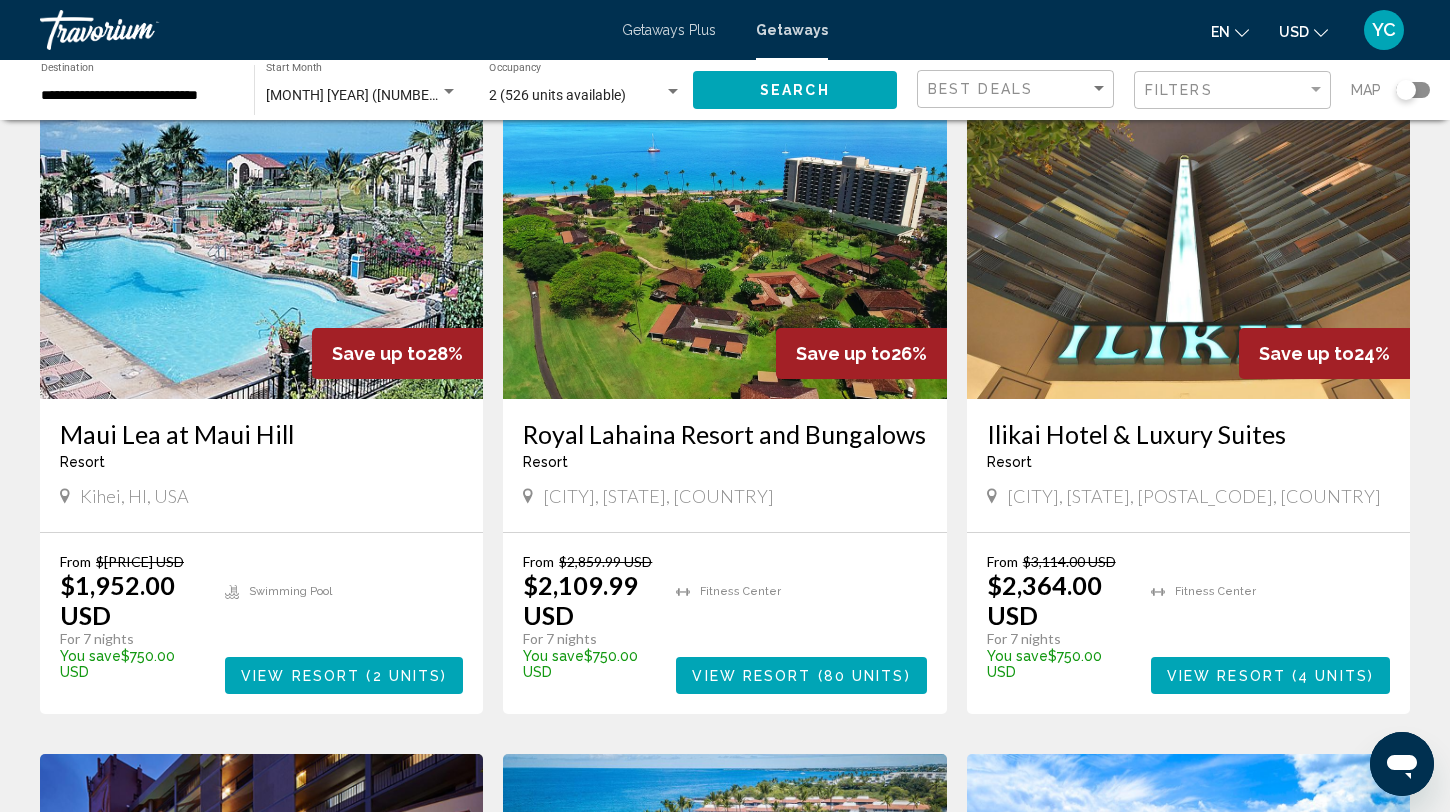 scroll, scrollTop: 106, scrollLeft: 0, axis: vertical 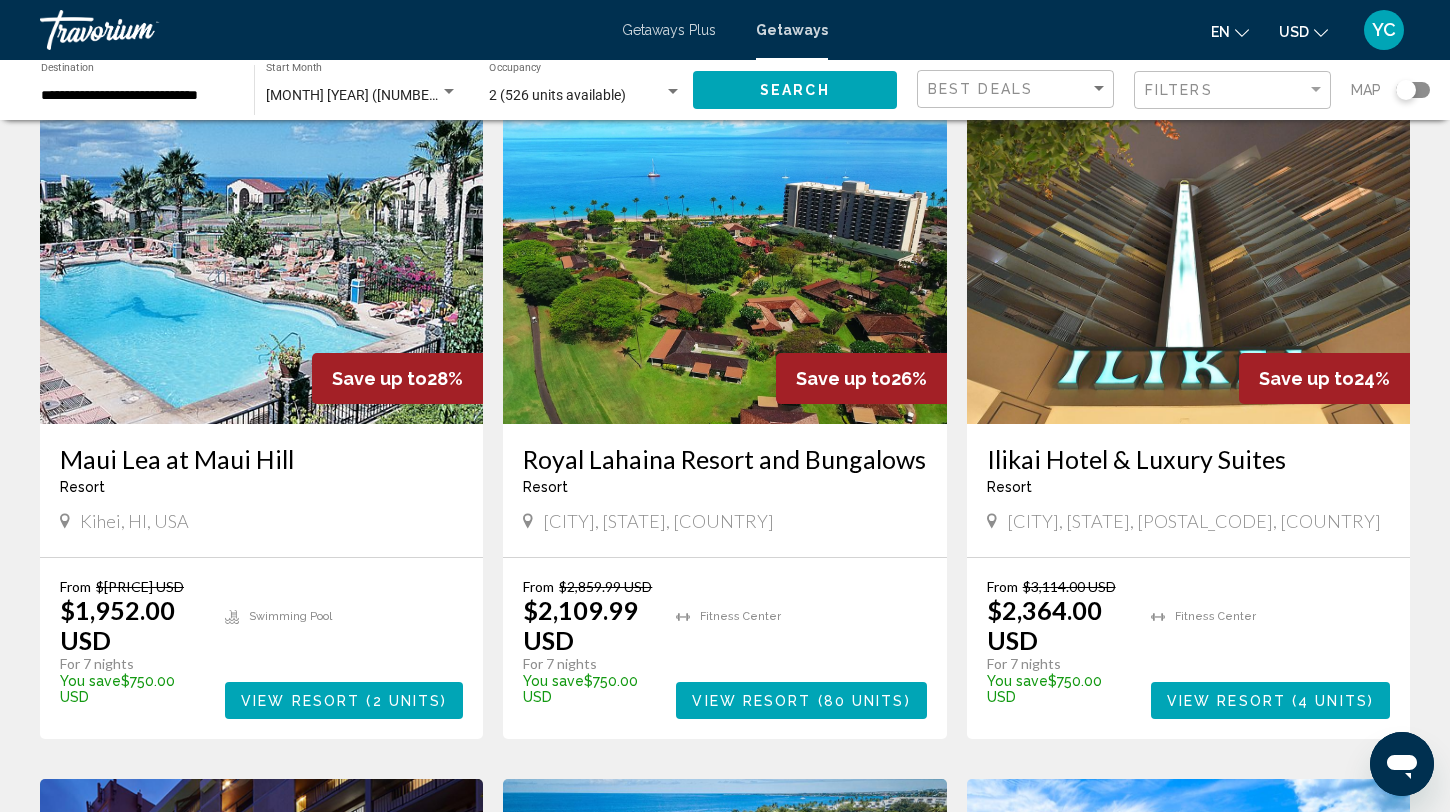 click at bounding box center [1188, 264] 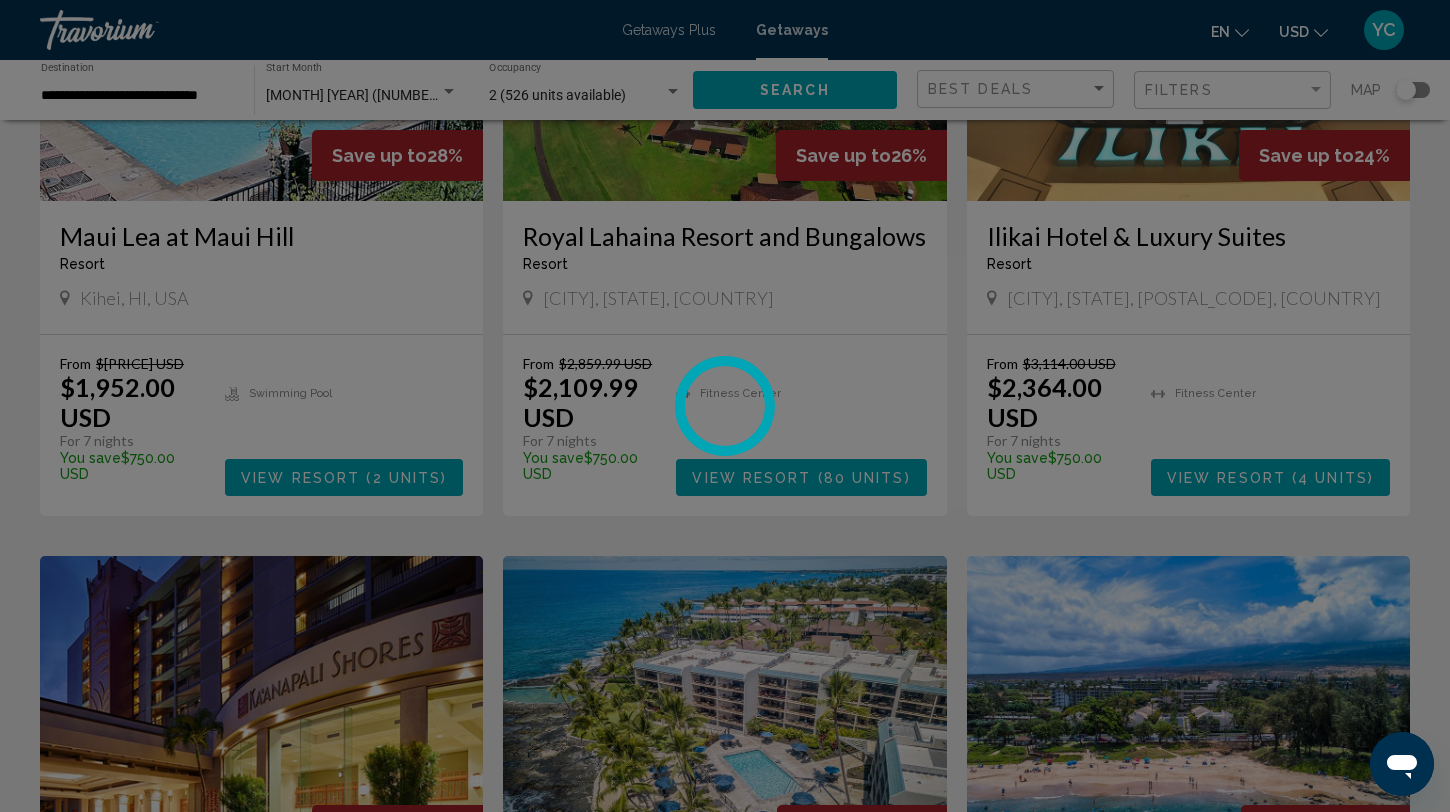 scroll, scrollTop: 340, scrollLeft: 0, axis: vertical 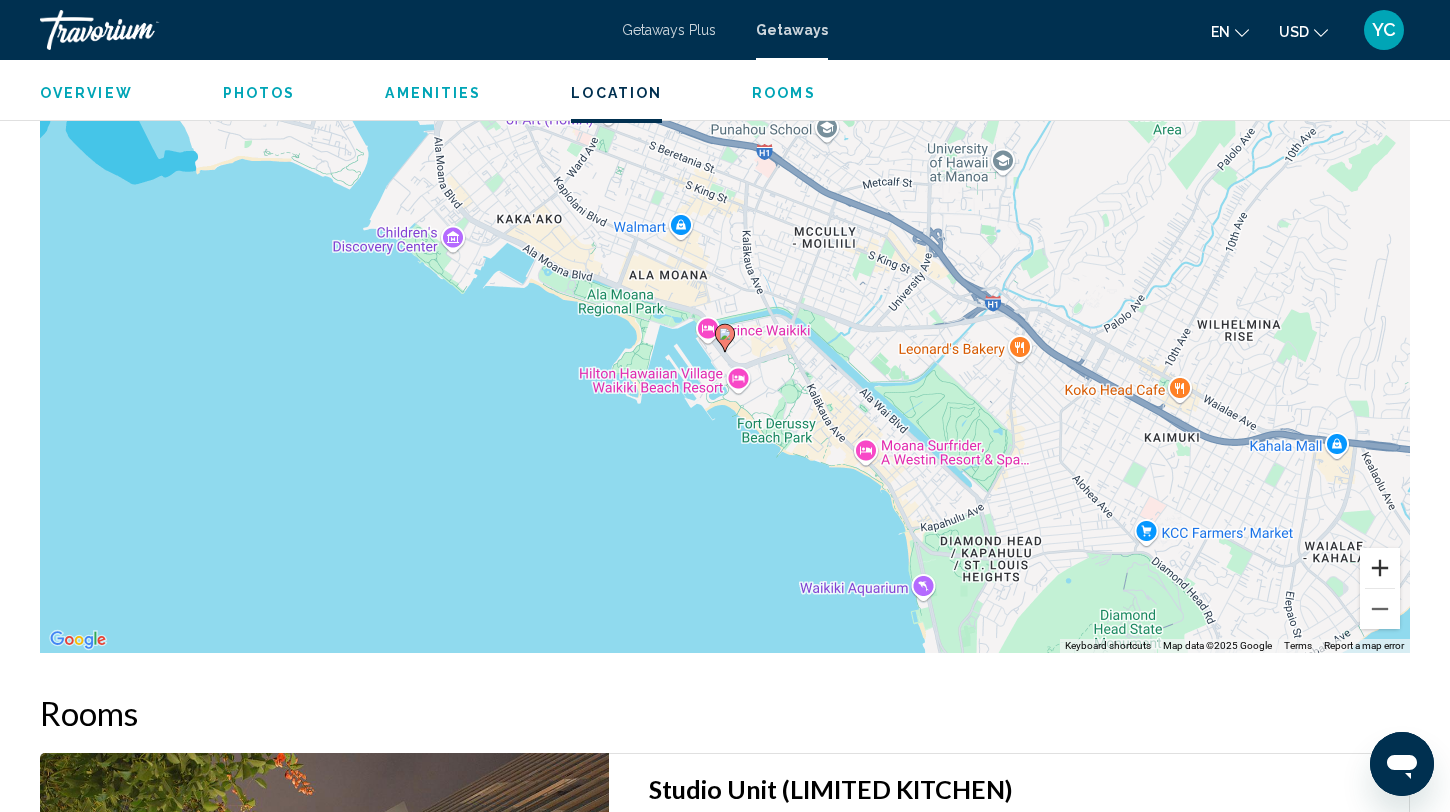 click at bounding box center (1380, 568) 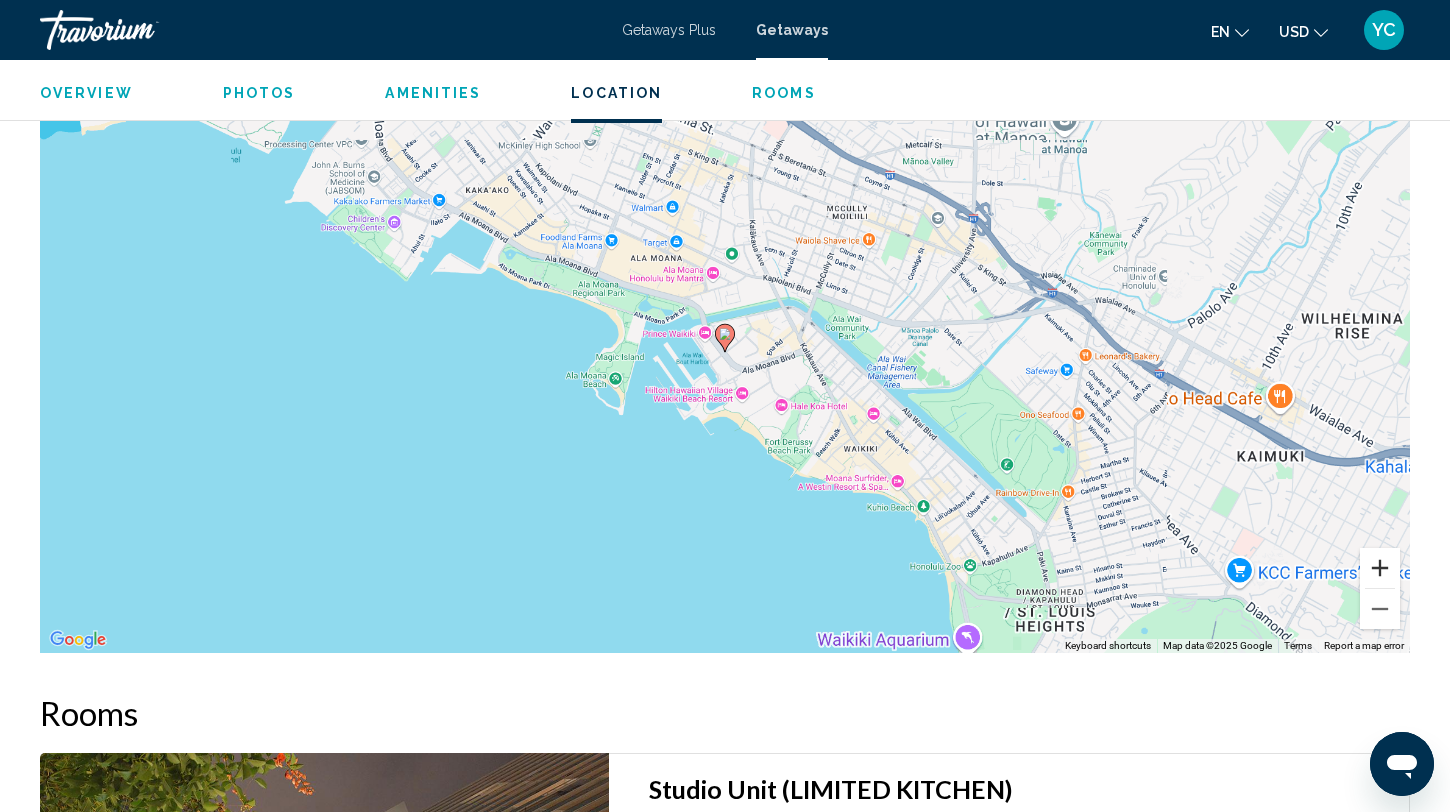 click at bounding box center [1380, 568] 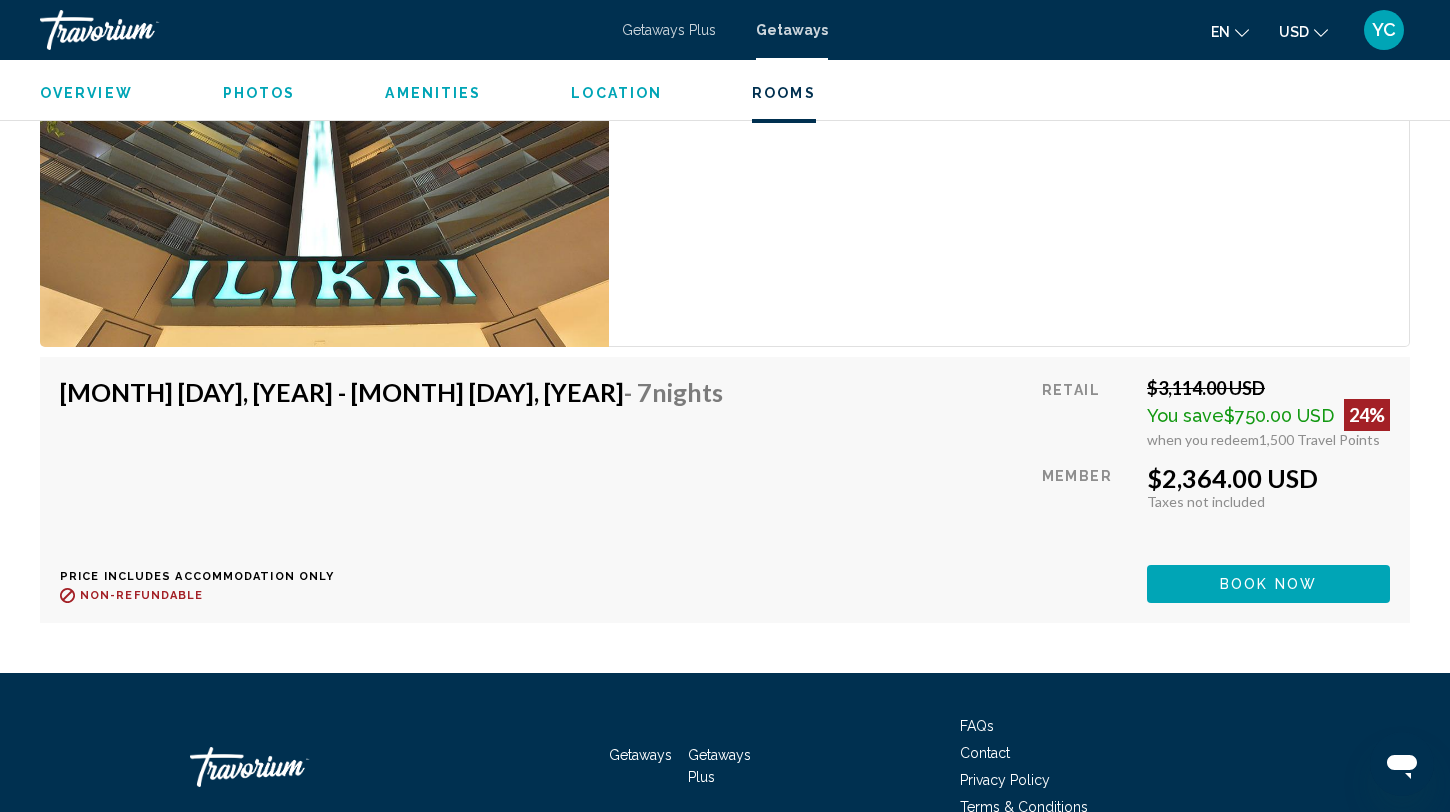 scroll, scrollTop: 3223, scrollLeft: 0, axis: vertical 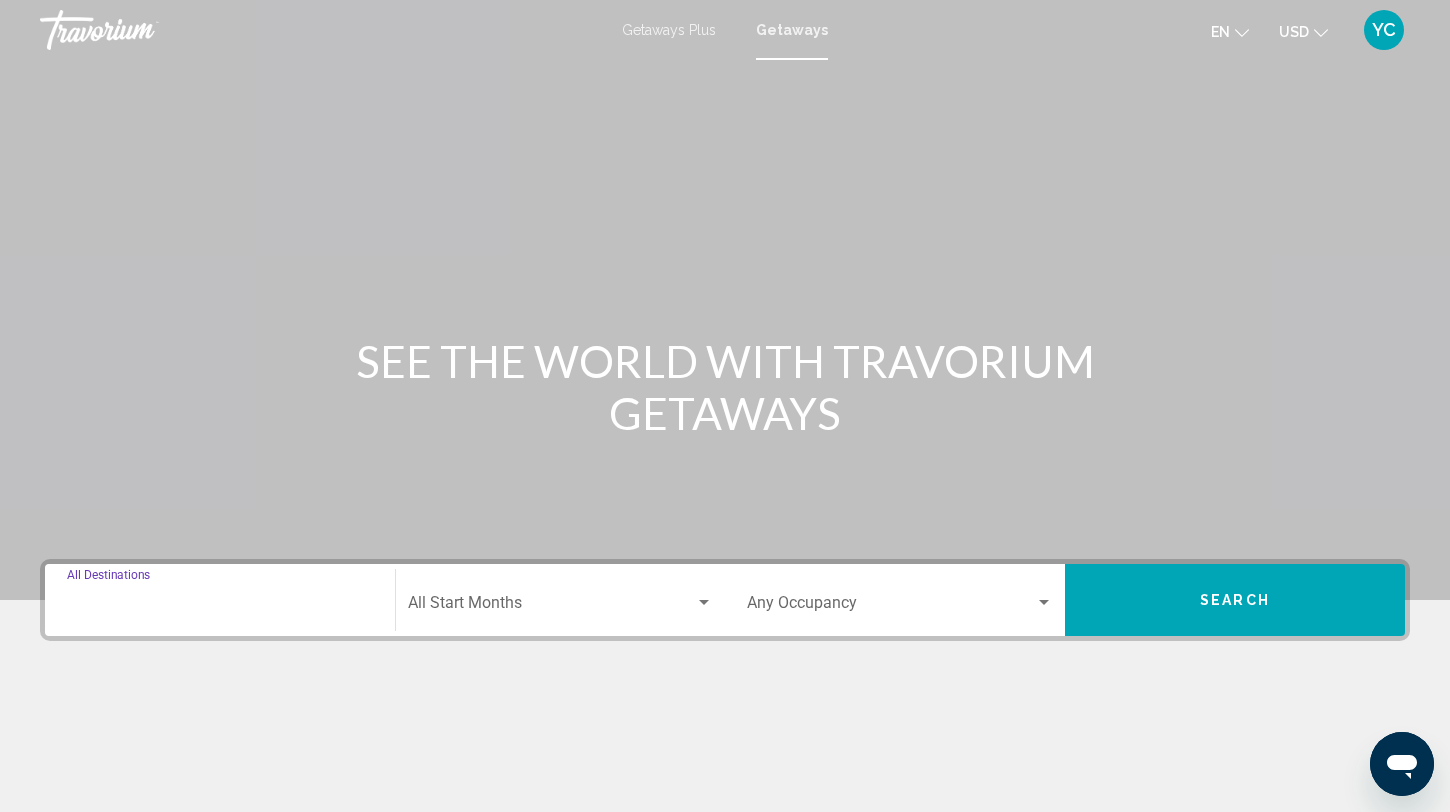 click on "Destination All Destinations" at bounding box center (220, 607) 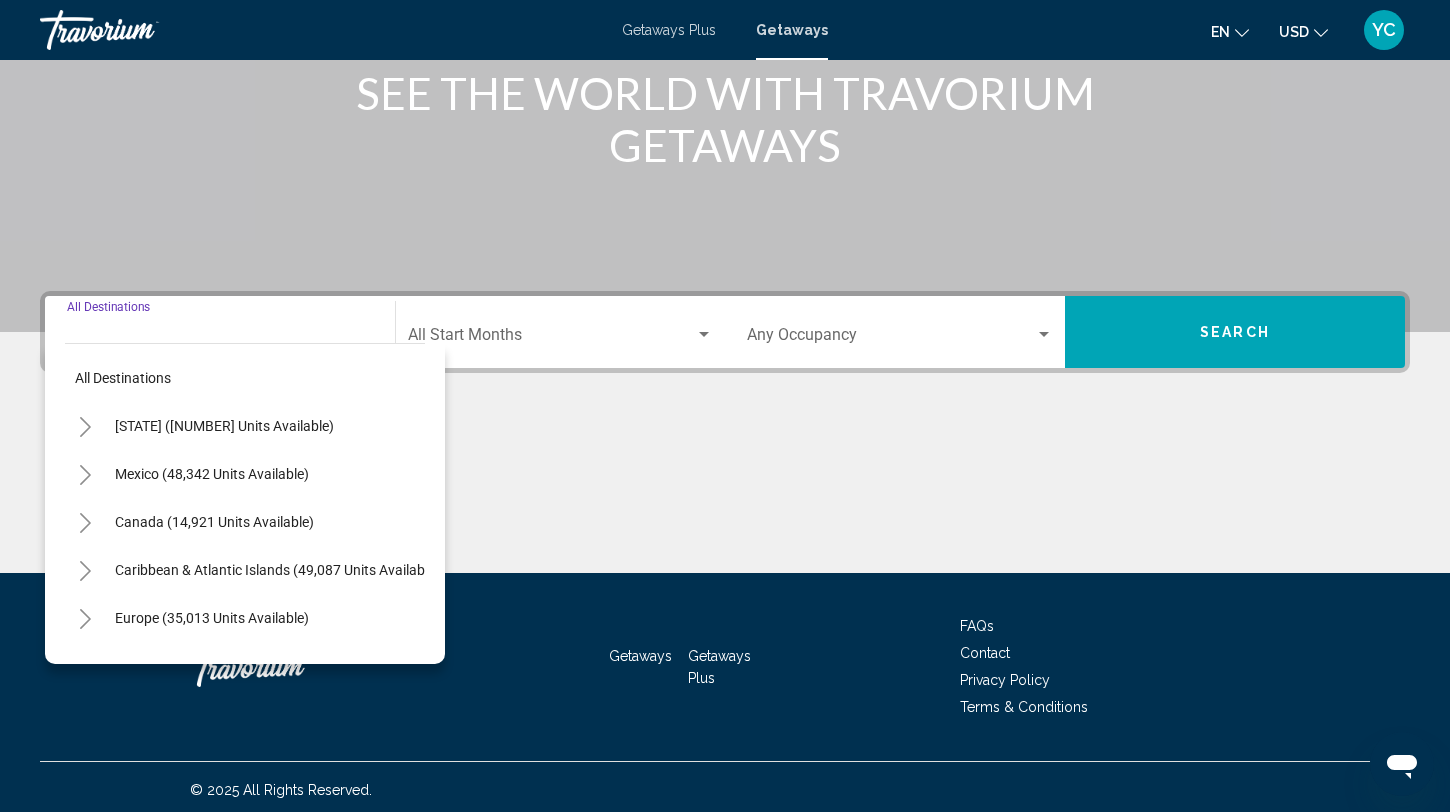 scroll, scrollTop: 274, scrollLeft: 0, axis: vertical 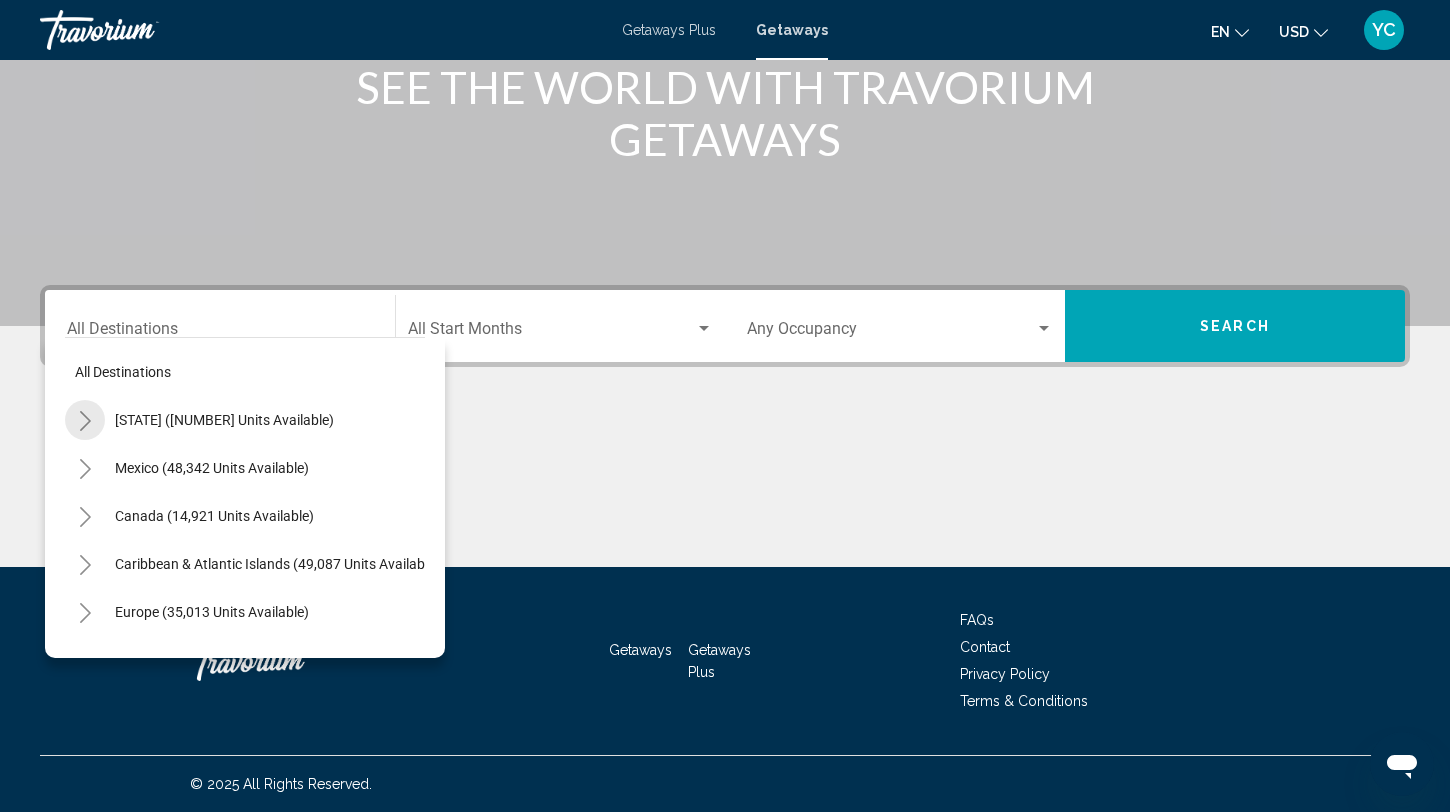 click 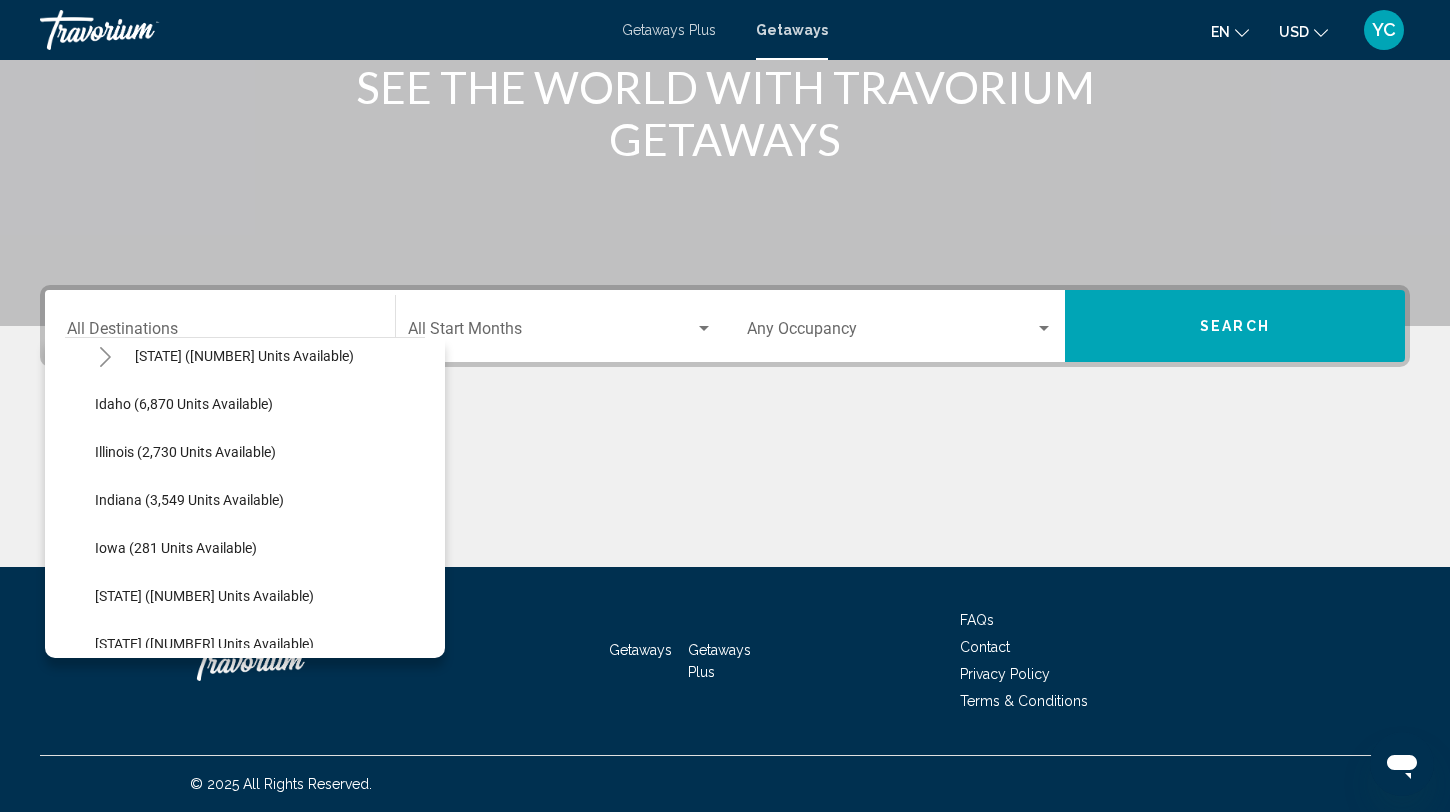 scroll, scrollTop: 497, scrollLeft: 0, axis: vertical 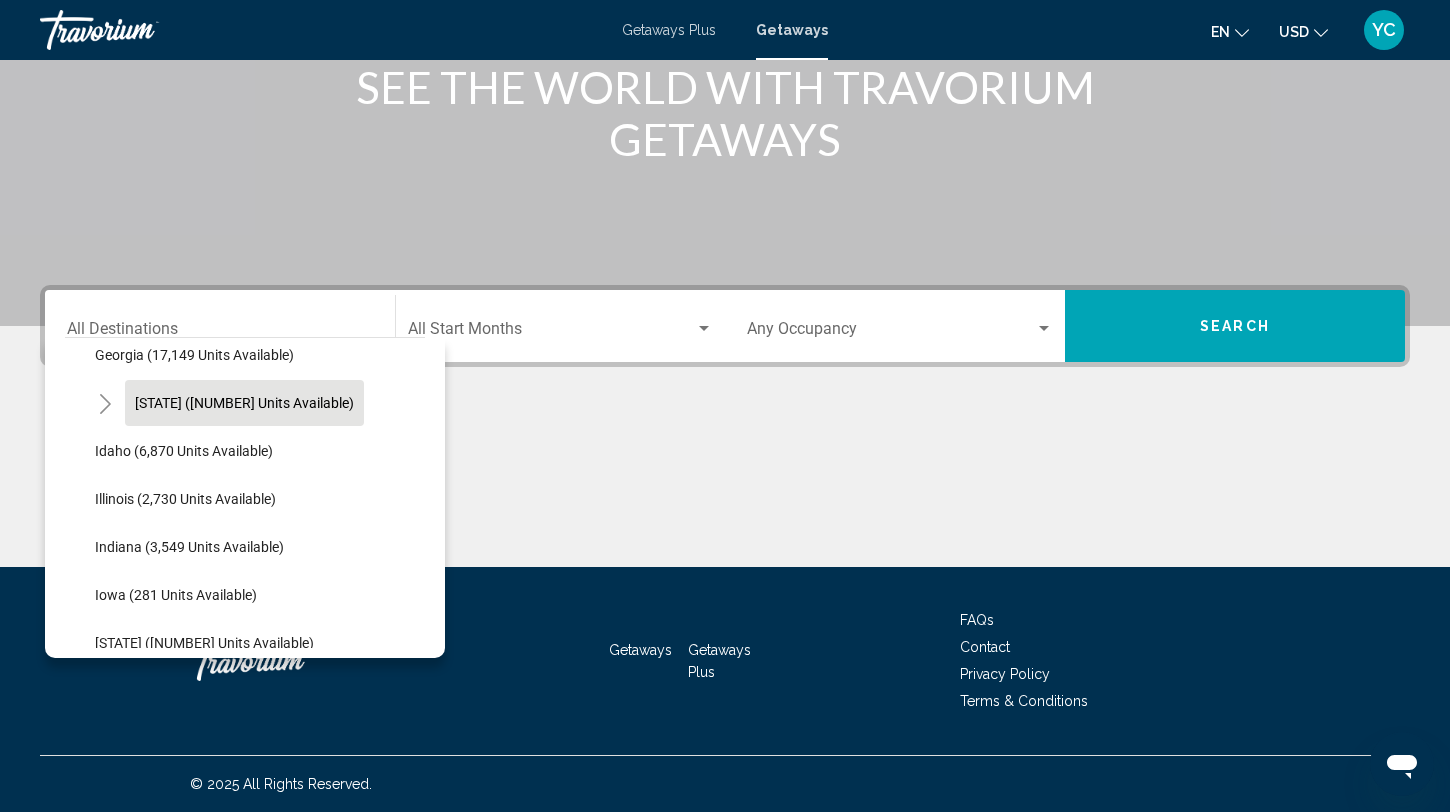click on "[STATE] ([NUMBER] units available)" 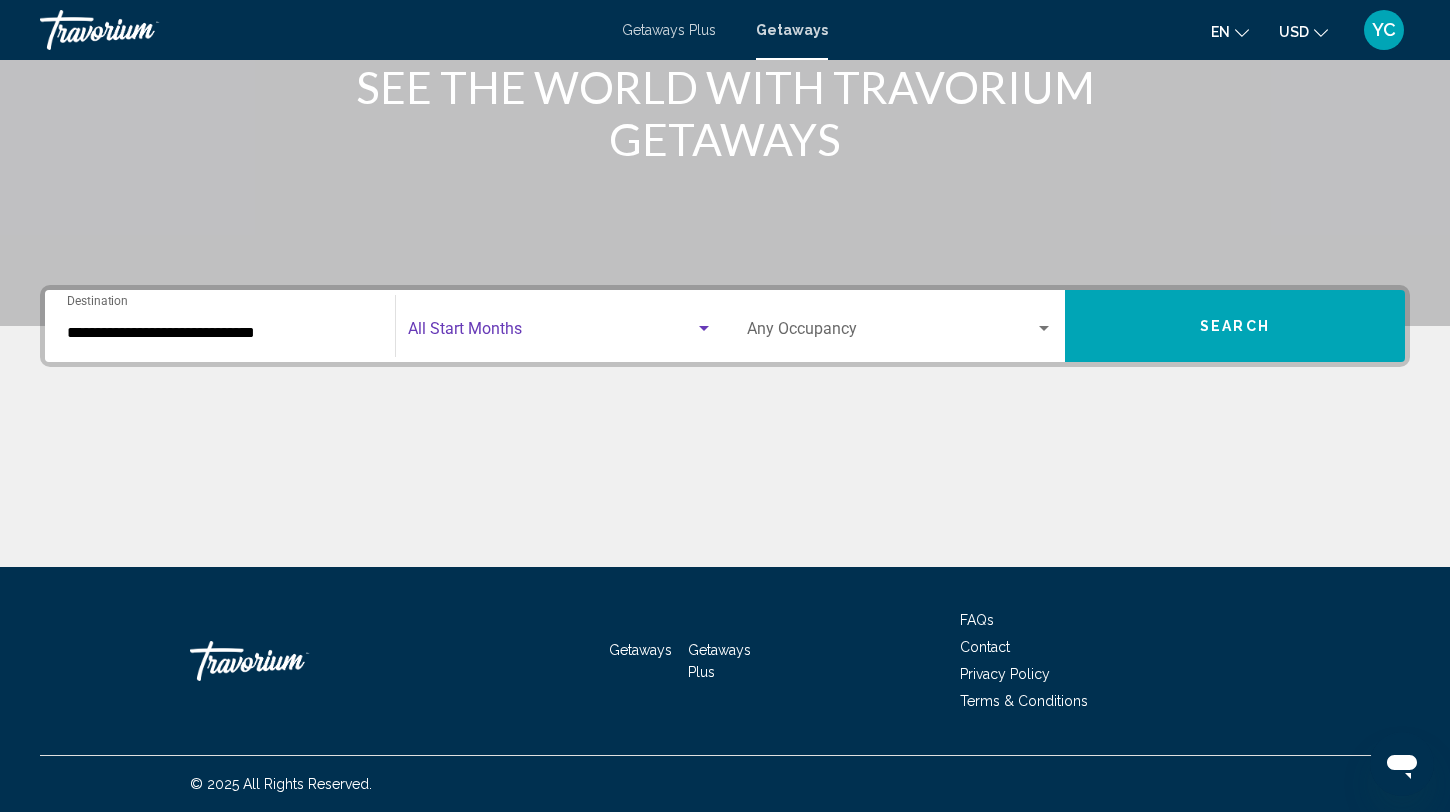 click at bounding box center (551, 333) 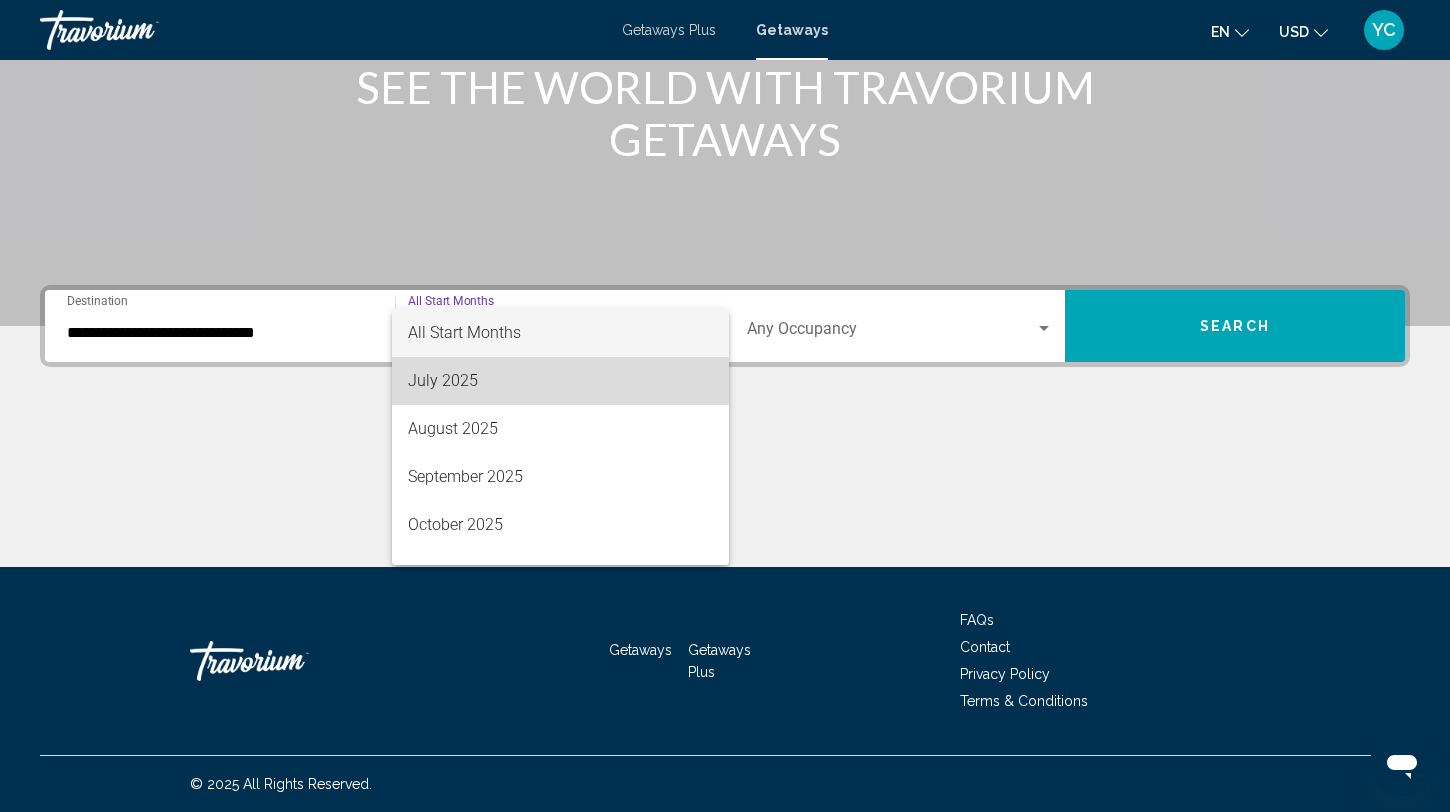 click on "July 2025" at bounding box center [560, 381] 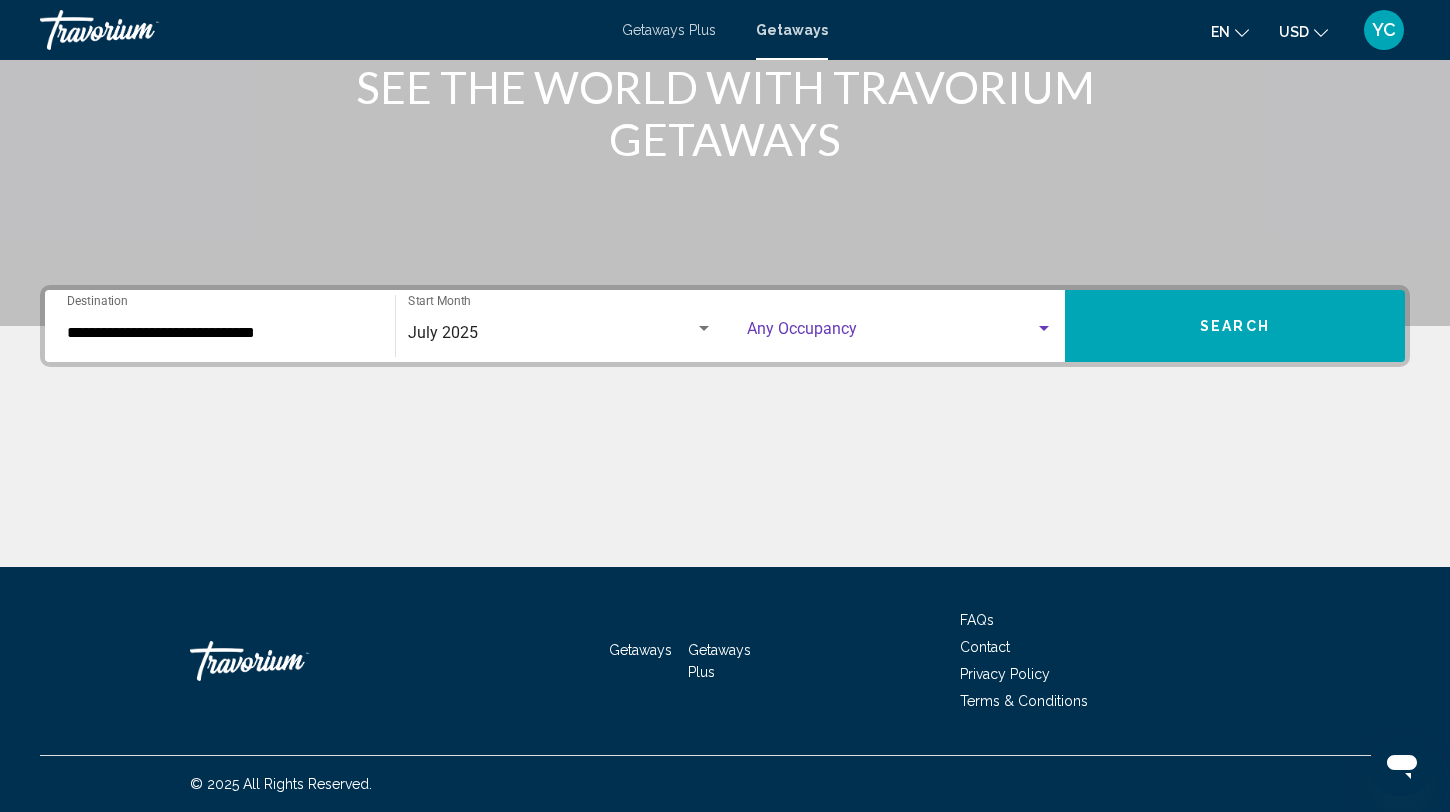 click at bounding box center (891, 333) 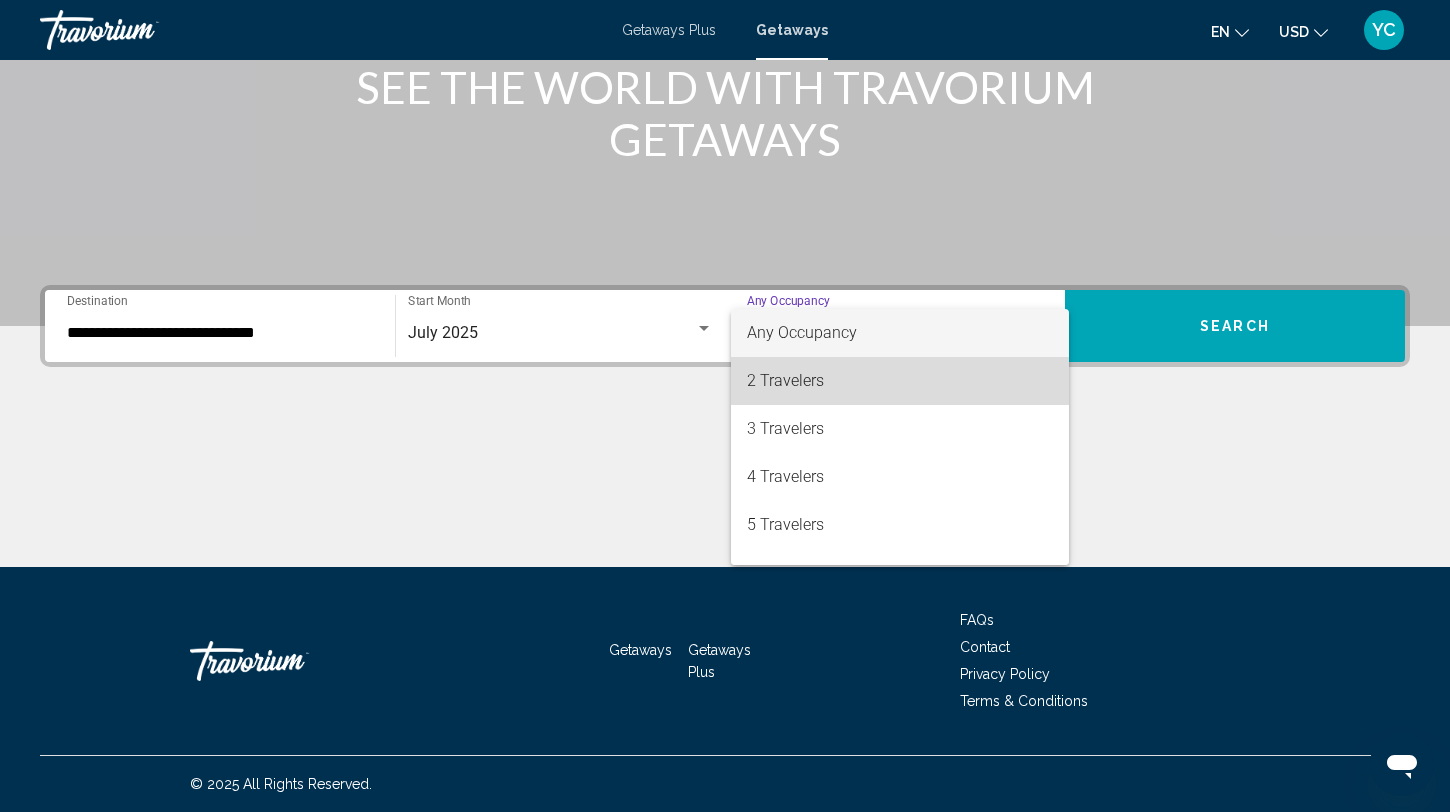 click on "2 Travelers" at bounding box center (900, 381) 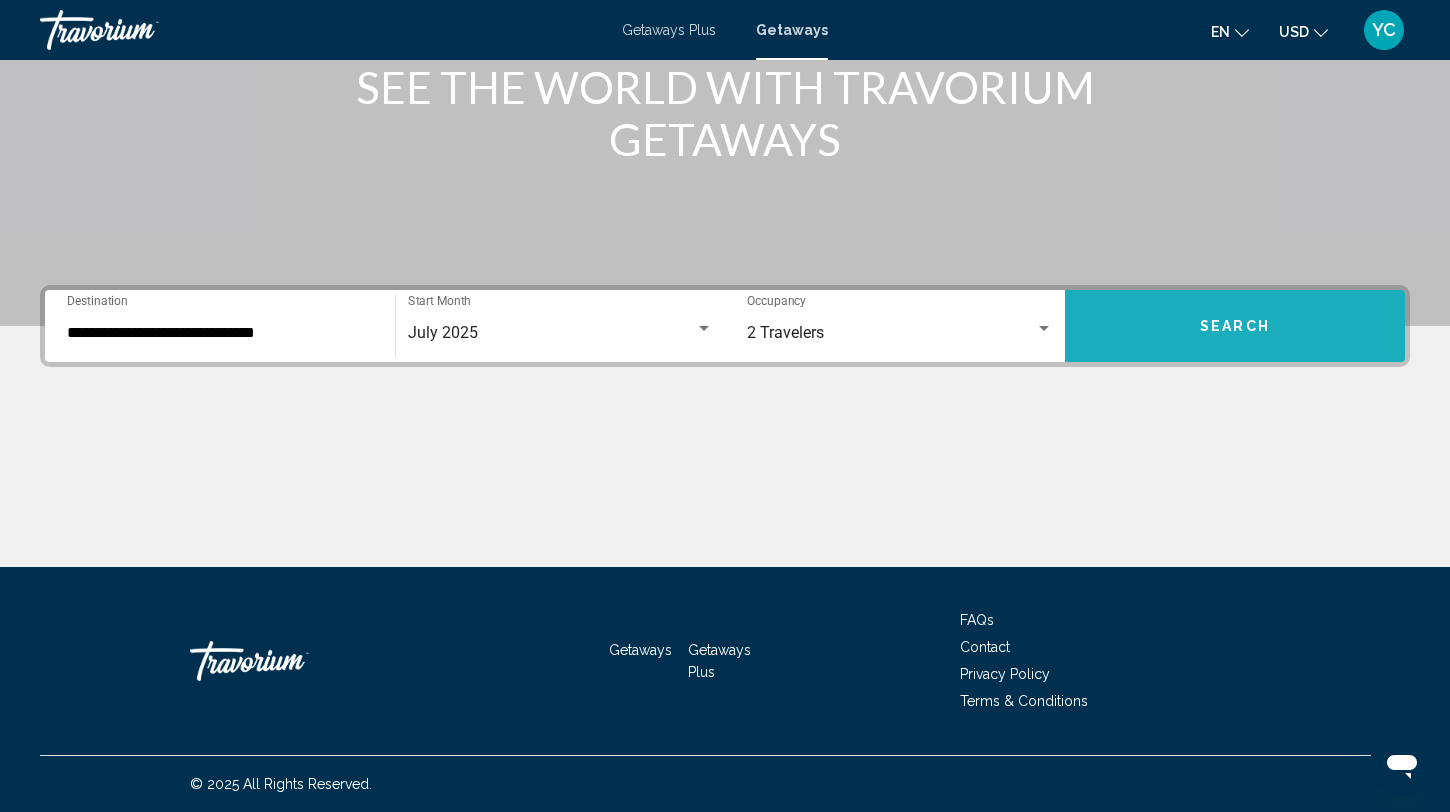 click on "Search" at bounding box center (1235, 326) 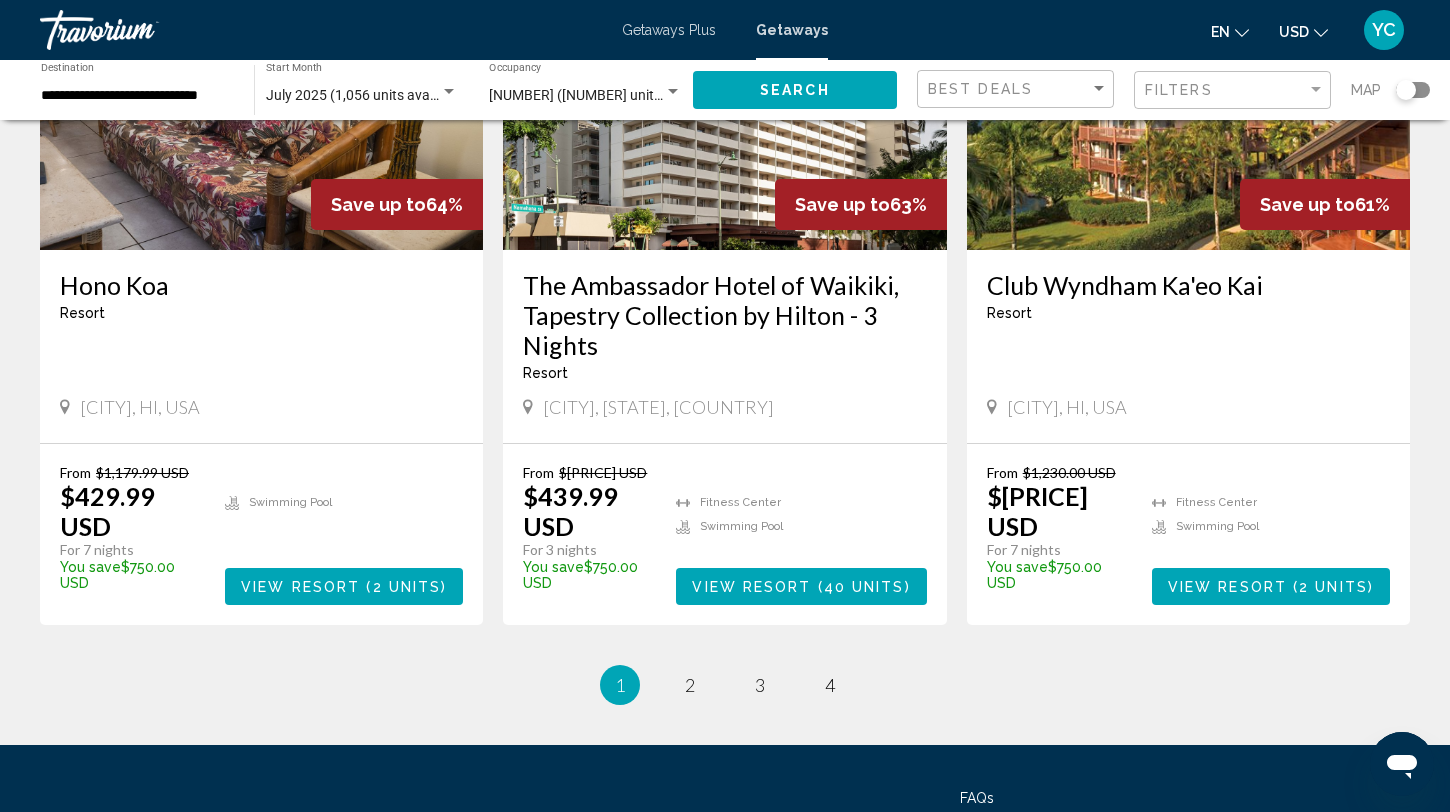 scroll, scrollTop: 2419, scrollLeft: 0, axis: vertical 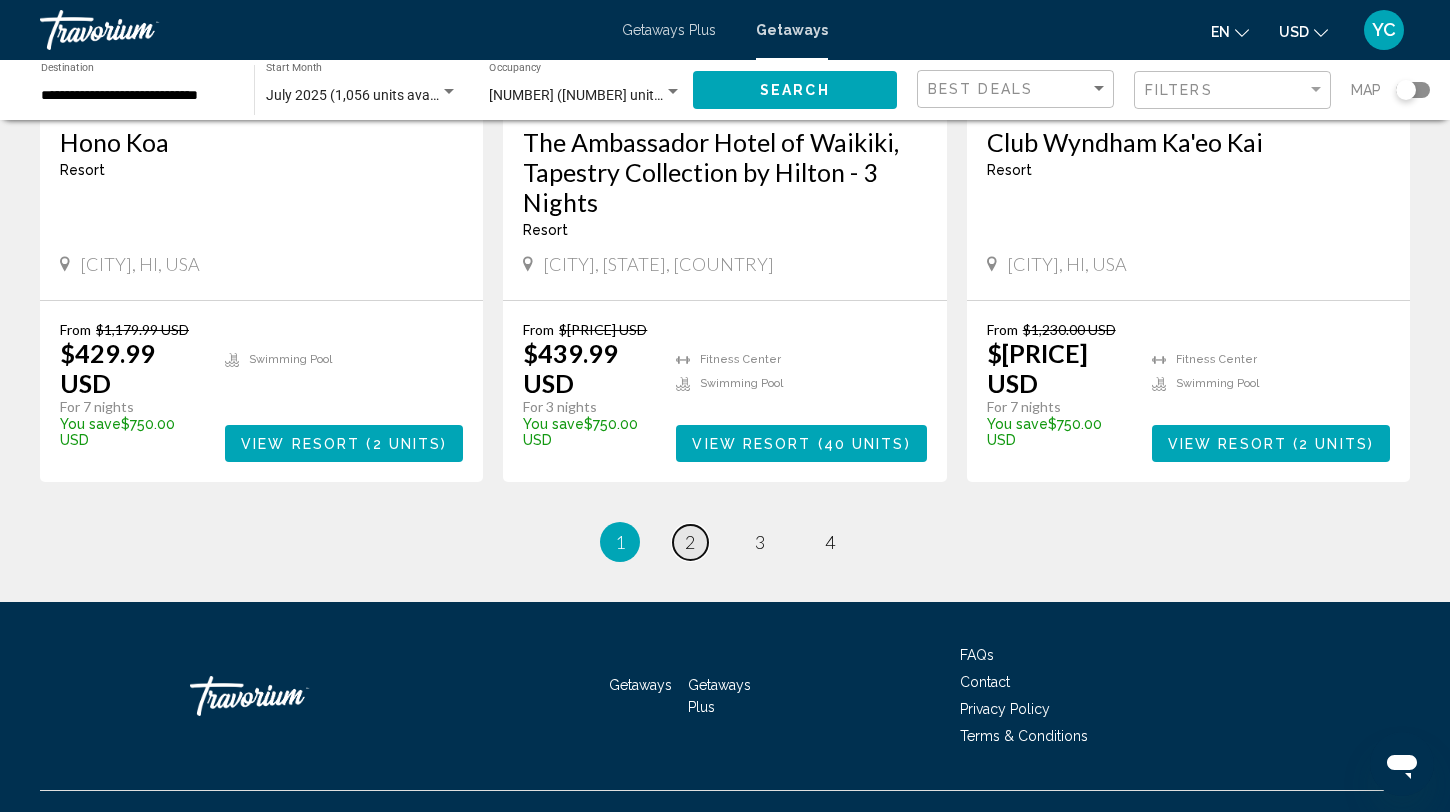 click on "2" at bounding box center [690, 542] 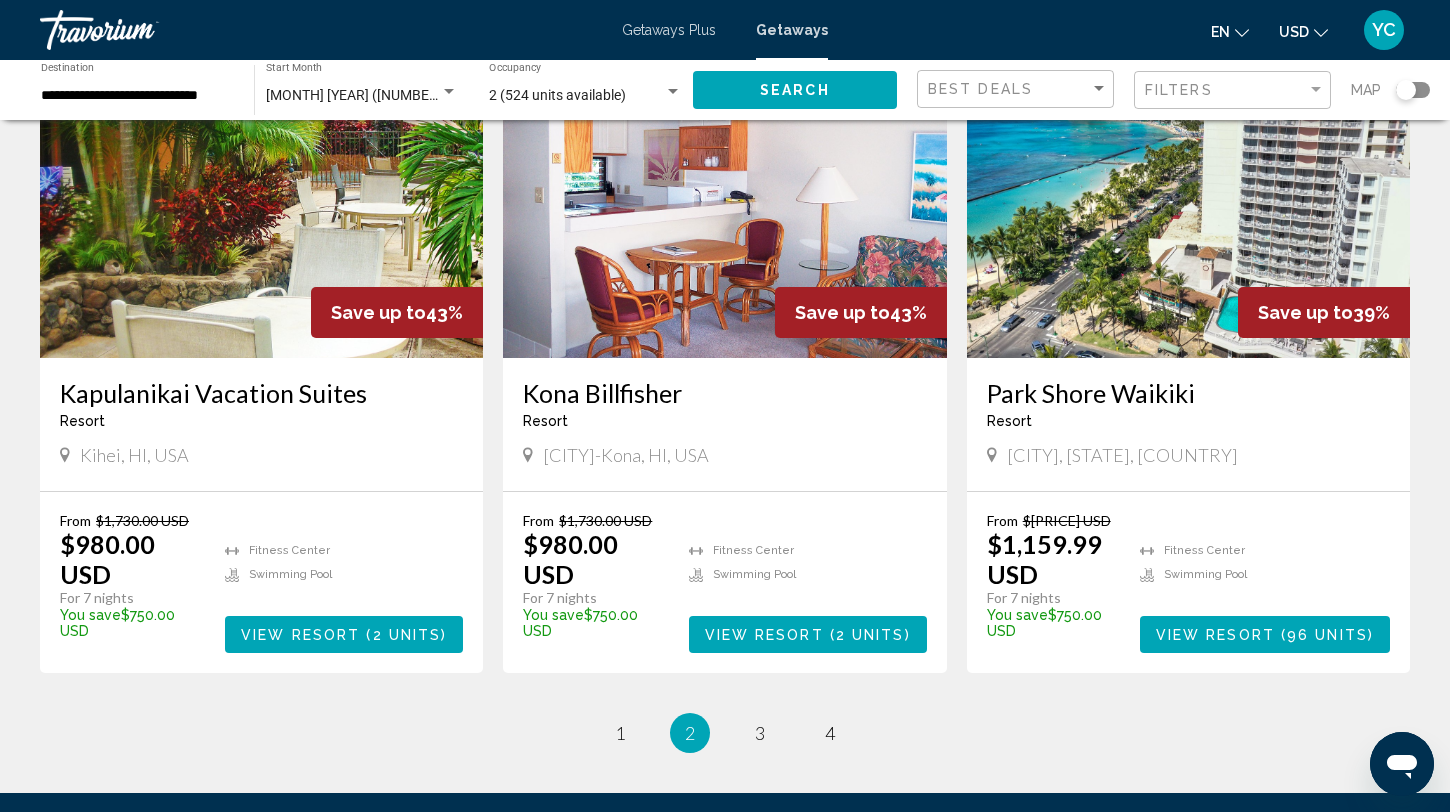 scroll, scrollTop: 2324, scrollLeft: 0, axis: vertical 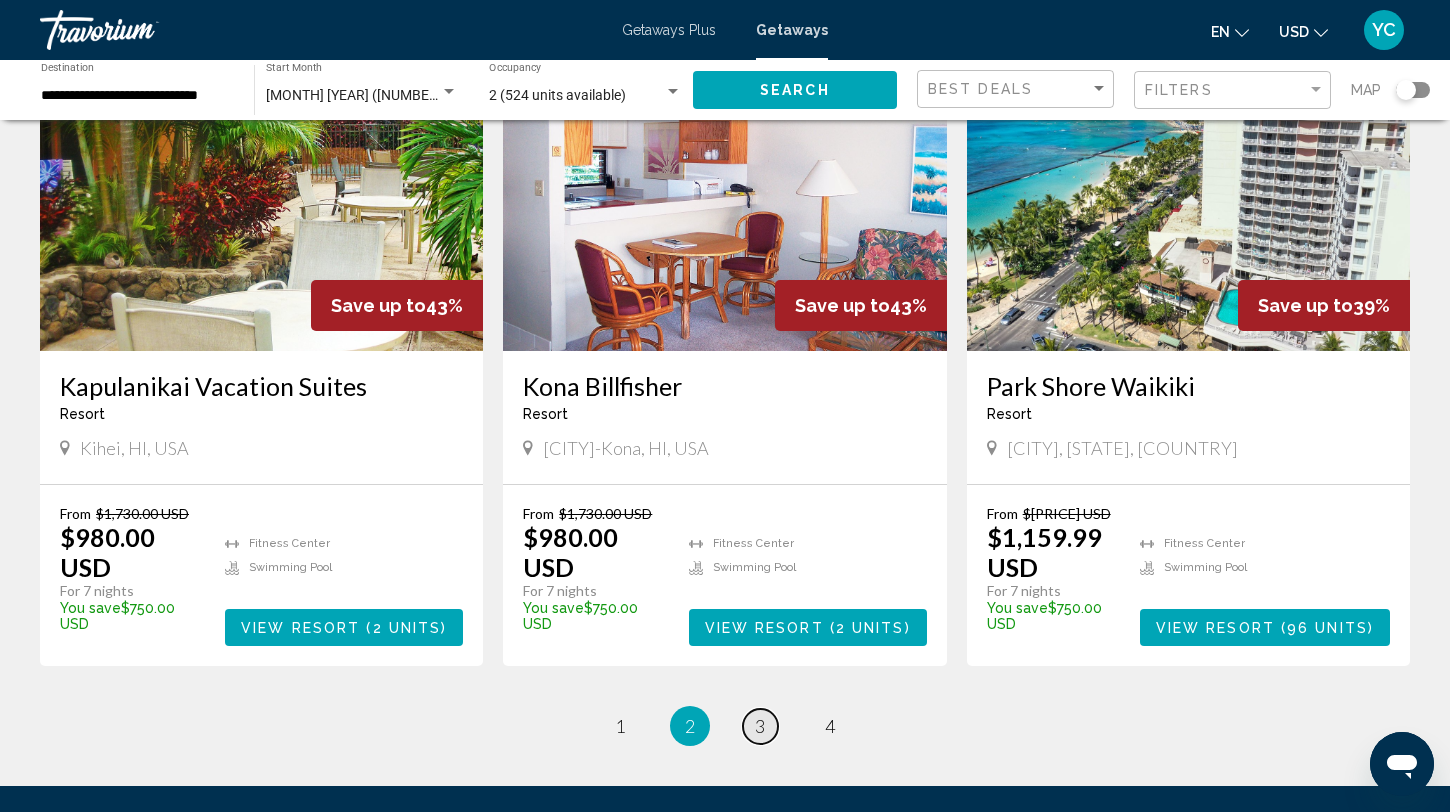 click on "3" at bounding box center [760, 726] 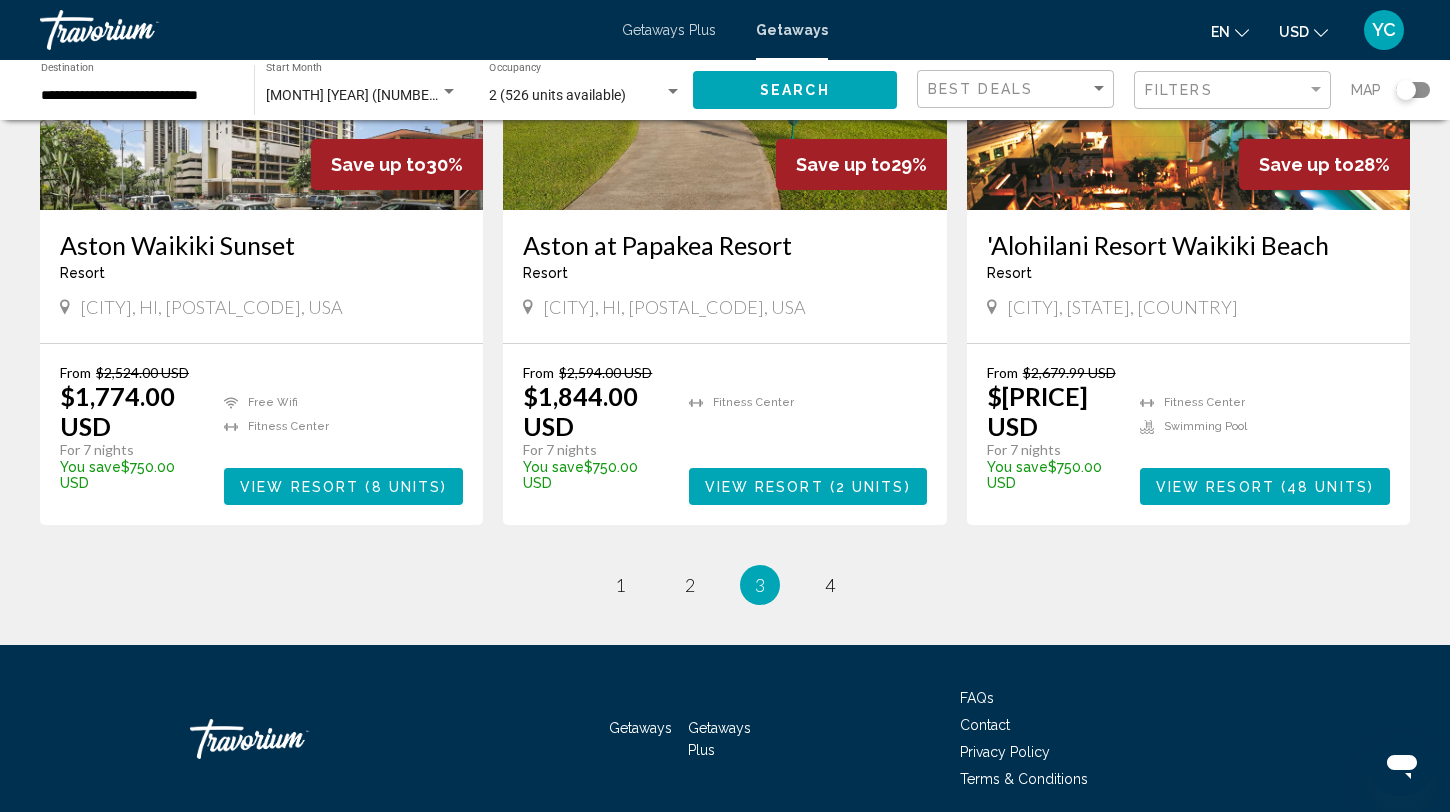 scroll, scrollTop: 2388, scrollLeft: 0, axis: vertical 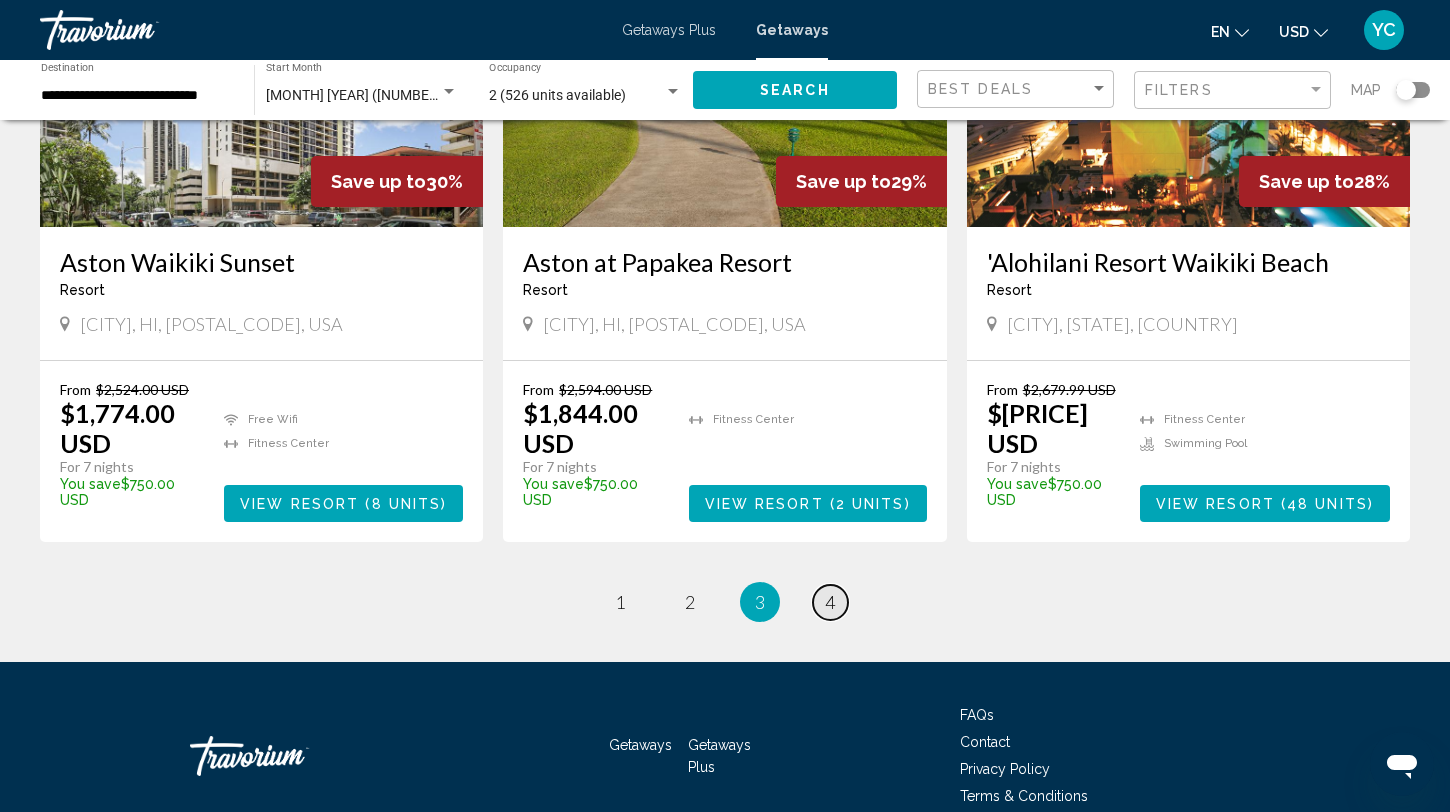 click on "4" at bounding box center [830, 602] 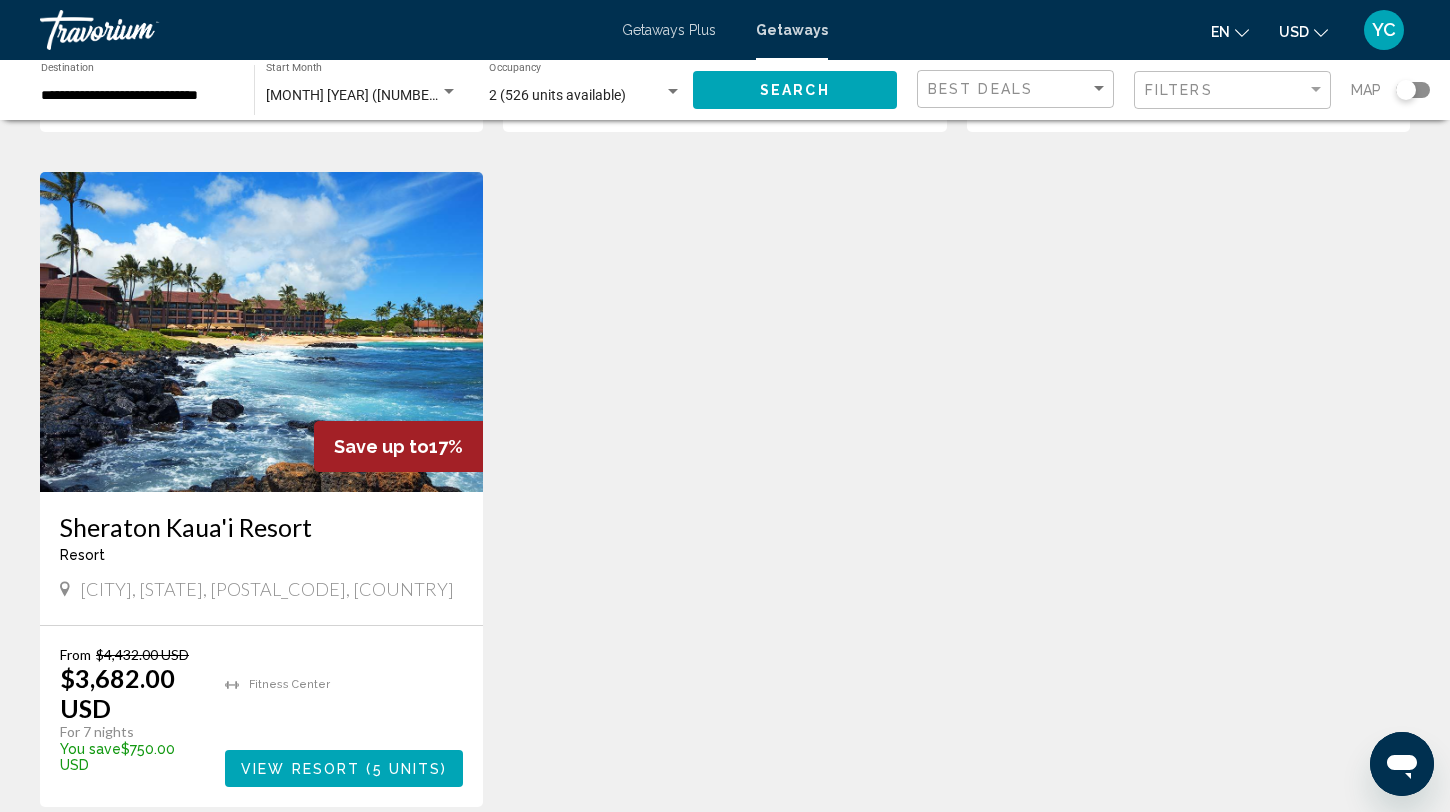 scroll, scrollTop: 1389, scrollLeft: 0, axis: vertical 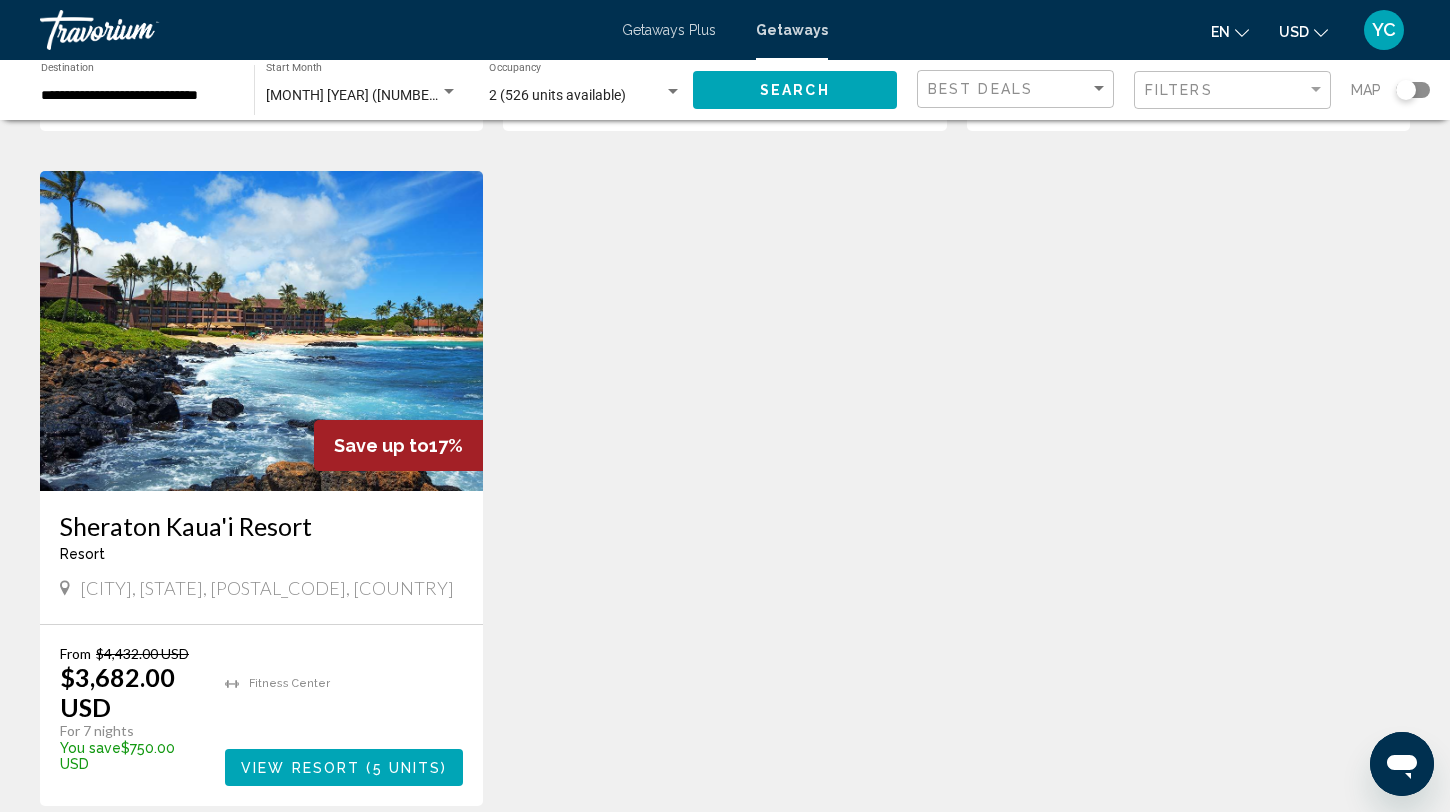 click at bounding box center (261, 331) 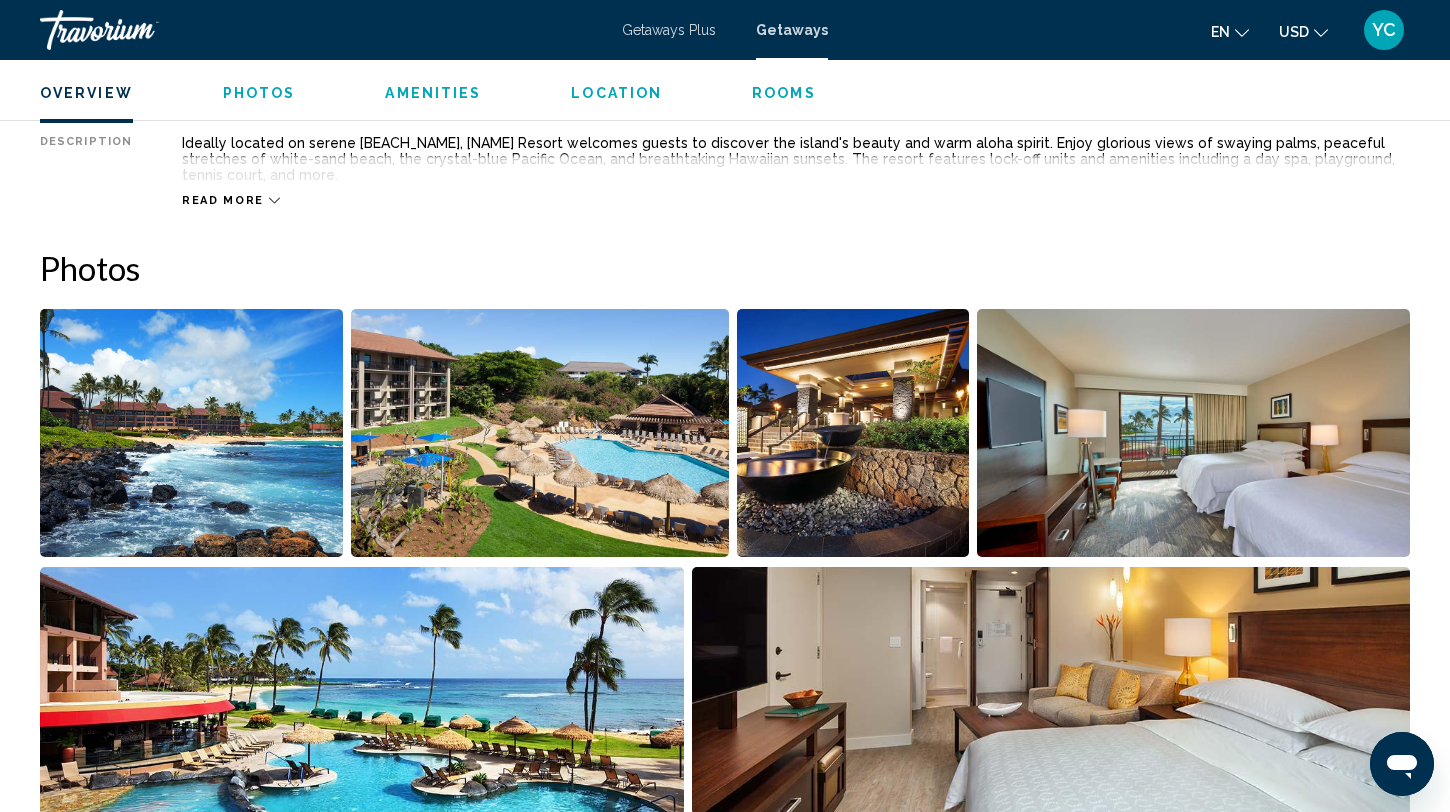 scroll, scrollTop: 767, scrollLeft: 0, axis: vertical 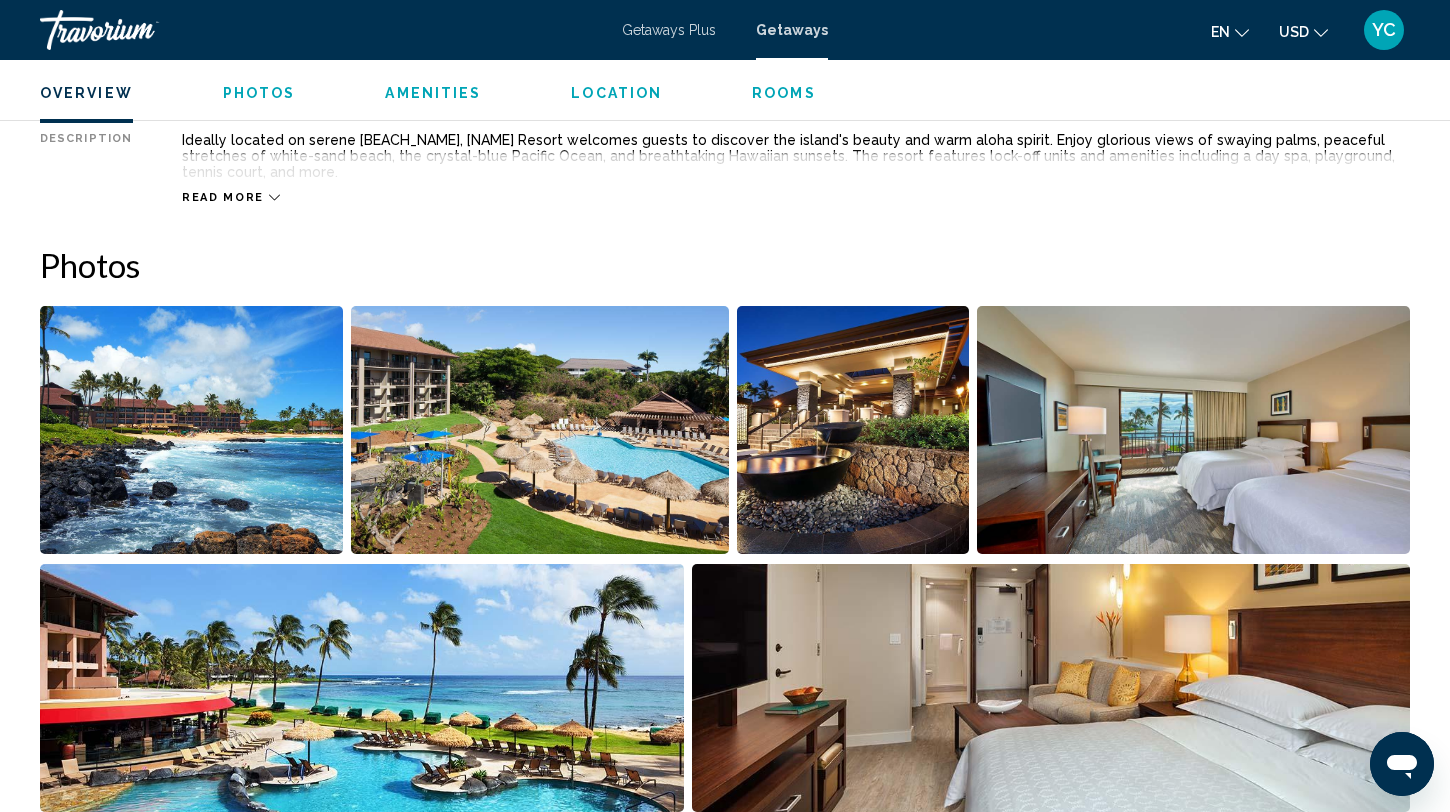 click at bounding box center [191, 430] 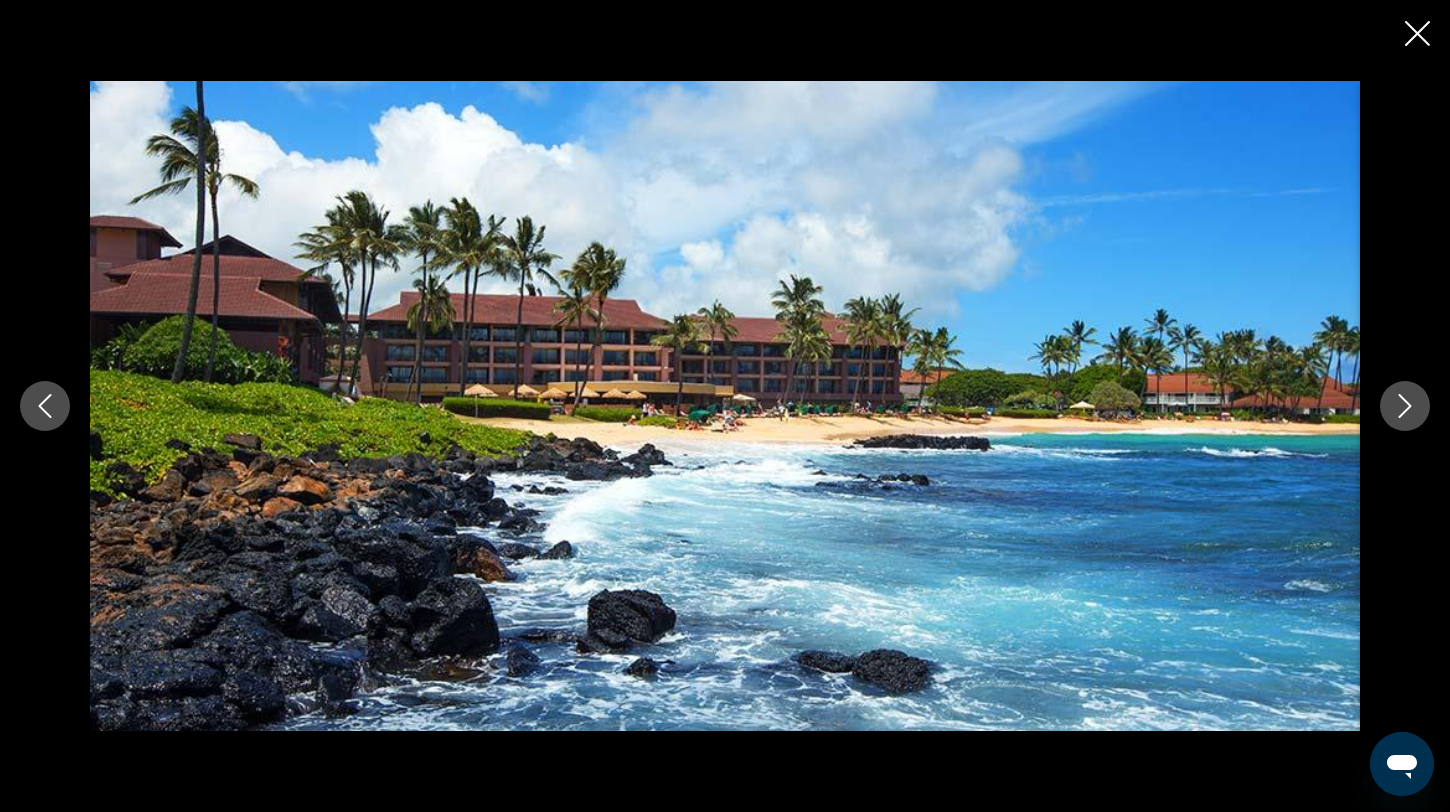 click 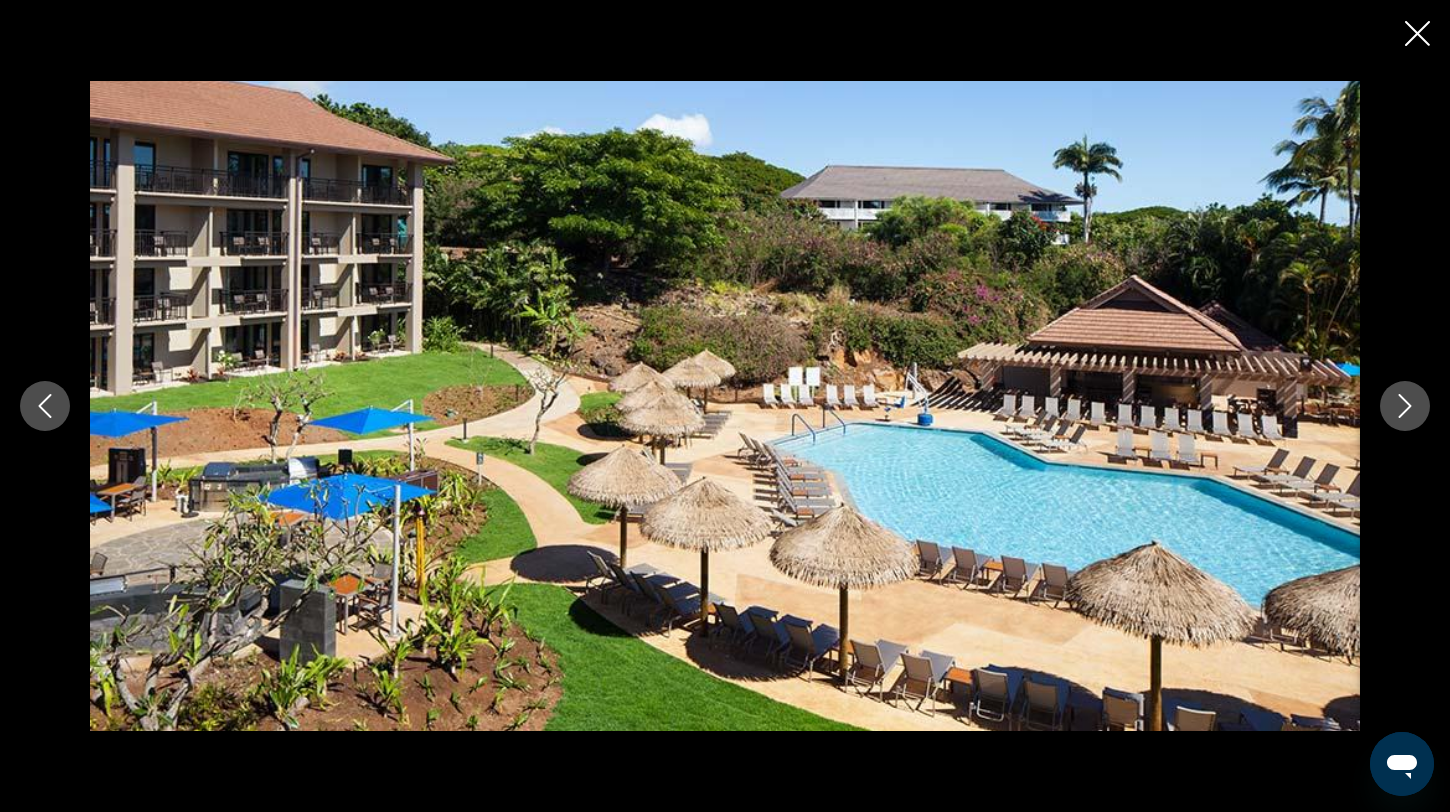 click 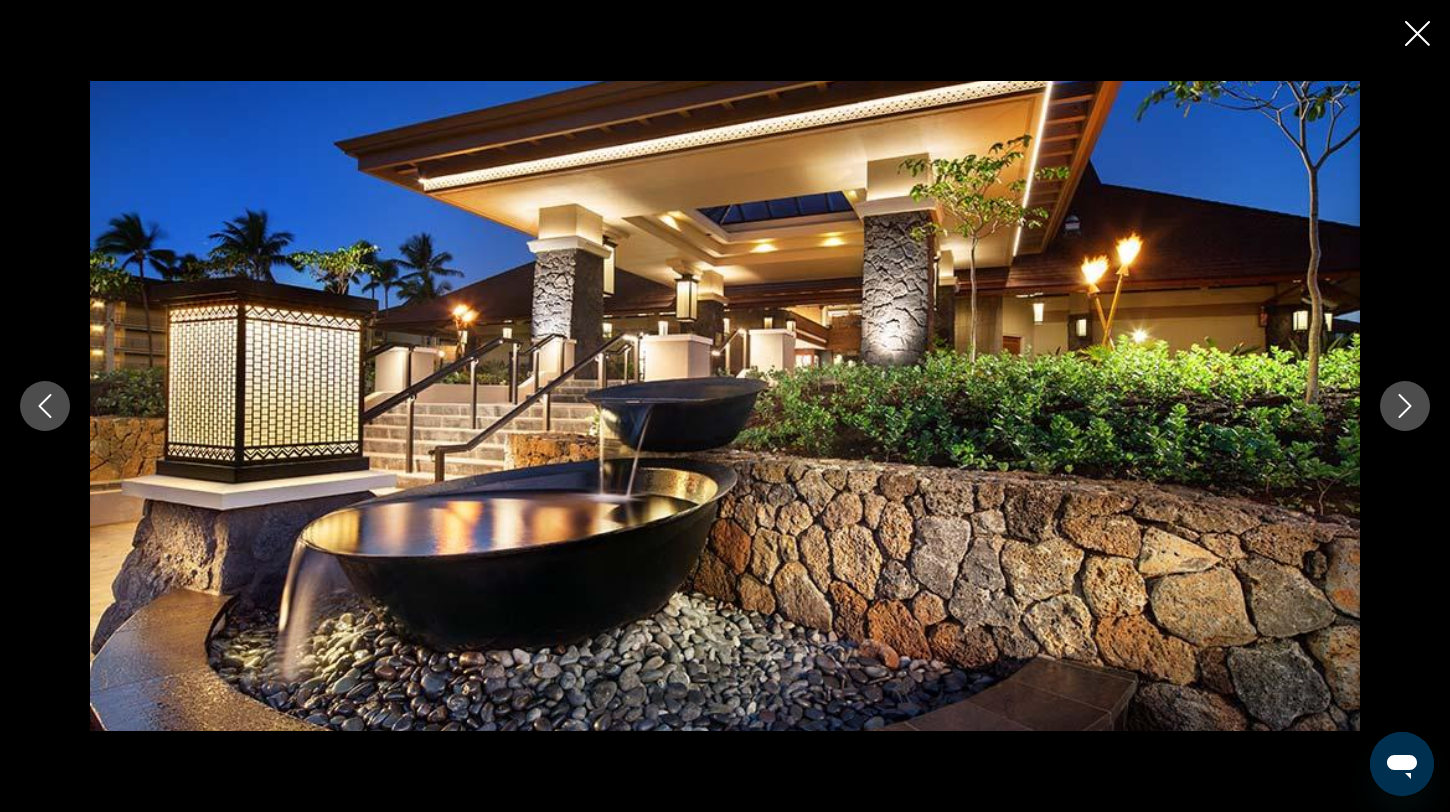 click 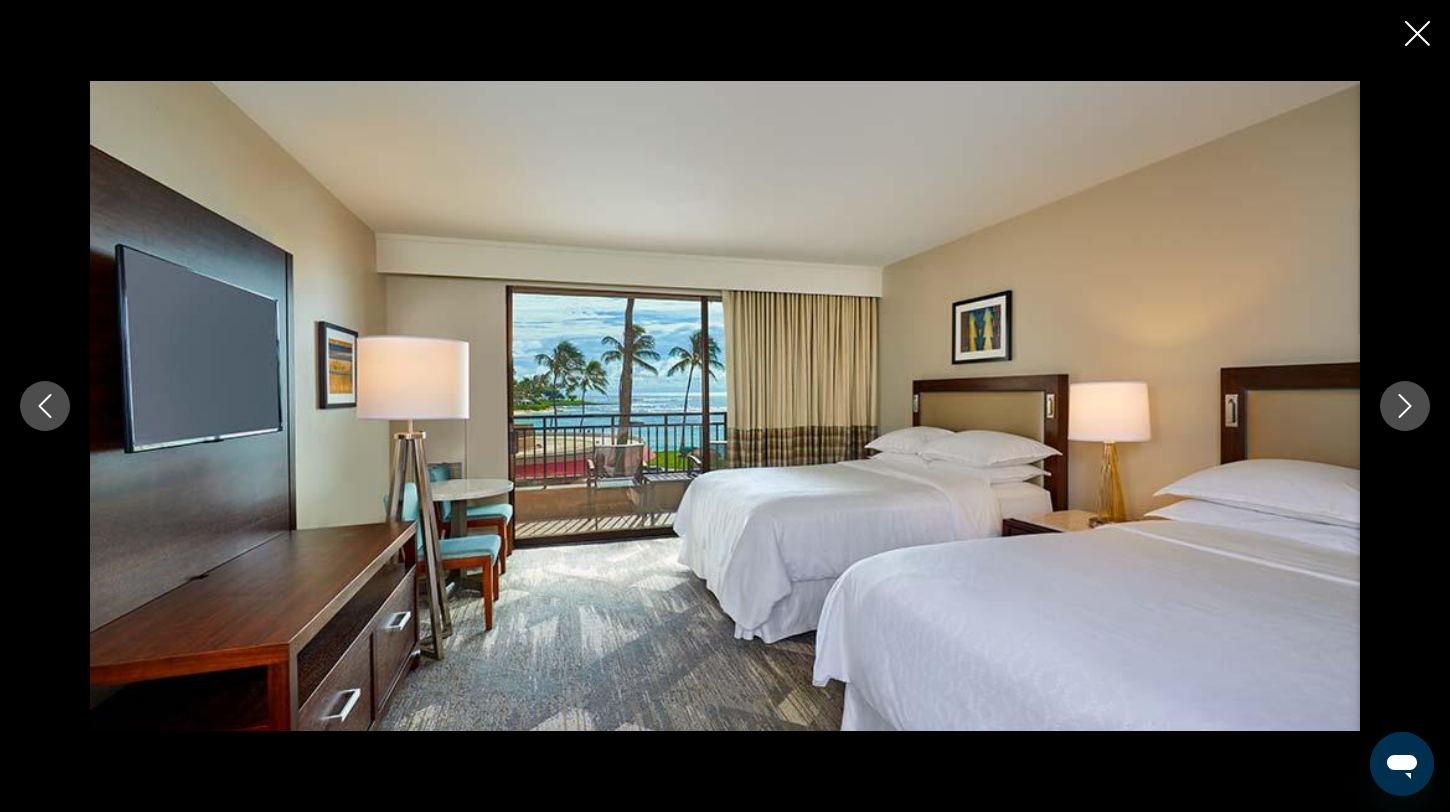 click 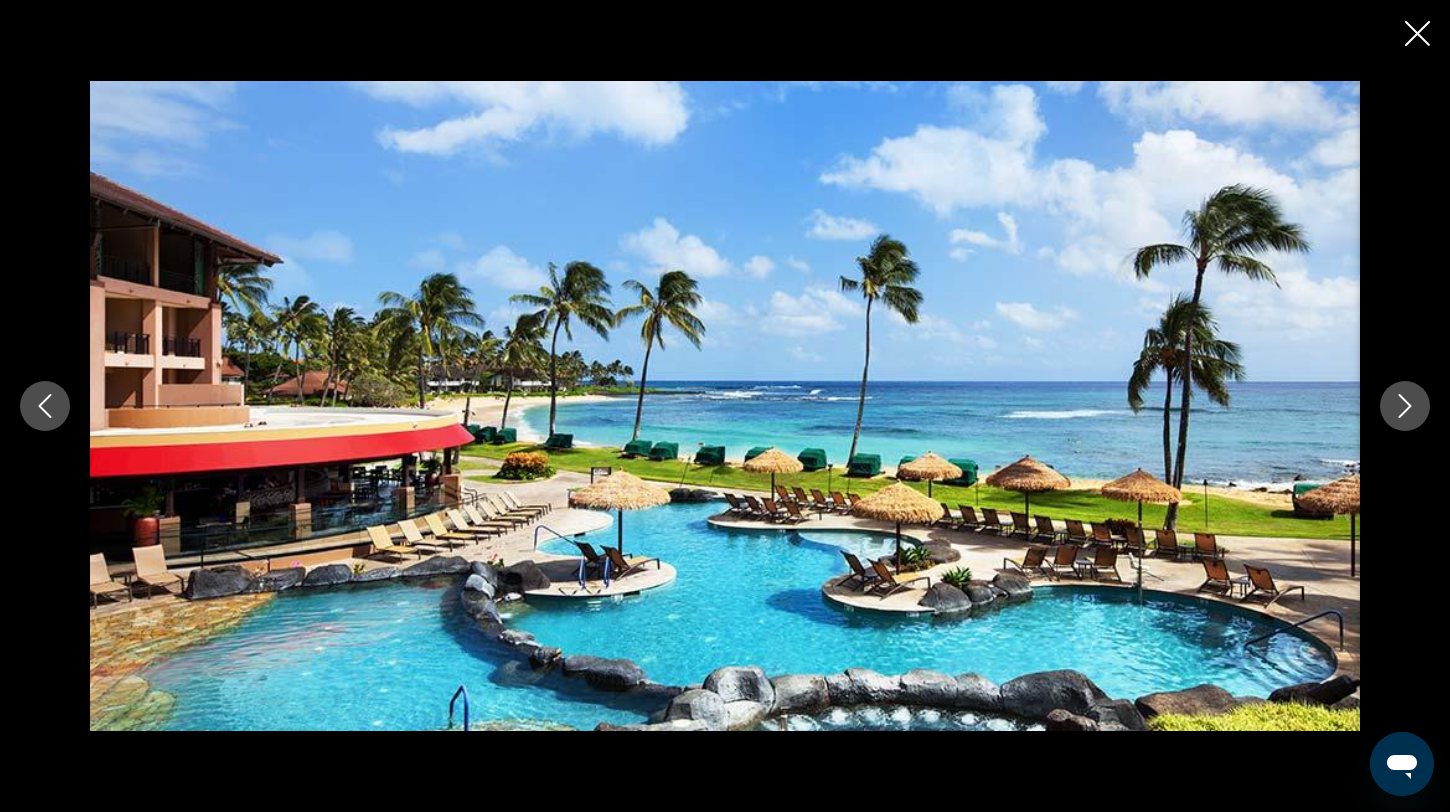 click 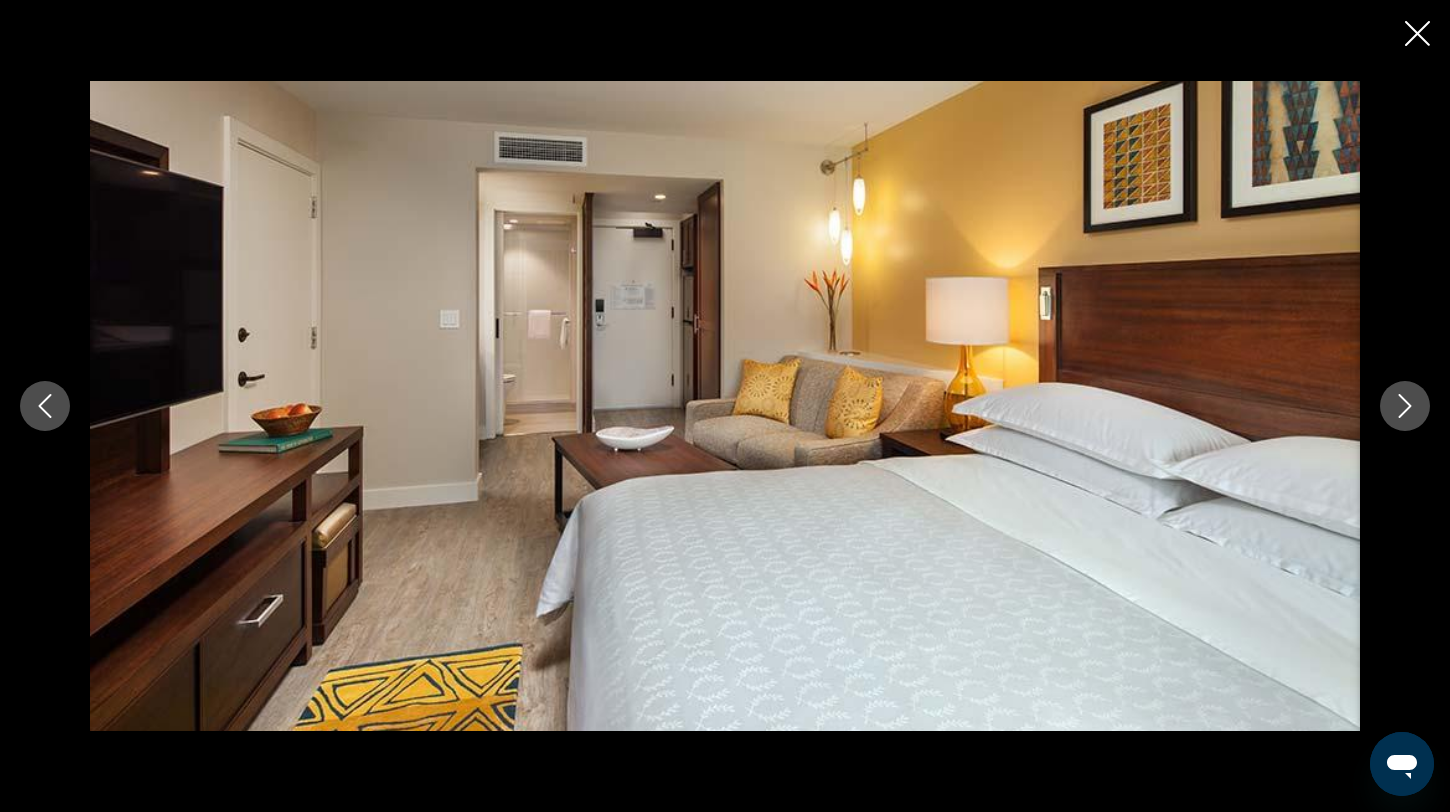 click 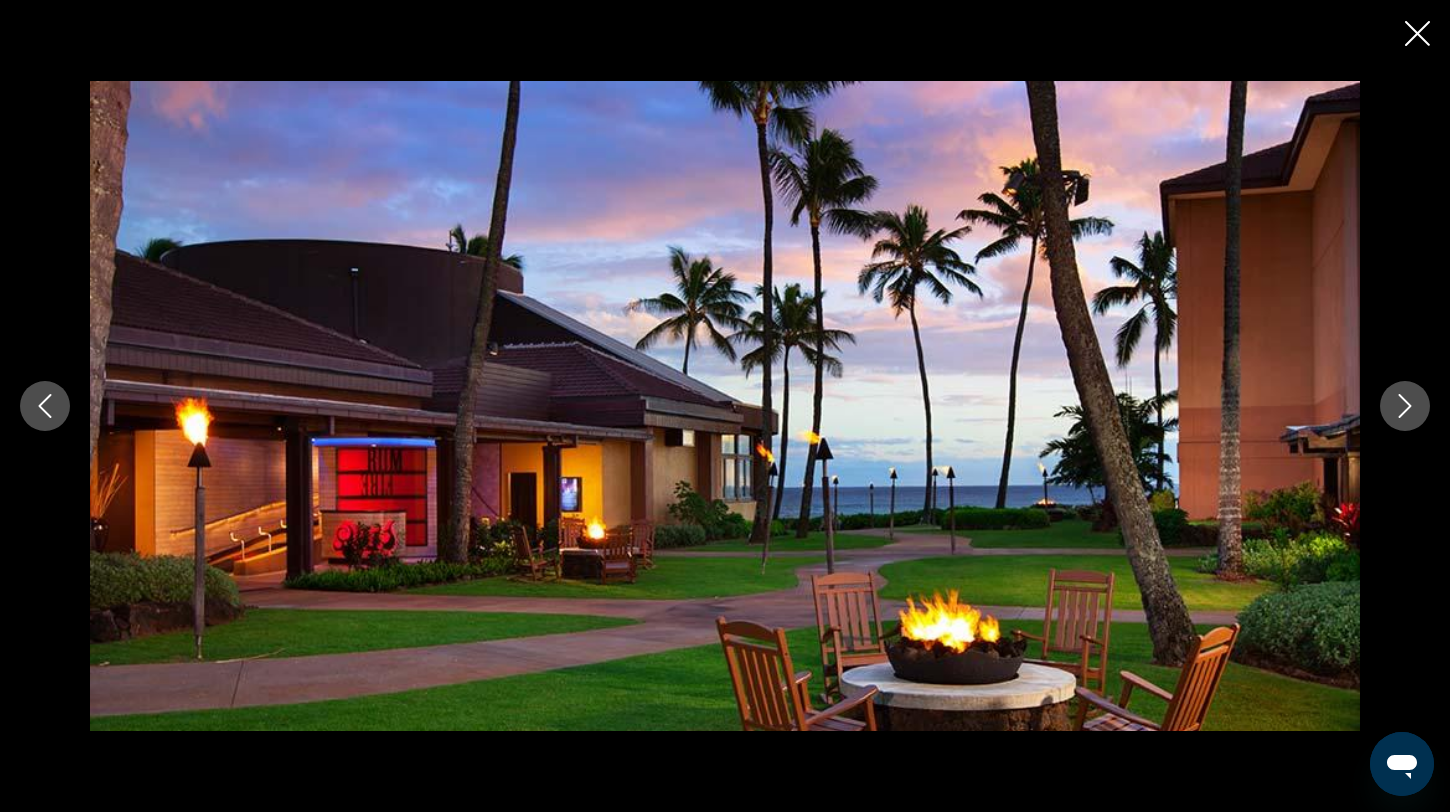click 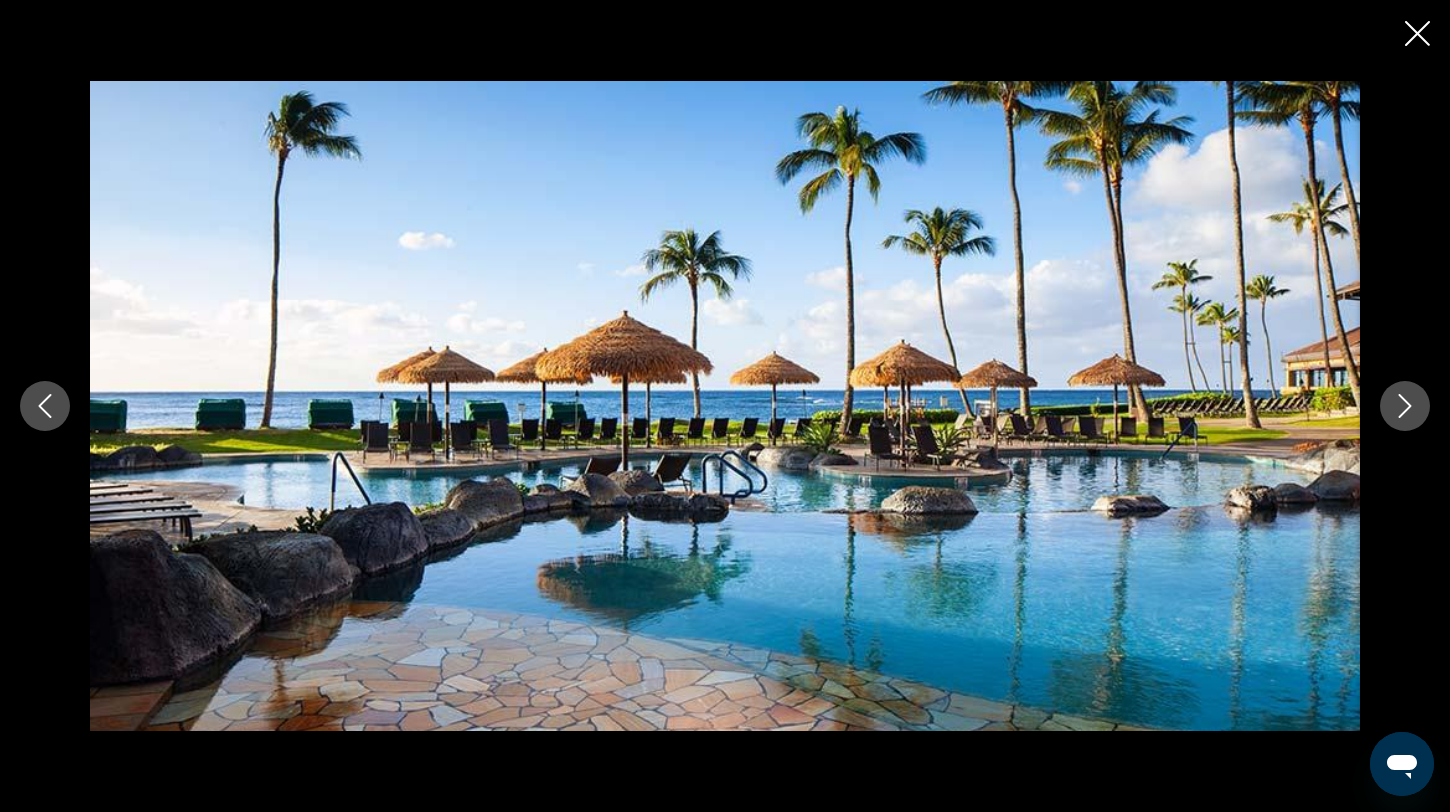 click 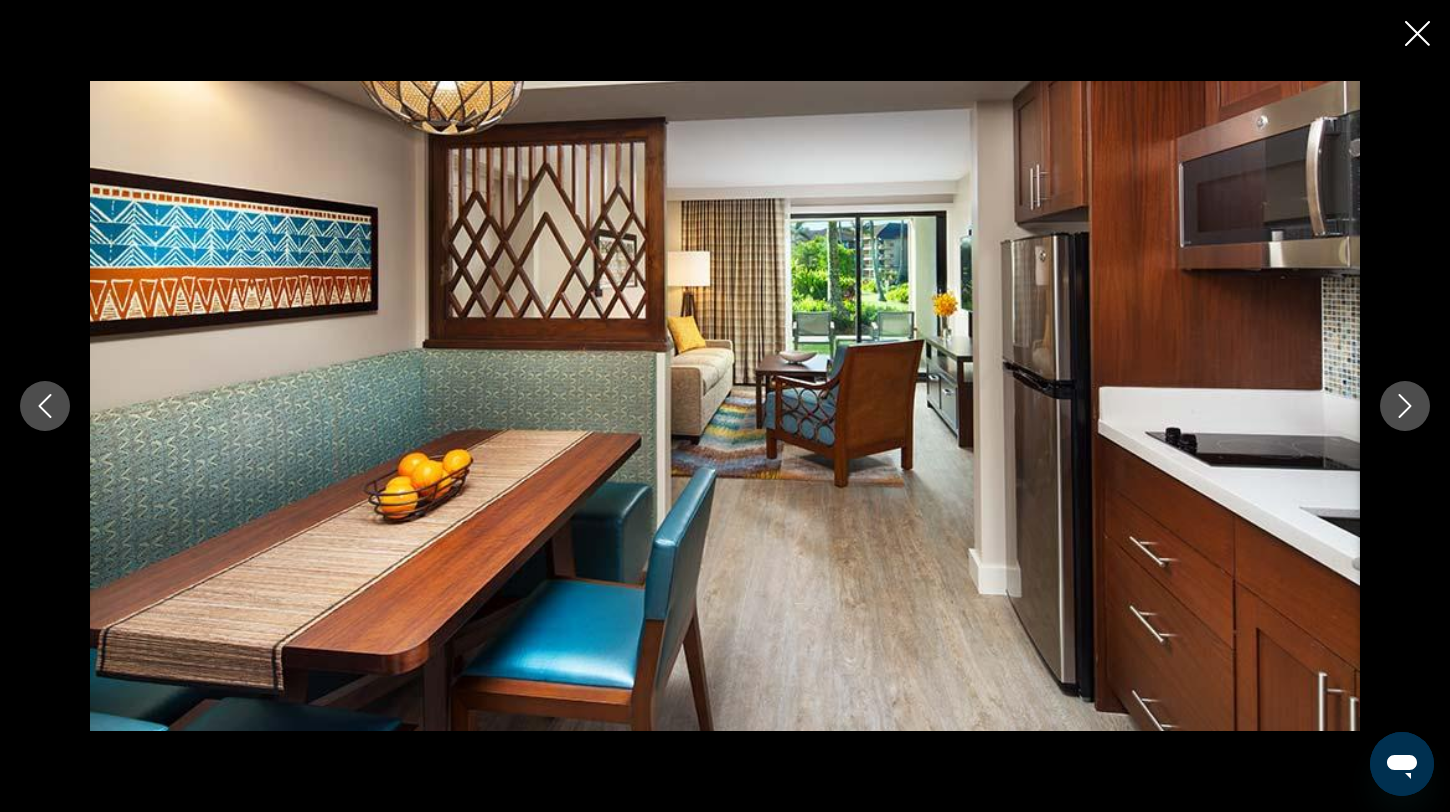 click 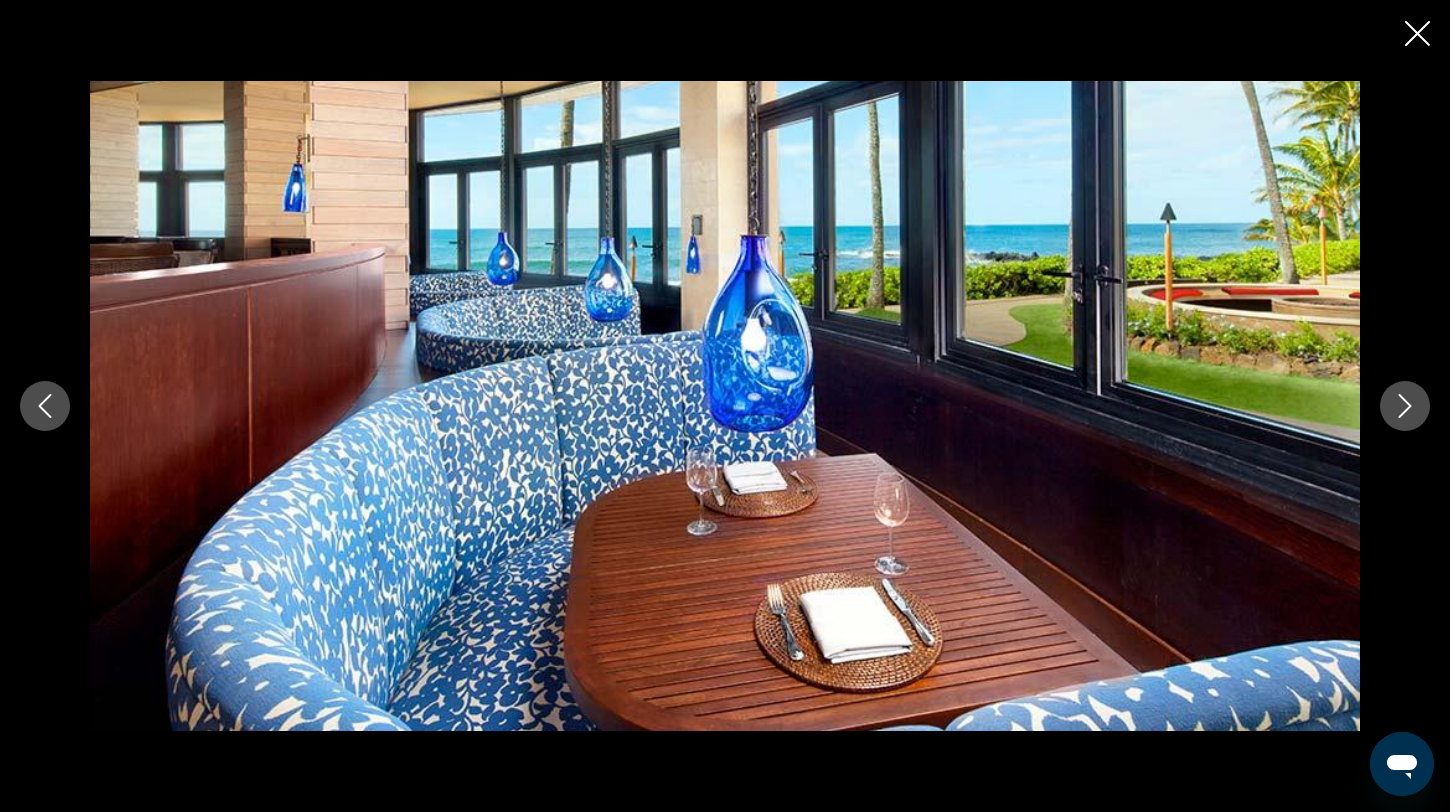 click 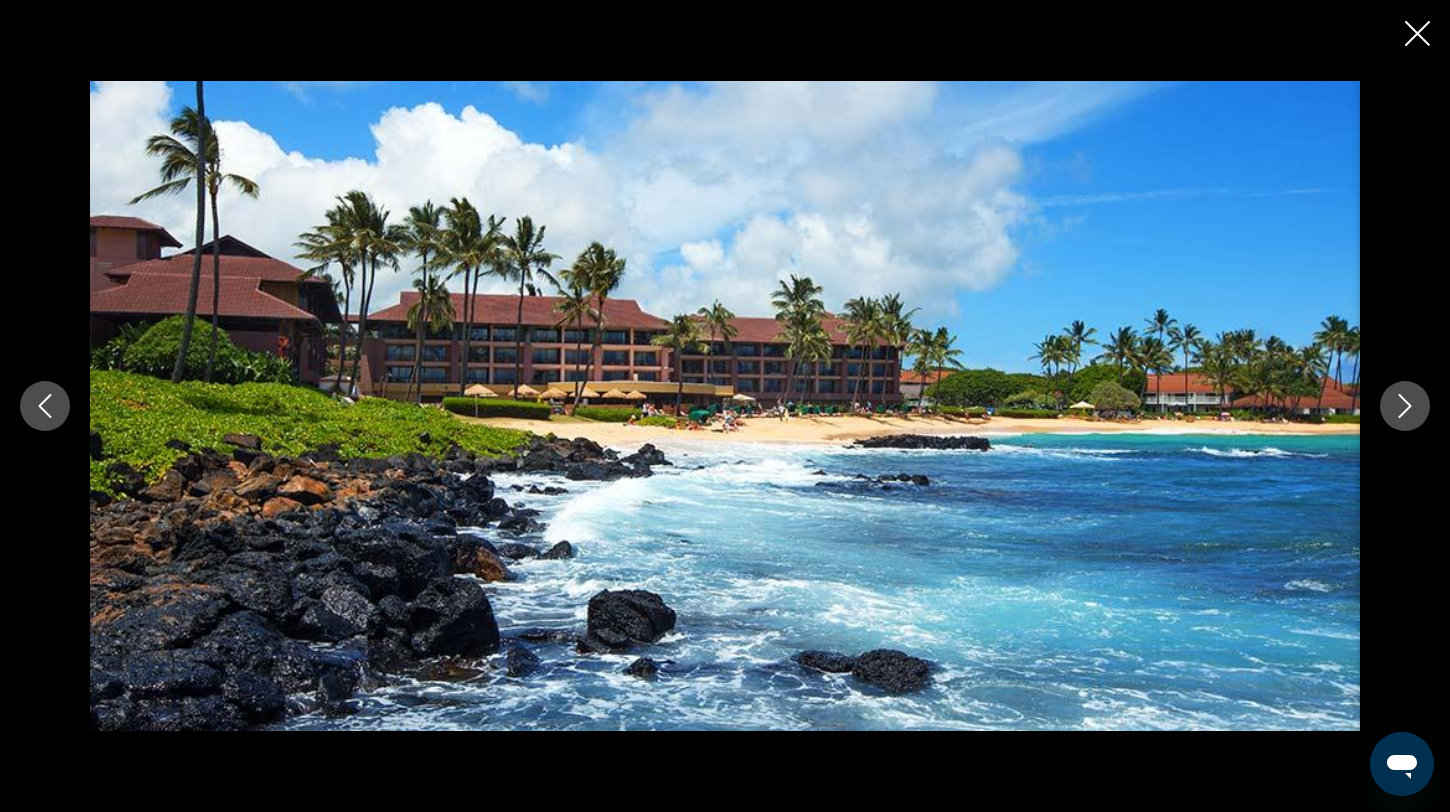 click 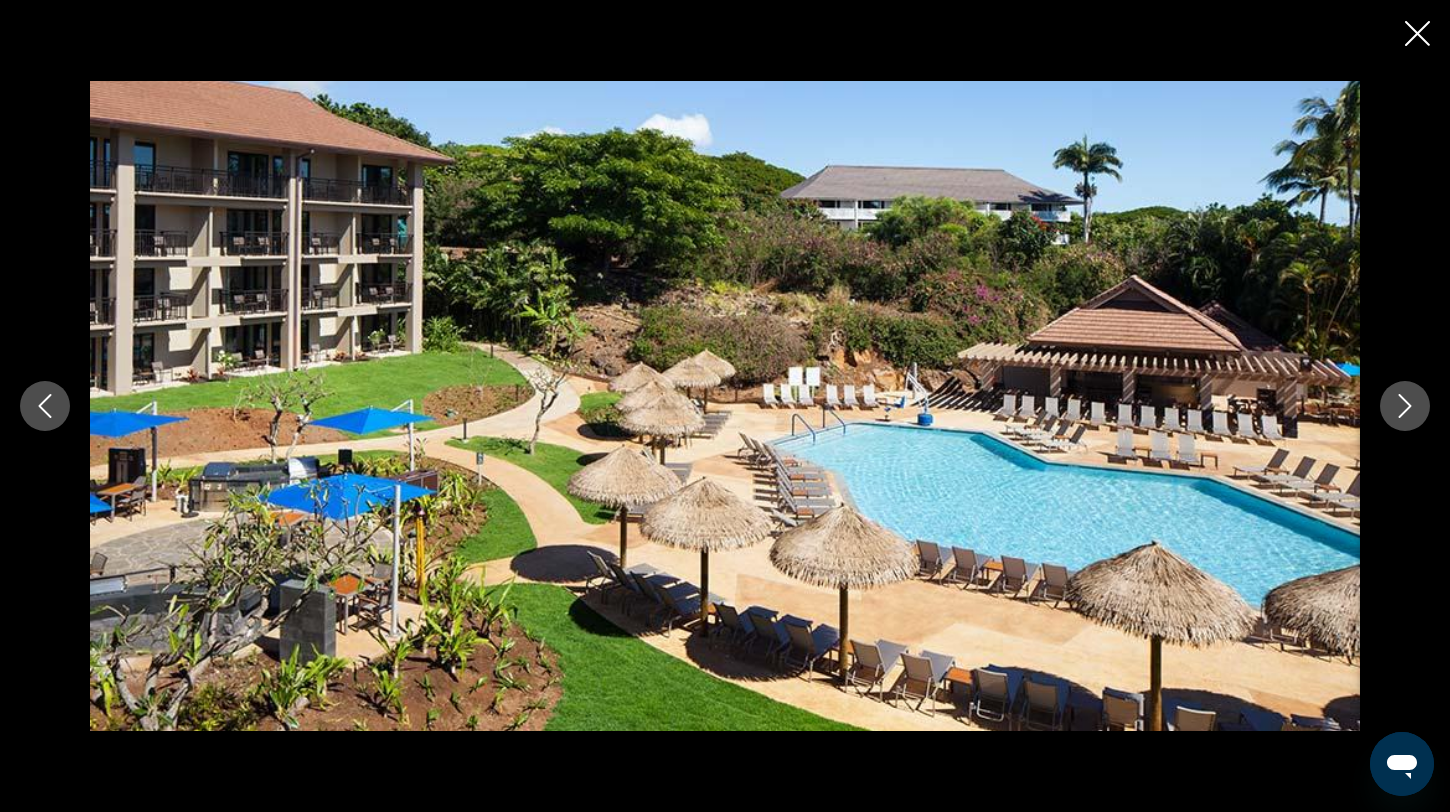 click 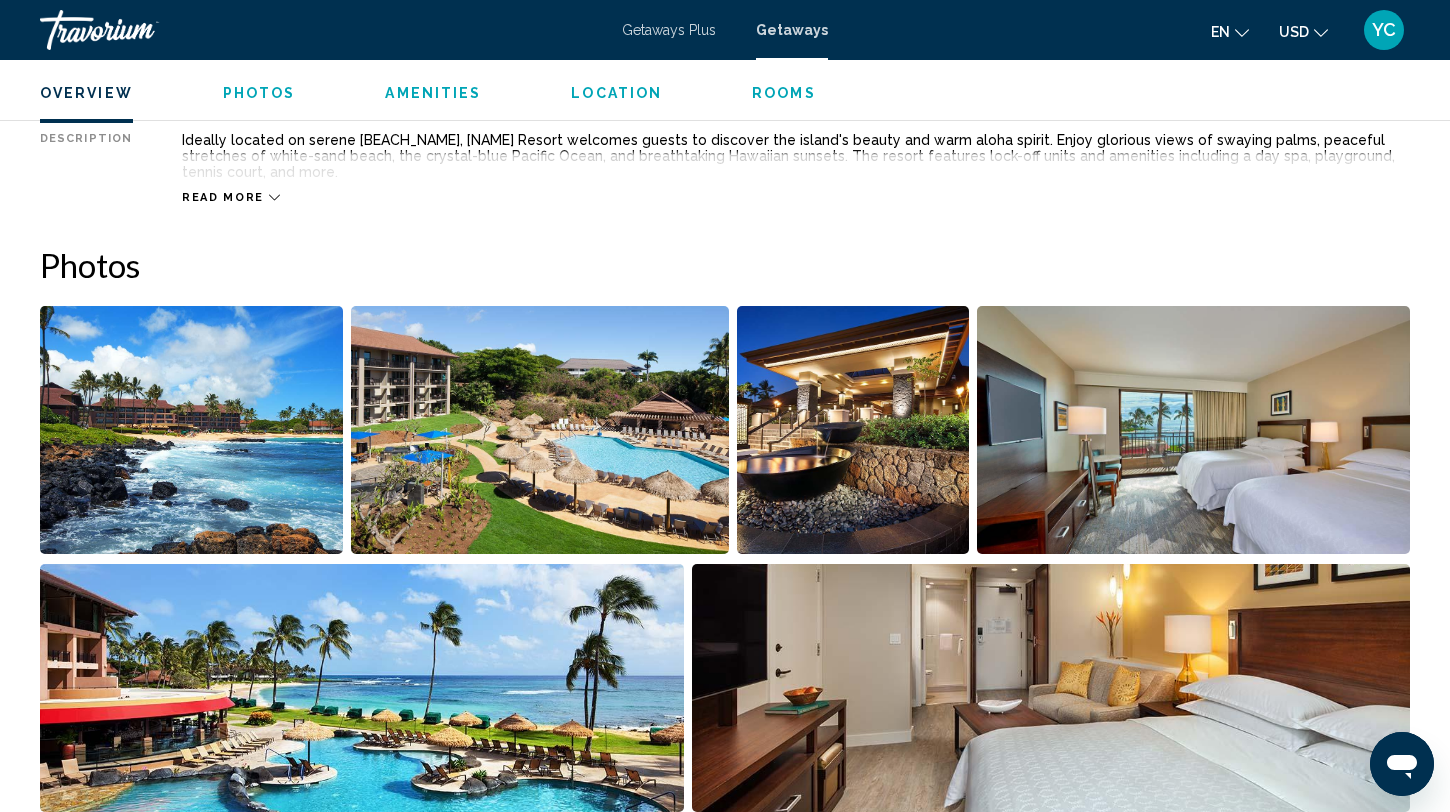 scroll, scrollTop: 0, scrollLeft: 0, axis: both 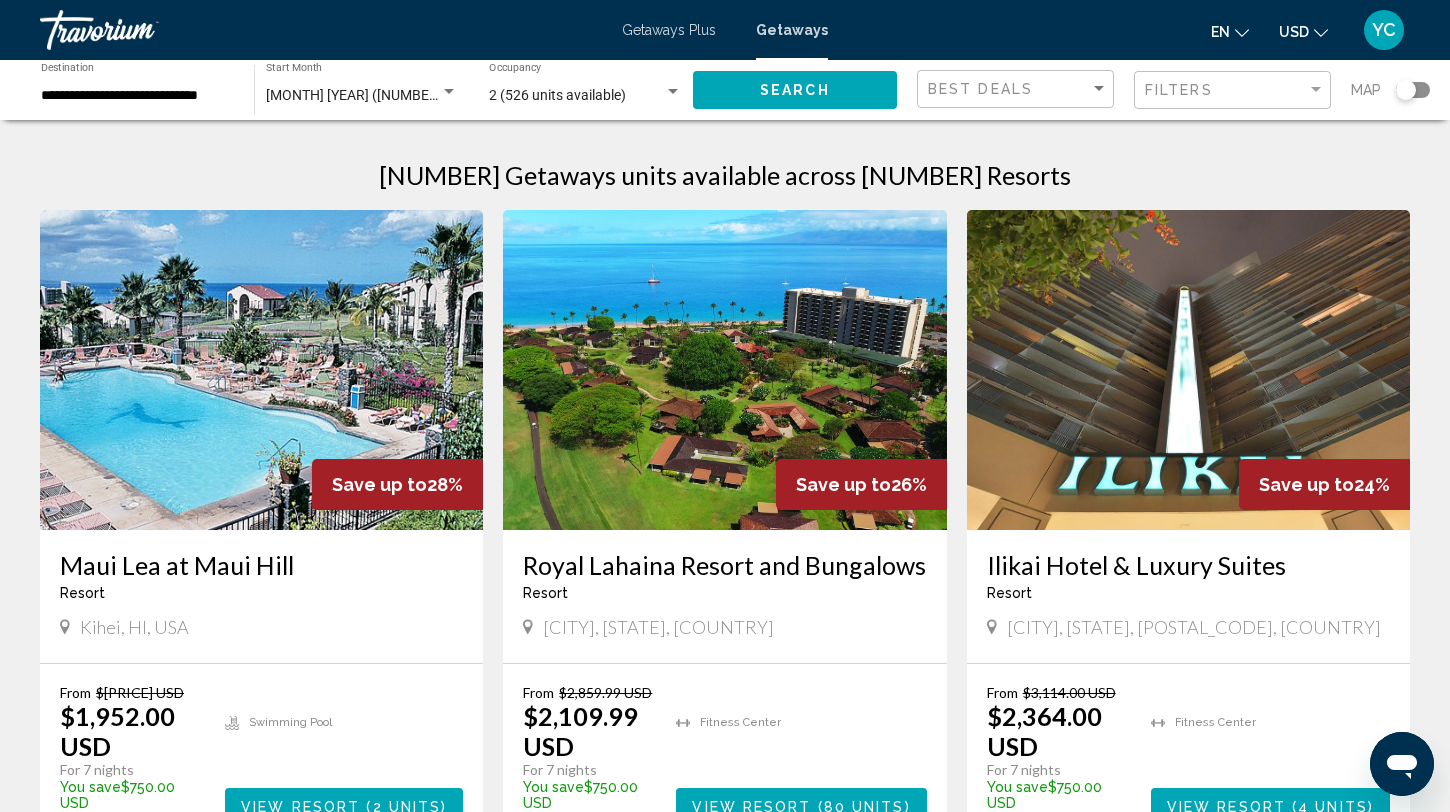 click at bounding box center [724, 370] 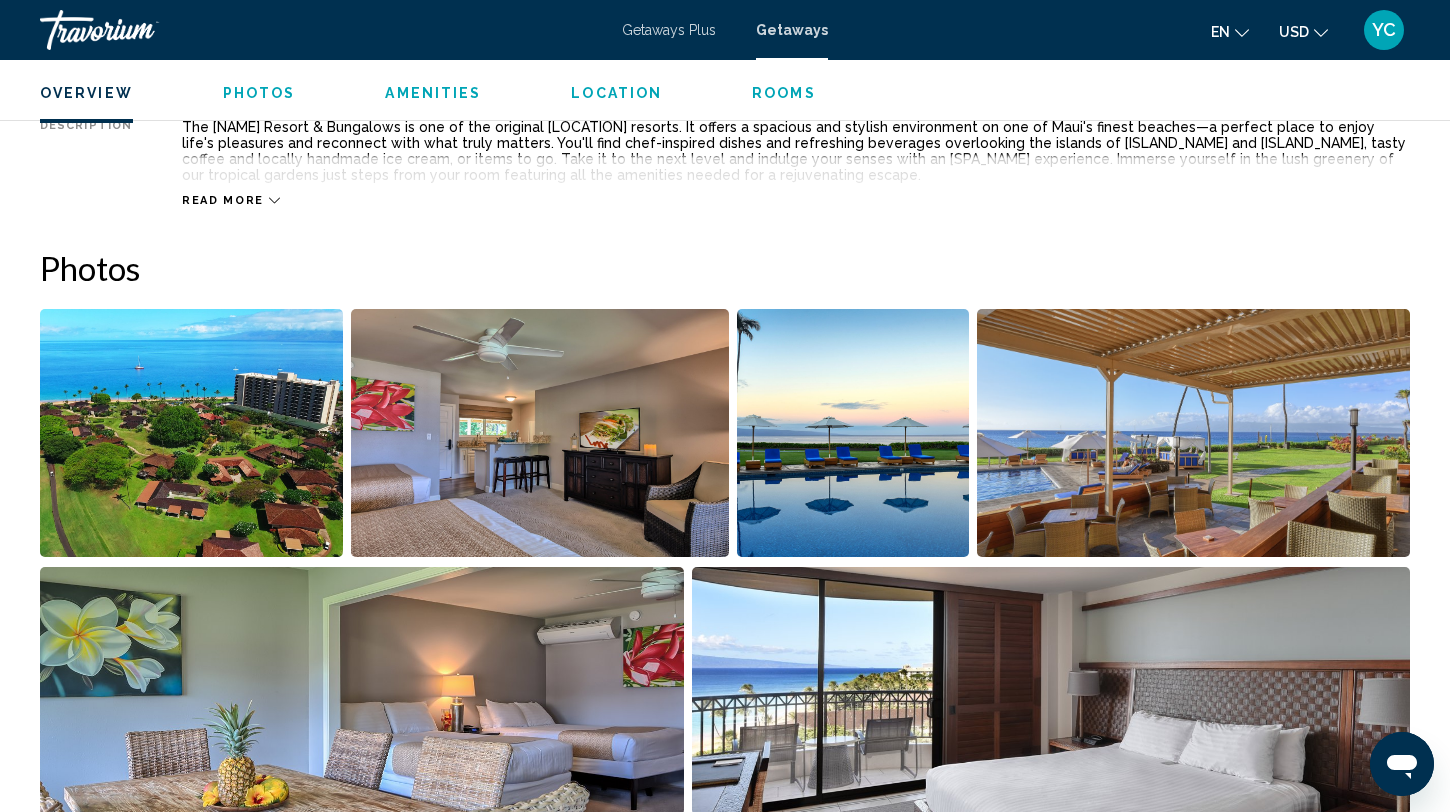 scroll, scrollTop: 781, scrollLeft: 0, axis: vertical 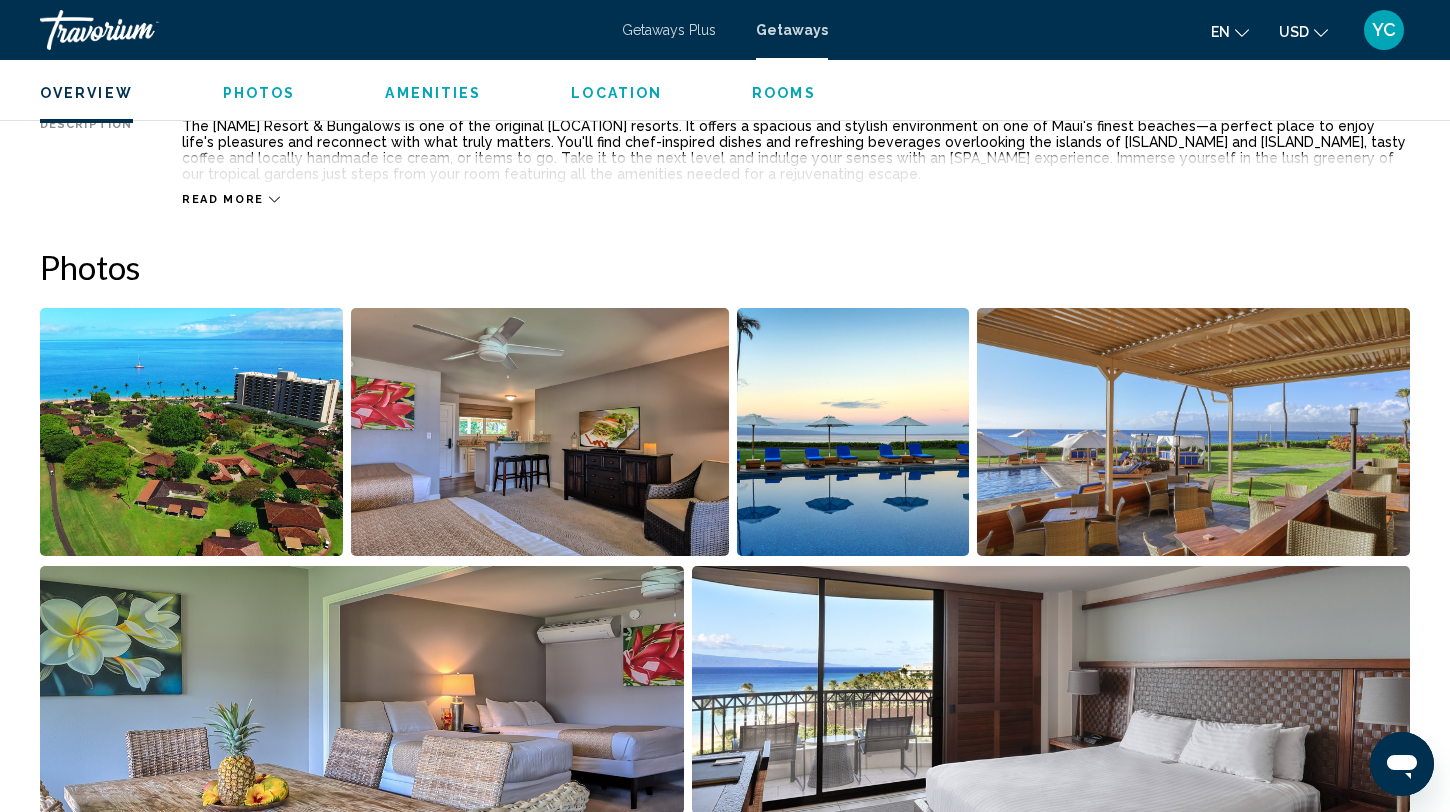 click at bounding box center [191, 432] 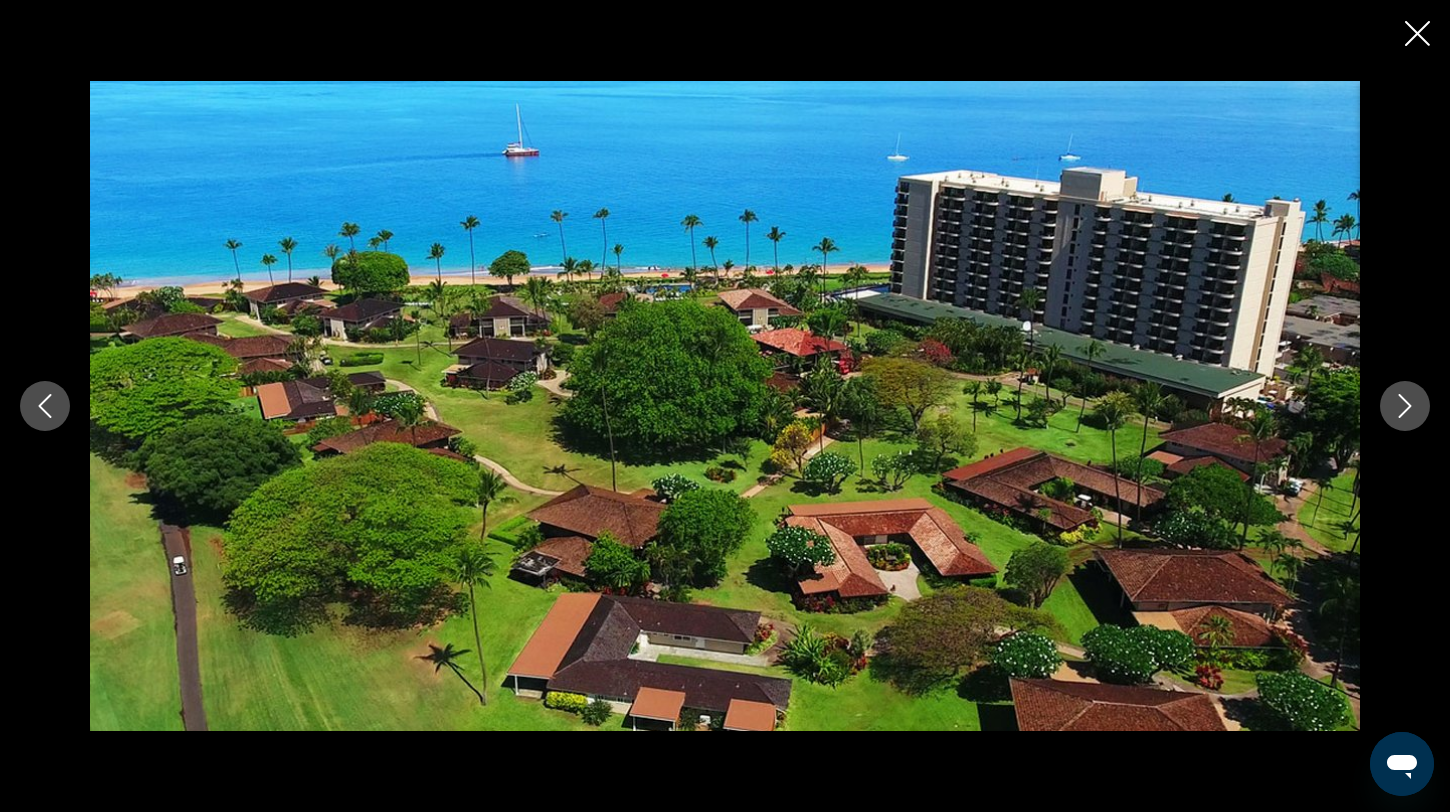 click 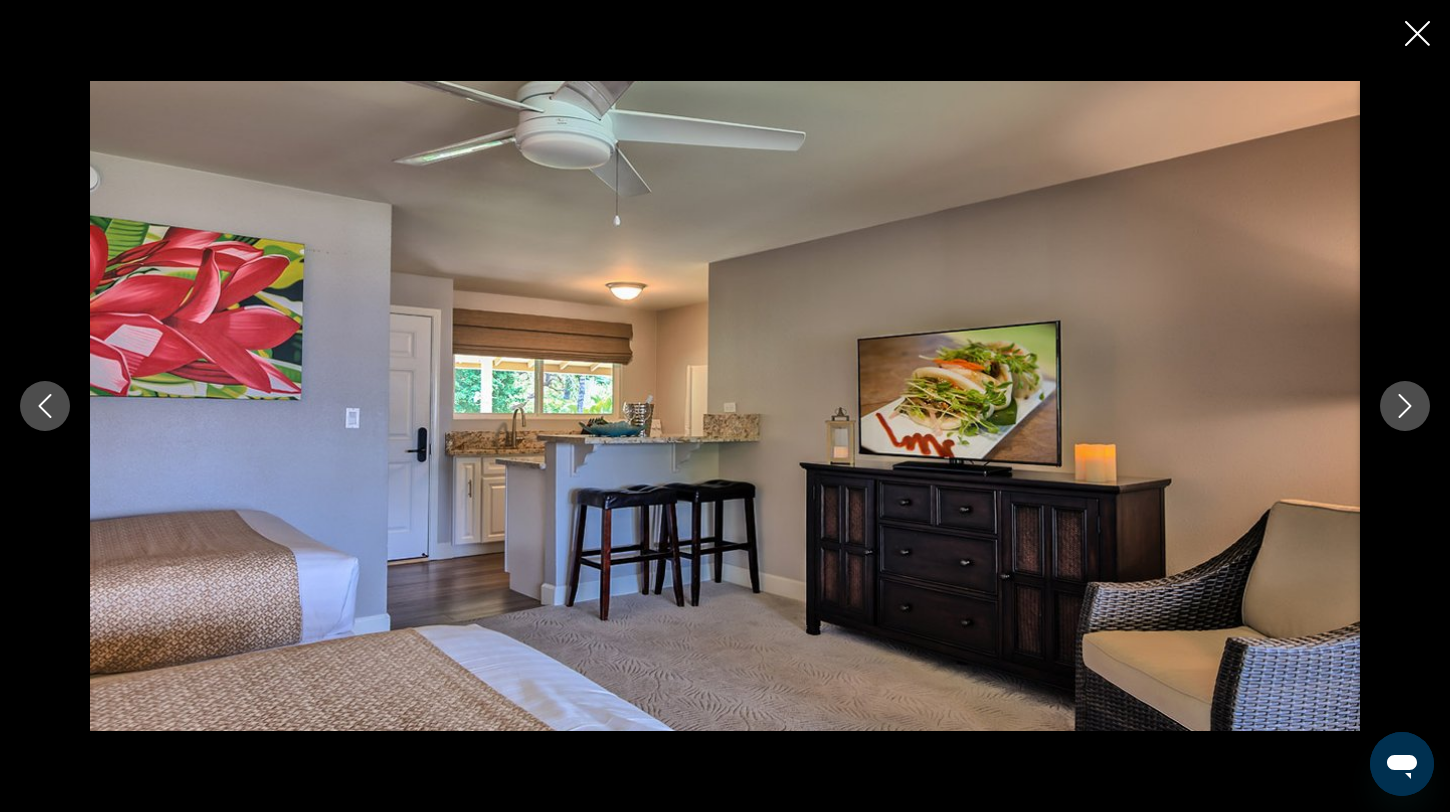 click 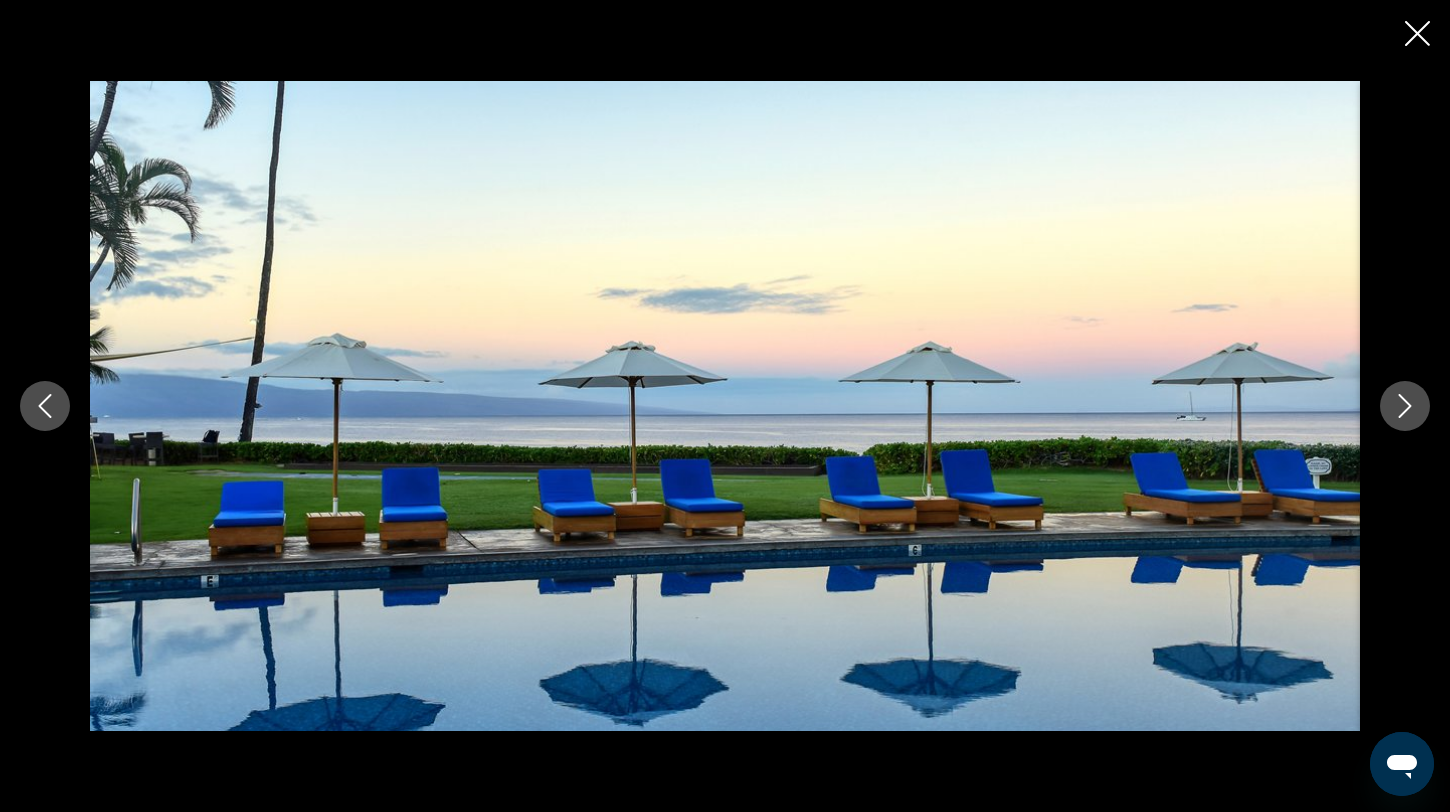 click 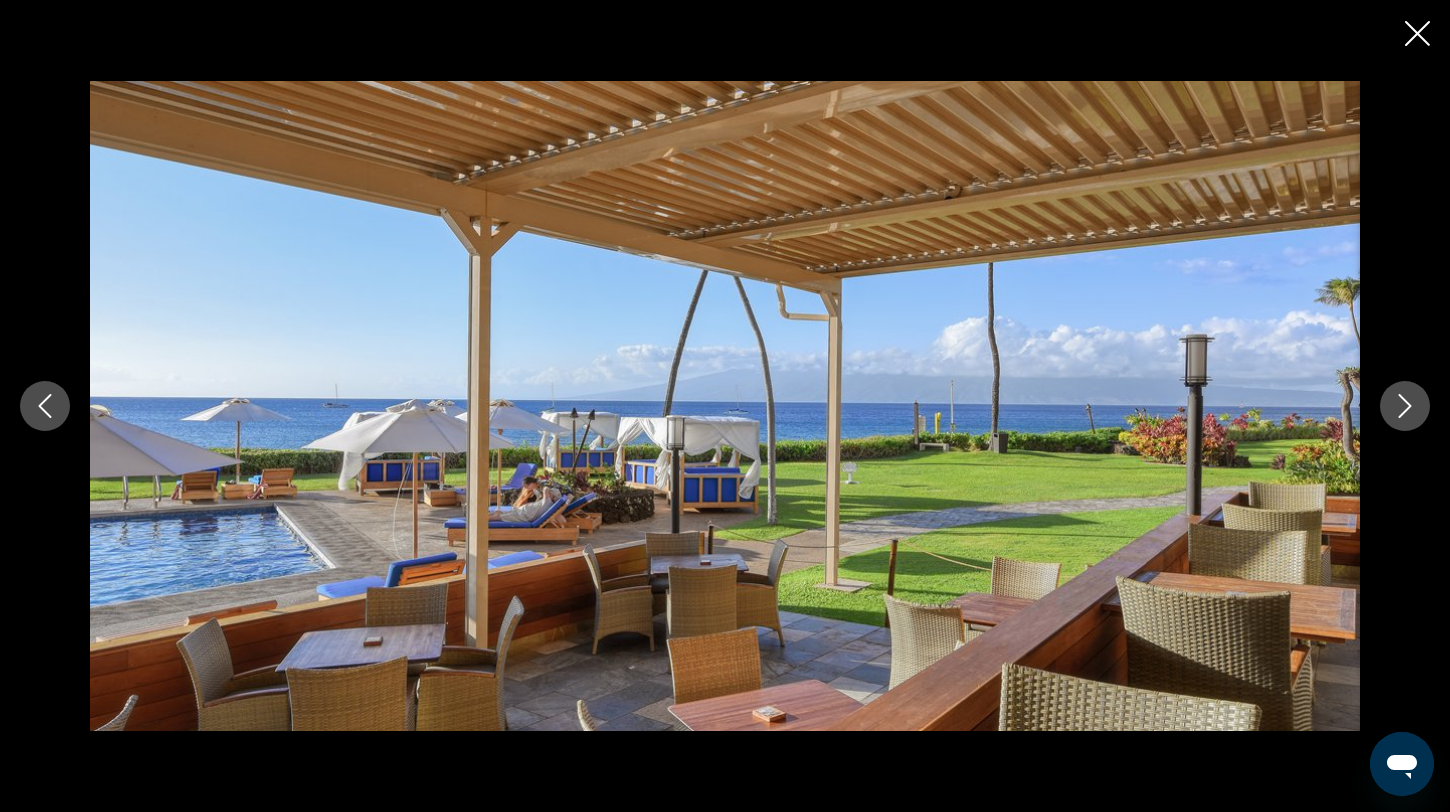 click 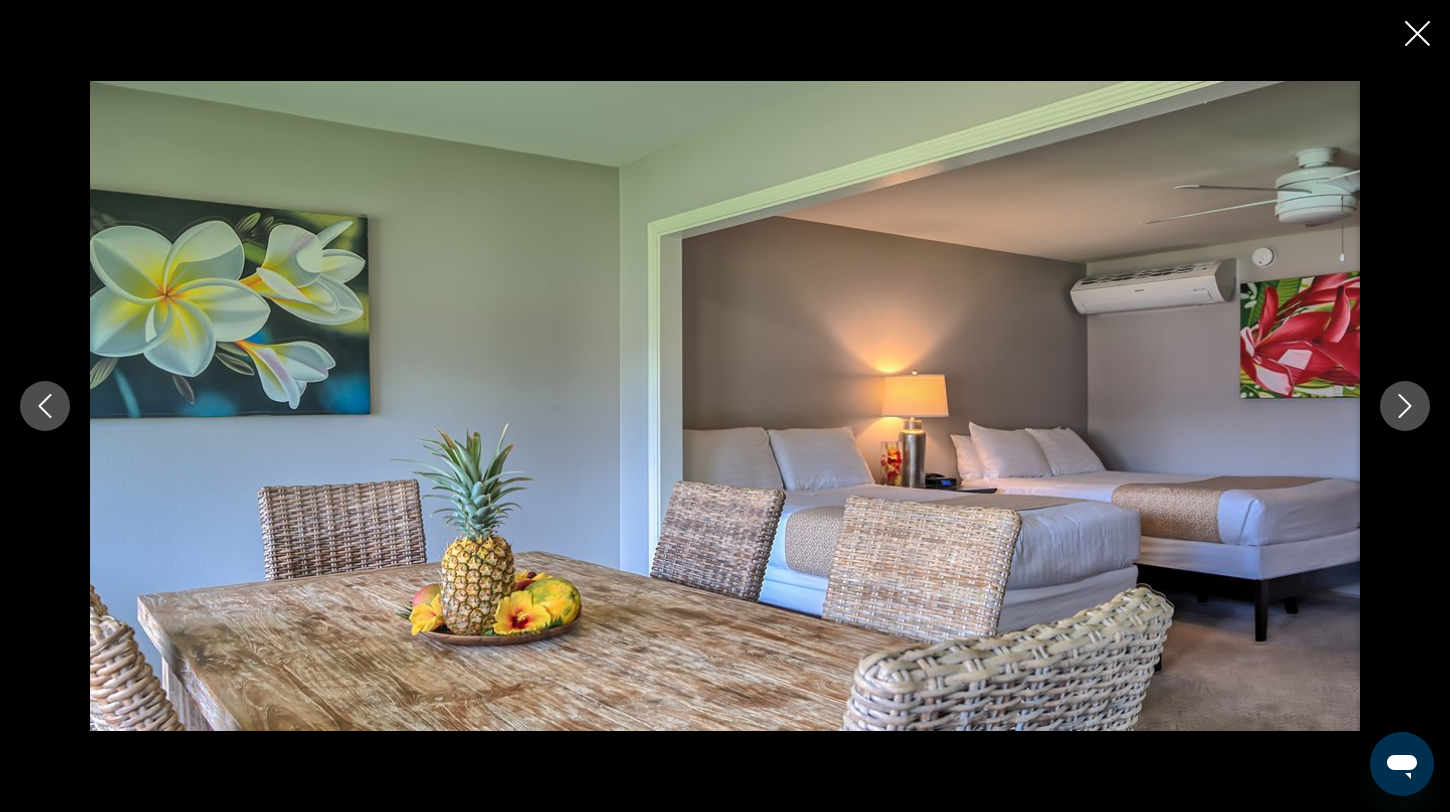 click 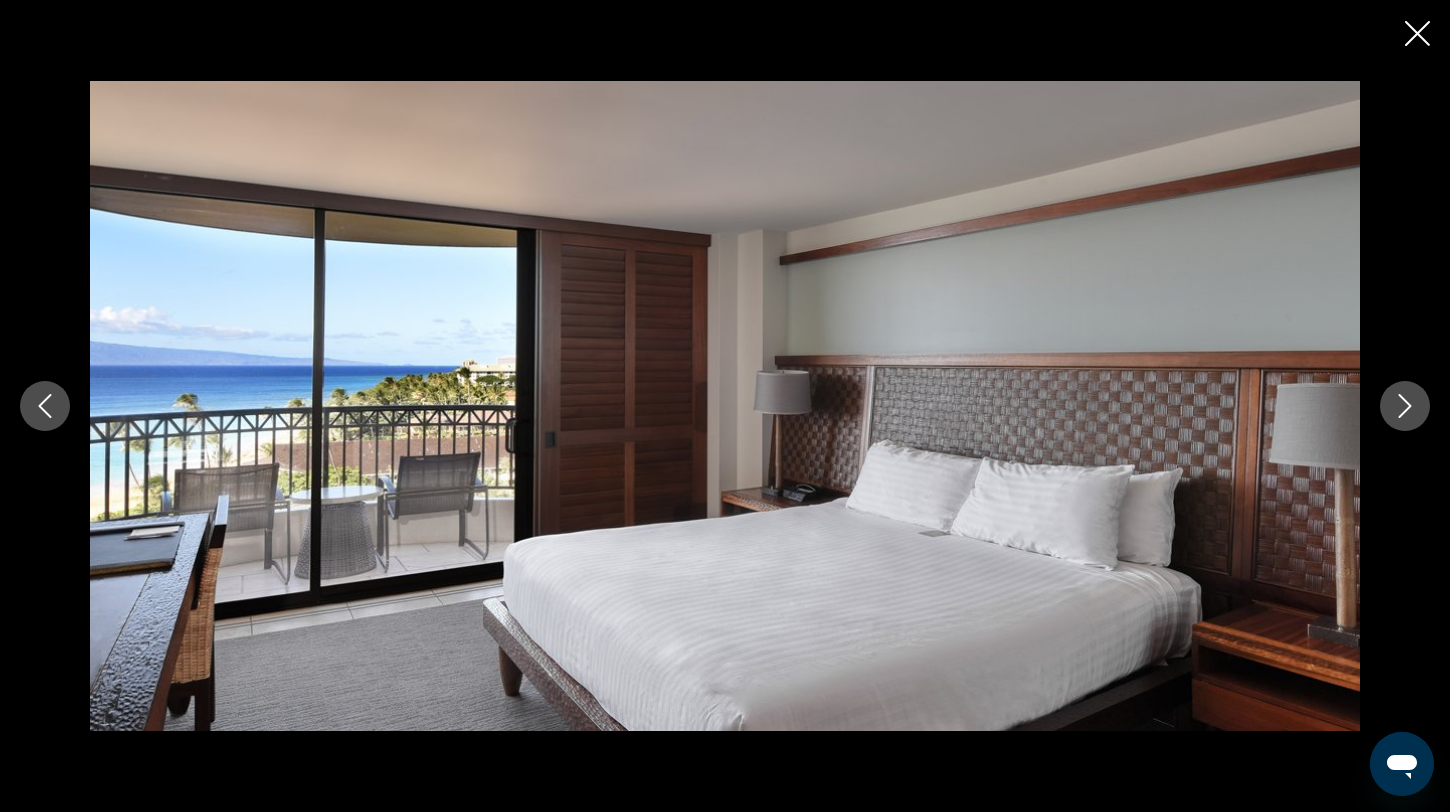 click 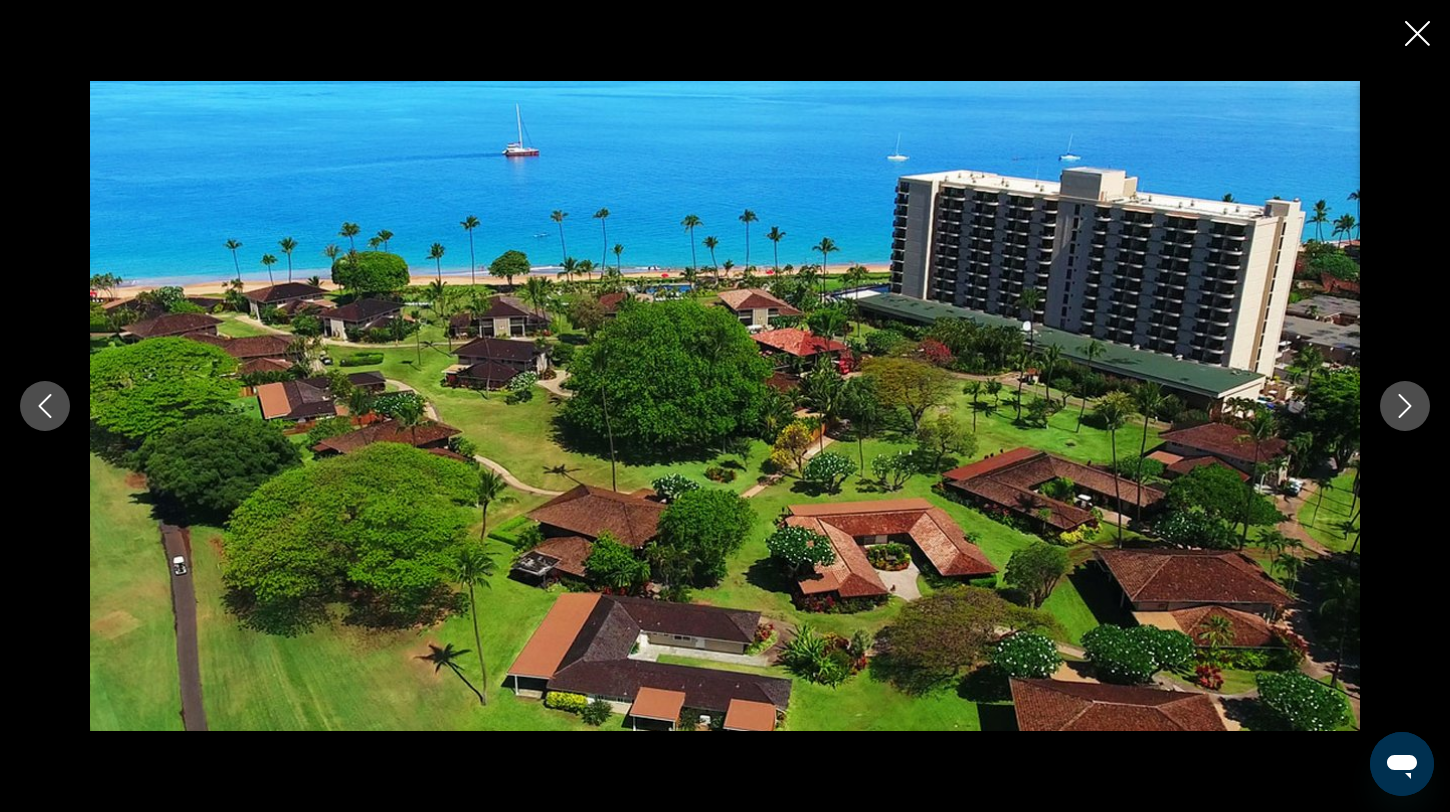 click 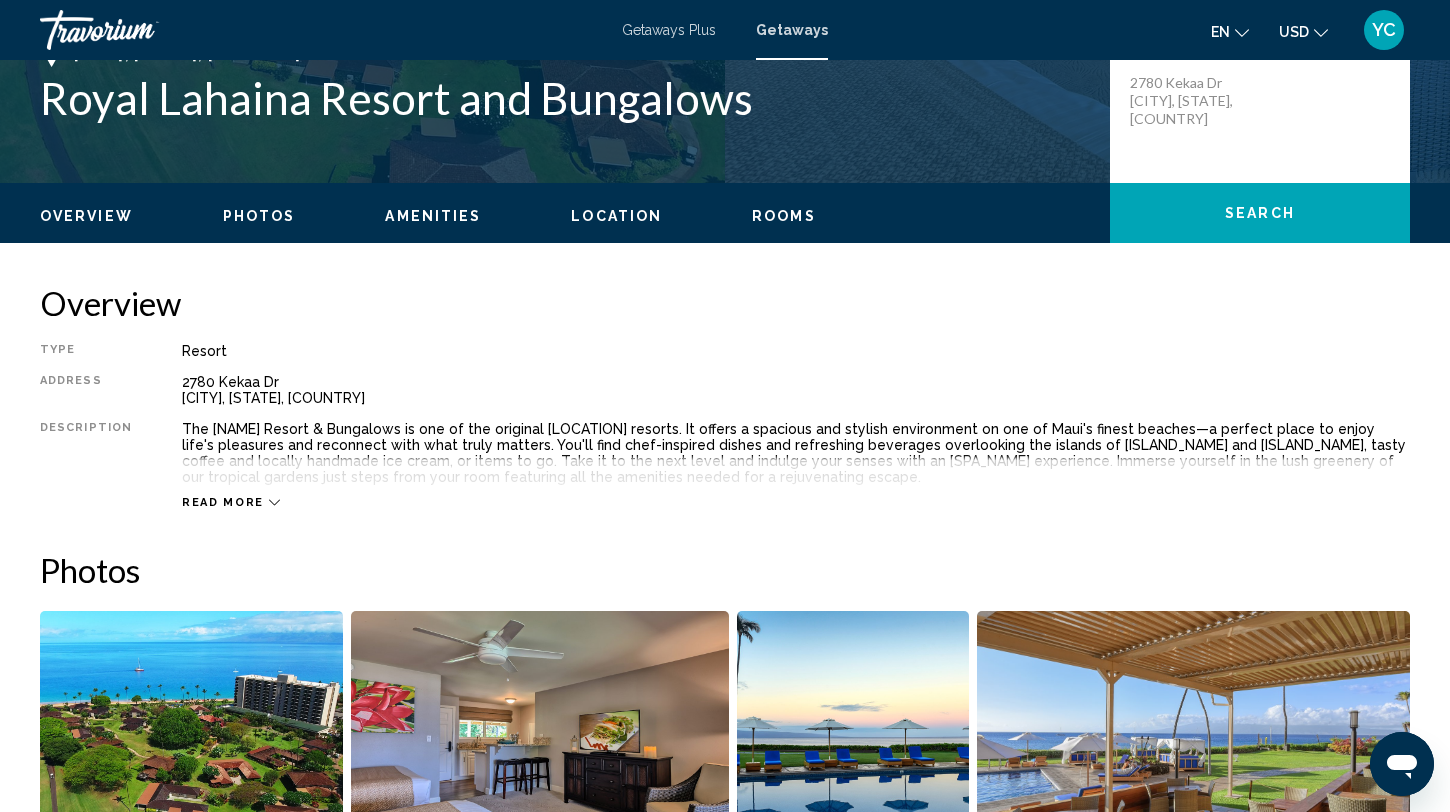 scroll, scrollTop: 536, scrollLeft: 0, axis: vertical 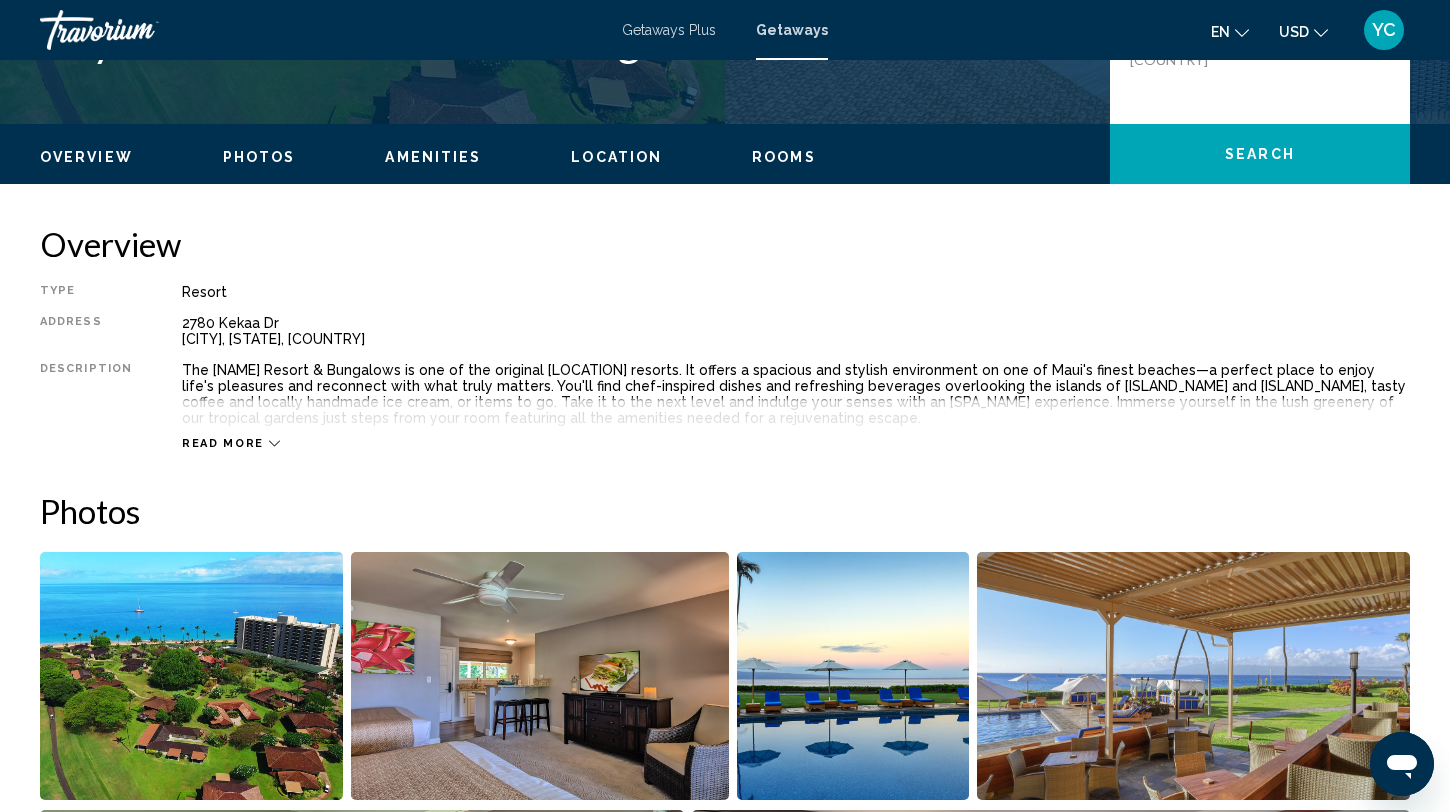 click on "Read more" at bounding box center [223, 443] 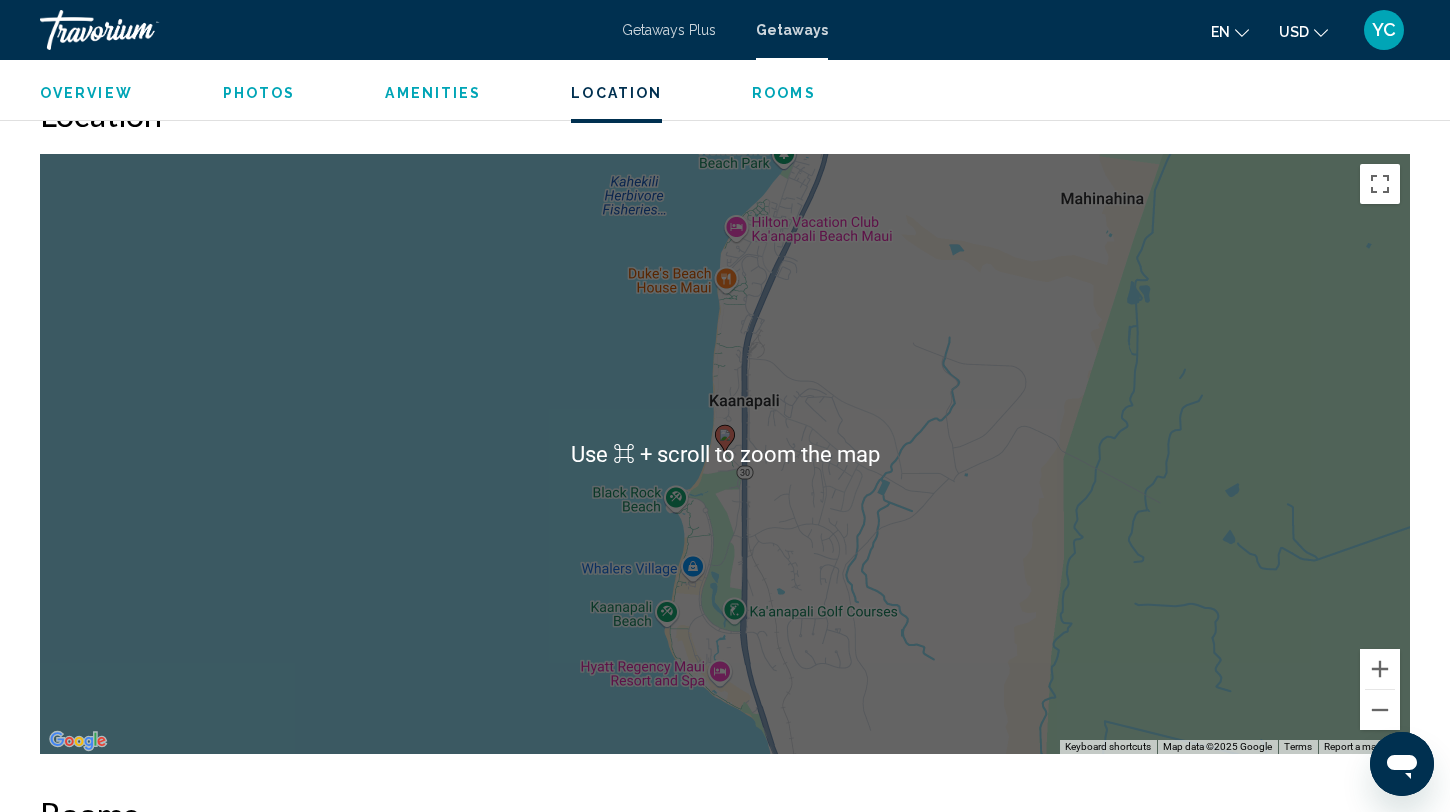 scroll, scrollTop: 2152, scrollLeft: 0, axis: vertical 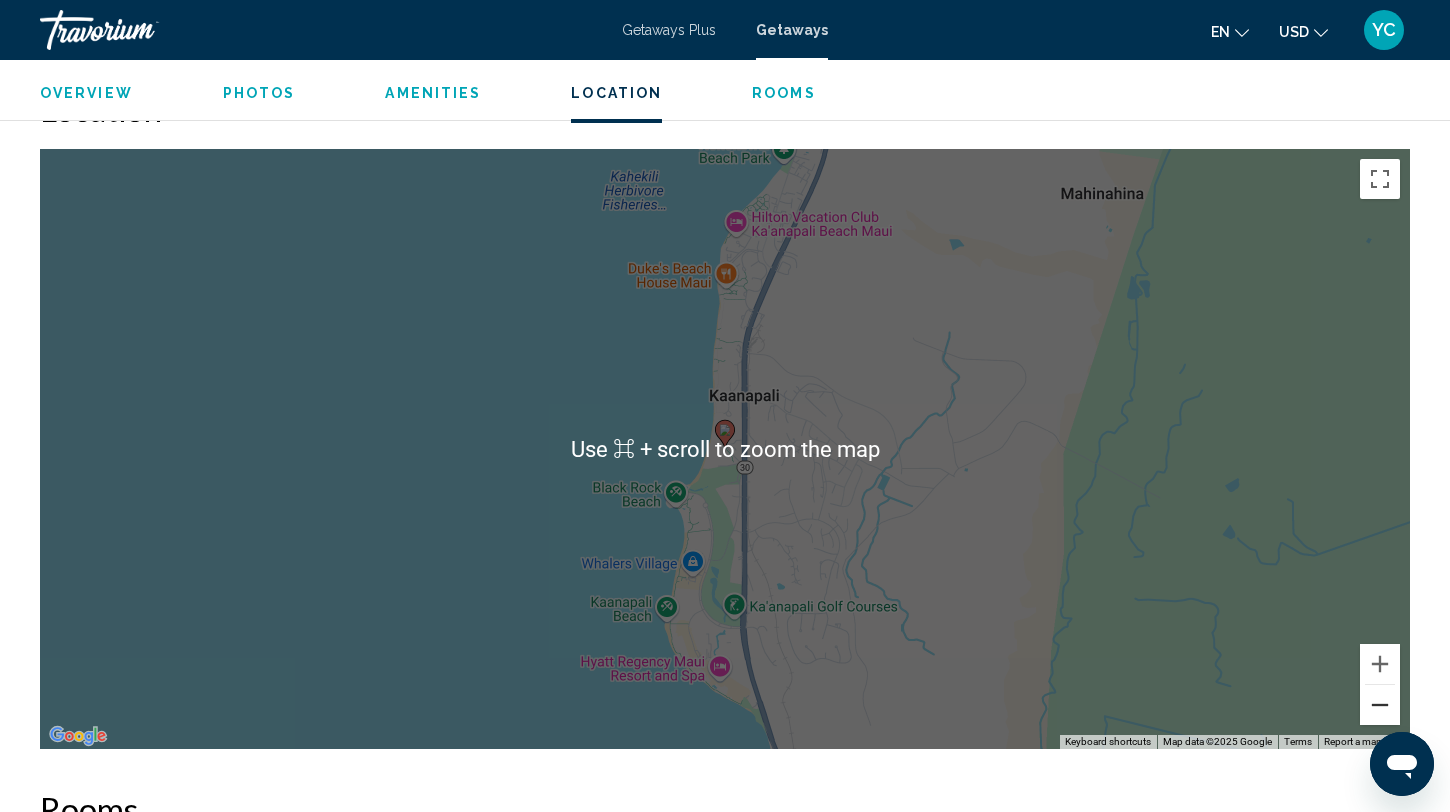 click at bounding box center [1380, 705] 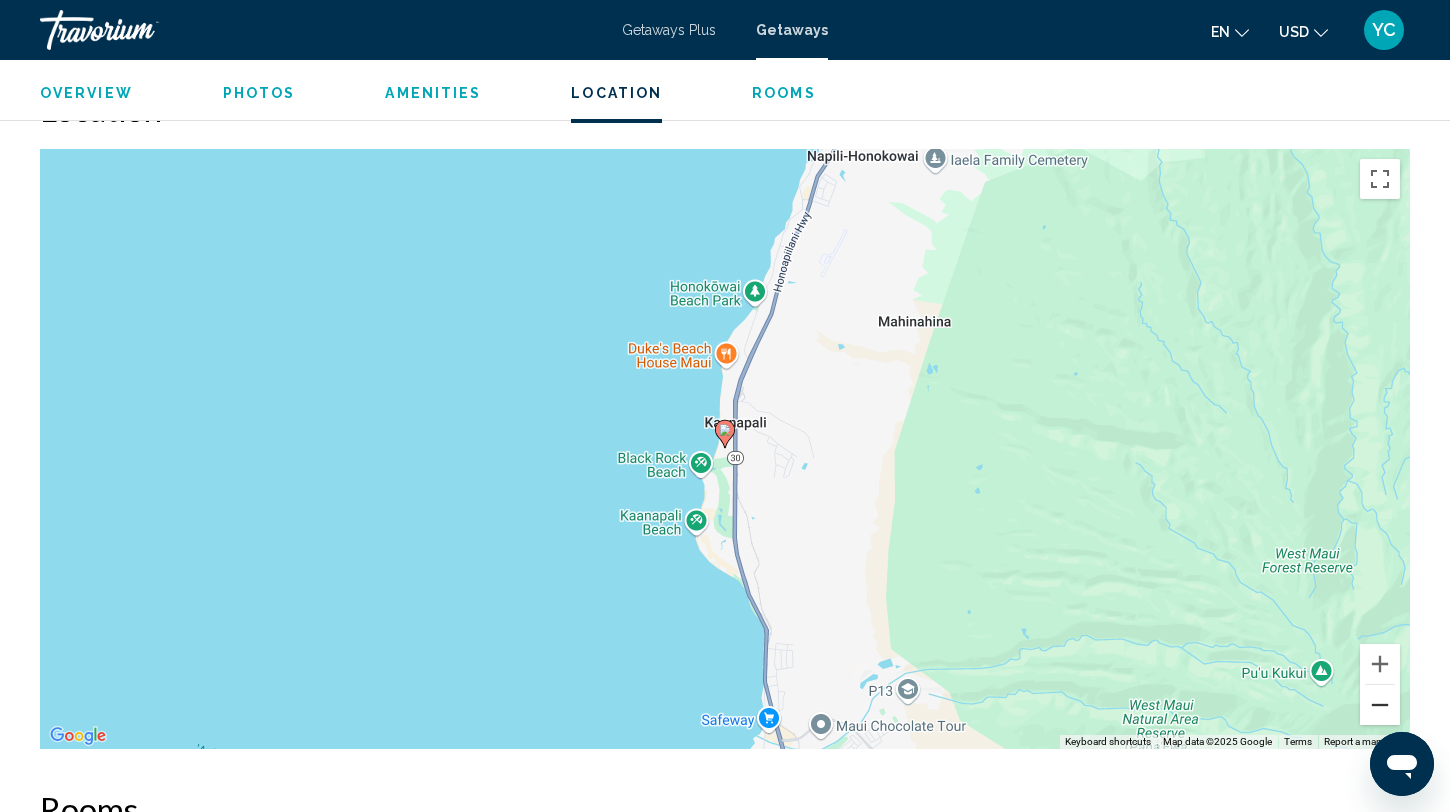 click at bounding box center [1380, 705] 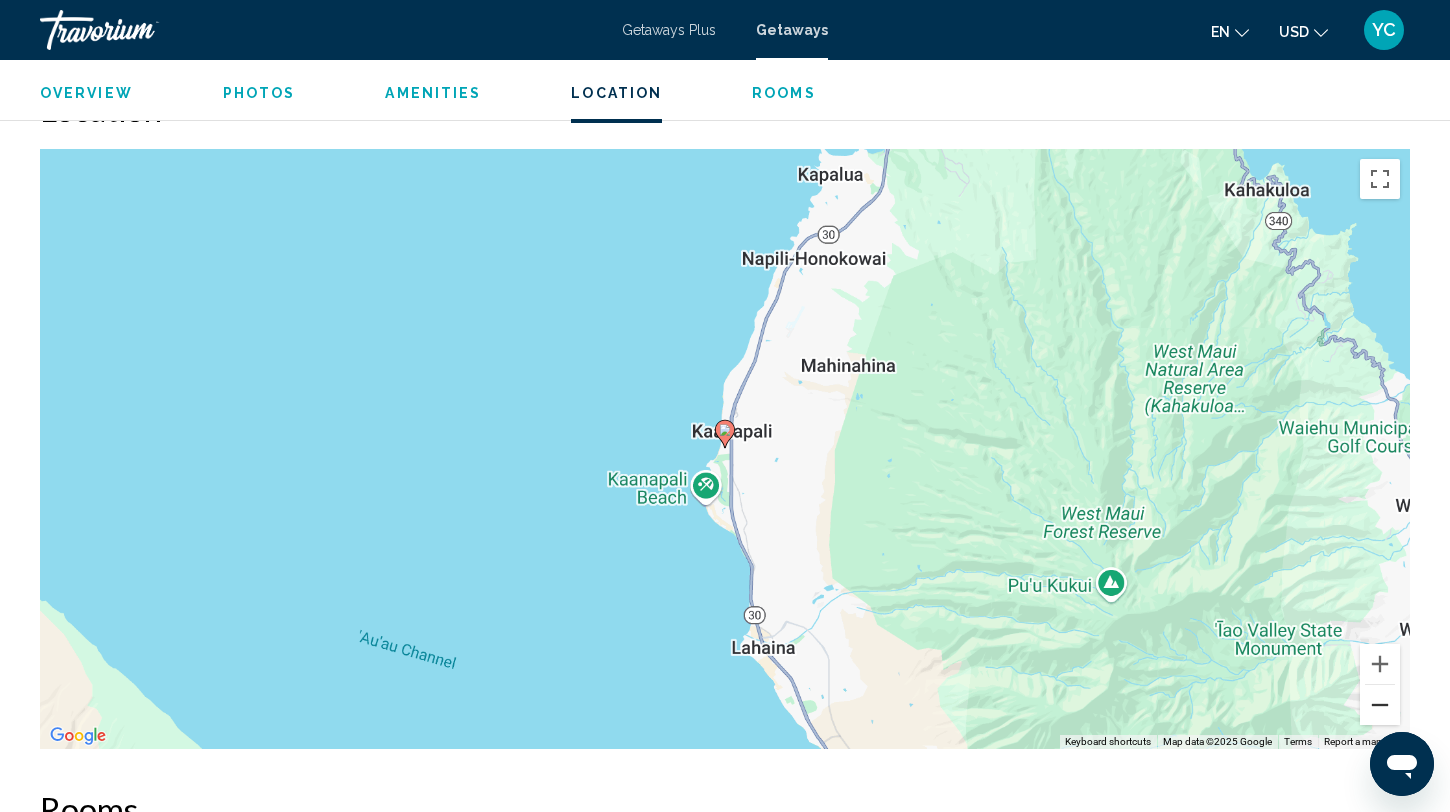 click at bounding box center (1380, 705) 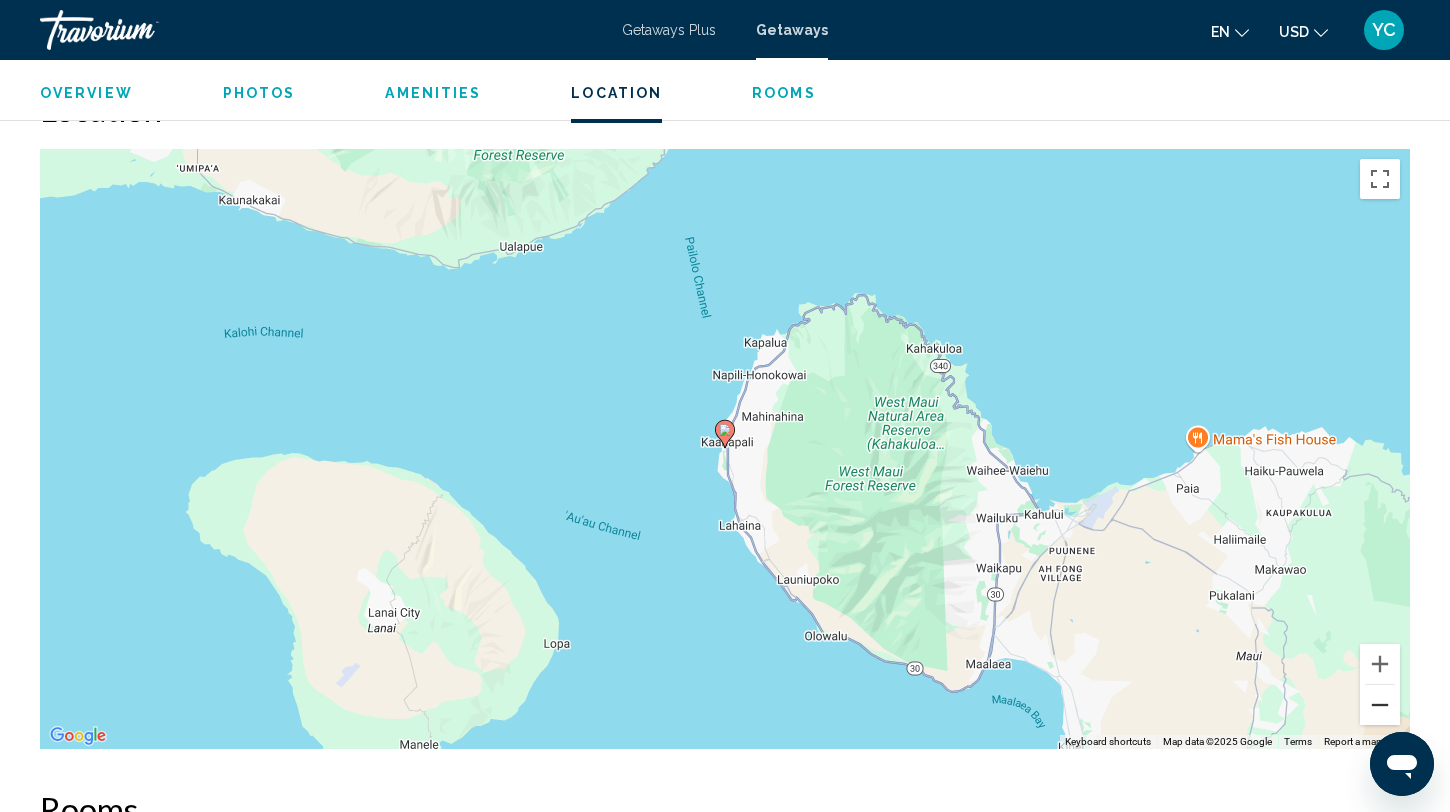 click at bounding box center [1380, 705] 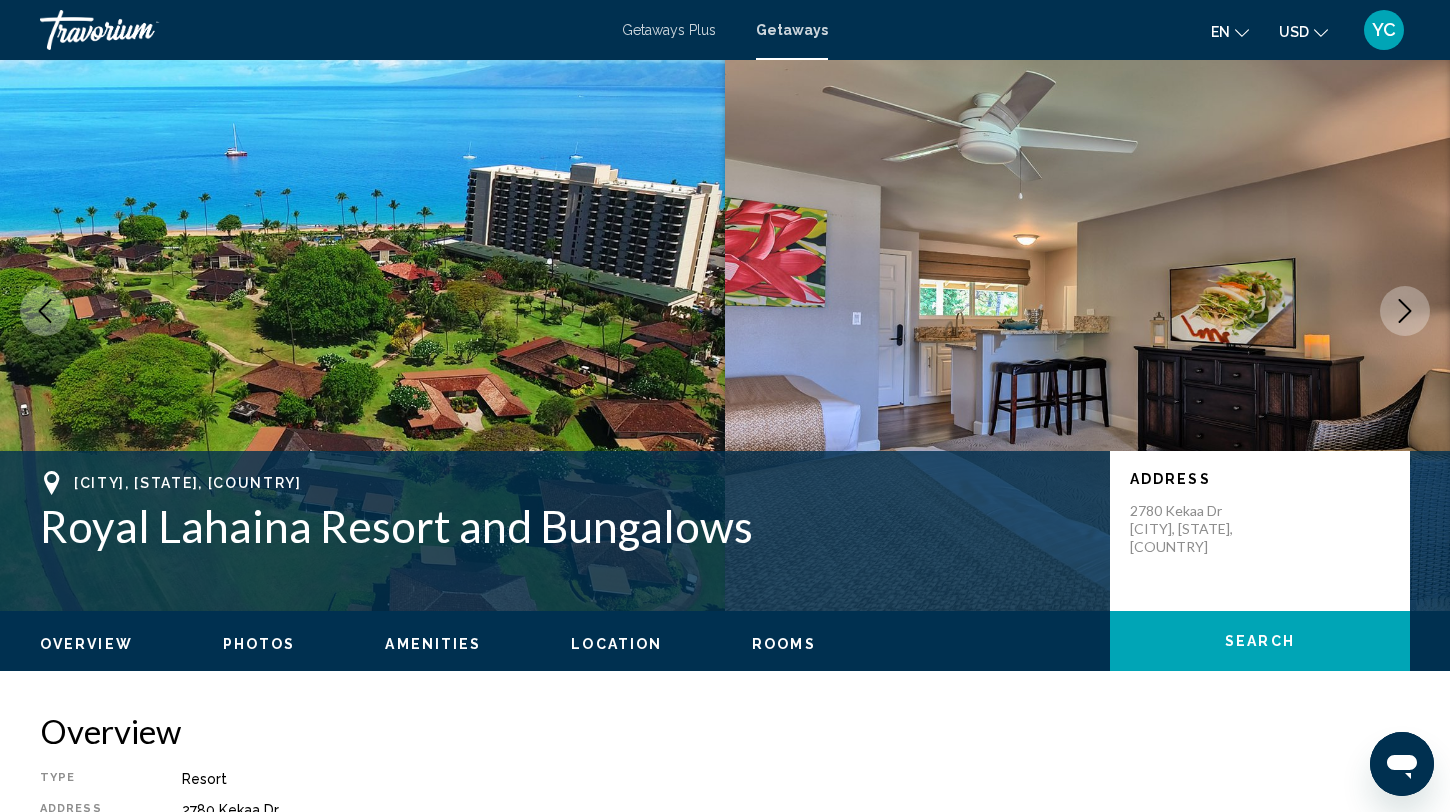 scroll, scrollTop: 39, scrollLeft: 0, axis: vertical 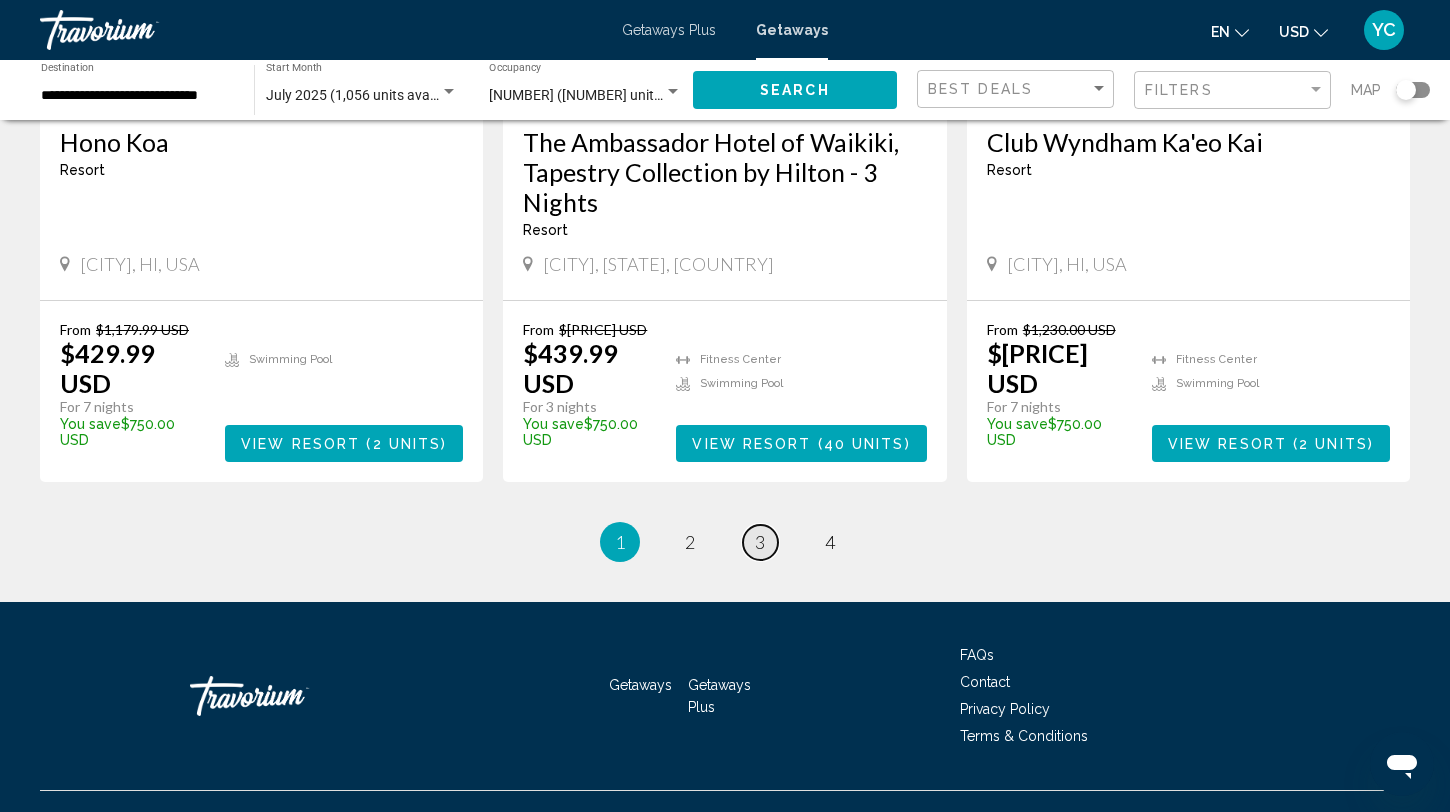 click on "3" at bounding box center (760, 542) 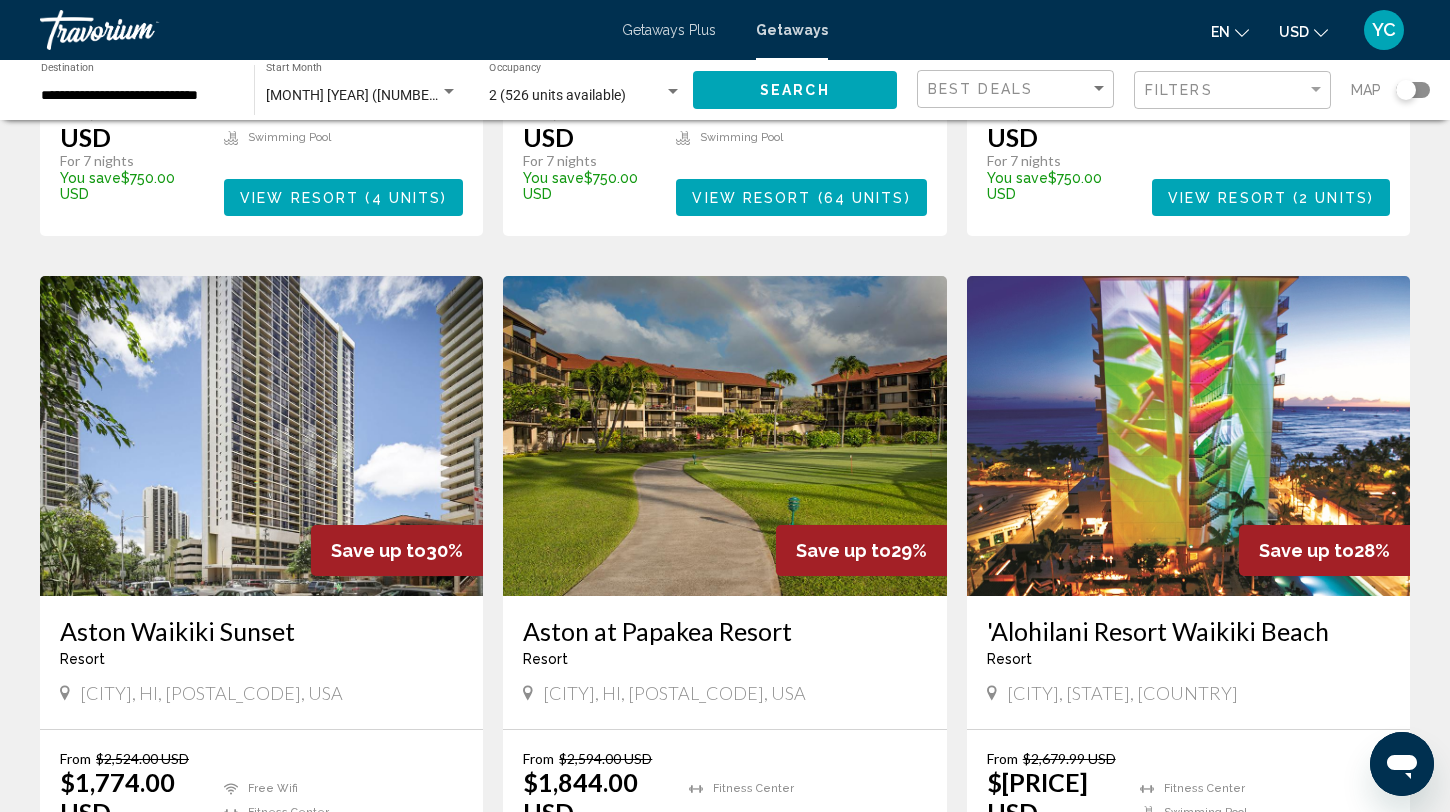 scroll, scrollTop: 2483, scrollLeft: 0, axis: vertical 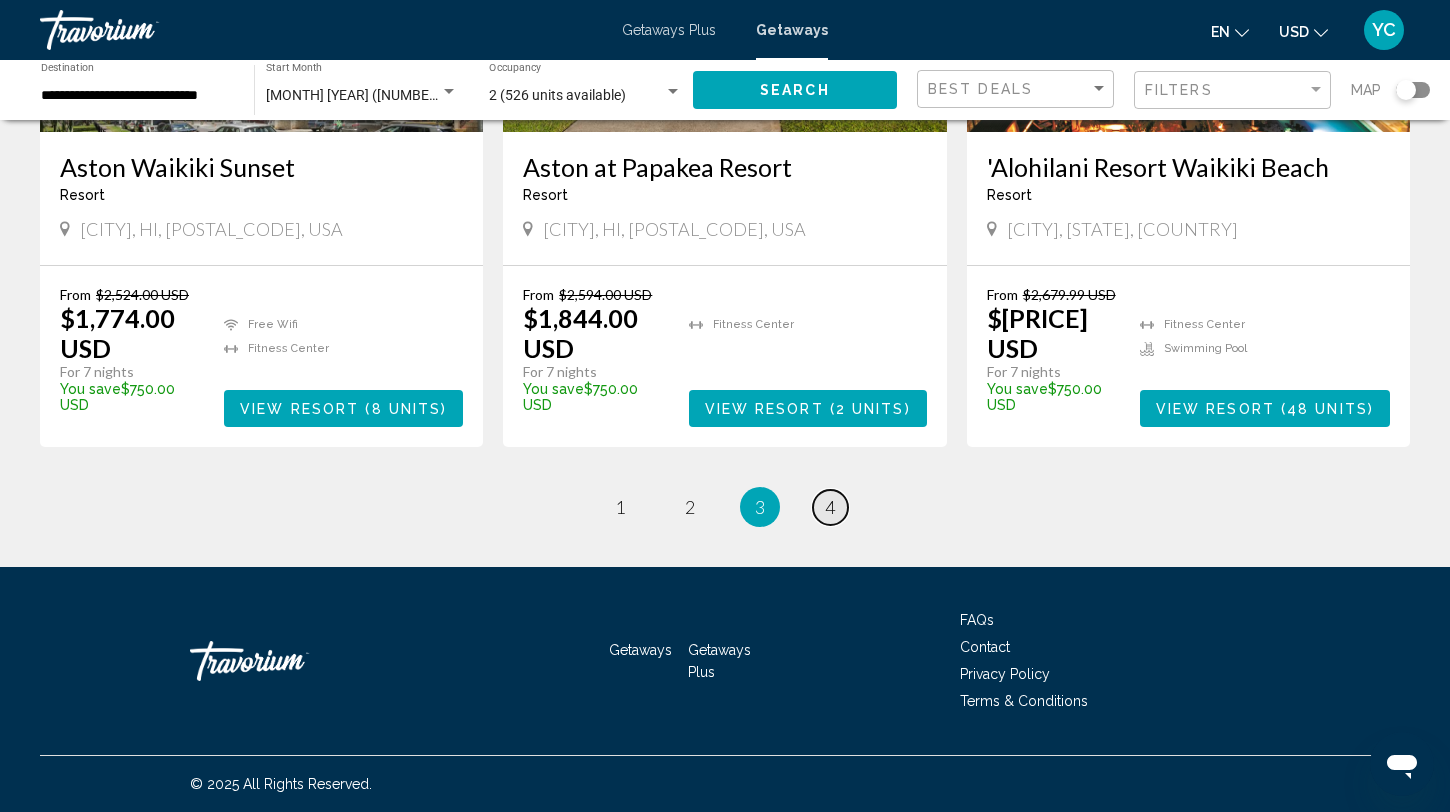 click on "4" at bounding box center [830, 507] 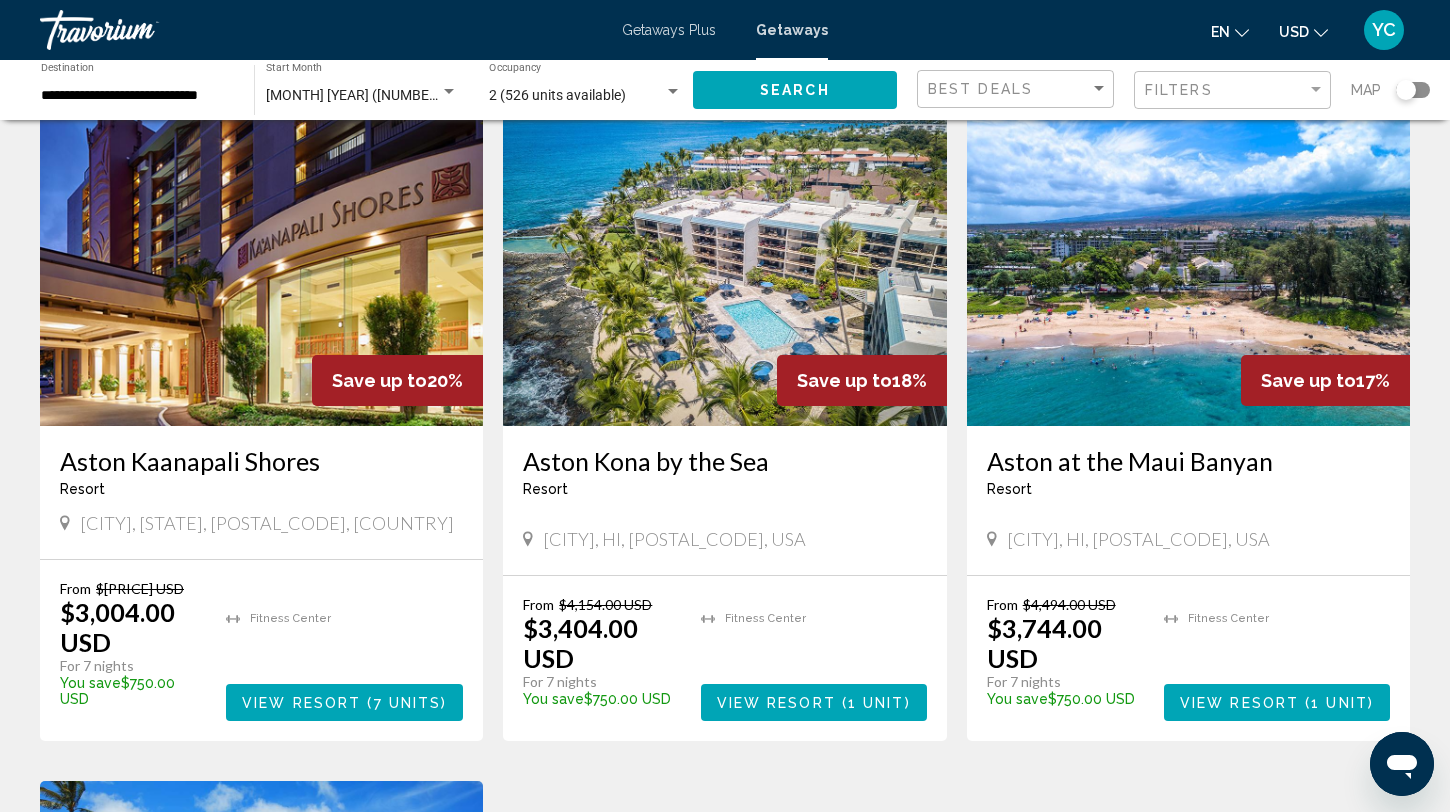 scroll, scrollTop: 720, scrollLeft: 0, axis: vertical 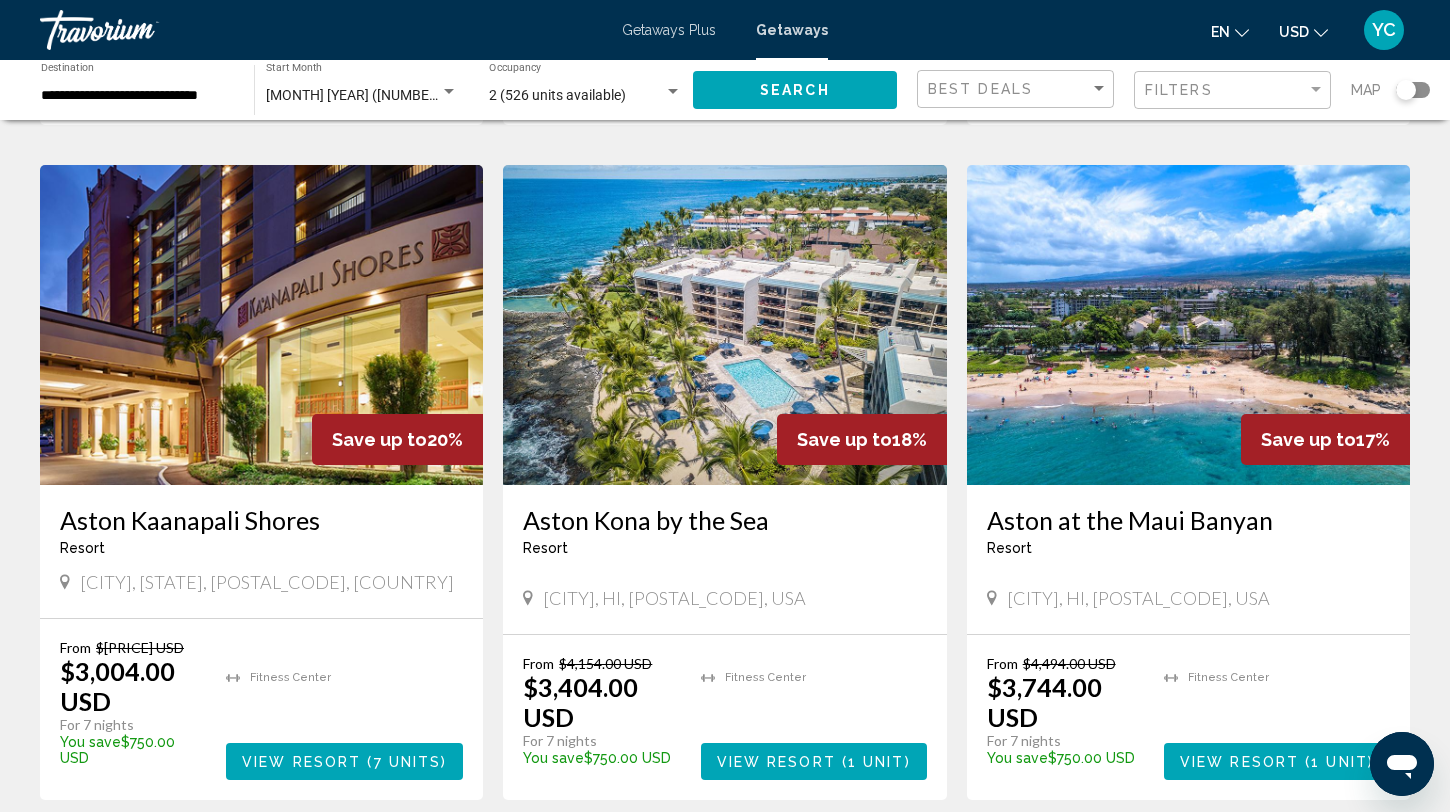 click at bounding box center [1188, 325] 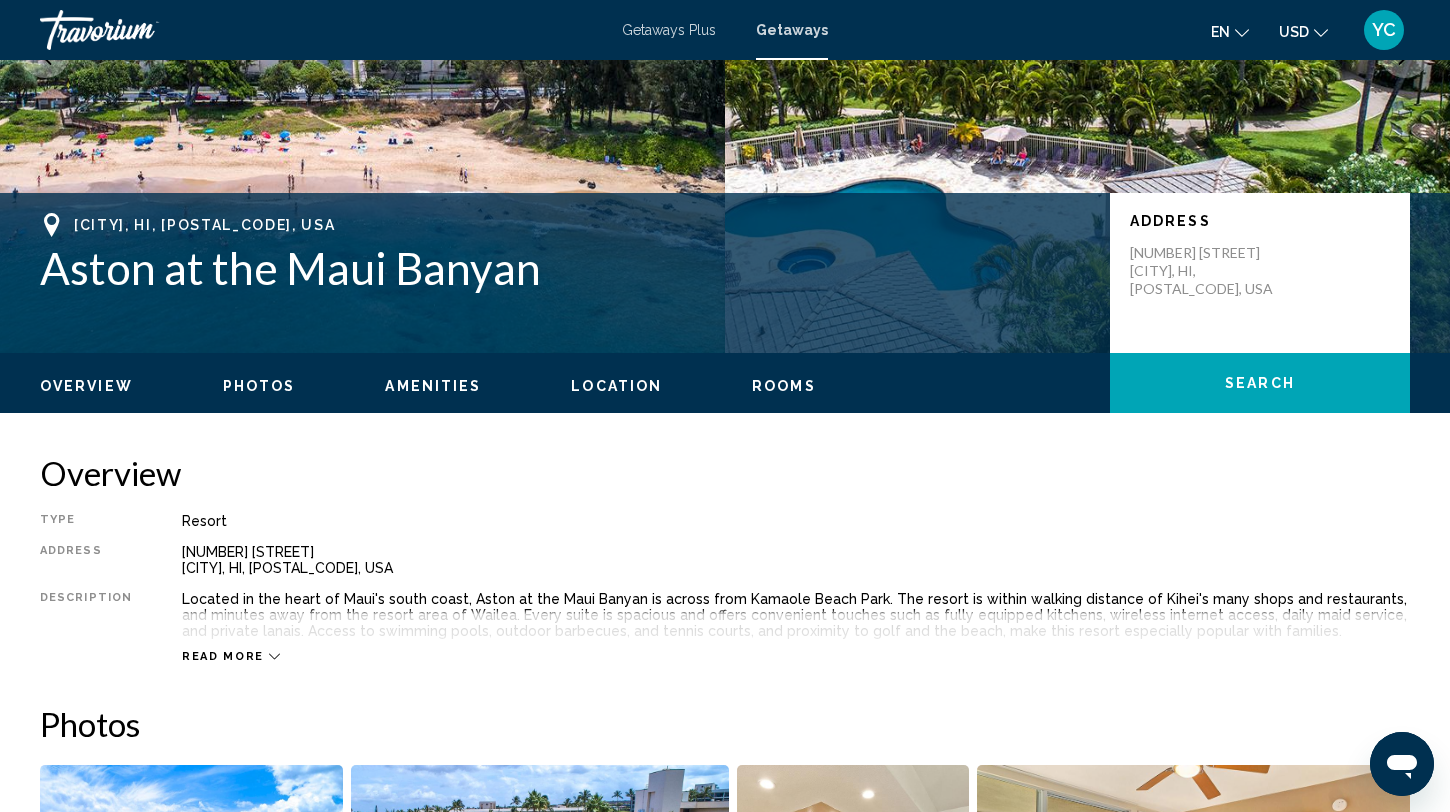 scroll, scrollTop: 589, scrollLeft: 0, axis: vertical 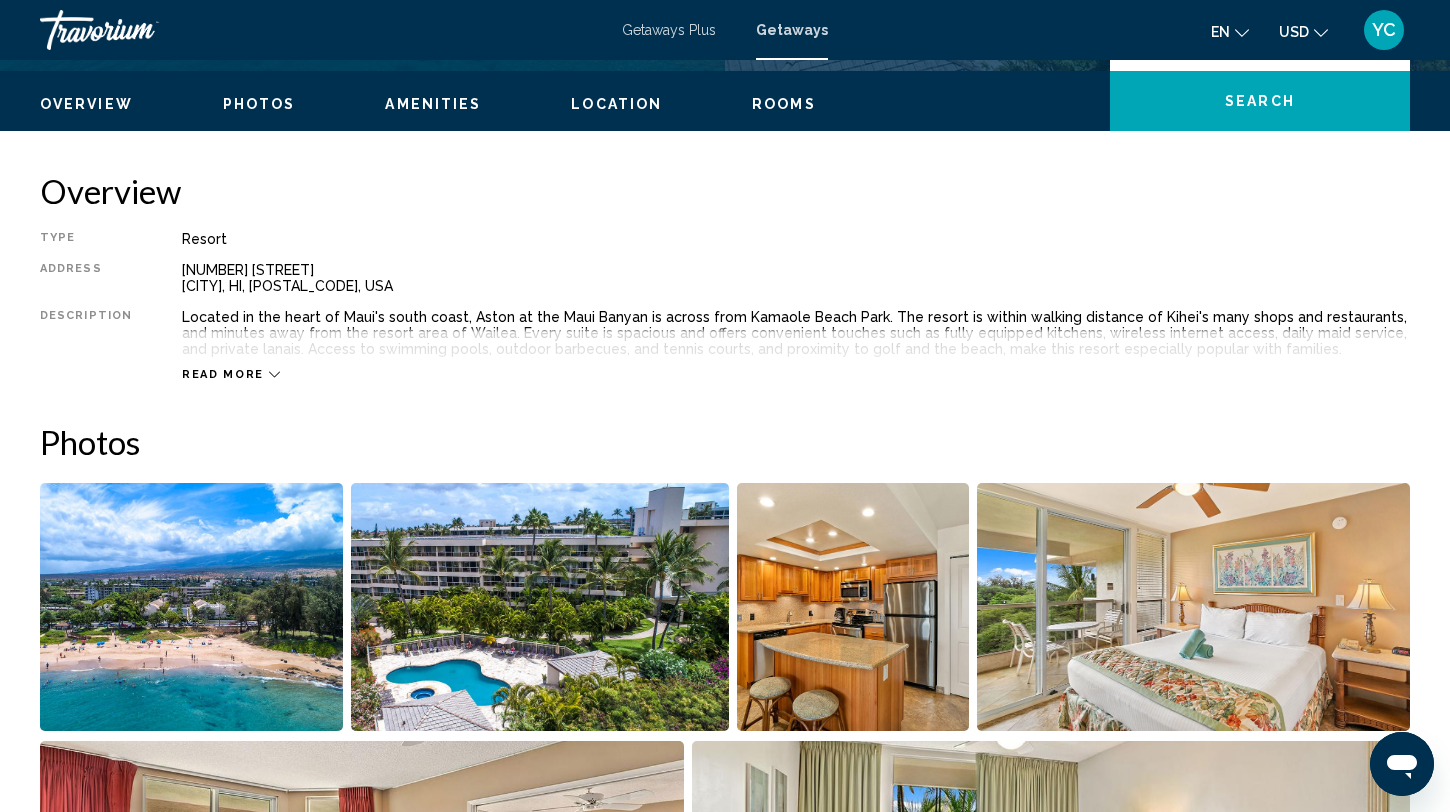 click at bounding box center [191, 607] 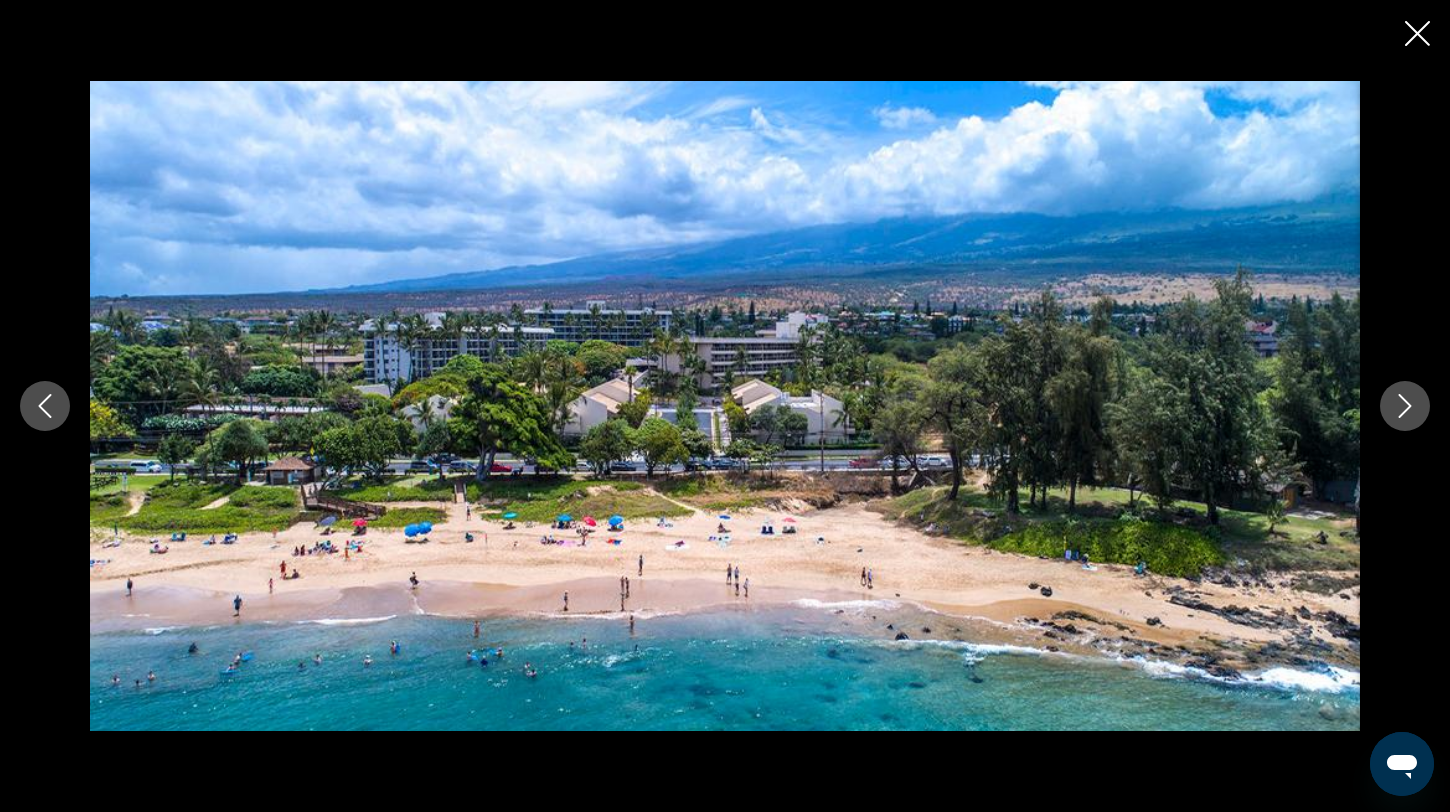 click 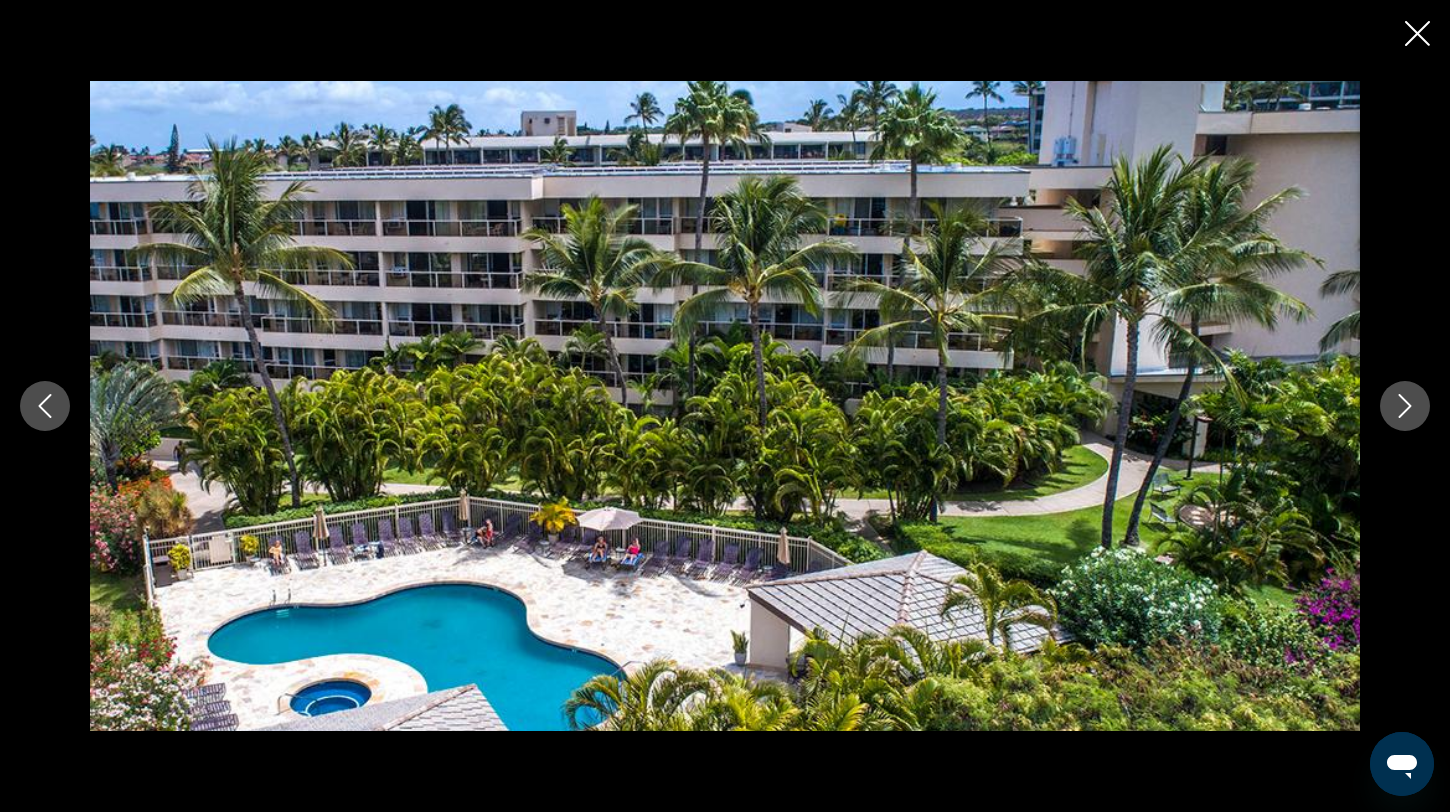 click 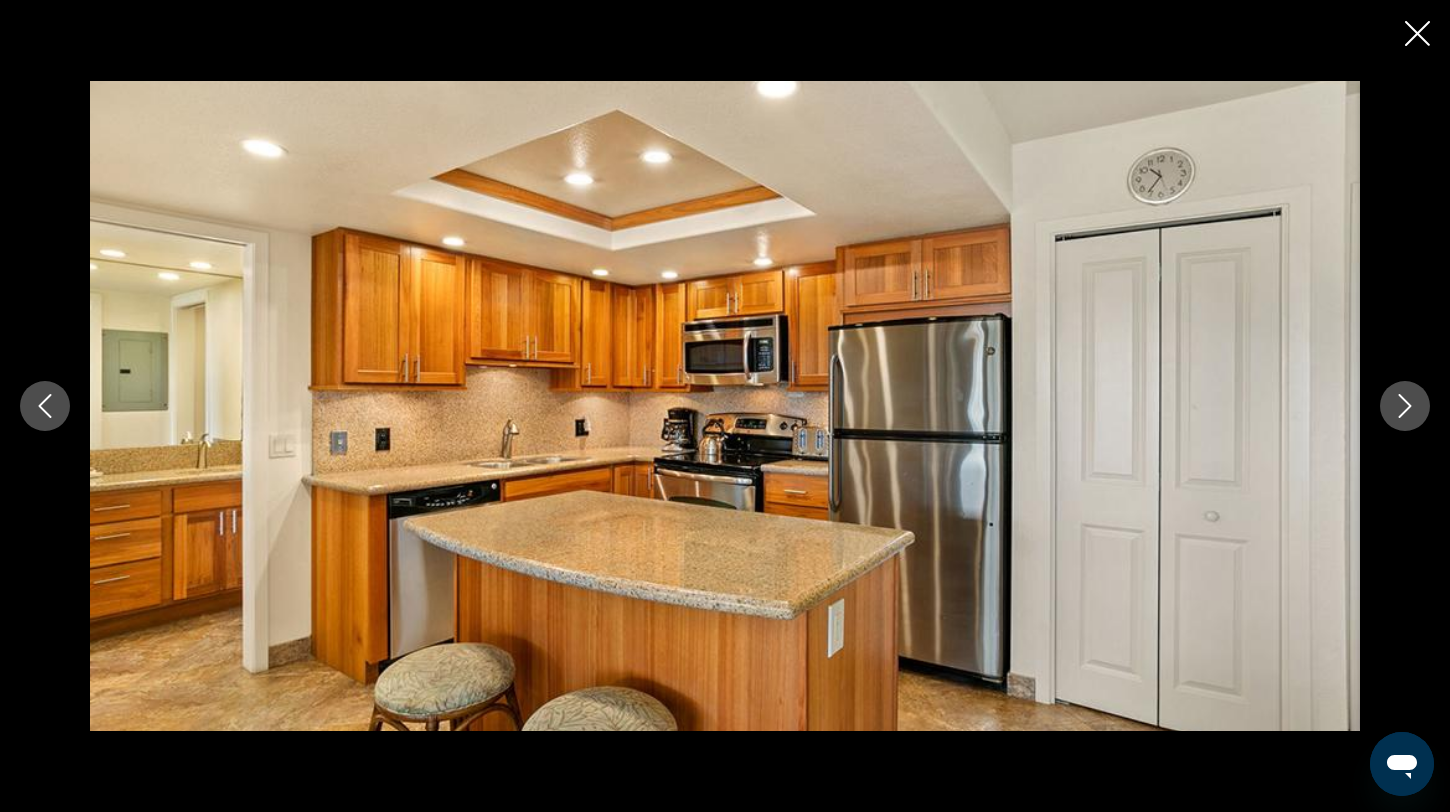 click 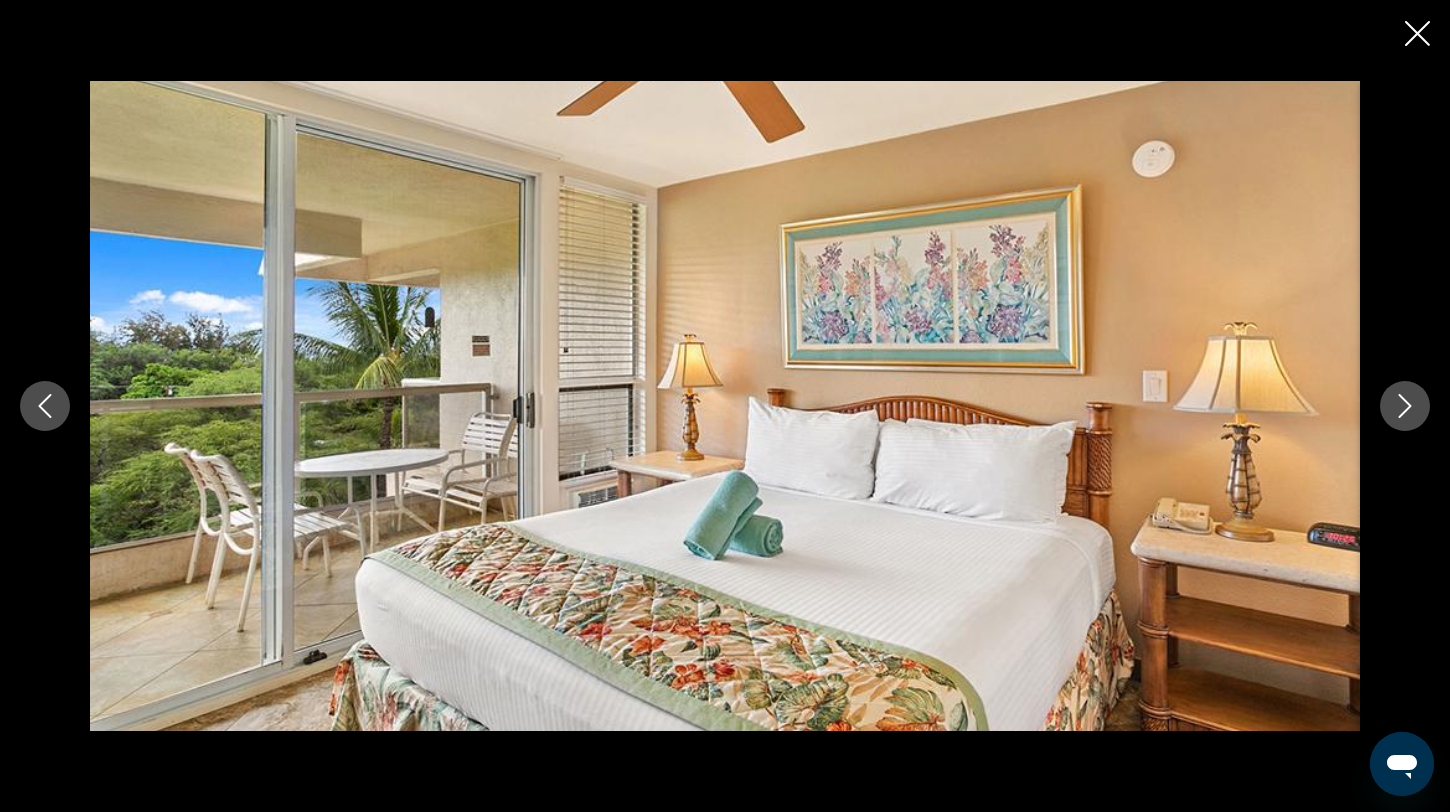 click 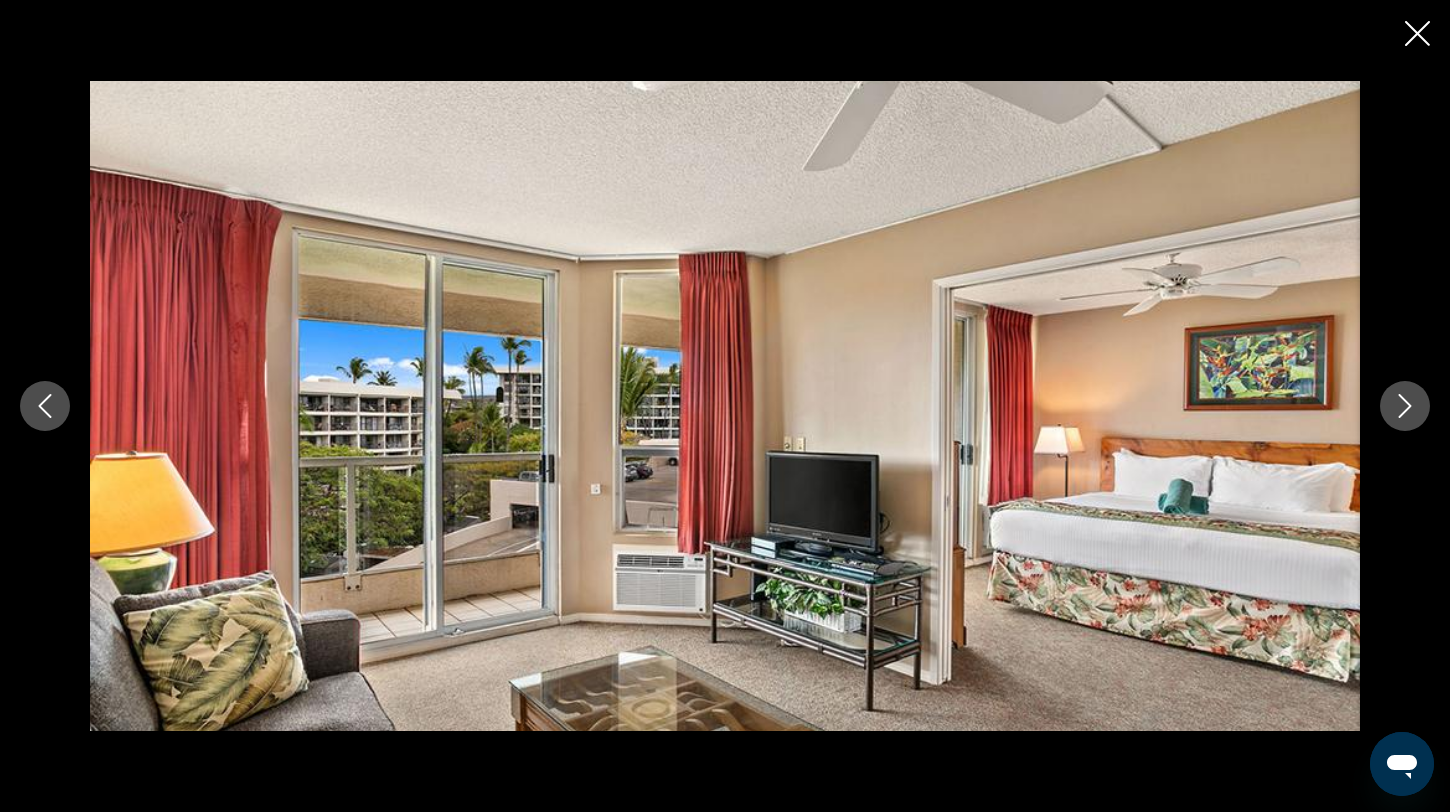 click 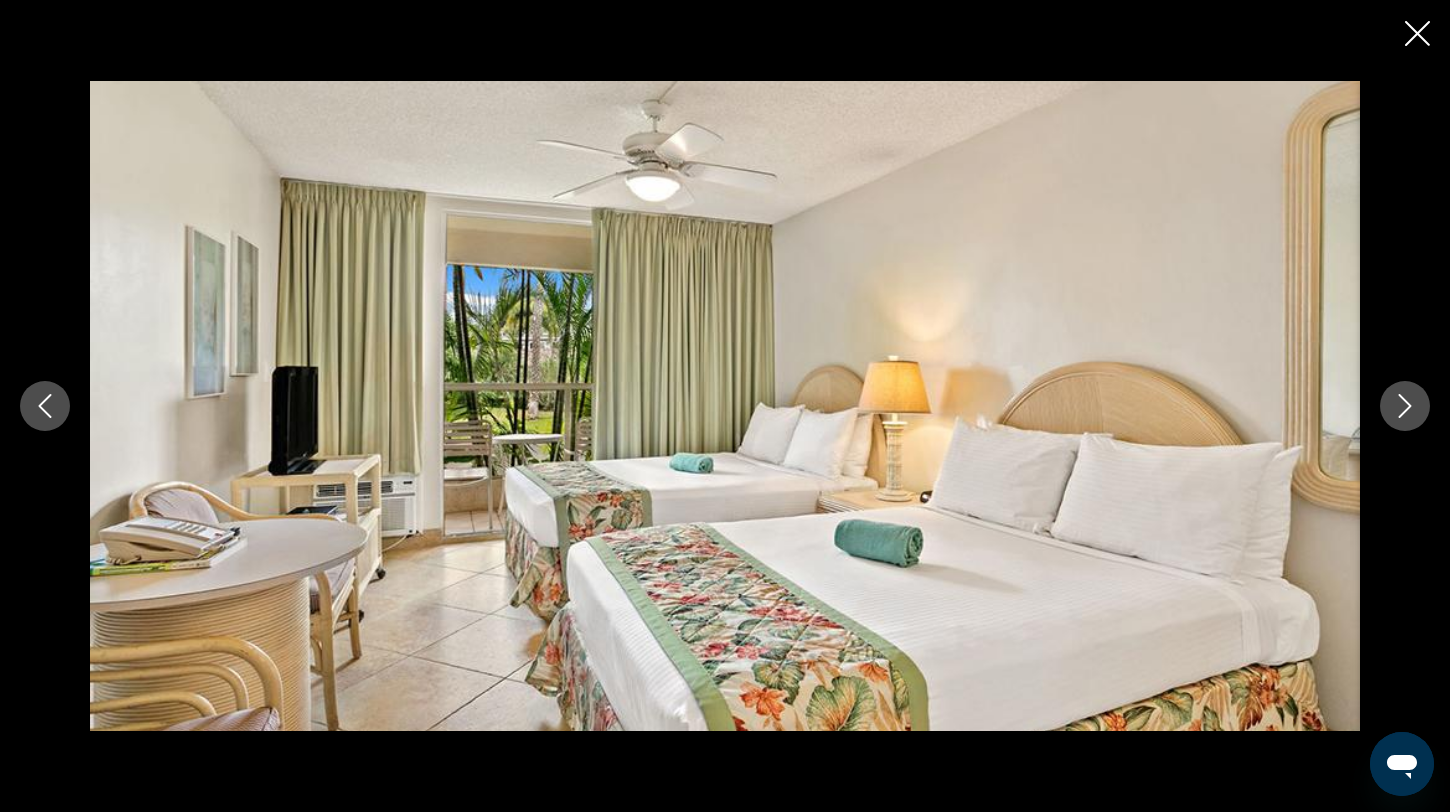 click 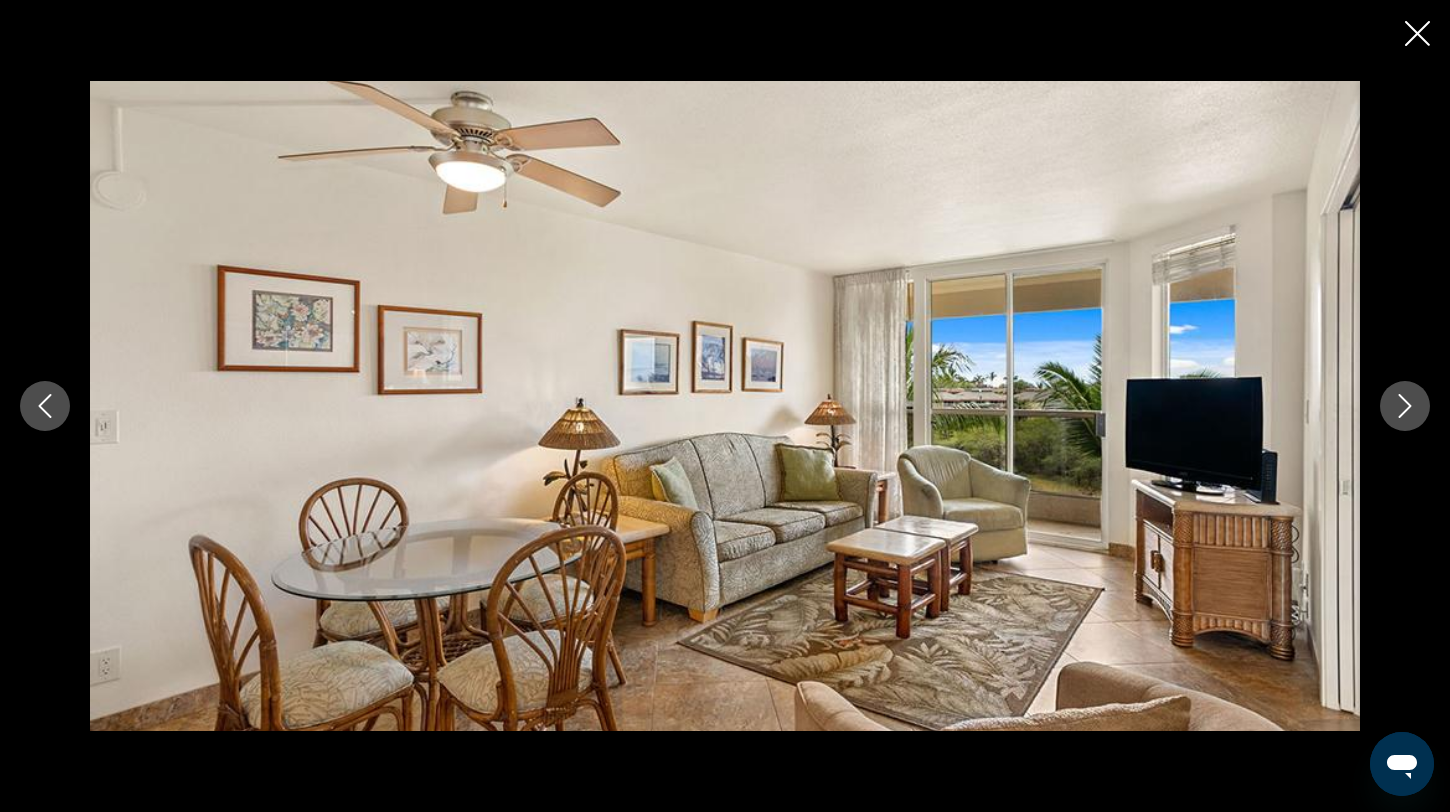 click 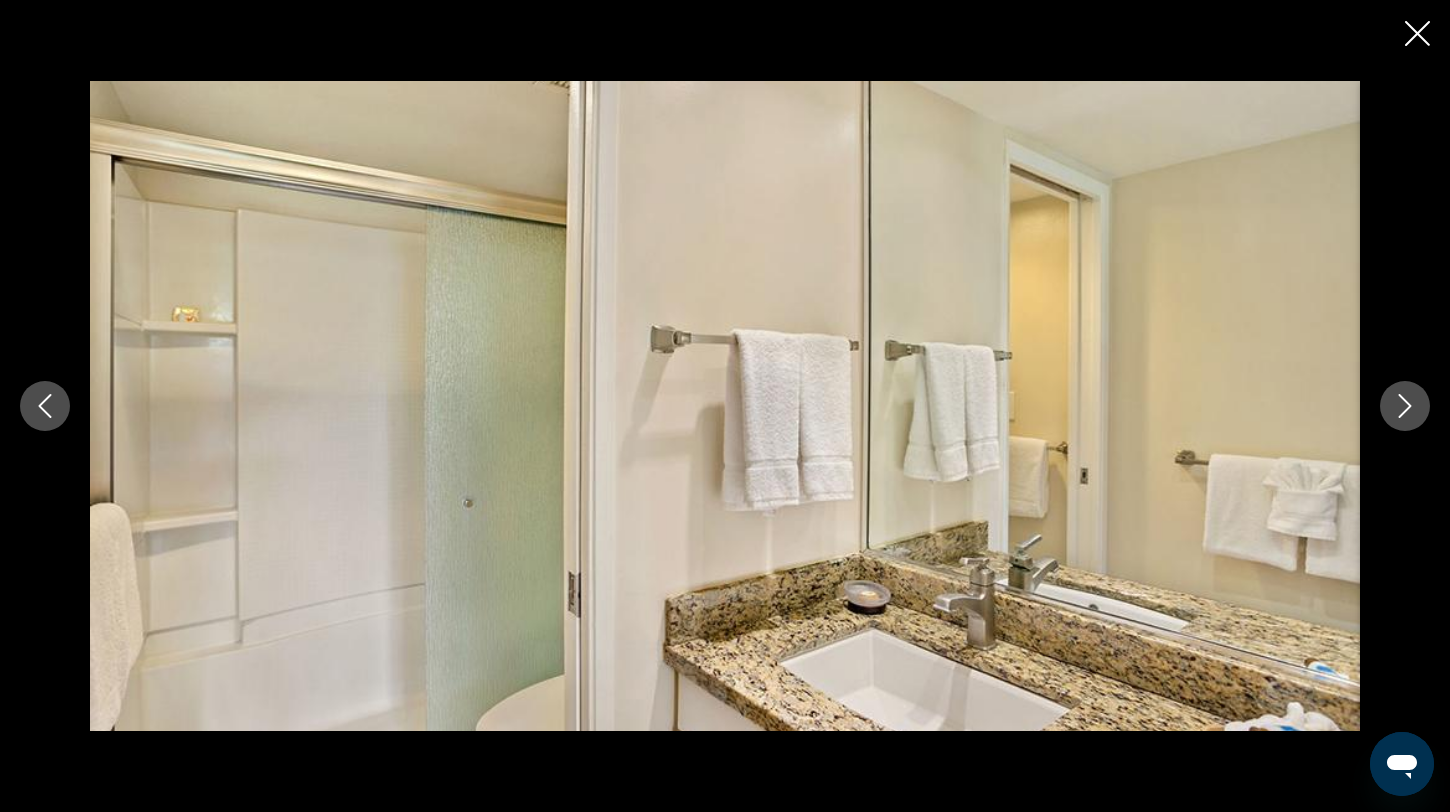 click 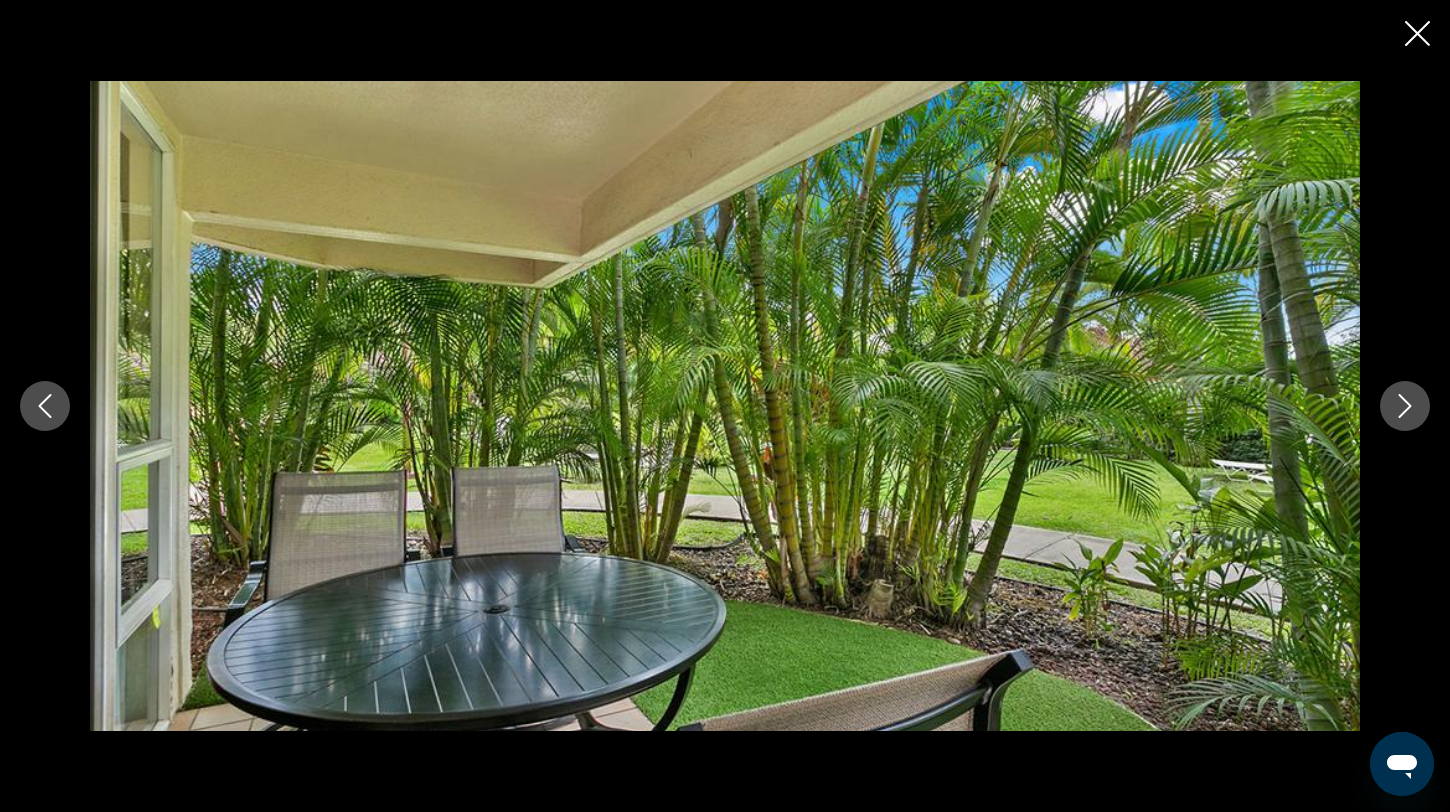 click 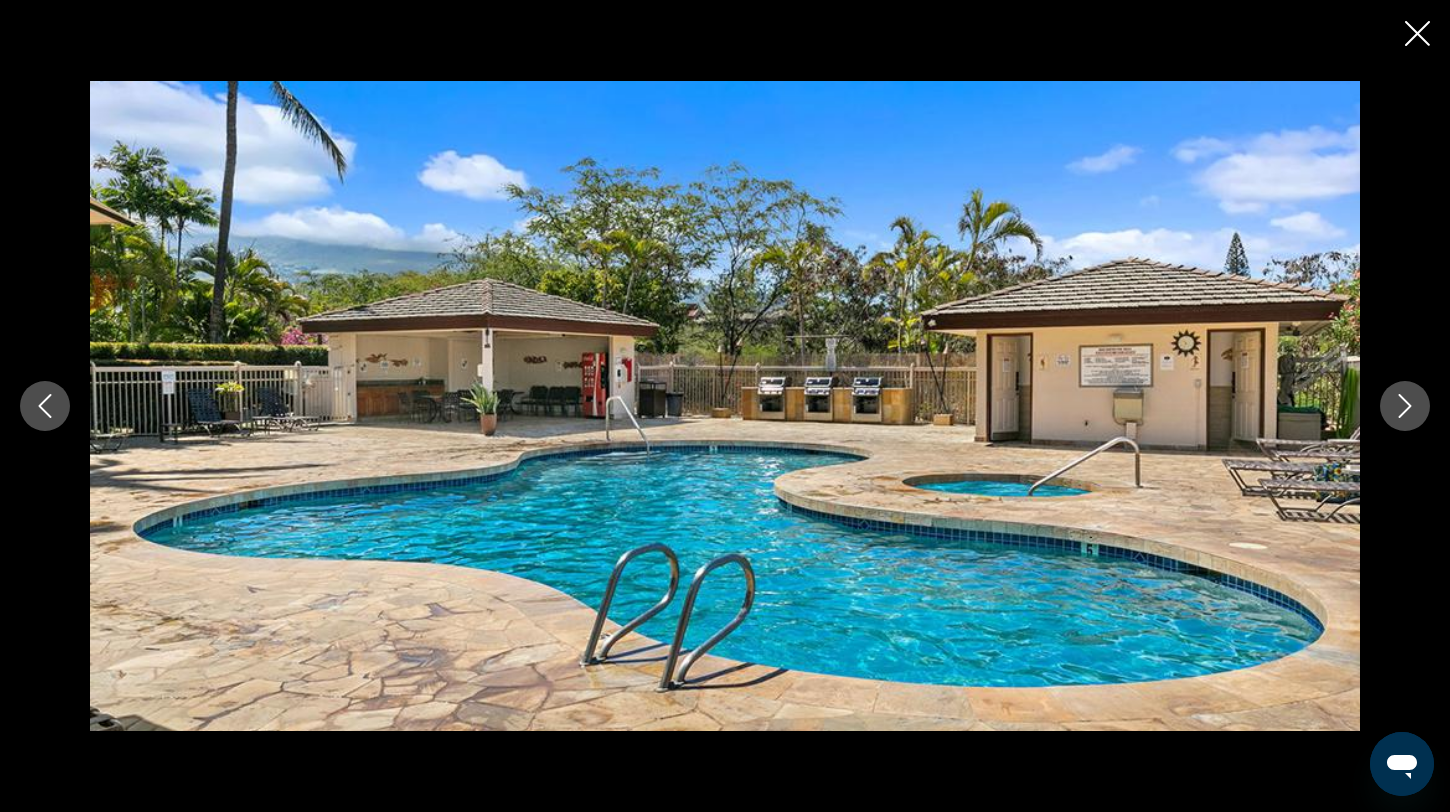 click 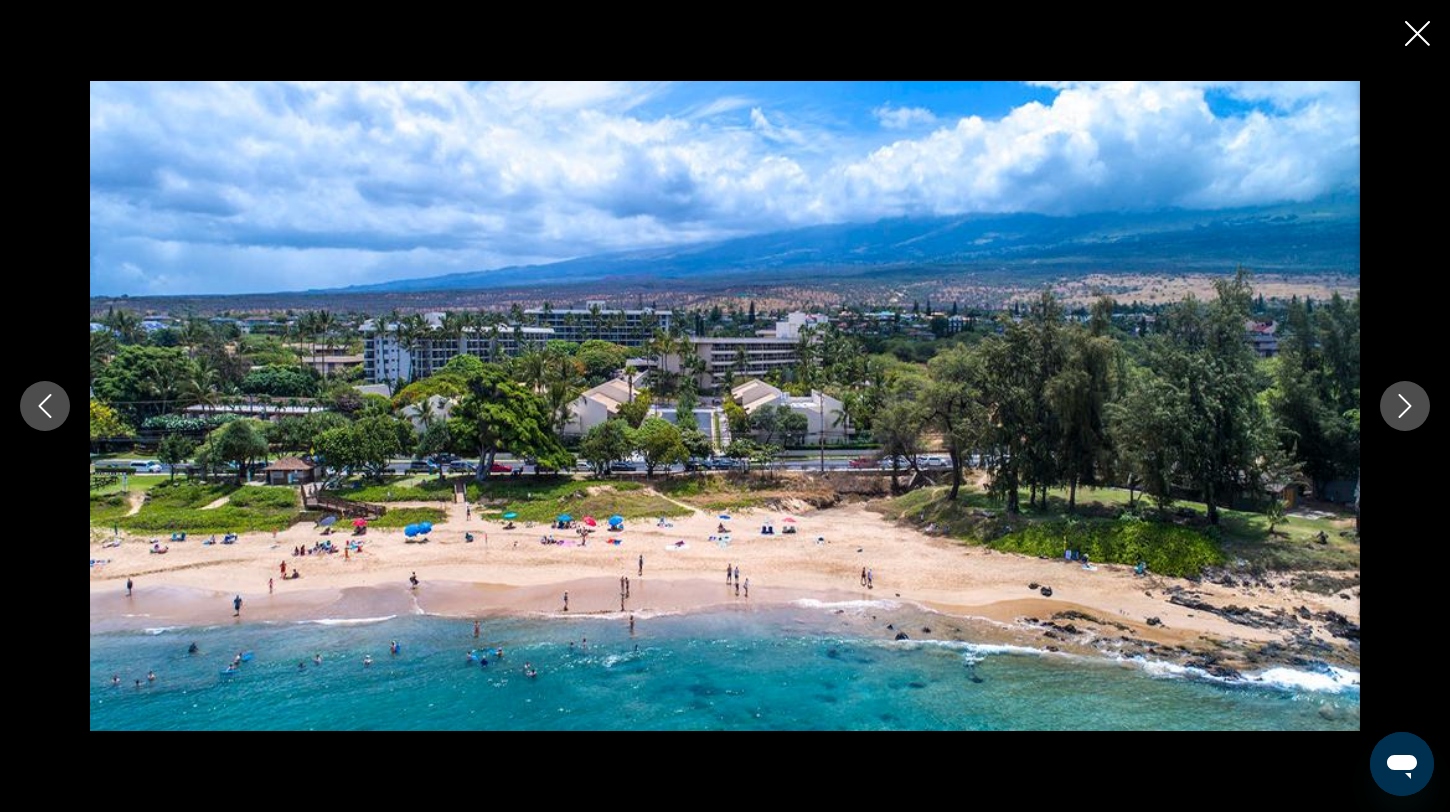 click 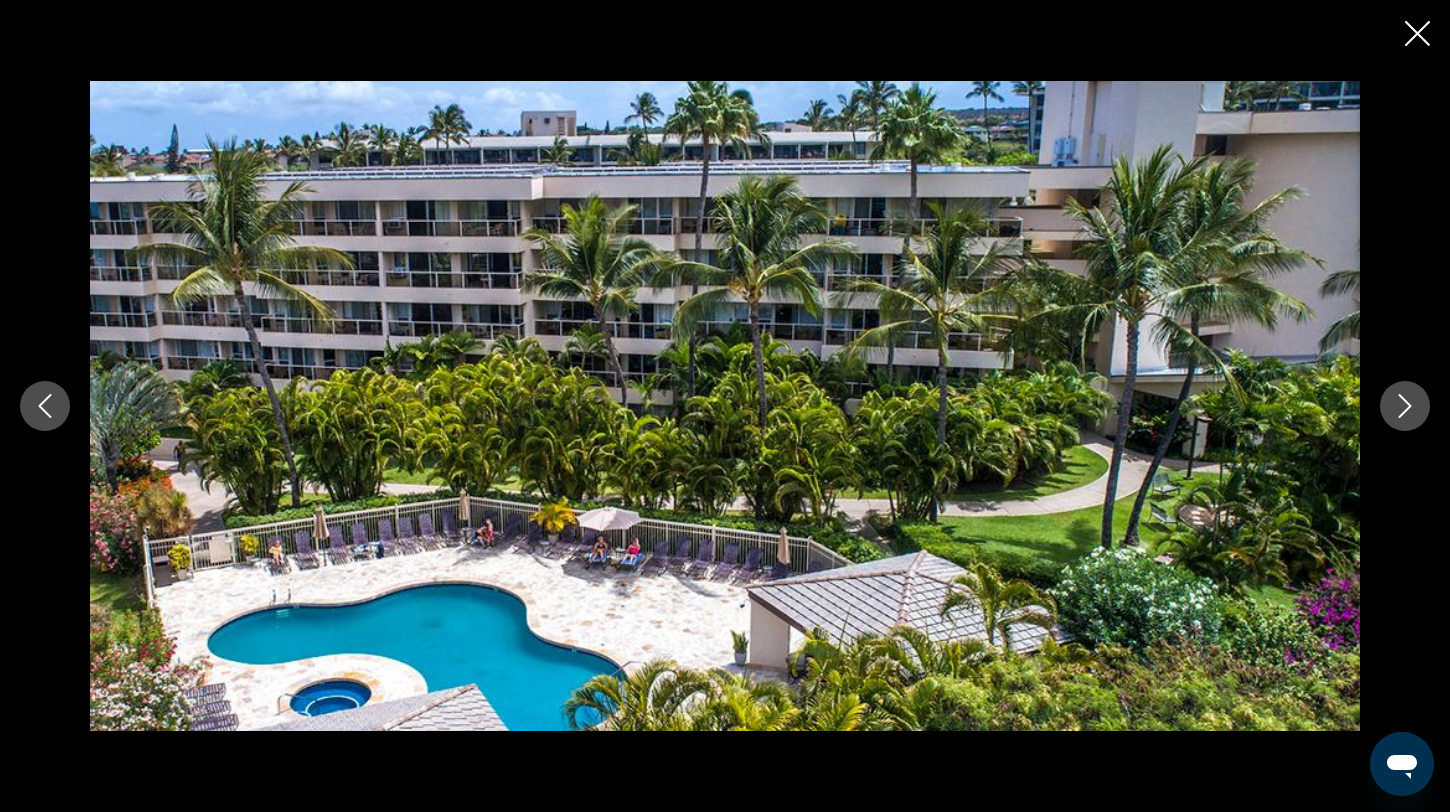 click 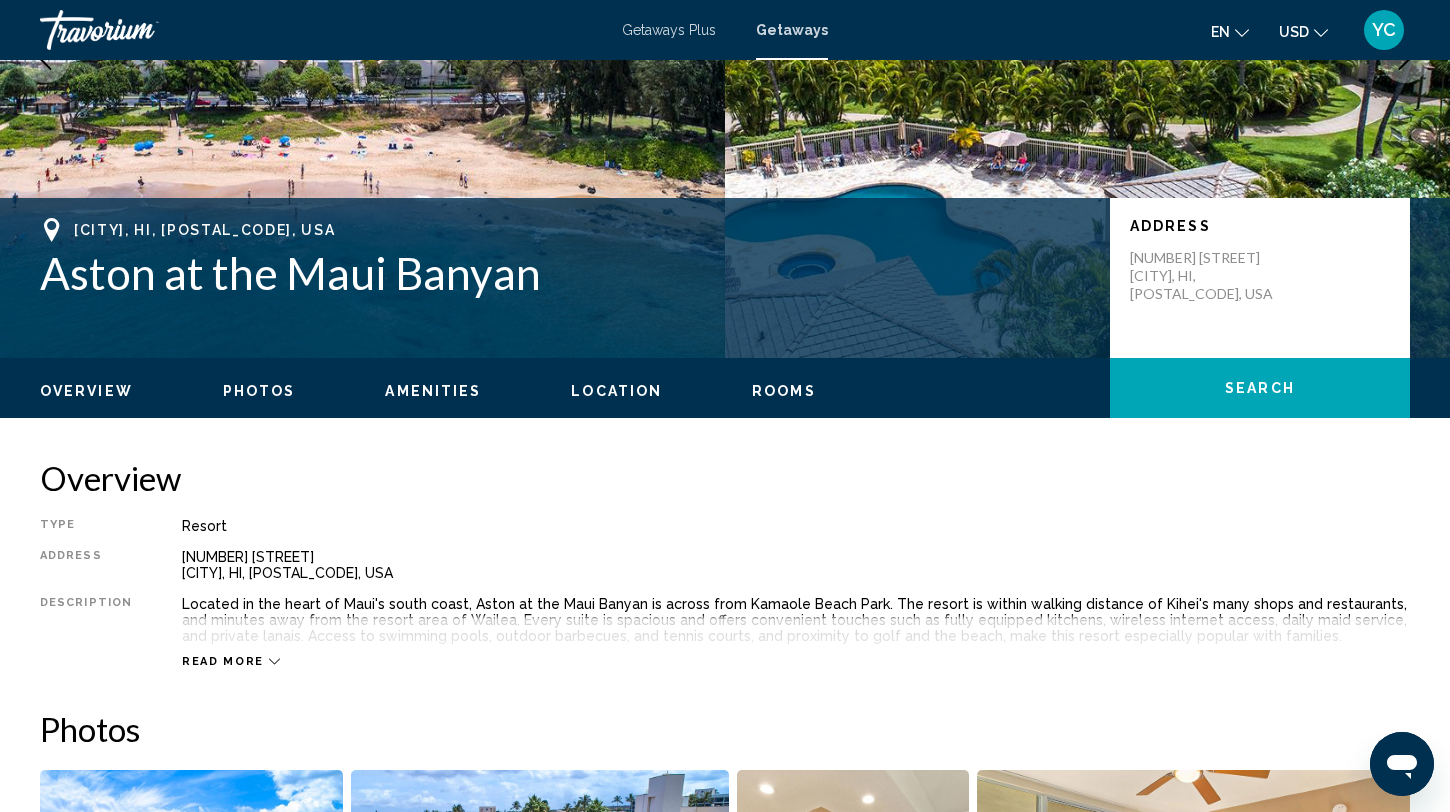 scroll, scrollTop: 0, scrollLeft: 0, axis: both 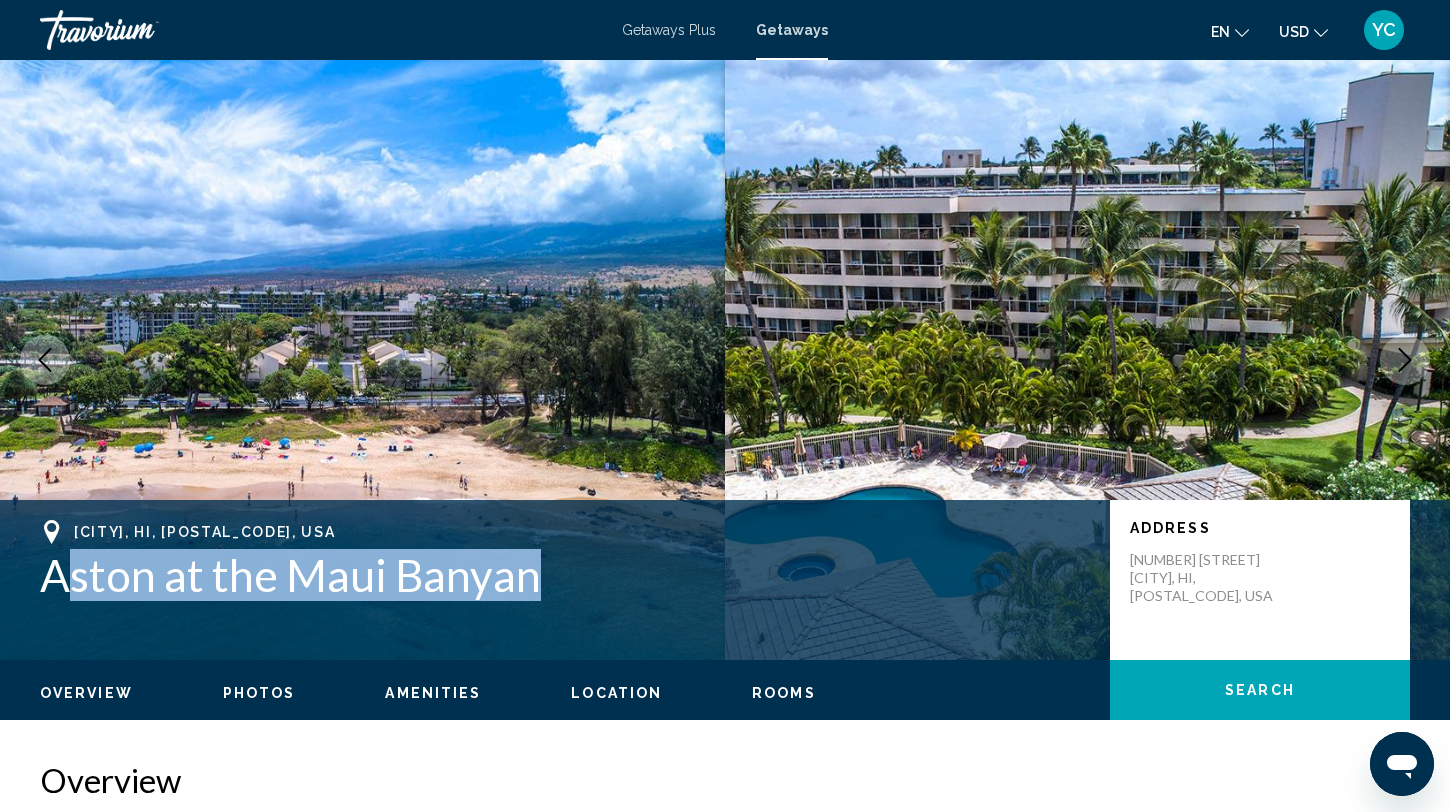 drag, startPoint x: 535, startPoint y: 578, endPoint x: 57, endPoint y: 590, distance: 478.1506 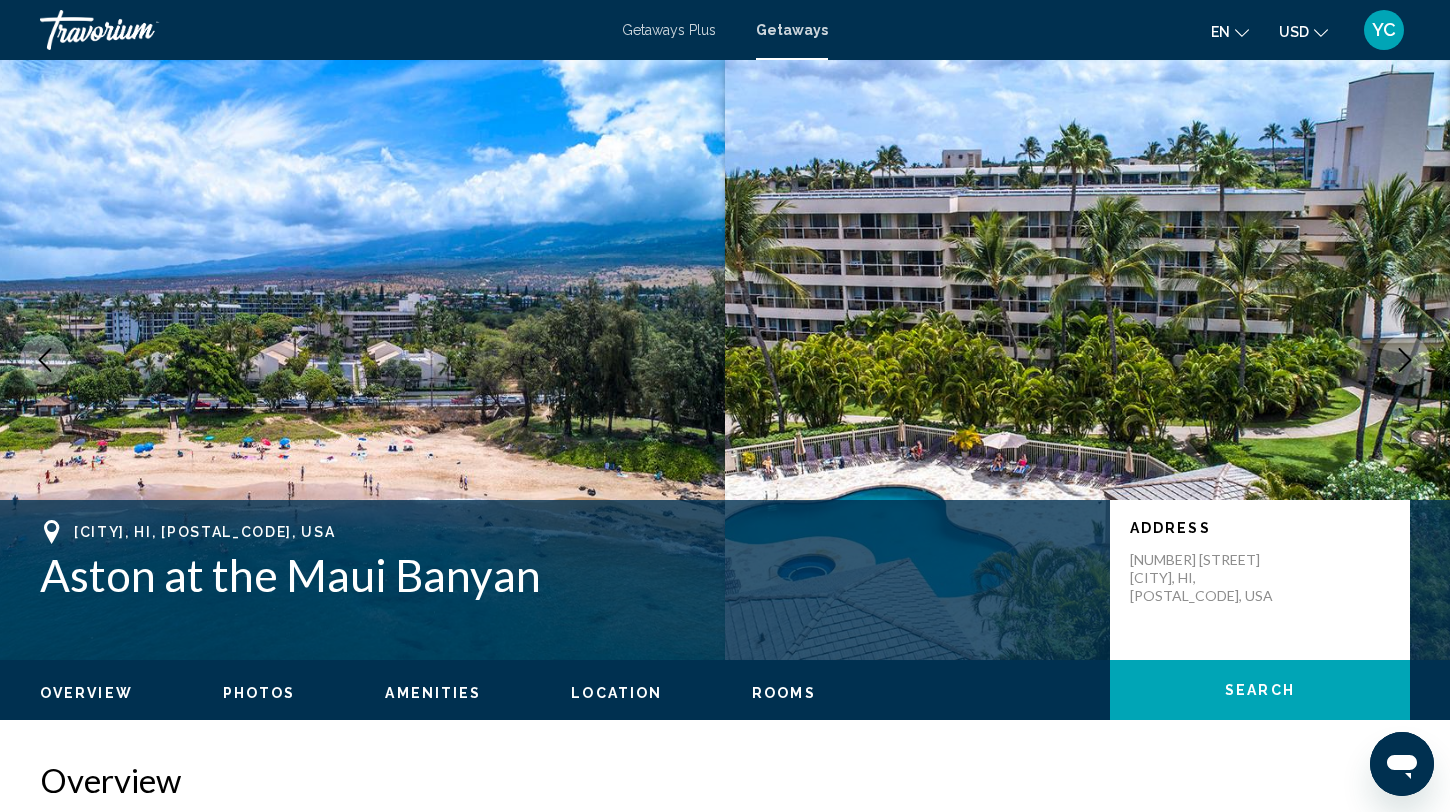 click on "Kihei, HI, 967538697, USA Aston at the Maui Banyan Address 2575 South Kihei Road Kihei, HI, 967538697, USA" at bounding box center (725, 580) 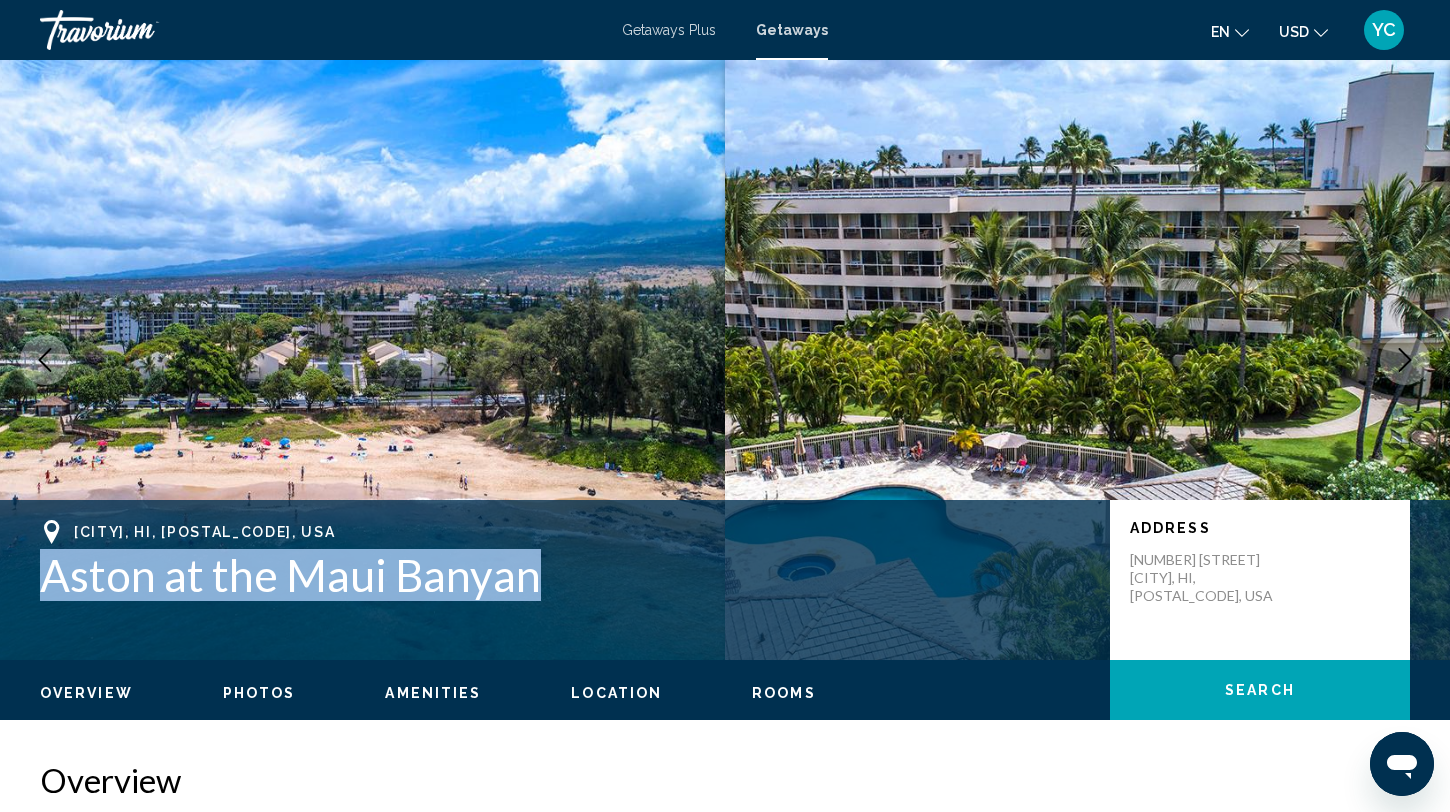 drag, startPoint x: 543, startPoint y: 571, endPoint x: 44, endPoint y: 577, distance: 499.03607 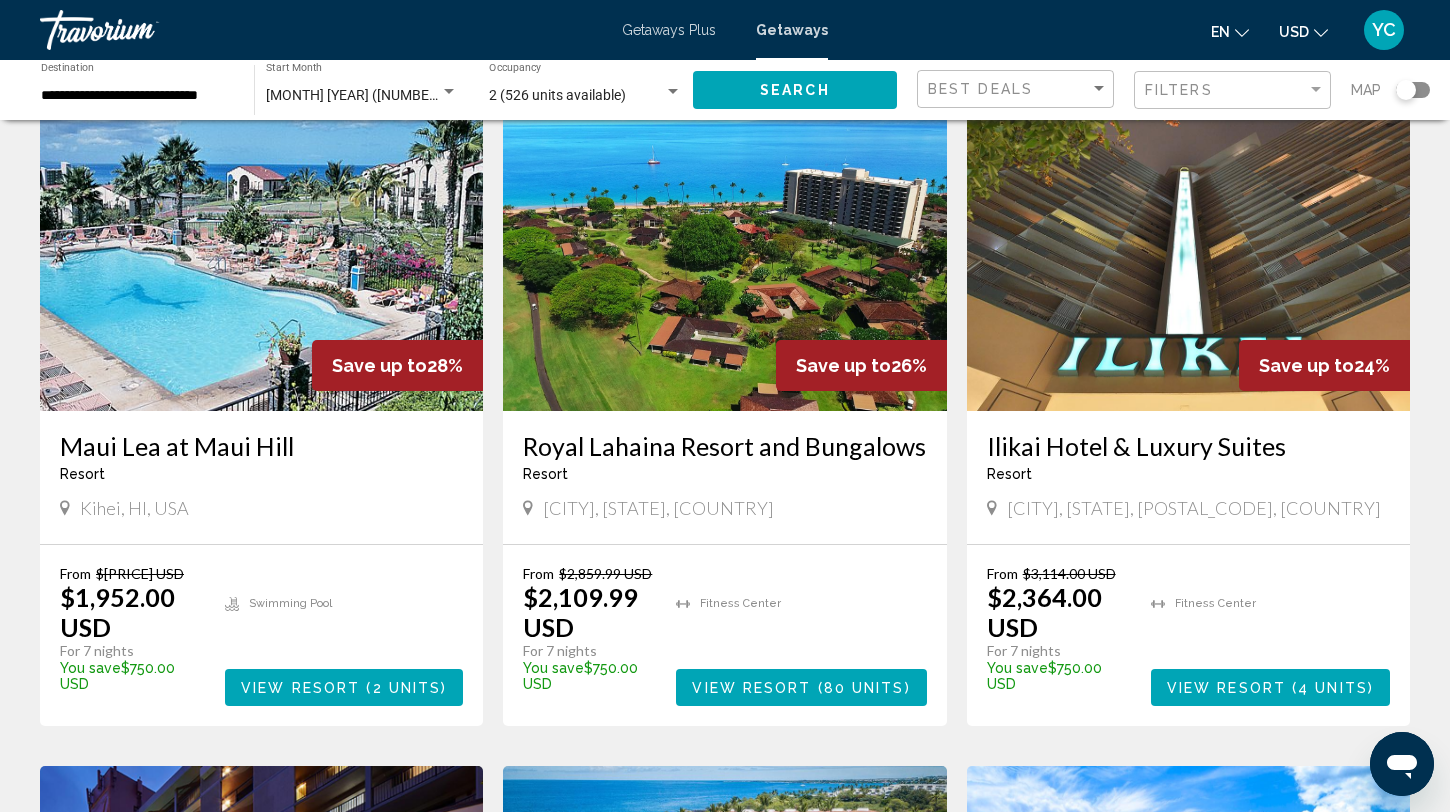 scroll, scrollTop: 124, scrollLeft: 0, axis: vertical 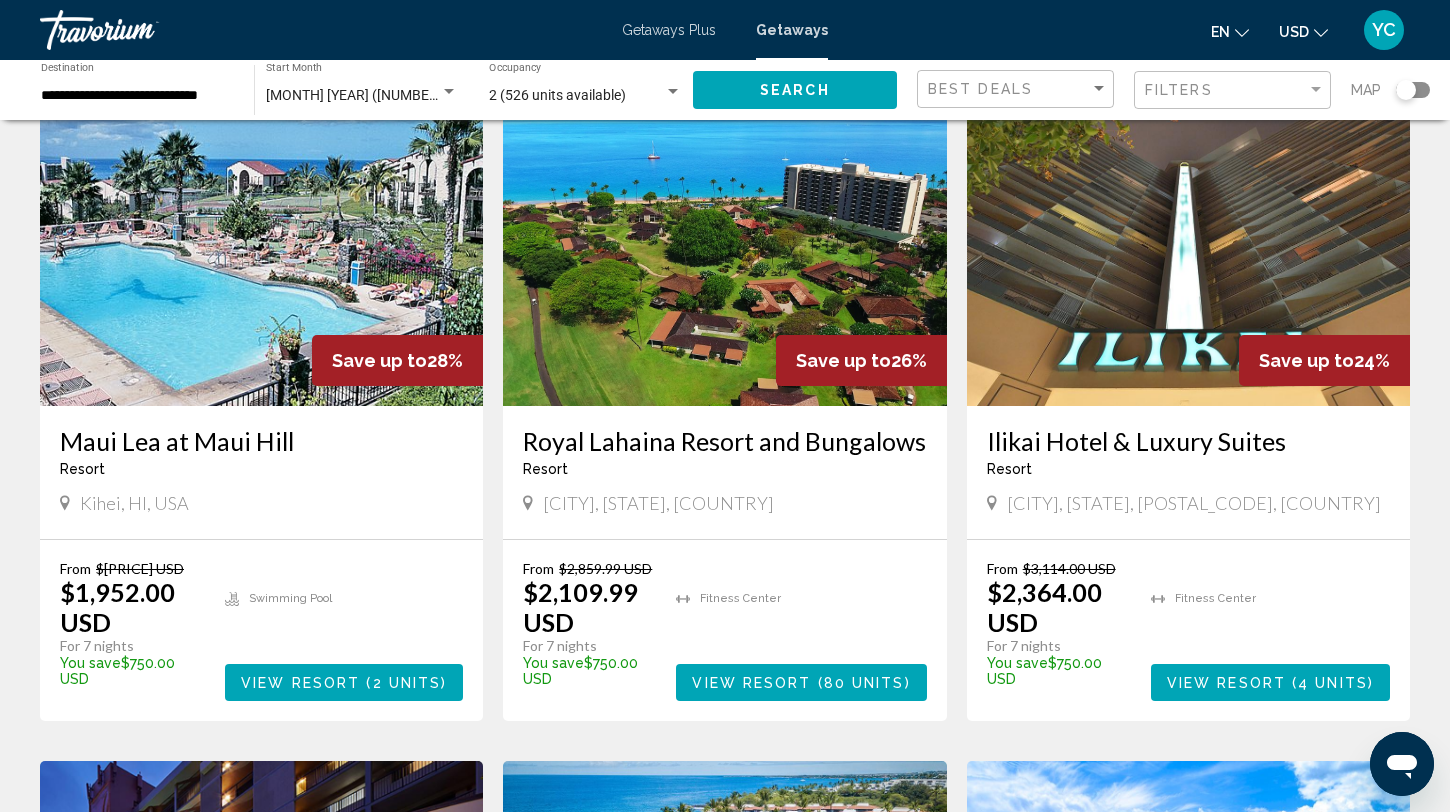 click at bounding box center (724, 246) 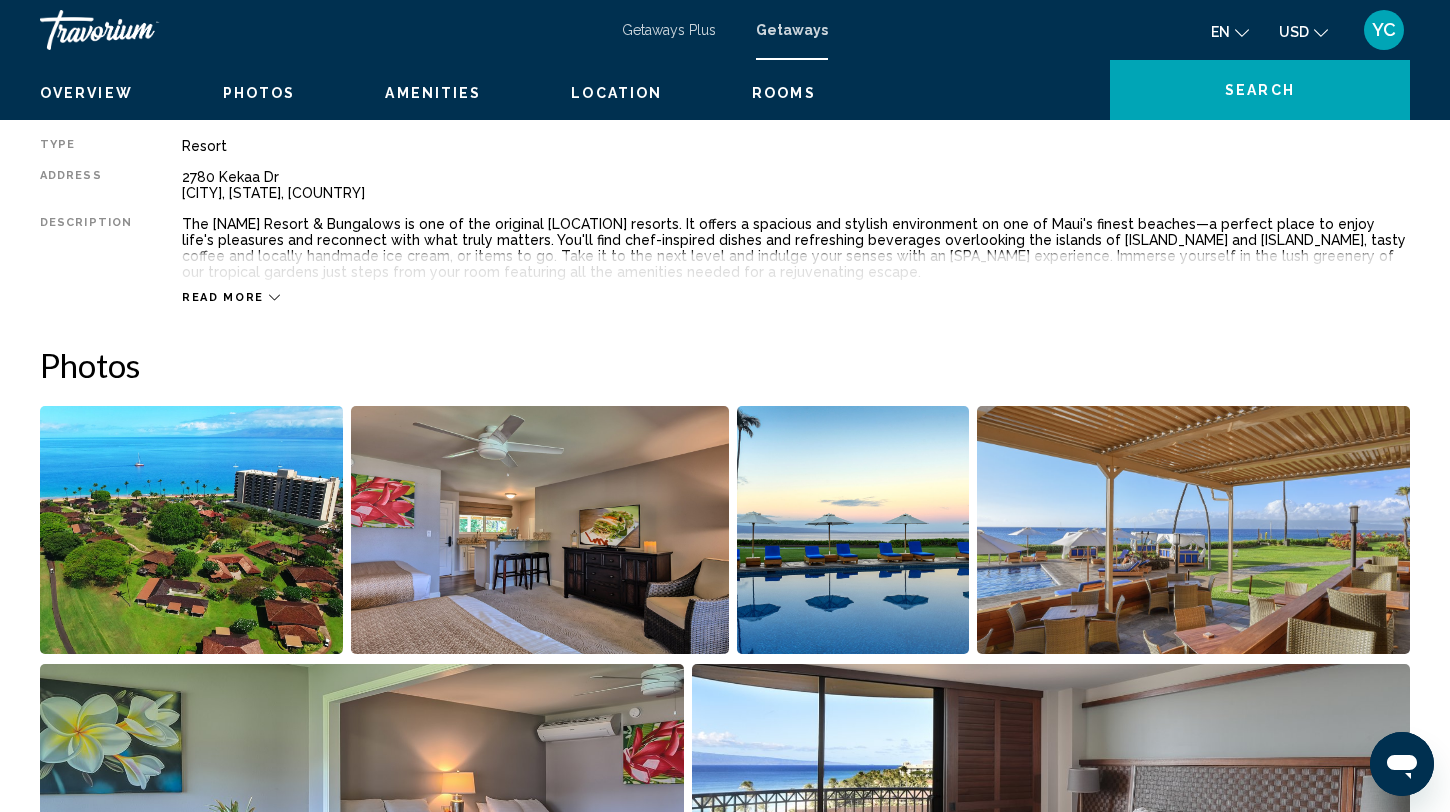 scroll, scrollTop: 0, scrollLeft: 0, axis: both 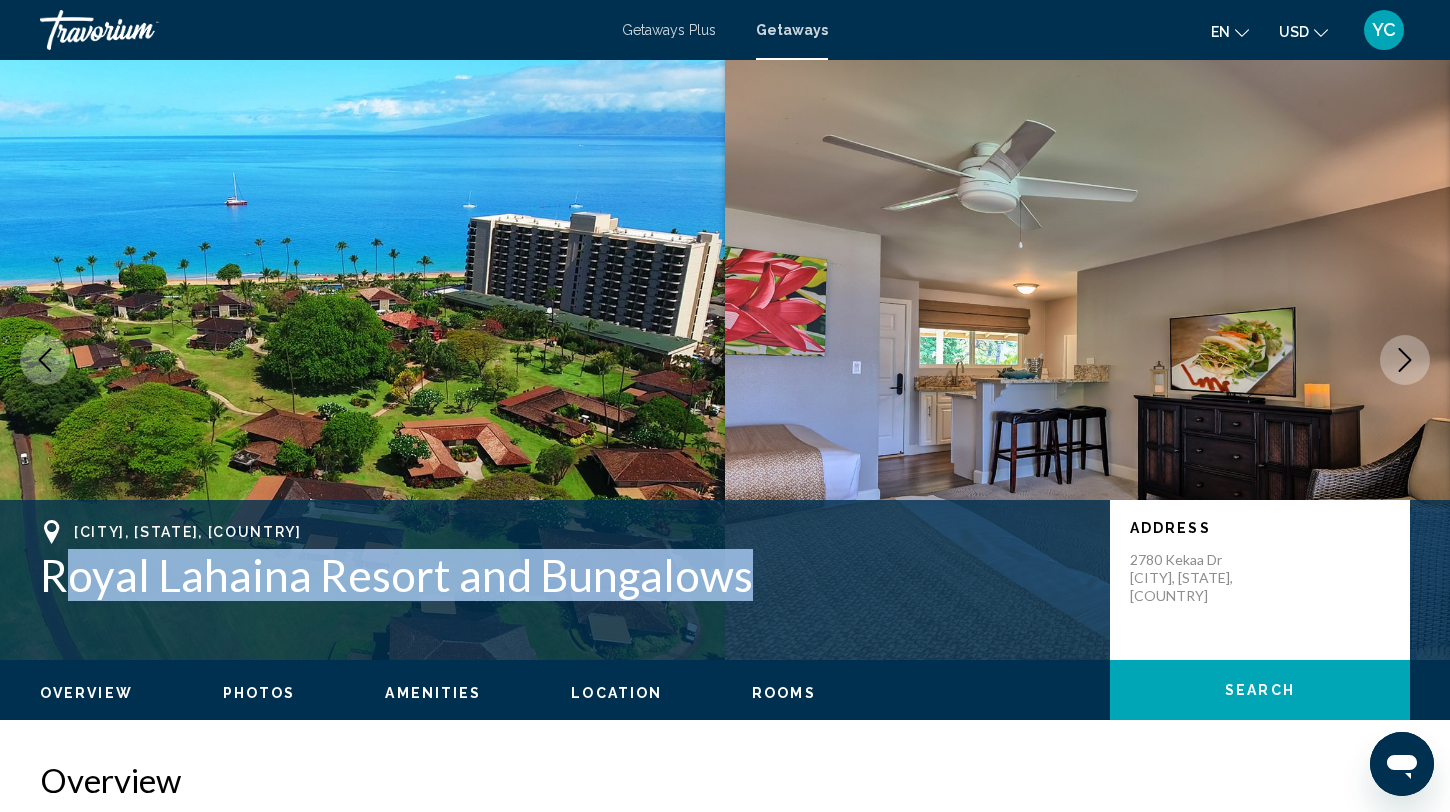 drag, startPoint x: 757, startPoint y: 583, endPoint x: 74, endPoint y: 604, distance: 683.32275 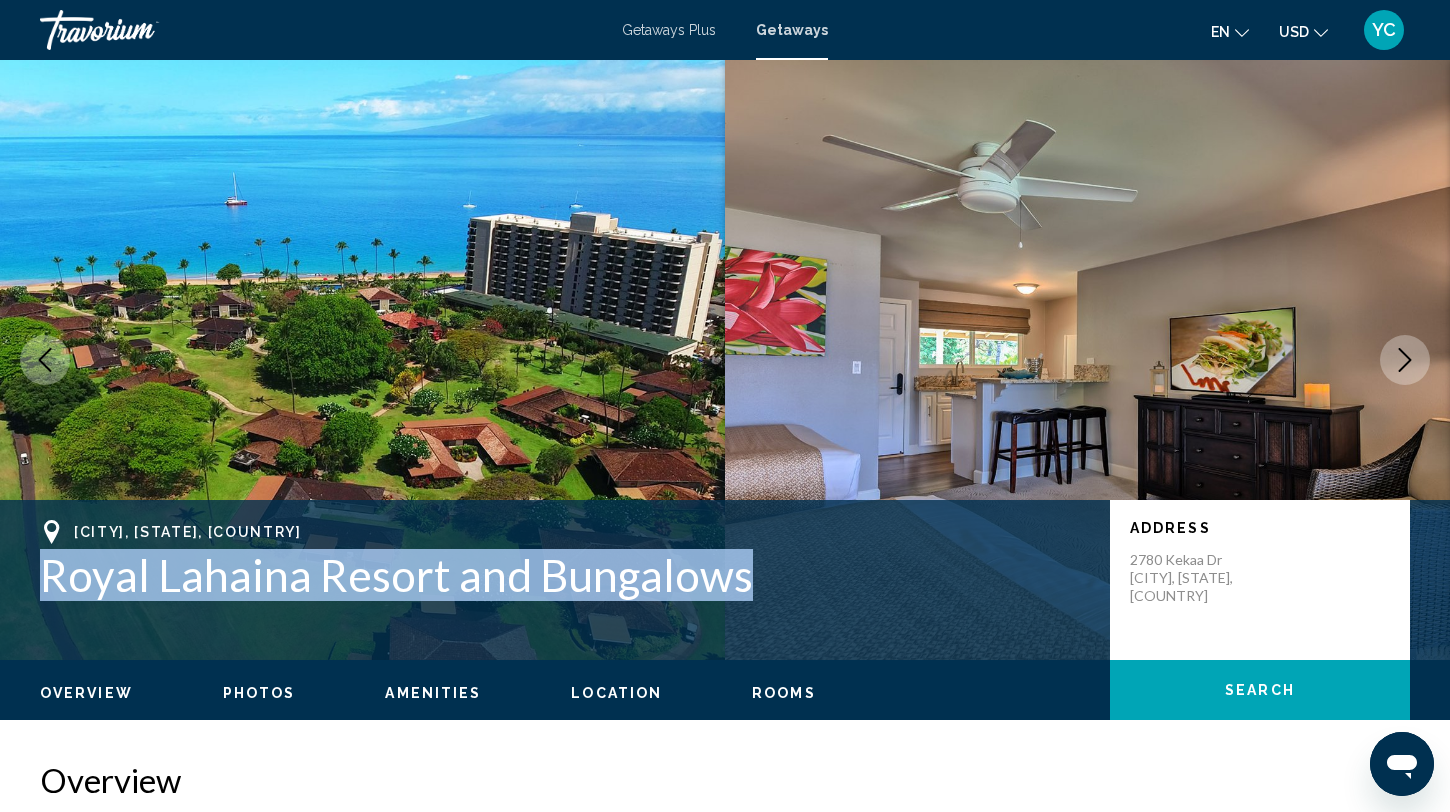 drag, startPoint x: 38, startPoint y: 570, endPoint x: 501, endPoint y: 606, distance: 464.39746 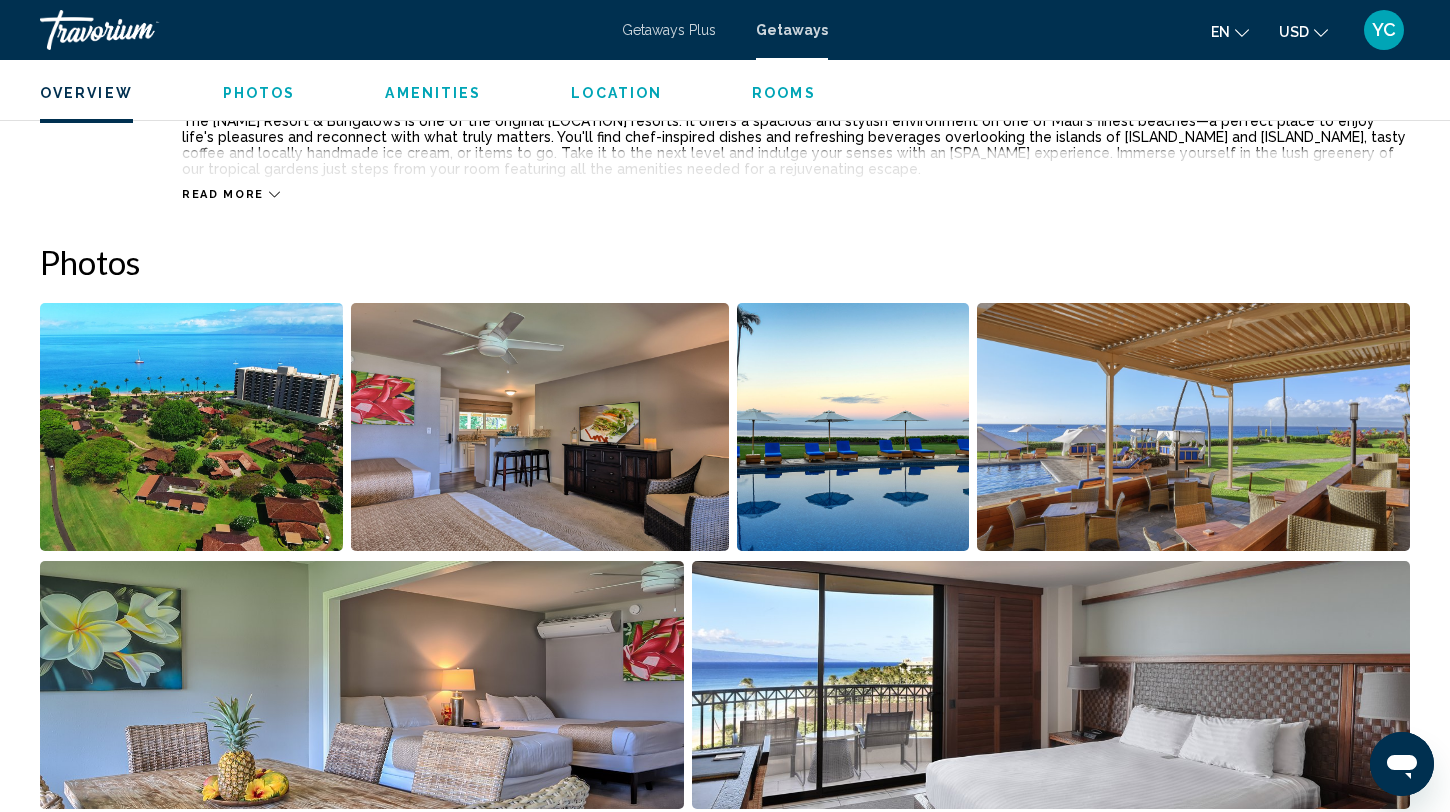 scroll, scrollTop: 787, scrollLeft: 0, axis: vertical 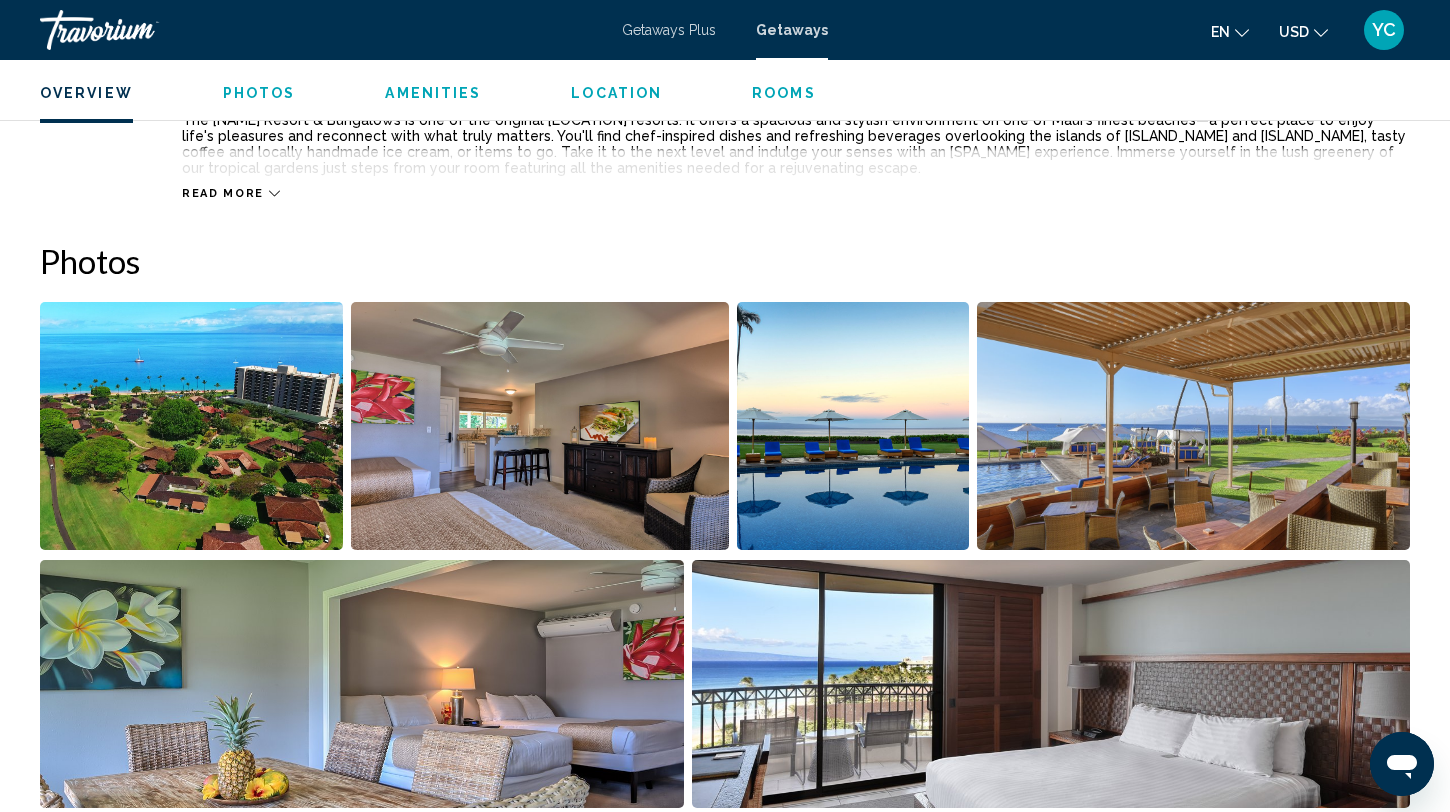 click on "Read more" at bounding box center (796, 173) 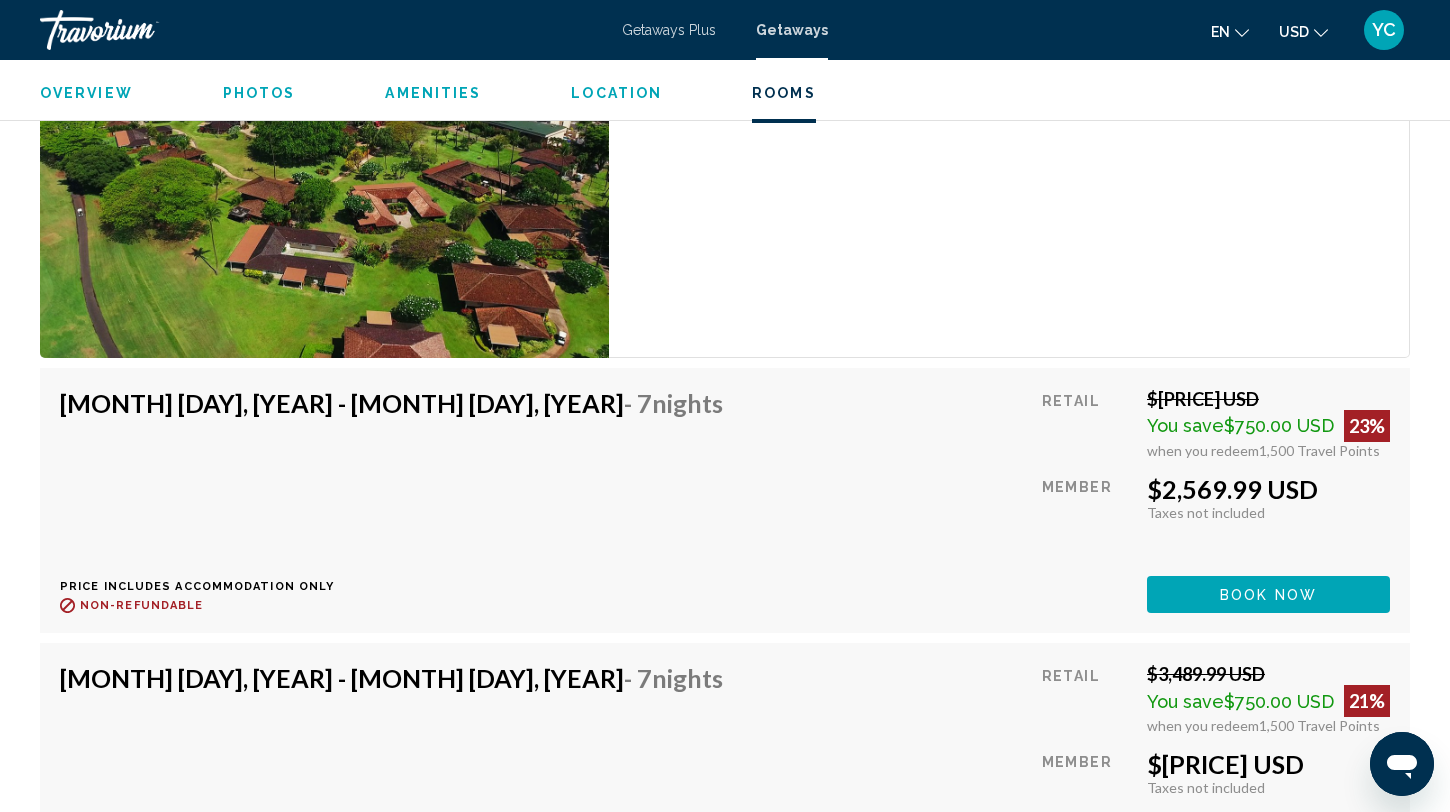 scroll, scrollTop: 5964, scrollLeft: 0, axis: vertical 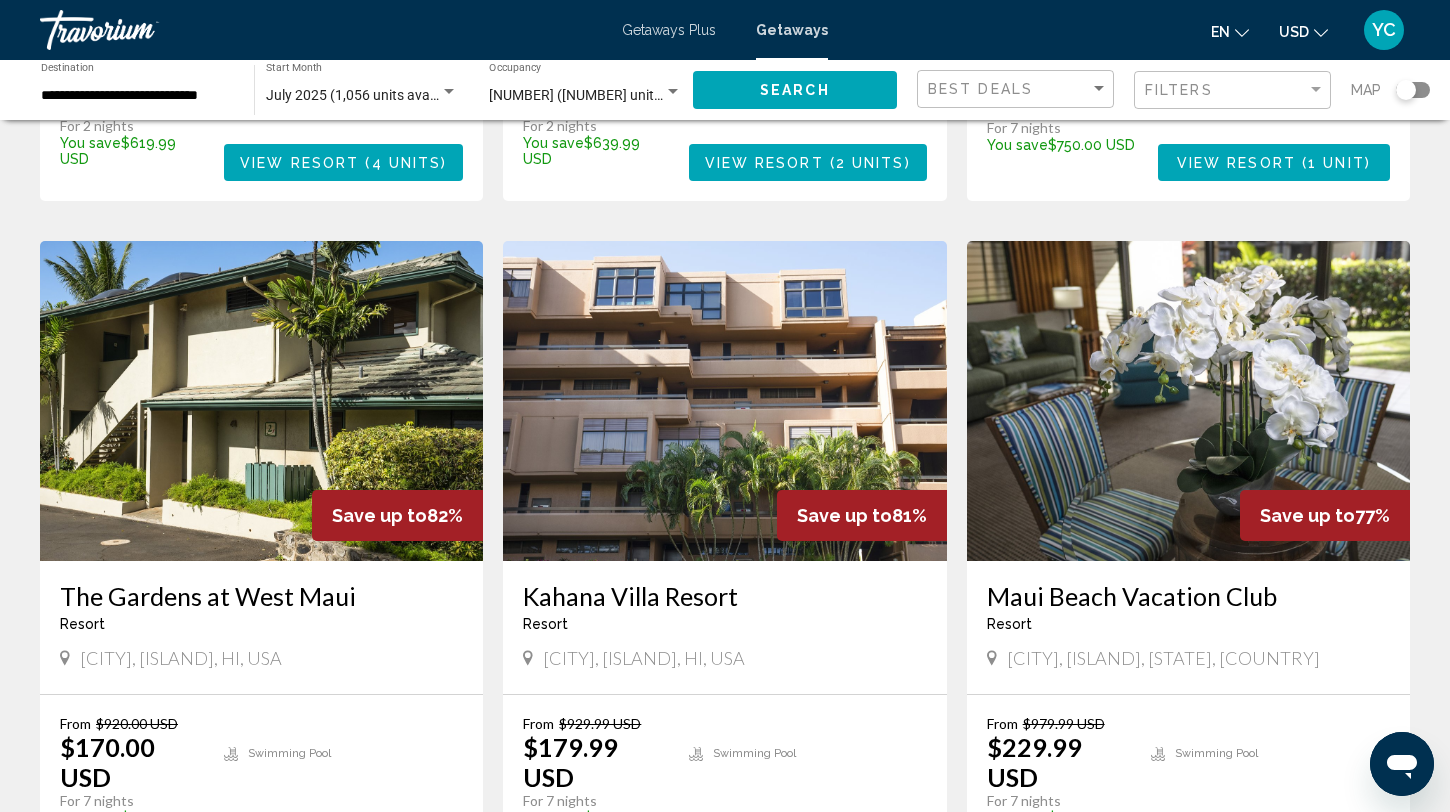 click at bounding box center (1188, 401) 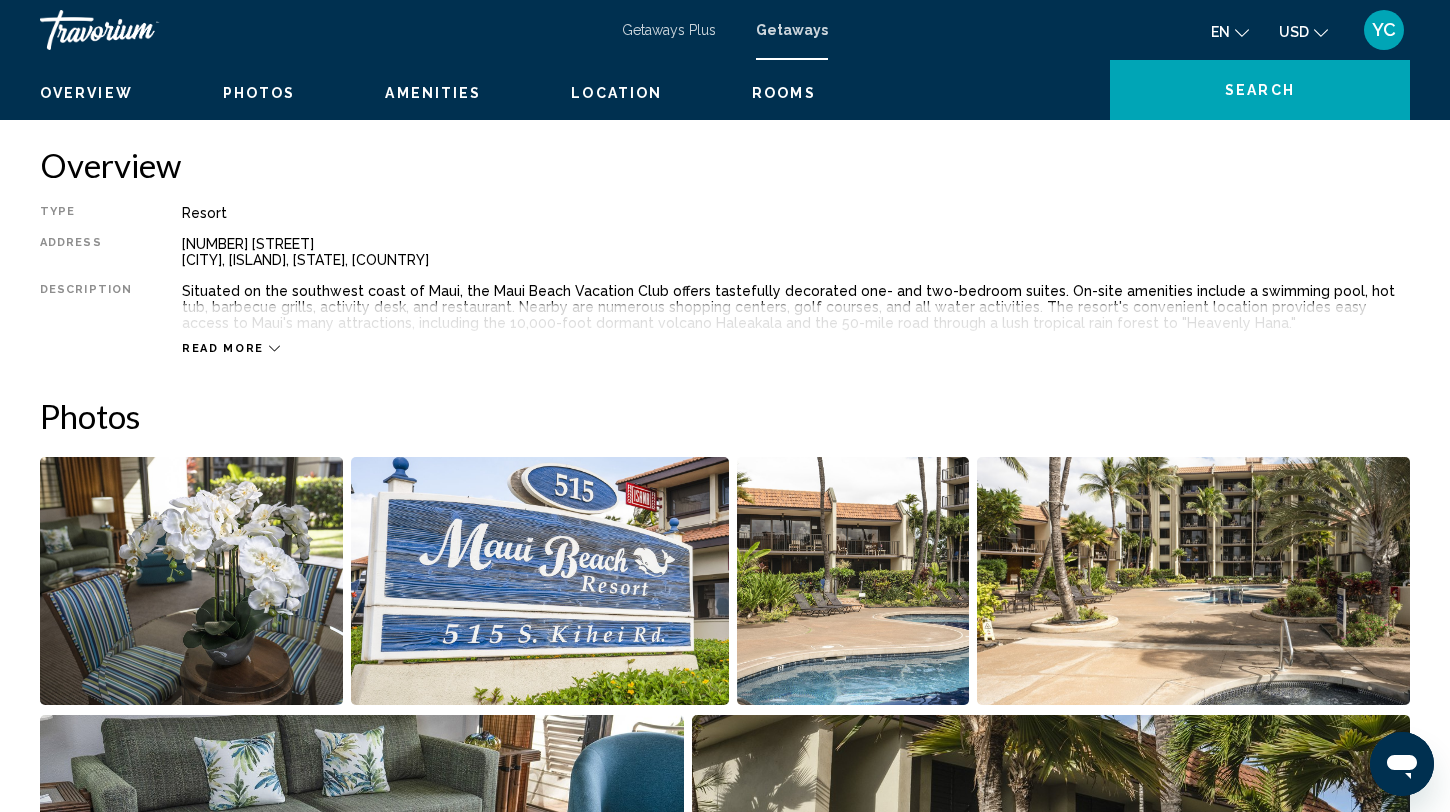 scroll, scrollTop: 0, scrollLeft: 0, axis: both 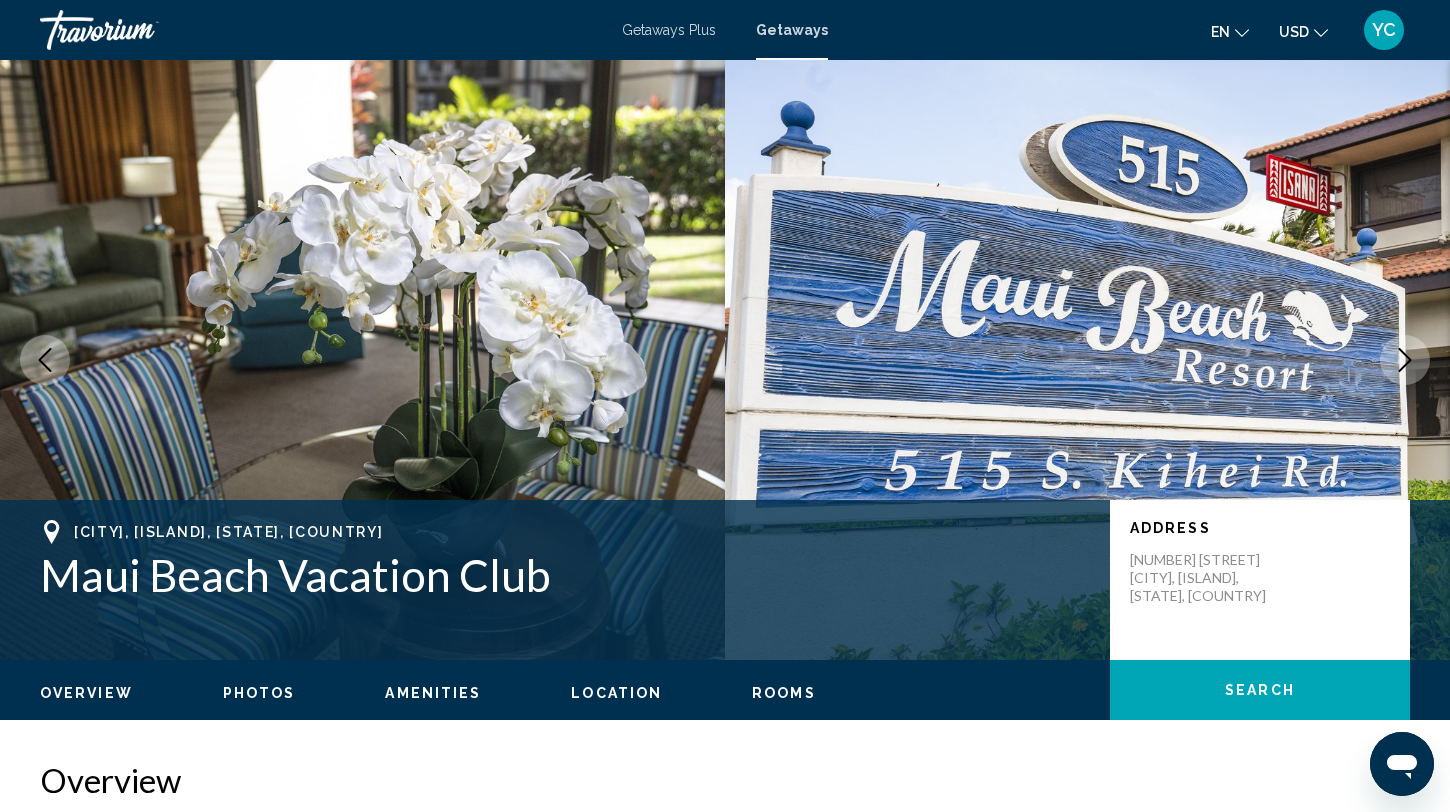 click 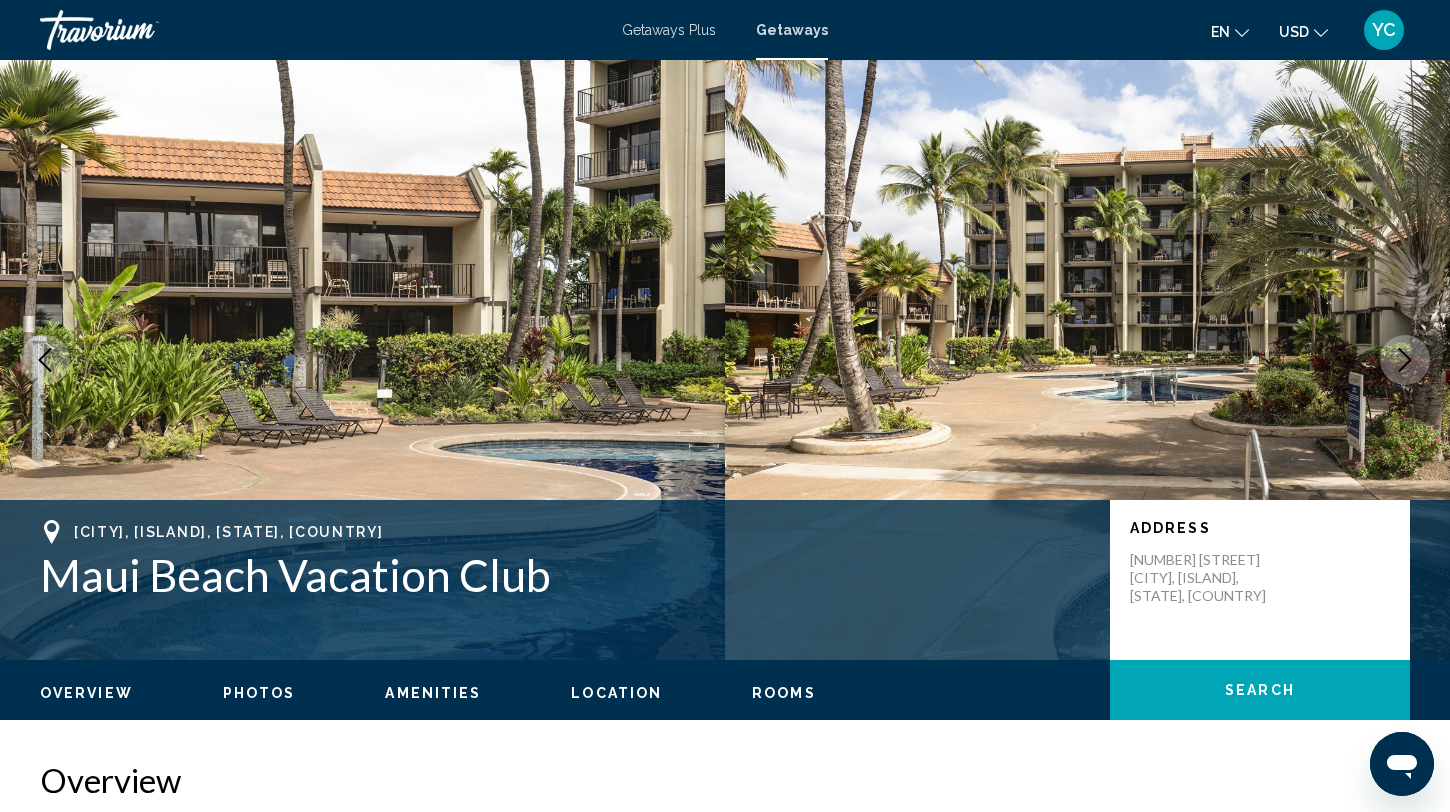 click 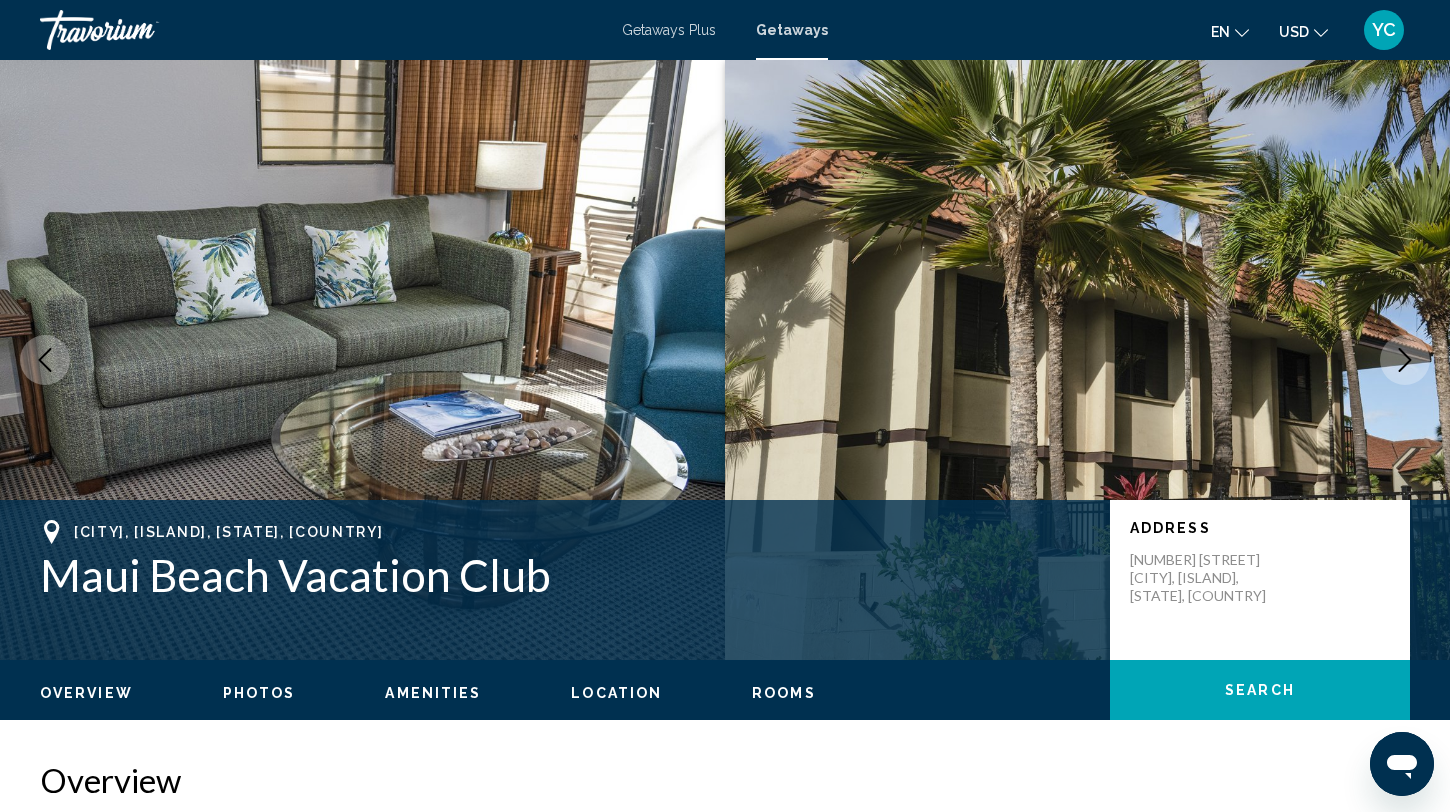 click 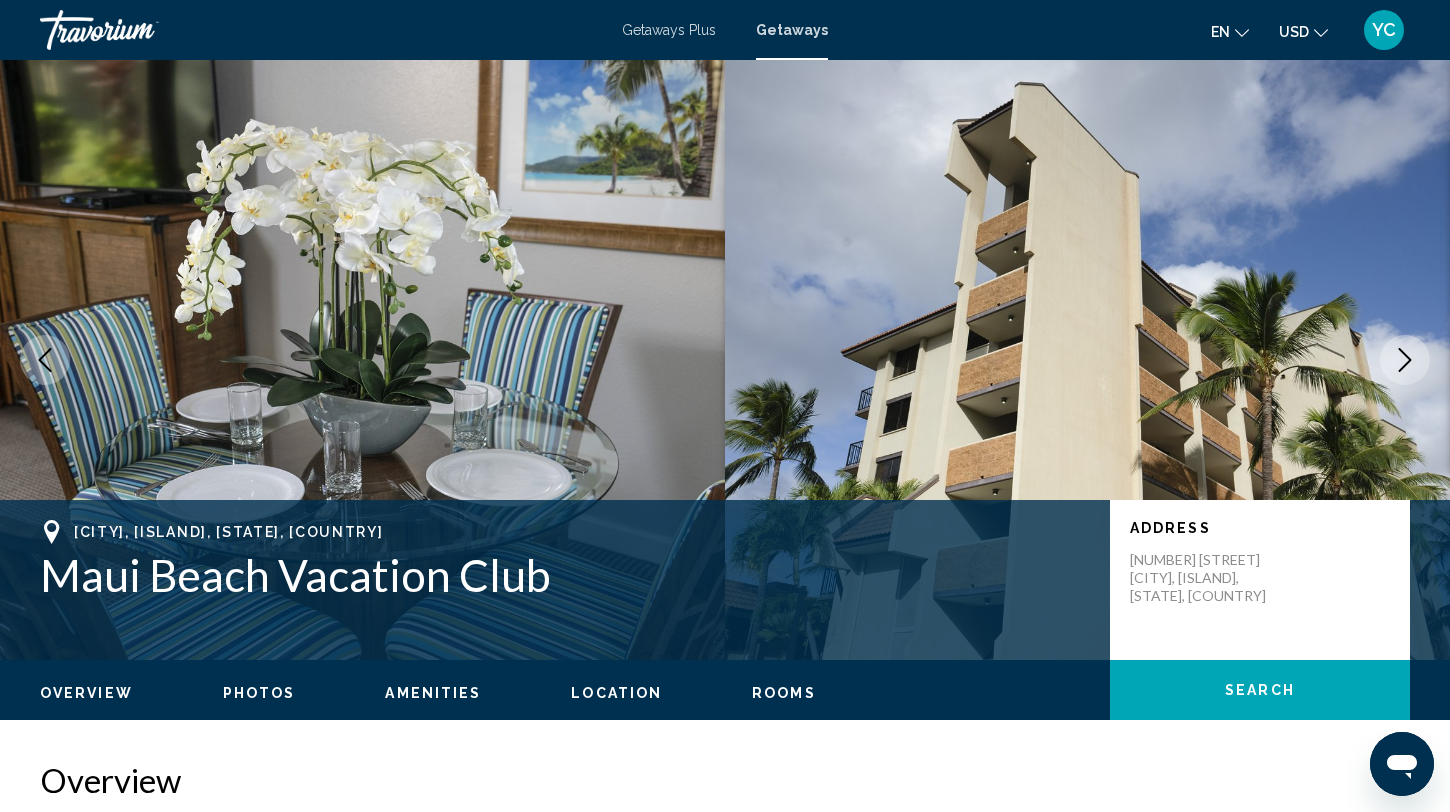 click 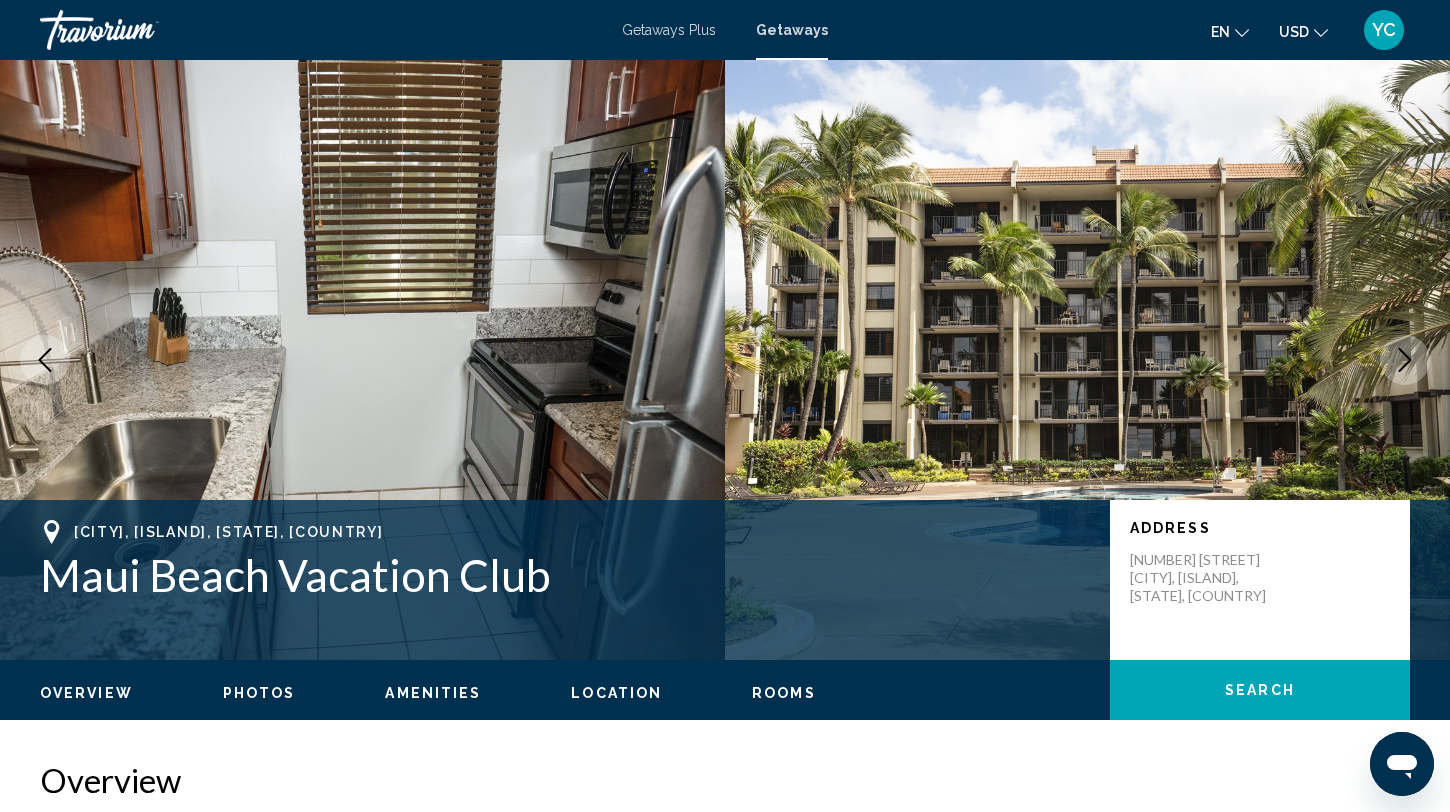click 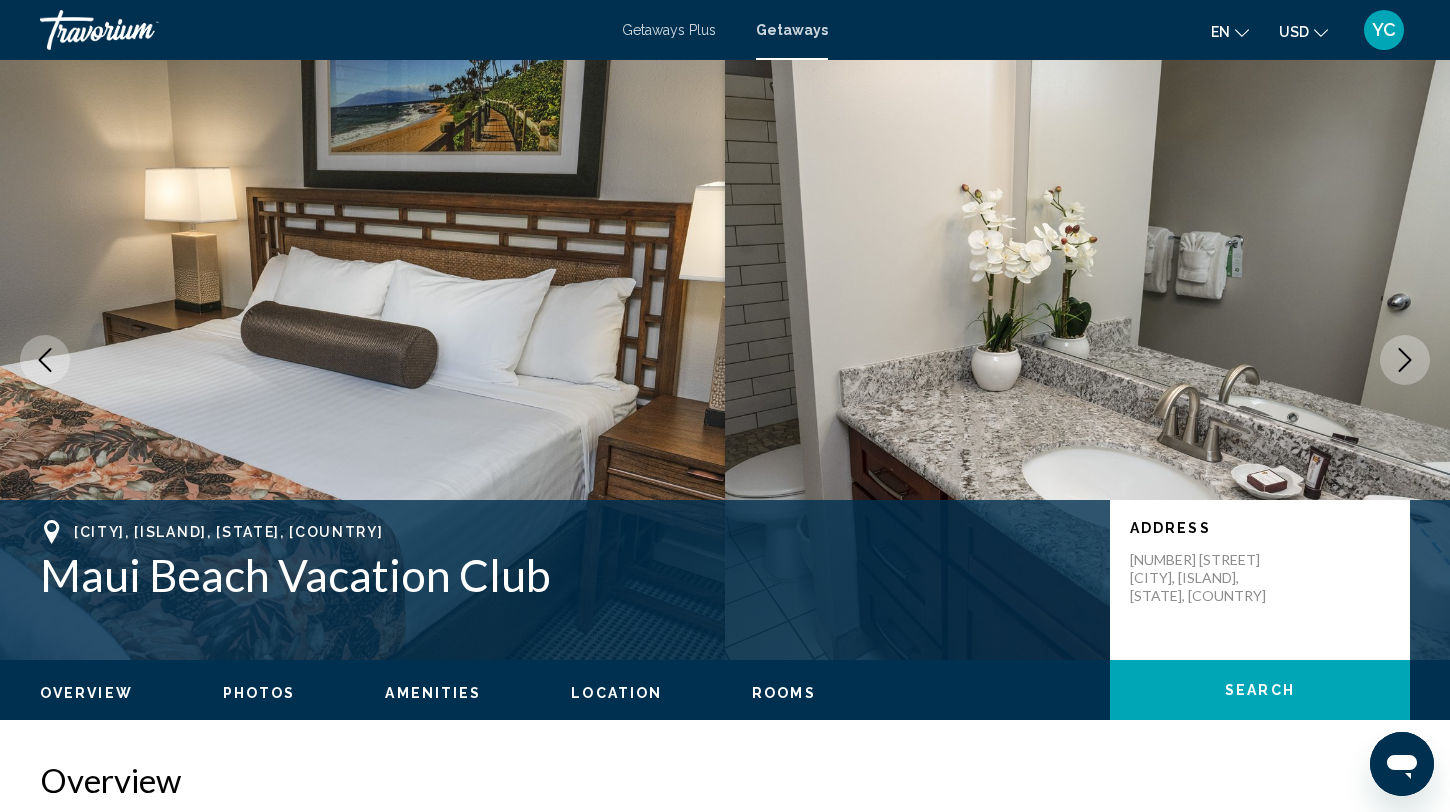 click 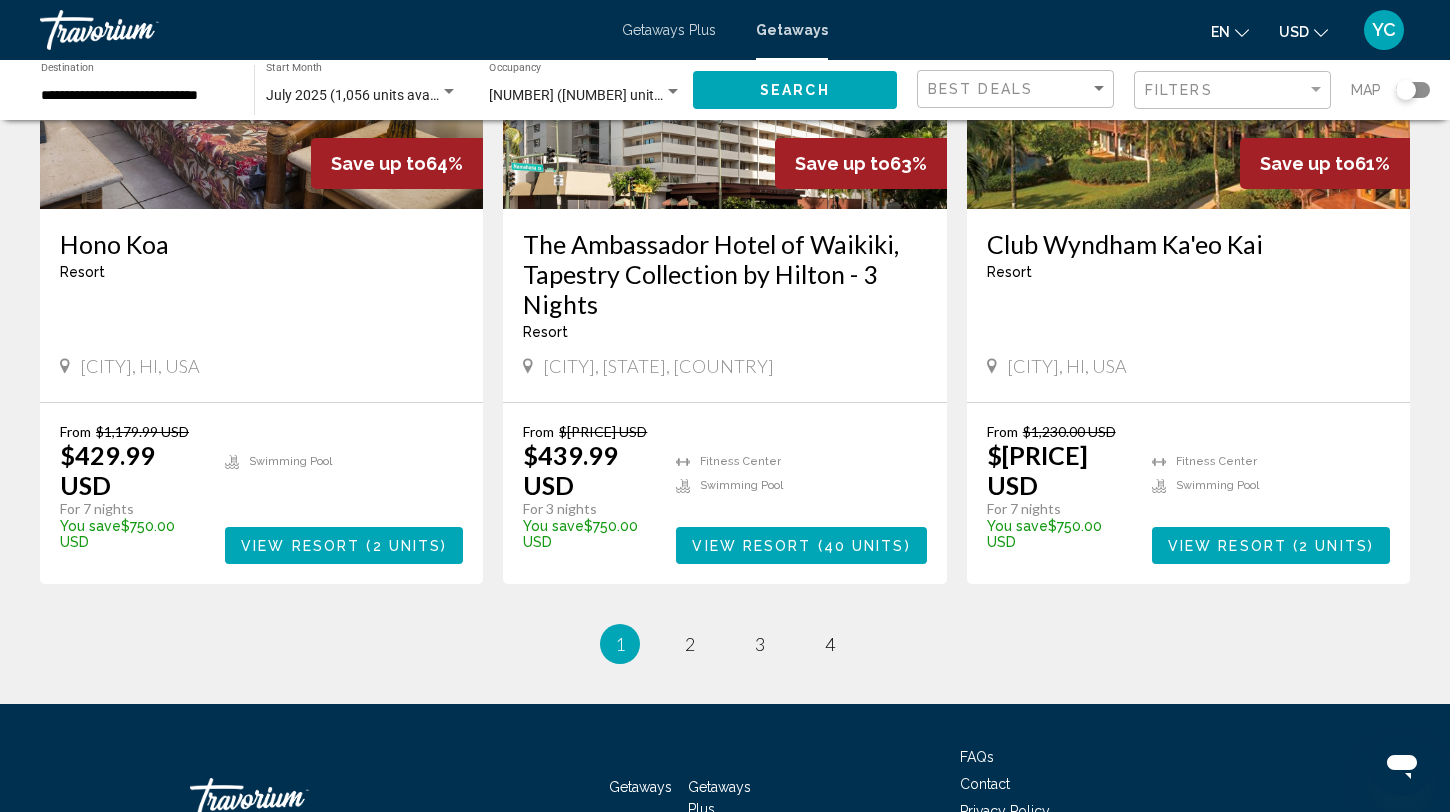 scroll, scrollTop: 2368, scrollLeft: 0, axis: vertical 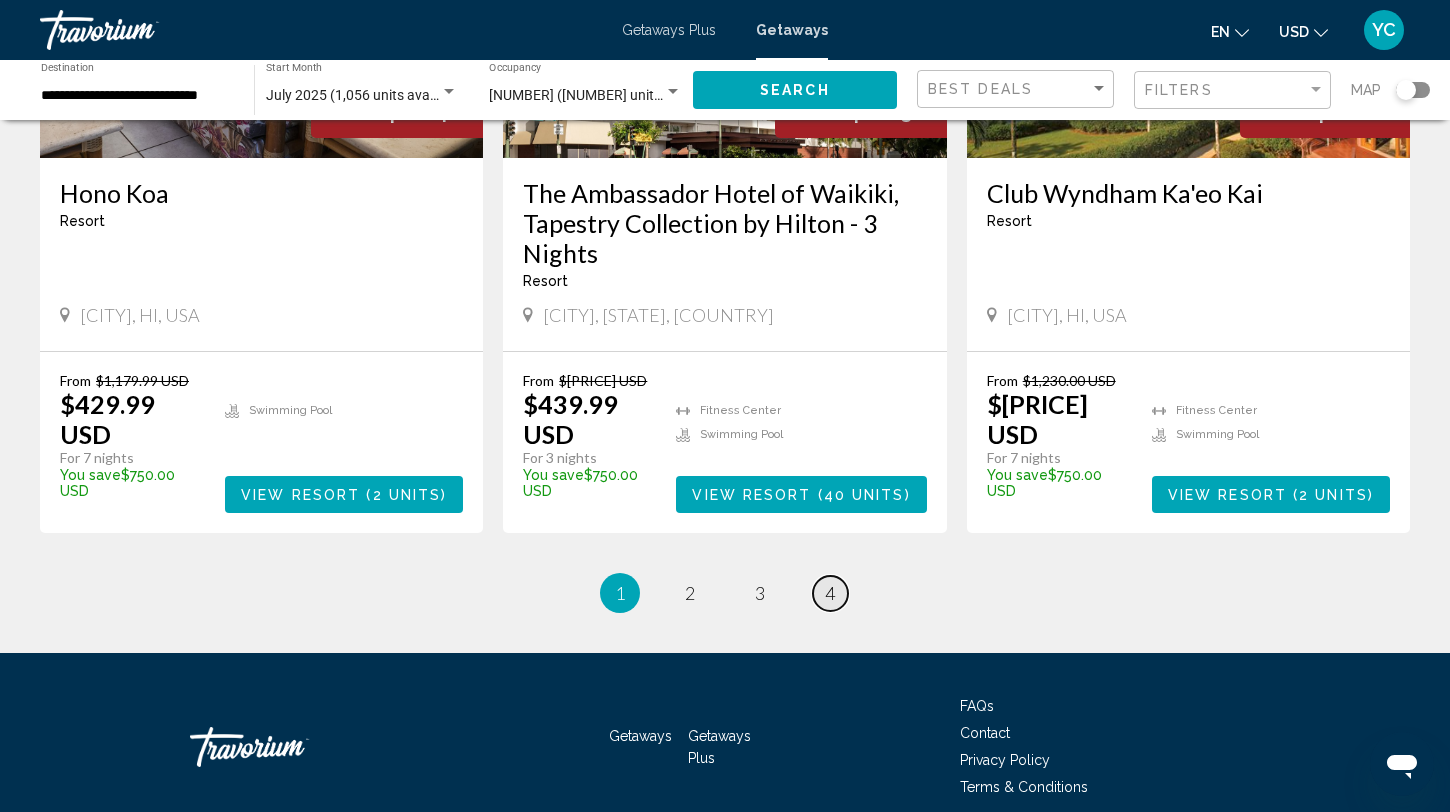 click on "page  4" at bounding box center [830, 593] 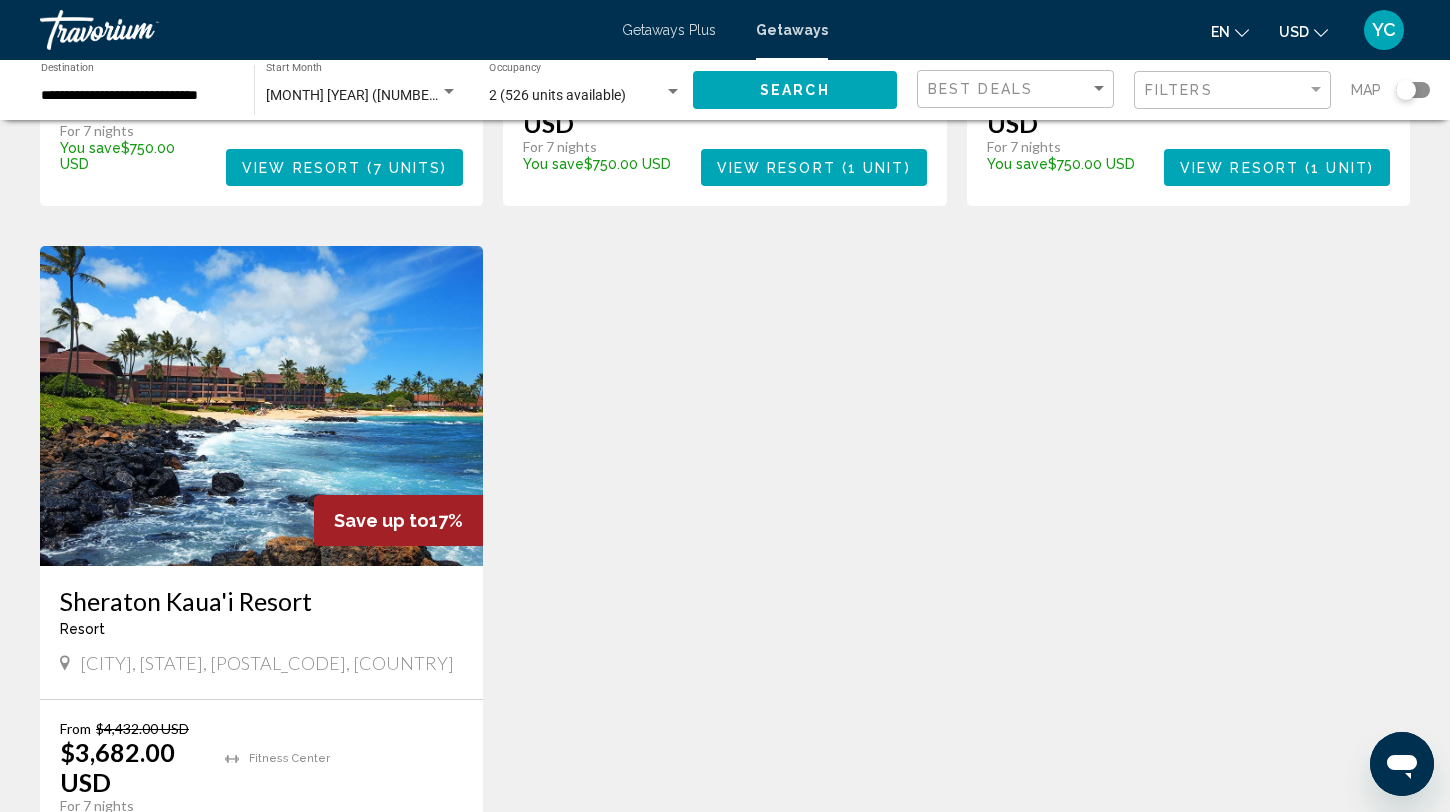 scroll, scrollTop: 1716, scrollLeft: 0, axis: vertical 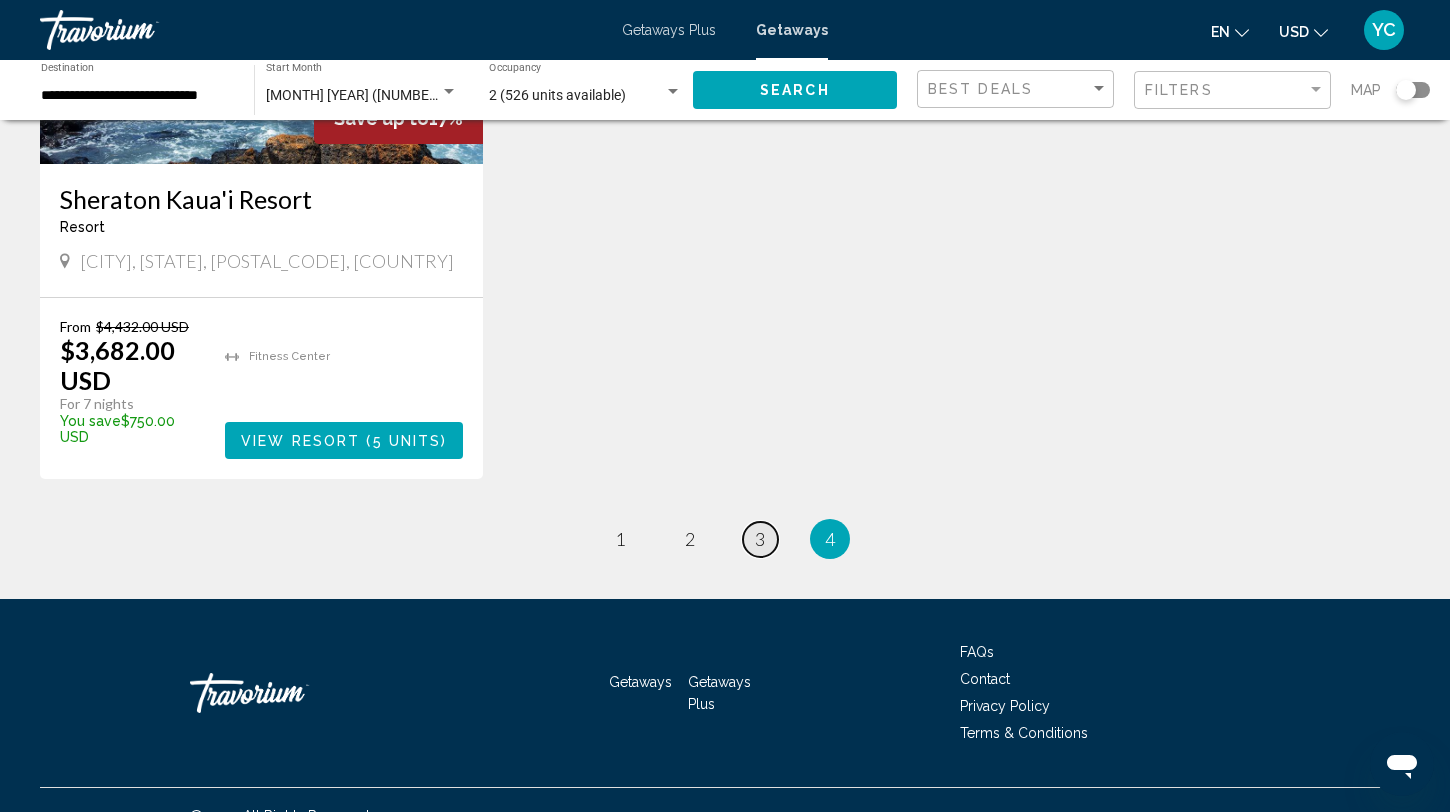 click on "3" at bounding box center (760, 539) 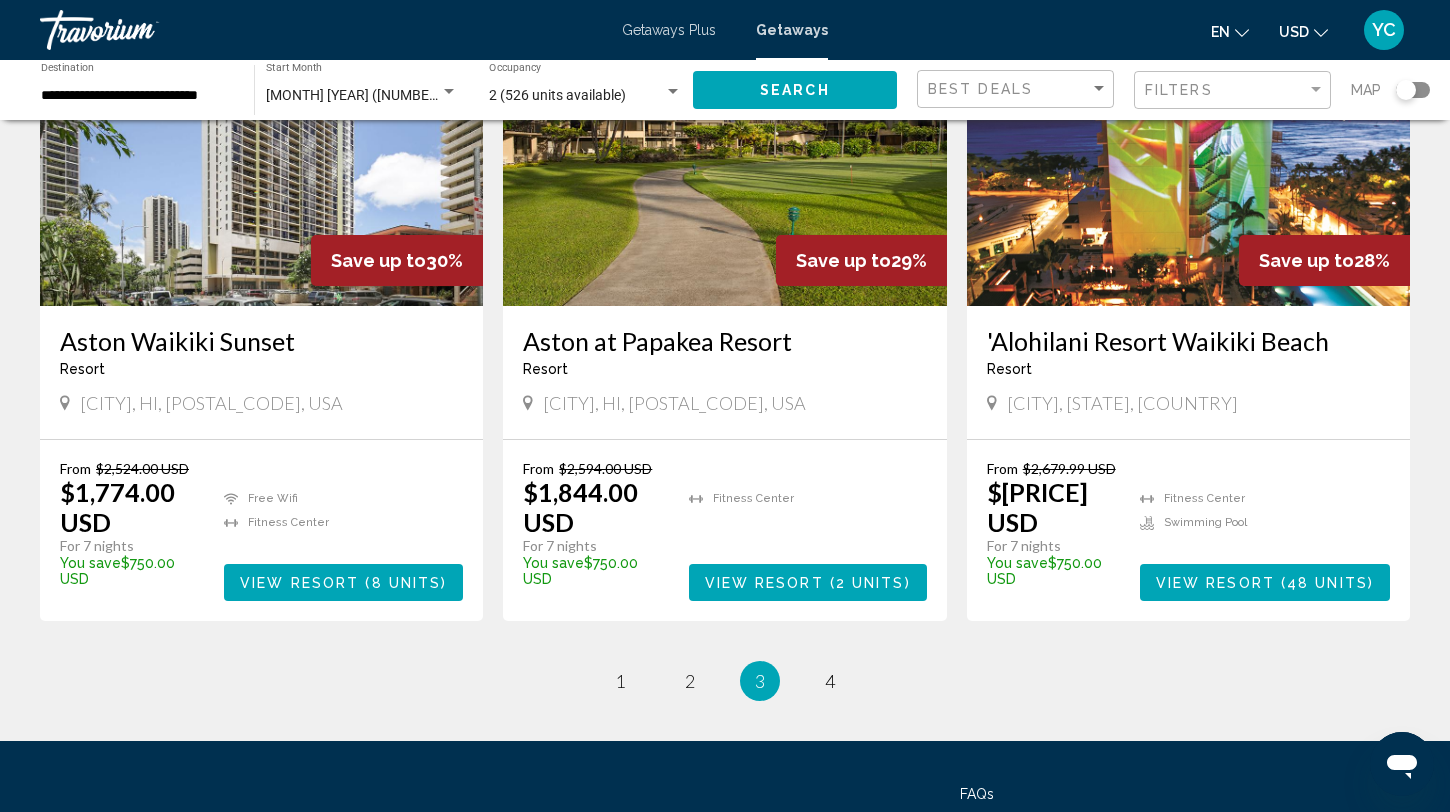 scroll, scrollTop: 2483, scrollLeft: 0, axis: vertical 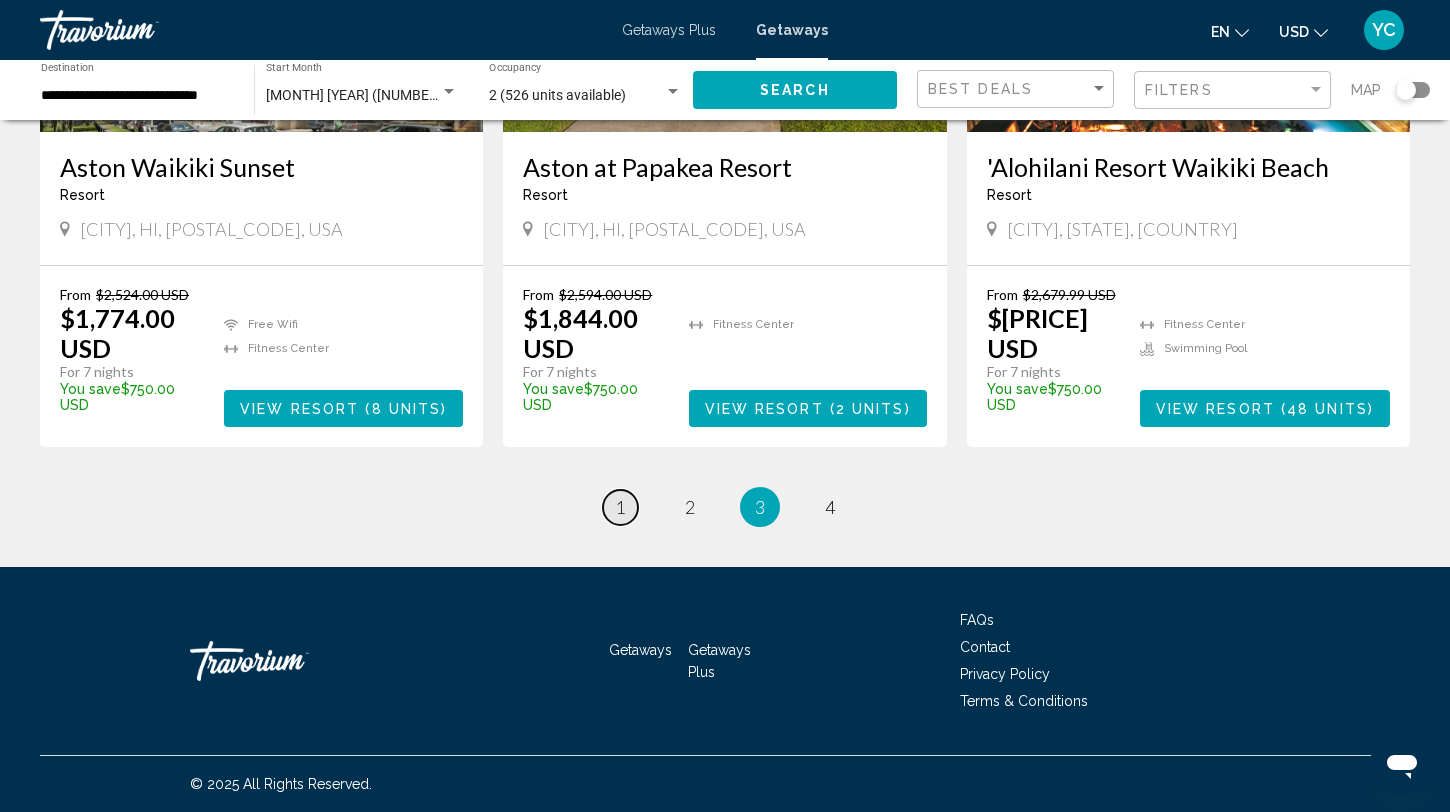 click on "1" at bounding box center (620, 507) 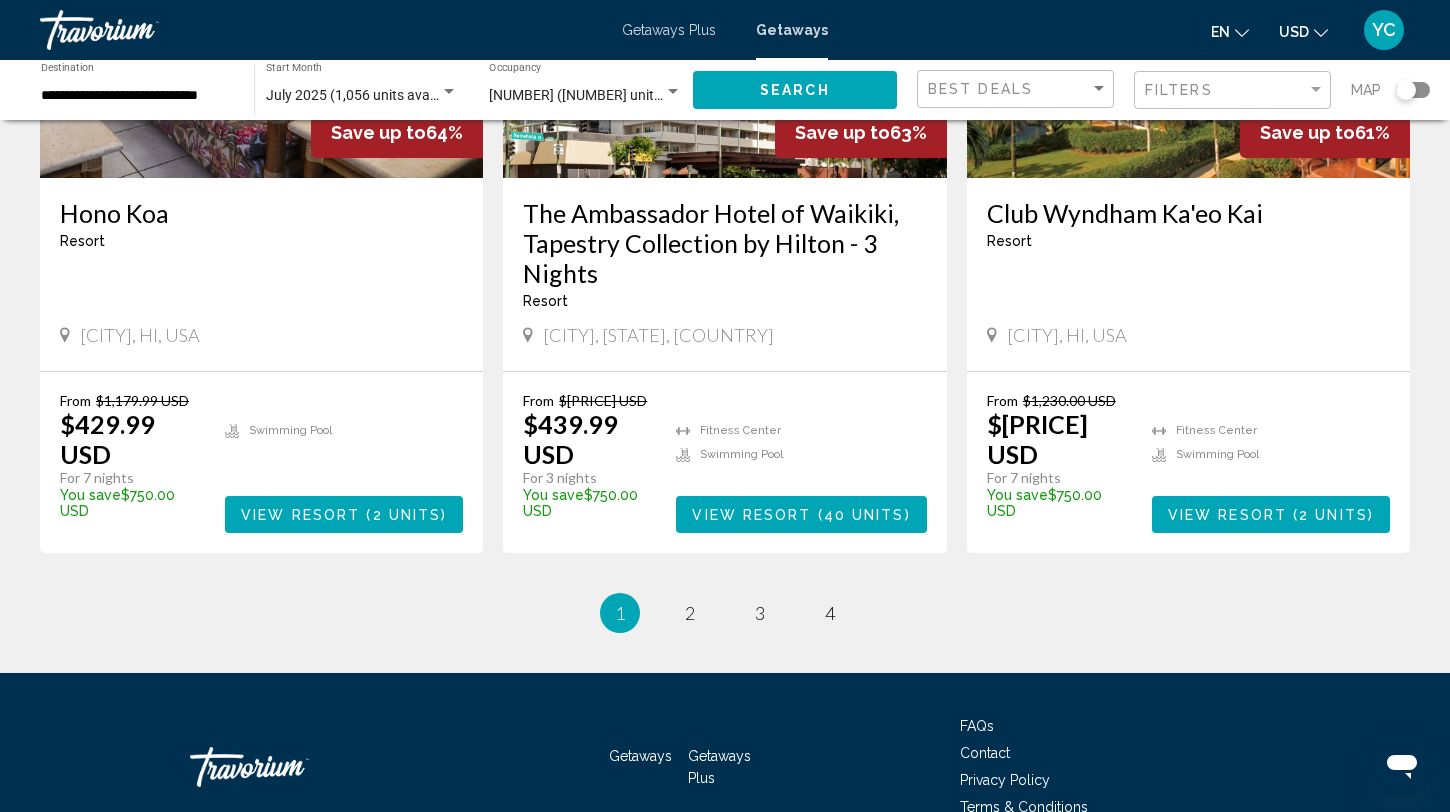 scroll, scrollTop: 2419, scrollLeft: 0, axis: vertical 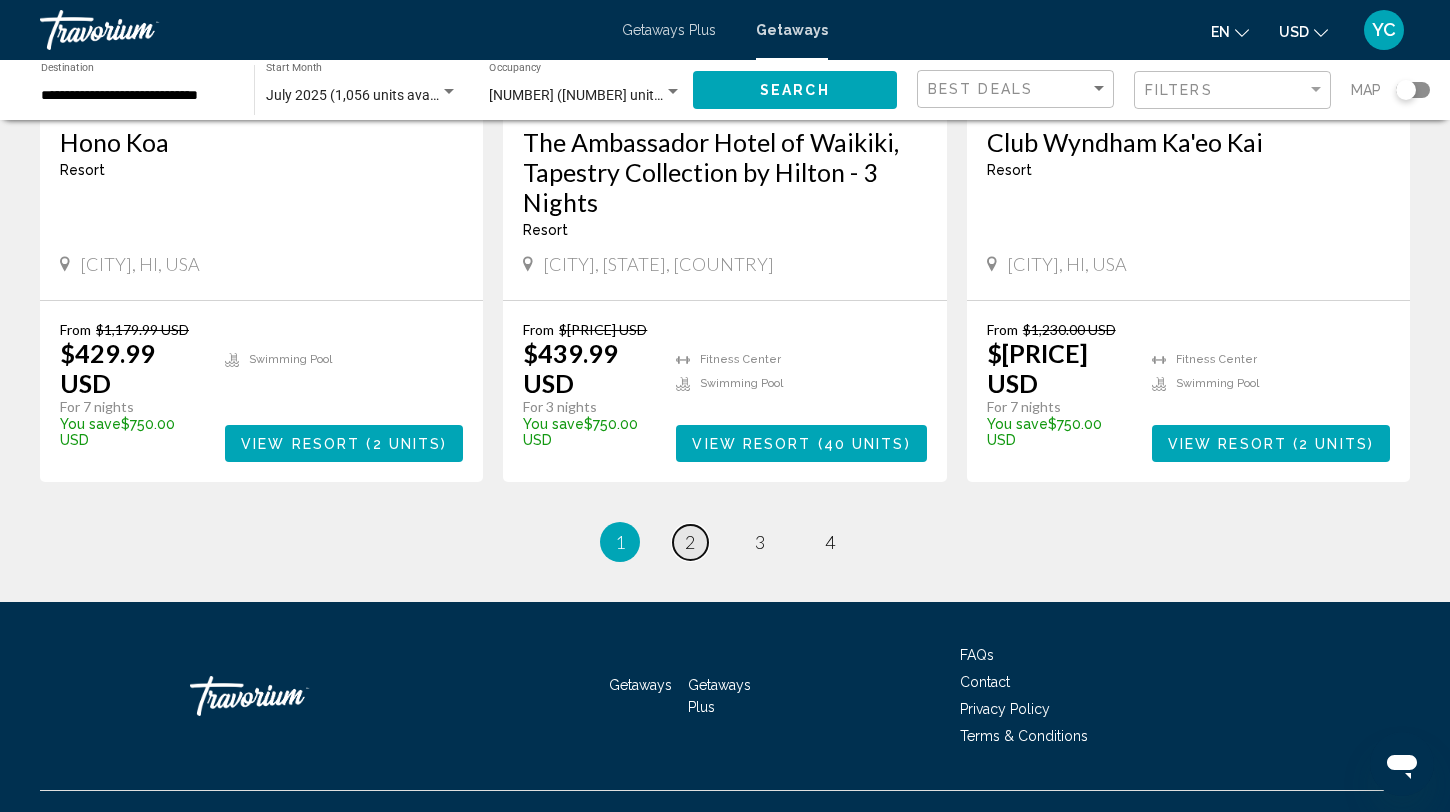 click on "page  2" at bounding box center (690, 542) 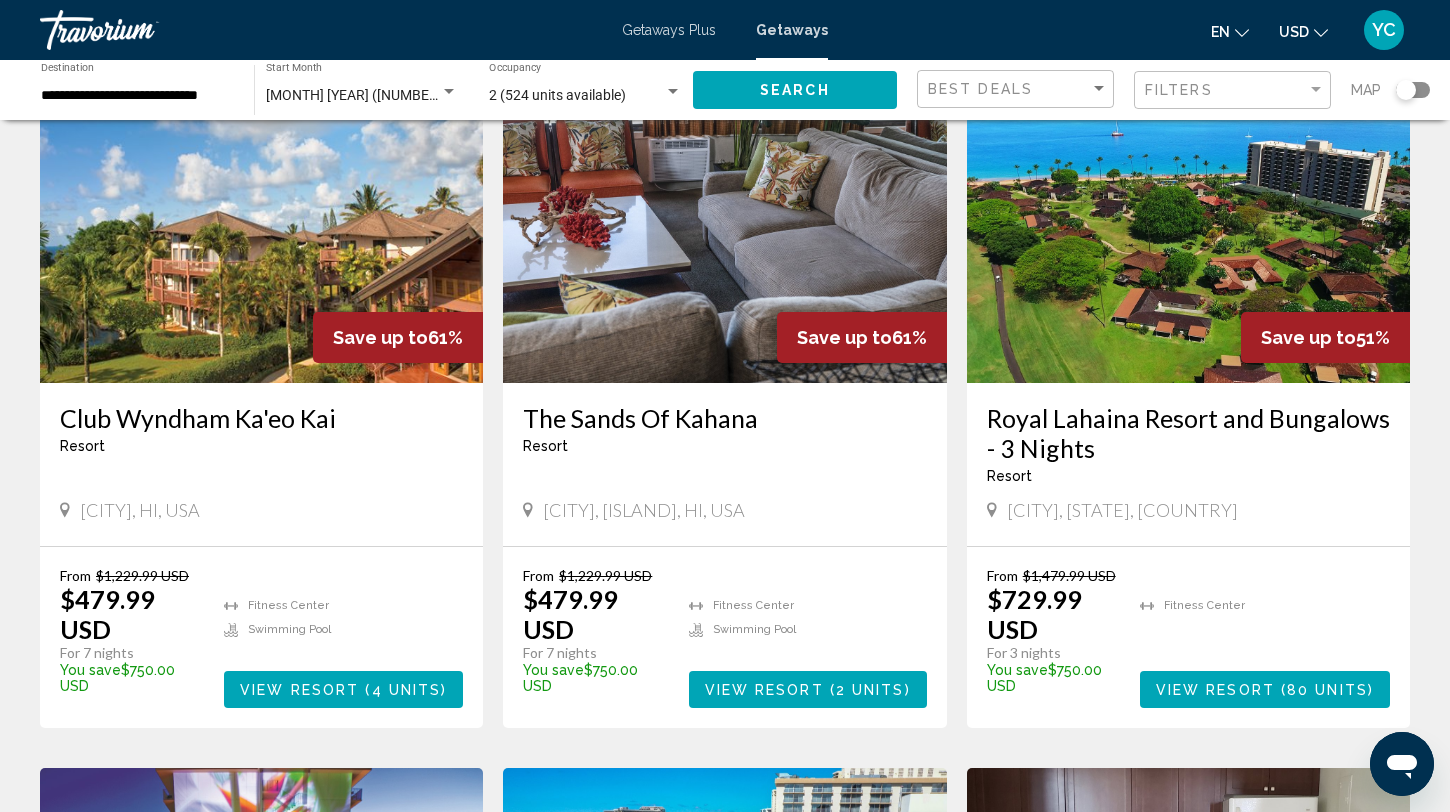 scroll, scrollTop: 152, scrollLeft: 0, axis: vertical 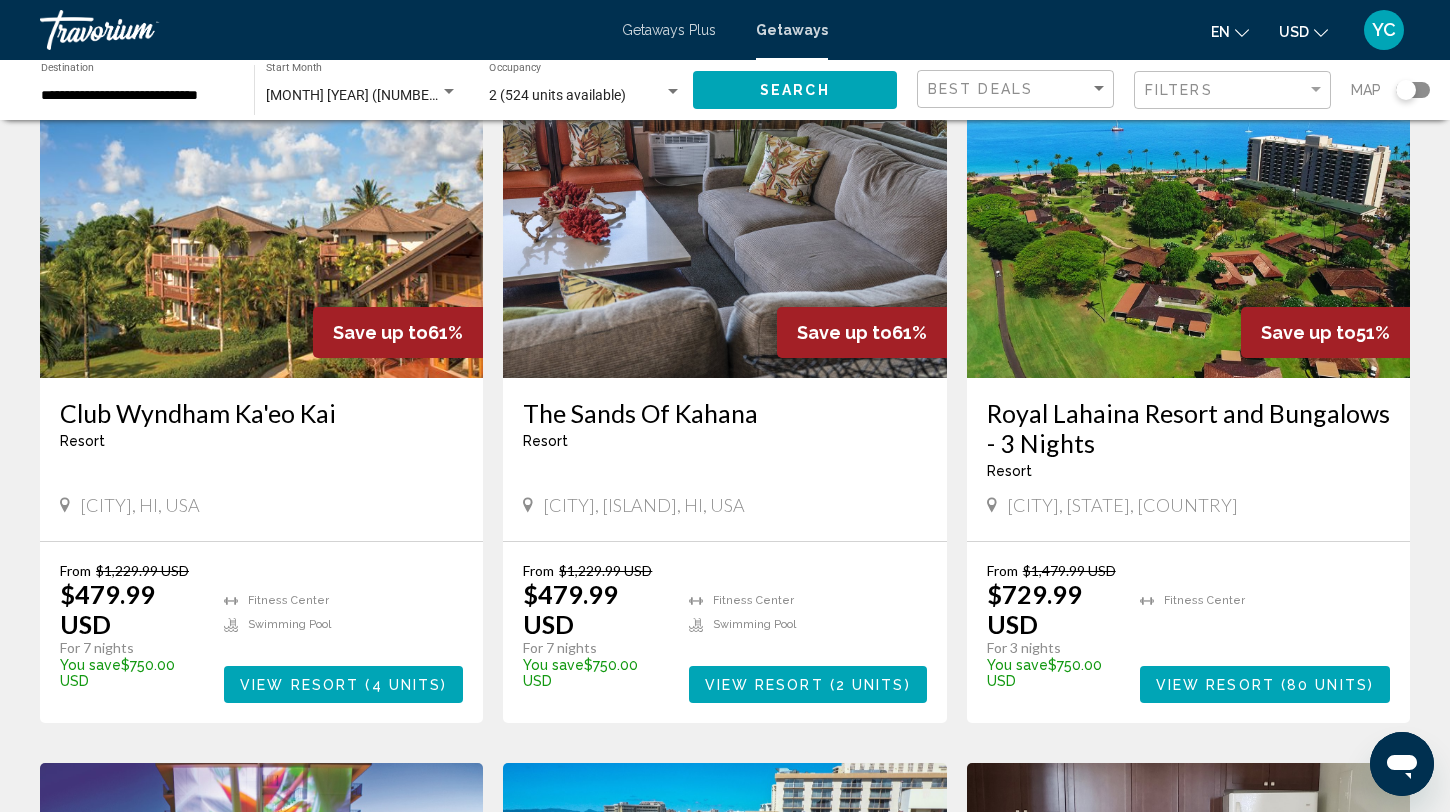 click on "Lahaina, HI, USA" at bounding box center (1188, 505) 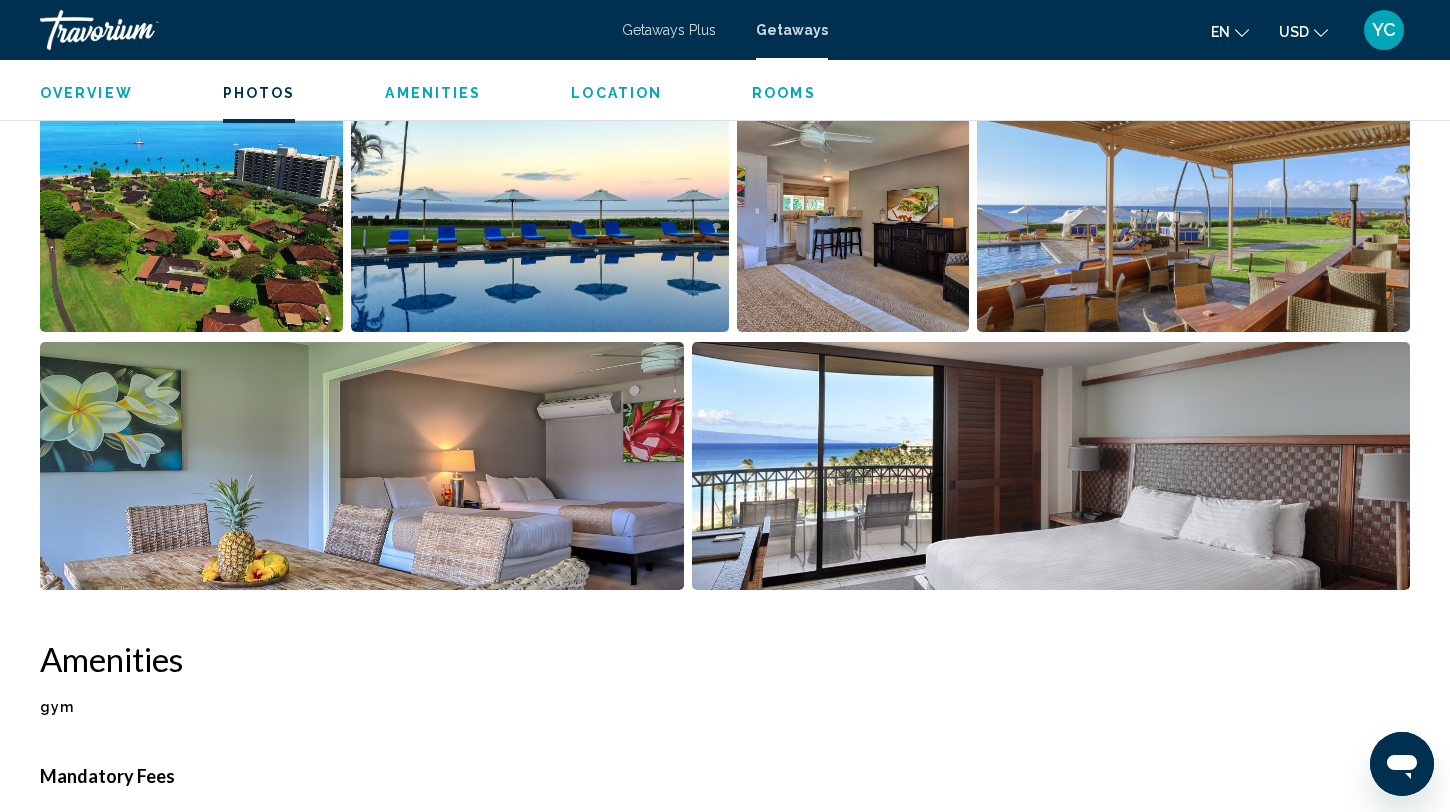 scroll, scrollTop: 1011, scrollLeft: 0, axis: vertical 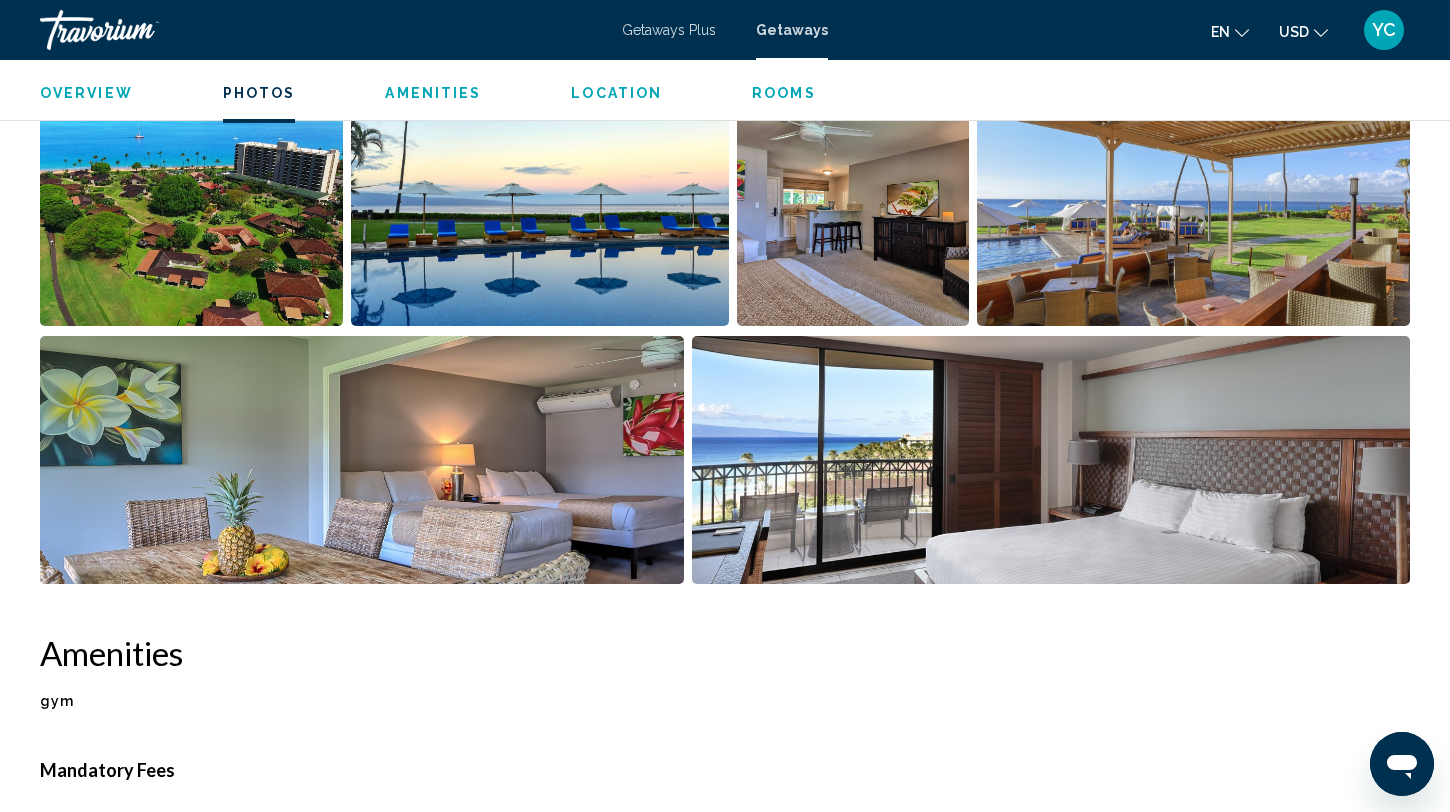 click at bounding box center [191, 202] 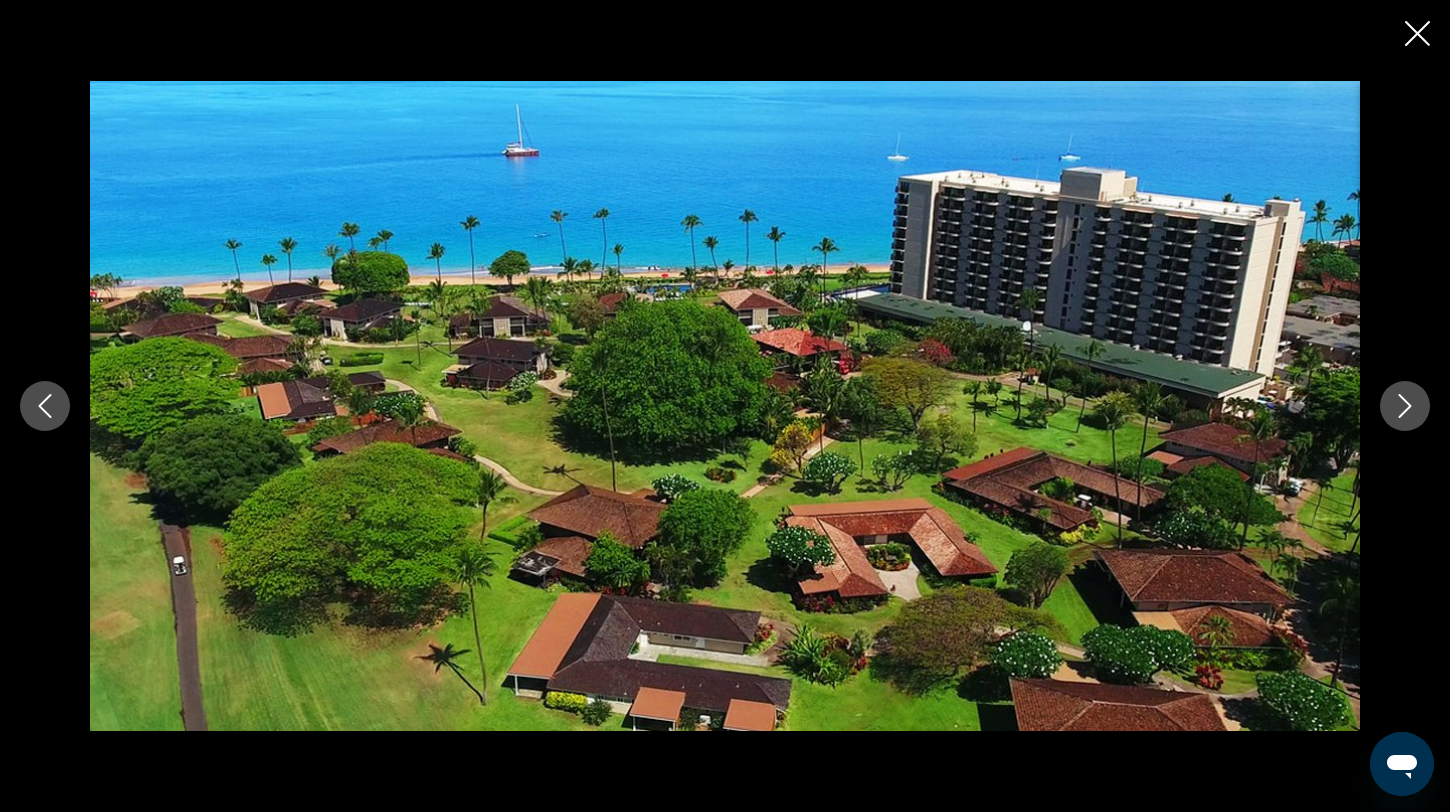 click 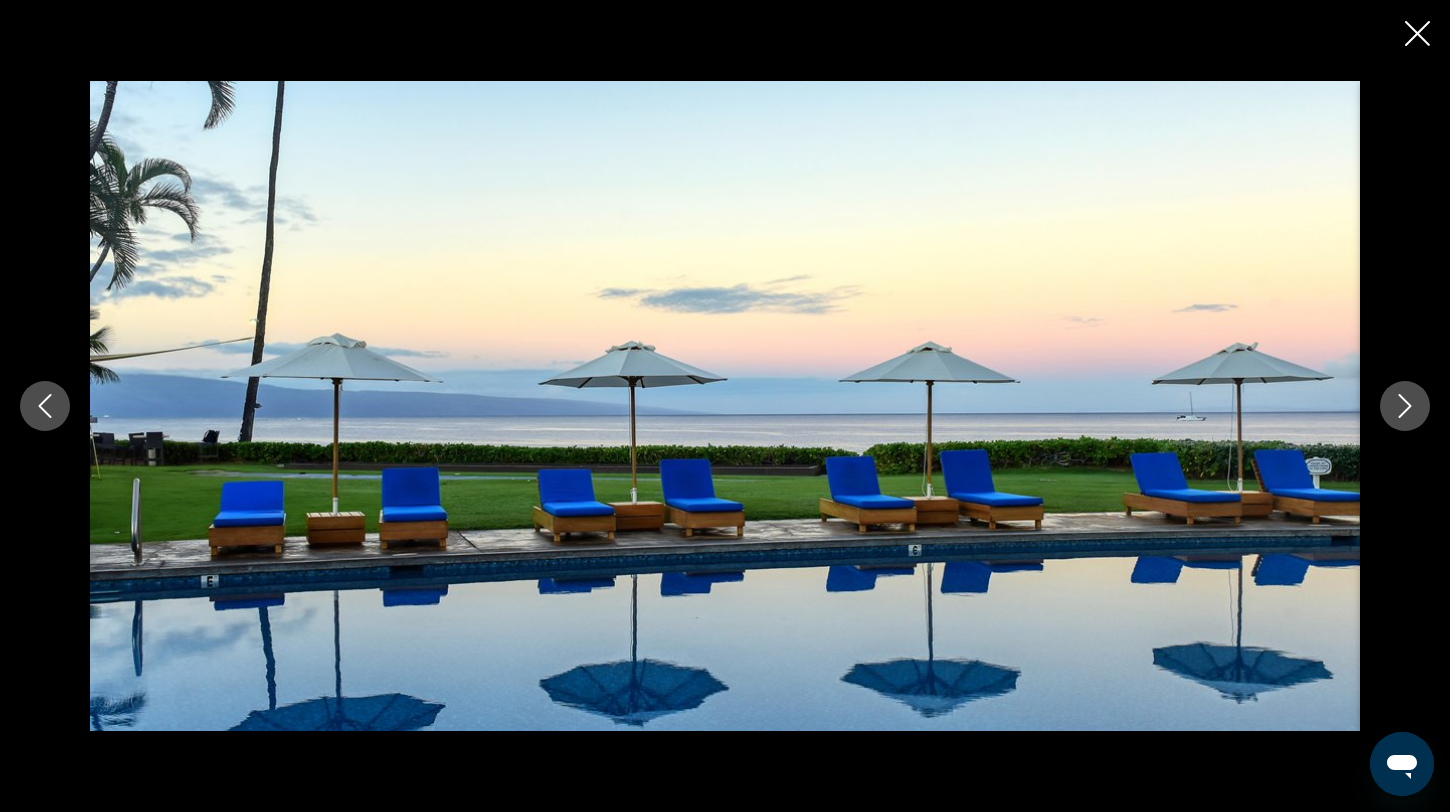 click 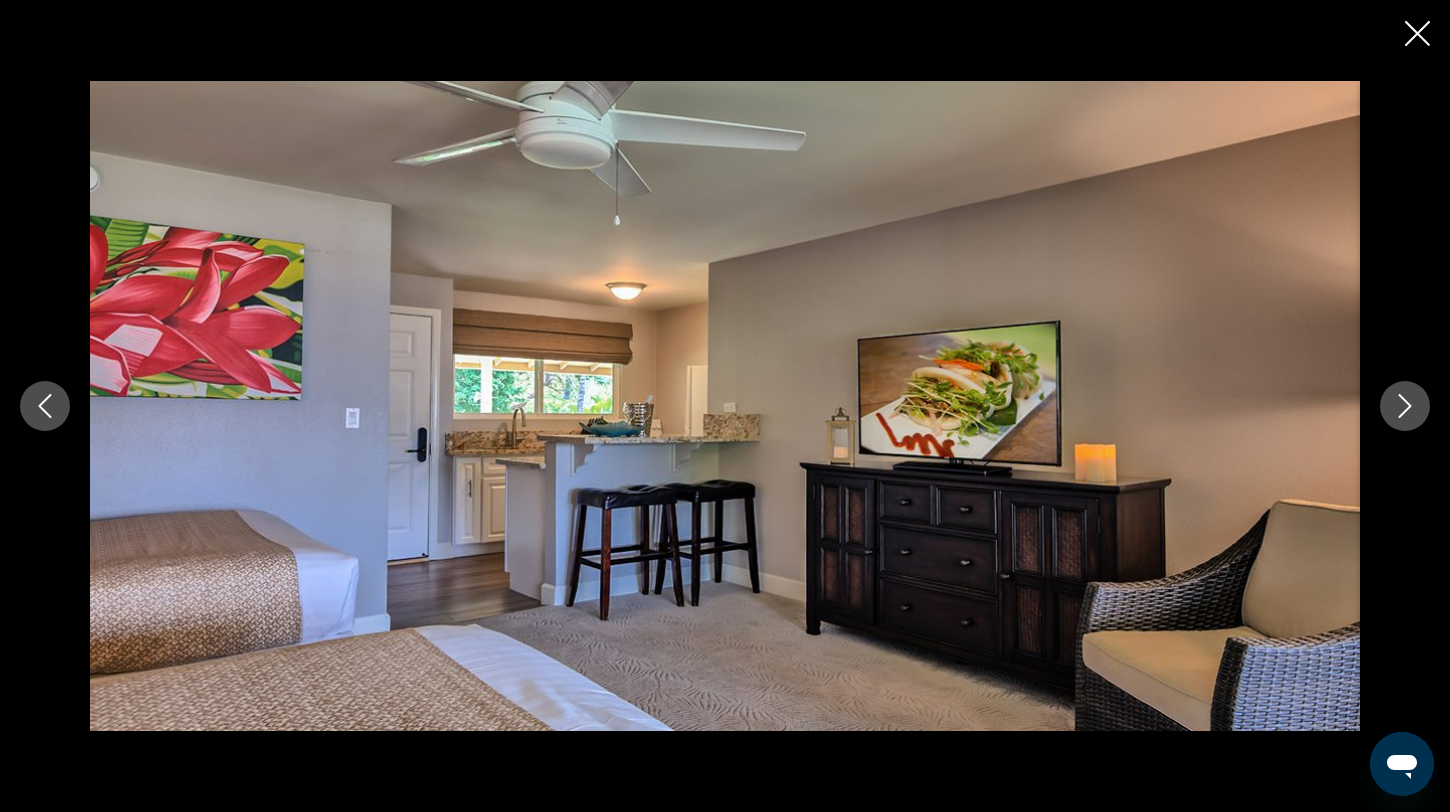 click 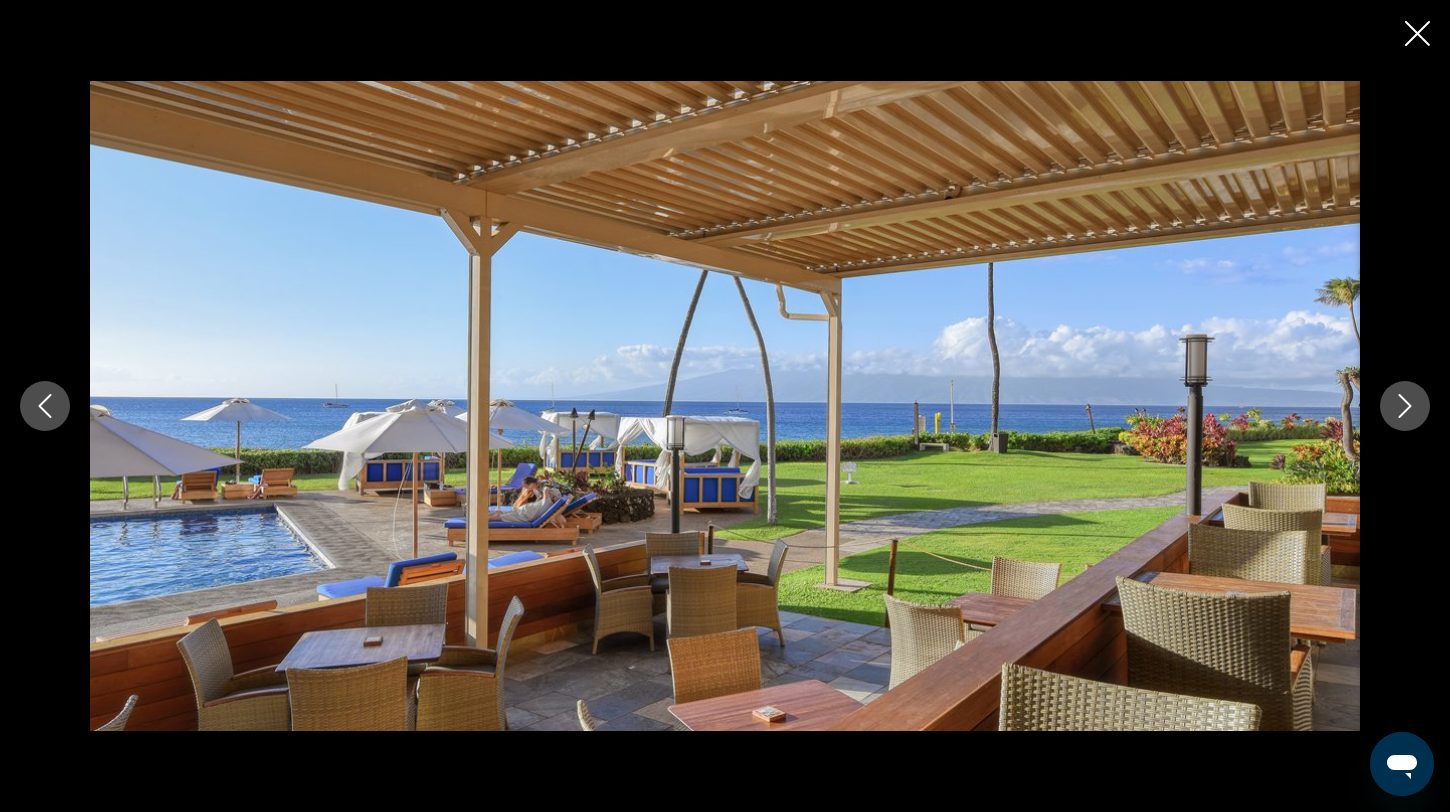 click at bounding box center [1405, 406] 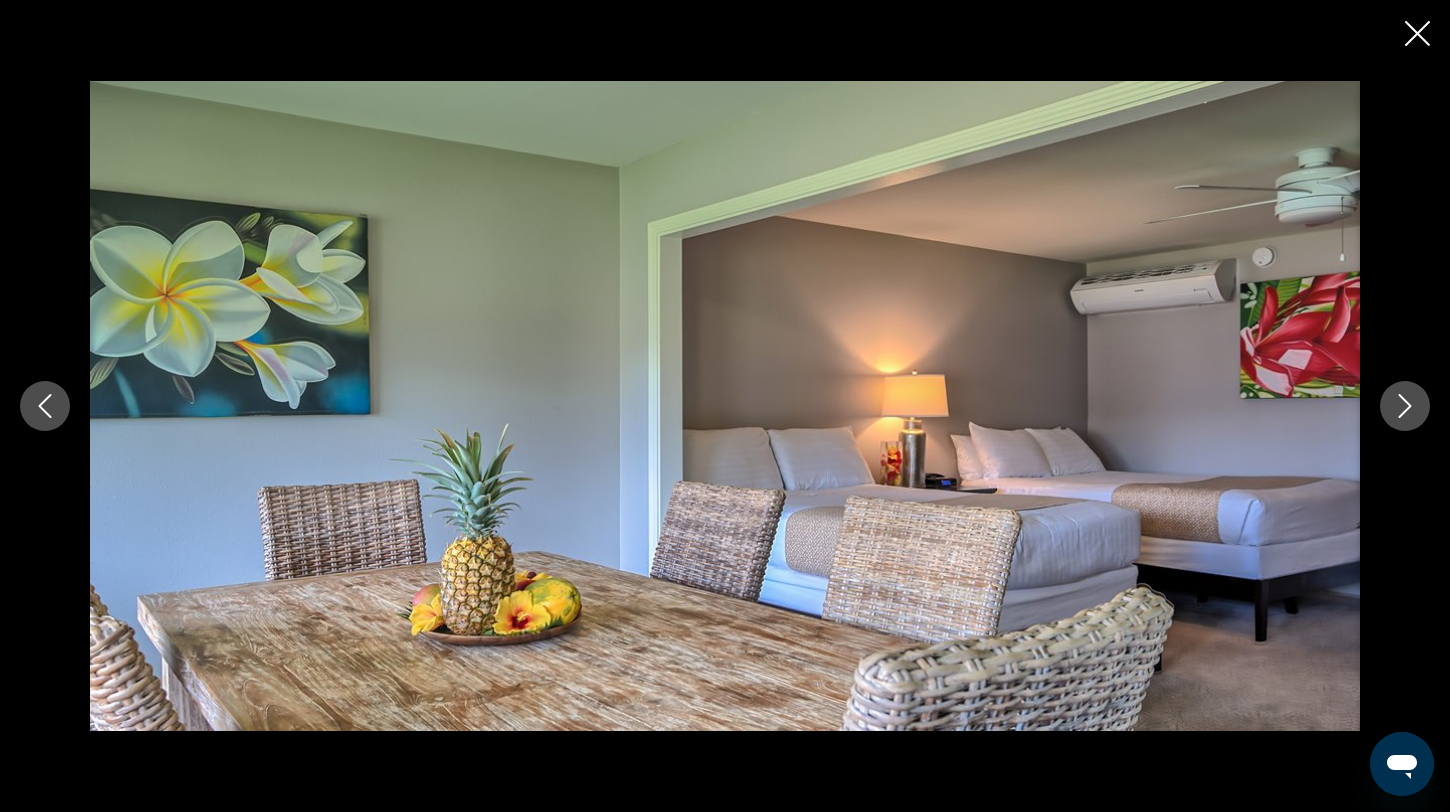 click at bounding box center [1405, 406] 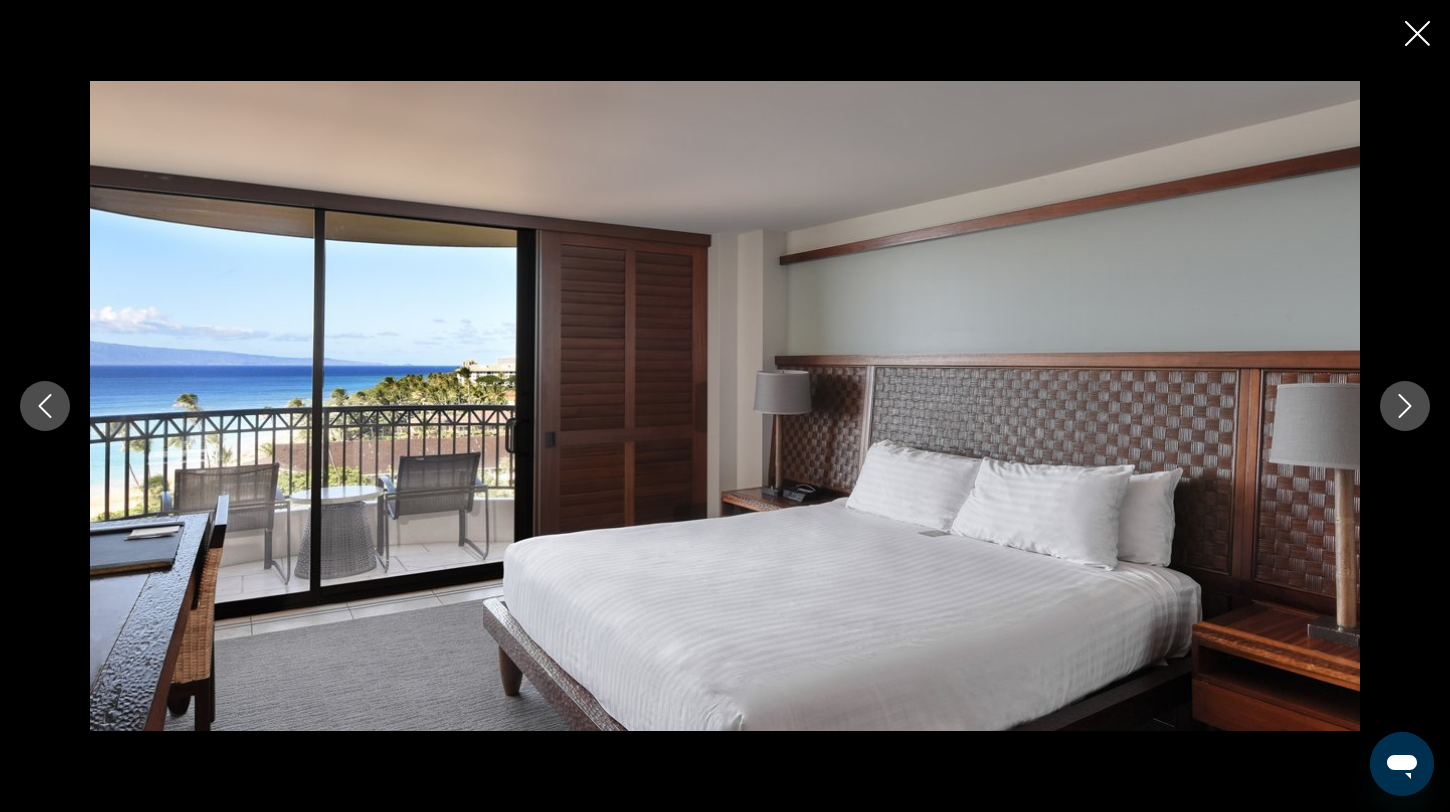 click at bounding box center (1405, 406) 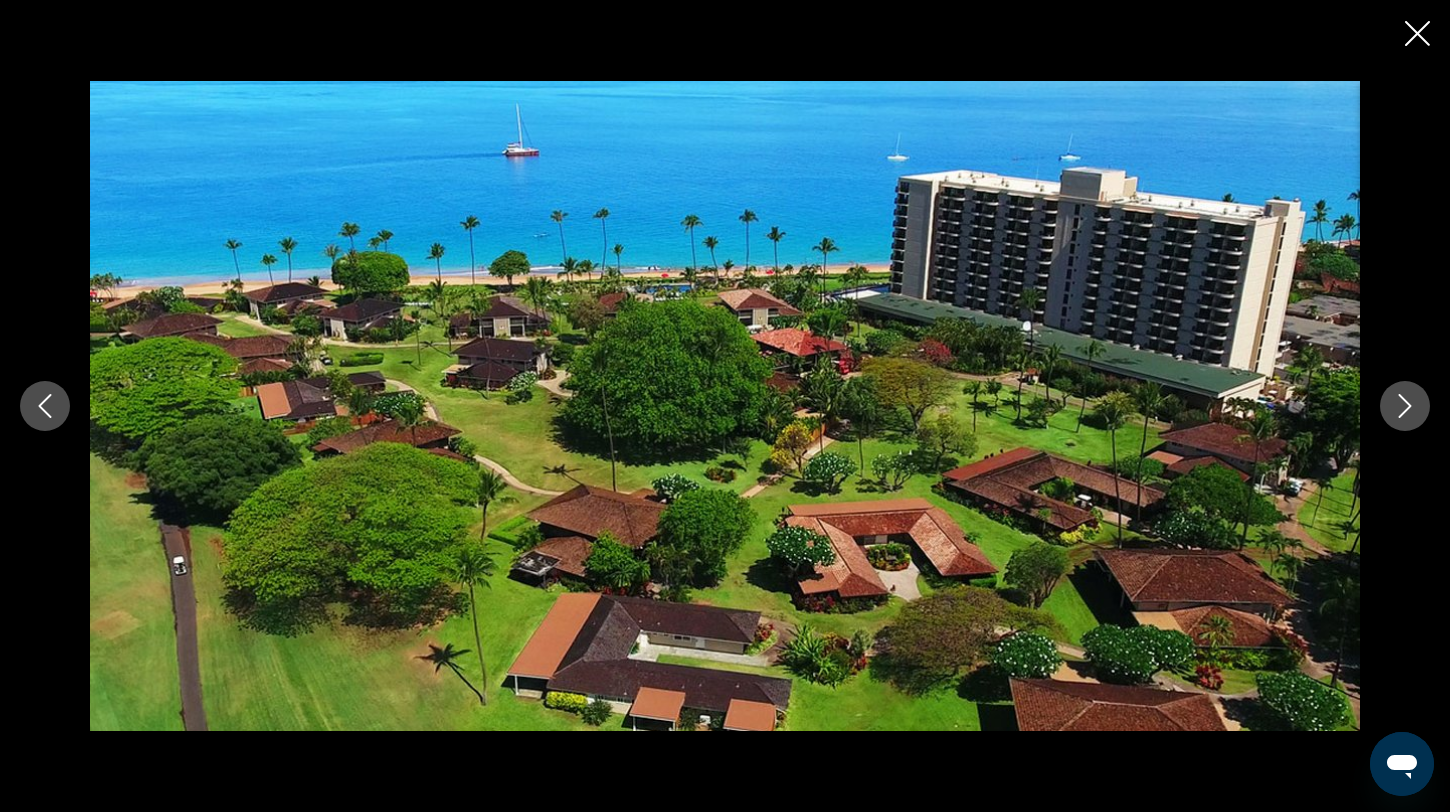 click 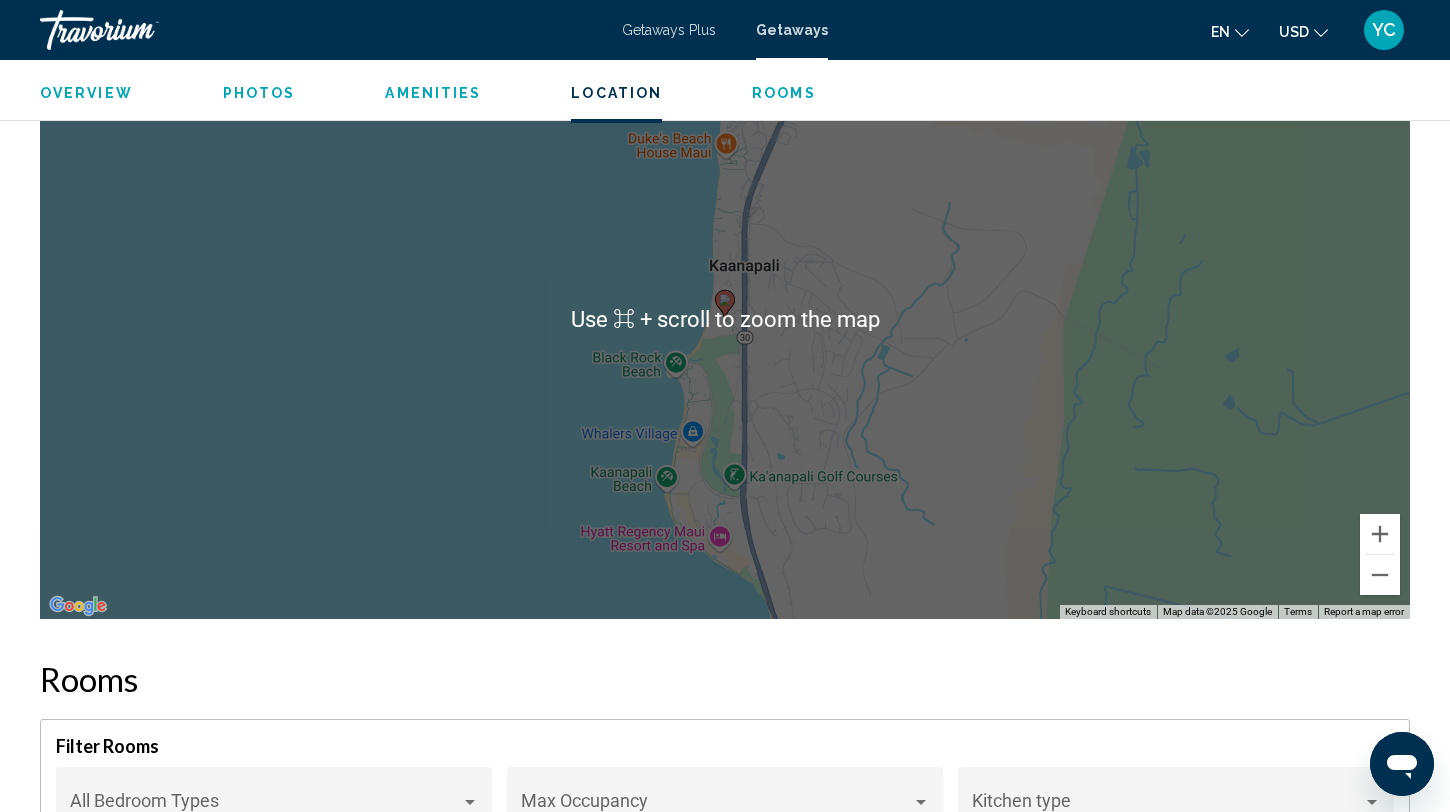 scroll, scrollTop: 2281, scrollLeft: 0, axis: vertical 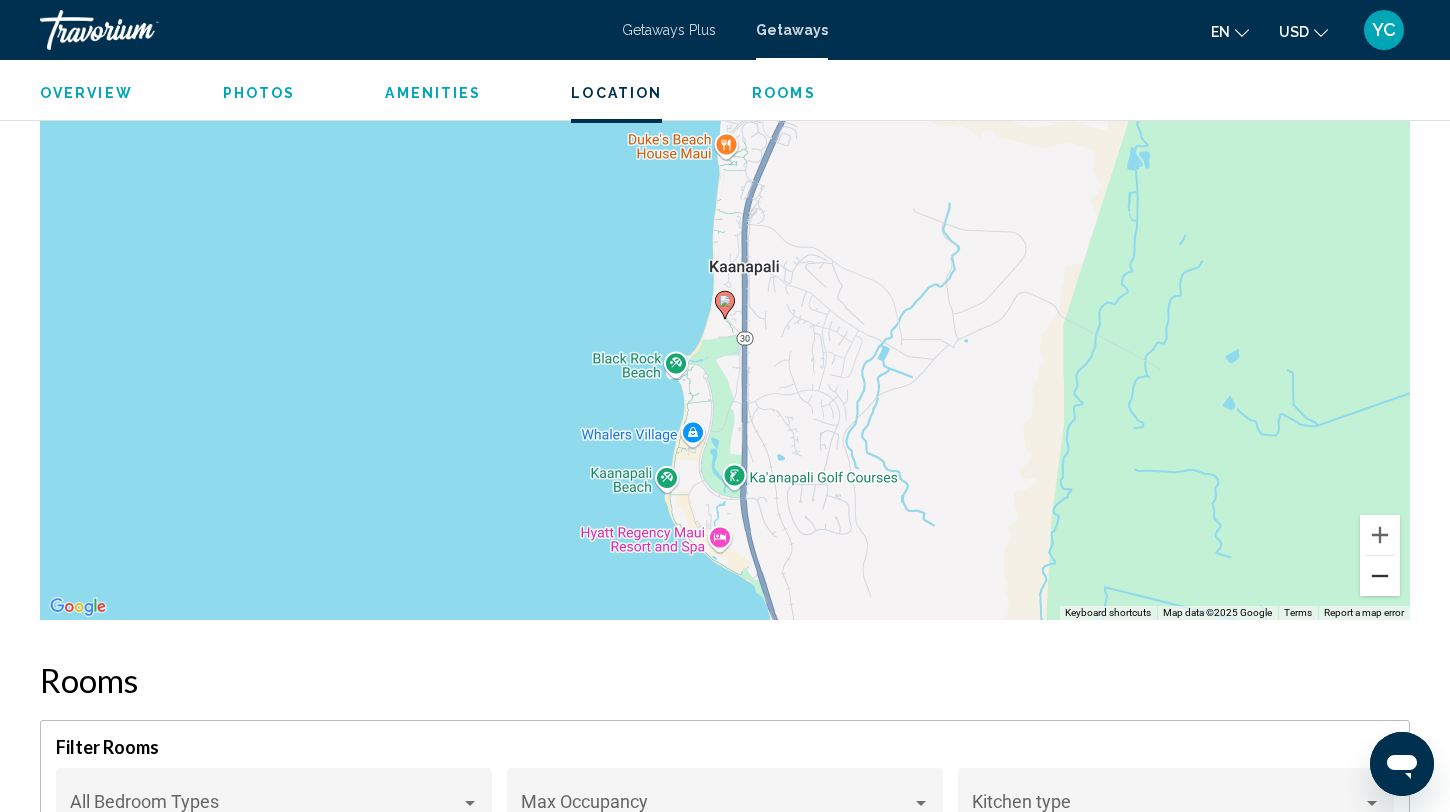 click at bounding box center (1380, 576) 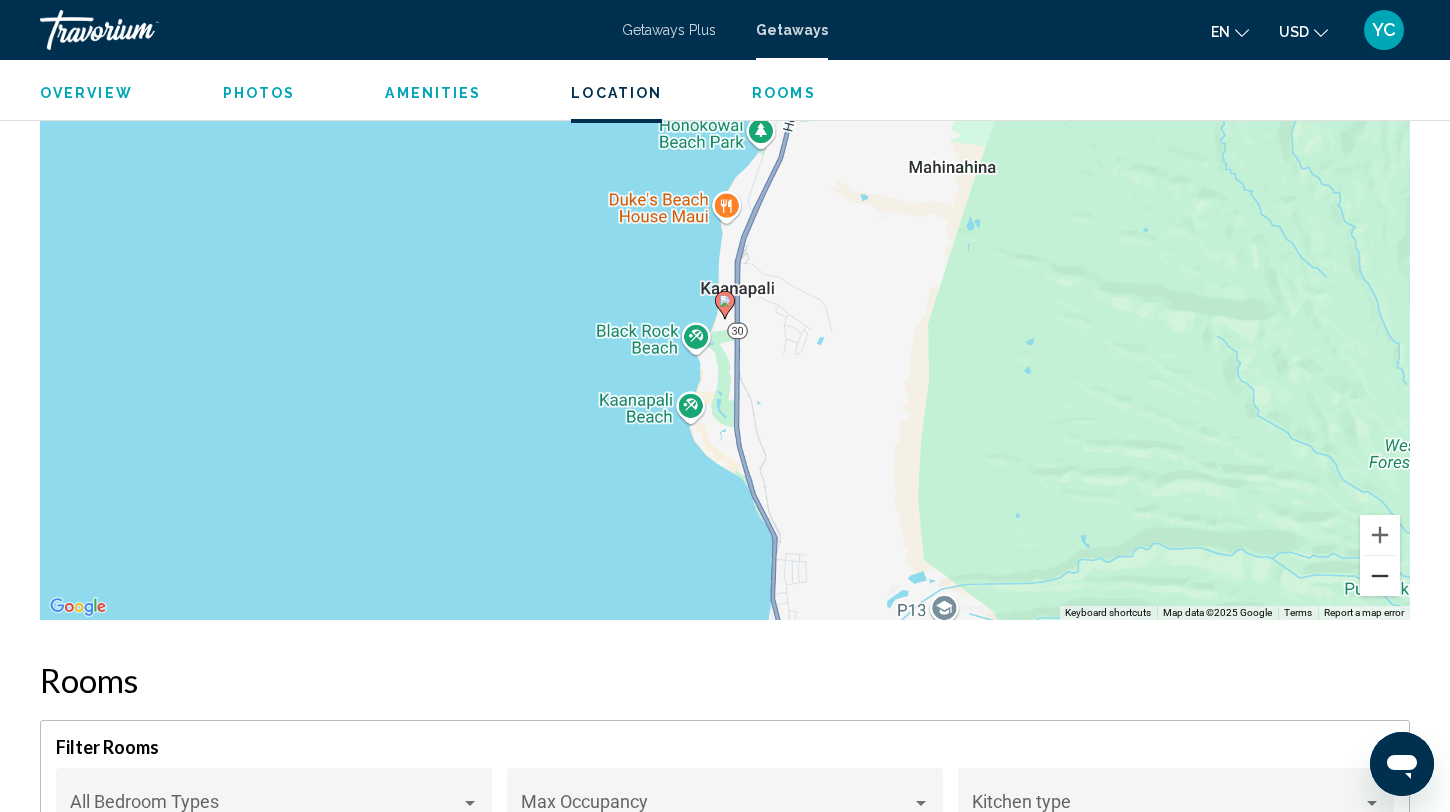 click at bounding box center [1380, 576] 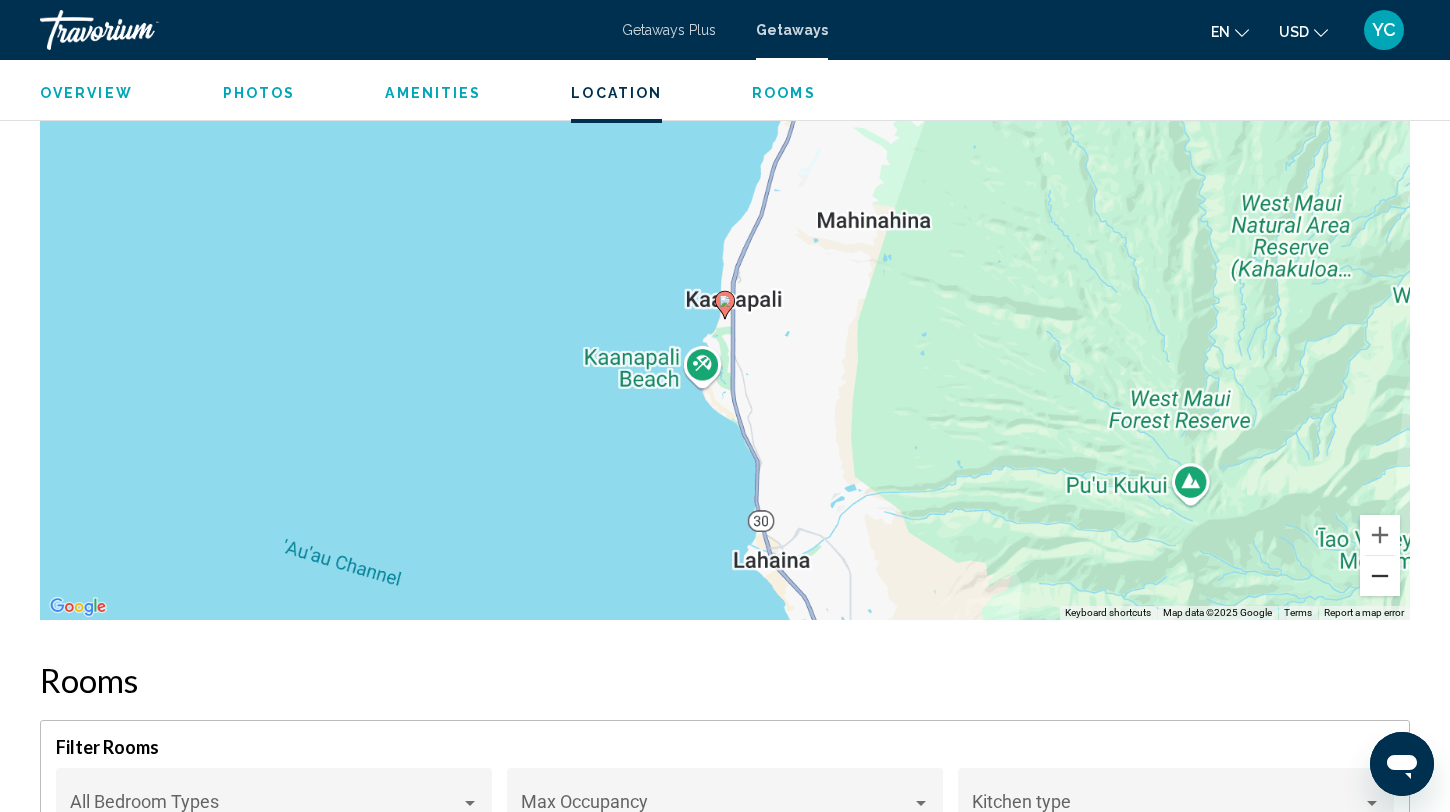 click at bounding box center (1380, 576) 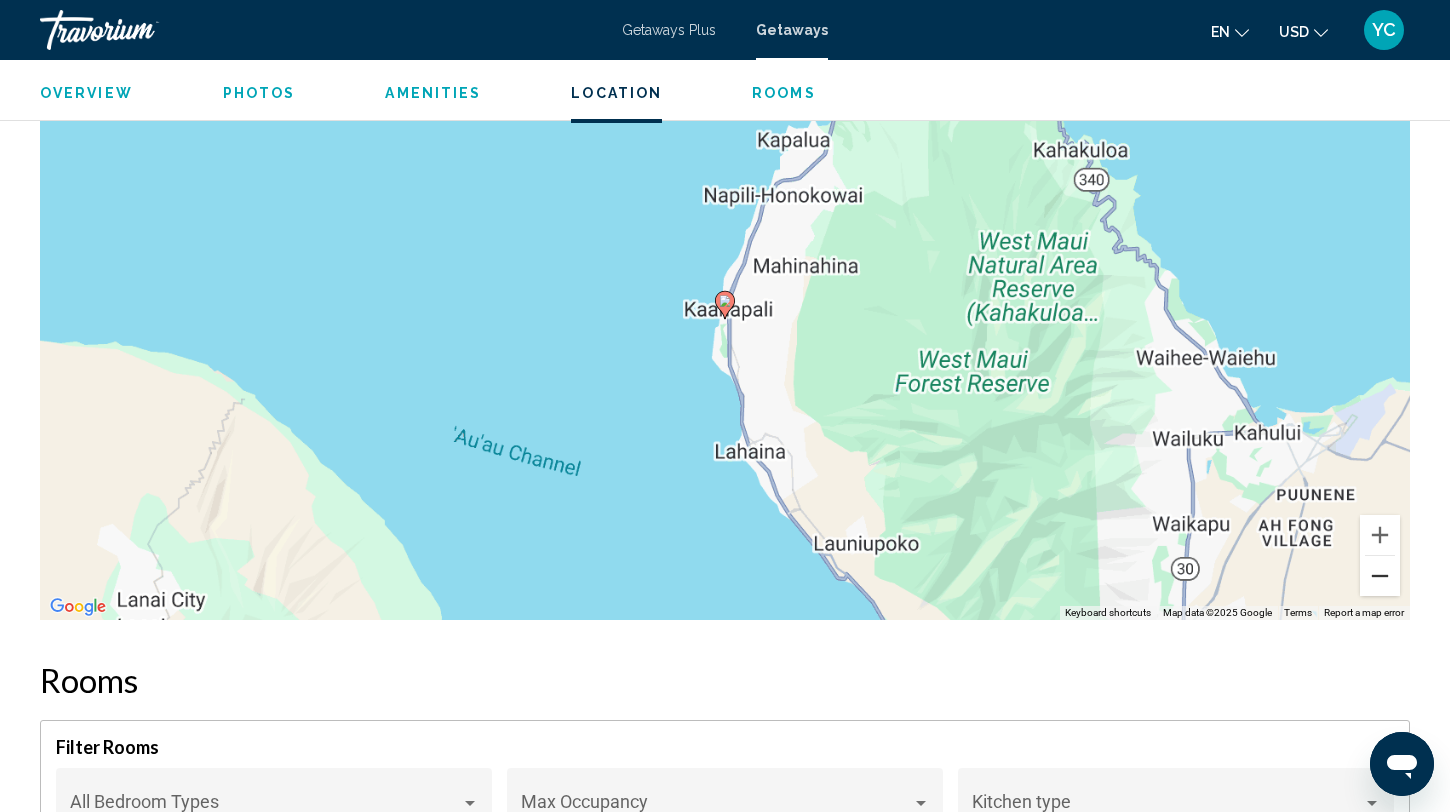 click at bounding box center [1380, 576] 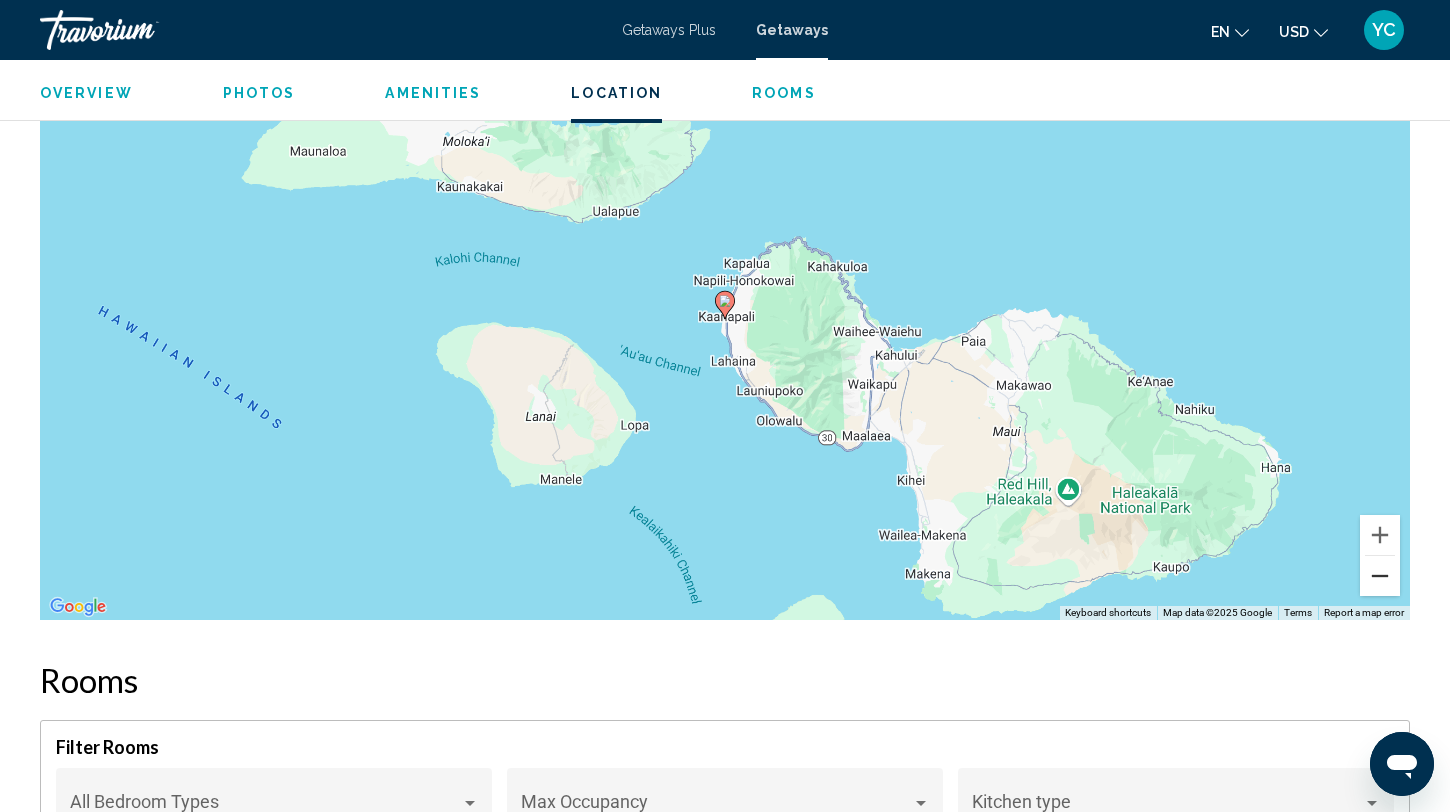 click at bounding box center (1380, 576) 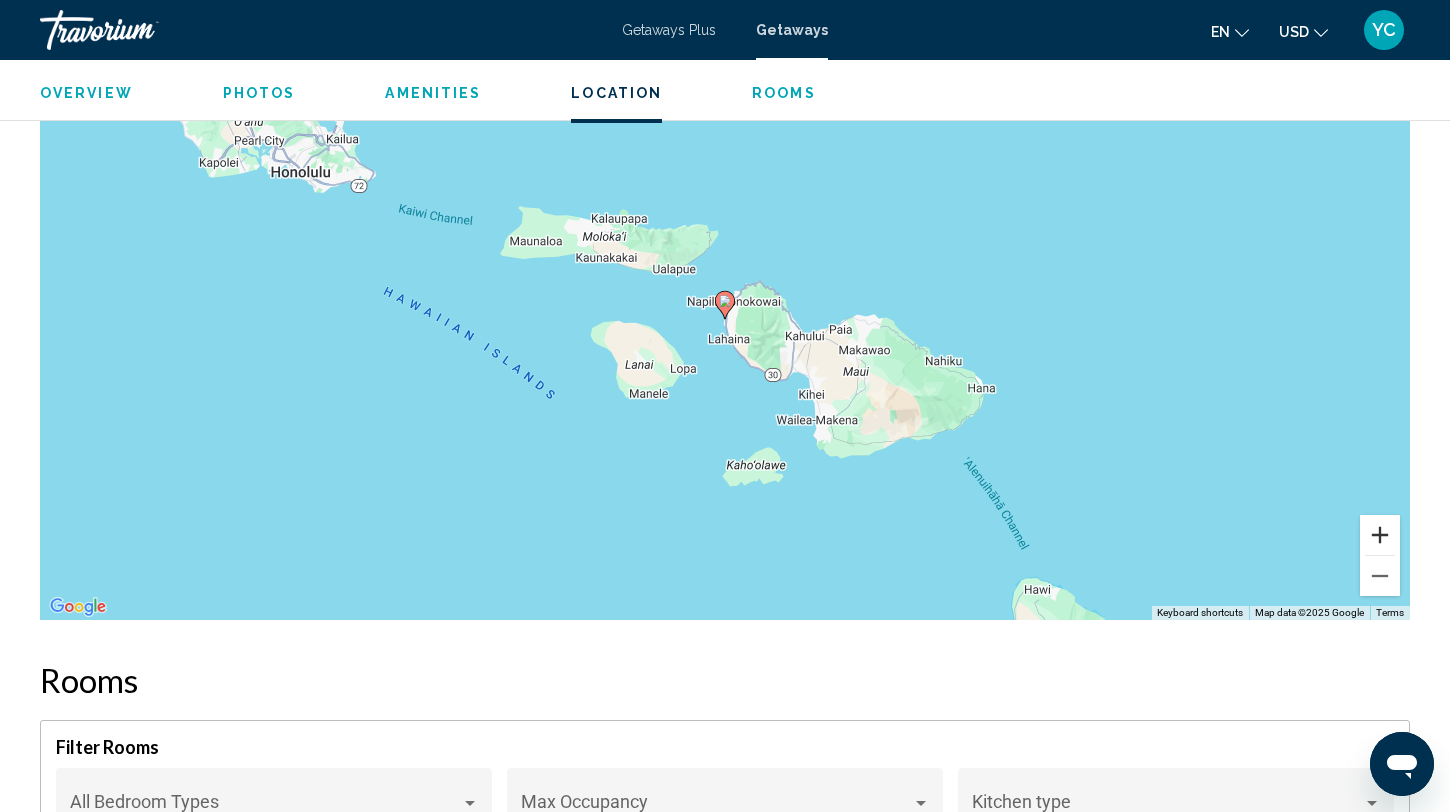 click at bounding box center (1380, 535) 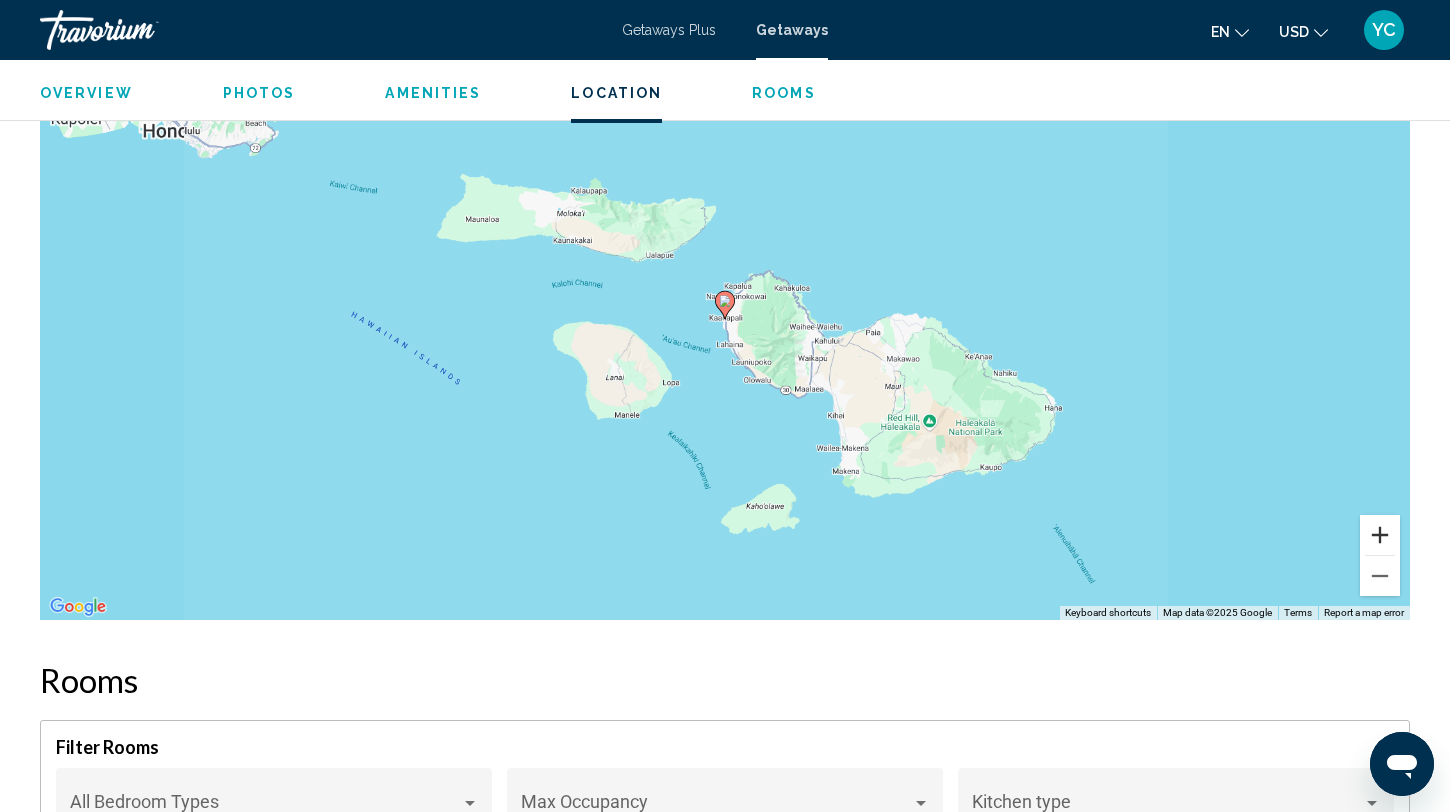 click at bounding box center (1380, 535) 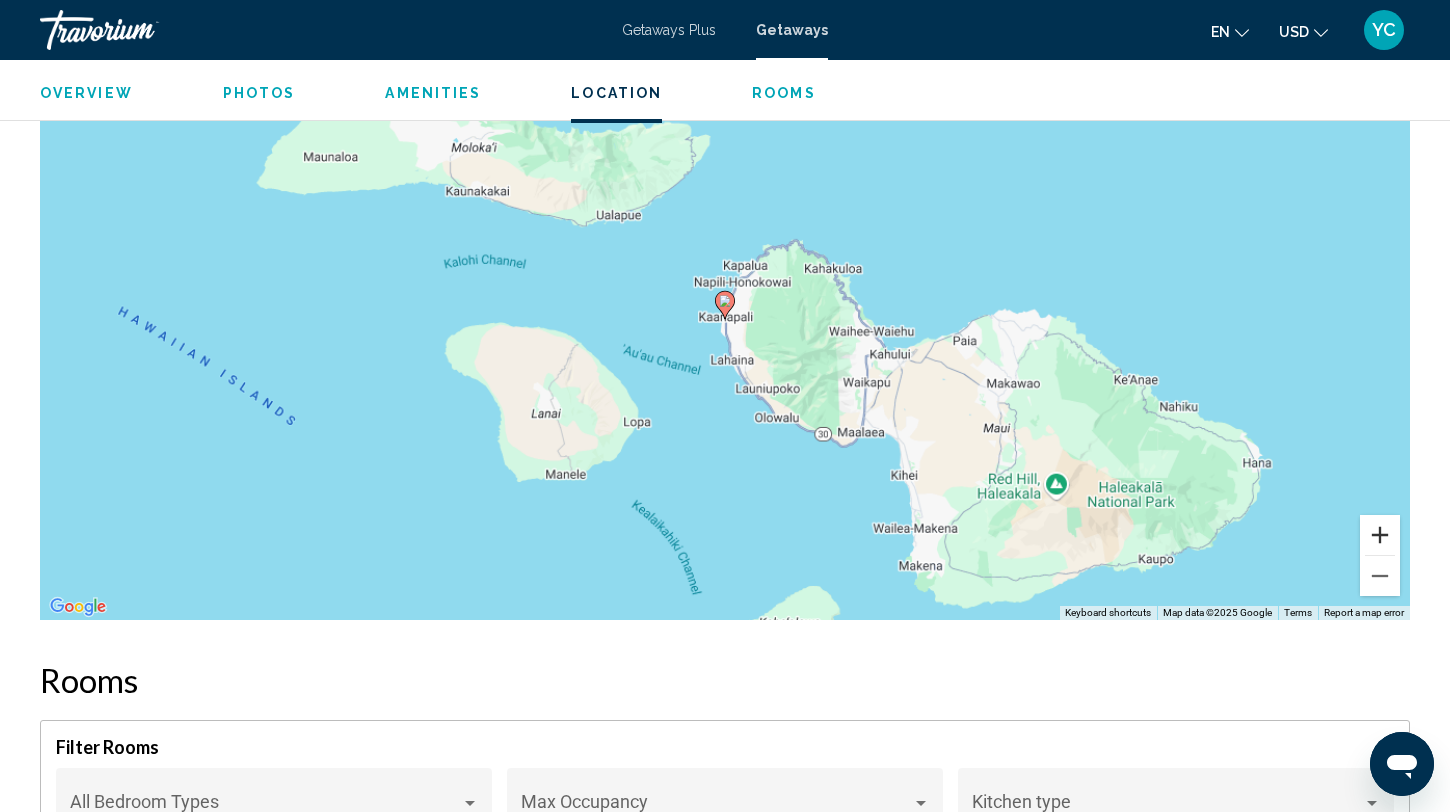 click at bounding box center (1380, 535) 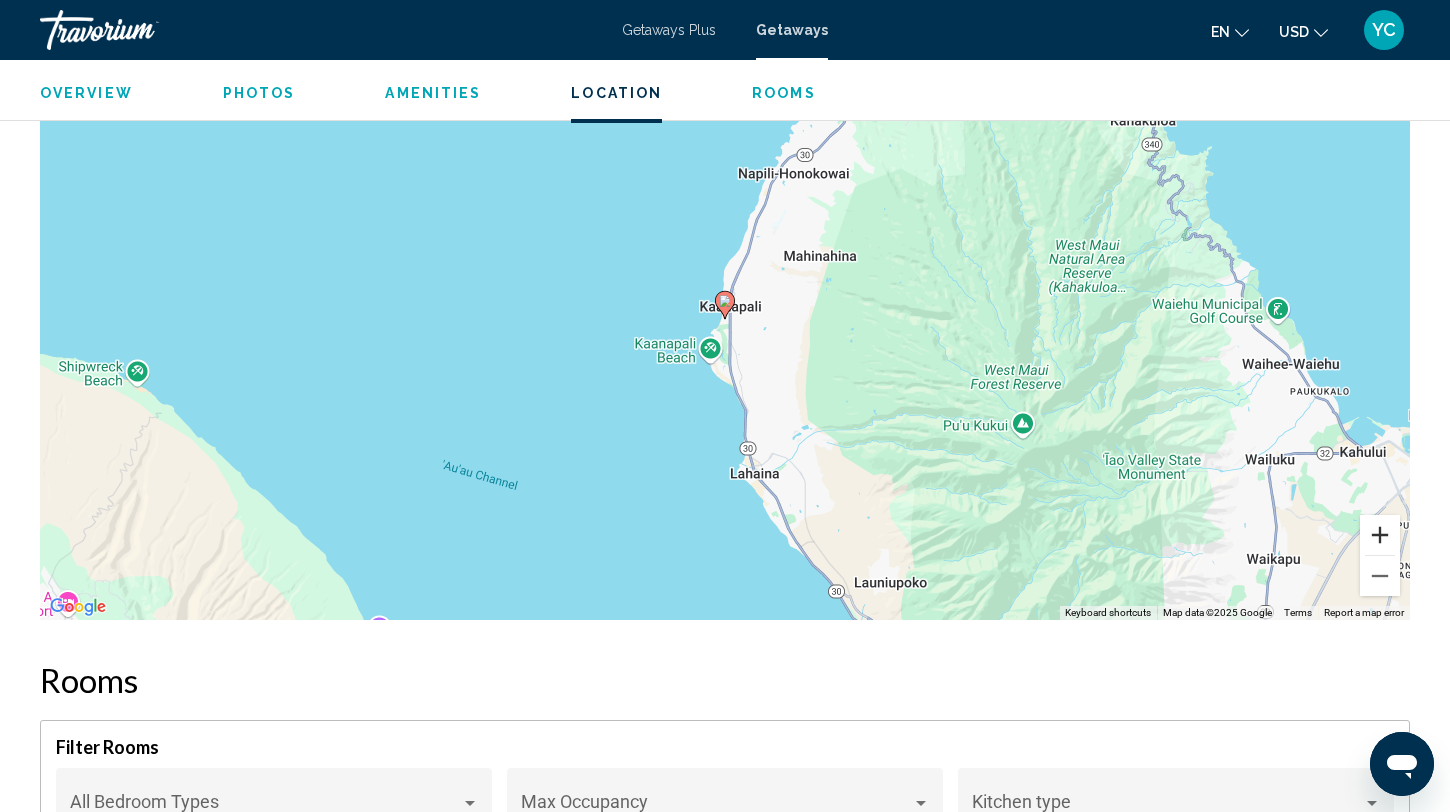 click at bounding box center [1380, 535] 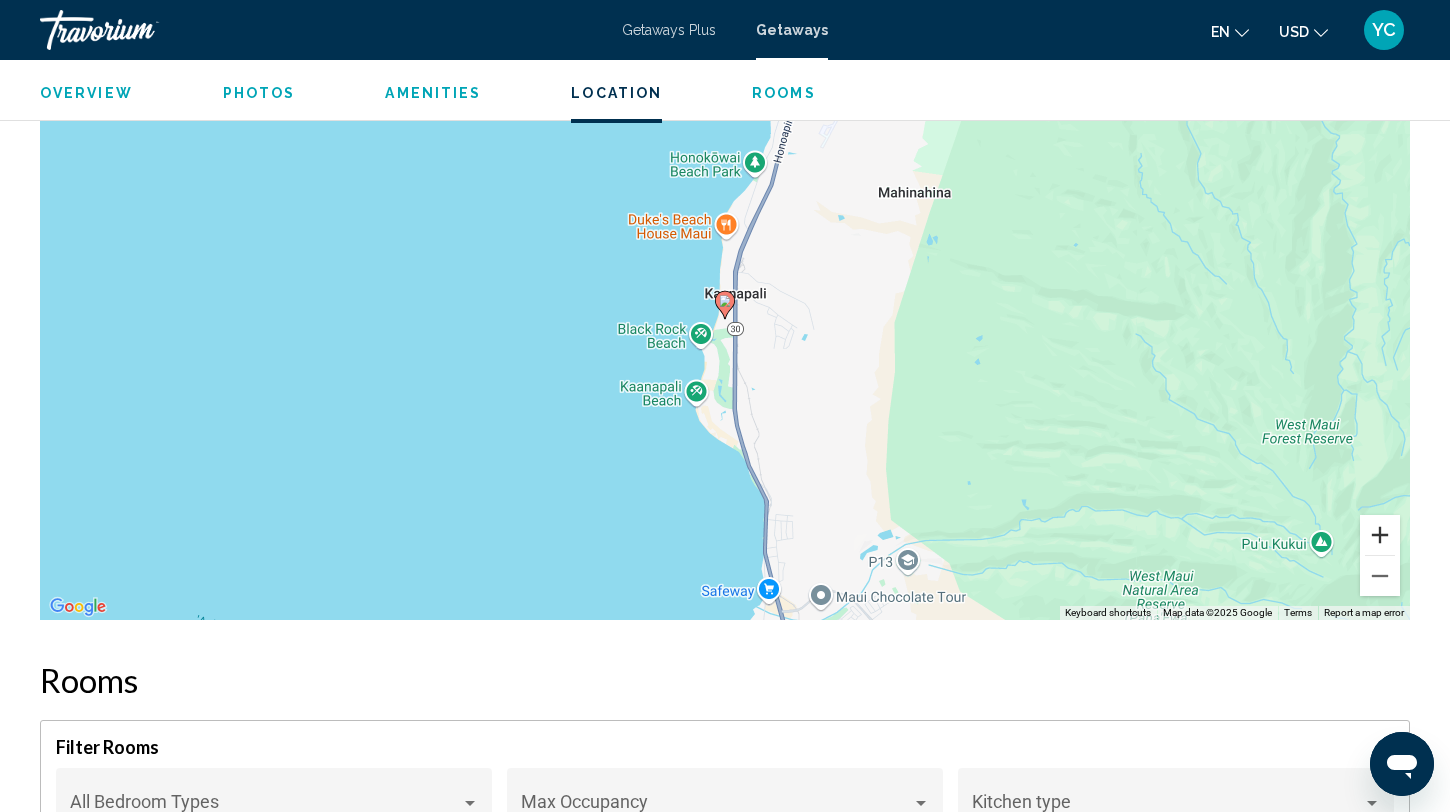 click at bounding box center [1380, 535] 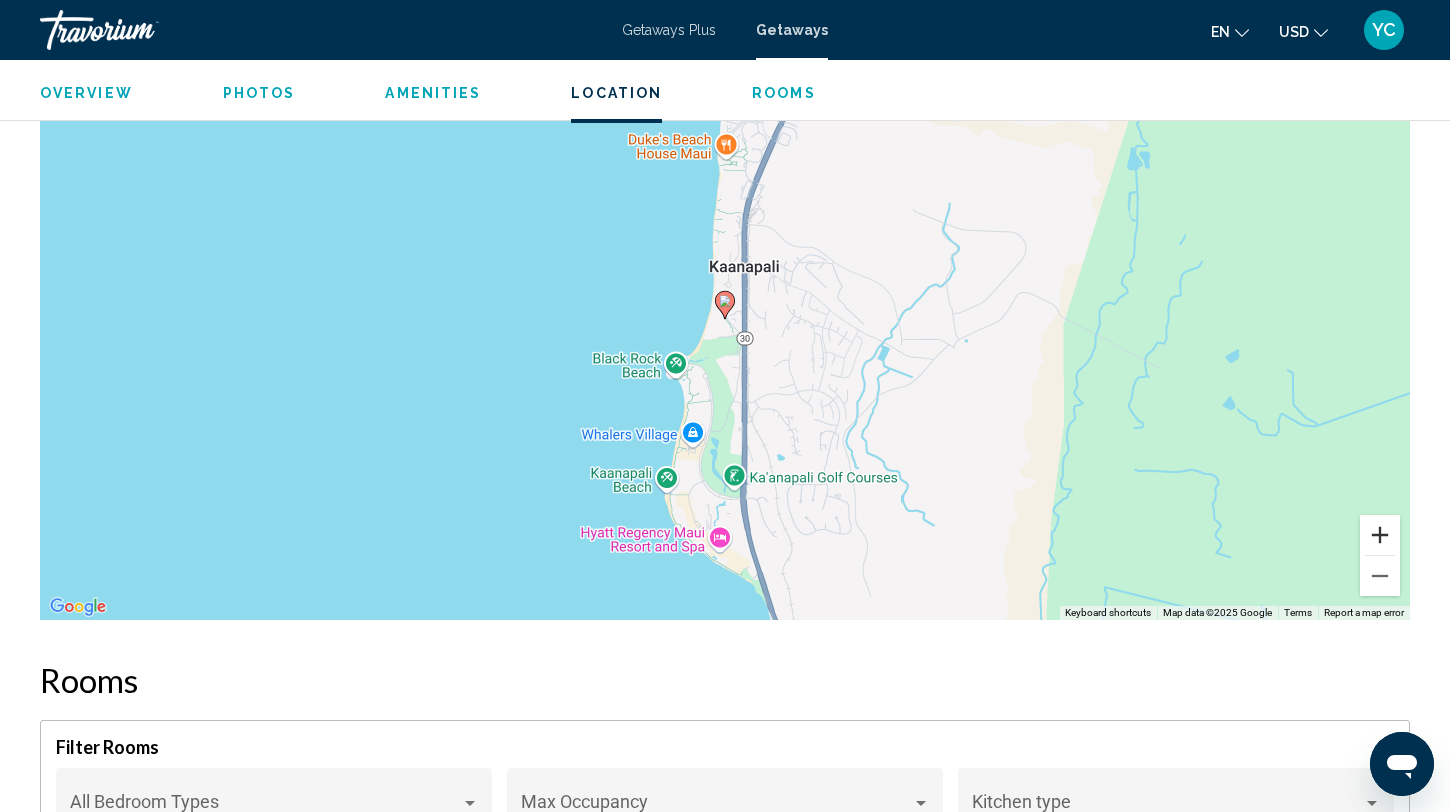 click at bounding box center (1380, 535) 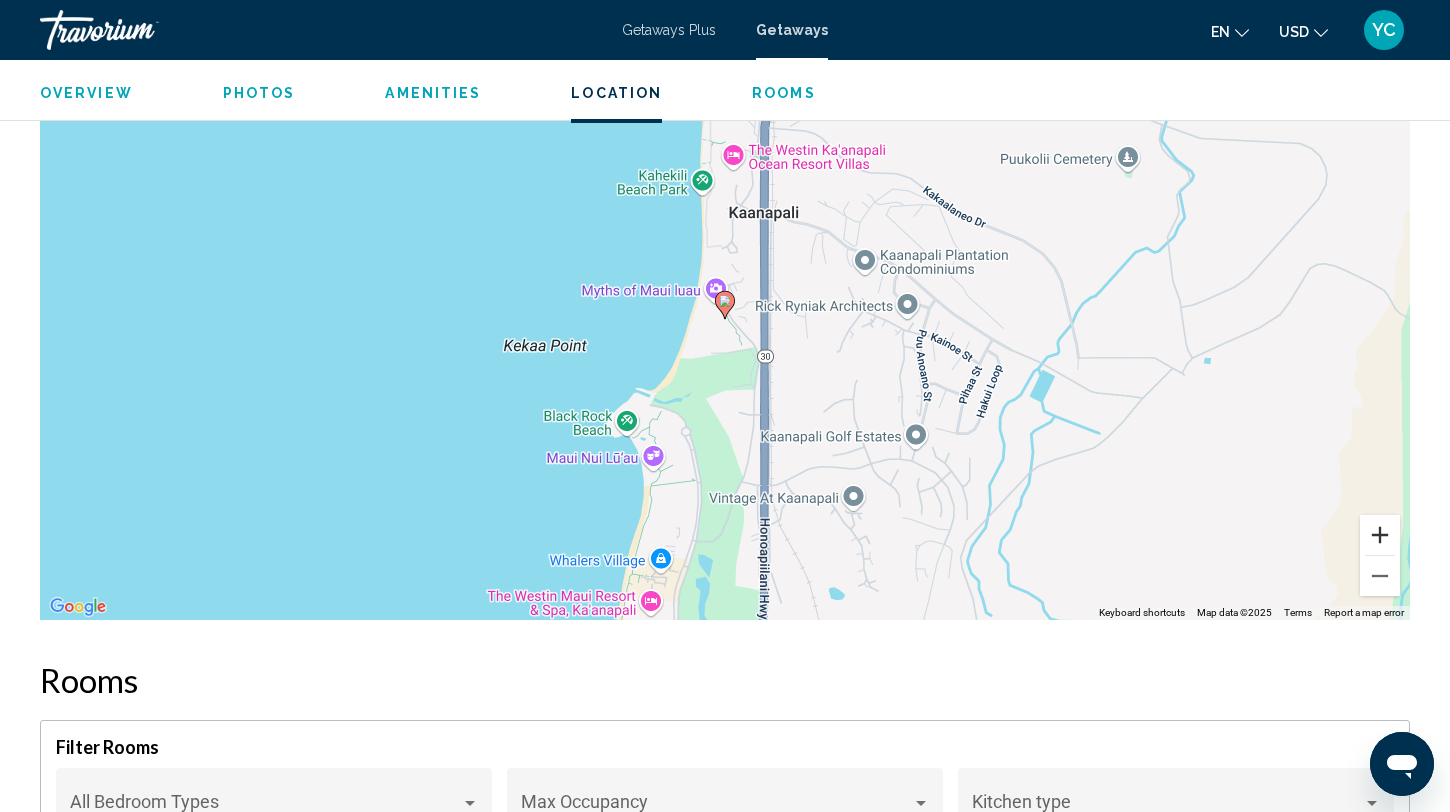 click at bounding box center (1380, 535) 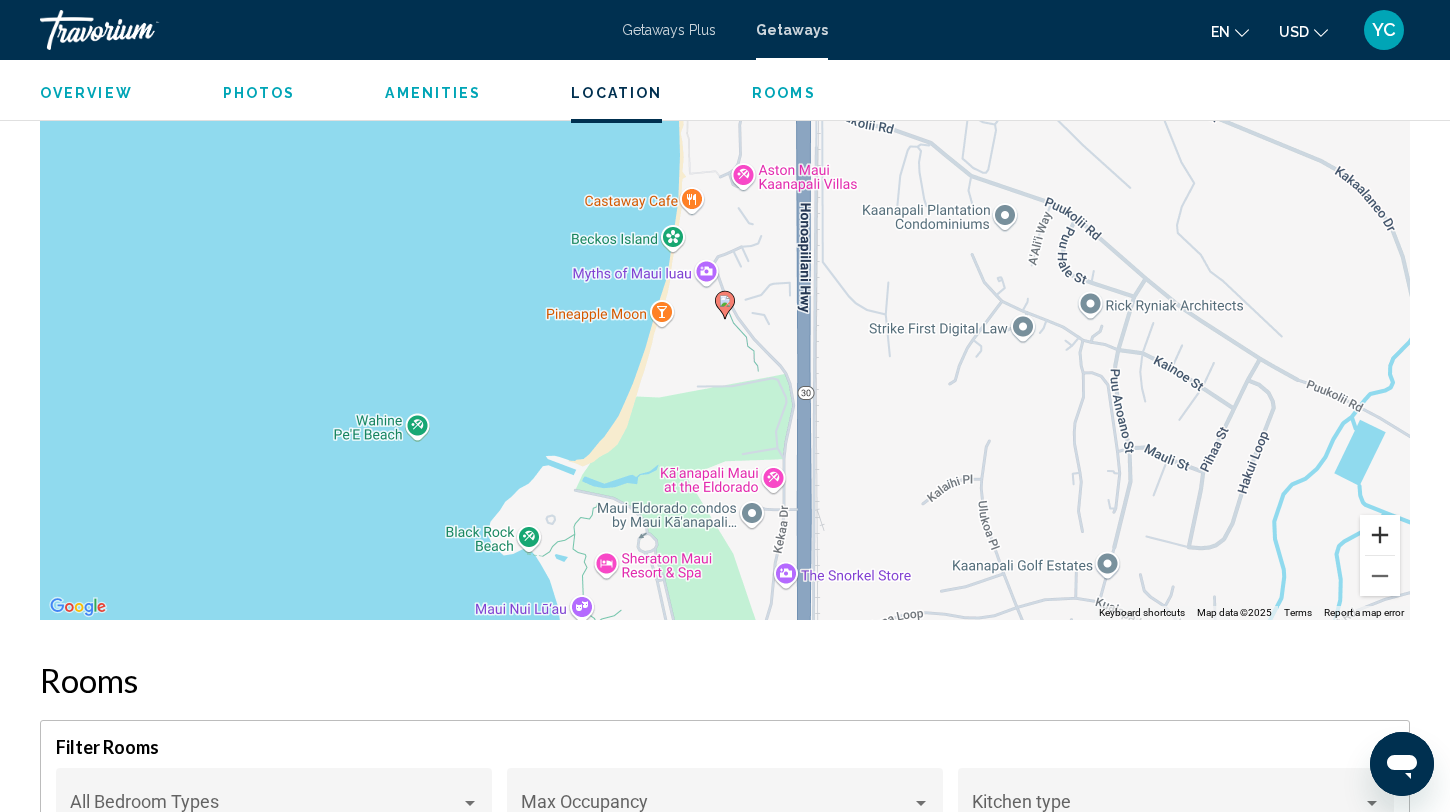 click at bounding box center [1380, 535] 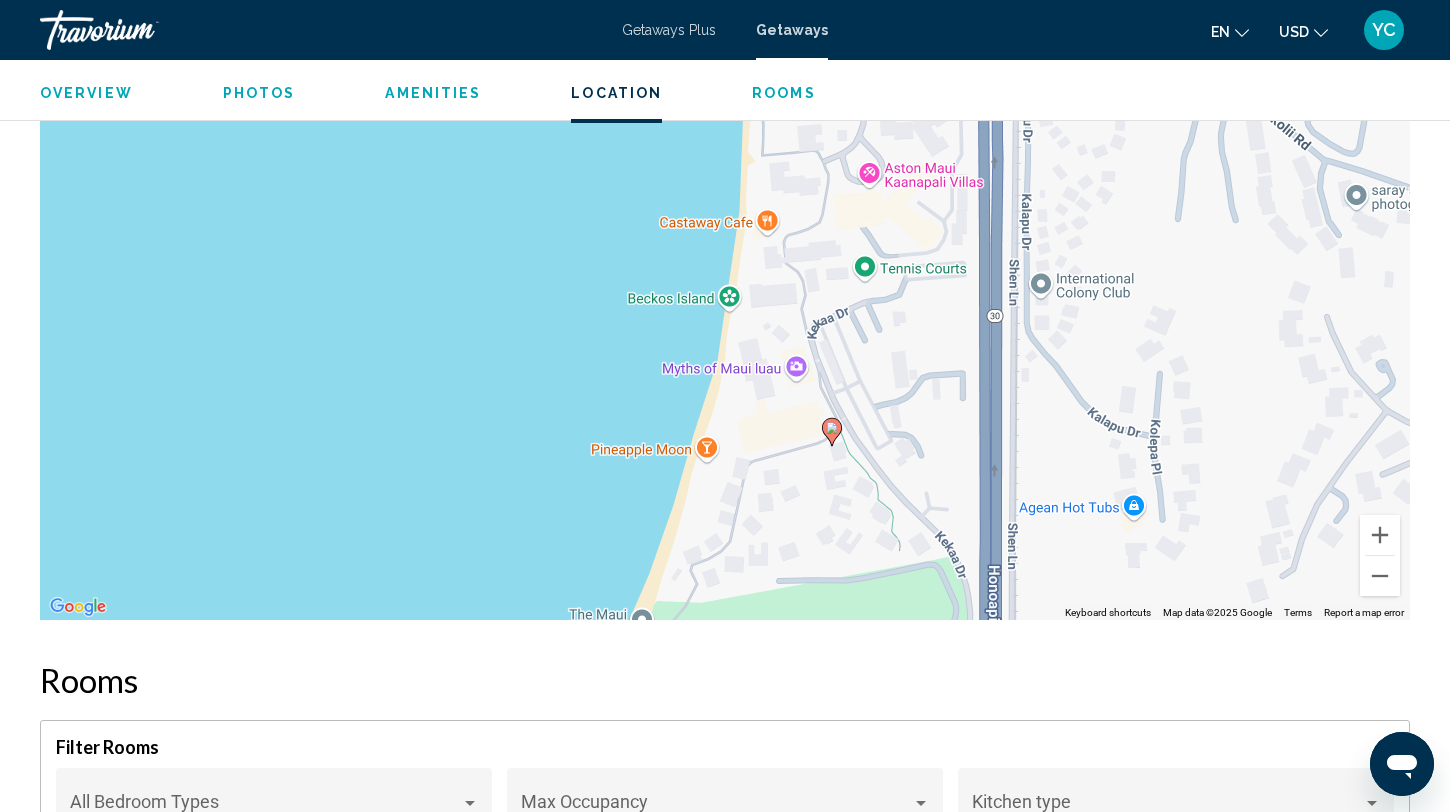 drag, startPoint x: 737, startPoint y: 377, endPoint x: 847, endPoint y: 506, distance: 169.53171 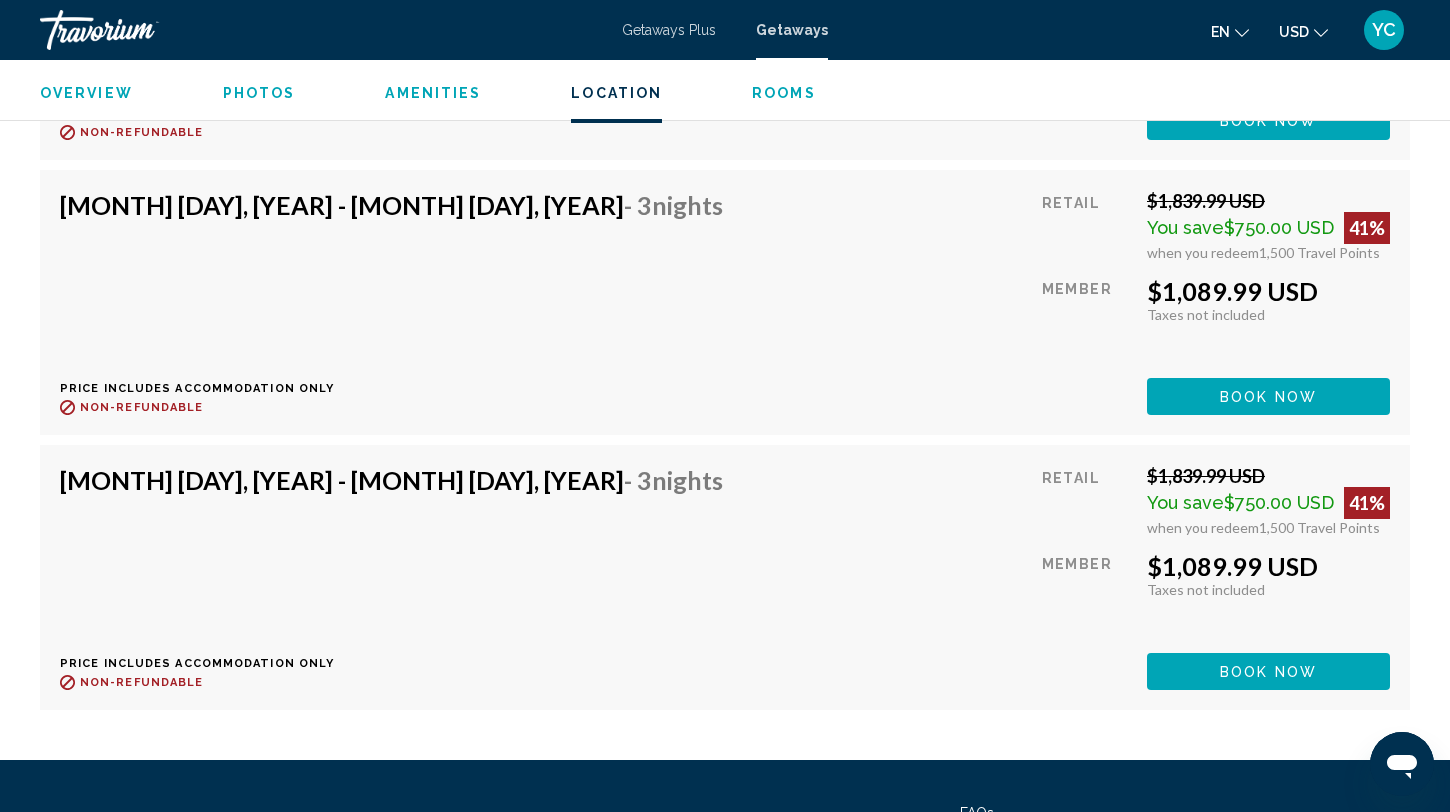 scroll, scrollTop: 10683, scrollLeft: 0, axis: vertical 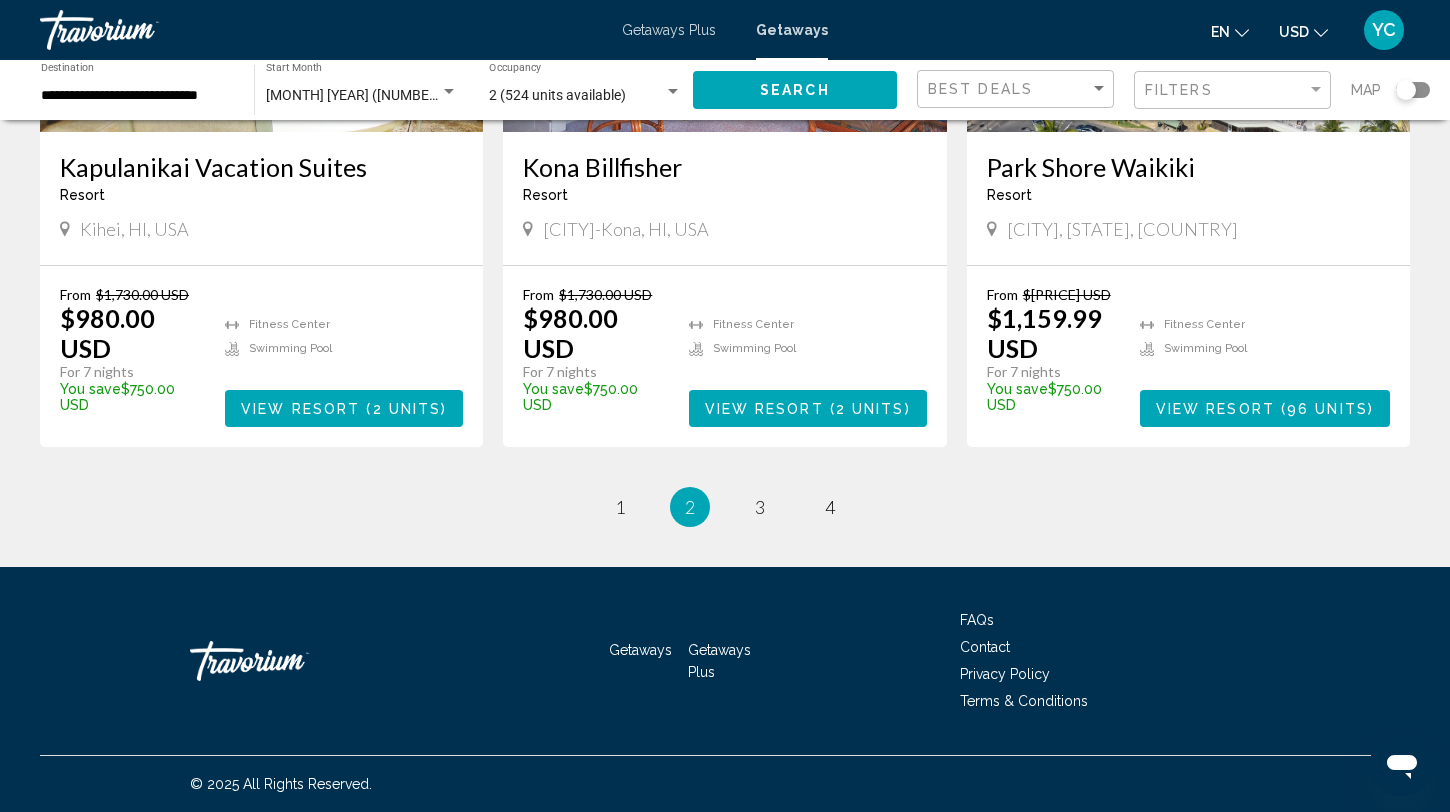 click on "page  3" at bounding box center (760, 507) 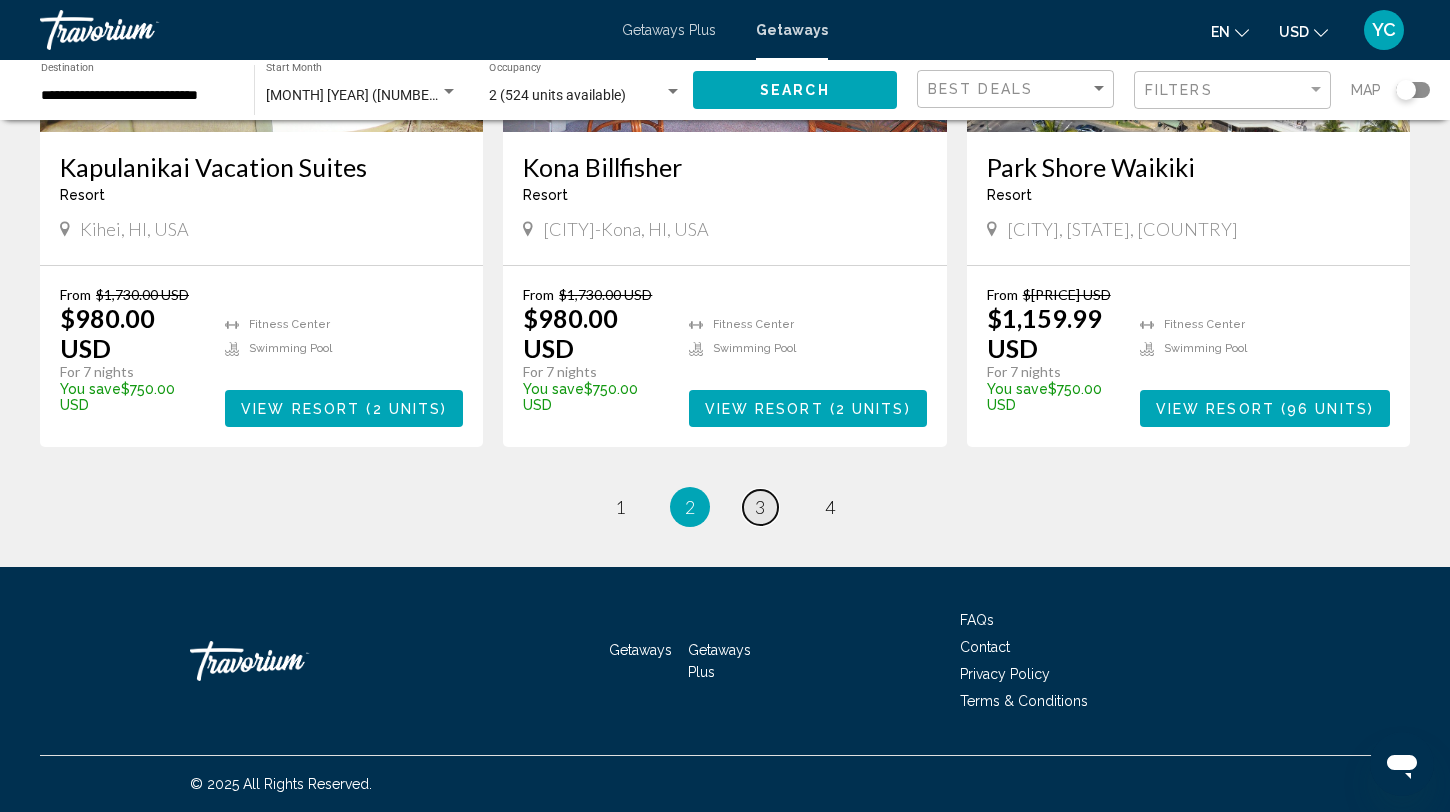 click on "3" at bounding box center (760, 507) 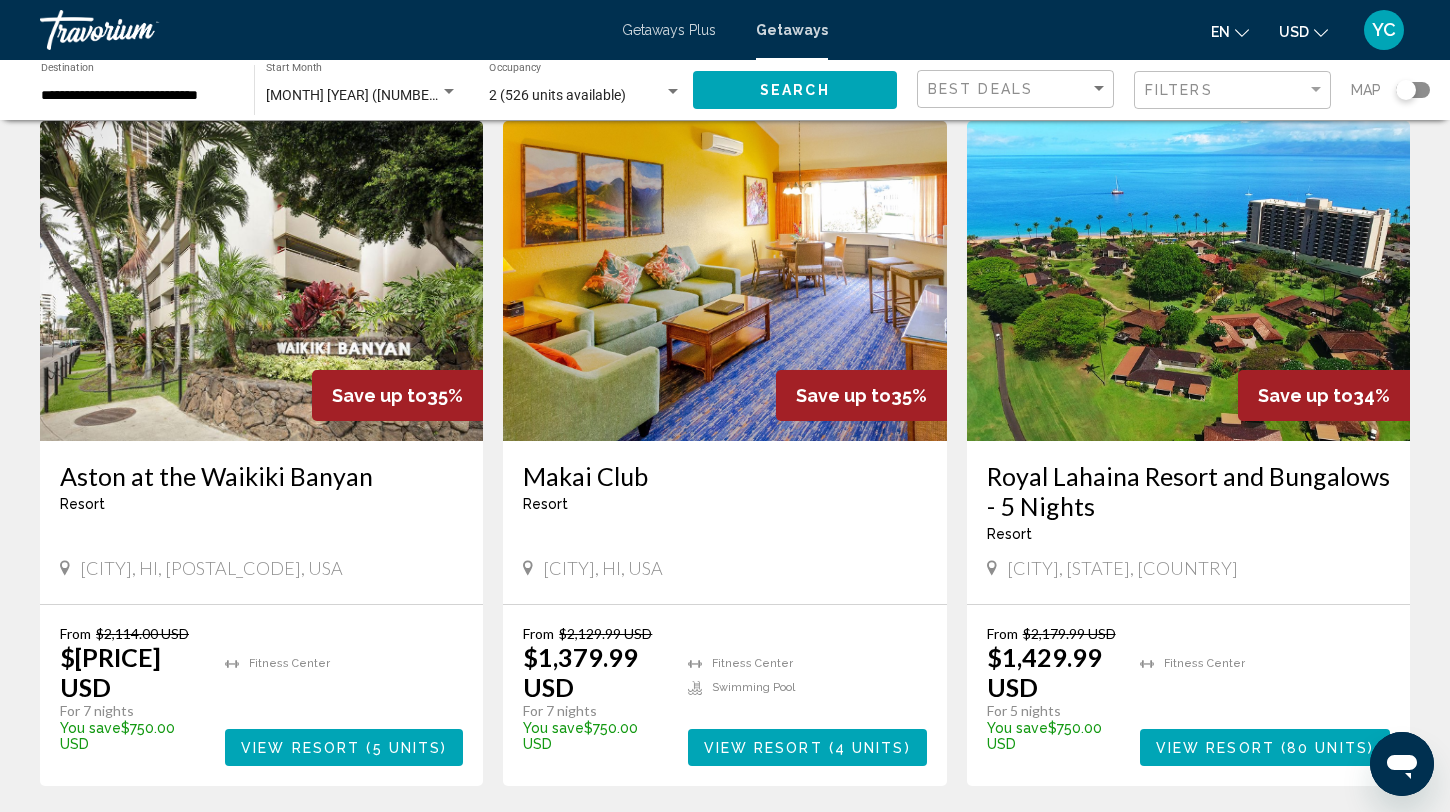 scroll, scrollTop: 824, scrollLeft: 0, axis: vertical 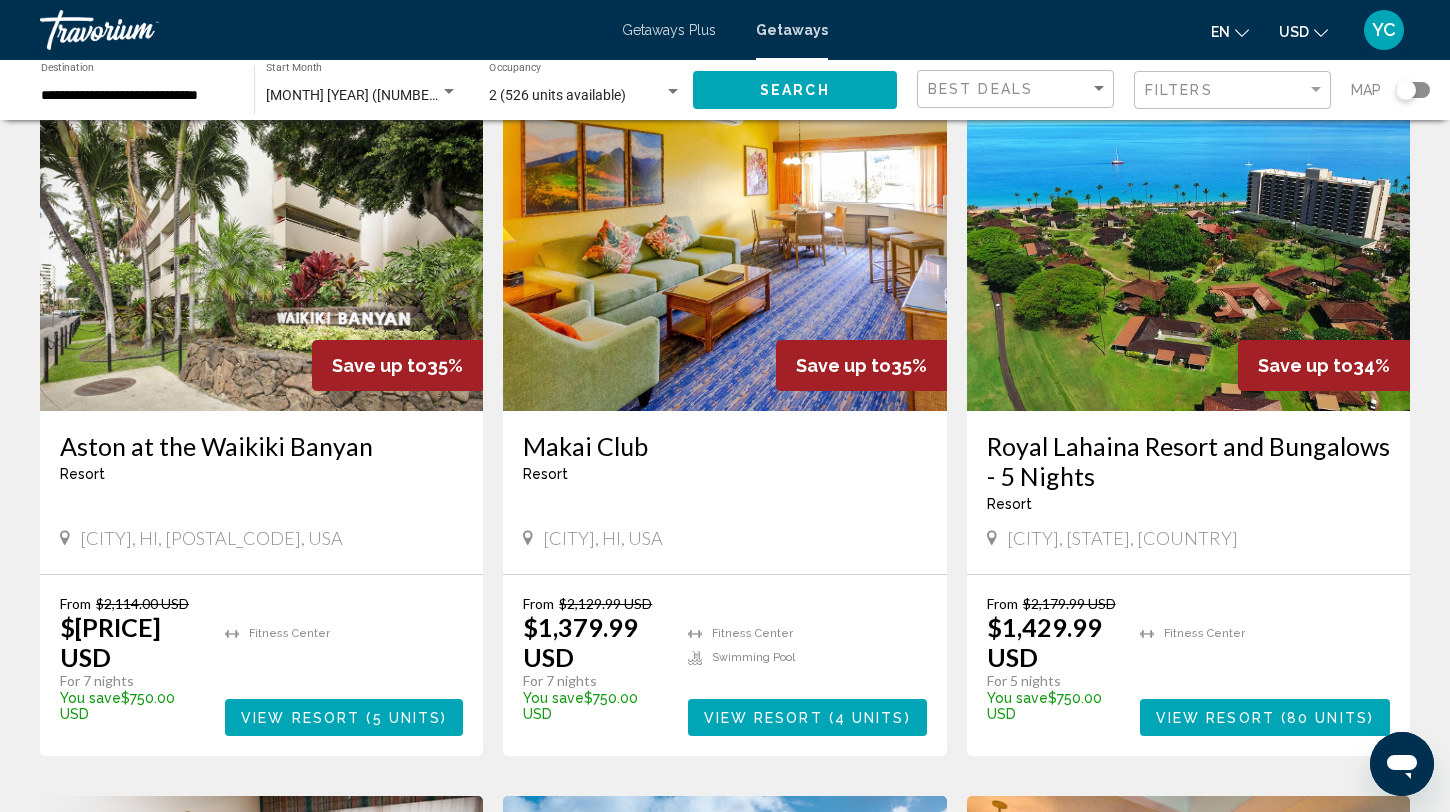 click at bounding box center (1188, 251) 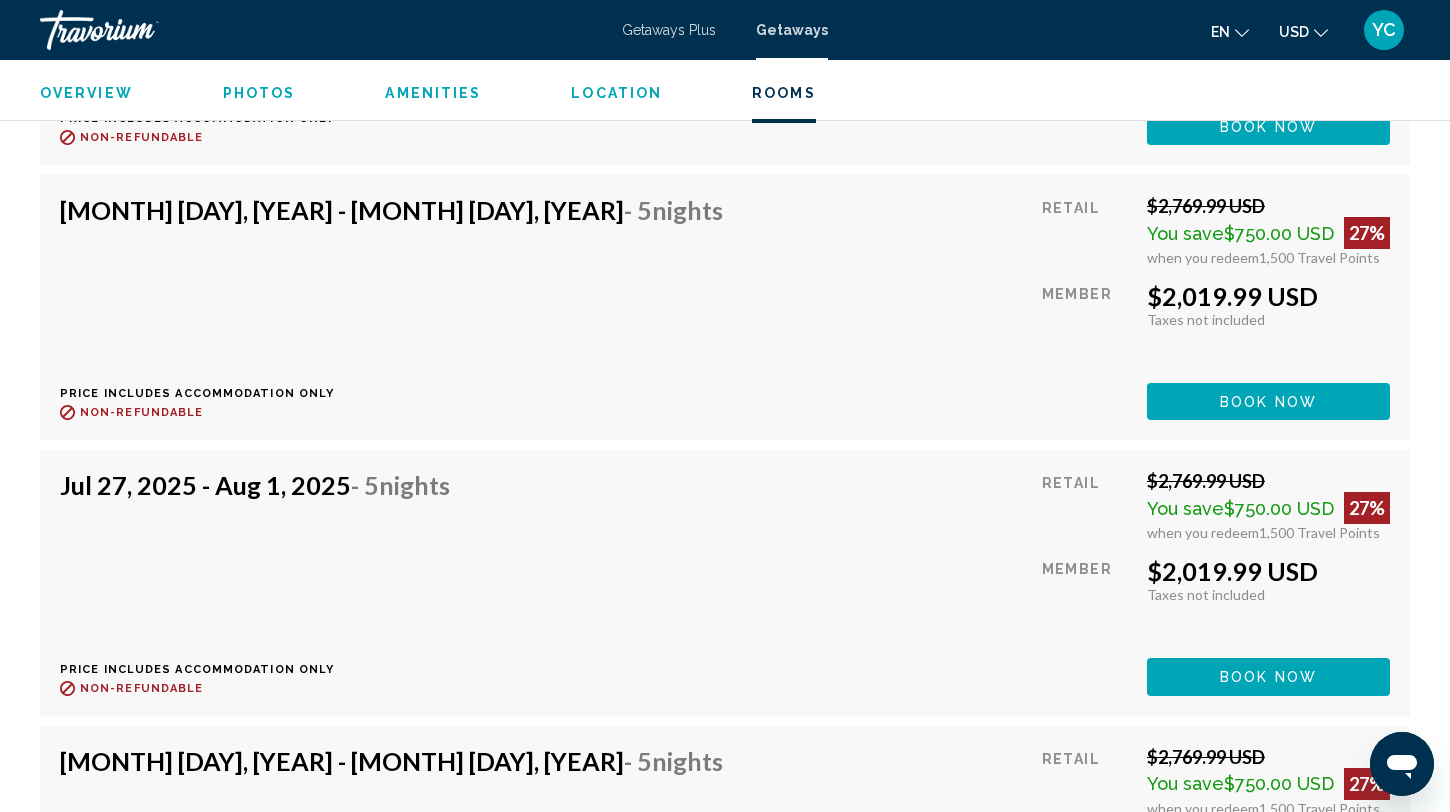 scroll, scrollTop: 9412, scrollLeft: 0, axis: vertical 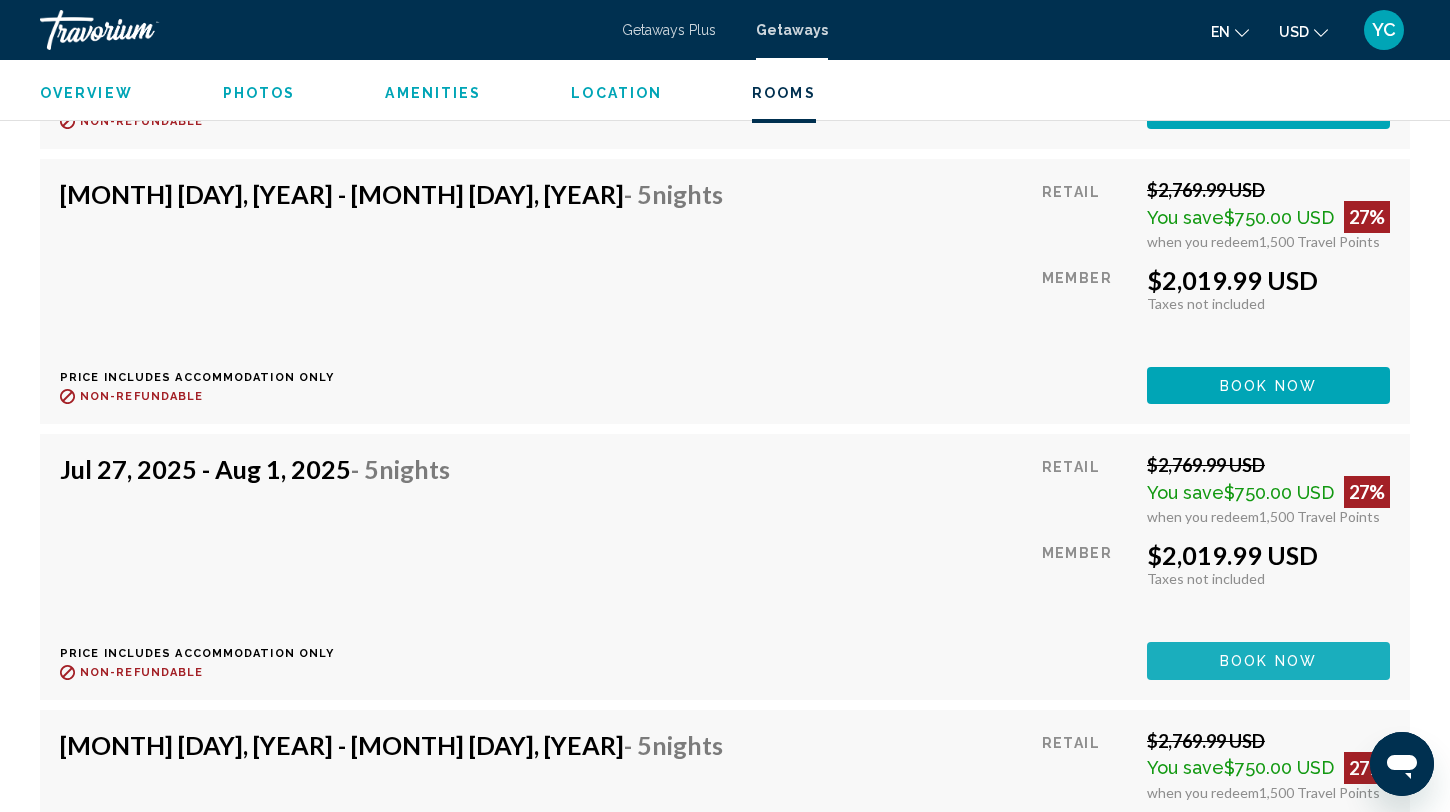 click on "Book now" at bounding box center (1268, 660) 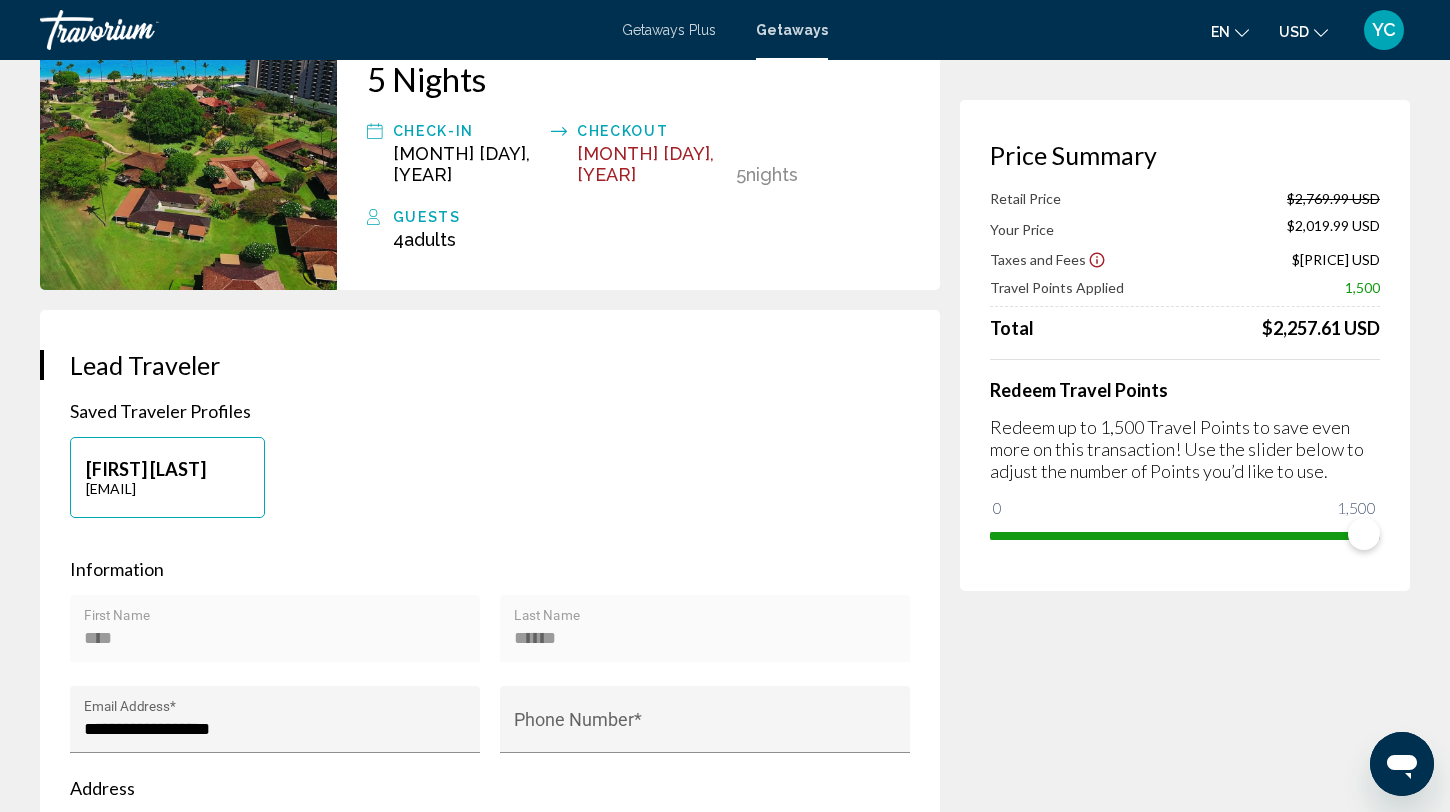 scroll, scrollTop: 0, scrollLeft: 0, axis: both 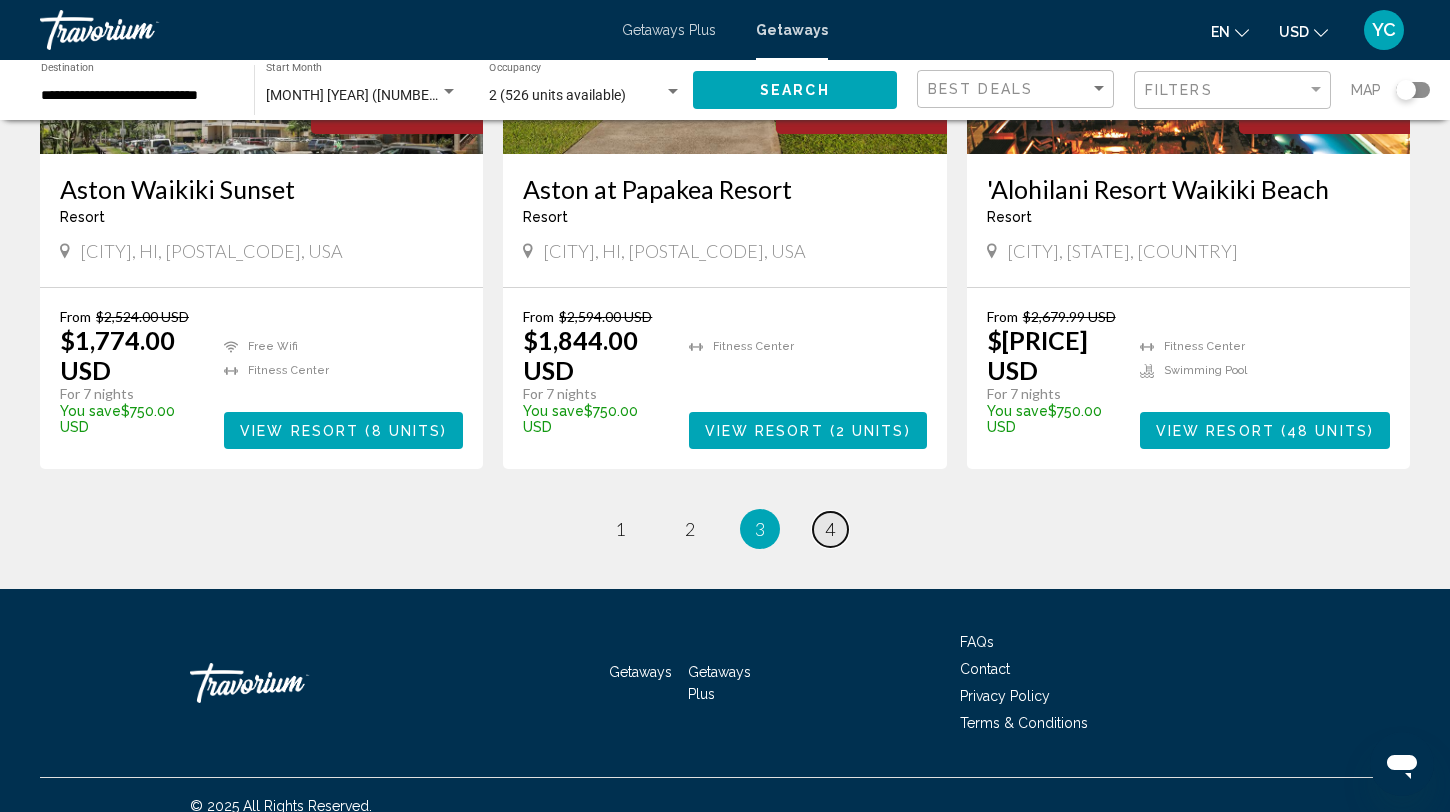 click on "4" at bounding box center [830, 529] 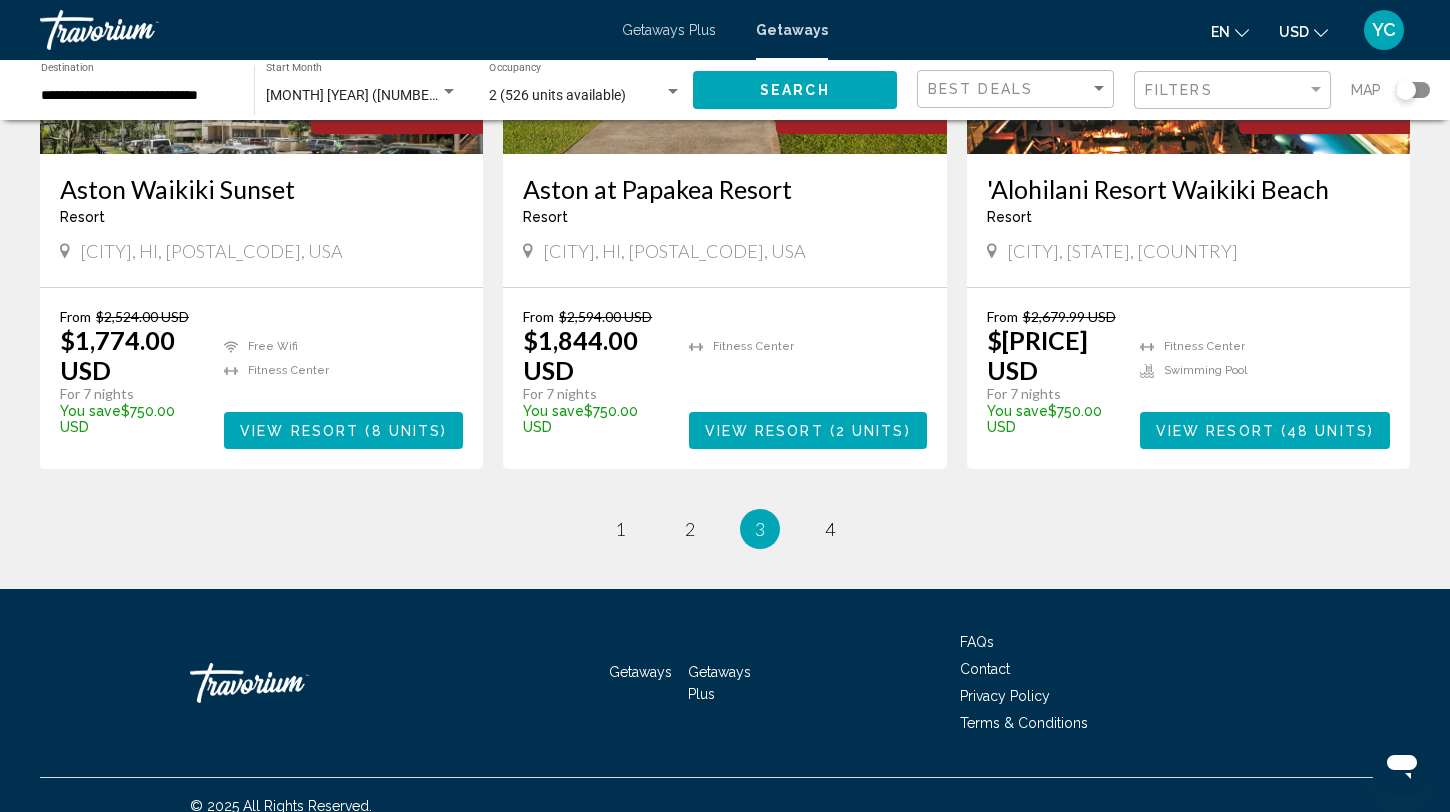 scroll, scrollTop: 0, scrollLeft: 0, axis: both 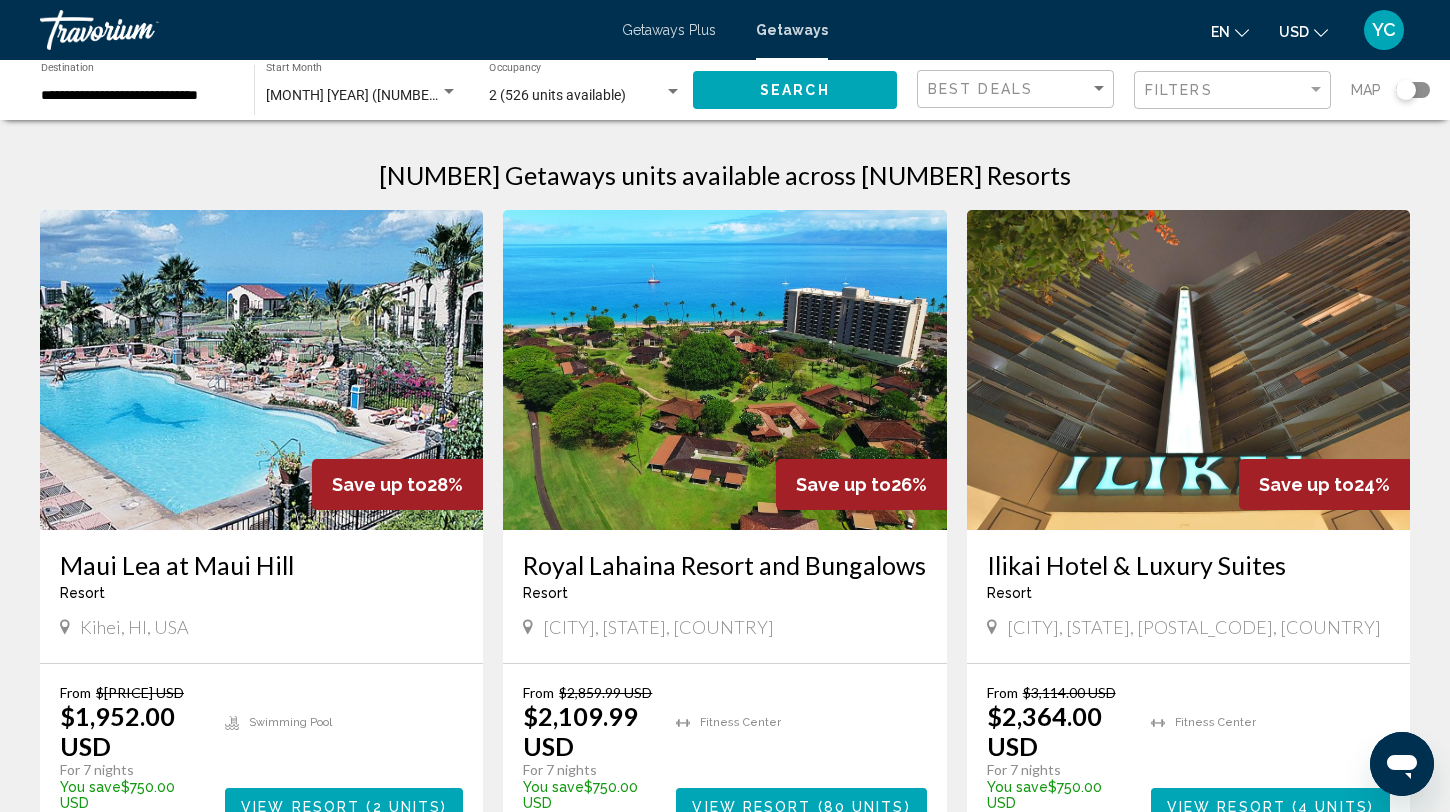 click at bounding box center [1188, 370] 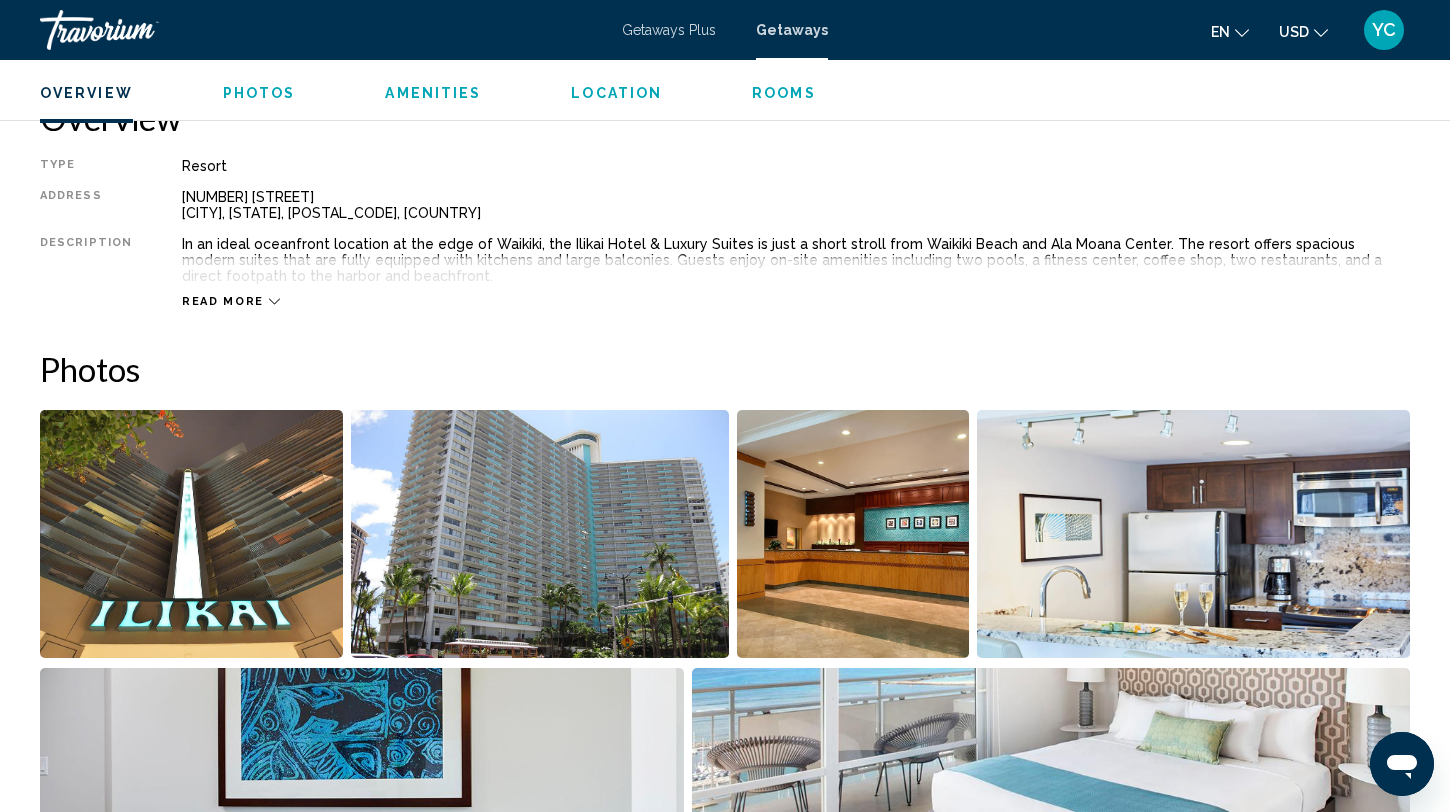scroll, scrollTop: 664, scrollLeft: 0, axis: vertical 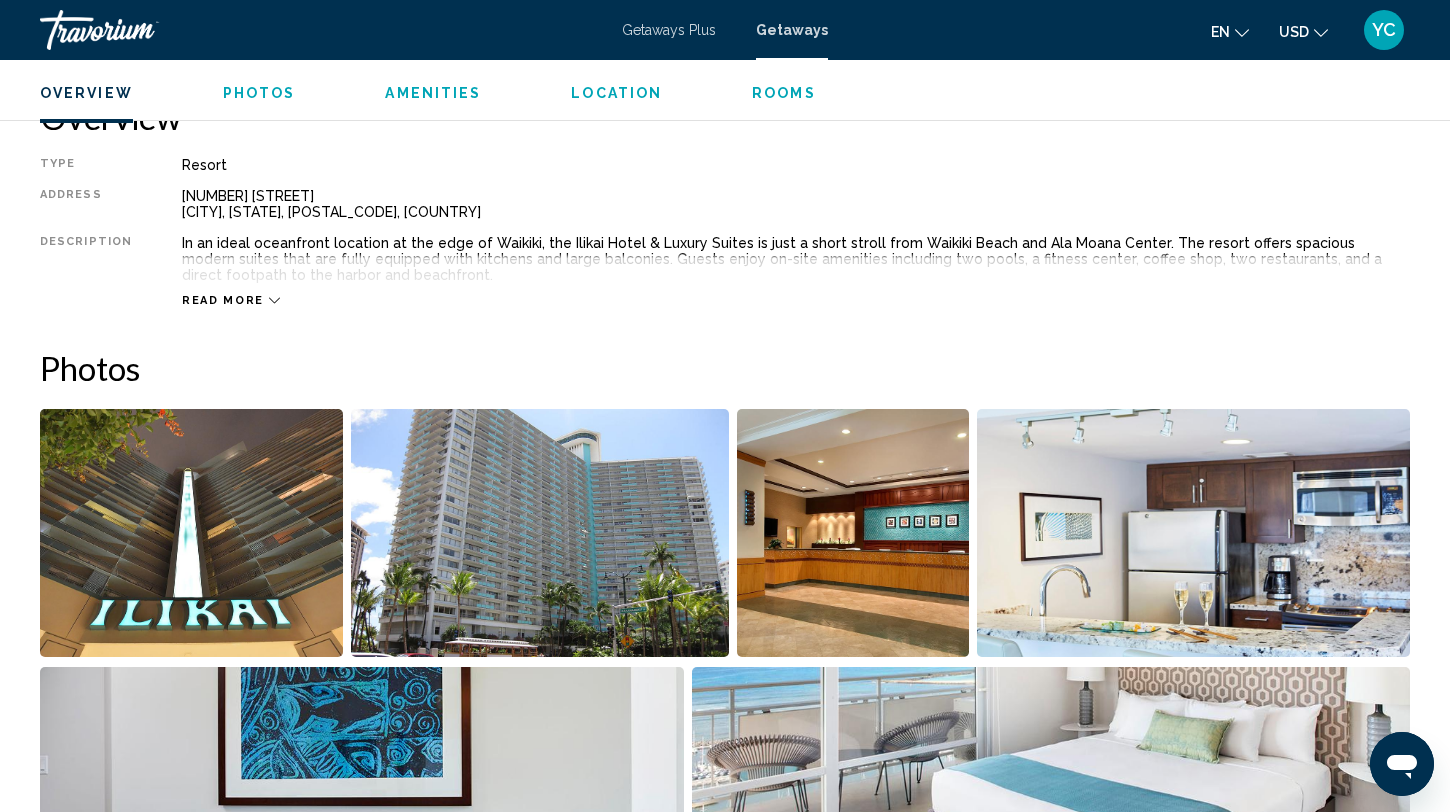 click at bounding box center [191, 533] 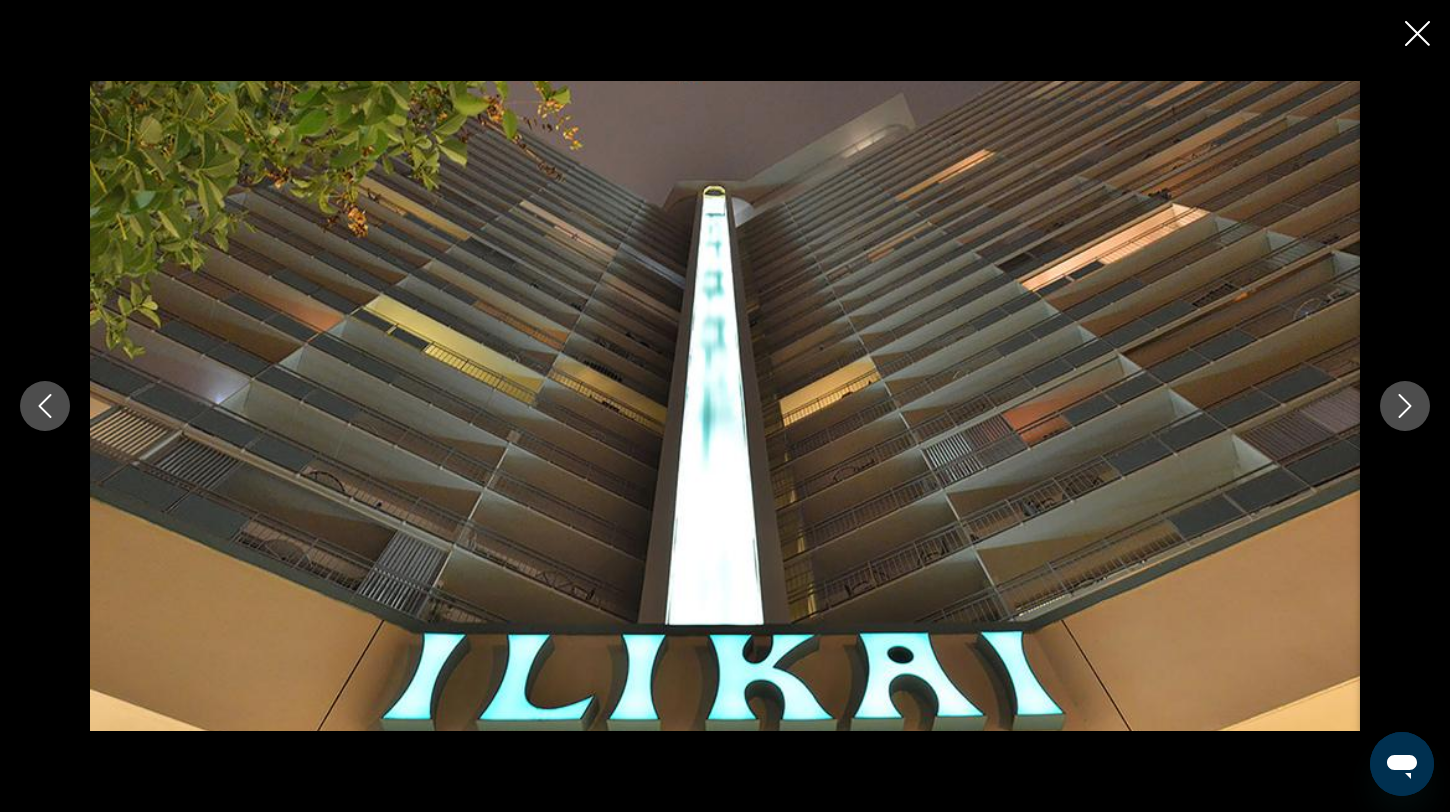 click at bounding box center (1405, 406) 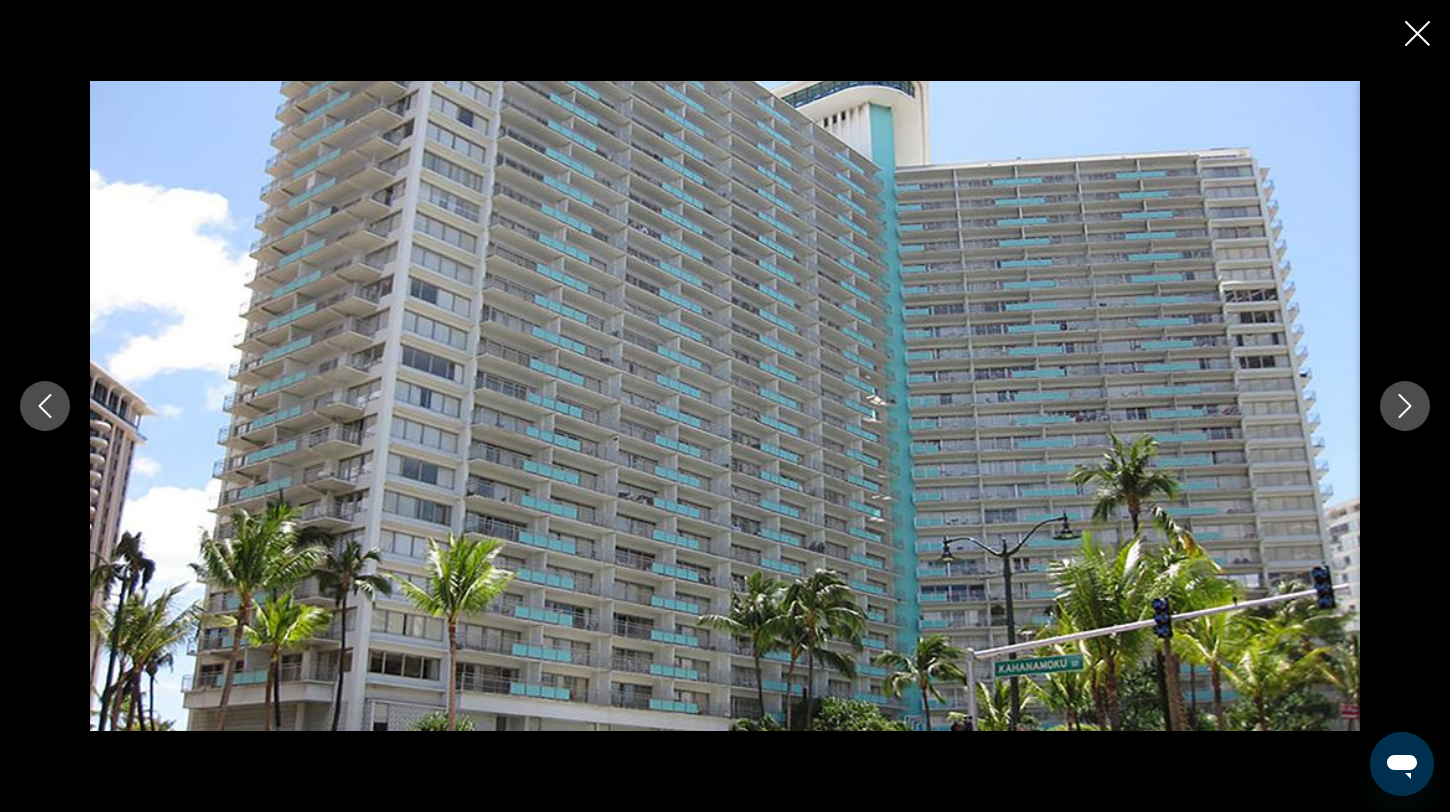 click at bounding box center [1405, 406] 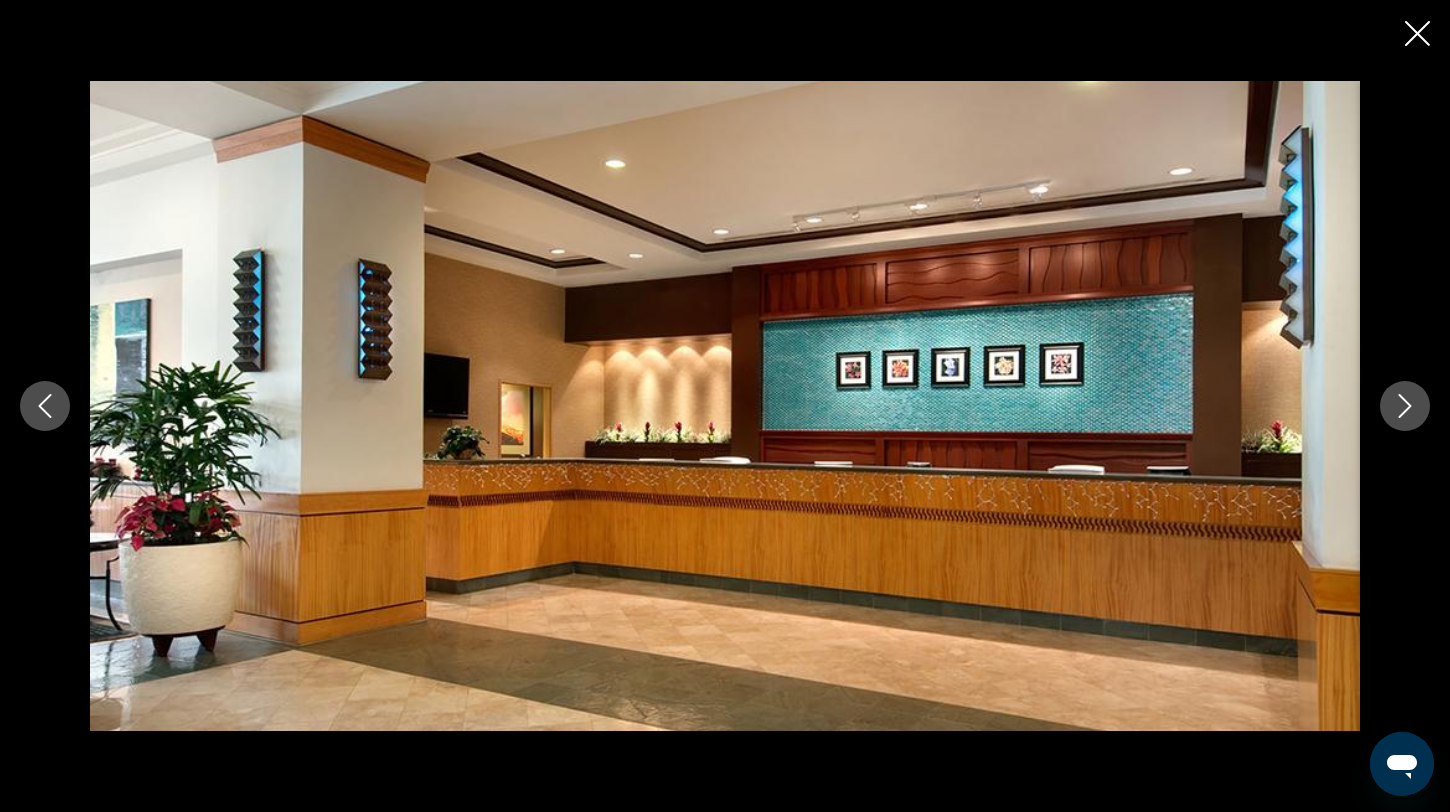click at bounding box center (1405, 406) 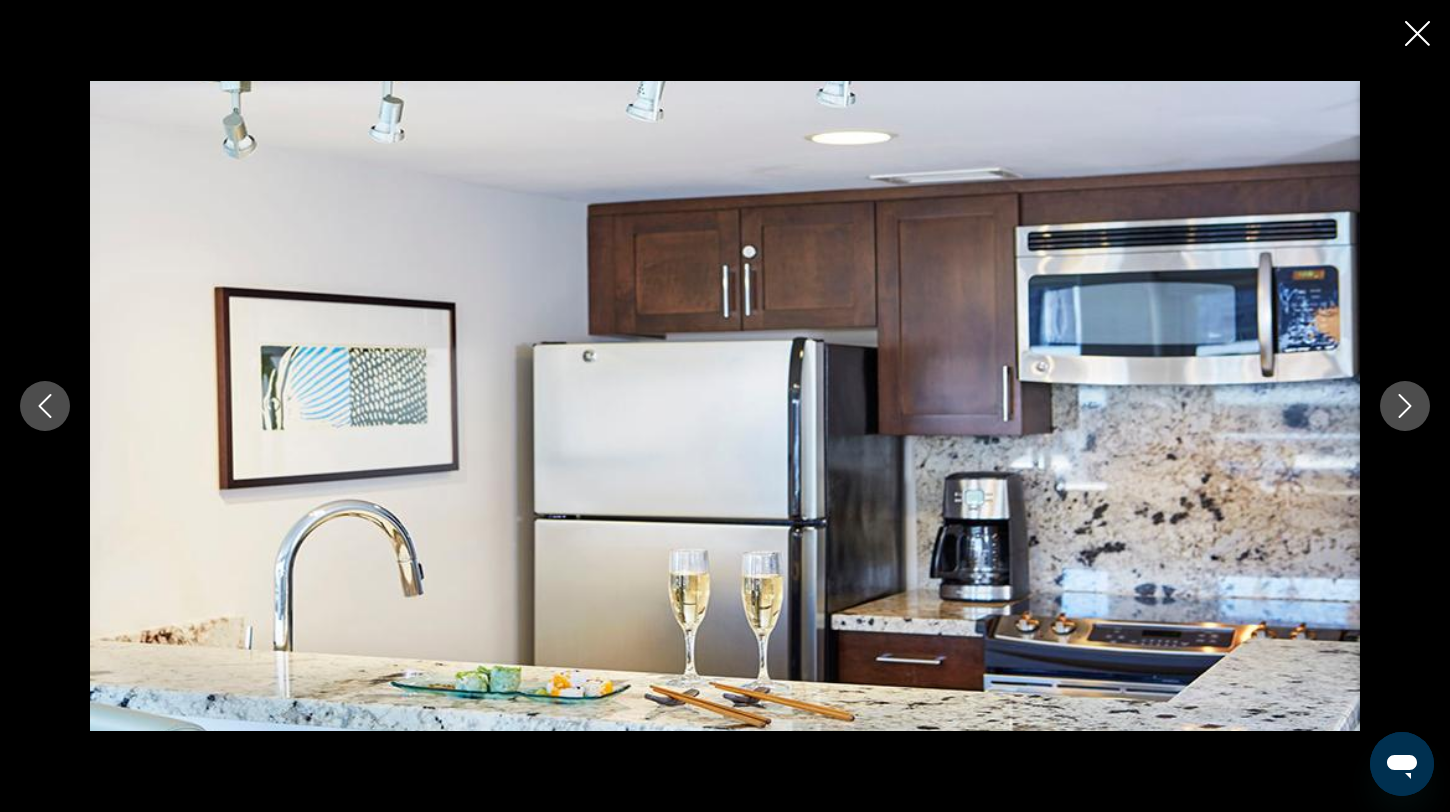 click at bounding box center (1405, 406) 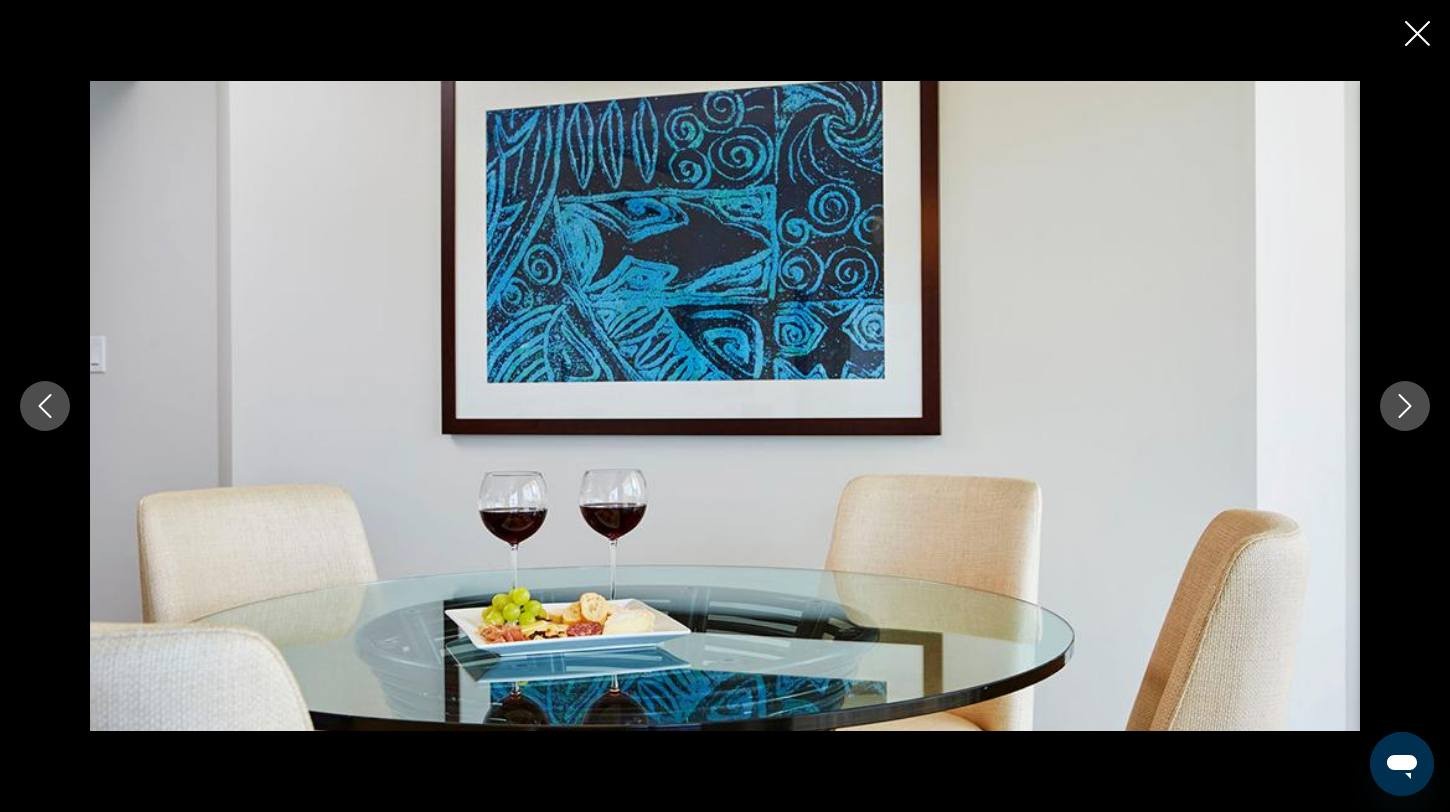 click at bounding box center (1405, 406) 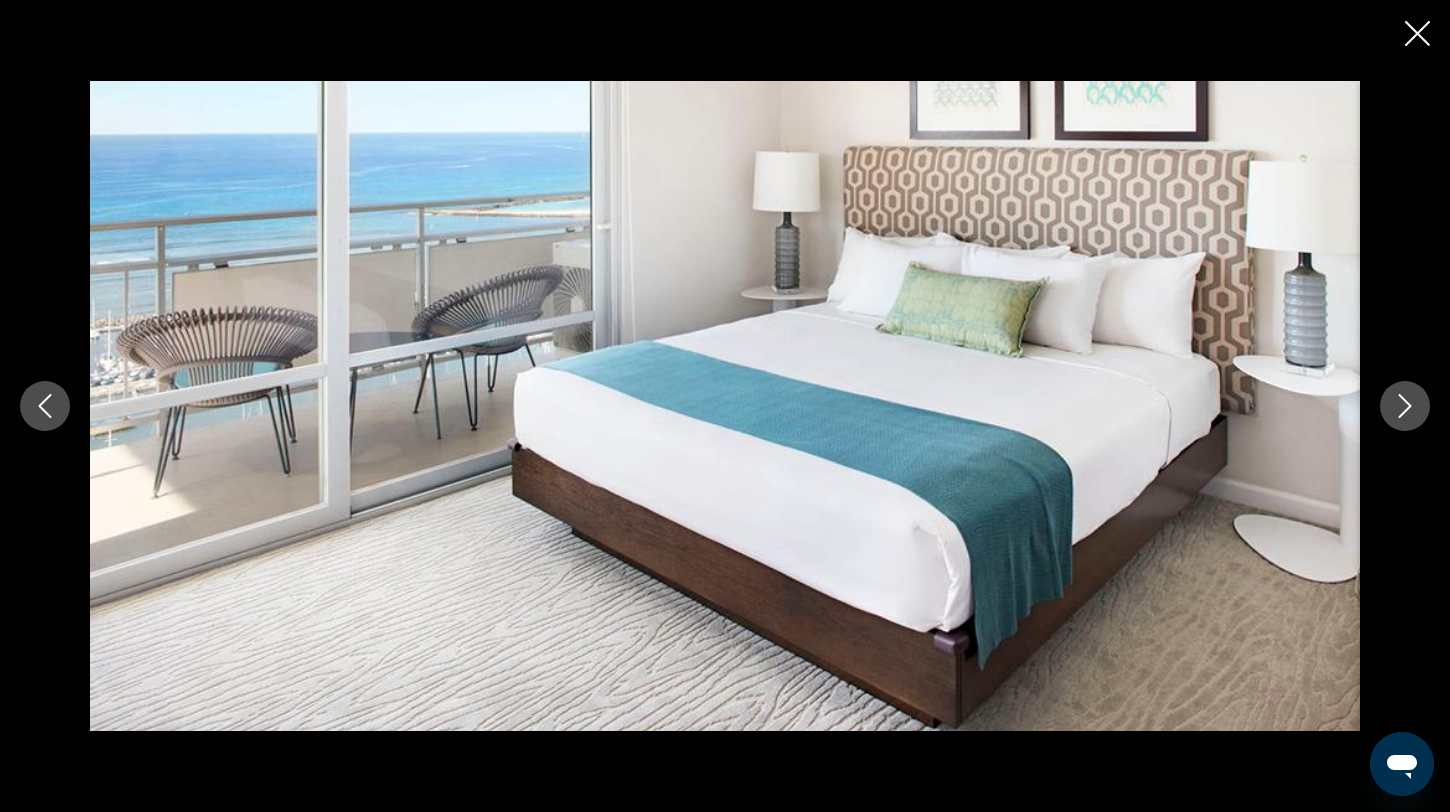 click at bounding box center [1405, 406] 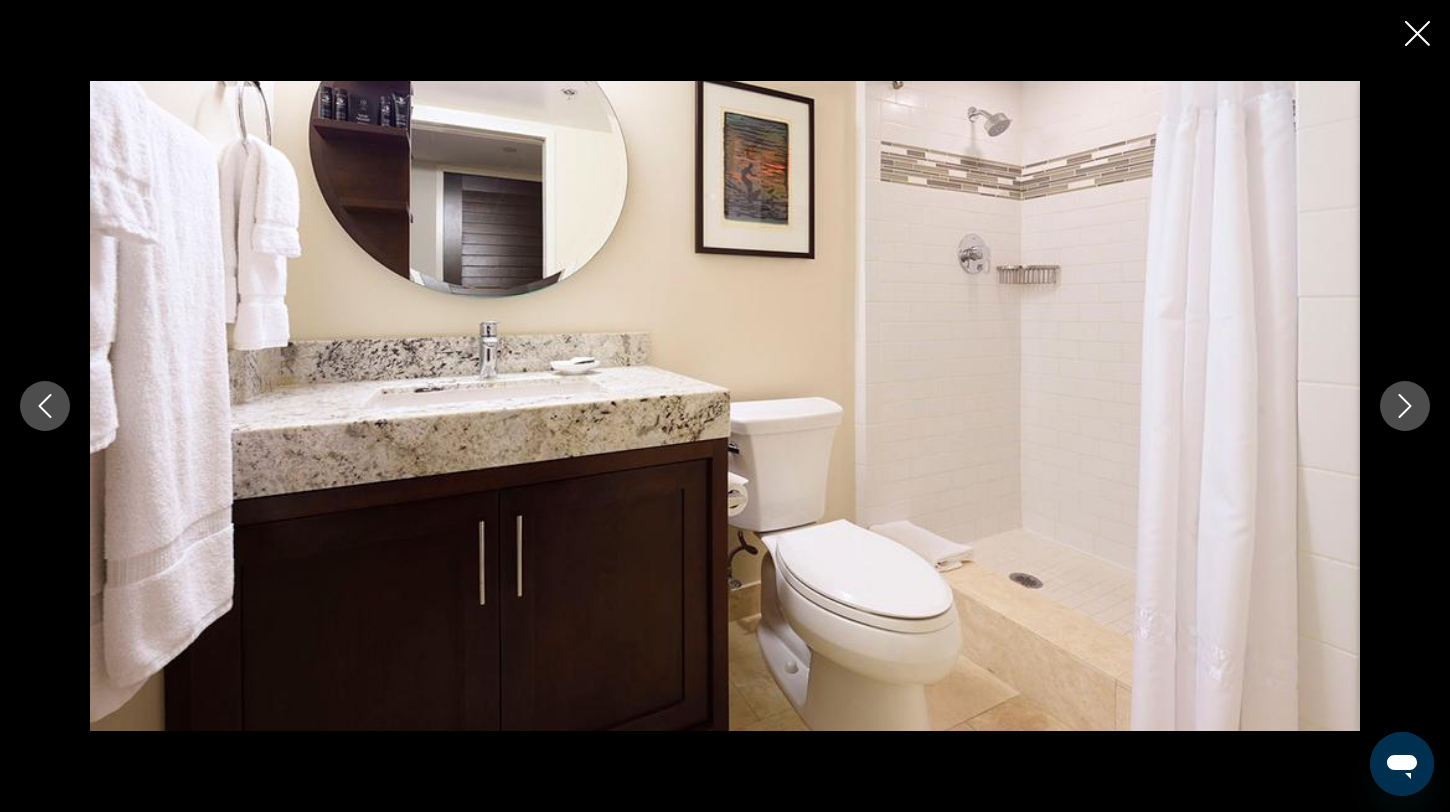 click 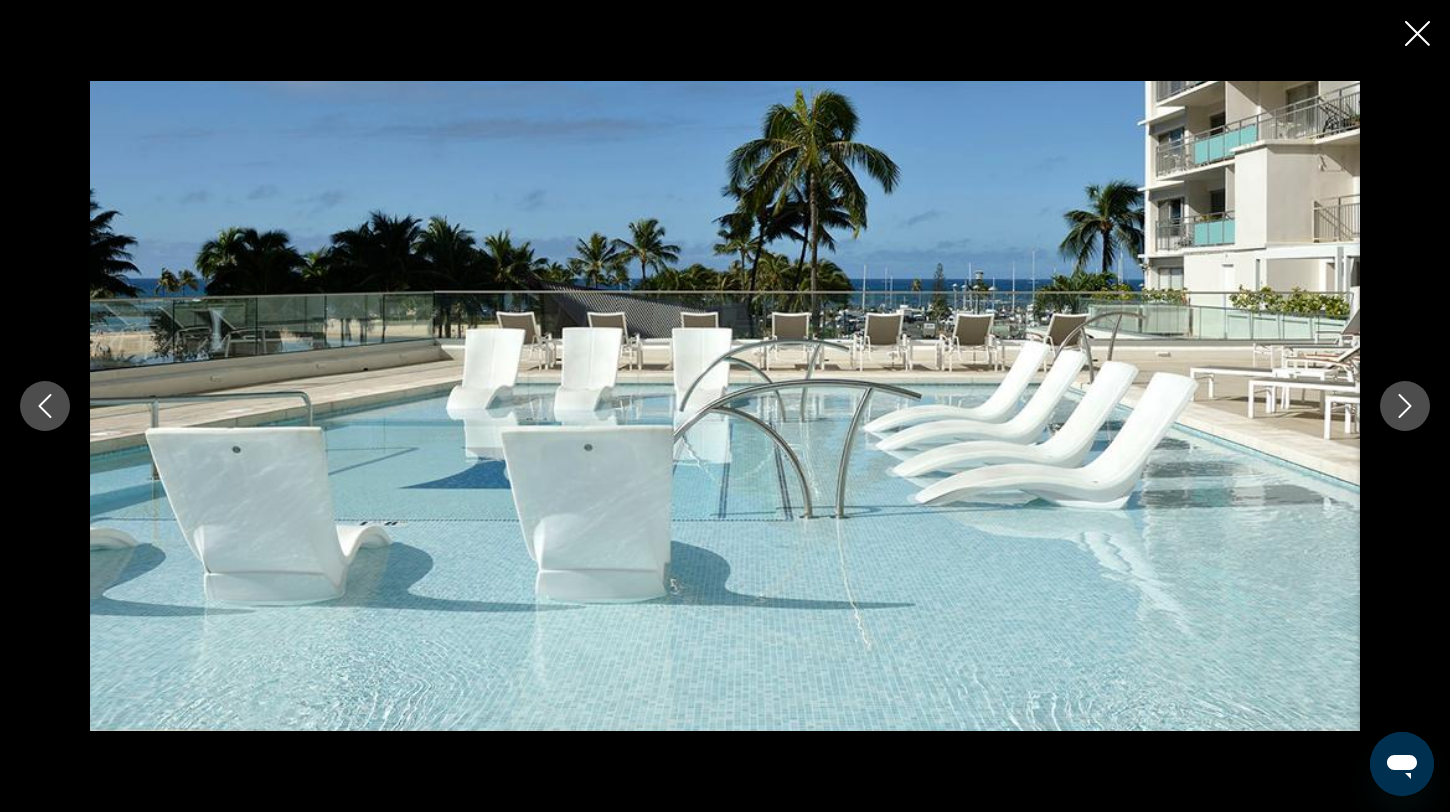 click 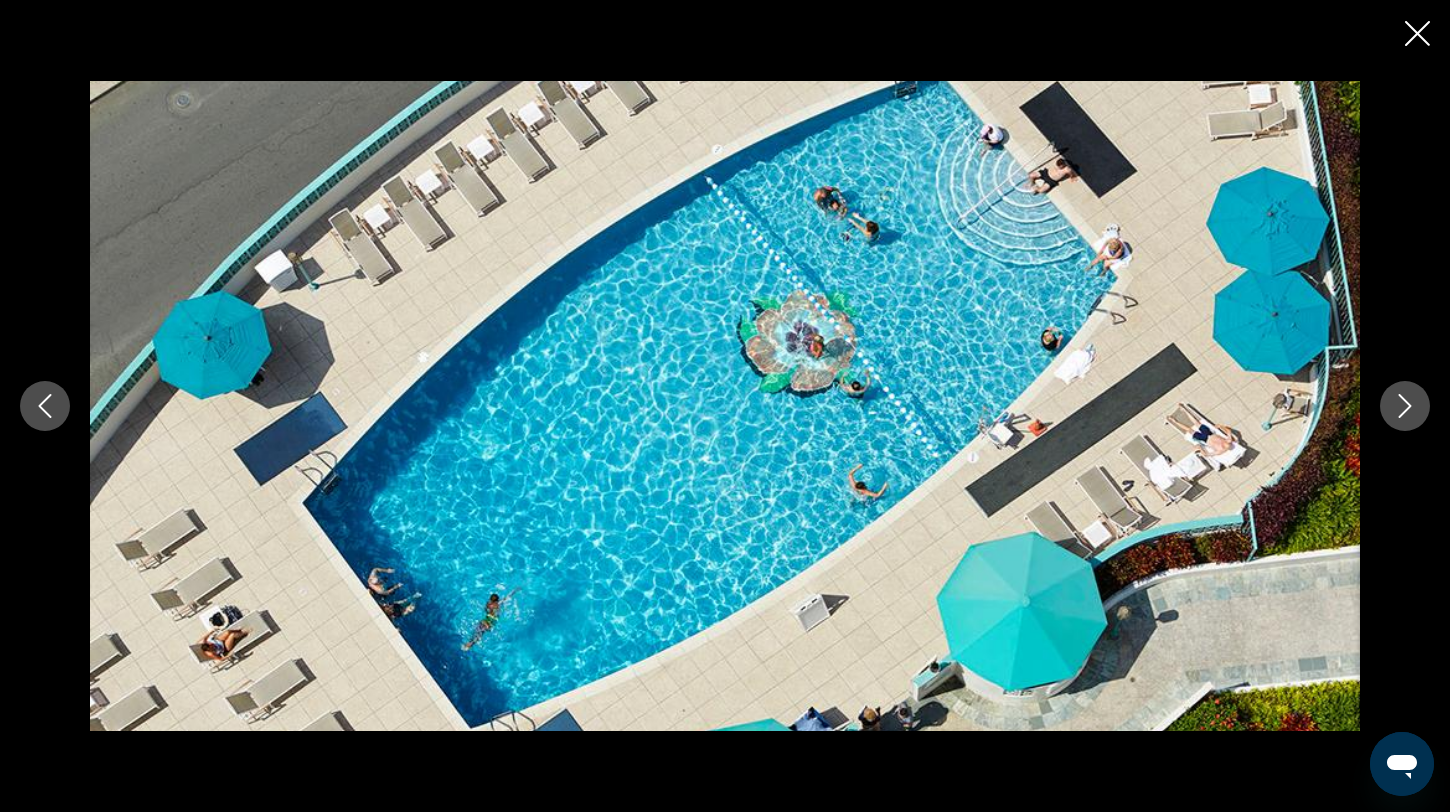 click 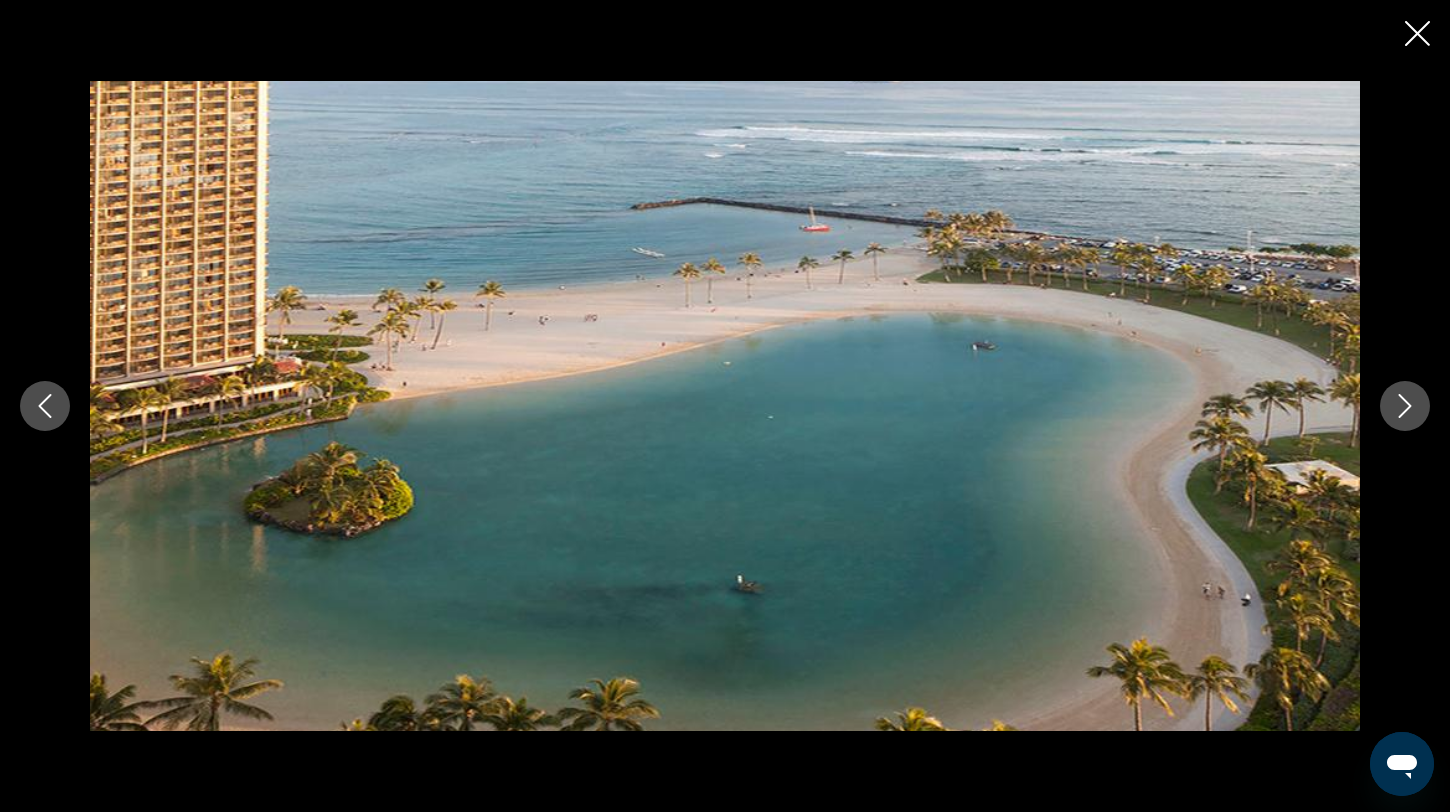 click 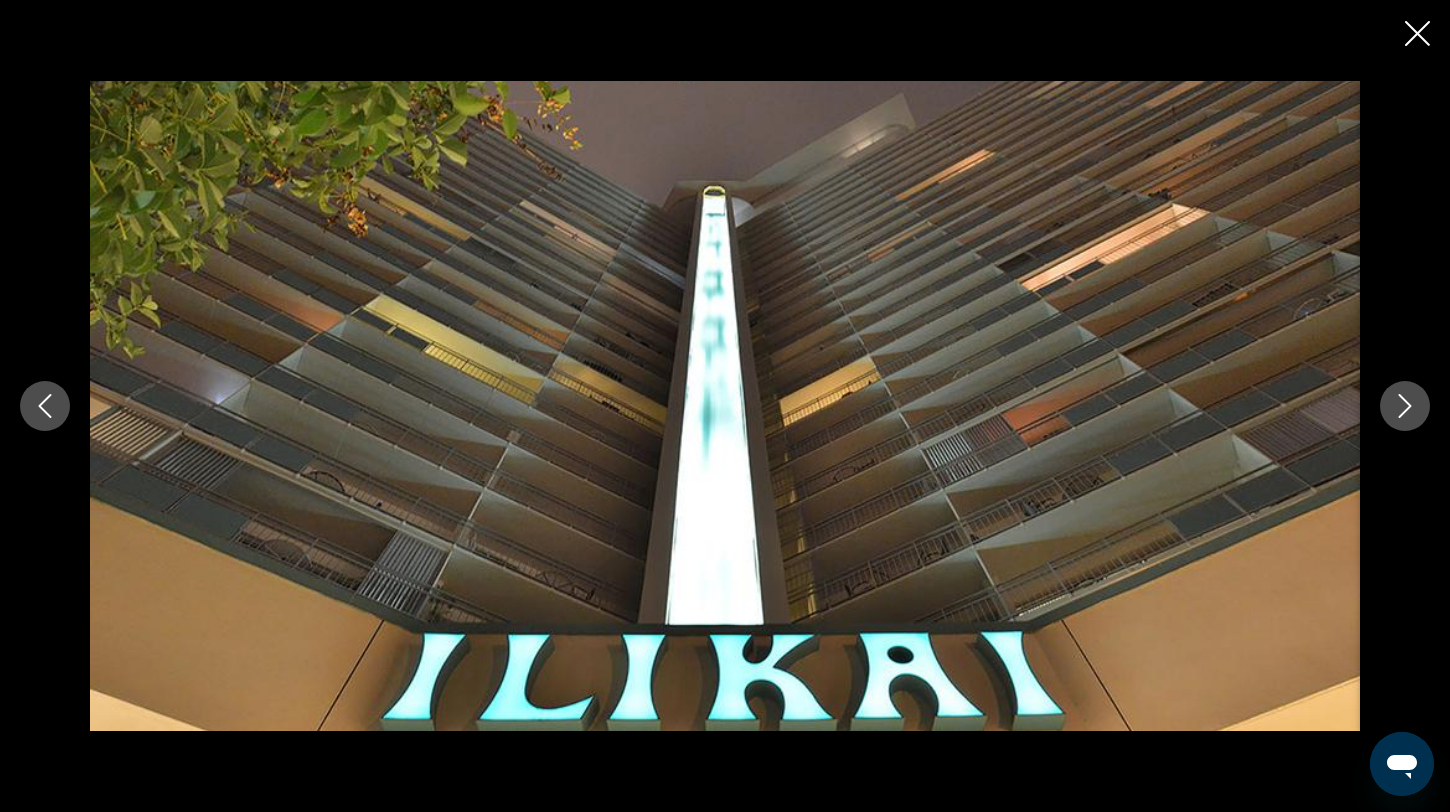 click 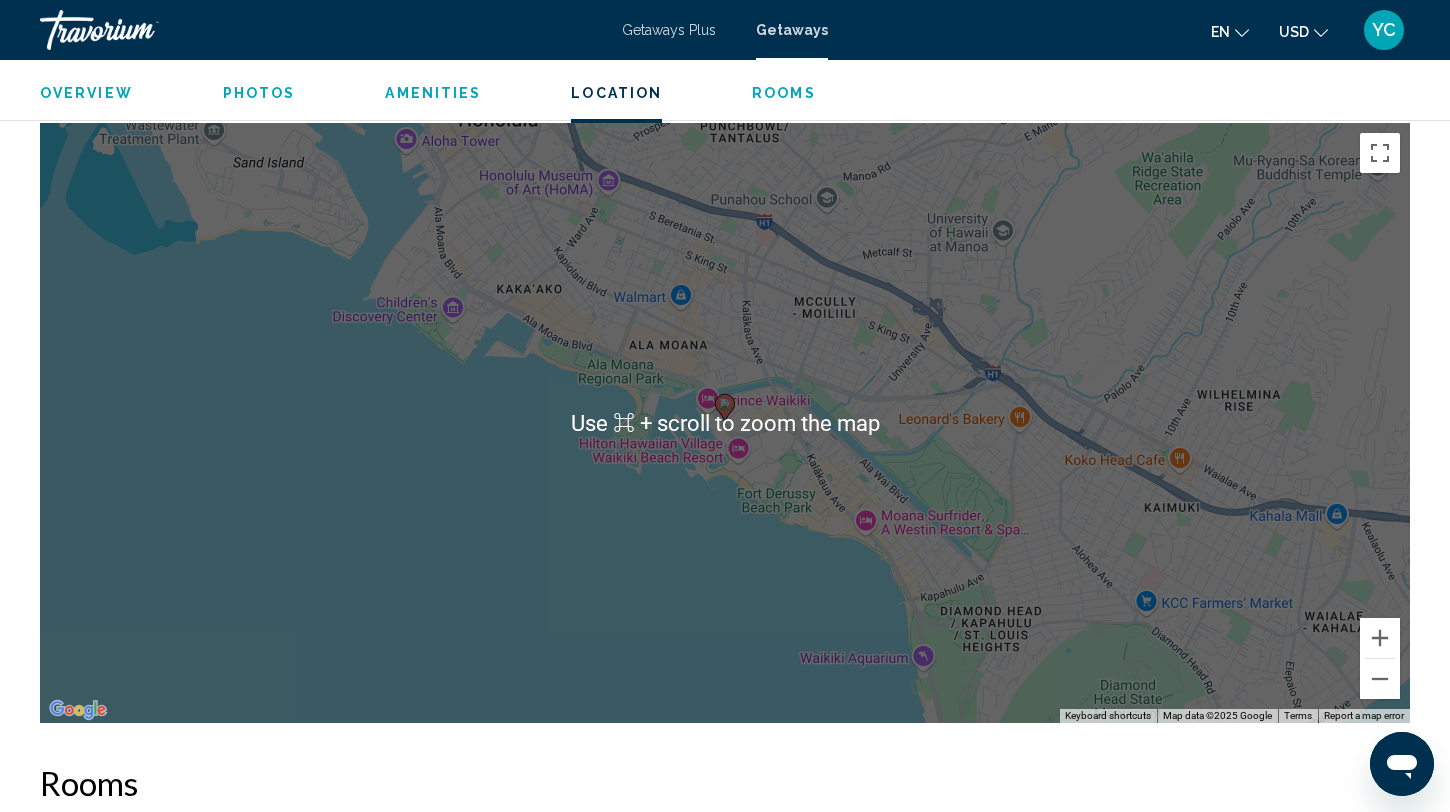 scroll, scrollTop: 2261, scrollLeft: 0, axis: vertical 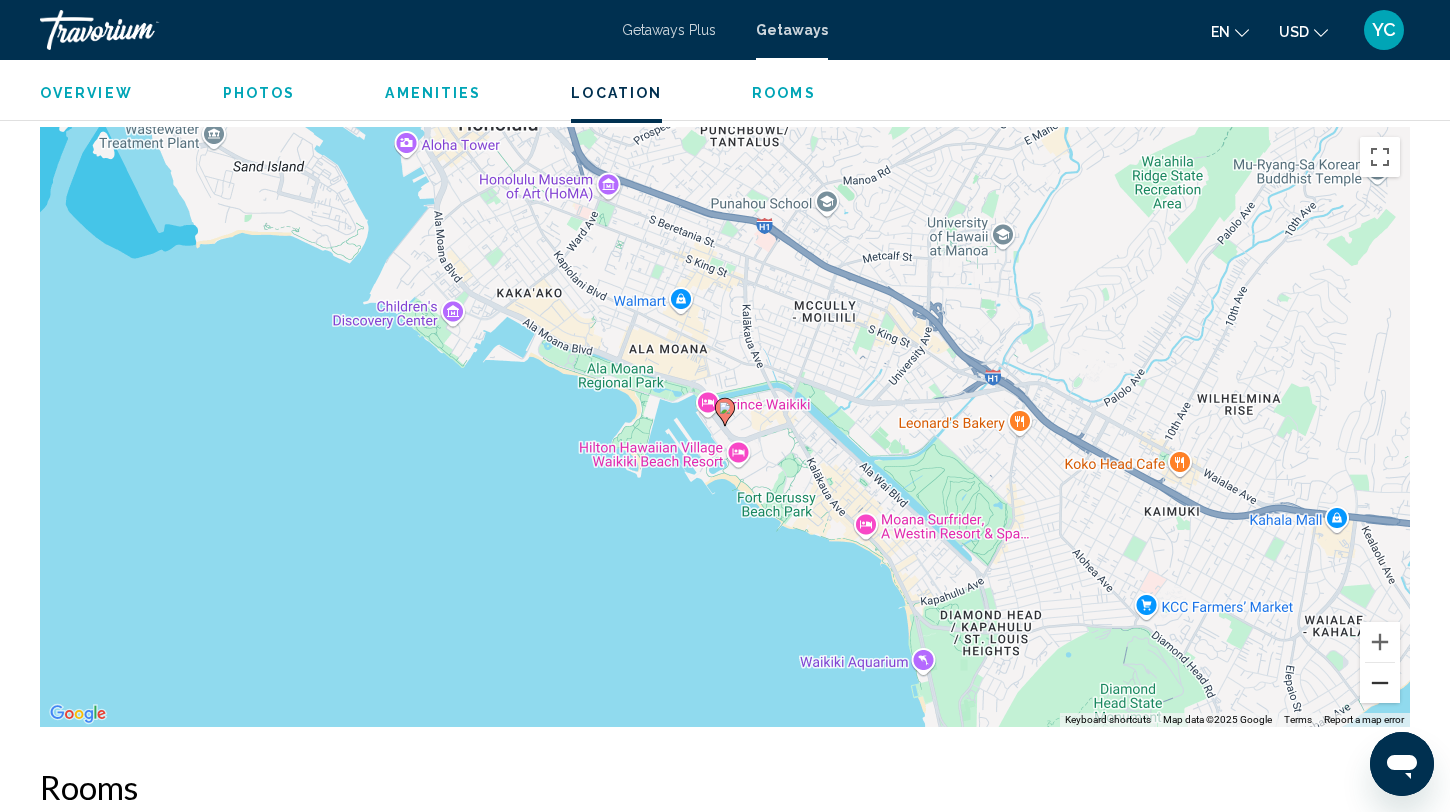 click at bounding box center (1380, 683) 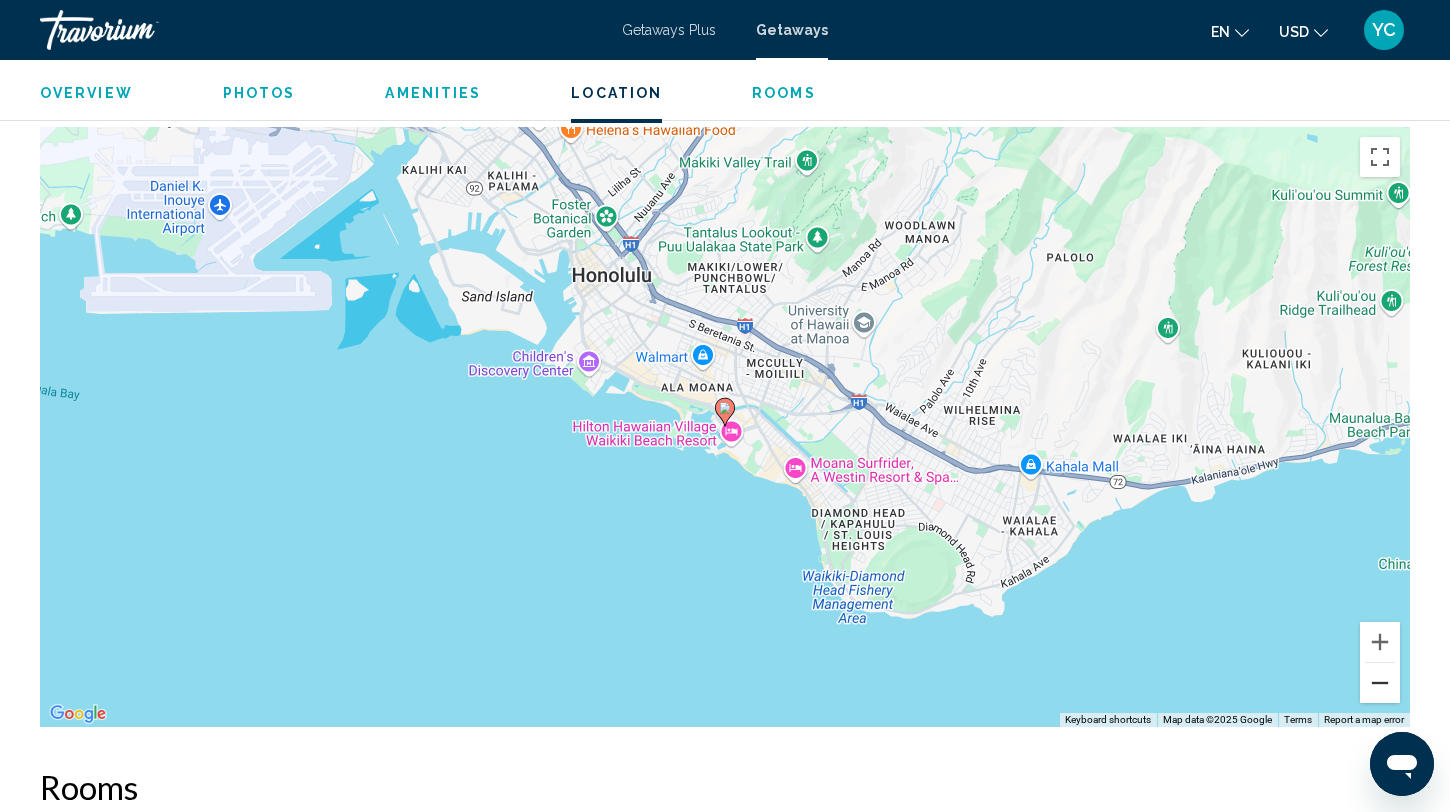 click at bounding box center (1380, 683) 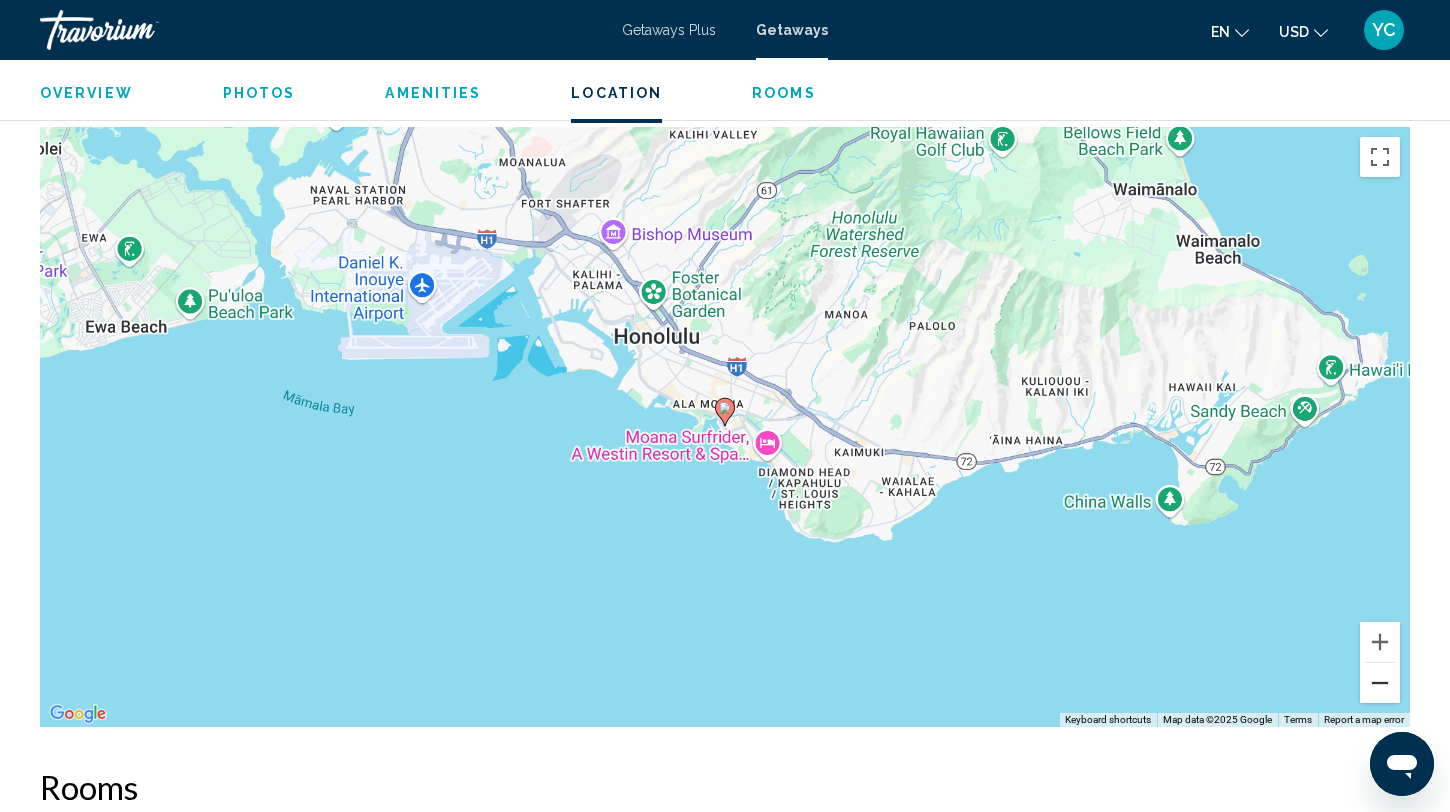 click at bounding box center (1380, 683) 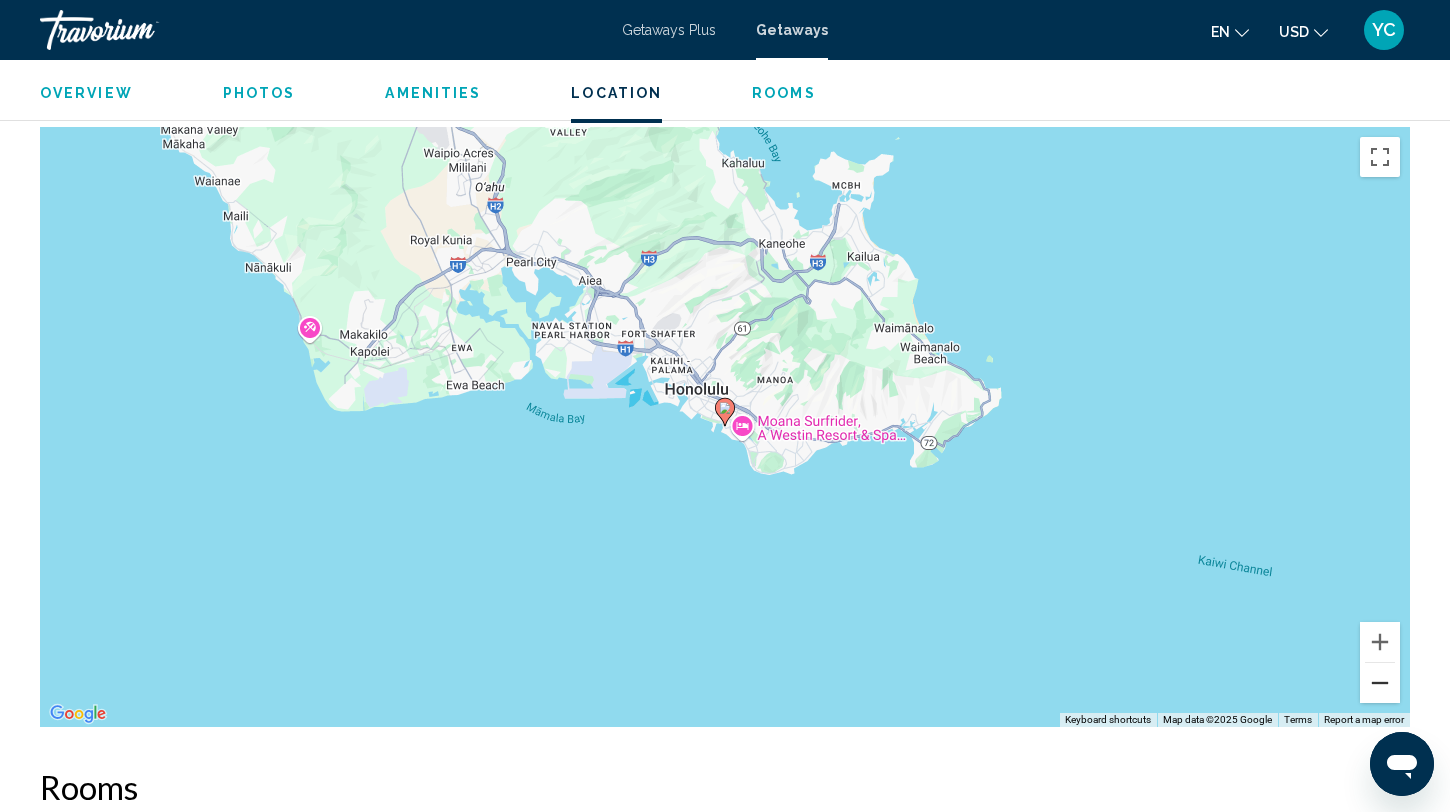 click at bounding box center (1380, 683) 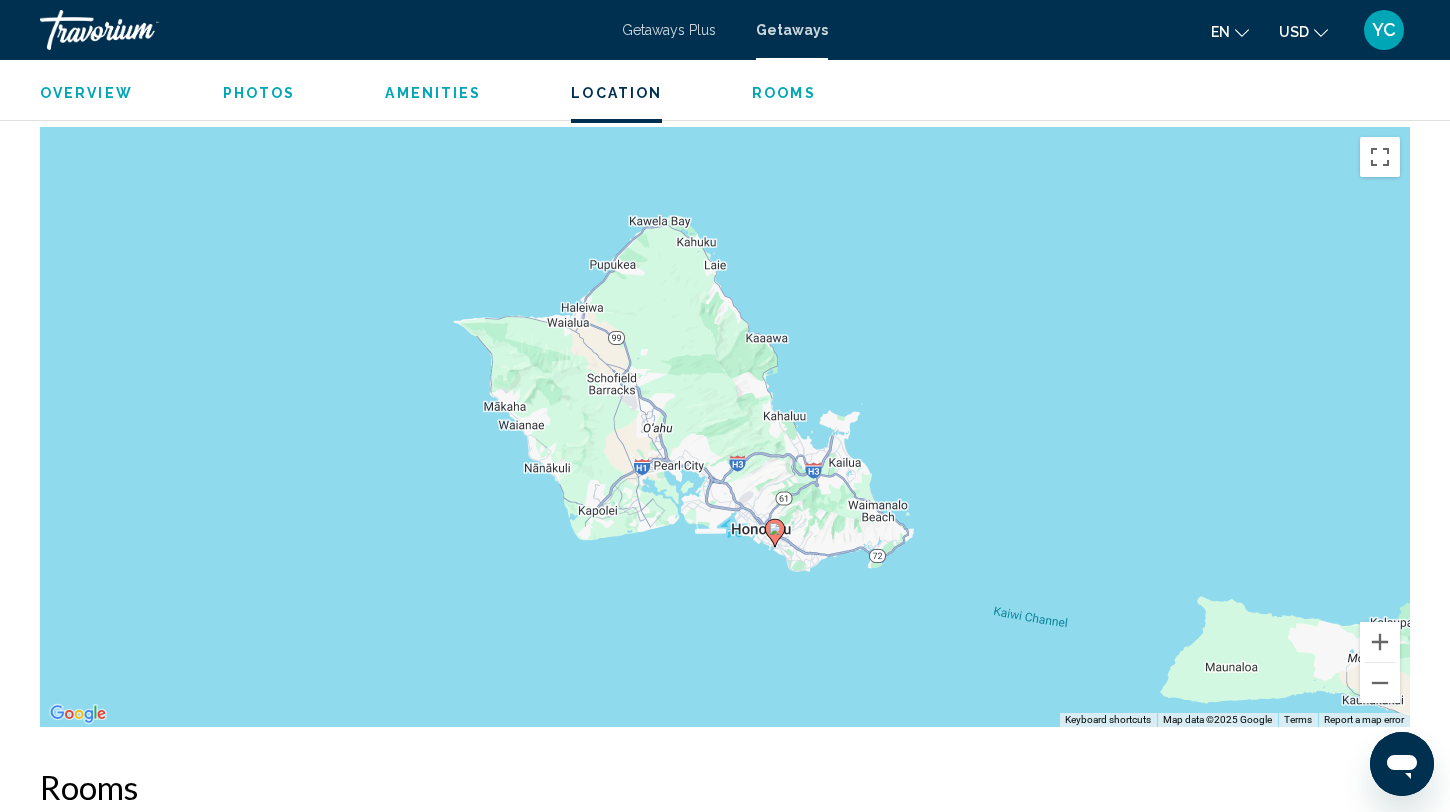 drag, startPoint x: 1039, startPoint y: 342, endPoint x: 1088, endPoint y: 461, distance: 128.69344 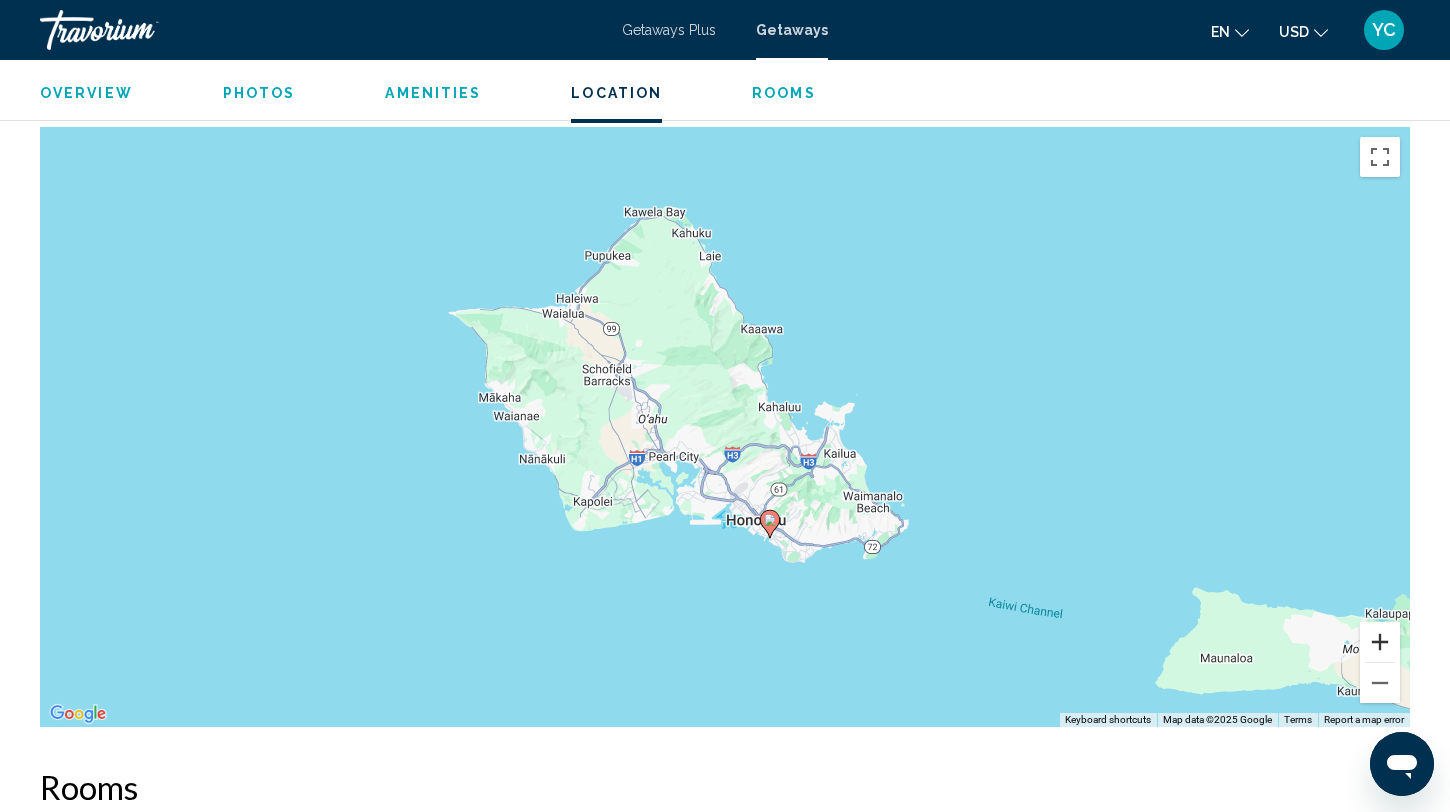 click at bounding box center (1380, 642) 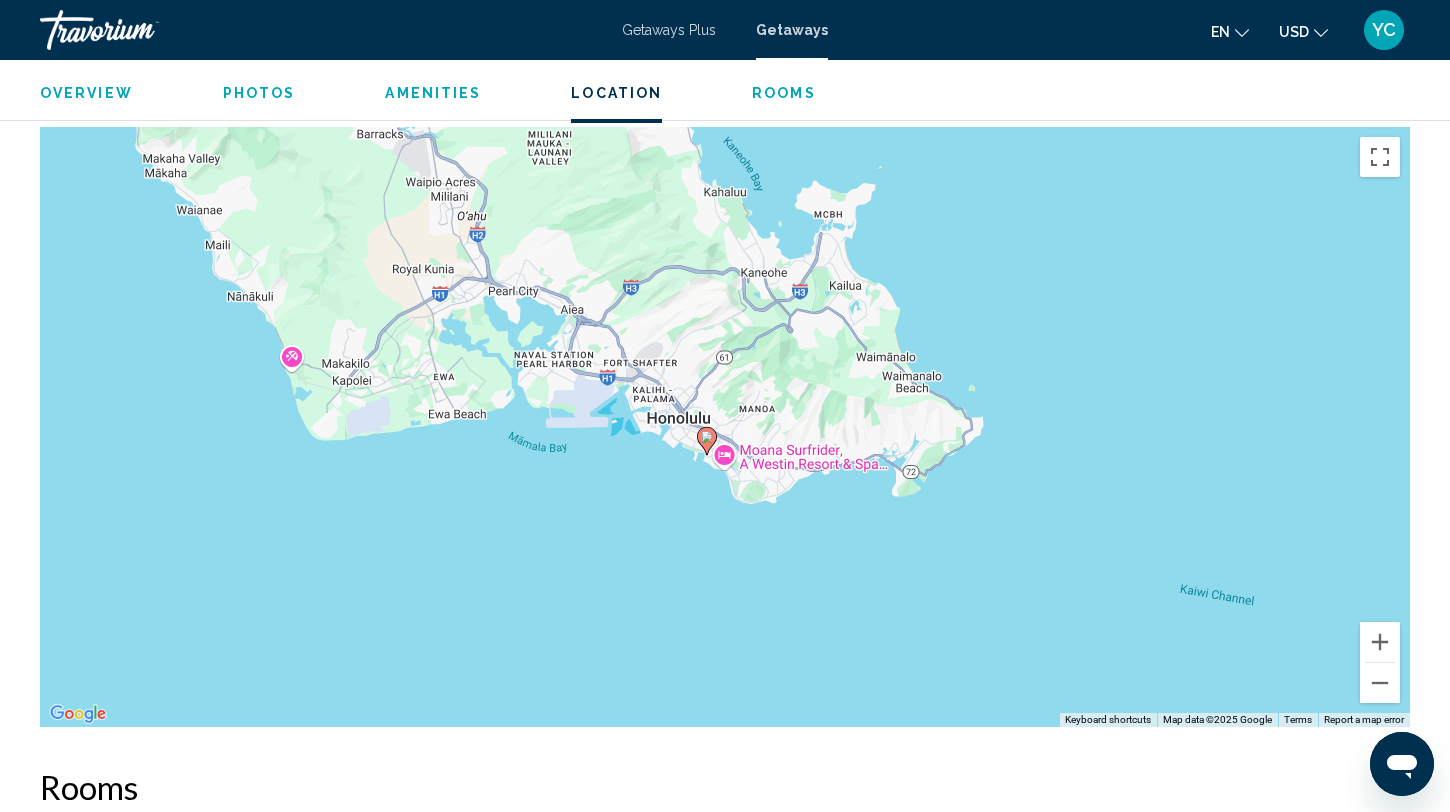 drag, startPoint x: 1078, startPoint y: 450, endPoint x: 966, endPoint y: 252, distance: 227.48187 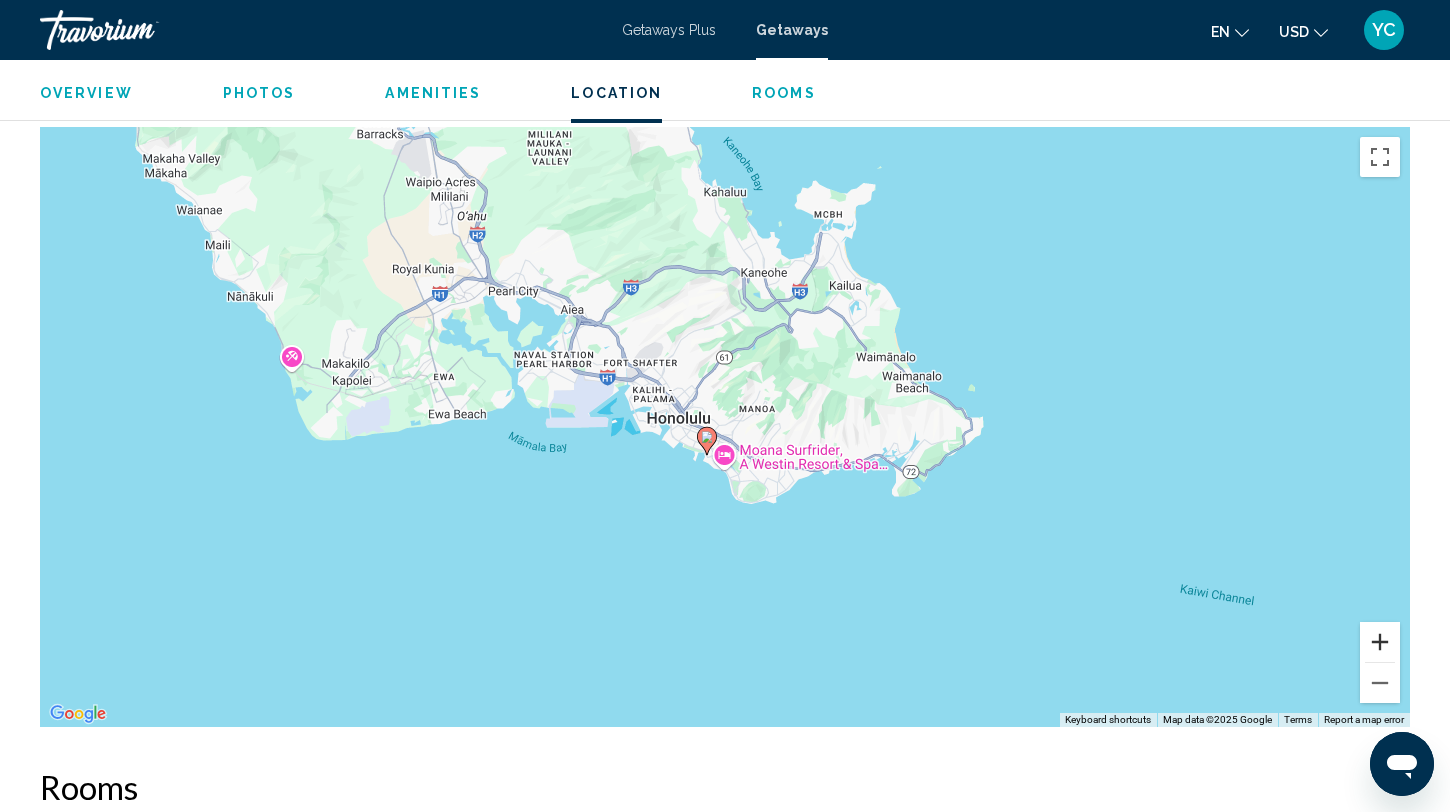 click at bounding box center [1380, 642] 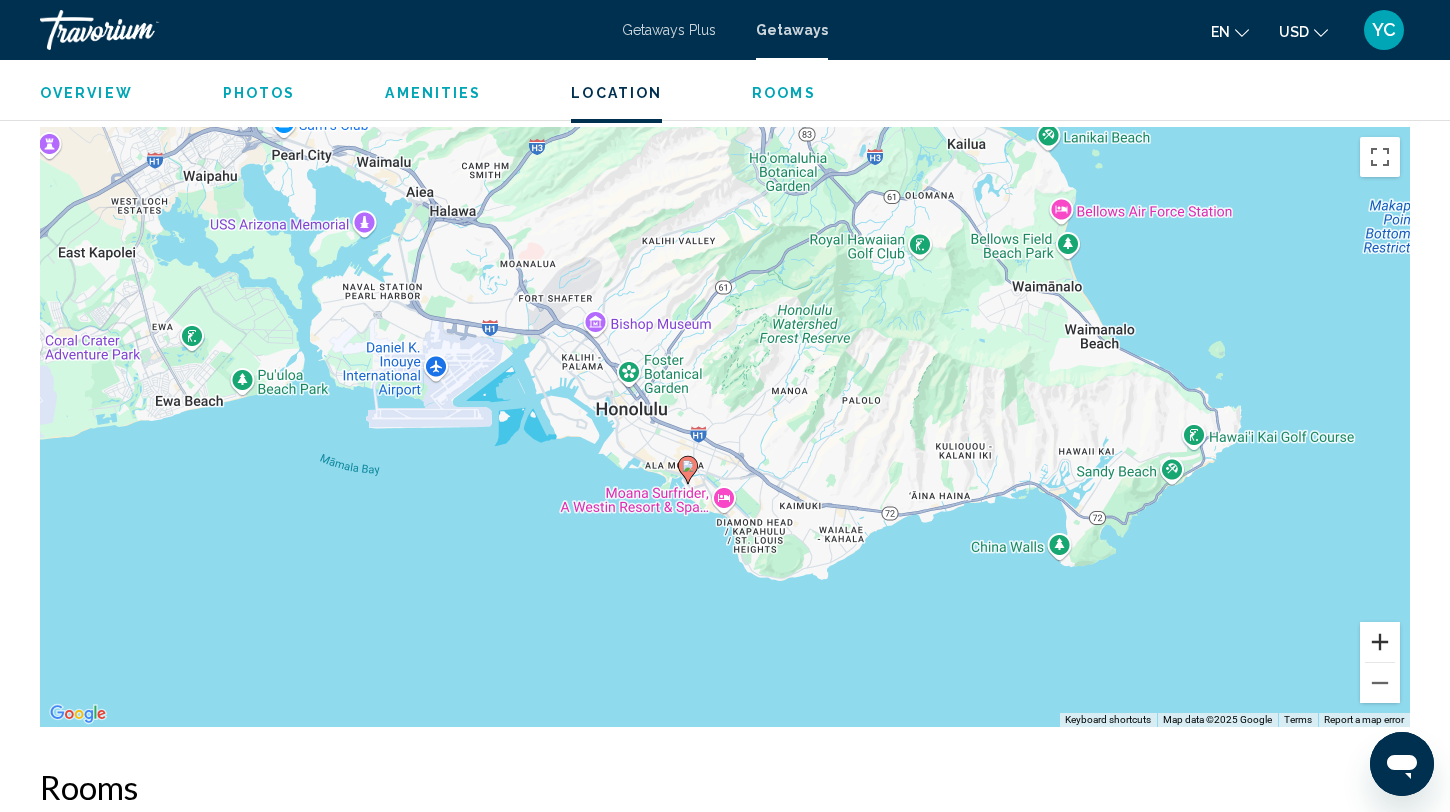 click at bounding box center [1380, 642] 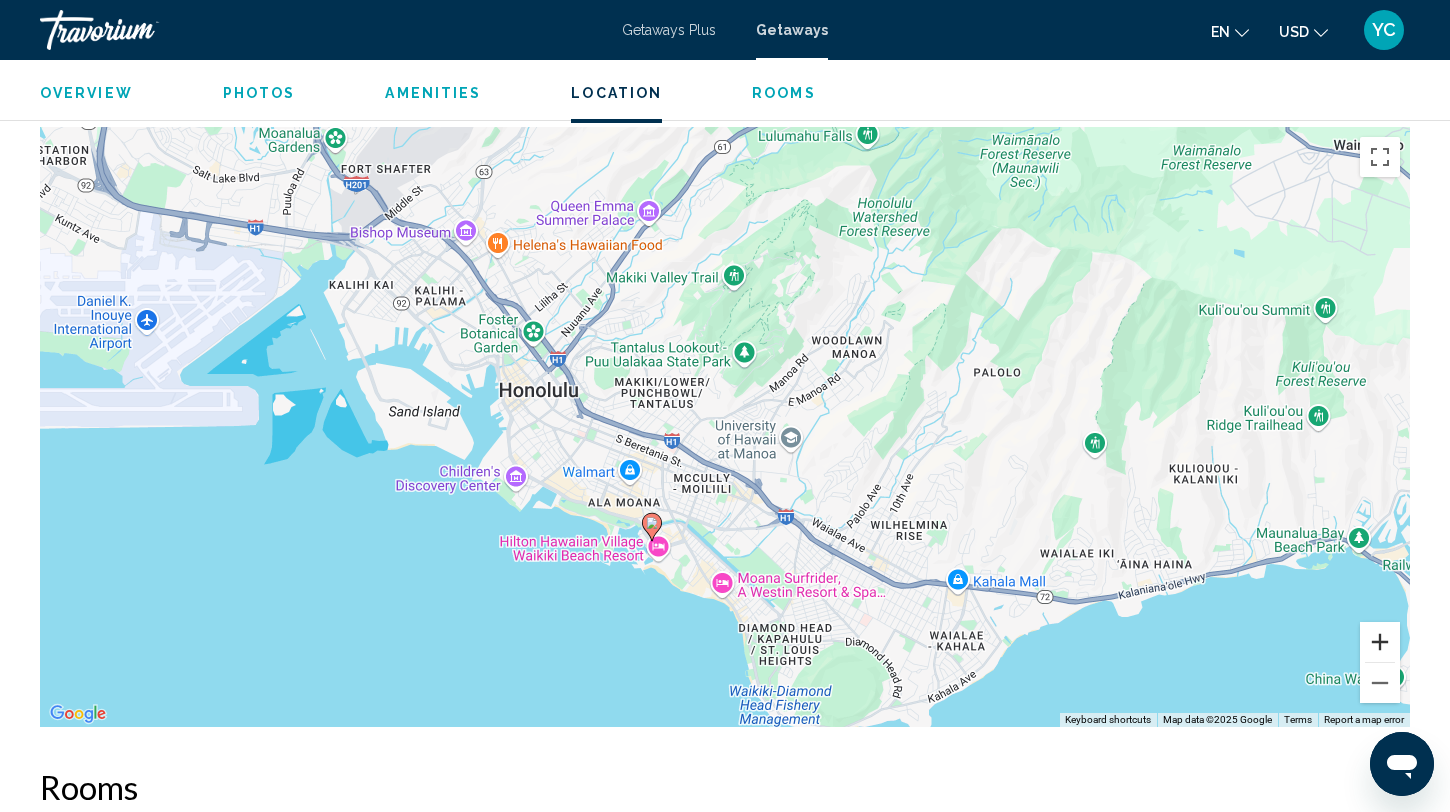 click at bounding box center [1380, 642] 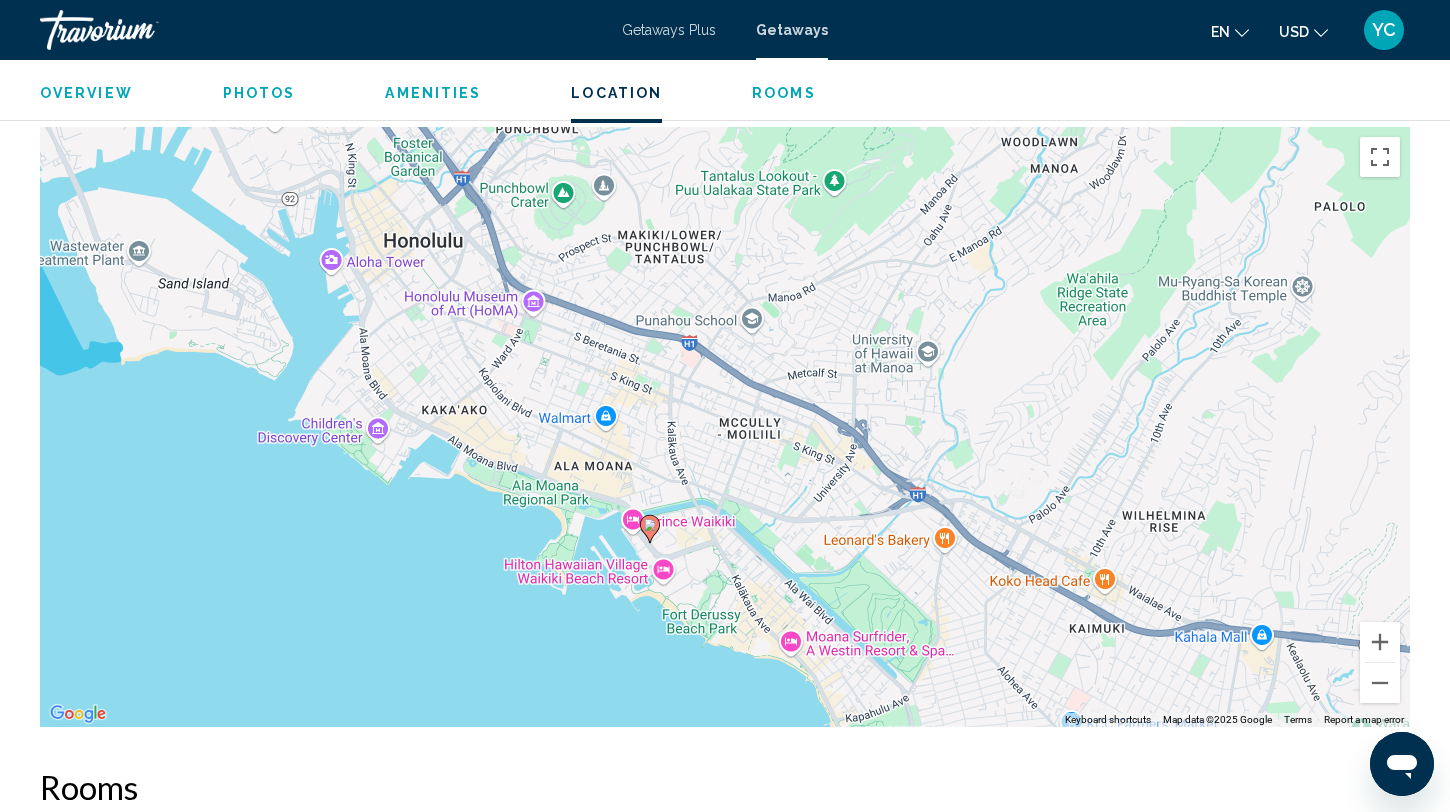 drag, startPoint x: 995, startPoint y: 599, endPoint x: 1065, endPoint y: 485, distance: 133.77592 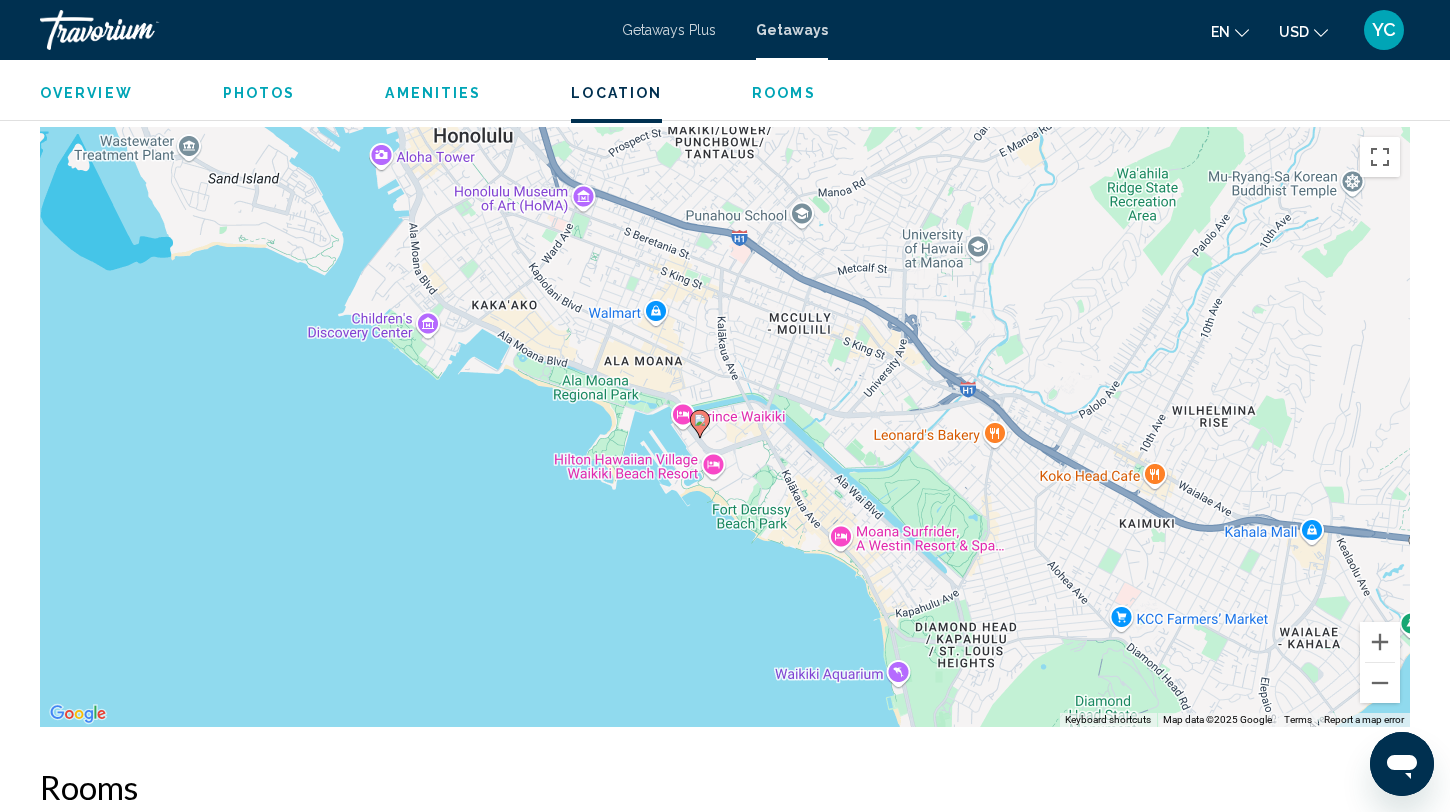drag, startPoint x: 559, startPoint y: 504, endPoint x: 612, endPoint y: 395, distance: 121.20231 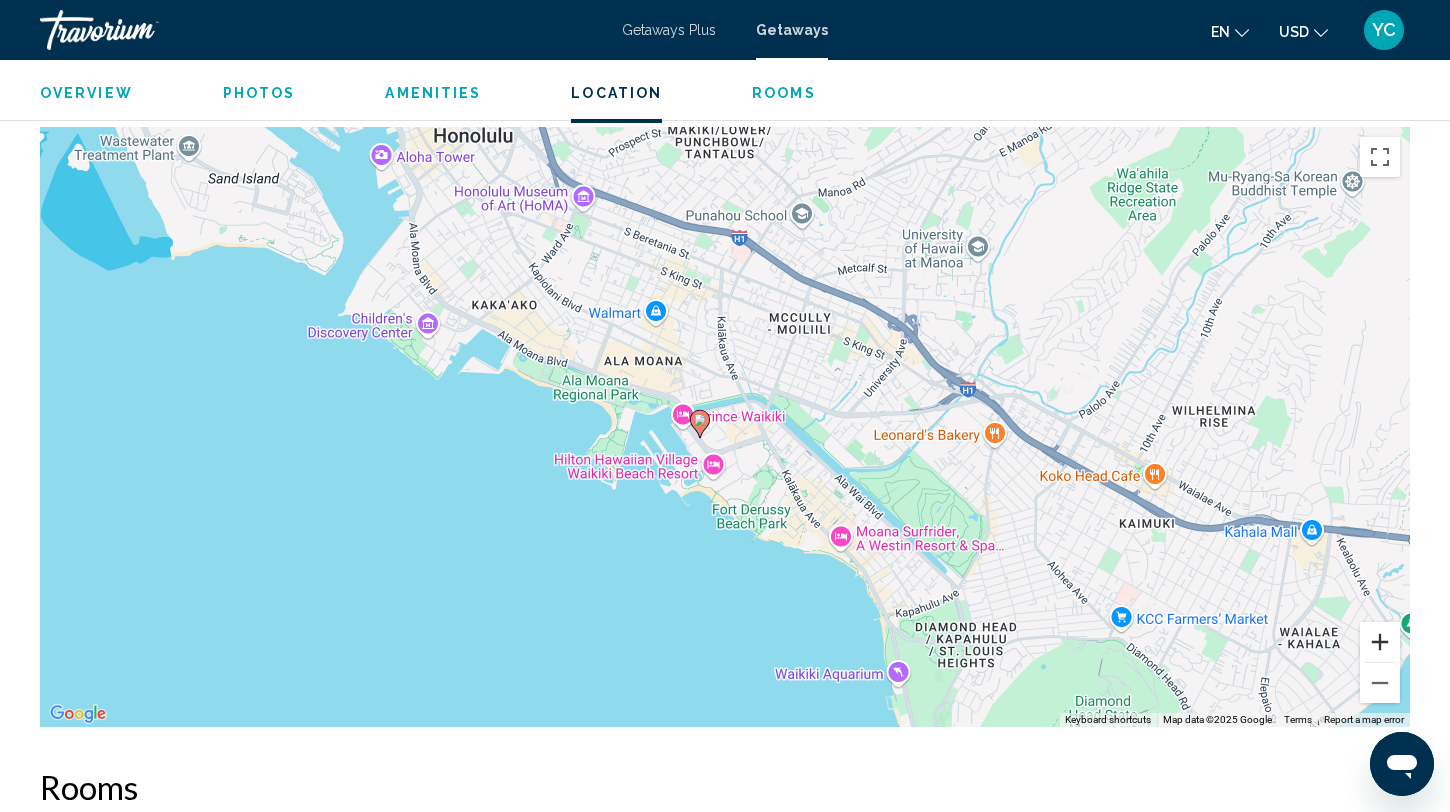 click at bounding box center (1380, 642) 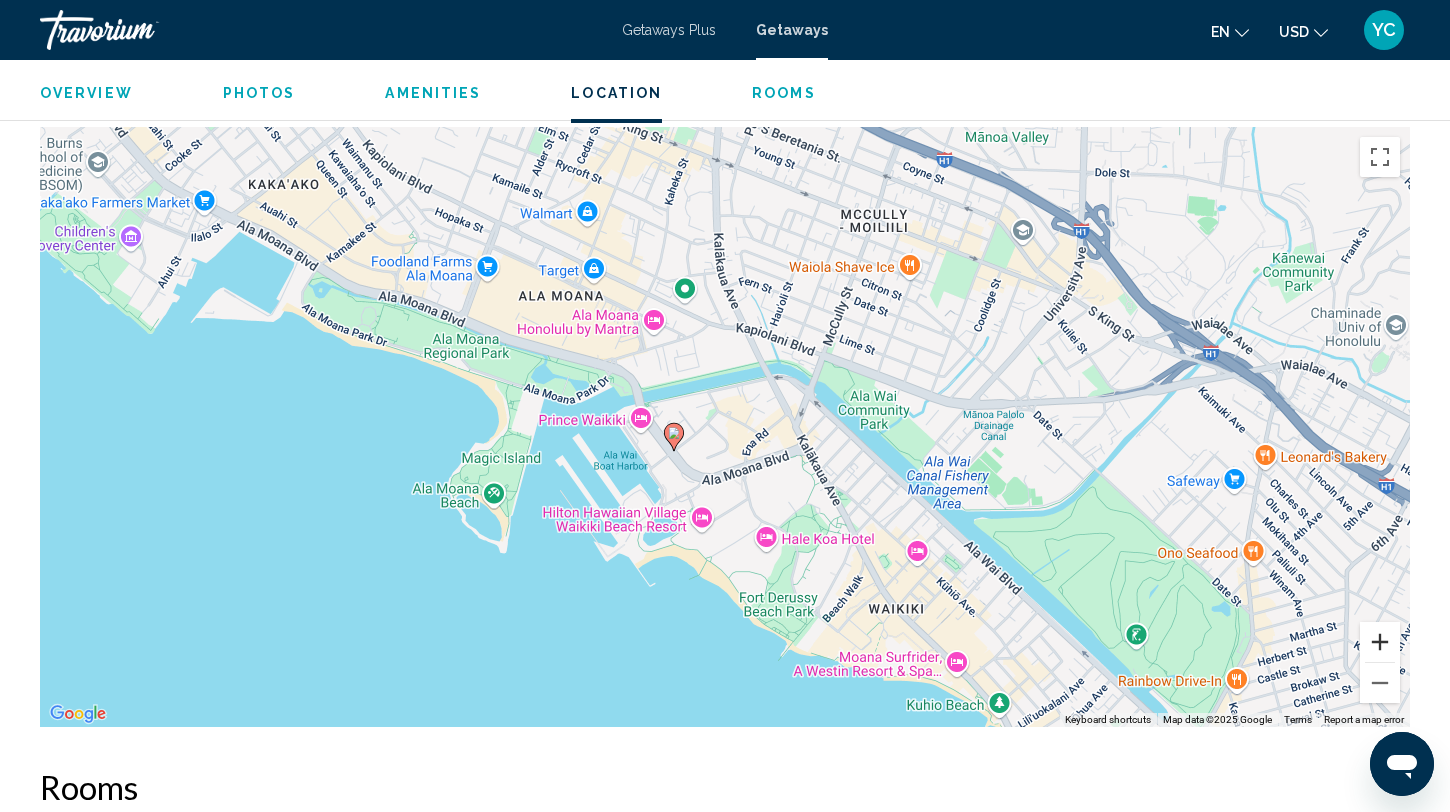 click at bounding box center [1380, 642] 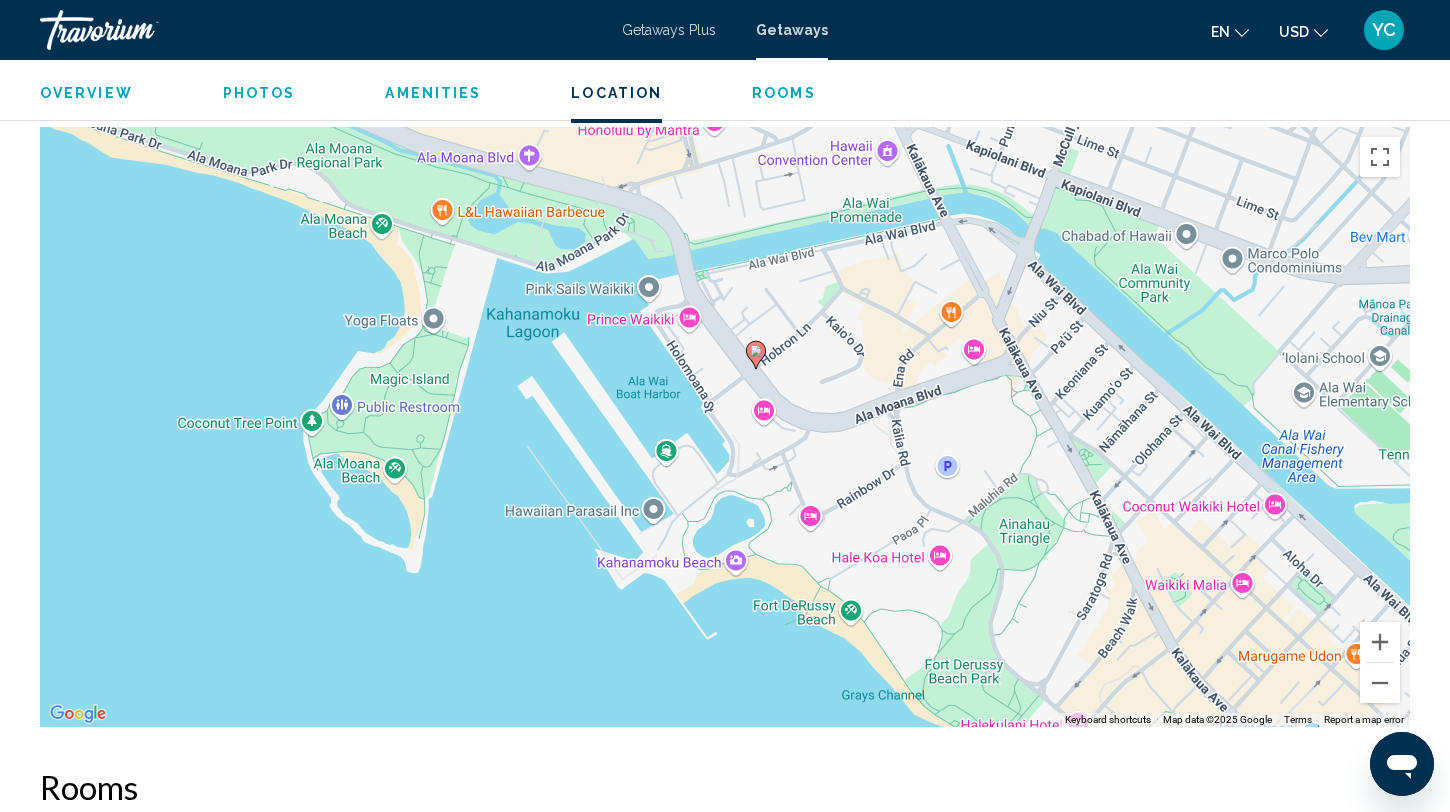 drag, startPoint x: 694, startPoint y: 550, endPoint x: 829, endPoint y: 441, distance: 173.5108 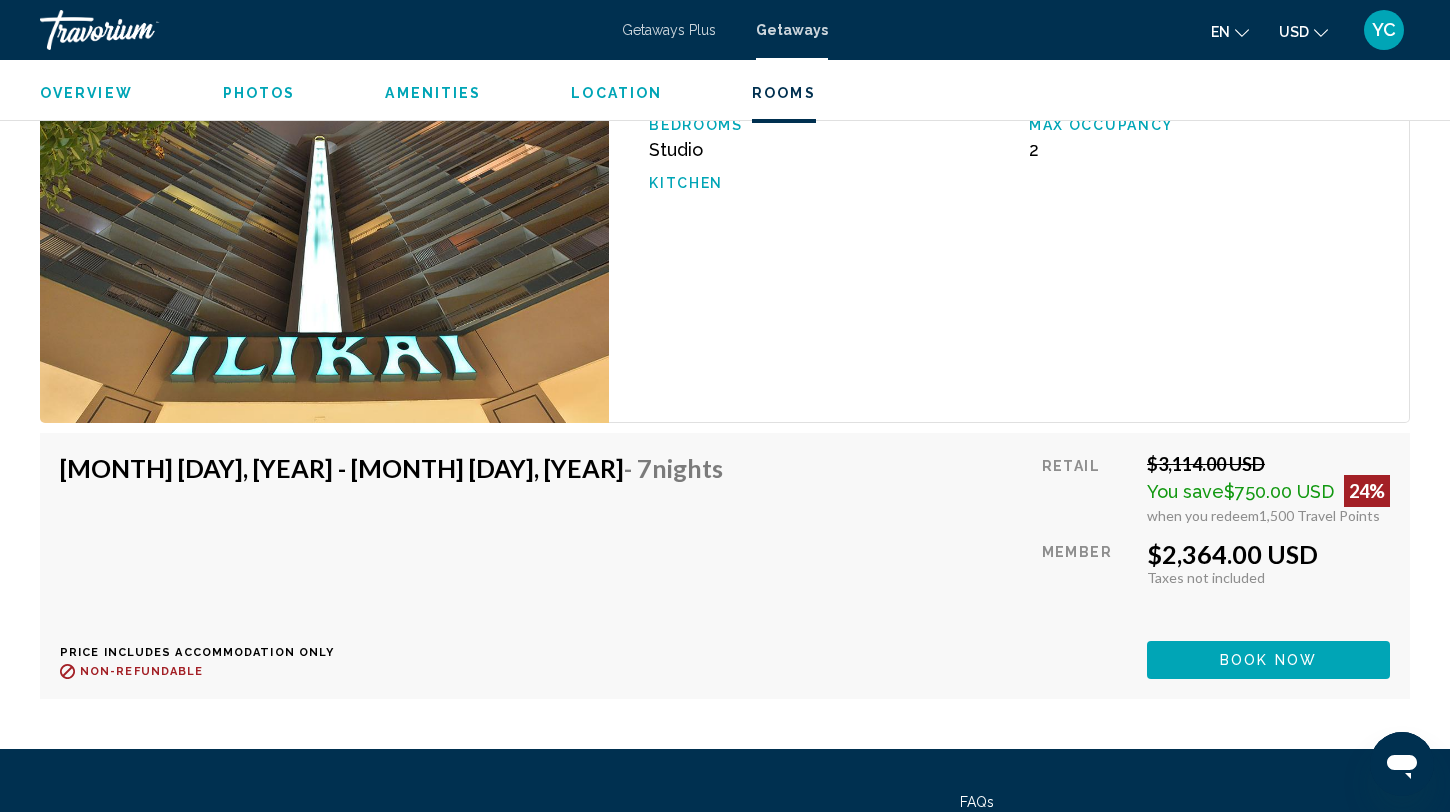 scroll, scrollTop: 3044, scrollLeft: 0, axis: vertical 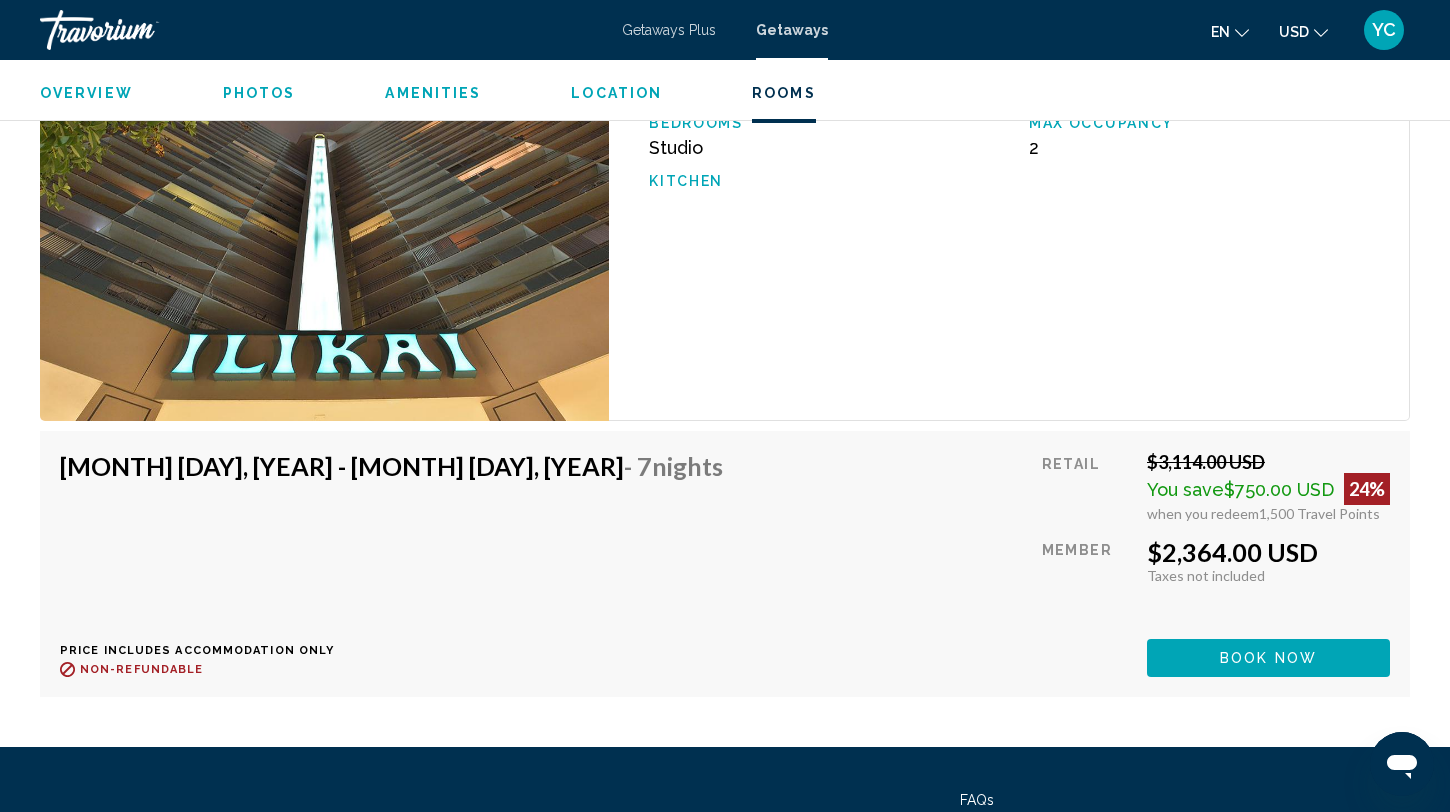 drag, startPoint x: 1005, startPoint y: 400, endPoint x: 973, endPoint y: 353, distance: 56.859474 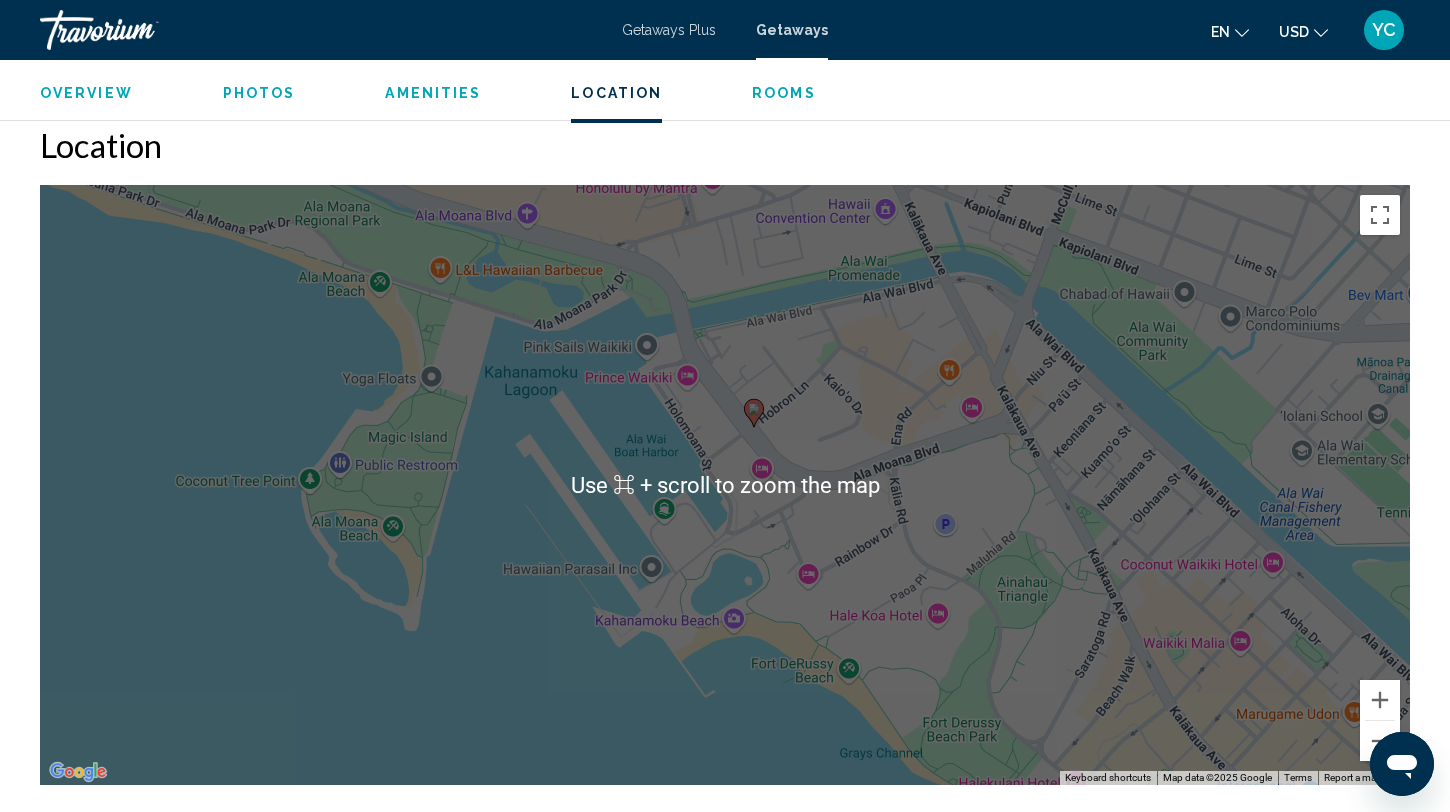 scroll, scrollTop: 2209, scrollLeft: 0, axis: vertical 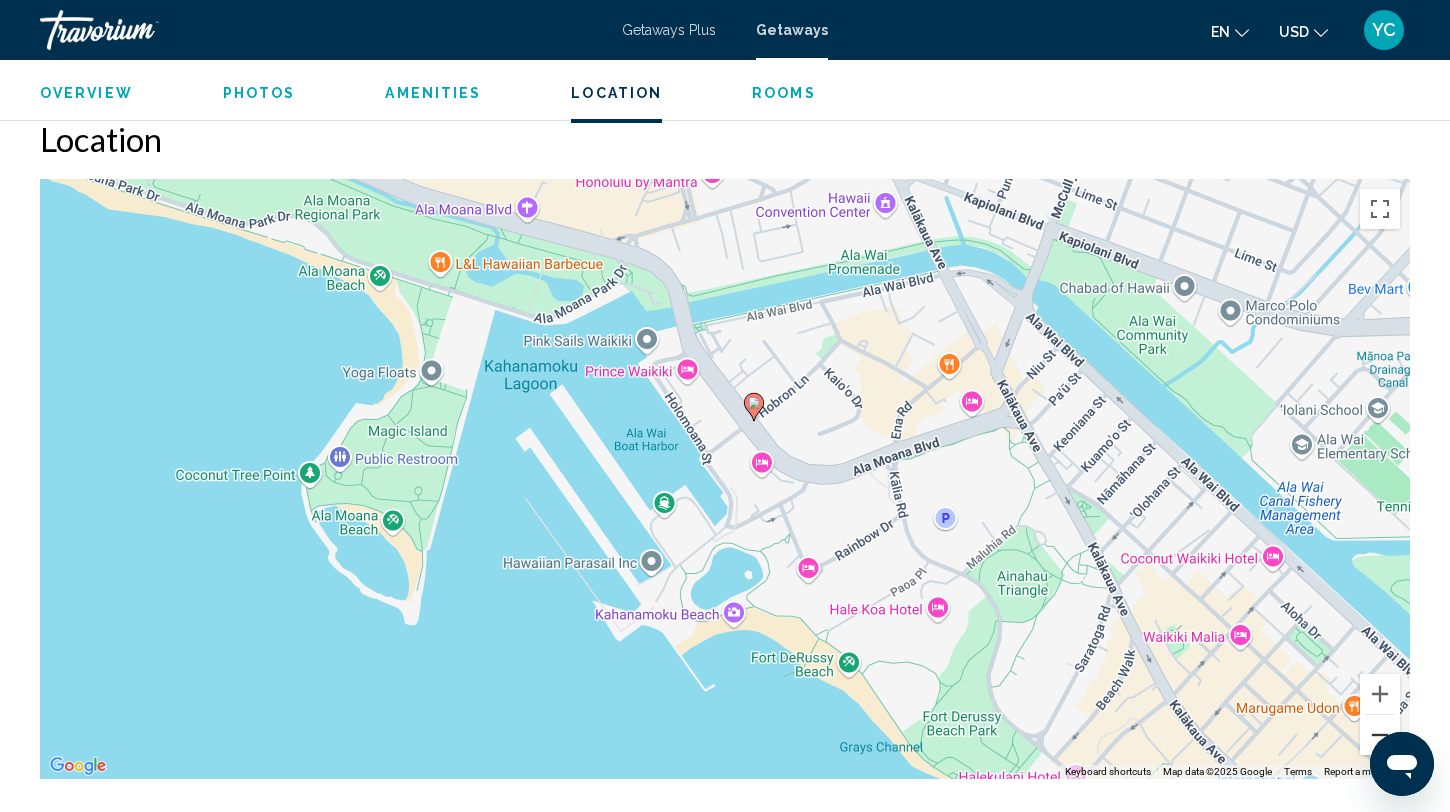 click at bounding box center (1380, 735) 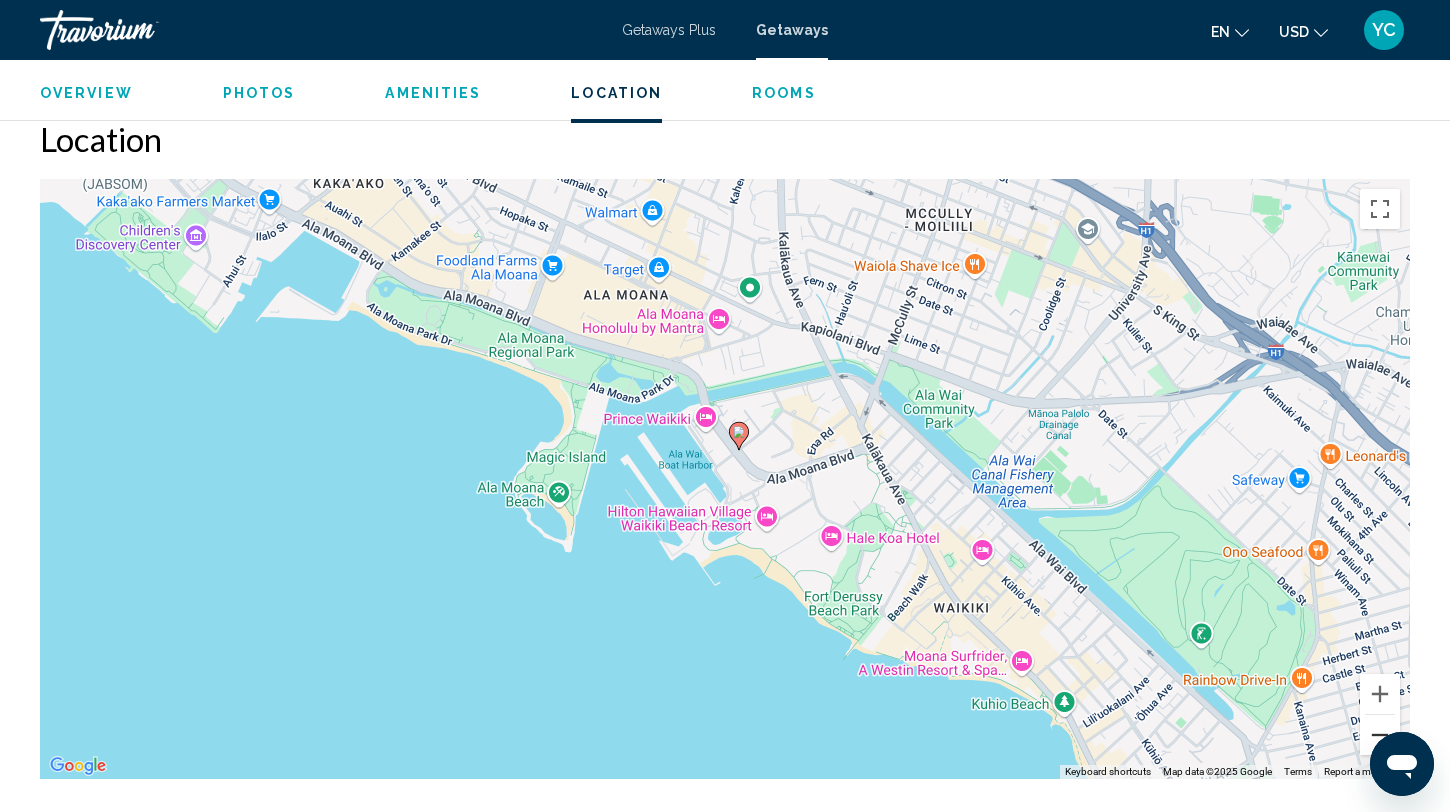 click at bounding box center (1380, 735) 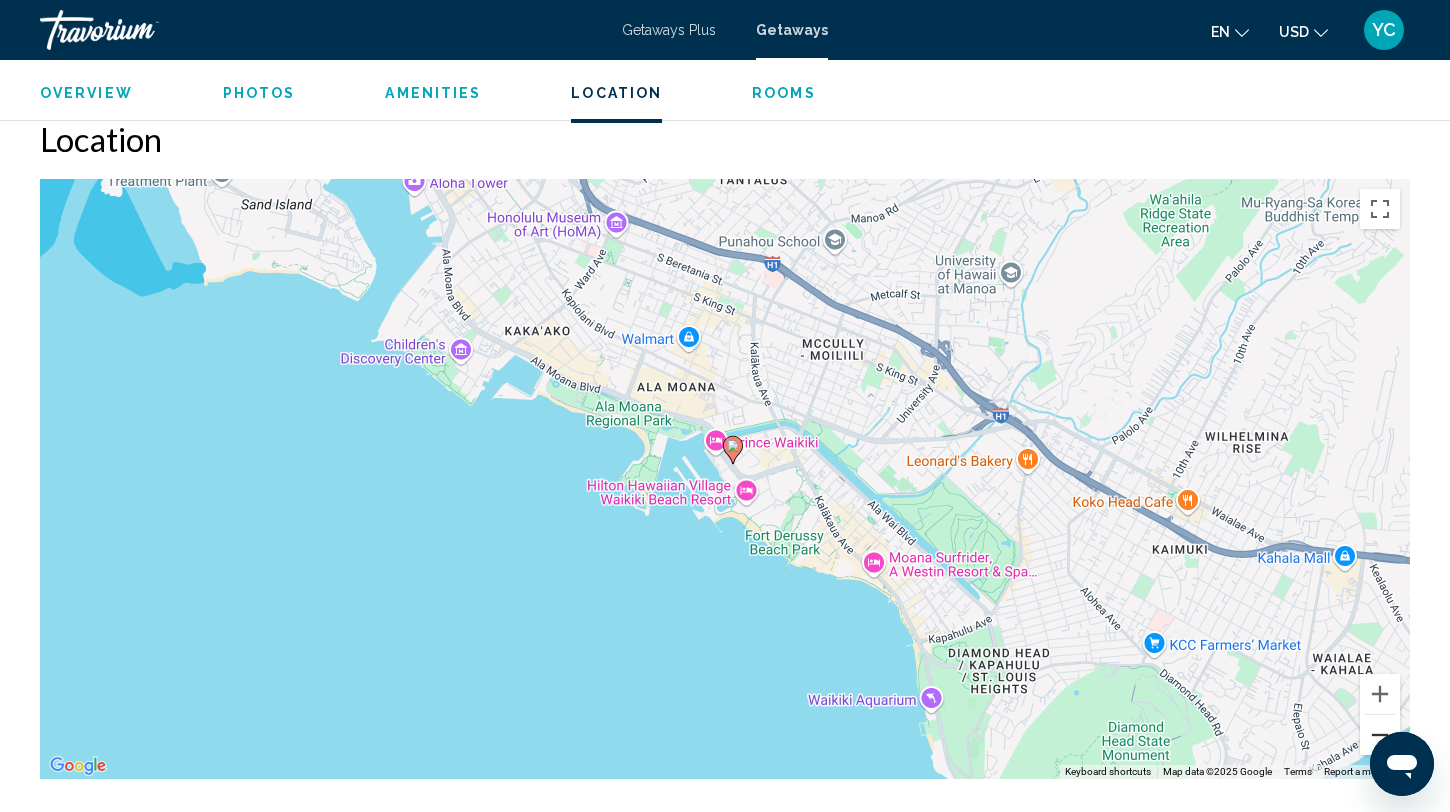 click at bounding box center (1380, 735) 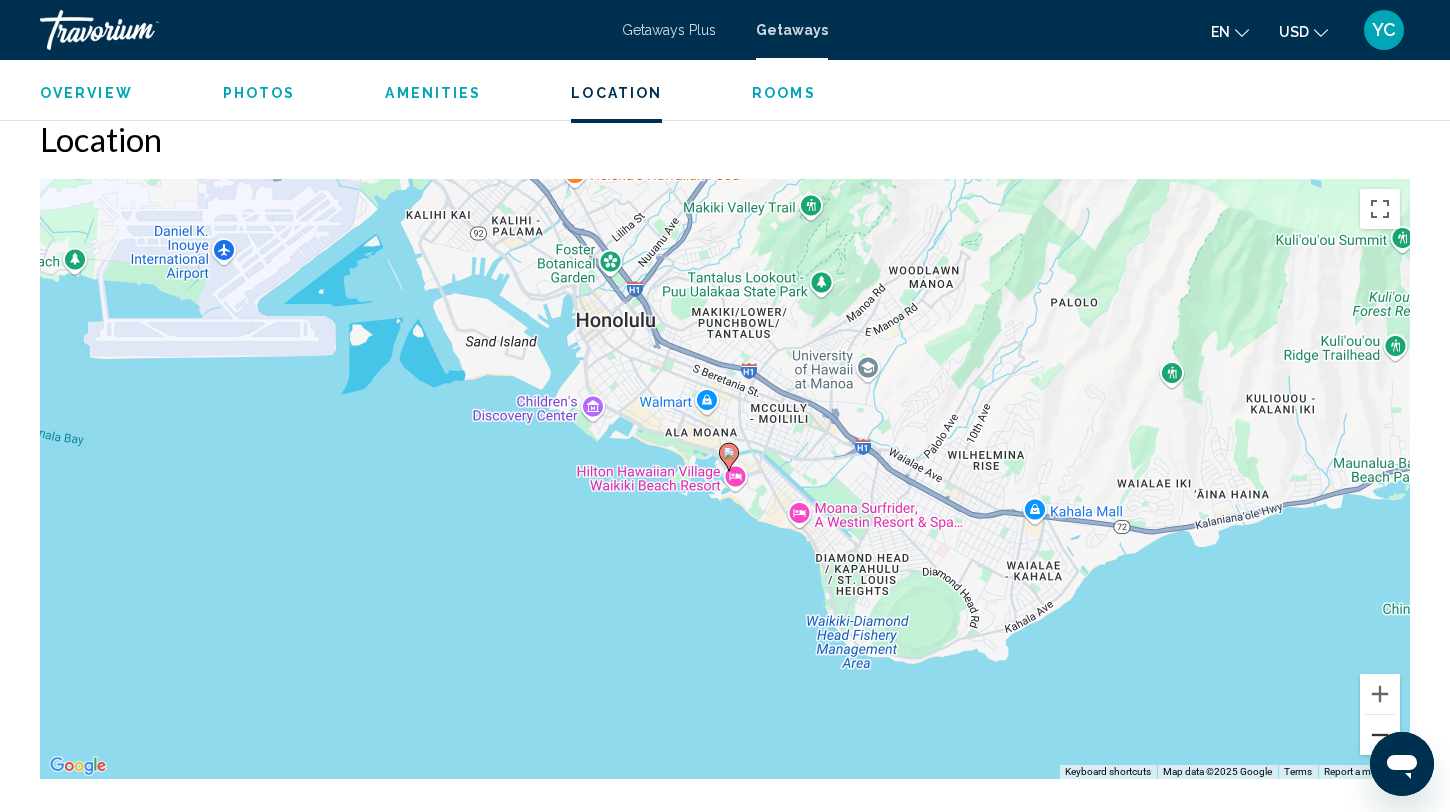click at bounding box center (1380, 735) 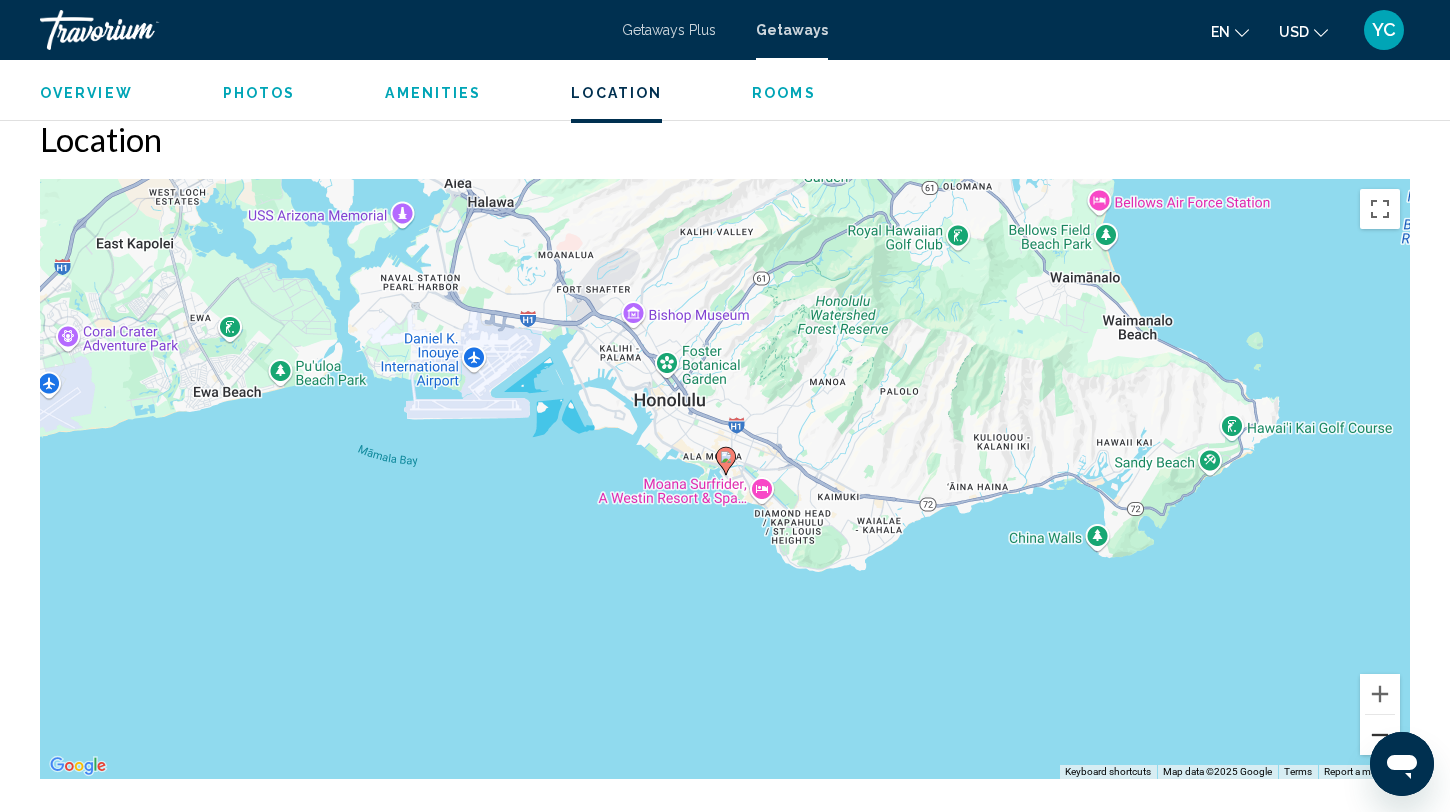 click at bounding box center (1380, 735) 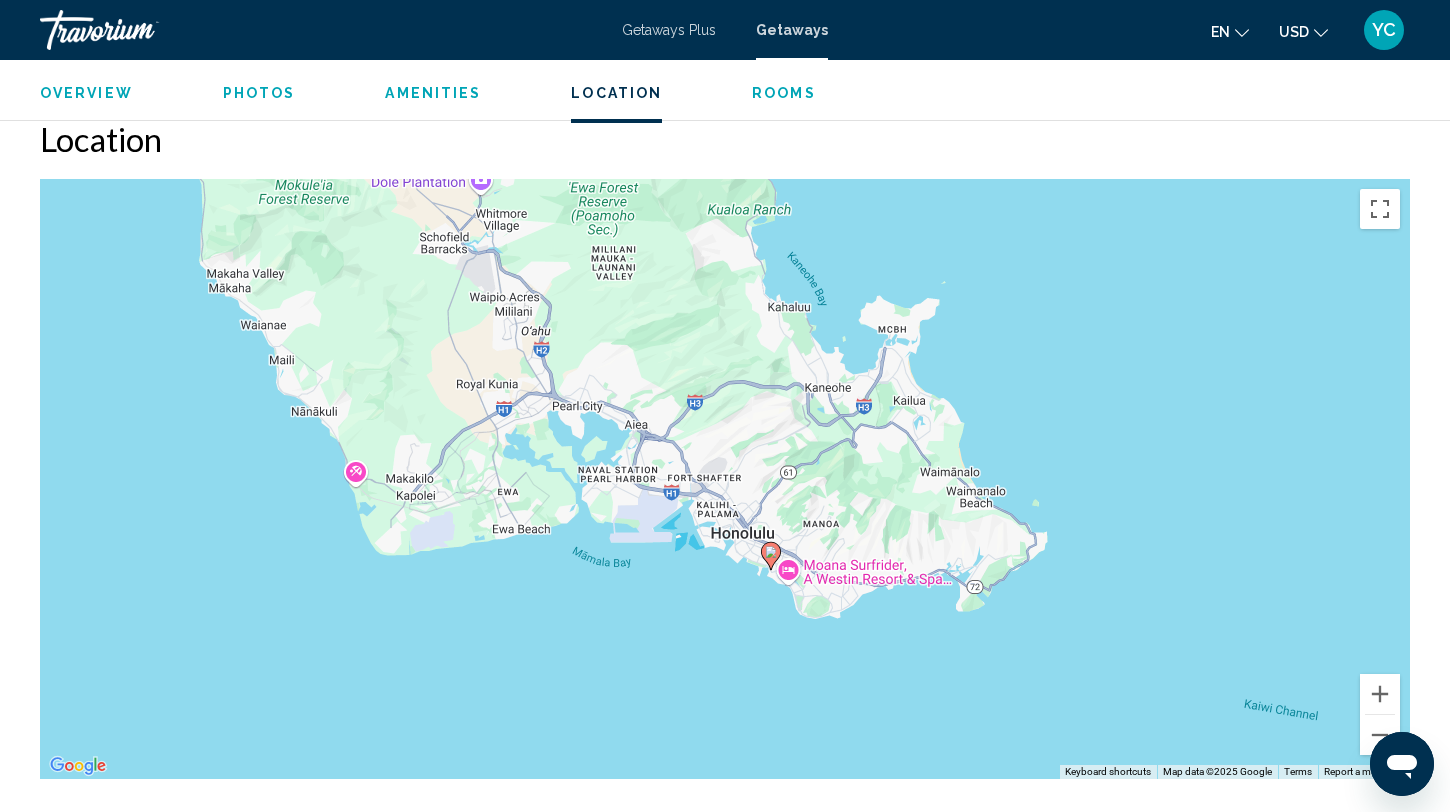 drag, startPoint x: 1031, startPoint y: 363, endPoint x: 1079, endPoint y: 462, distance: 110.02273 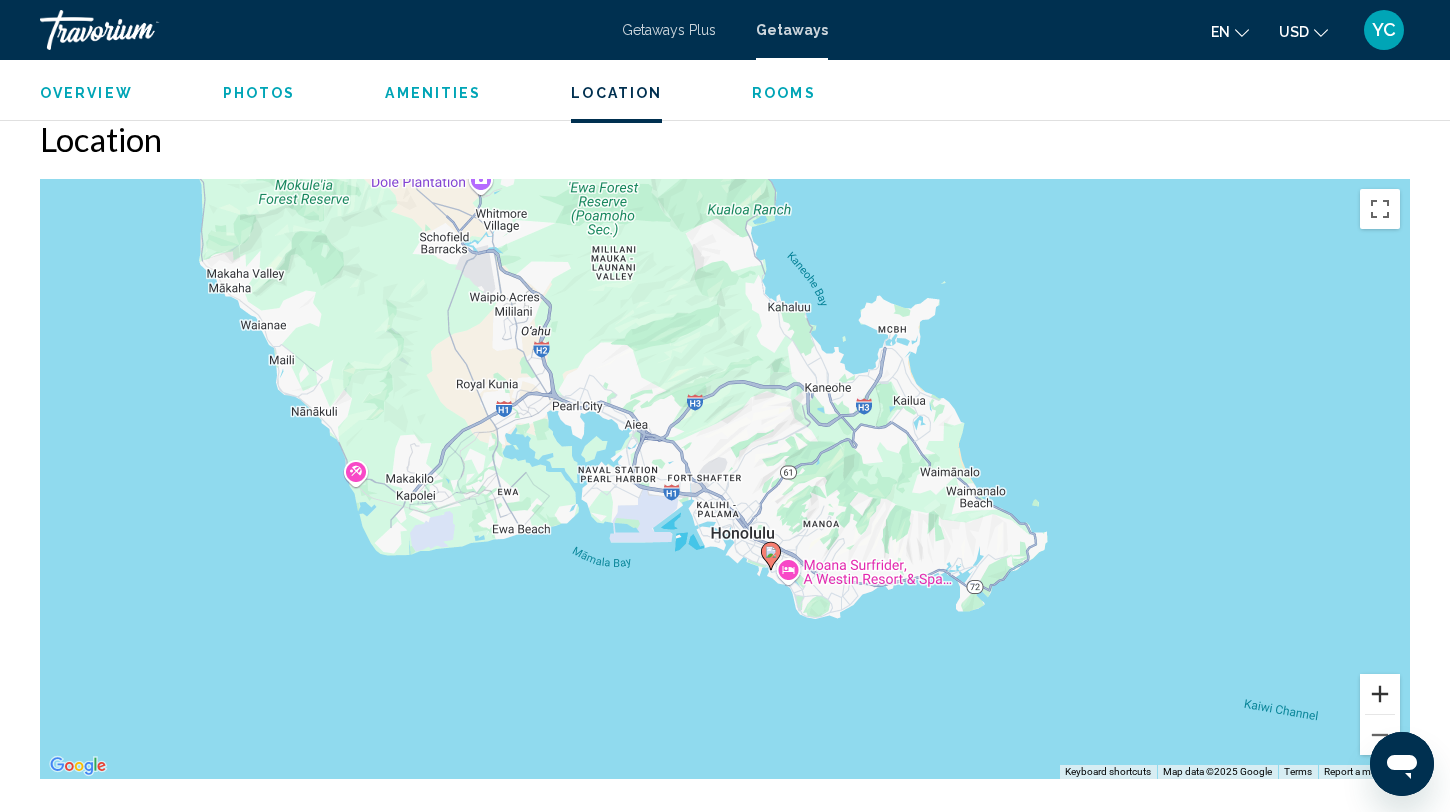 click at bounding box center (1380, 694) 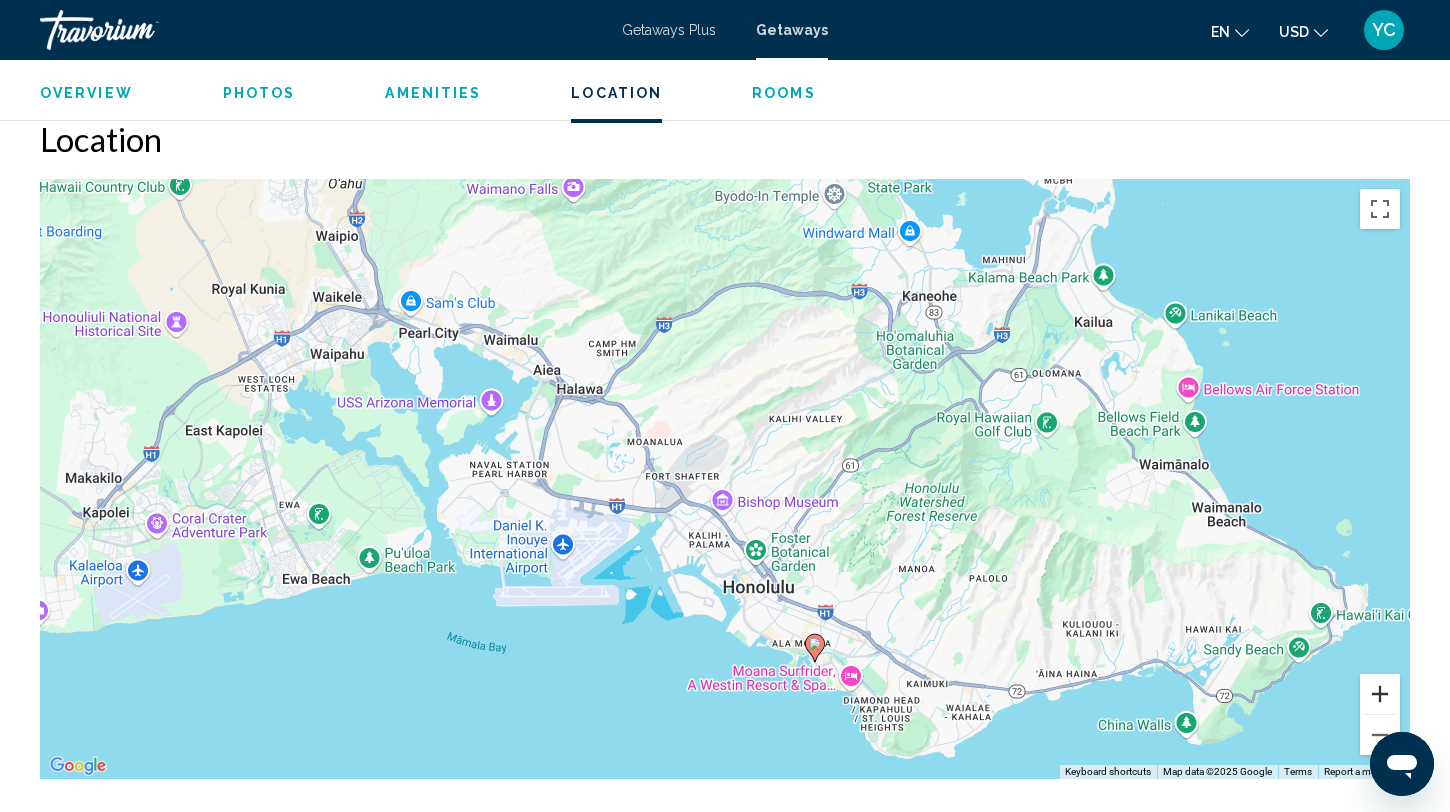 click at bounding box center [1380, 694] 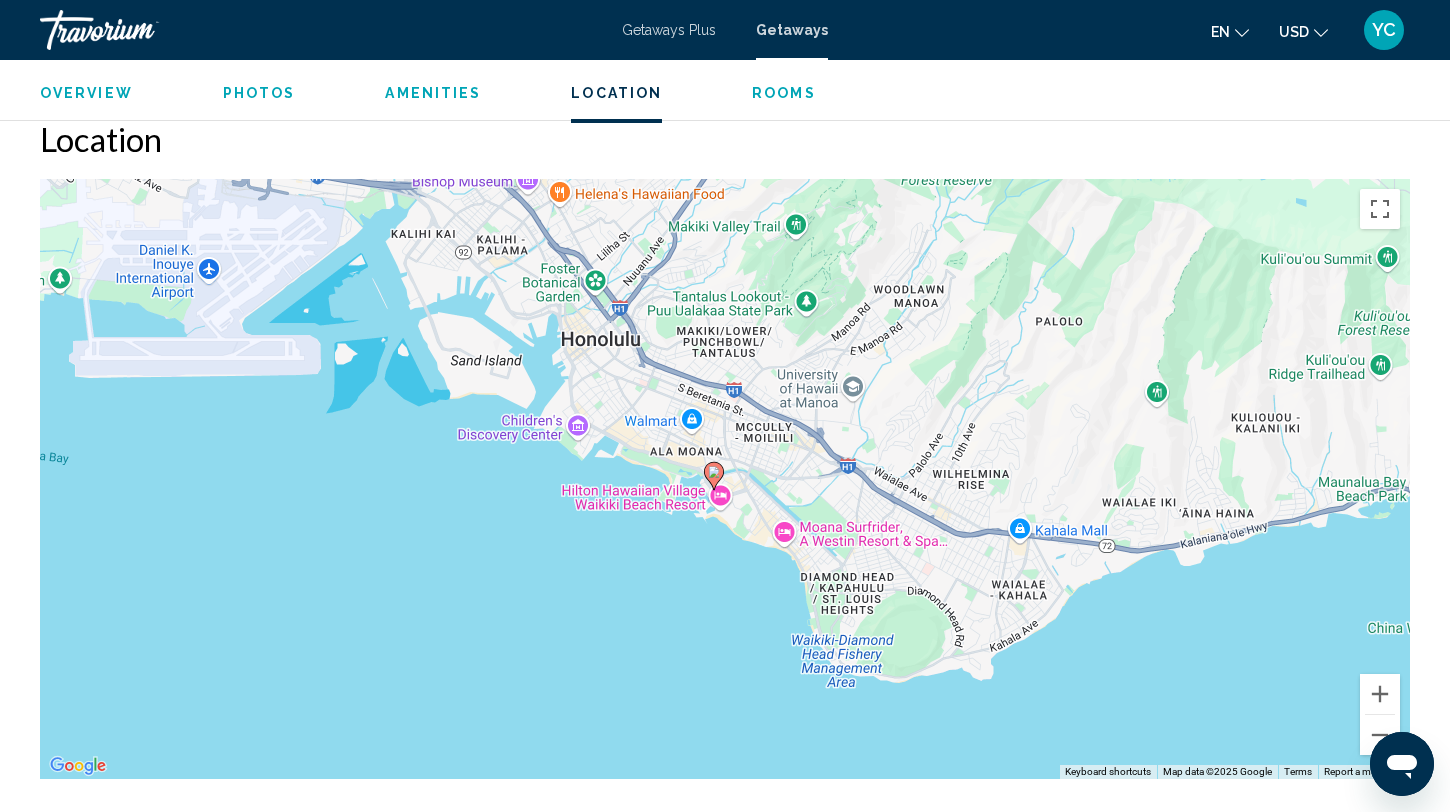 drag, startPoint x: 1108, startPoint y: 542, endPoint x: 913, endPoint y: 186, distance: 405.90762 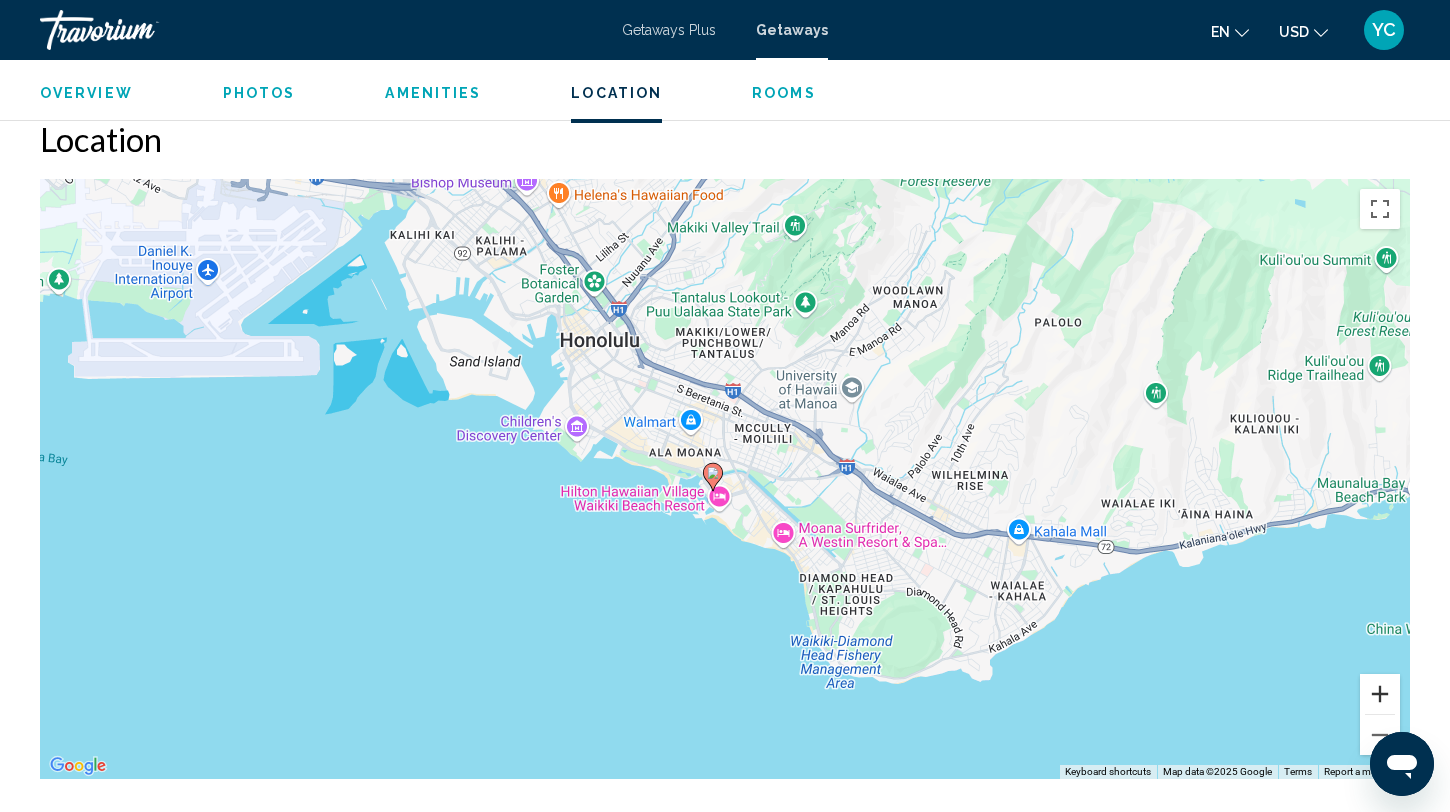 drag, startPoint x: 1381, startPoint y: 696, endPoint x: 1344, endPoint y: 632, distance: 73.92564 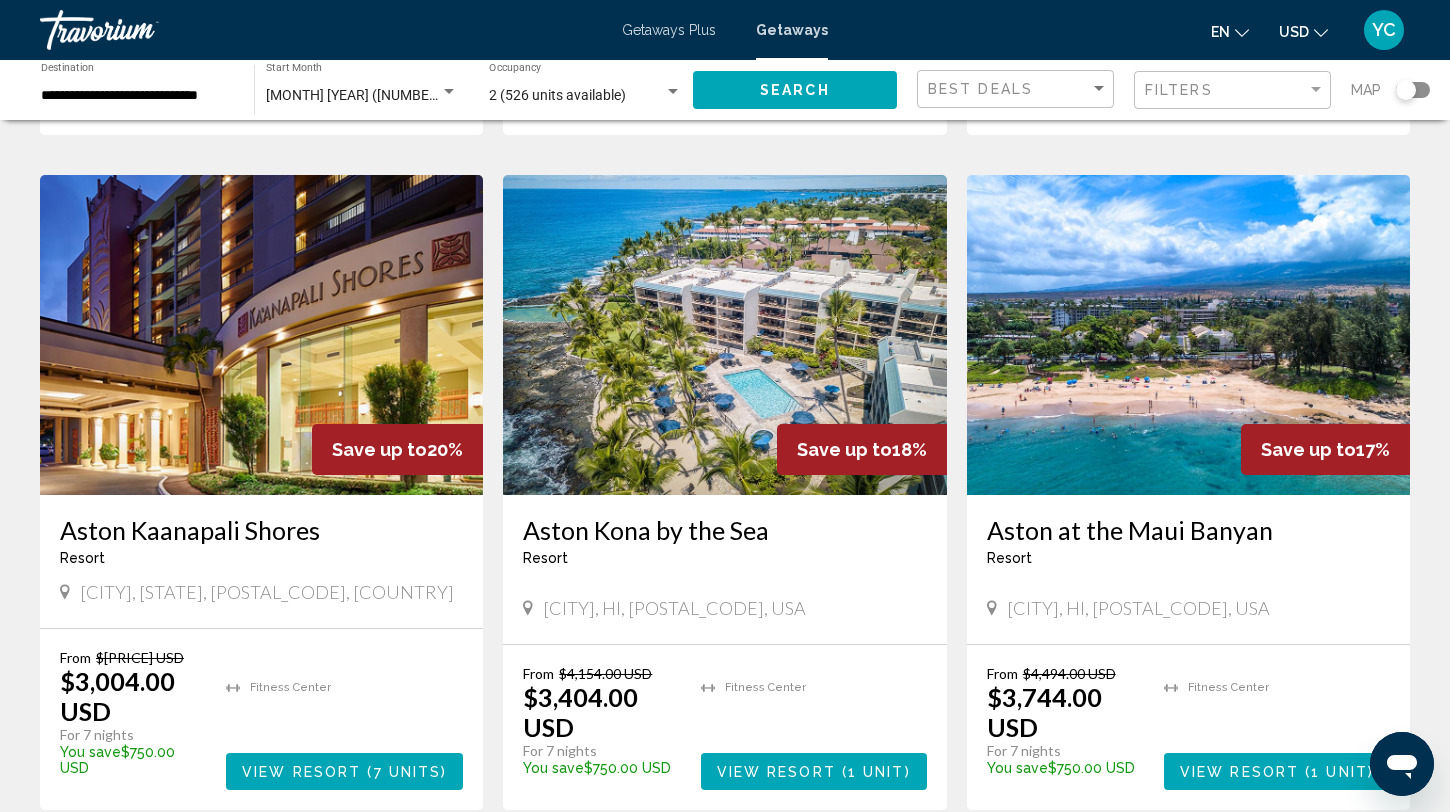 scroll, scrollTop: 709, scrollLeft: 0, axis: vertical 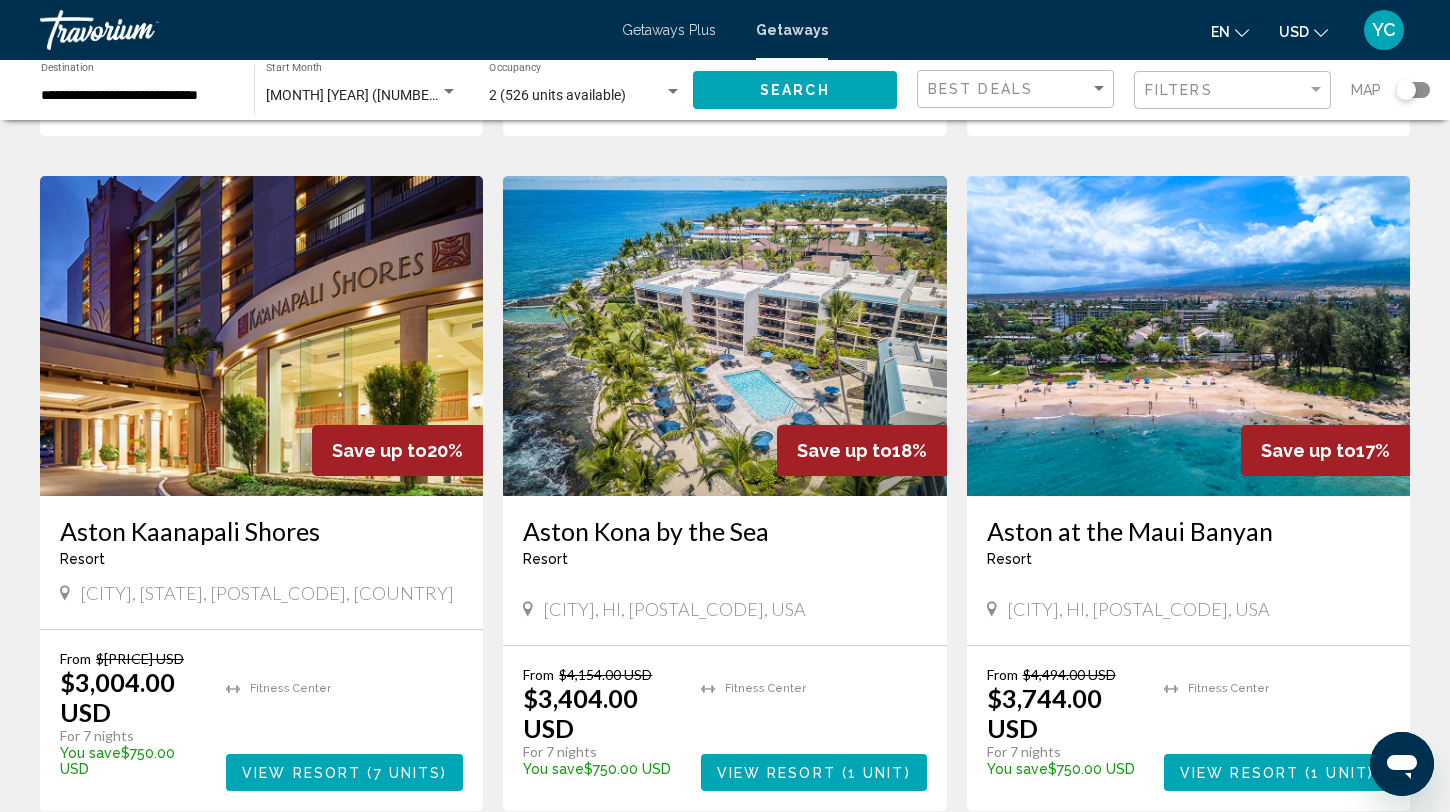 click at bounding box center [261, 336] 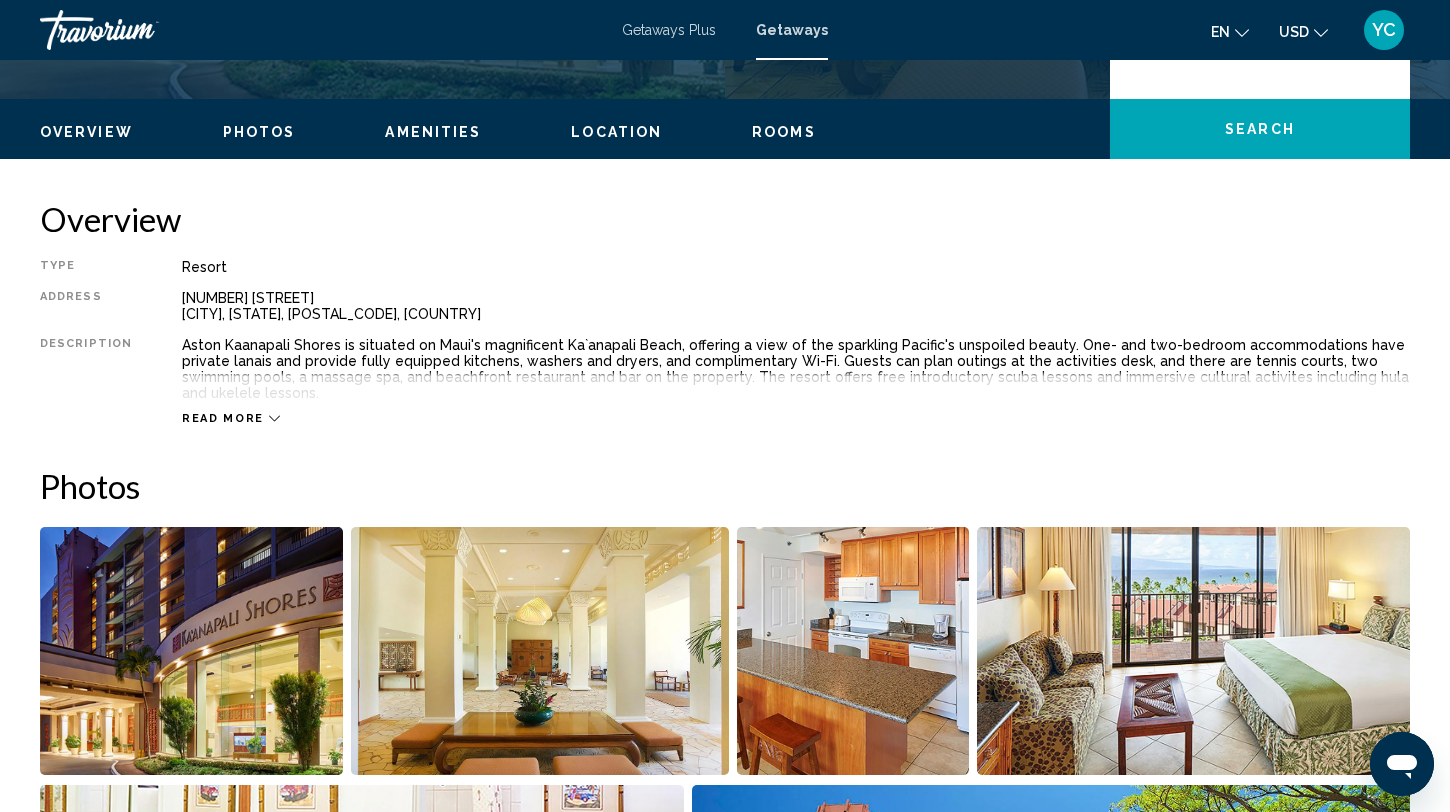 scroll, scrollTop: 603, scrollLeft: 0, axis: vertical 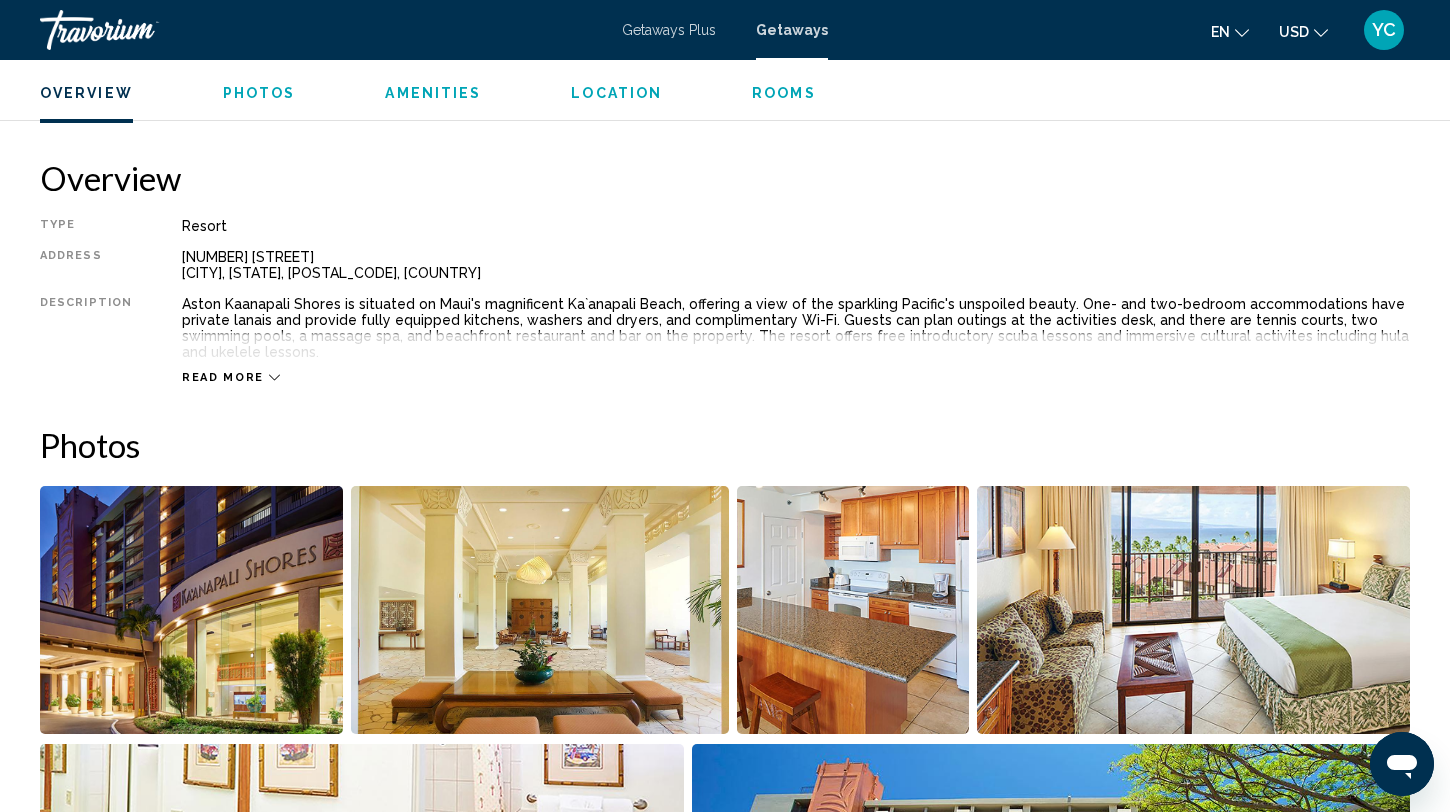 click at bounding box center [191, 610] 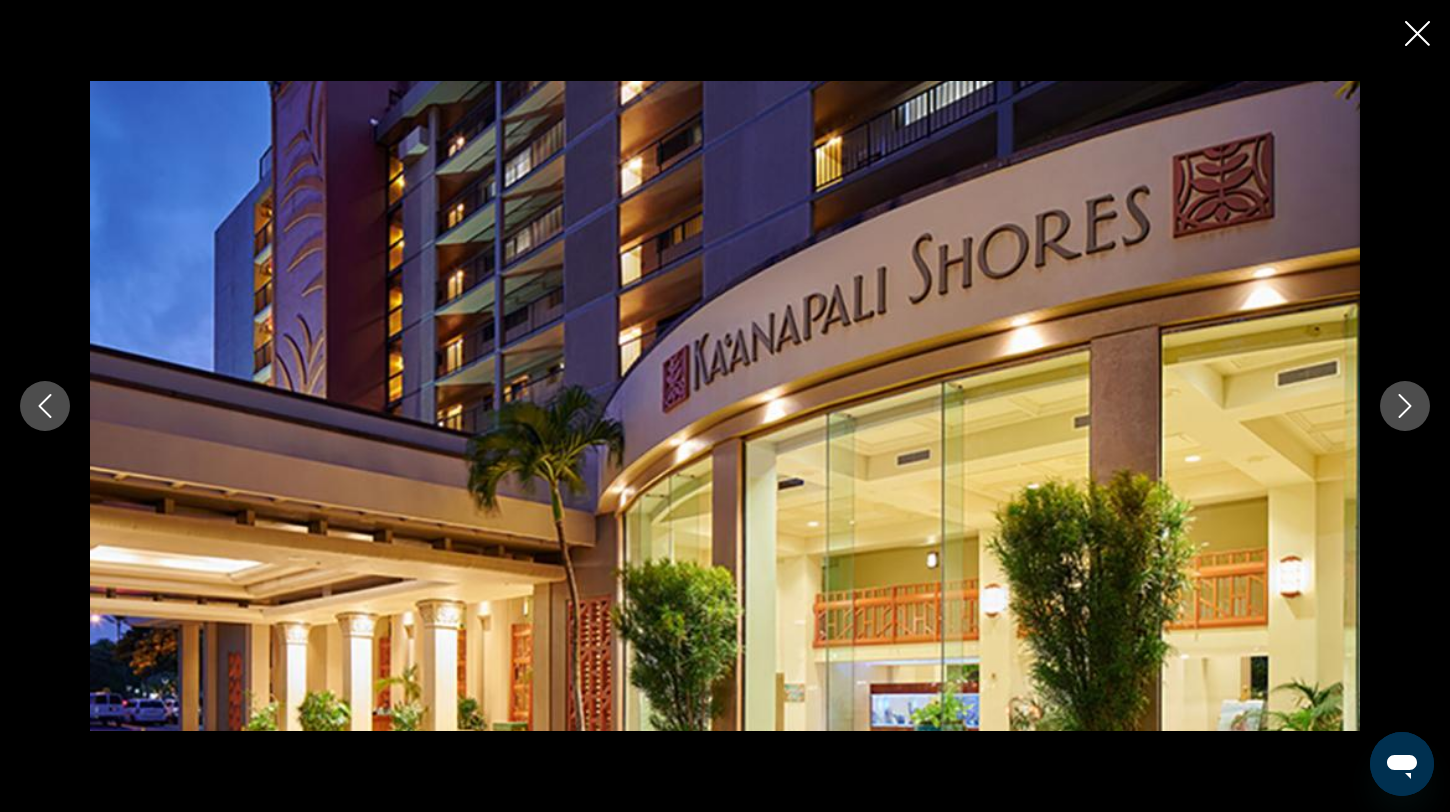 click 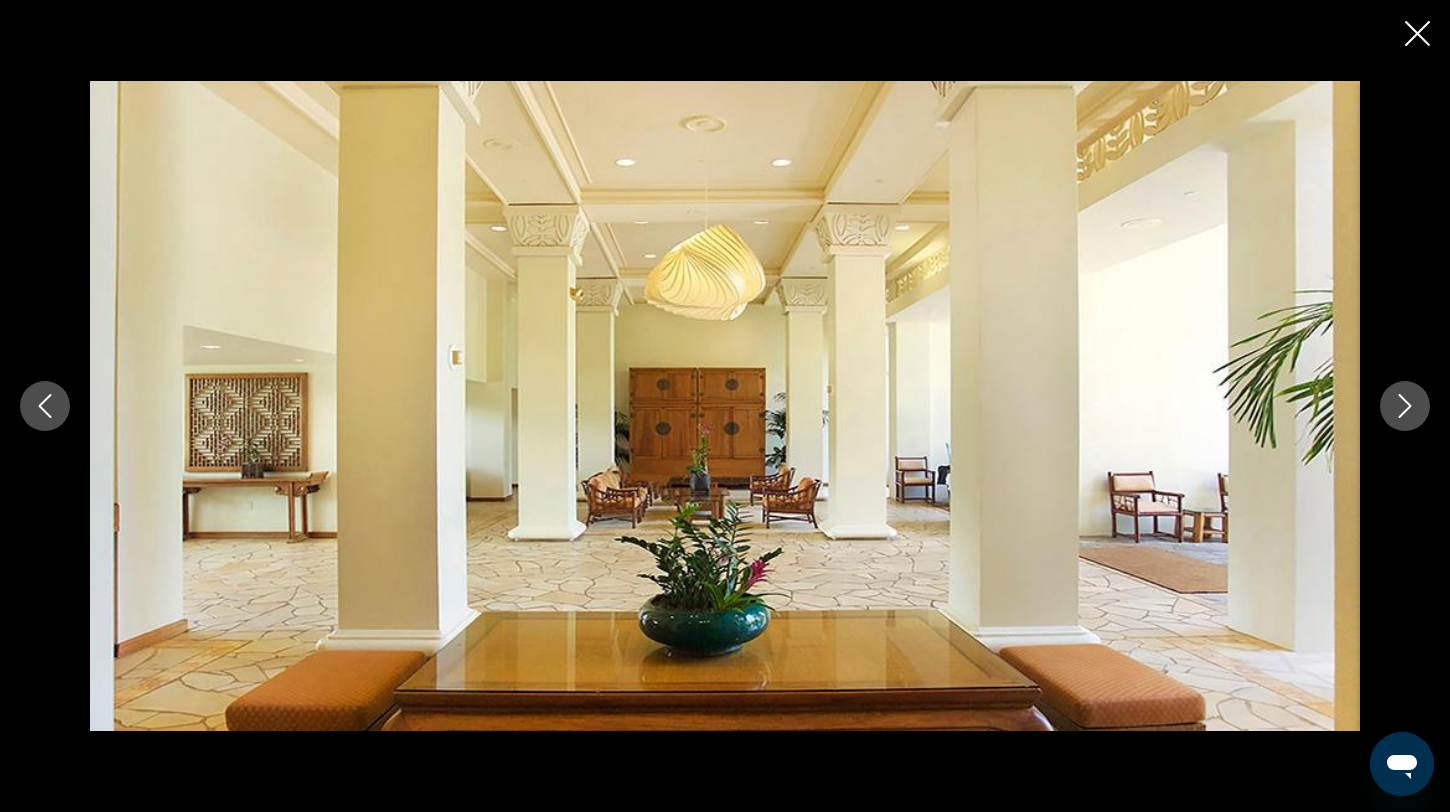 click 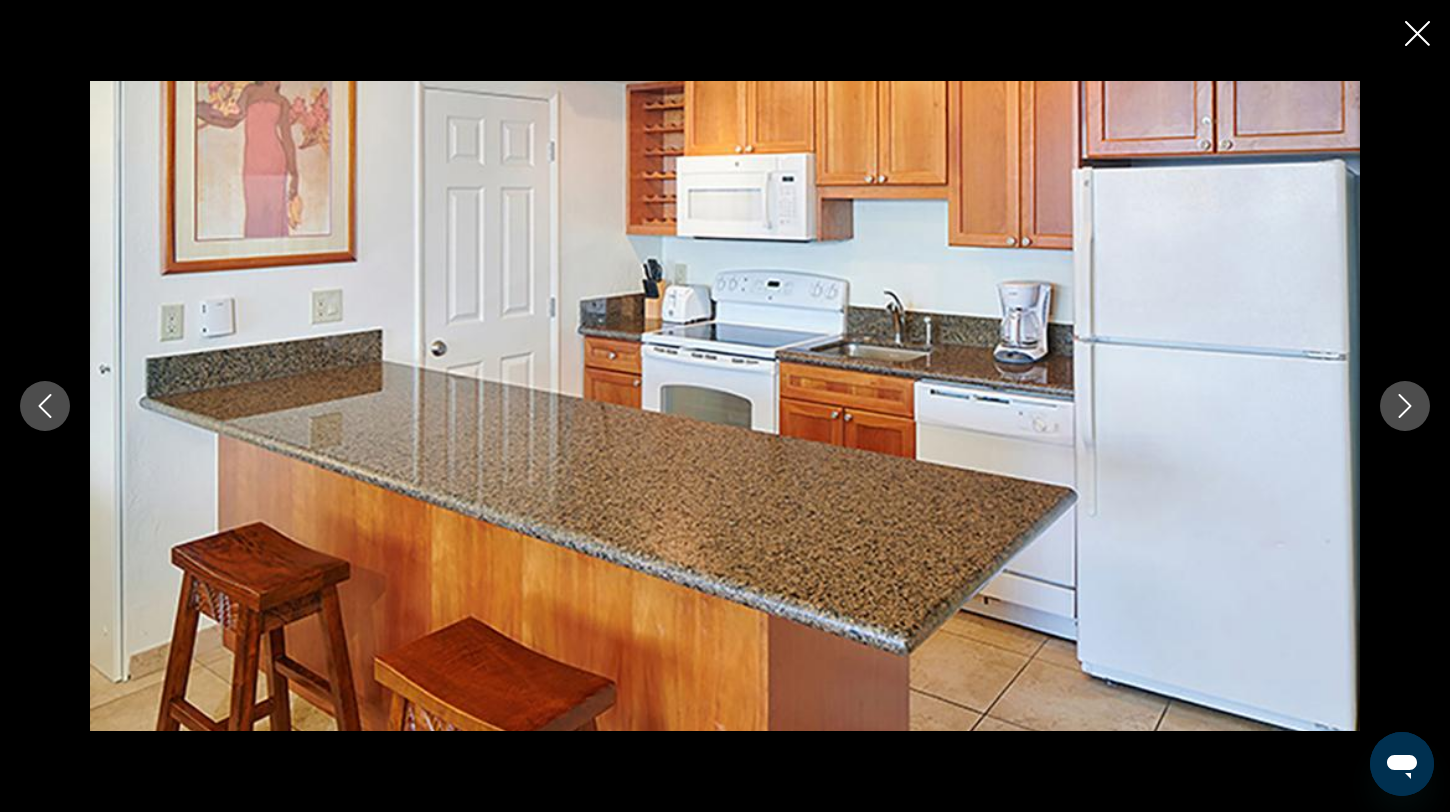 click 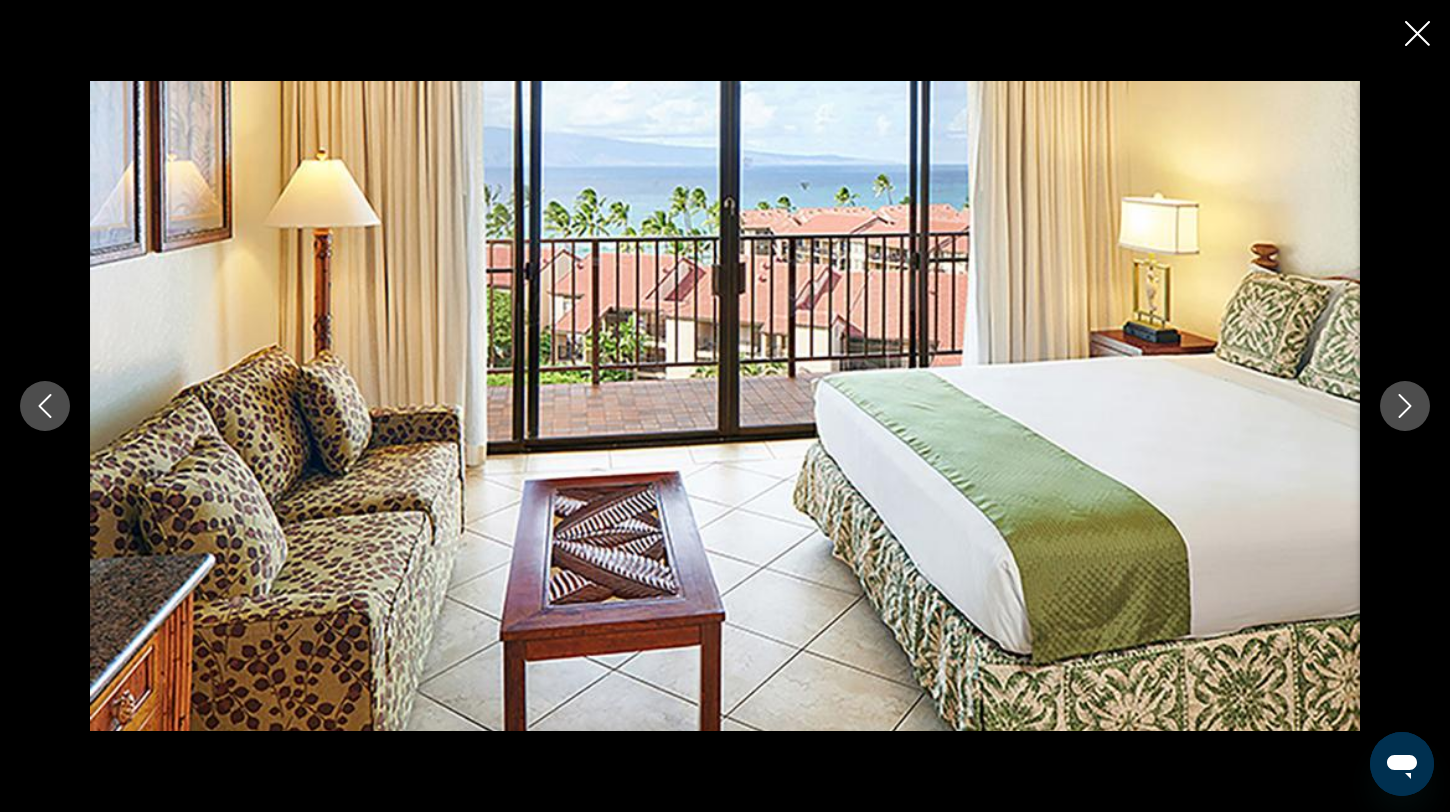 click 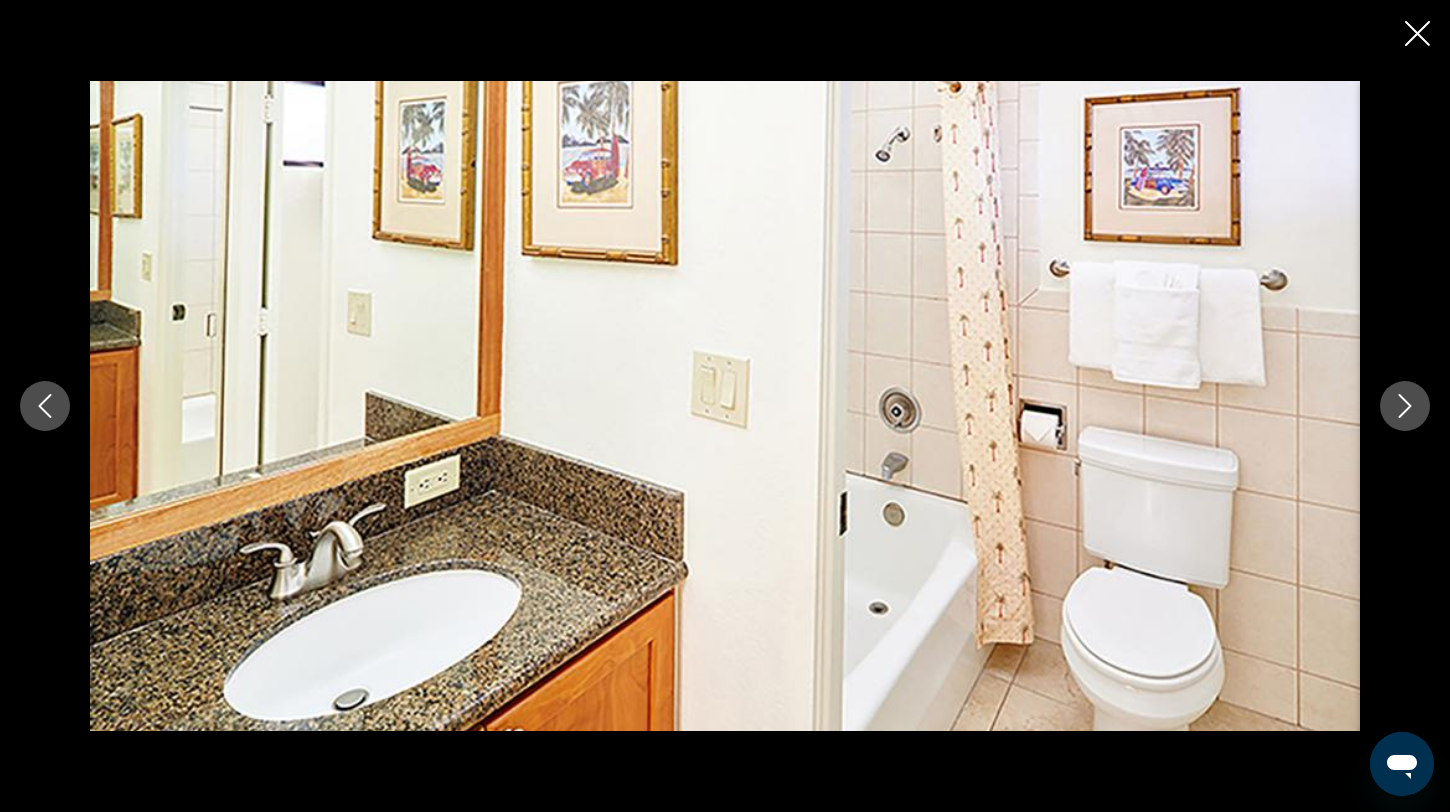 click 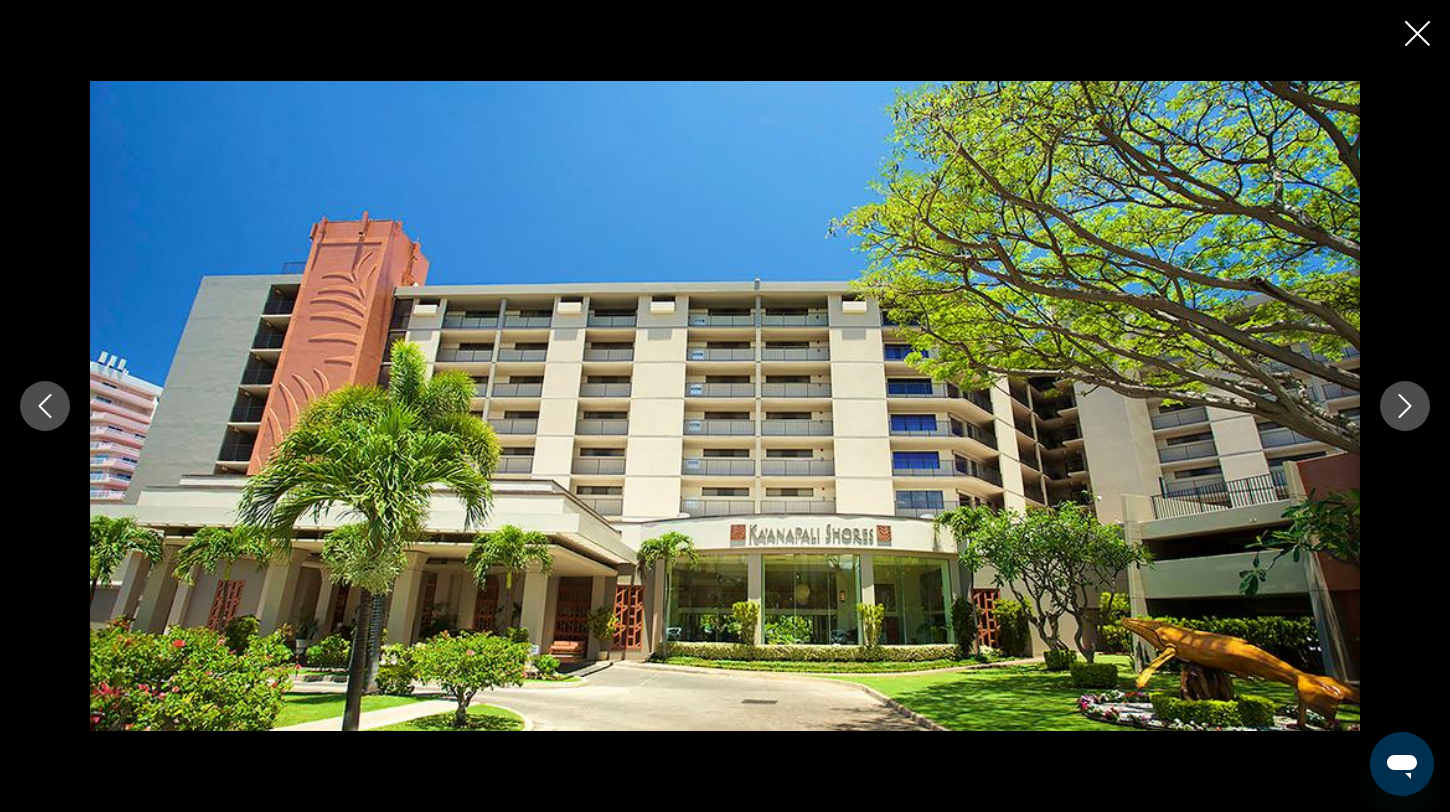 click 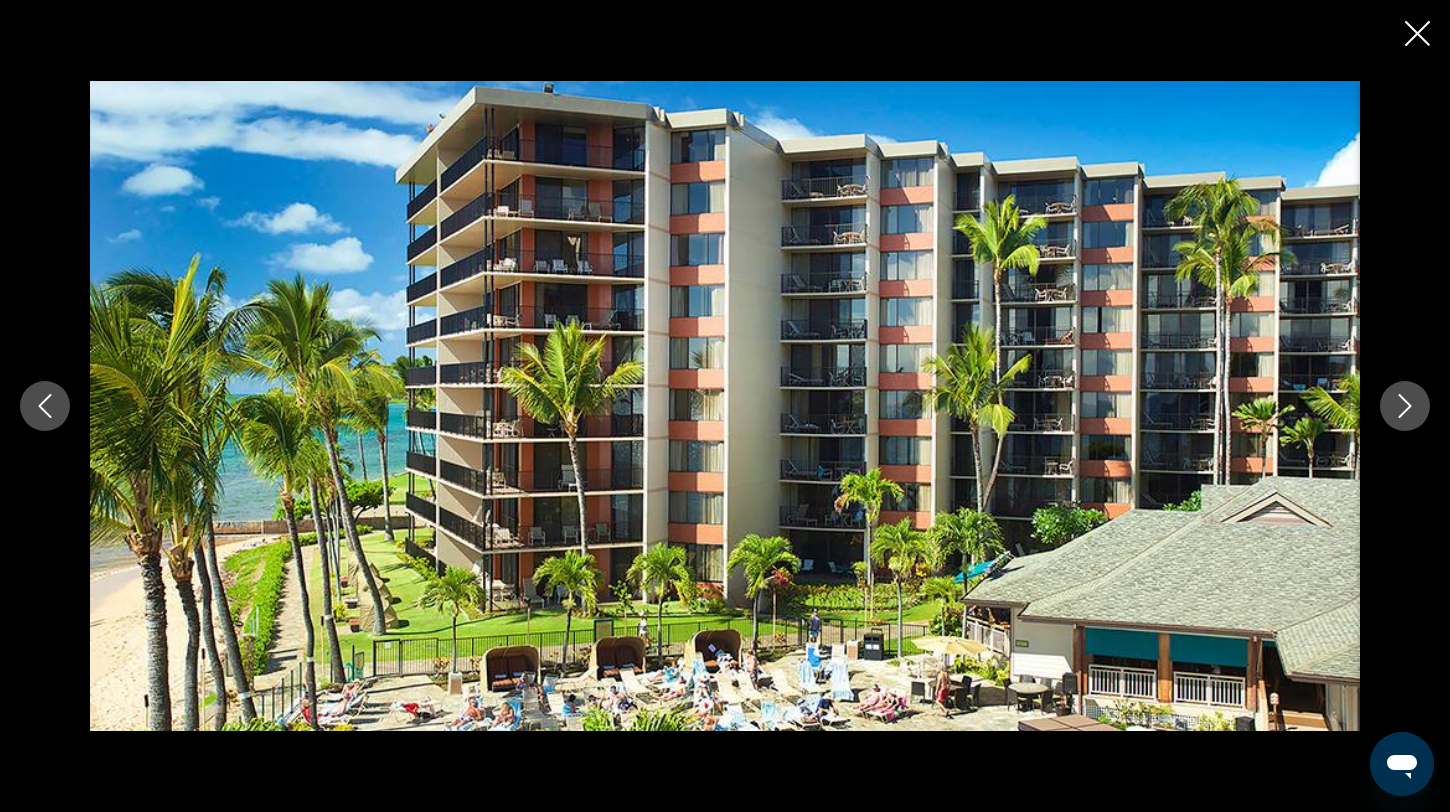 click 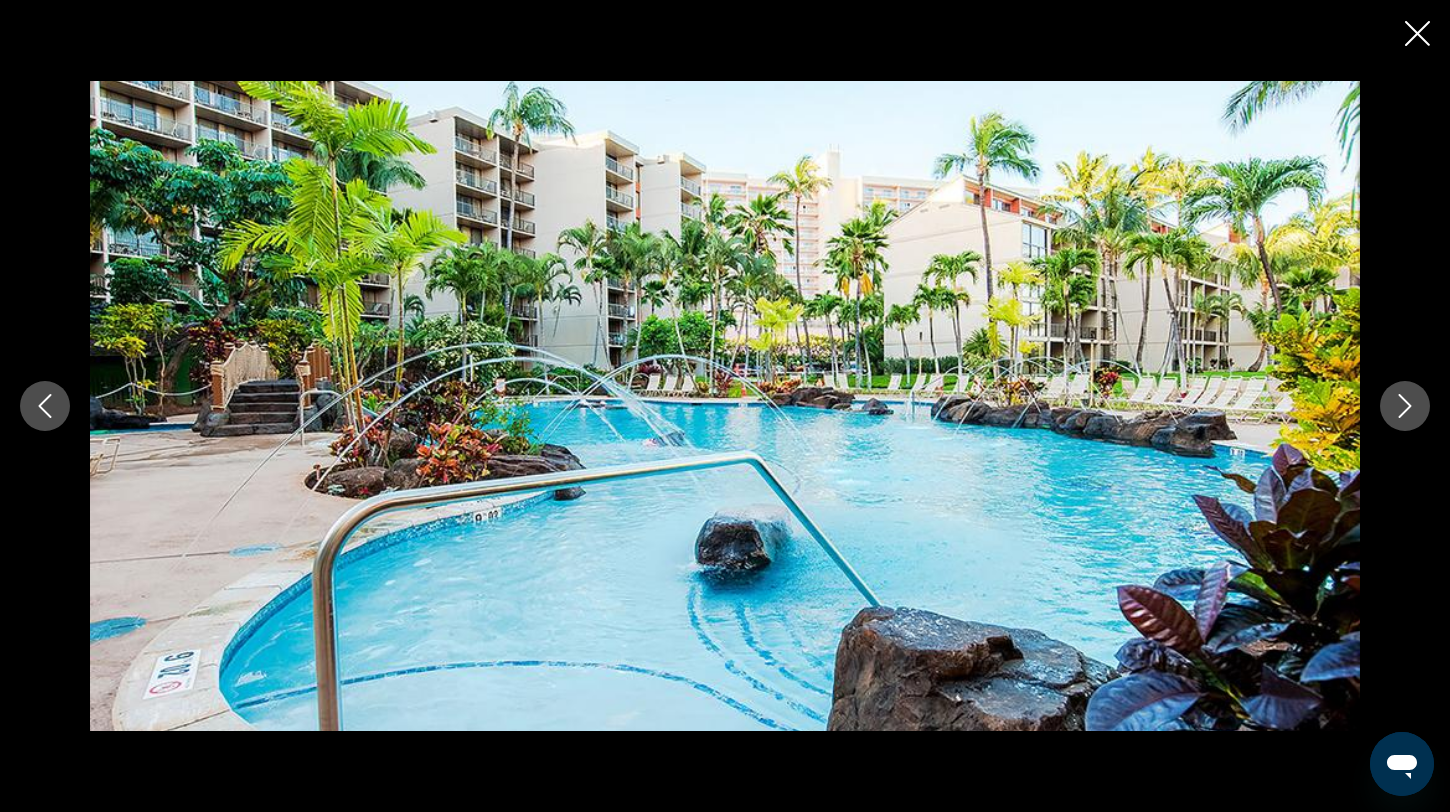 click 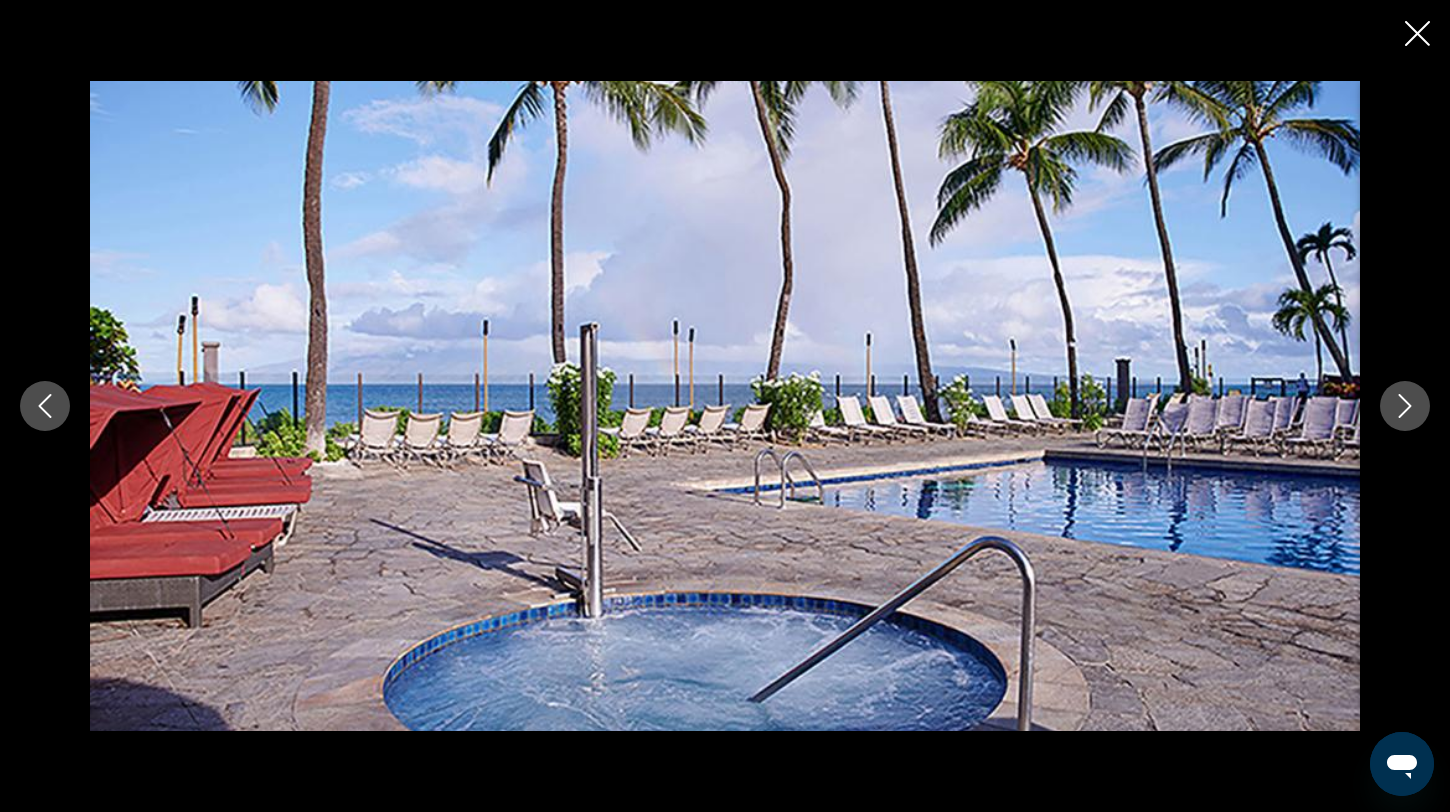 click 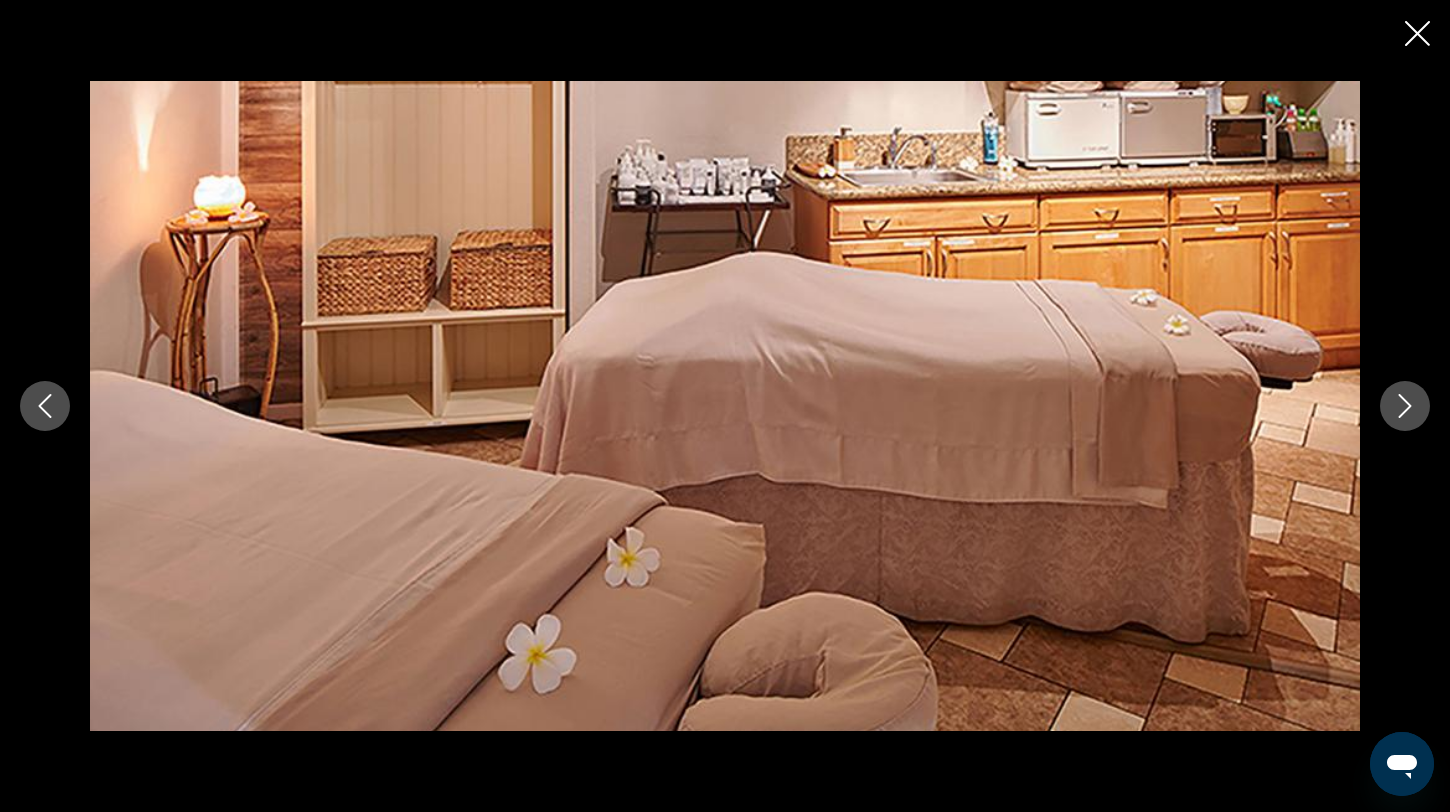click 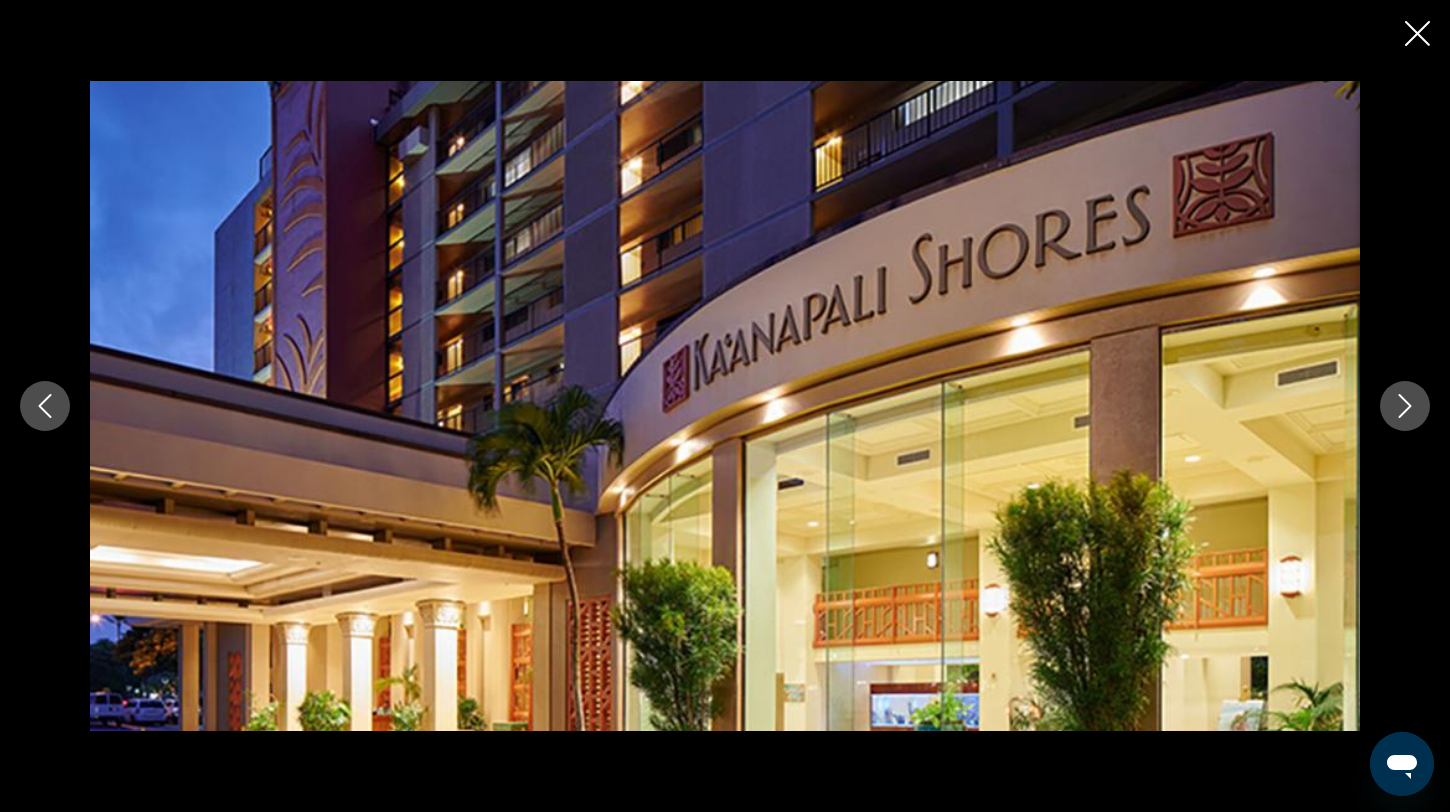 click 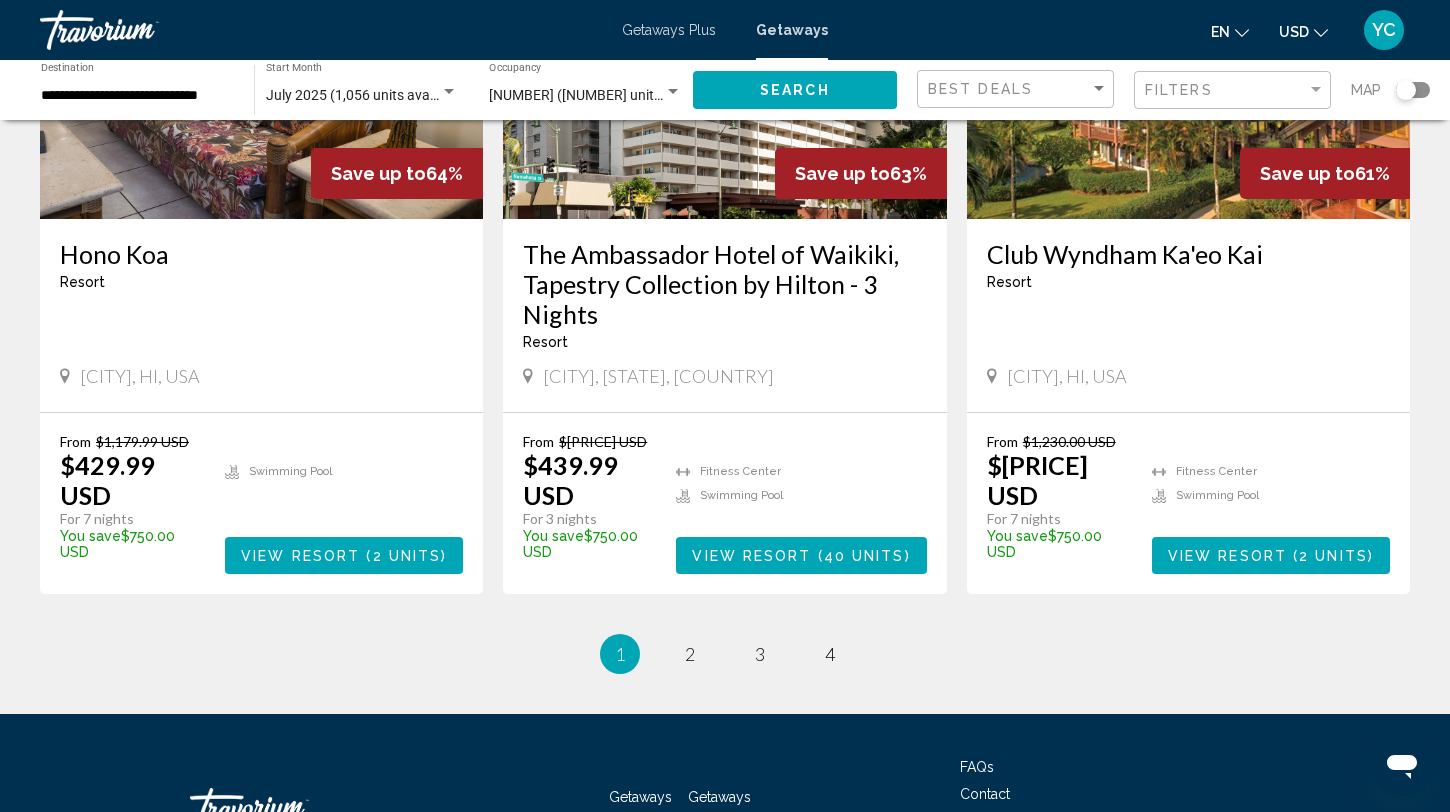 scroll, scrollTop: 2419, scrollLeft: 0, axis: vertical 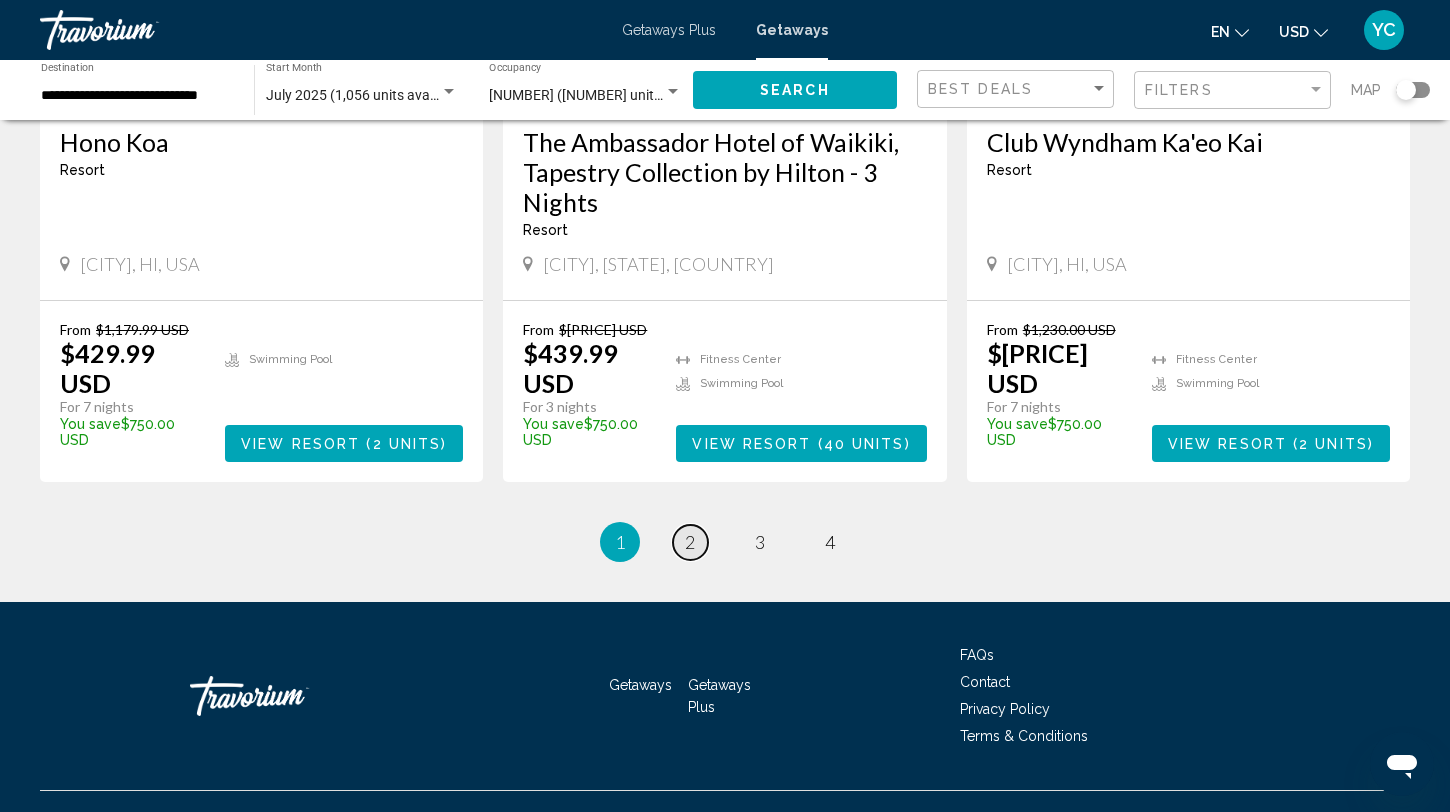 click on "2" at bounding box center (690, 542) 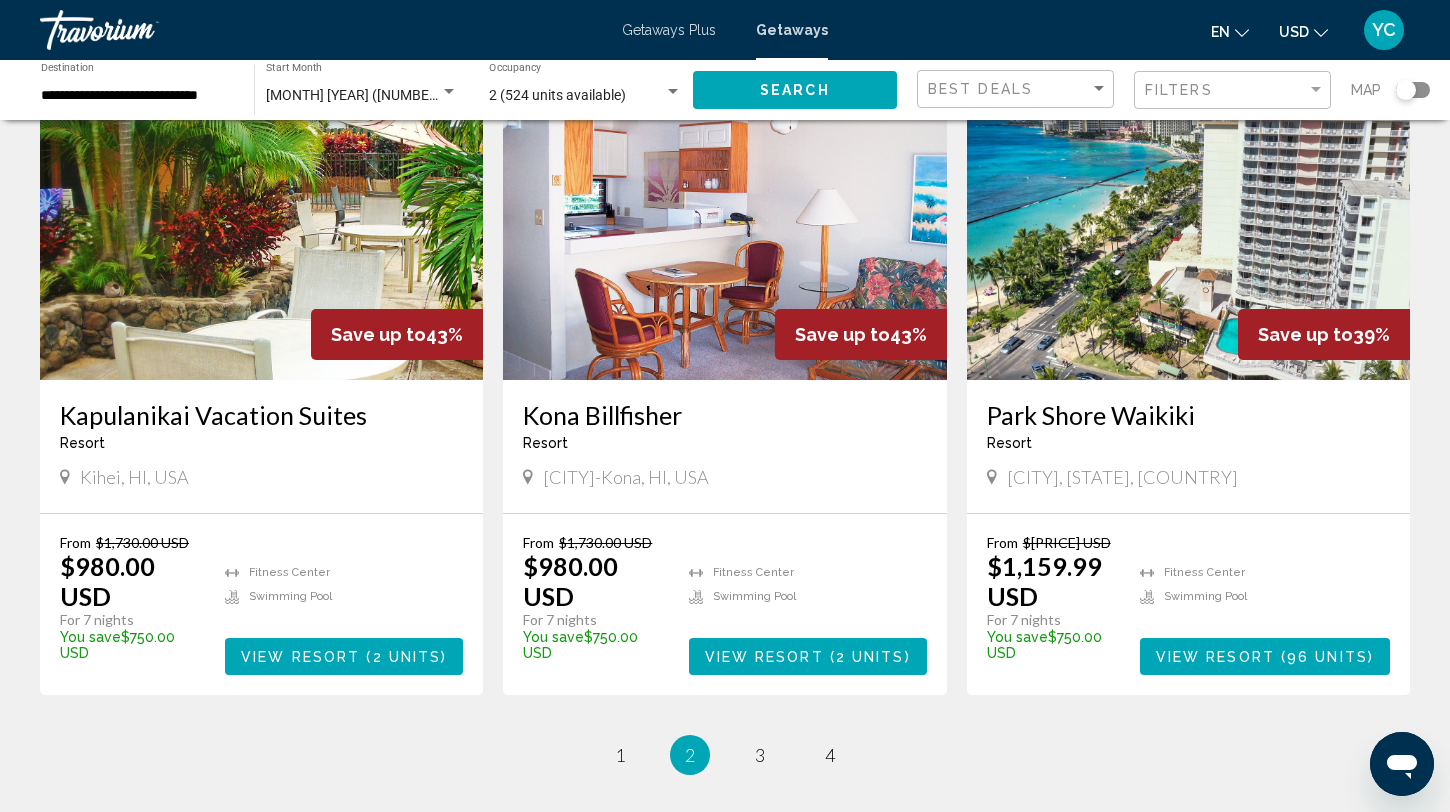 scroll, scrollTop: 2328, scrollLeft: 0, axis: vertical 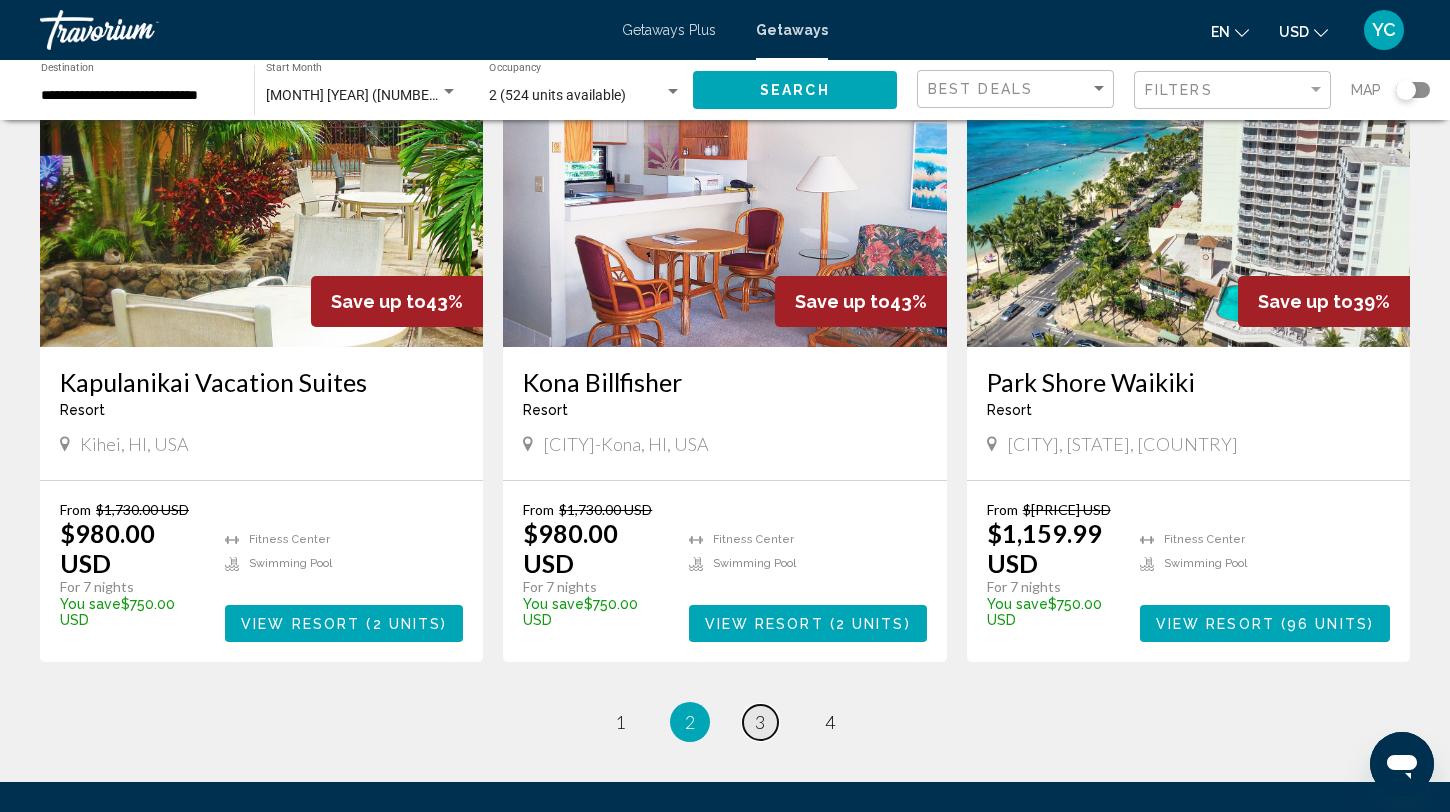 click on "3" at bounding box center (760, 722) 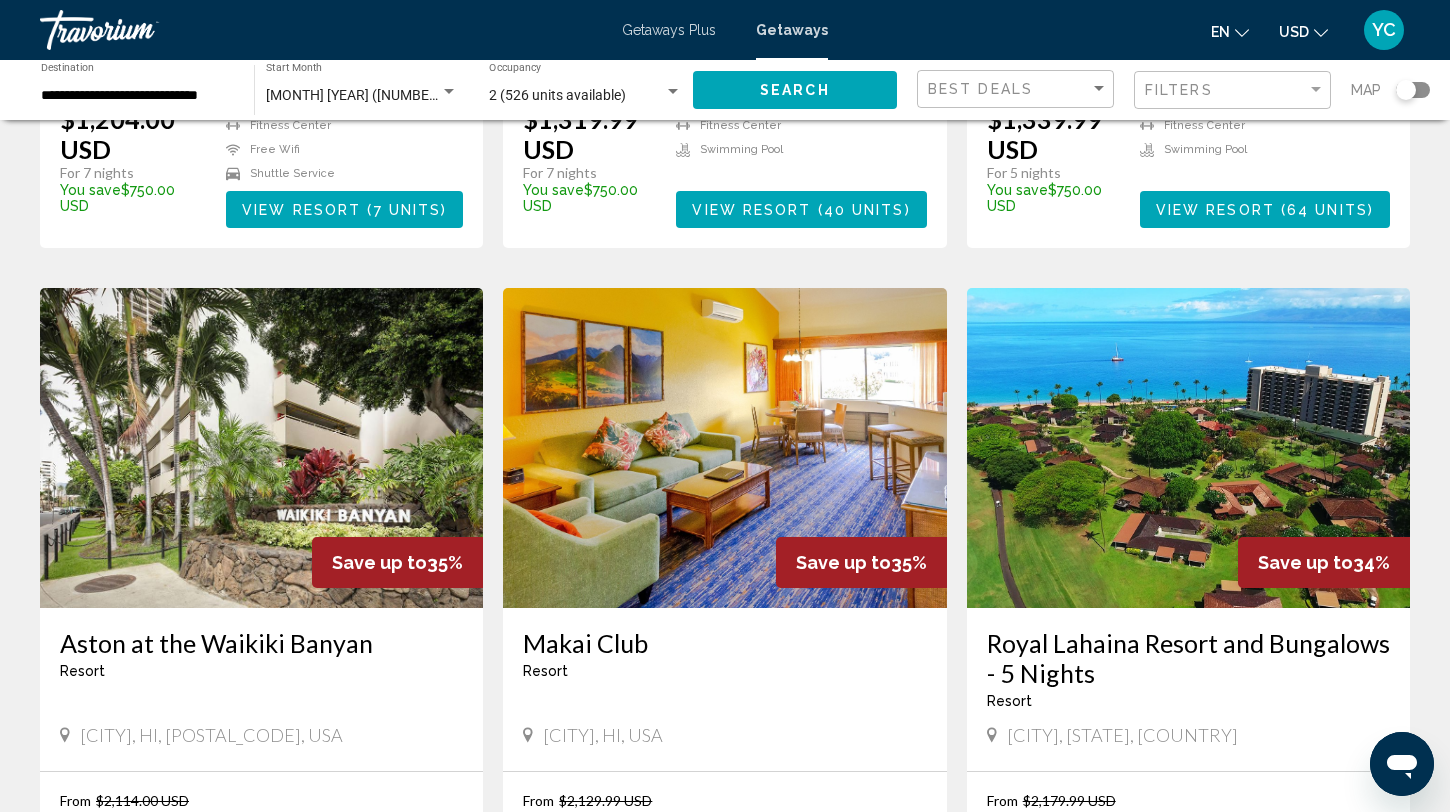 scroll, scrollTop: 636, scrollLeft: 0, axis: vertical 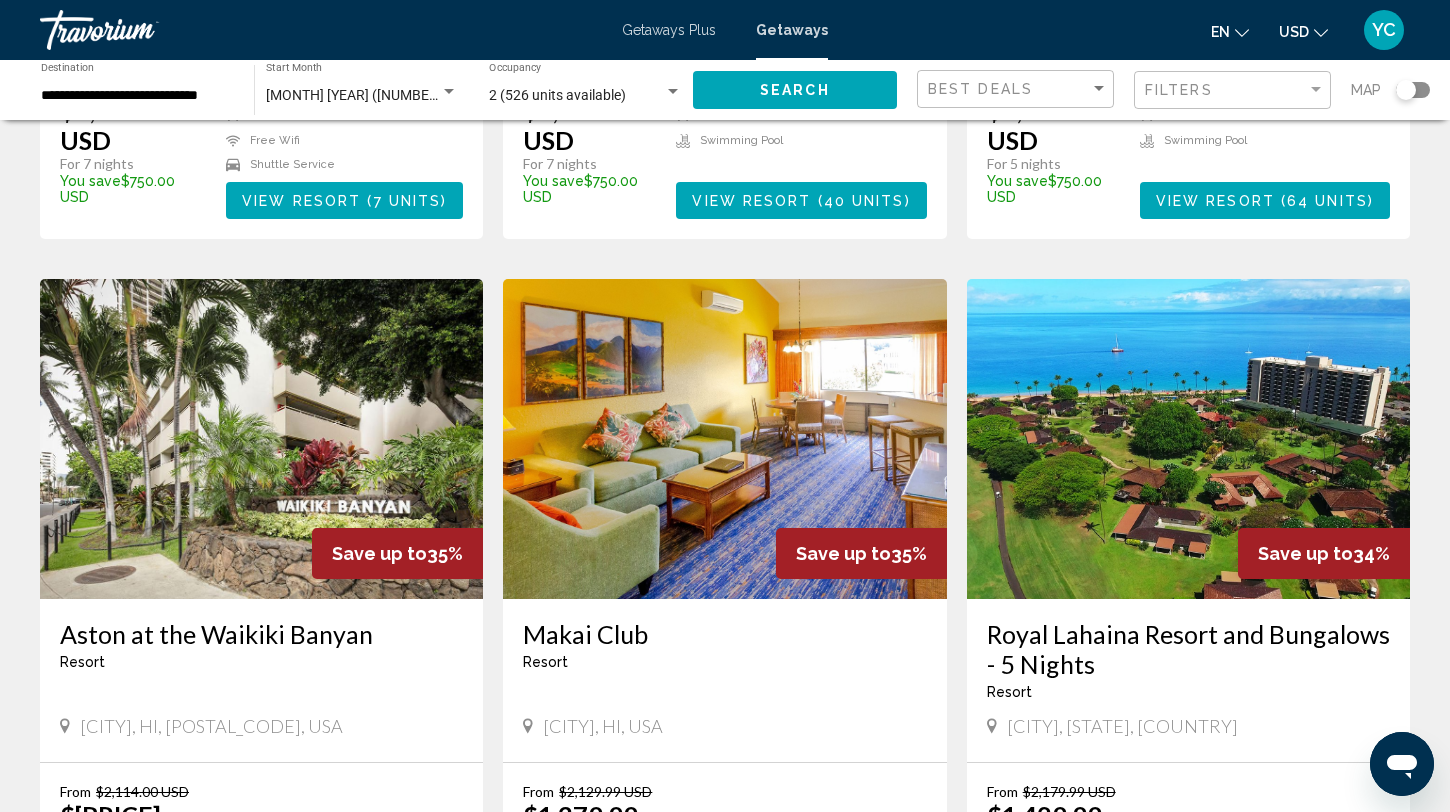 click at bounding box center (1188, 439) 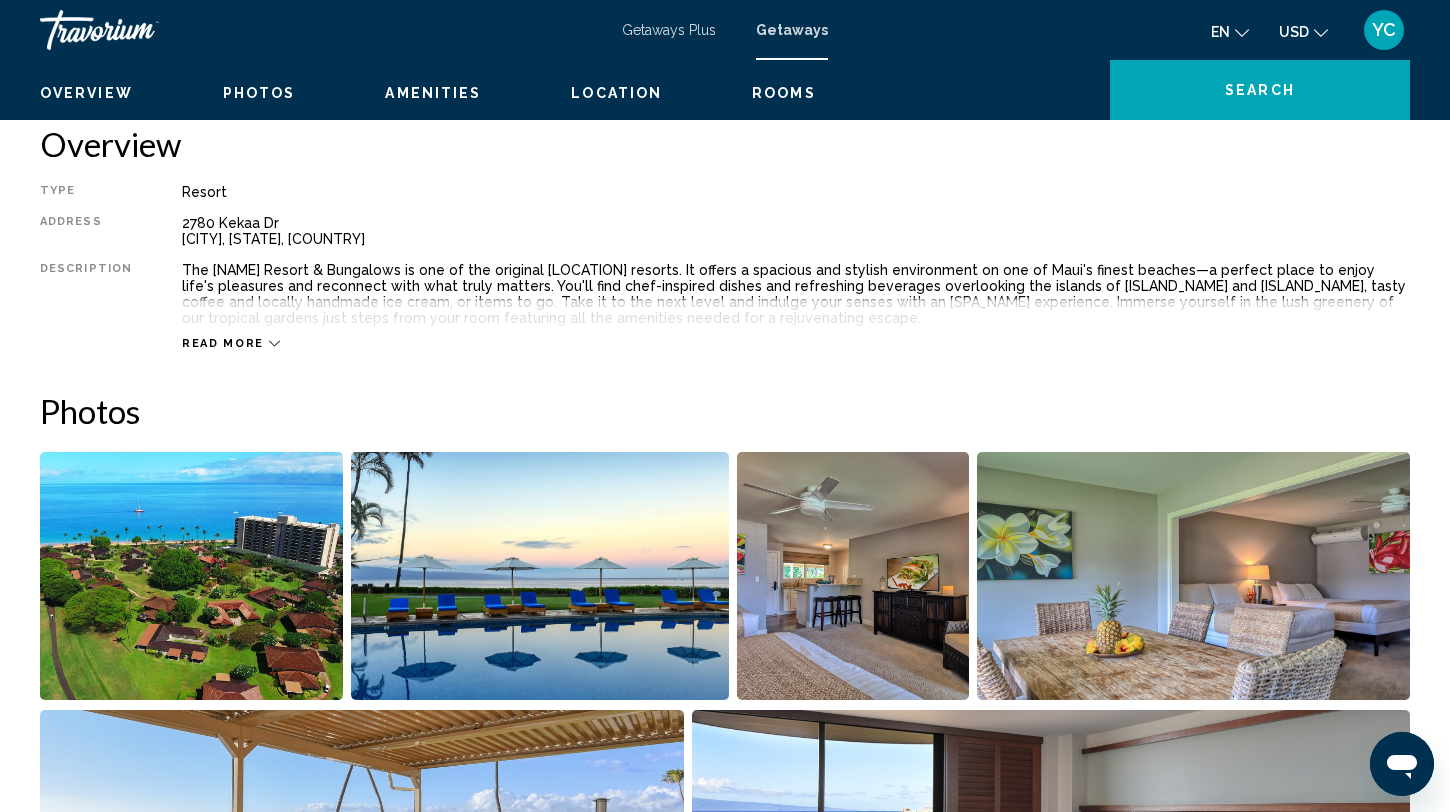 scroll, scrollTop: 0, scrollLeft: 0, axis: both 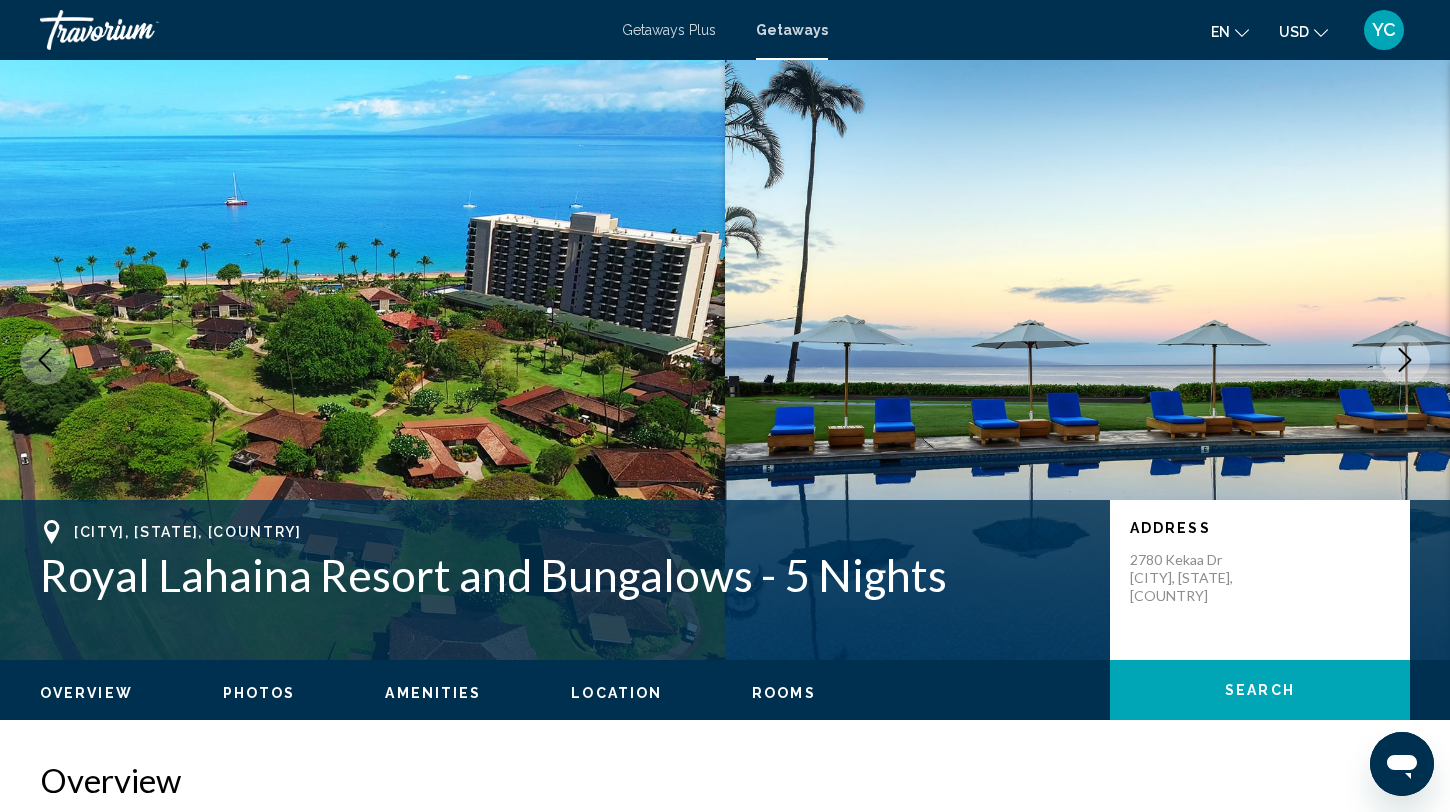 click at bounding box center (362, 360) 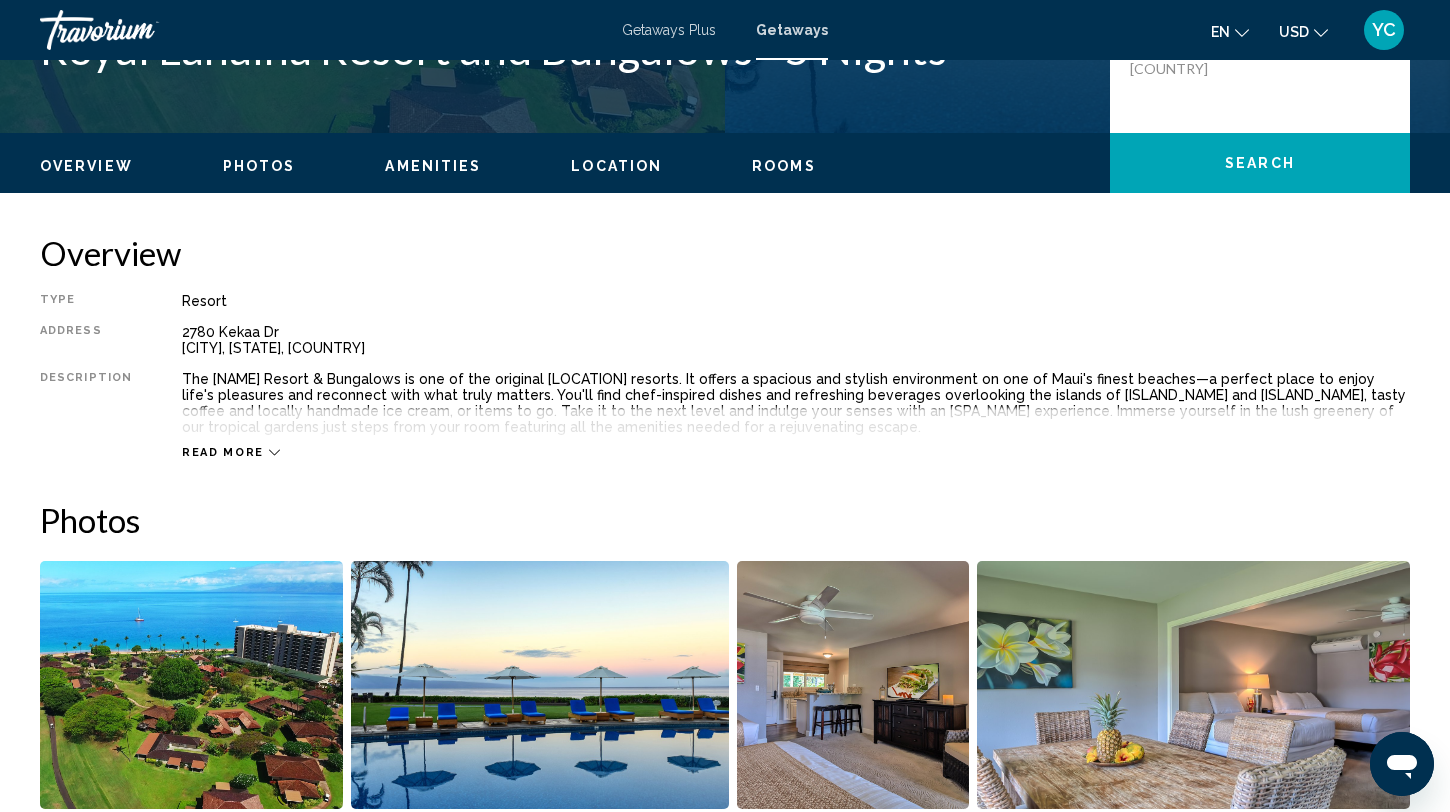 scroll, scrollTop: 797, scrollLeft: 0, axis: vertical 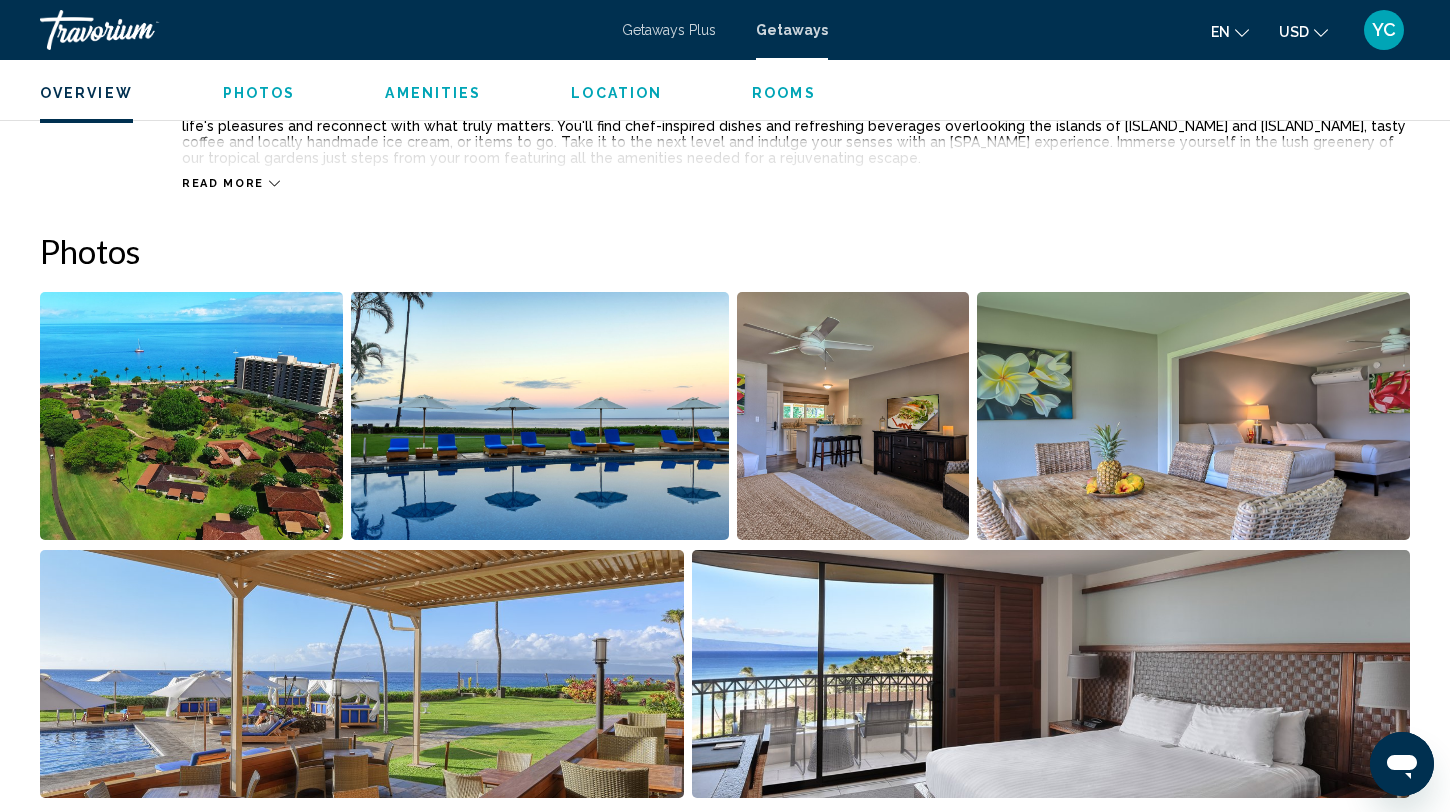 click at bounding box center (191, 416) 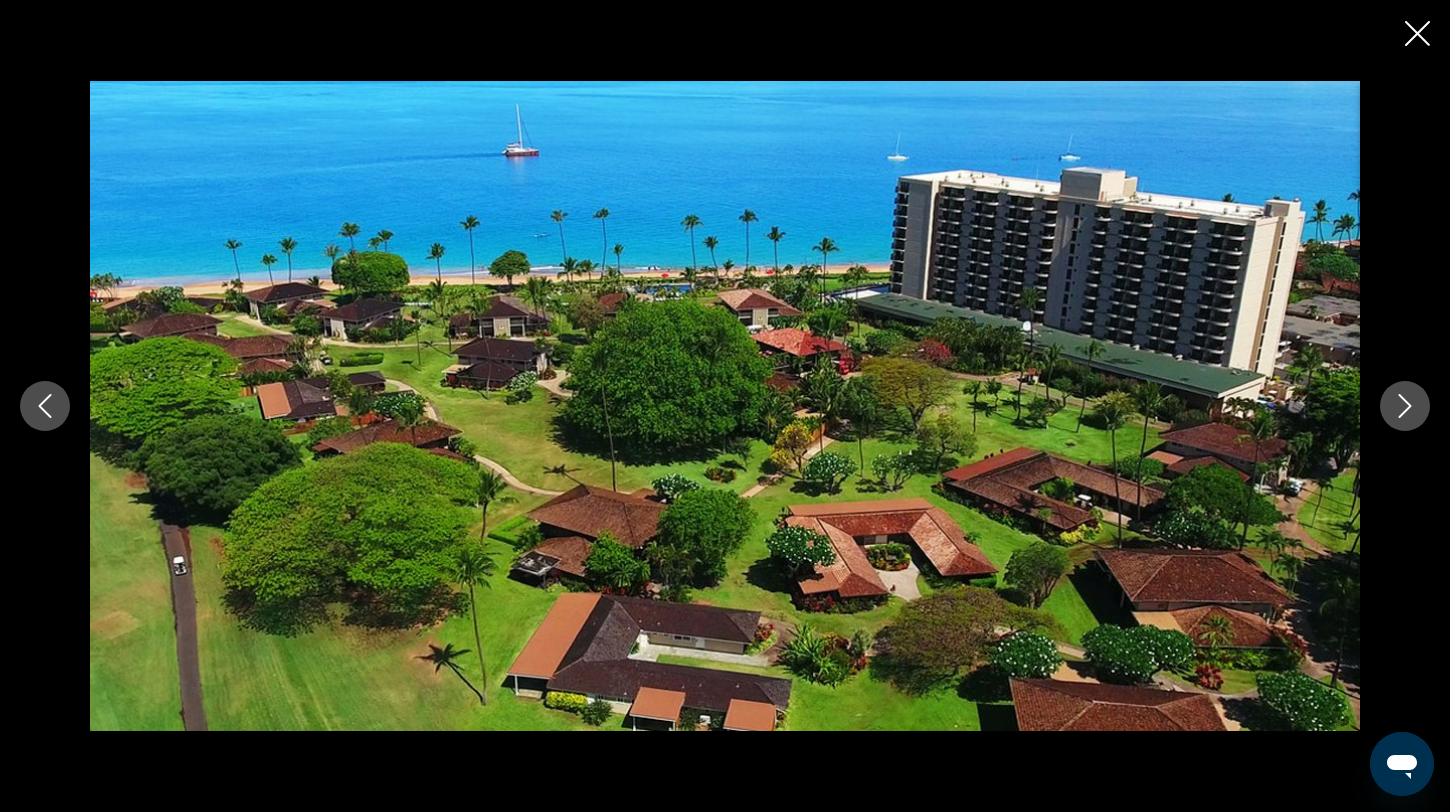 click 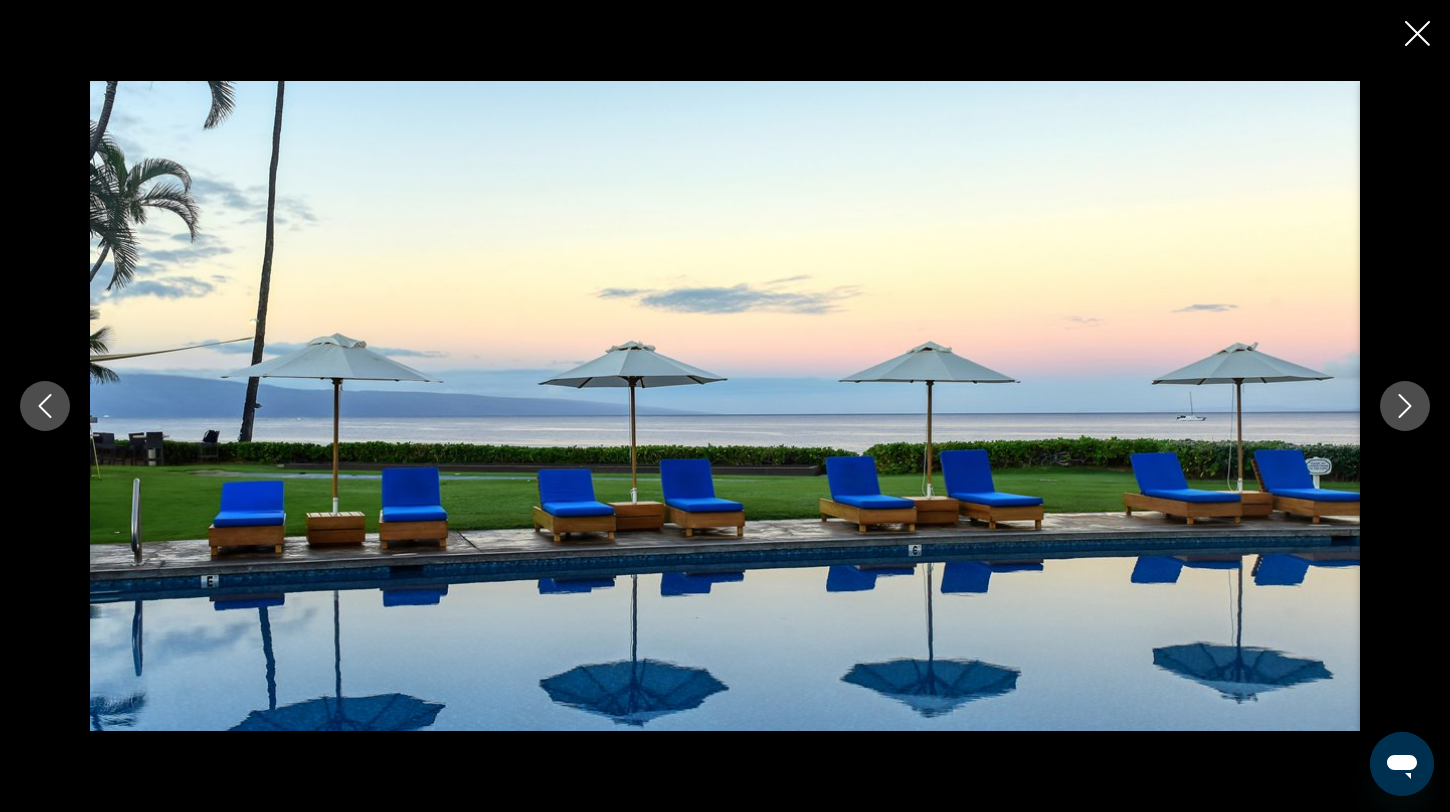click 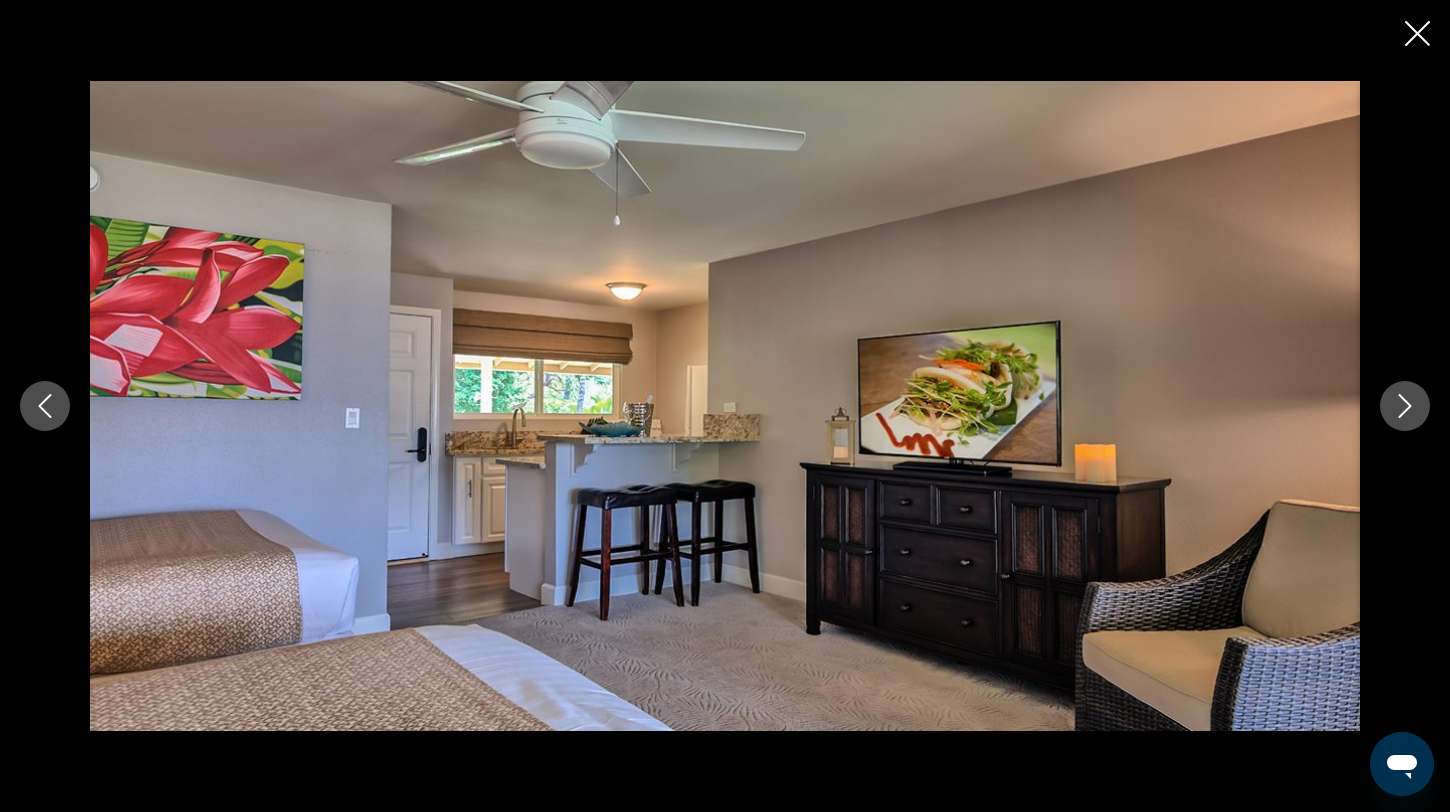 click 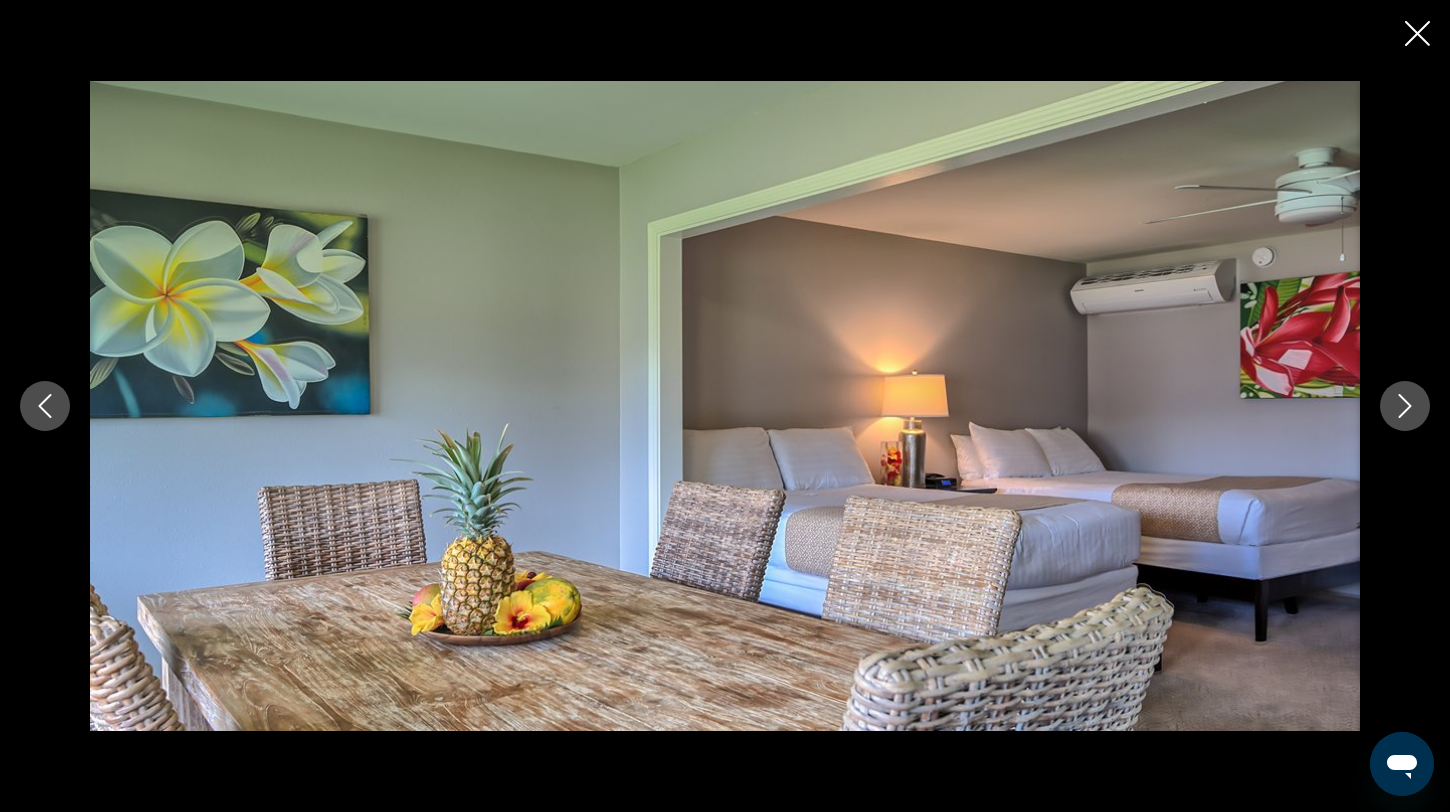 click 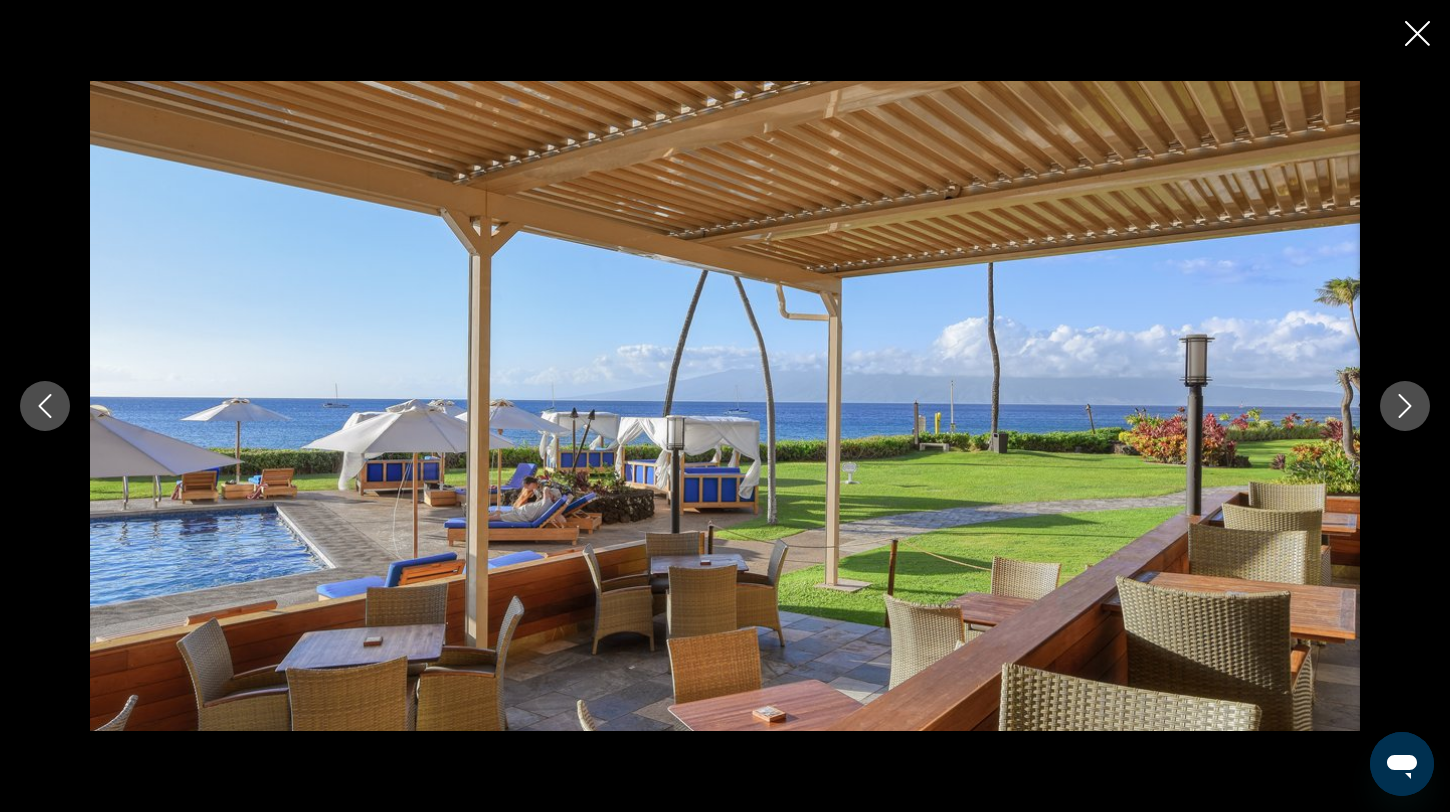 click 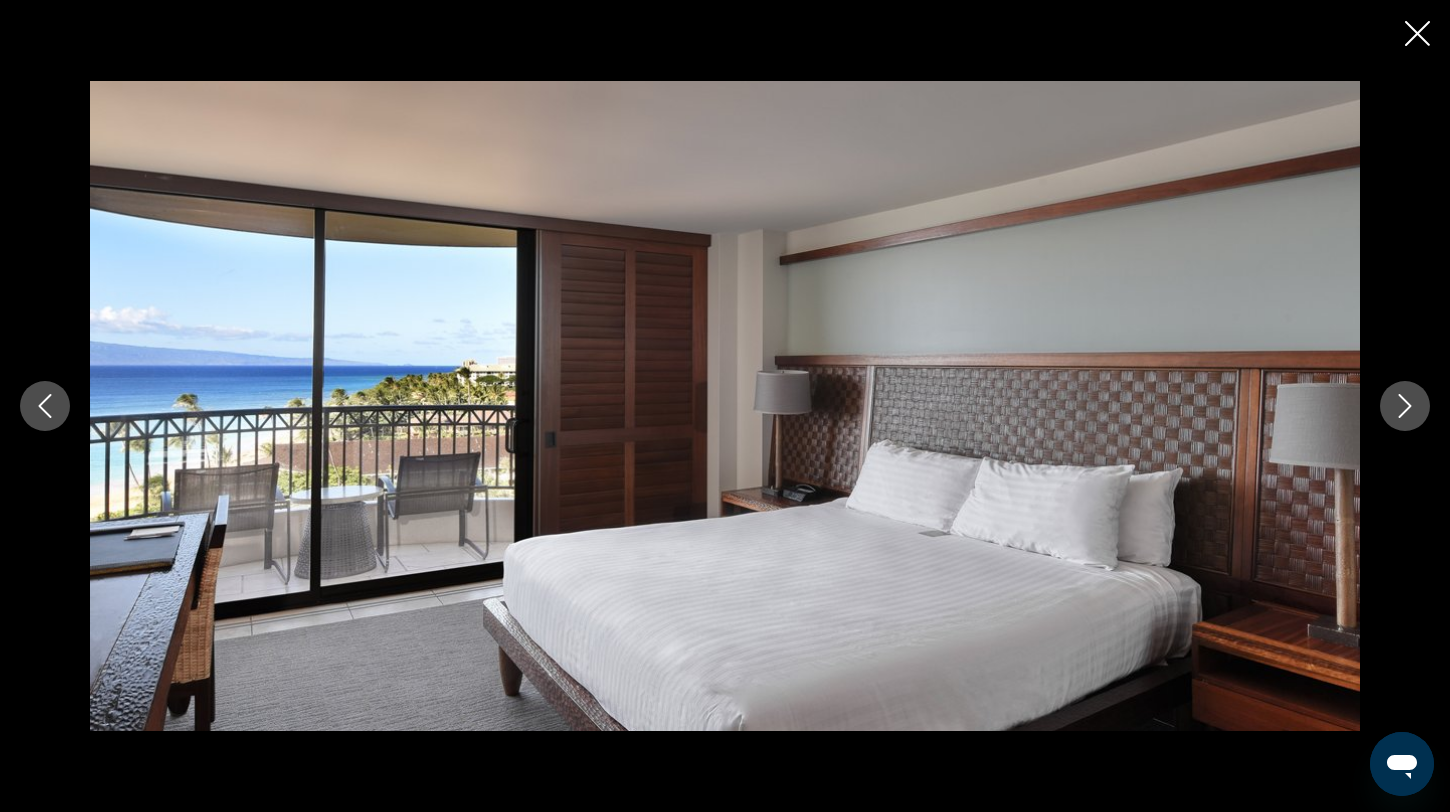 click 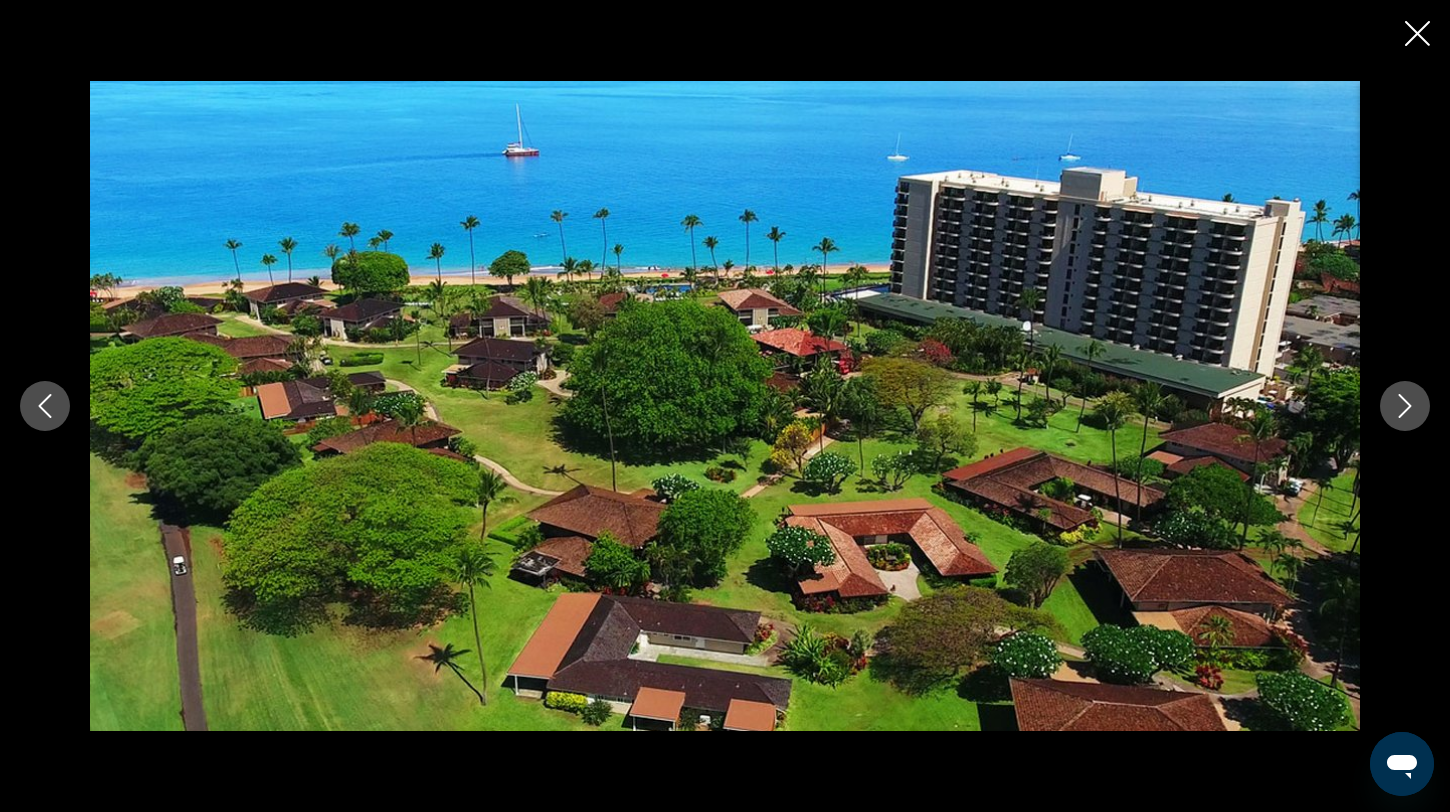 click 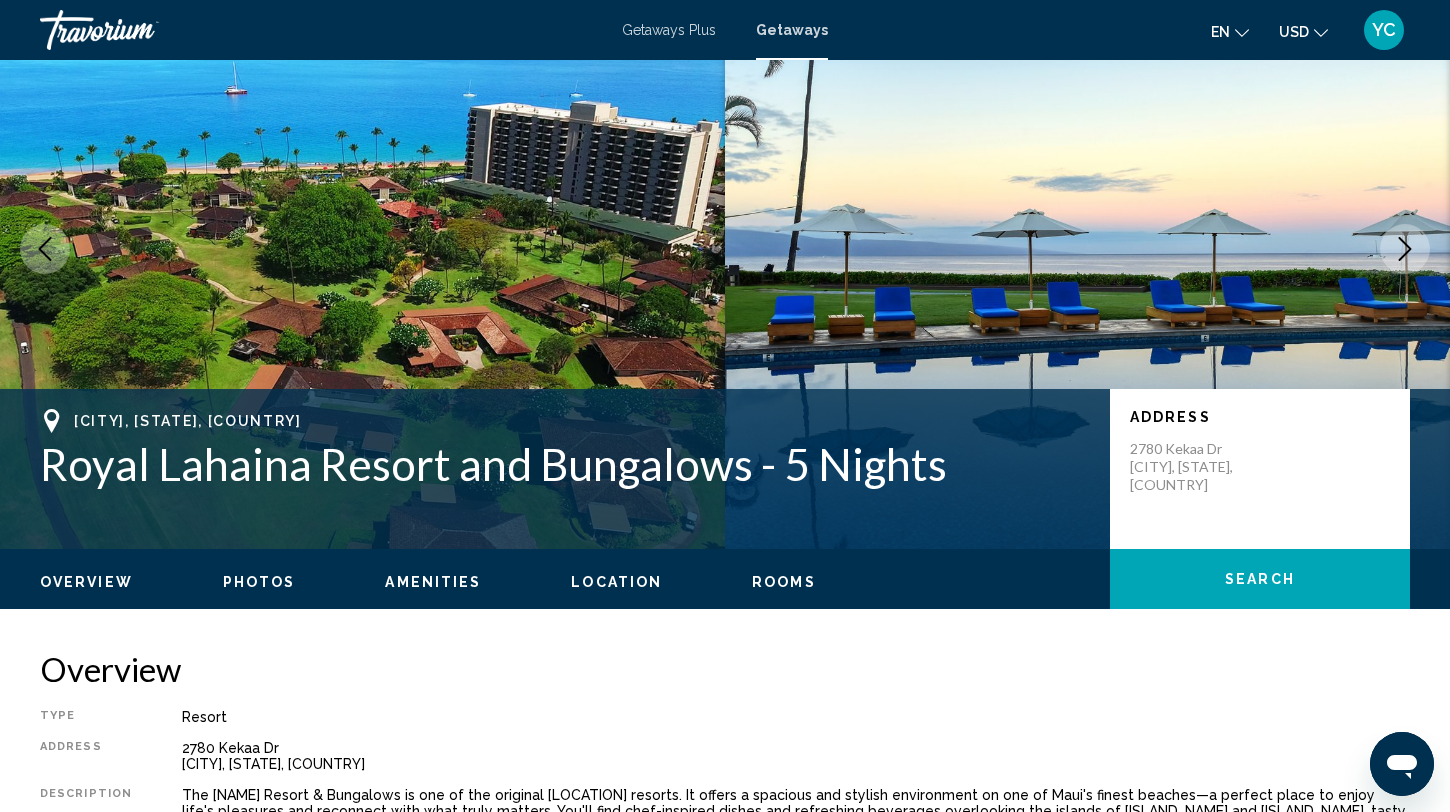 scroll, scrollTop: 112, scrollLeft: 0, axis: vertical 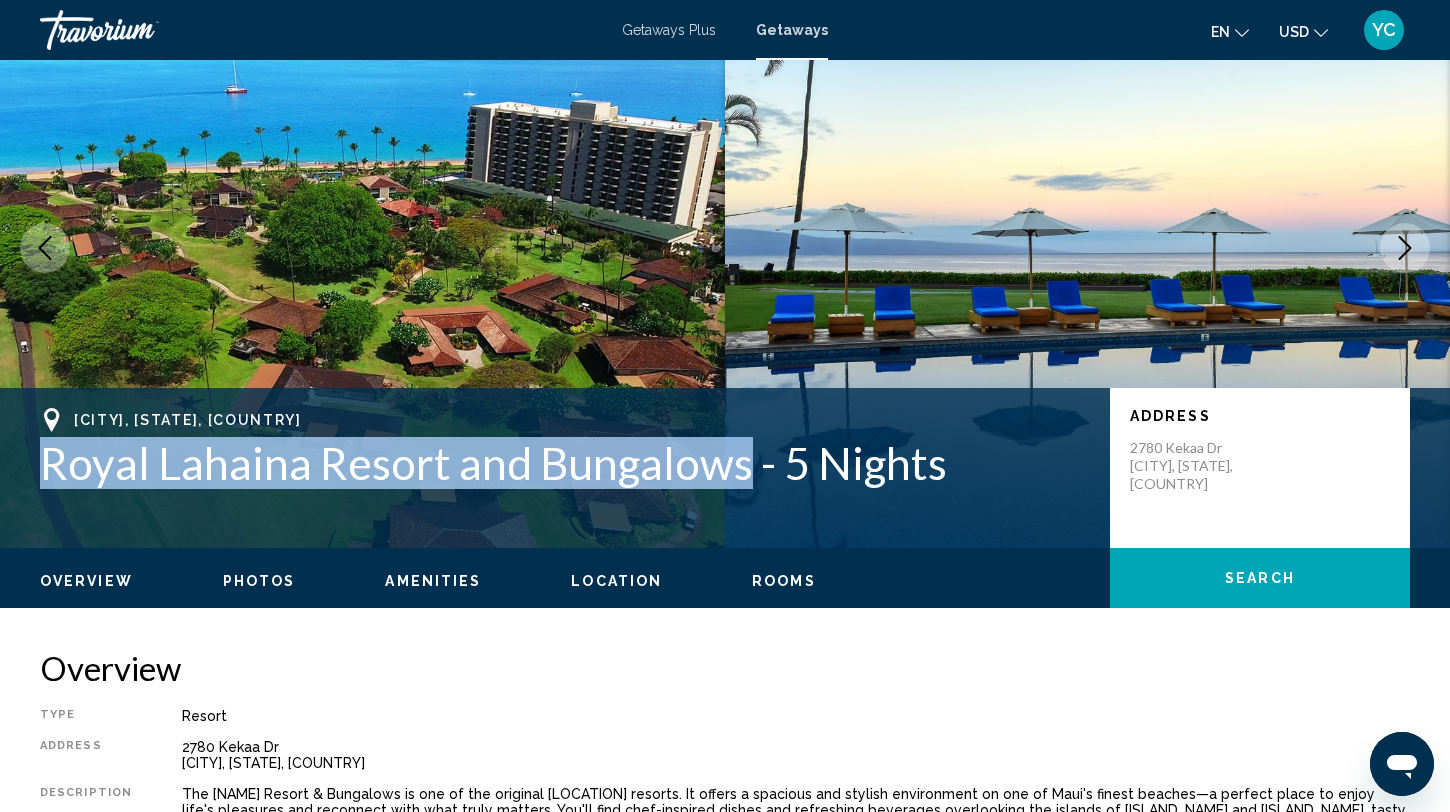 drag, startPoint x: 743, startPoint y: 473, endPoint x: 44, endPoint y: 457, distance: 699.1831 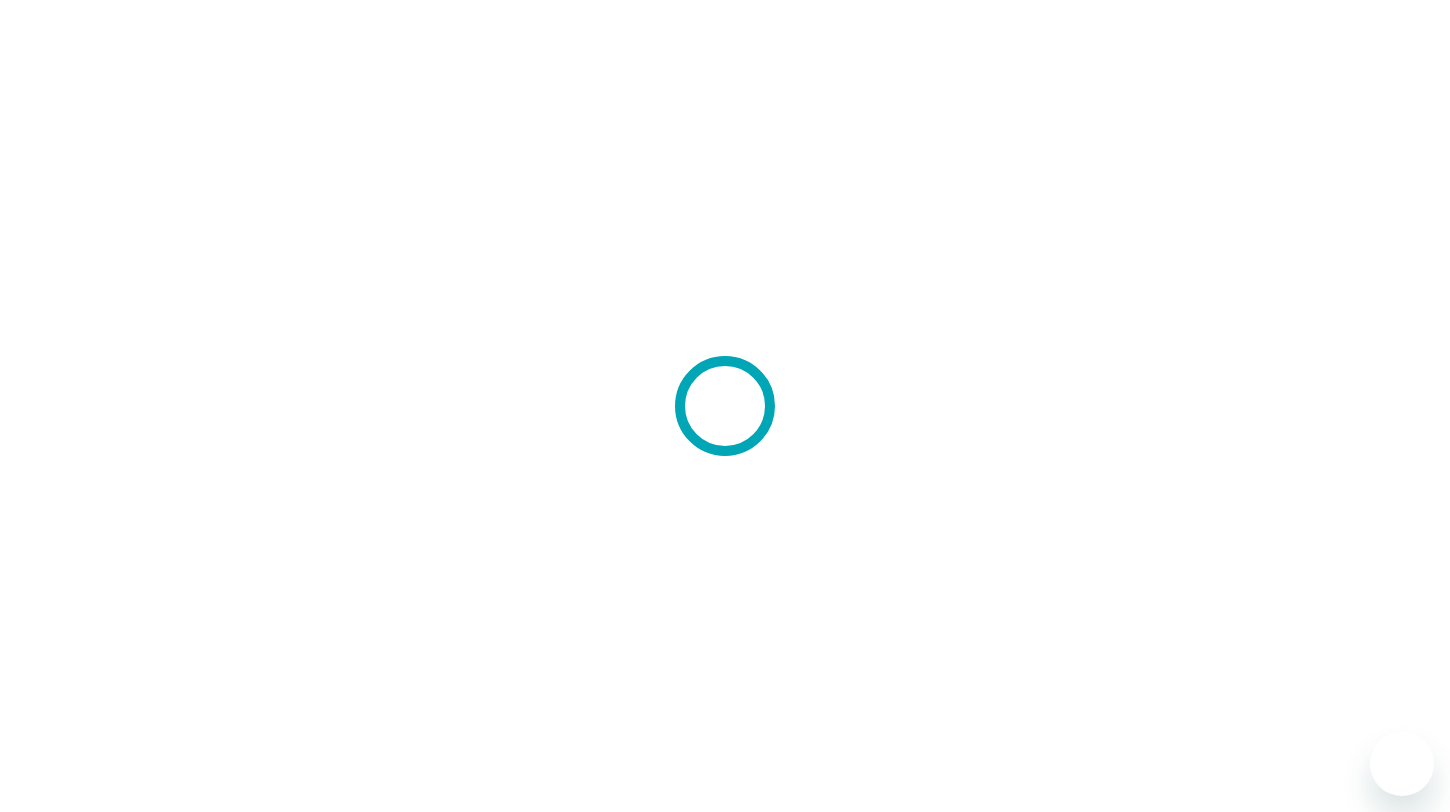 scroll, scrollTop: 0, scrollLeft: 0, axis: both 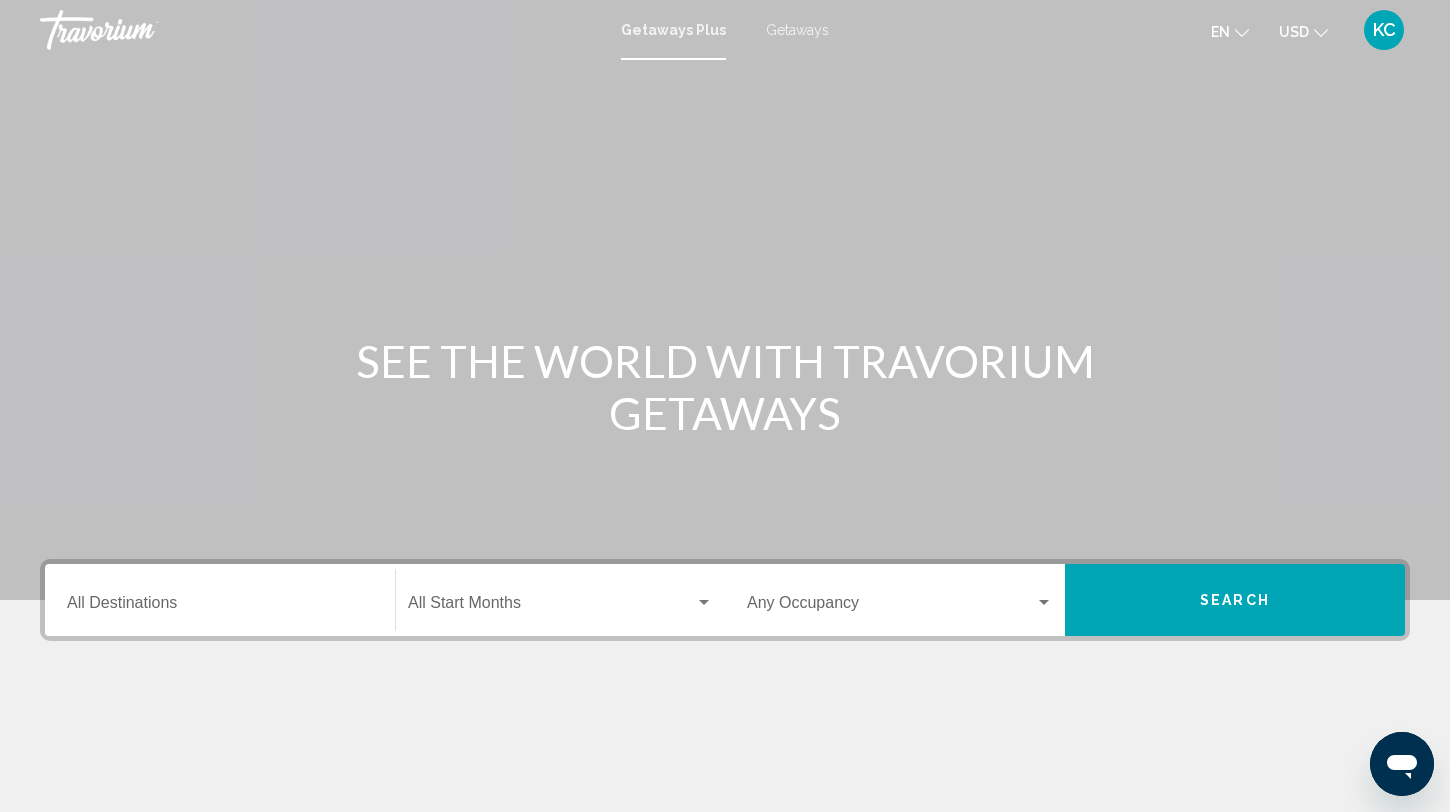 click on "Getaways" at bounding box center (797, 30) 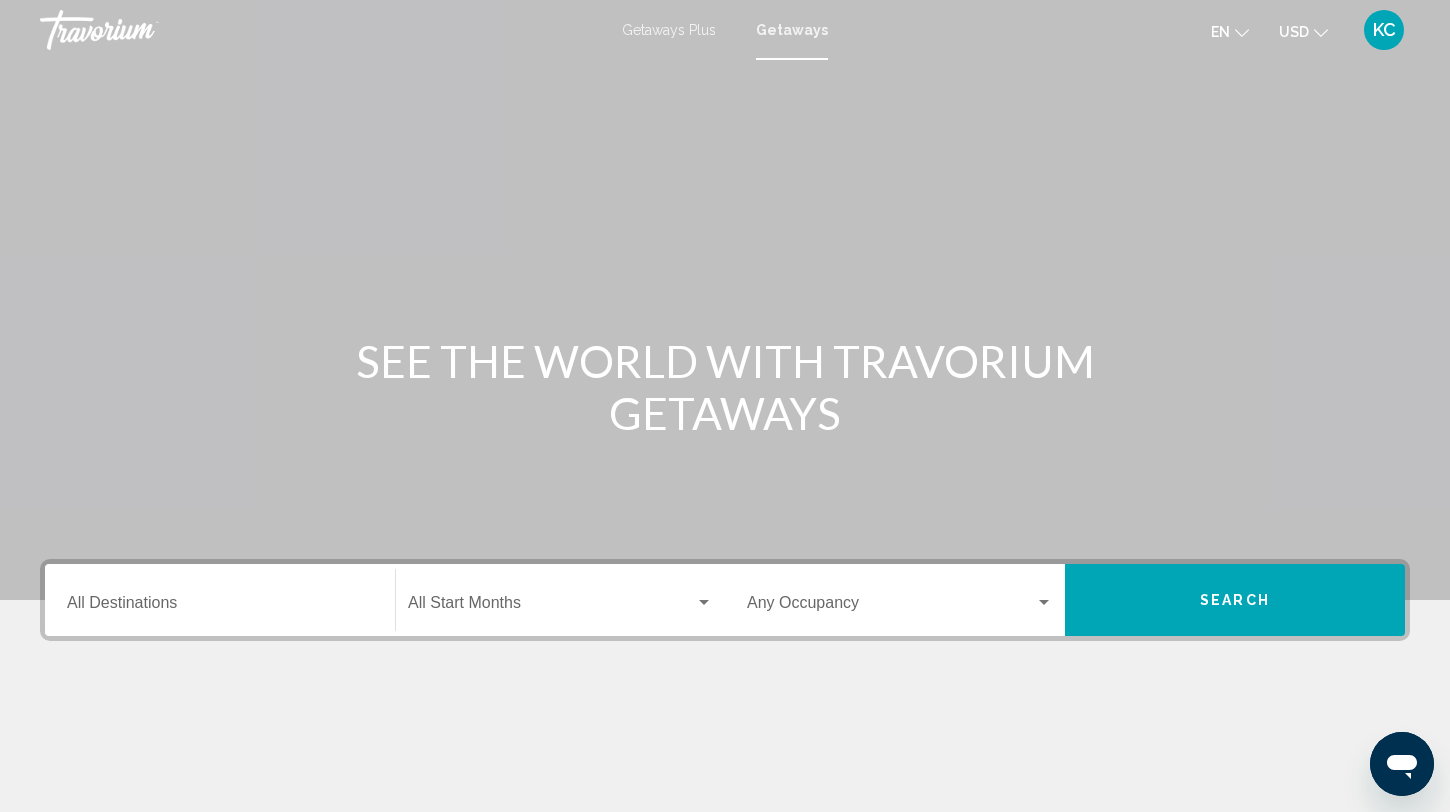 click on "Destination All Destinations" at bounding box center [220, 607] 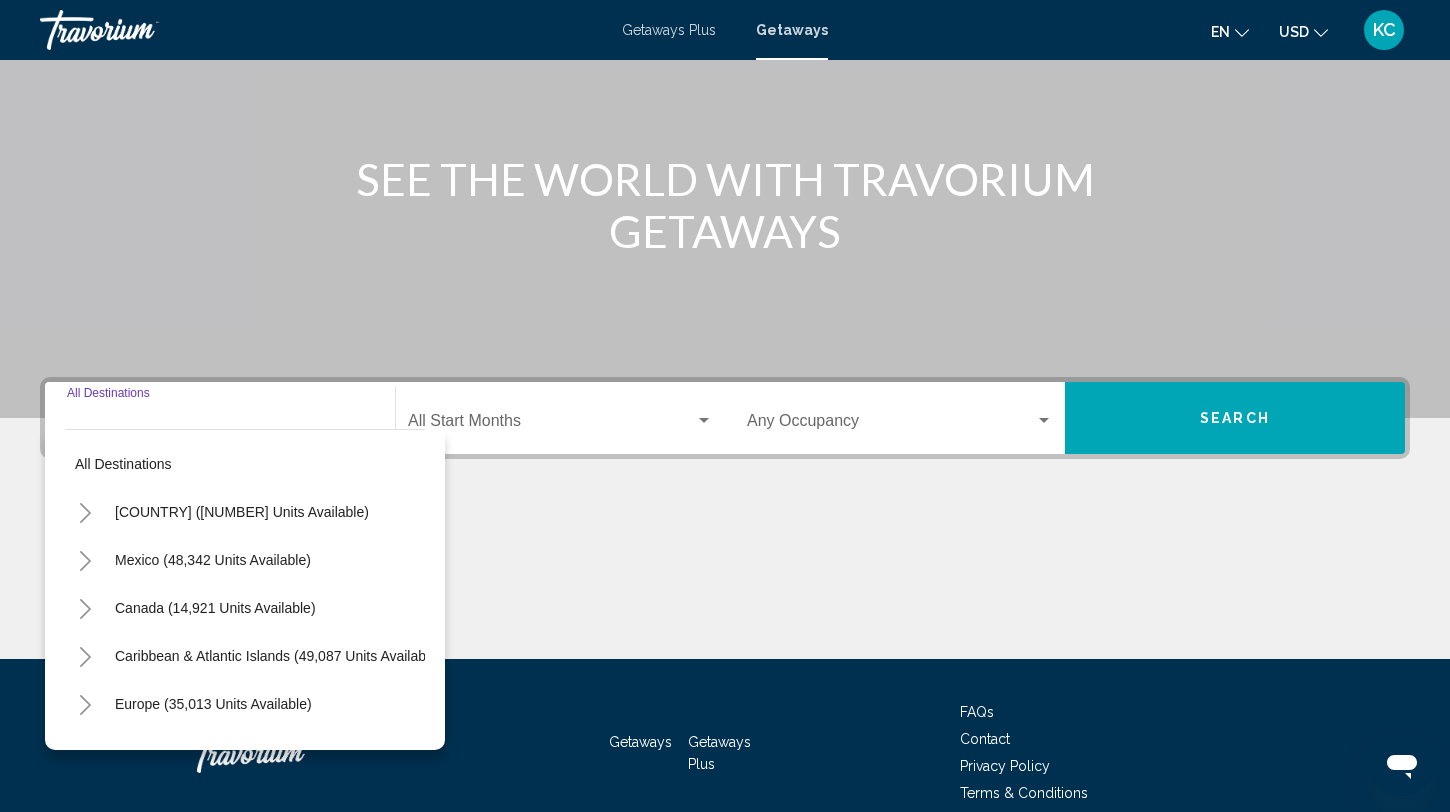 scroll, scrollTop: 274, scrollLeft: 0, axis: vertical 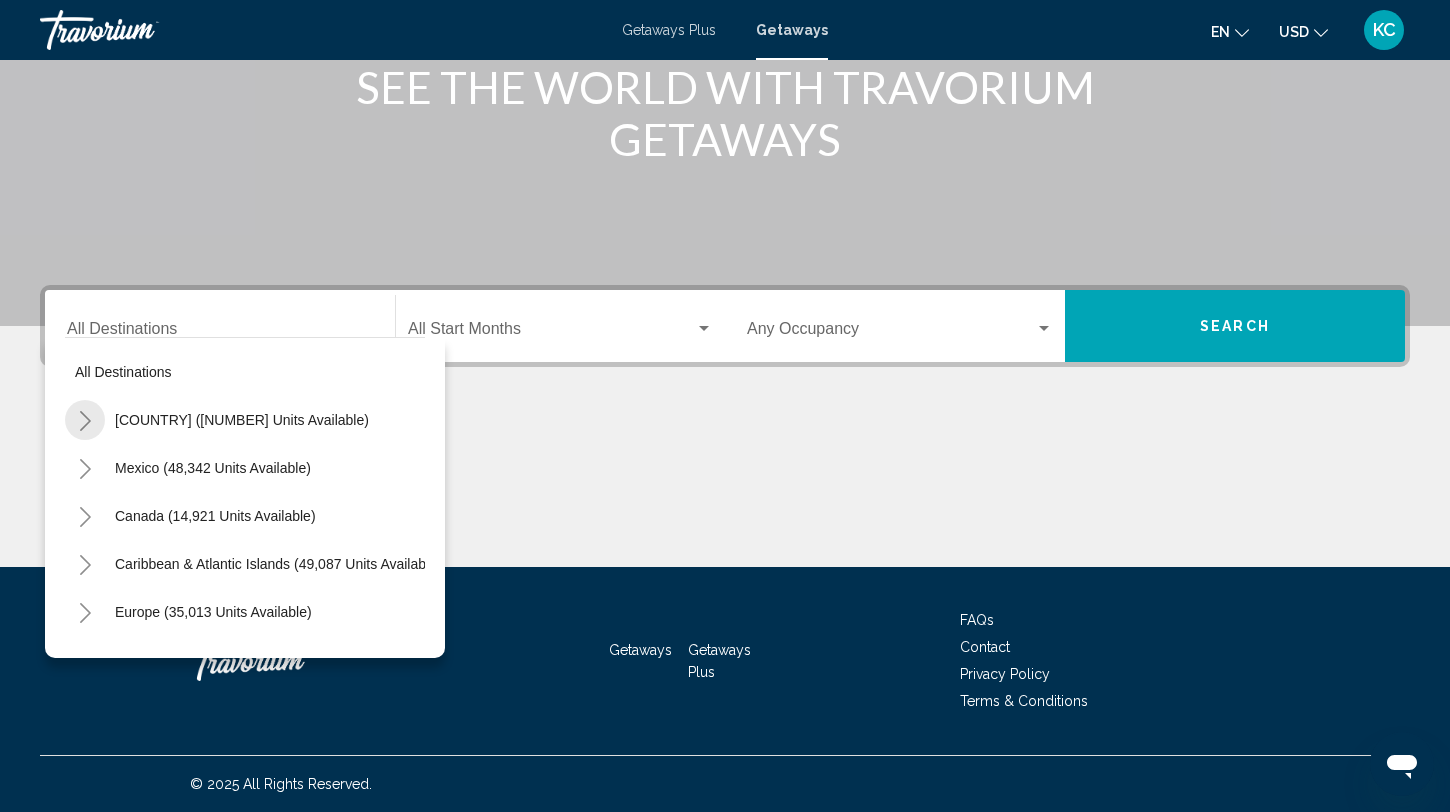 click 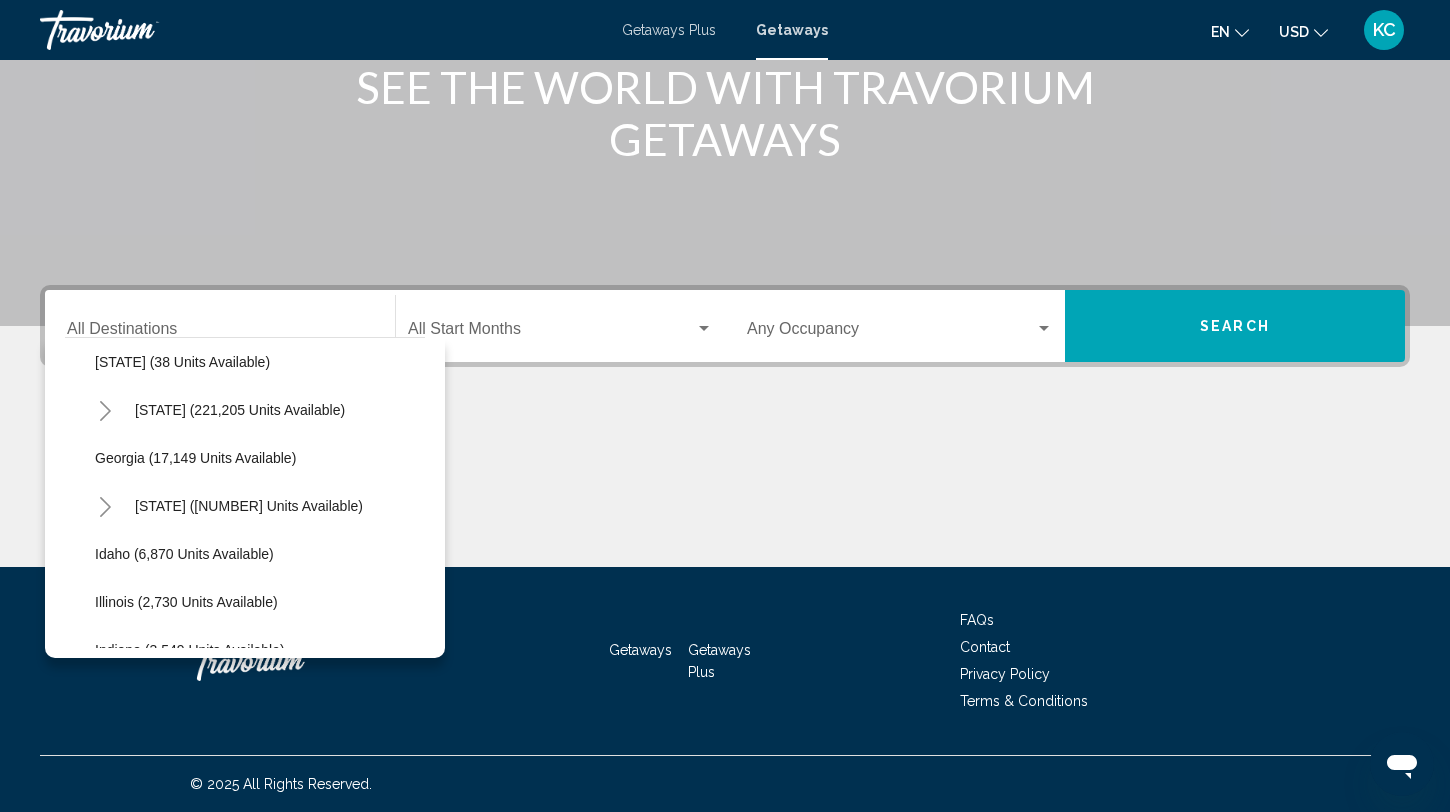 scroll, scrollTop: 411, scrollLeft: 0, axis: vertical 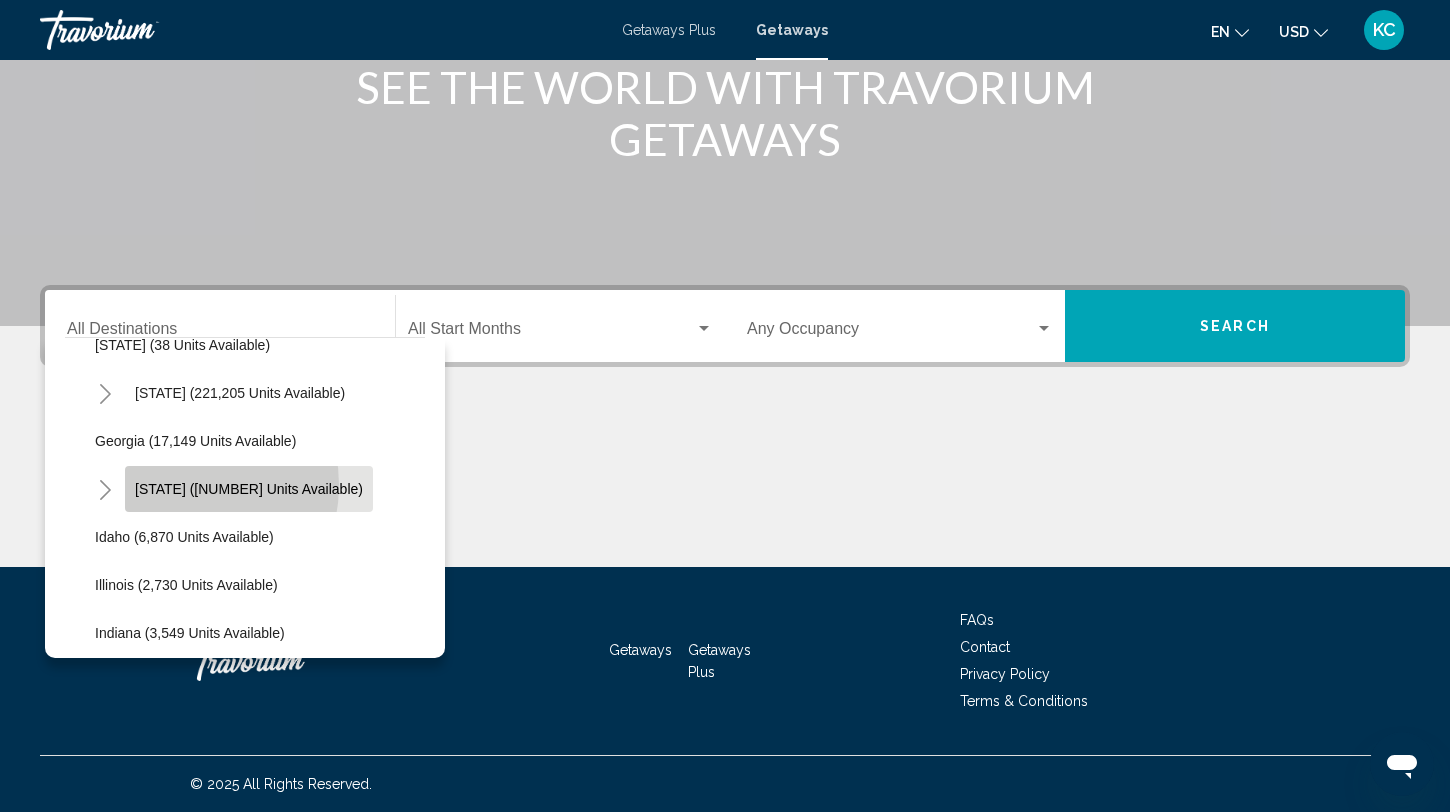 click on "[STATE] ([NUMBER] units available)" 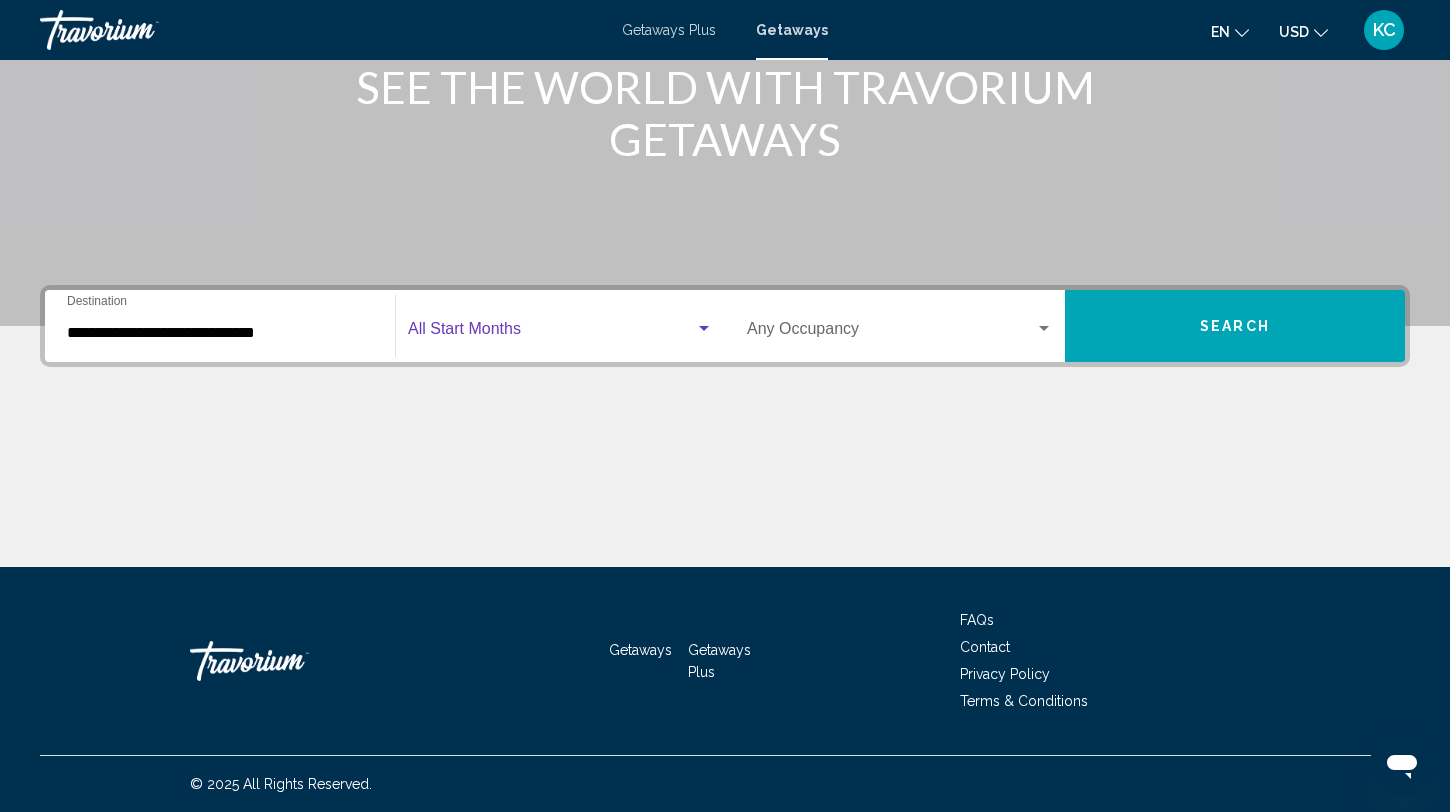 click at bounding box center [551, 333] 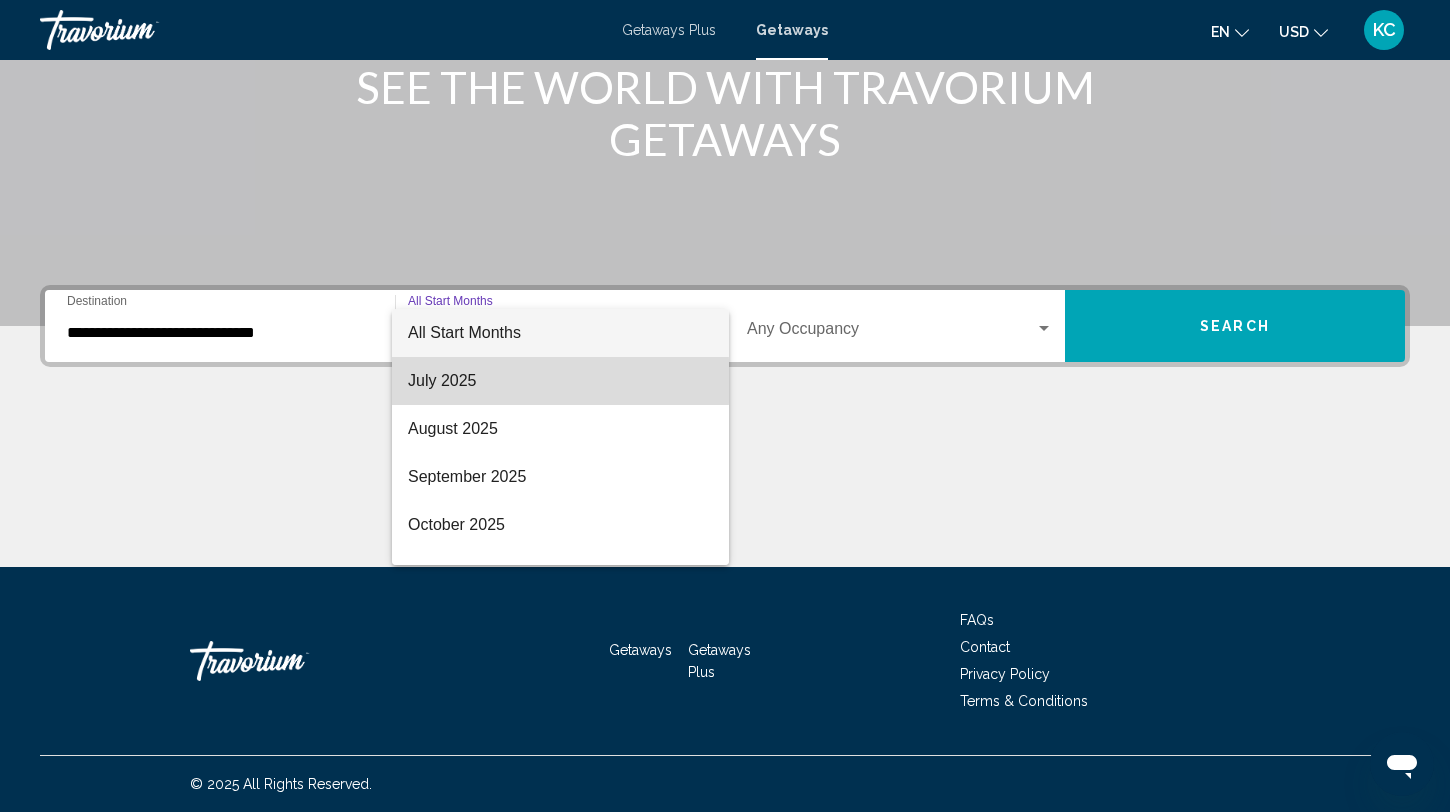 click on "July 2025" at bounding box center [560, 381] 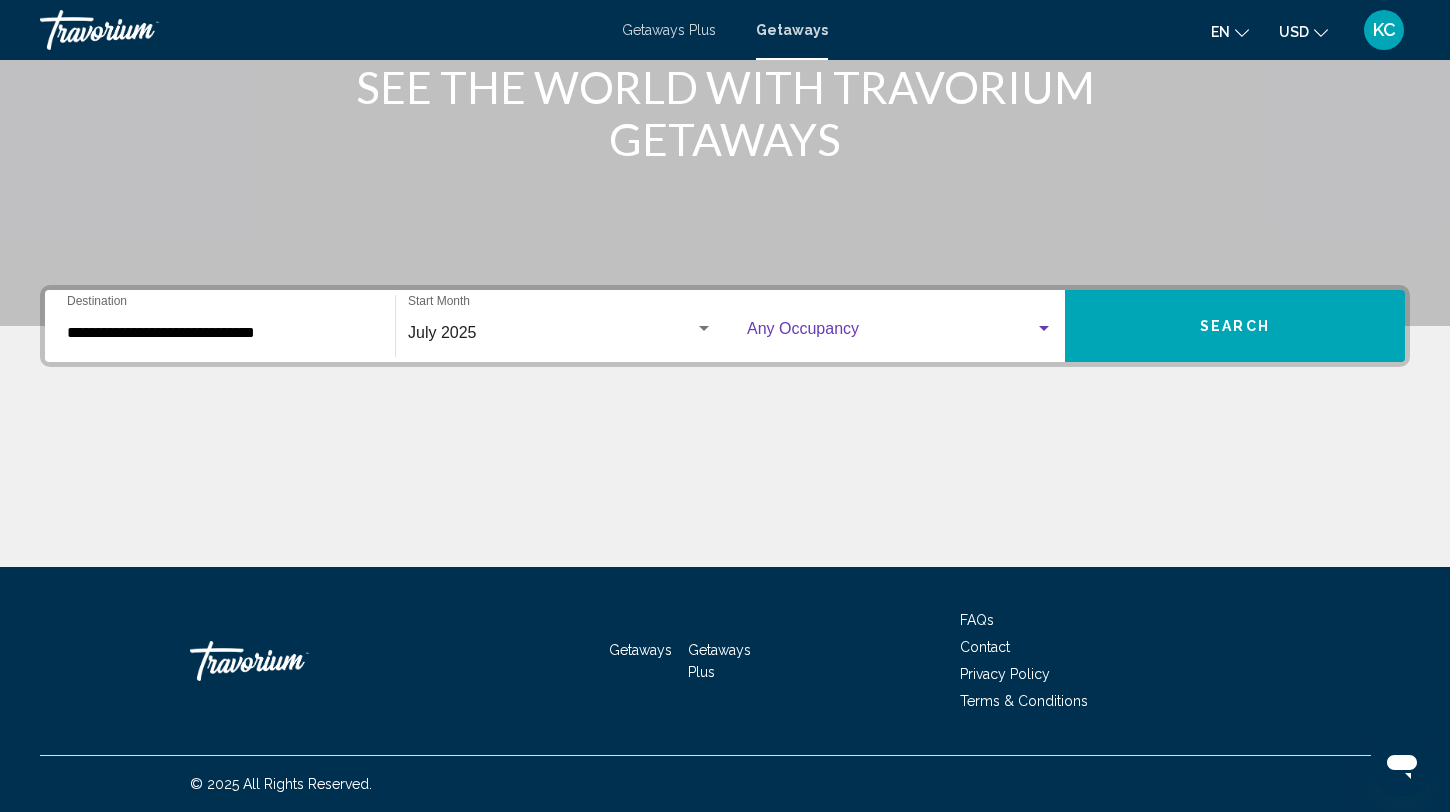 click at bounding box center [891, 333] 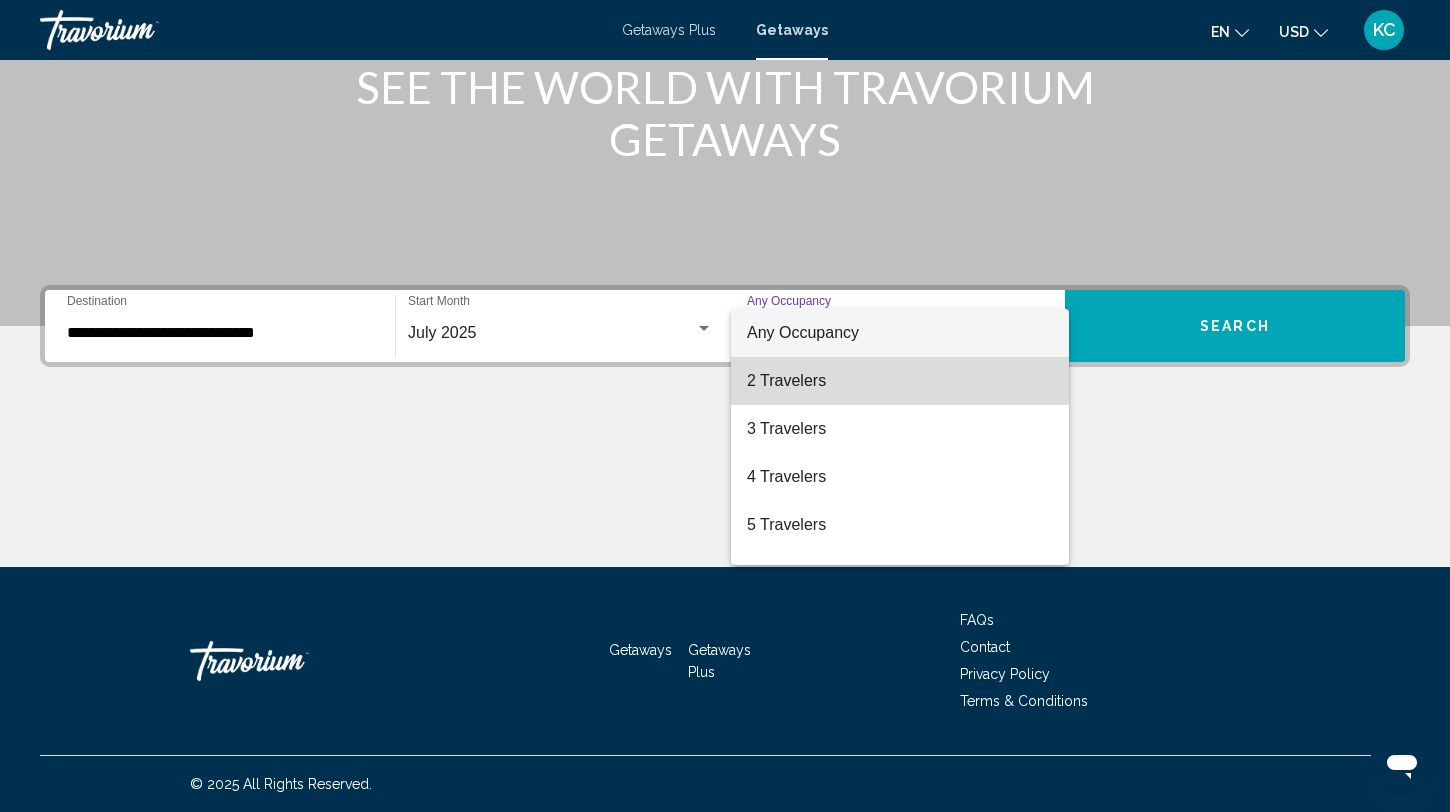 click on "2 Travelers" at bounding box center (900, 381) 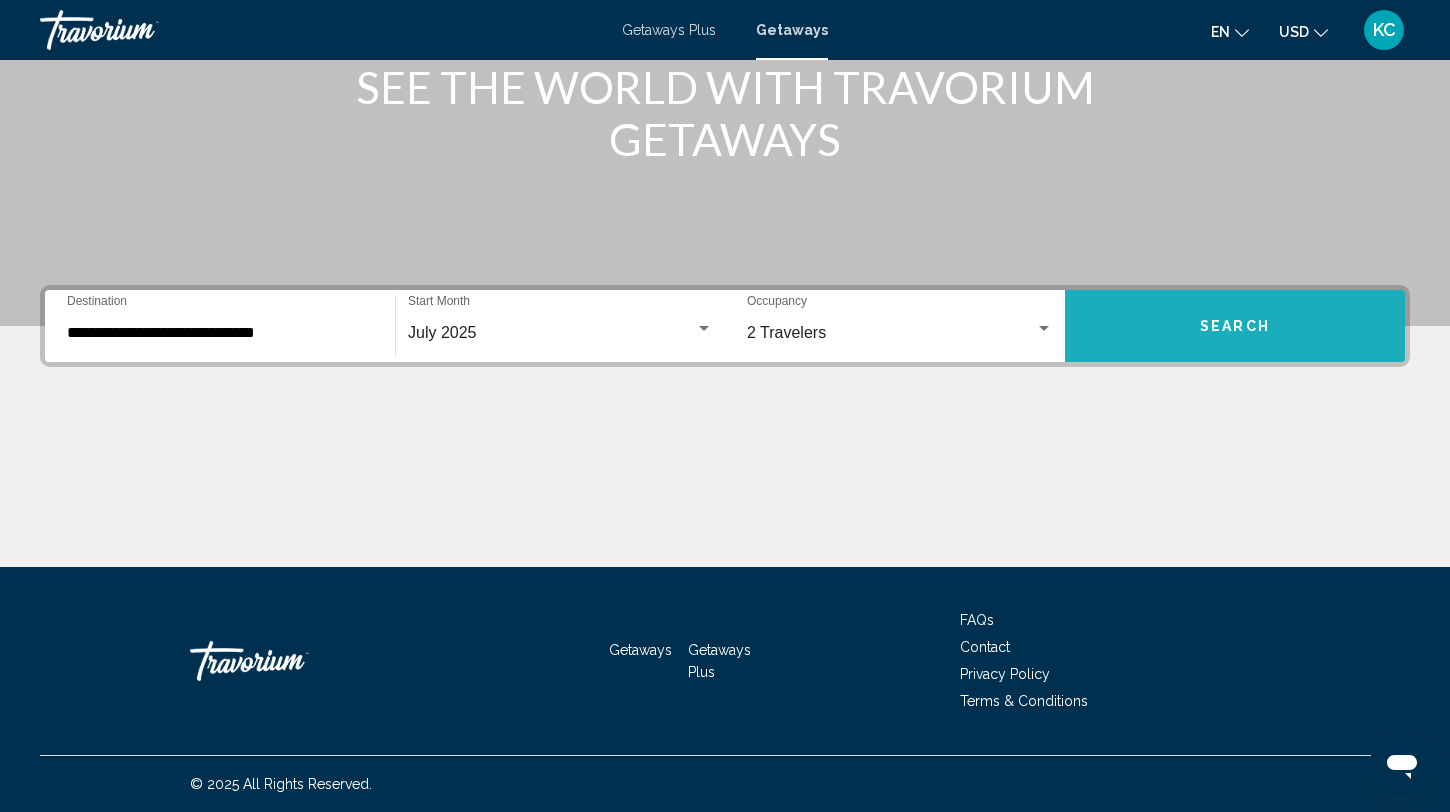 click on "Search" at bounding box center (1235, 326) 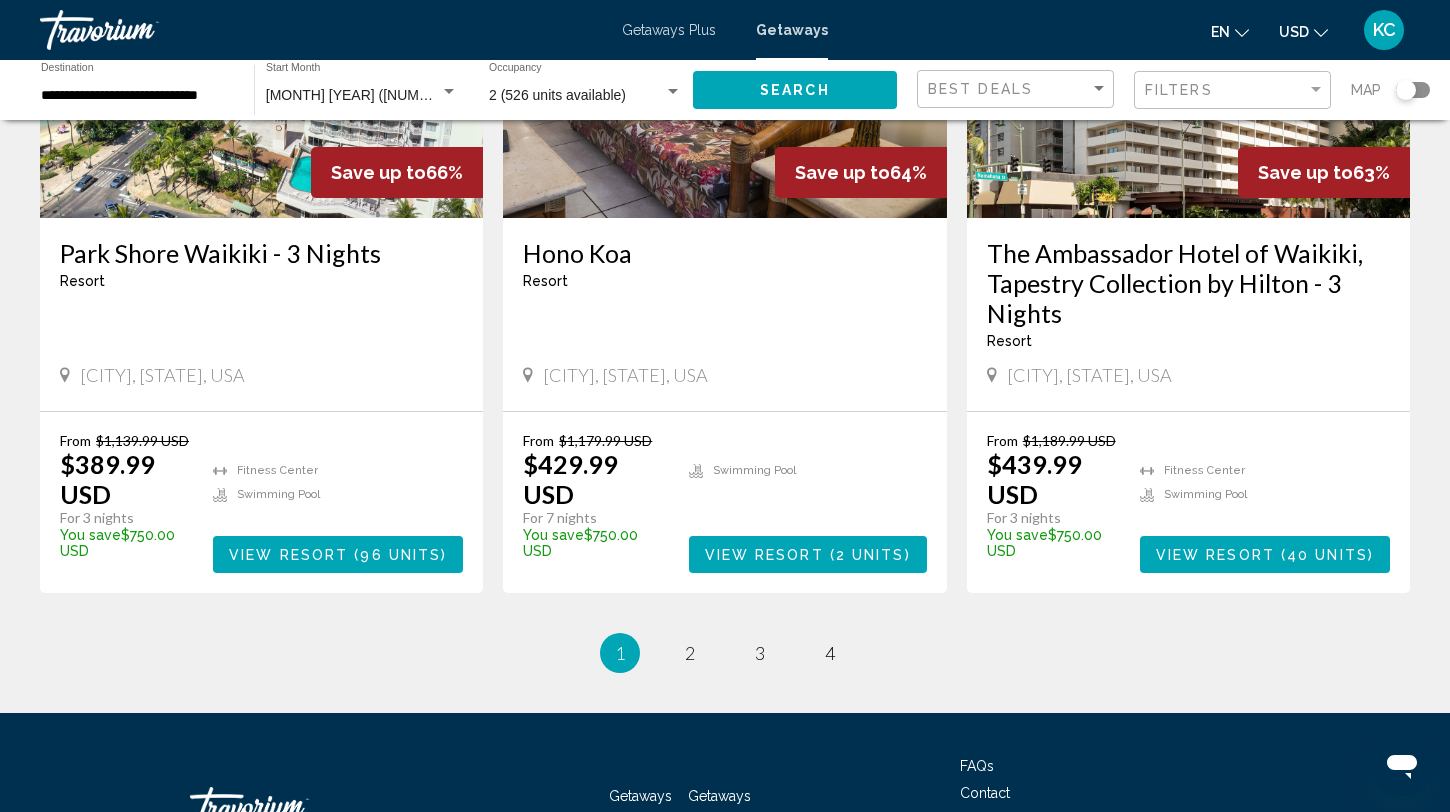 scroll, scrollTop: 2419, scrollLeft: 0, axis: vertical 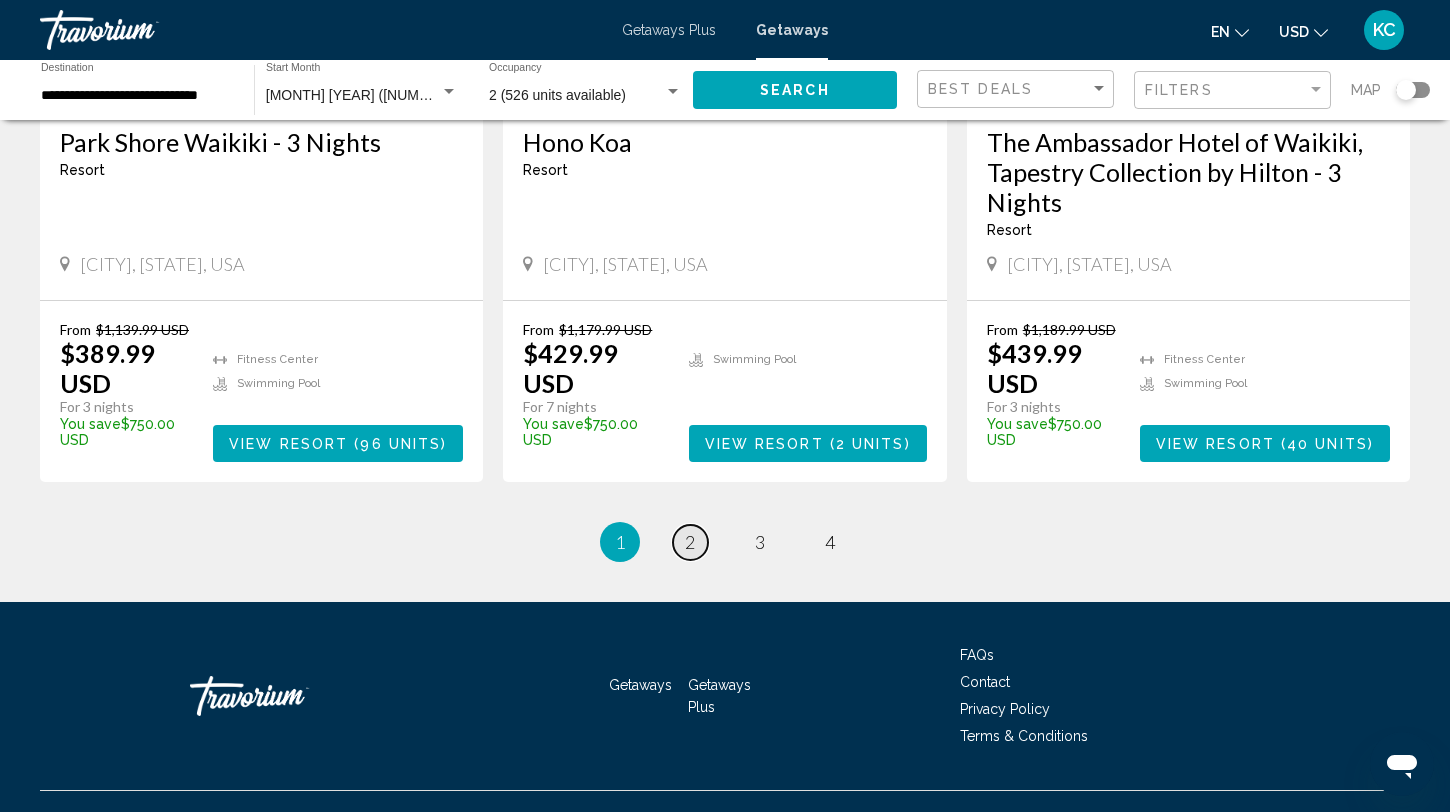 click on "2" at bounding box center [690, 542] 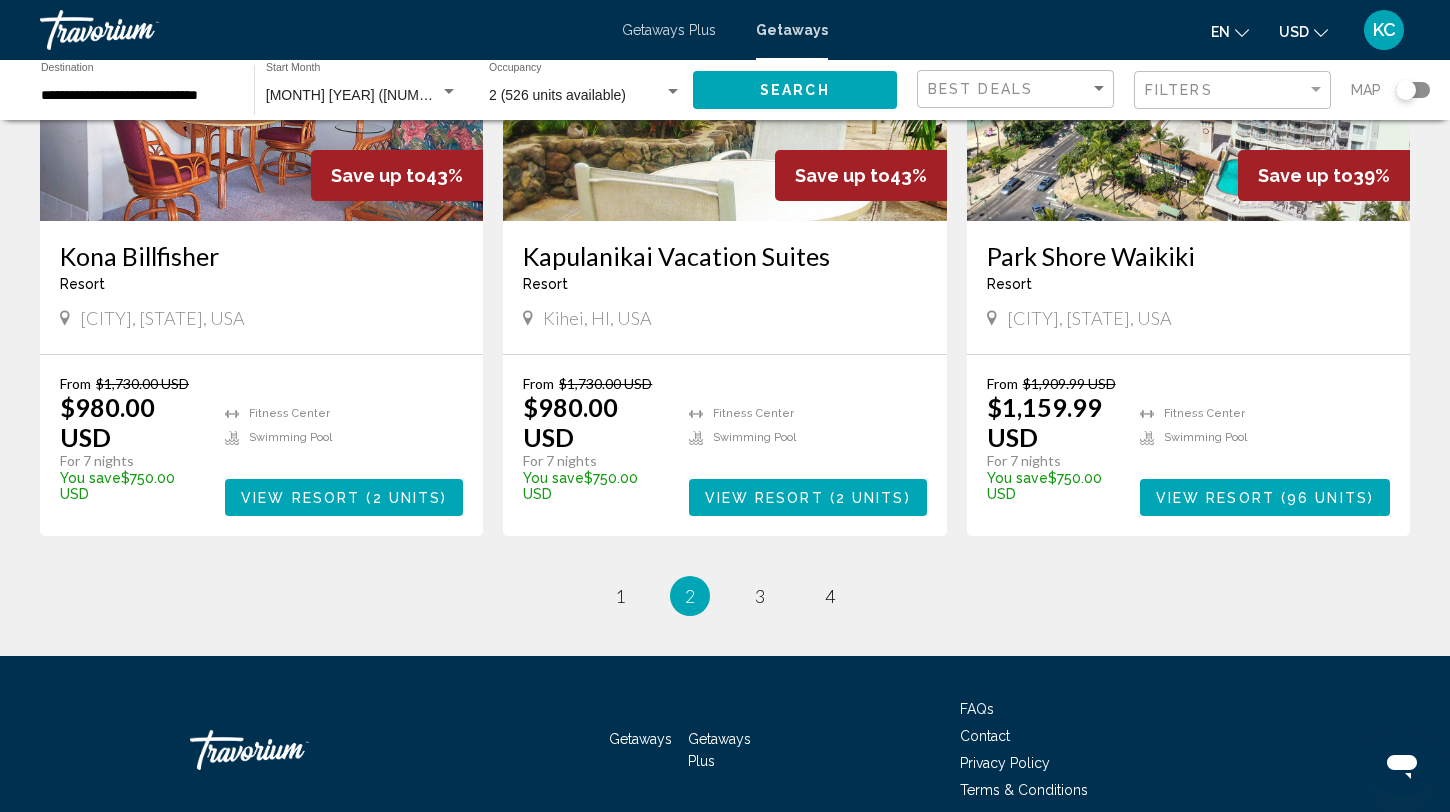 scroll, scrollTop: 2543, scrollLeft: 0, axis: vertical 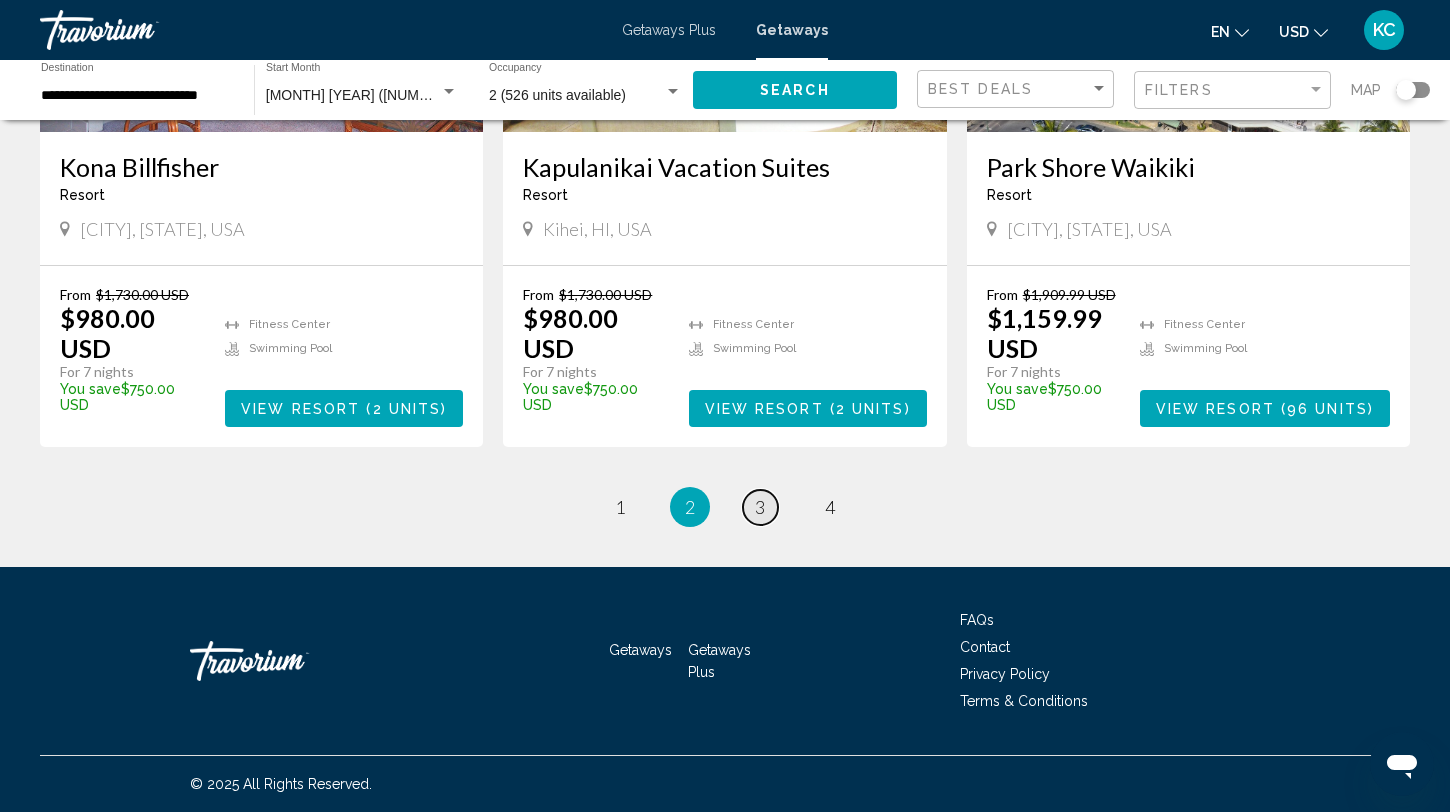 click on "3" at bounding box center [760, 507] 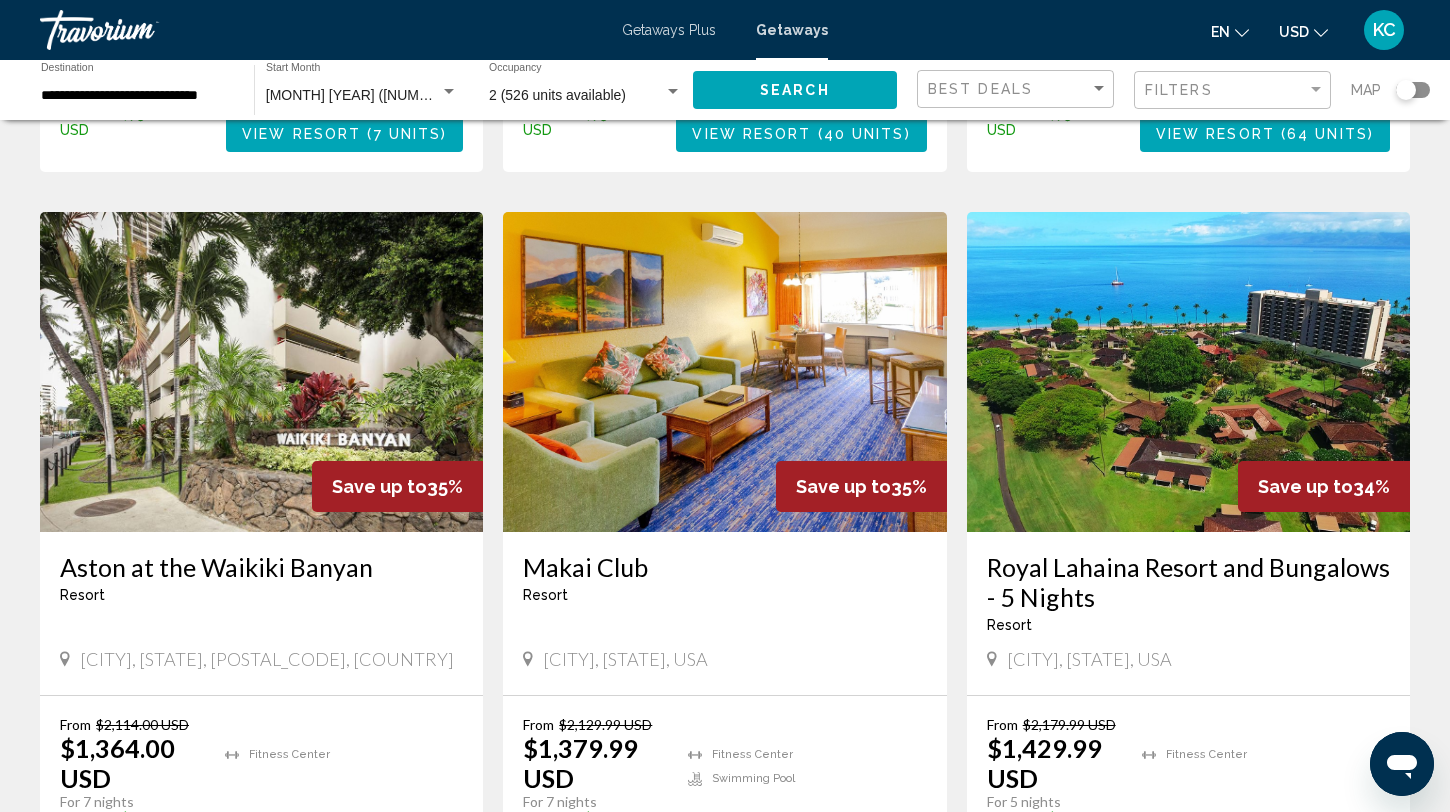 scroll, scrollTop: 706, scrollLeft: 0, axis: vertical 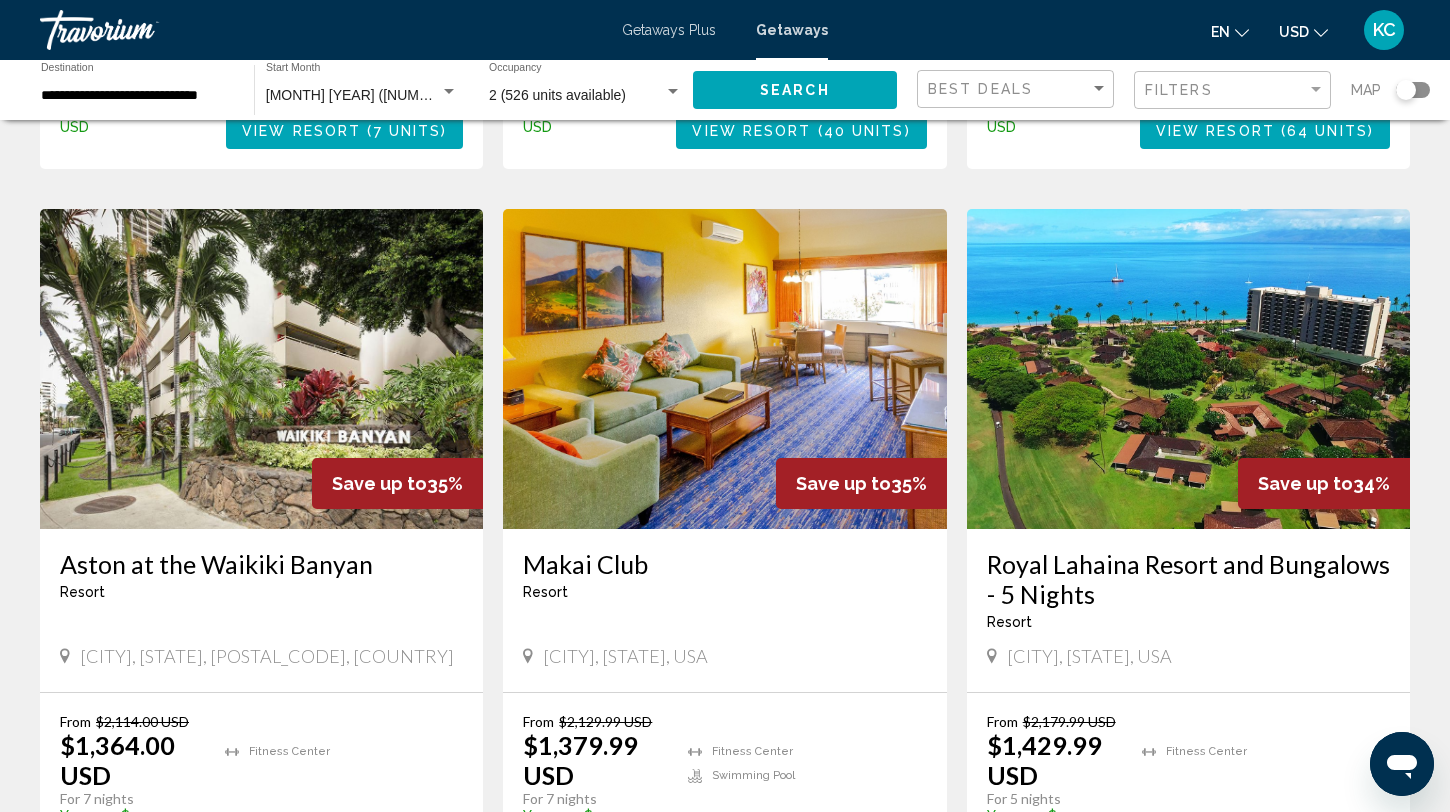 click at bounding box center (1188, 369) 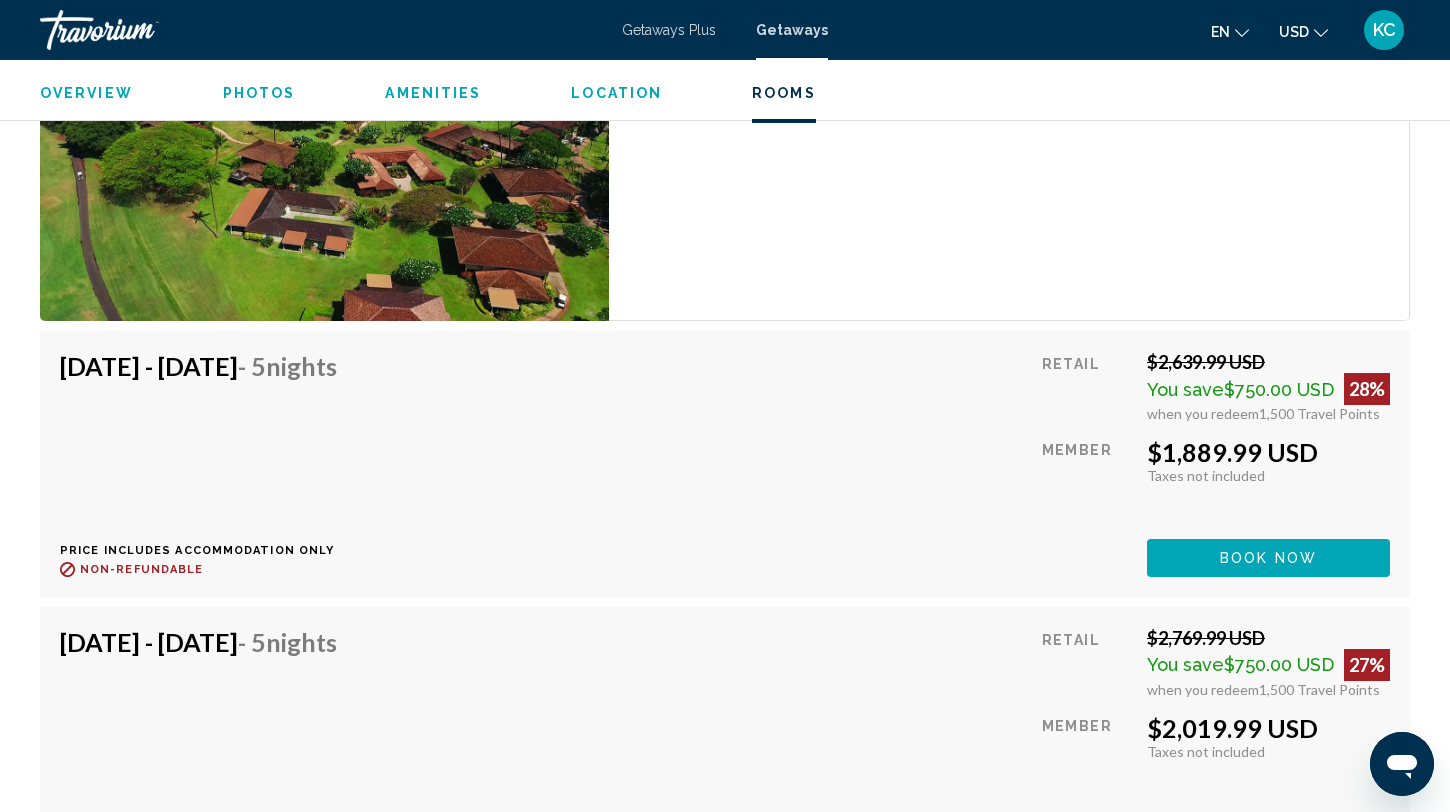 scroll, scrollTop: 8642, scrollLeft: 0, axis: vertical 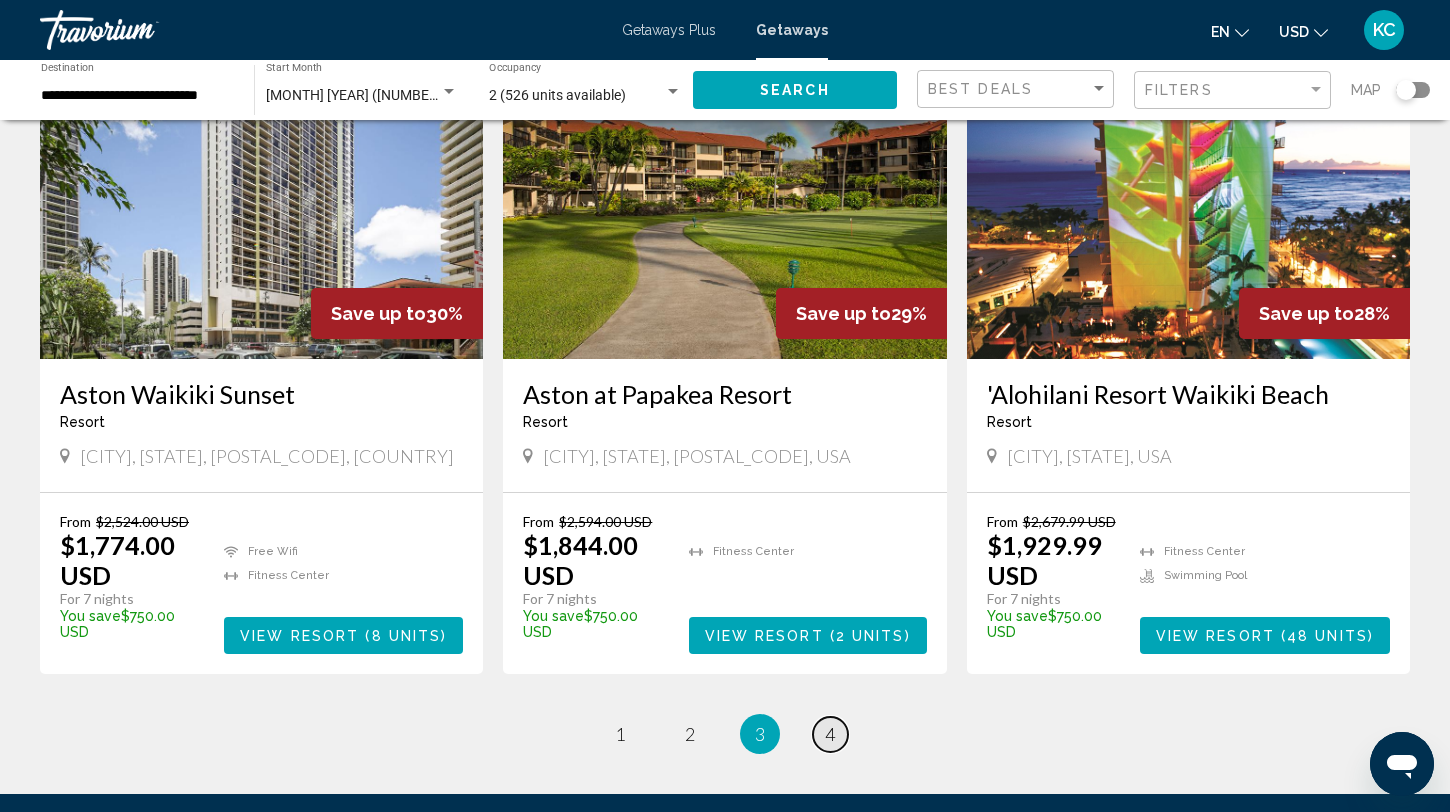 click on "4" at bounding box center [830, 734] 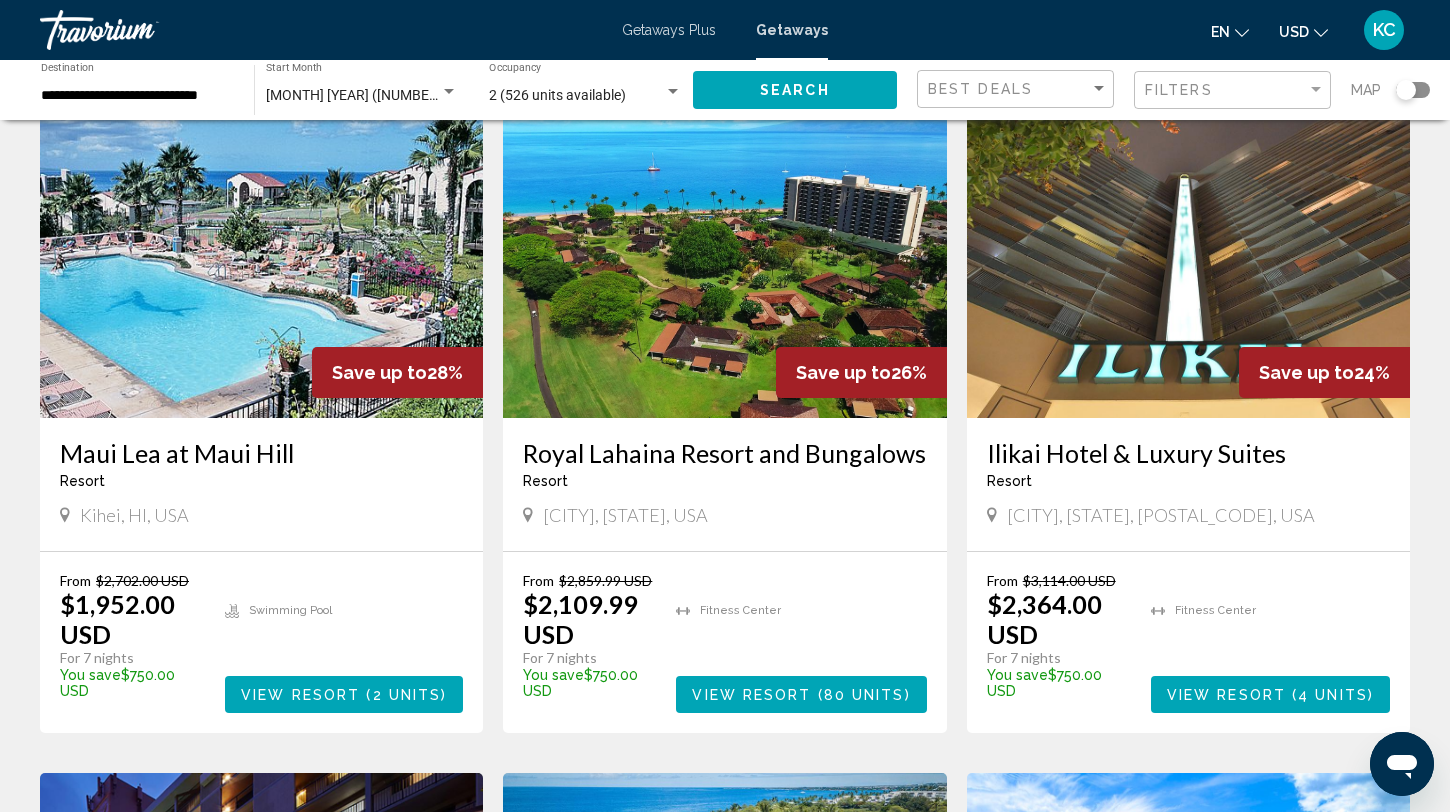 scroll, scrollTop: 117, scrollLeft: 0, axis: vertical 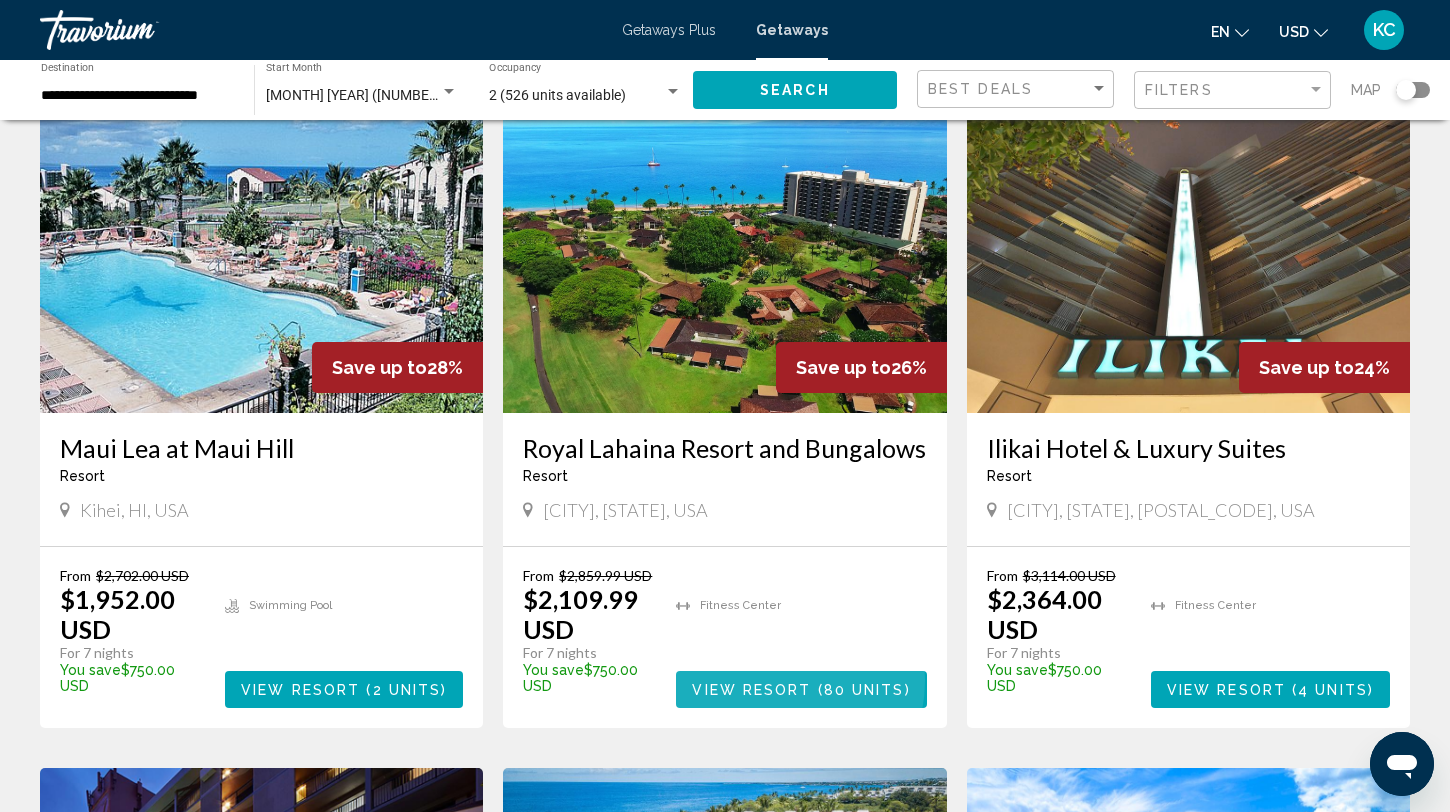 click on "View Resort" at bounding box center [751, 690] 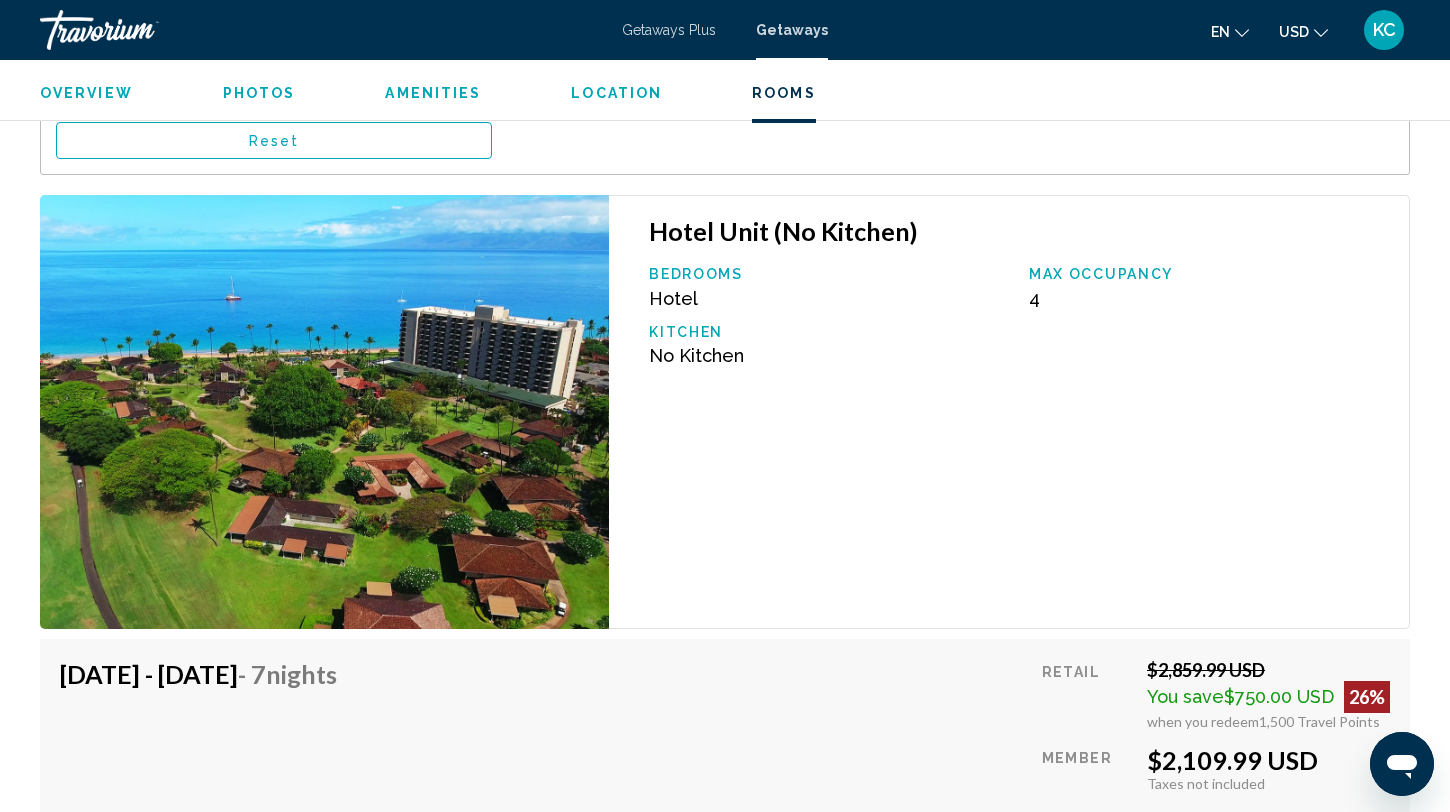 scroll, scrollTop: 2874, scrollLeft: 0, axis: vertical 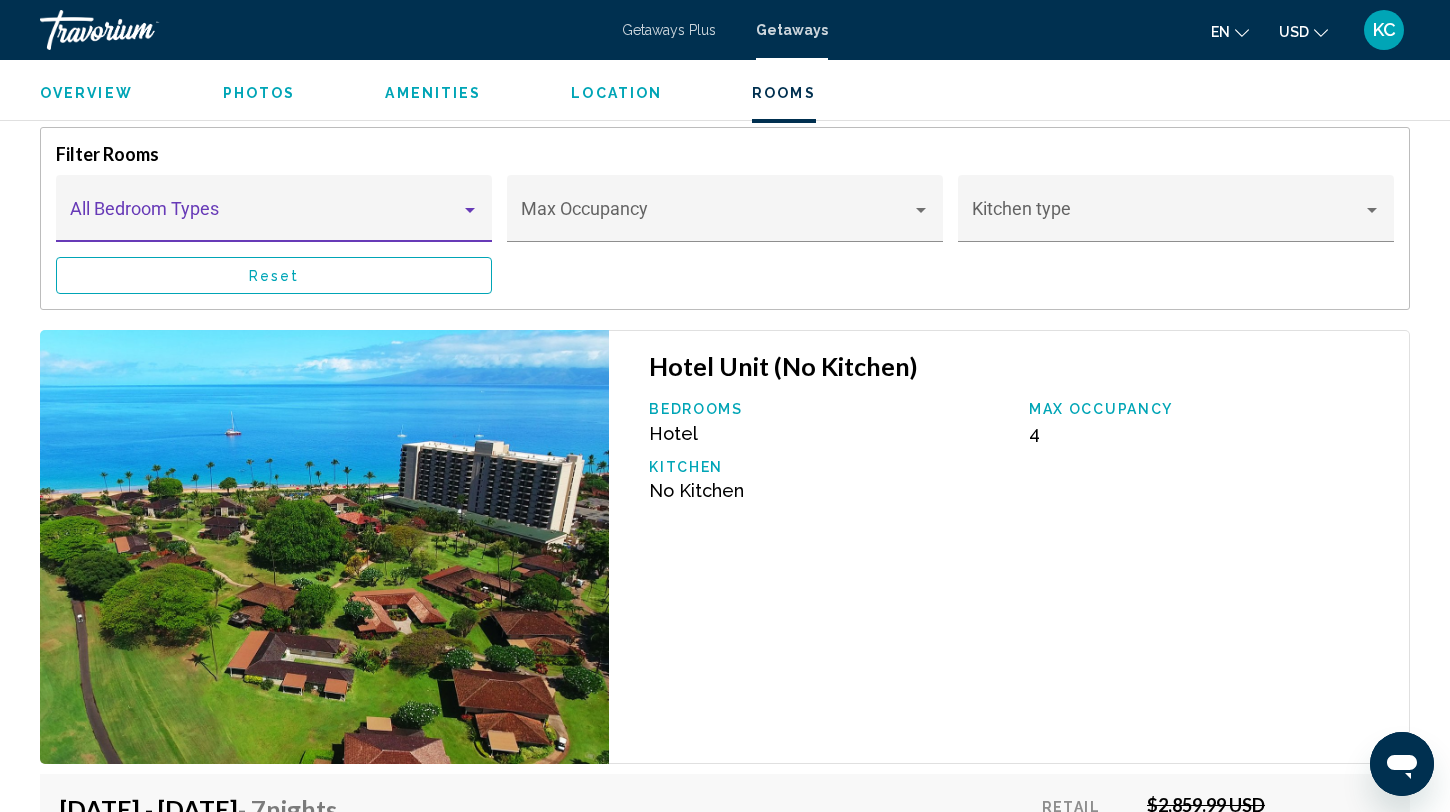 click at bounding box center (470, 210) 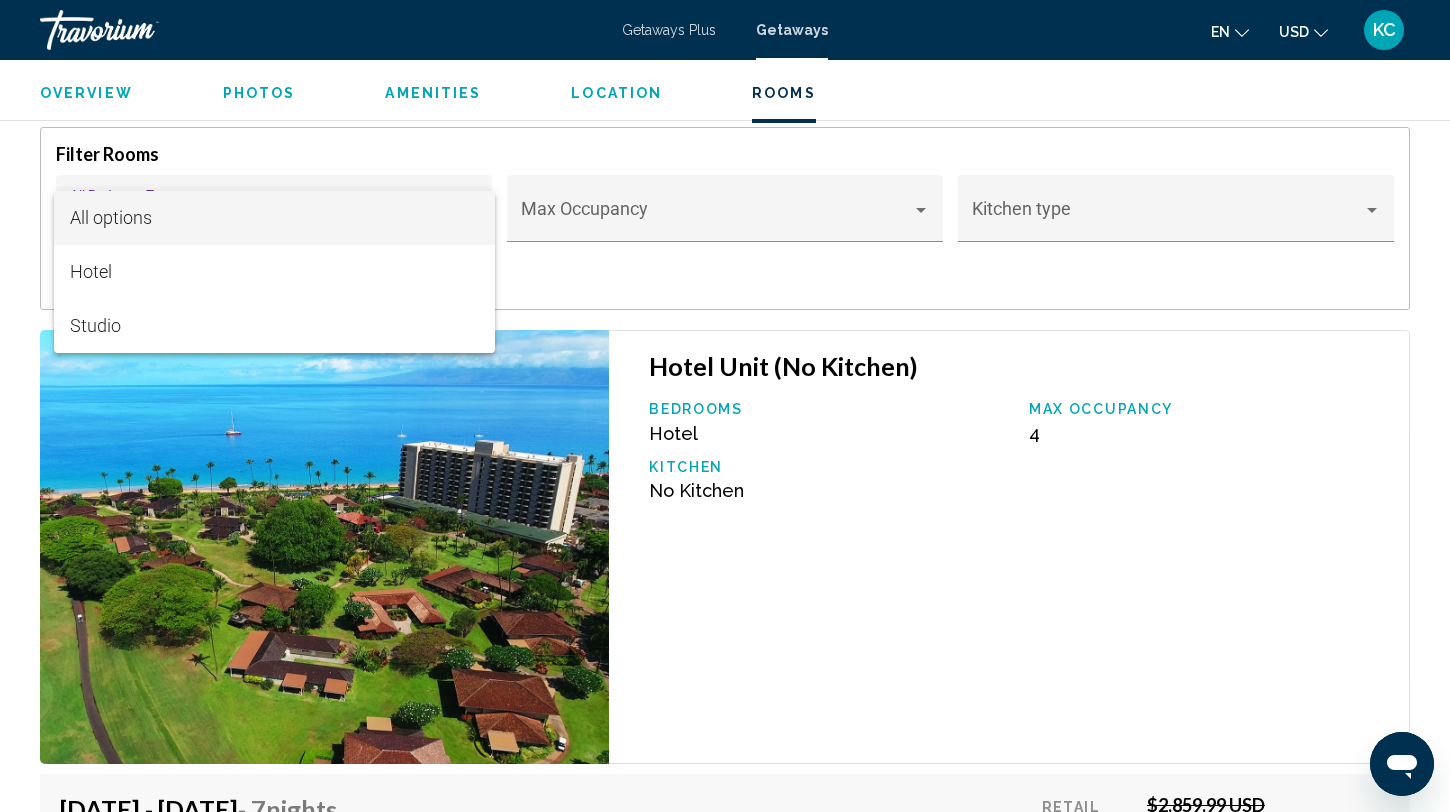 click at bounding box center (725, 406) 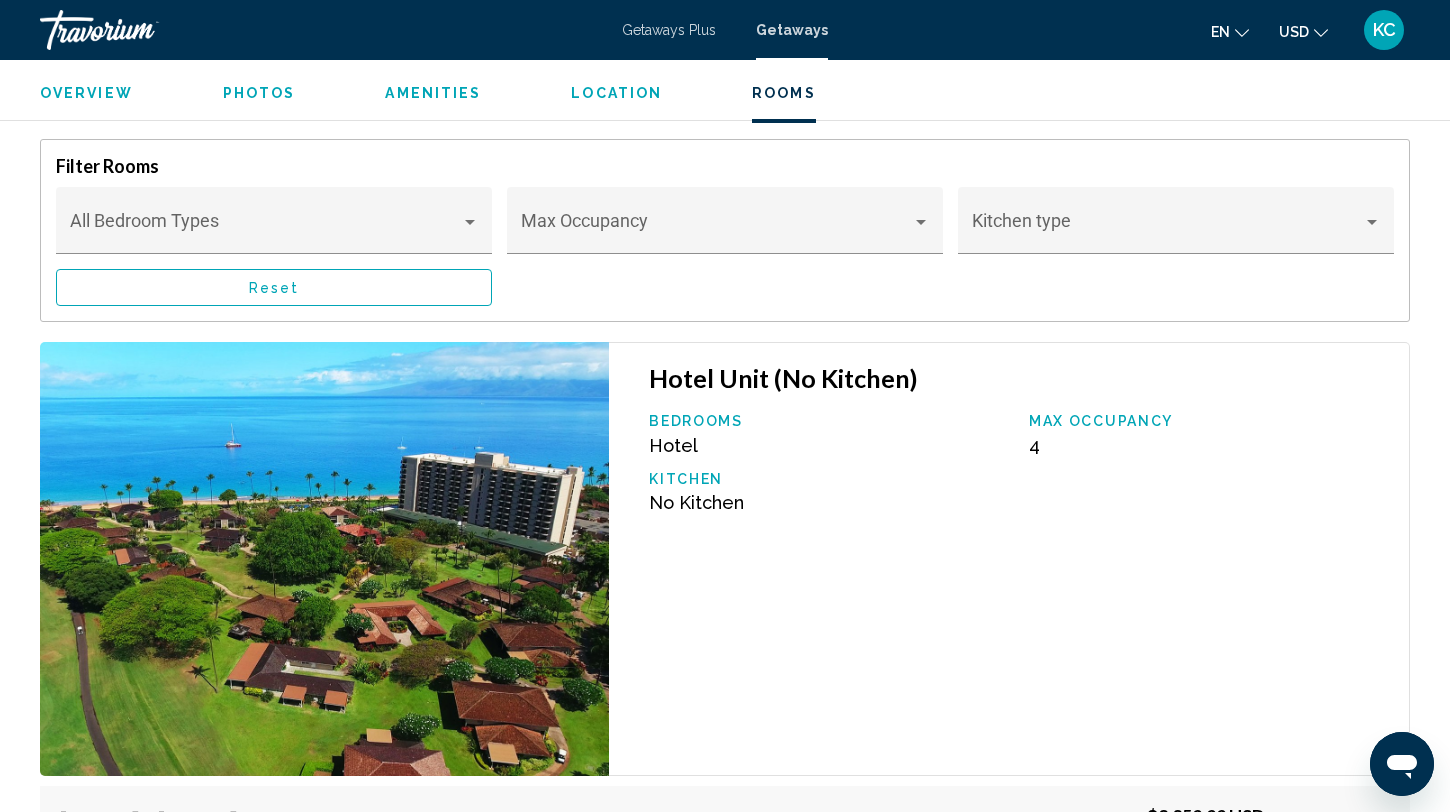 scroll, scrollTop: 2857, scrollLeft: 0, axis: vertical 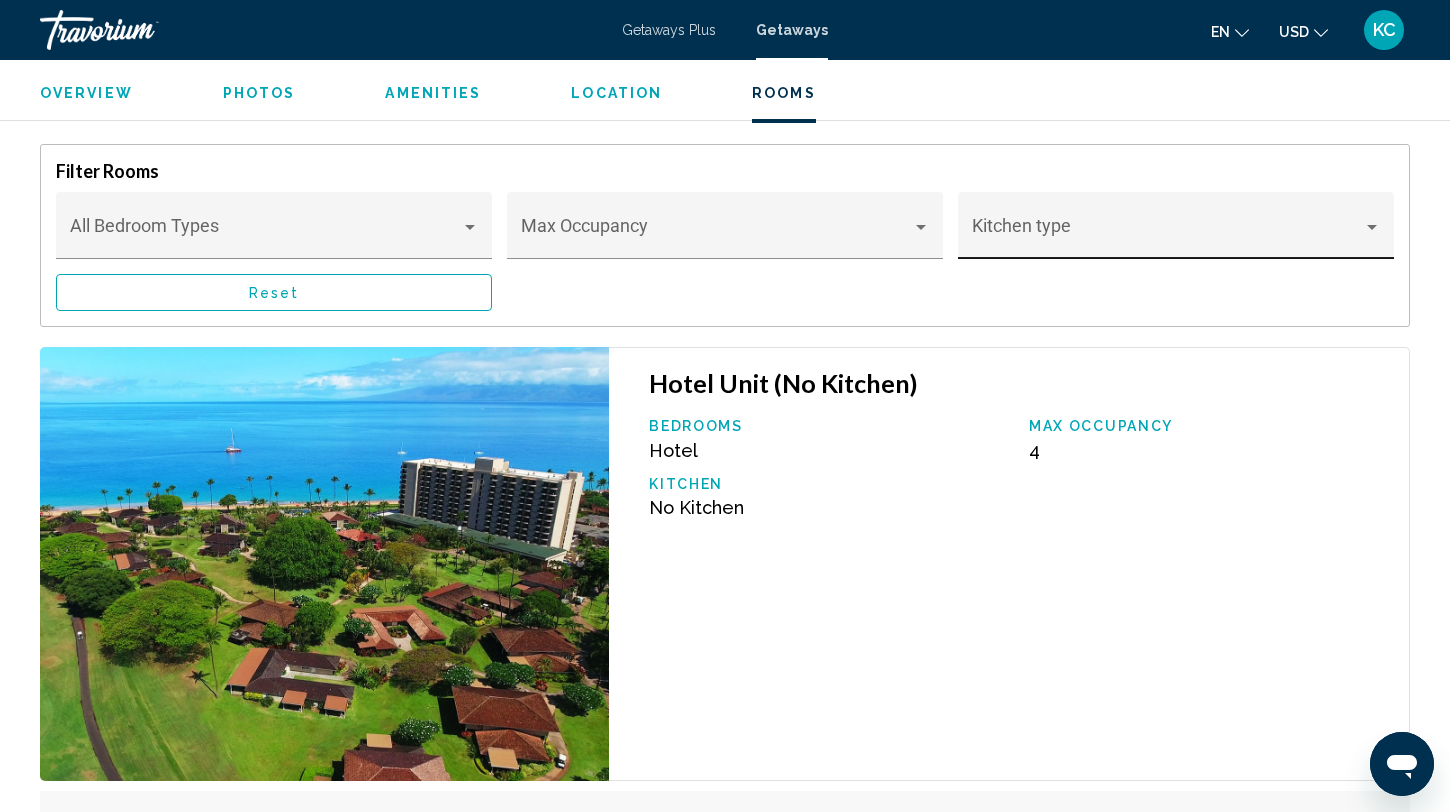 click on "Kitchen type" at bounding box center [1176, 232] 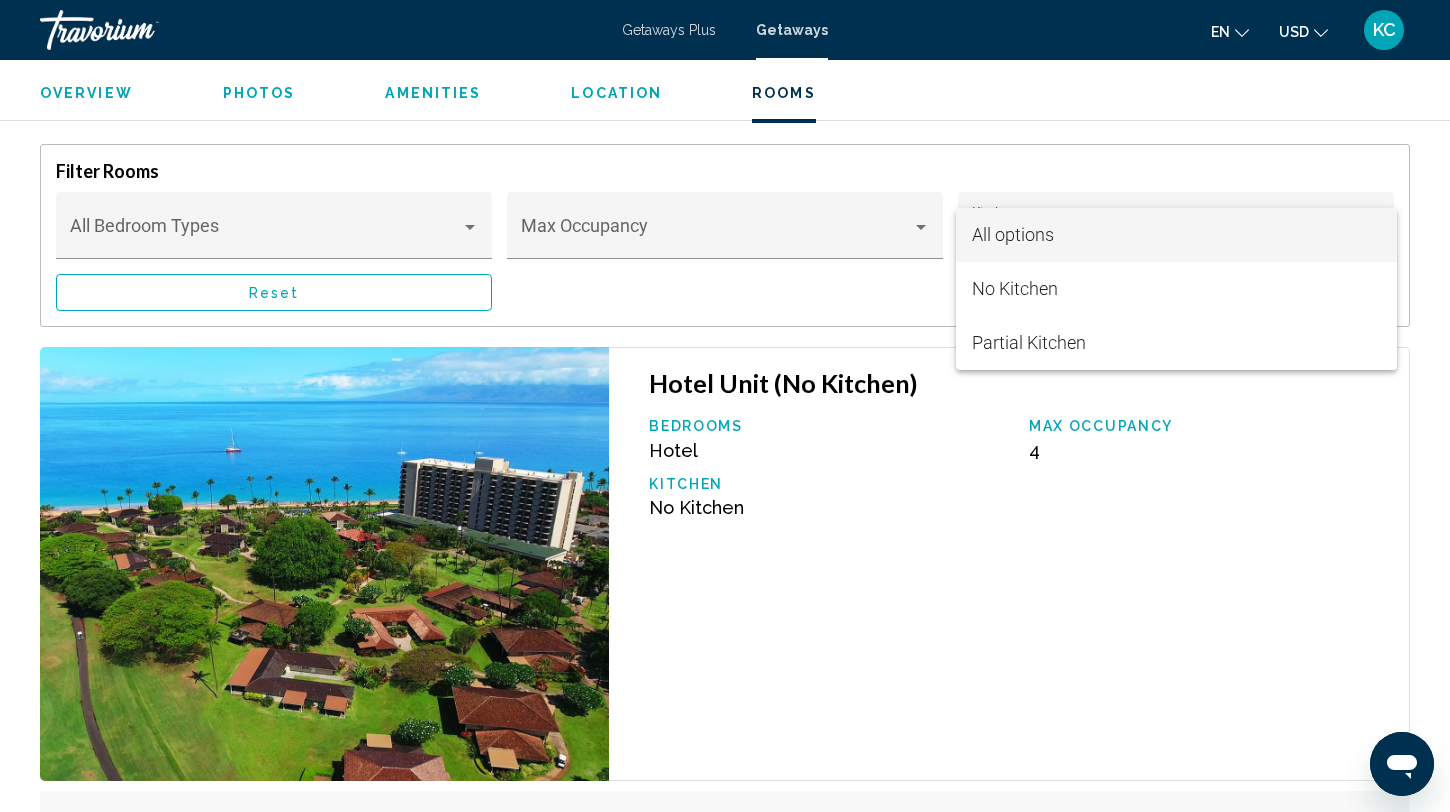 click at bounding box center (725, 406) 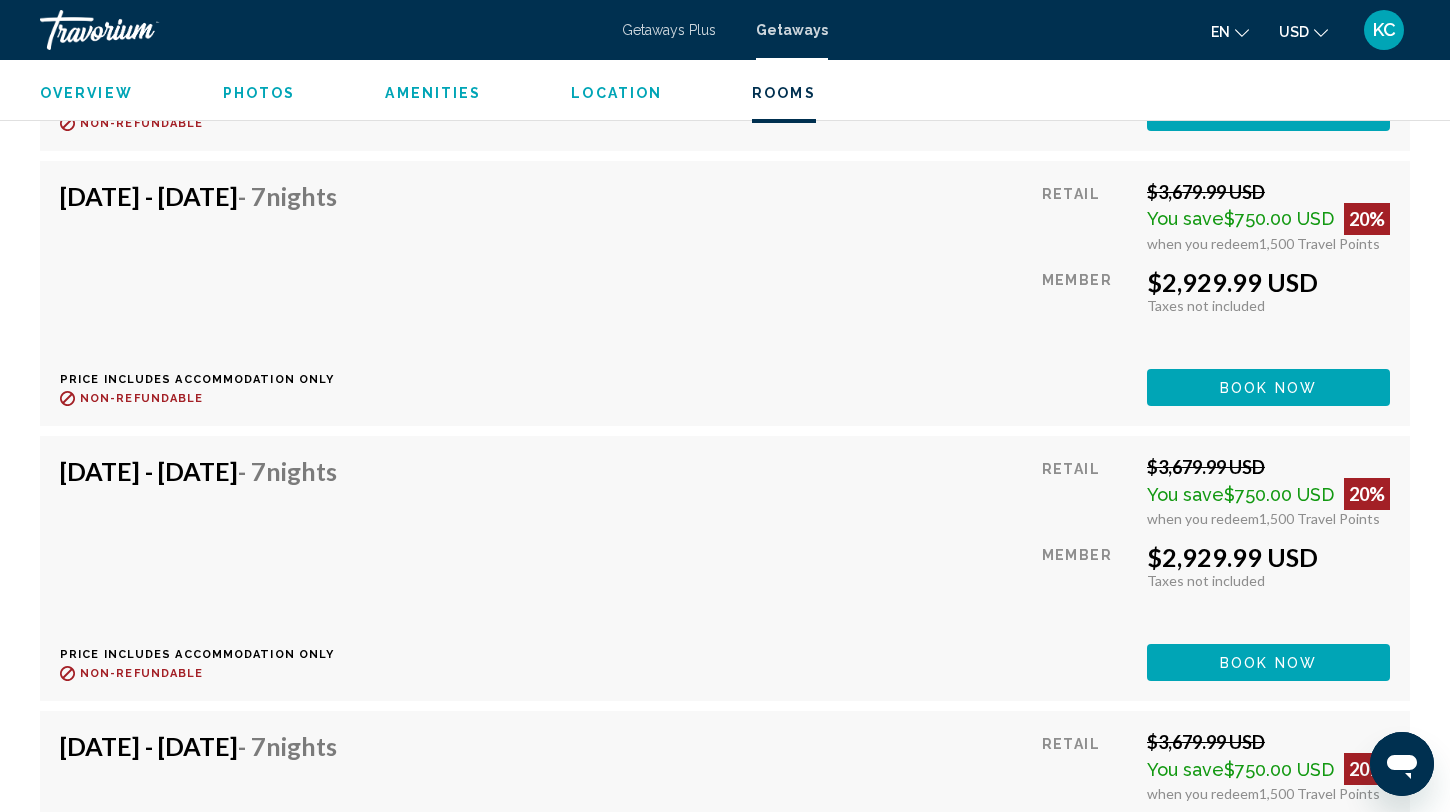 scroll, scrollTop: 9127, scrollLeft: 0, axis: vertical 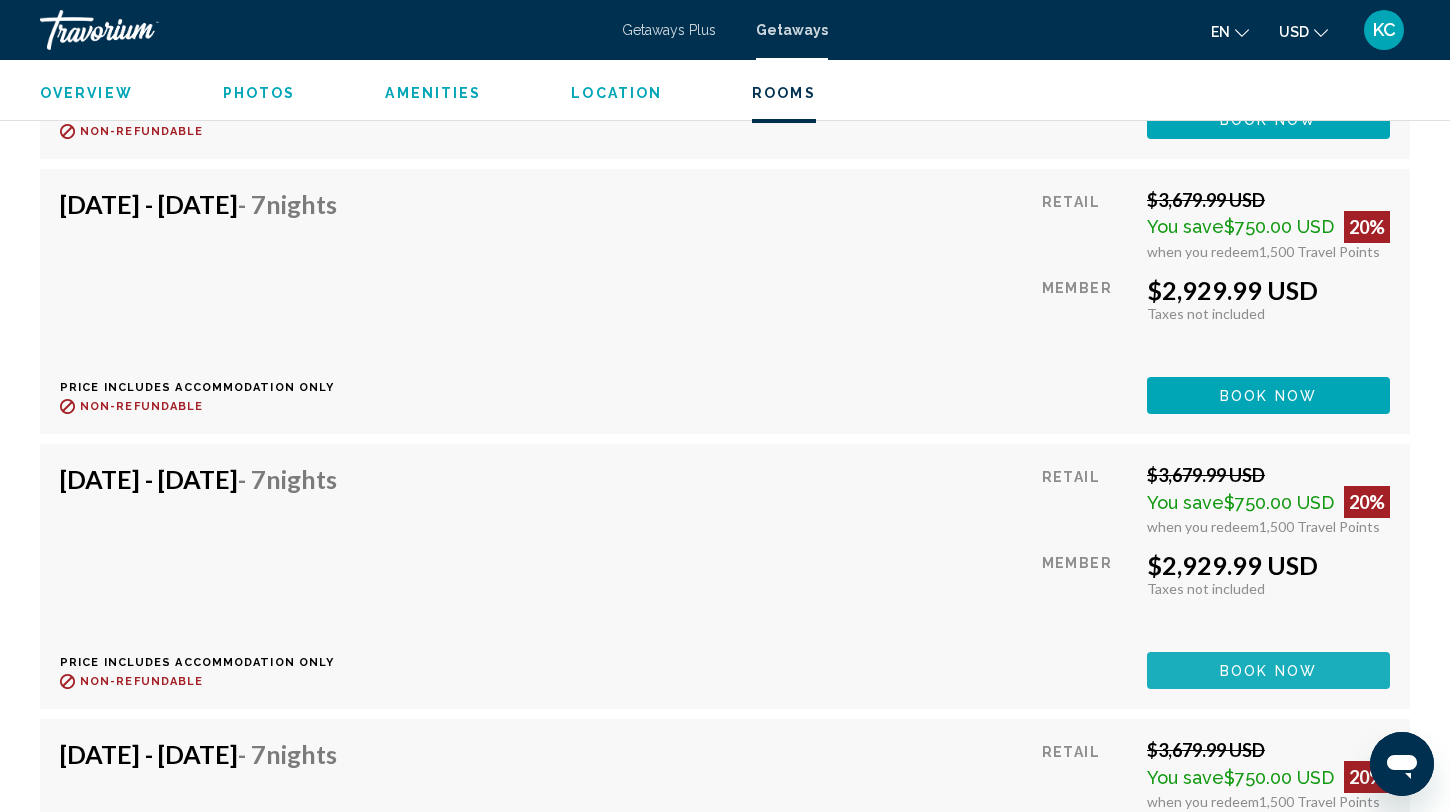 click on "Book now" at bounding box center (1268, 671) 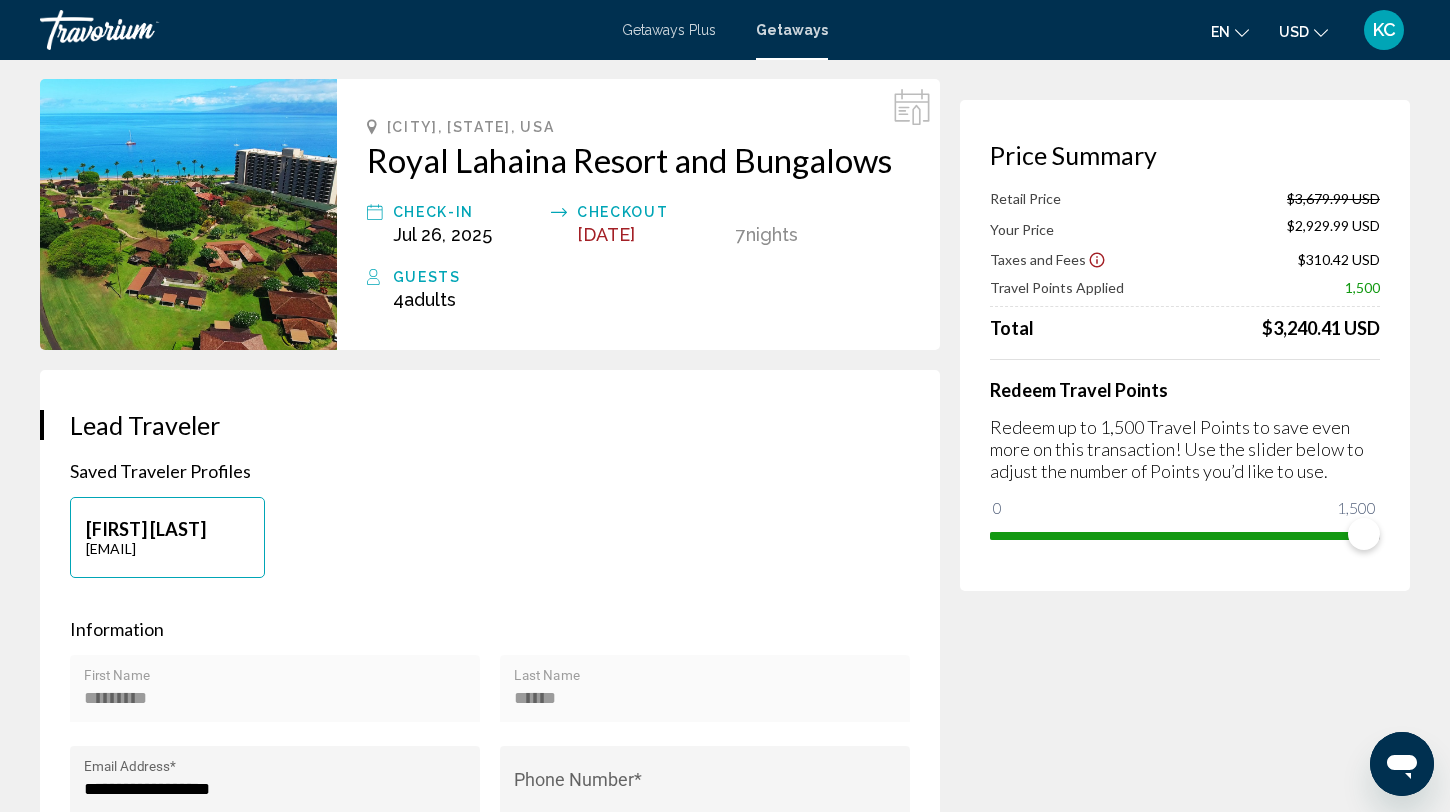 scroll, scrollTop: 0, scrollLeft: 0, axis: both 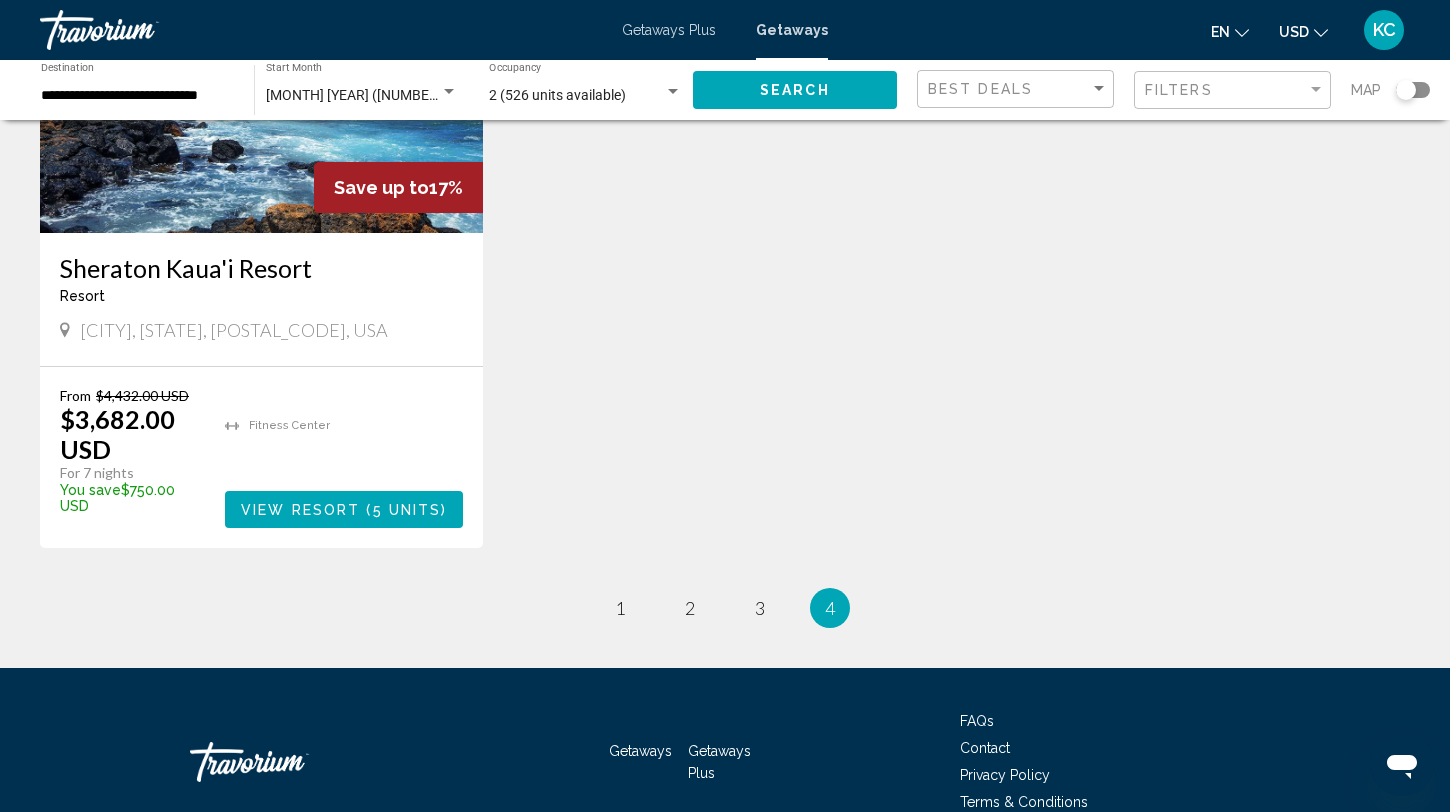 click on "page  1" at bounding box center (620, 608) 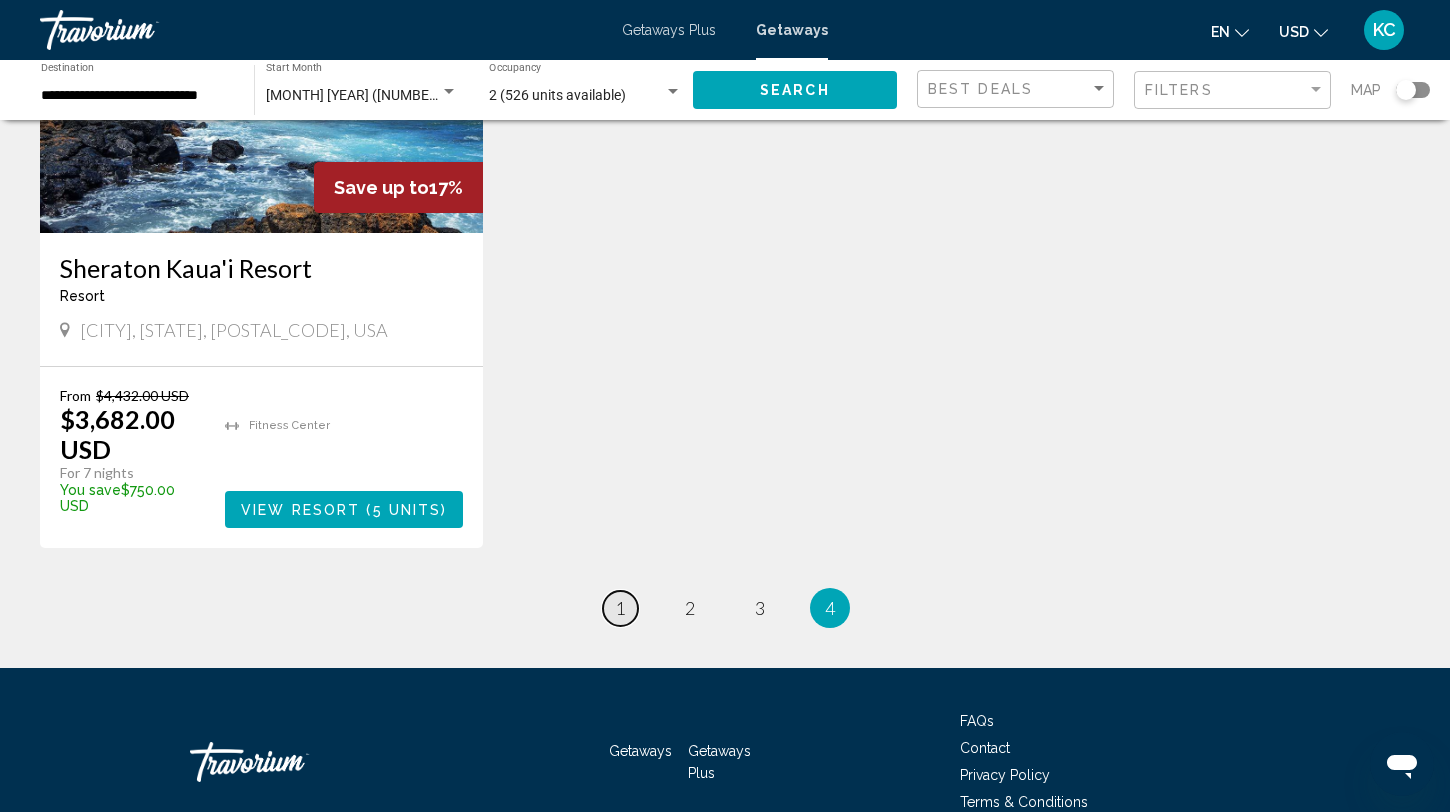 click on "1" at bounding box center (620, 608) 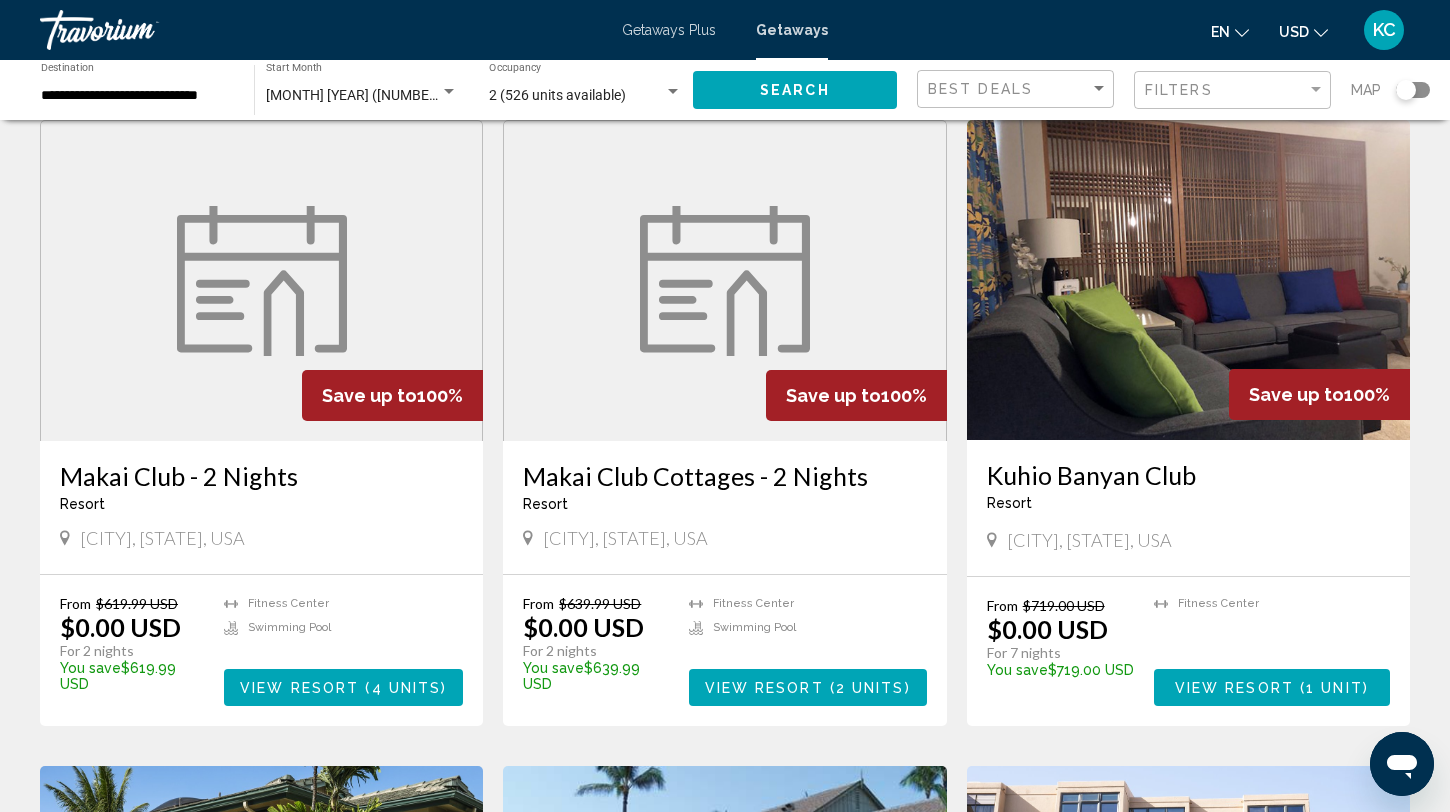 scroll, scrollTop: 91, scrollLeft: 0, axis: vertical 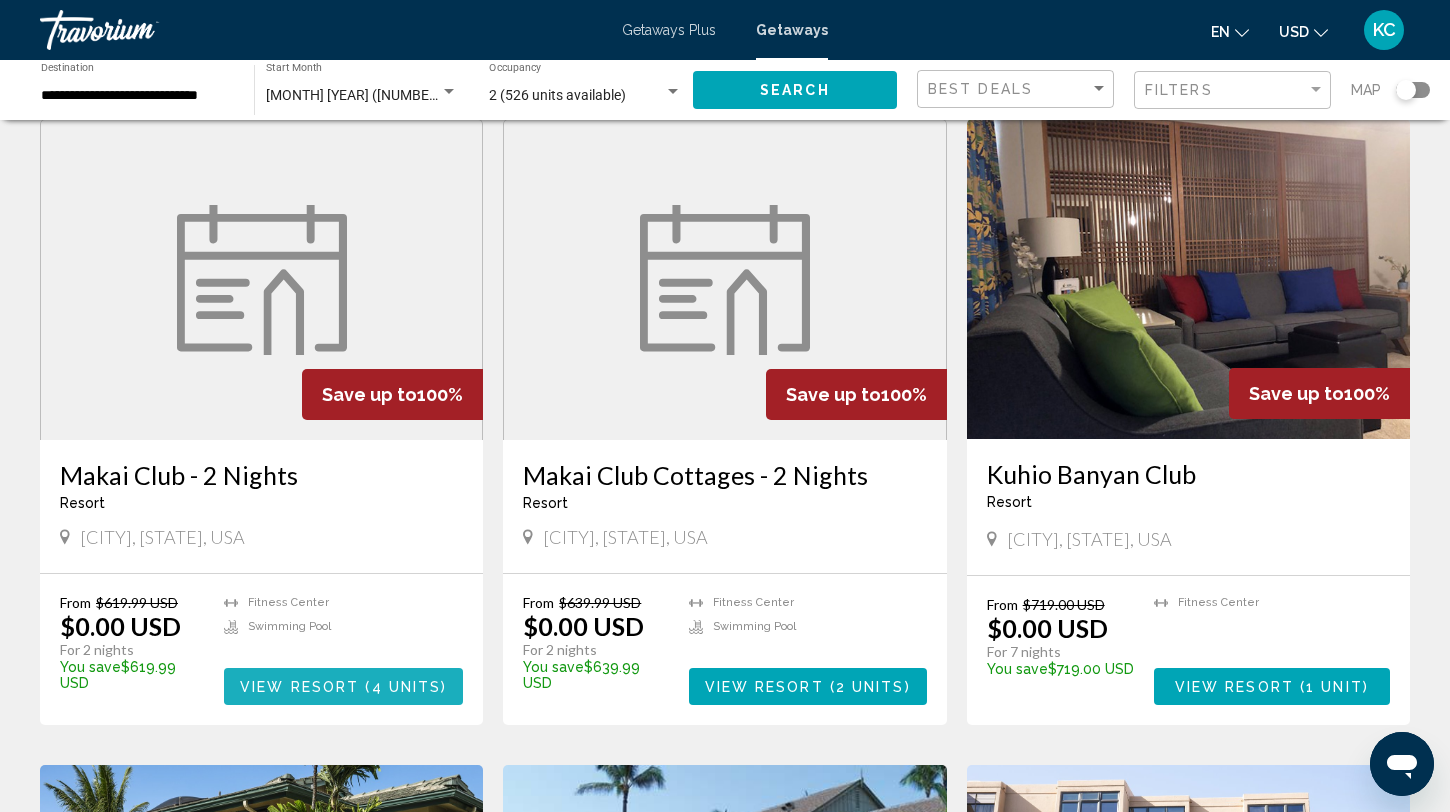 click on "View Resort" at bounding box center [299, 687] 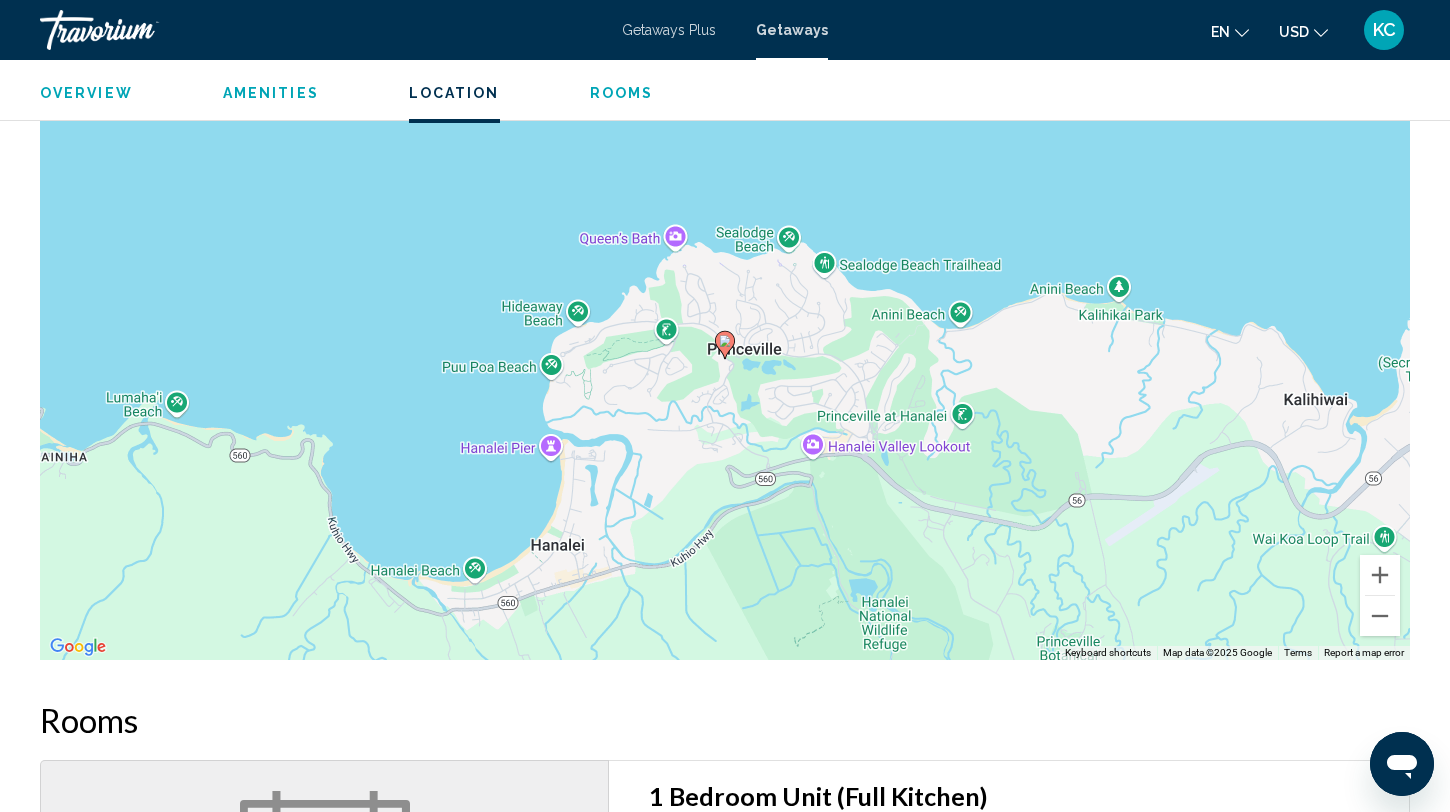scroll, scrollTop: 1639, scrollLeft: 0, axis: vertical 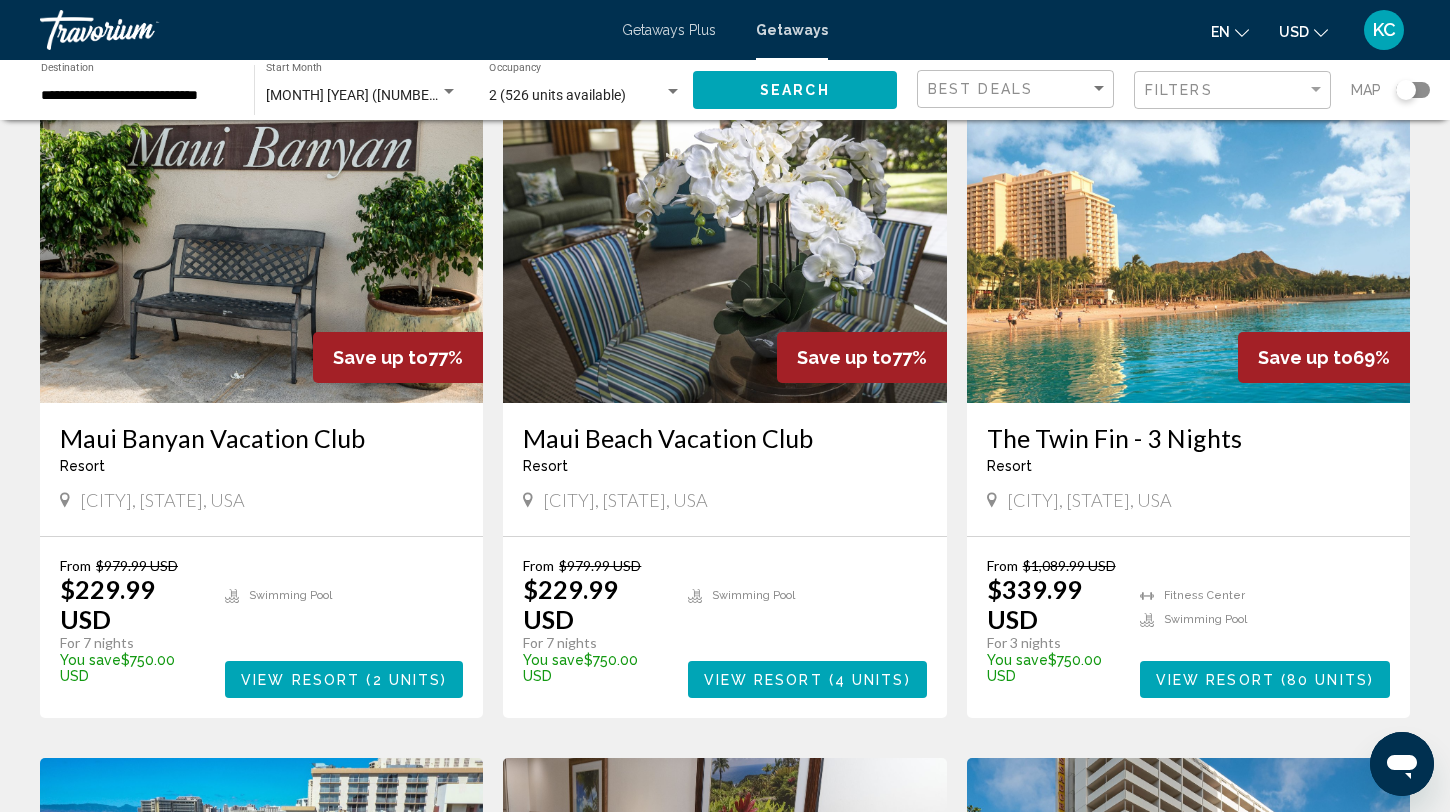 click at bounding box center (724, 243) 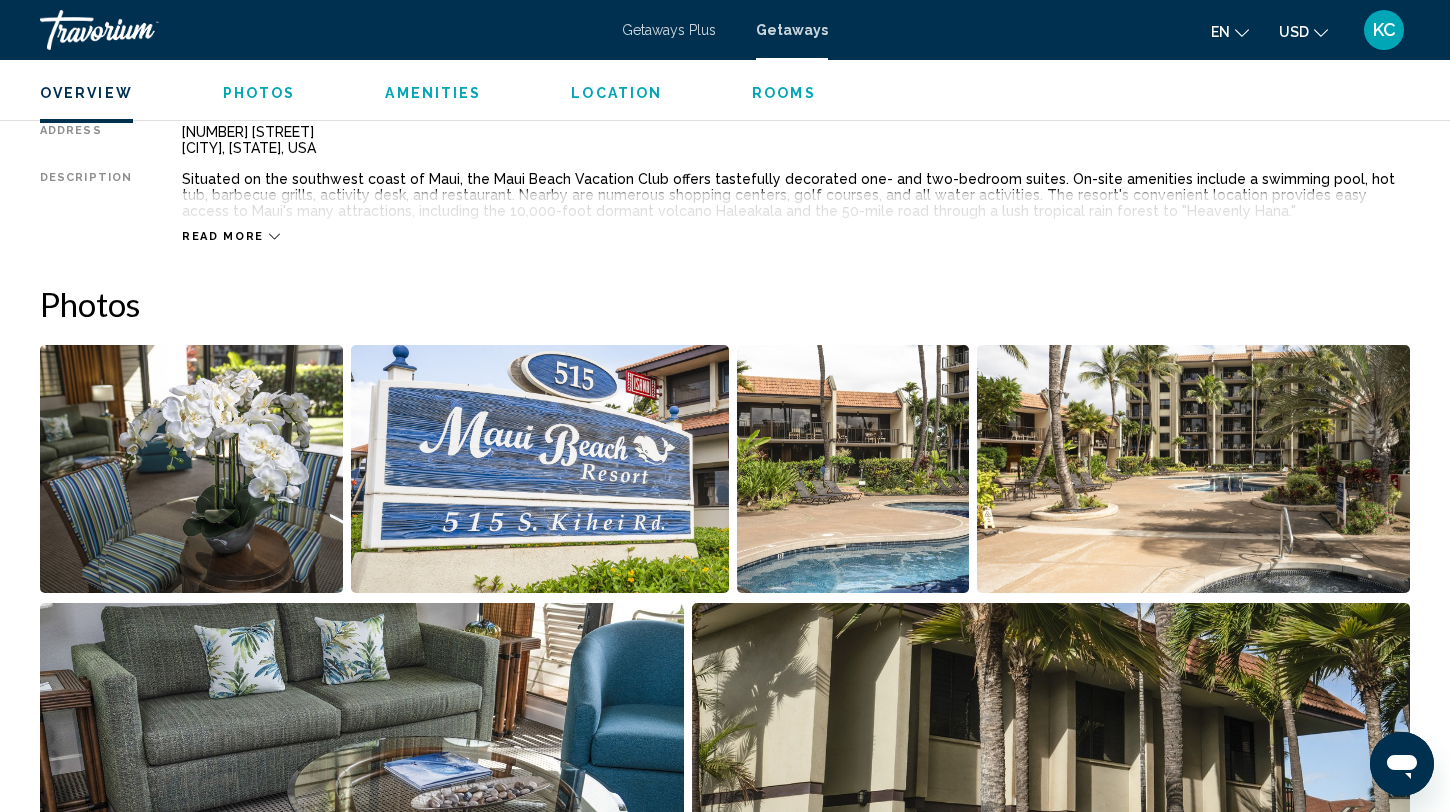 scroll, scrollTop: 785, scrollLeft: 0, axis: vertical 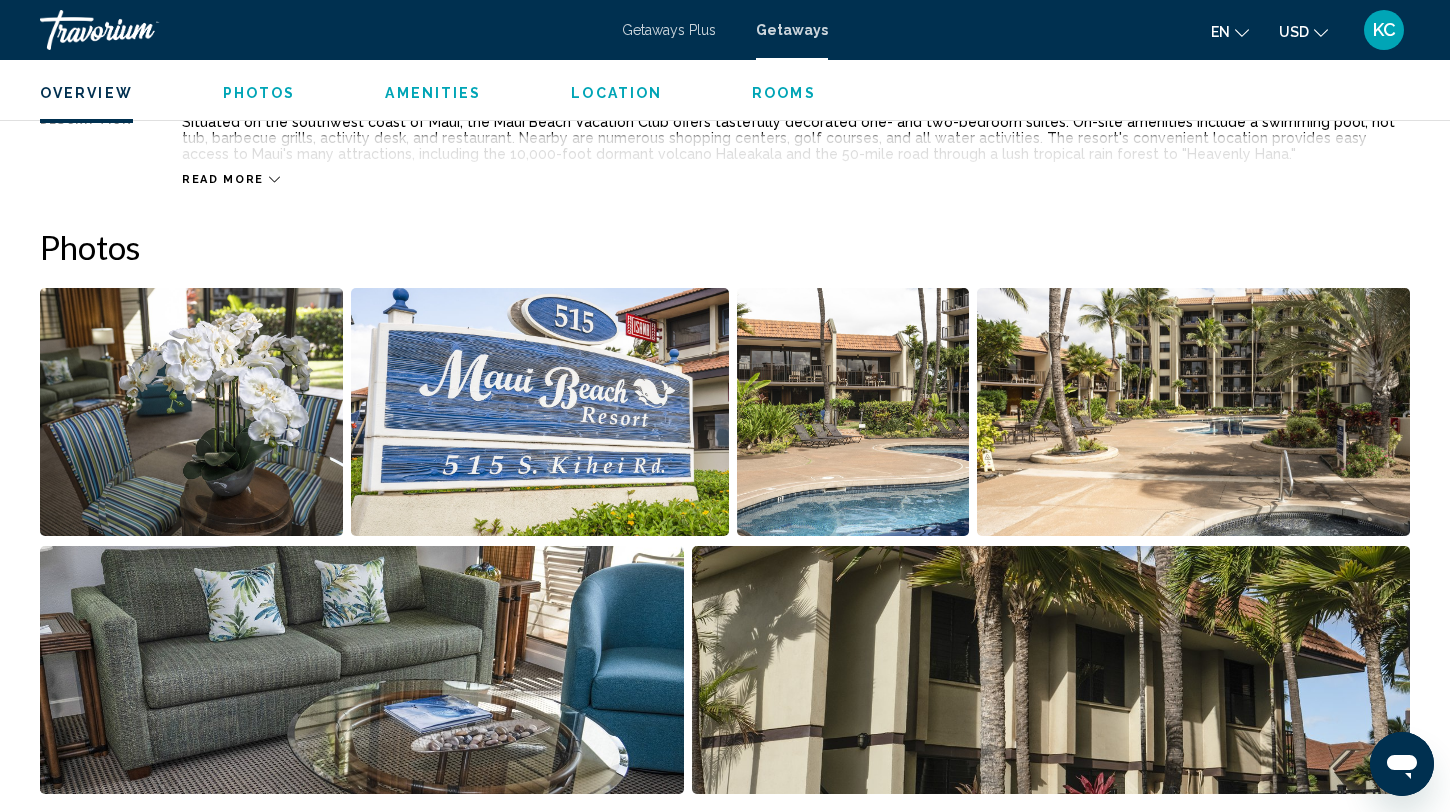 click at bounding box center [191, 412] 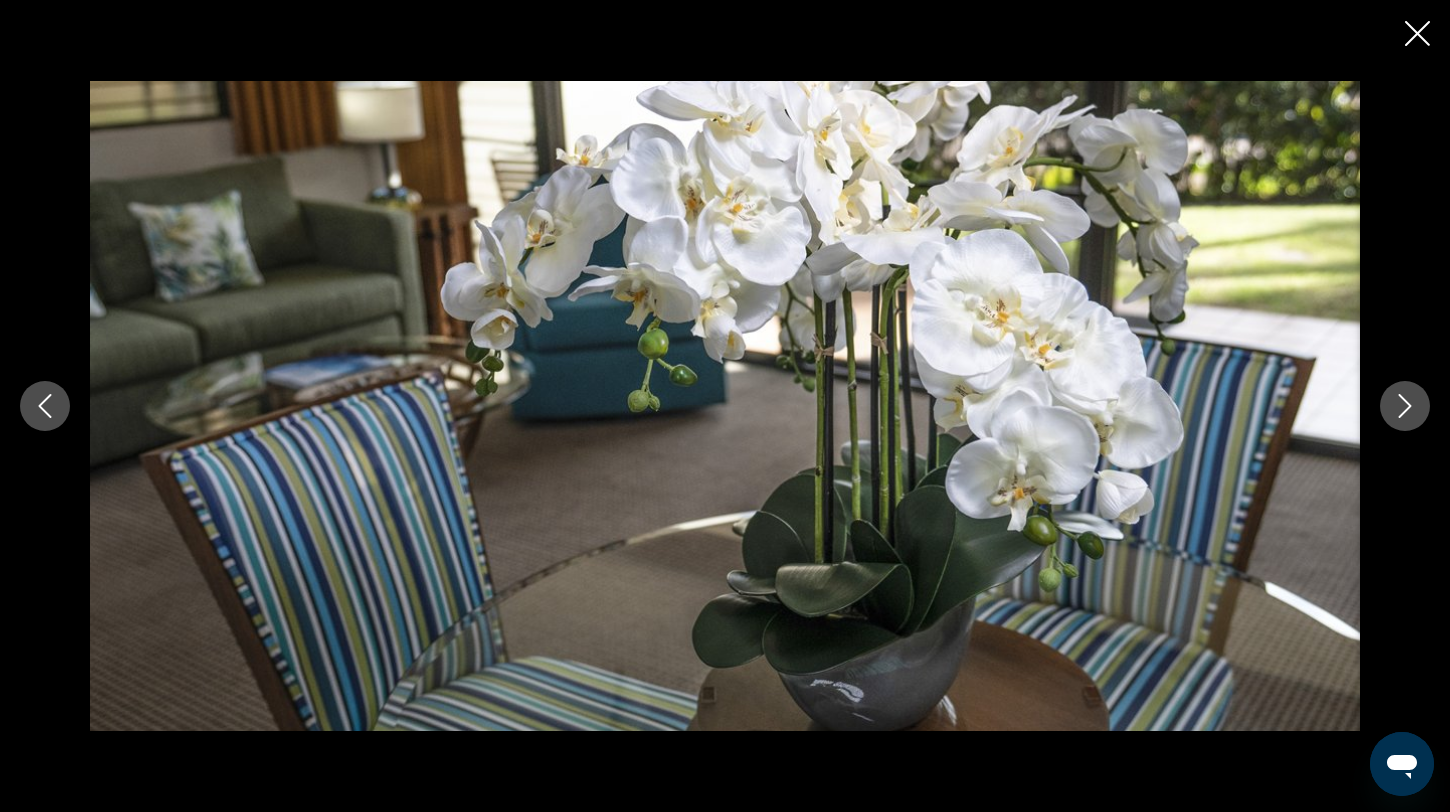click 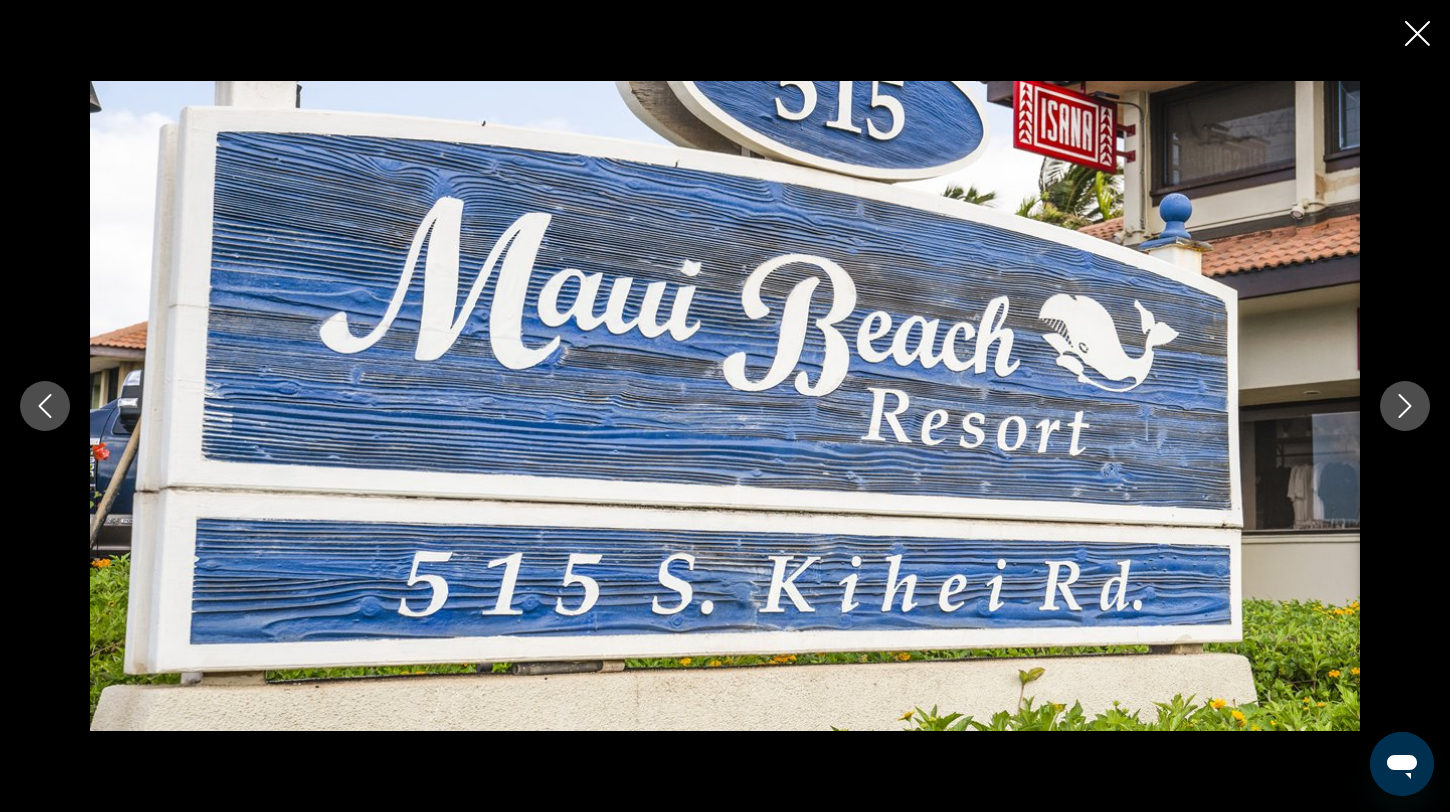 click 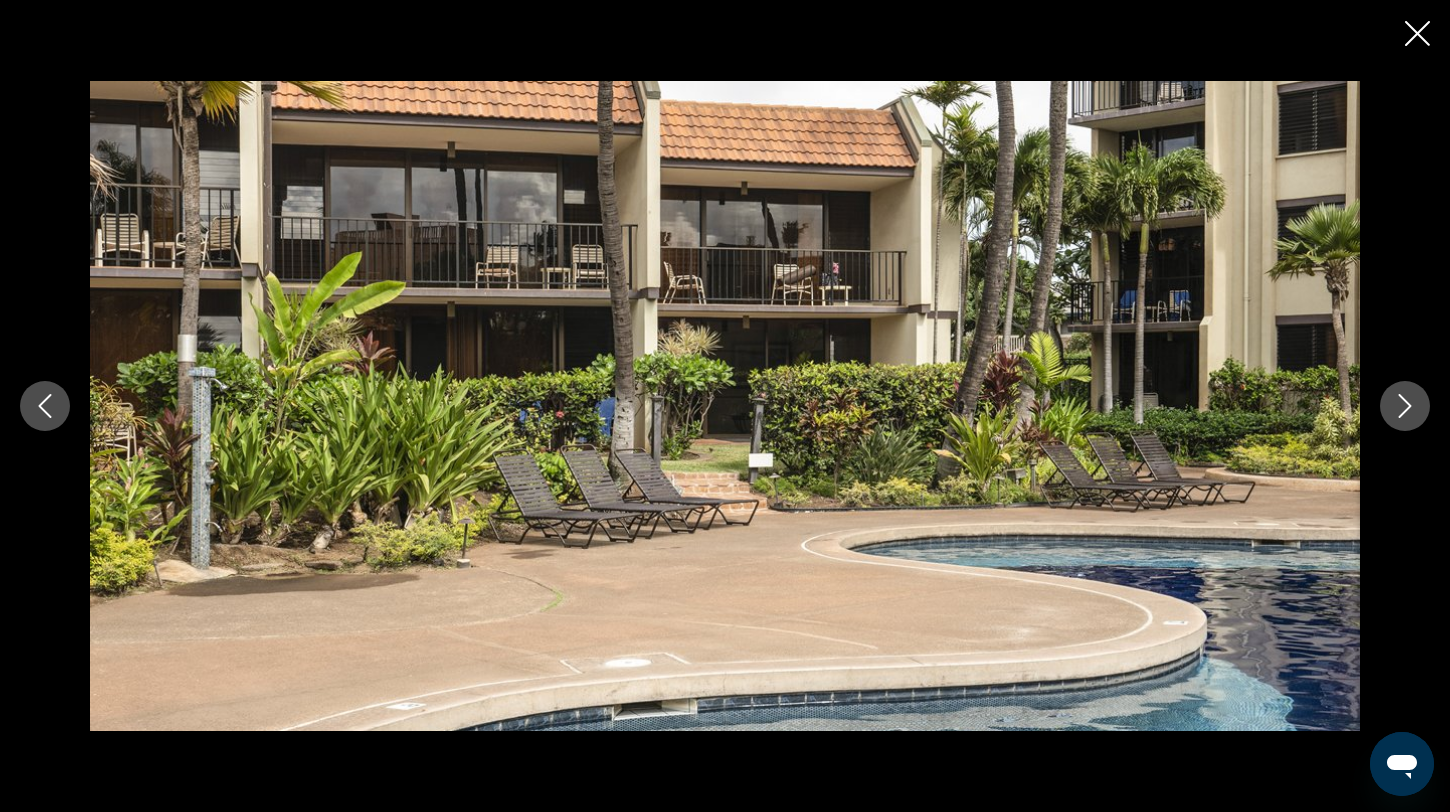 click 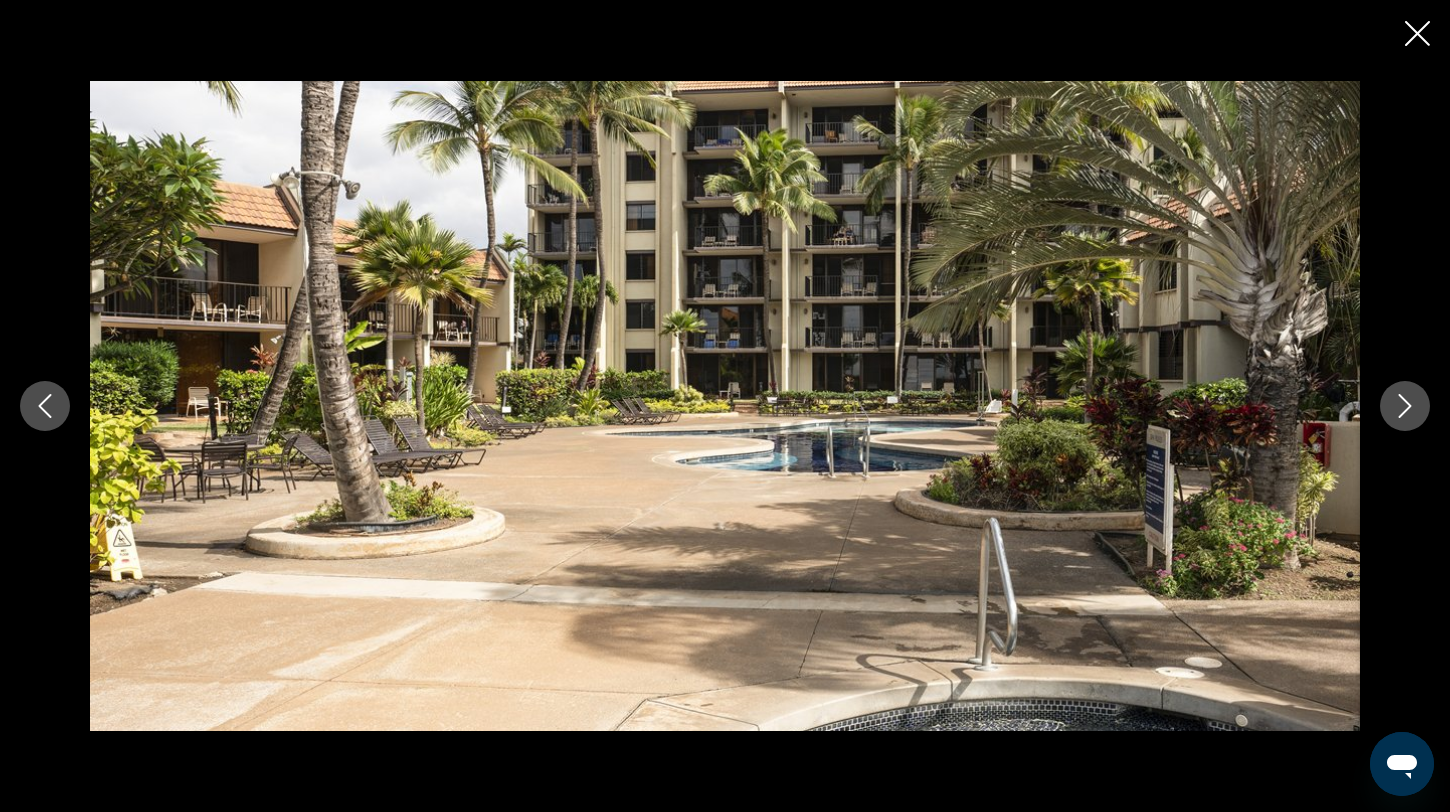 click 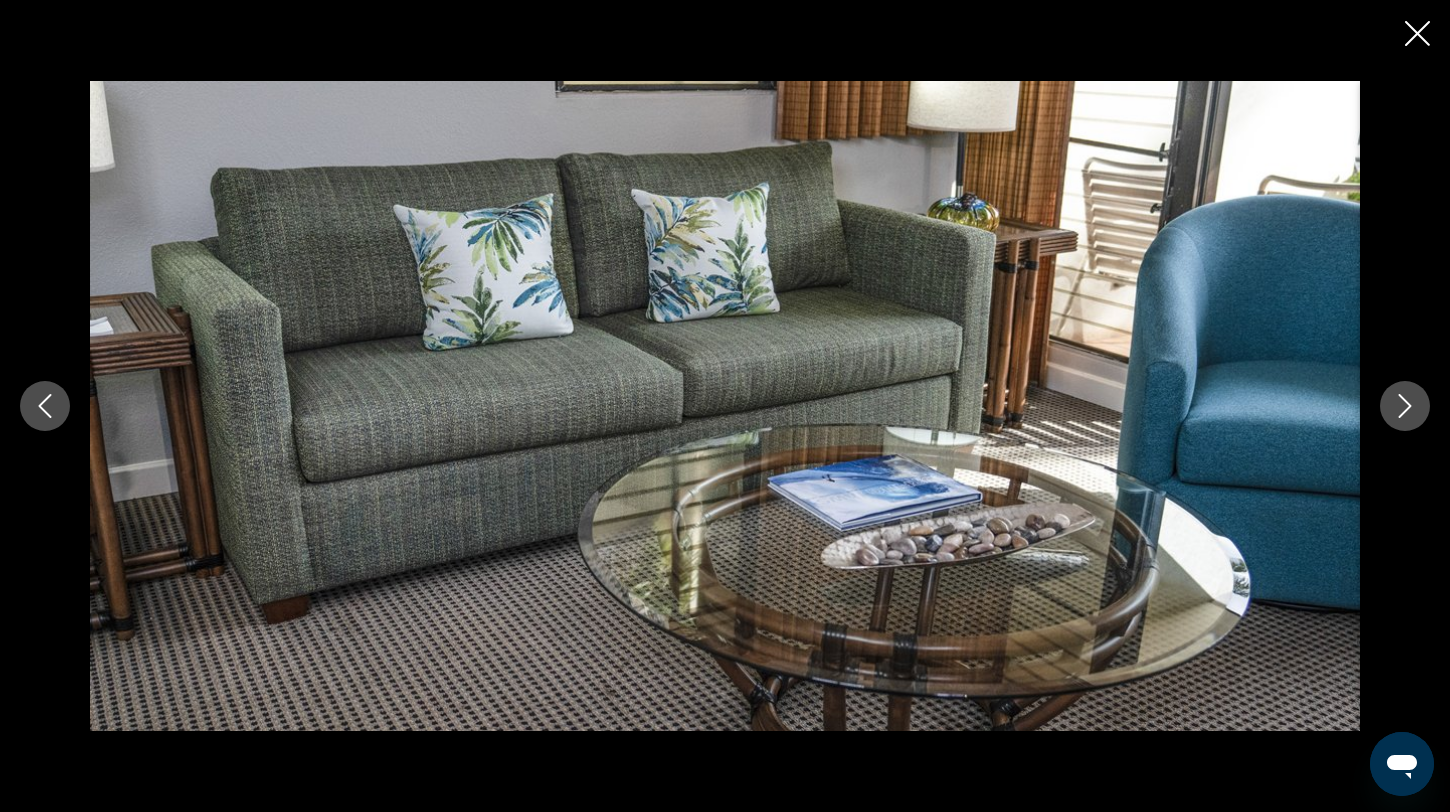 click 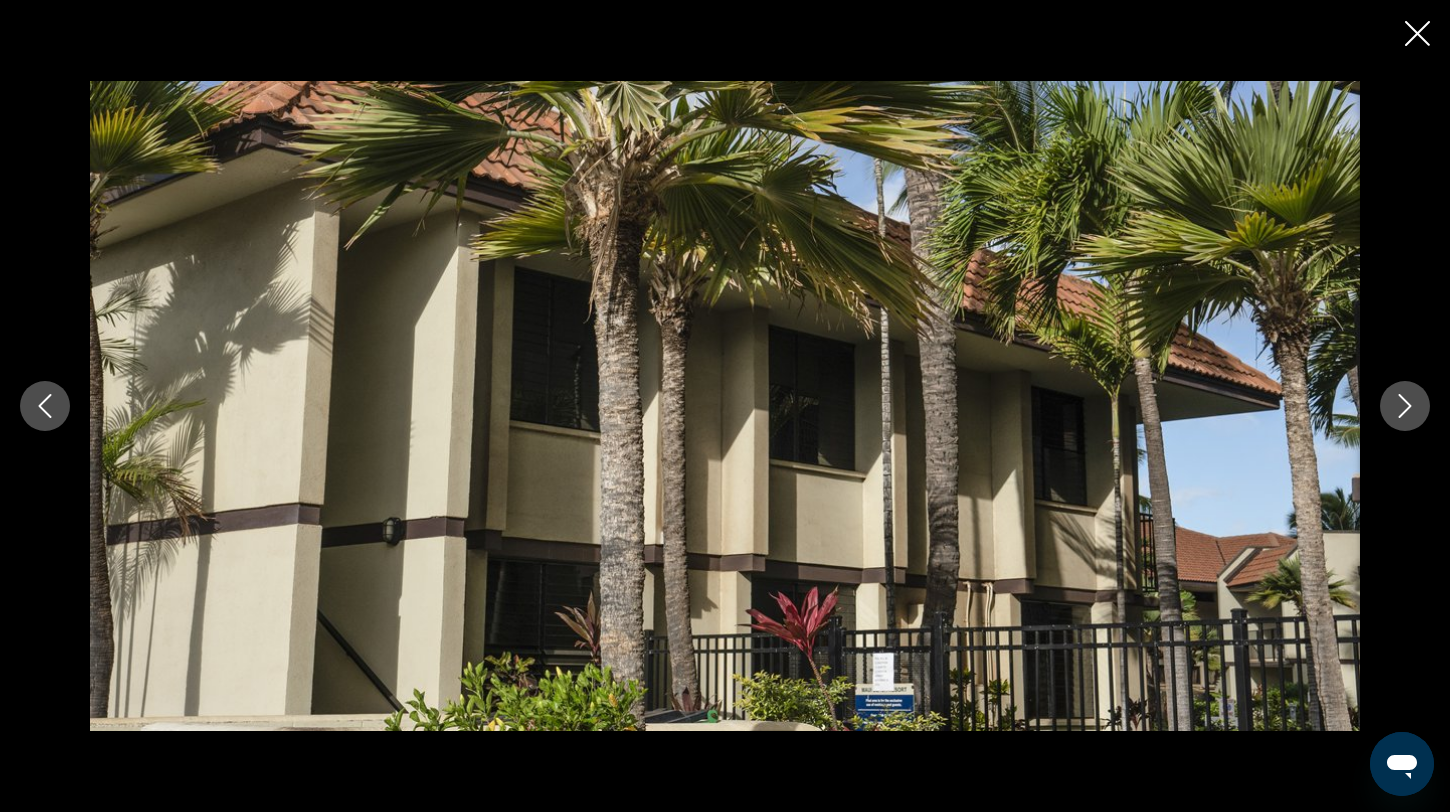 click 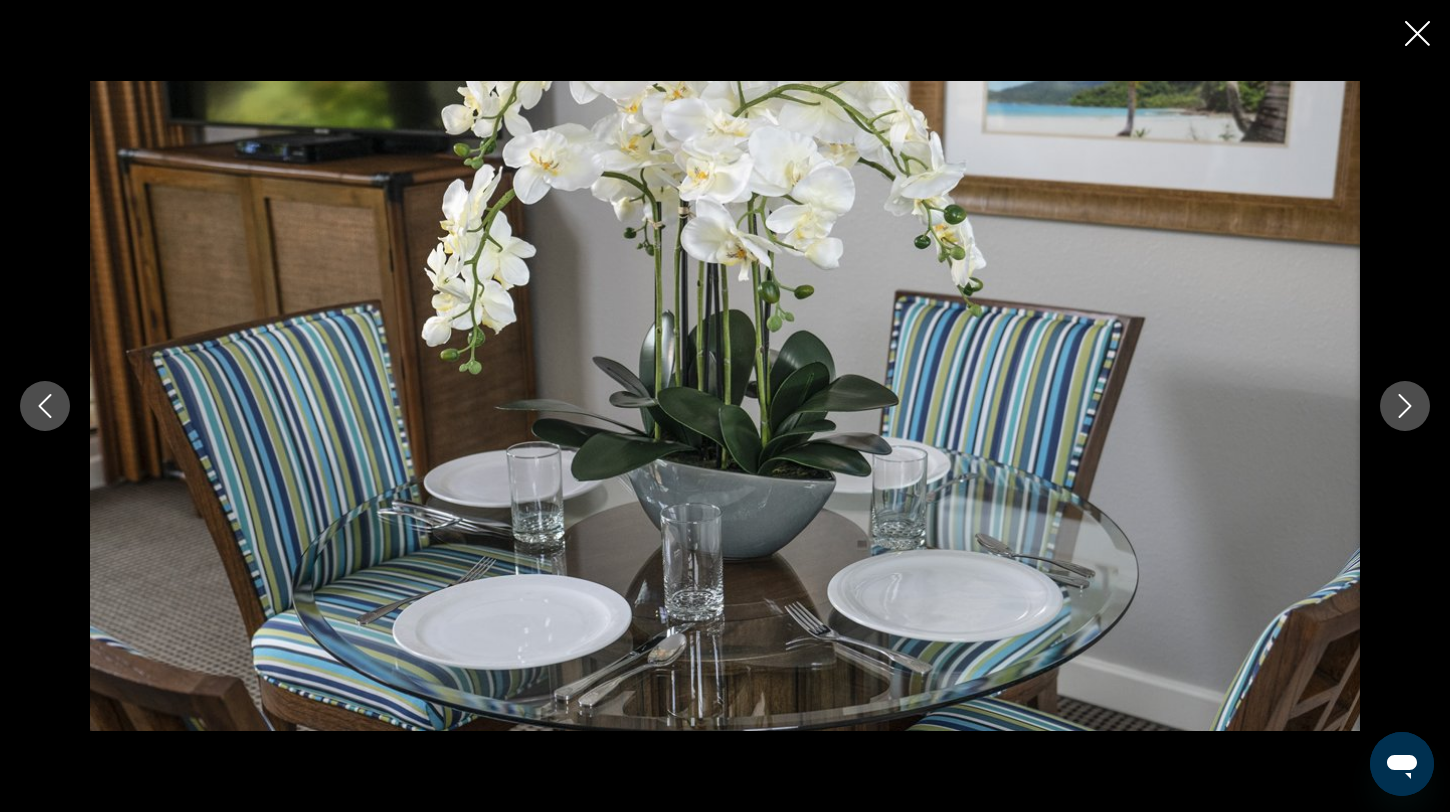 click 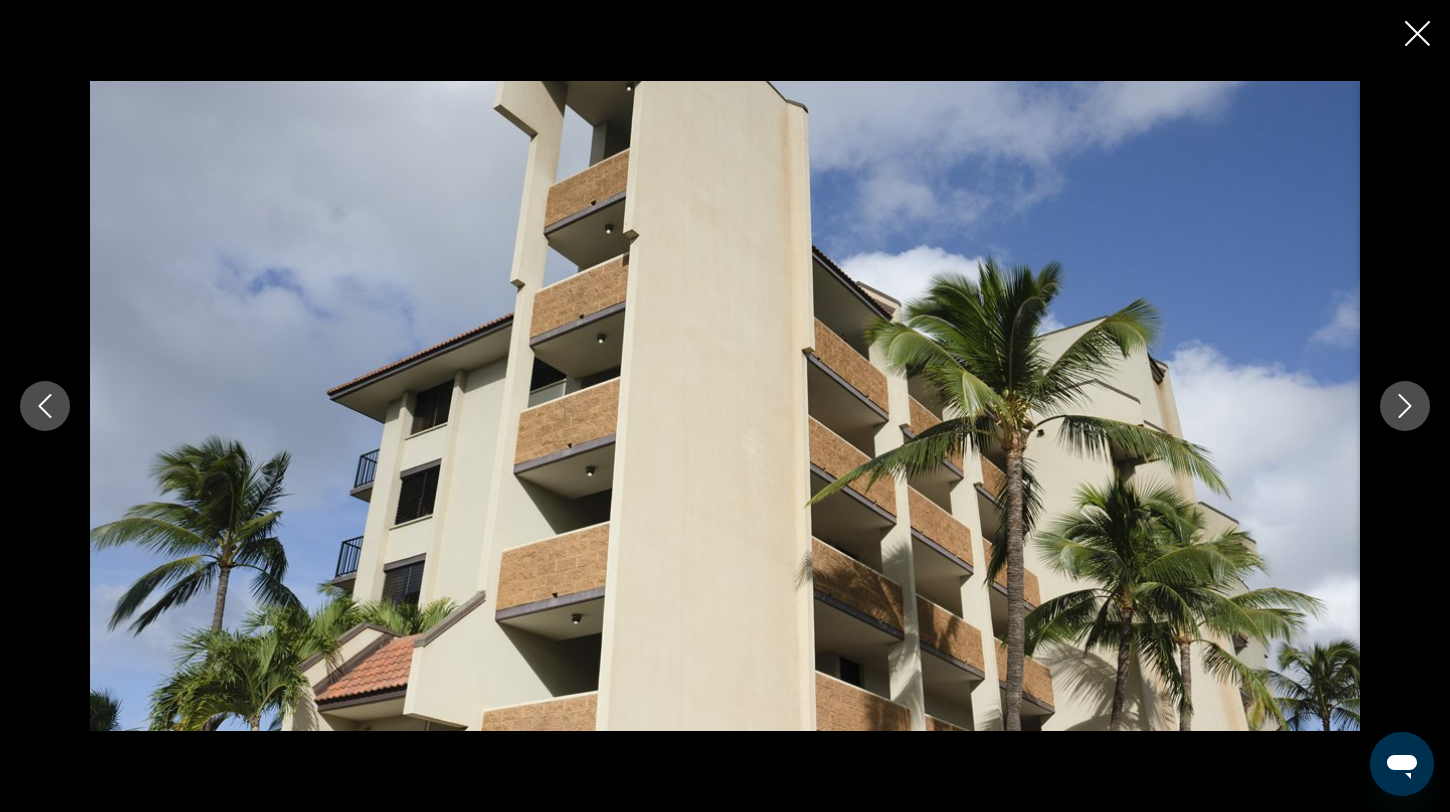 click 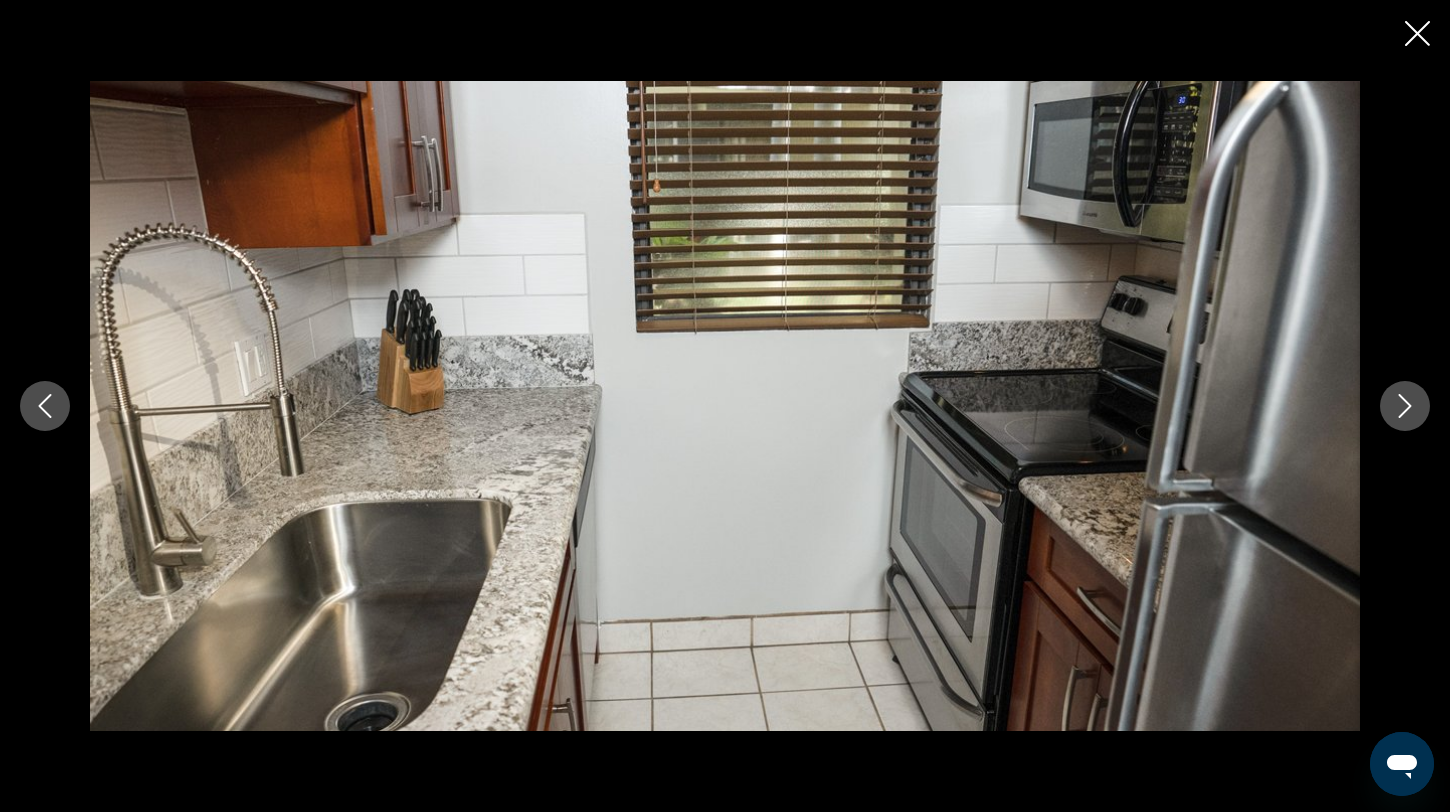 click 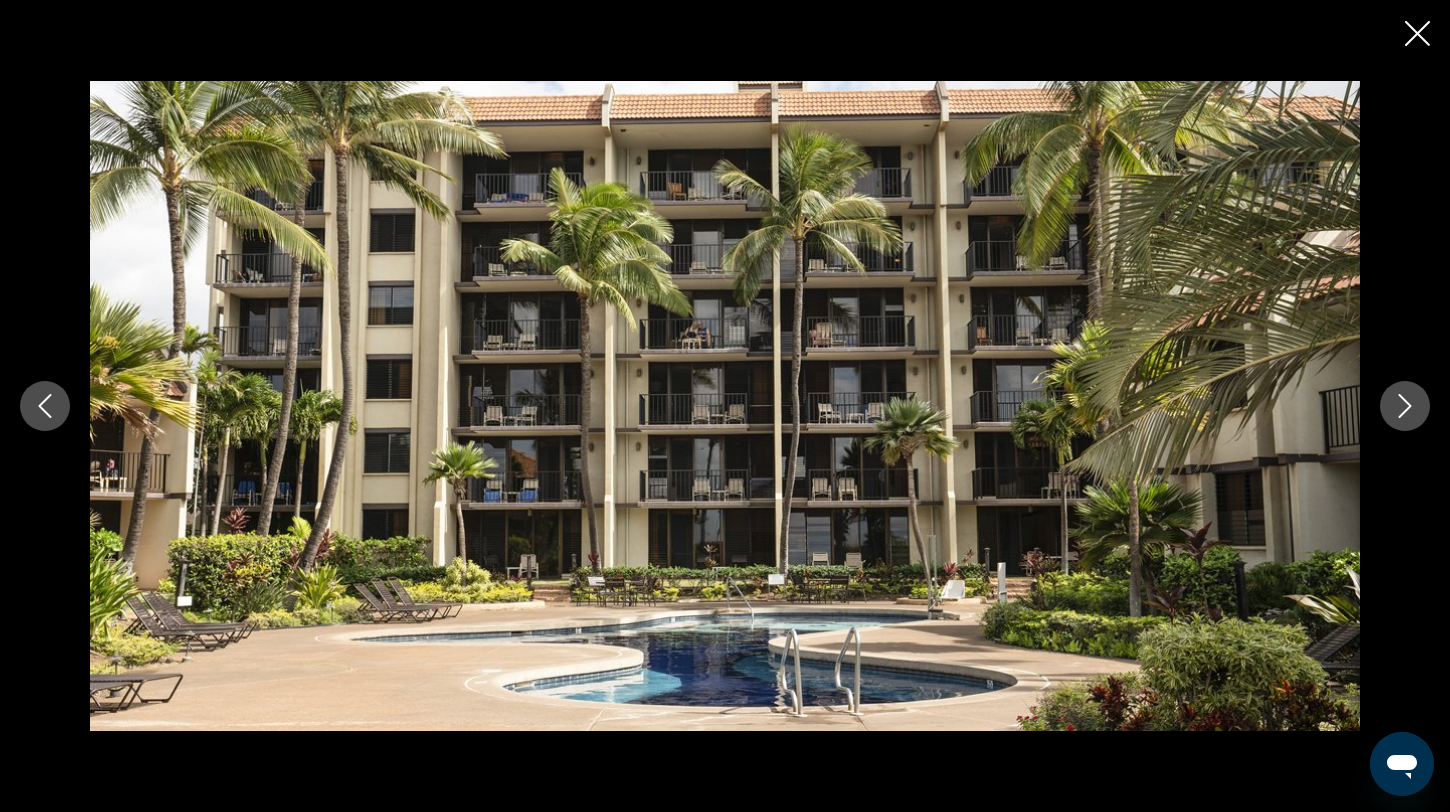 click 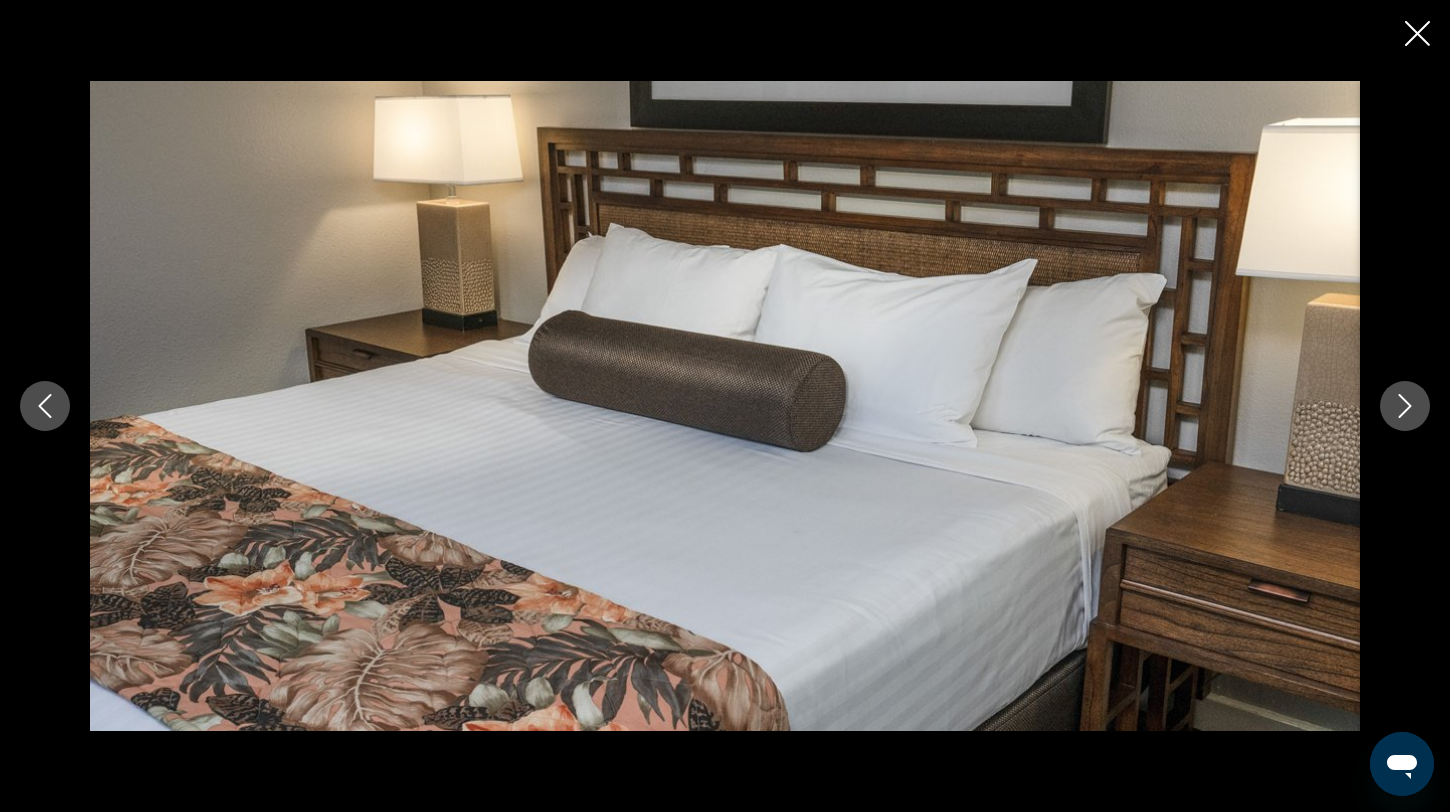 click 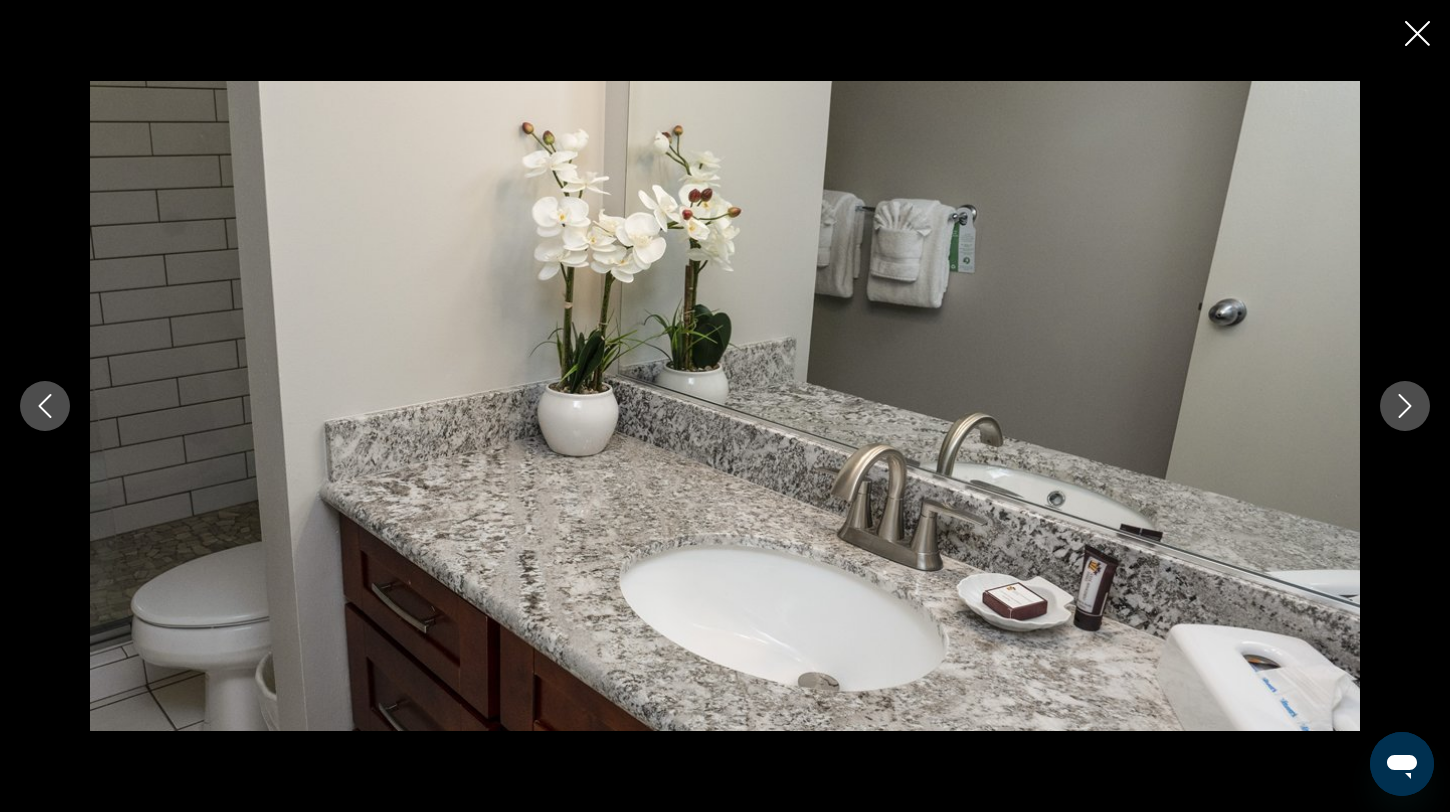 click 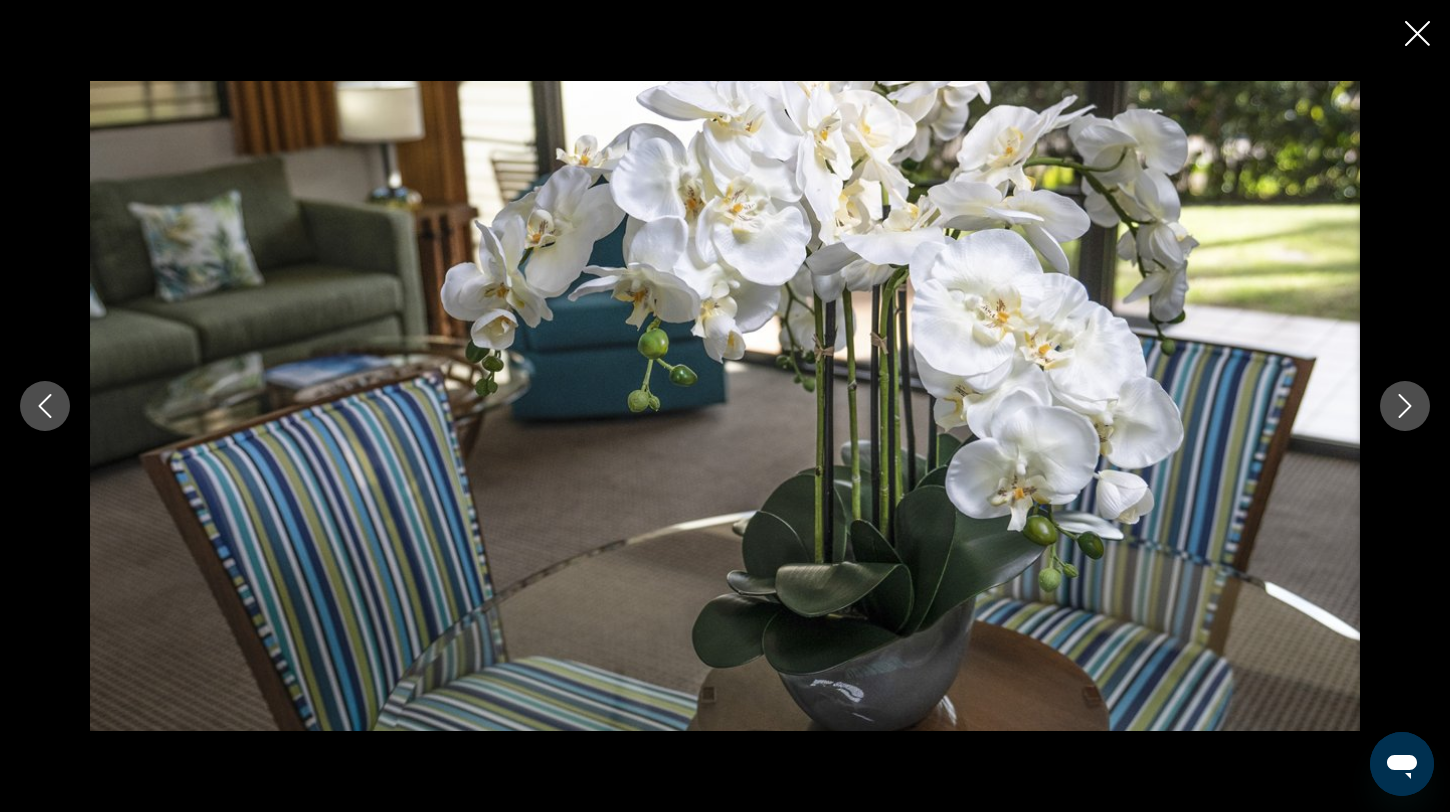 click 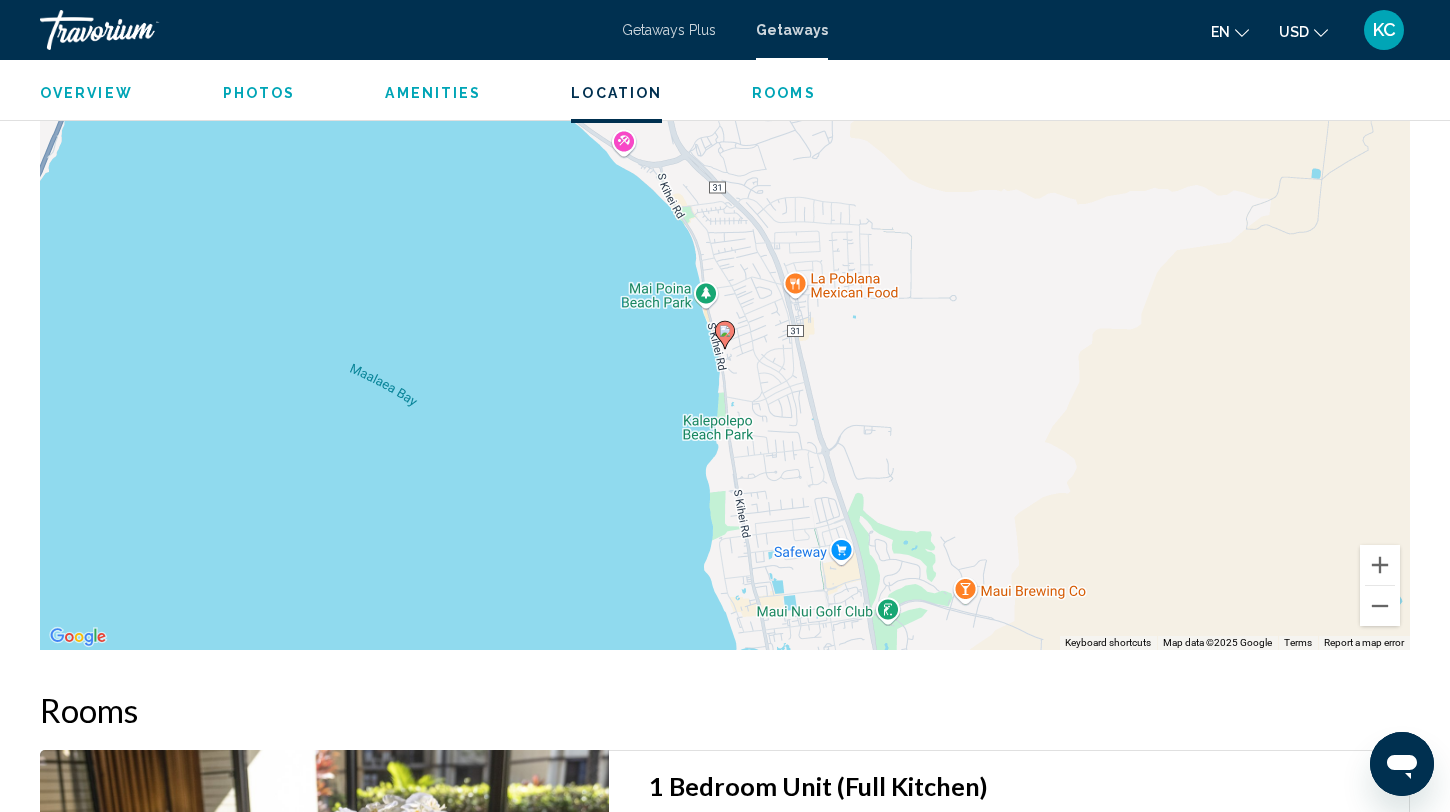 scroll, scrollTop: 2742, scrollLeft: 0, axis: vertical 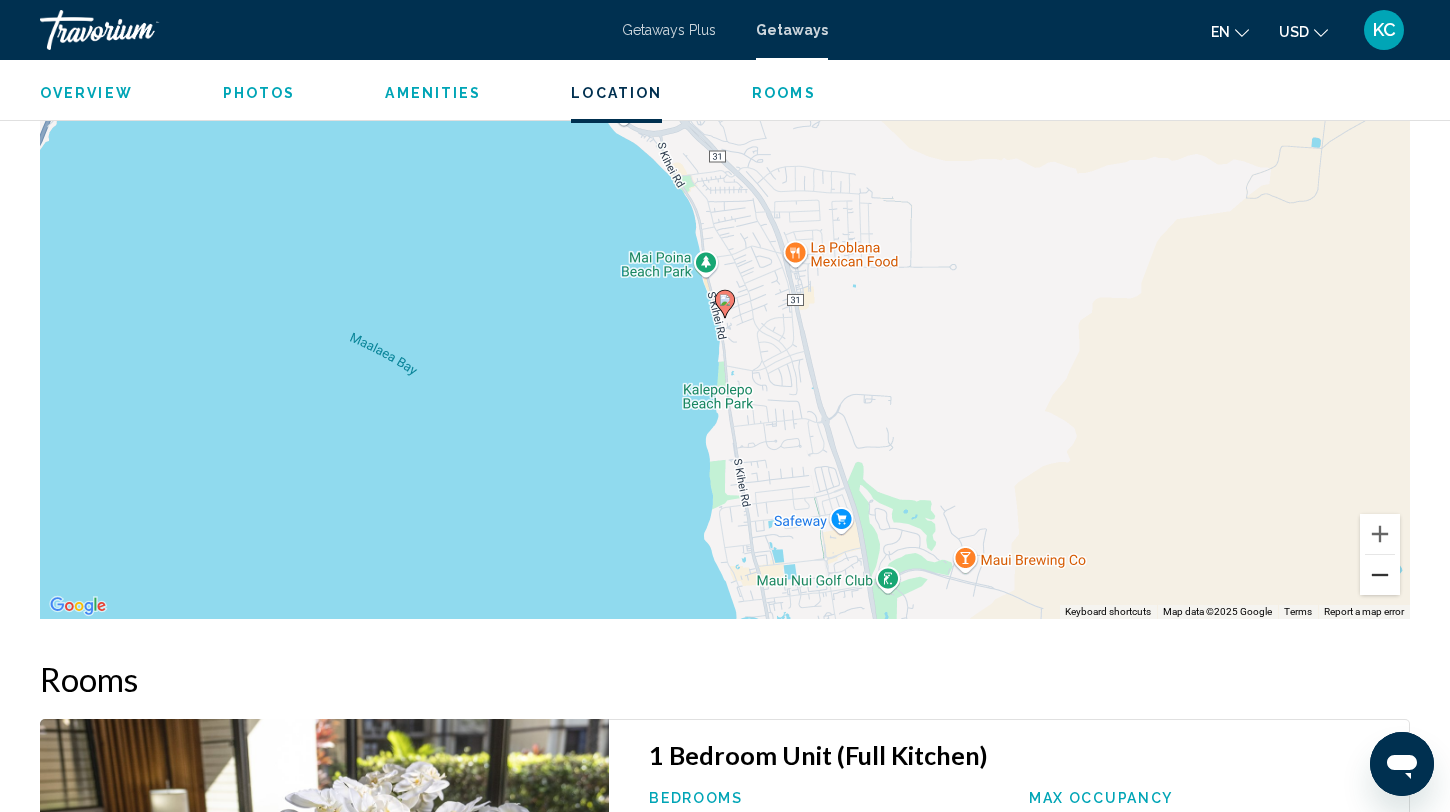 click at bounding box center [1380, 575] 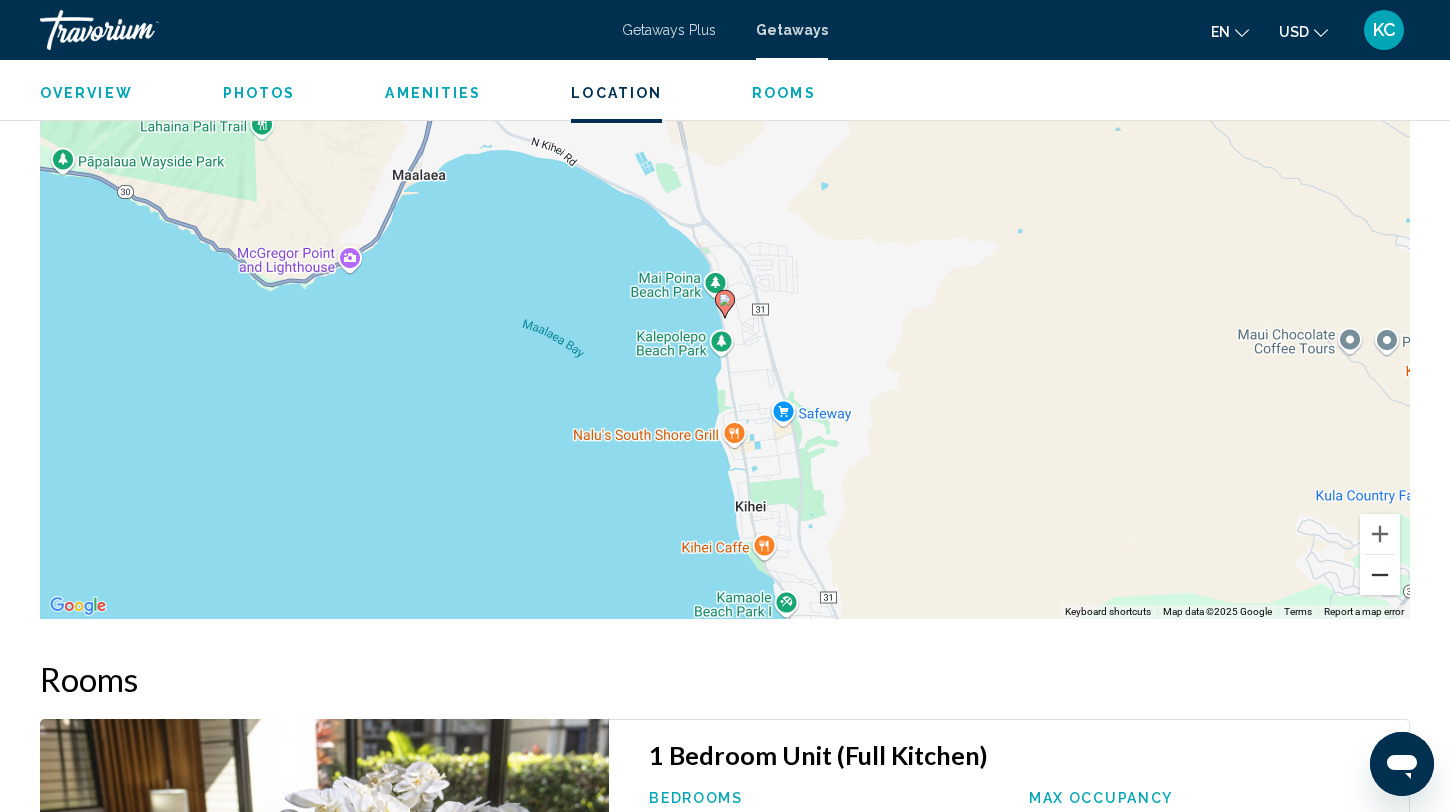 click at bounding box center [1380, 575] 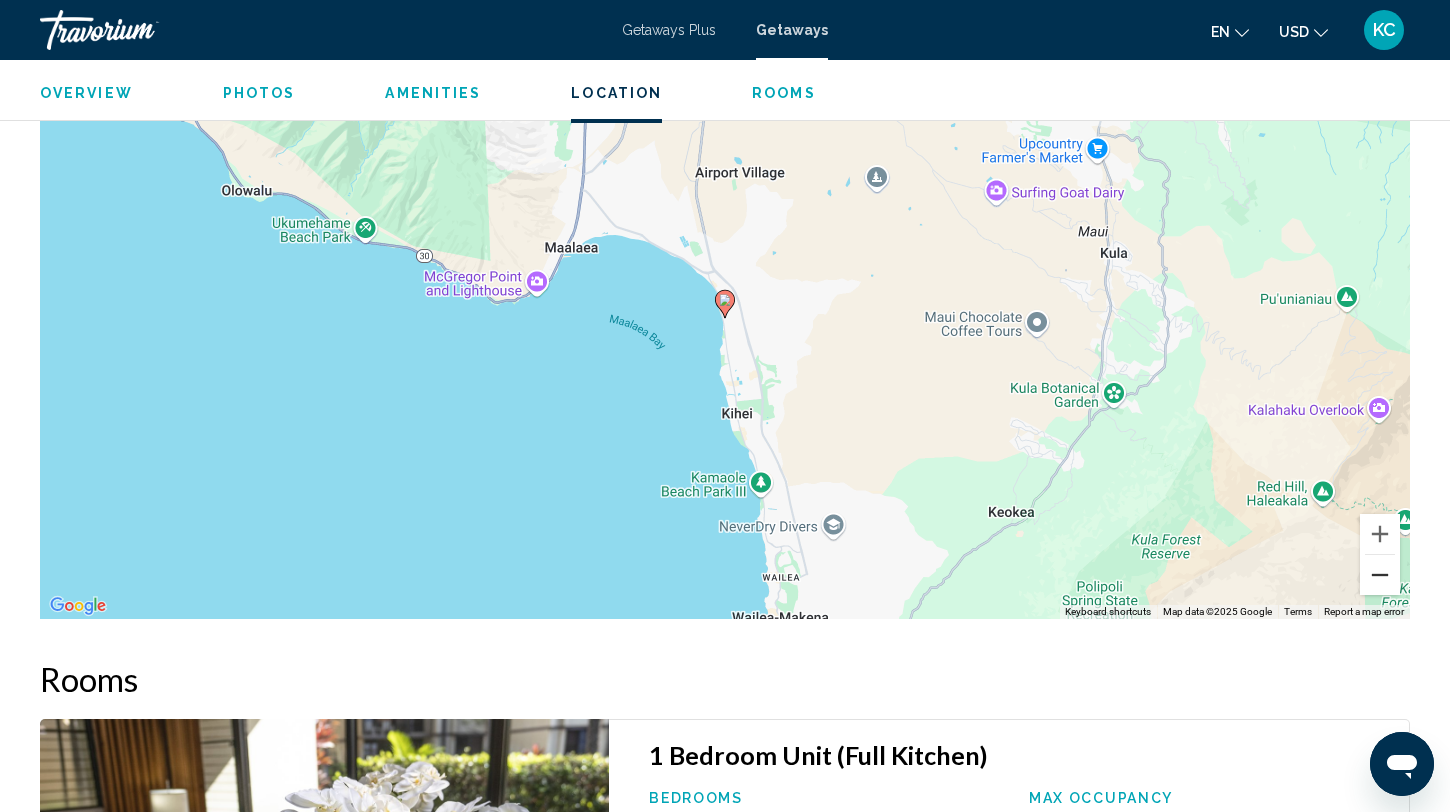 click at bounding box center (1380, 575) 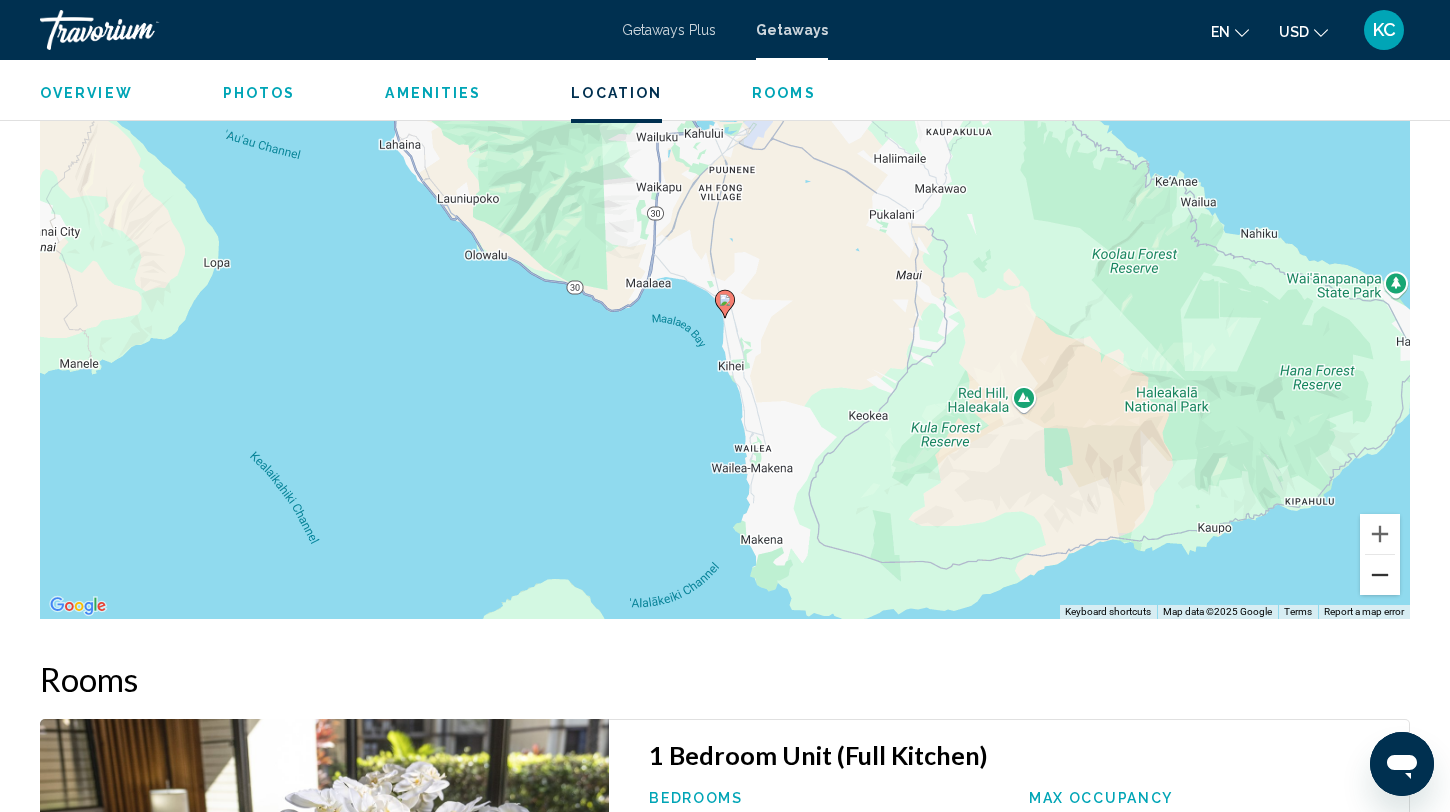 click at bounding box center [1380, 575] 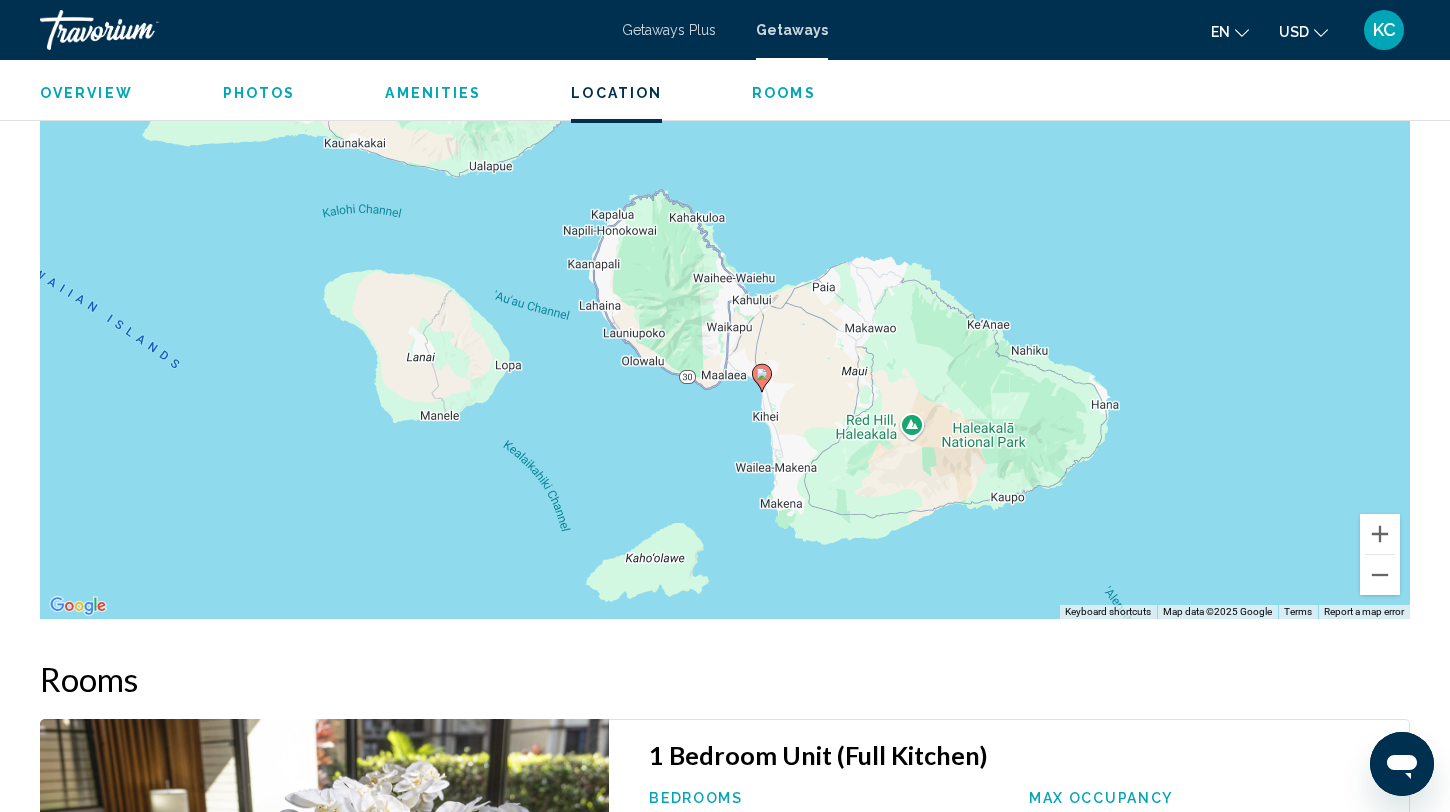 drag, startPoint x: 1233, startPoint y: 353, endPoint x: 1271, endPoint y: 430, distance: 85.86617 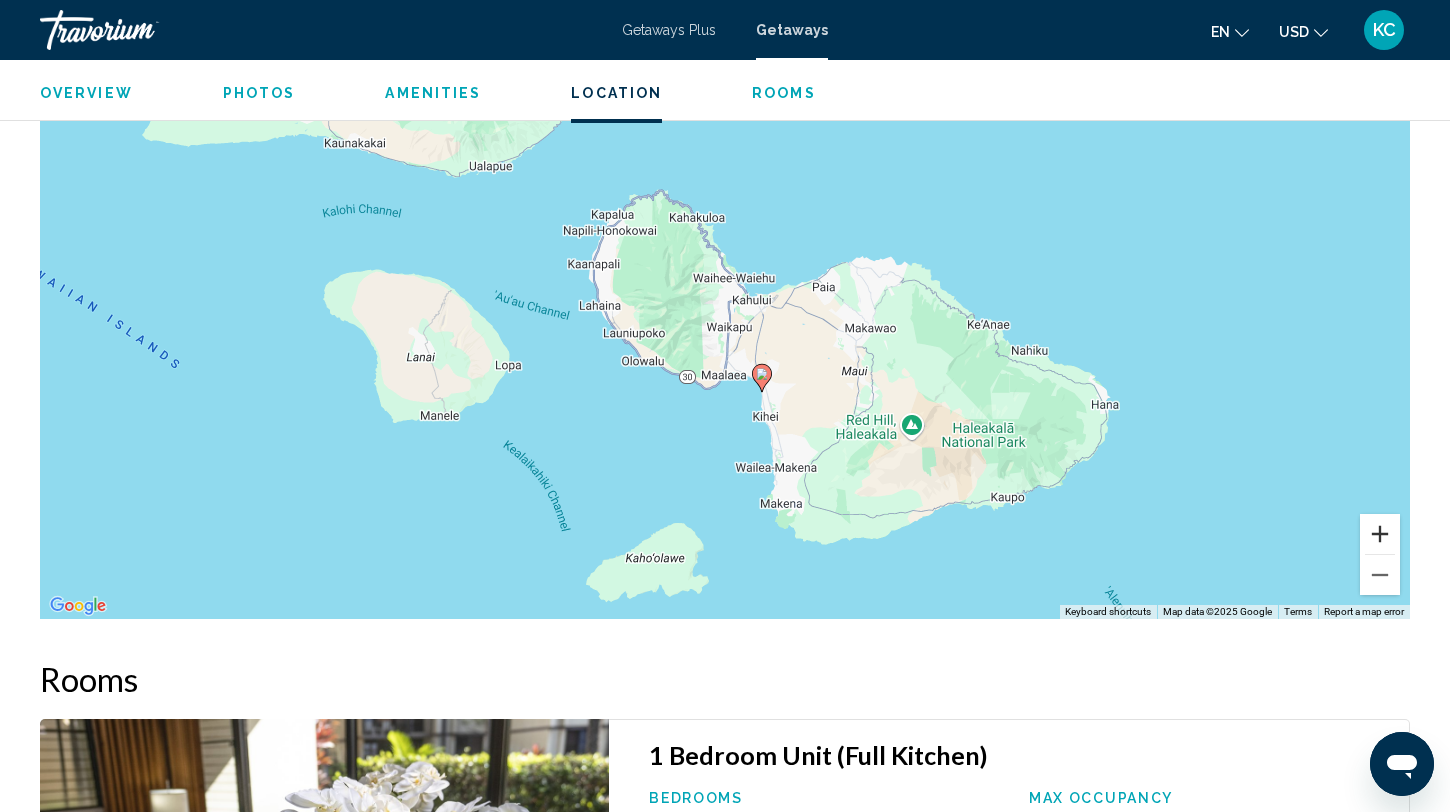 click at bounding box center (1380, 534) 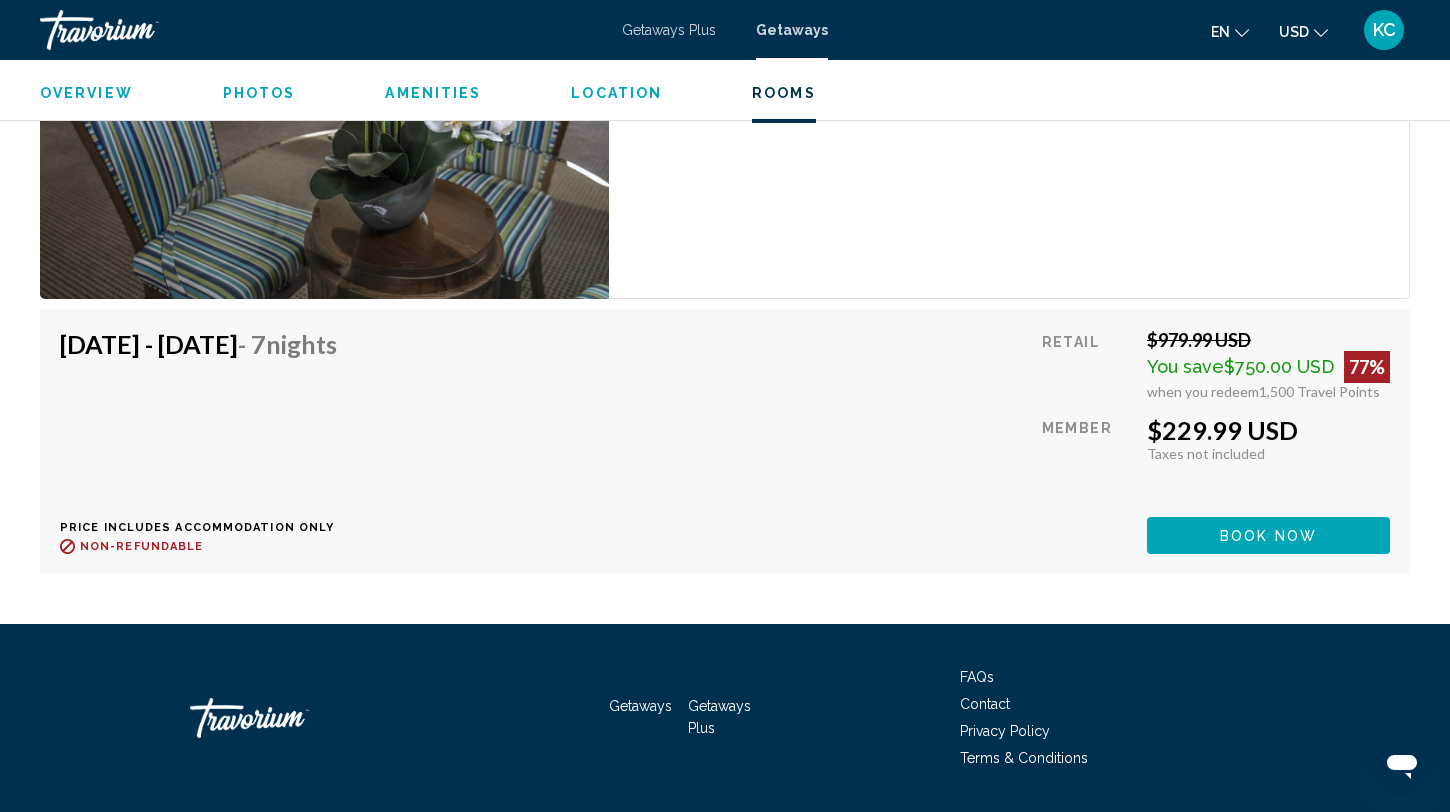 scroll, scrollTop: 3598, scrollLeft: 0, axis: vertical 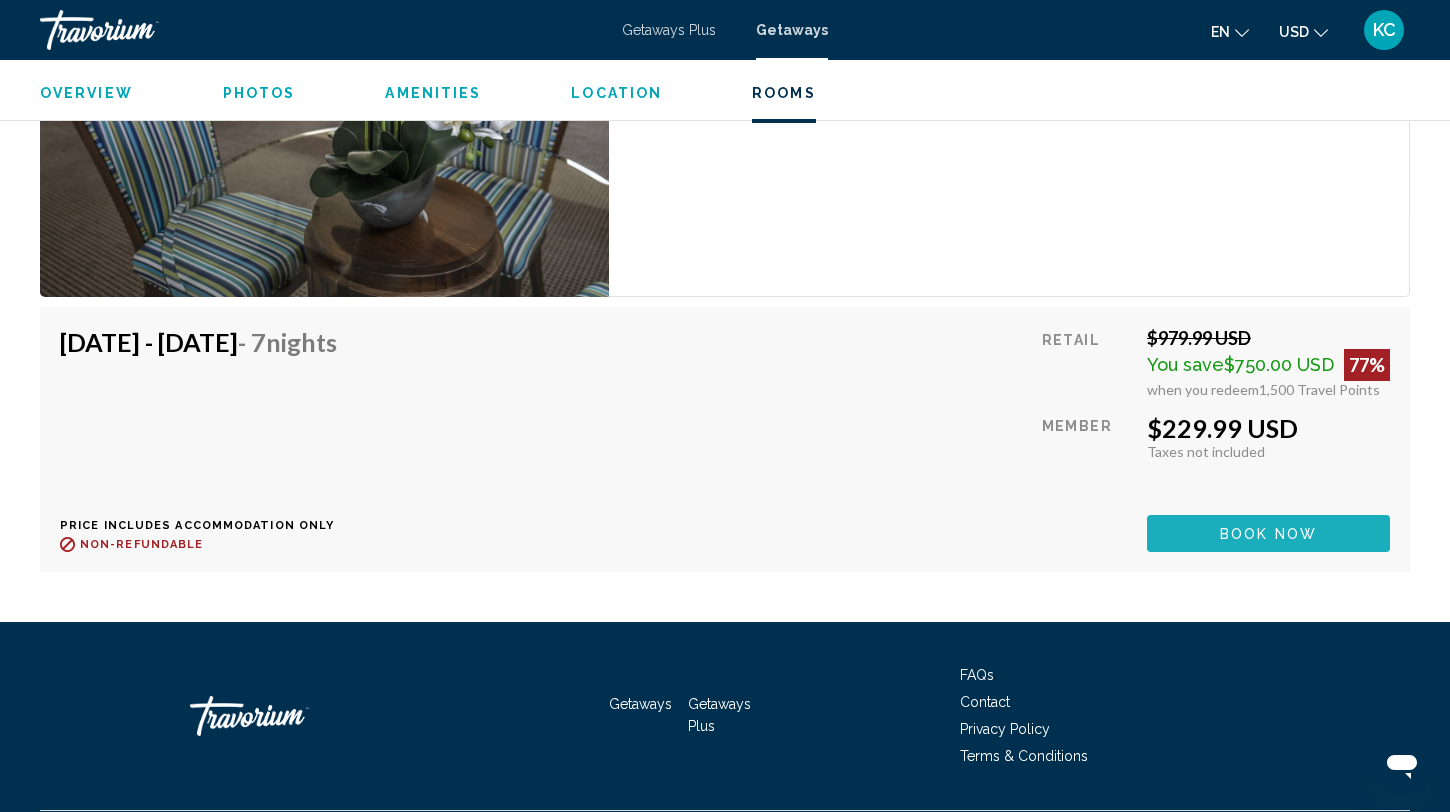 click on "Book now" at bounding box center (1268, 533) 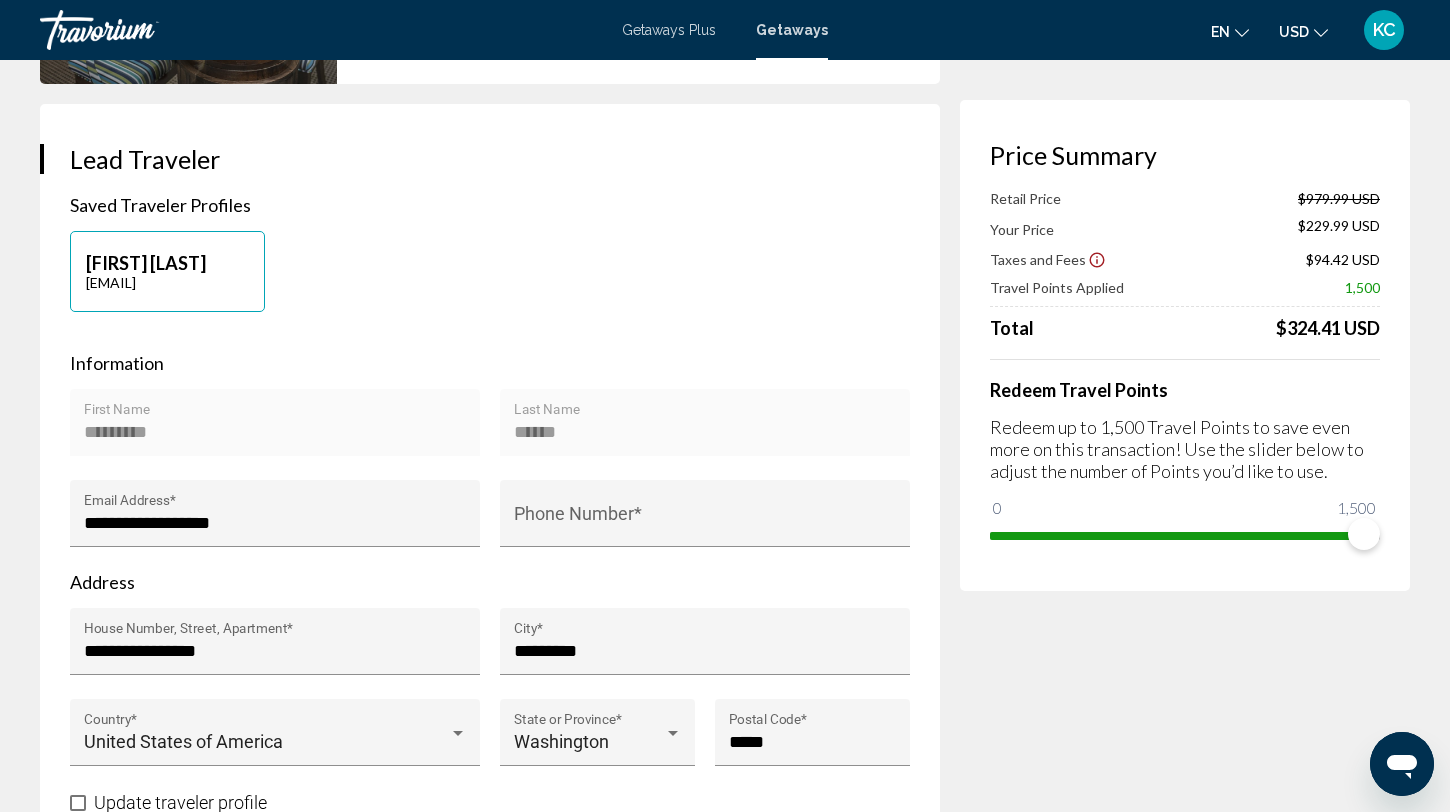 scroll, scrollTop: 0, scrollLeft: 0, axis: both 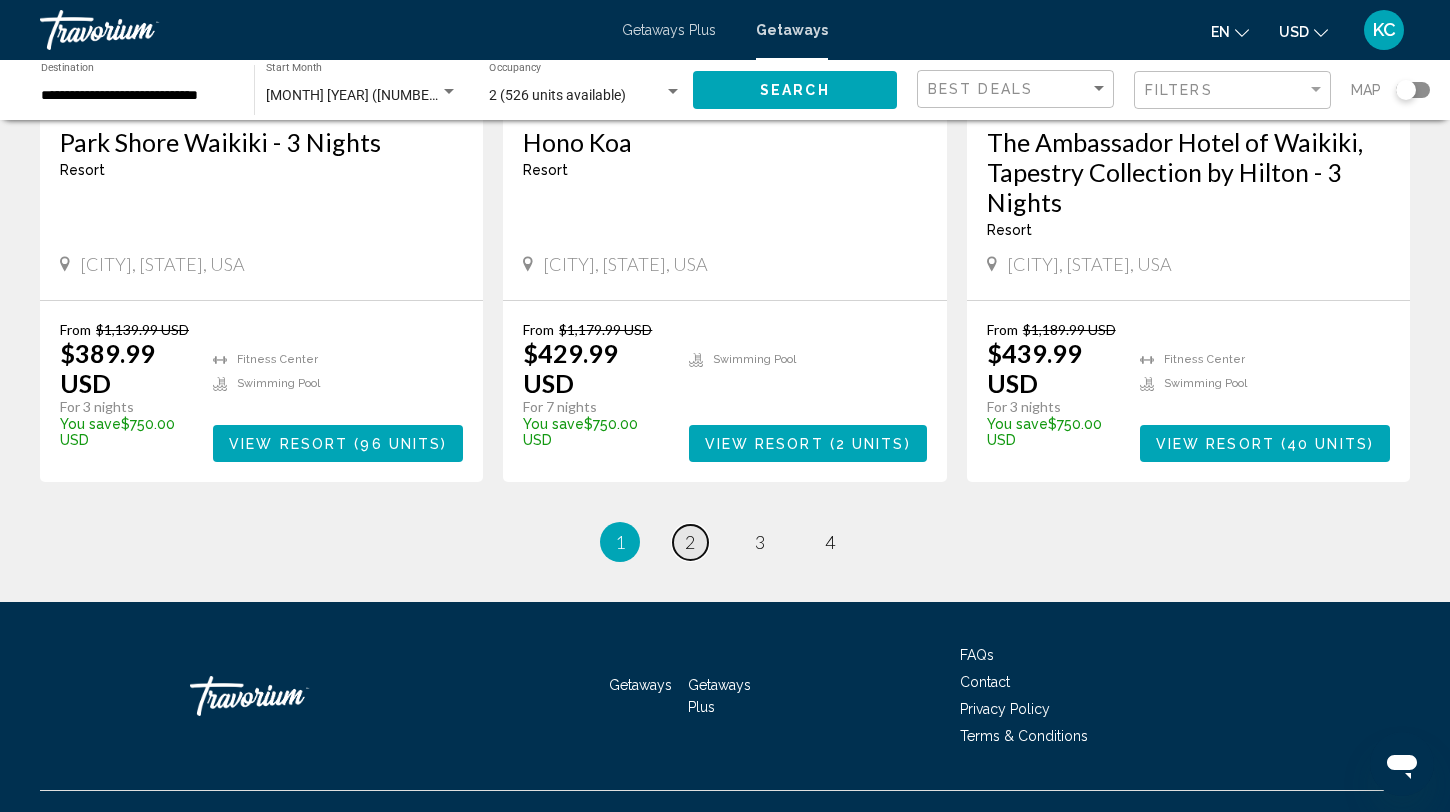 click on "2" at bounding box center (690, 542) 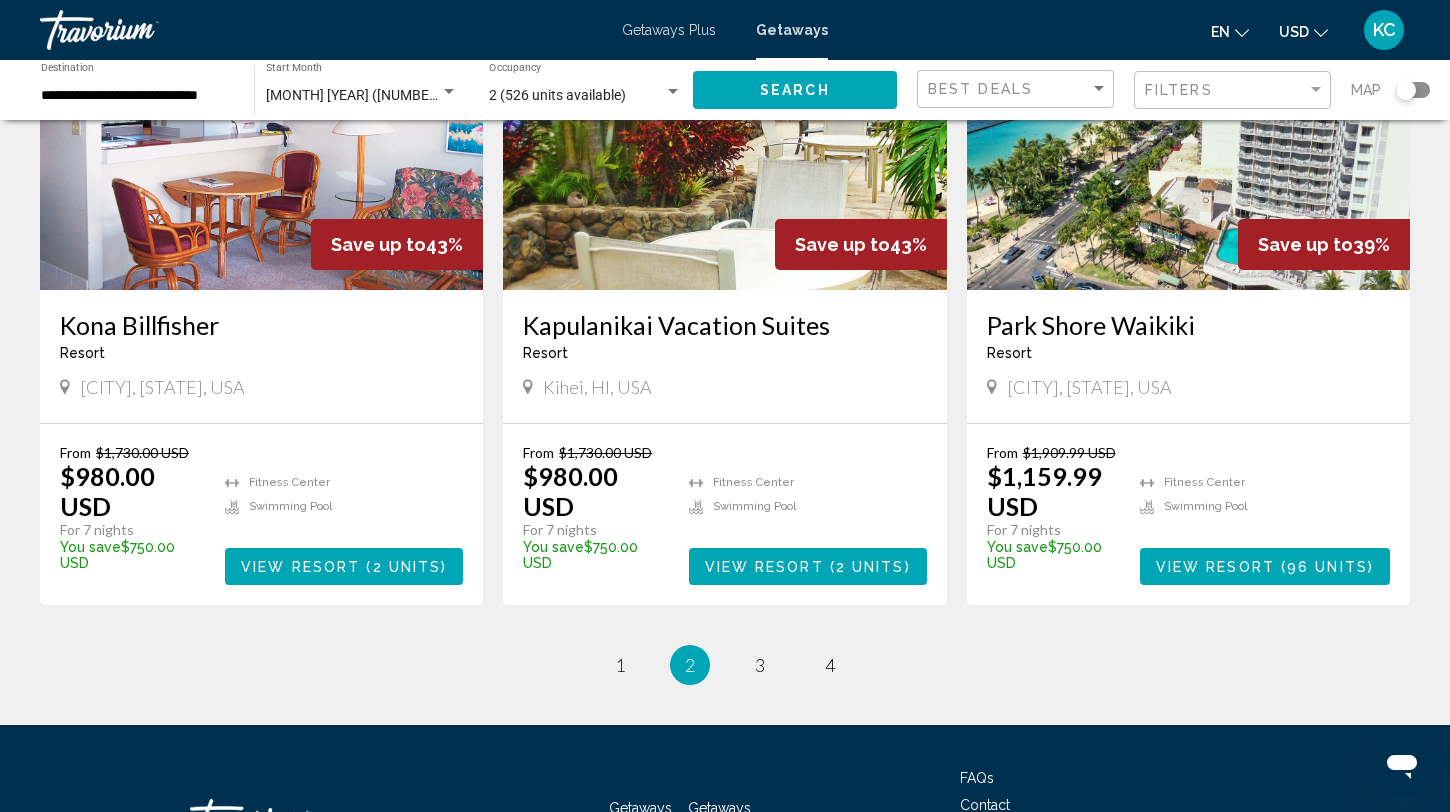 scroll, scrollTop: 2387, scrollLeft: 0, axis: vertical 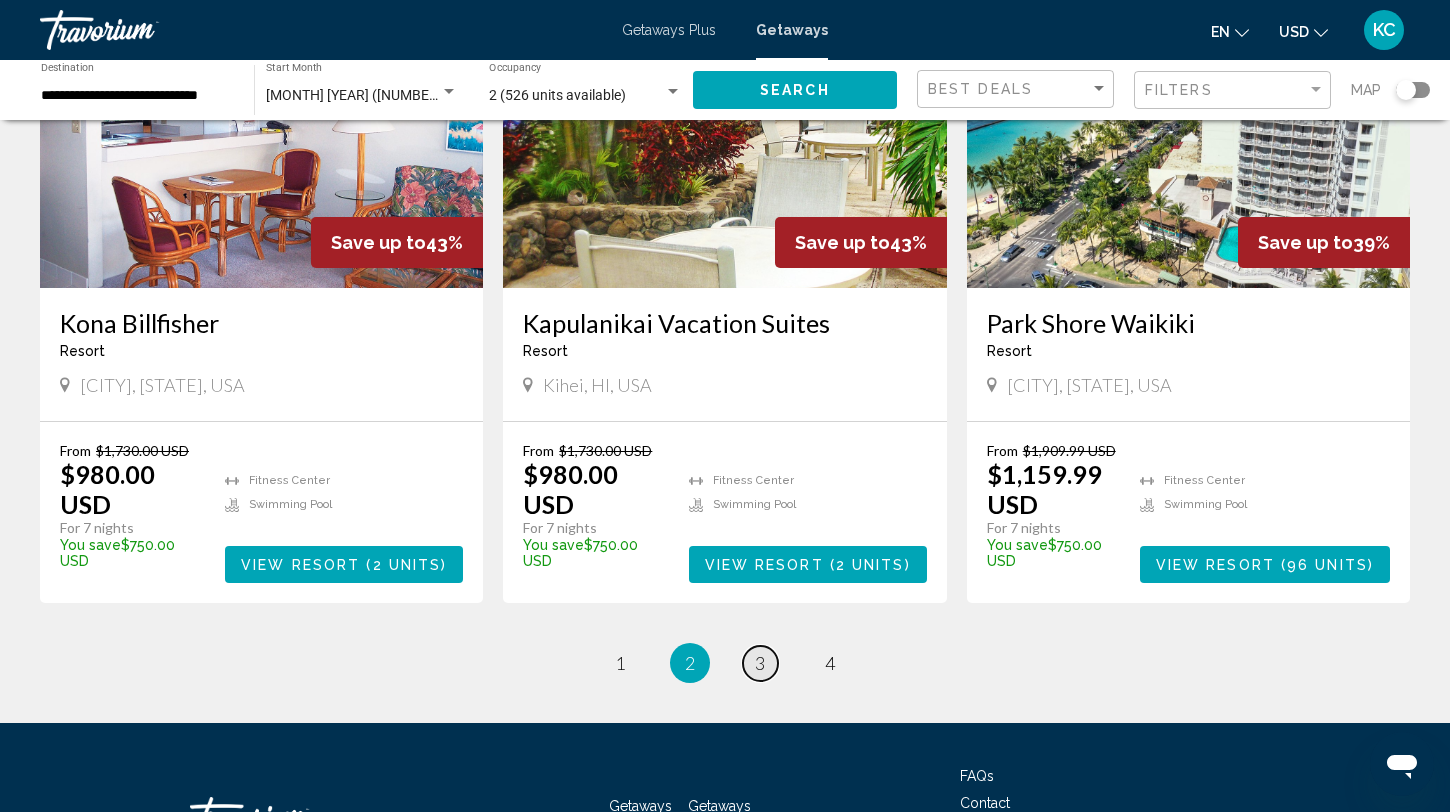 click on "3" at bounding box center [760, 663] 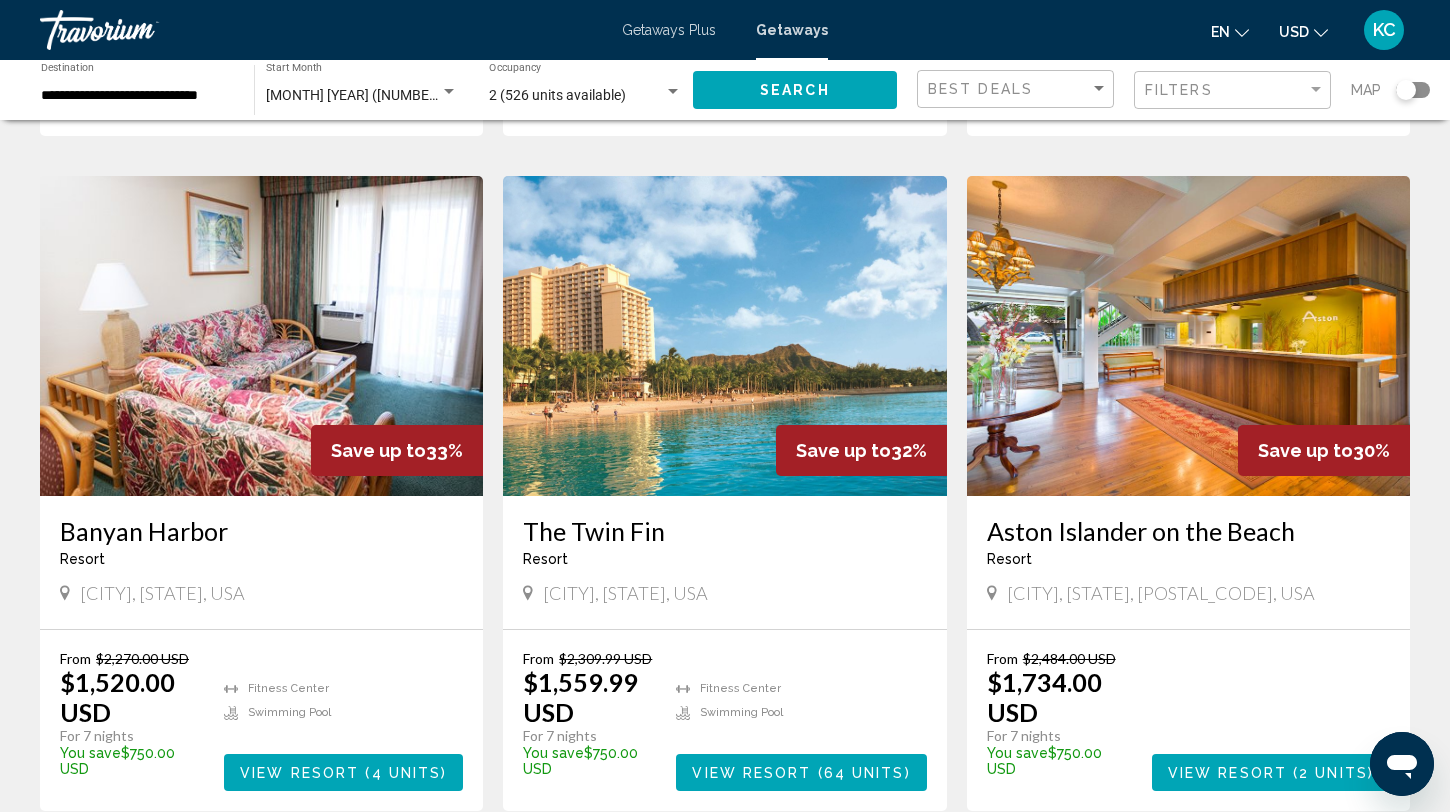 scroll, scrollTop: 1439, scrollLeft: 0, axis: vertical 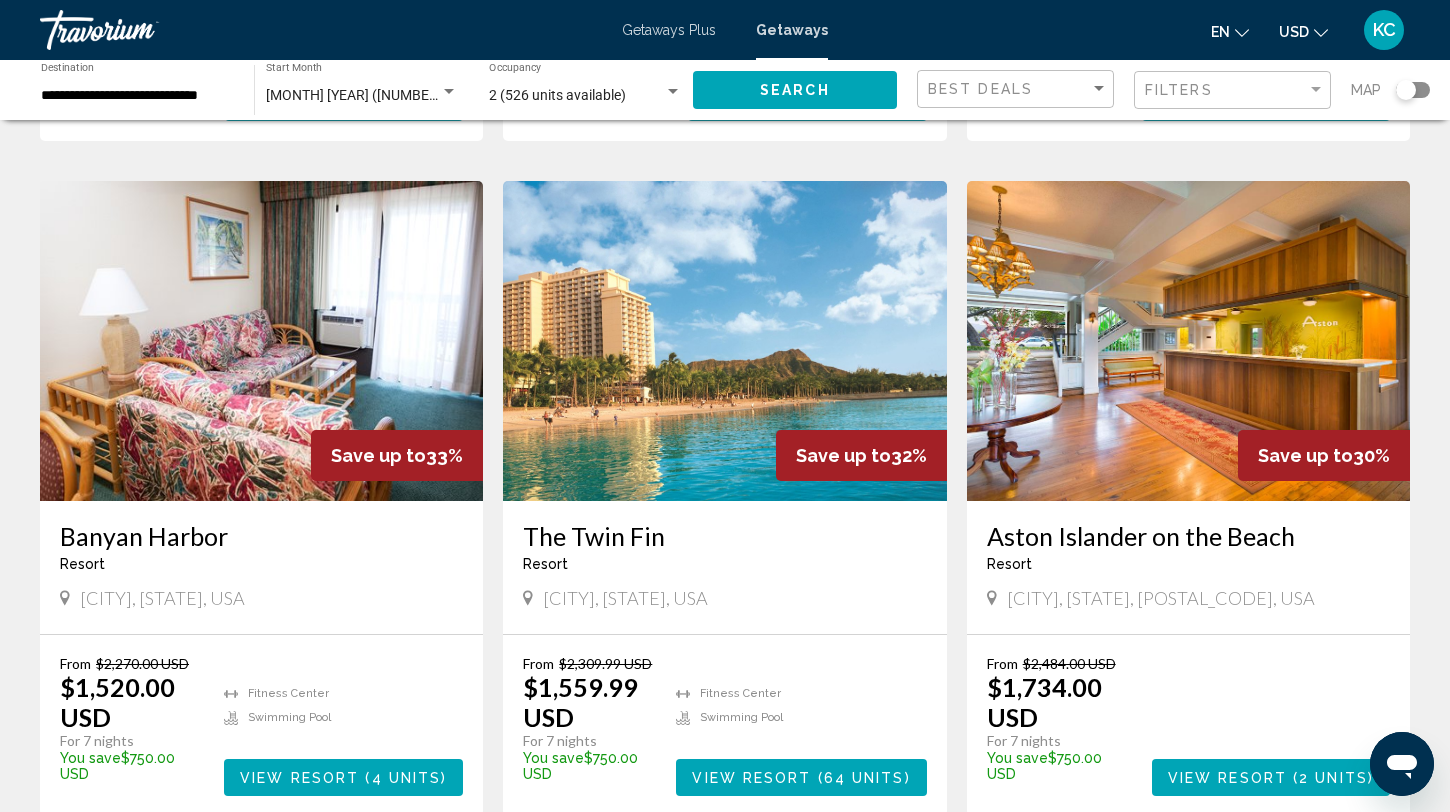 click at bounding box center (261, 341) 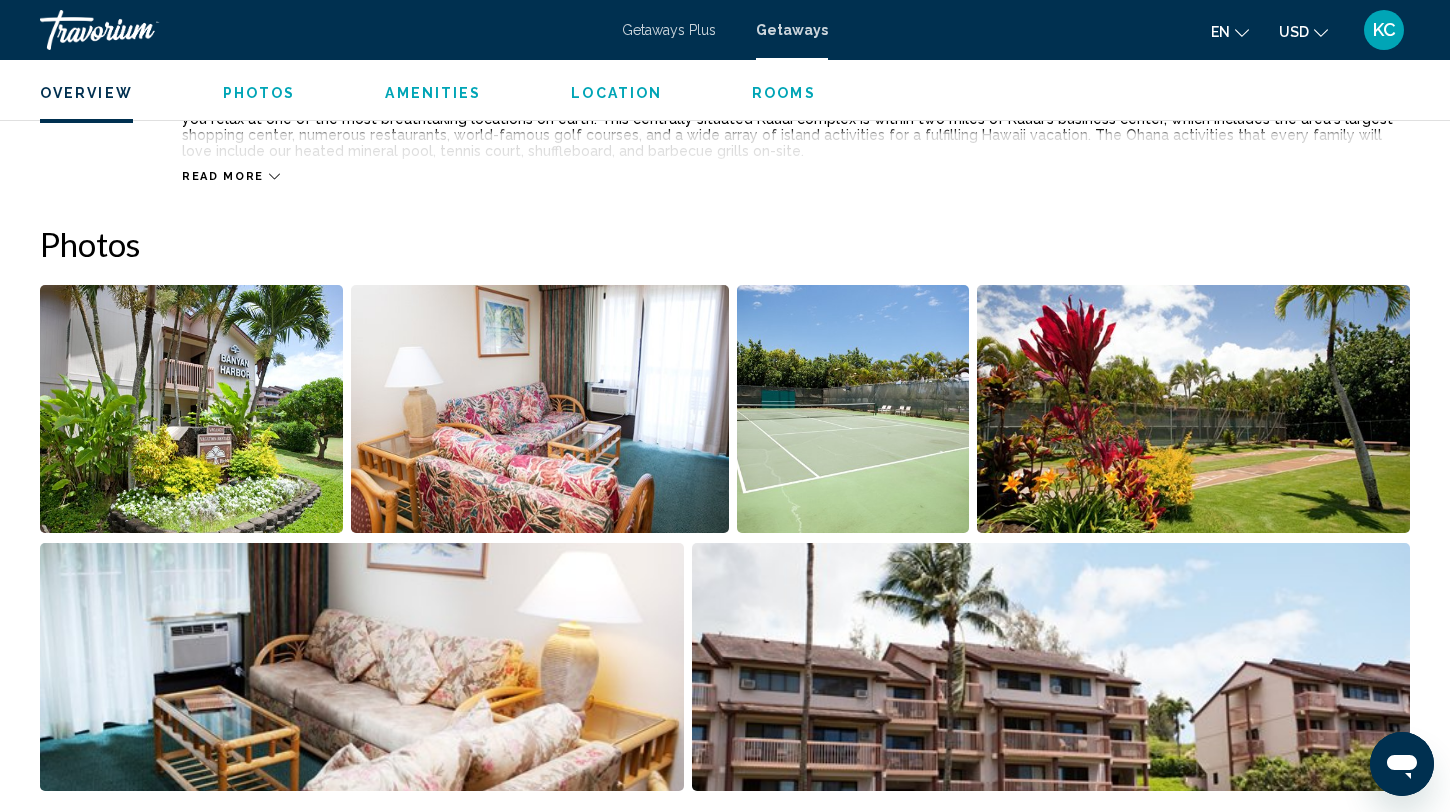 scroll, scrollTop: 862, scrollLeft: 0, axis: vertical 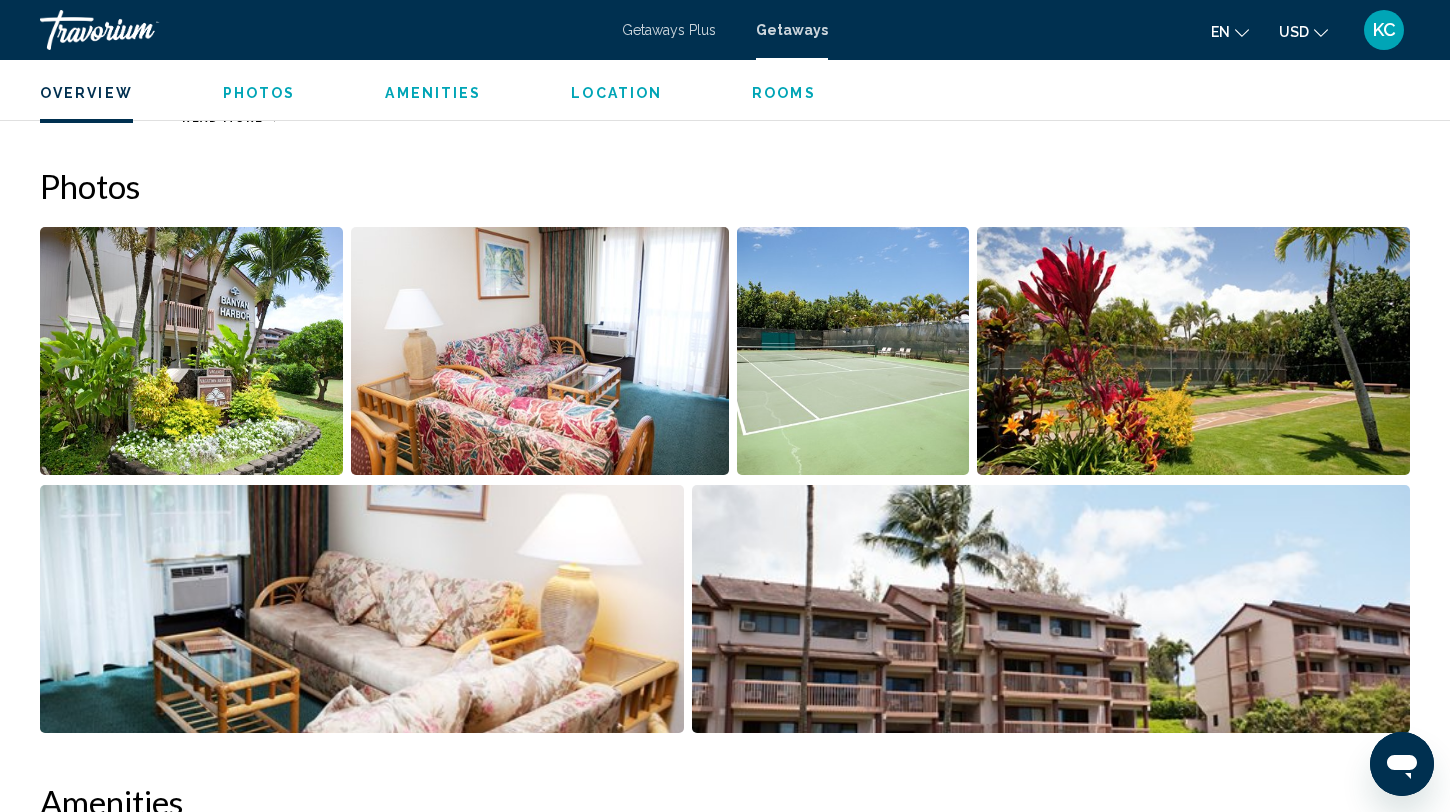 click at bounding box center [191, 351] 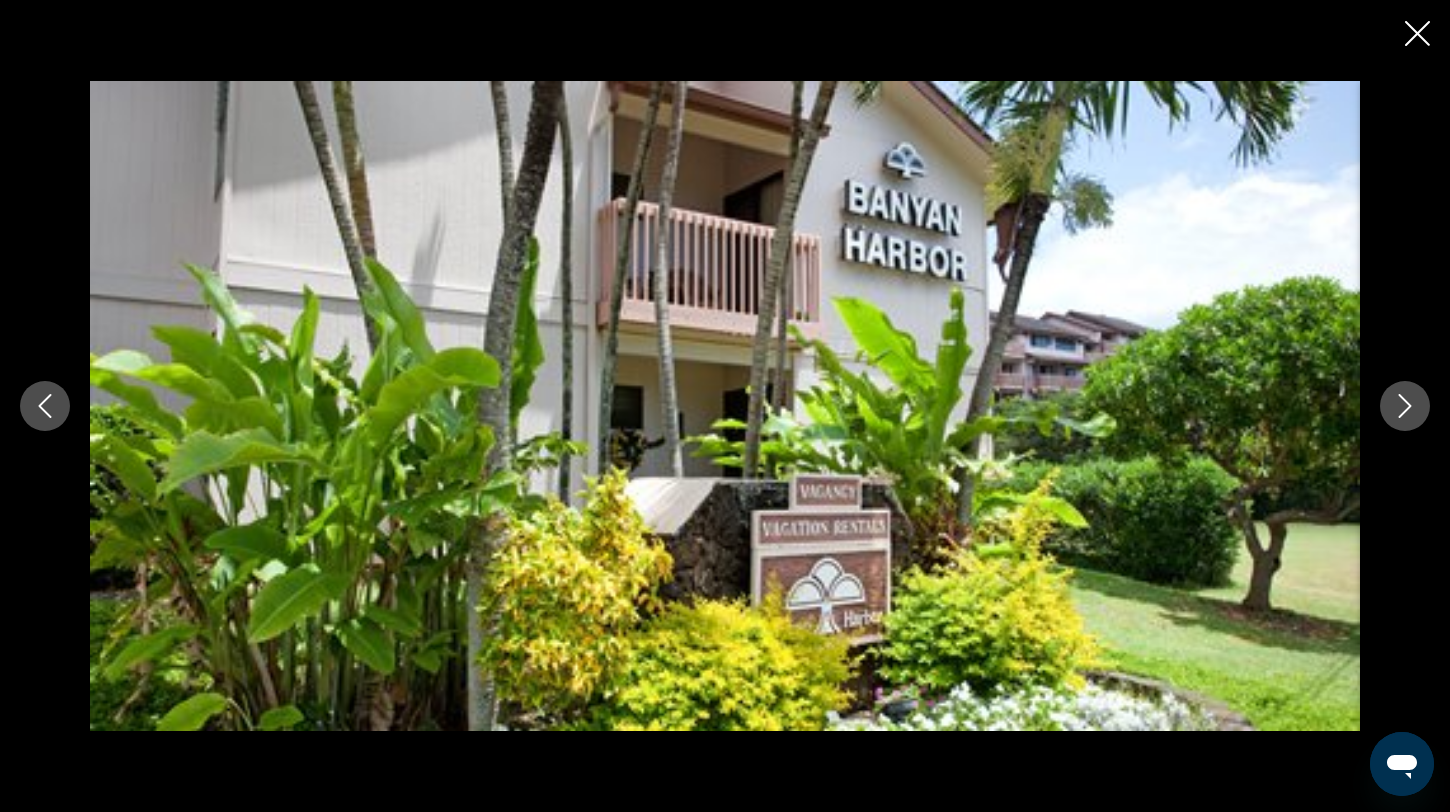 click 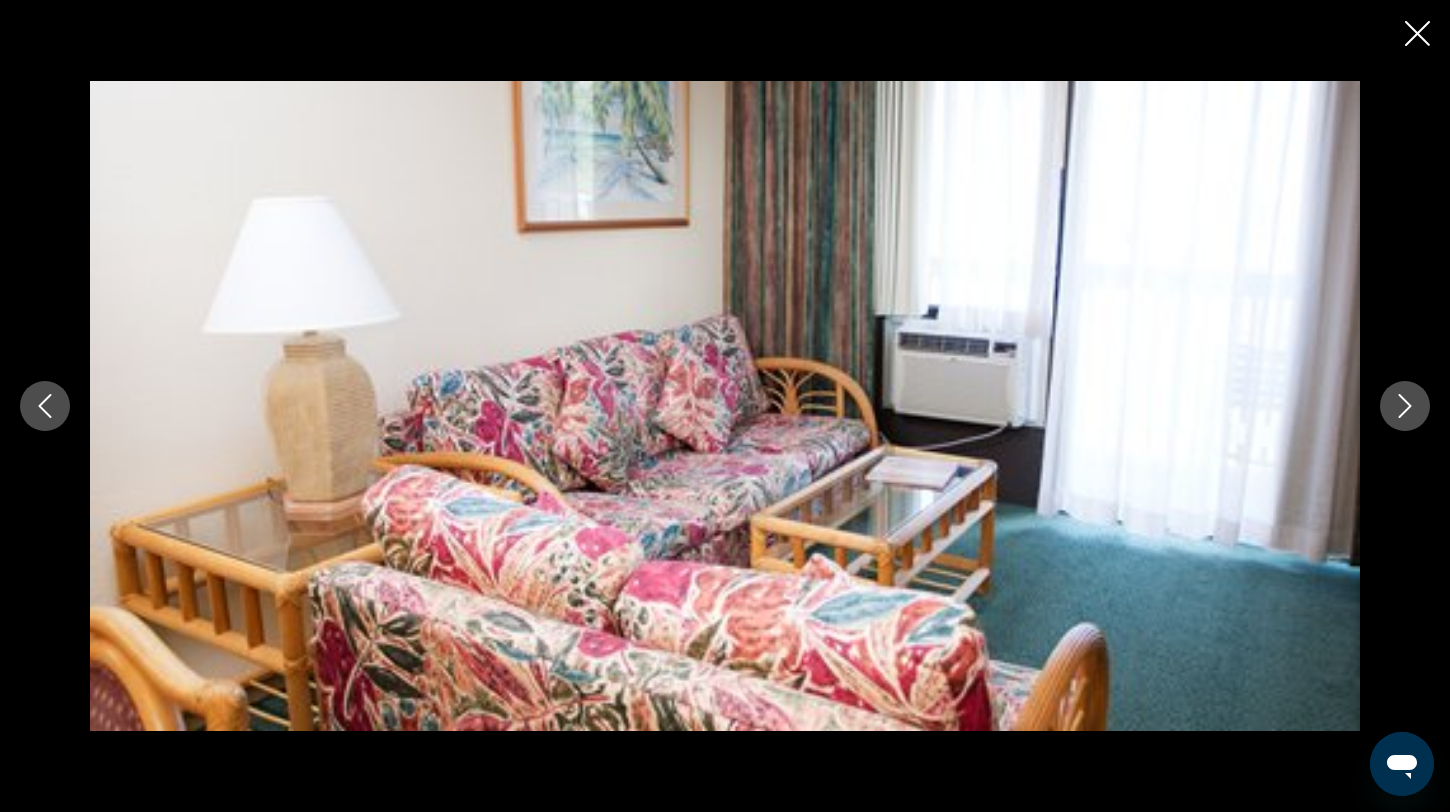 click 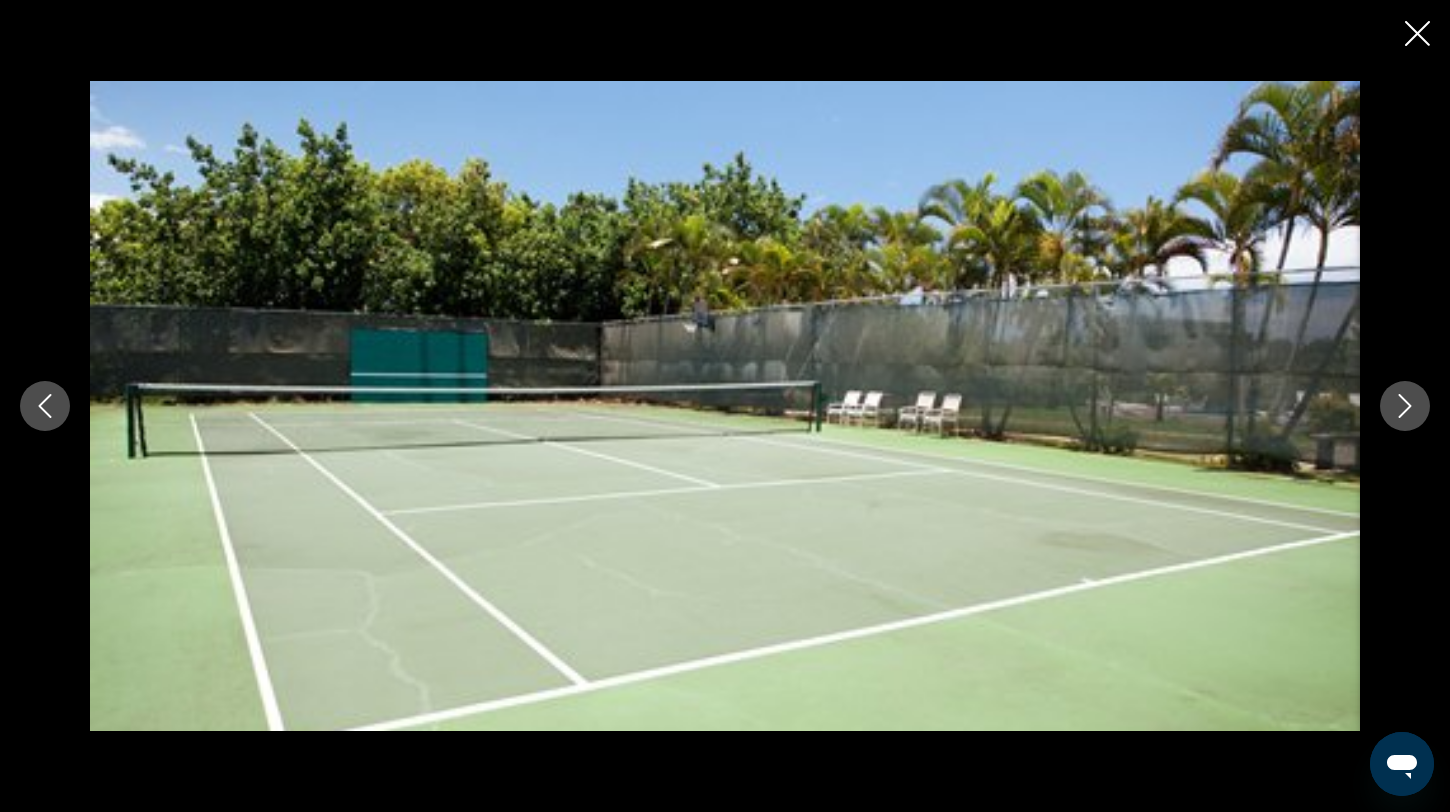 click at bounding box center (45, 406) 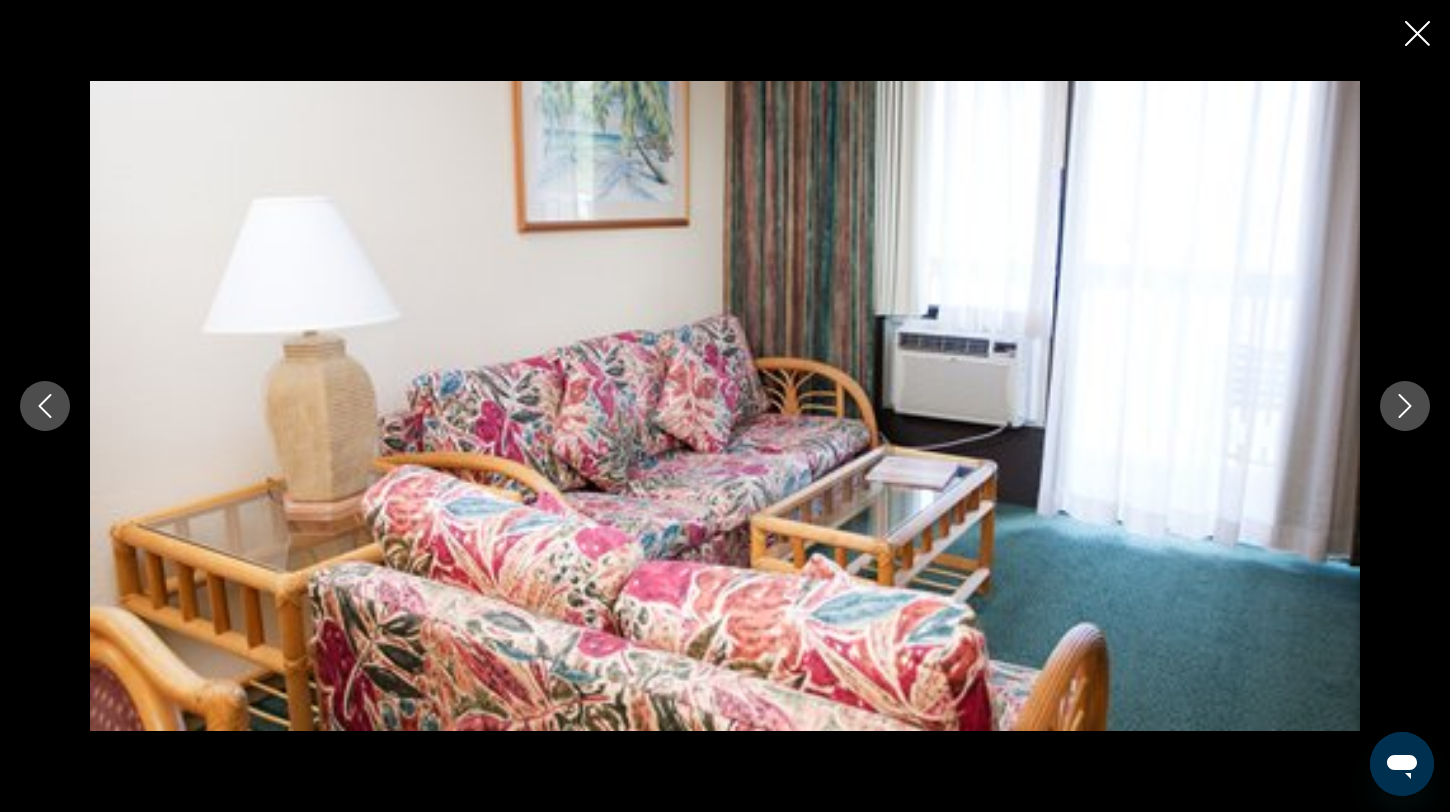 click 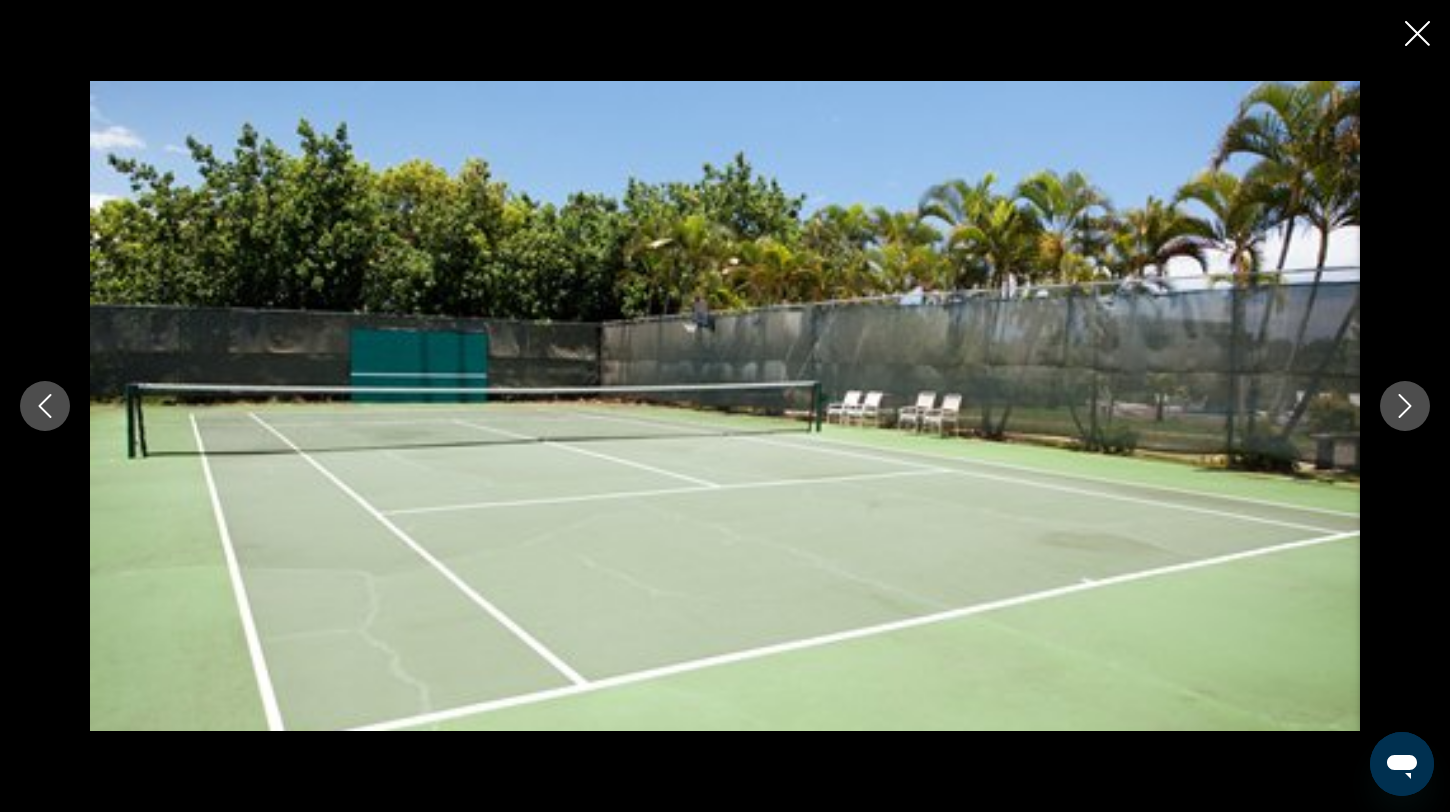 click 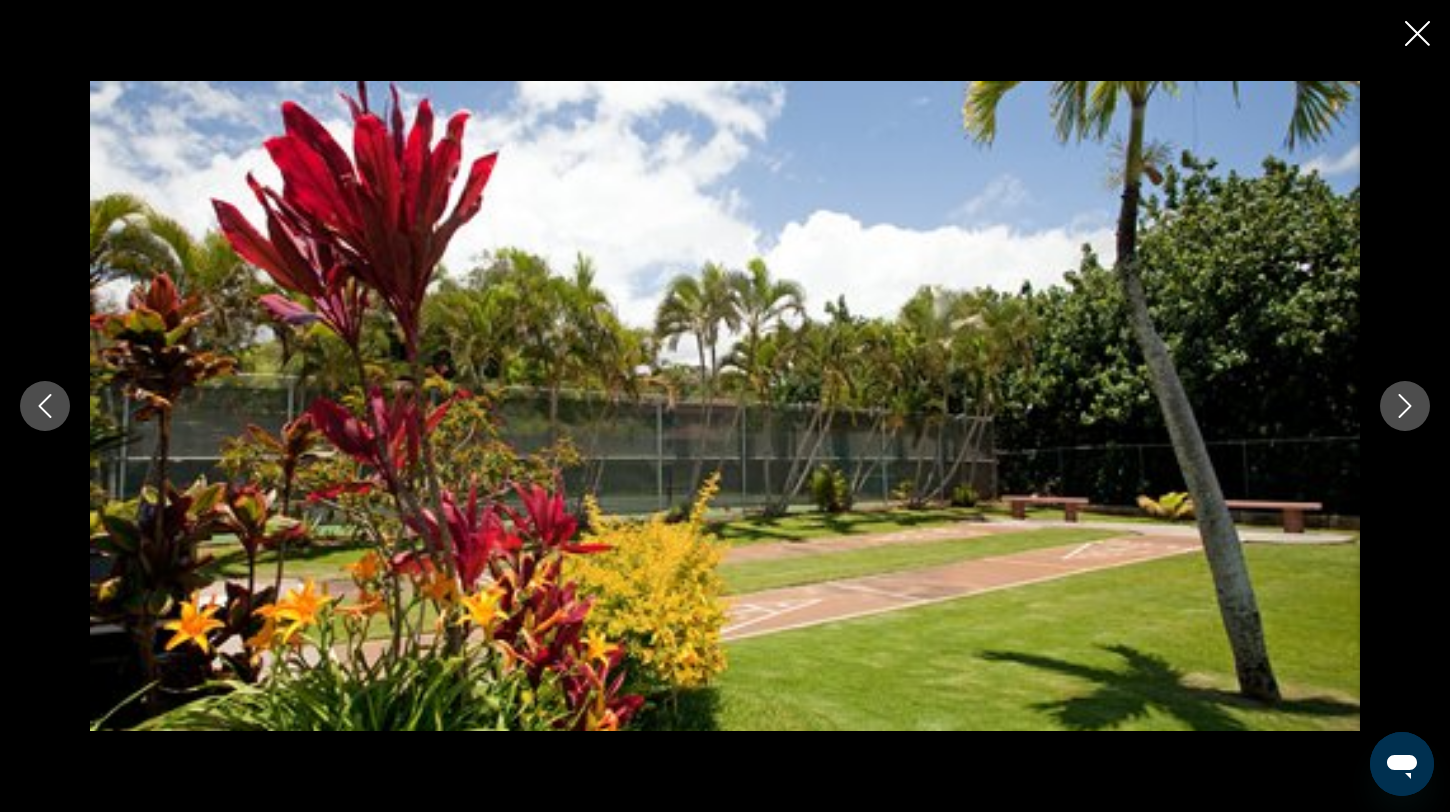click 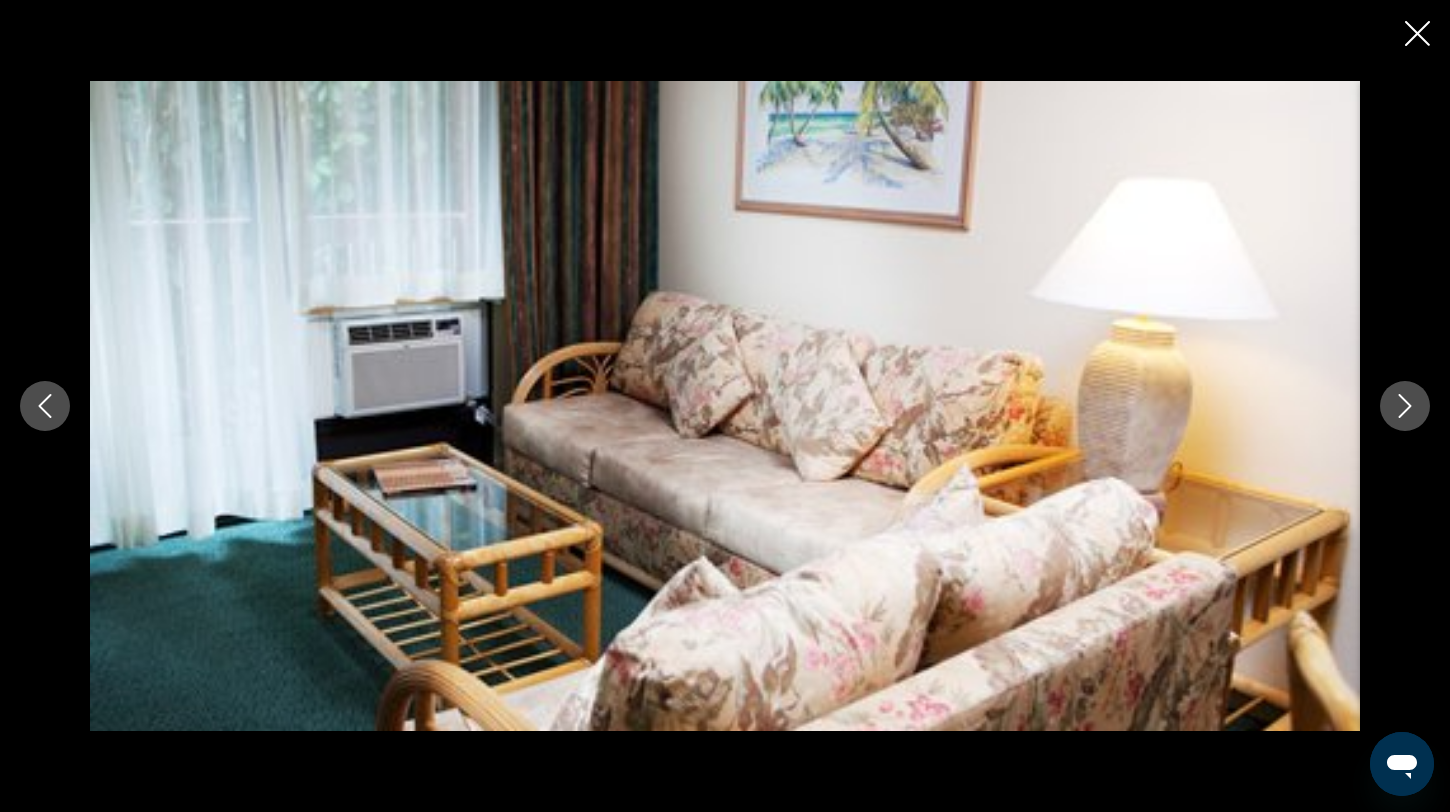 click 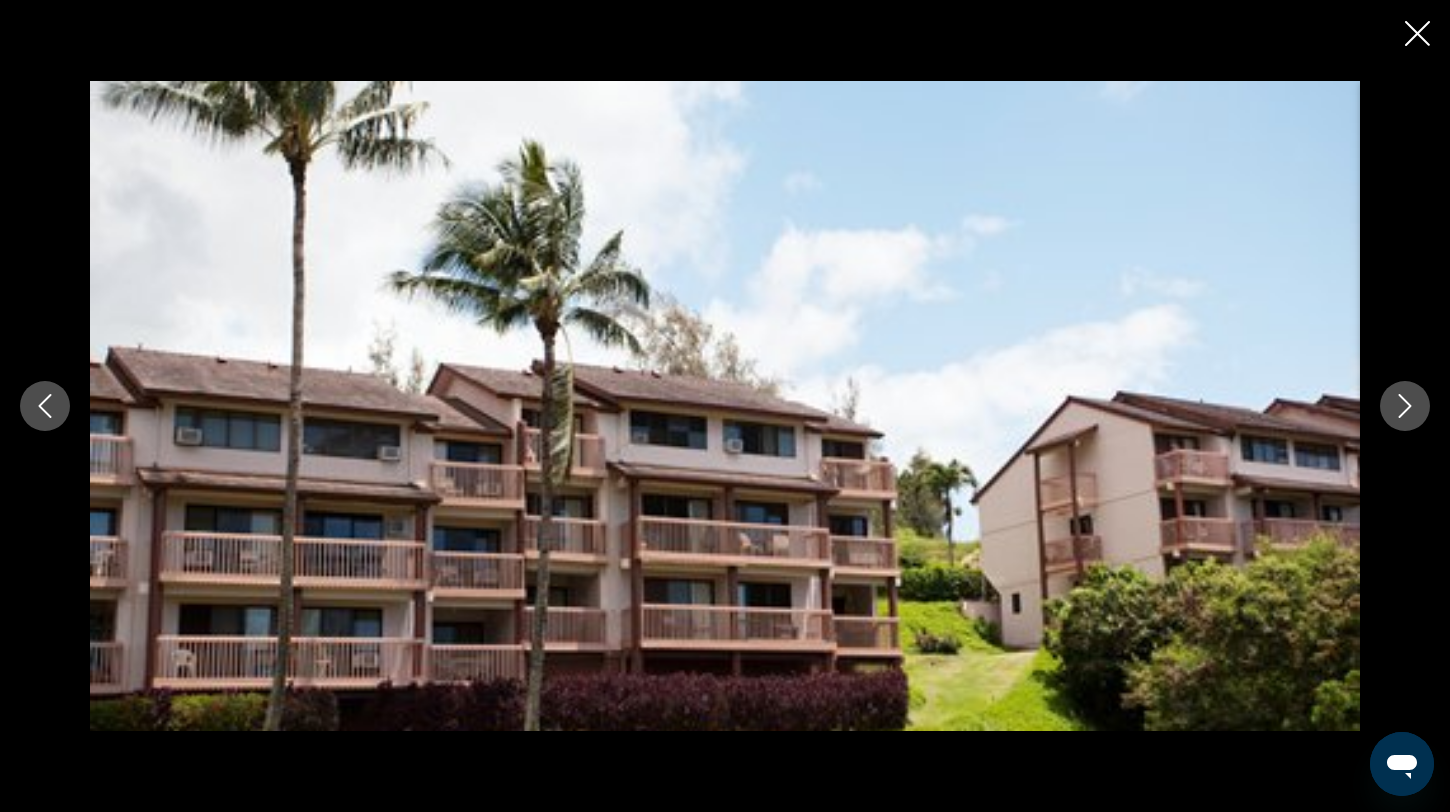 click 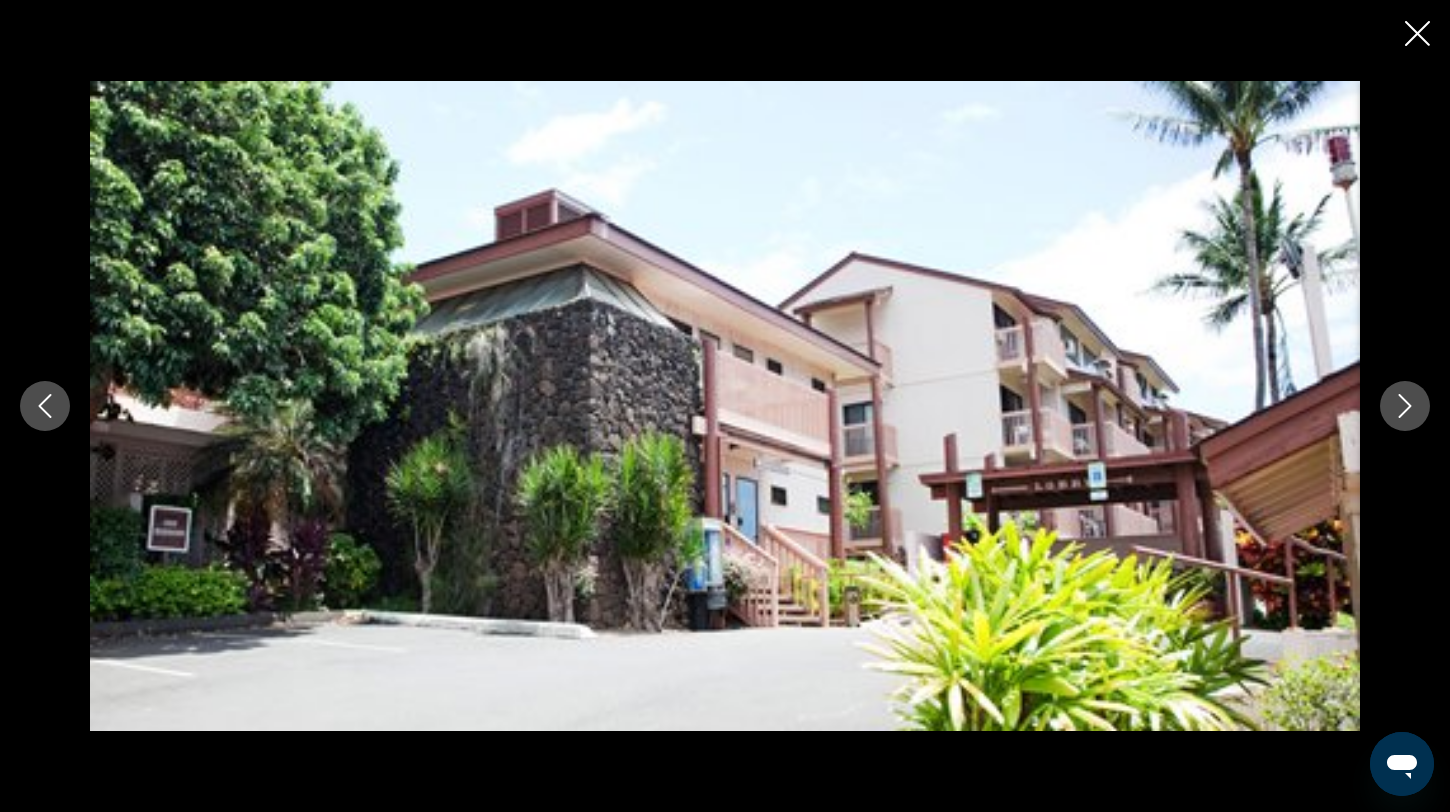 click 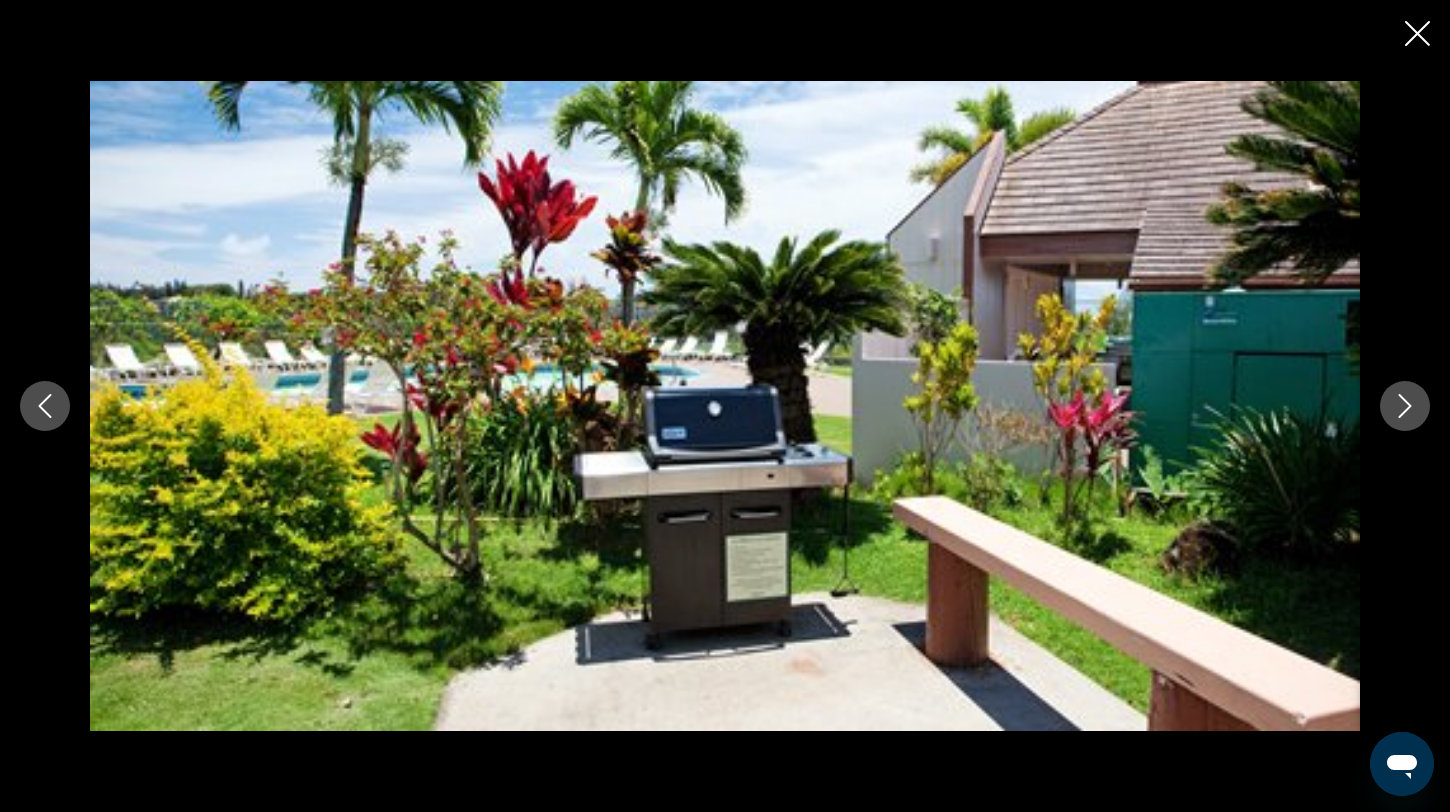 click 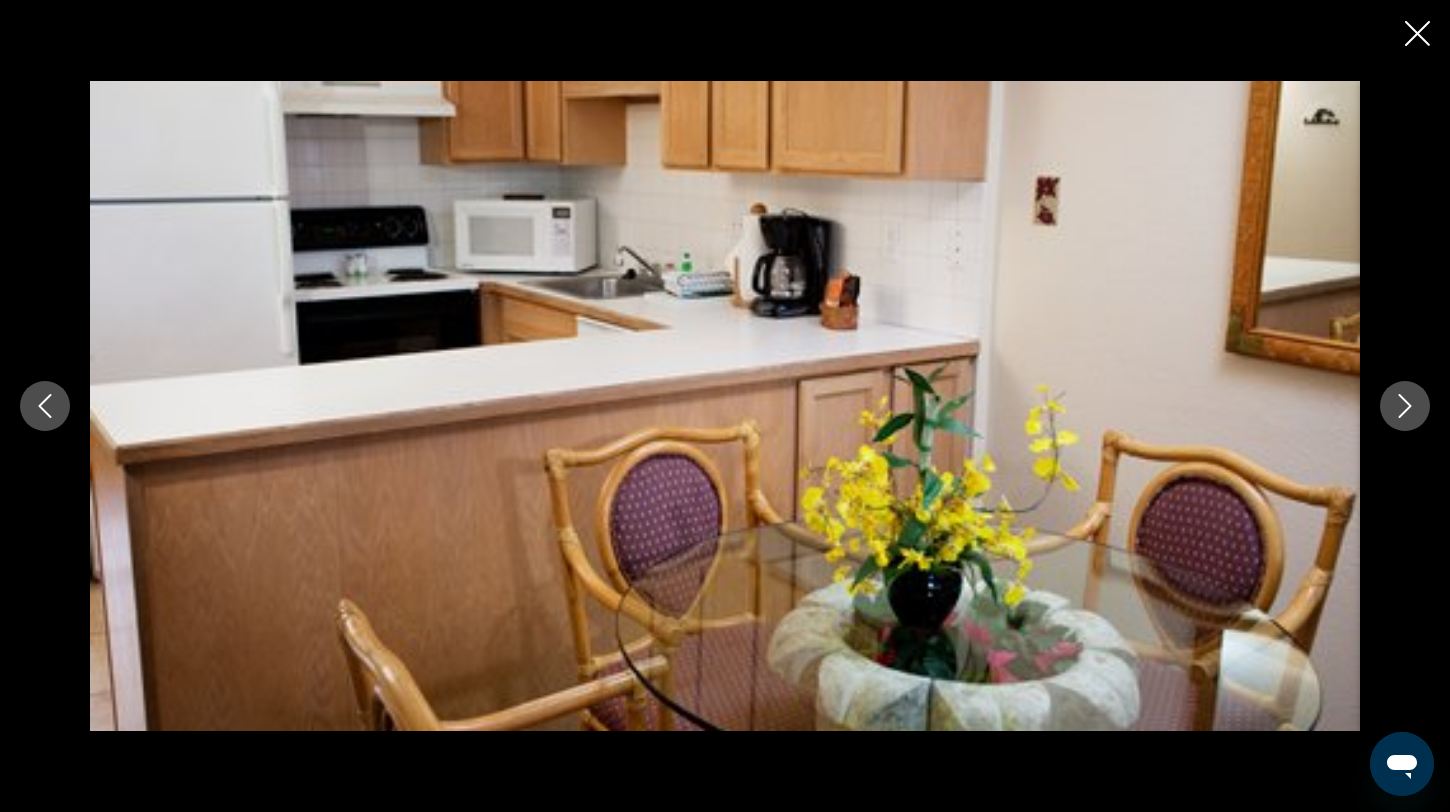 click 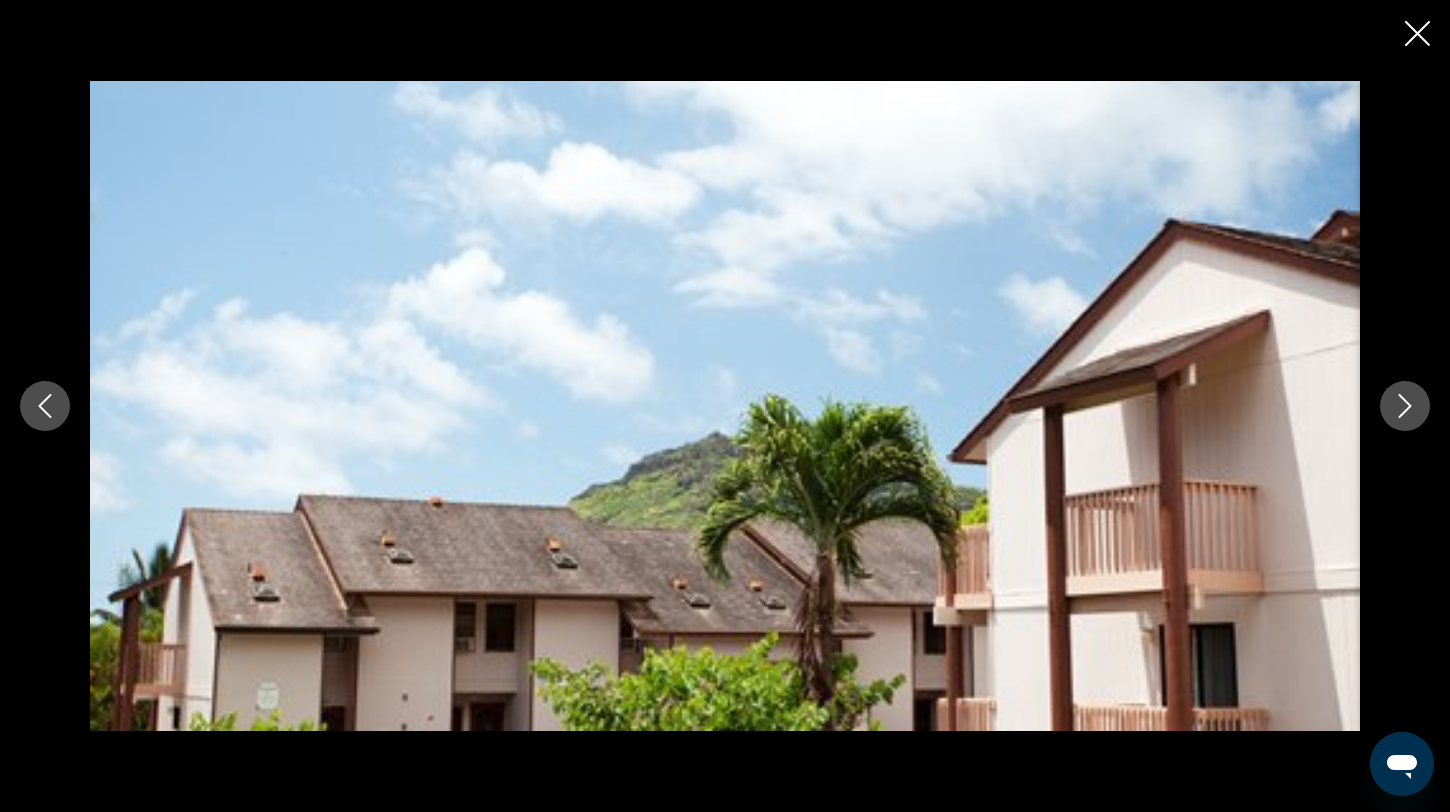 click 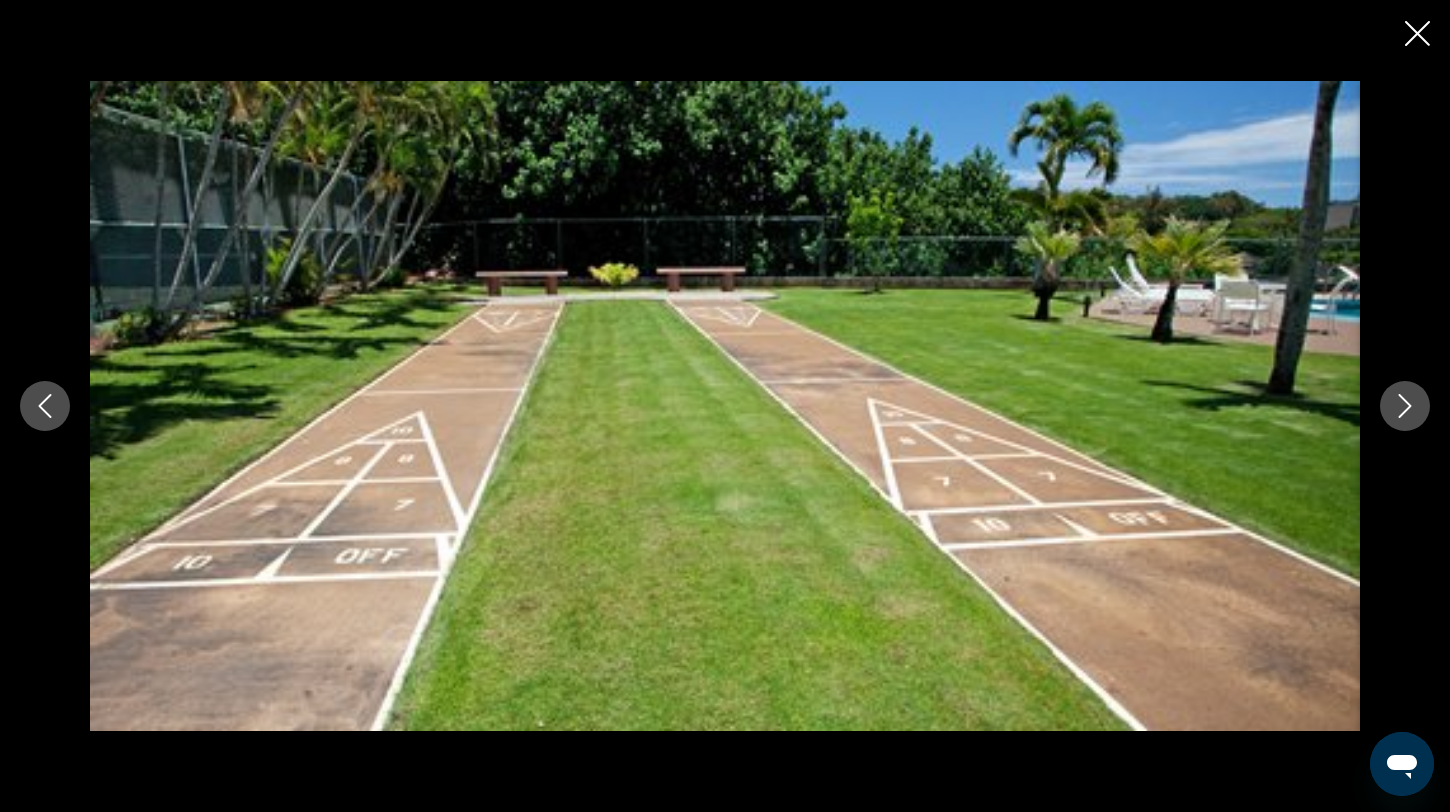 click 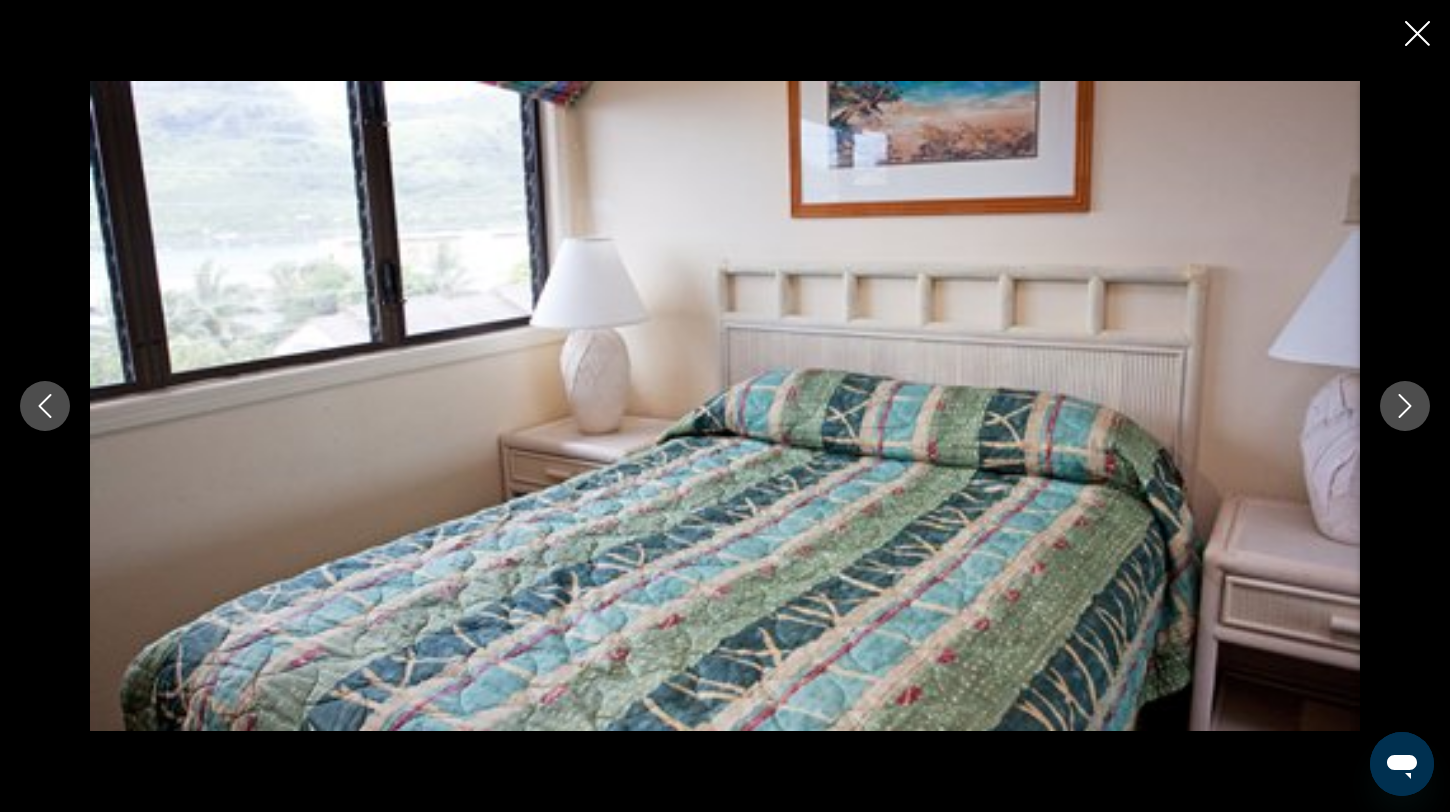 click 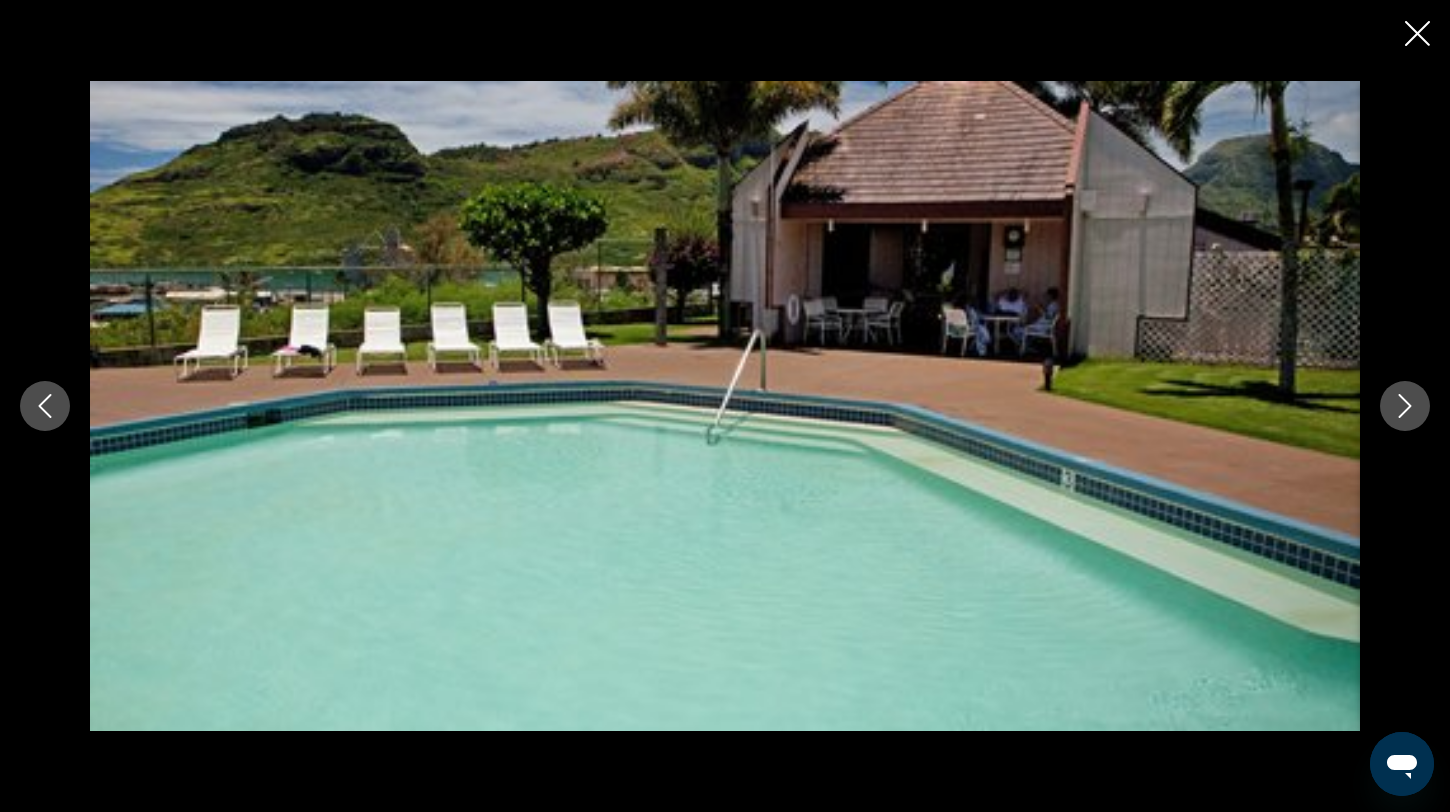 click 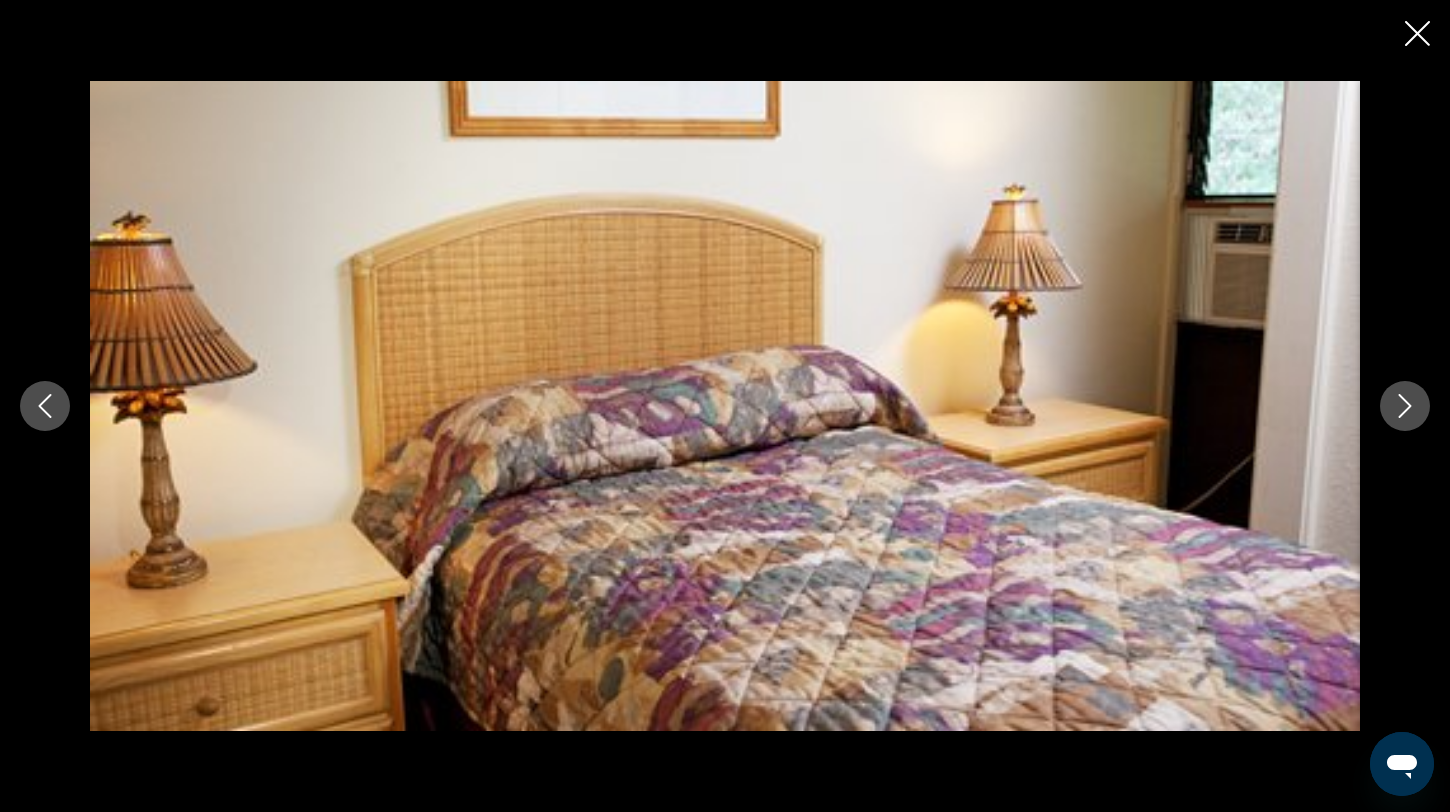 click 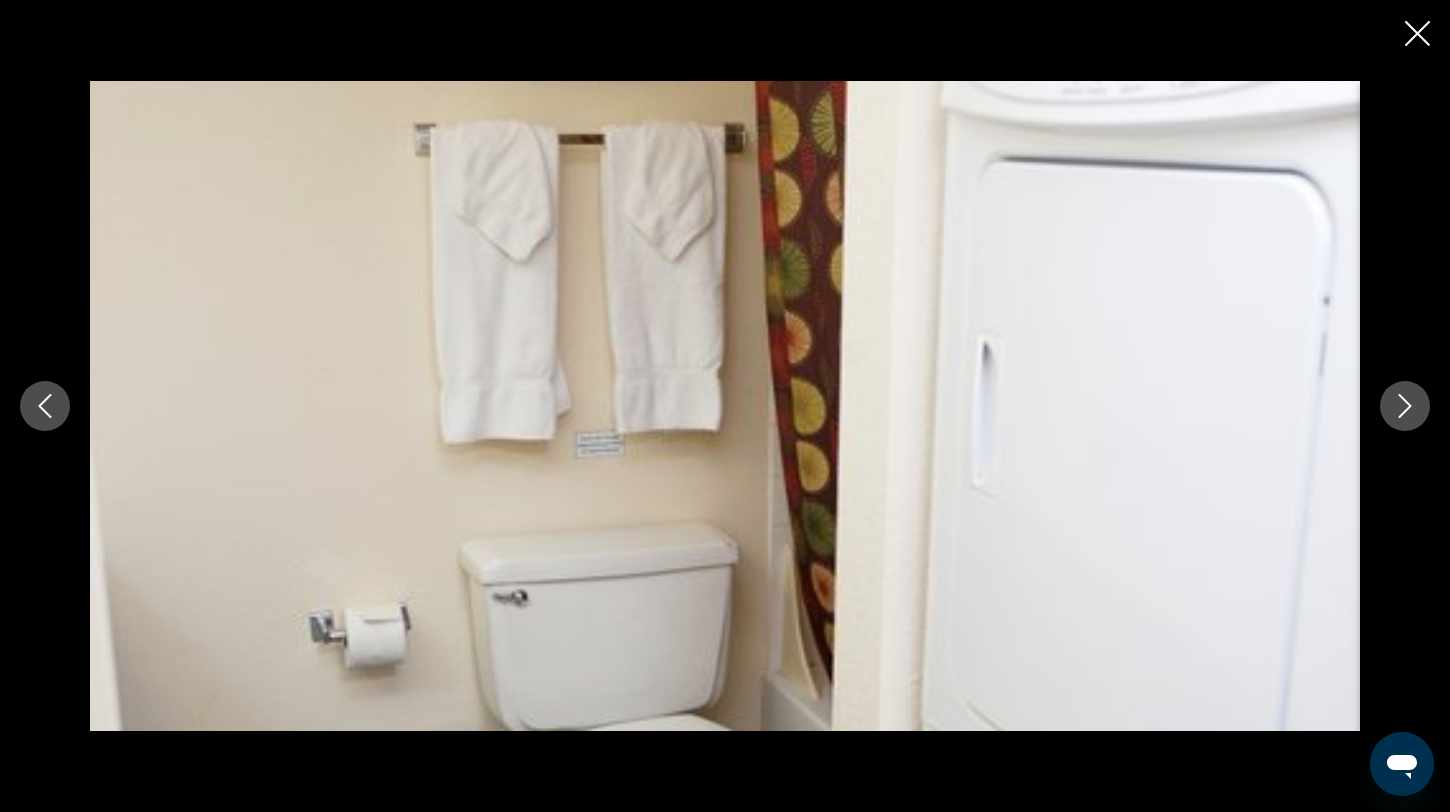 click 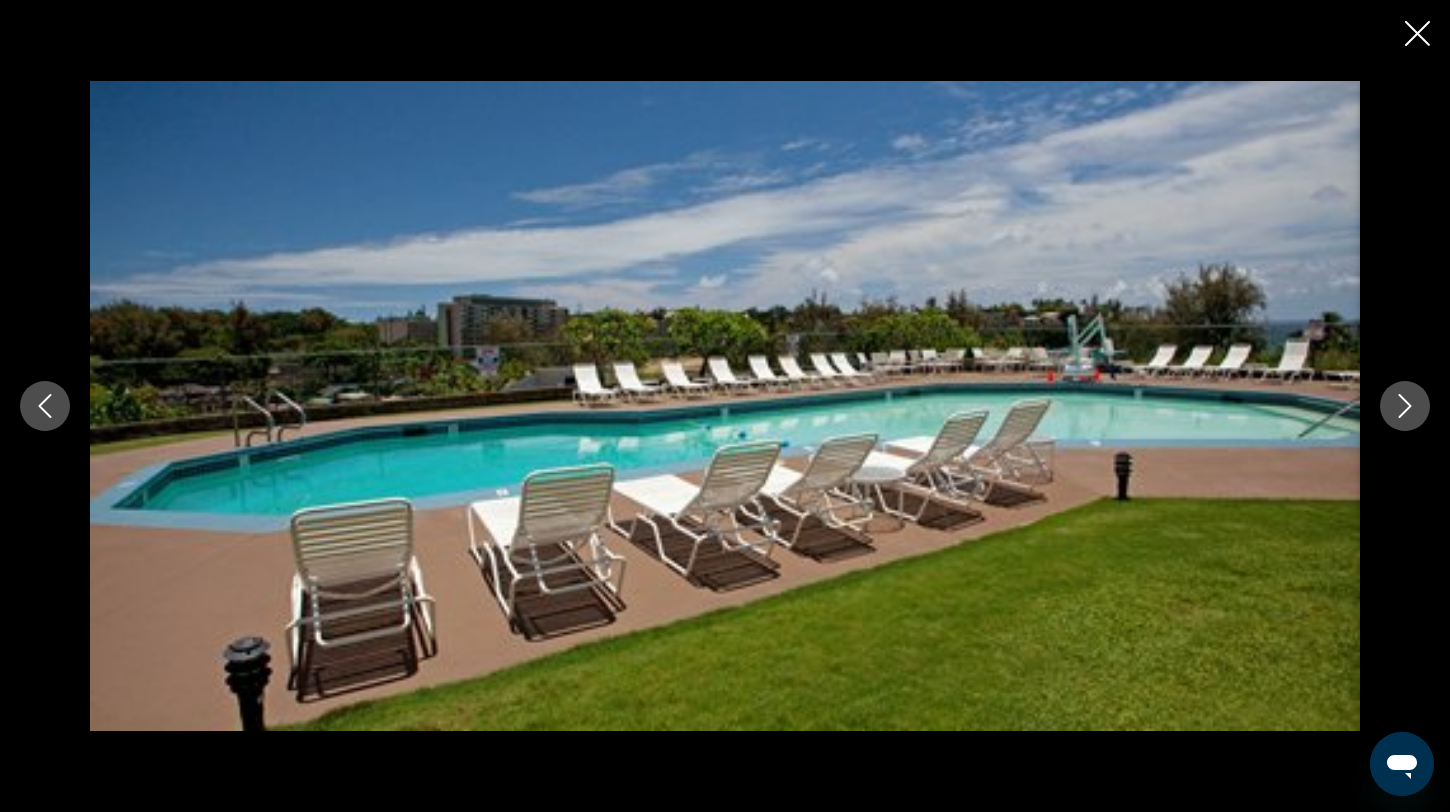 click 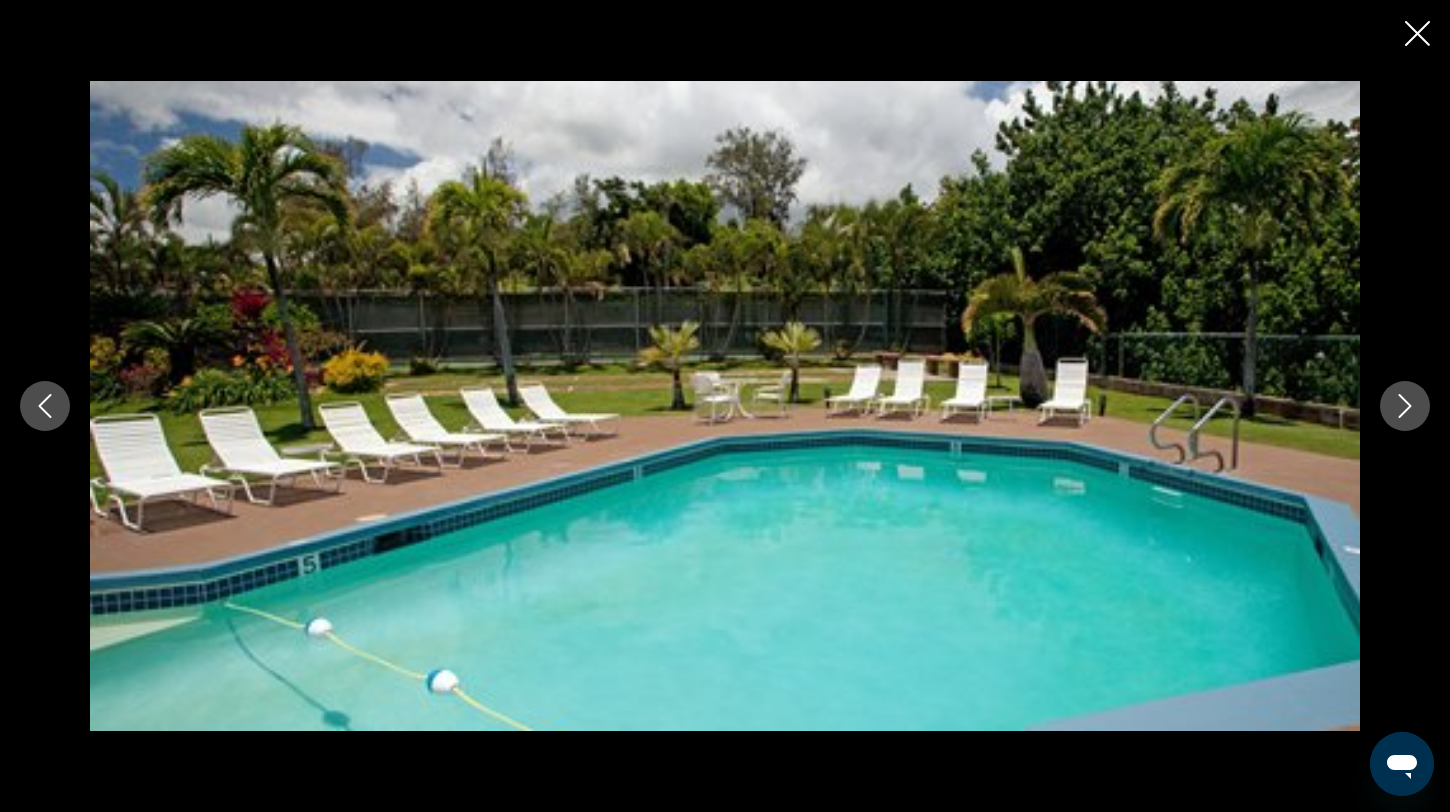 click 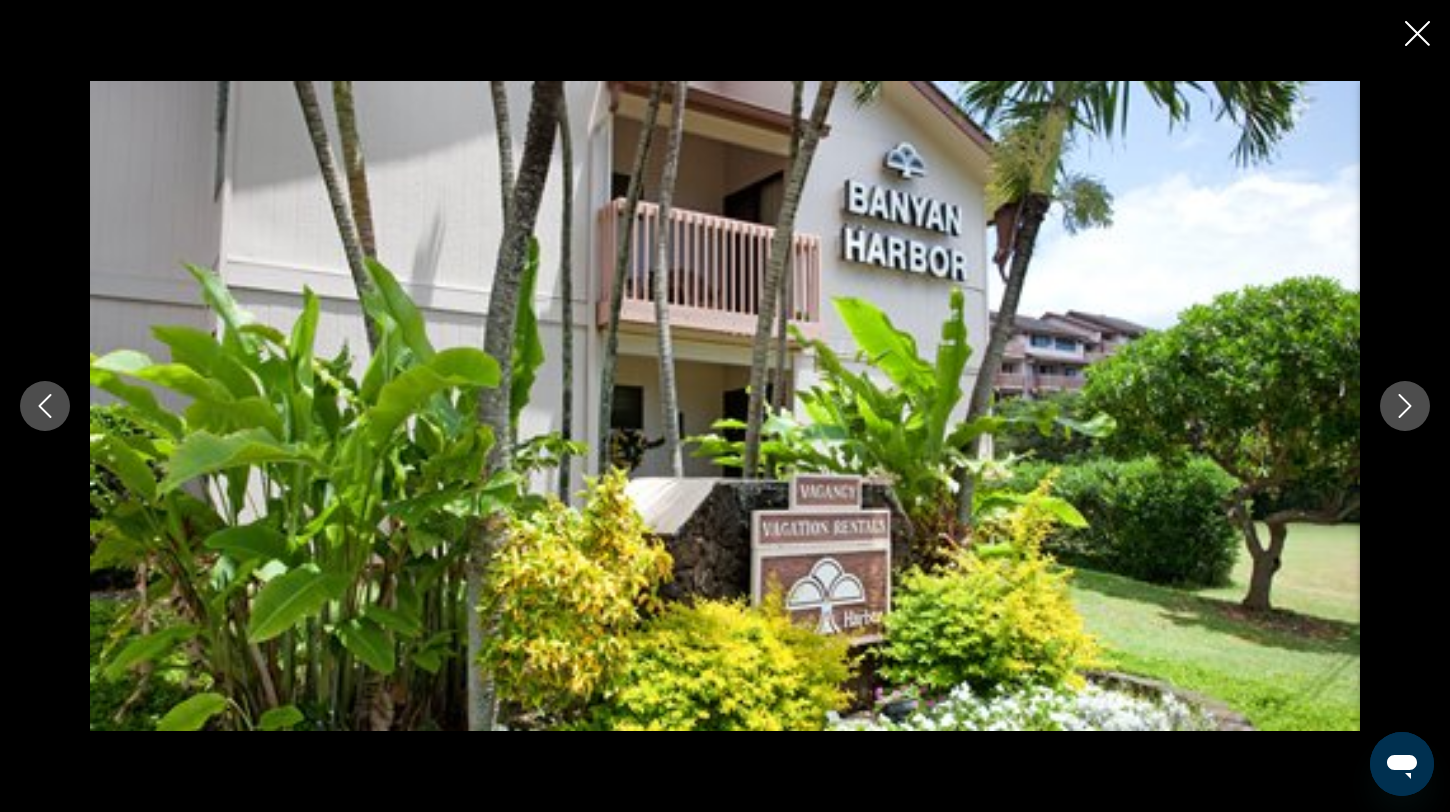 click 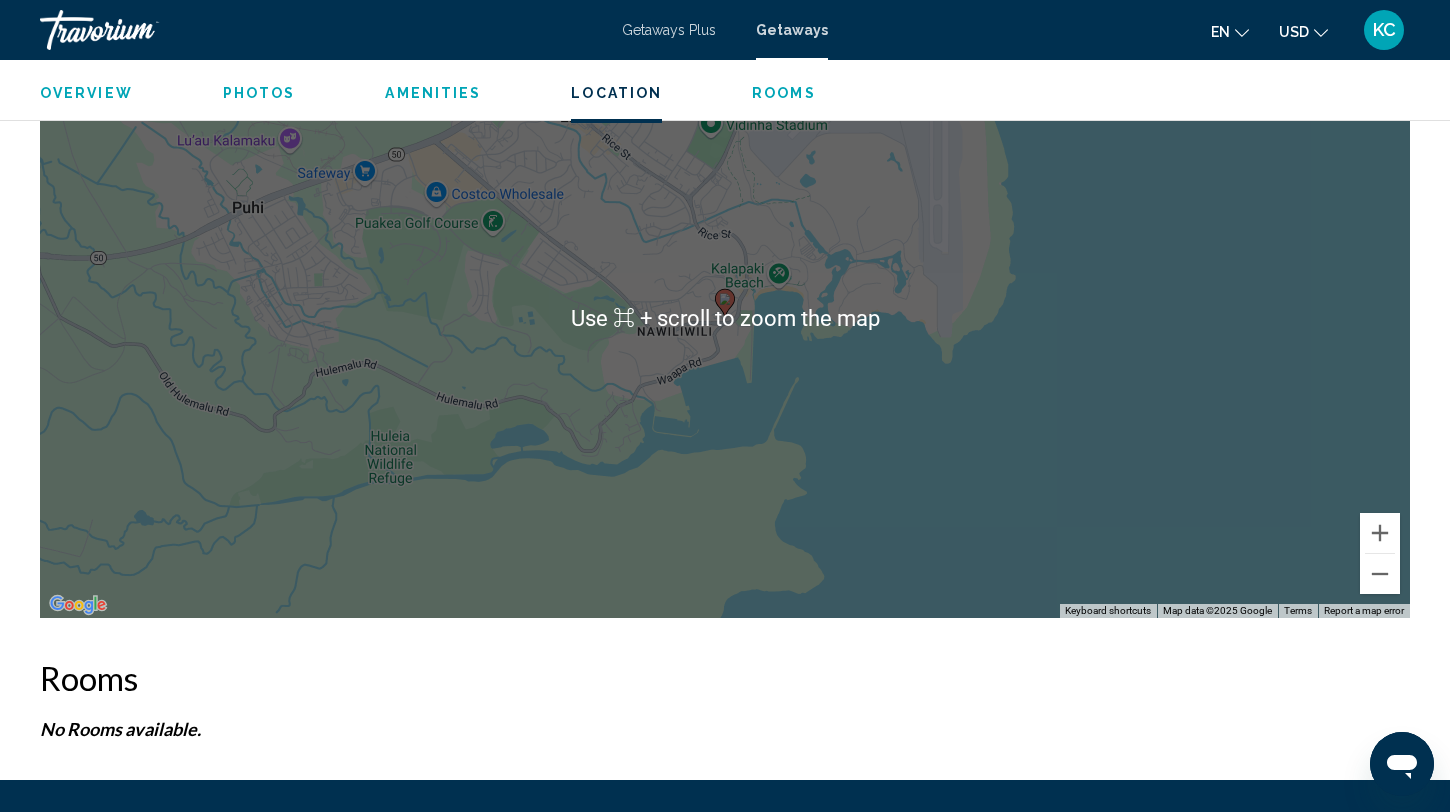 scroll, scrollTop: 2983, scrollLeft: 0, axis: vertical 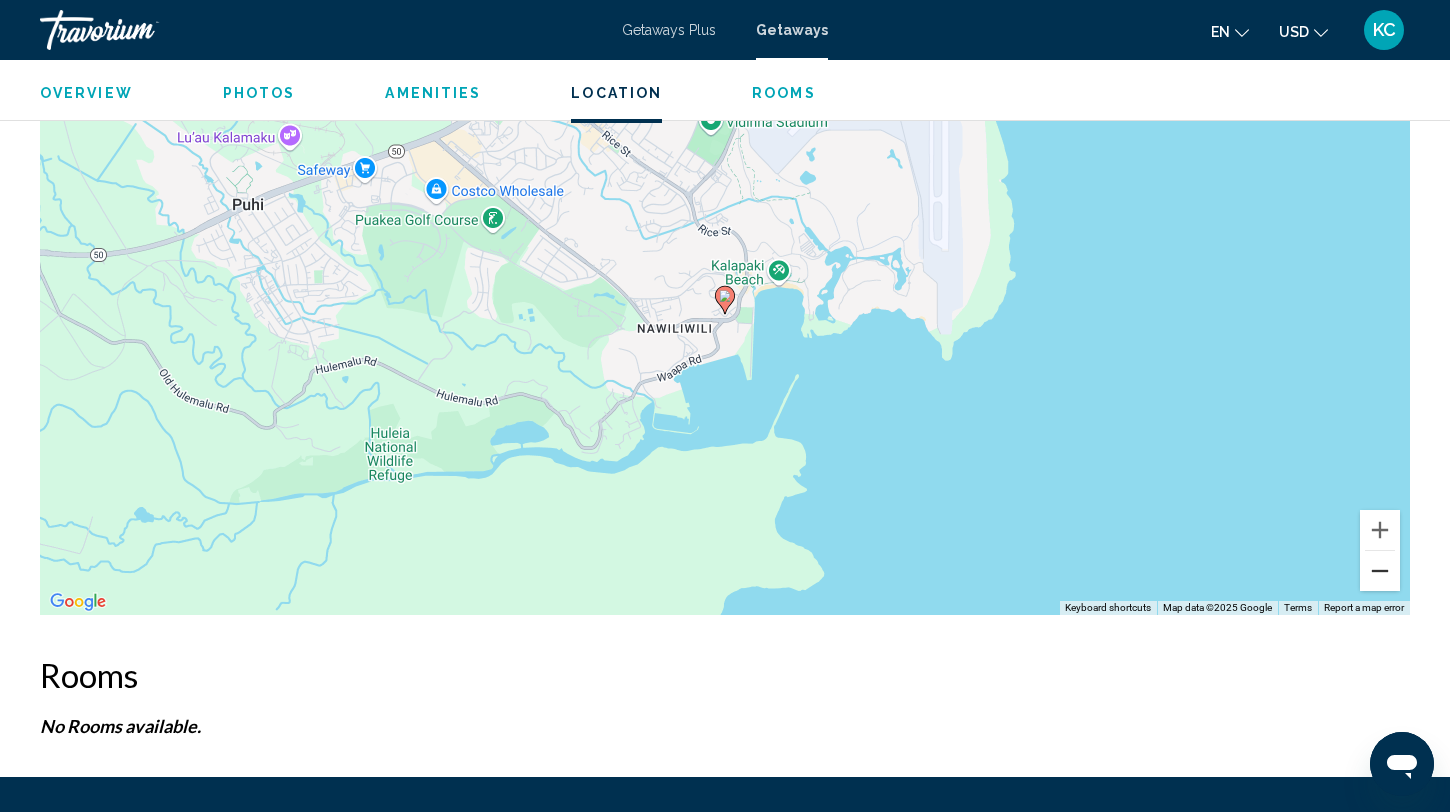 click at bounding box center [1380, 571] 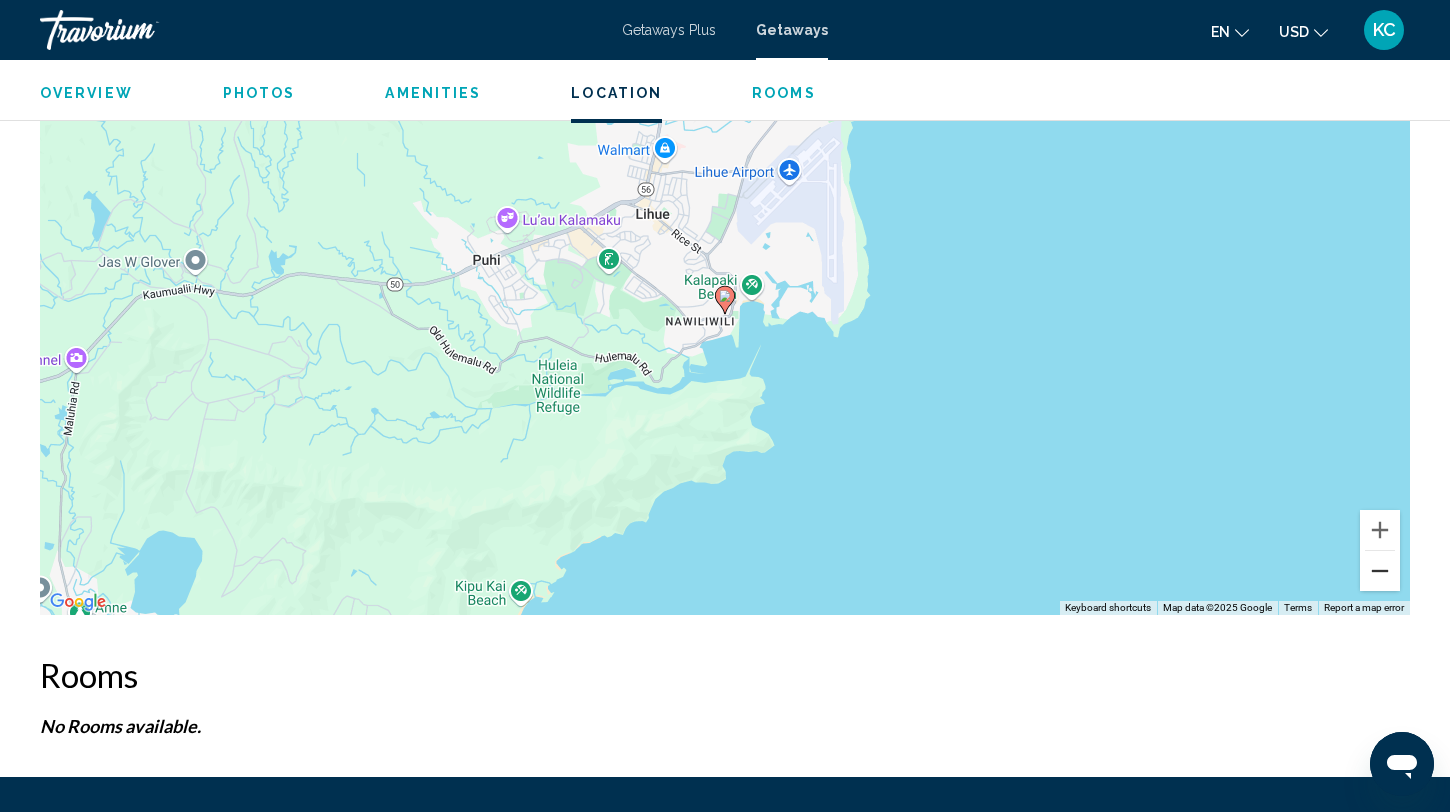click at bounding box center (1380, 571) 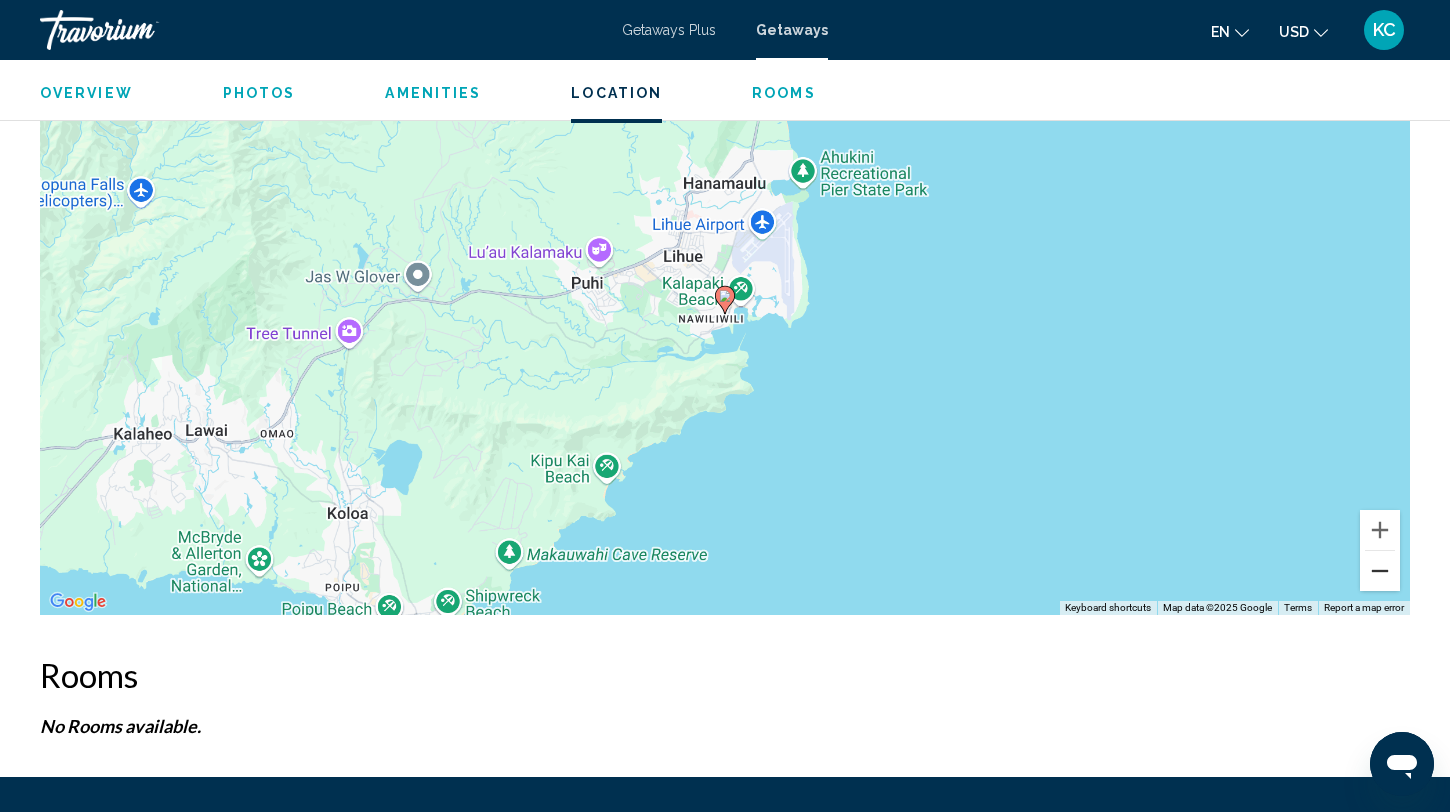 click at bounding box center (1380, 571) 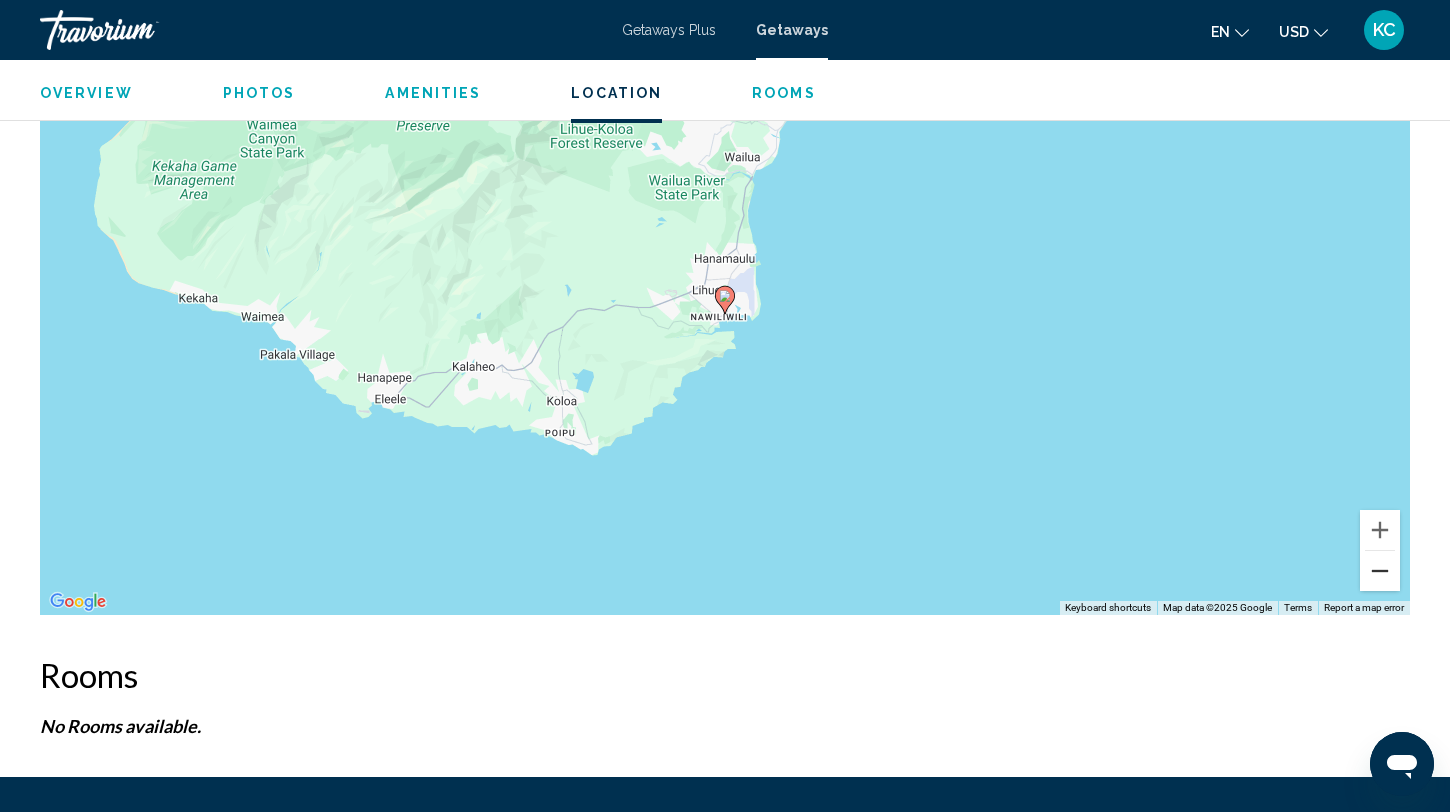 click at bounding box center [1380, 571] 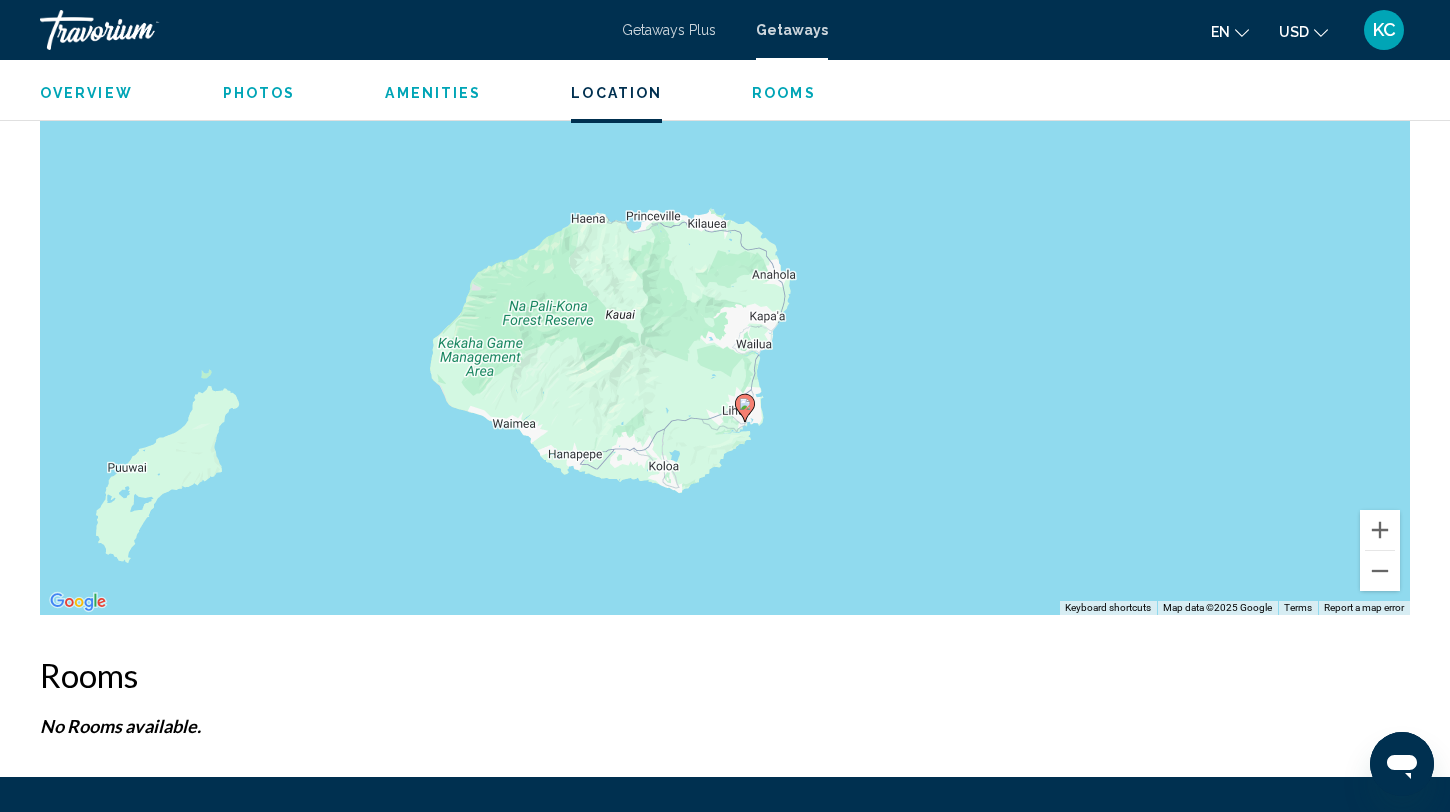 drag, startPoint x: 1098, startPoint y: 400, endPoint x: 1118, endPoint y: 511, distance: 112.78741 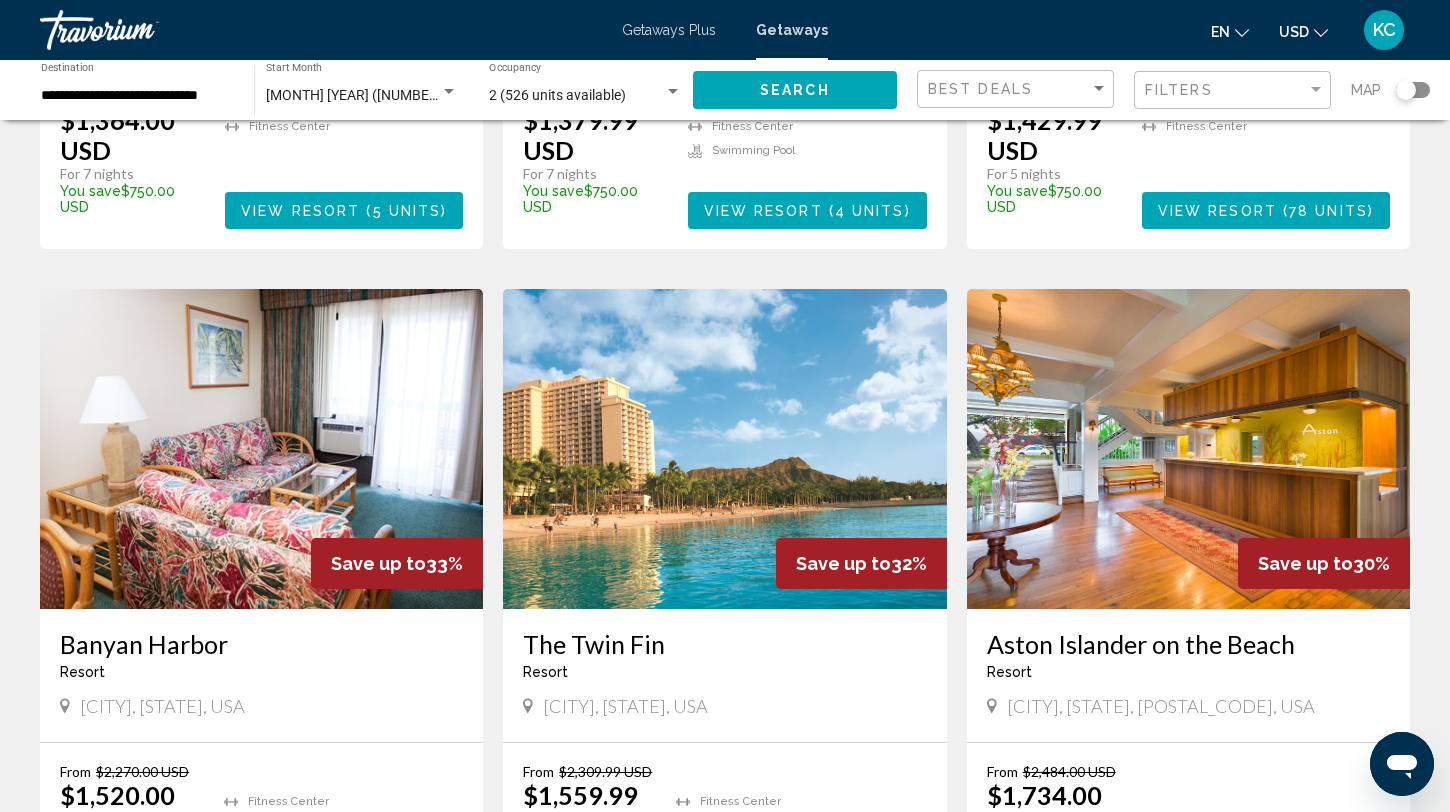 scroll, scrollTop: 1361, scrollLeft: 0, axis: vertical 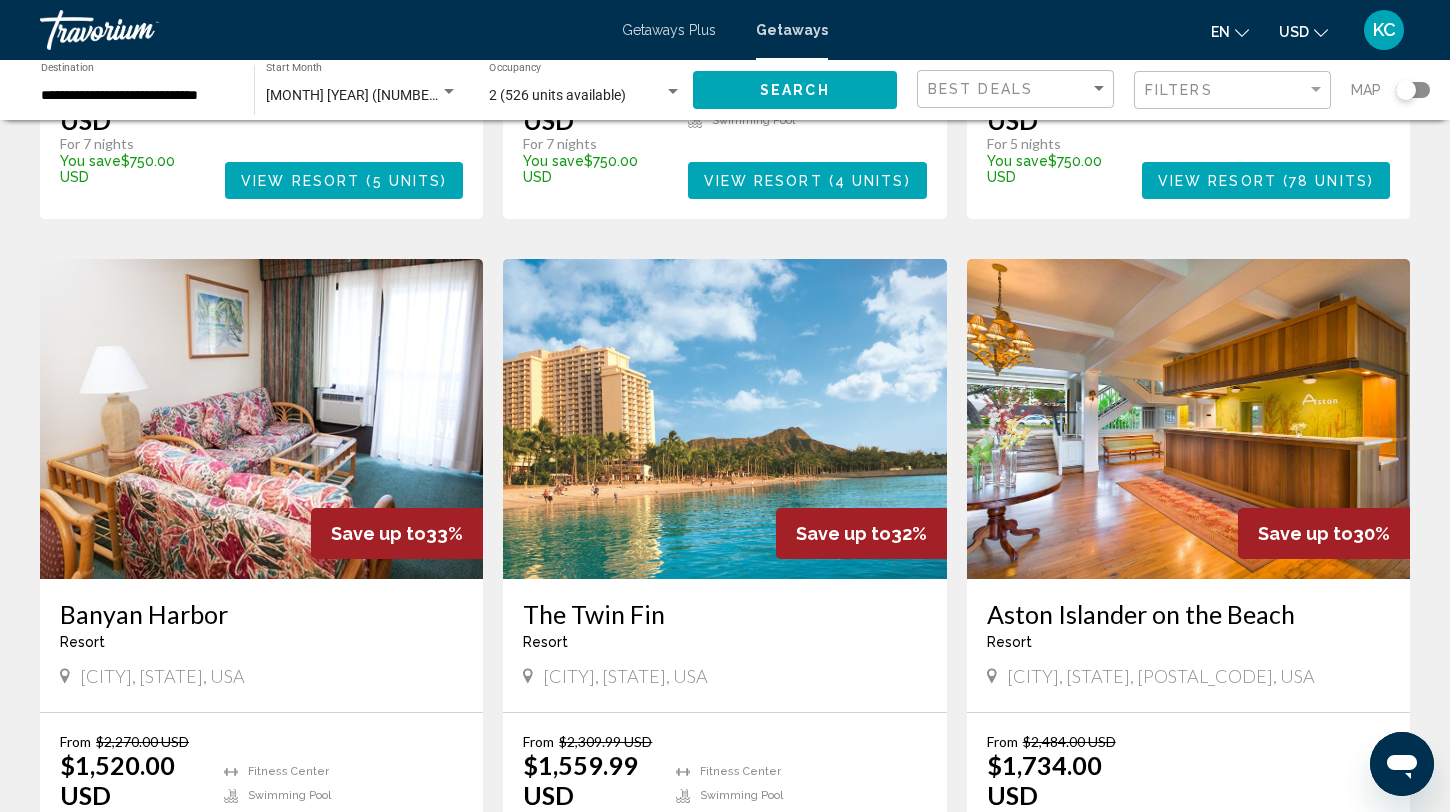 click at bounding box center [724, 419] 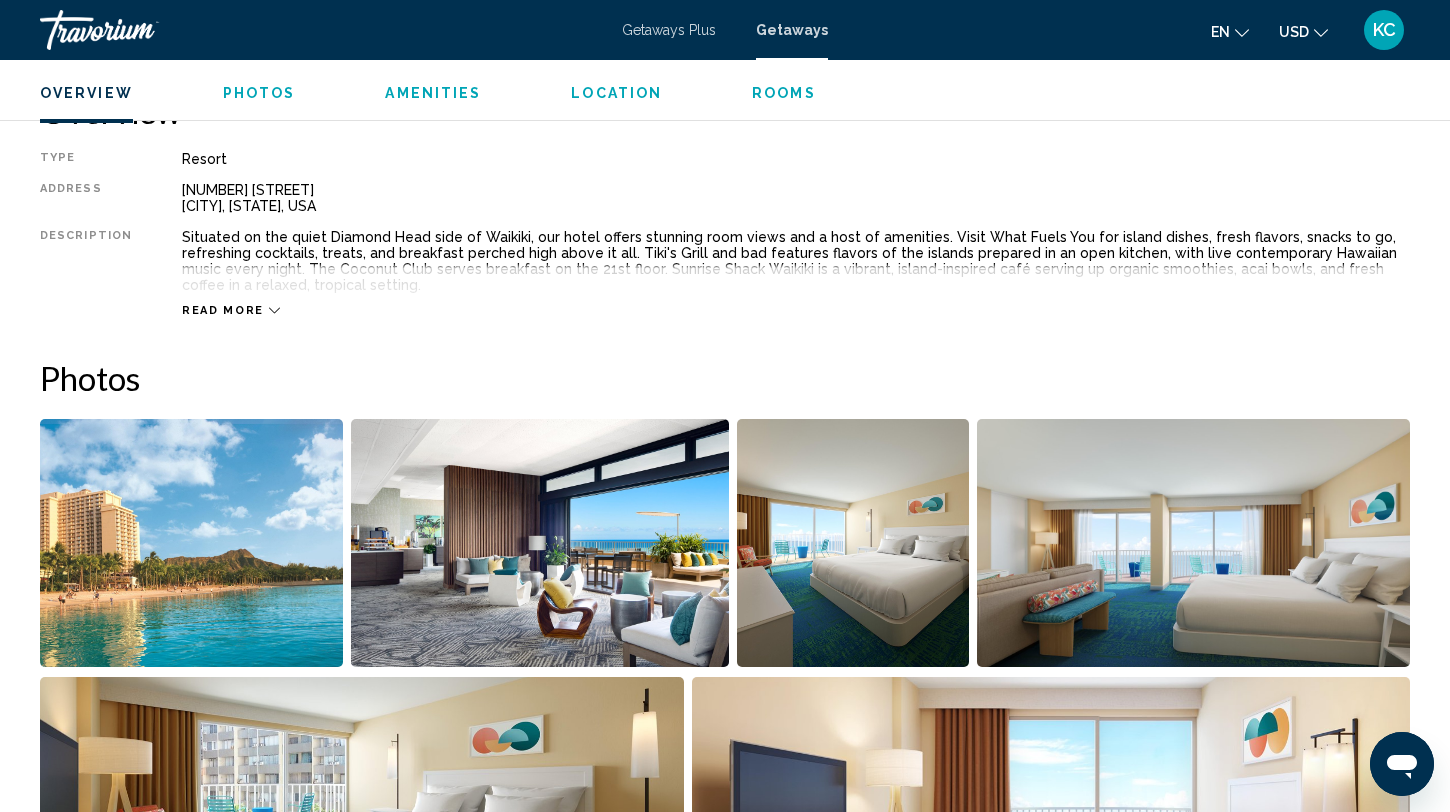 scroll, scrollTop: 672, scrollLeft: 0, axis: vertical 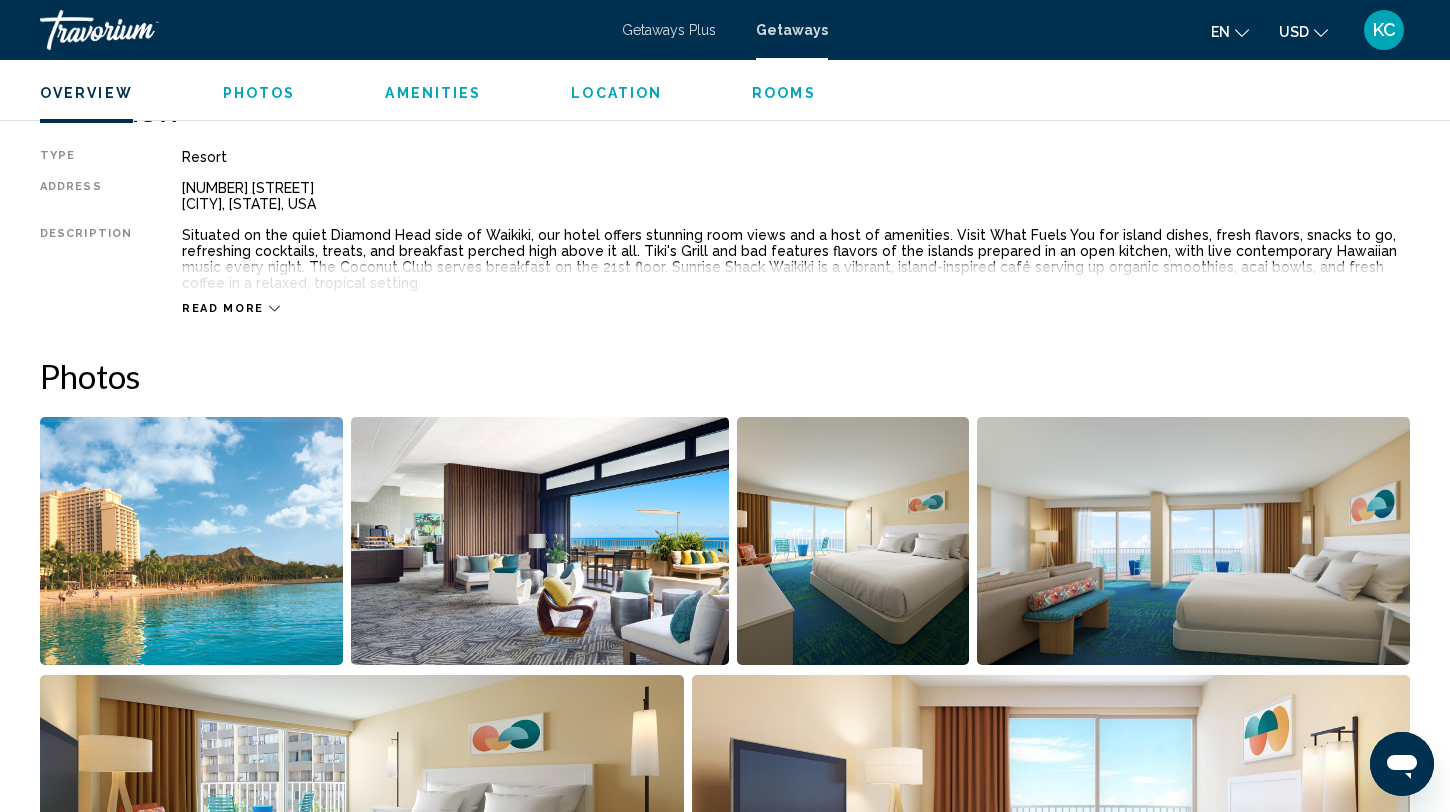 click at bounding box center (191, 541) 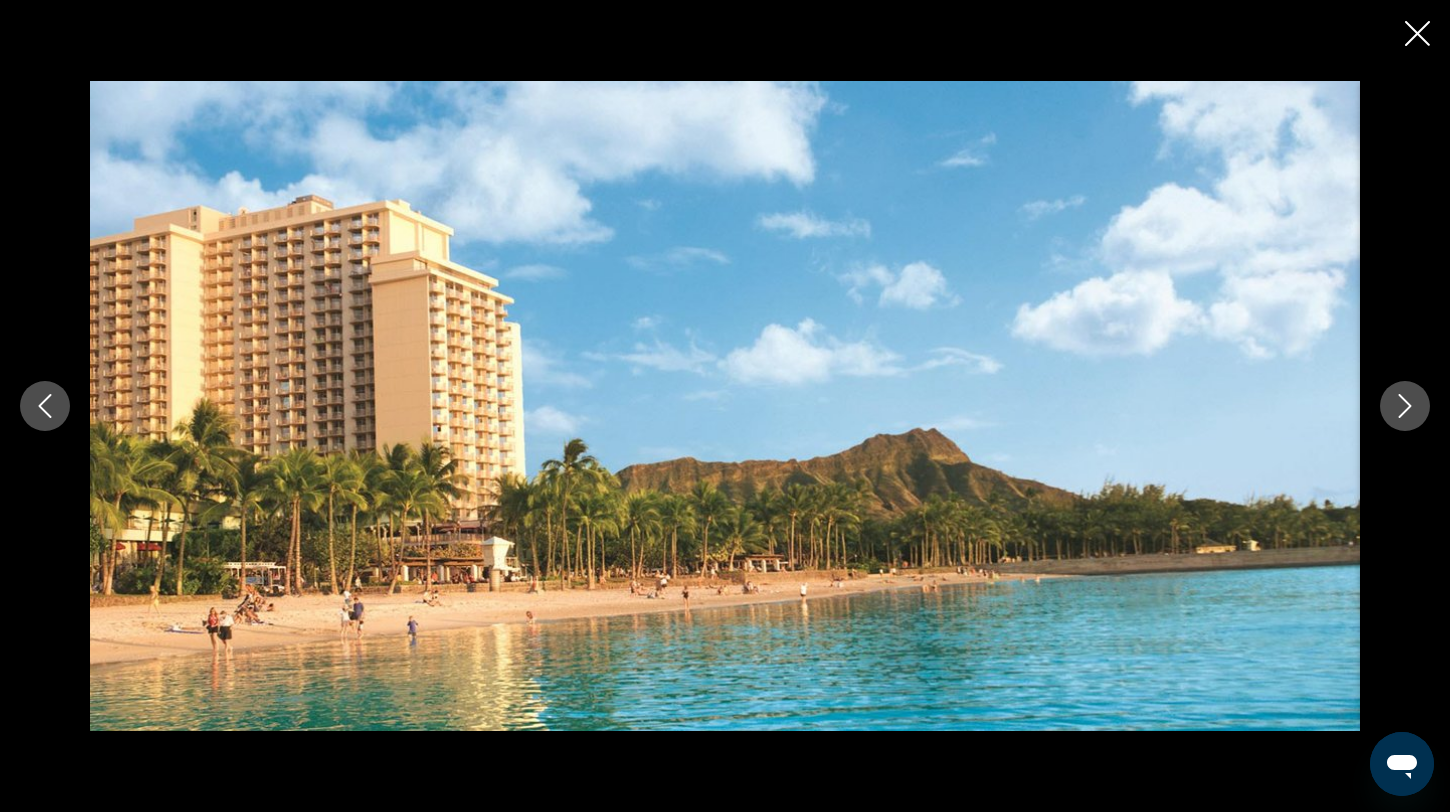 click 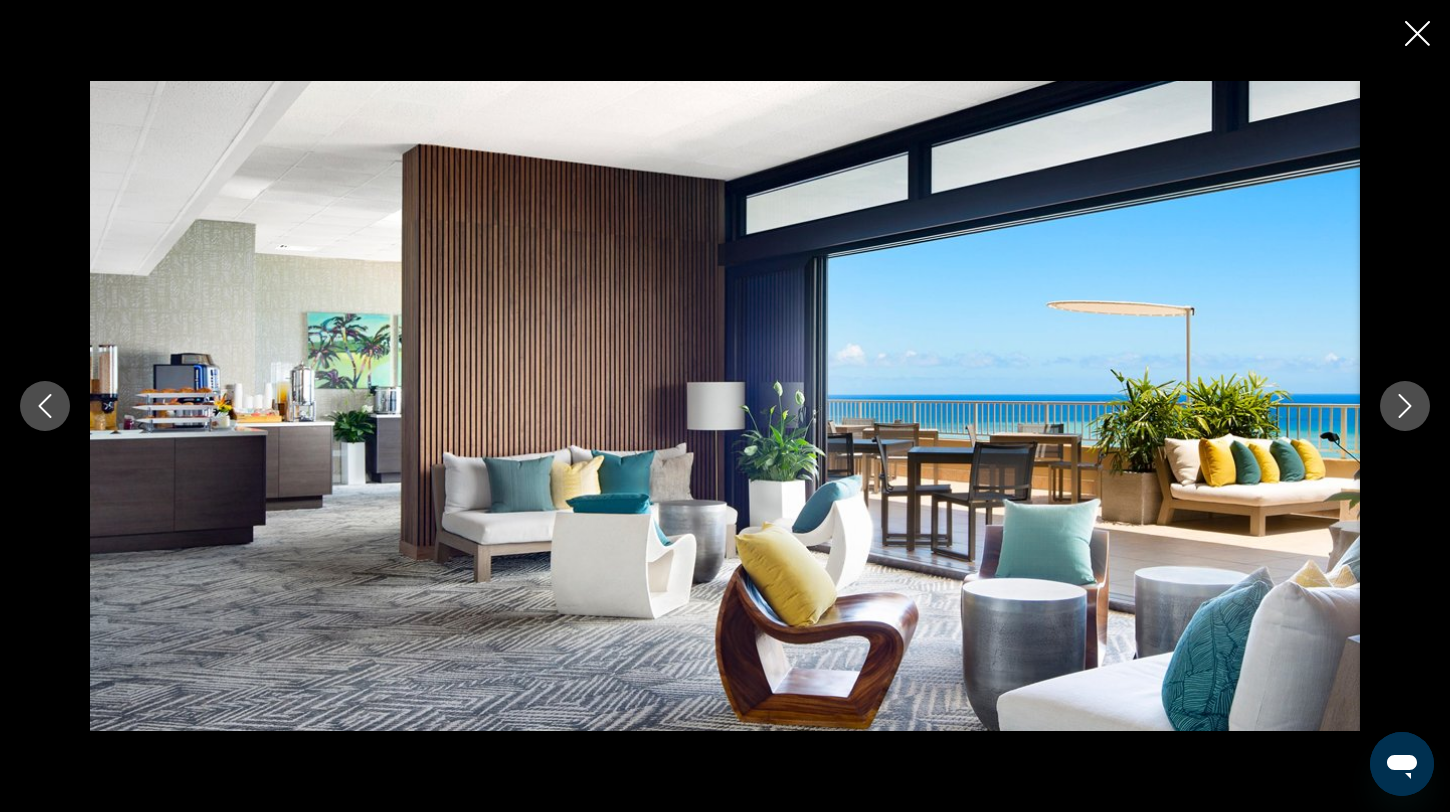 click 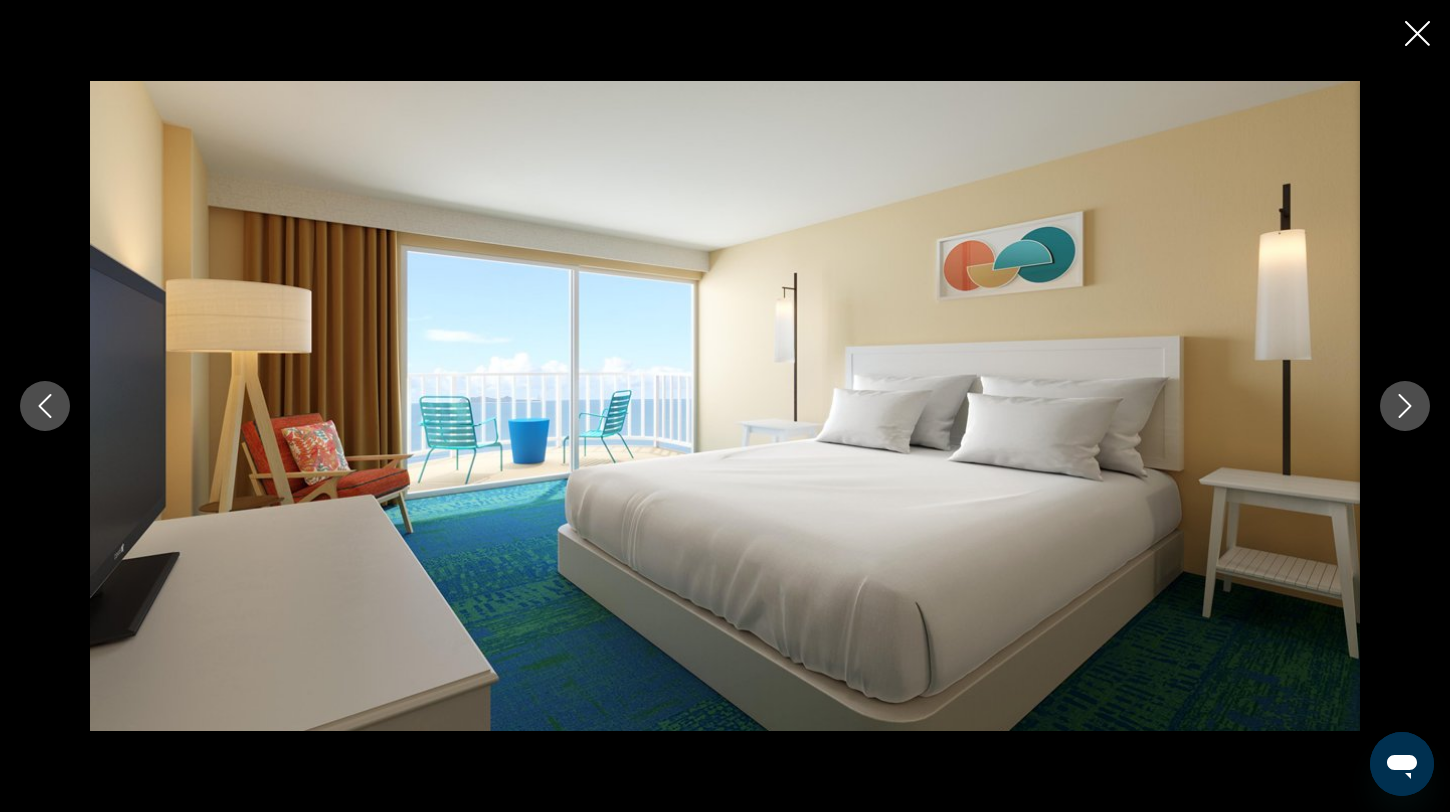click 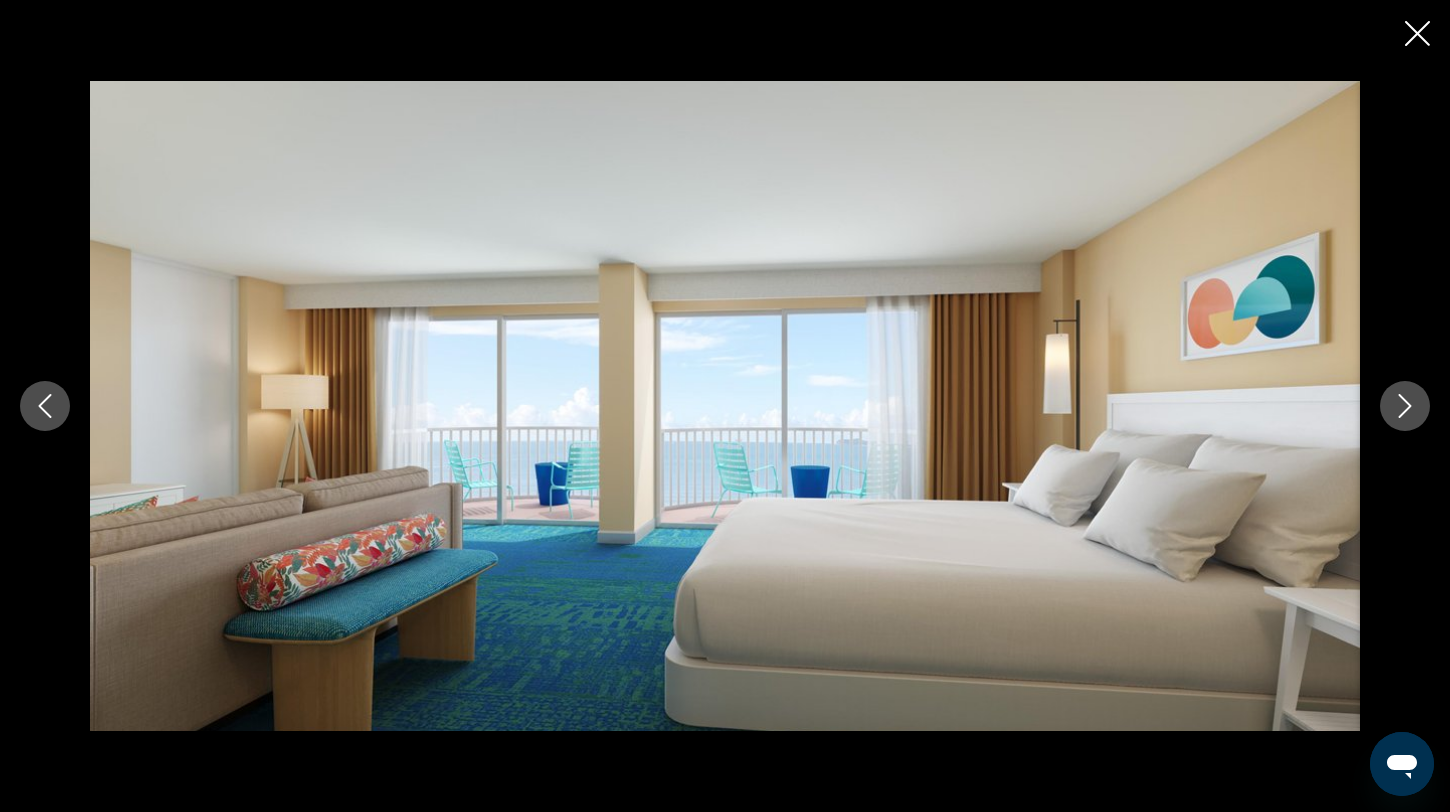 click 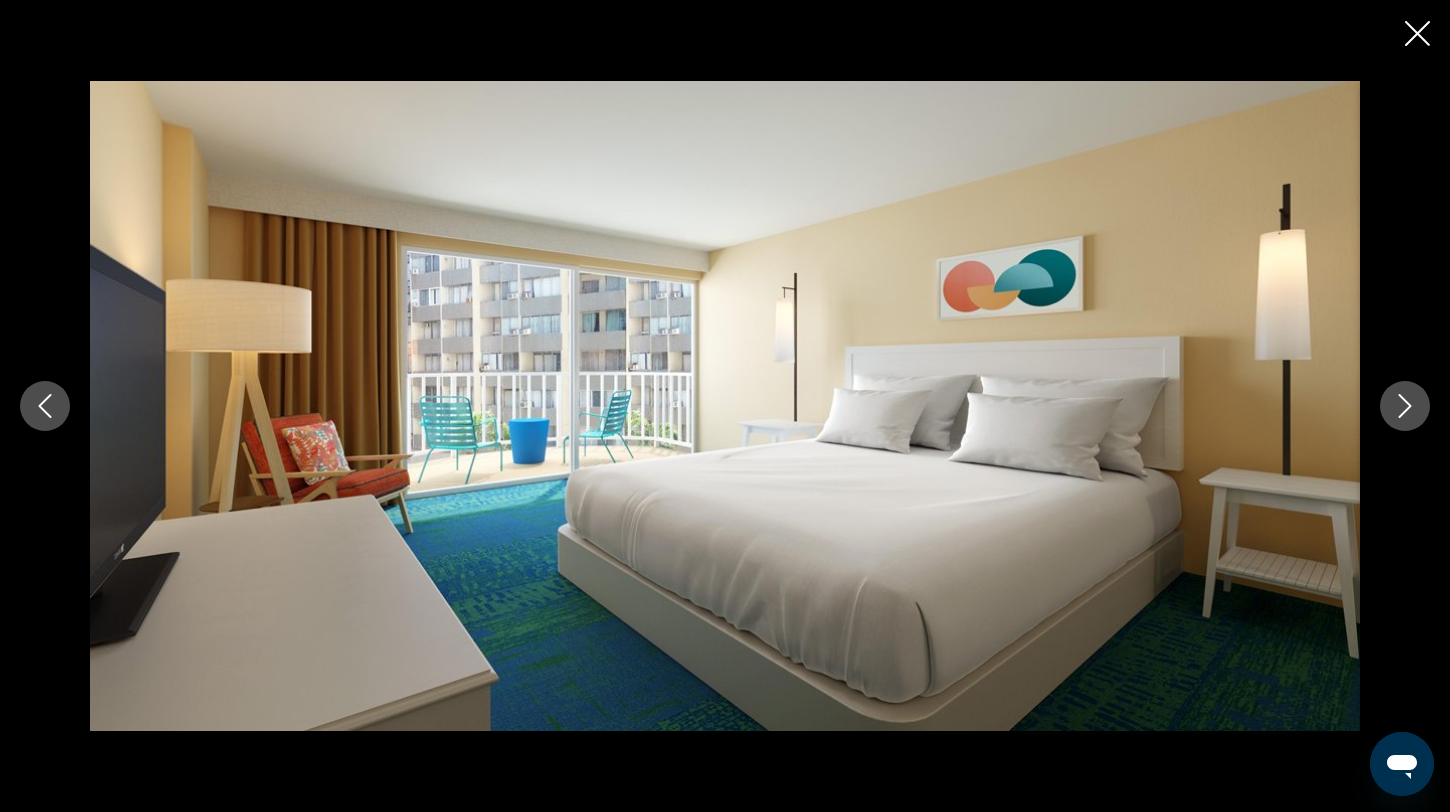 click 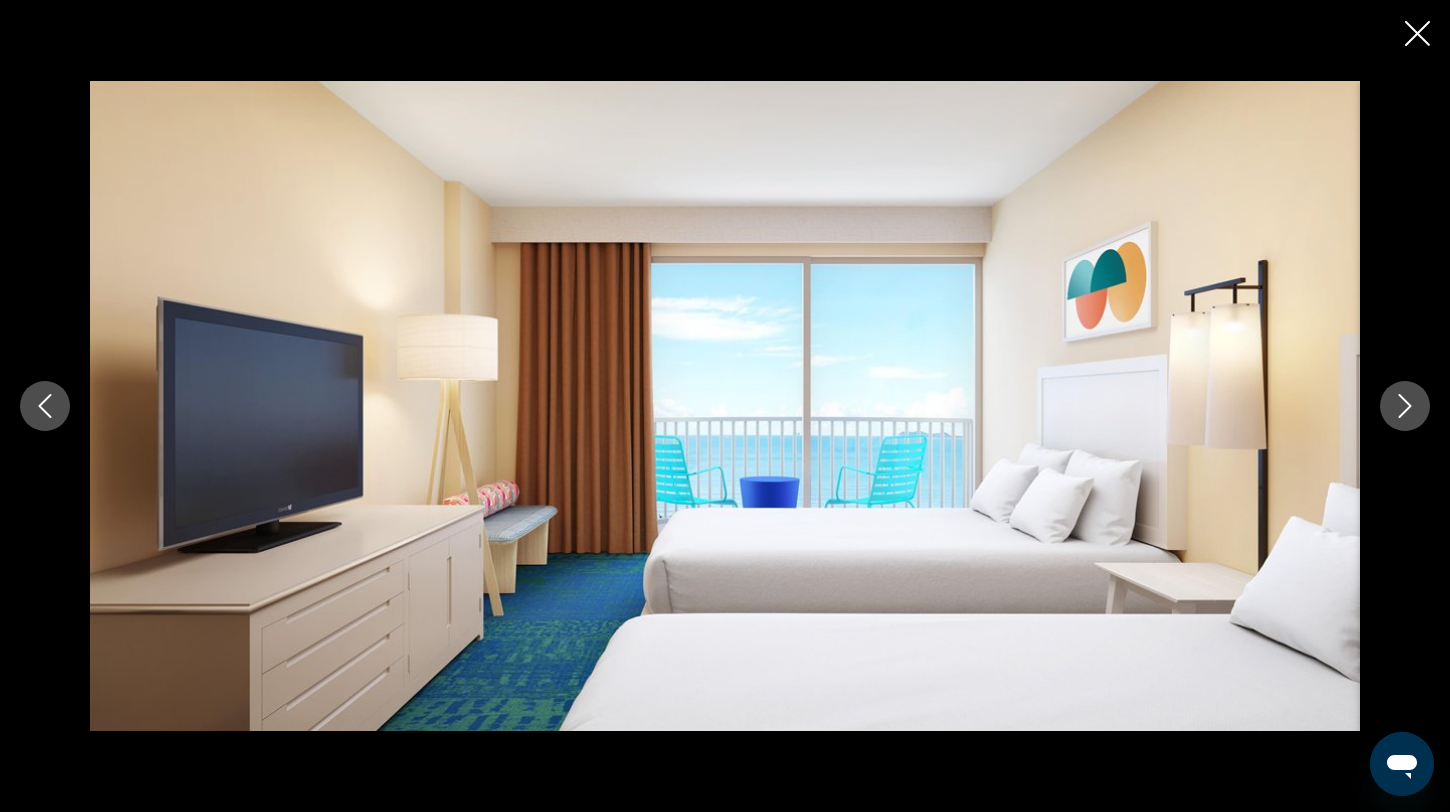 click 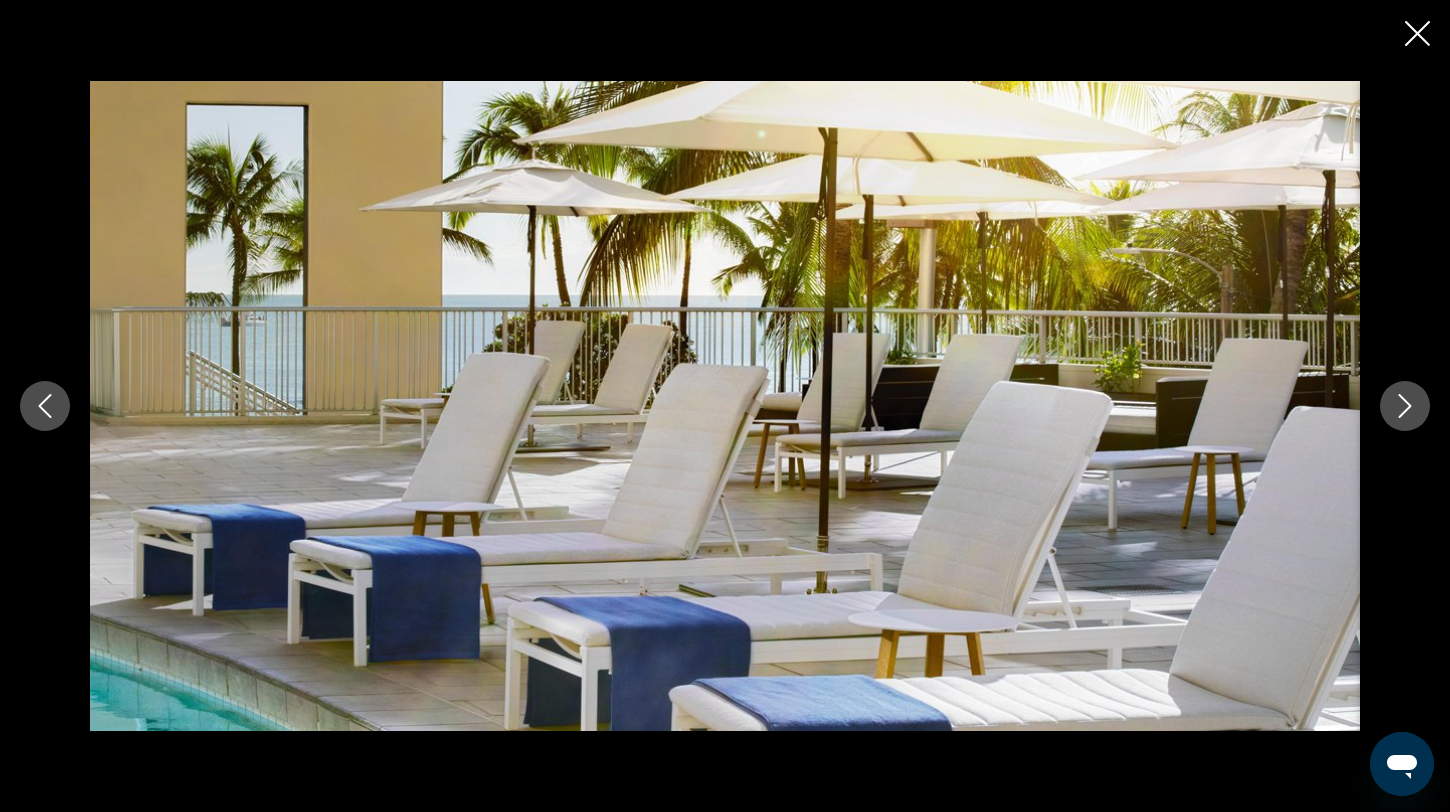 click 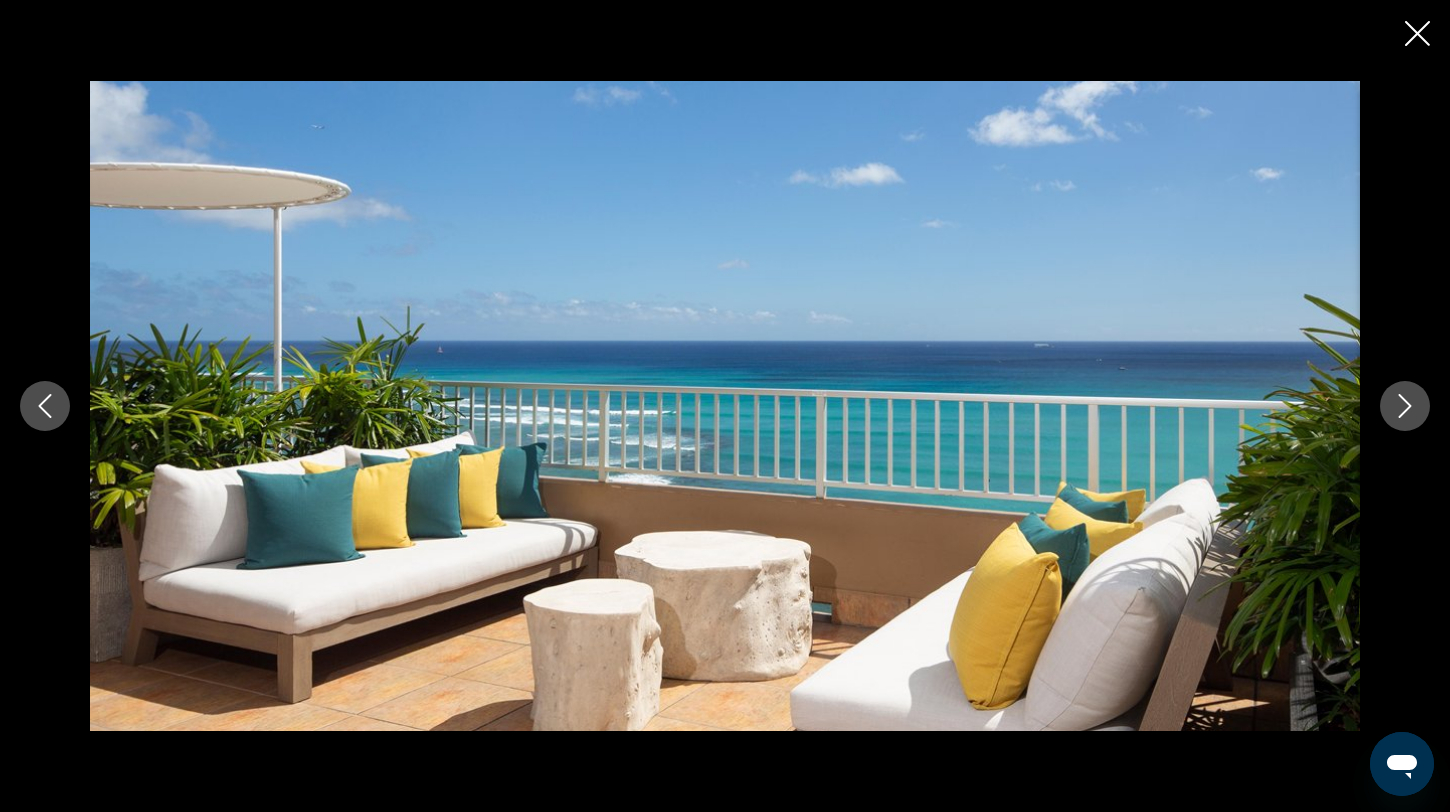 click 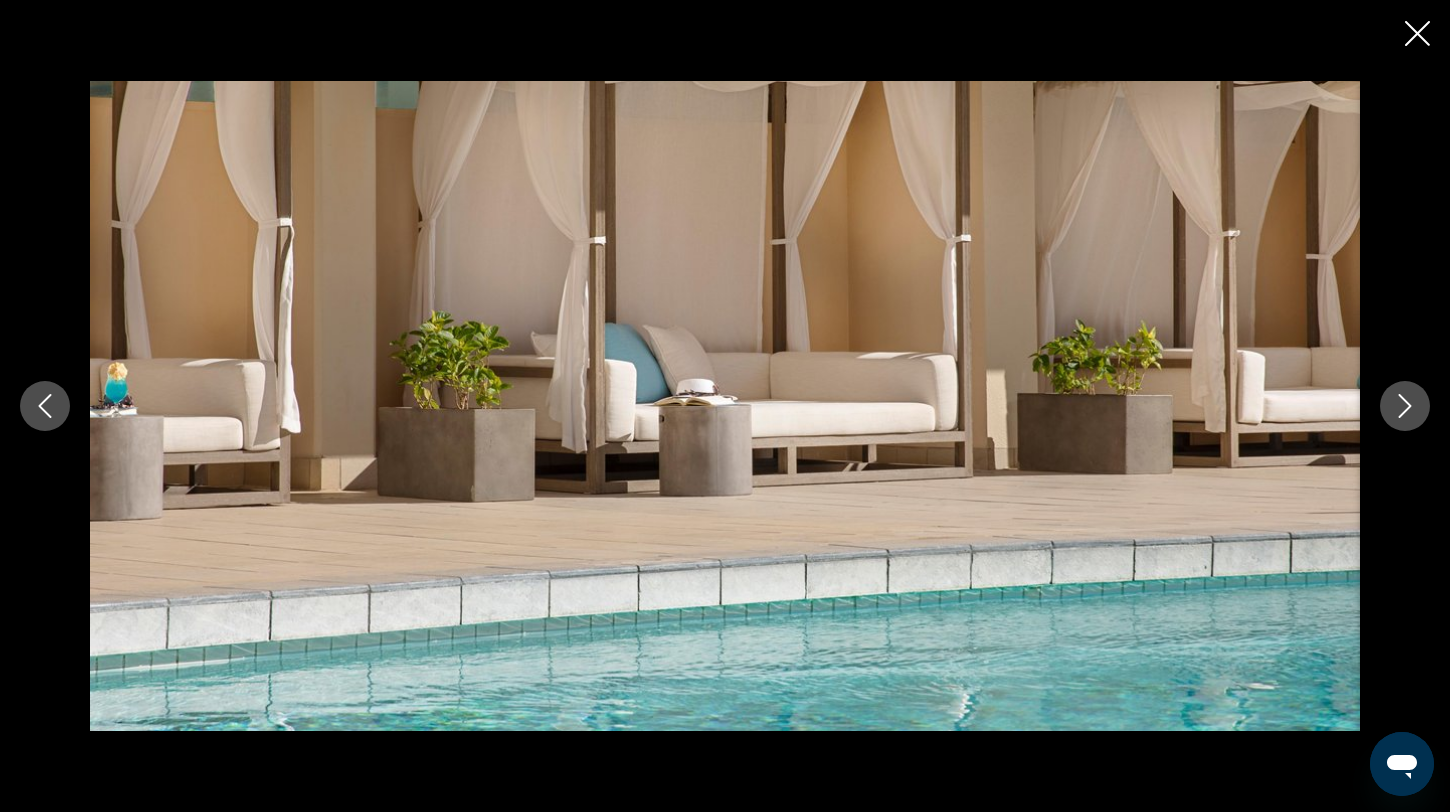 click 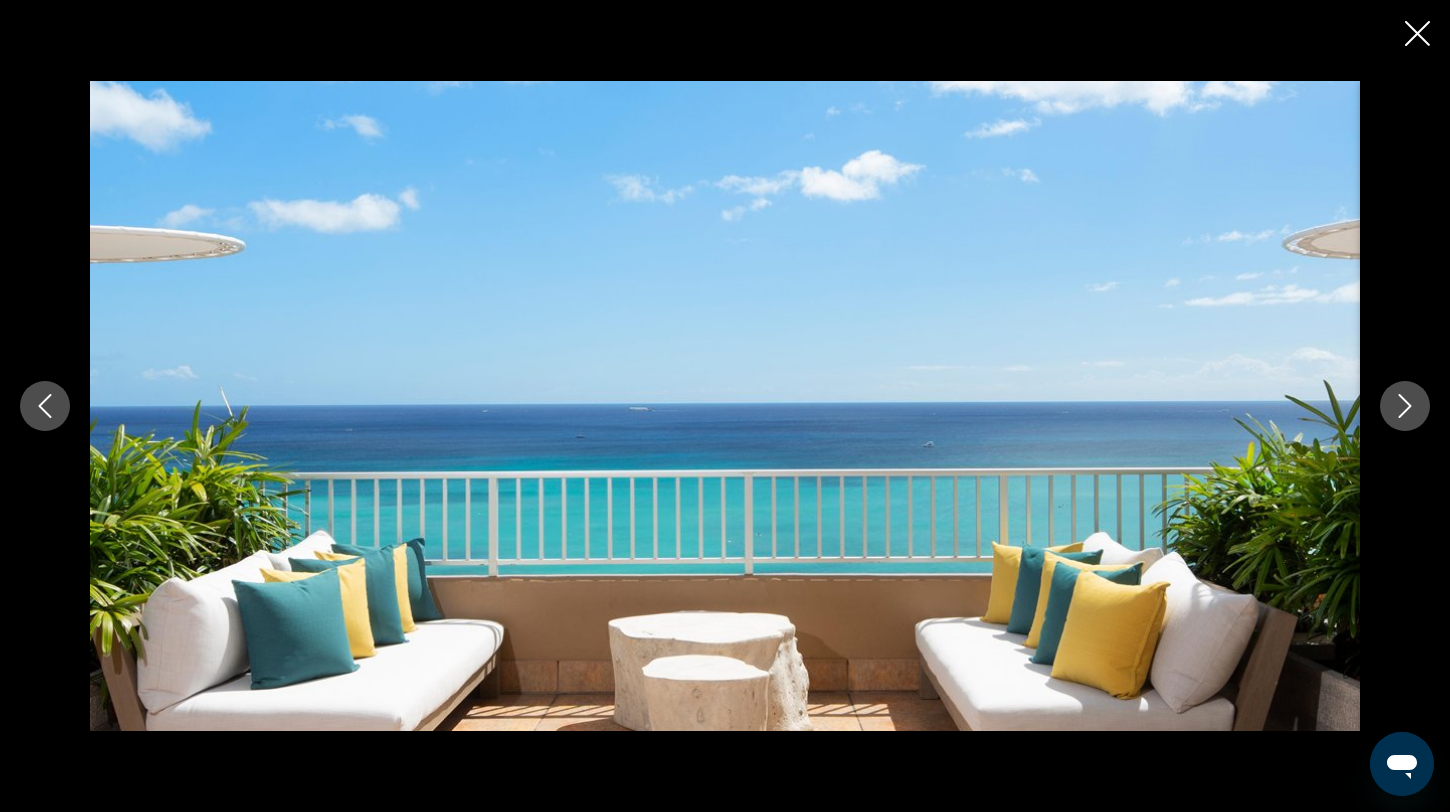 click 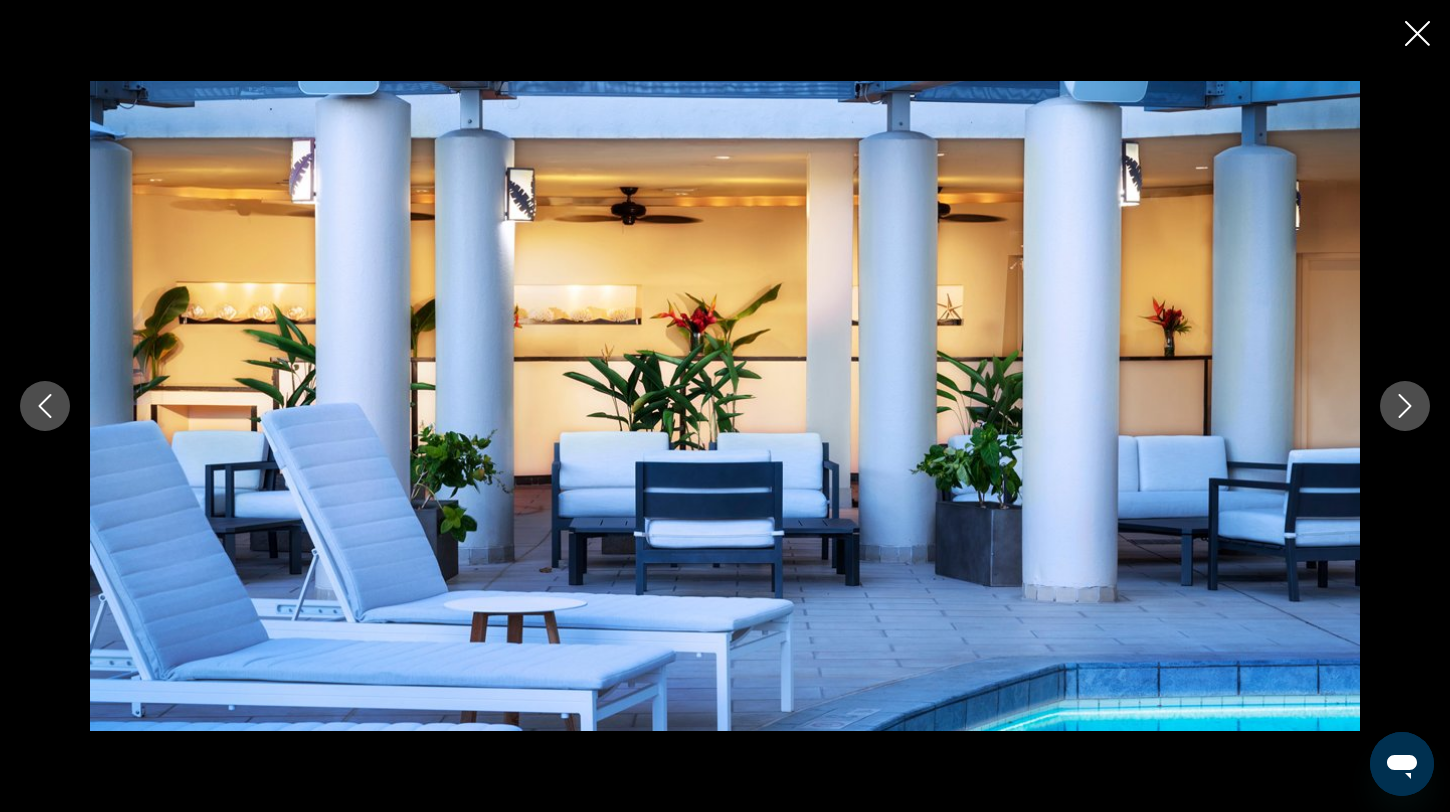 click 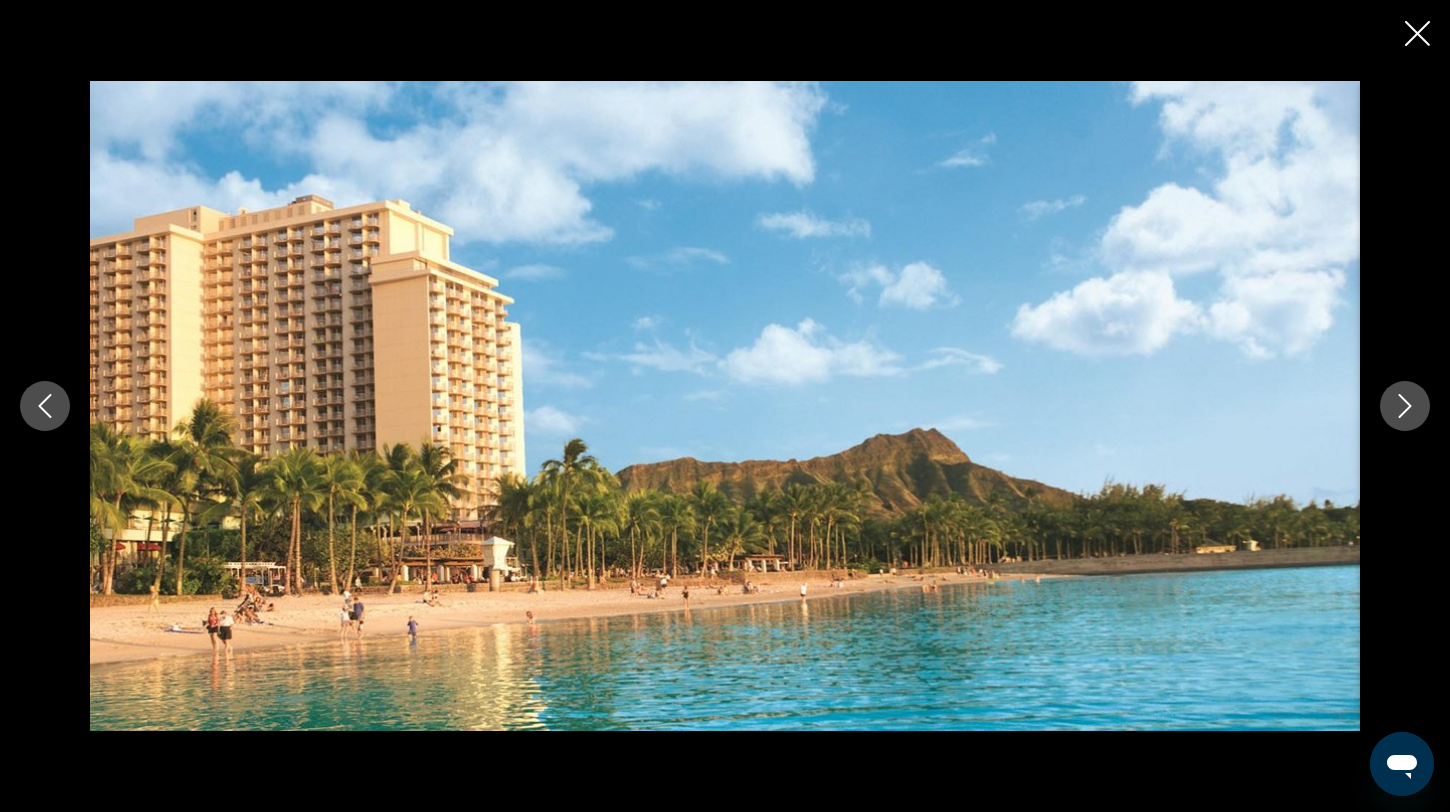 click 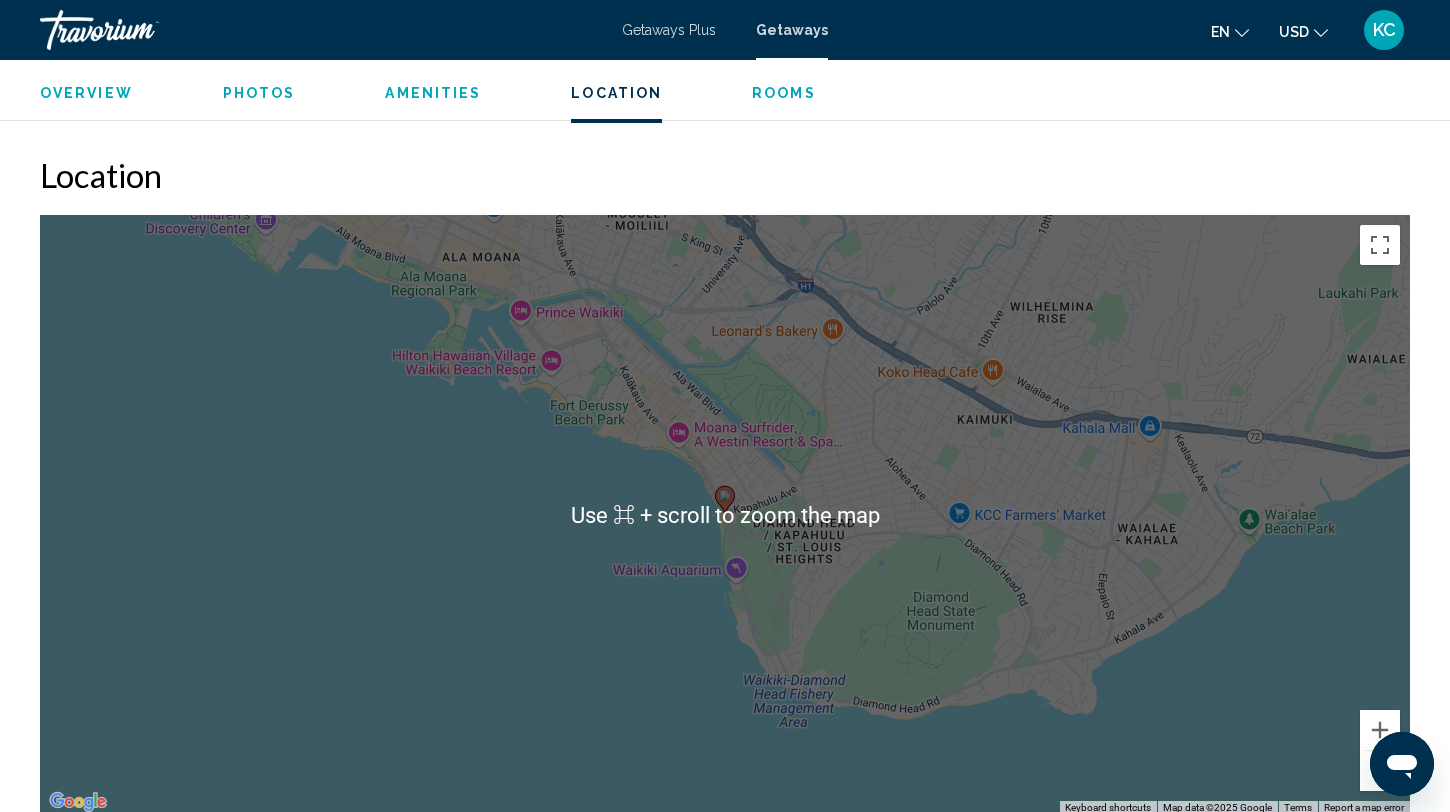 scroll, scrollTop: 2141, scrollLeft: 0, axis: vertical 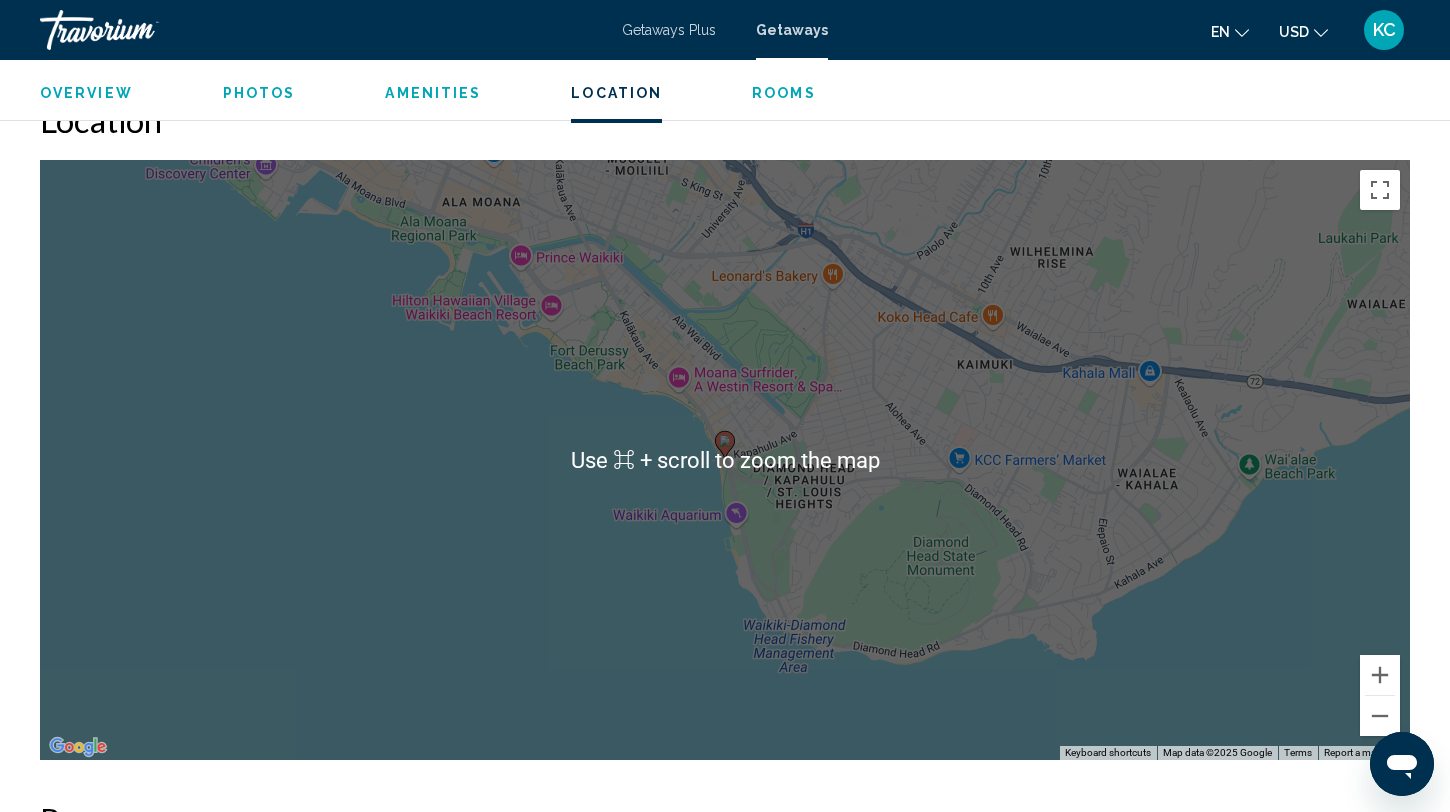 click on "To activate drag with keyboard, press Alt + Enter. Once in keyboard drag state, use the arrow keys to move the marker. To complete the drag, press the Enter key. To cancel, press Escape." at bounding box center [725, 460] 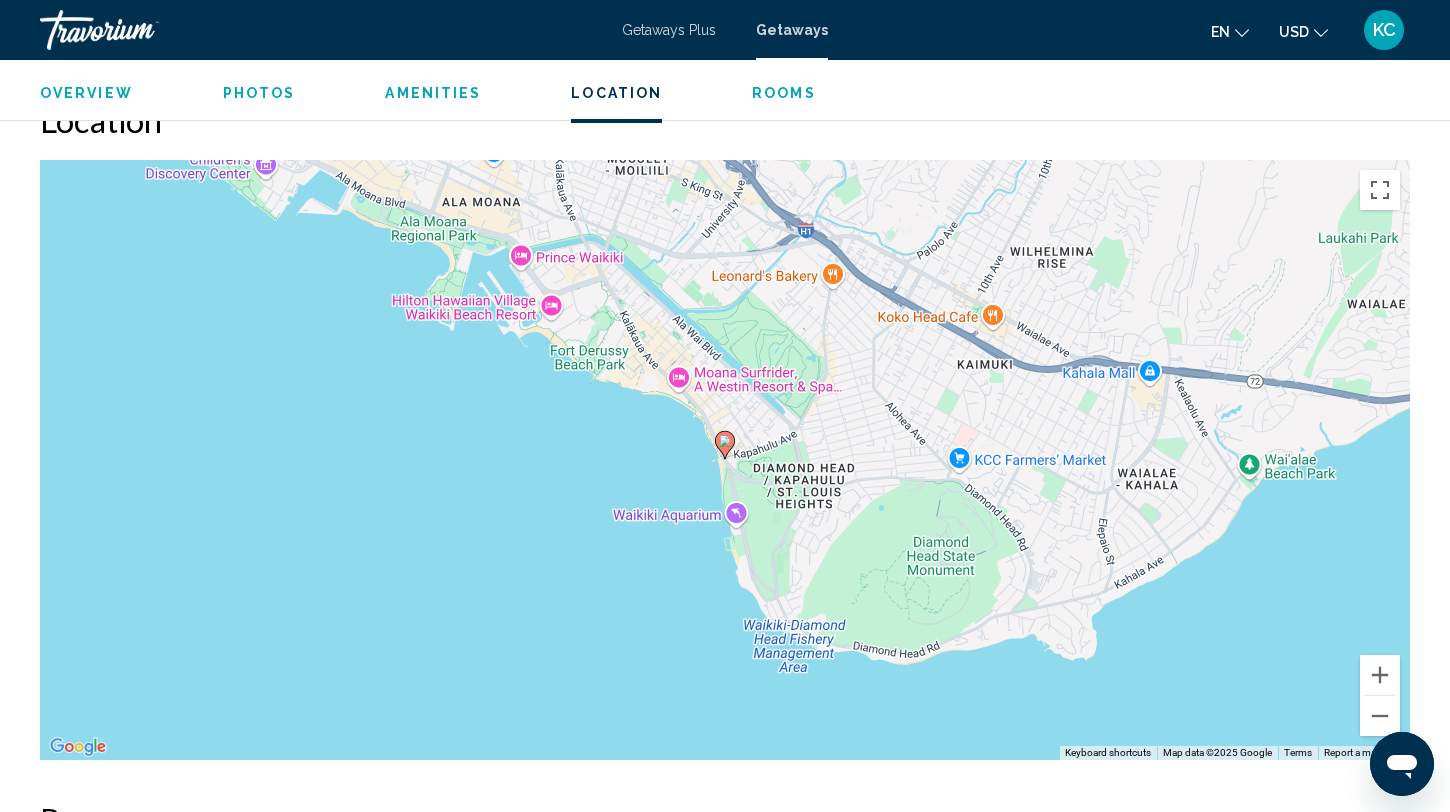 click on "To activate drag with keyboard, press Alt + Enter. Once in keyboard drag state, use the arrow keys to move the marker. To complete the drag, press the Enter key. To cancel, press Escape." at bounding box center (725, 460) 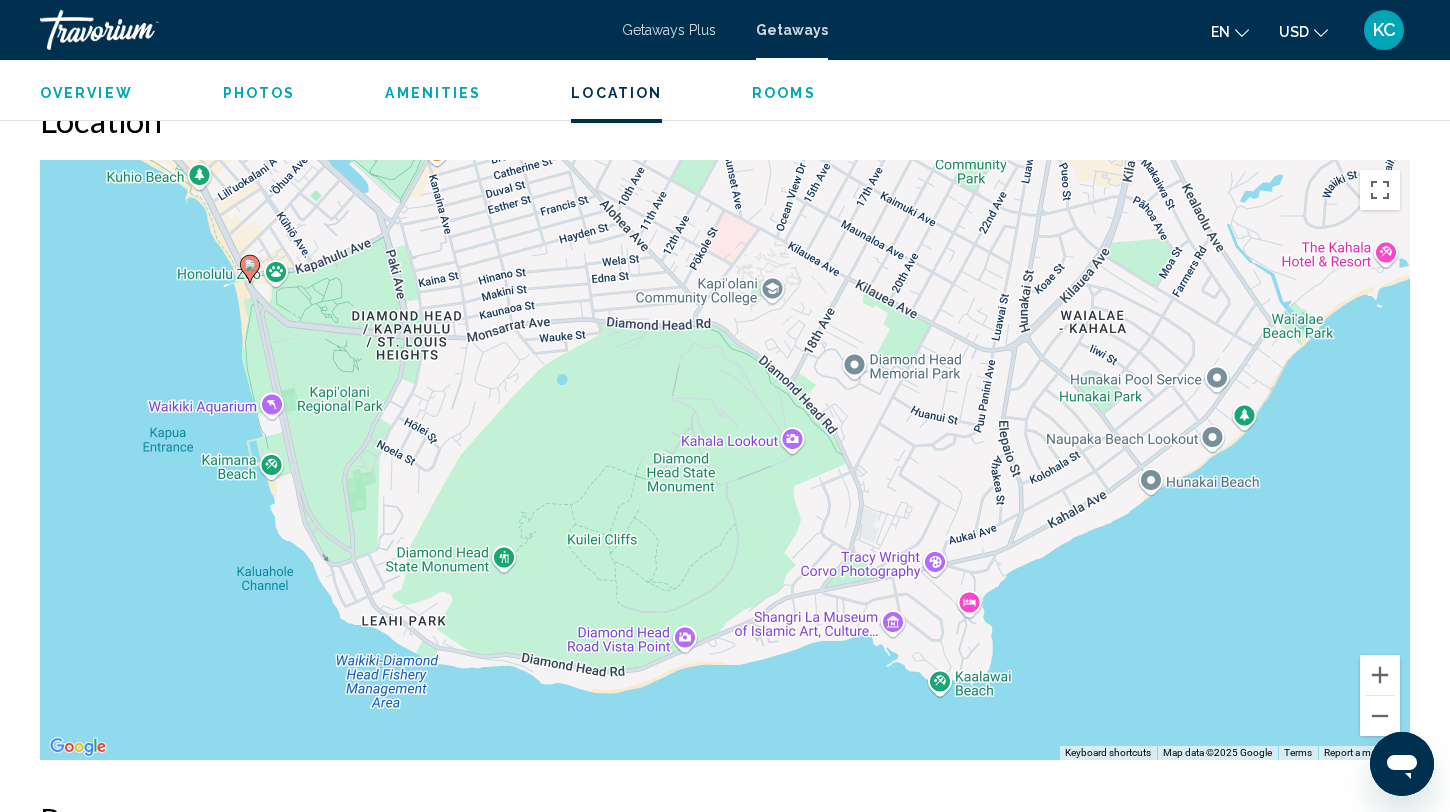 drag, startPoint x: 1236, startPoint y: 630, endPoint x: 1327, endPoint y: 635, distance: 91.13726 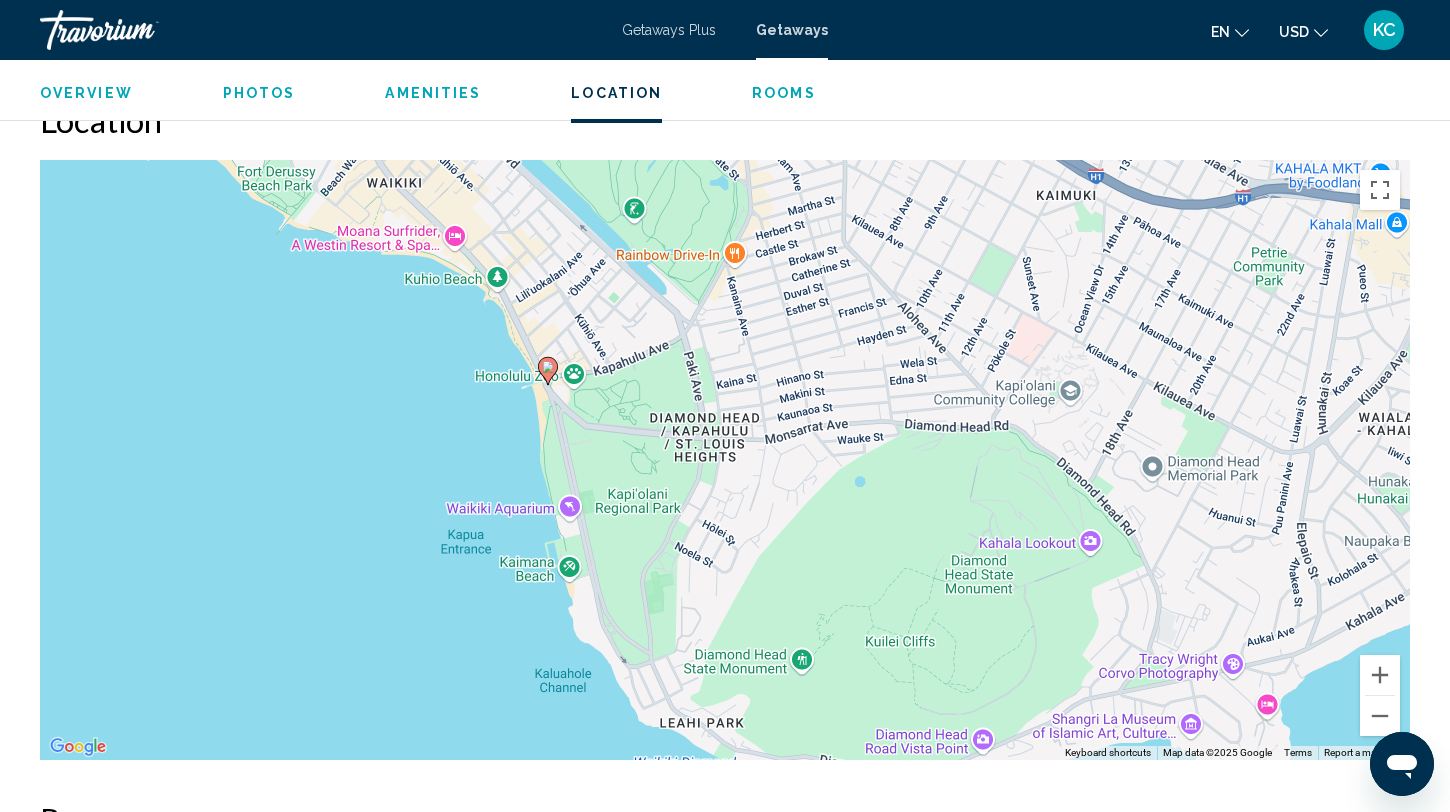 drag, startPoint x: 684, startPoint y: 470, endPoint x: 988, endPoint y: 573, distance: 320.97507 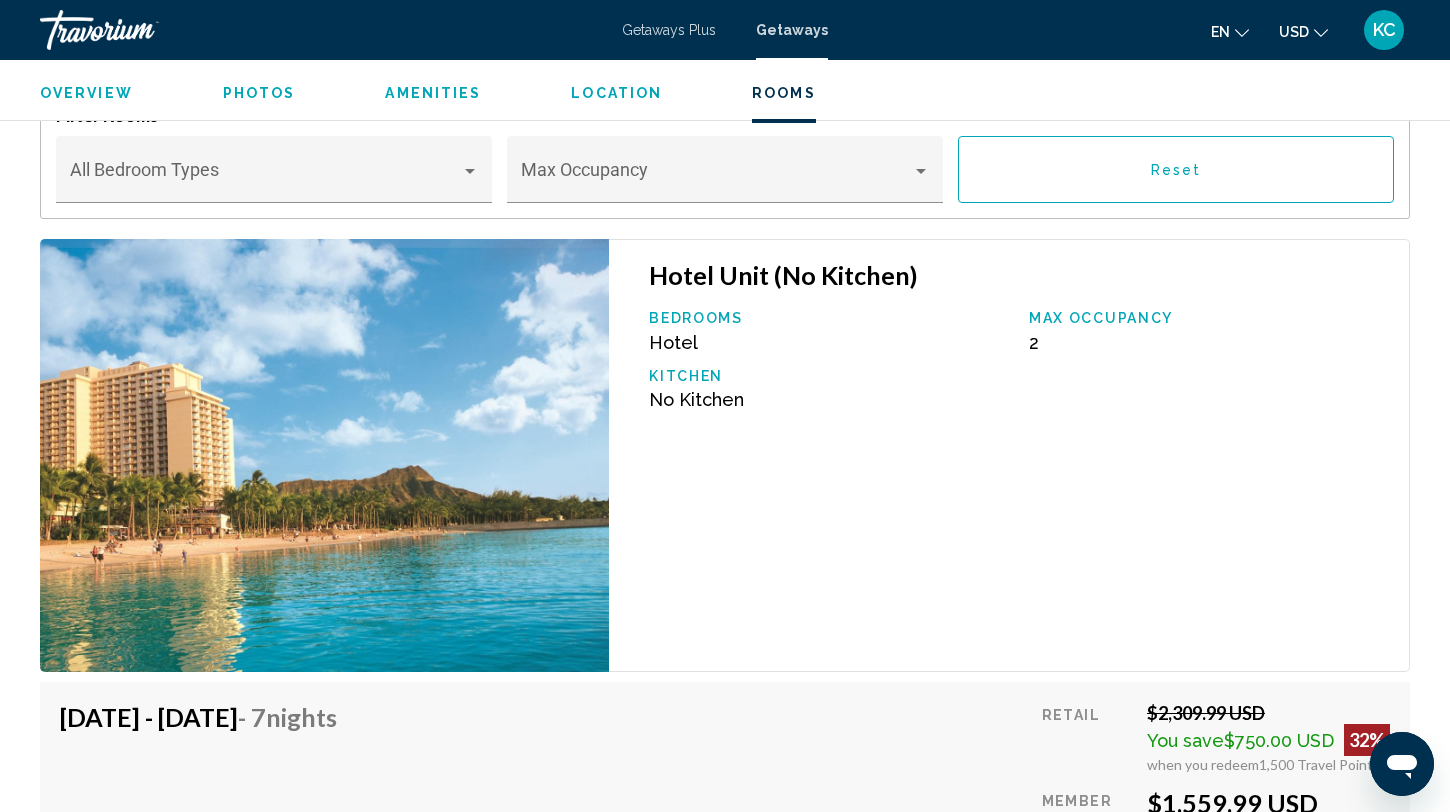 scroll, scrollTop: 2915, scrollLeft: 0, axis: vertical 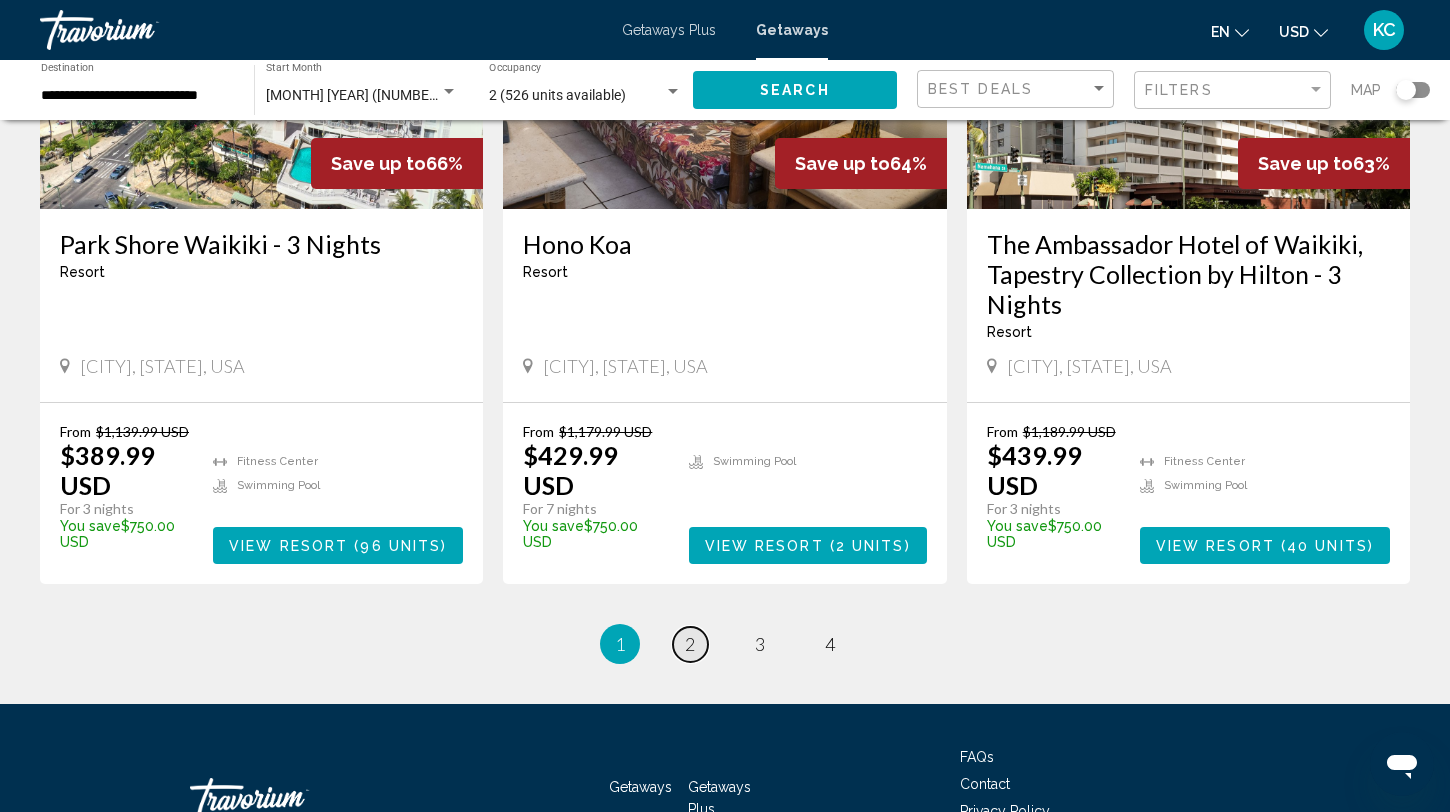click on "2" at bounding box center [690, 644] 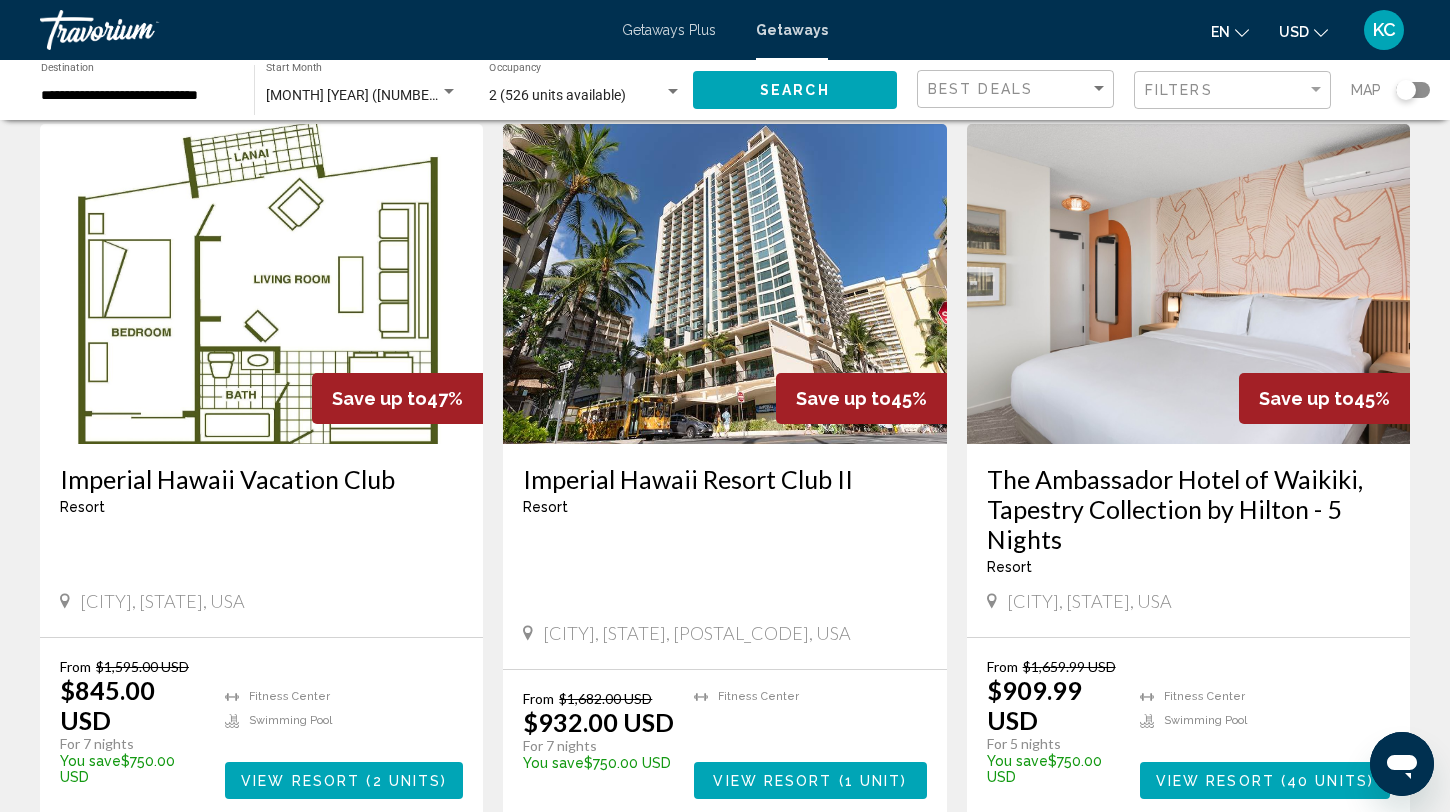 scroll, scrollTop: 1495, scrollLeft: 0, axis: vertical 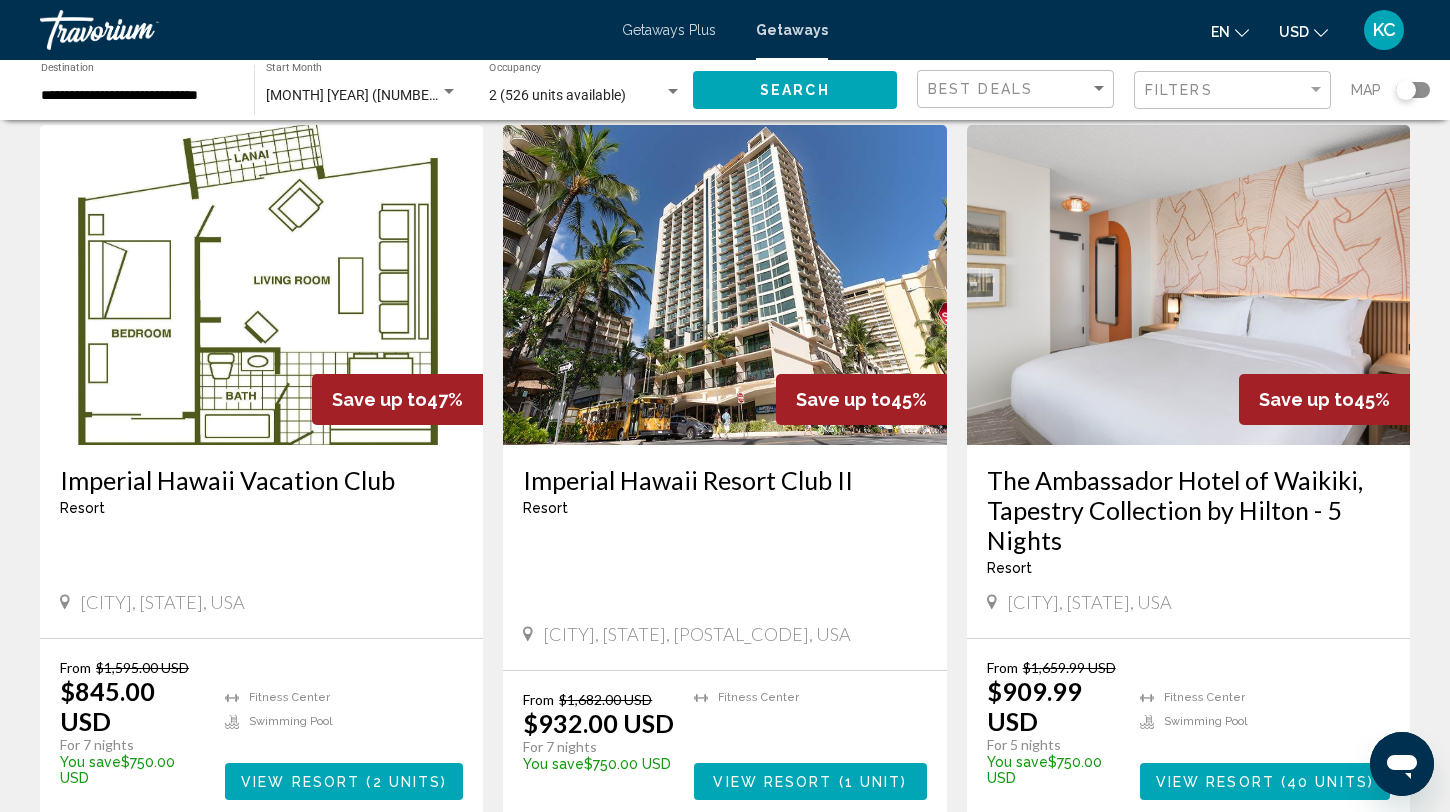 click at bounding box center [724, 285] 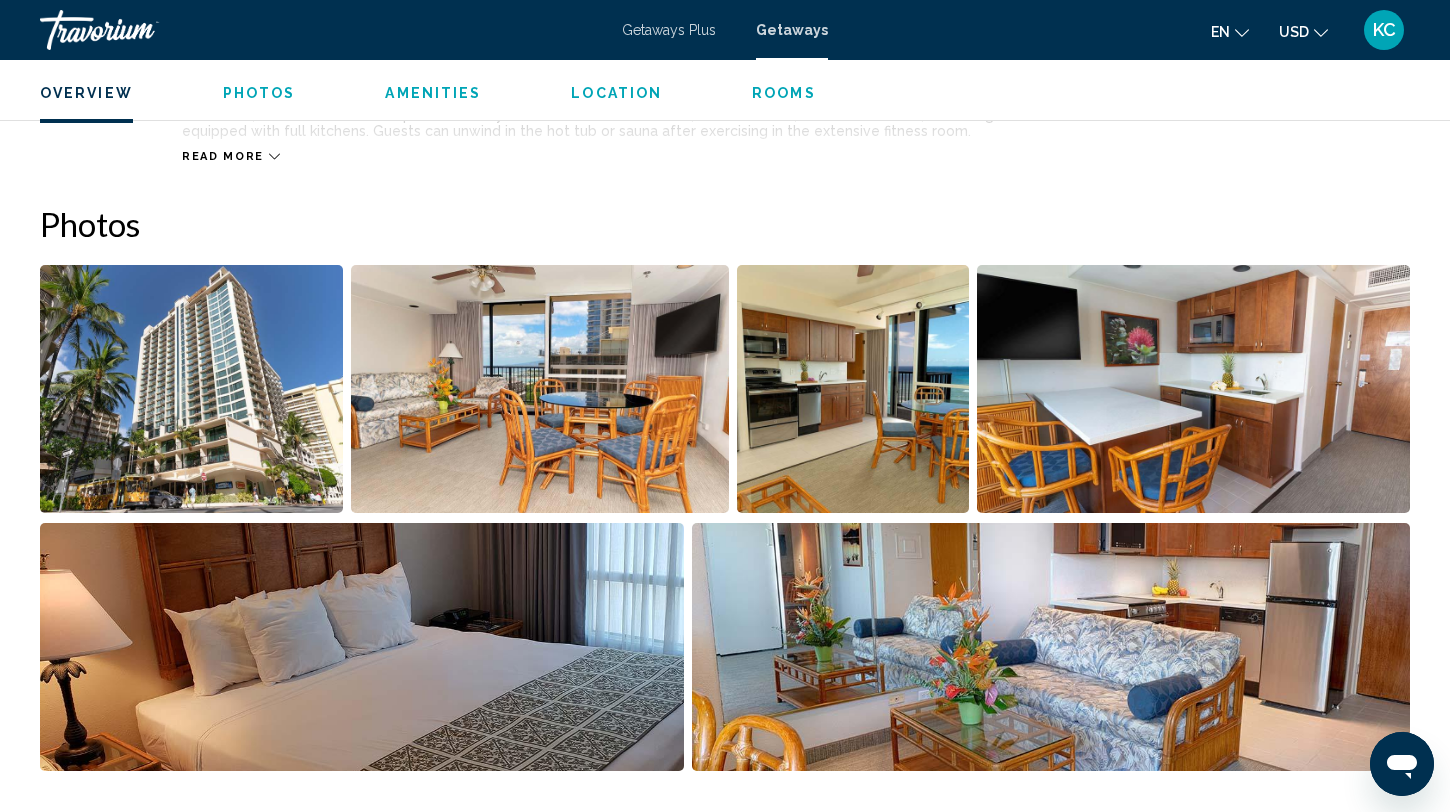 scroll, scrollTop: 818, scrollLeft: 0, axis: vertical 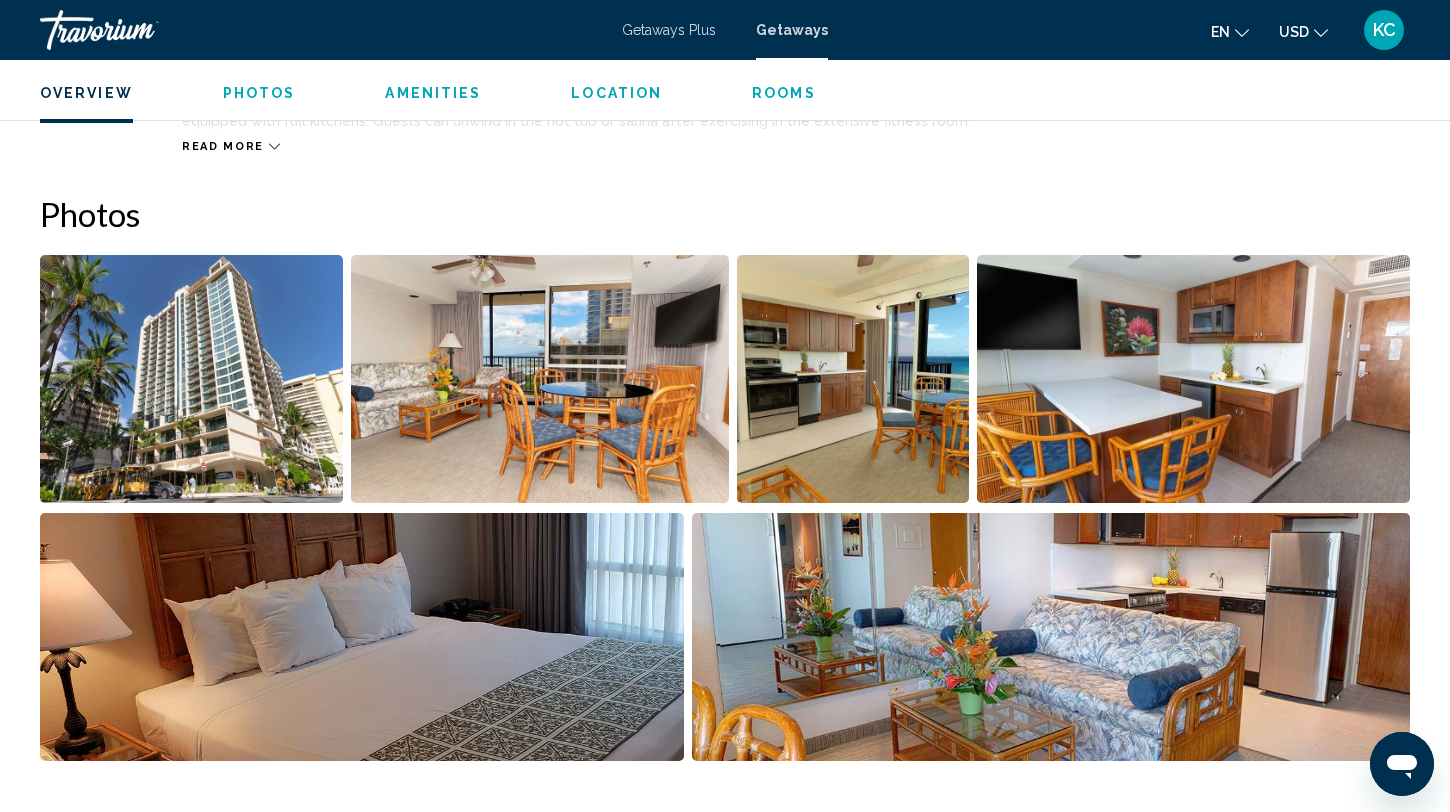 click at bounding box center [191, 379] 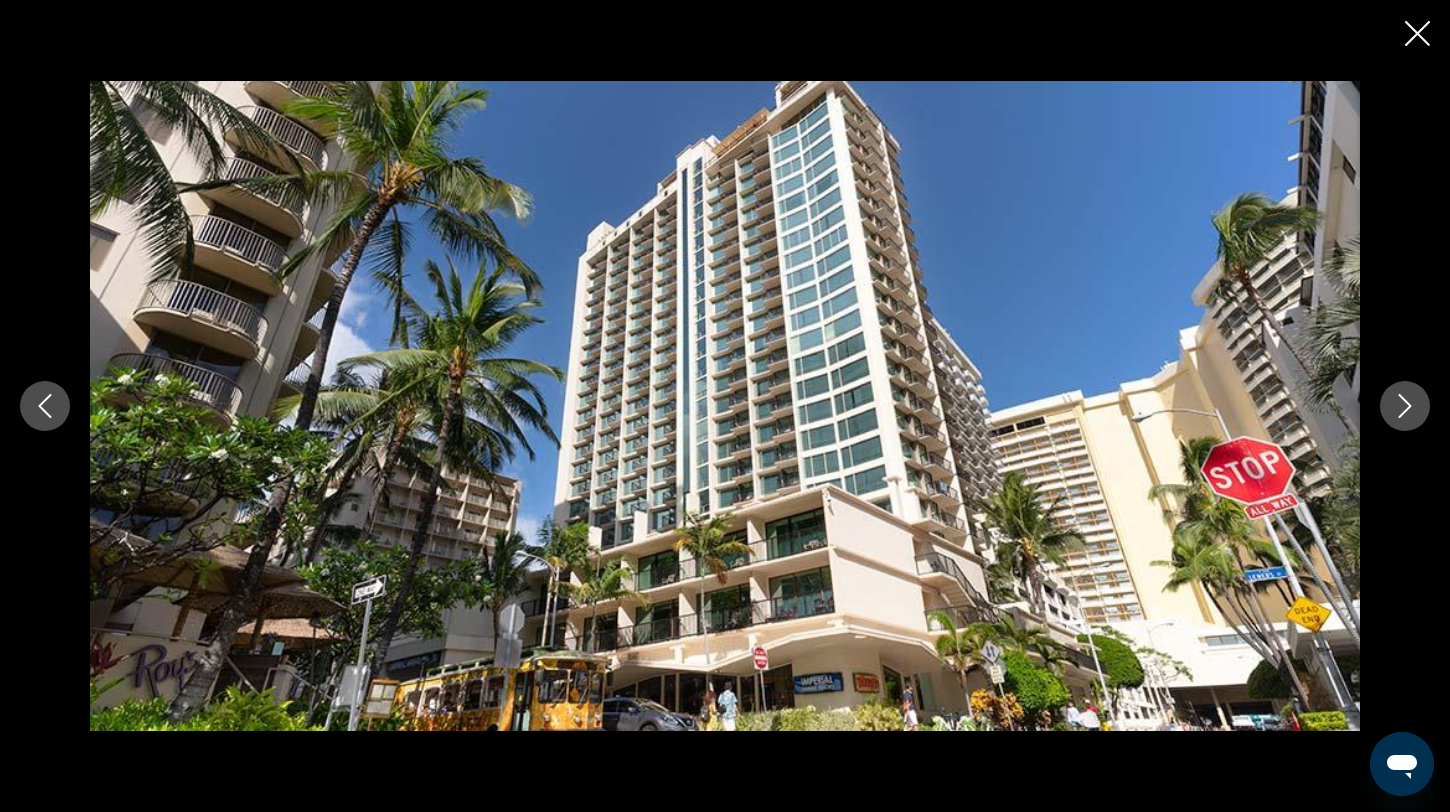 click 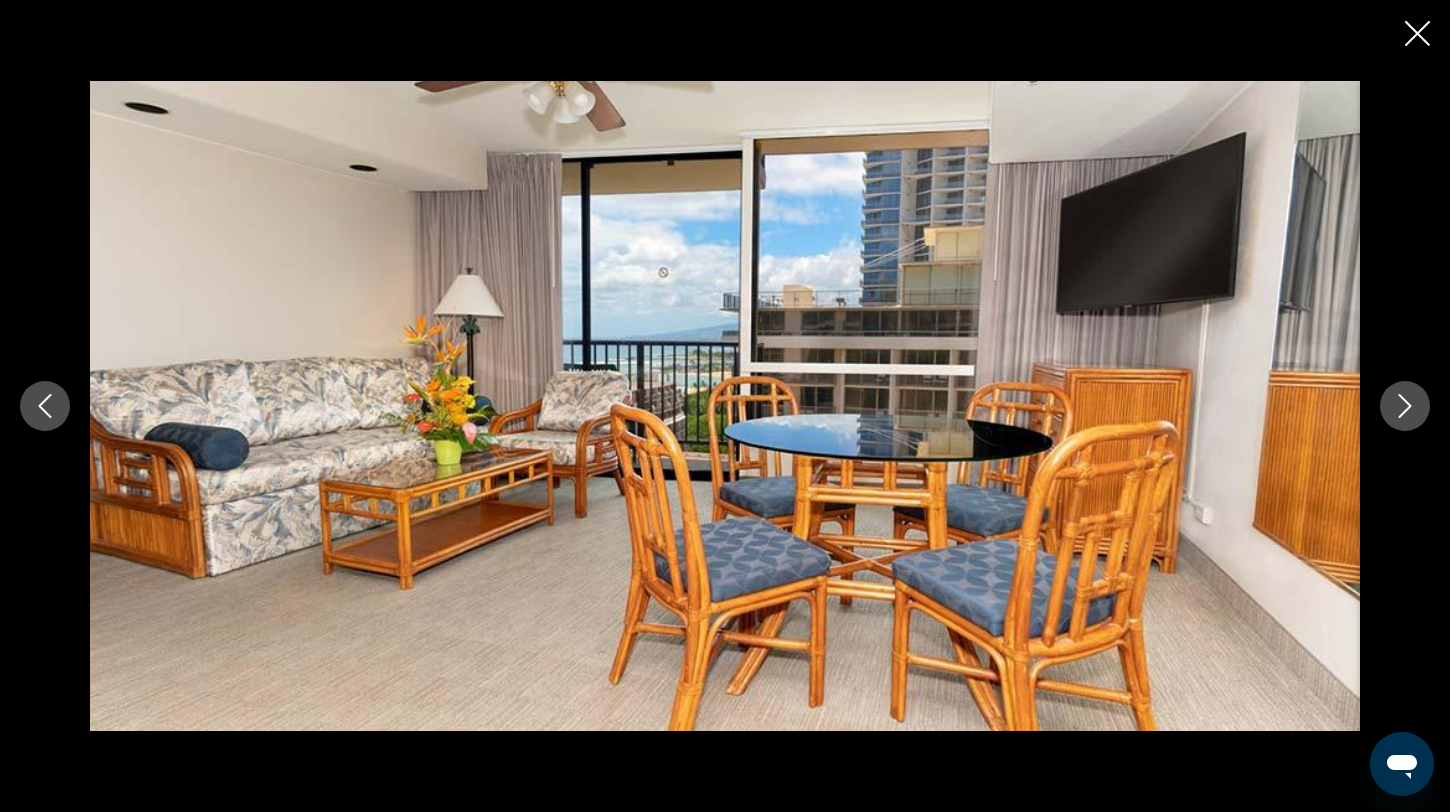 click 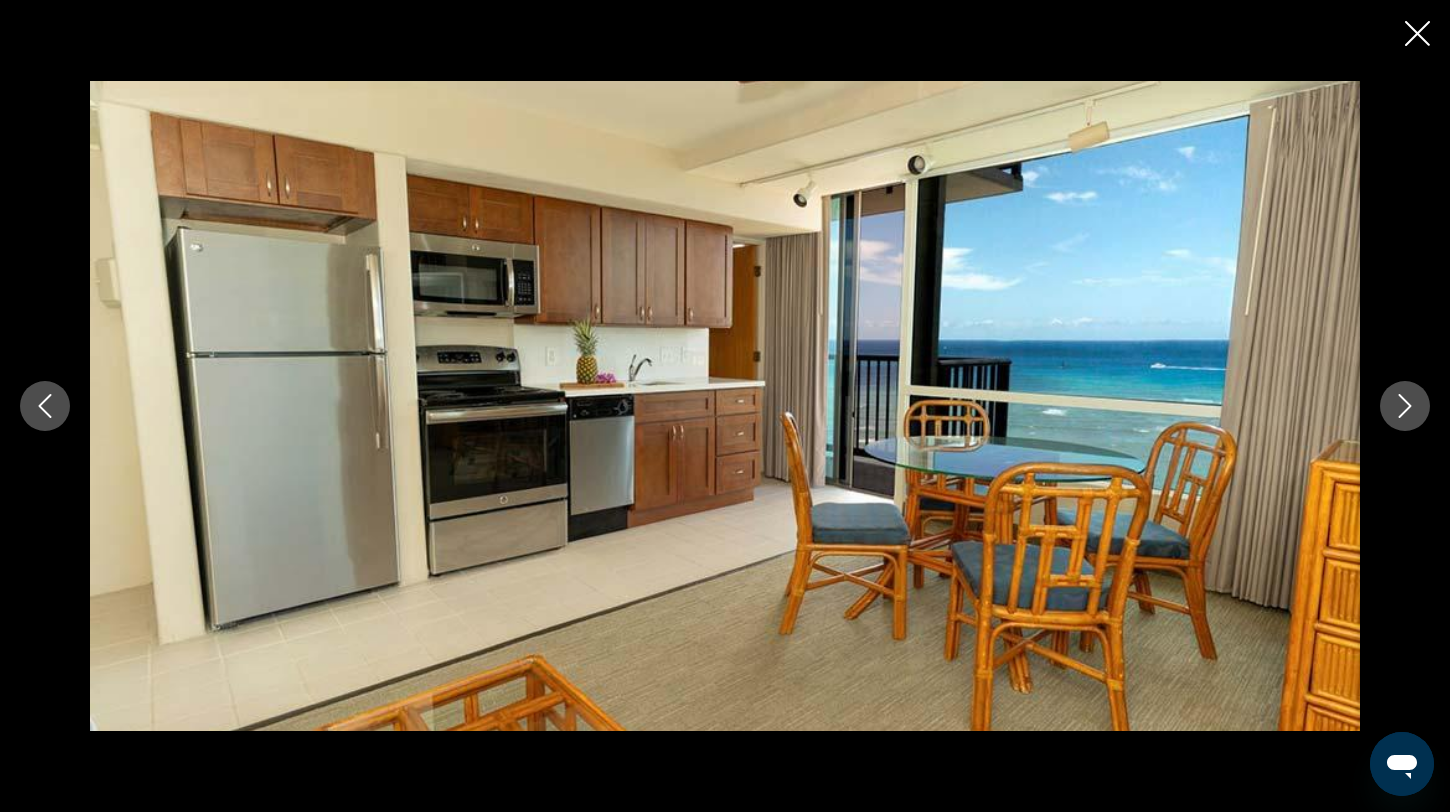 click 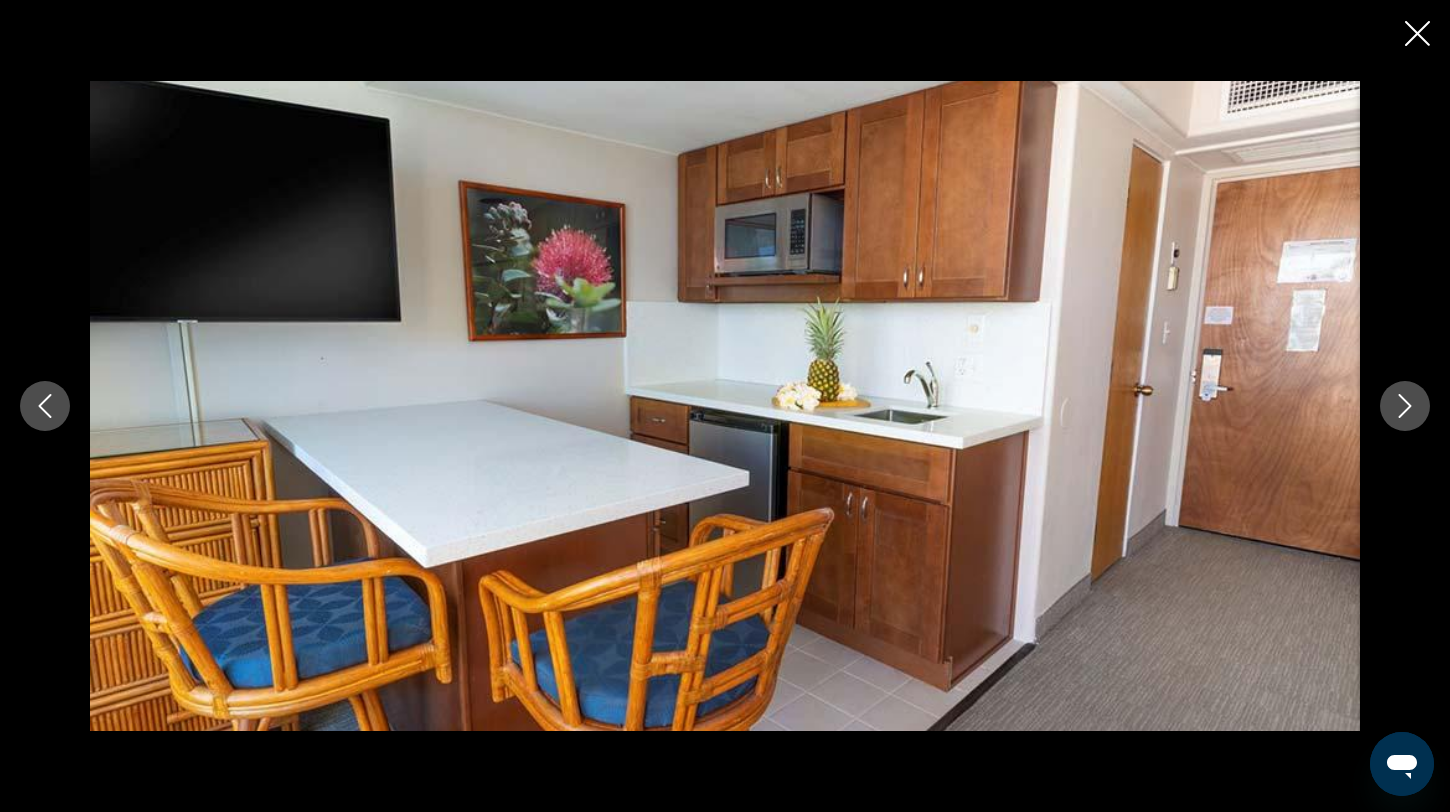 click 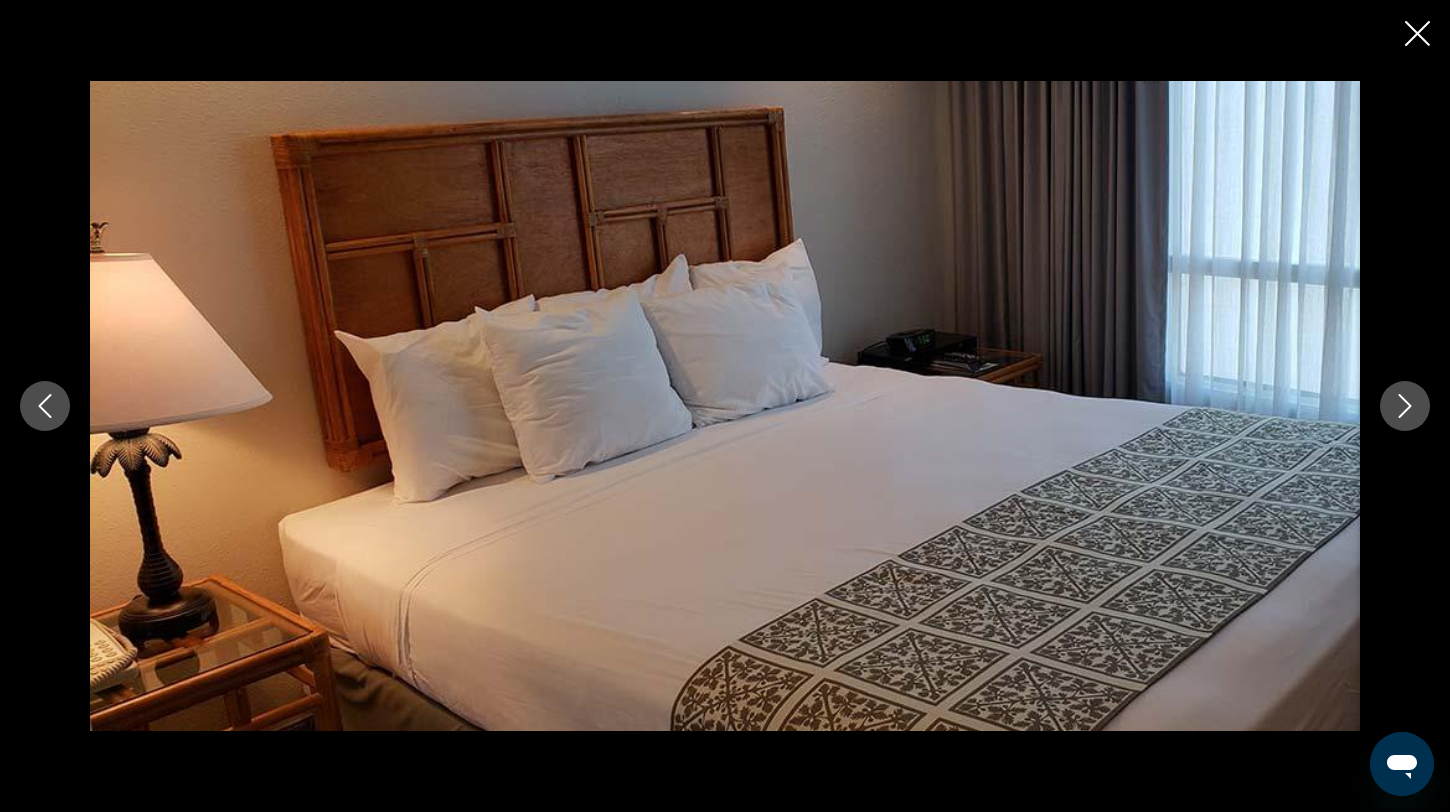 click 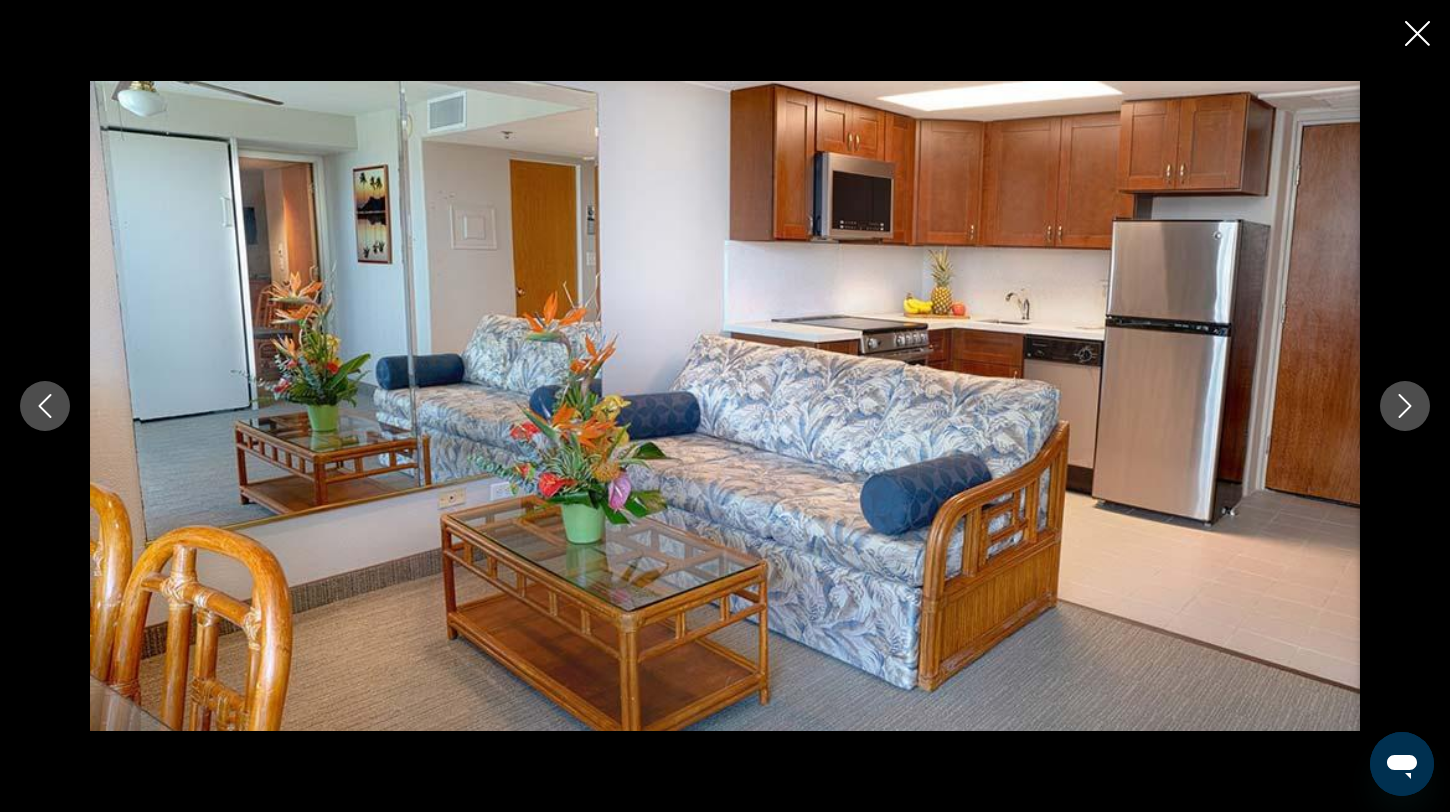click 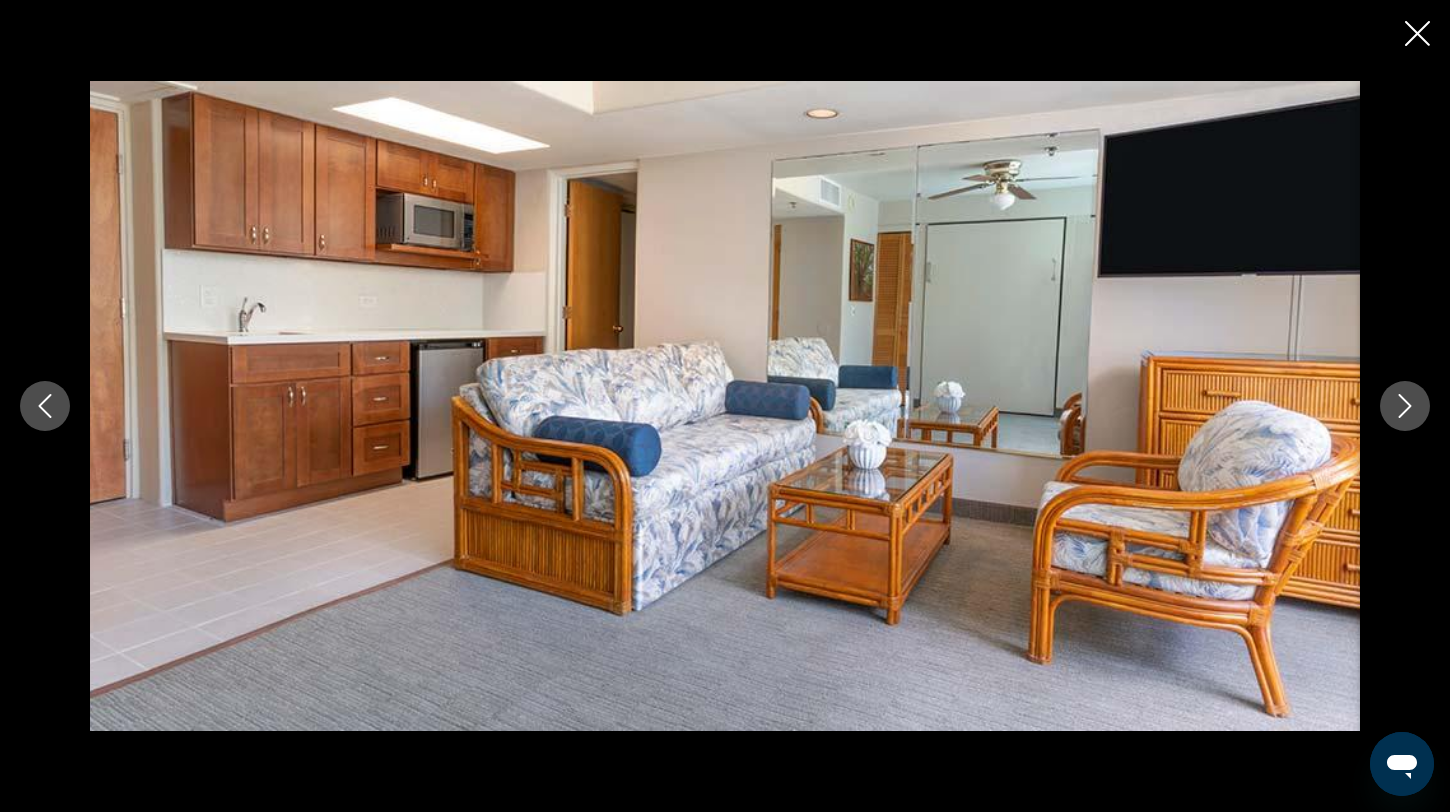 click 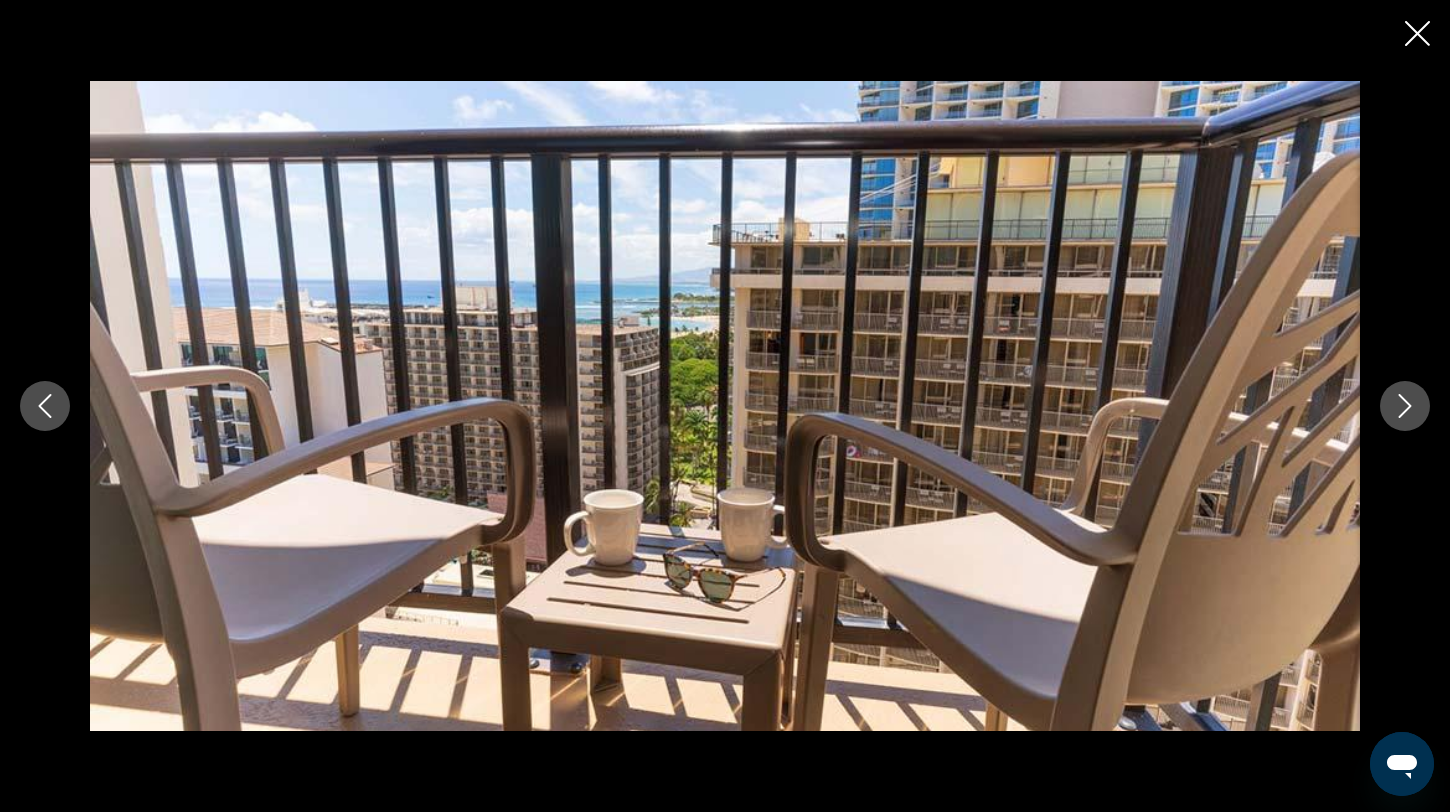 click 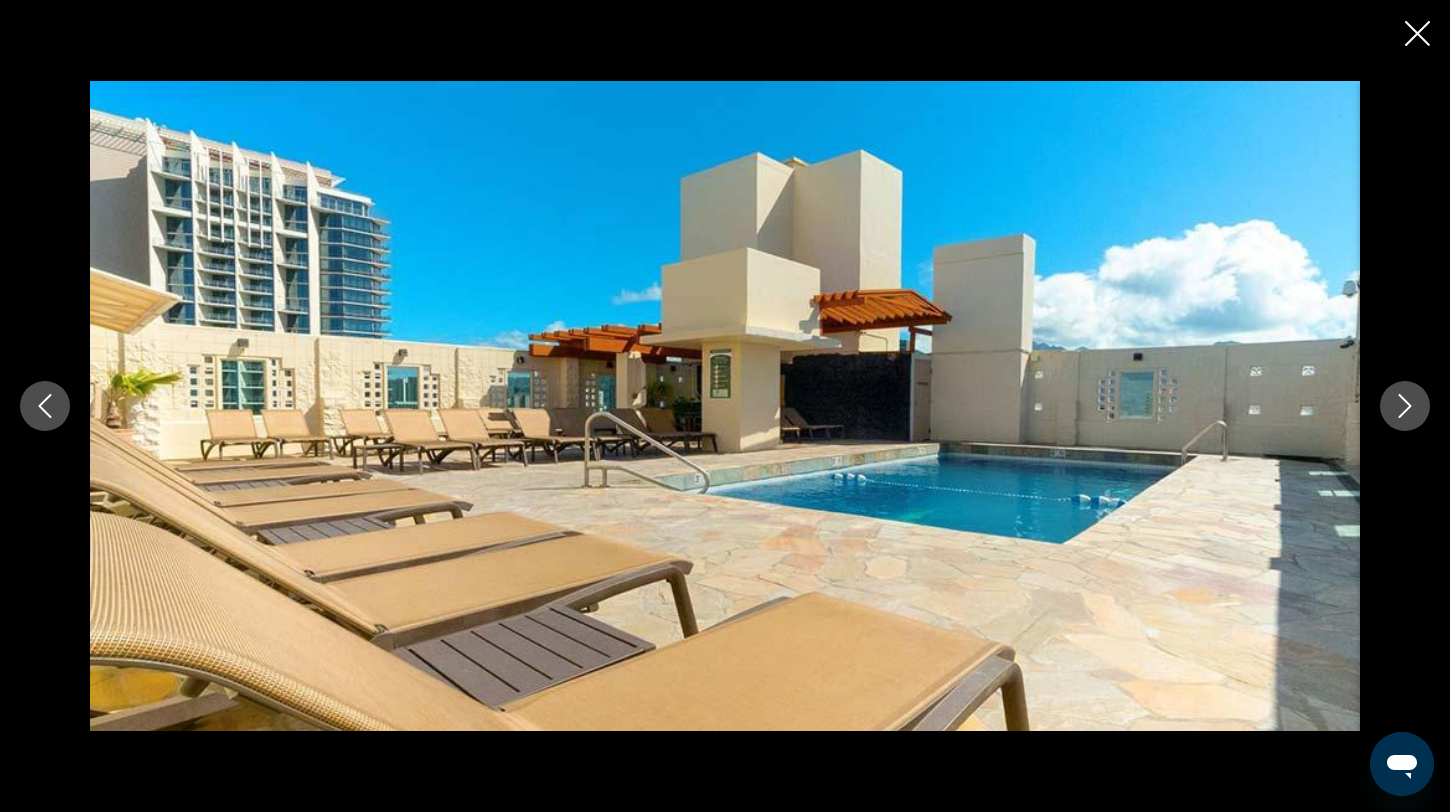 click 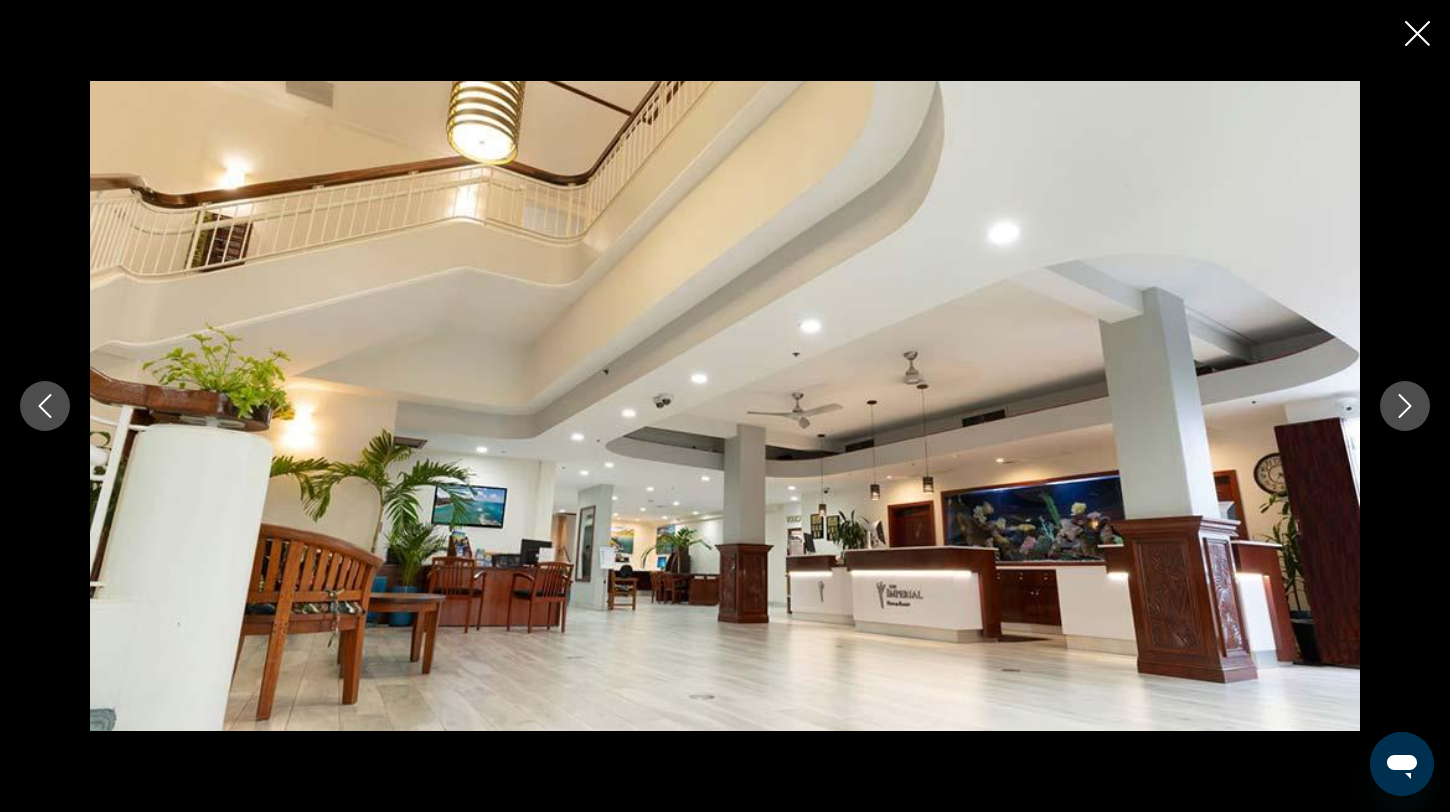 click 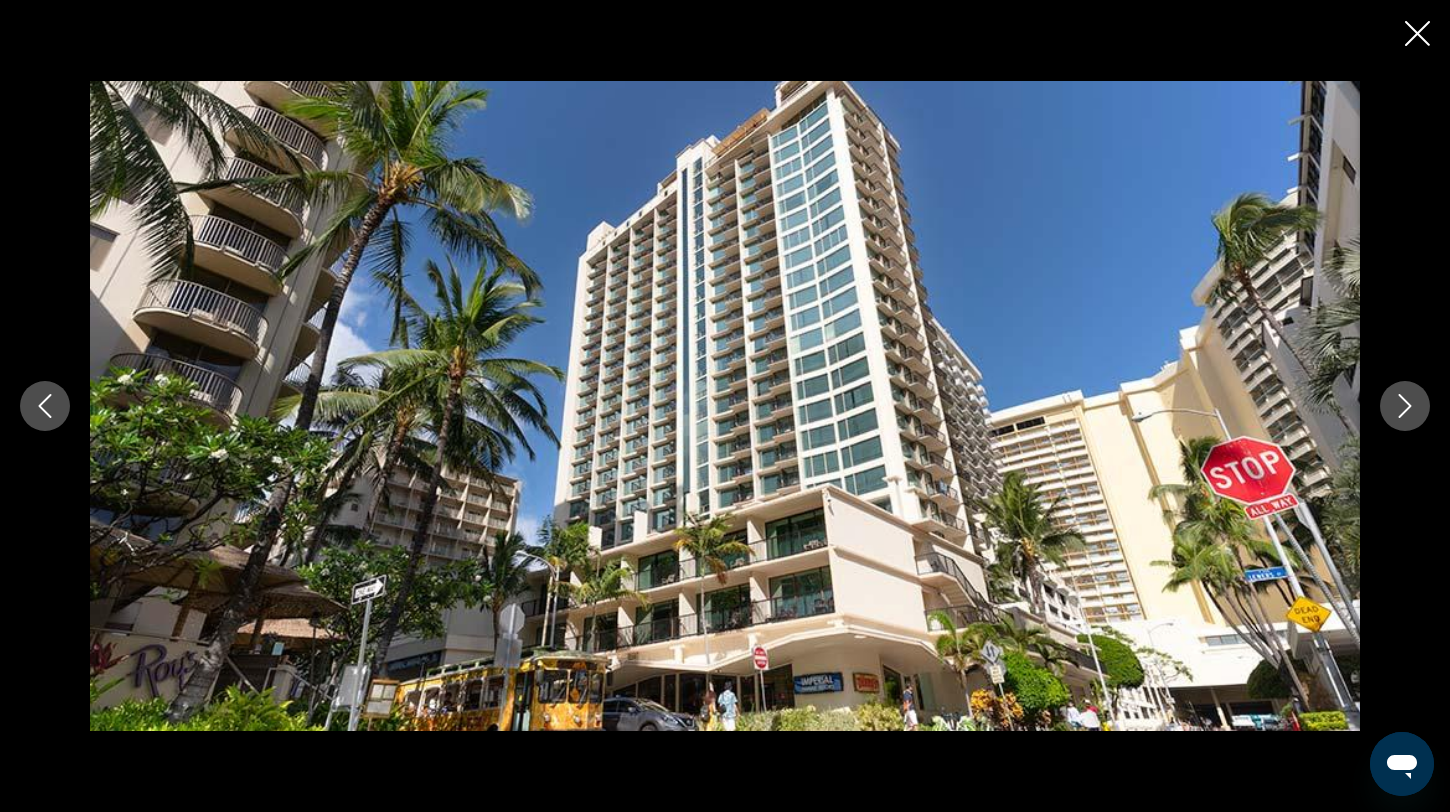 click 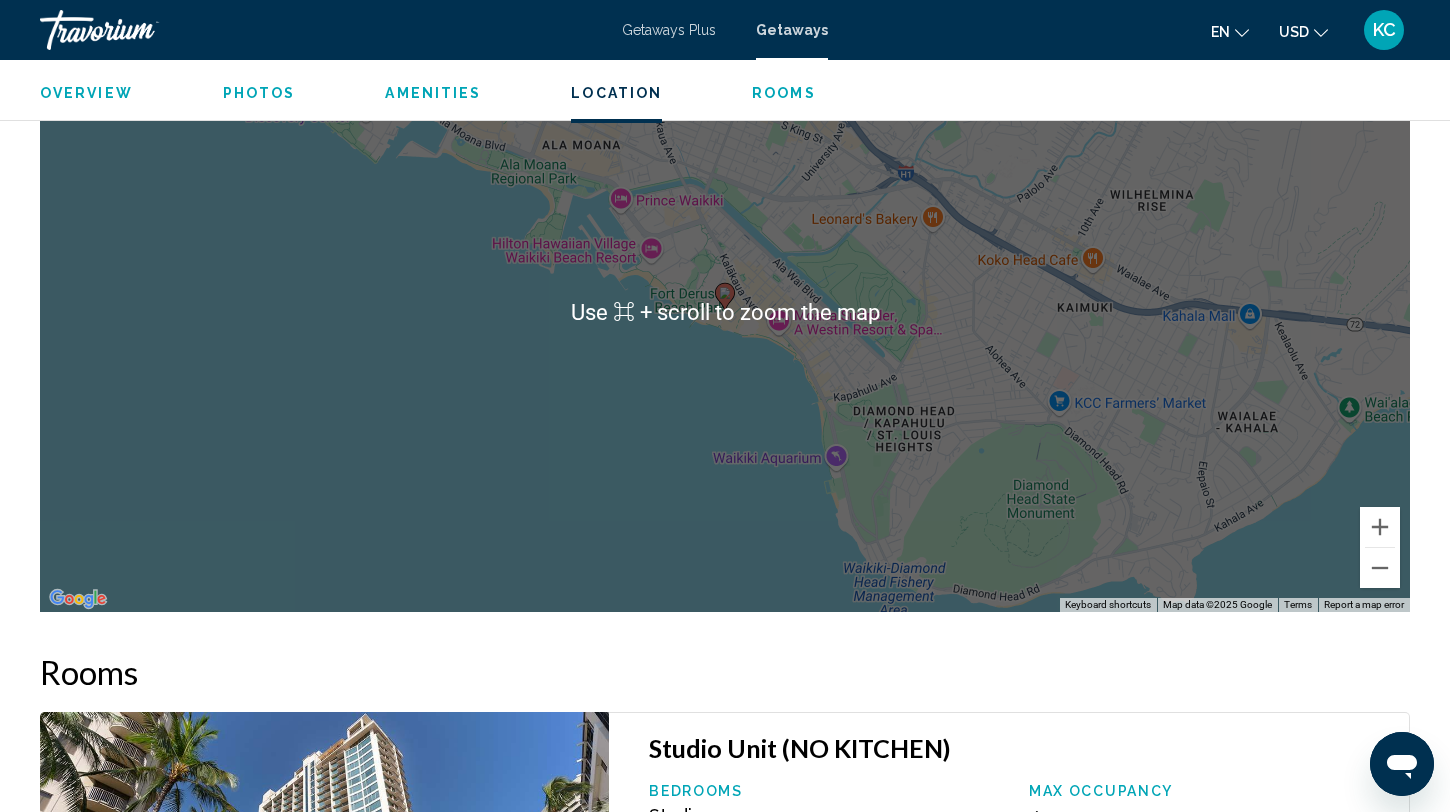 scroll, scrollTop: 2381, scrollLeft: 0, axis: vertical 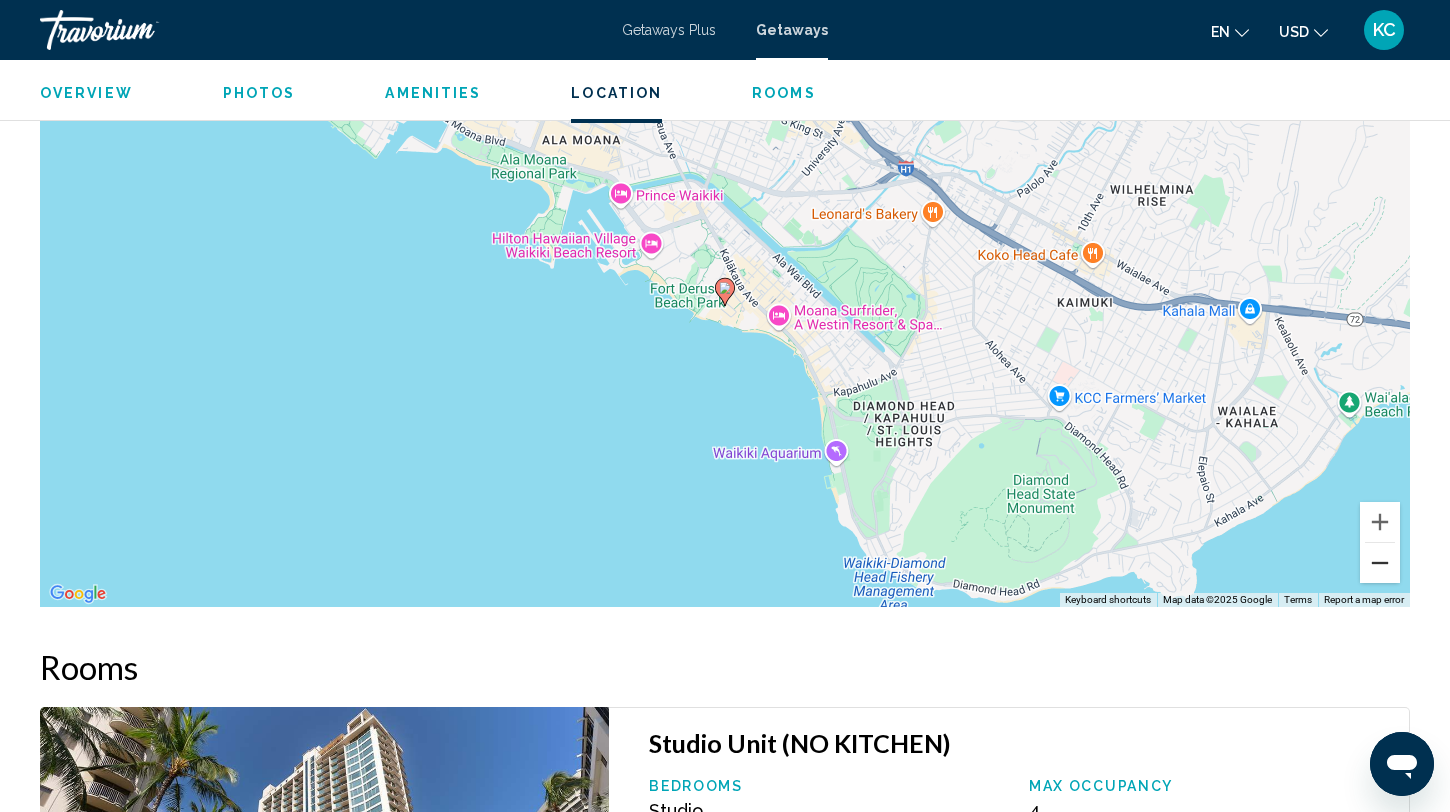 click at bounding box center [1380, 563] 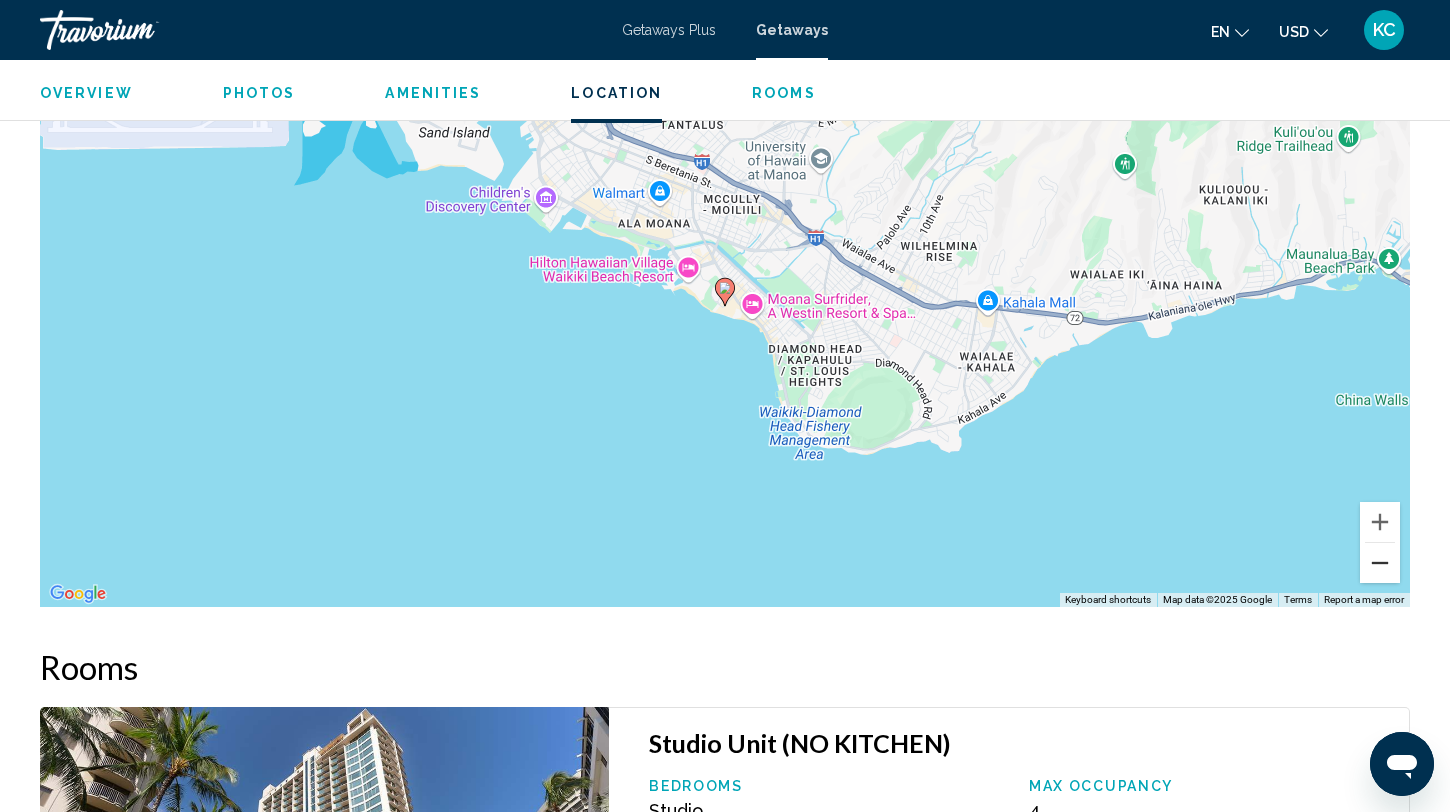 click at bounding box center [1380, 563] 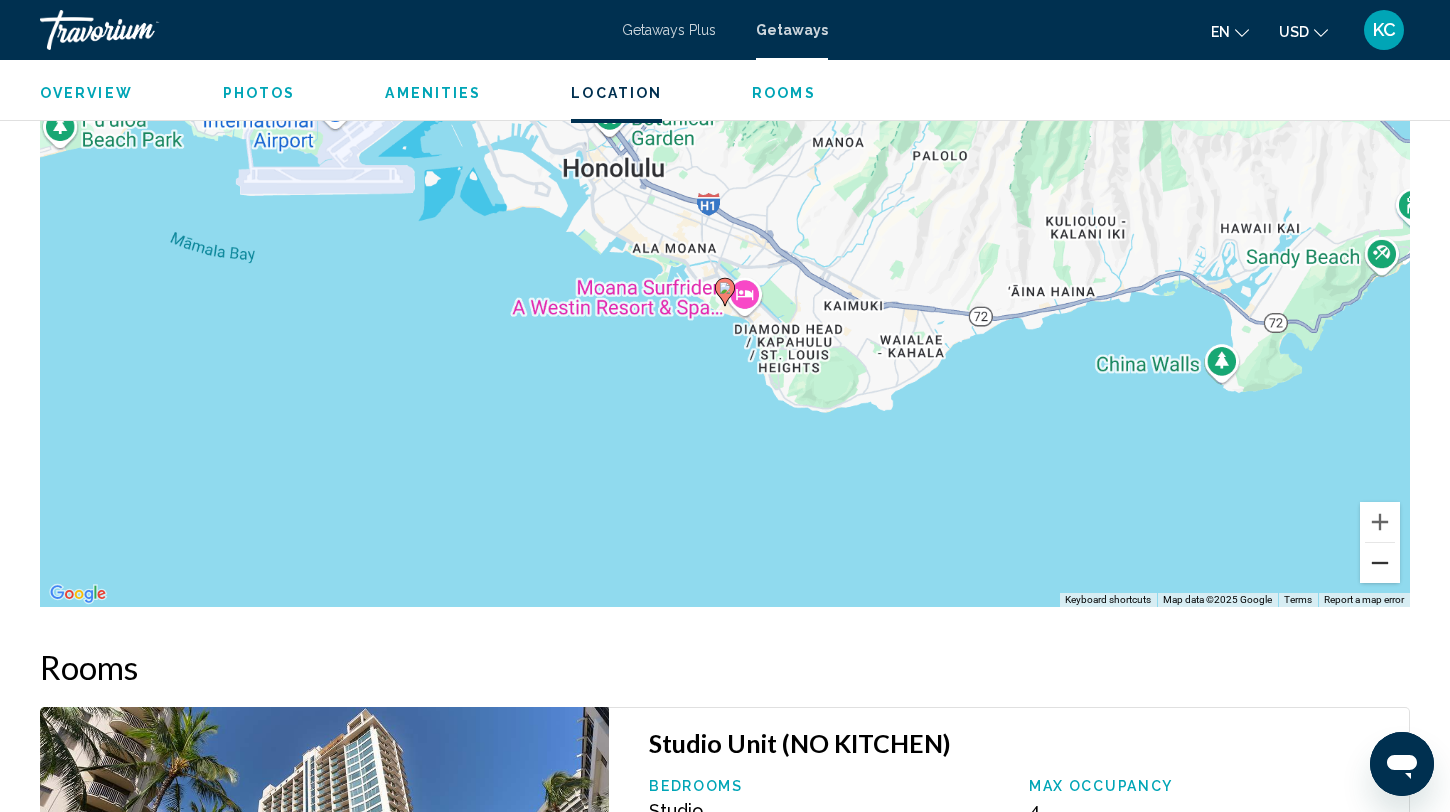 click at bounding box center [1380, 563] 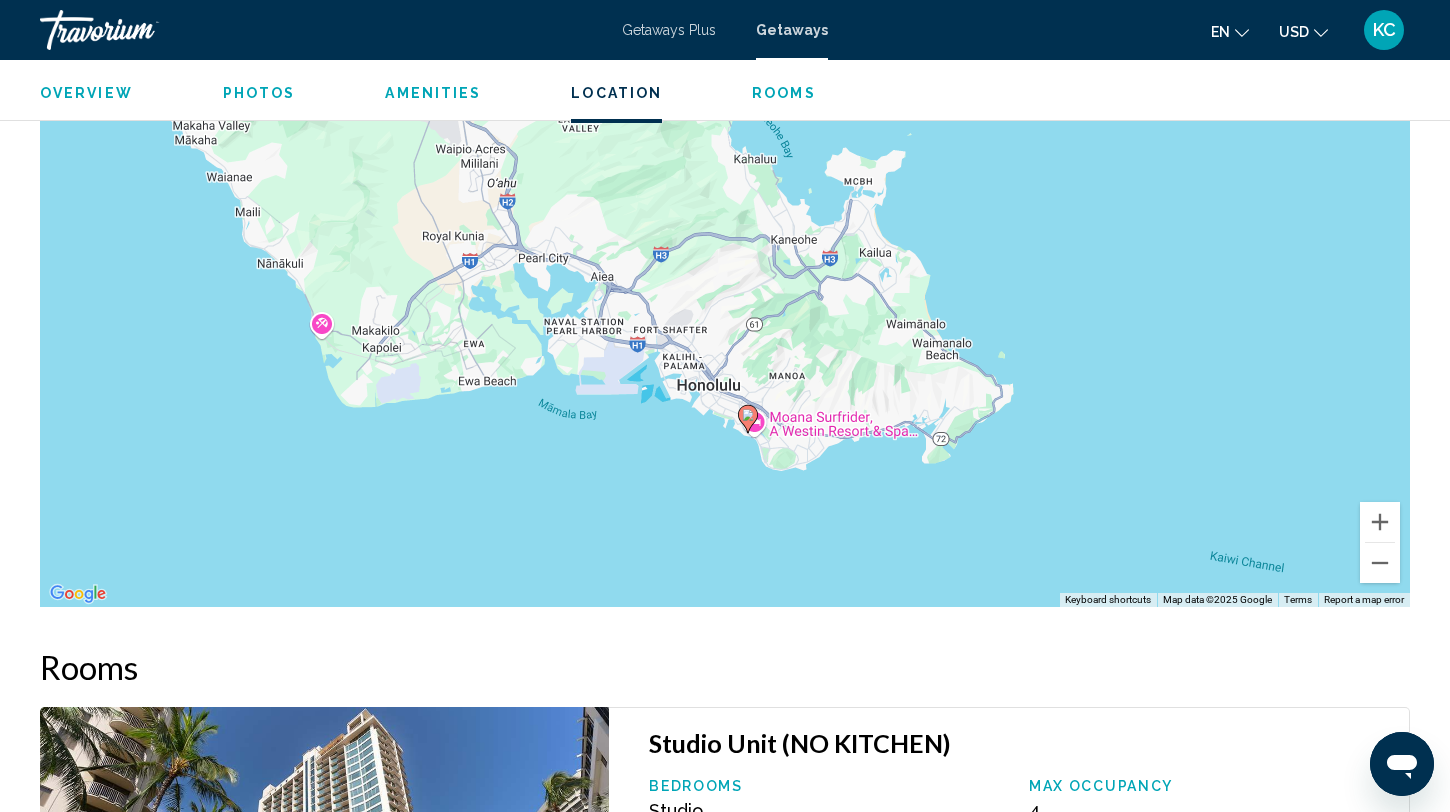 drag, startPoint x: 1111, startPoint y: 293, endPoint x: 1131, endPoint y: 422, distance: 130.54118 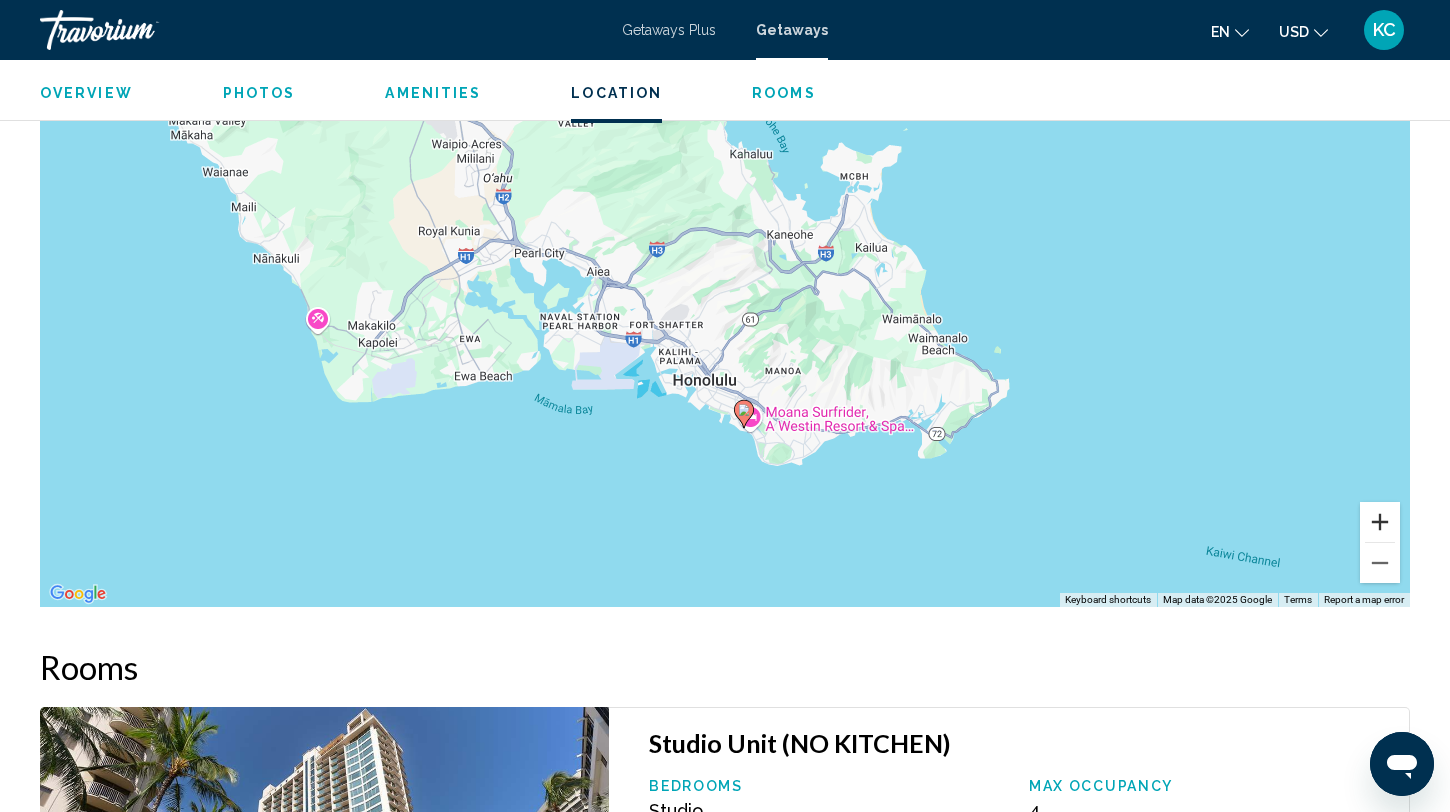 click at bounding box center (1380, 522) 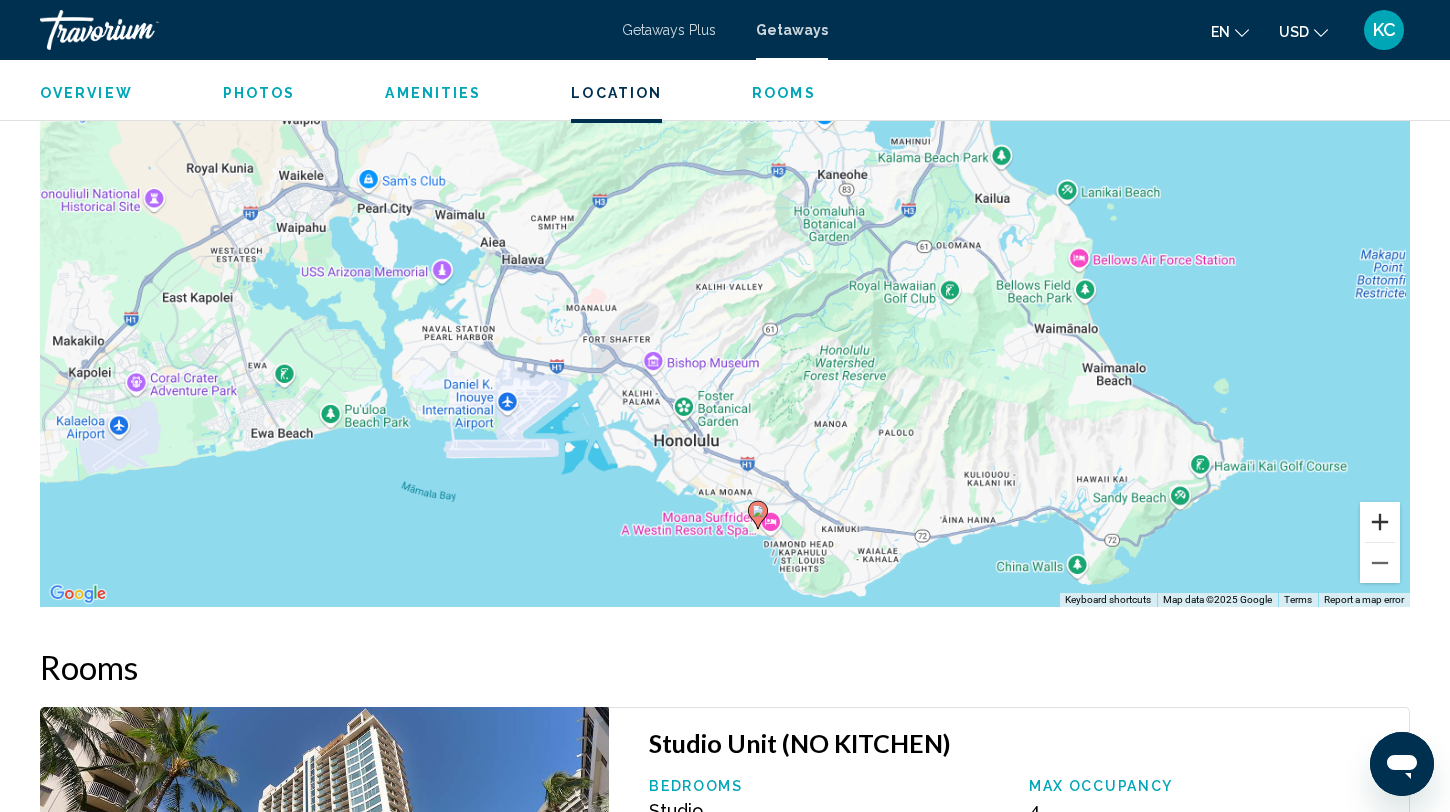 click at bounding box center (1380, 522) 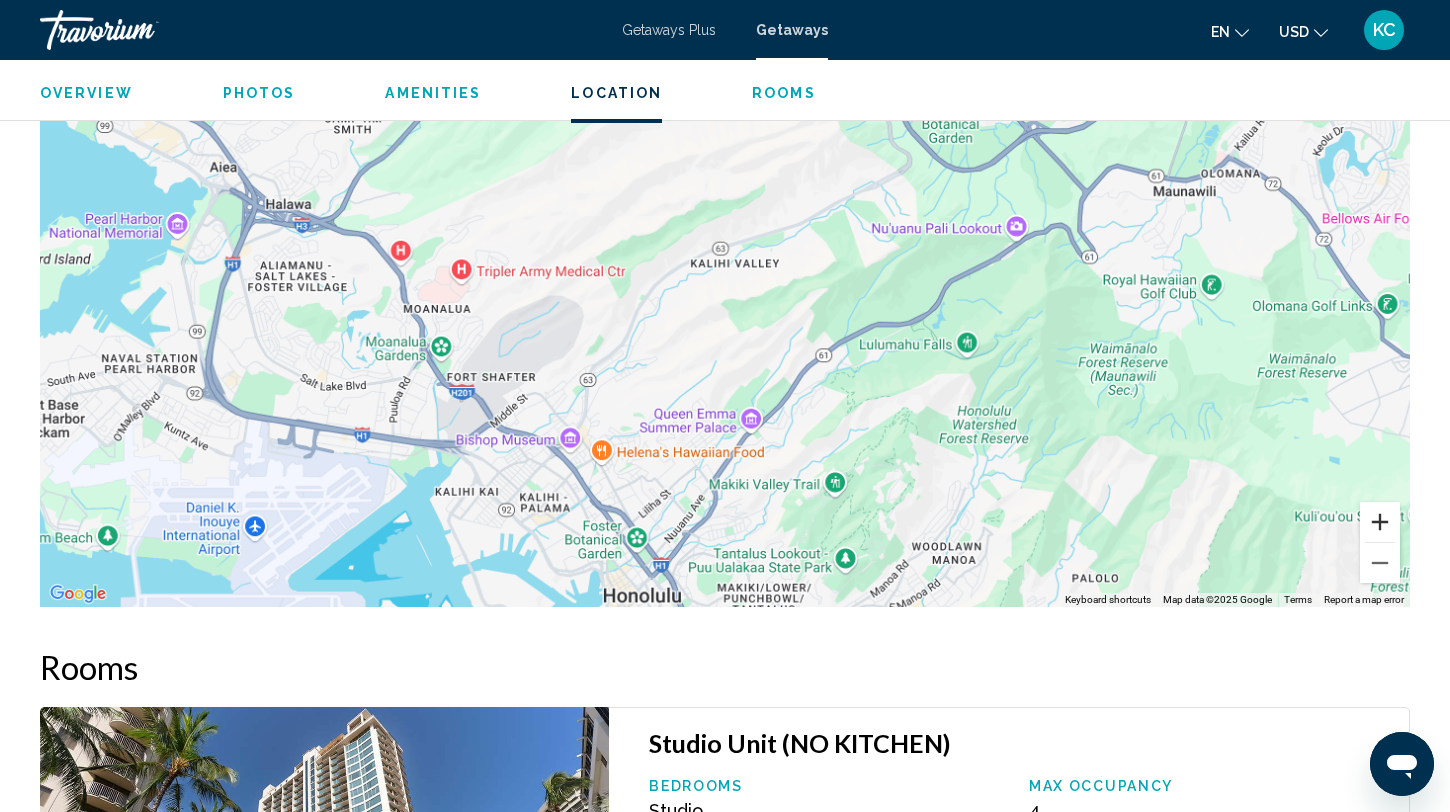 click at bounding box center (1380, 522) 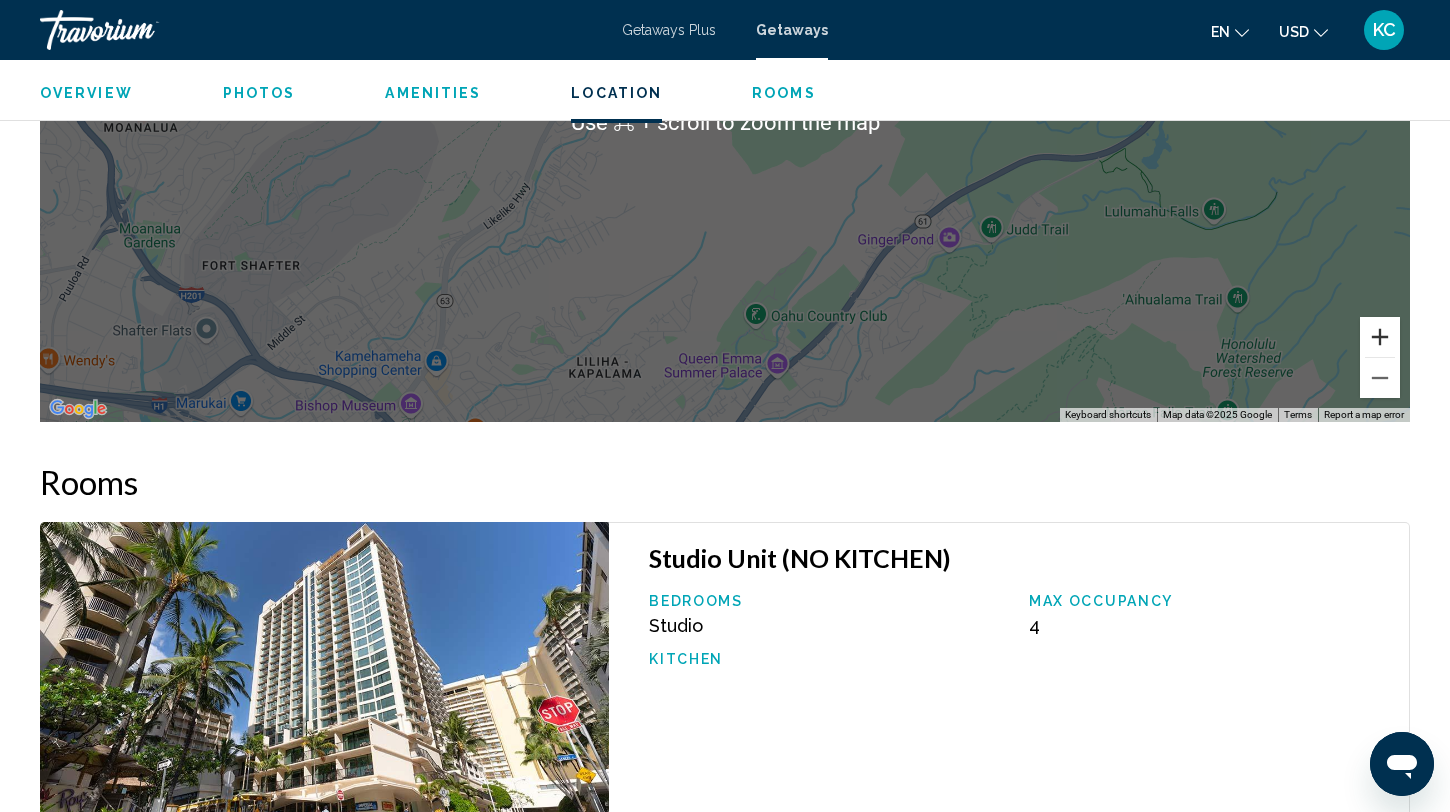 scroll, scrollTop: 2562, scrollLeft: 0, axis: vertical 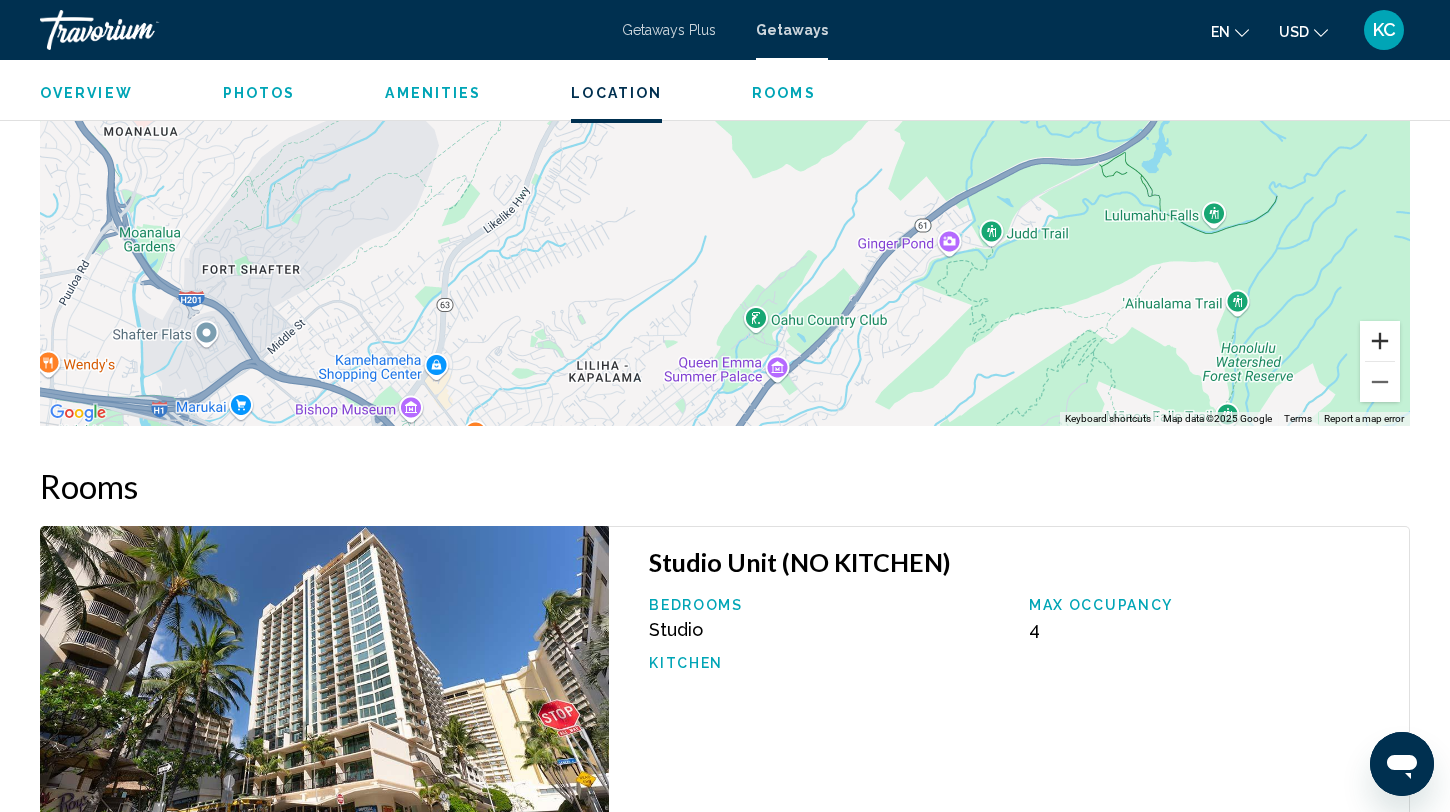 click at bounding box center [1380, 341] 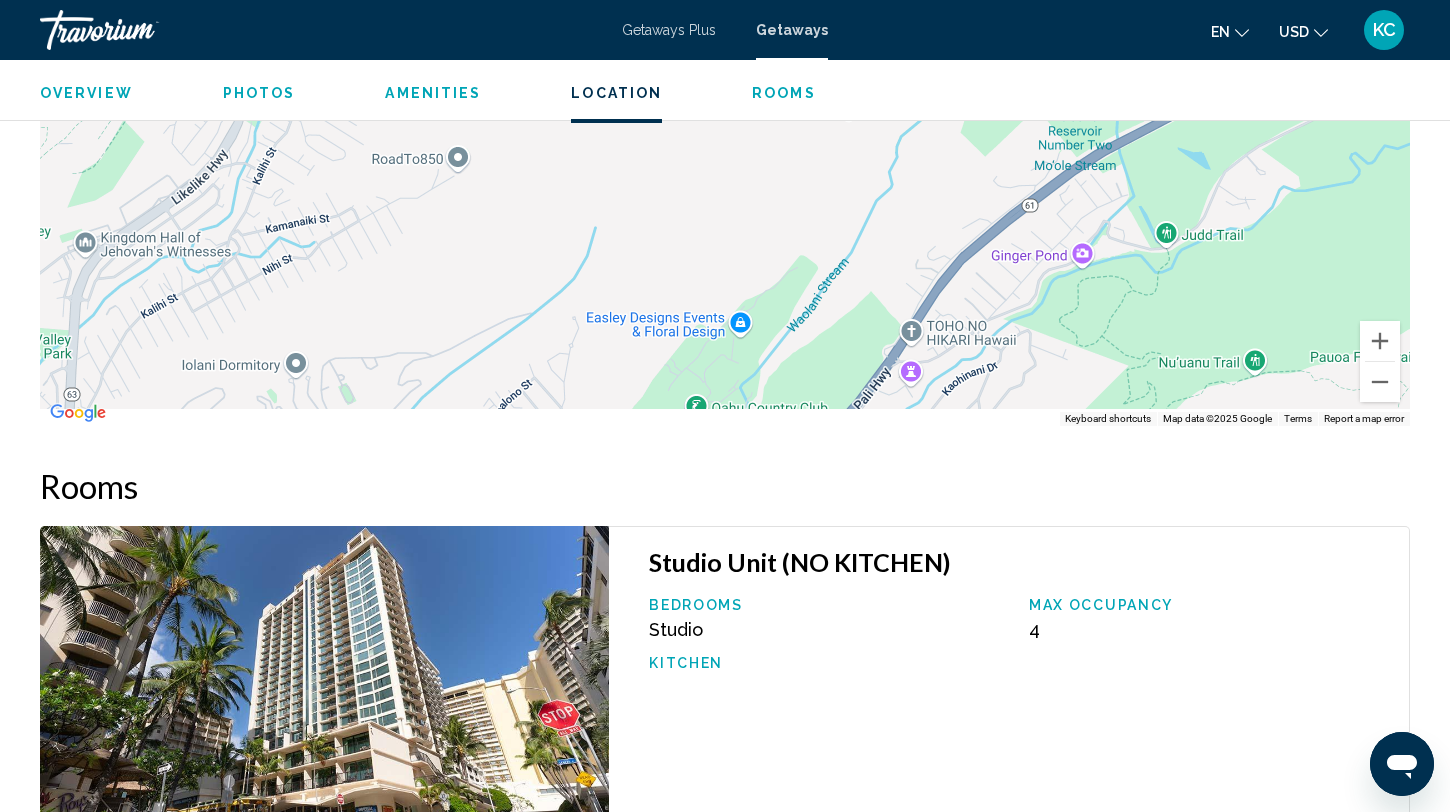 drag, startPoint x: 1047, startPoint y: 285, endPoint x: 927, endPoint y: 25, distance: 286.3564 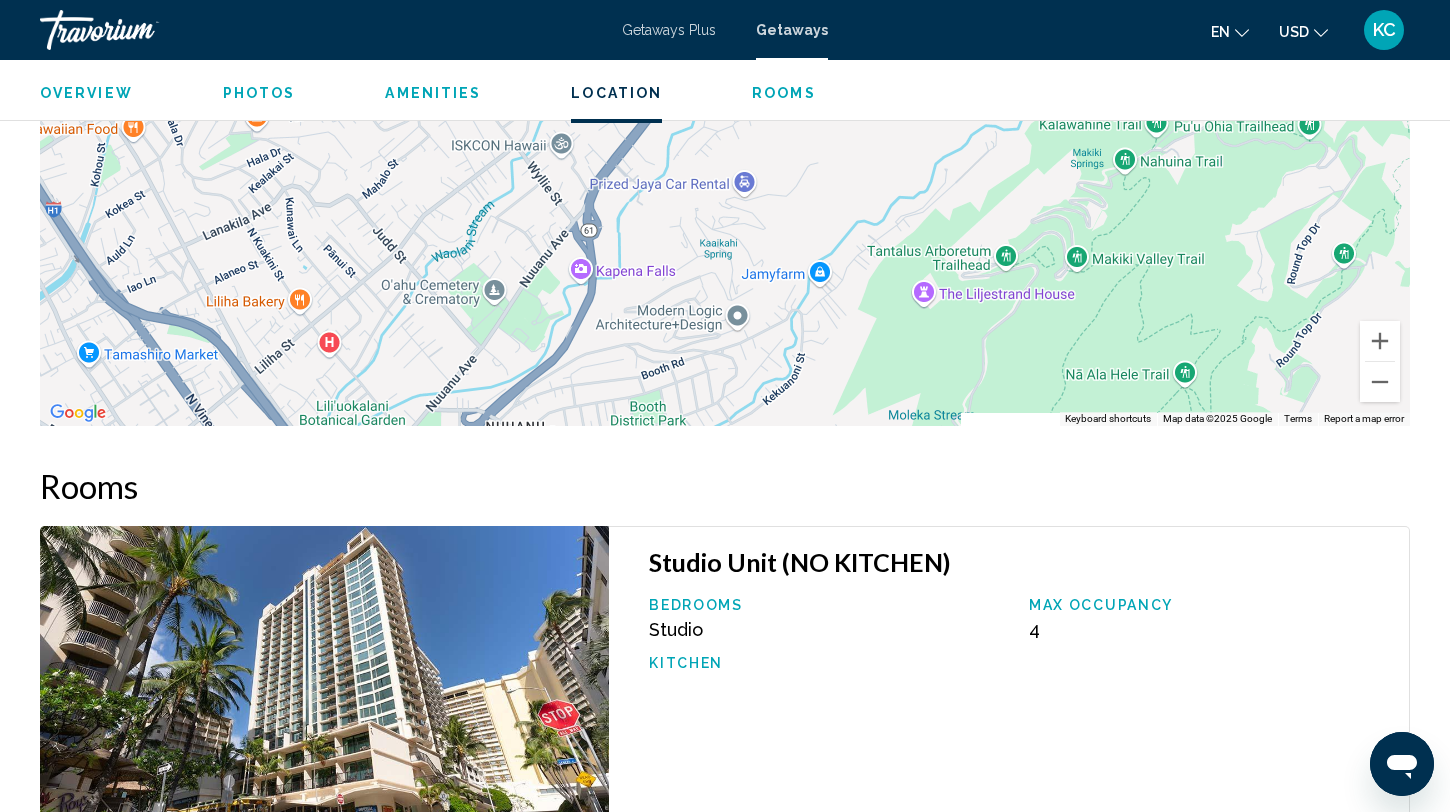 drag, startPoint x: 962, startPoint y: 215, endPoint x: 988, endPoint y: -124, distance: 339.99557 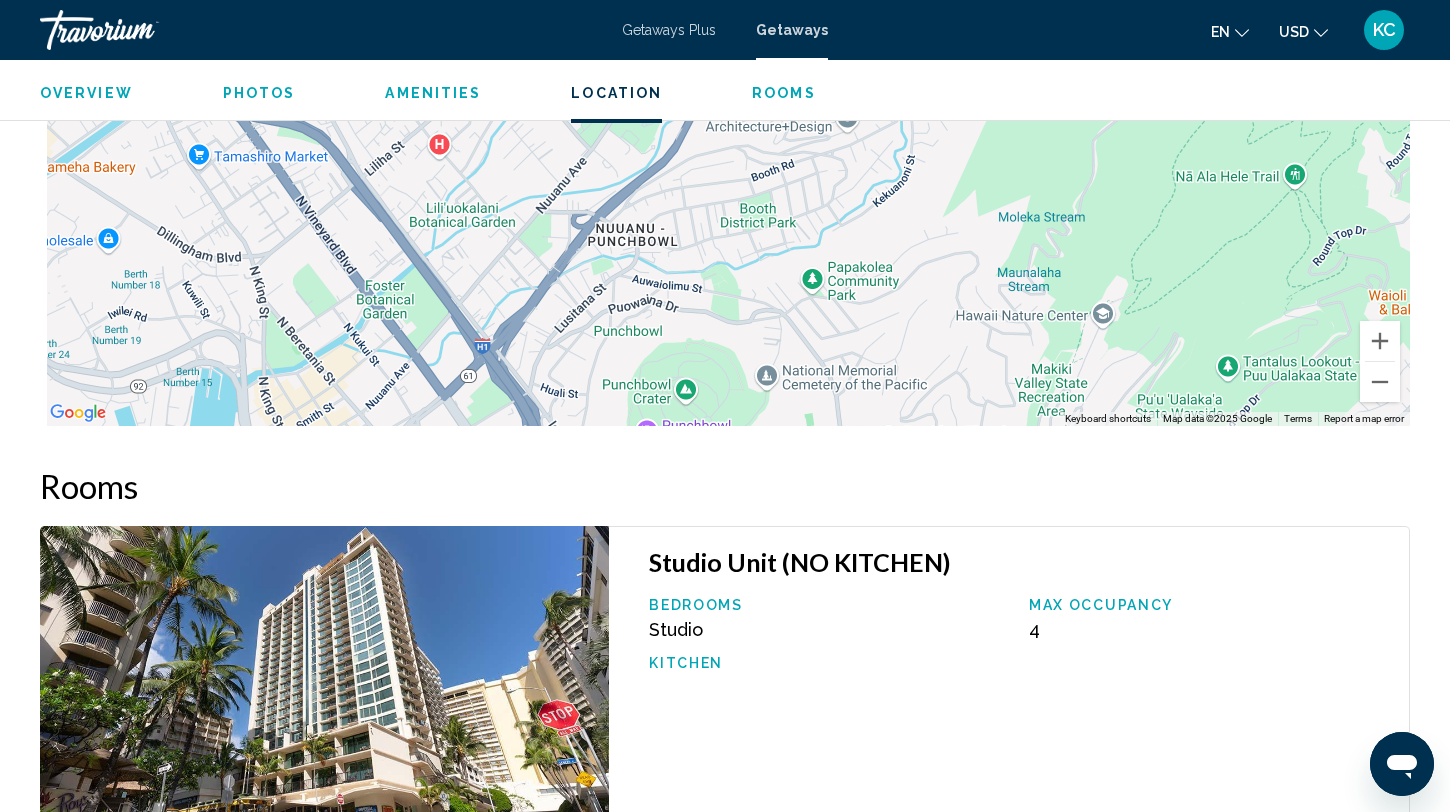 drag, startPoint x: 916, startPoint y: 179, endPoint x: 1100, endPoint y: -108, distance: 340.91788 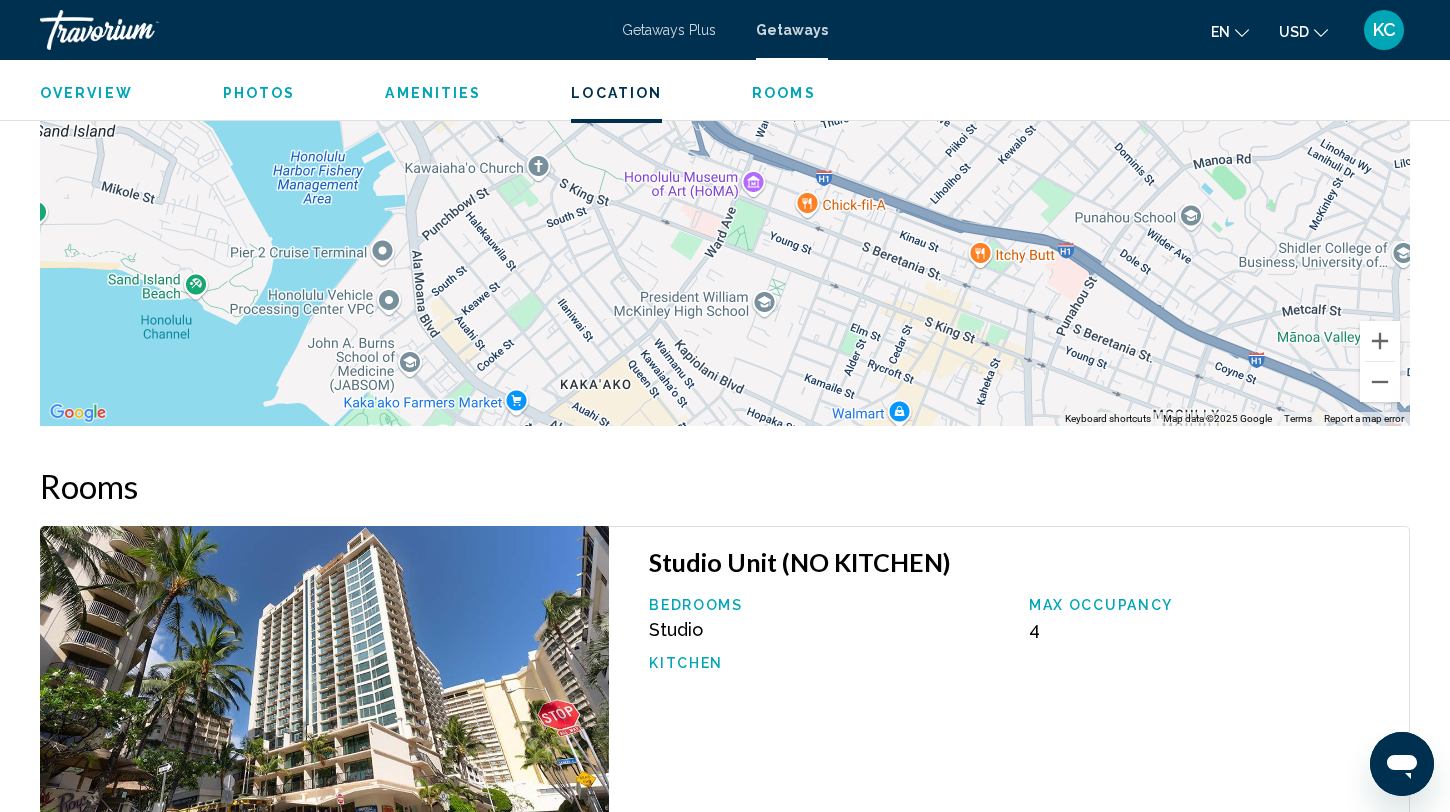 drag, startPoint x: 1057, startPoint y: 245, endPoint x: 1101, endPoint y: -84, distance: 331.9292 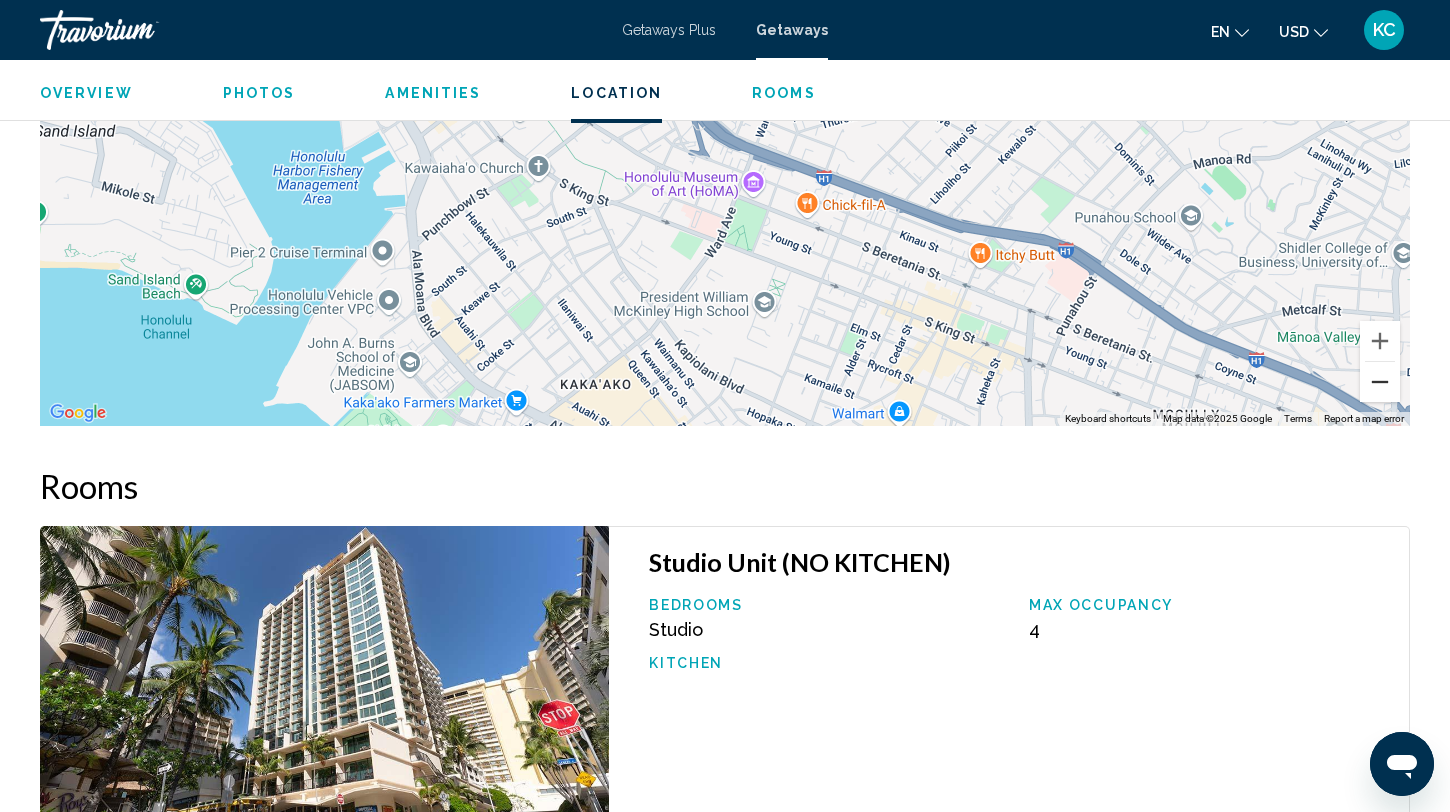 click at bounding box center (1380, 382) 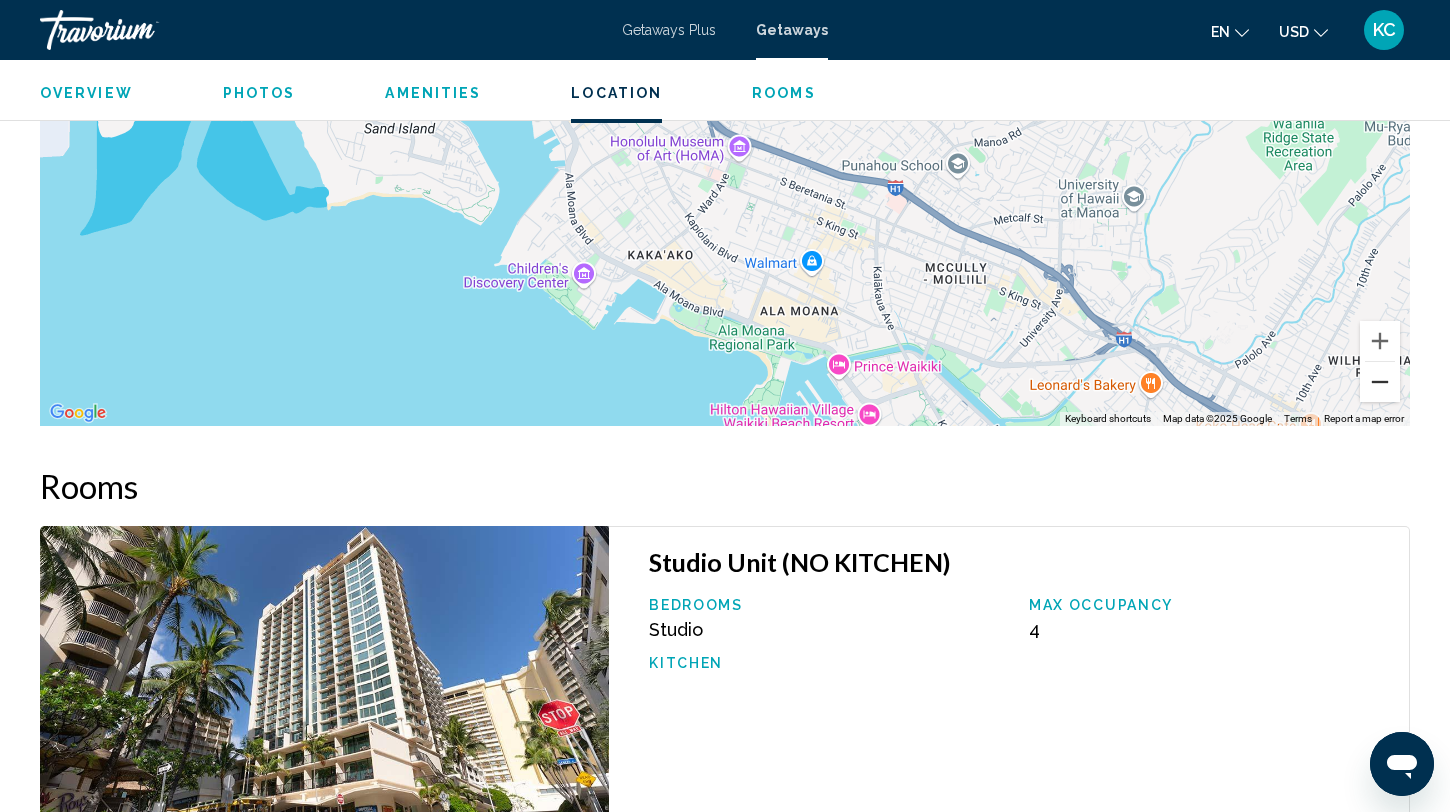 click at bounding box center (1380, 382) 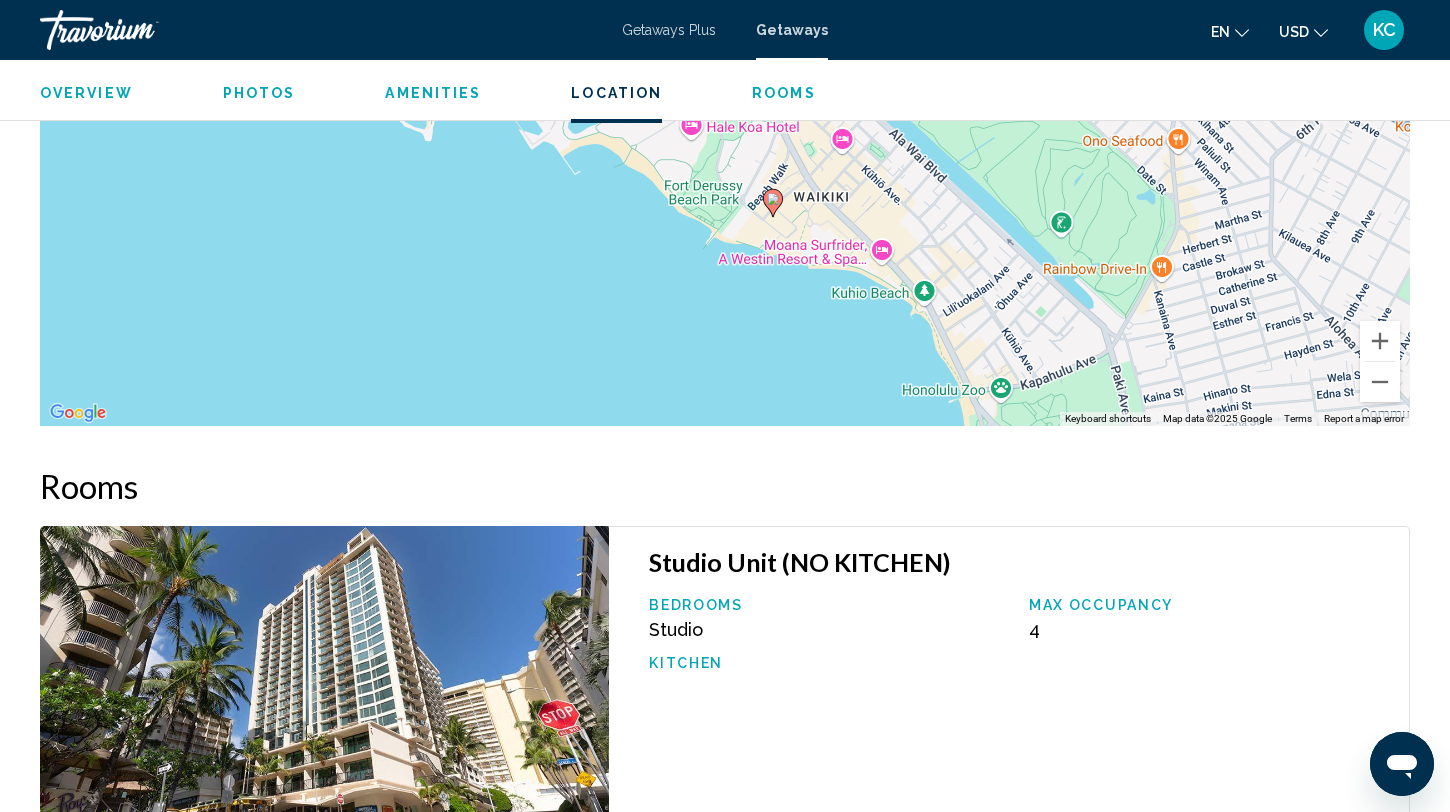 click on "To activate drag with keyboard, press Alt + Enter. Once in keyboard drag state, use the arrow keys to move the marker. To complete the drag, press the Enter key. To cancel, press Escape." at bounding box center [725, 126] 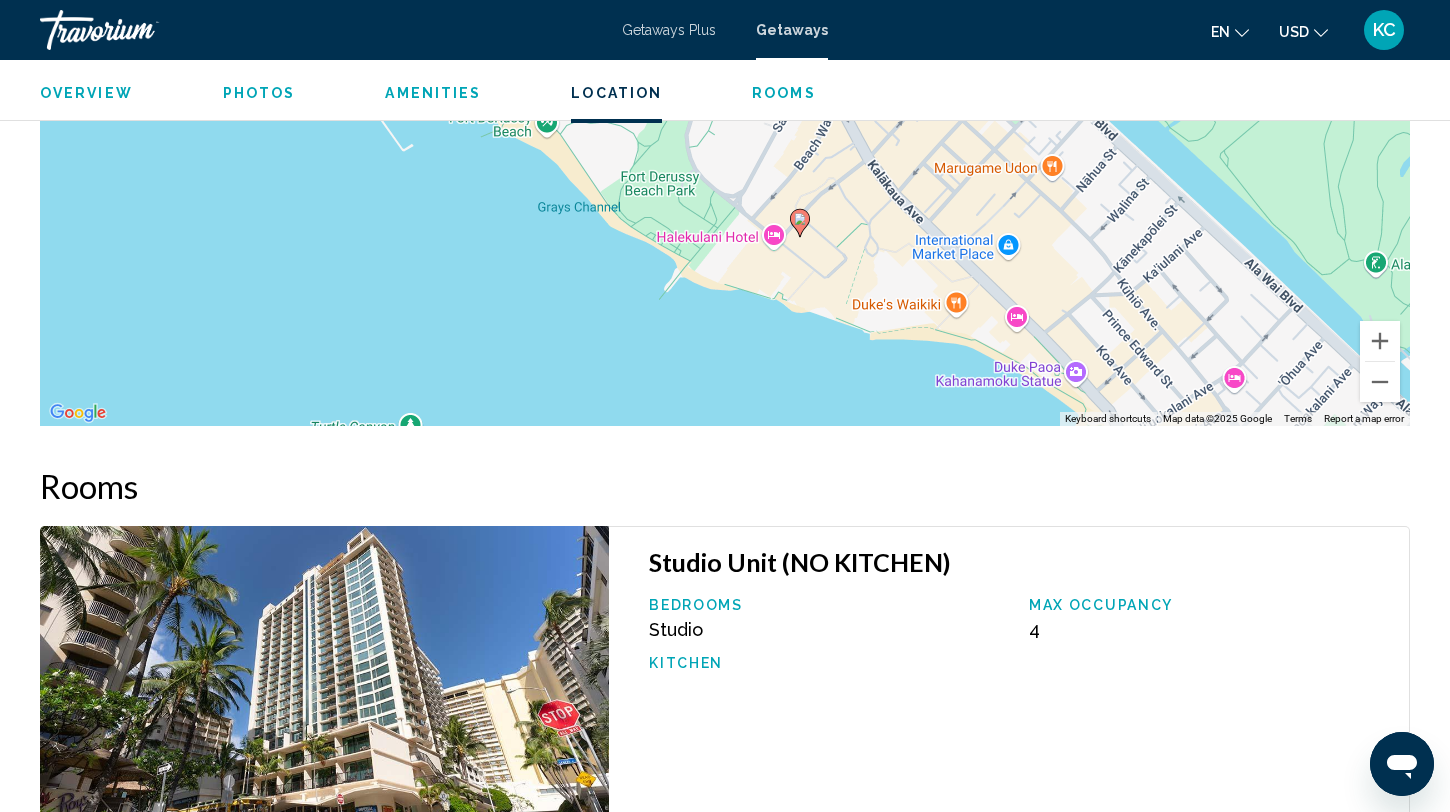 drag, startPoint x: 837, startPoint y: 329, endPoint x: 940, endPoint y: 461, distance: 167.43059 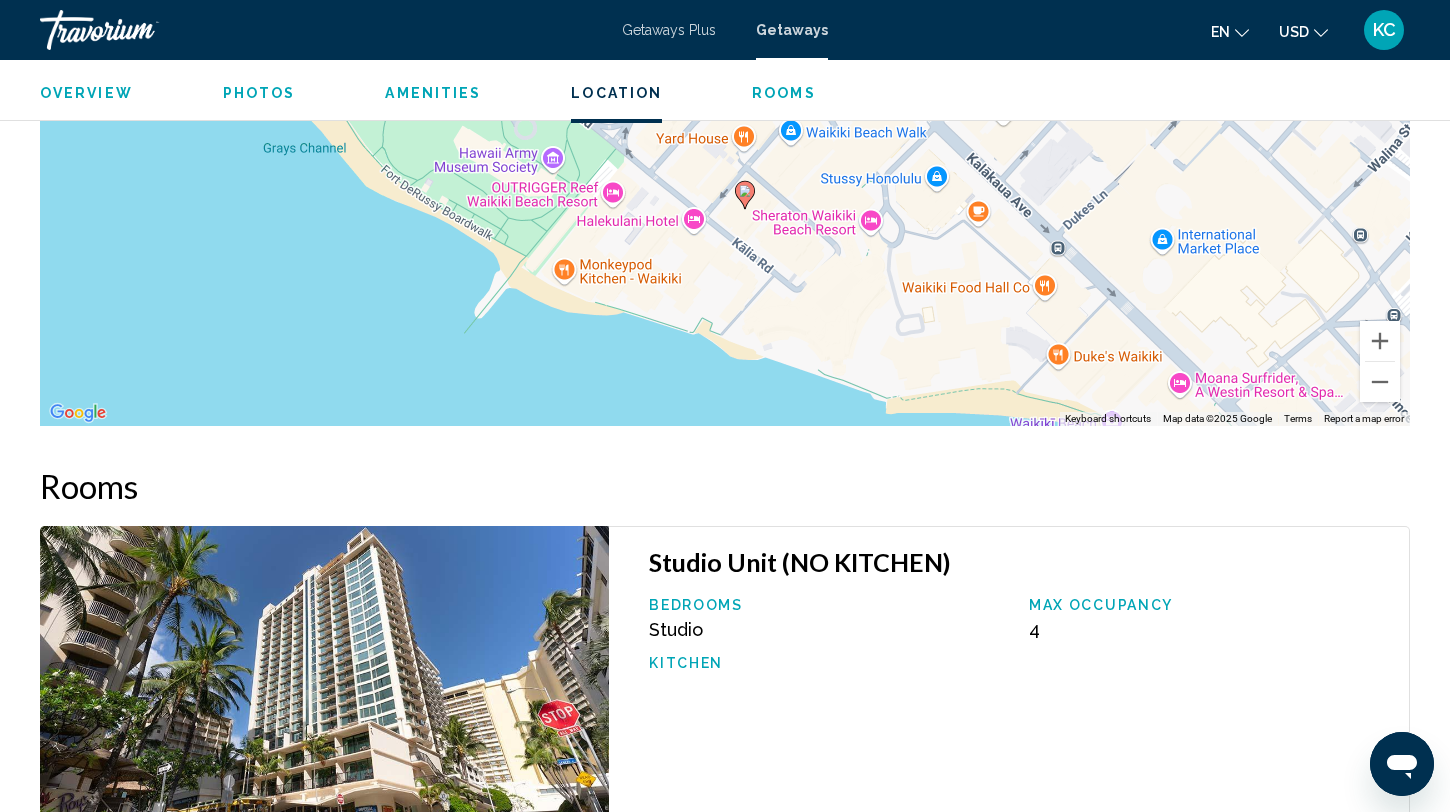 drag, startPoint x: 815, startPoint y: 299, endPoint x: 847, endPoint y: 338, distance: 50.447994 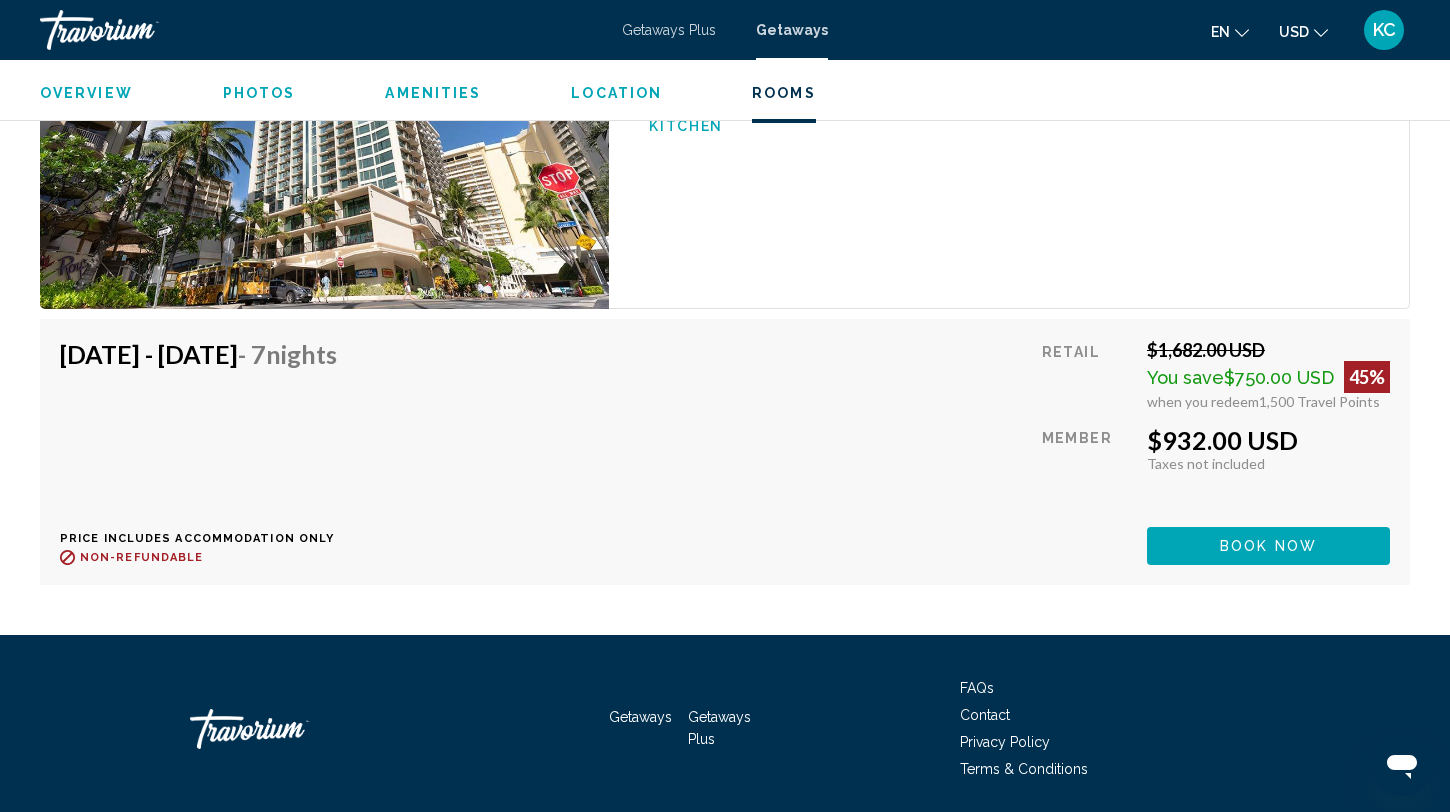 scroll, scrollTop: 3101, scrollLeft: 0, axis: vertical 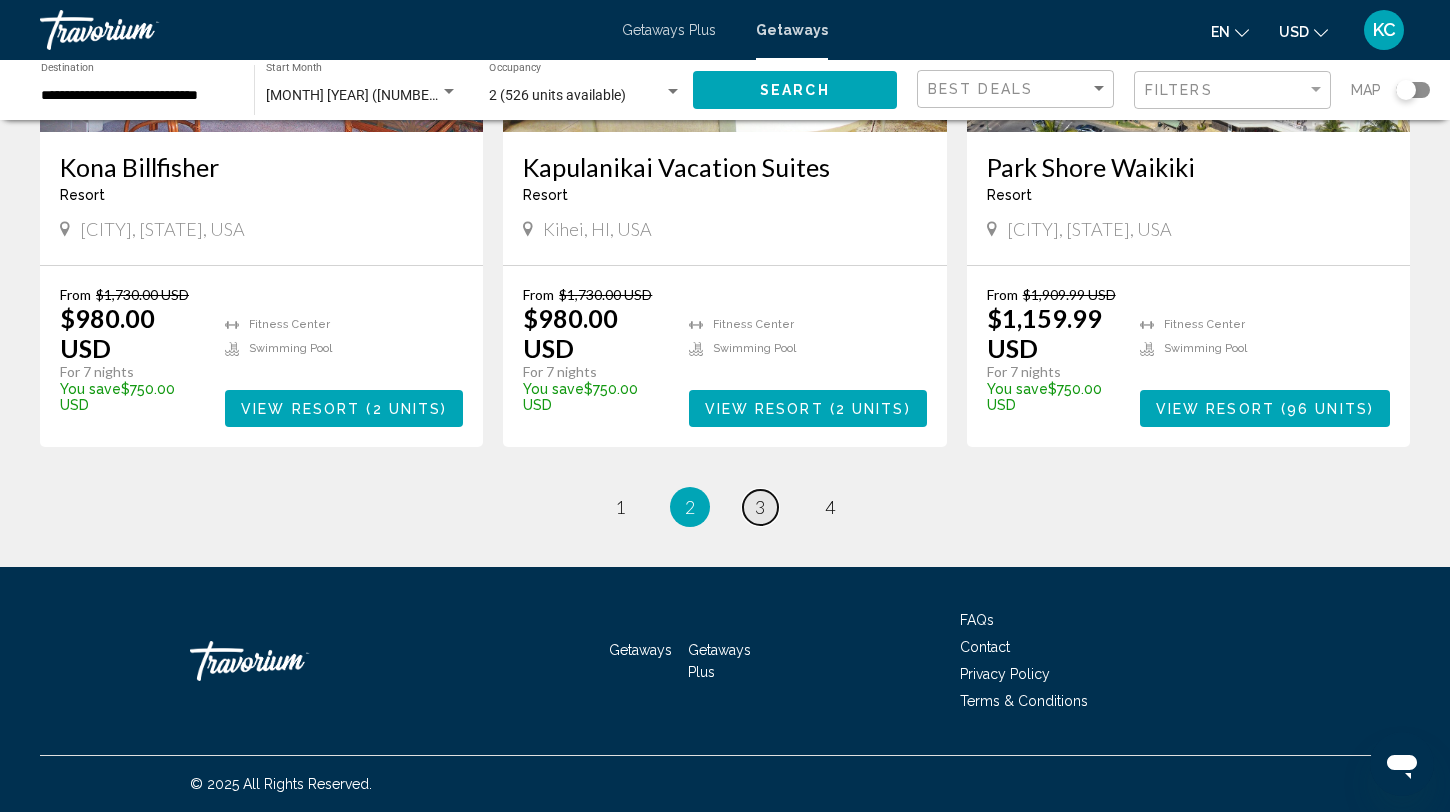 click on "3" at bounding box center (760, 507) 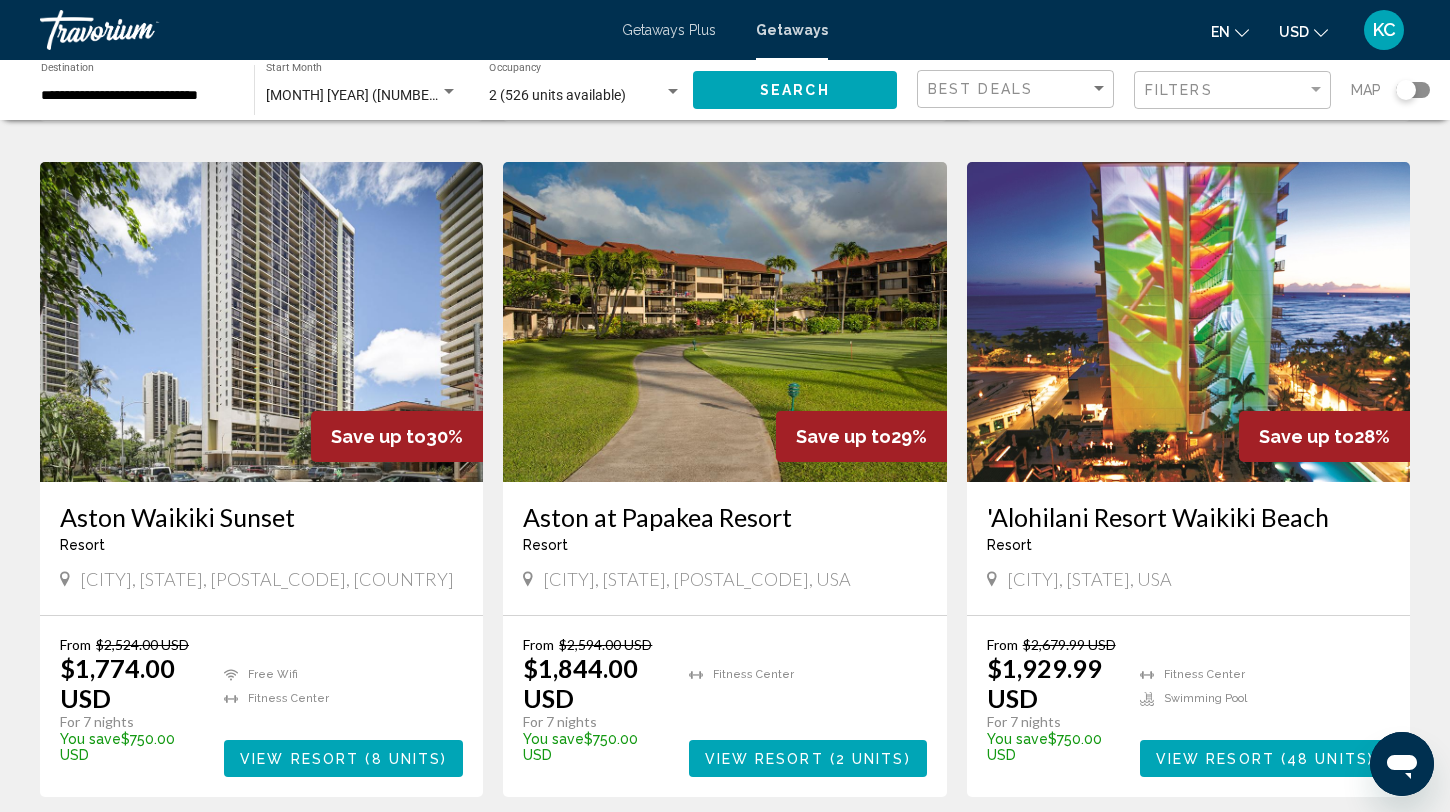 scroll, scrollTop: 2134, scrollLeft: 0, axis: vertical 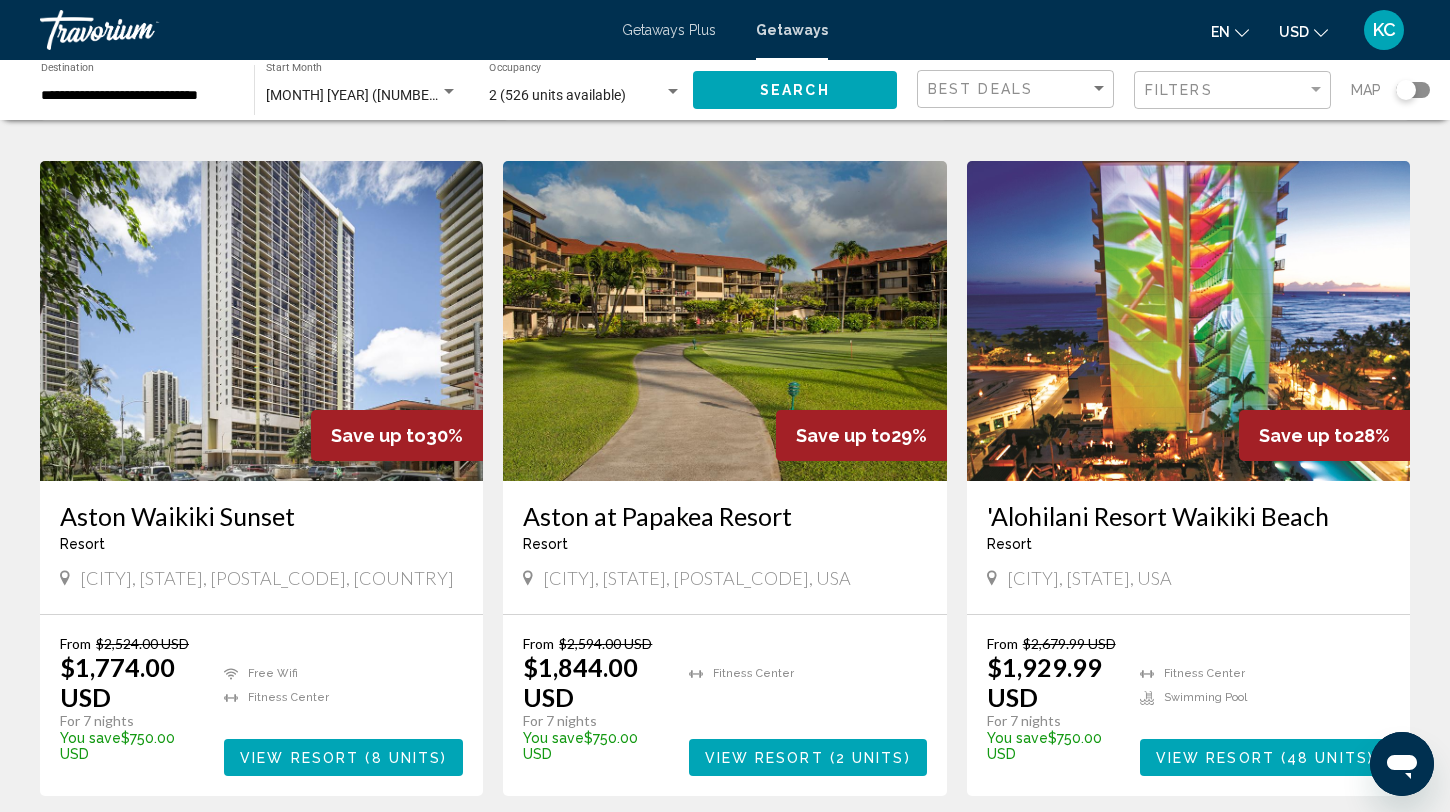 click at bounding box center (261, 321) 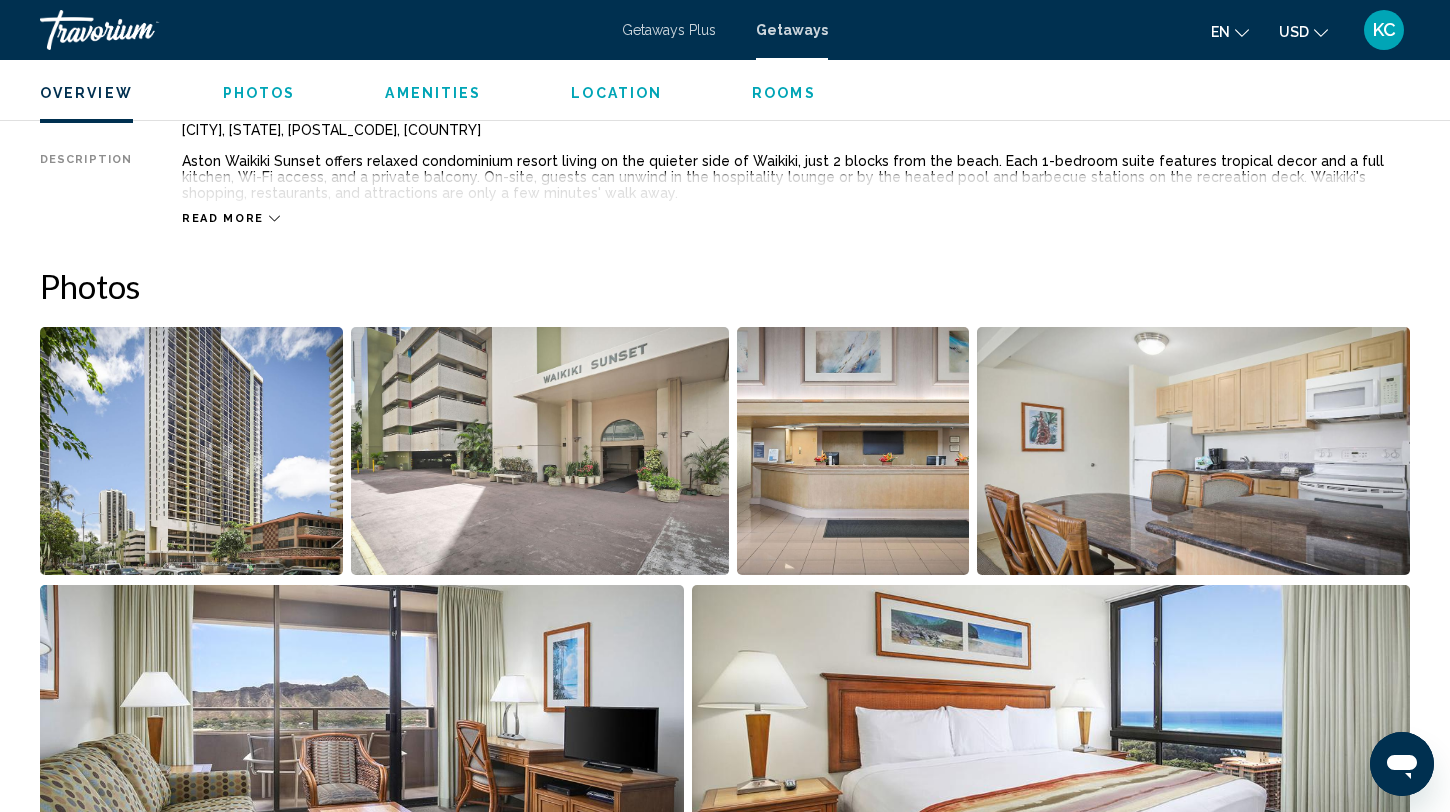 scroll, scrollTop: 779, scrollLeft: 0, axis: vertical 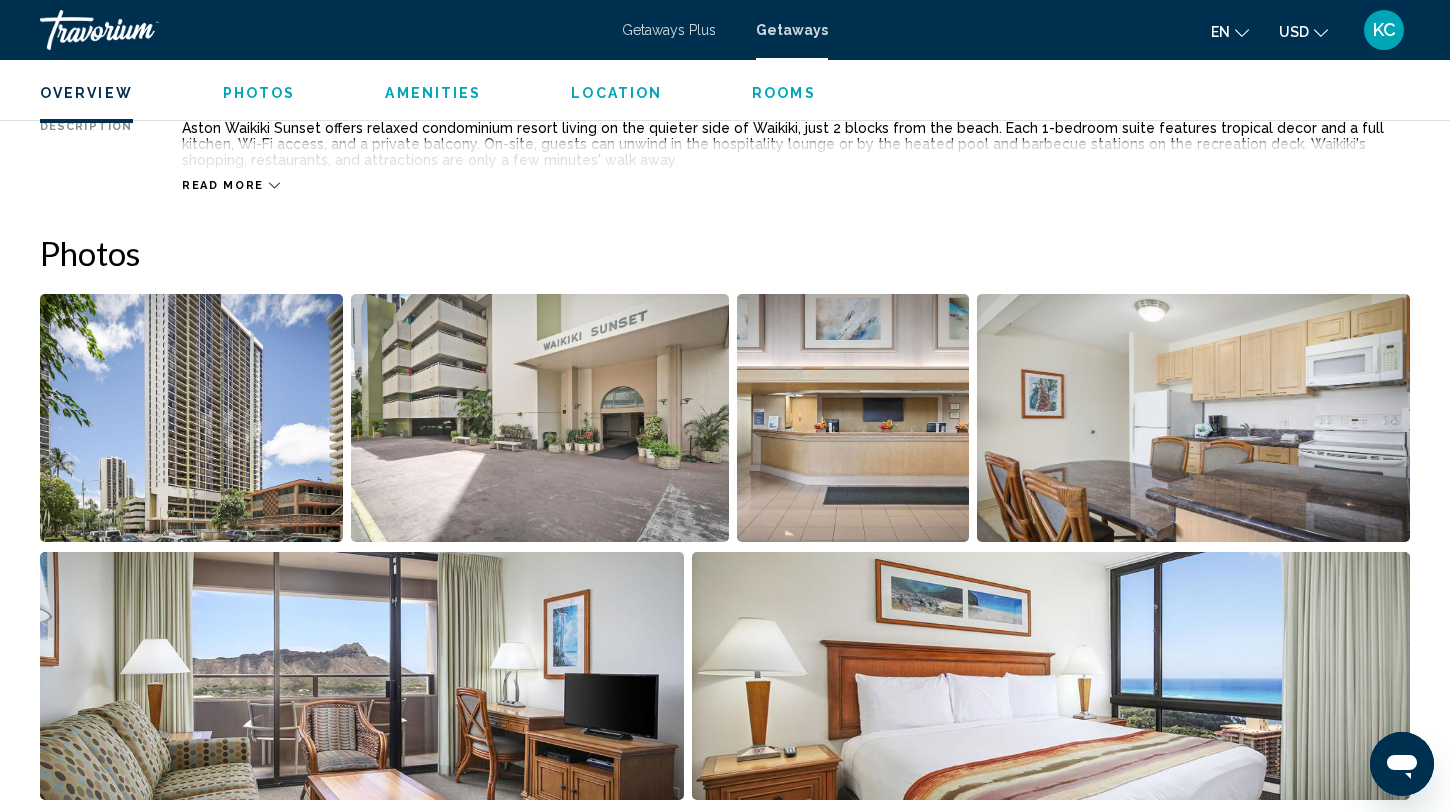 click at bounding box center (191, 418) 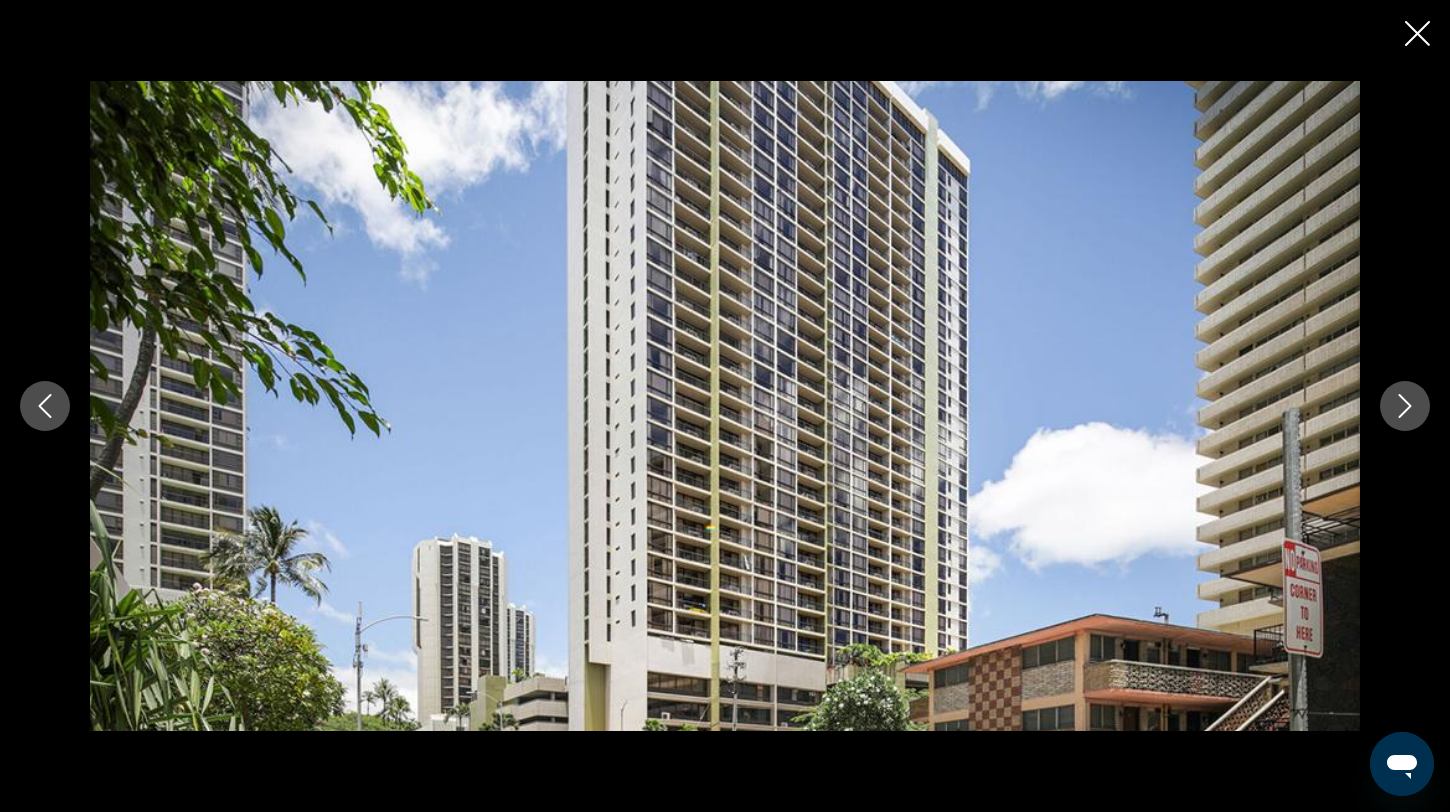 click 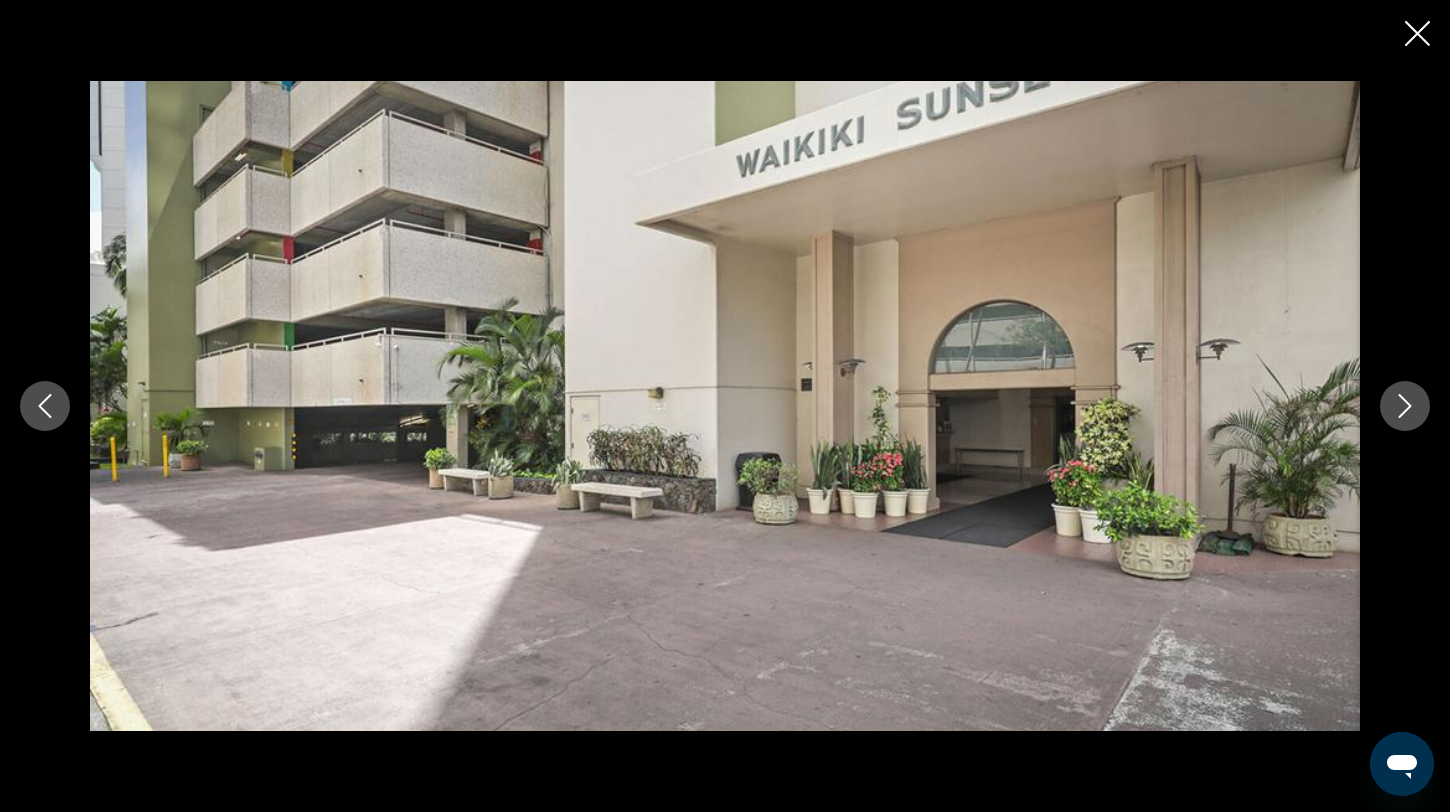 click 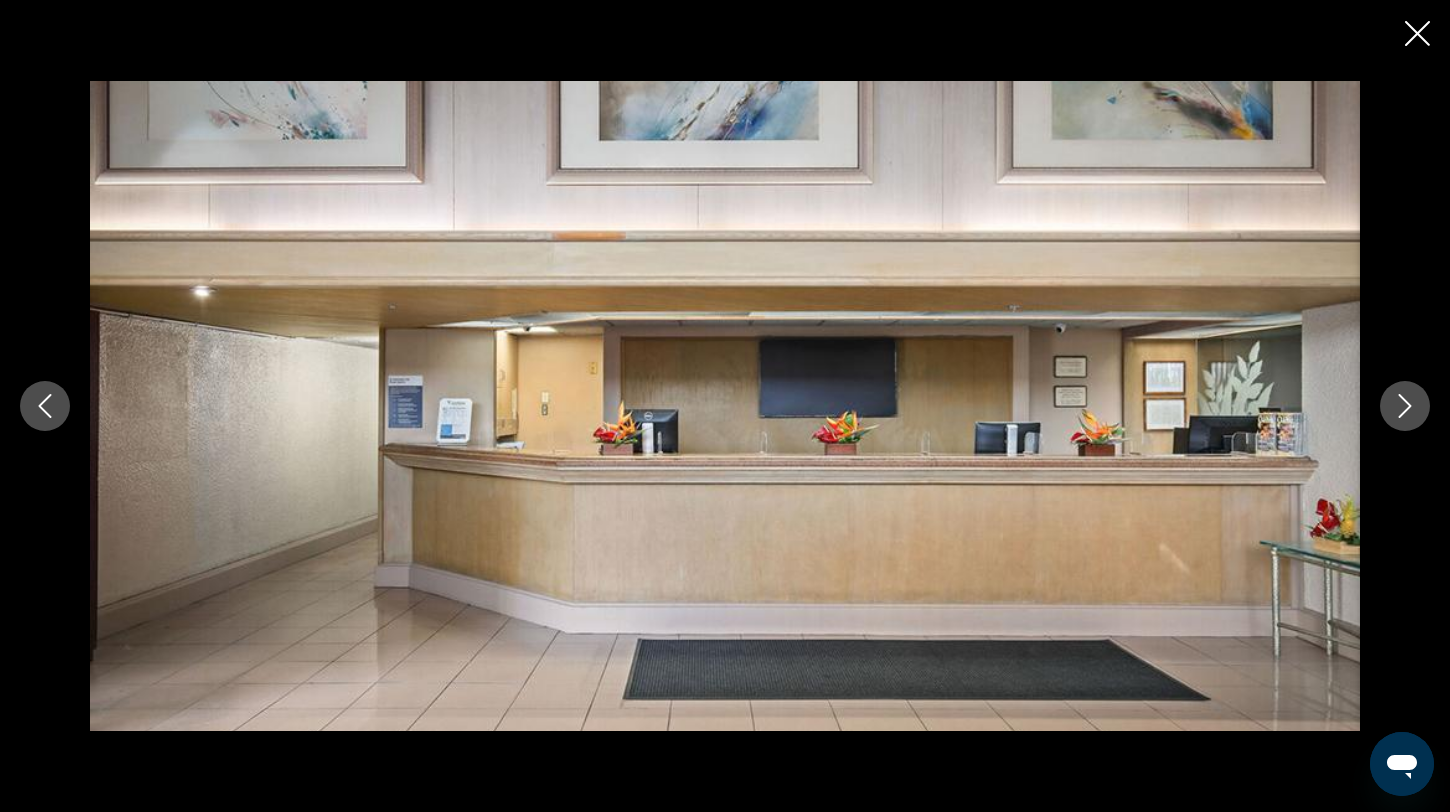 click 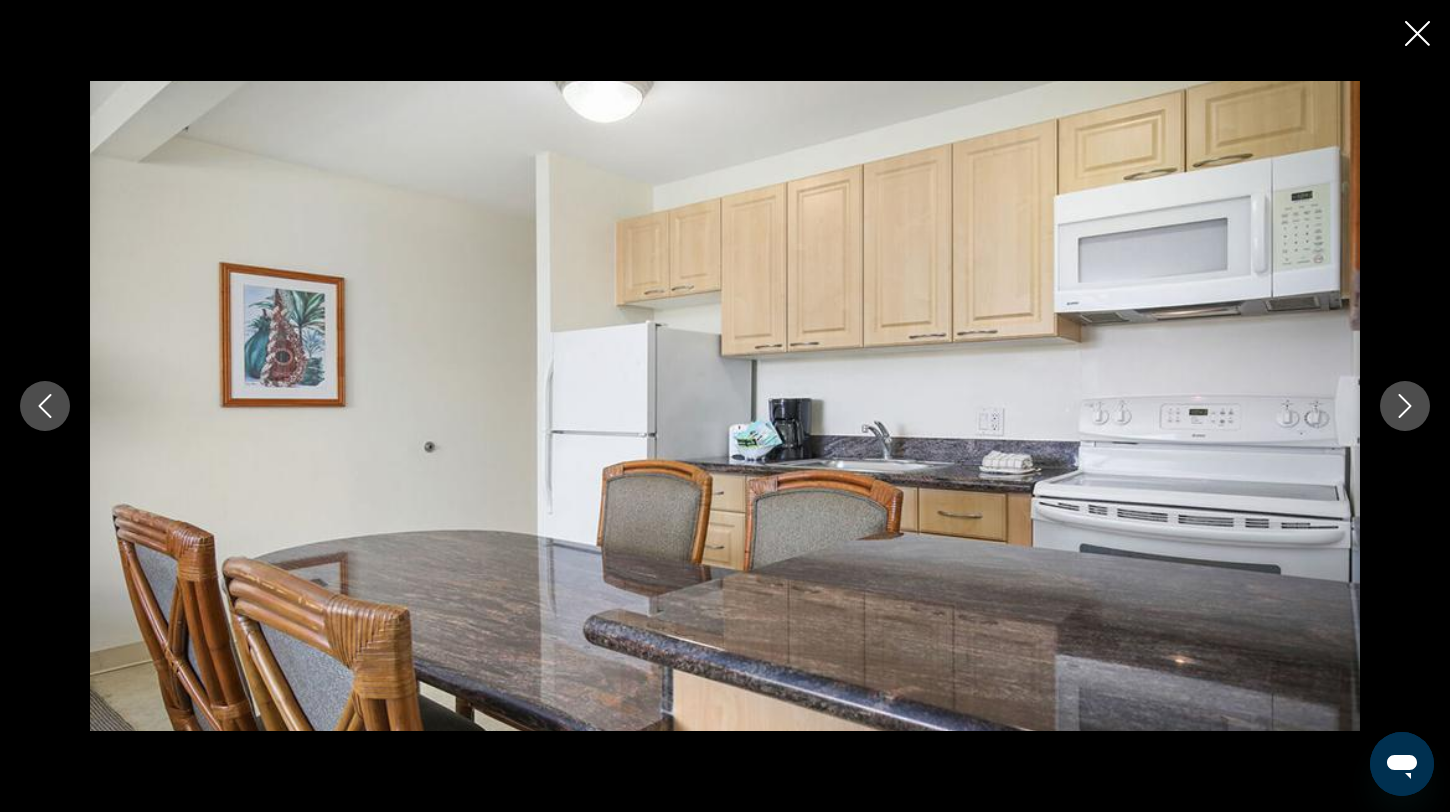 click 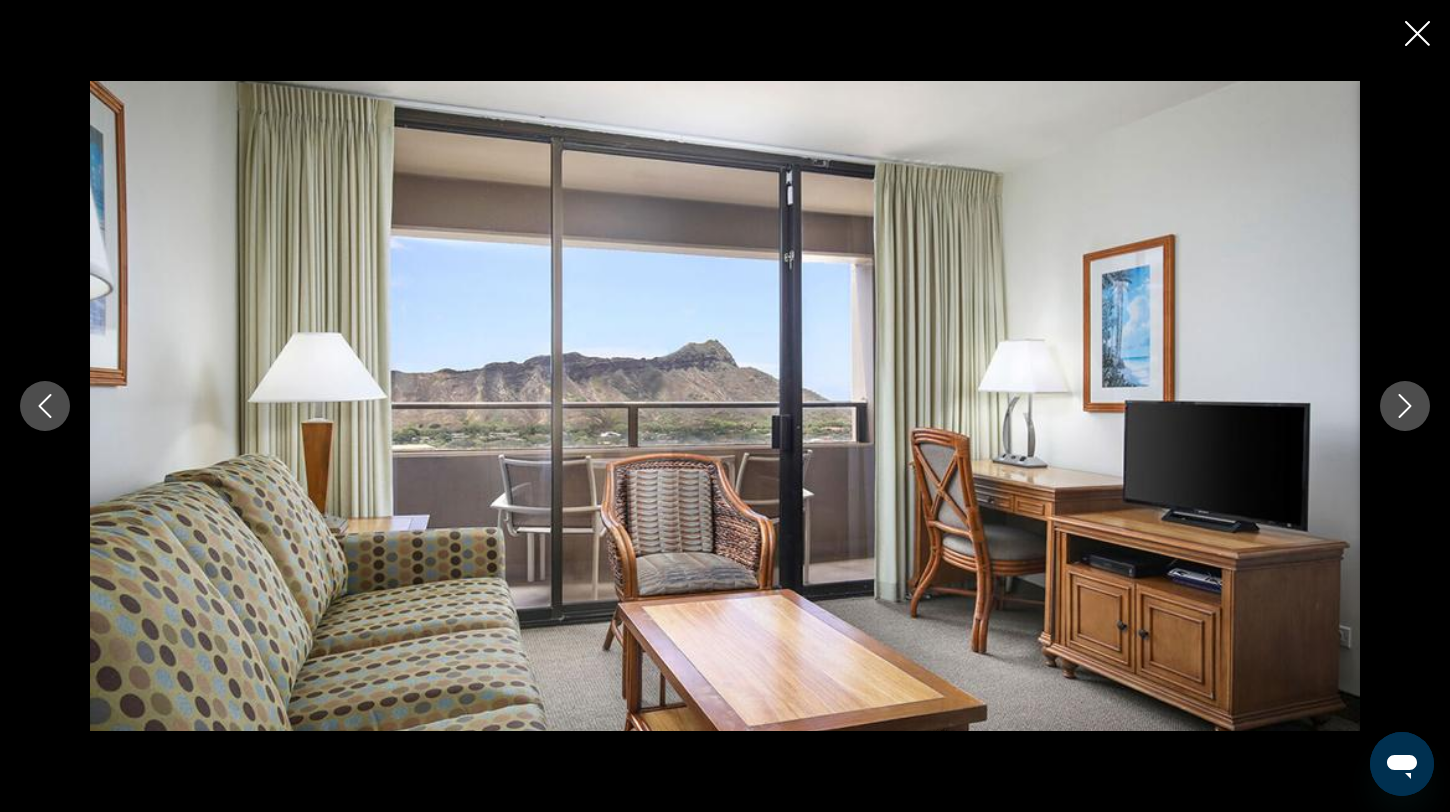click 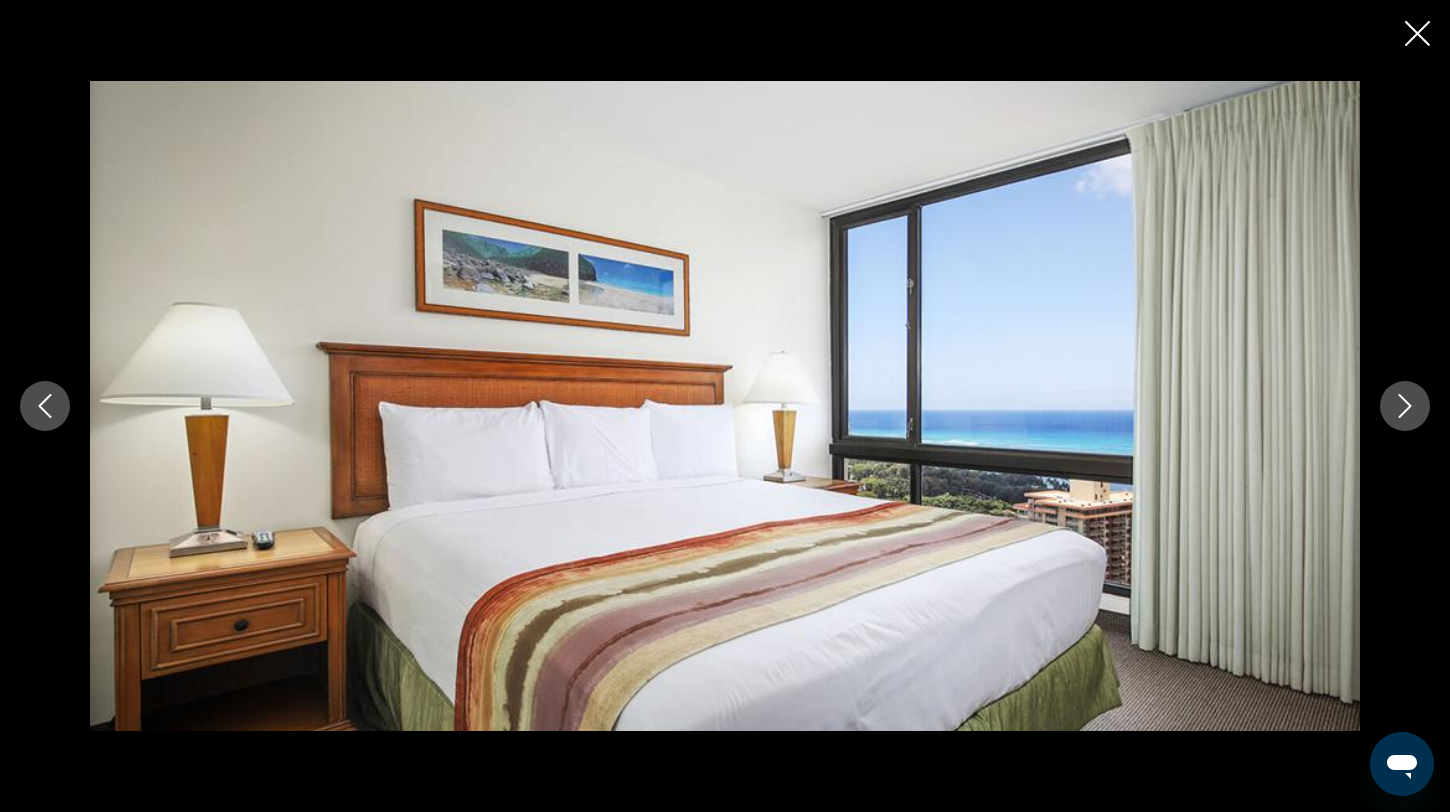 click 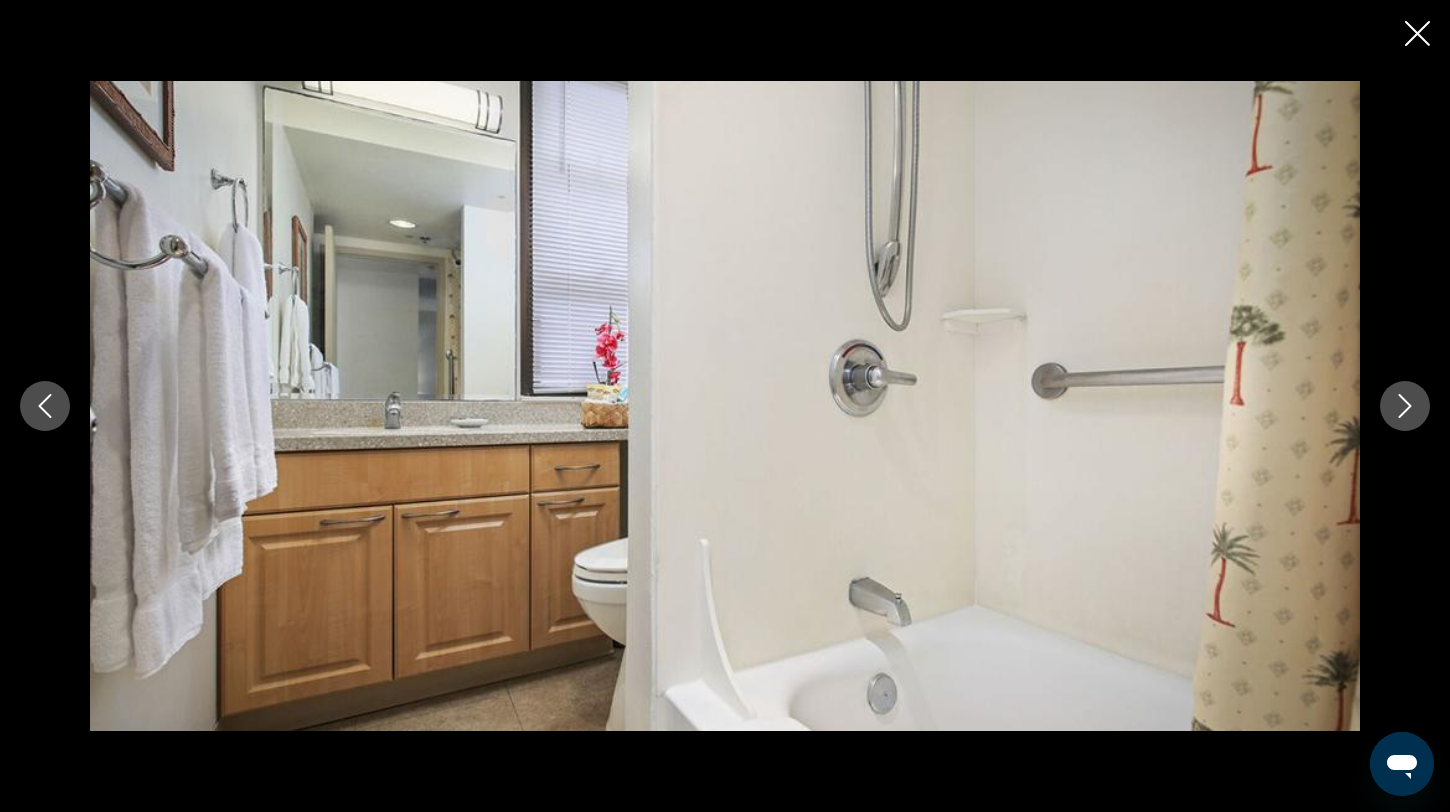 click 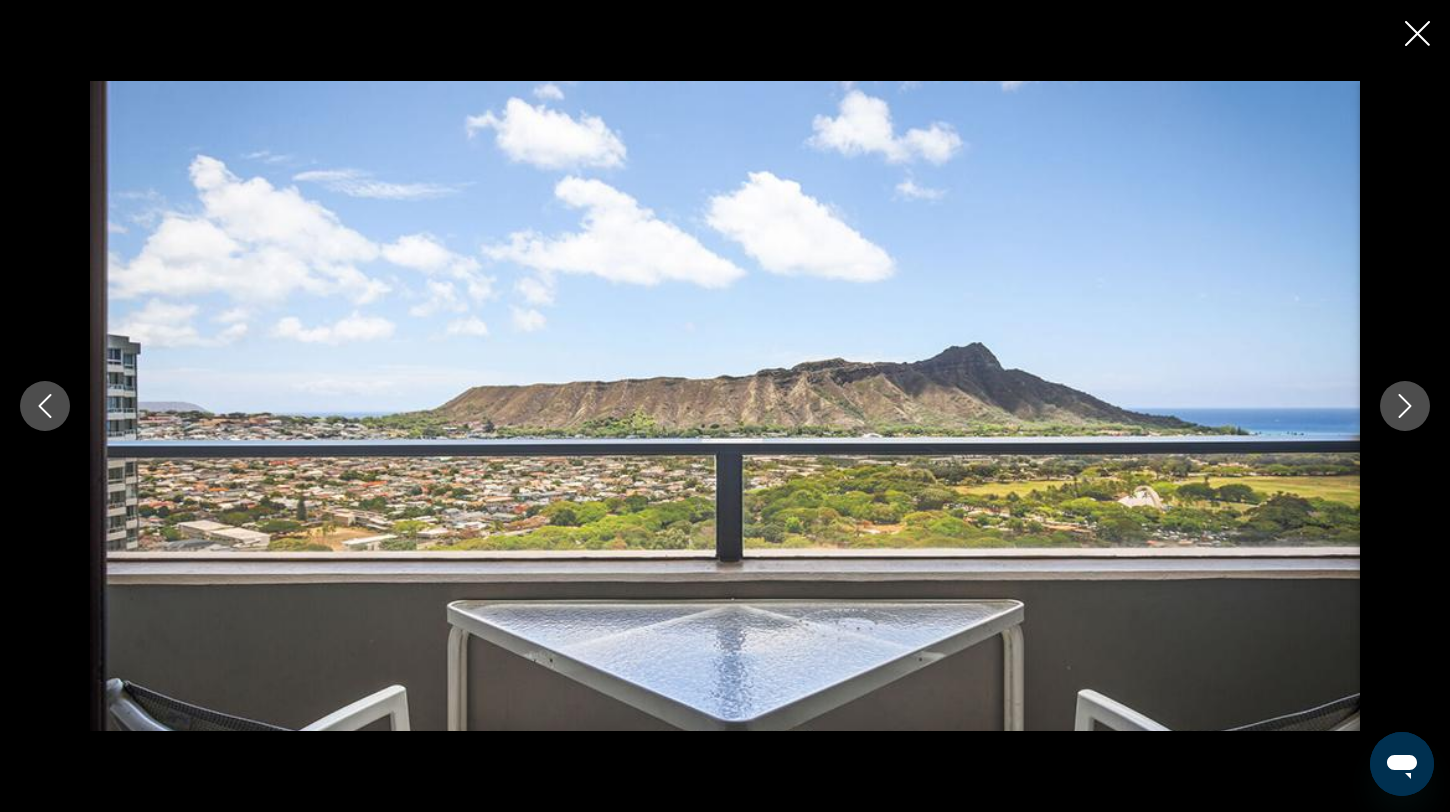 click 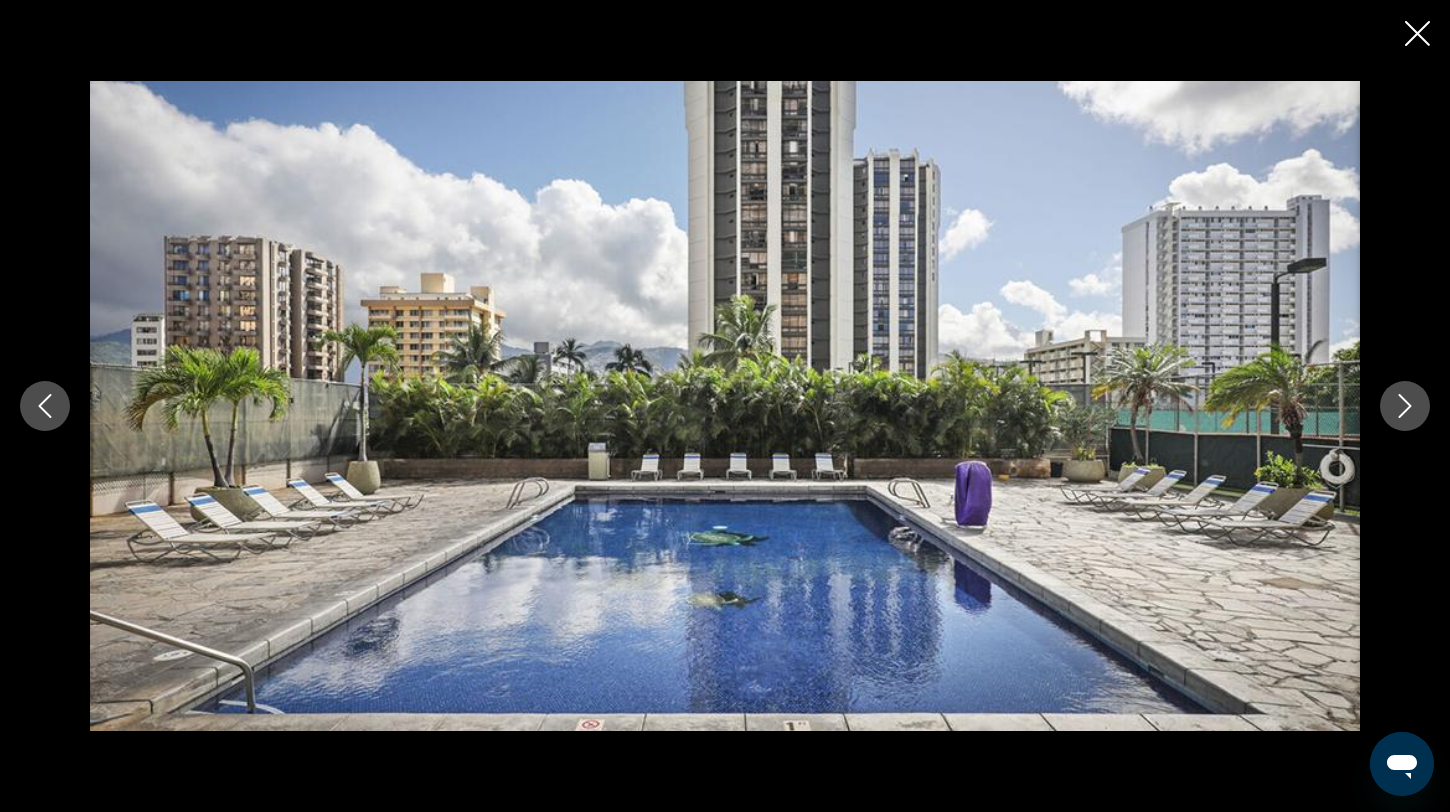 click 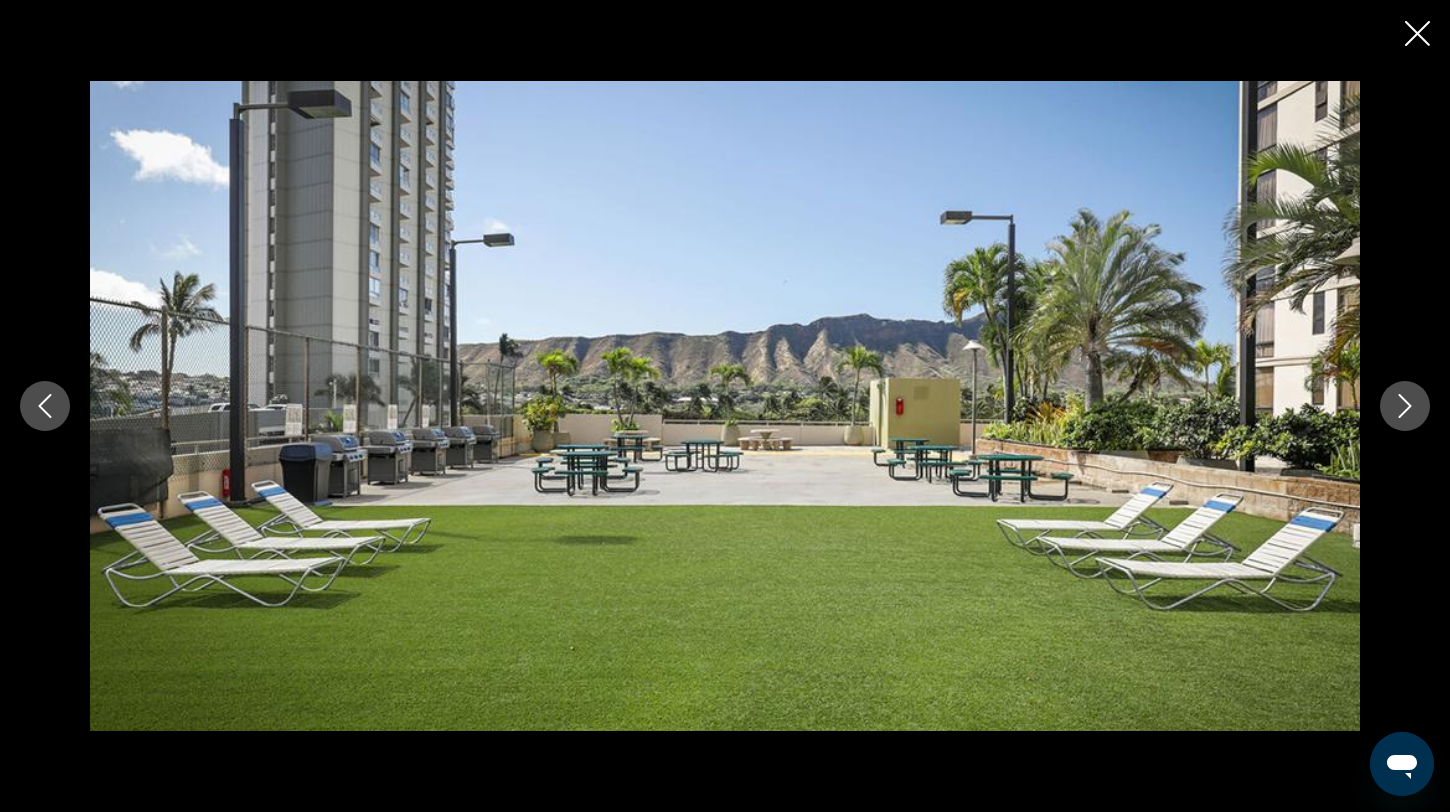click 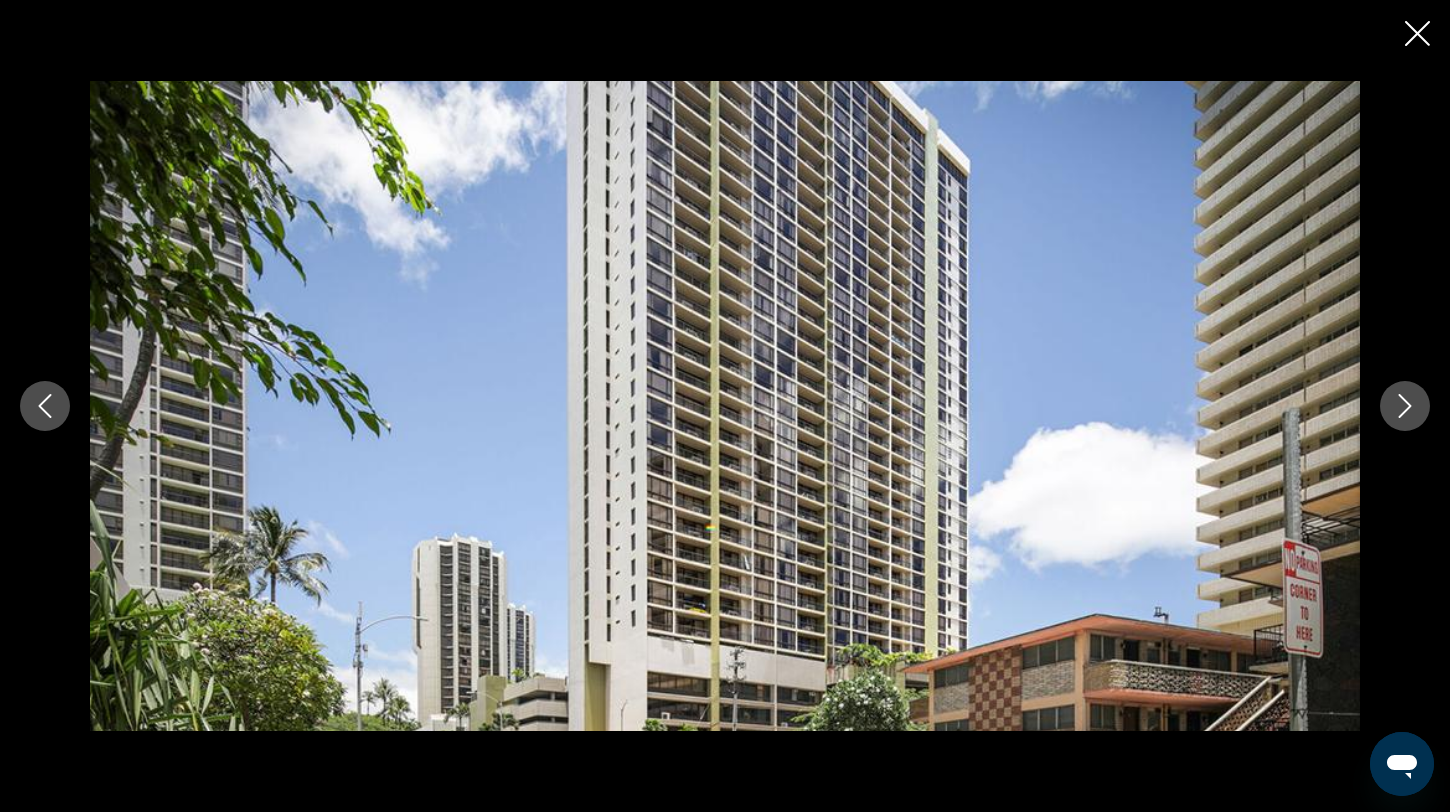 click 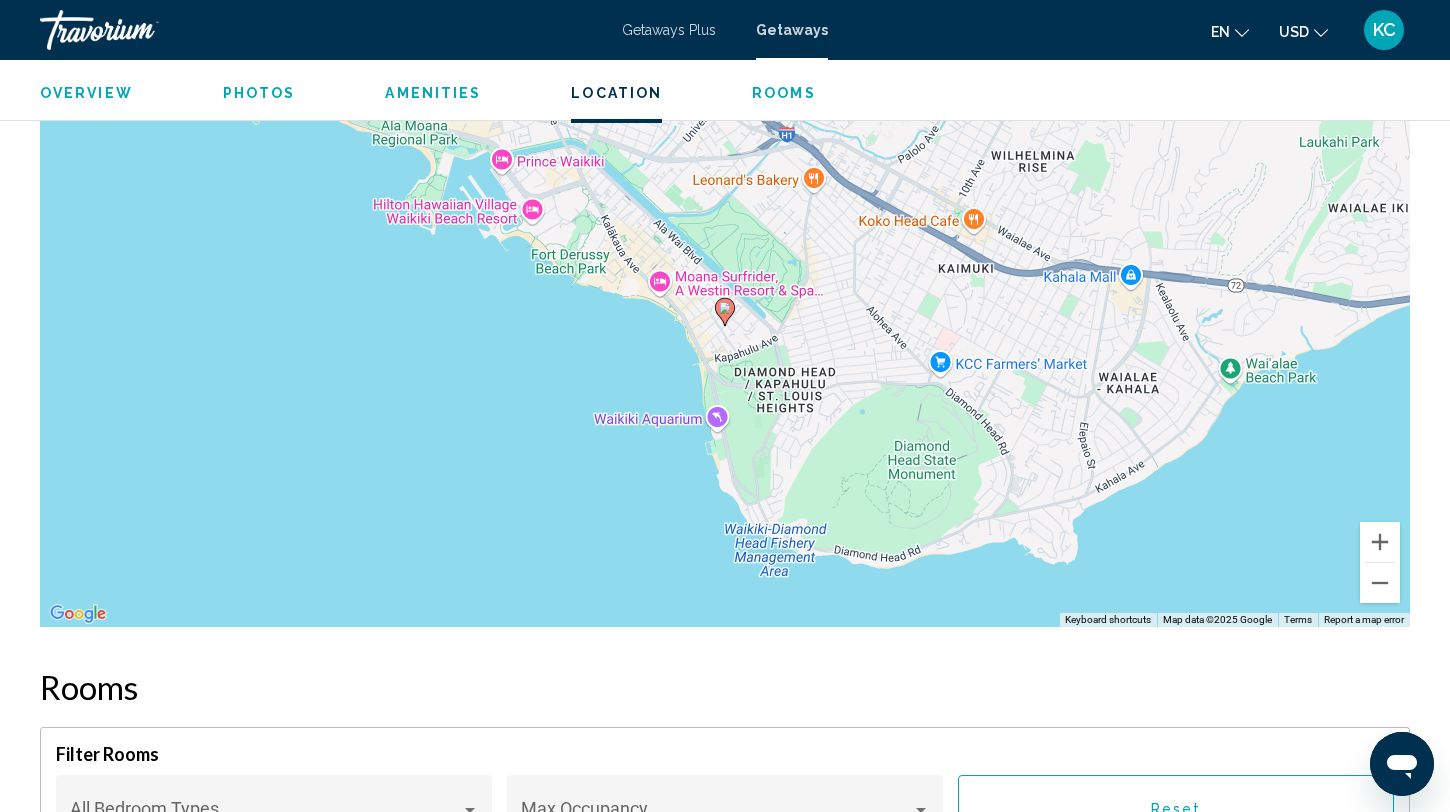 scroll, scrollTop: 2330, scrollLeft: 0, axis: vertical 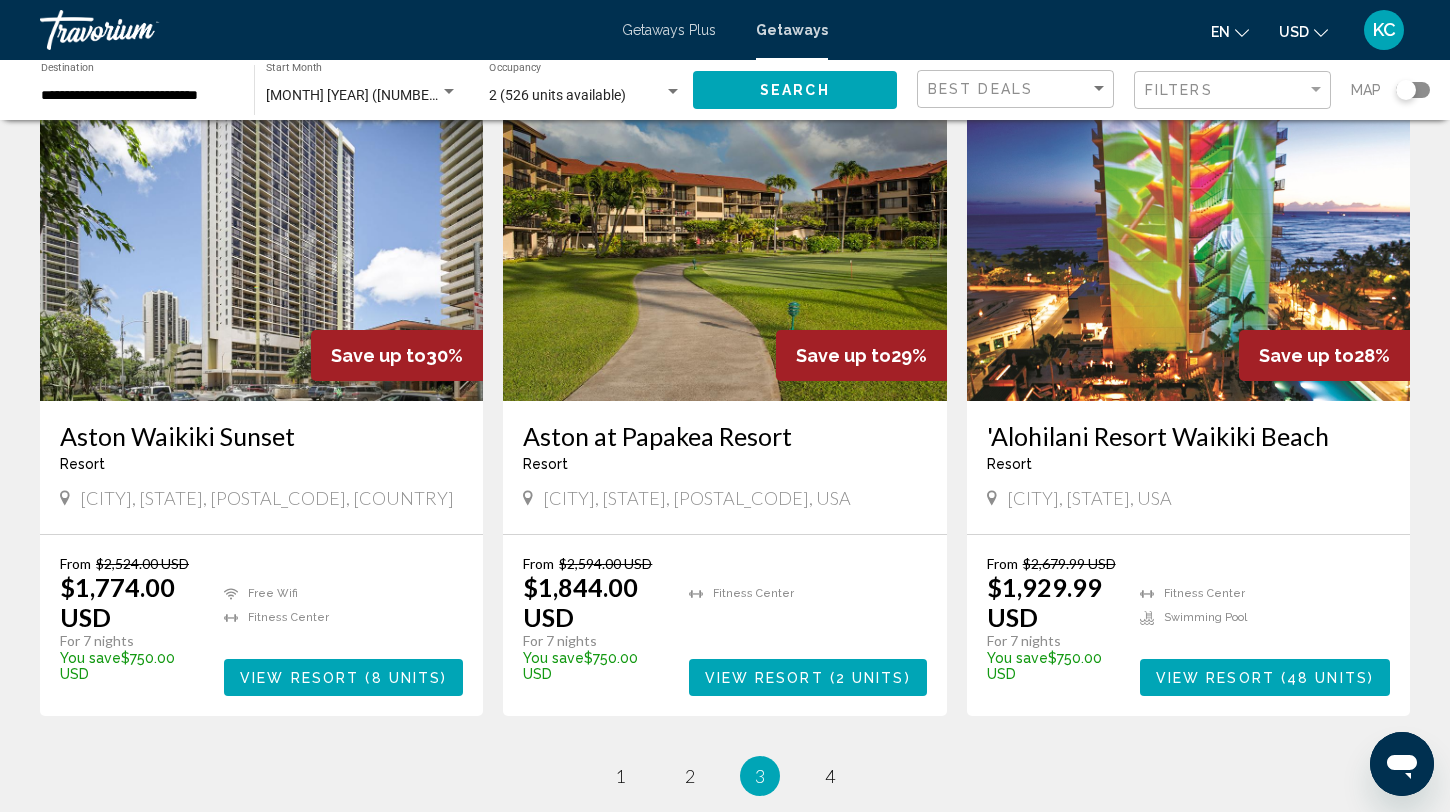 click at bounding box center [724, 241] 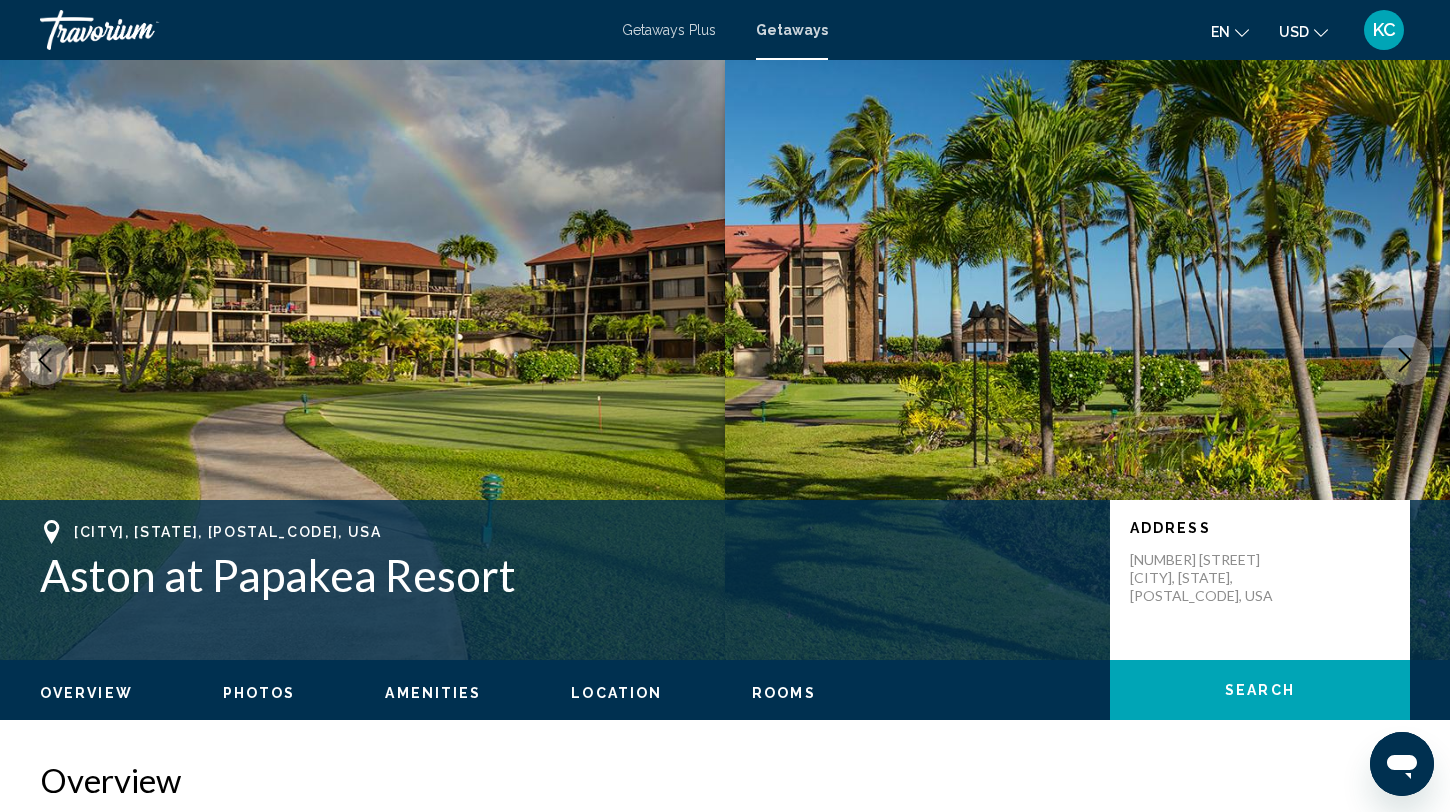 scroll, scrollTop: 38, scrollLeft: 0, axis: vertical 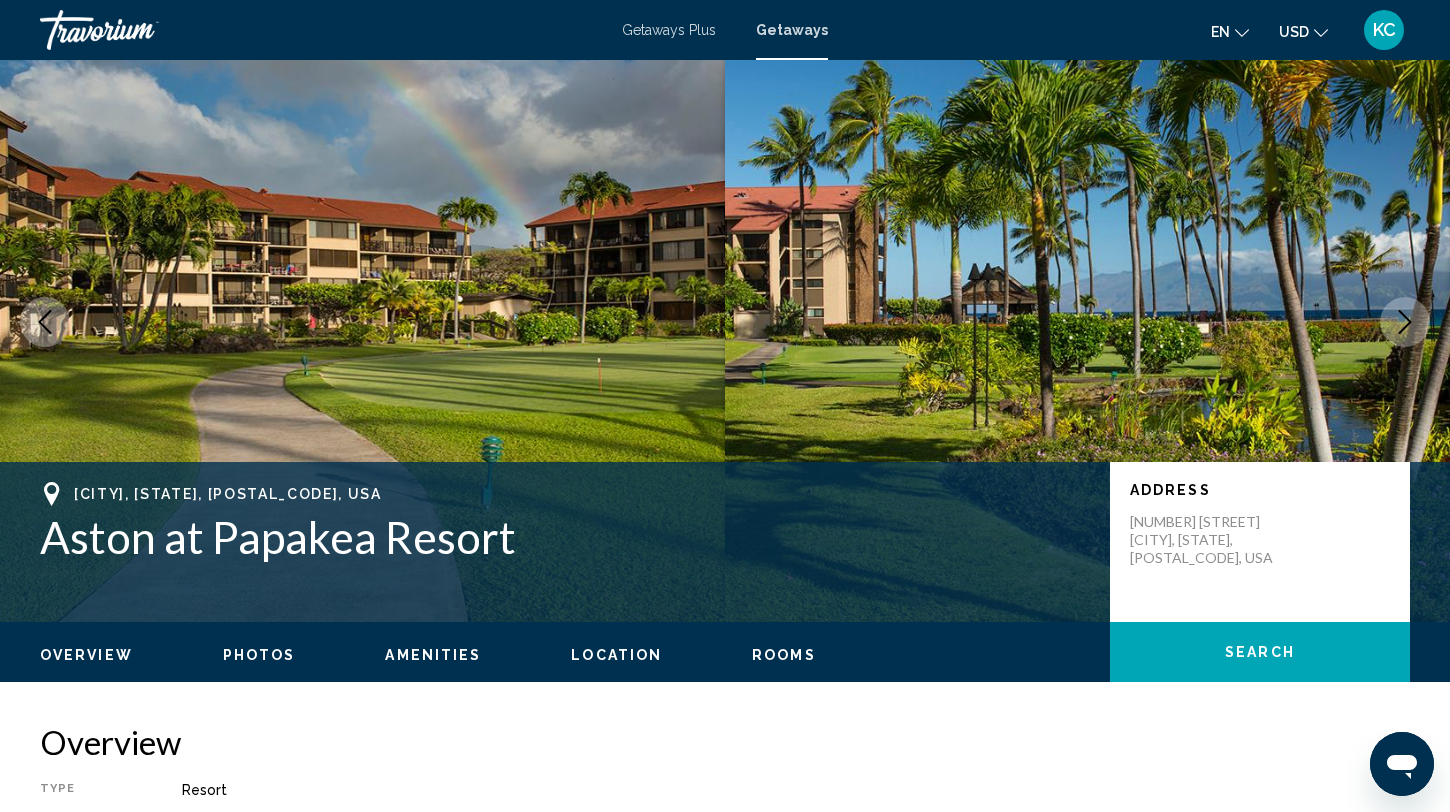 click at bounding box center [362, 322] 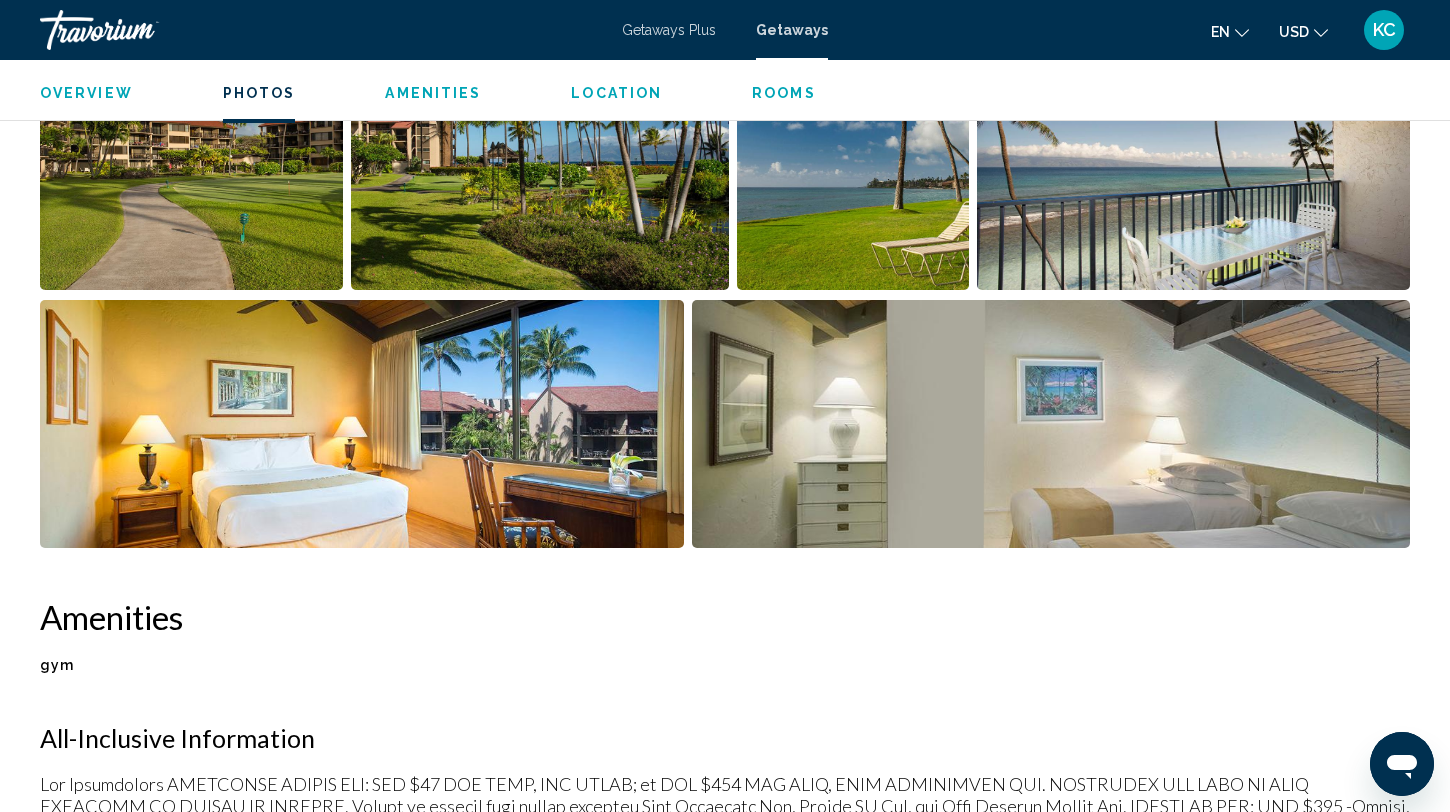 scroll, scrollTop: 1027, scrollLeft: 0, axis: vertical 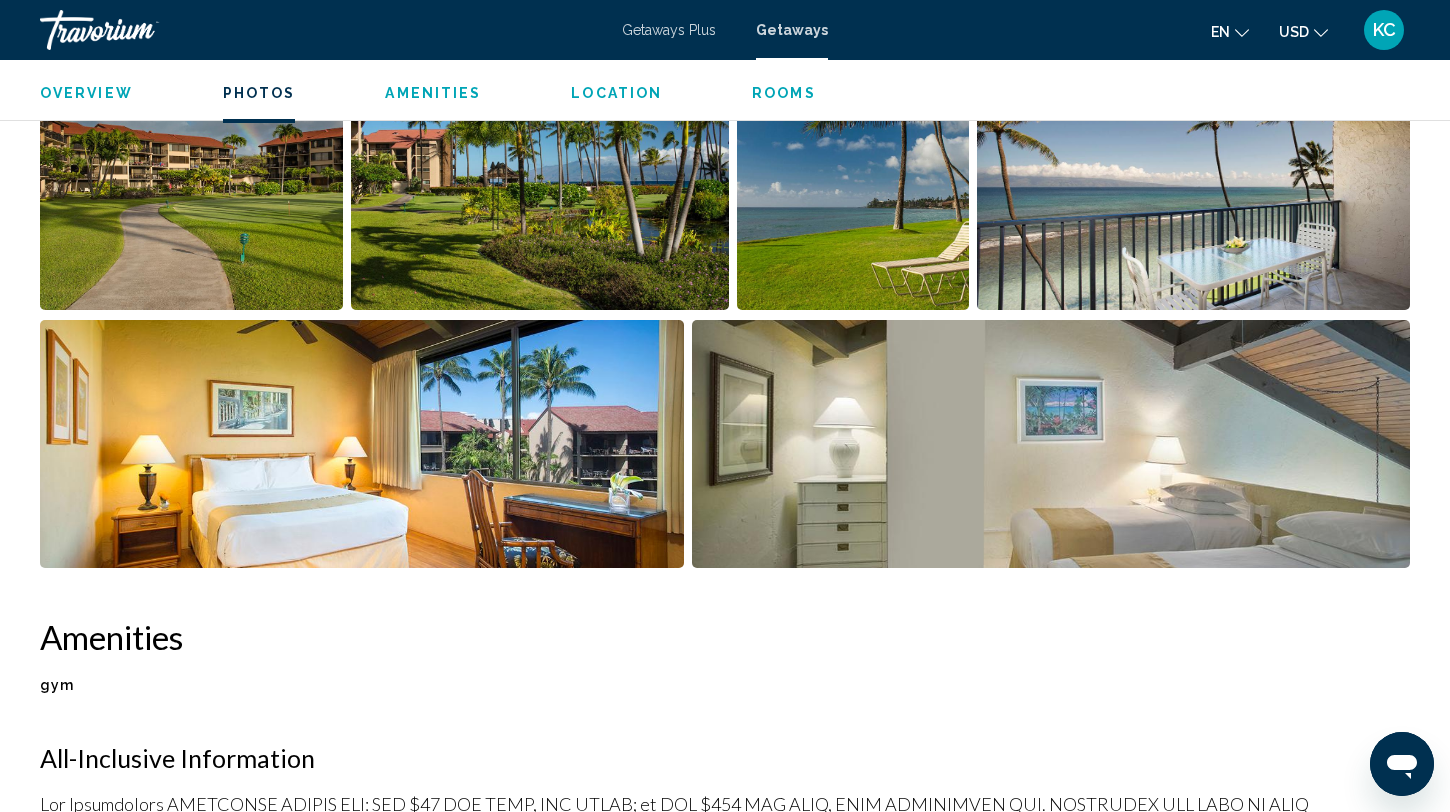 click at bounding box center [191, 186] 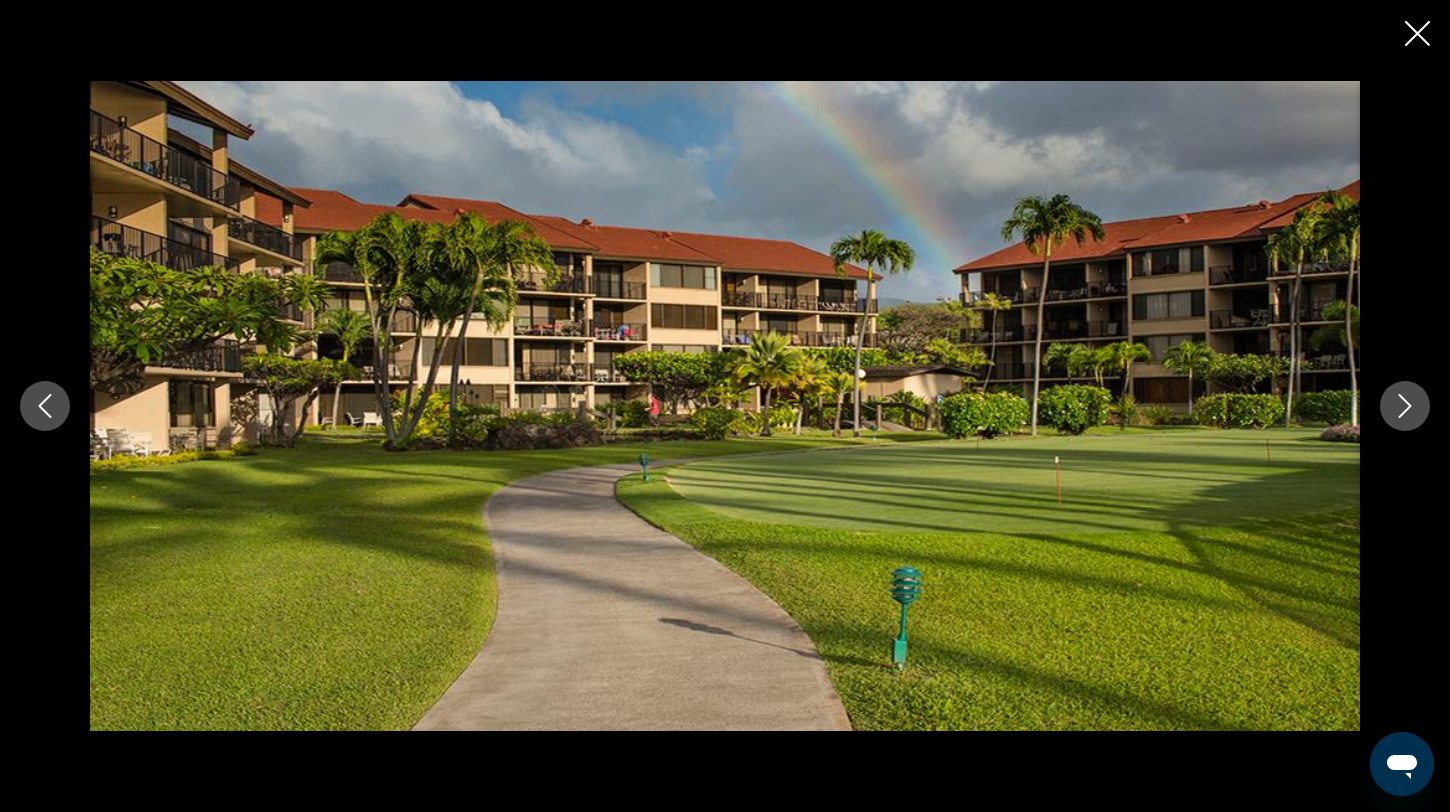 click 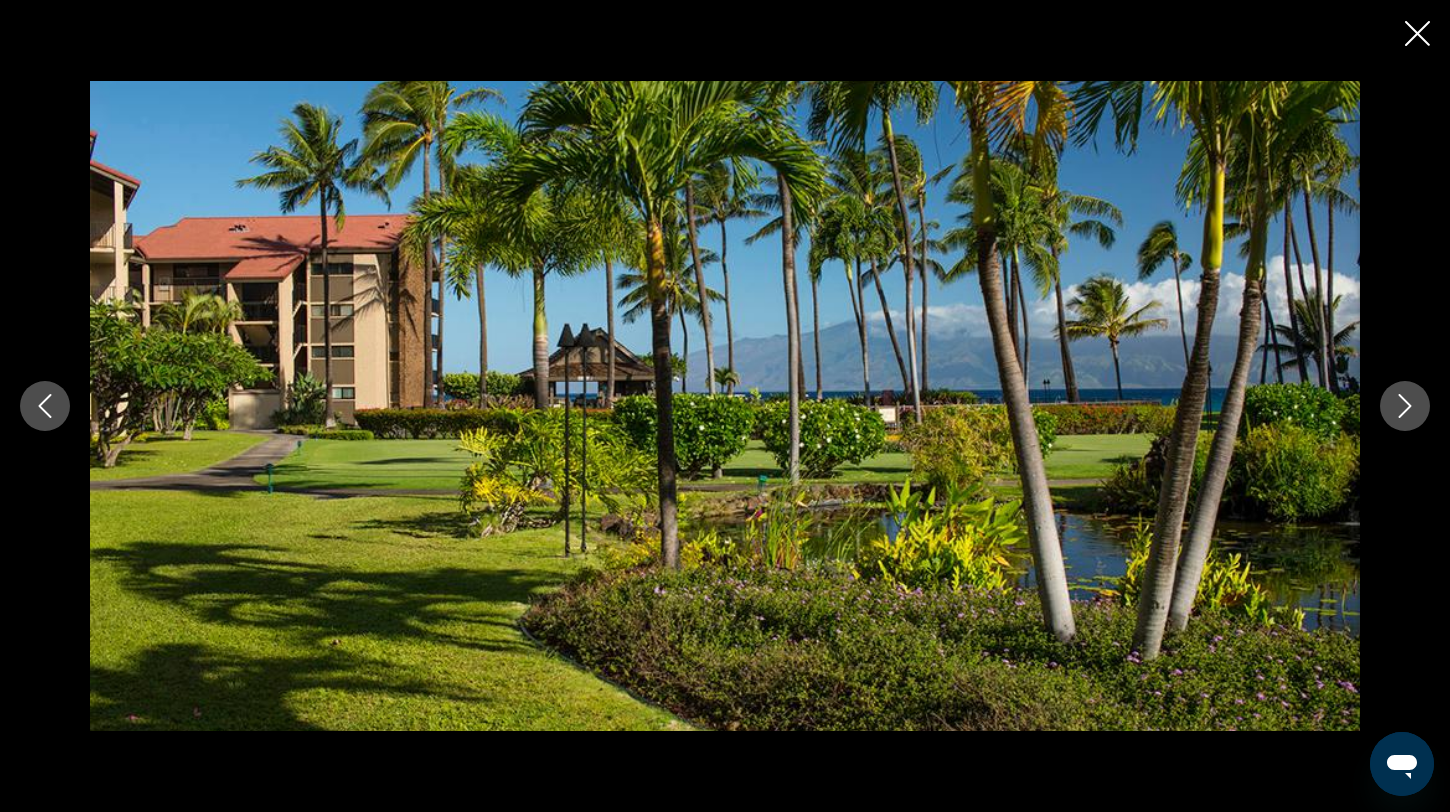 click 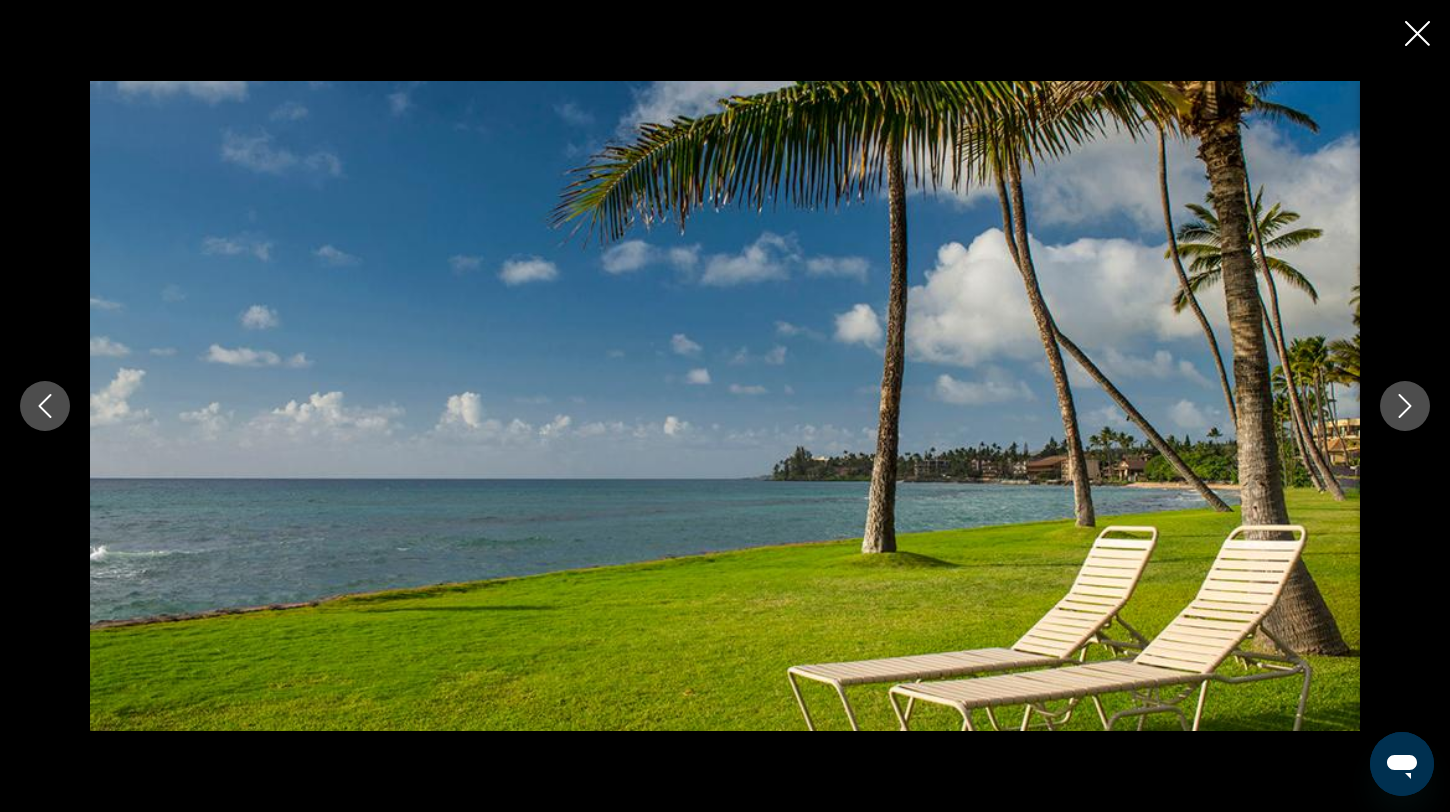 click 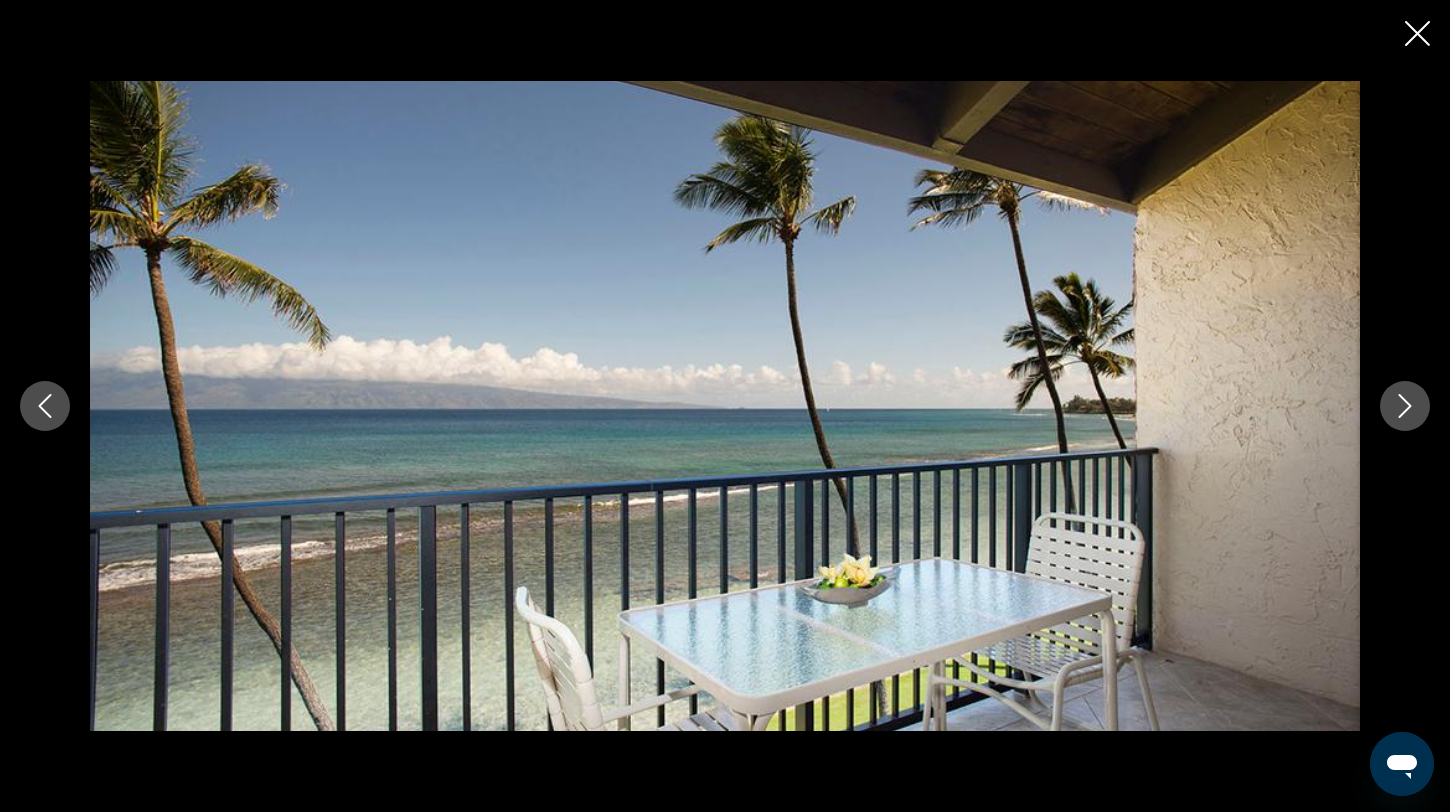 click 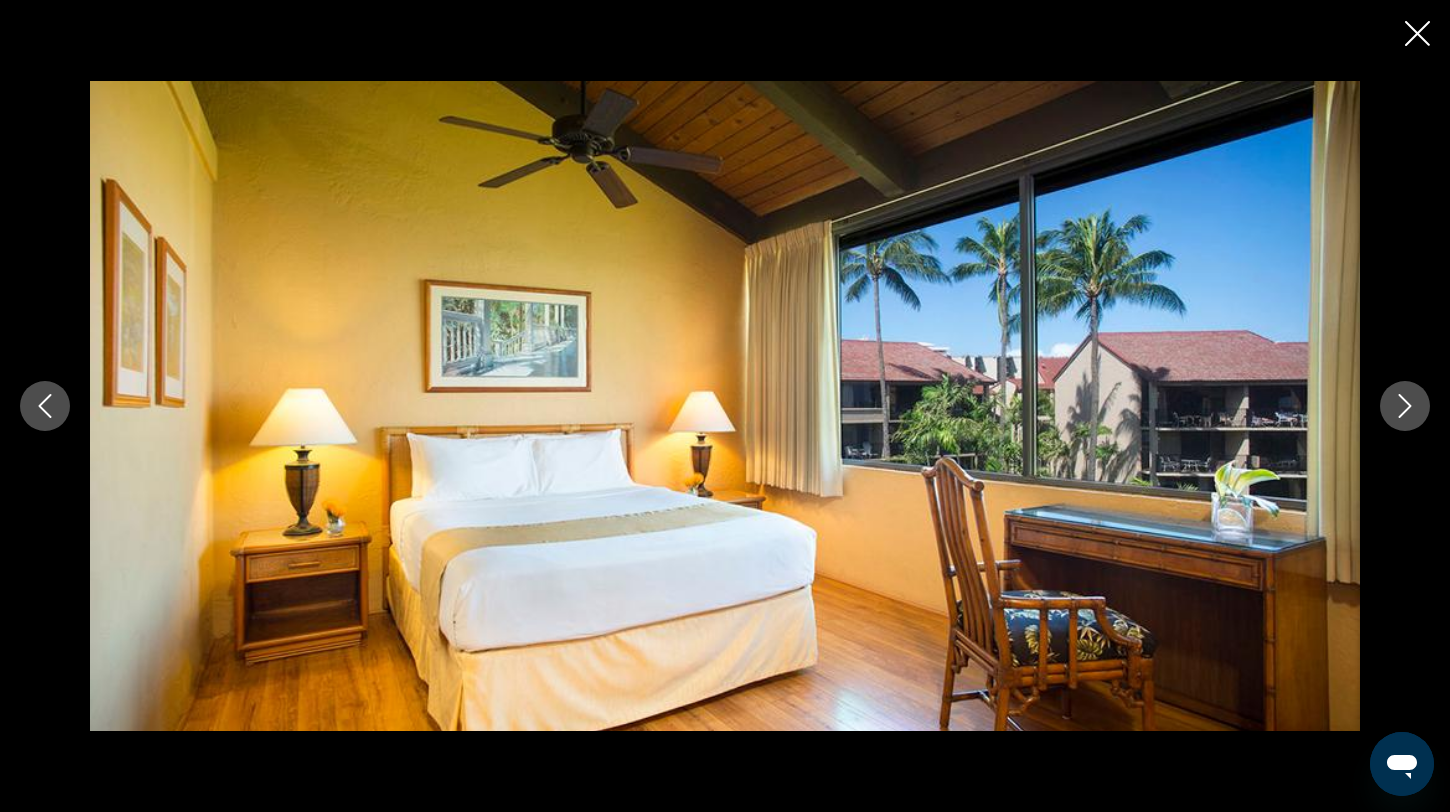 click 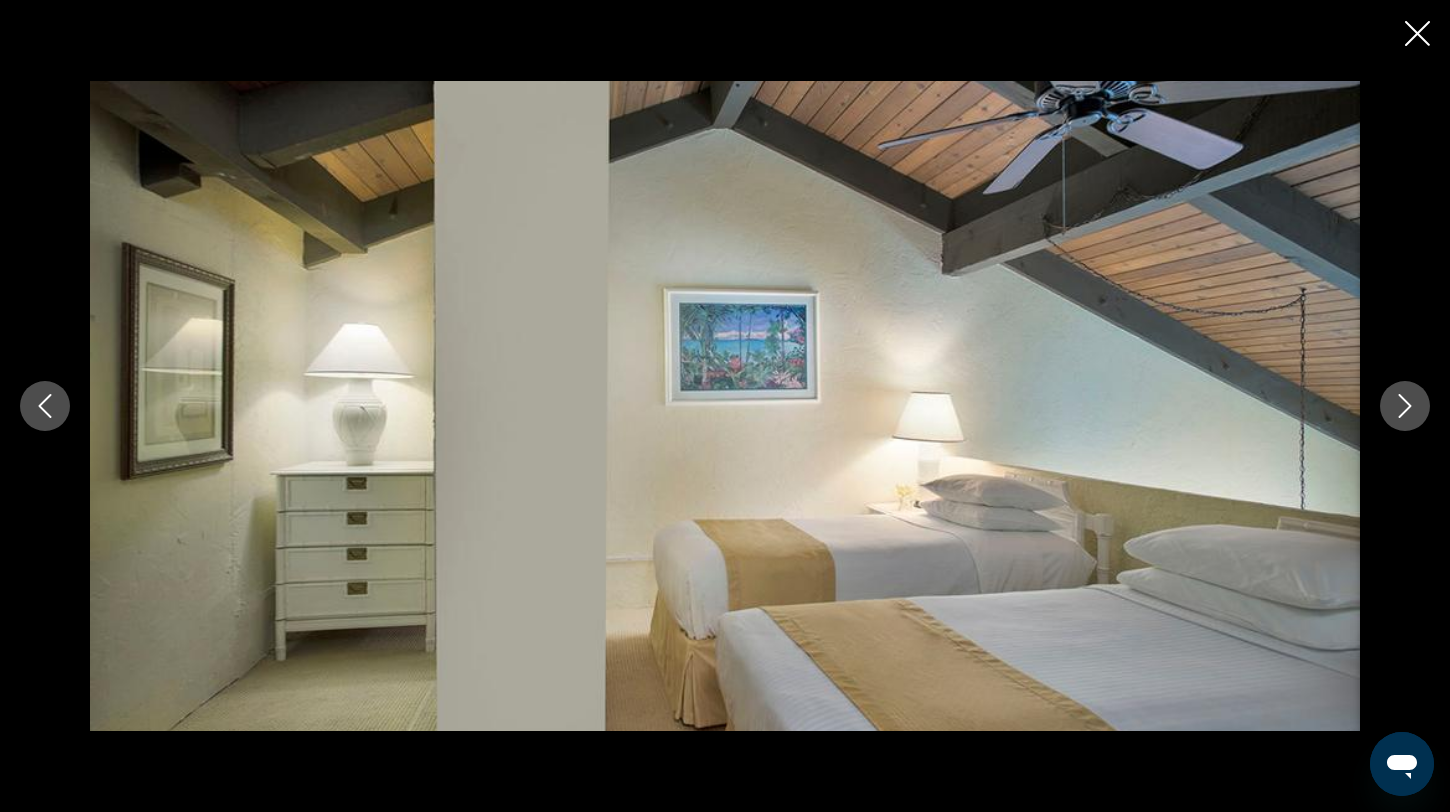 click 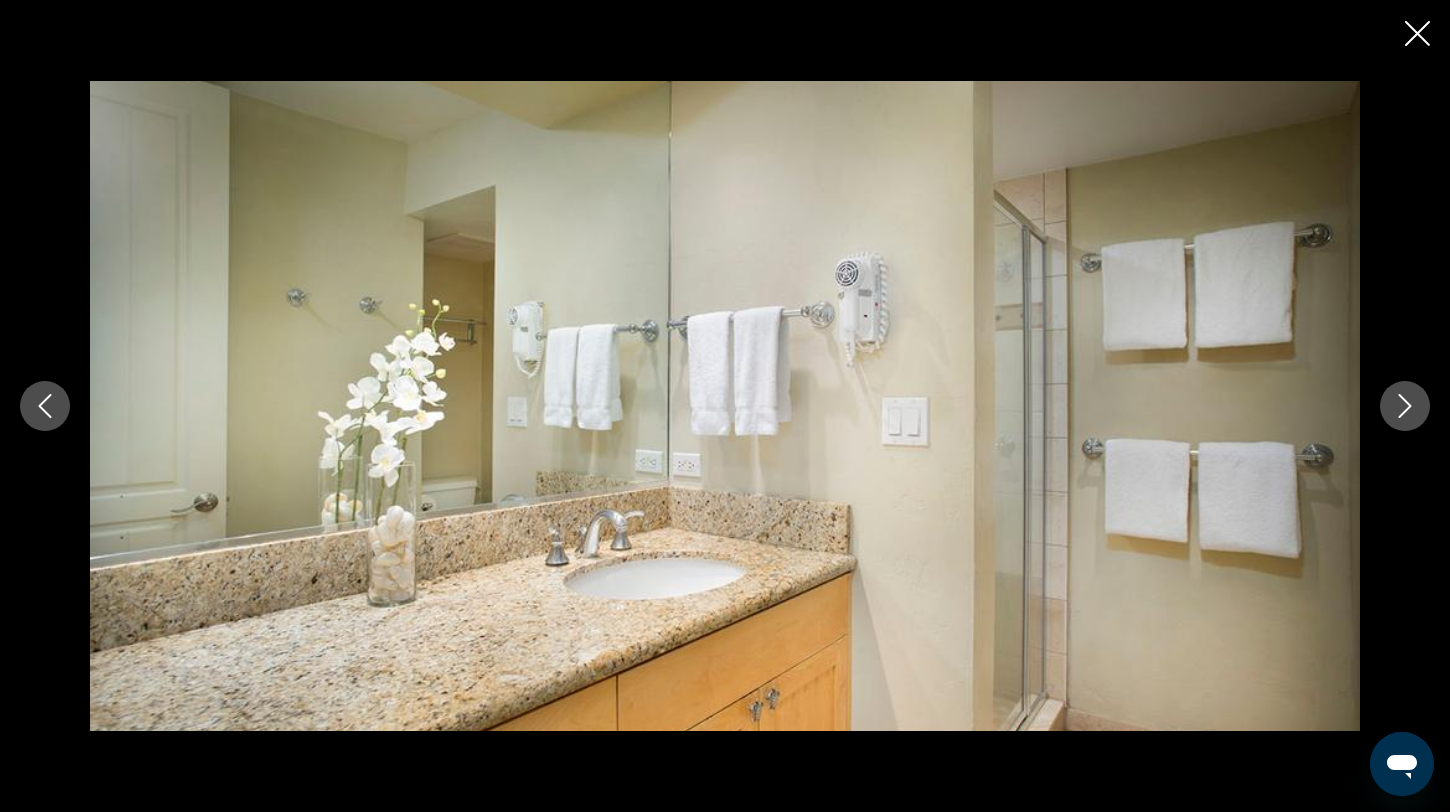 click 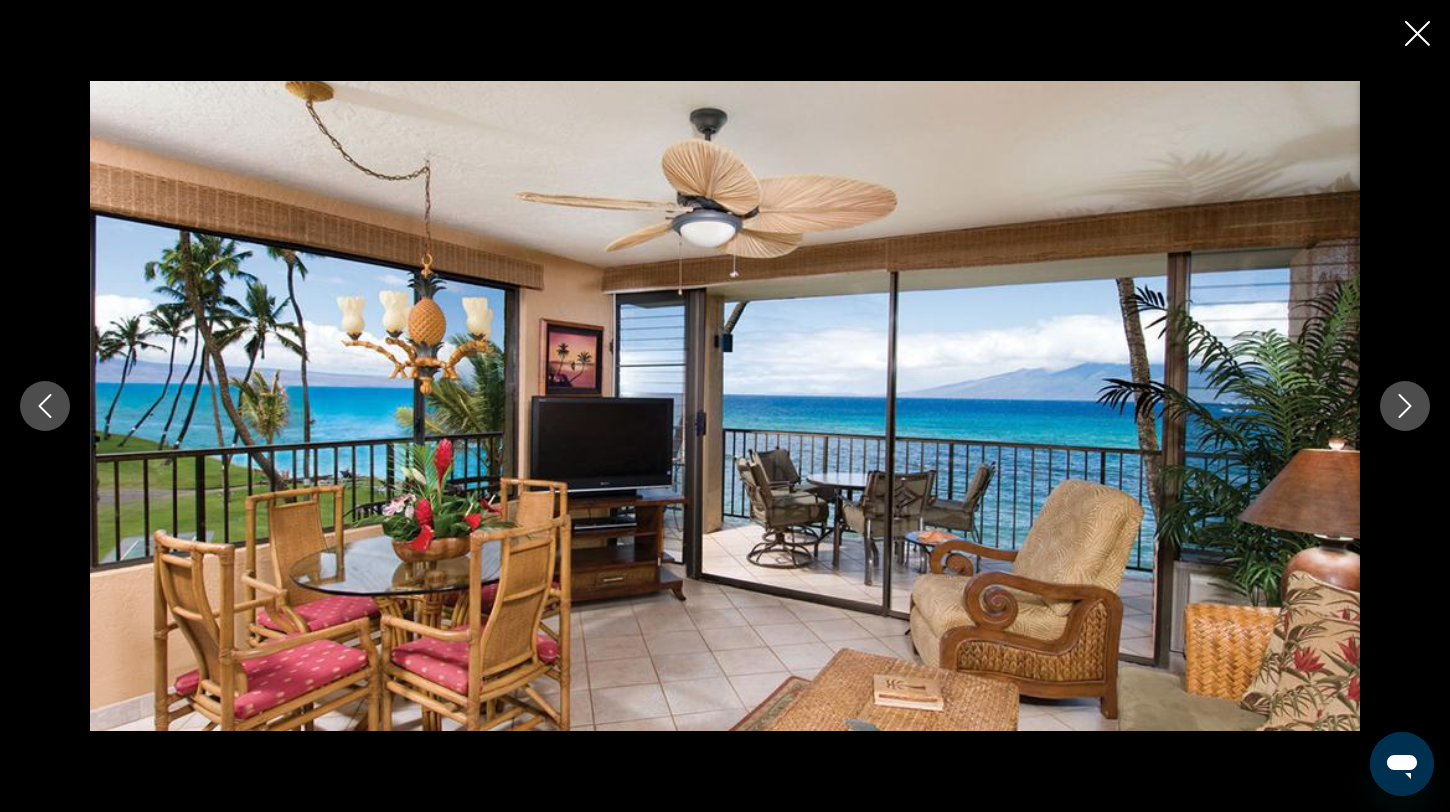 click 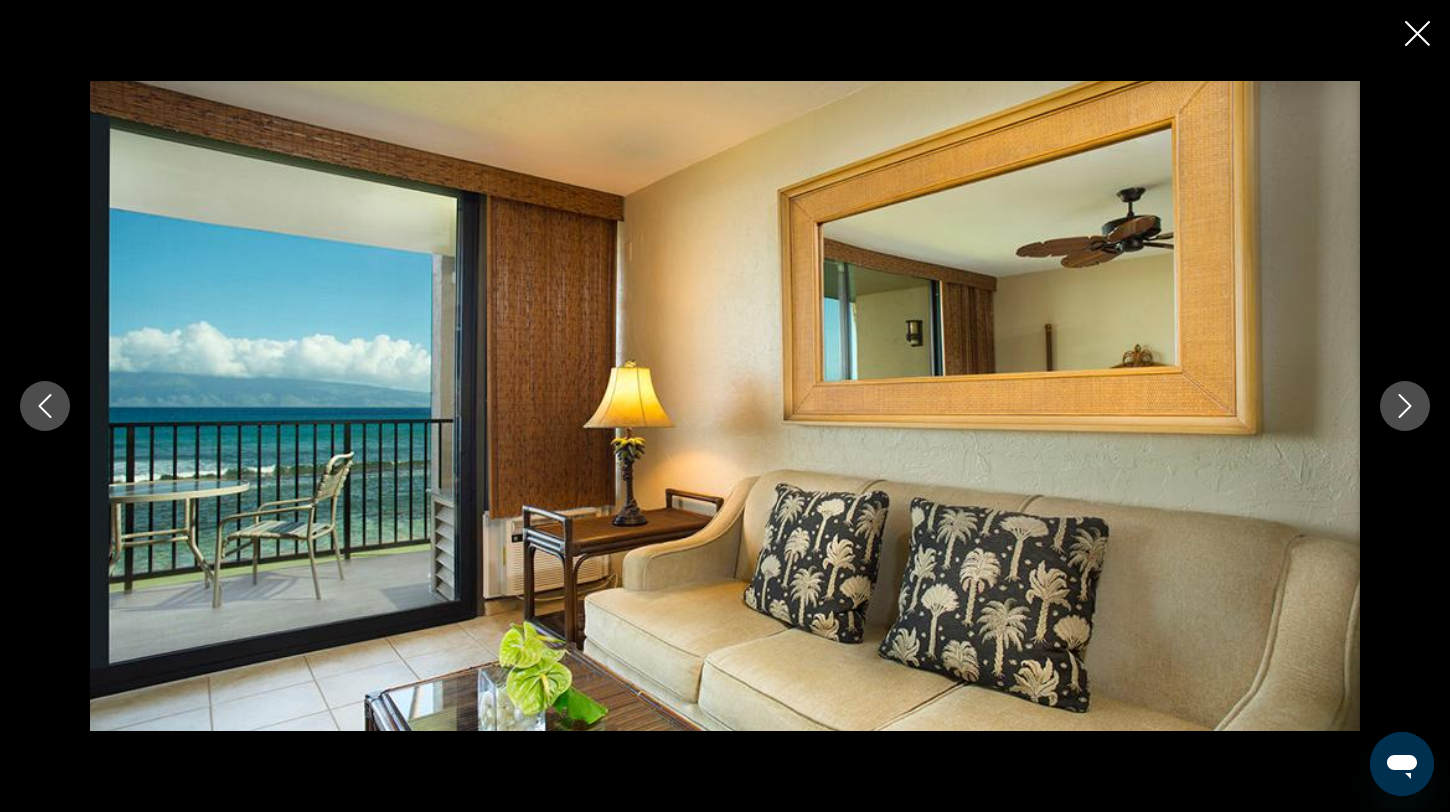 click 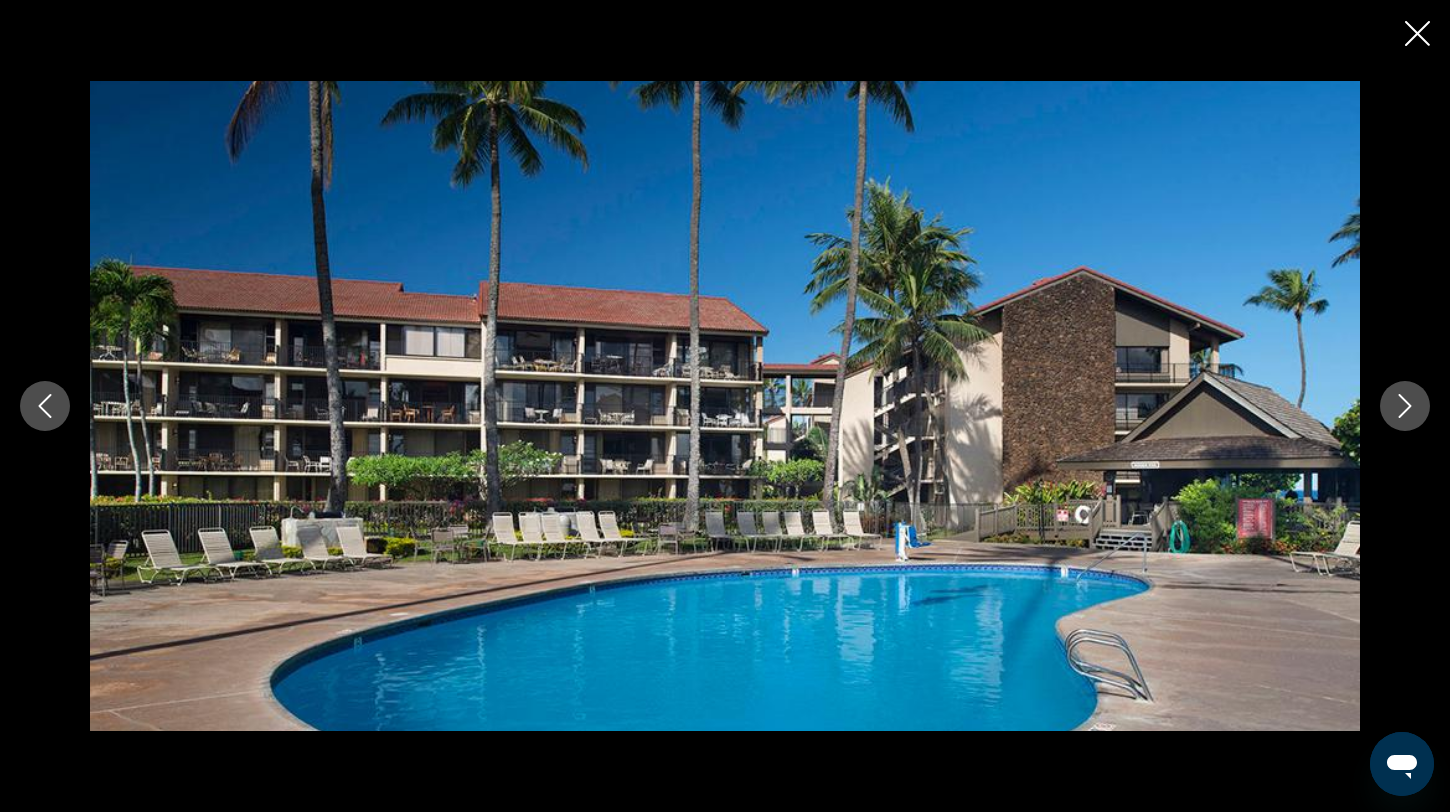 click 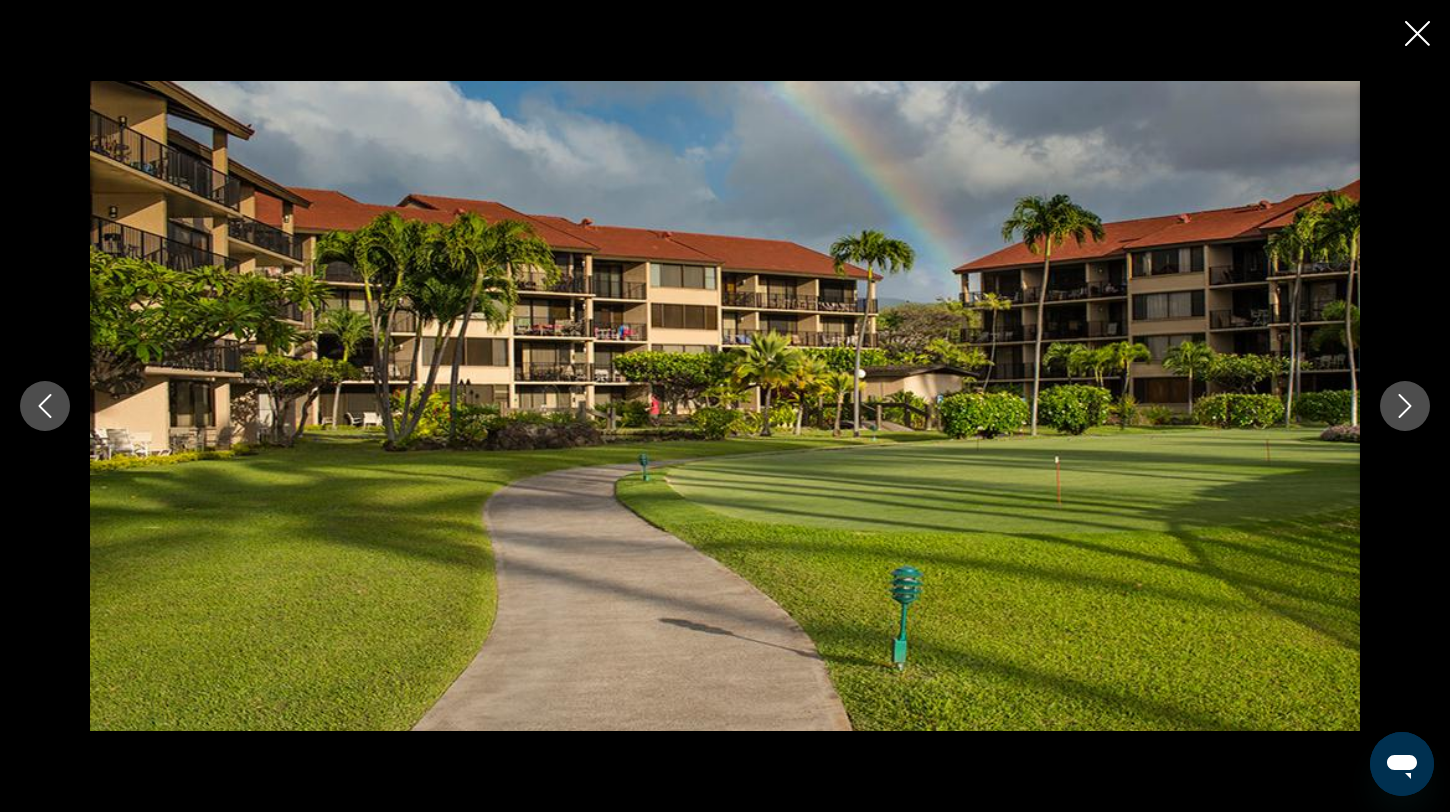 click 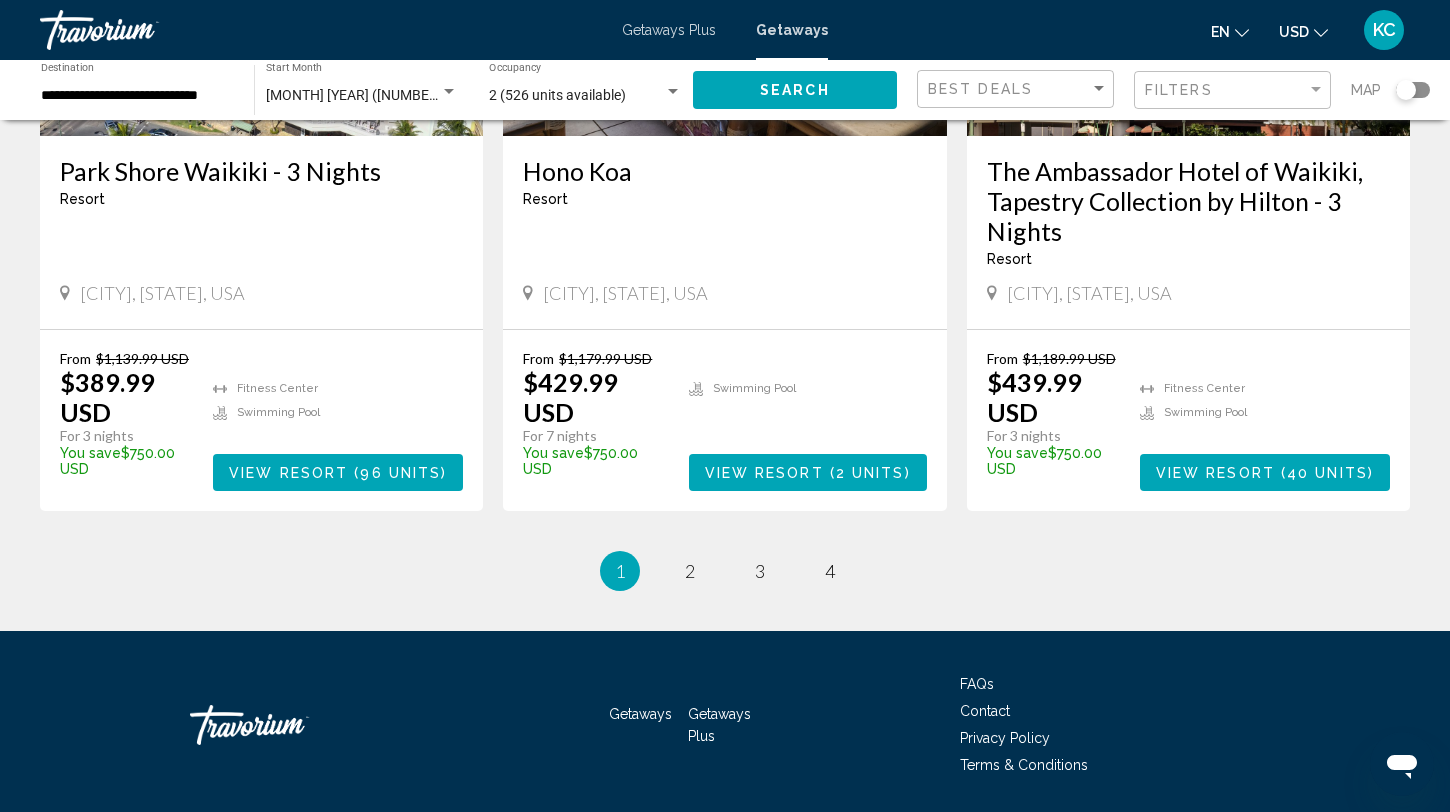 scroll, scrollTop: 2419, scrollLeft: 0, axis: vertical 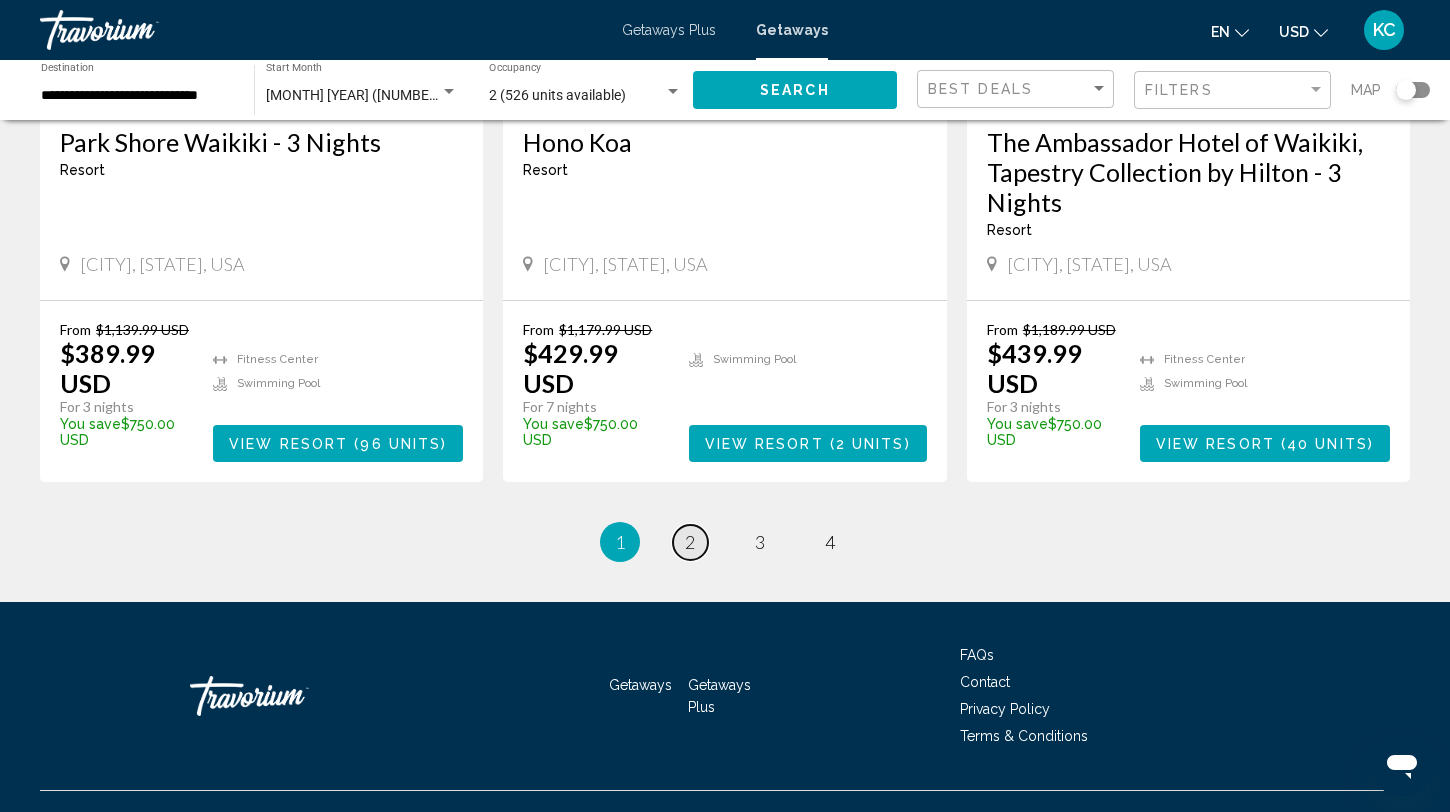 click on "2" at bounding box center [690, 542] 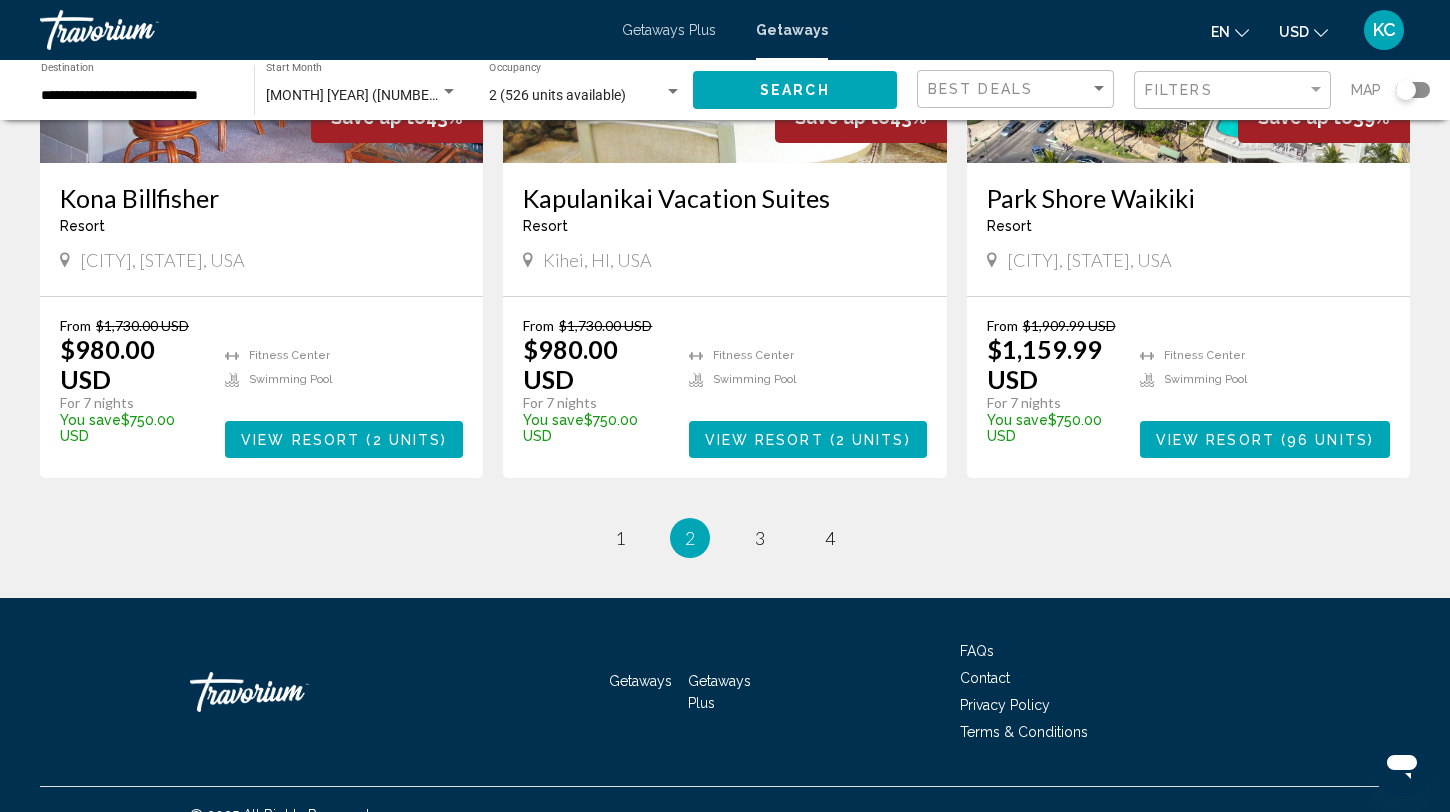 scroll, scrollTop: 2543, scrollLeft: 0, axis: vertical 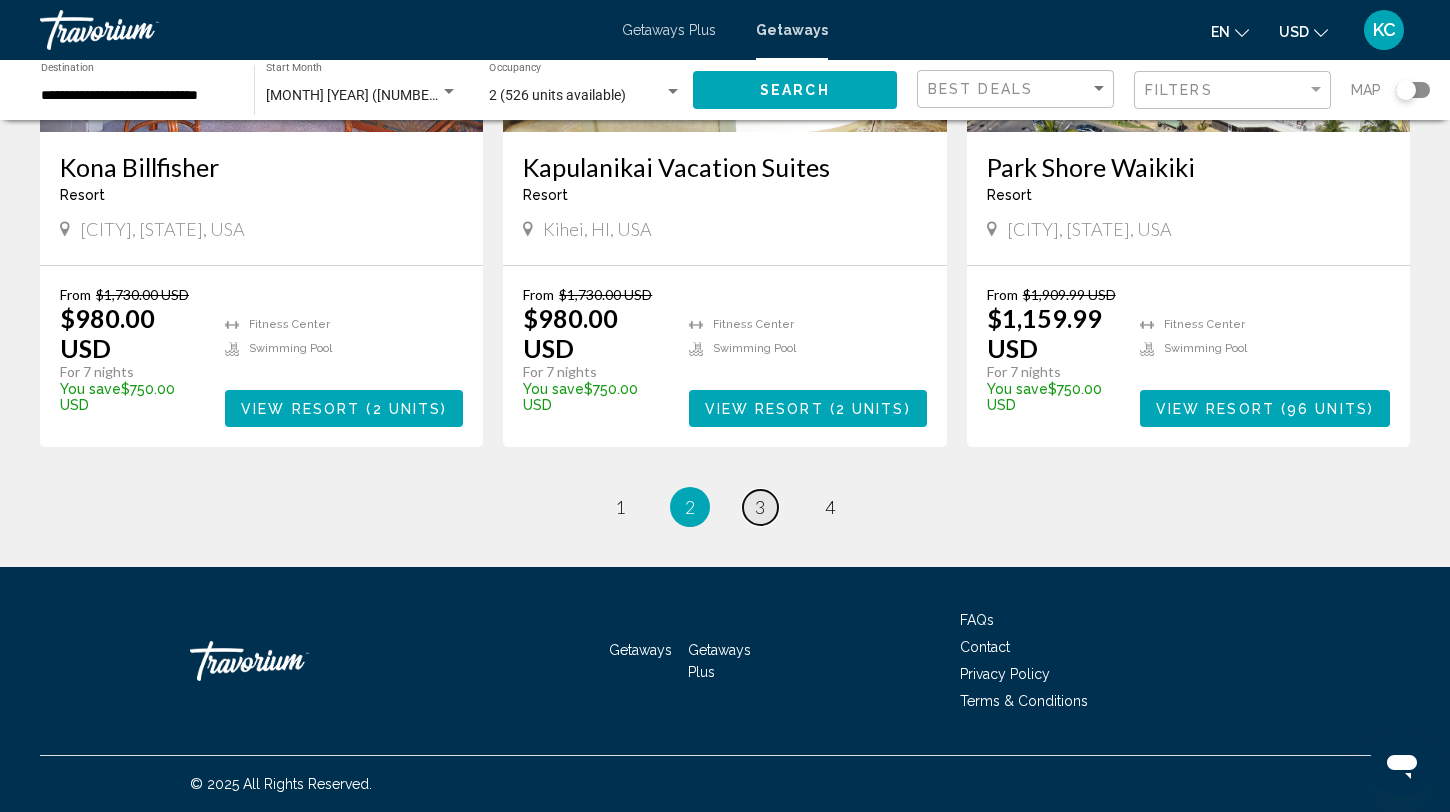 click on "3" at bounding box center (760, 507) 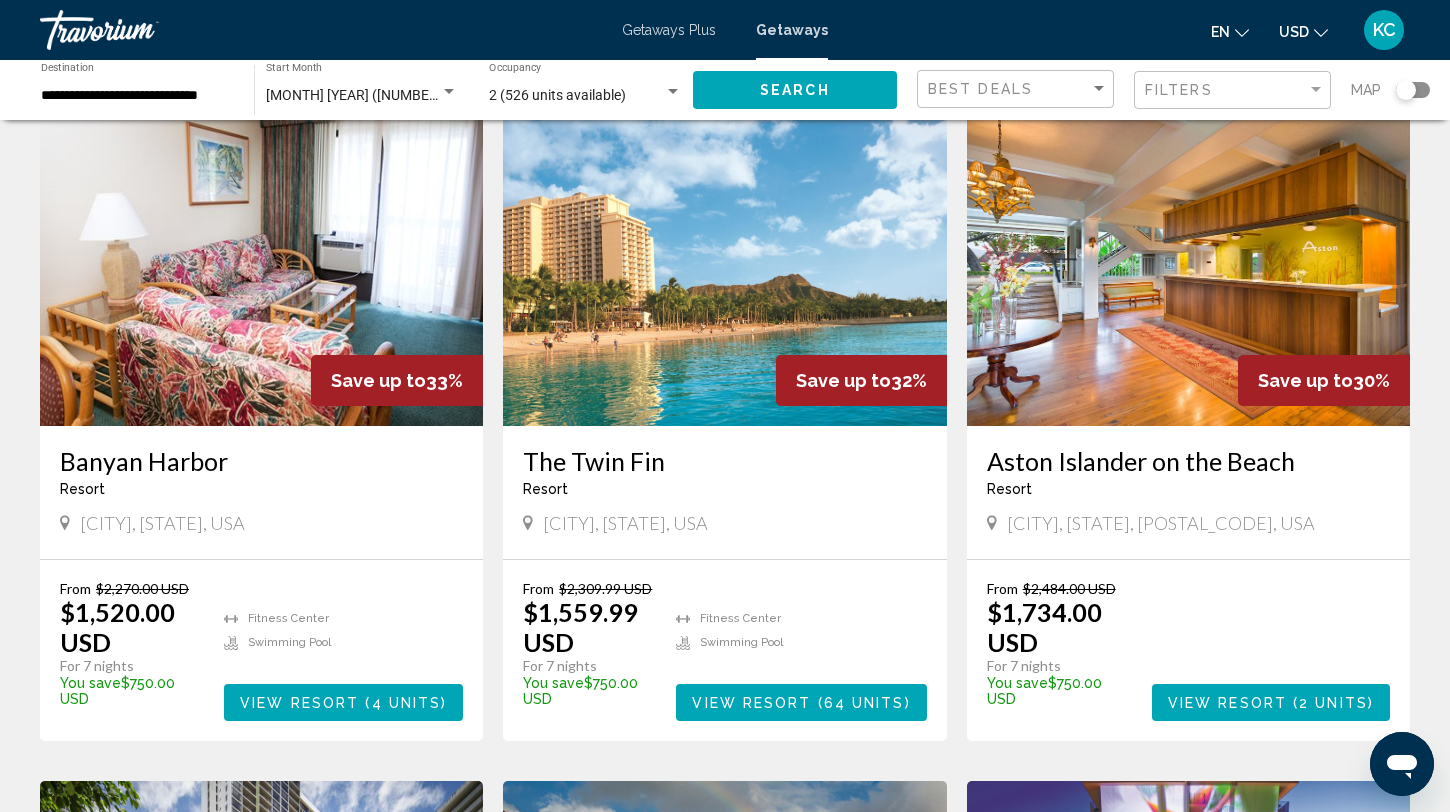 scroll, scrollTop: 1516, scrollLeft: 0, axis: vertical 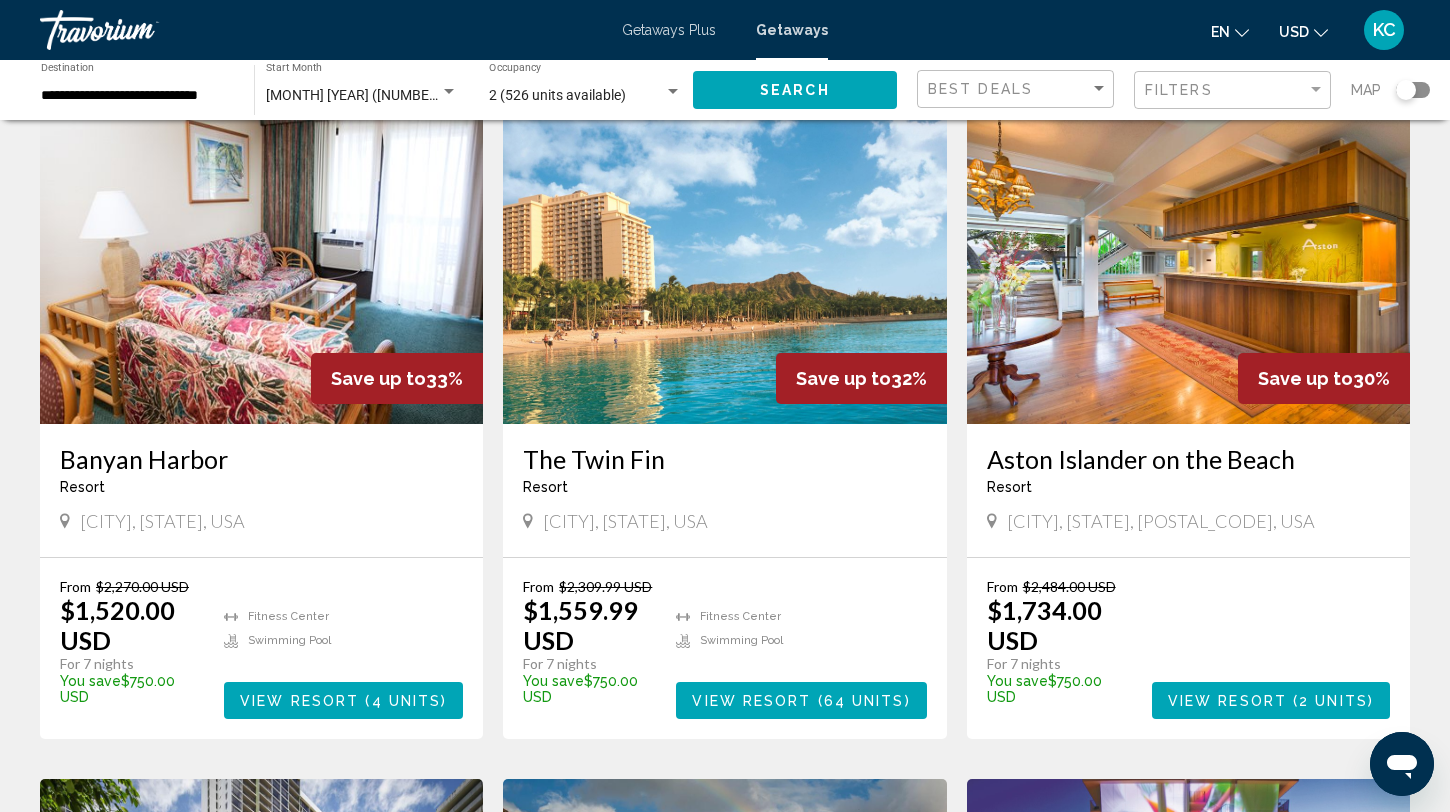 click at bounding box center [1188, 264] 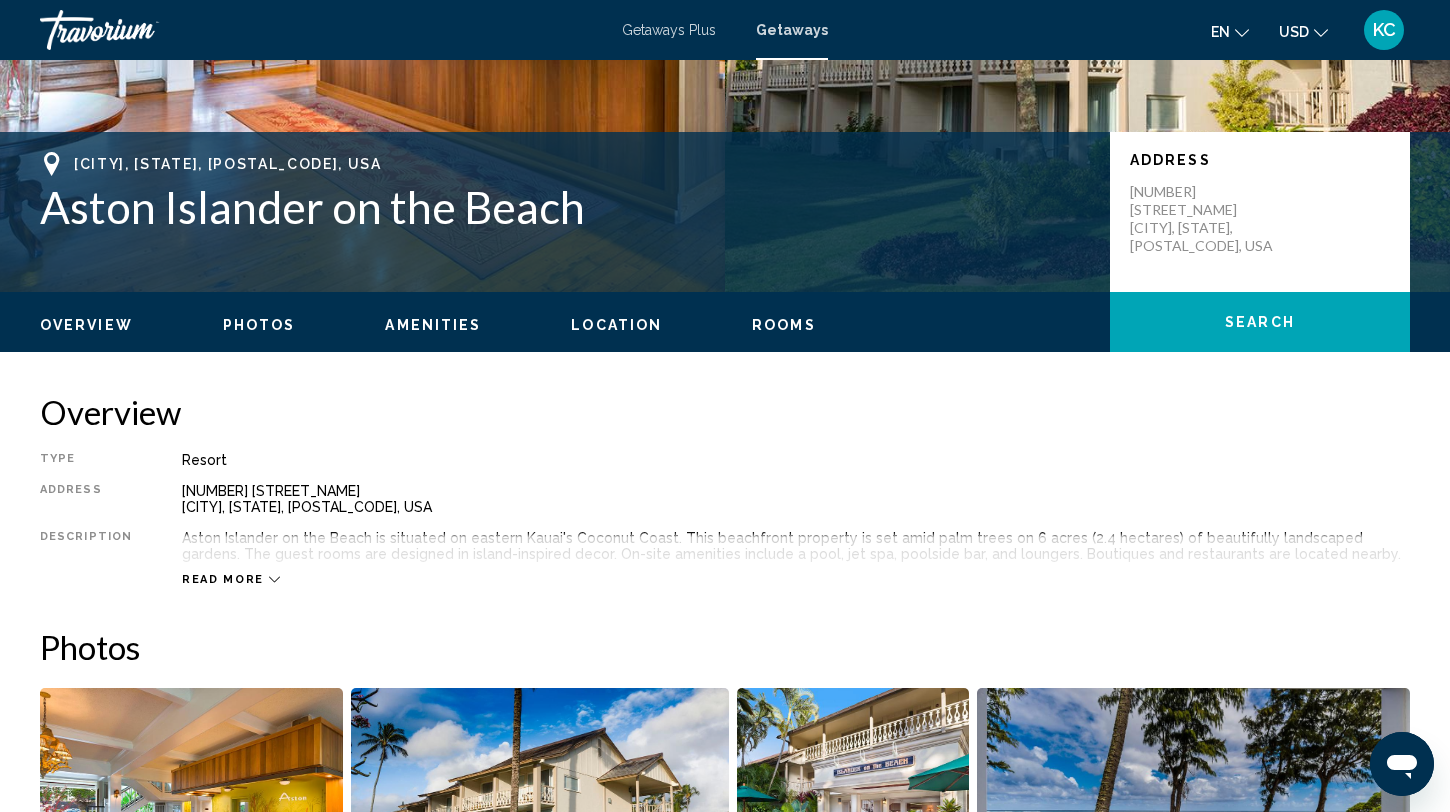 scroll, scrollTop: 380, scrollLeft: 0, axis: vertical 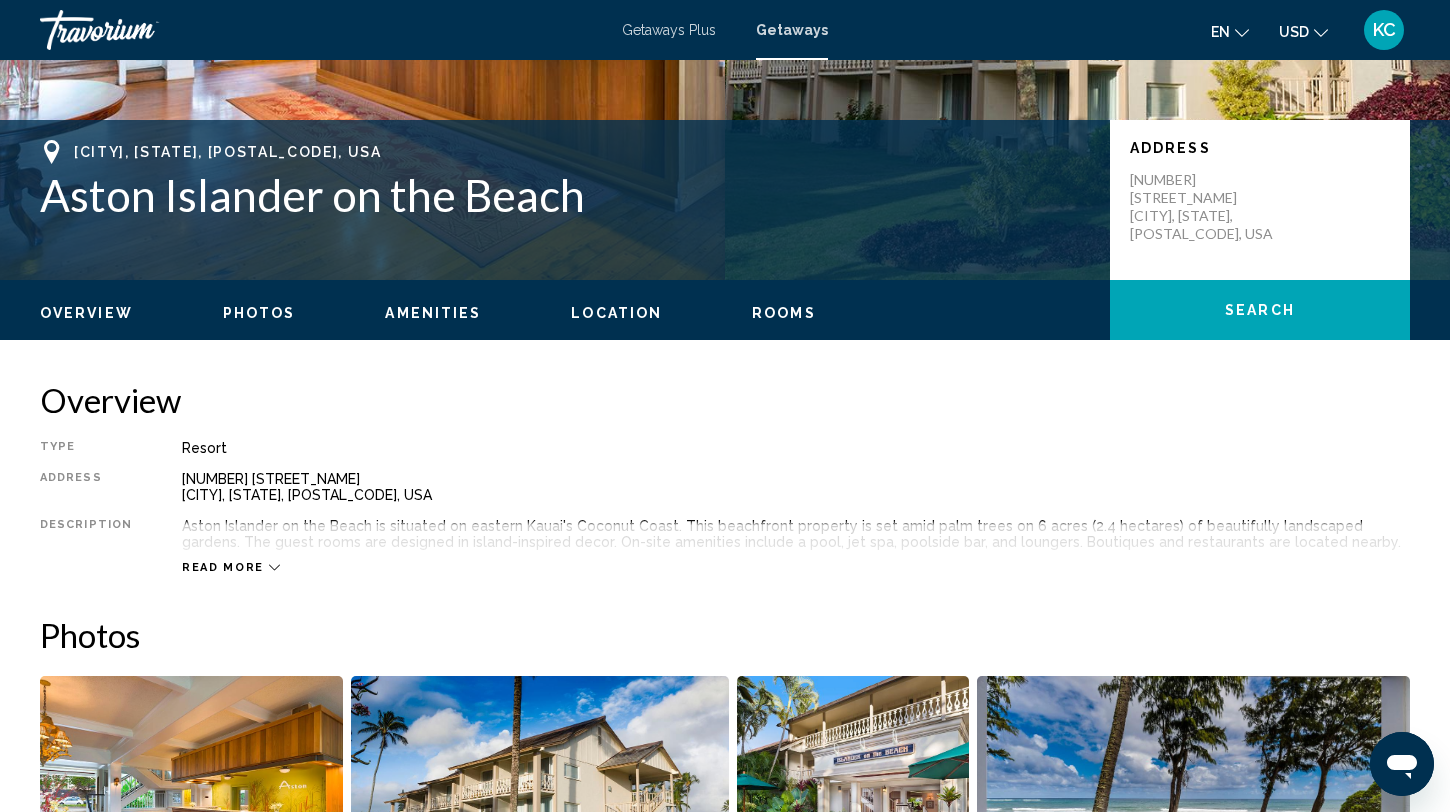 click at bounding box center [191, 800] 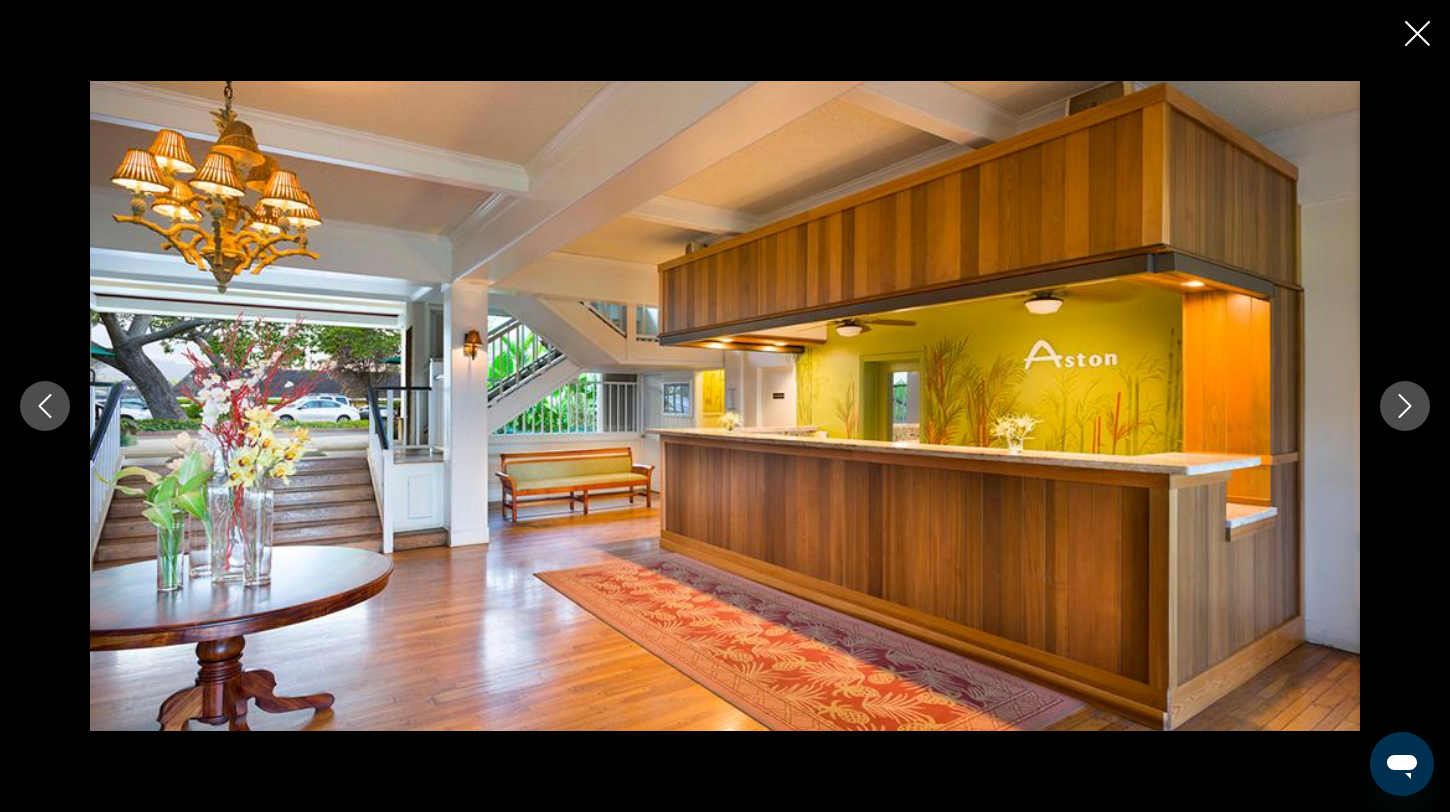 click 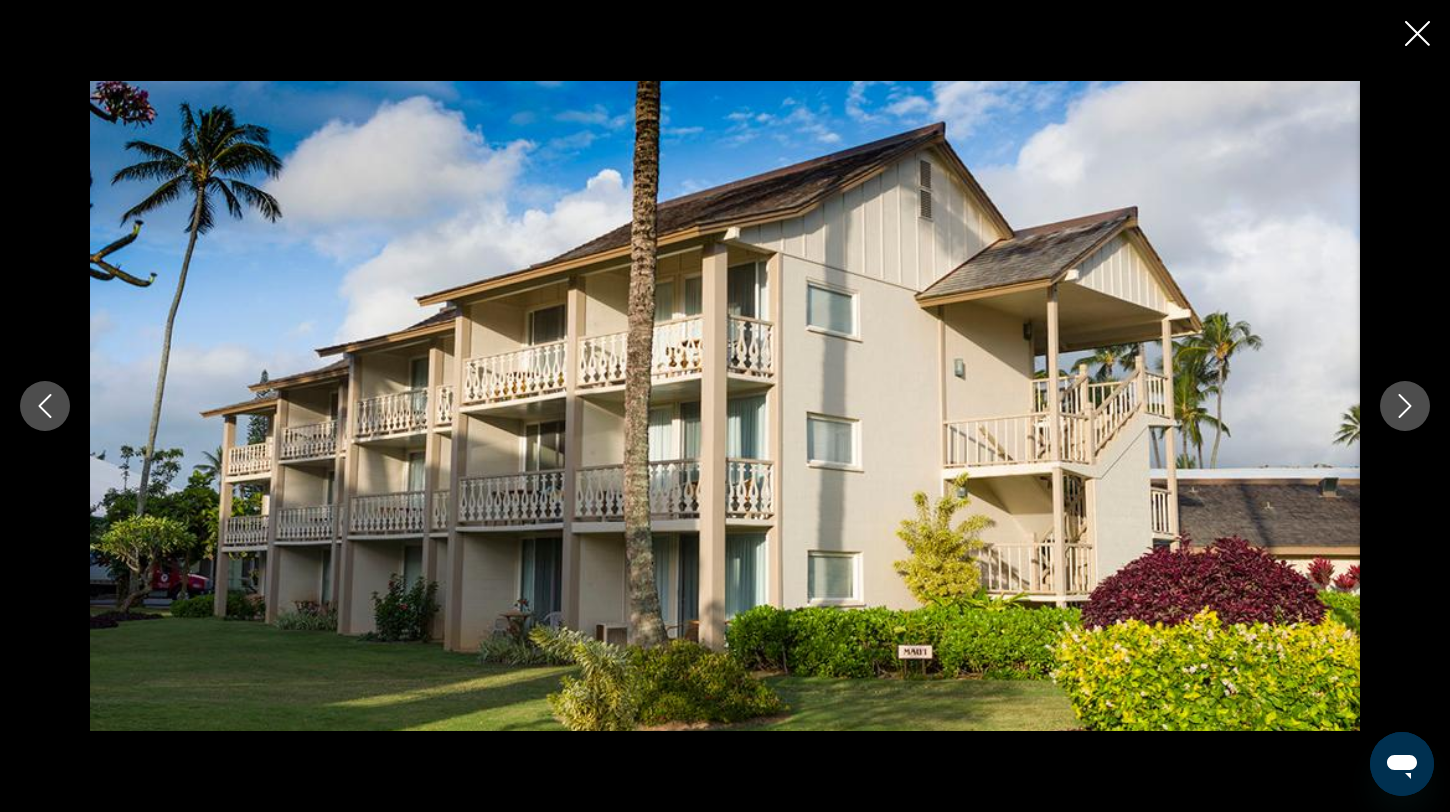 click 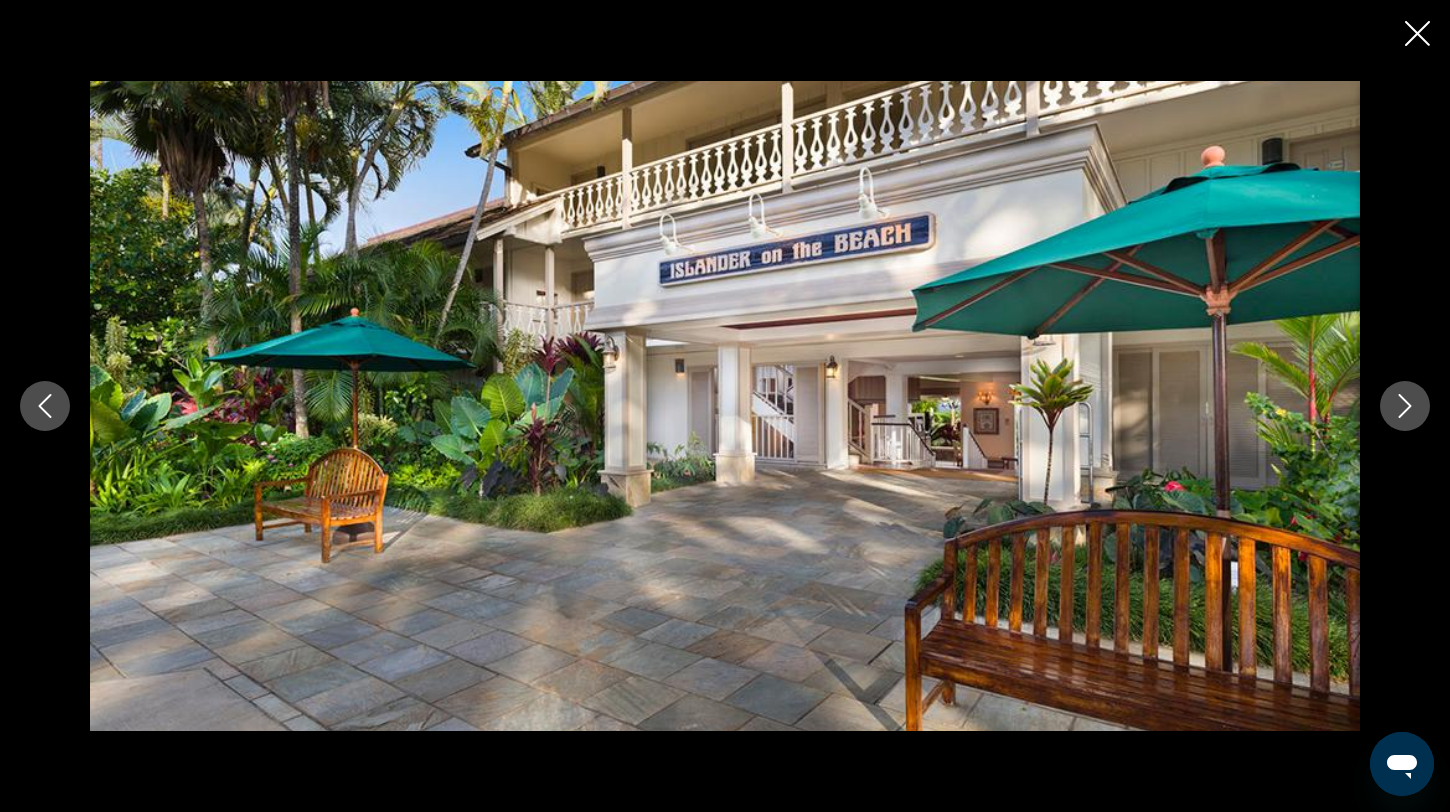 click 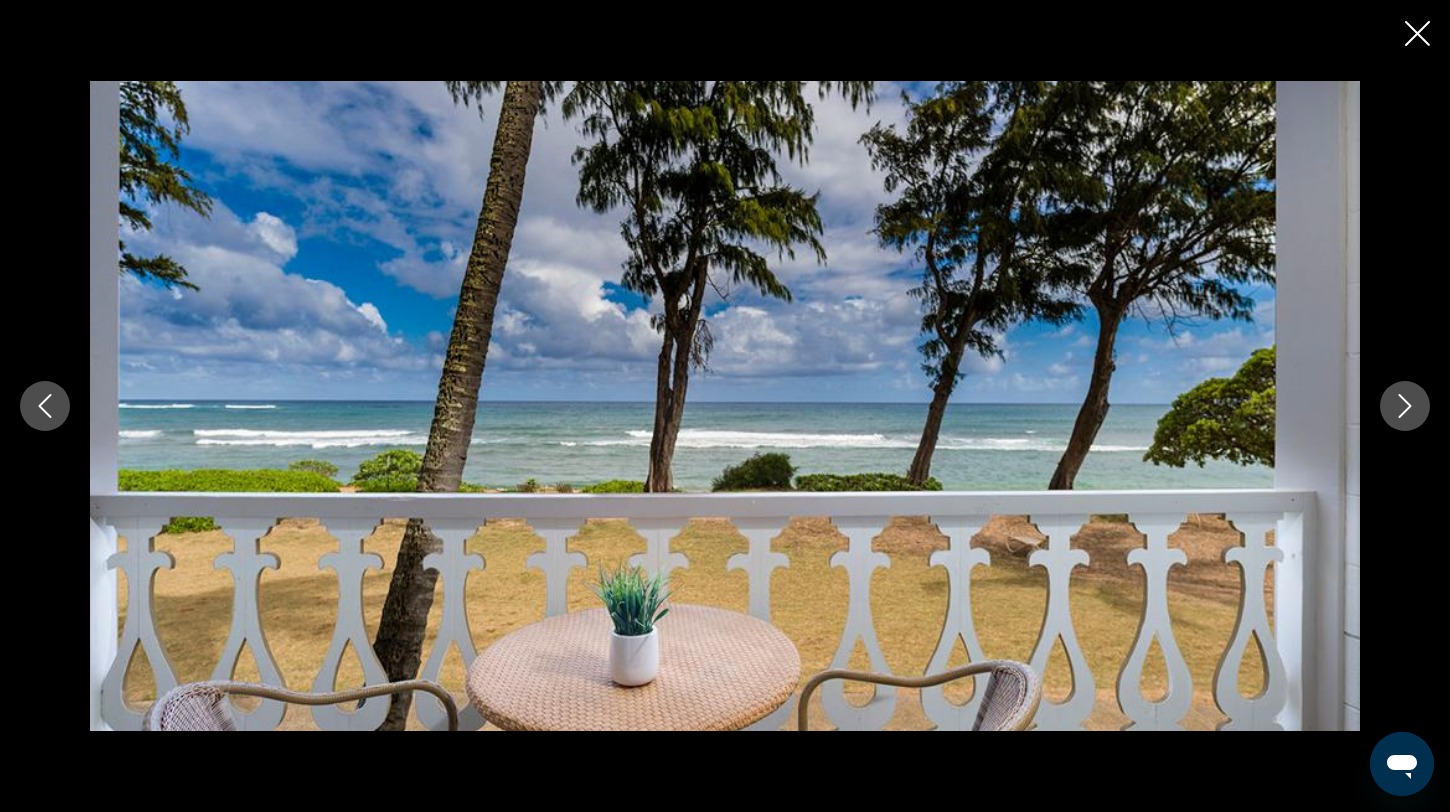 click 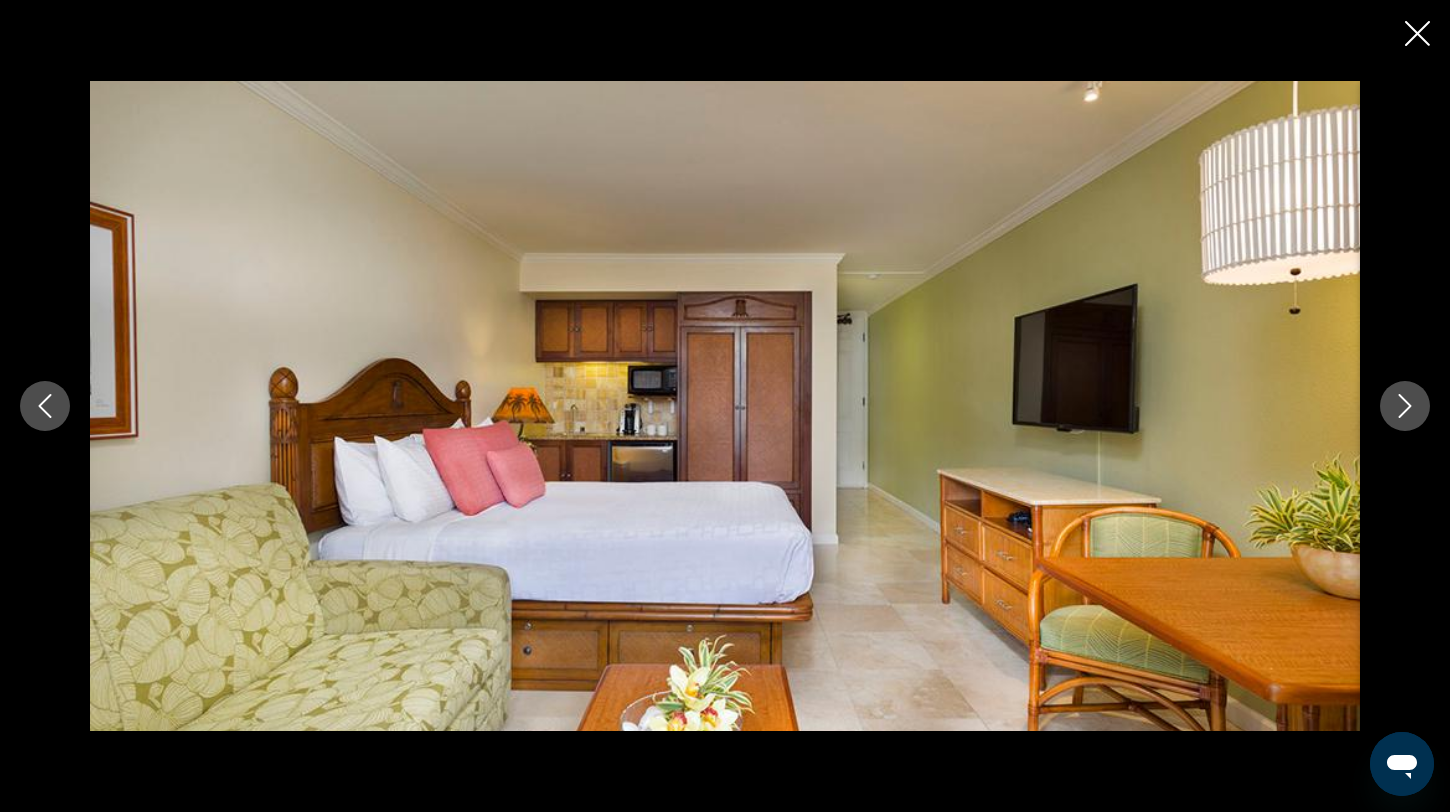 click 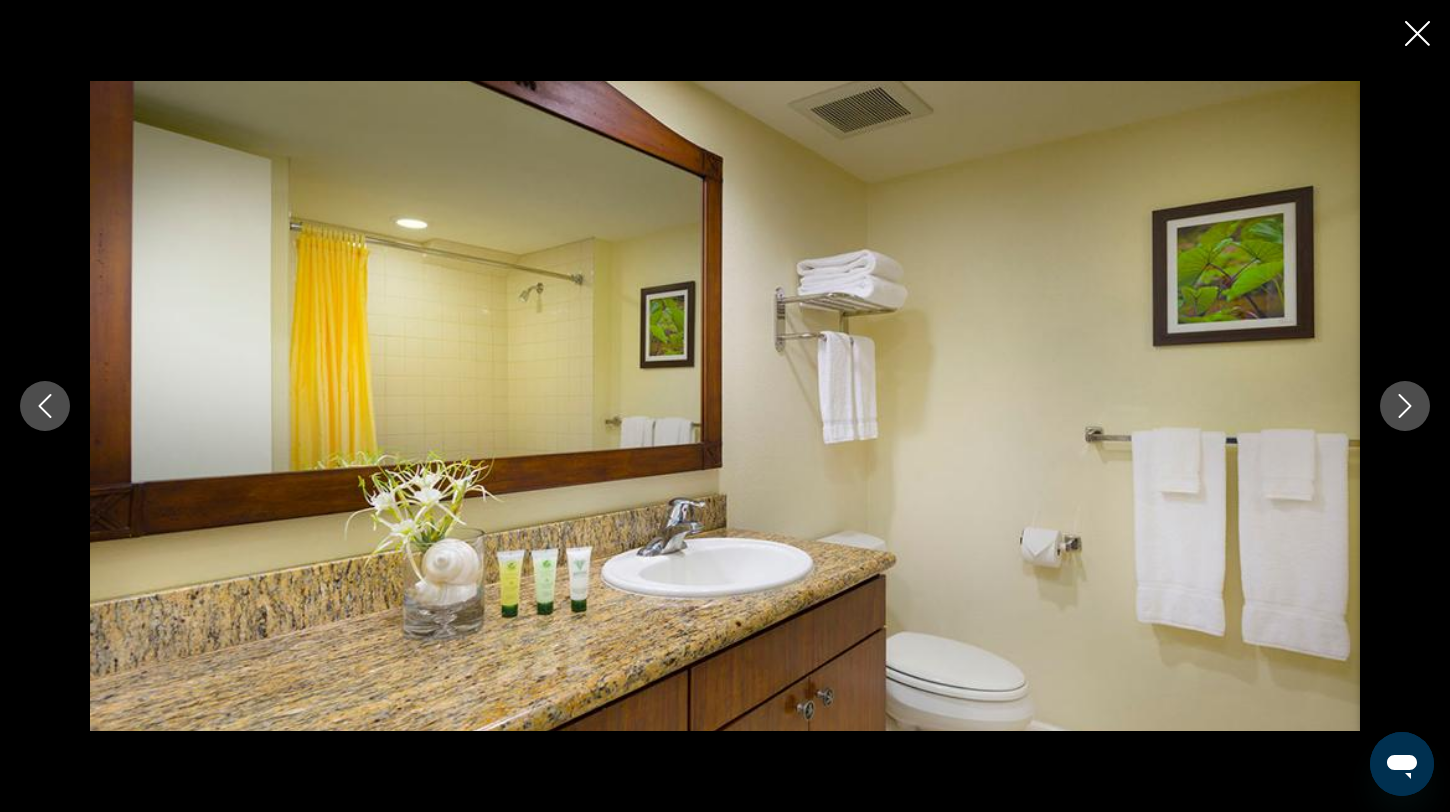 click 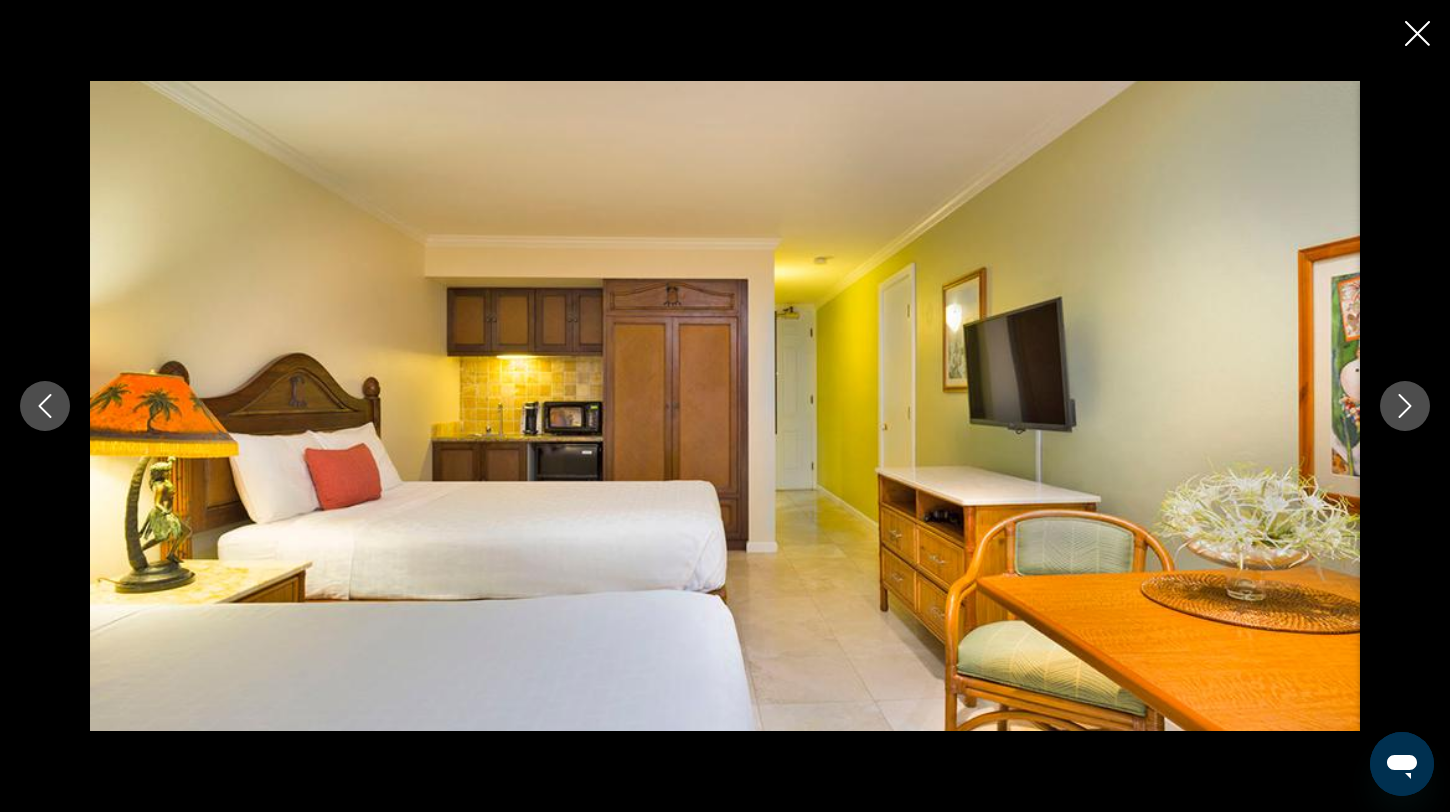 click 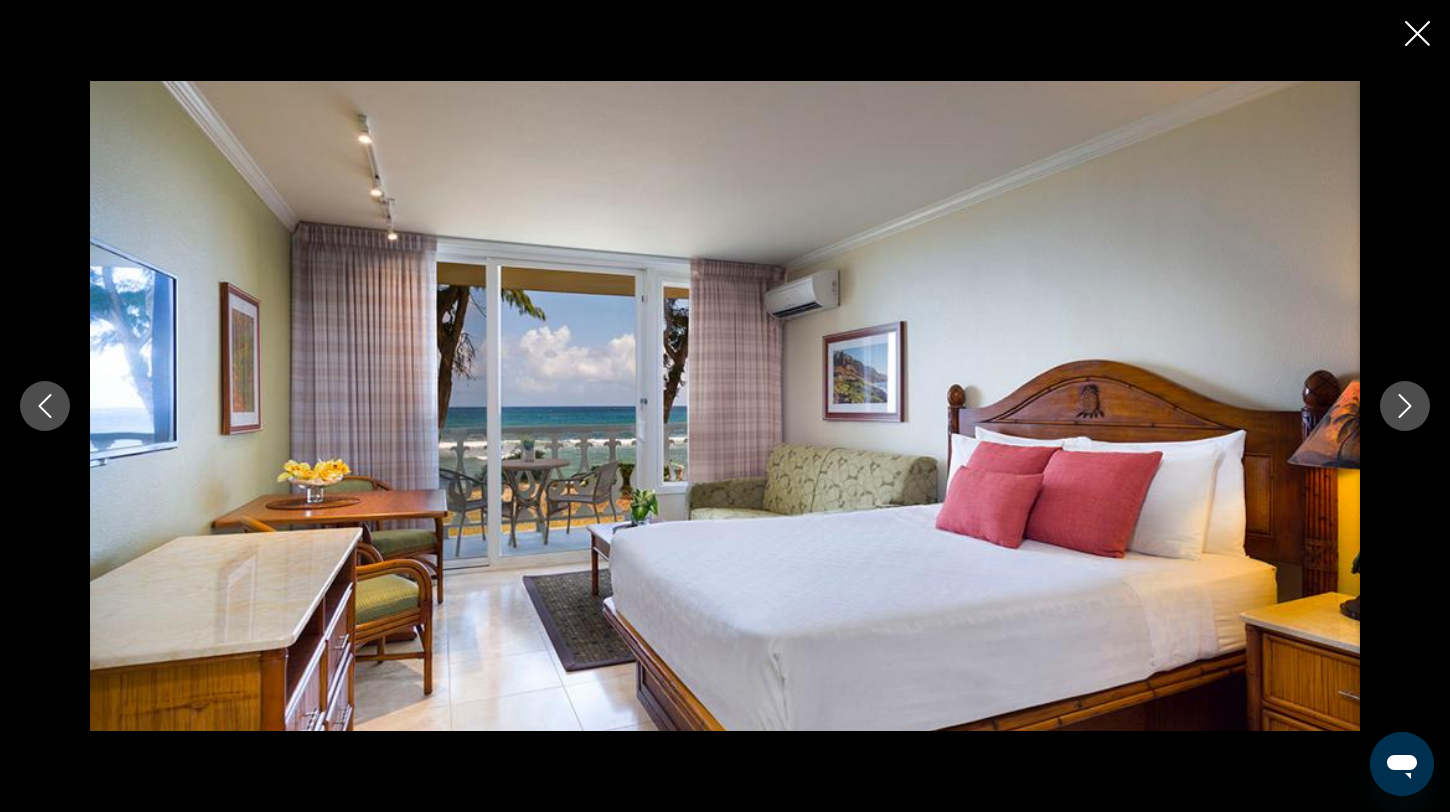 click 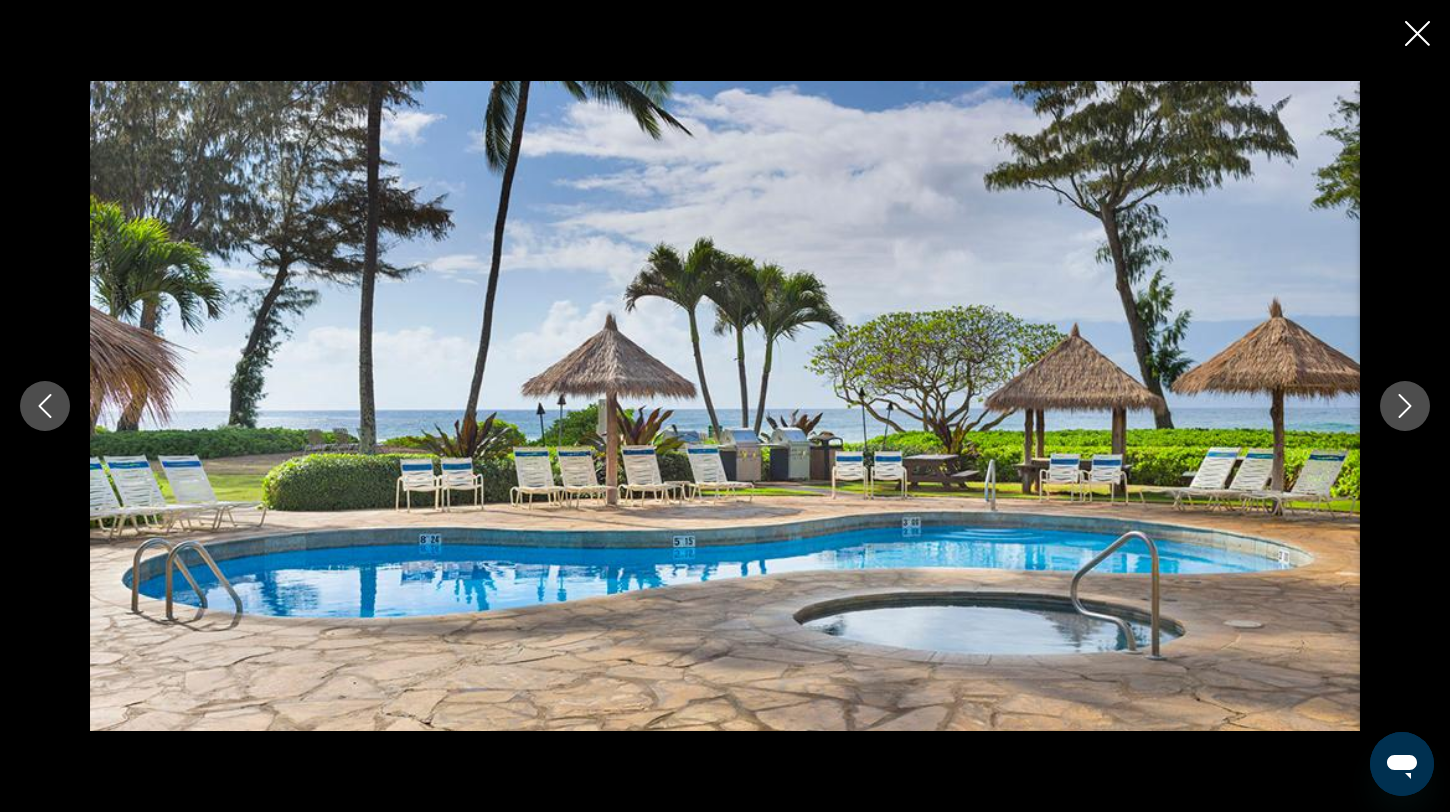 click 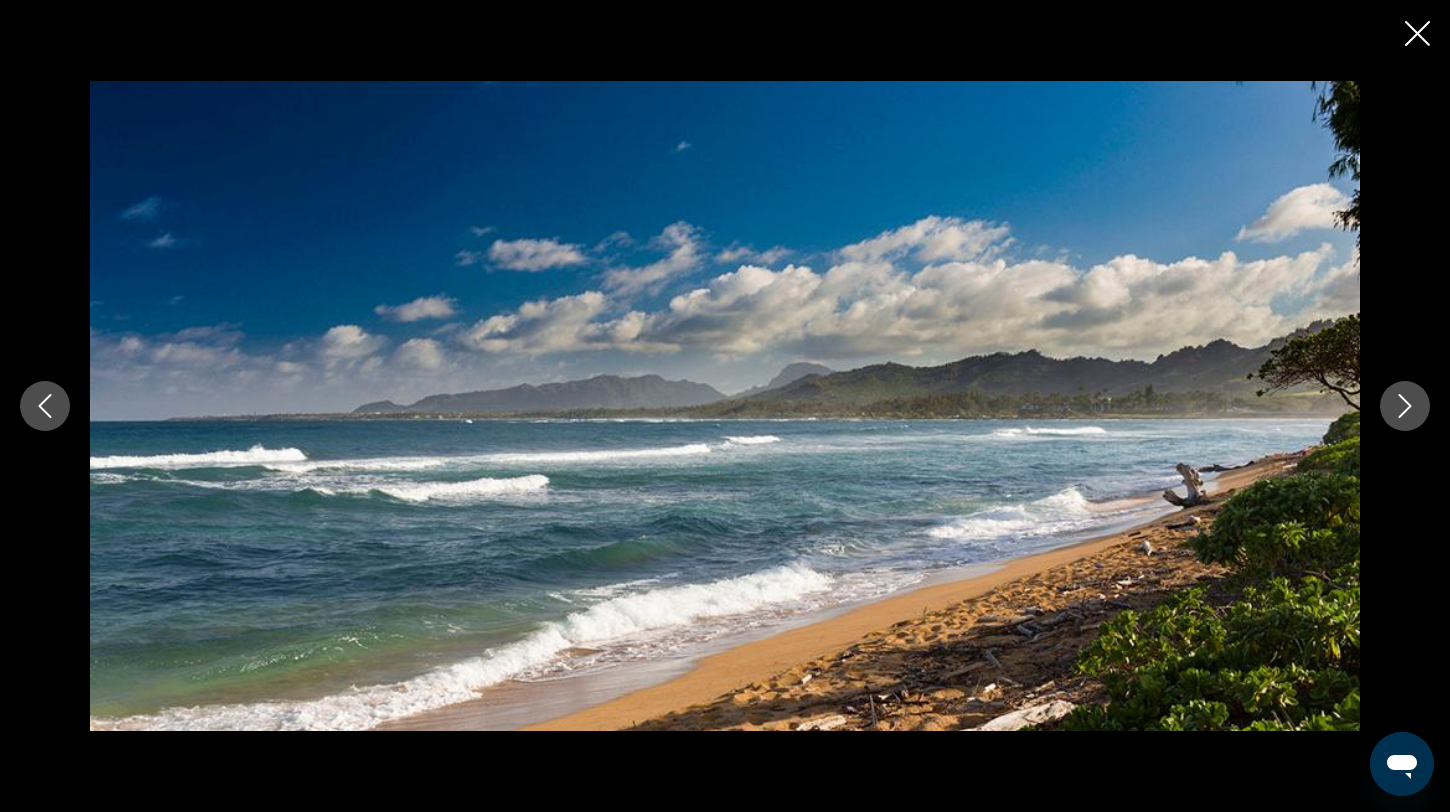 click 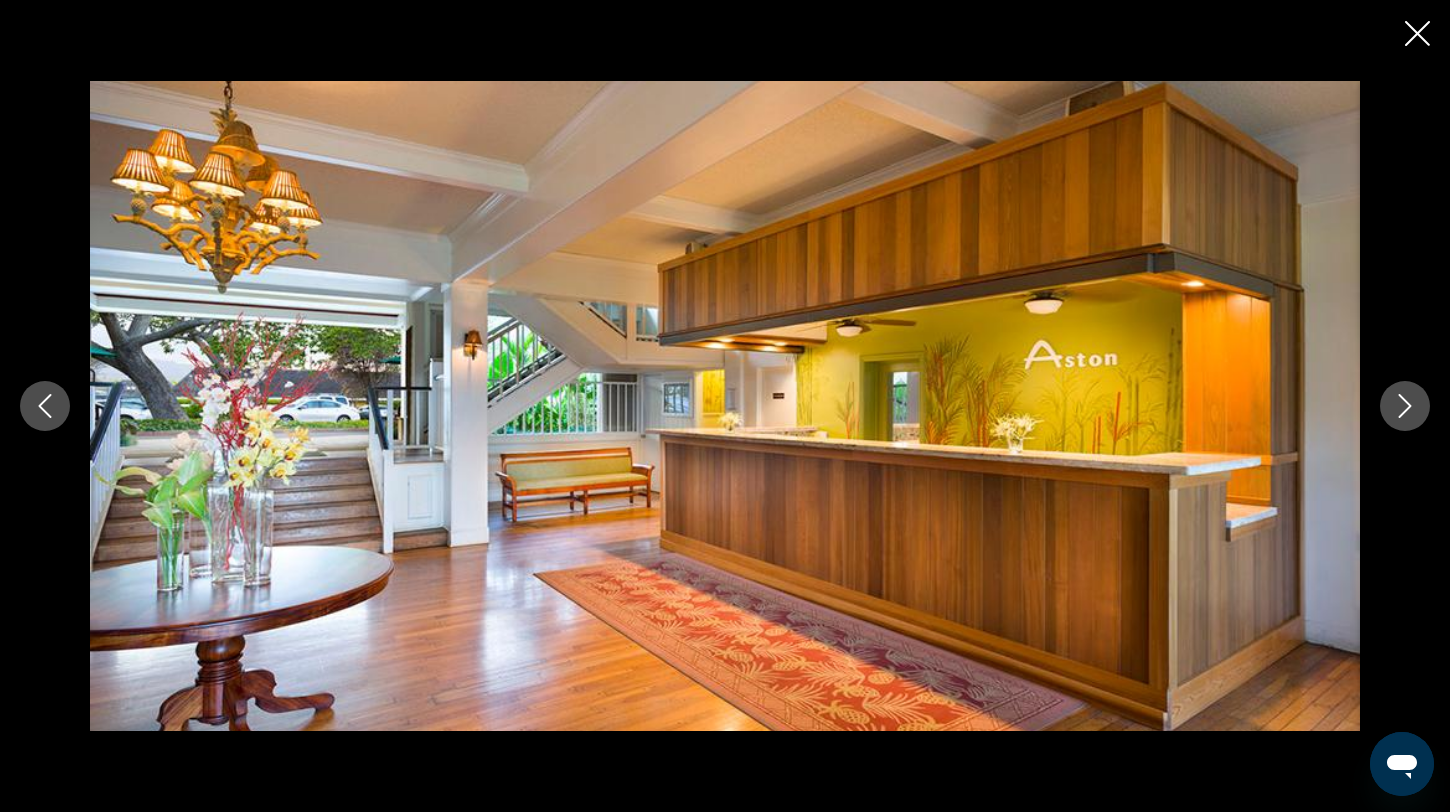 click 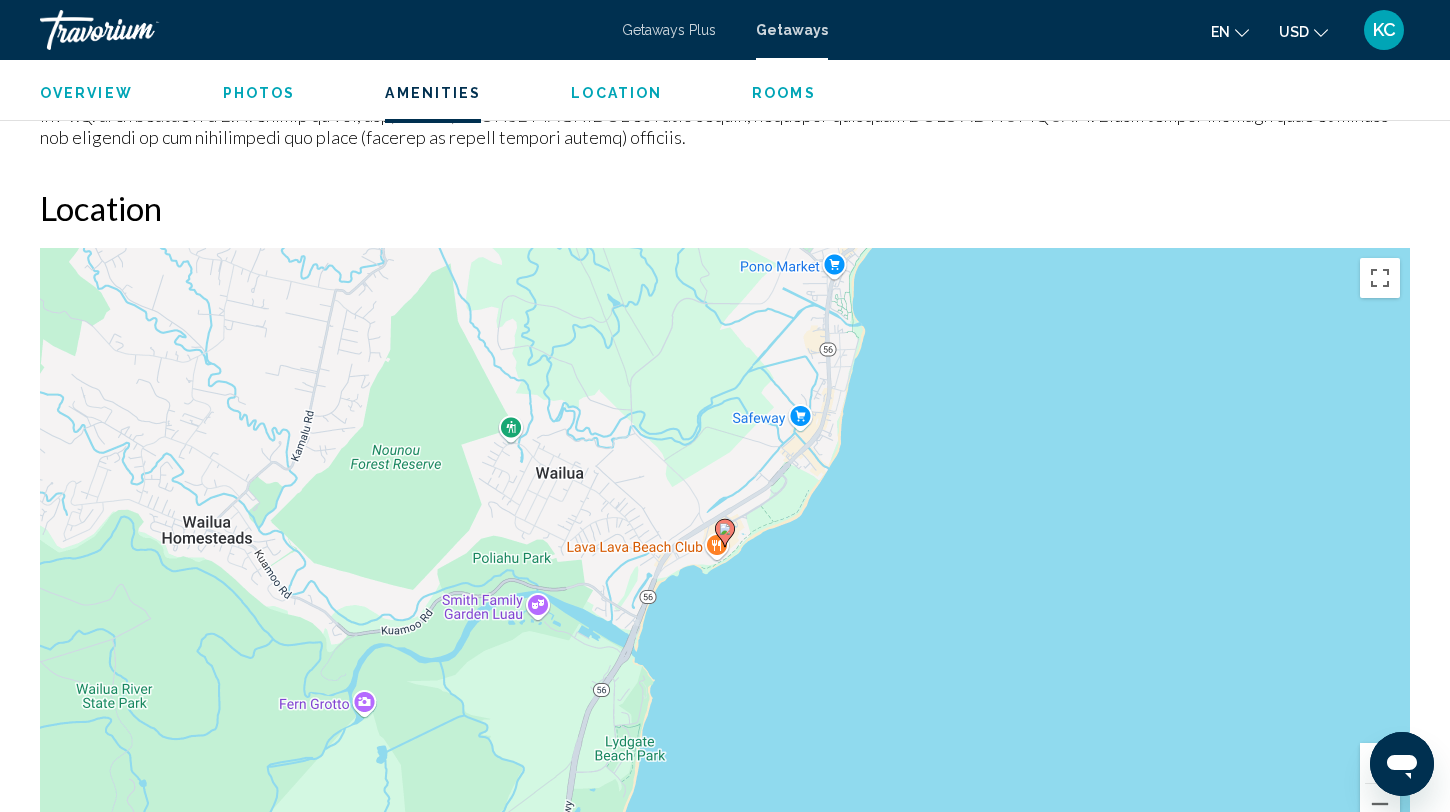 scroll, scrollTop: 2077, scrollLeft: 0, axis: vertical 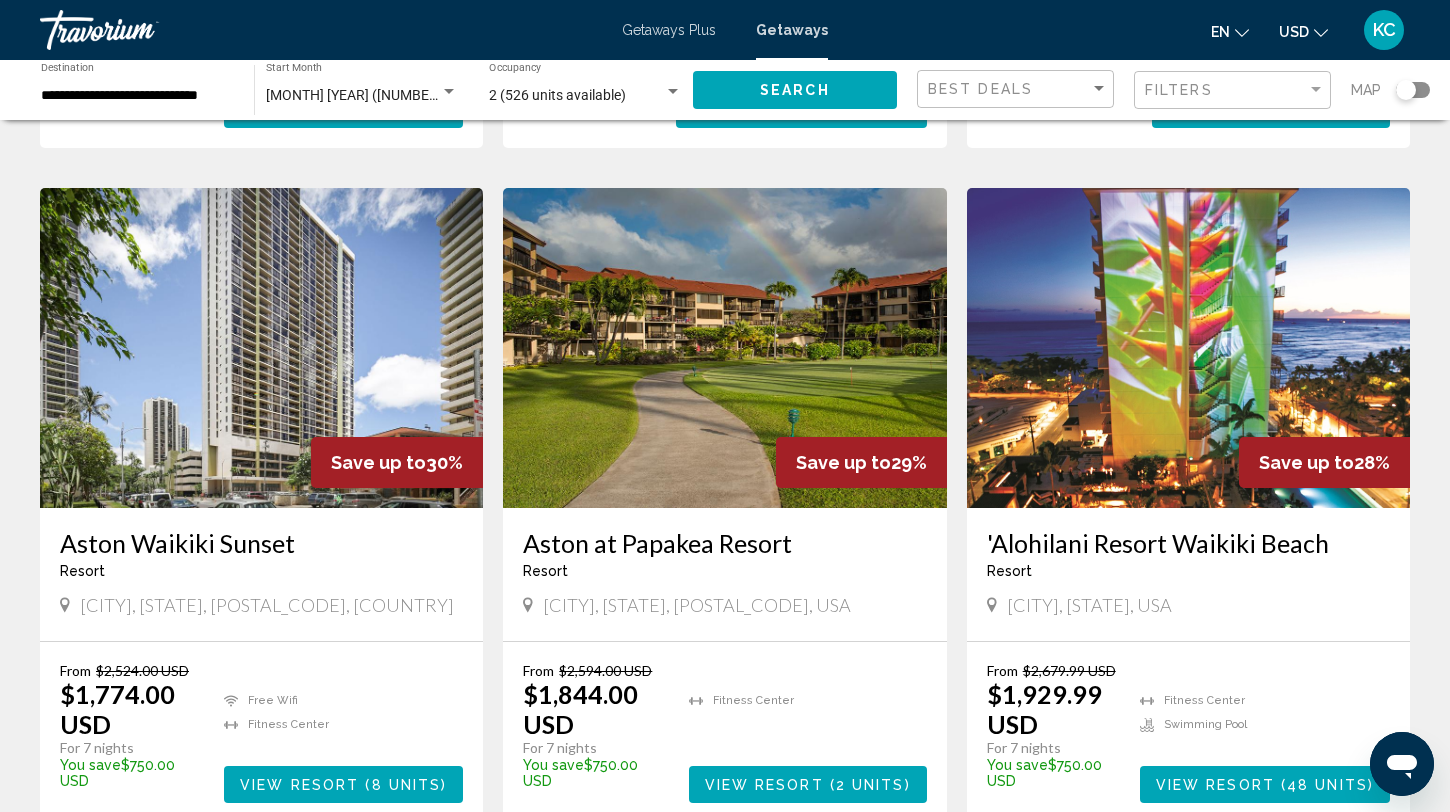 click at bounding box center [1188, 348] 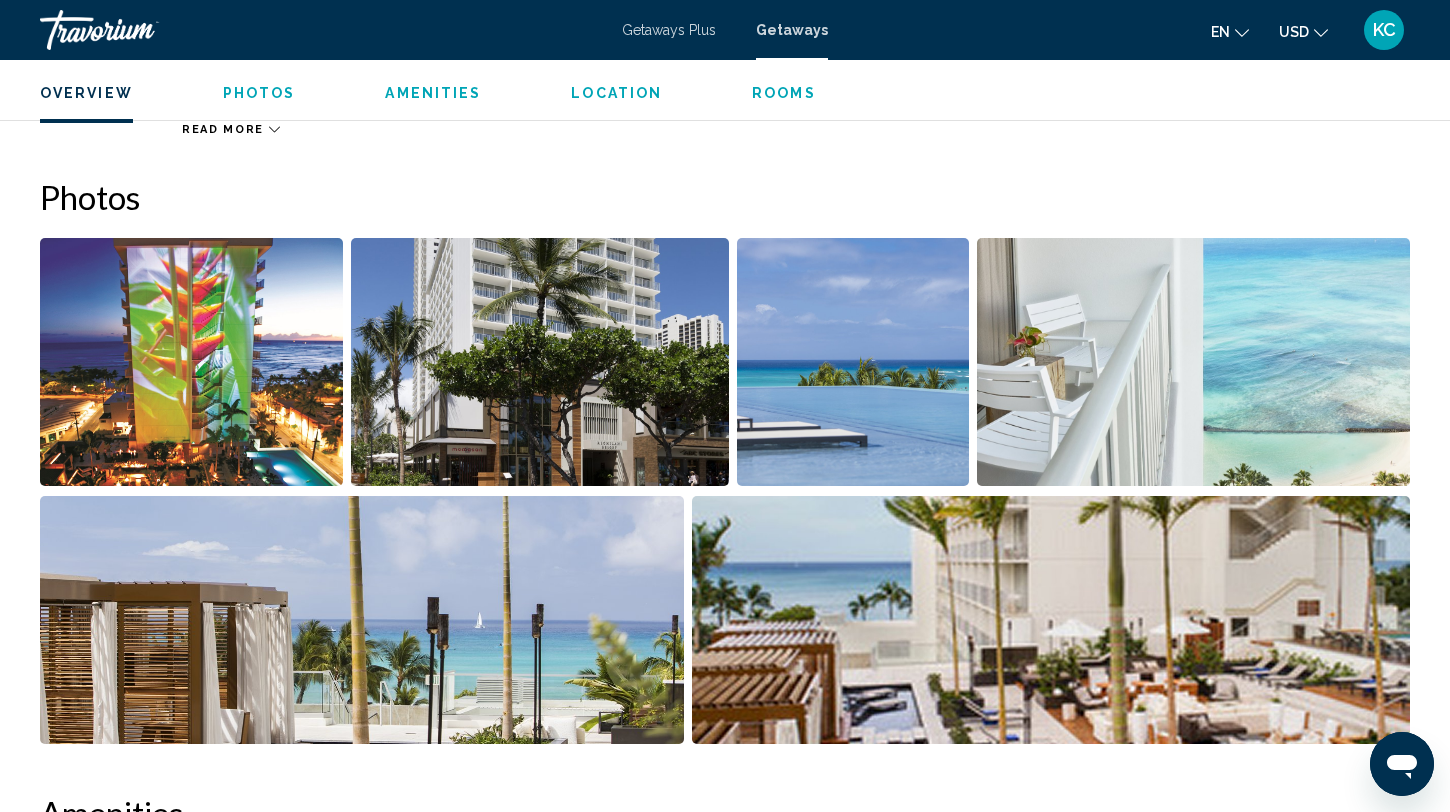 scroll, scrollTop: 847, scrollLeft: 0, axis: vertical 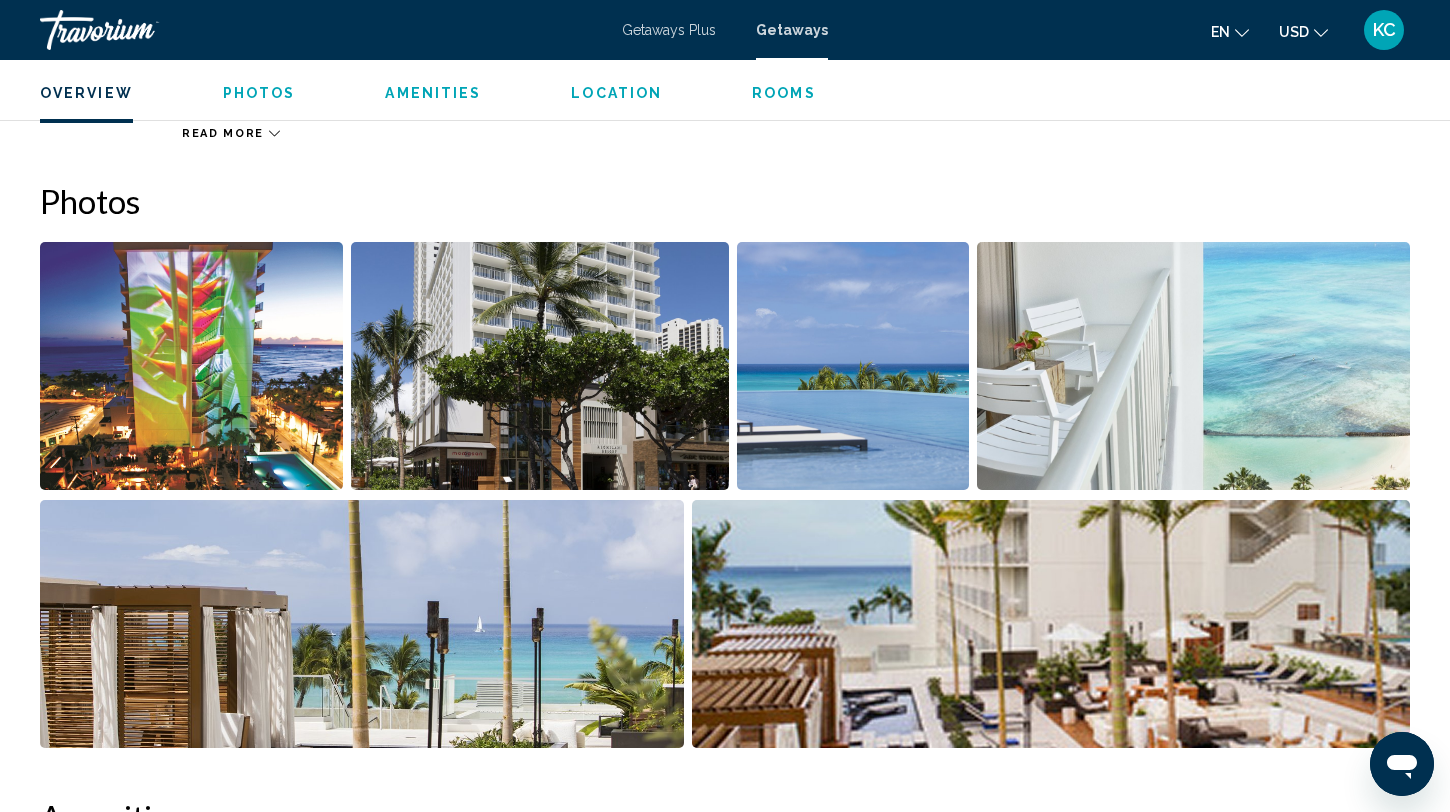 click at bounding box center [191, 366] 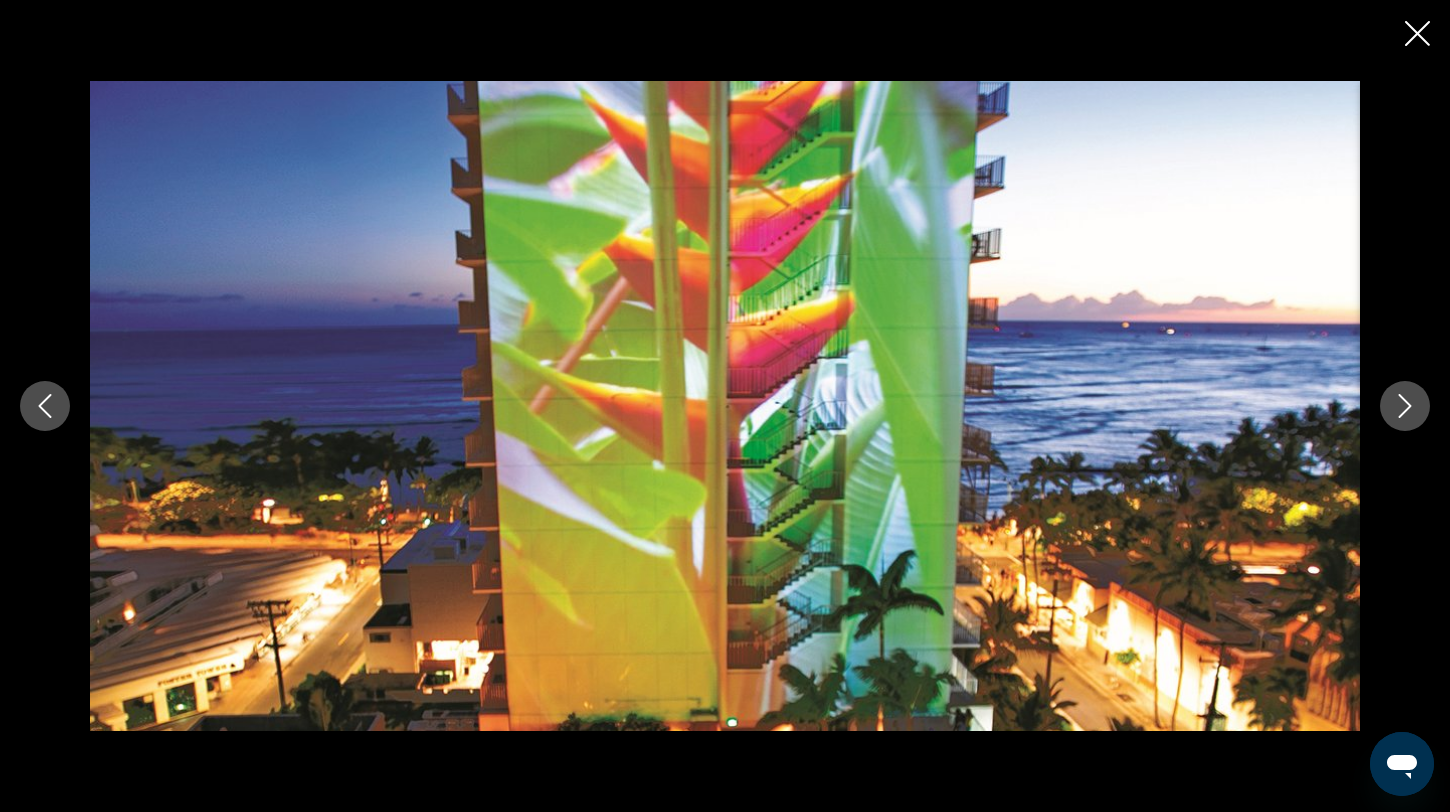 click 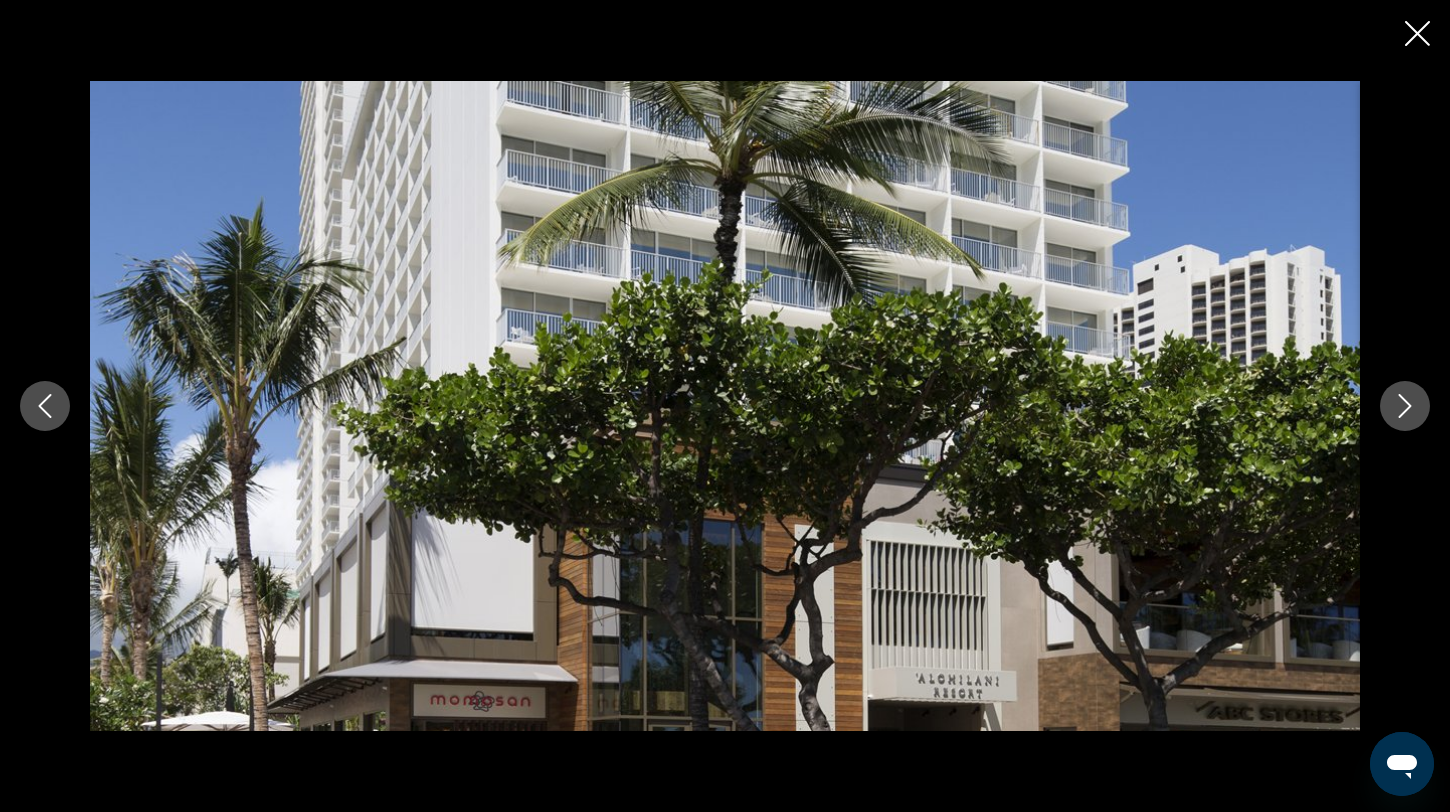 click 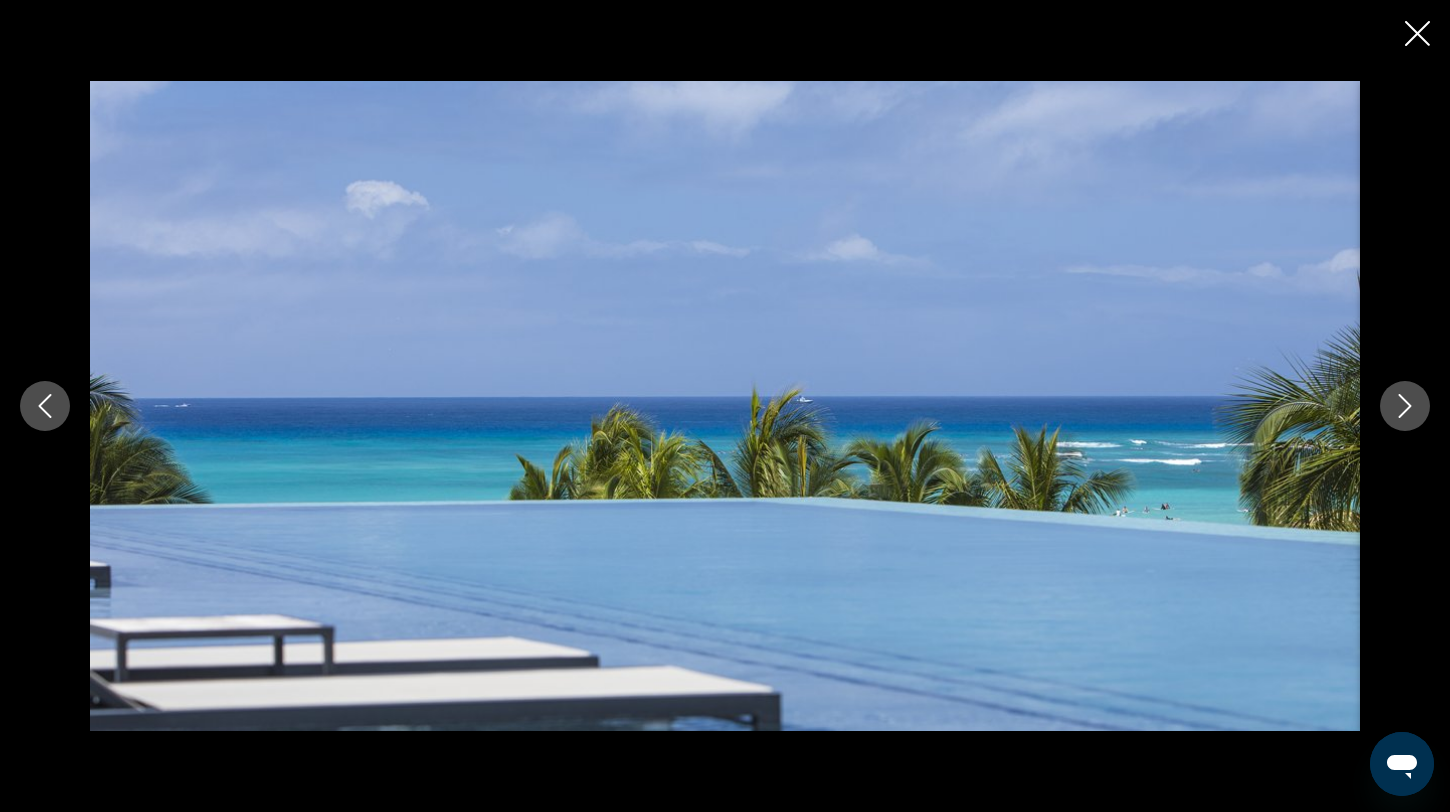 click 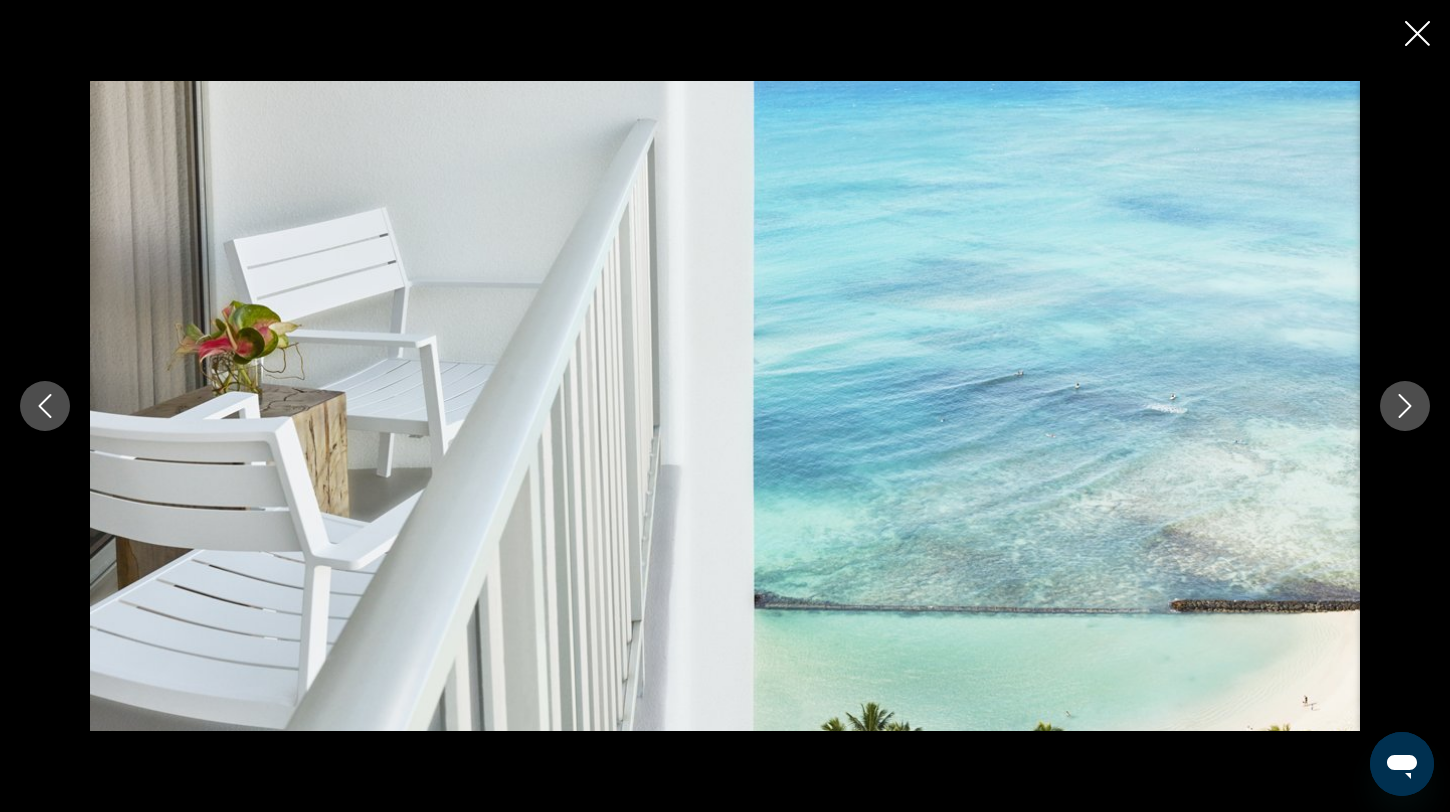 click 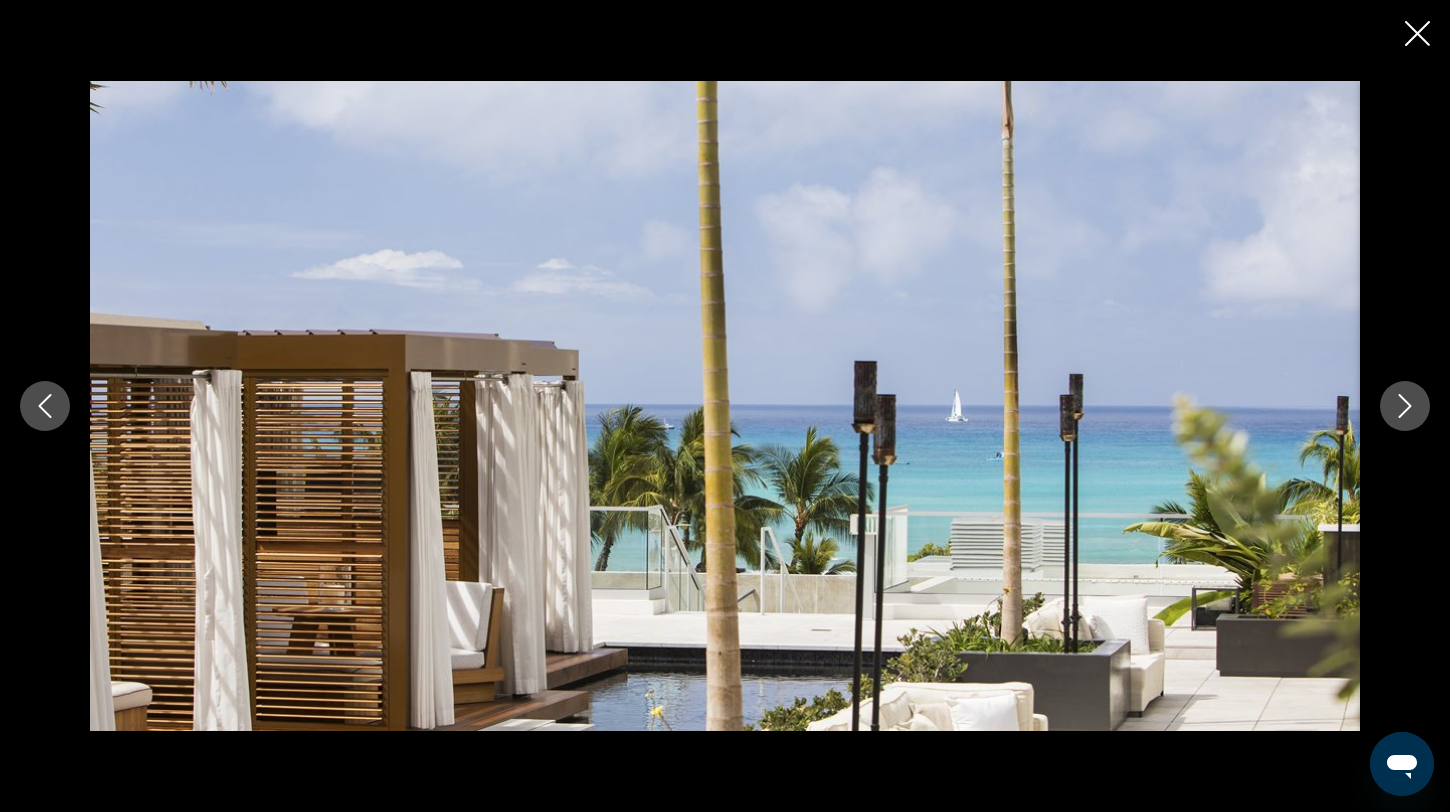 click 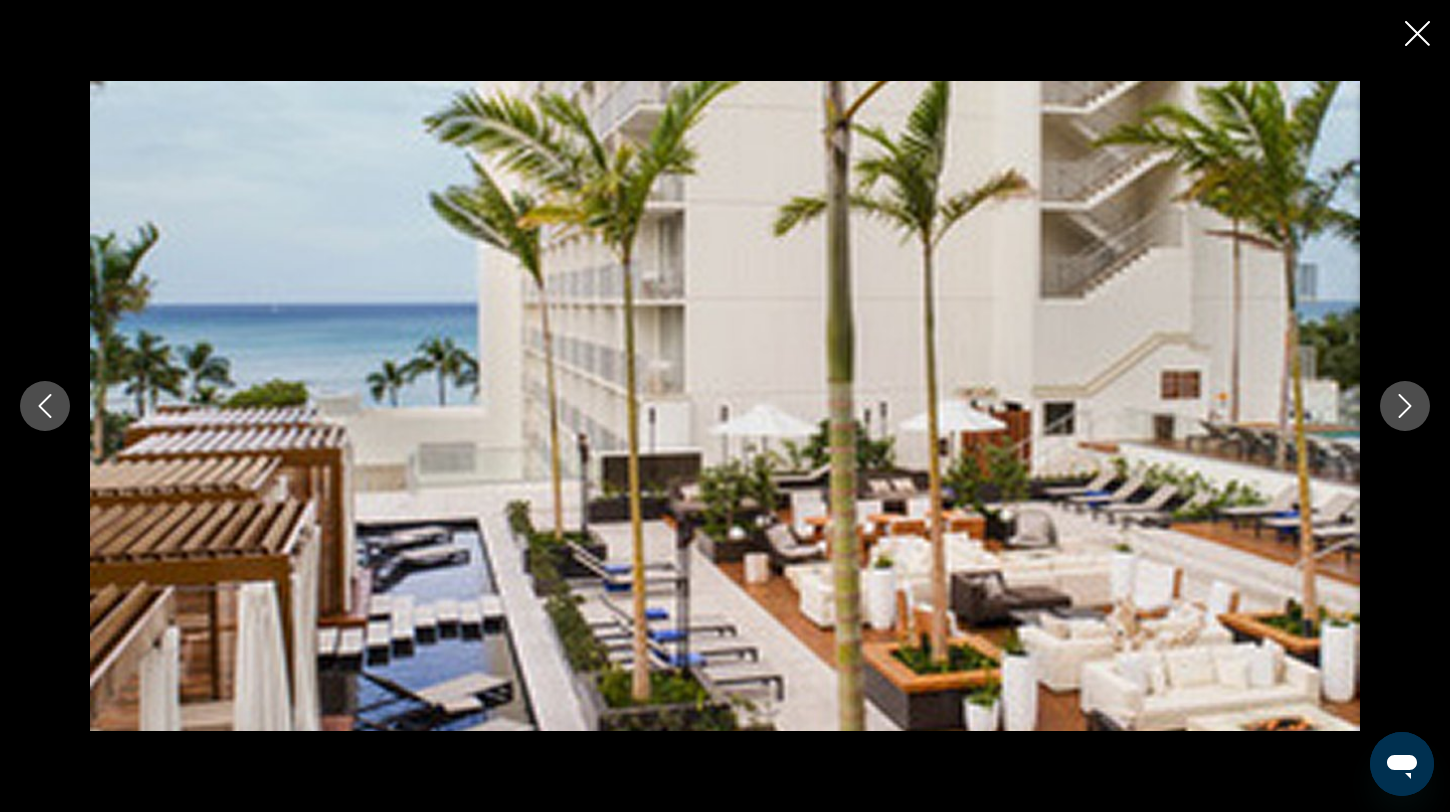 click 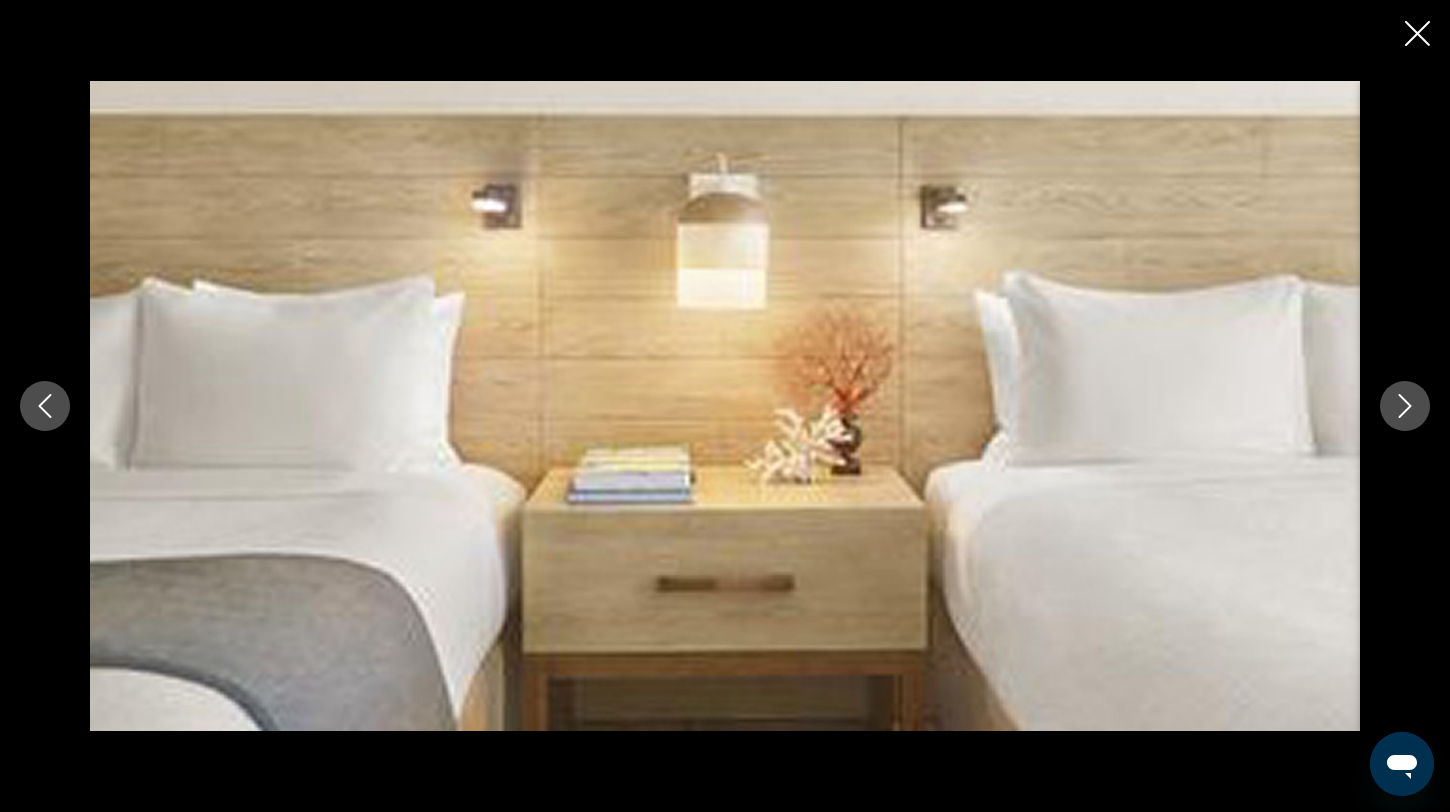 click 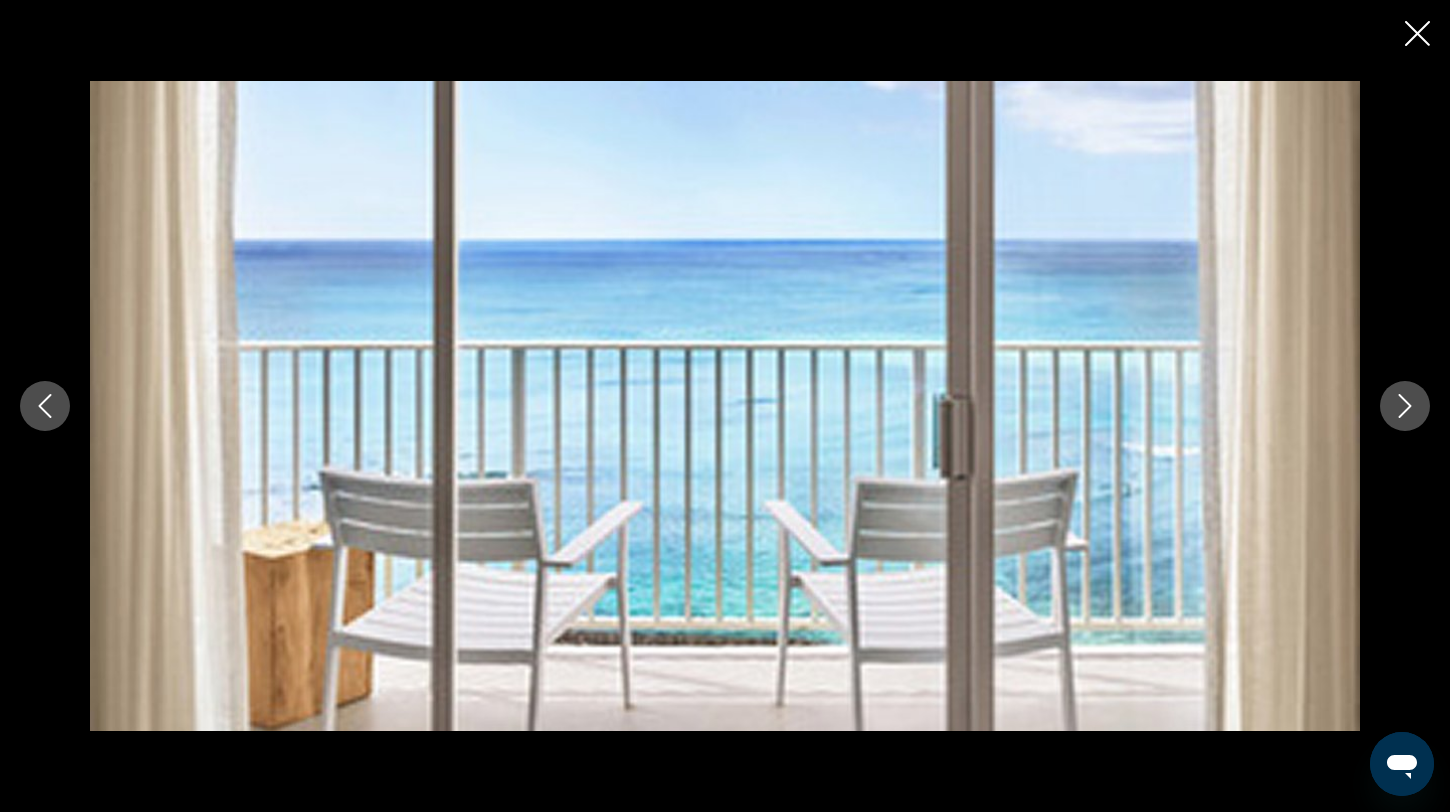 click 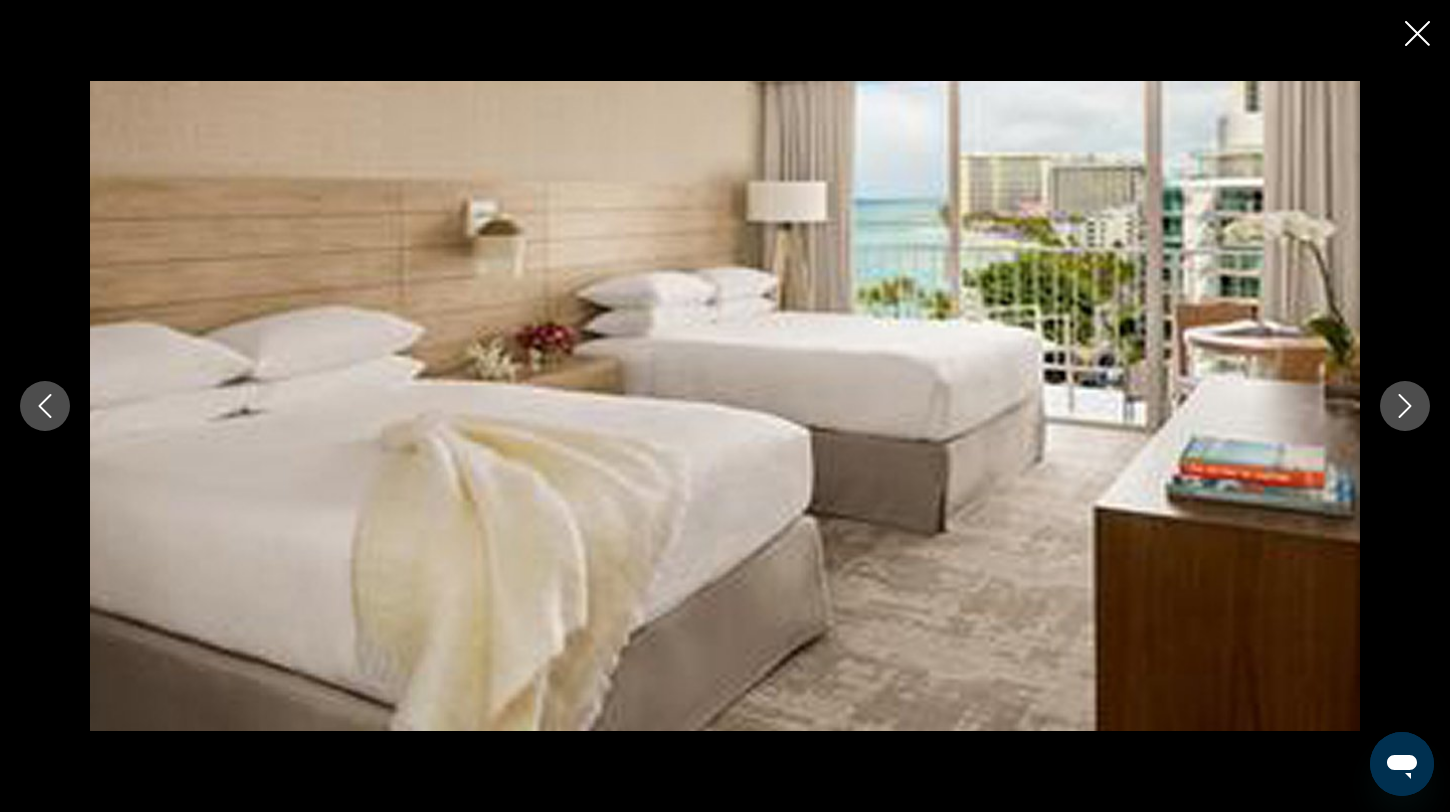 click 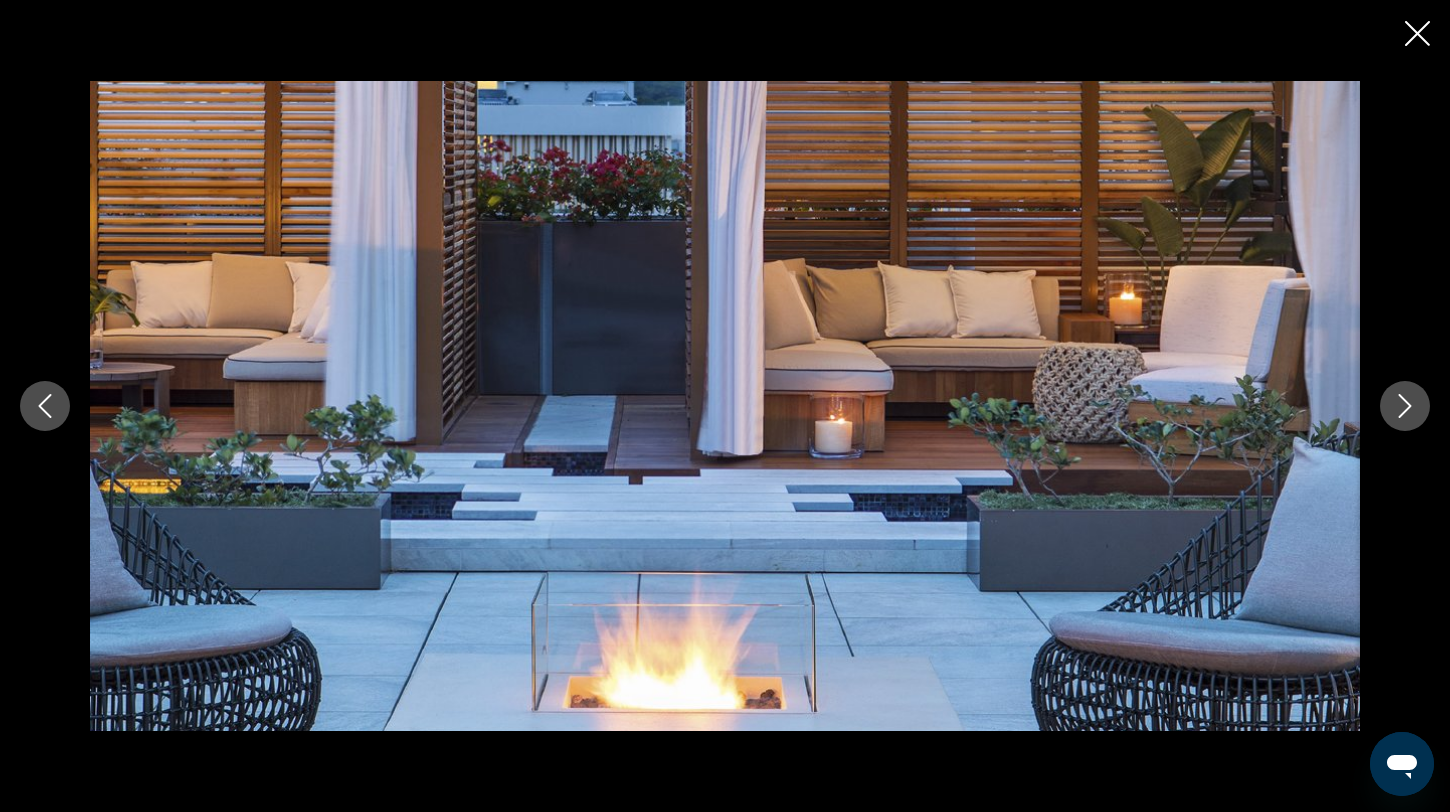 click 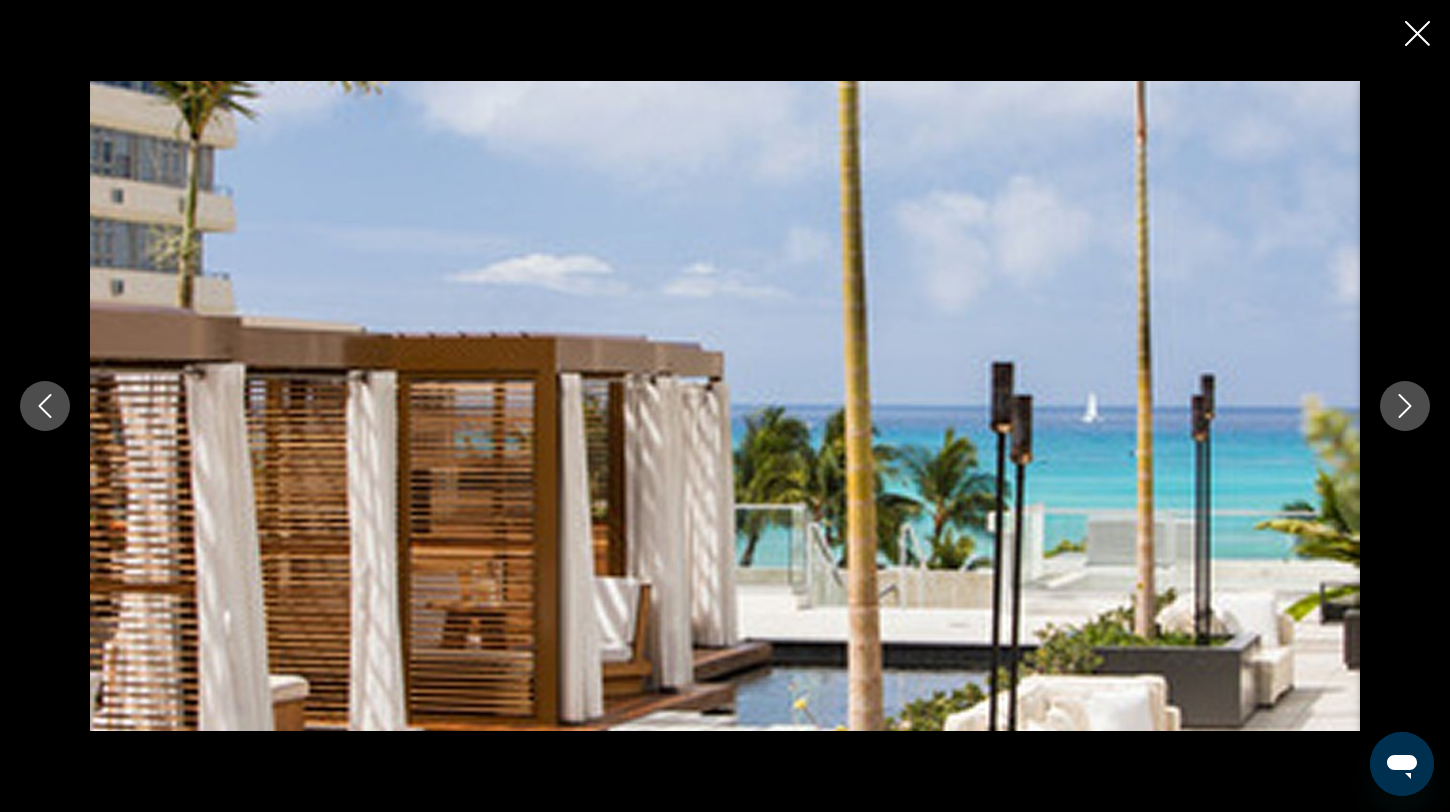 click 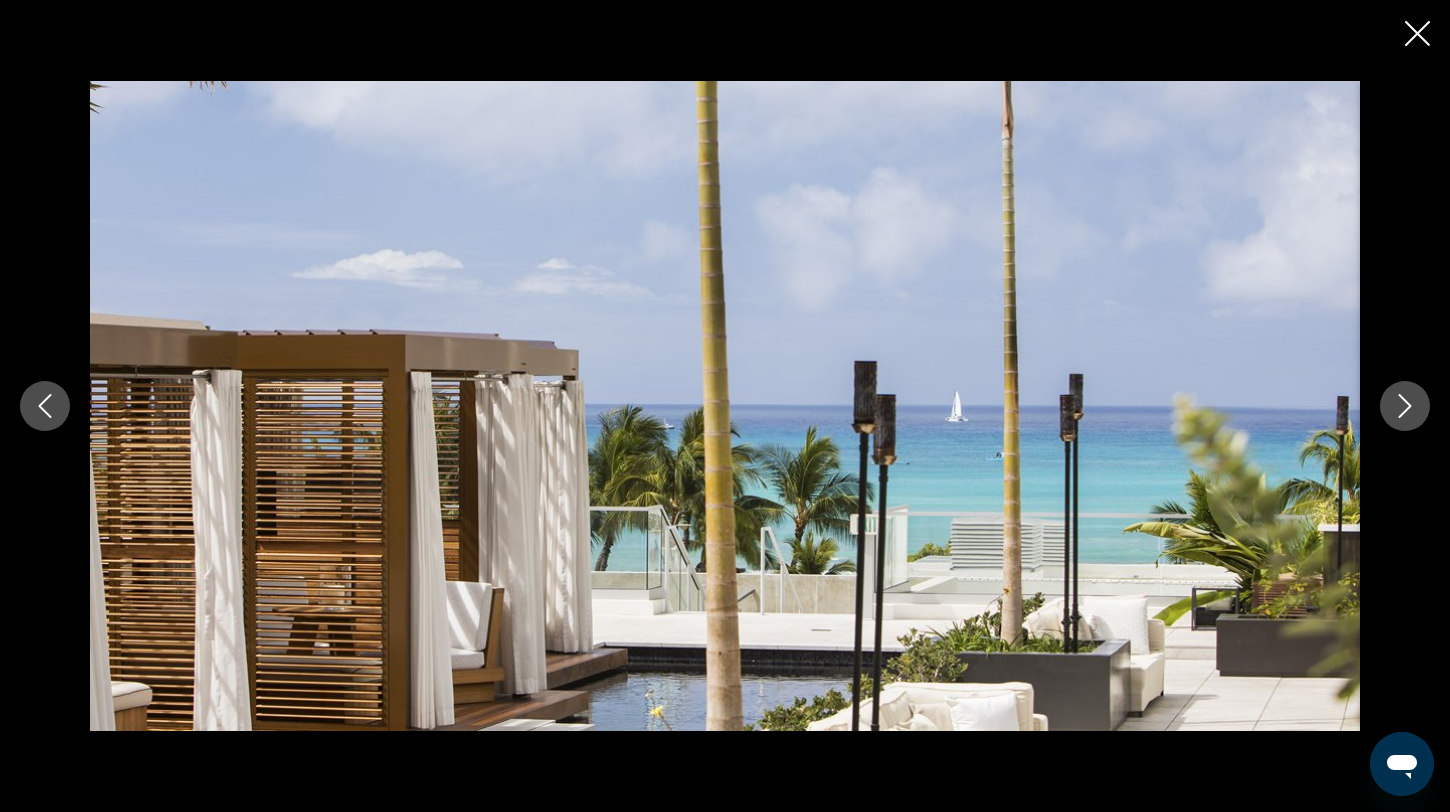 click 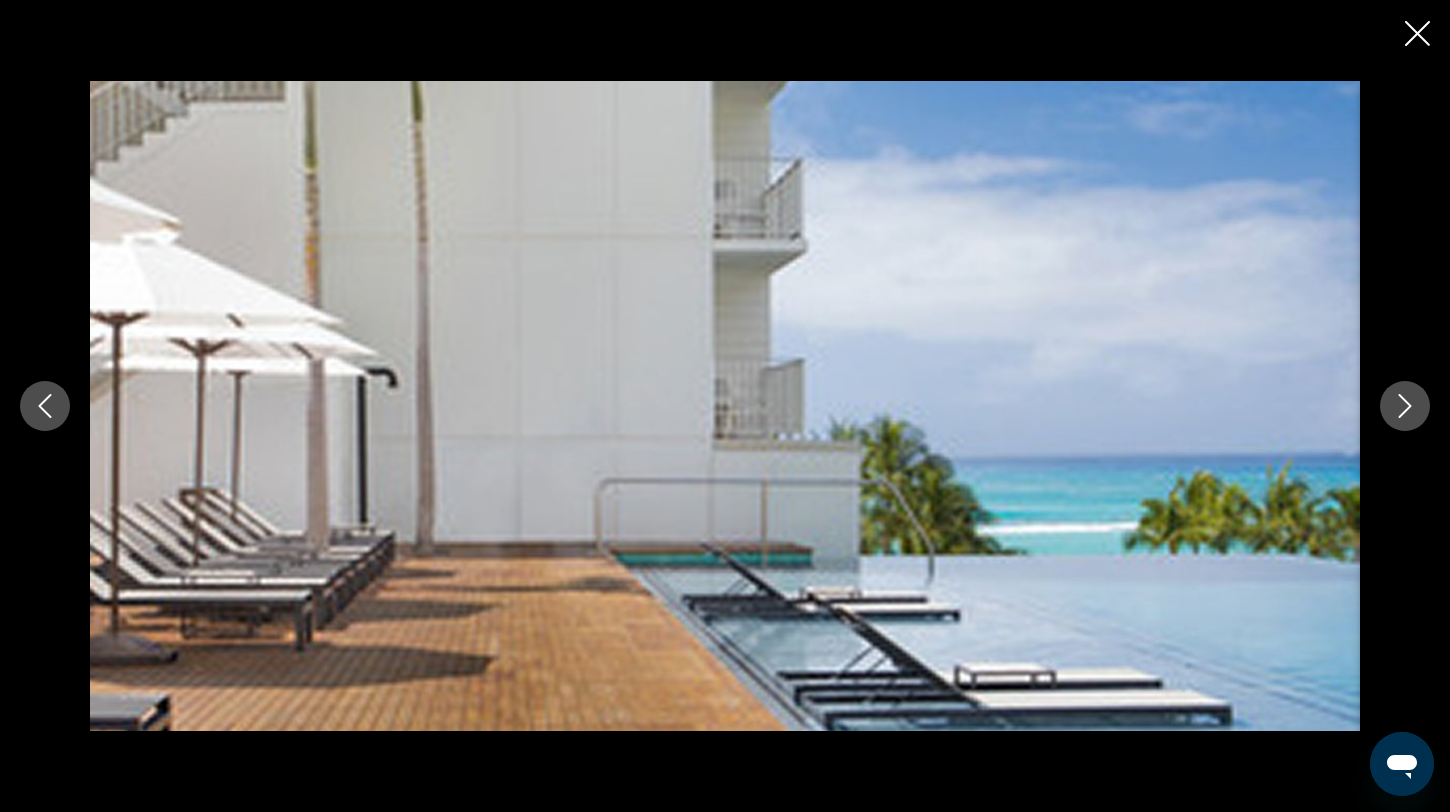 click 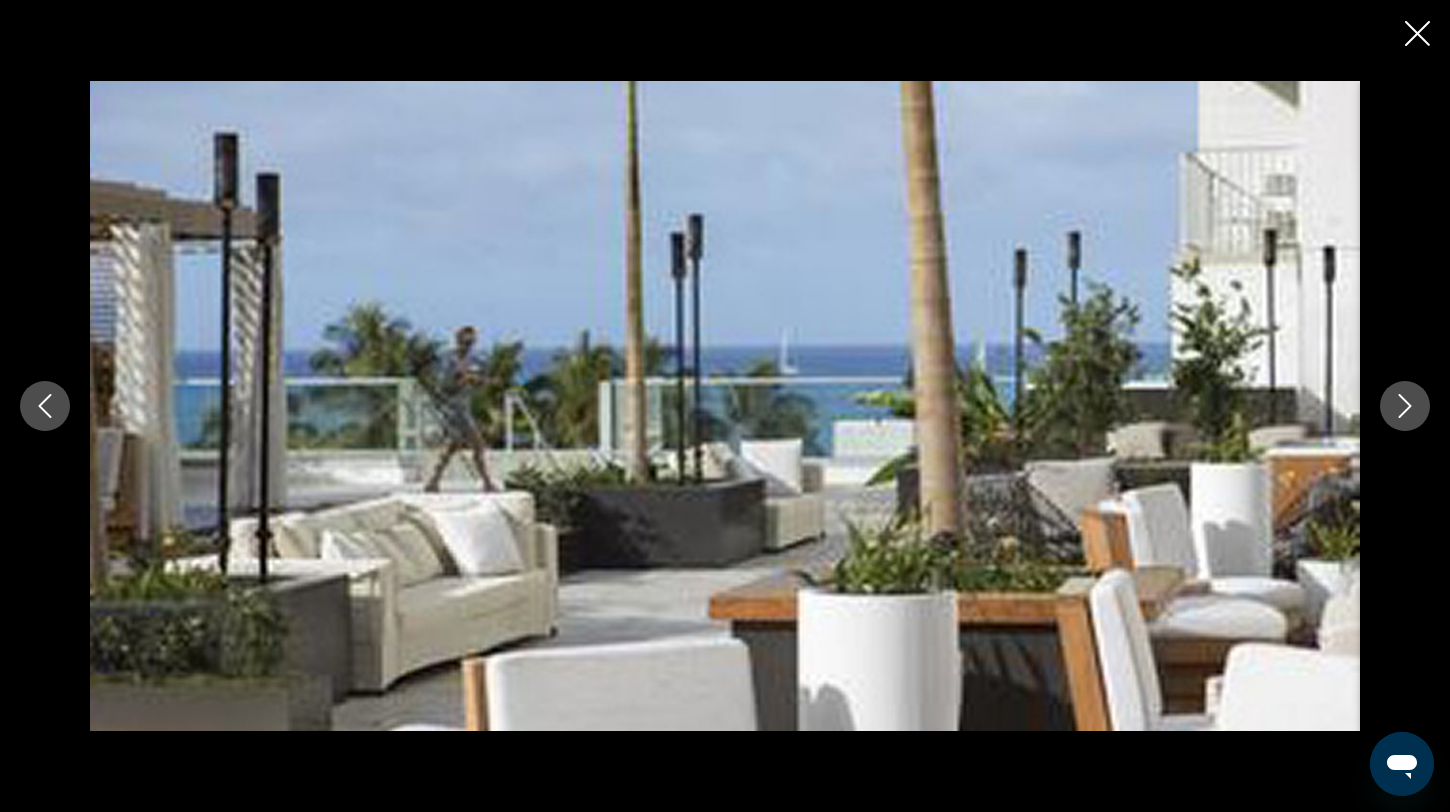 click 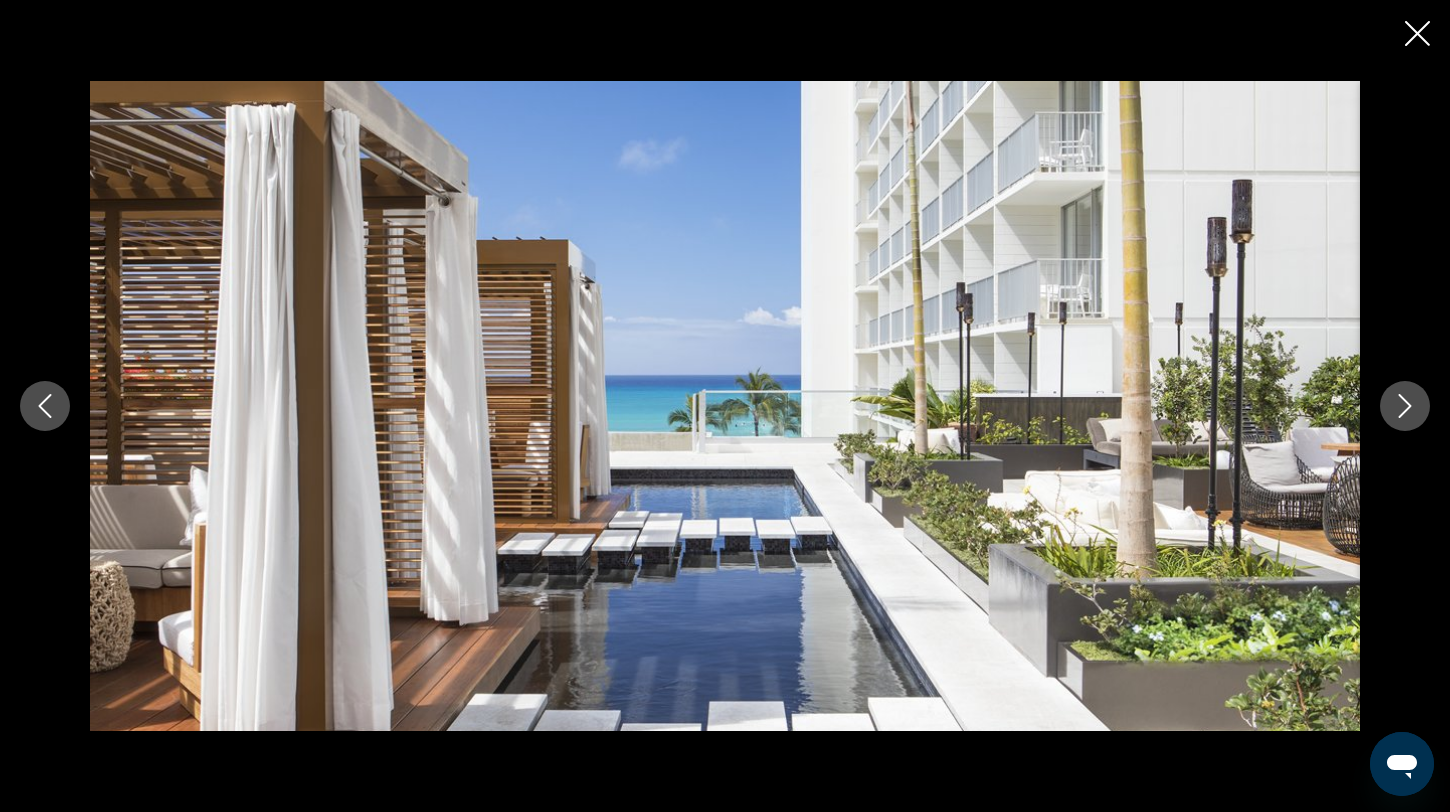 click 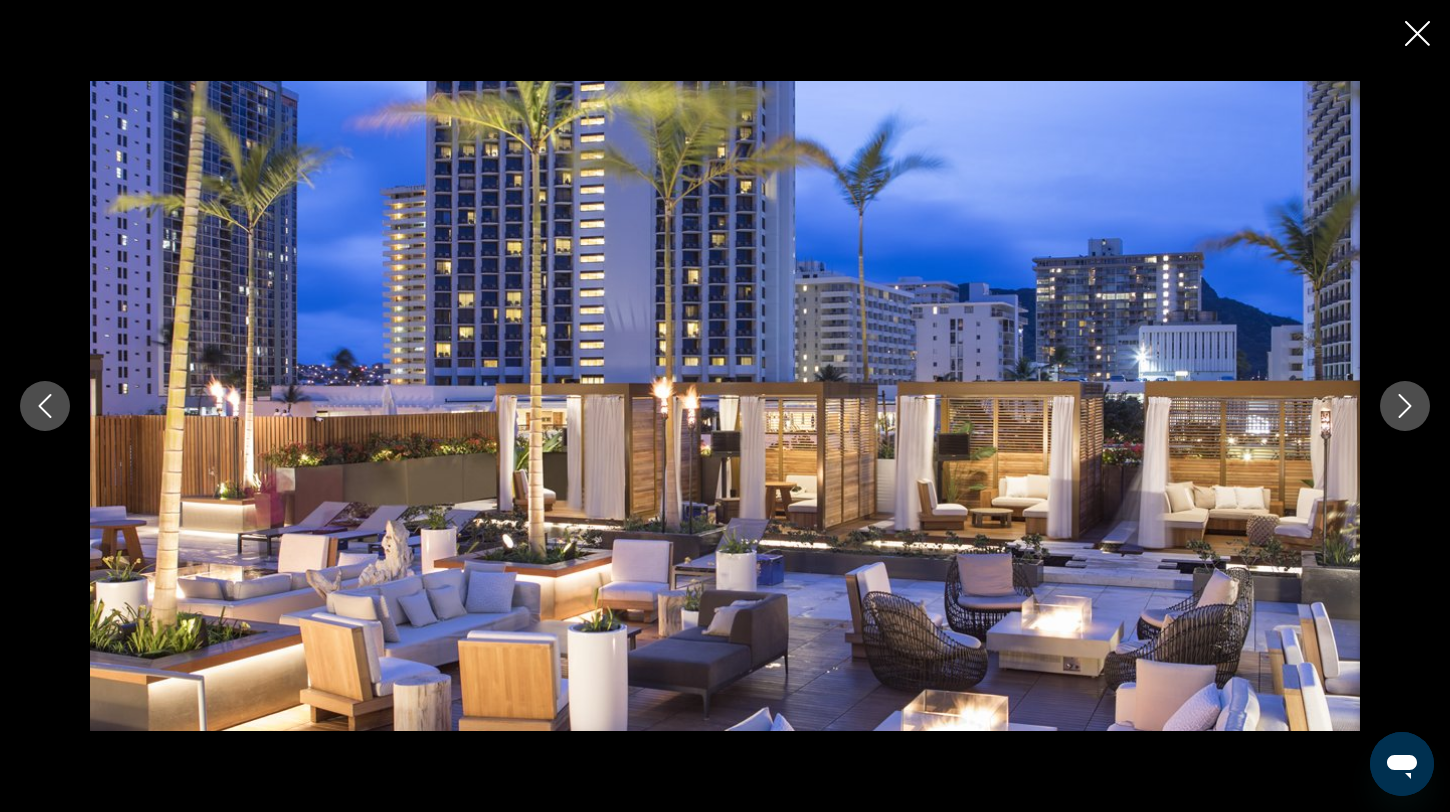 click 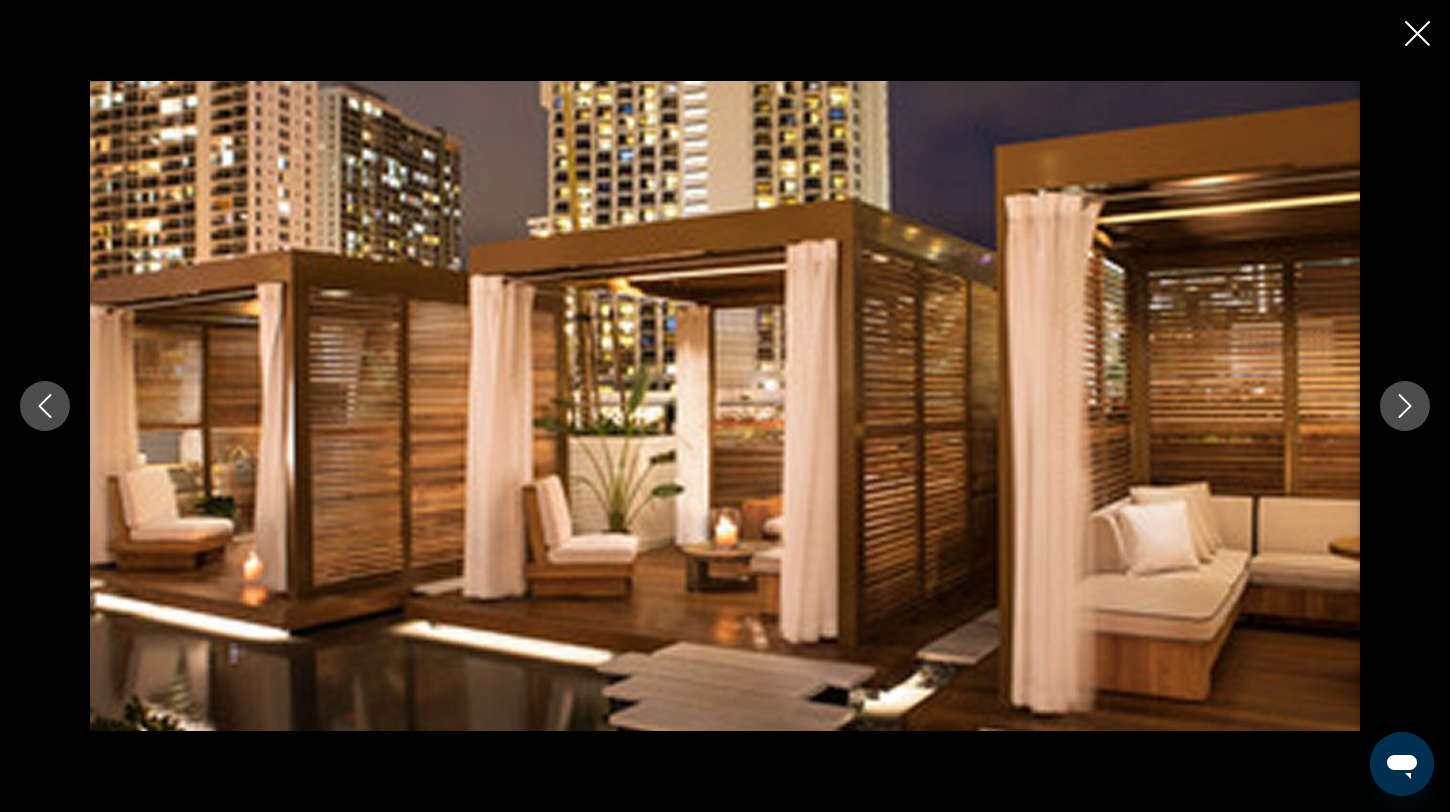 click 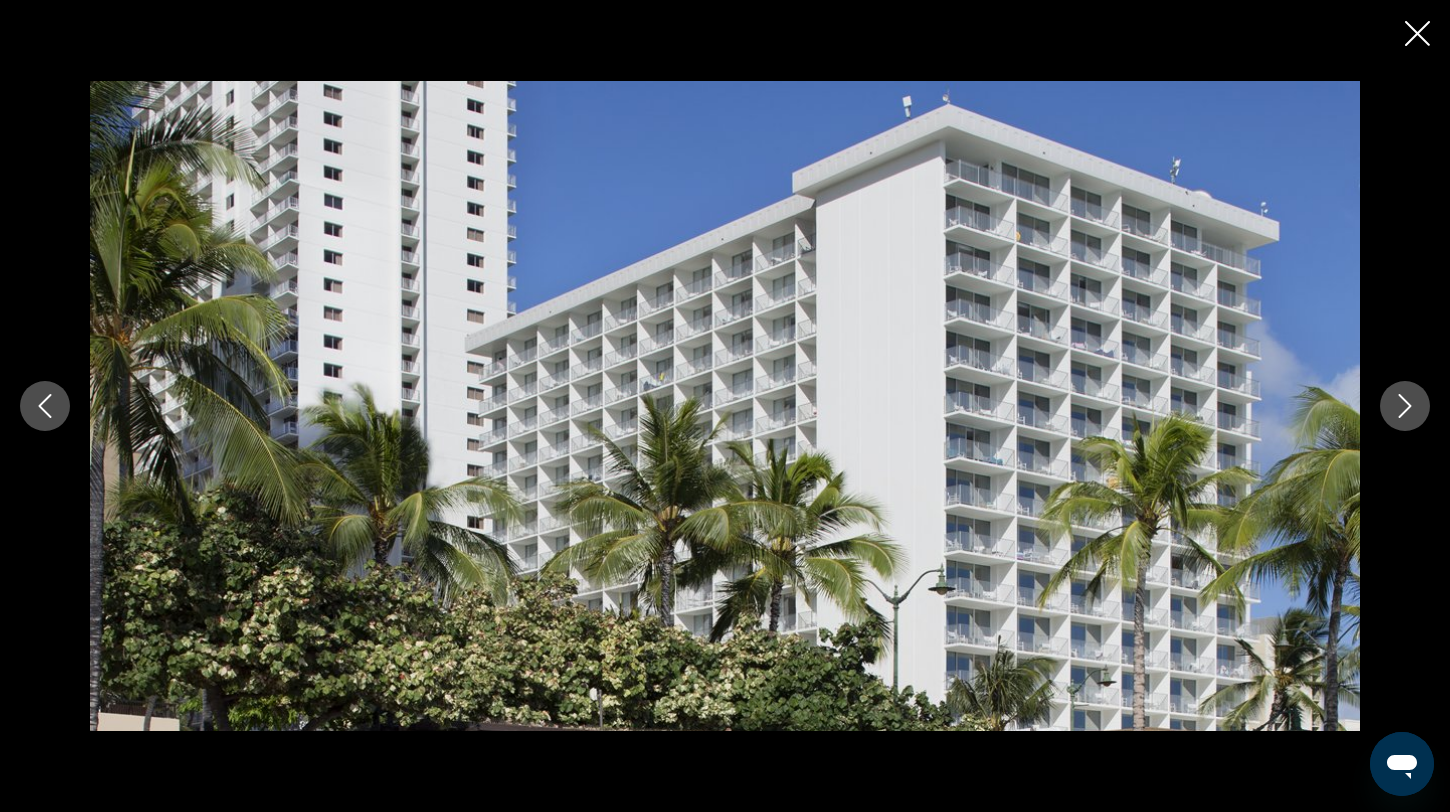 click 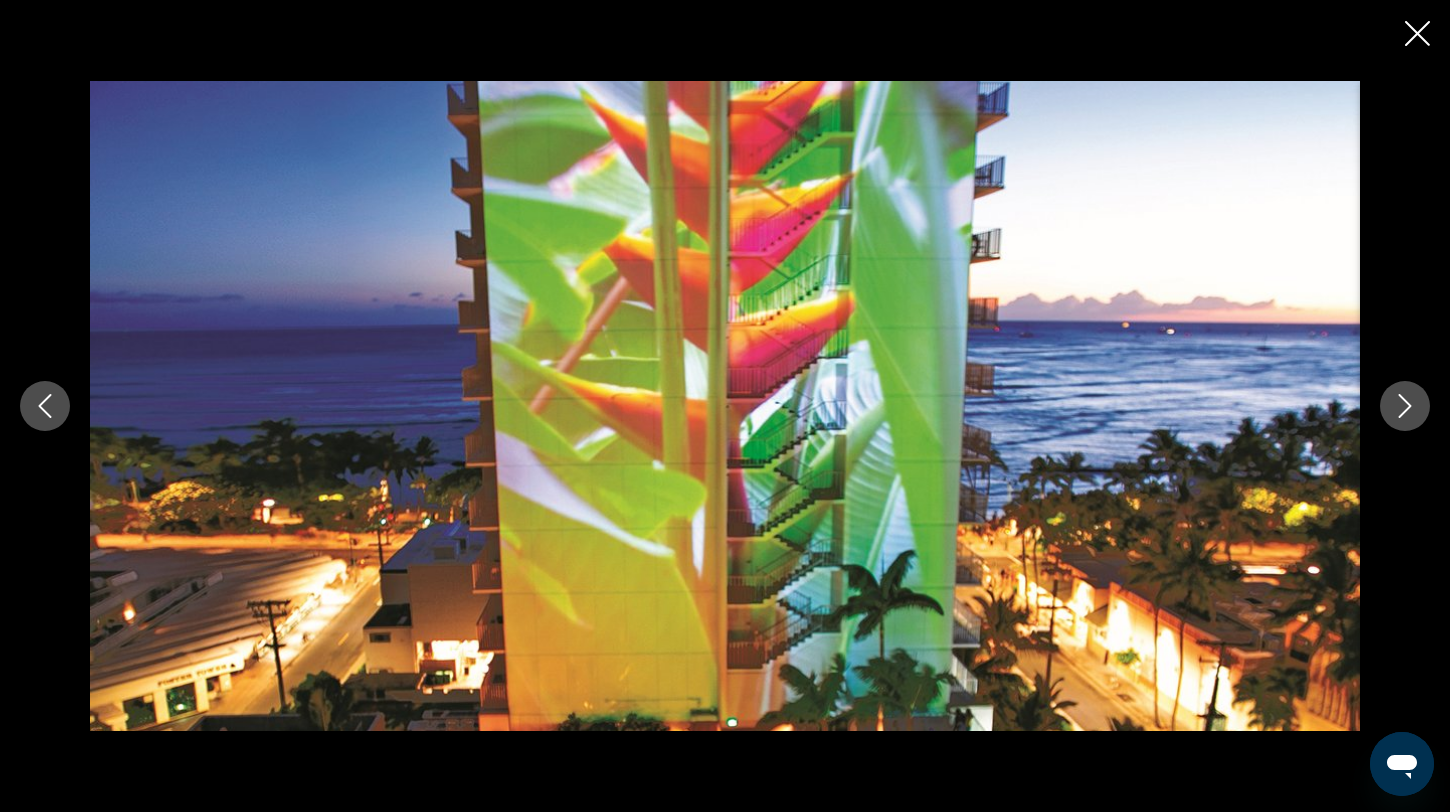 click 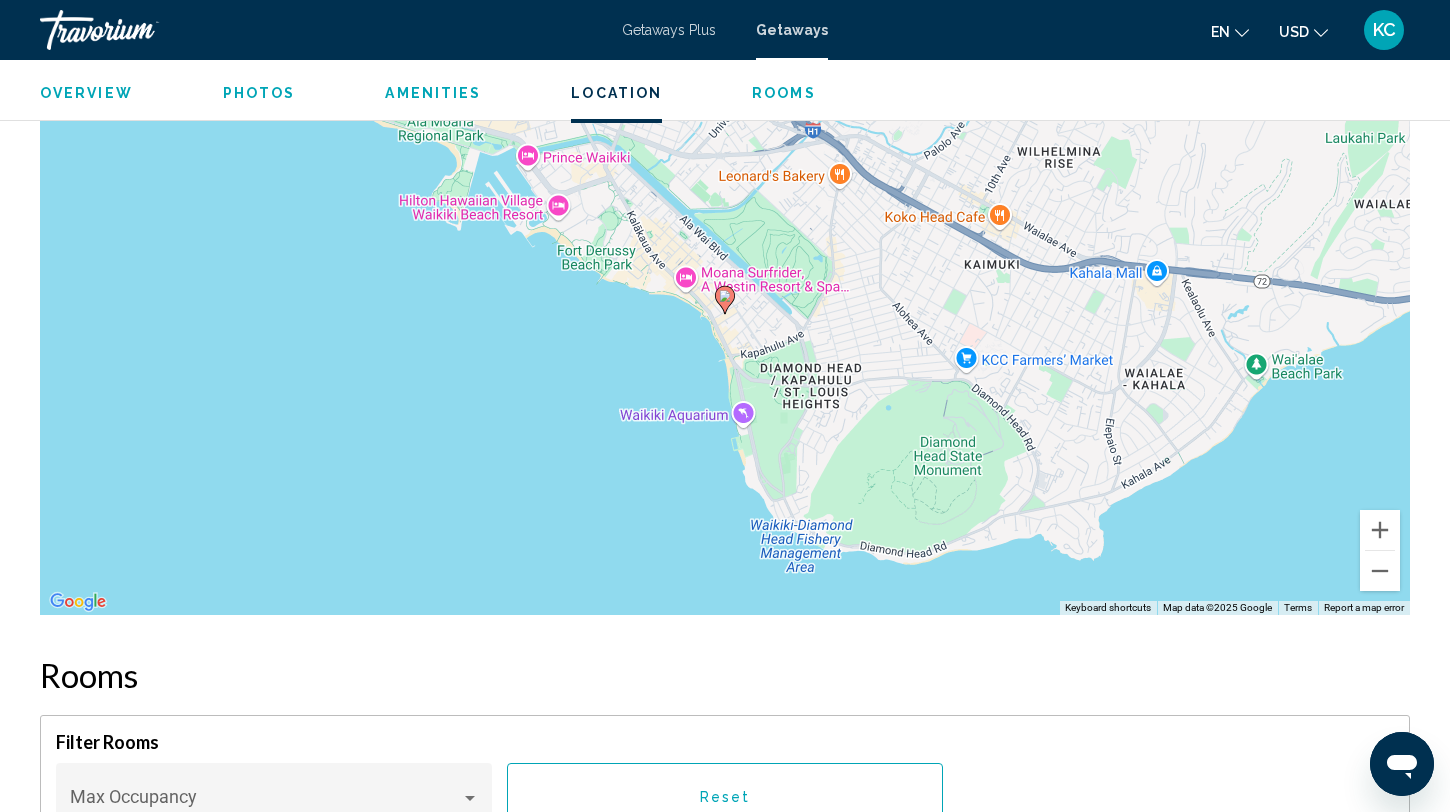 scroll, scrollTop: 2220, scrollLeft: 0, axis: vertical 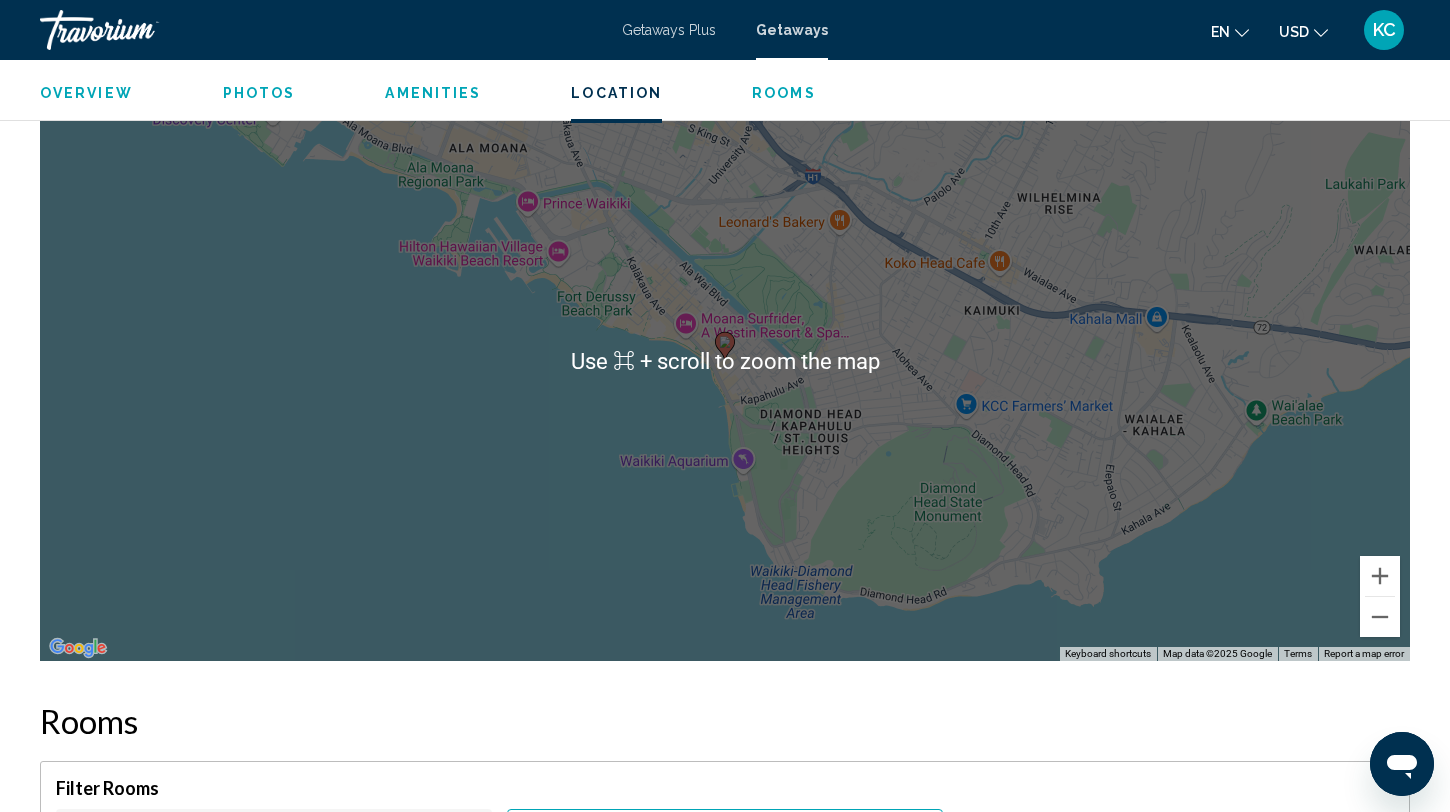 click on "To activate drag with keyboard, press Alt + Enter. Once in keyboard drag state, use the arrow keys to move the marker. To complete the drag, press the Enter key. To cancel, press Escape." at bounding box center (725, 361) 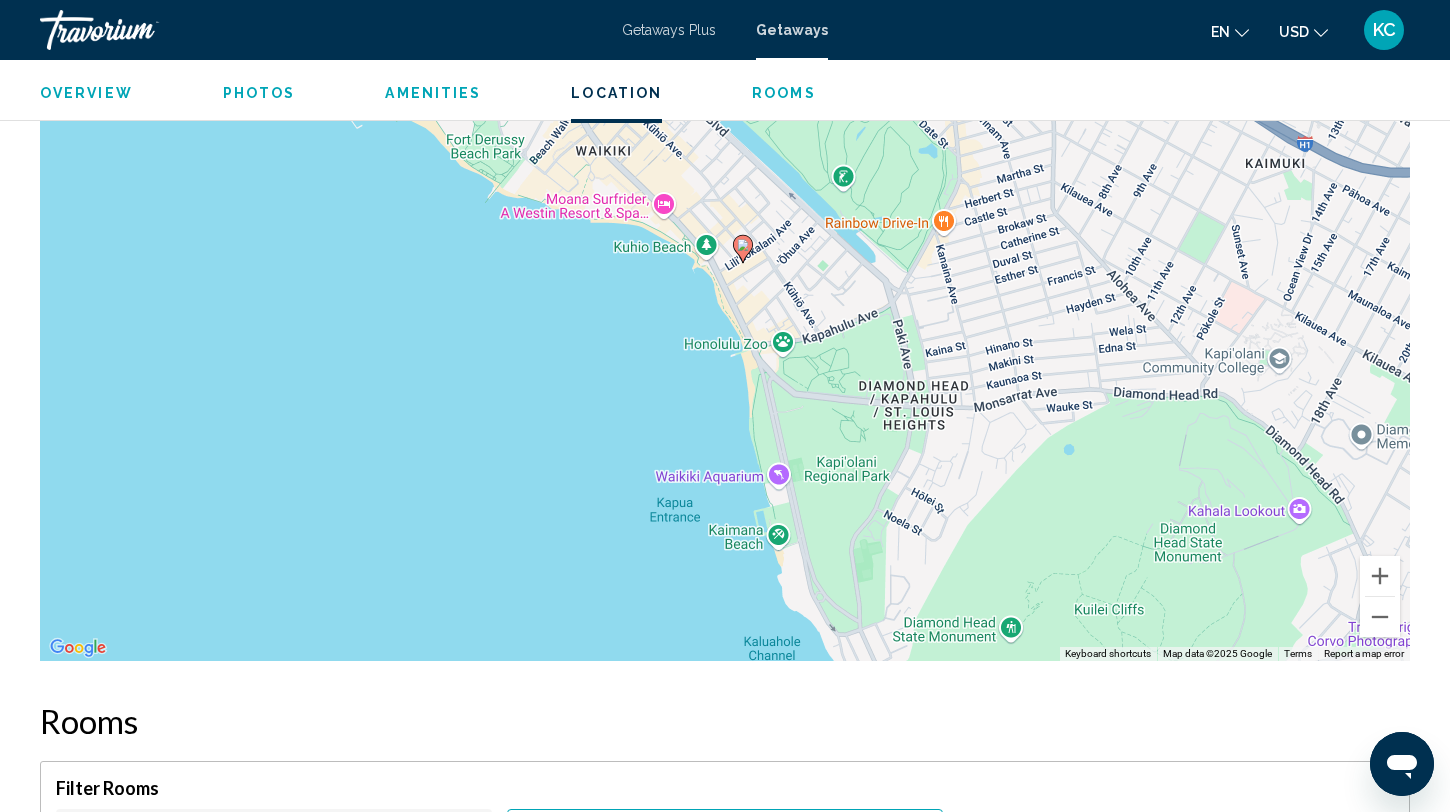click on "To activate drag with keyboard, press Alt + Enter. Once in keyboard drag state, use the arrow keys to move the marker. To complete the drag, press the Enter key. To cancel, press Escape." at bounding box center [725, 361] 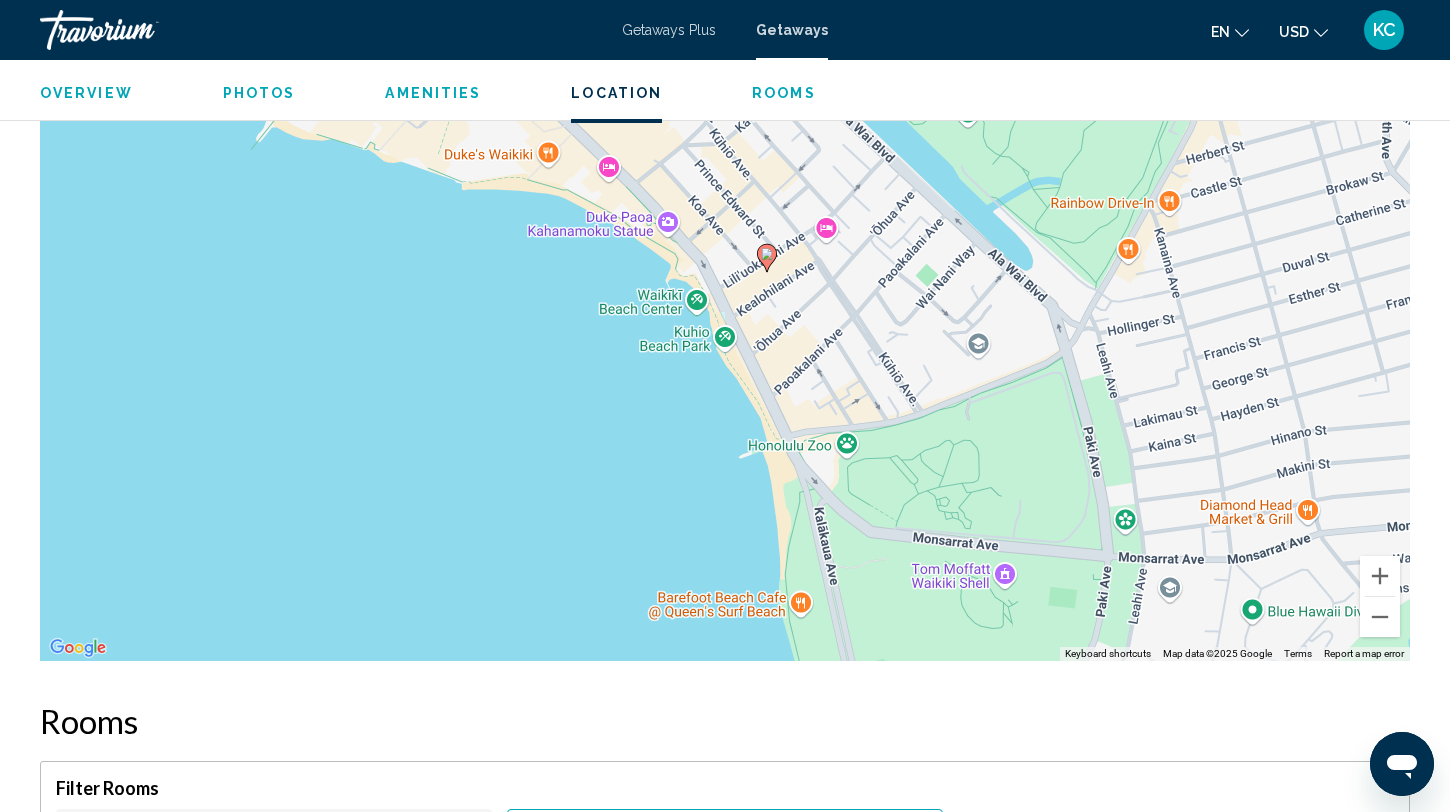 drag, startPoint x: 711, startPoint y: 349, endPoint x: 711, endPoint y: 458, distance: 109 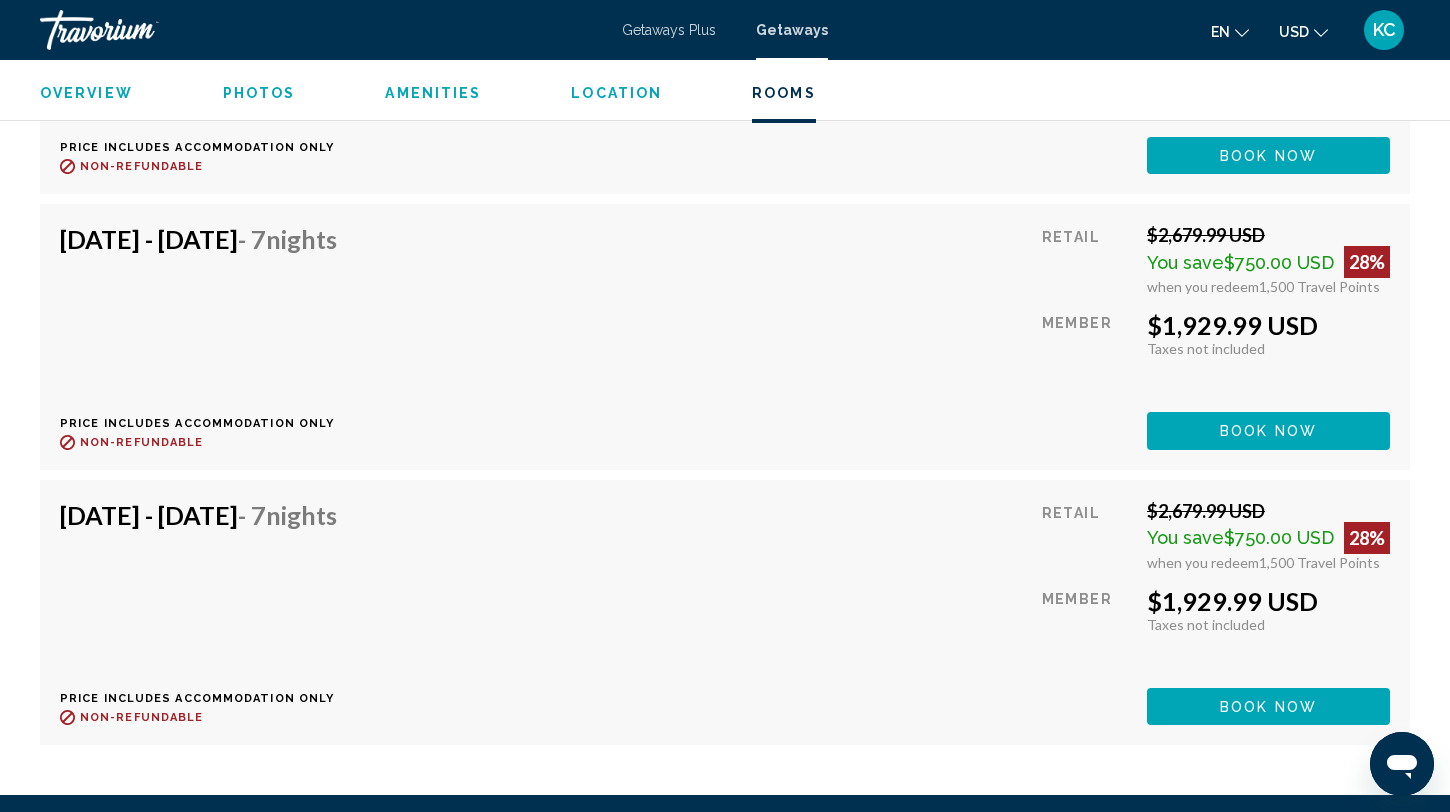 scroll, scrollTop: 6830, scrollLeft: 0, axis: vertical 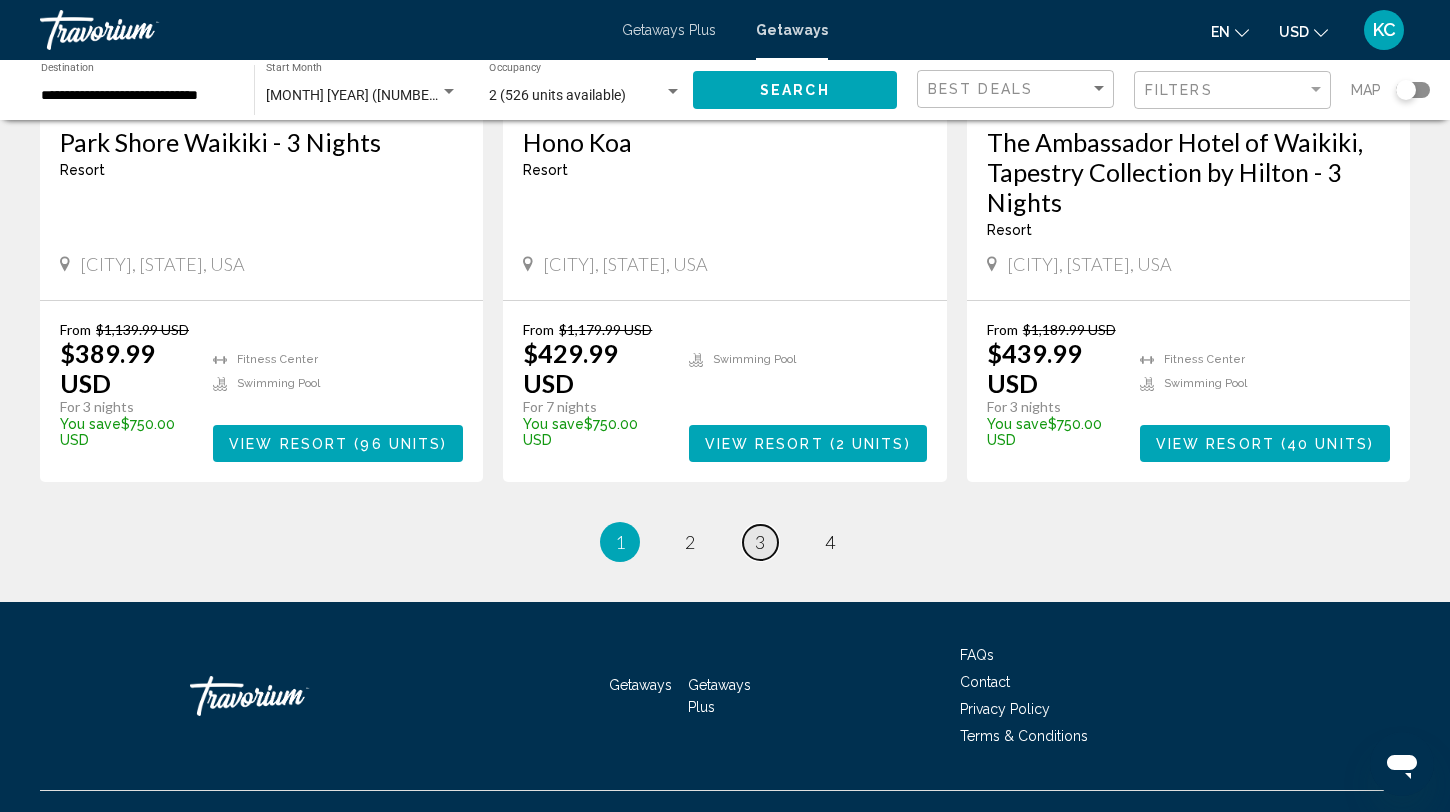 click on "3" at bounding box center (760, 542) 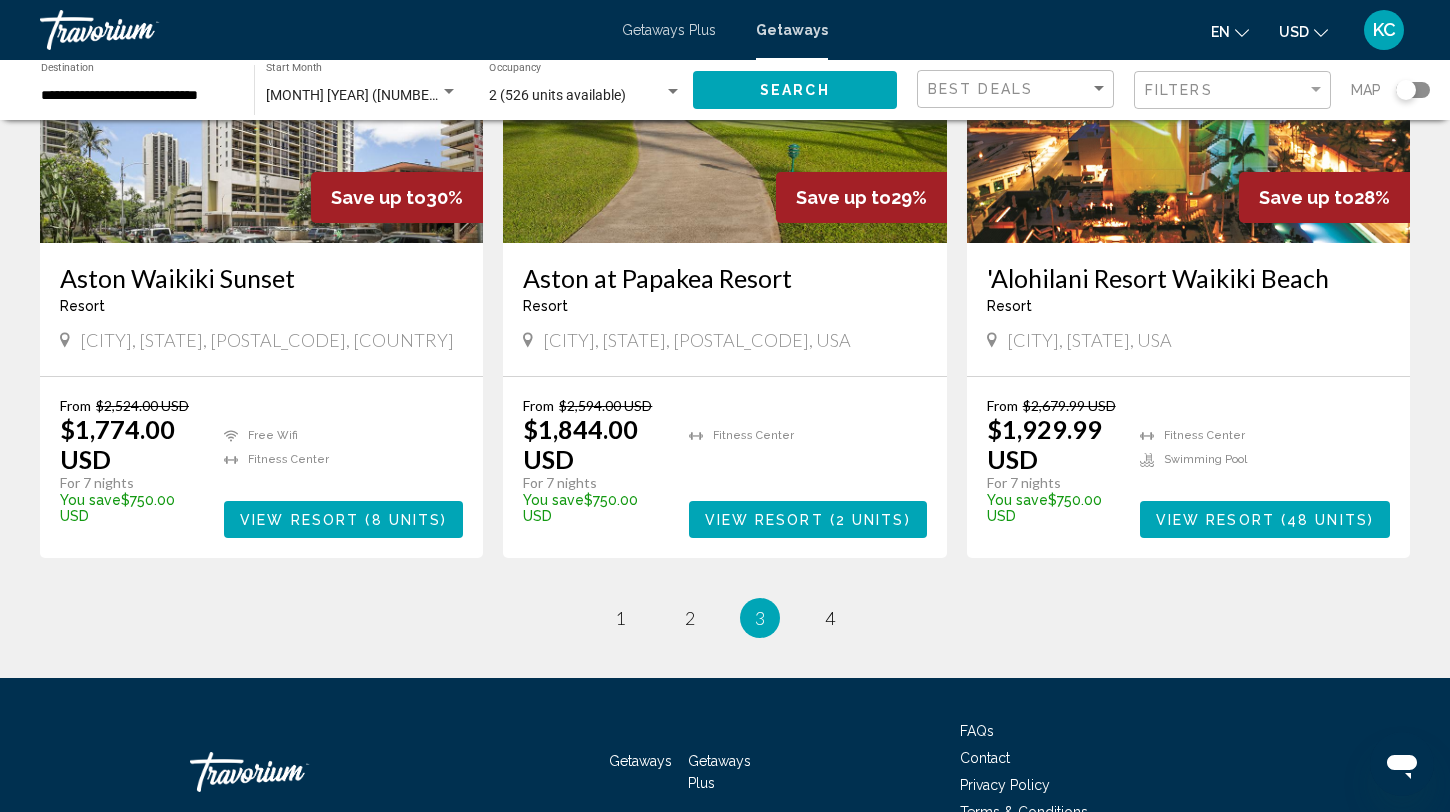 scroll, scrollTop: 2376, scrollLeft: 0, axis: vertical 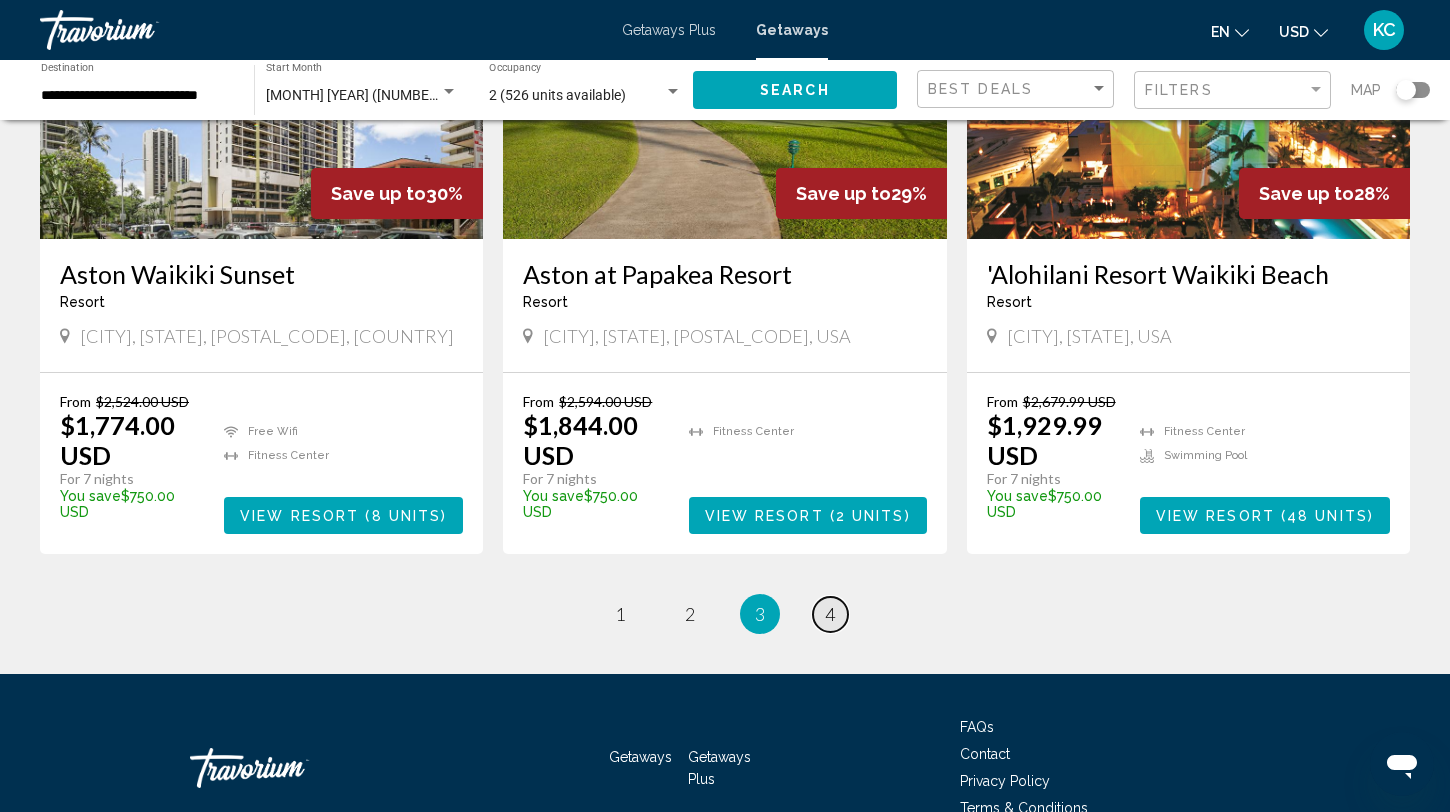click on "4" at bounding box center [830, 614] 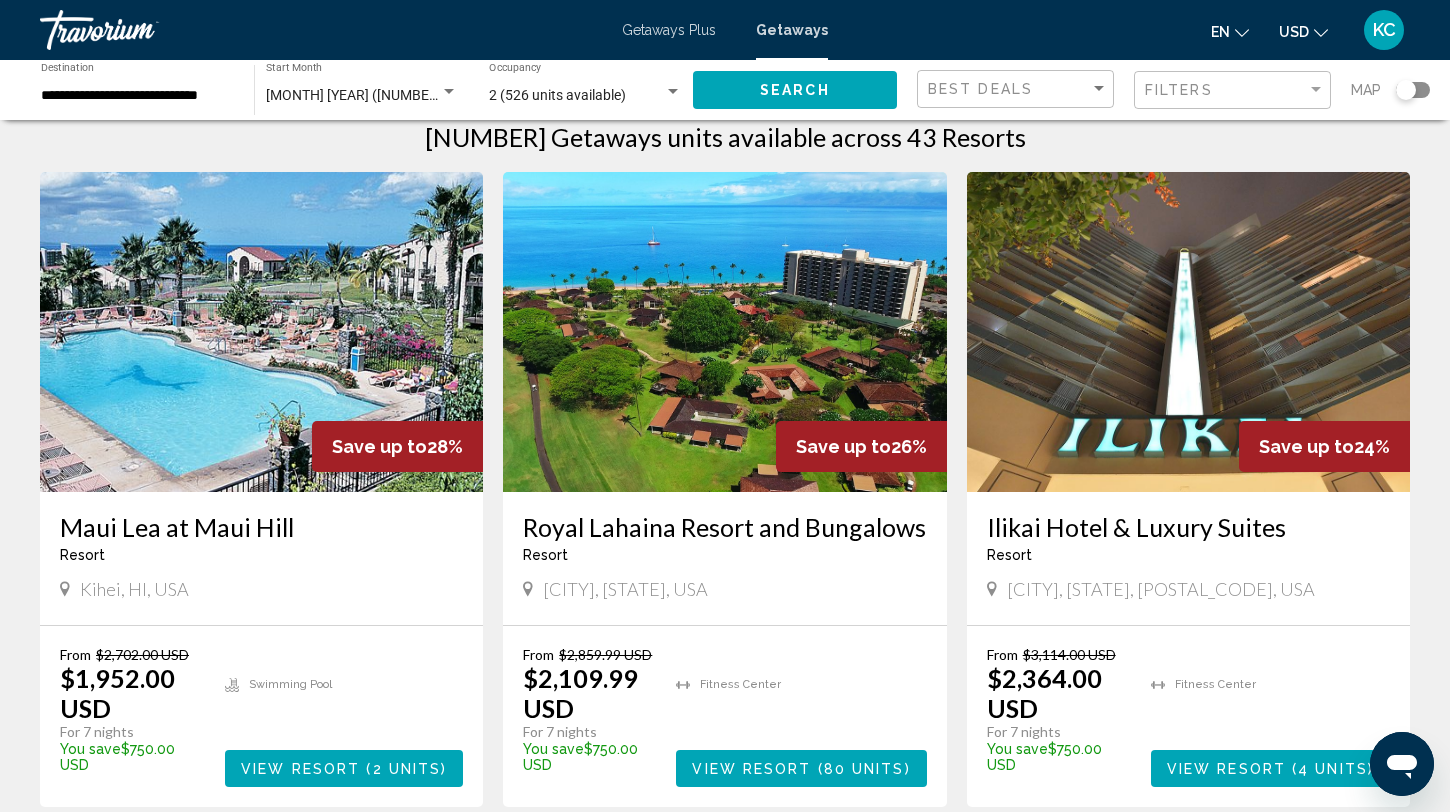 scroll, scrollTop: 40, scrollLeft: 0, axis: vertical 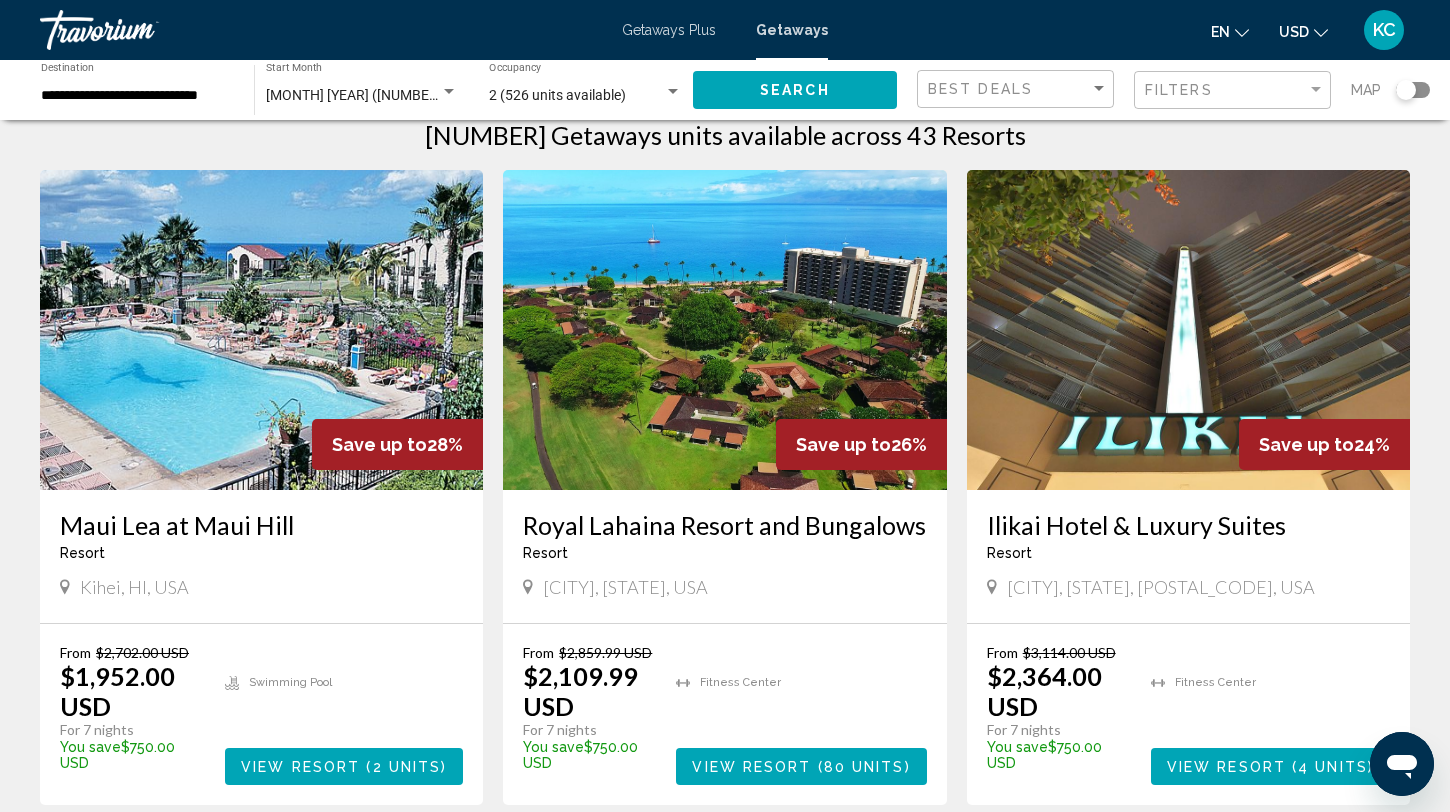 click at bounding box center (724, 330) 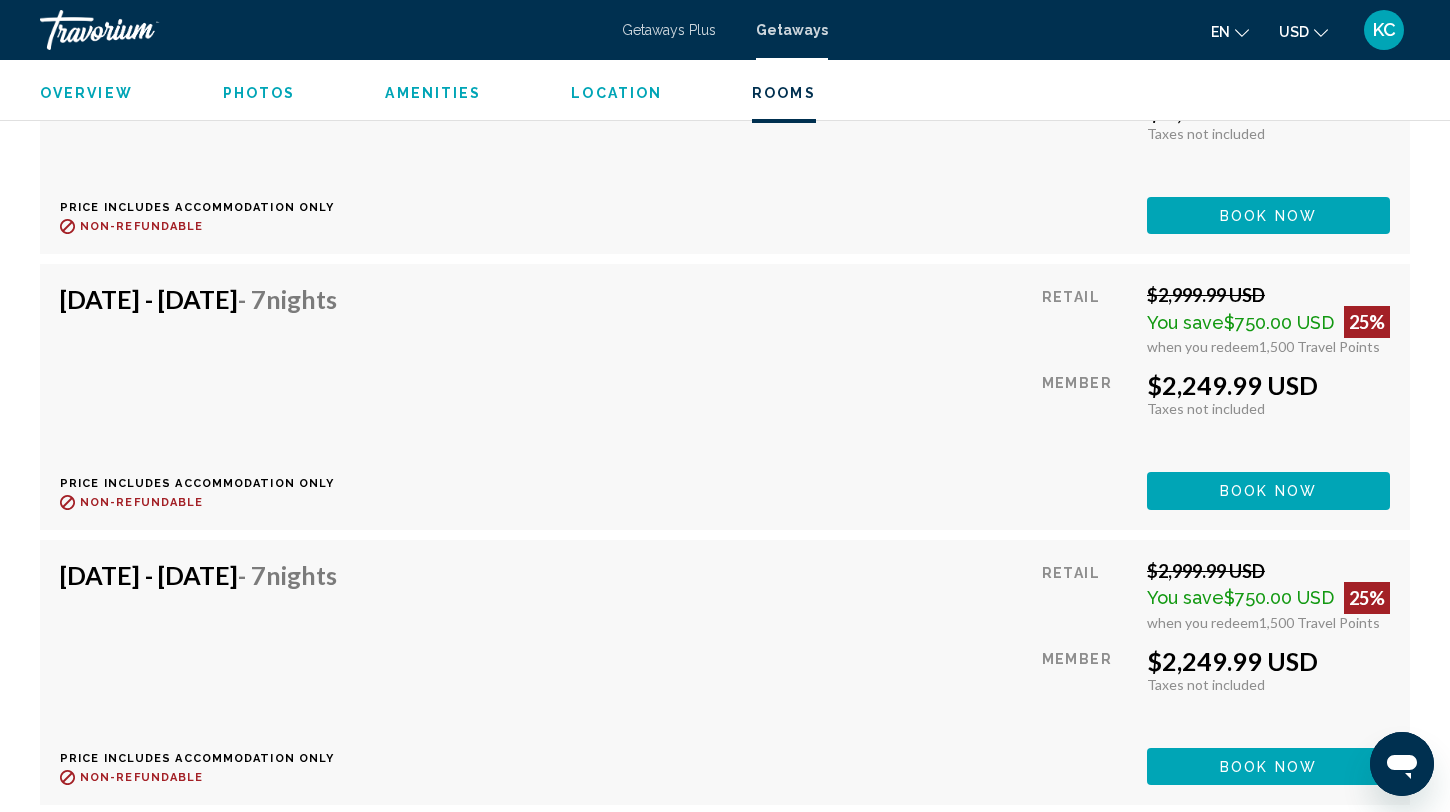 scroll, scrollTop: 3929, scrollLeft: 0, axis: vertical 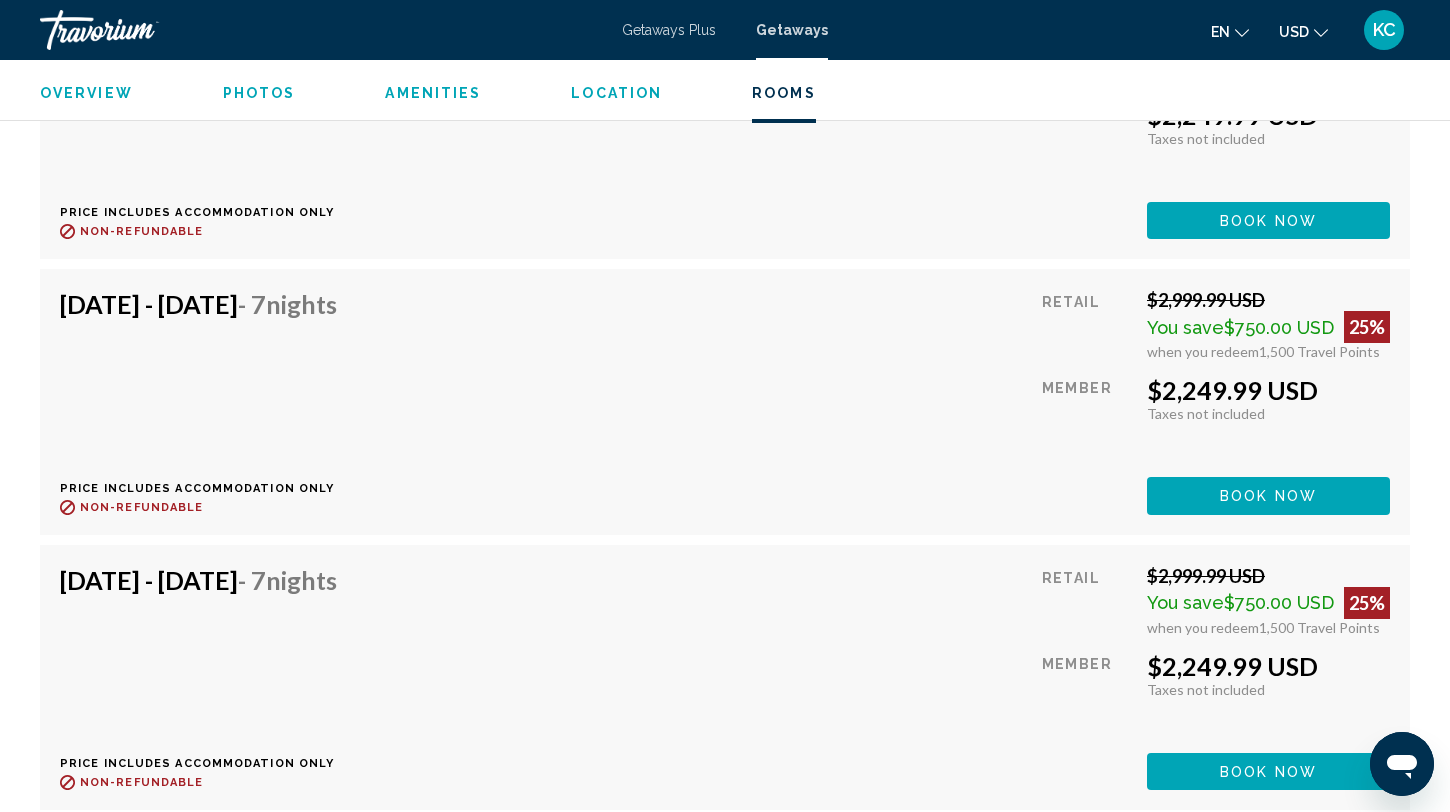 click on "Book now" at bounding box center [1268, -54] 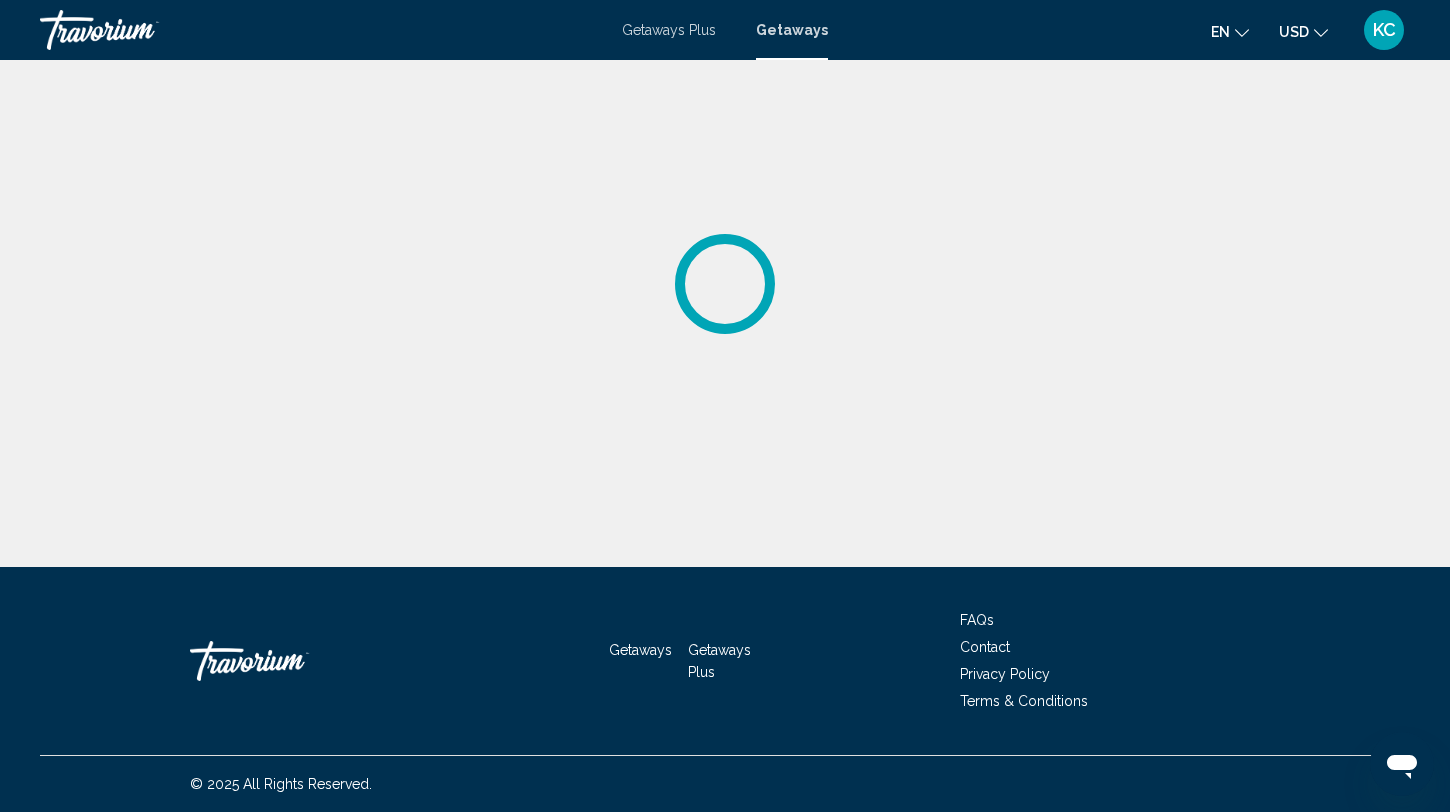 scroll, scrollTop: 0, scrollLeft: 0, axis: both 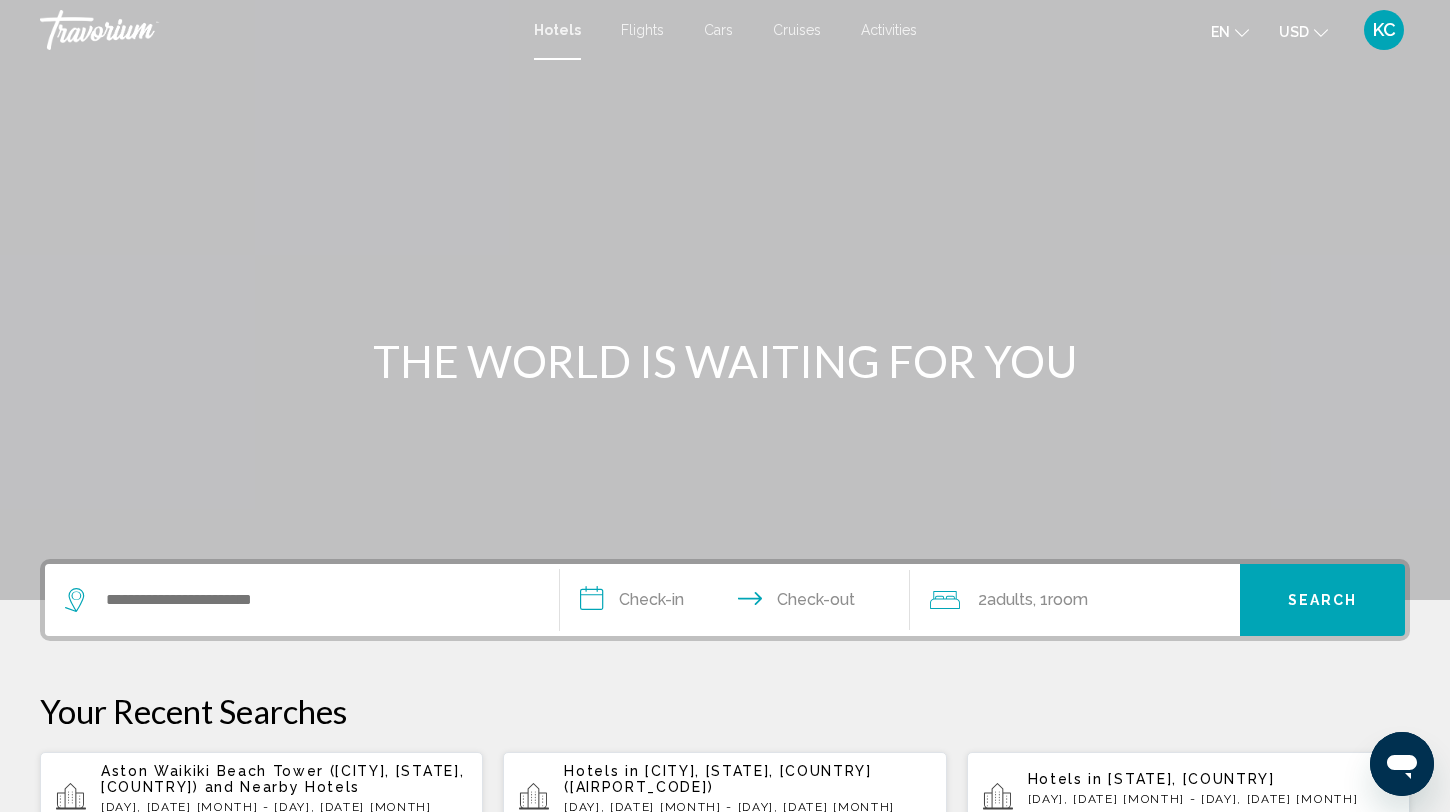 click 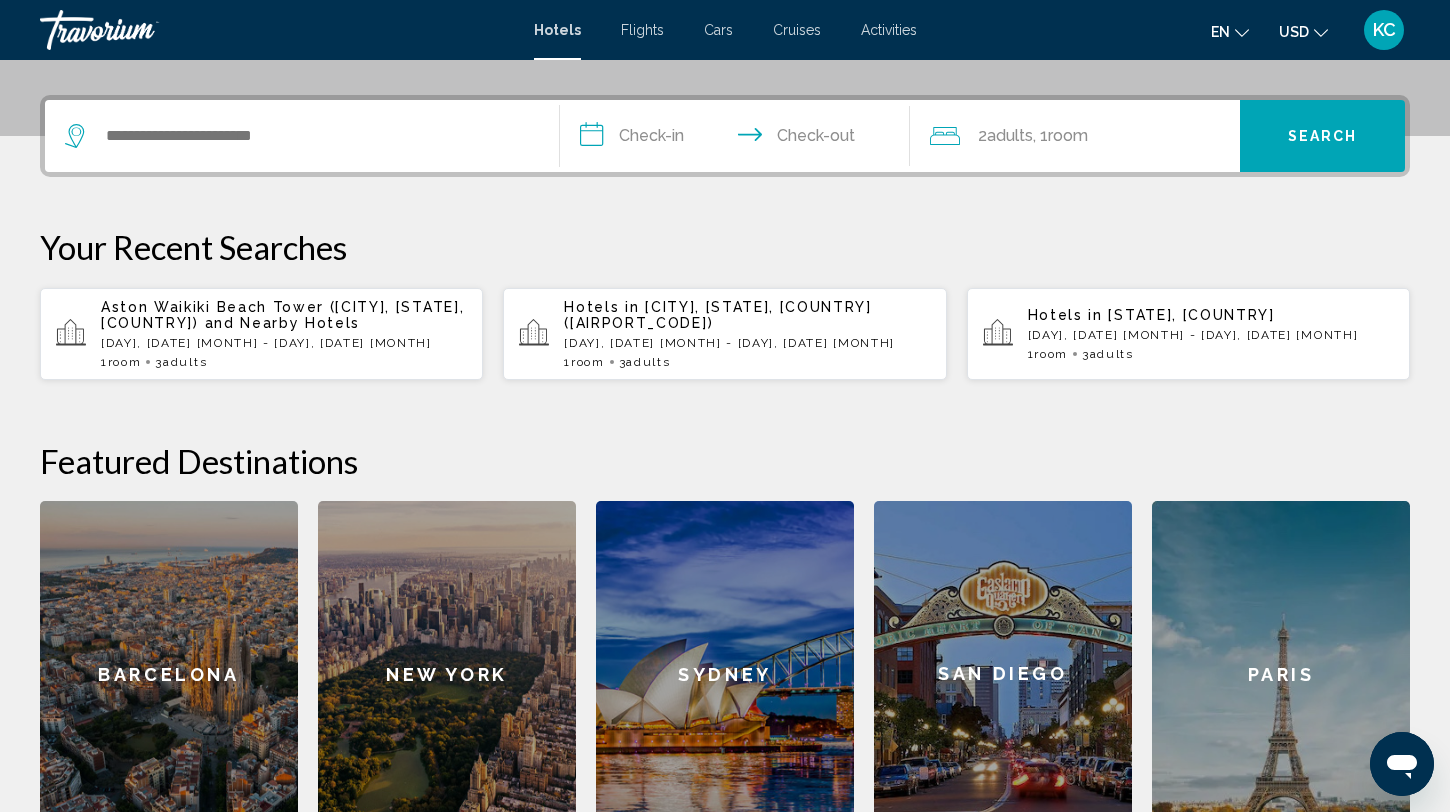 scroll, scrollTop: 494, scrollLeft: 0, axis: vertical 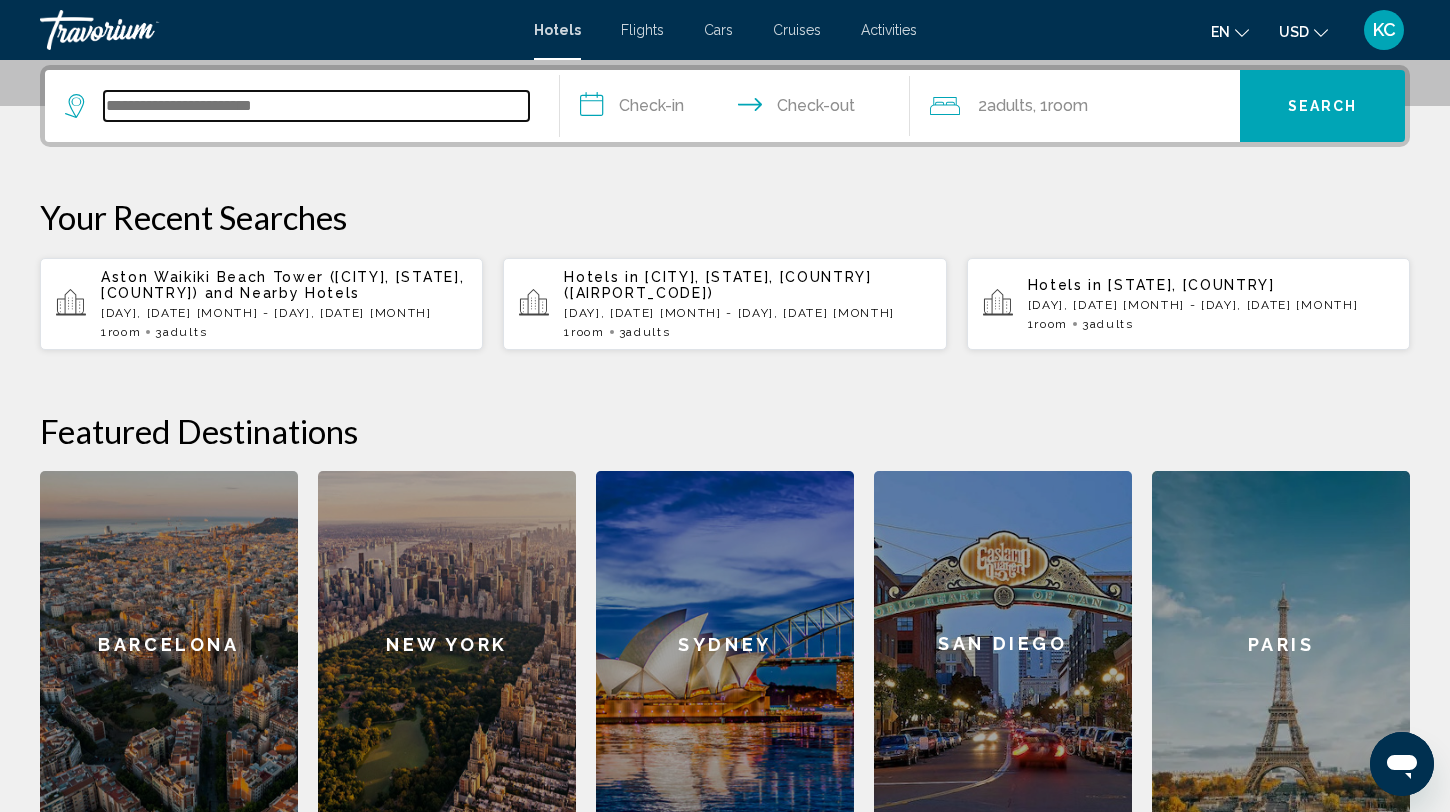 click at bounding box center (316, 106) 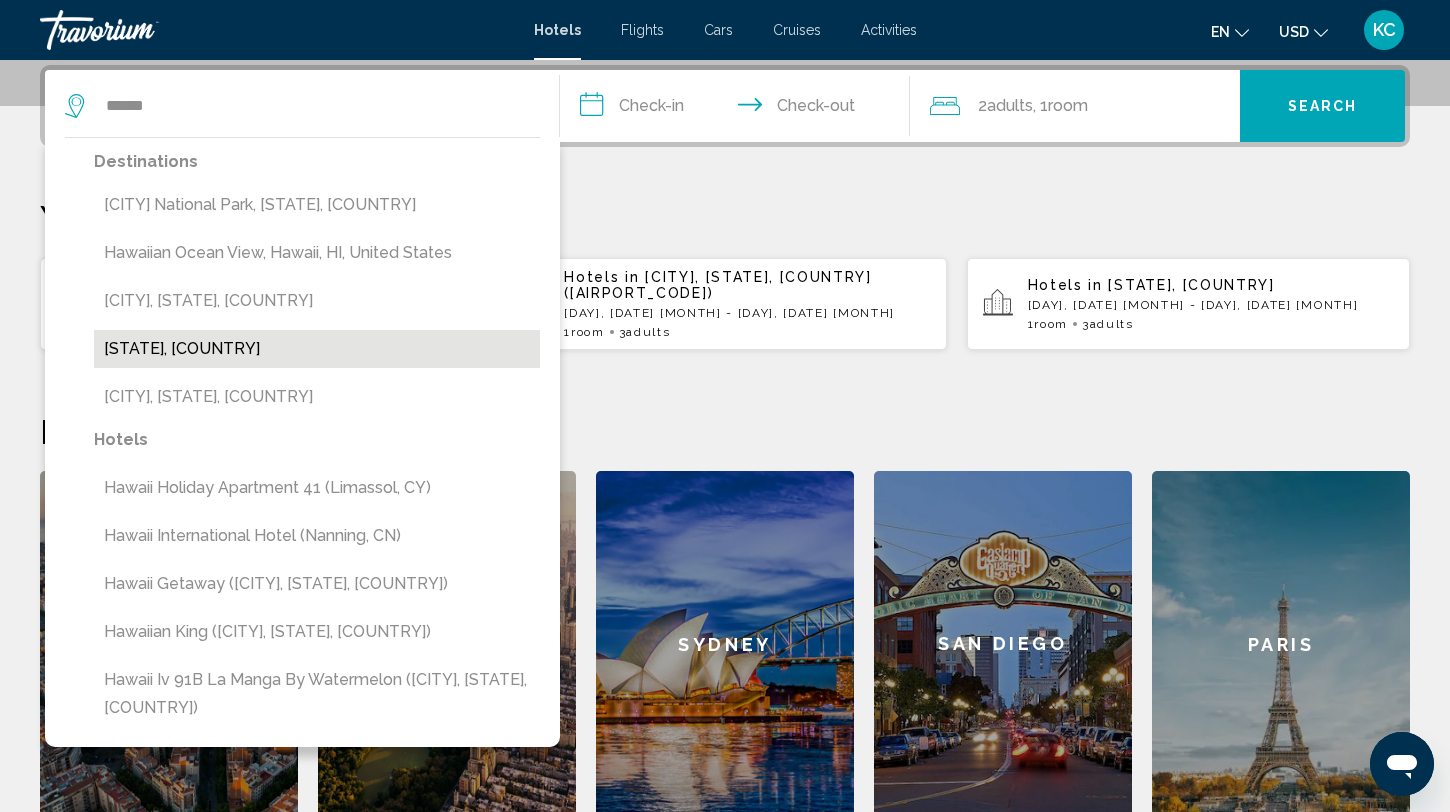 click on "[STATE], [COUNTRY]" at bounding box center (317, 349) 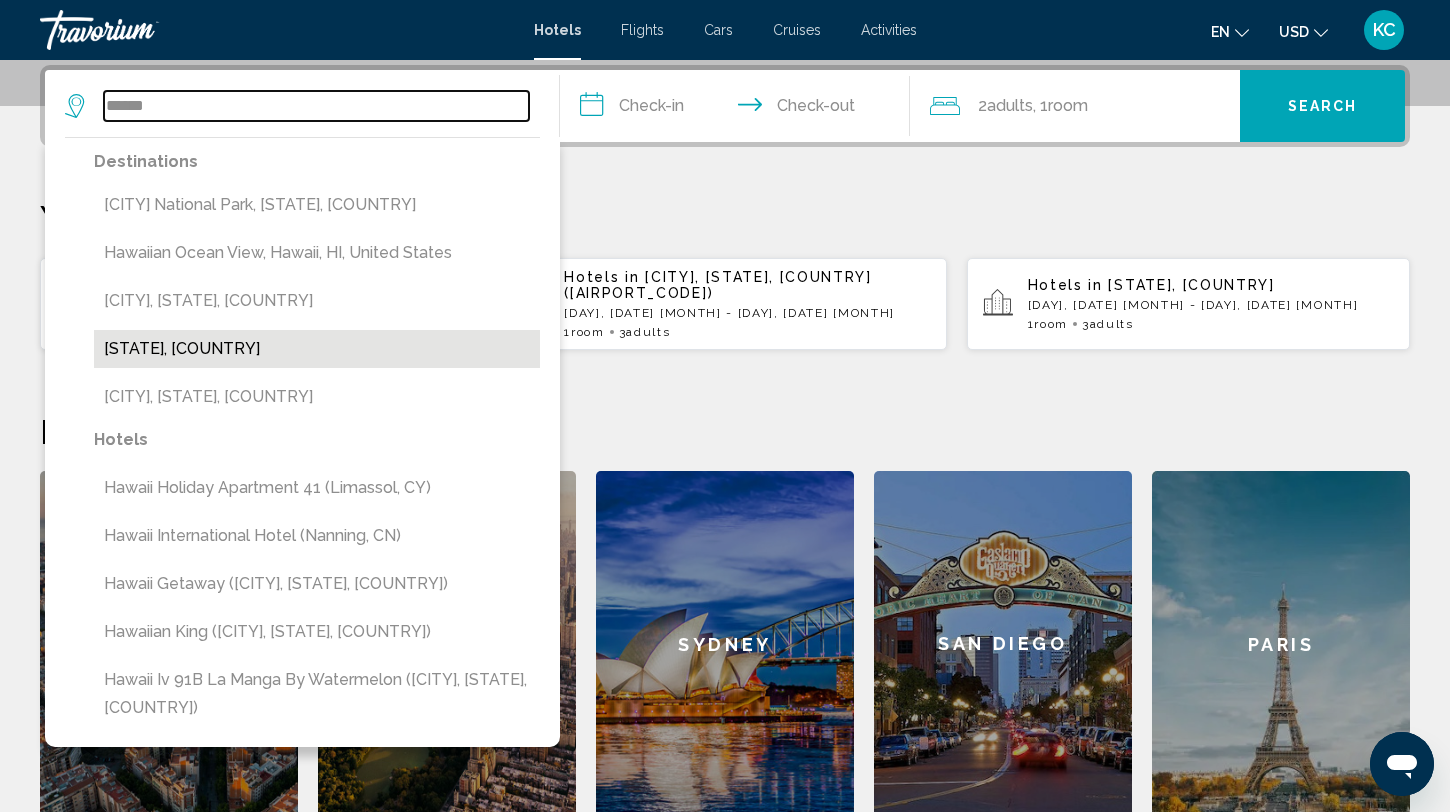 type on "**********" 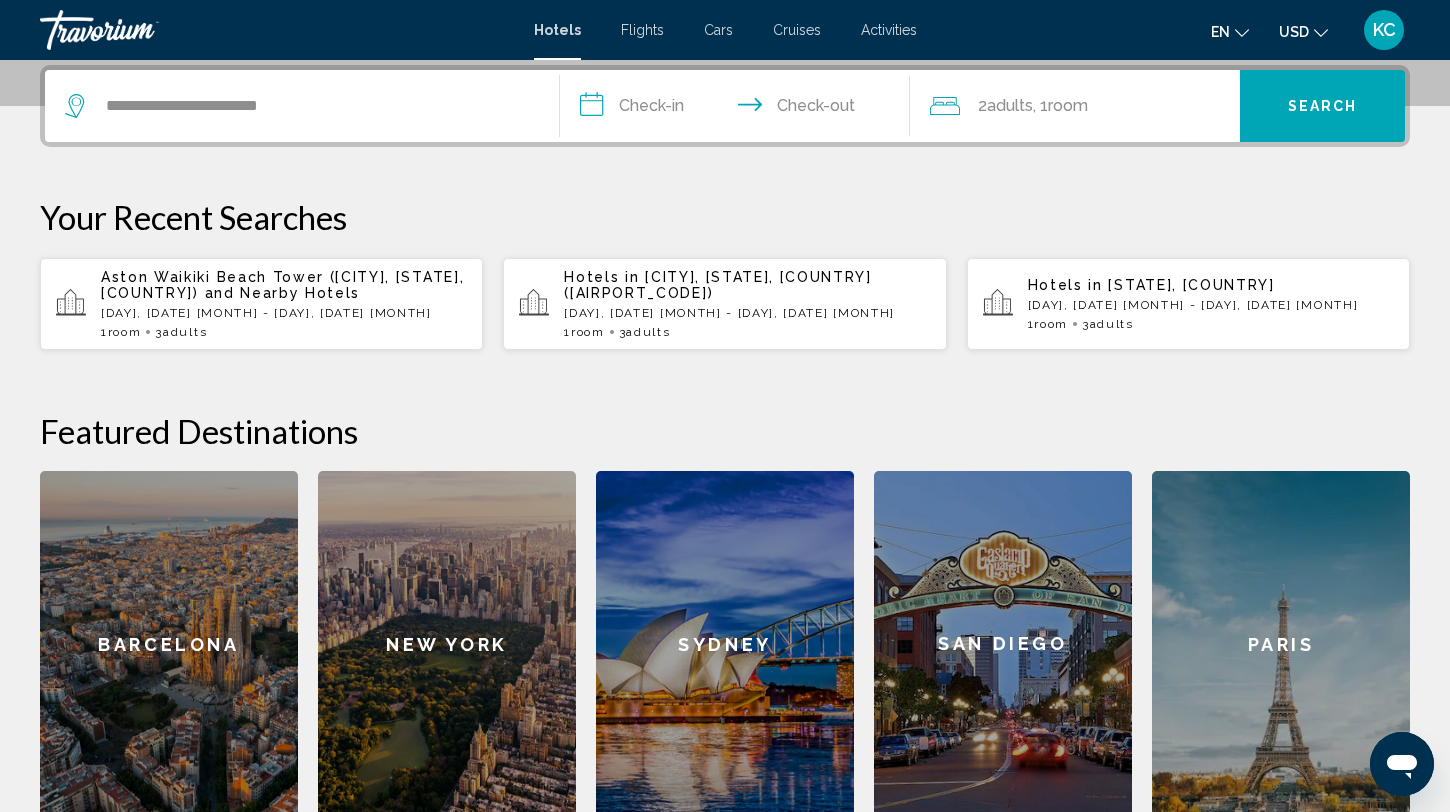 click on "**********" at bounding box center [739, 109] 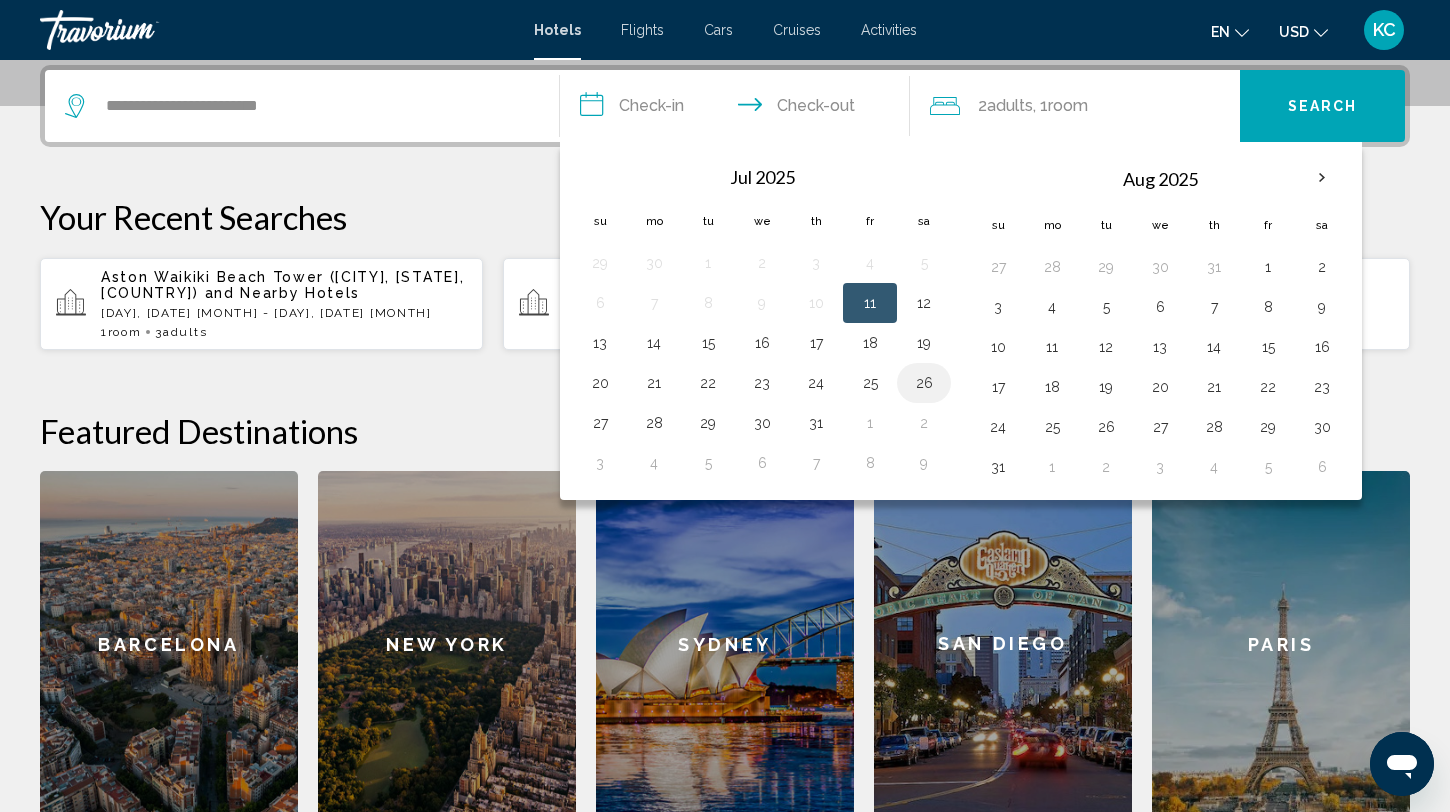 click on "26" at bounding box center [924, 383] 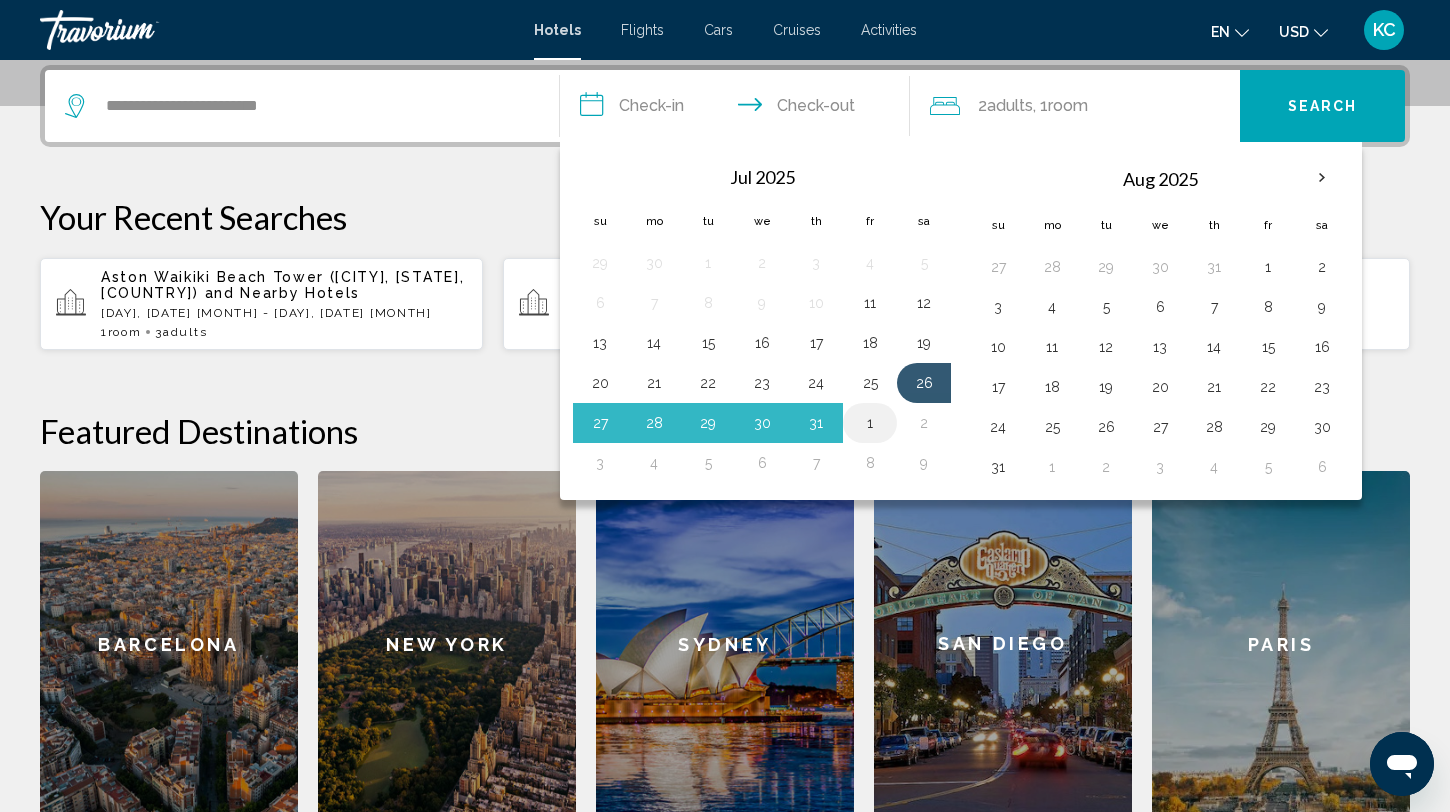 click on "1" at bounding box center (870, 423) 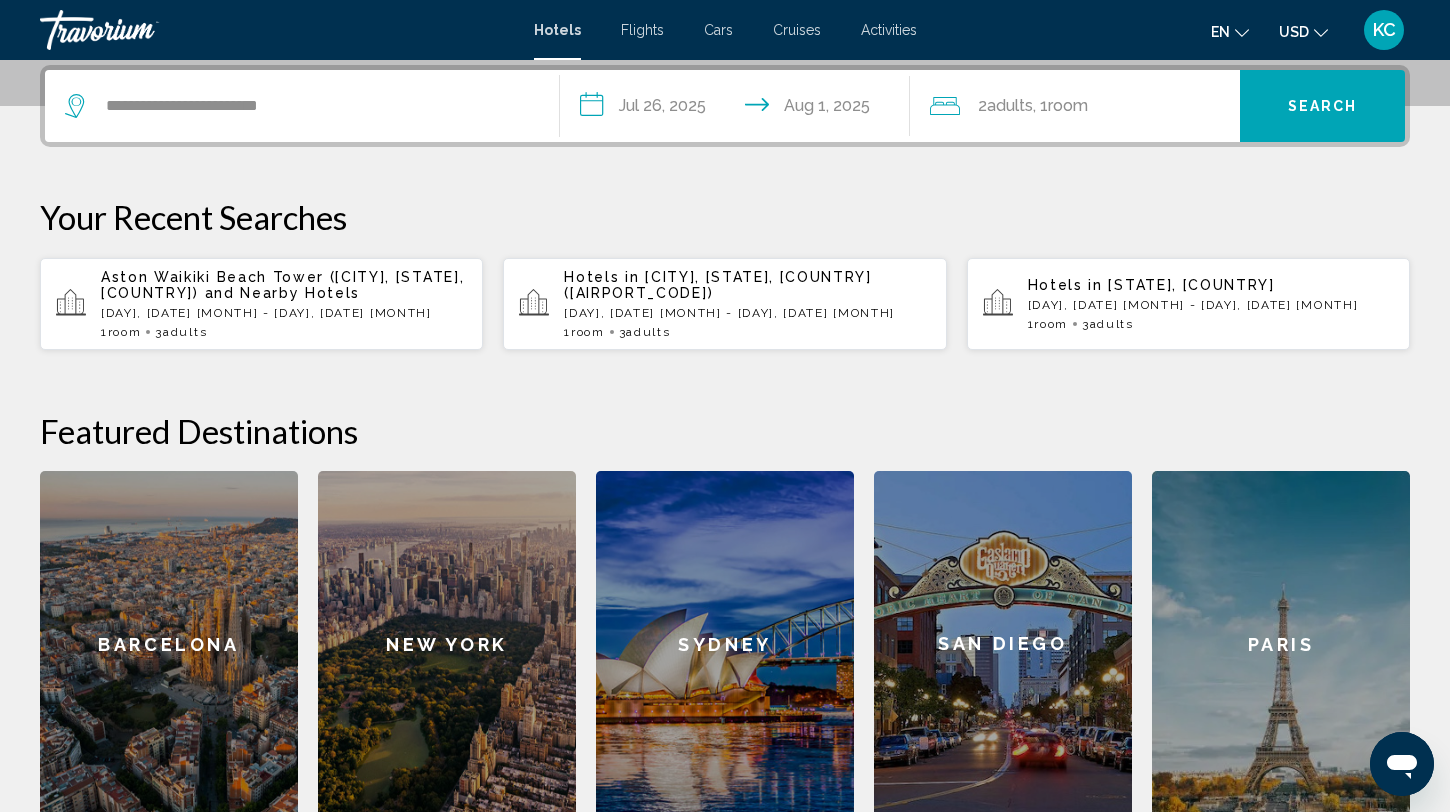 click on "Adults" 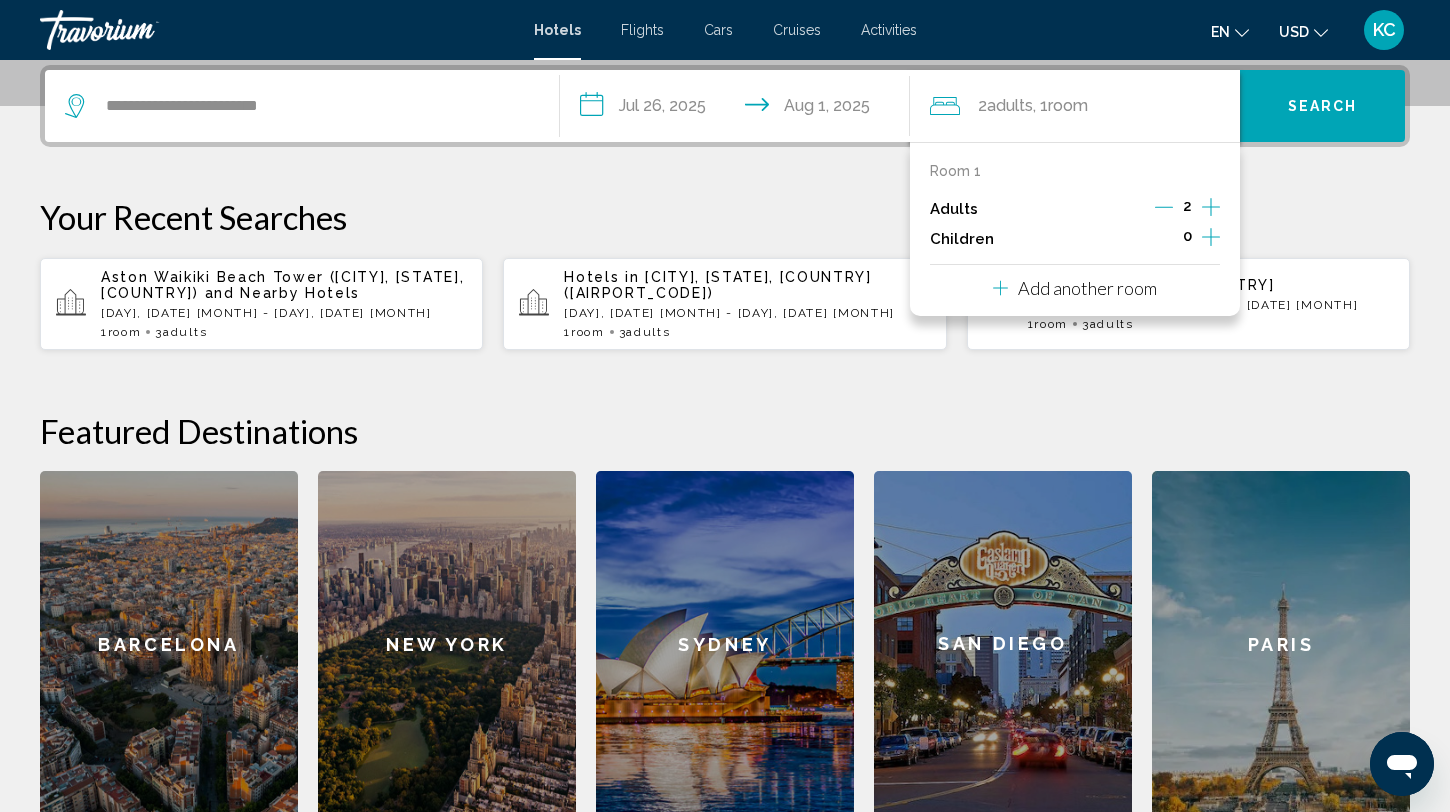 click on "**********" at bounding box center [725, 441] 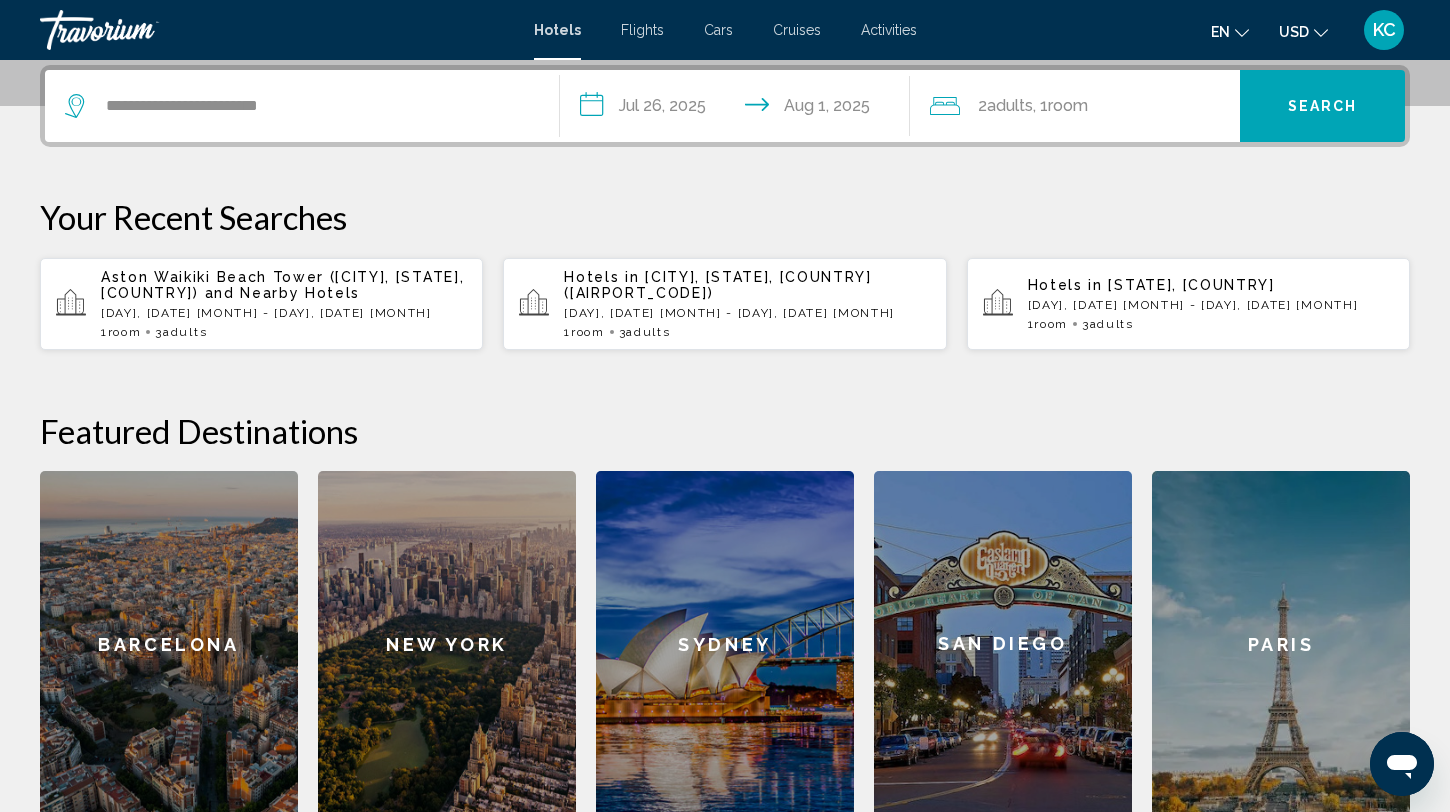 click on "Search" at bounding box center [1322, 106] 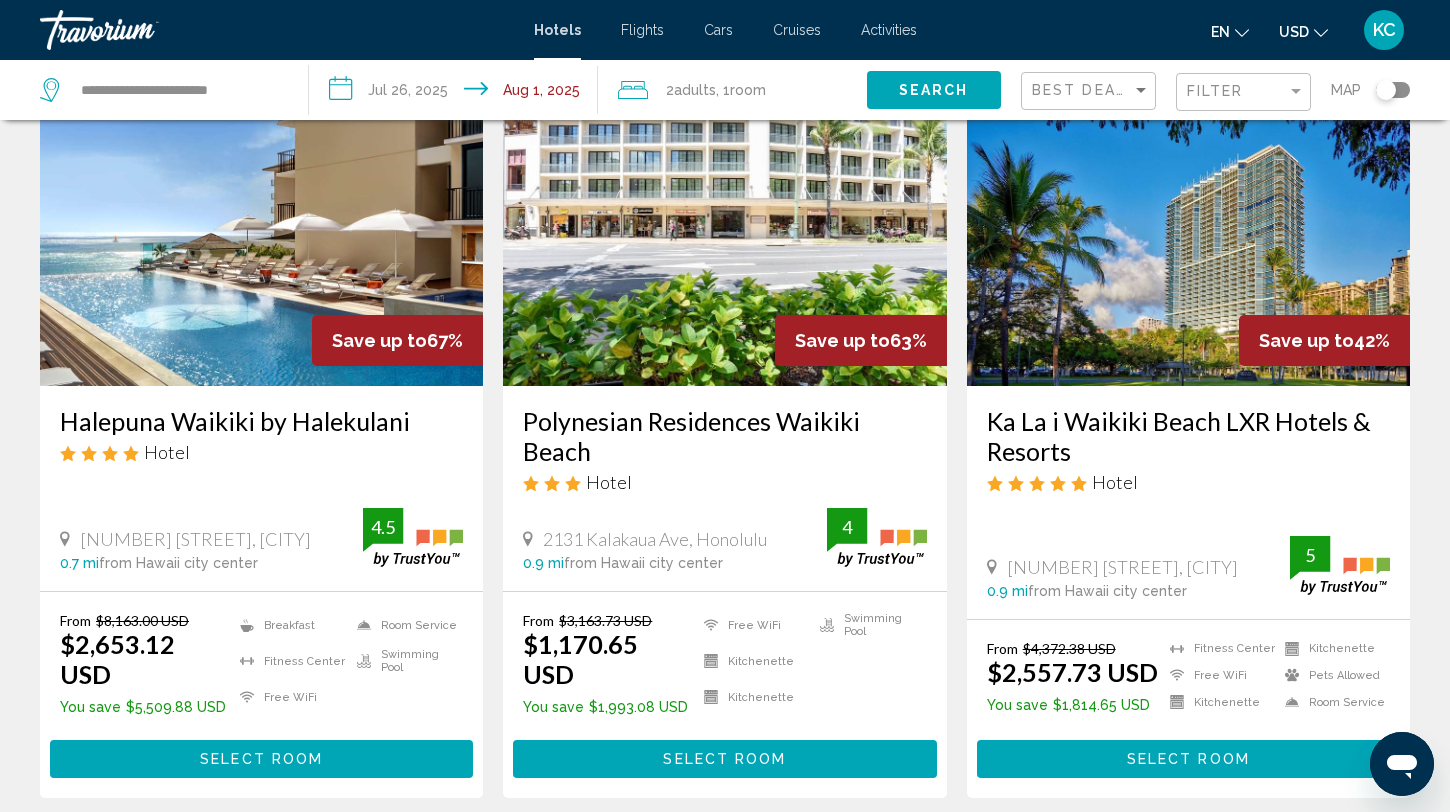 scroll, scrollTop: 138, scrollLeft: 0, axis: vertical 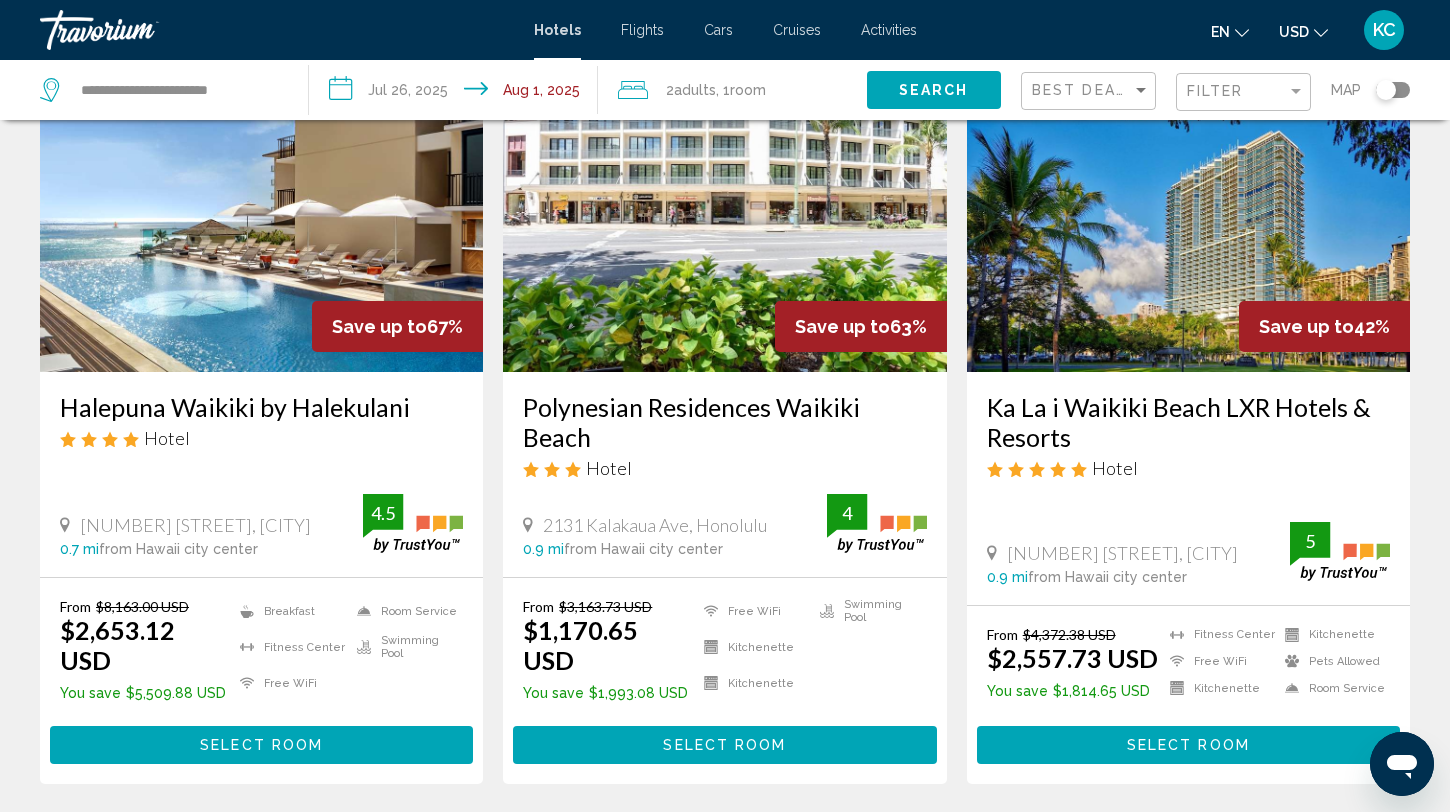 click at bounding box center (261, 212) 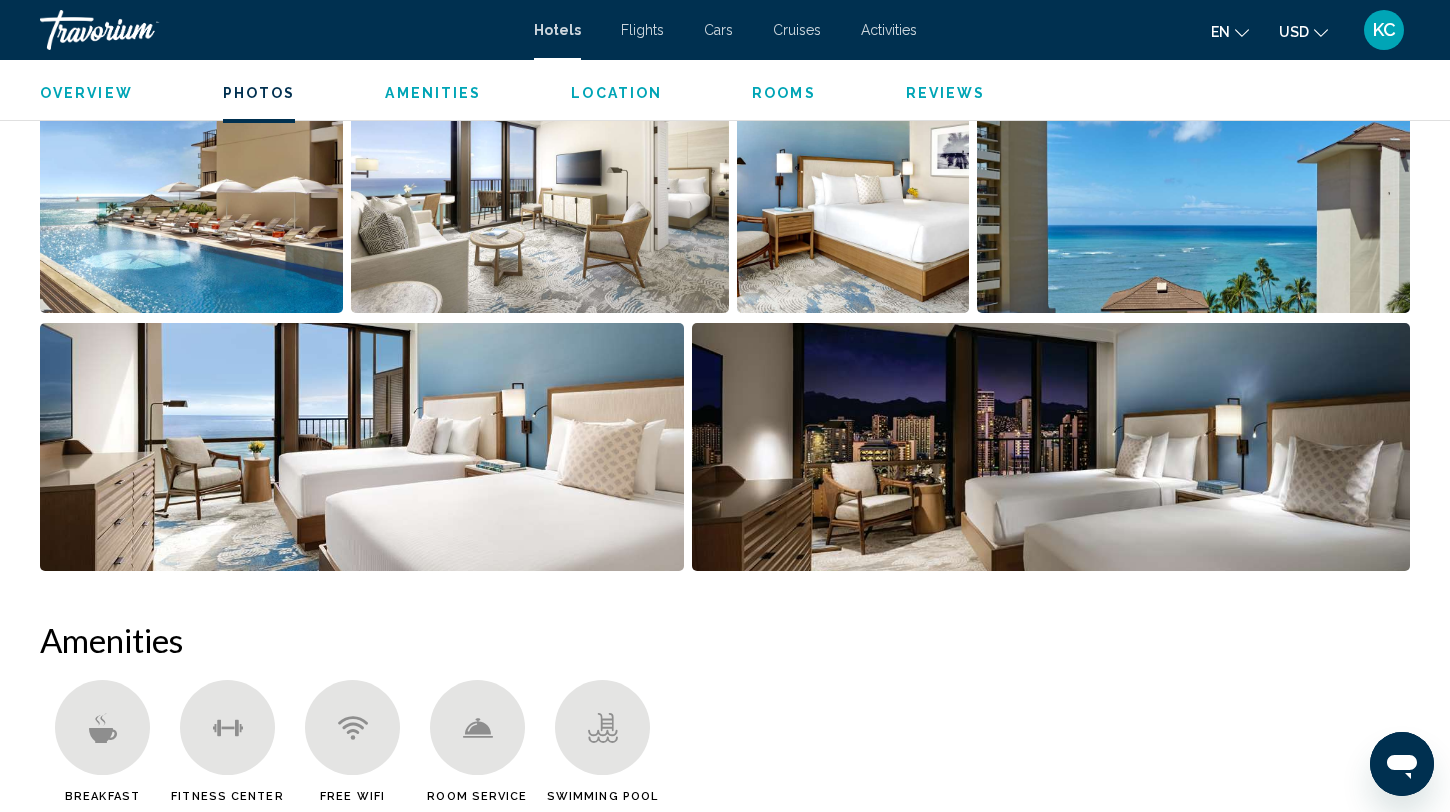 scroll, scrollTop: 1097, scrollLeft: 0, axis: vertical 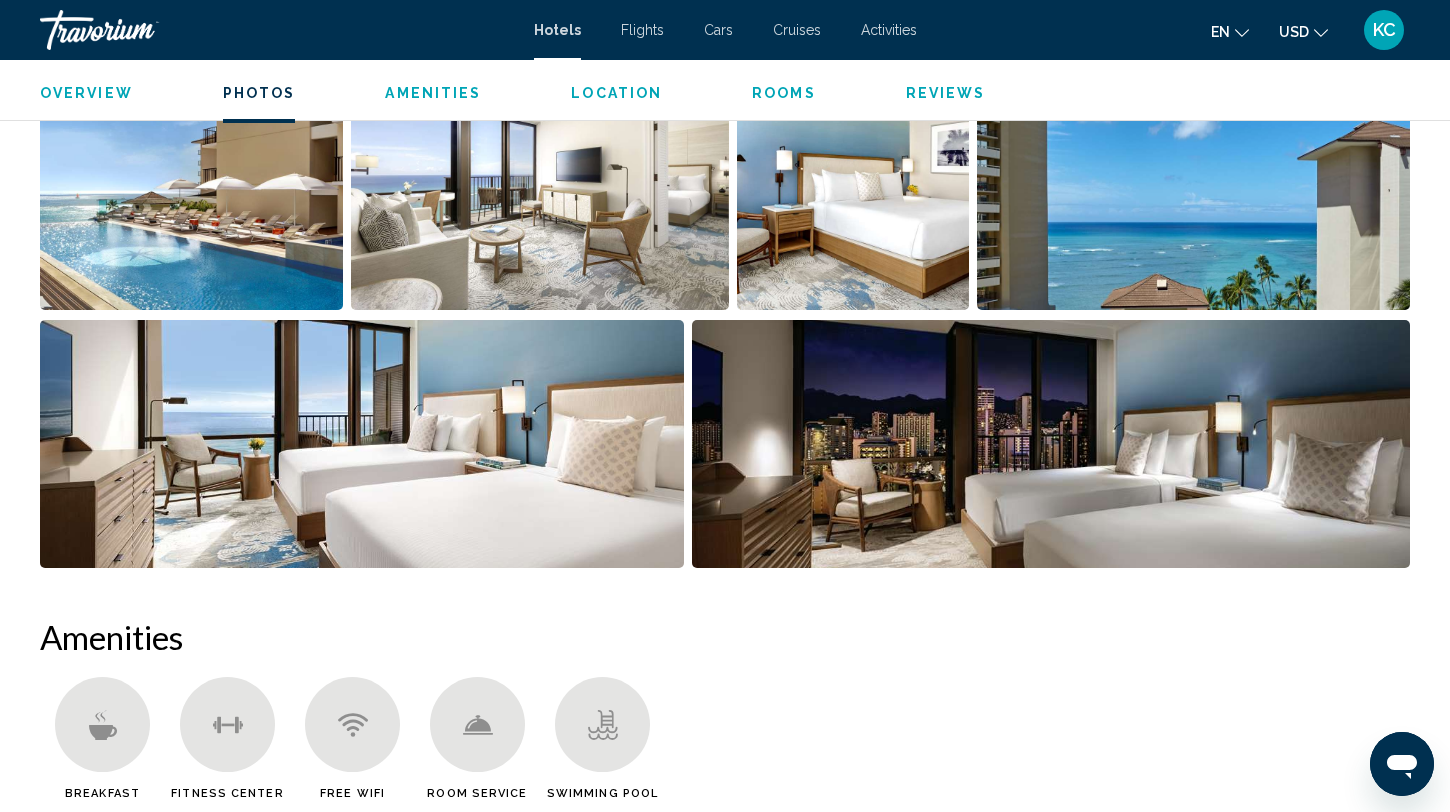 click at bounding box center (191, 186) 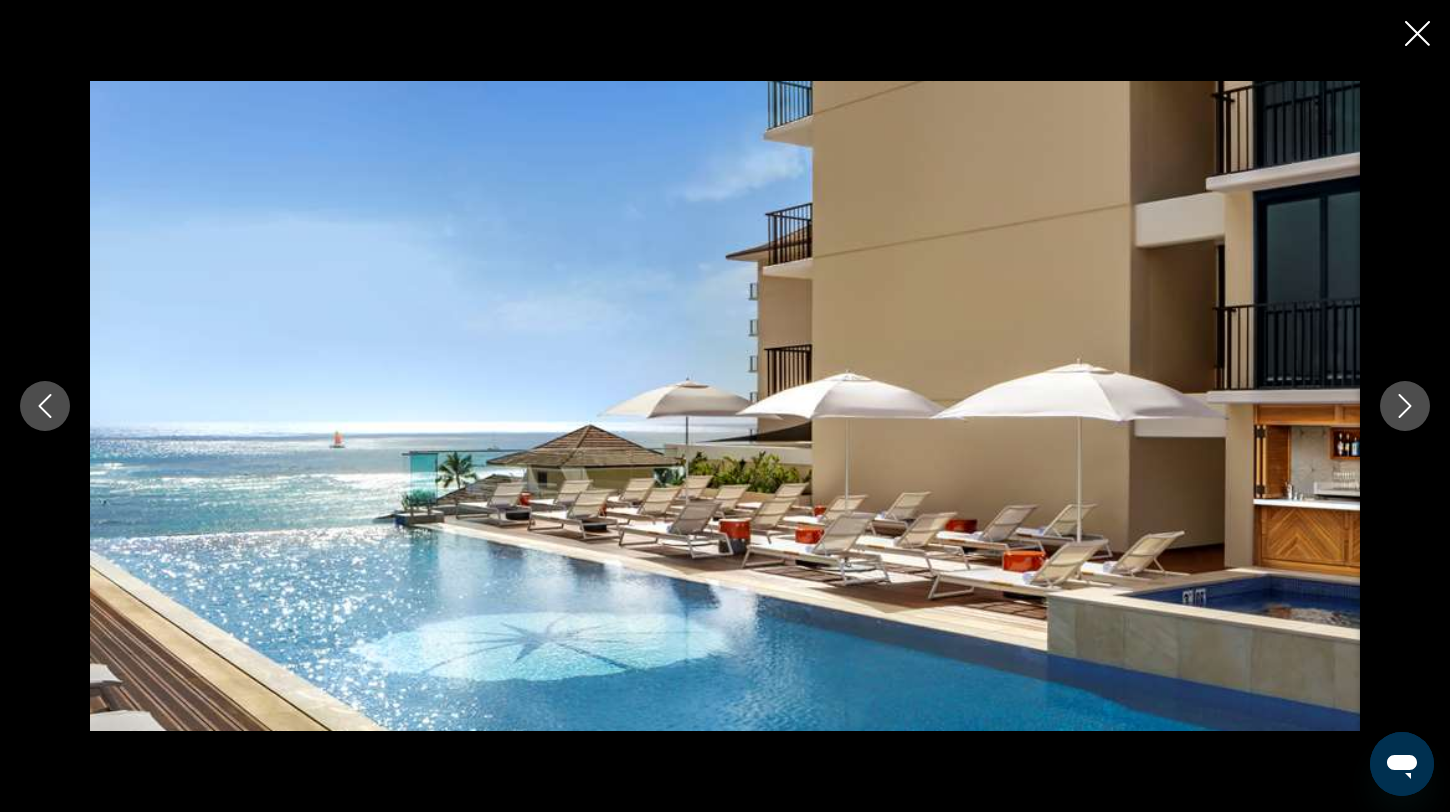click 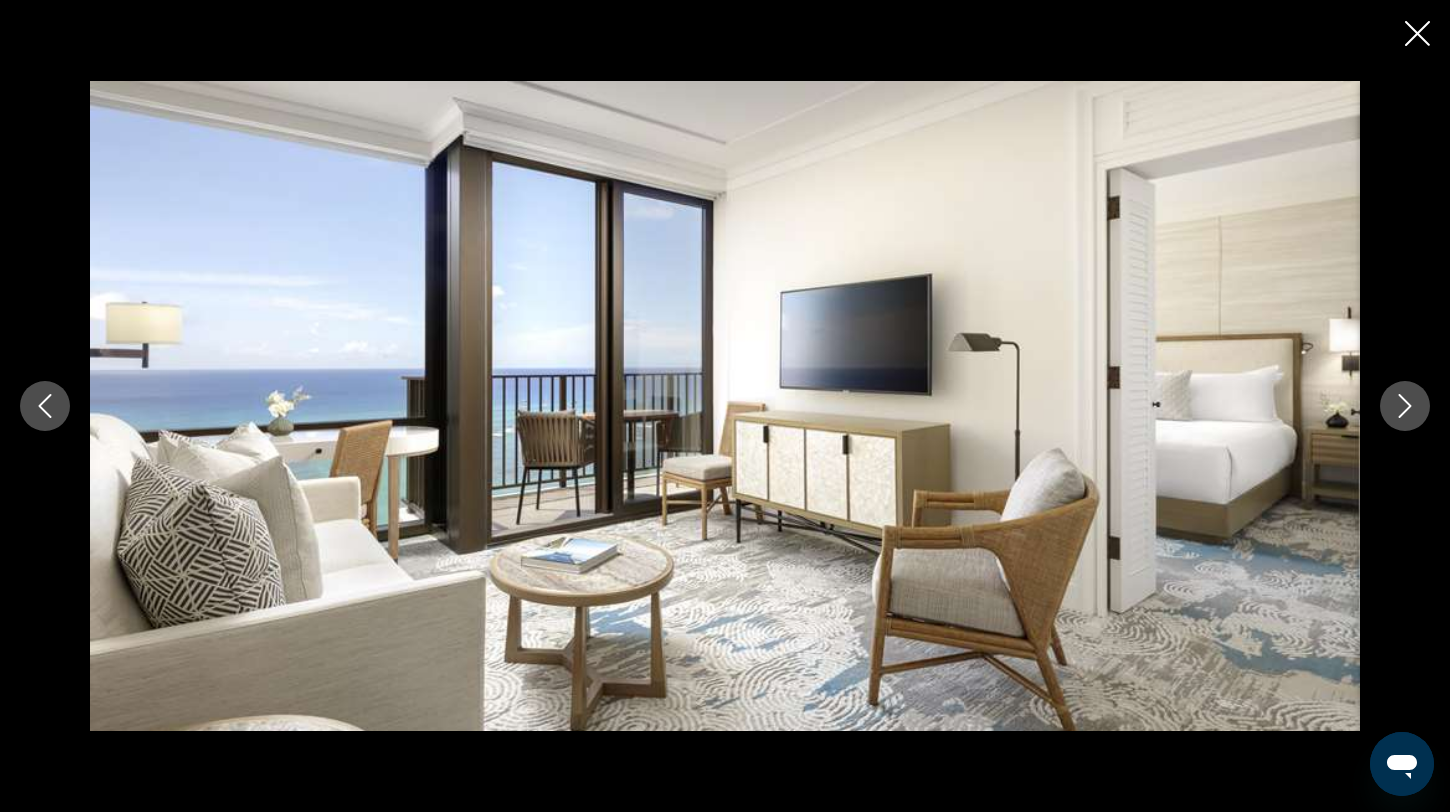 click 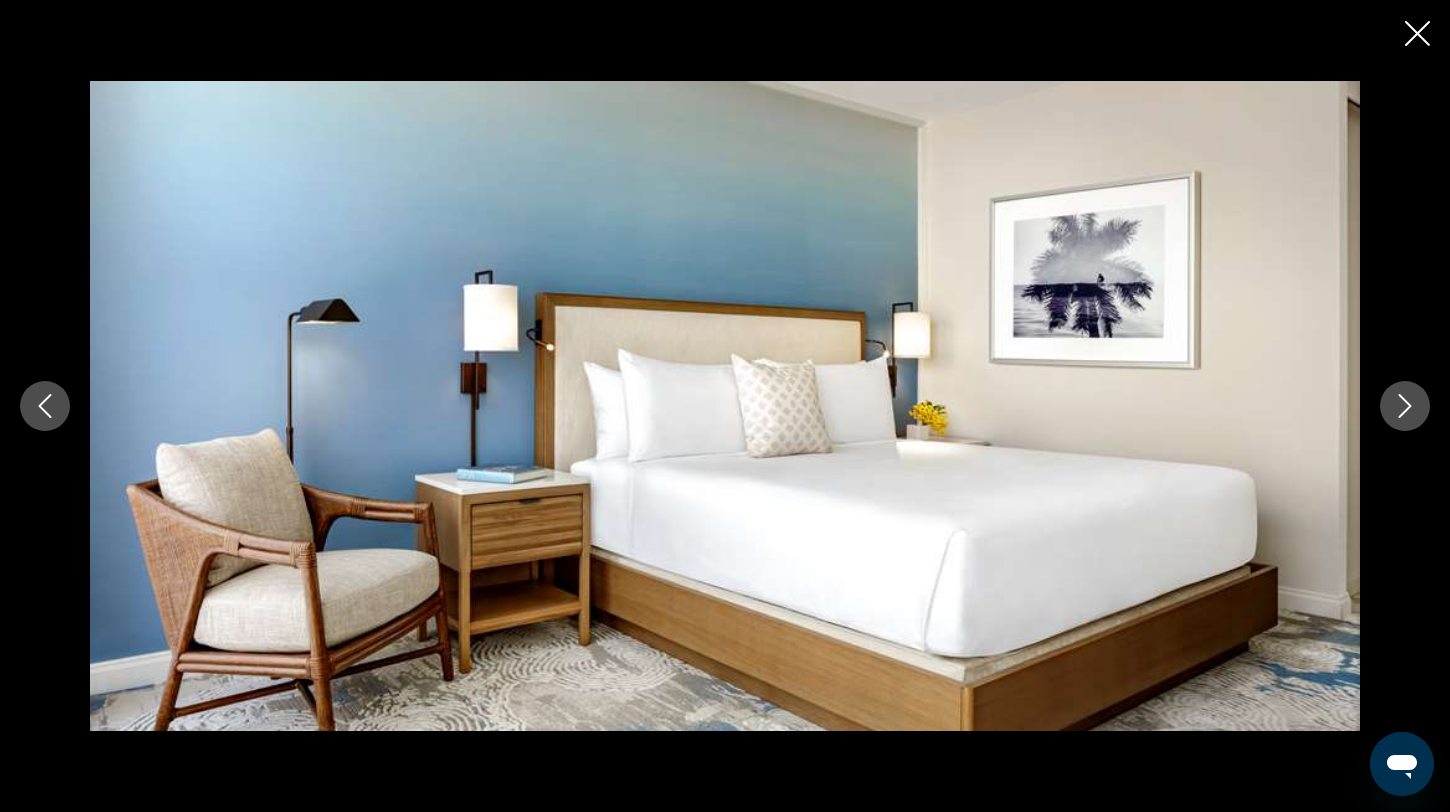click 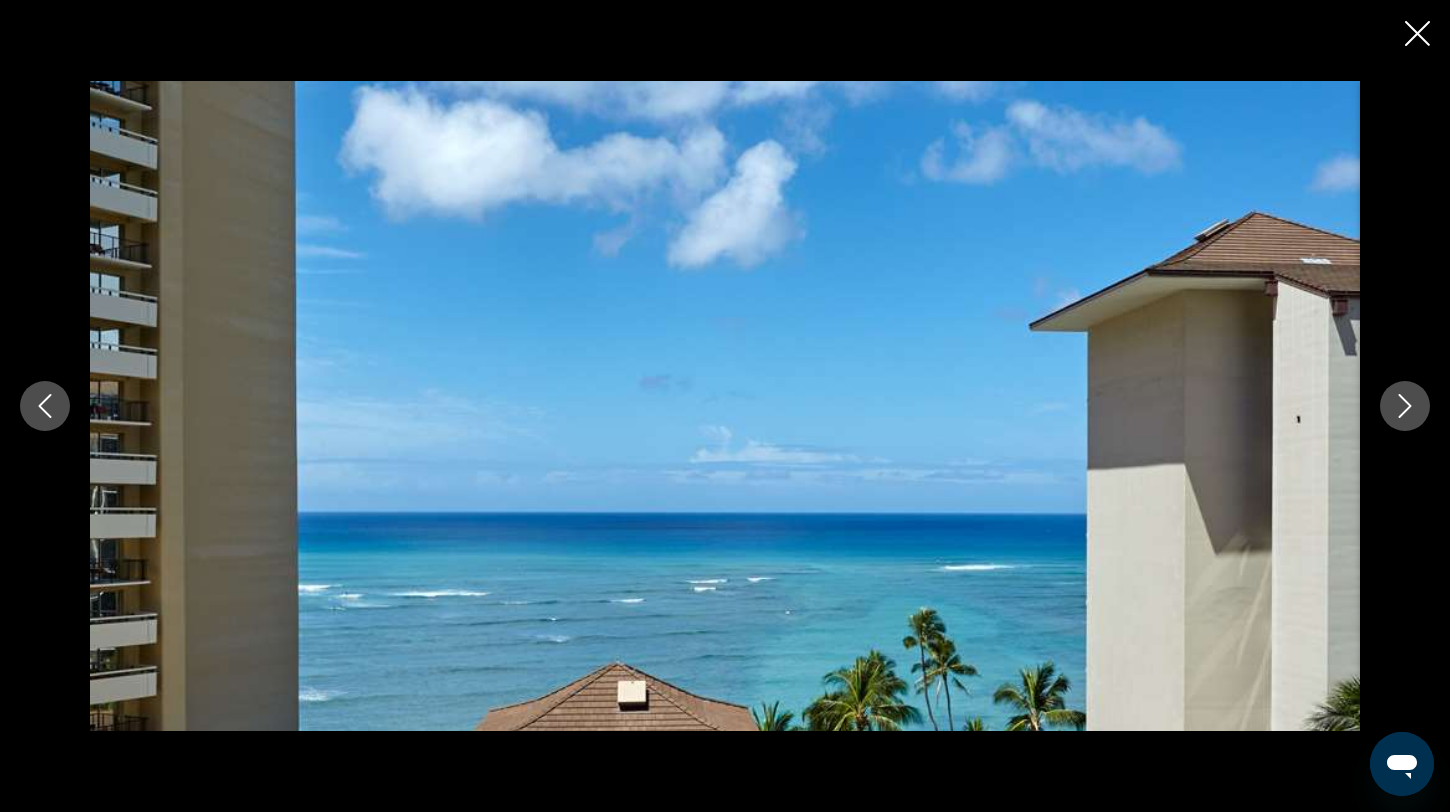click 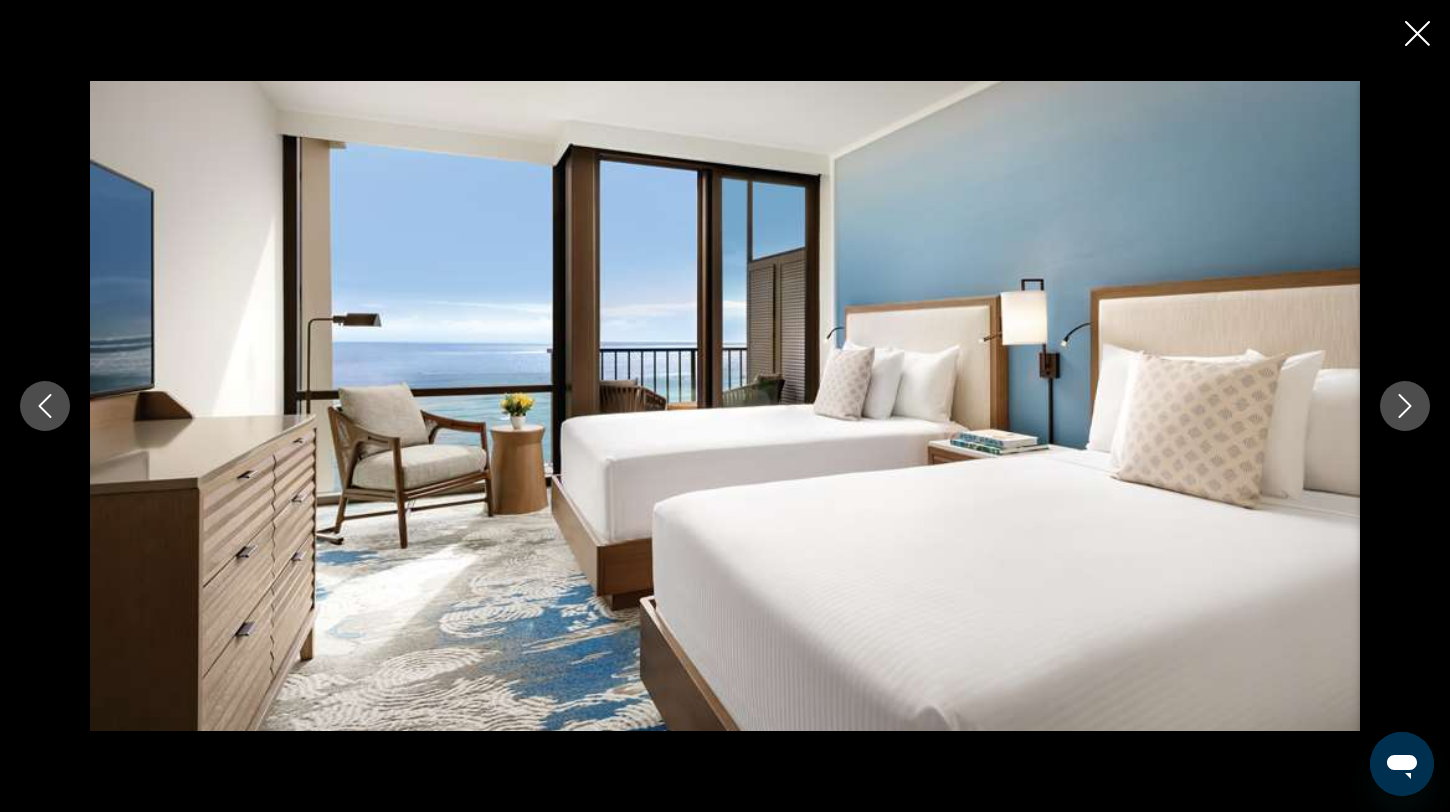 click 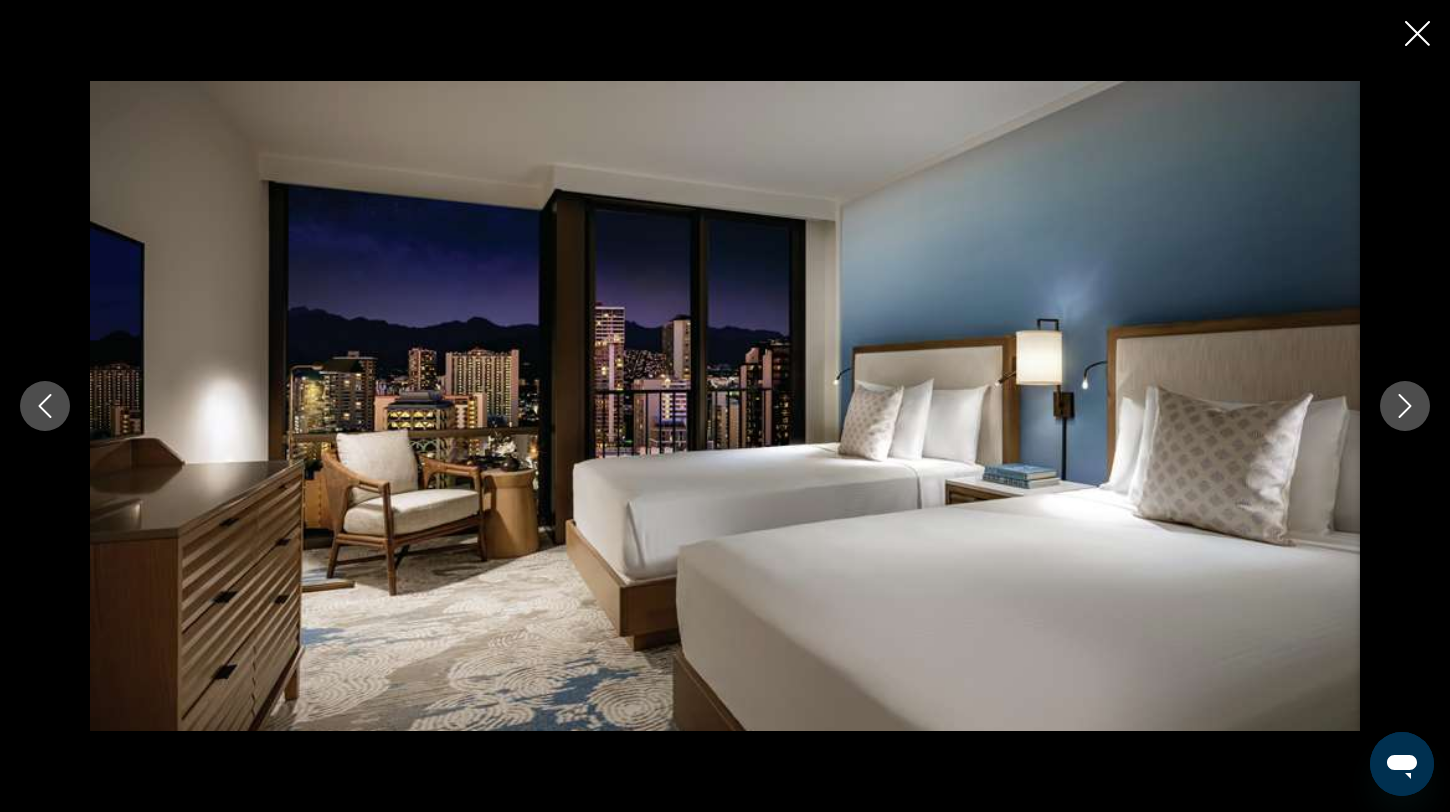 click 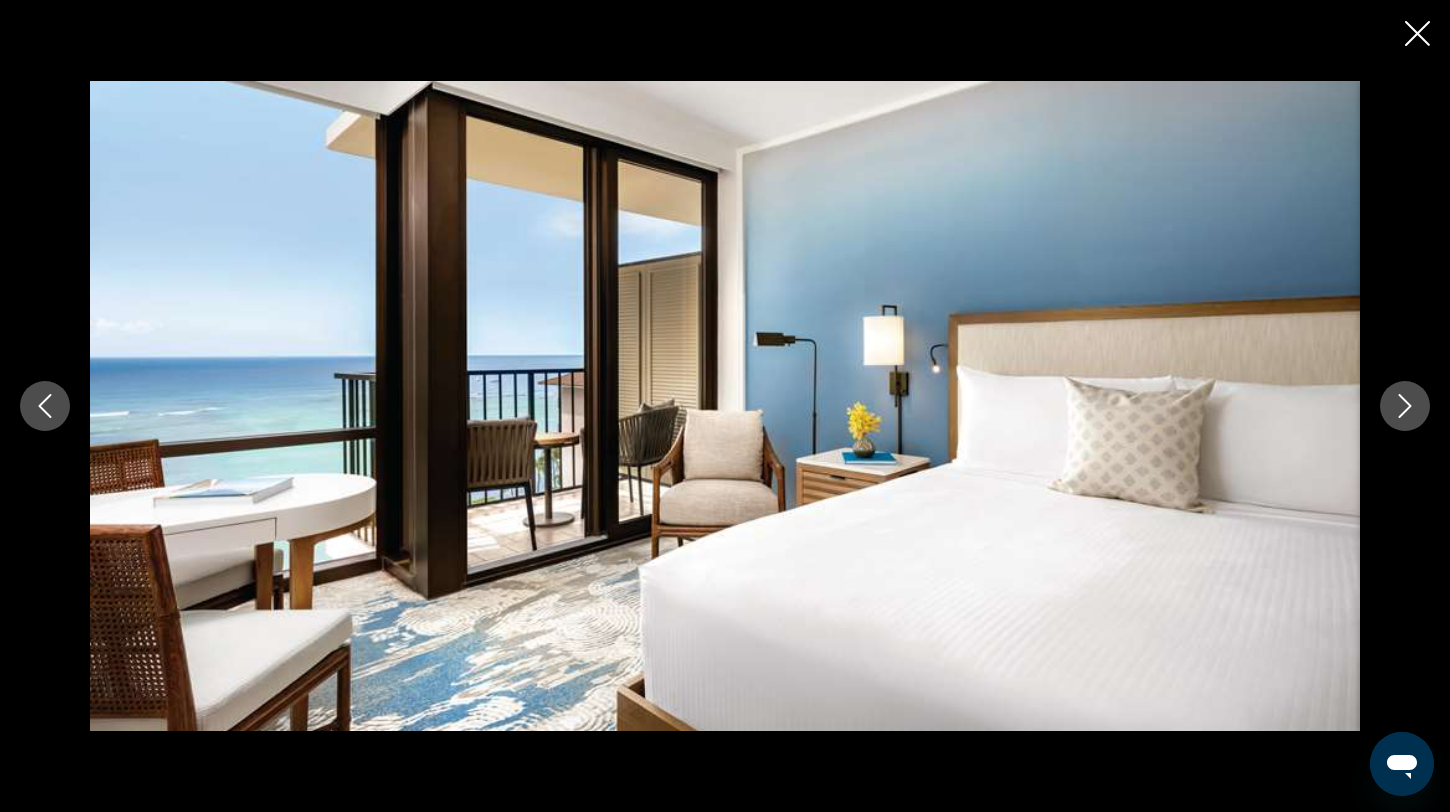 click 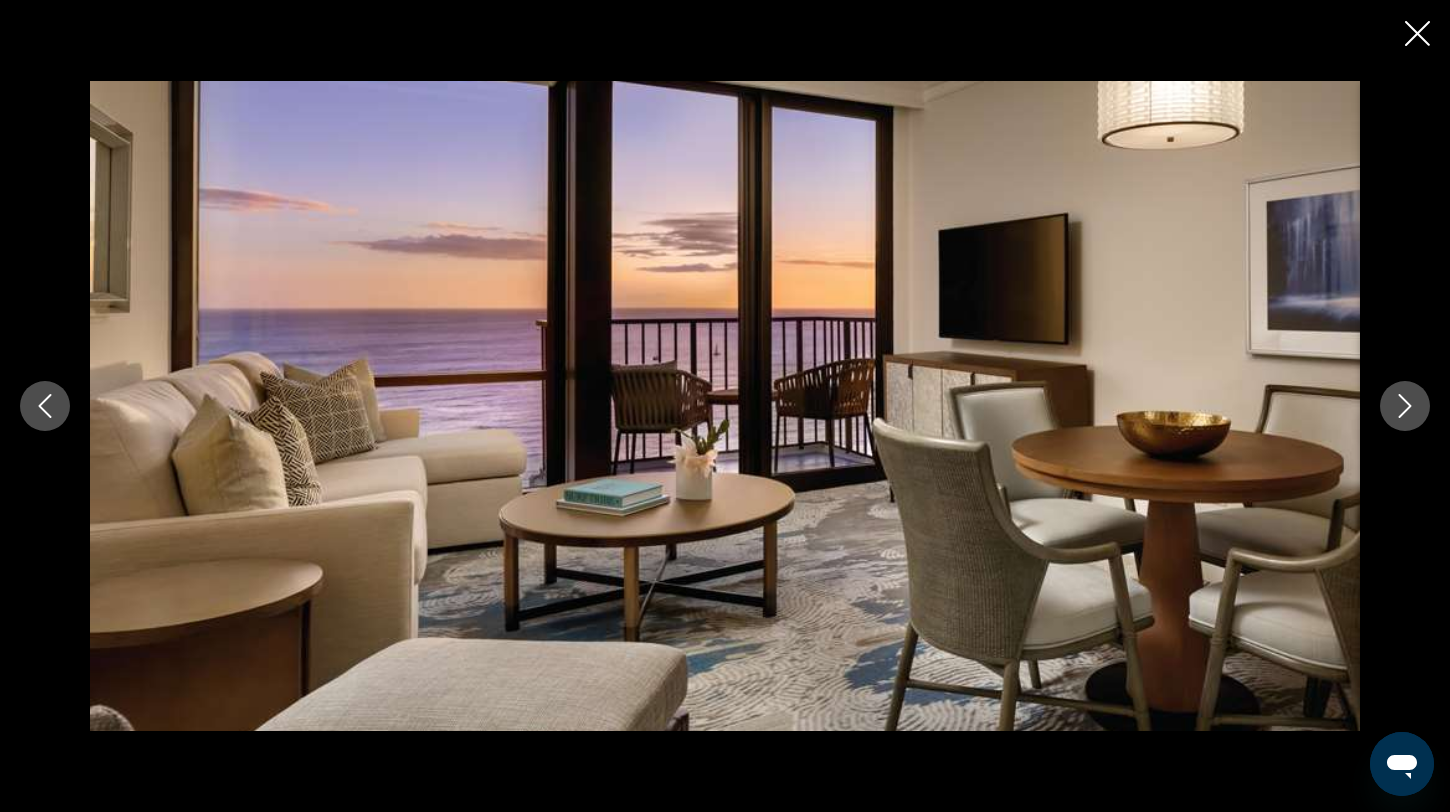 click 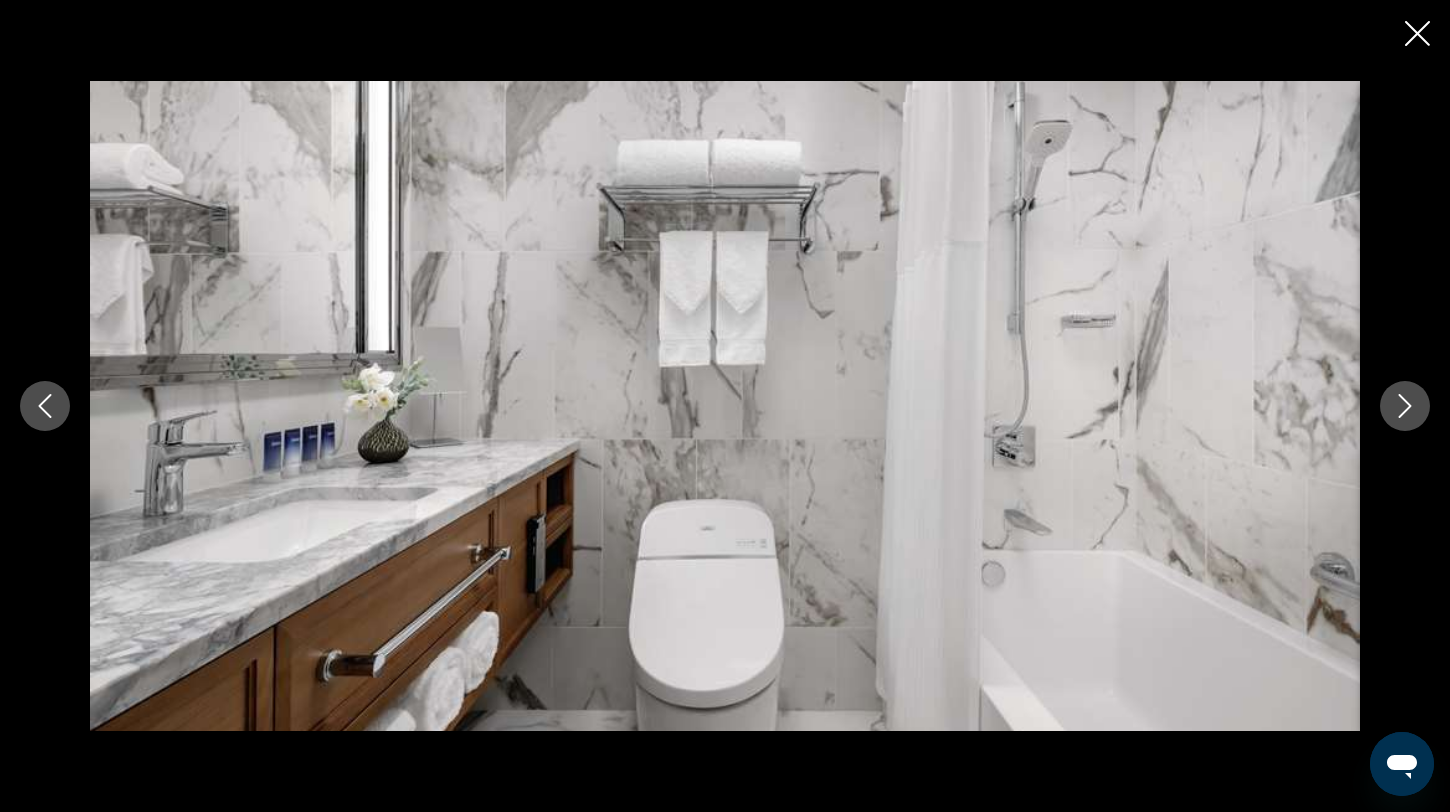 click 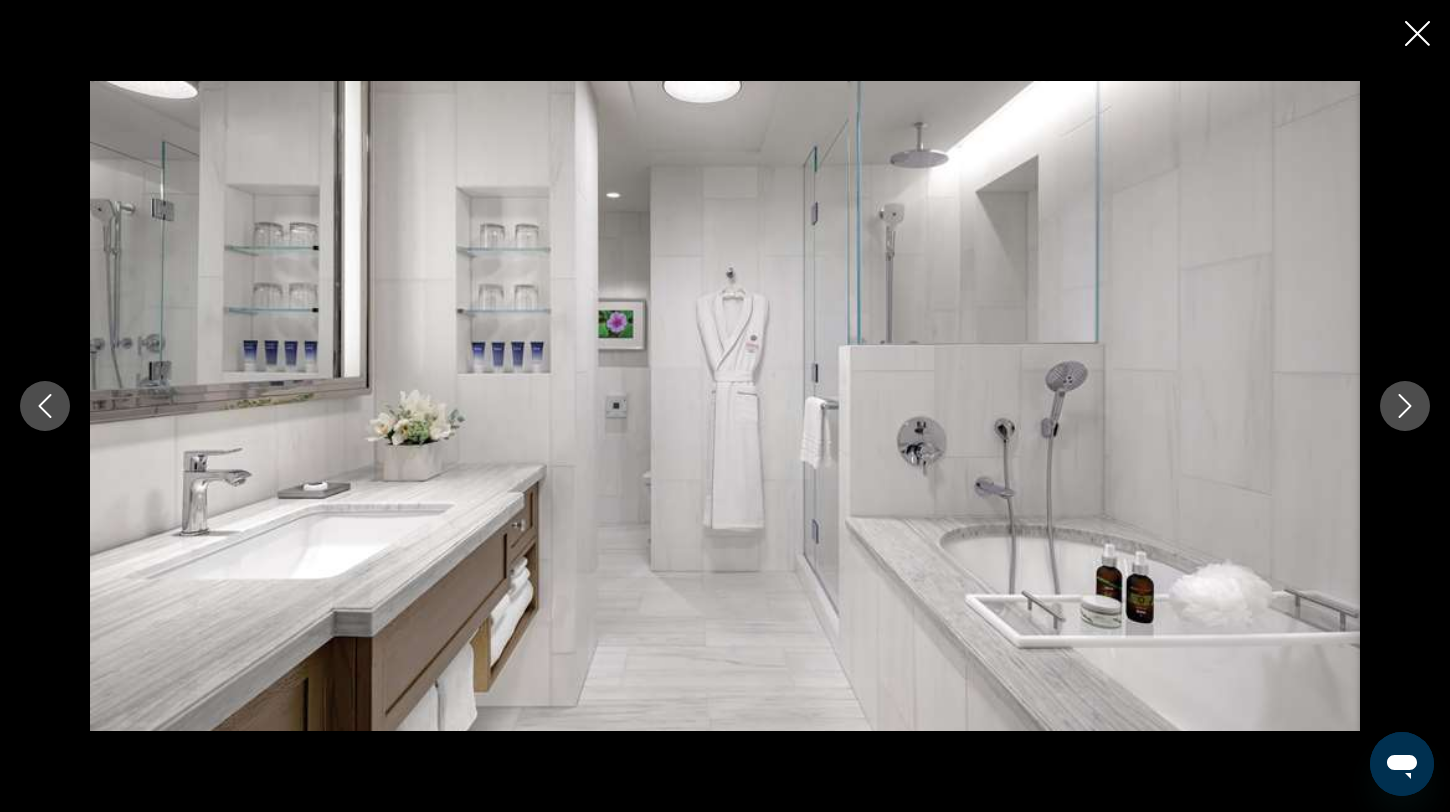 click 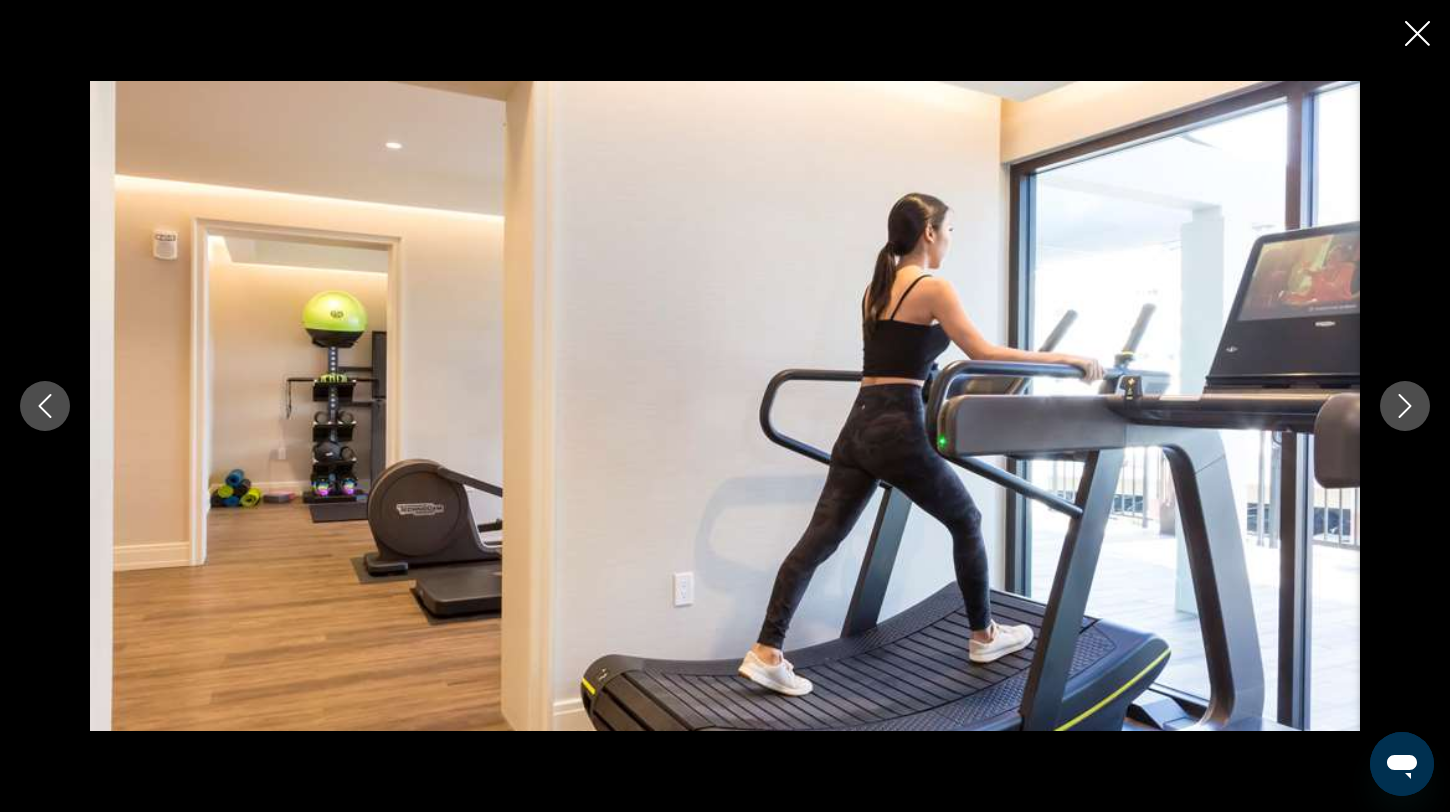 click 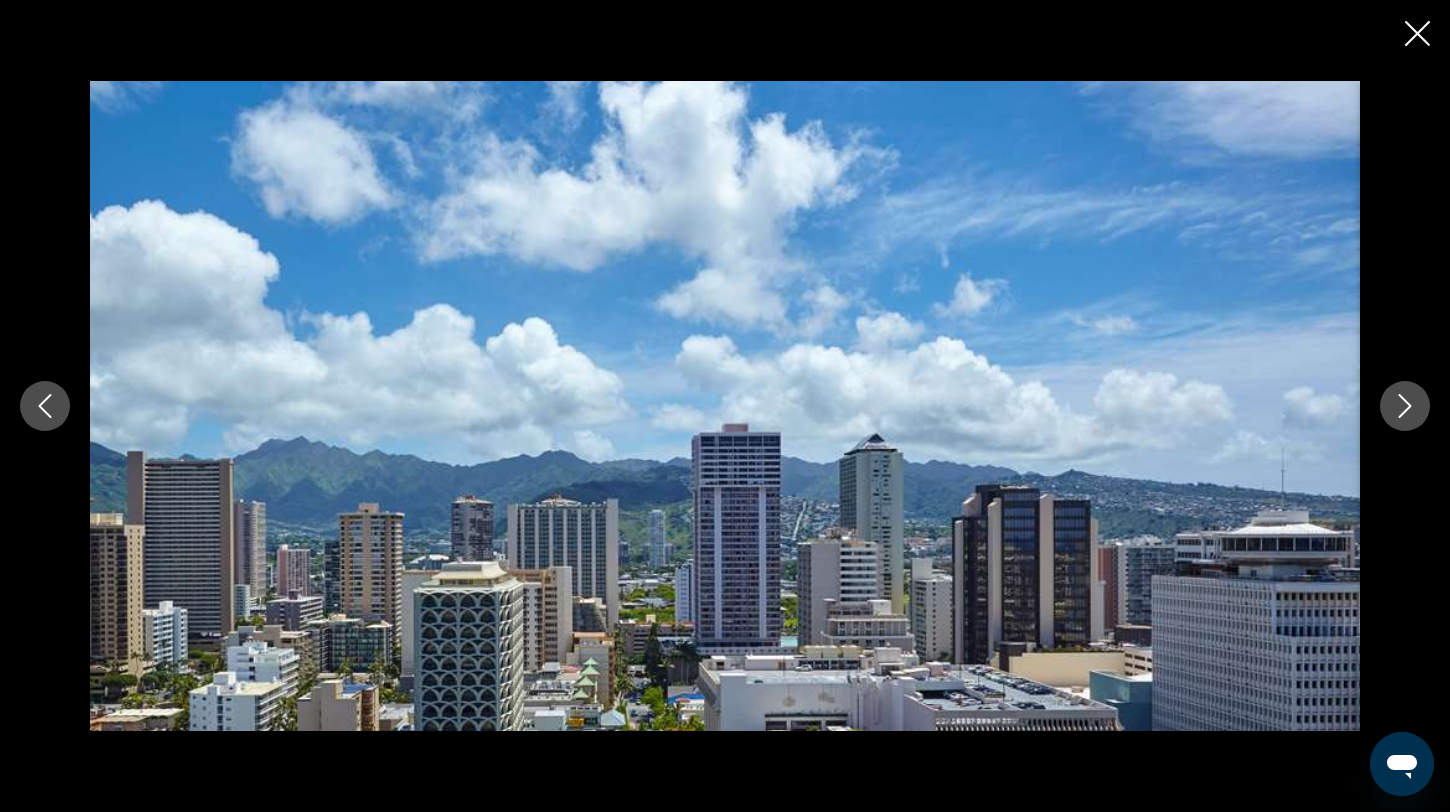 click 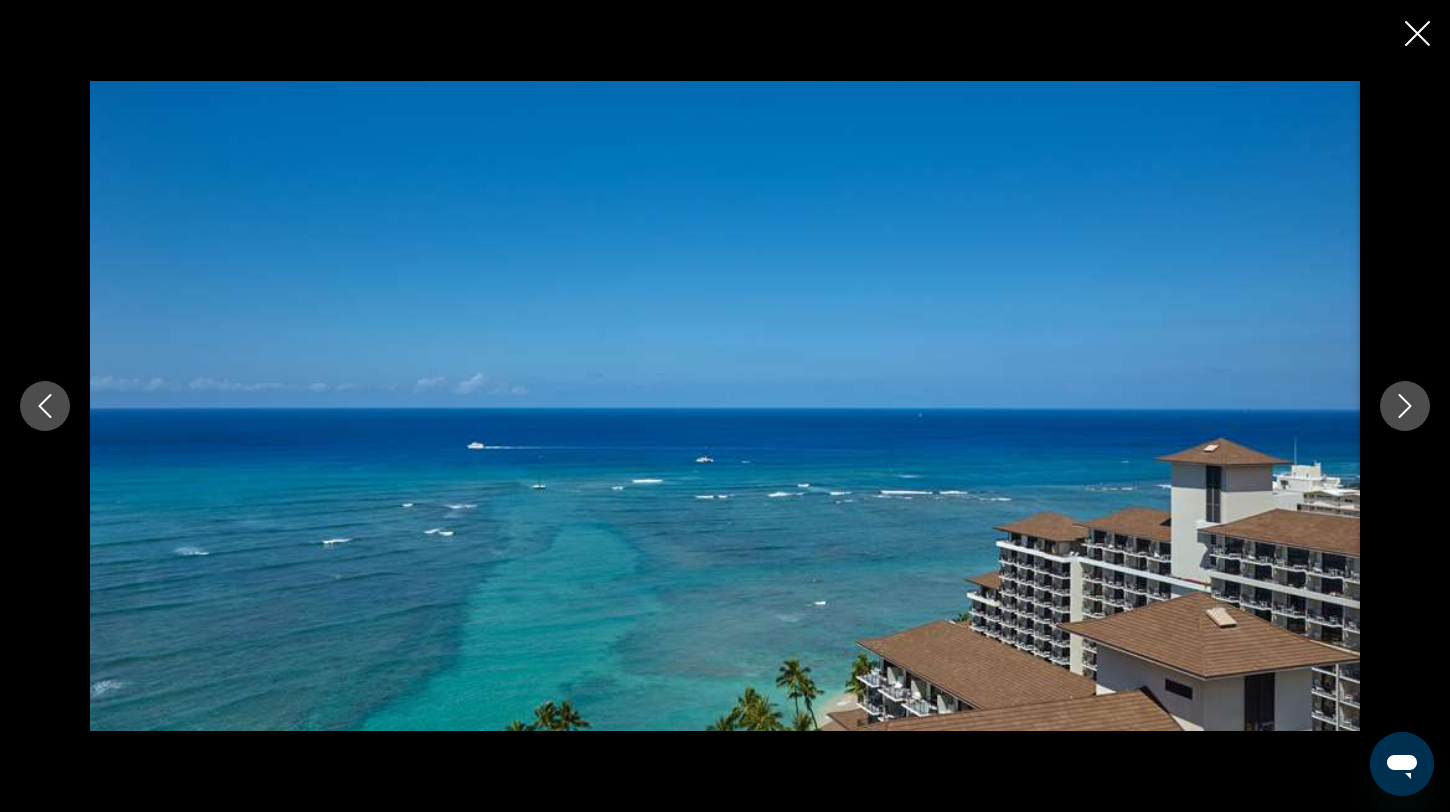 click 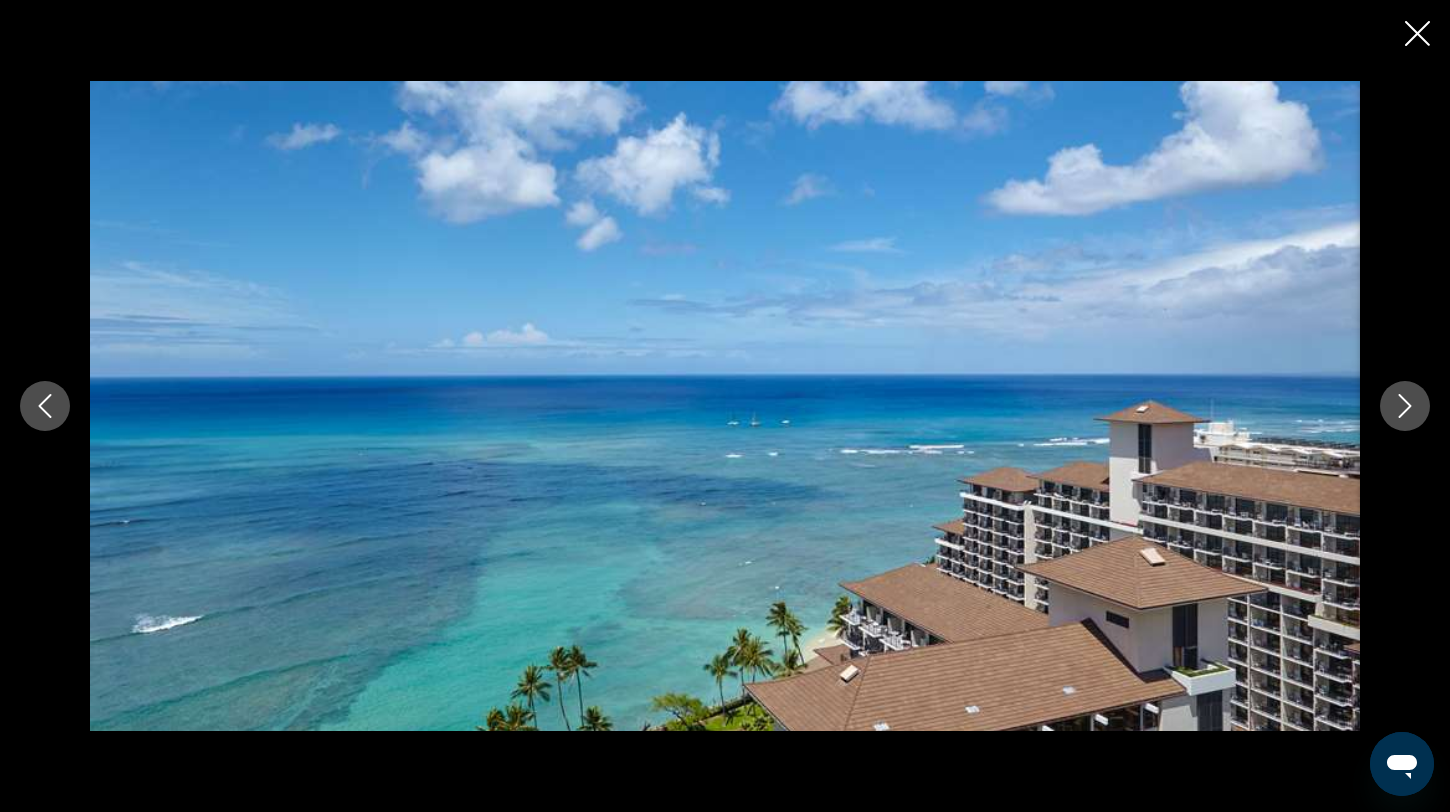 click 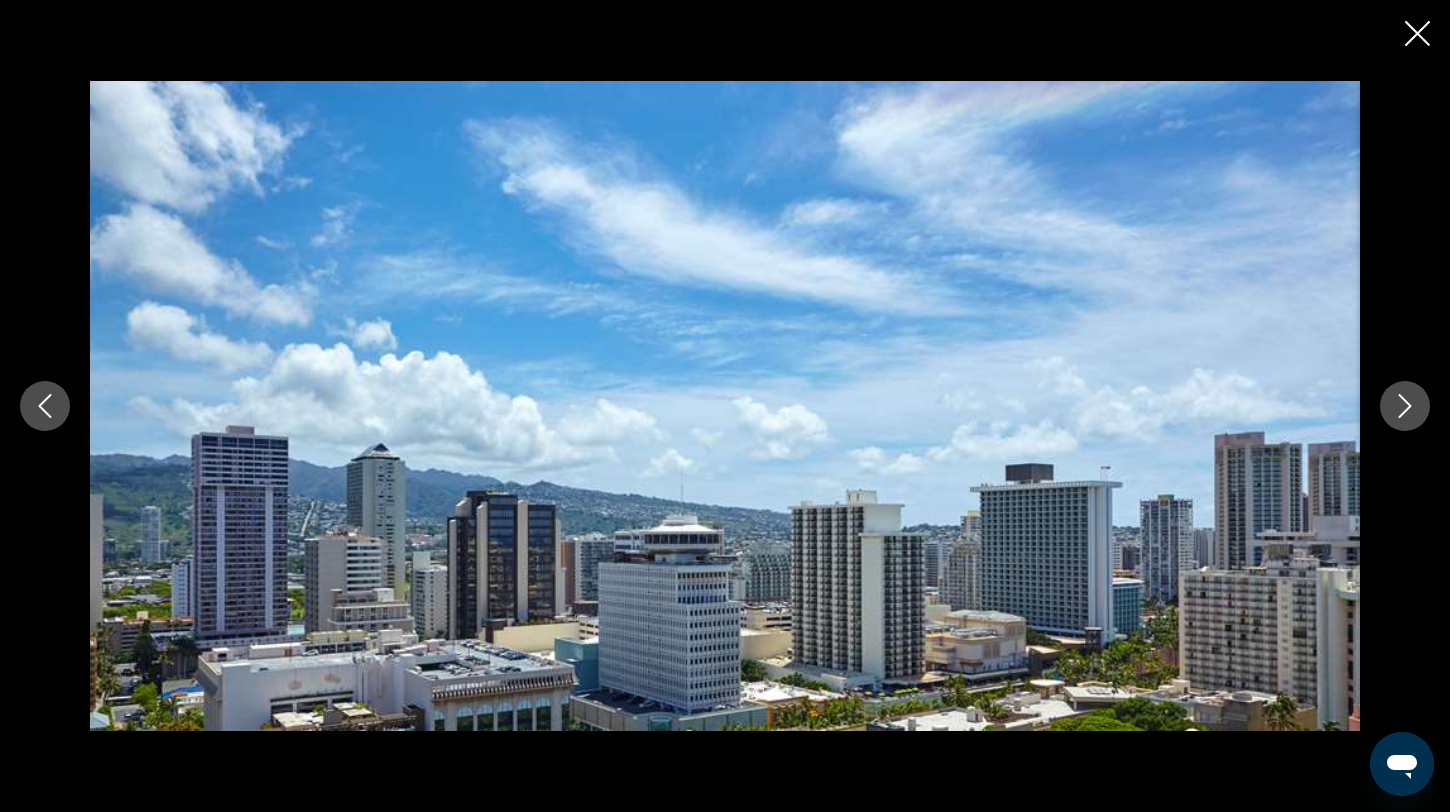 click 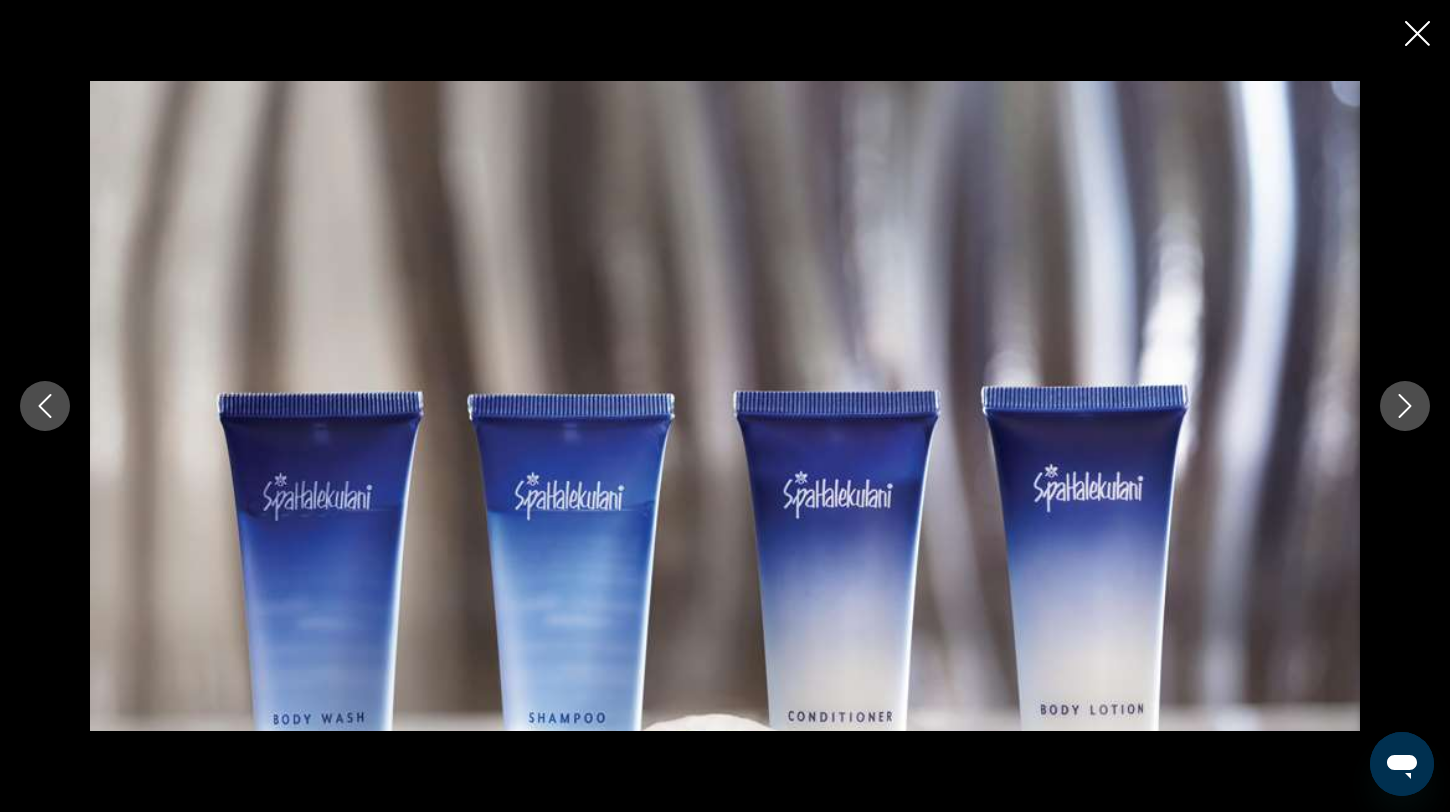 click 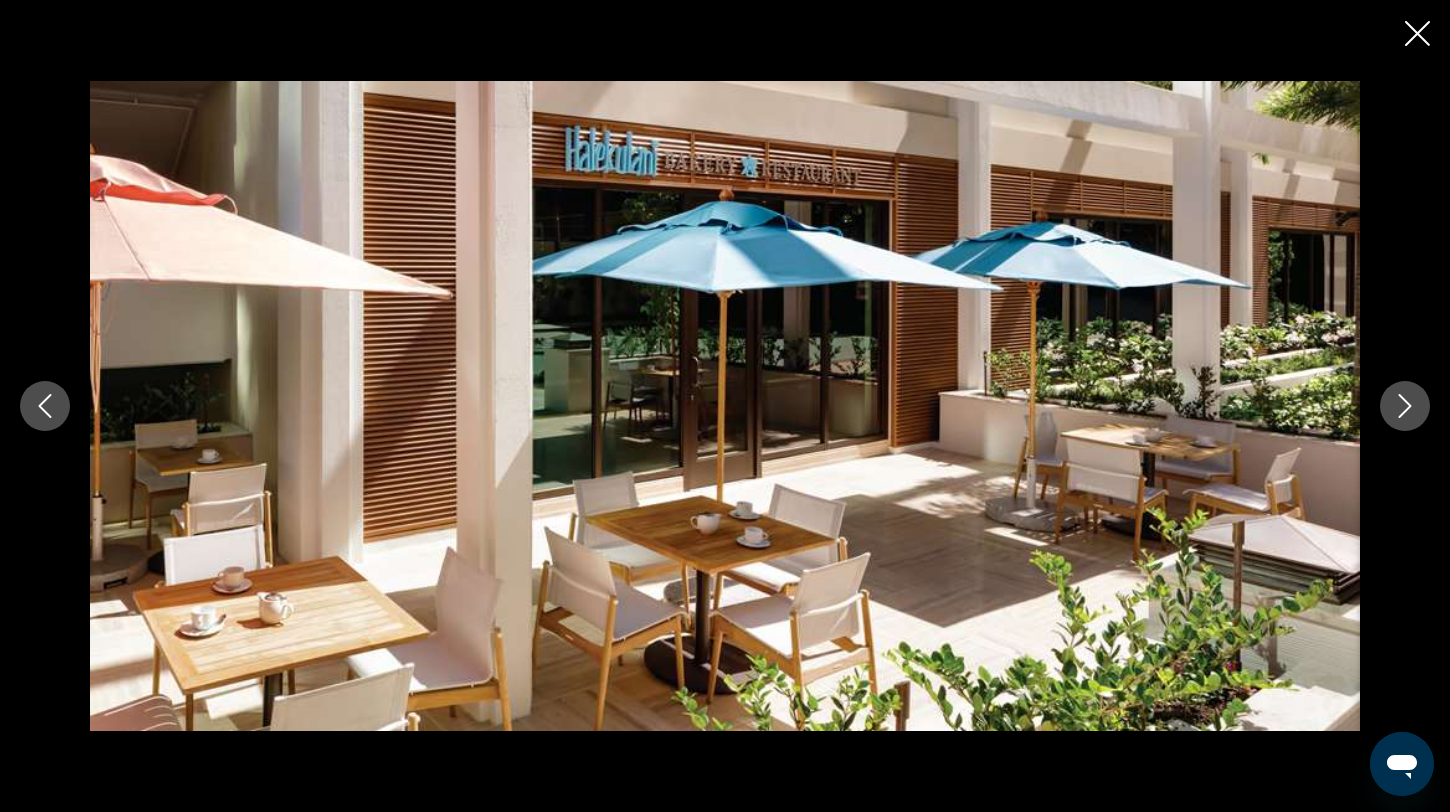 click 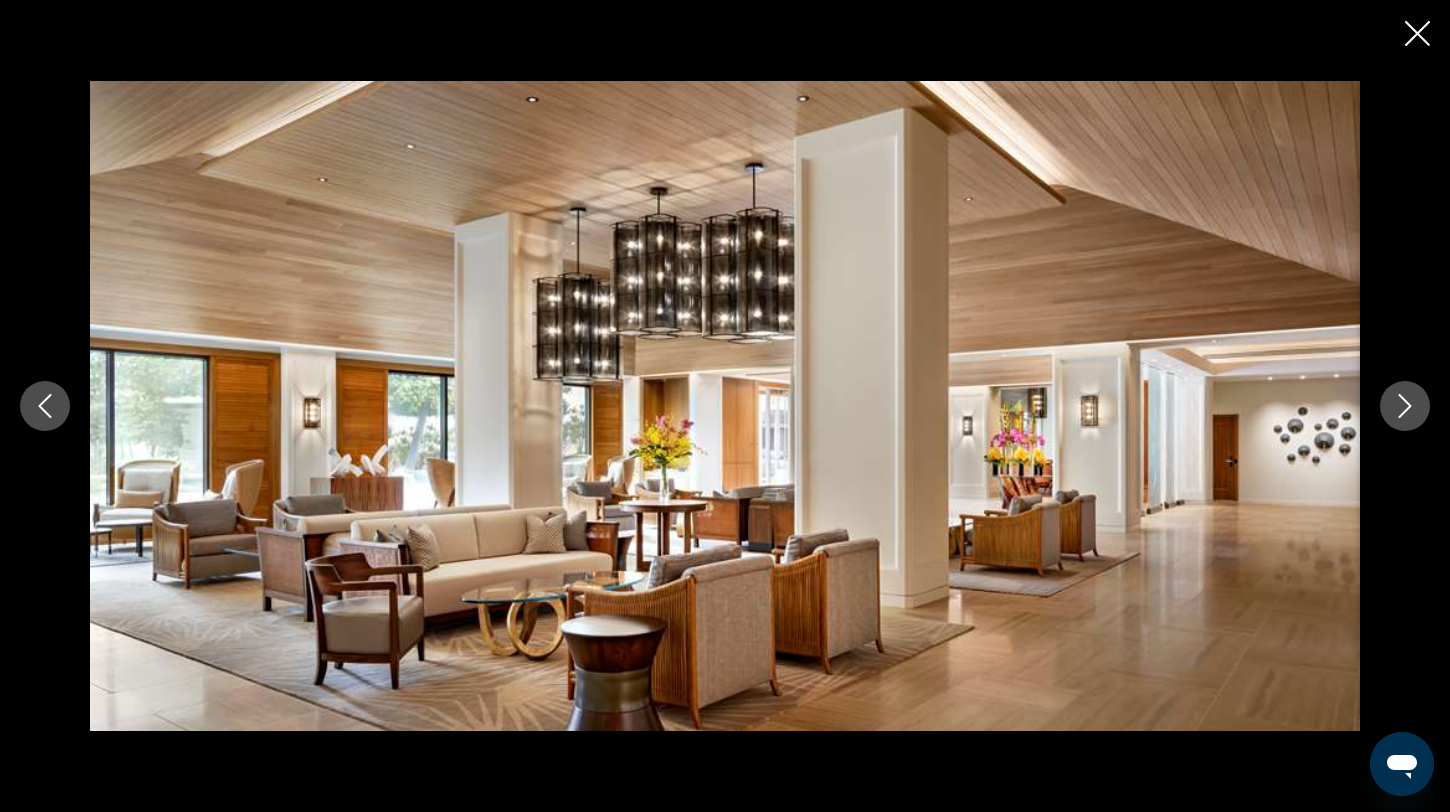 click 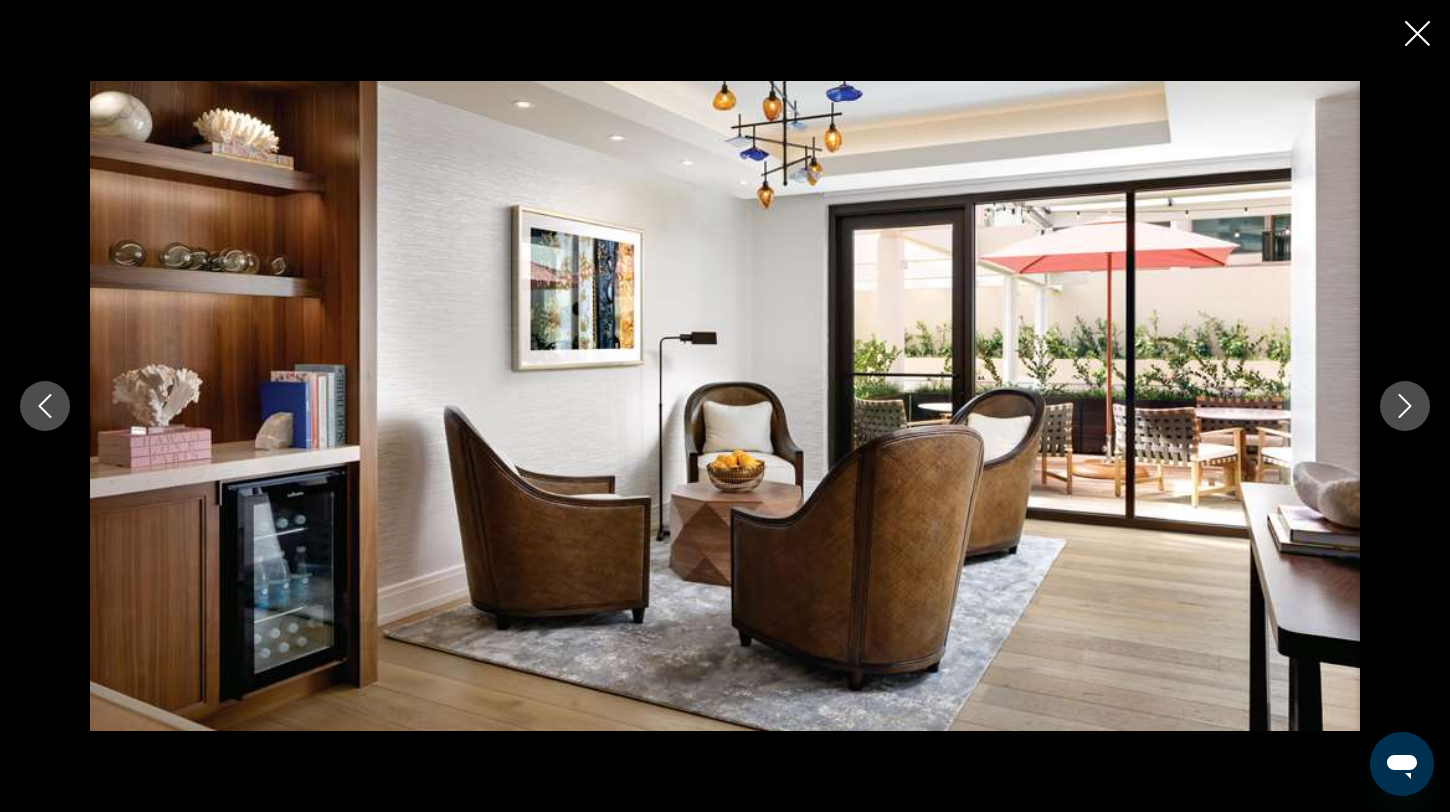 click 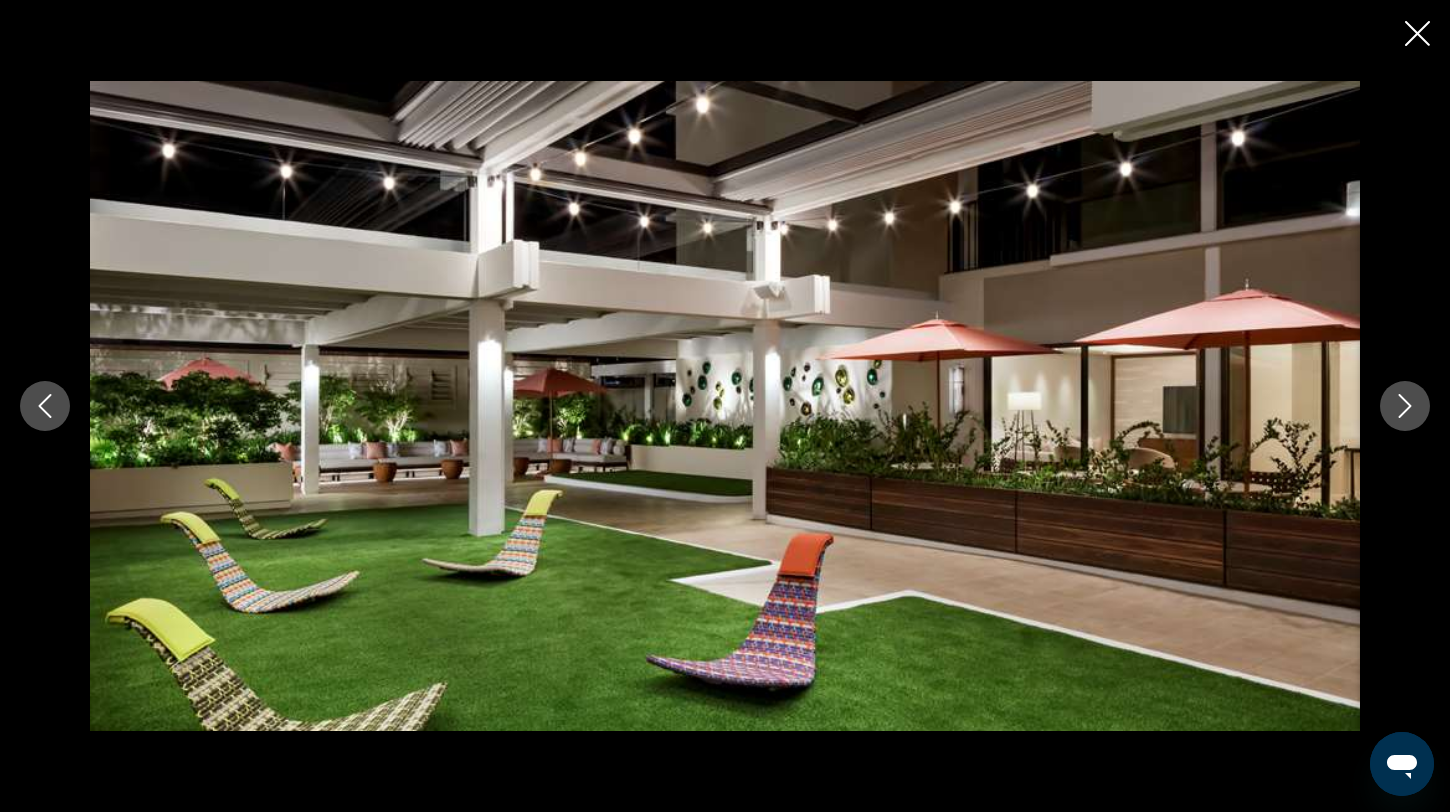 click 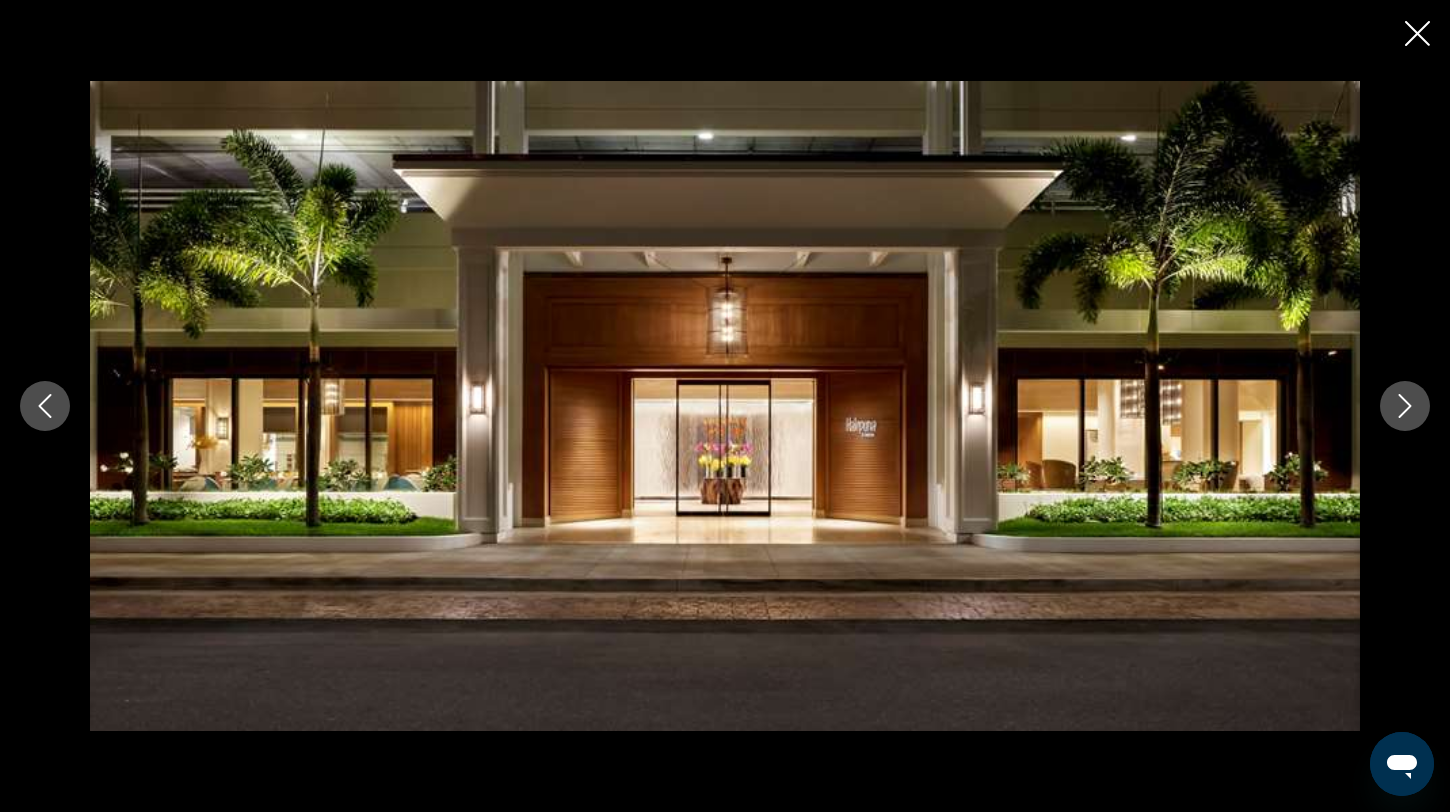 click 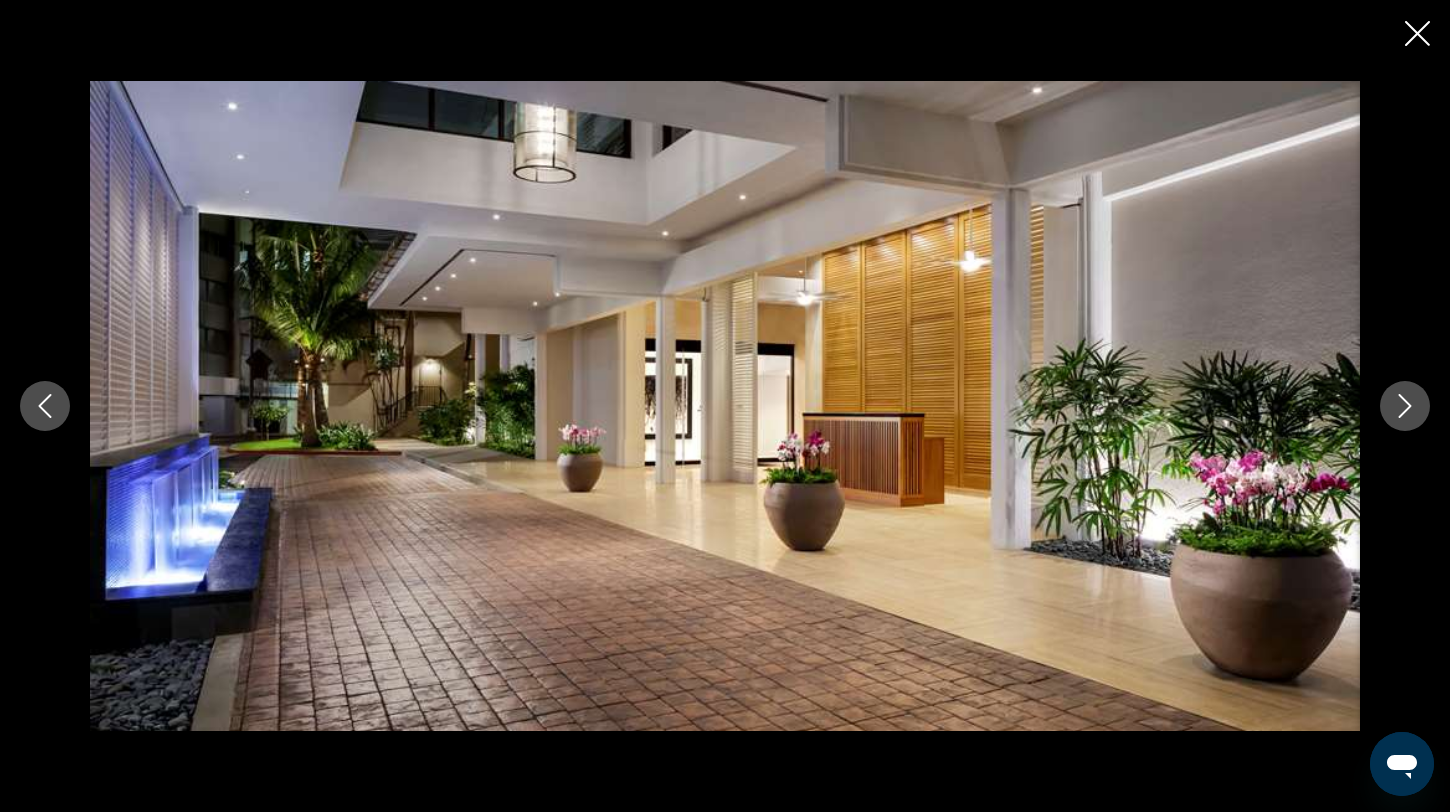 click 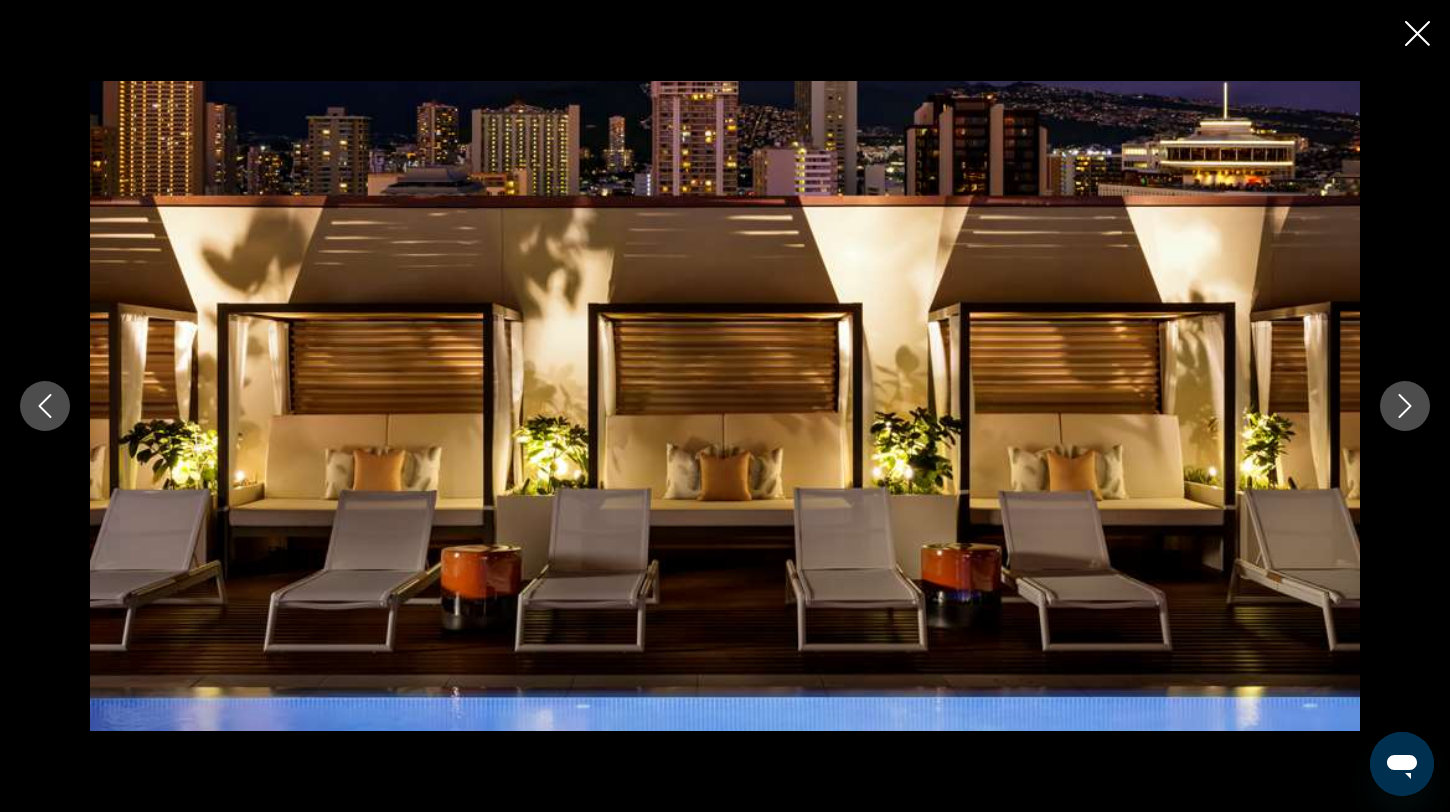 click 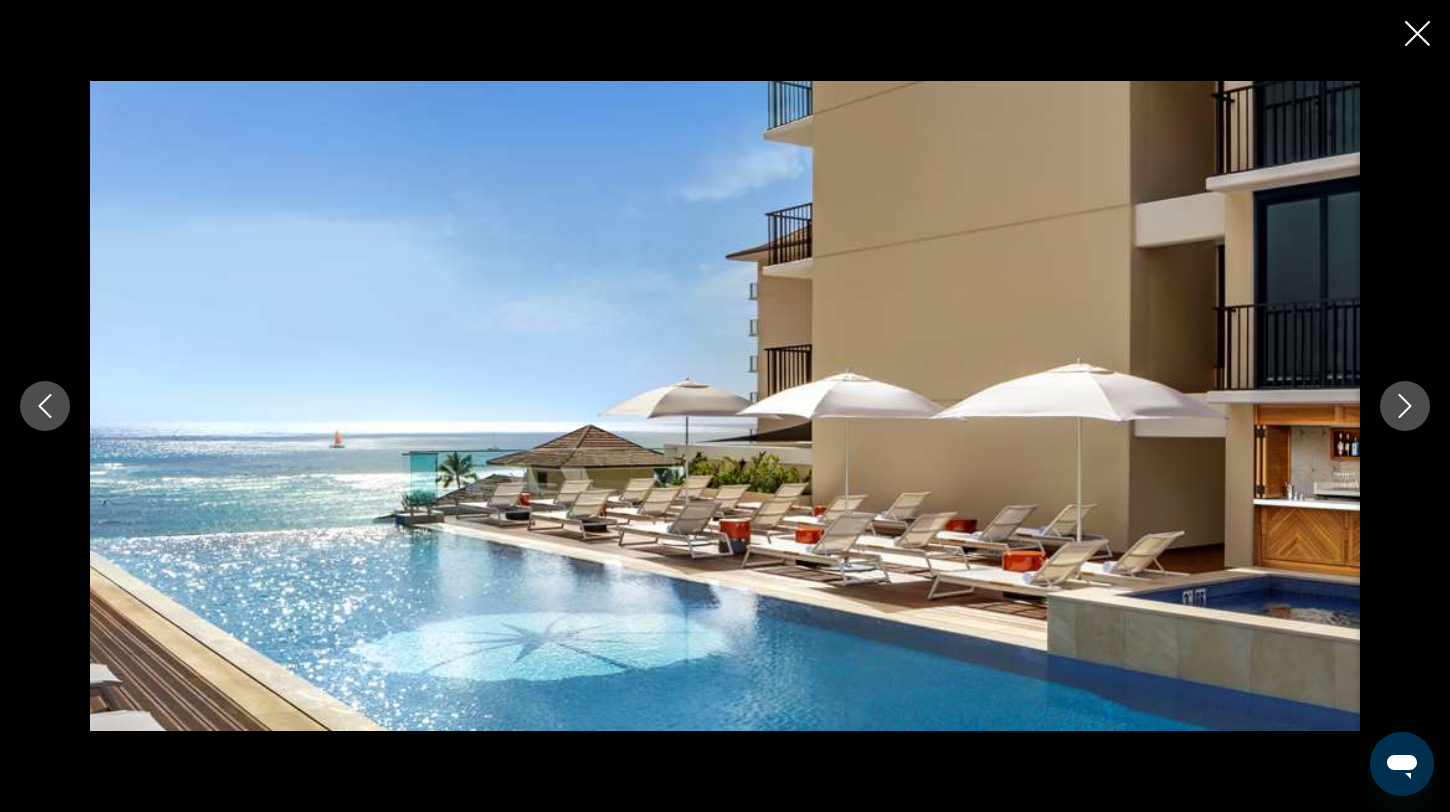 click 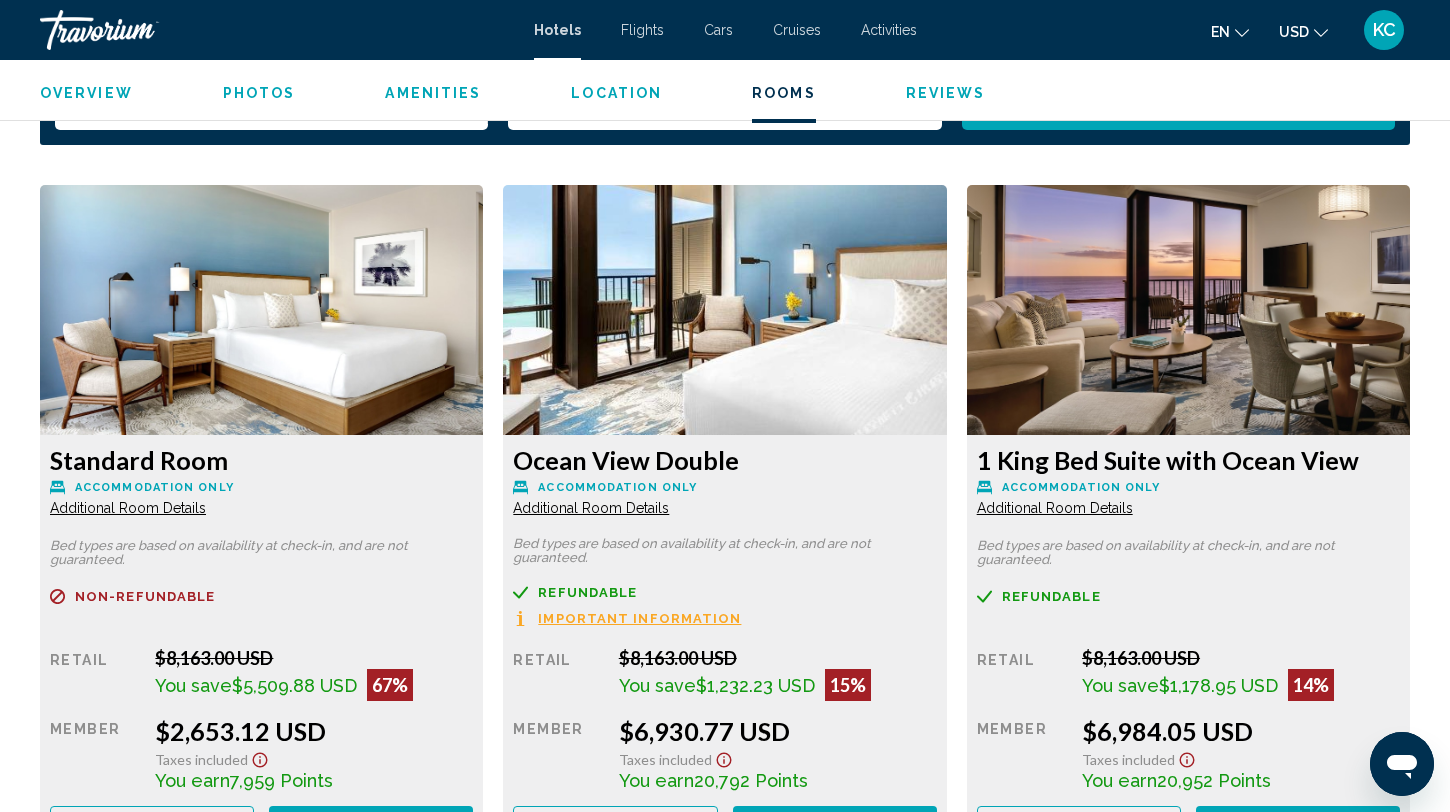scroll, scrollTop: 2639, scrollLeft: 0, axis: vertical 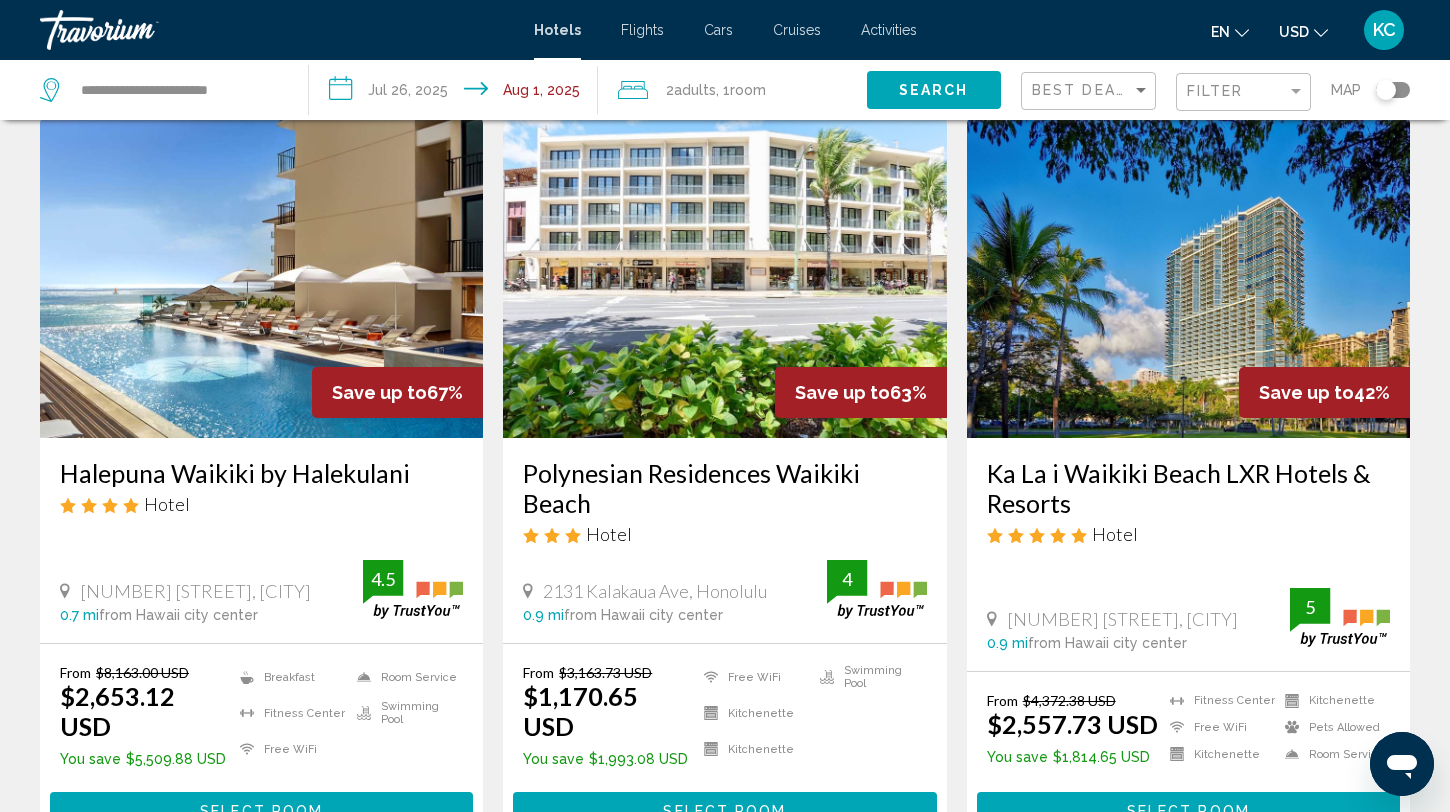click at bounding box center [1188, 278] 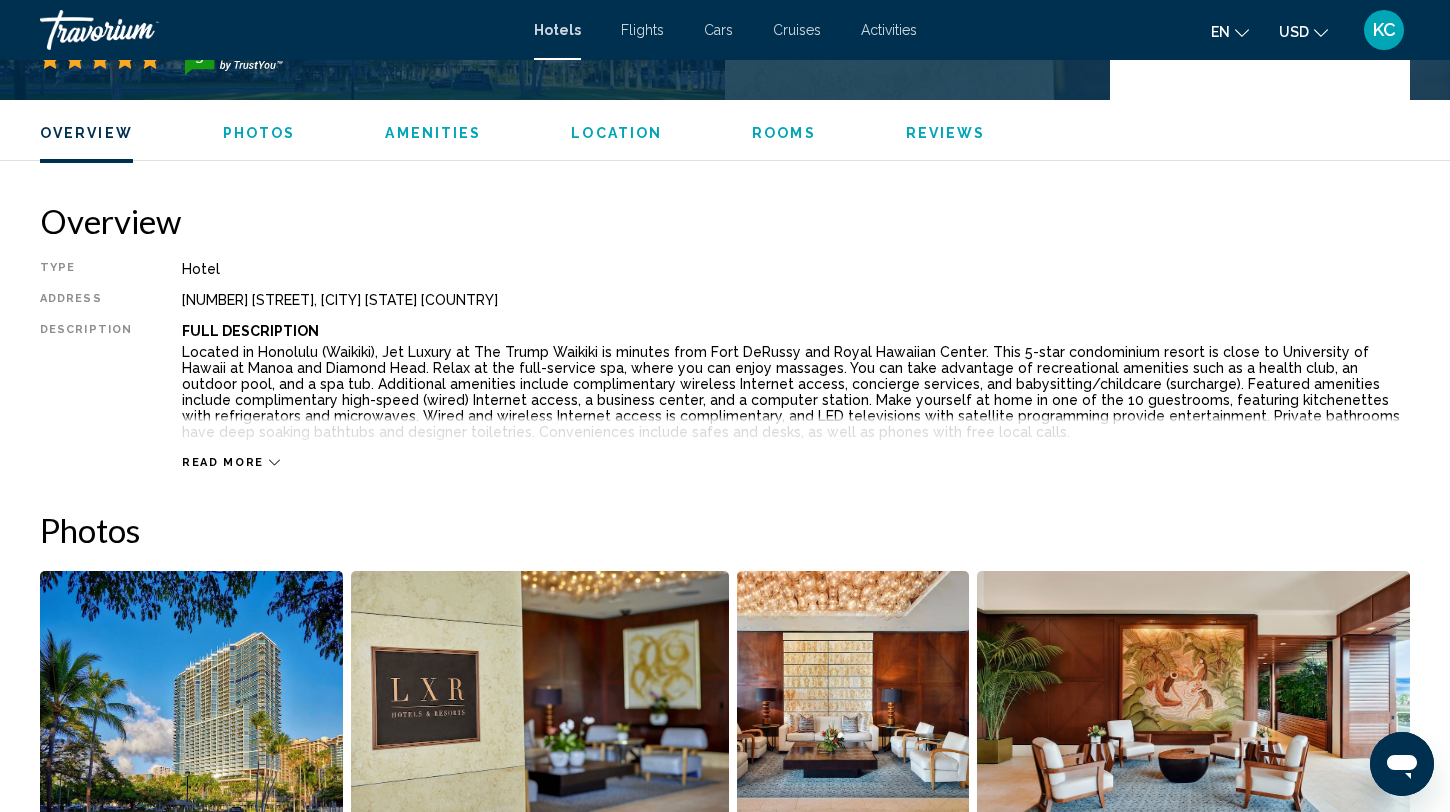 scroll, scrollTop: 705, scrollLeft: 0, axis: vertical 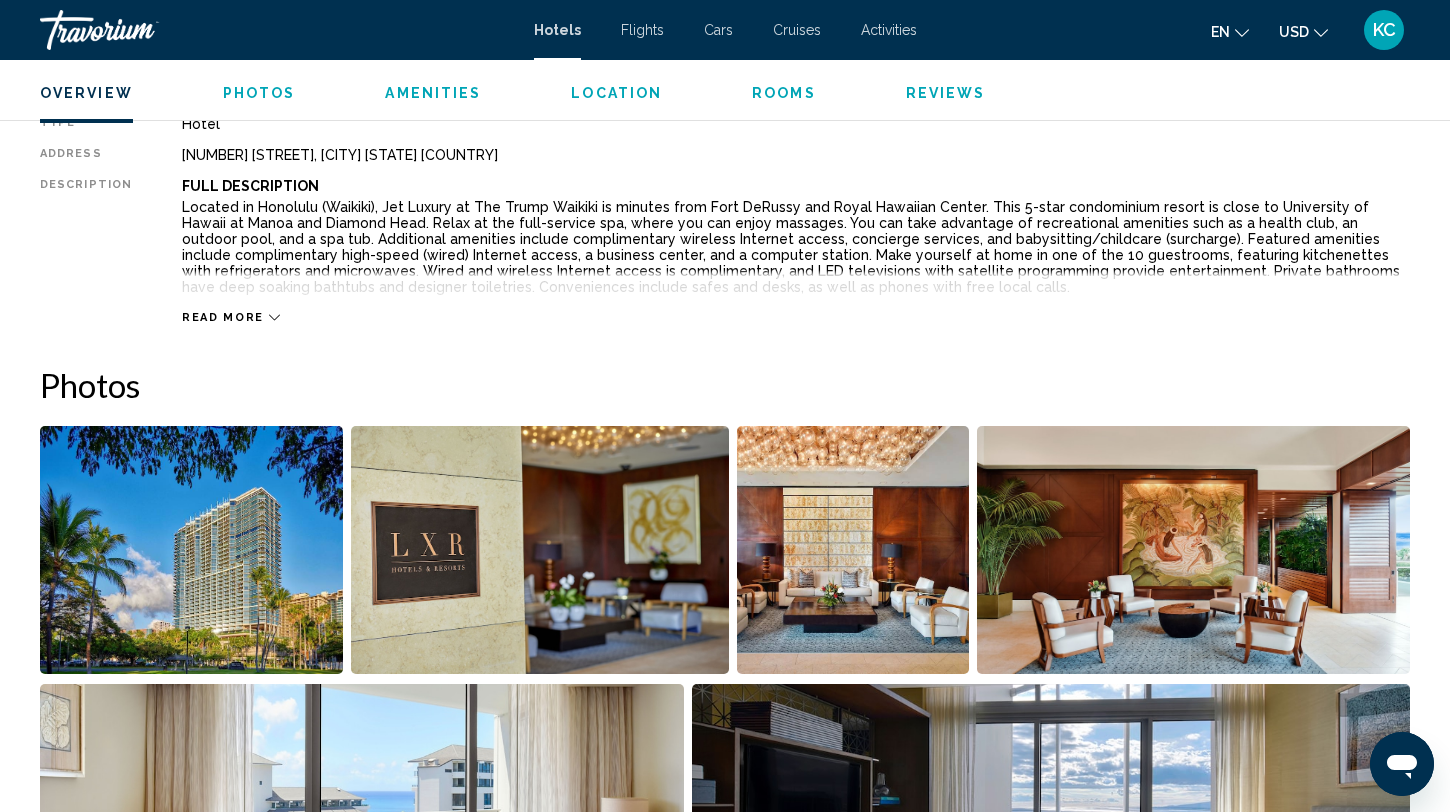 click at bounding box center [191, 550] 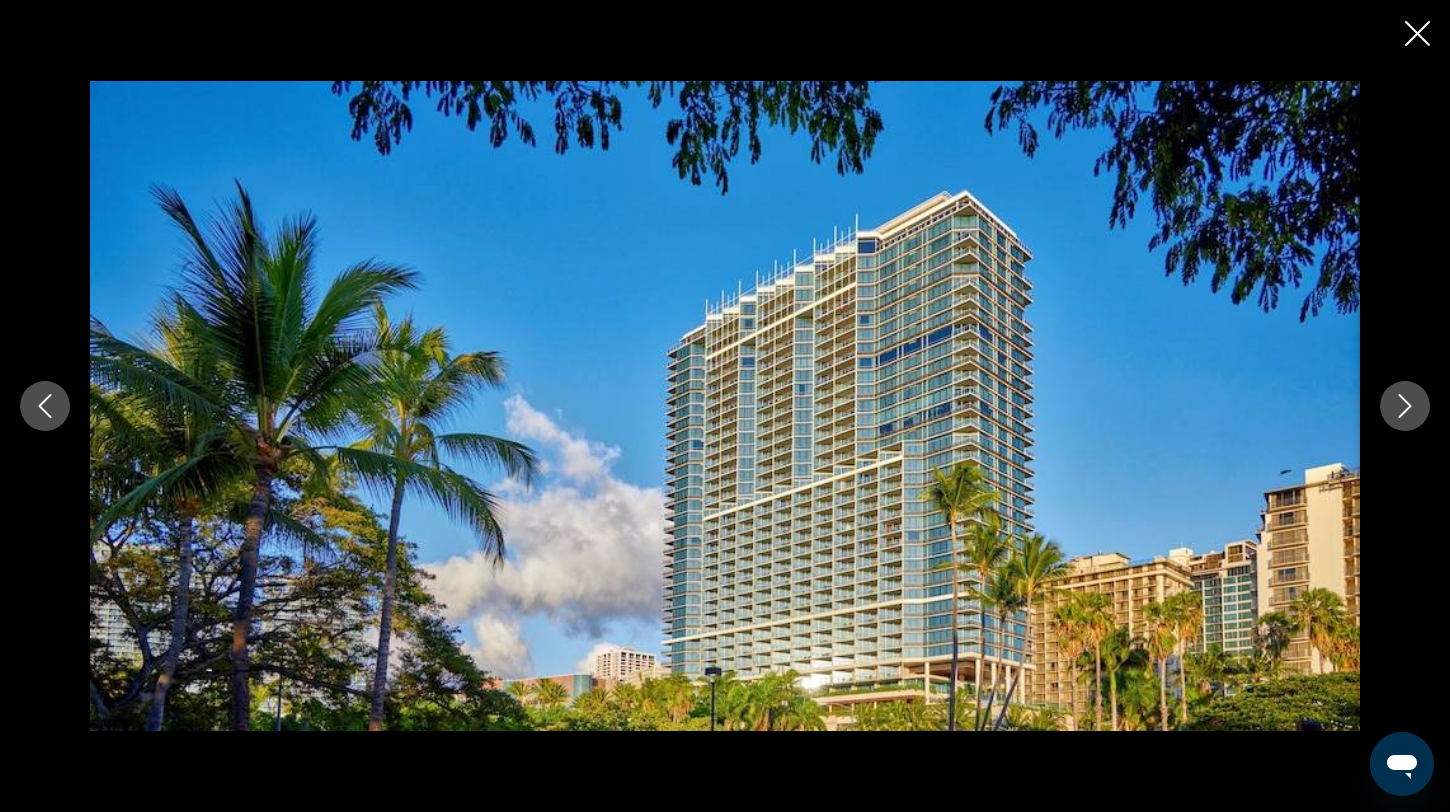 click at bounding box center [1405, 406] 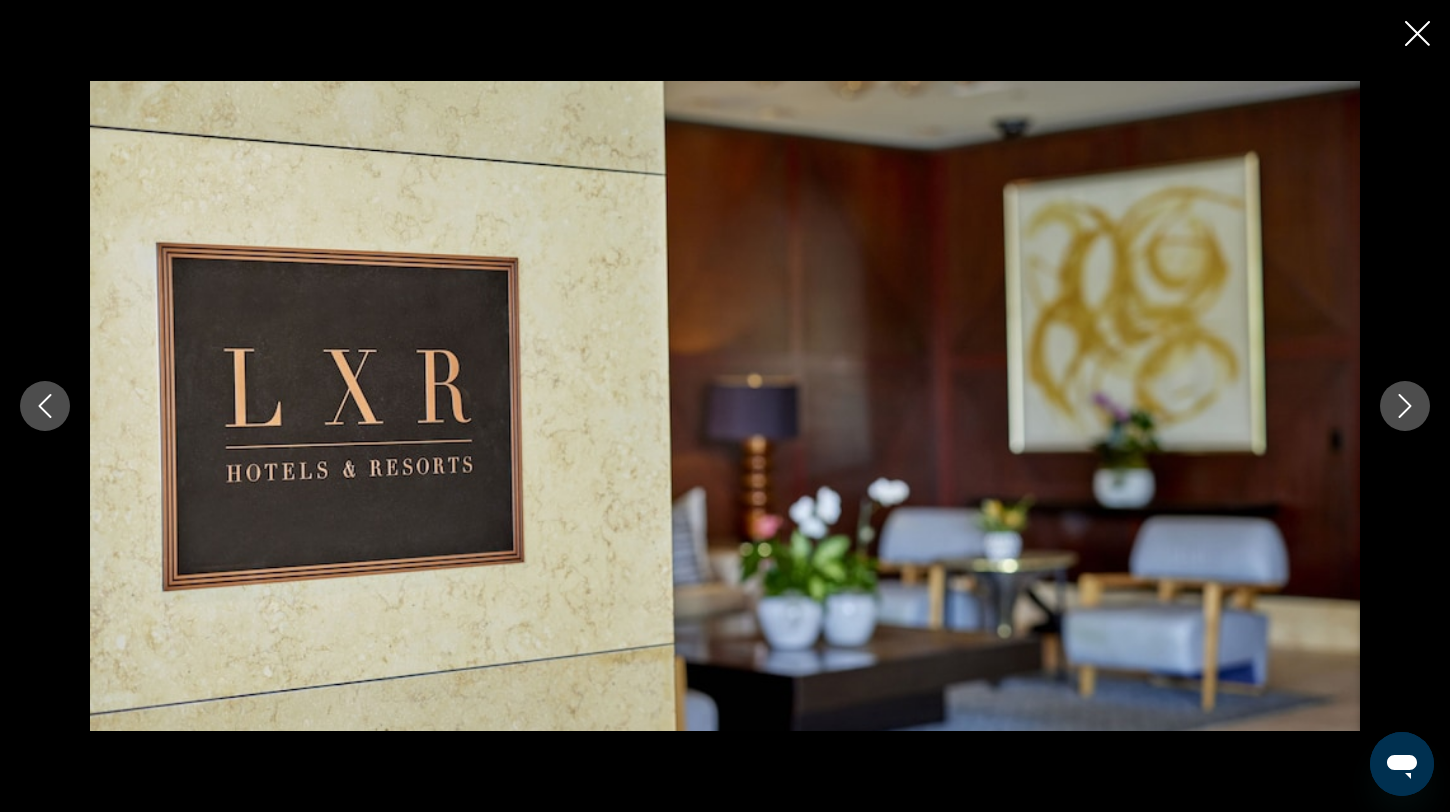 click 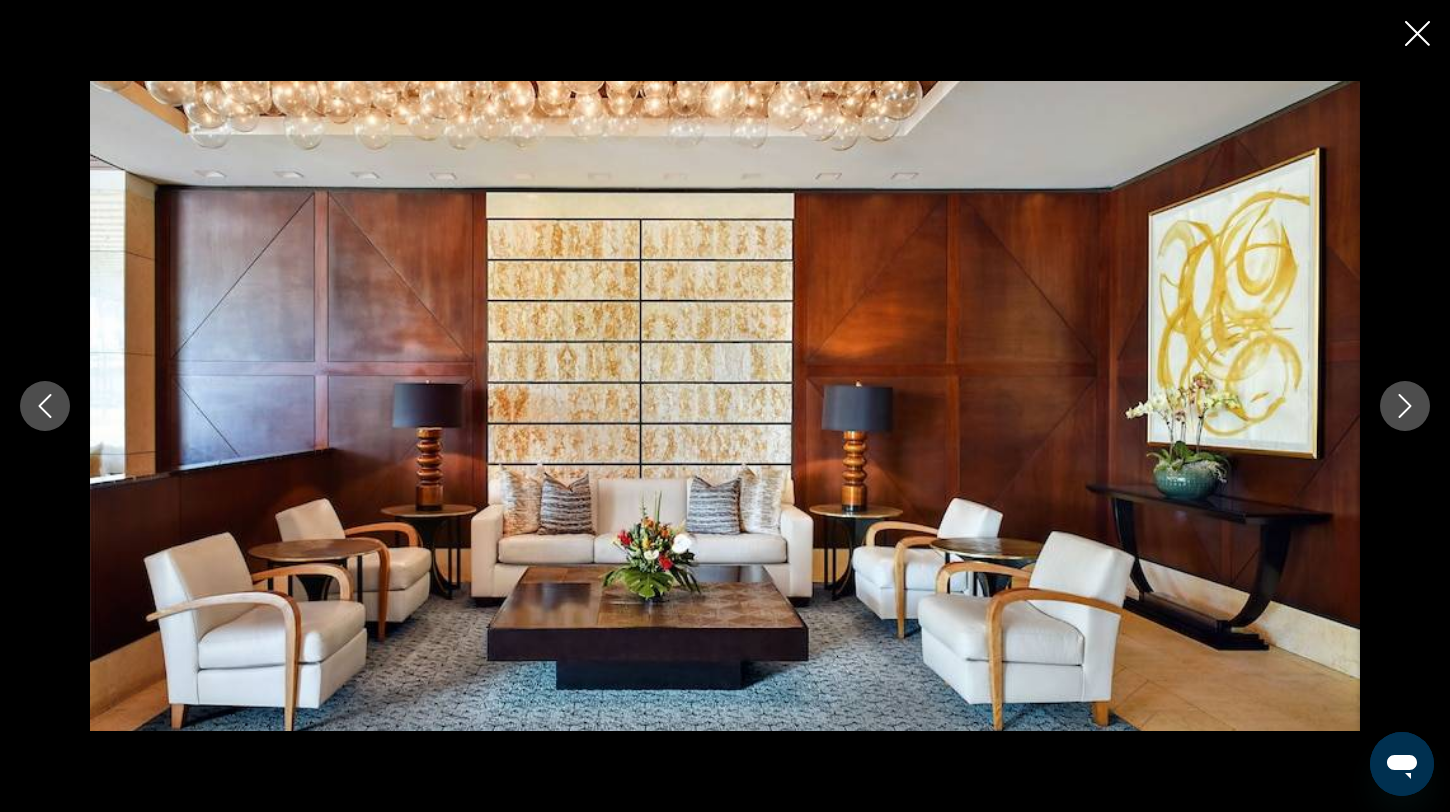 click 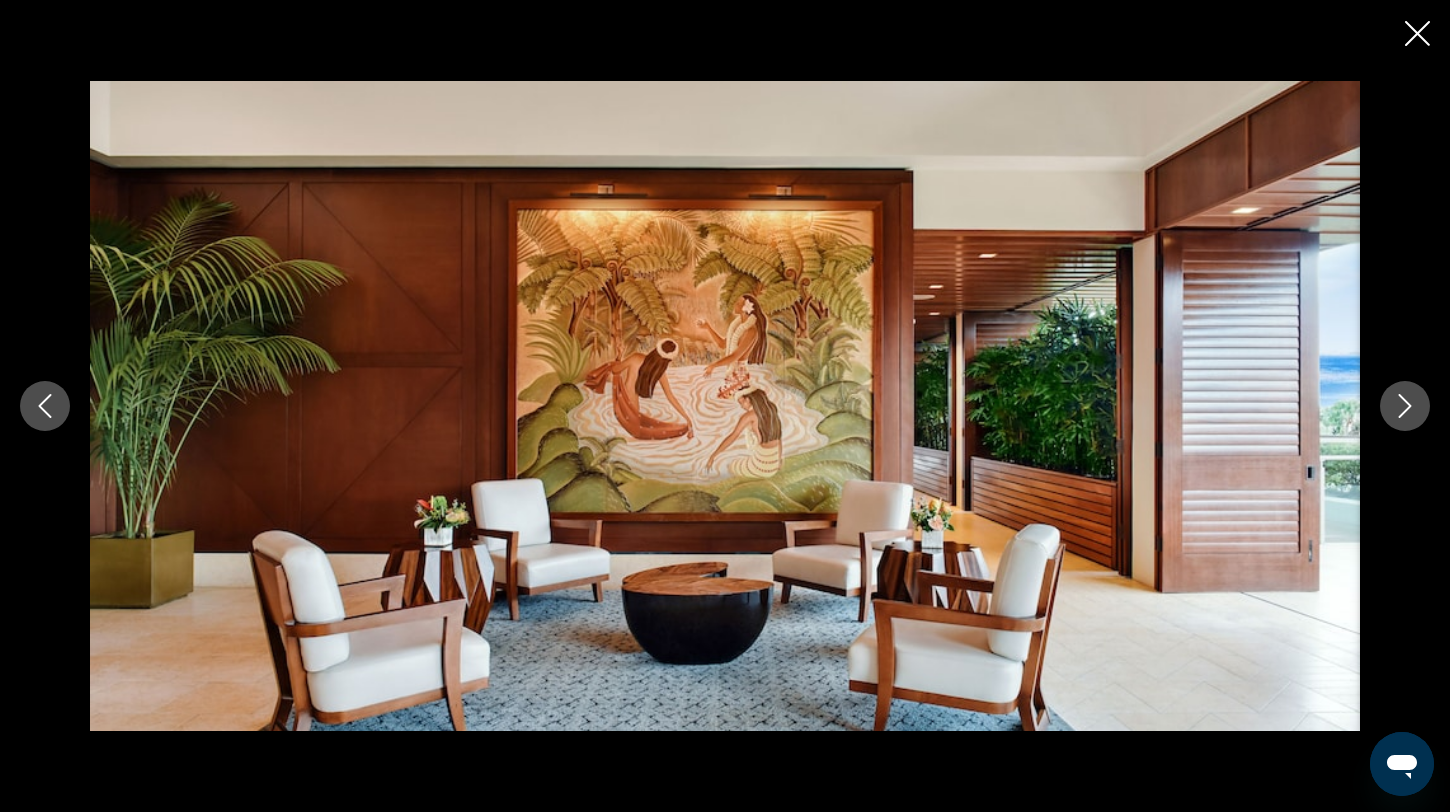 click 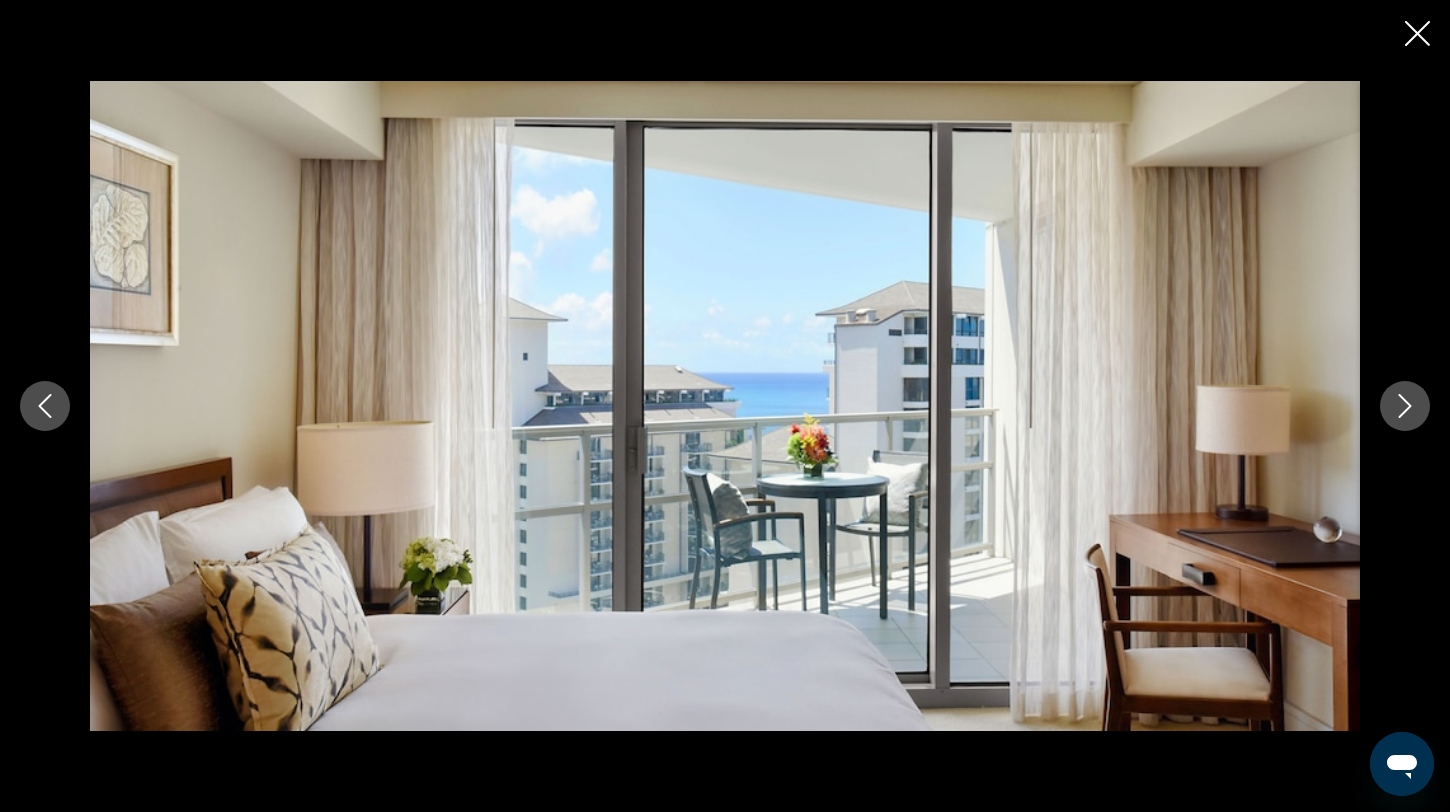 click 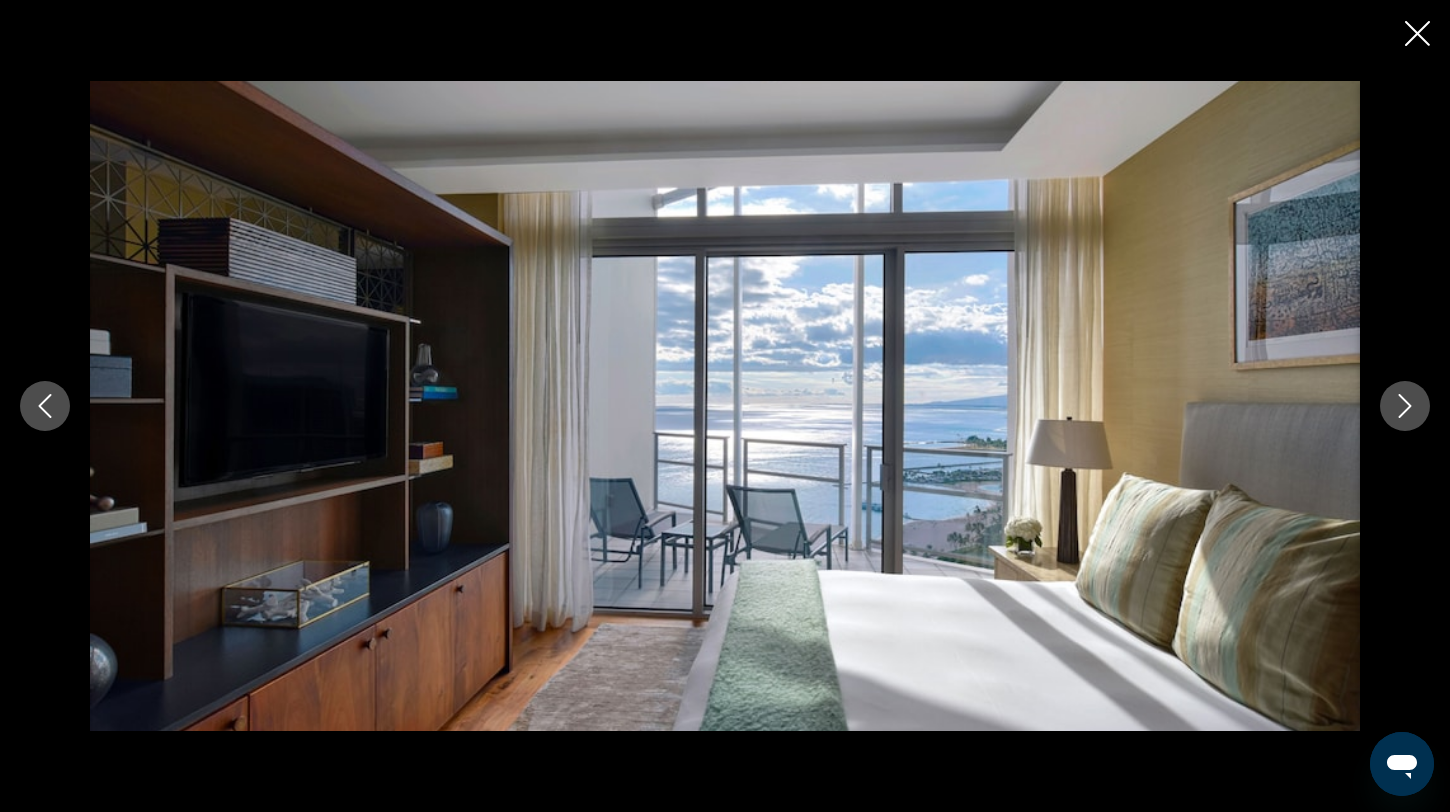 click 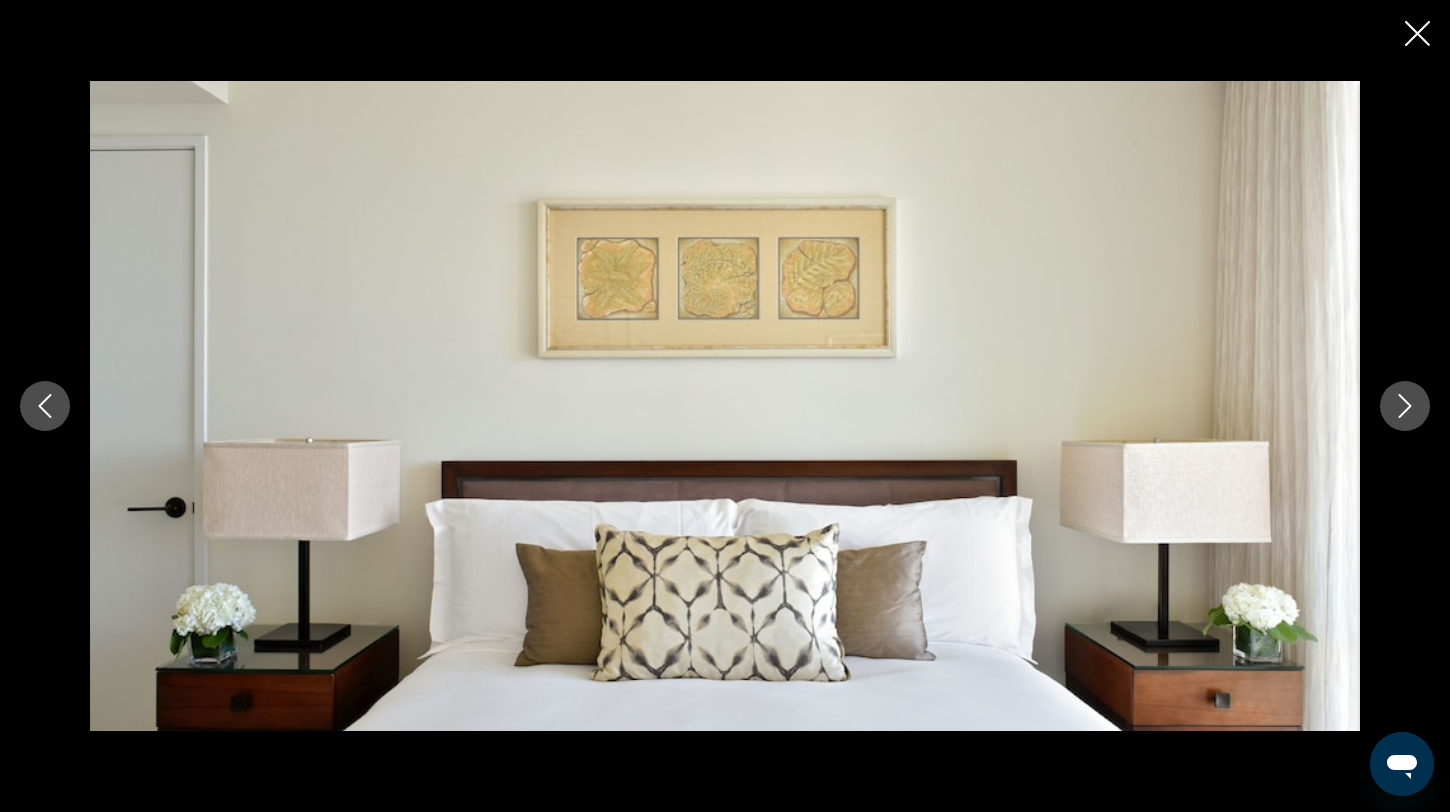 click 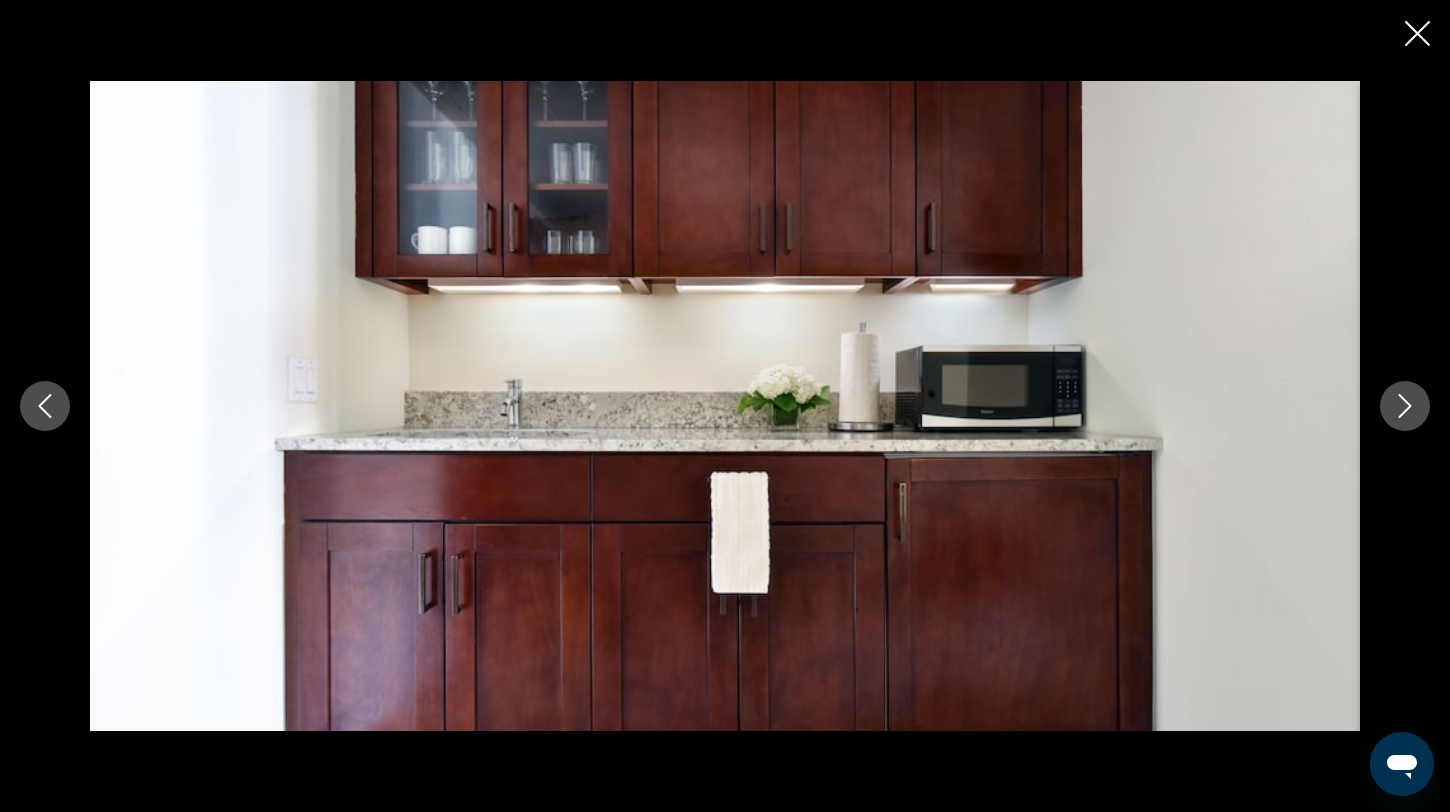 click 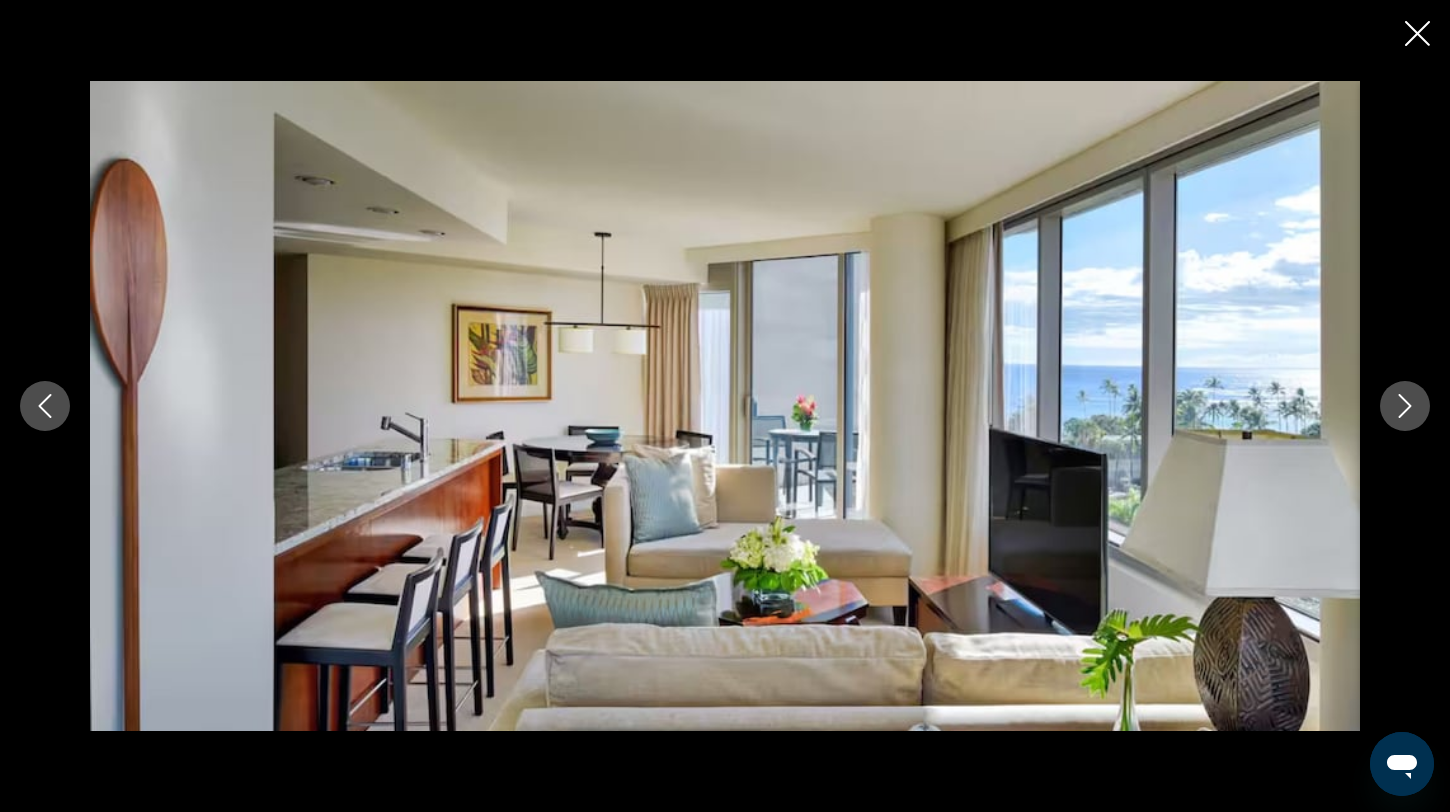 click 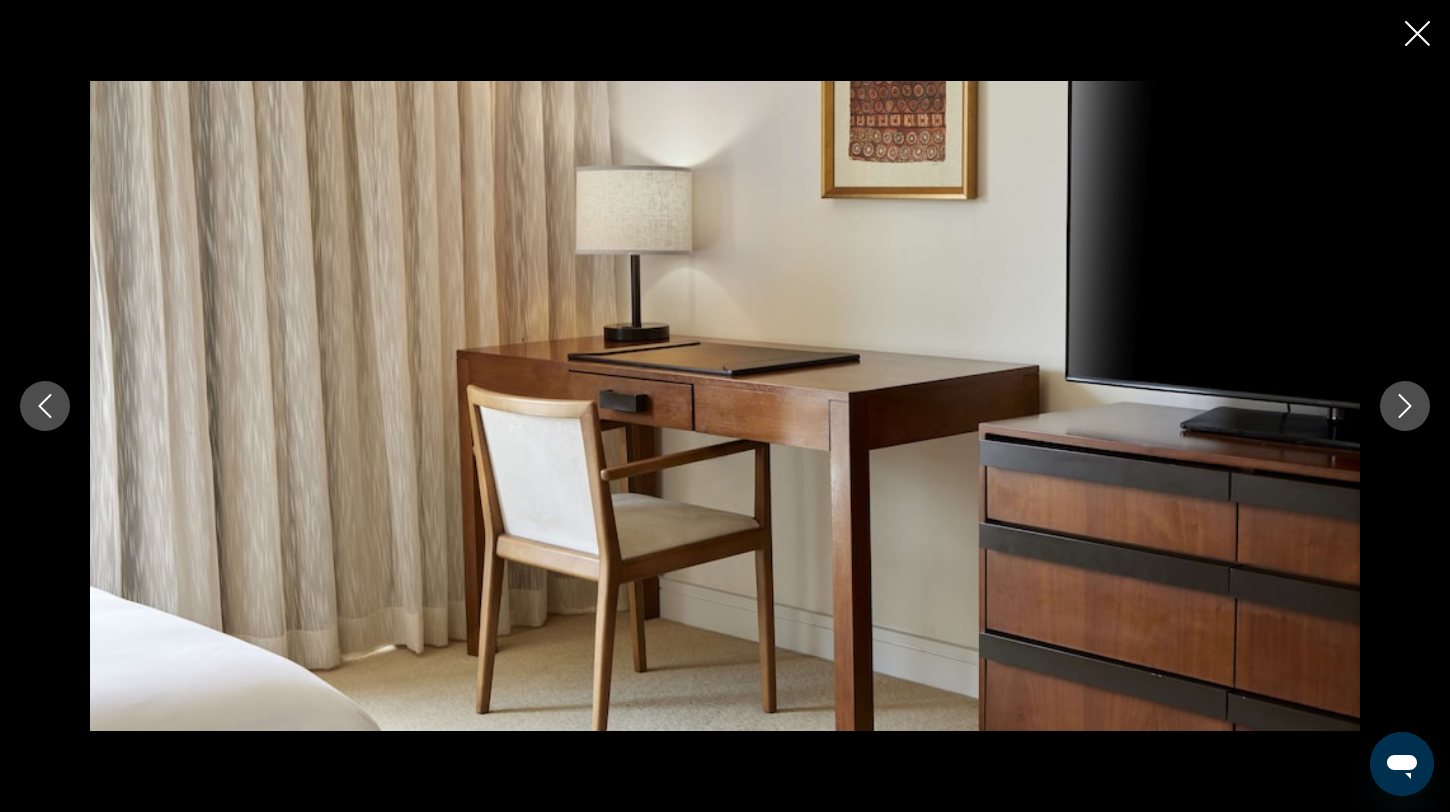 click 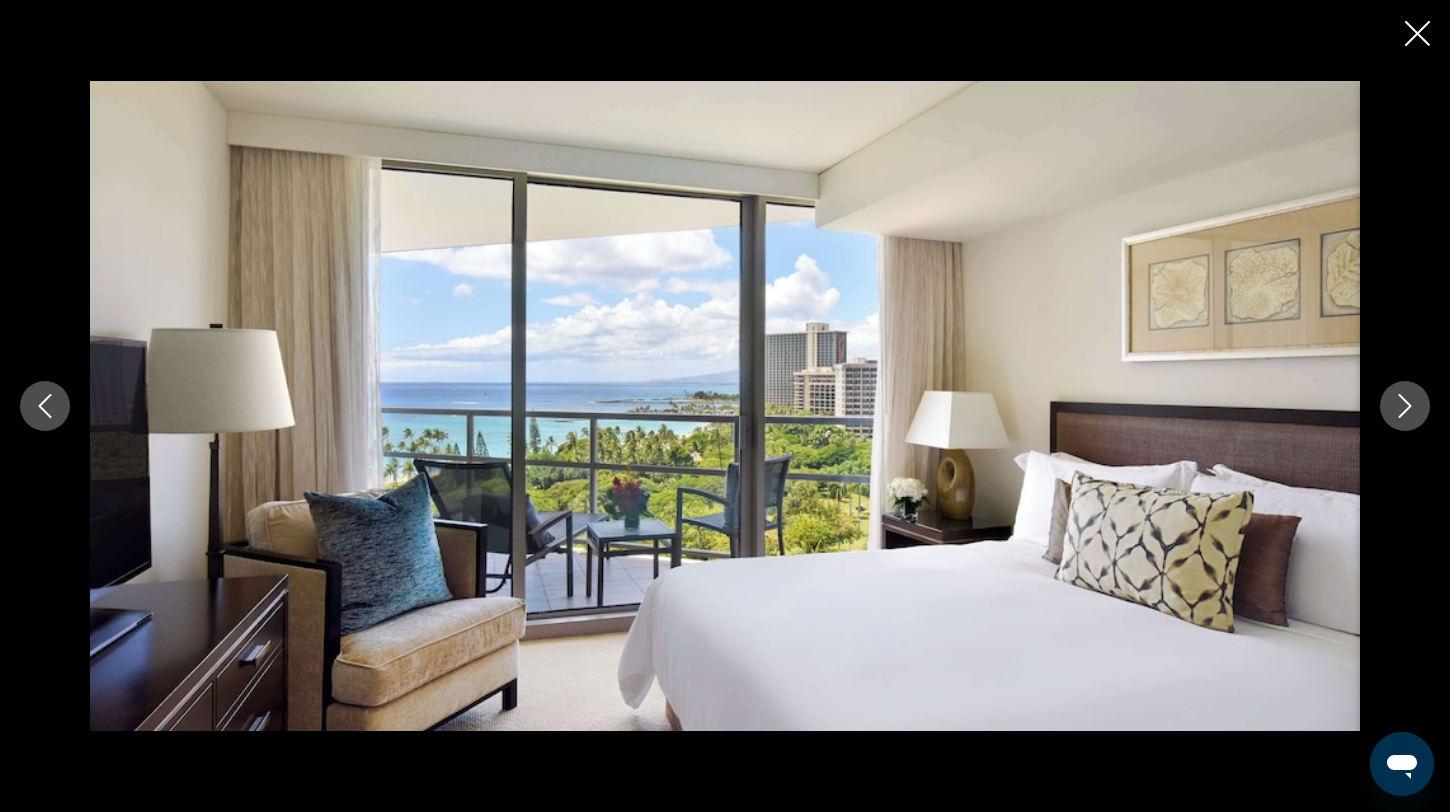 click 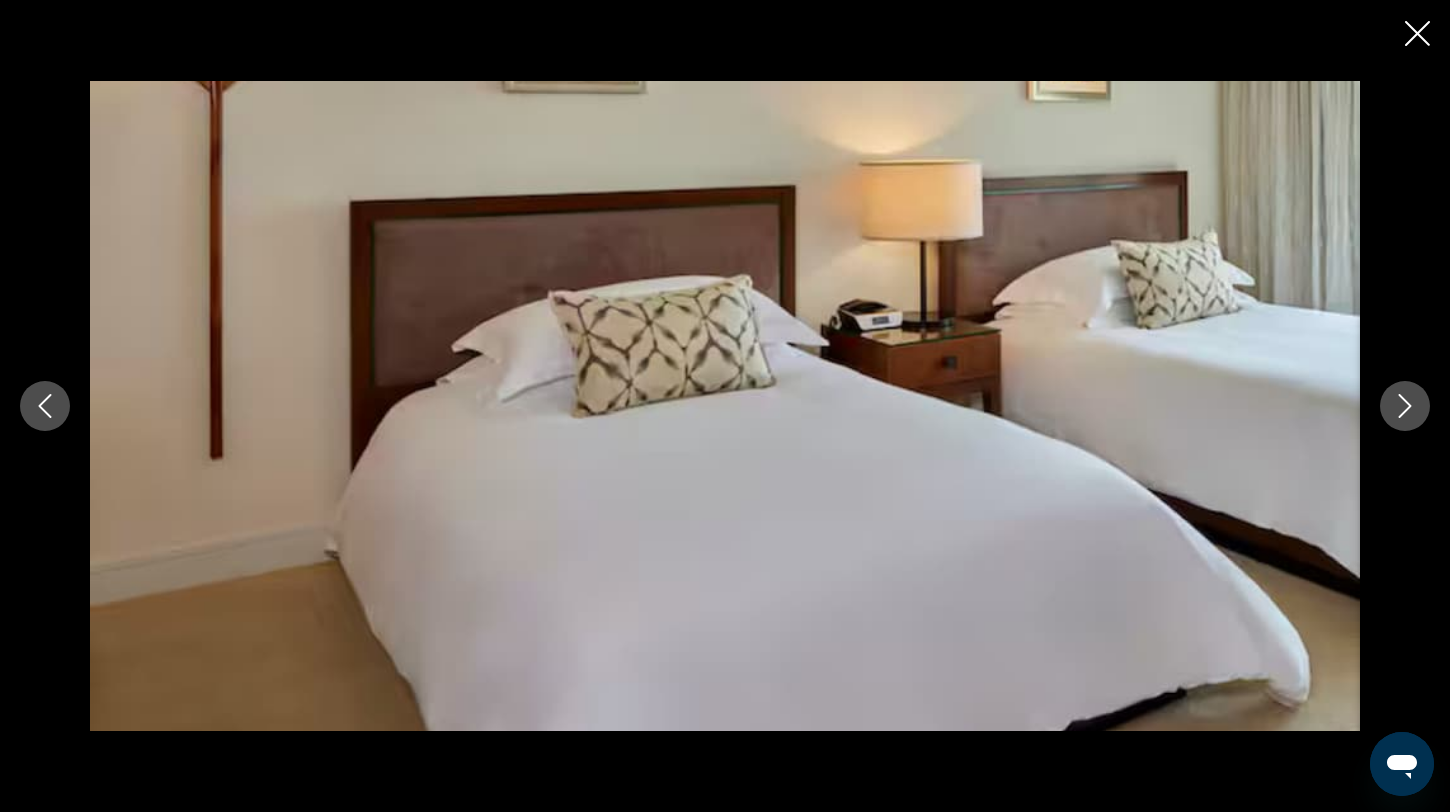 click 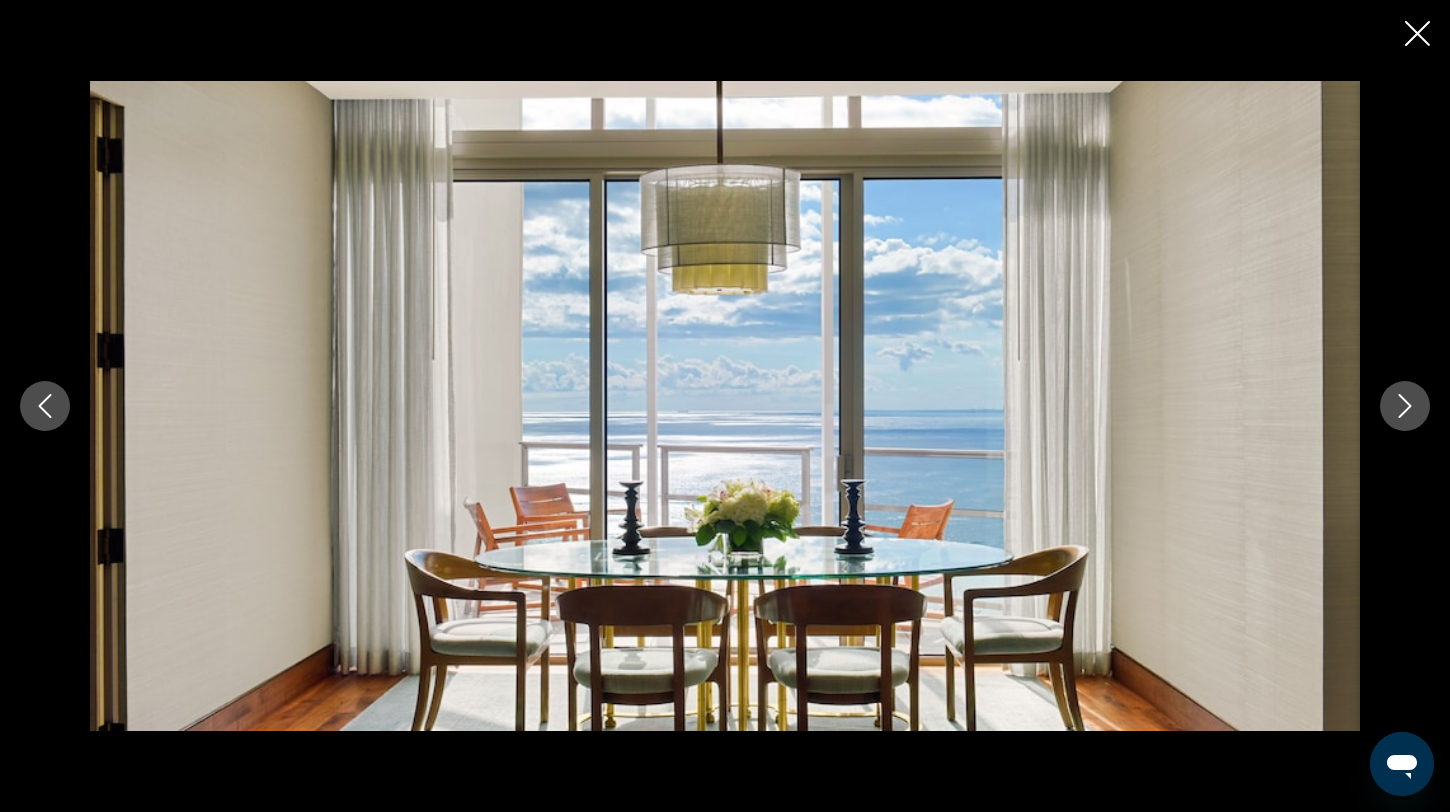 click 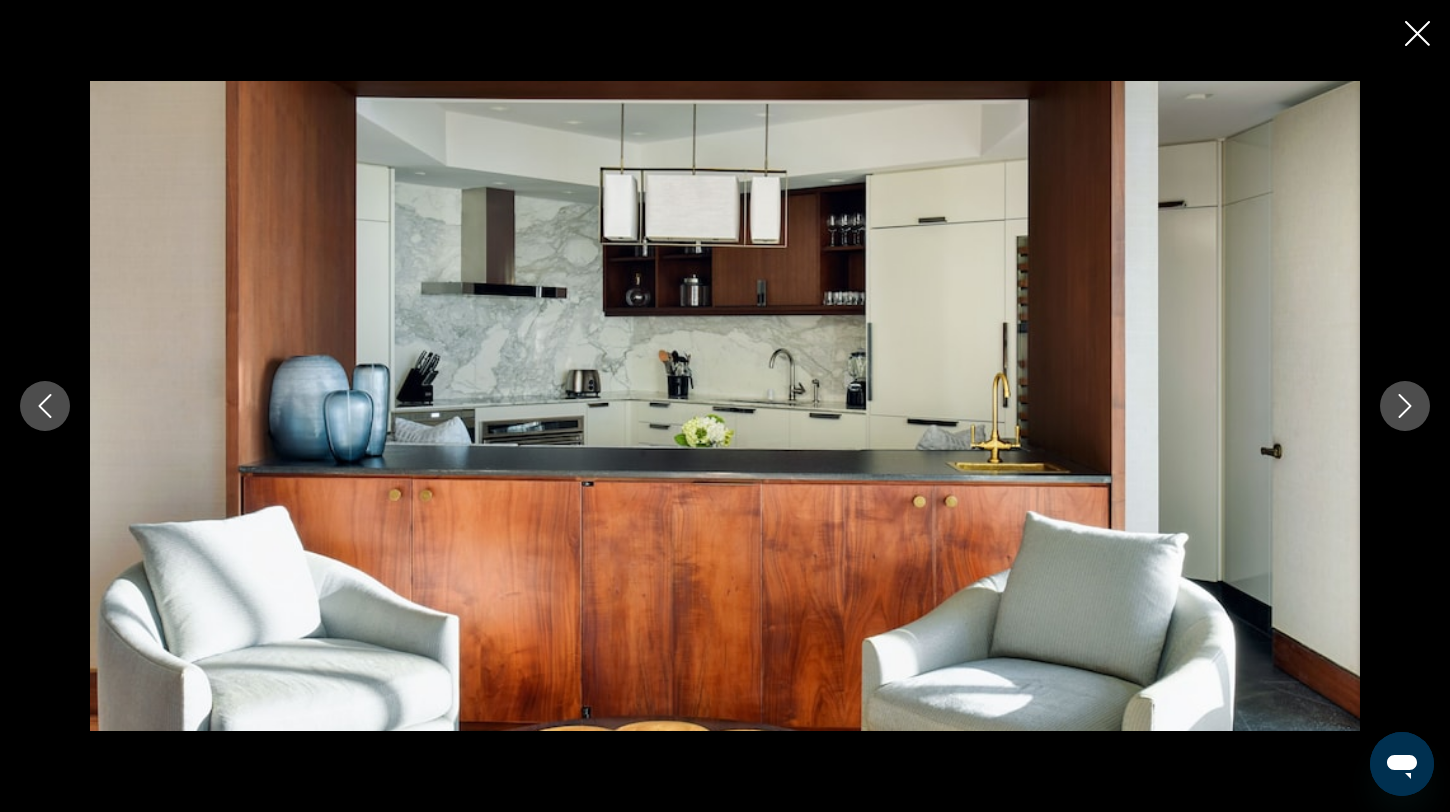 click 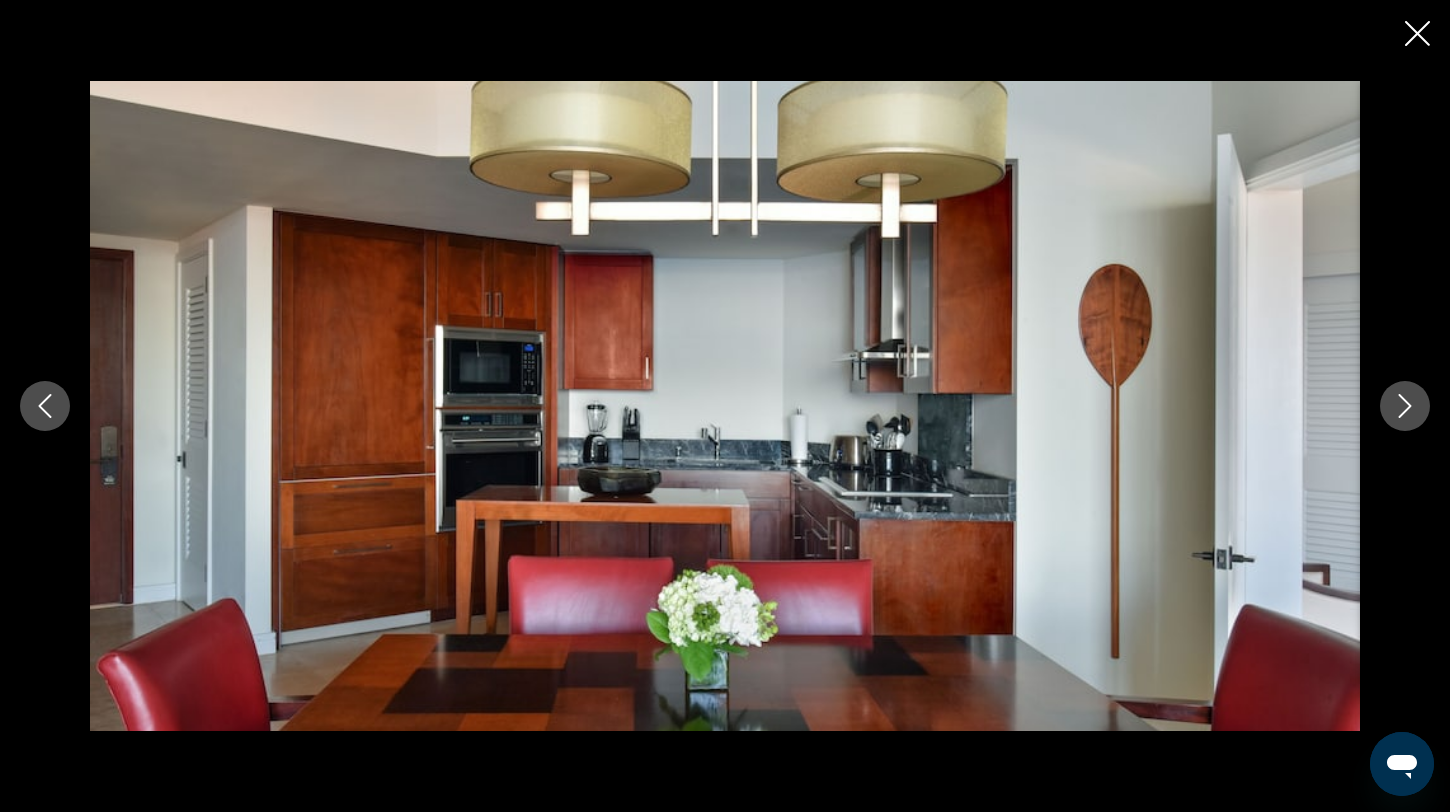 click 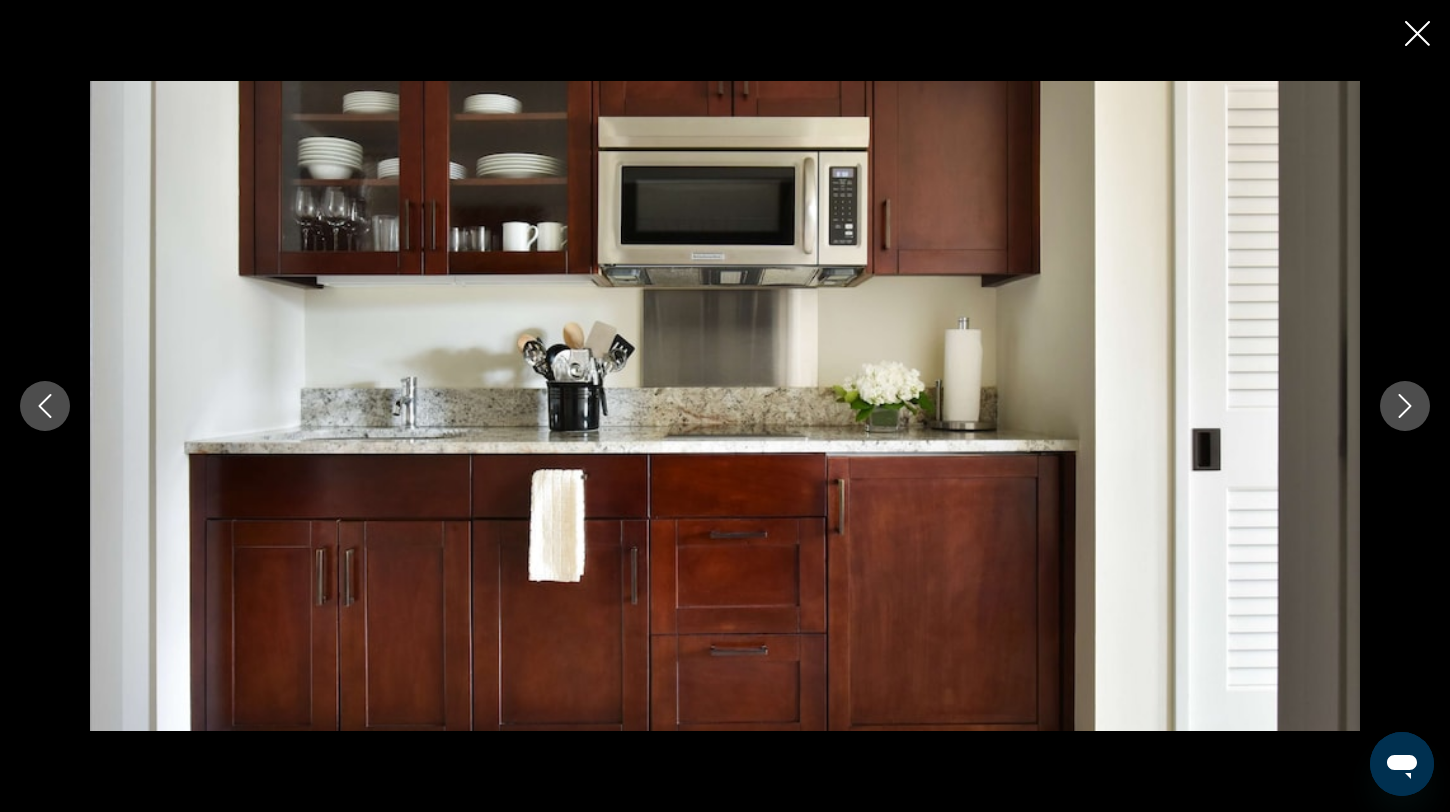 click 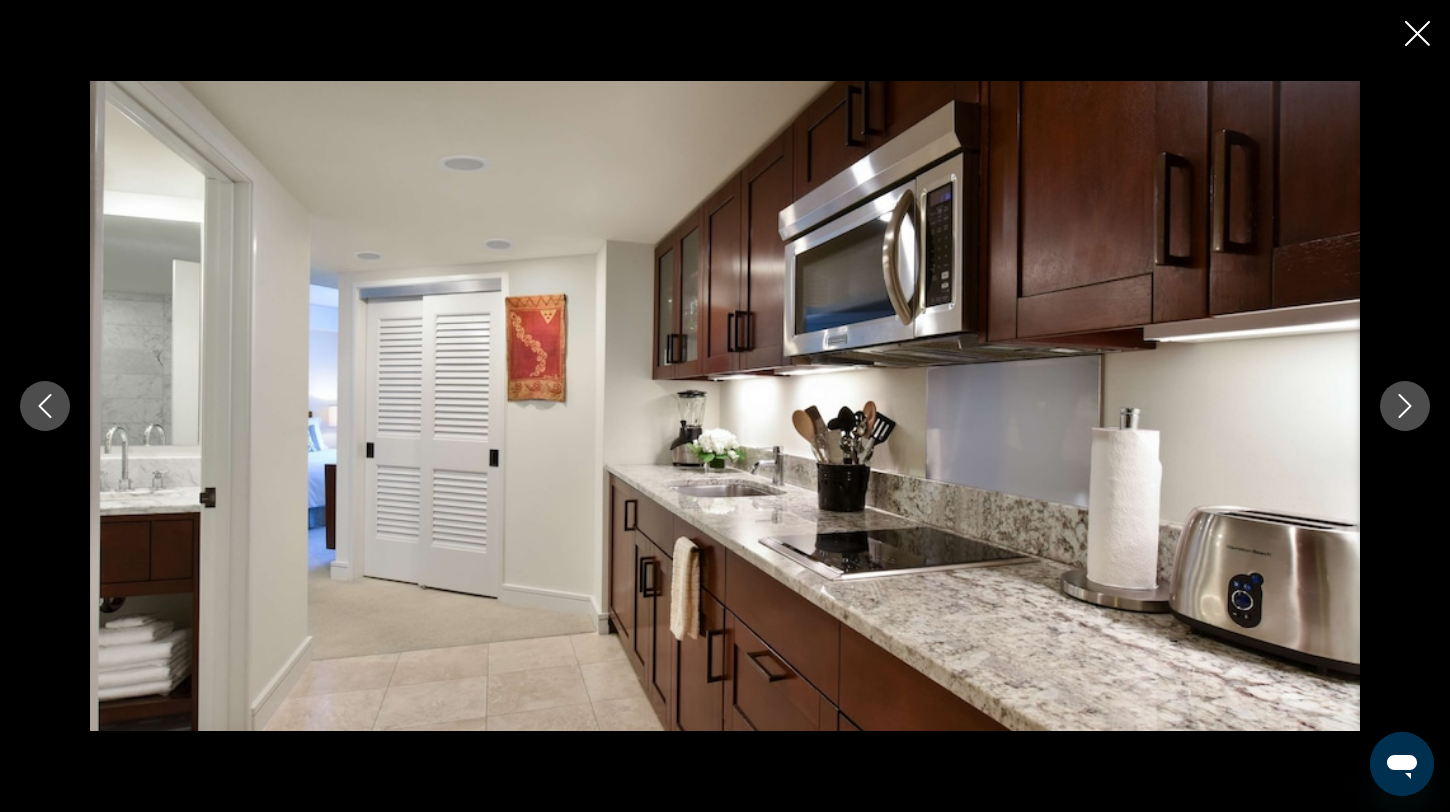 click 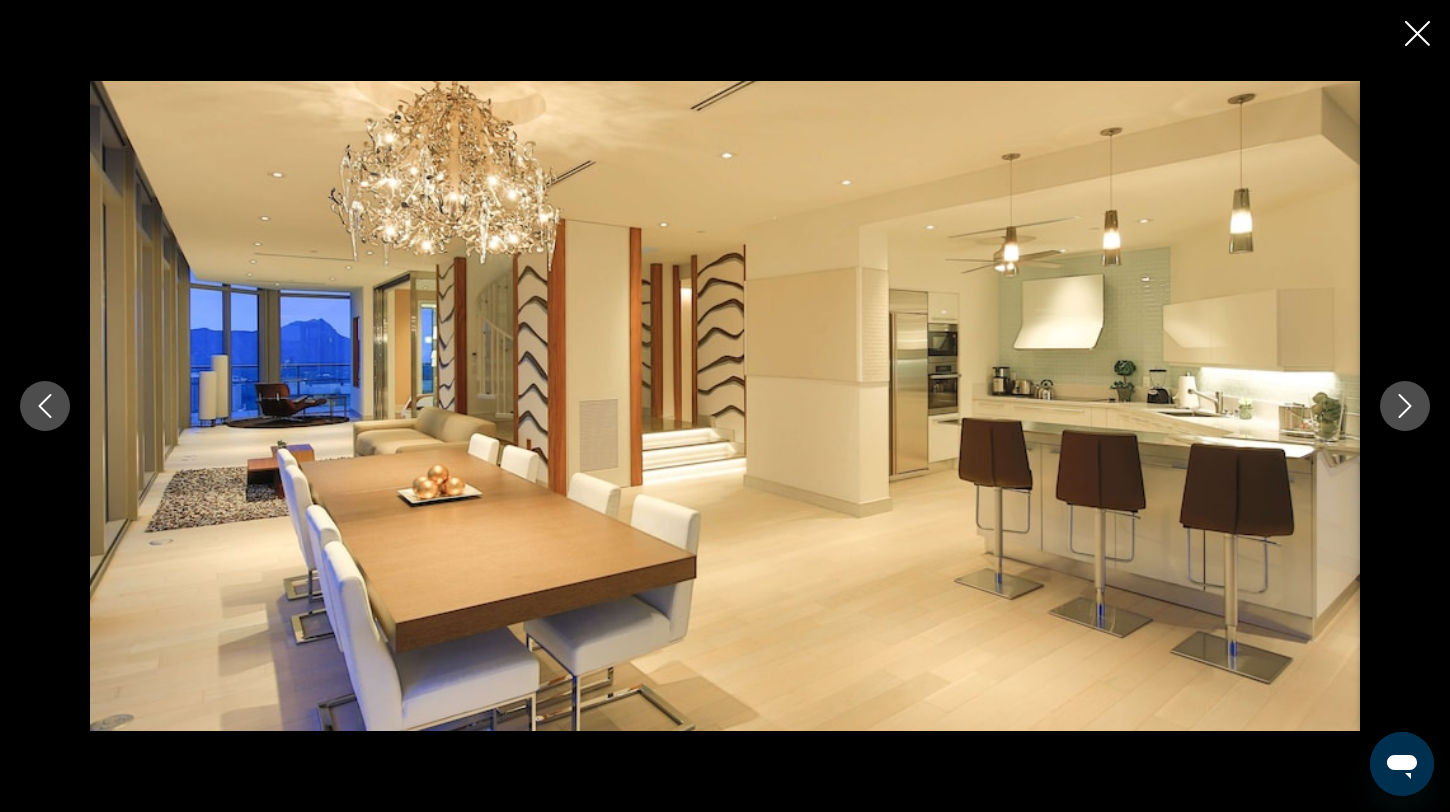 click 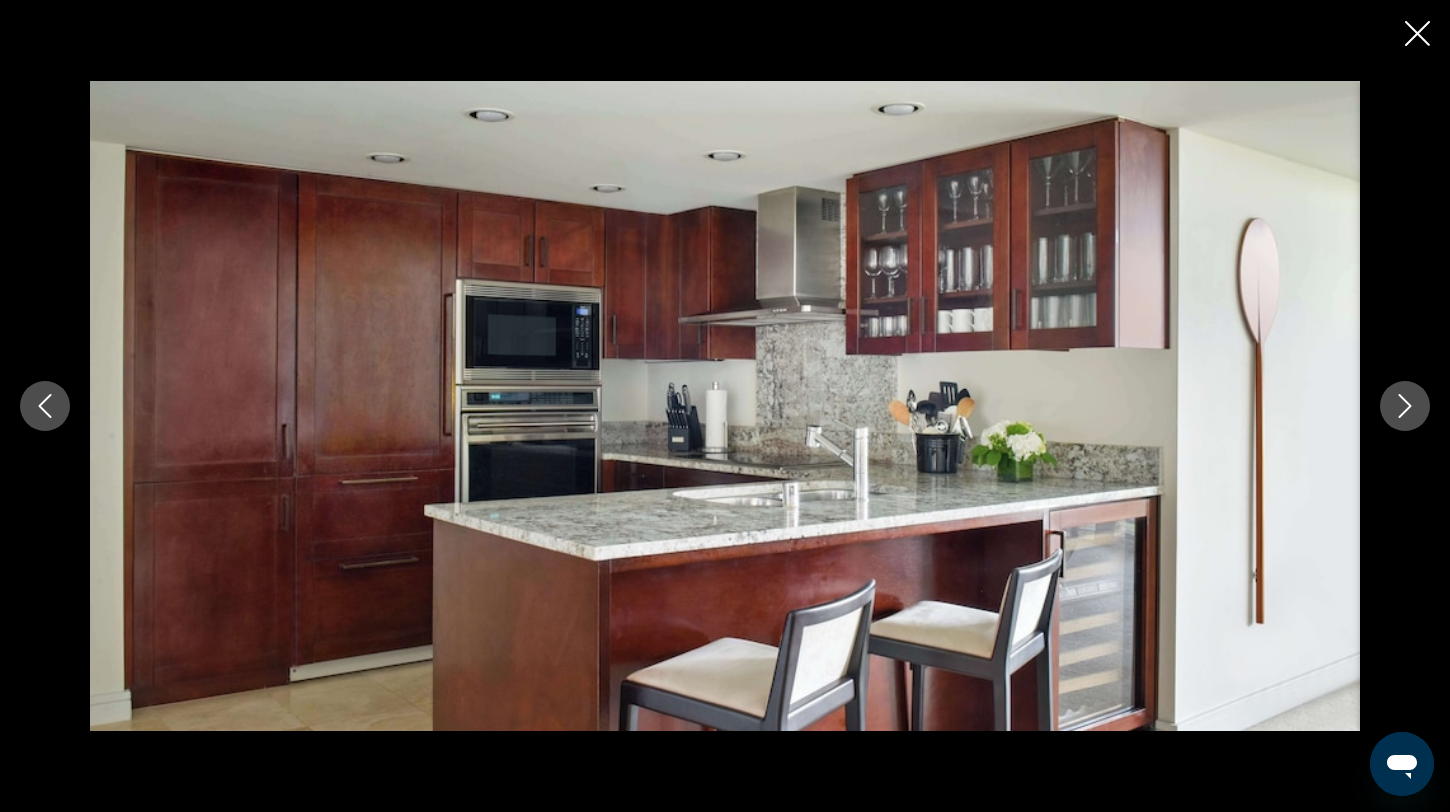 click 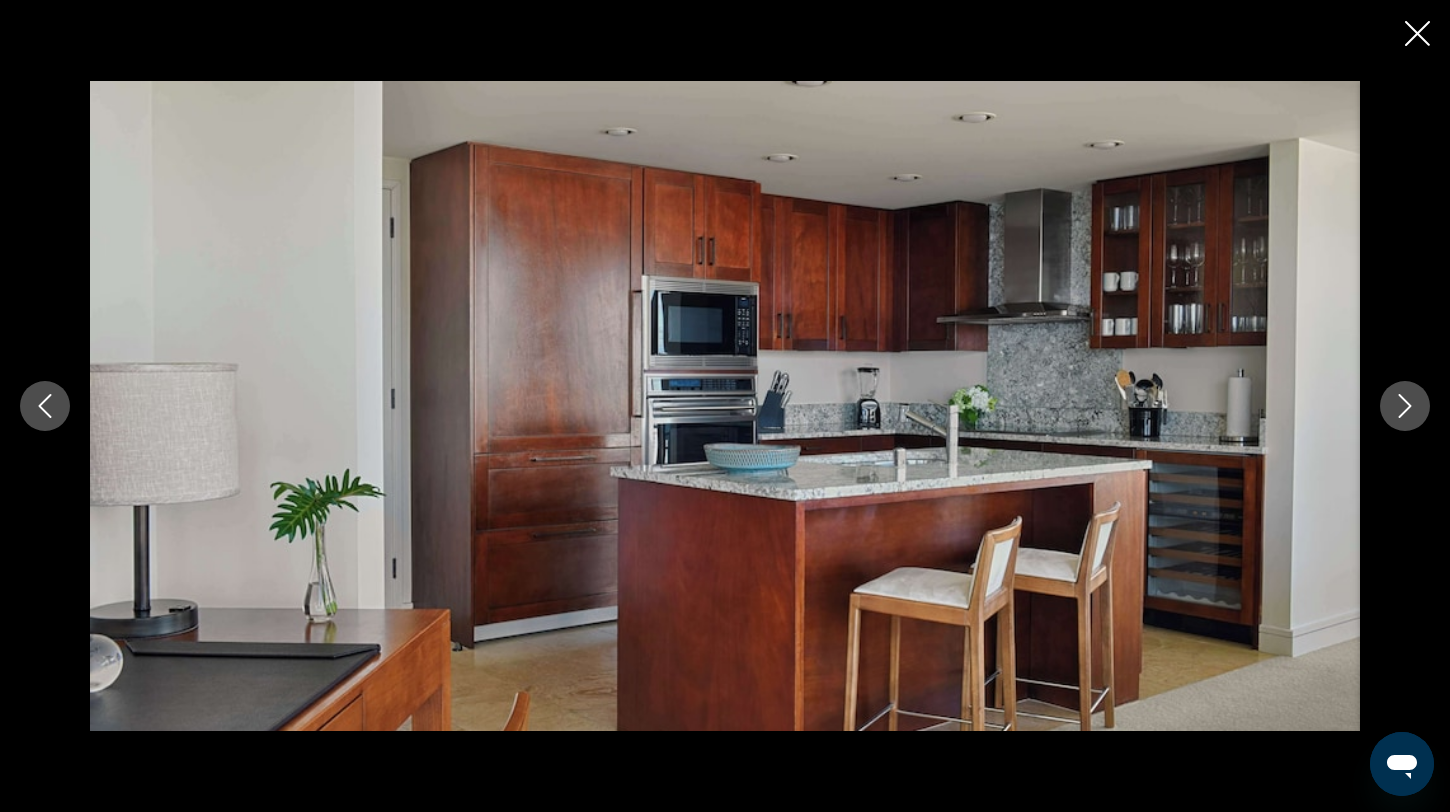click 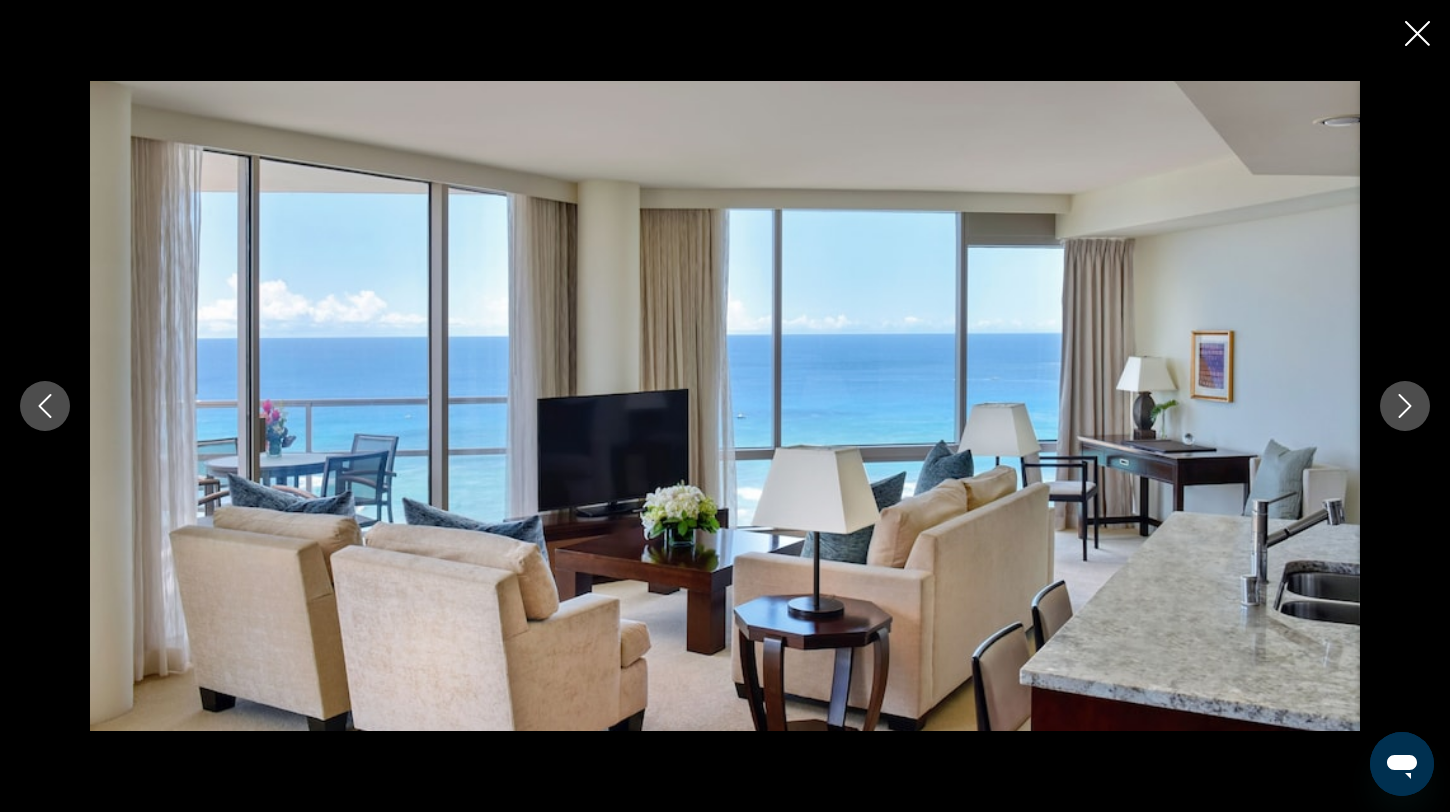click 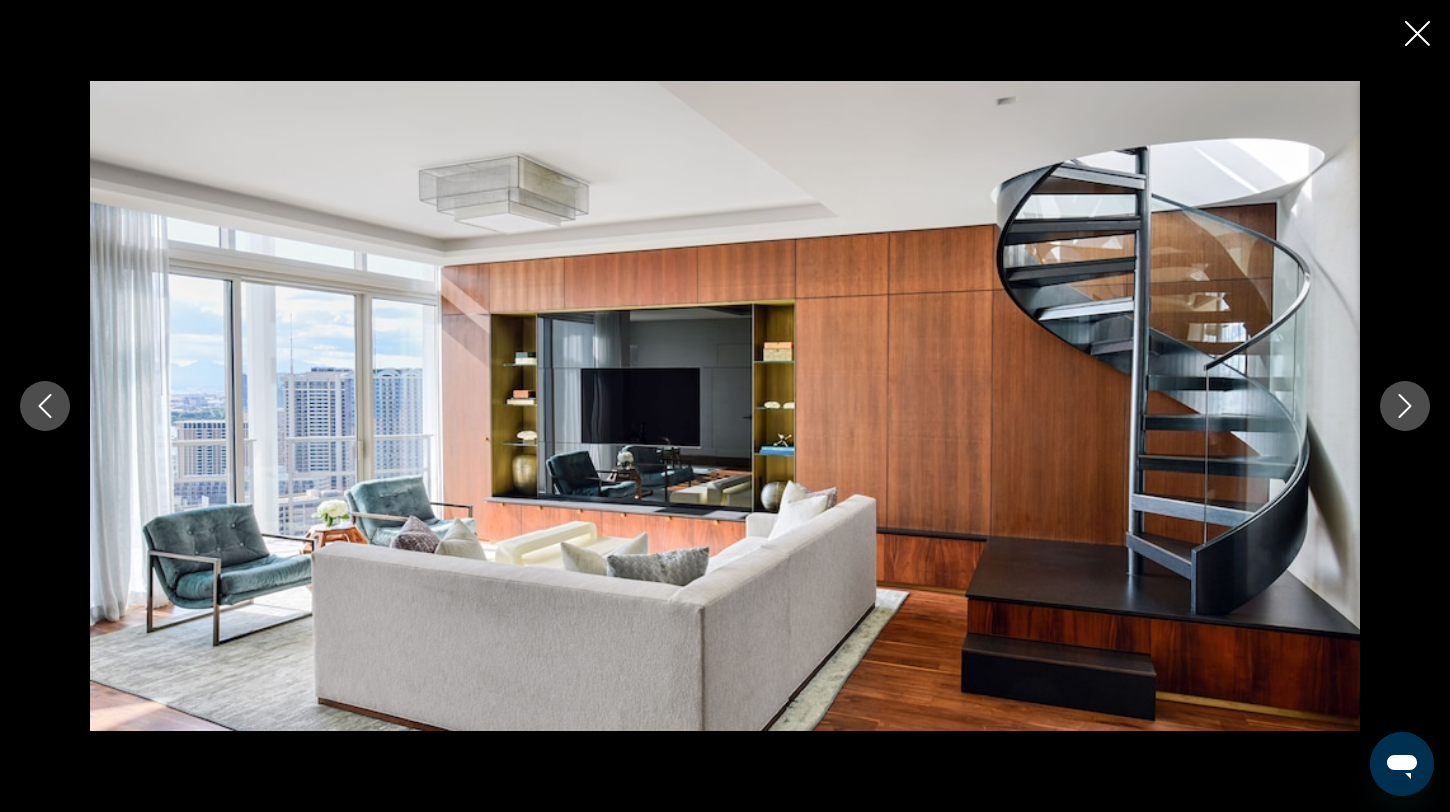 click 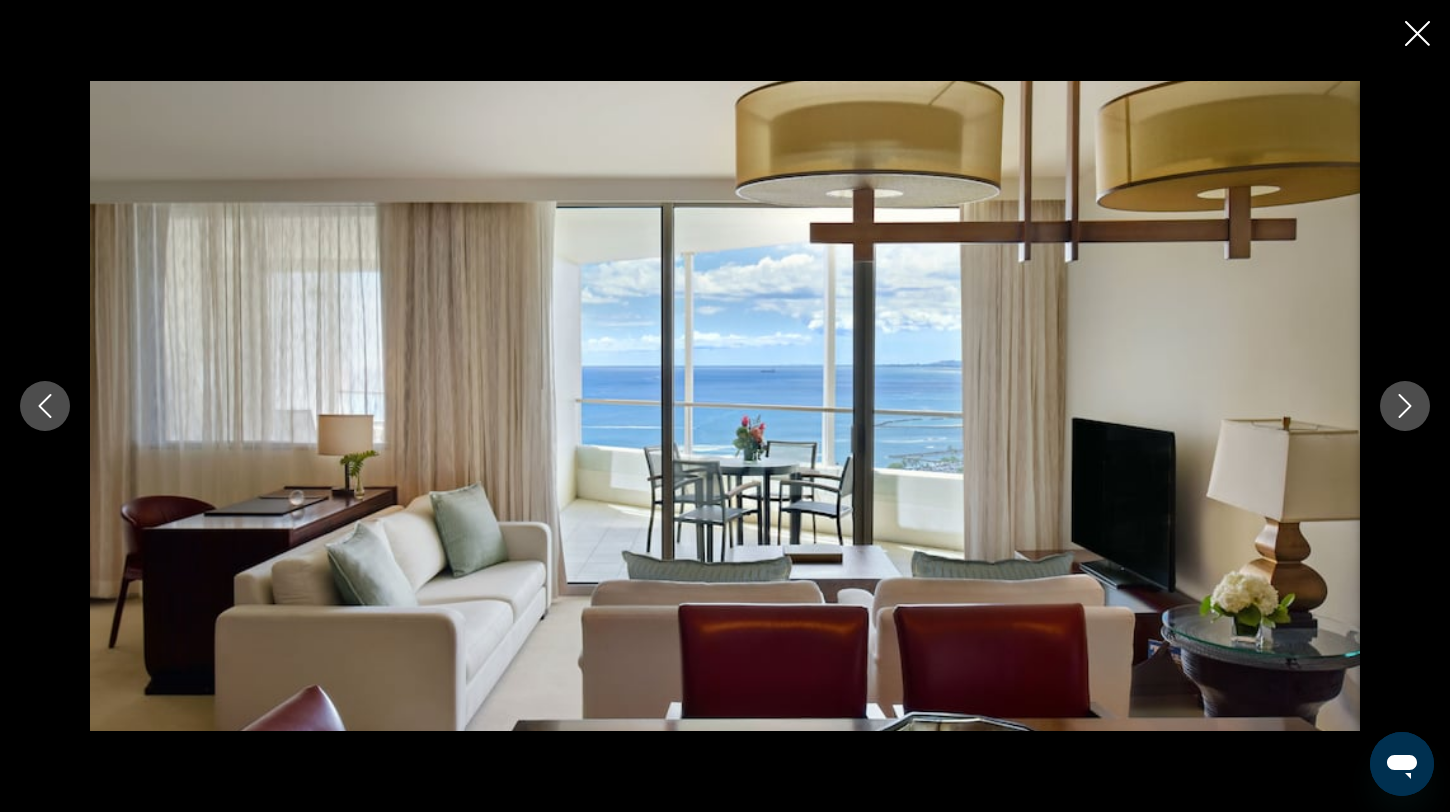 click 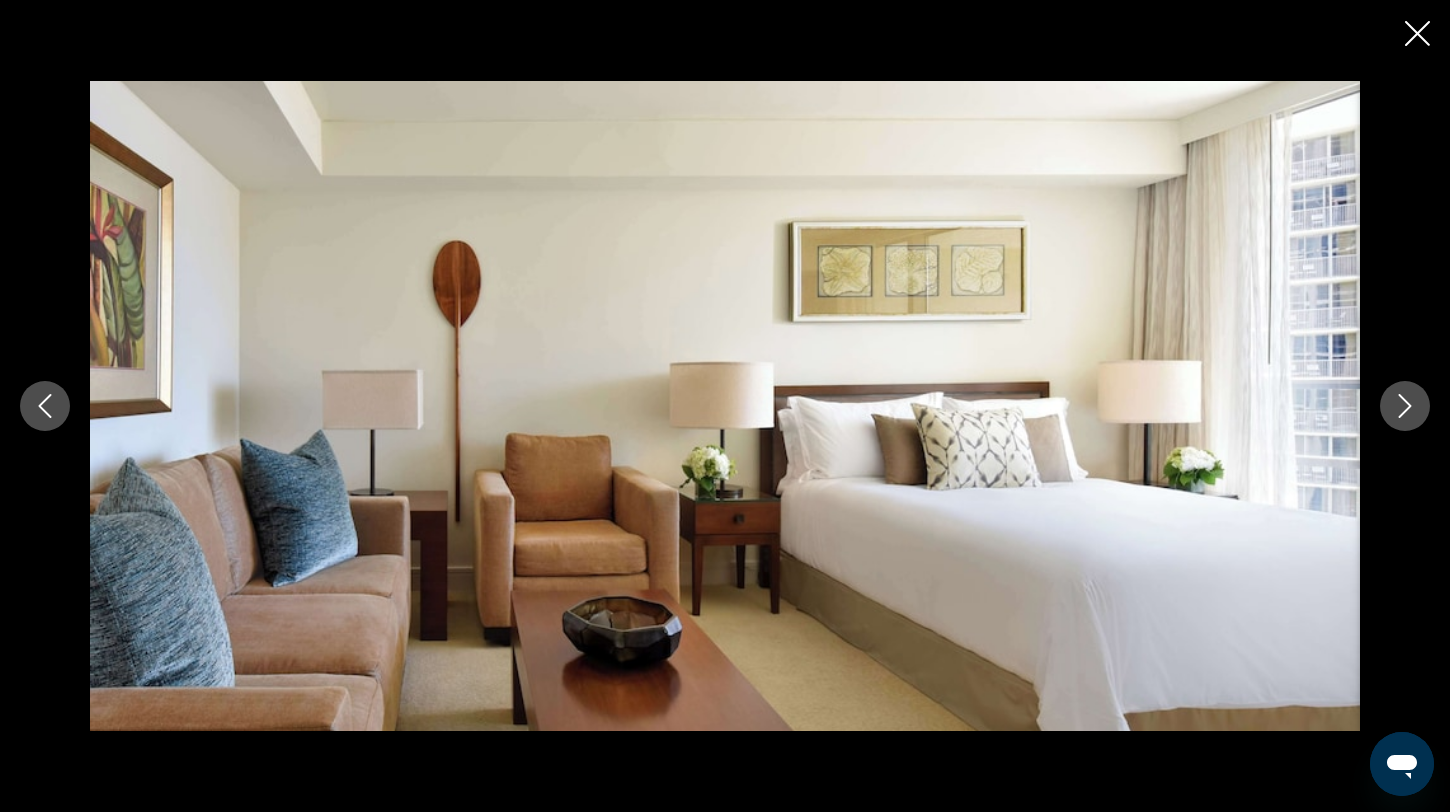 click 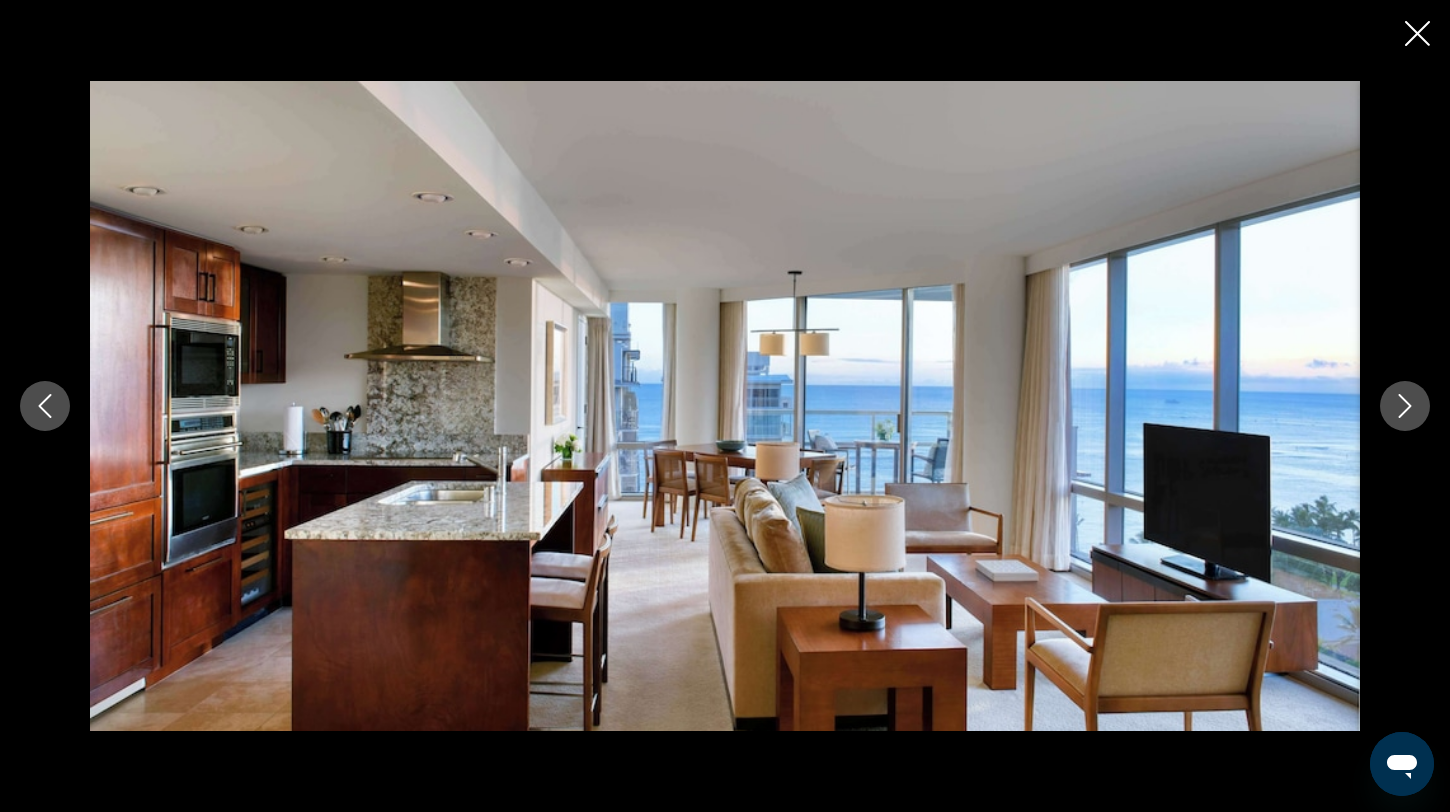 click 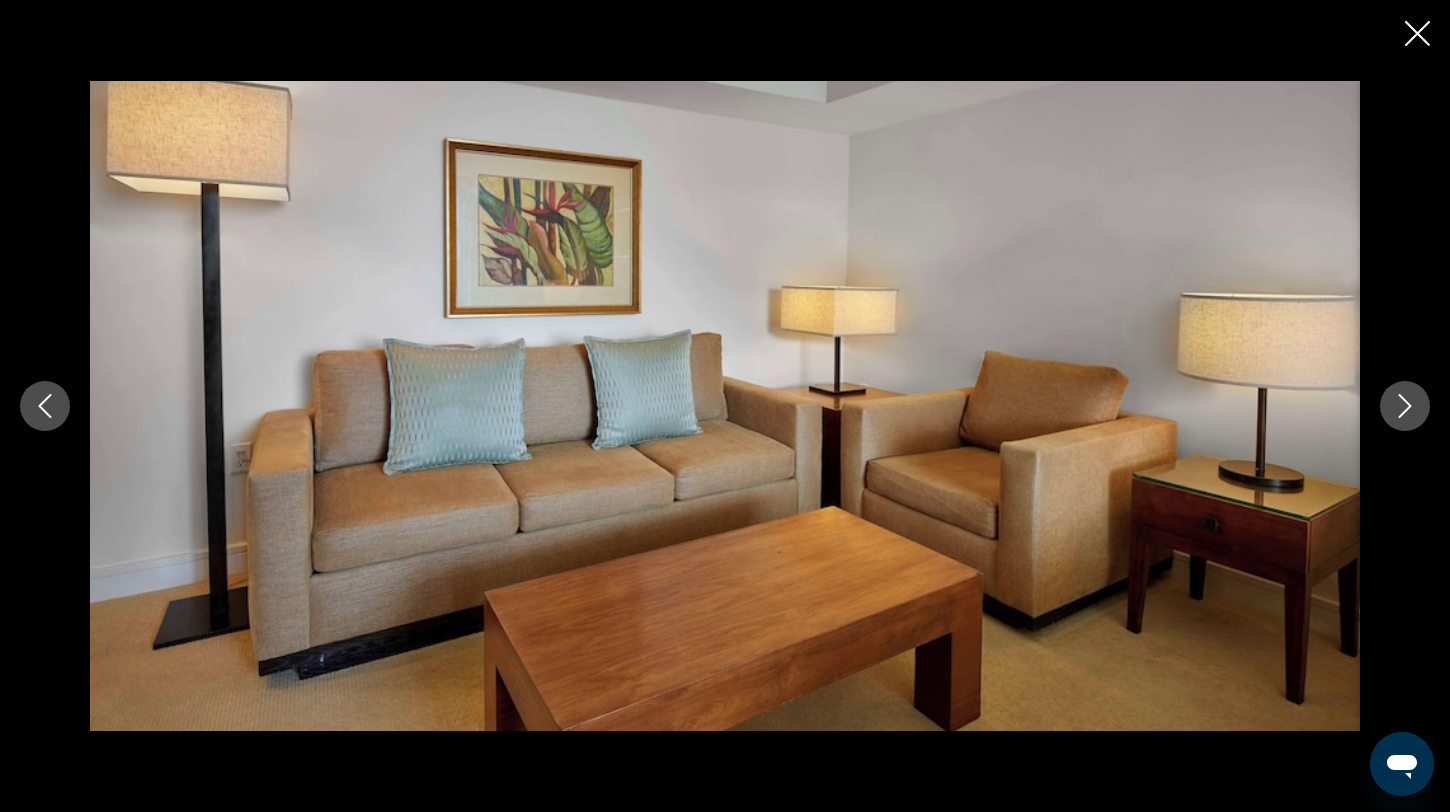 click 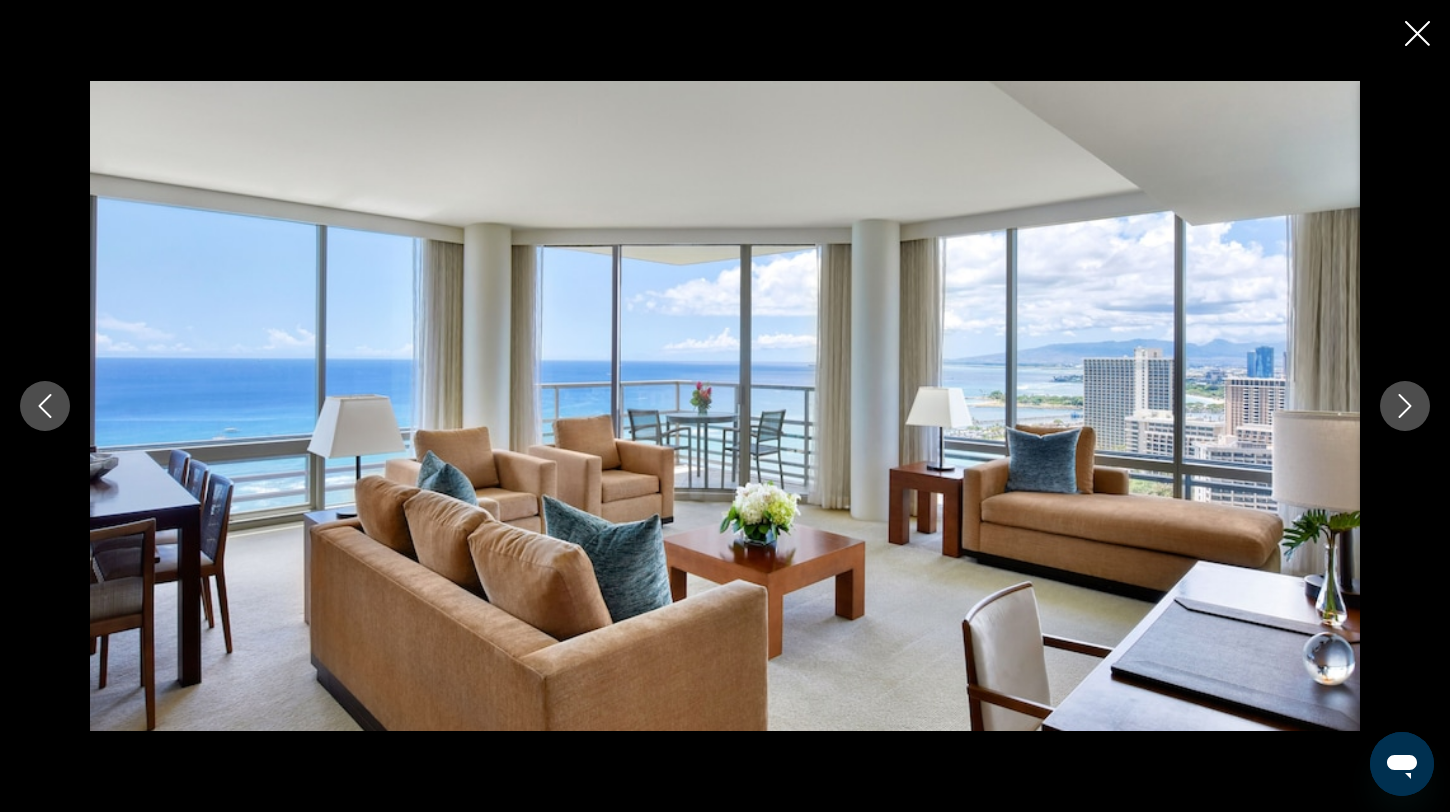 click 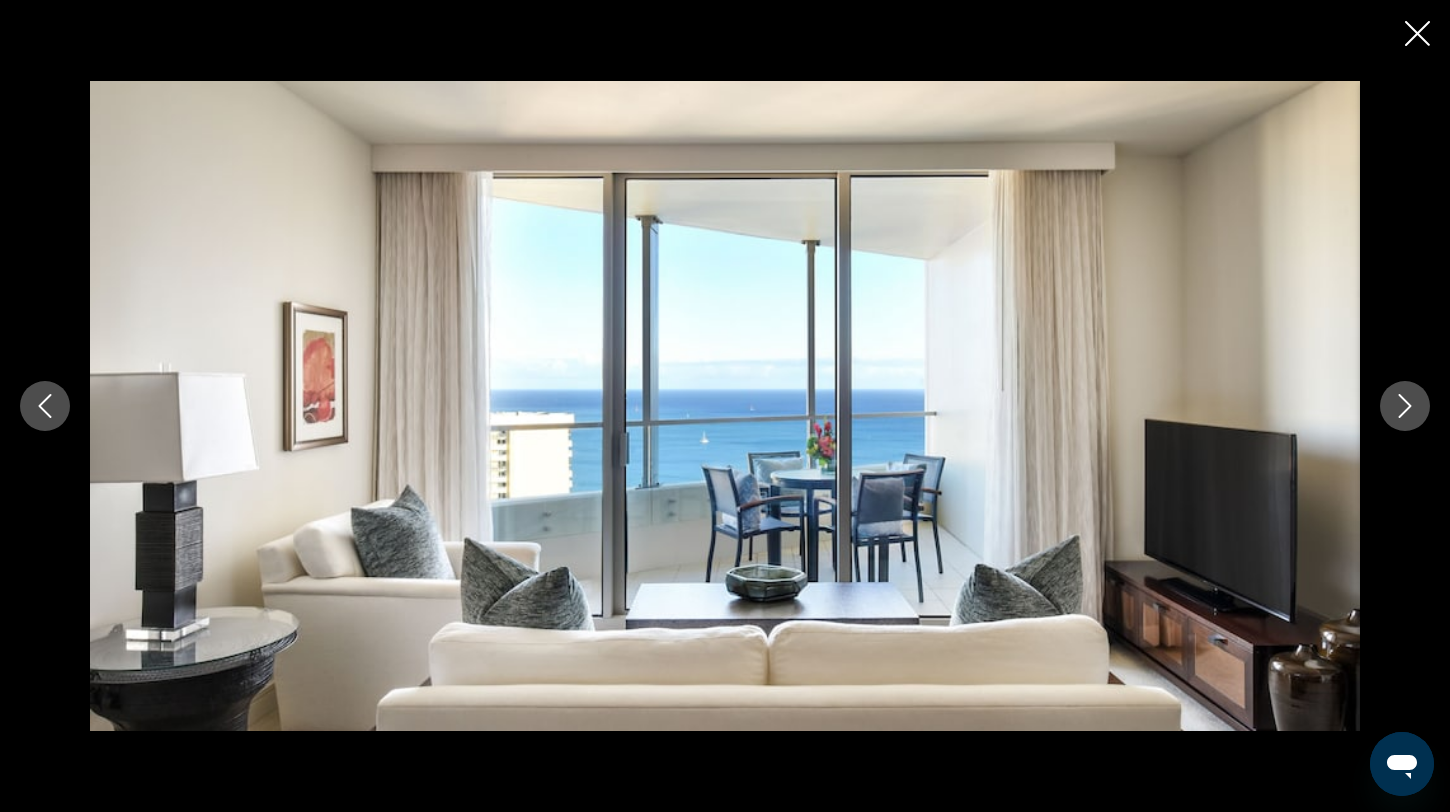 click 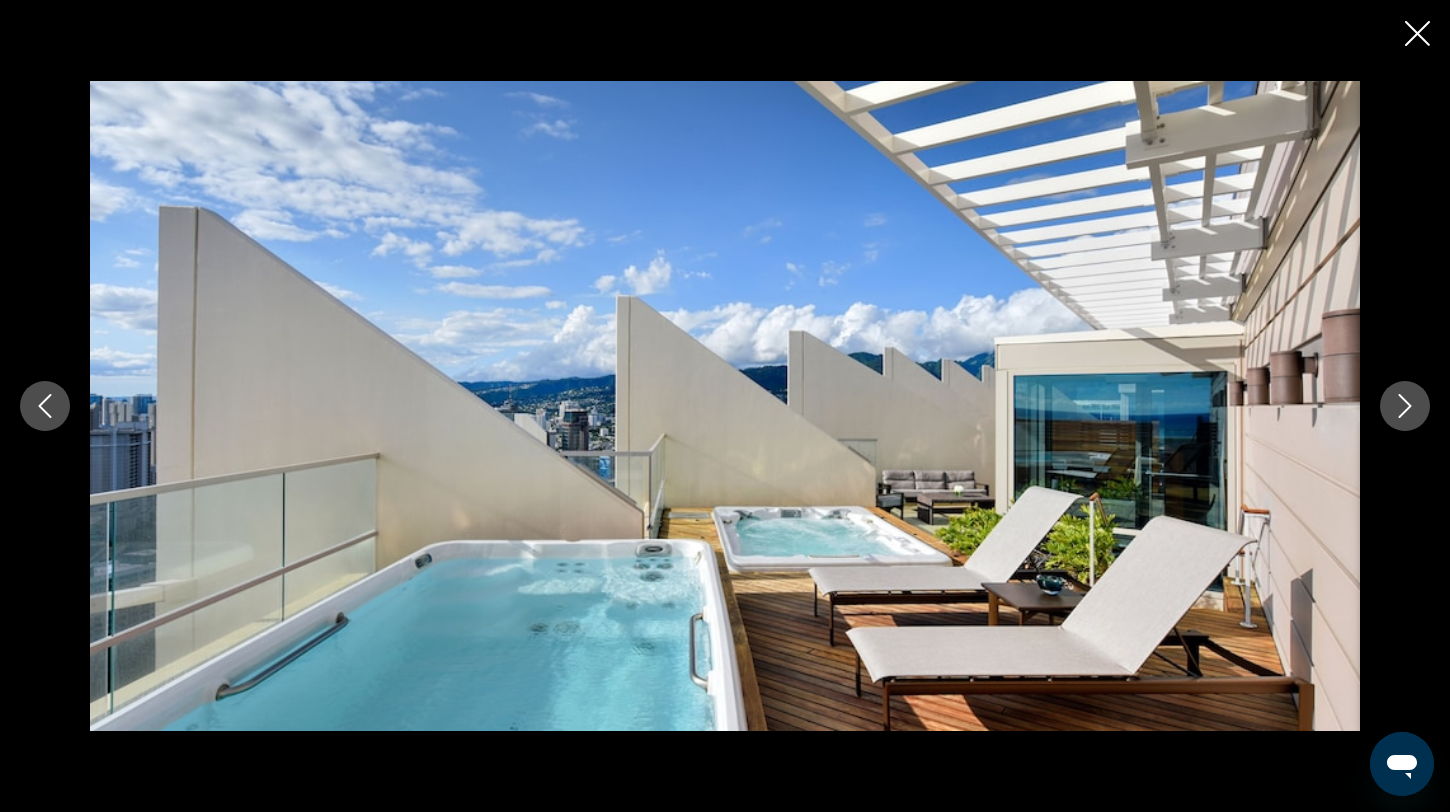 click 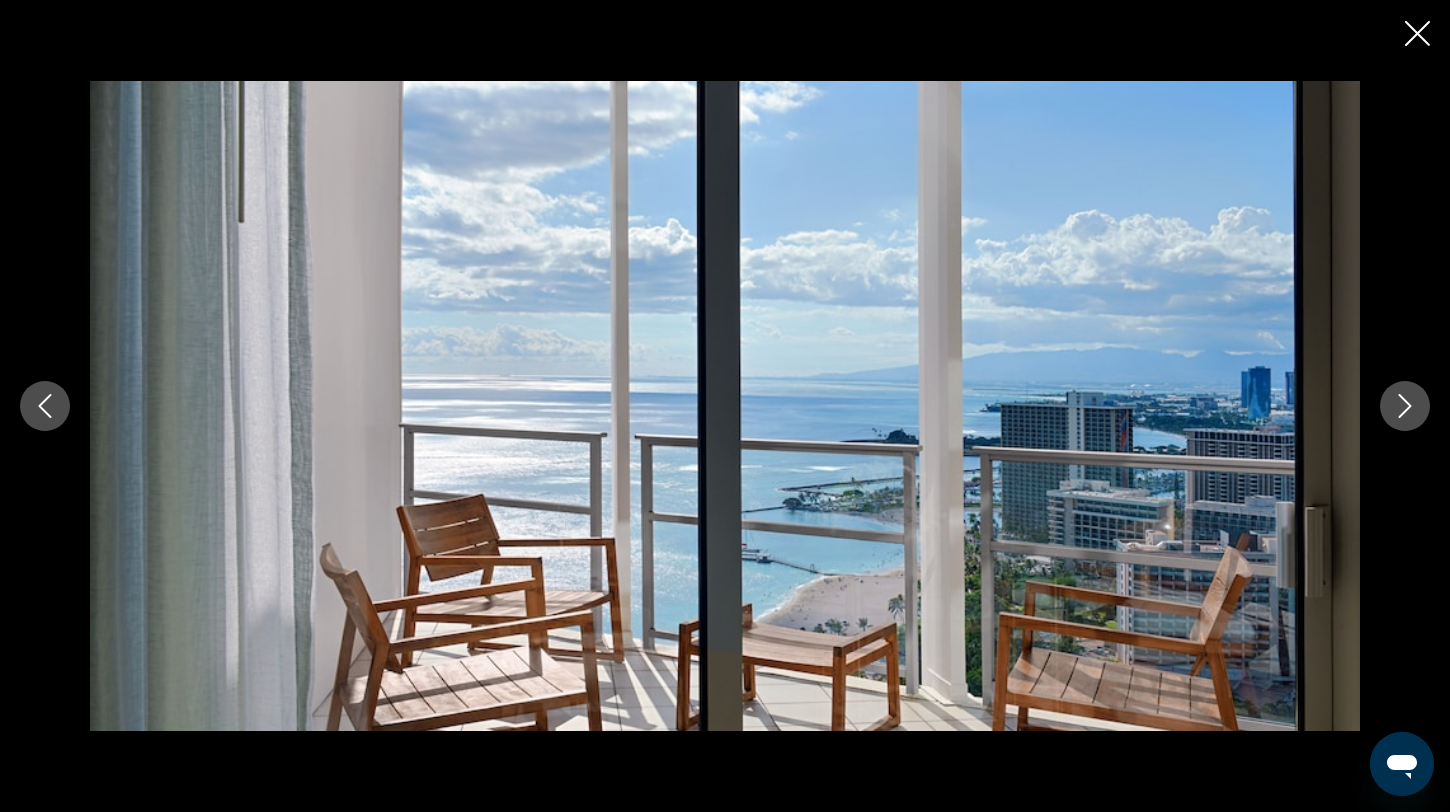 click 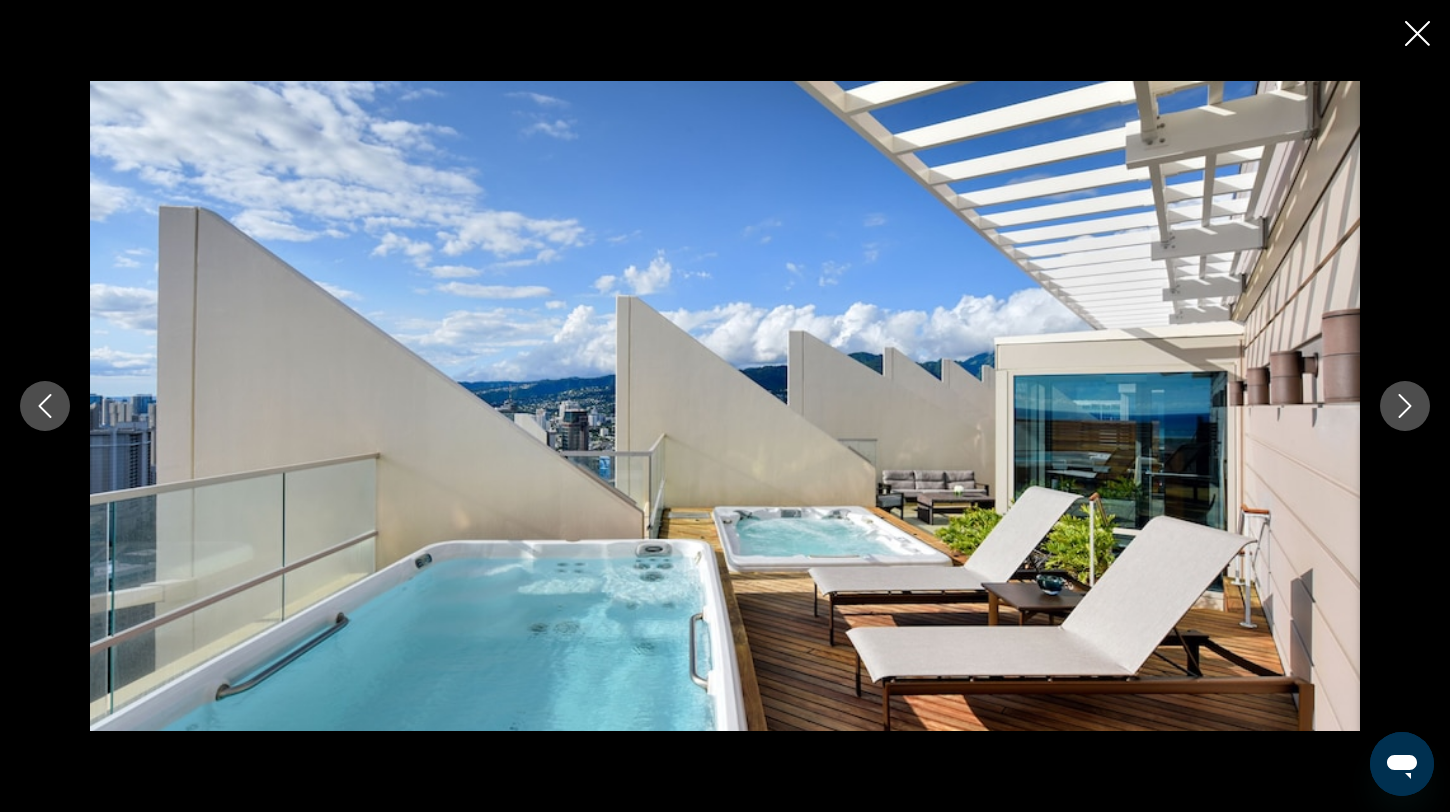 click 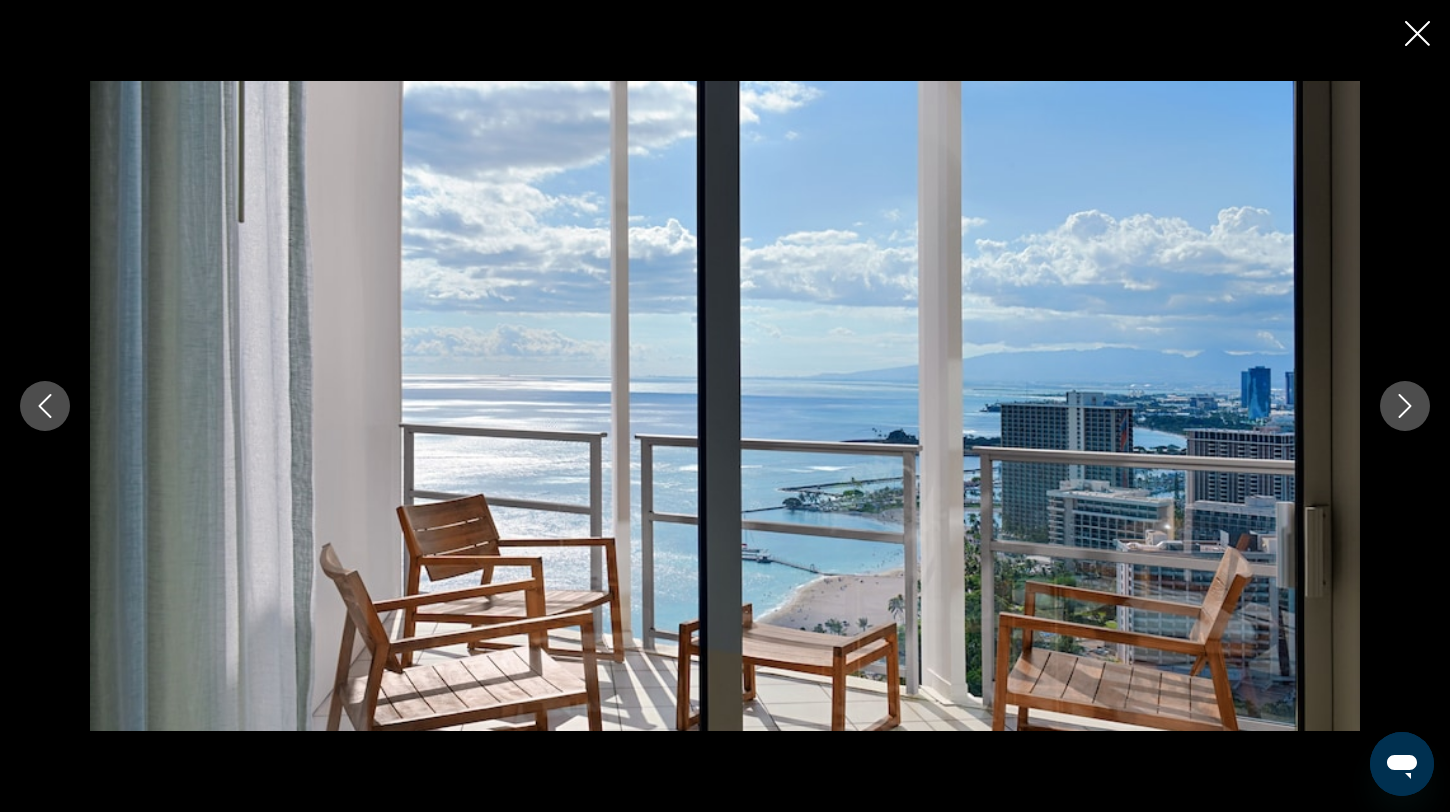 click 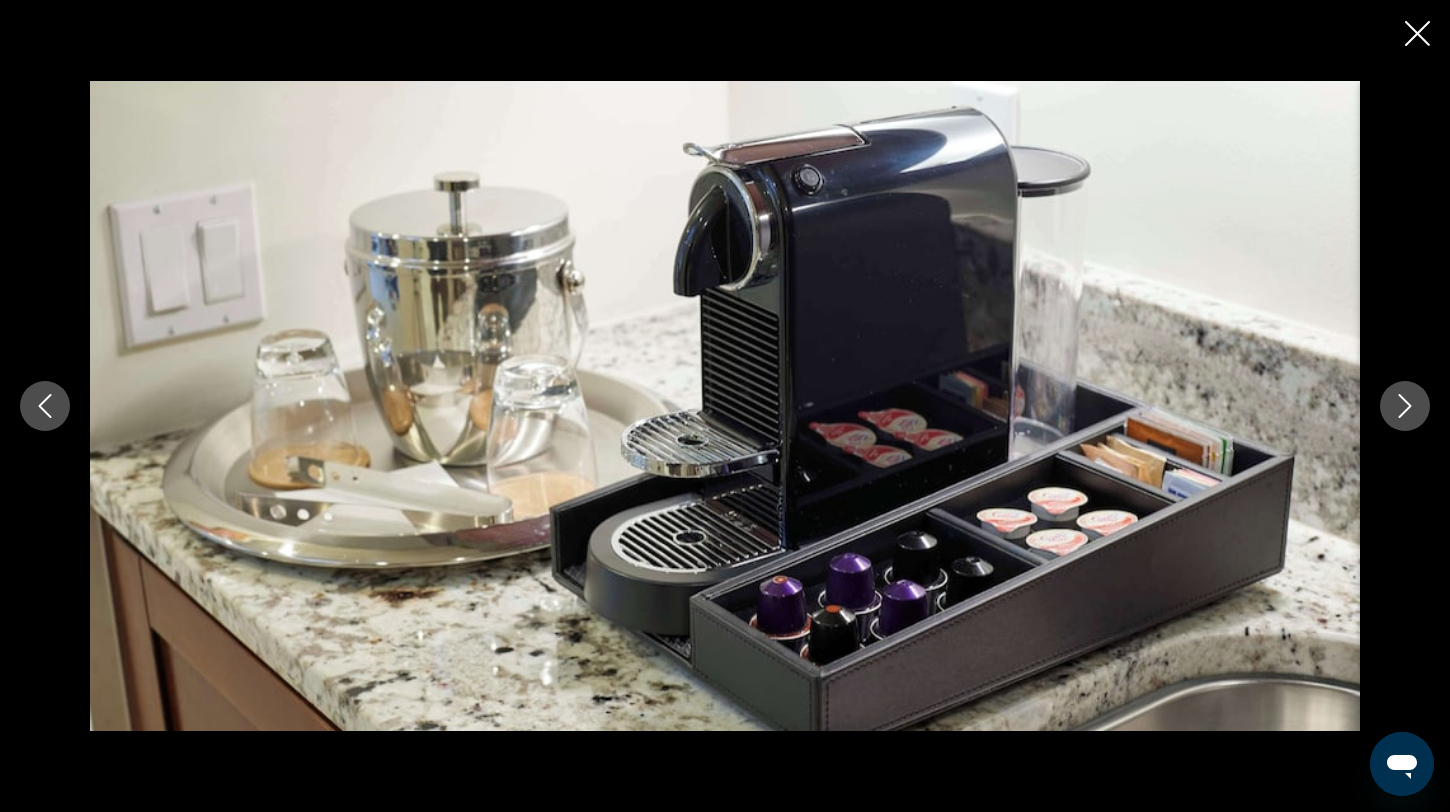 click 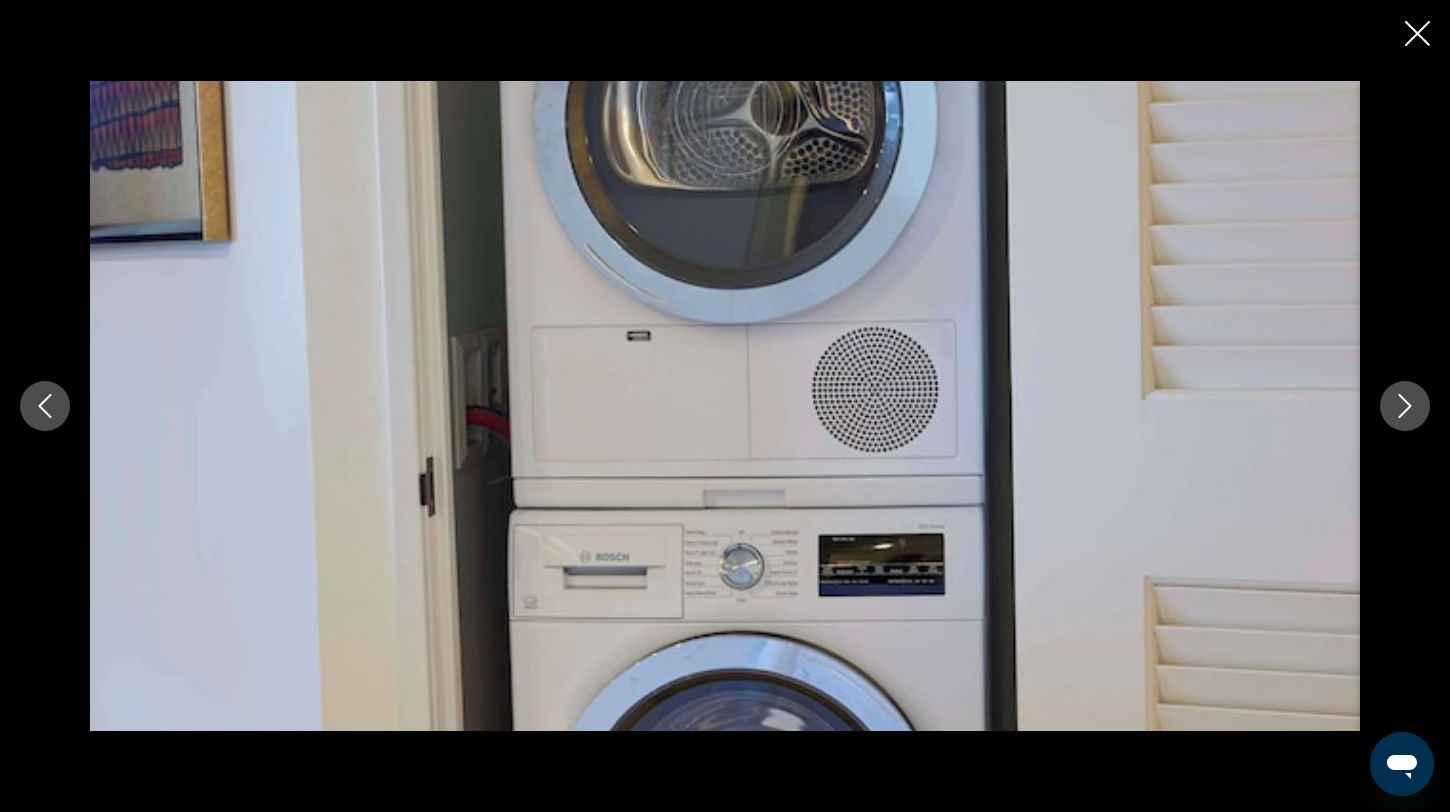 click 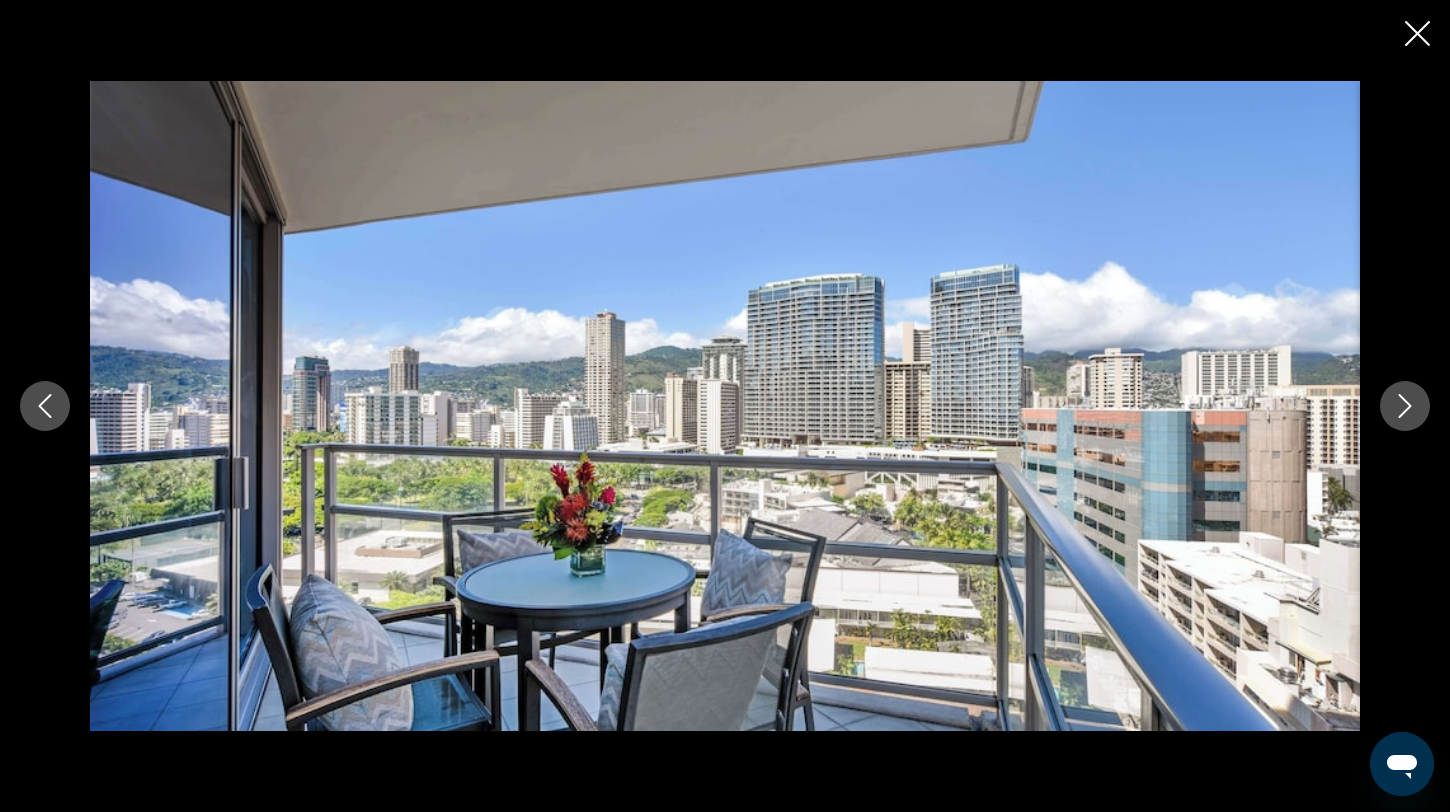 click 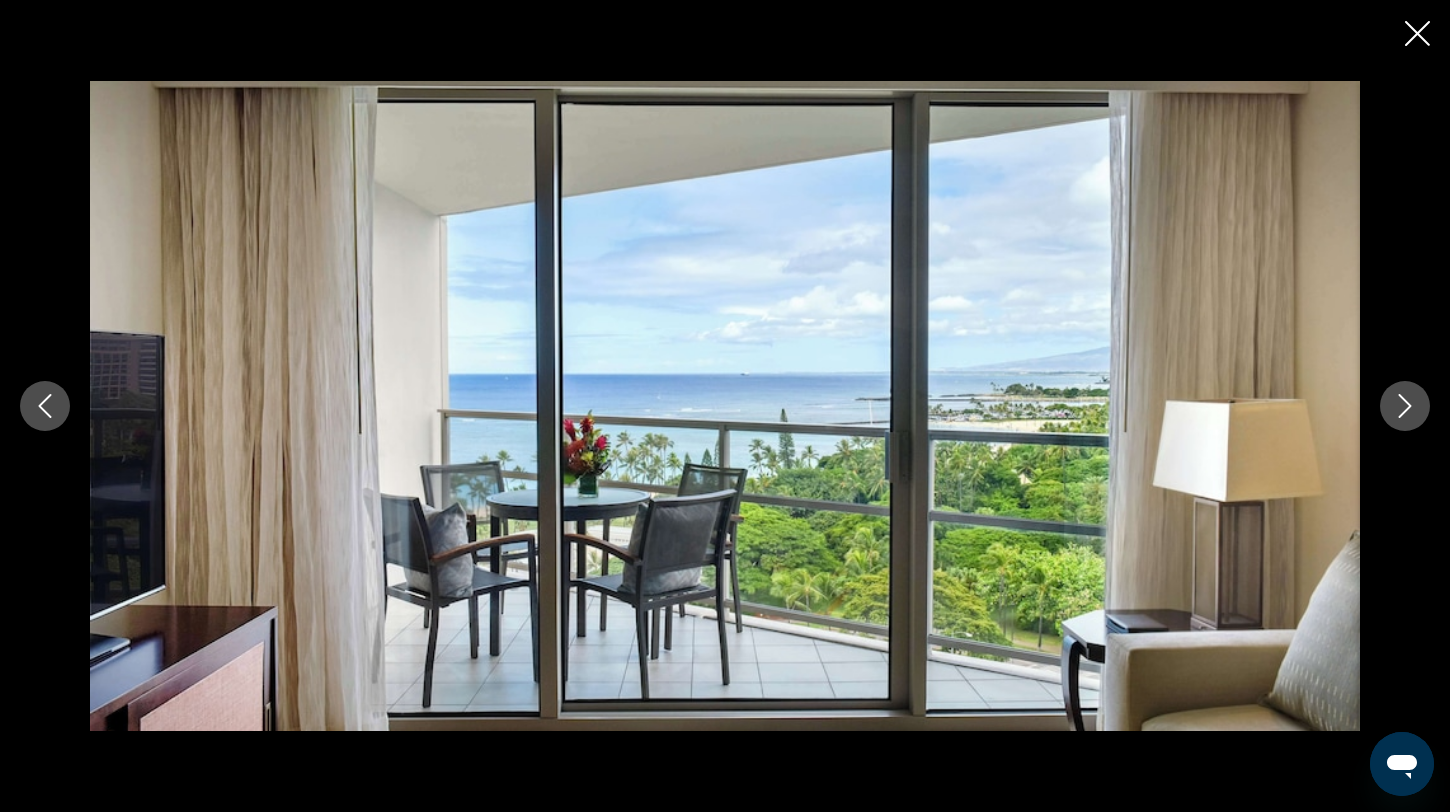 click 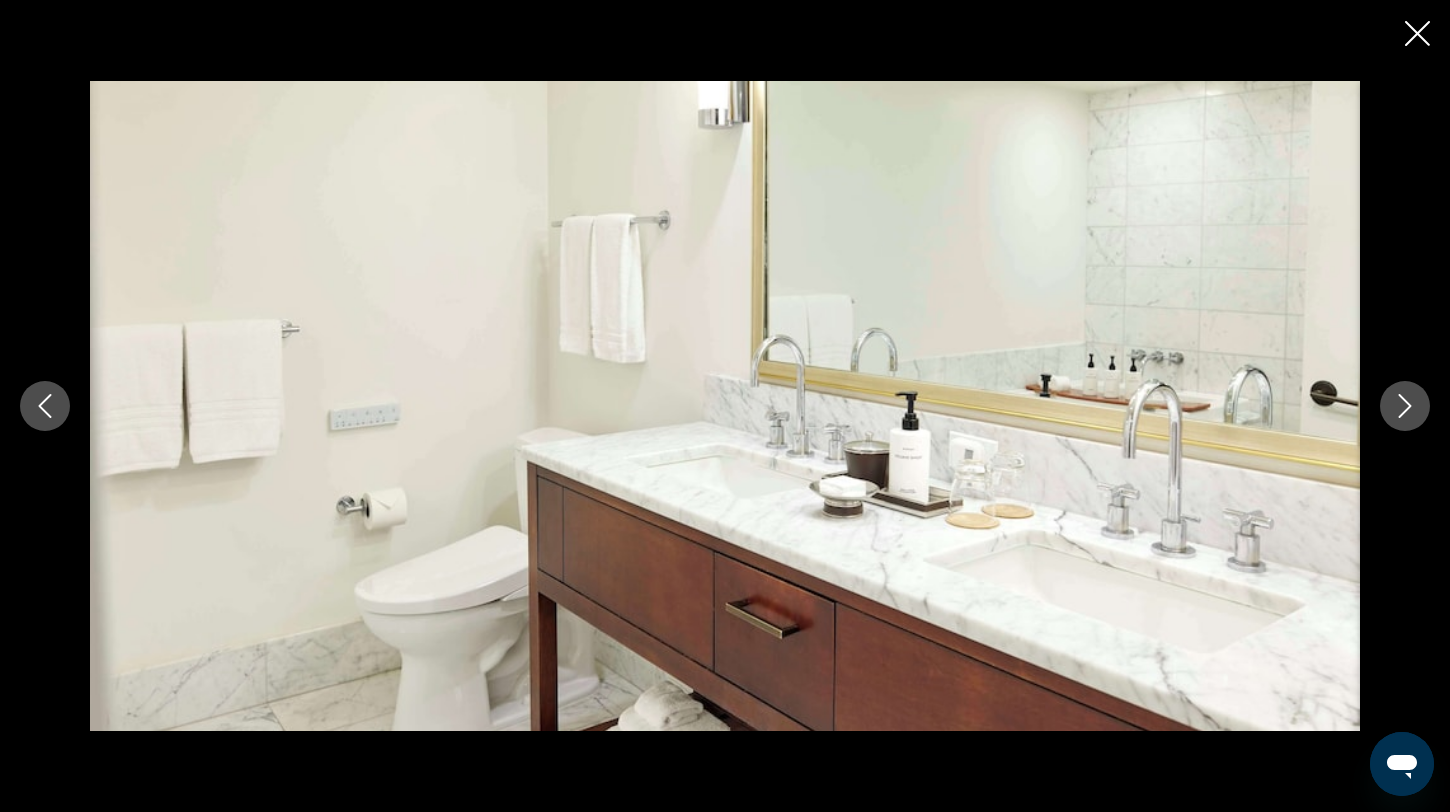 click 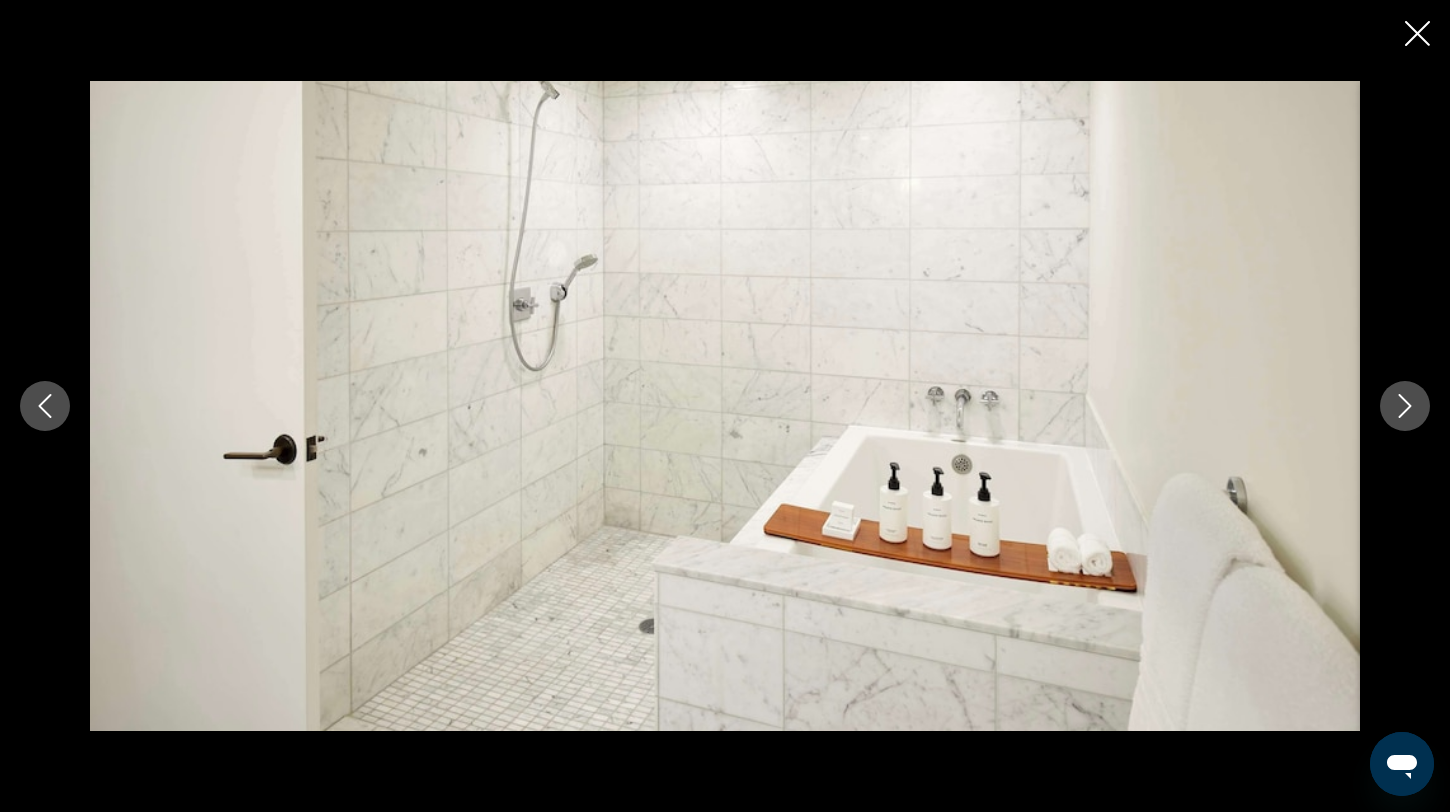click 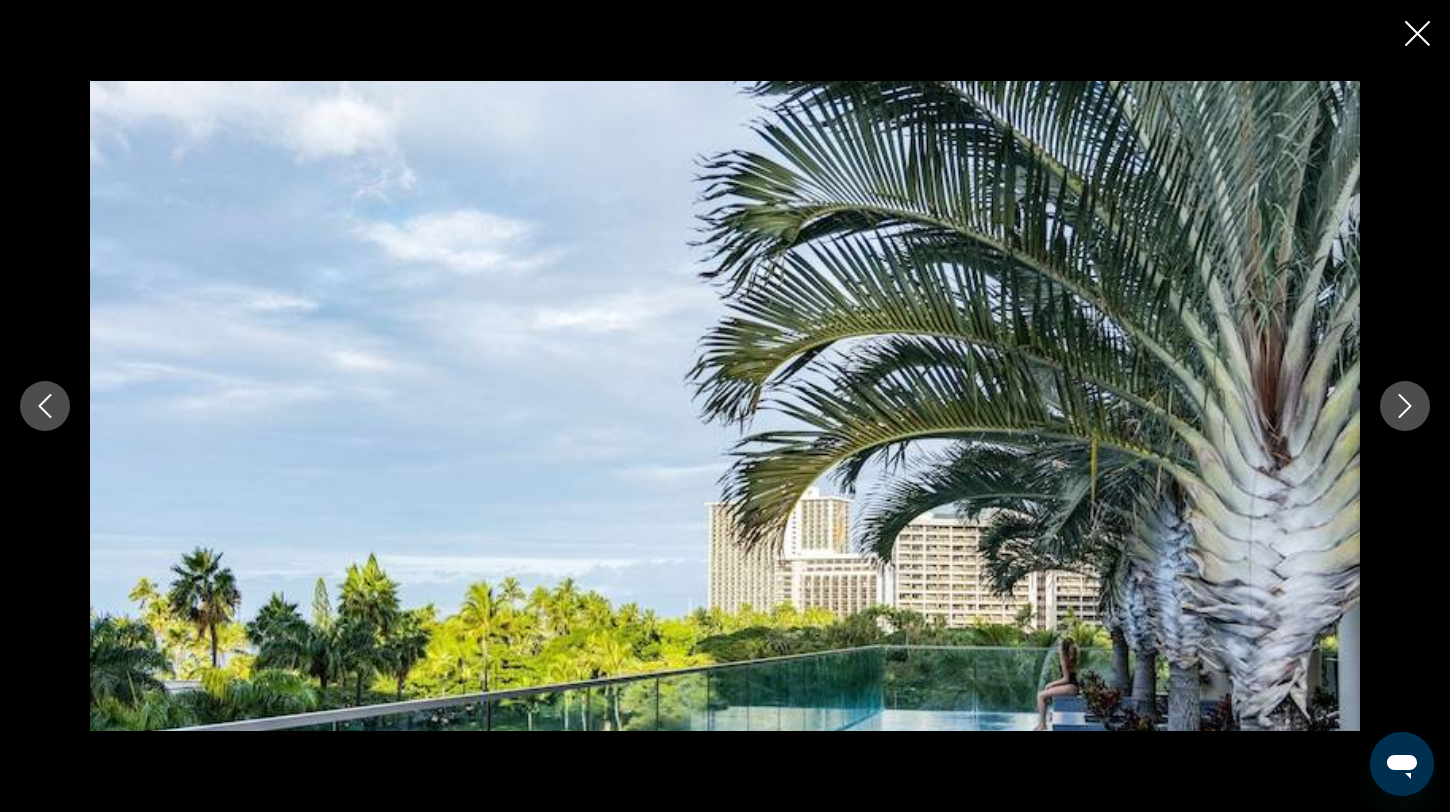 click 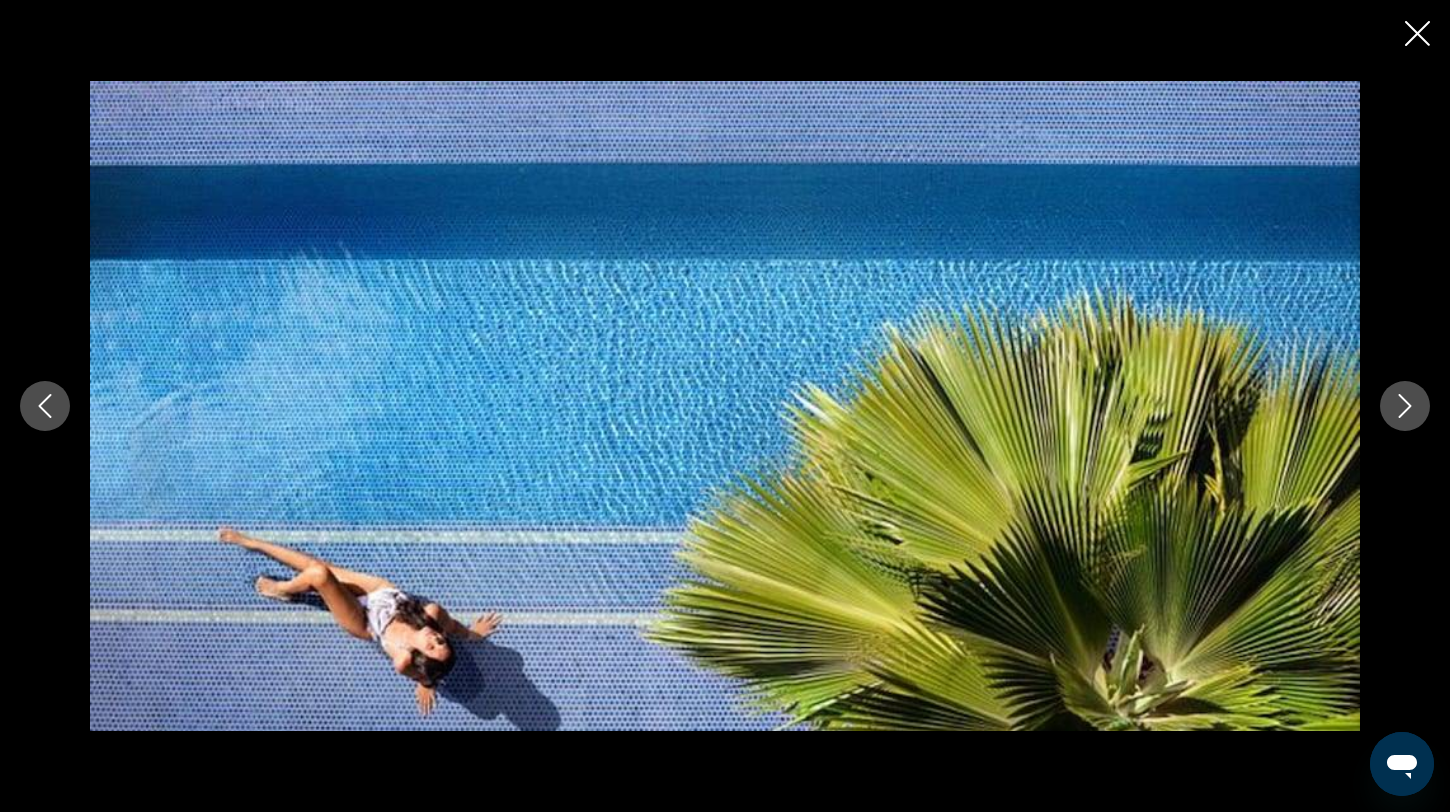 click 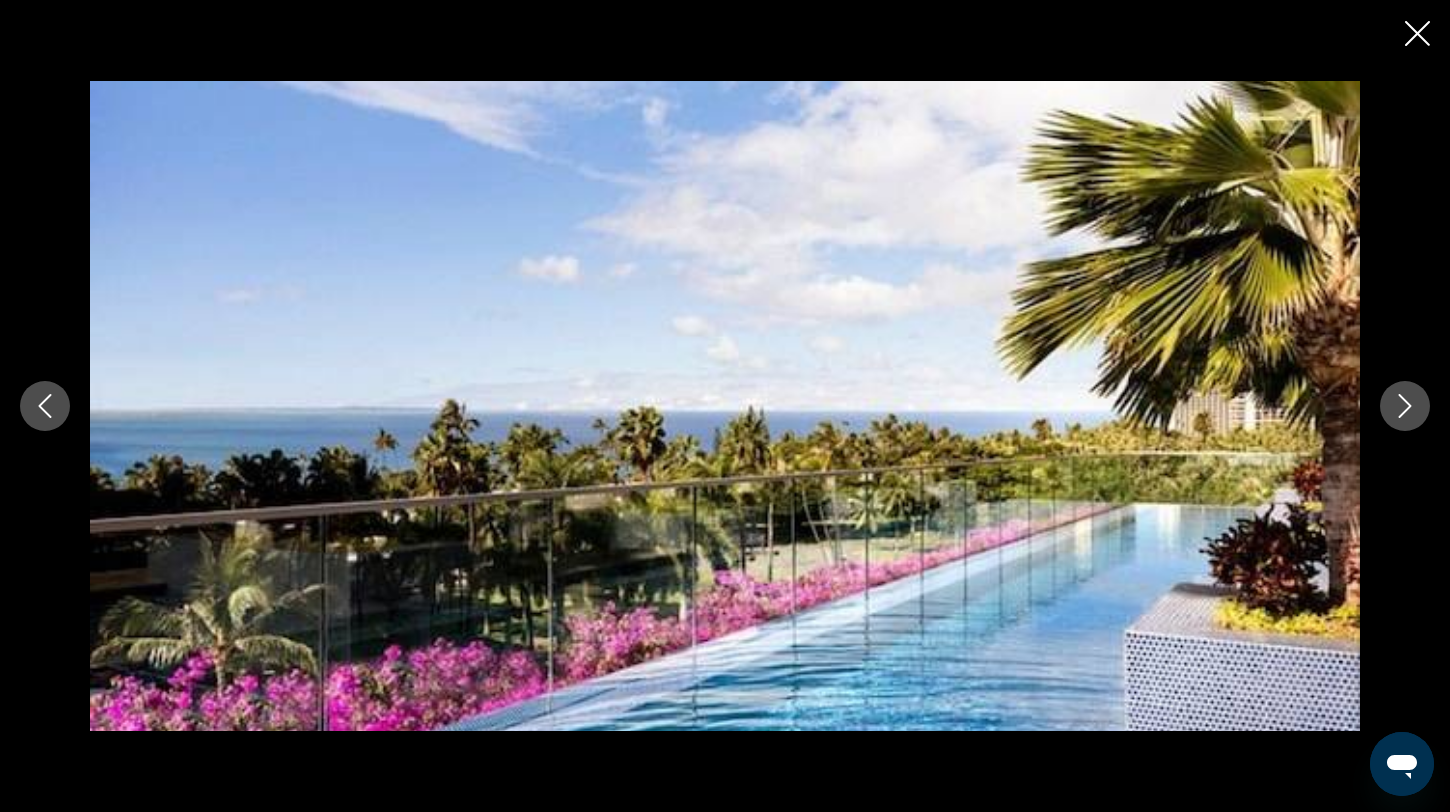 click 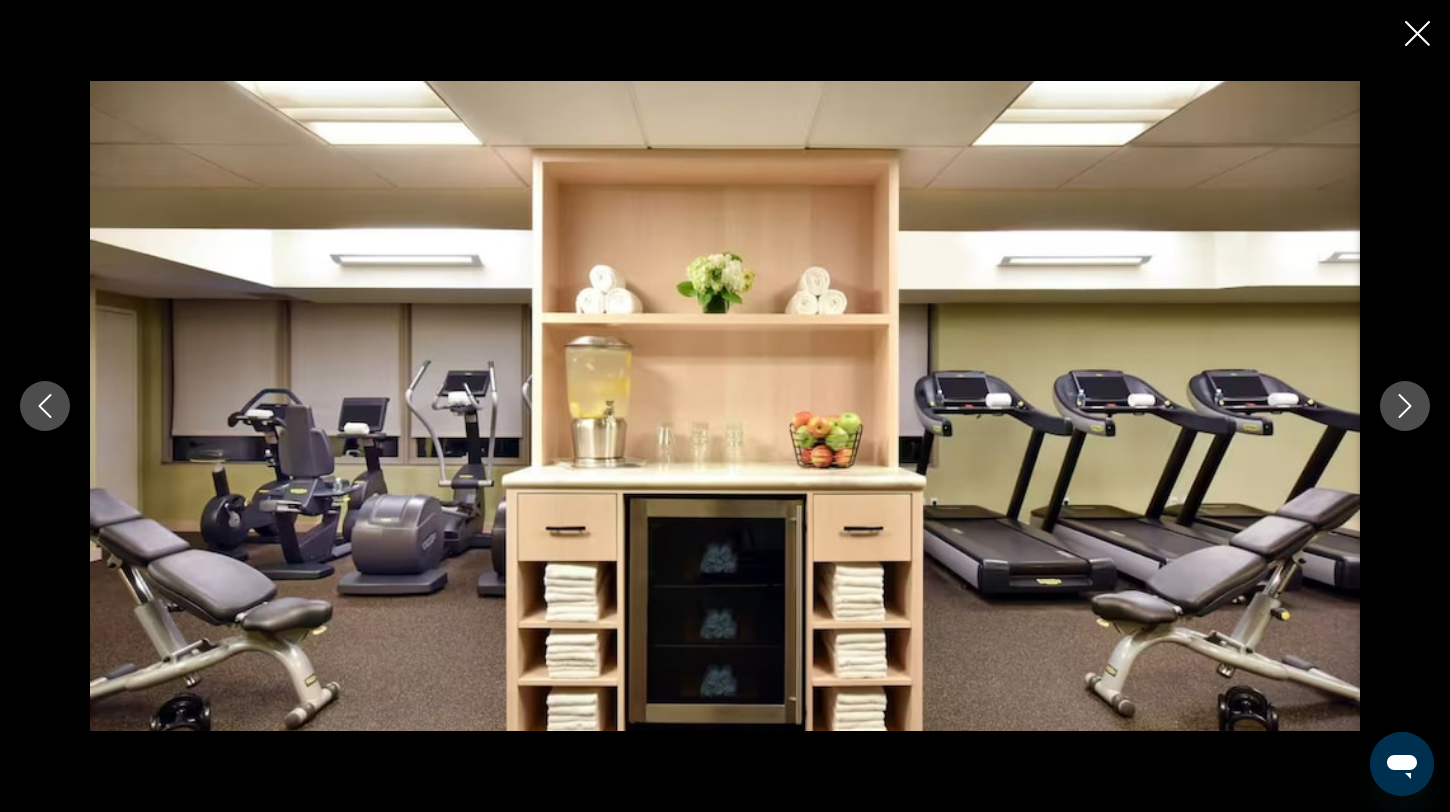 click 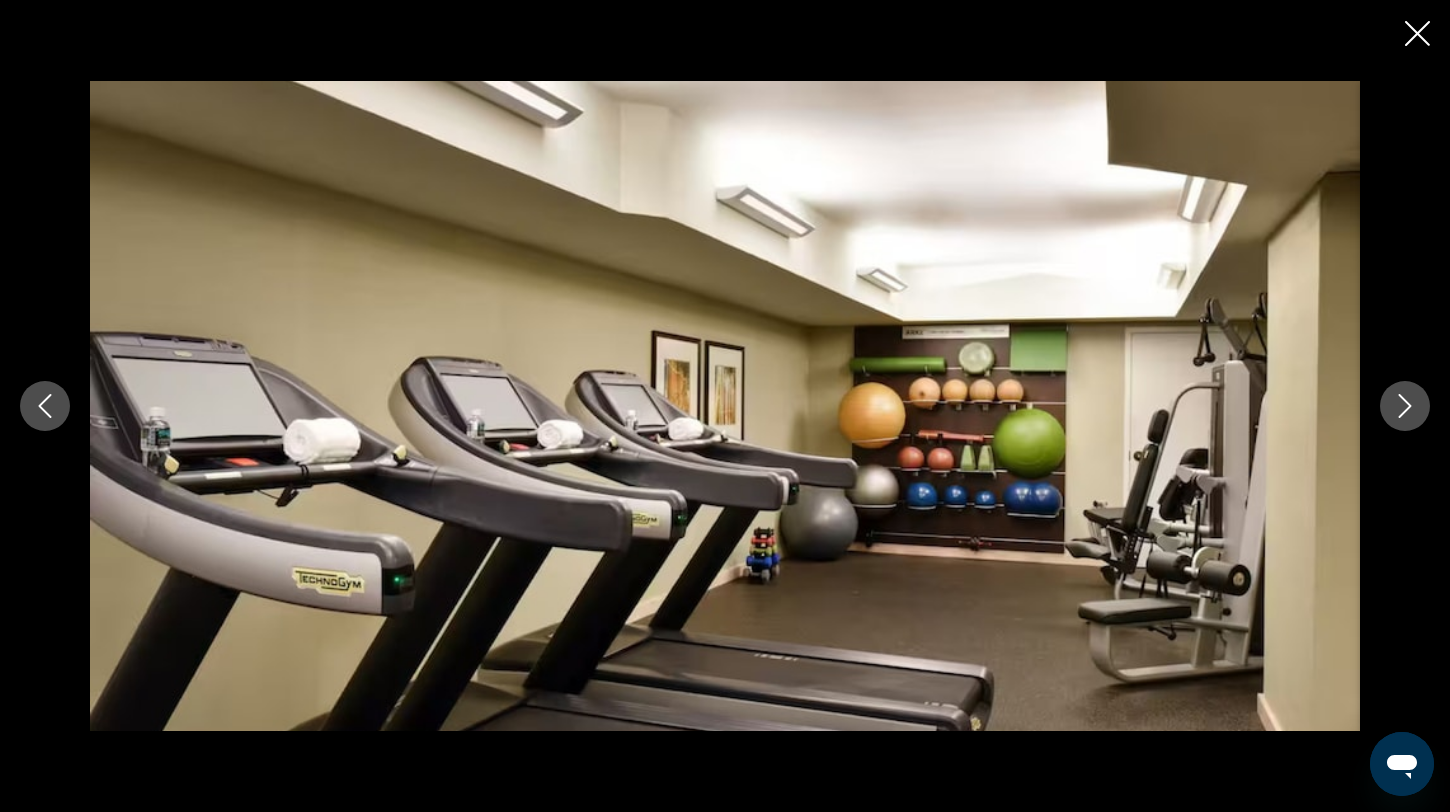 click 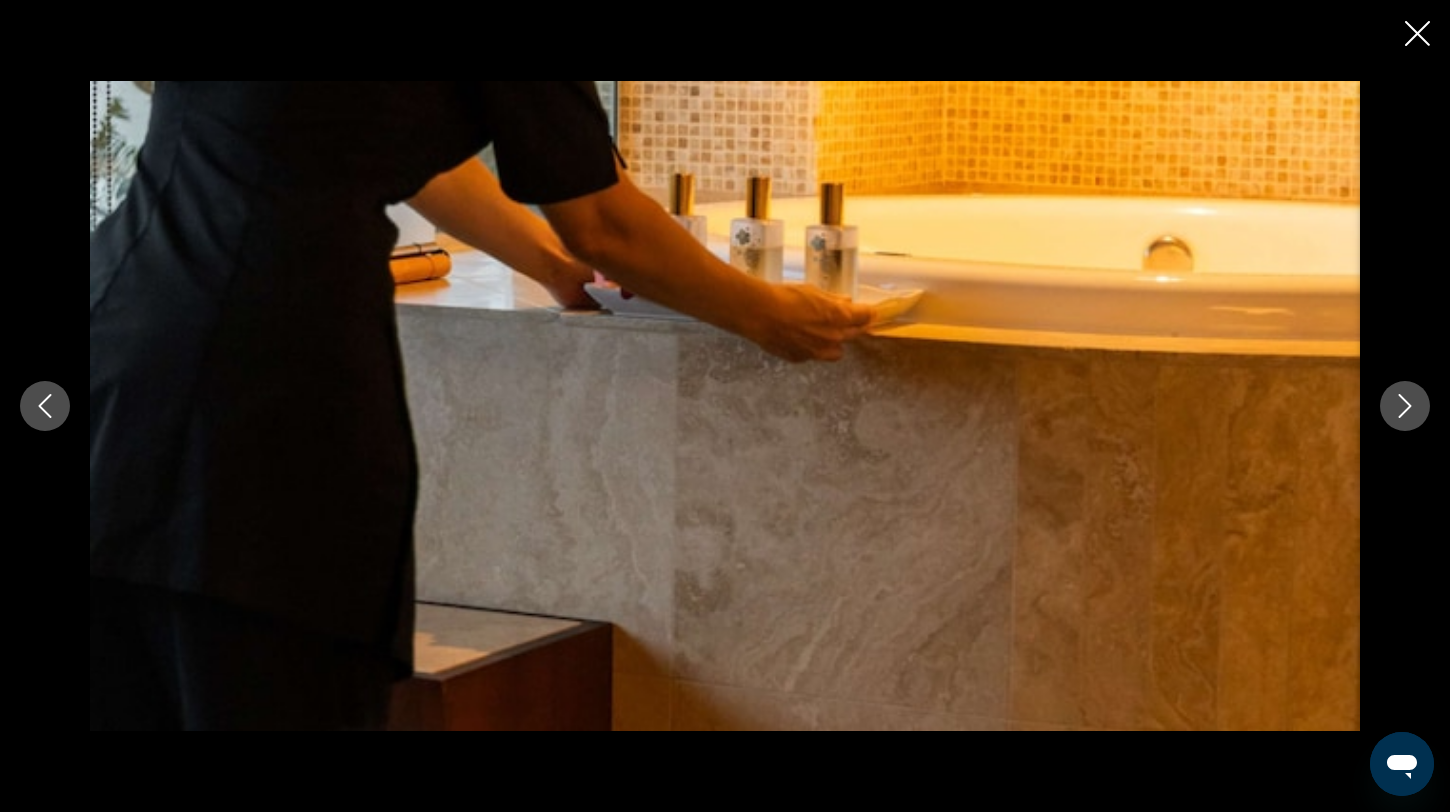 click 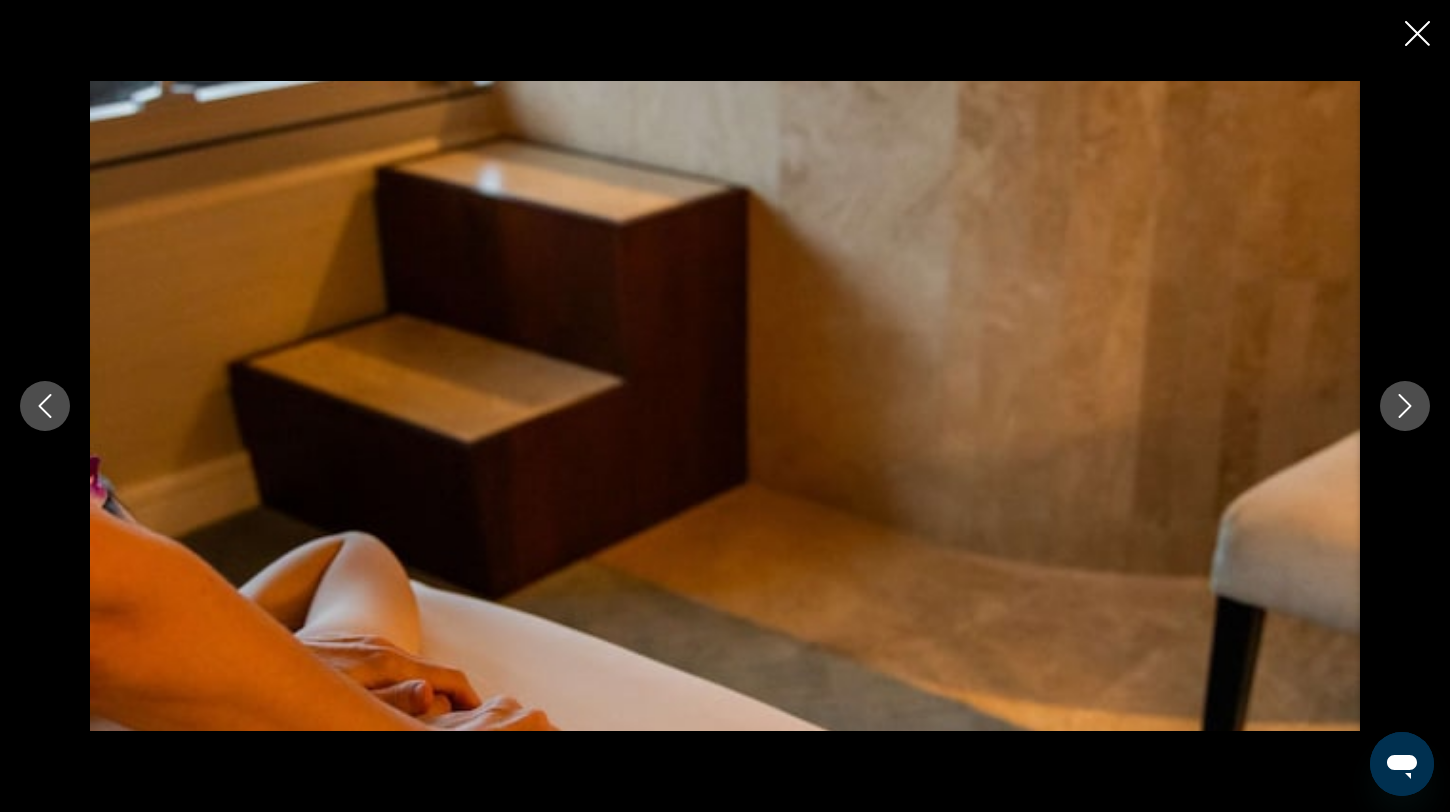 click 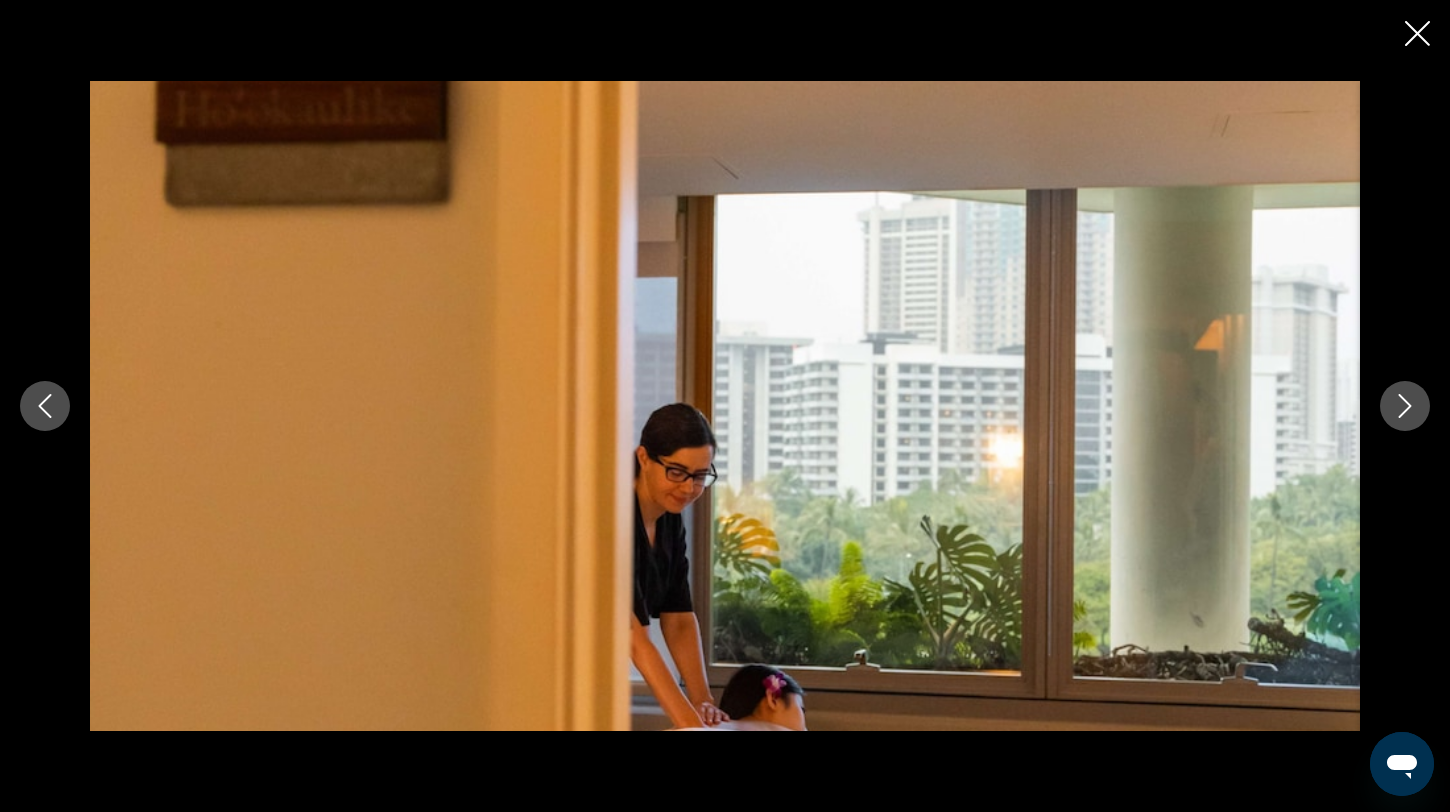 click 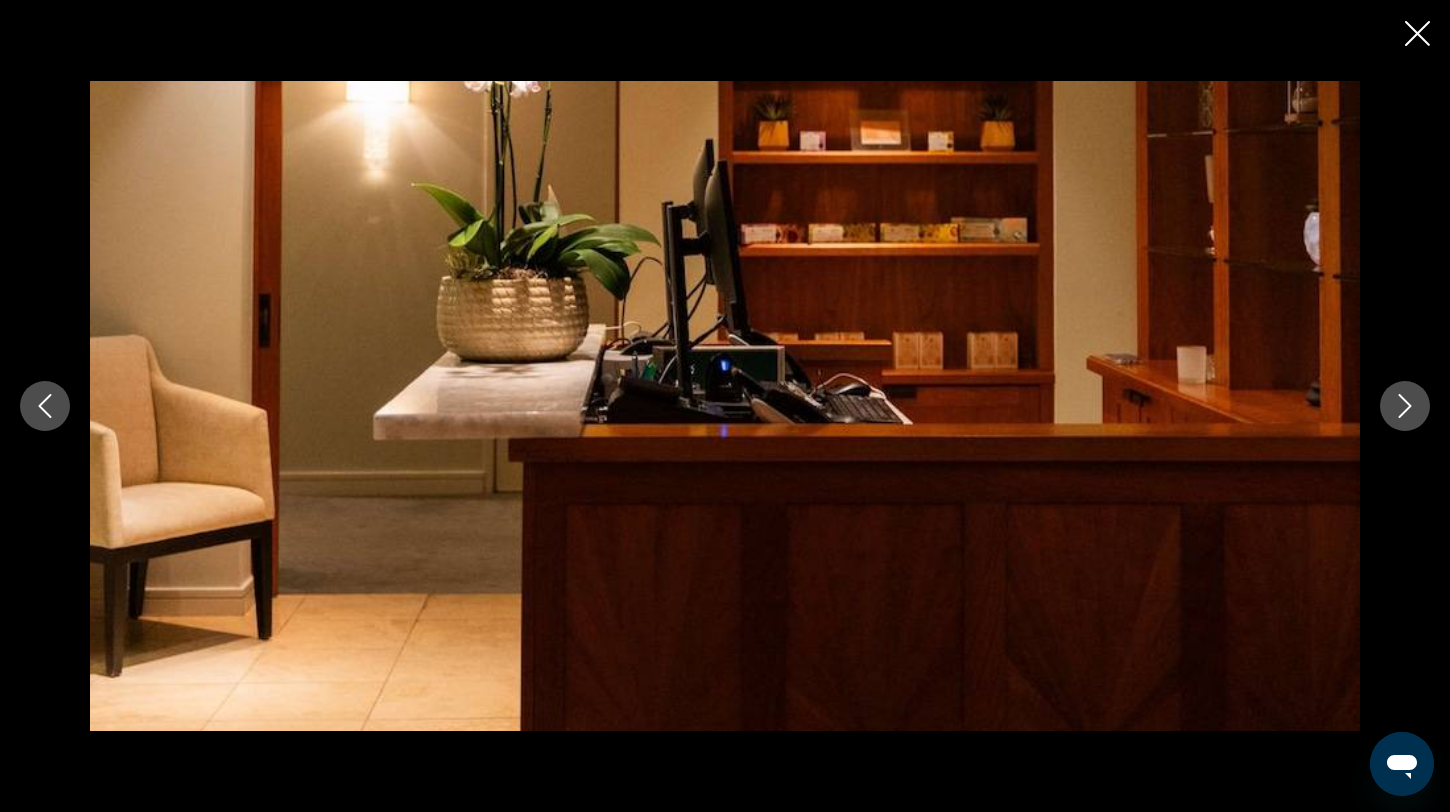 click 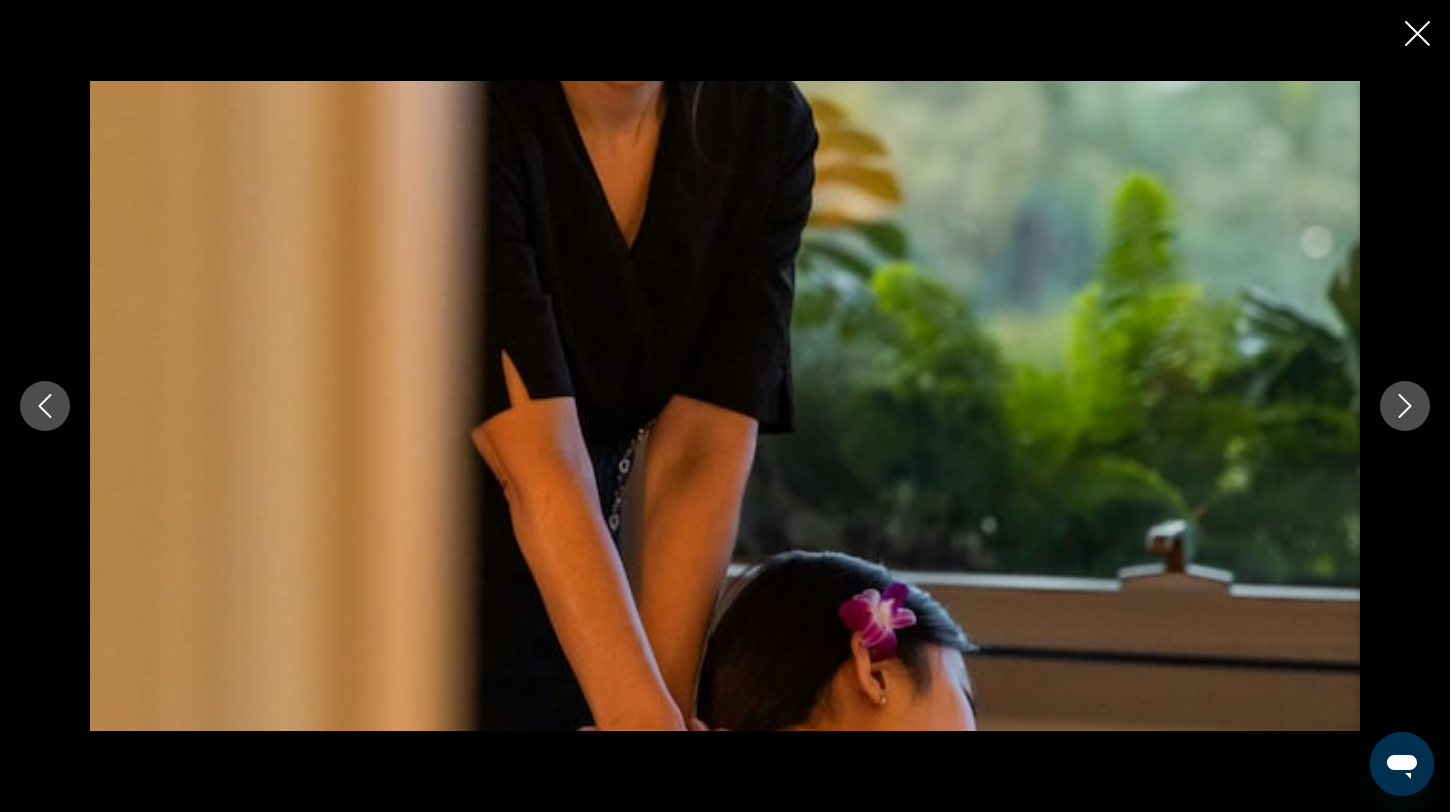 click 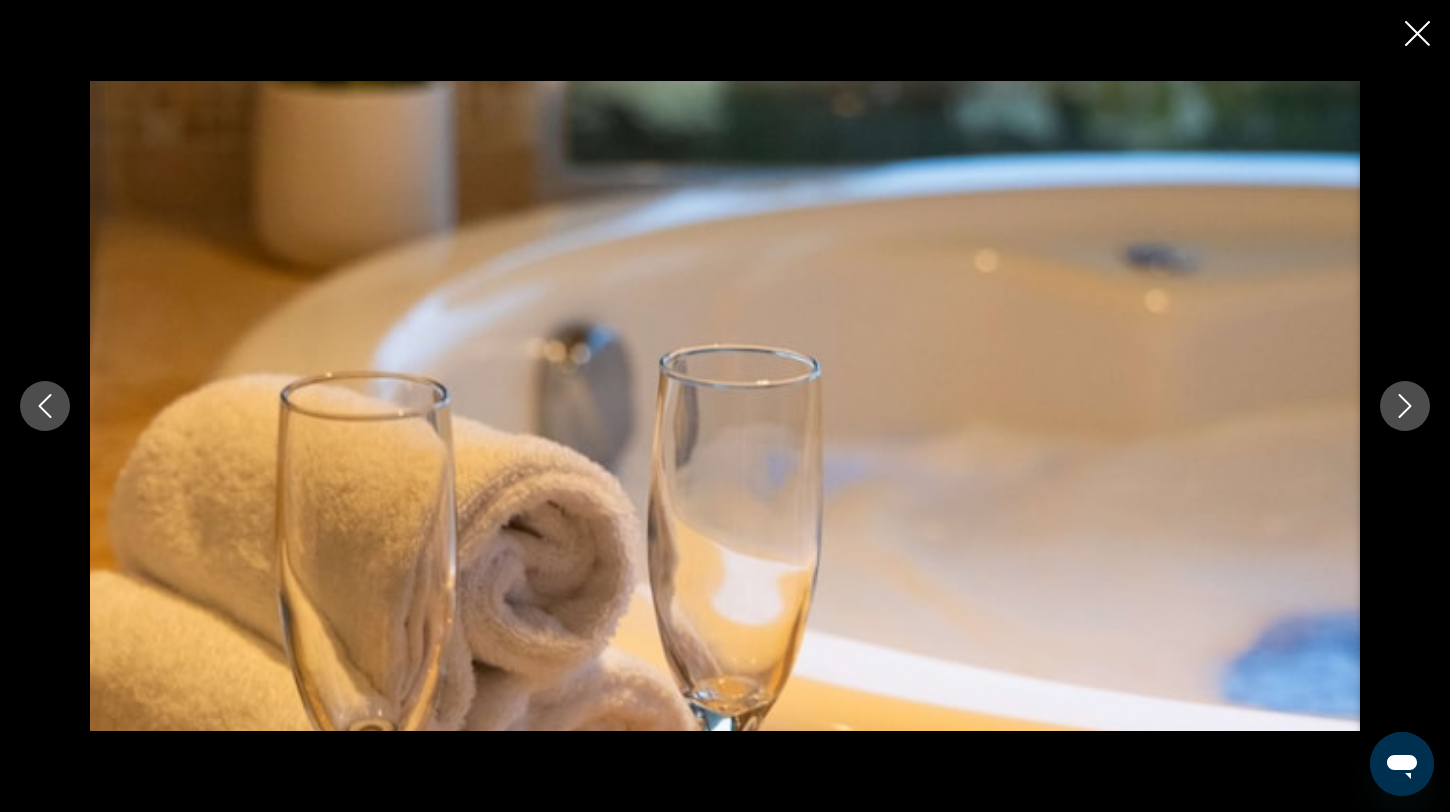 click 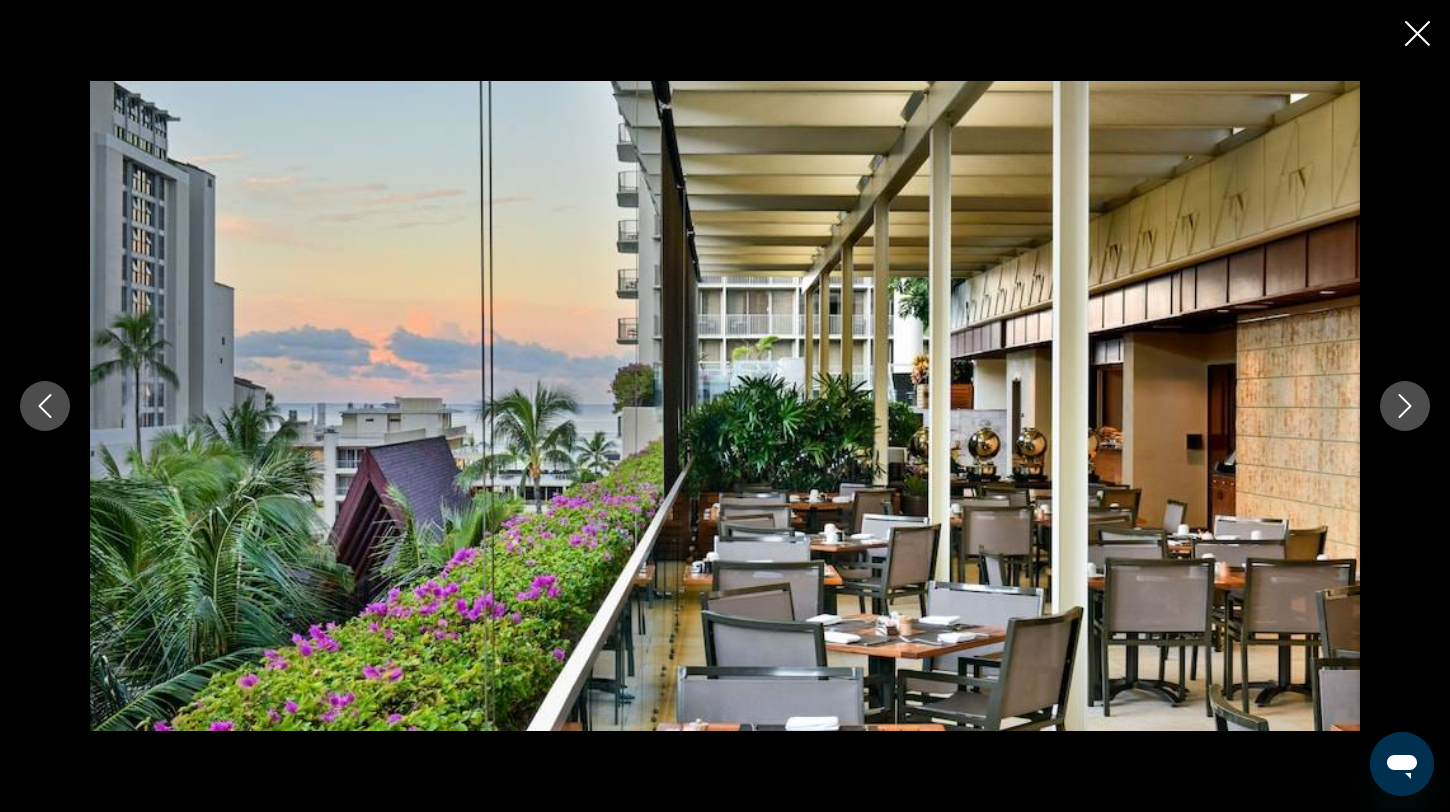 click 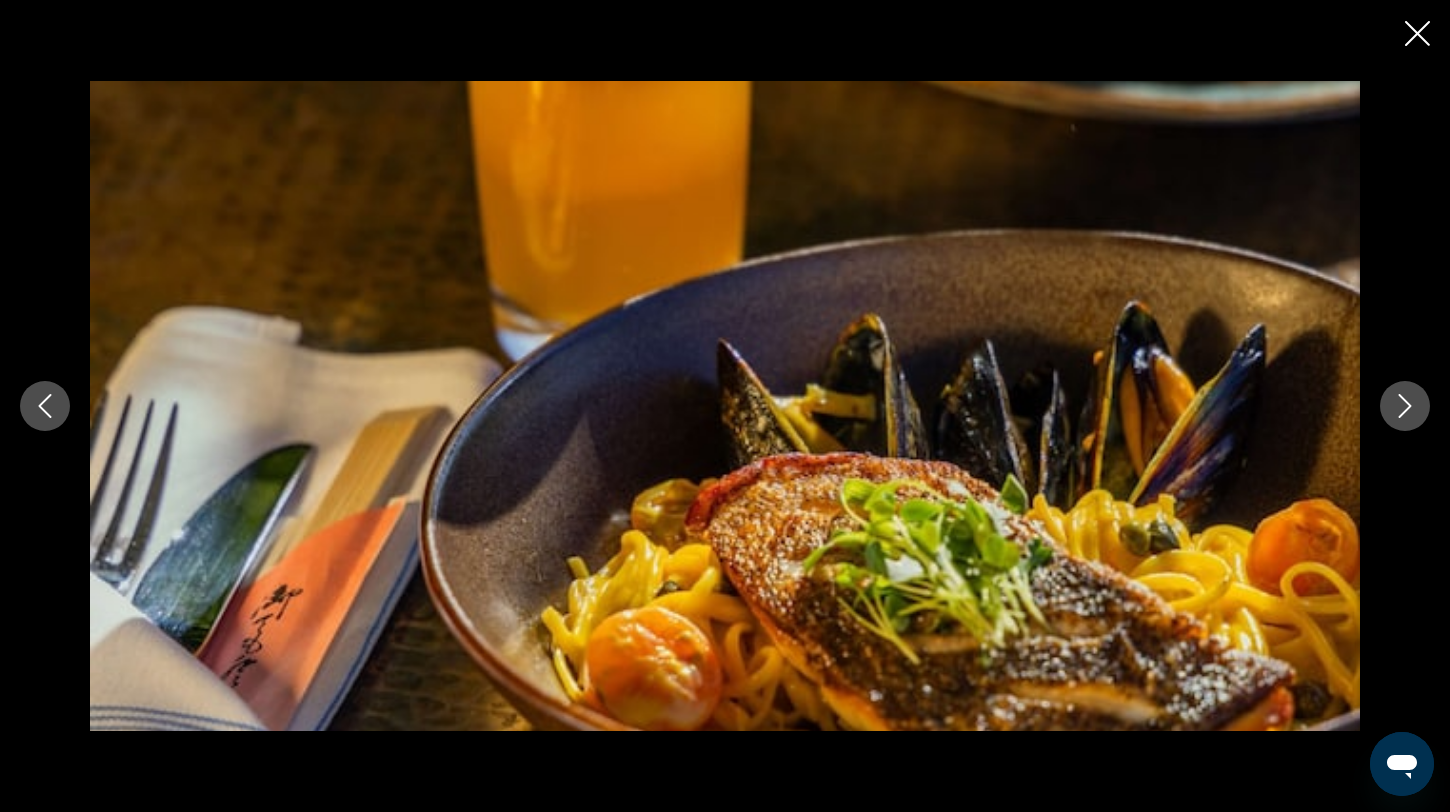 click 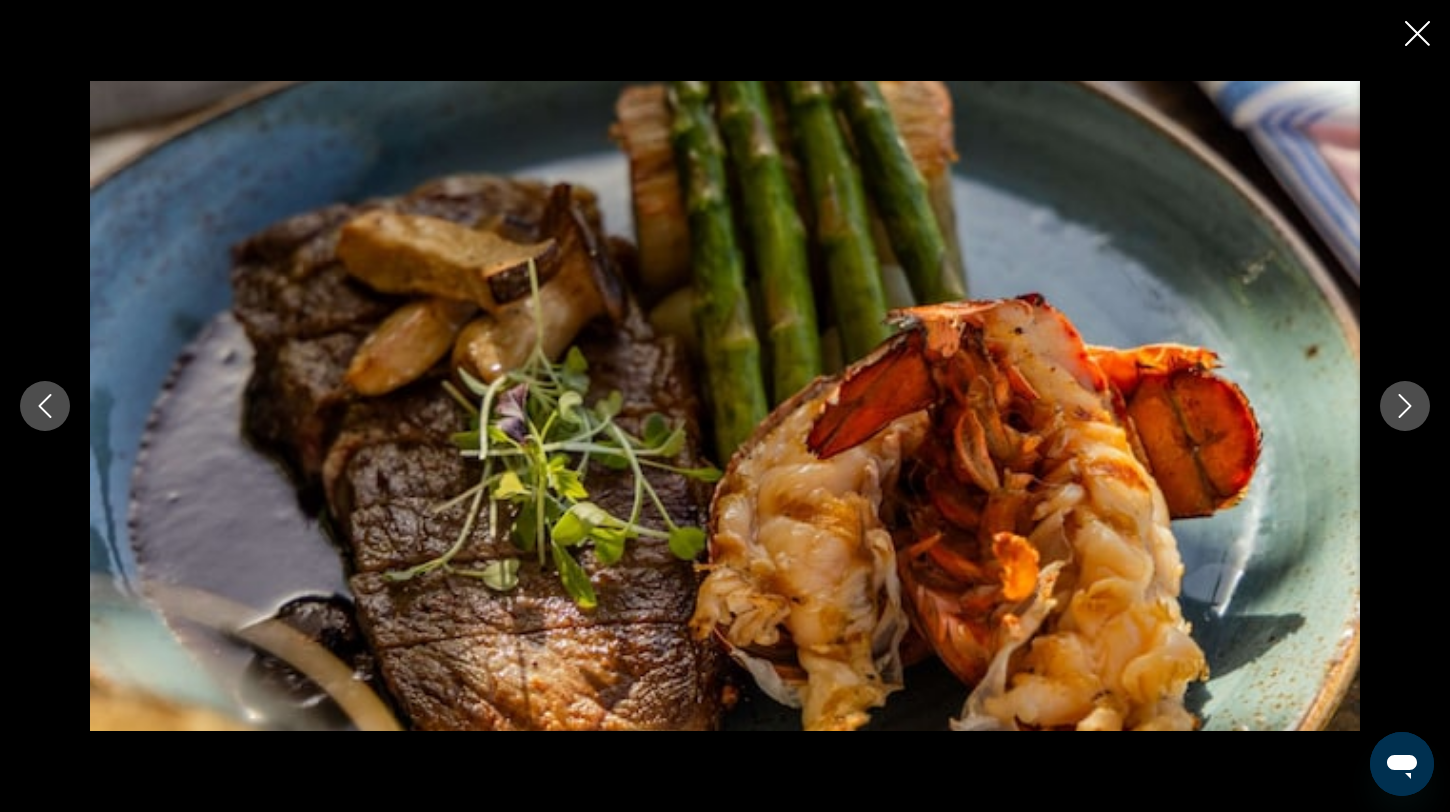 click 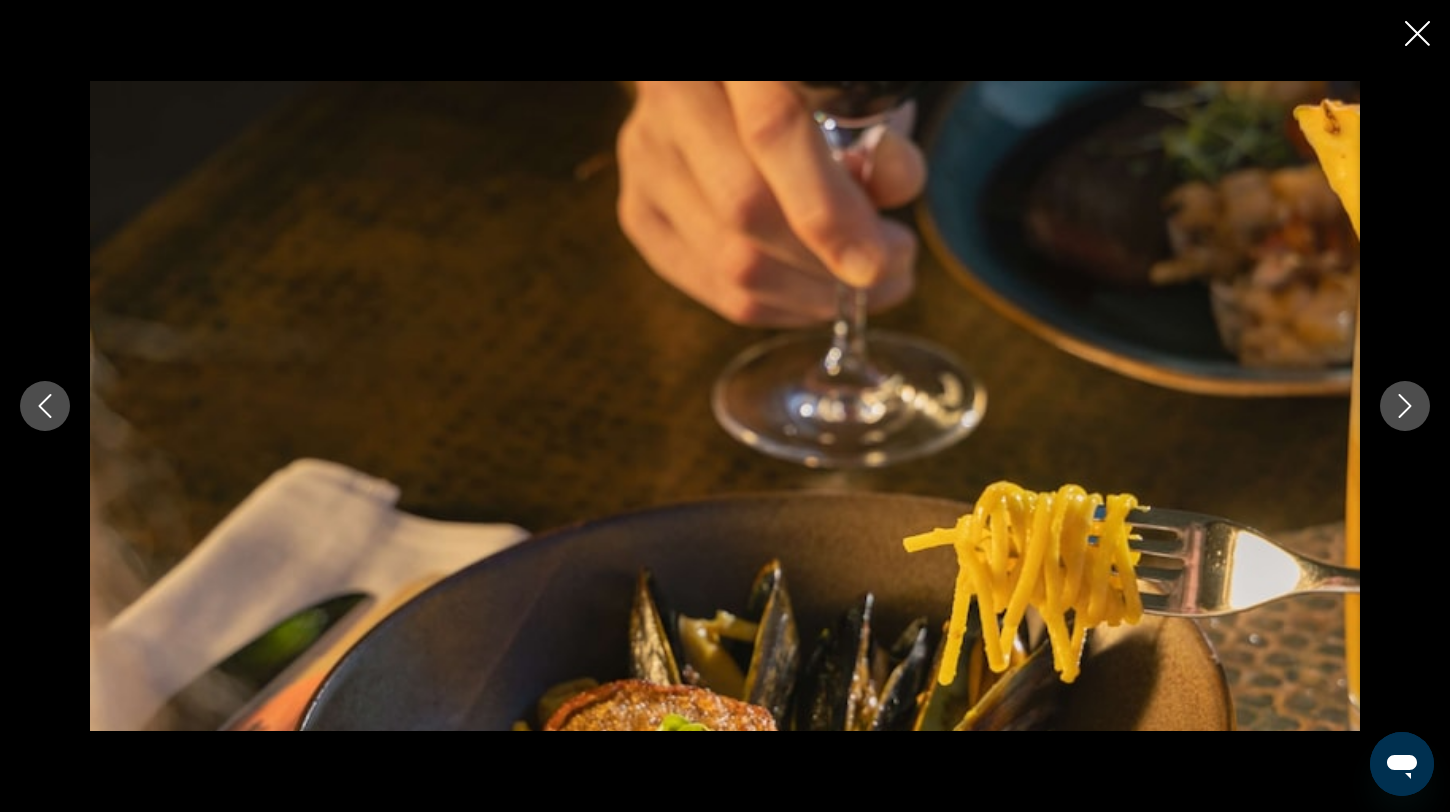 click 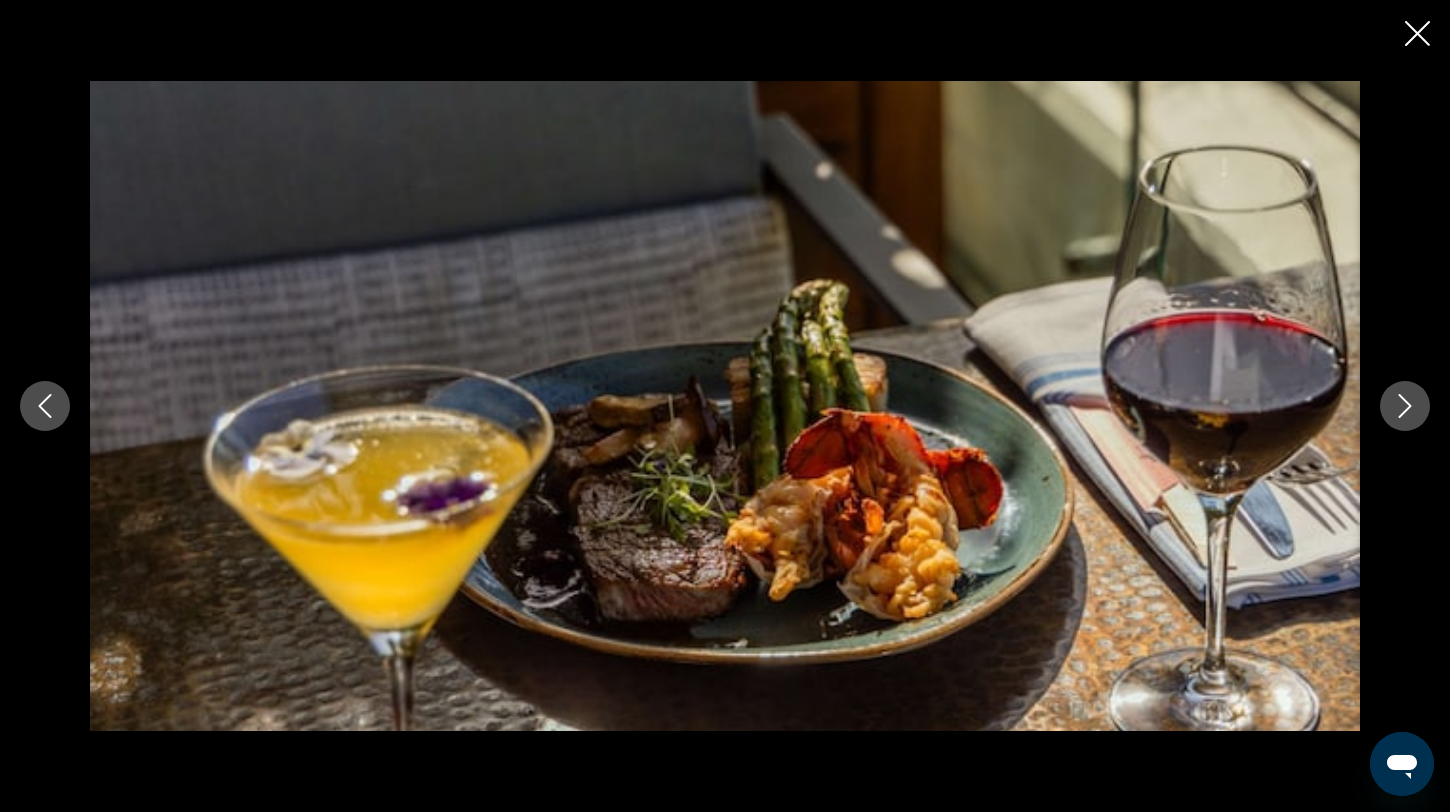 click 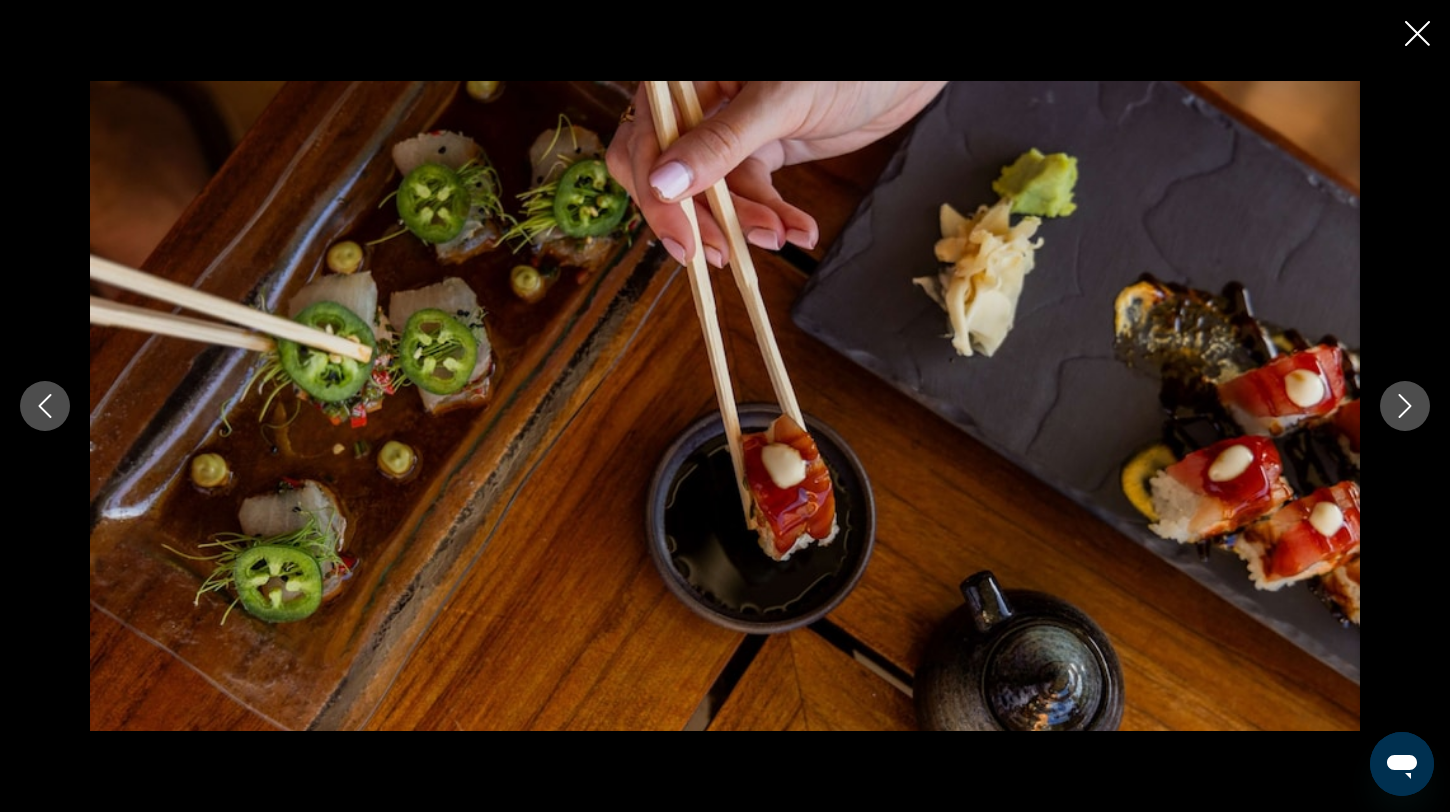 click 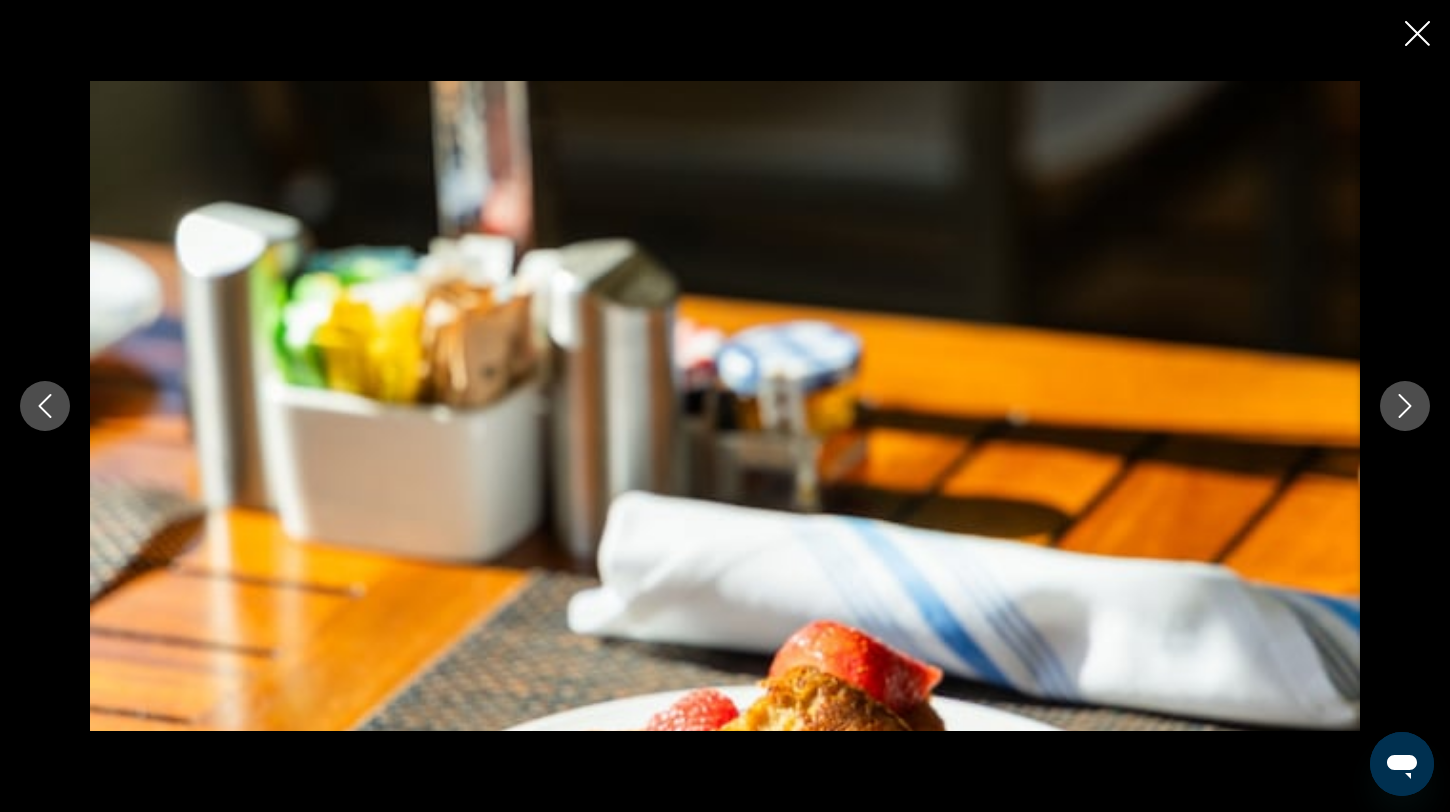 click 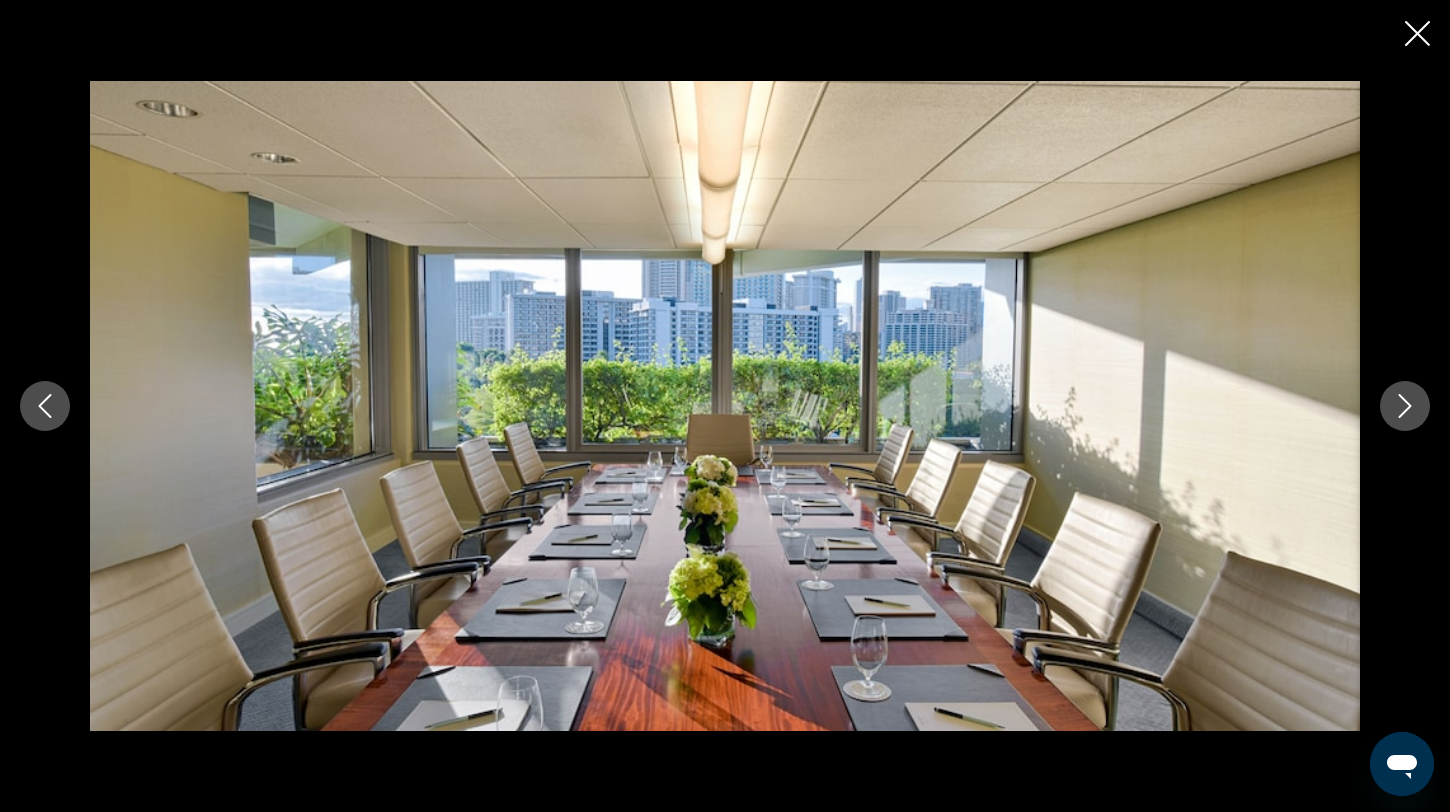 click 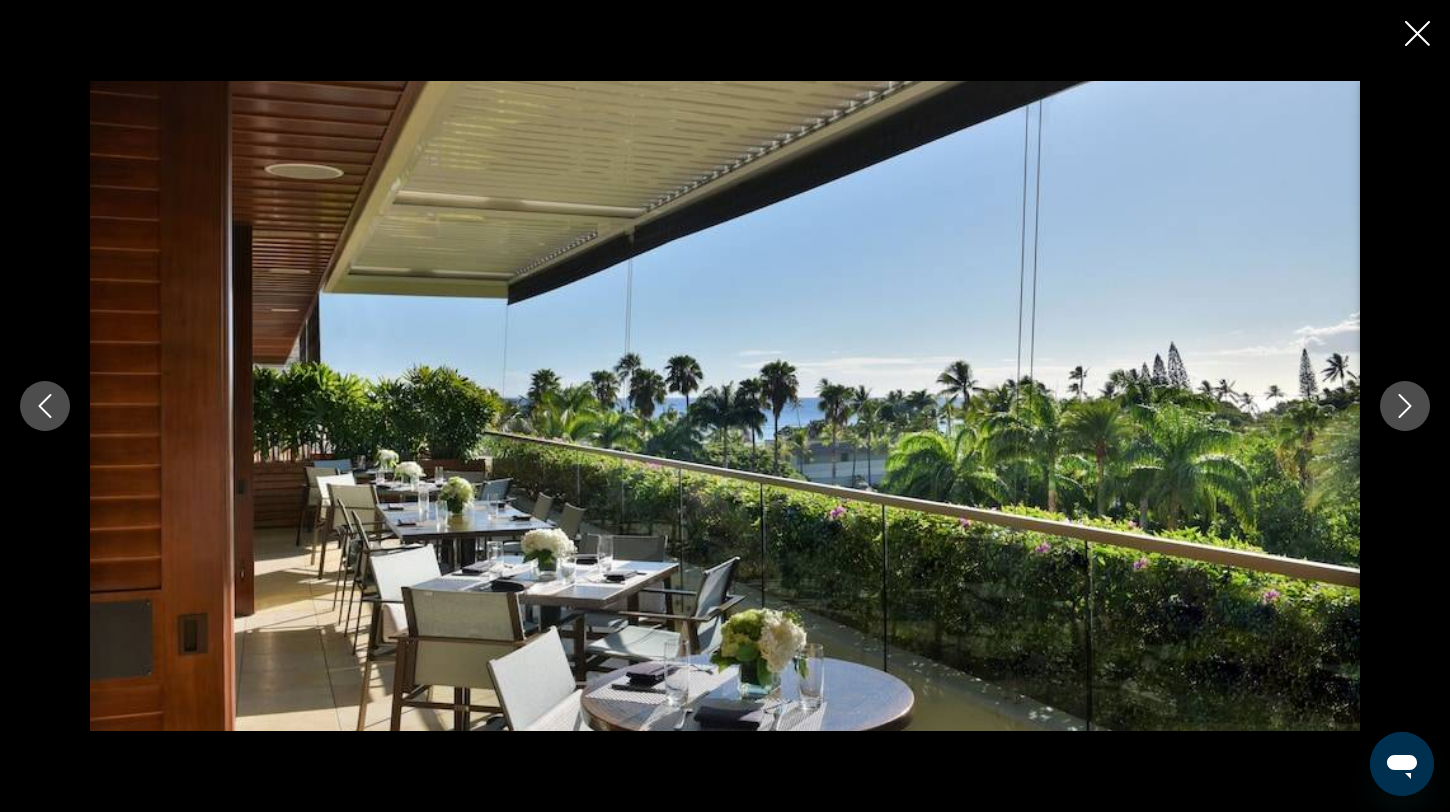 click 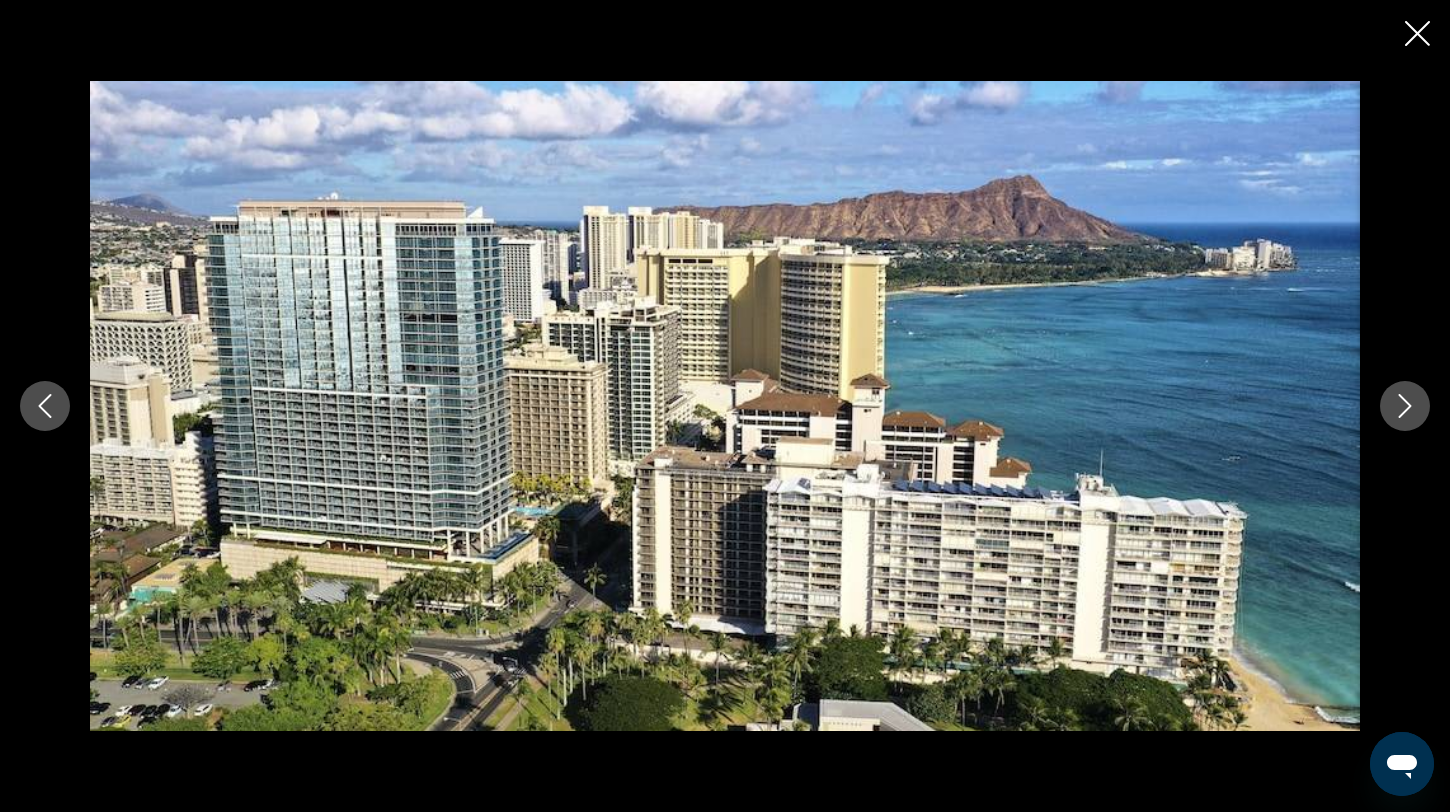 click 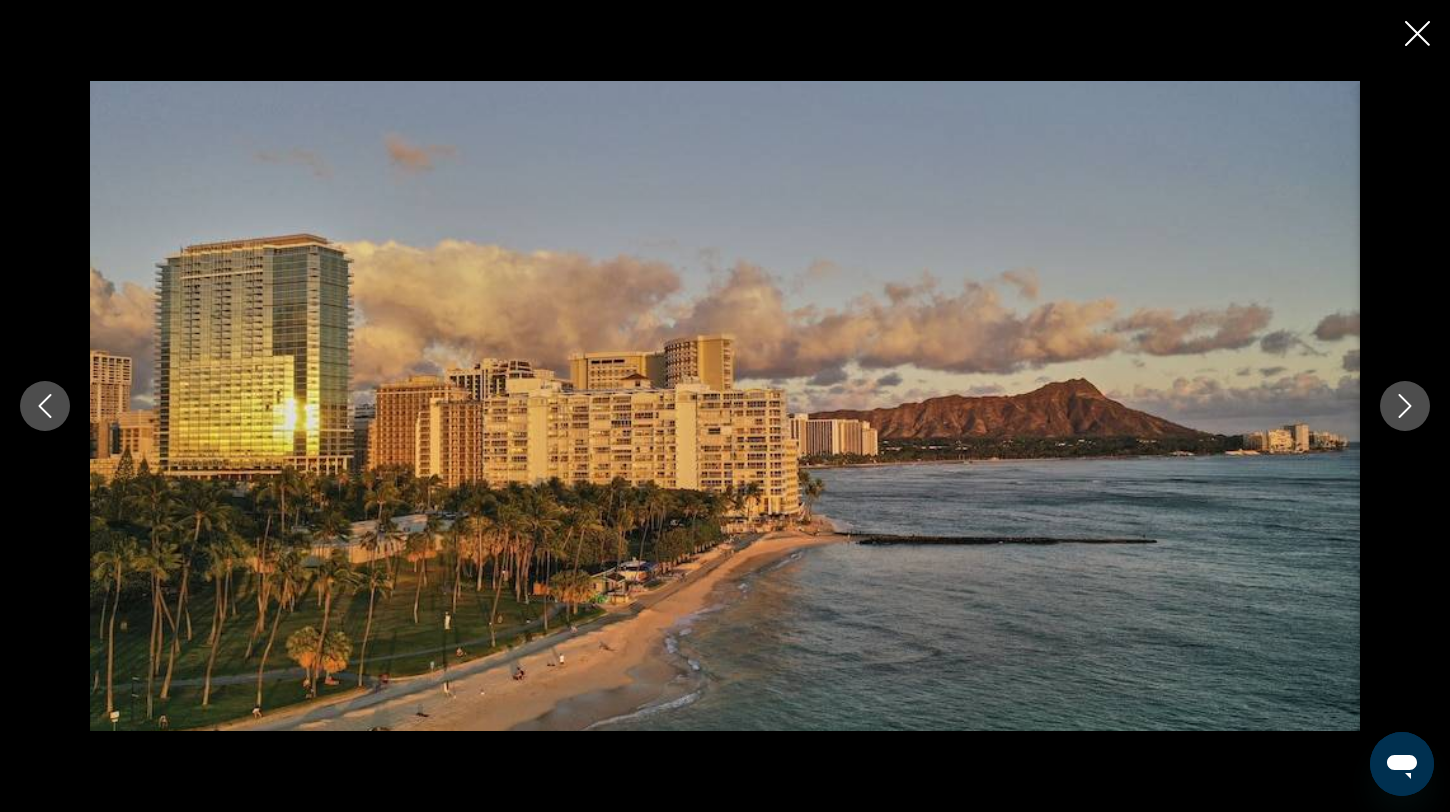 click 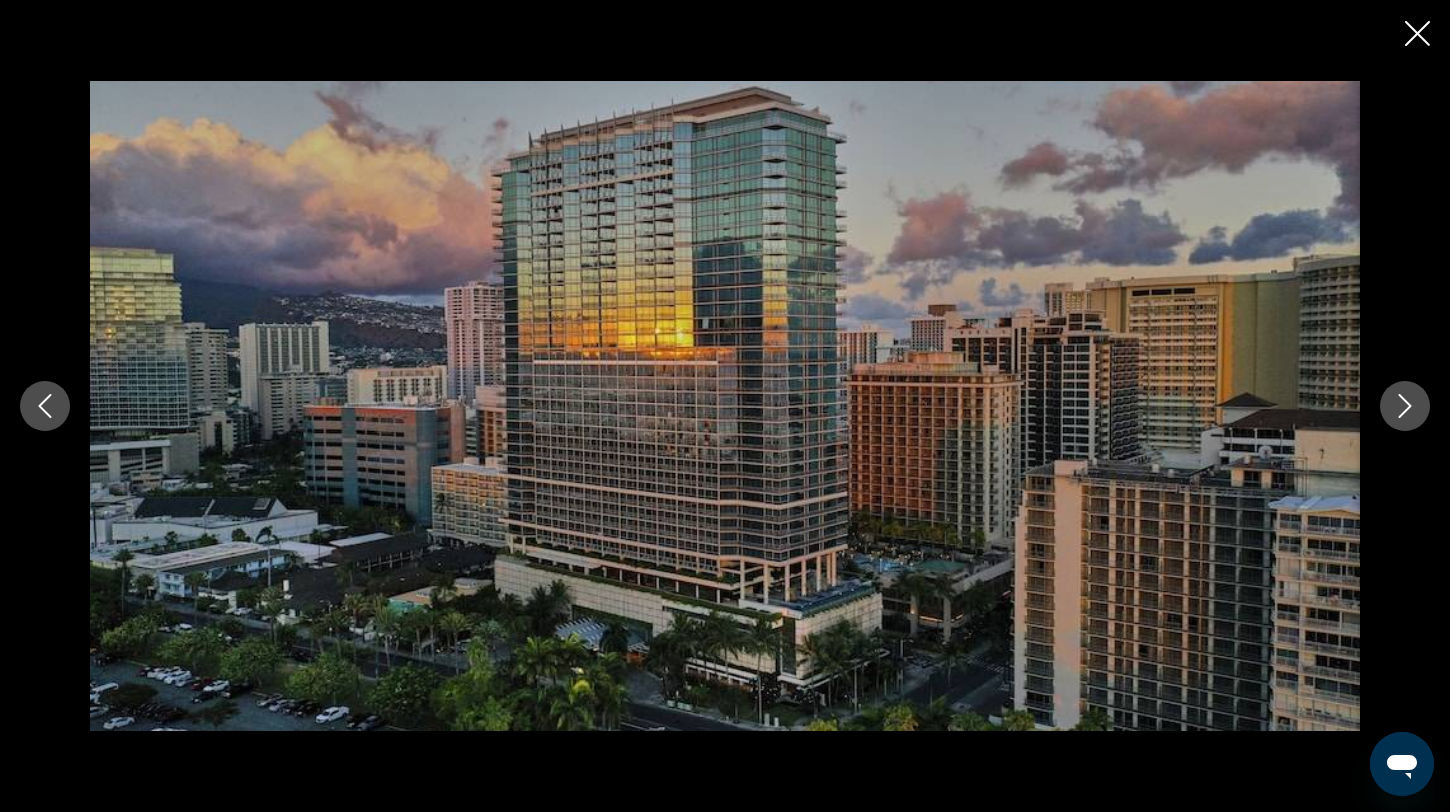 click 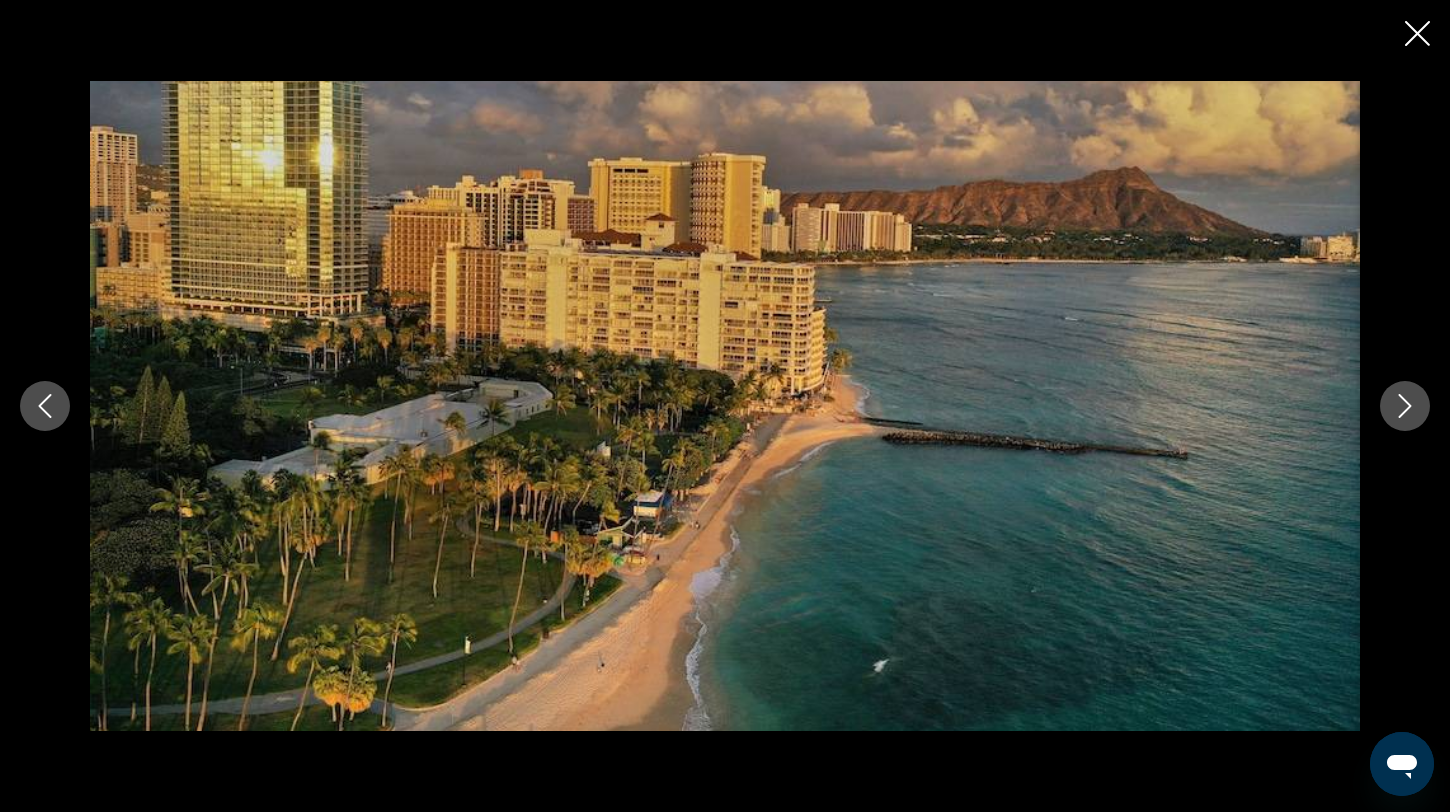 click 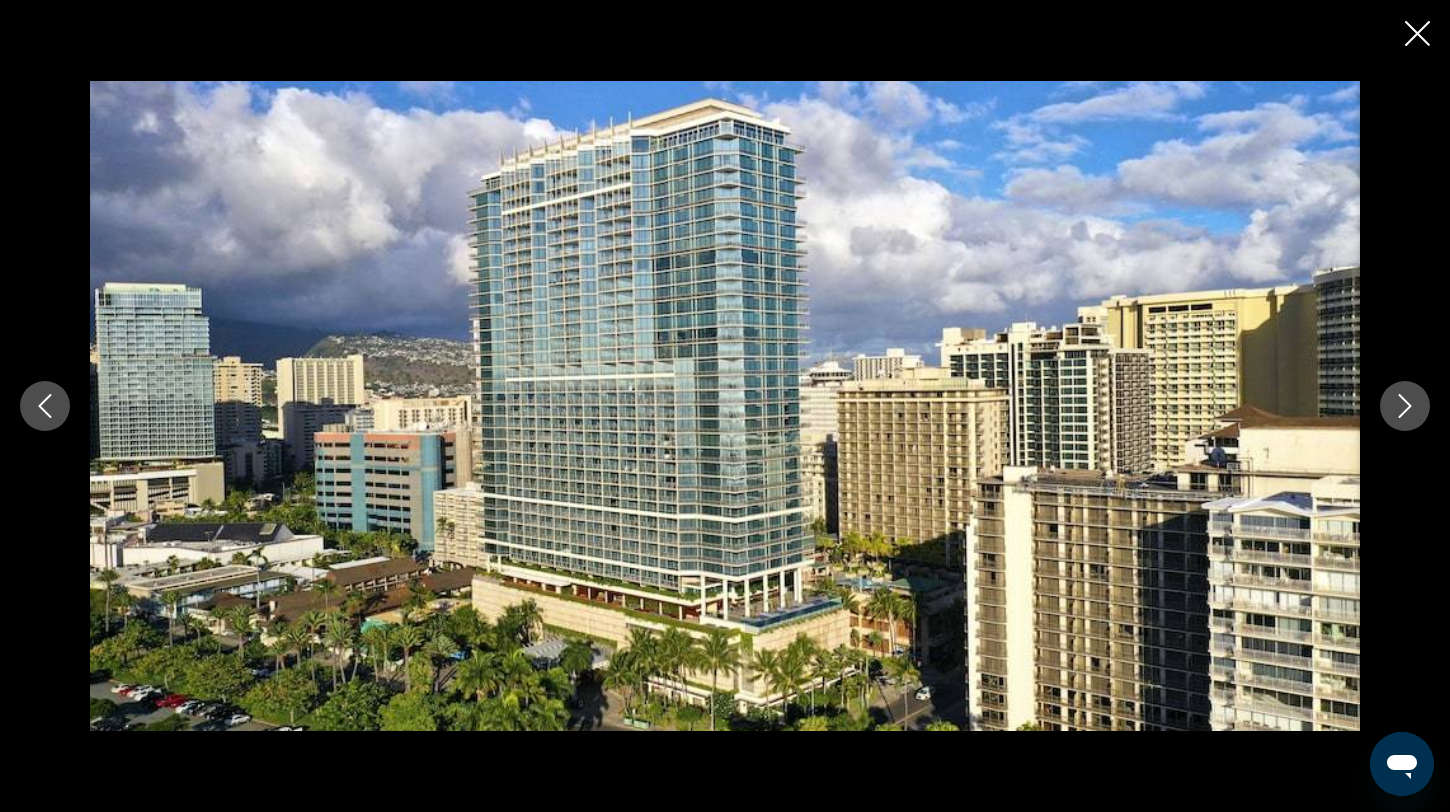 click 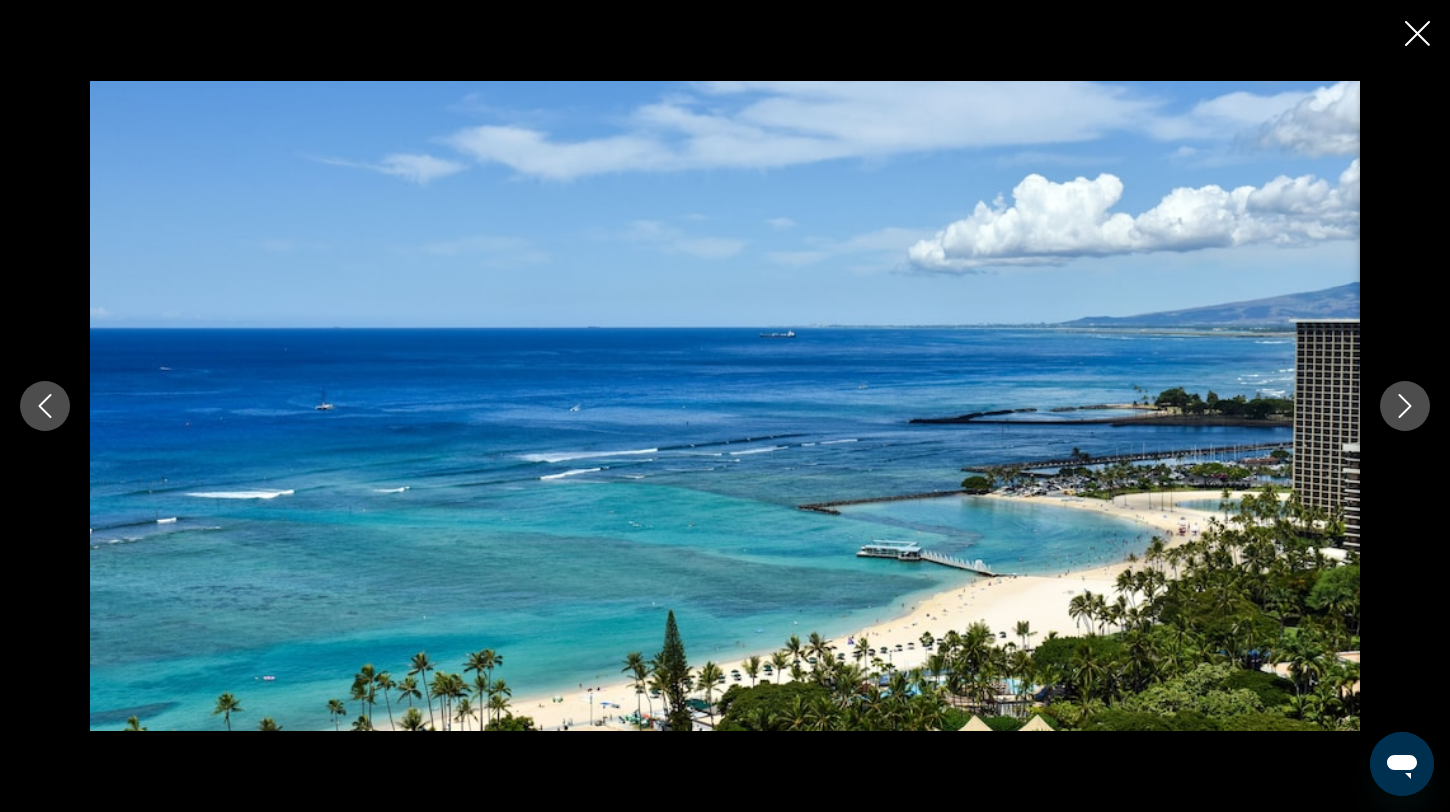 click 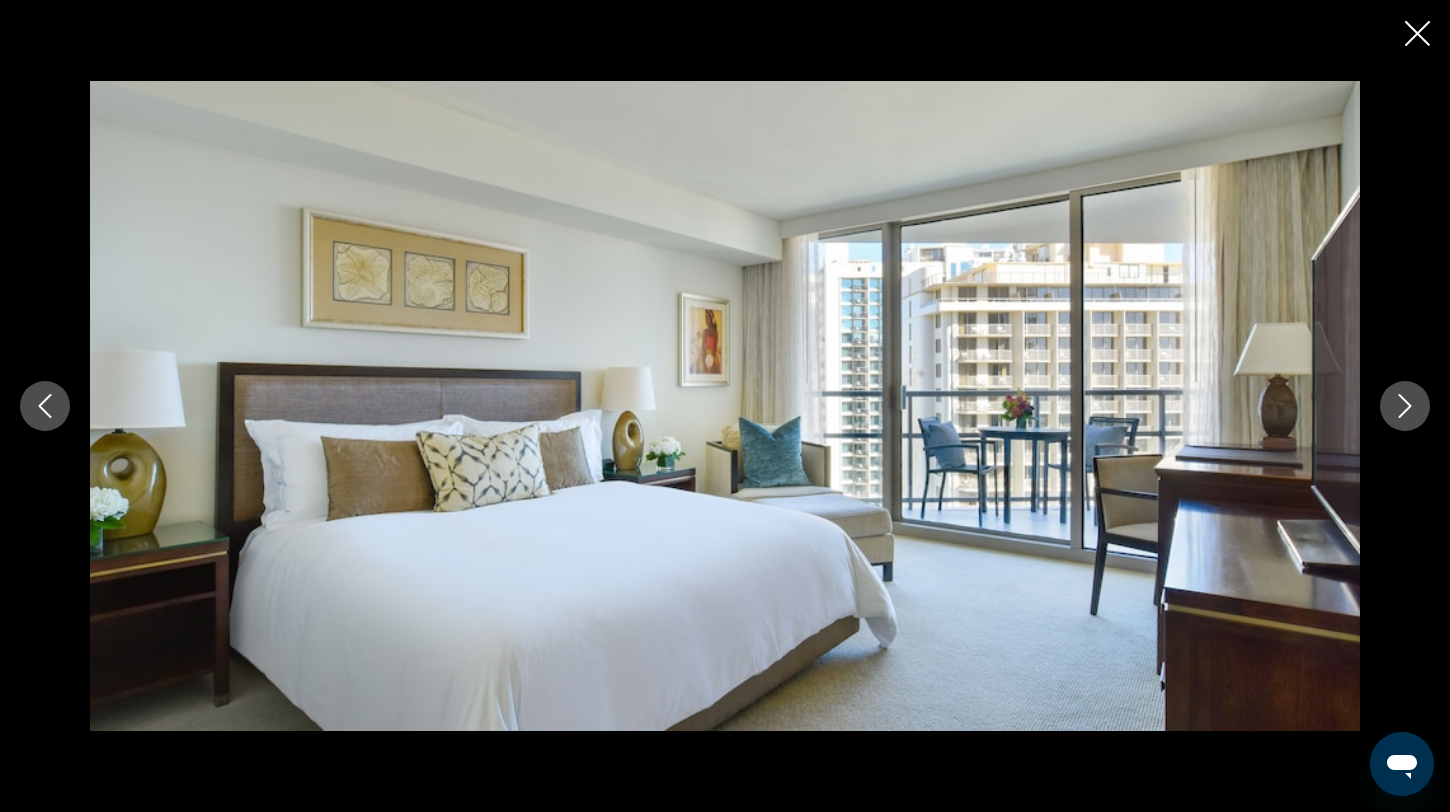 click 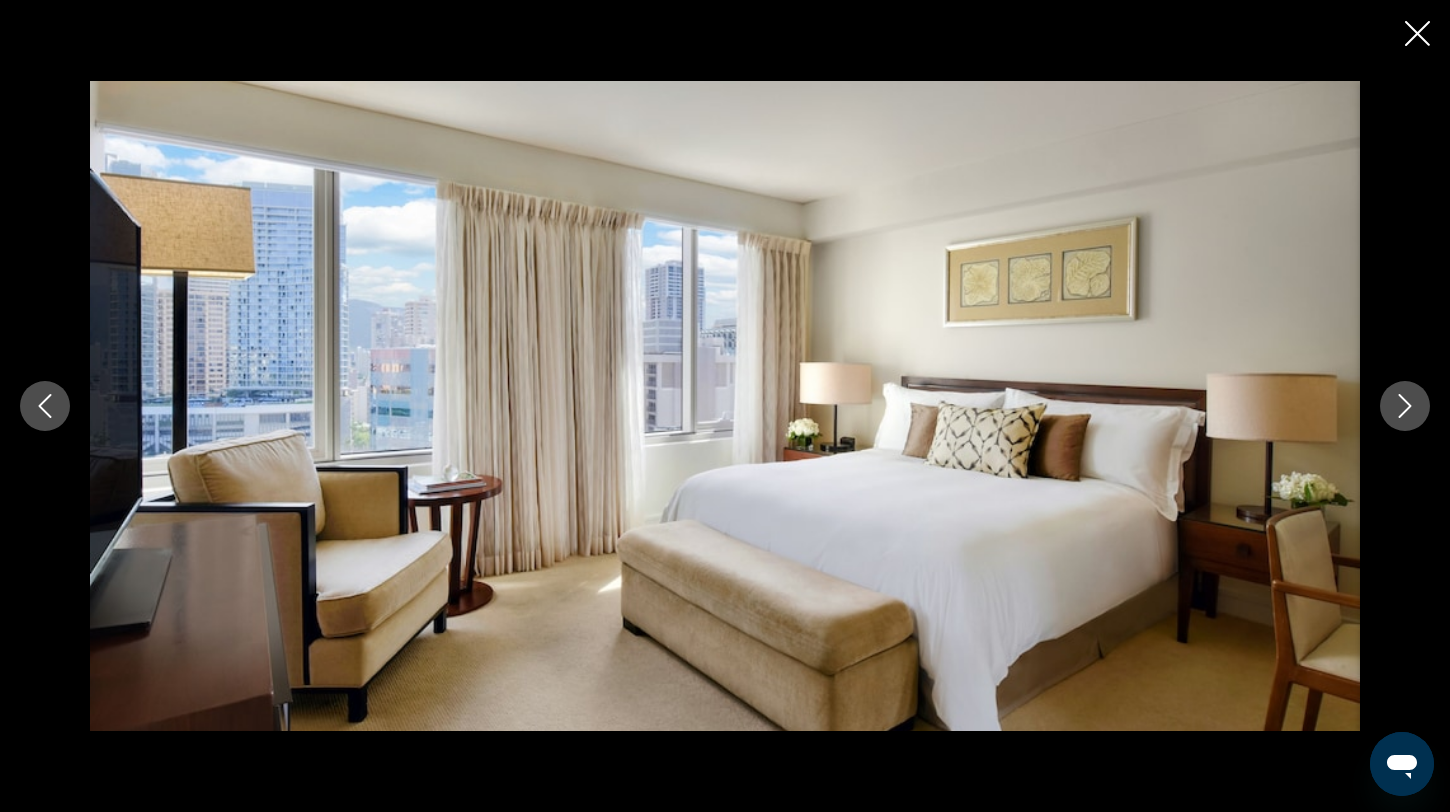 click 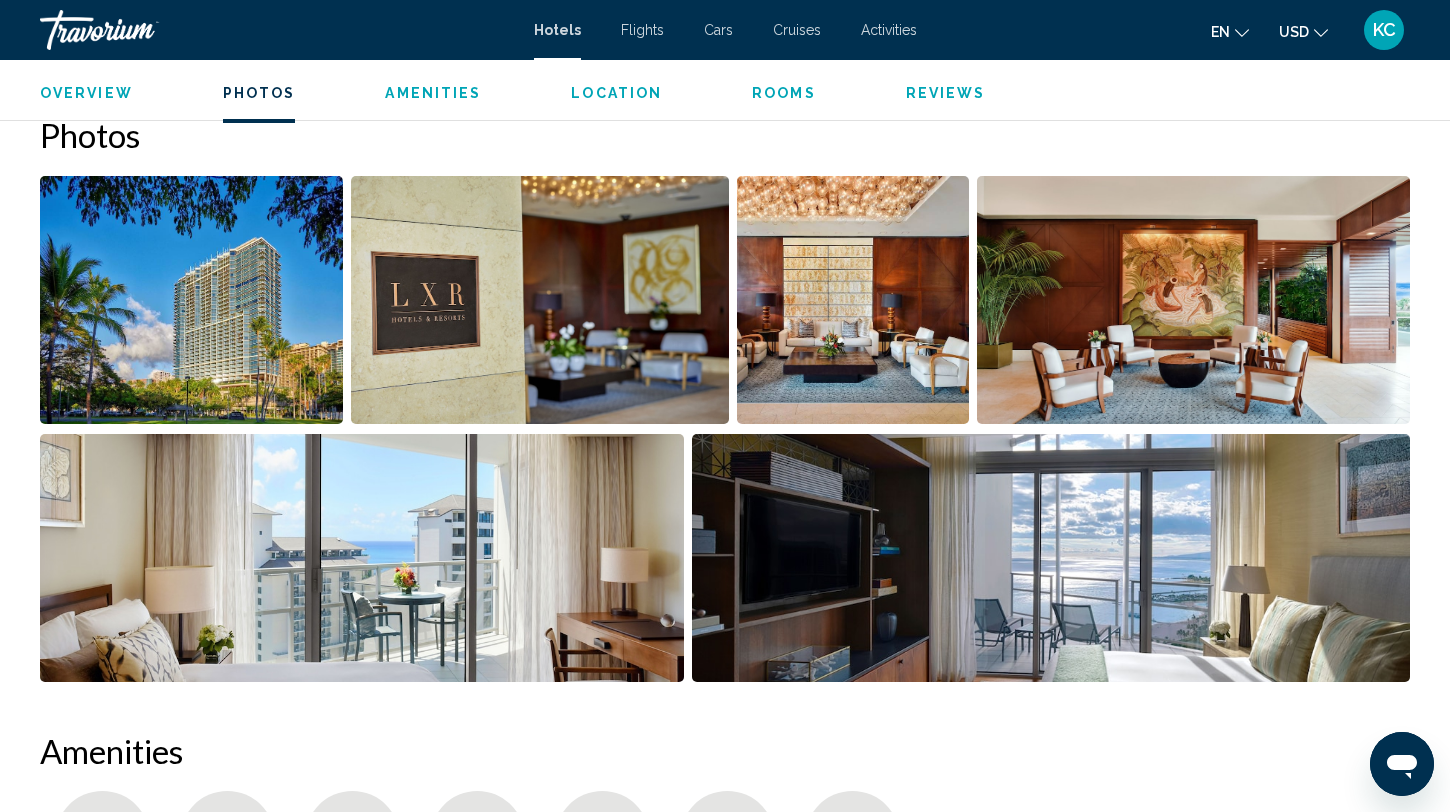 scroll, scrollTop: 0, scrollLeft: 0, axis: both 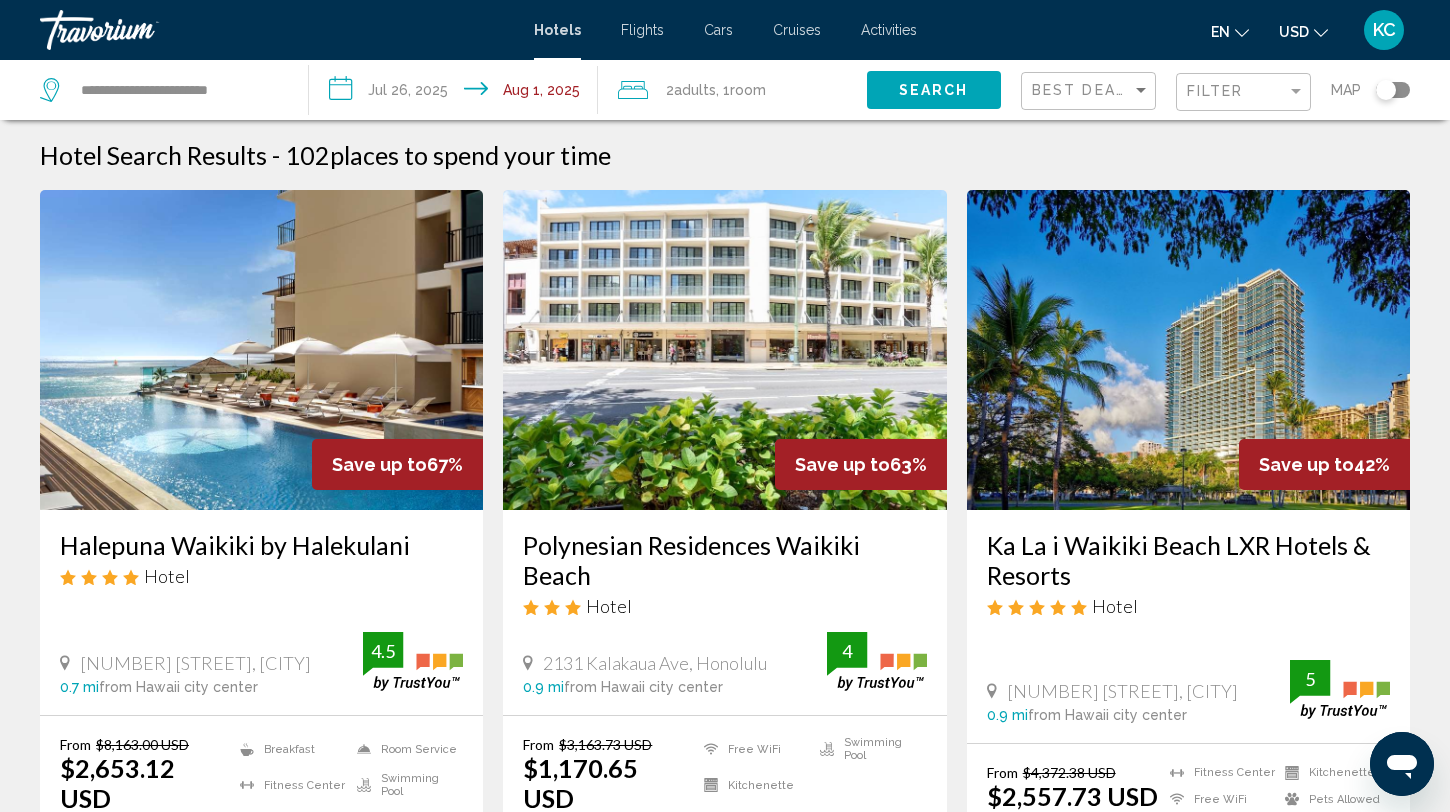 click on "Filter" 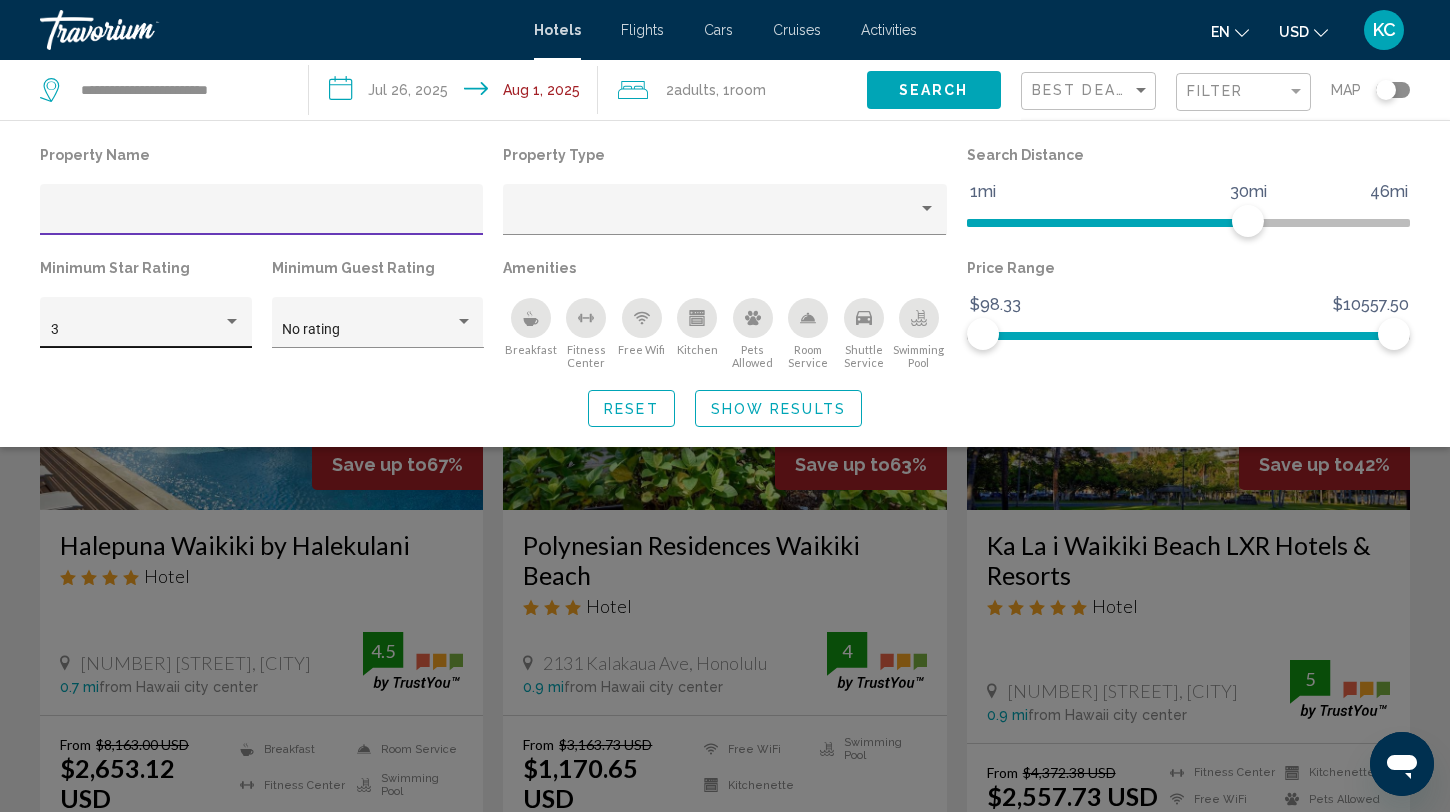 click at bounding box center (232, 322) 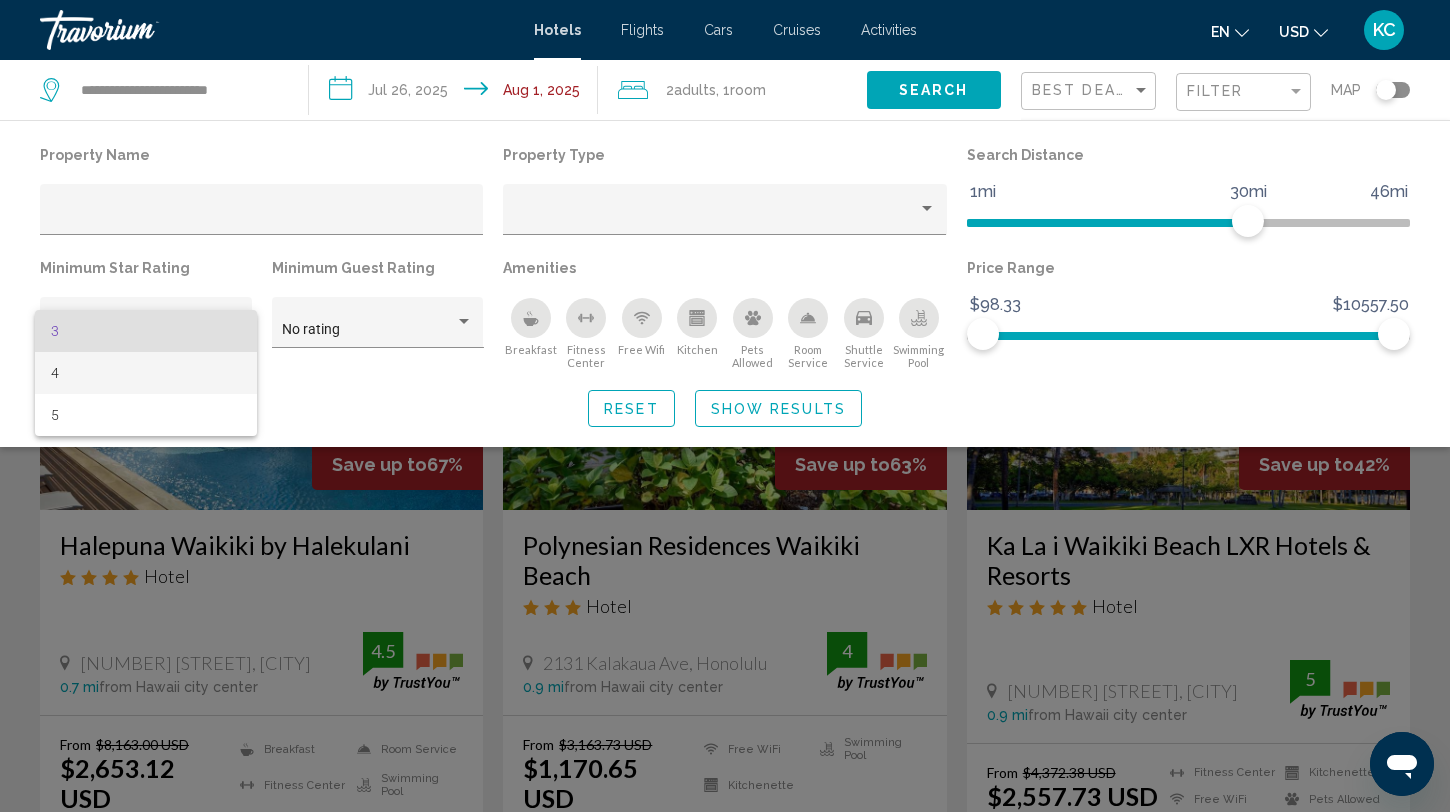 click on "4" at bounding box center [146, 373] 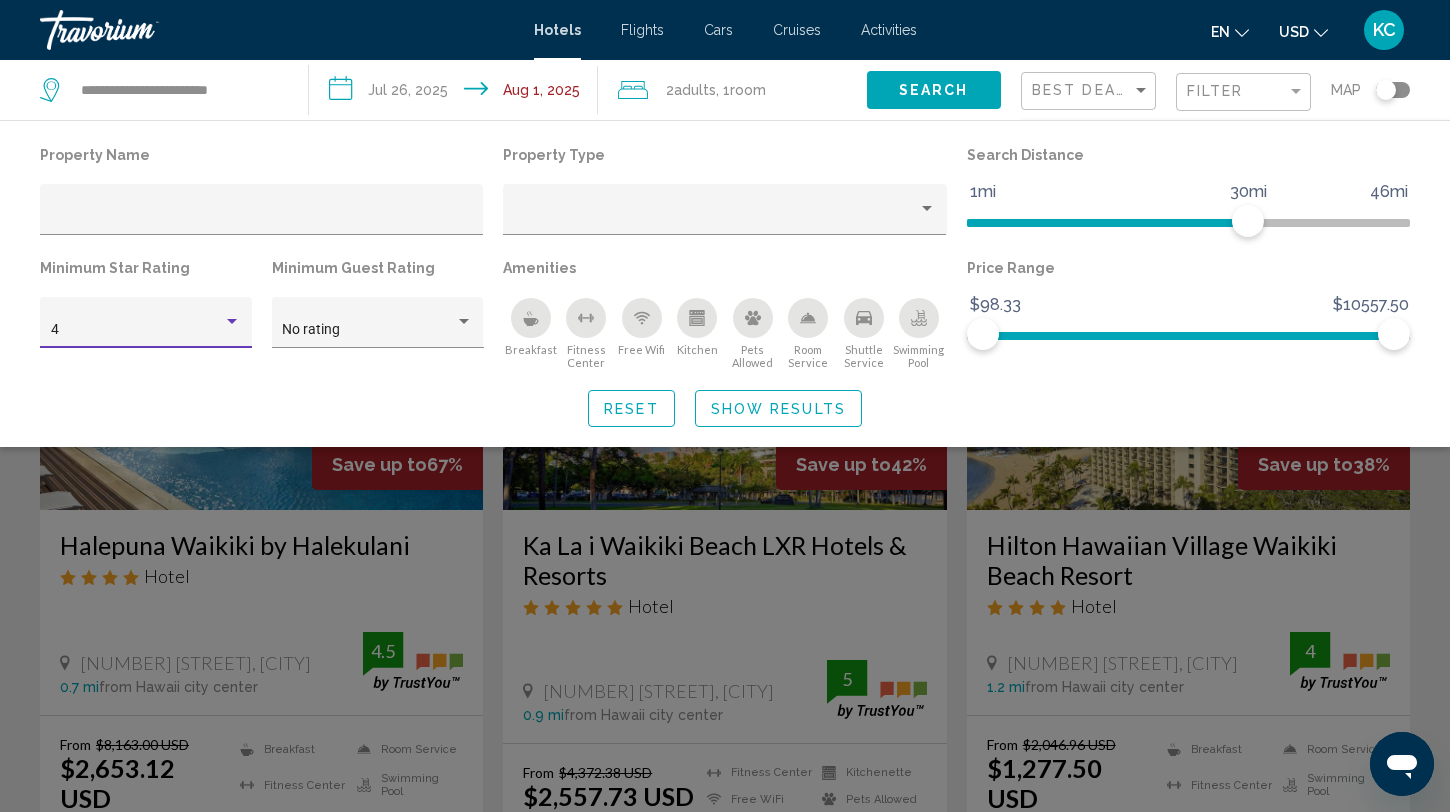 click on "Show Results" 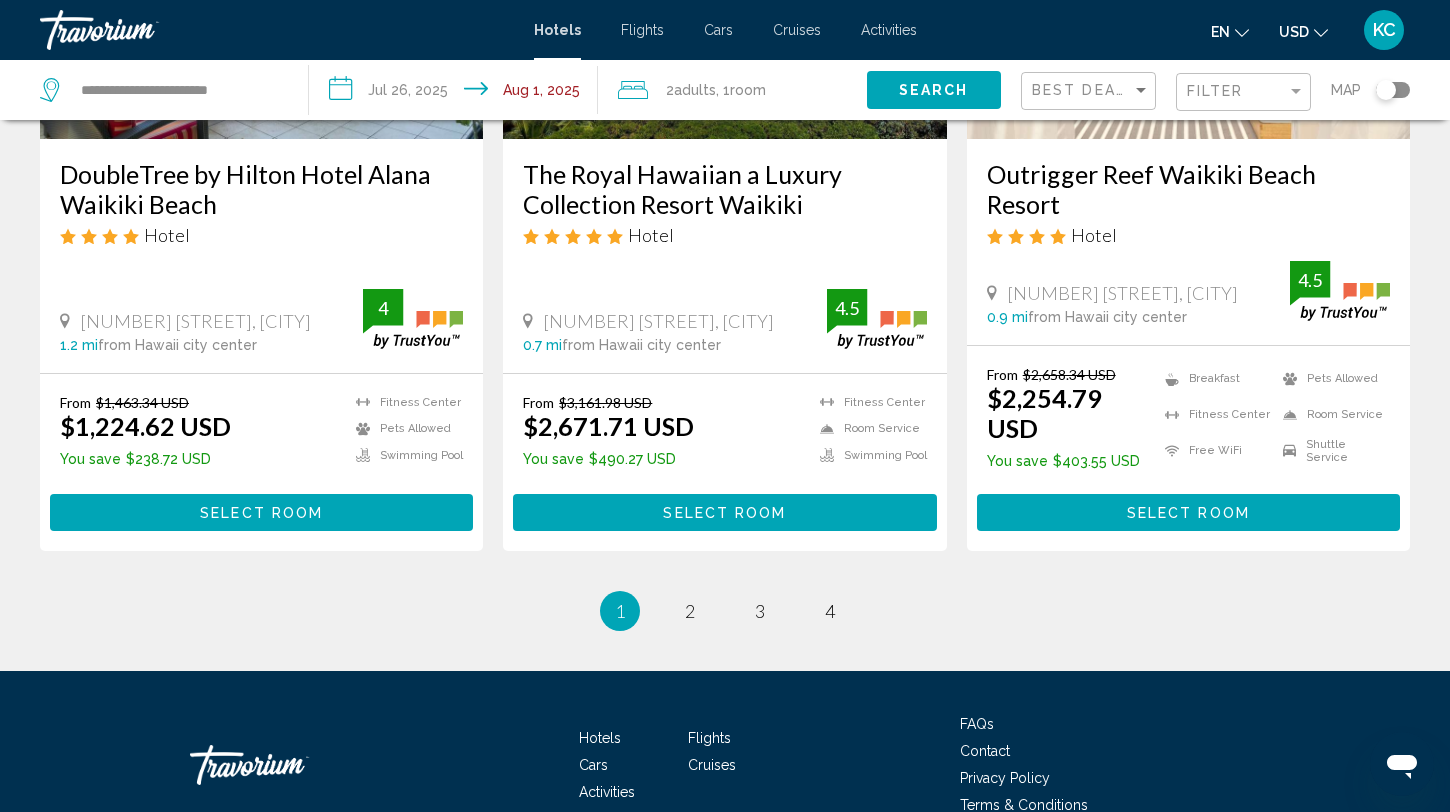 scroll, scrollTop: 2629, scrollLeft: 0, axis: vertical 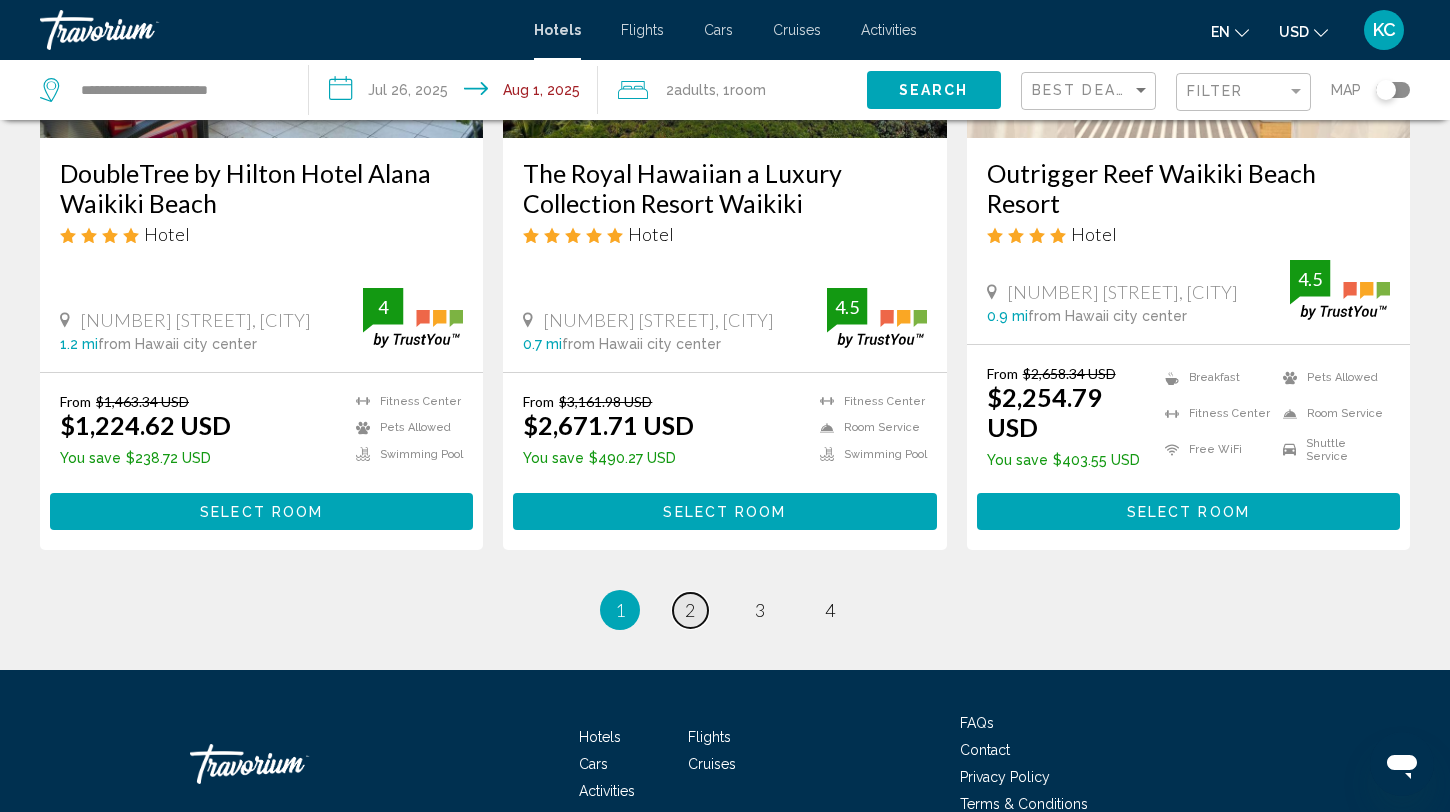 click on "2" at bounding box center (690, 610) 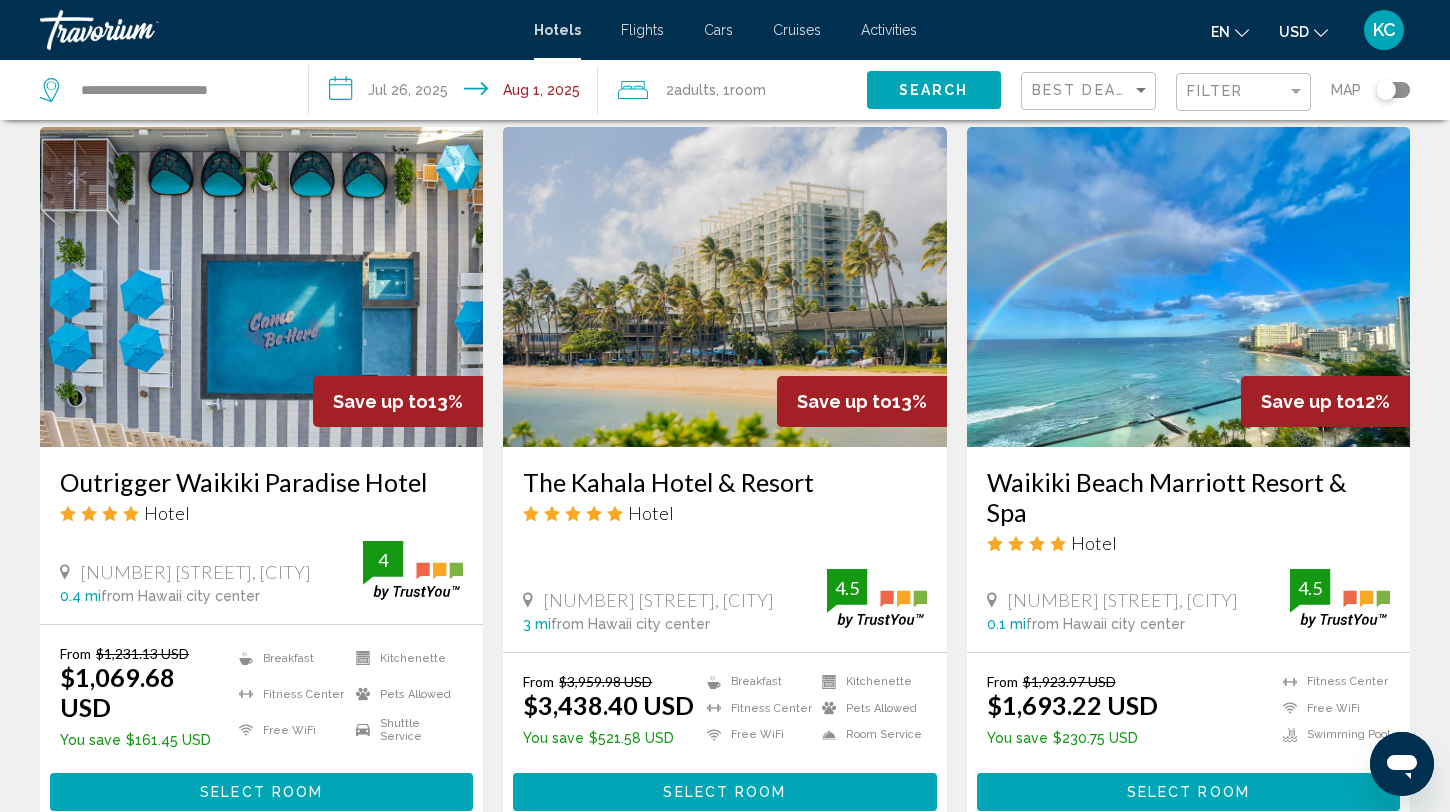 scroll, scrollTop: 809, scrollLeft: 0, axis: vertical 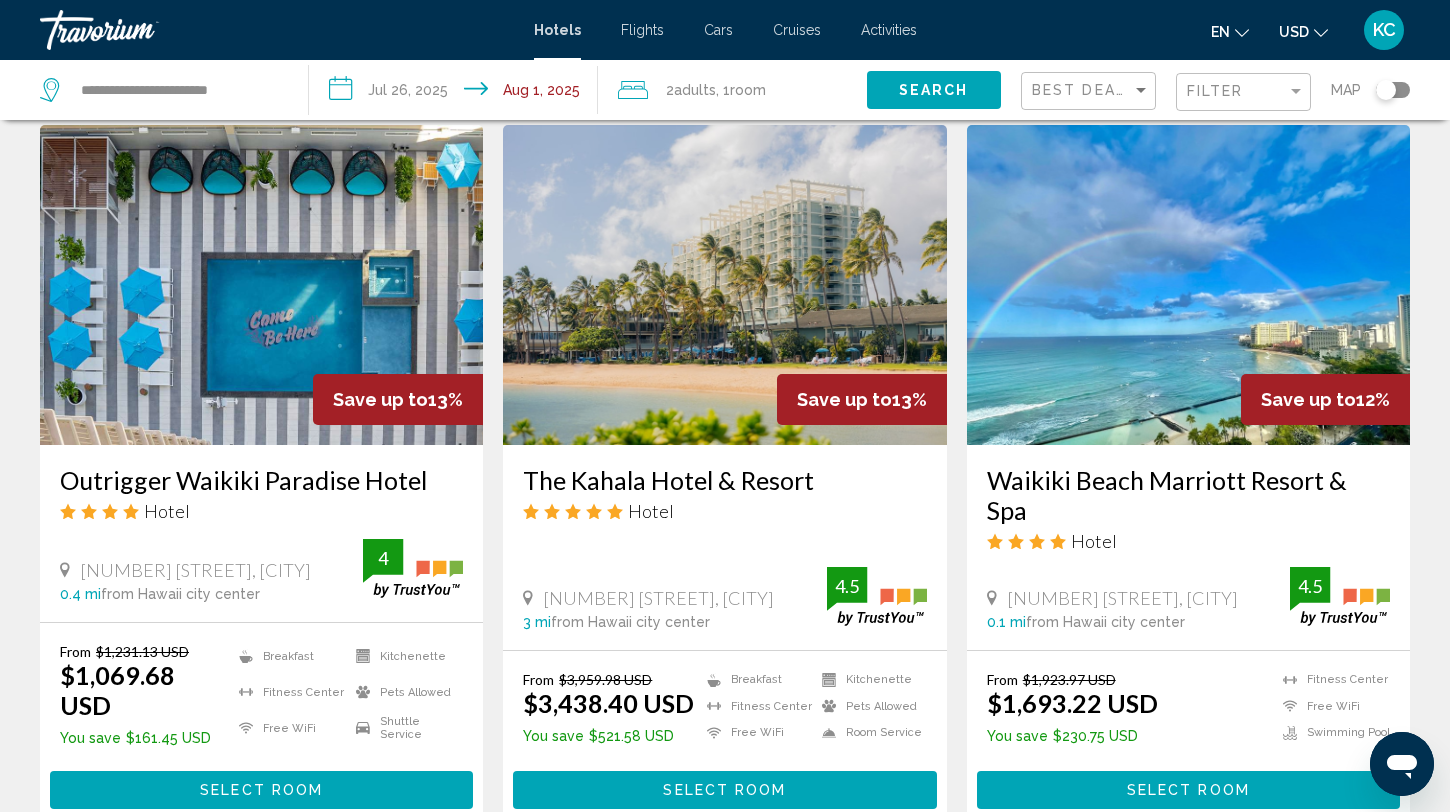 click at bounding box center (724, 285) 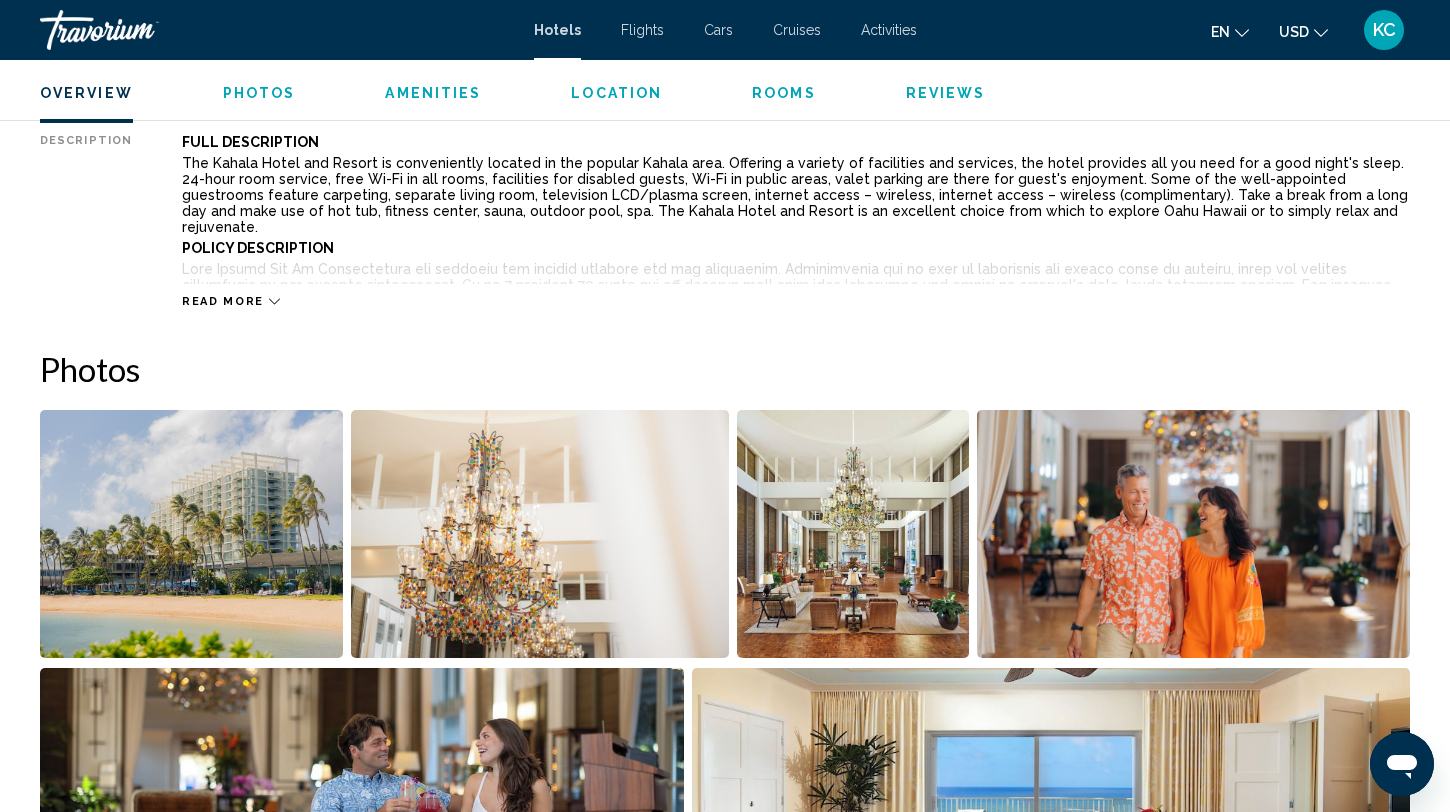 scroll, scrollTop: 851, scrollLeft: 0, axis: vertical 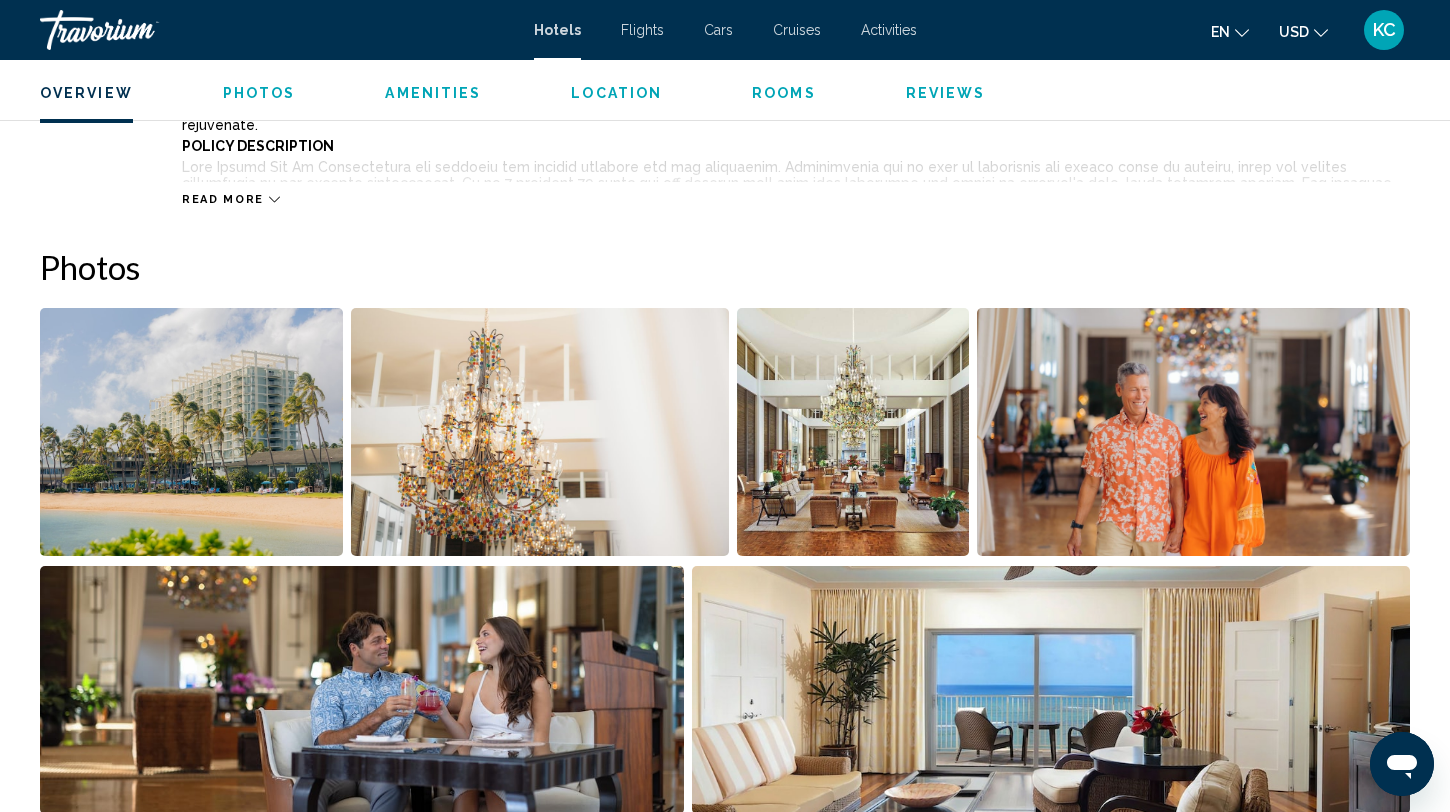 click at bounding box center (191, 432) 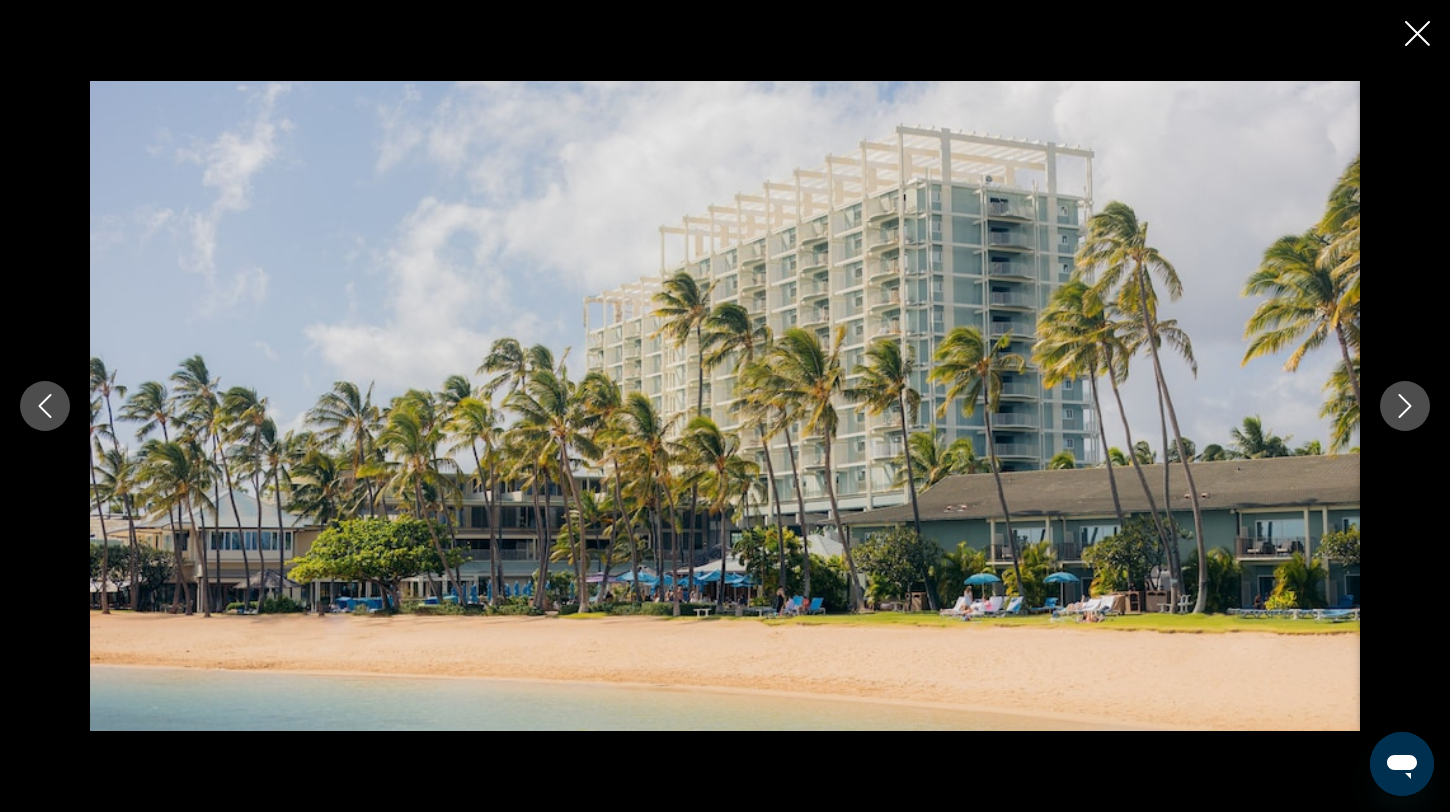 click 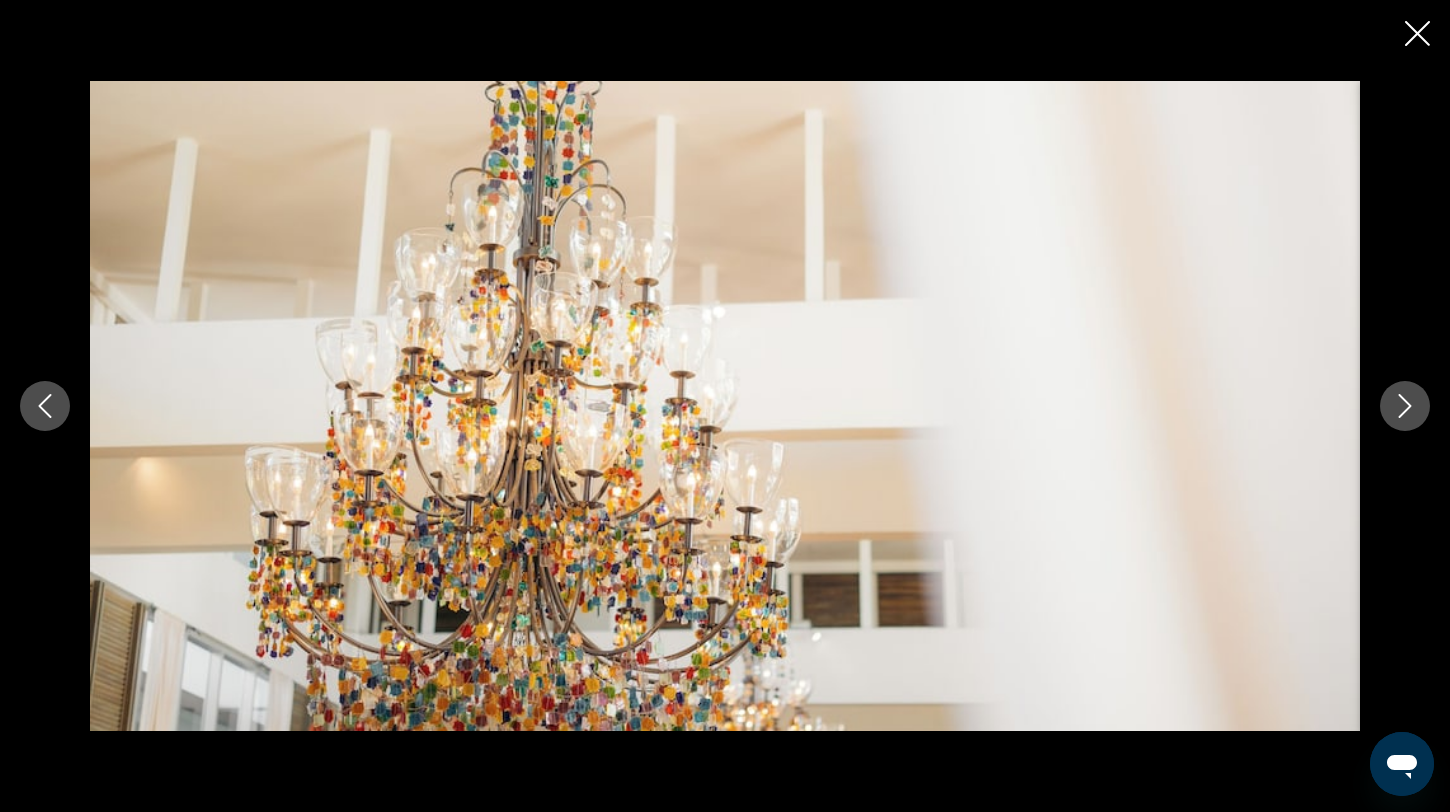 click 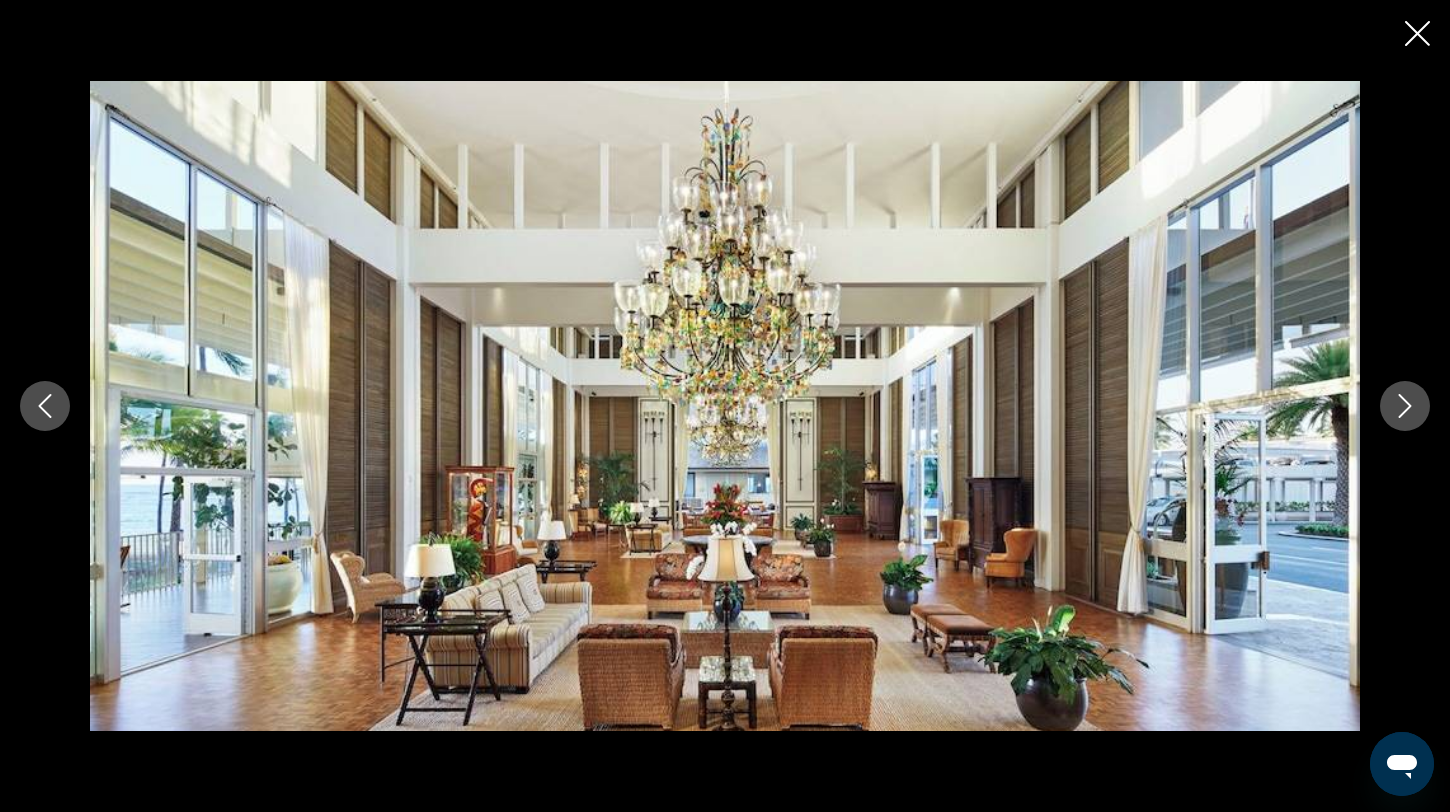 click 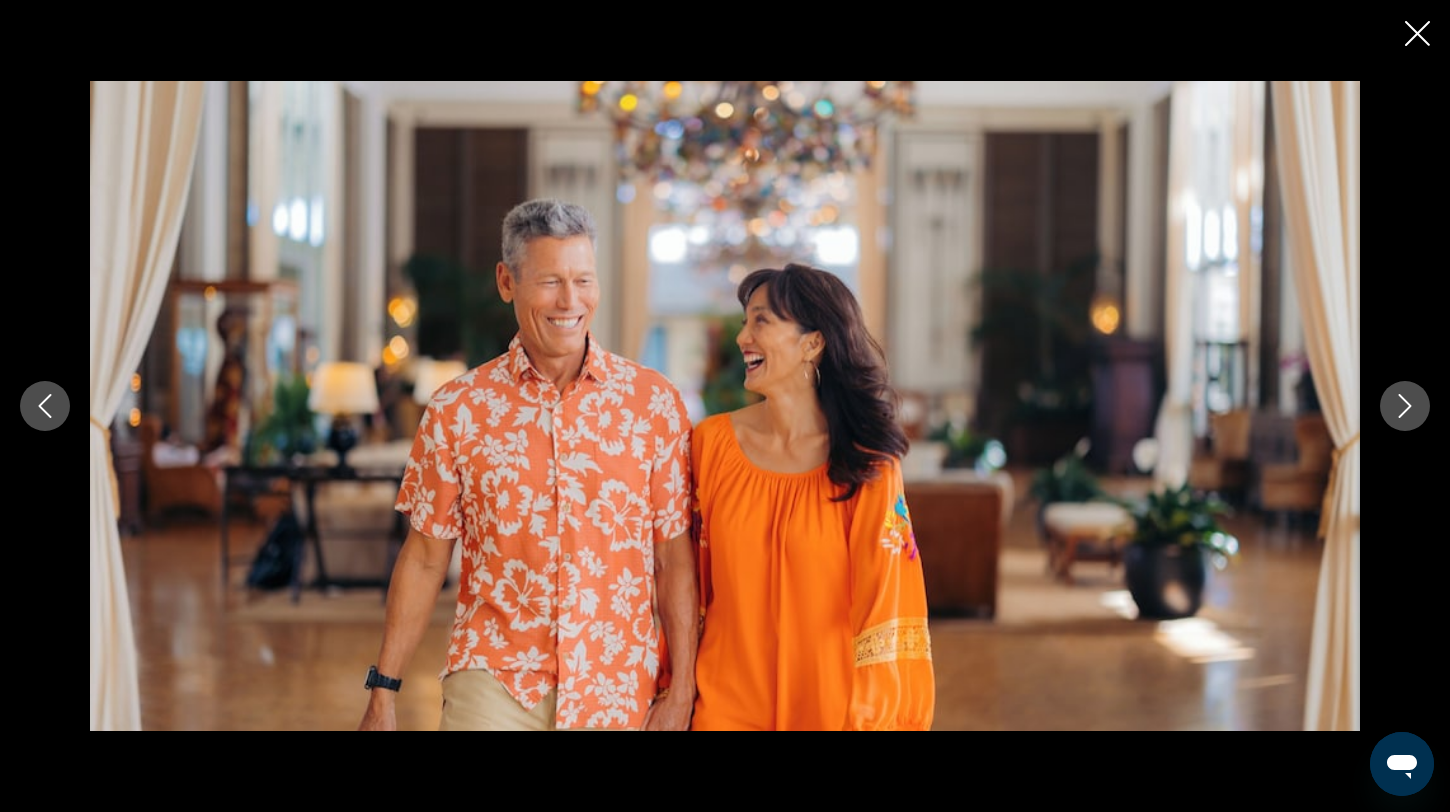 click 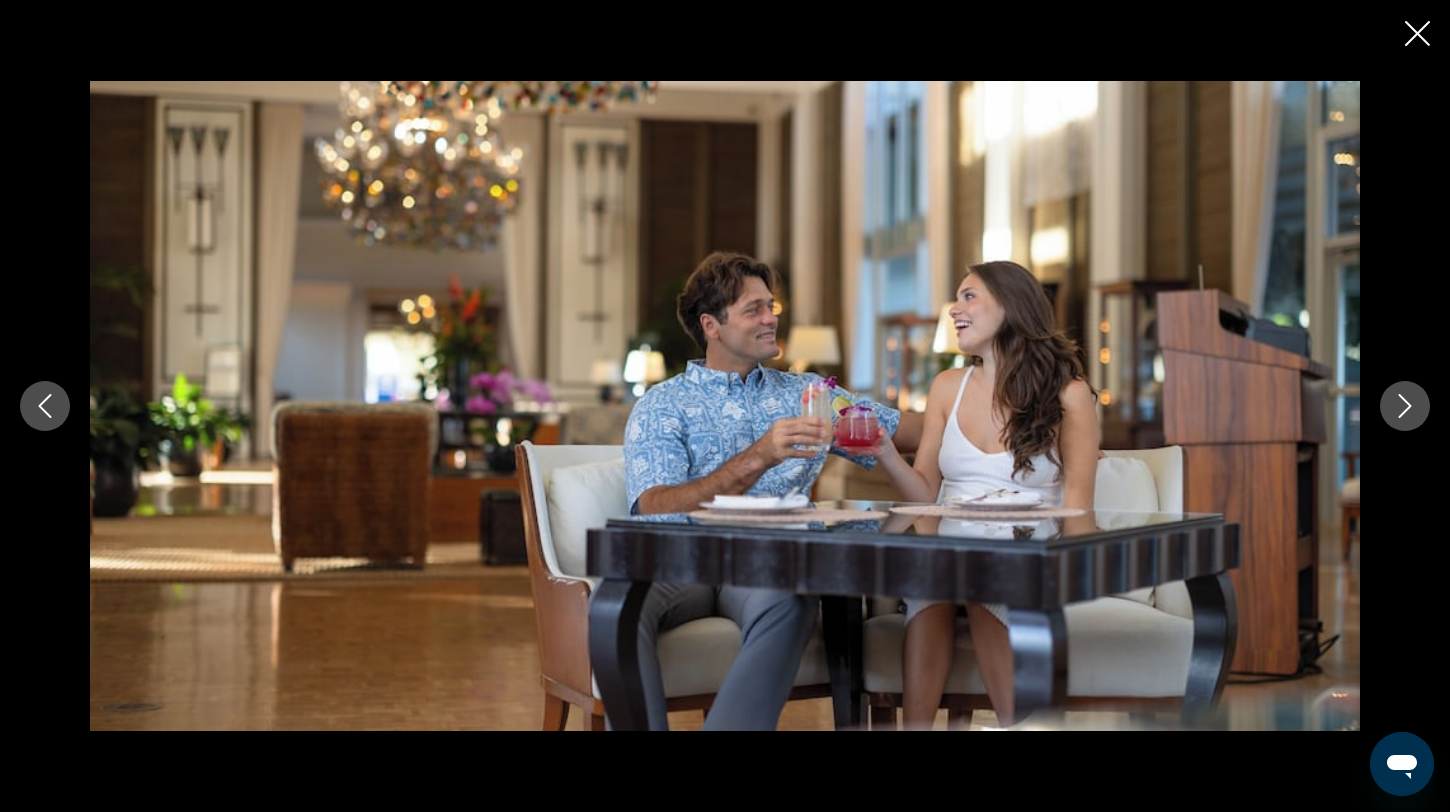 click 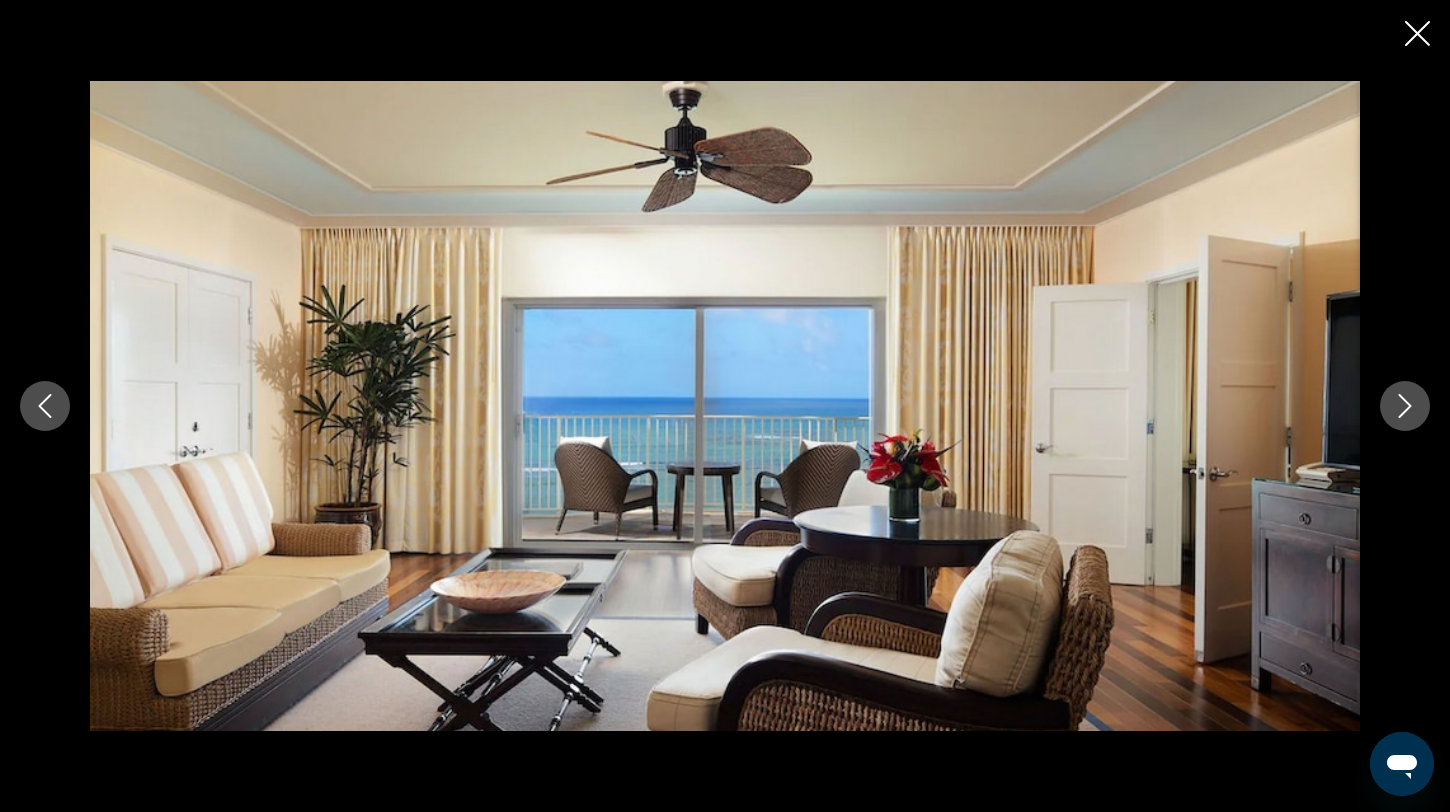 click 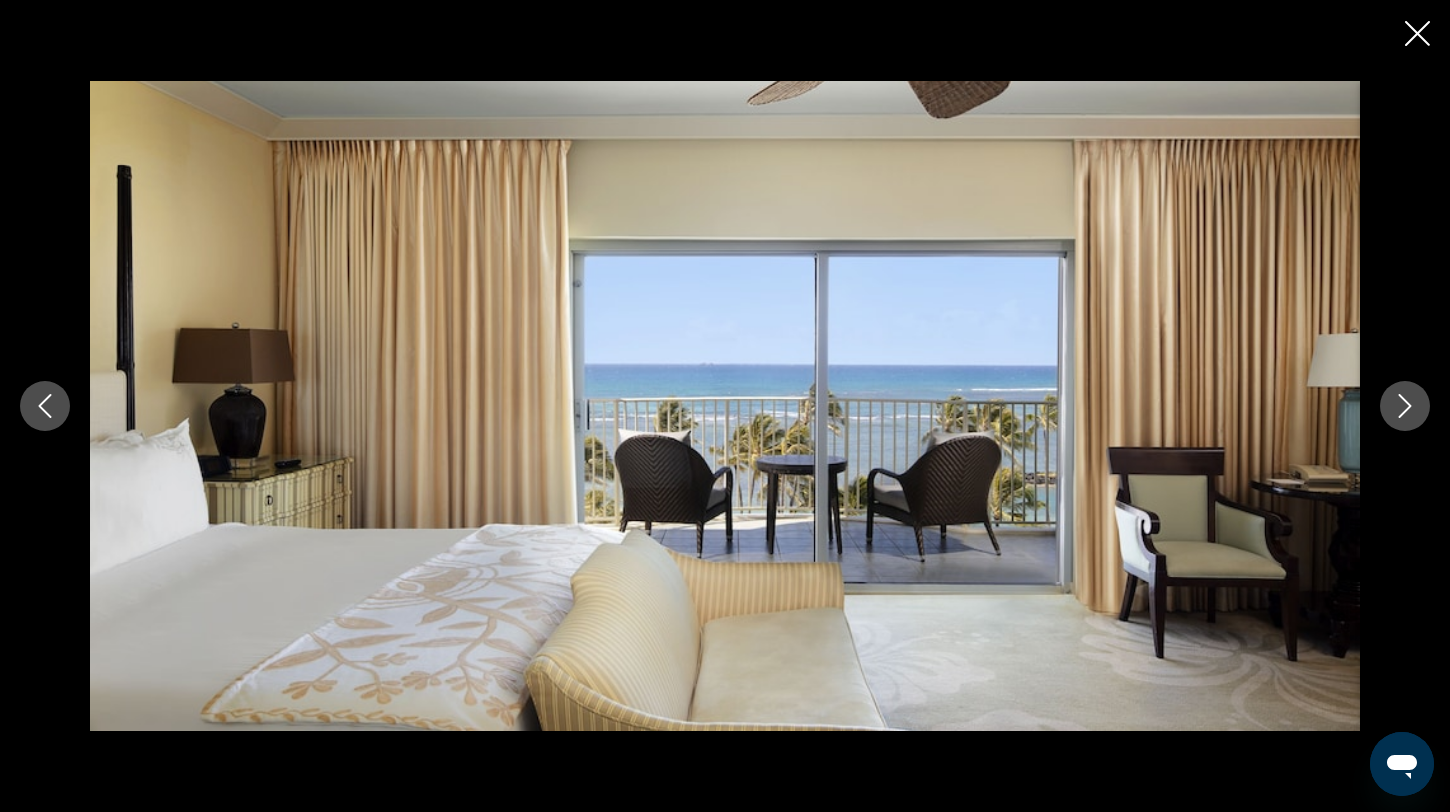 click 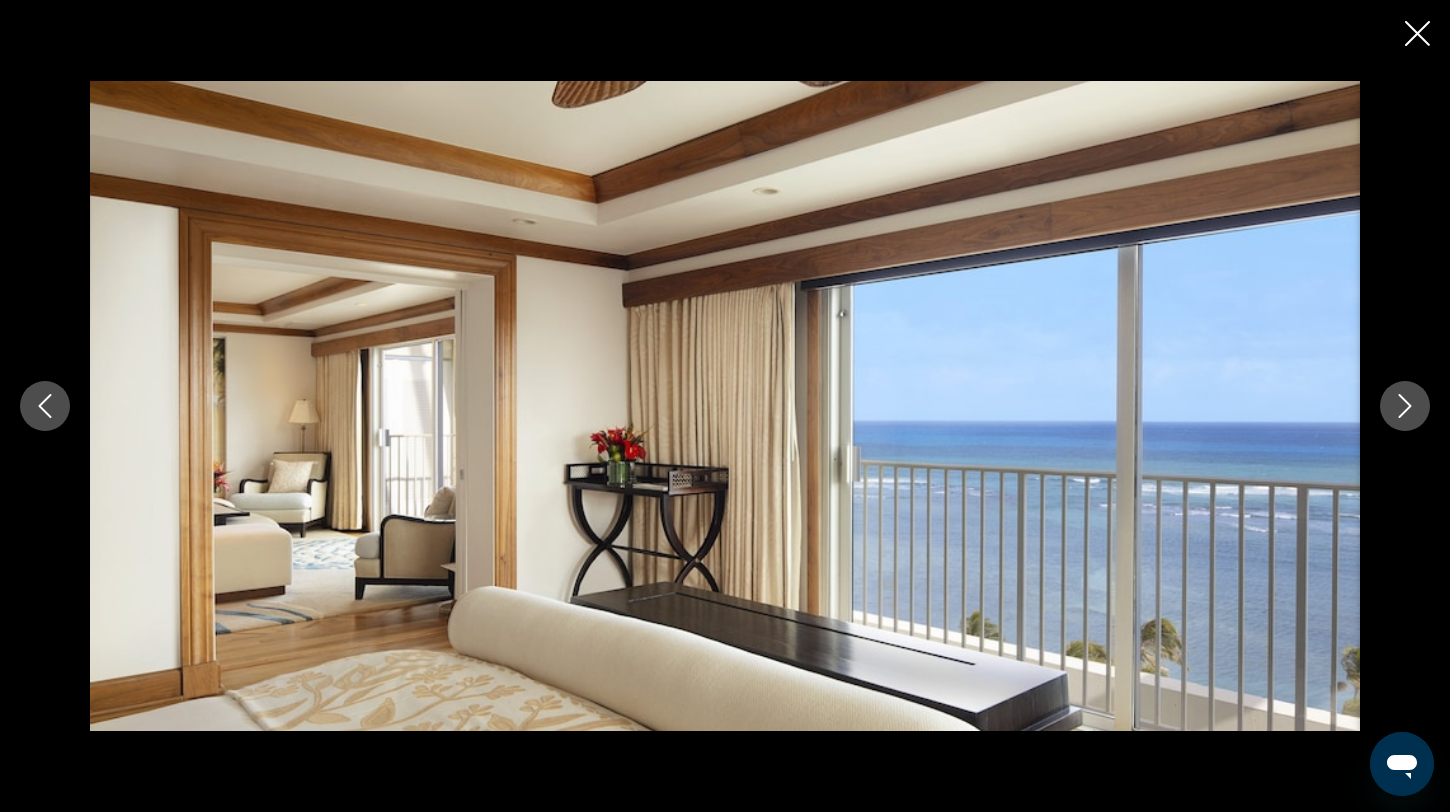 click 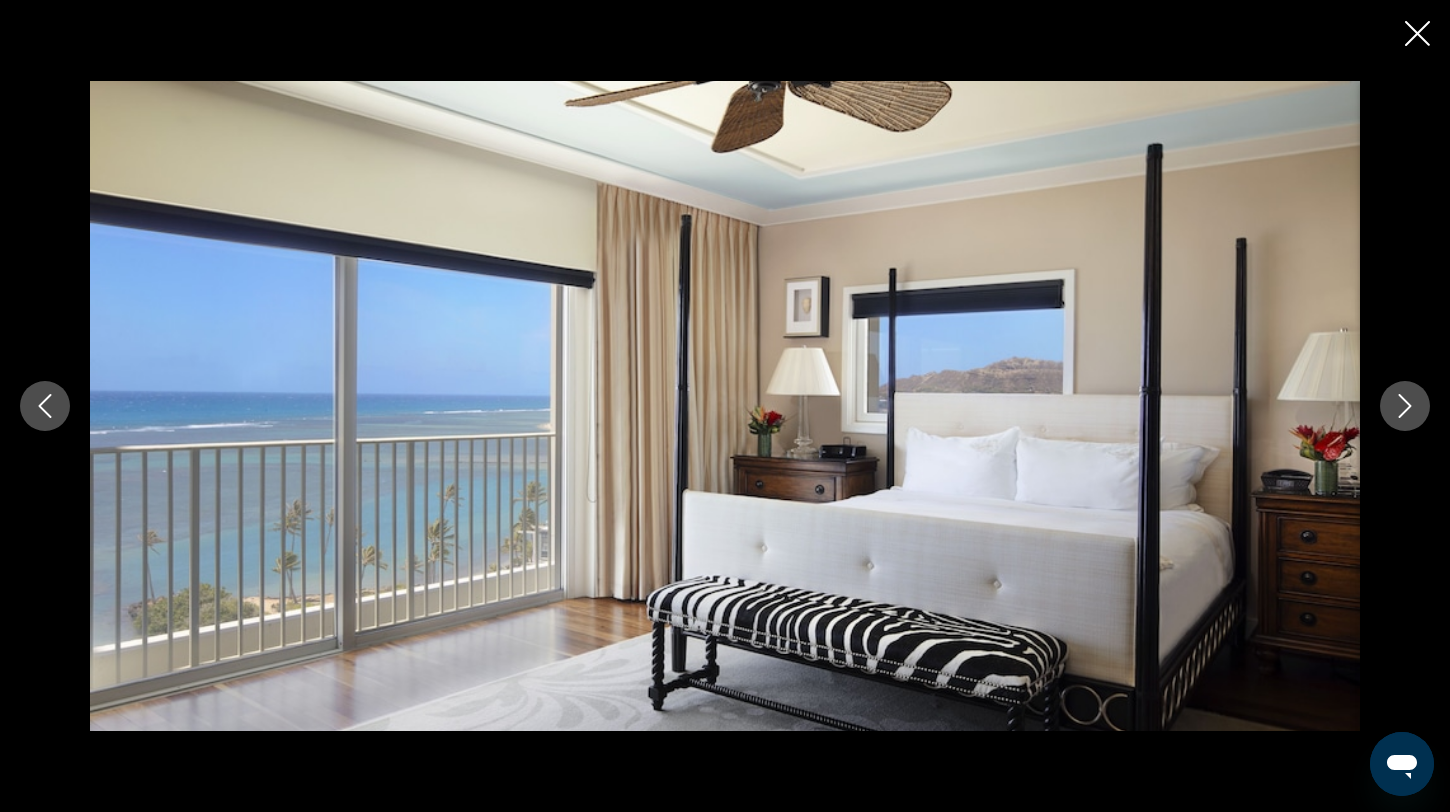 click 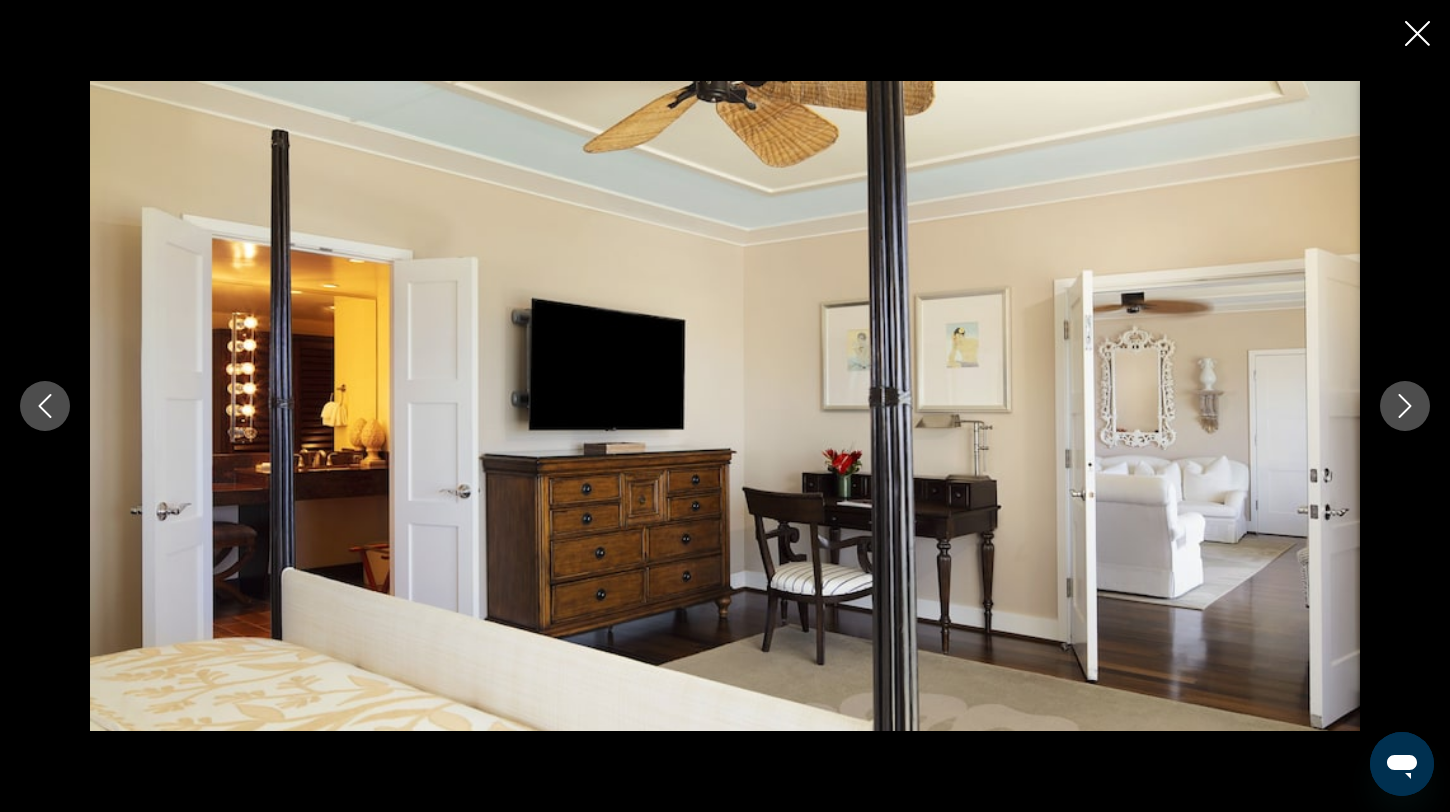 click 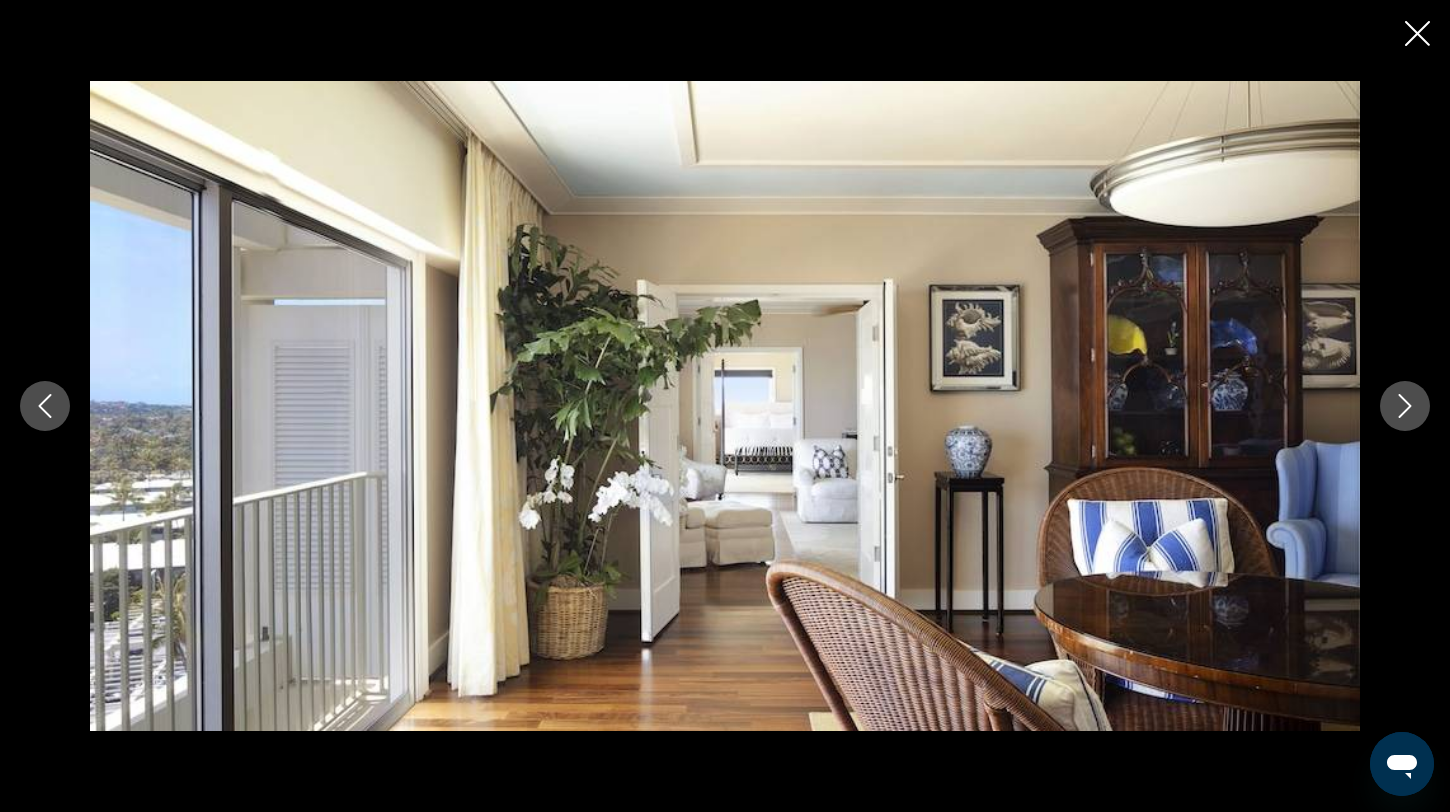 click 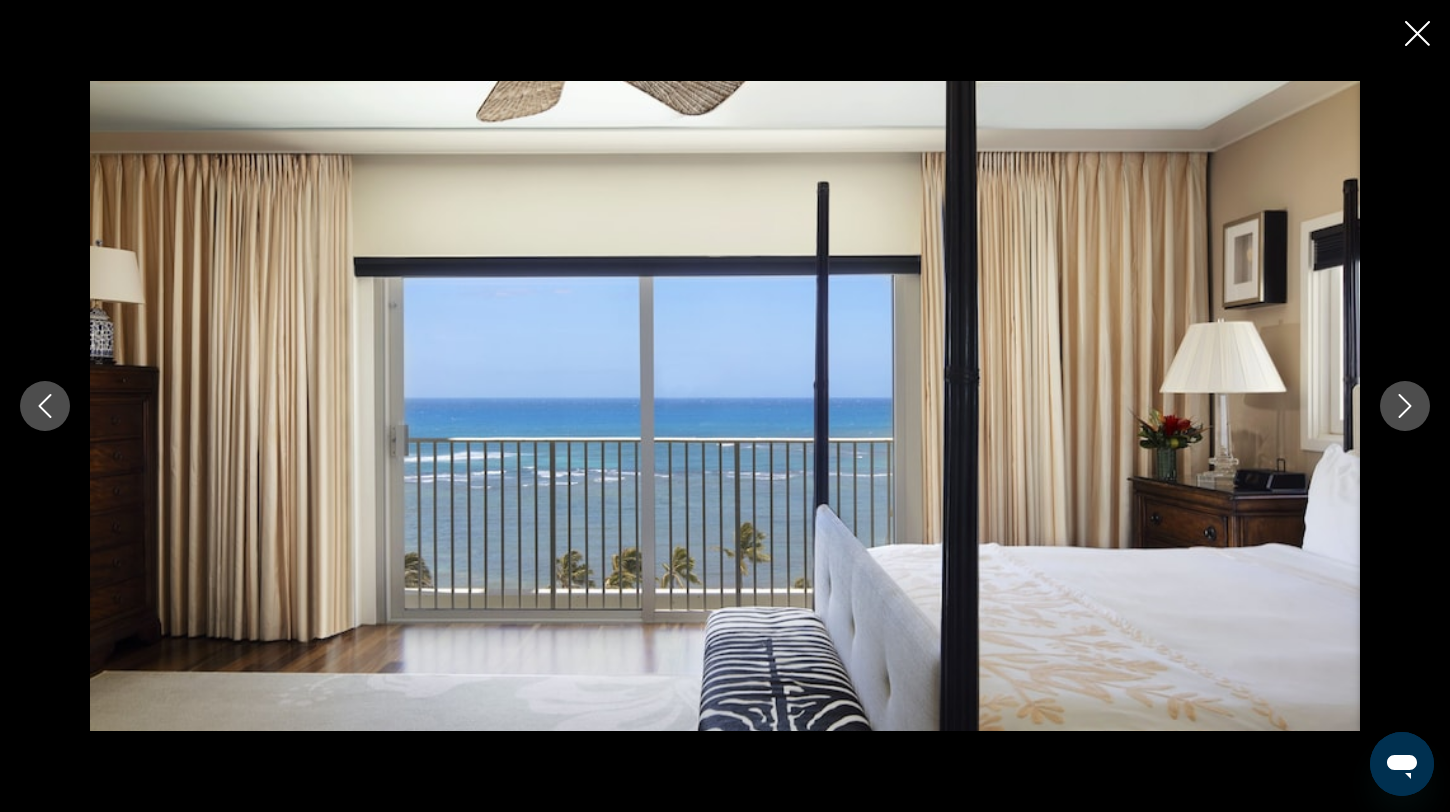click 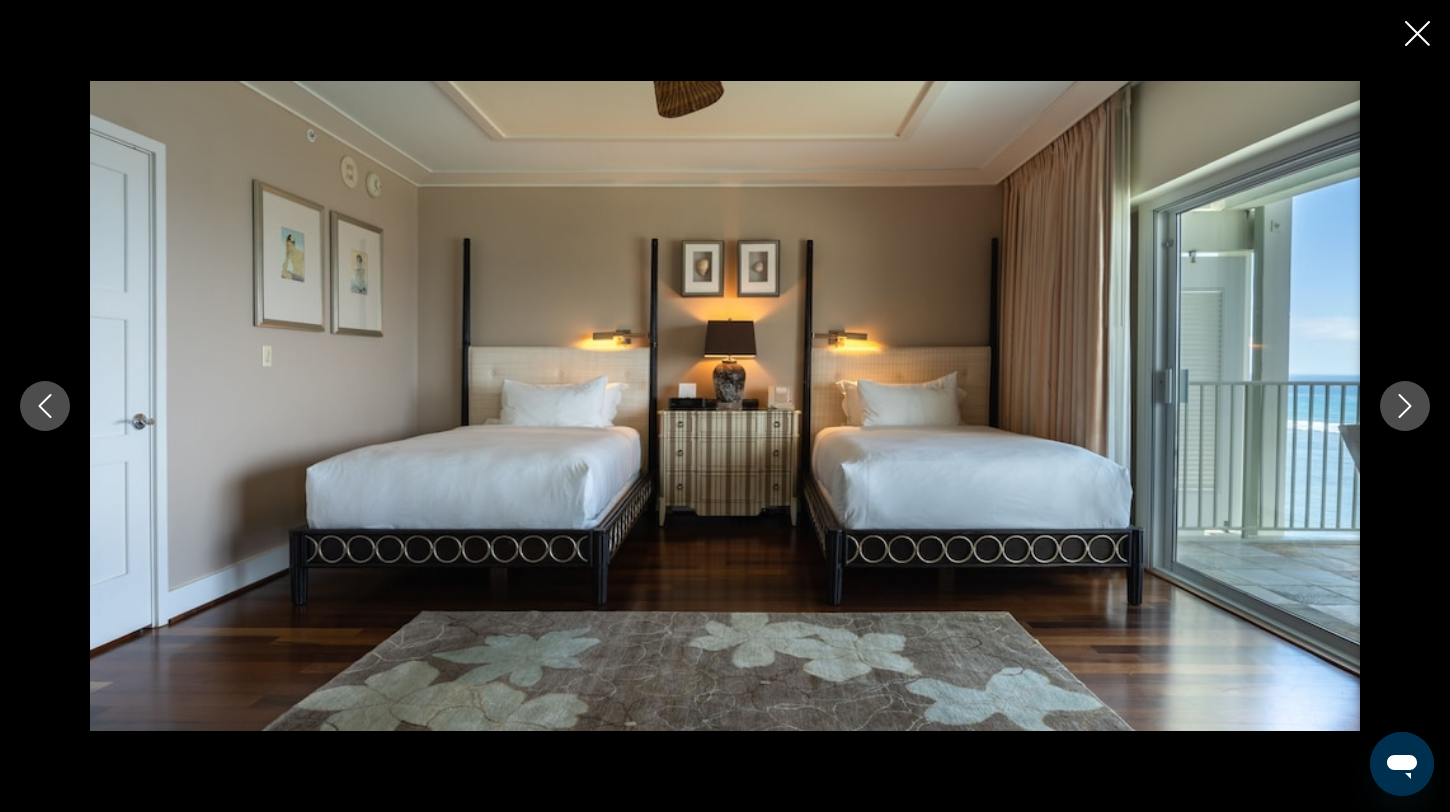 click 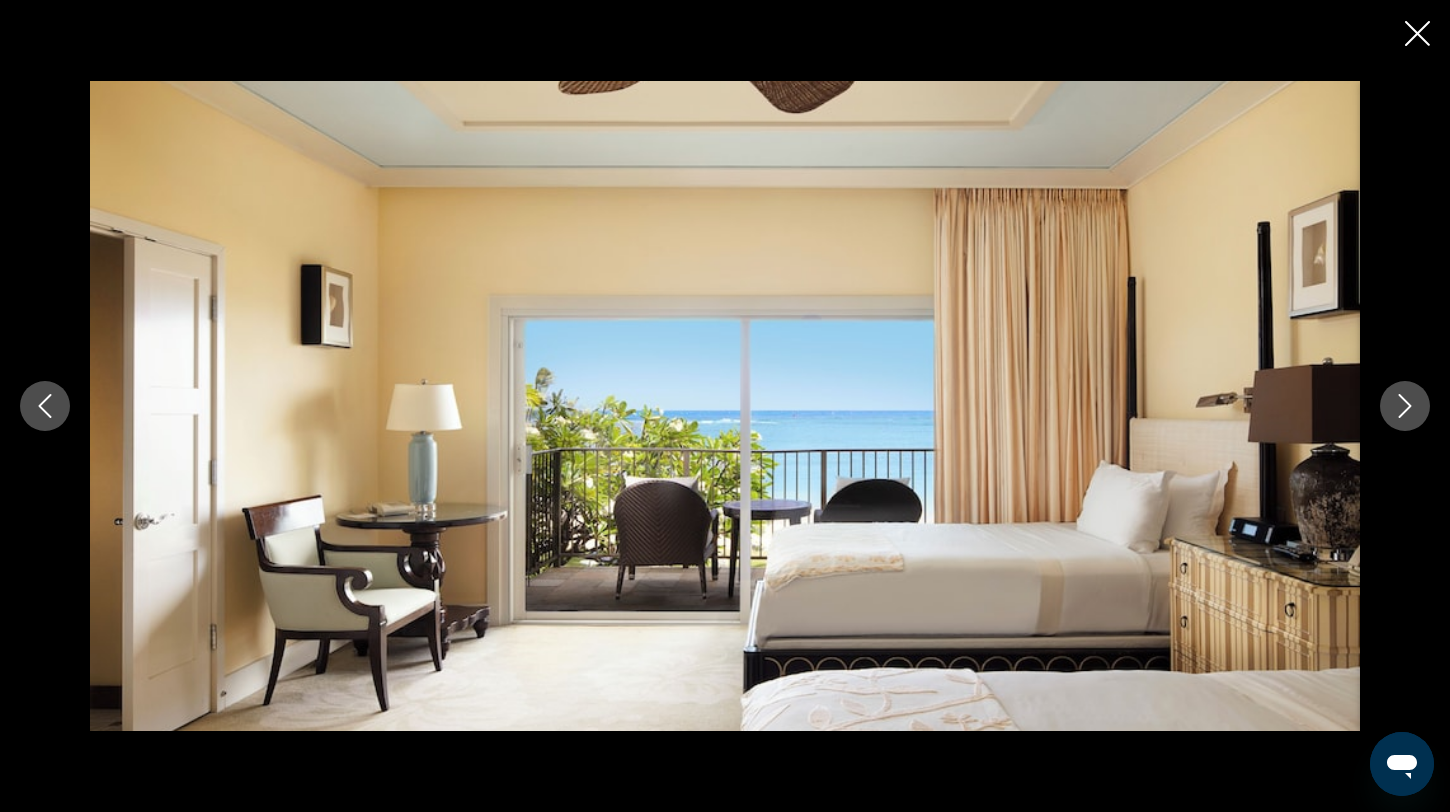 click 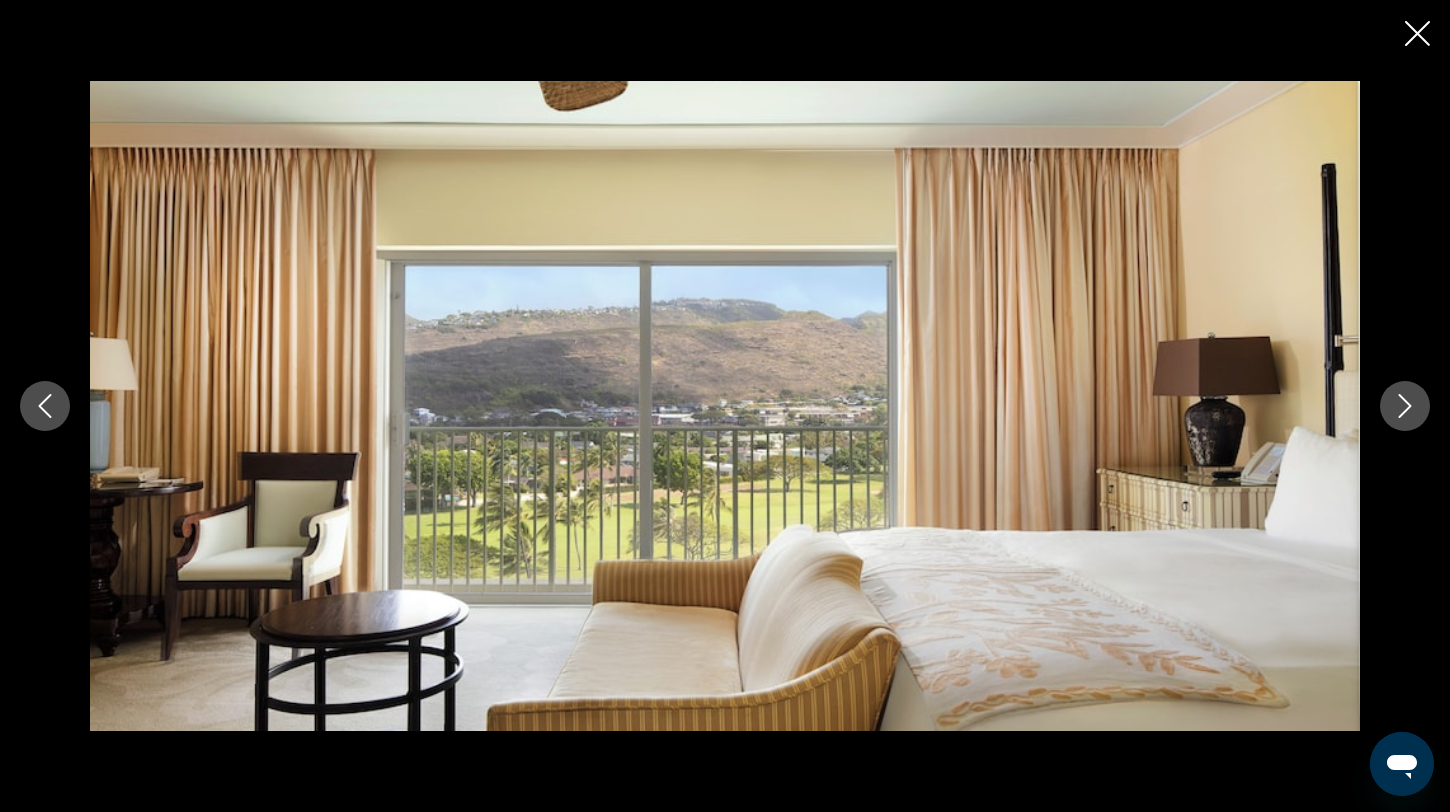click 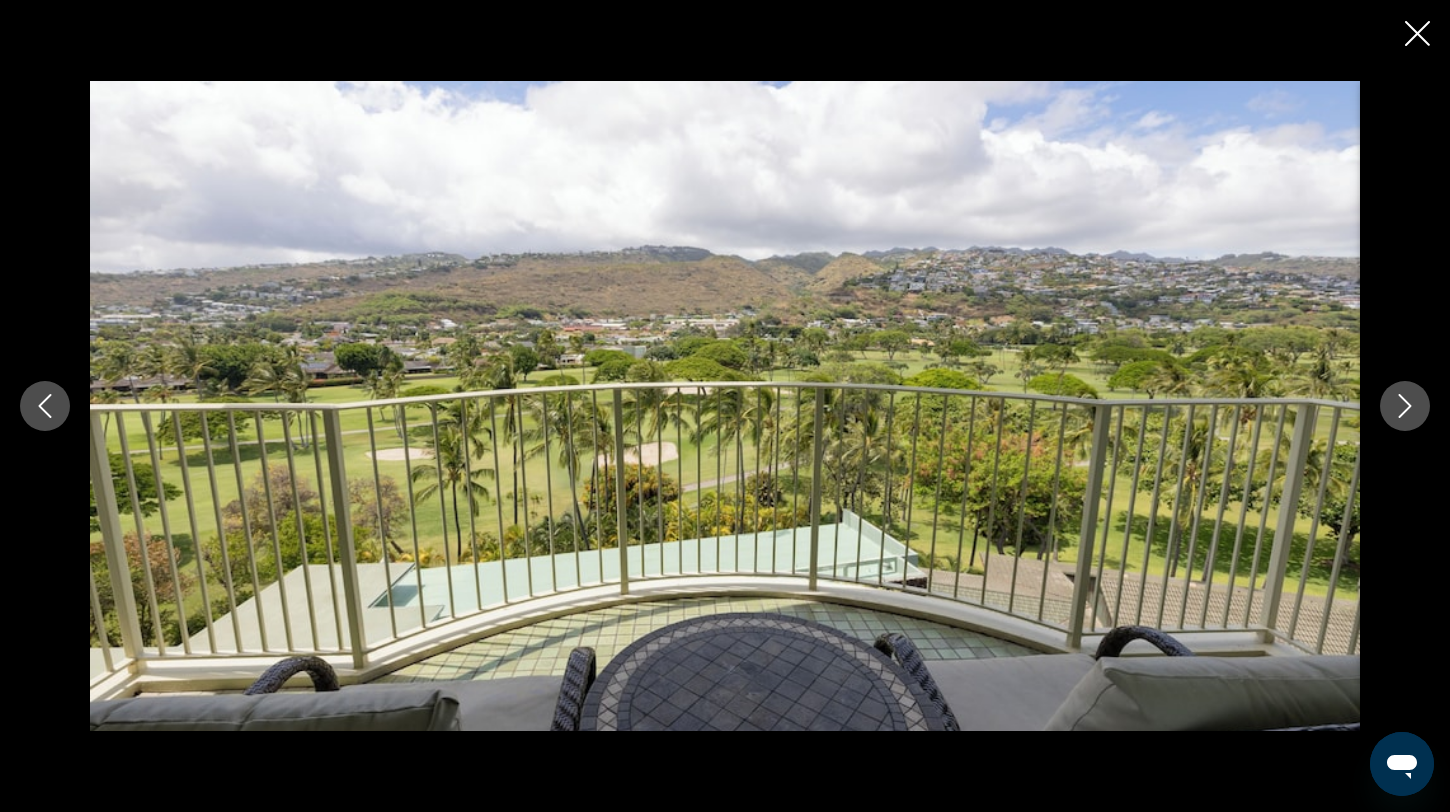 click 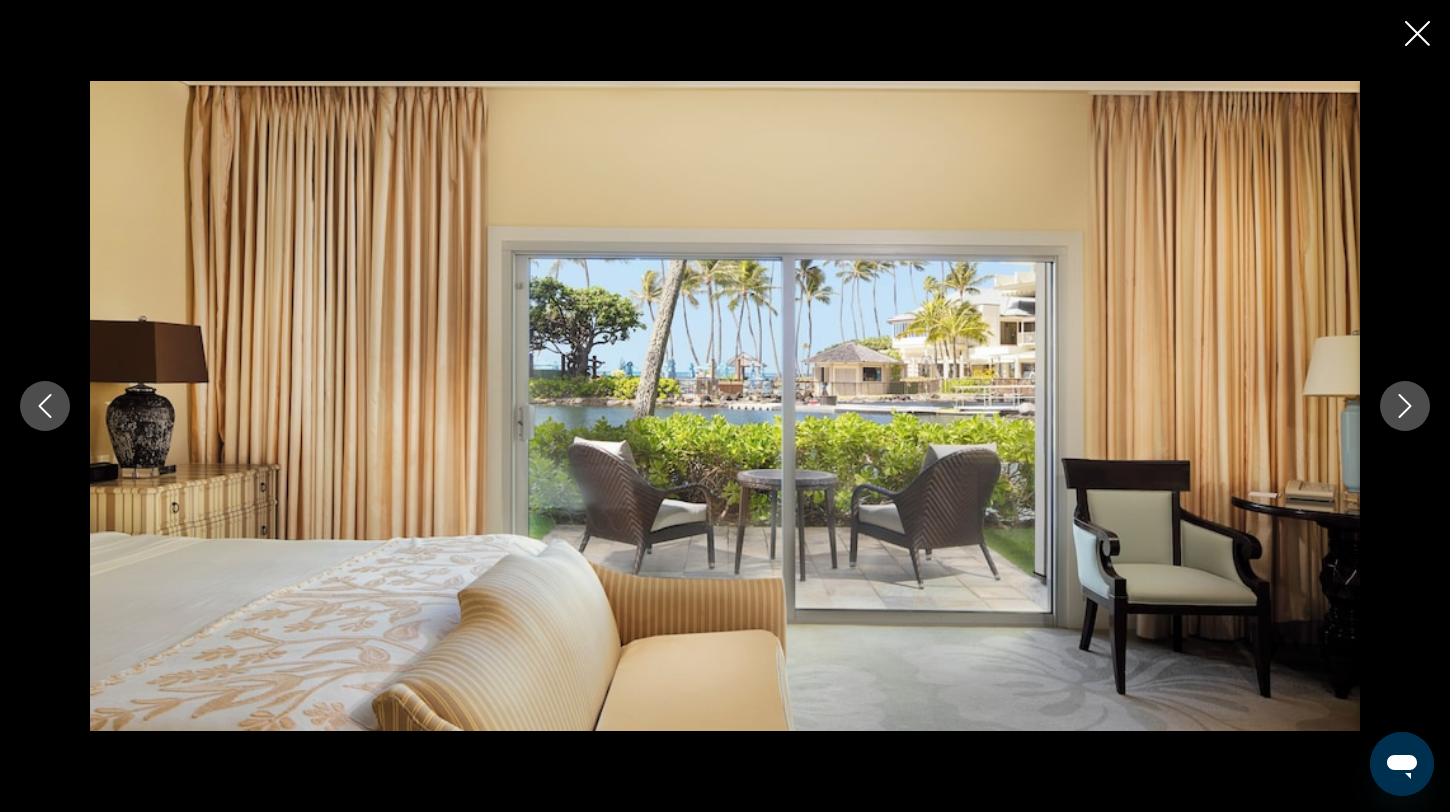 click 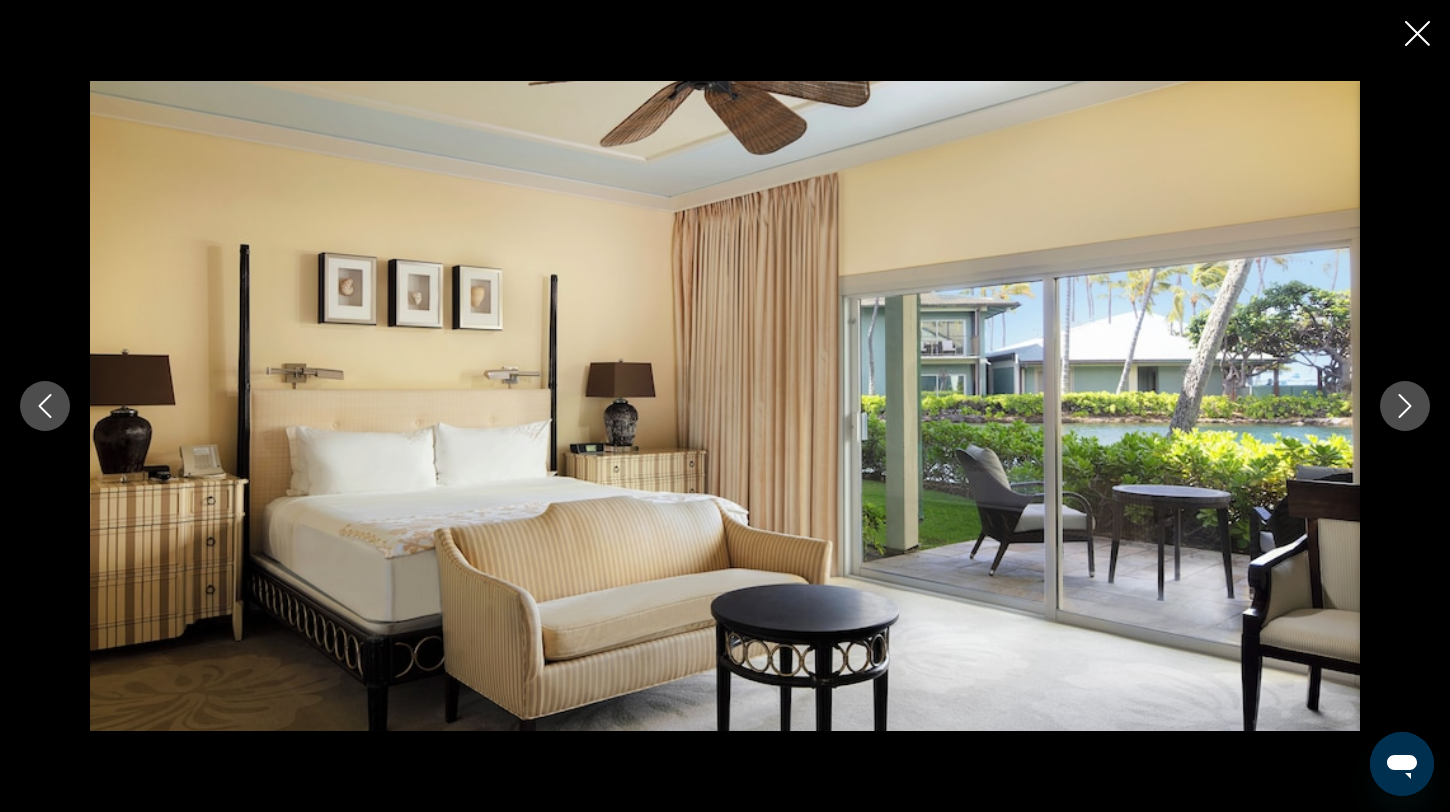 click 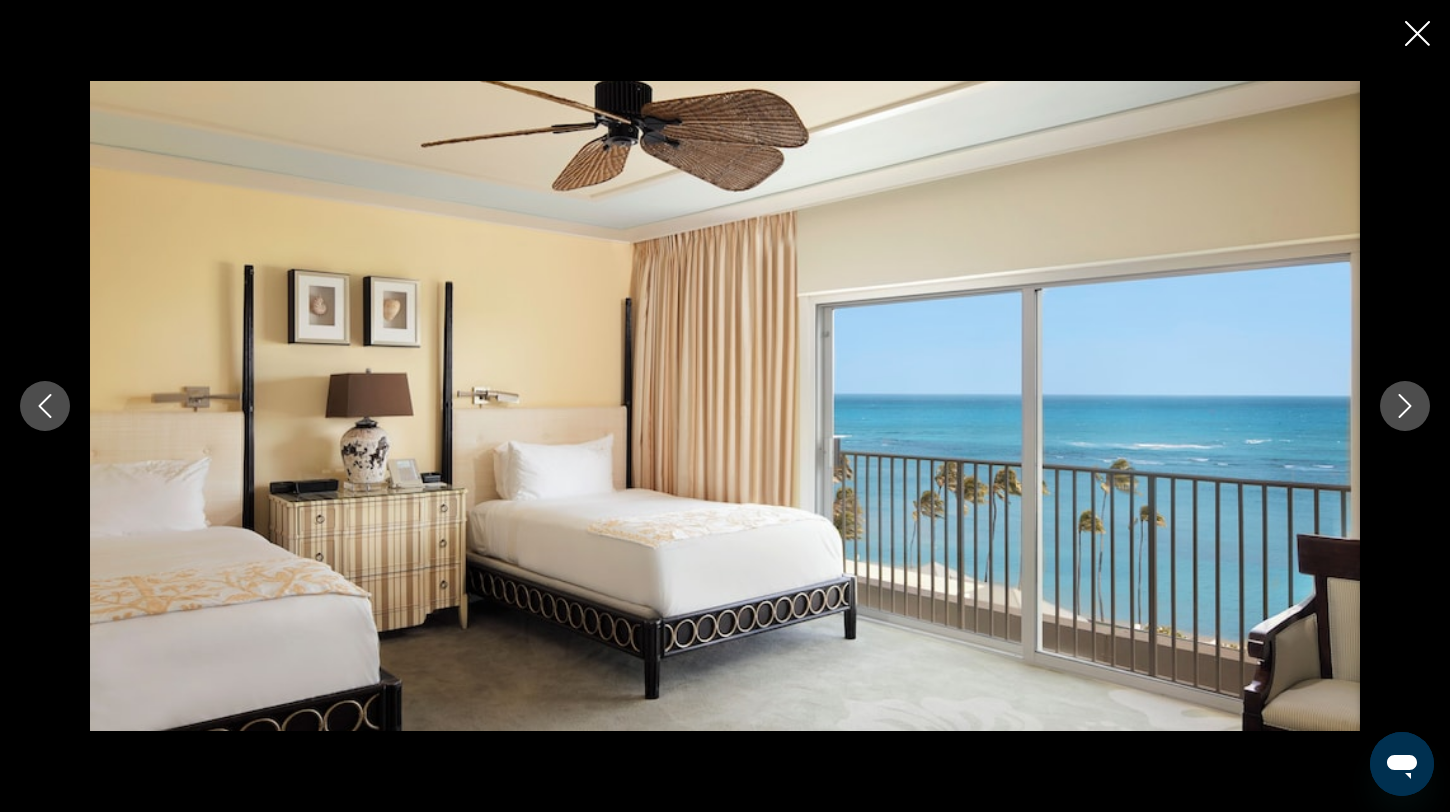 click 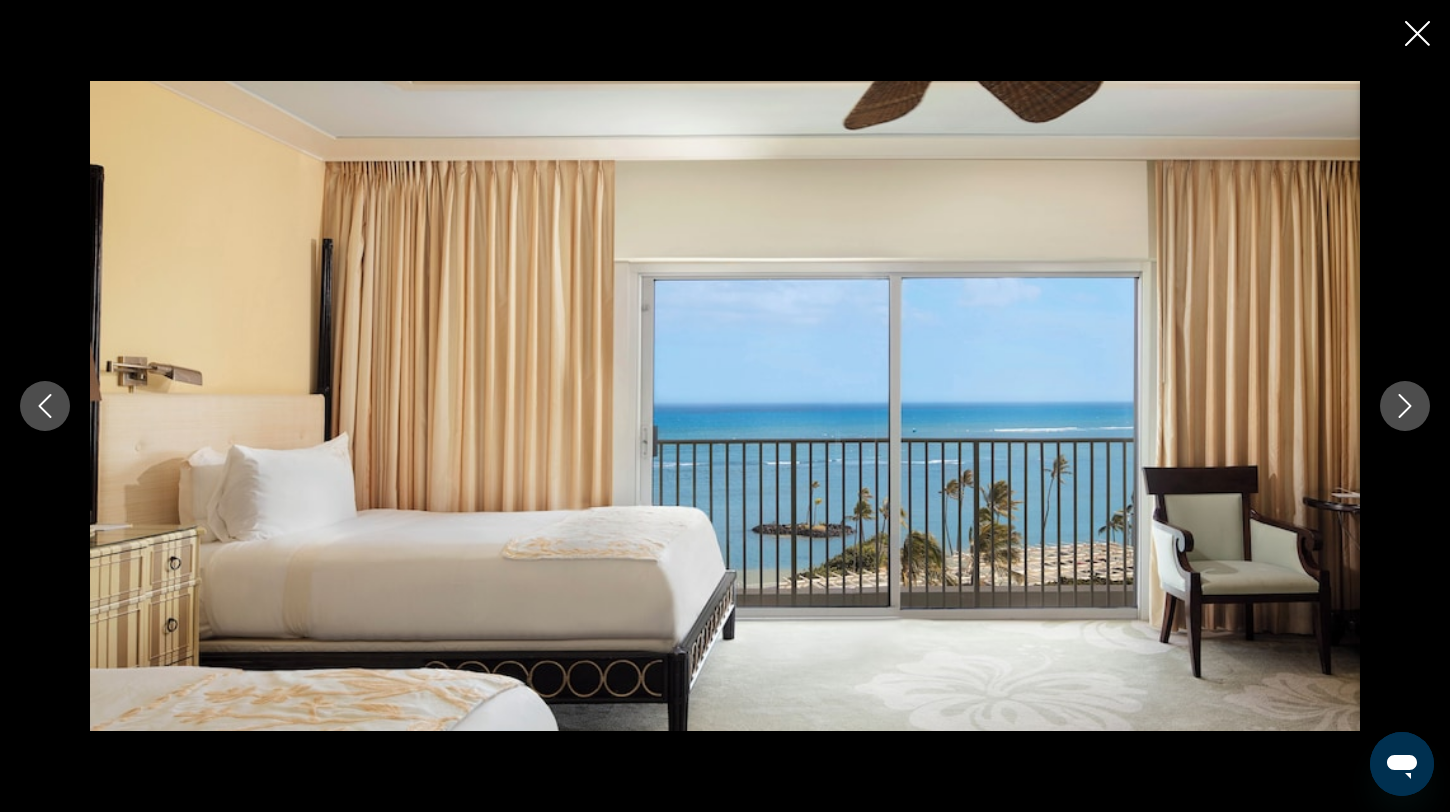 click 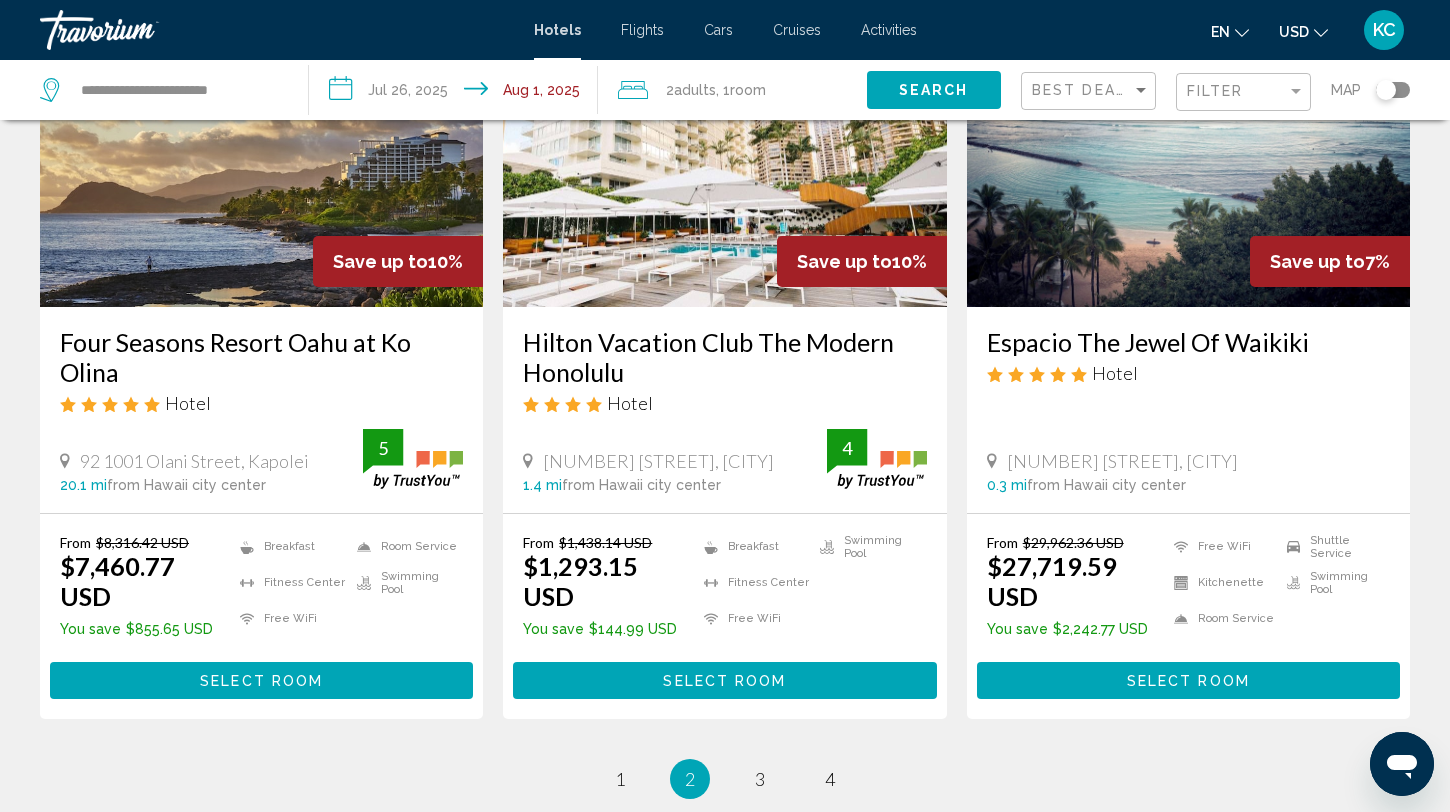 scroll, scrollTop: 2439, scrollLeft: 0, axis: vertical 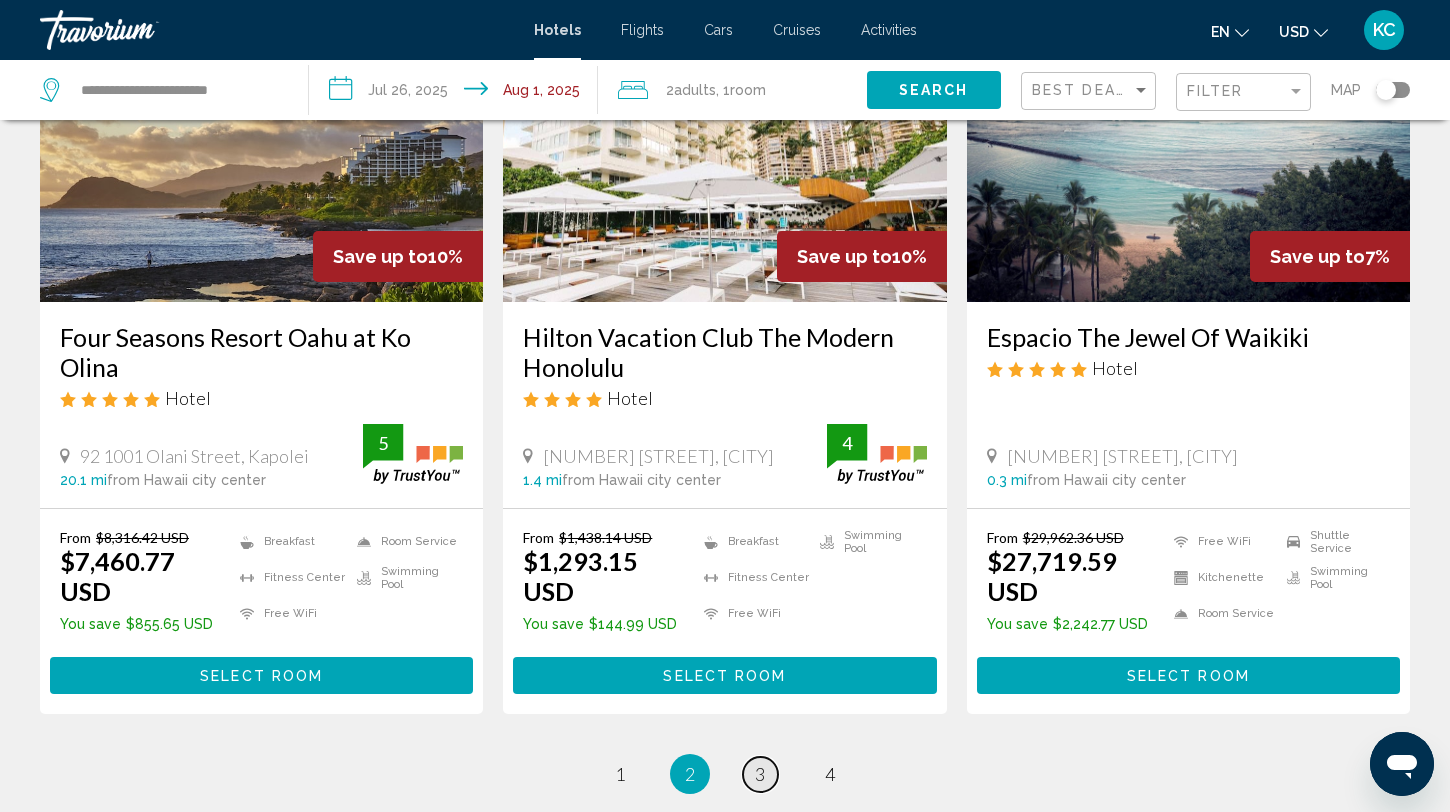 click on "page  3" at bounding box center (760, 774) 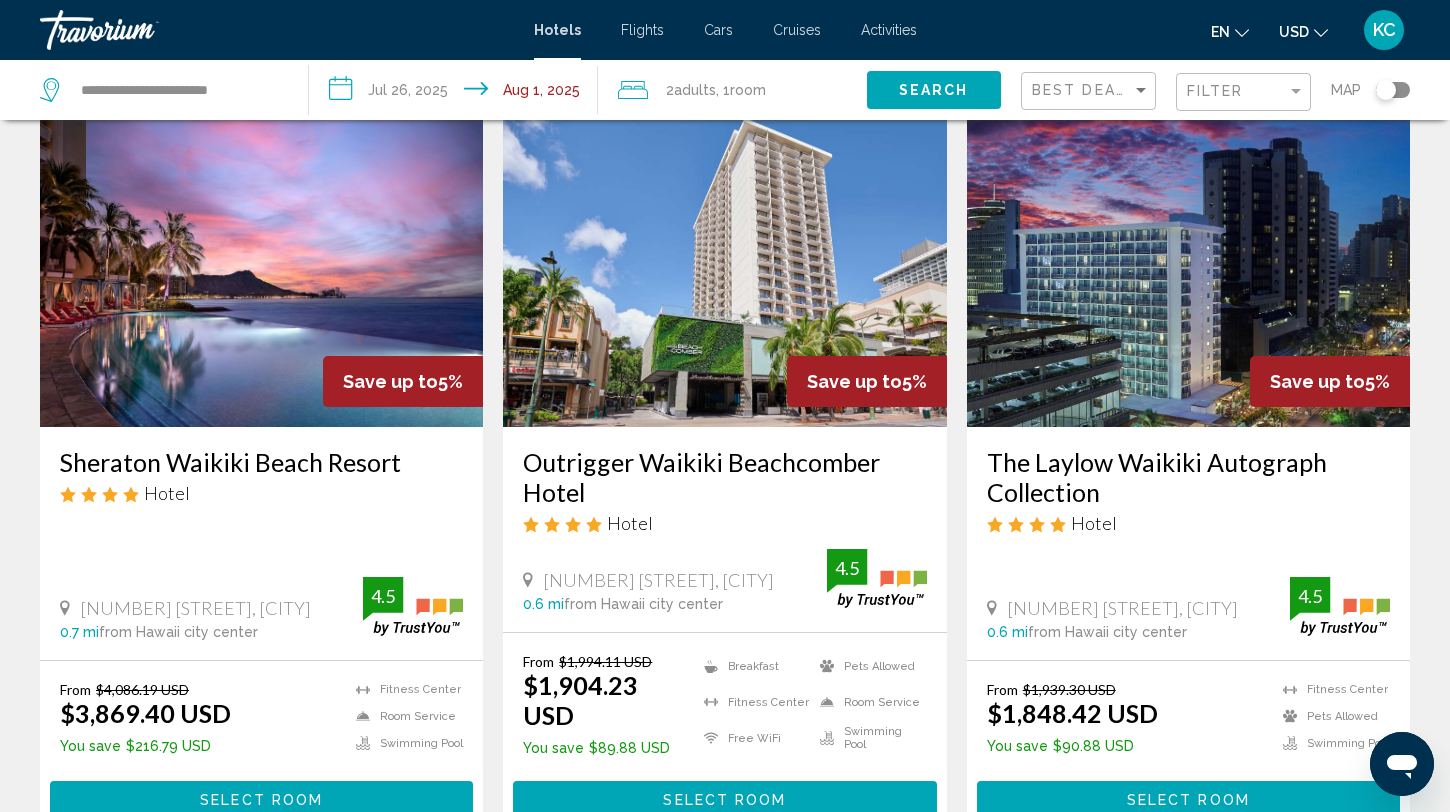 scroll, scrollTop: 87, scrollLeft: 0, axis: vertical 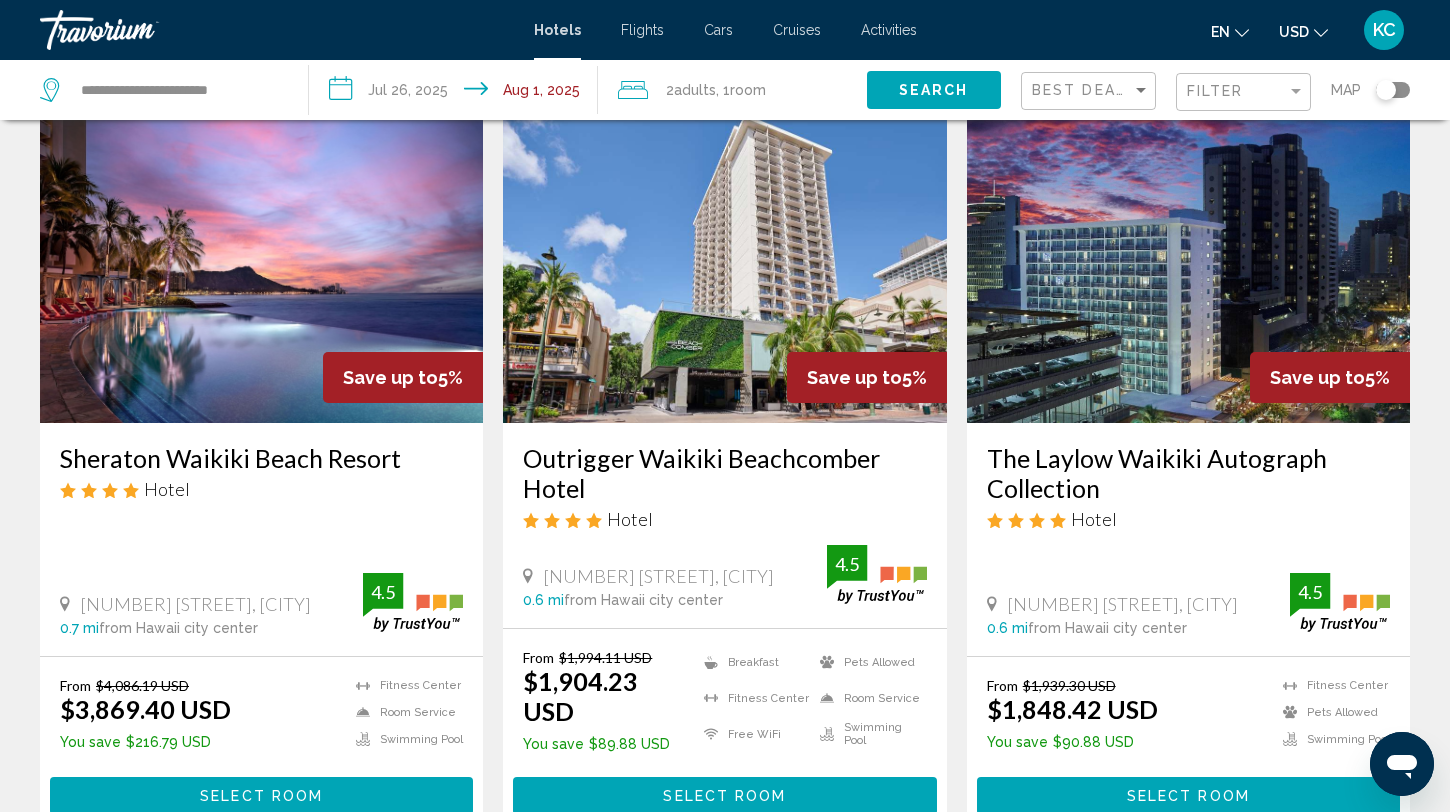 click at bounding box center (261, 263) 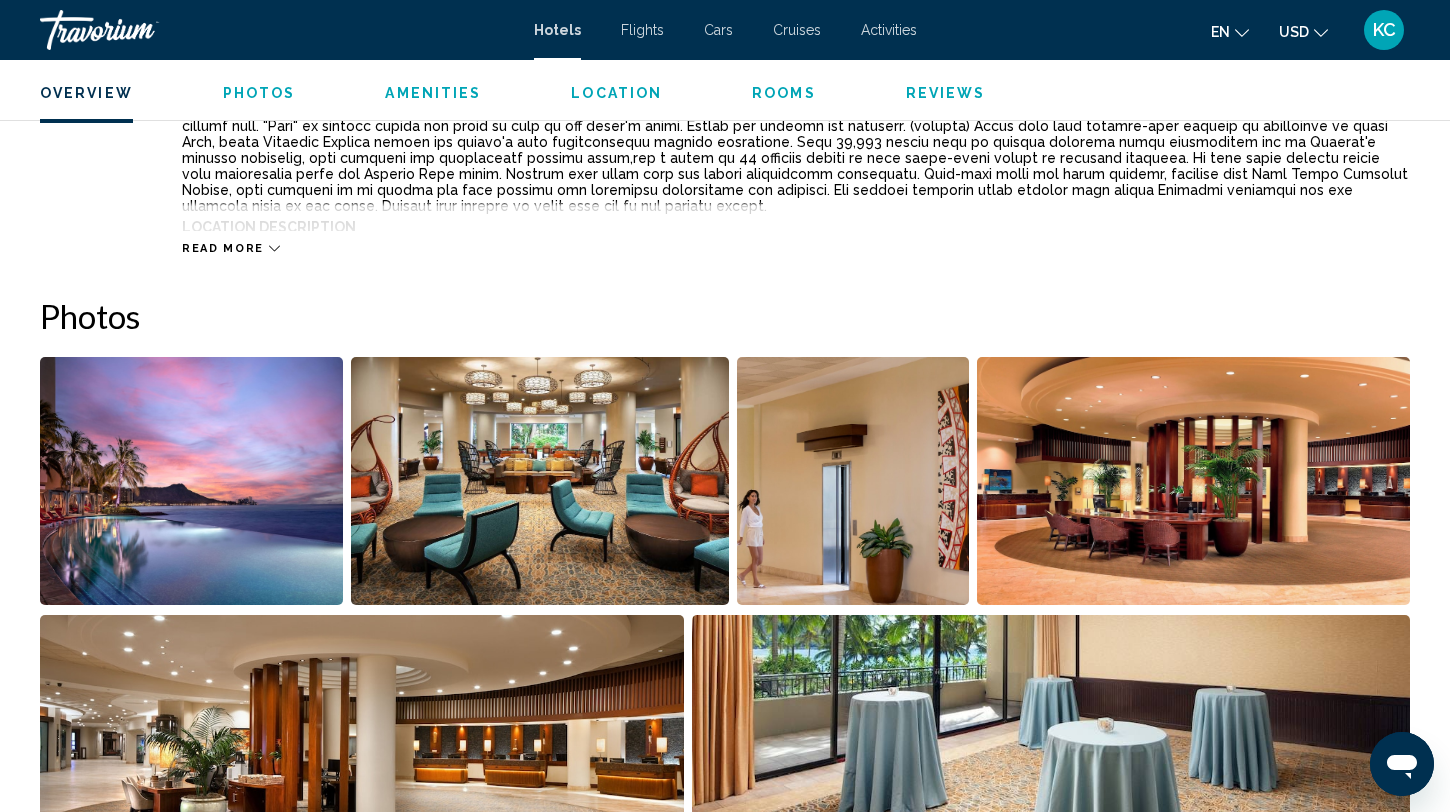 scroll, scrollTop: 820, scrollLeft: 0, axis: vertical 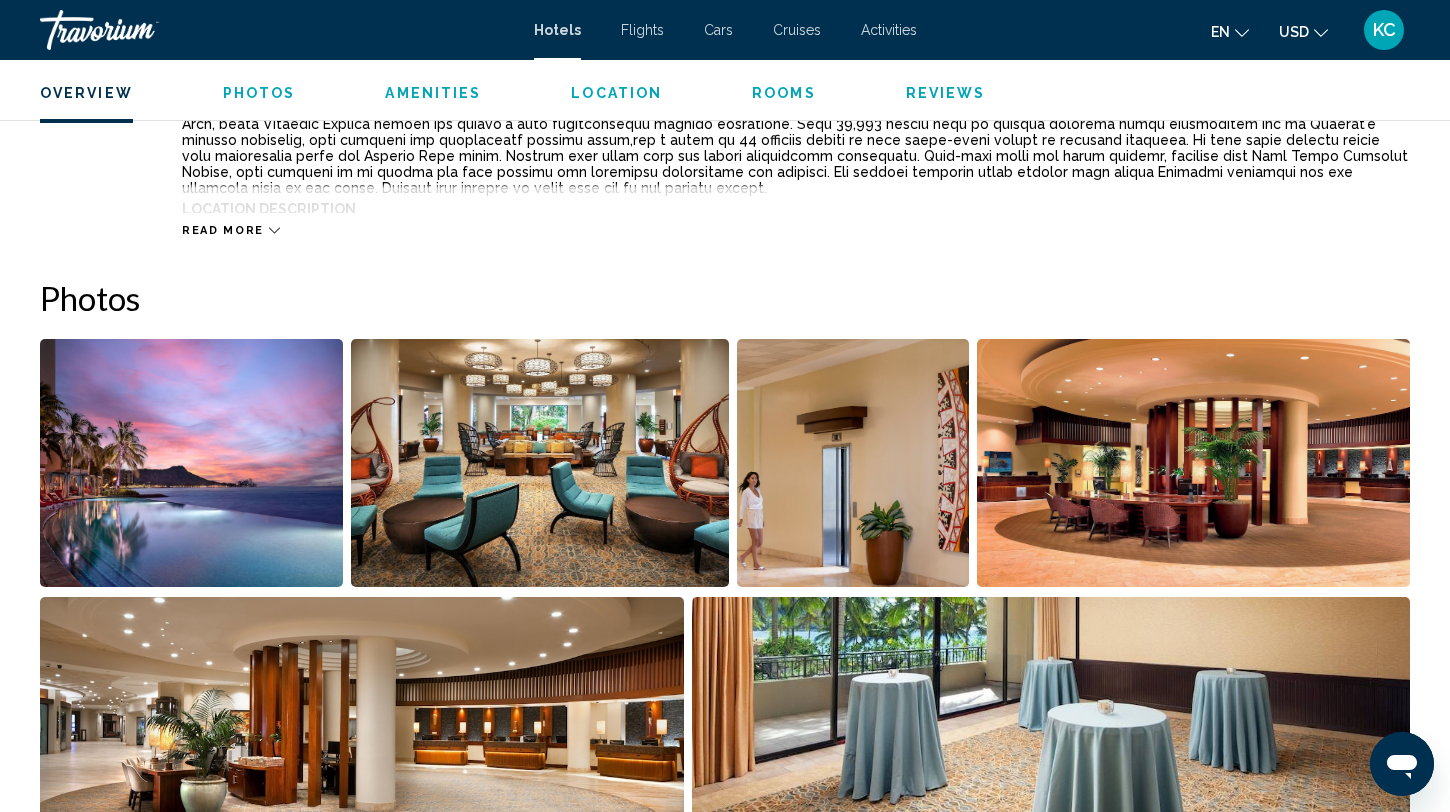 click at bounding box center [191, 463] 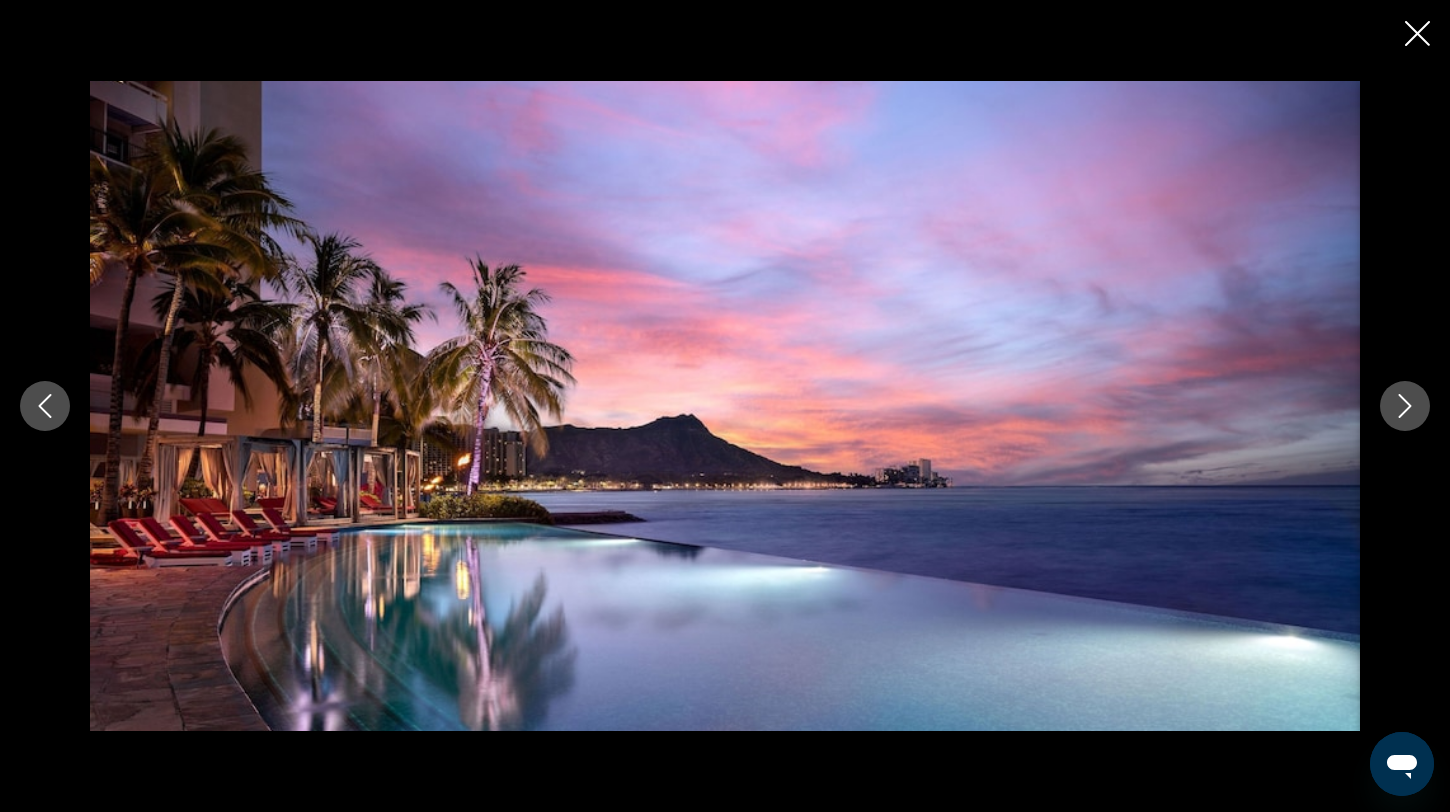 click 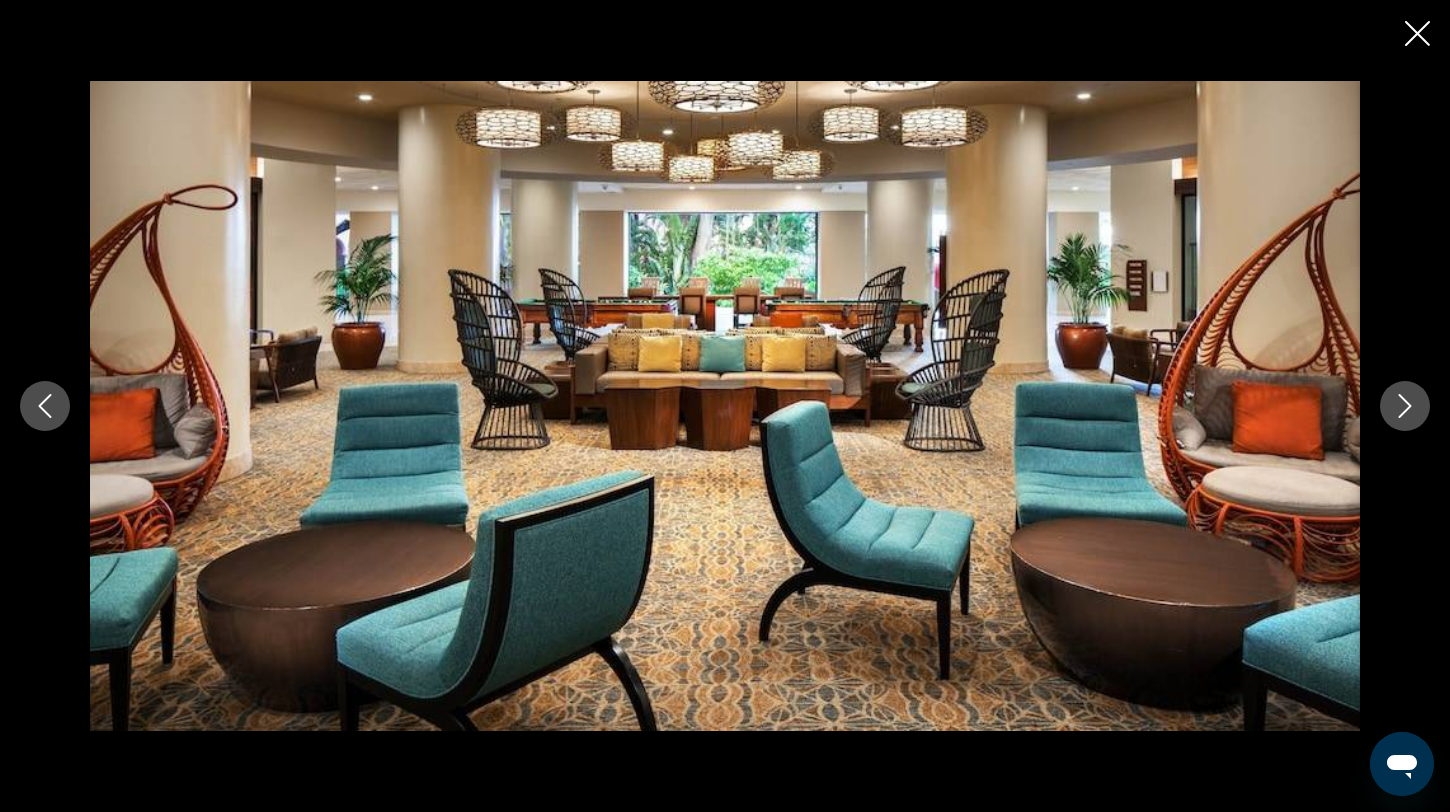 click 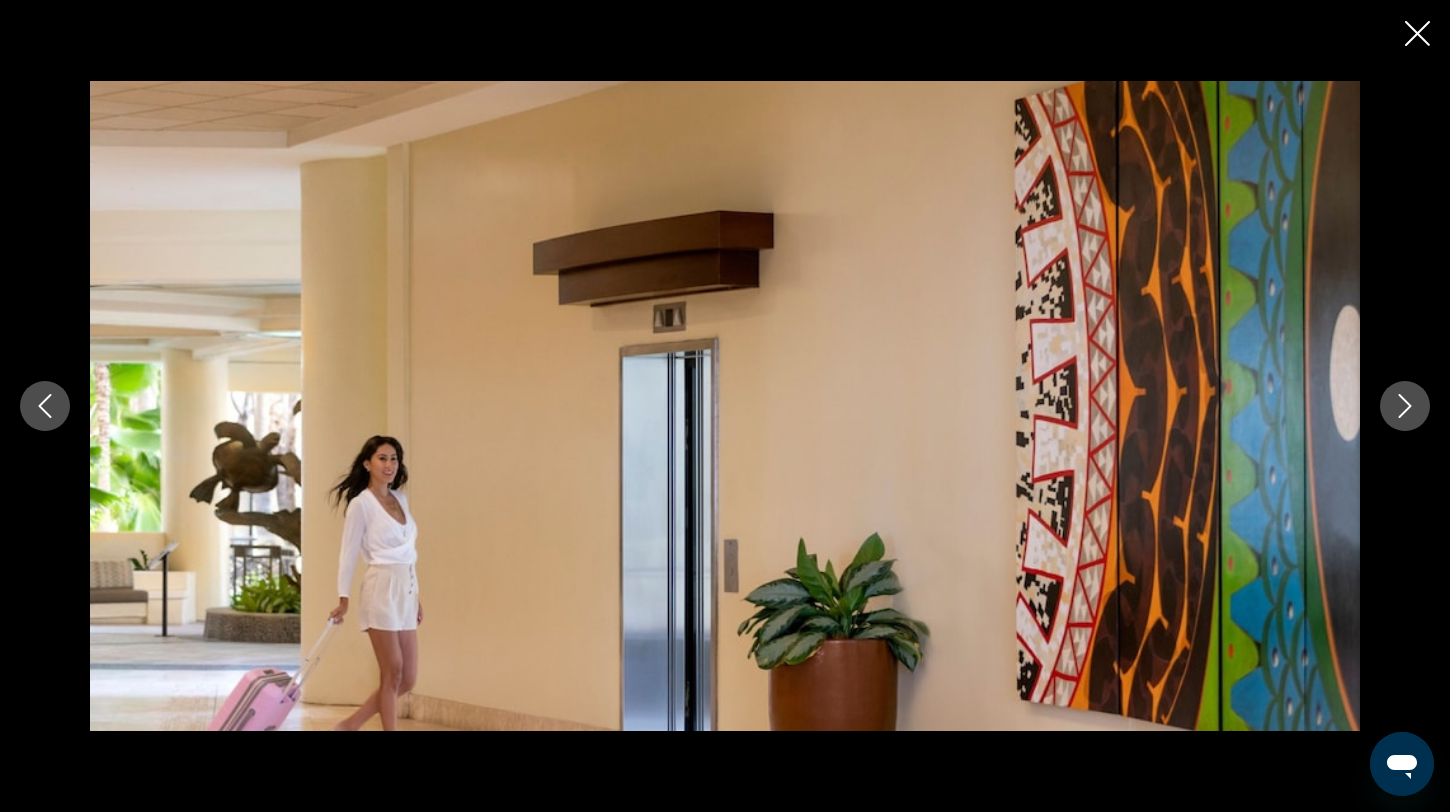 click 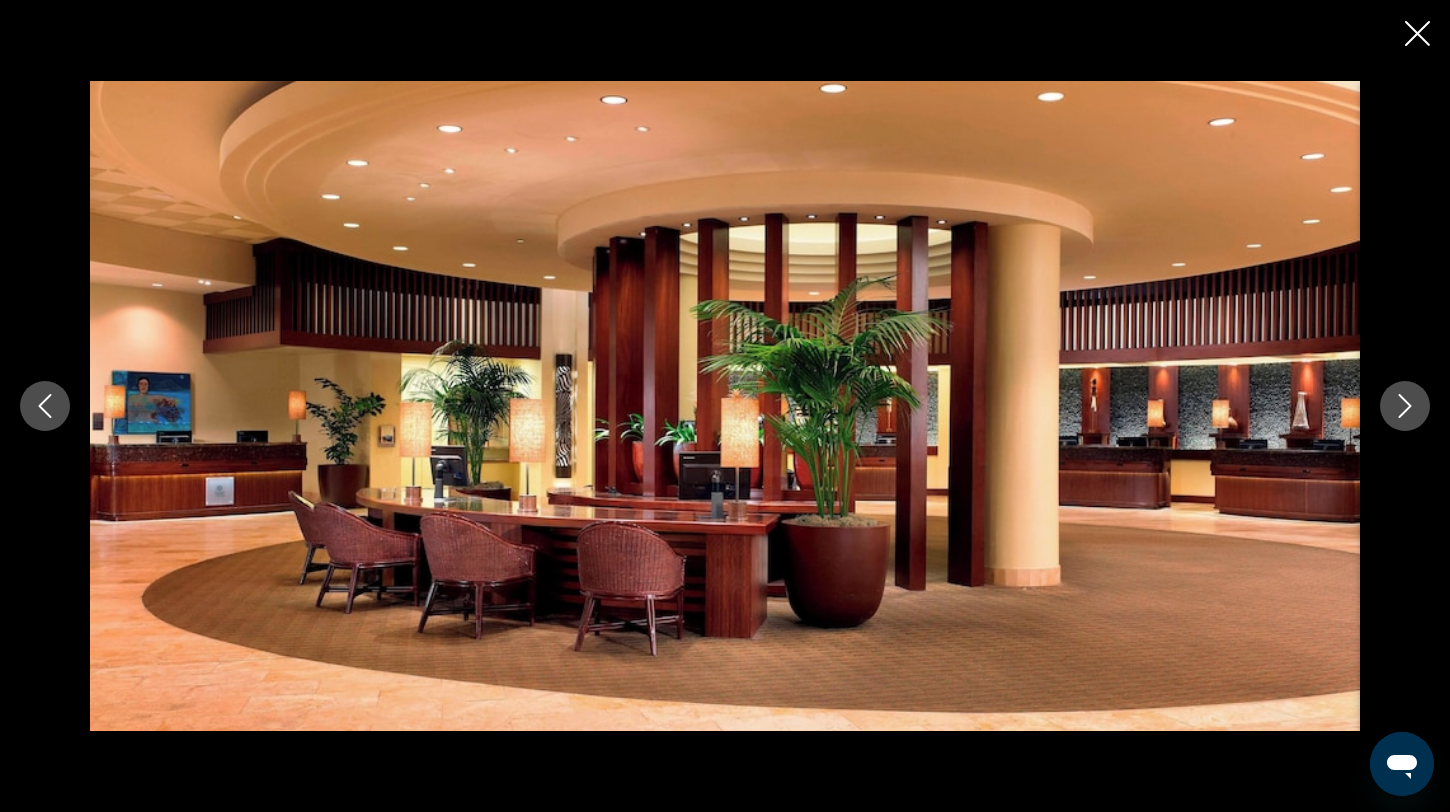 click 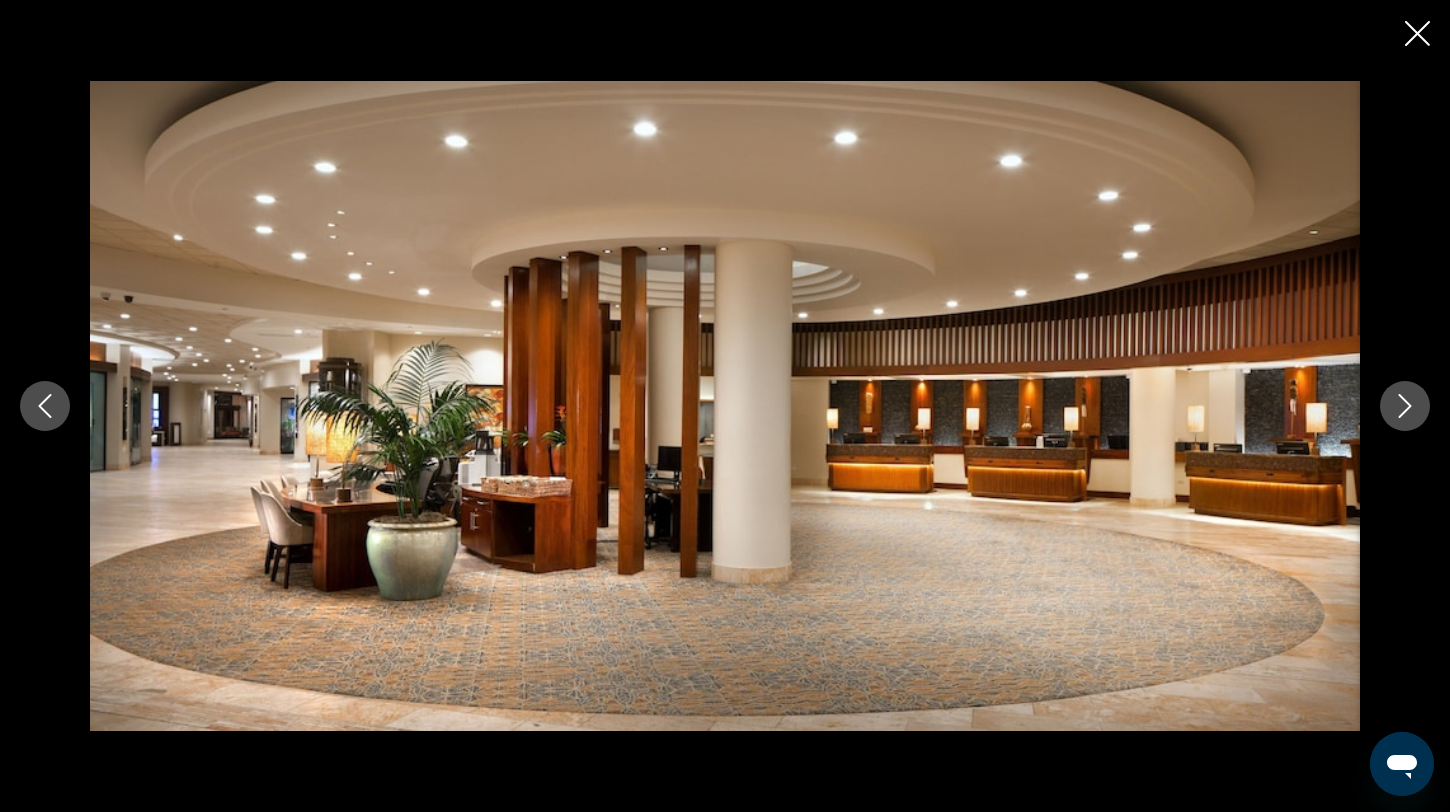 click 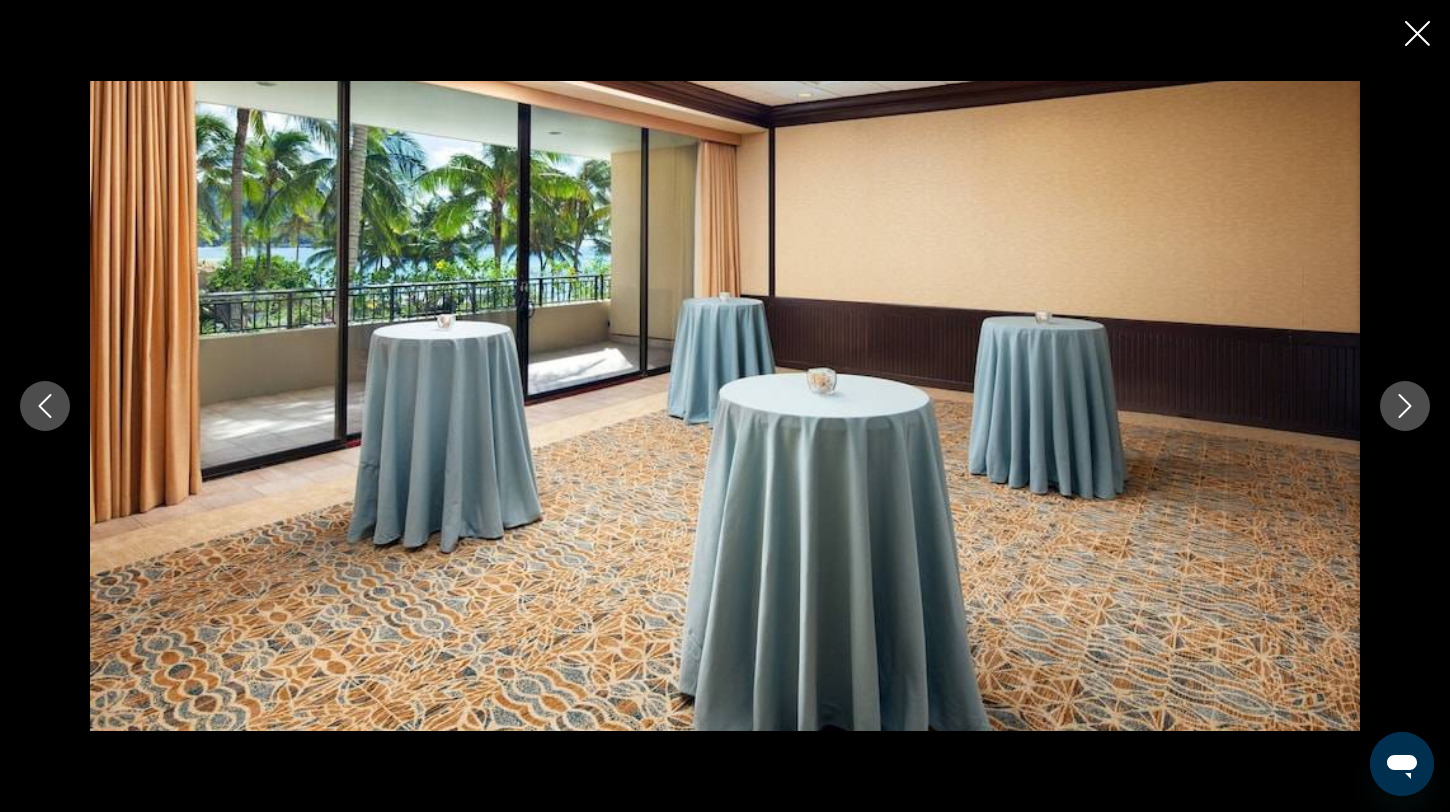 click 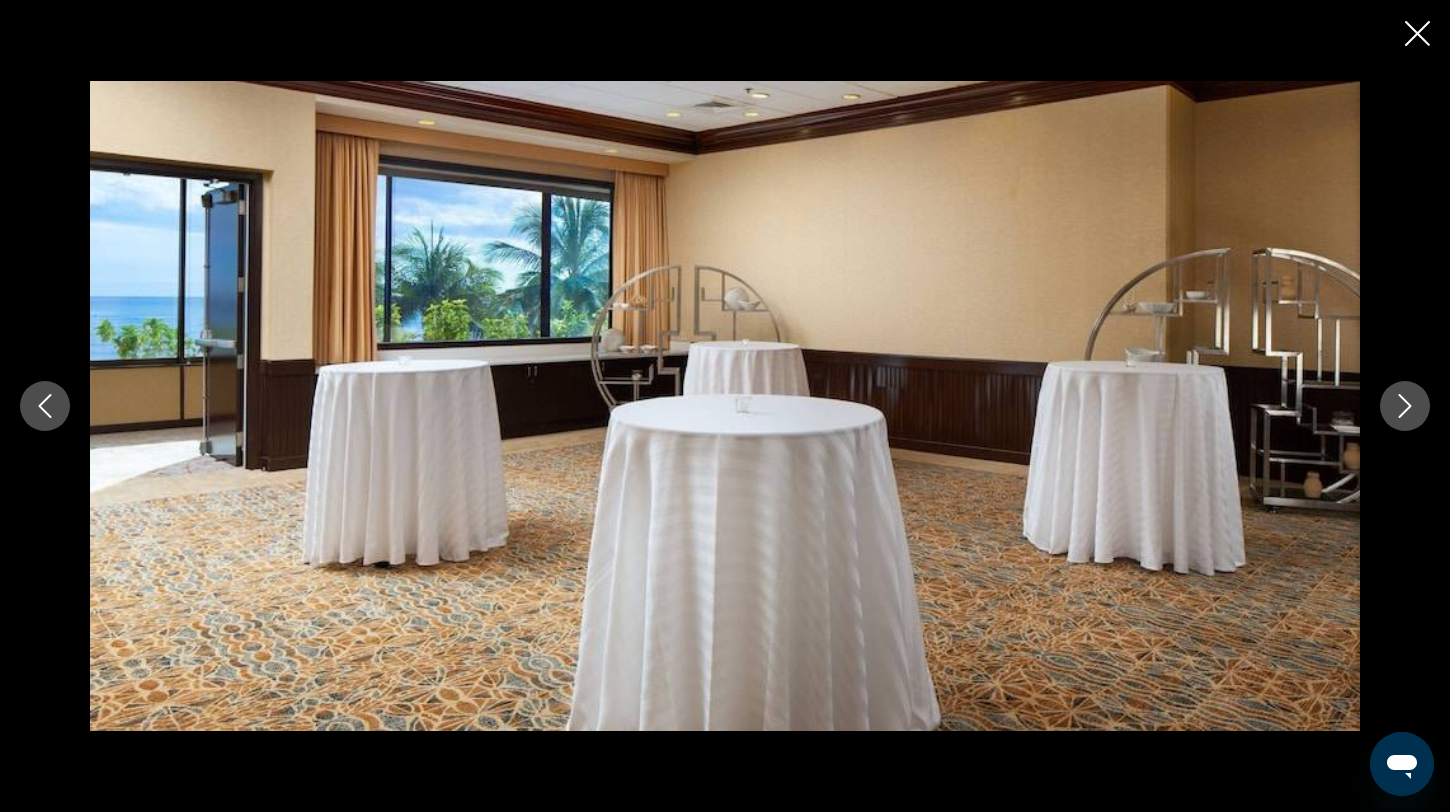 click 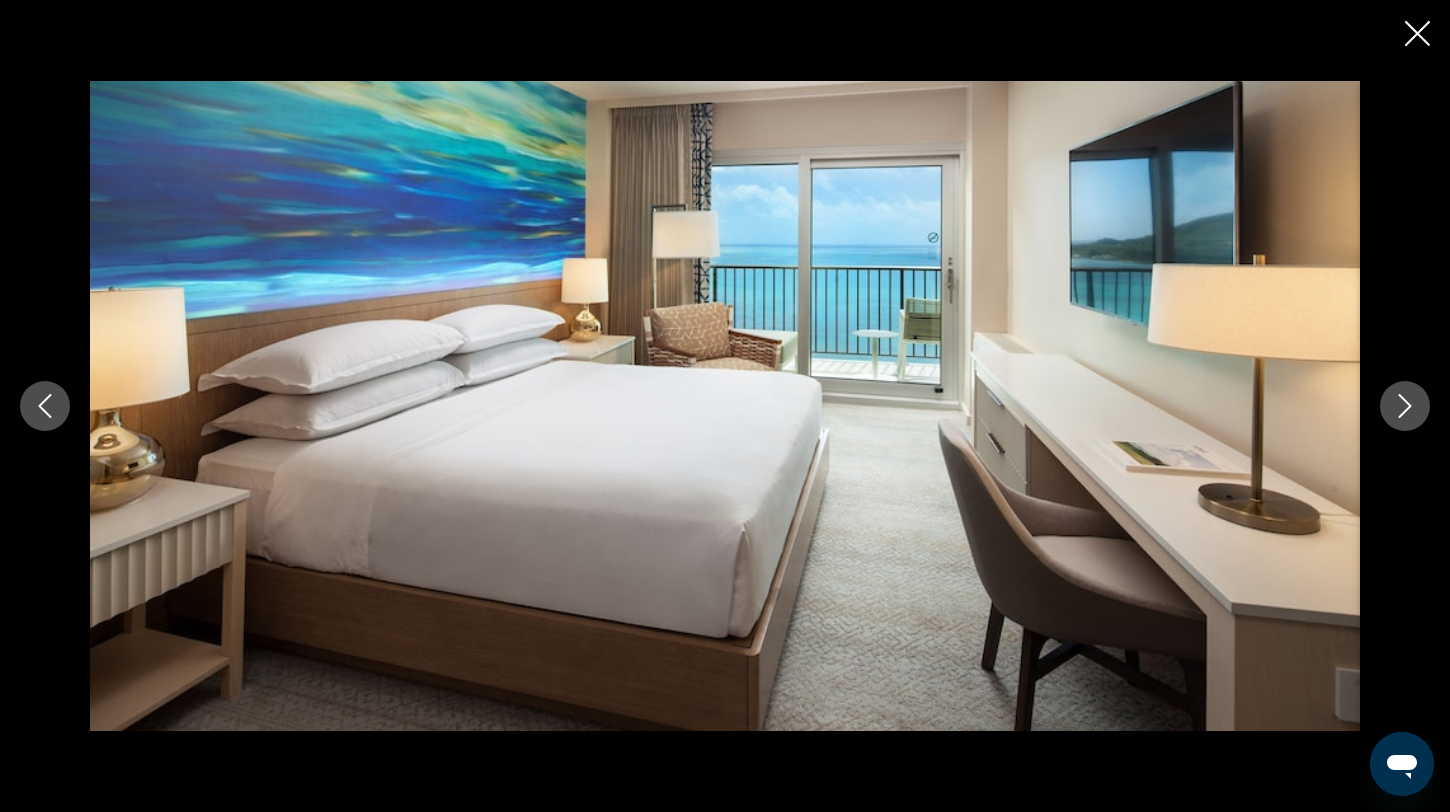 click 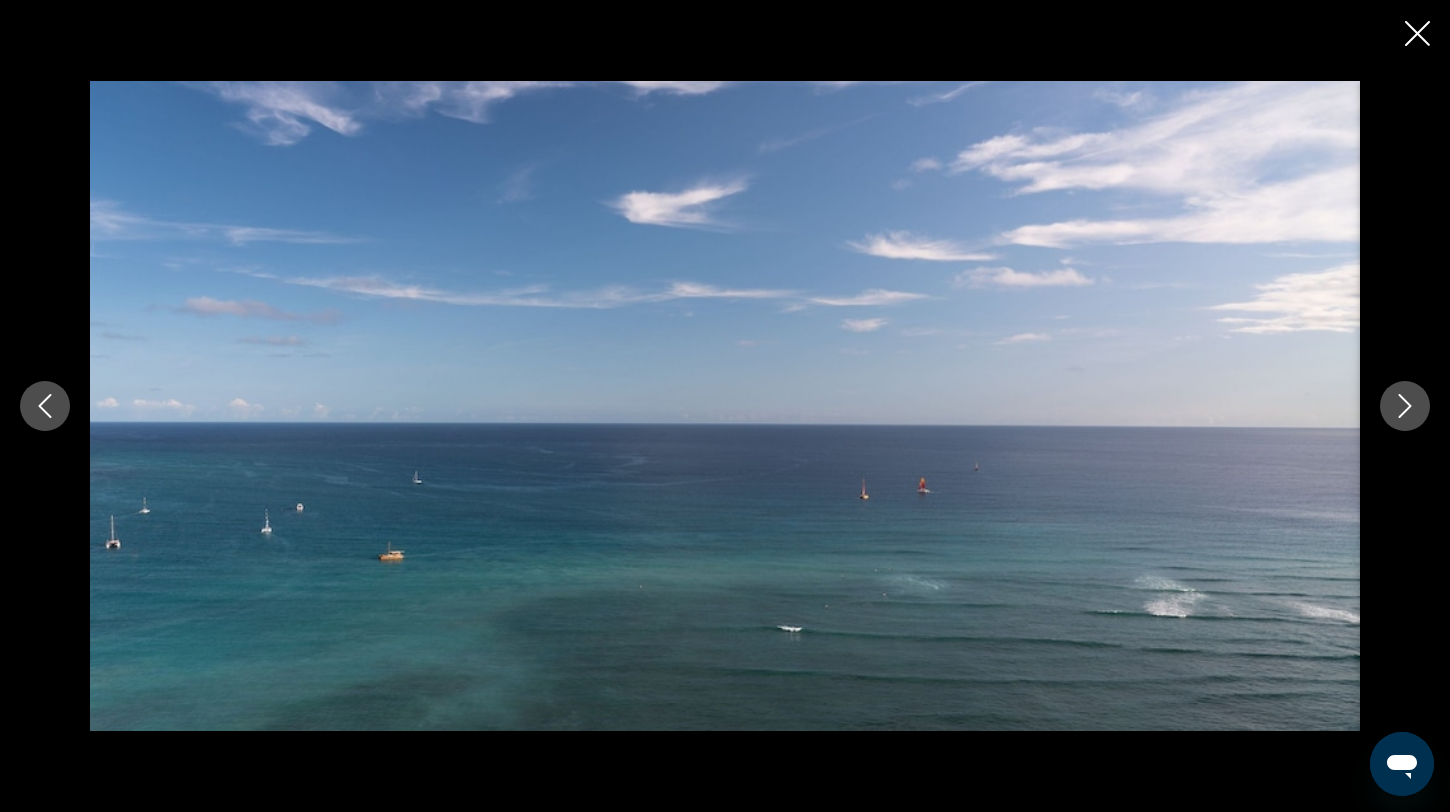 click 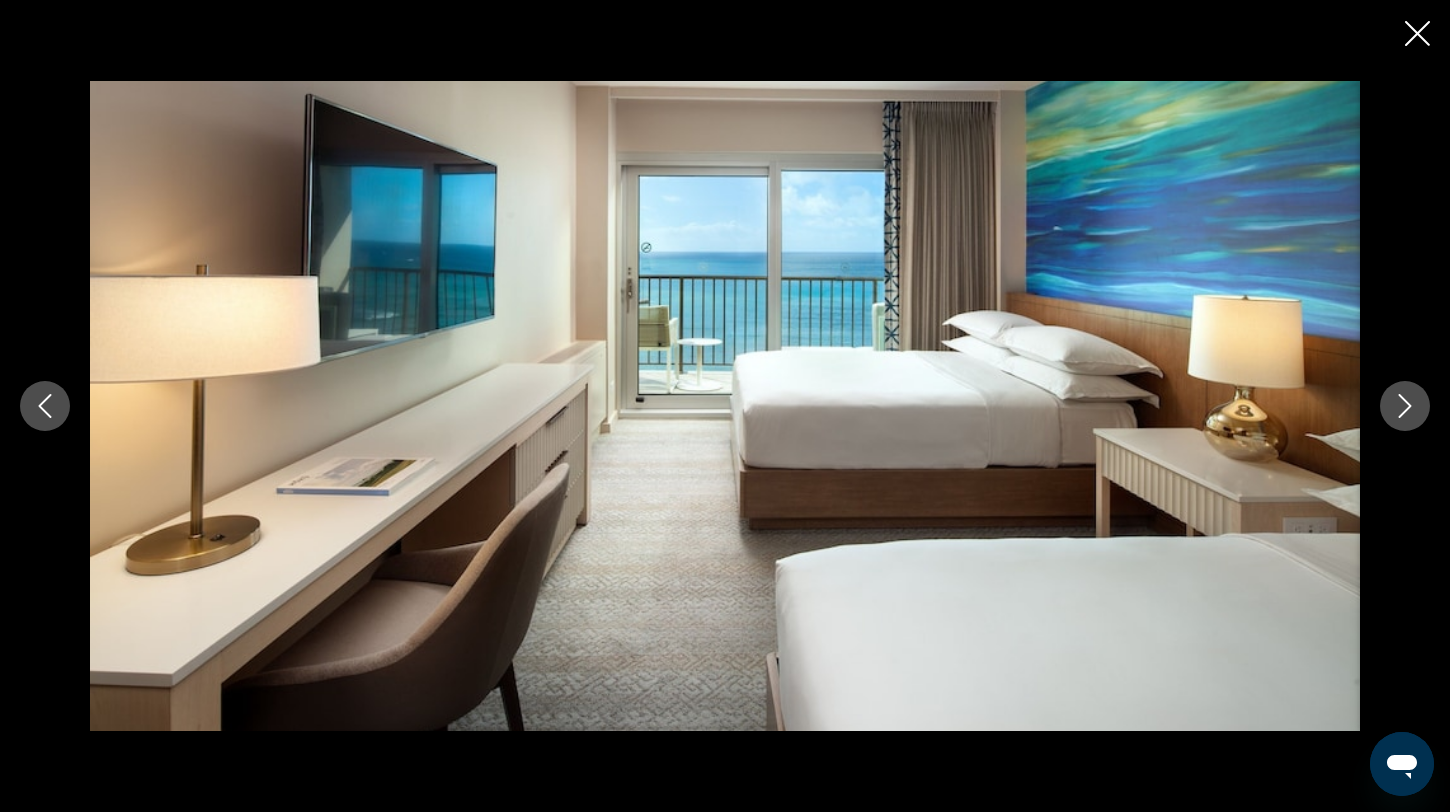 click 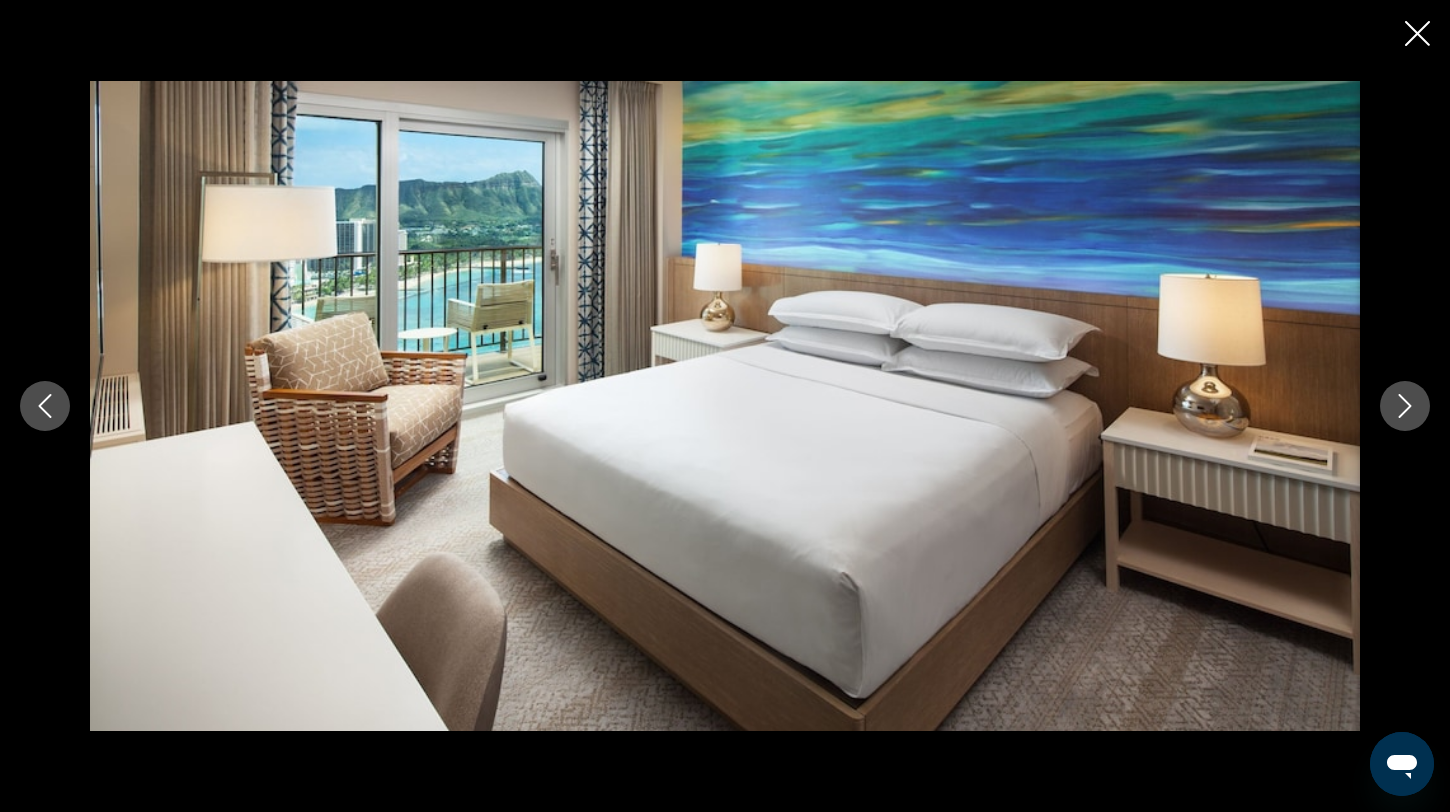 click 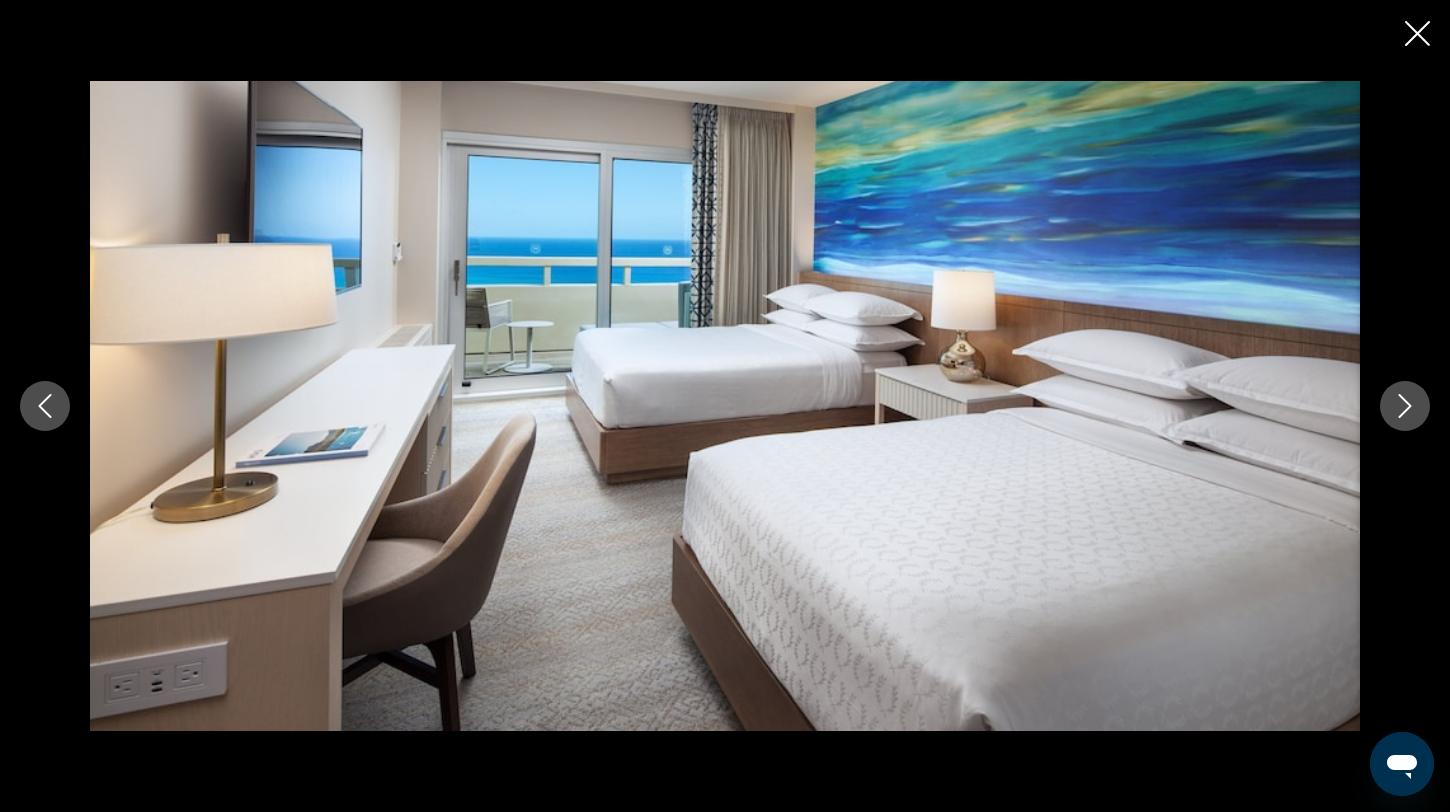 click 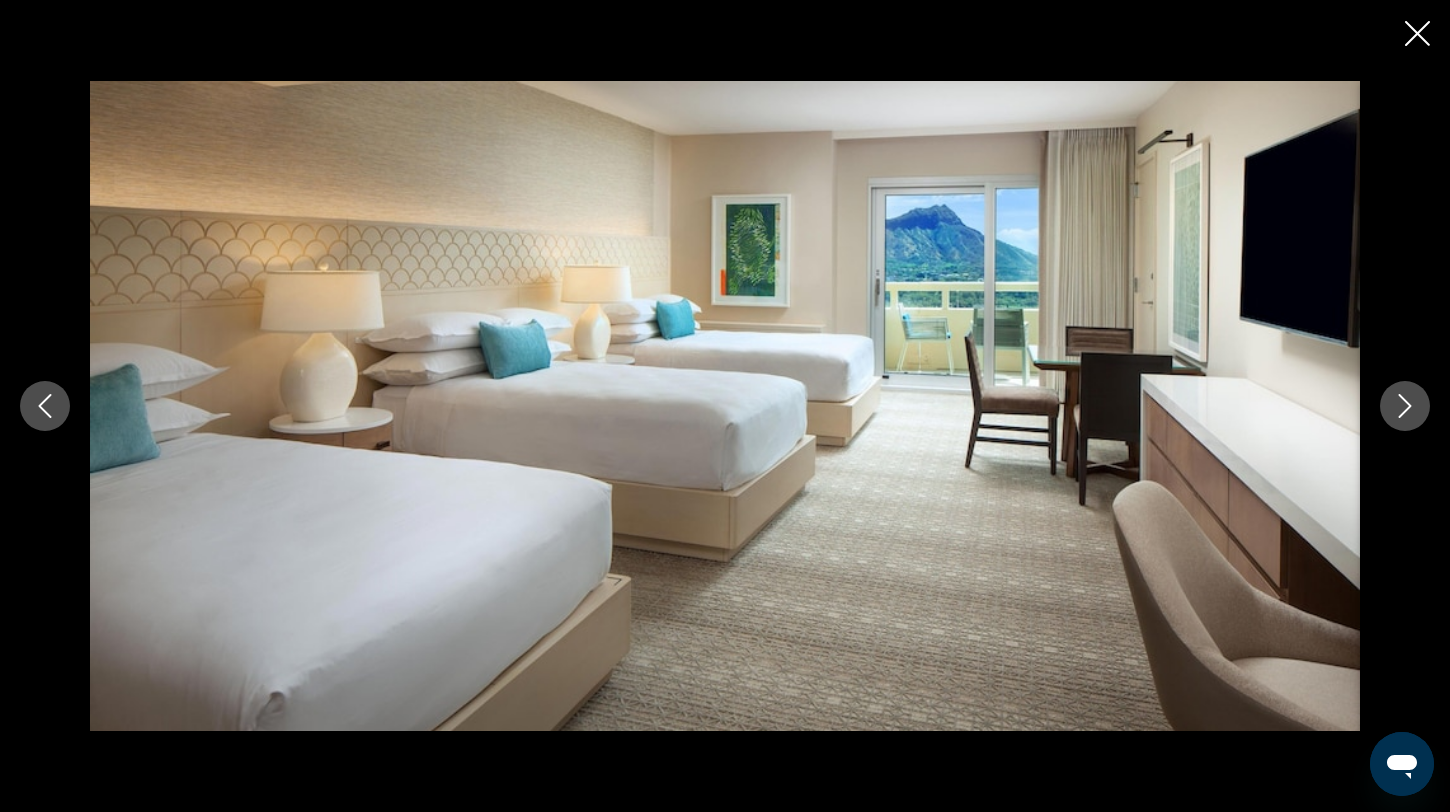 click 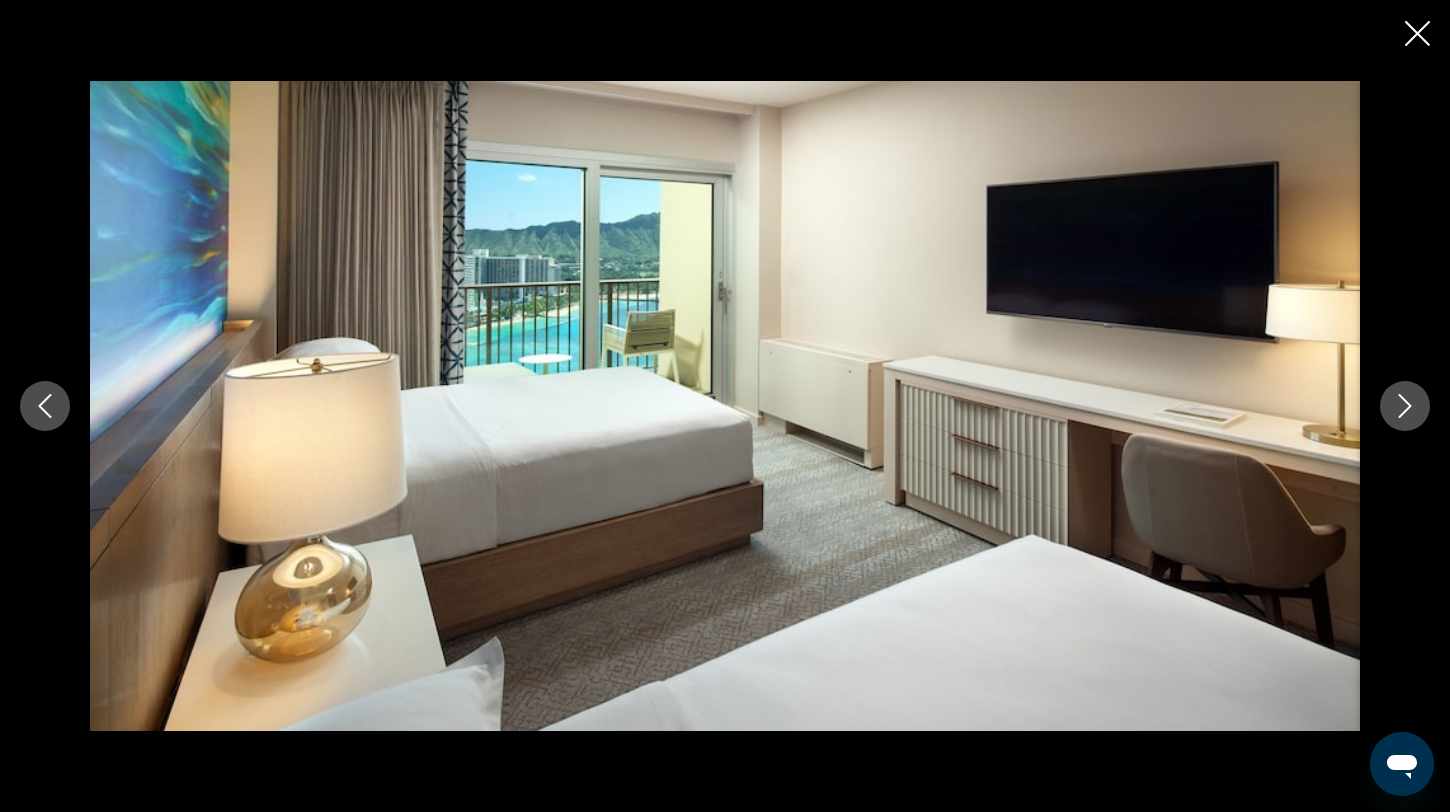 click 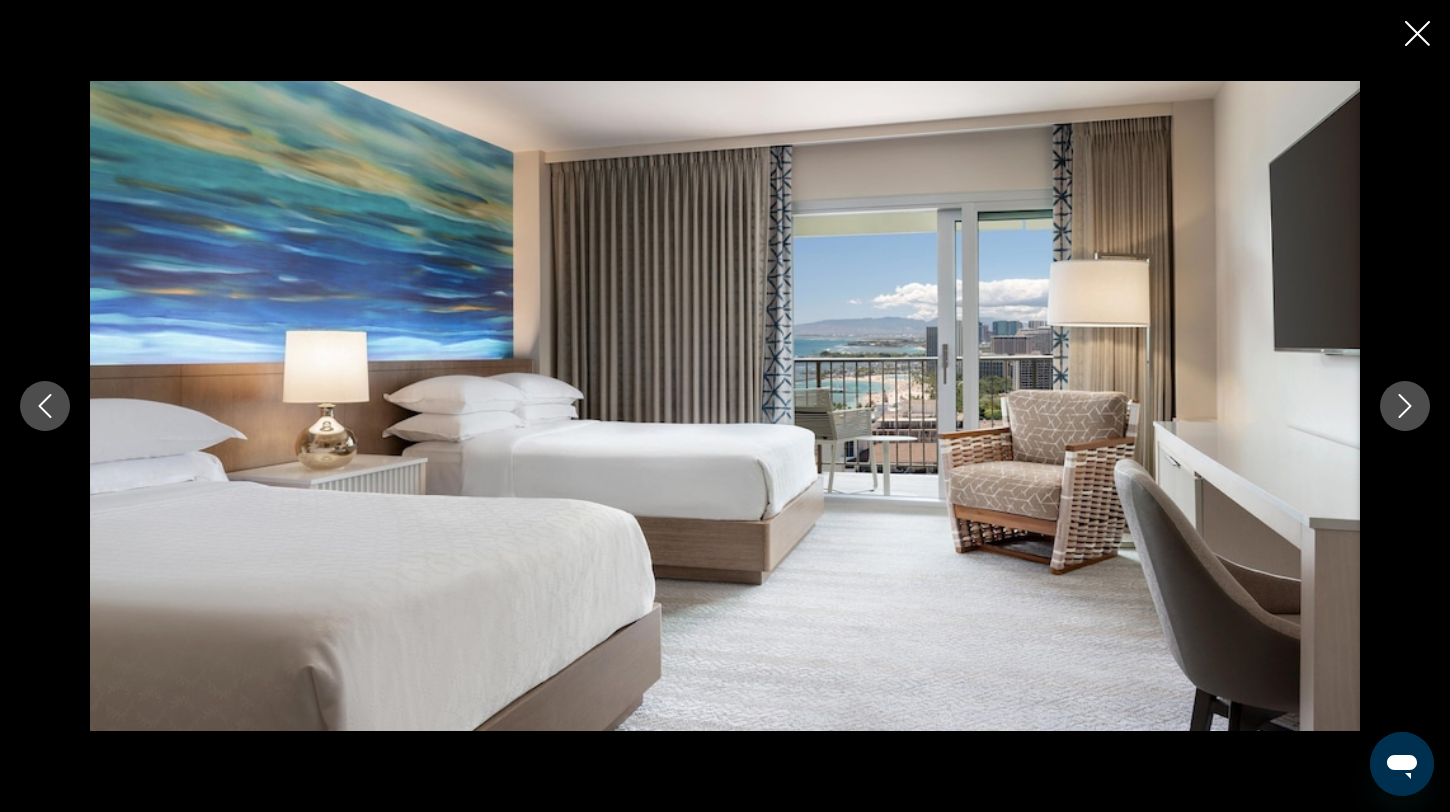 click 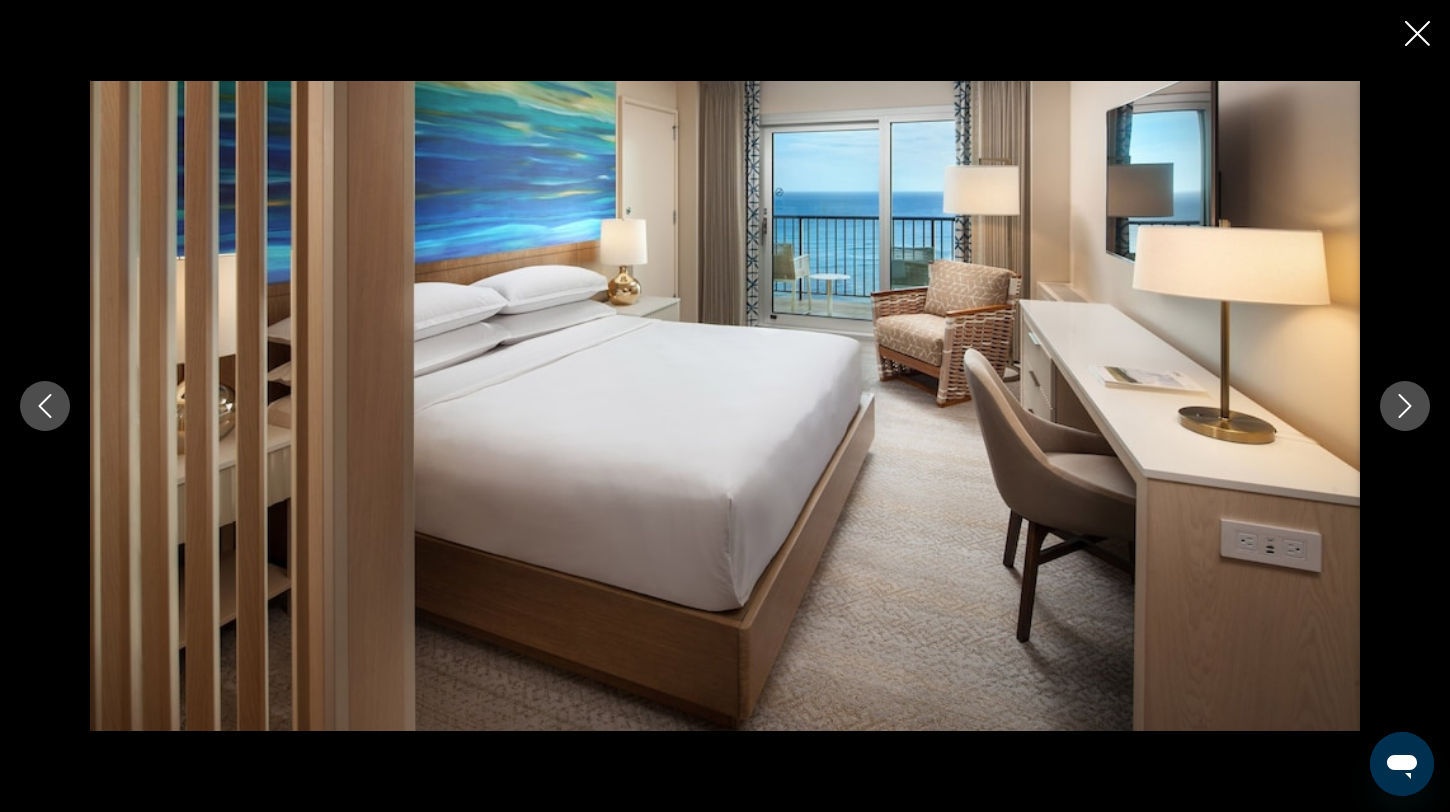 click 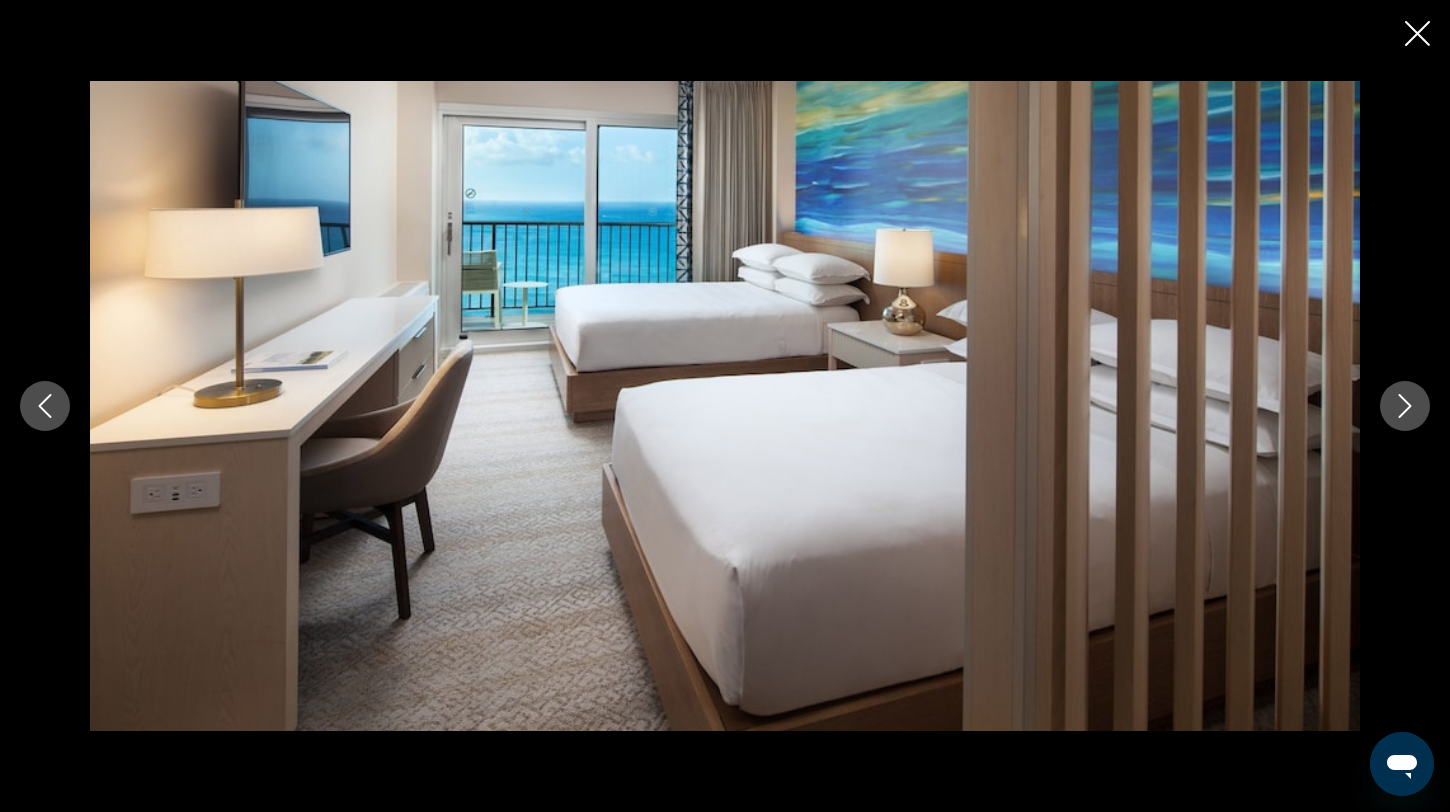 click 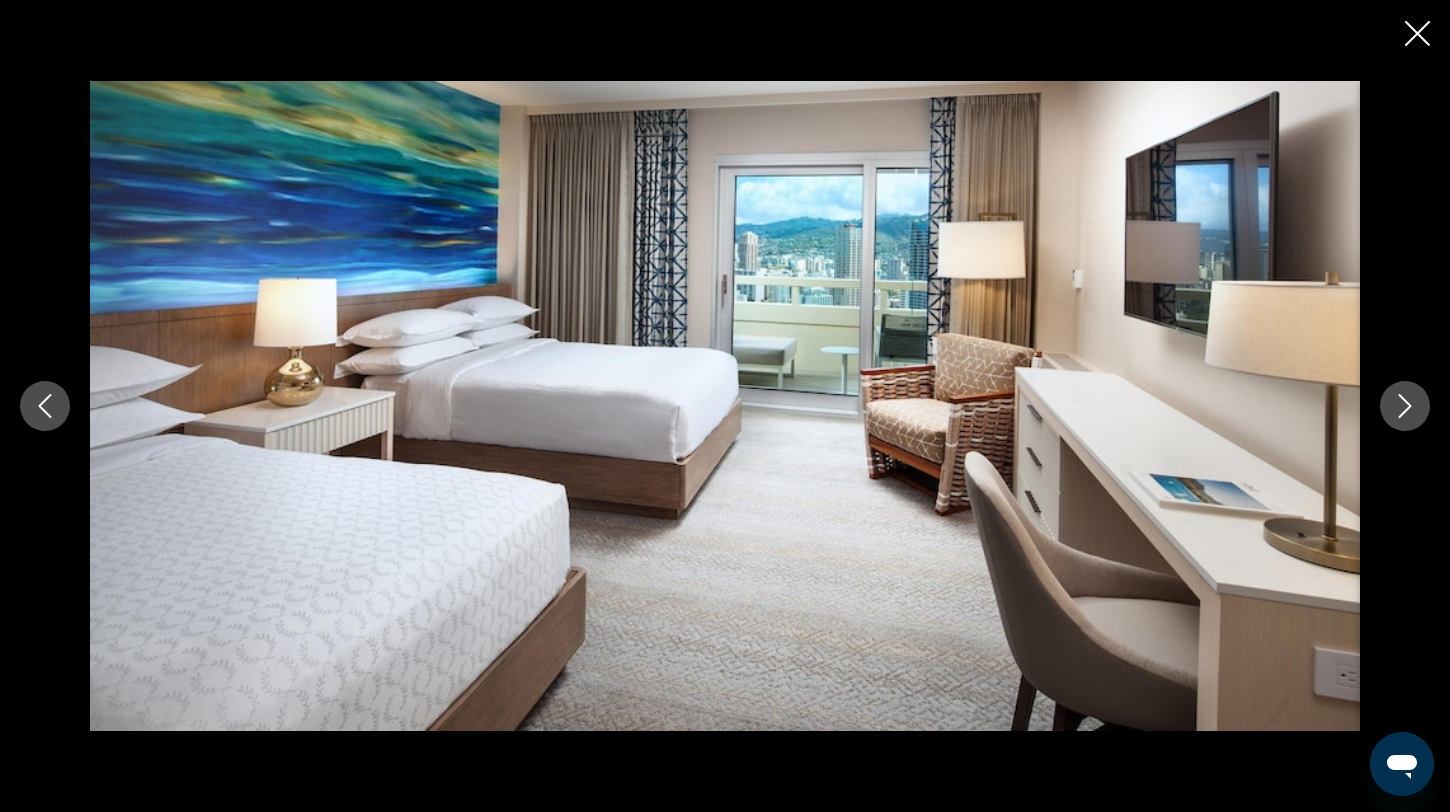 click 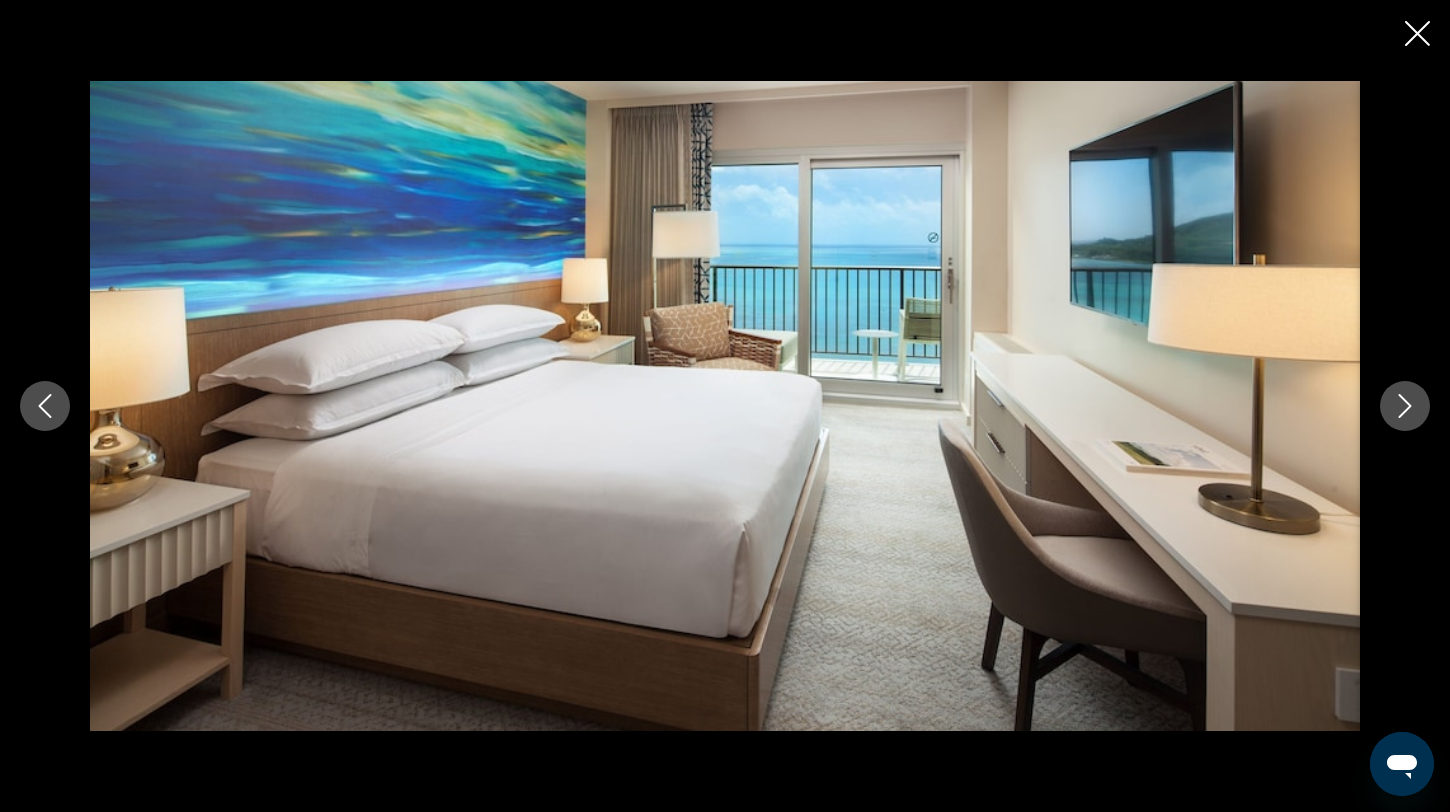 click 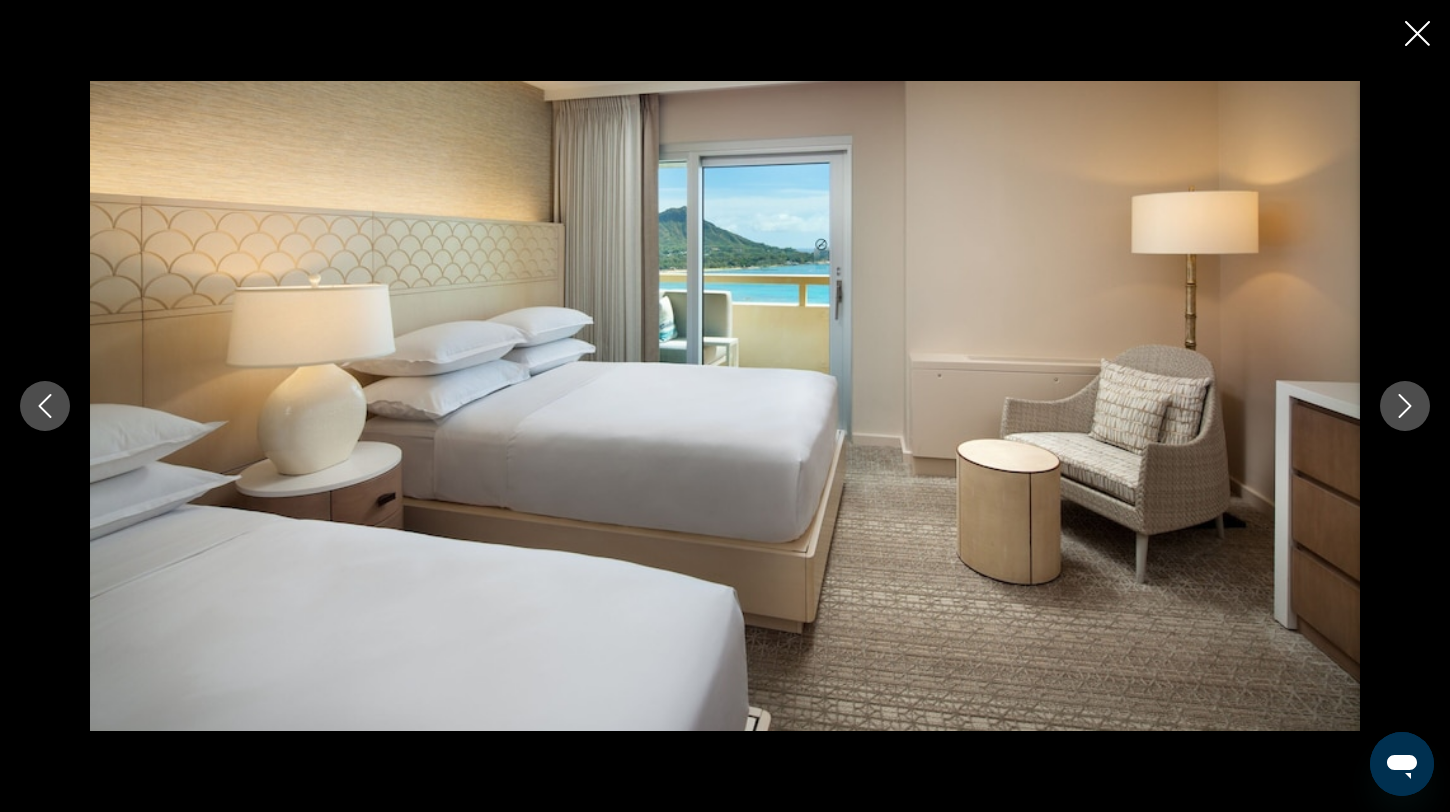 click 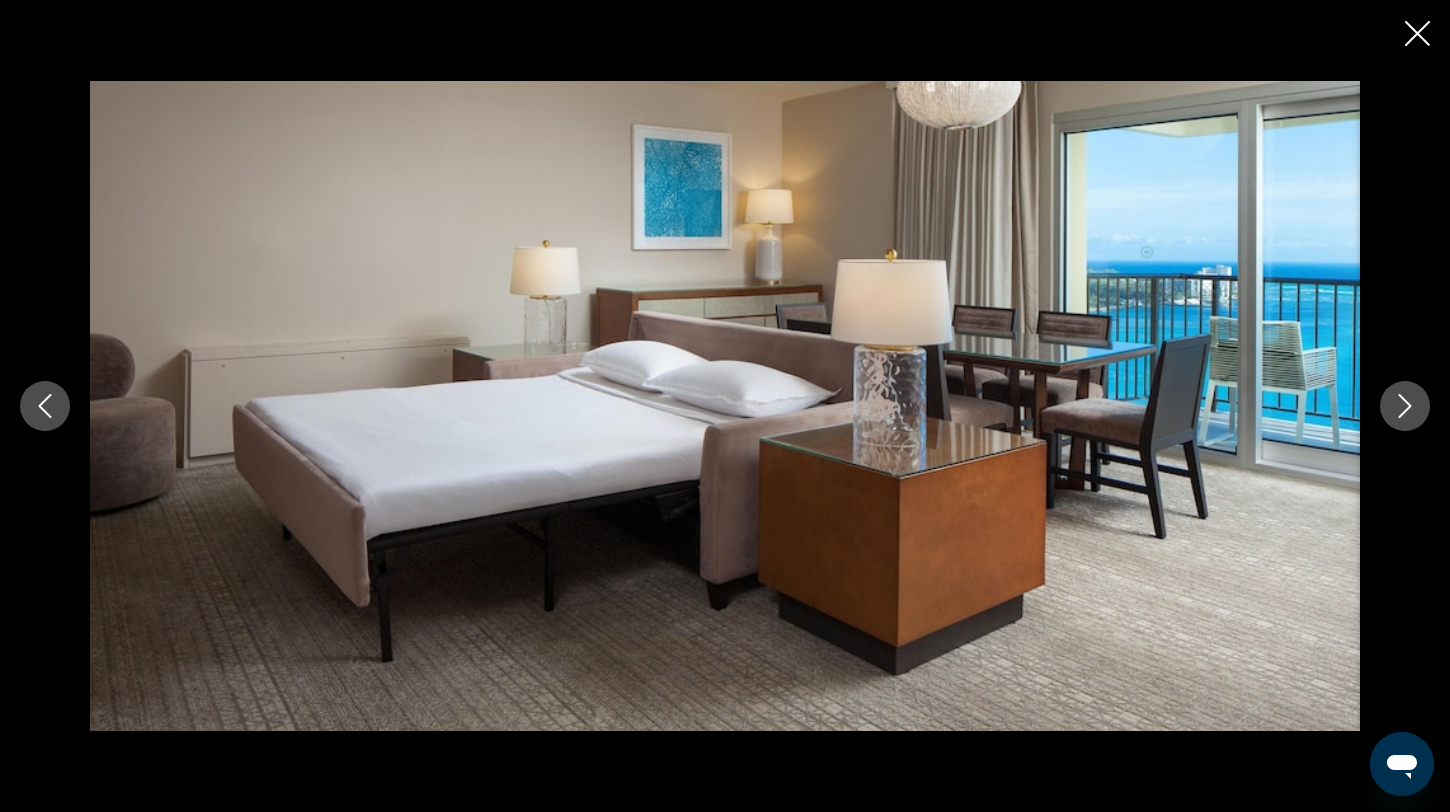 click 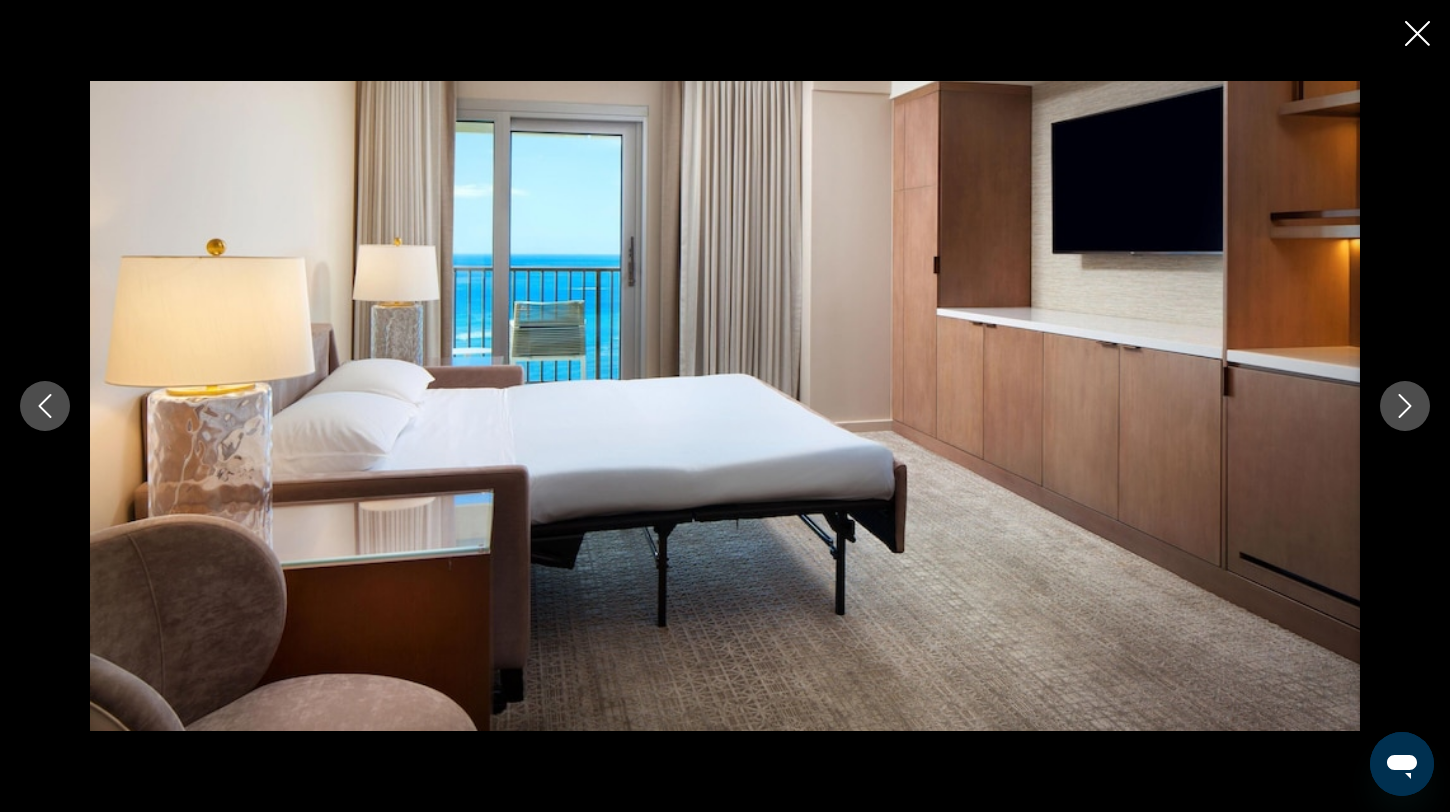 click 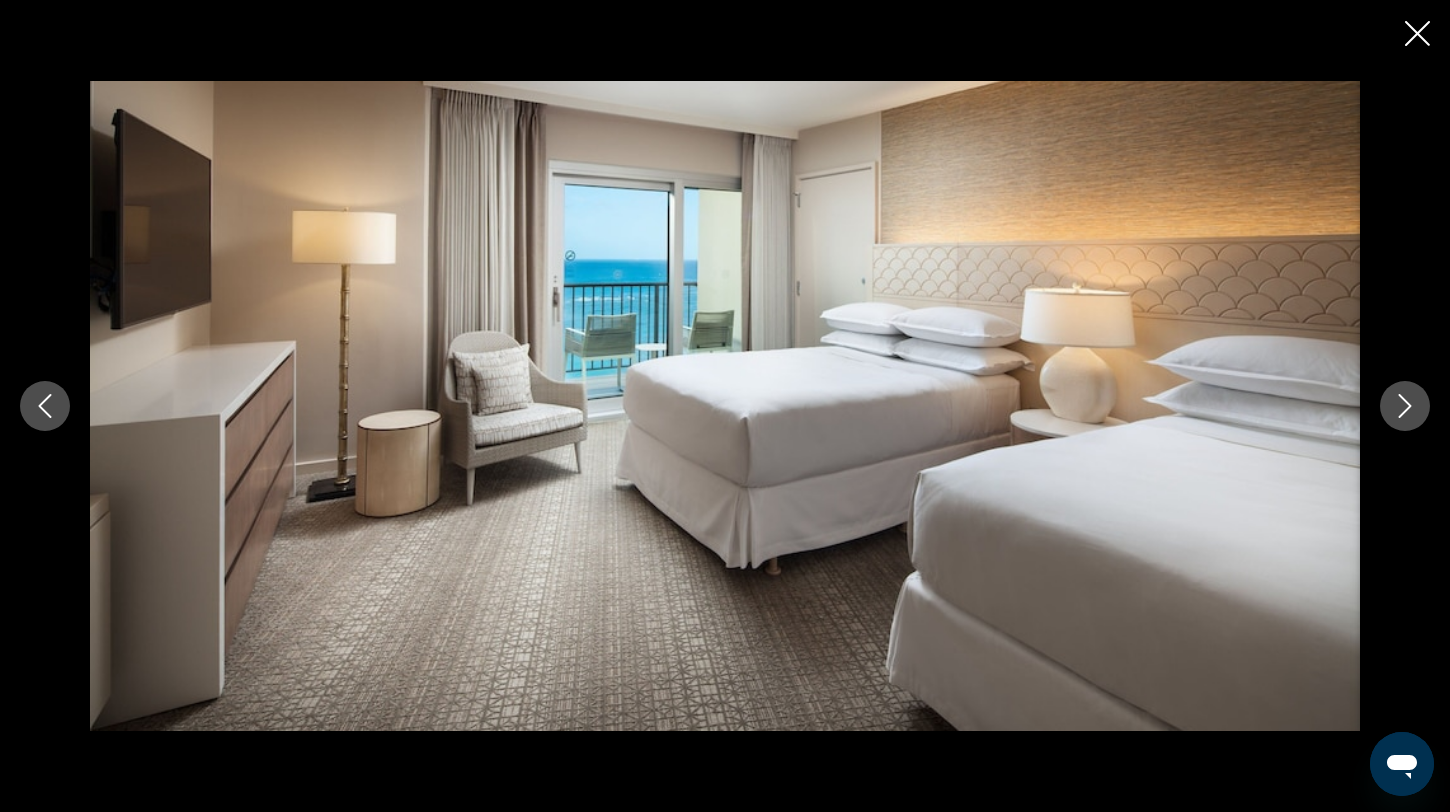 click 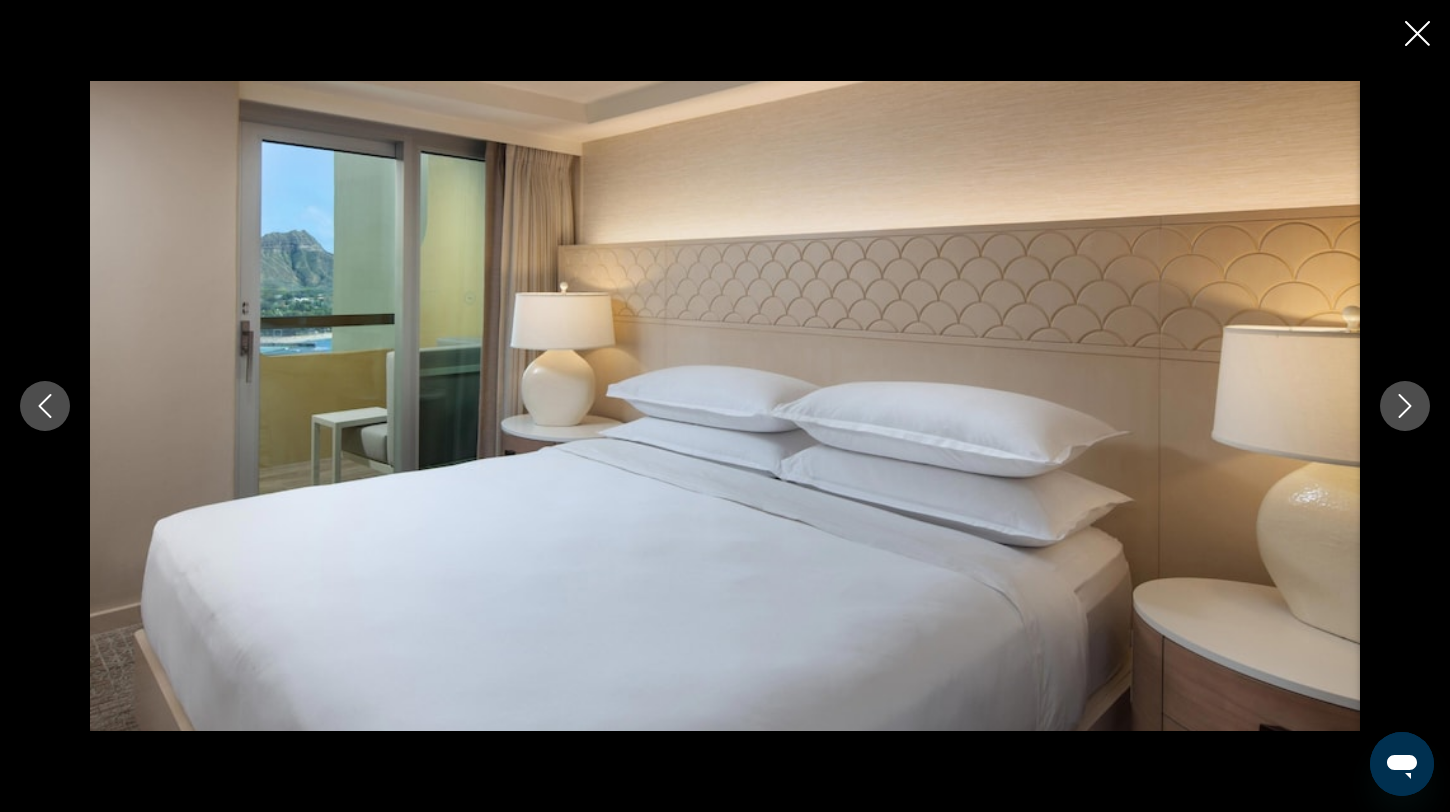 click 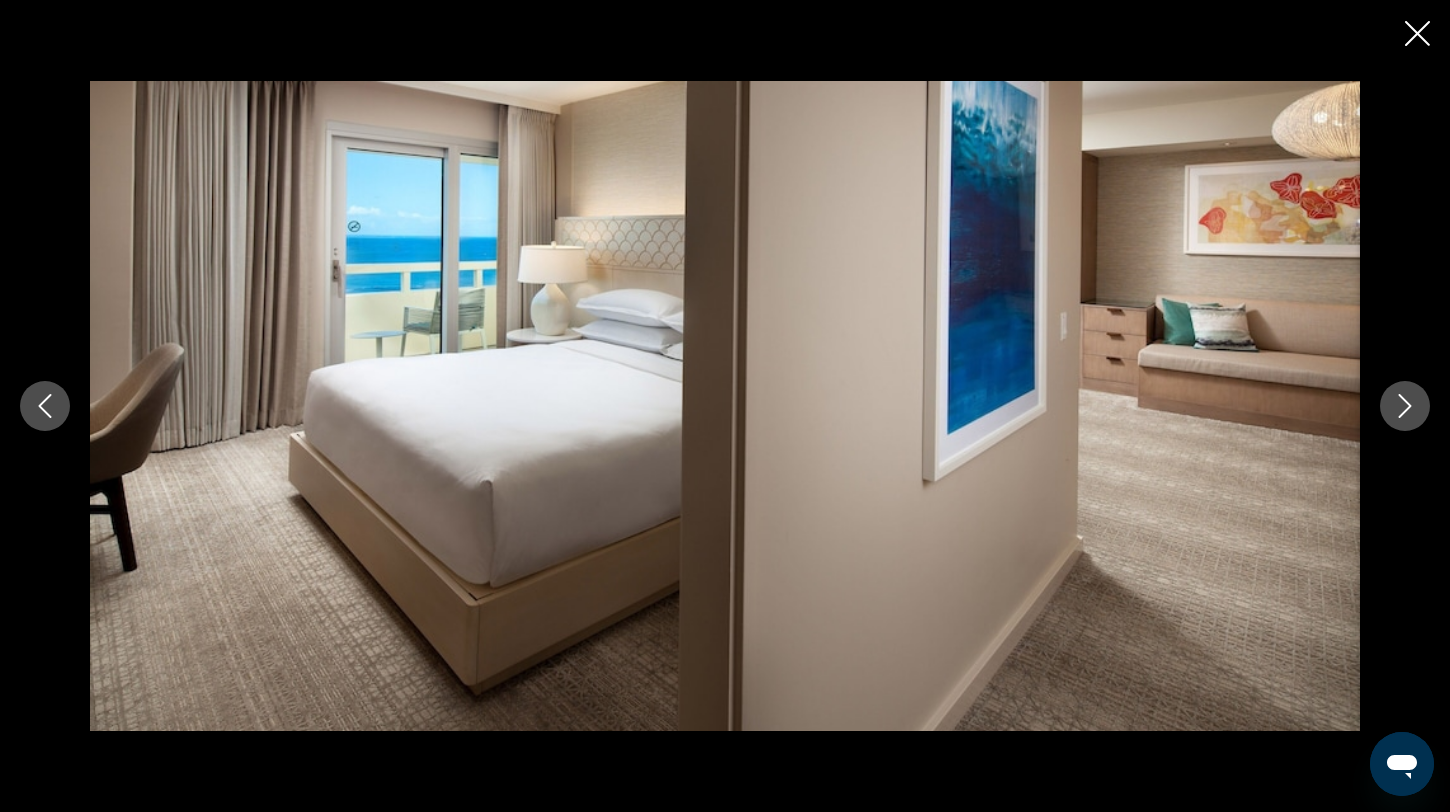 click 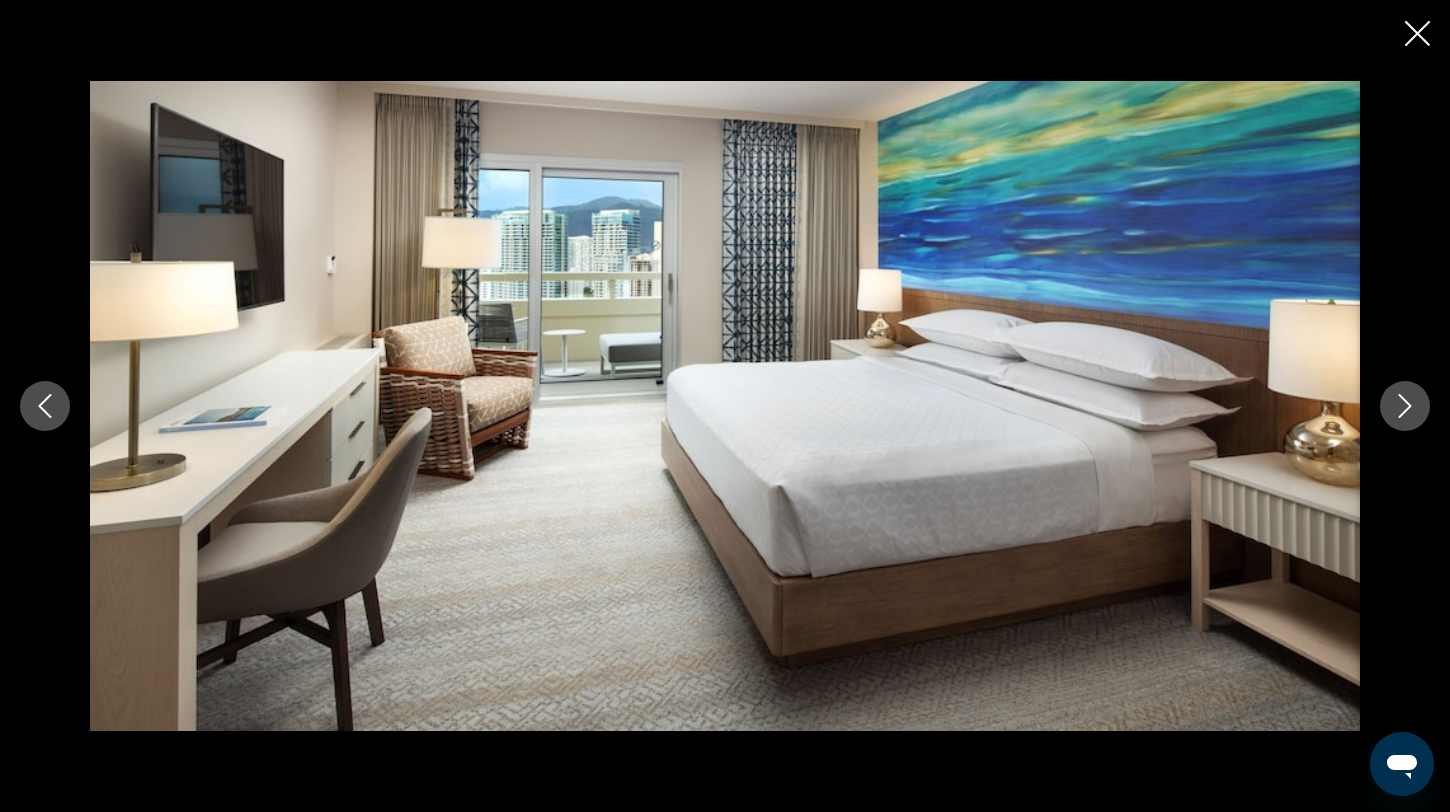 click 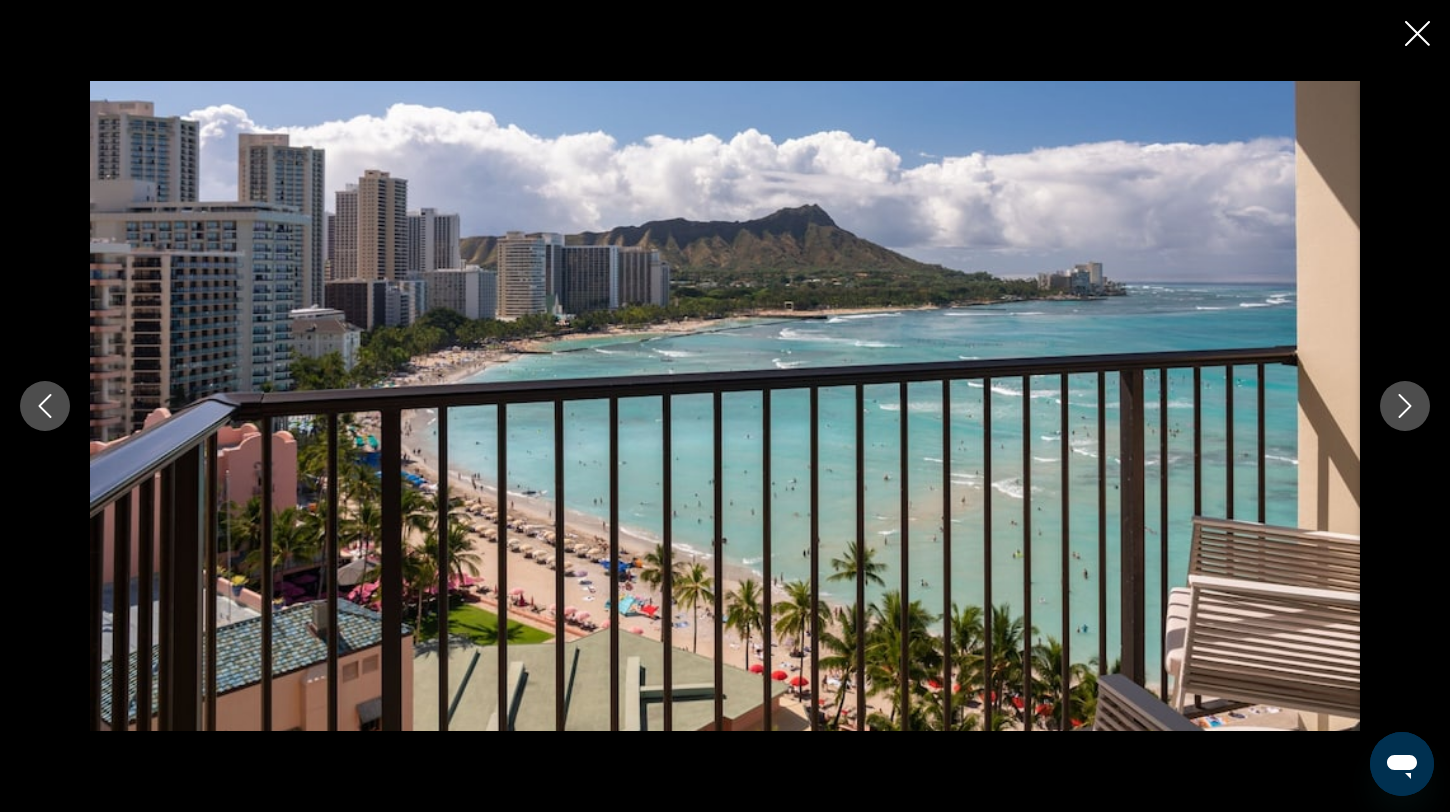 click 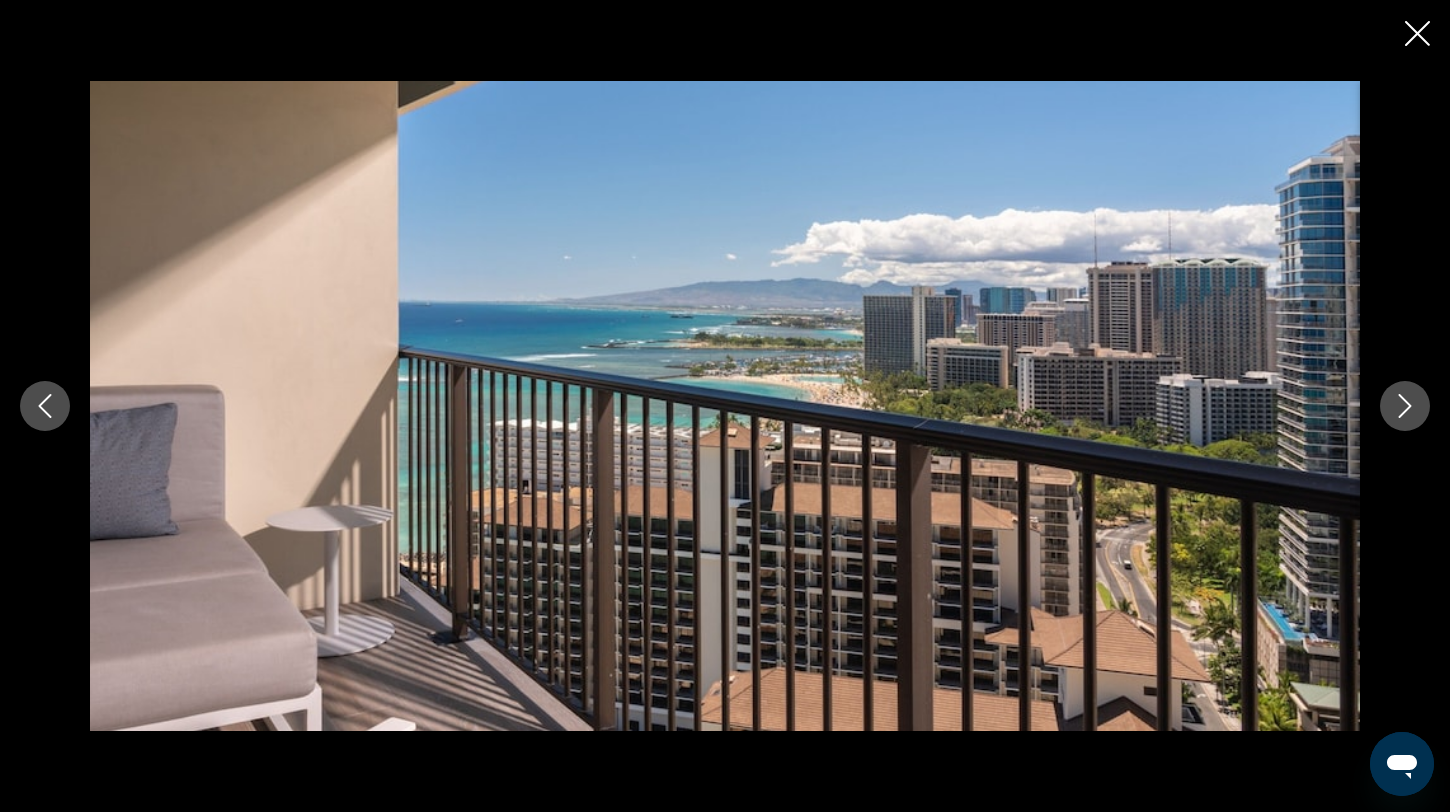 click 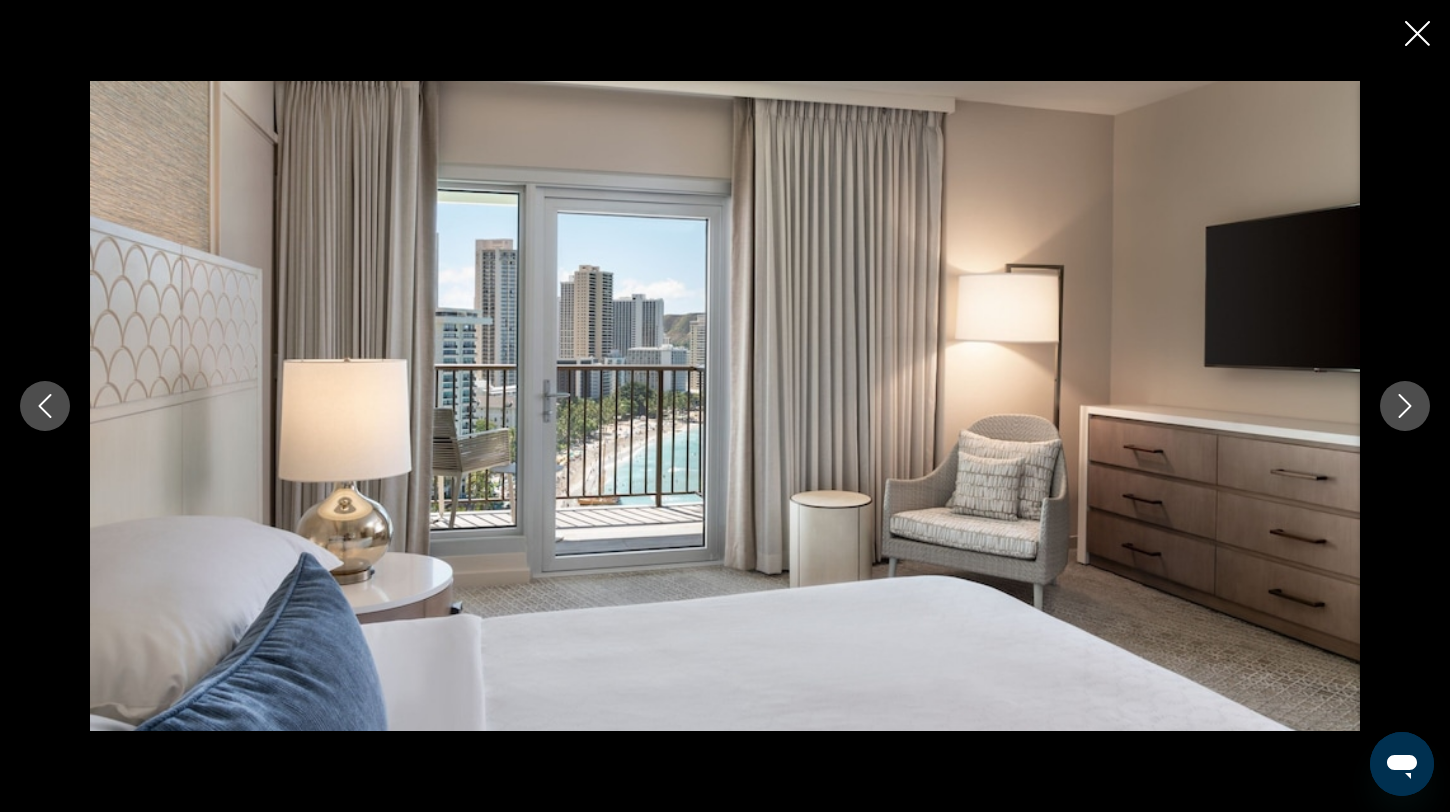 click 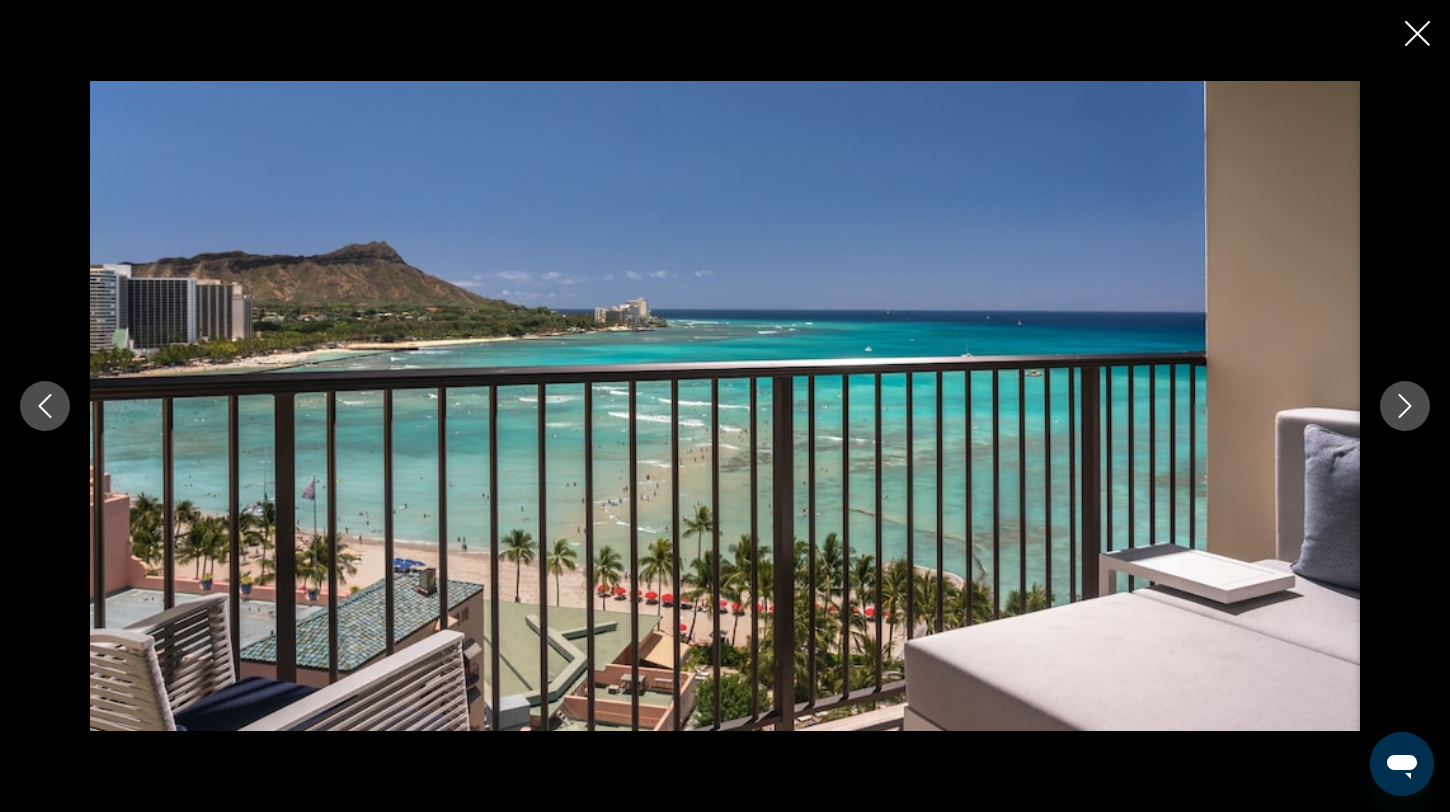 click 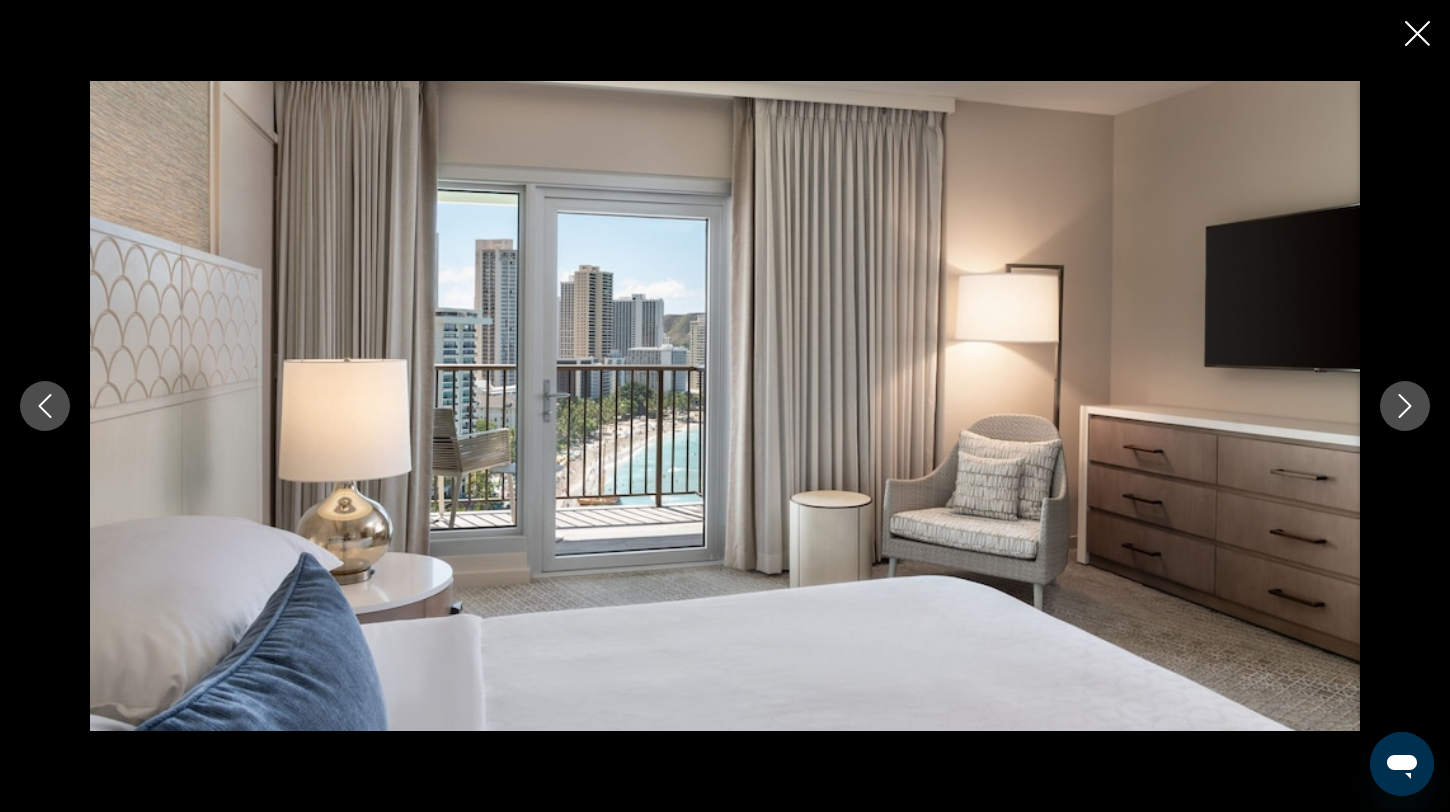 click 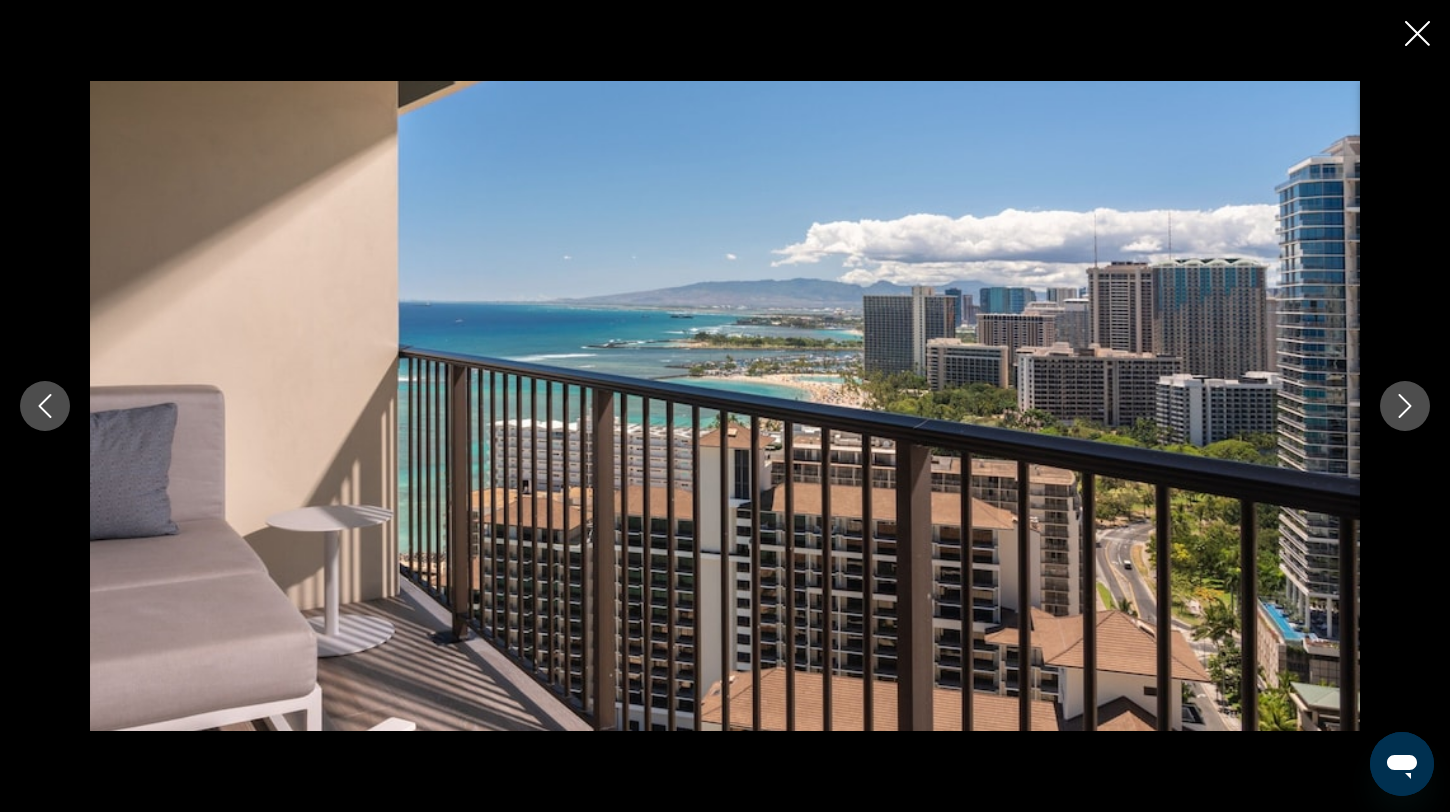 click 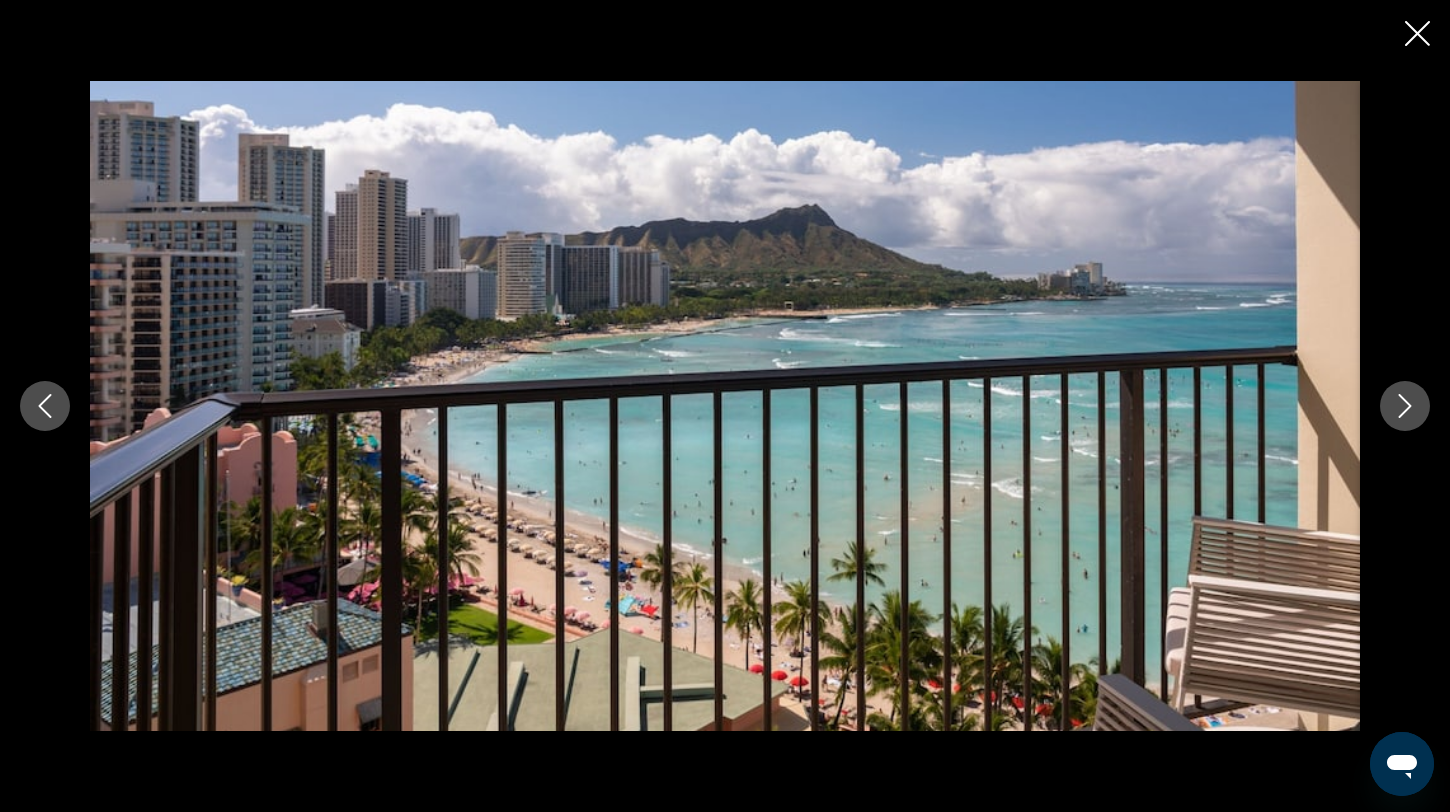 click at bounding box center [1405, 406] 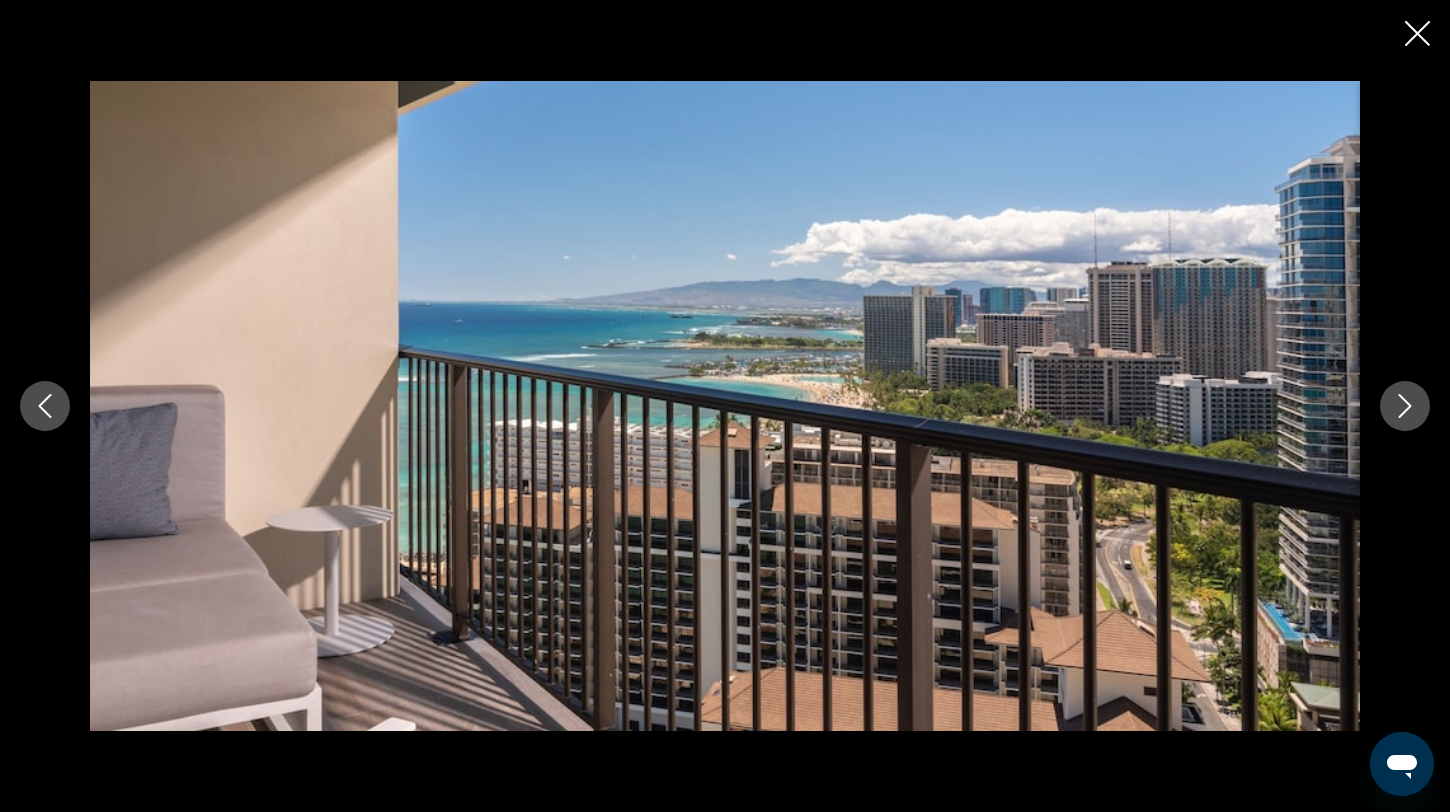 click at bounding box center (1405, 406) 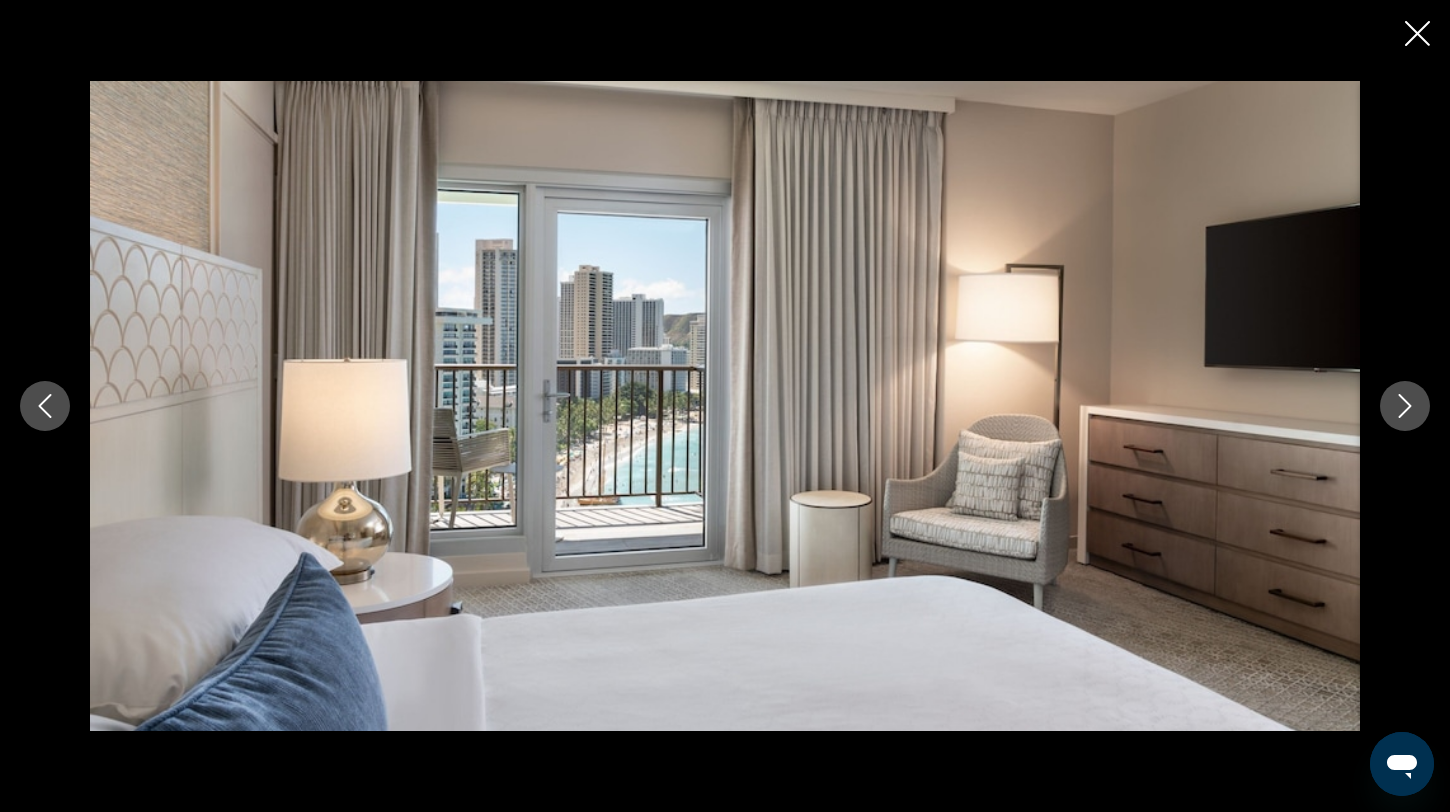 click at bounding box center (1405, 406) 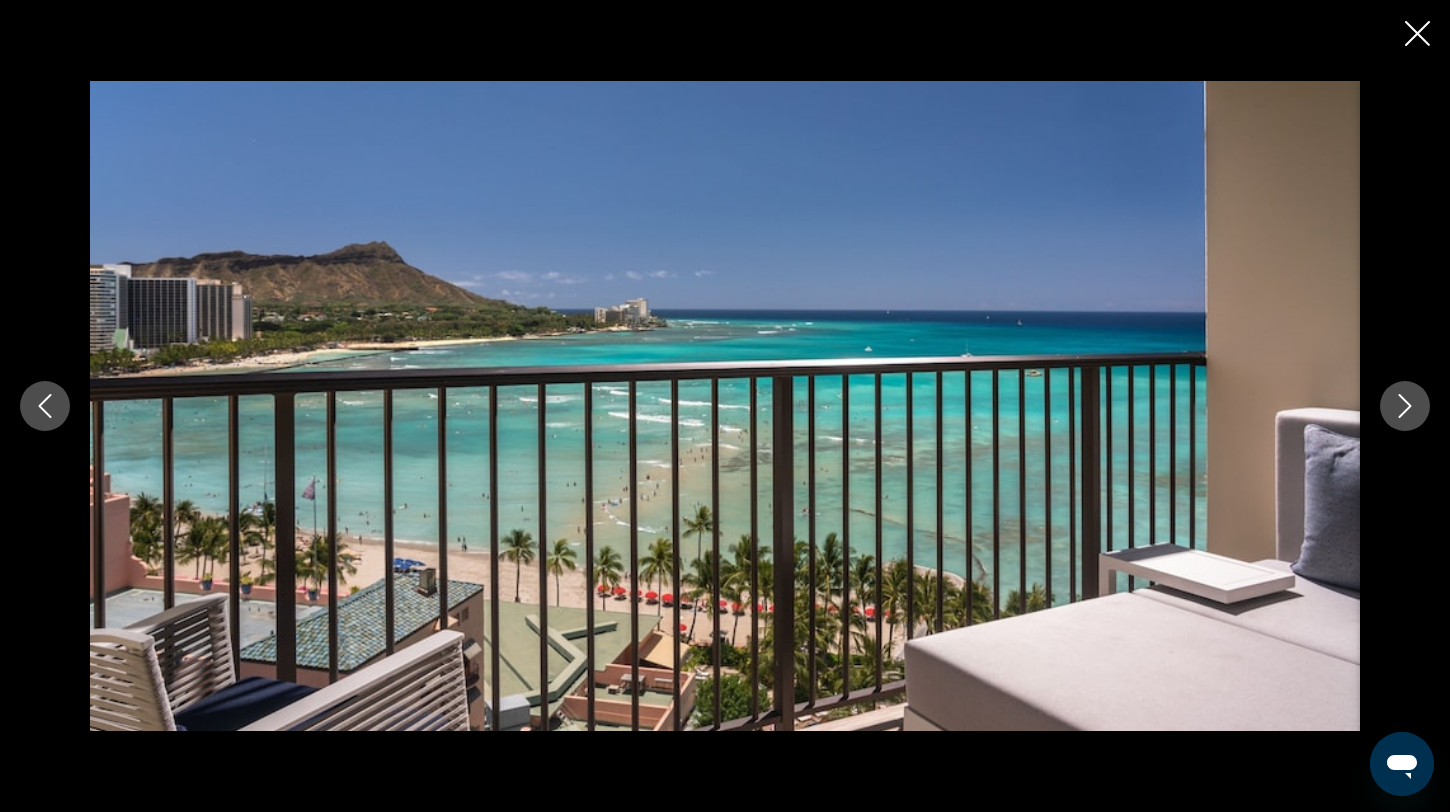click at bounding box center [1405, 406] 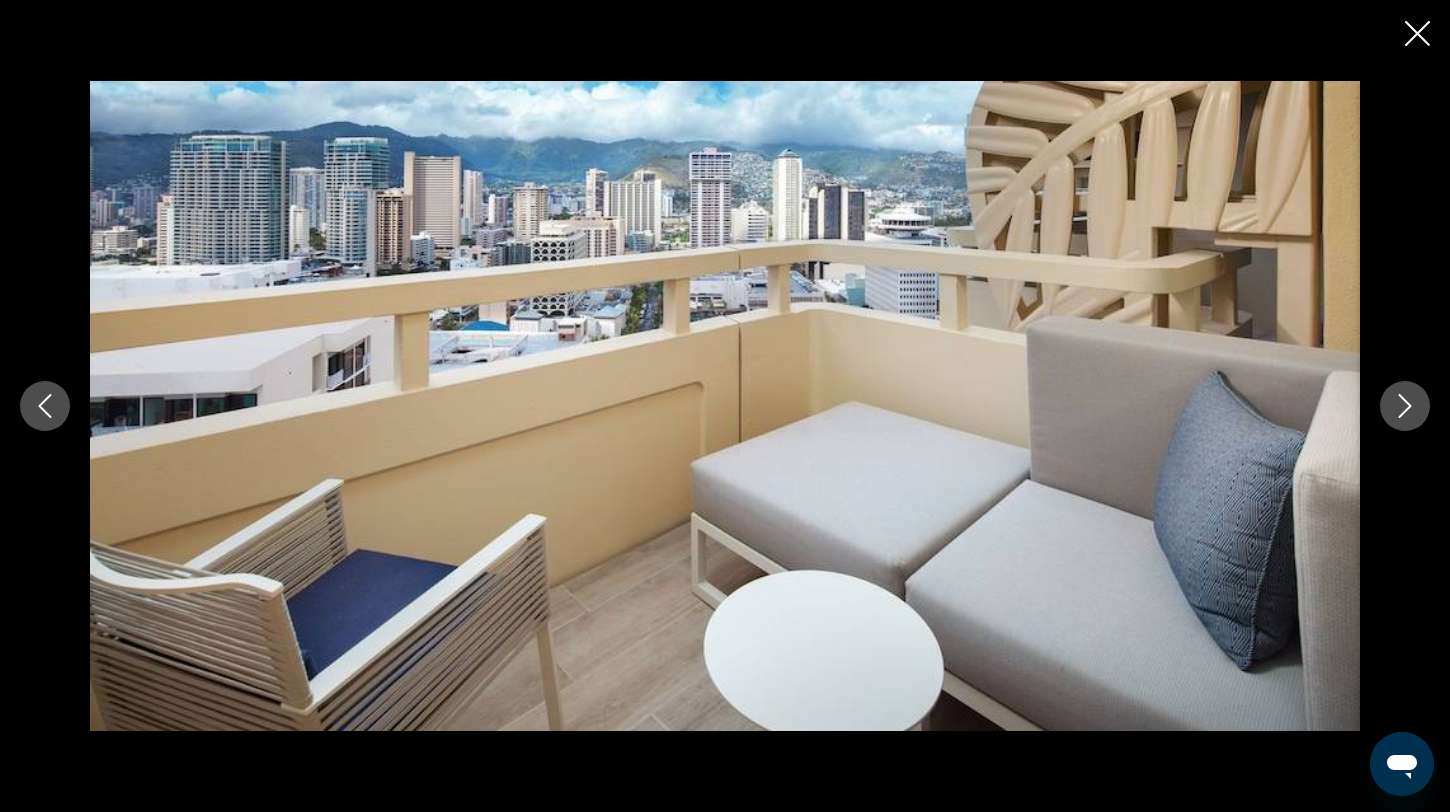 click at bounding box center [1405, 406] 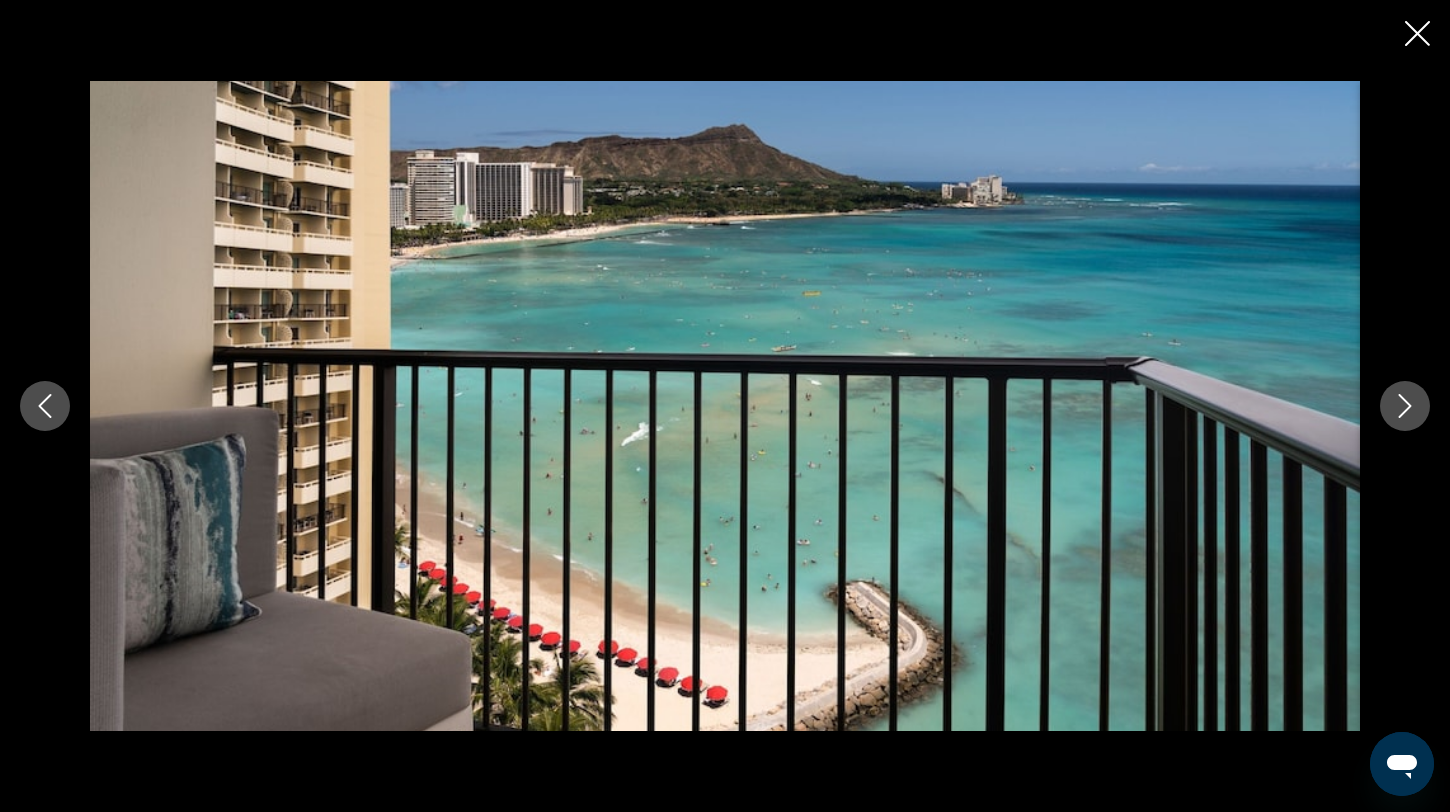 click at bounding box center [1405, 406] 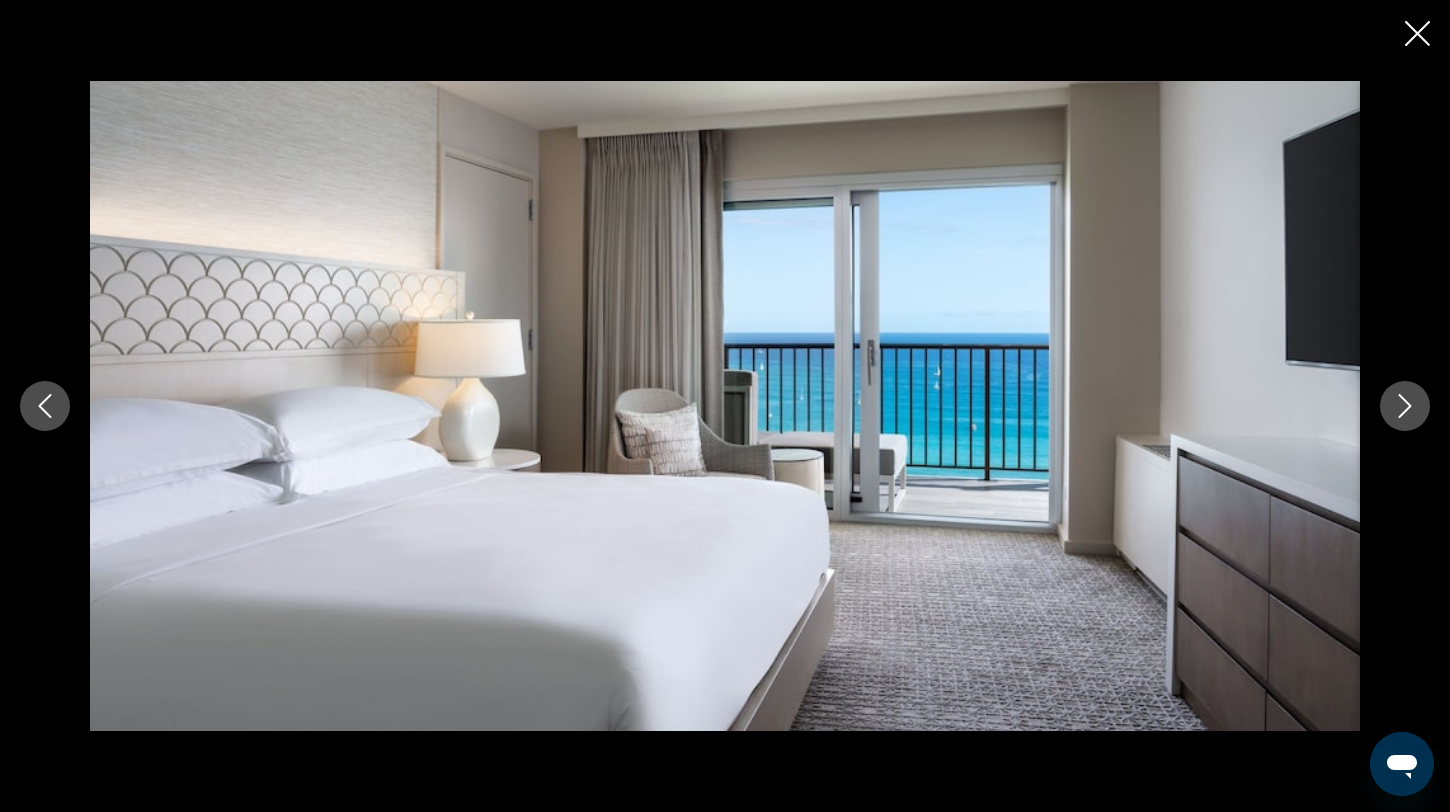 click at bounding box center [1405, 406] 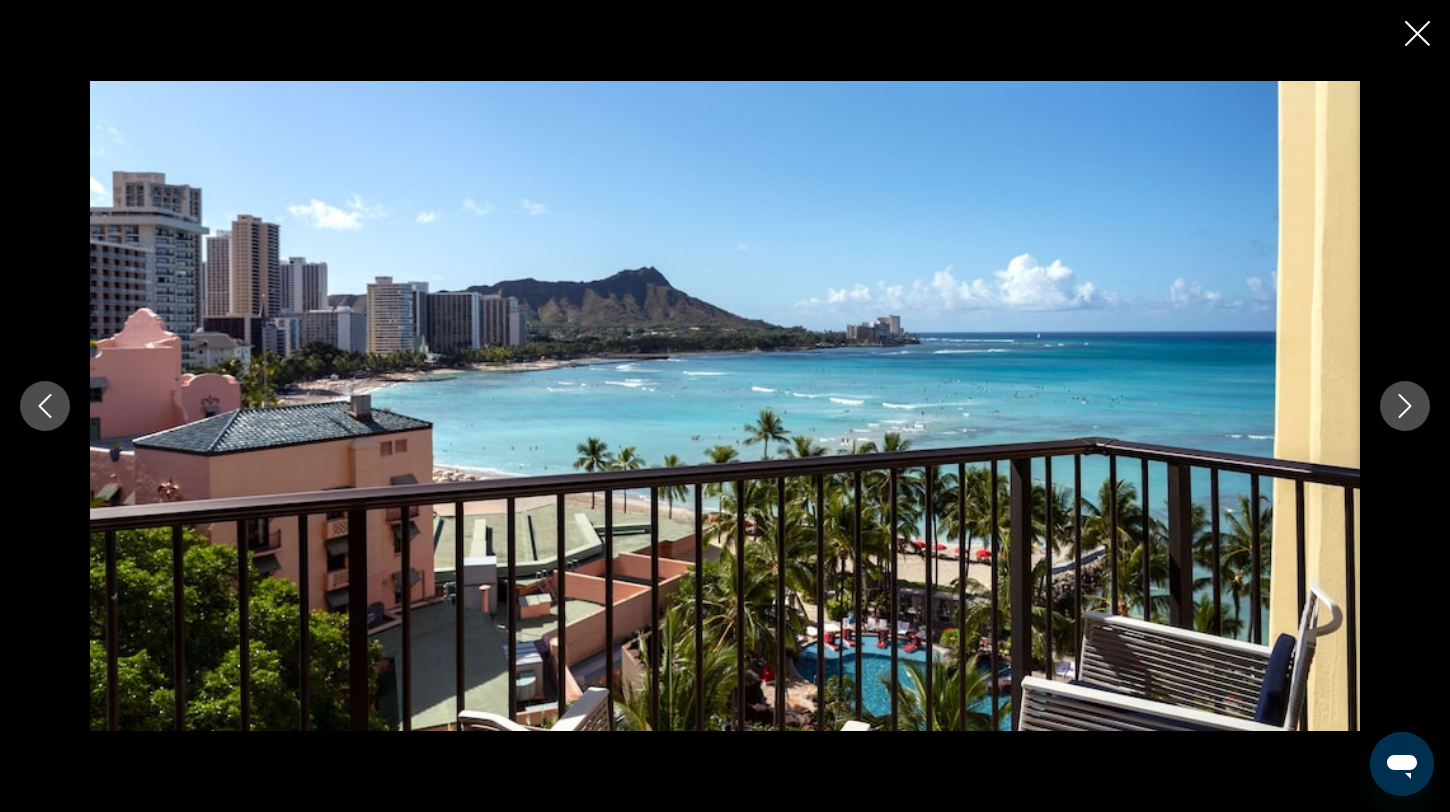 click 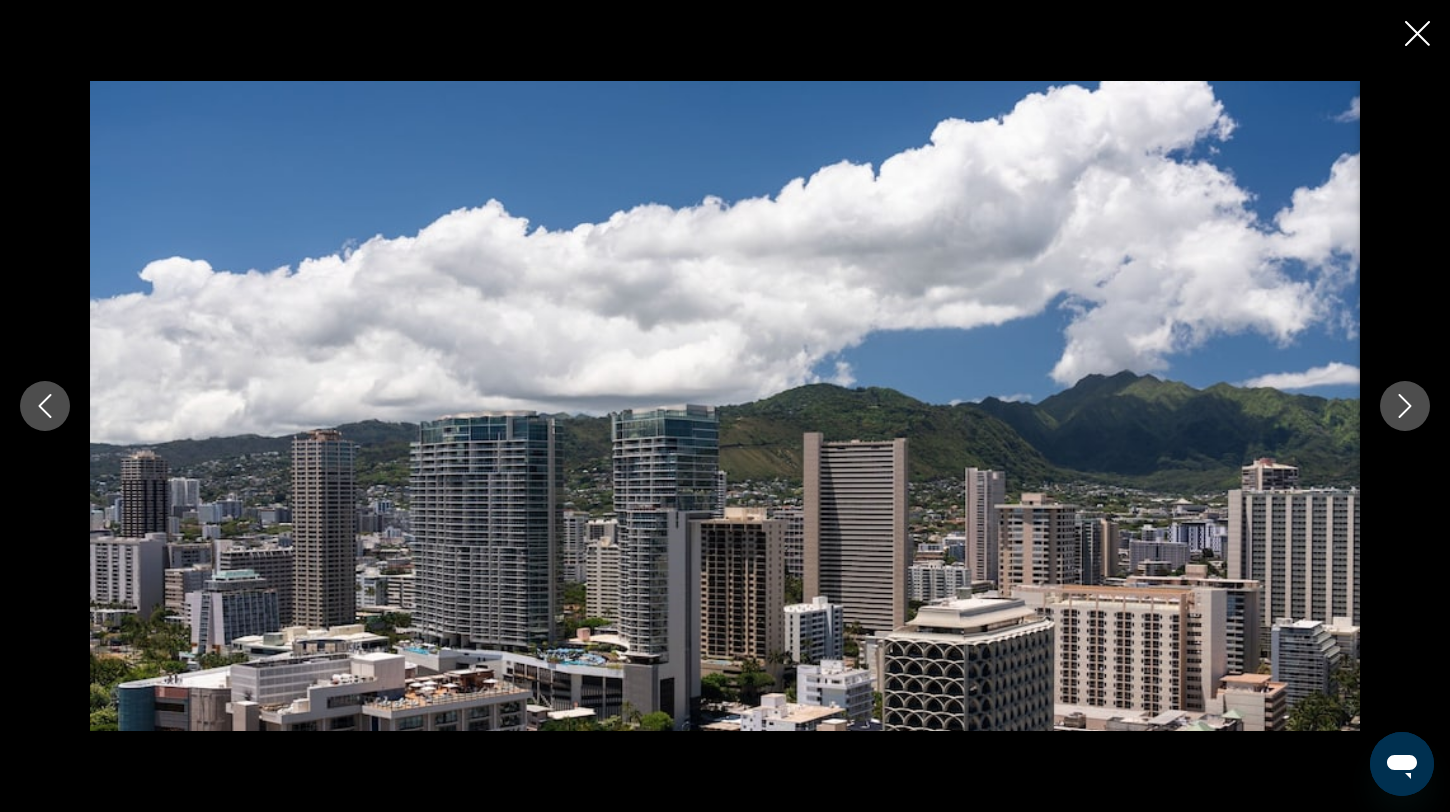 click 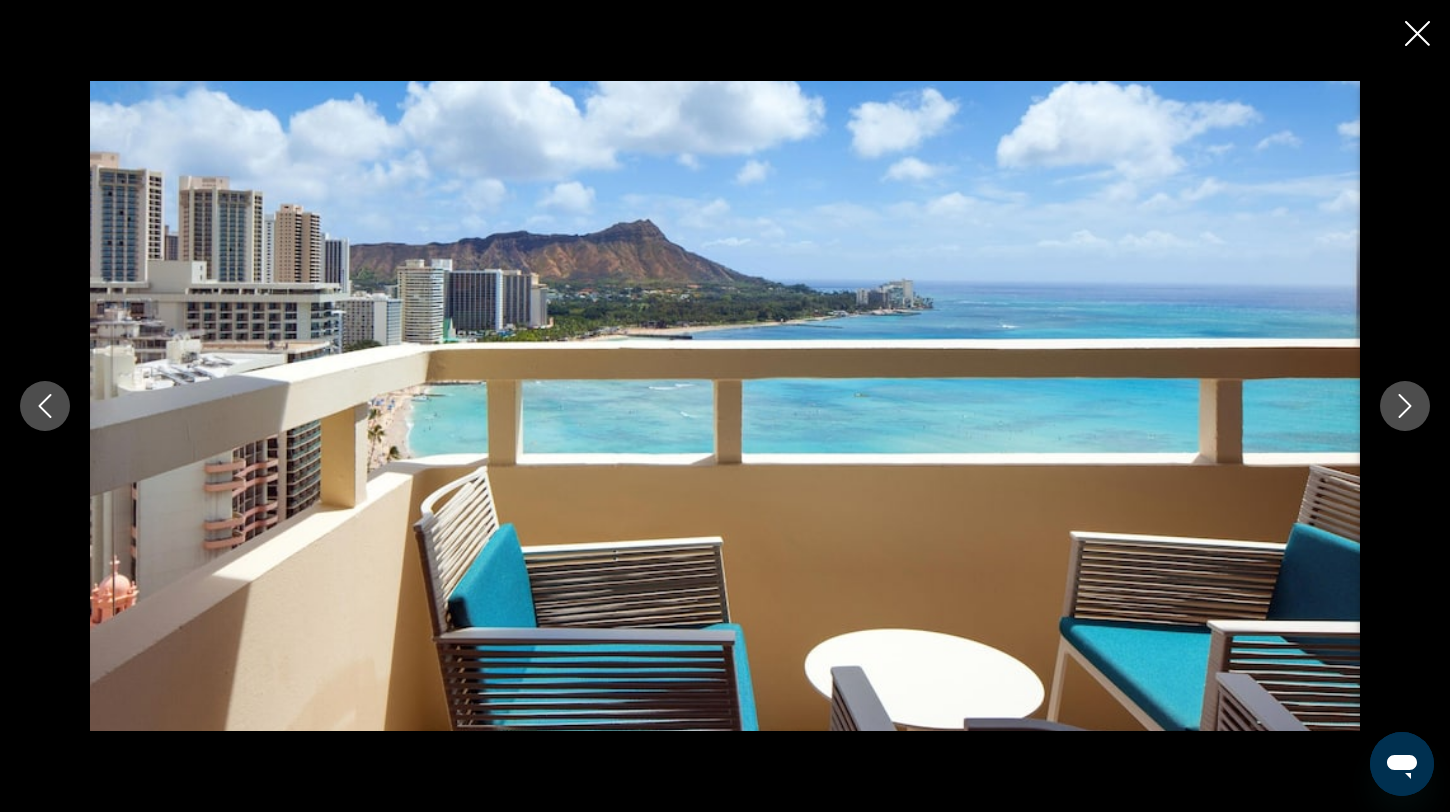 click 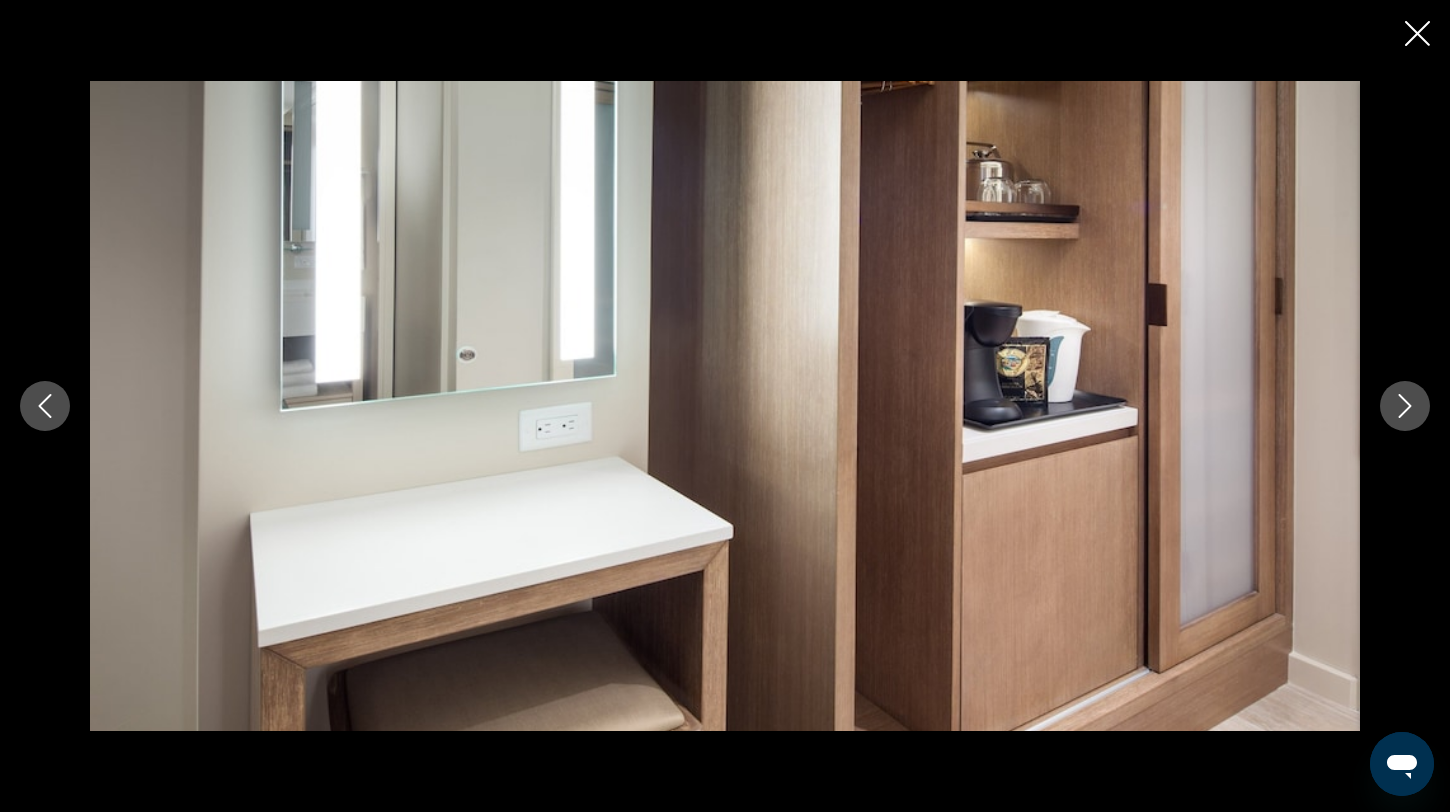 click 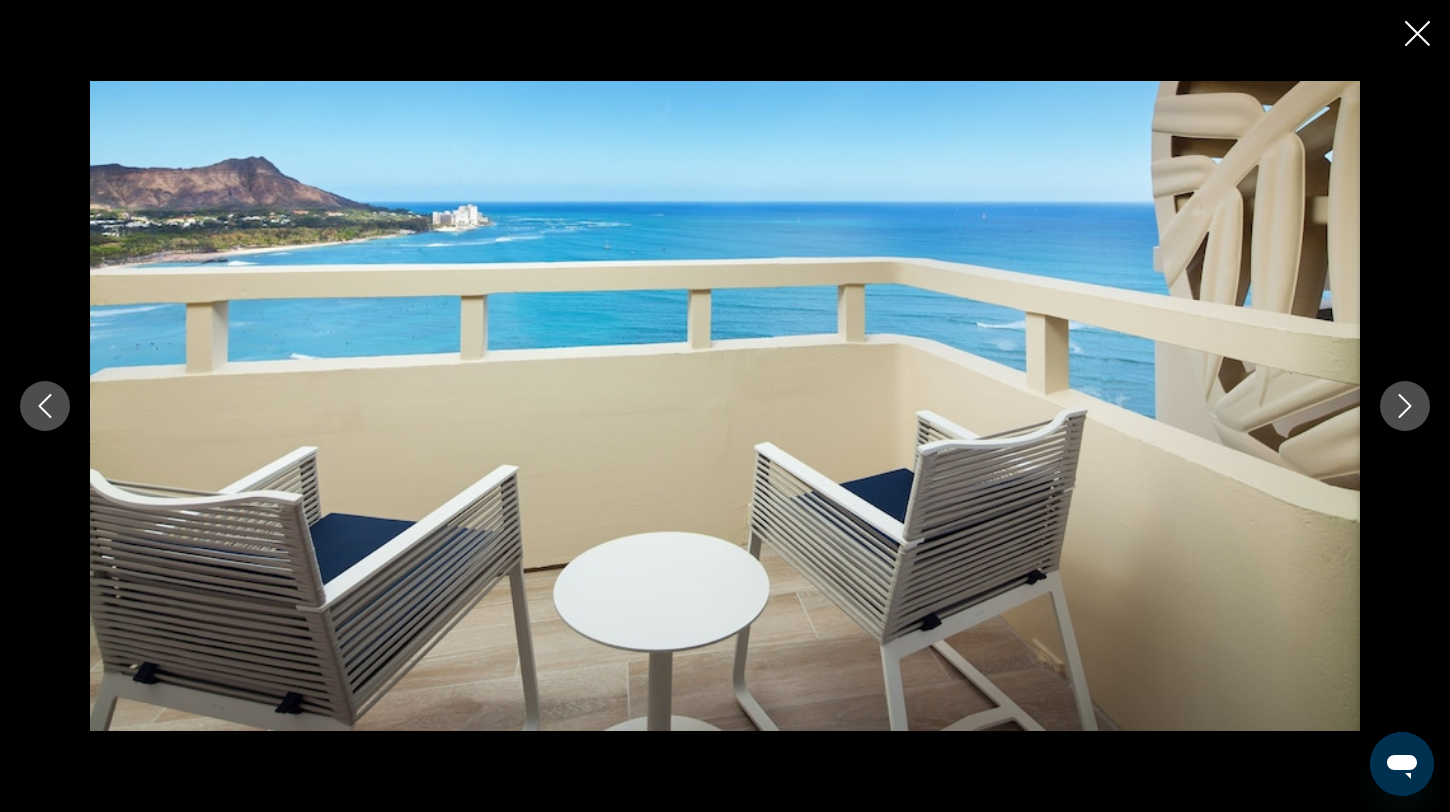 click 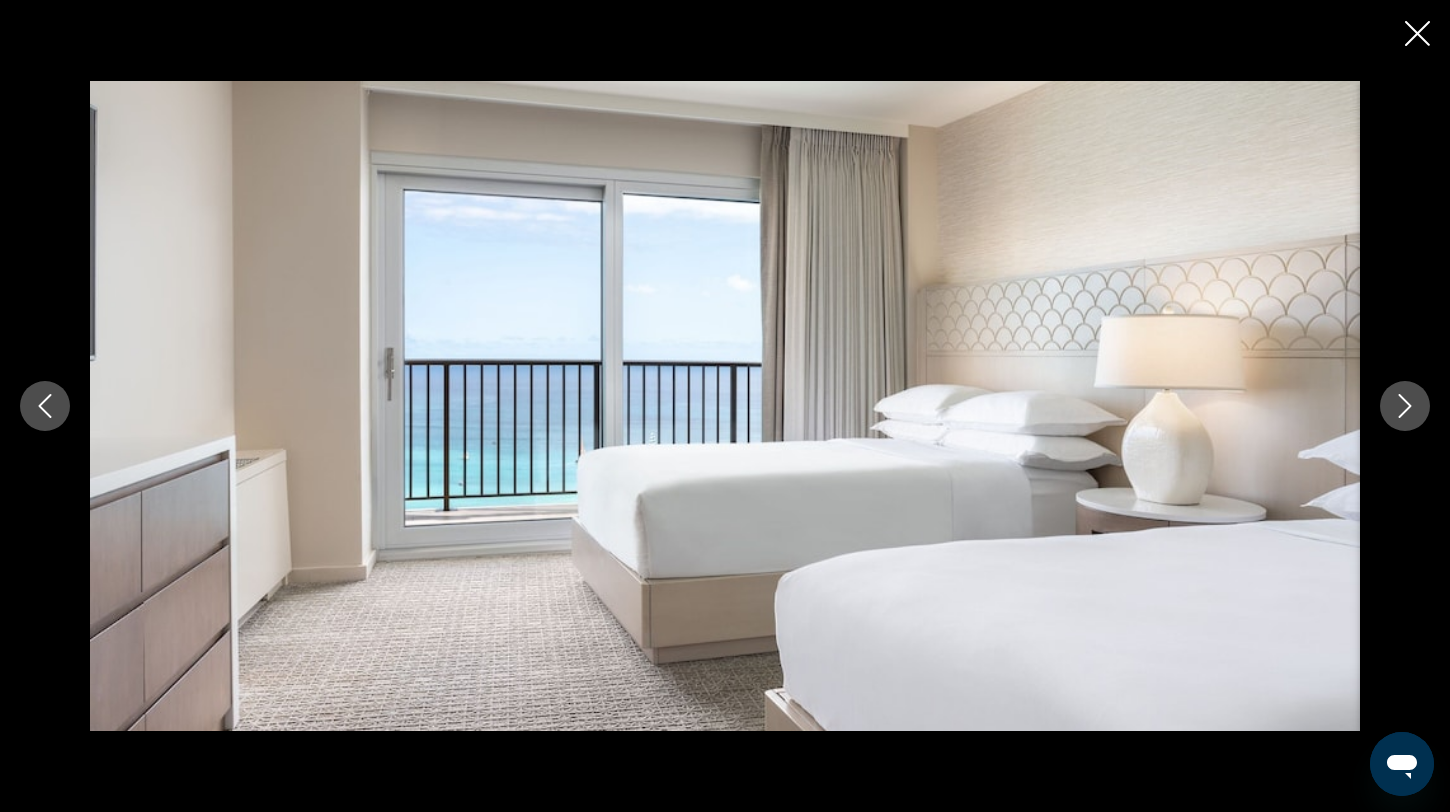 click 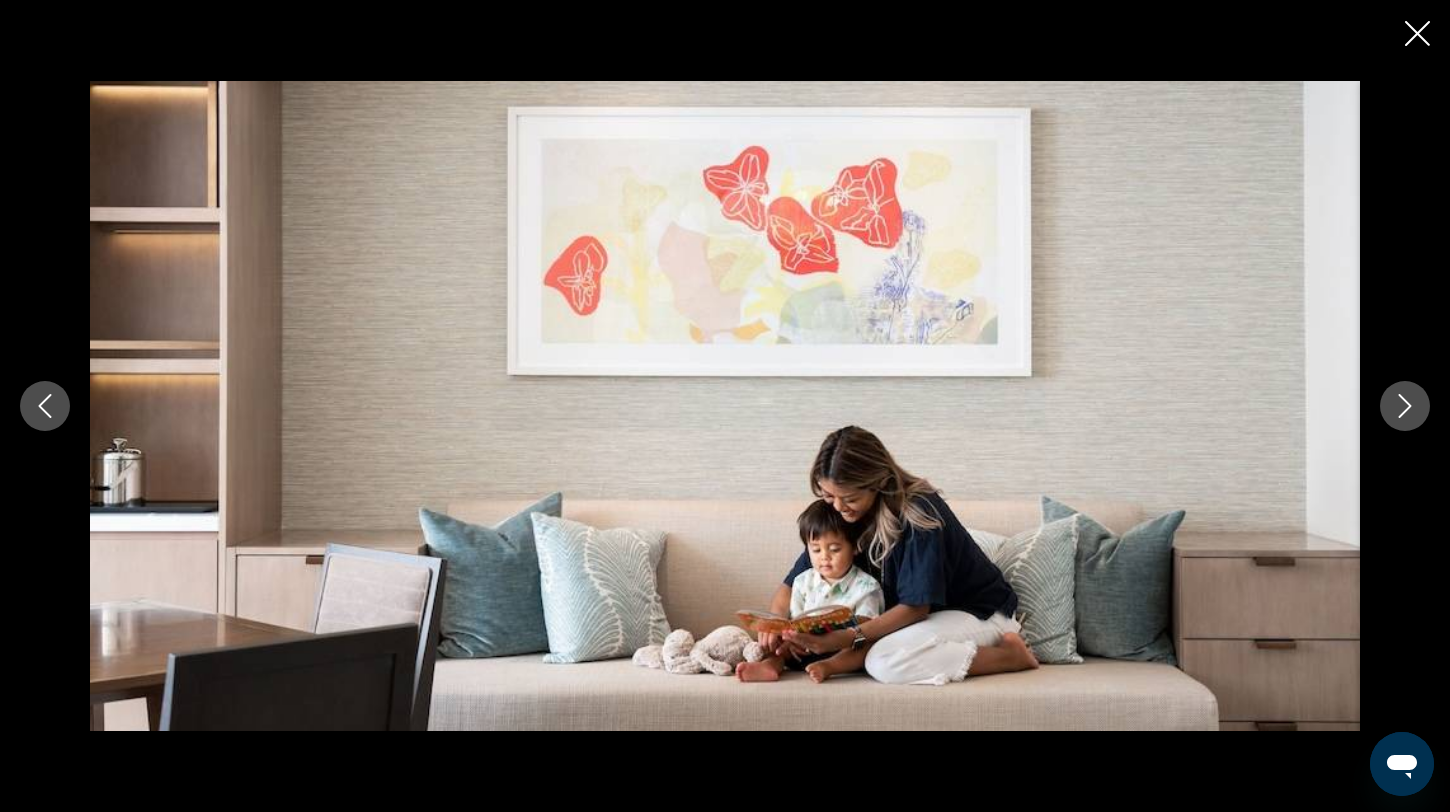 click 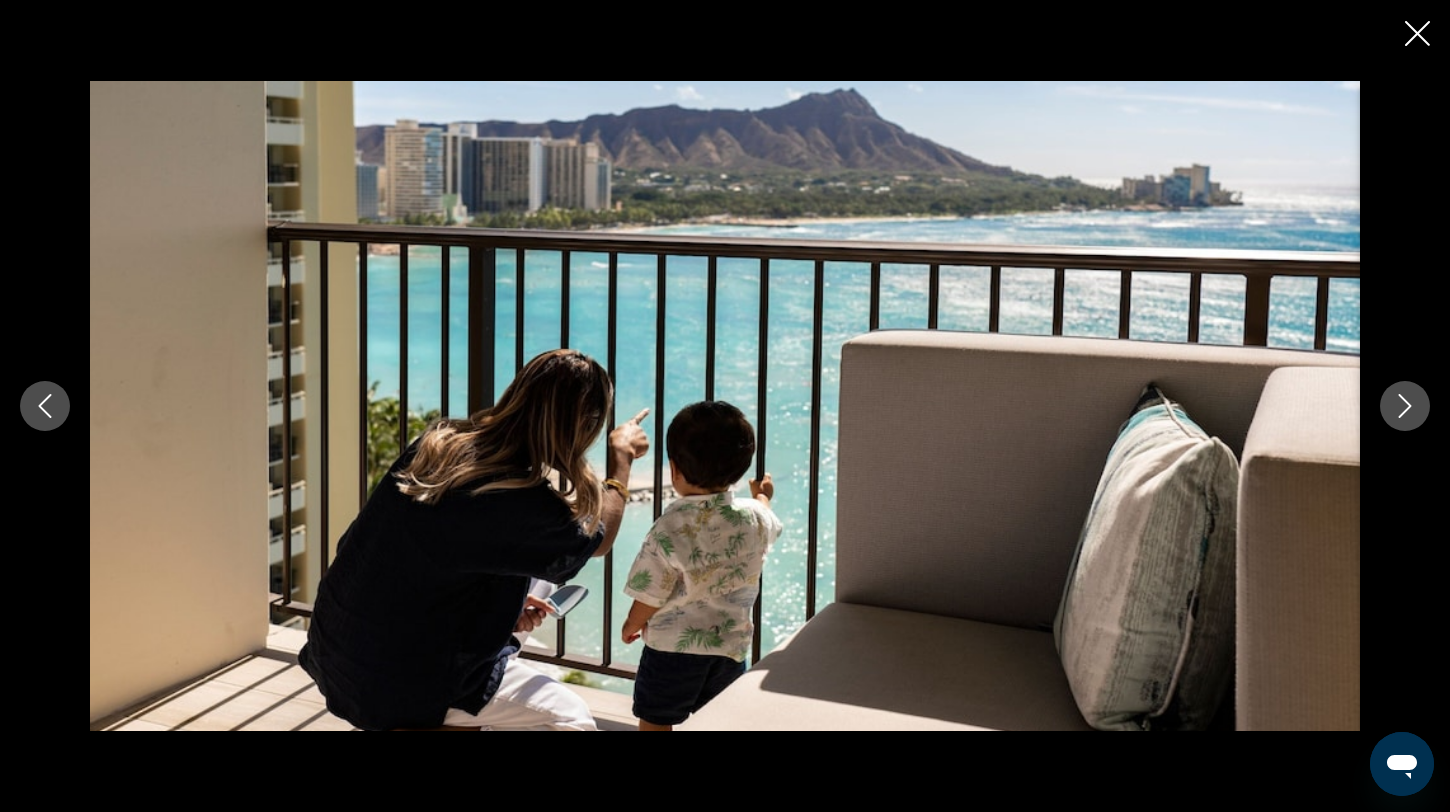 click 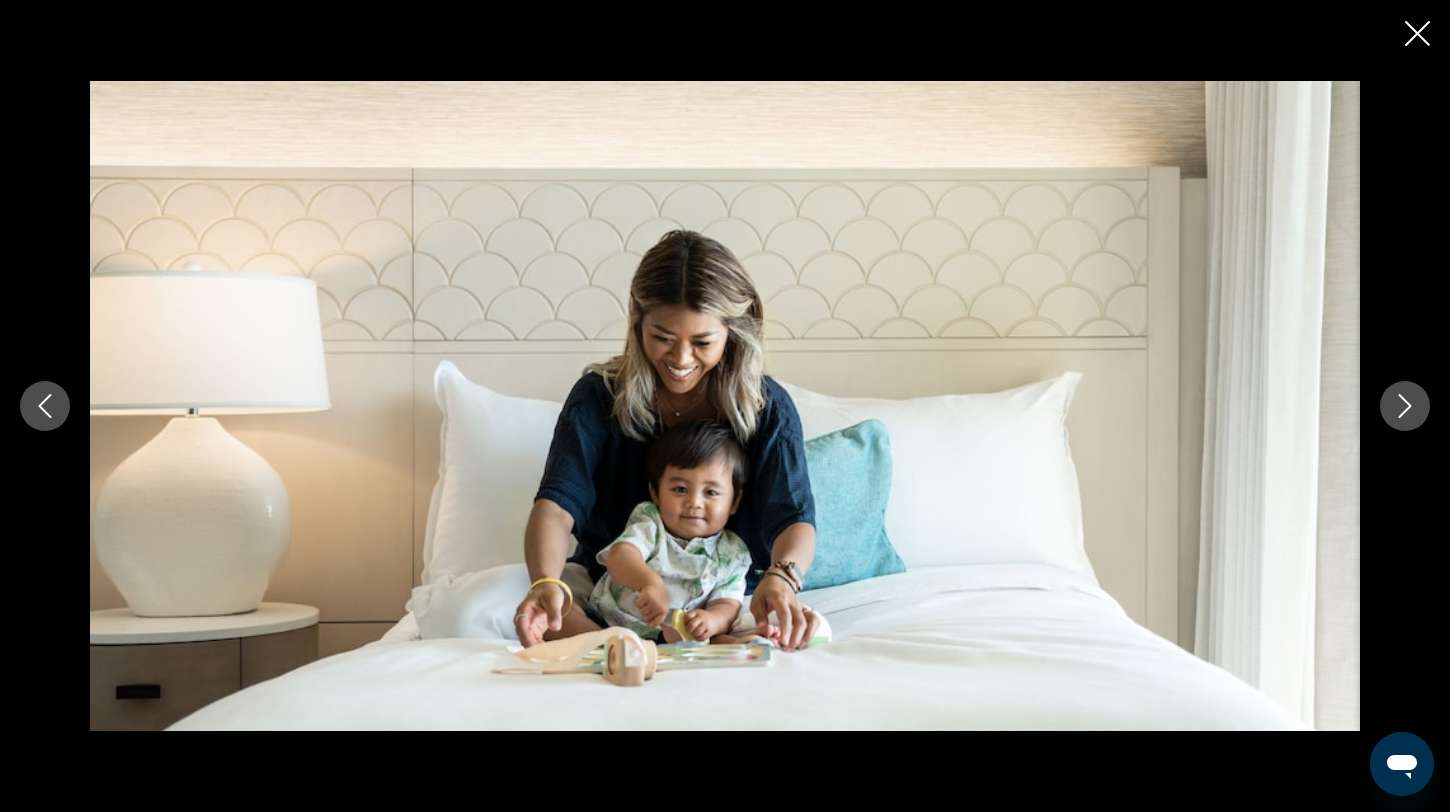 click 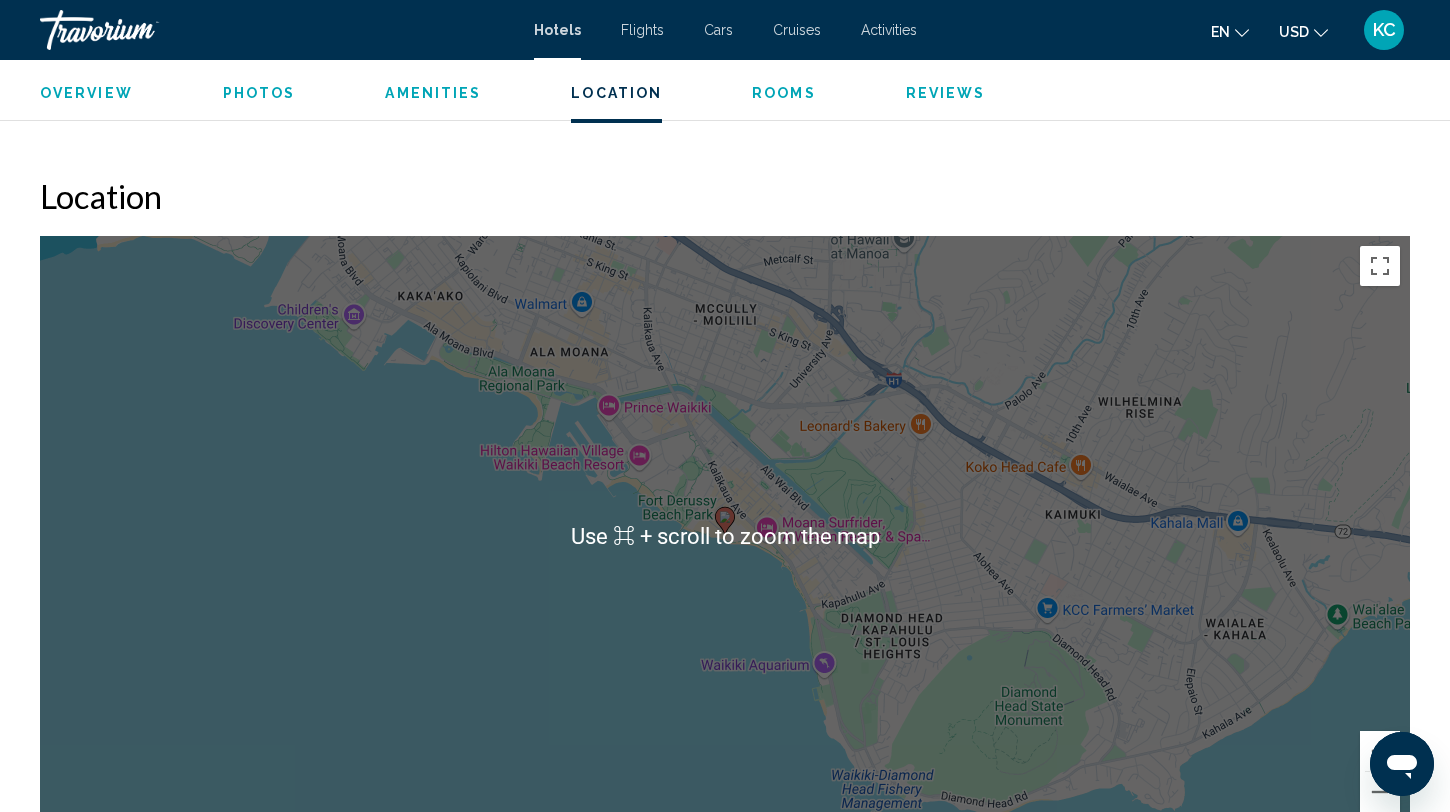 scroll, scrollTop: 1861, scrollLeft: 0, axis: vertical 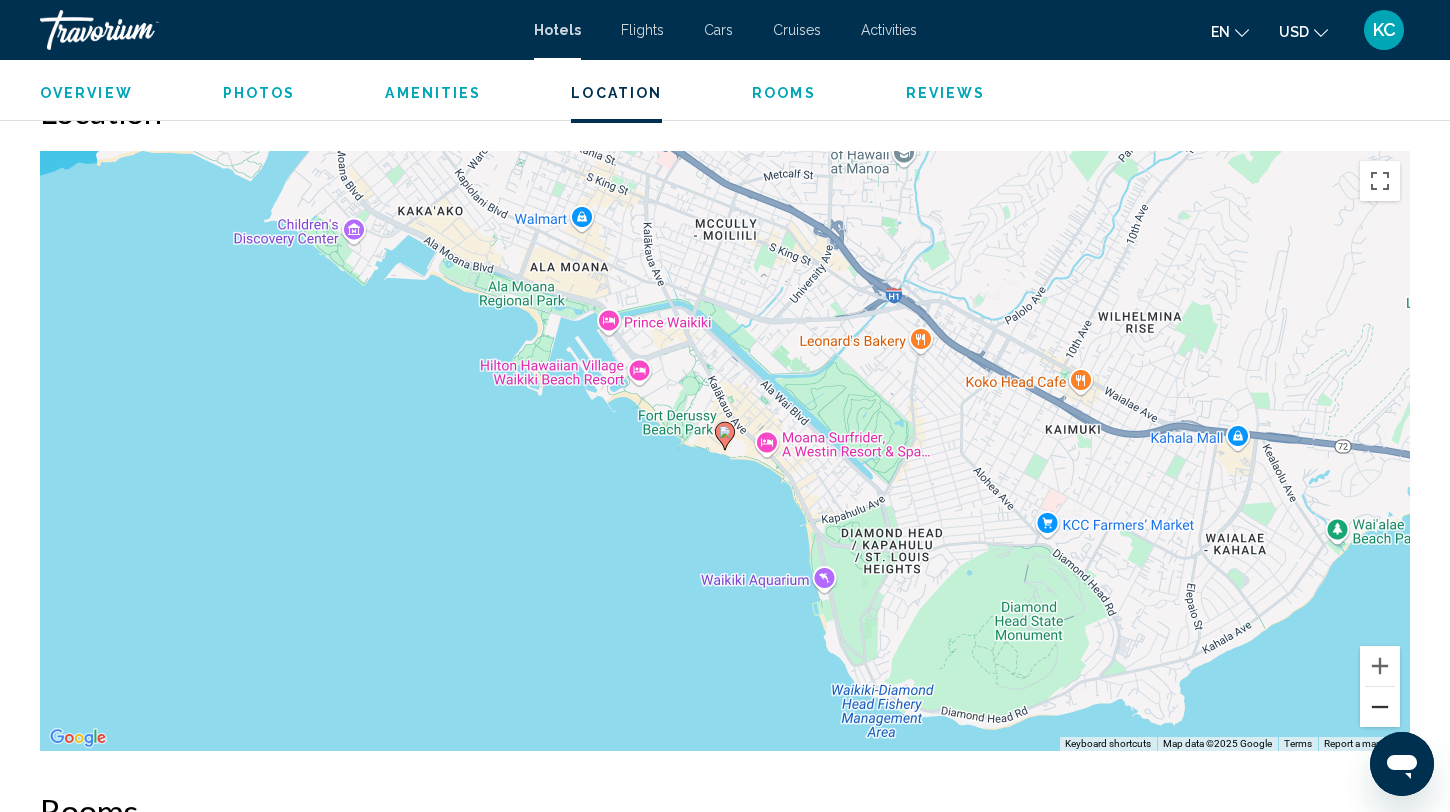 click at bounding box center (1380, 707) 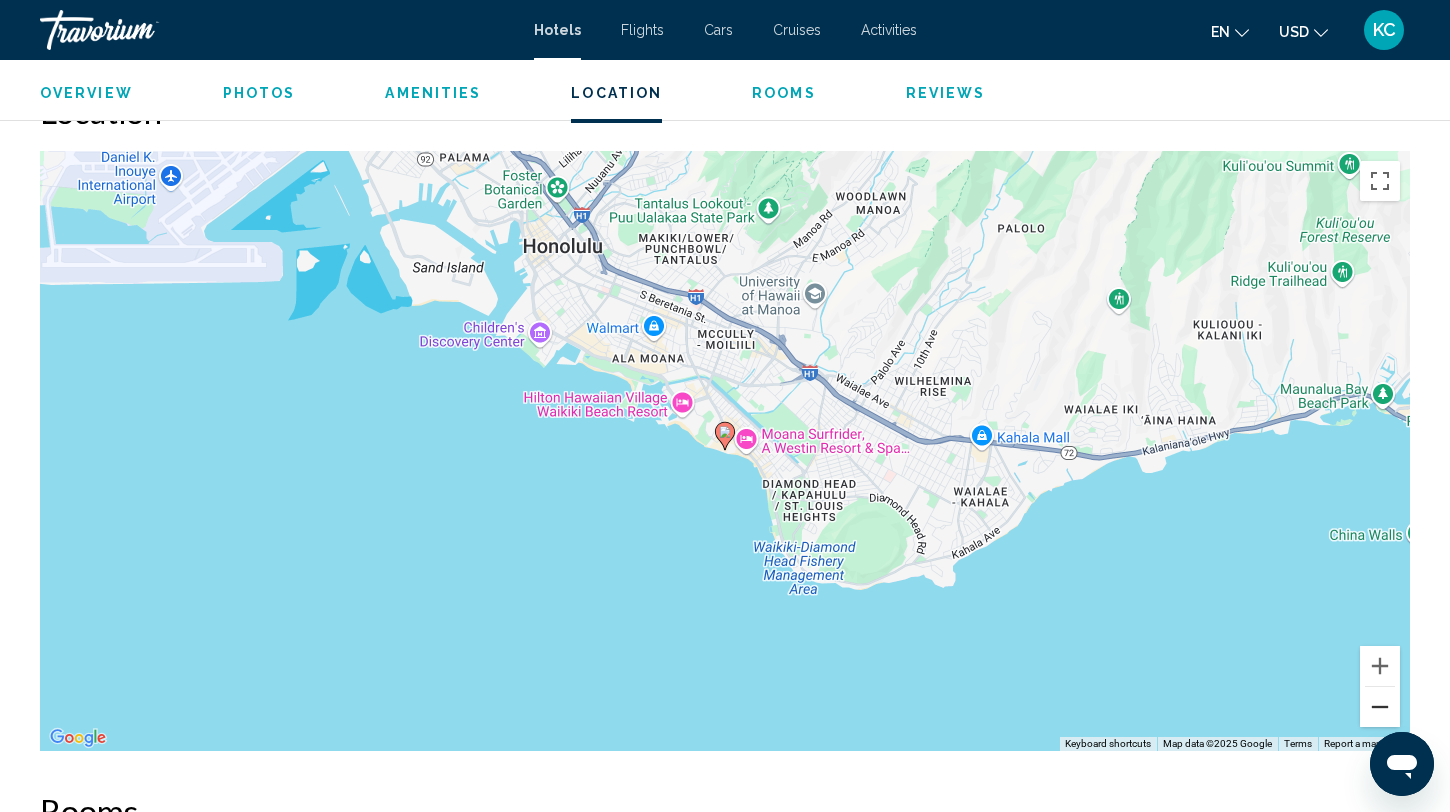 click at bounding box center (1380, 707) 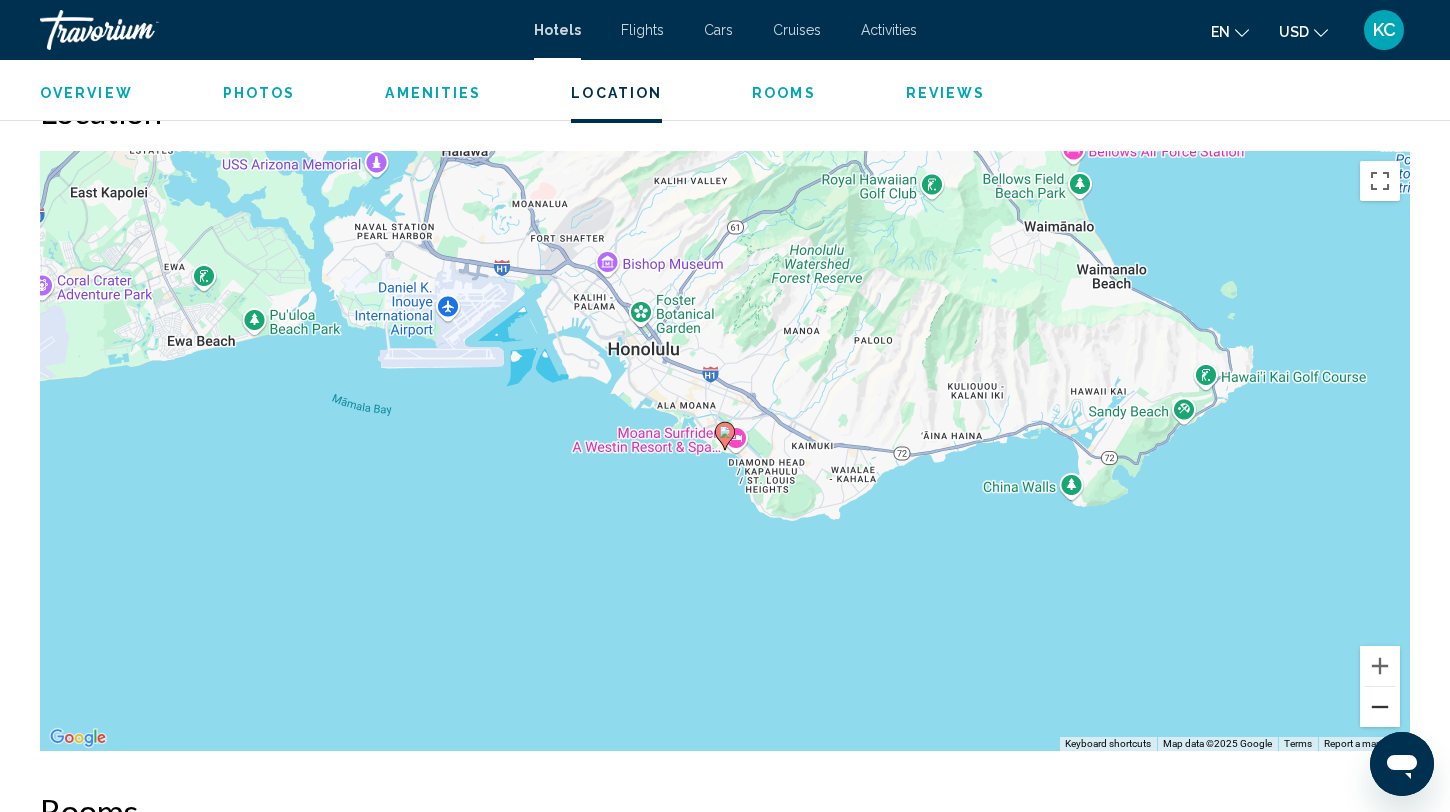 click at bounding box center [1380, 707] 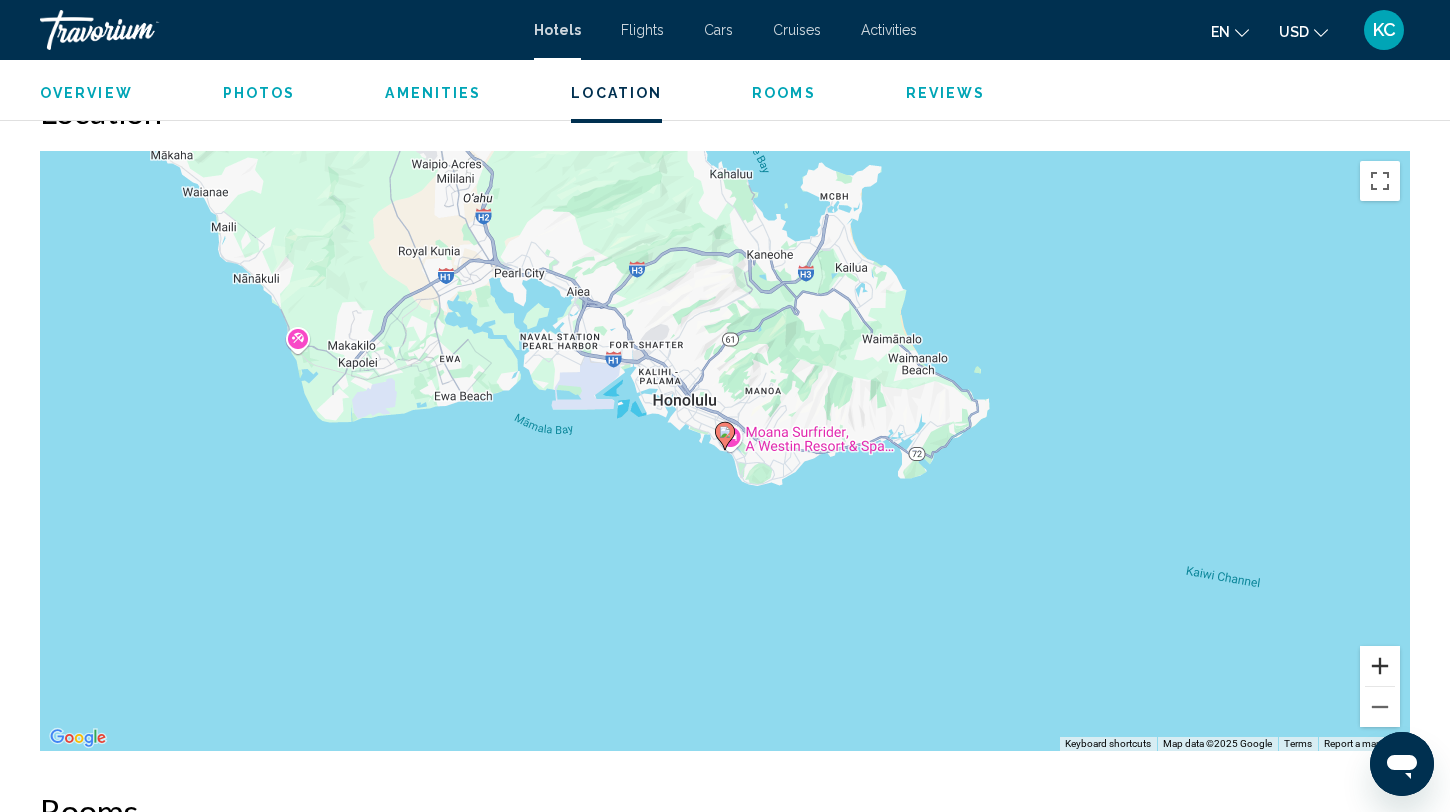 click at bounding box center (1380, 666) 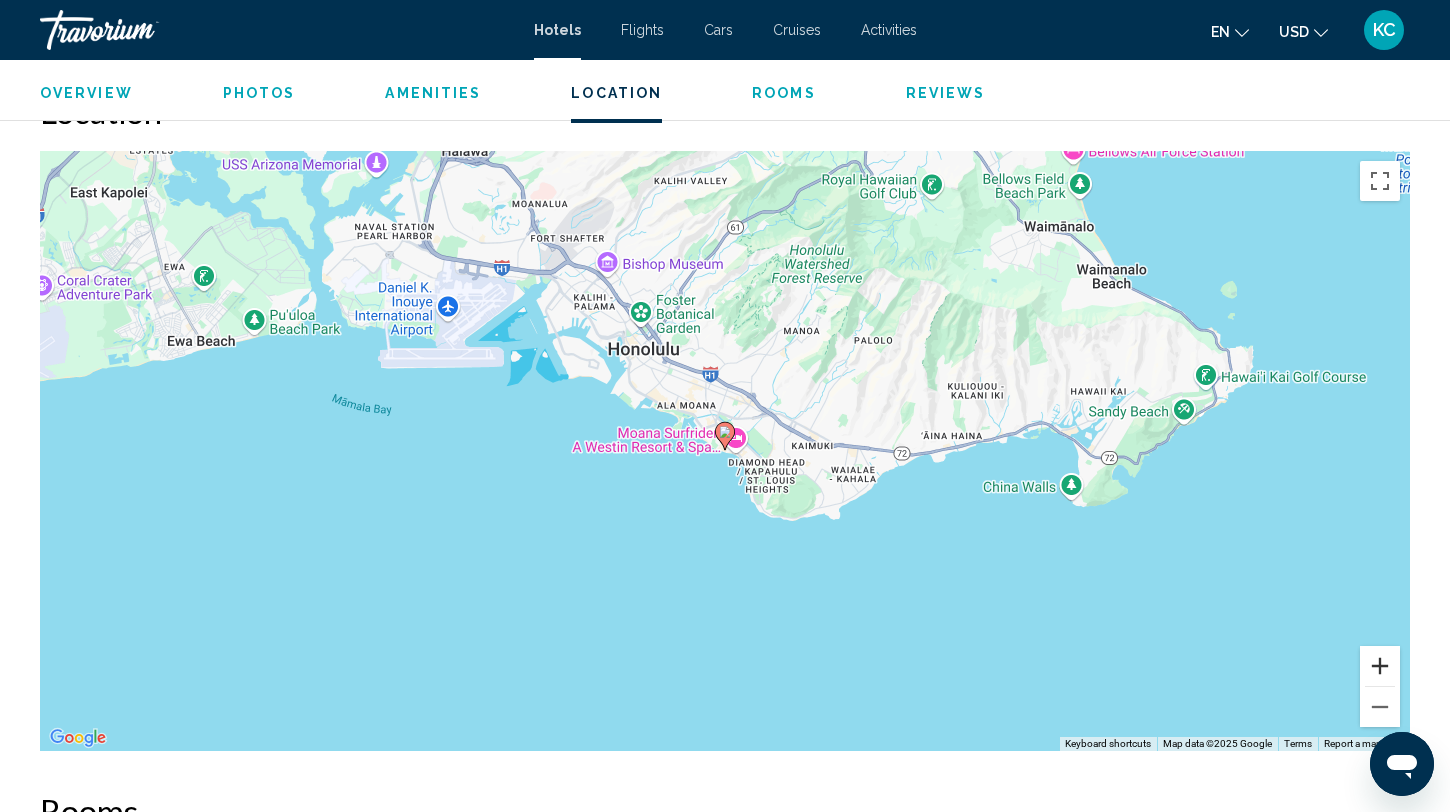click at bounding box center [1380, 666] 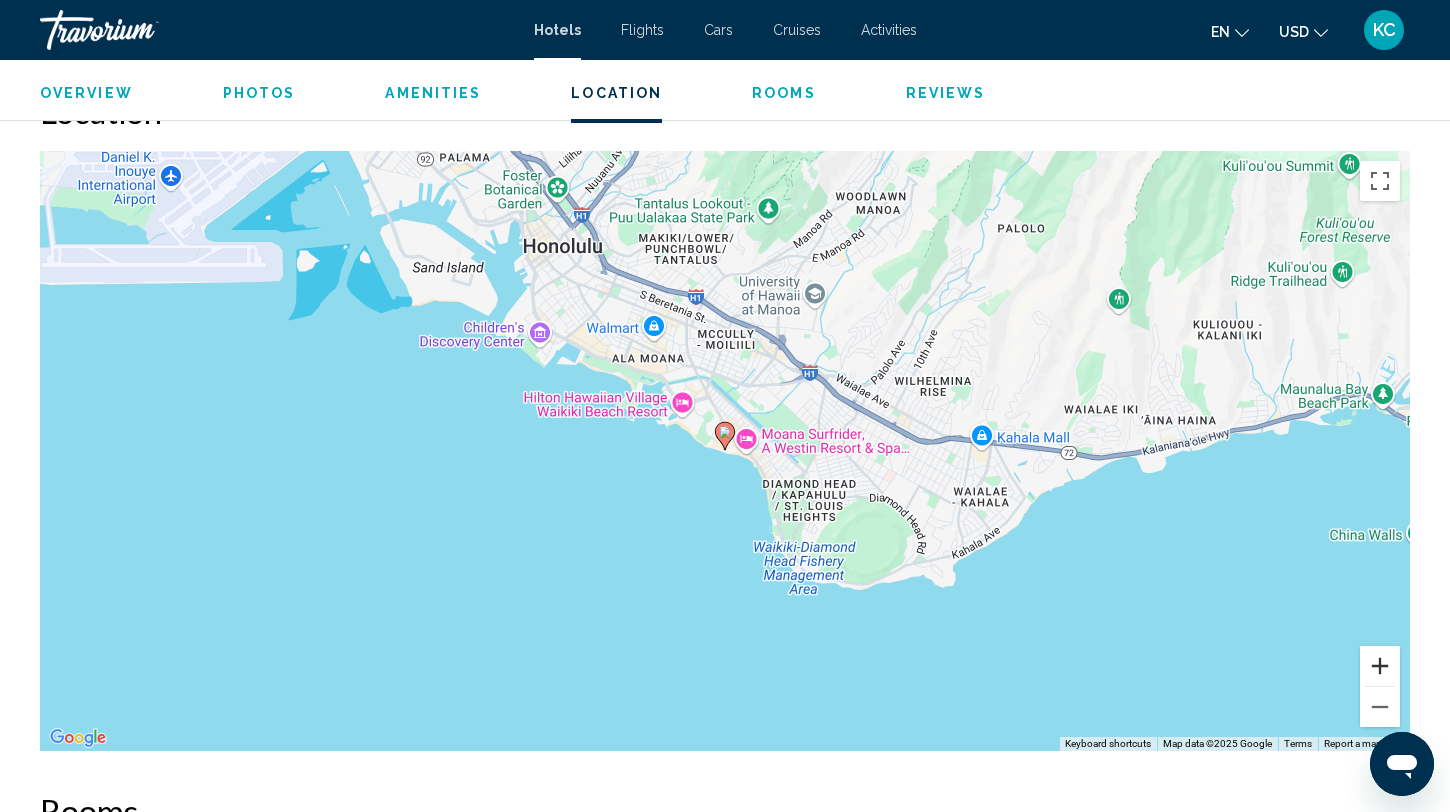 click at bounding box center [1380, 666] 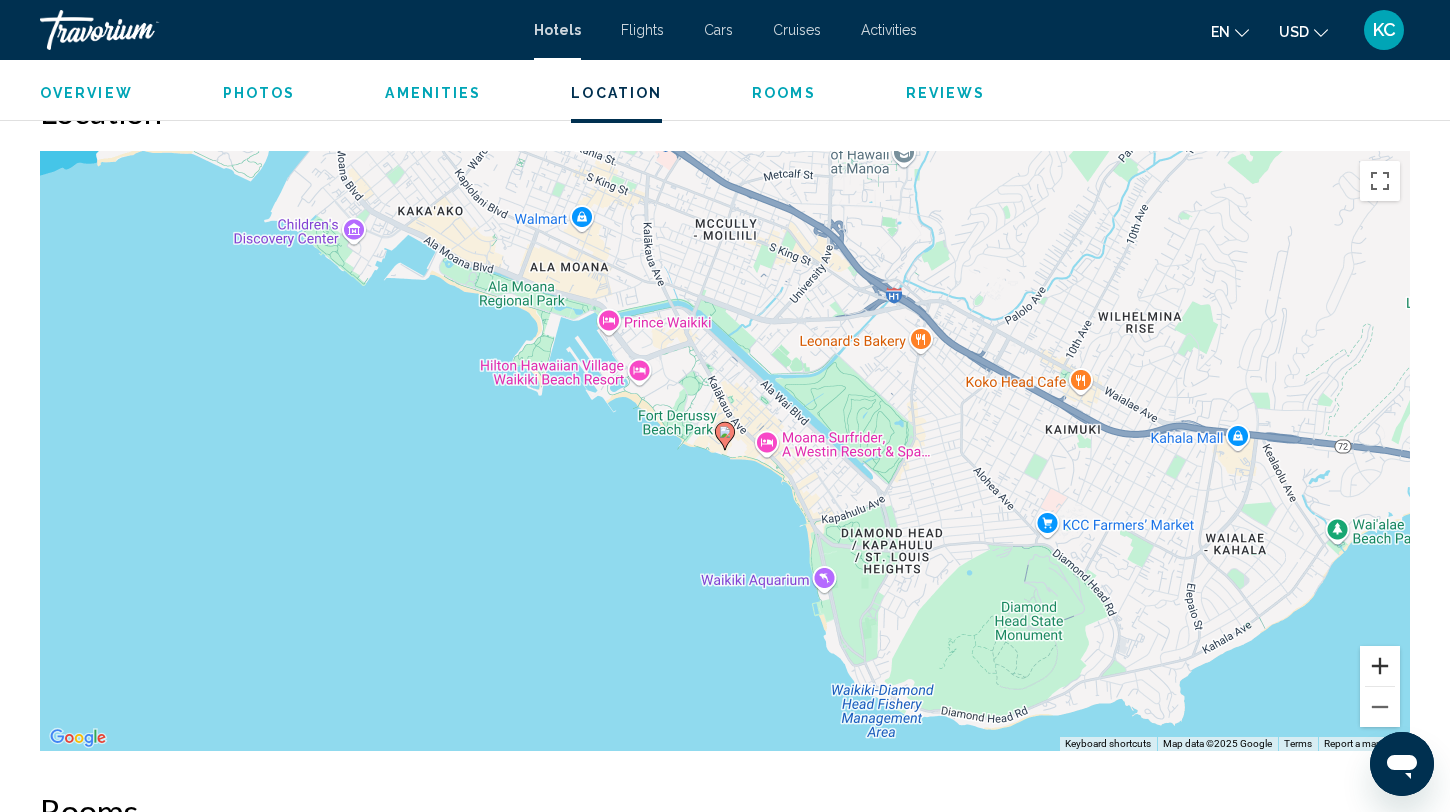 click at bounding box center [1380, 666] 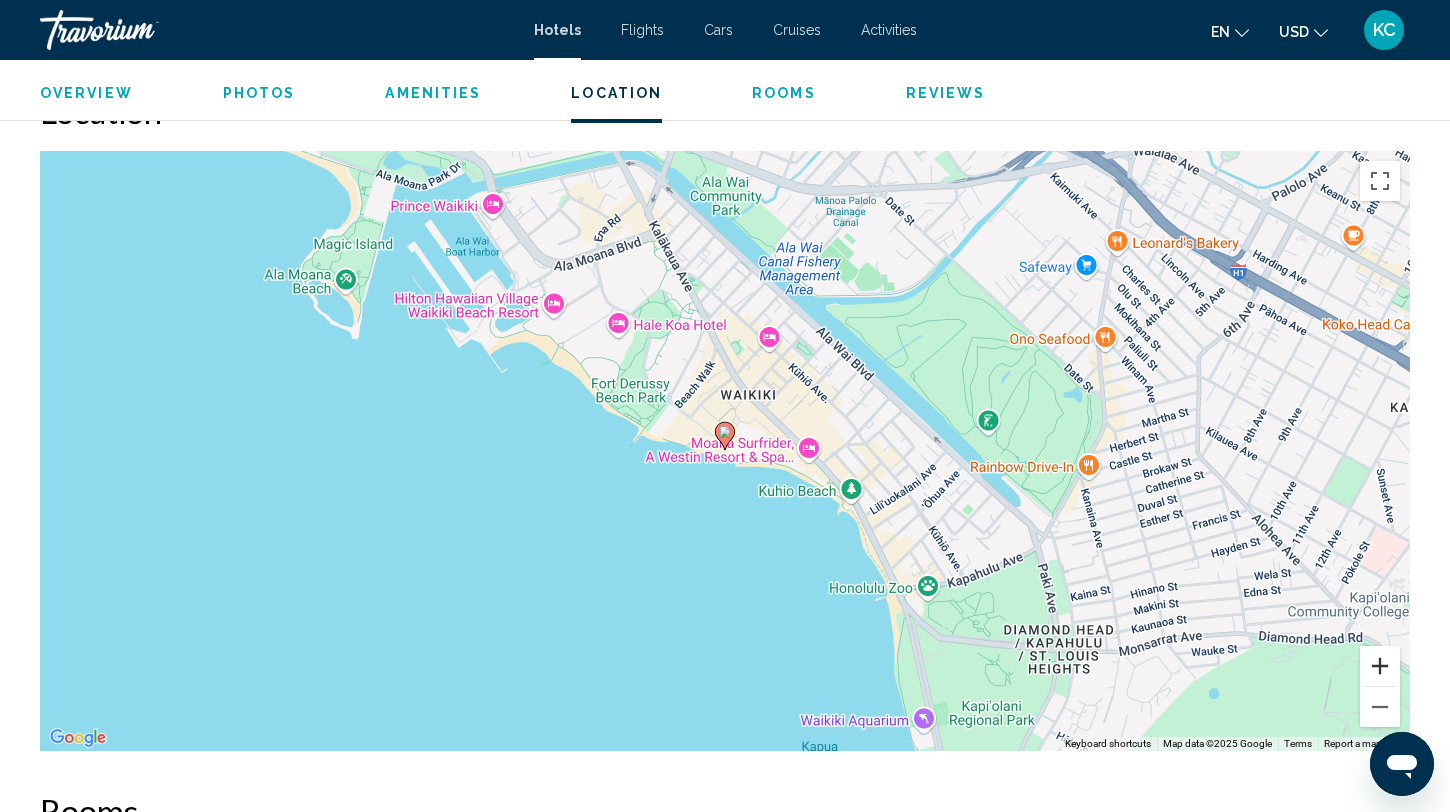 click at bounding box center [1380, 666] 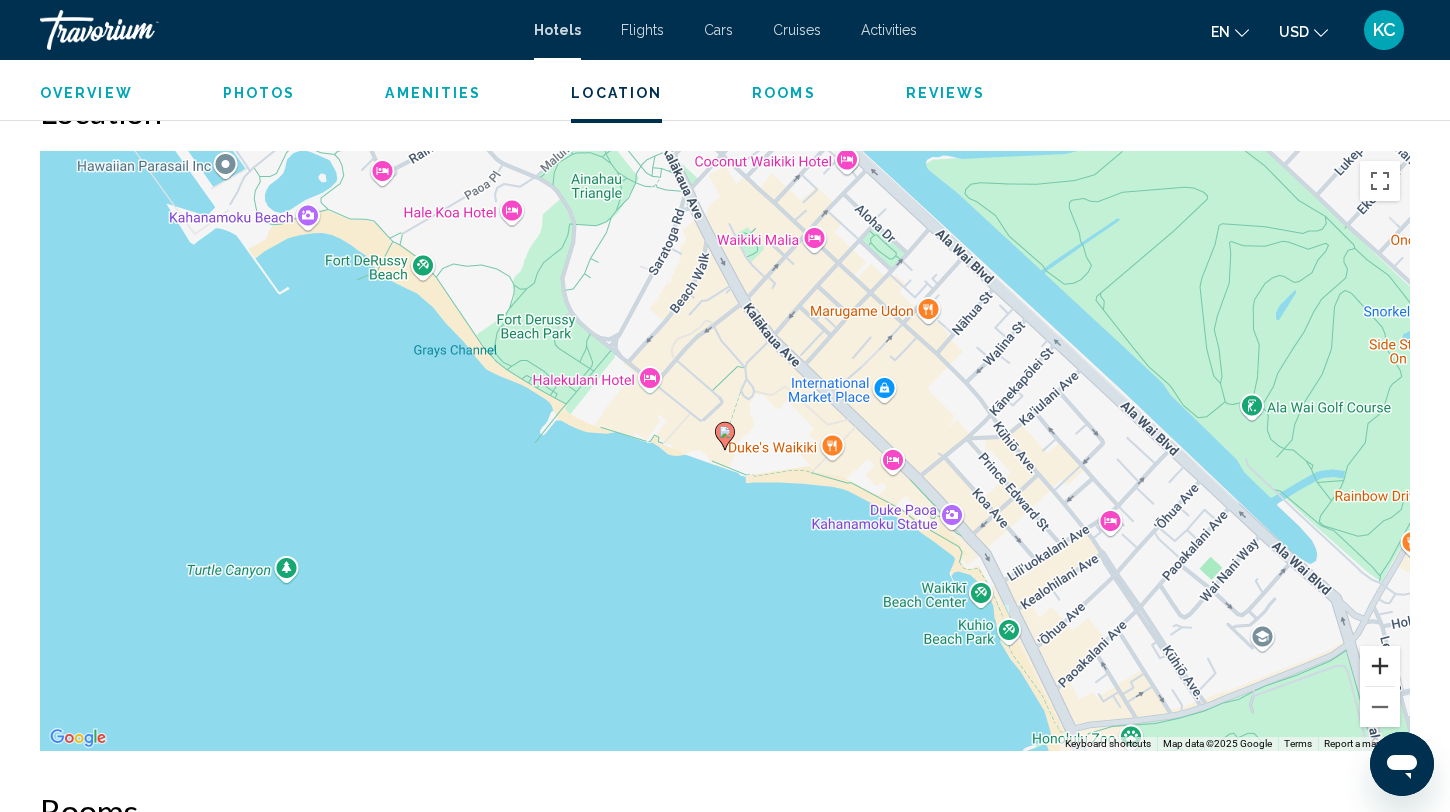 click at bounding box center (1380, 666) 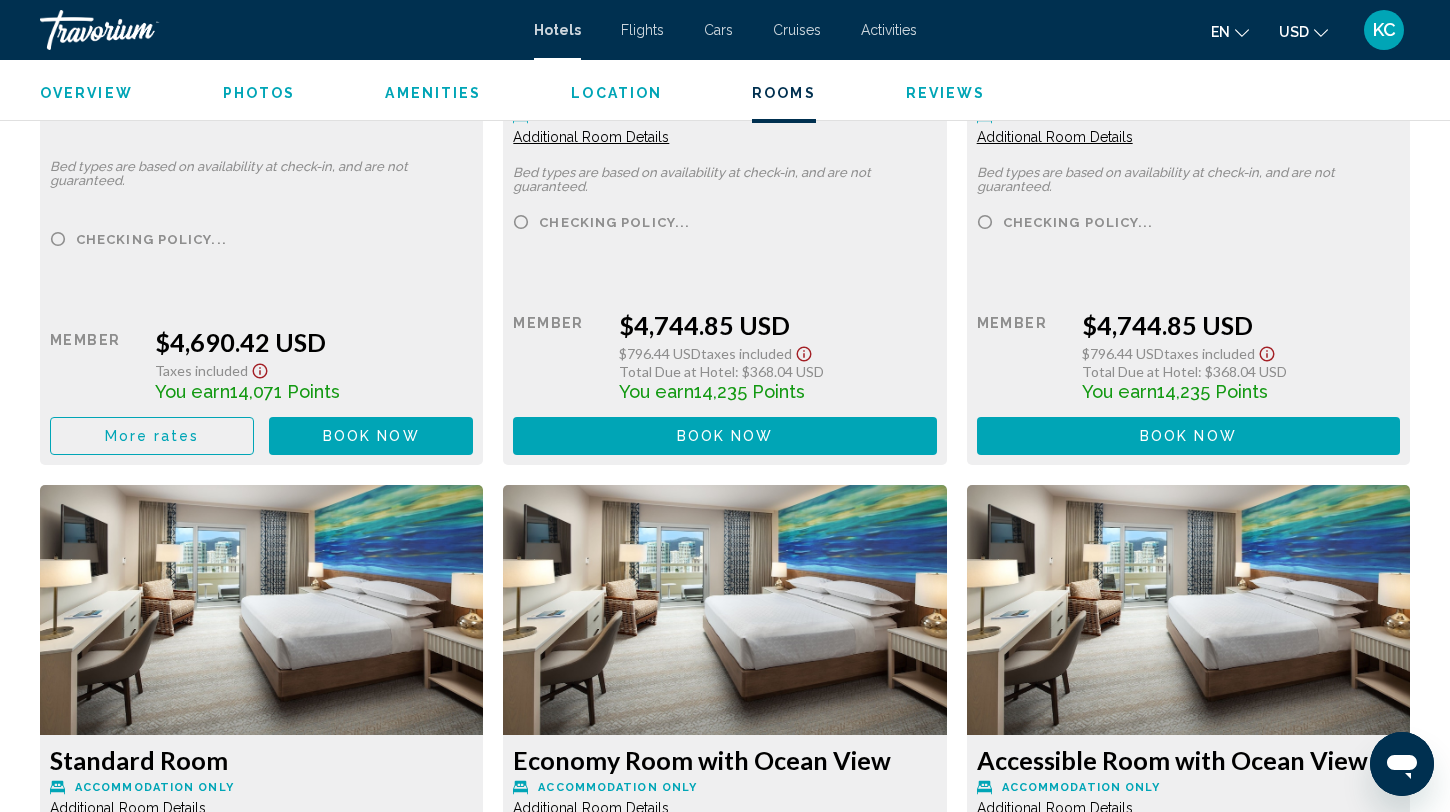 scroll, scrollTop: 5824, scrollLeft: 0, axis: vertical 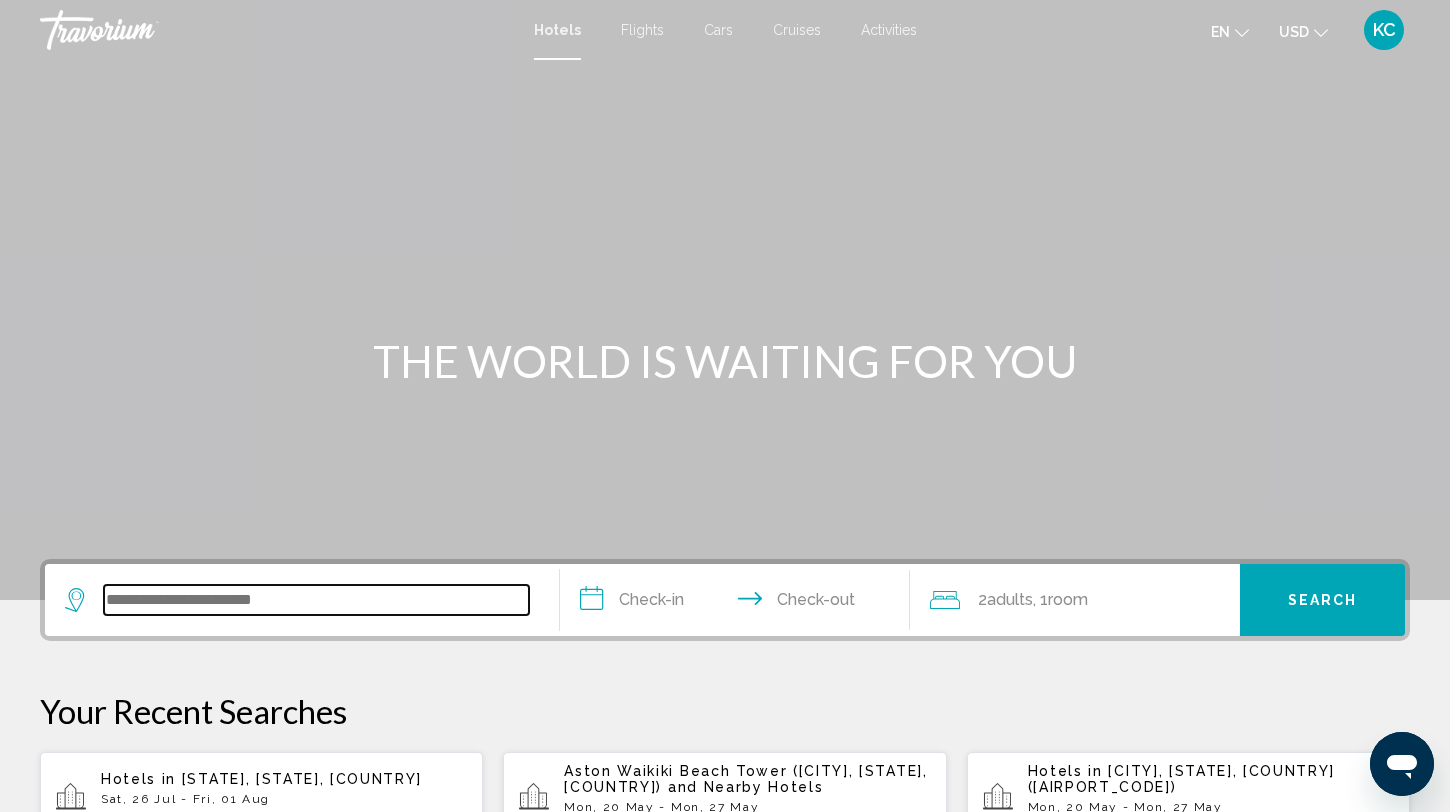 click at bounding box center (316, 600) 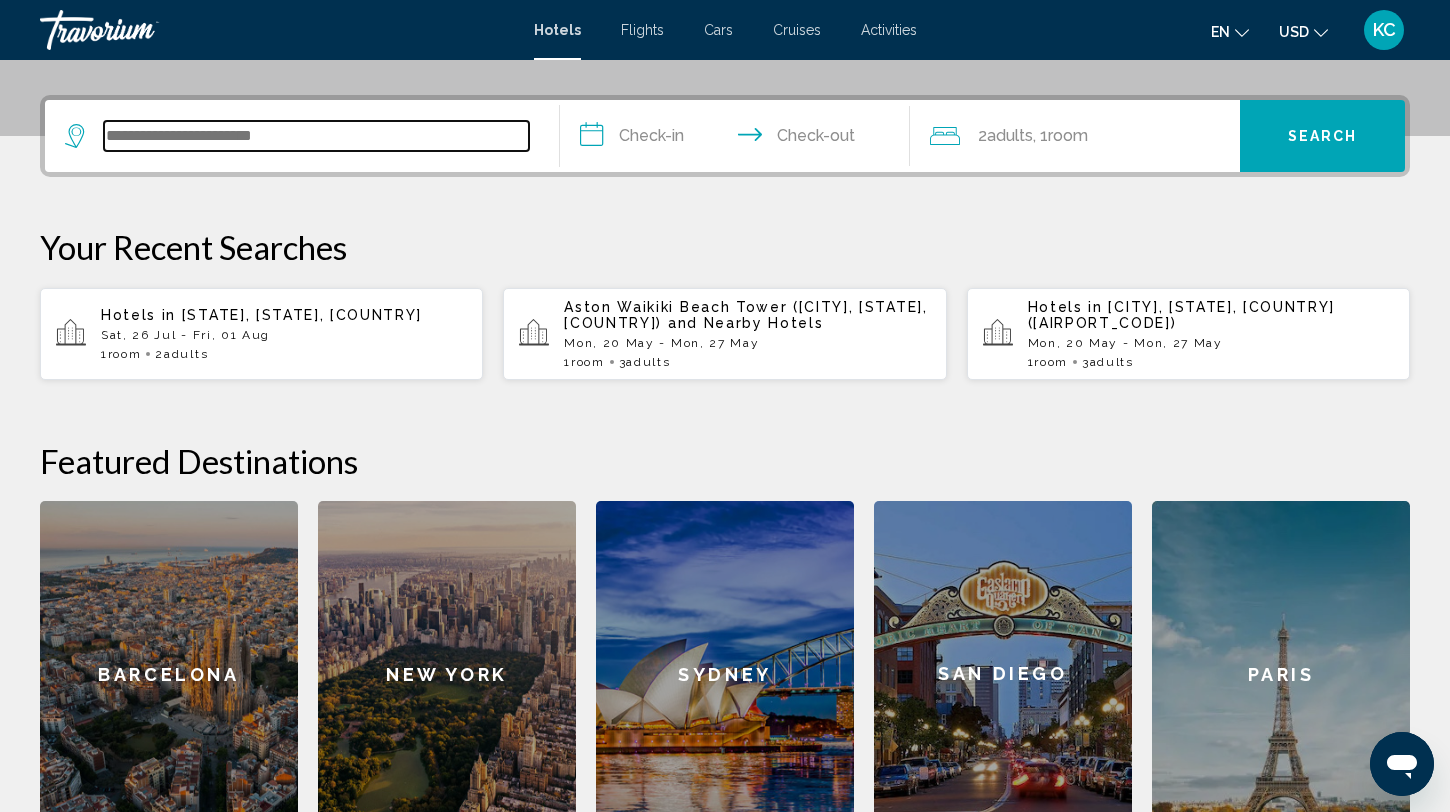 scroll, scrollTop: 494, scrollLeft: 0, axis: vertical 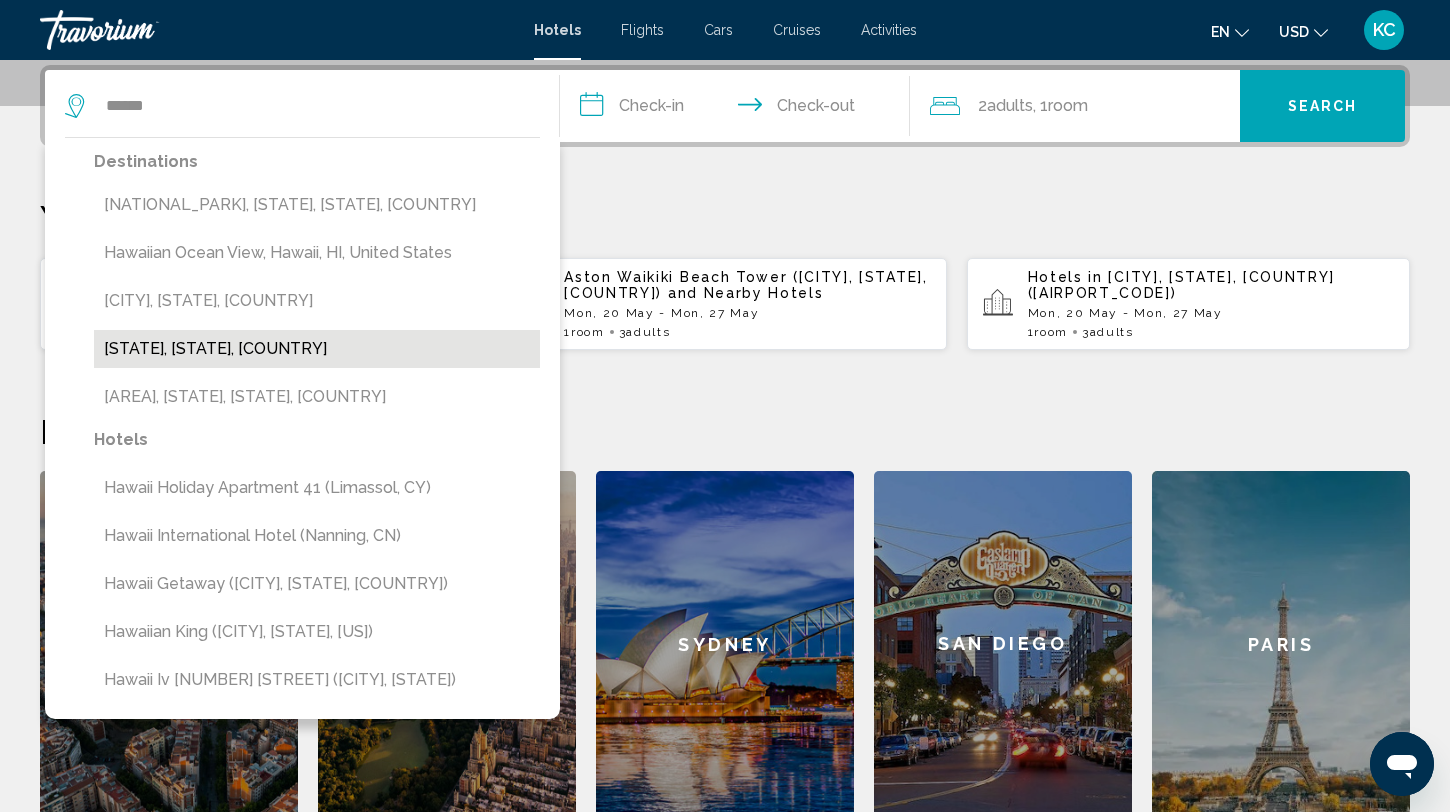 click on "[STATE], [STATE], [COUNTRY]" at bounding box center [317, 349] 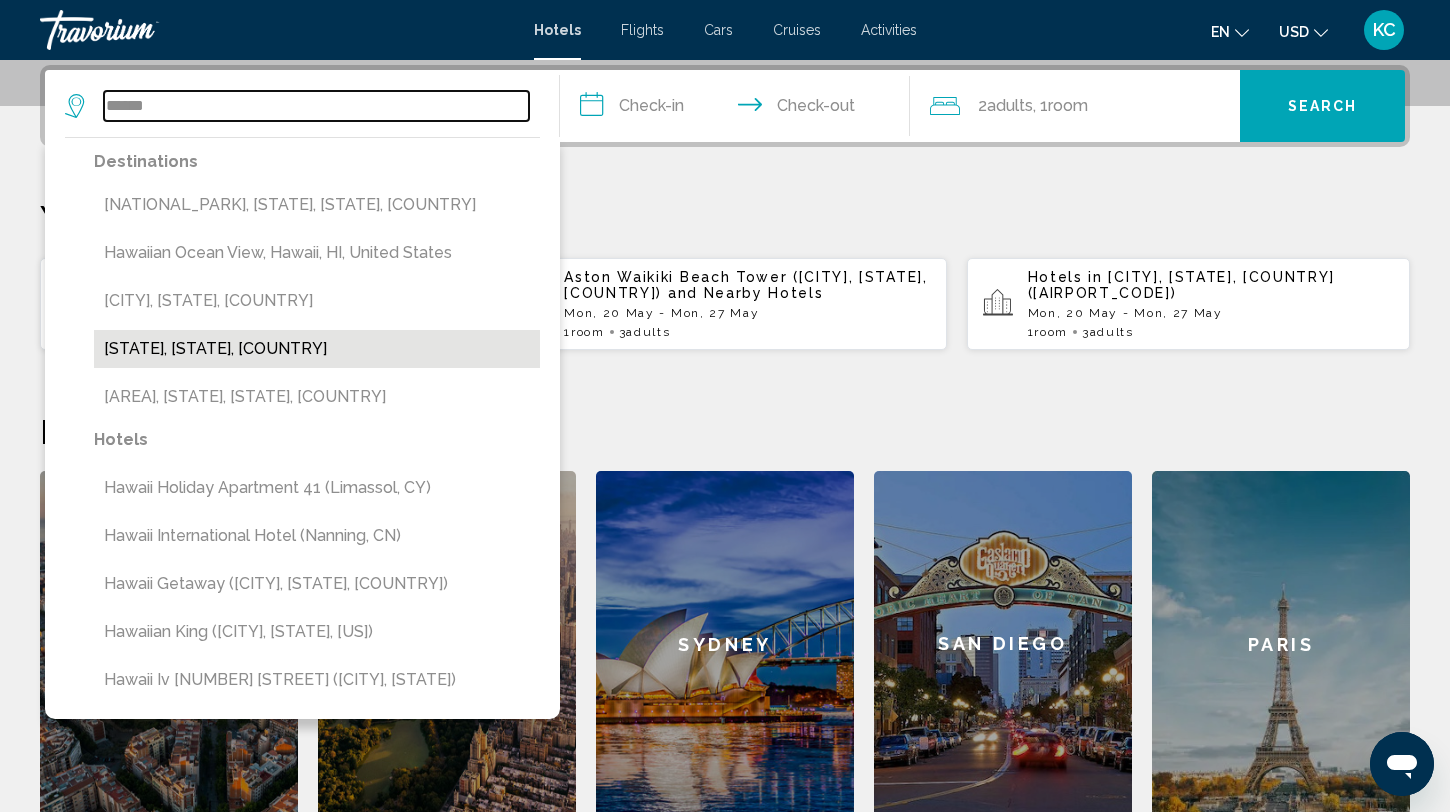 type on "**********" 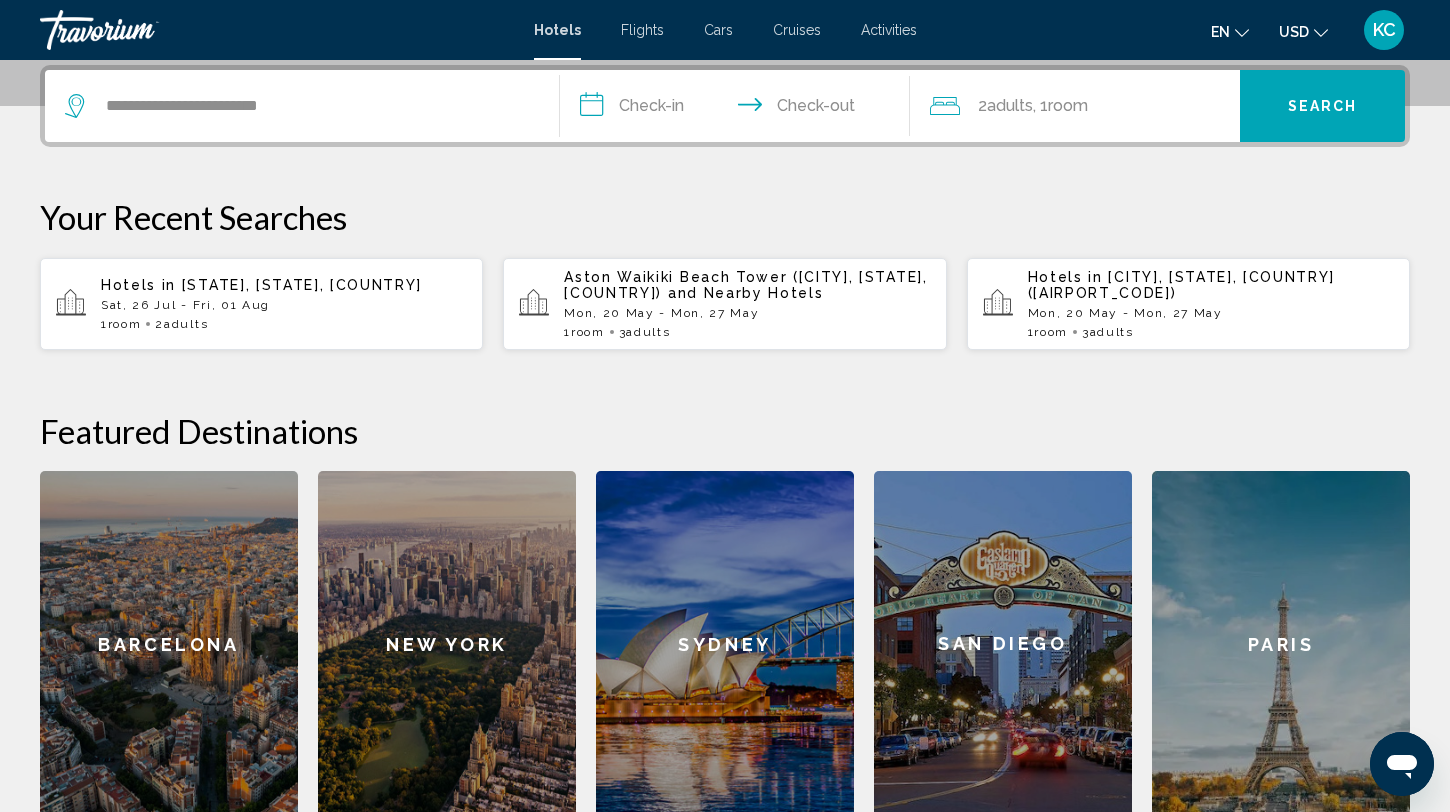 click on "**********" at bounding box center [739, 109] 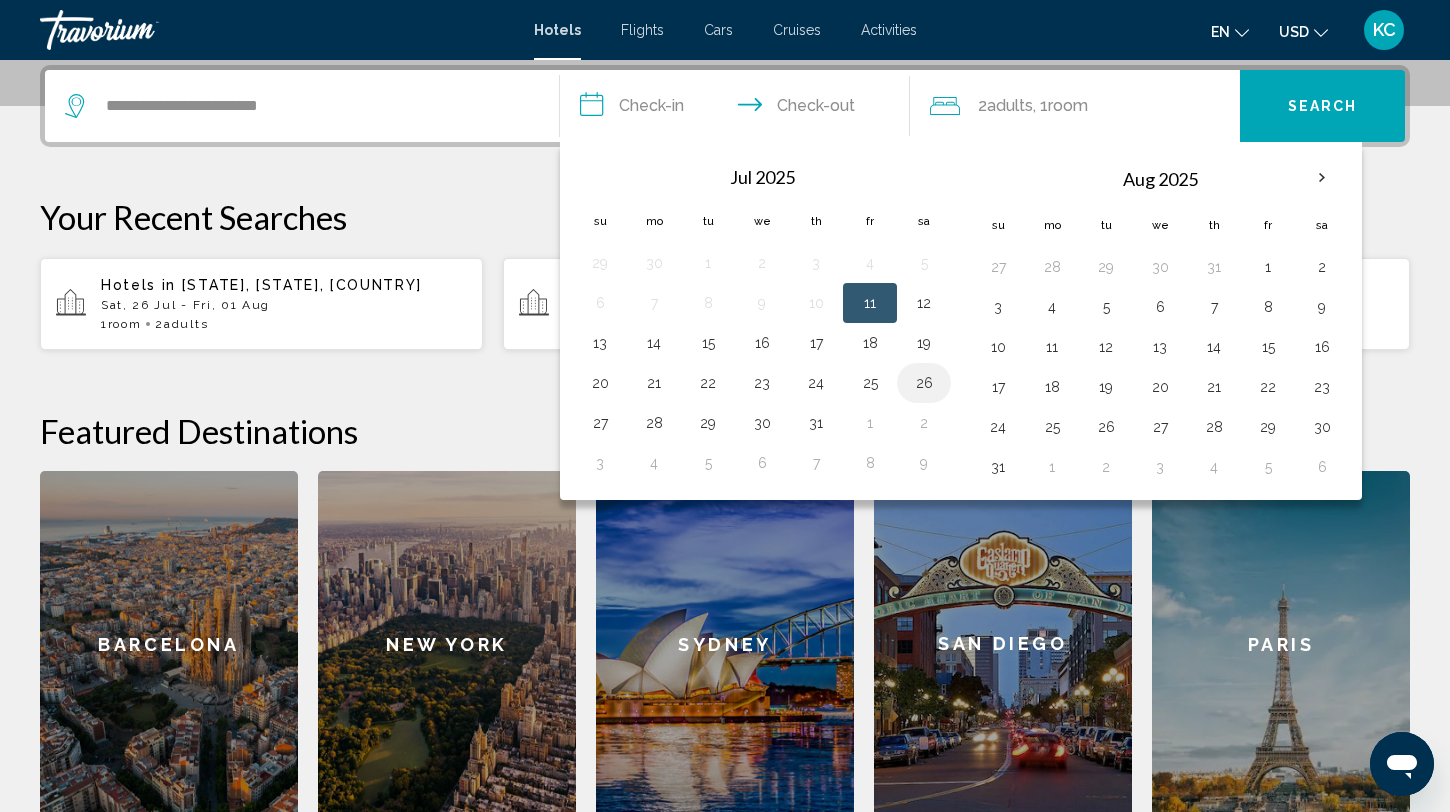 click on "26" at bounding box center (924, 383) 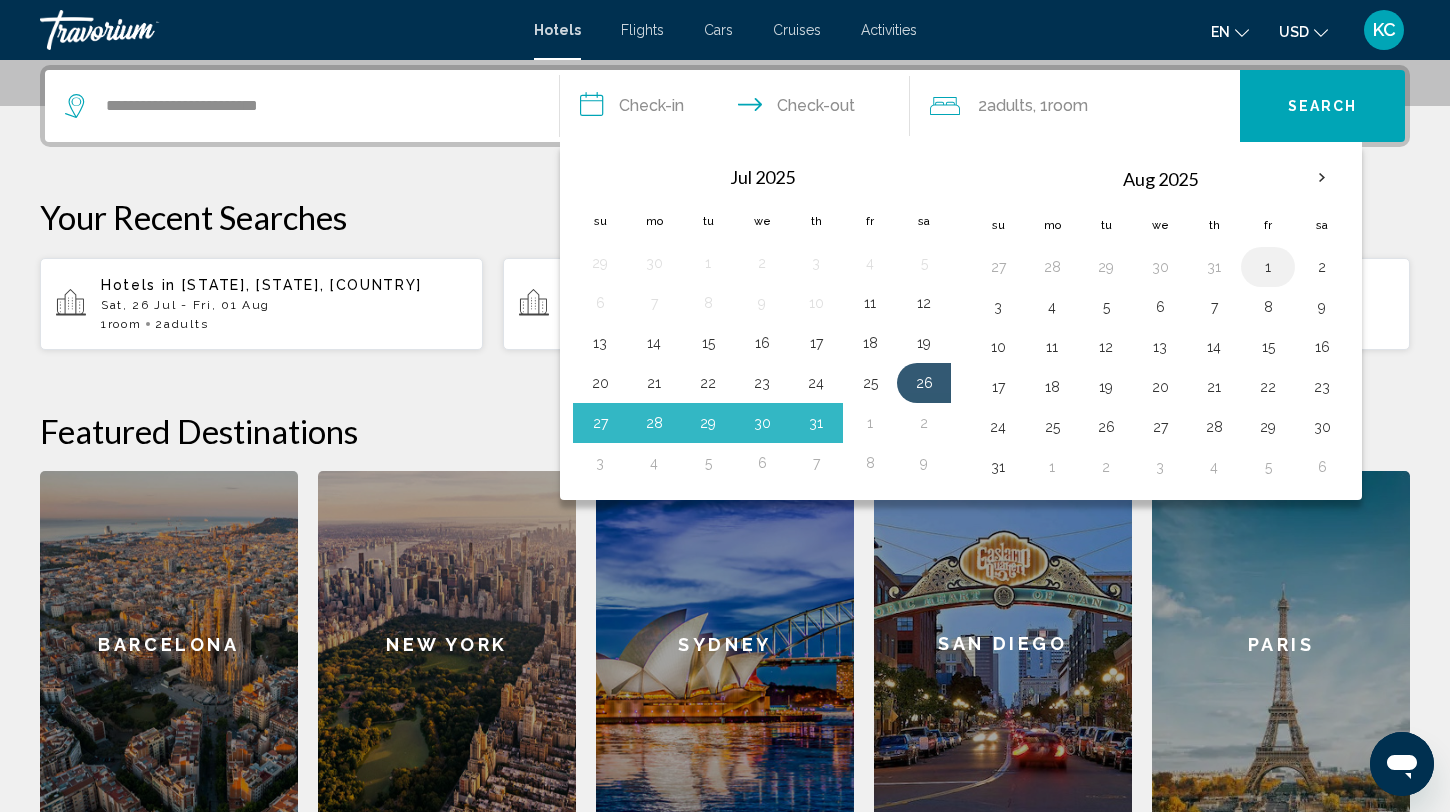 click on "1" at bounding box center [1268, 267] 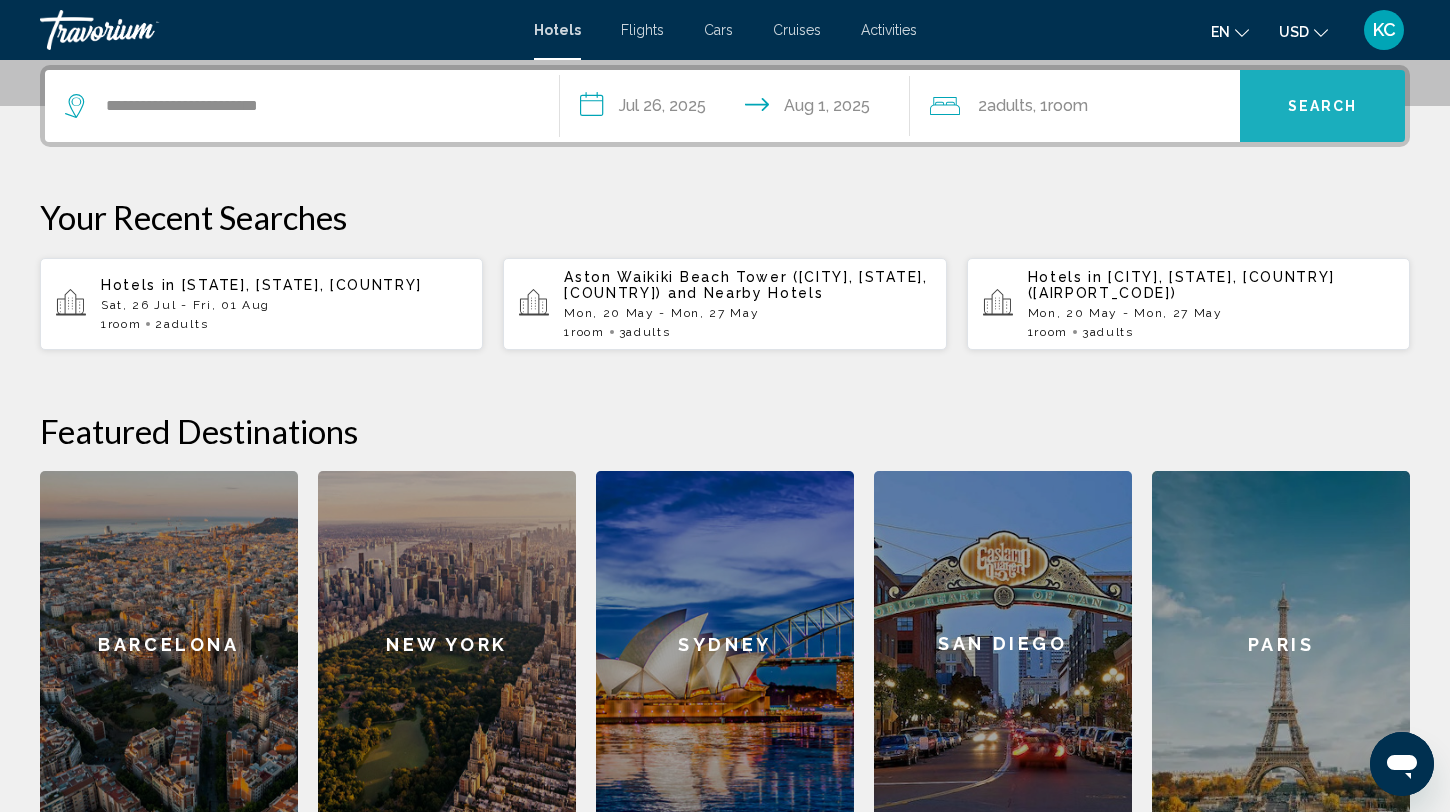 click on "Search" at bounding box center [1323, 107] 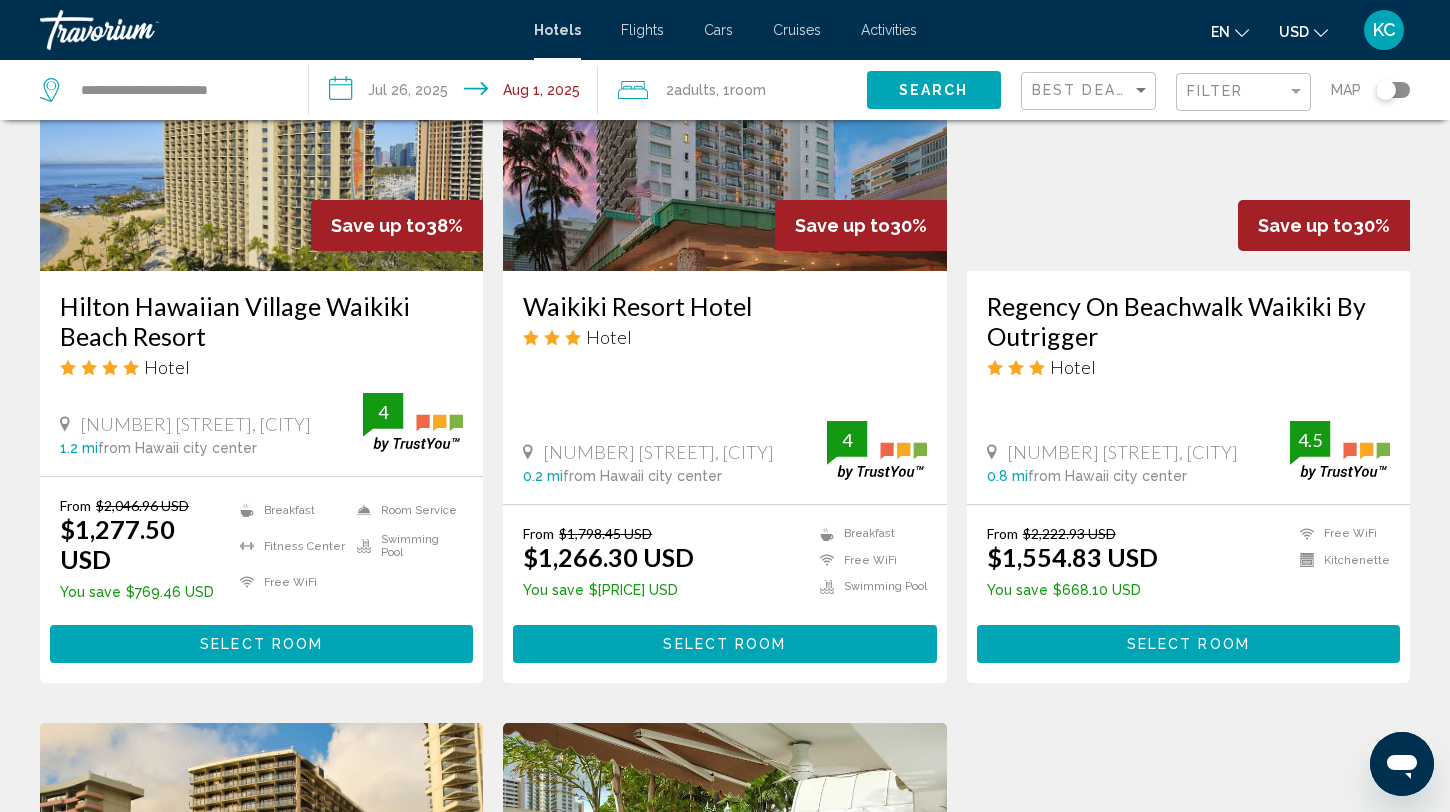 scroll, scrollTop: 960, scrollLeft: 0, axis: vertical 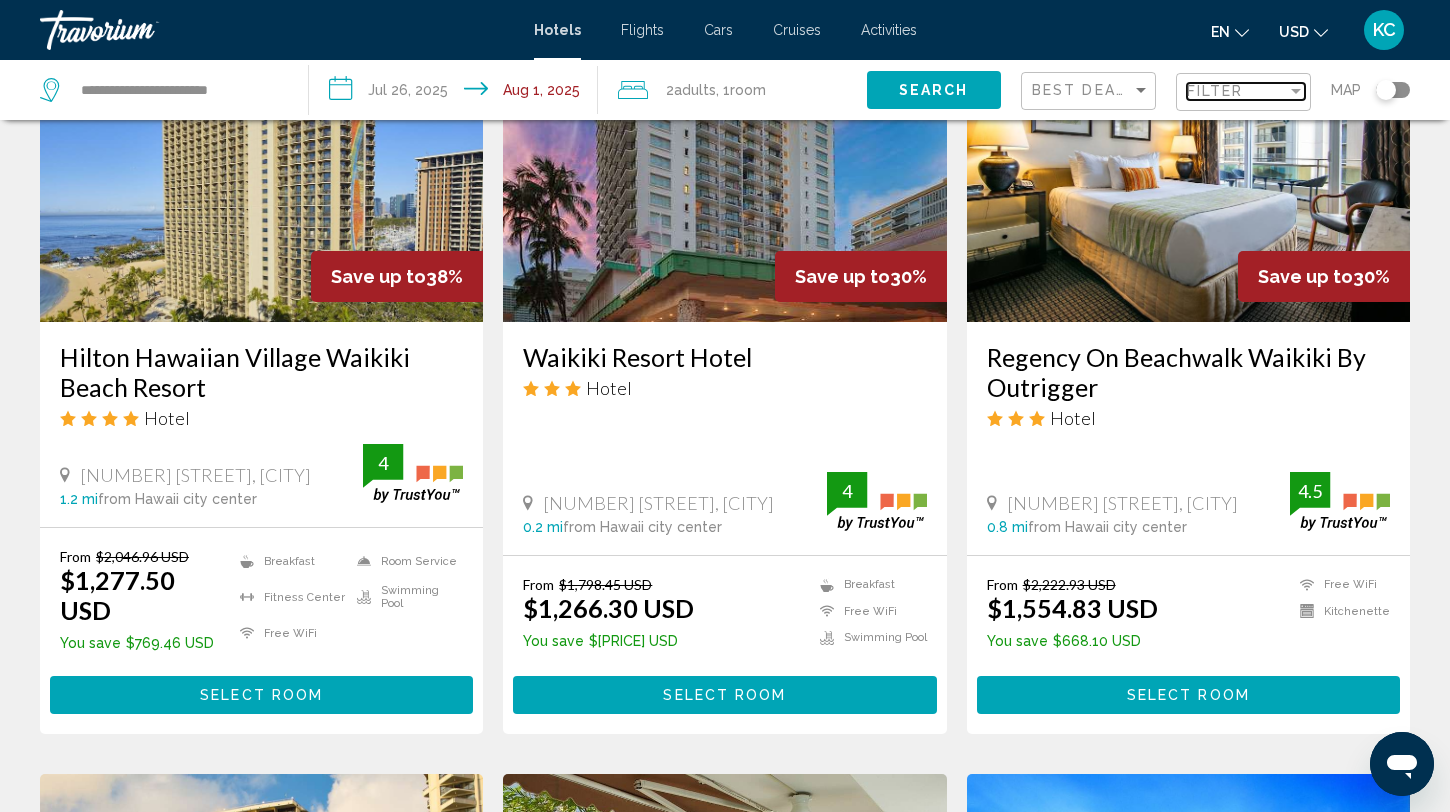 click on "Filter" at bounding box center (1237, 91) 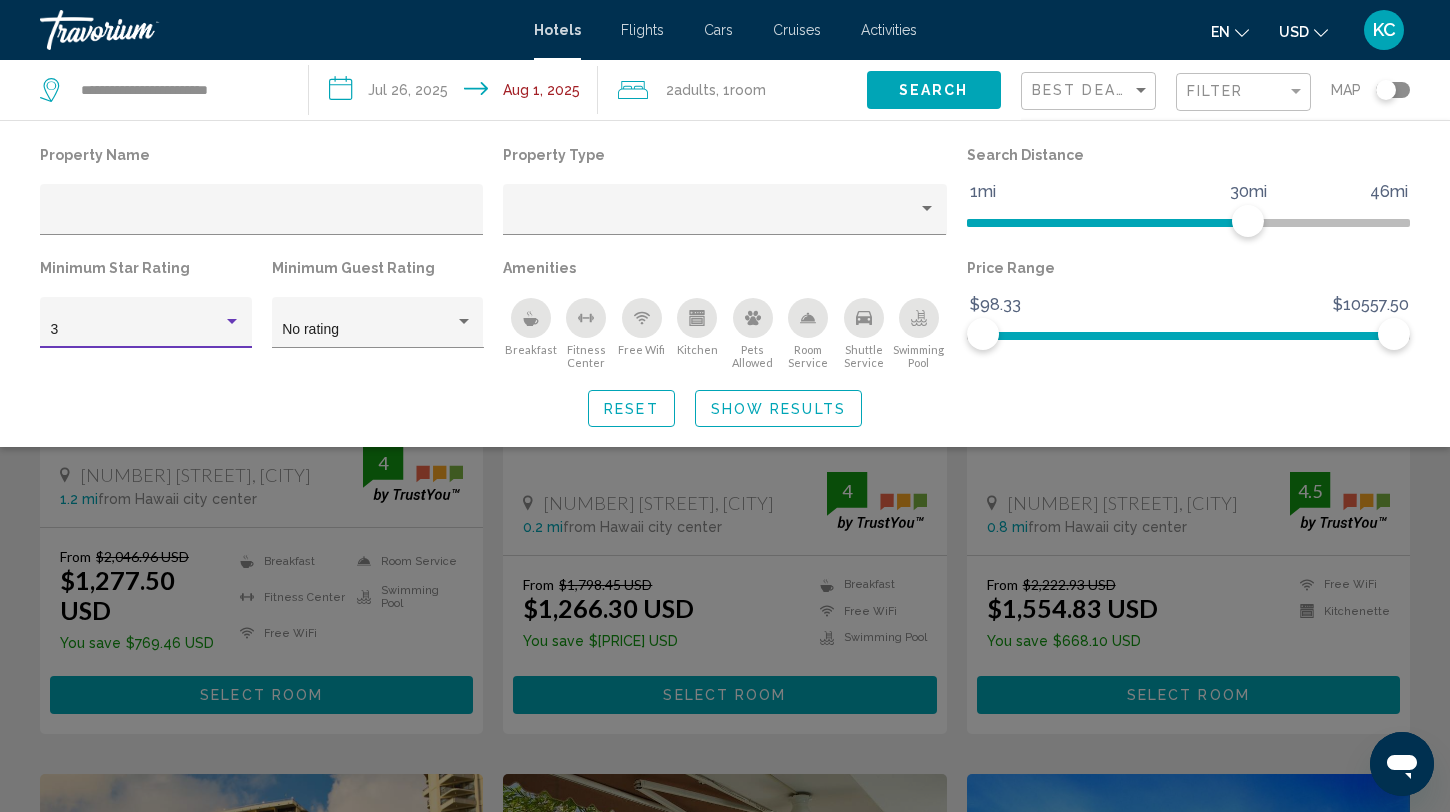 click at bounding box center (232, 321) 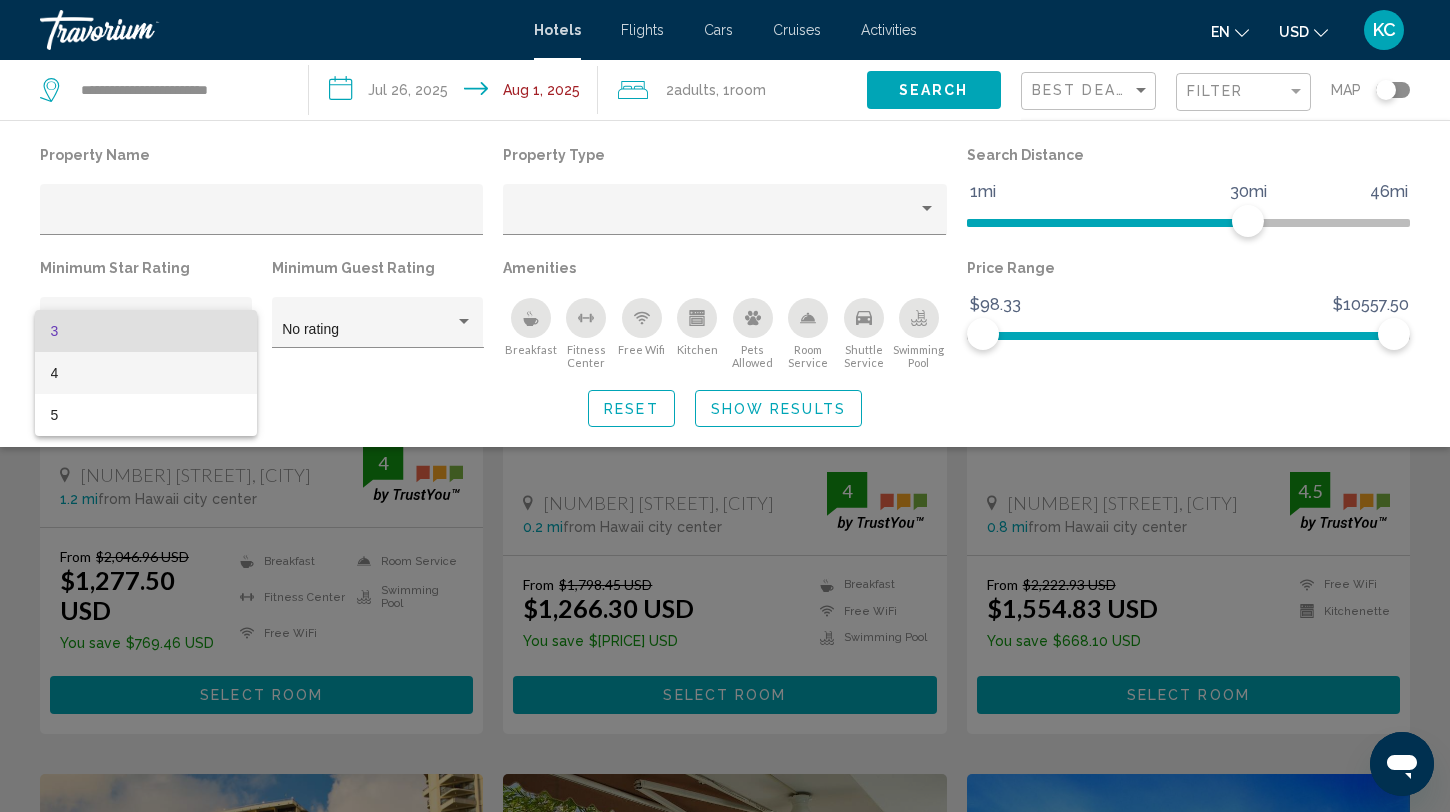 click on "4" at bounding box center (146, 373) 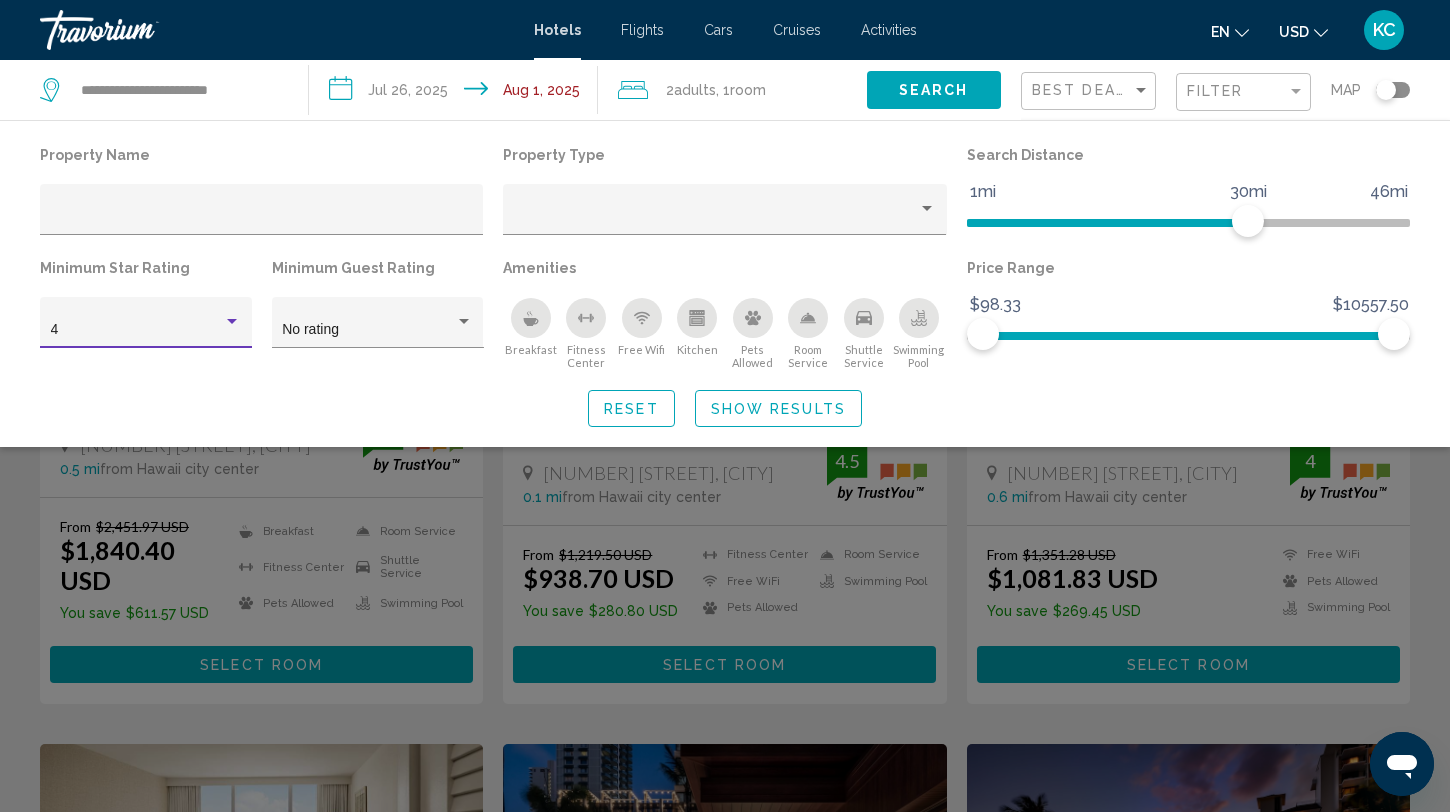 scroll, scrollTop: 216, scrollLeft: 0, axis: vertical 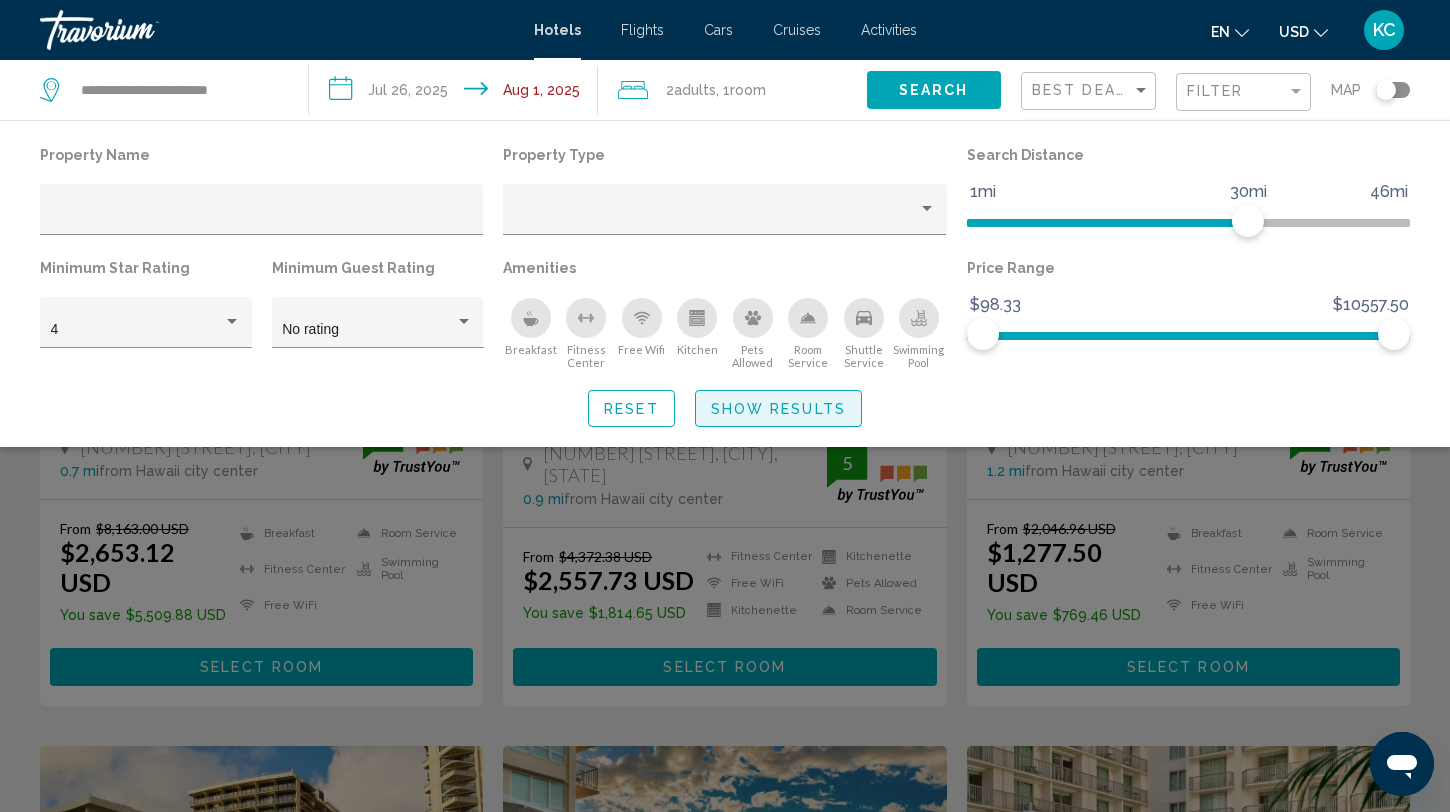 click on "Show Results" 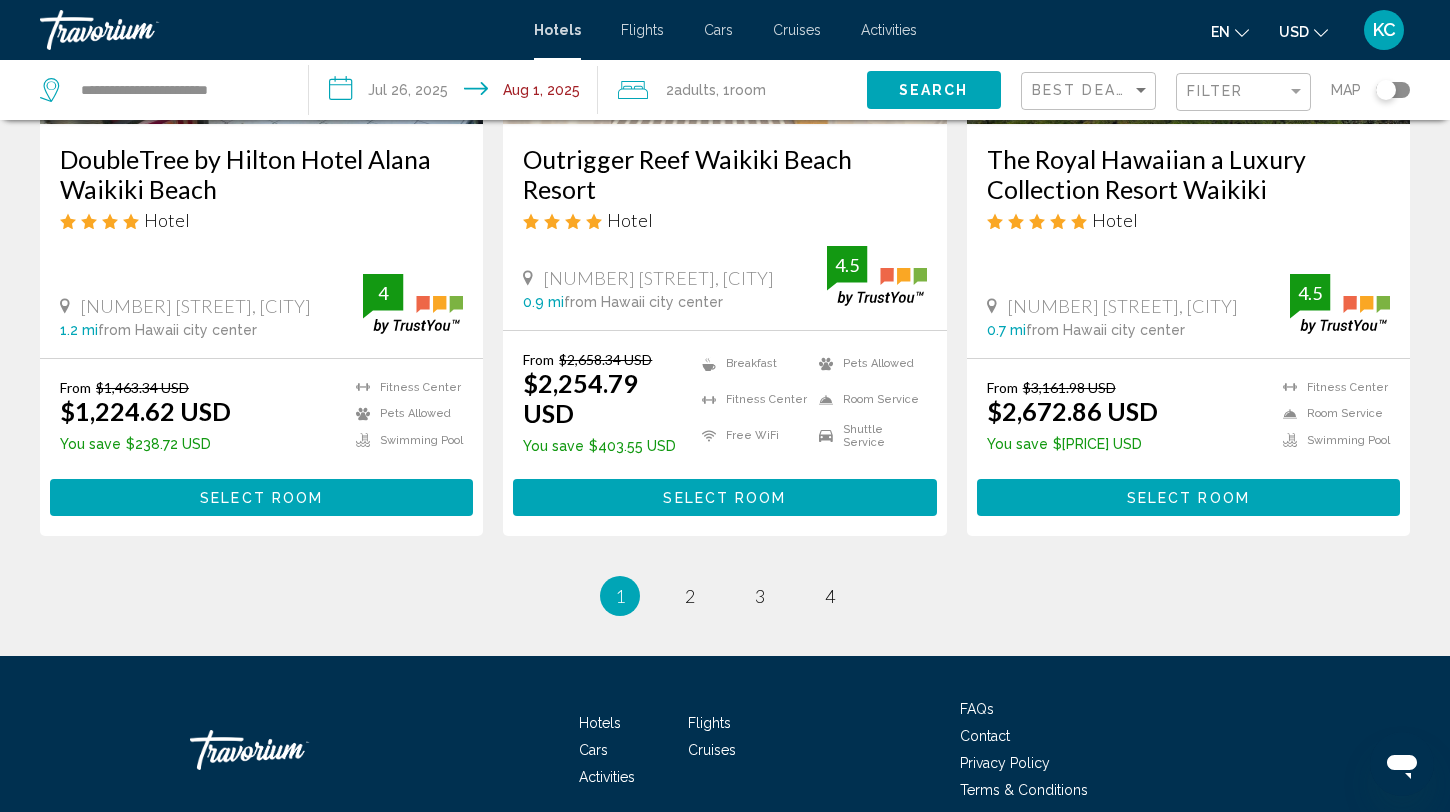 scroll, scrollTop: 2646, scrollLeft: 0, axis: vertical 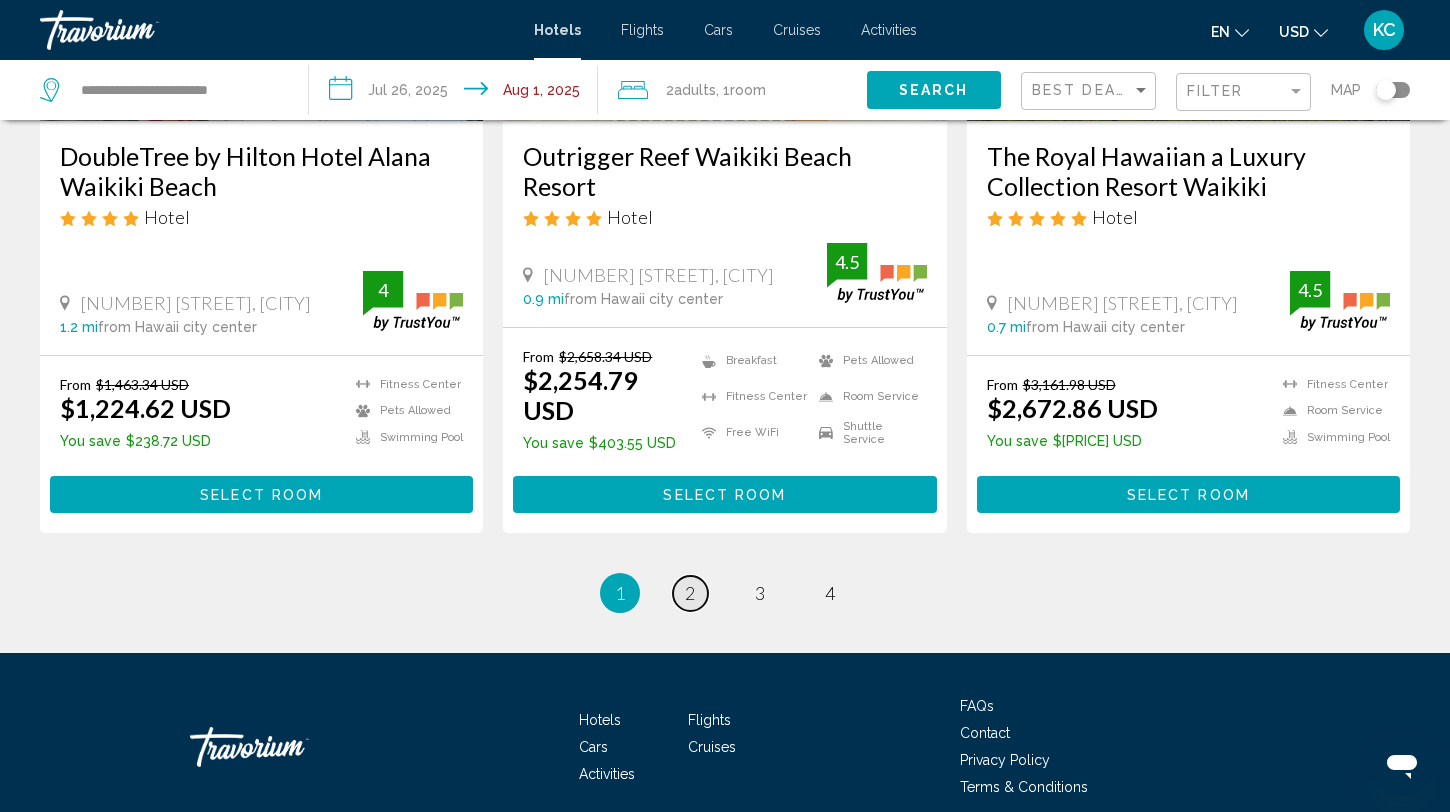 click on "2" at bounding box center [690, 593] 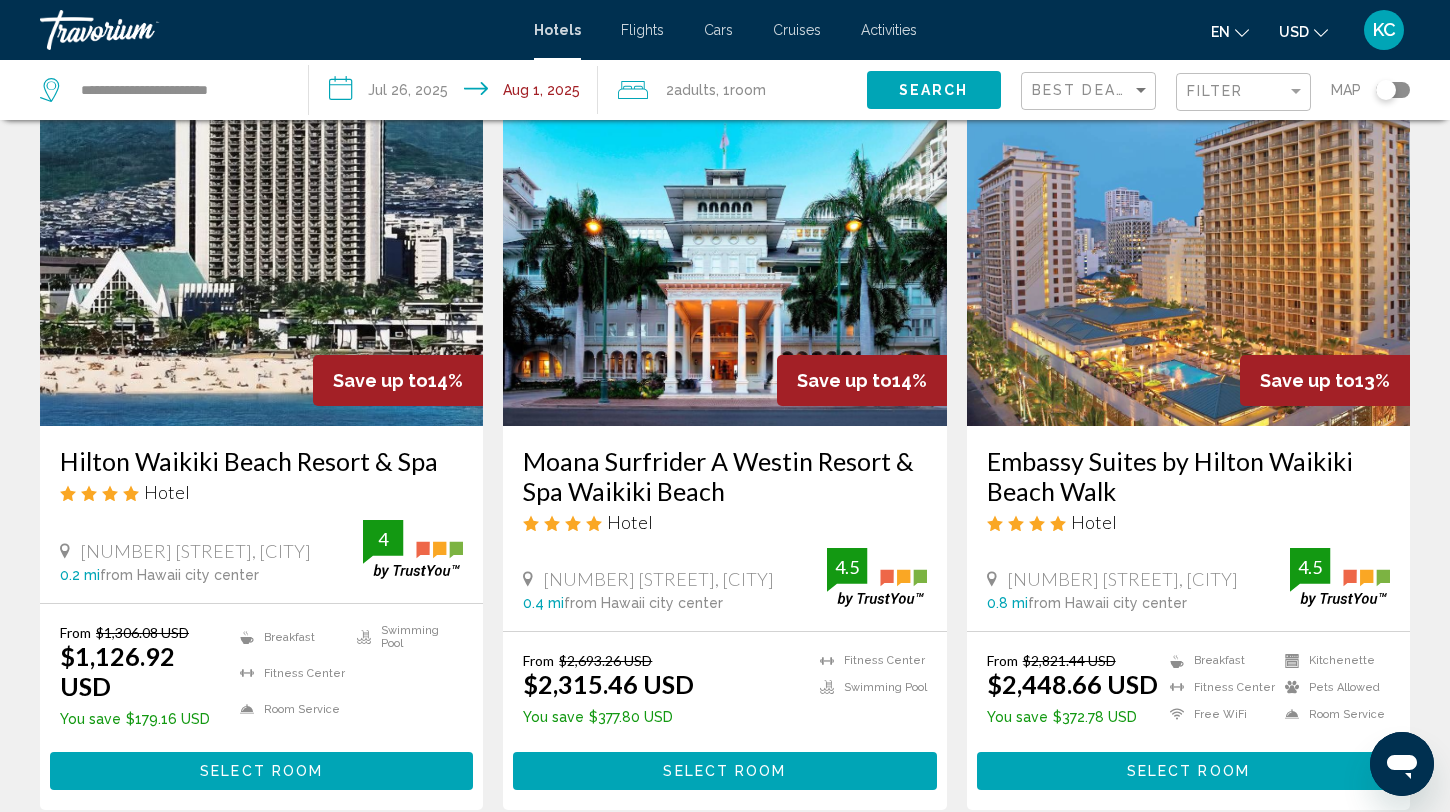 scroll, scrollTop: 86, scrollLeft: 0, axis: vertical 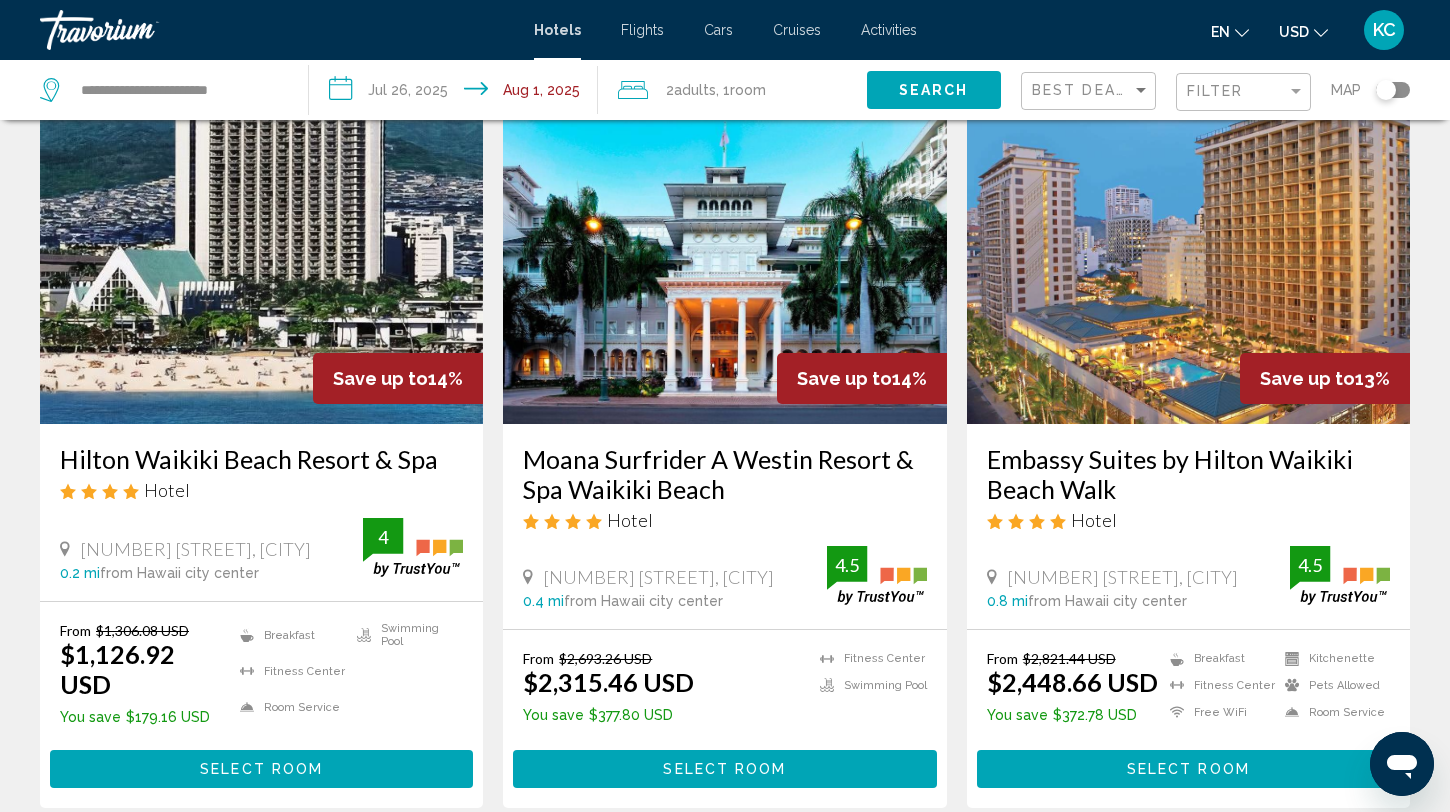 click at bounding box center [1188, 264] 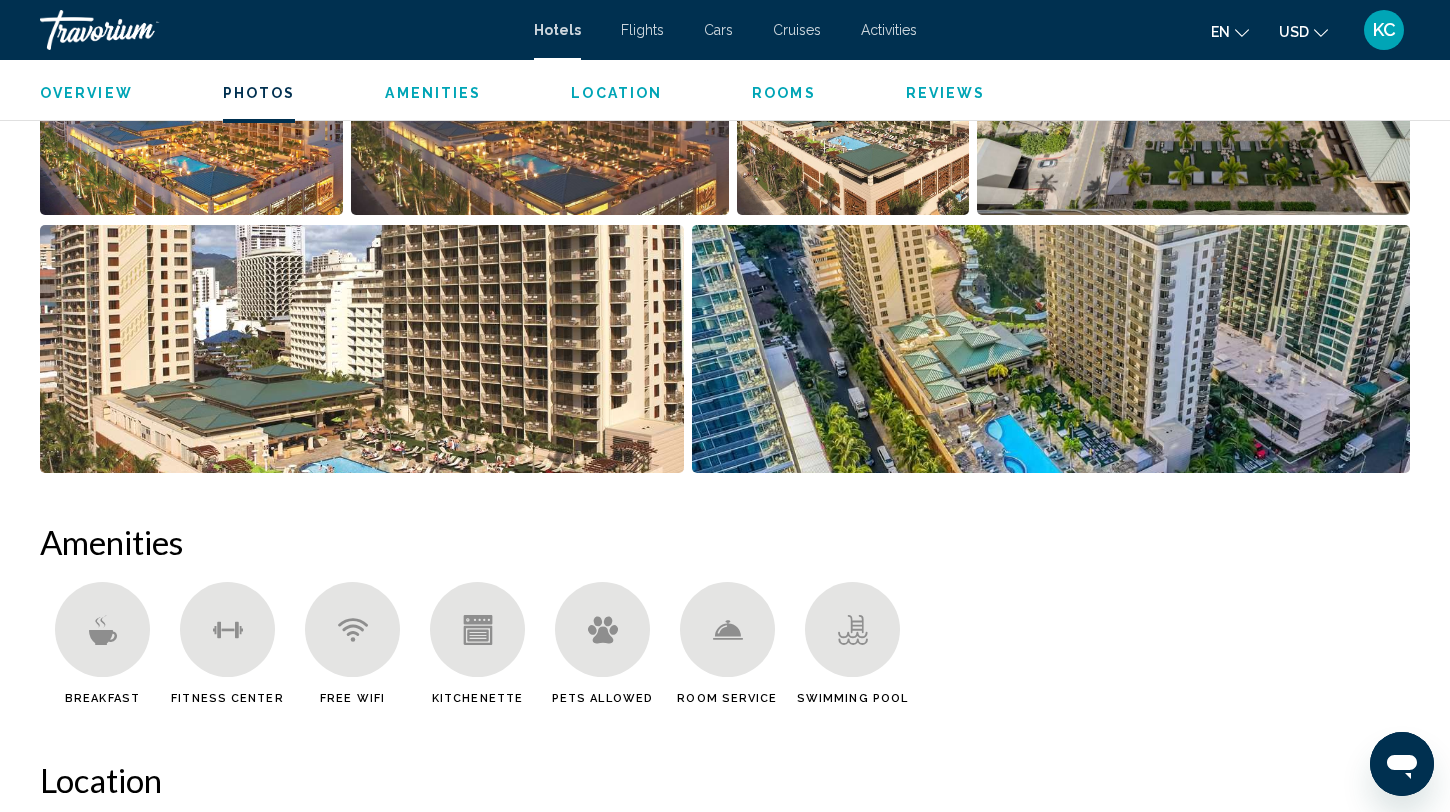 scroll, scrollTop: 1066, scrollLeft: 0, axis: vertical 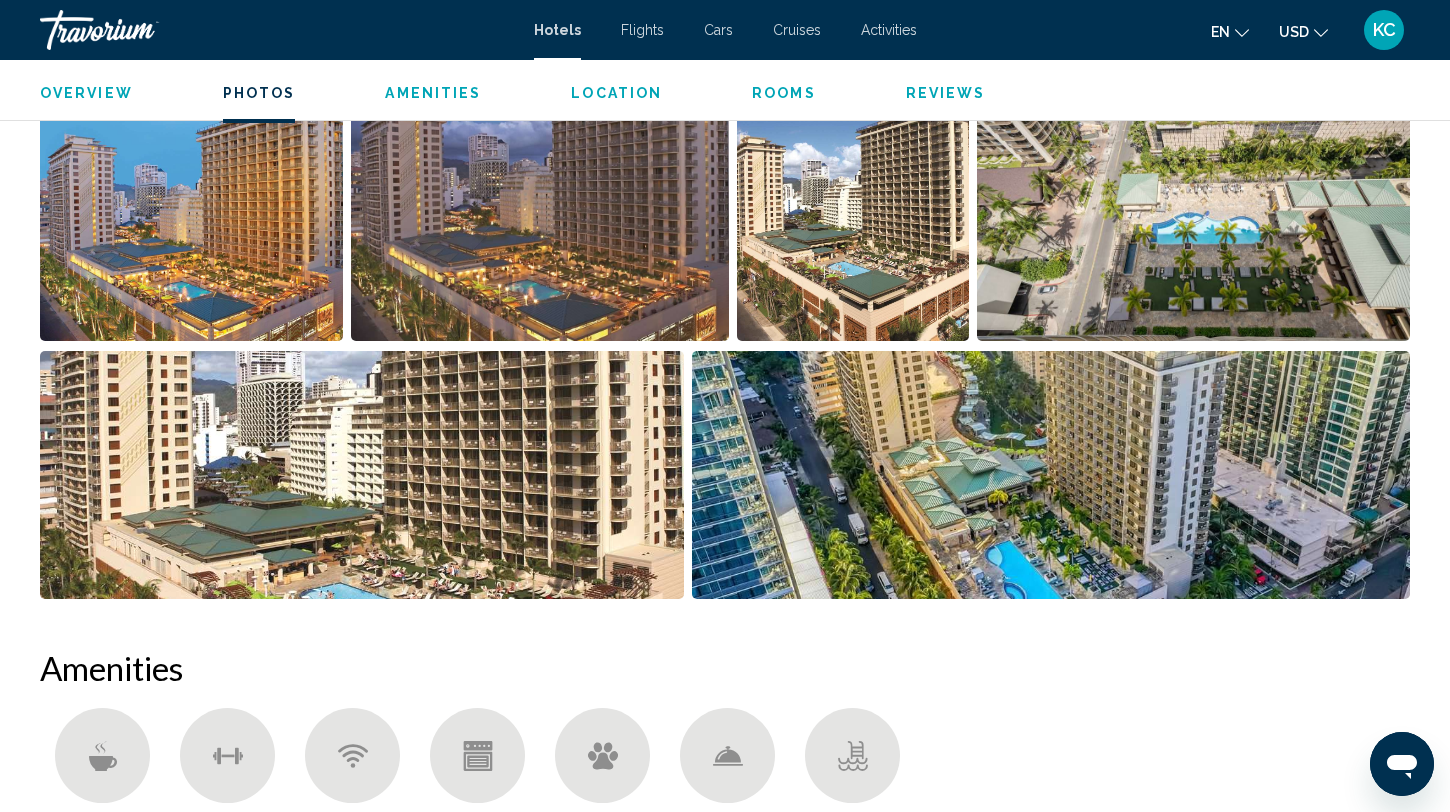 click at bounding box center [191, 217] 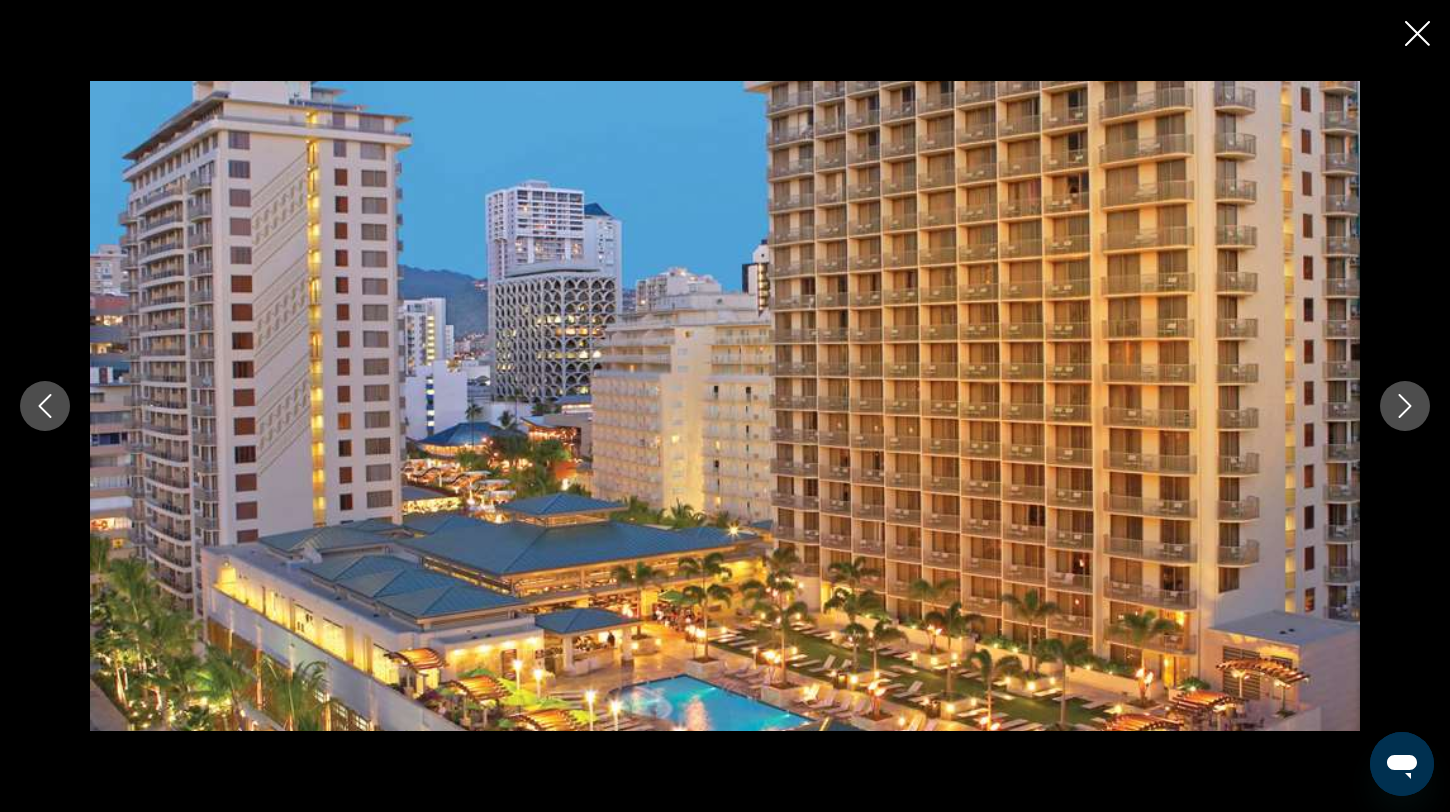 click 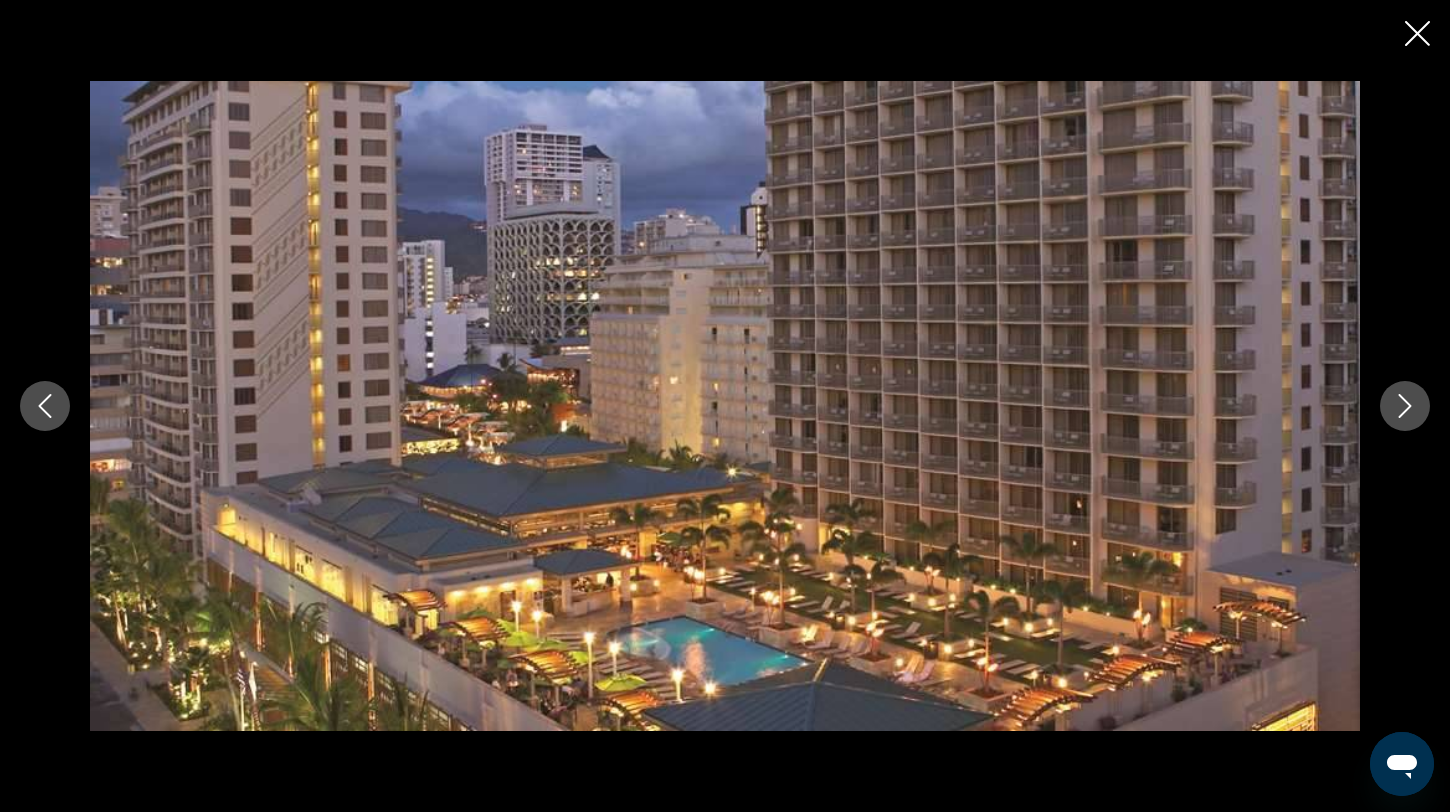 click 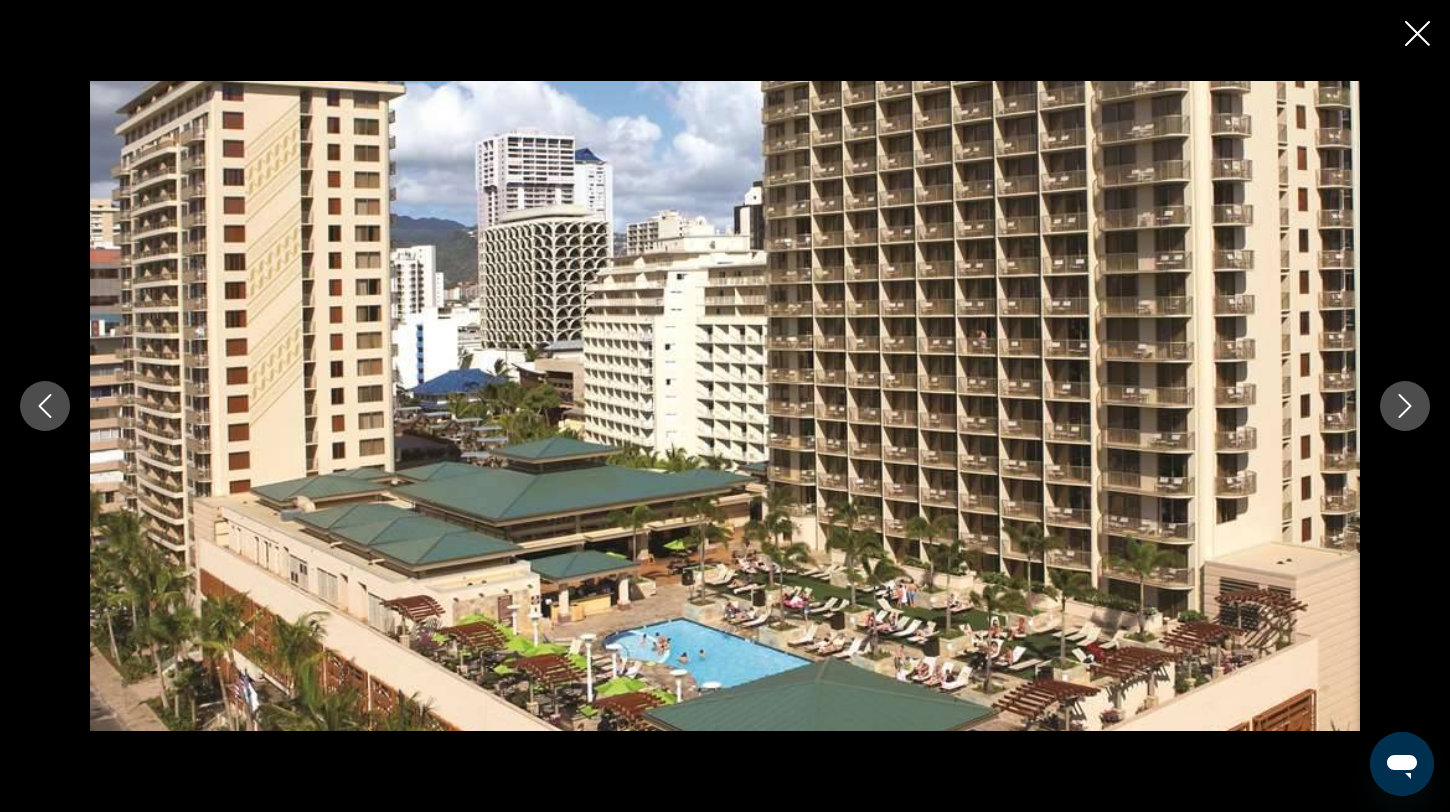click 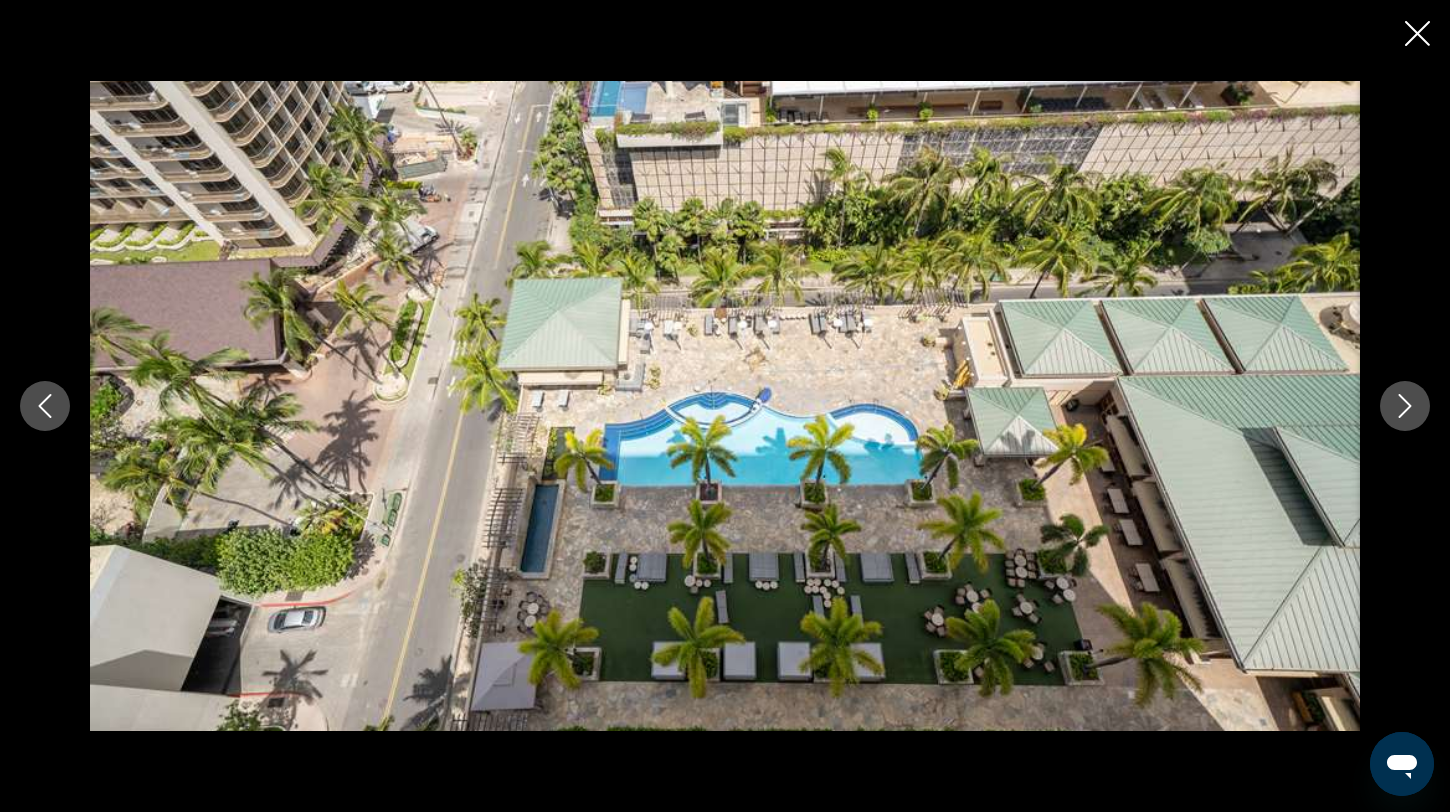 click 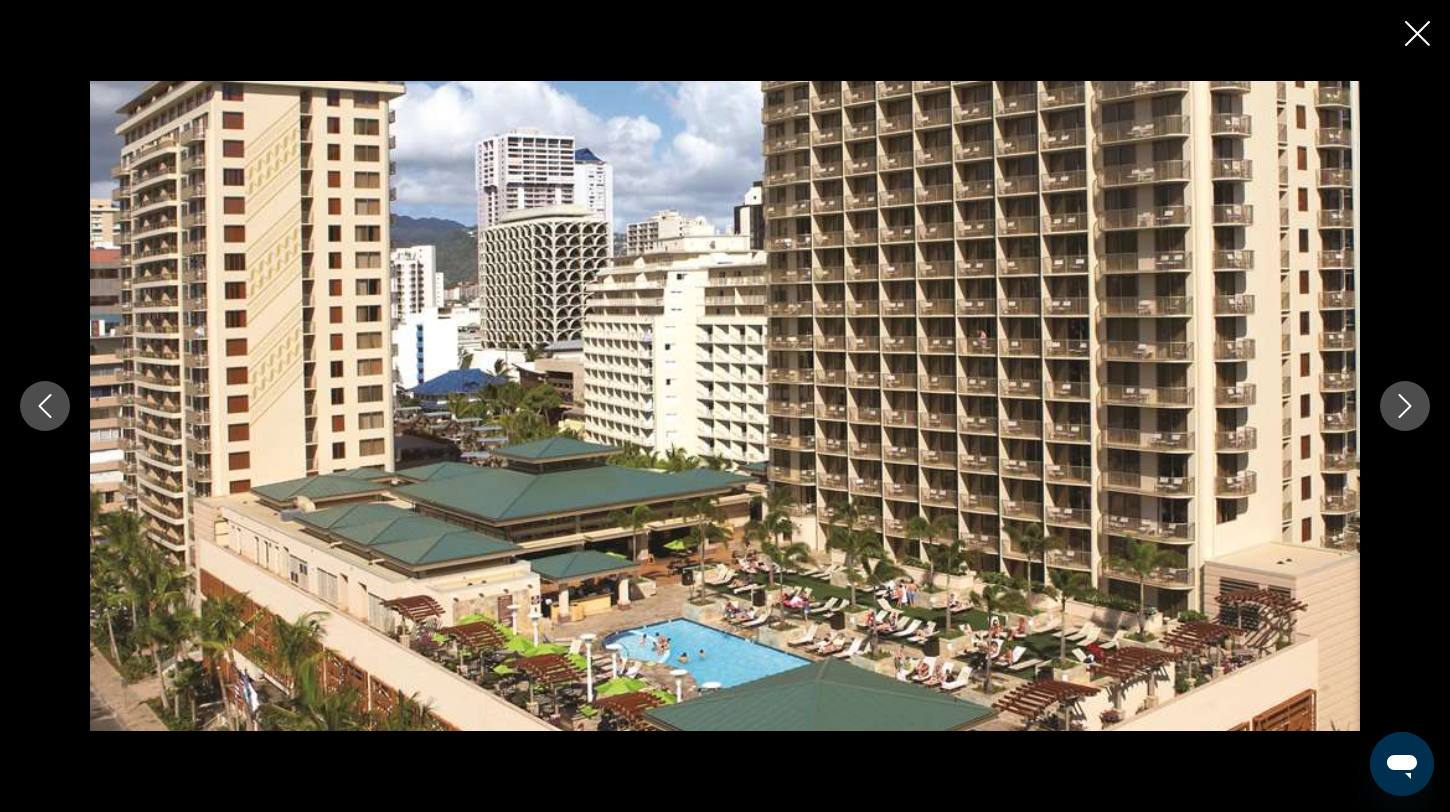 click 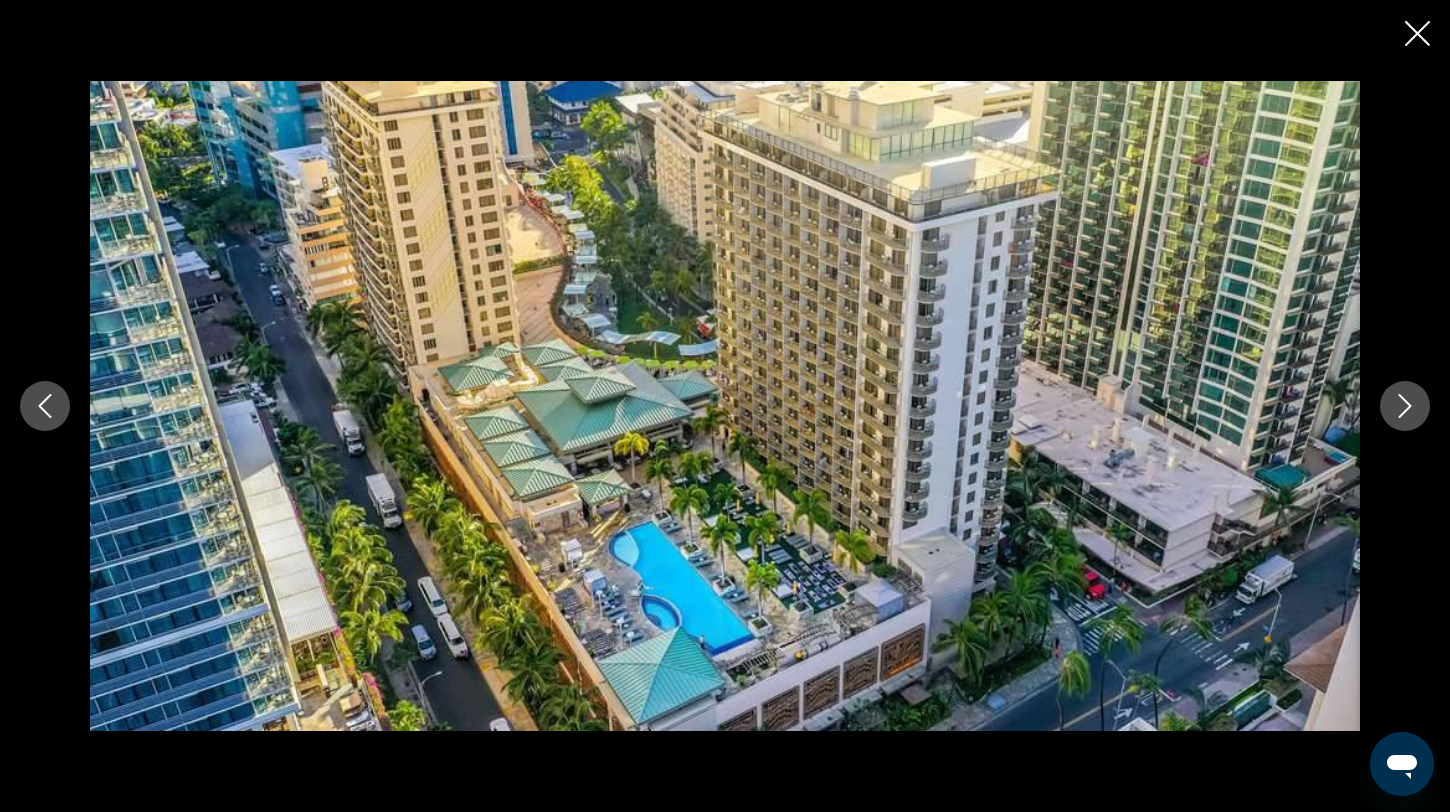 click 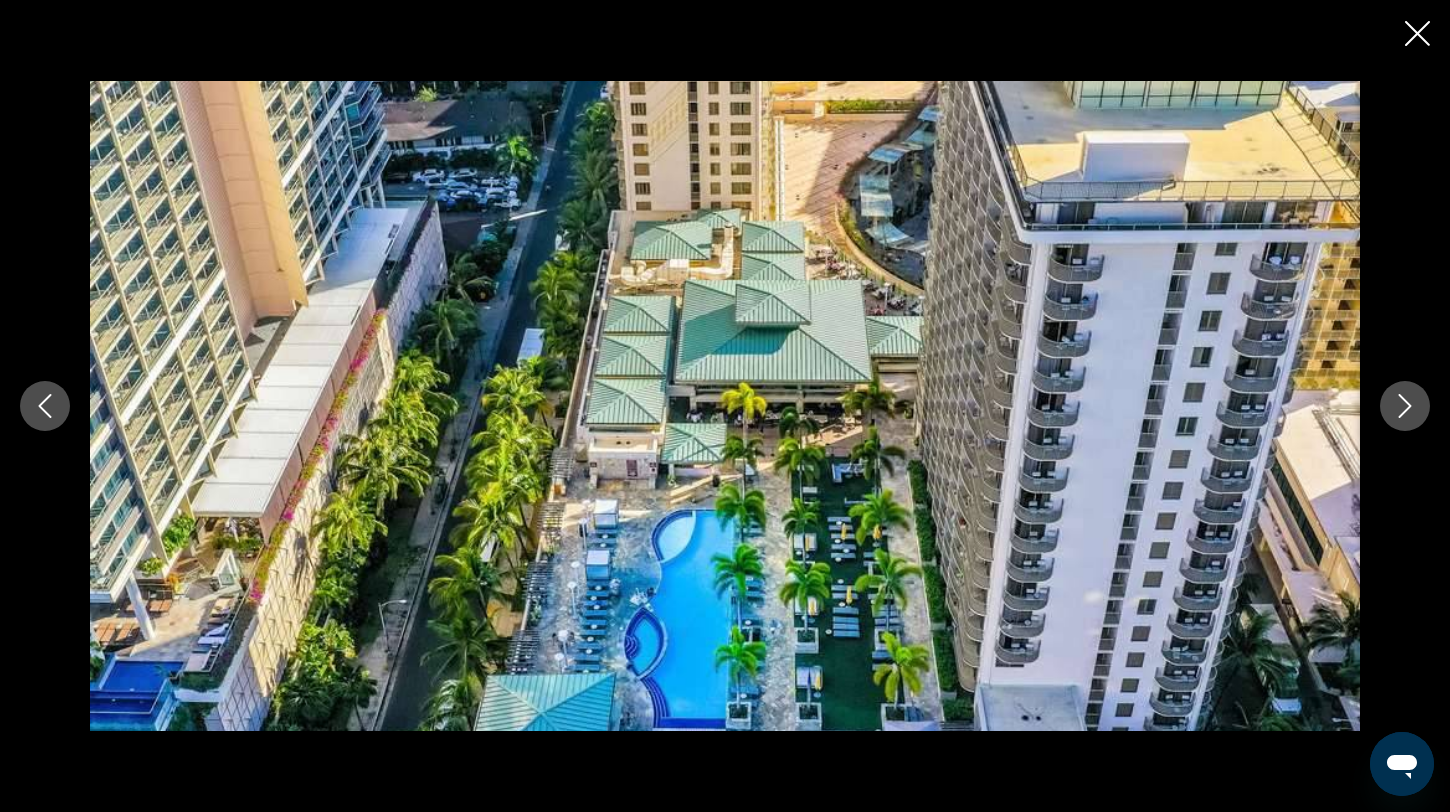 click 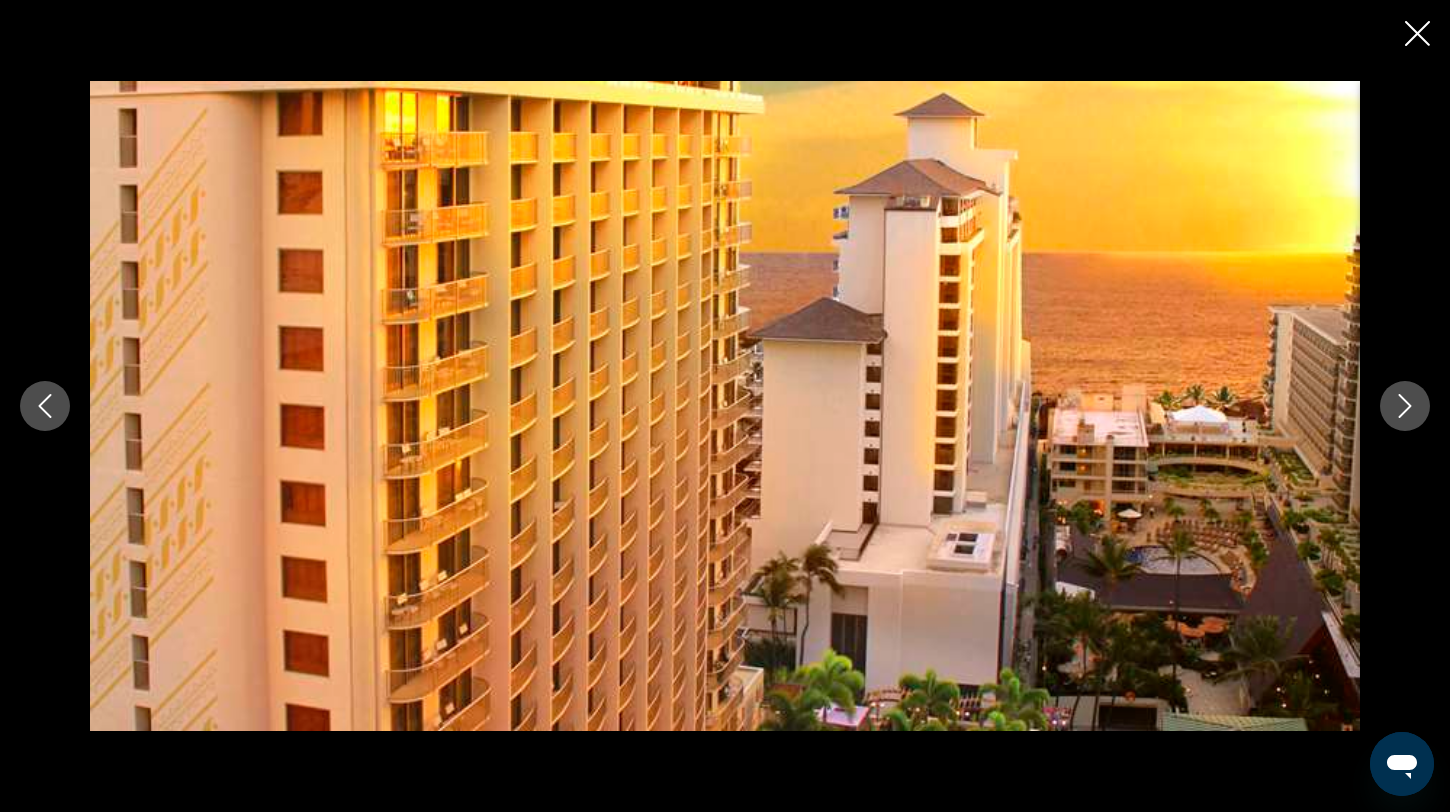 click 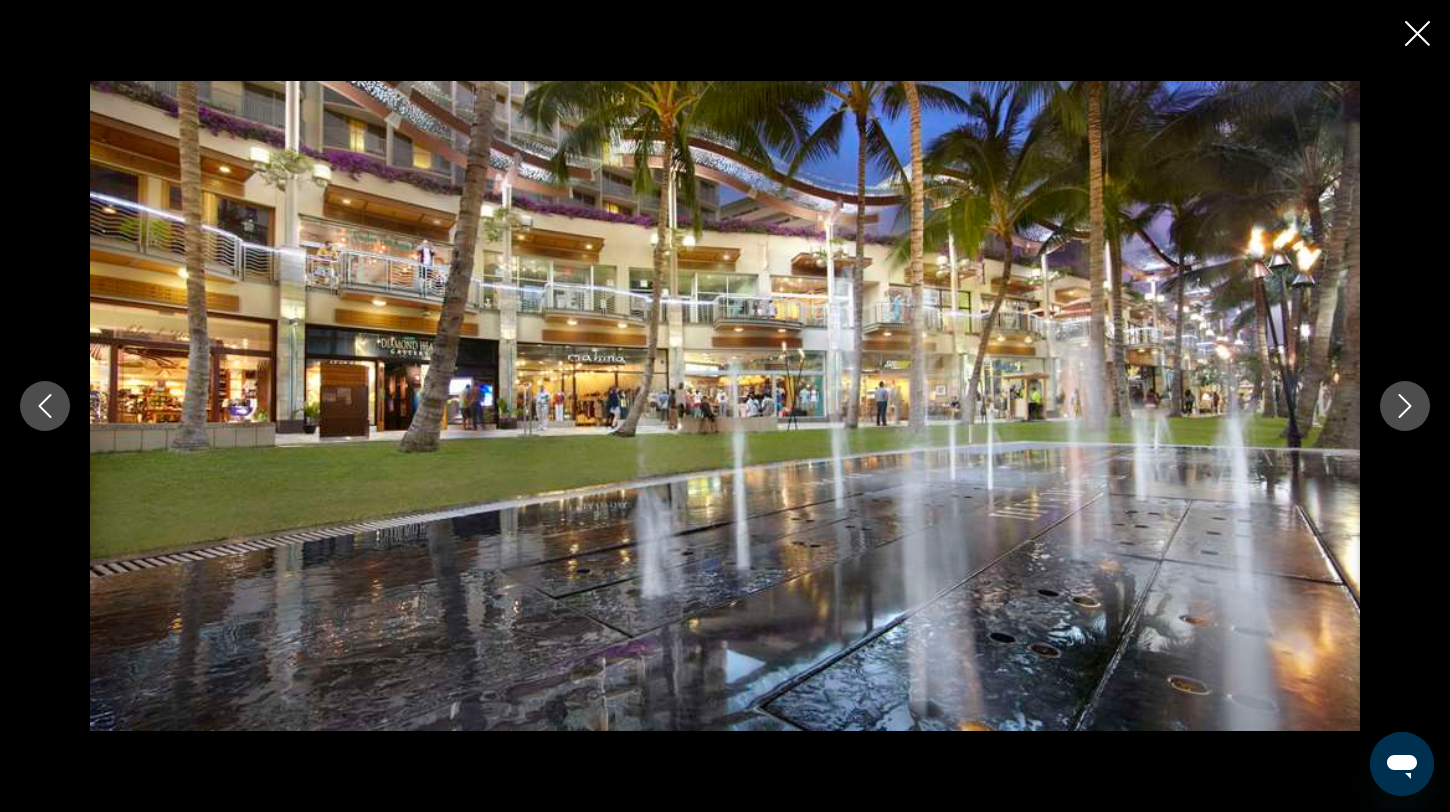 click 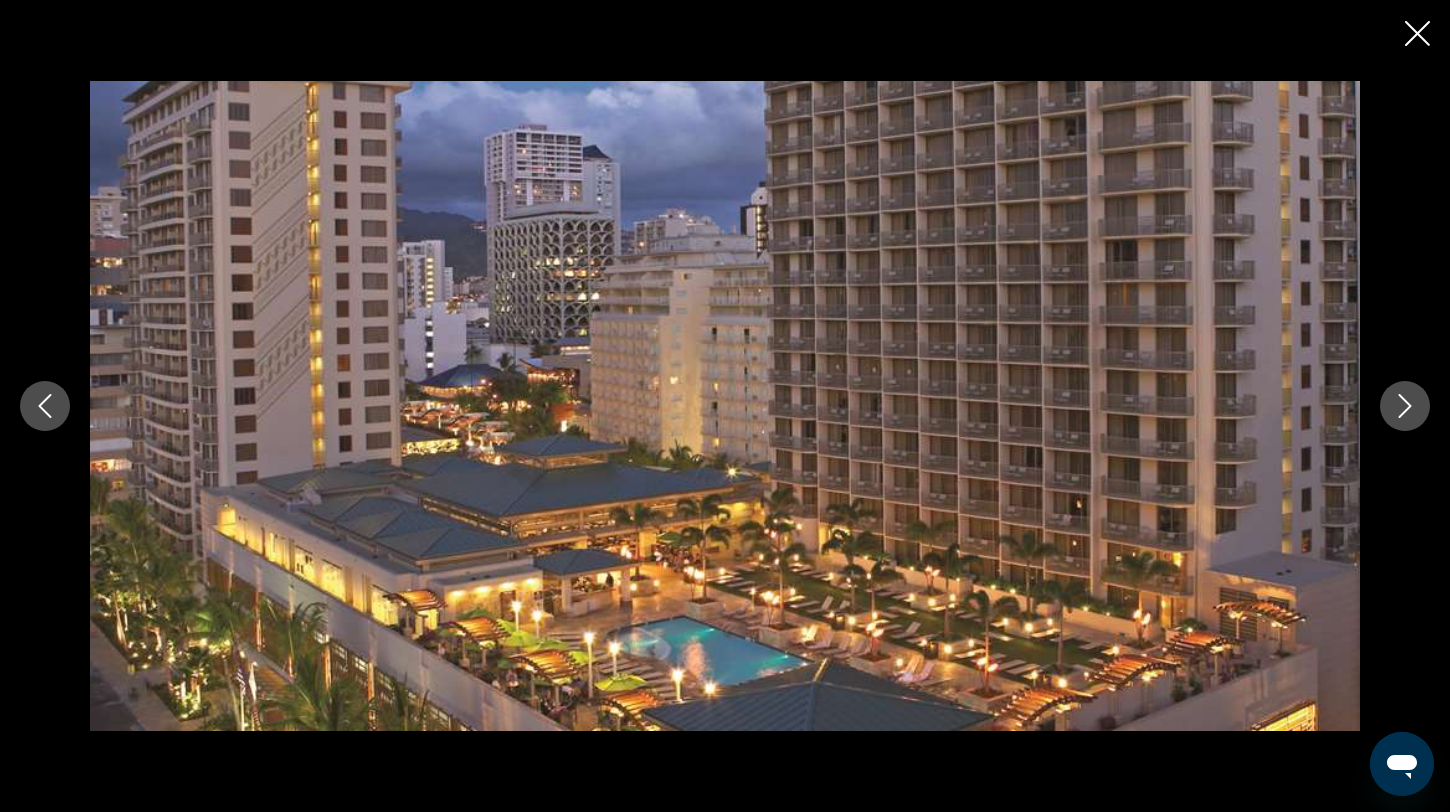 click 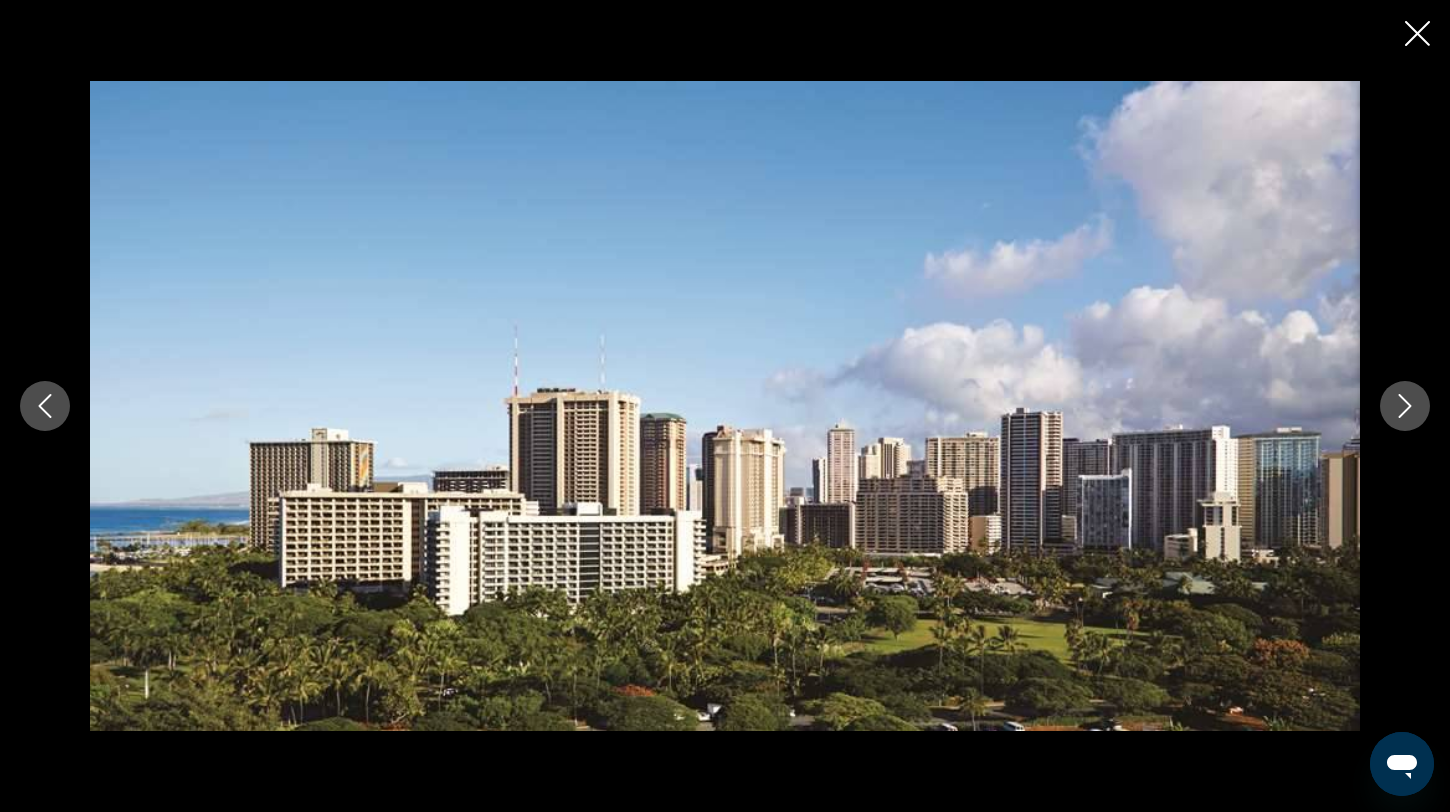 click 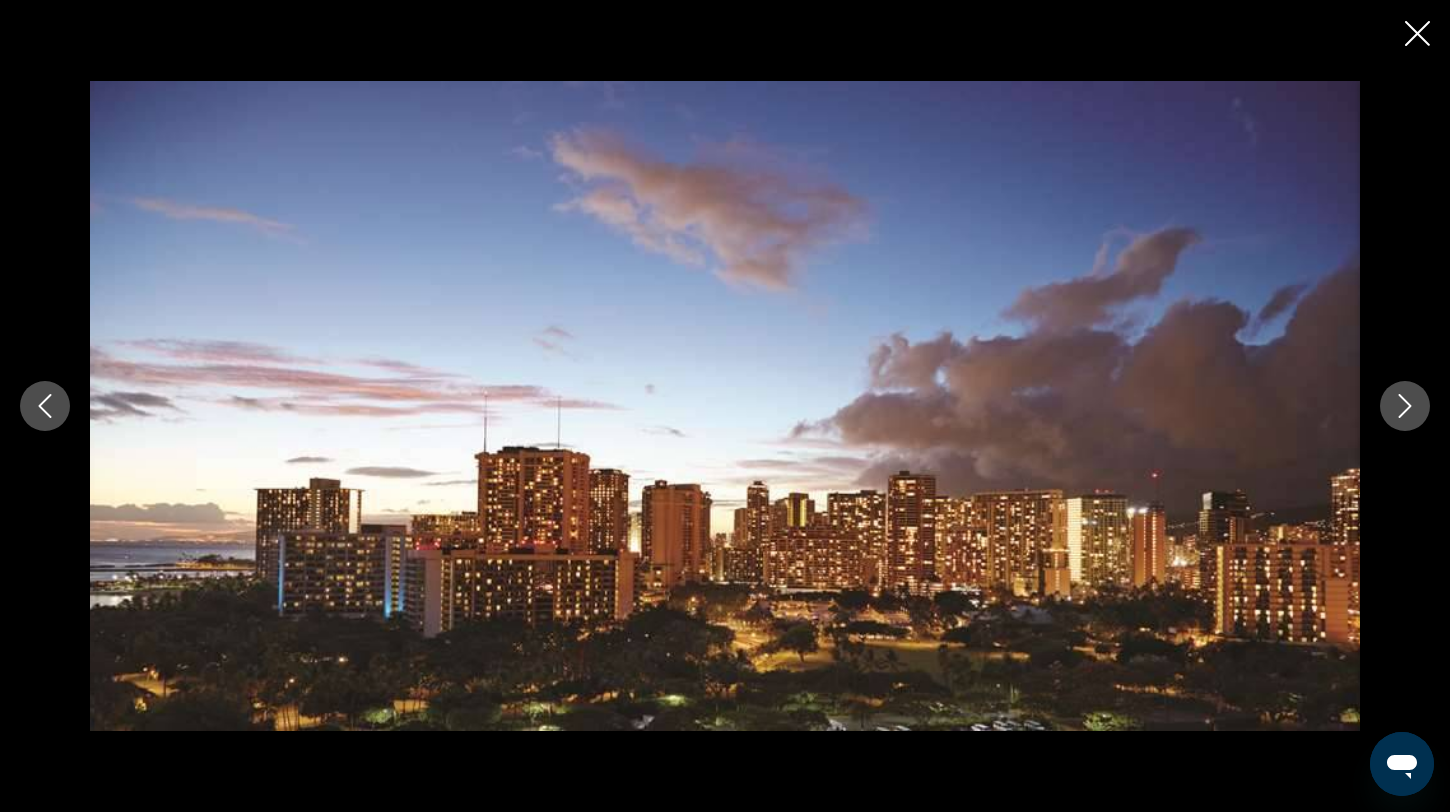 click 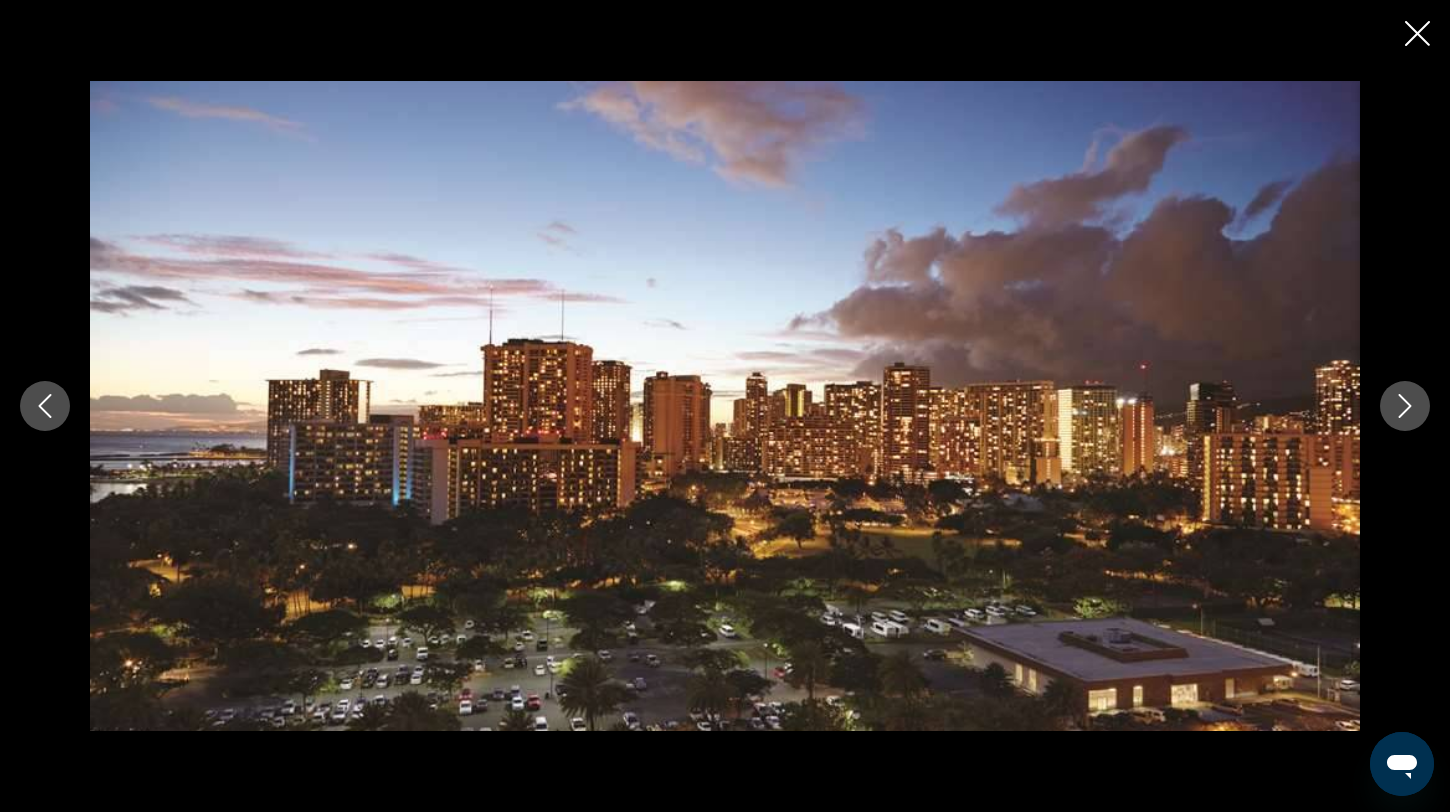 click 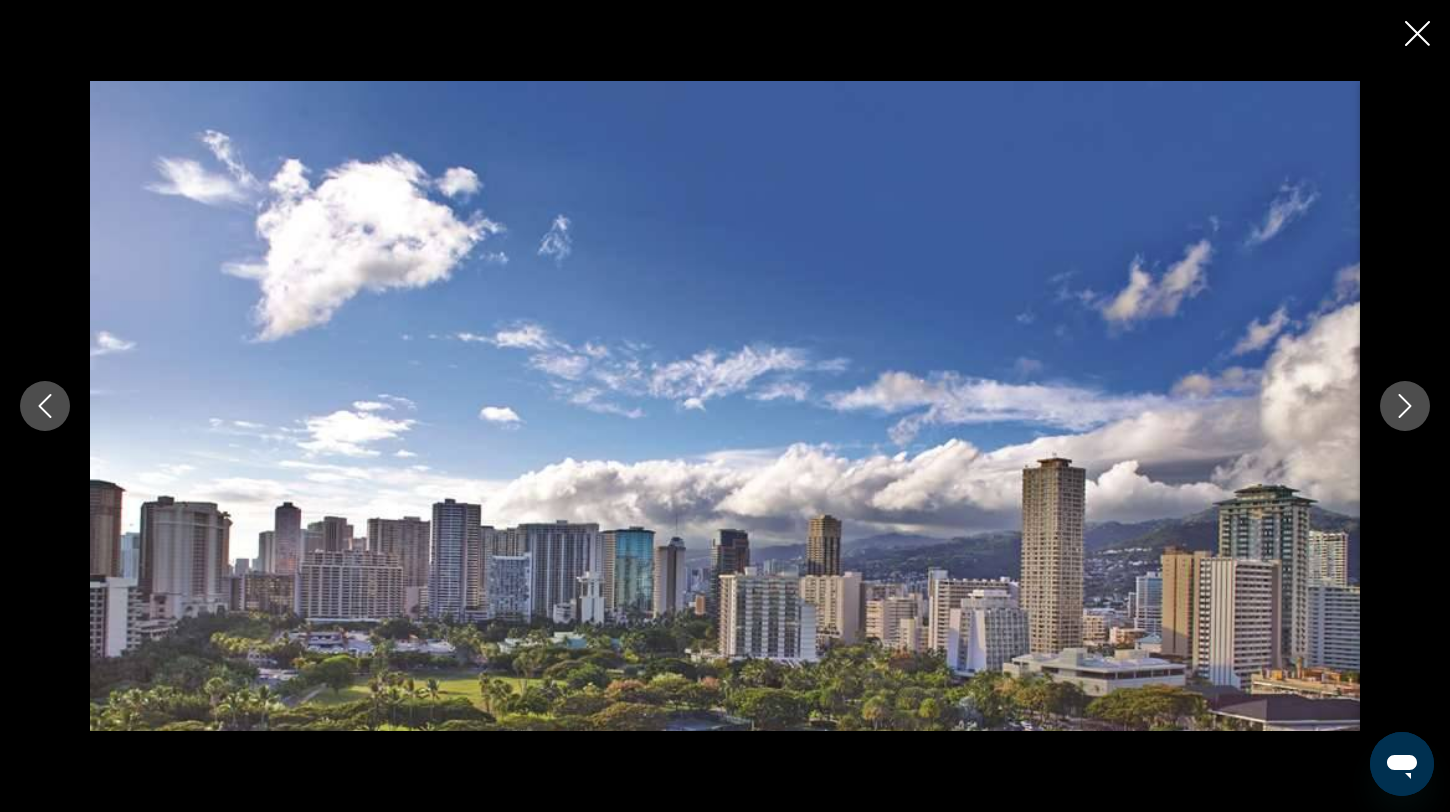 click 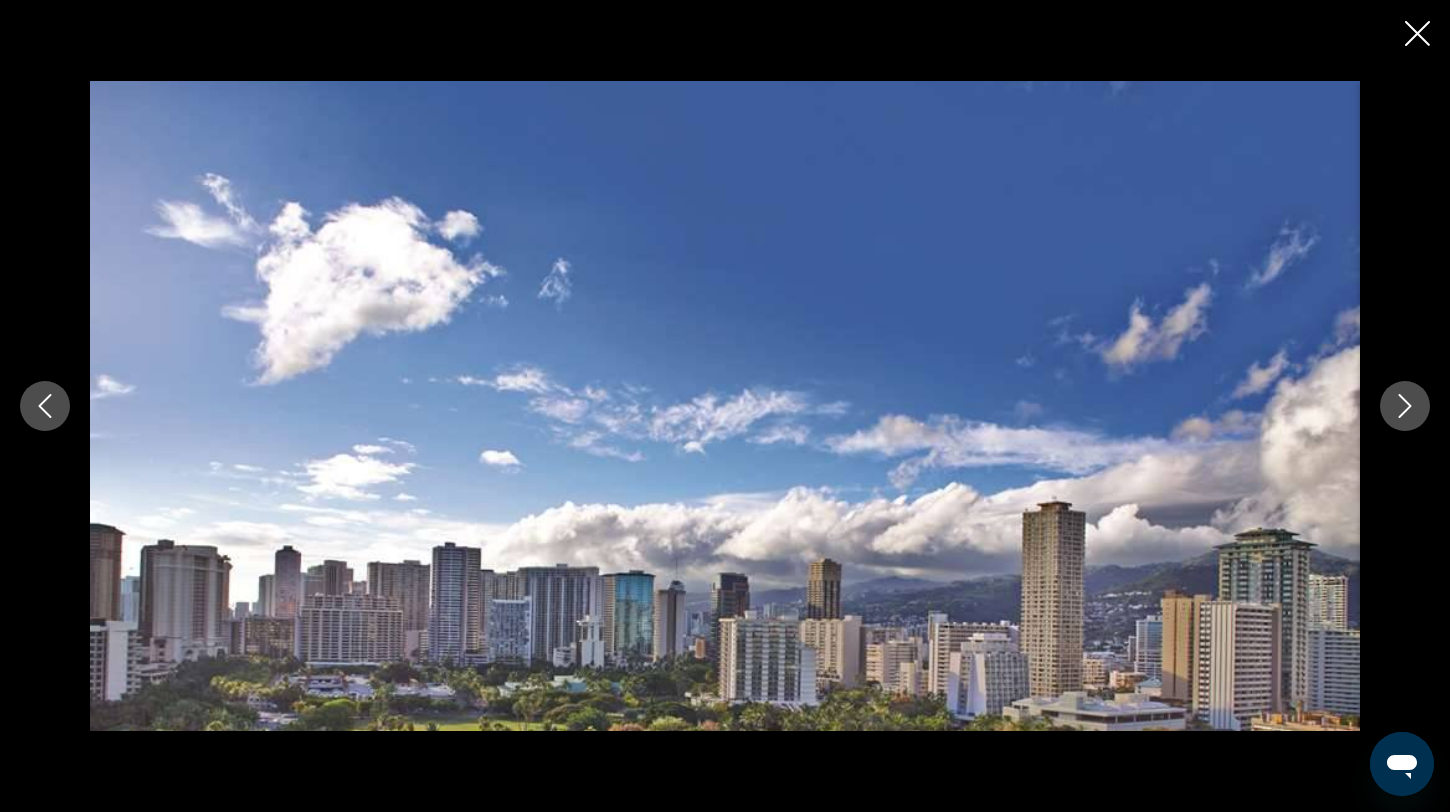 click 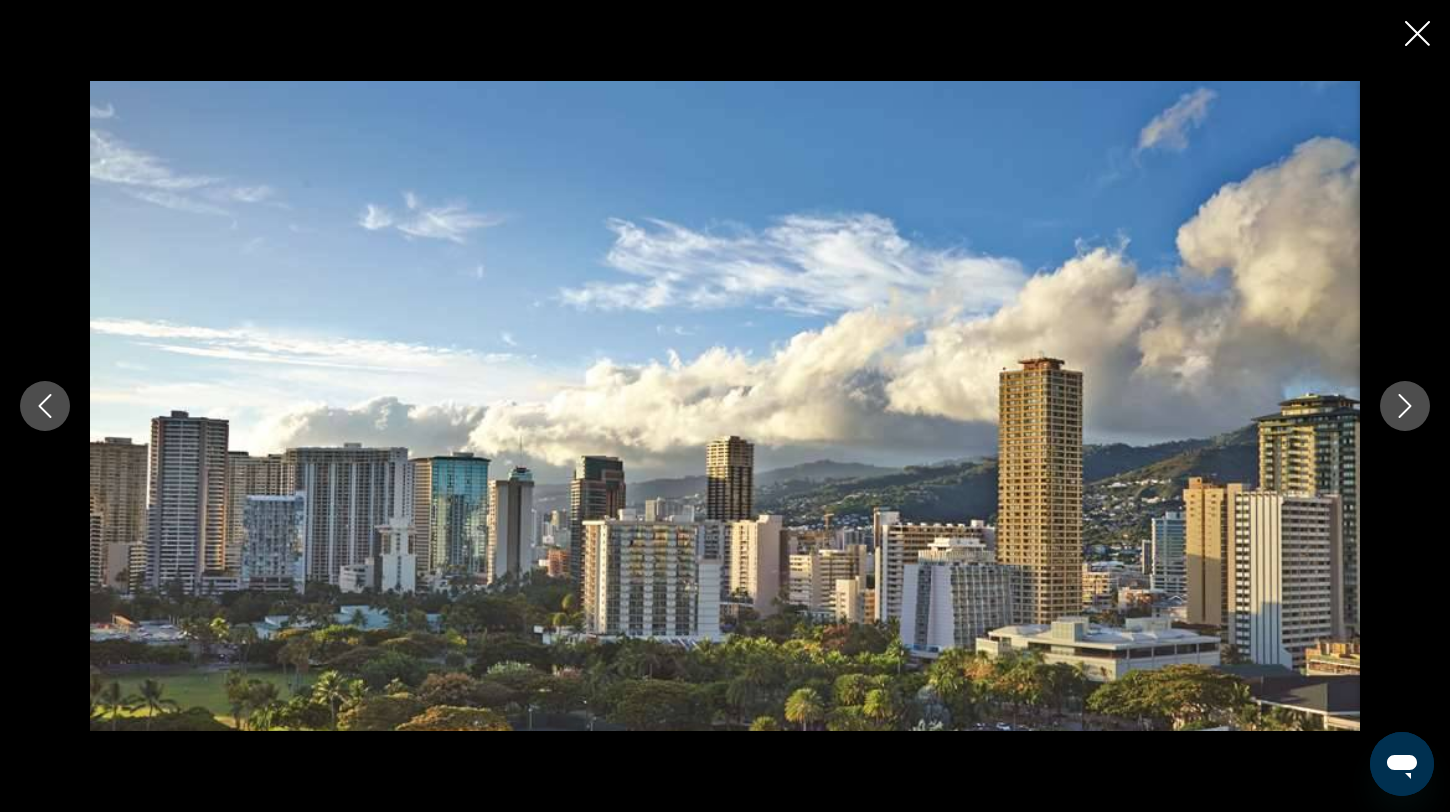 click 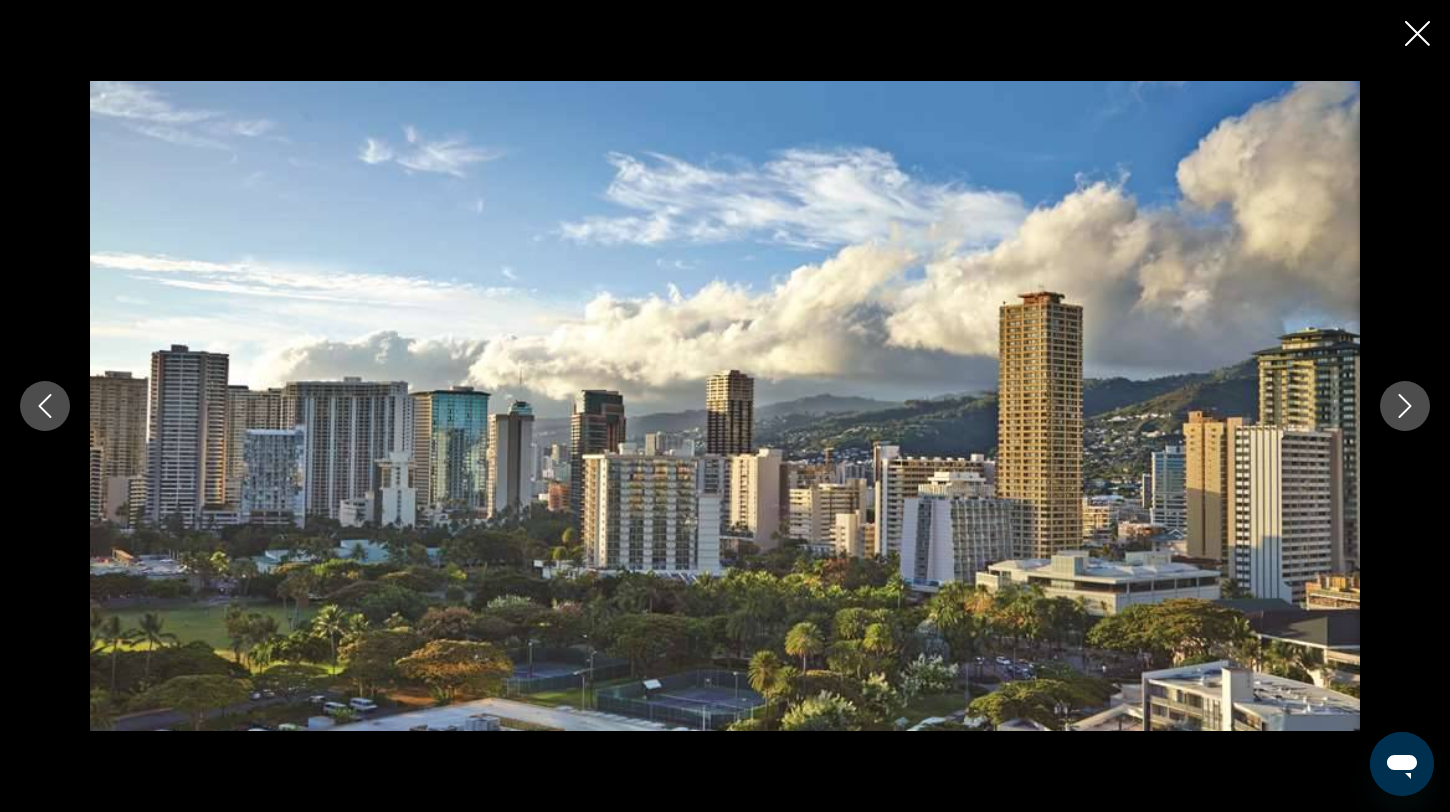 click 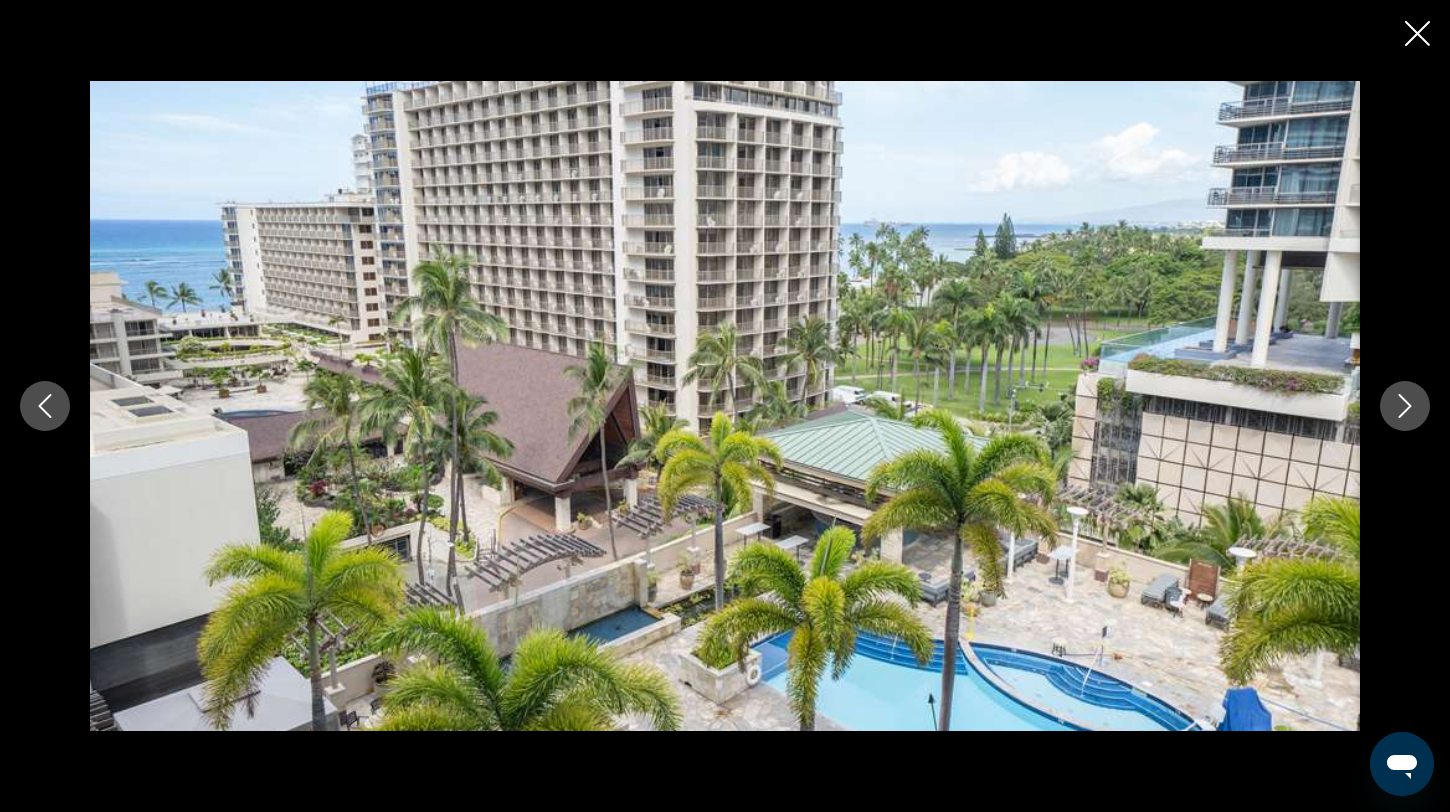 click 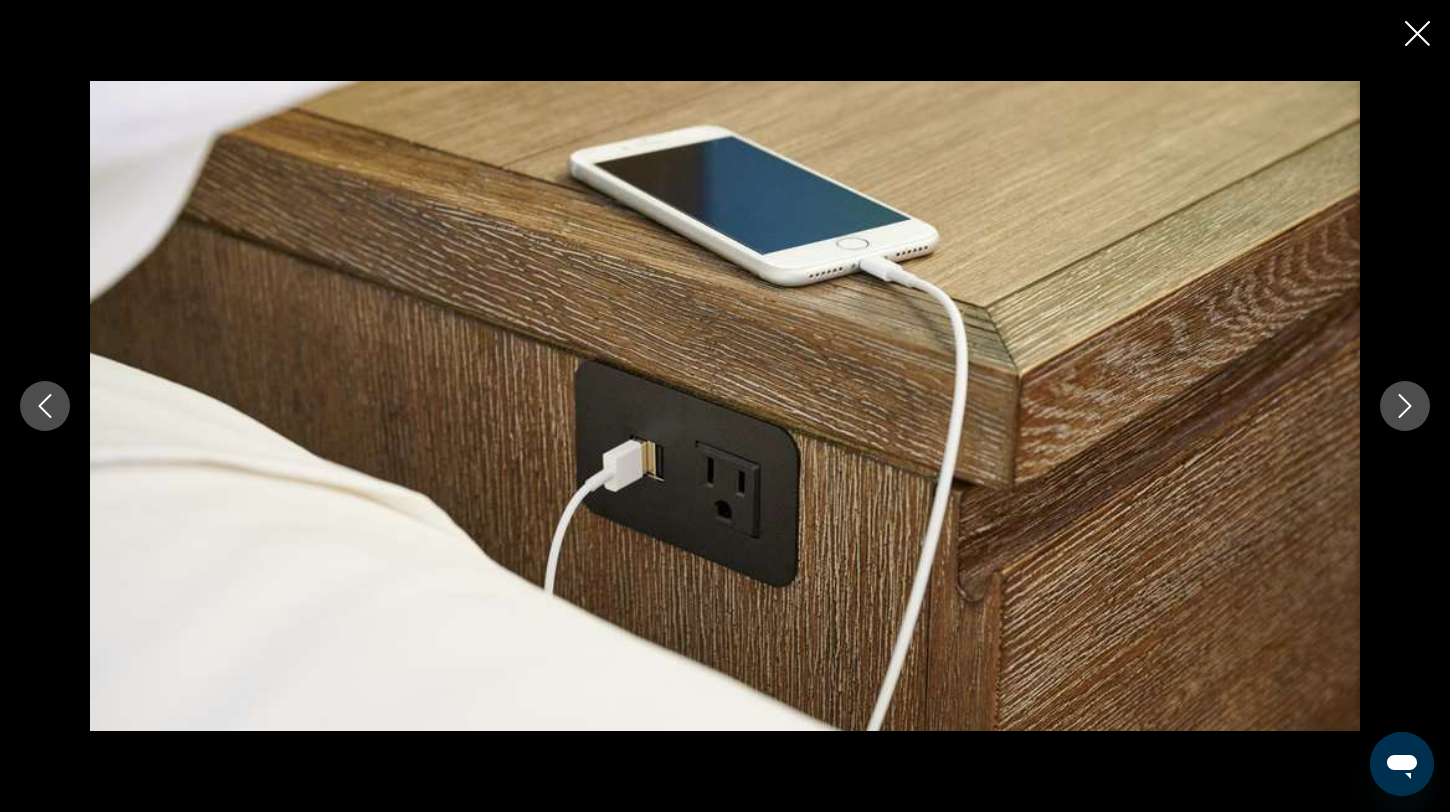 click 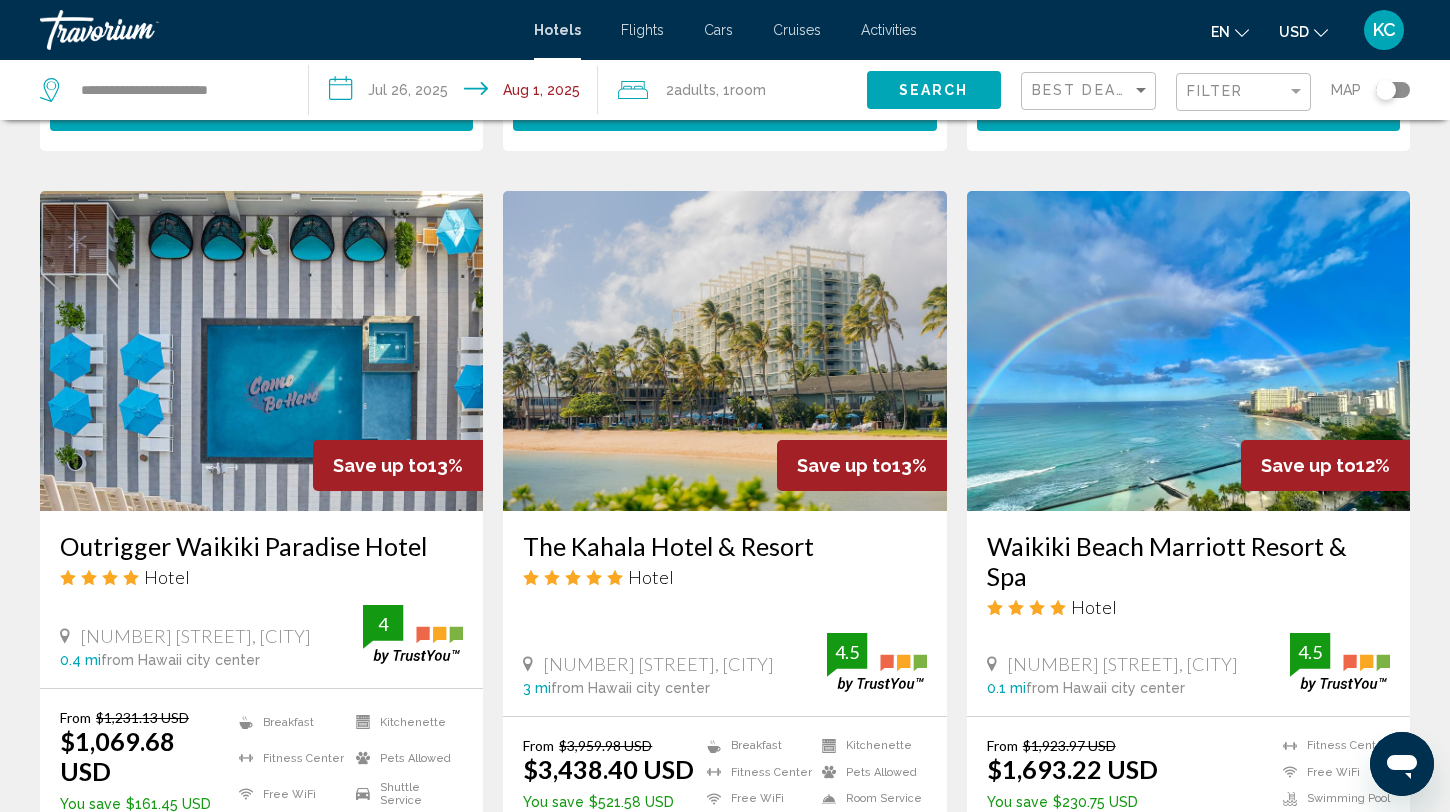 scroll, scrollTop: 760, scrollLeft: 0, axis: vertical 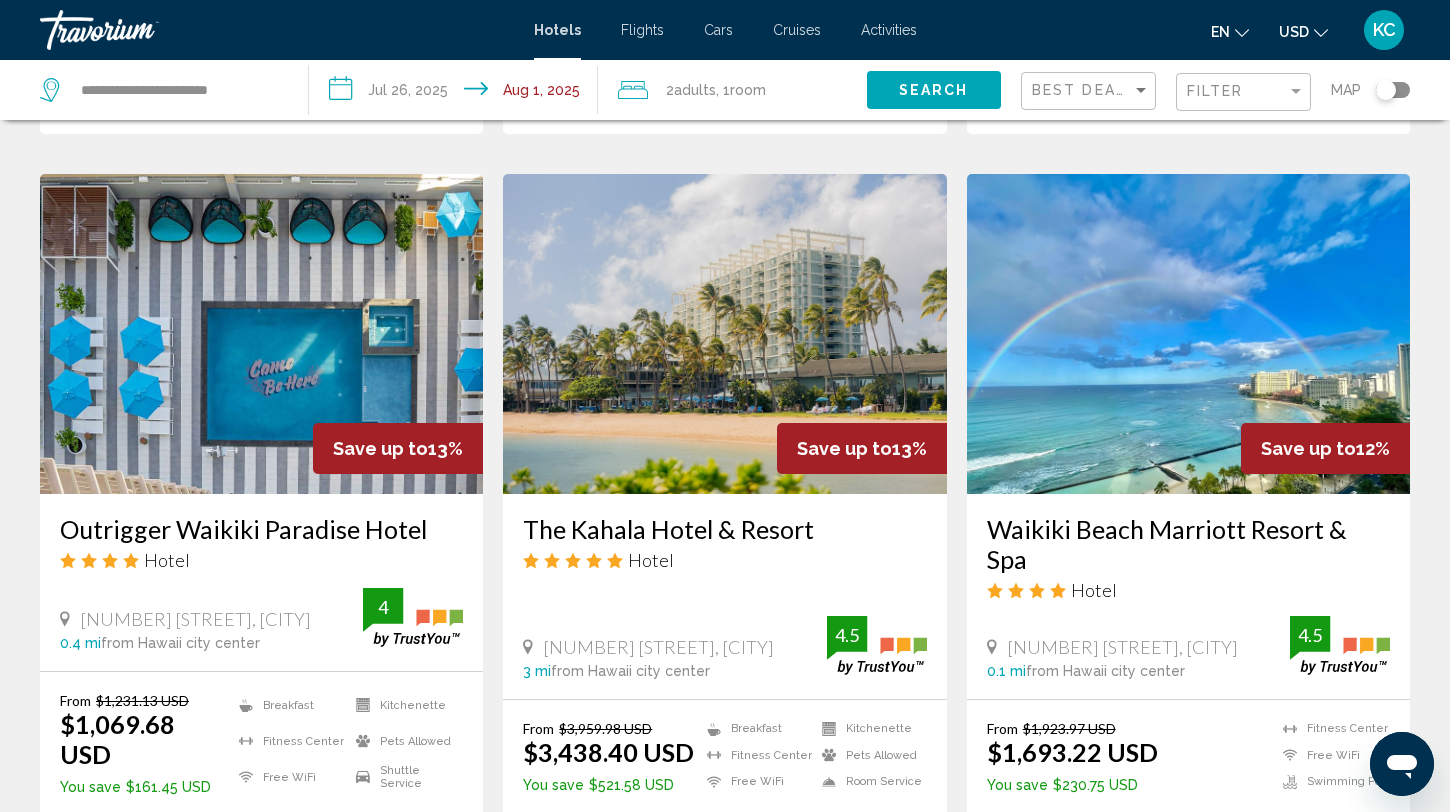 click at bounding box center [1188, 334] 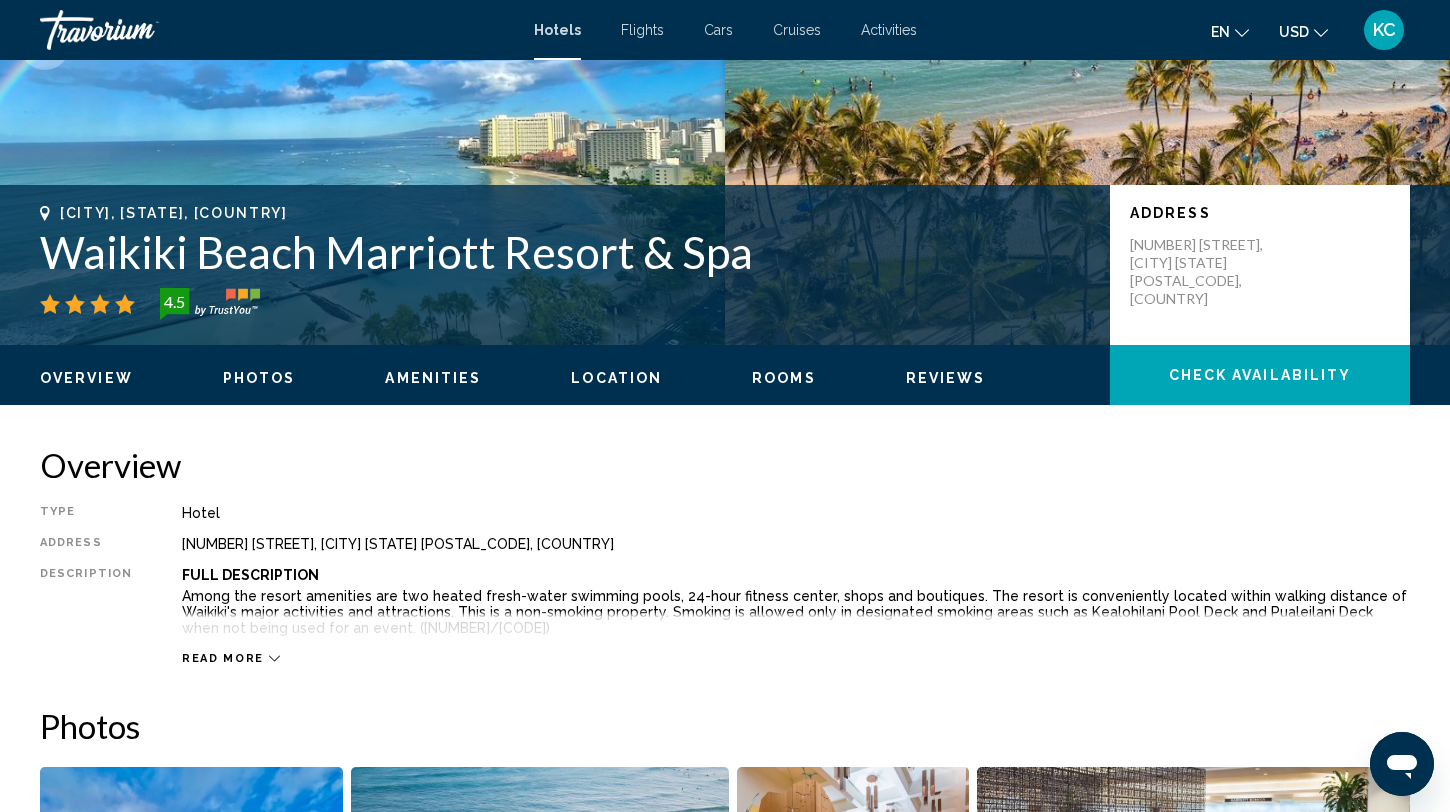 scroll, scrollTop: 482, scrollLeft: 0, axis: vertical 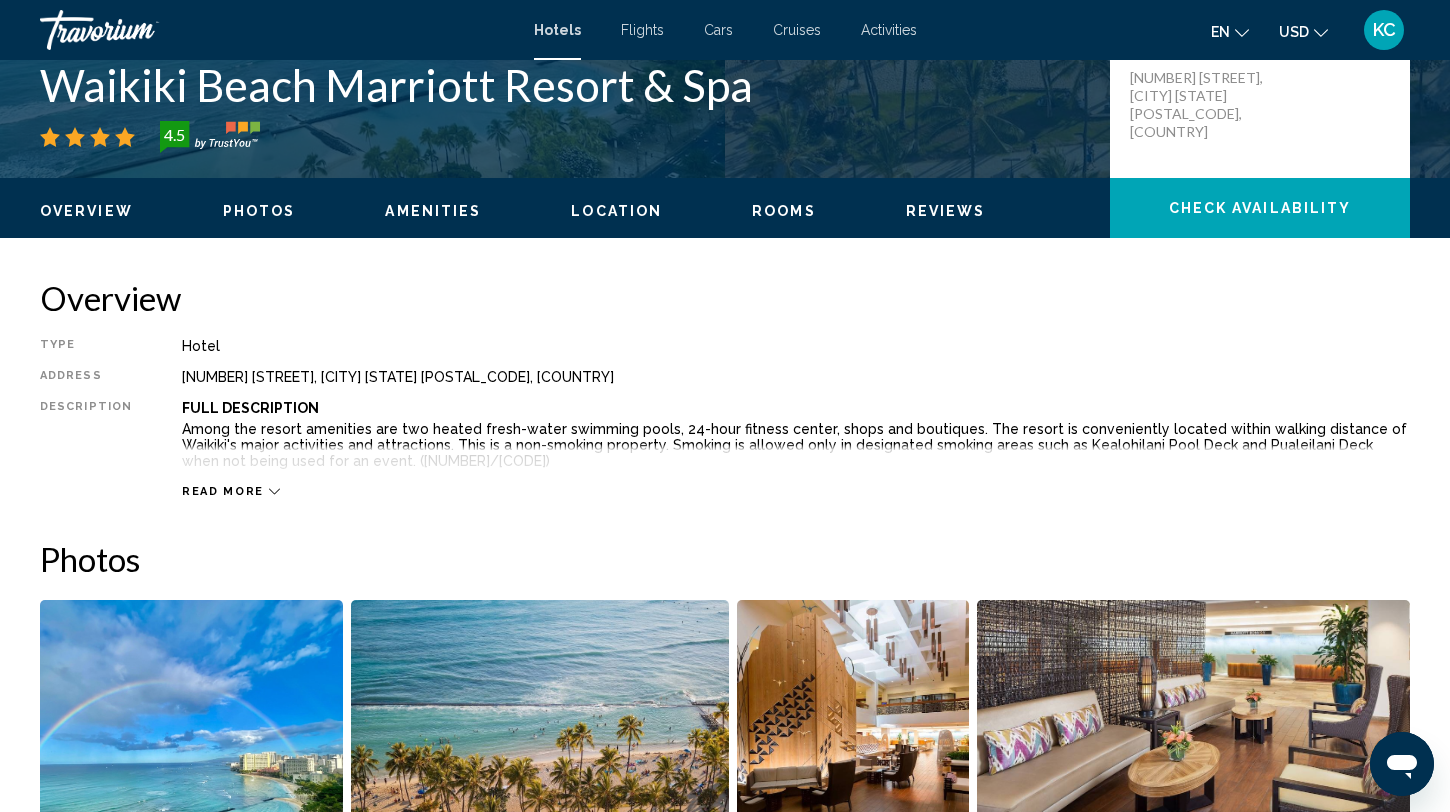 click at bounding box center (191, 724) 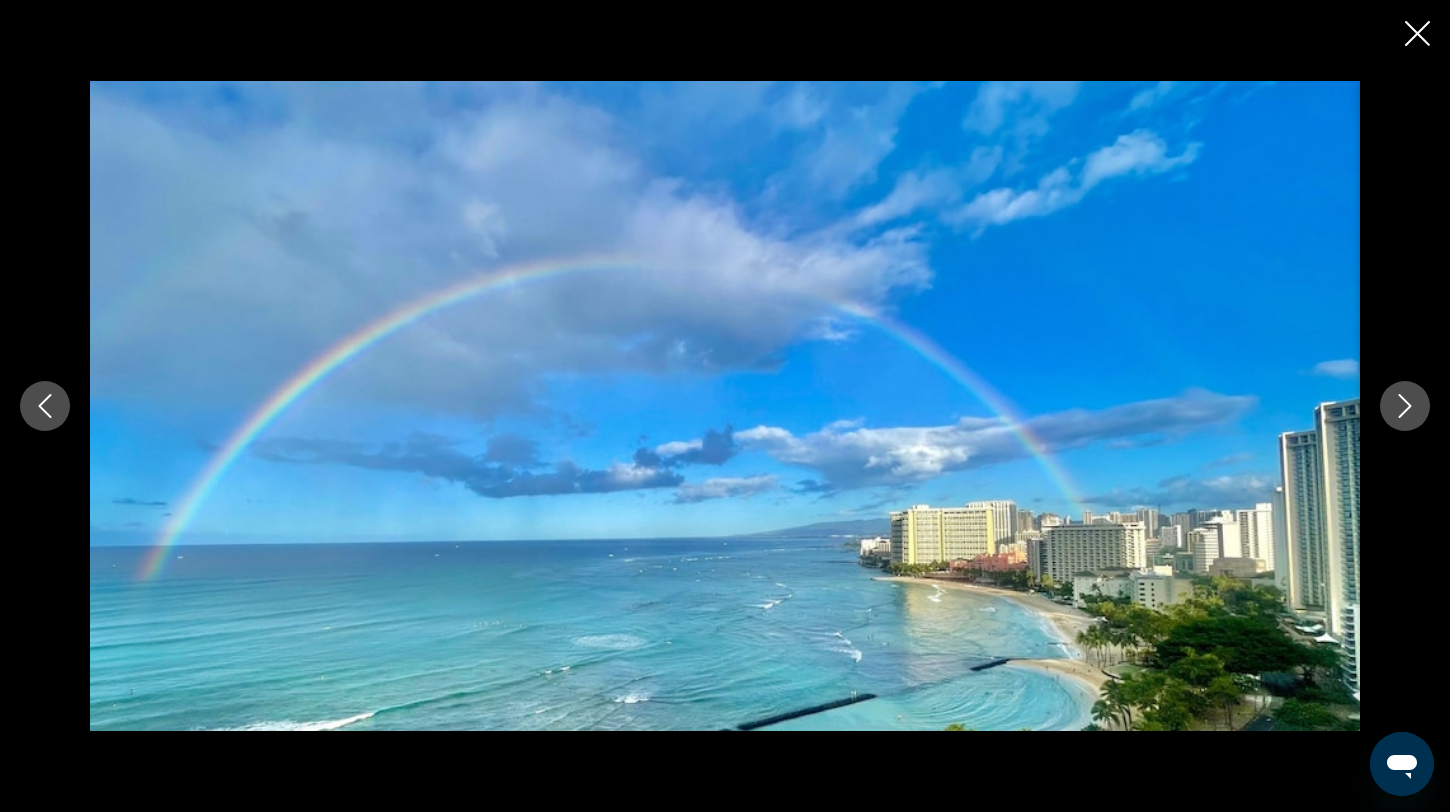 click 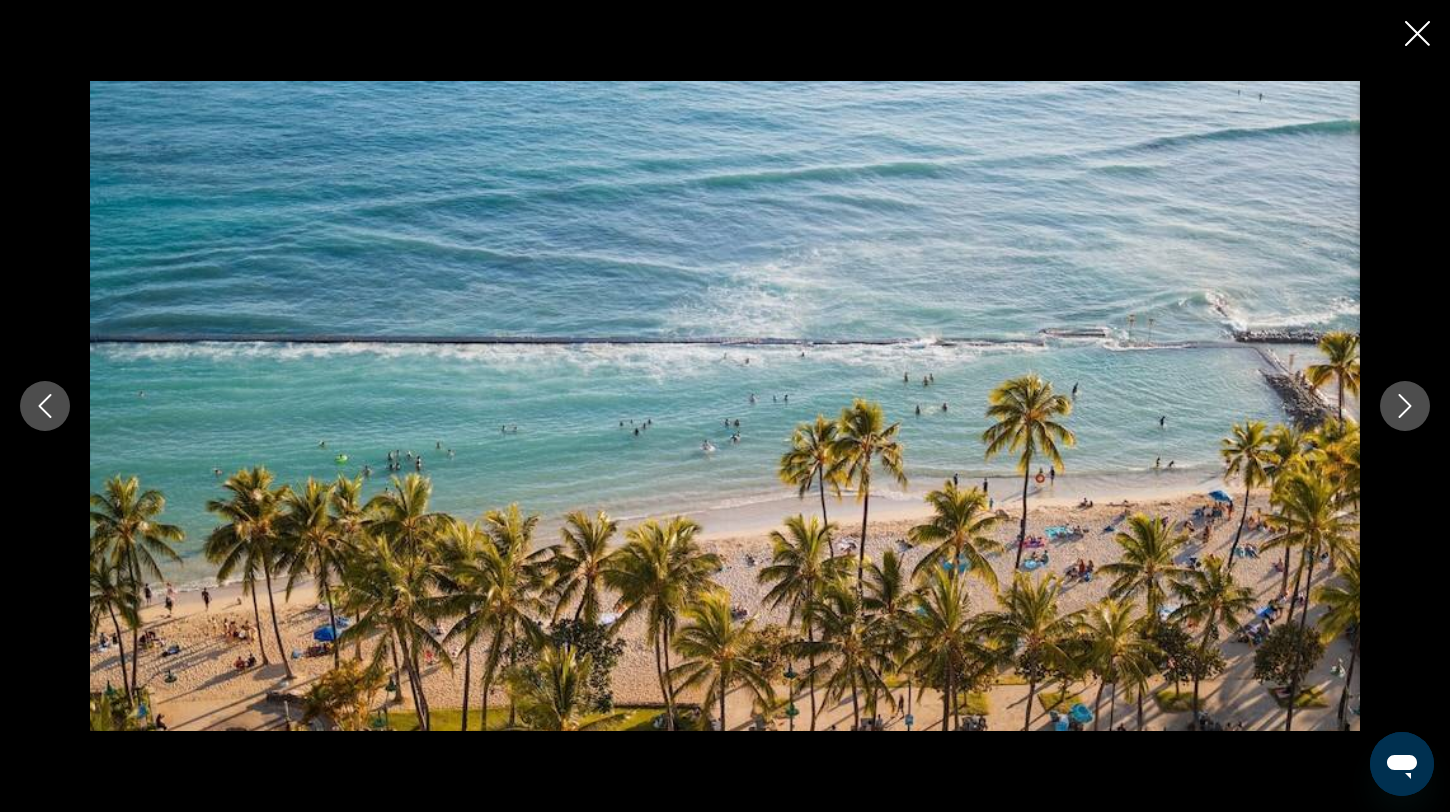 click 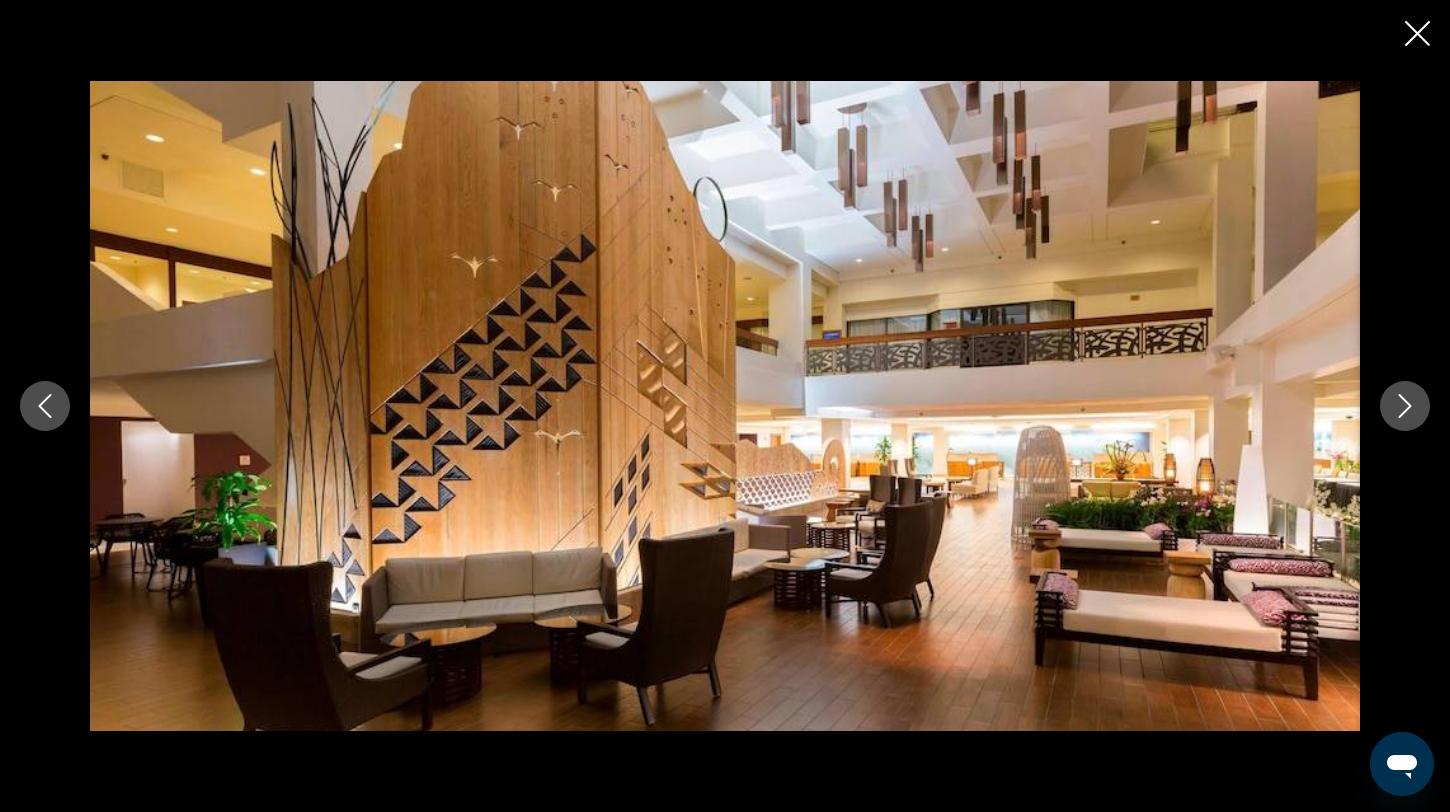 click 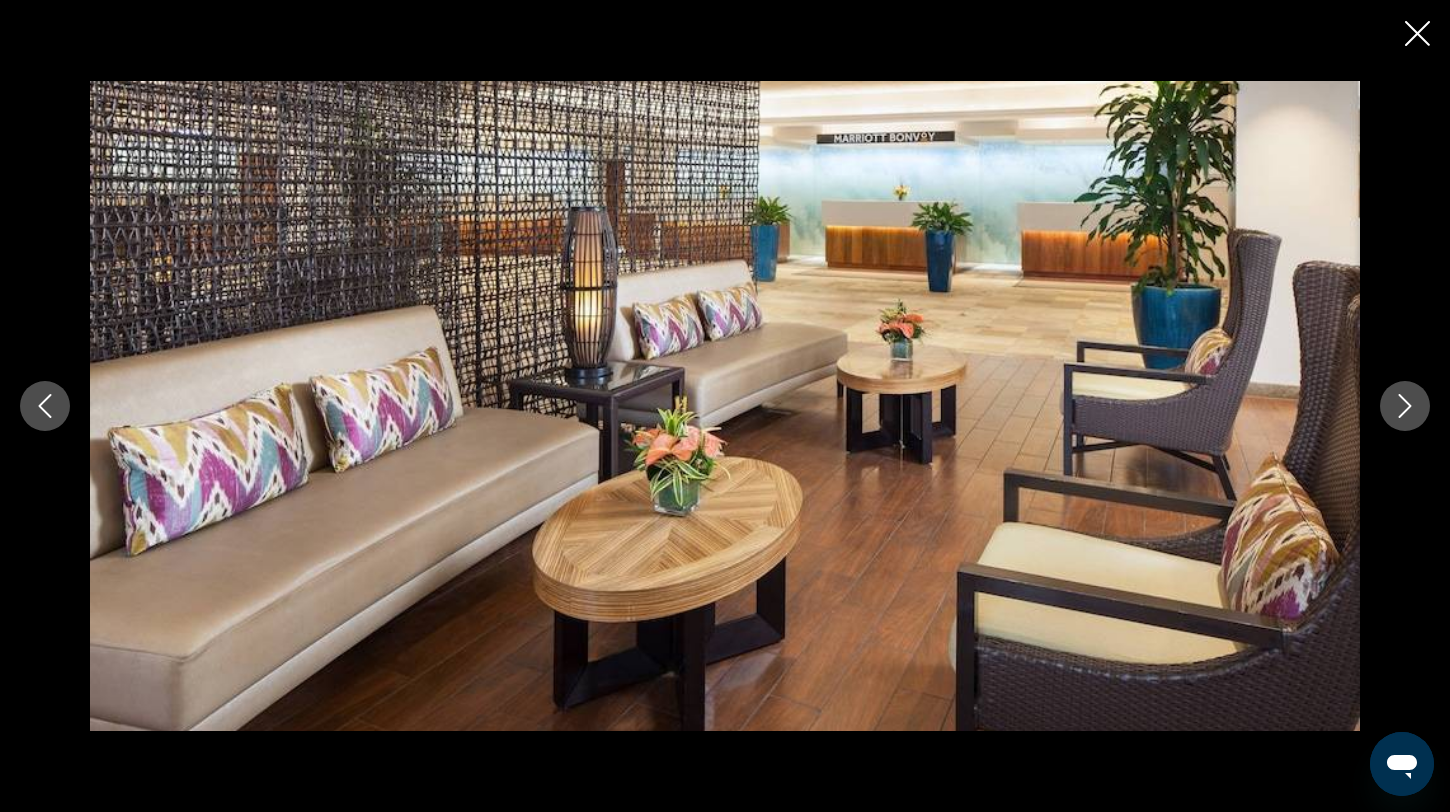 click 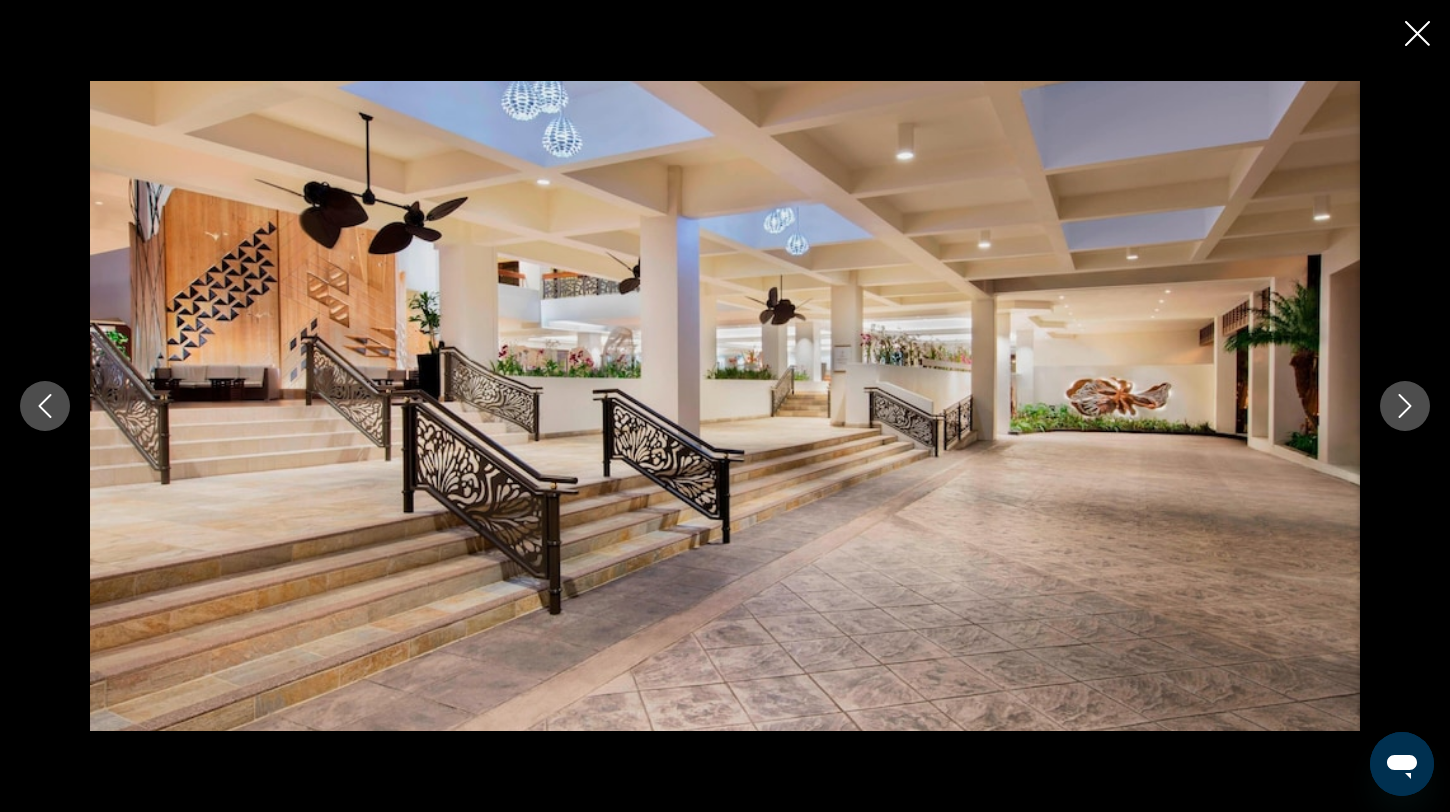 click 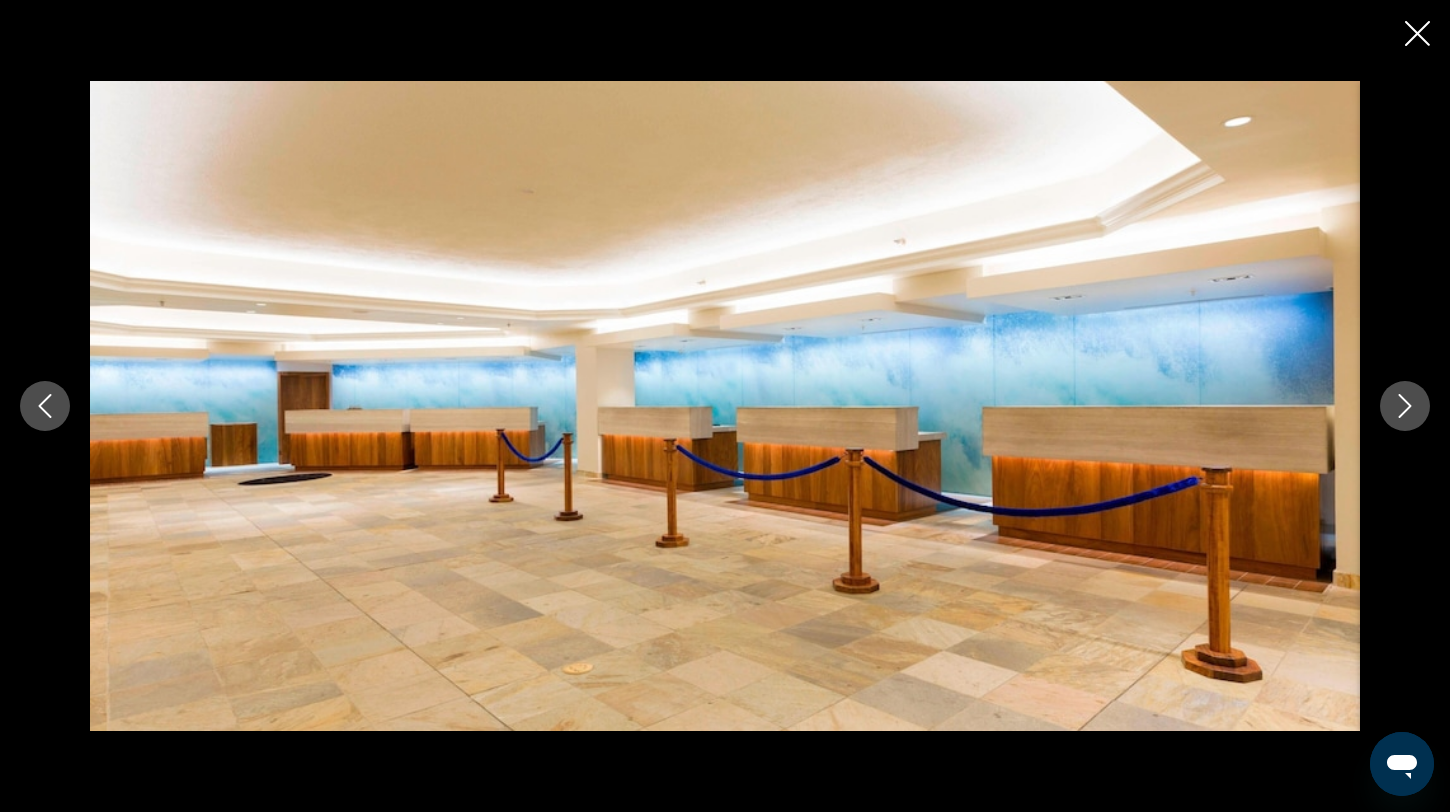 click 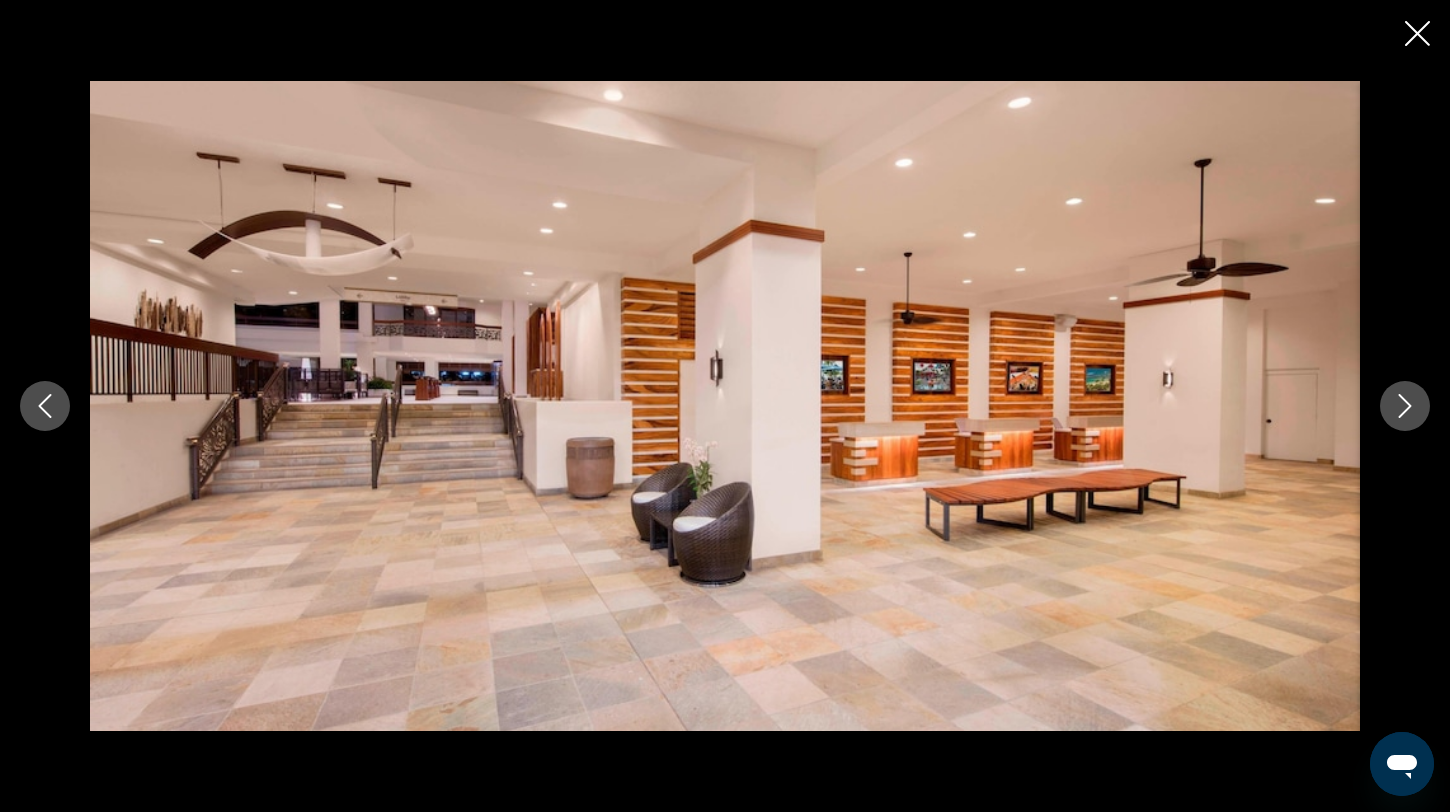 click 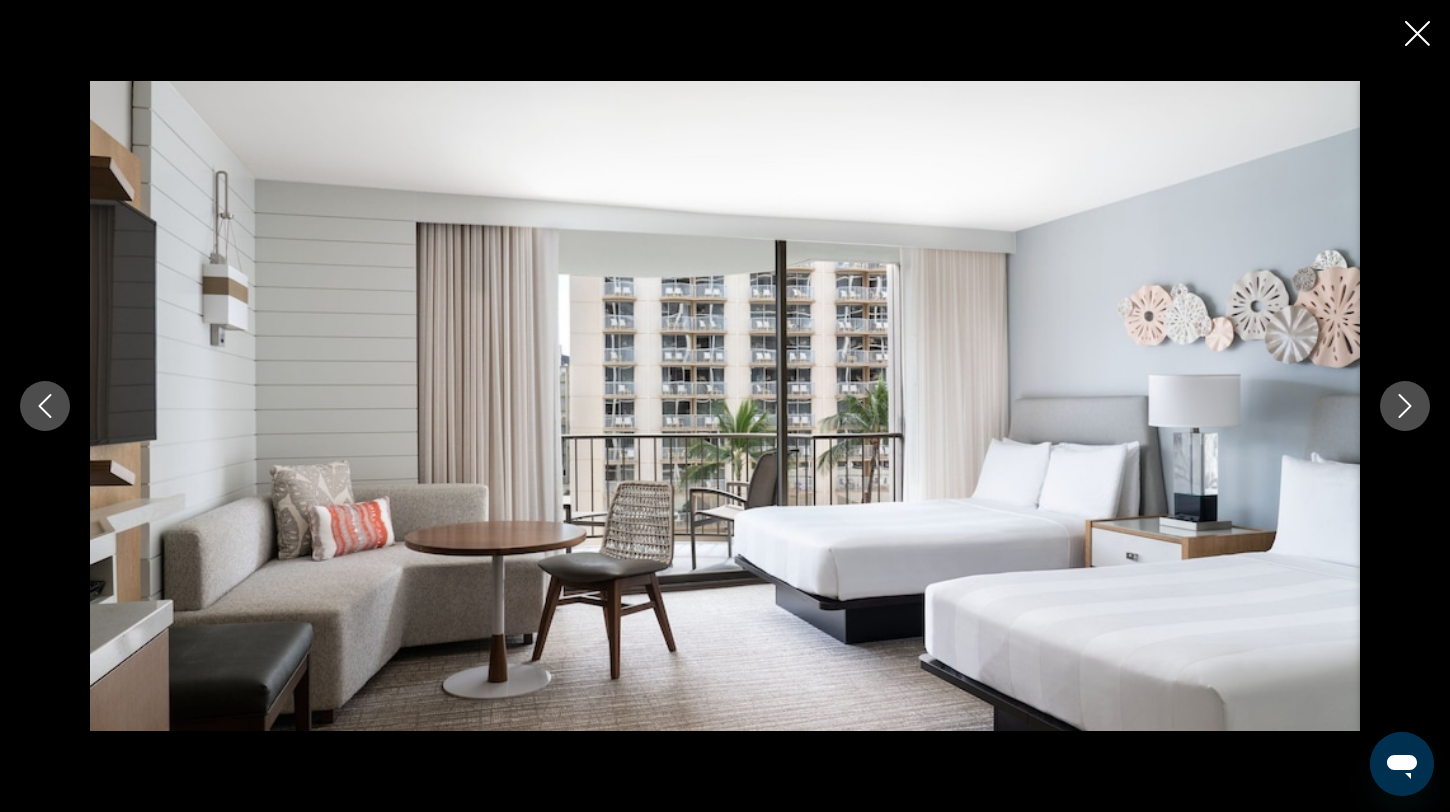 click 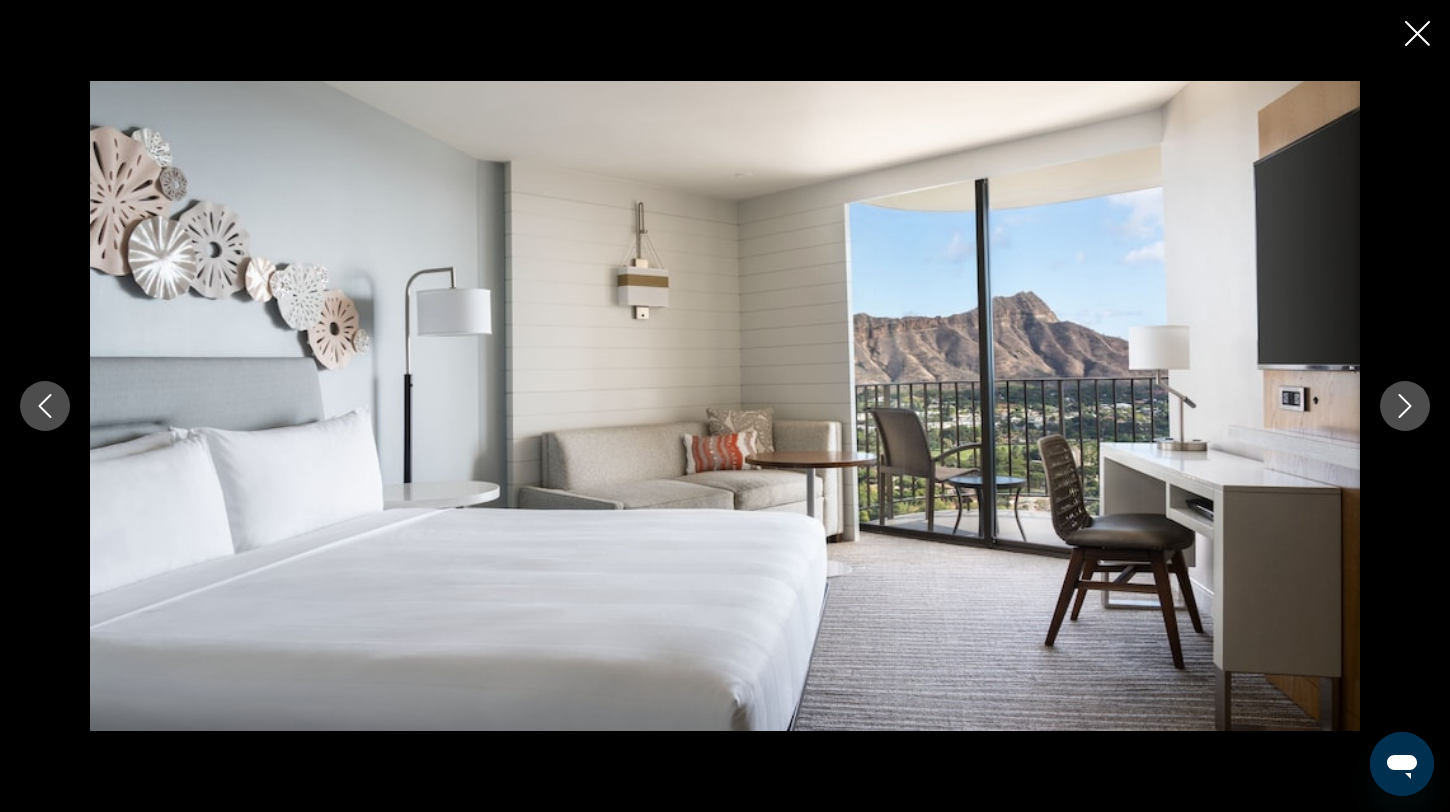 click 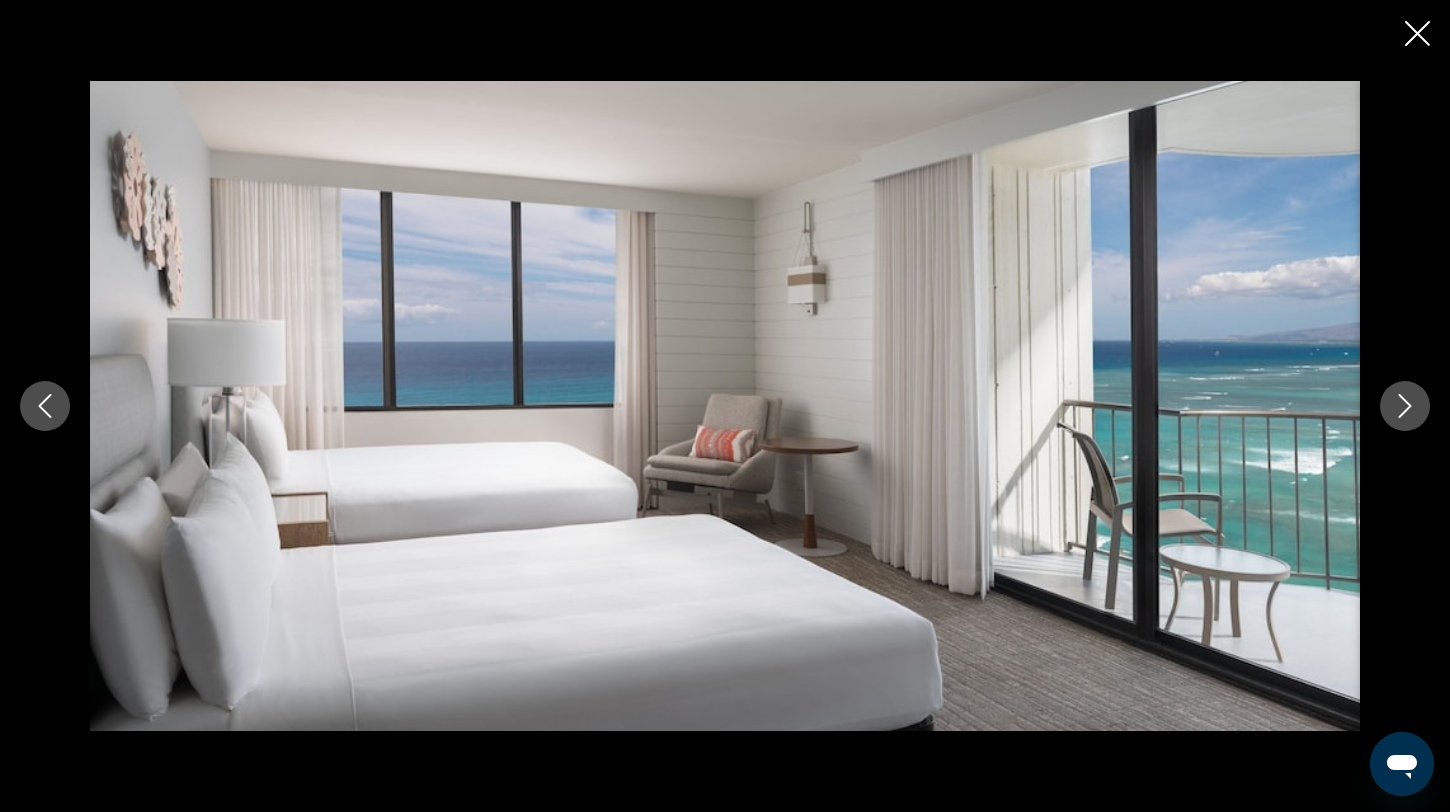 click 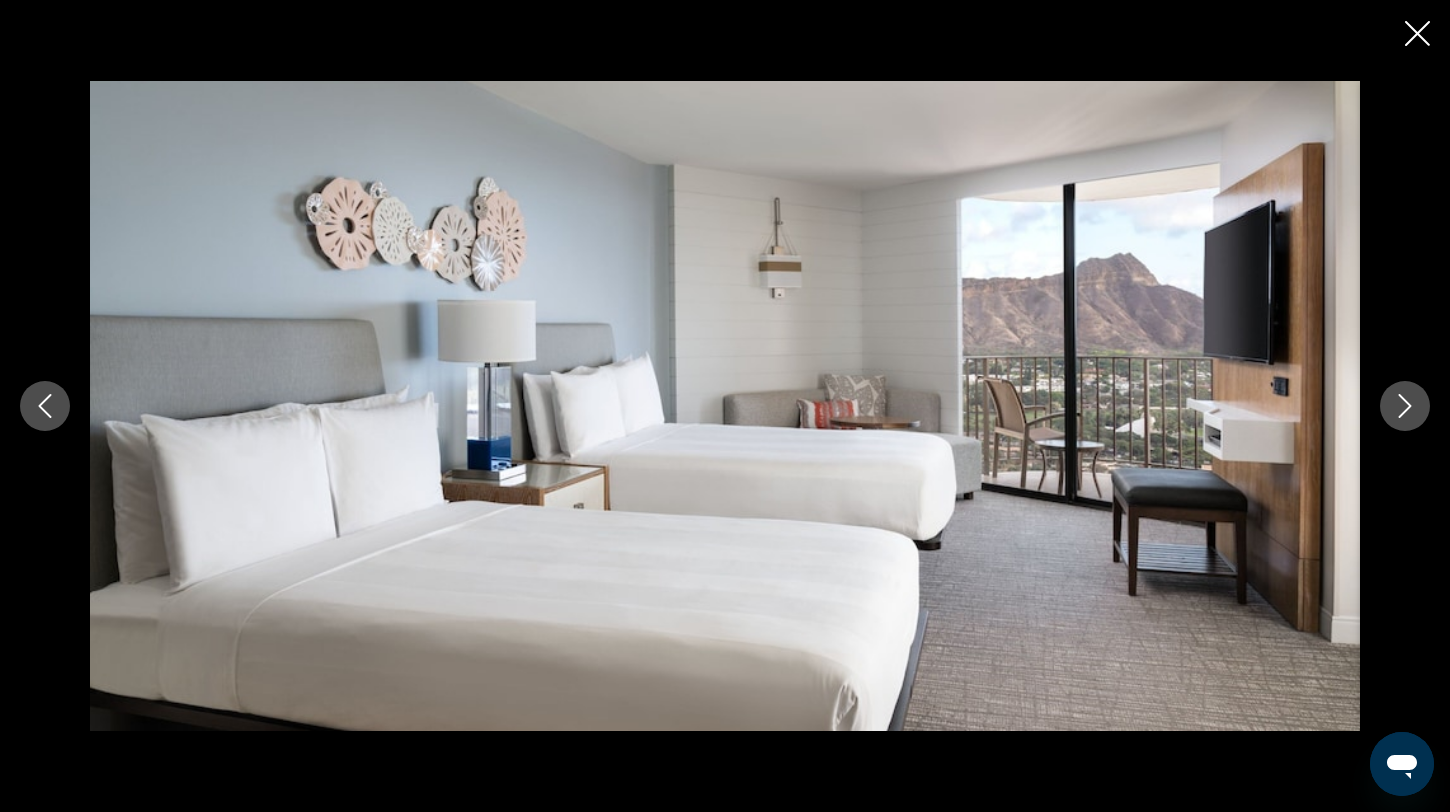 click 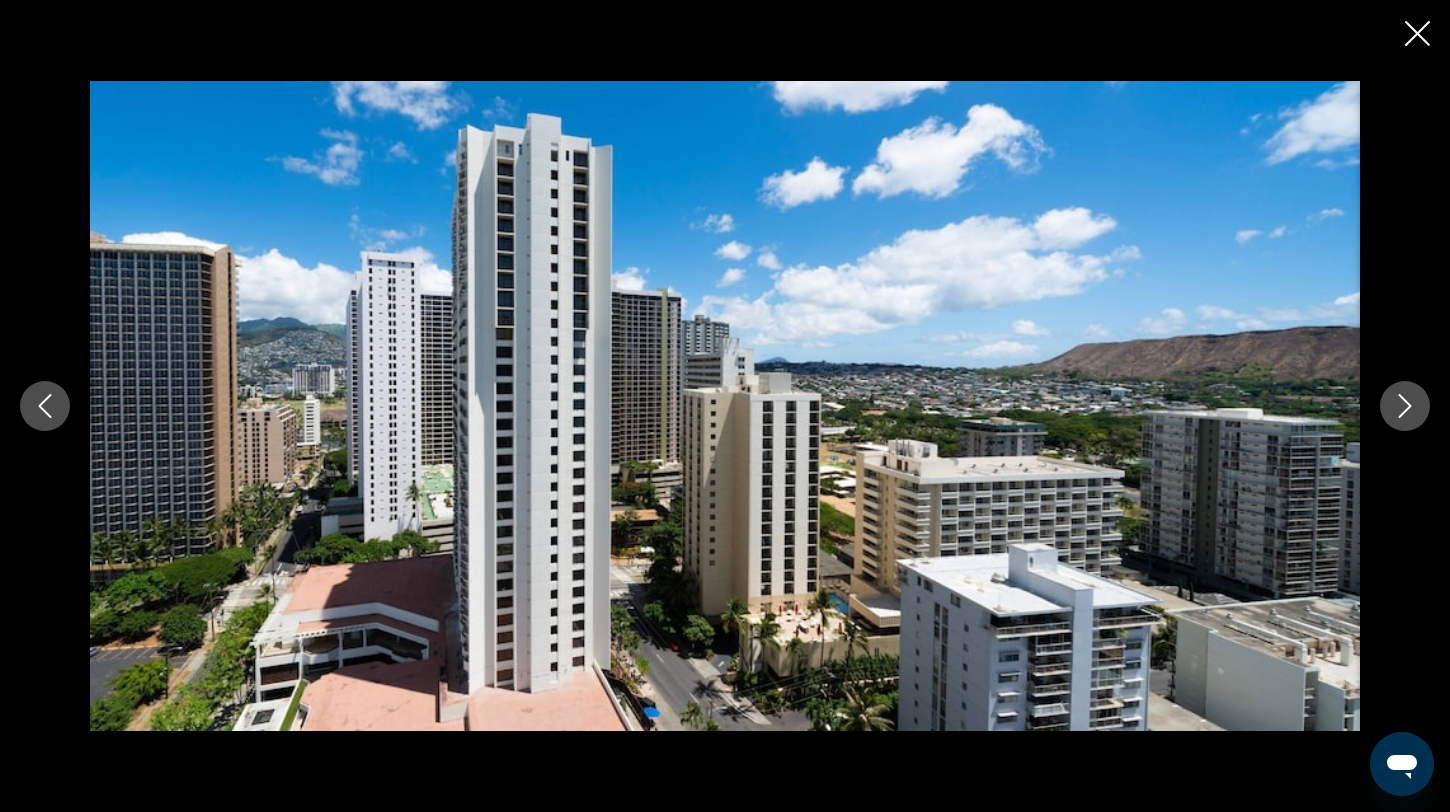 click 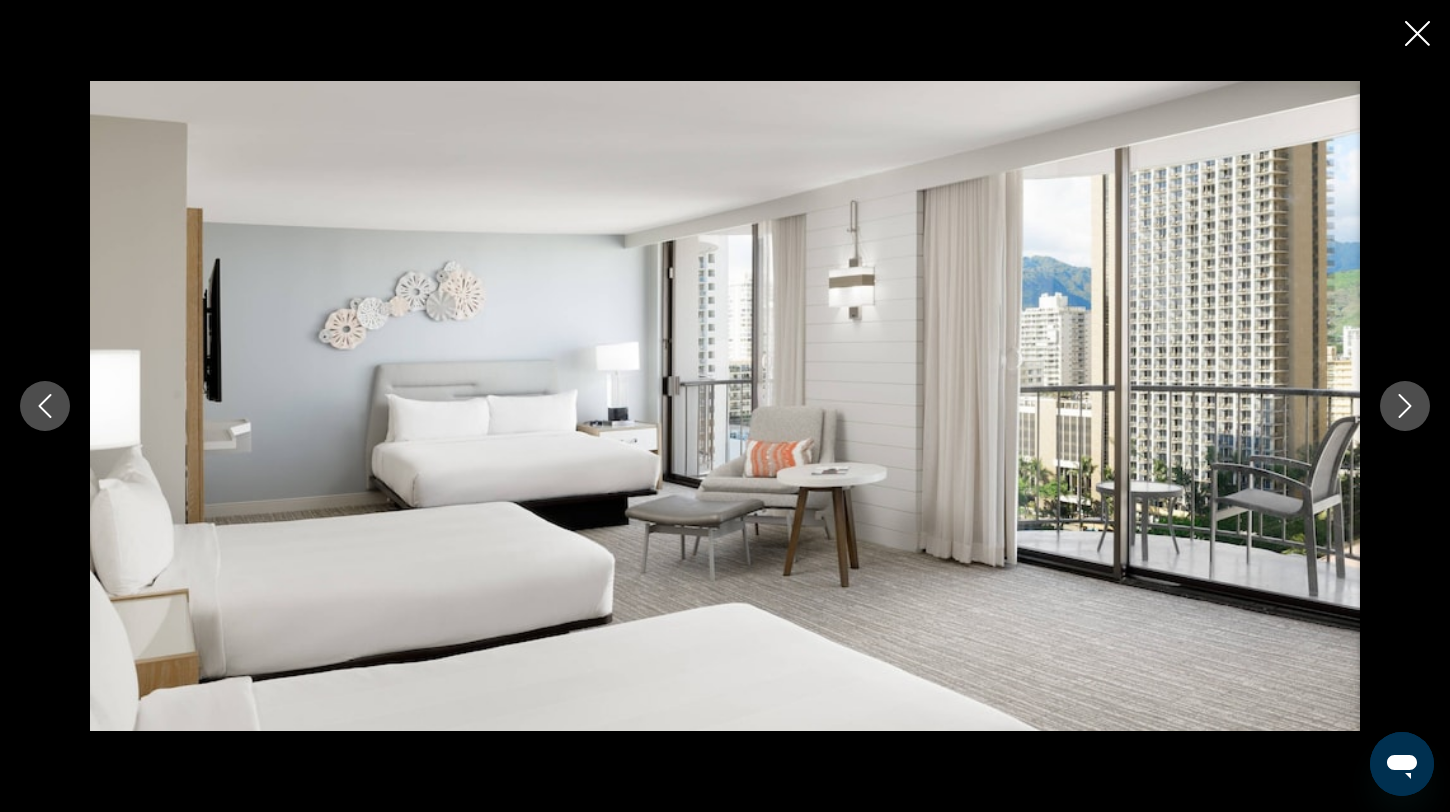 click 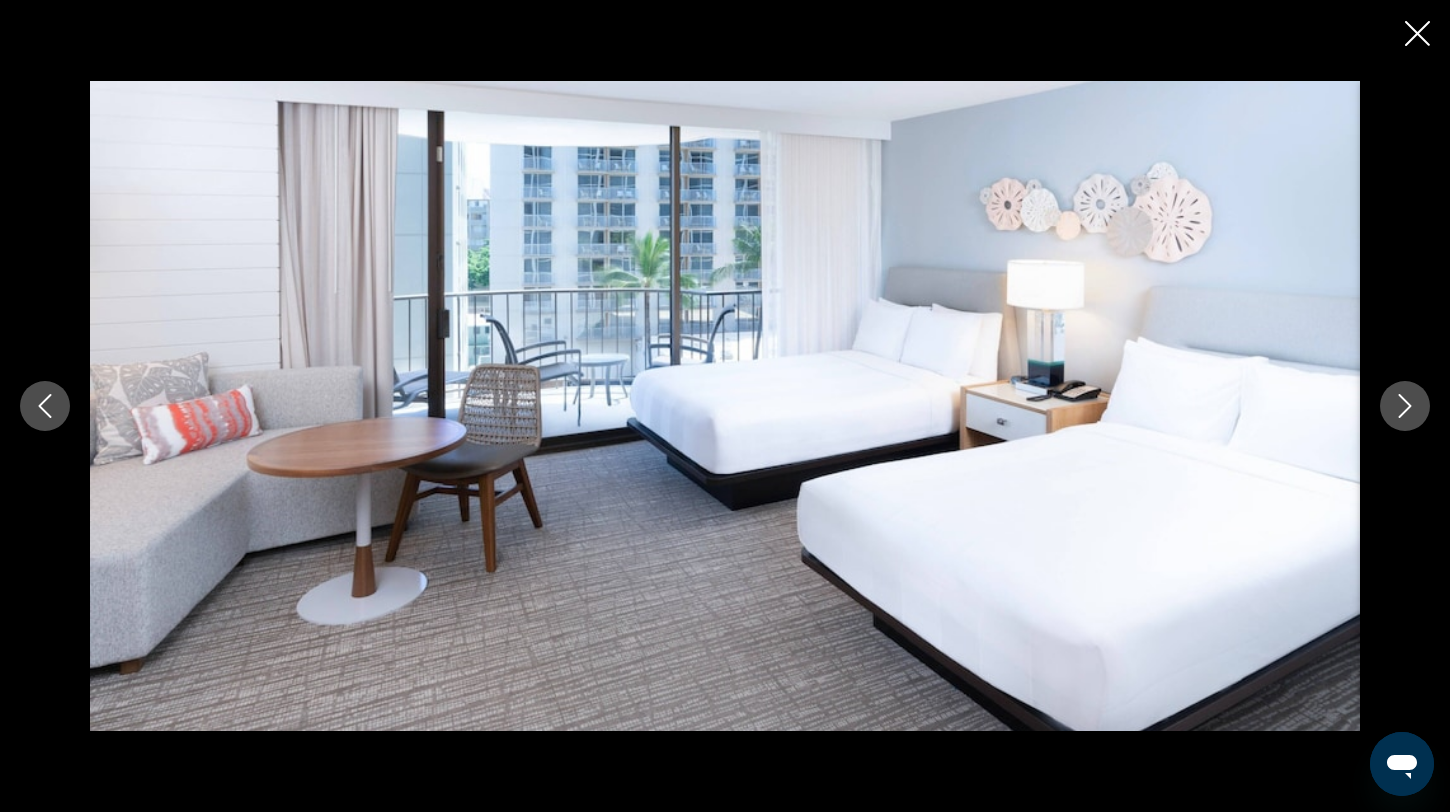 click 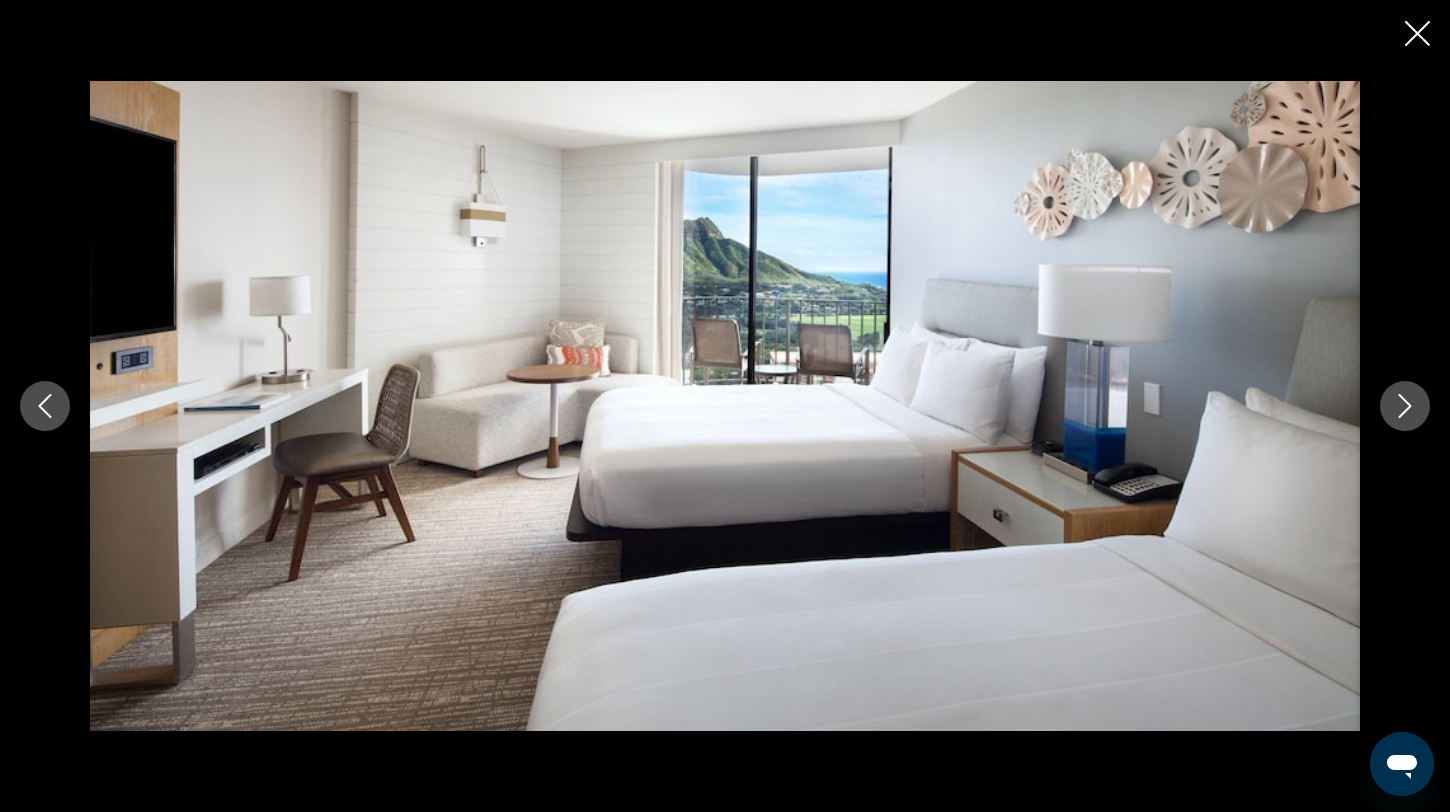 click 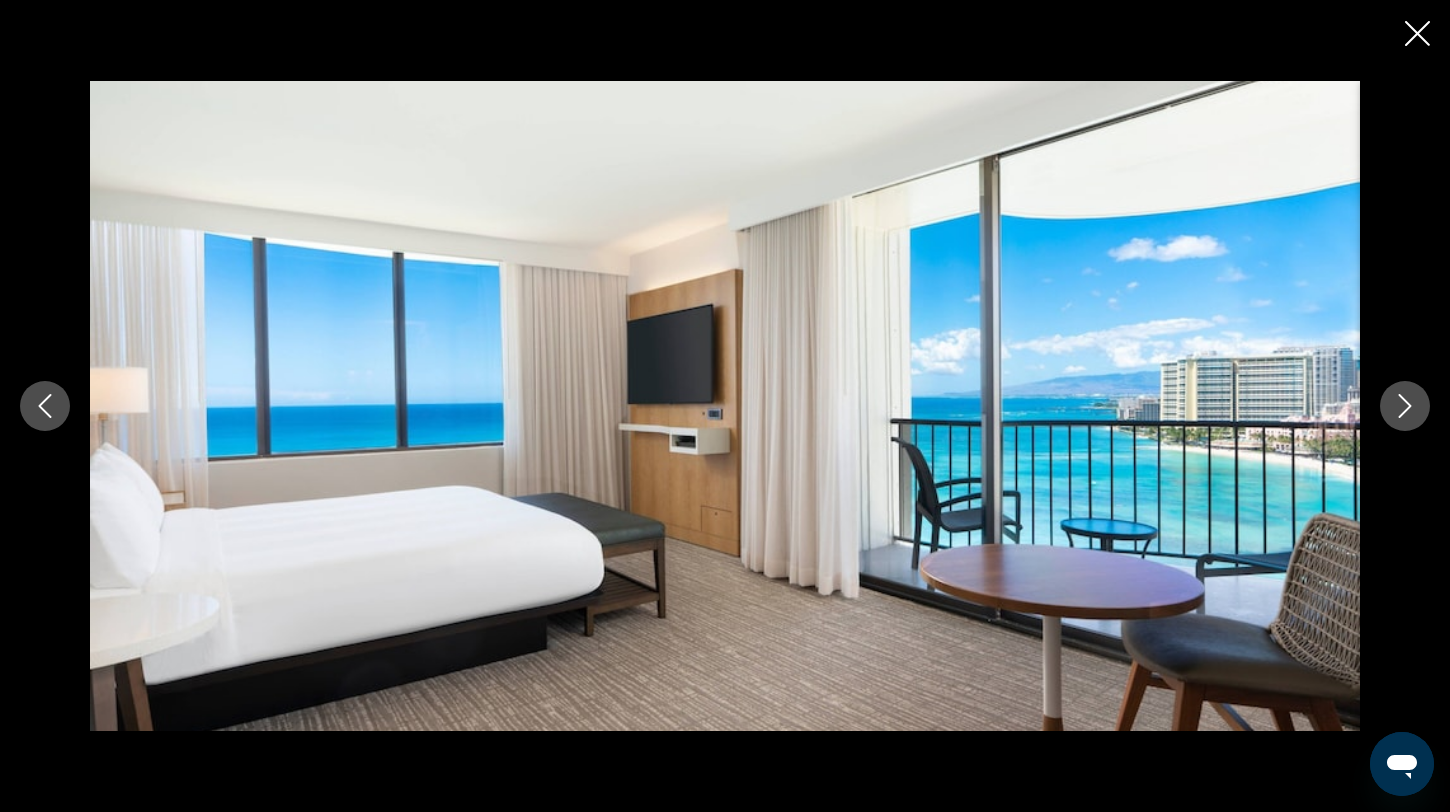 click 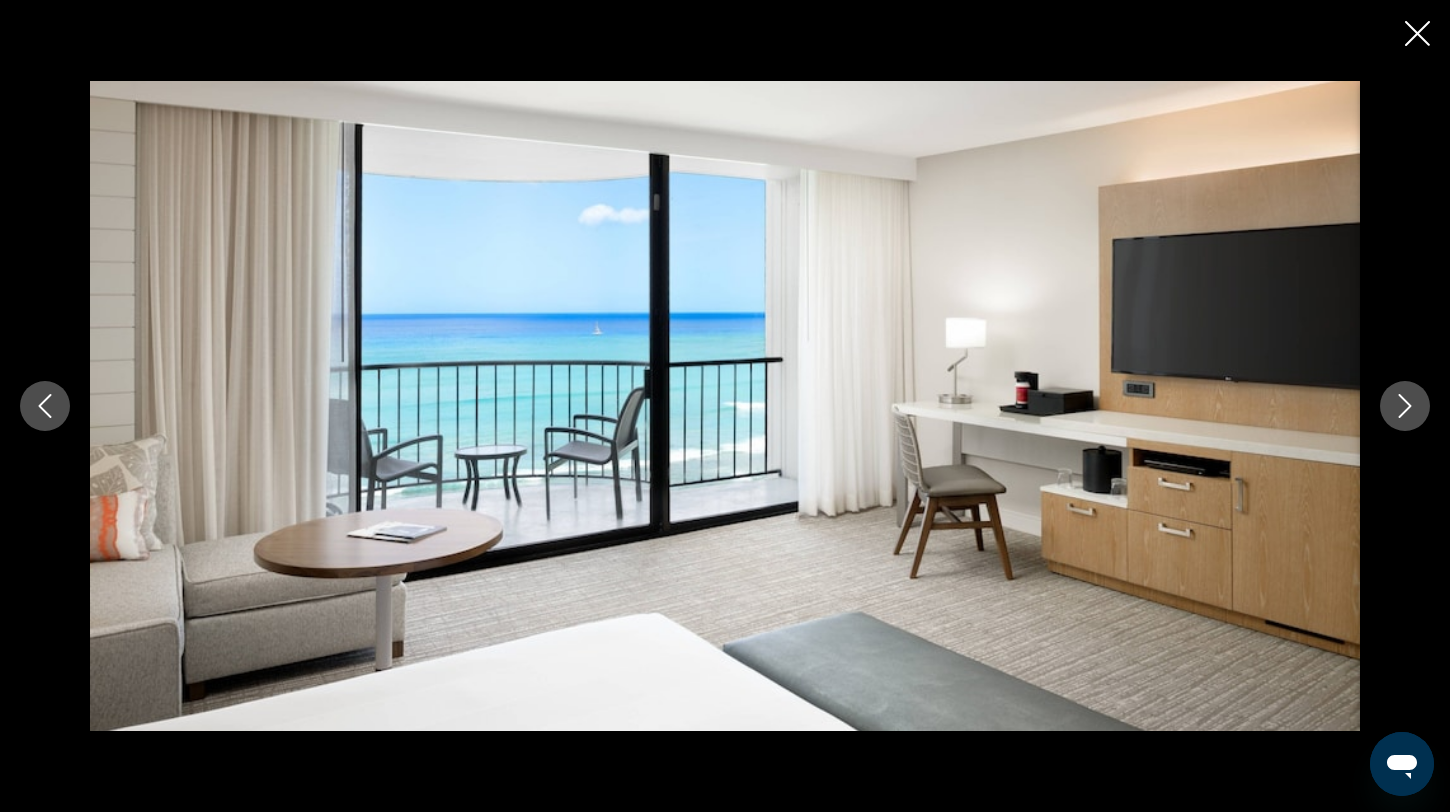 click 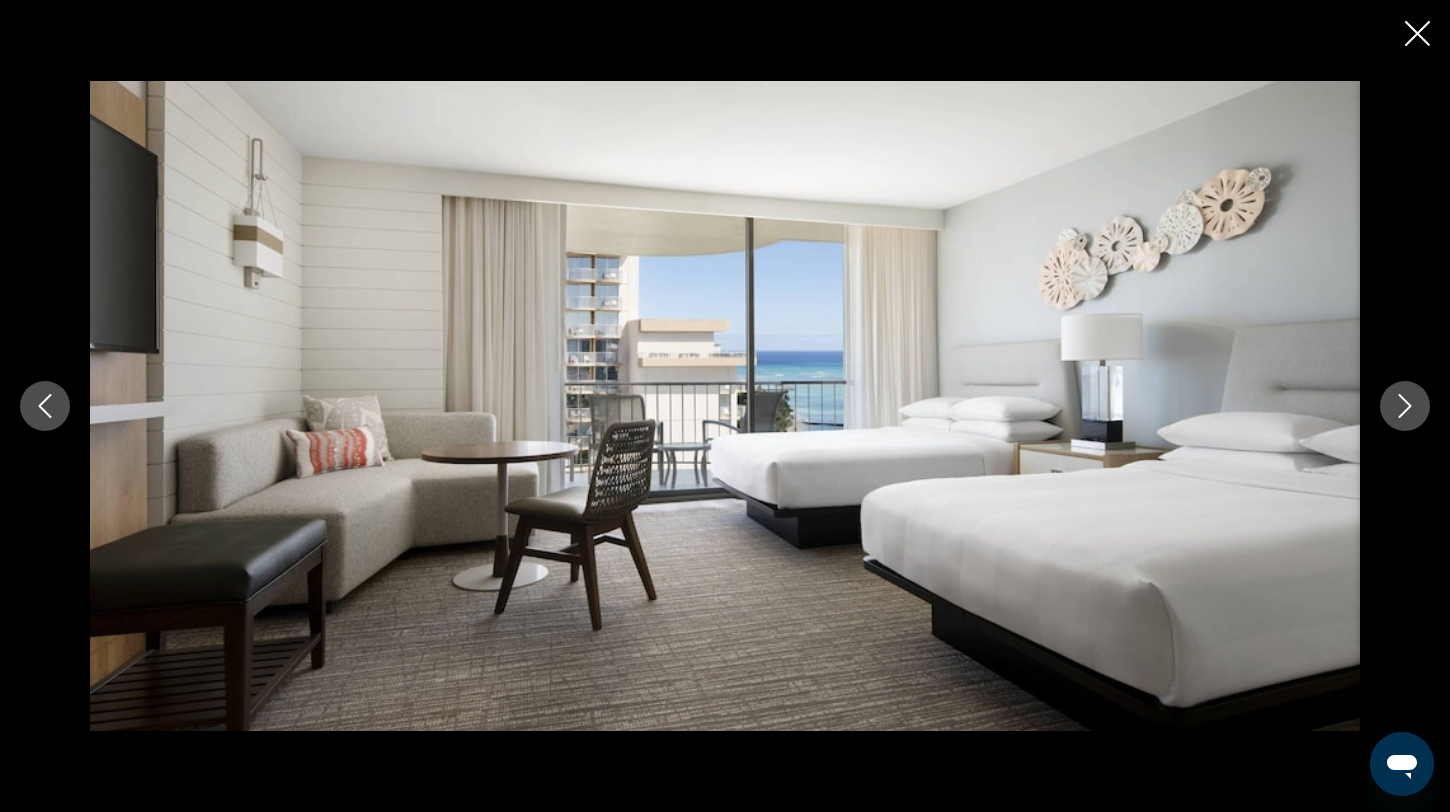 click 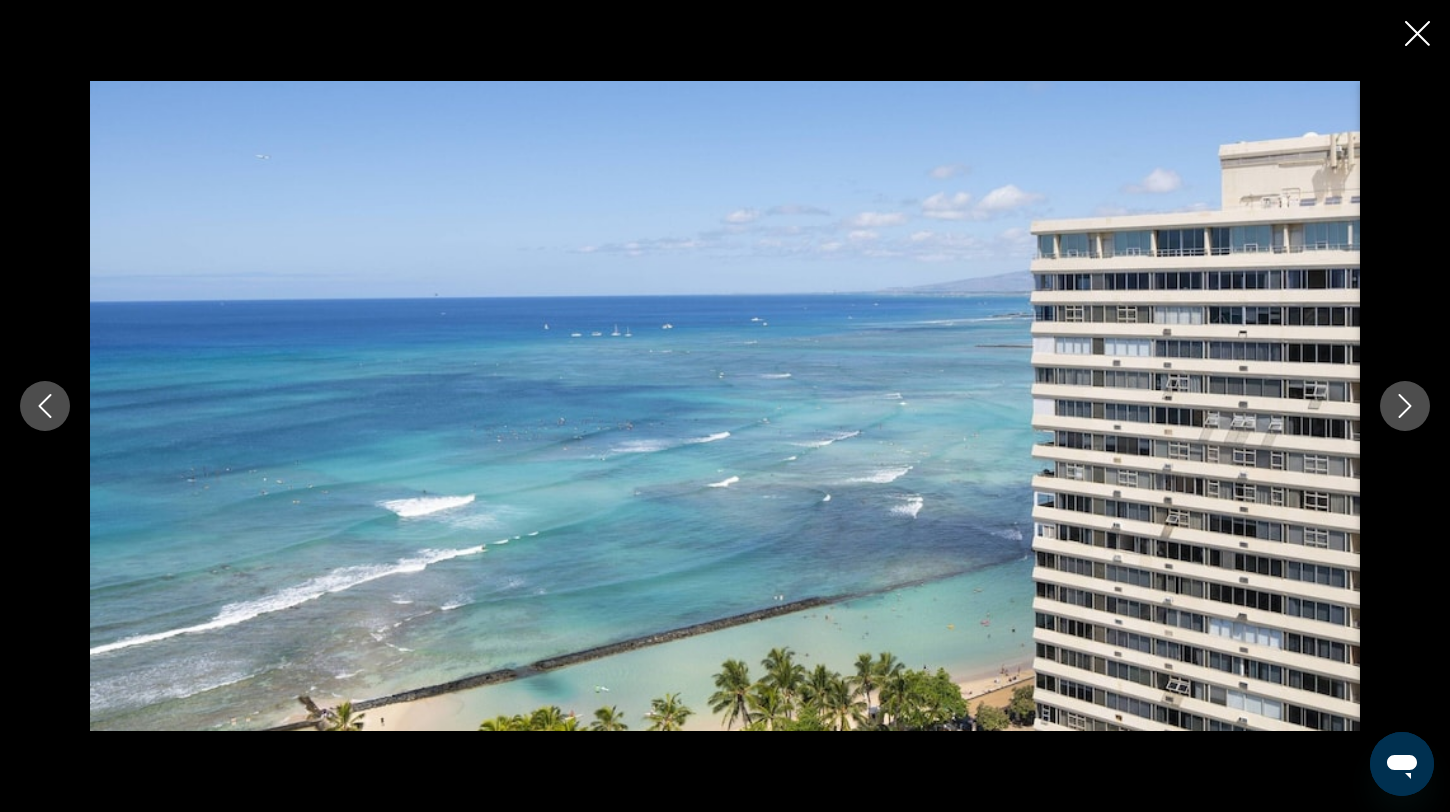 click 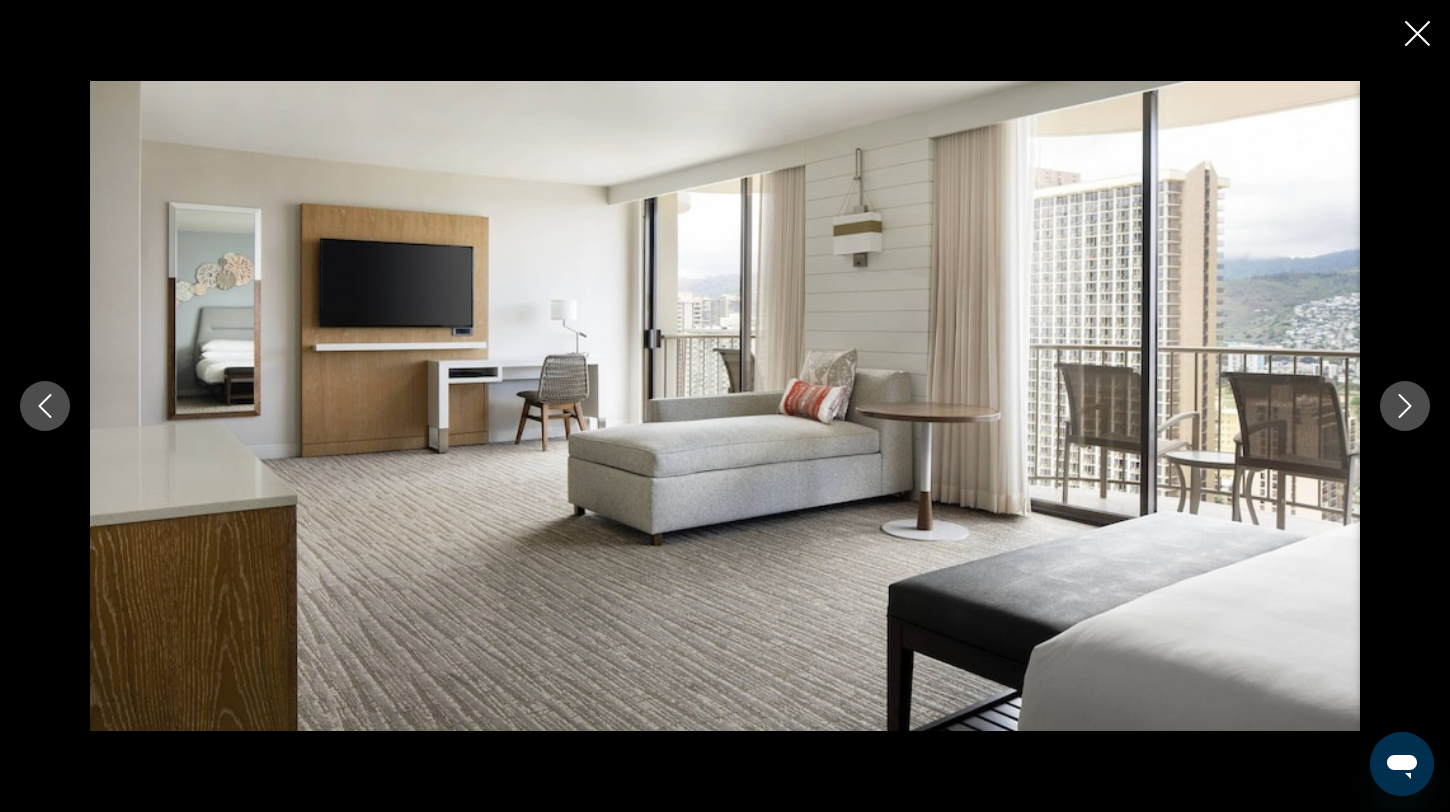 click 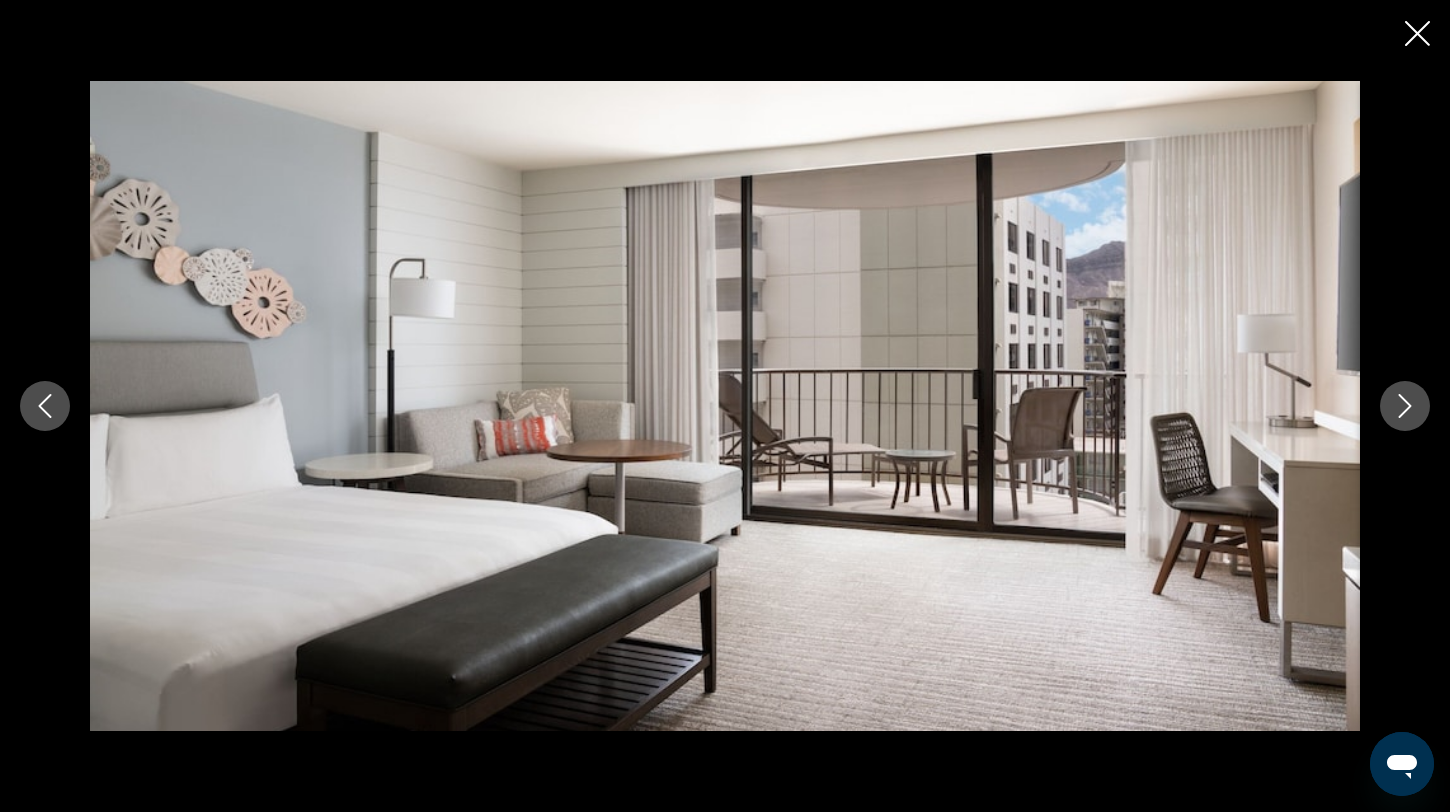 click 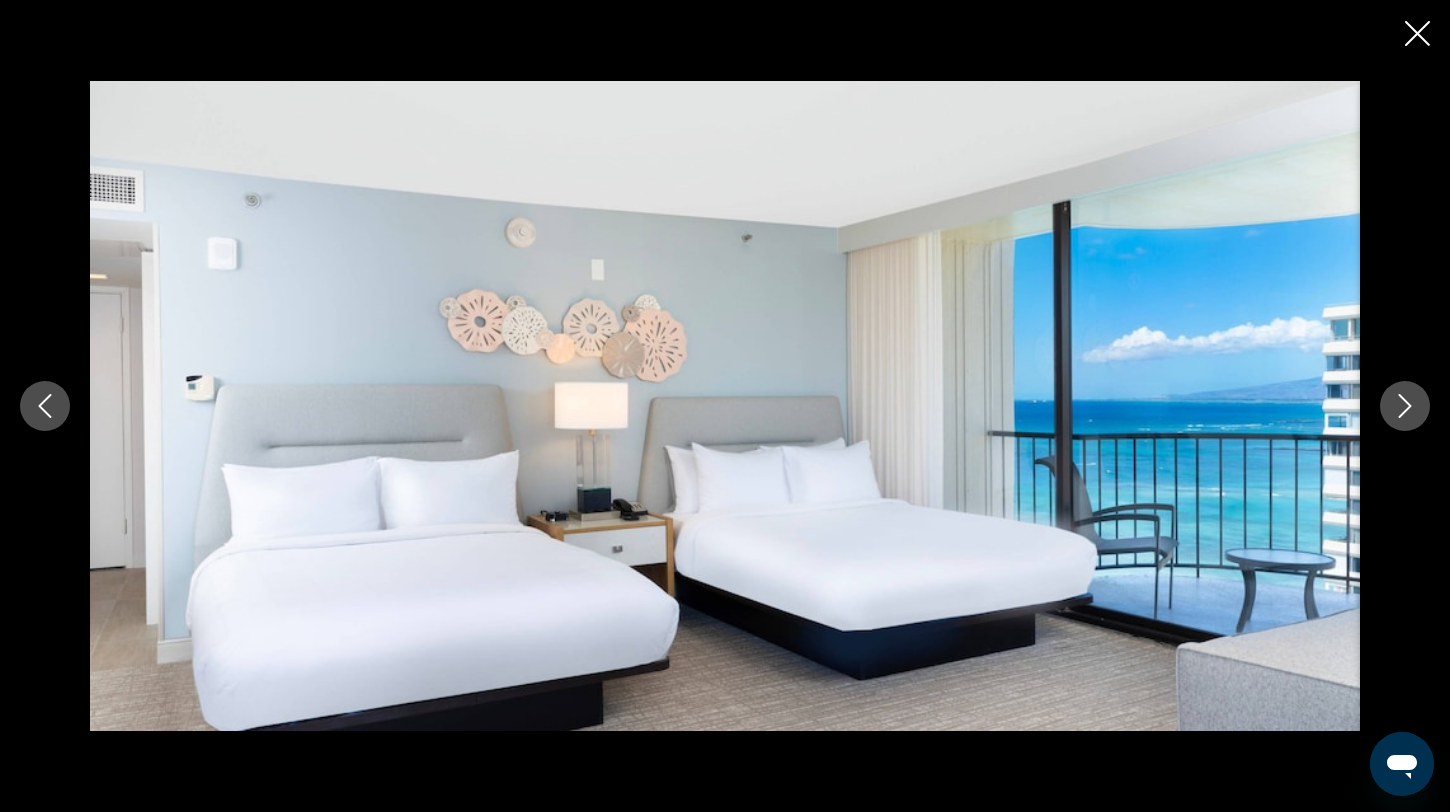 click 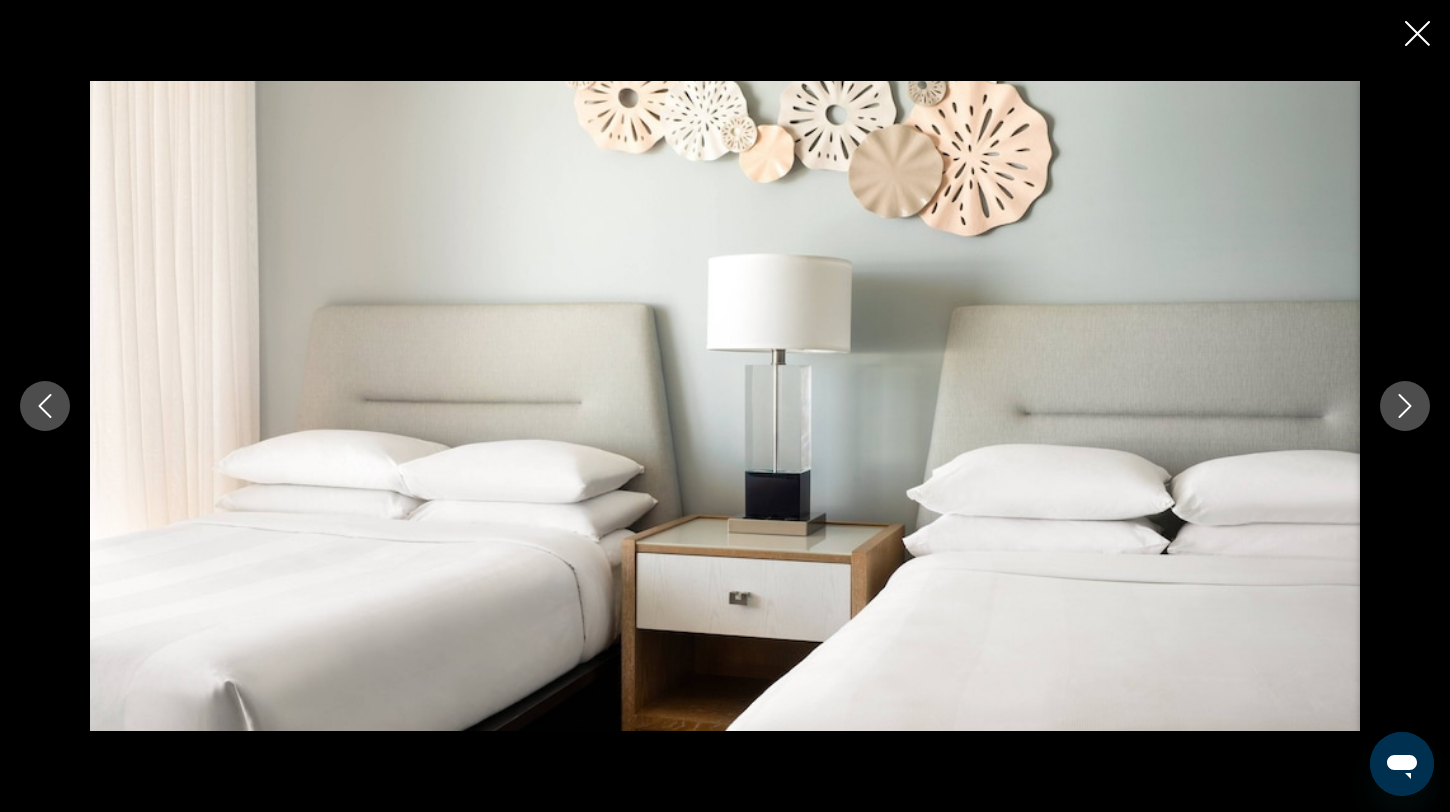 click 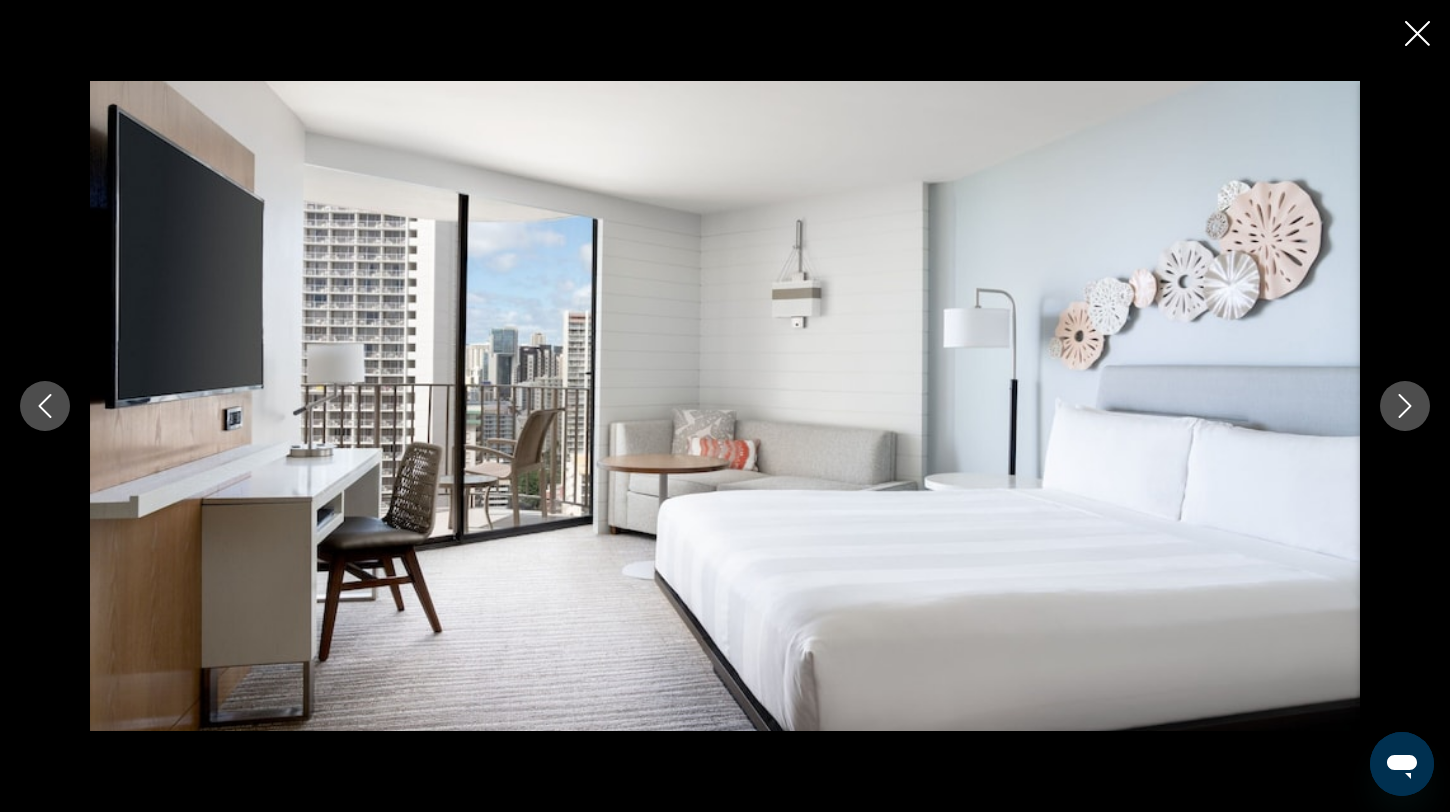 click 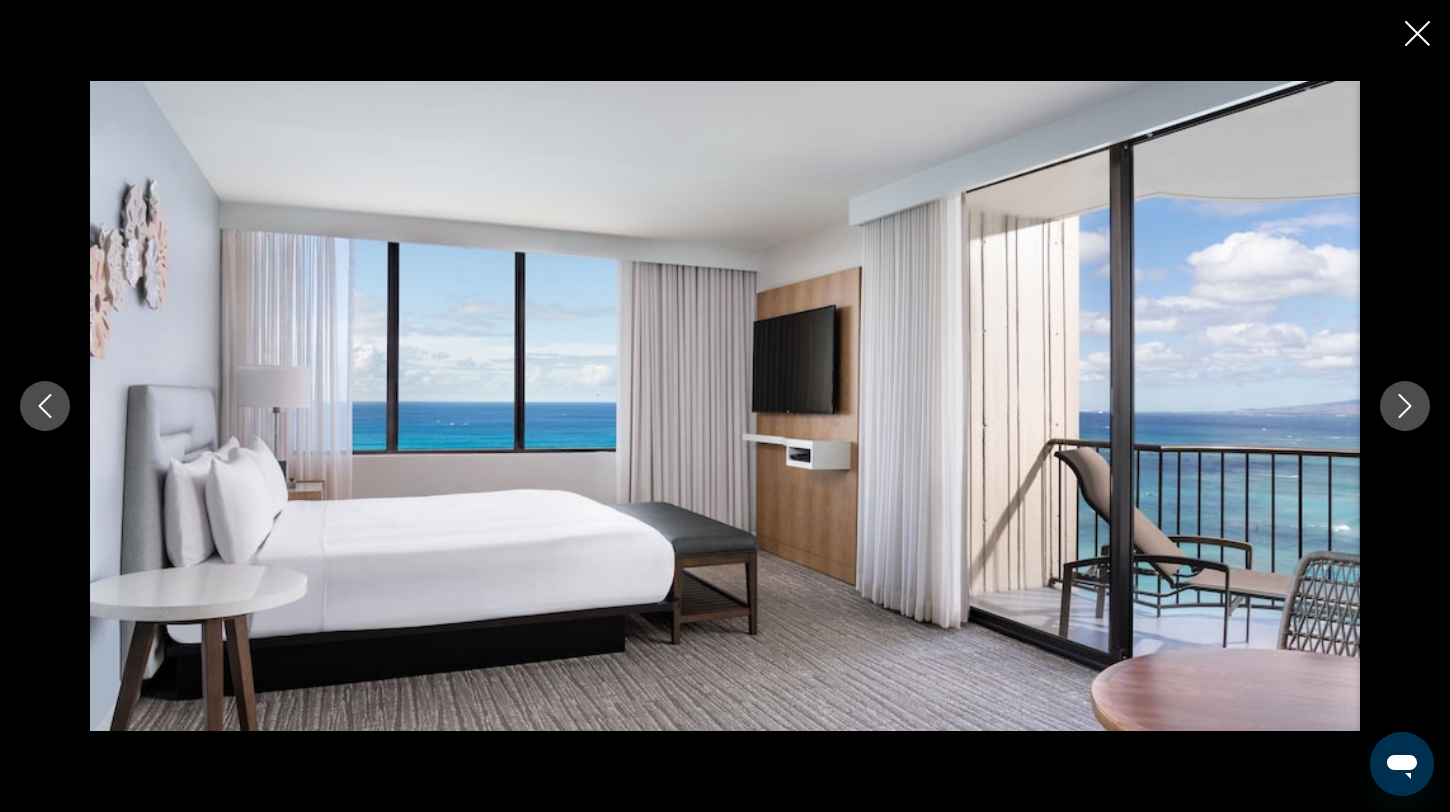click 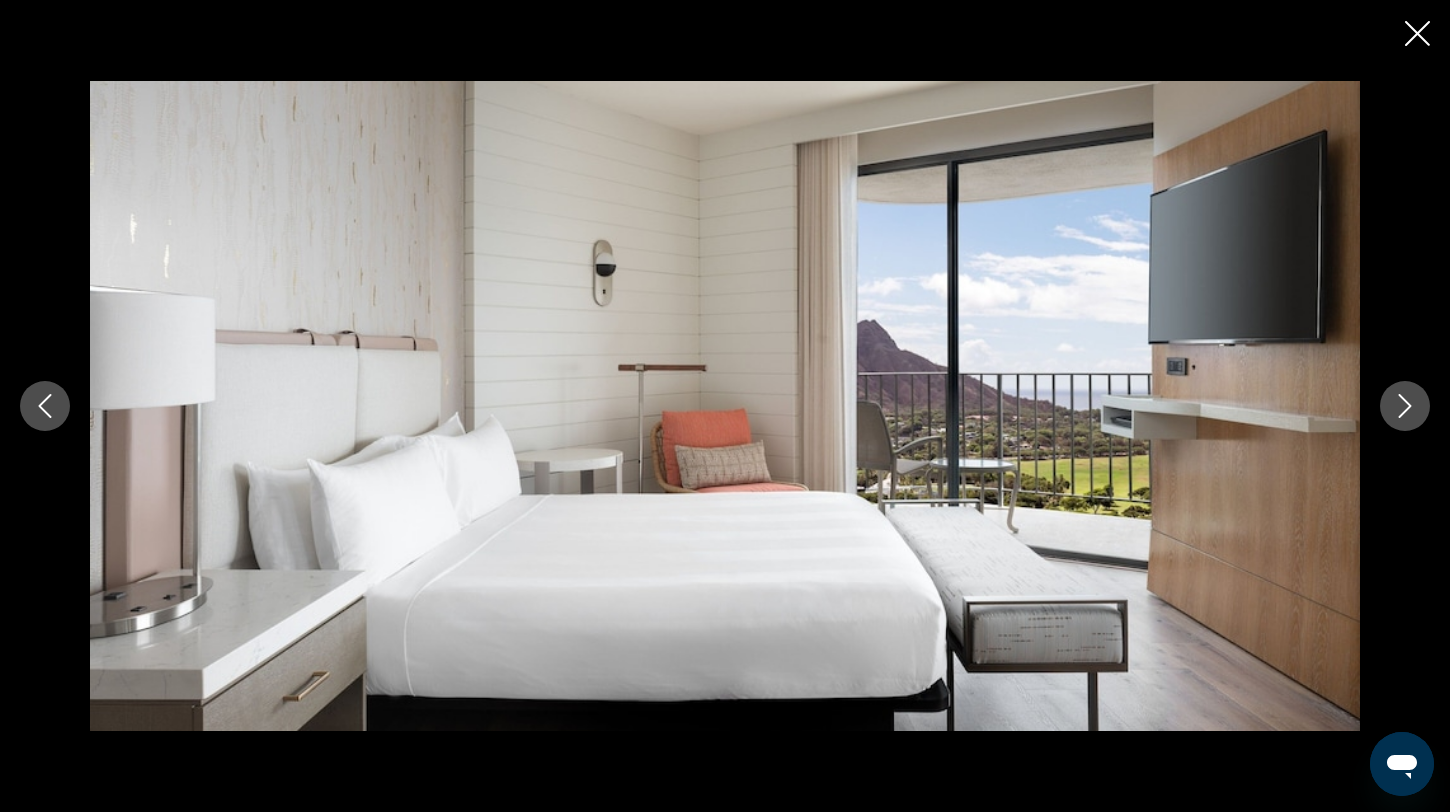 click 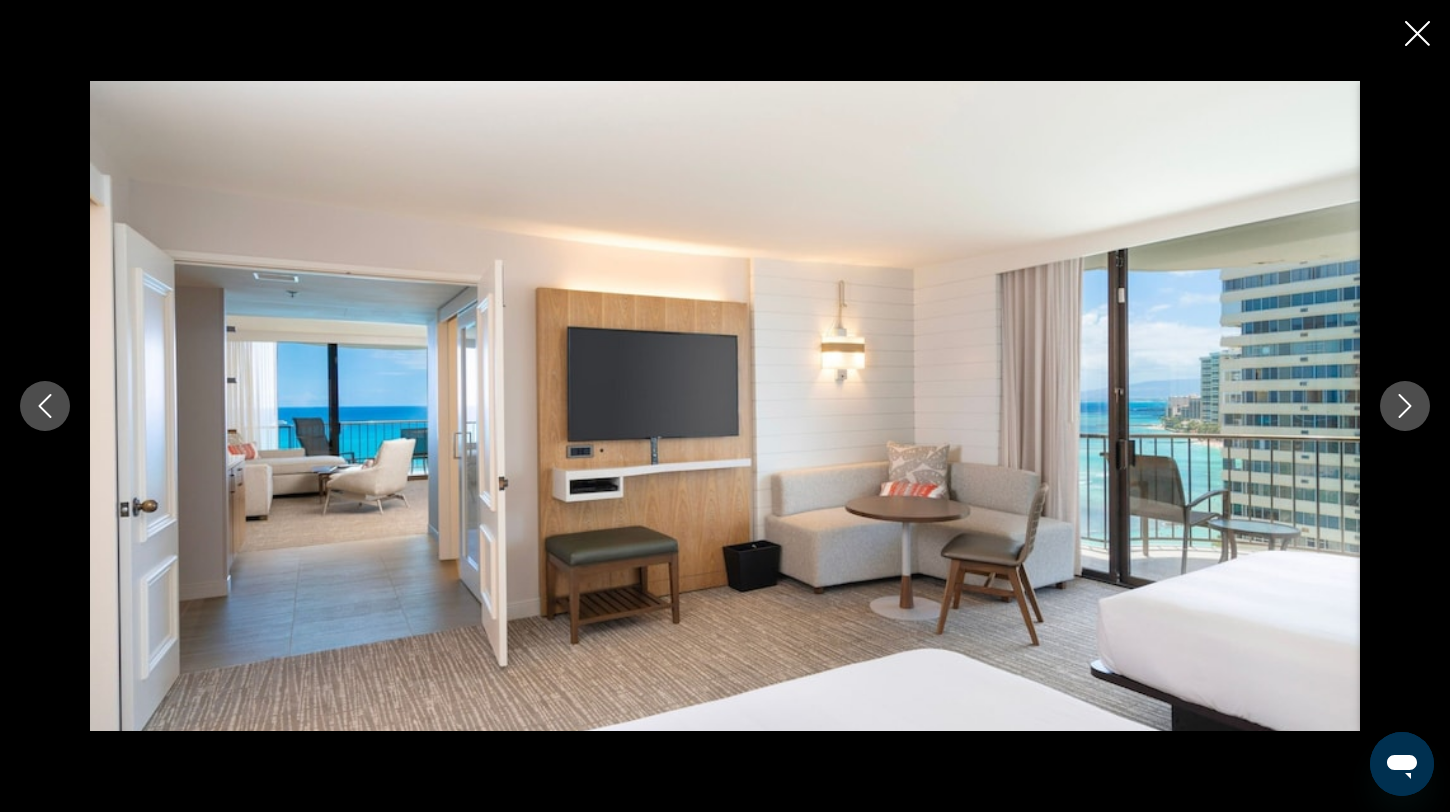 click 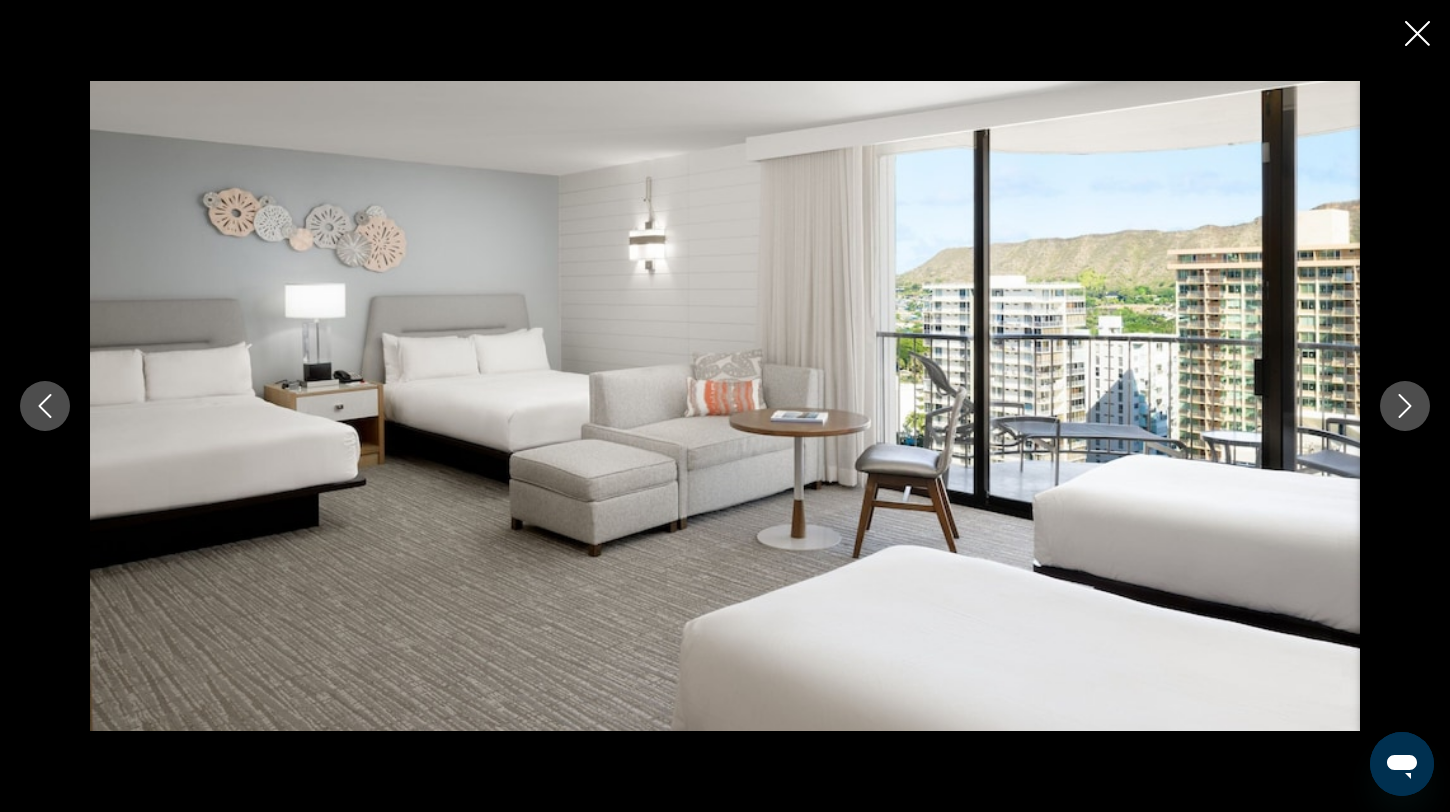 click 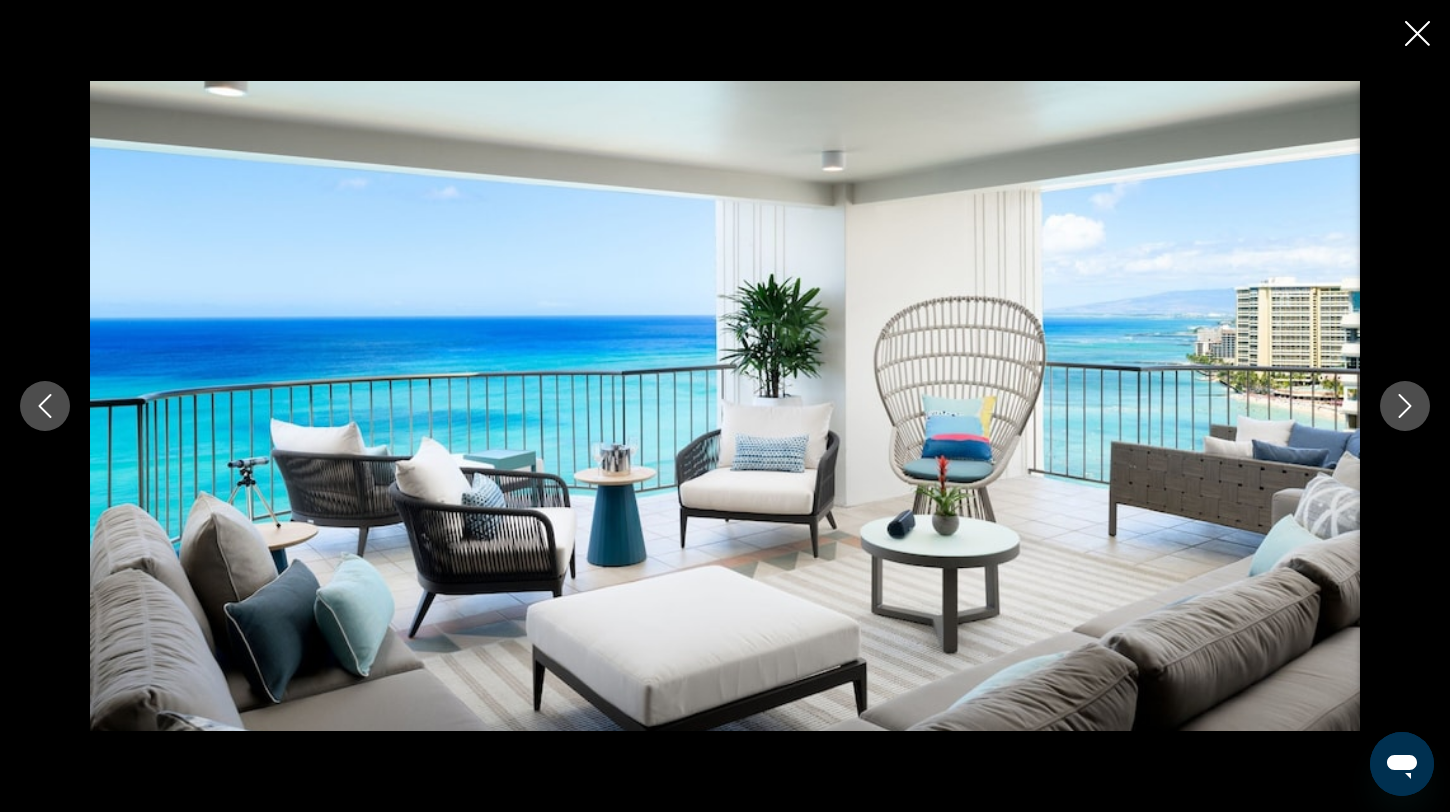 click 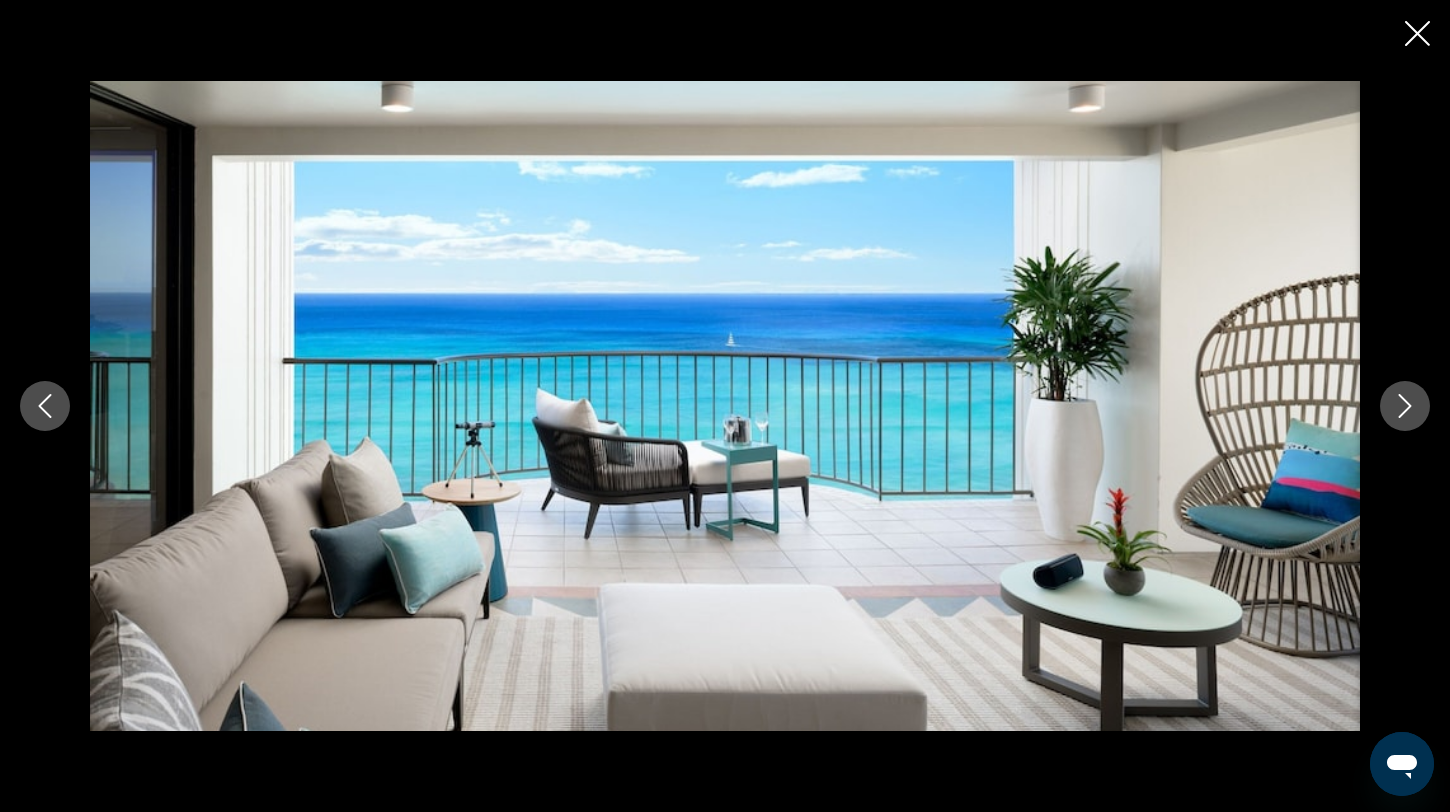click 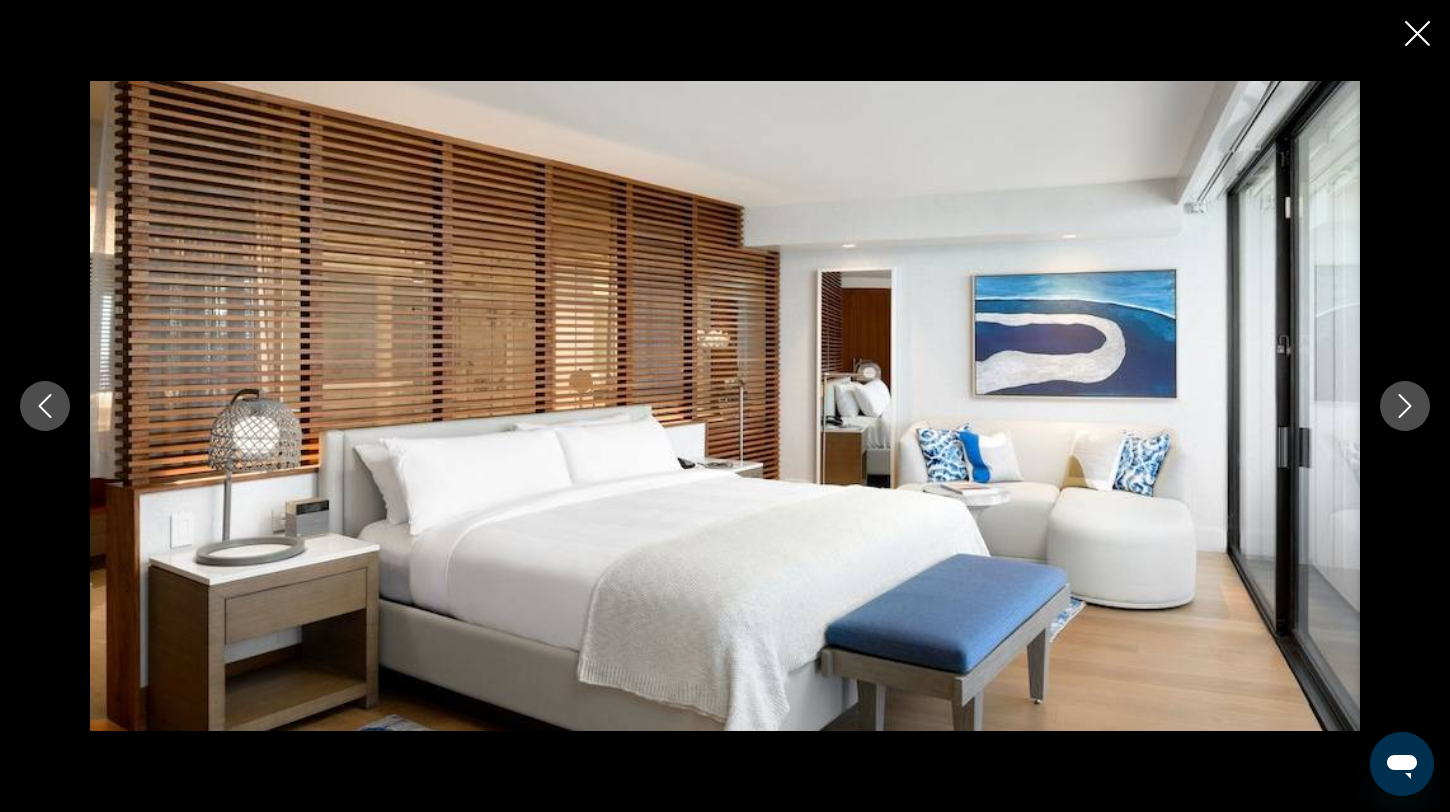click 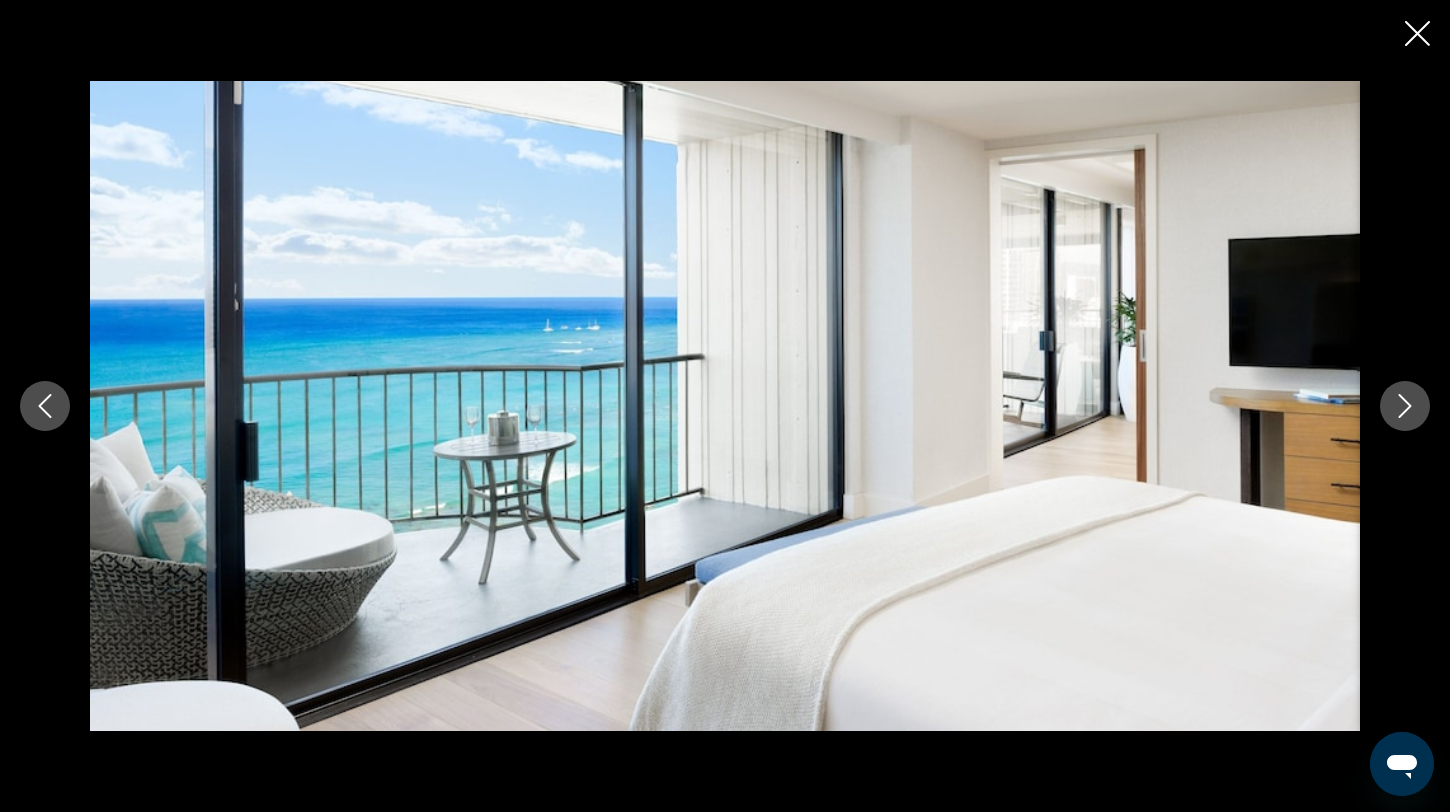 click 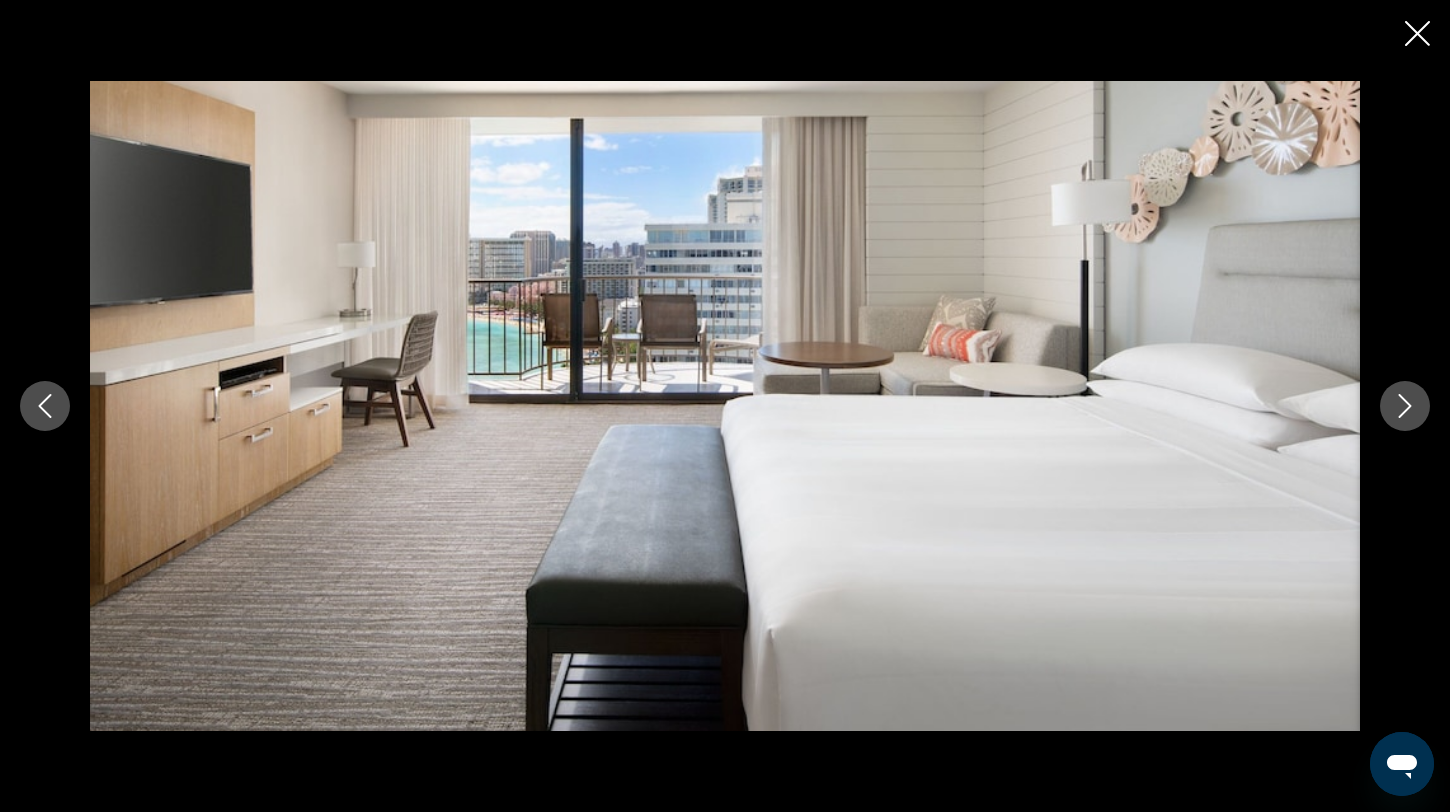 click 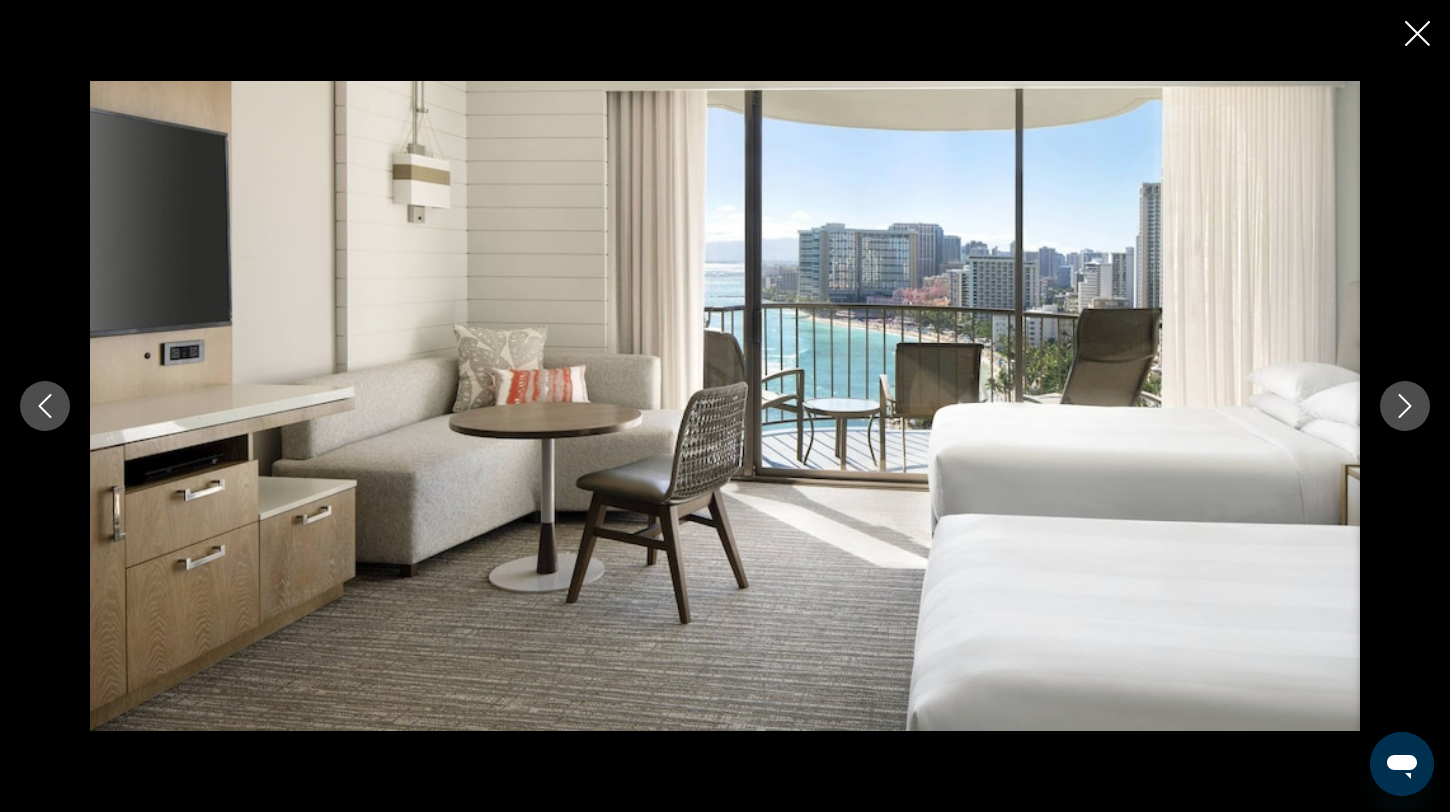 click 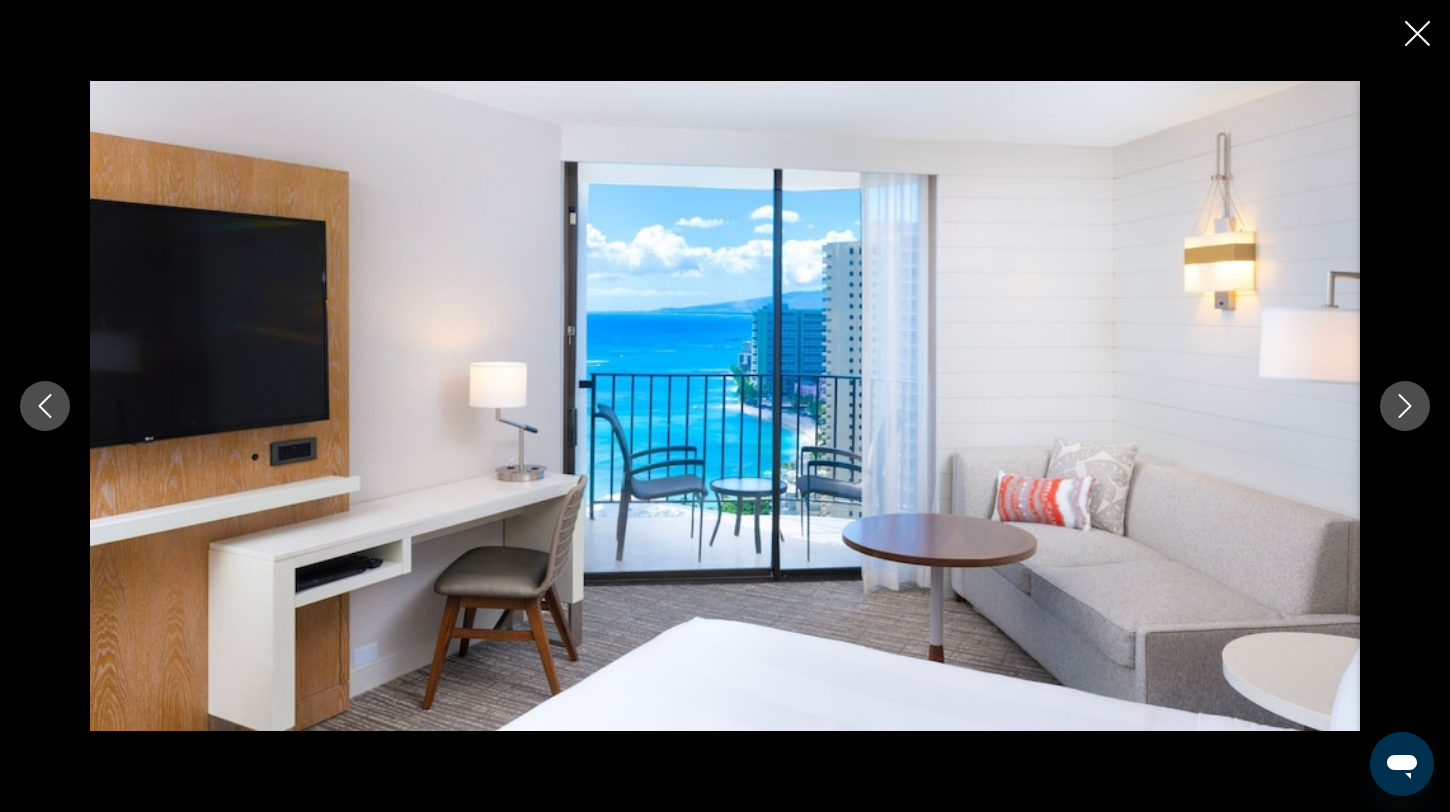 click 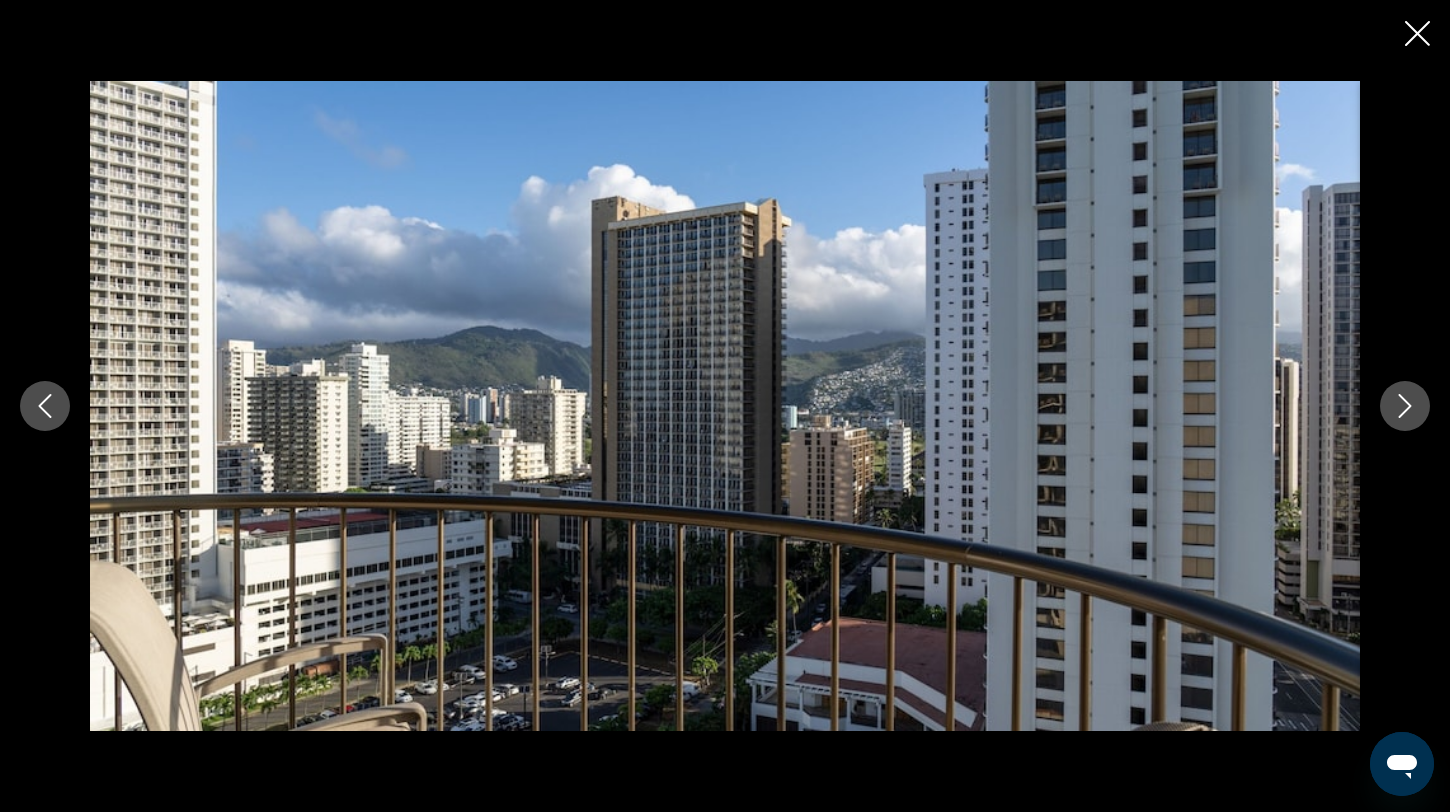 click 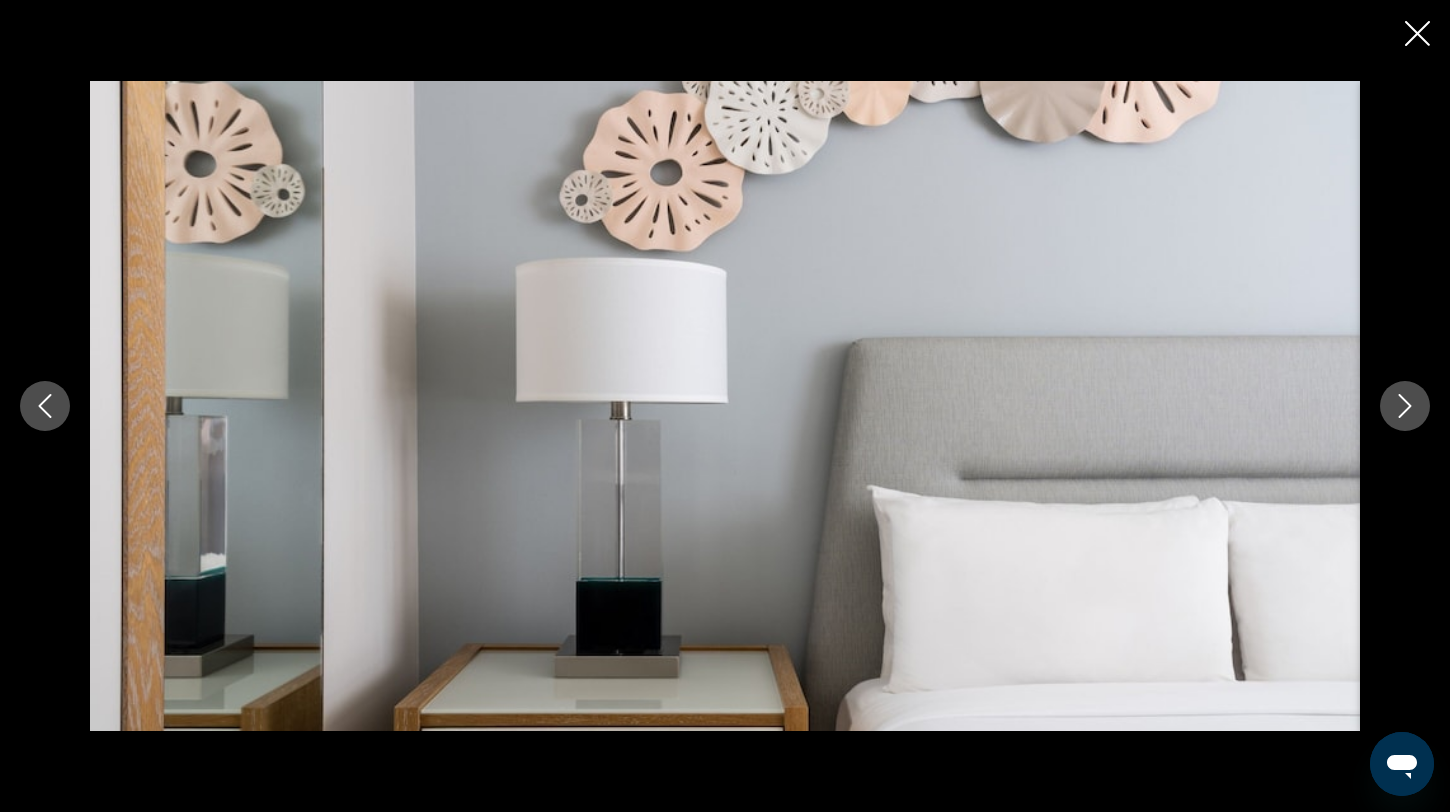 click 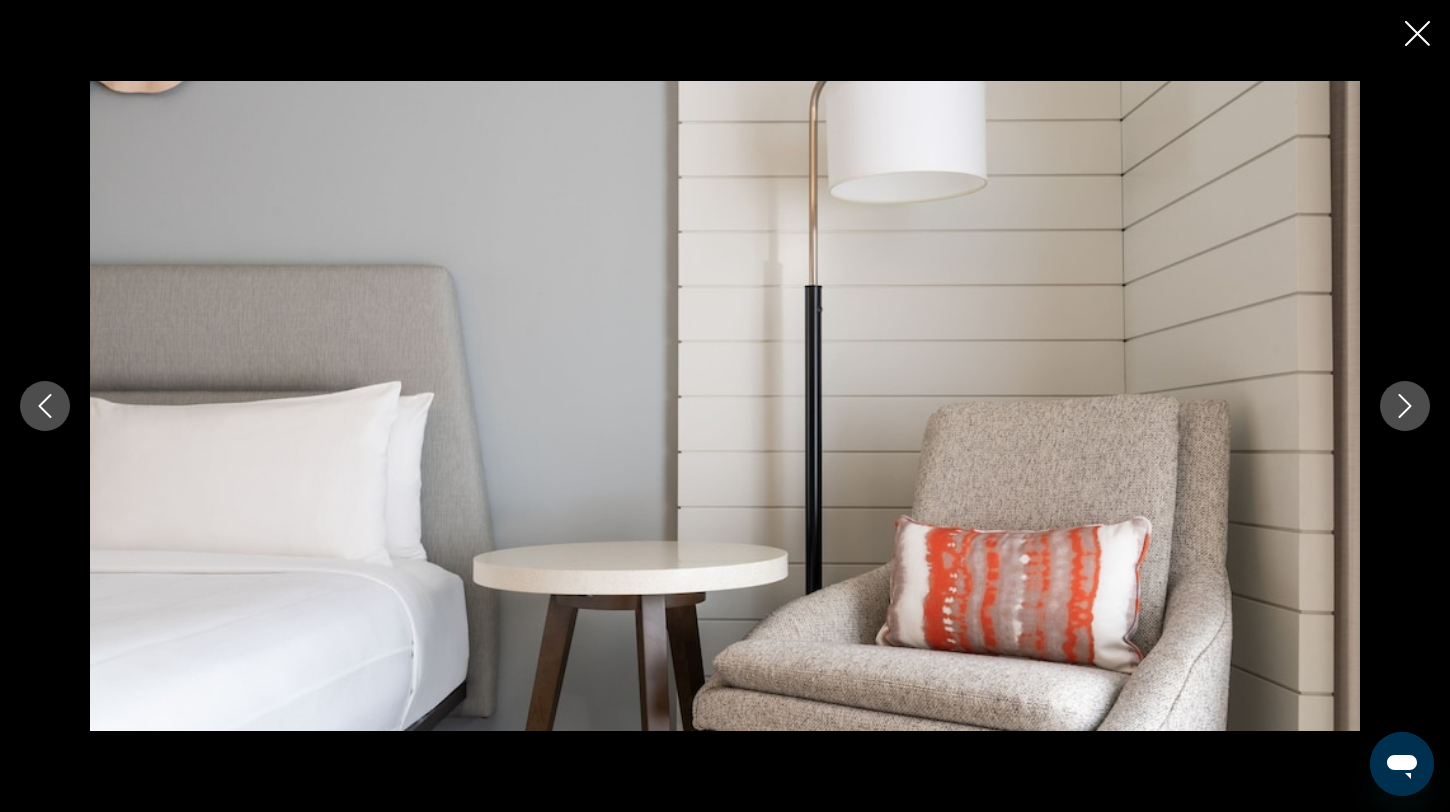 click 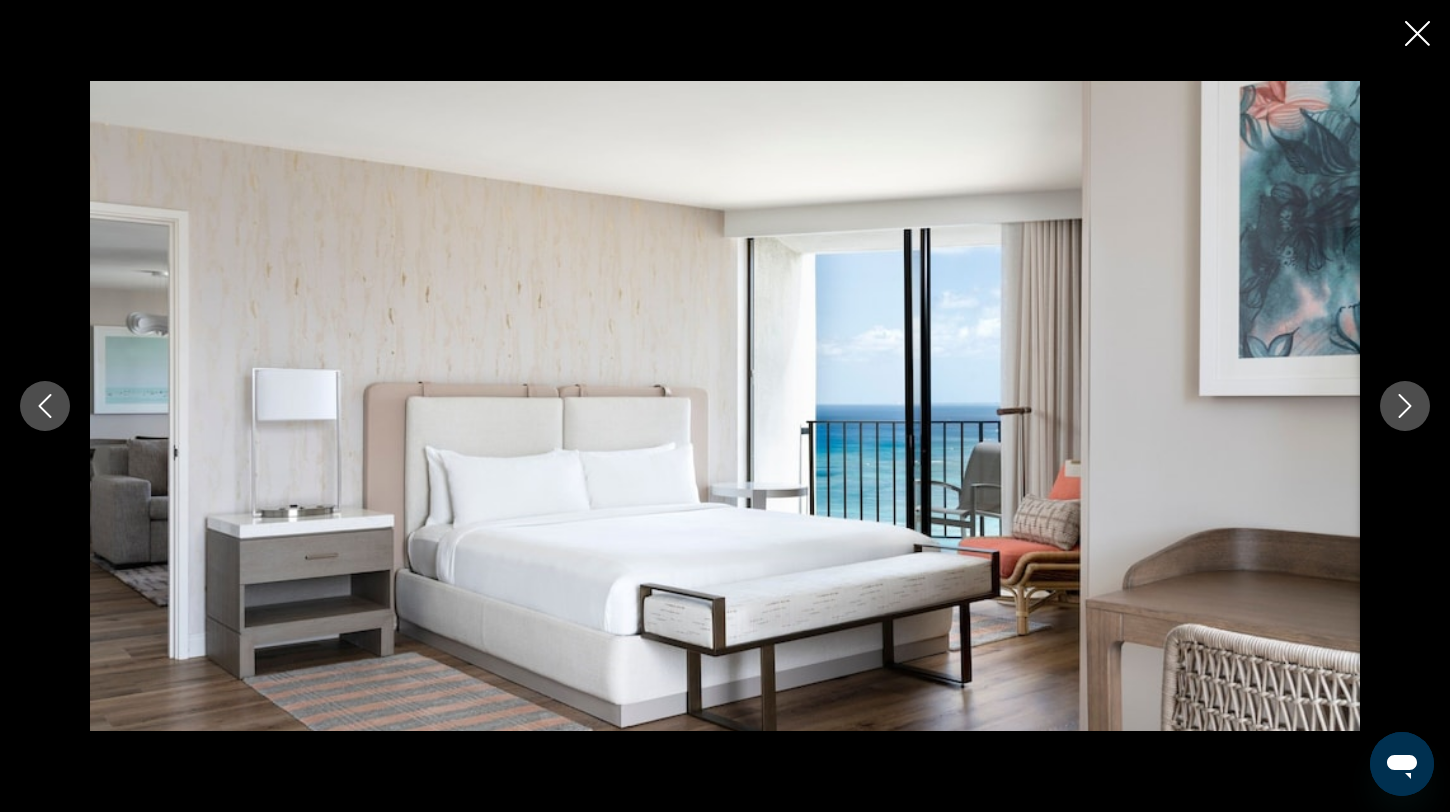 click 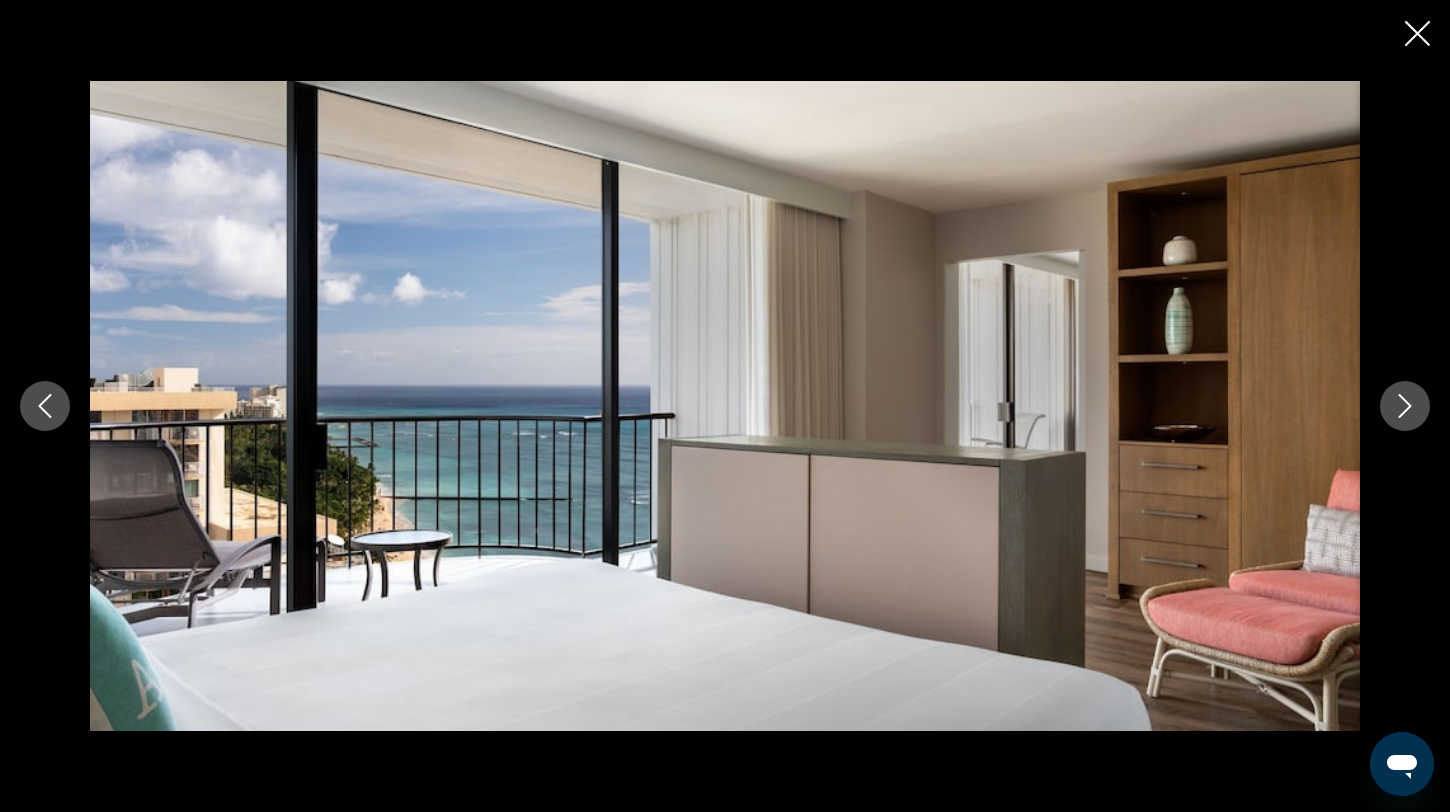 click 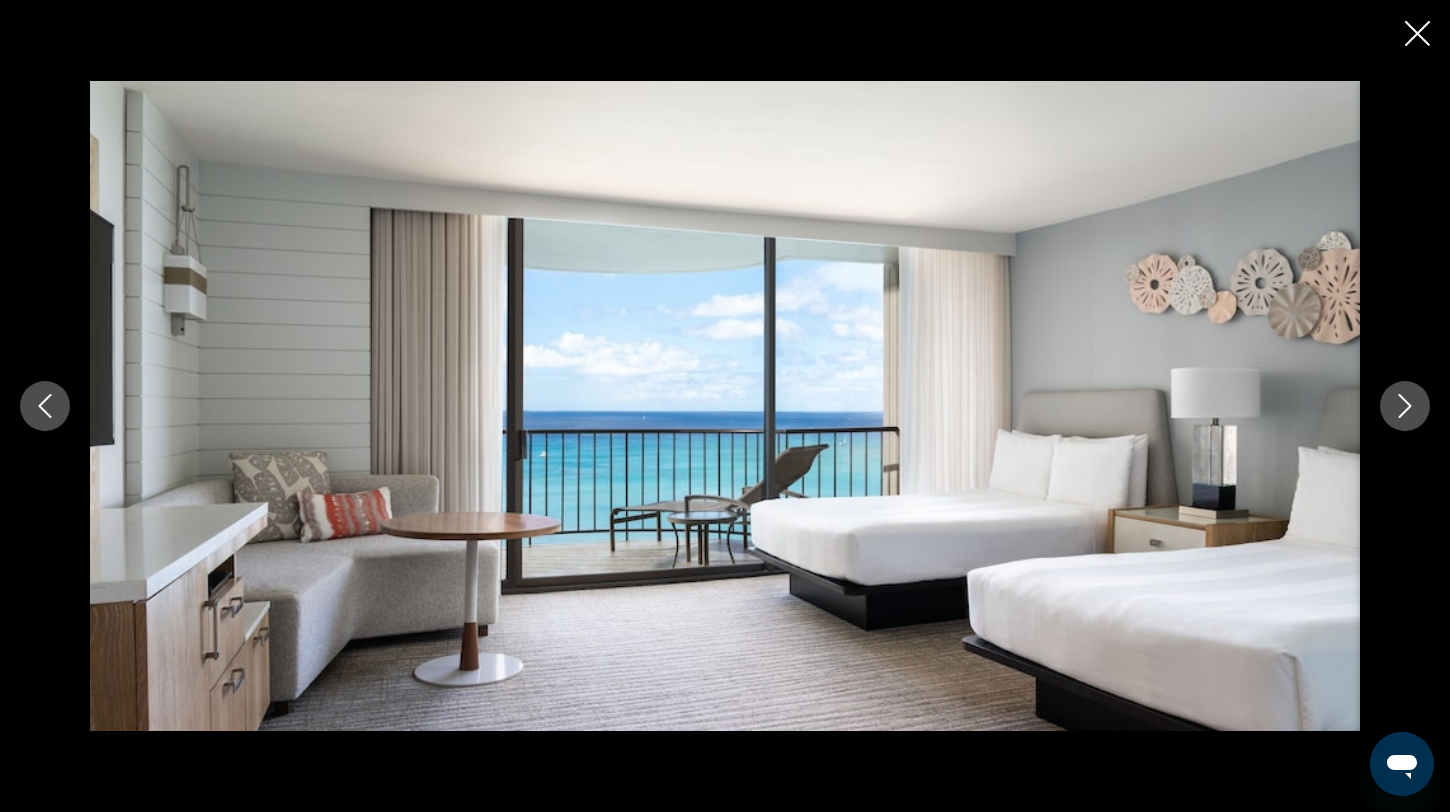 click 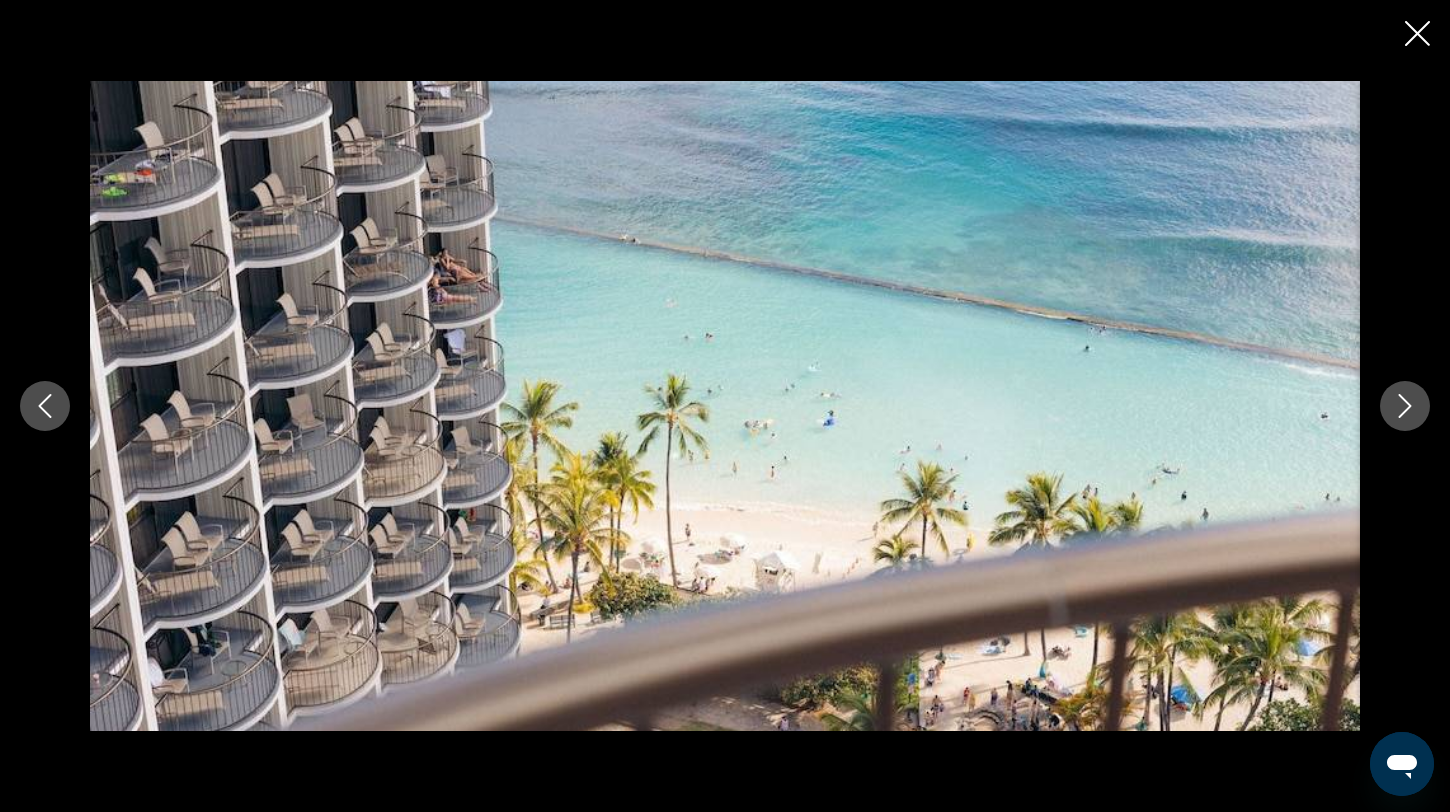 click 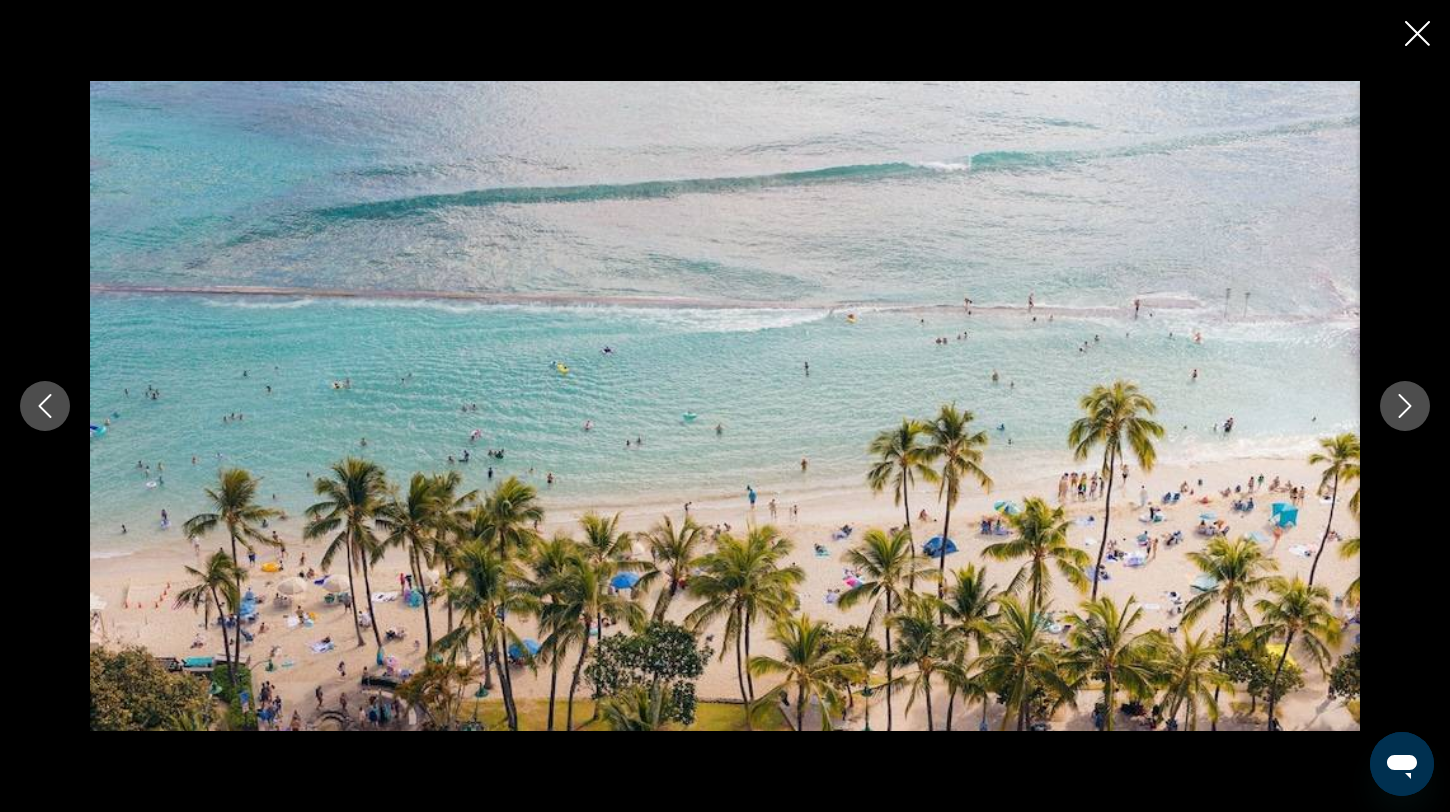 click 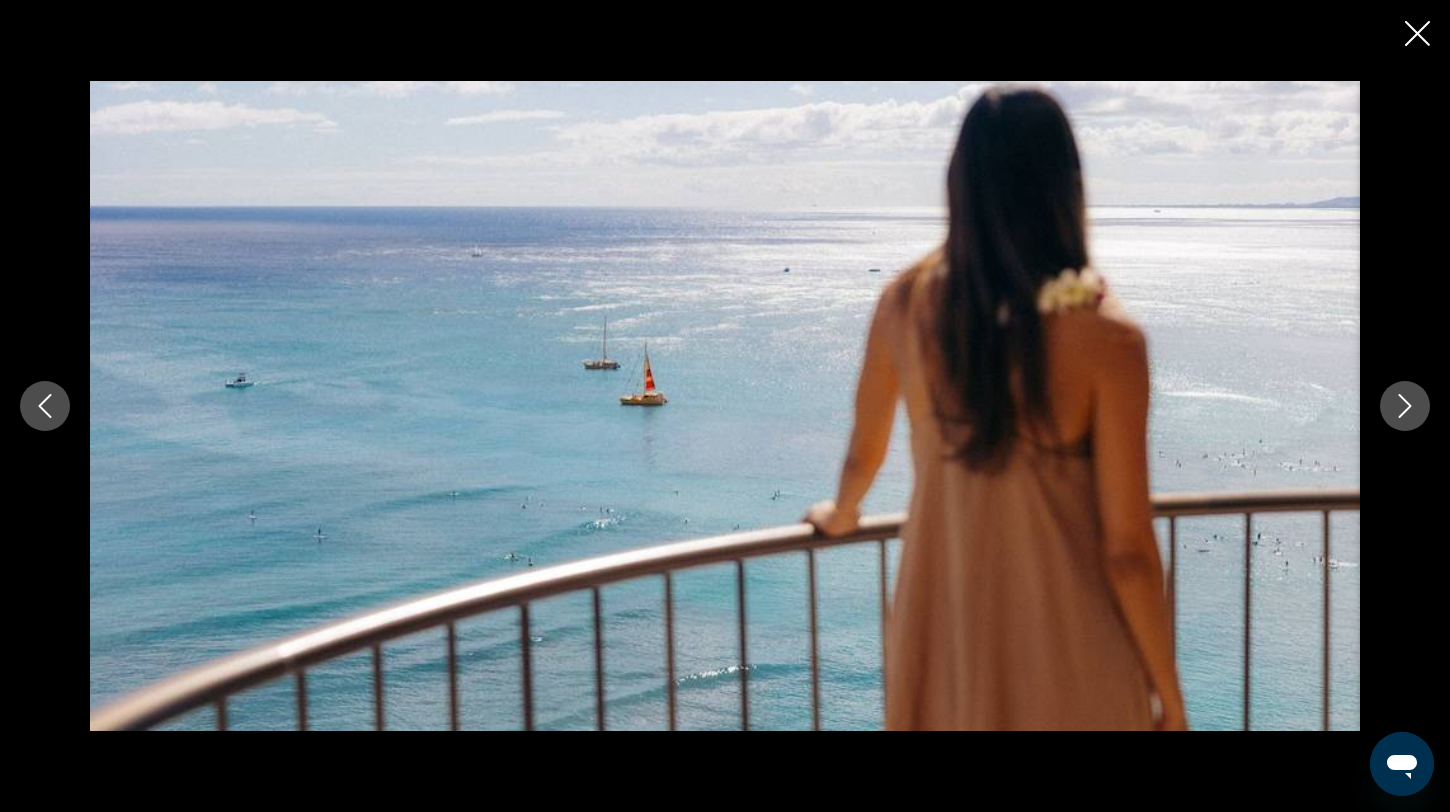 click 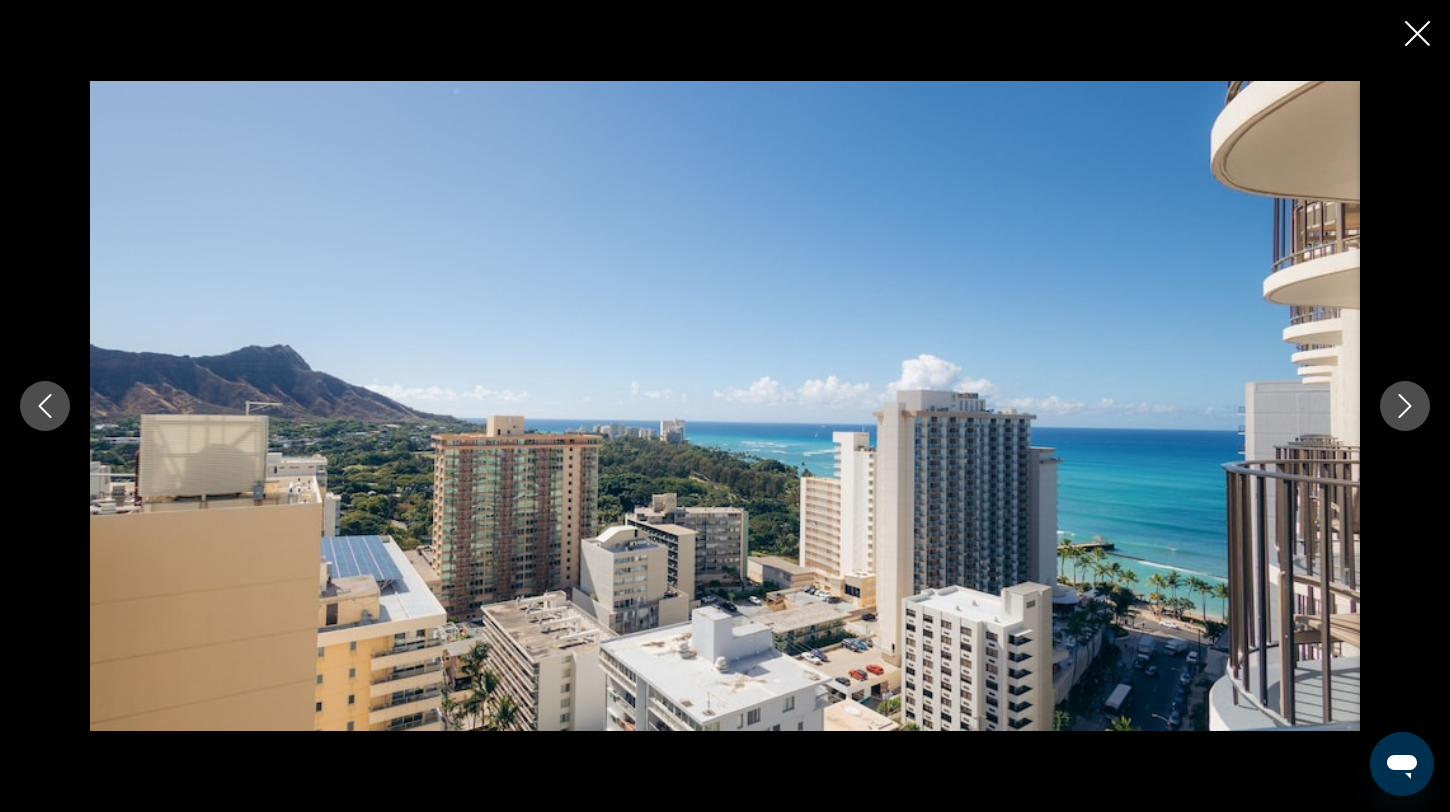 click 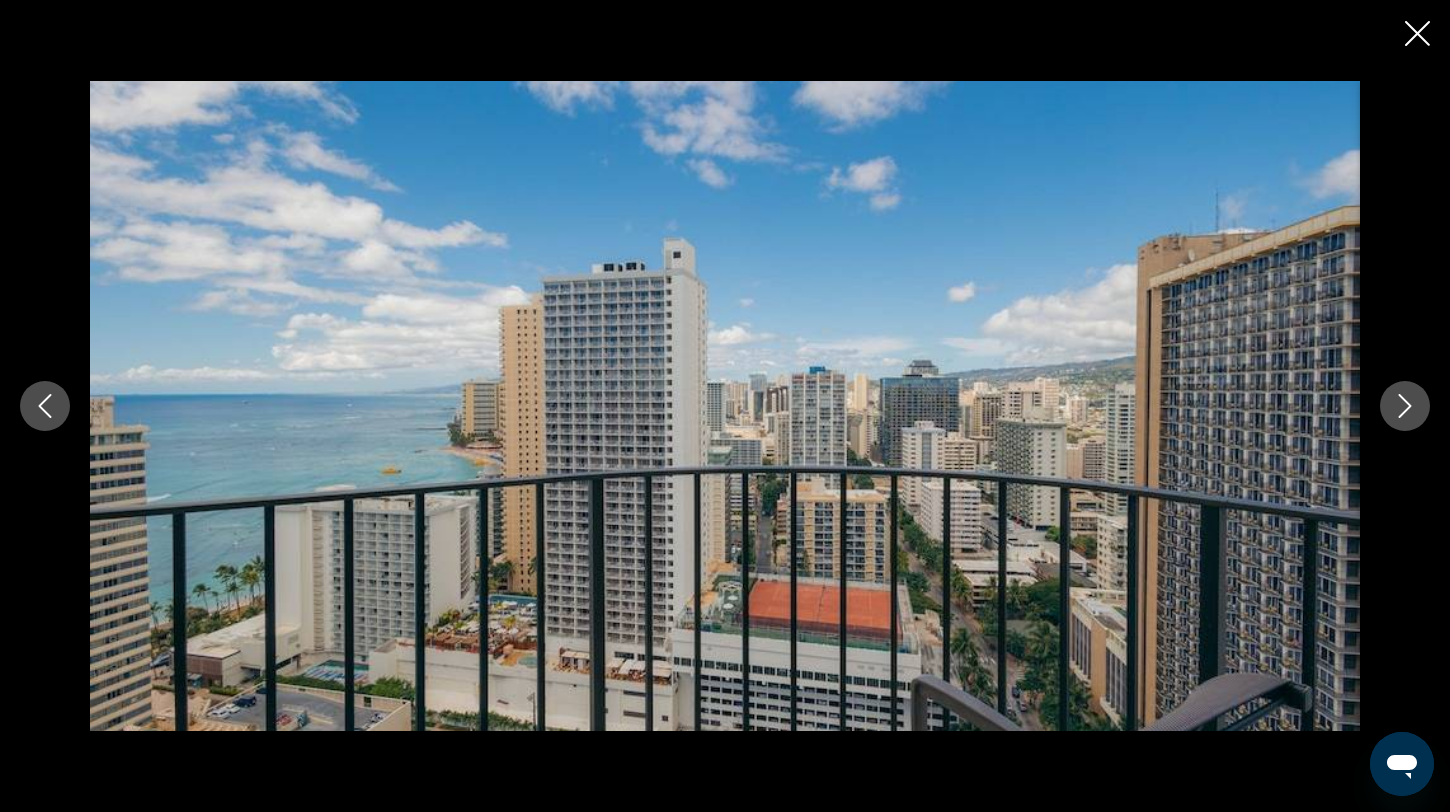 click 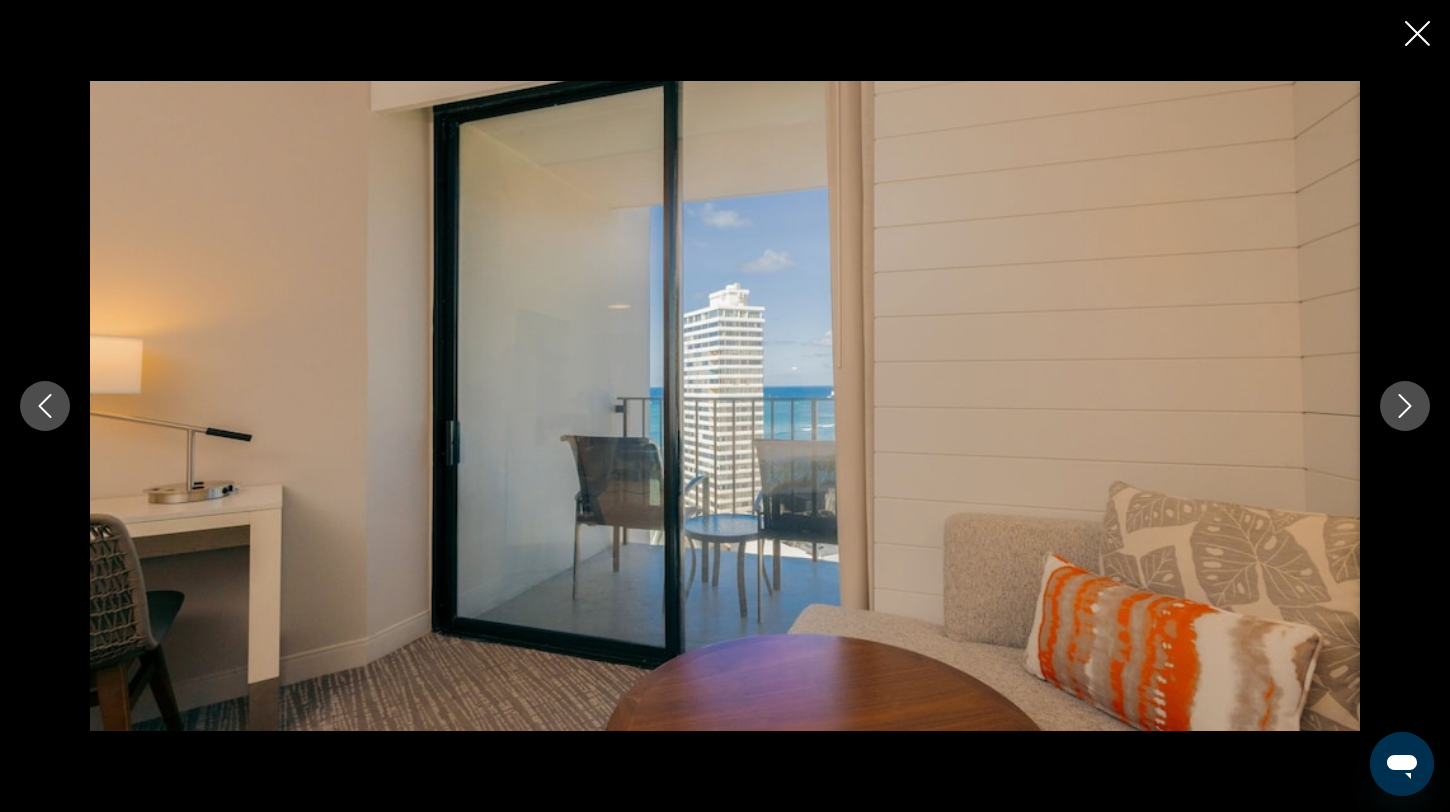 click 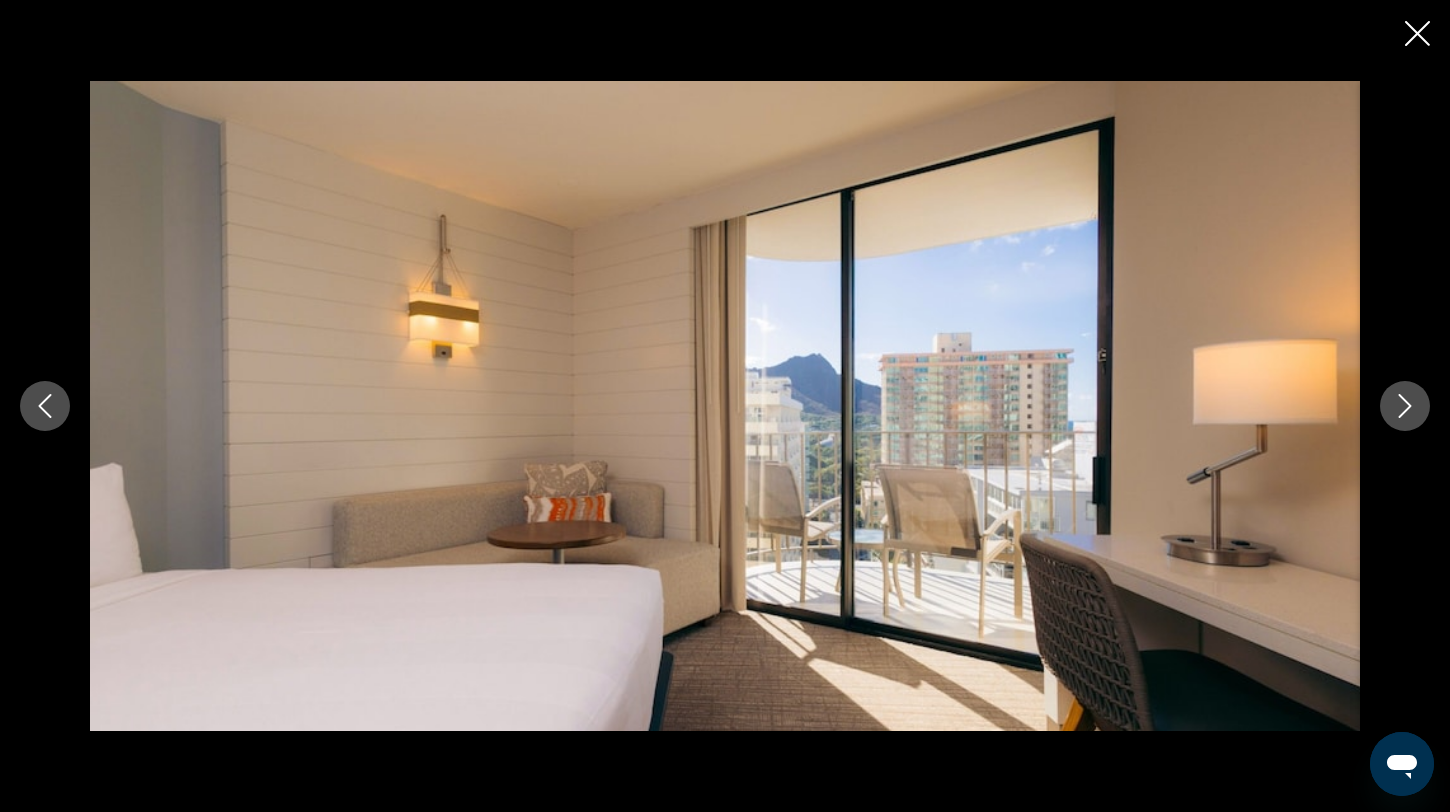 click 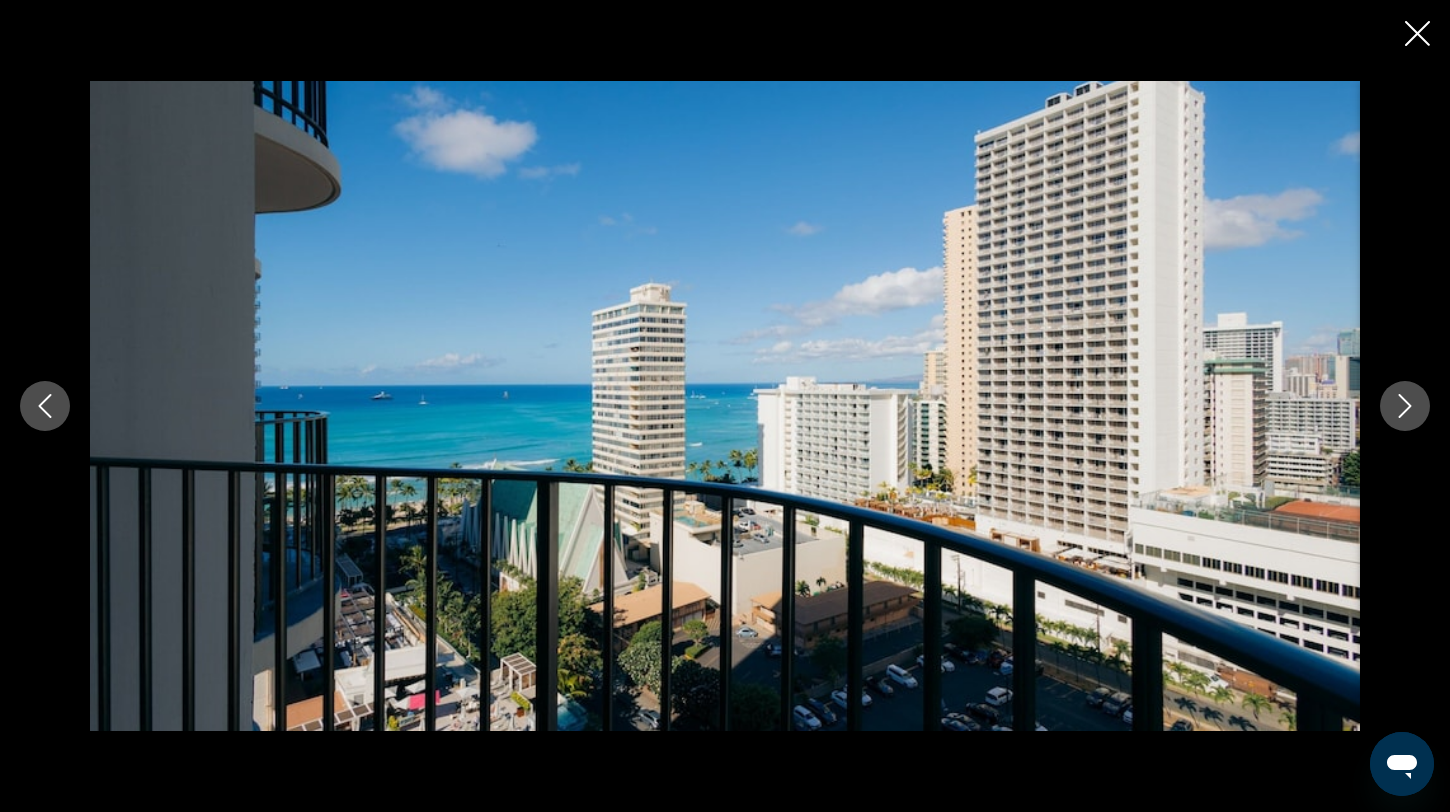 click 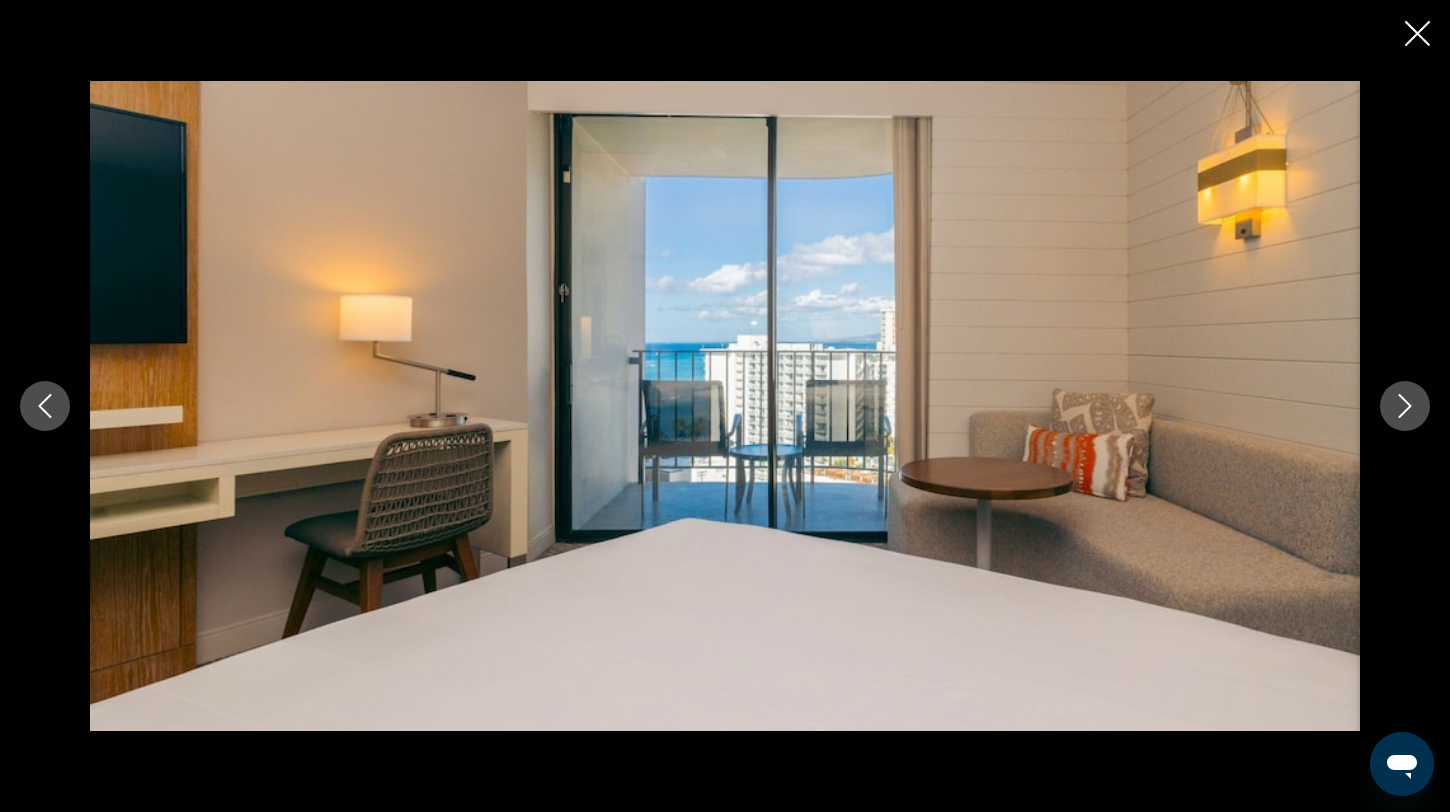 click 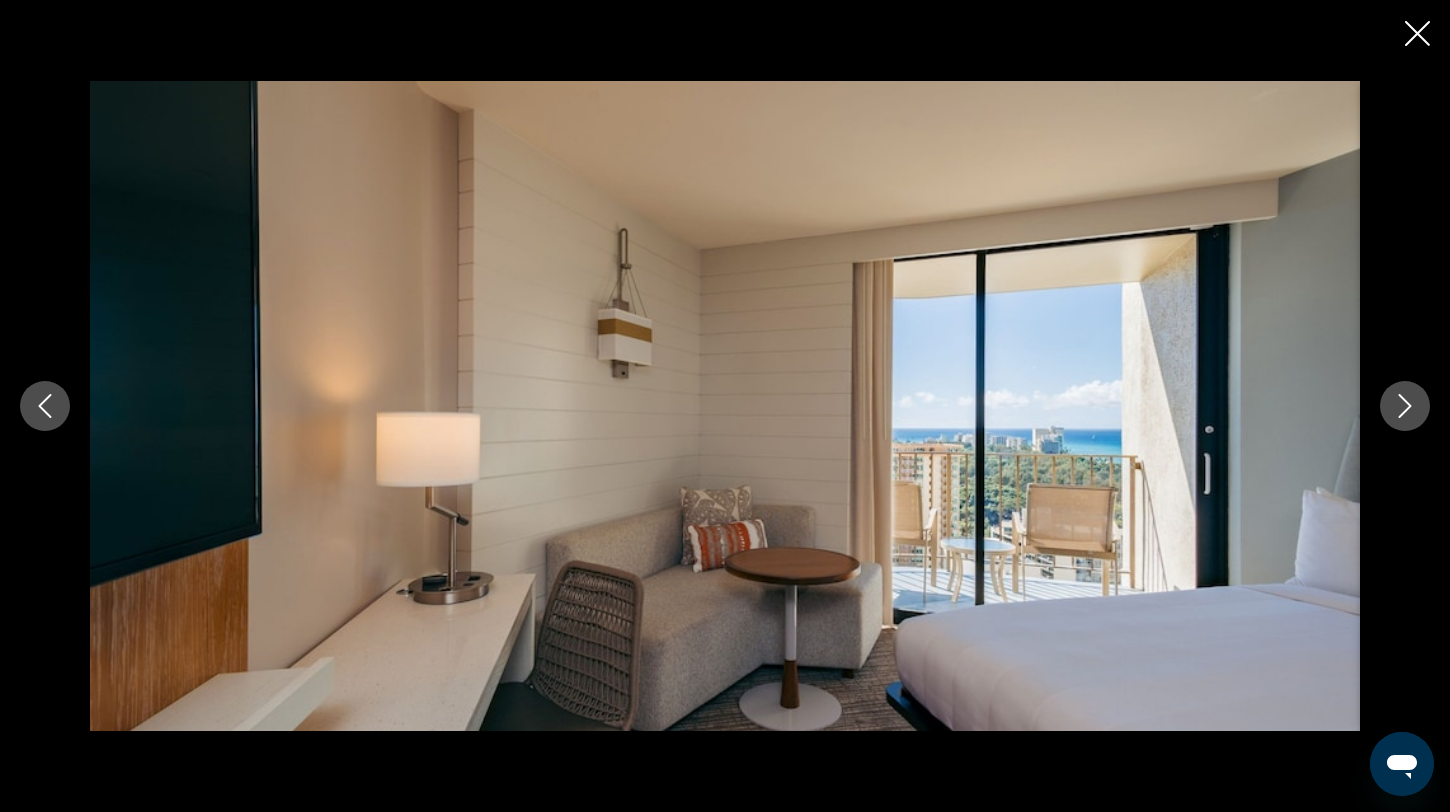 click 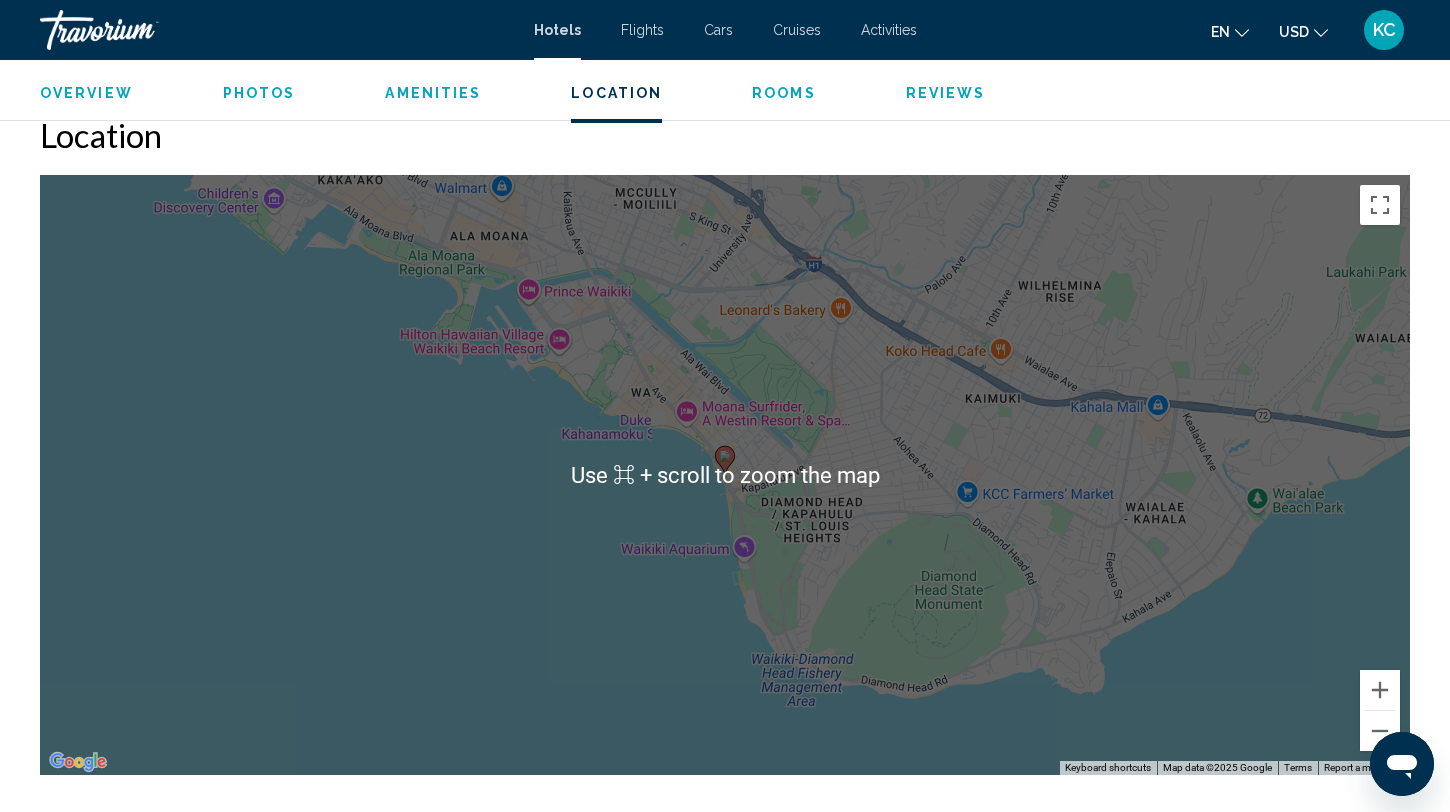 scroll, scrollTop: 1776, scrollLeft: 0, axis: vertical 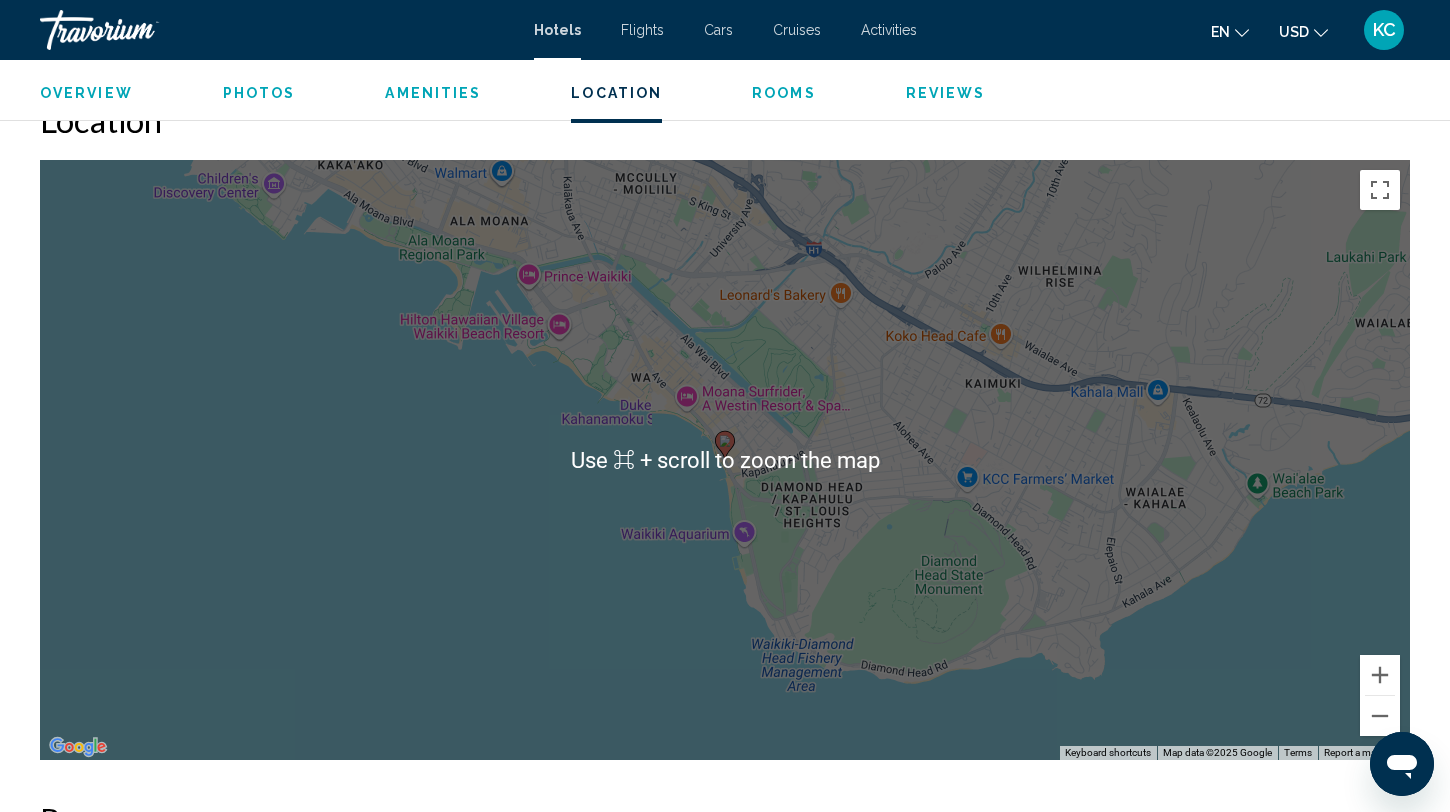 click on "To activate drag with keyboard, press Alt + Enter. Once in keyboard drag state, use the arrow keys to move the marker. To complete the drag, press the Enter key. To cancel, press Escape." at bounding box center [725, 460] 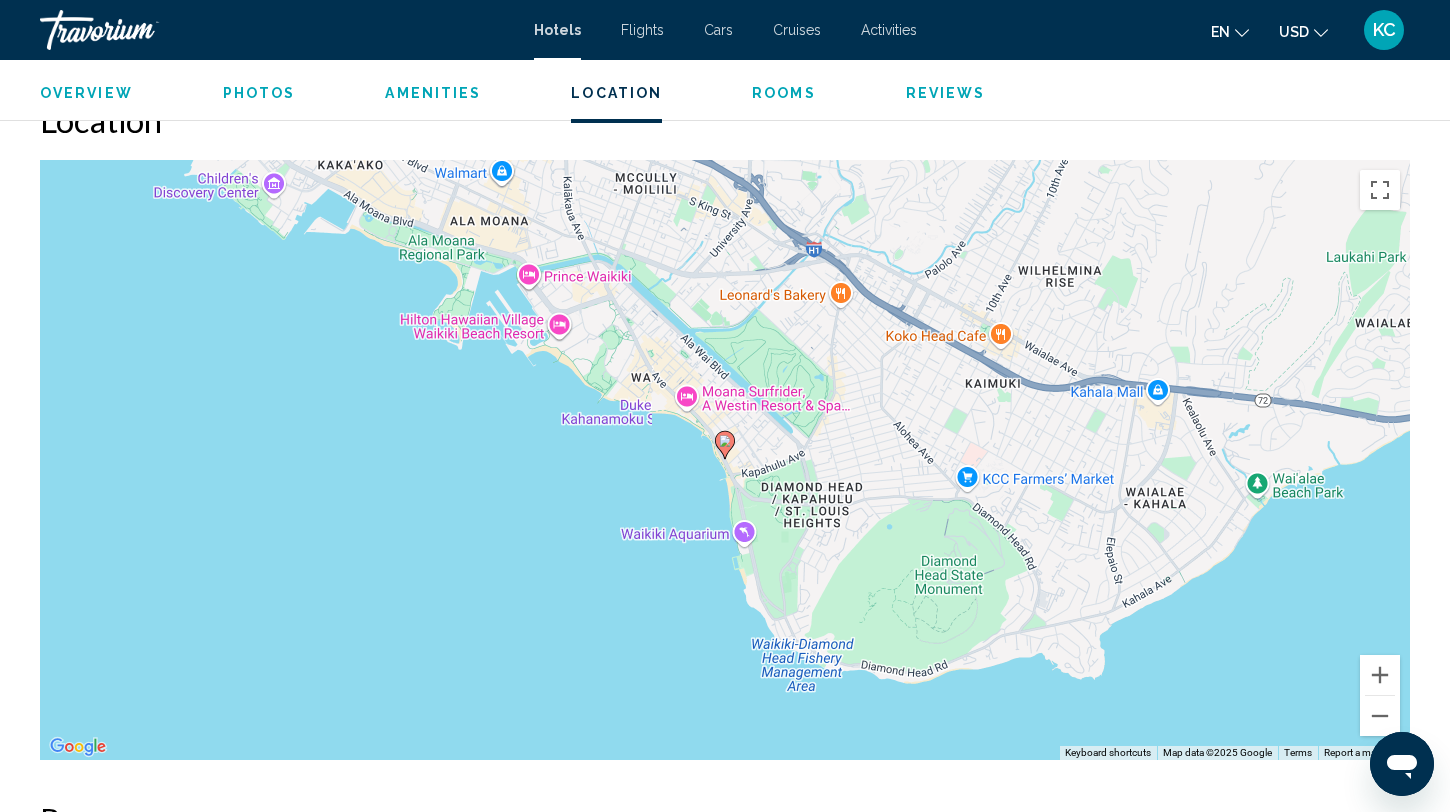 click on "To activate drag with keyboard, press Alt + Enter. Once in keyboard drag state, use the arrow keys to move the marker. To complete the drag, press the Enter key. To cancel, press Escape." at bounding box center (725, 460) 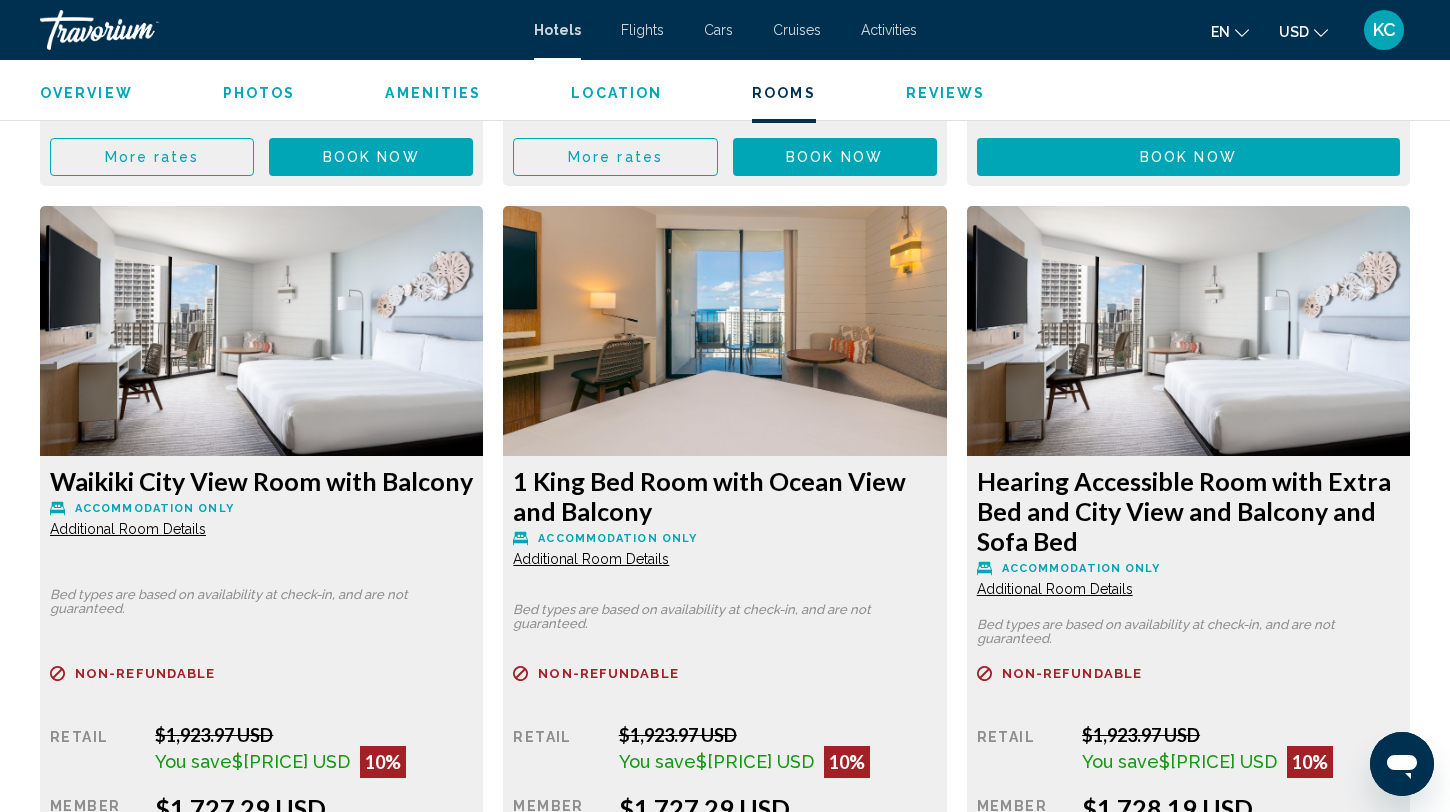 scroll, scrollTop: 3962, scrollLeft: 0, axis: vertical 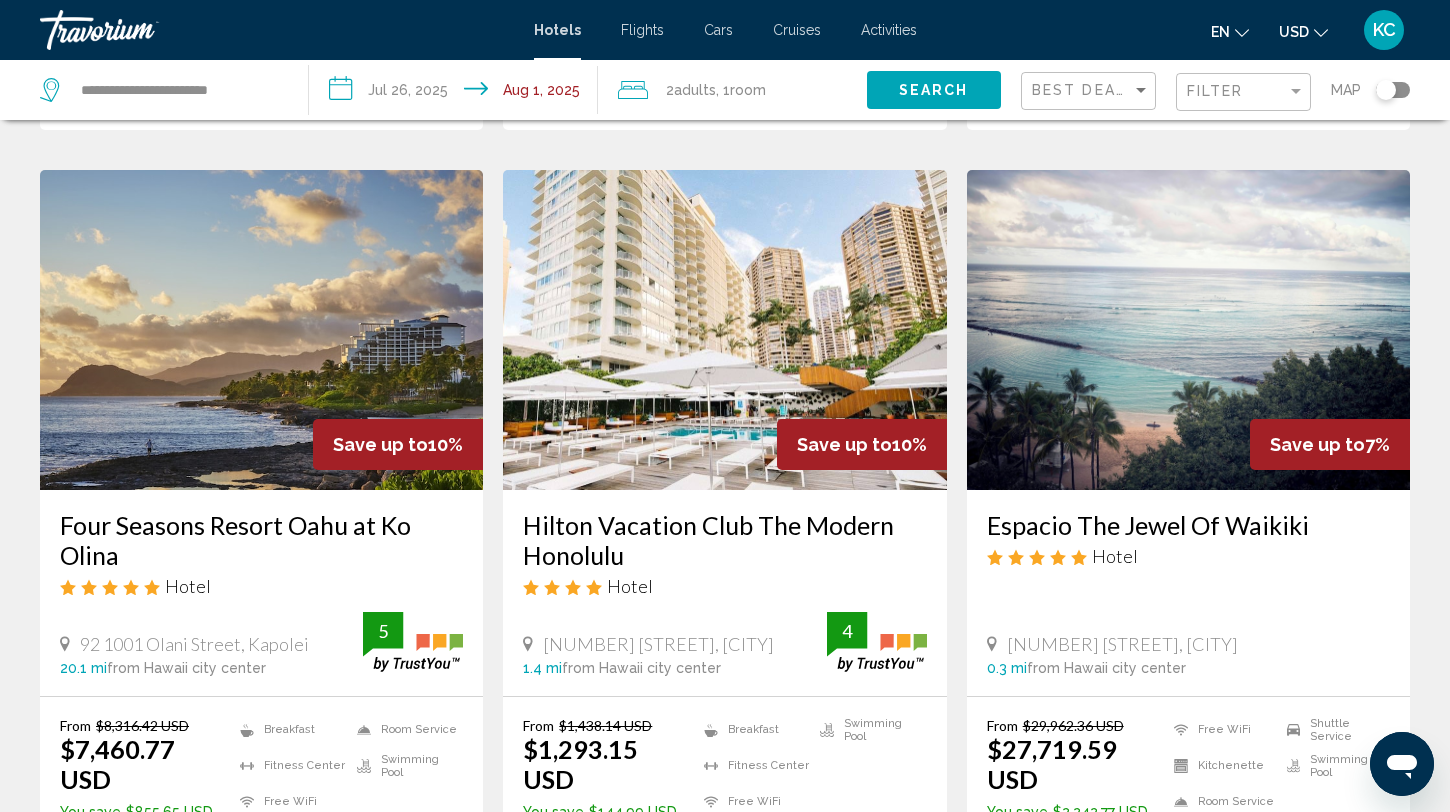 click at bounding box center [261, 330] 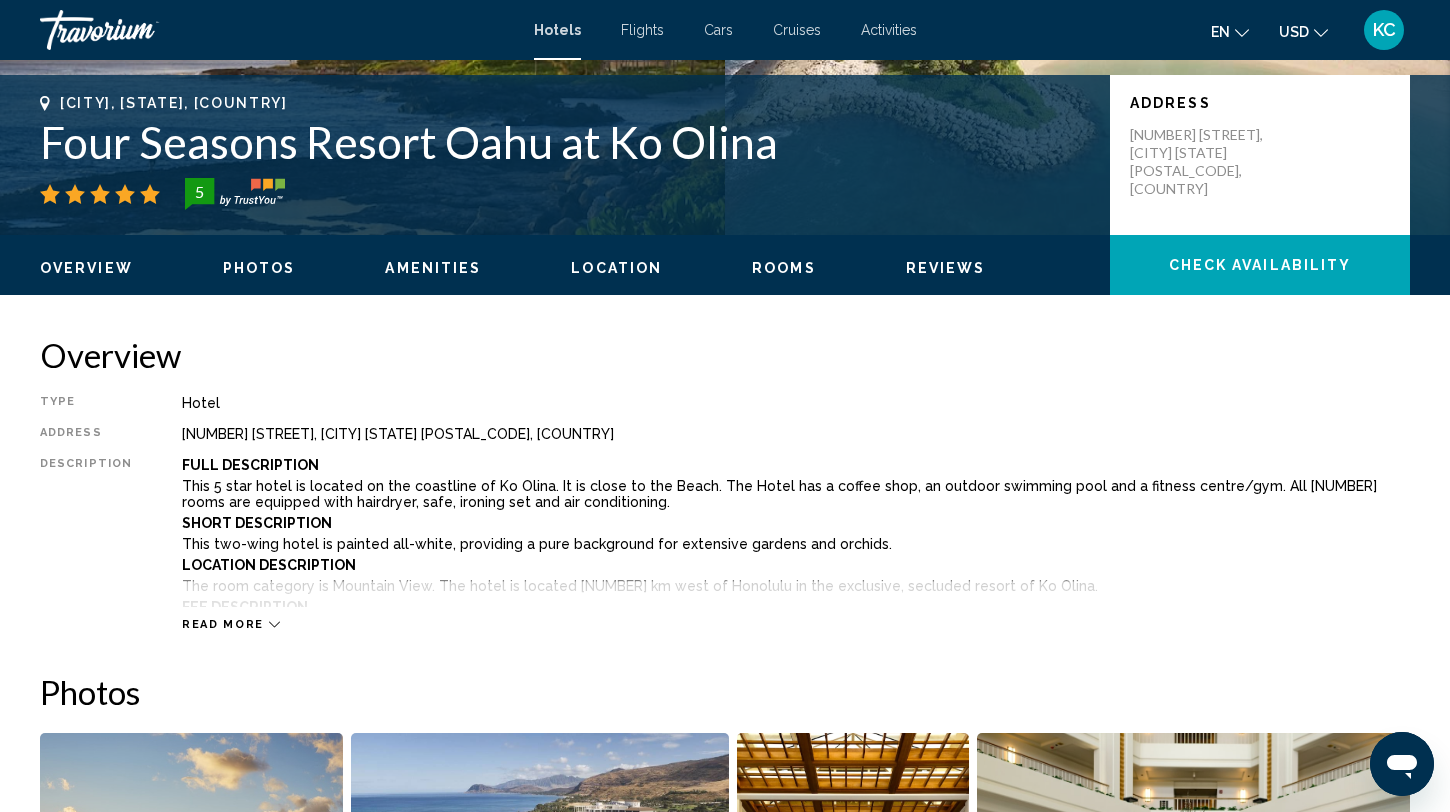 scroll, scrollTop: 518, scrollLeft: 0, axis: vertical 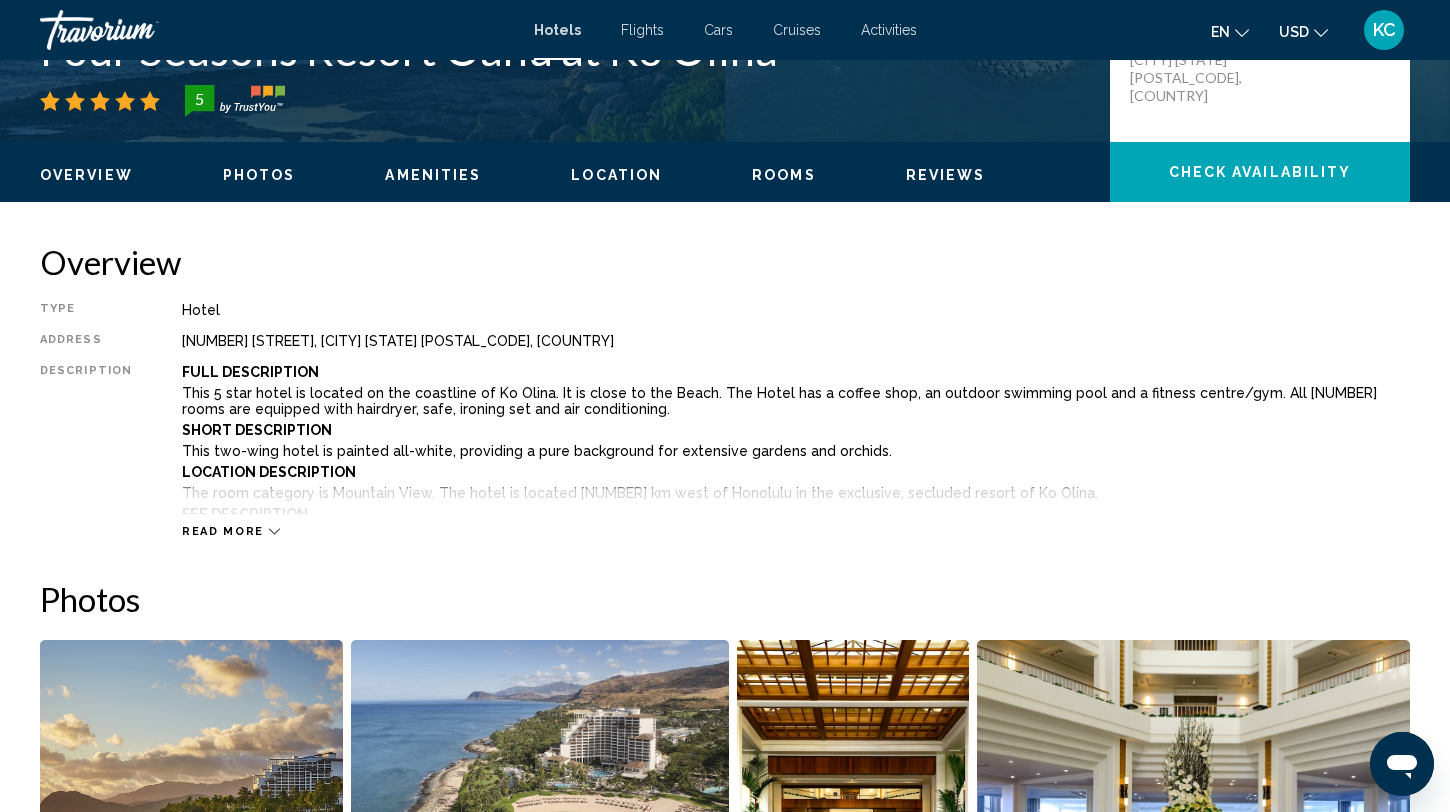 click at bounding box center (191, 764) 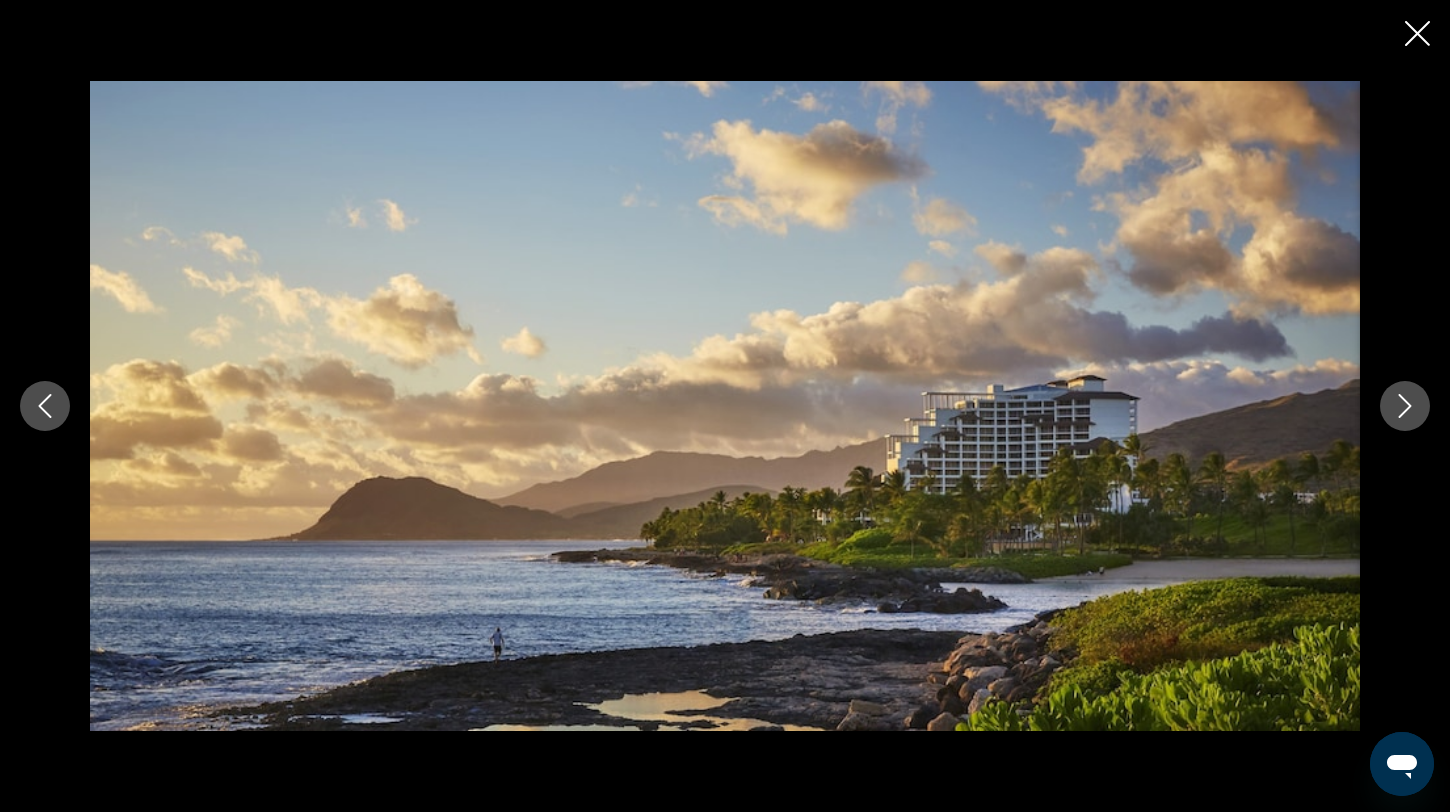 click 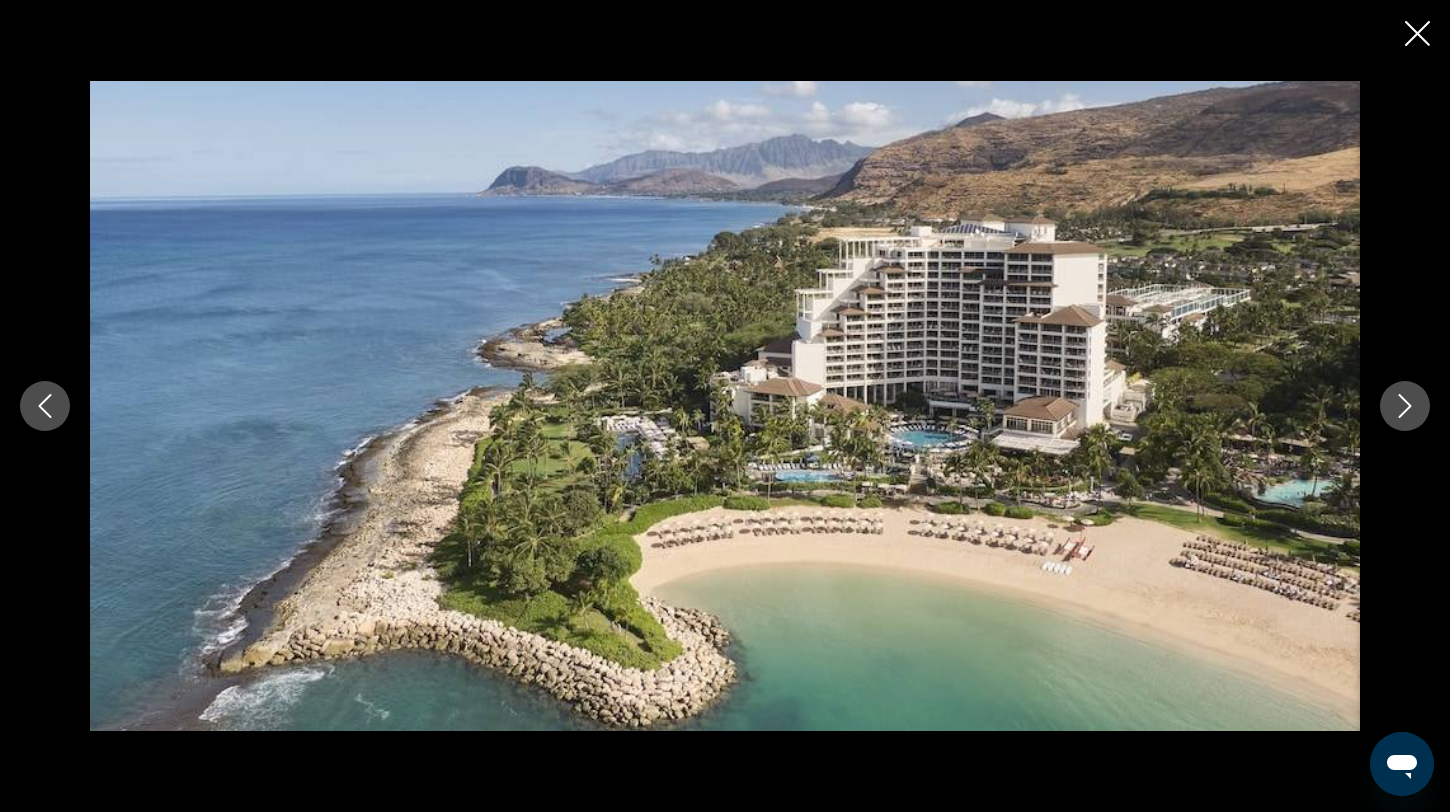 click 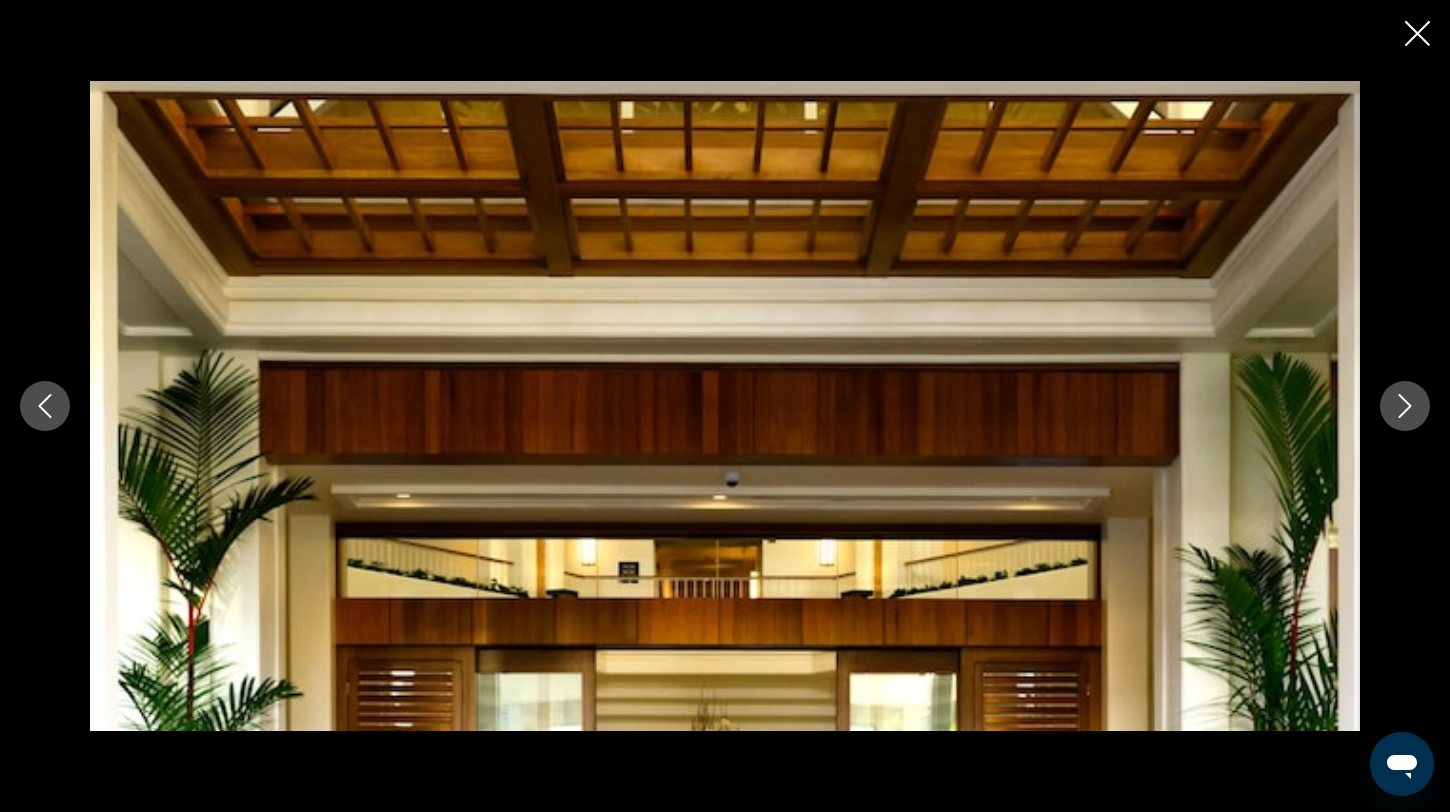 click 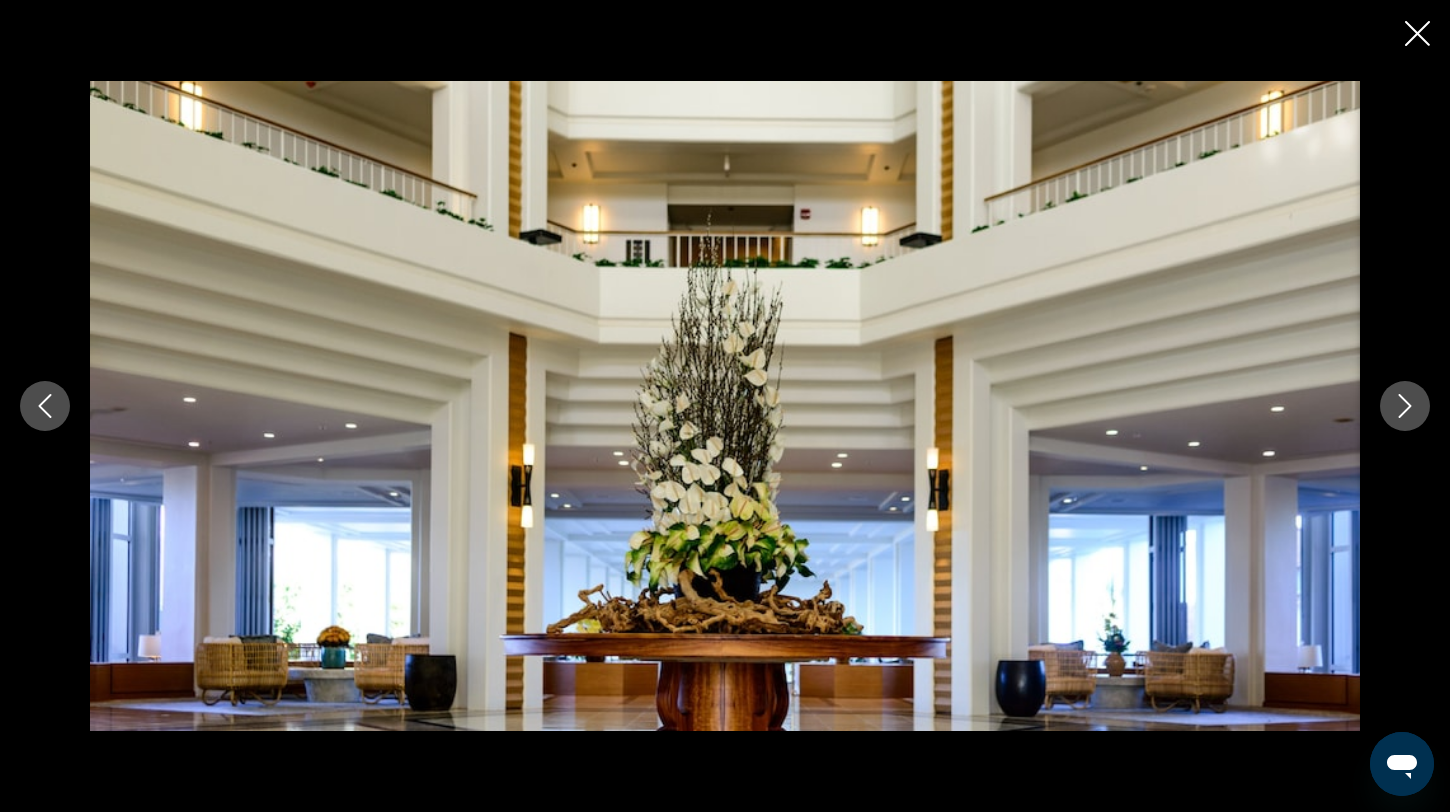 click 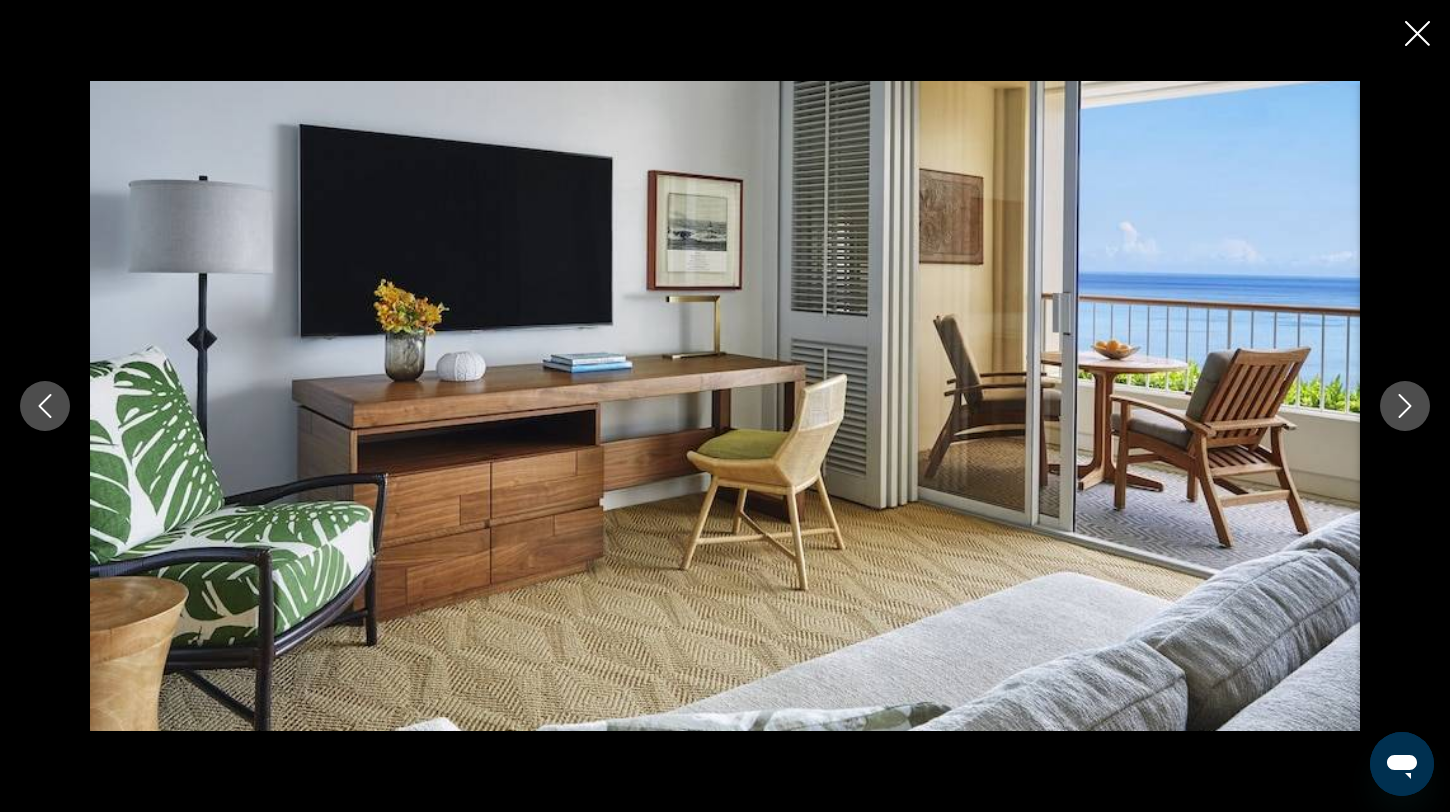 click 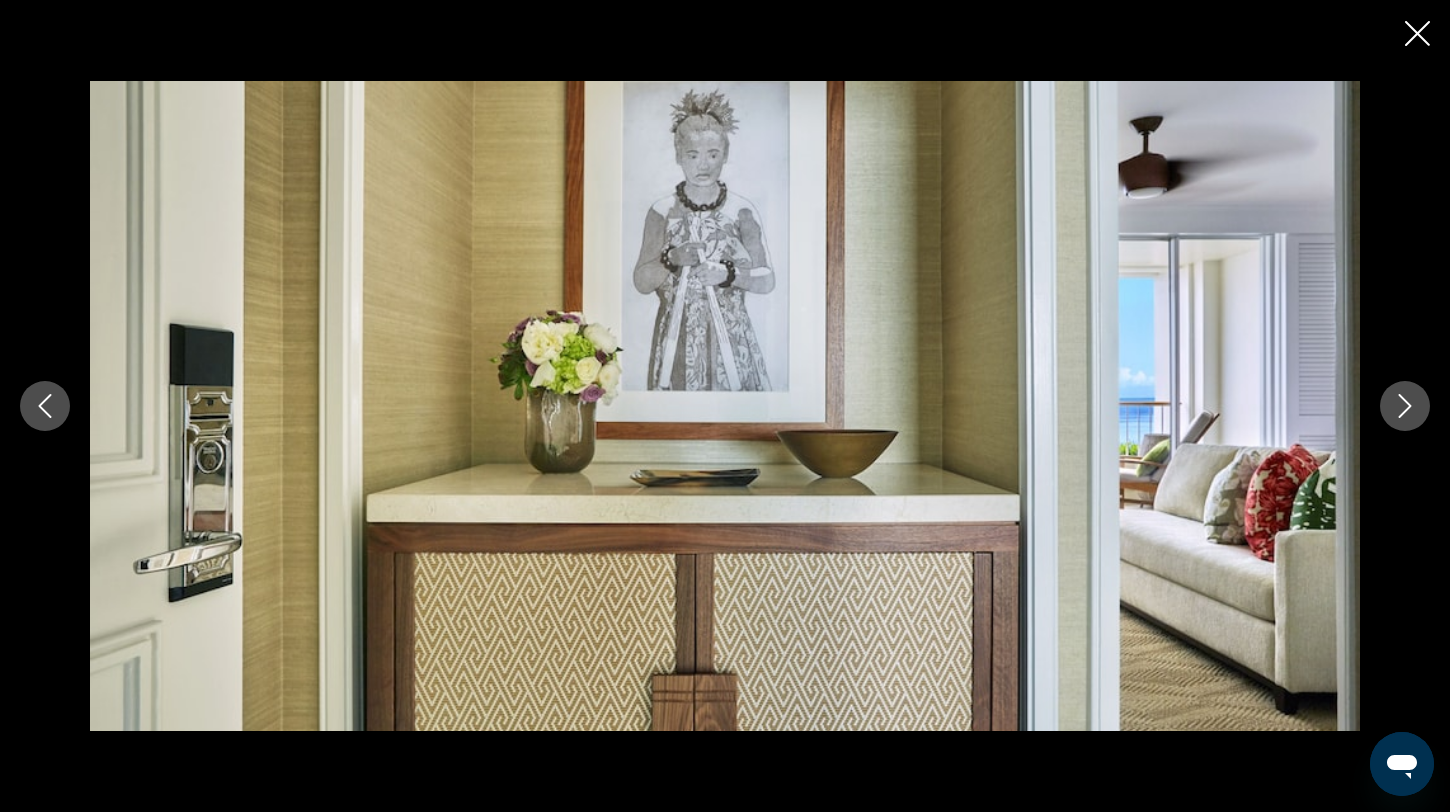 click 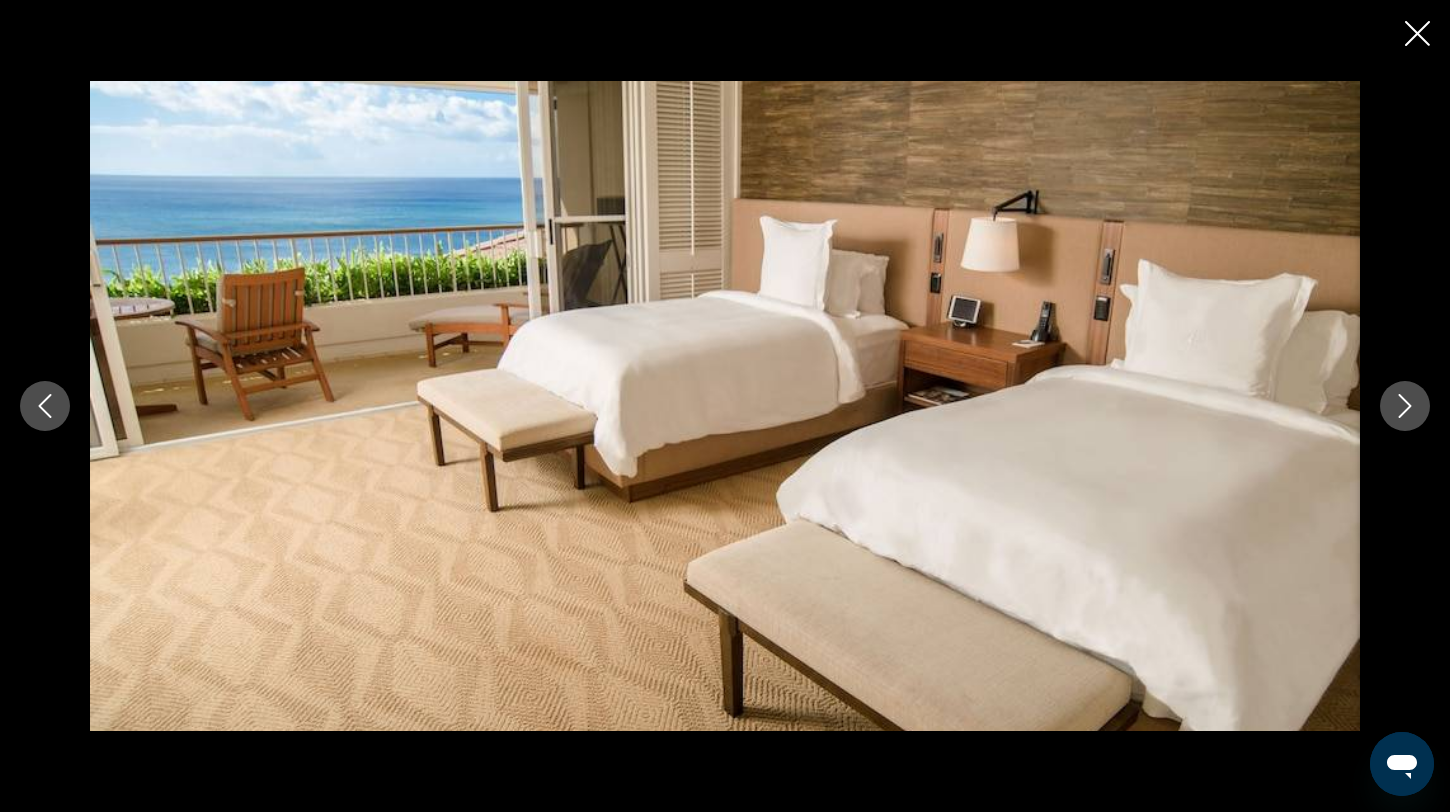 click 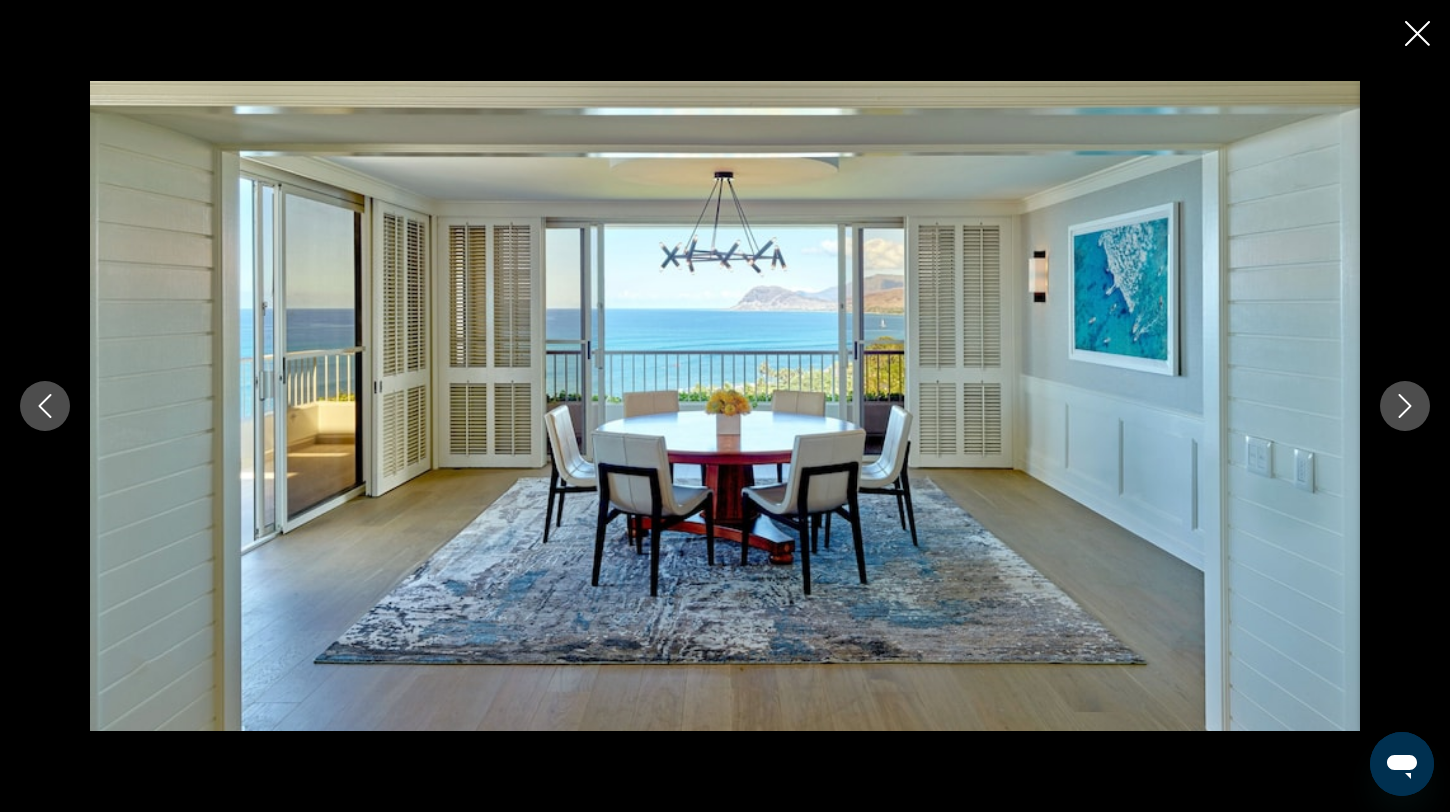 click 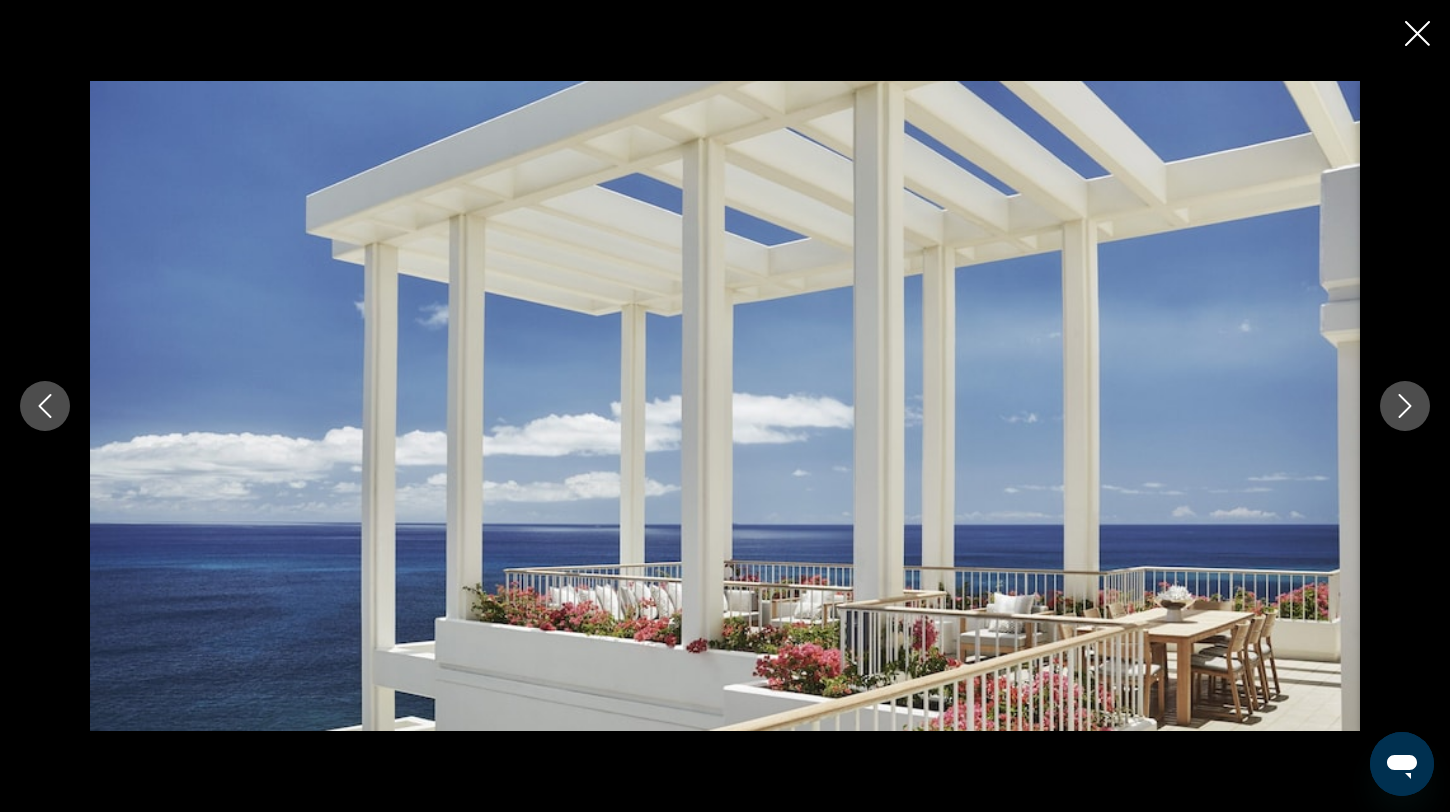 click 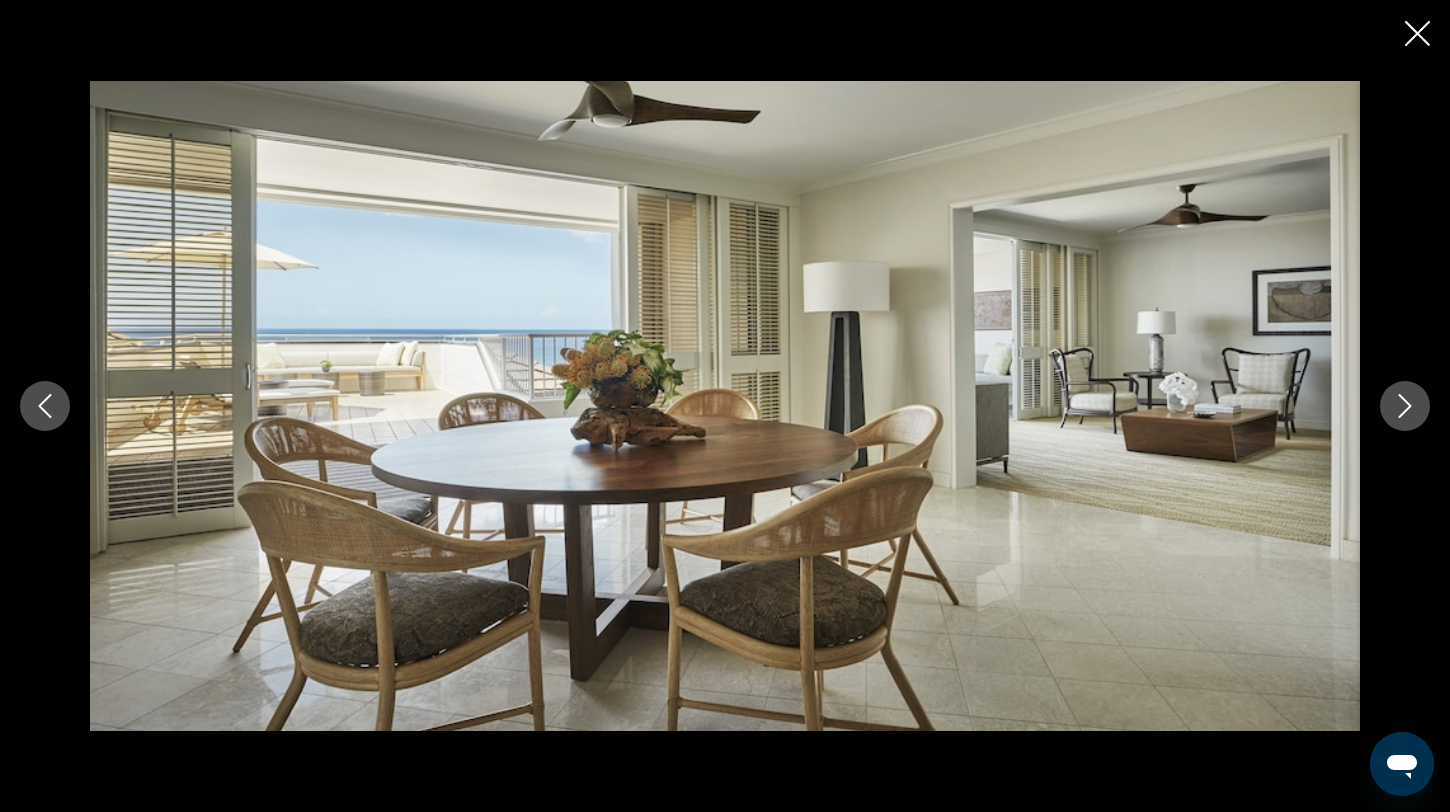 click 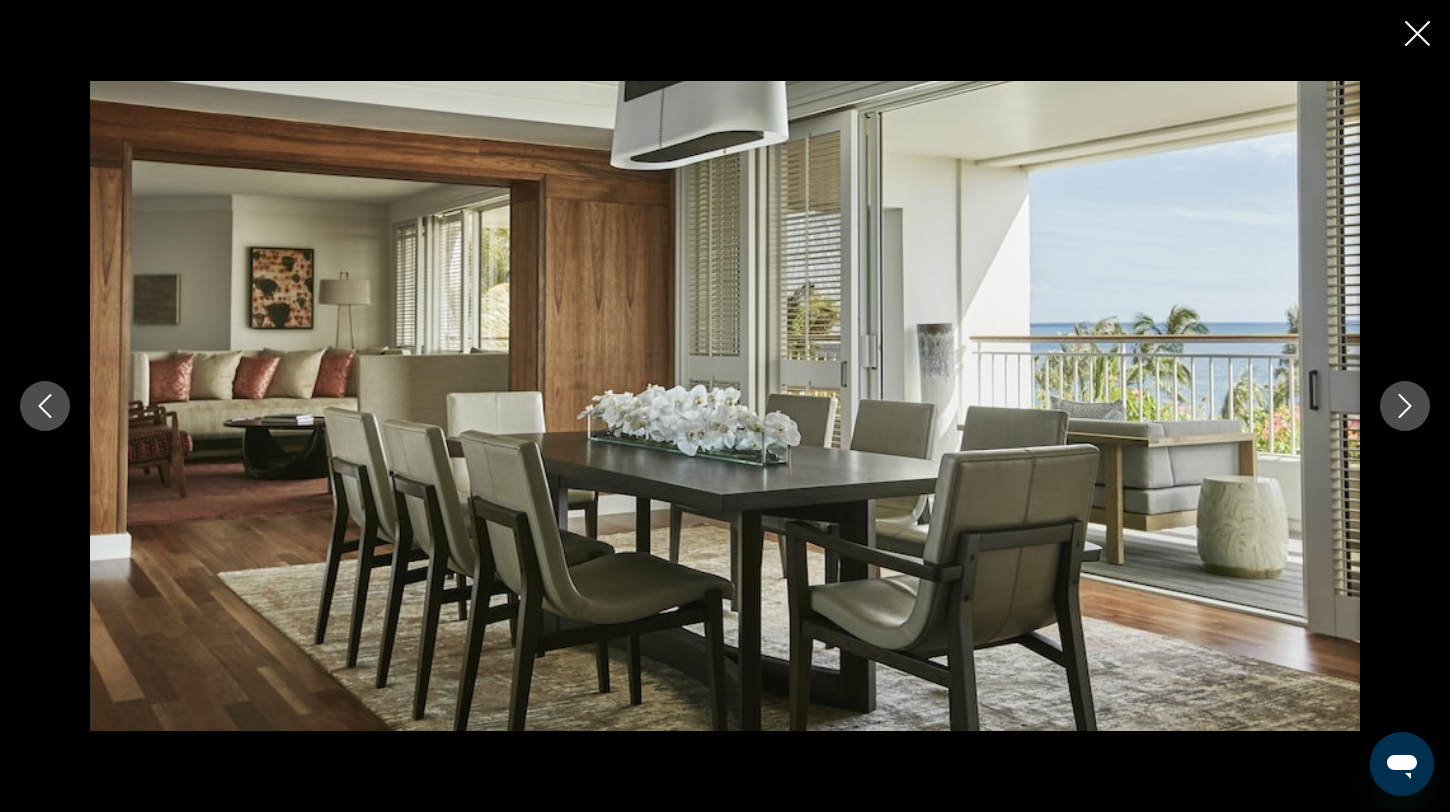 click 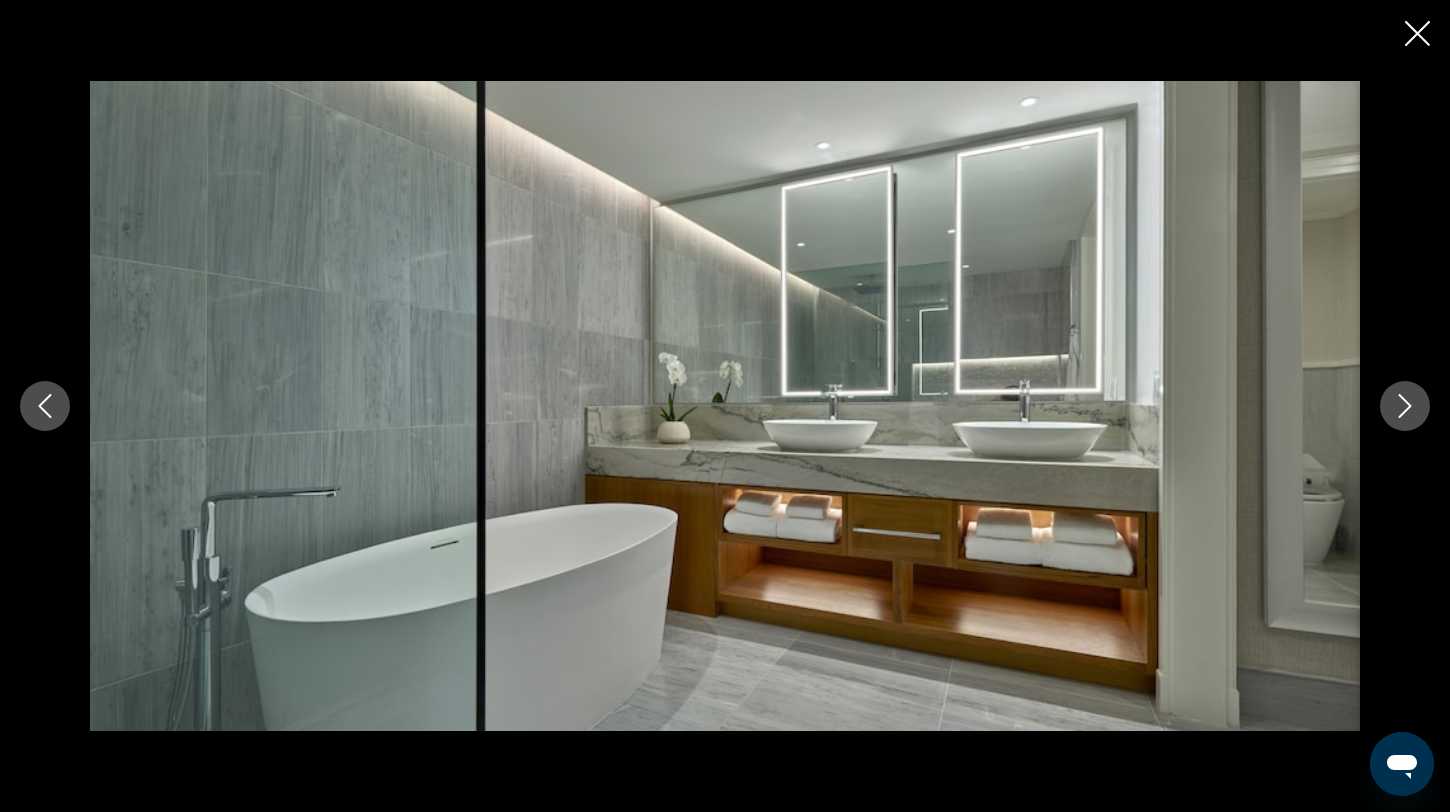 click 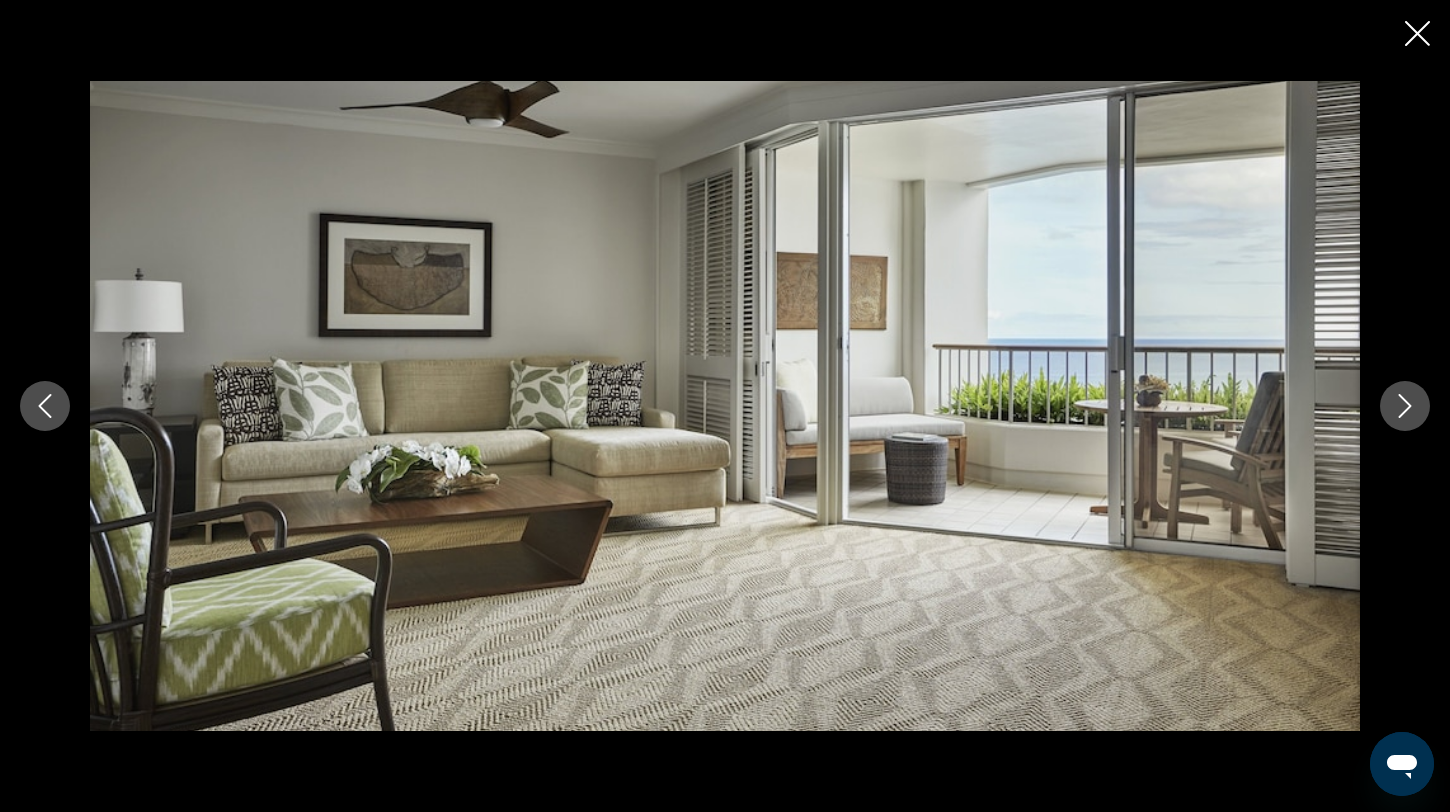 click 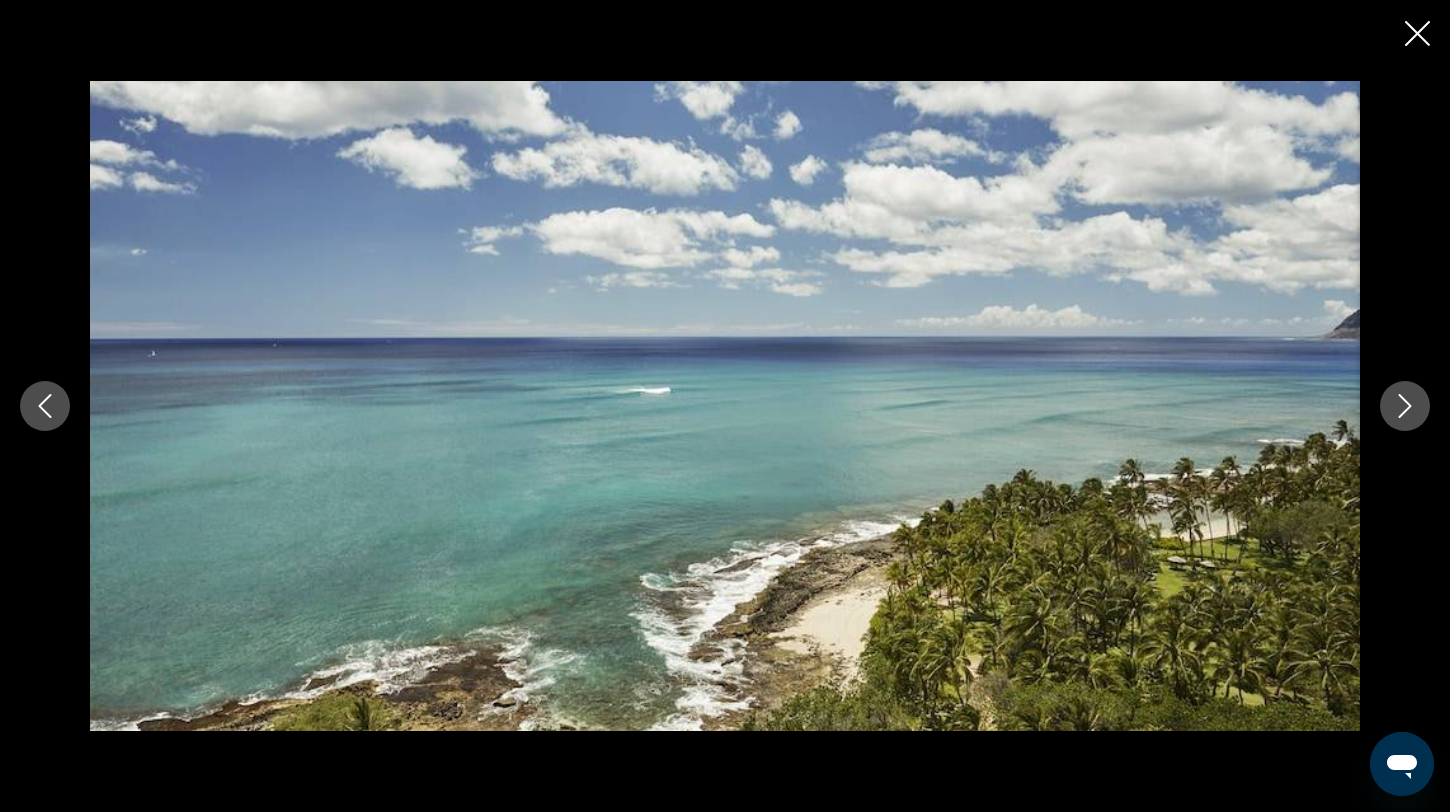 click 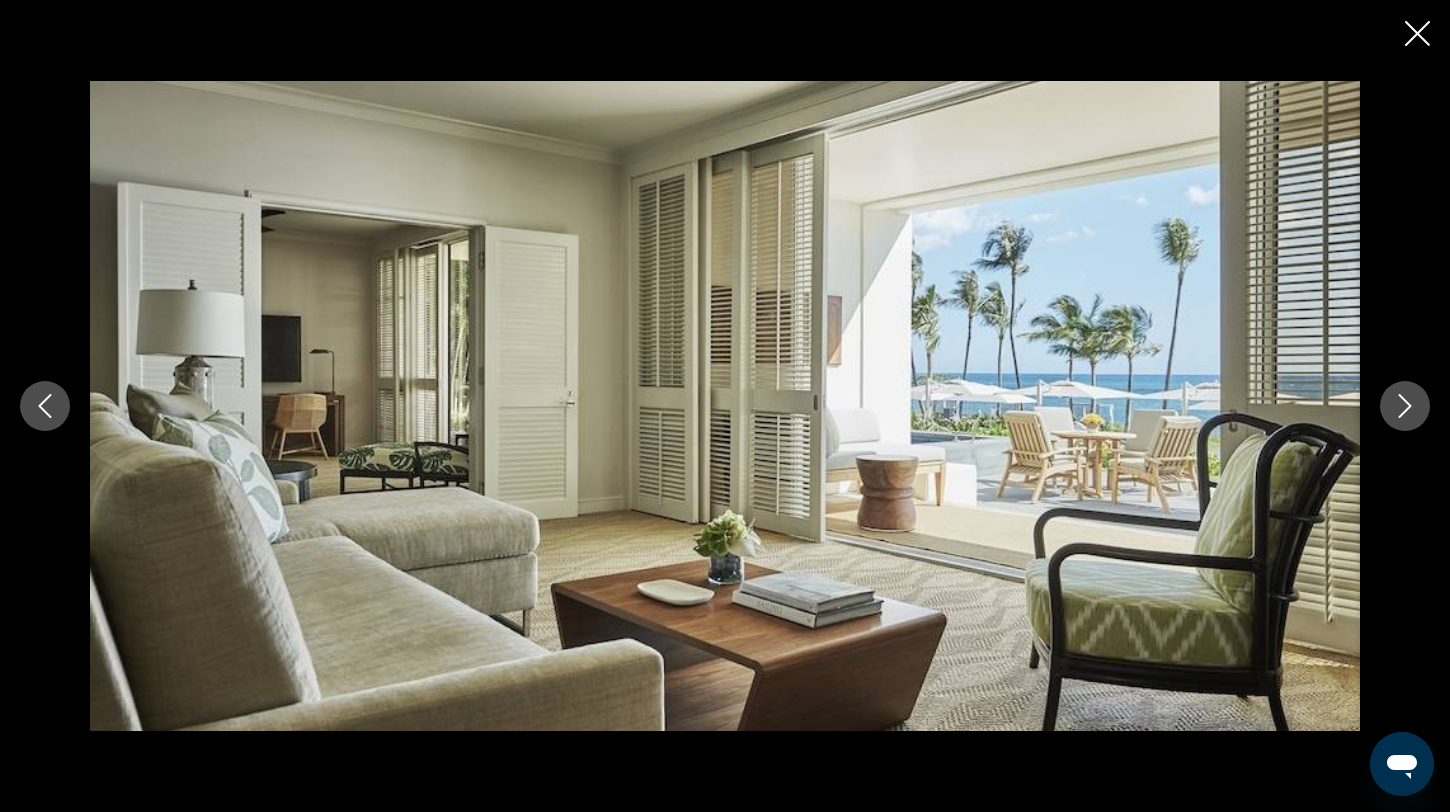 click 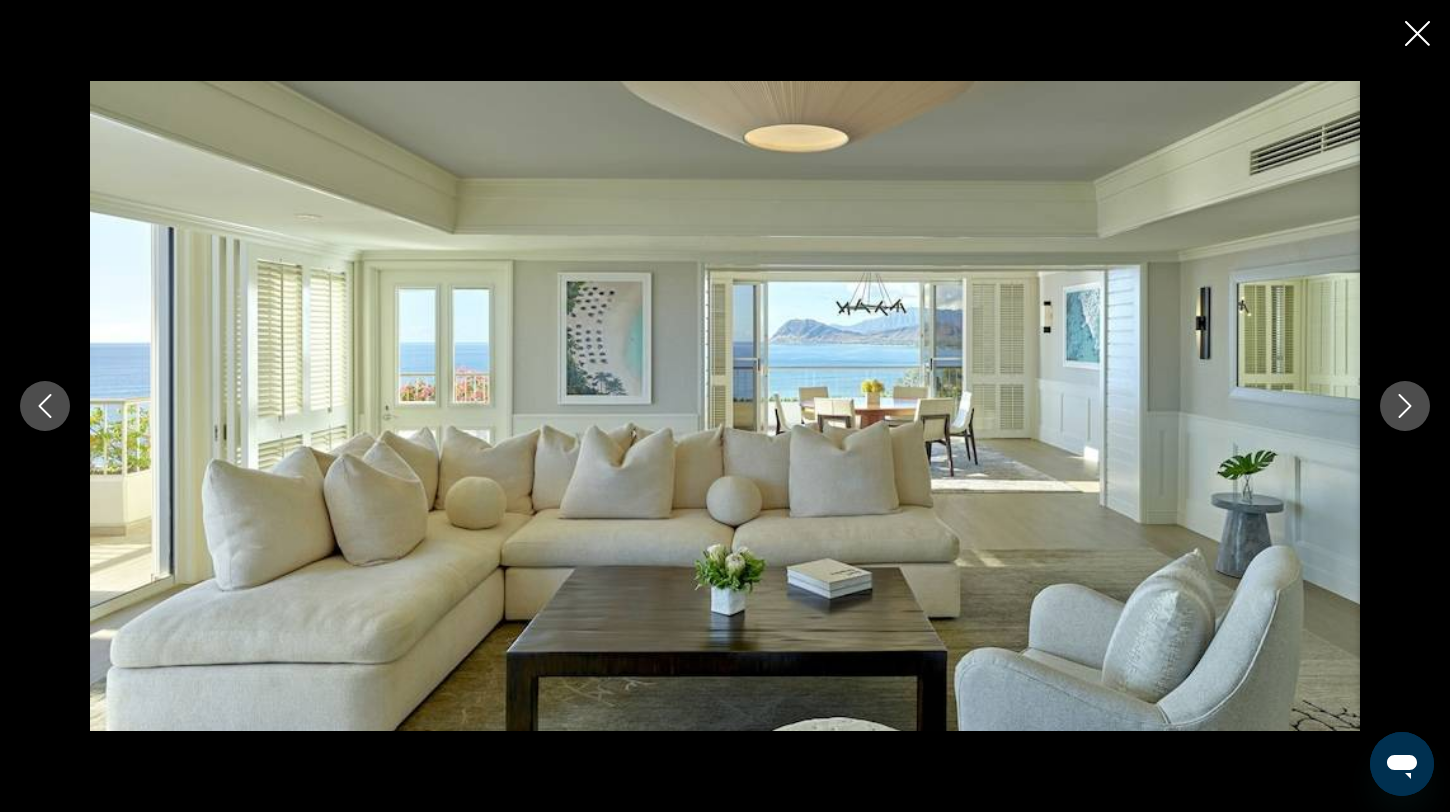 click 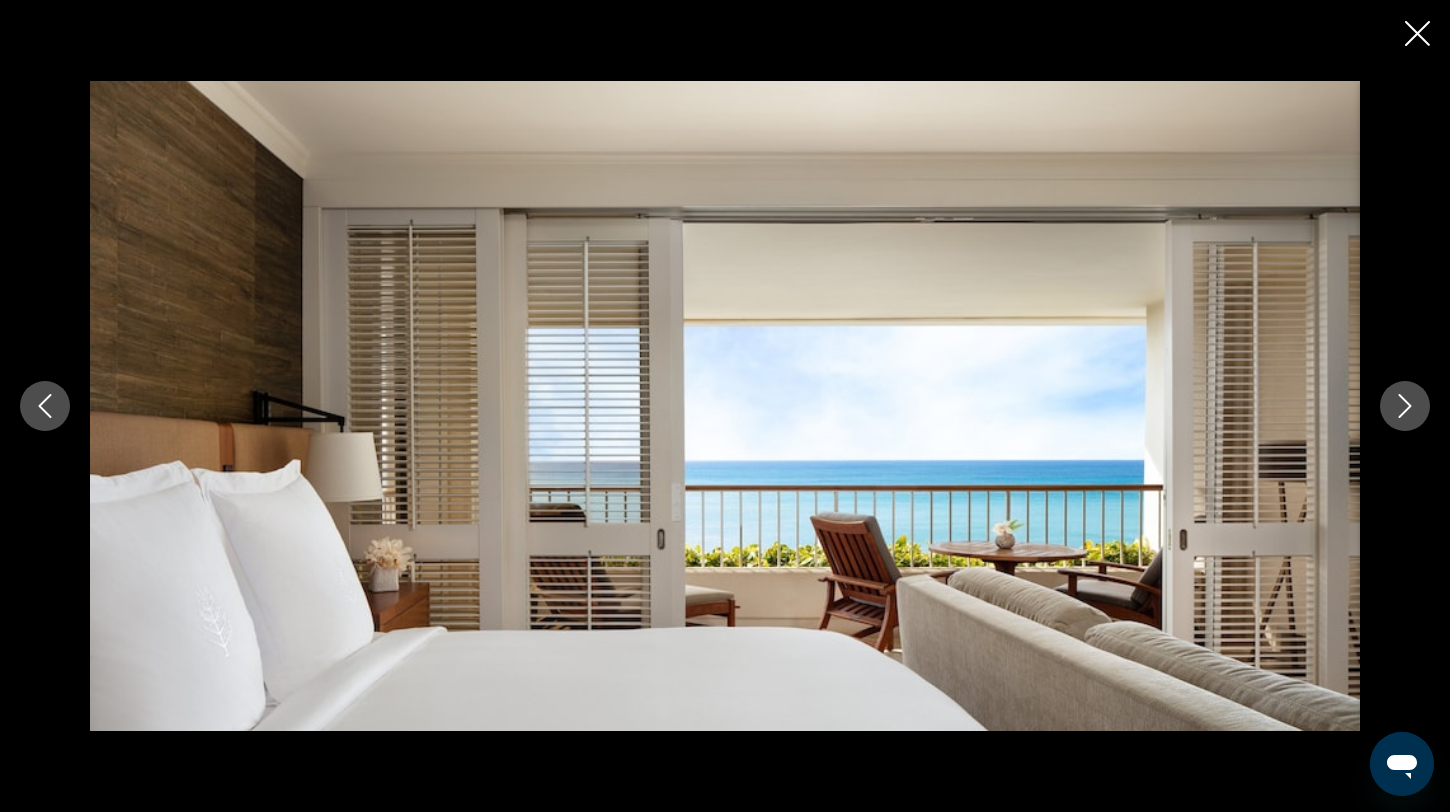click 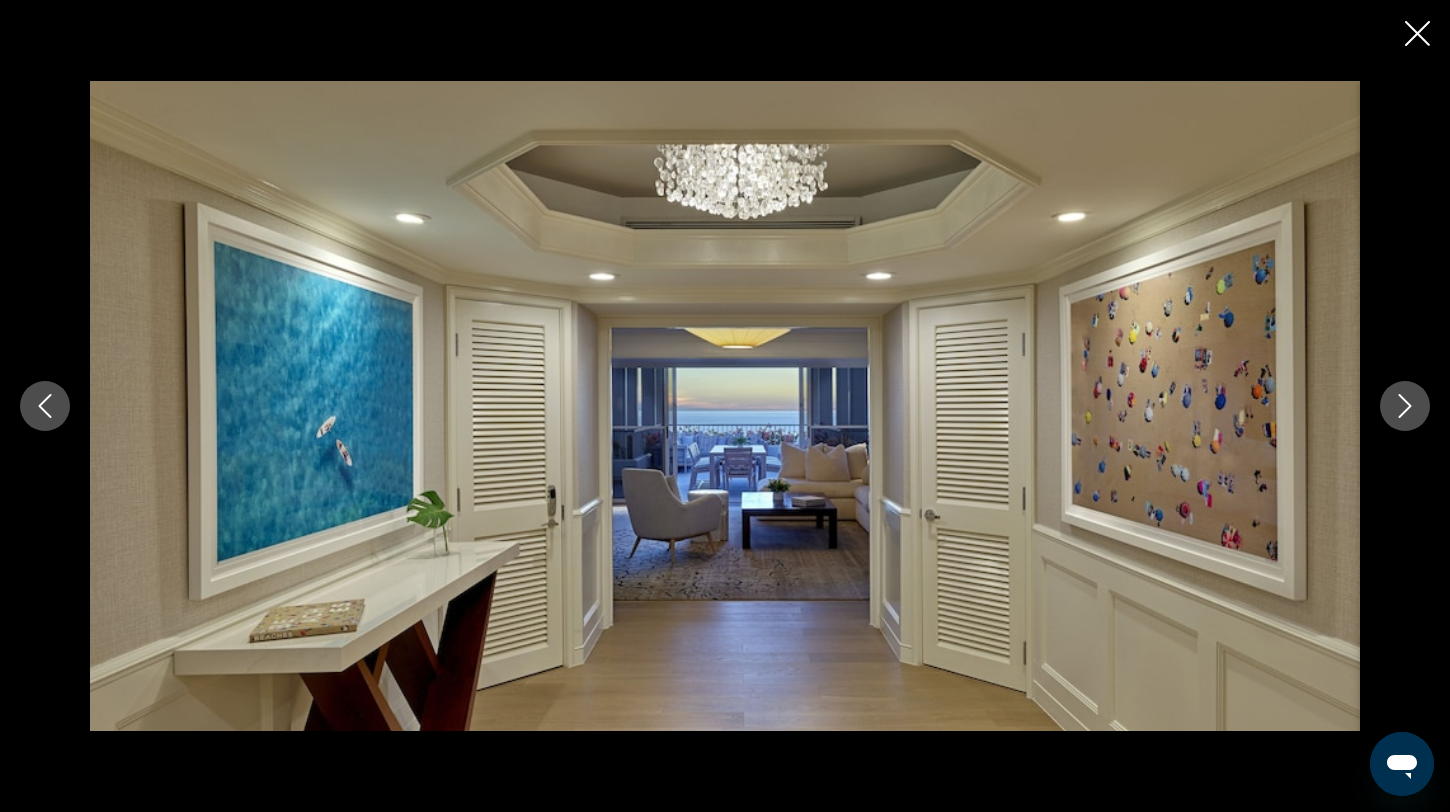 click 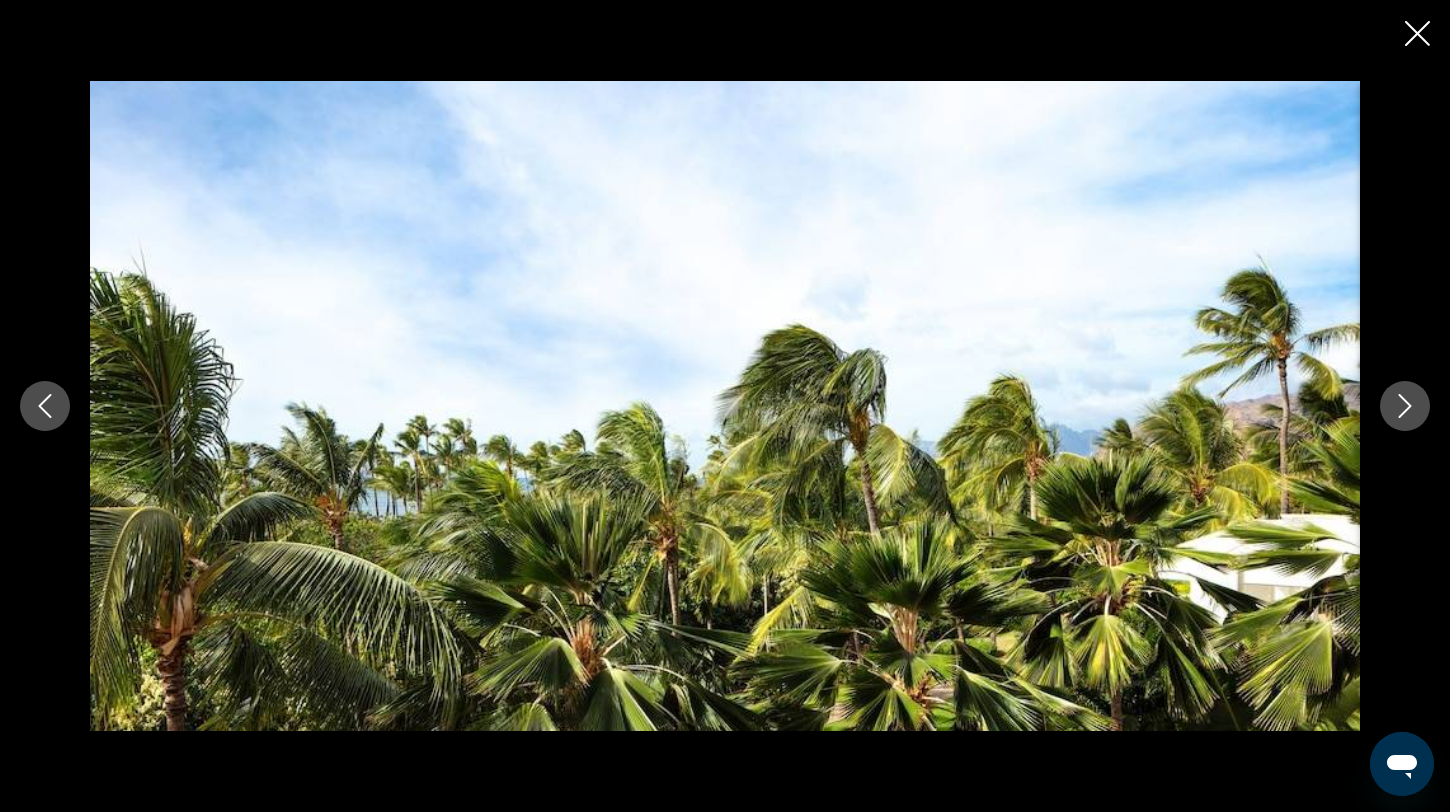 click 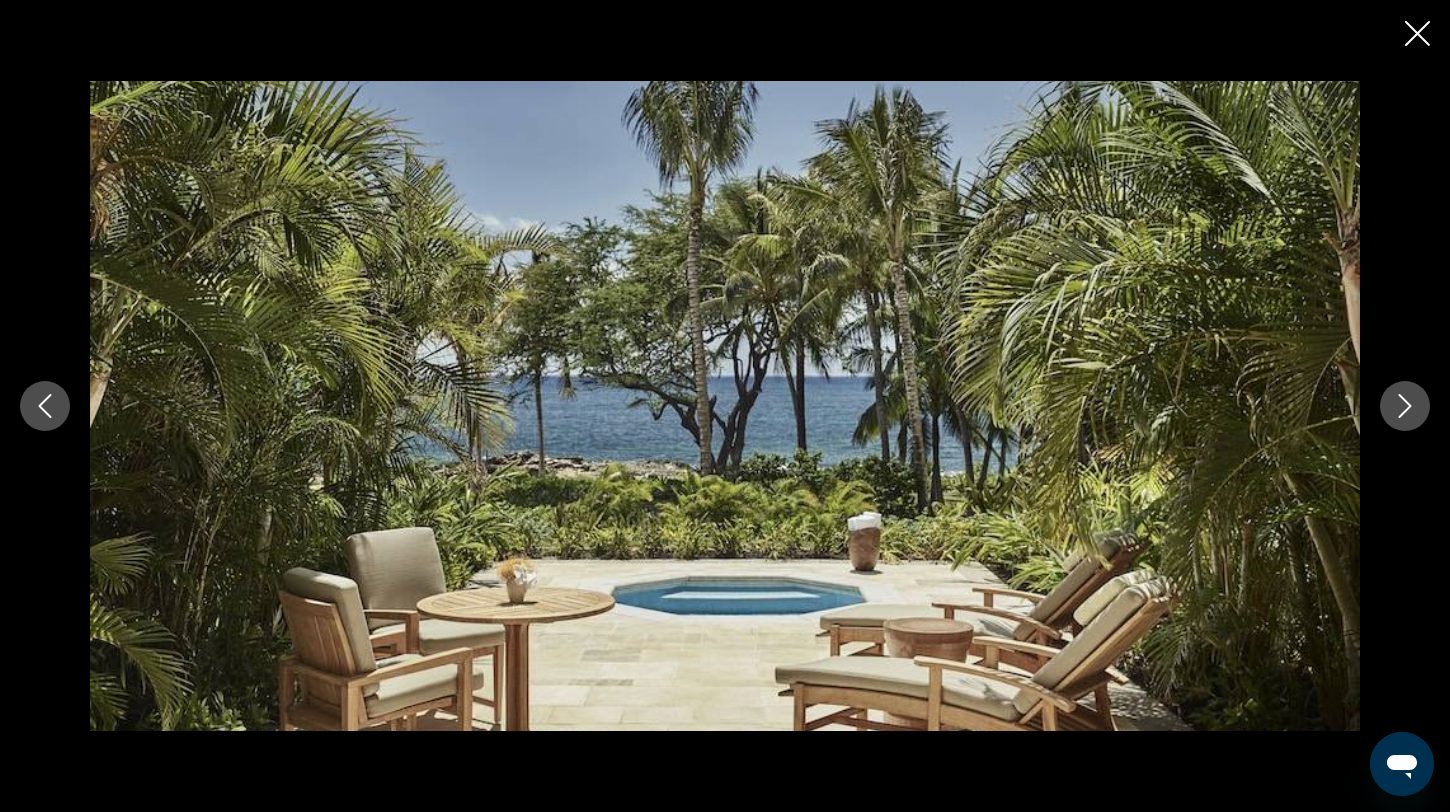 click 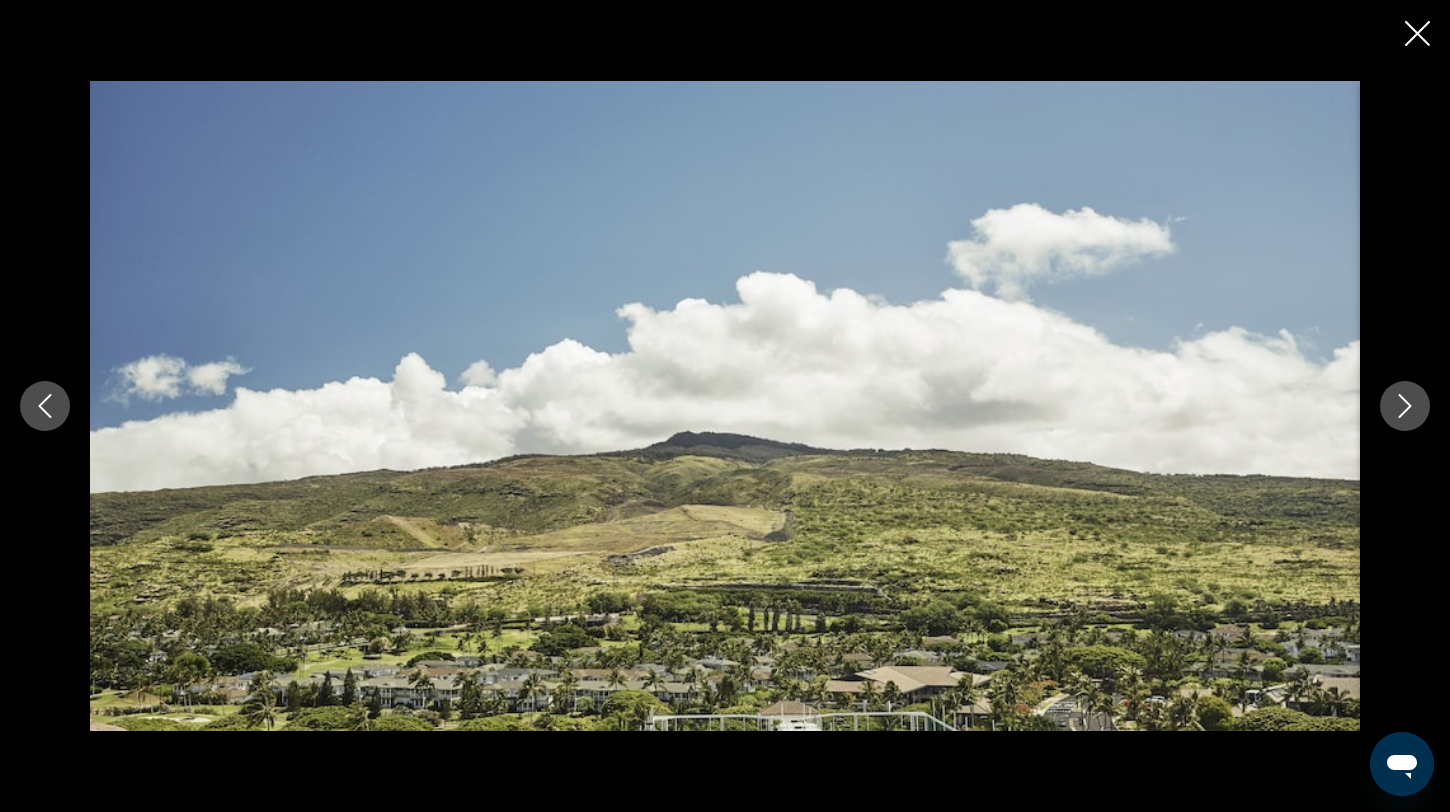 click 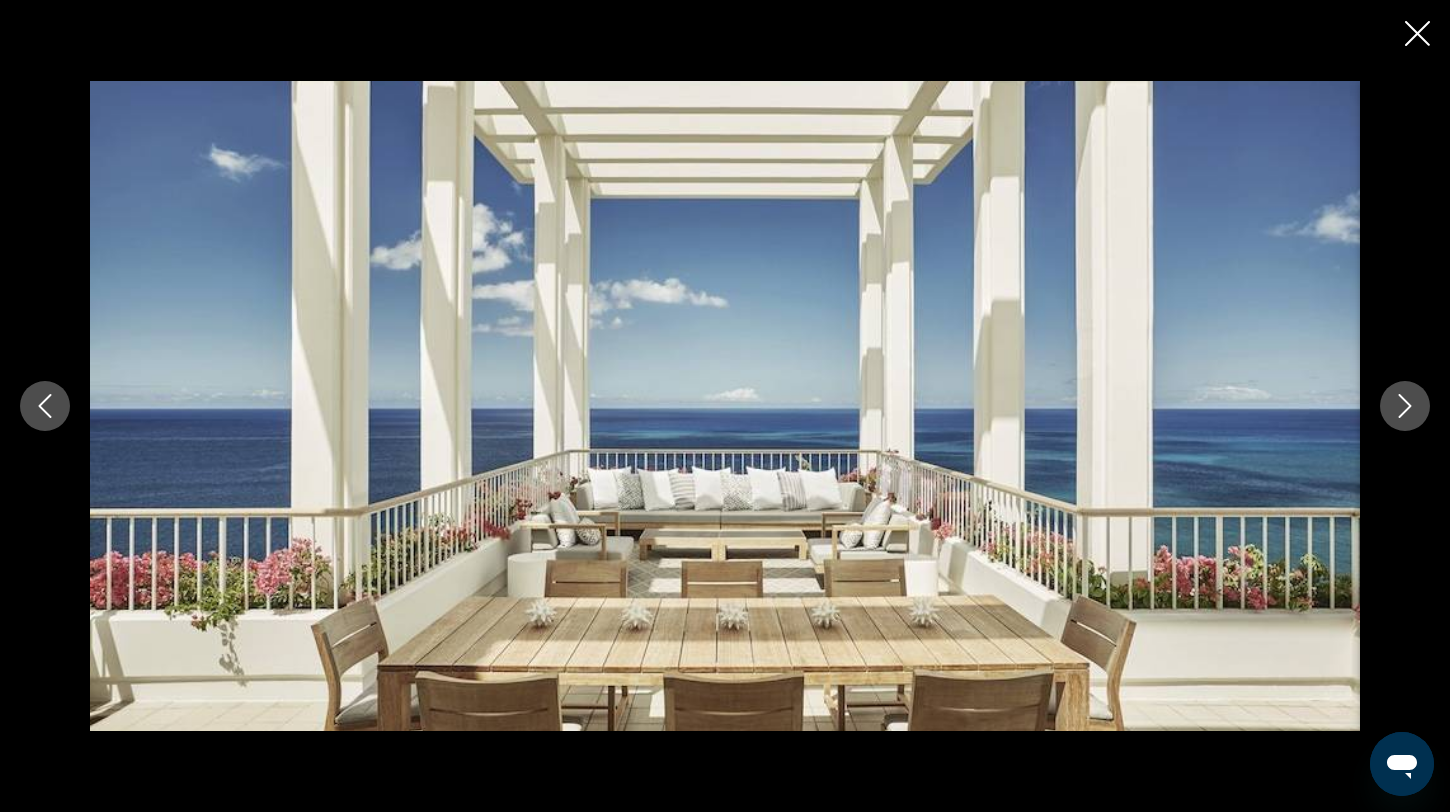 click 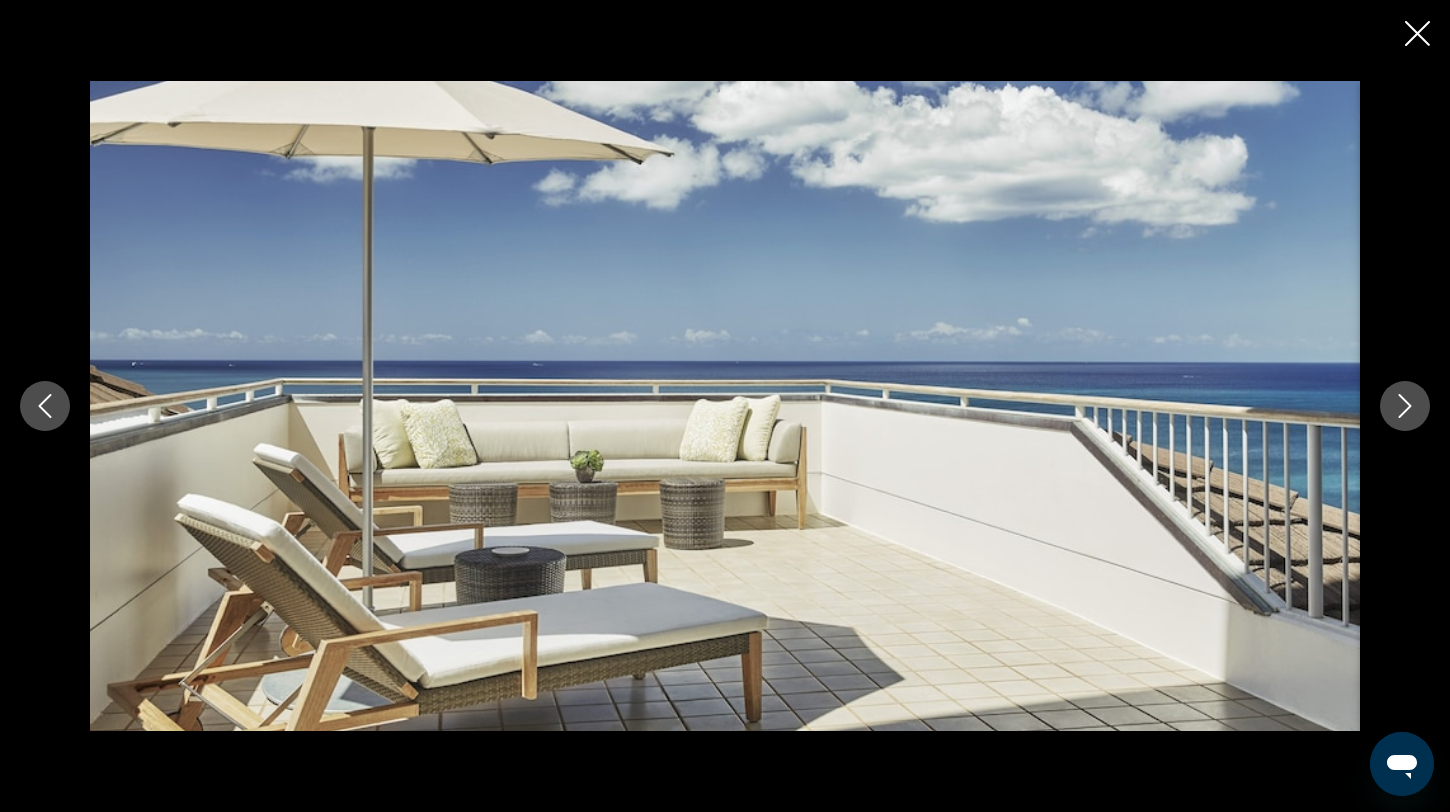 click 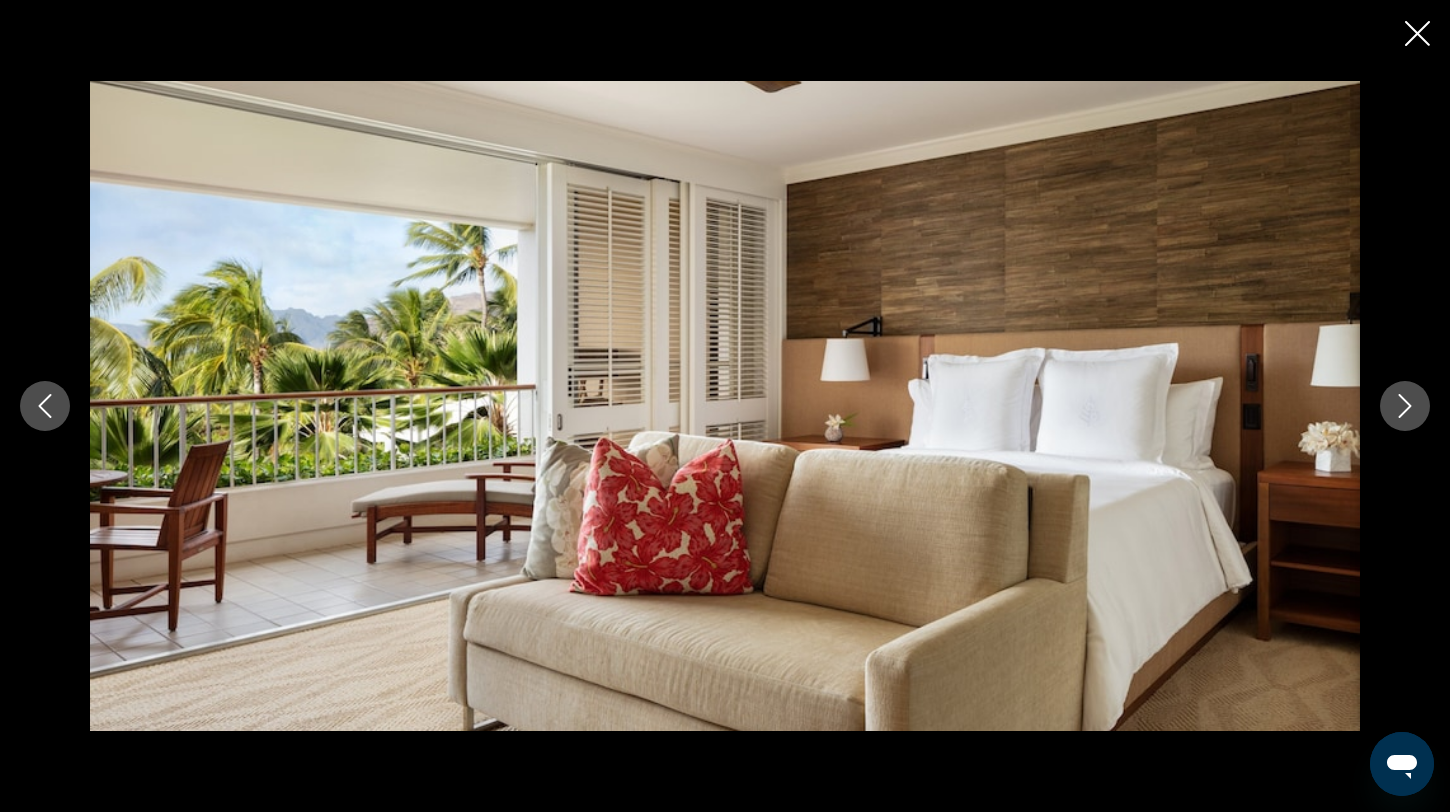 click 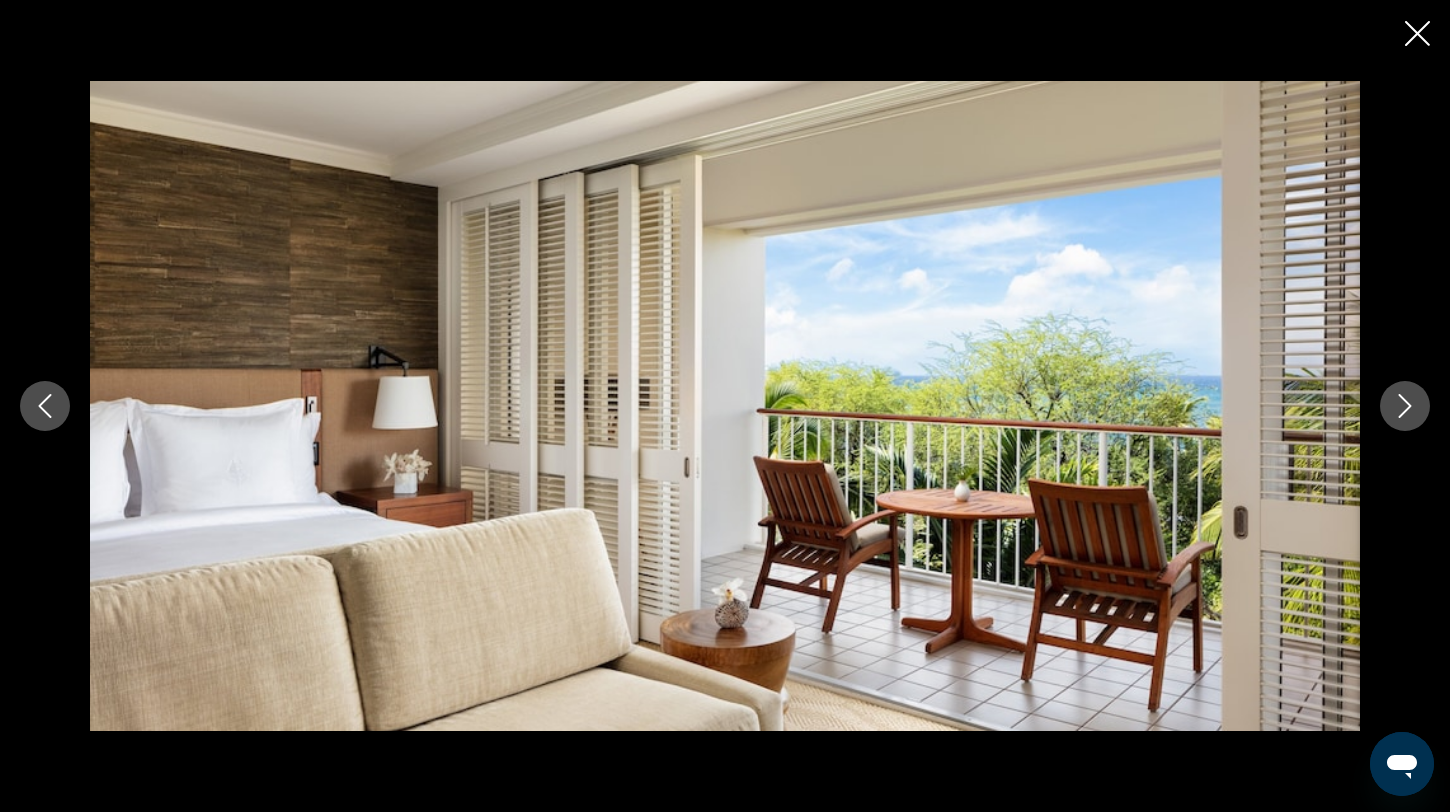 click 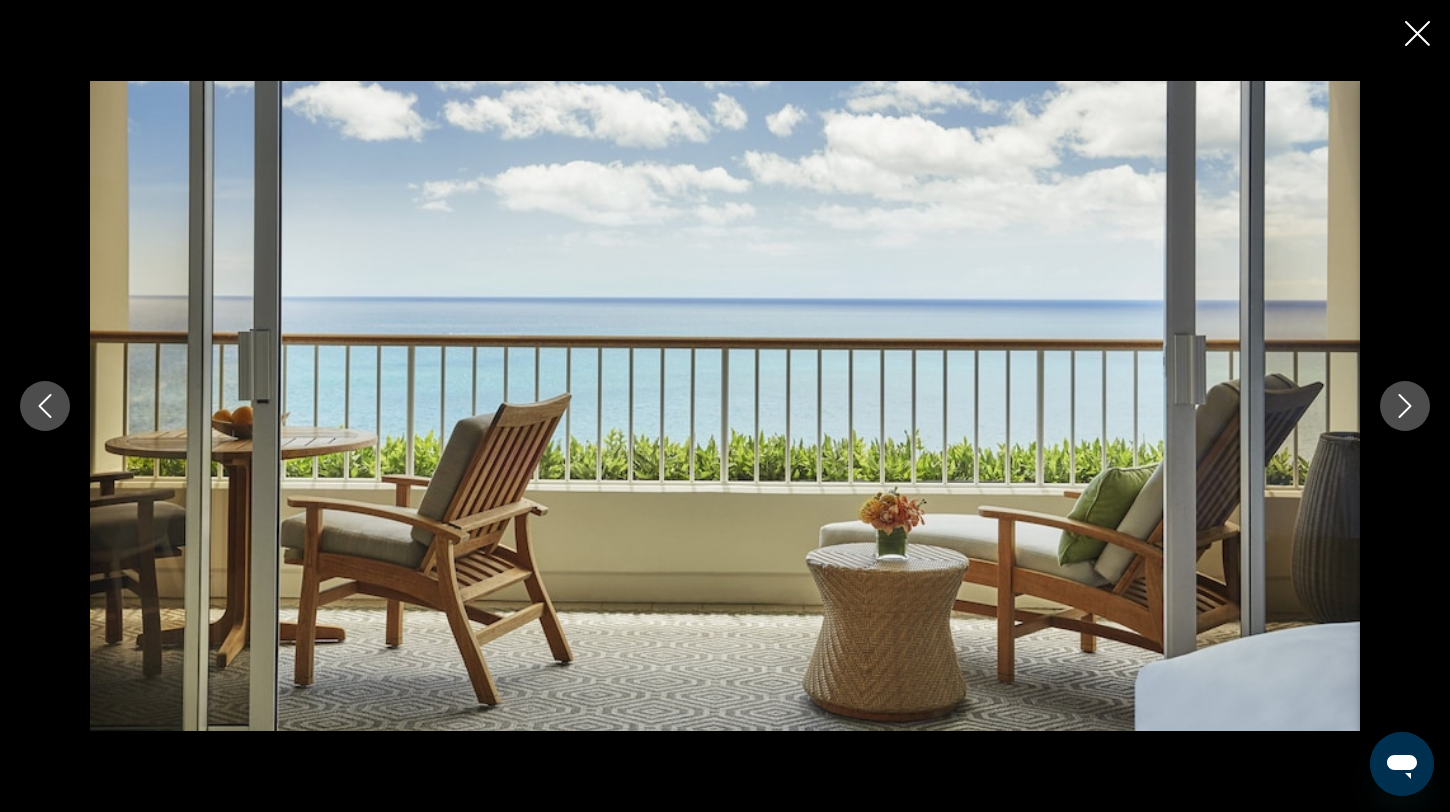 click 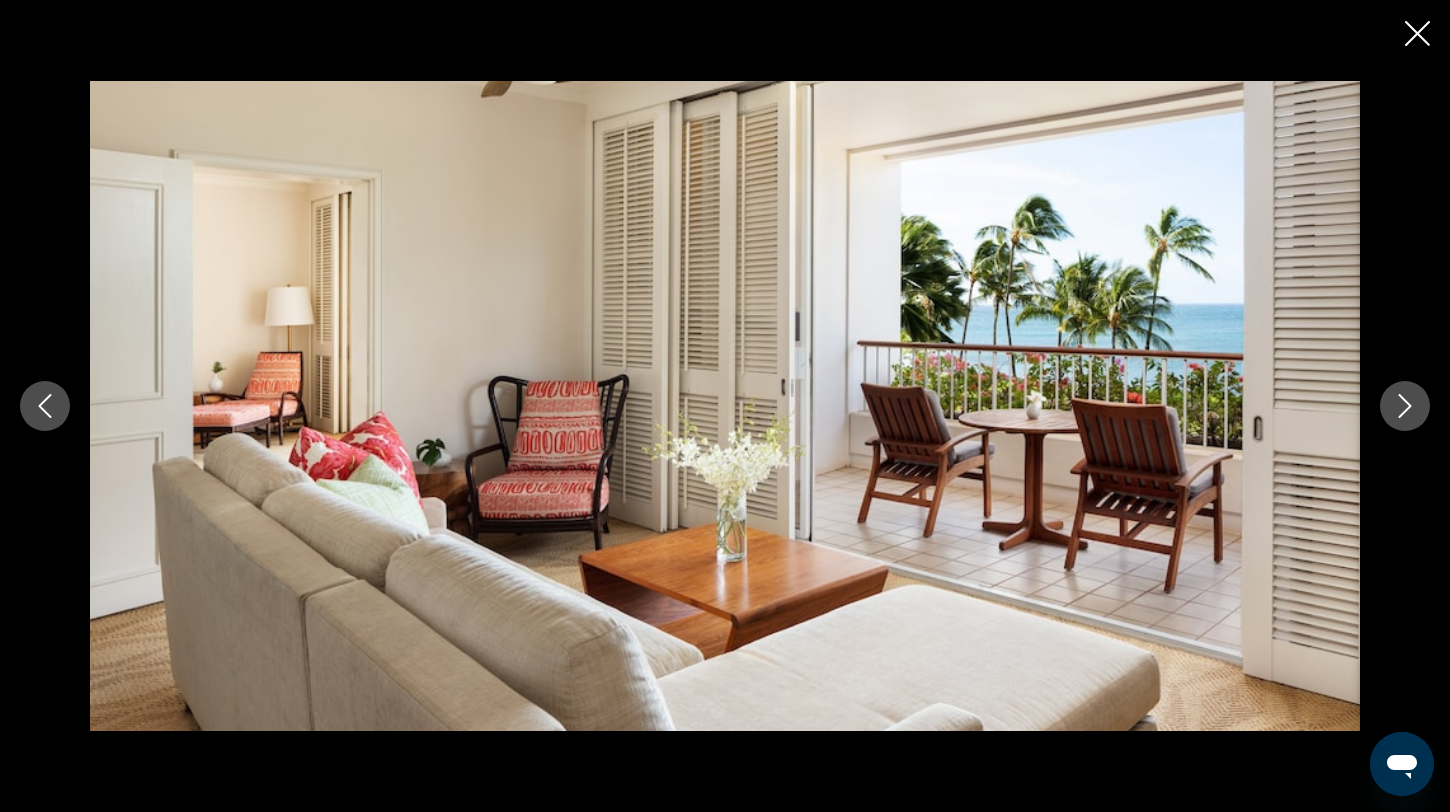 click 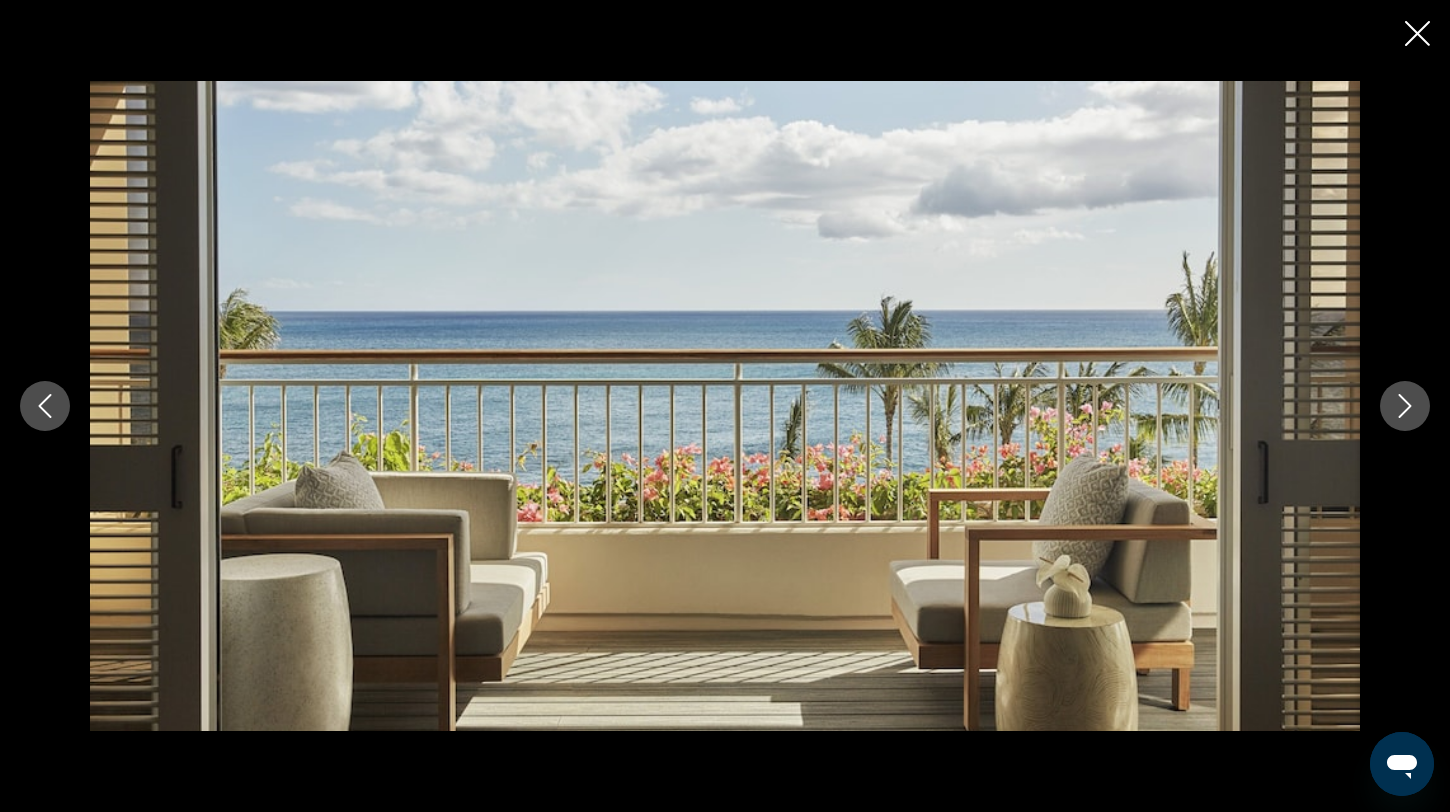 click 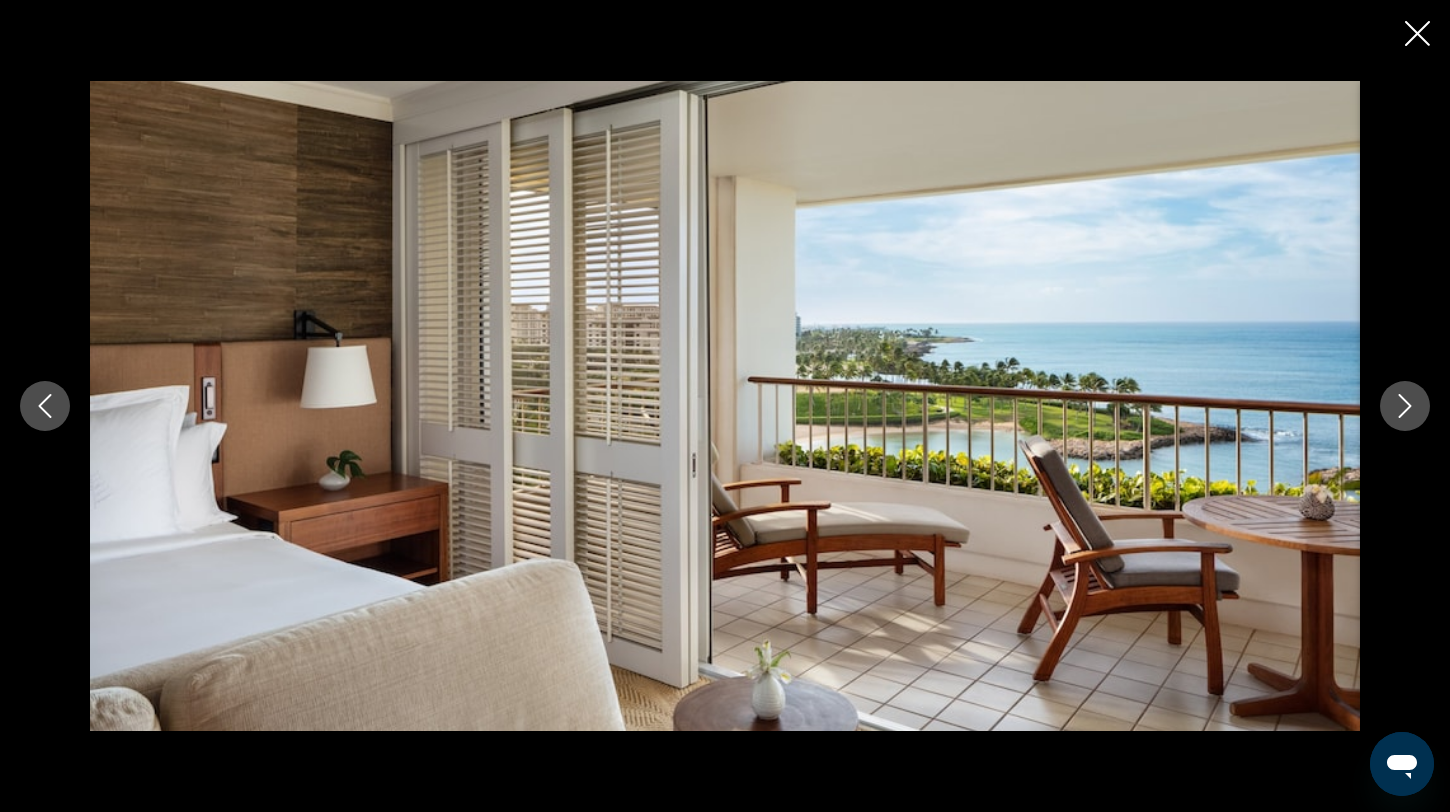 click 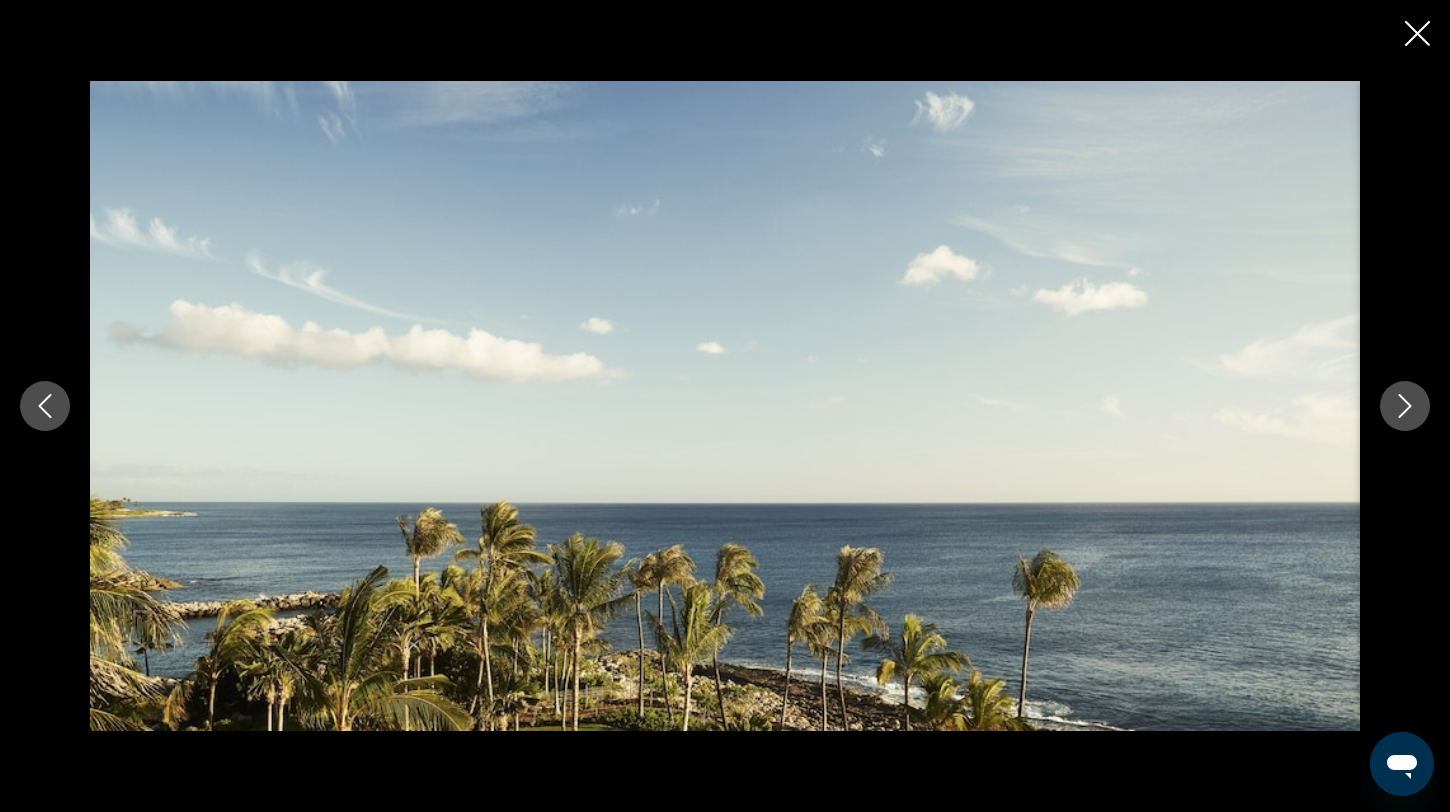 click 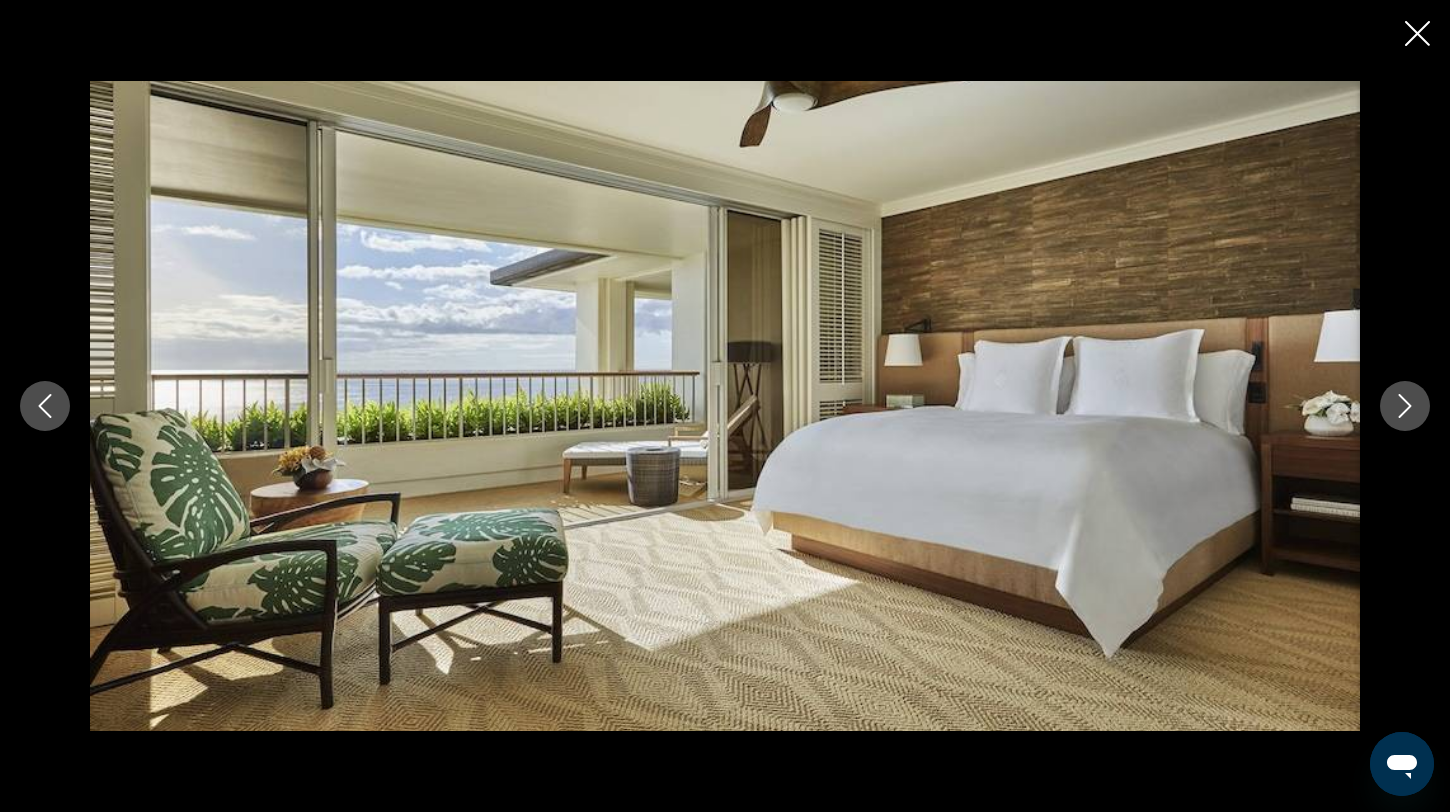 click 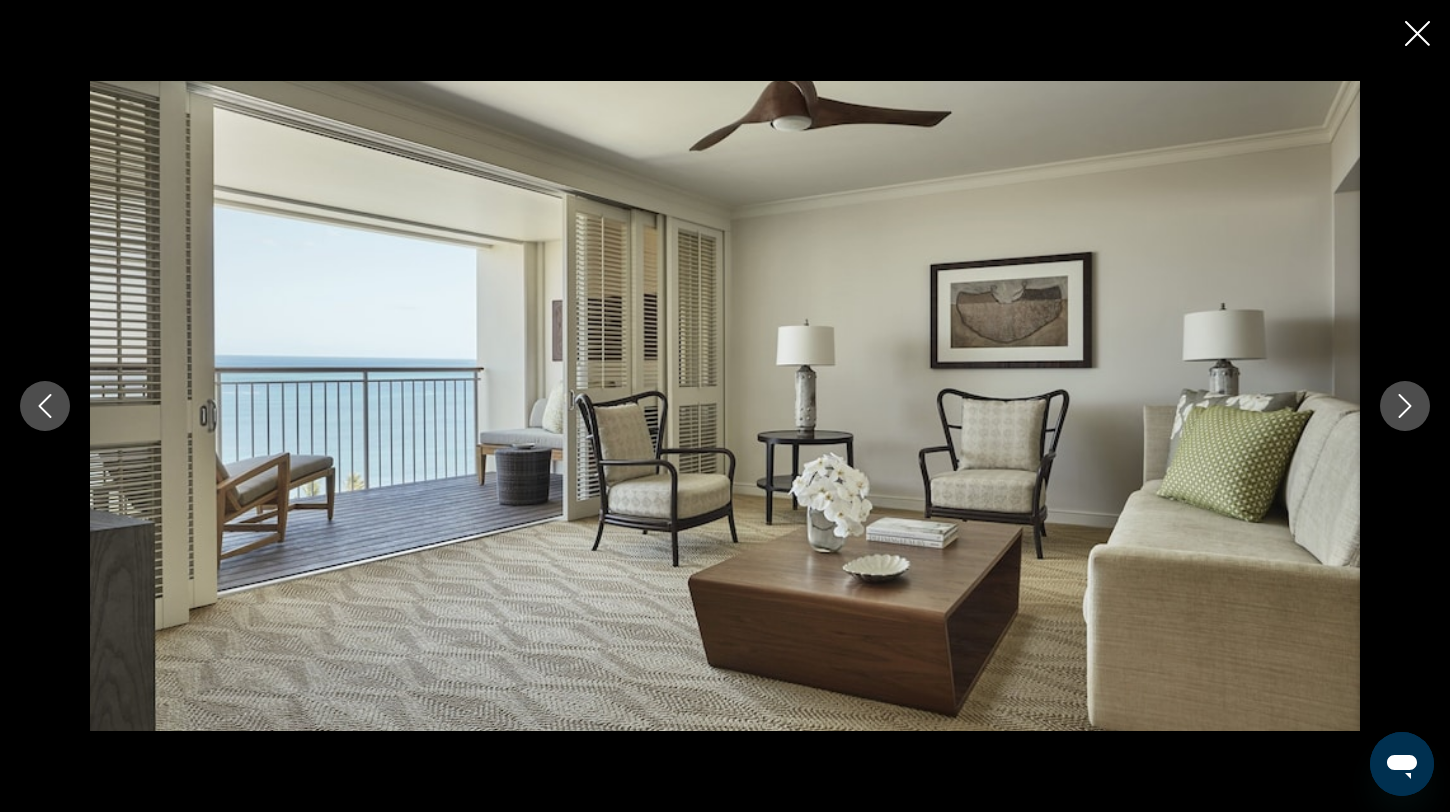 click 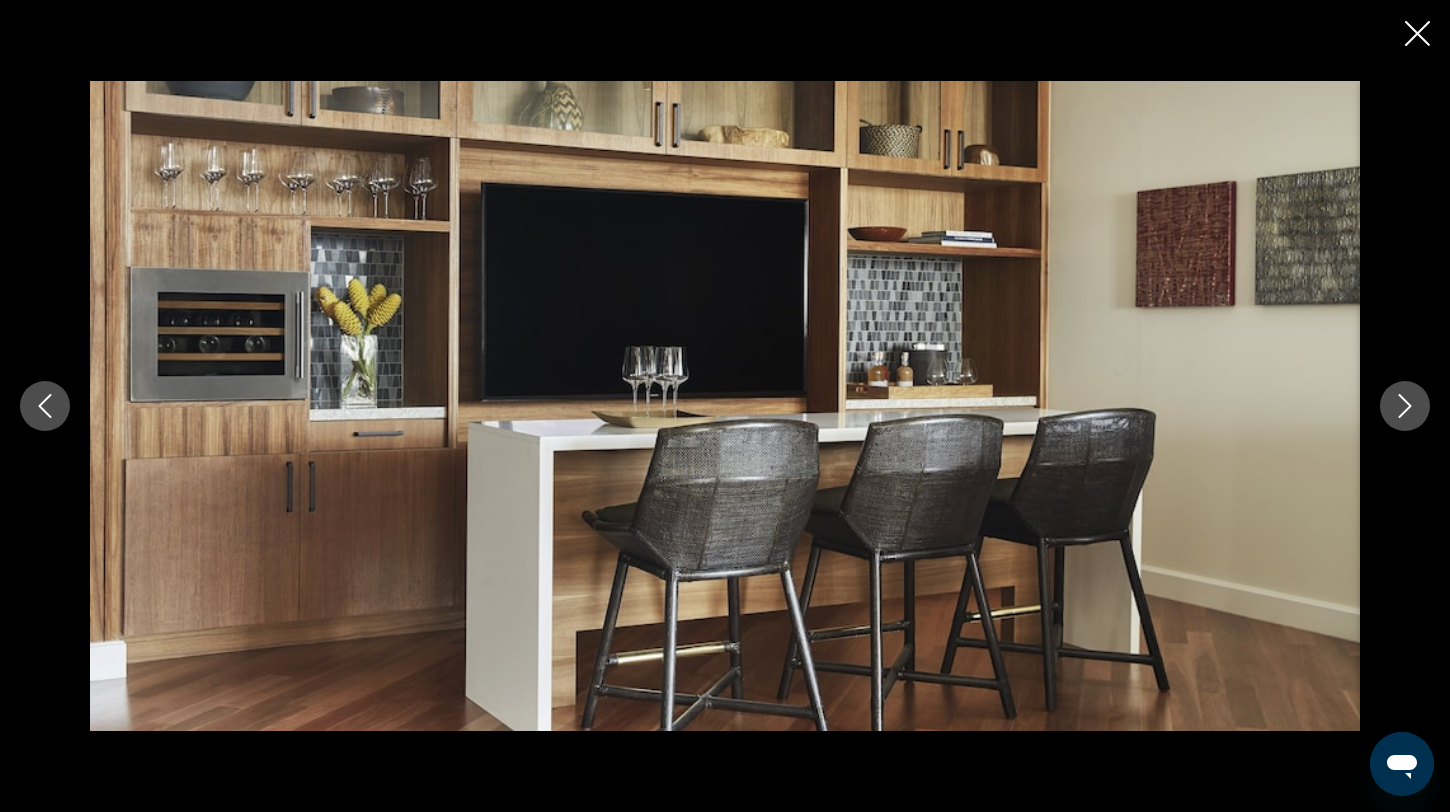 click 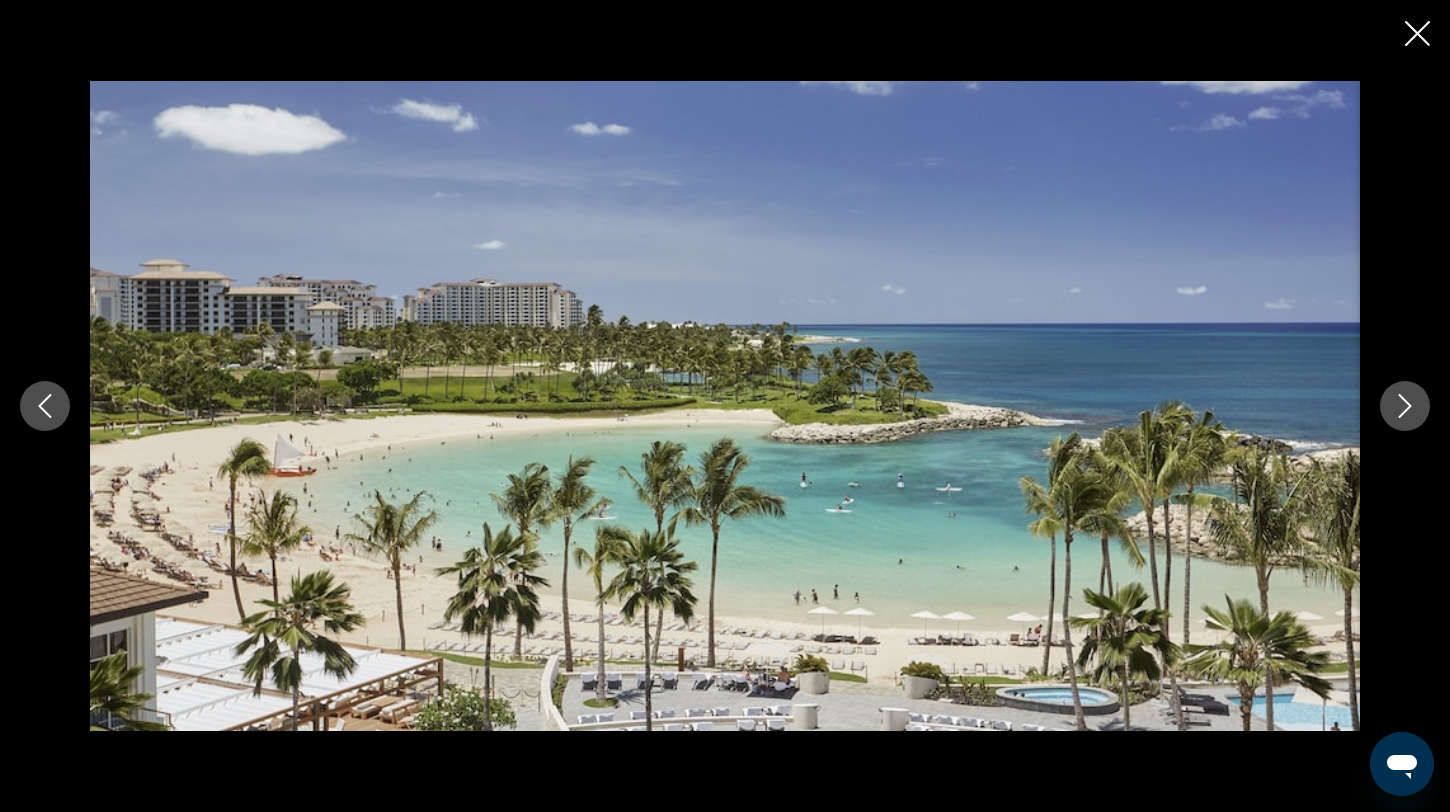 click 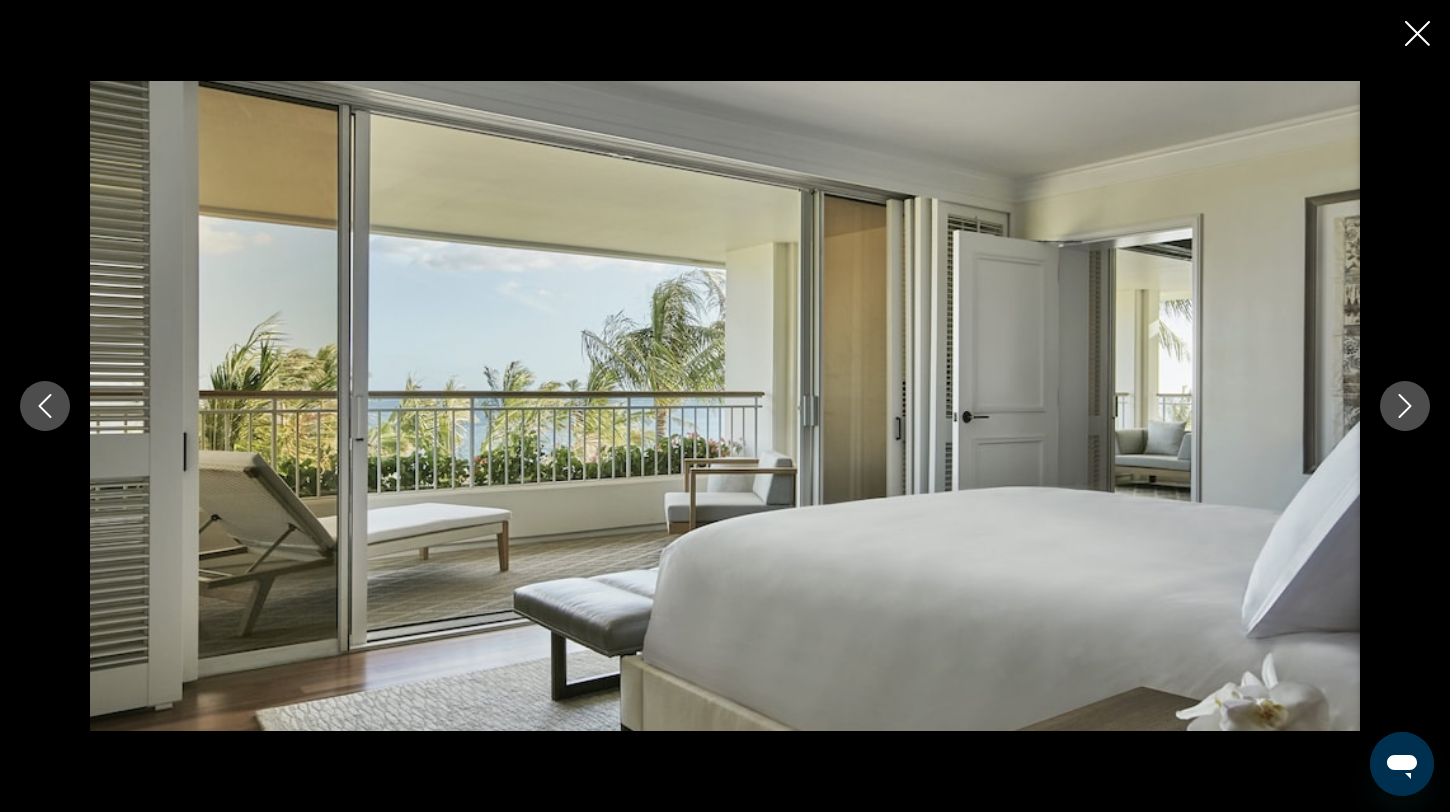 click at bounding box center [45, 406] 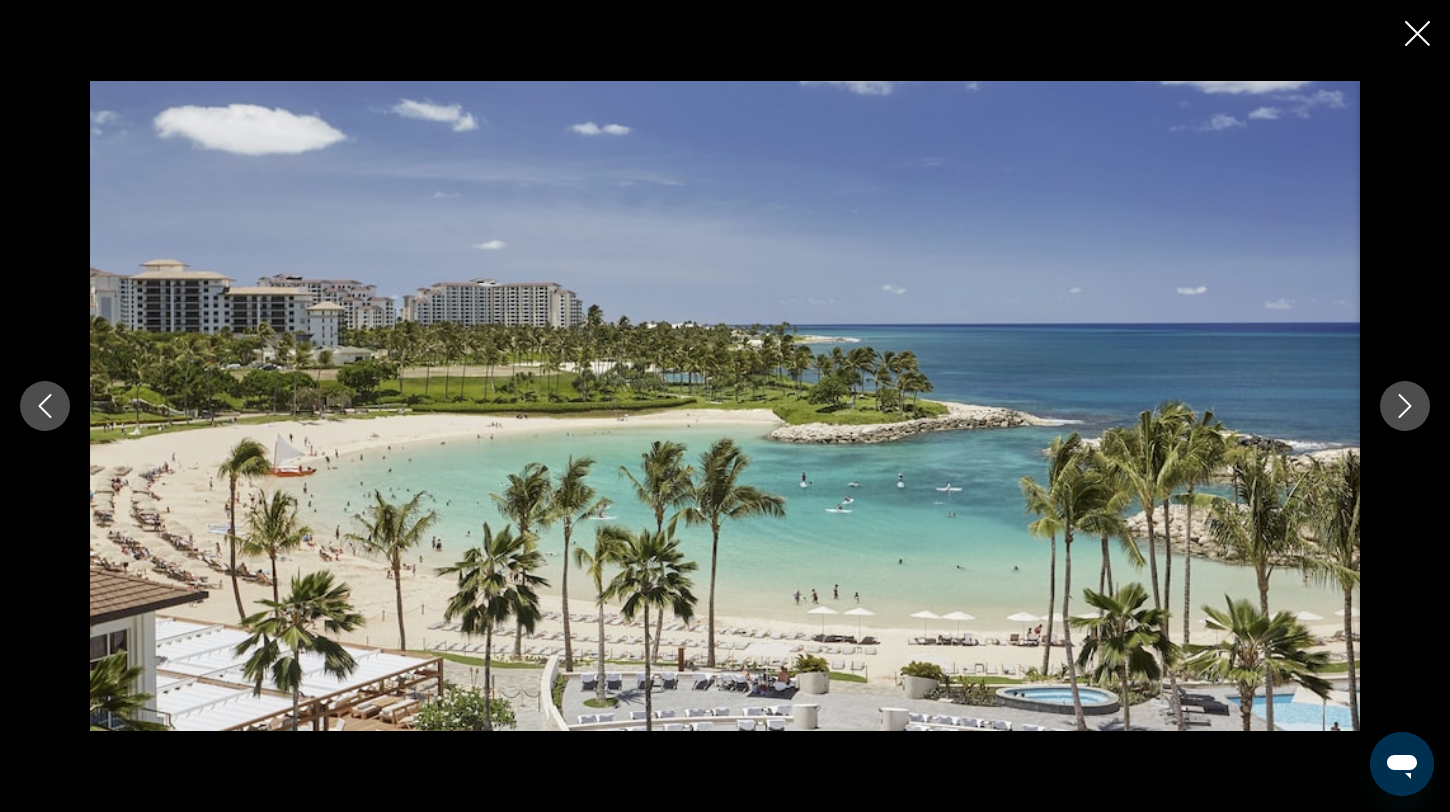 click 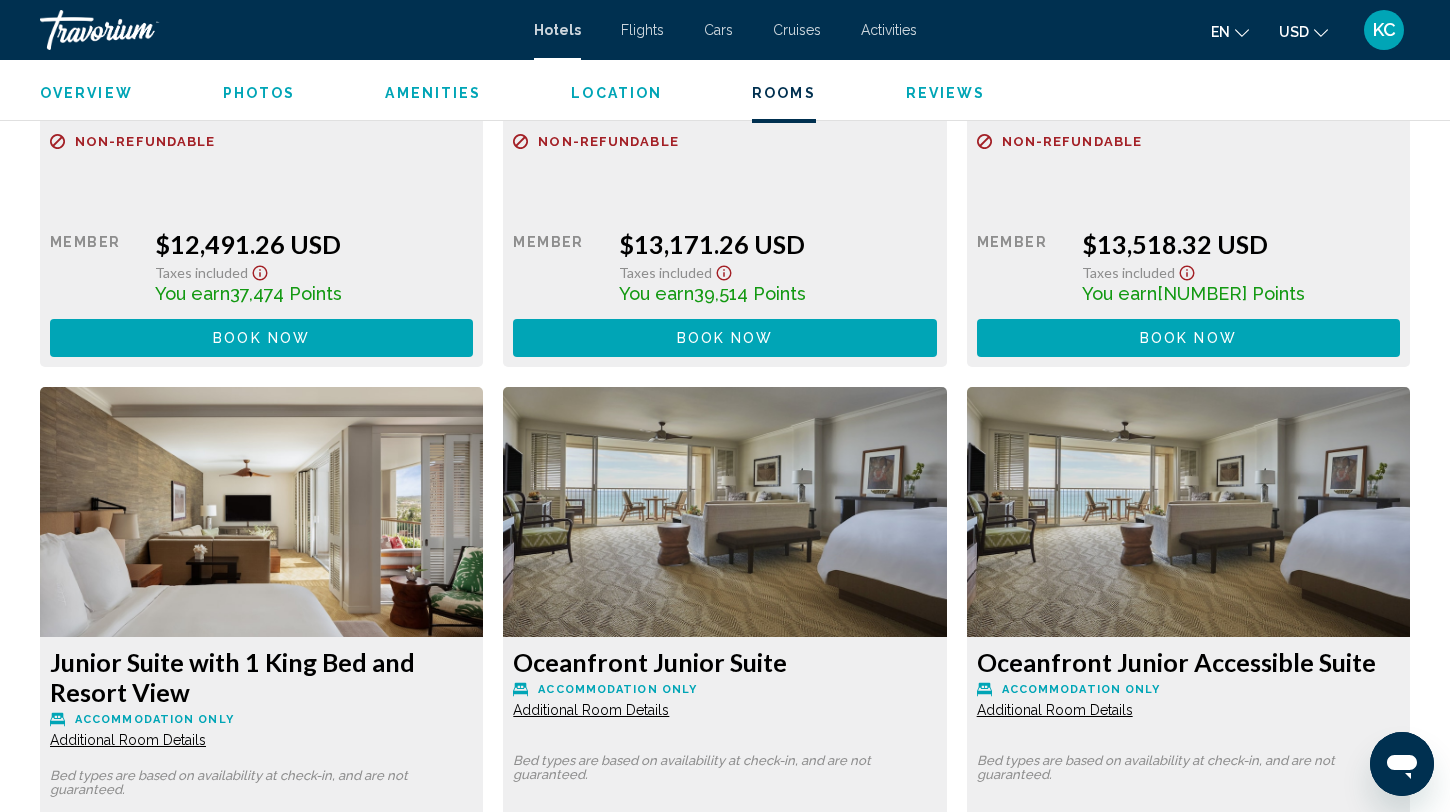scroll, scrollTop: 7650, scrollLeft: 0, axis: vertical 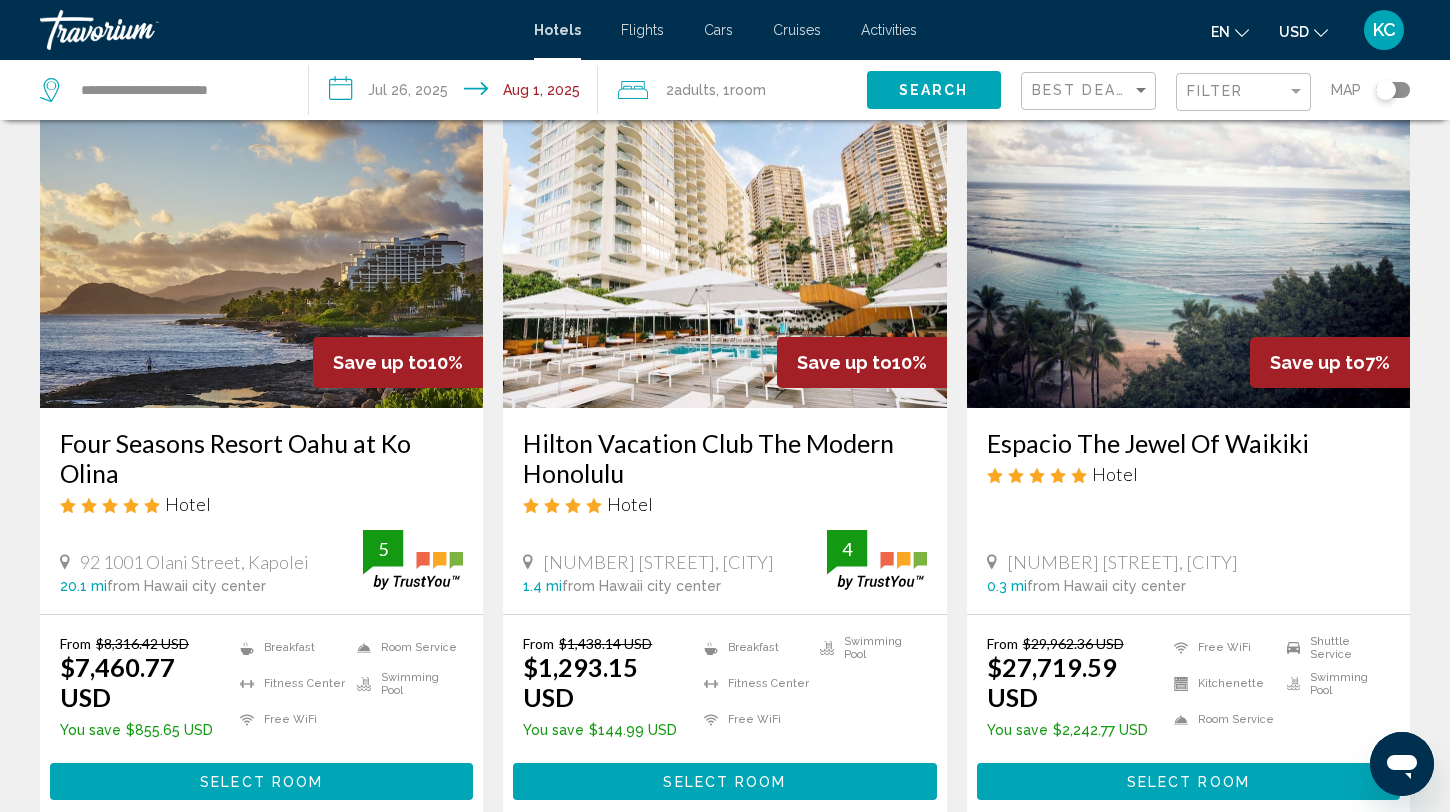 click at bounding box center (724, 248) 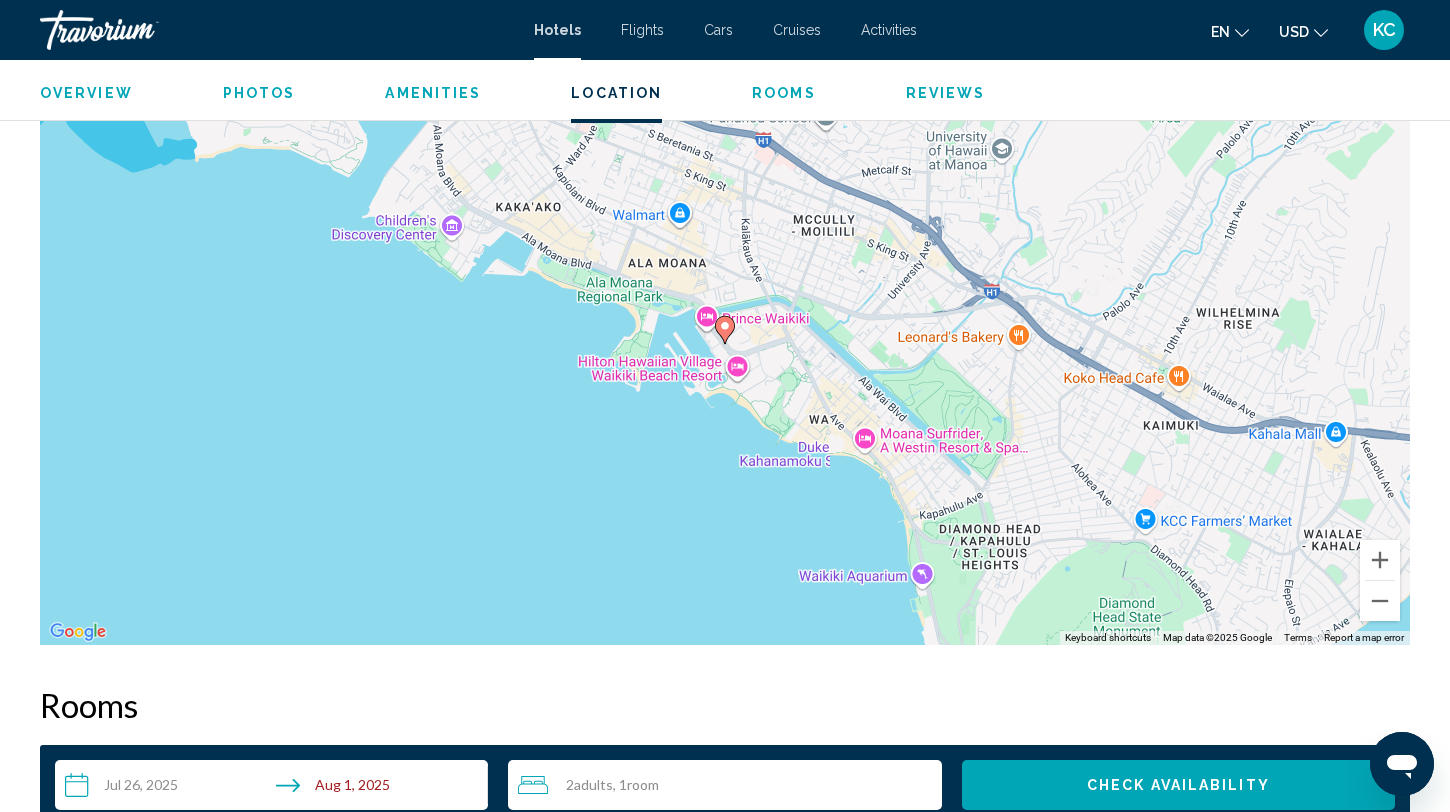 scroll, scrollTop: 1963, scrollLeft: 0, axis: vertical 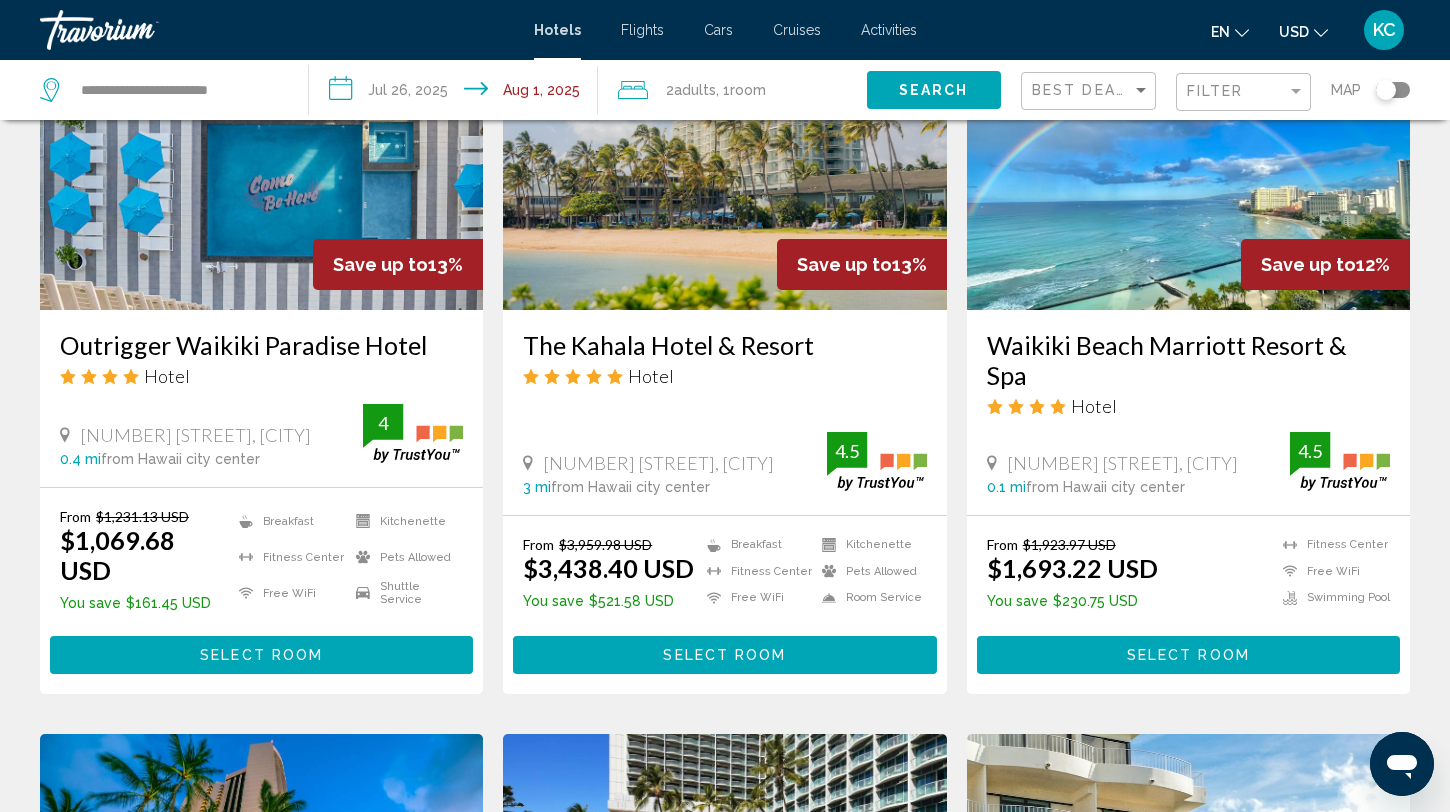 click at bounding box center [1188, 150] 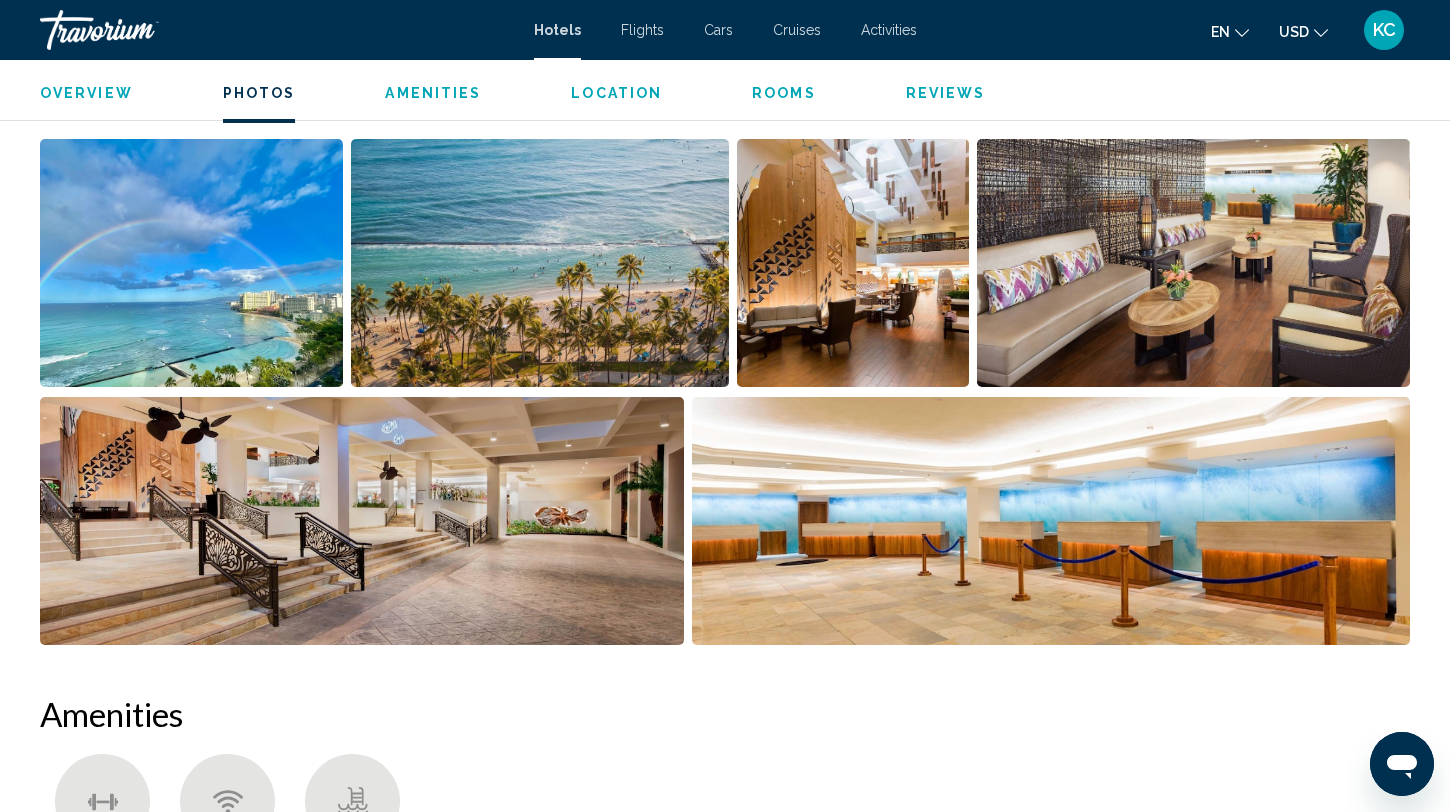 scroll, scrollTop: 861, scrollLeft: 0, axis: vertical 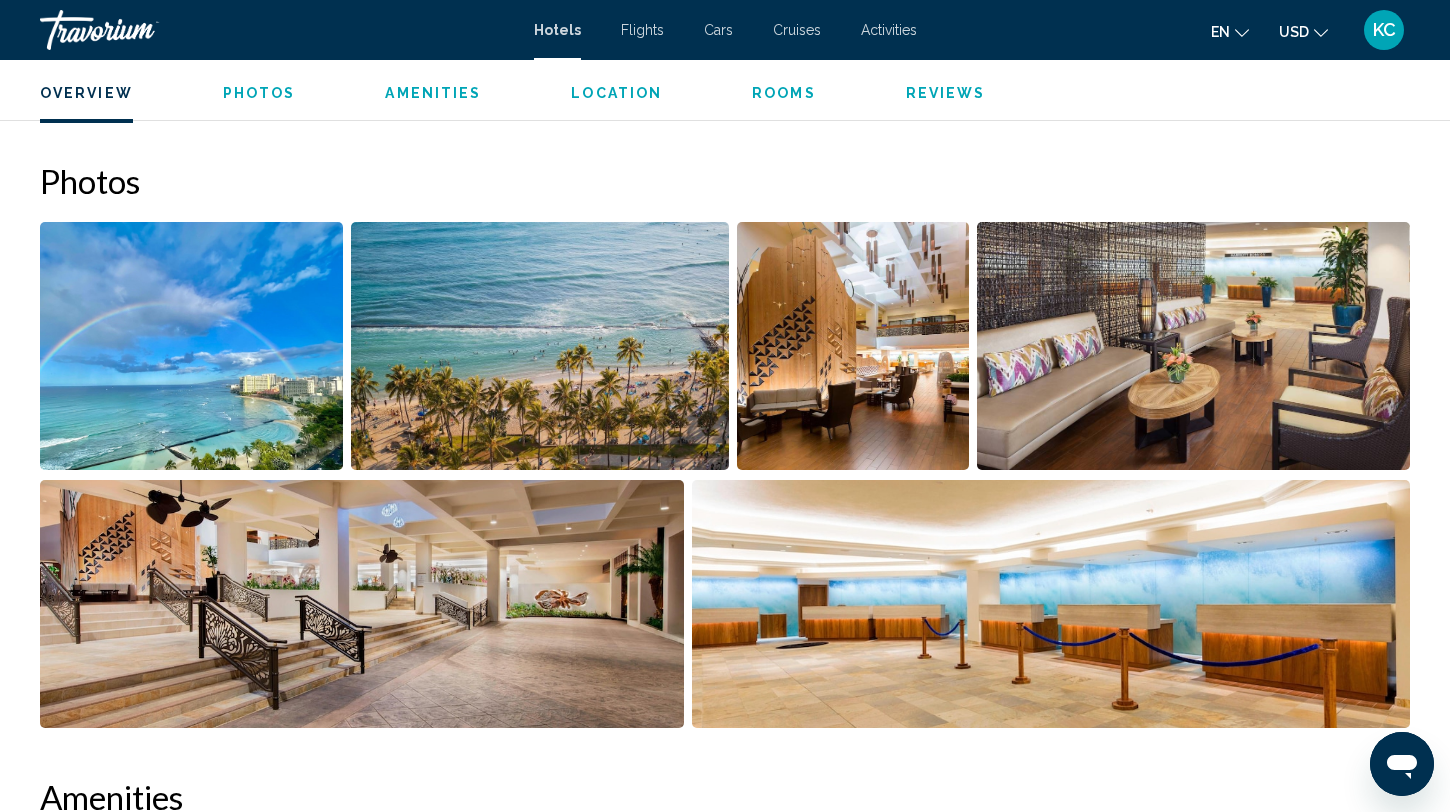 click at bounding box center (191, 346) 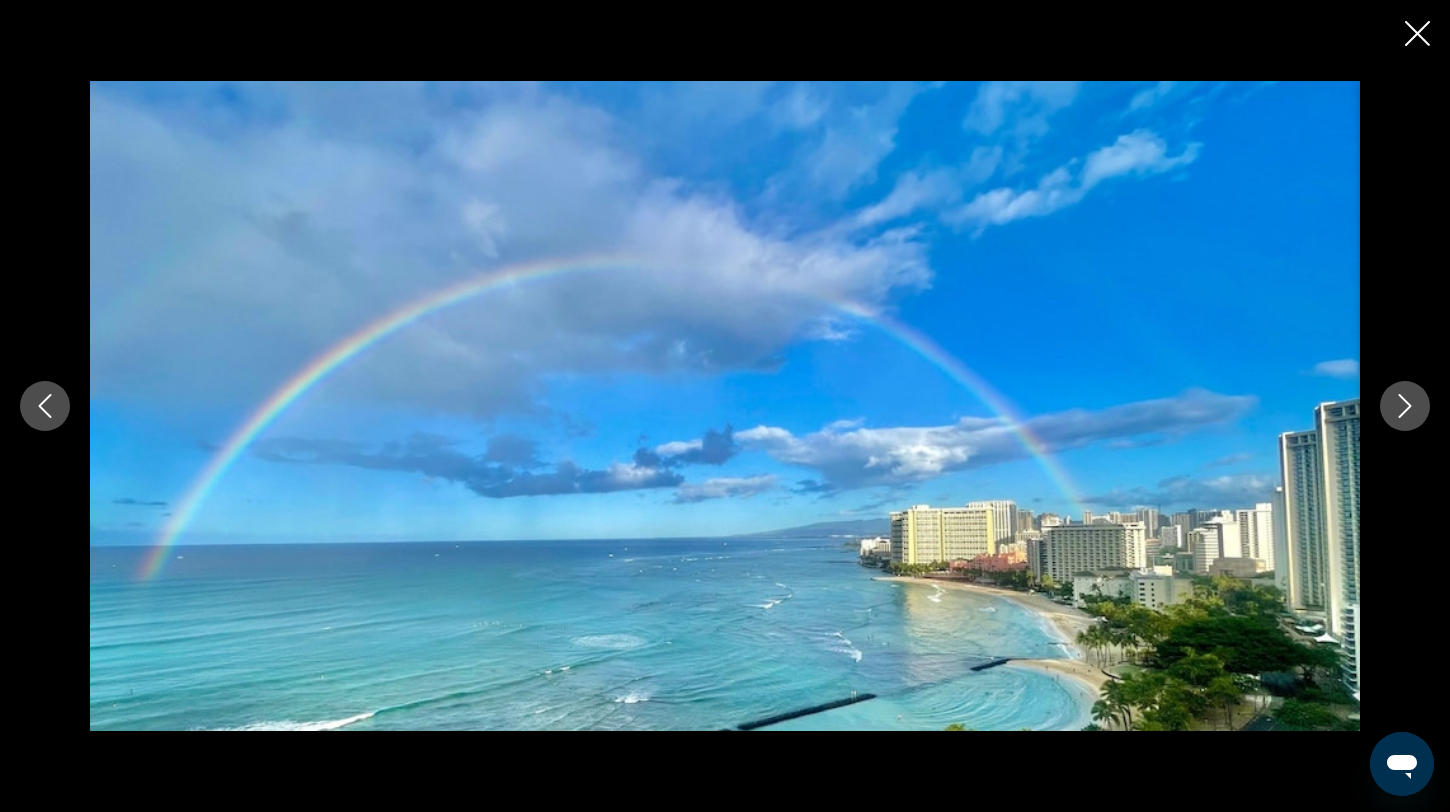 click 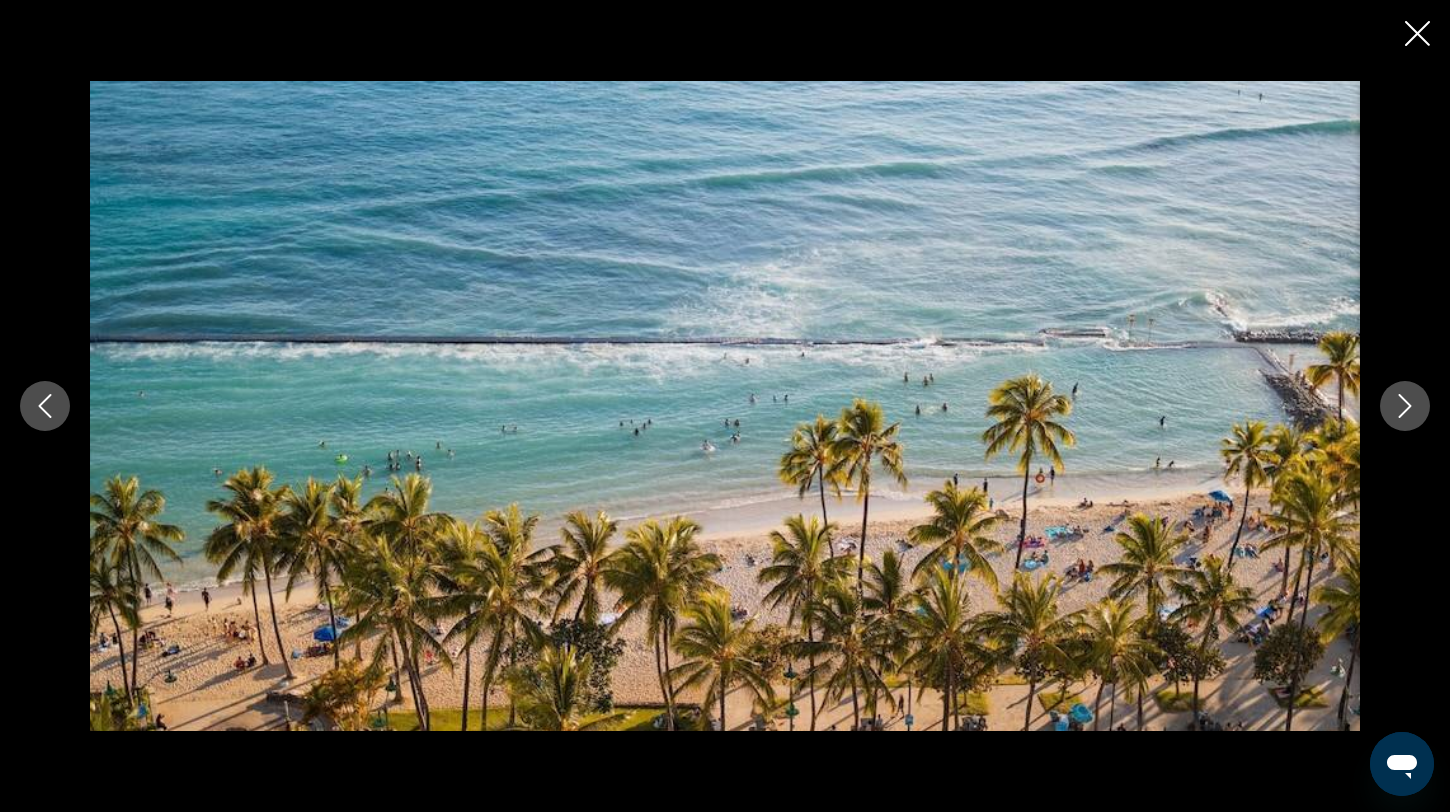 click 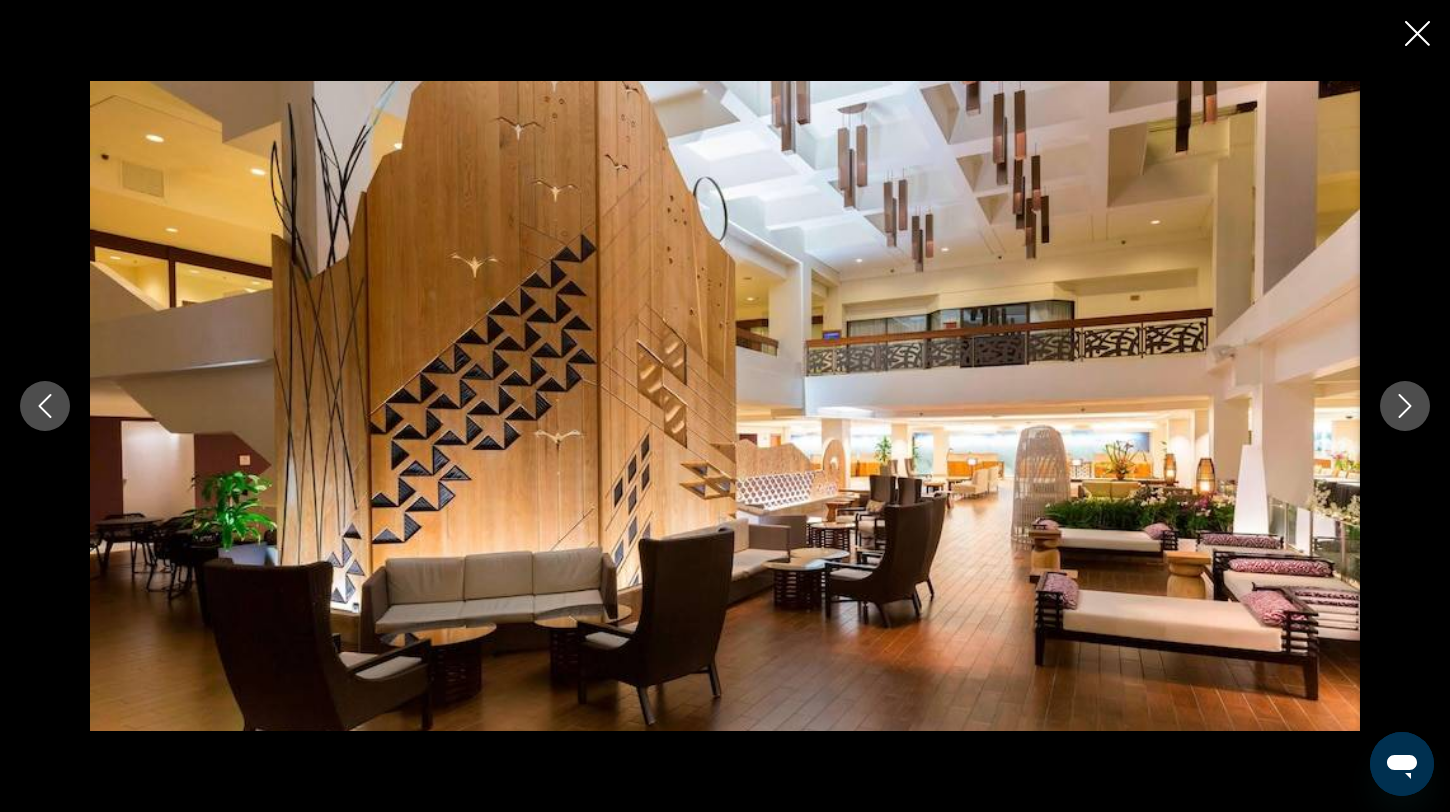 click 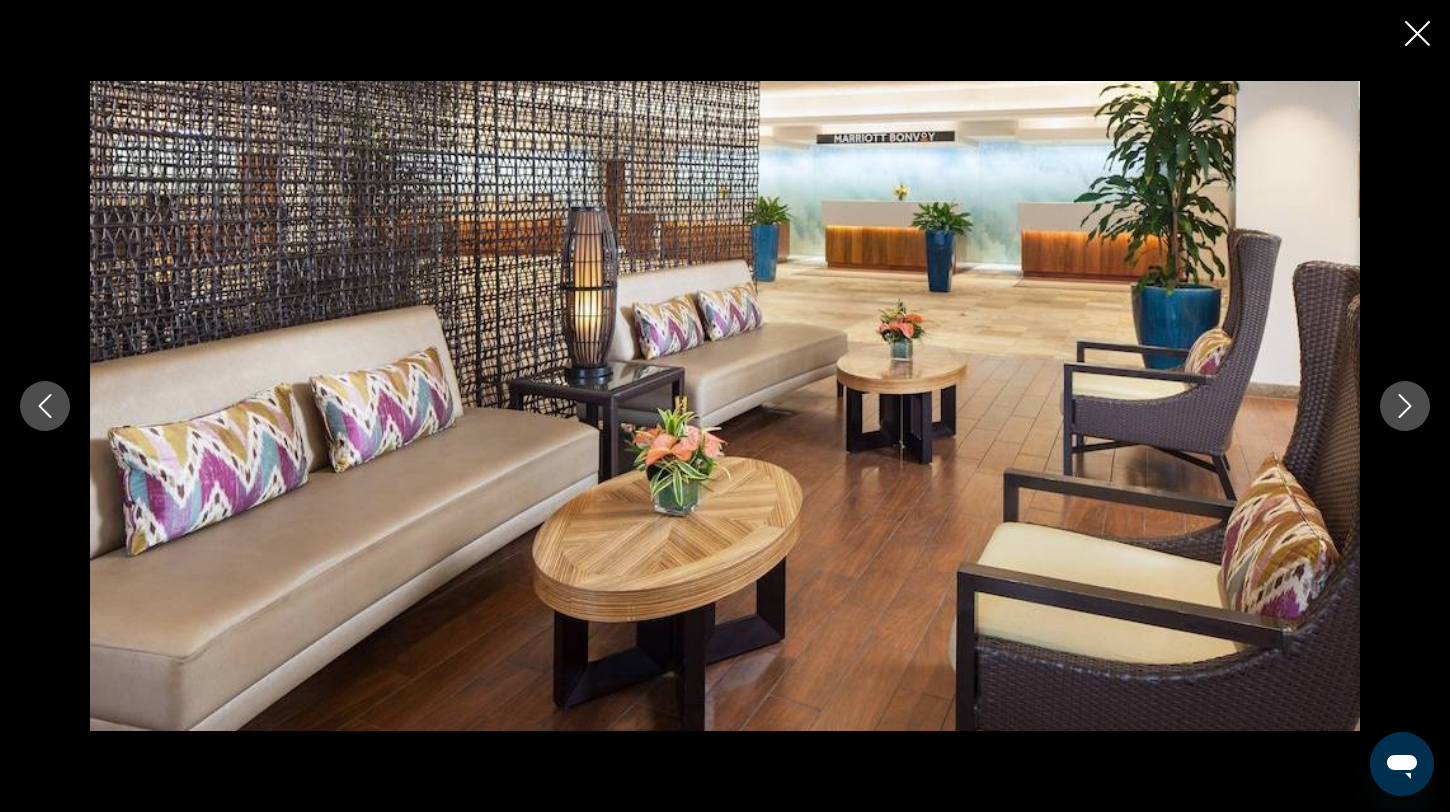 click 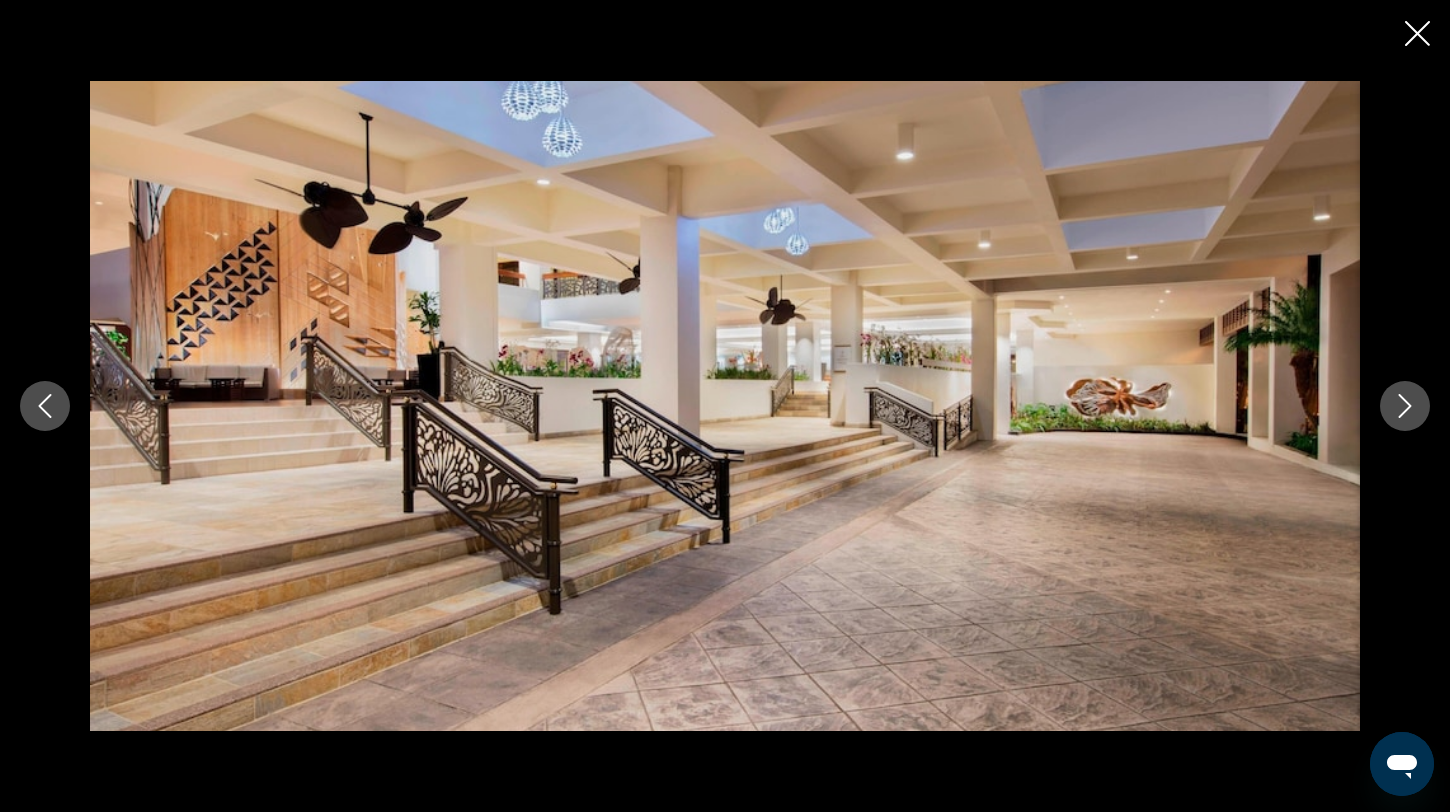 click 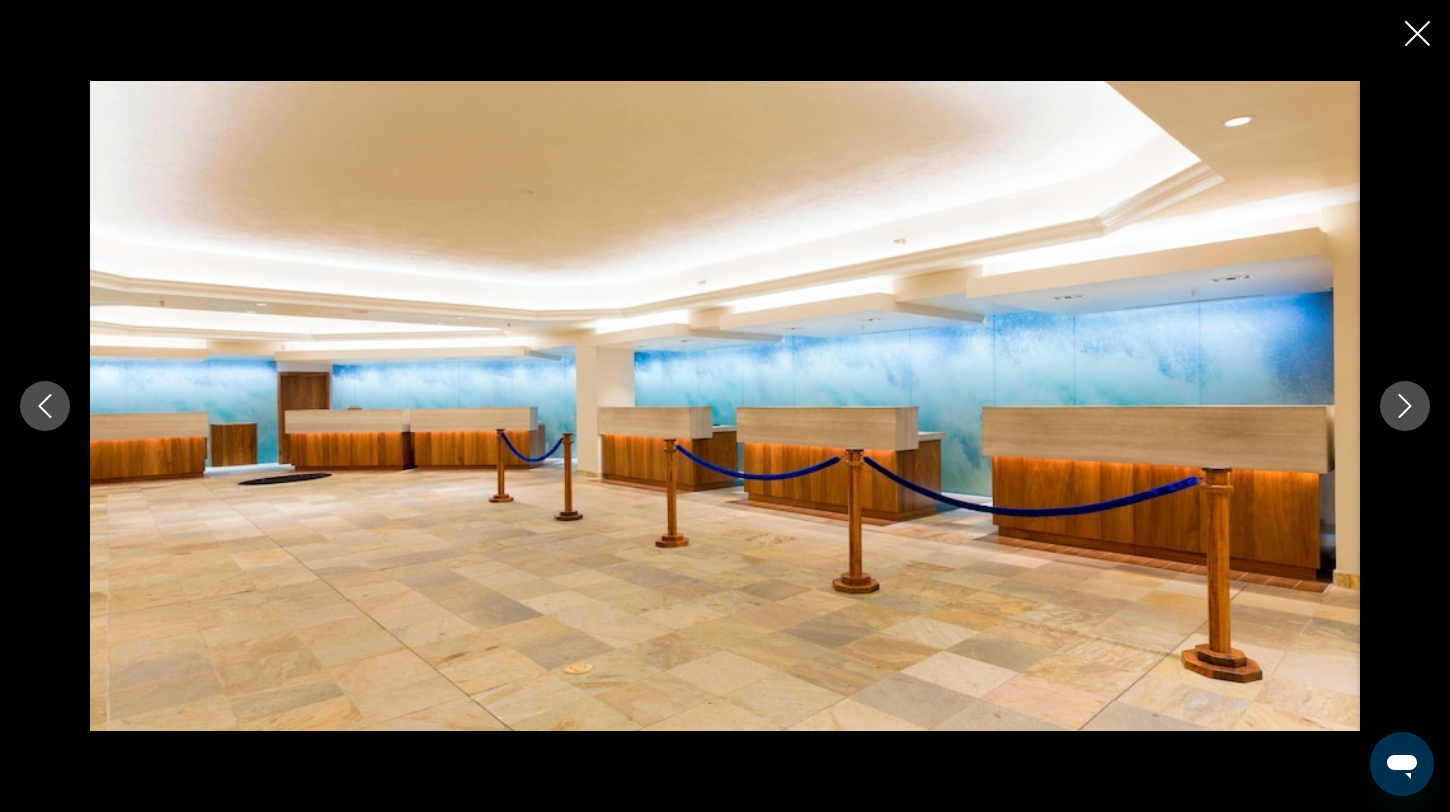 click 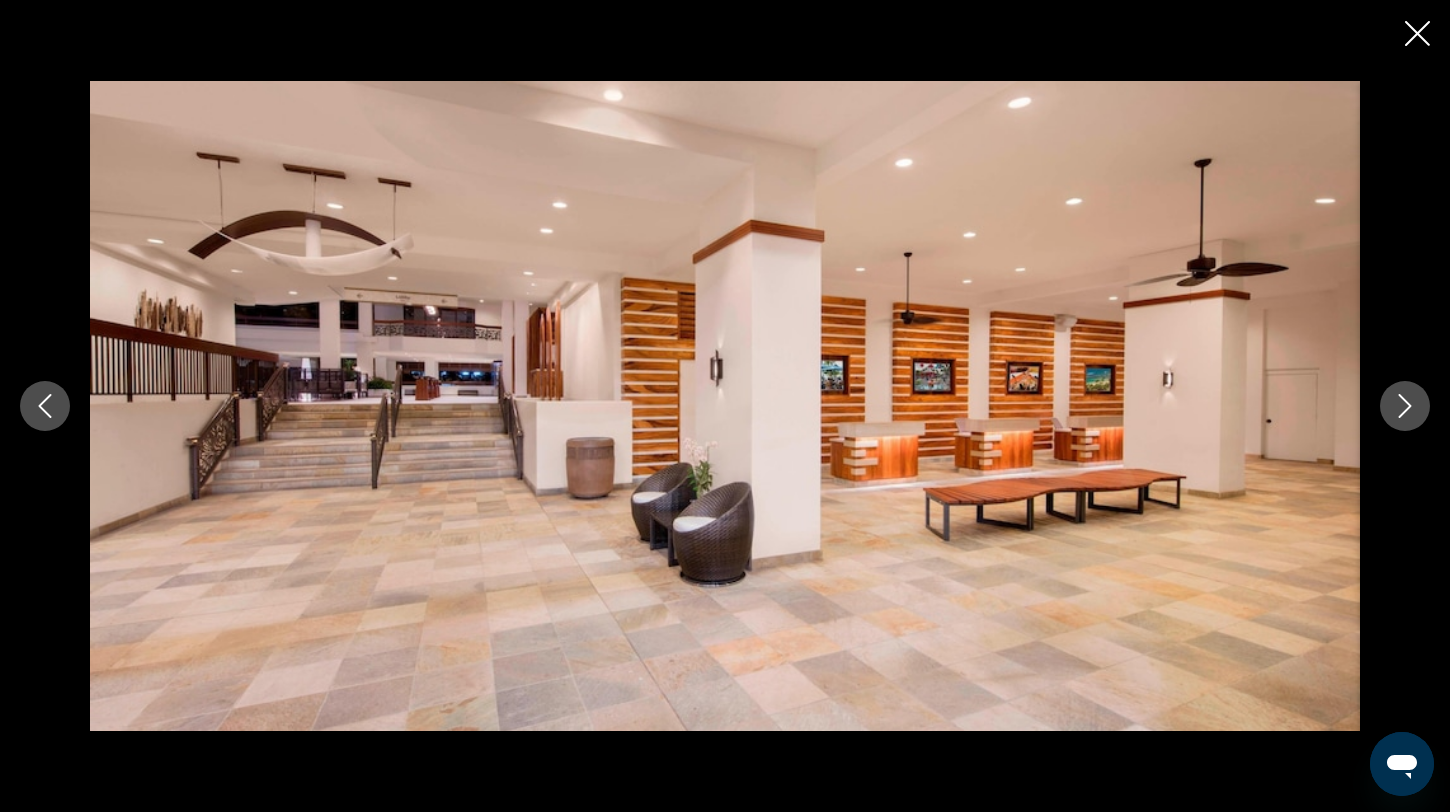 click 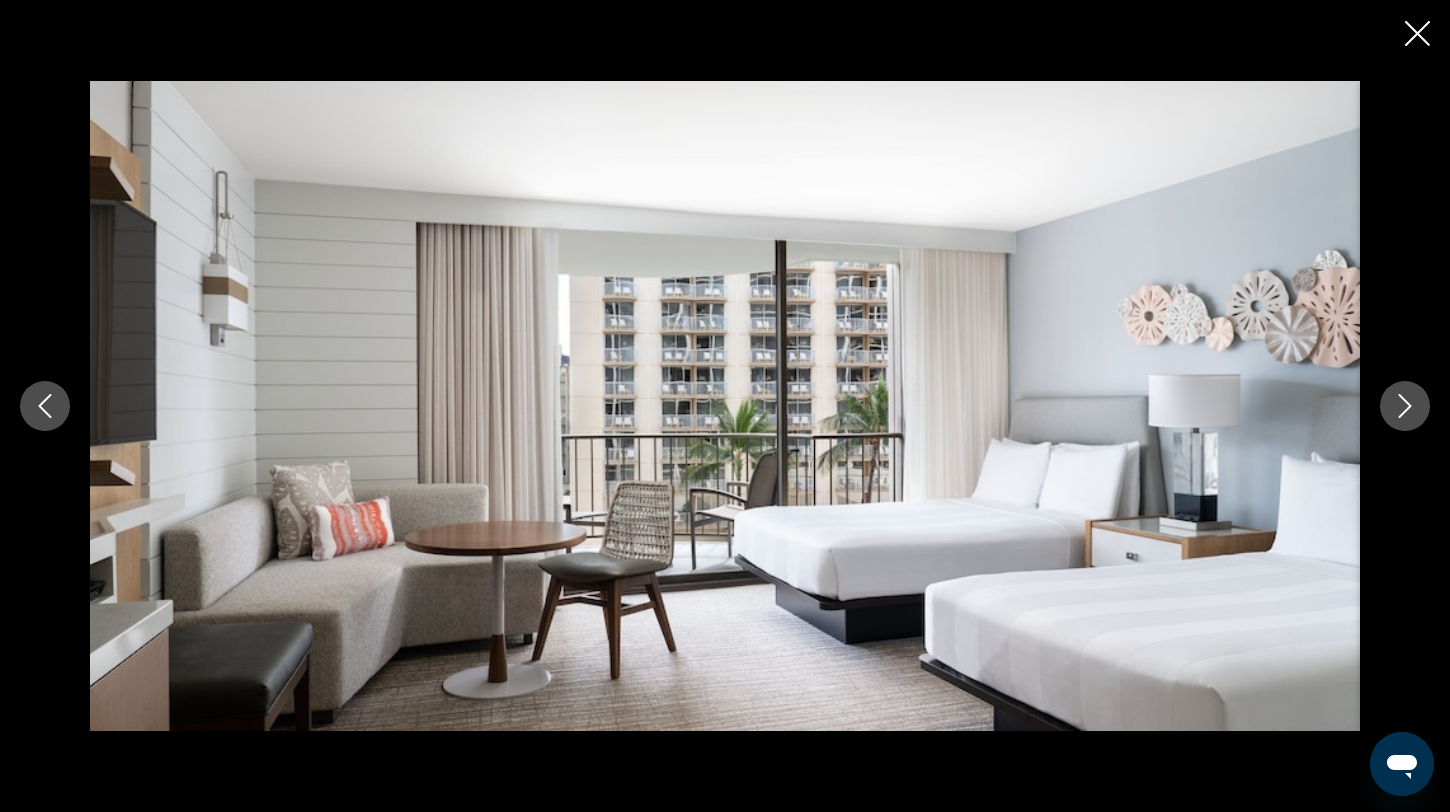 click 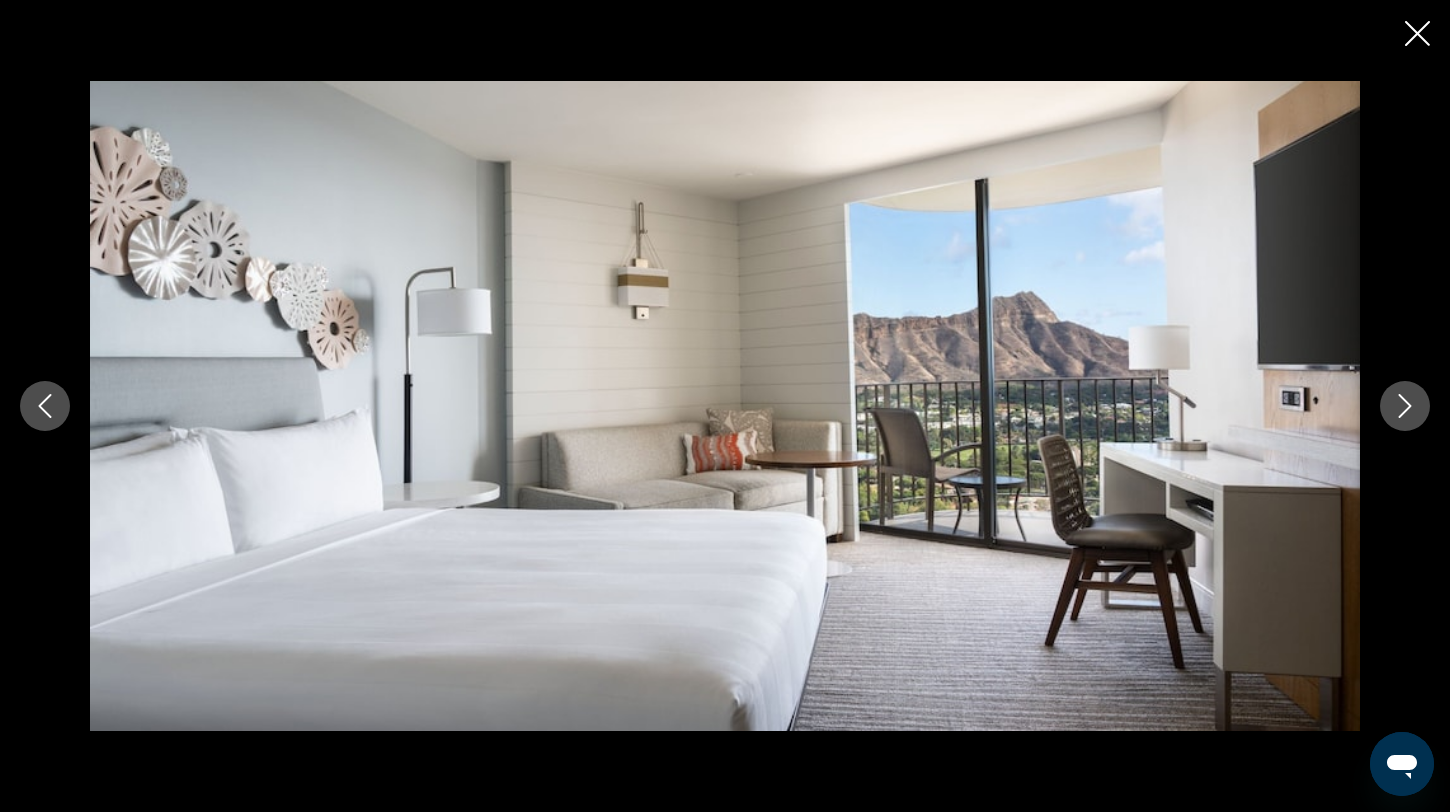 click 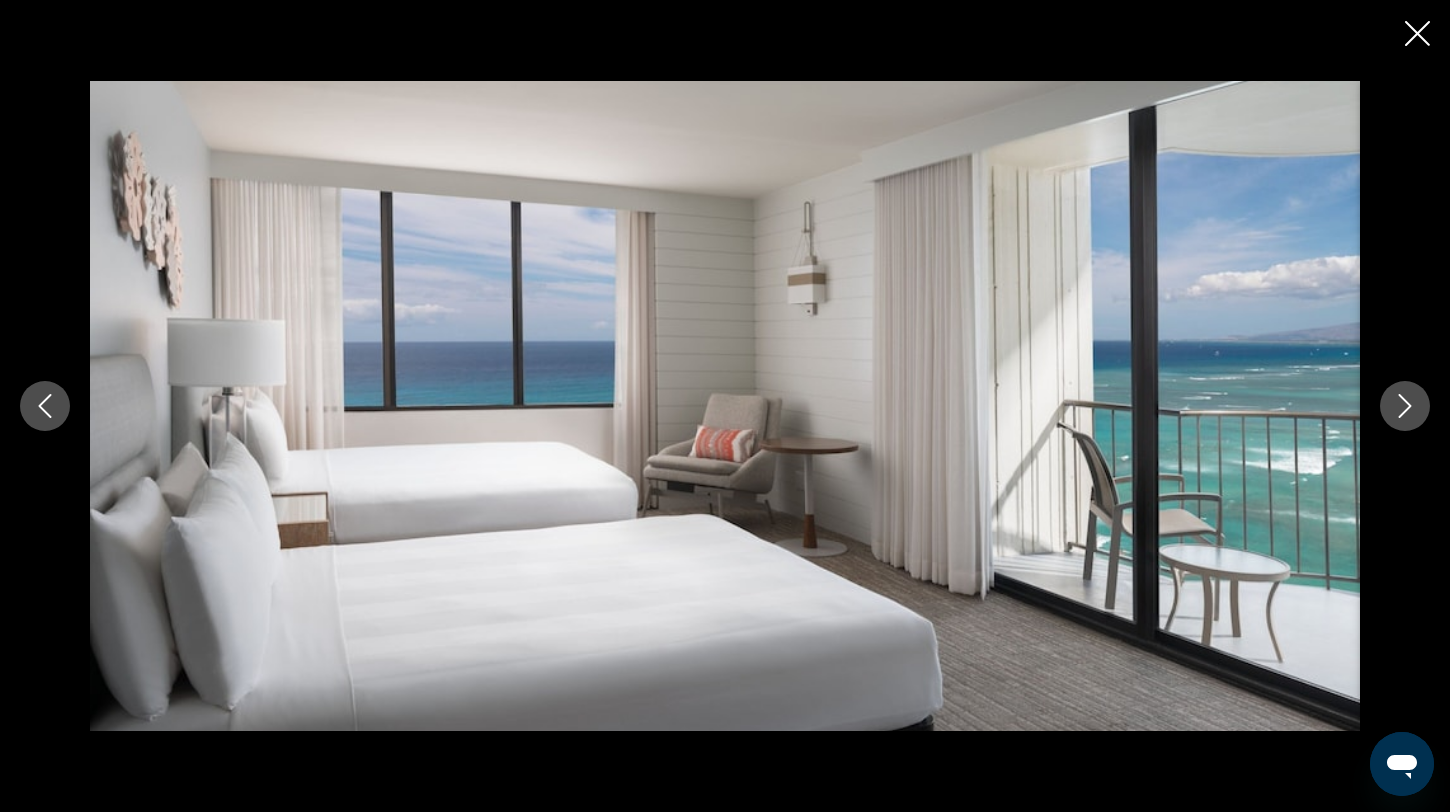 click 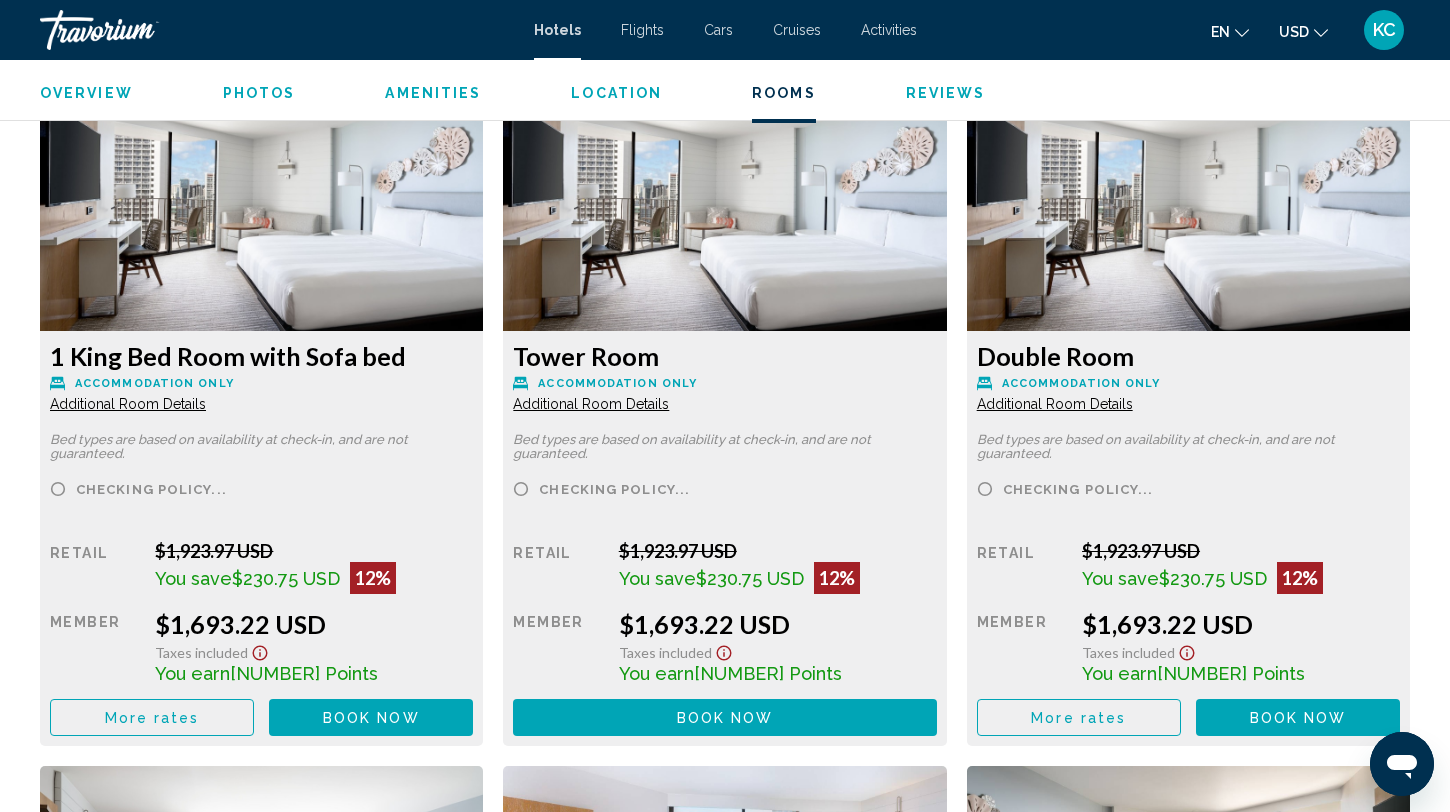 scroll, scrollTop: 2677, scrollLeft: 0, axis: vertical 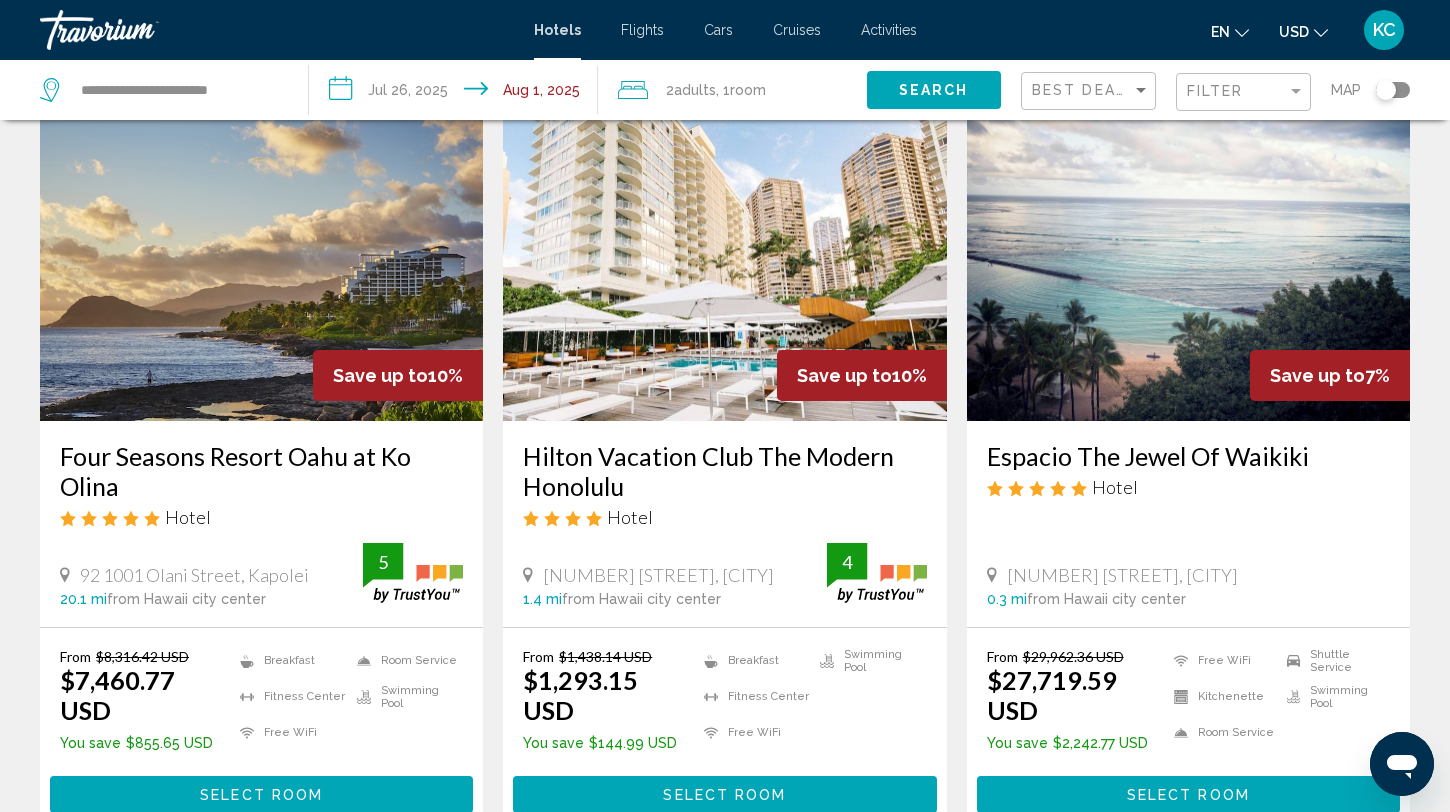 click at bounding box center (1188, 261) 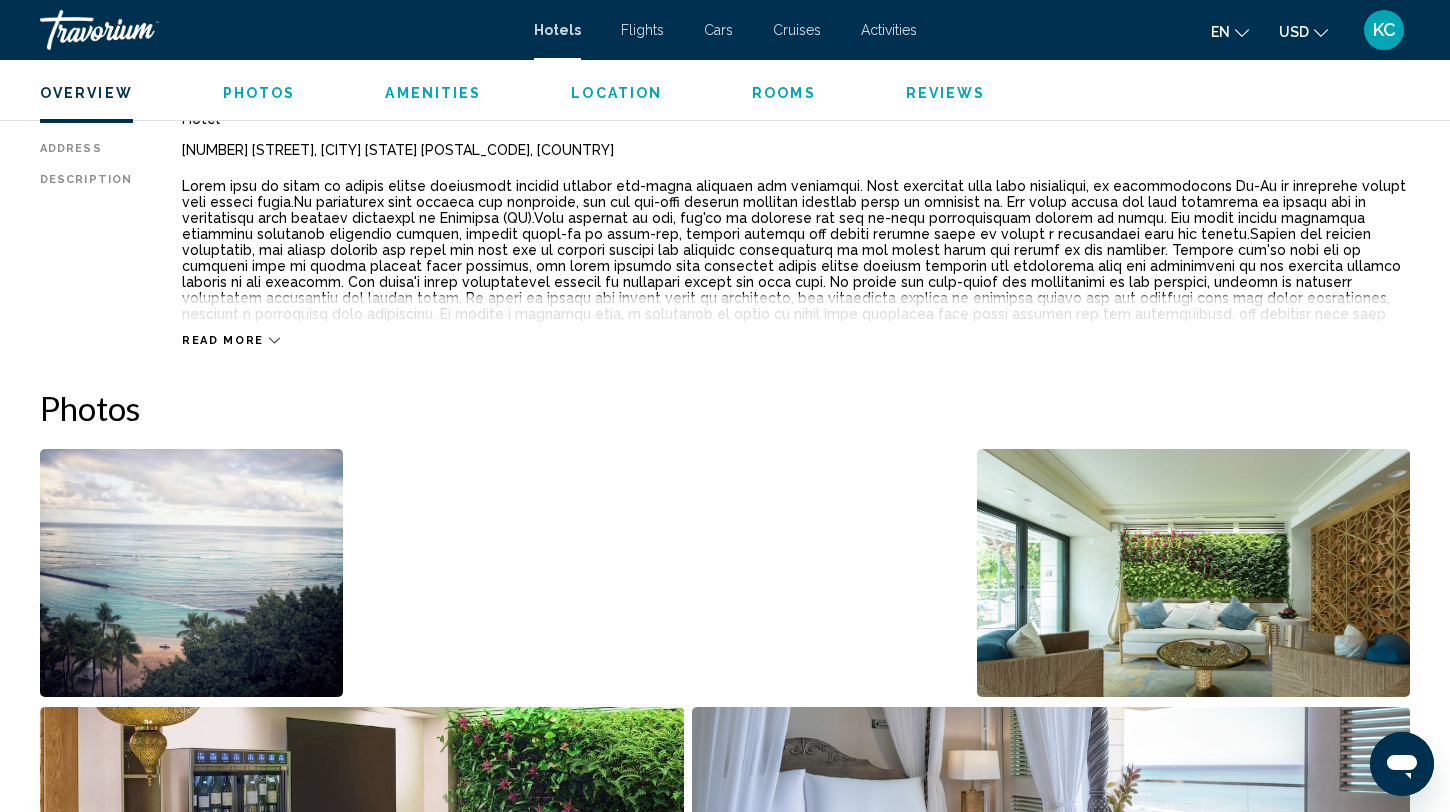 scroll, scrollTop: 703, scrollLeft: 0, axis: vertical 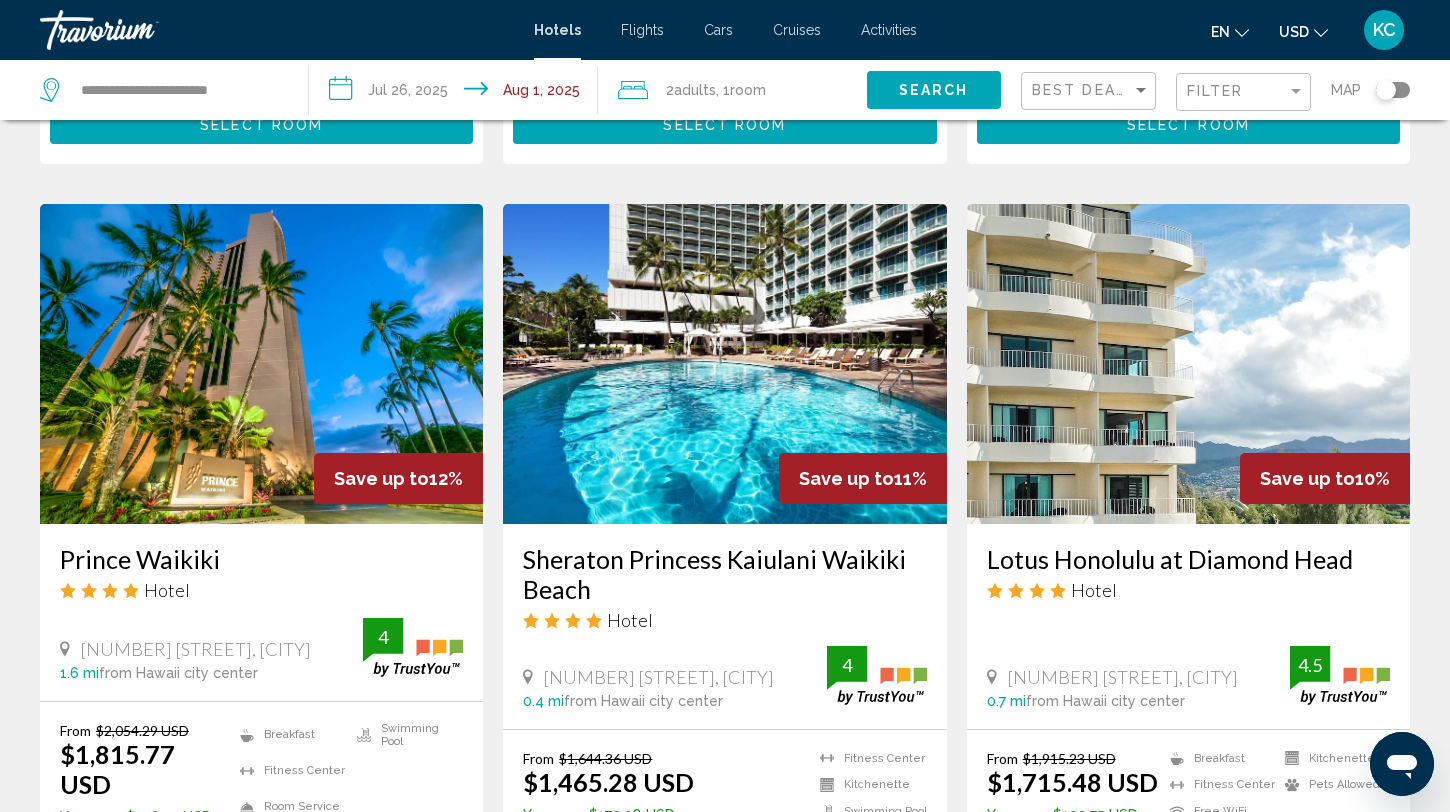 click at bounding box center [724, 364] 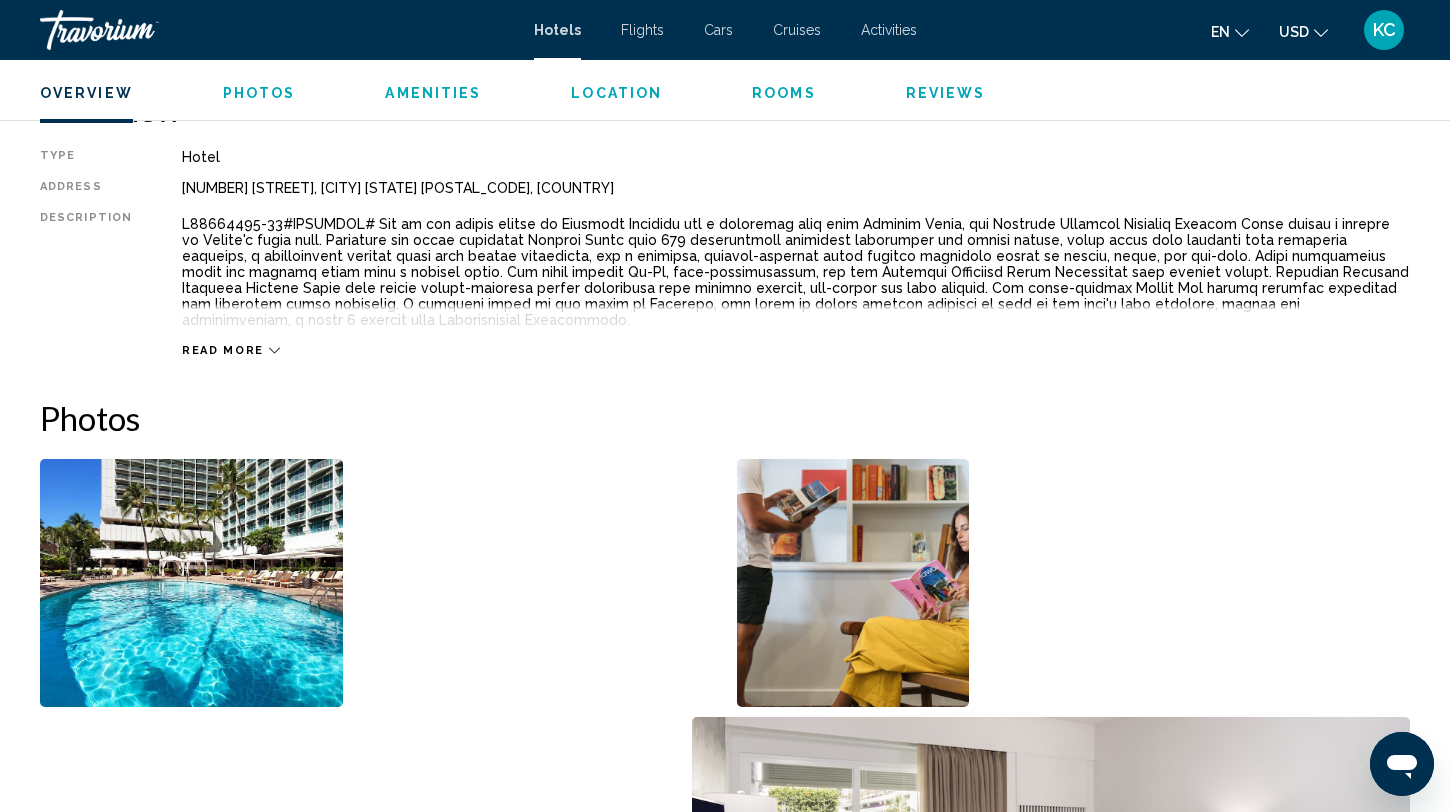 scroll, scrollTop: 624, scrollLeft: 0, axis: vertical 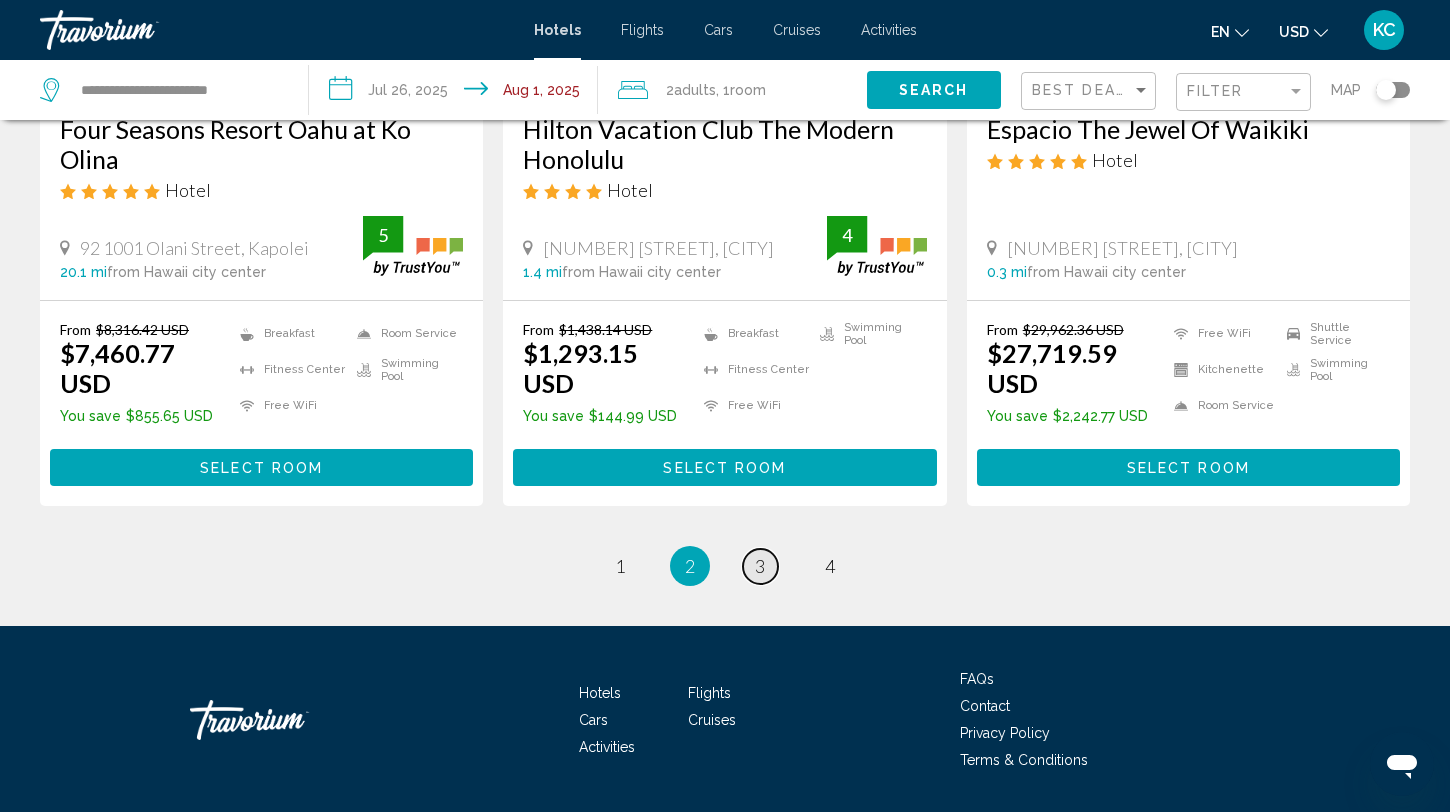 click on "3" at bounding box center [760, 566] 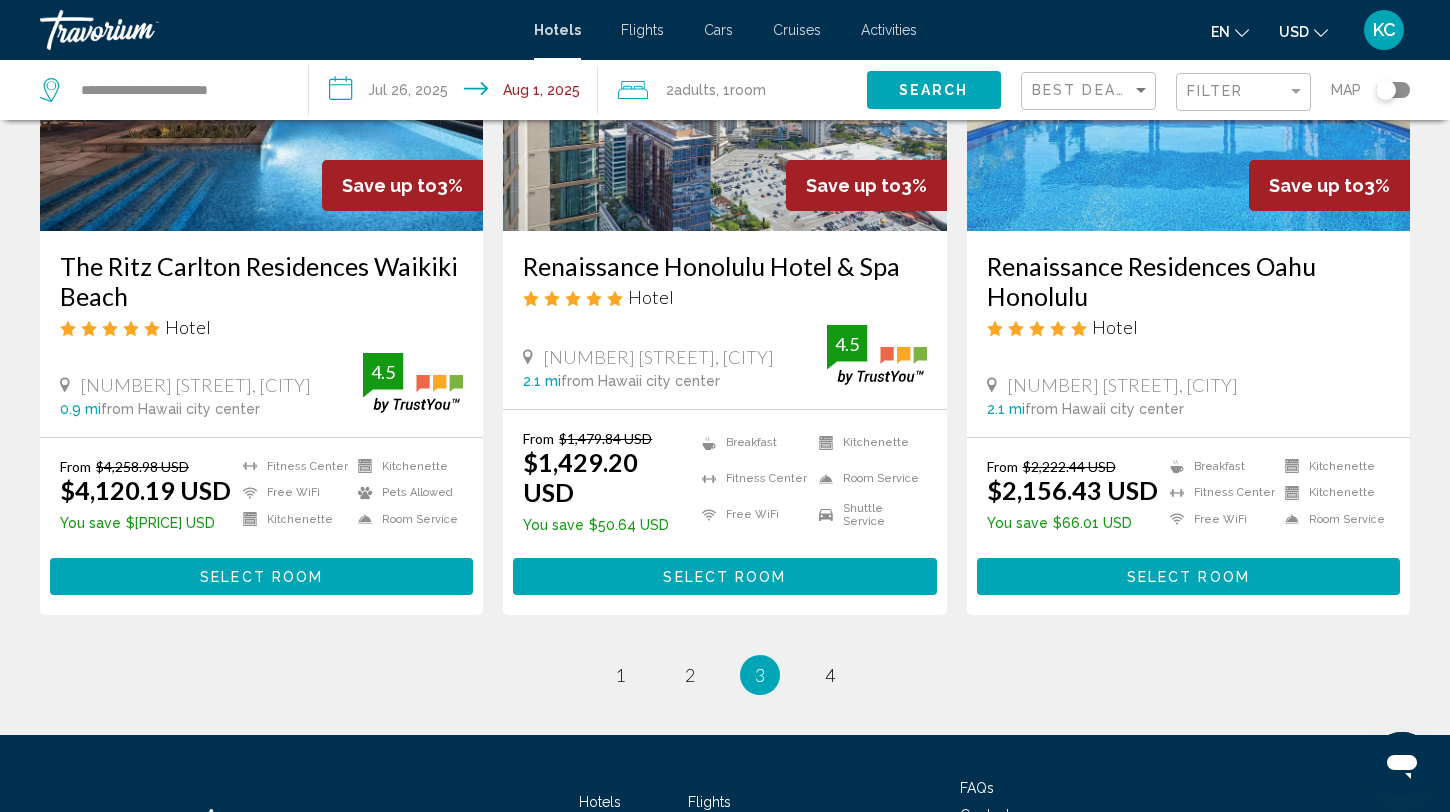 scroll, scrollTop: 2646, scrollLeft: 0, axis: vertical 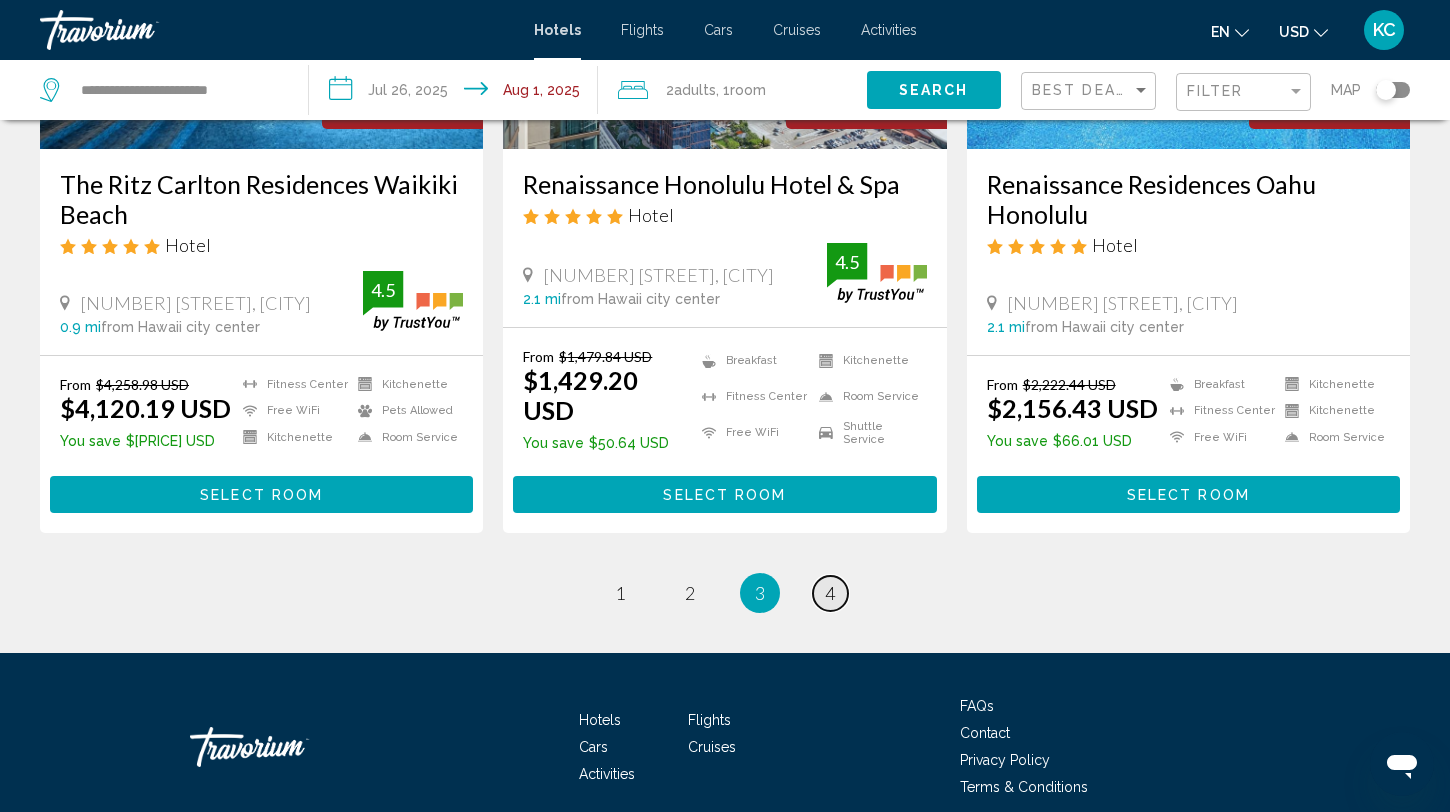 click on "4" at bounding box center (830, 593) 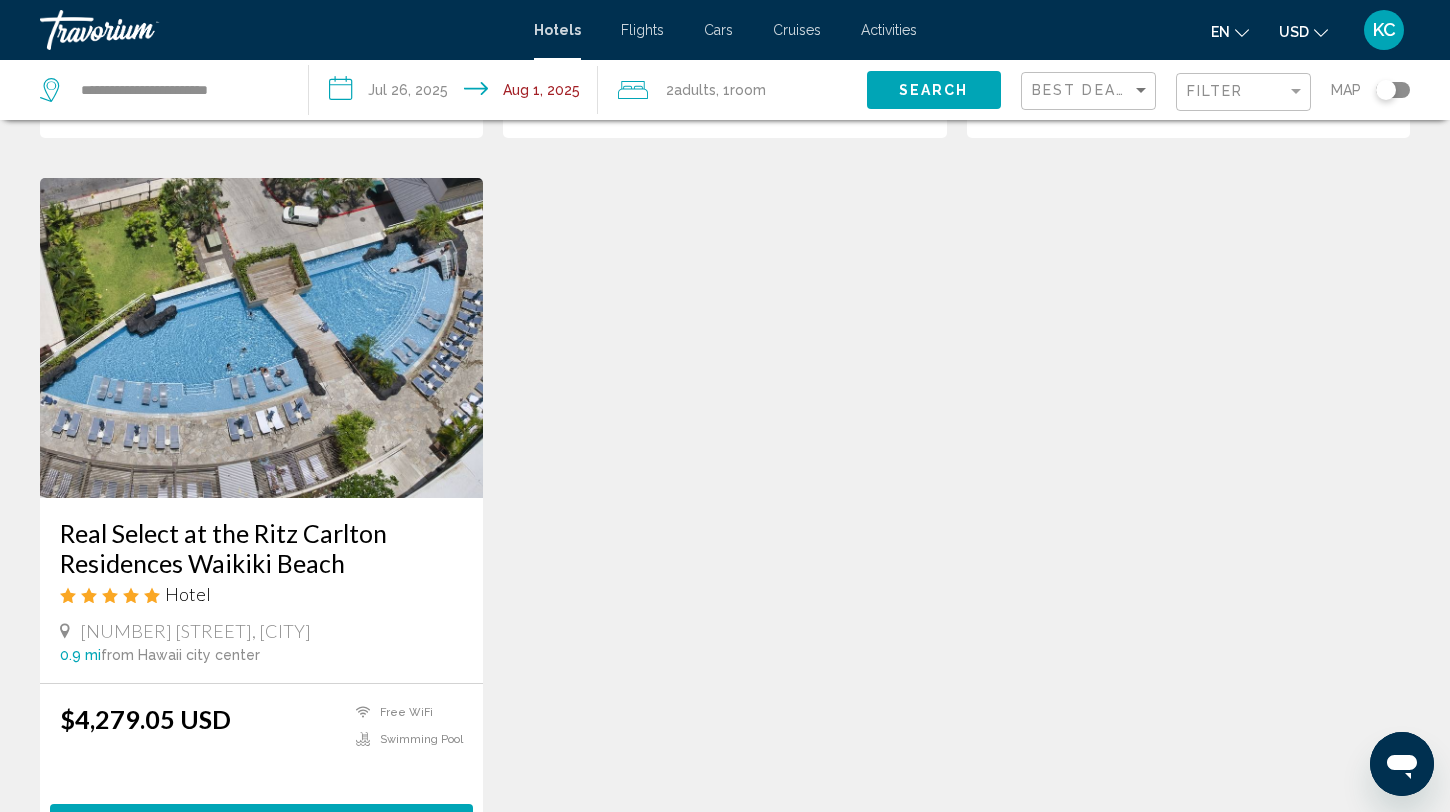 scroll, scrollTop: 1852, scrollLeft: 0, axis: vertical 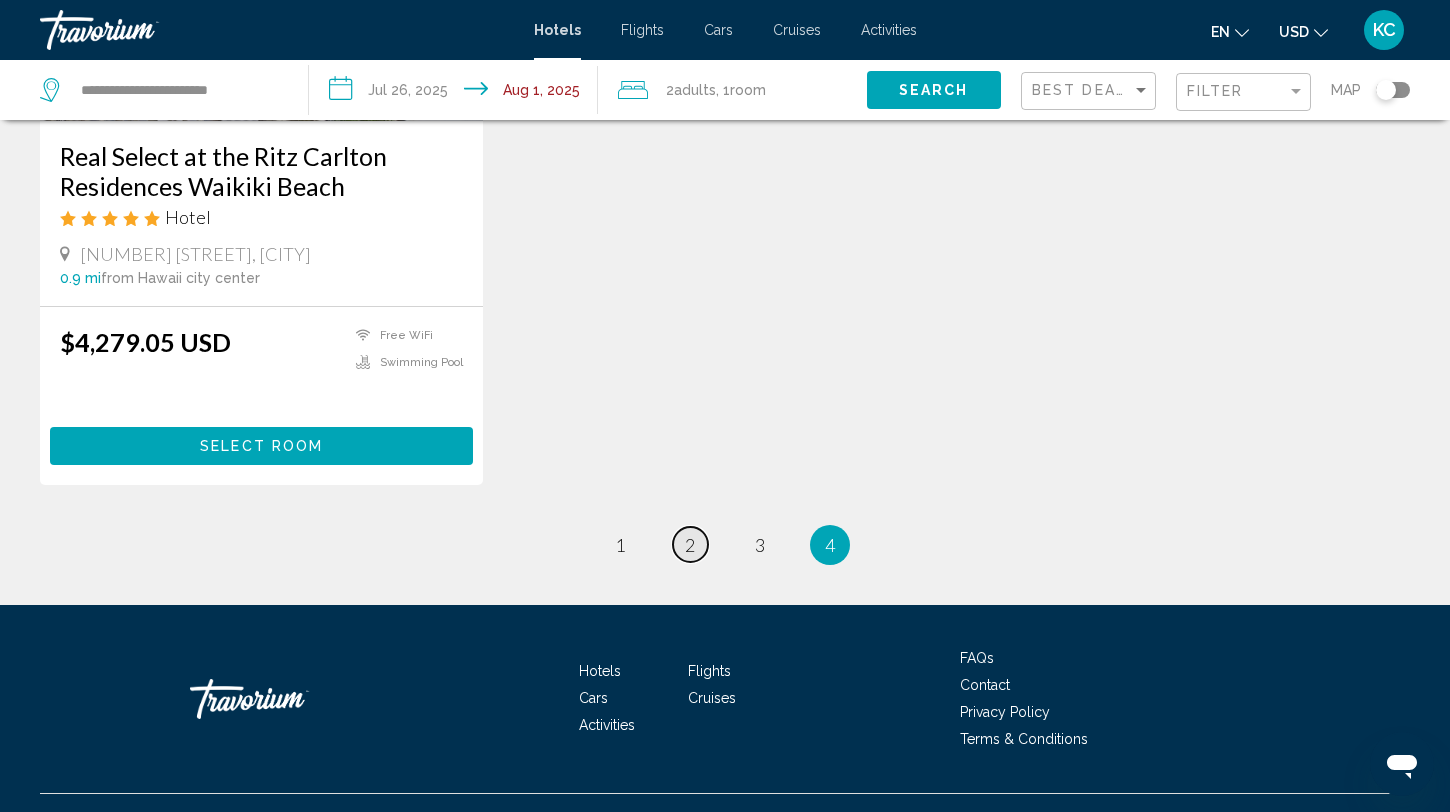 click on "2" at bounding box center [690, 545] 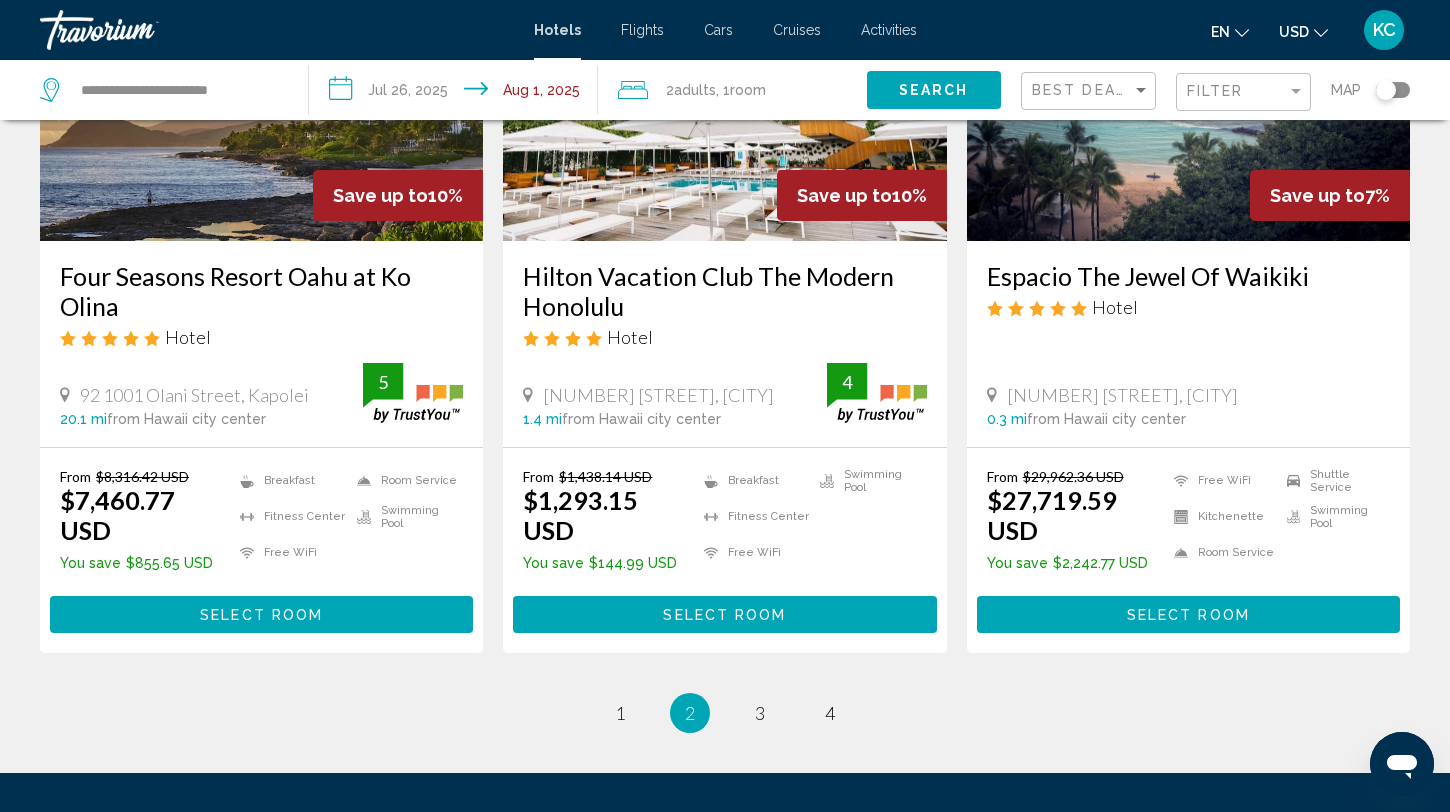 scroll, scrollTop: 2647, scrollLeft: 0, axis: vertical 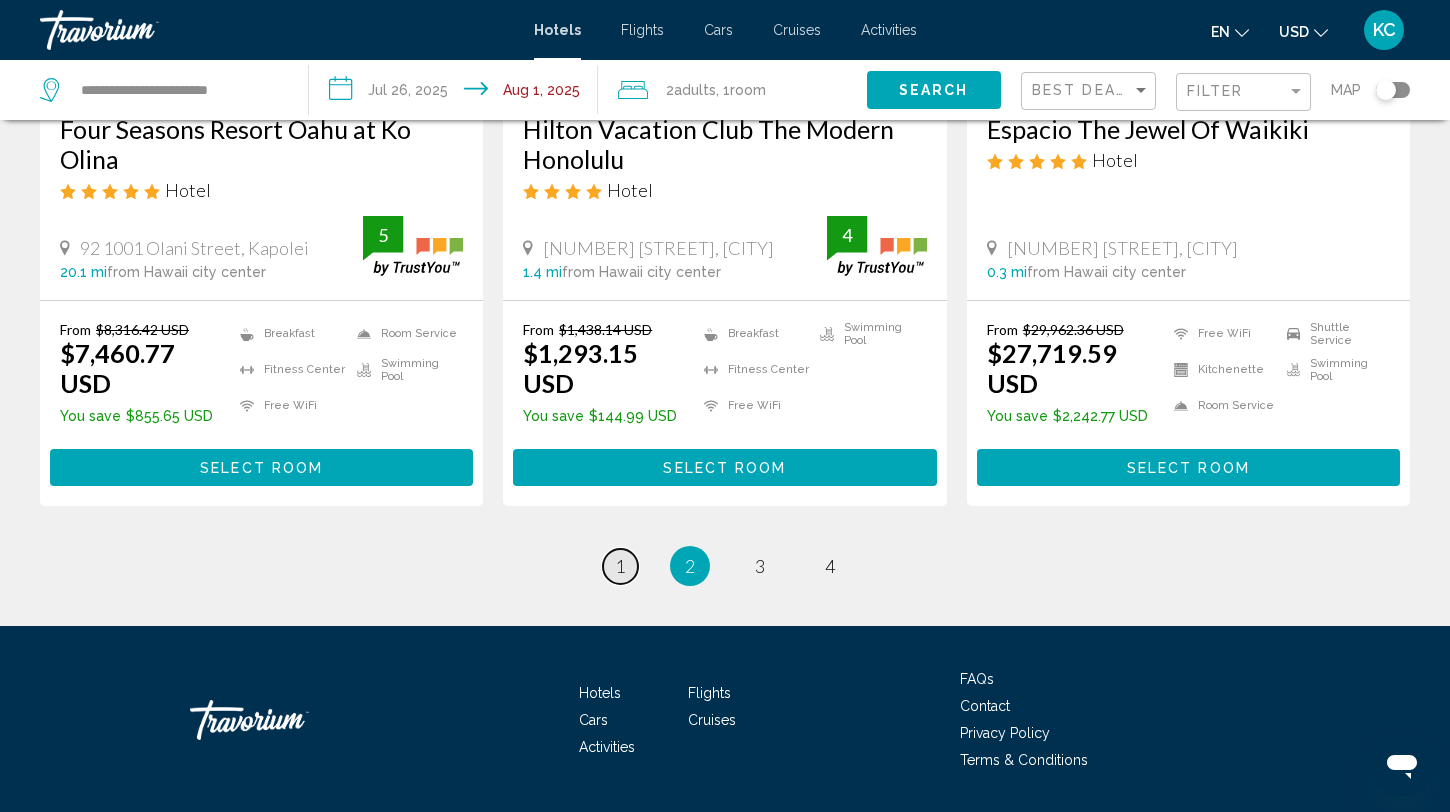 click on "1" at bounding box center [620, 566] 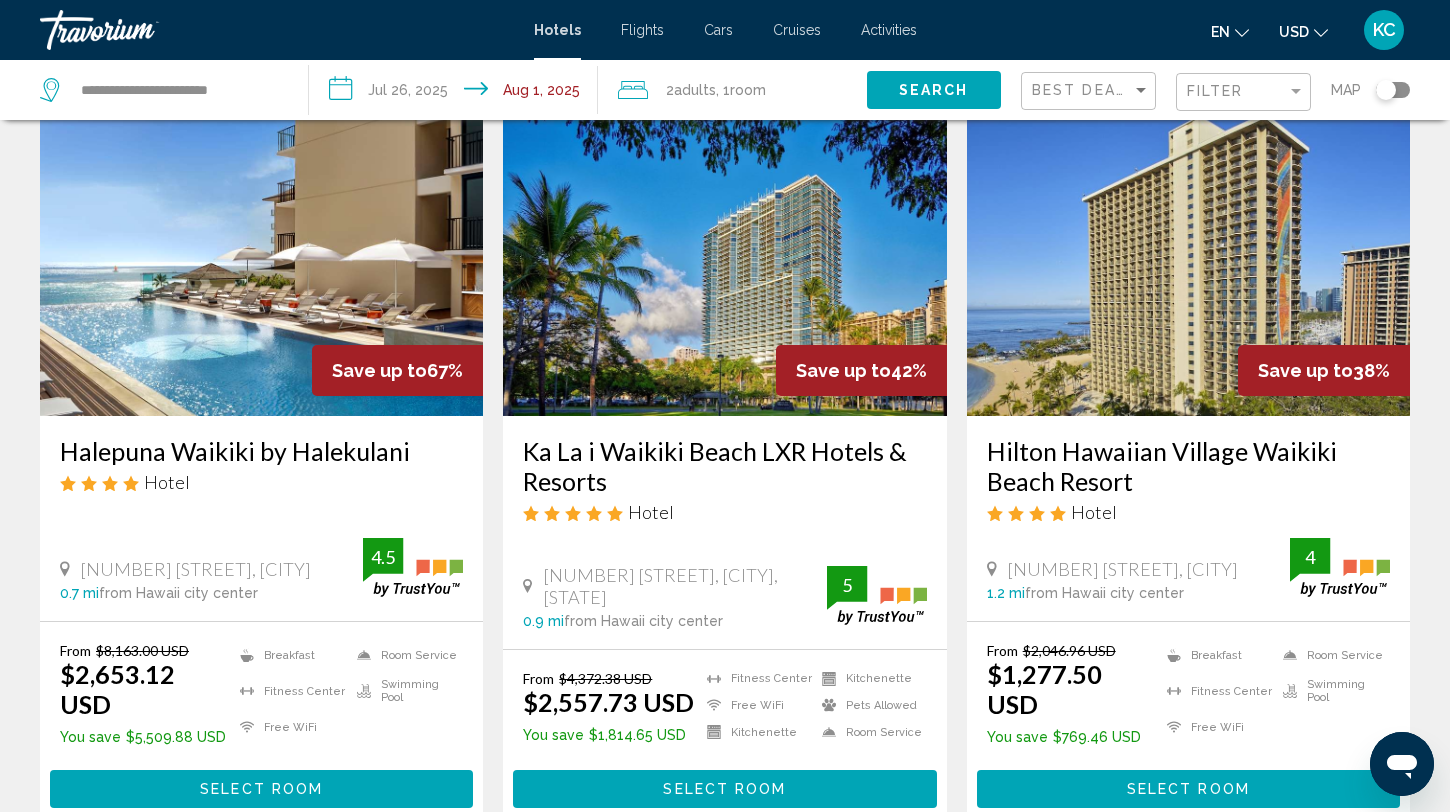 scroll, scrollTop: 118, scrollLeft: 0, axis: vertical 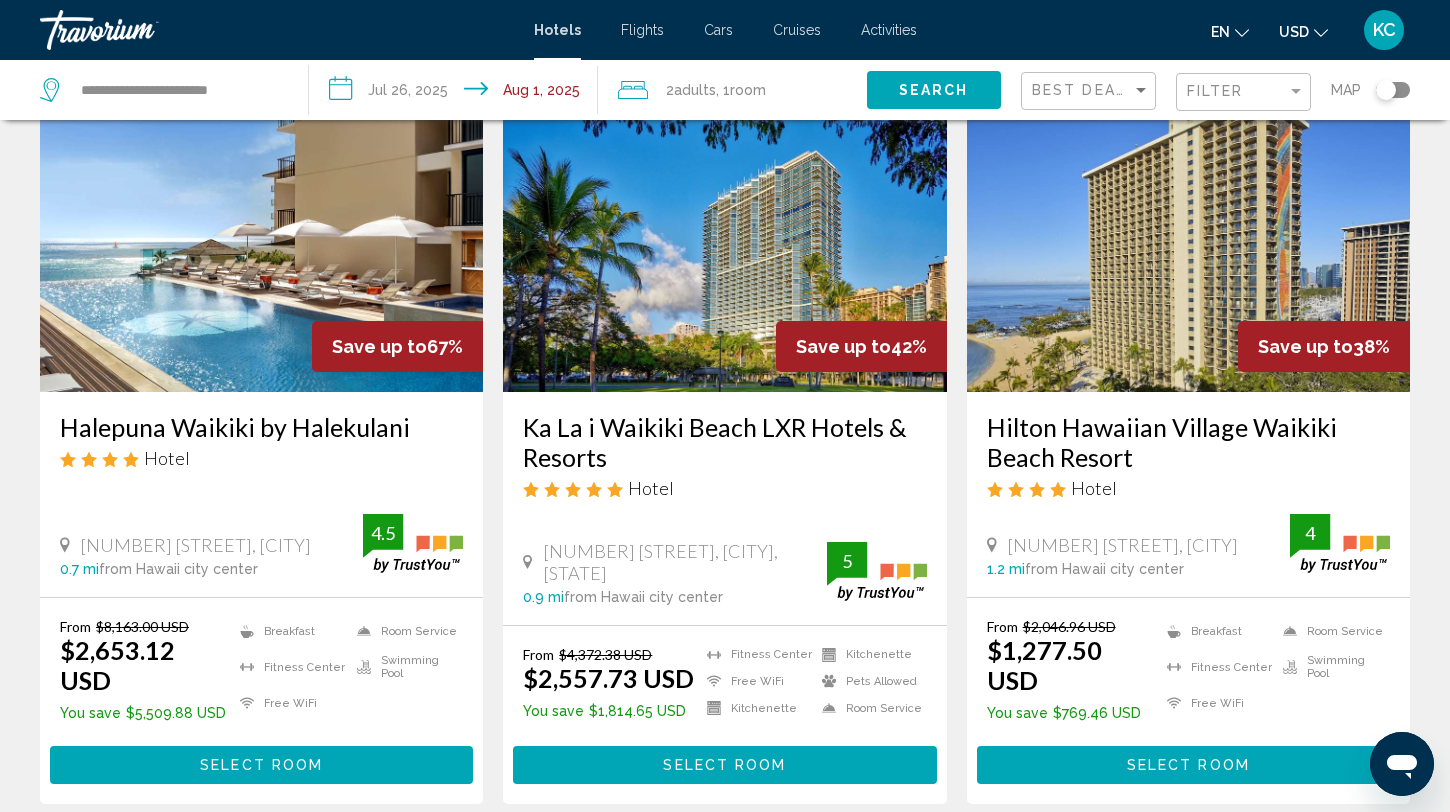 click at bounding box center (724, 232) 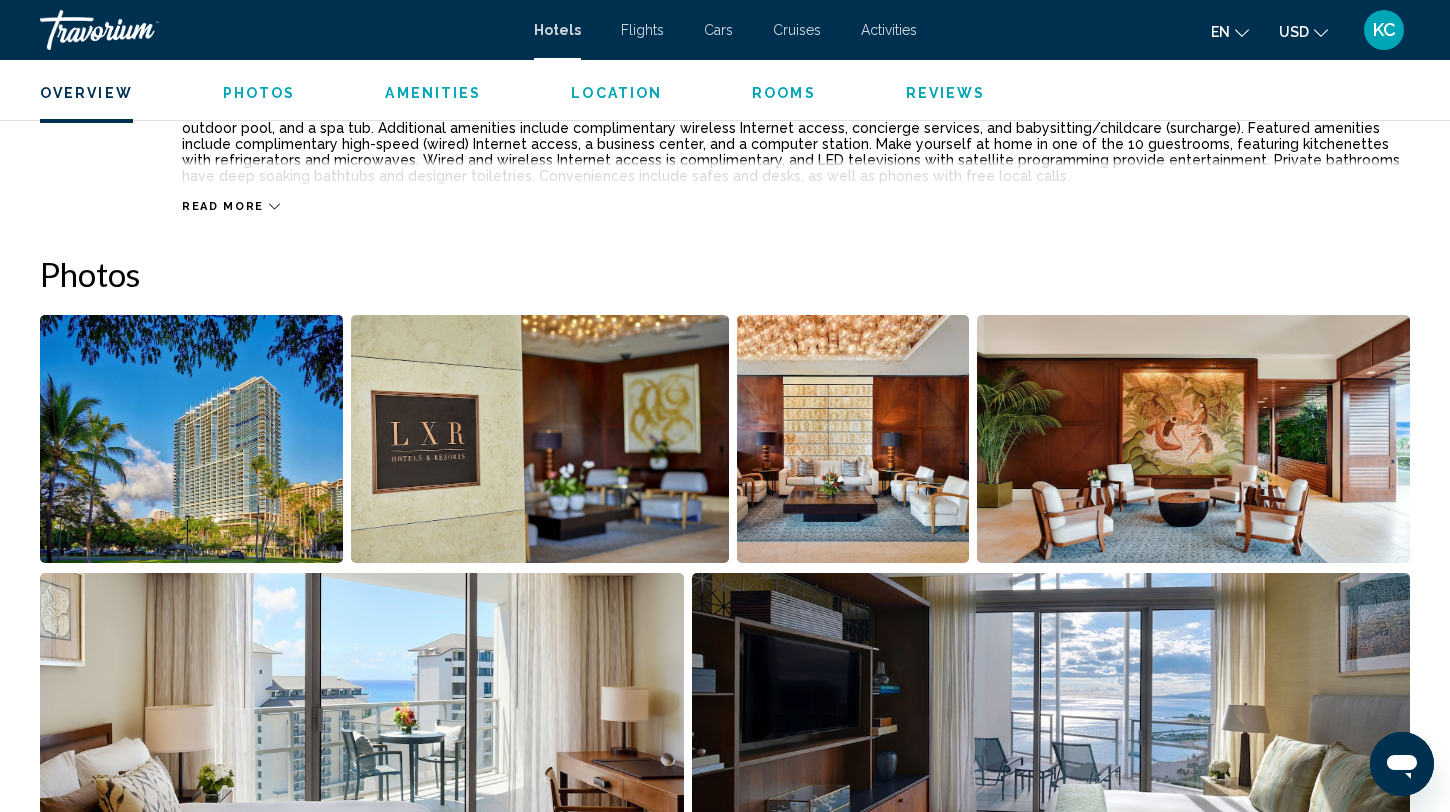 scroll, scrollTop: 817, scrollLeft: 0, axis: vertical 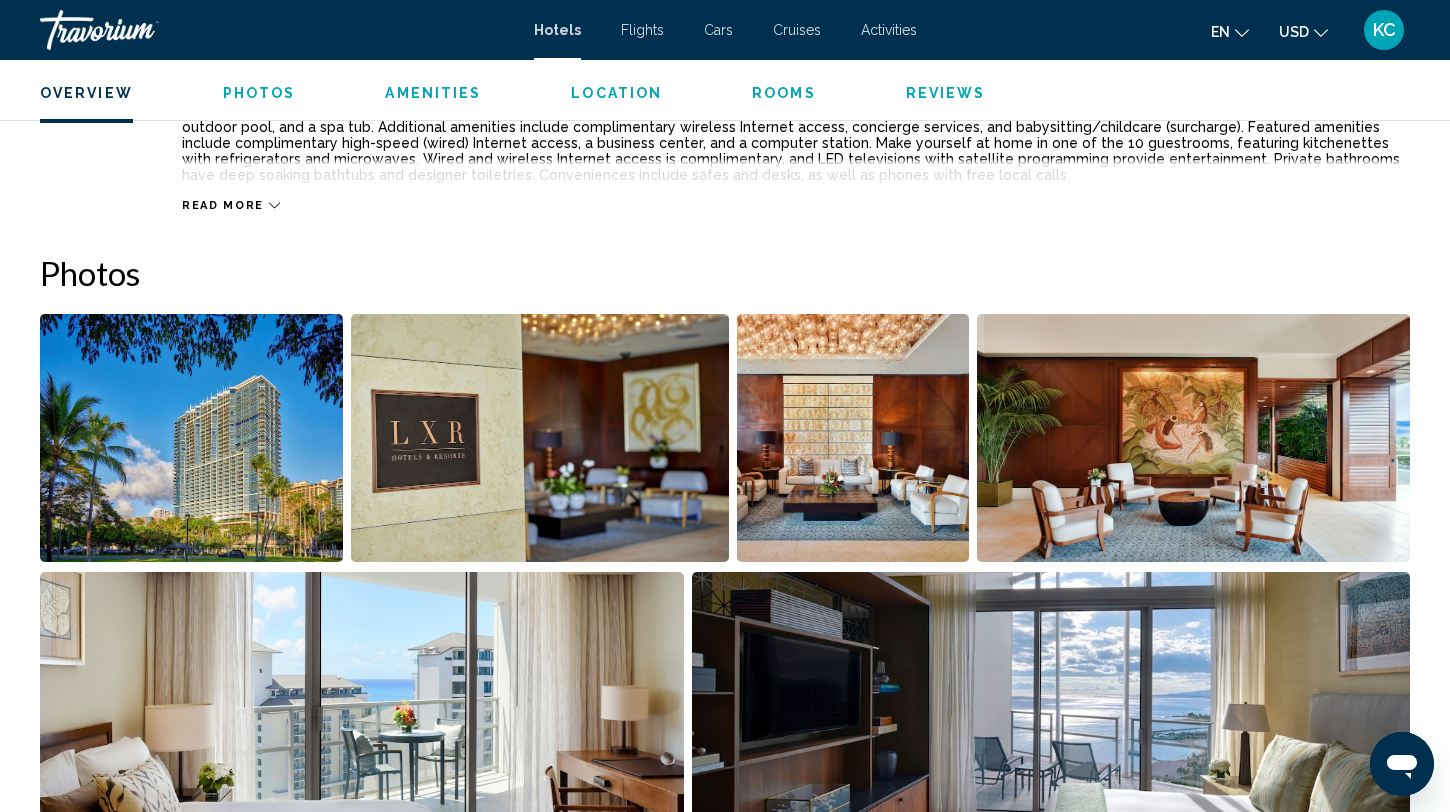 click at bounding box center (191, 438) 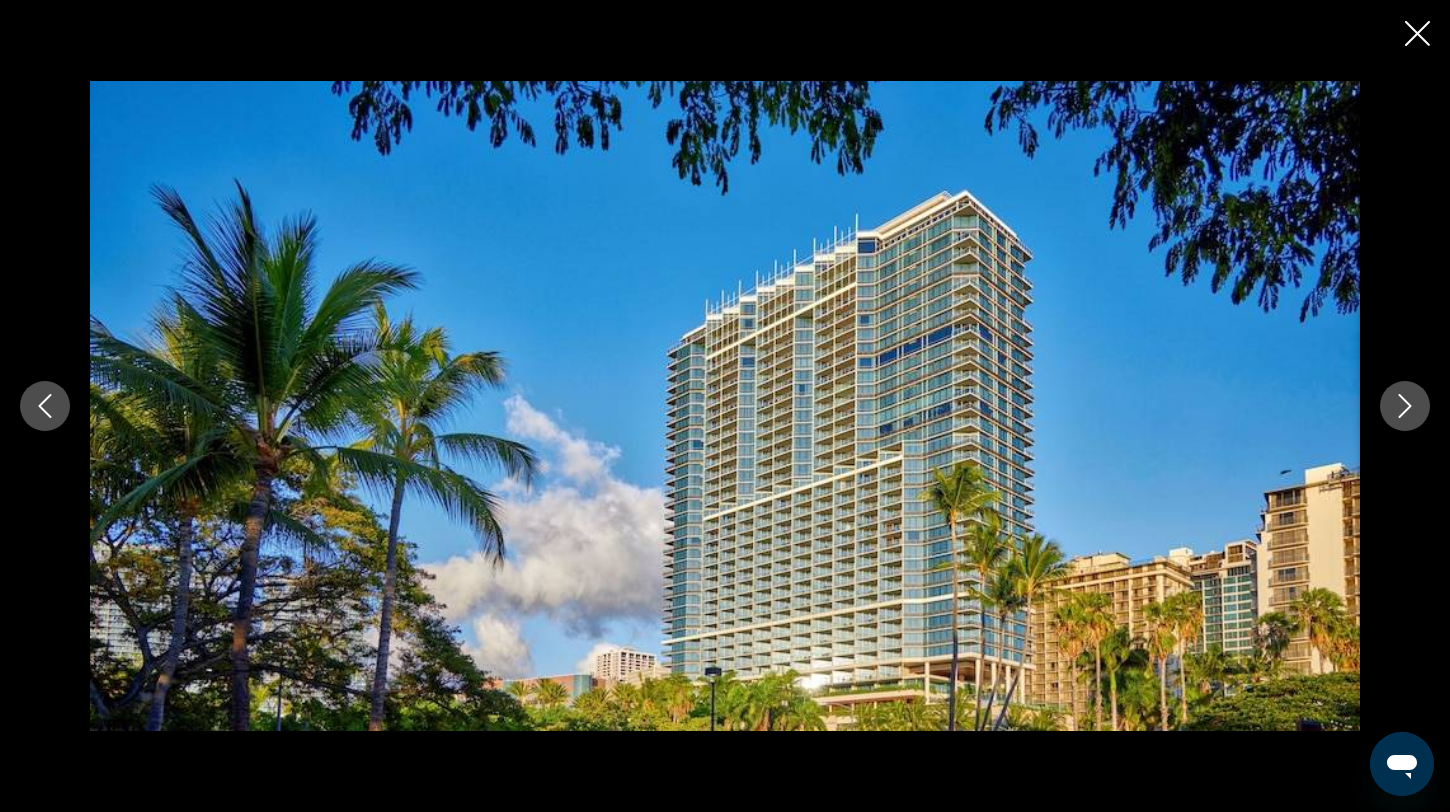 click 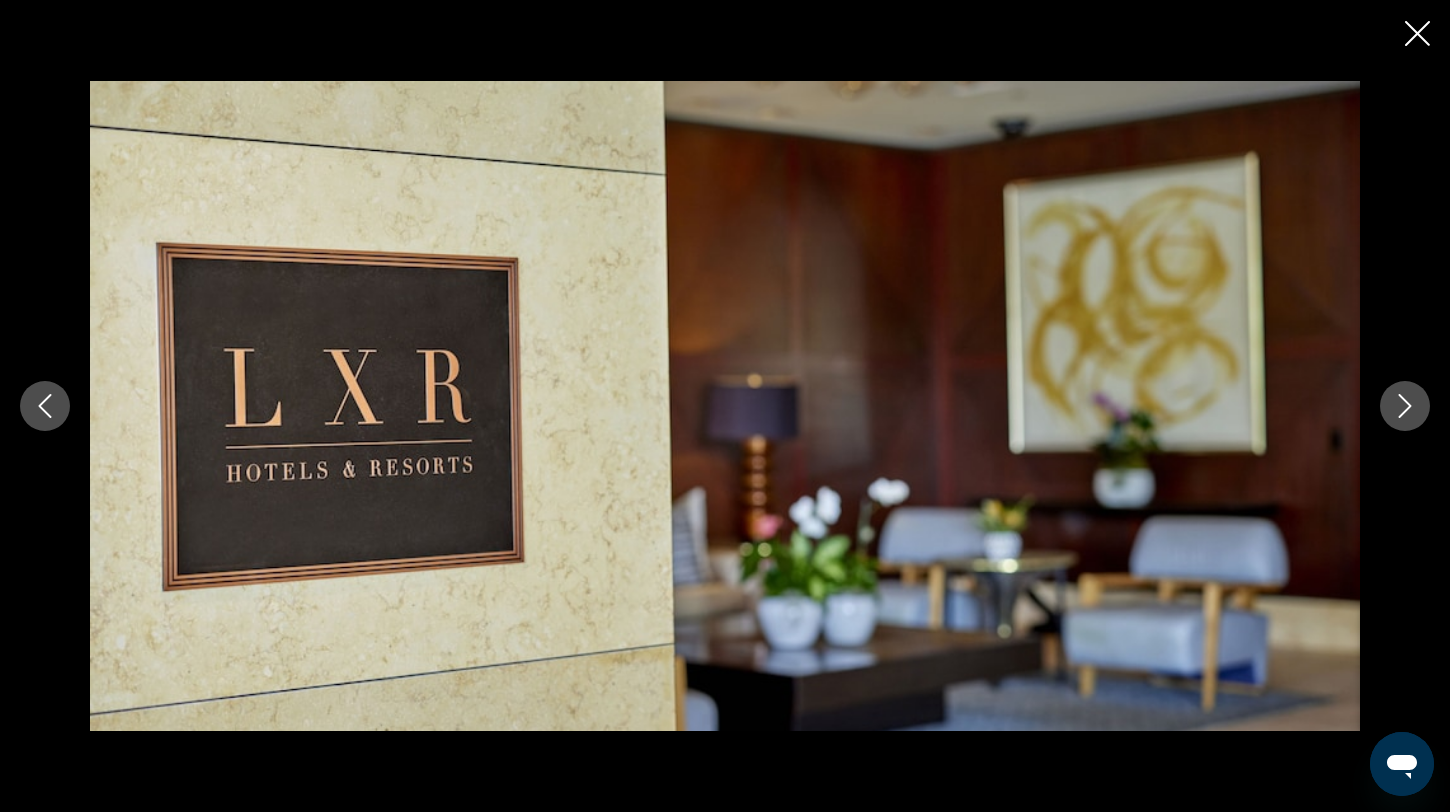 click 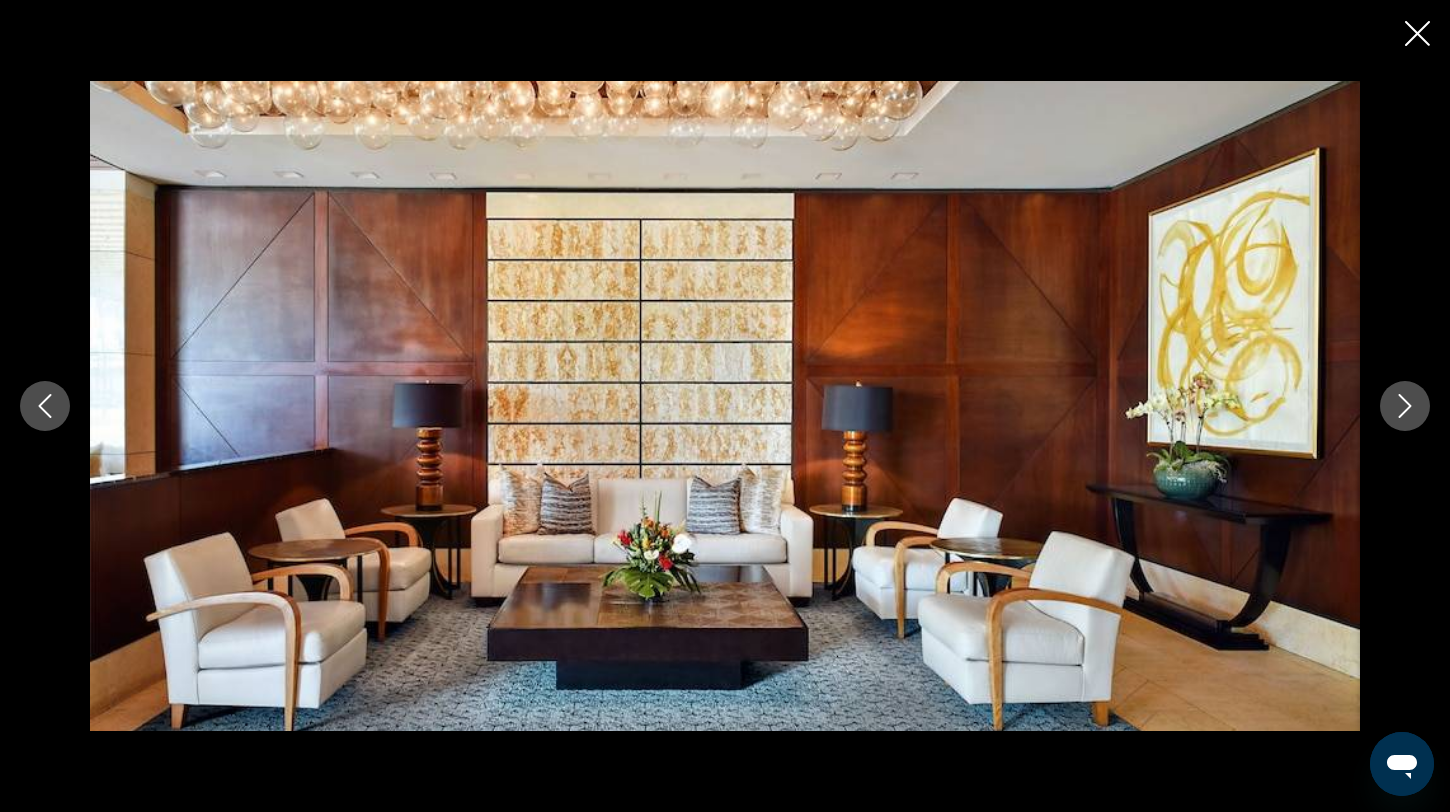 click 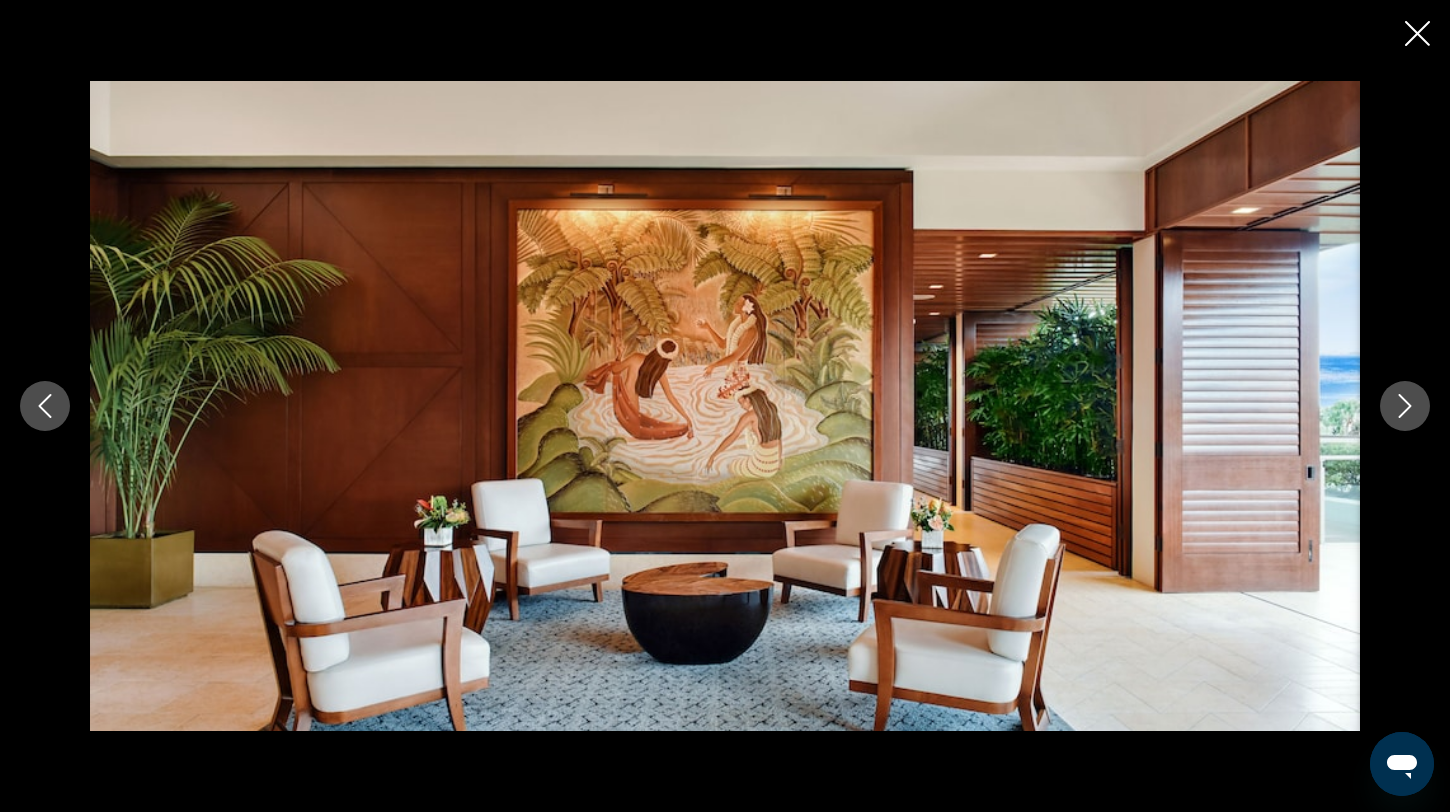 click 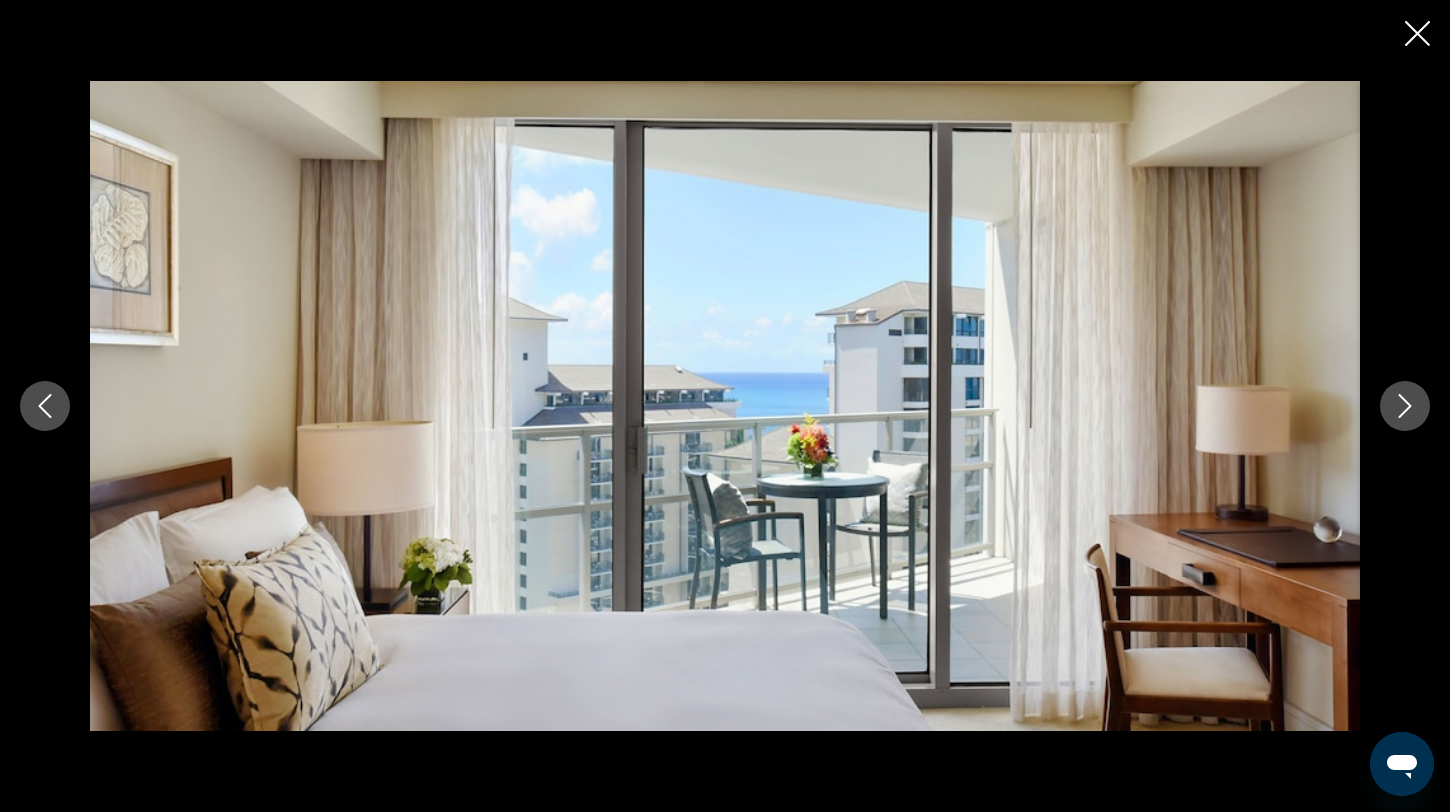 click 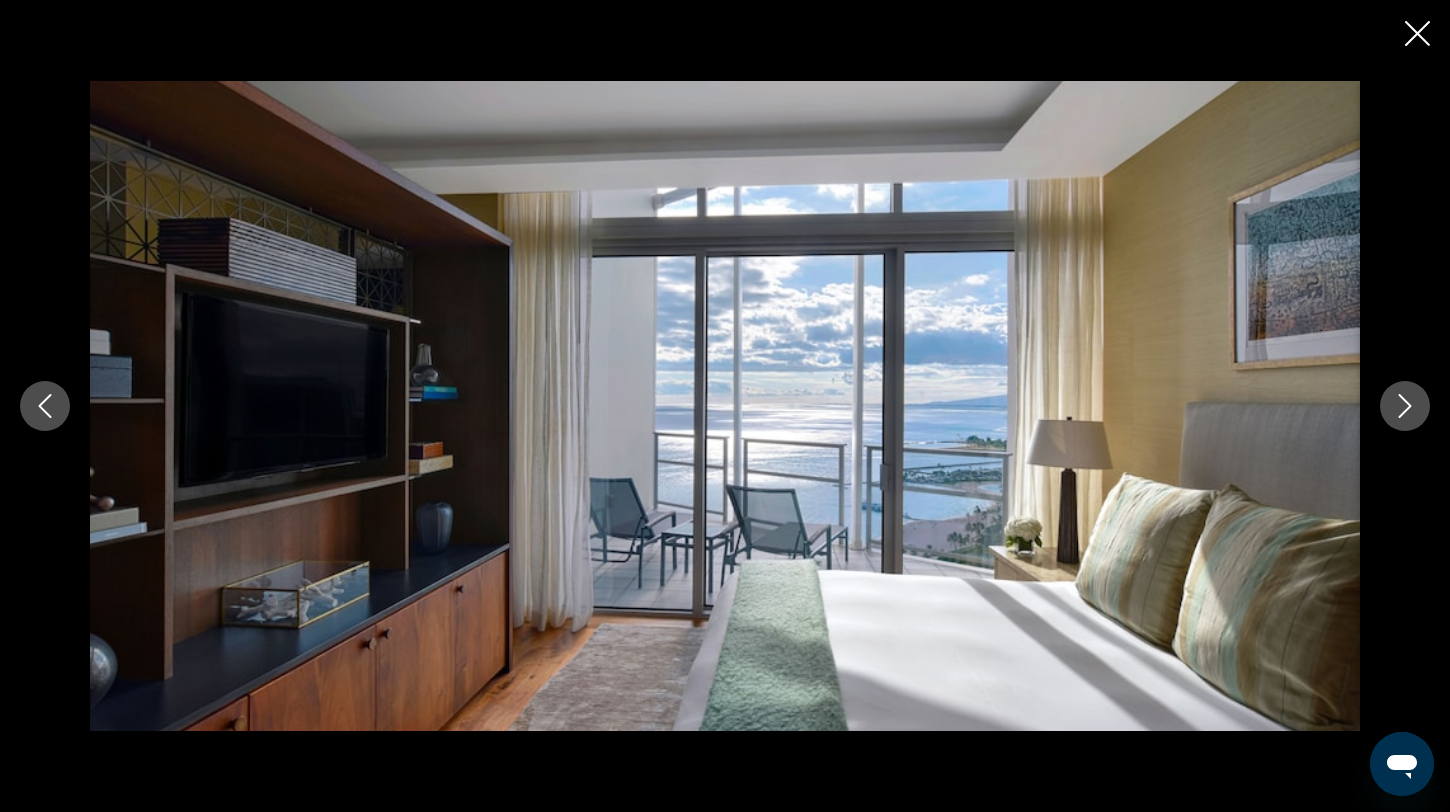 click 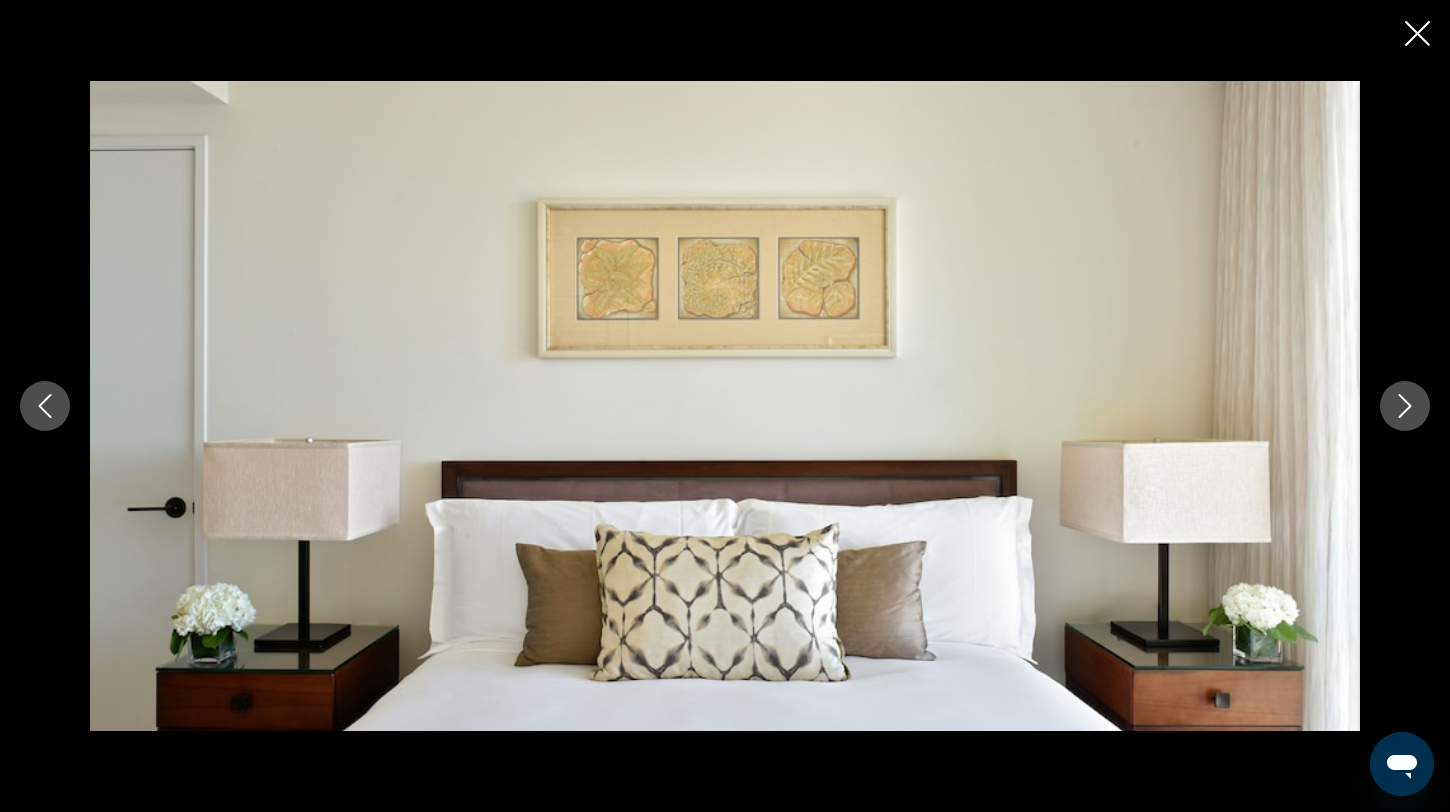 click 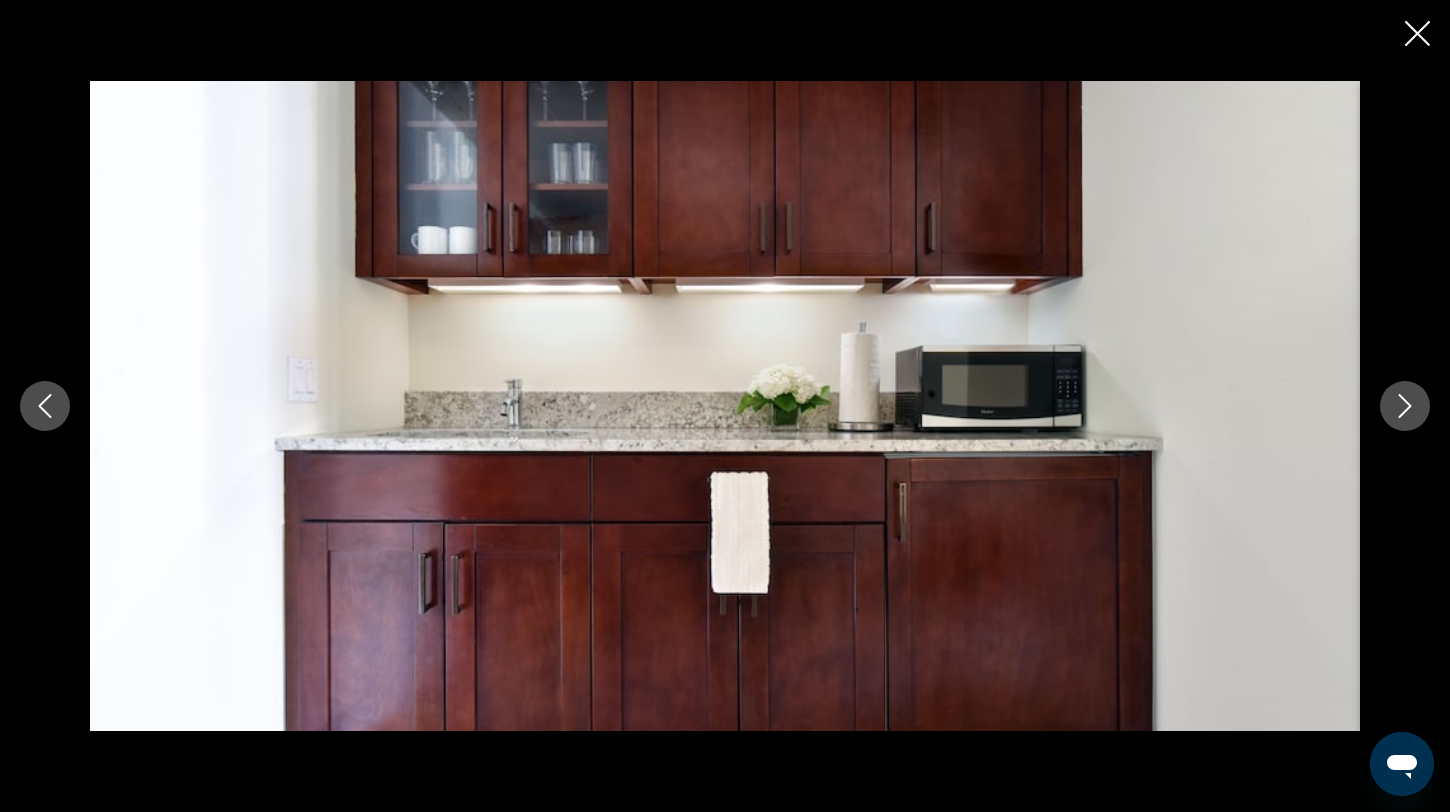 click 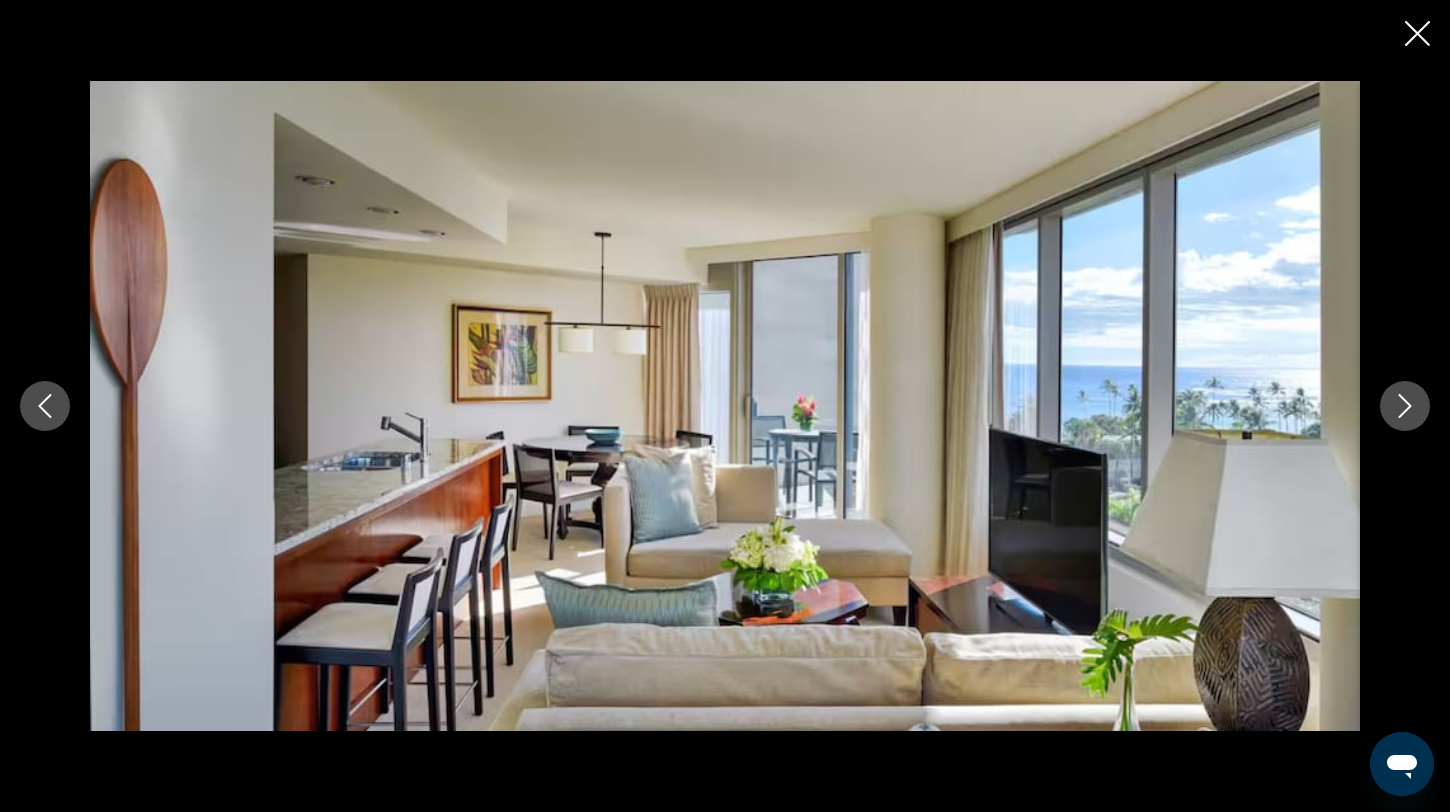 click 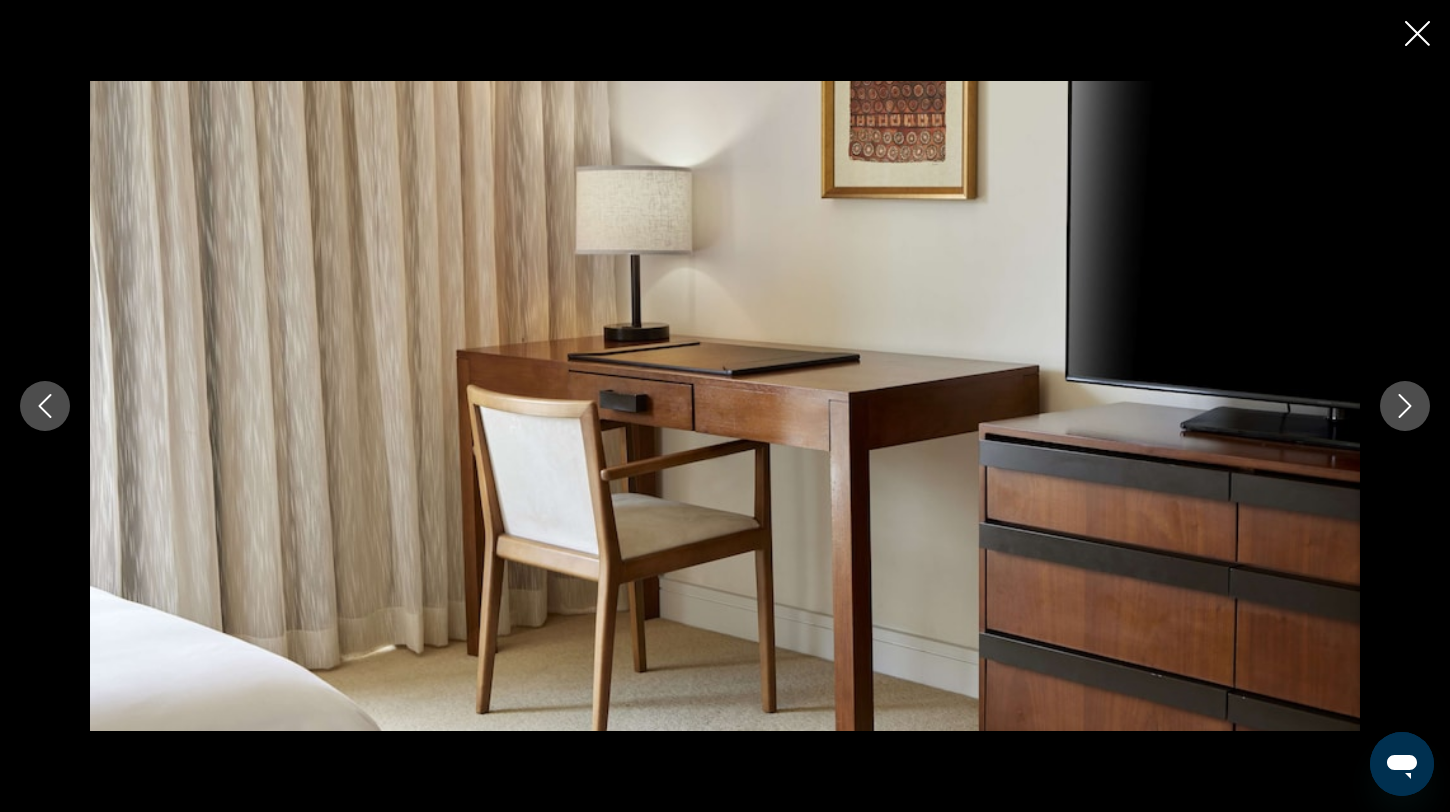 click 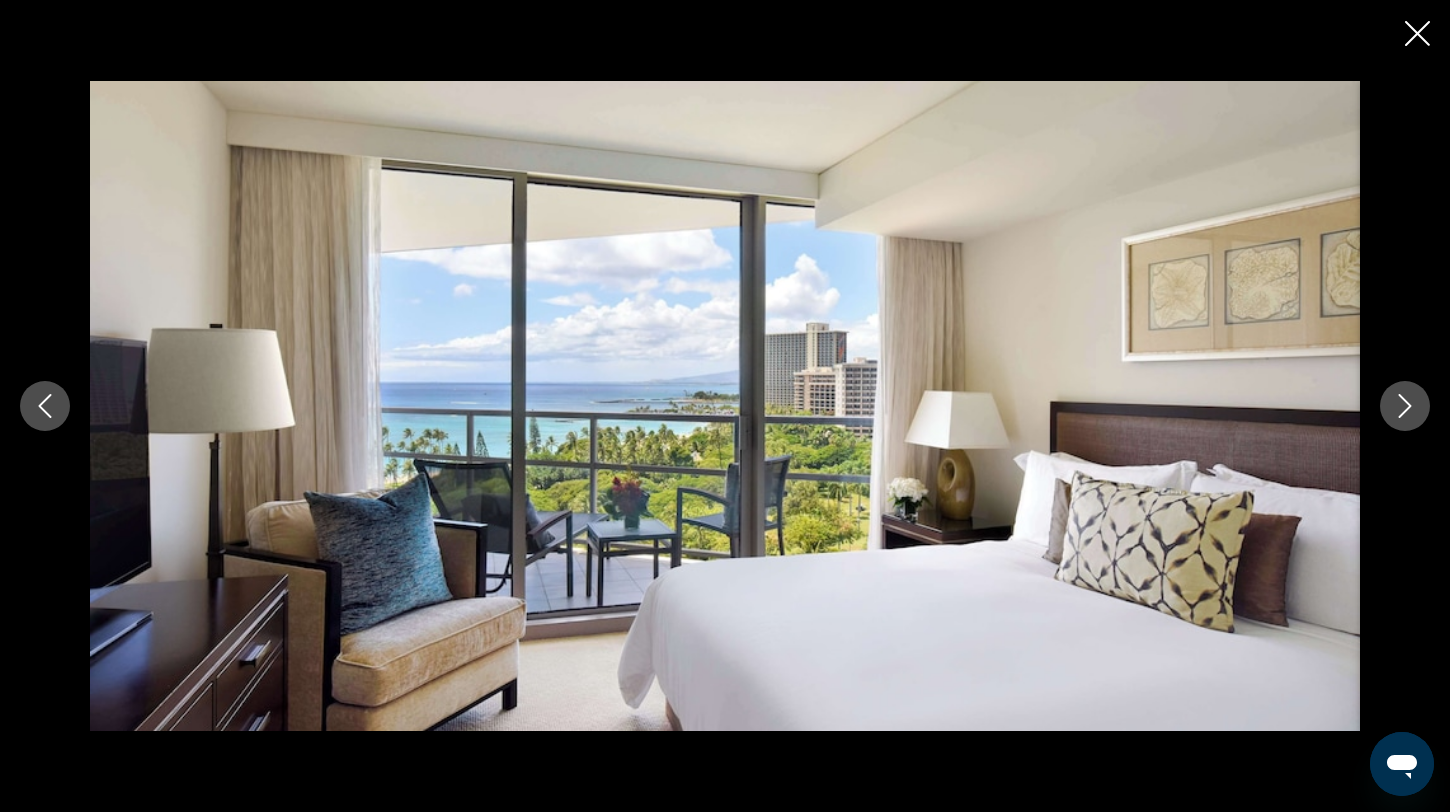 click 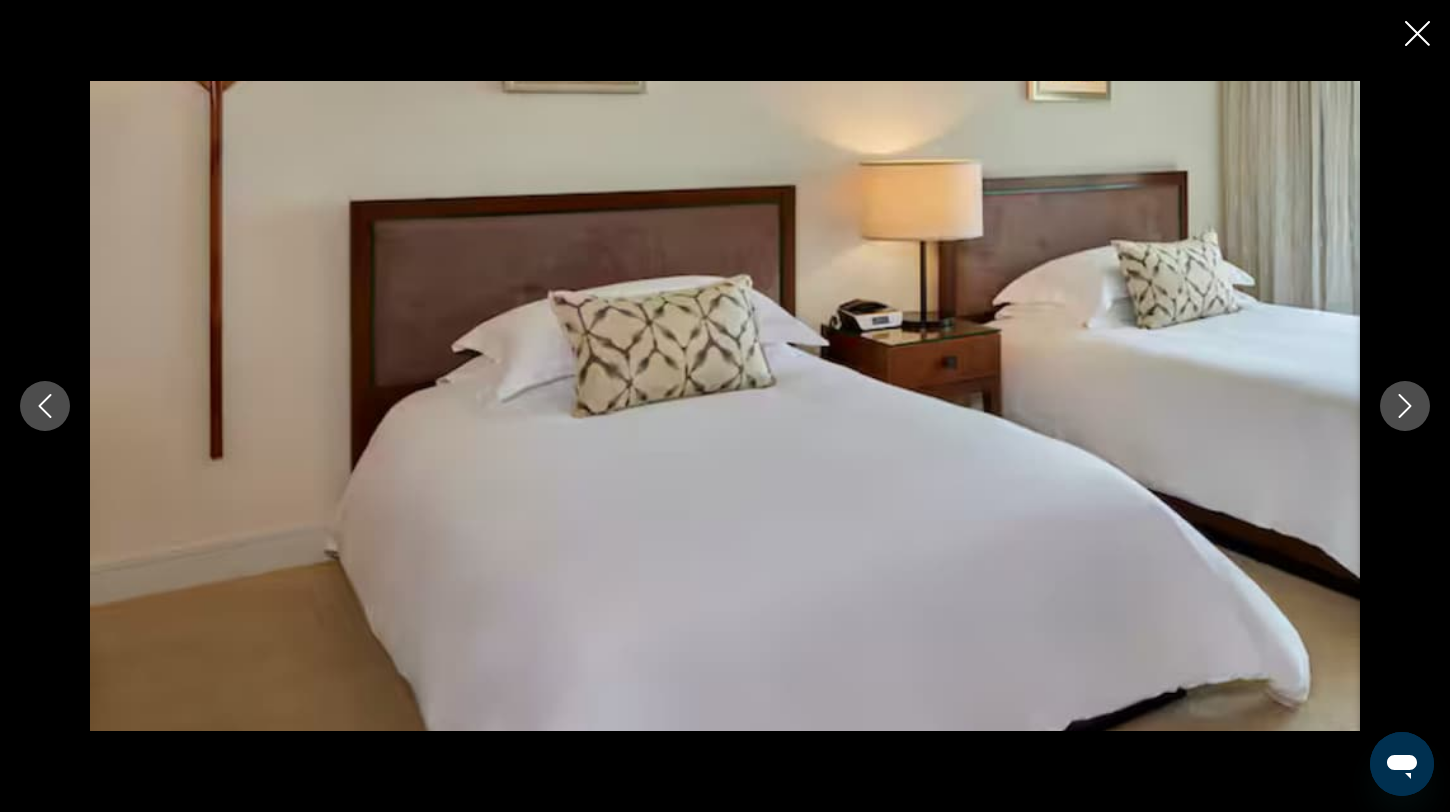 click 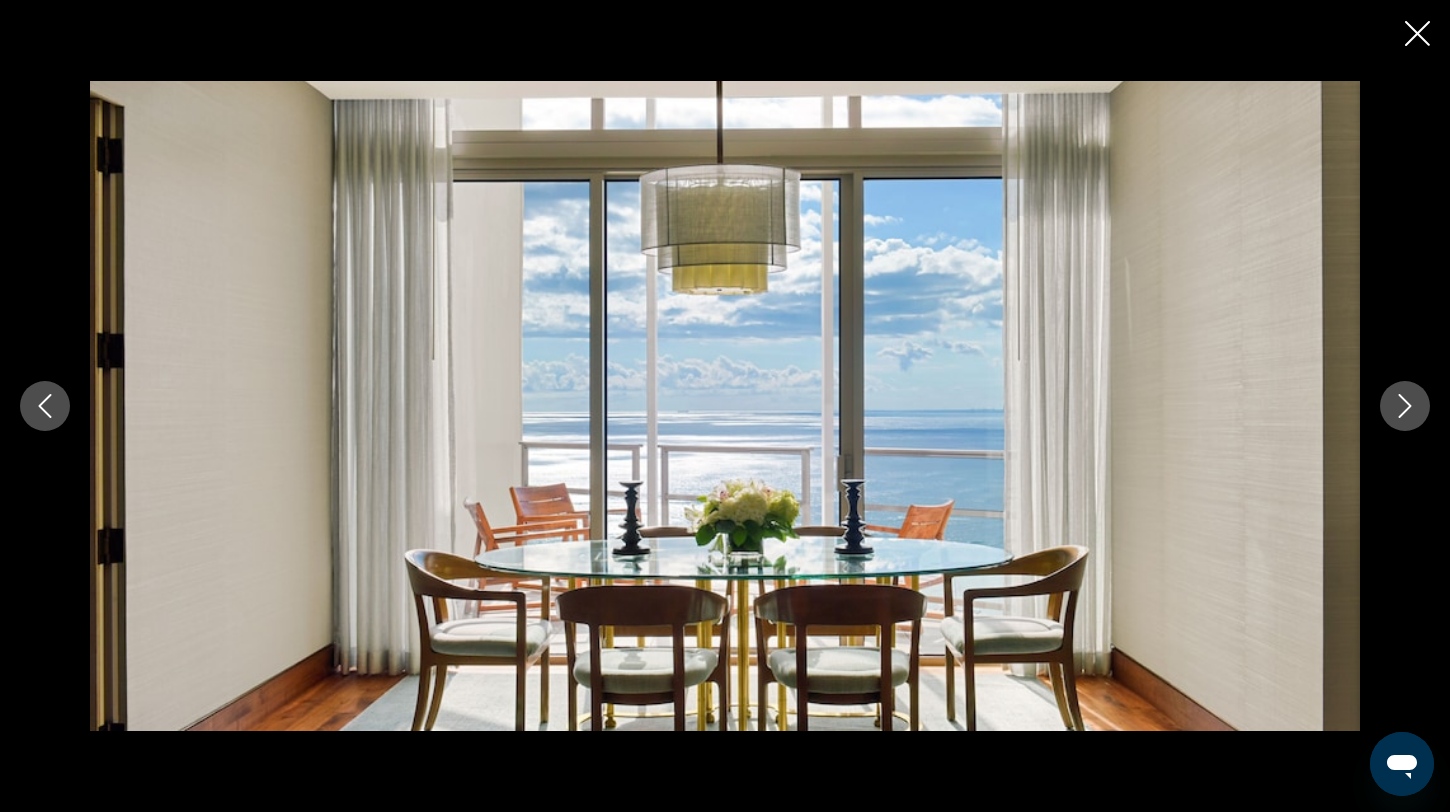 click 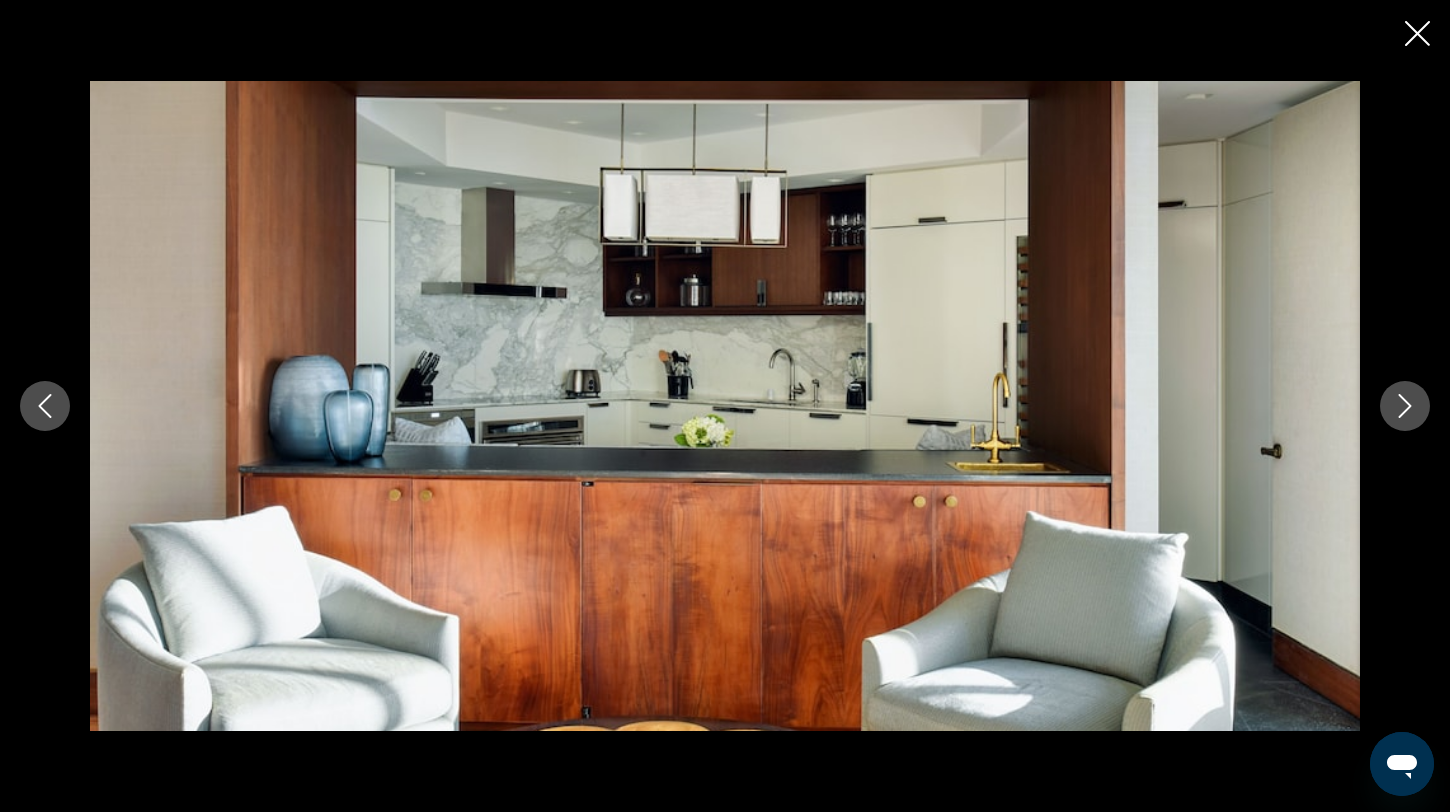 click 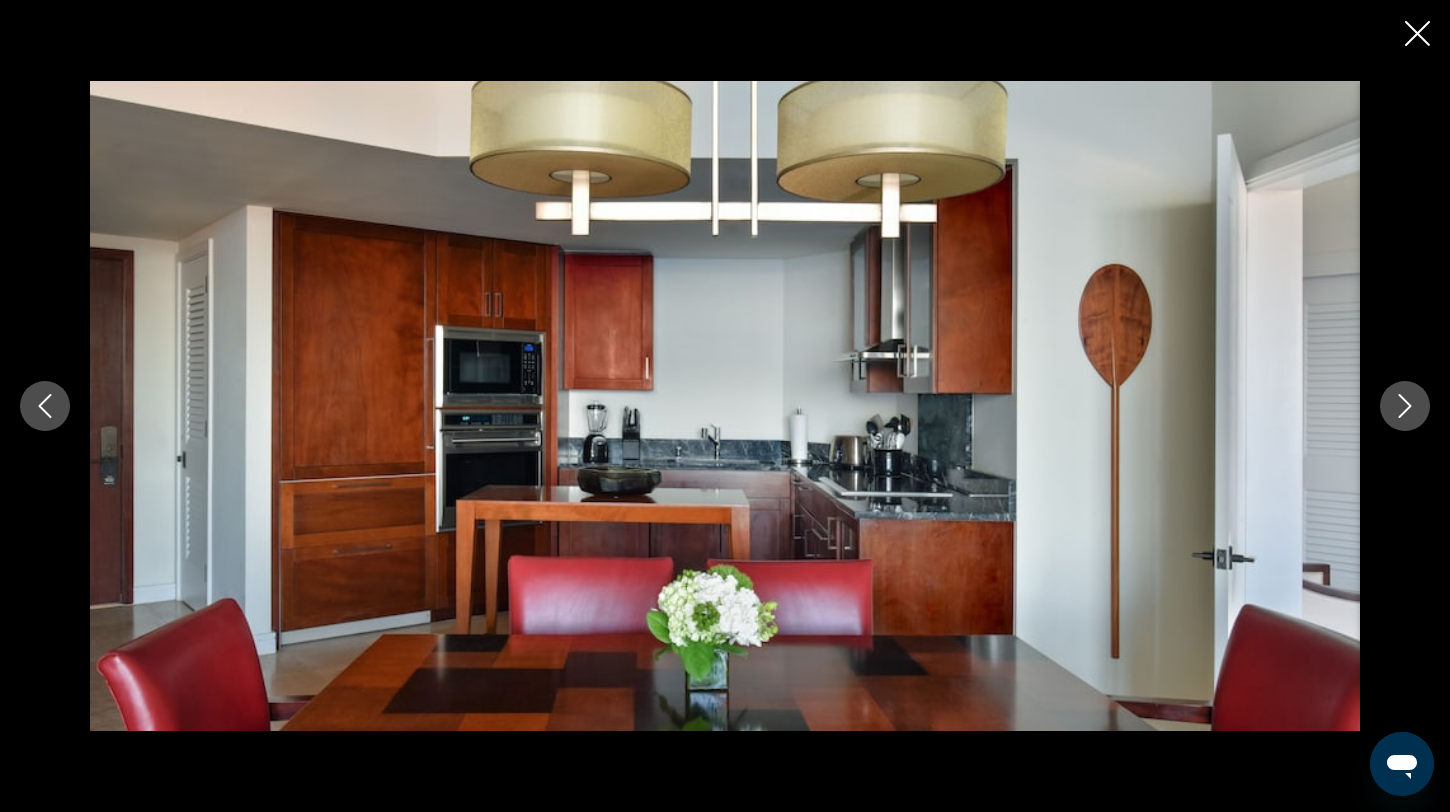 click 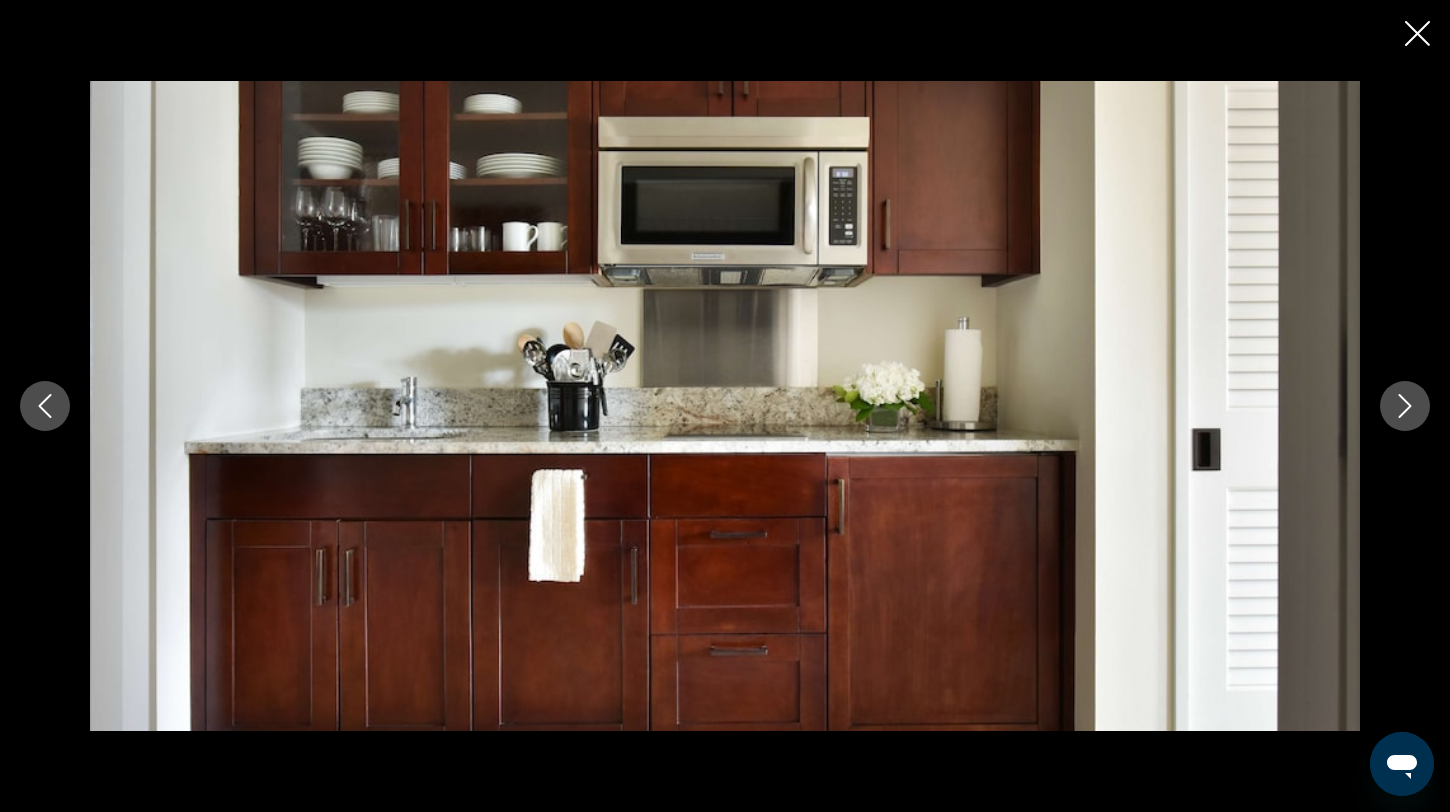 click 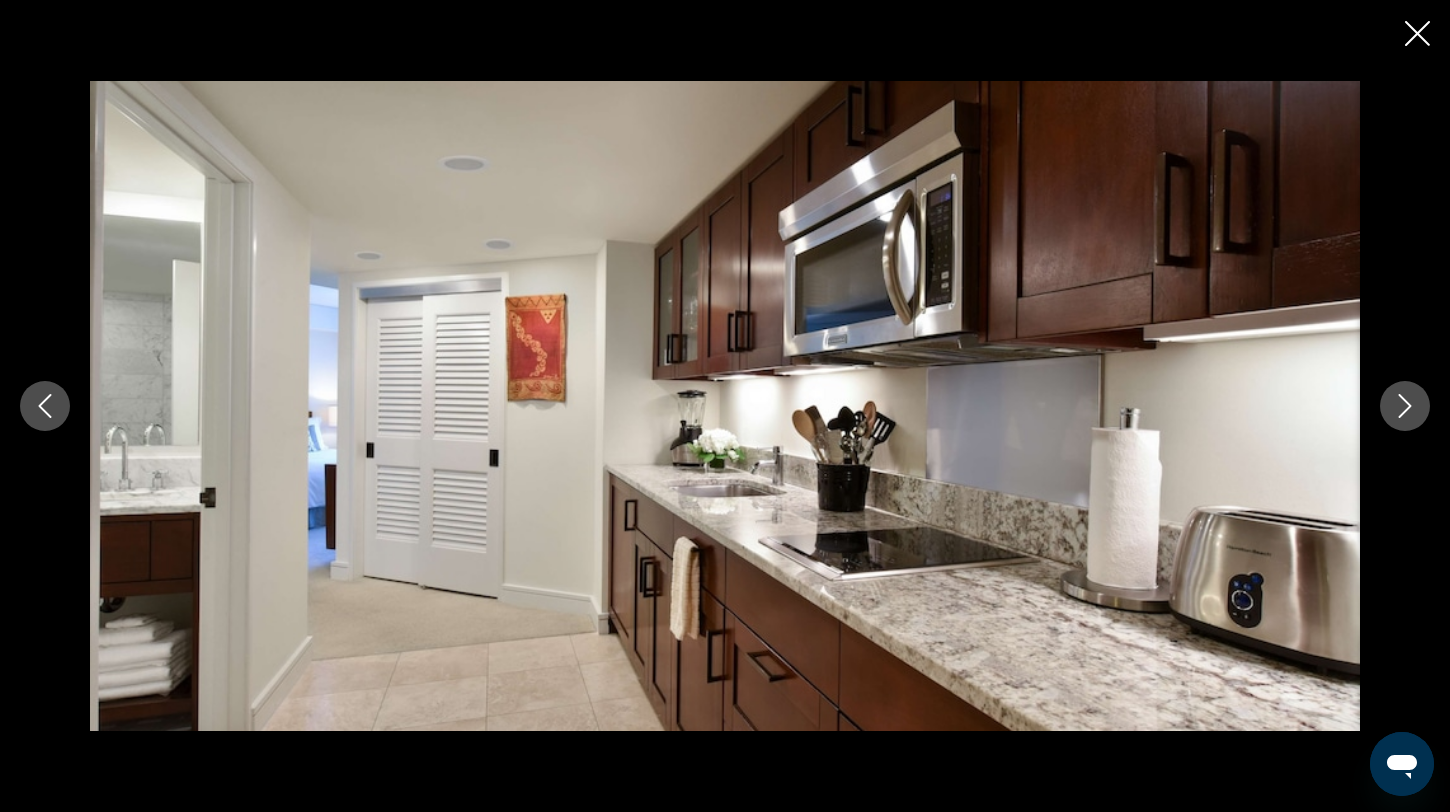 click 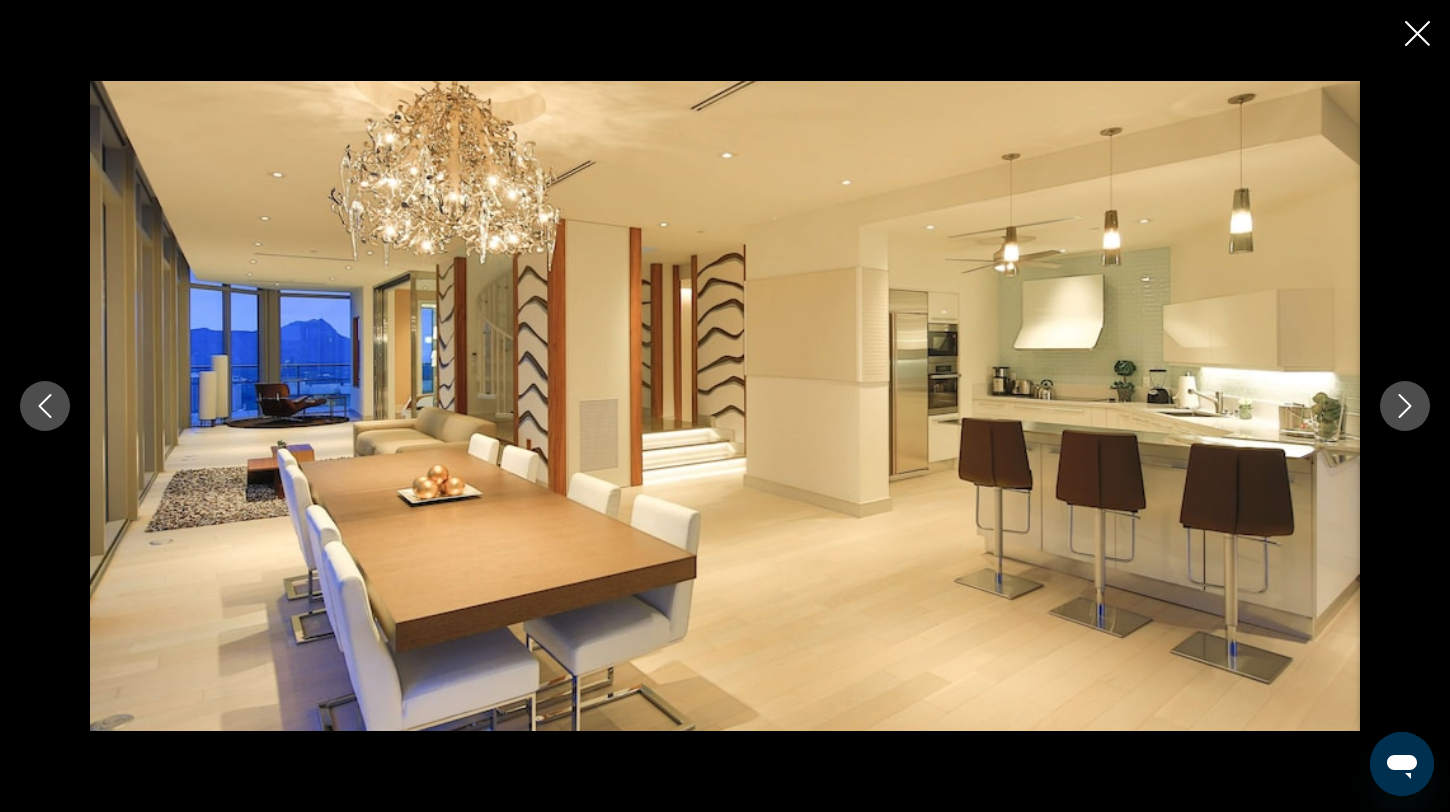click 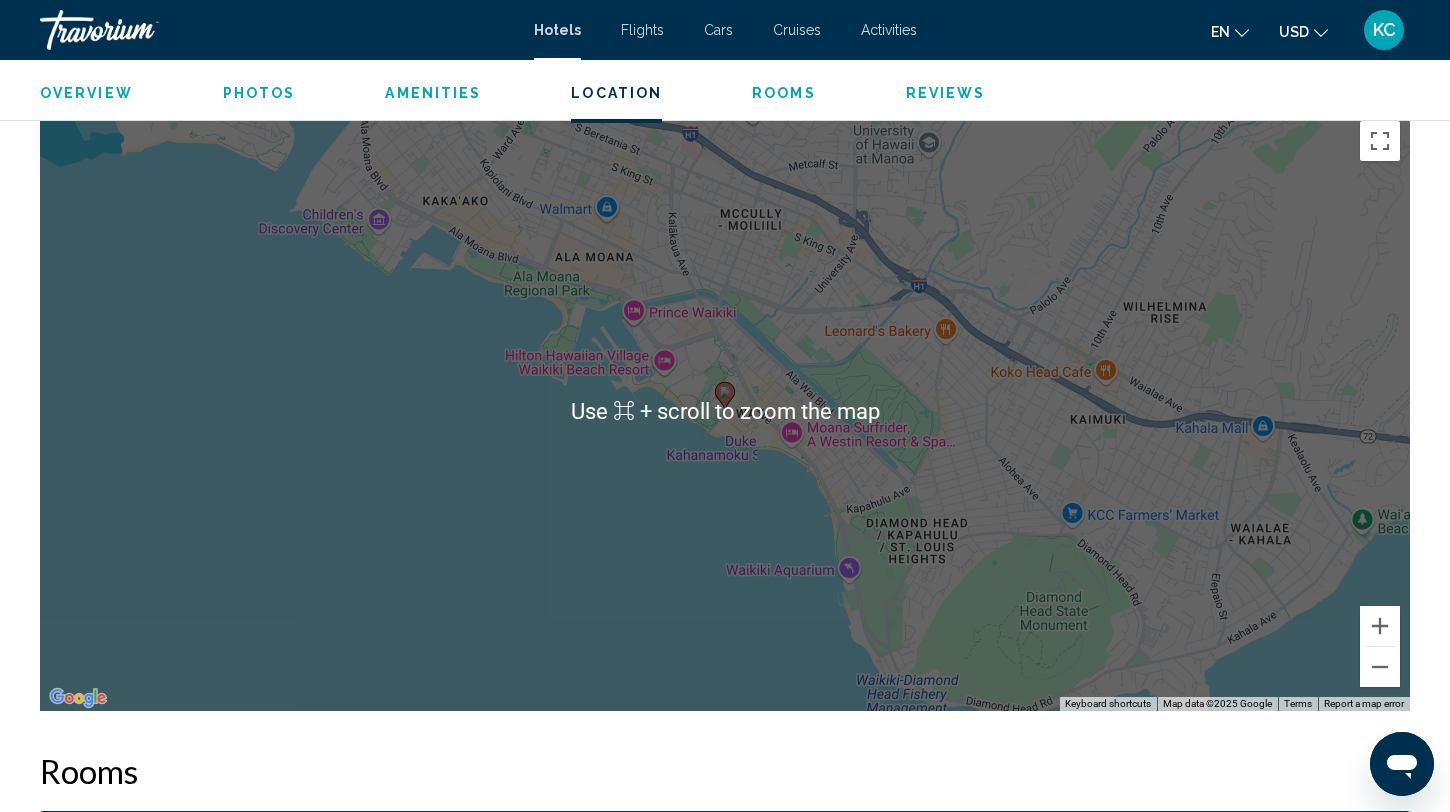 scroll, scrollTop: 1885, scrollLeft: 0, axis: vertical 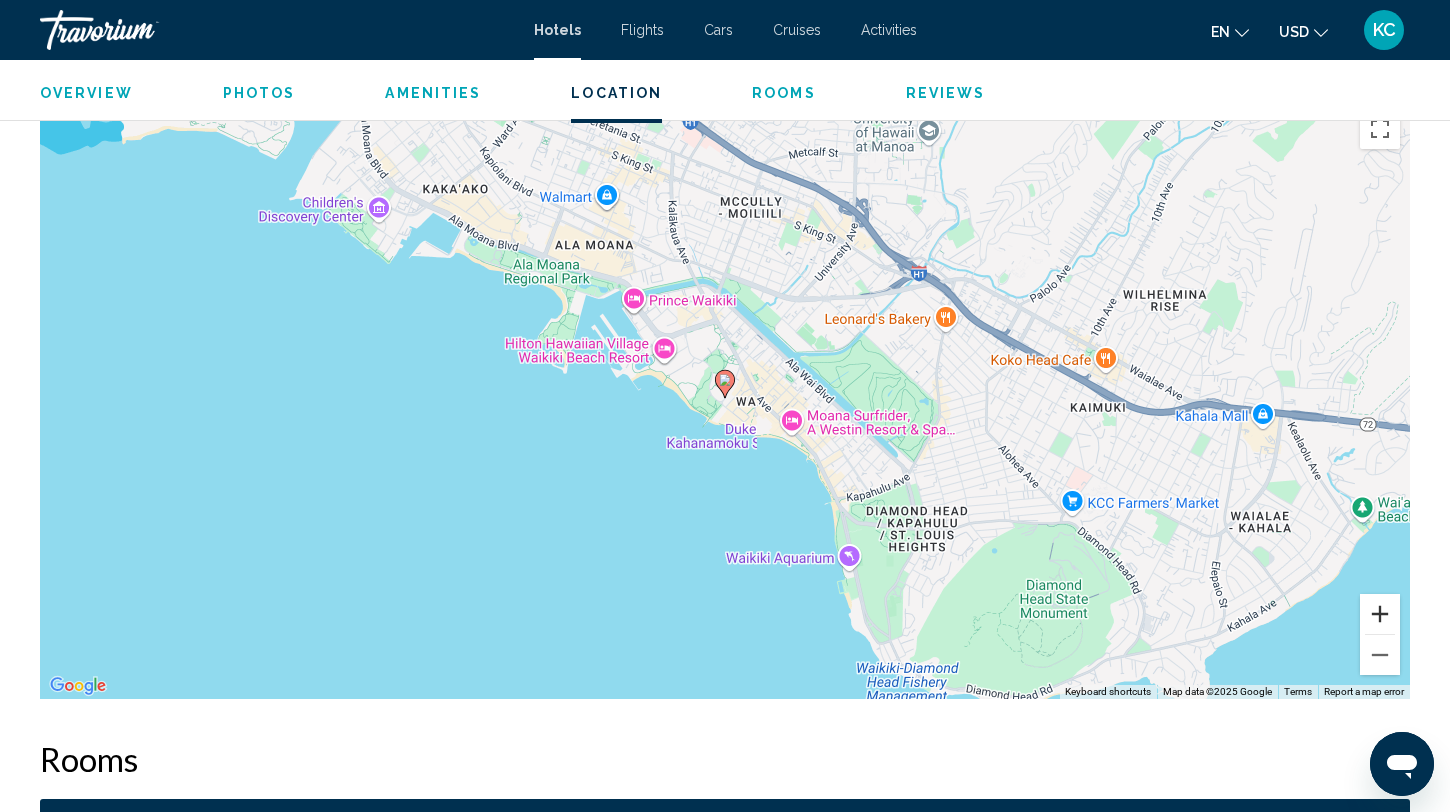click at bounding box center (1380, 614) 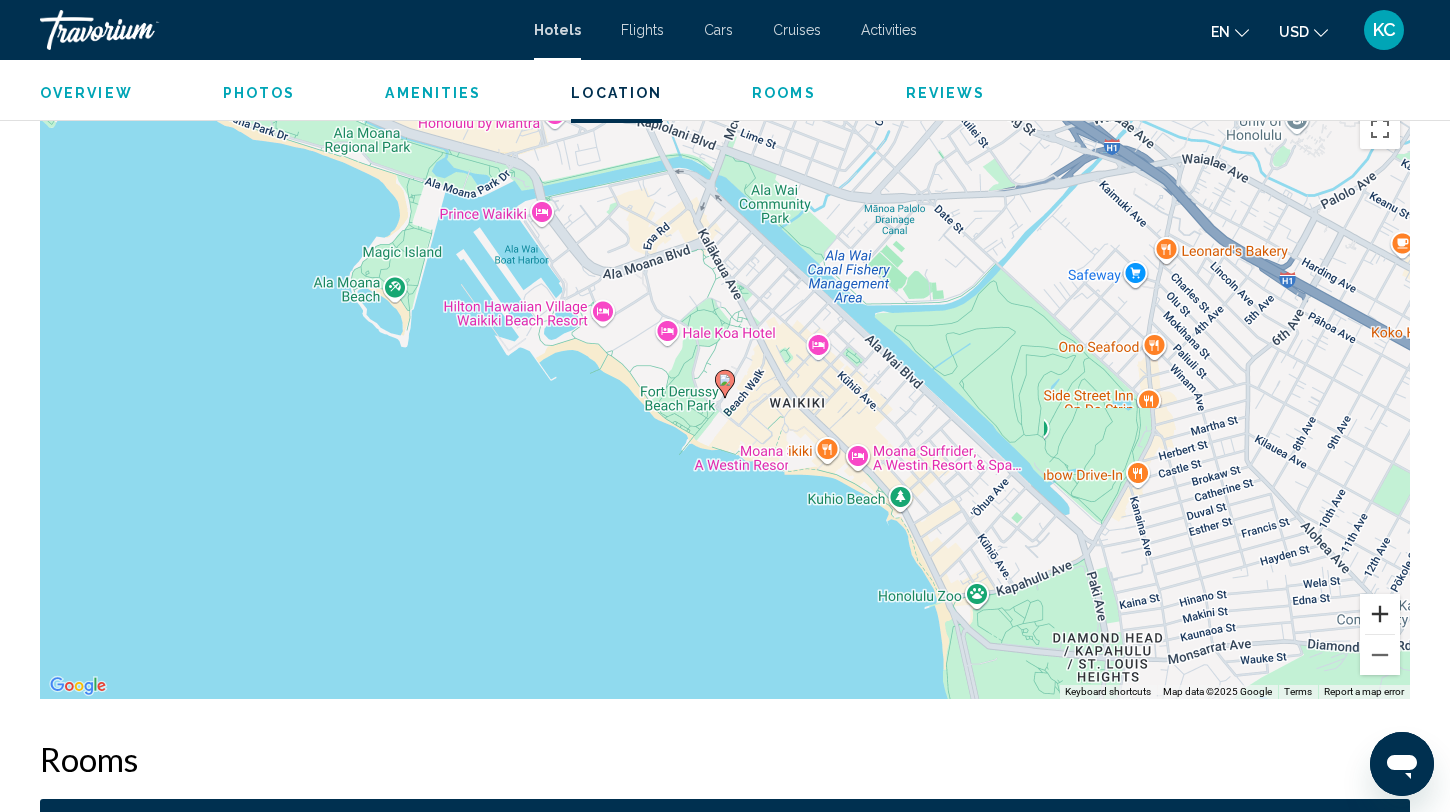 click at bounding box center (1380, 614) 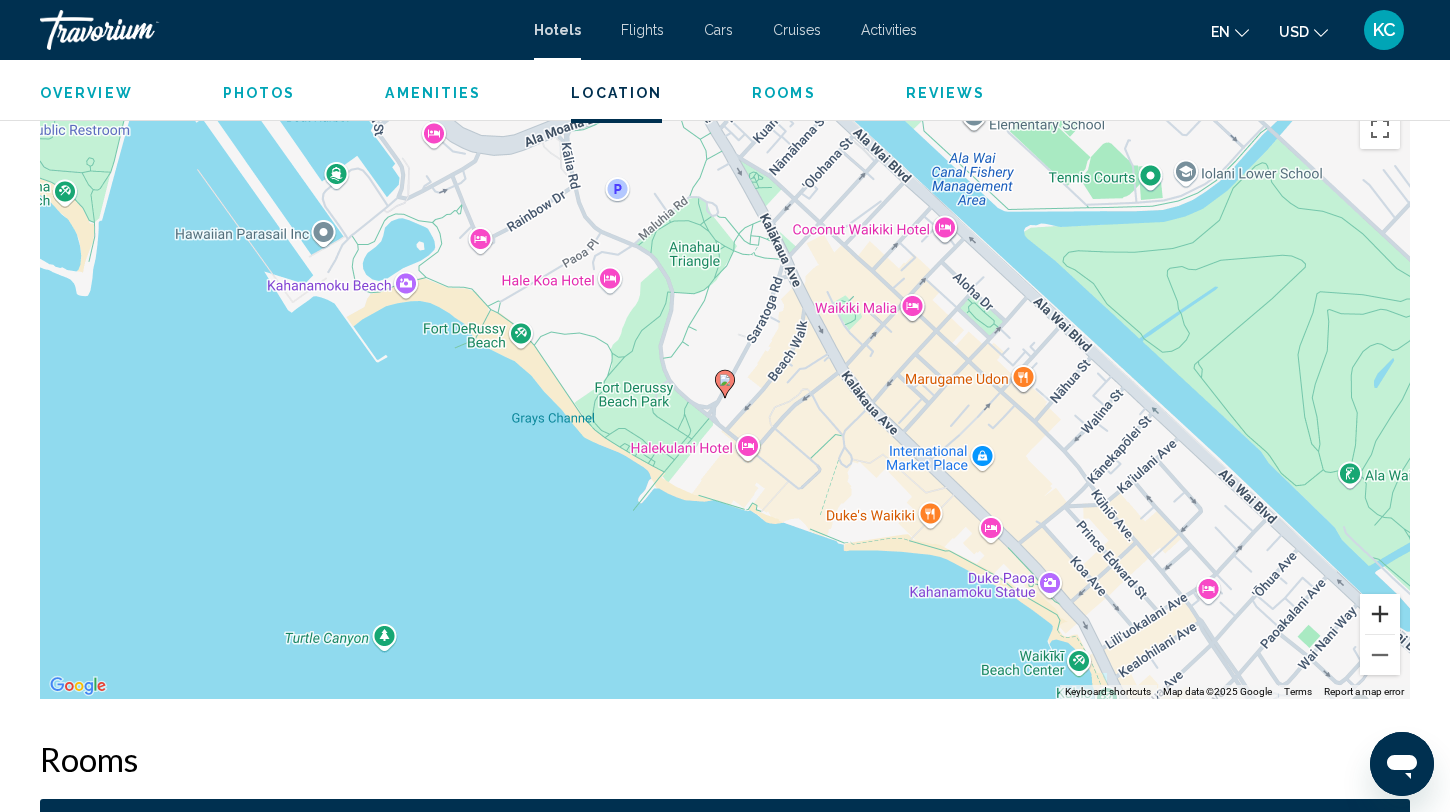 click at bounding box center (1380, 614) 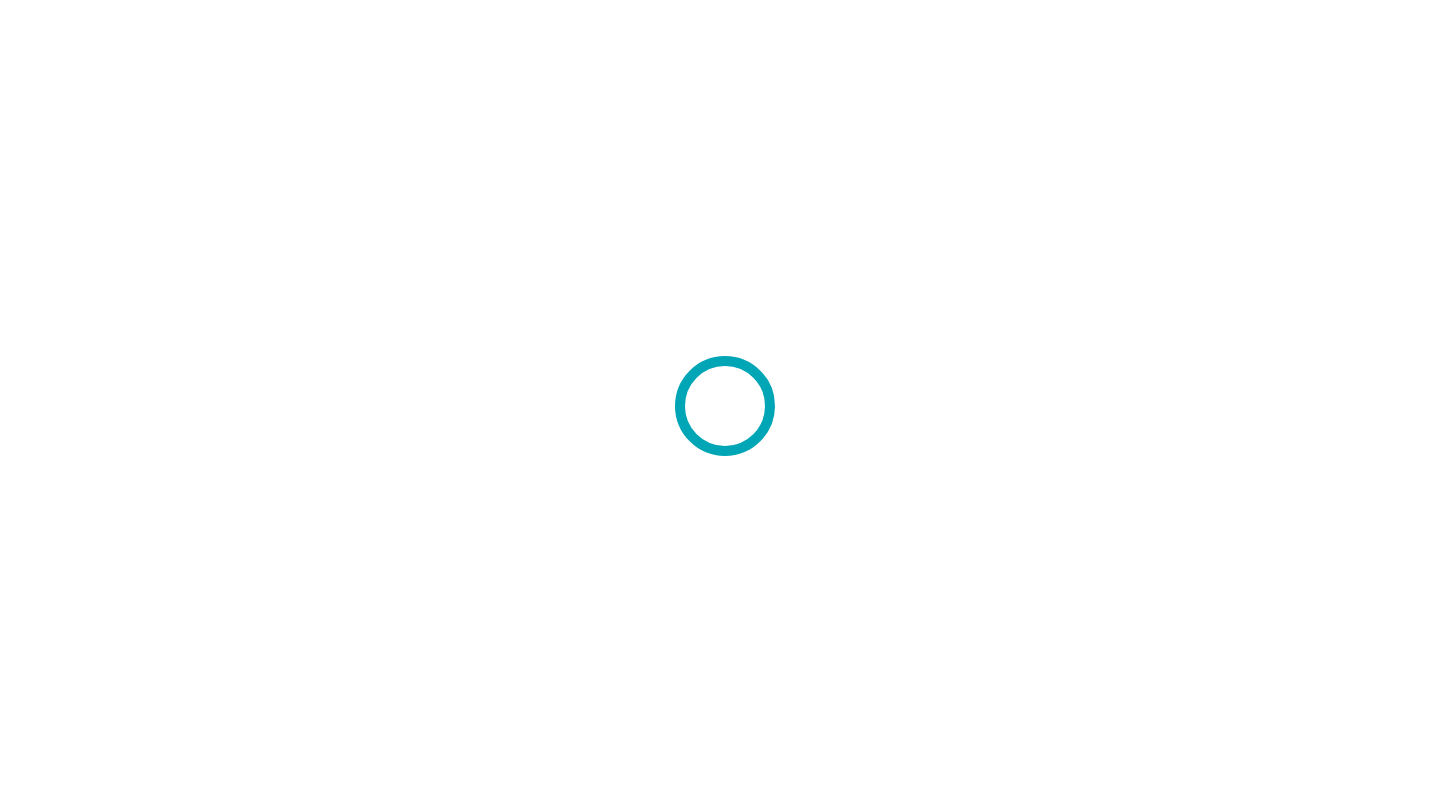 scroll, scrollTop: 0, scrollLeft: 0, axis: both 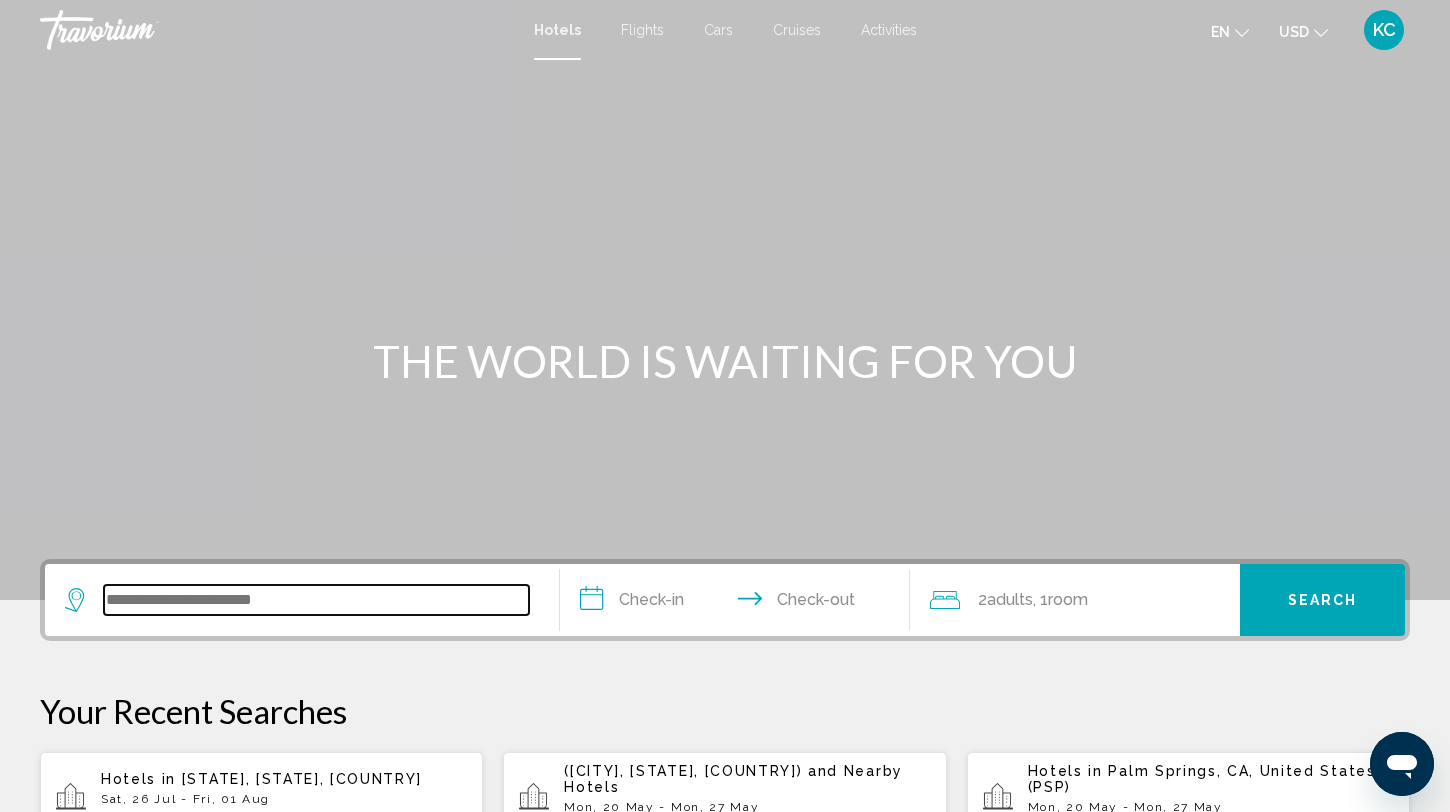 click at bounding box center [316, 600] 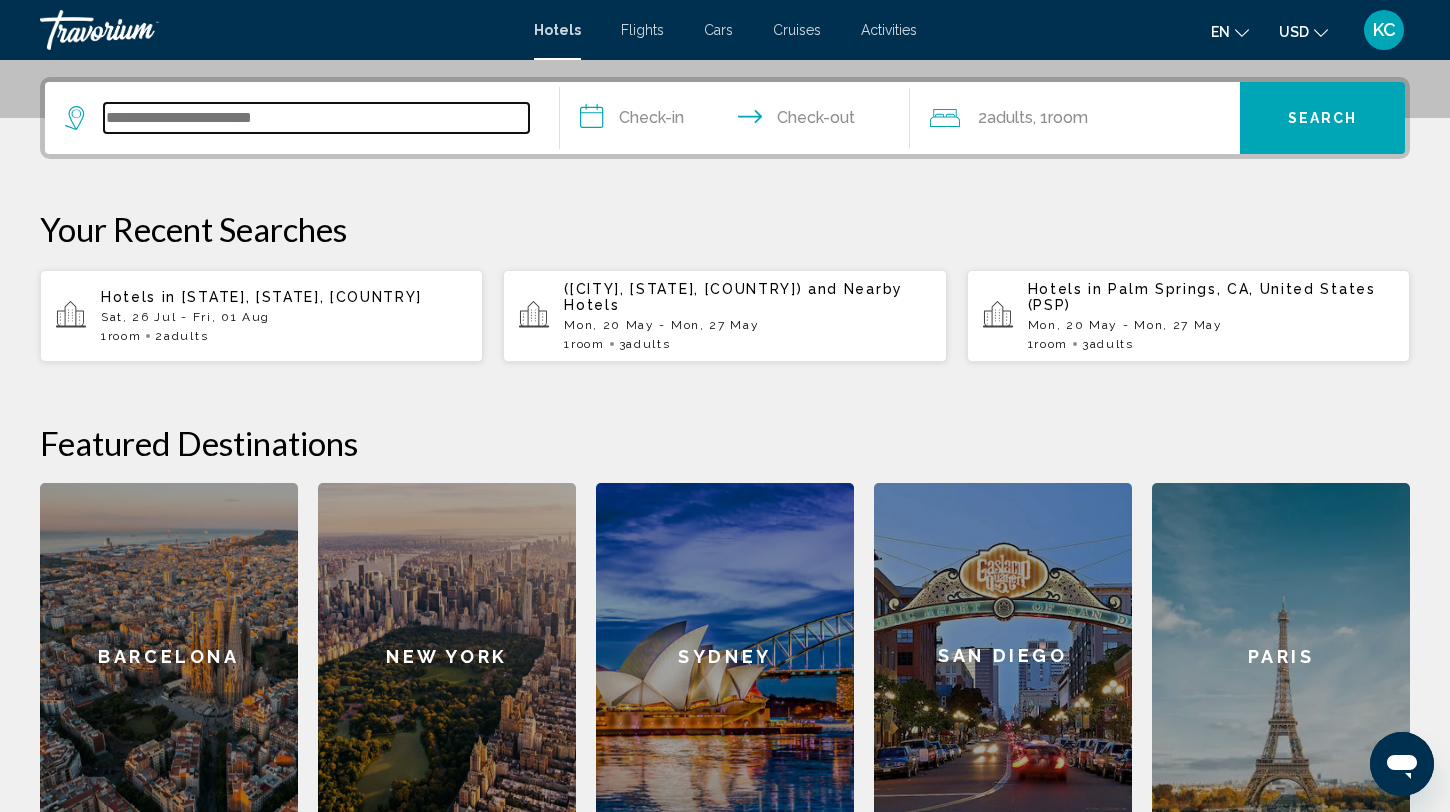 scroll, scrollTop: 494, scrollLeft: 0, axis: vertical 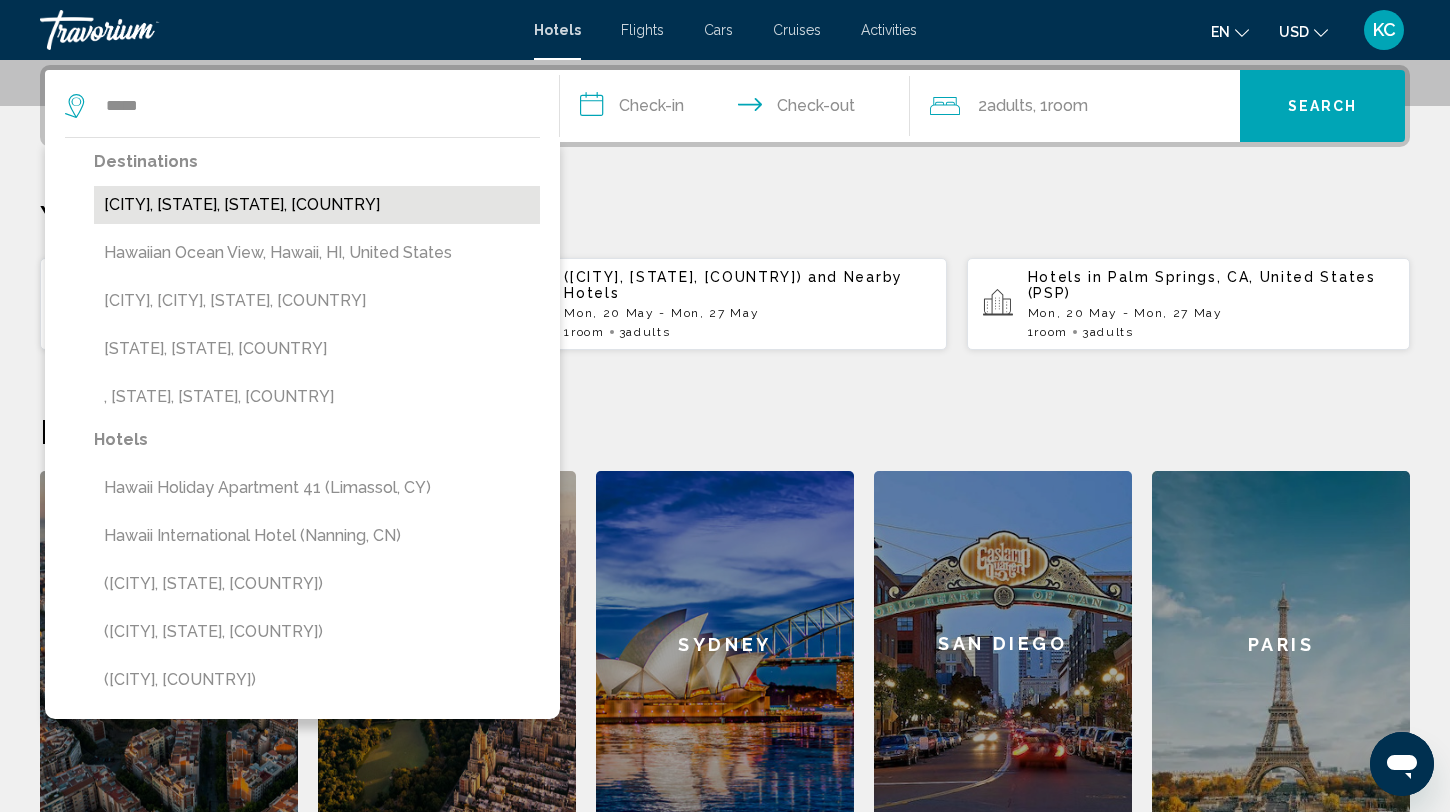 click on "[CITY], [STATE], [STATE], [COUNTRY]" at bounding box center (317, 205) 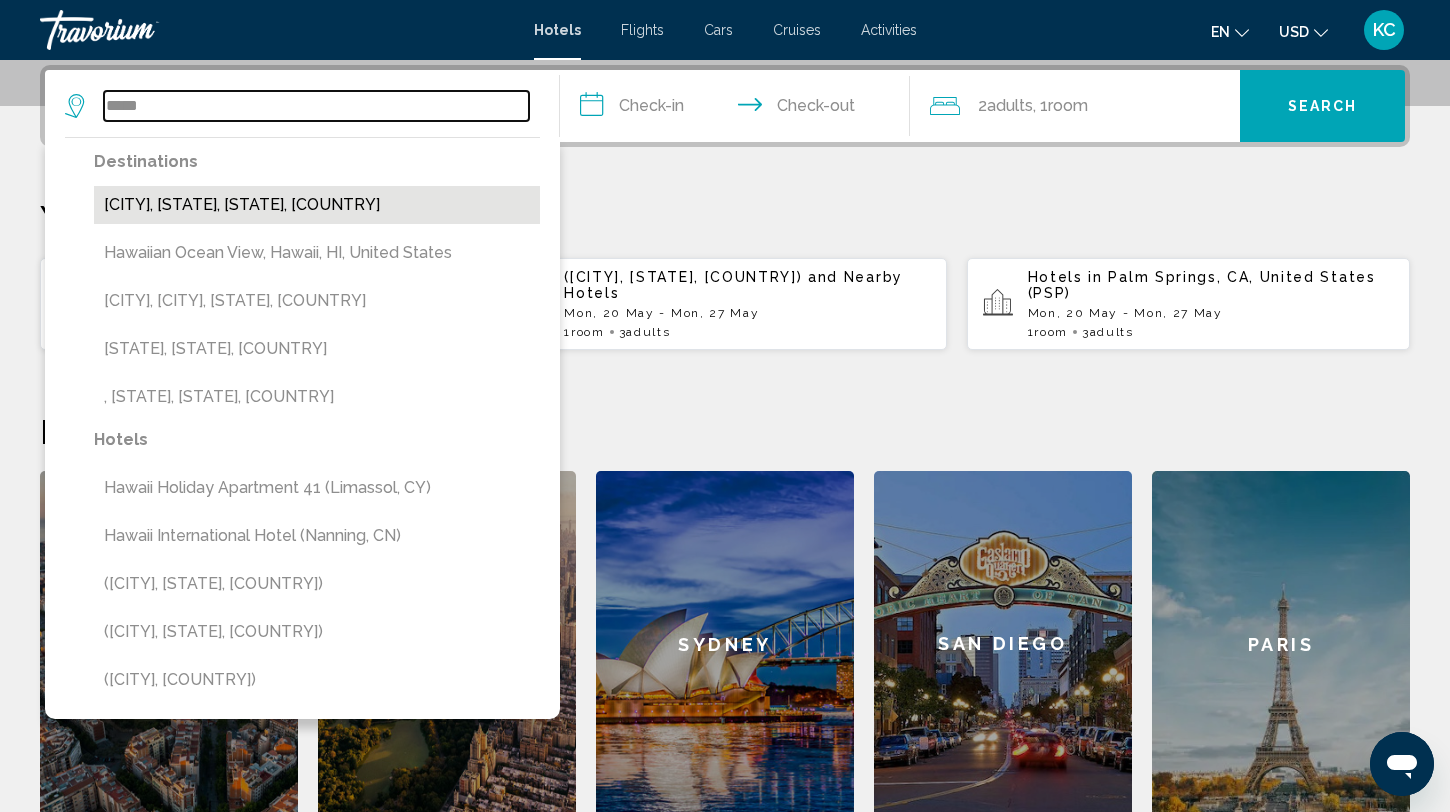 type on "**********" 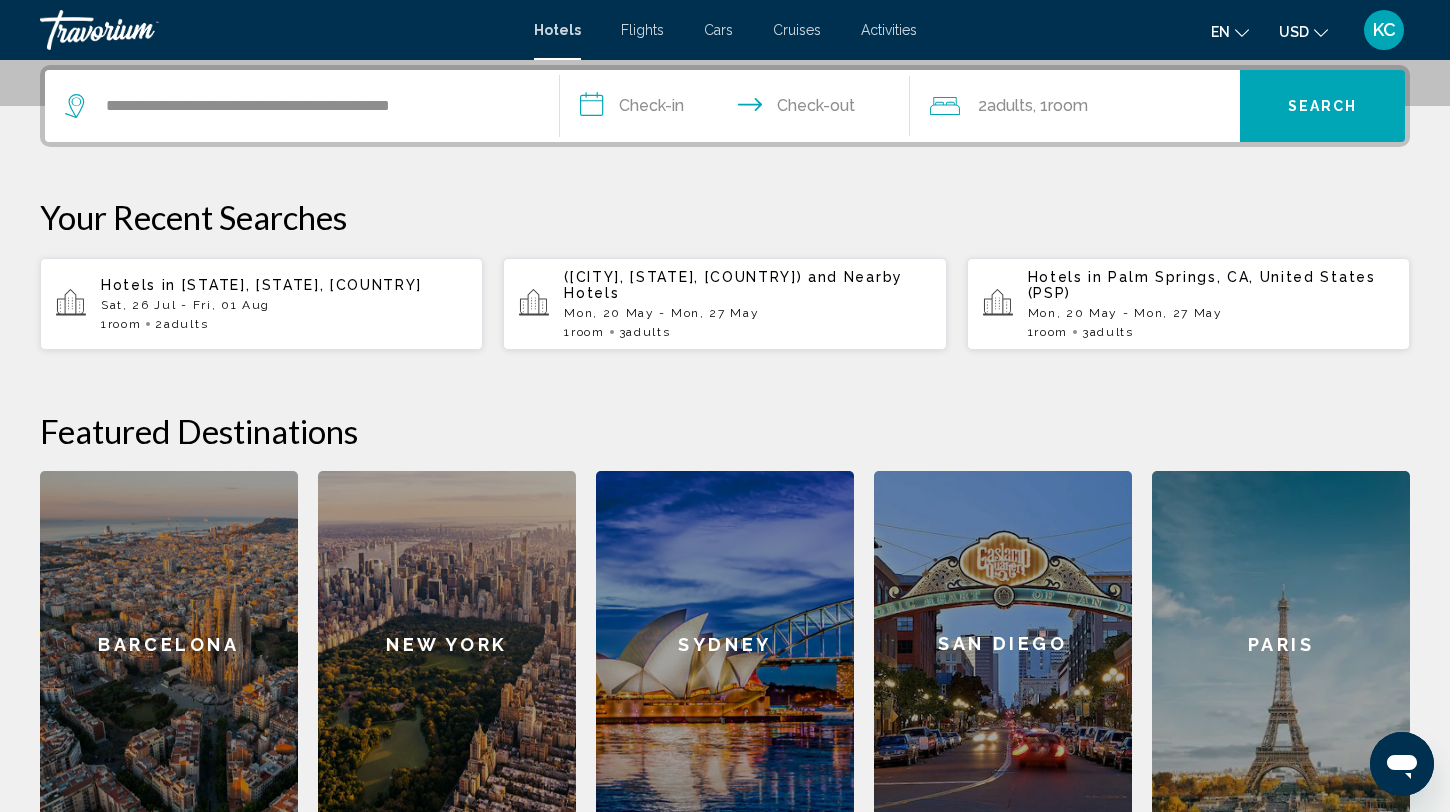 click on "**********" at bounding box center [739, 109] 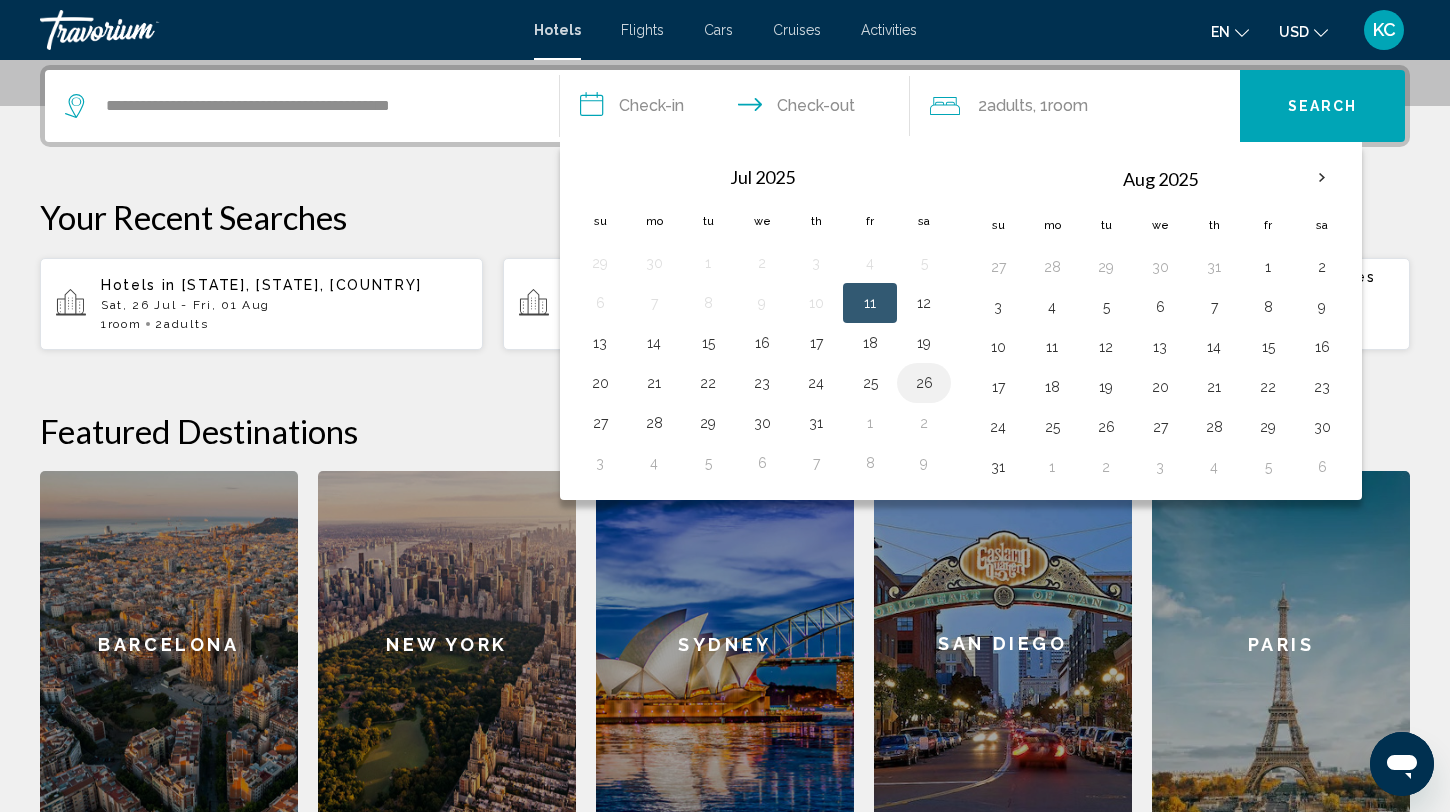 click on "26" at bounding box center (924, 383) 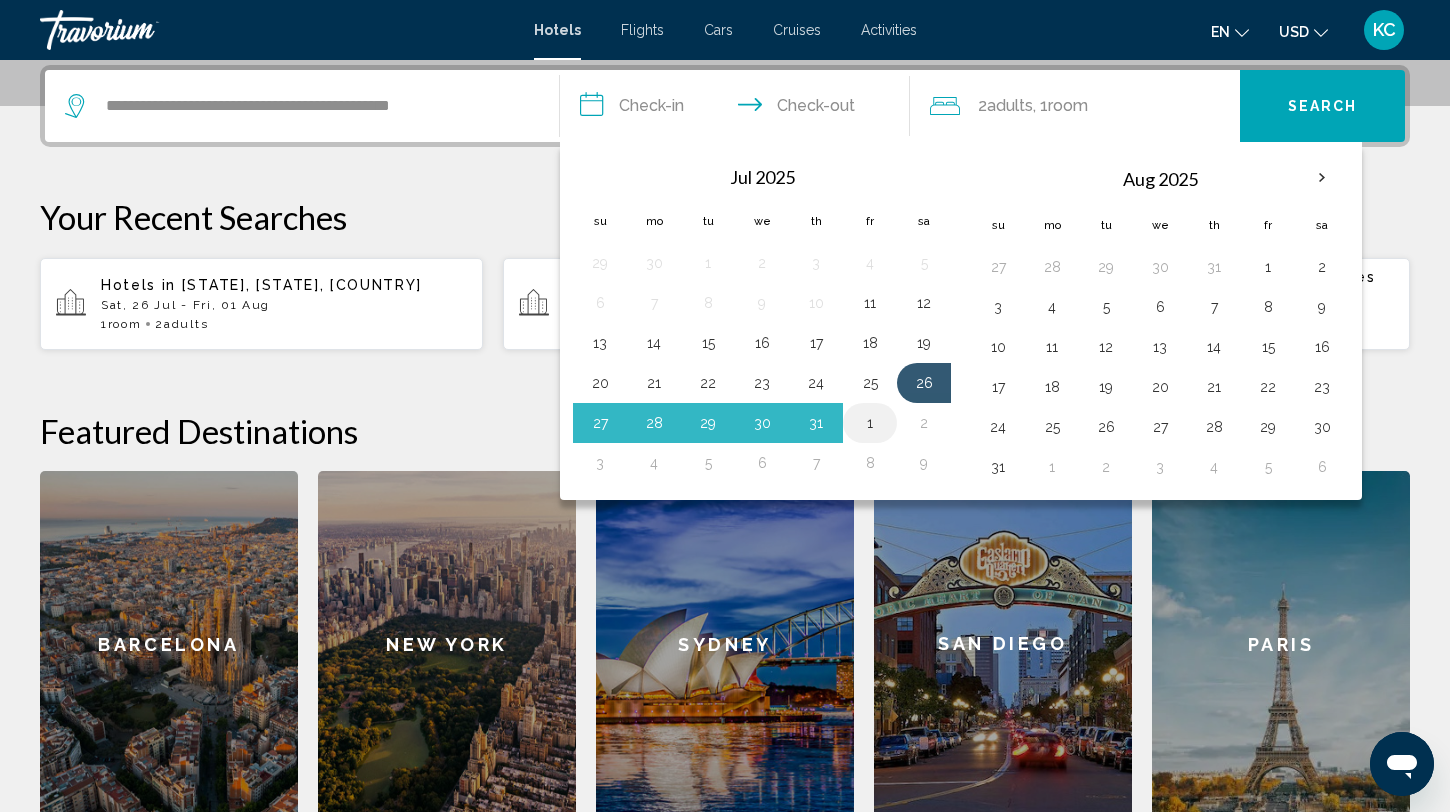 click on "1" at bounding box center (870, 423) 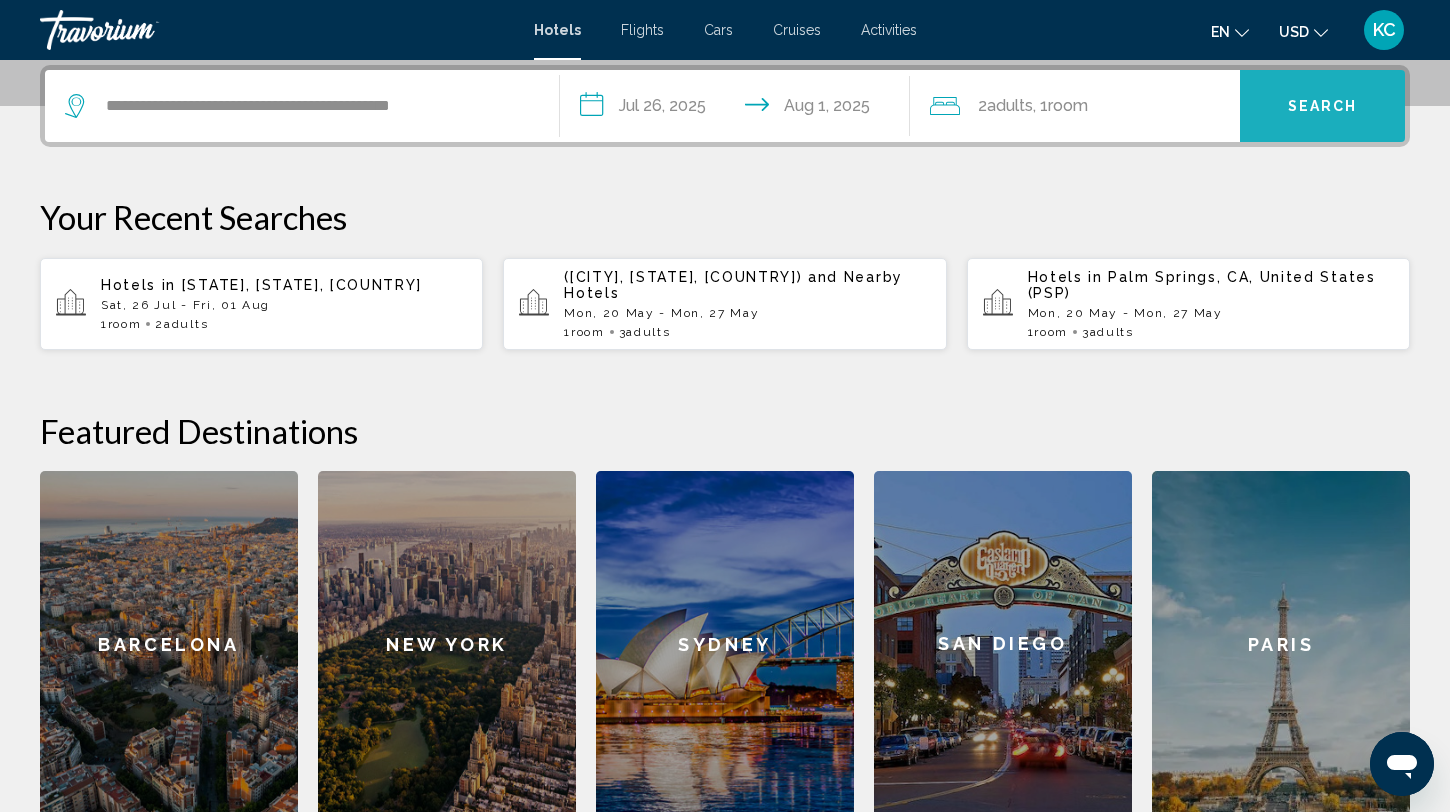 click on "Search" at bounding box center [1322, 106] 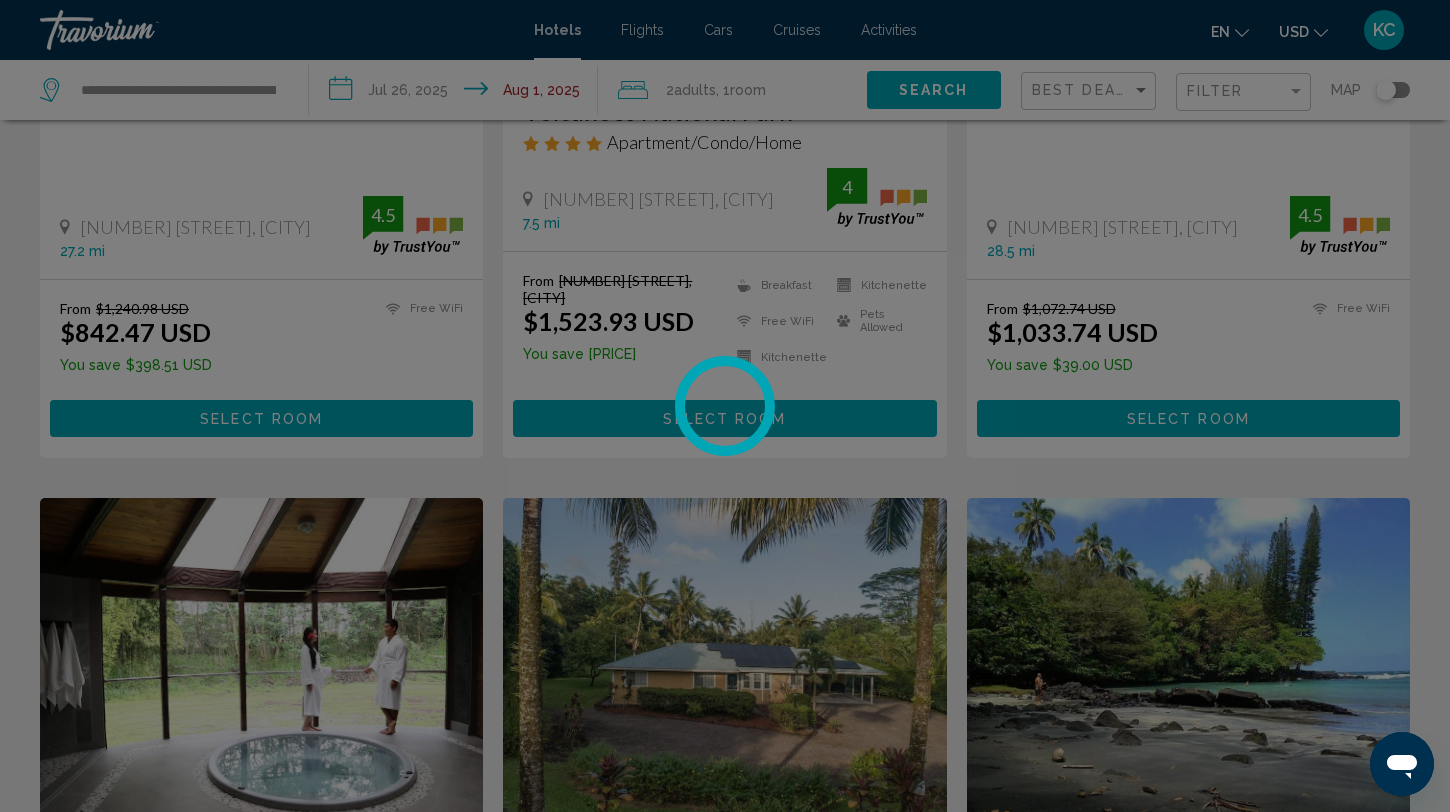 scroll, scrollTop: 0, scrollLeft: 0, axis: both 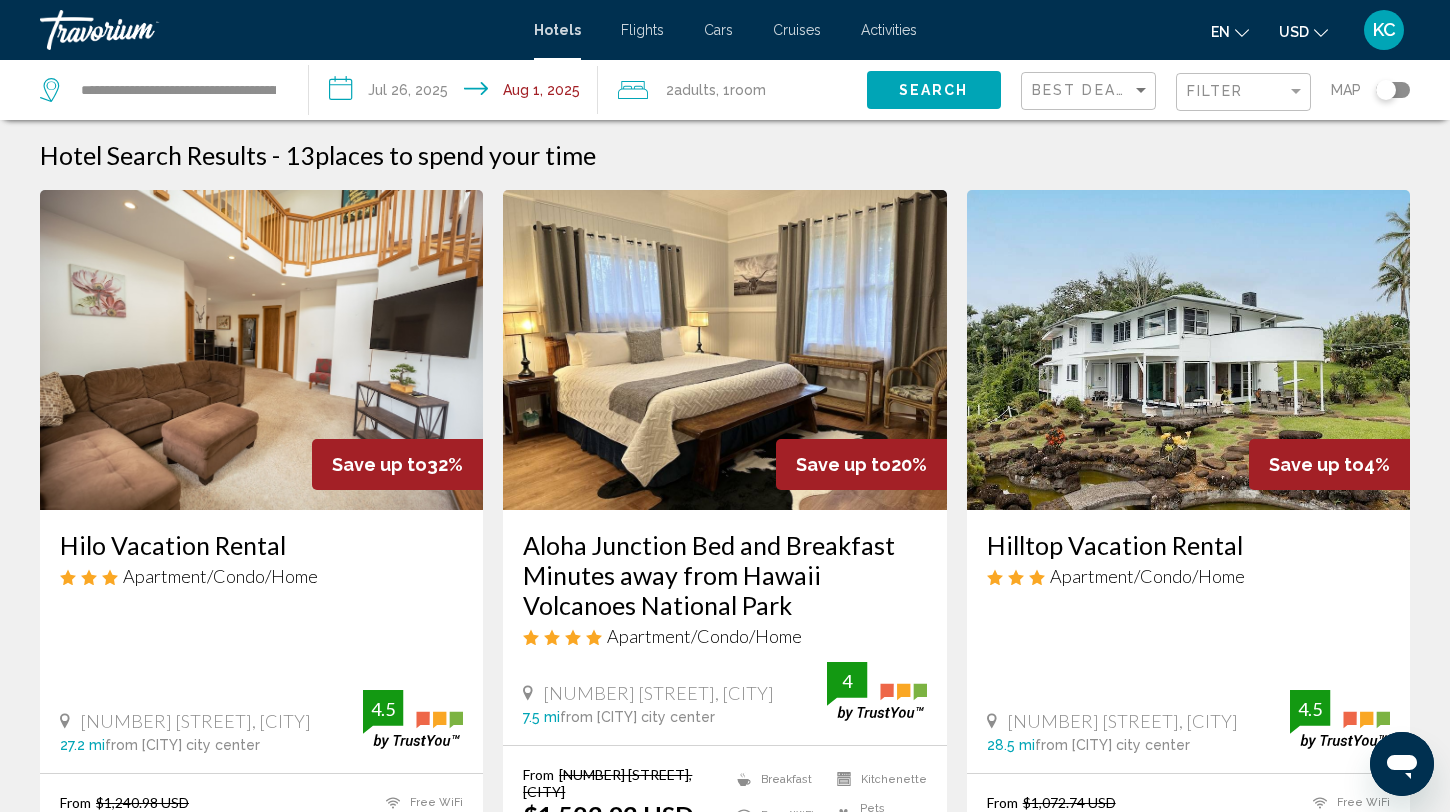 click on "Filter" 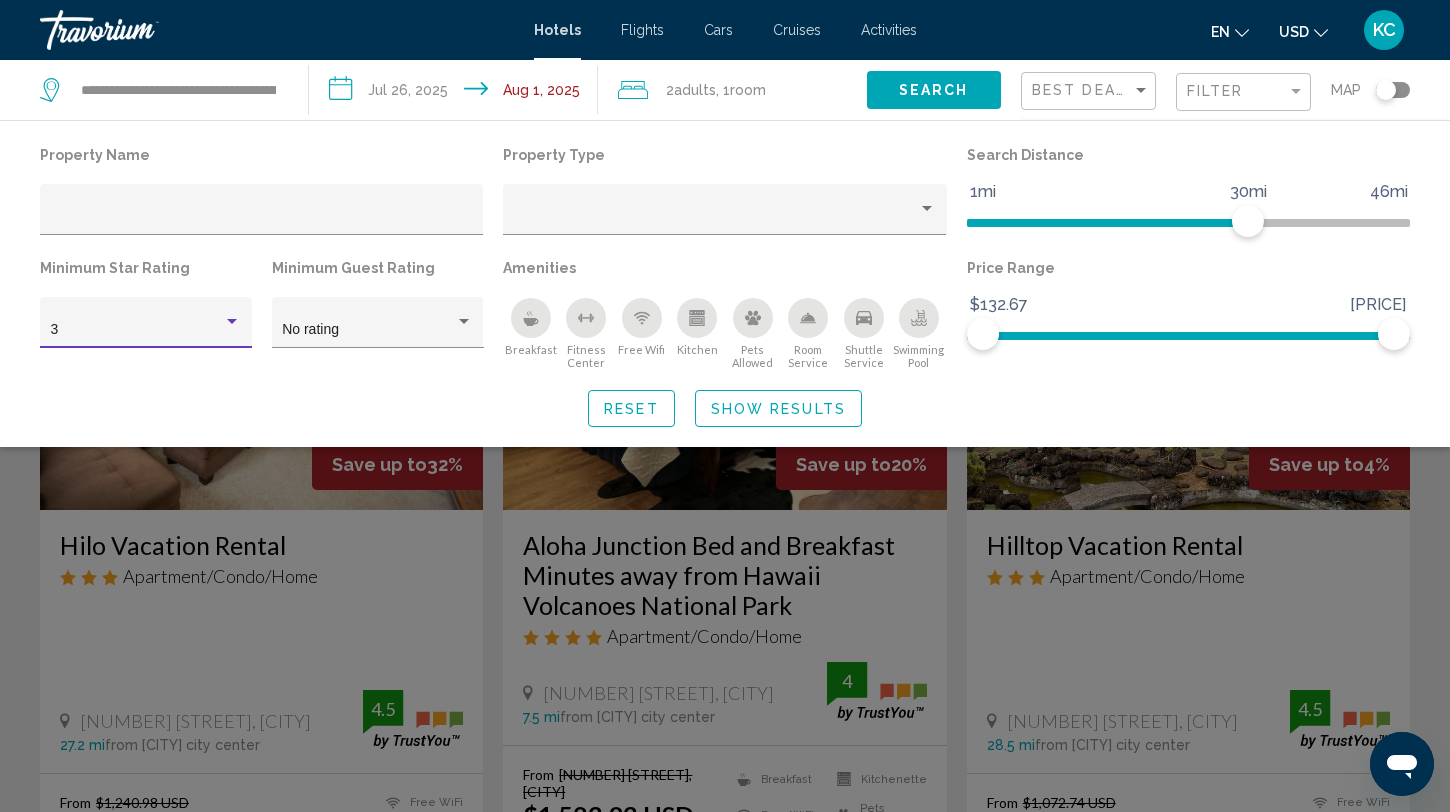 click at bounding box center [232, 321] 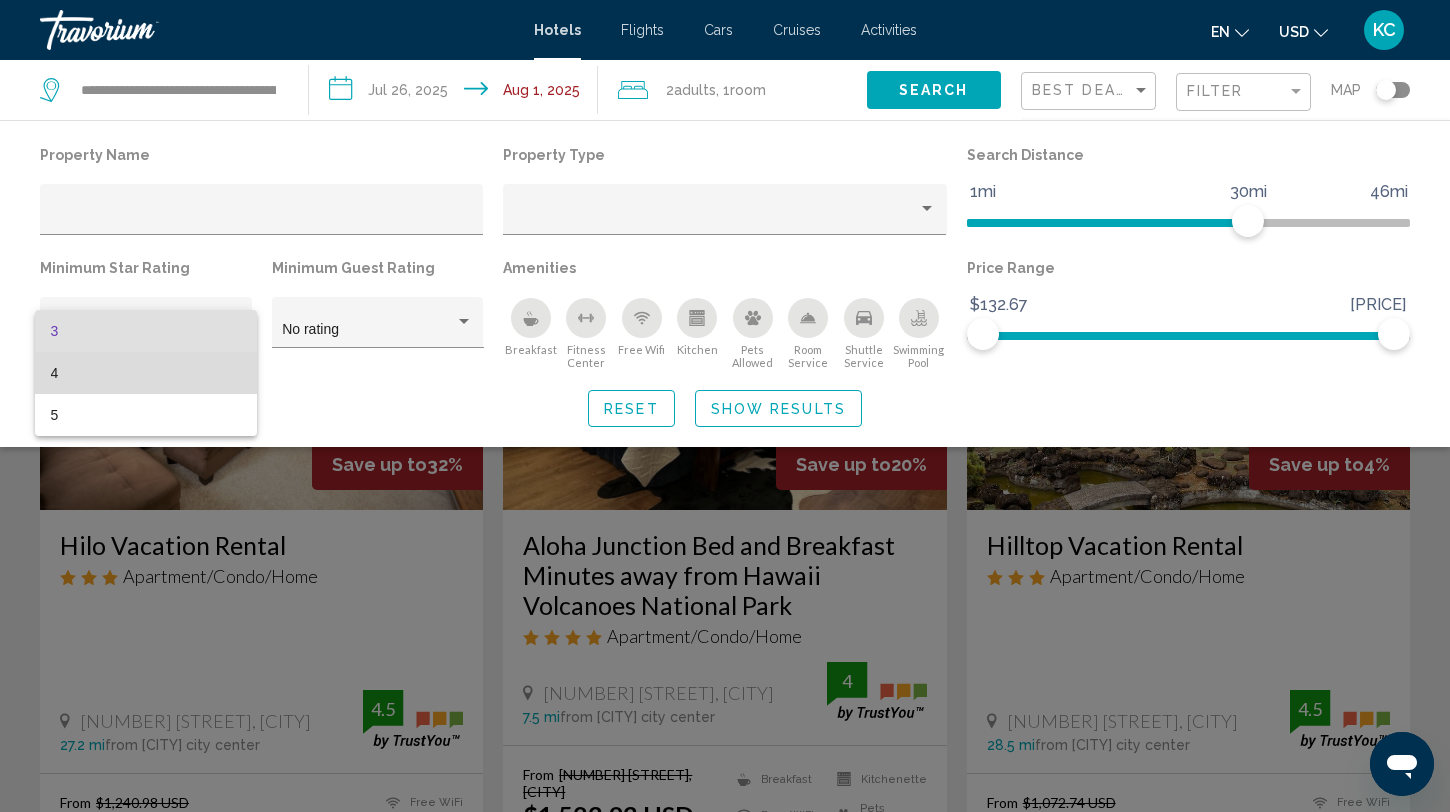 click on "4" at bounding box center [146, 373] 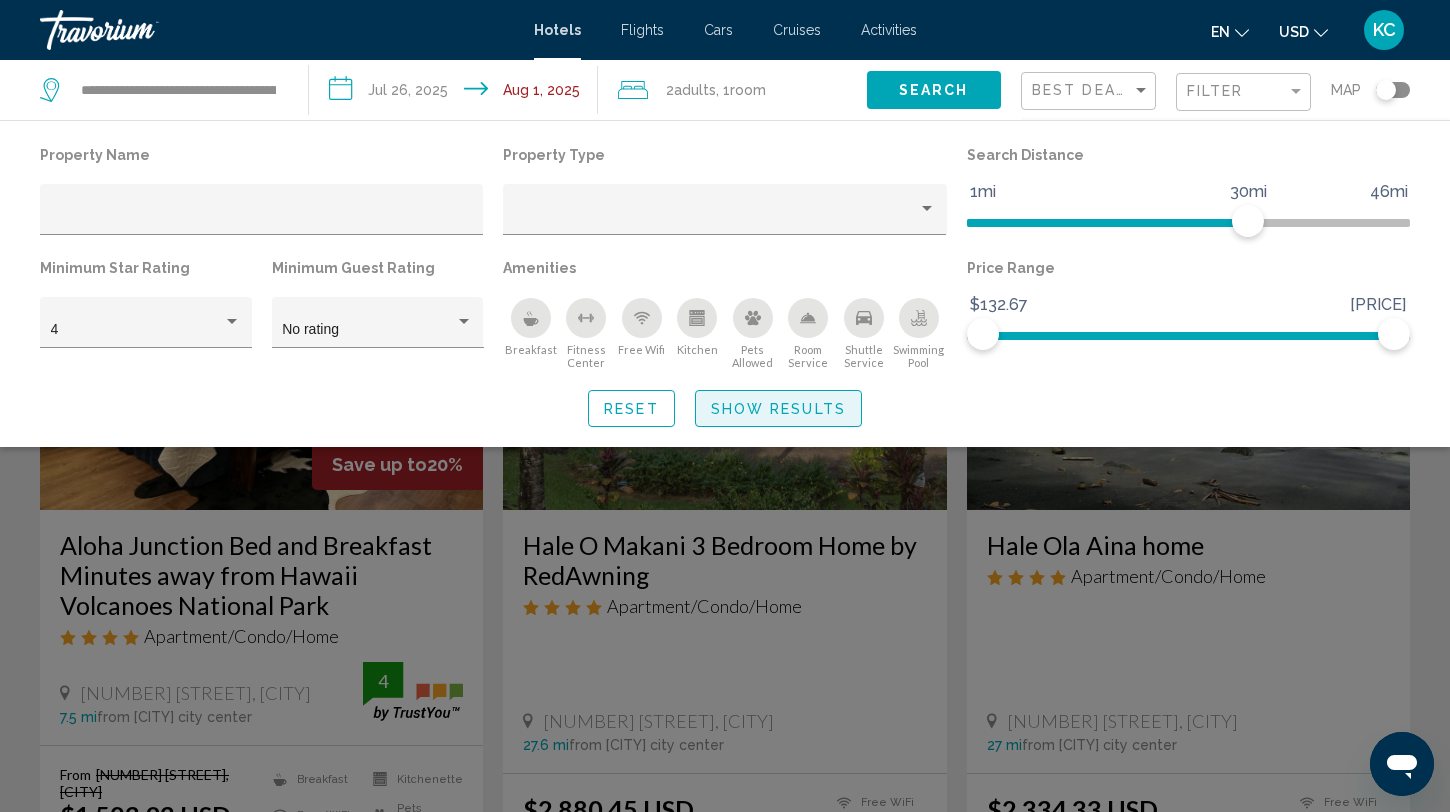 click on "Show Results" 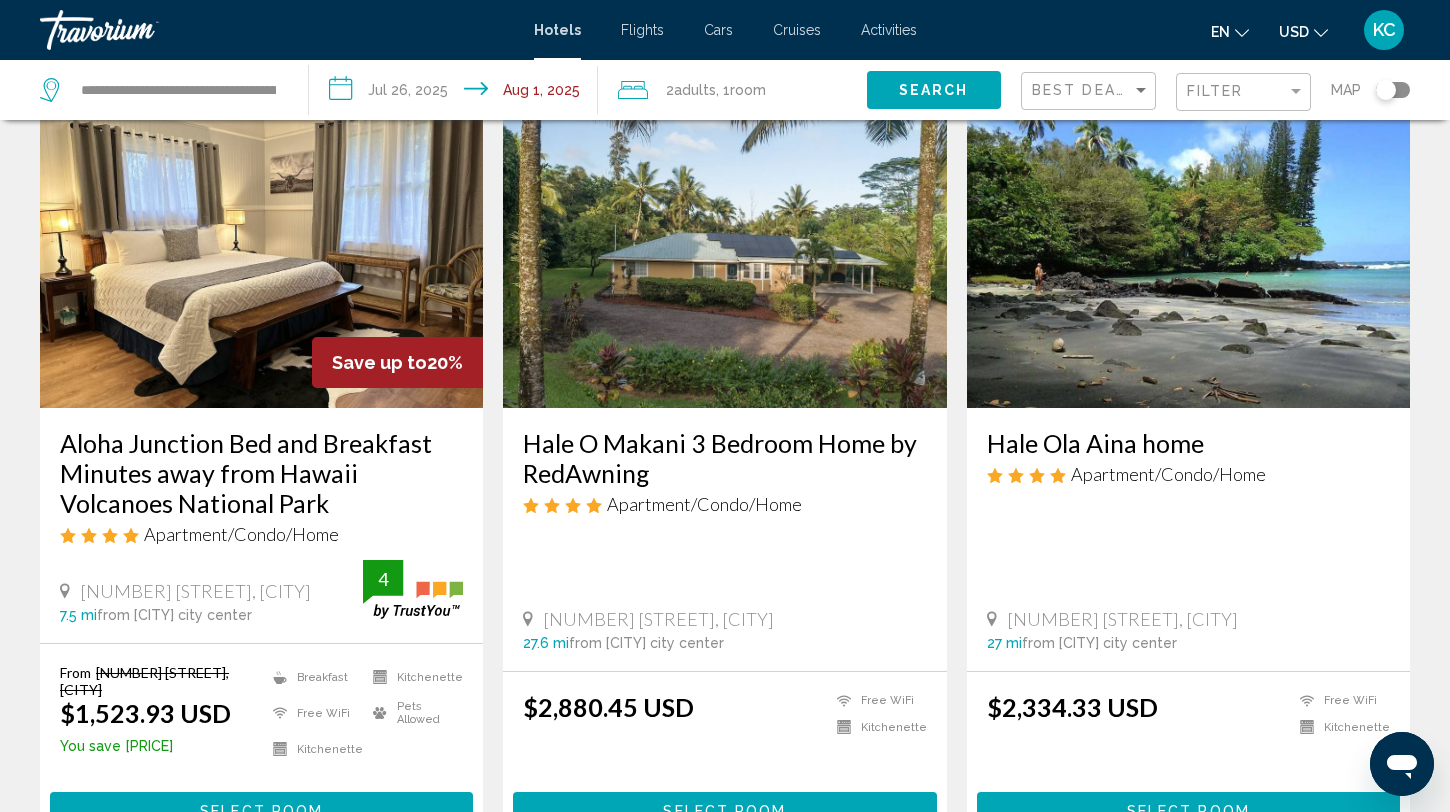 scroll, scrollTop: 0, scrollLeft: 0, axis: both 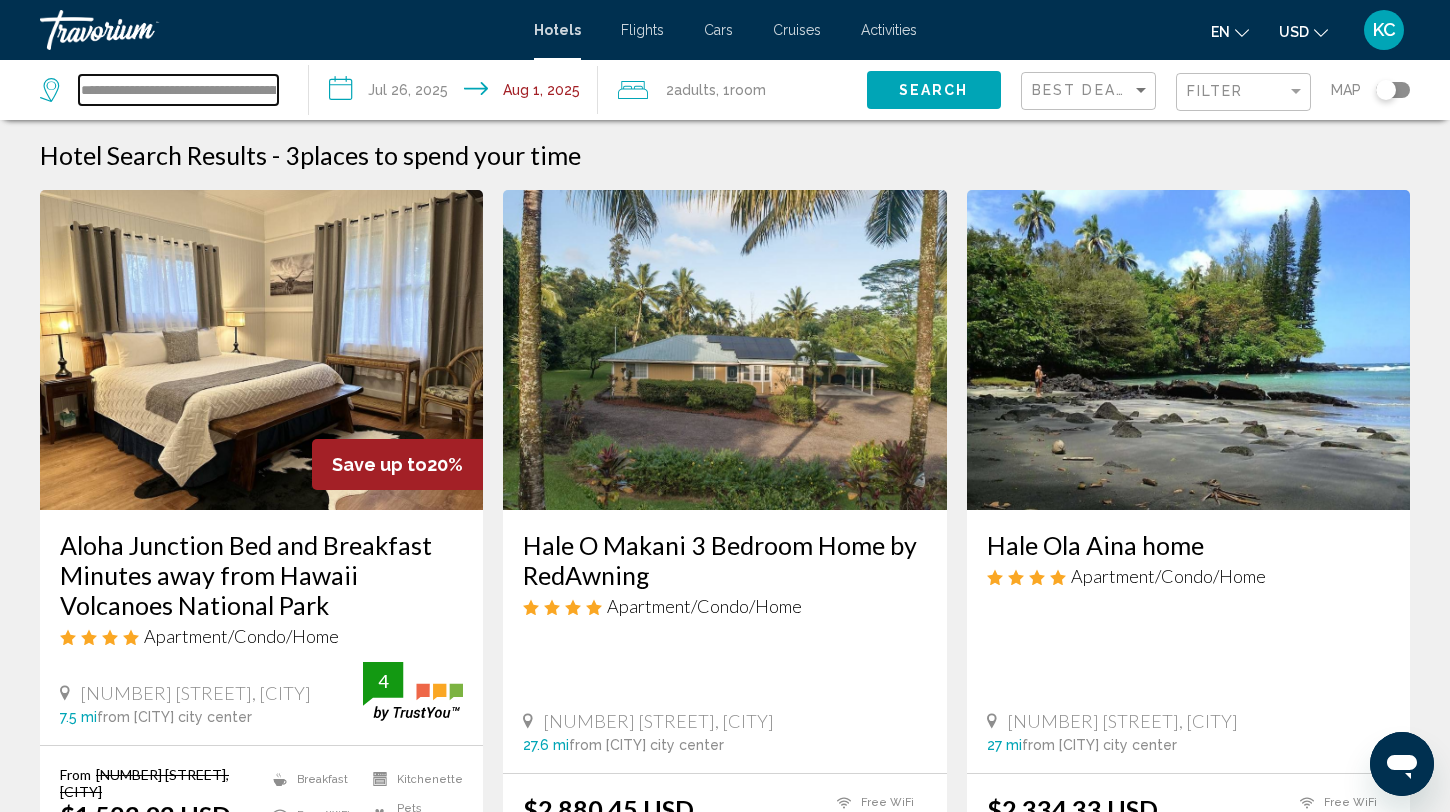 click on "**********" at bounding box center (178, 90) 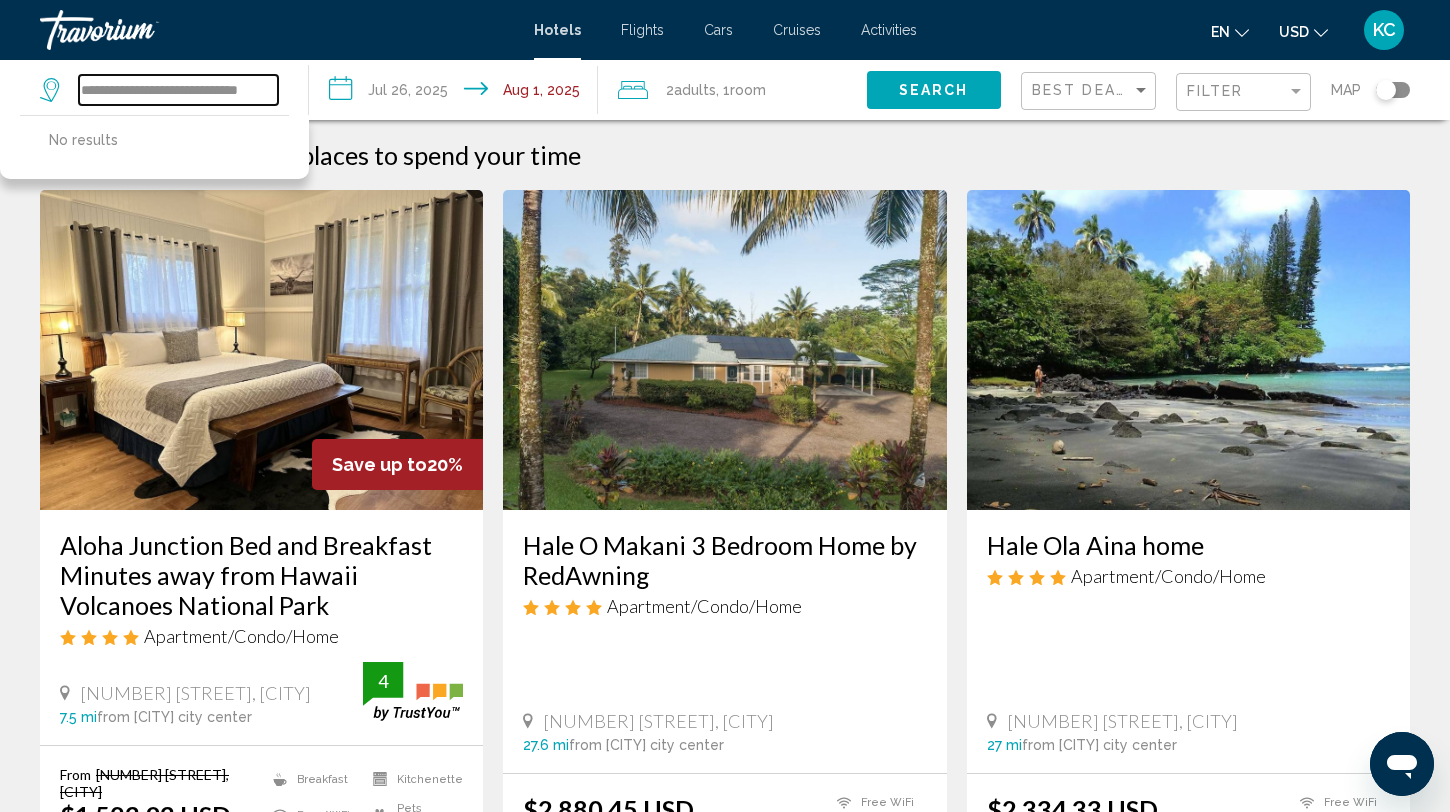 scroll, scrollTop: 0, scrollLeft: 0, axis: both 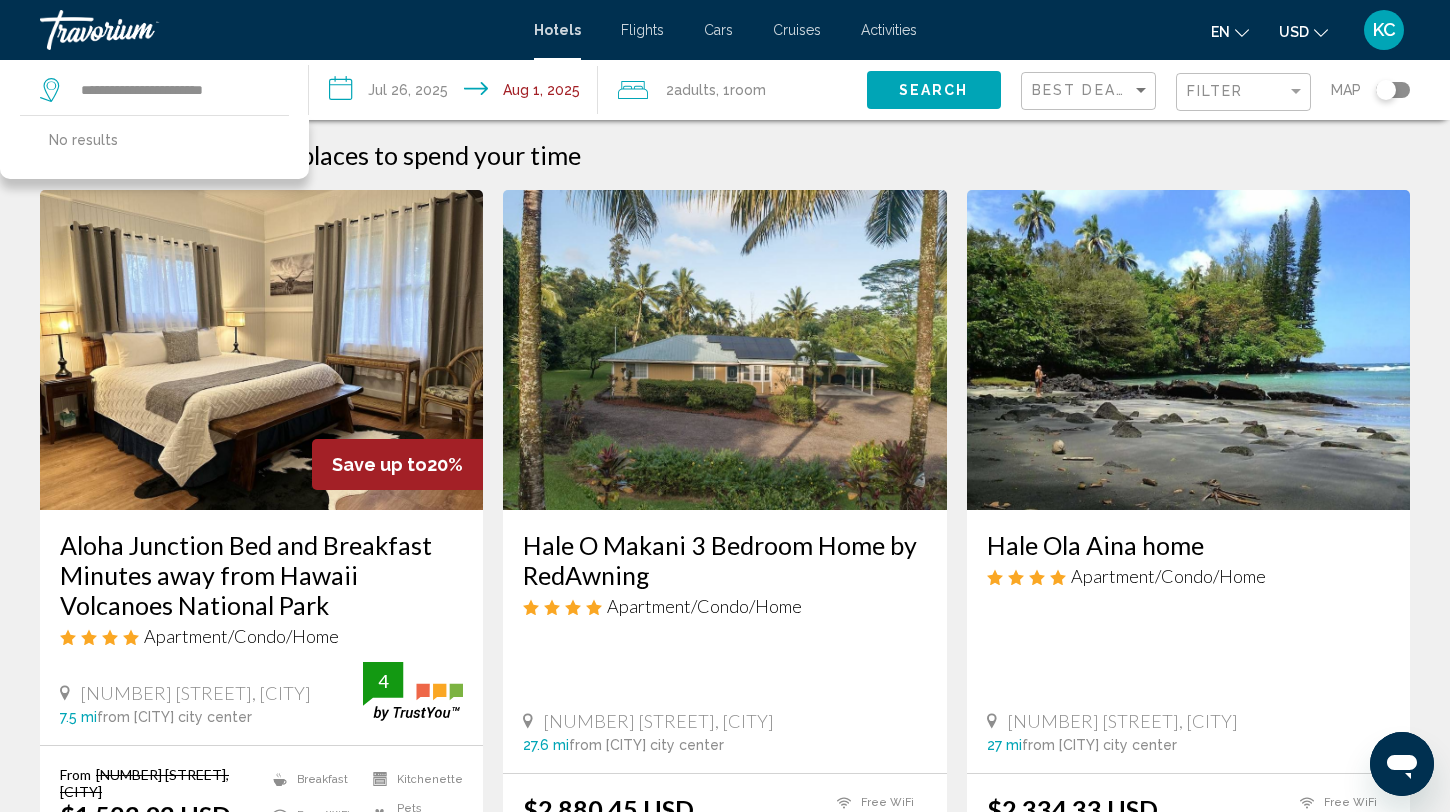 click on "**********" 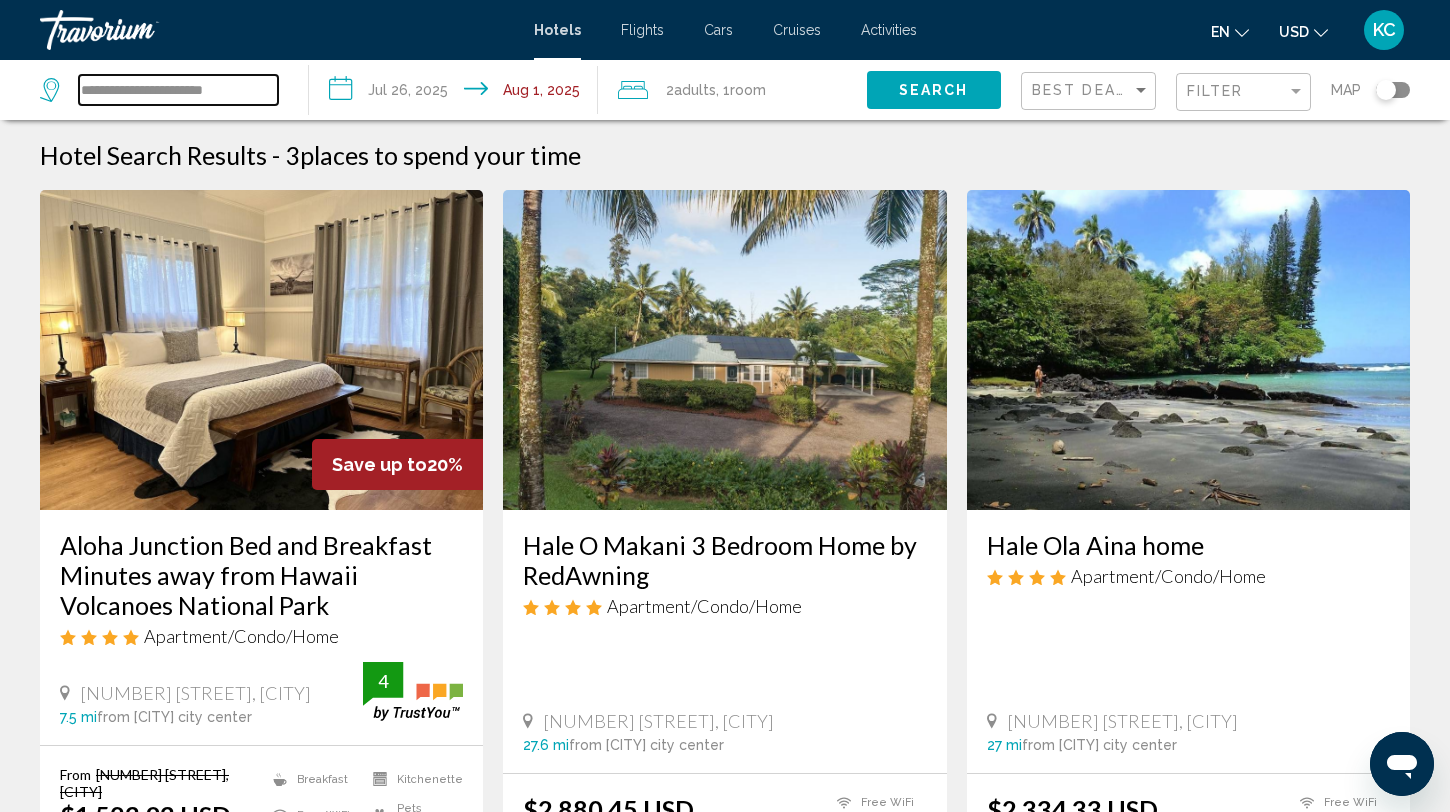 click on "**********" at bounding box center [178, 90] 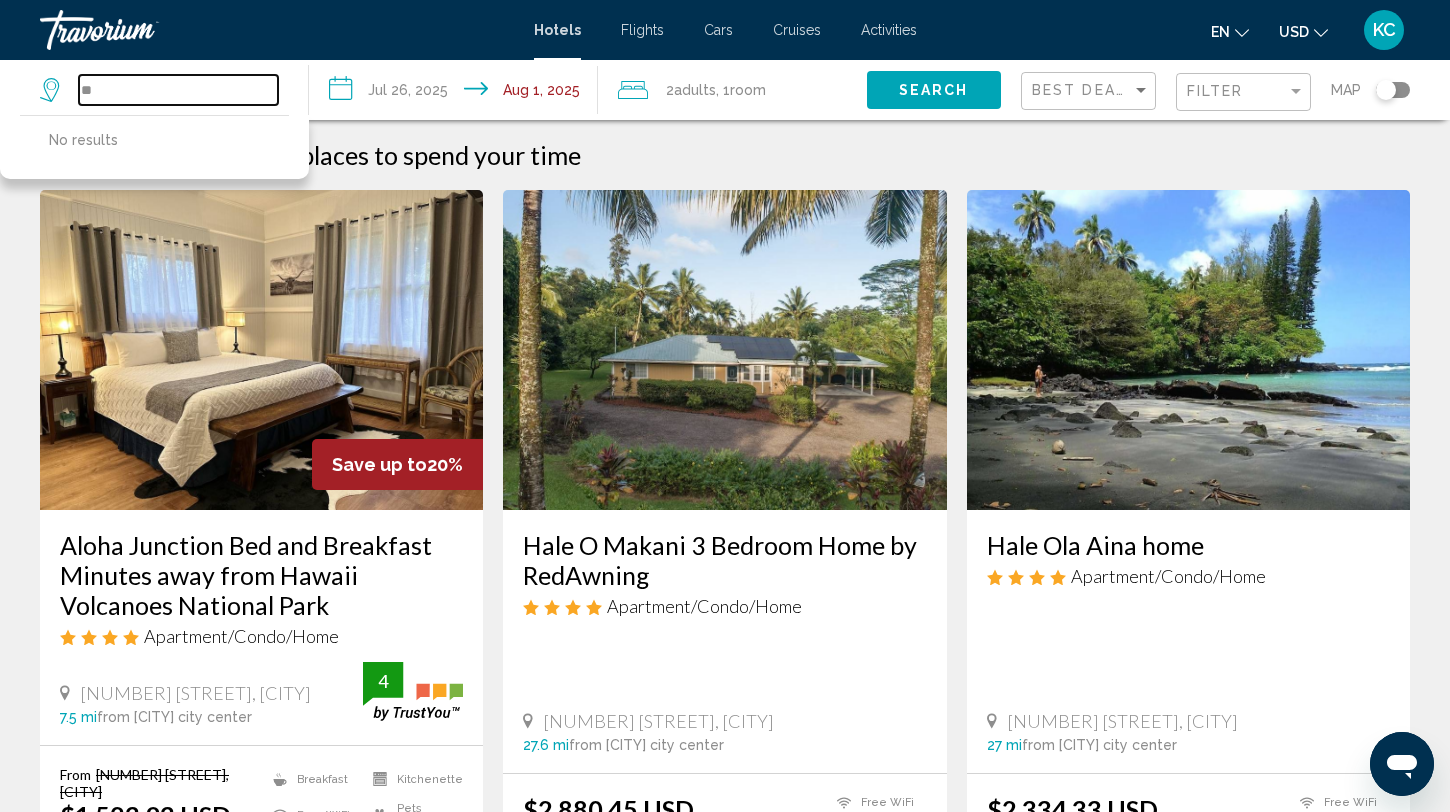 type on "*" 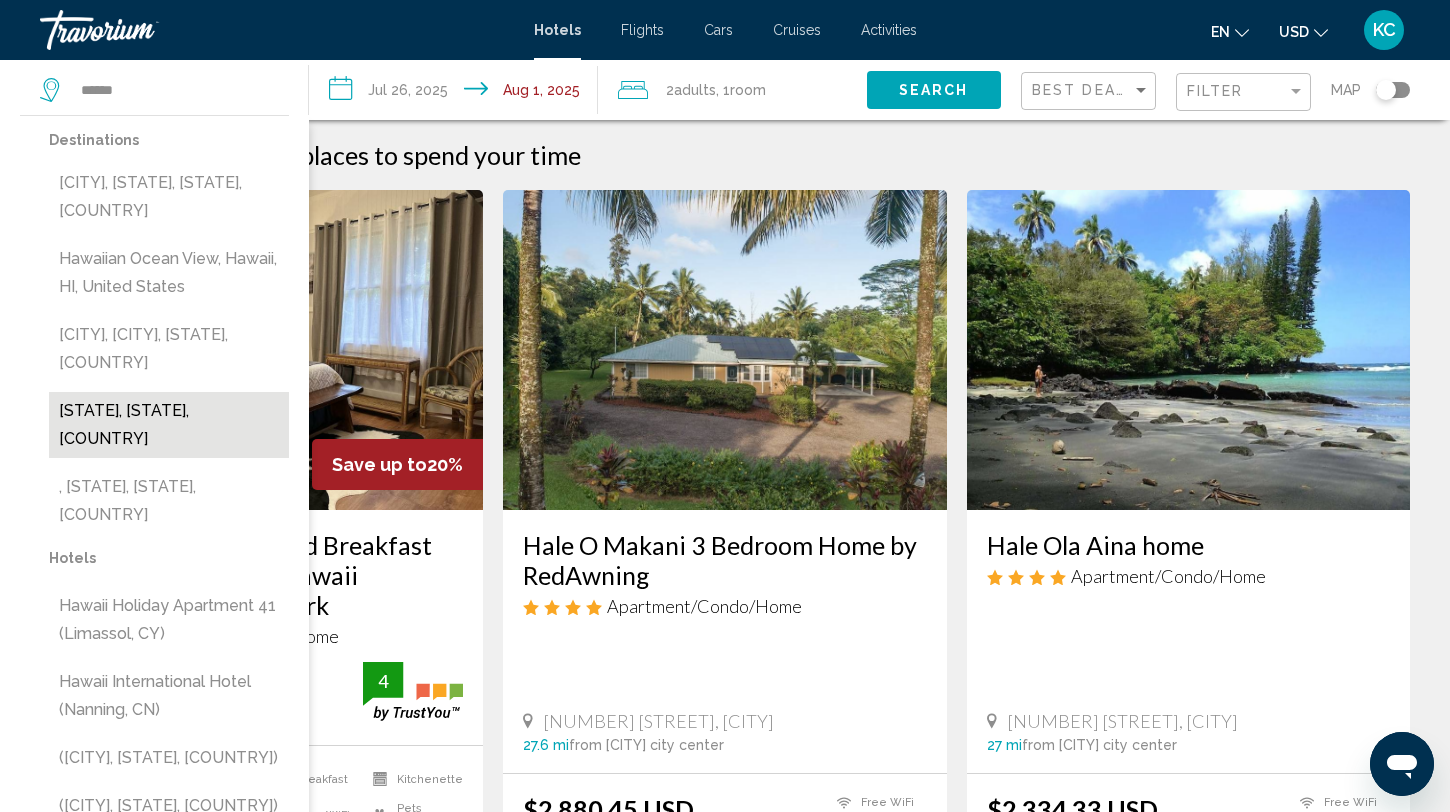 click on "[STATE], [STATE], [COUNTRY]" at bounding box center (169, 425) 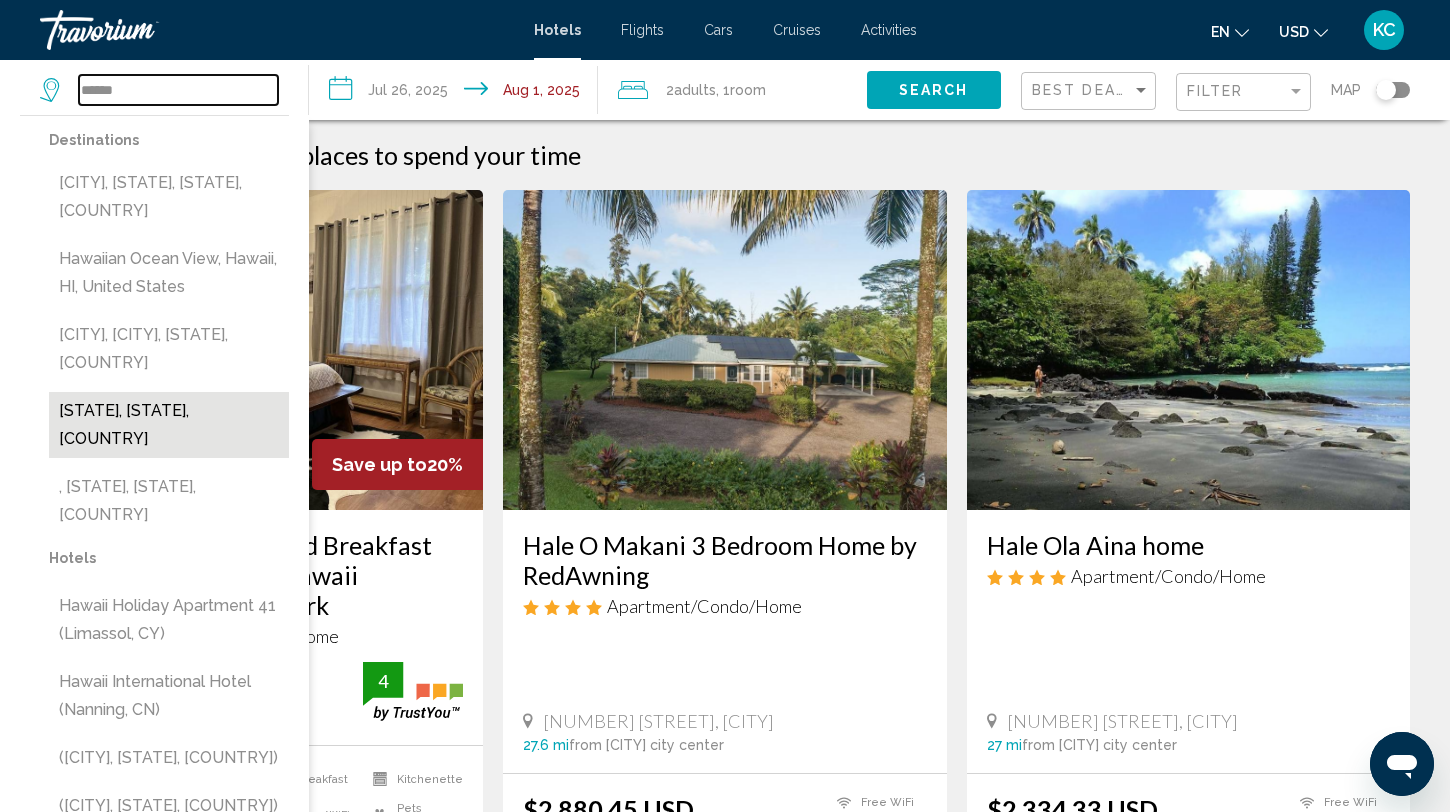 type on "**********" 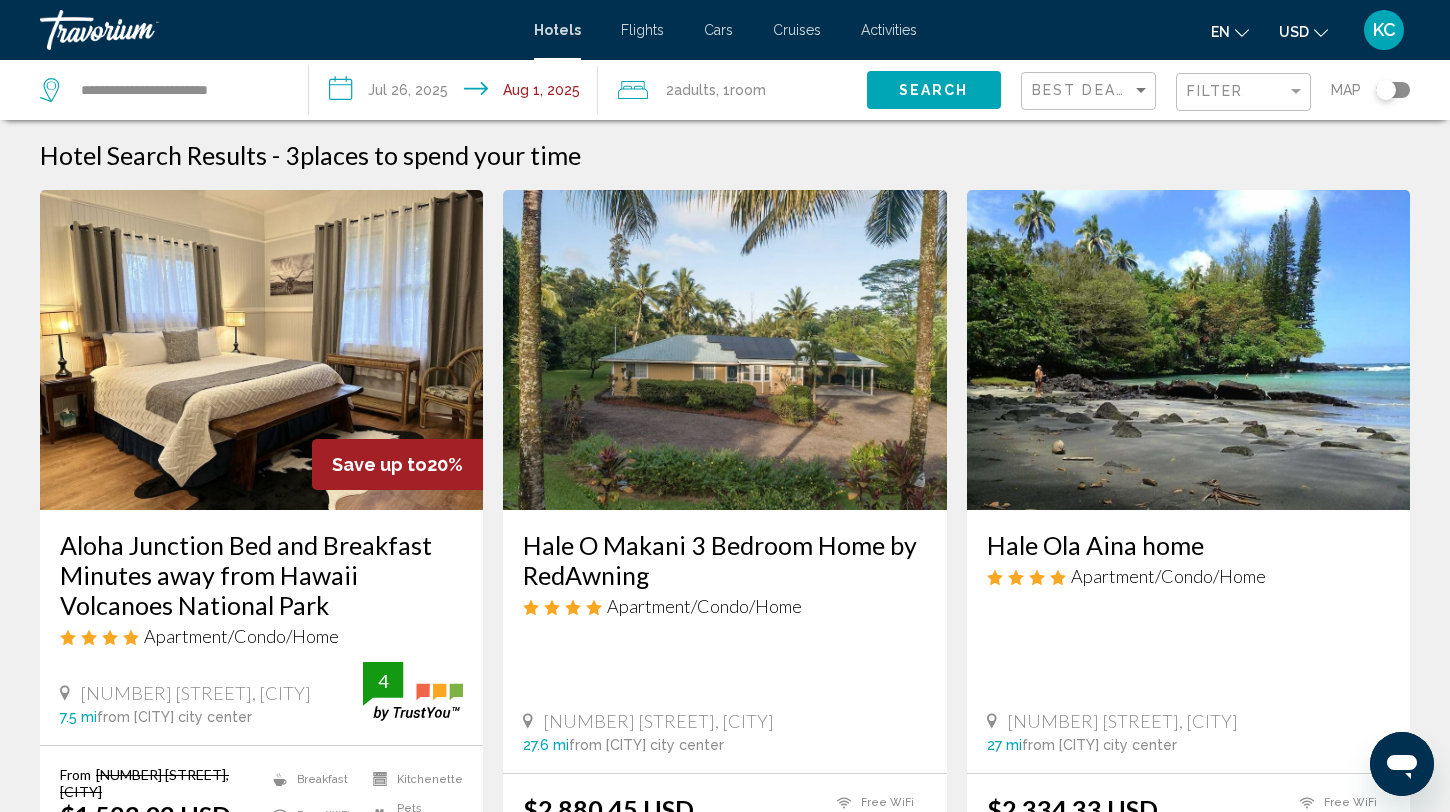 click on "Search" 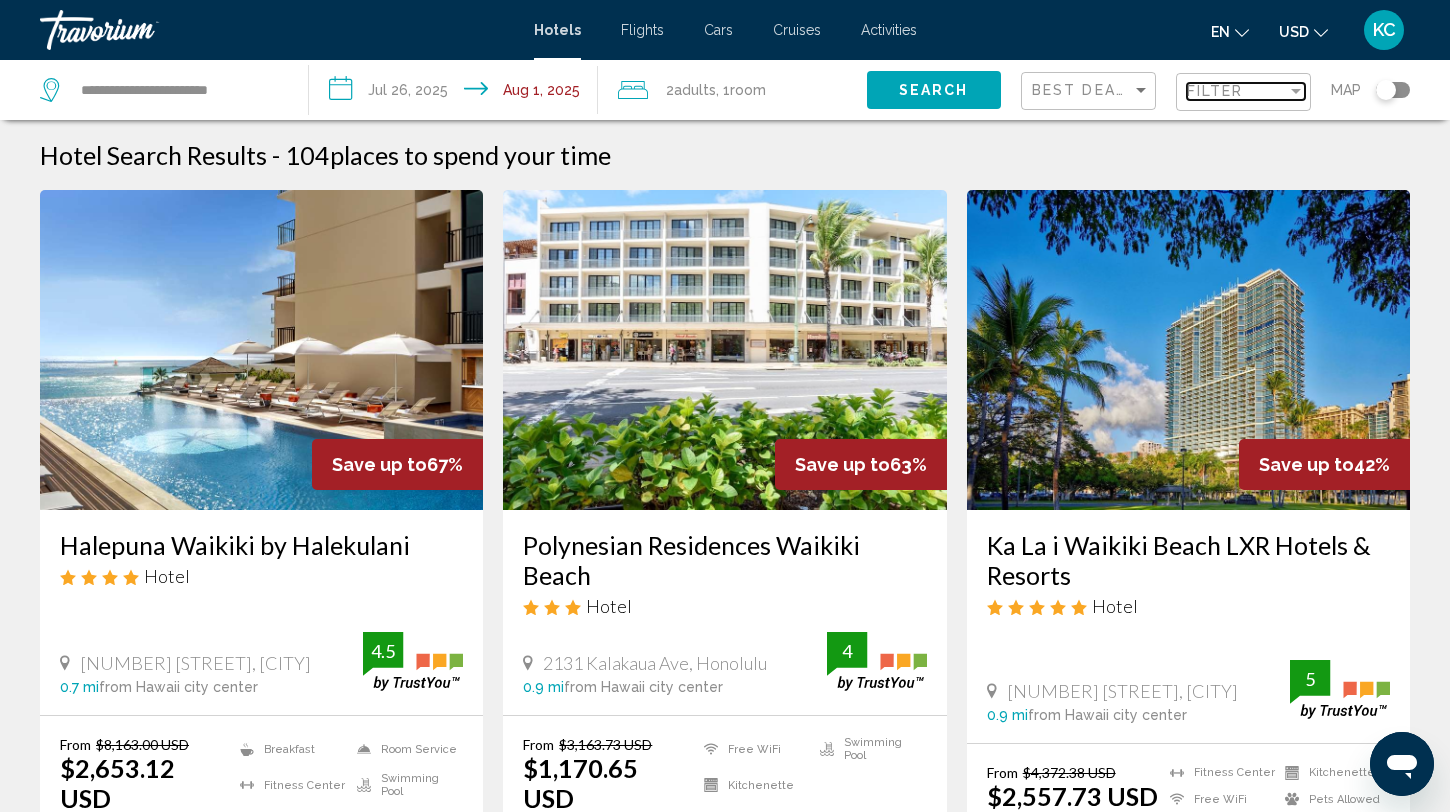 click on "Filter" at bounding box center [1215, 91] 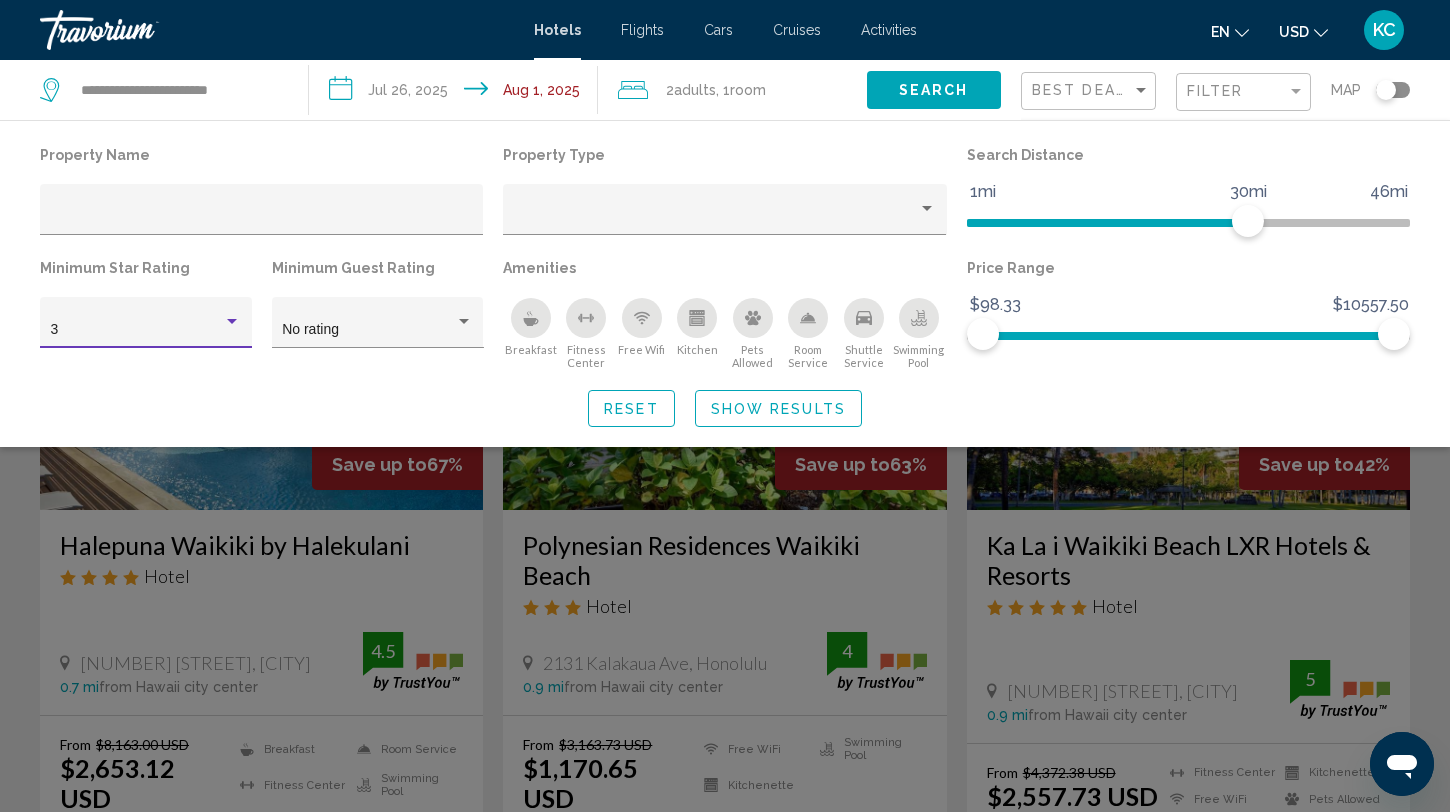 click at bounding box center [232, 322] 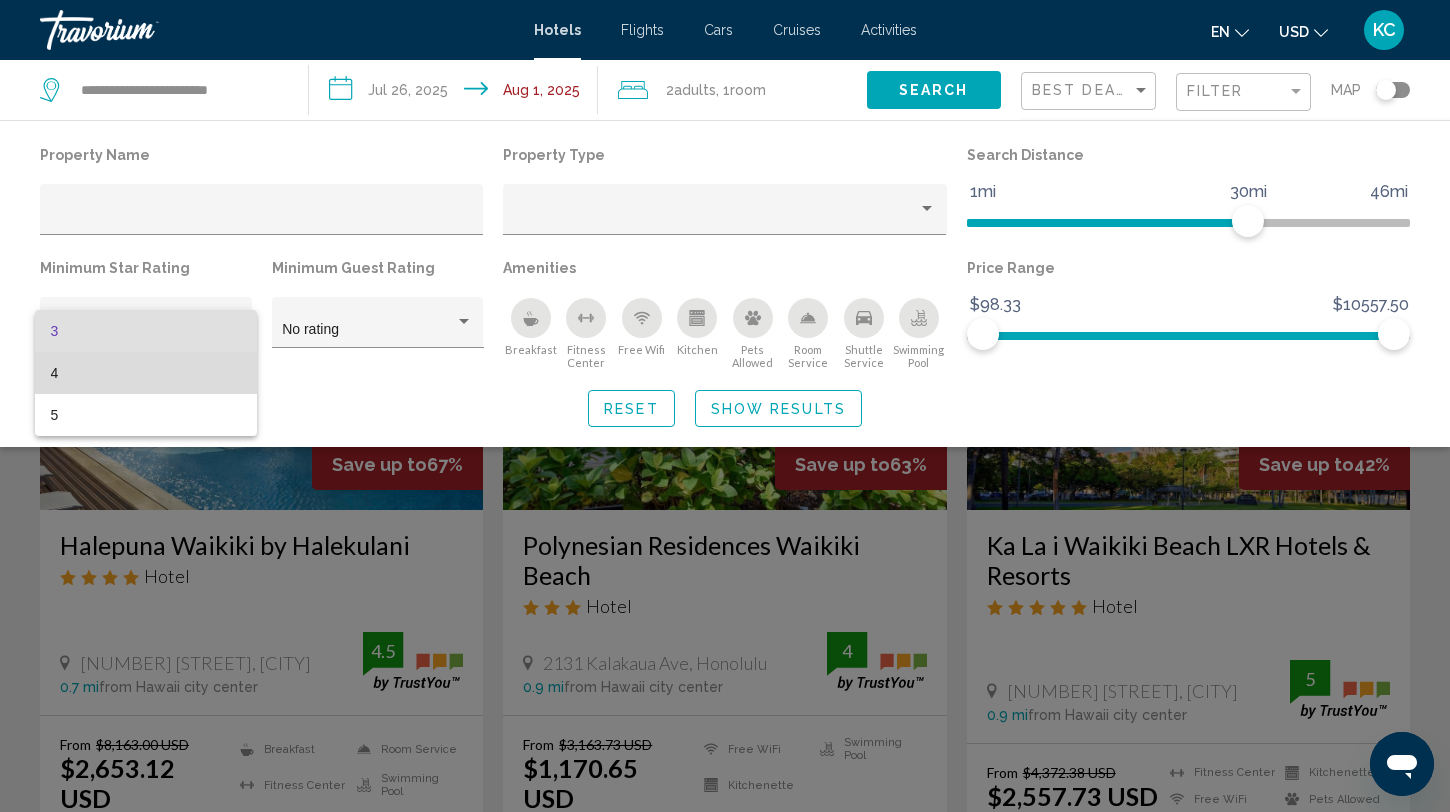 click on "4" at bounding box center (146, 373) 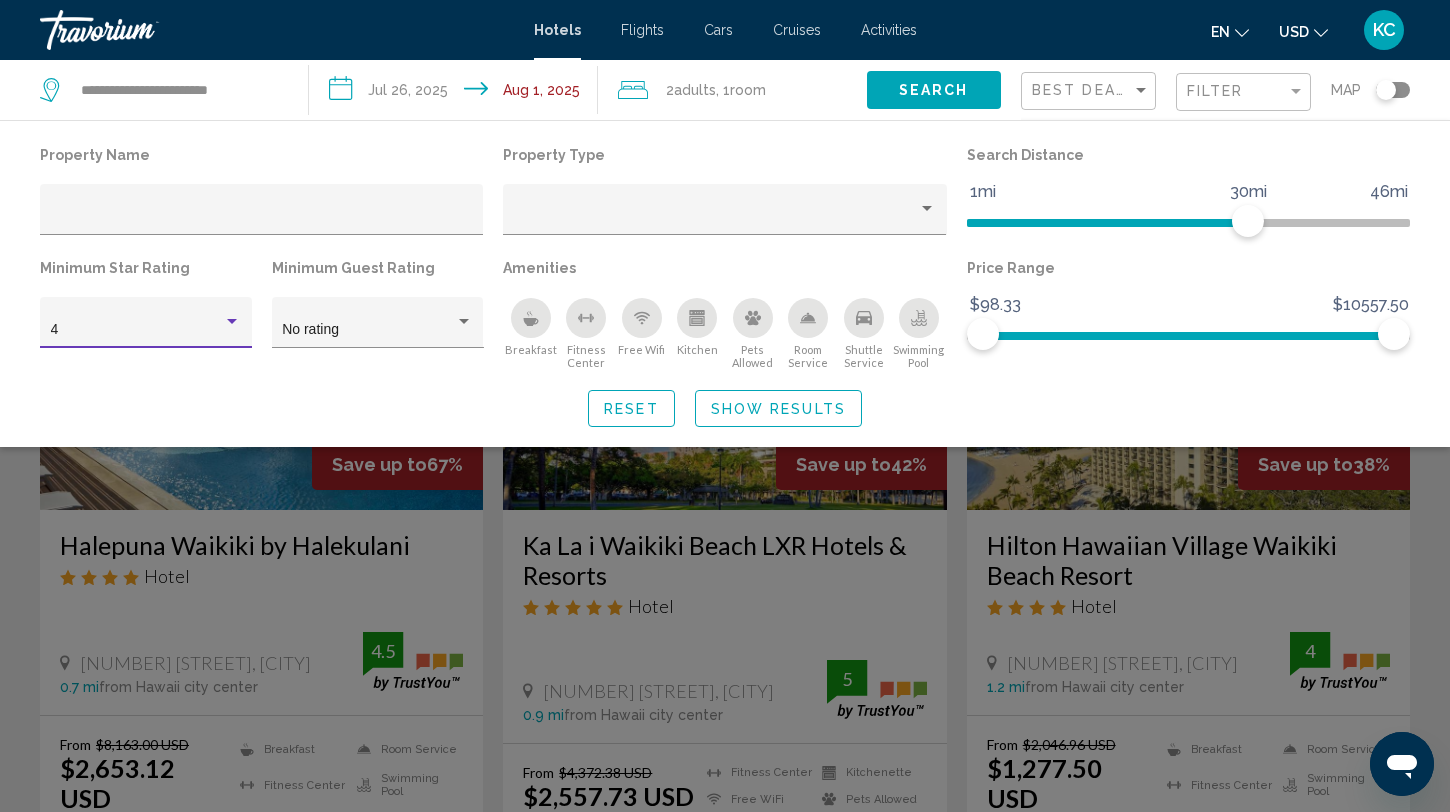 click on "Show Results" 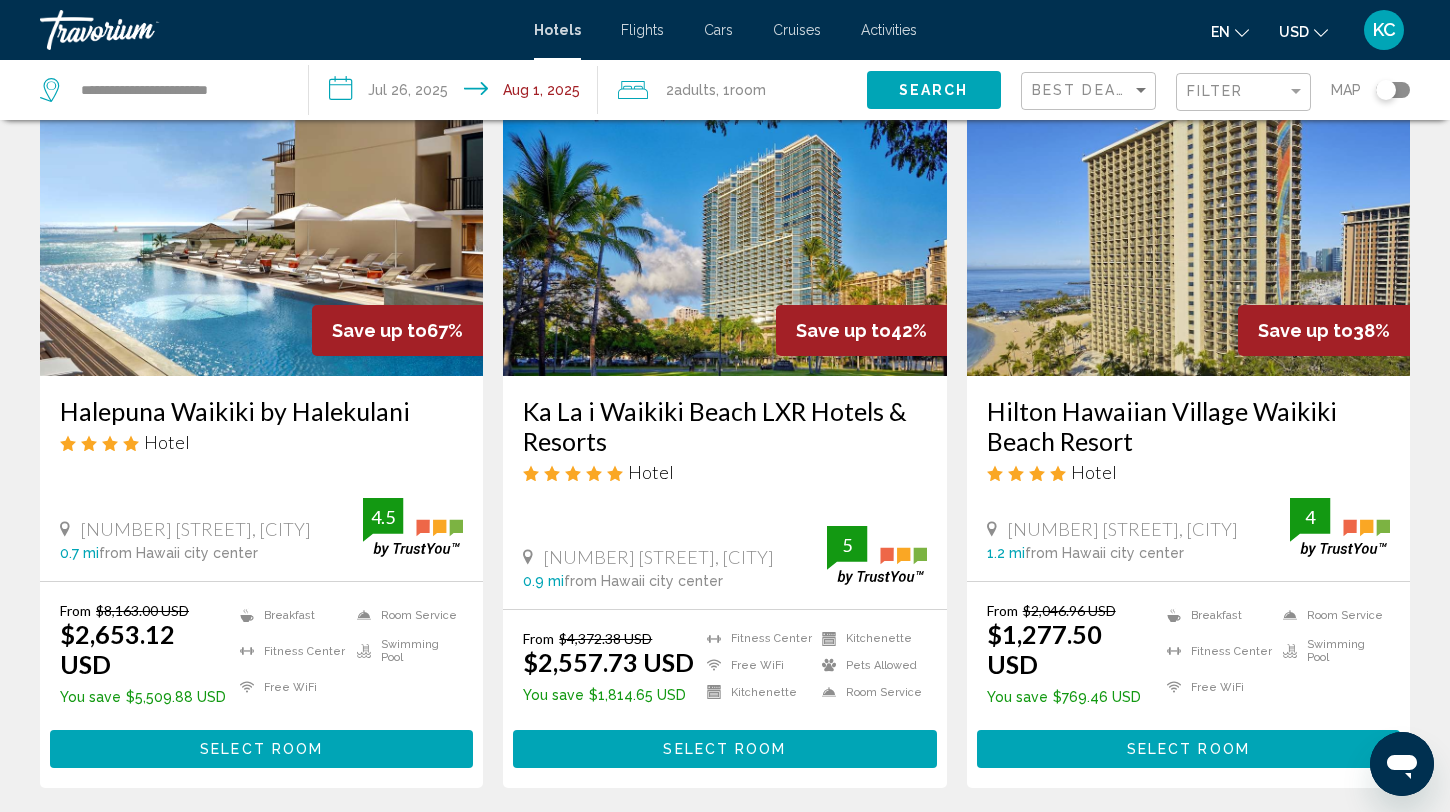 scroll, scrollTop: 147, scrollLeft: 0, axis: vertical 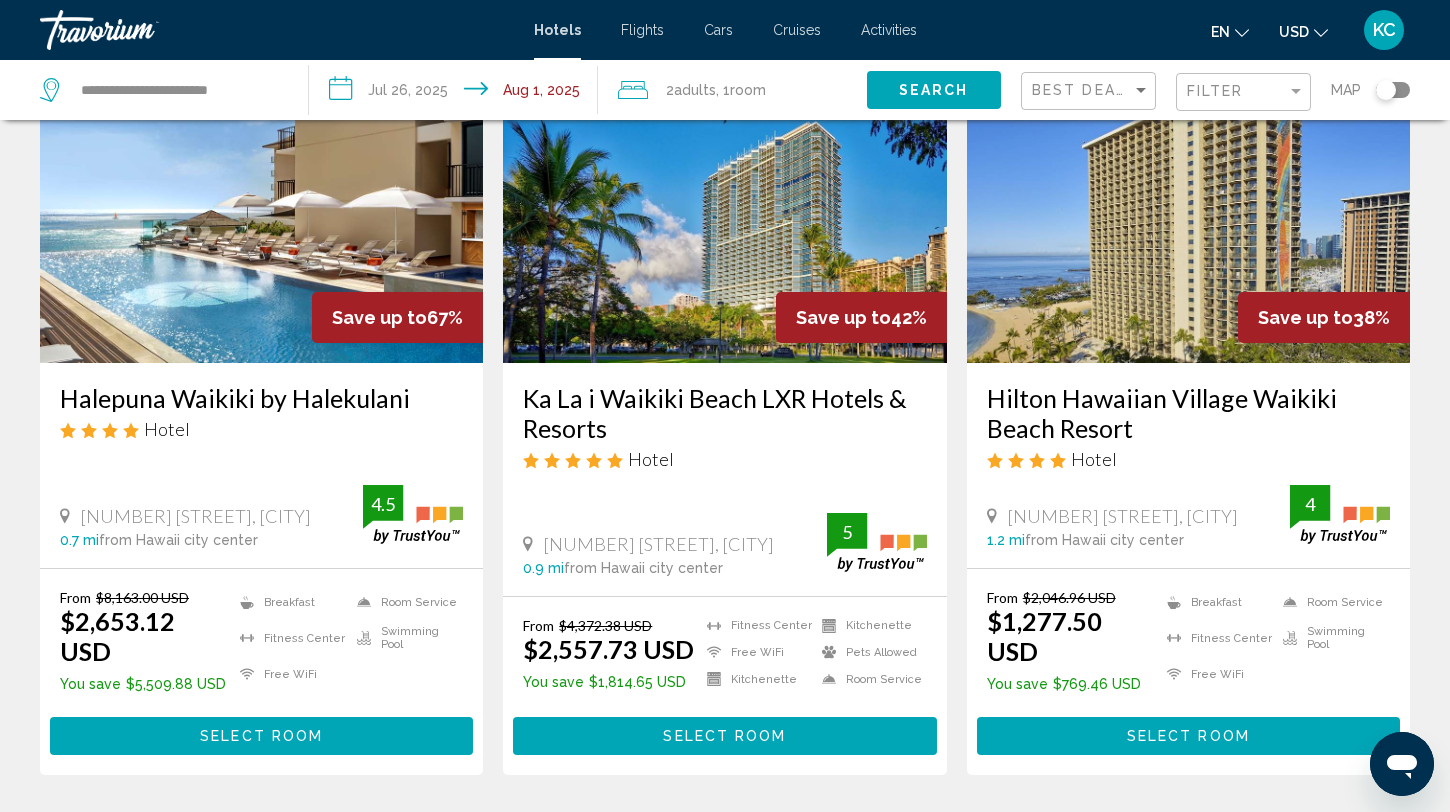 click at bounding box center (261, 203) 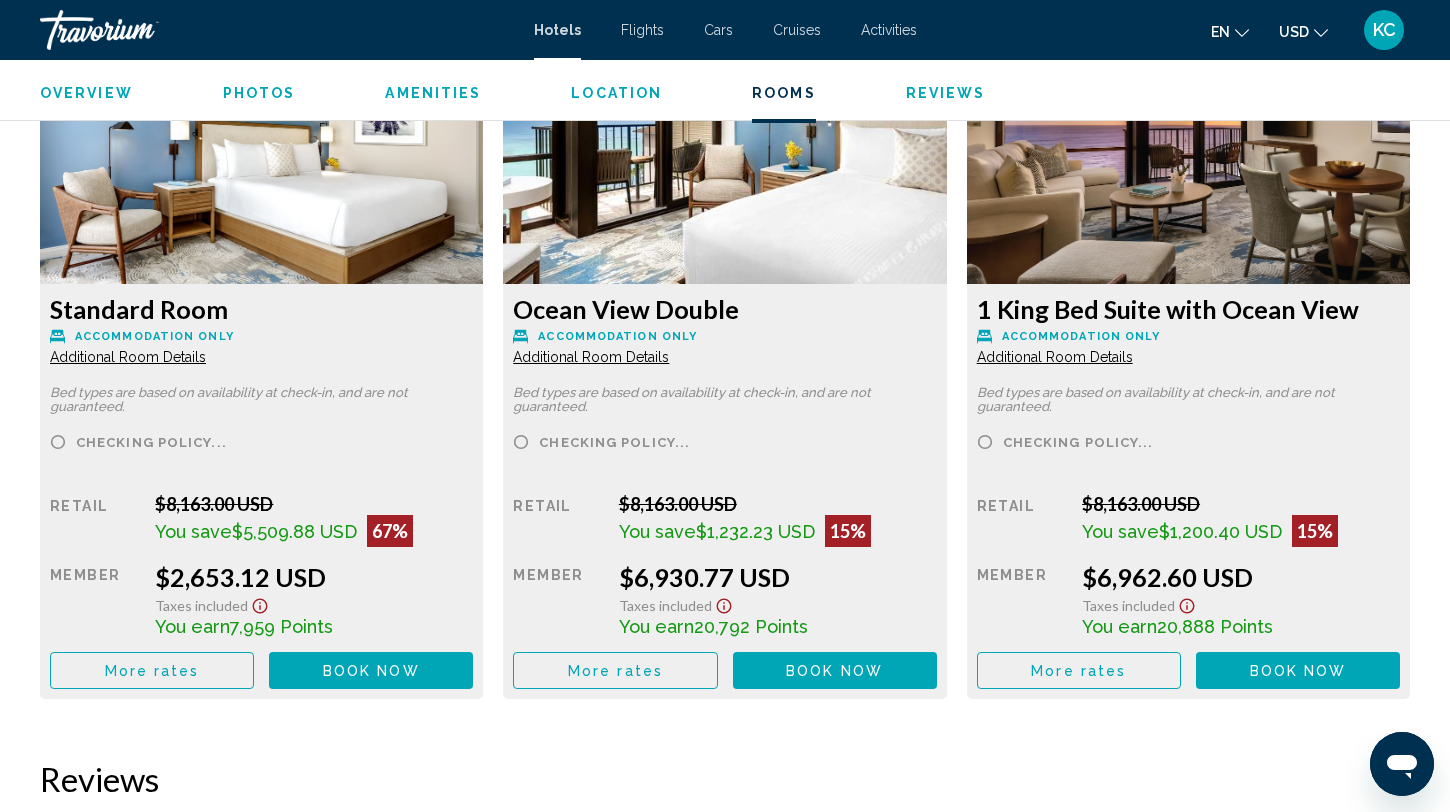 scroll, scrollTop: 2800, scrollLeft: 0, axis: vertical 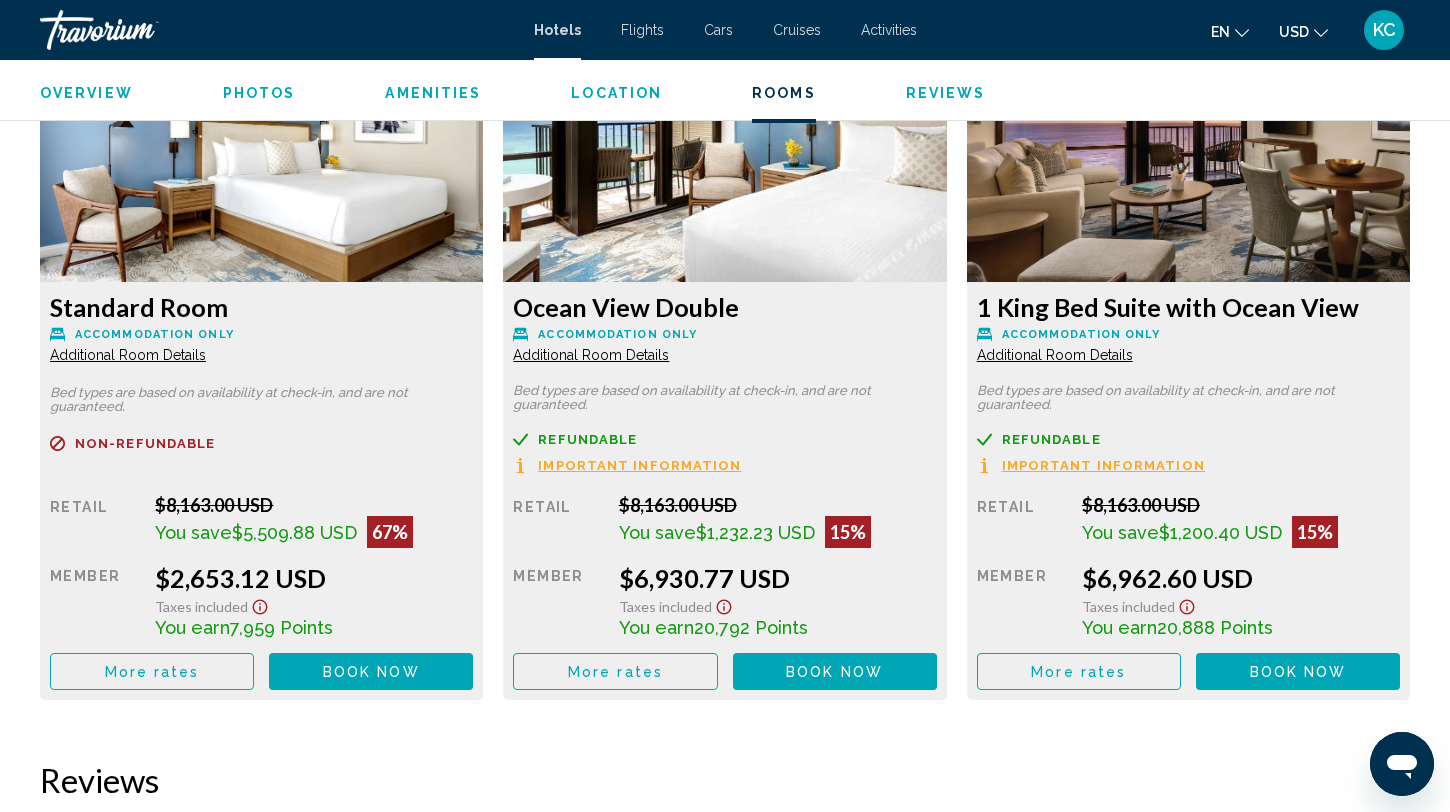 click on "Book now No longer available" at bounding box center (371, 671) 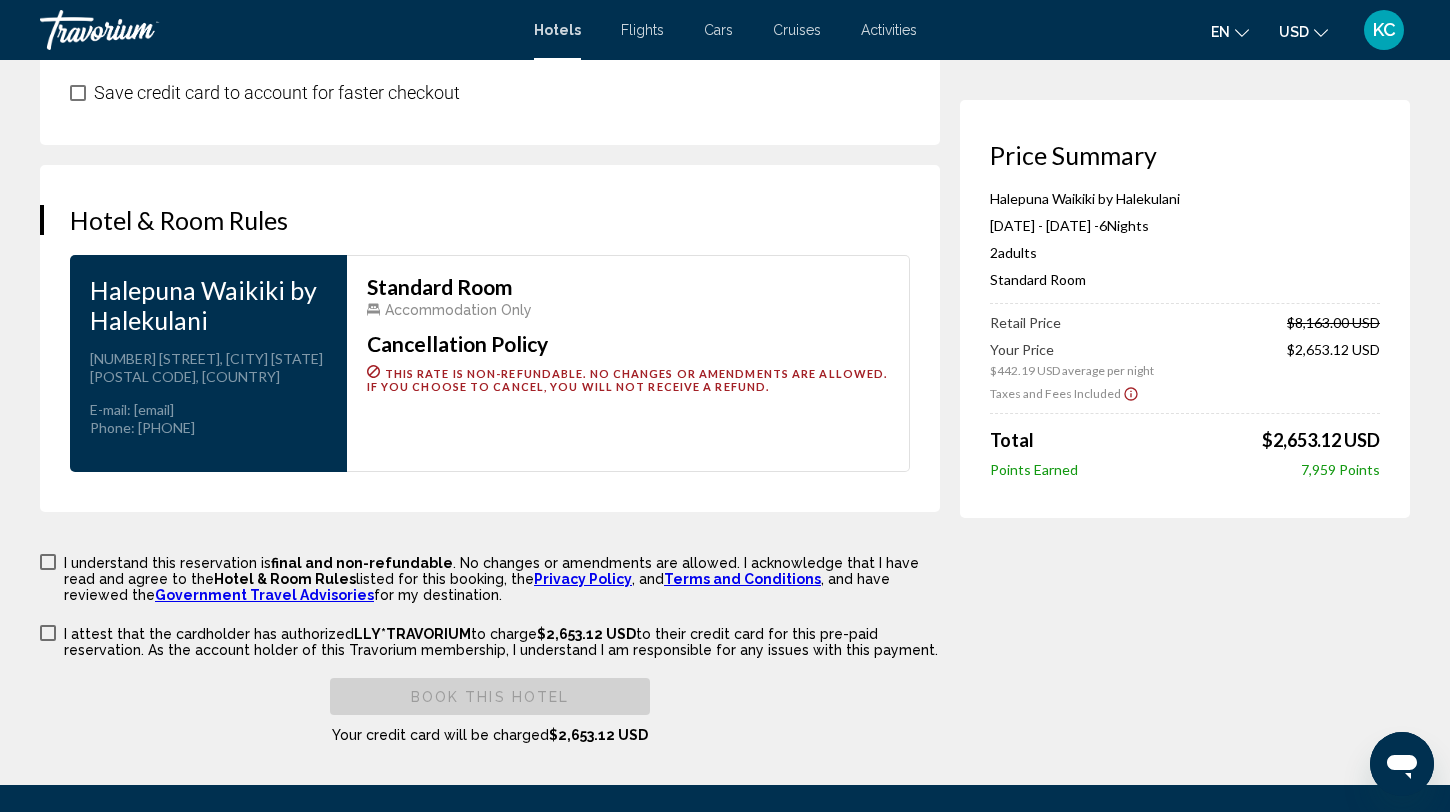 scroll, scrollTop: 2707, scrollLeft: 0, axis: vertical 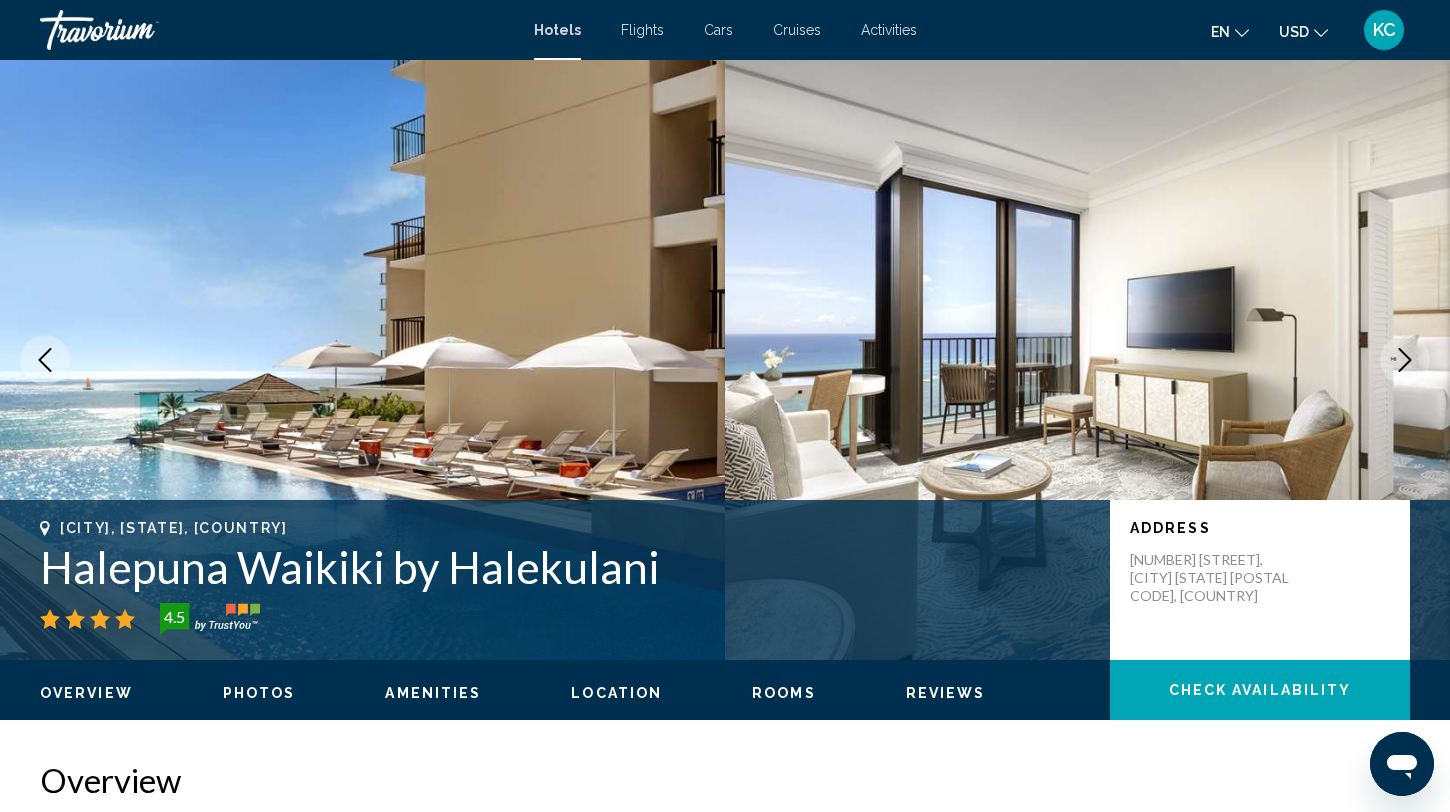 click 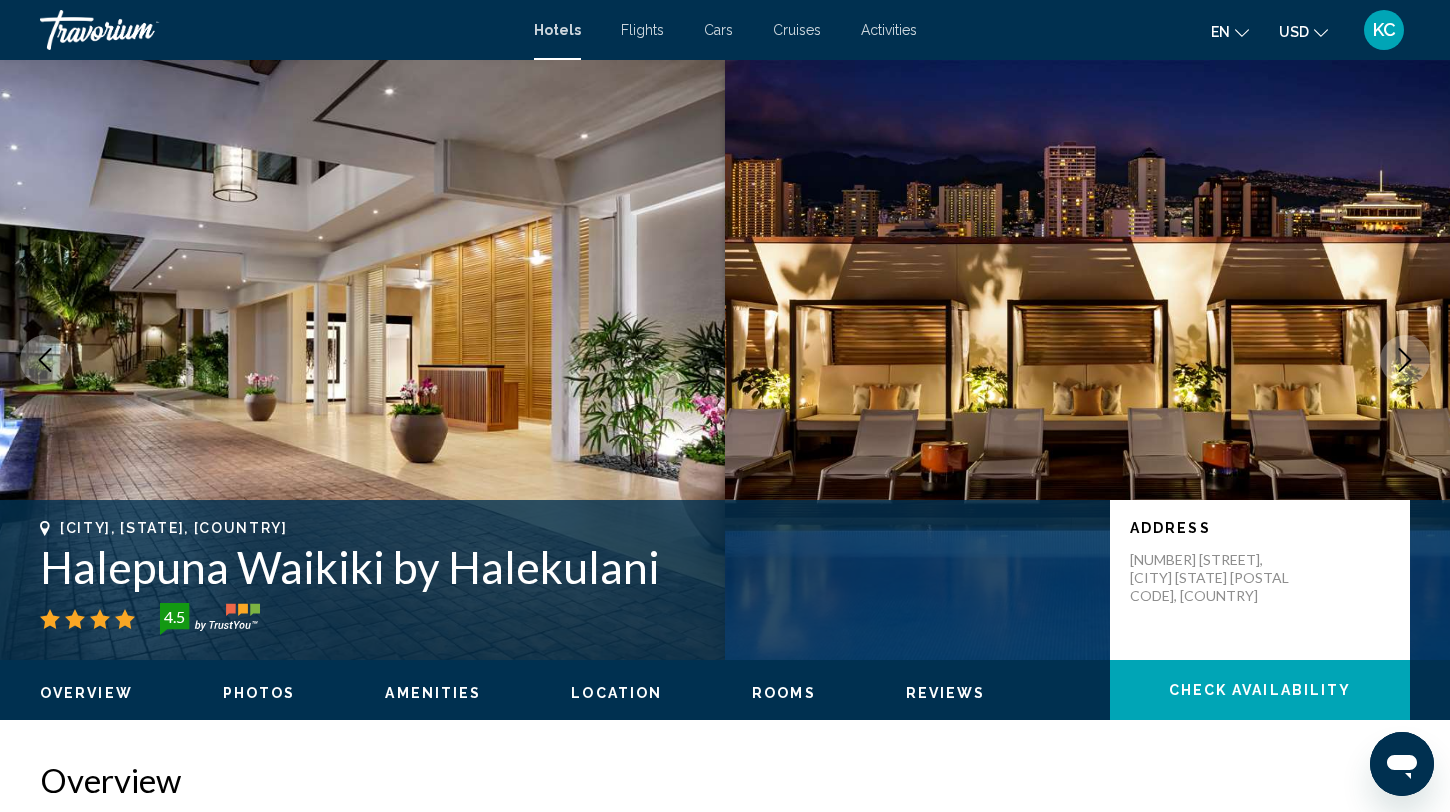 click at bounding box center (362, 360) 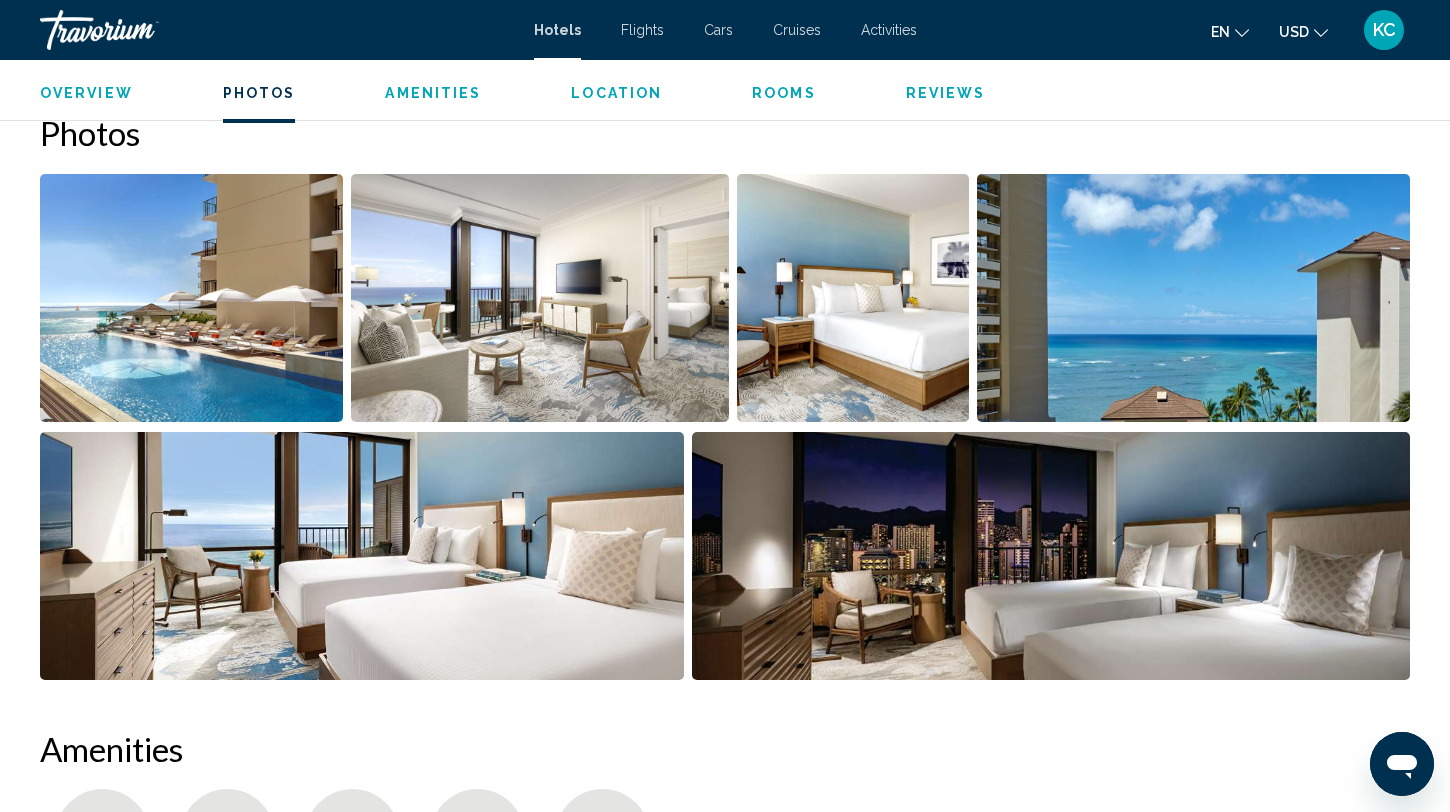 scroll, scrollTop: 986, scrollLeft: 0, axis: vertical 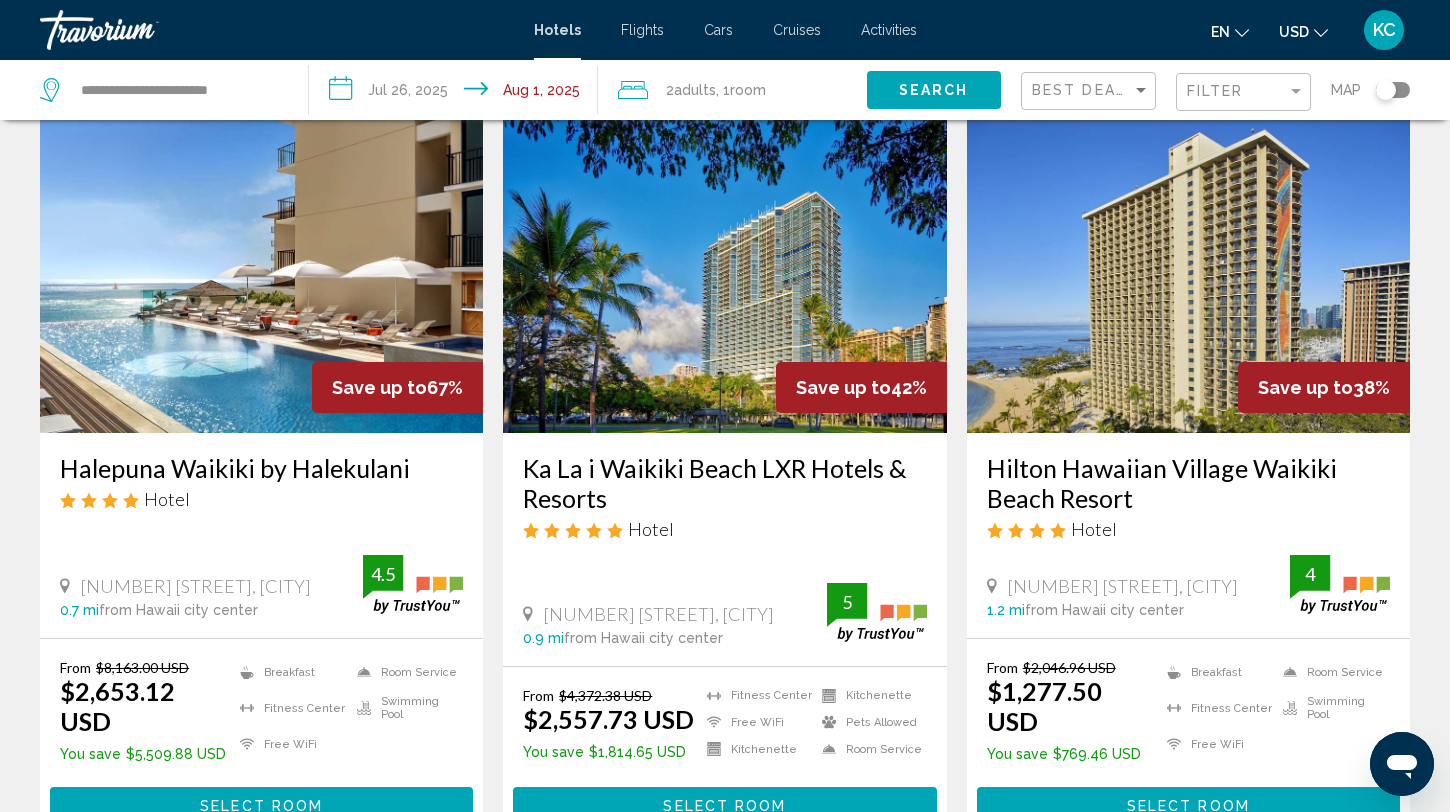 click at bounding box center (724, 273) 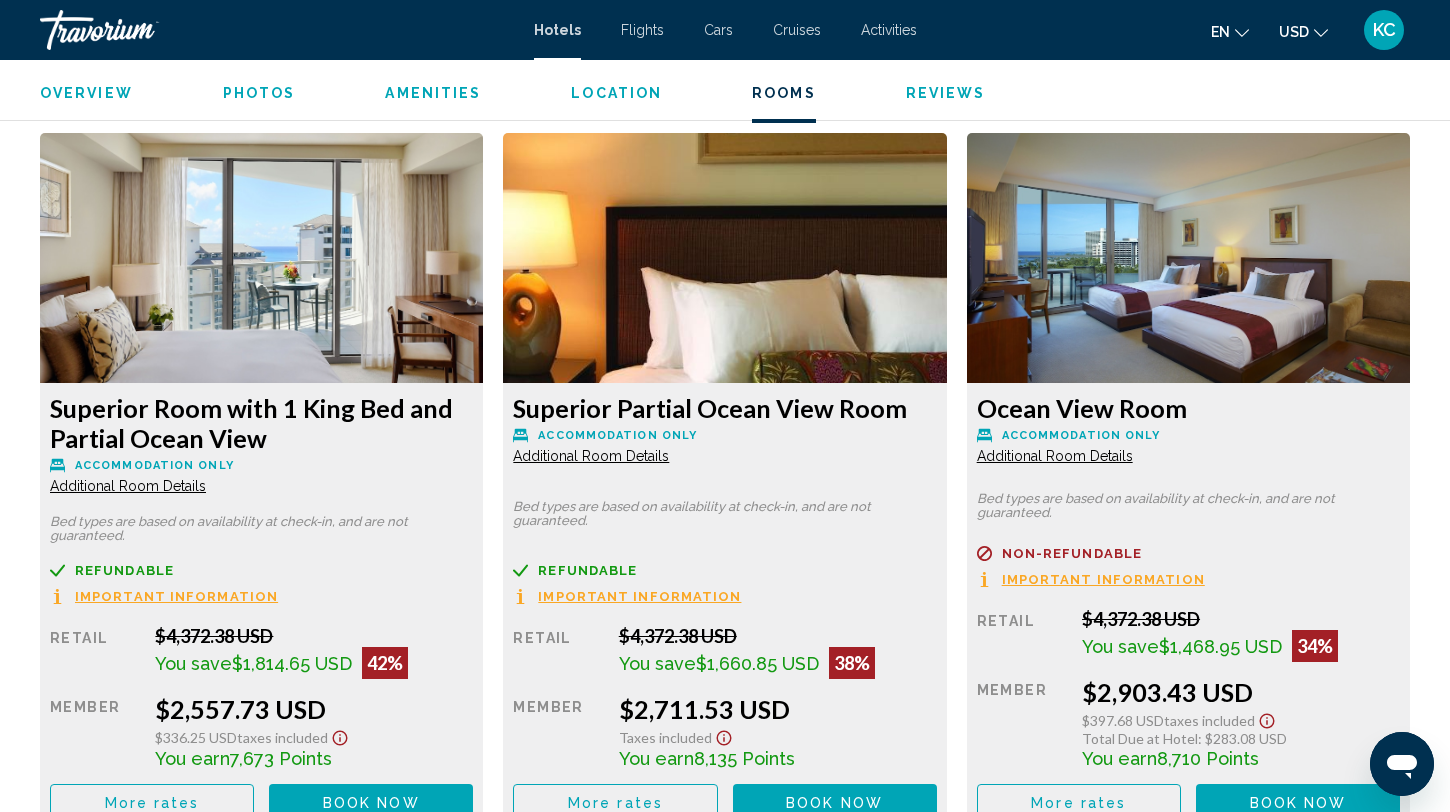 scroll, scrollTop: 2670, scrollLeft: 0, axis: vertical 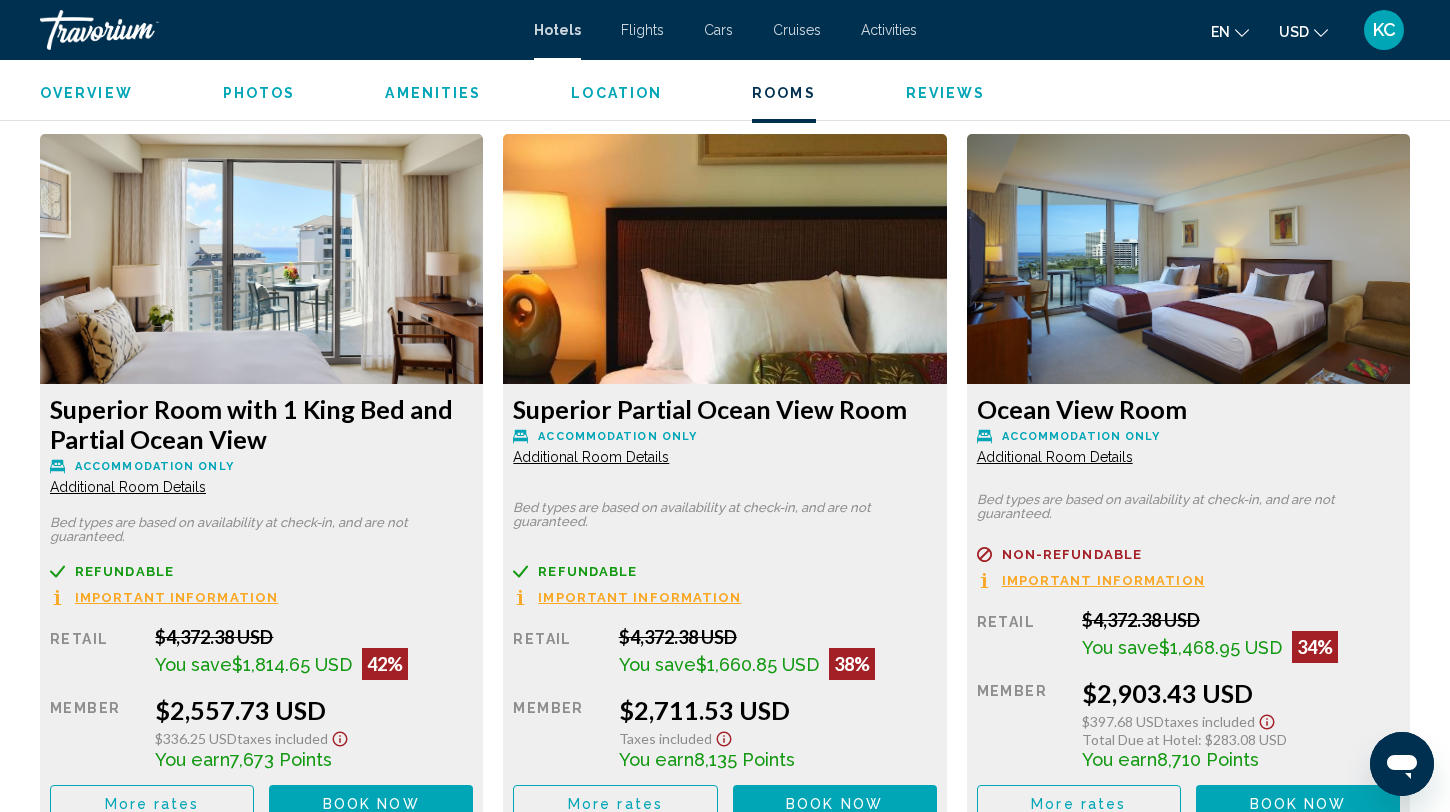 click at bounding box center [261, 259] 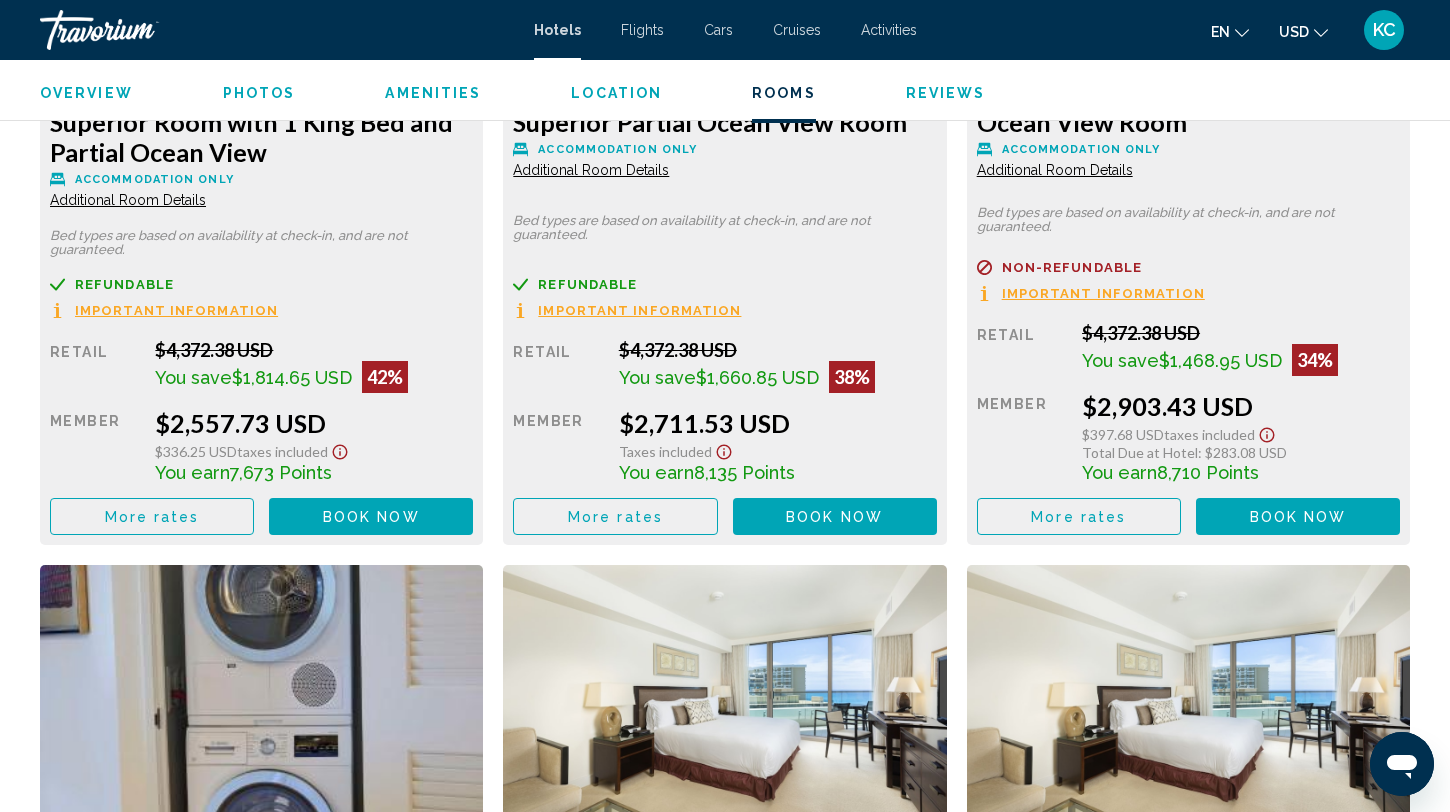 scroll, scrollTop: 2993, scrollLeft: 0, axis: vertical 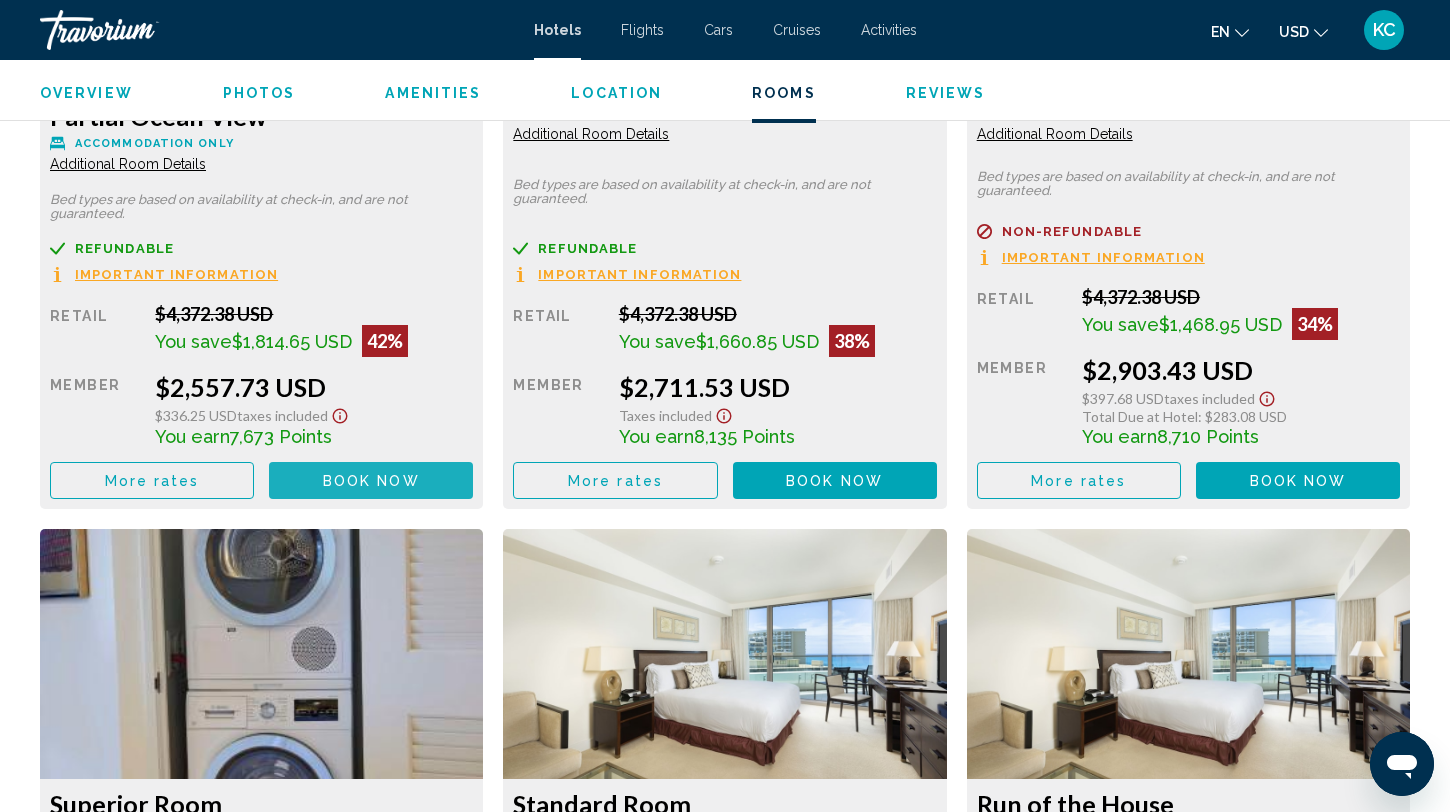 click on "Book now No longer available" at bounding box center [371, 480] 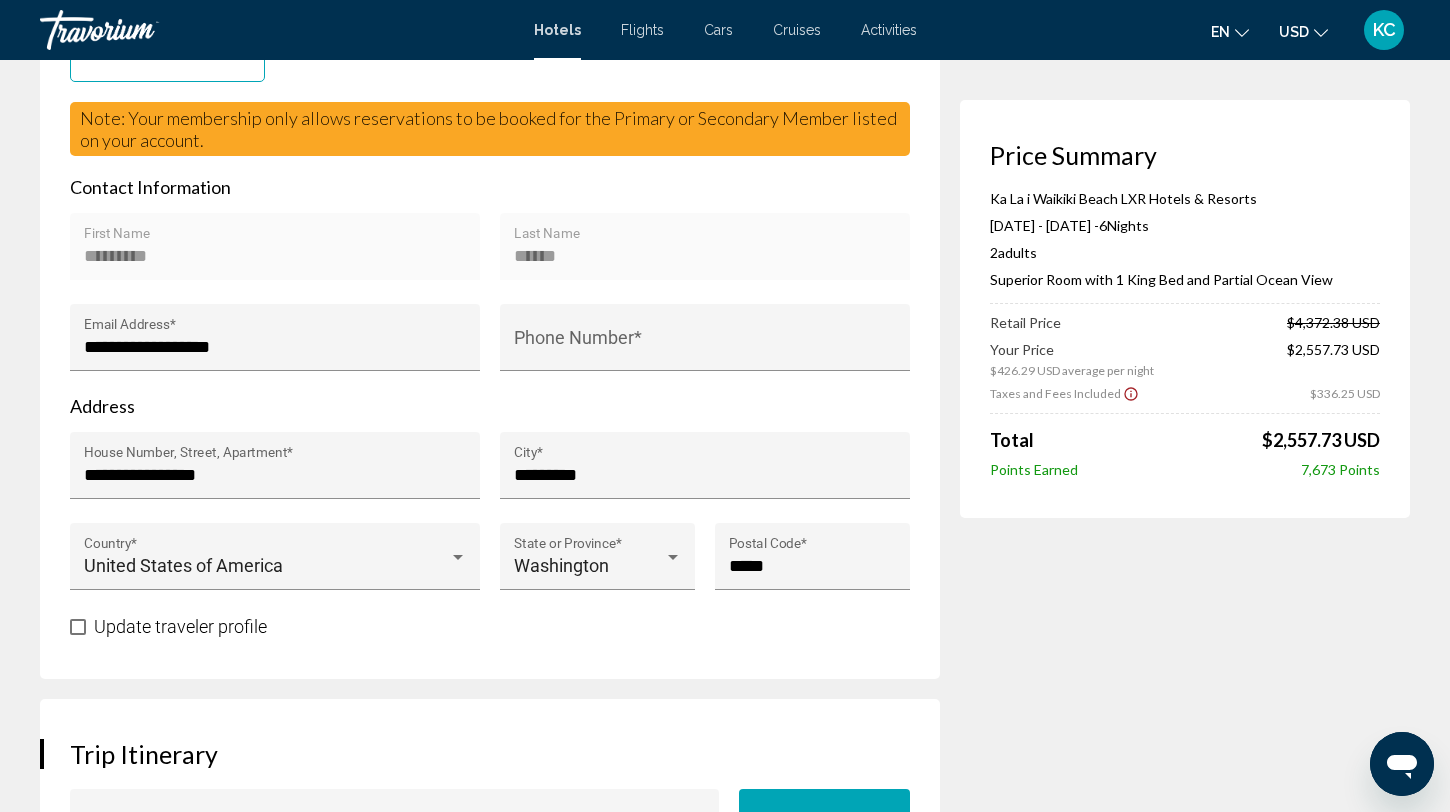 scroll, scrollTop: 0, scrollLeft: 0, axis: both 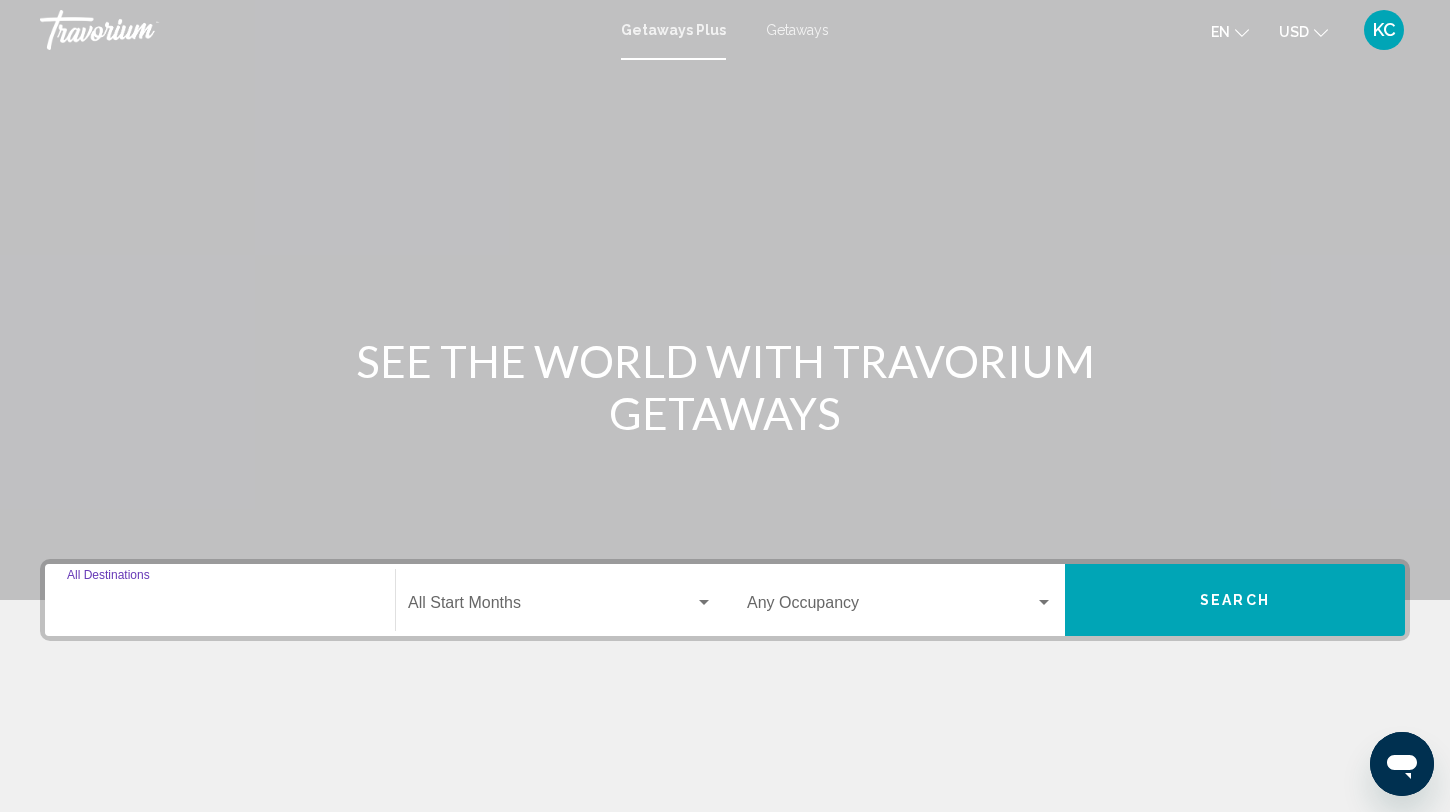 click on "Destination All Destinations" at bounding box center (220, 607) 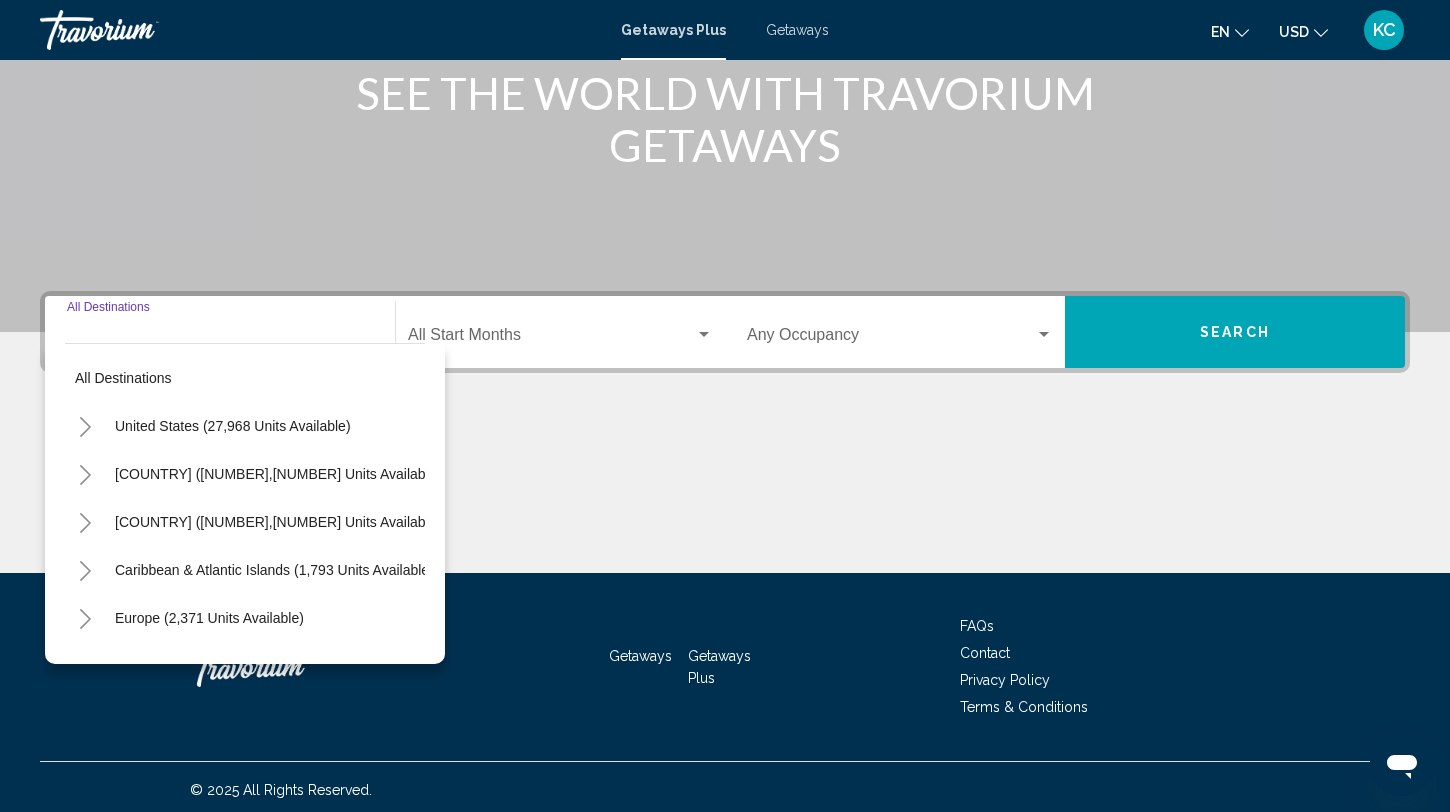 scroll, scrollTop: 274, scrollLeft: 0, axis: vertical 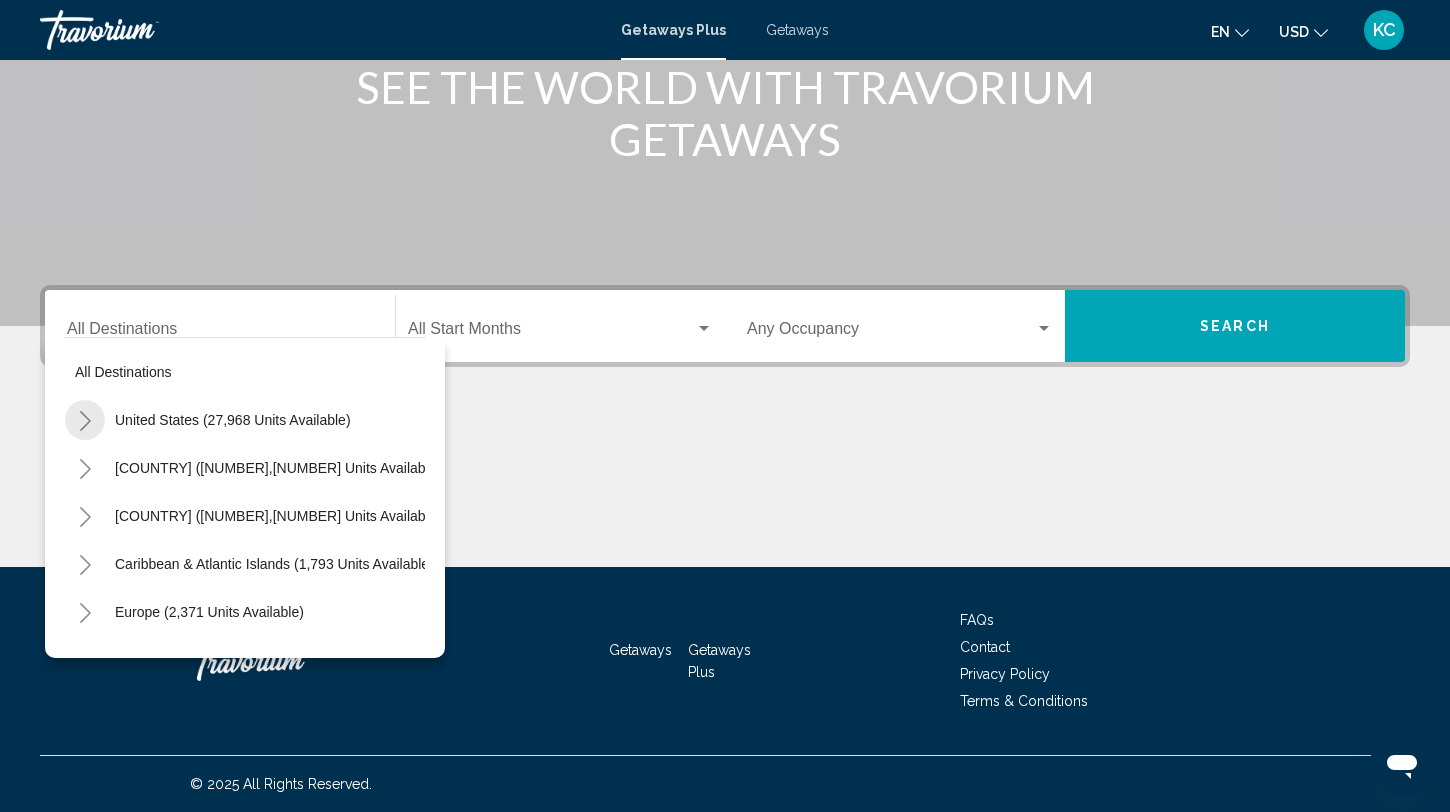 click 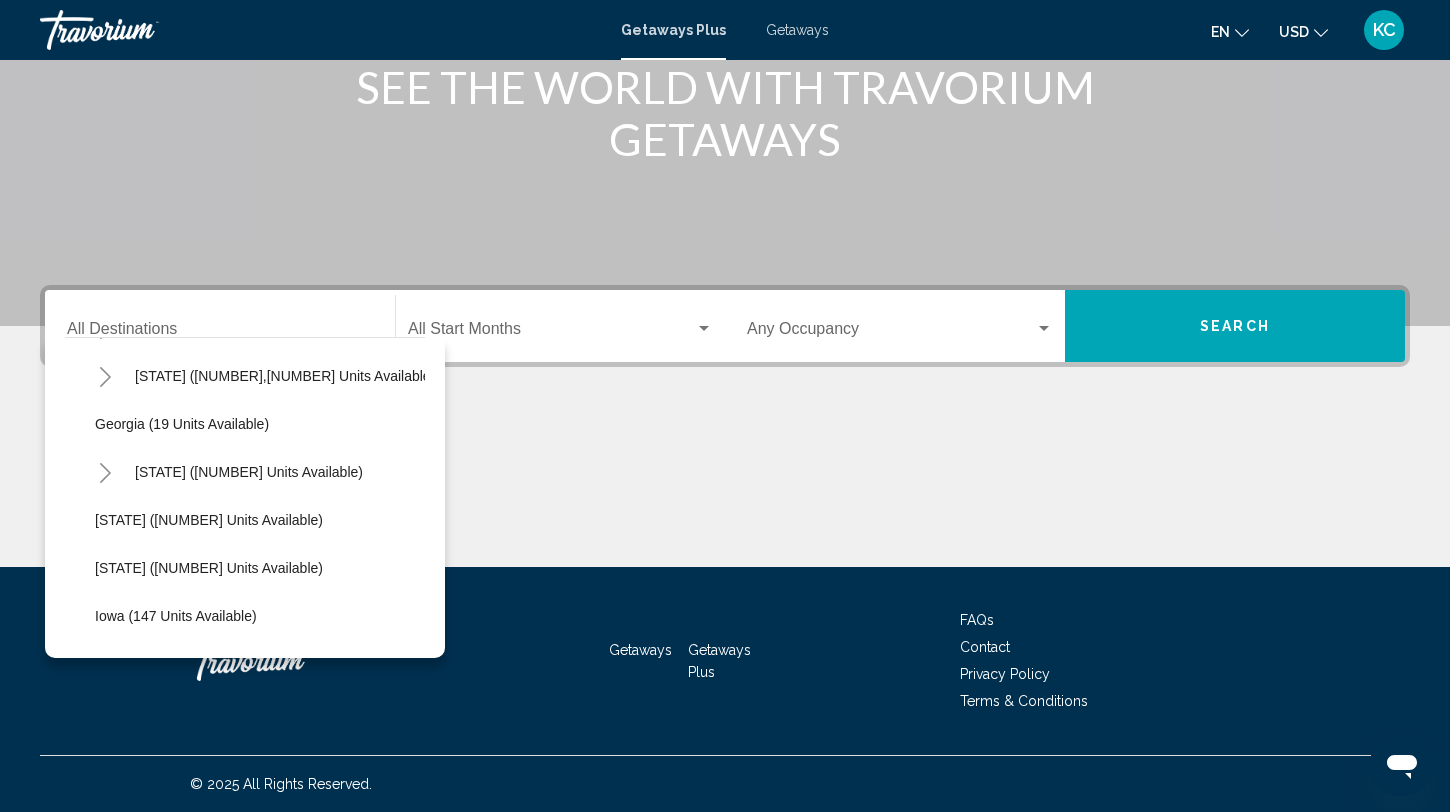 scroll, scrollTop: 287, scrollLeft: 0, axis: vertical 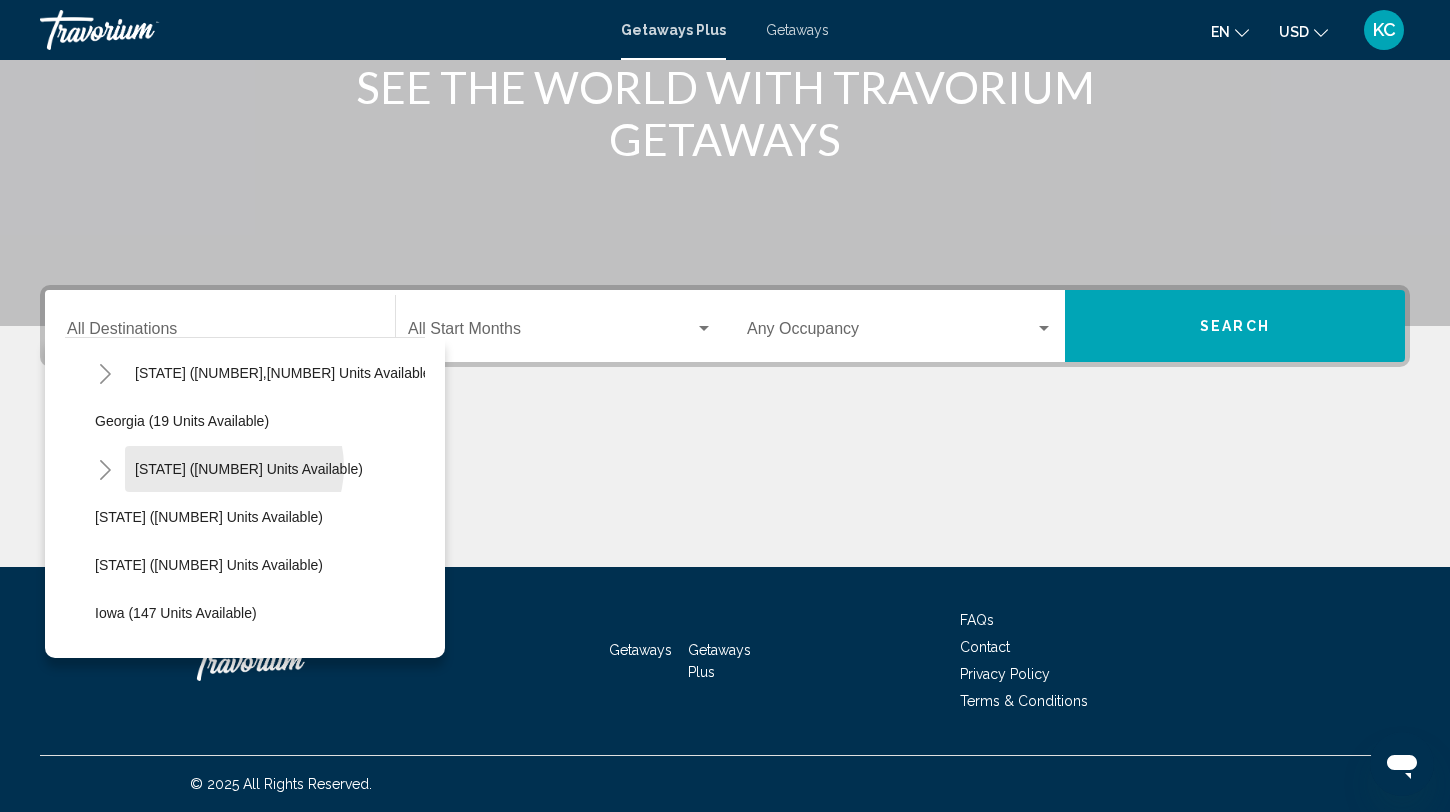 click on "[STATE] ([NUMBER] units available)" 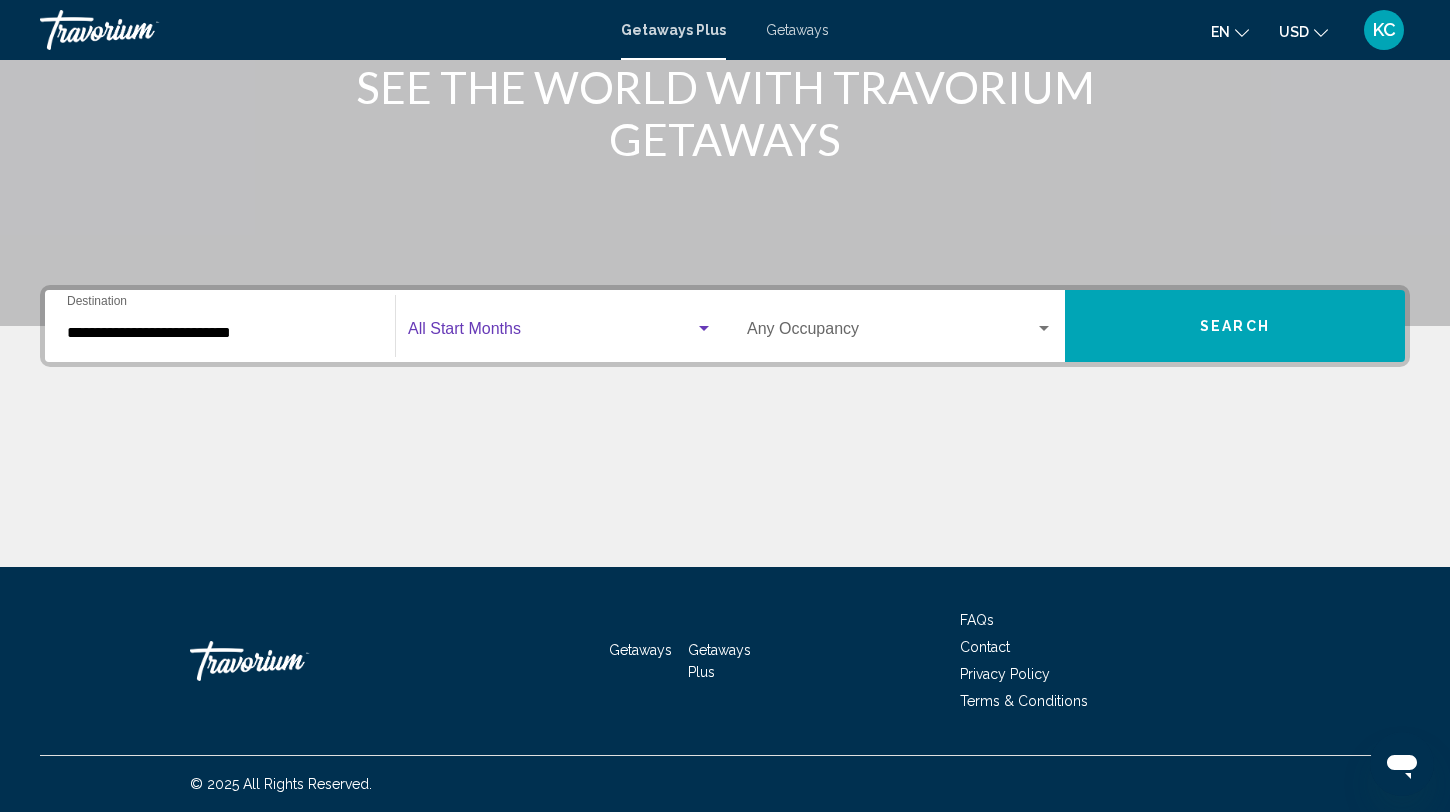 click at bounding box center (551, 333) 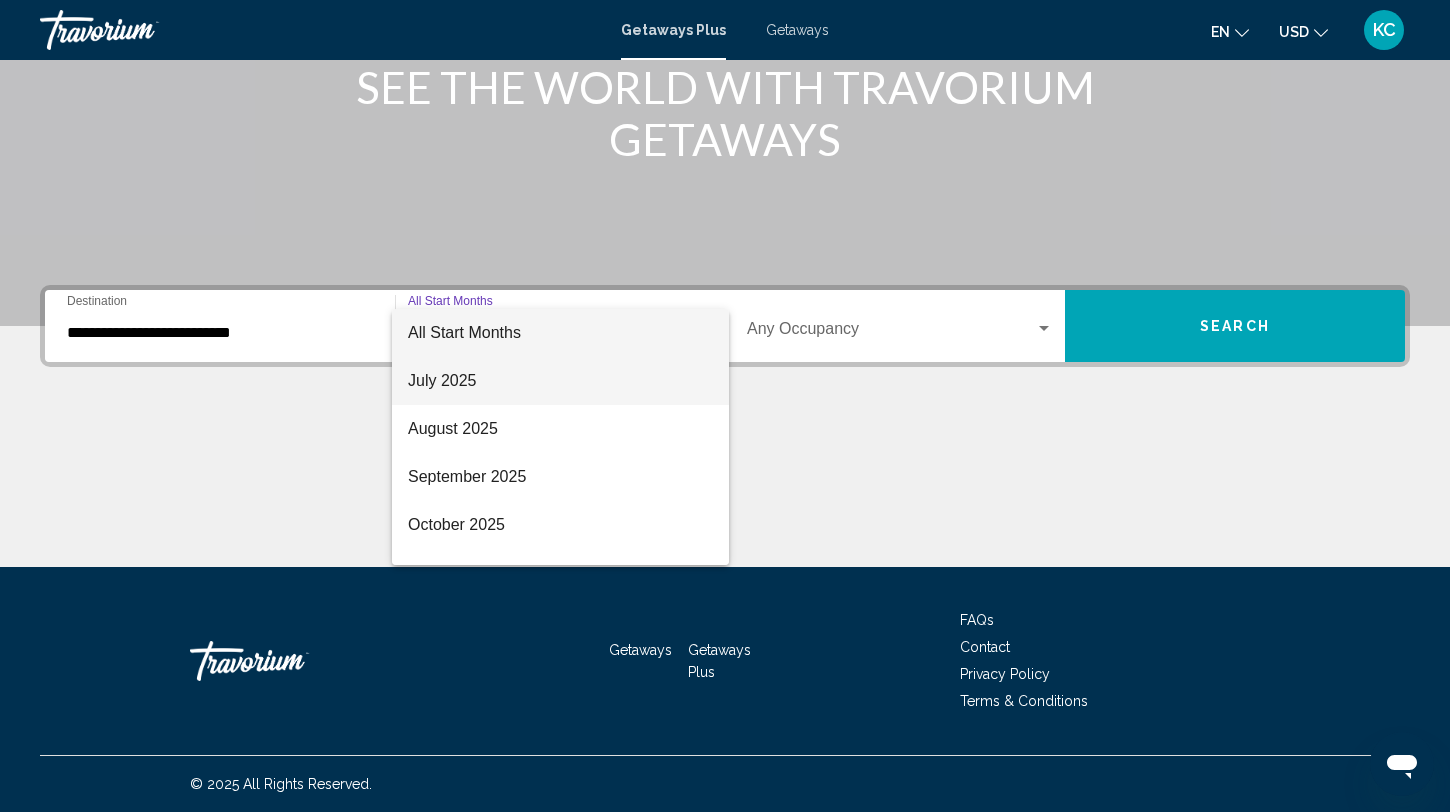 click on "July 2025" at bounding box center (560, 381) 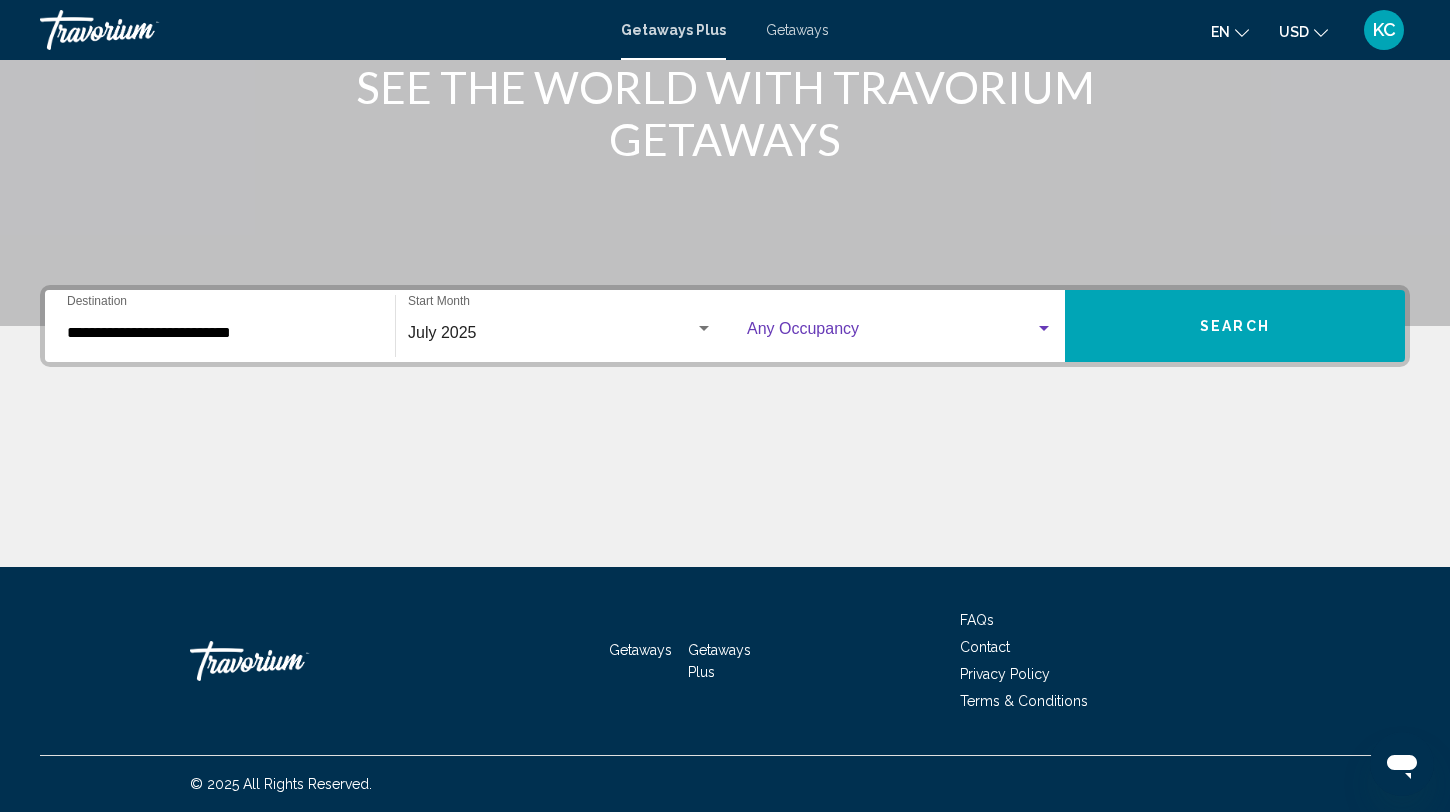click at bounding box center (891, 333) 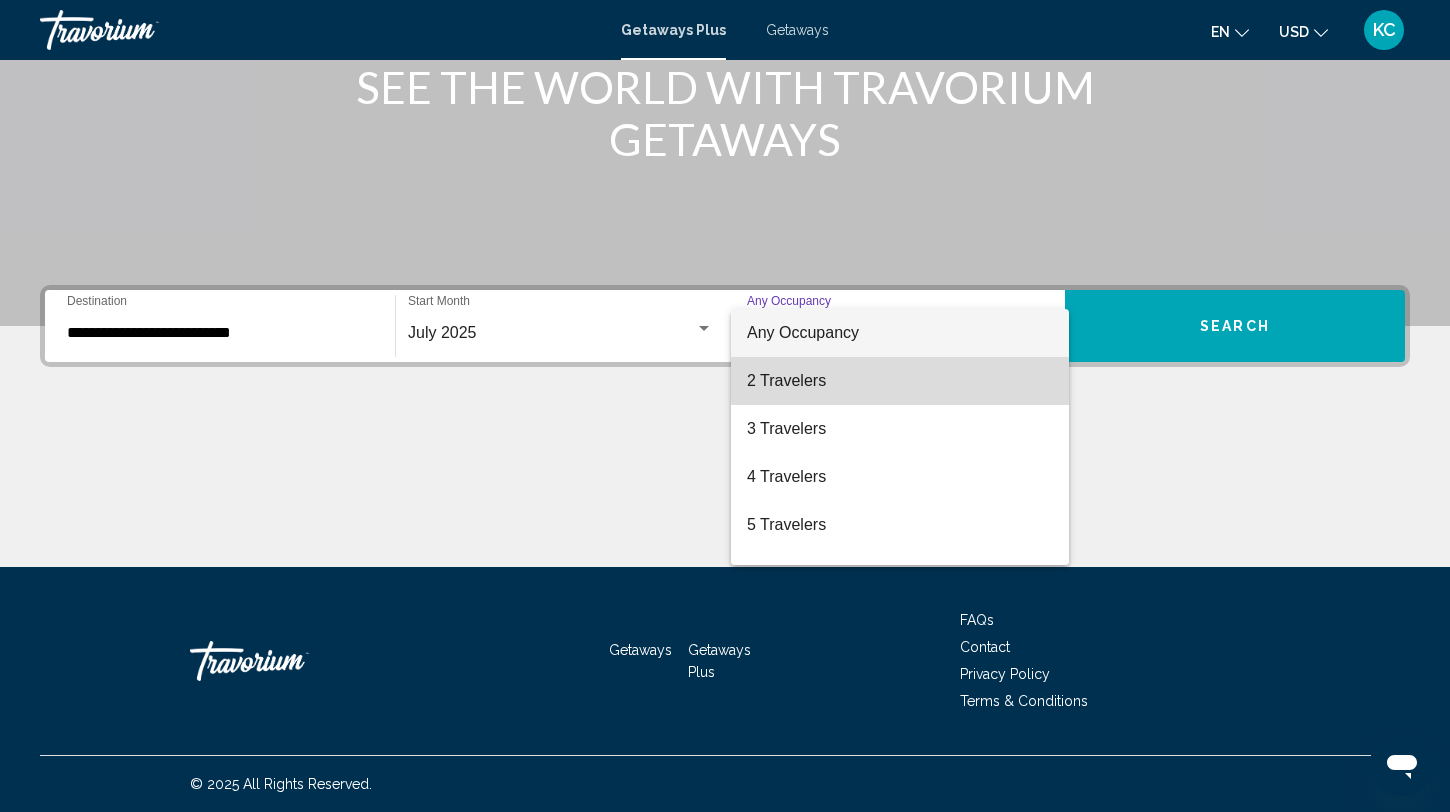 click on "2 Travelers" at bounding box center [900, 381] 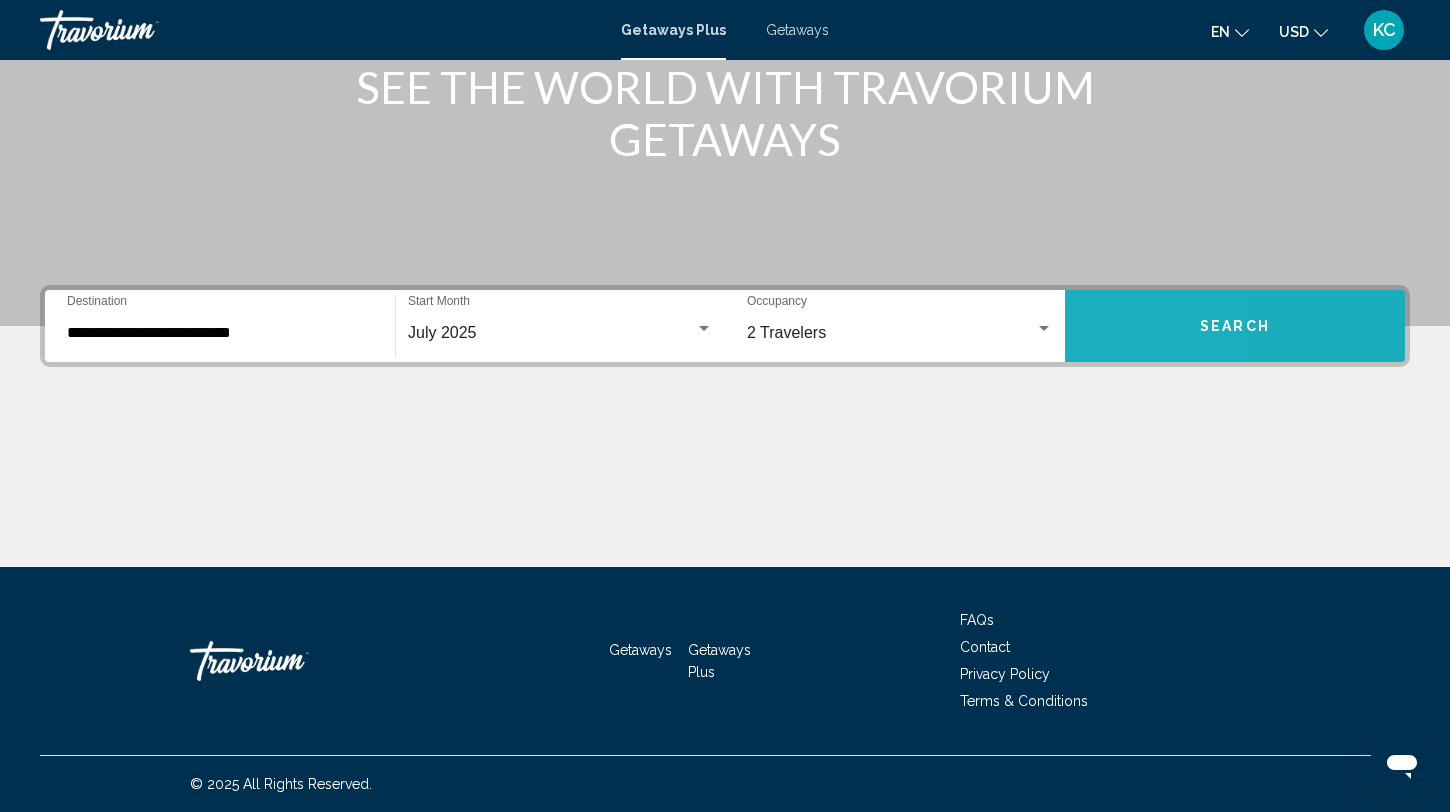 click on "Search" at bounding box center (1235, 326) 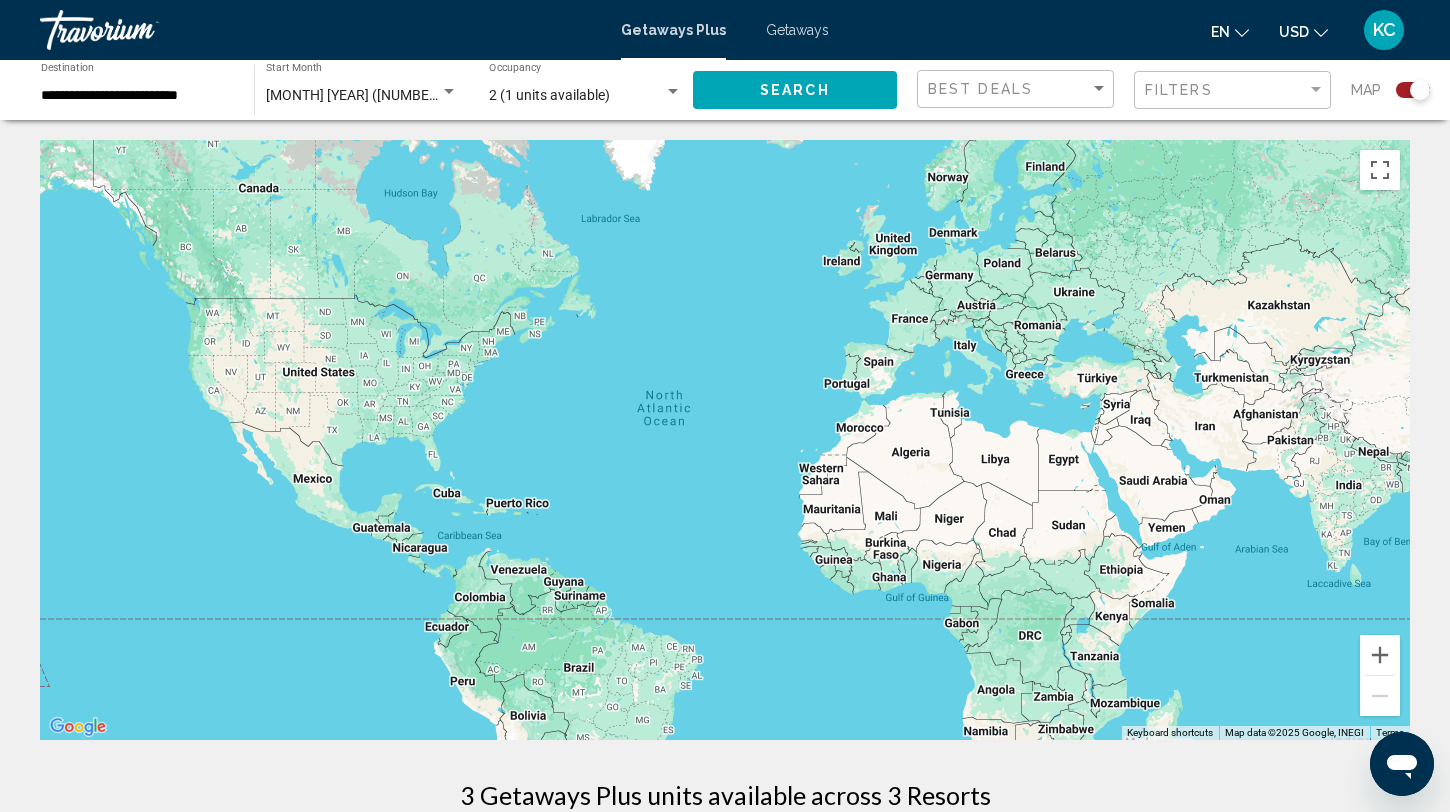 click on "Getaways" at bounding box center [797, 30] 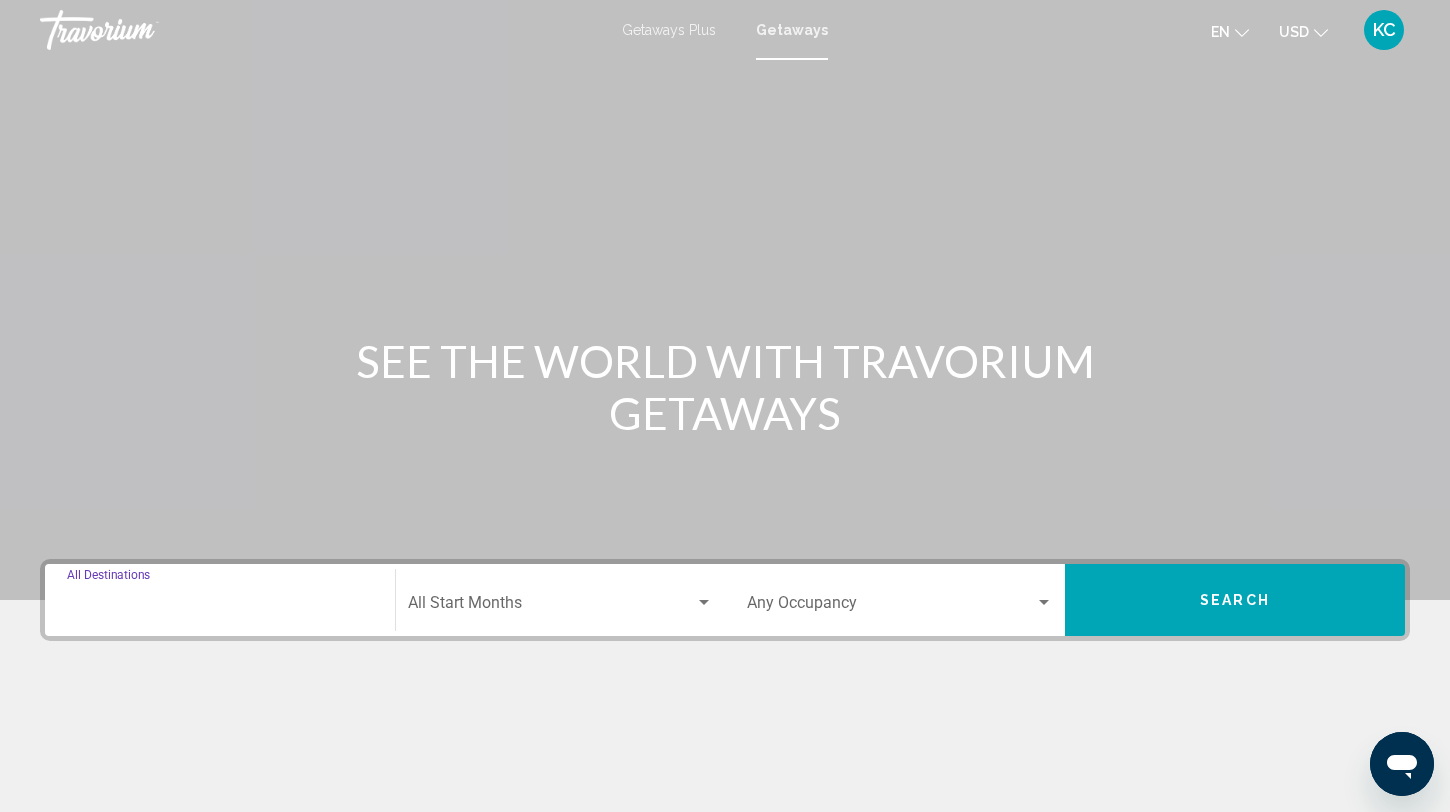 click on "Destination All Destinations" at bounding box center (220, 607) 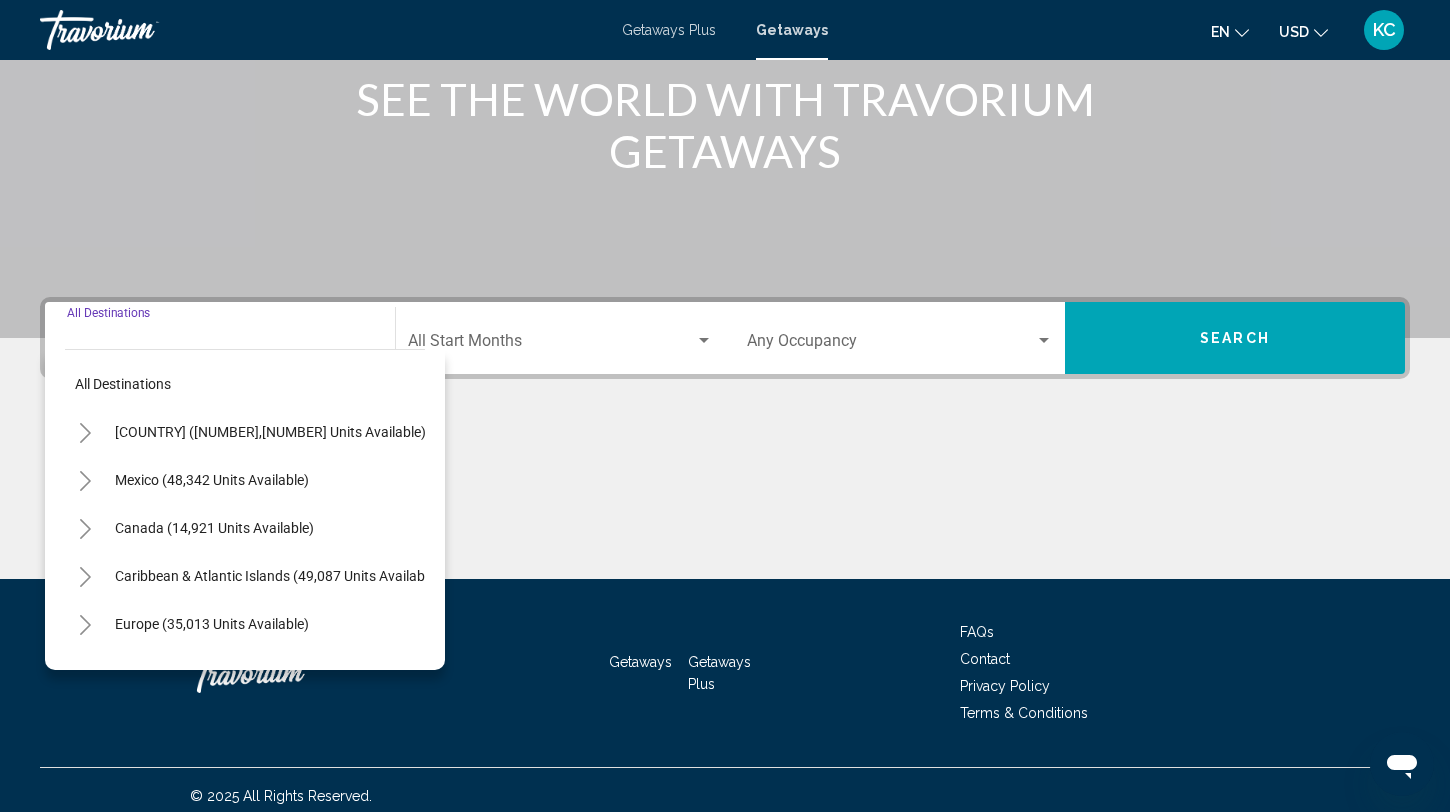scroll, scrollTop: 274, scrollLeft: 0, axis: vertical 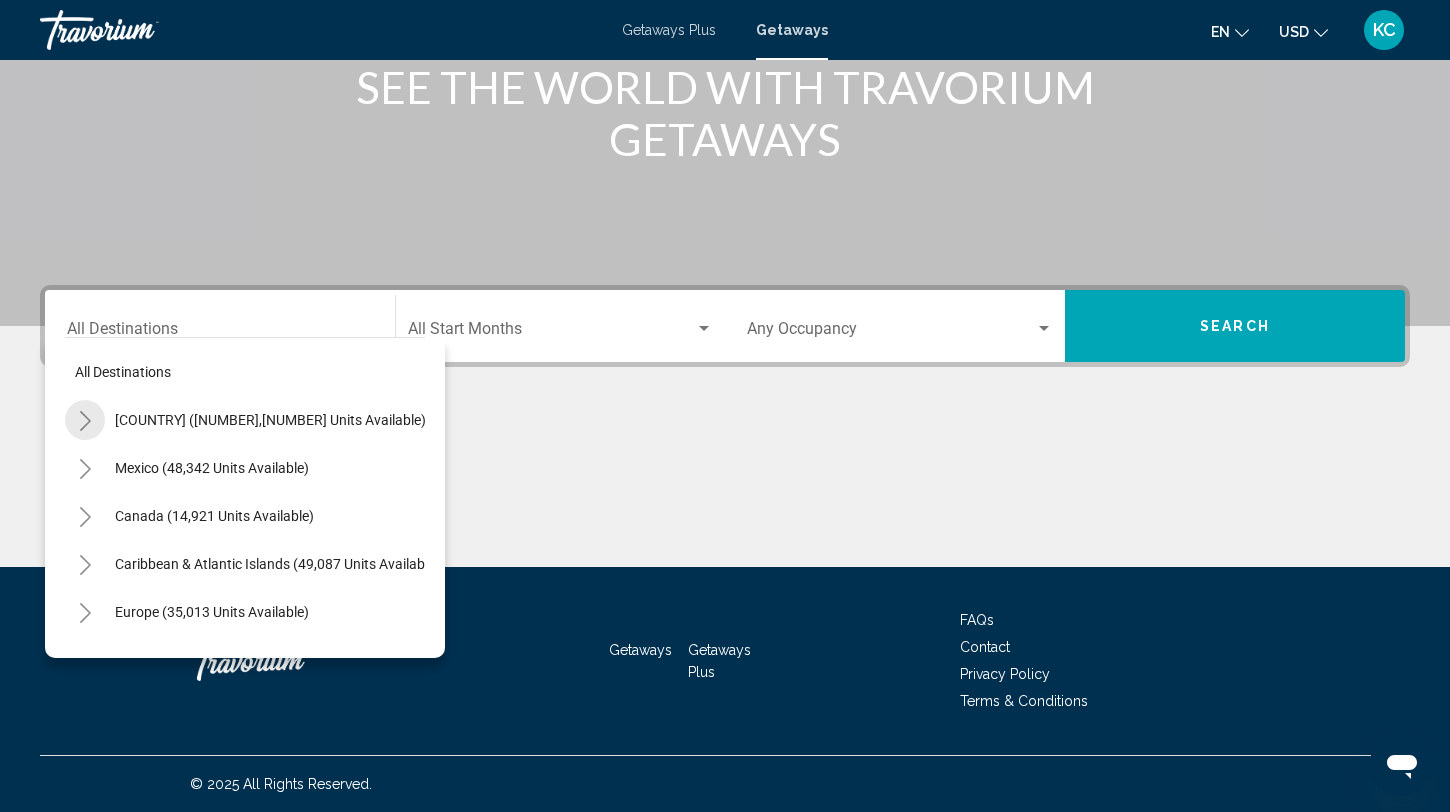 click 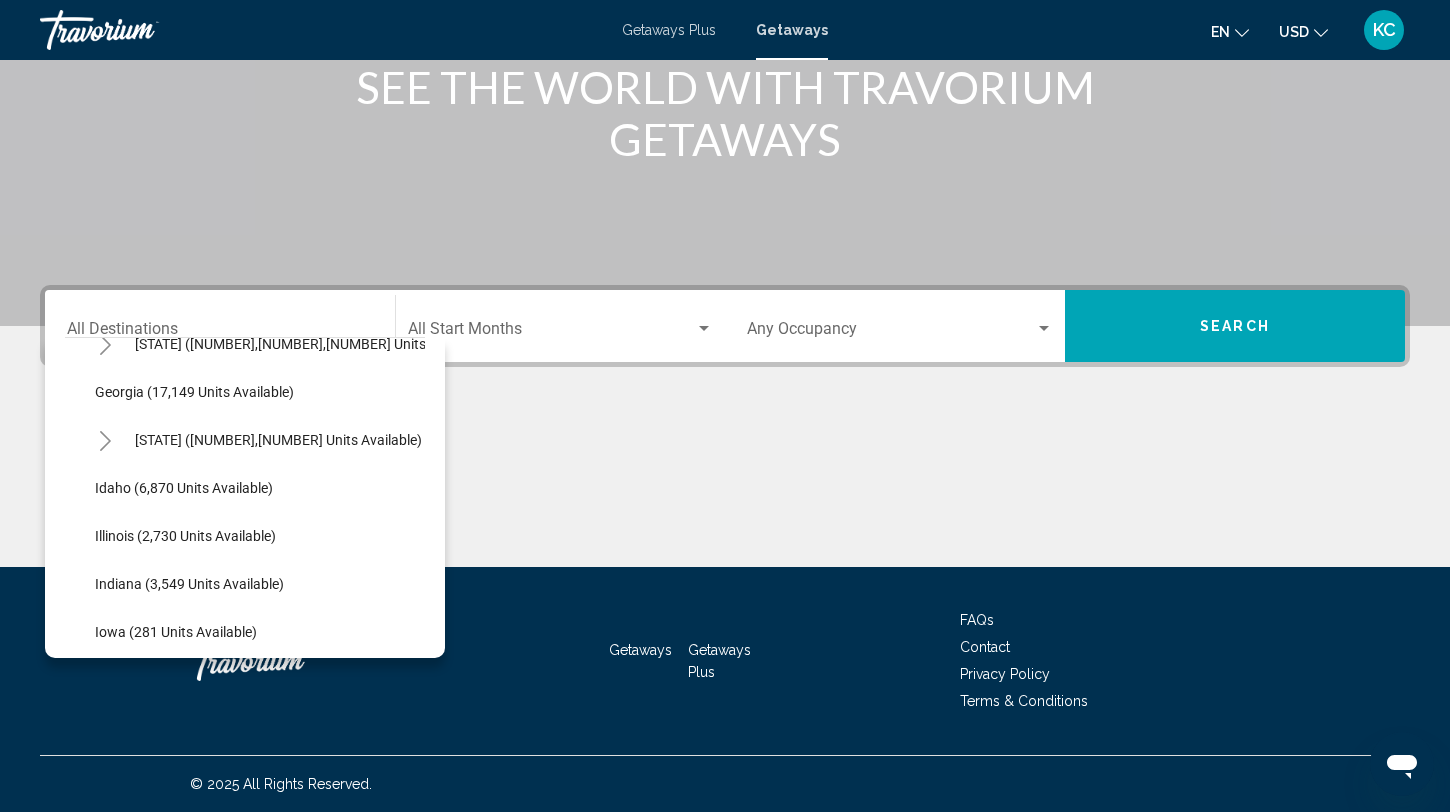 scroll, scrollTop: 465, scrollLeft: 0, axis: vertical 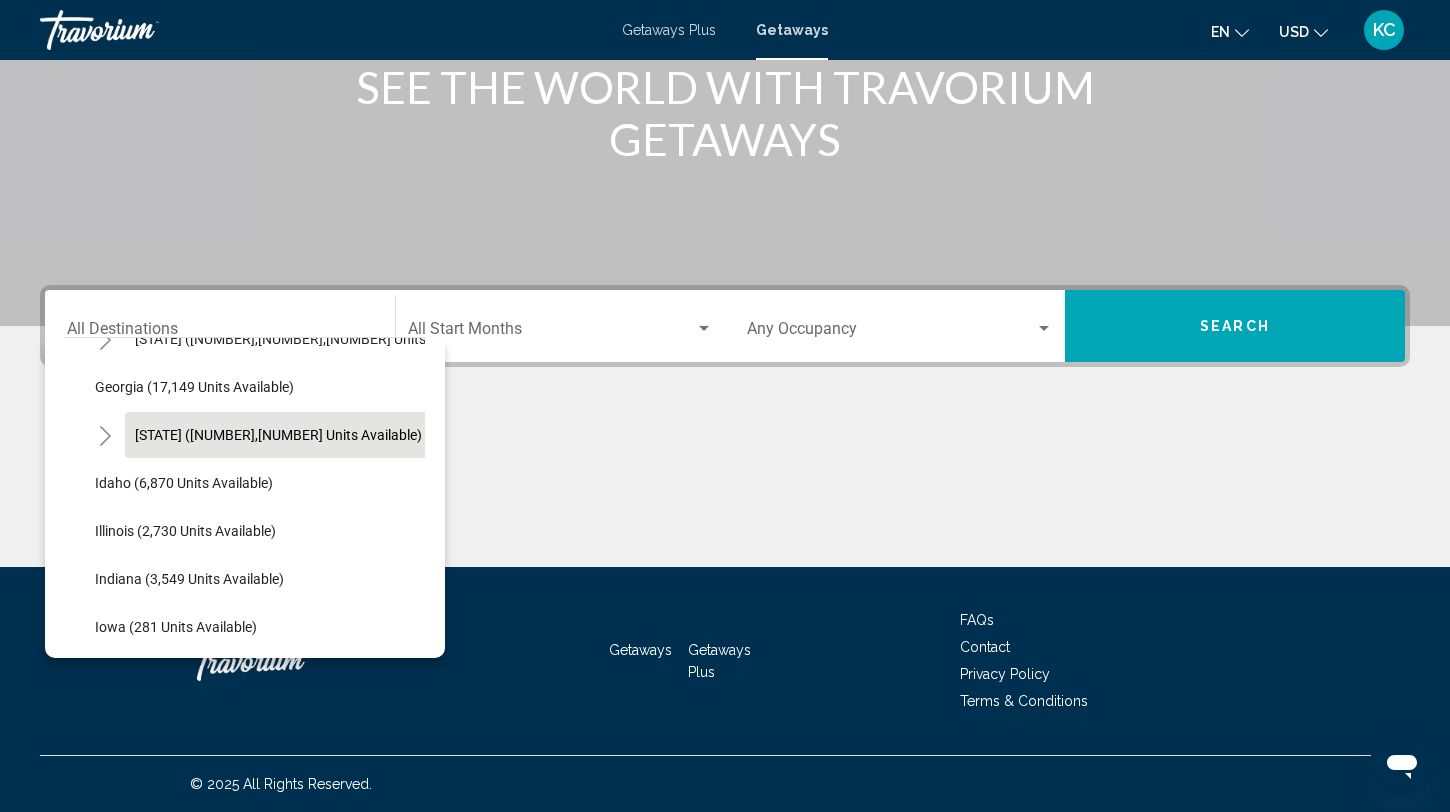 click on "[STATE] ([NUMBER],[NUMBER] units available)" 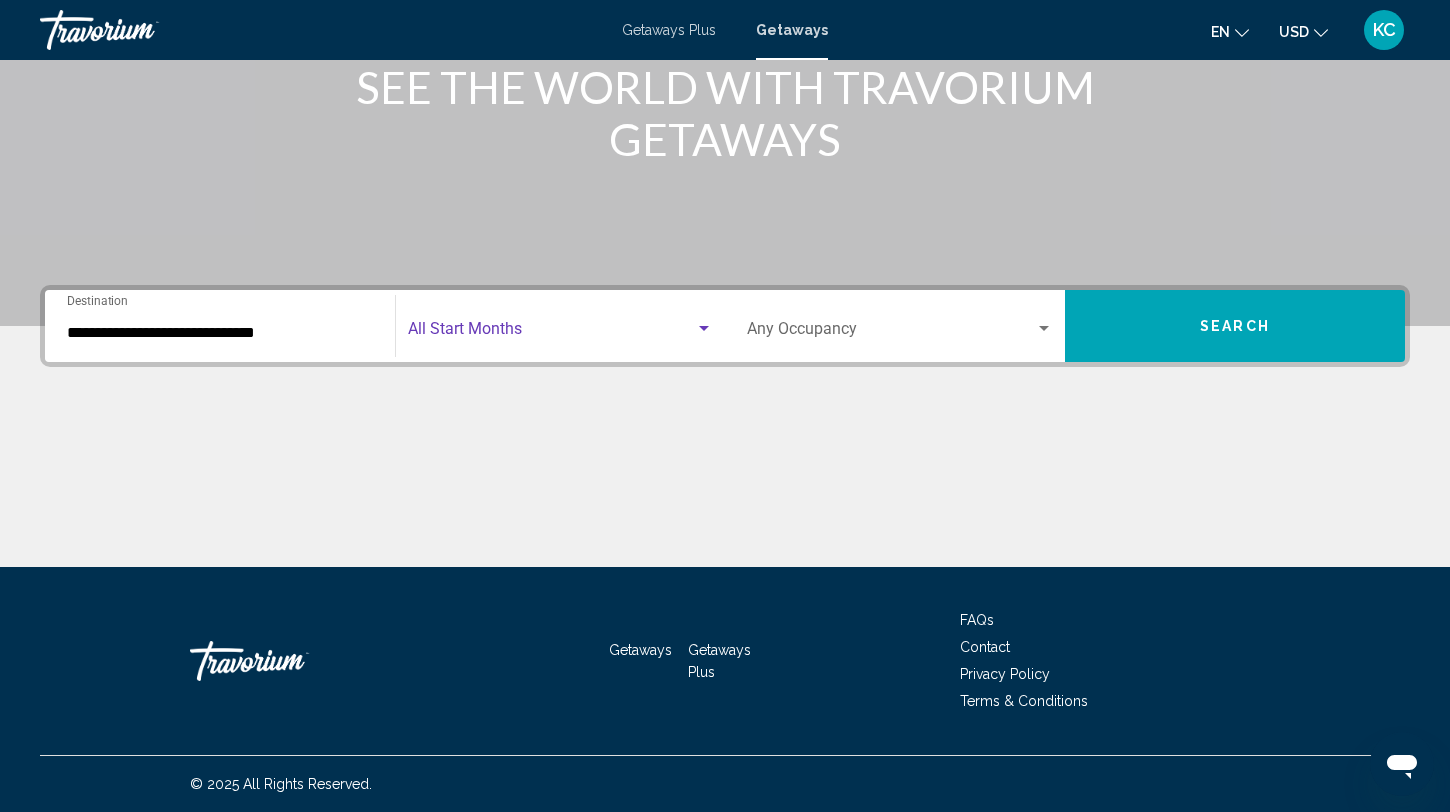 click at bounding box center [551, 333] 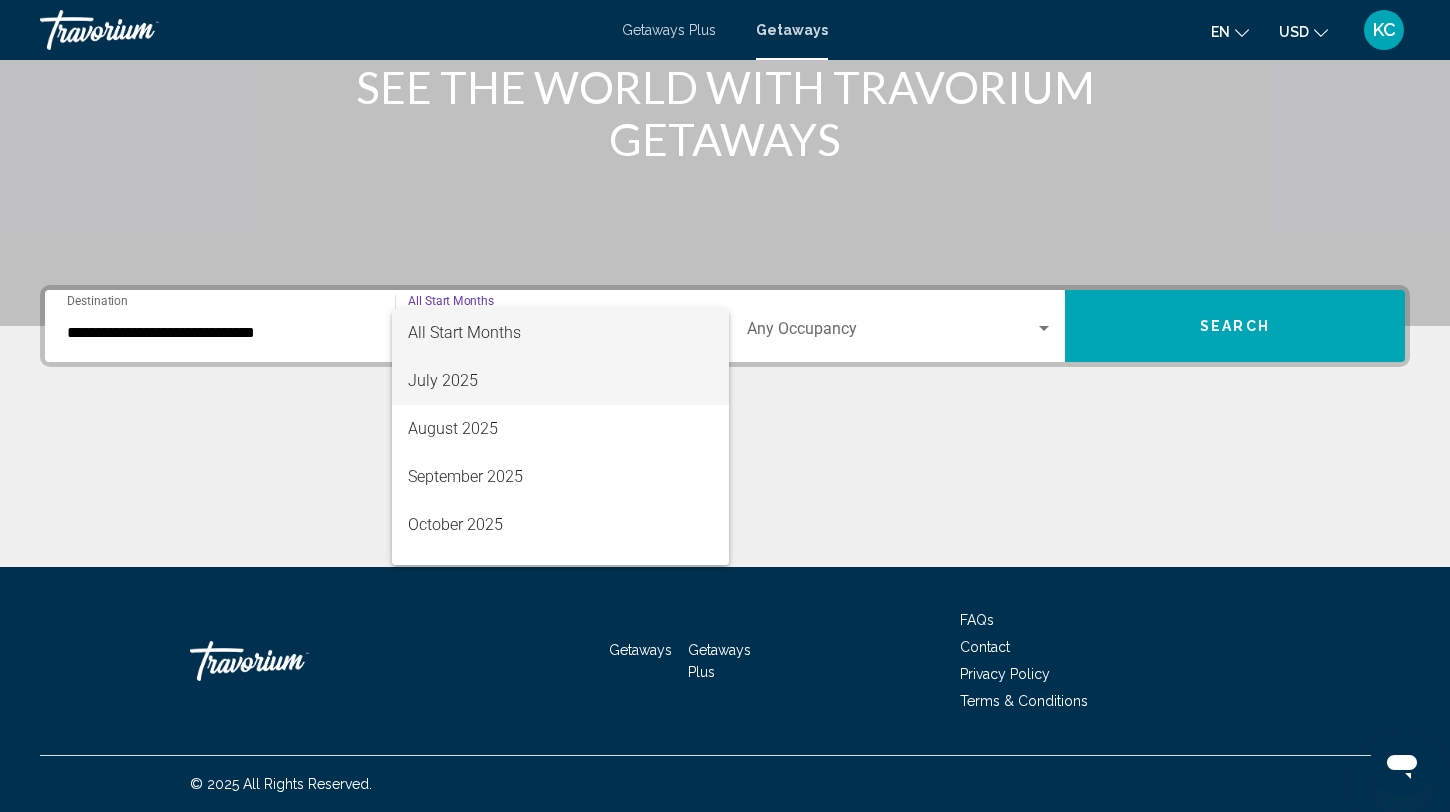 click on "July 2025" at bounding box center (560, 381) 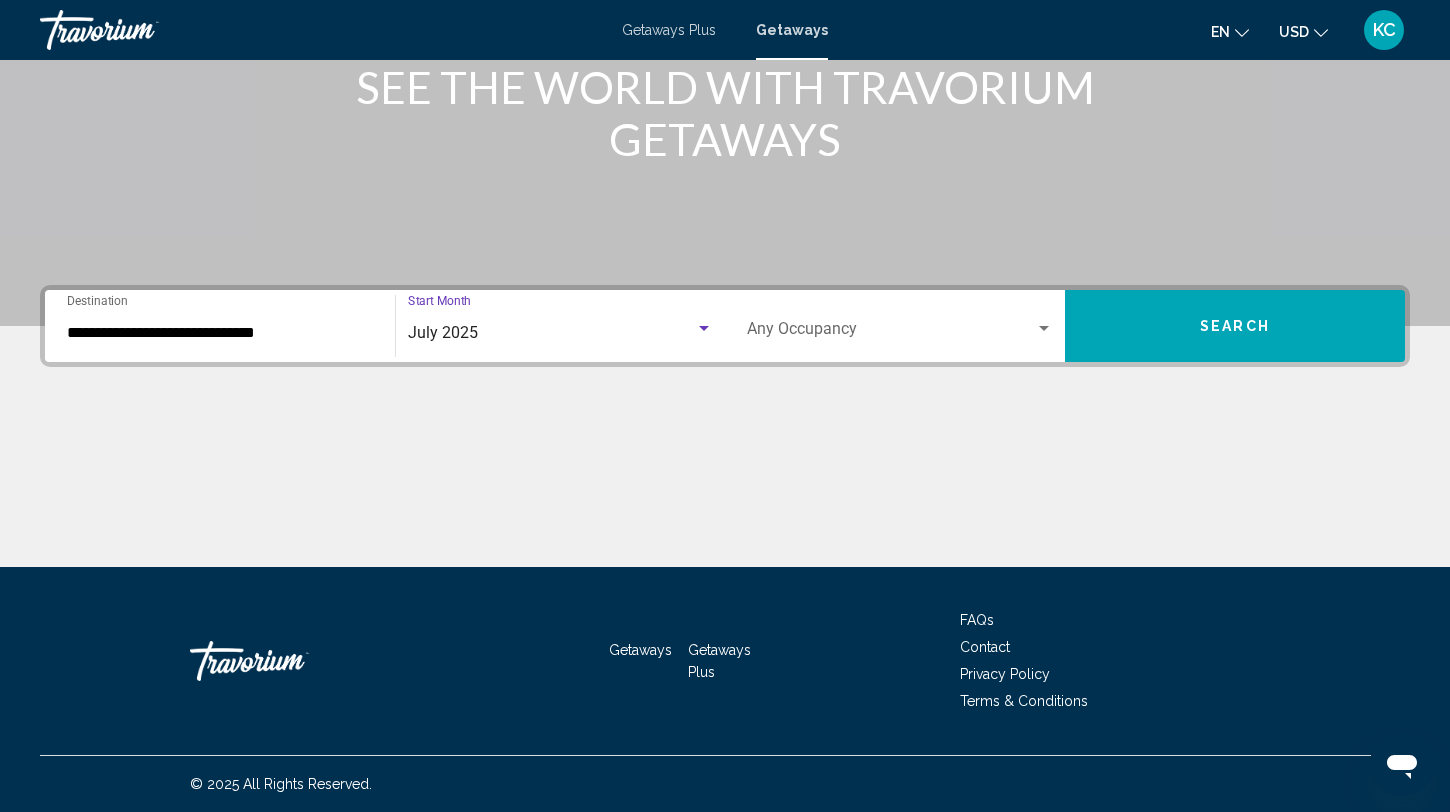 click at bounding box center [891, 333] 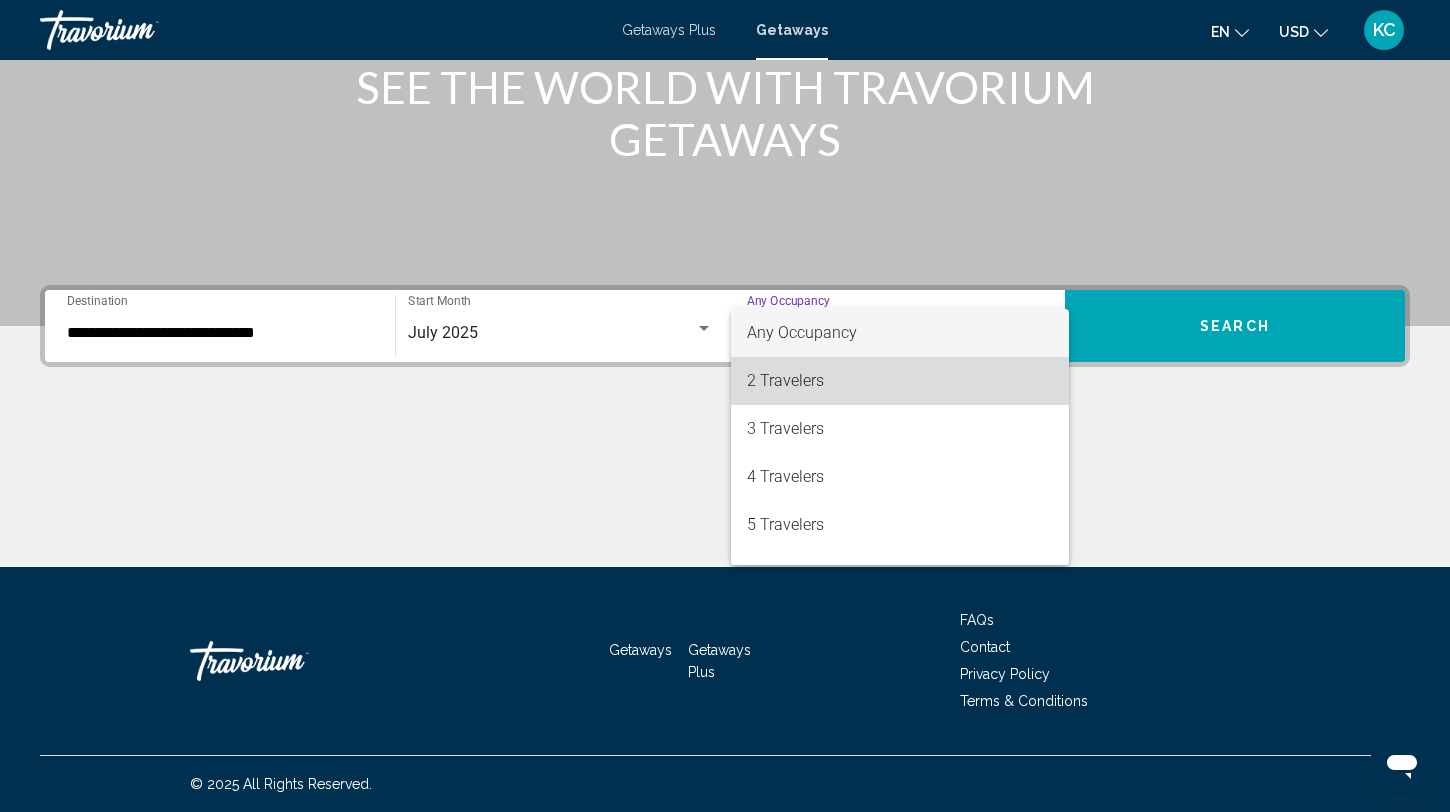 click on "2 Travelers" at bounding box center (900, 381) 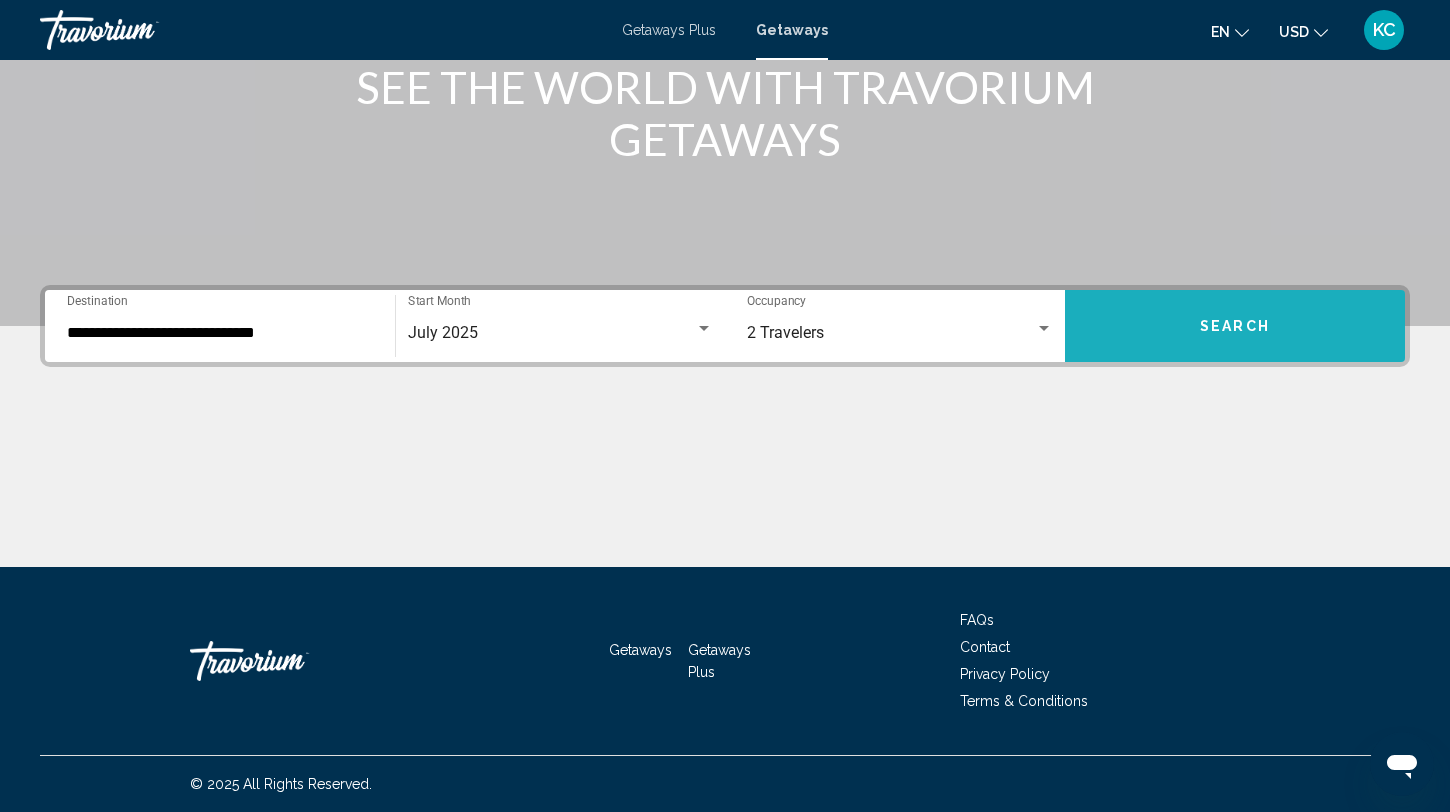 click on "Search" at bounding box center [1235, 326] 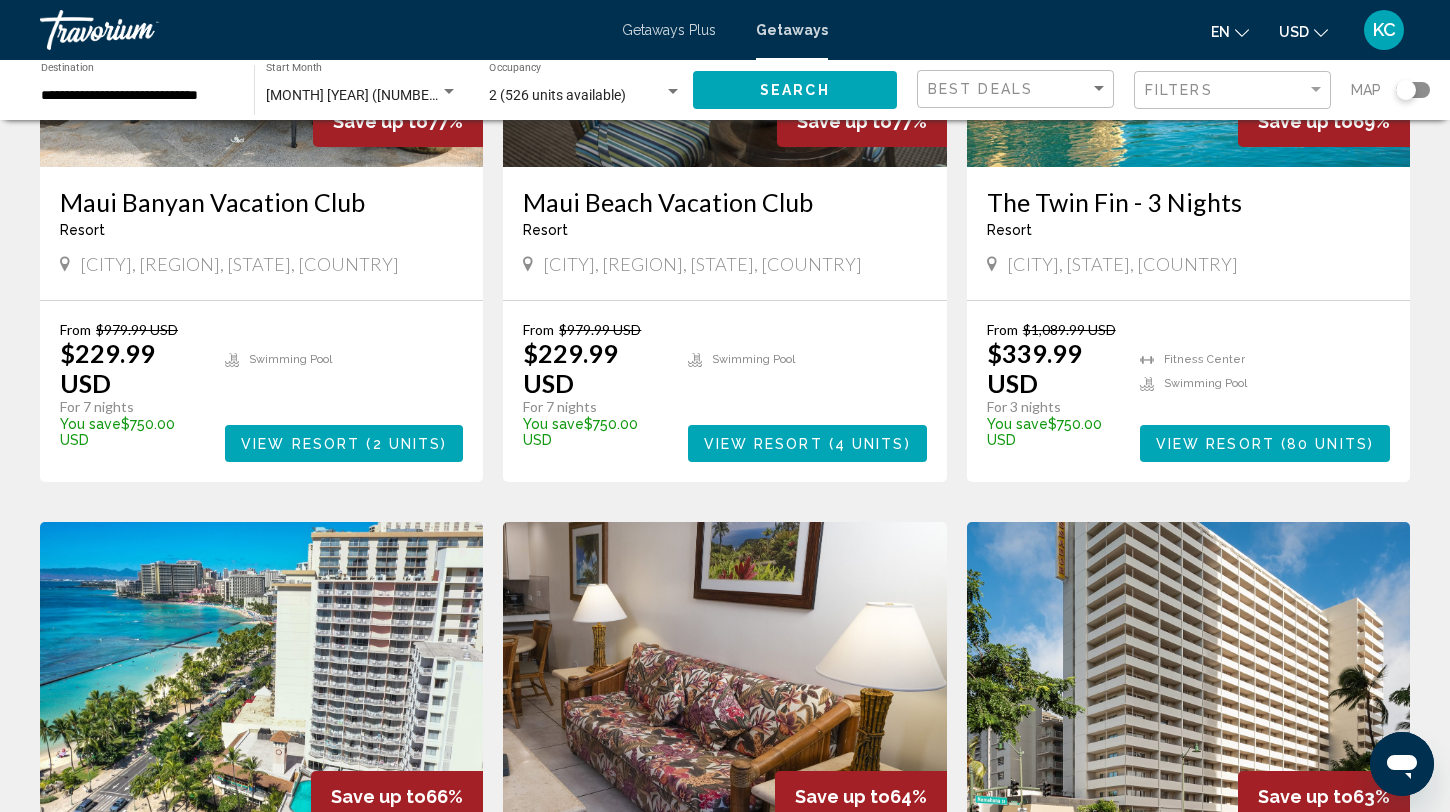 scroll, scrollTop: 2419, scrollLeft: 0, axis: vertical 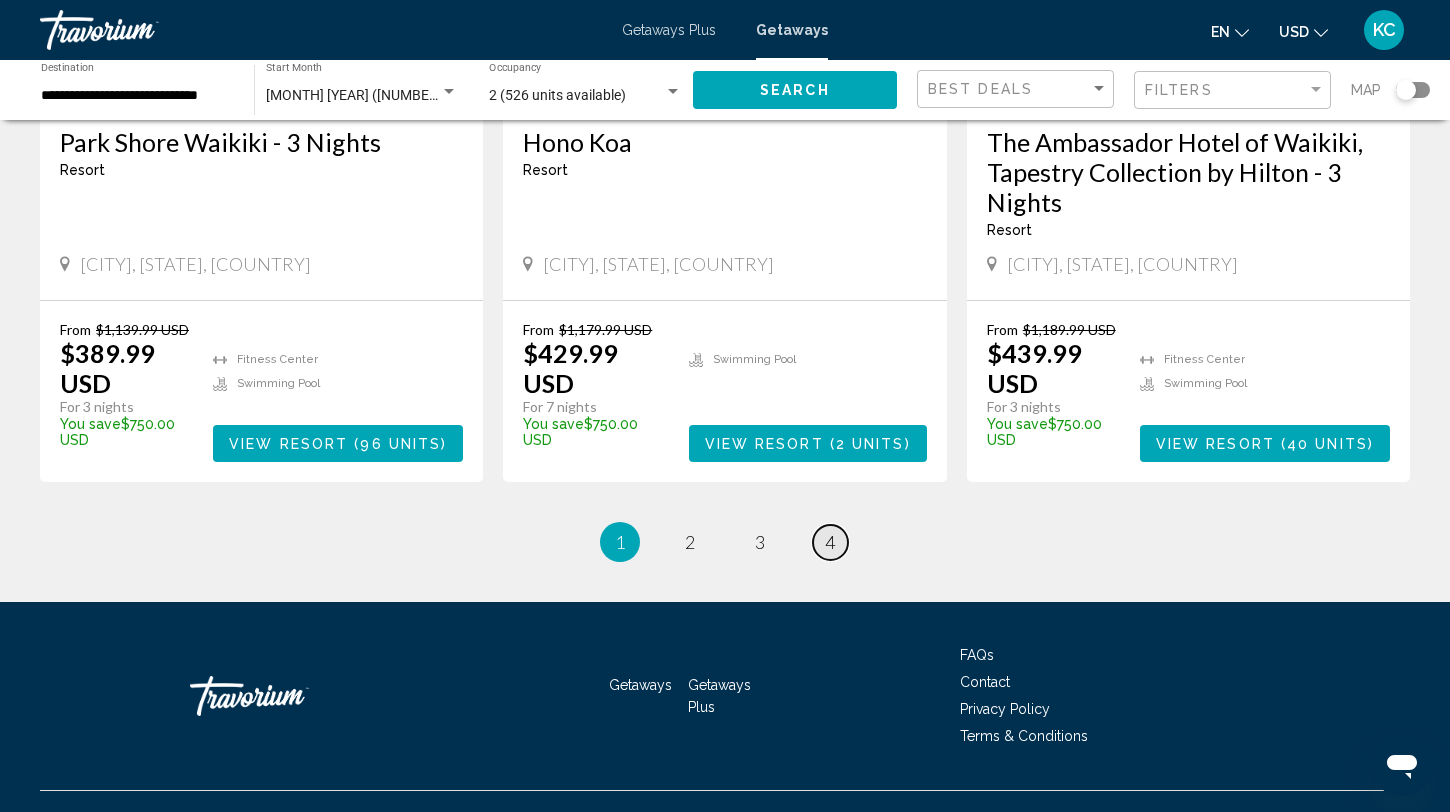 click on "4" at bounding box center [830, 542] 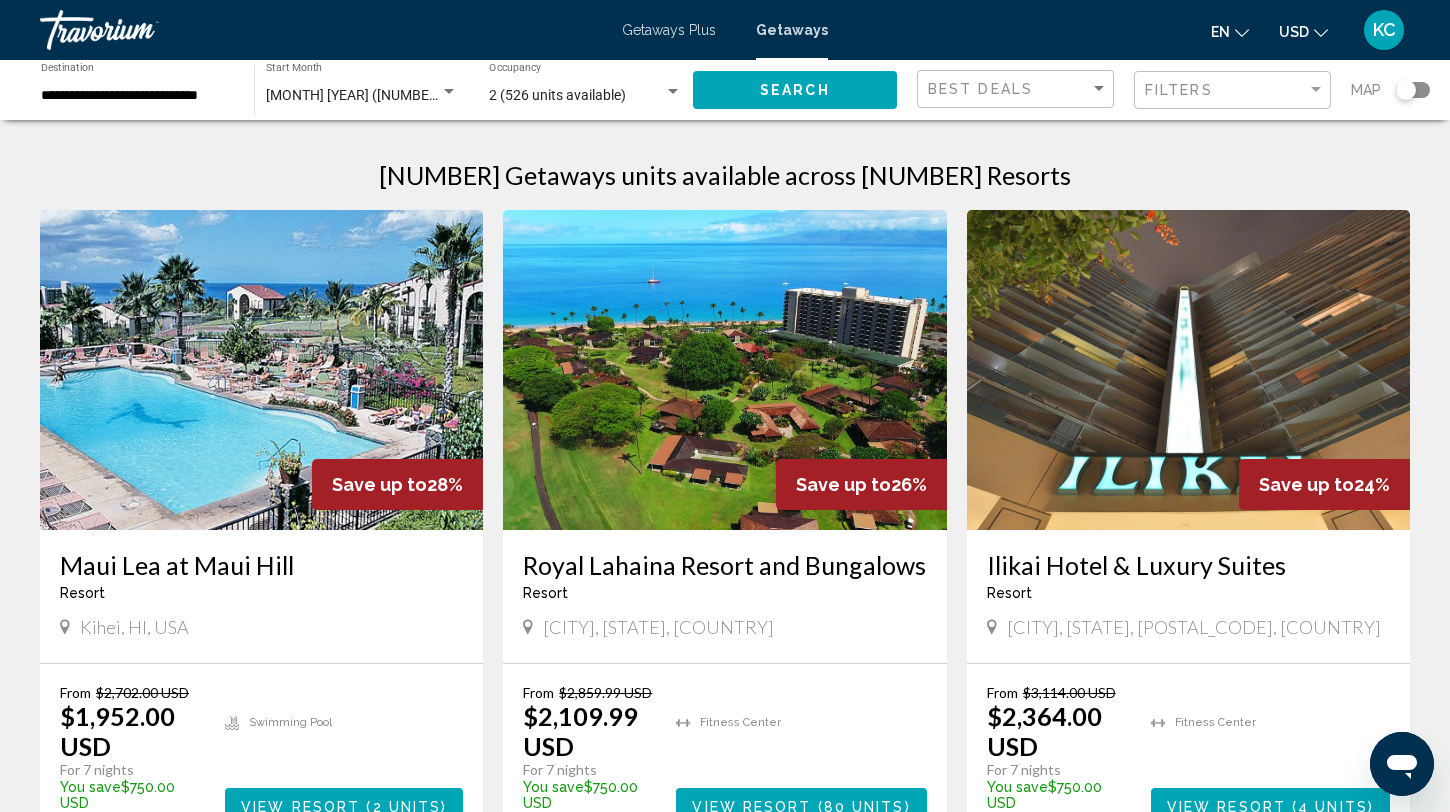 scroll, scrollTop: 47, scrollLeft: 0, axis: vertical 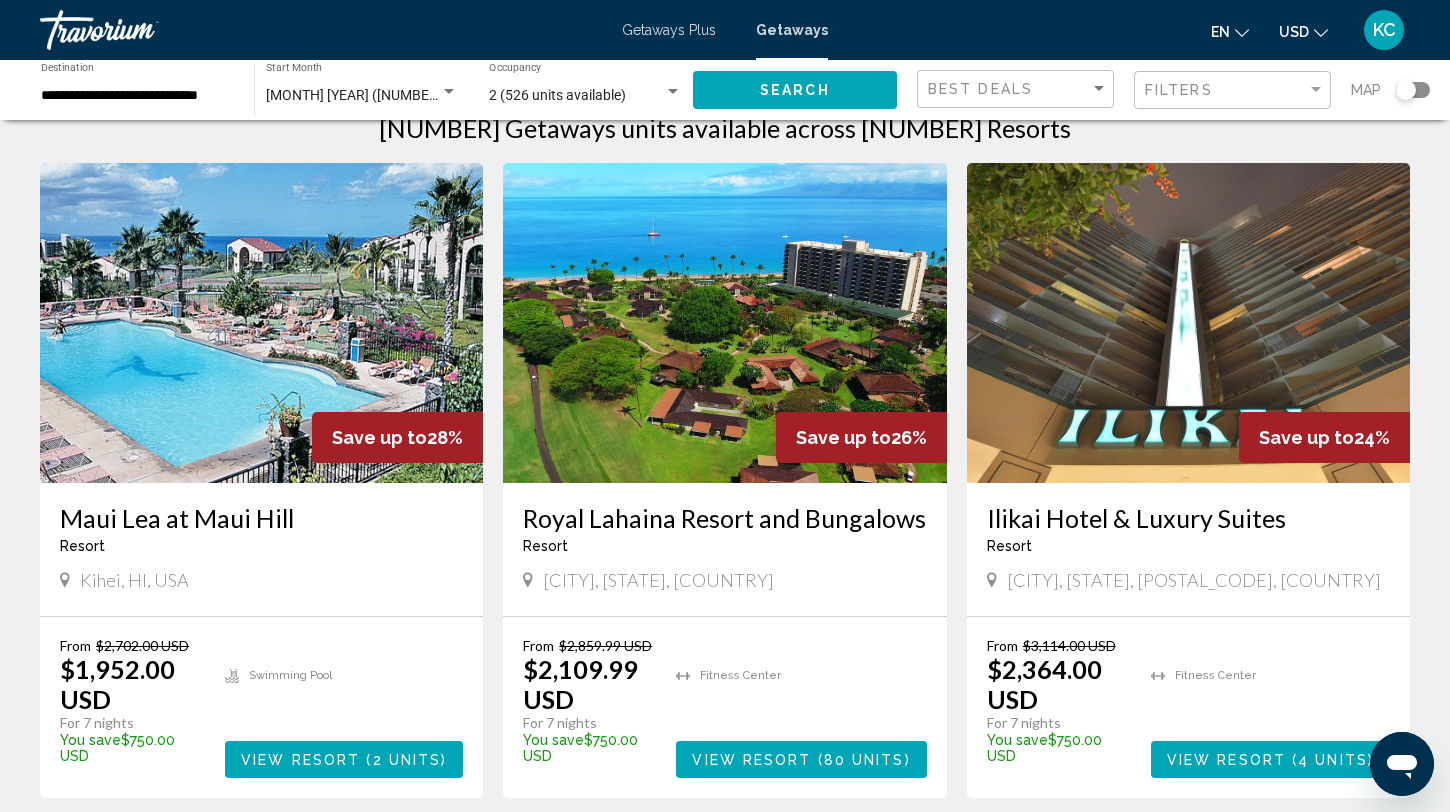 click at bounding box center [724, 323] 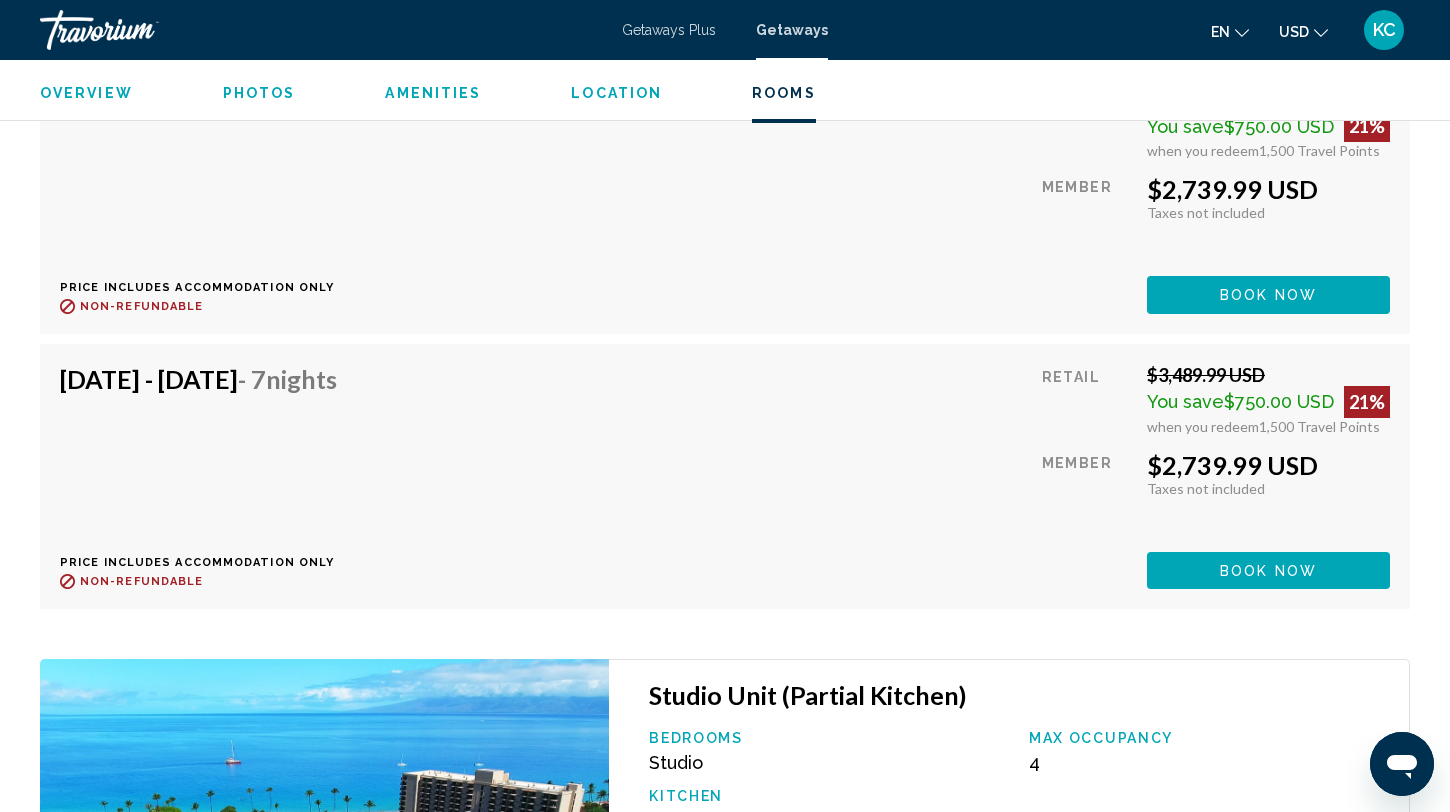 scroll, scrollTop: 7914, scrollLeft: 0, axis: vertical 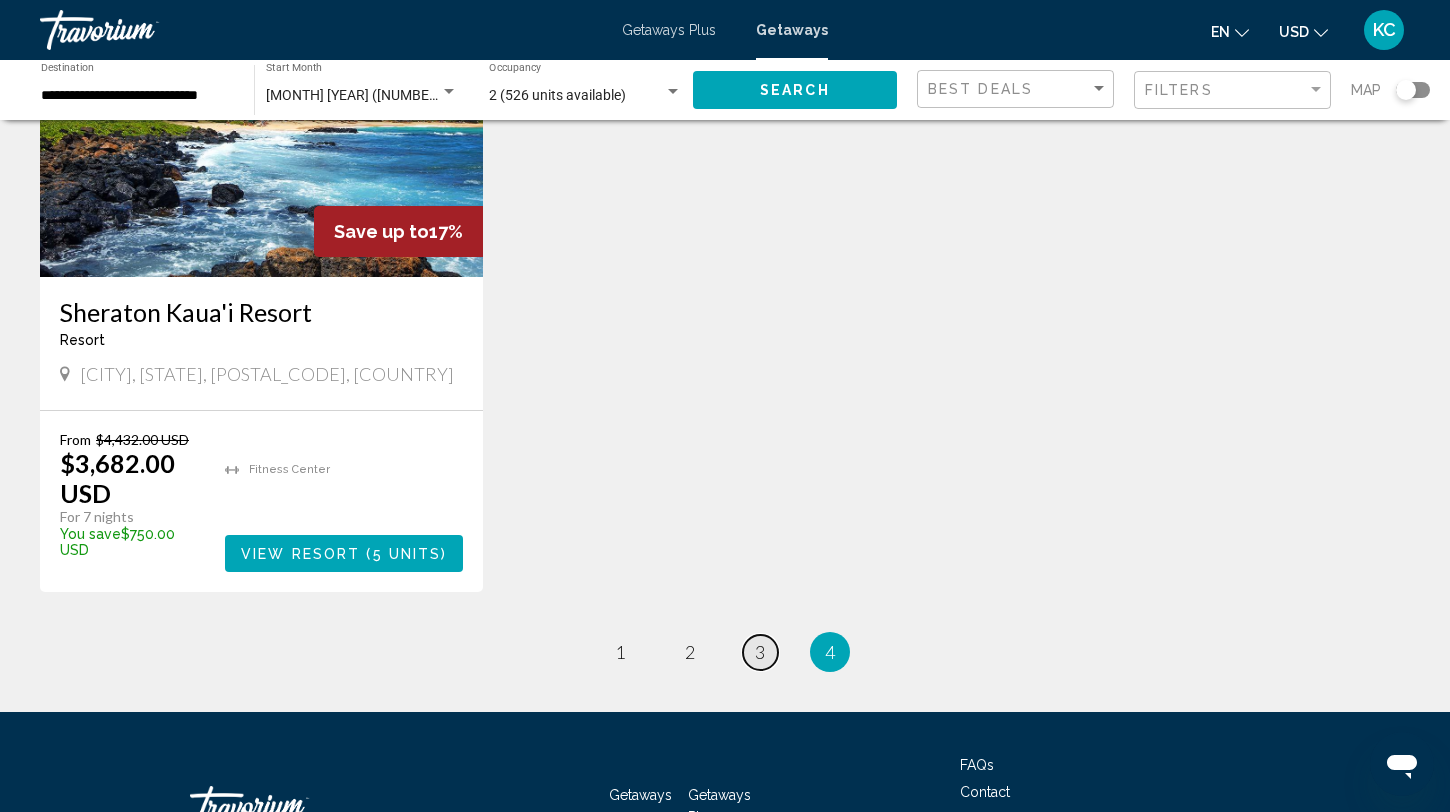 click on "page  3" at bounding box center (760, 652) 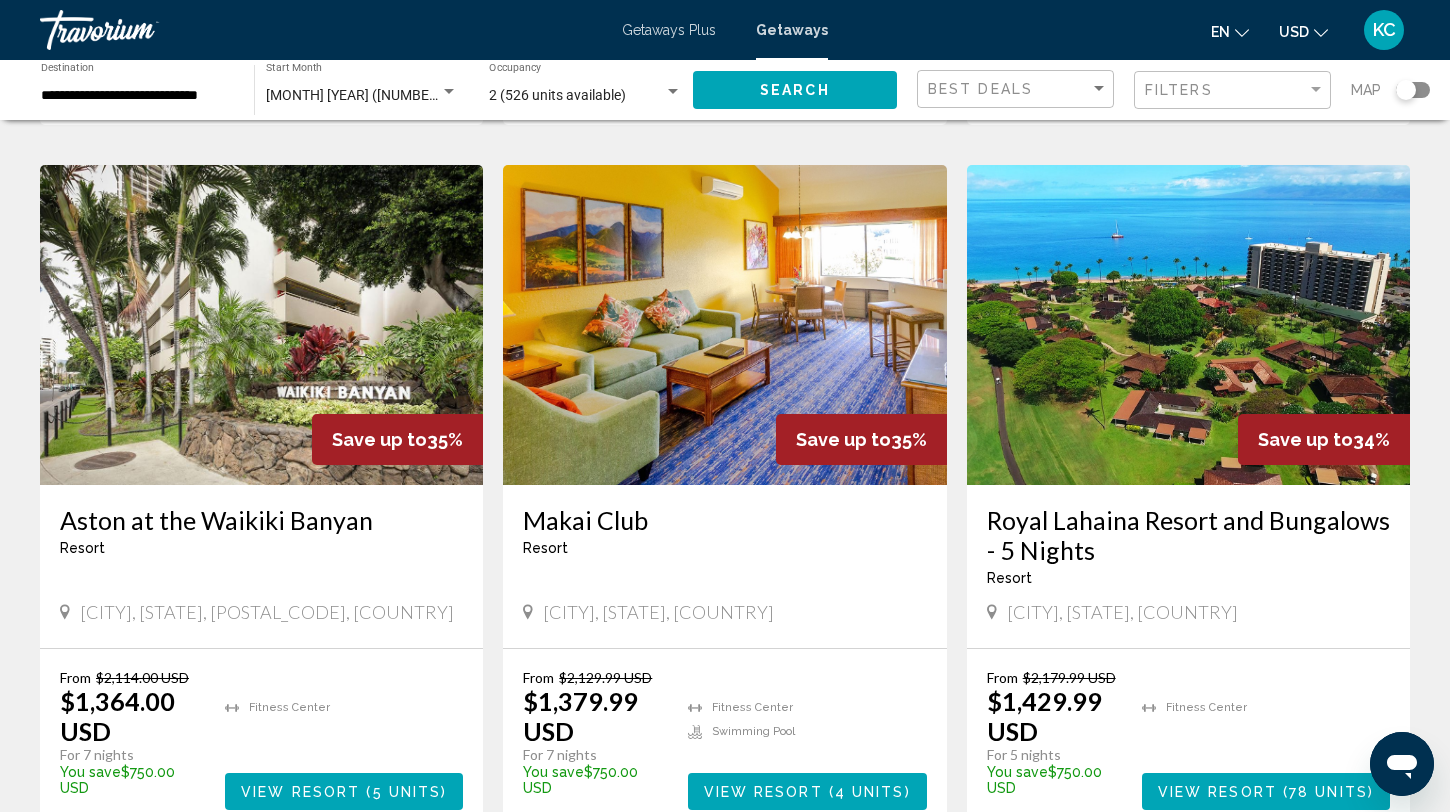 scroll, scrollTop: 752, scrollLeft: 0, axis: vertical 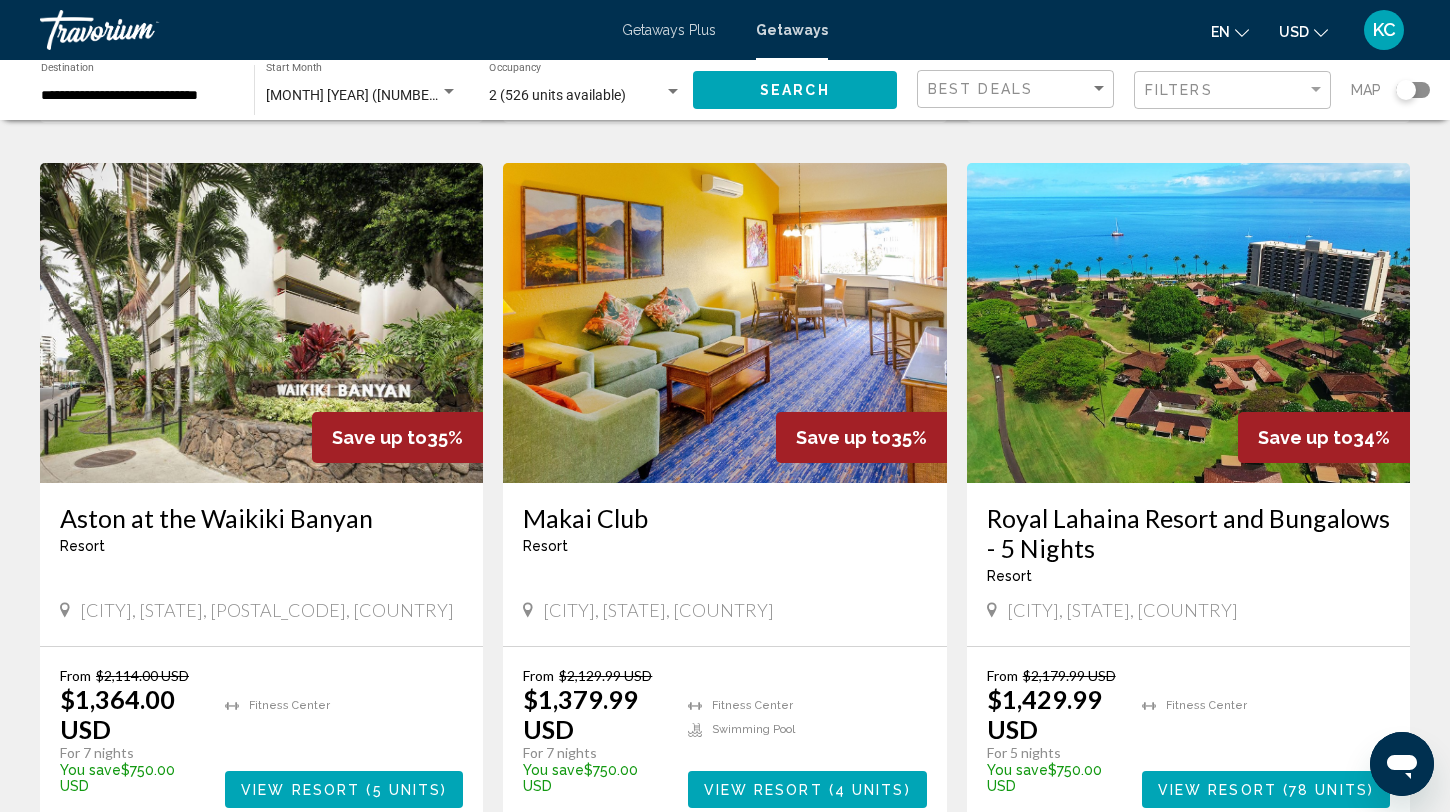 click at bounding box center (1188, 323) 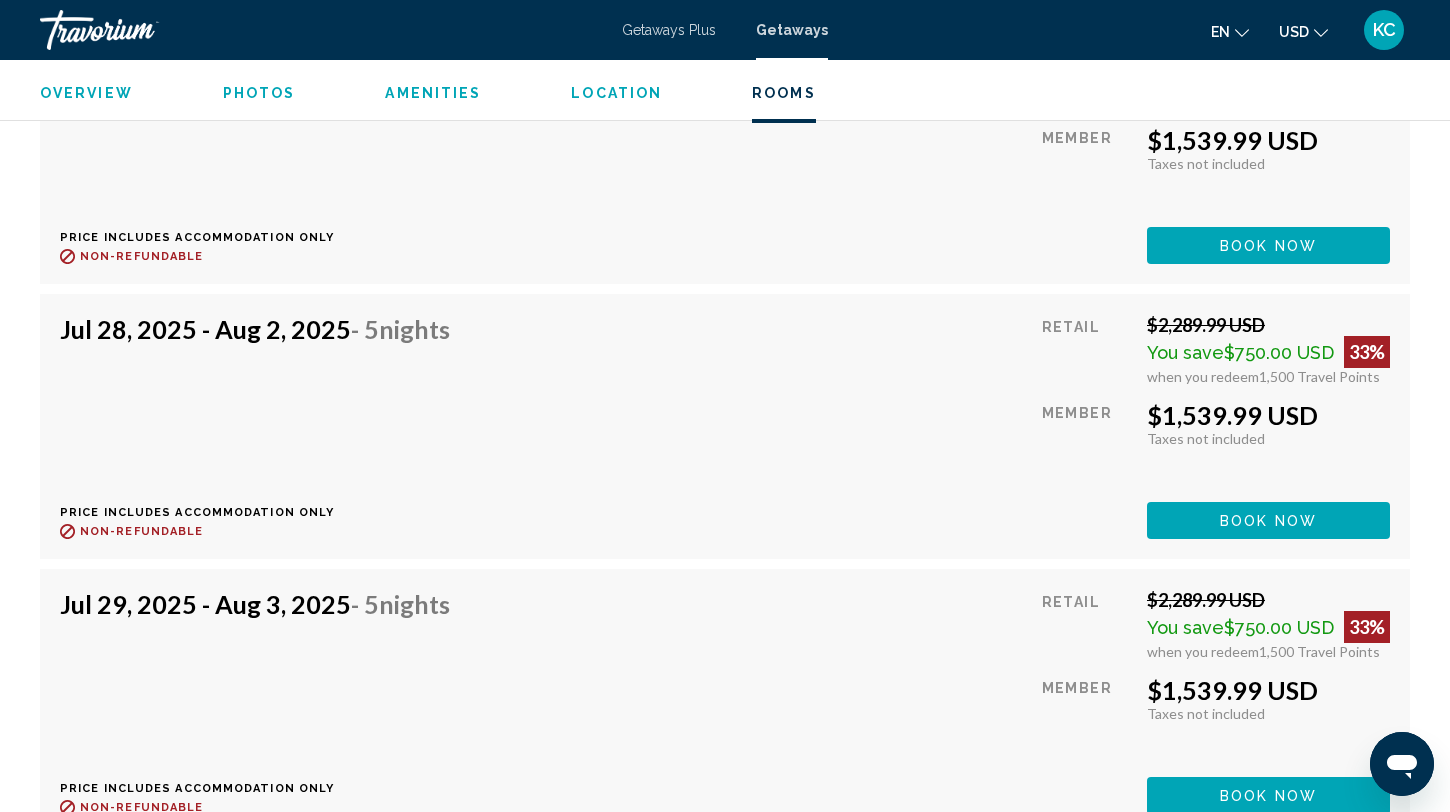 scroll, scrollTop: 4383, scrollLeft: 0, axis: vertical 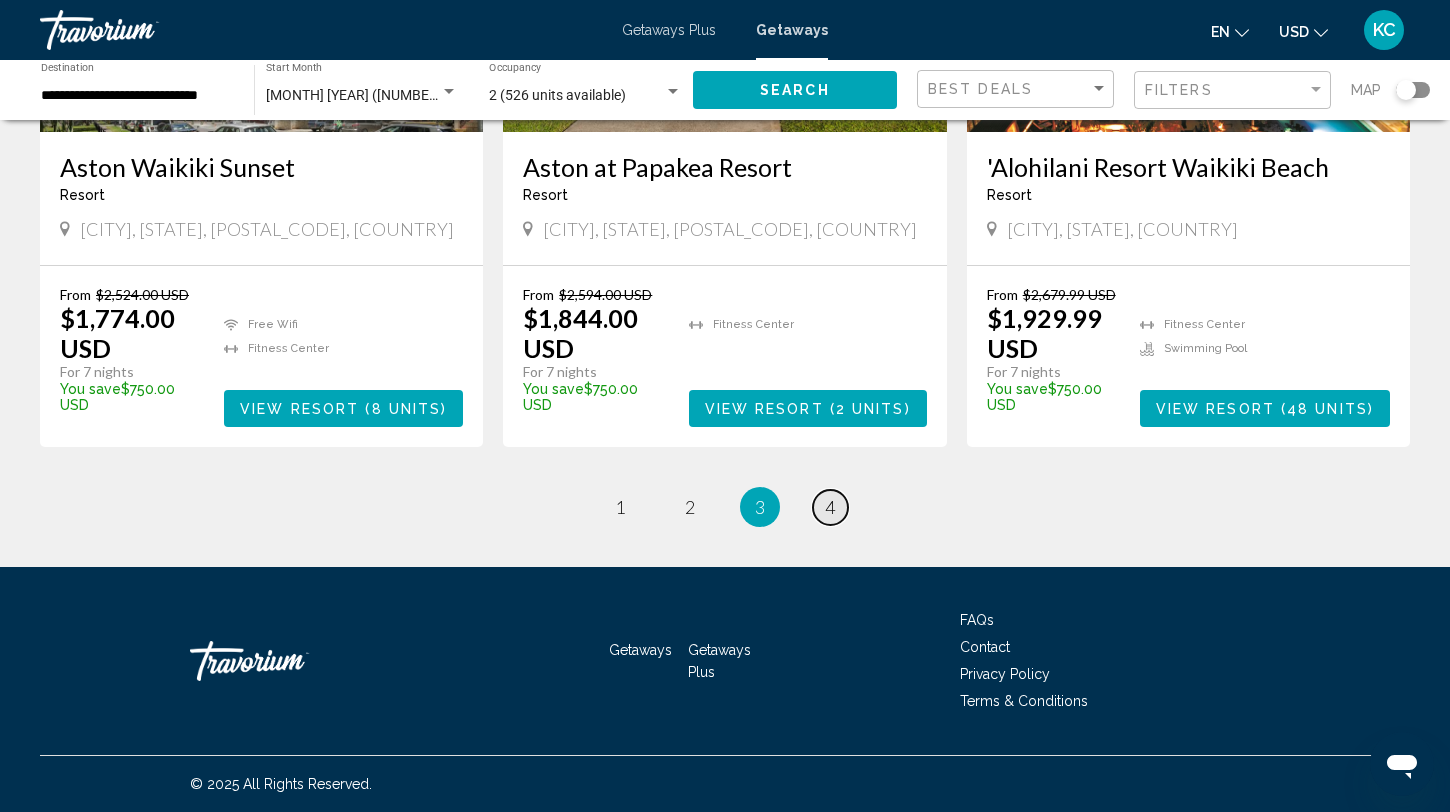 click on "page  4" at bounding box center [830, 507] 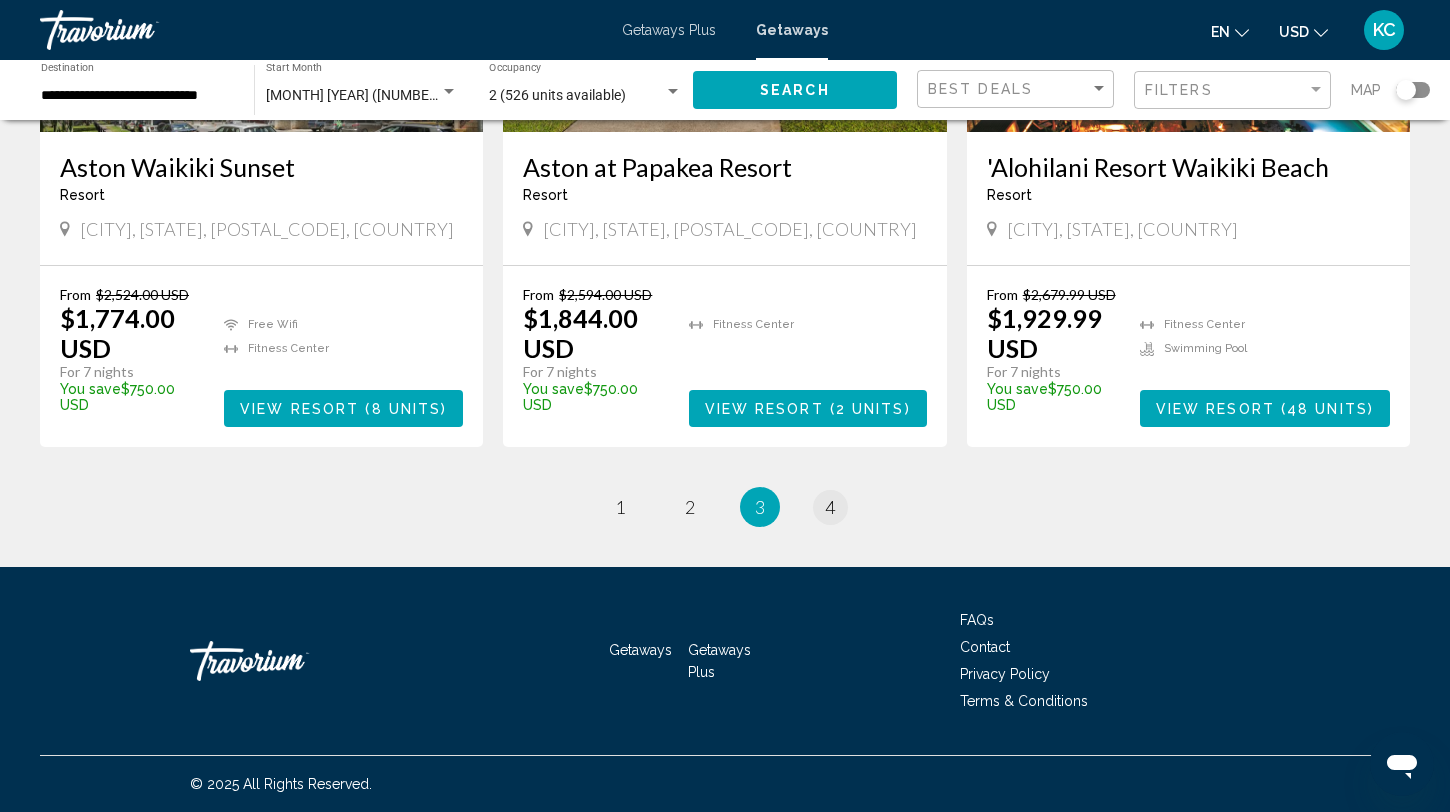 scroll, scrollTop: 0, scrollLeft: 0, axis: both 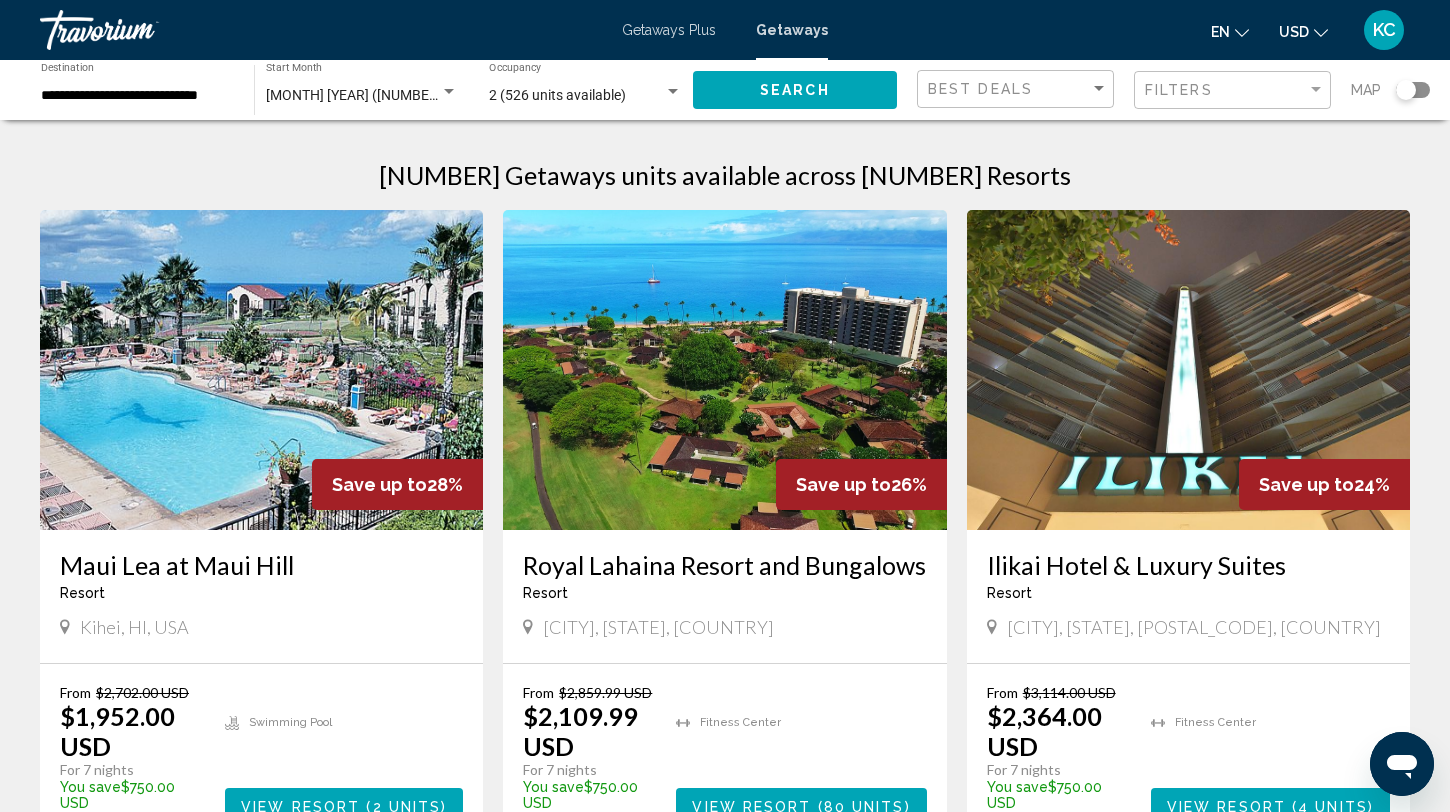click at bounding box center [1188, 370] 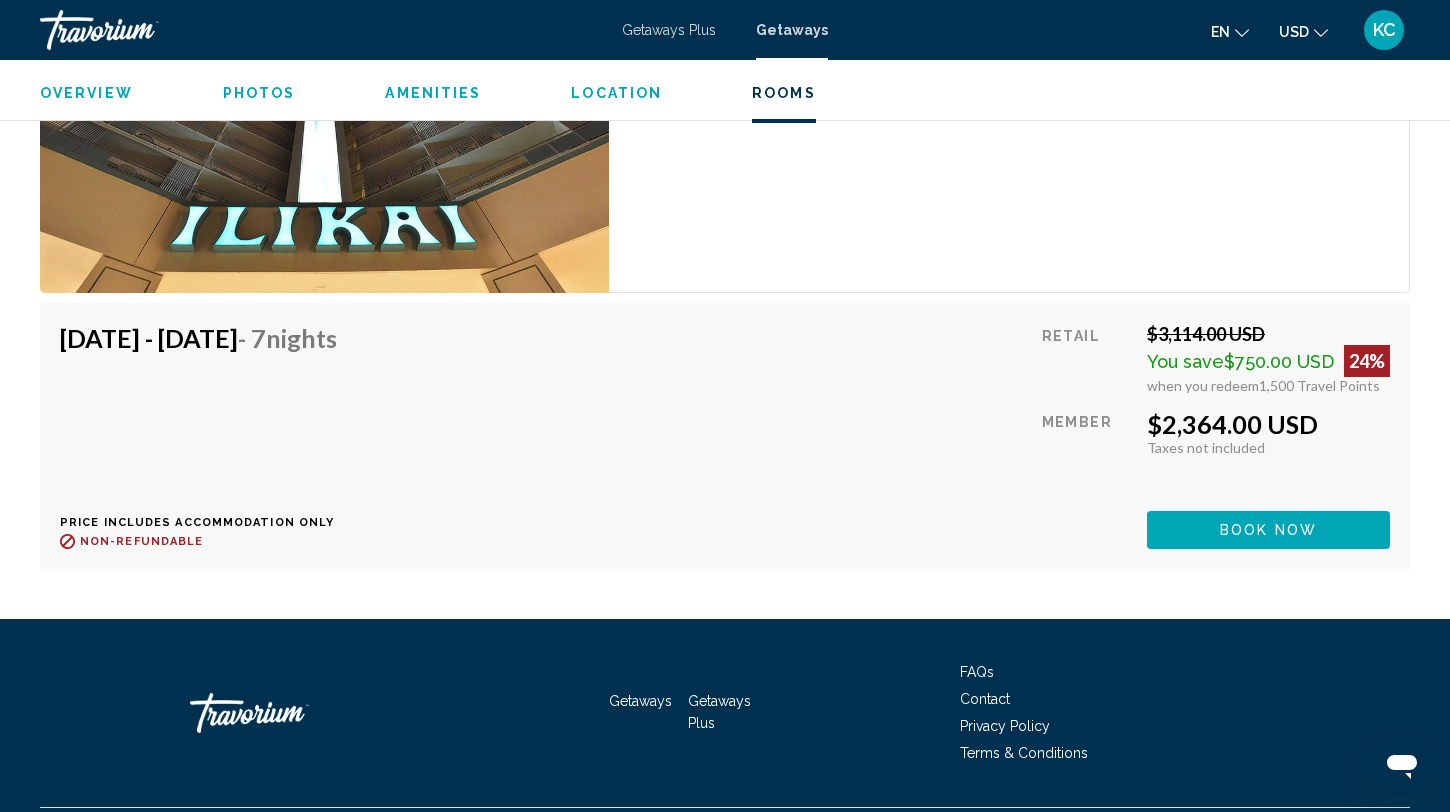 scroll, scrollTop: 3166, scrollLeft: 0, axis: vertical 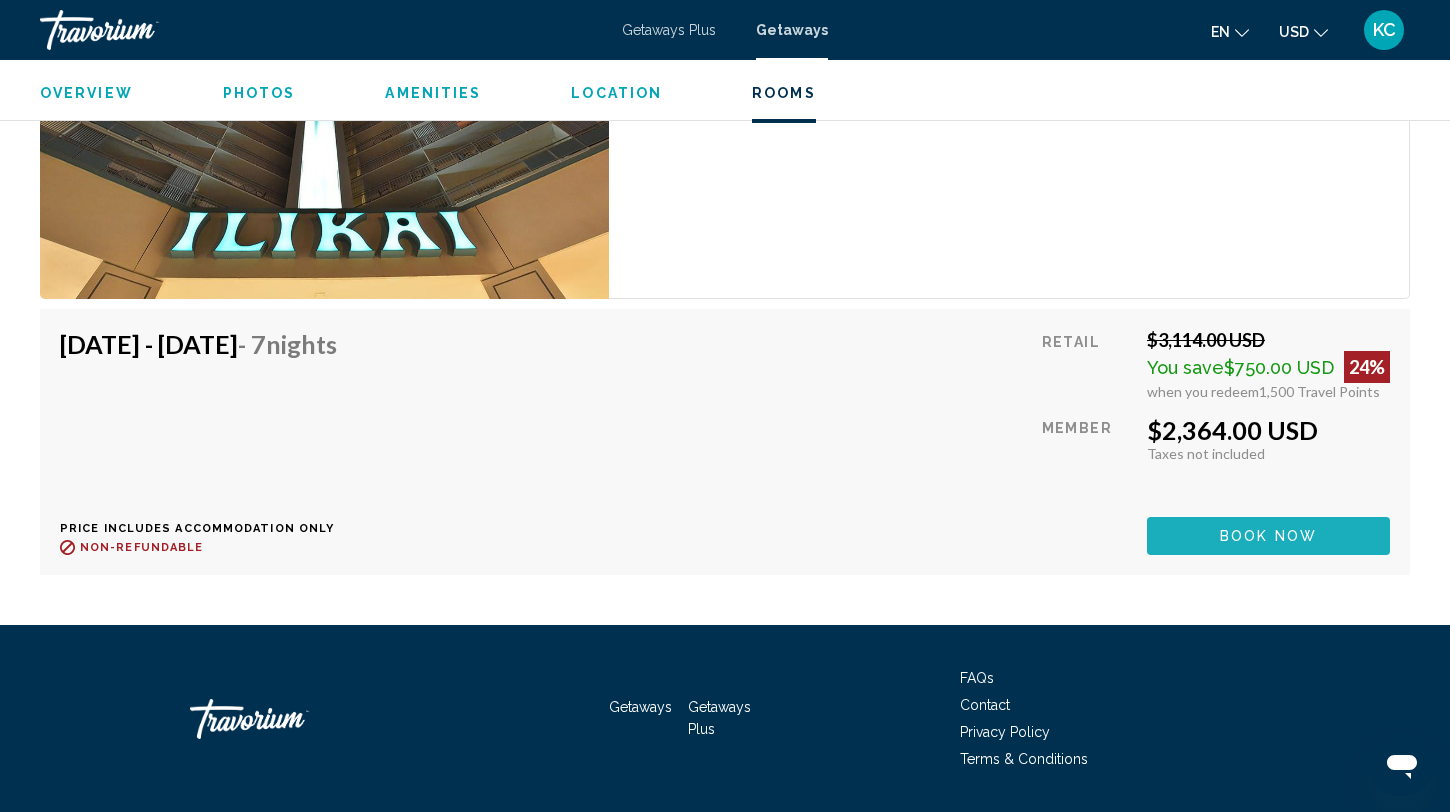 click on "Book now" at bounding box center [1268, 535] 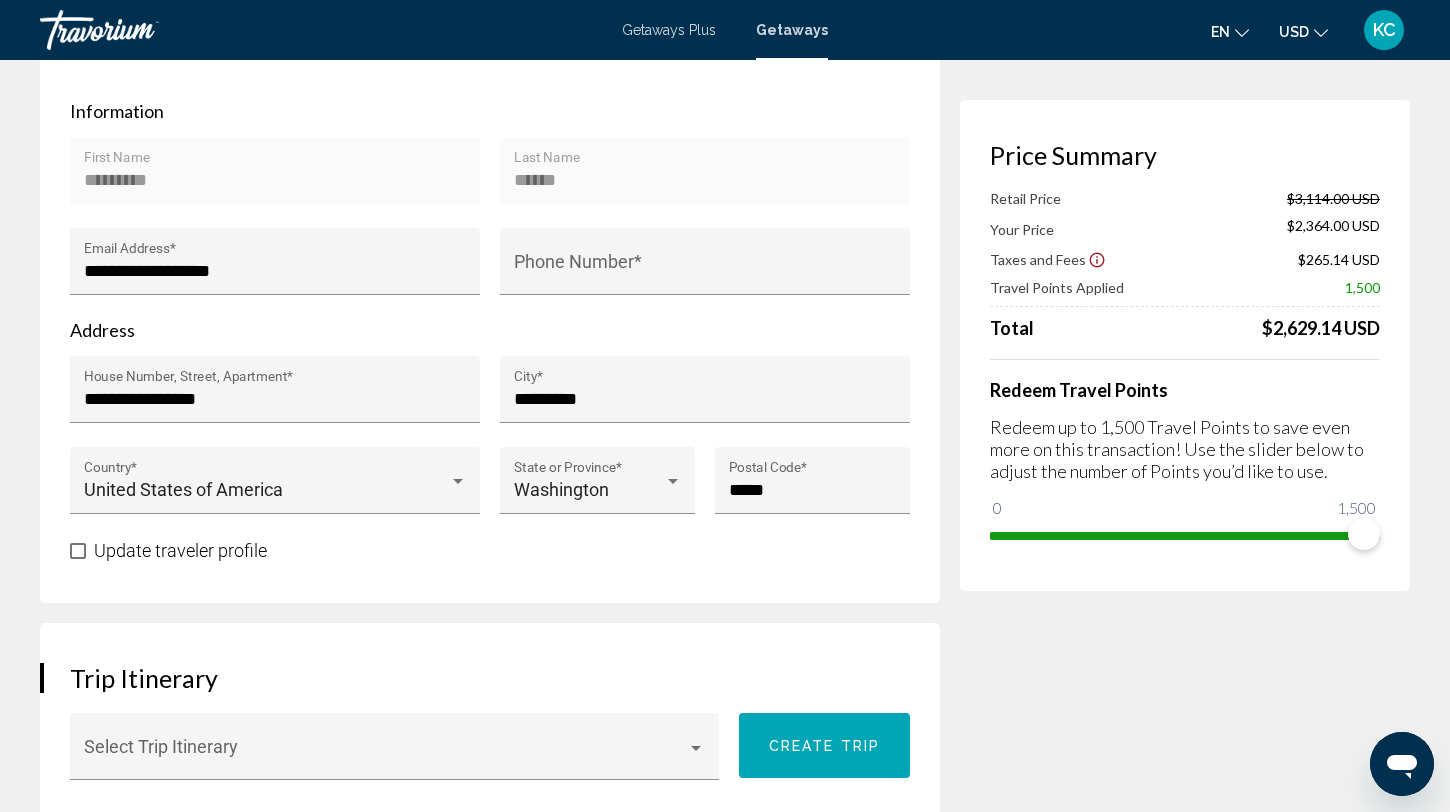 scroll, scrollTop: 0, scrollLeft: 0, axis: both 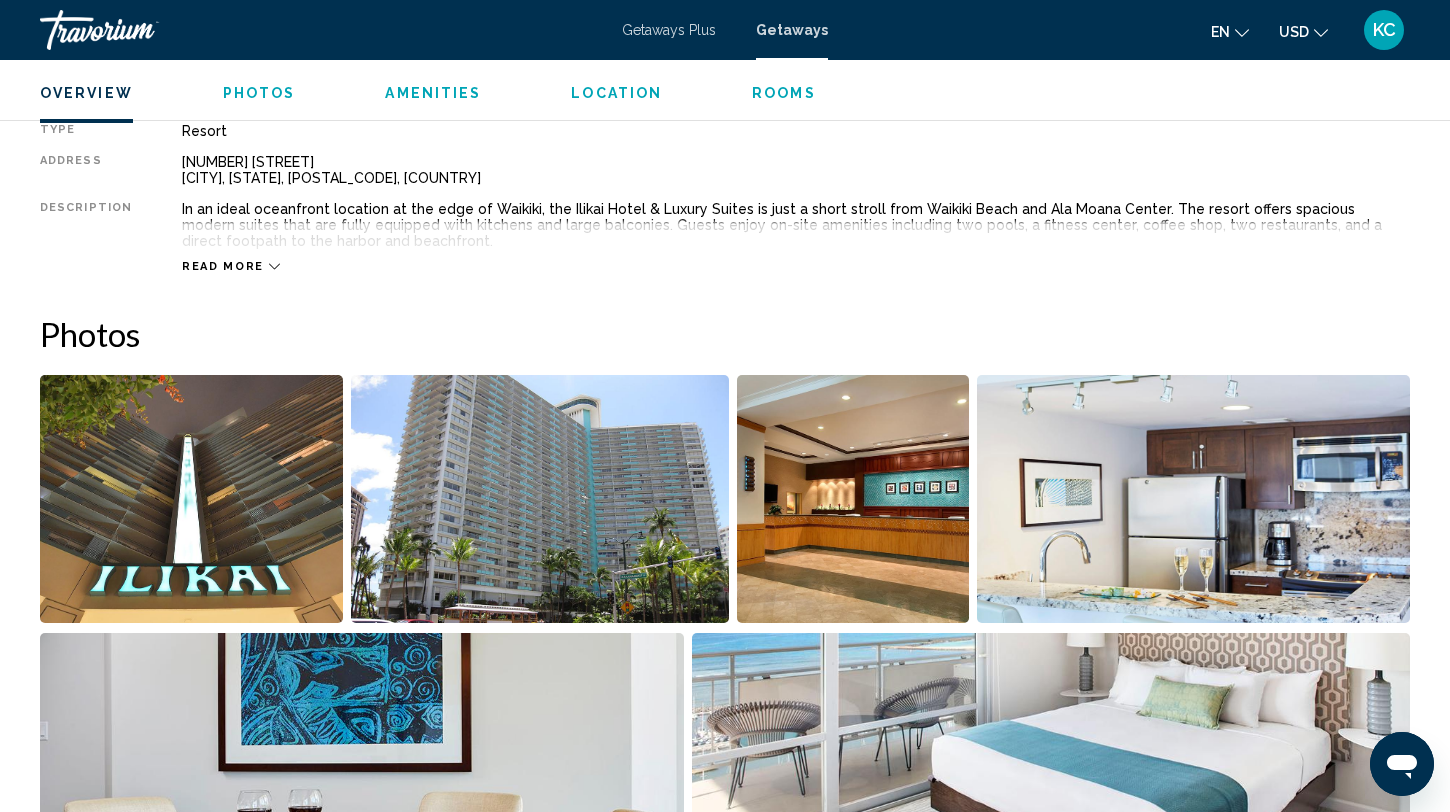 click at bounding box center [191, 499] 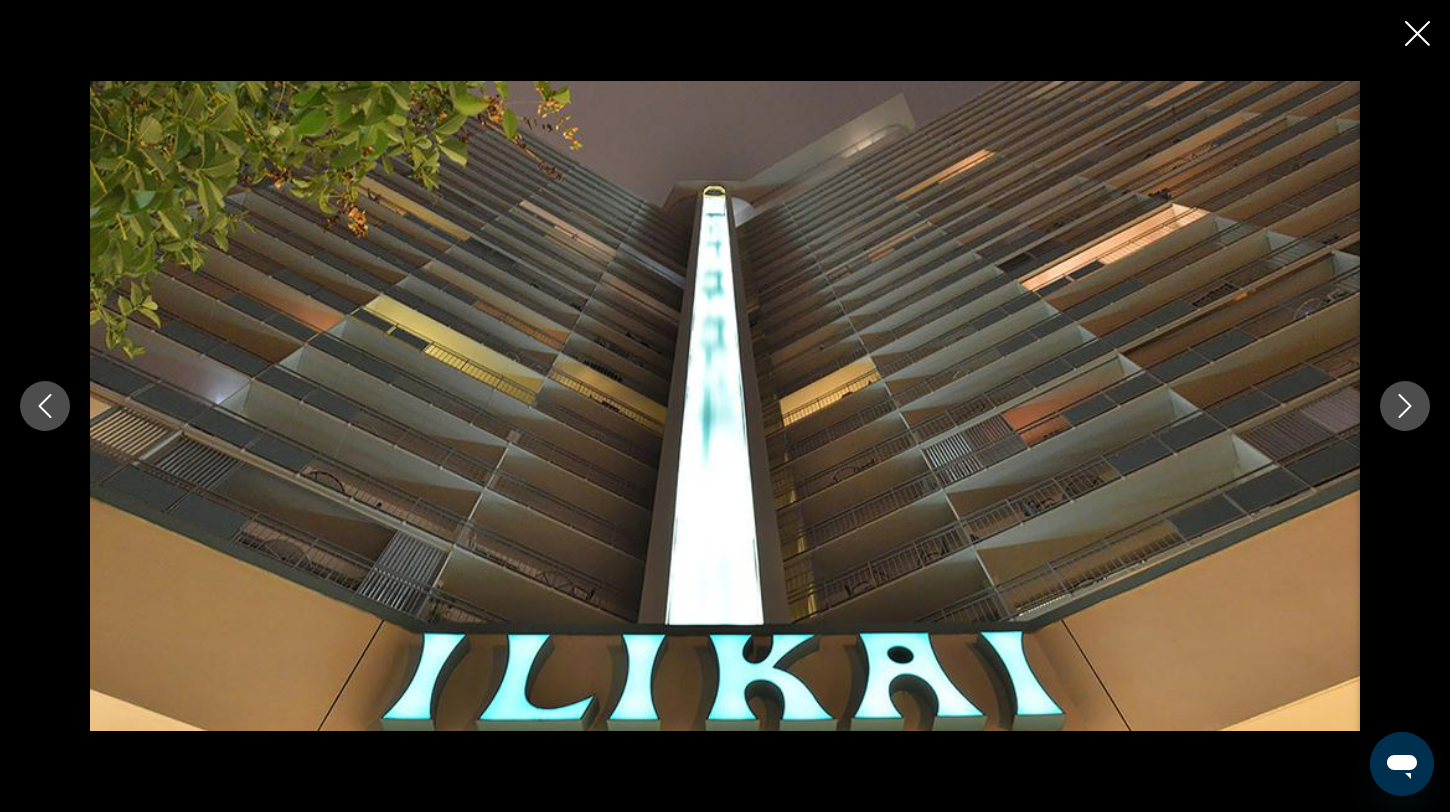 click 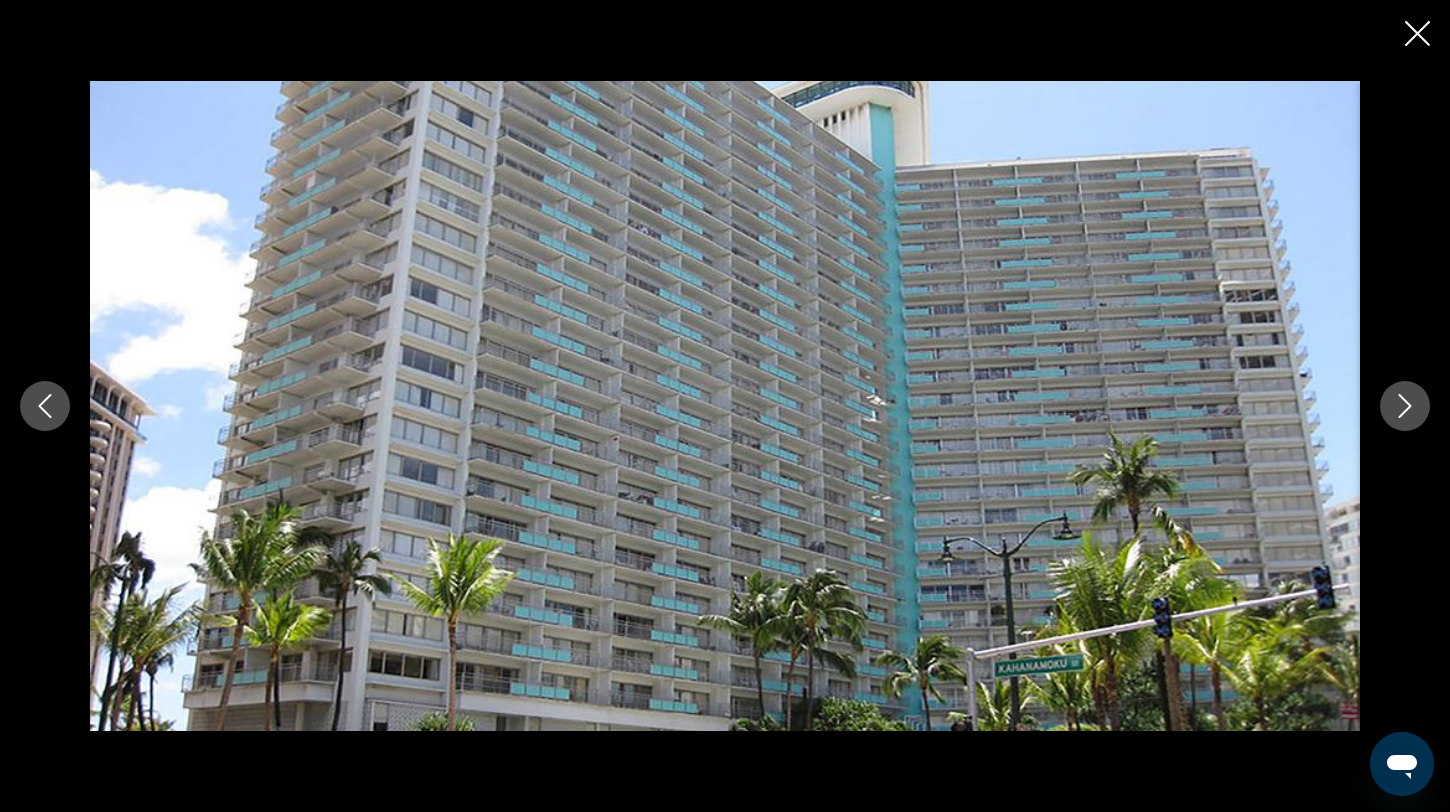 click 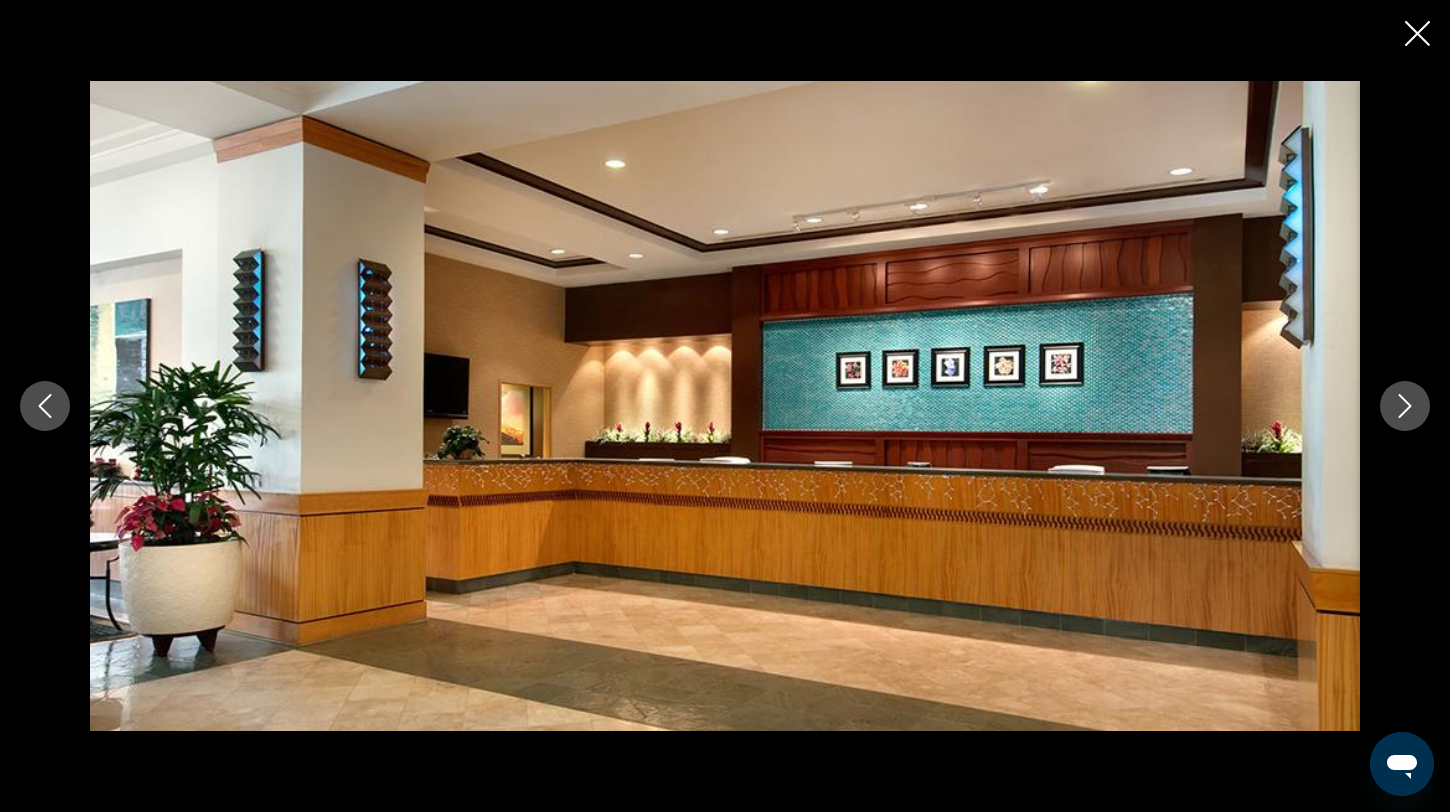 click 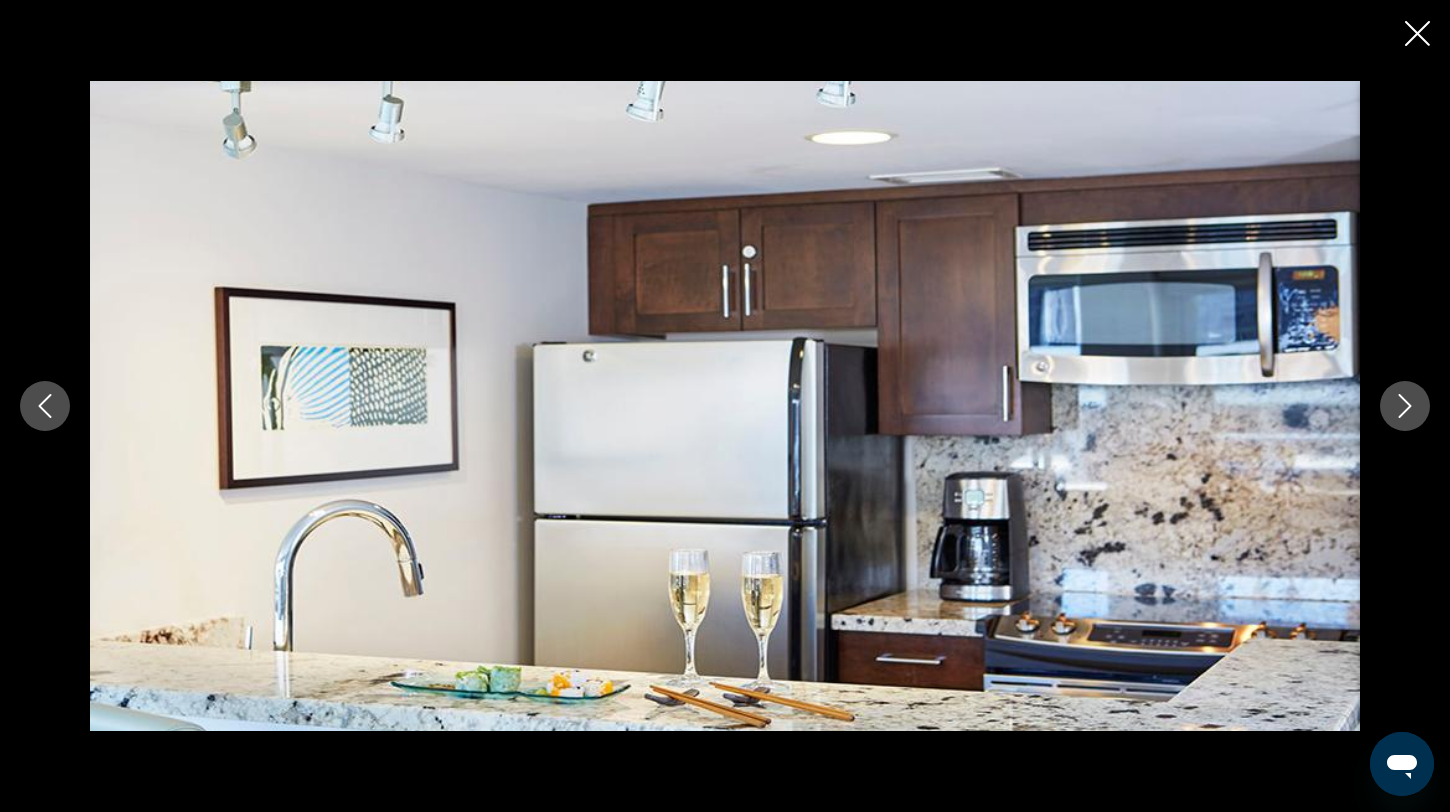 click 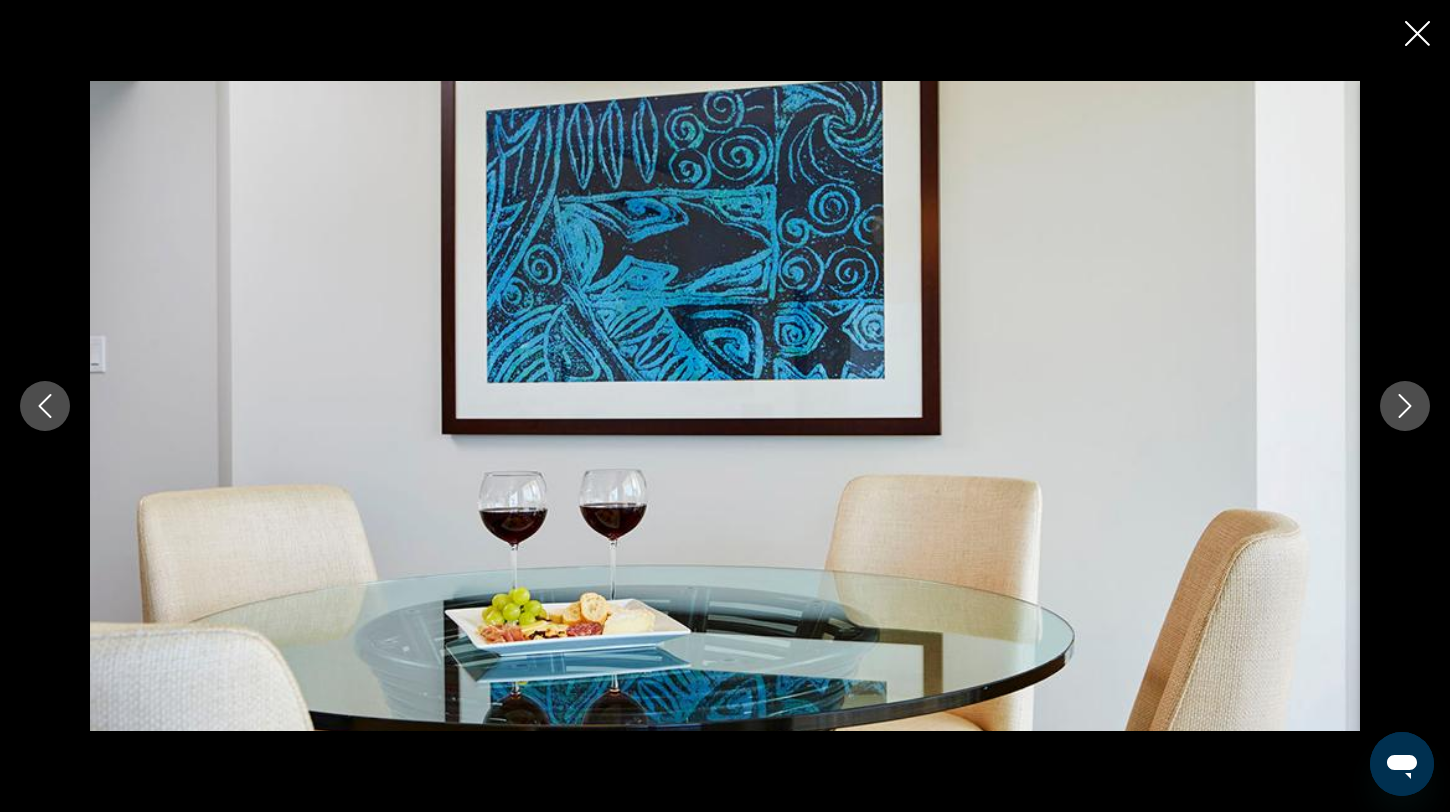 click 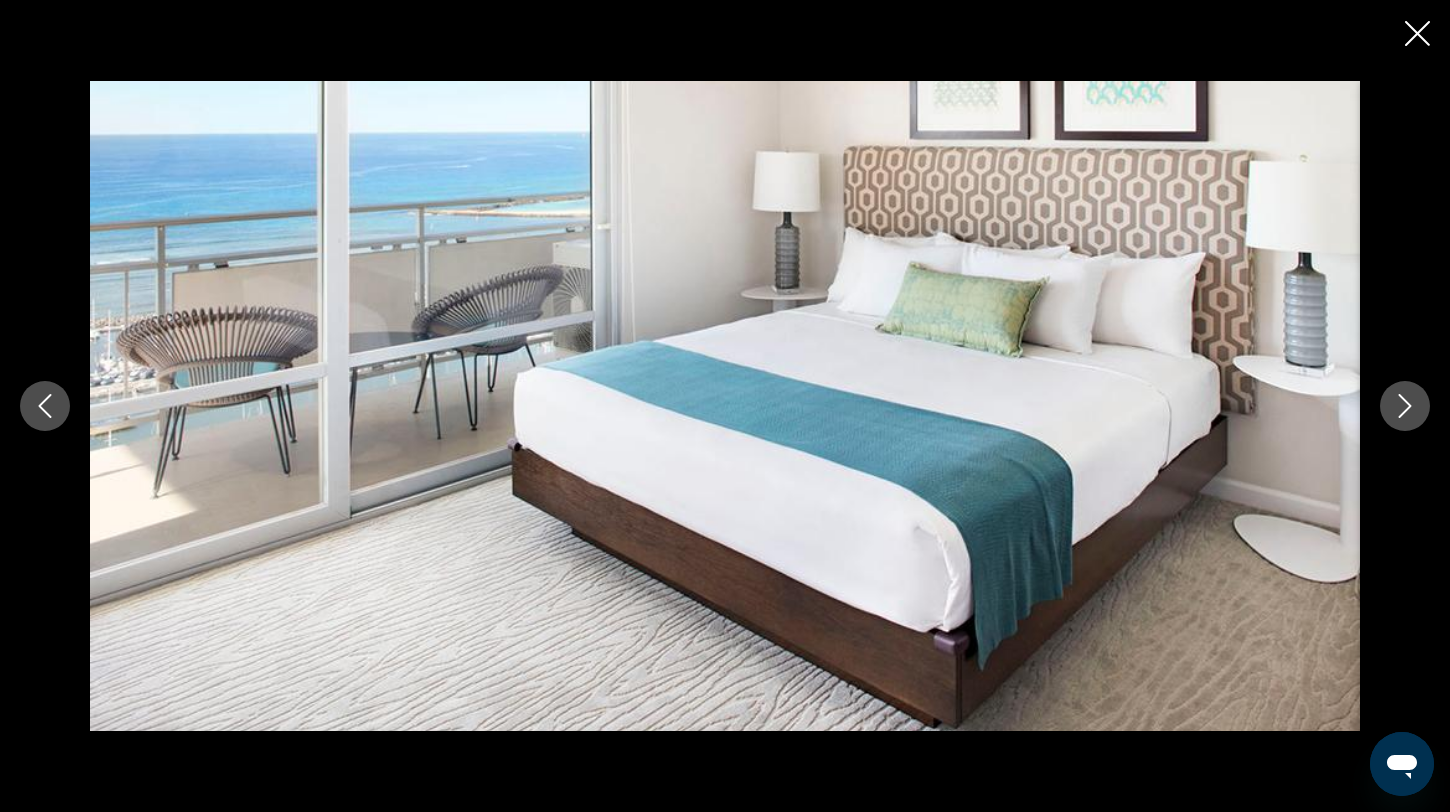 click 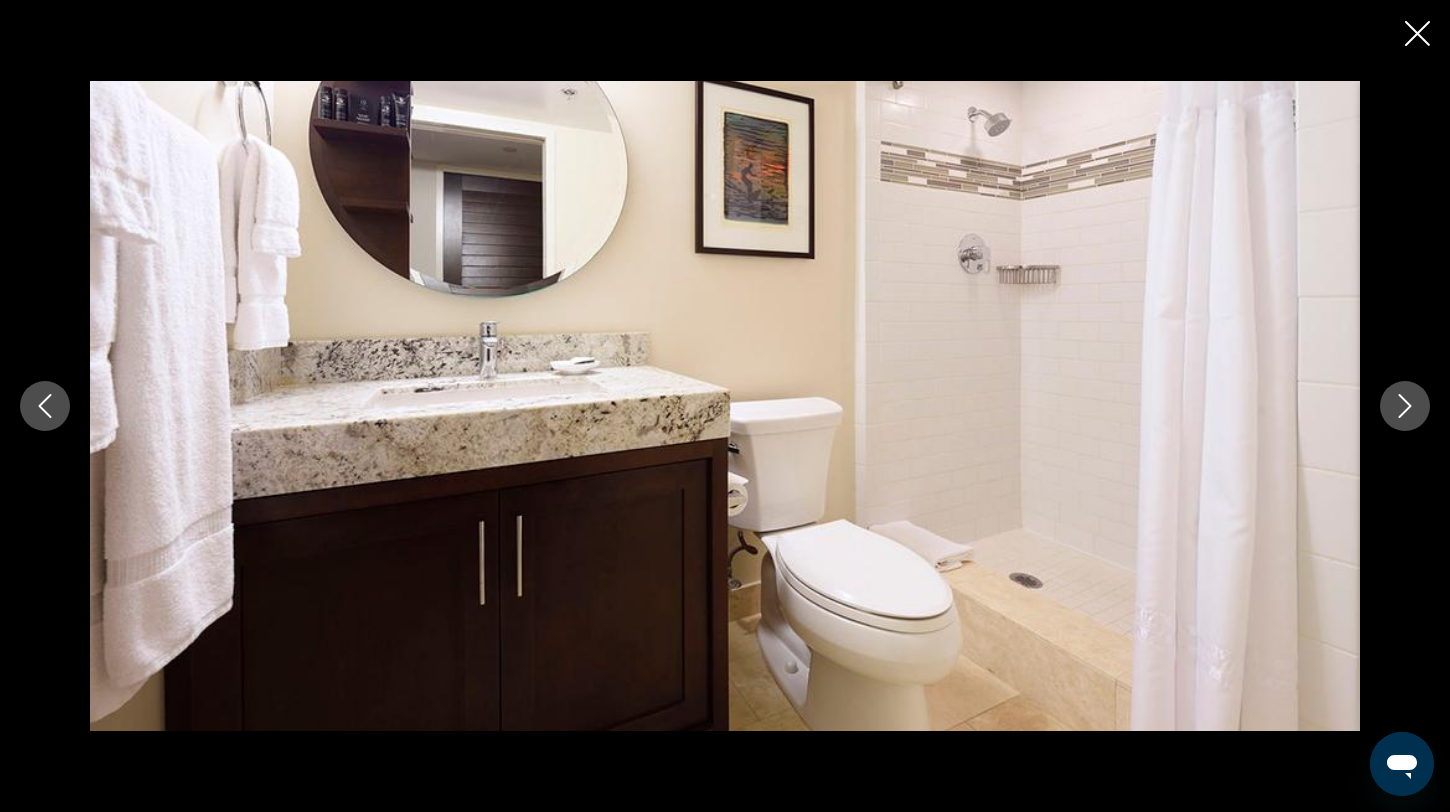 click 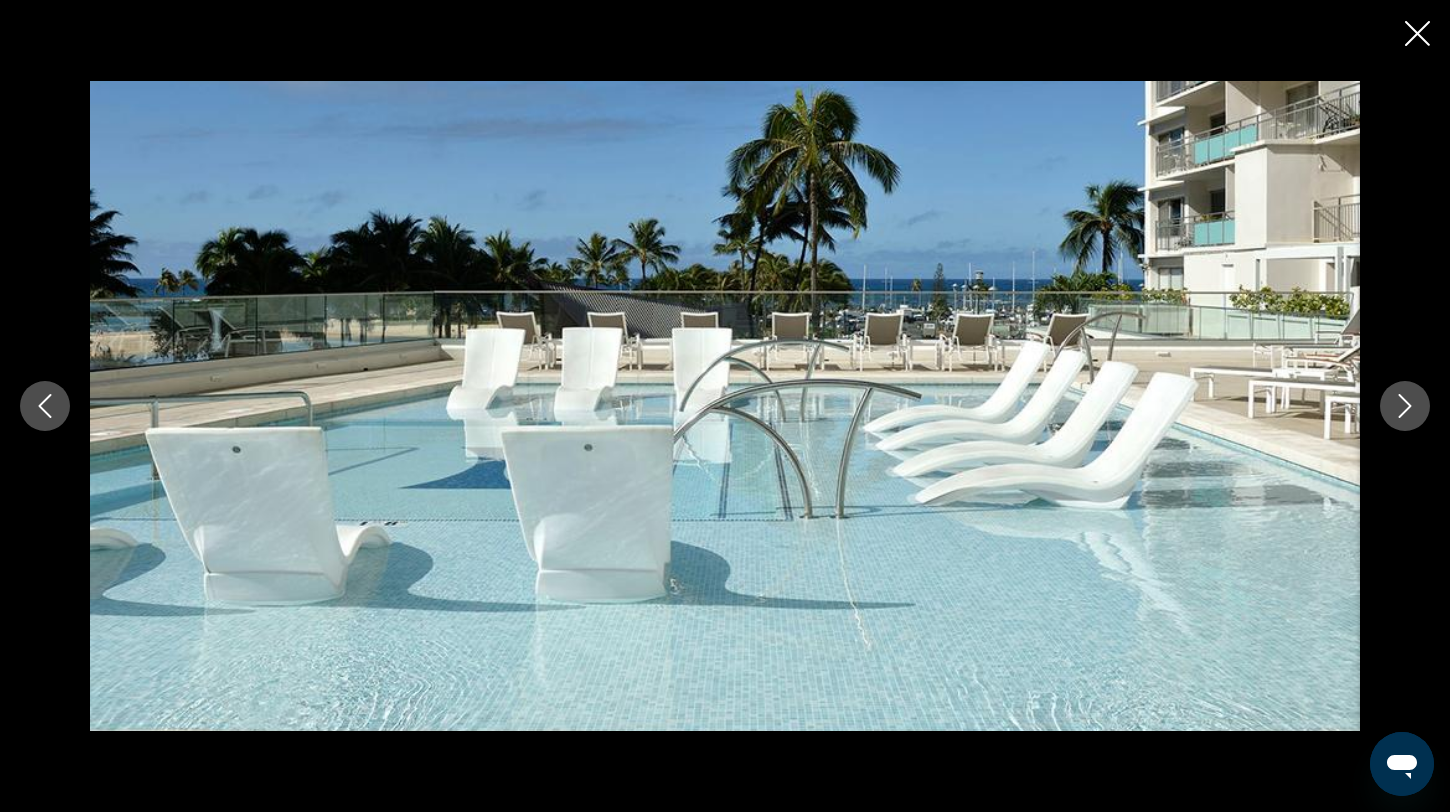click 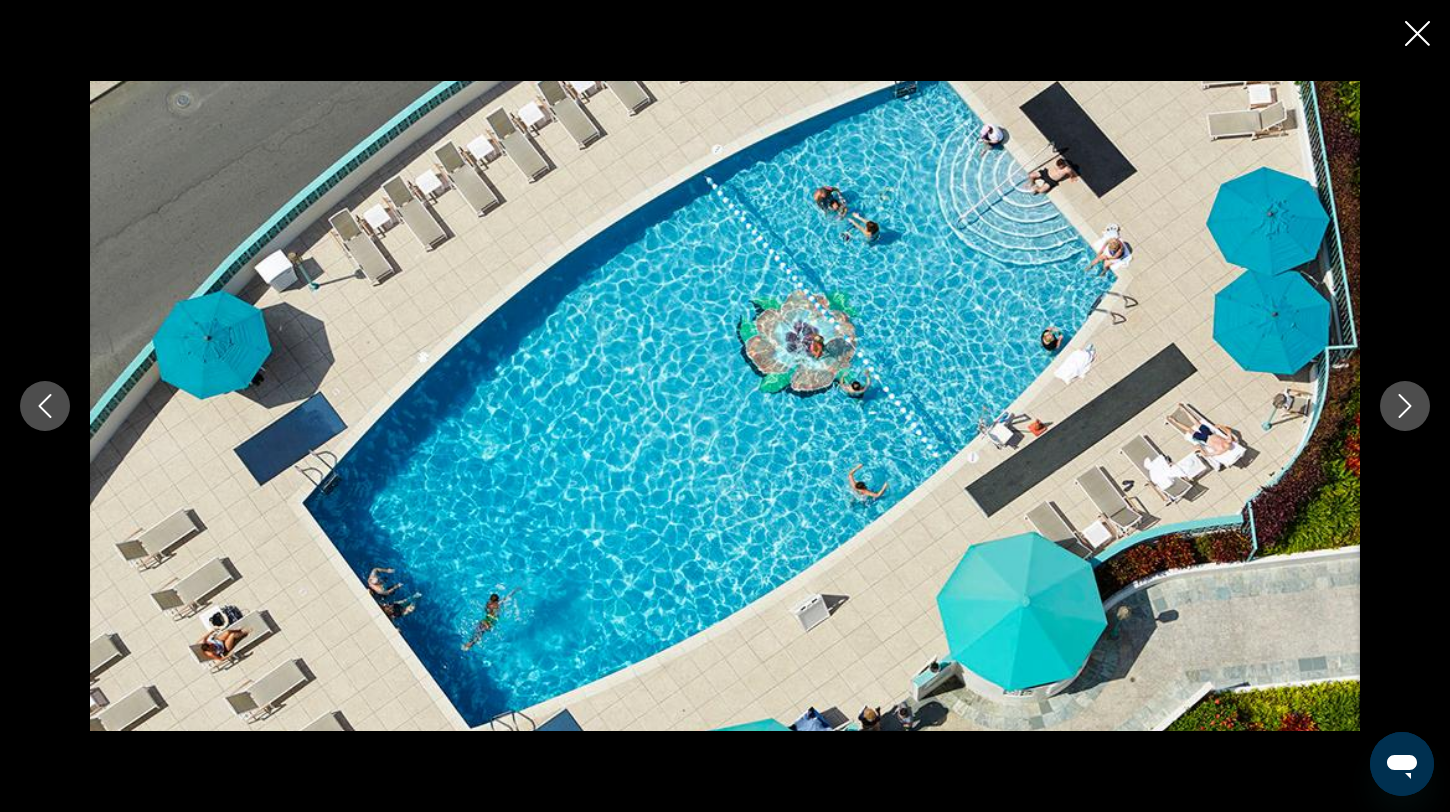 click 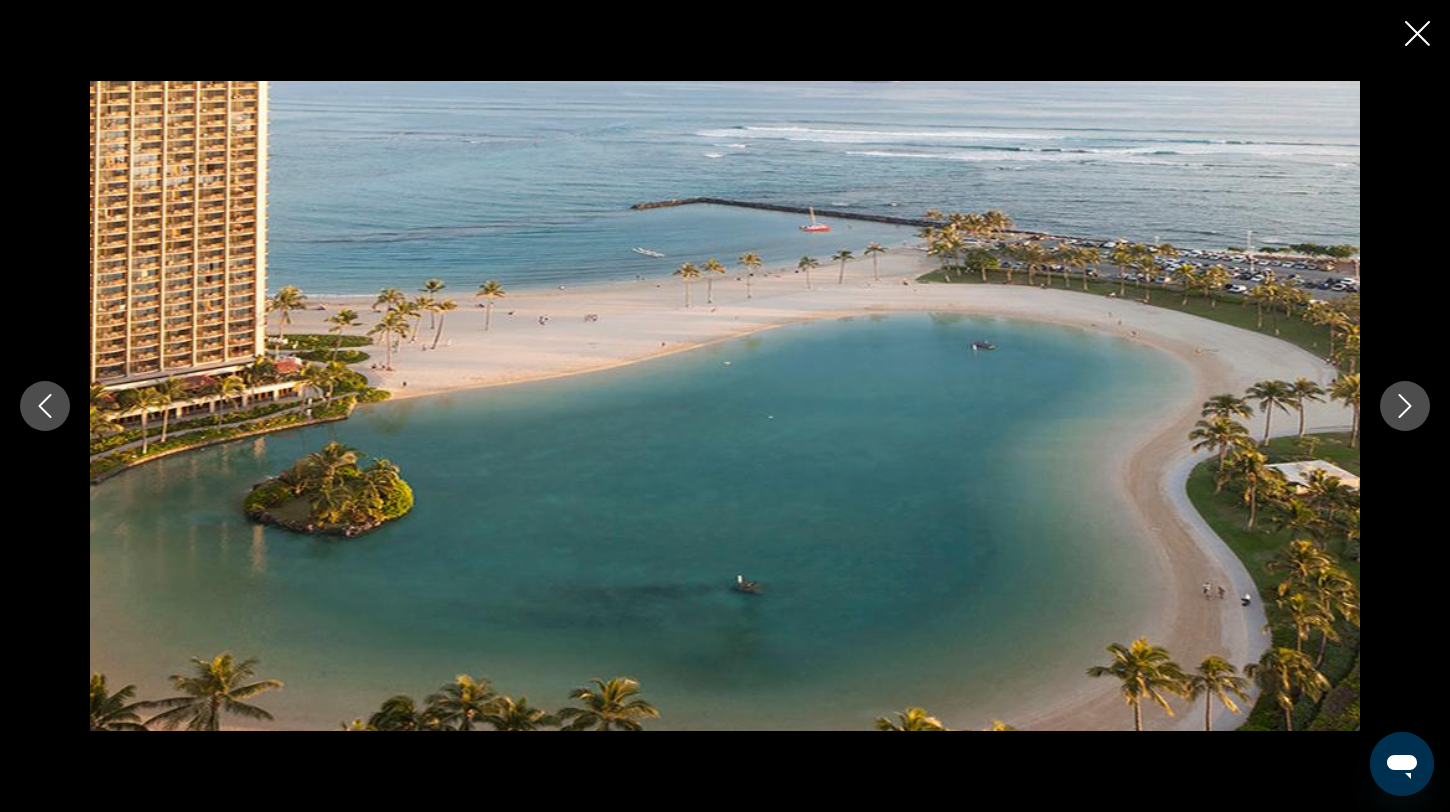 click 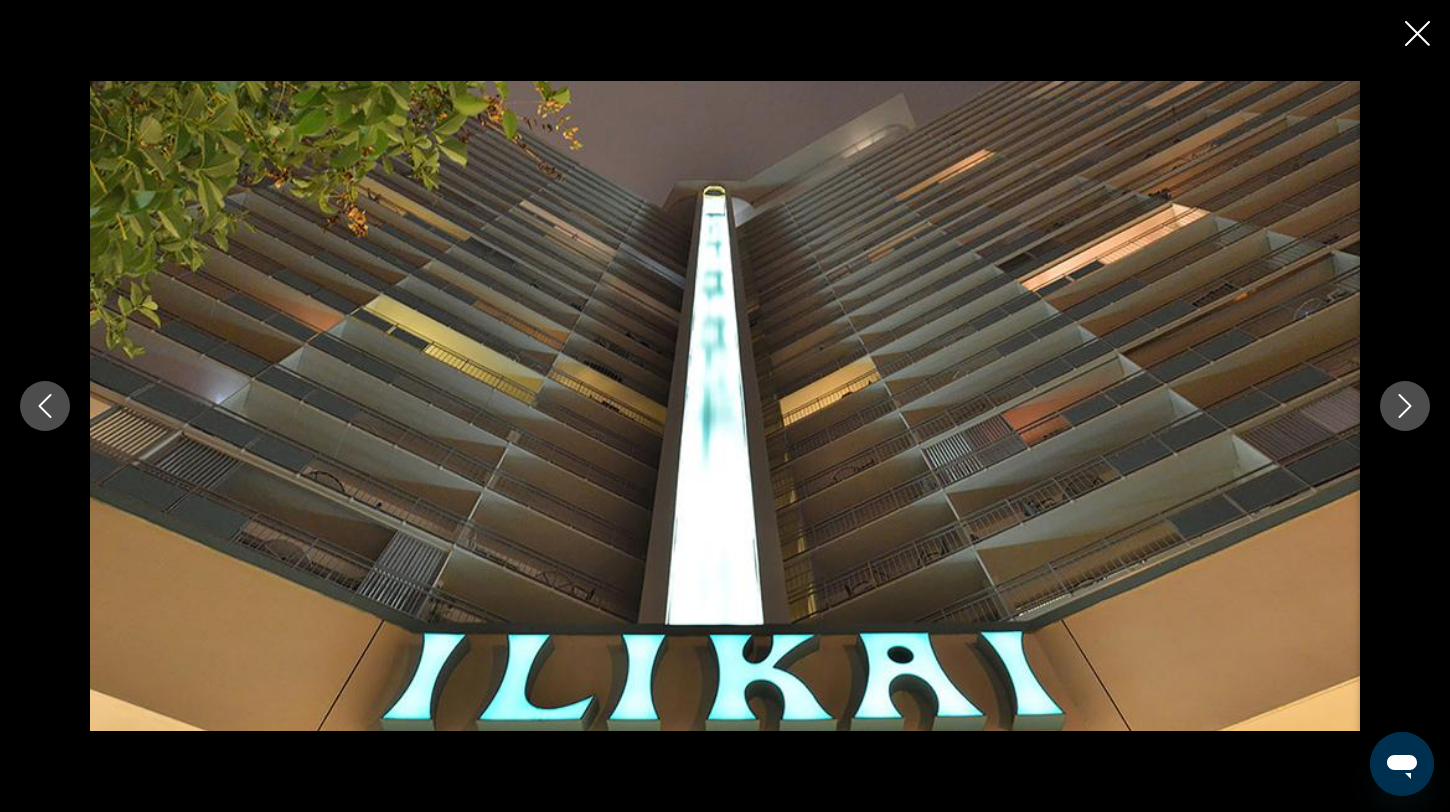 click 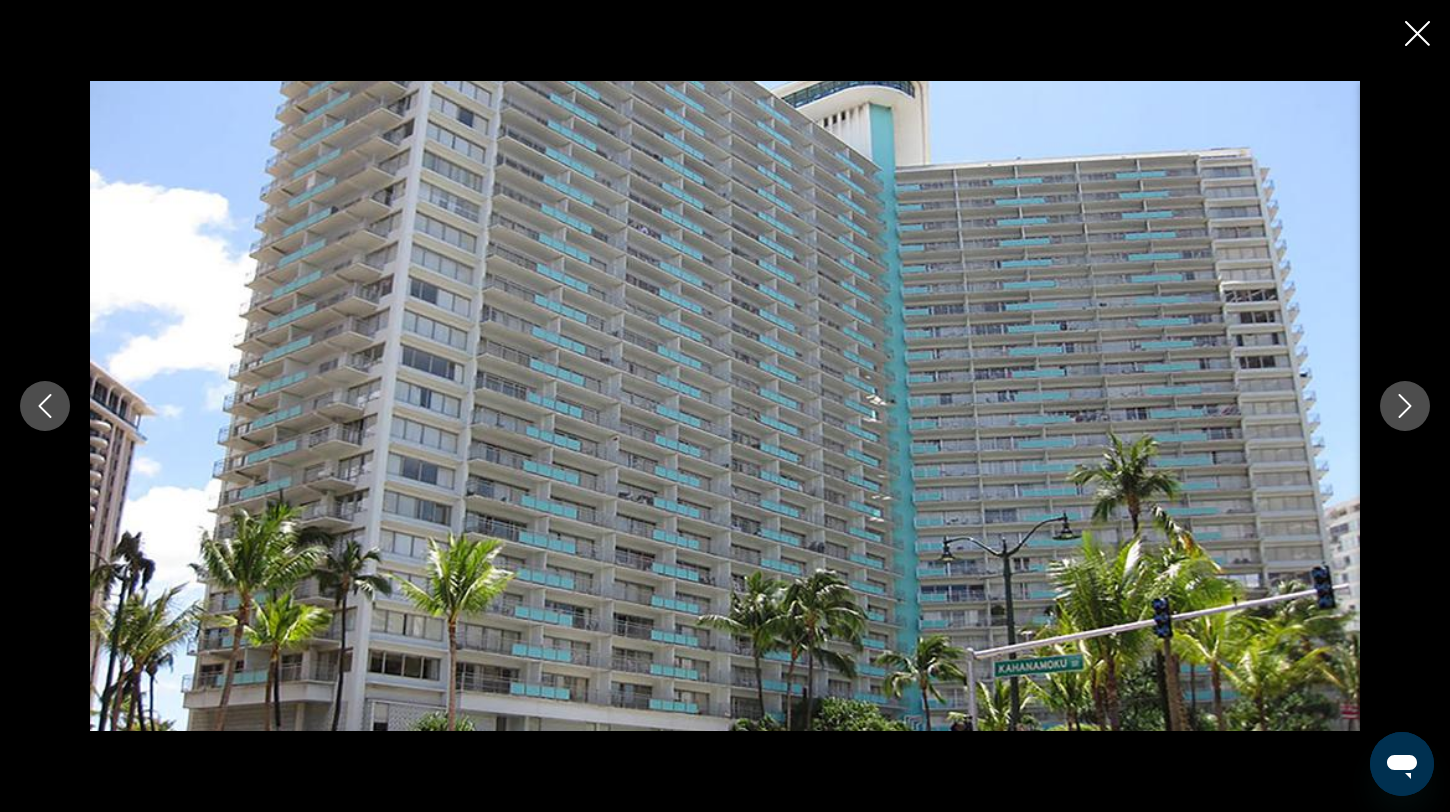 click 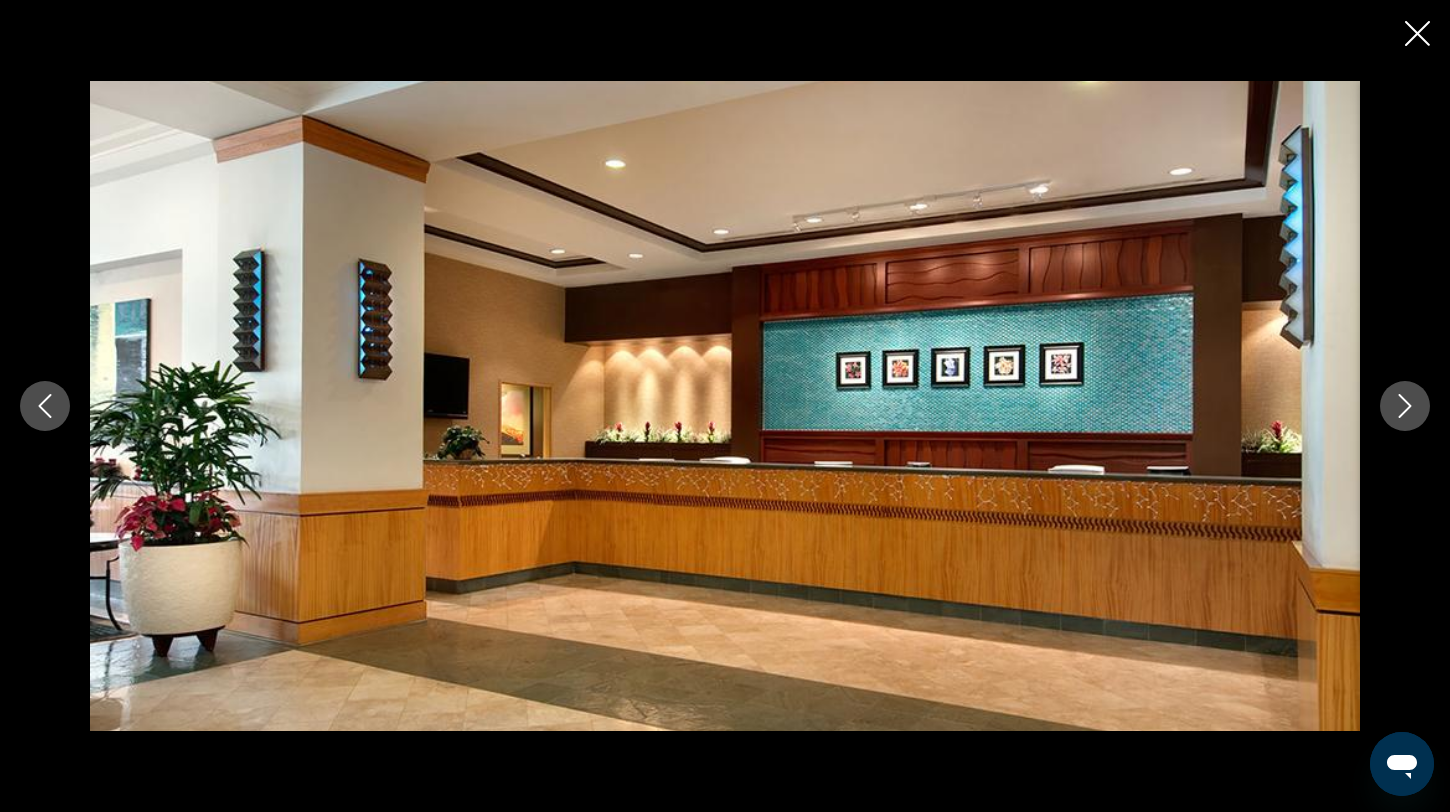 click 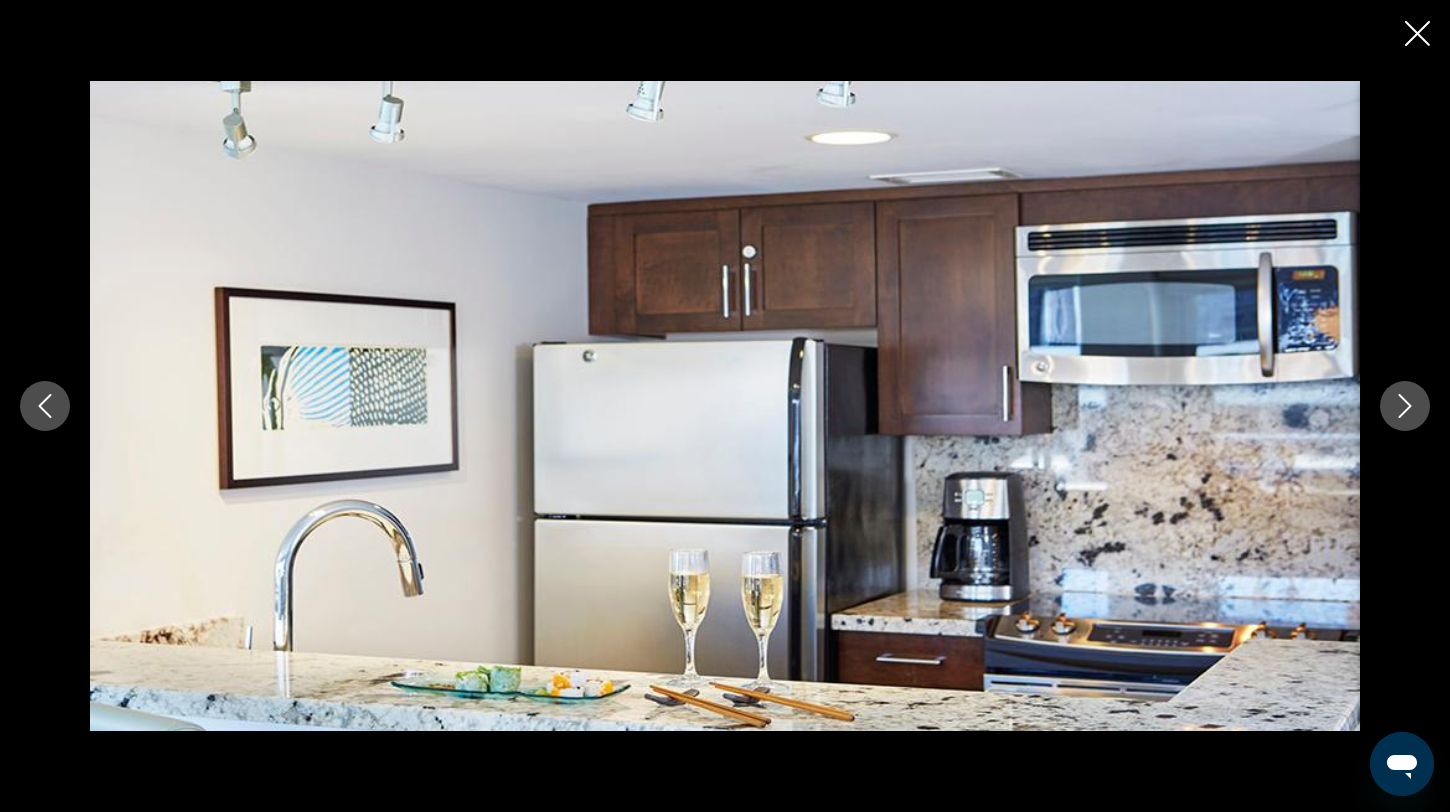 click 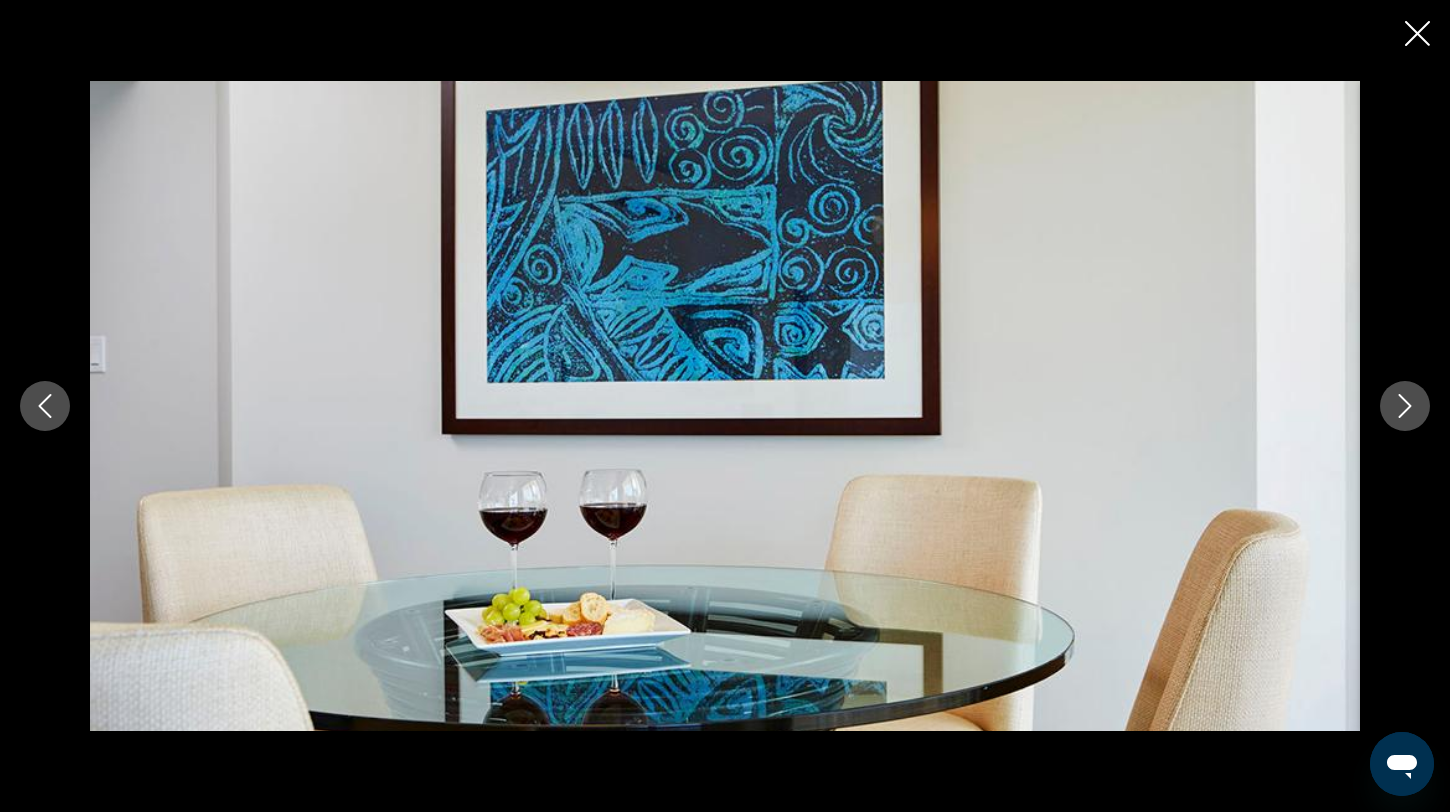 click 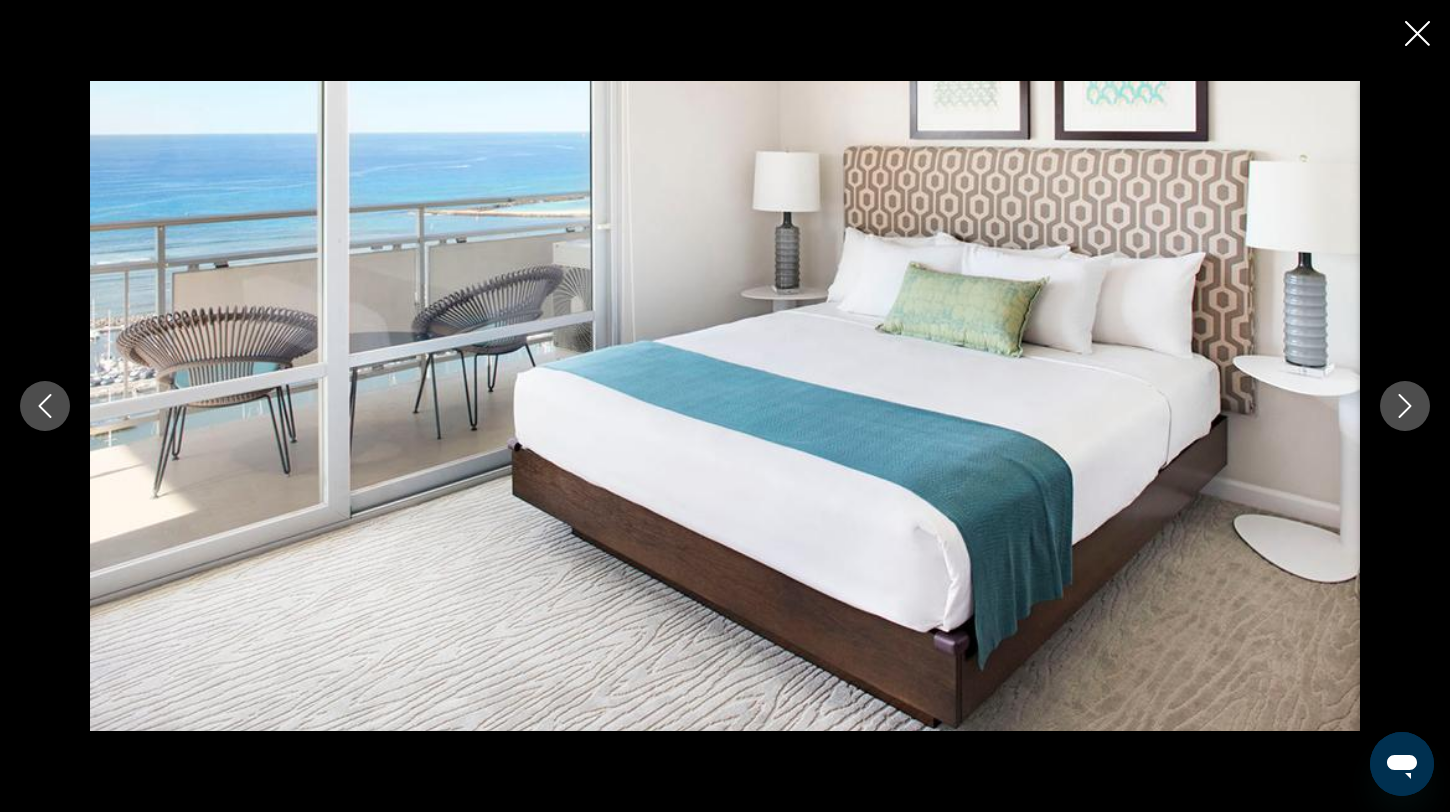 click 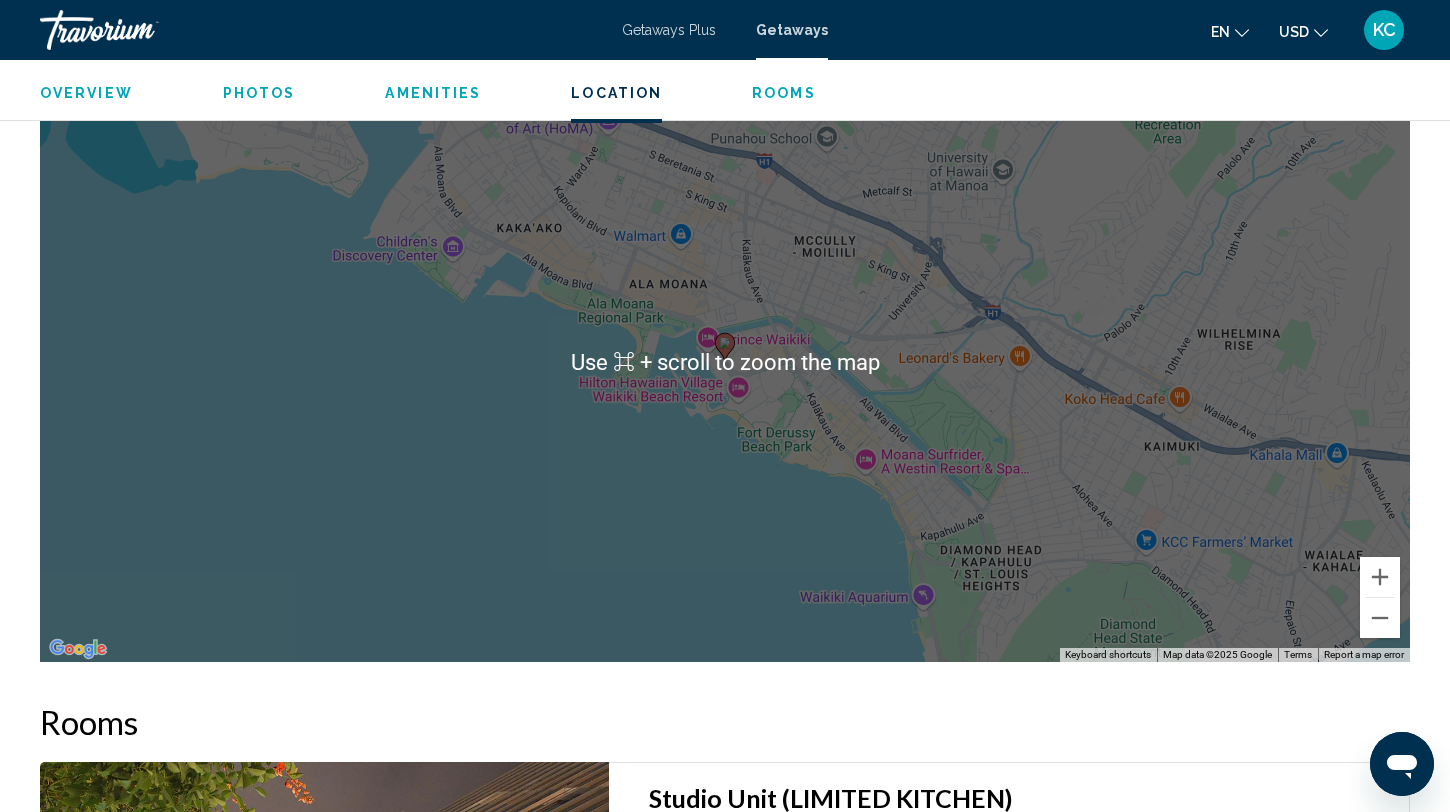 scroll, scrollTop: 2343, scrollLeft: 0, axis: vertical 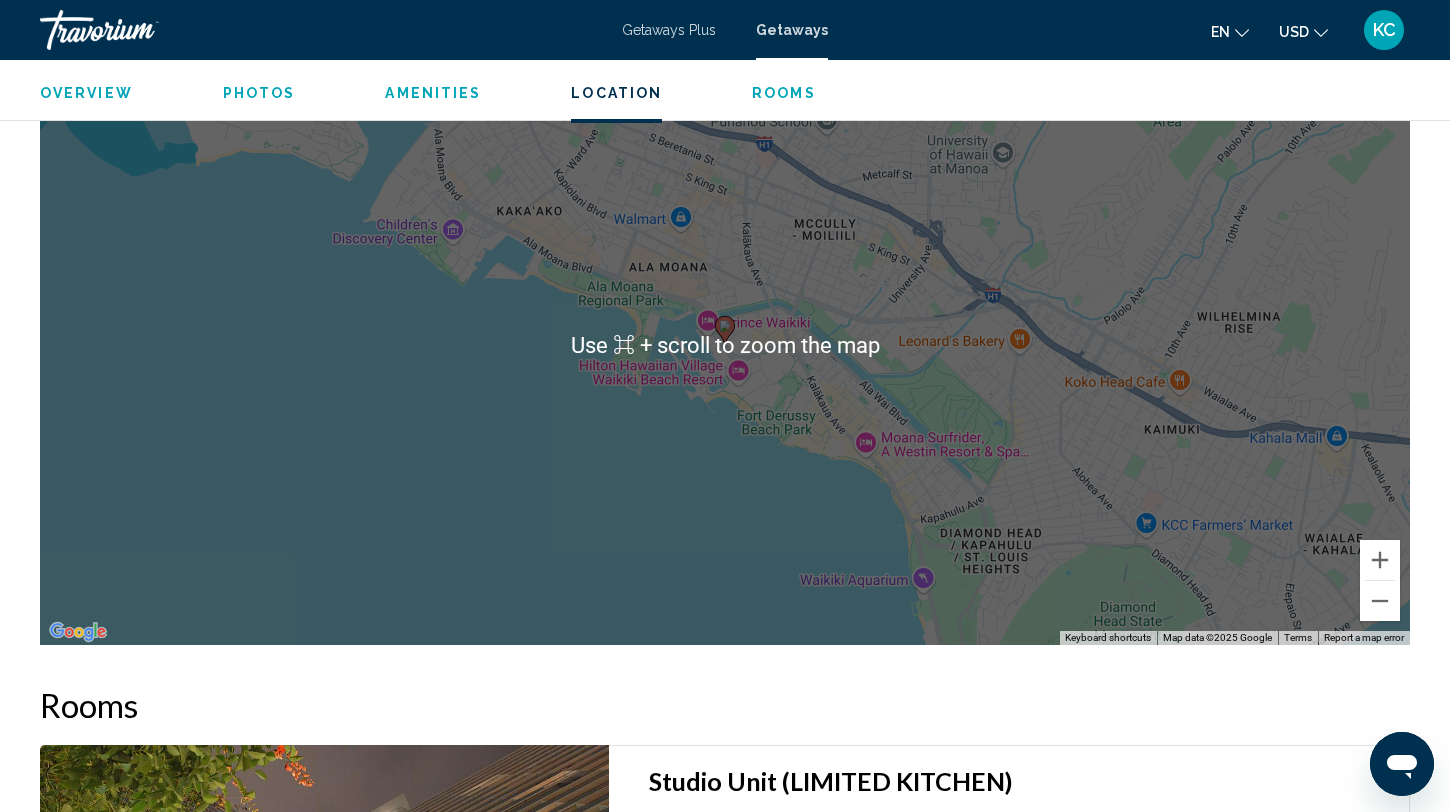 click on "To activate drag with keyboard, press Alt + Enter. Once in keyboard drag state, use the arrow keys to move the marker. To complete the drag, press the Enter key. To cancel, press Escape." at bounding box center [725, 345] 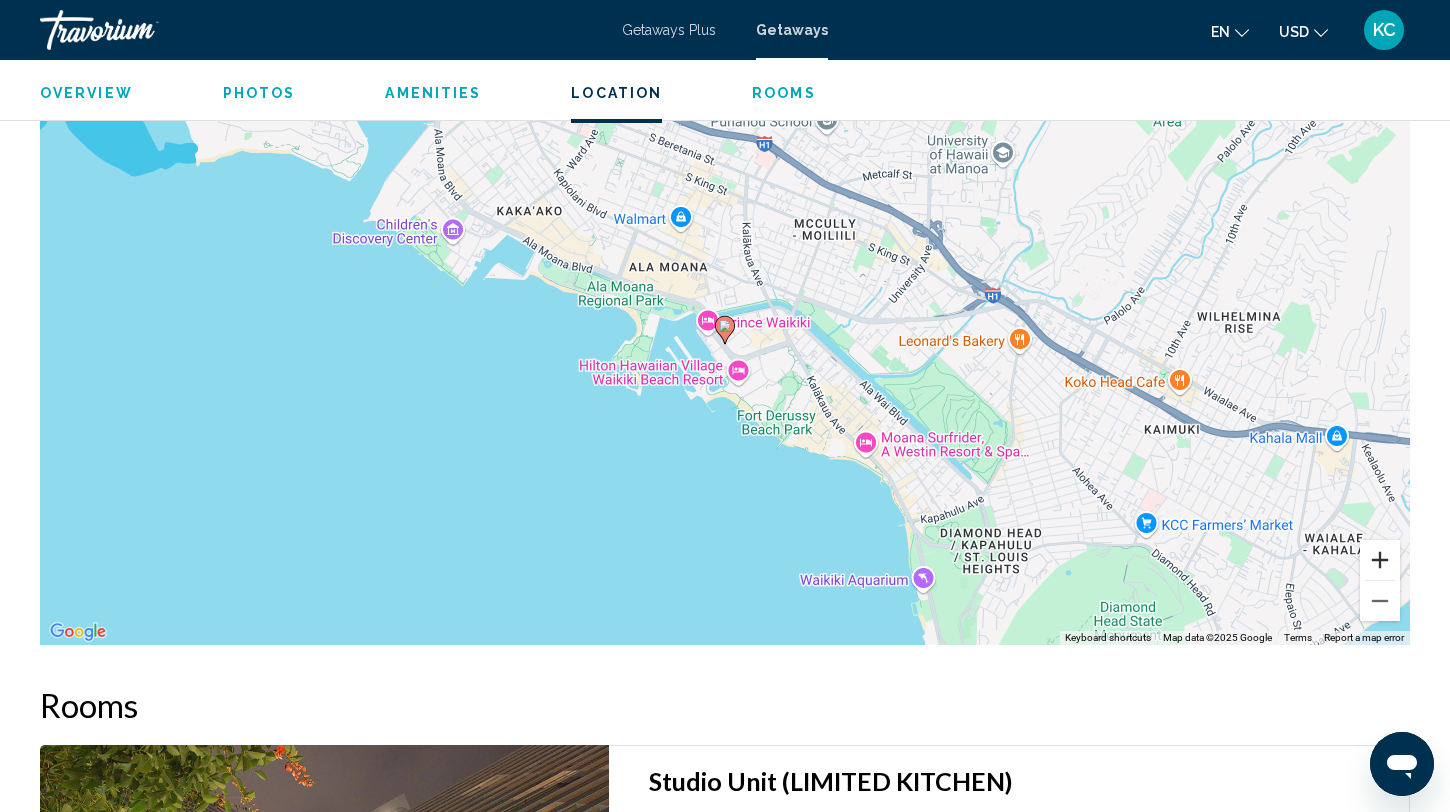 click at bounding box center [1380, 560] 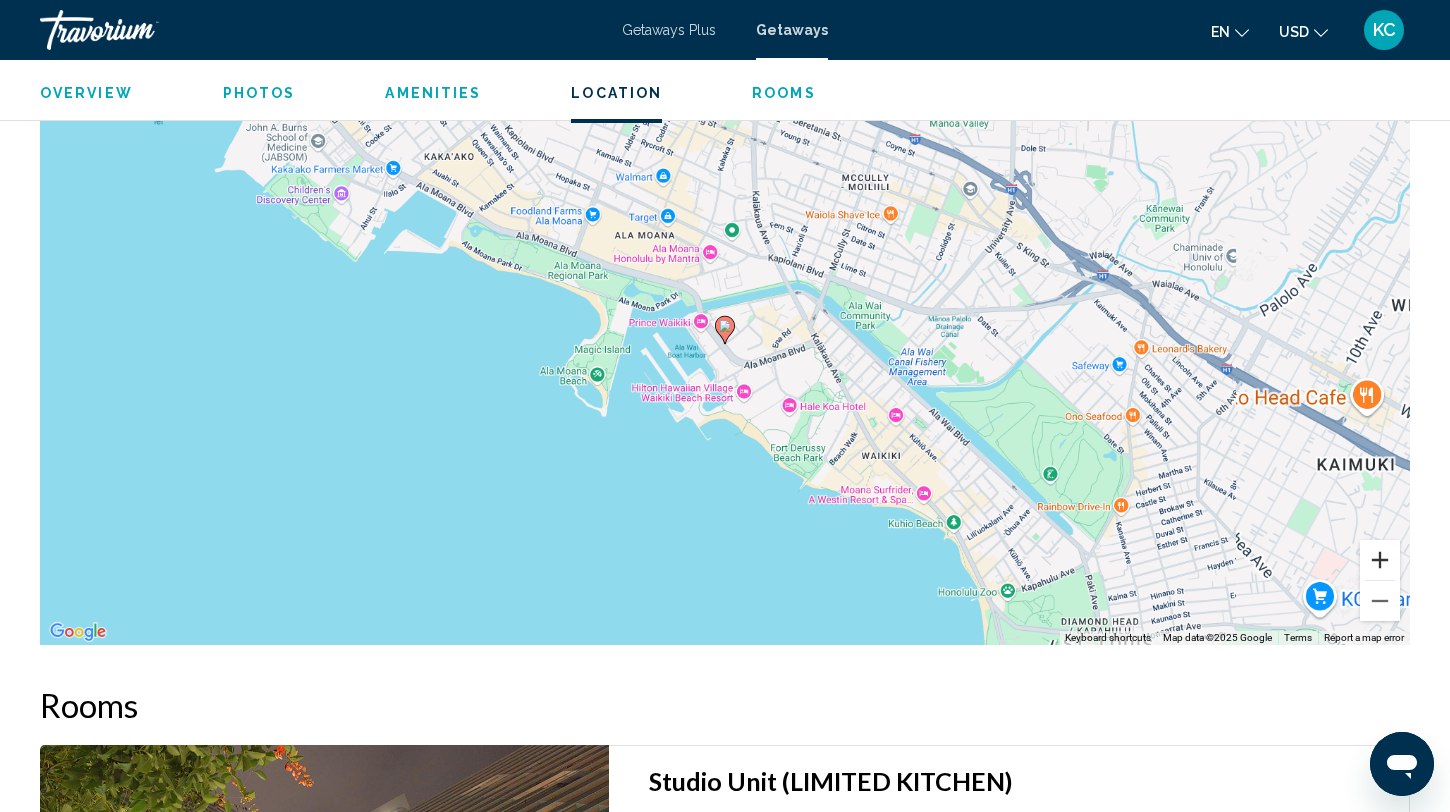 click at bounding box center (1380, 560) 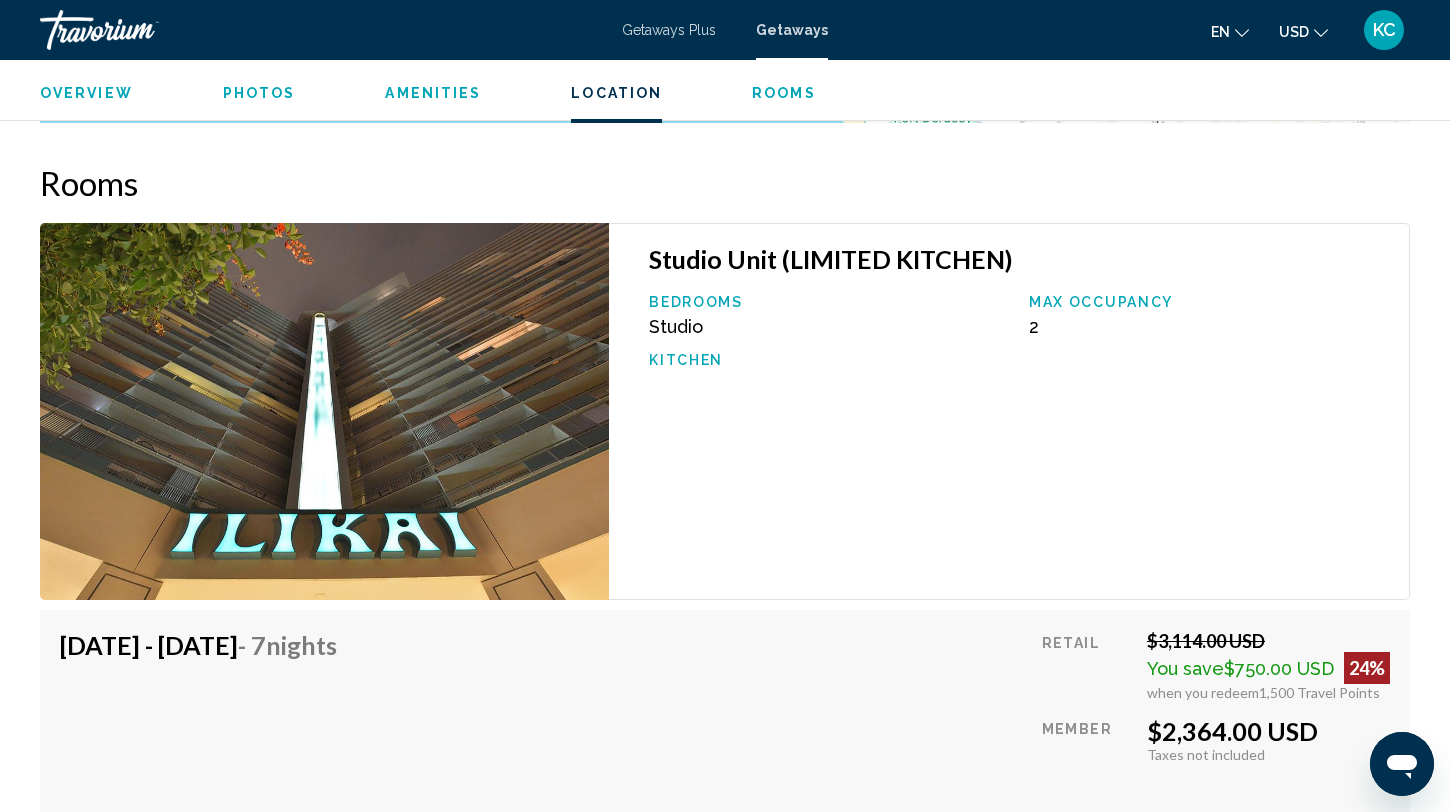 scroll, scrollTop: 2876, scrollLeft: 0, axis: vertical 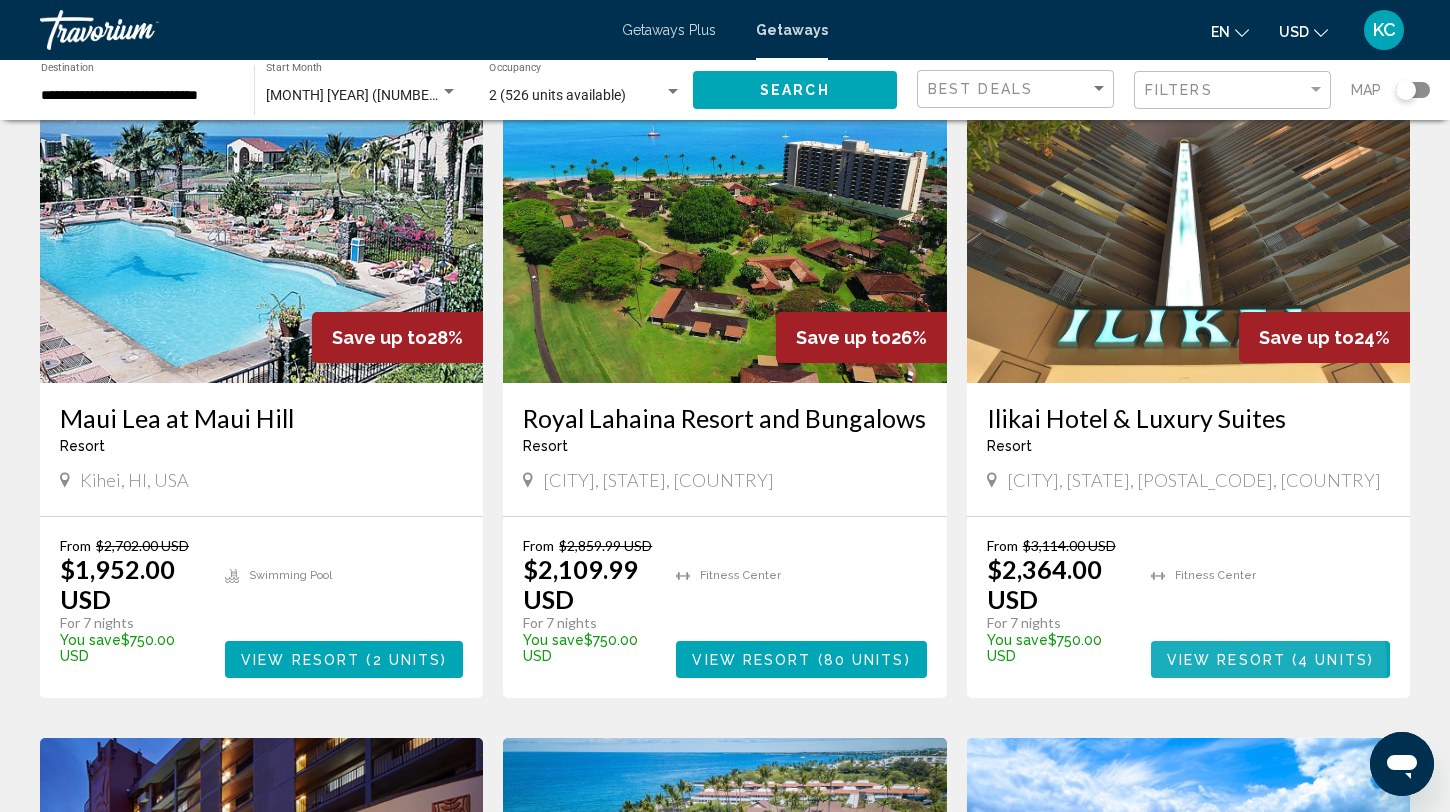 click on "View Resort" at bounding box center (1226, 660) 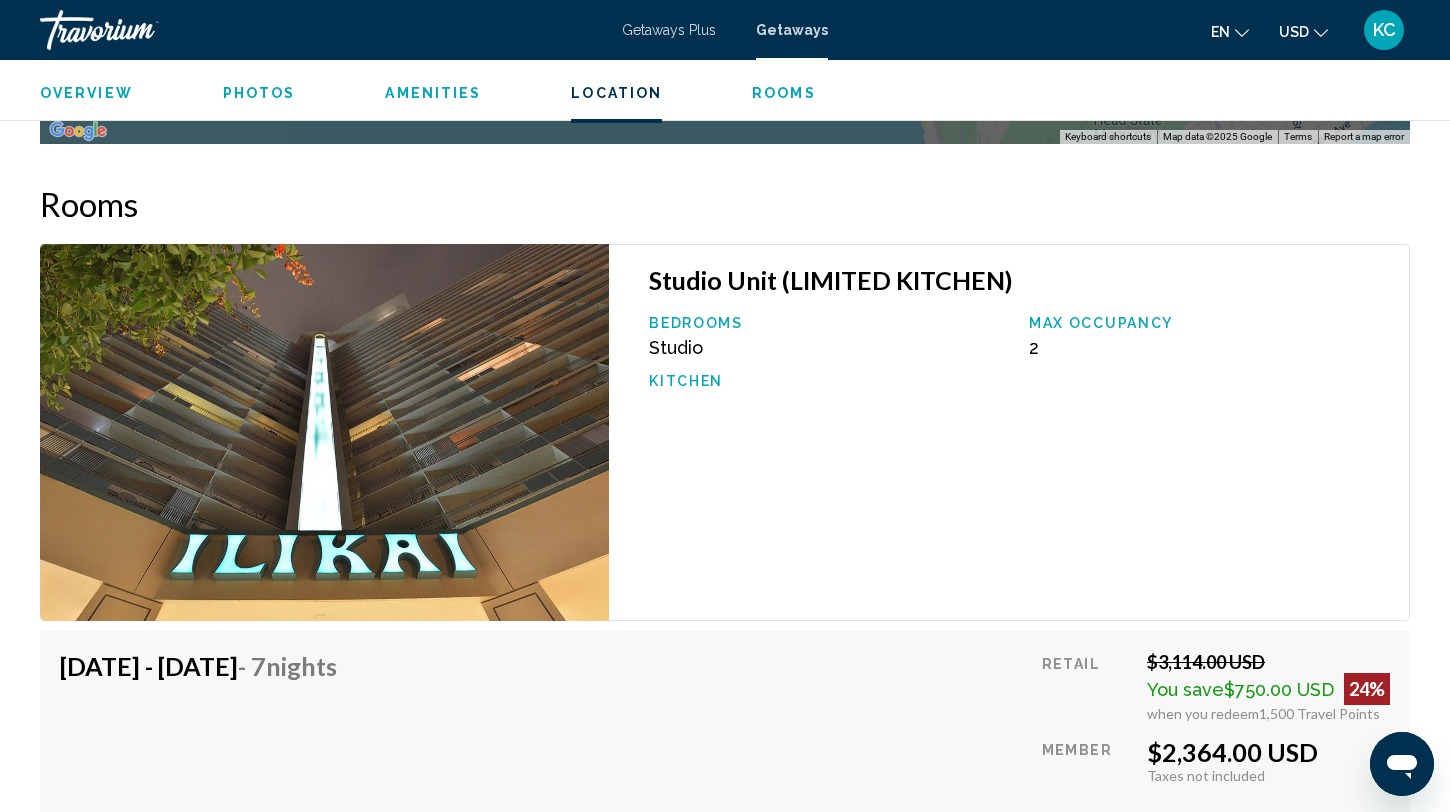 scroll, scrollTop: 2935, scrollLeft: 0, axis: vertical 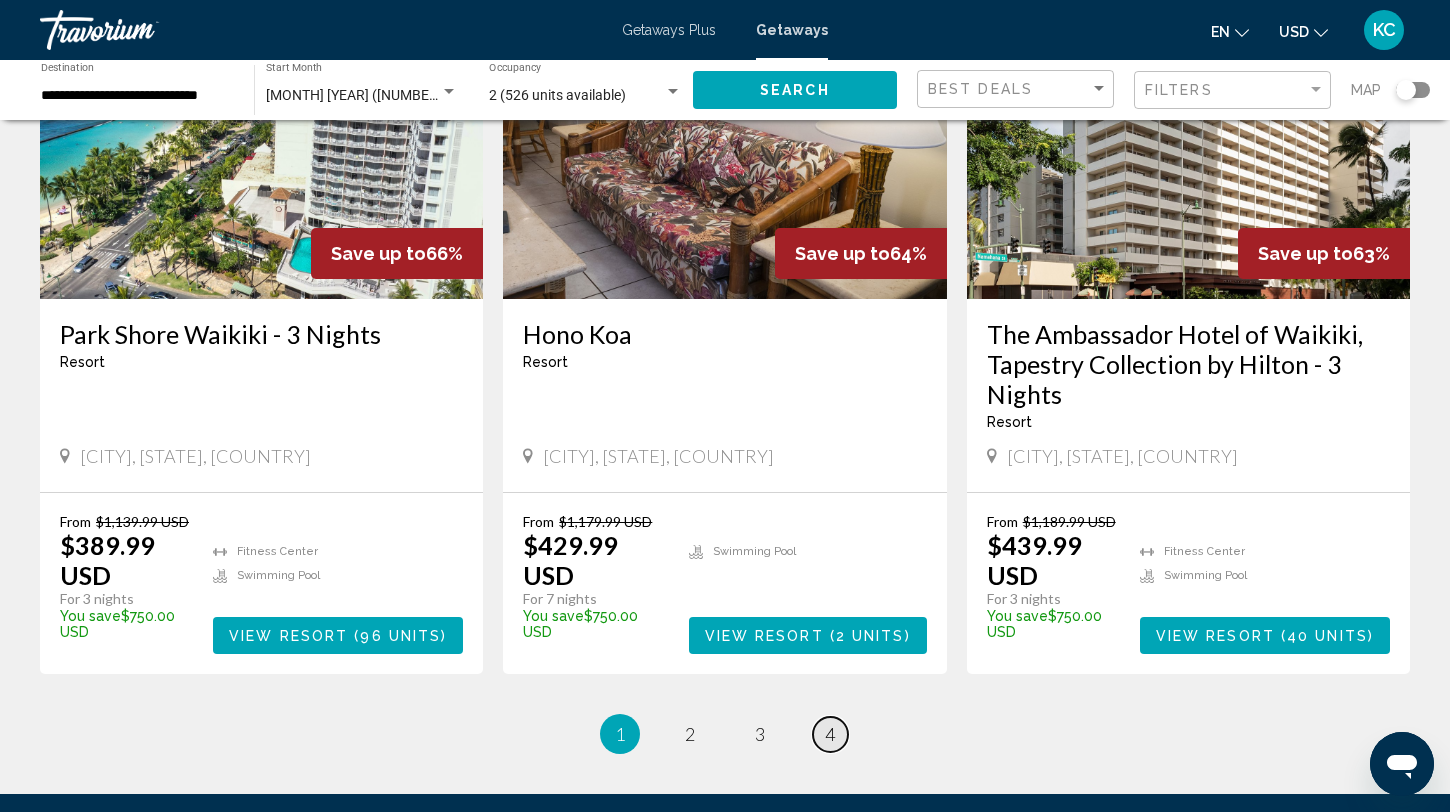 click on "4" at bounding box center (830, 734) 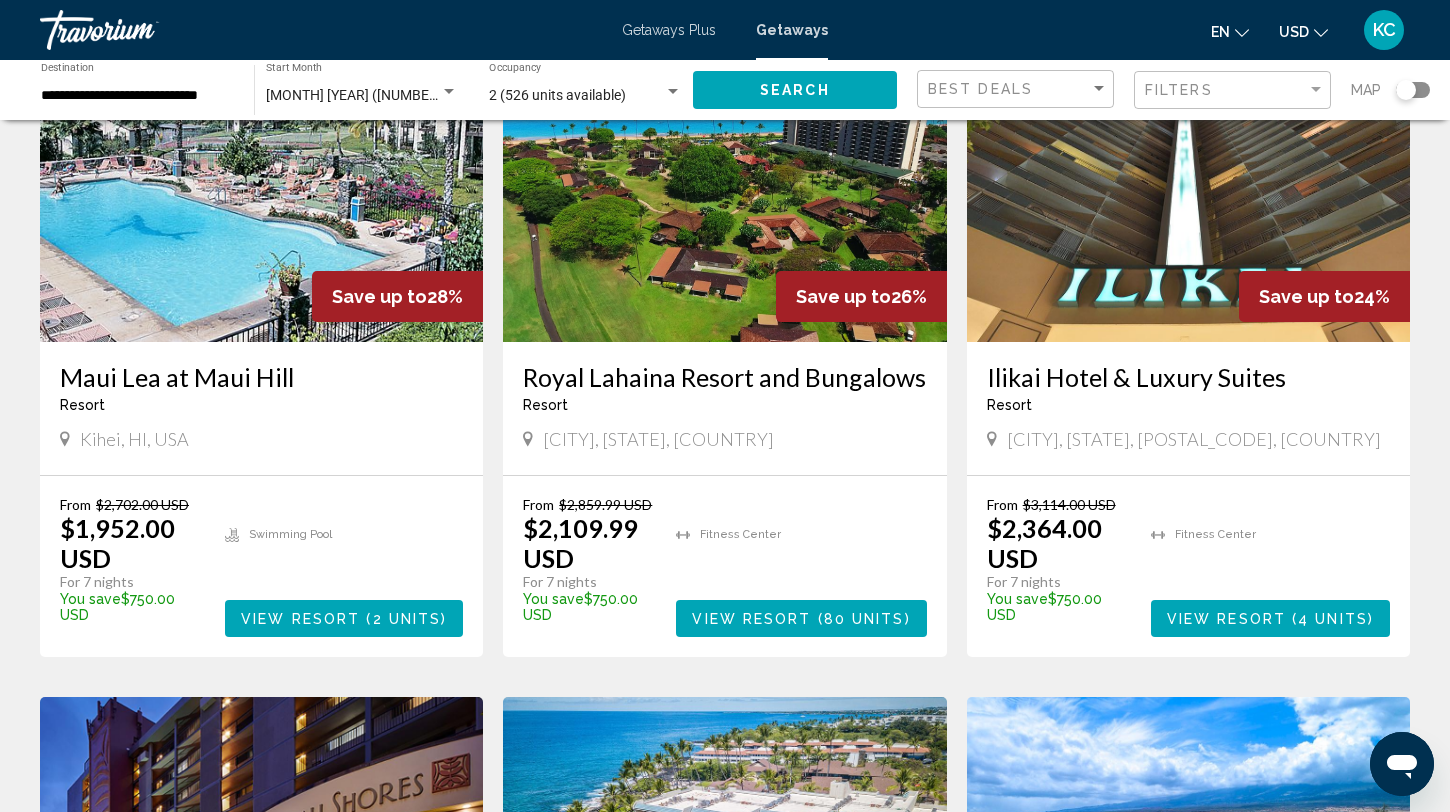 scroll, scrollTop: 193, scrollLeft: 0, axis: vertical 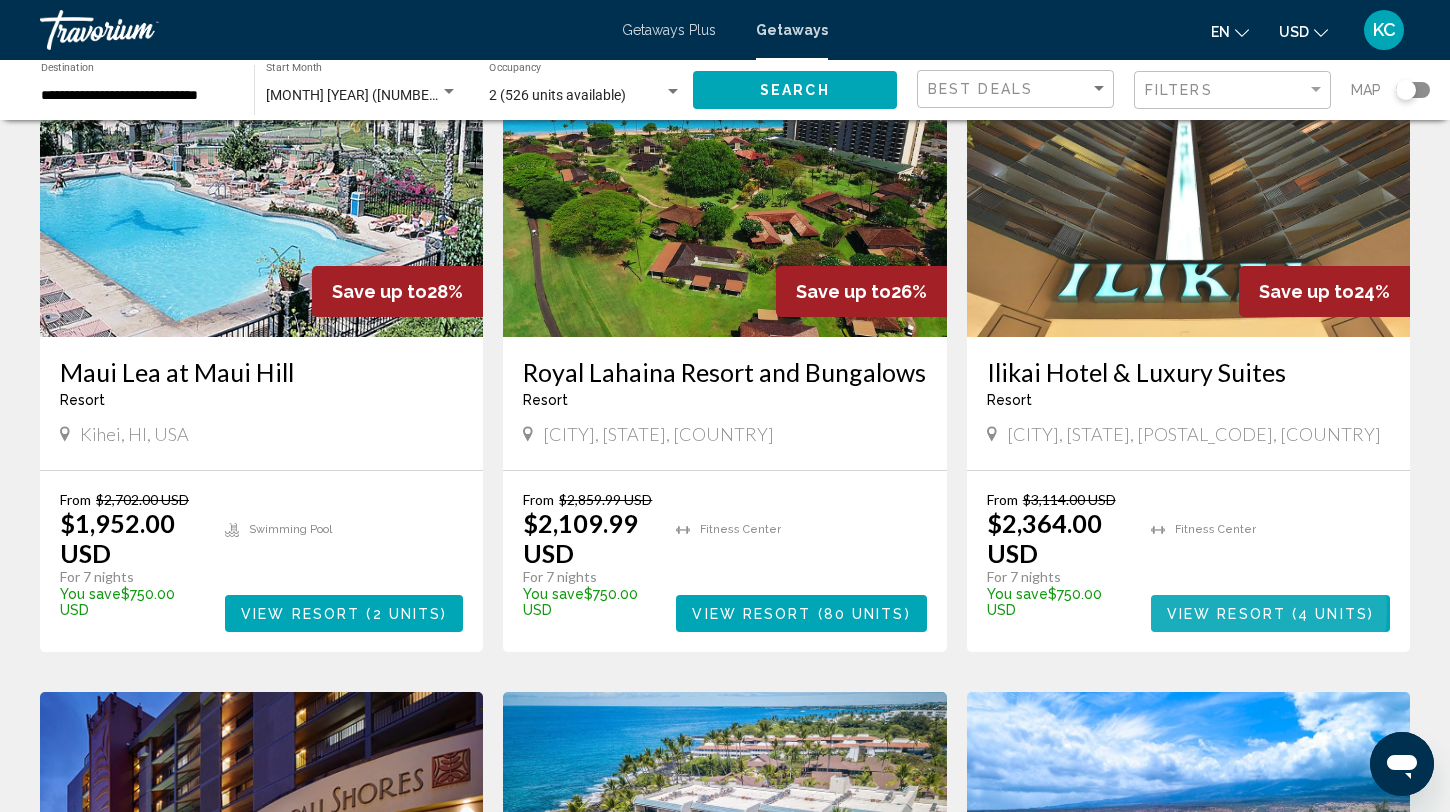 click on "View Resort" at bounding box center (1226, 614) 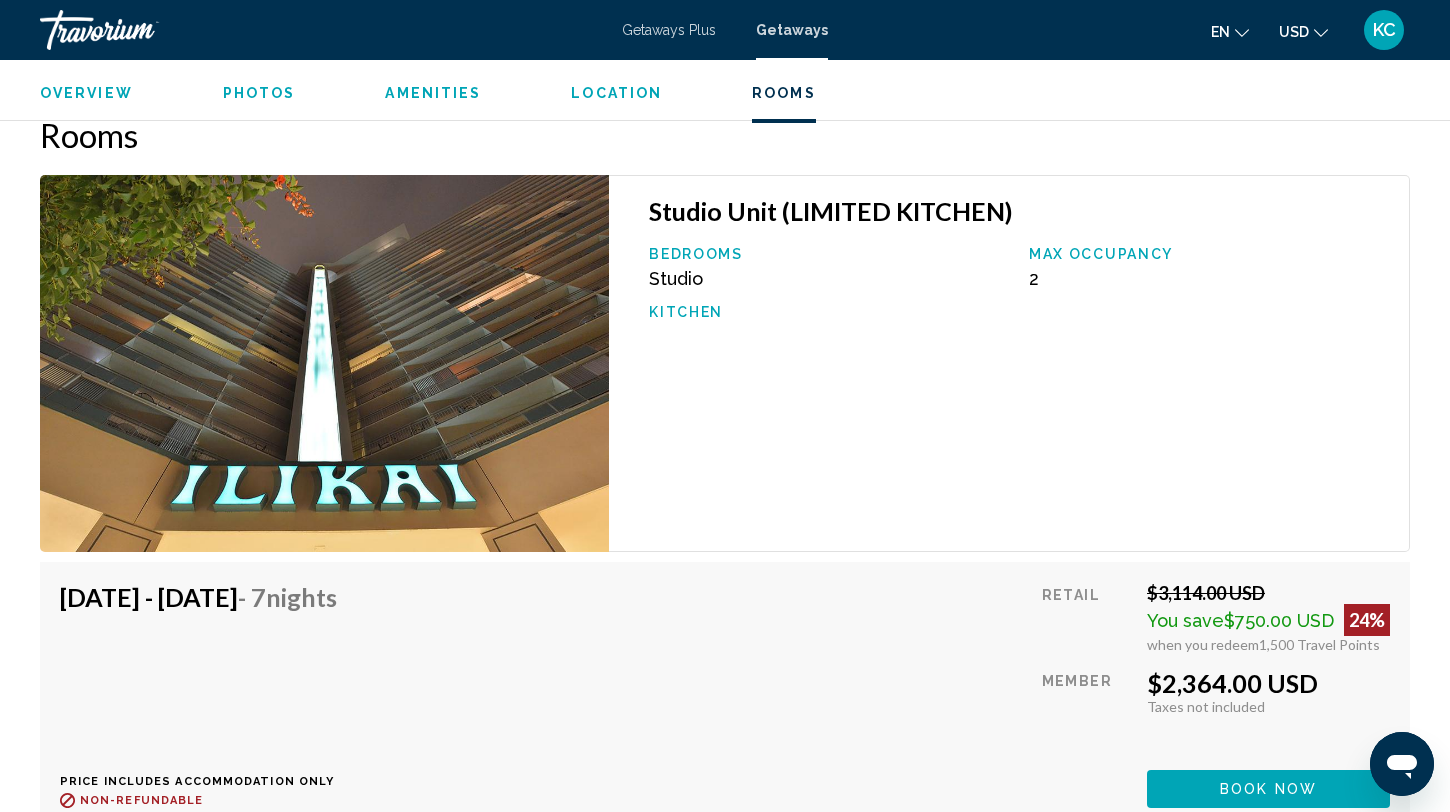 scroll, scrollTop: 2914, scrollLeft: 0, axis: vertical 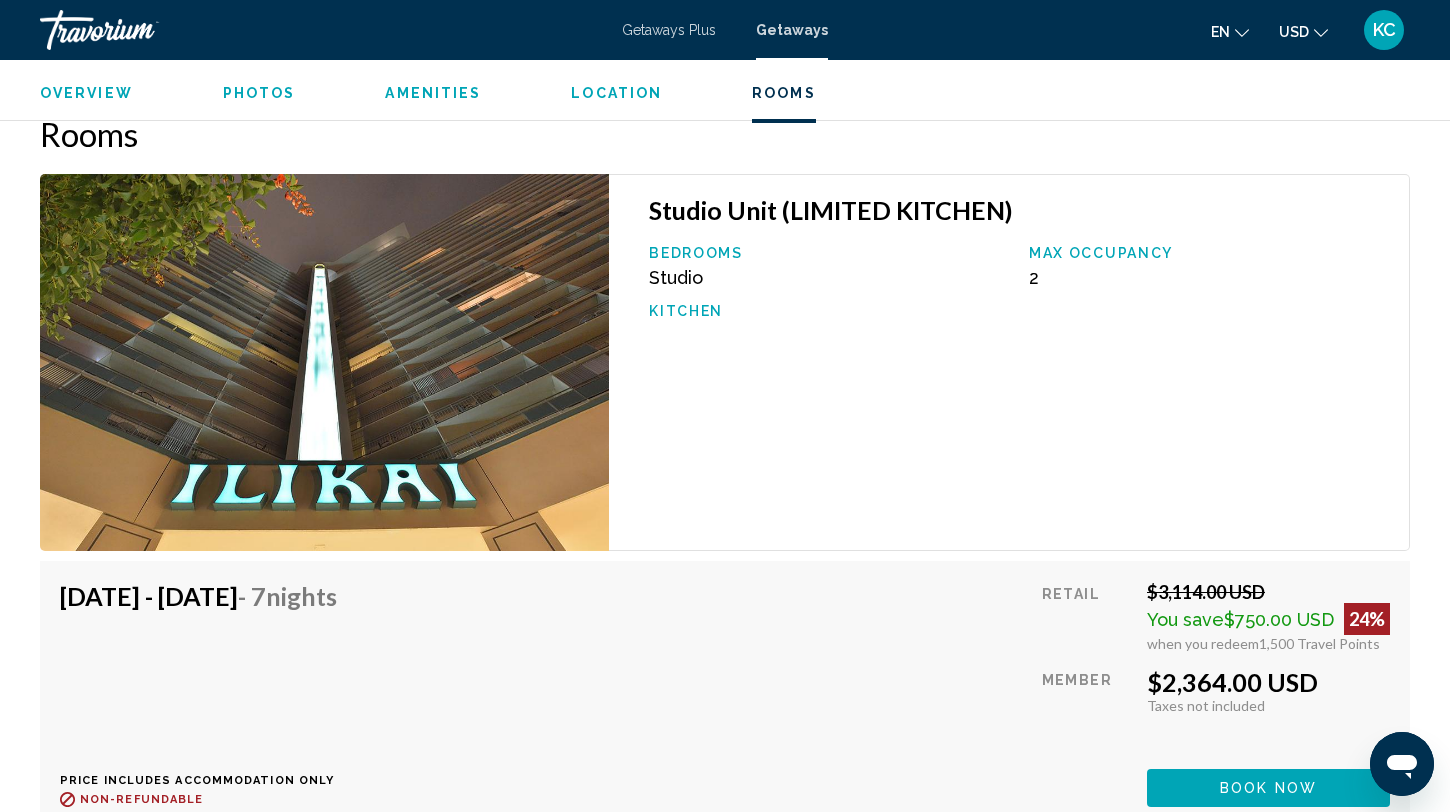 click at bounding box center (324, 362) 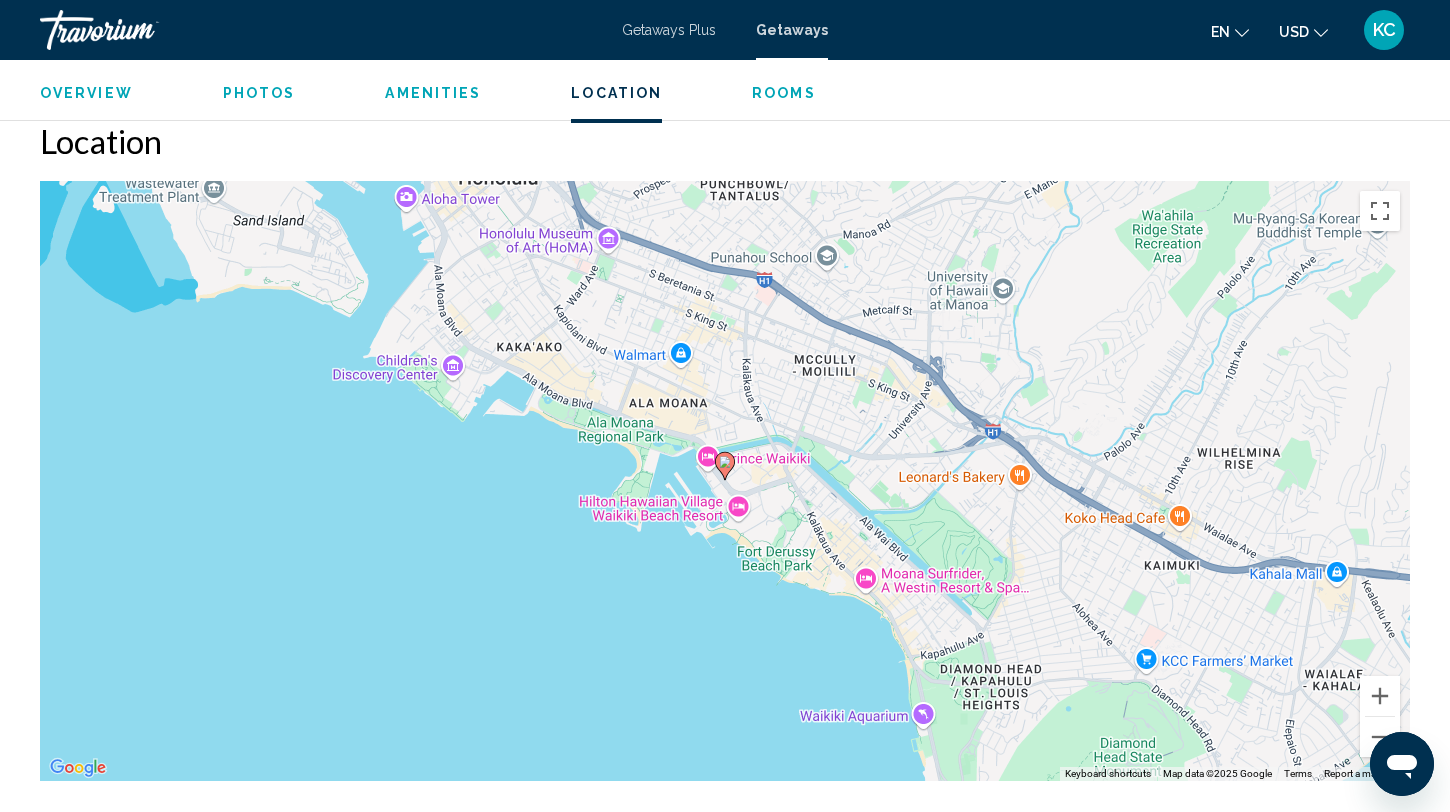 scroll, scrollTop: 2267, scrollLeft: 0, axis: vertical 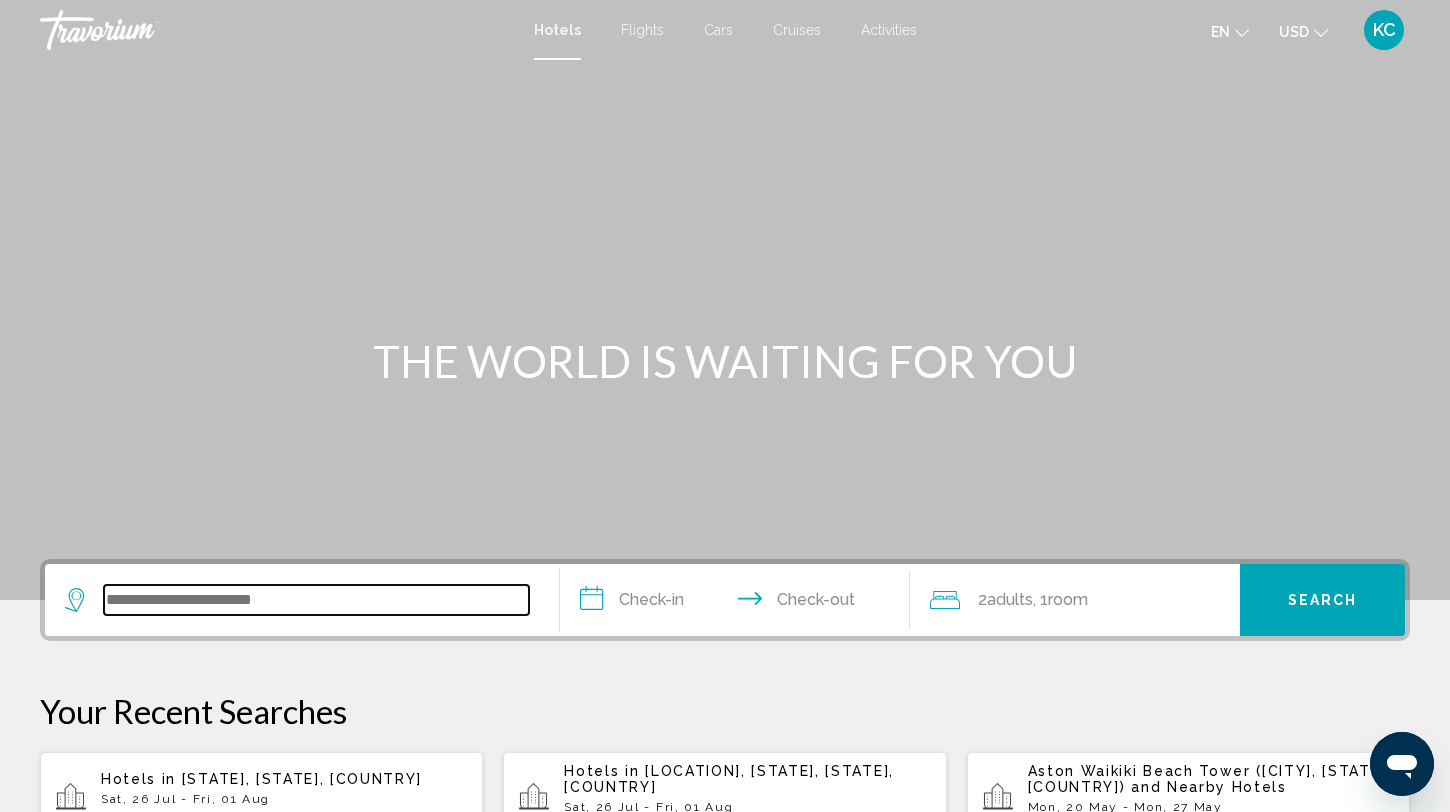 click at bounding box center [316, 600] 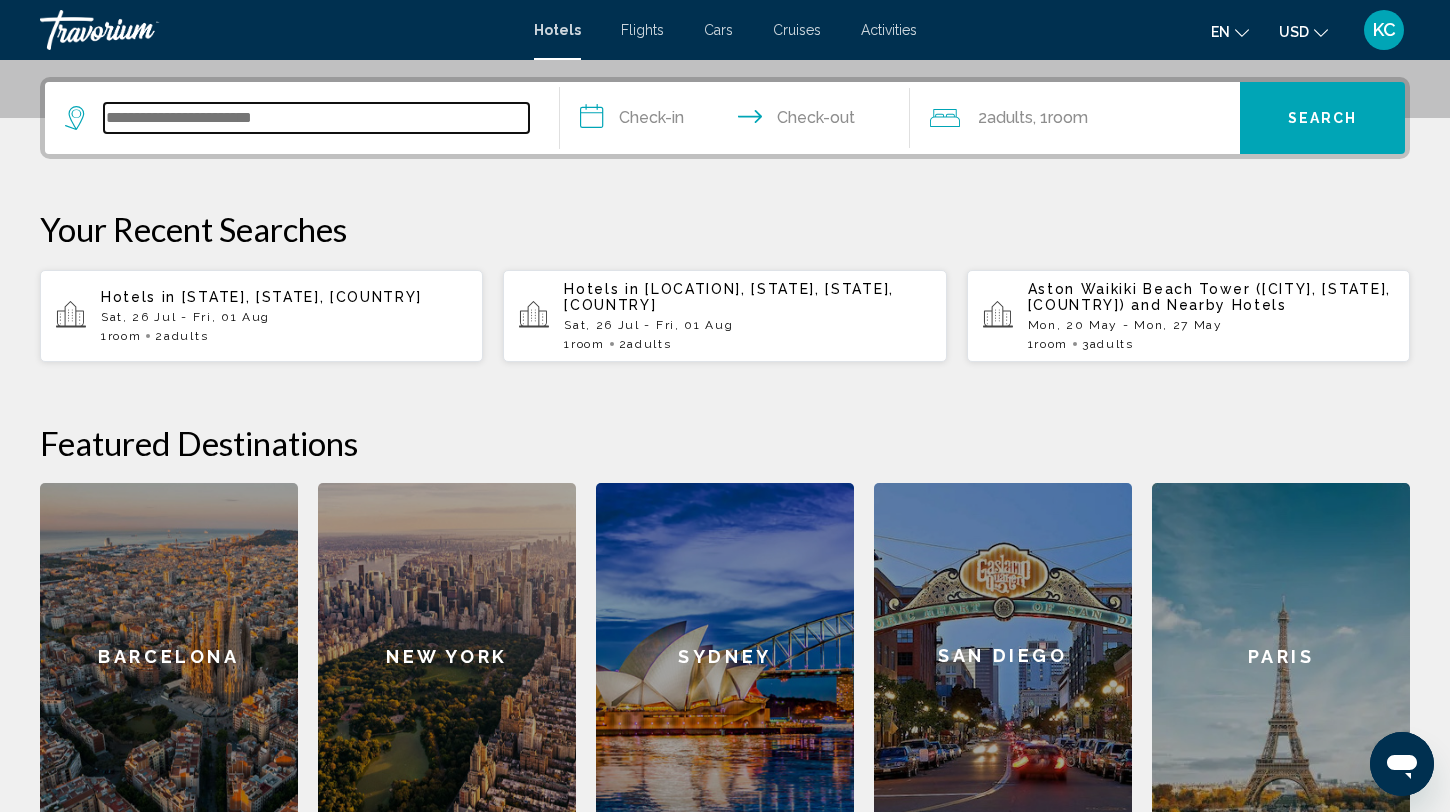 scroll, scrollTop: 494, scrollLeft: 0, axis: vertical 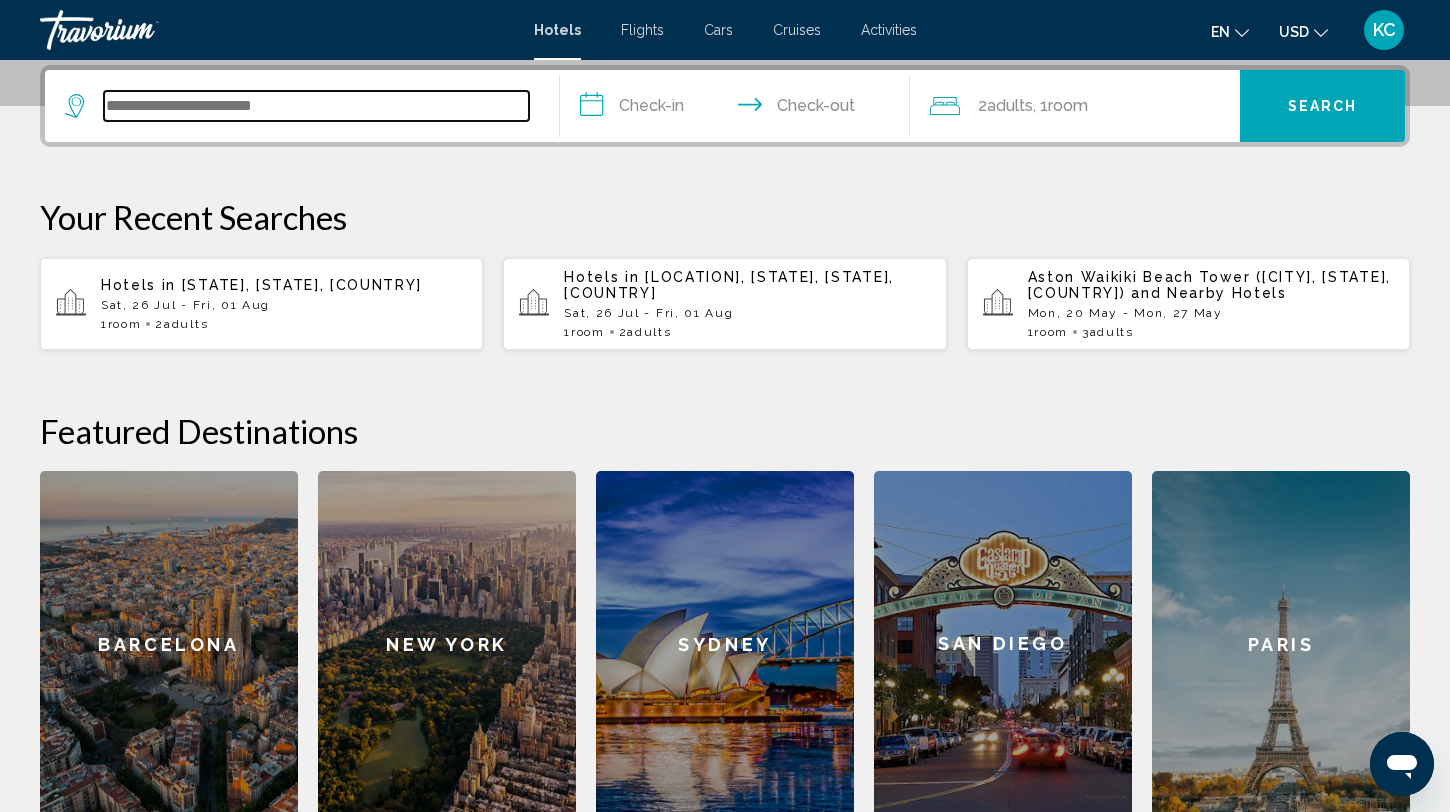 click at bounding box center (316, 106) 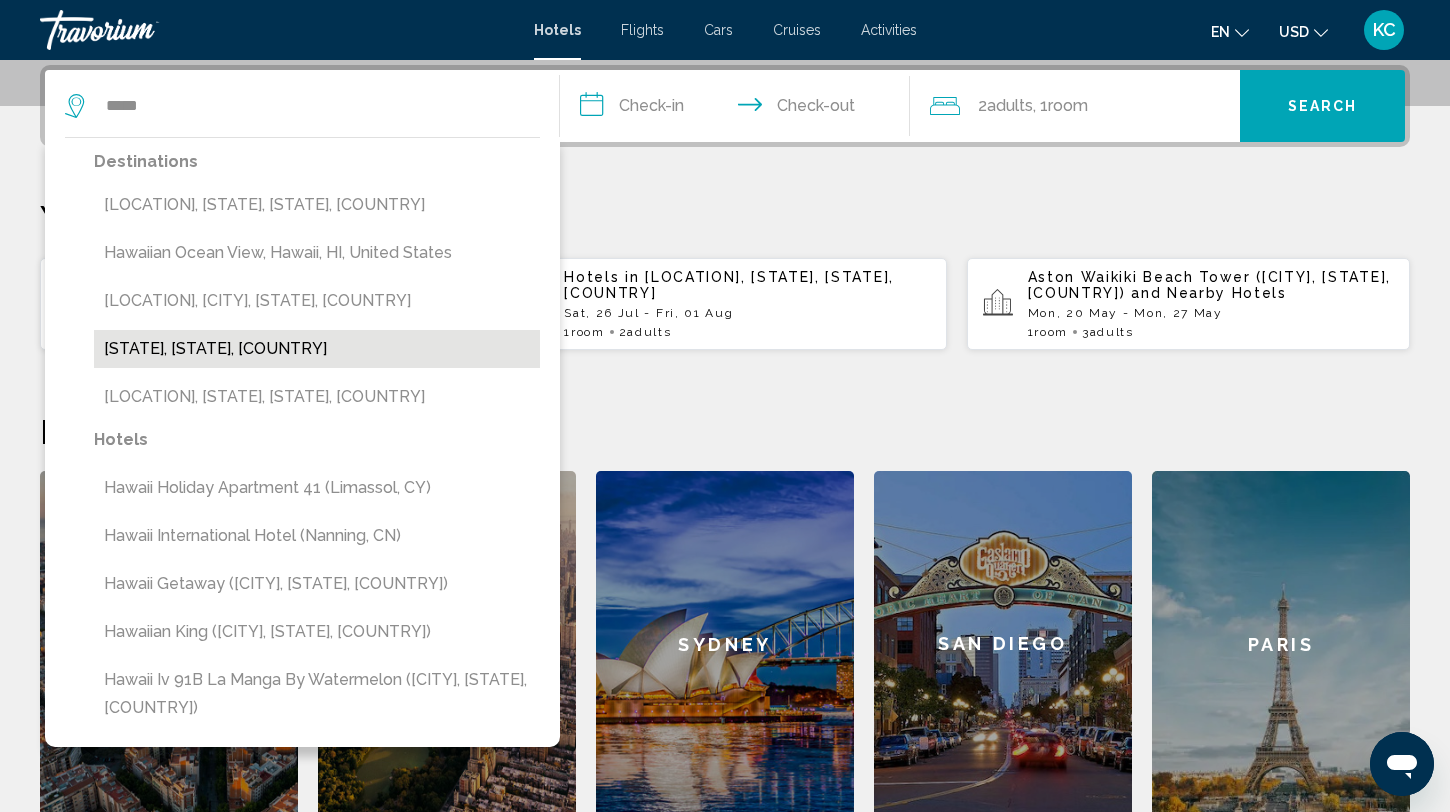 click on "[STATE], [STATE], [COUNTRY]" at bounding box center (317, 349) 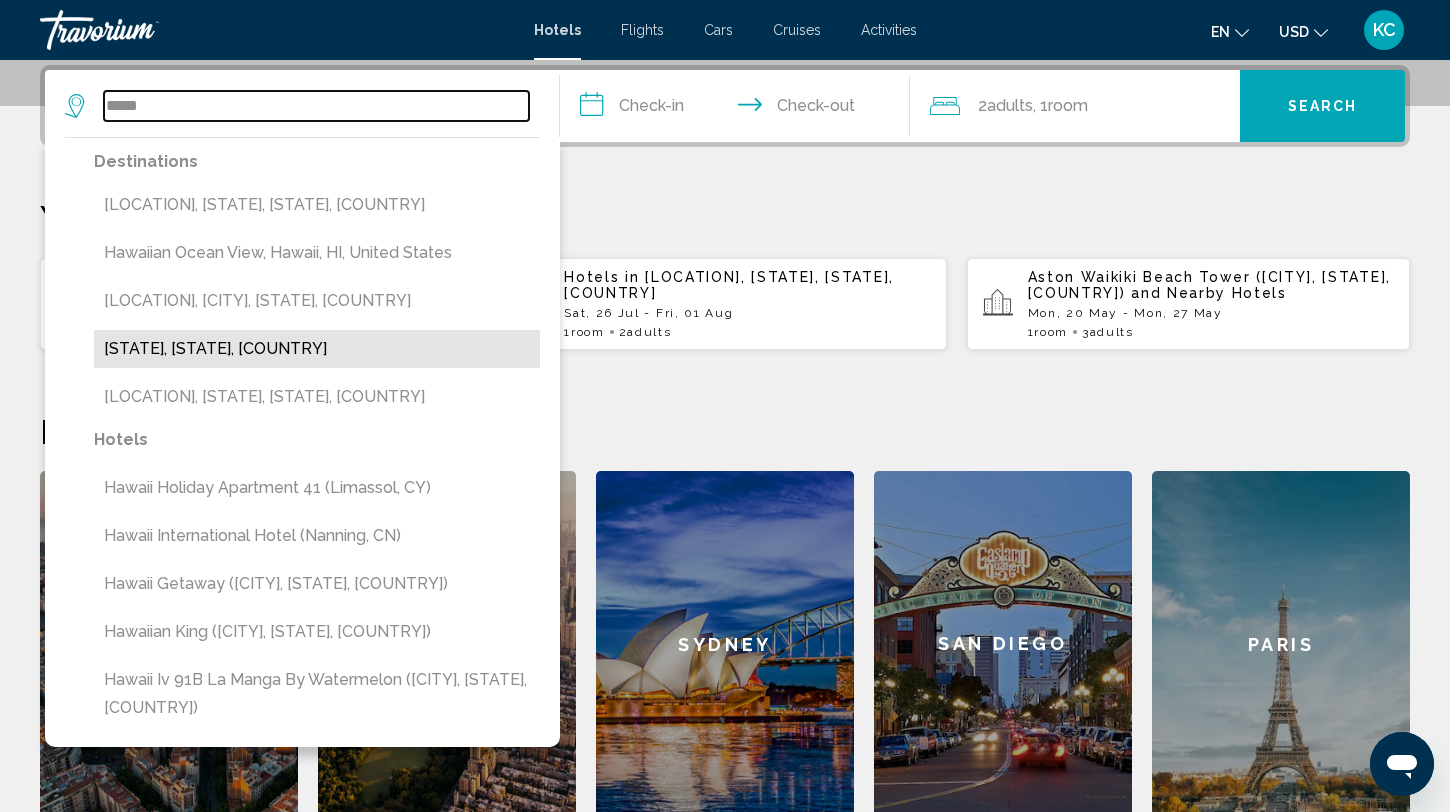 type on "**********" 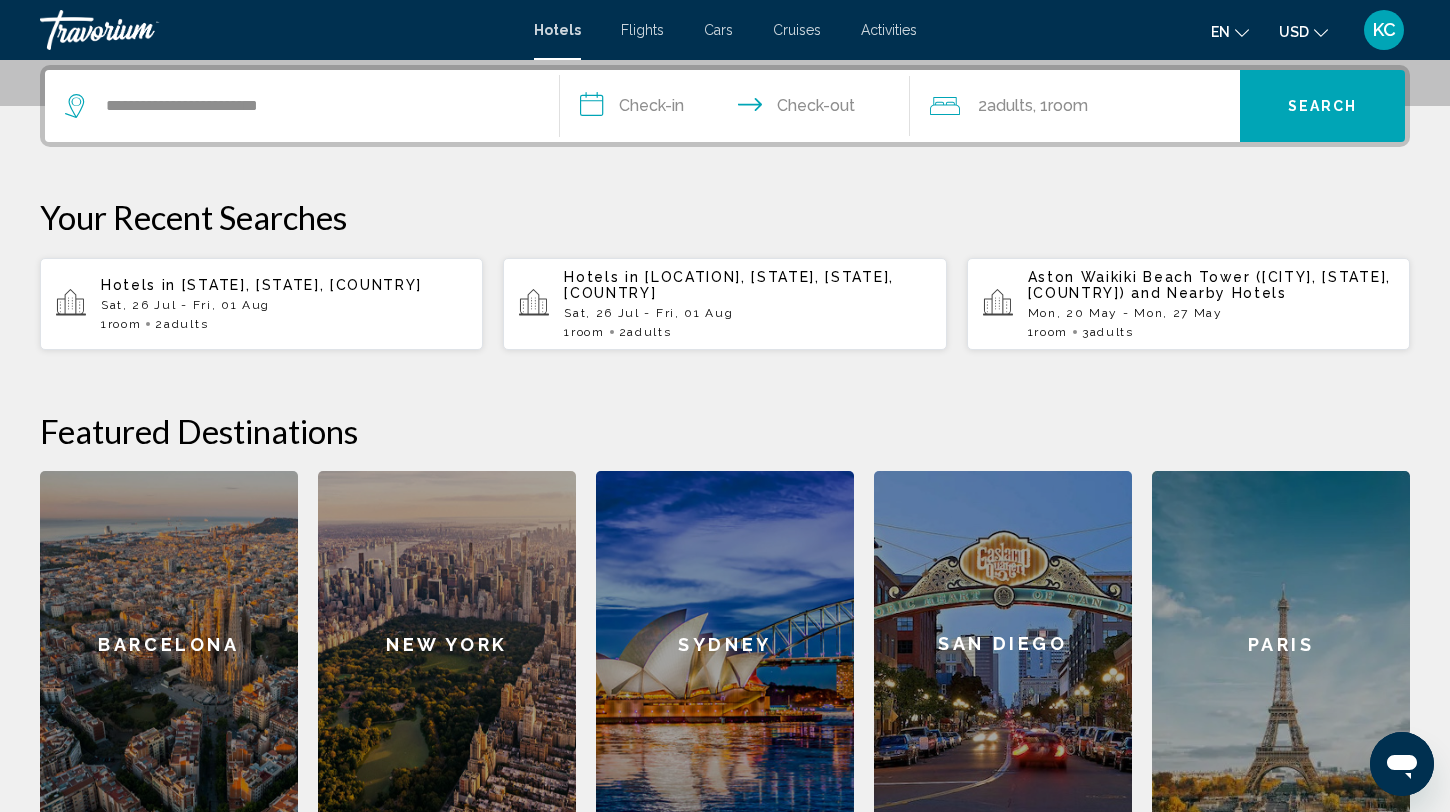 click on "**********" at bounding box center (739, 109) 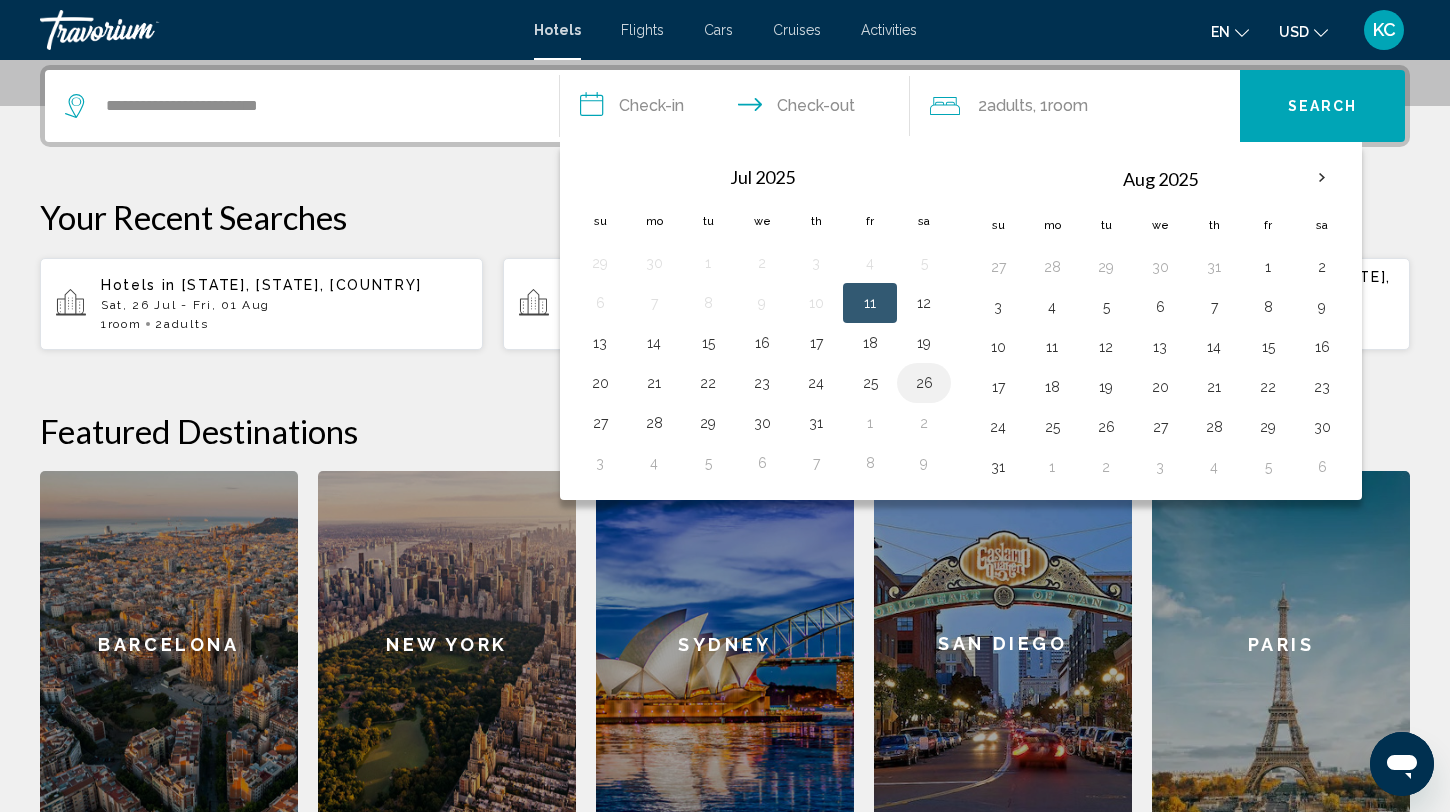 click on "26" at bounding box center [924, 383] 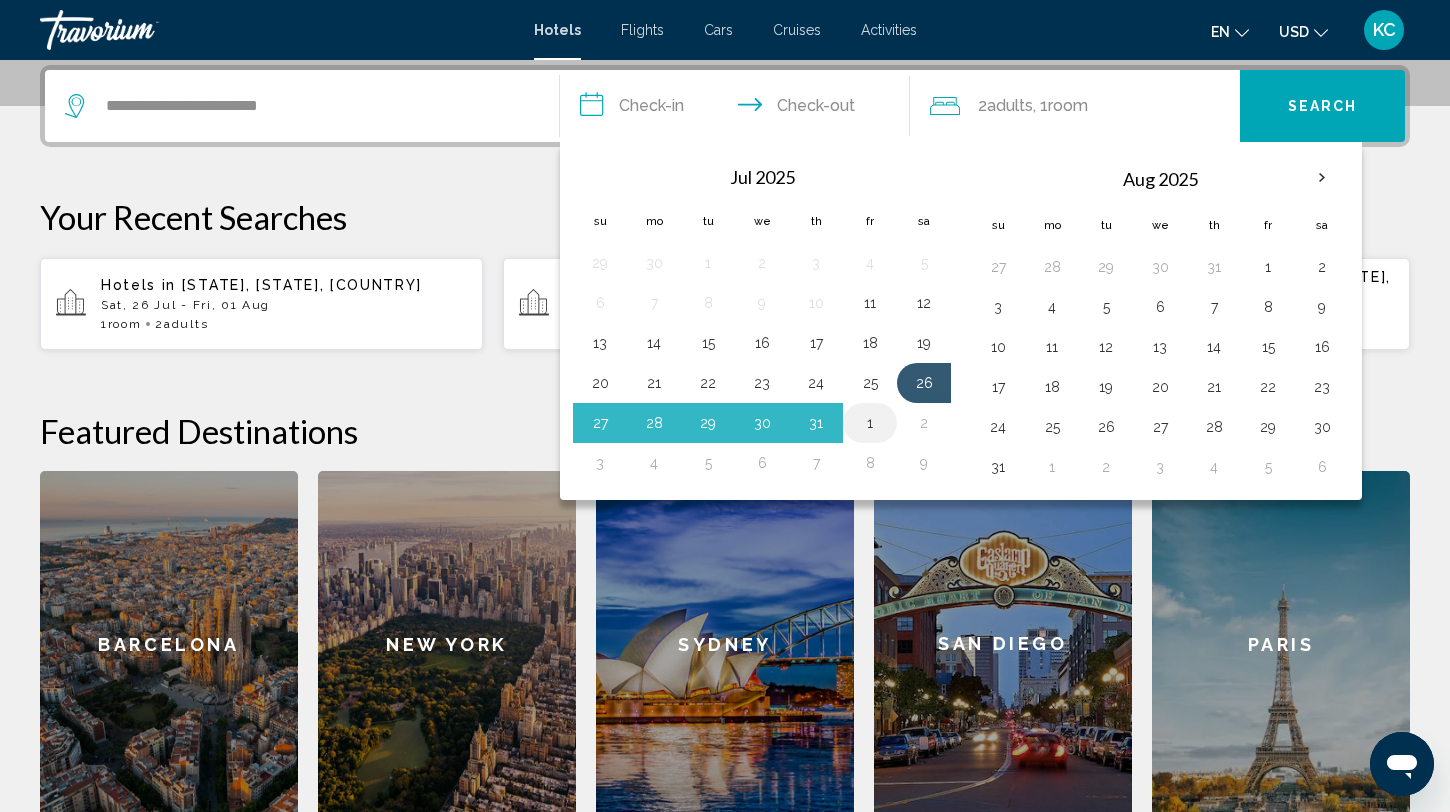 click on "1" at bounding box center [870, 423] 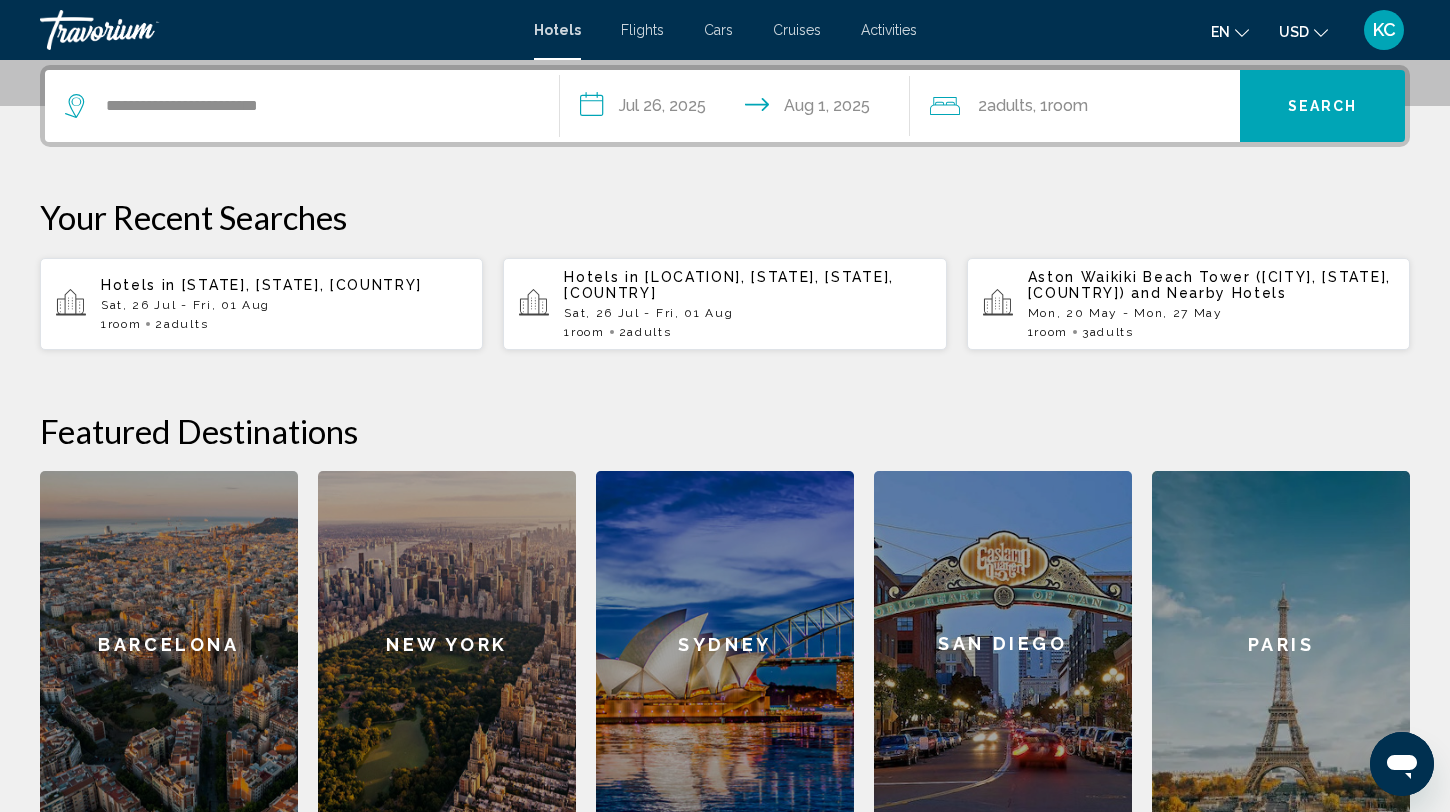 click on "Search" at bounding box center (1322, 106) 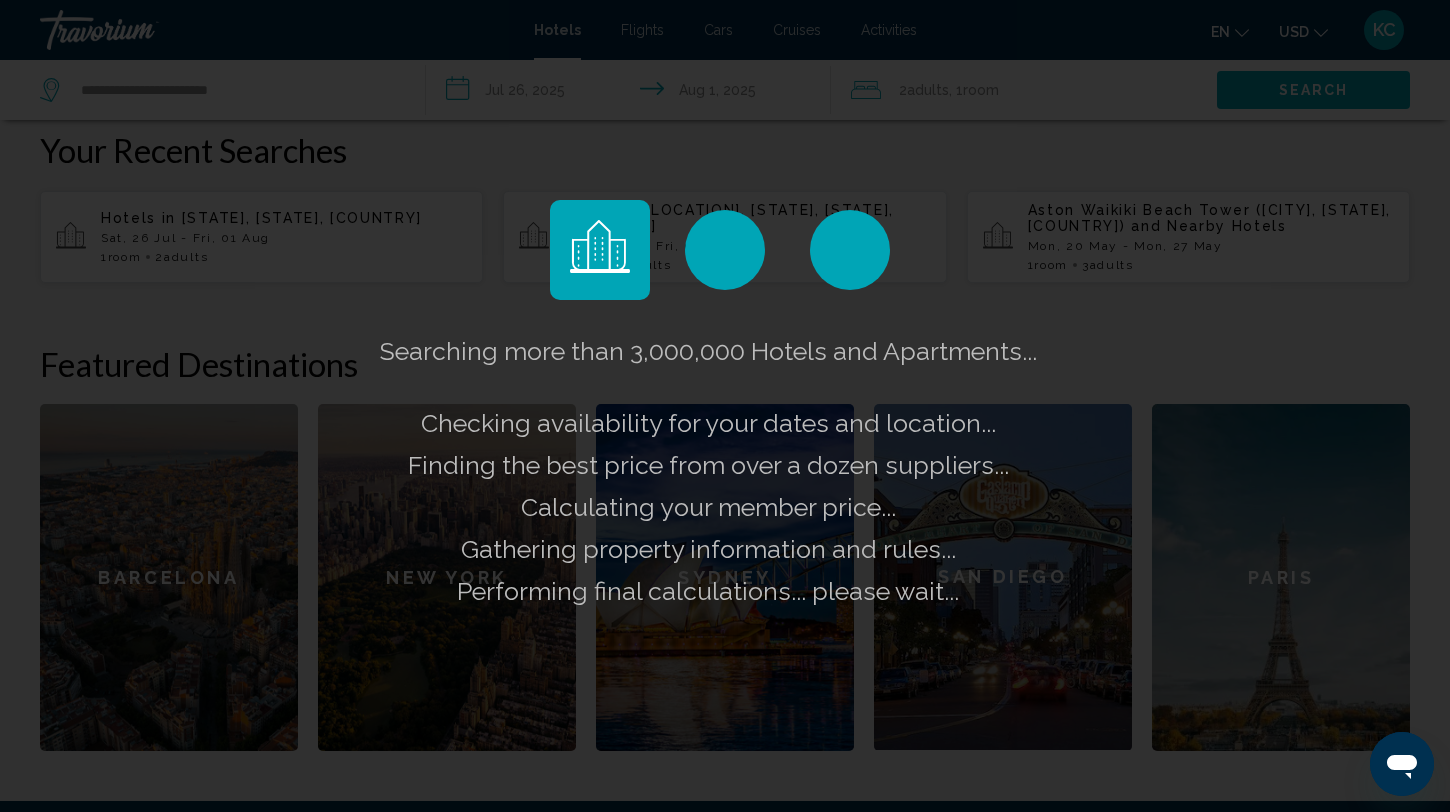 scroll, scrollTop: 575, scrollLeft: 0, axis: vertical 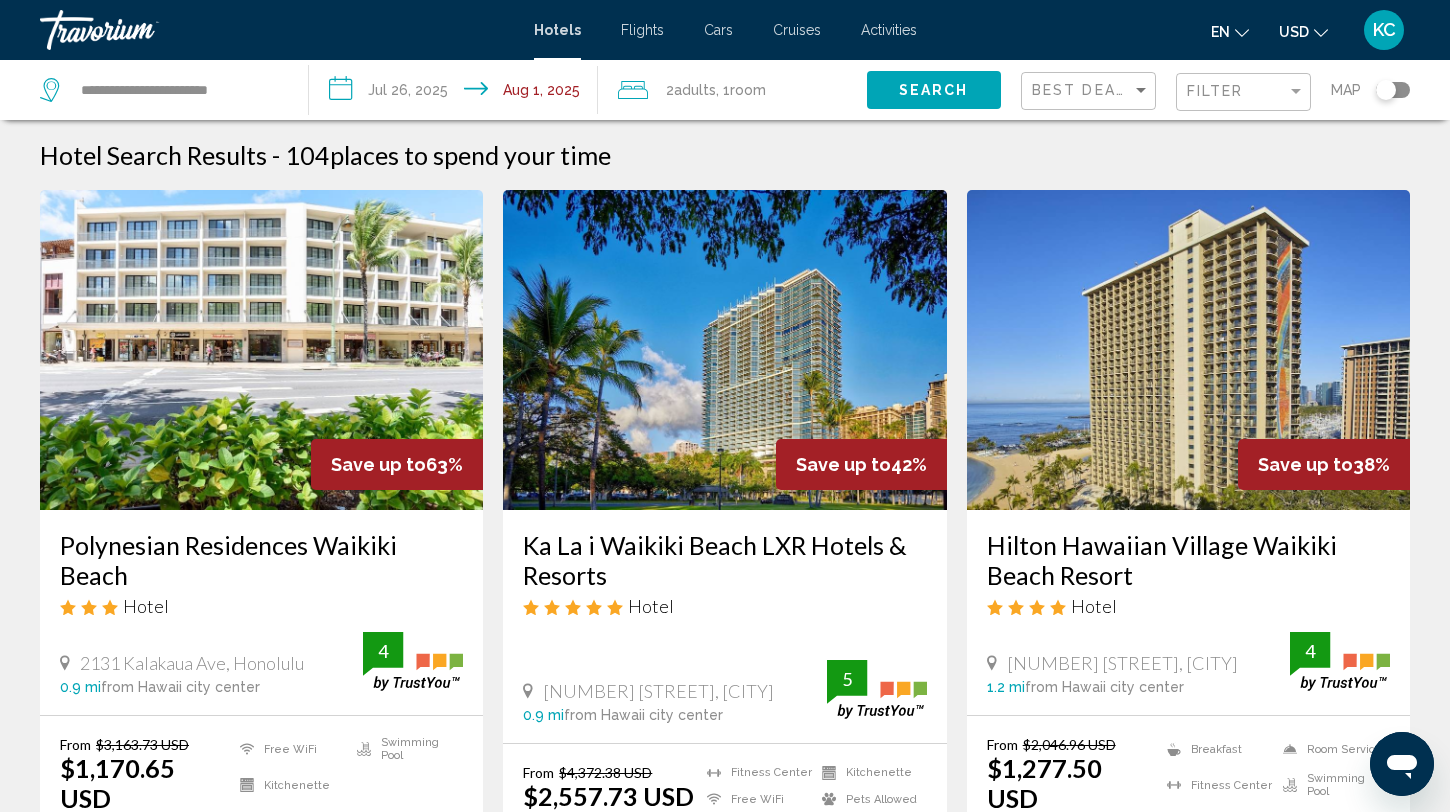 click at bounding box center [724, 350] 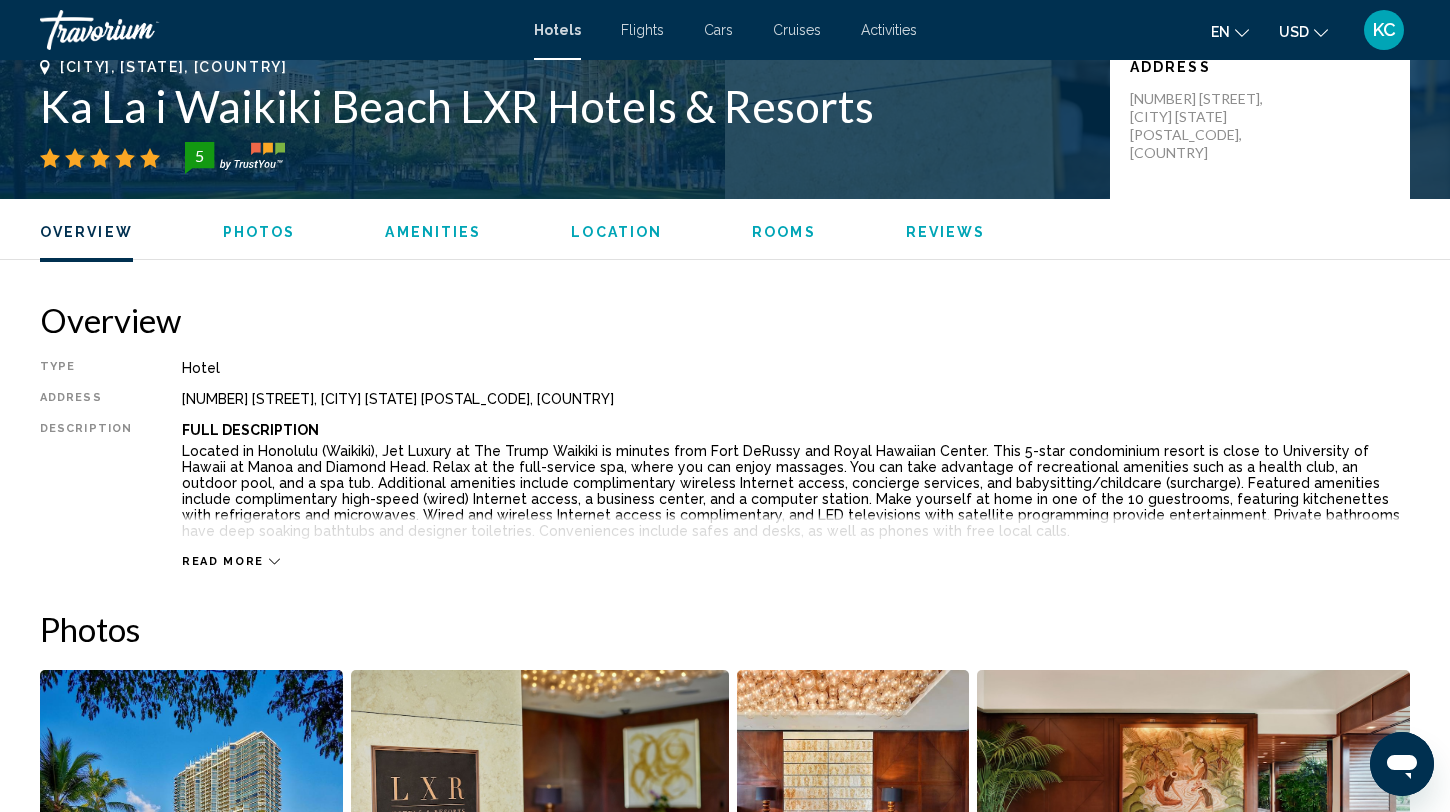 scroll, scrollTop: 0, scrollLeft: 0, axis: both 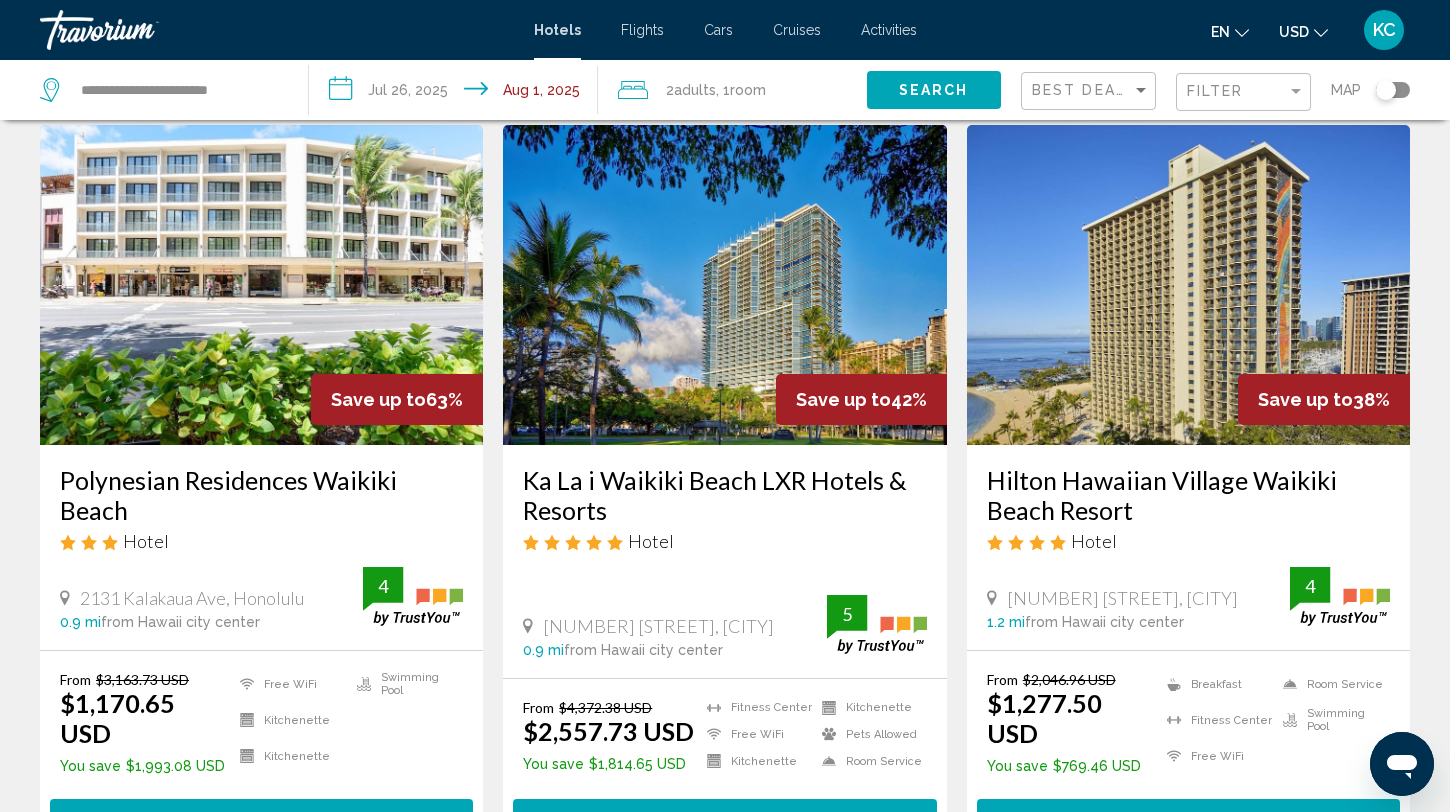 click at bounding box center [724, 285] 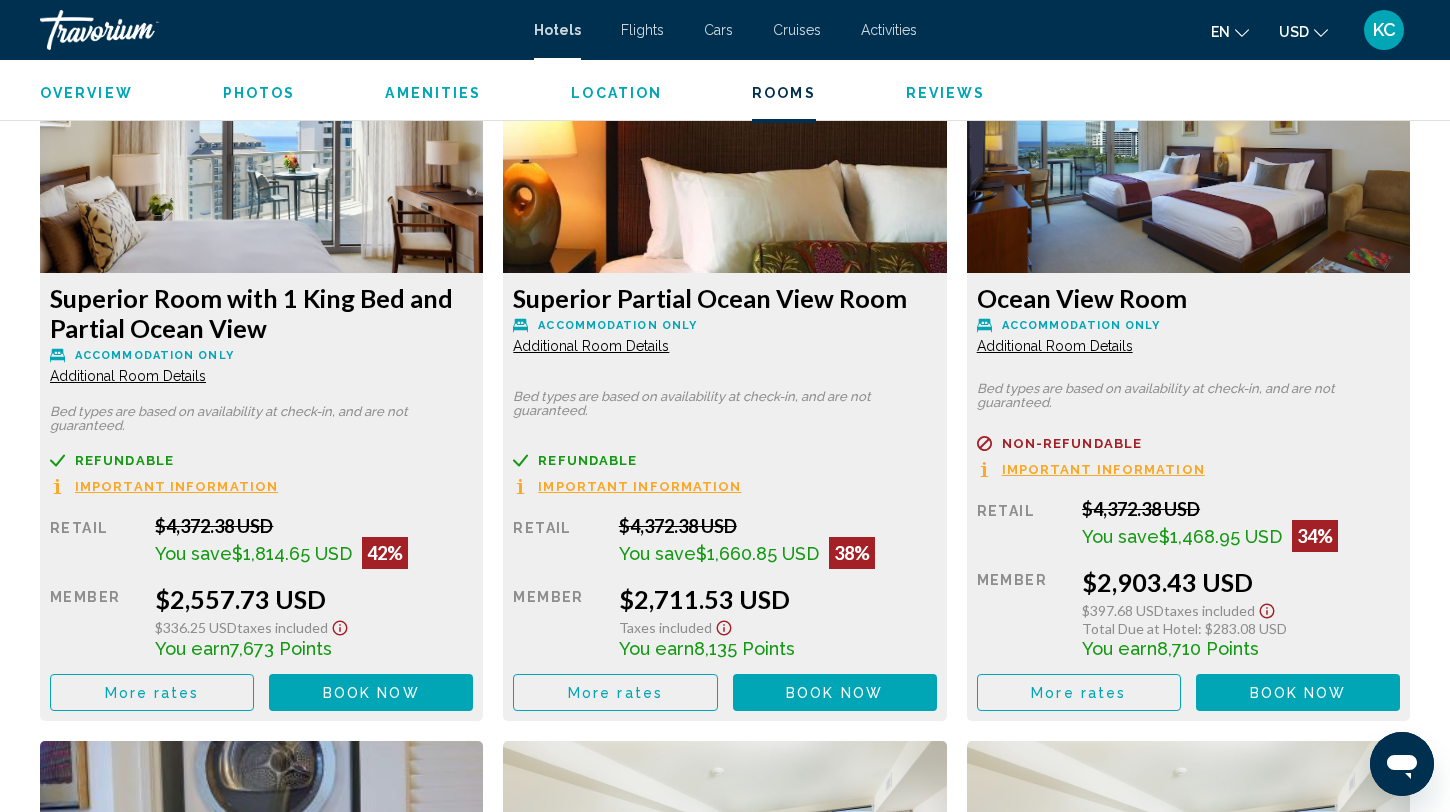 scroll, scrollTop: 2804, scrollLeft: 0, axis: vertical 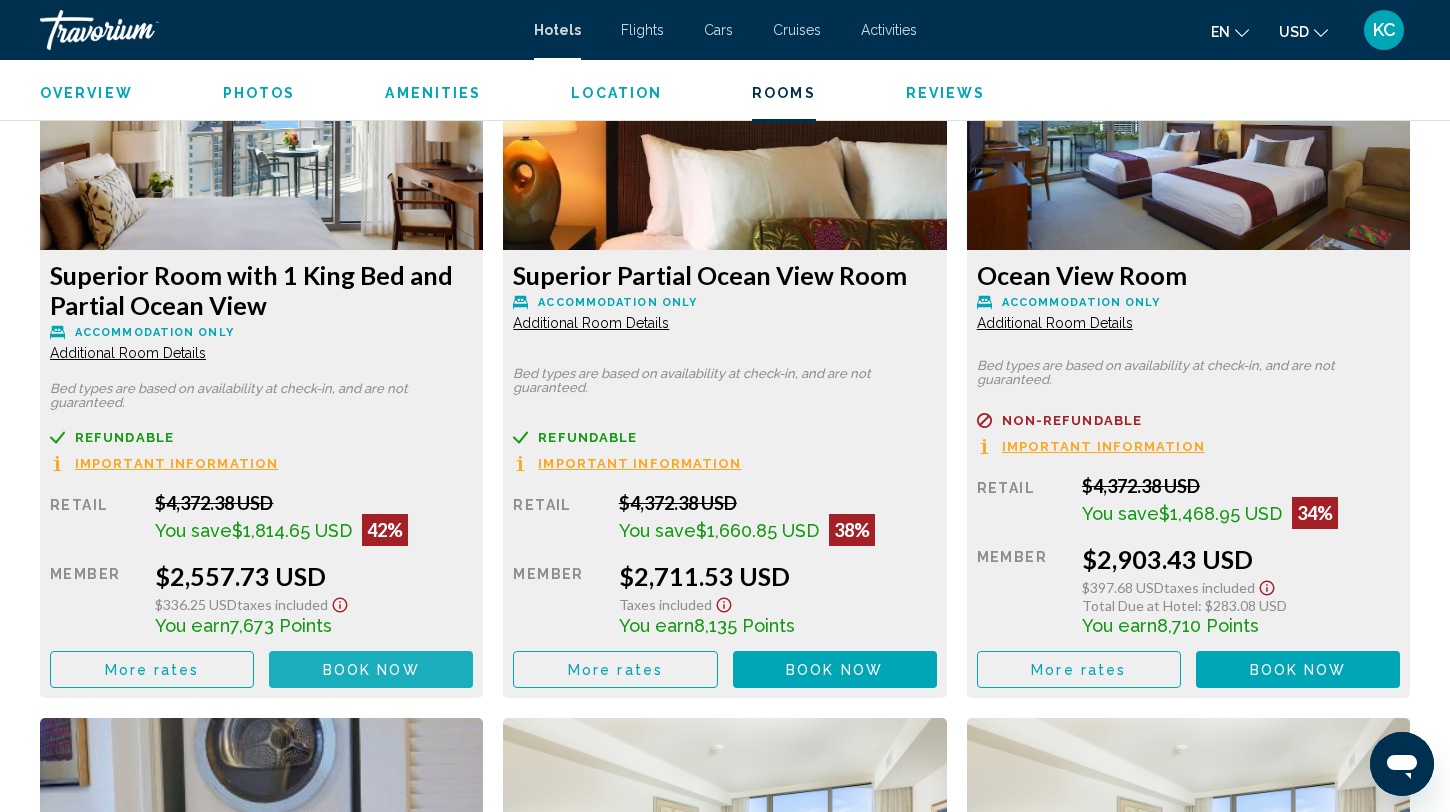 click on "Book now" at bounding box center [371, 670] 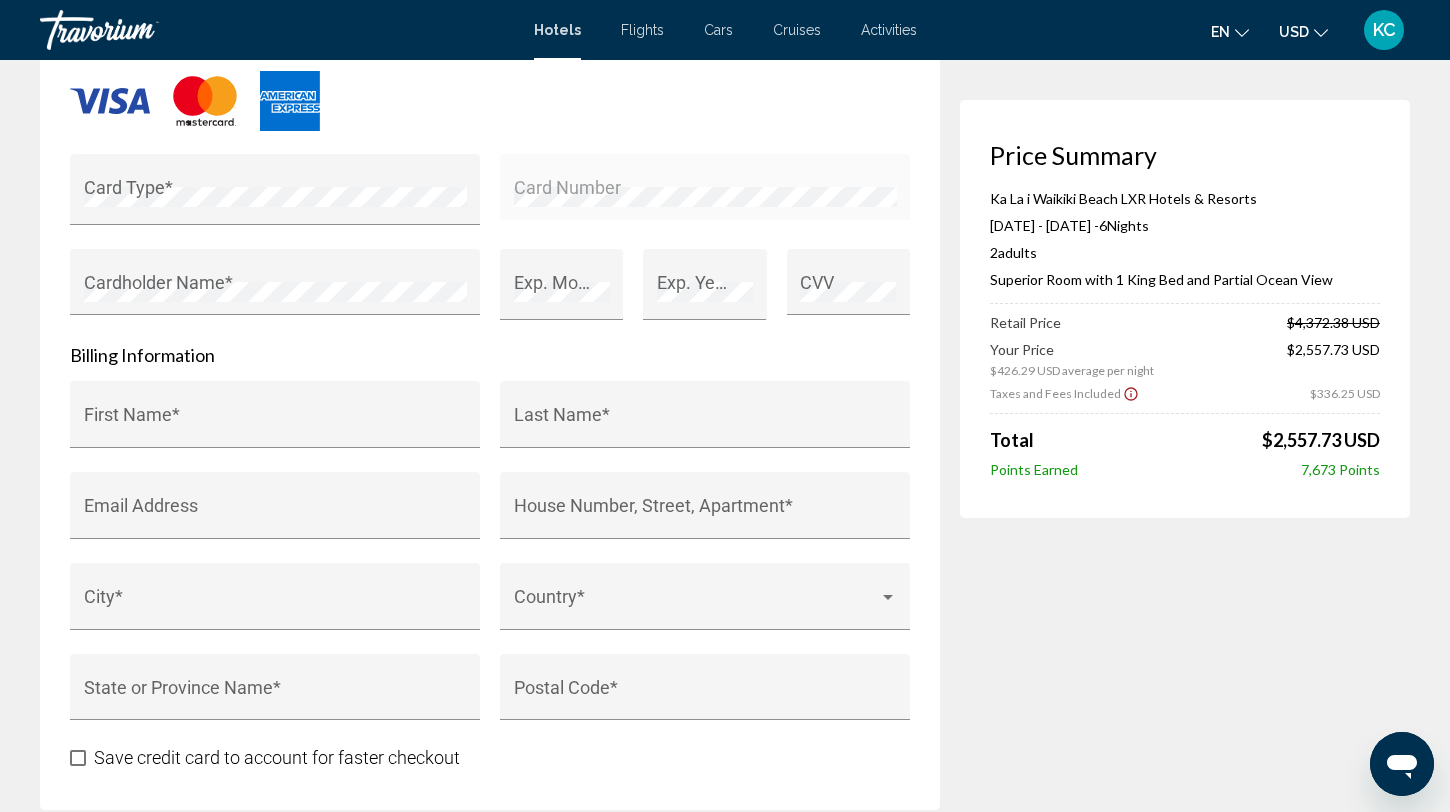scroll, scrollTop: 0, scrollLeft: 0, axis: both 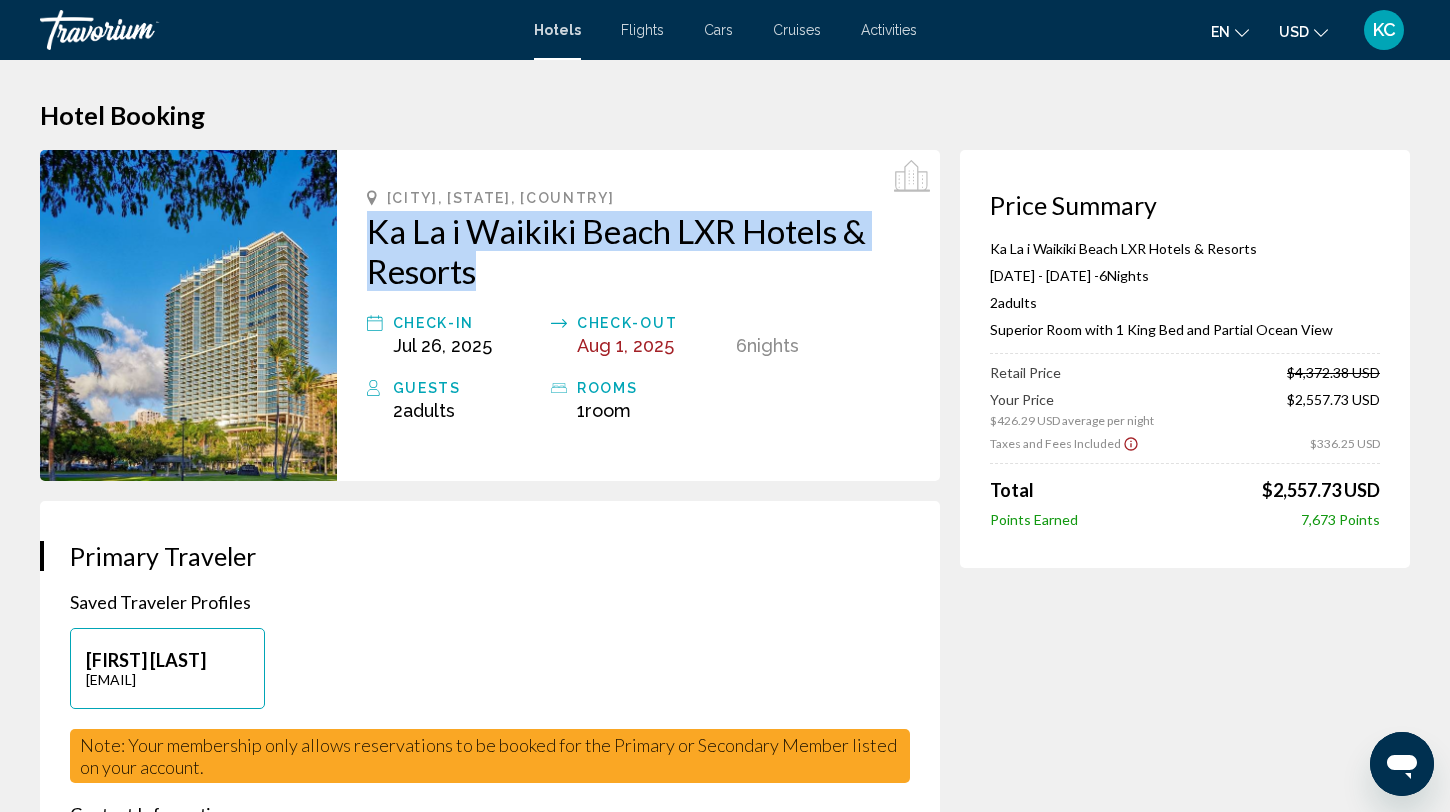 drag, startPoint x: 365, startPoint y: 222, endPoint x: 481, endPoint y: 288, distance: 133.46161 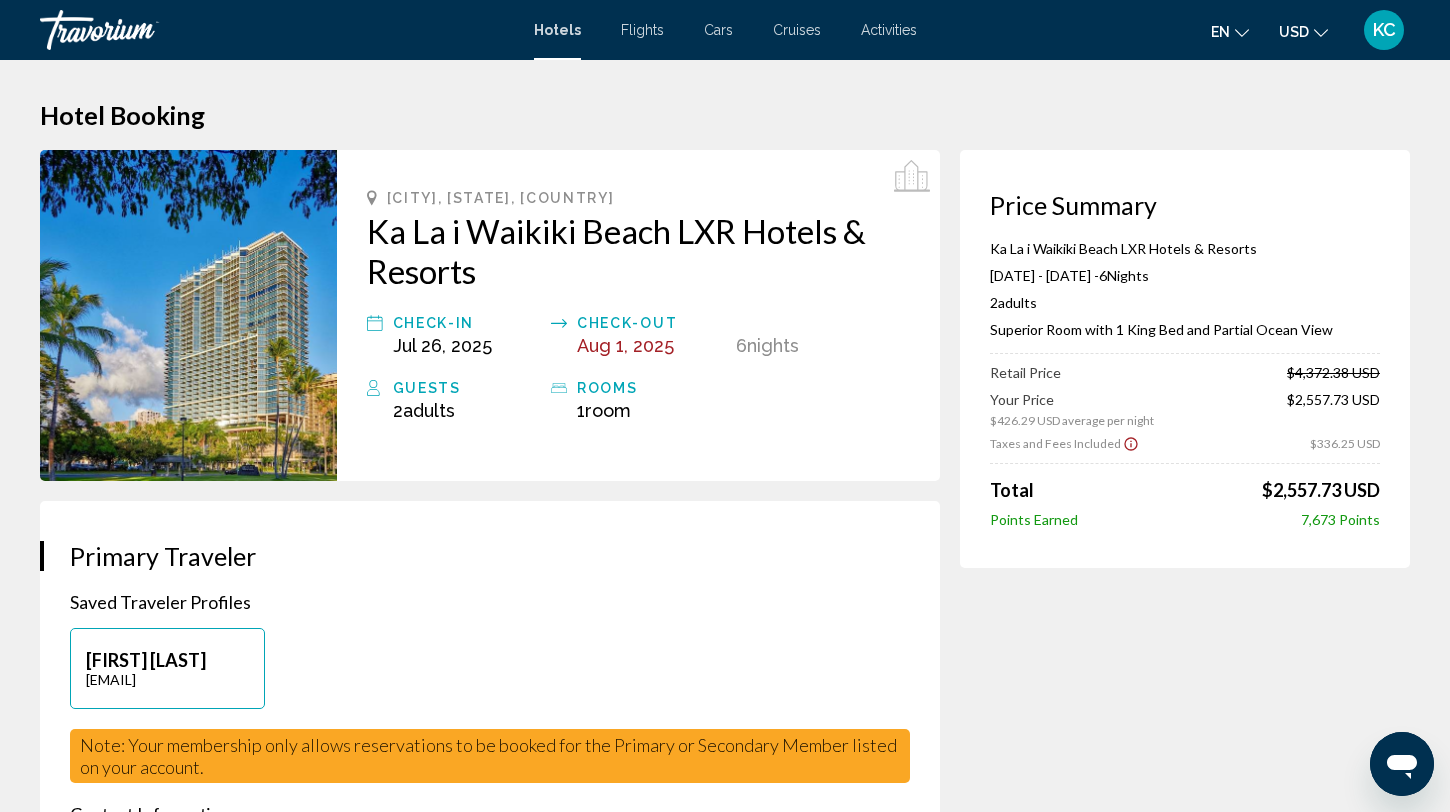 click on "Hotel Booking Price Summary Ka La i Waikiki Beach LXR Hotels & Resorts  Jul 26, 2025 - Aug 1, 2025 -  6  Night Nights 2  Adult Adults , 0  Child Children  ( ages   )   Superior Room with 1 King Bed and Partial Ocean View  Retail Price  $4,372.38 USD   Your Price  $426.29 USD average per night  $2,557.73 USD  Taxes and Fees Included
$336.25 USD  Total  $2,557.73 USD   Points Earned  7,673  Points
Honolulu, HI, United States Ka La i Waikiki Beach LXR Hotels & Resorts
Check-in Jul 26, 2025
Check-out Aug 1, 2025 6  Night Nights
Guests 2  Adult Adults , 0  Child Children  ( ages   )
1" at bounding box center (725, 1791) 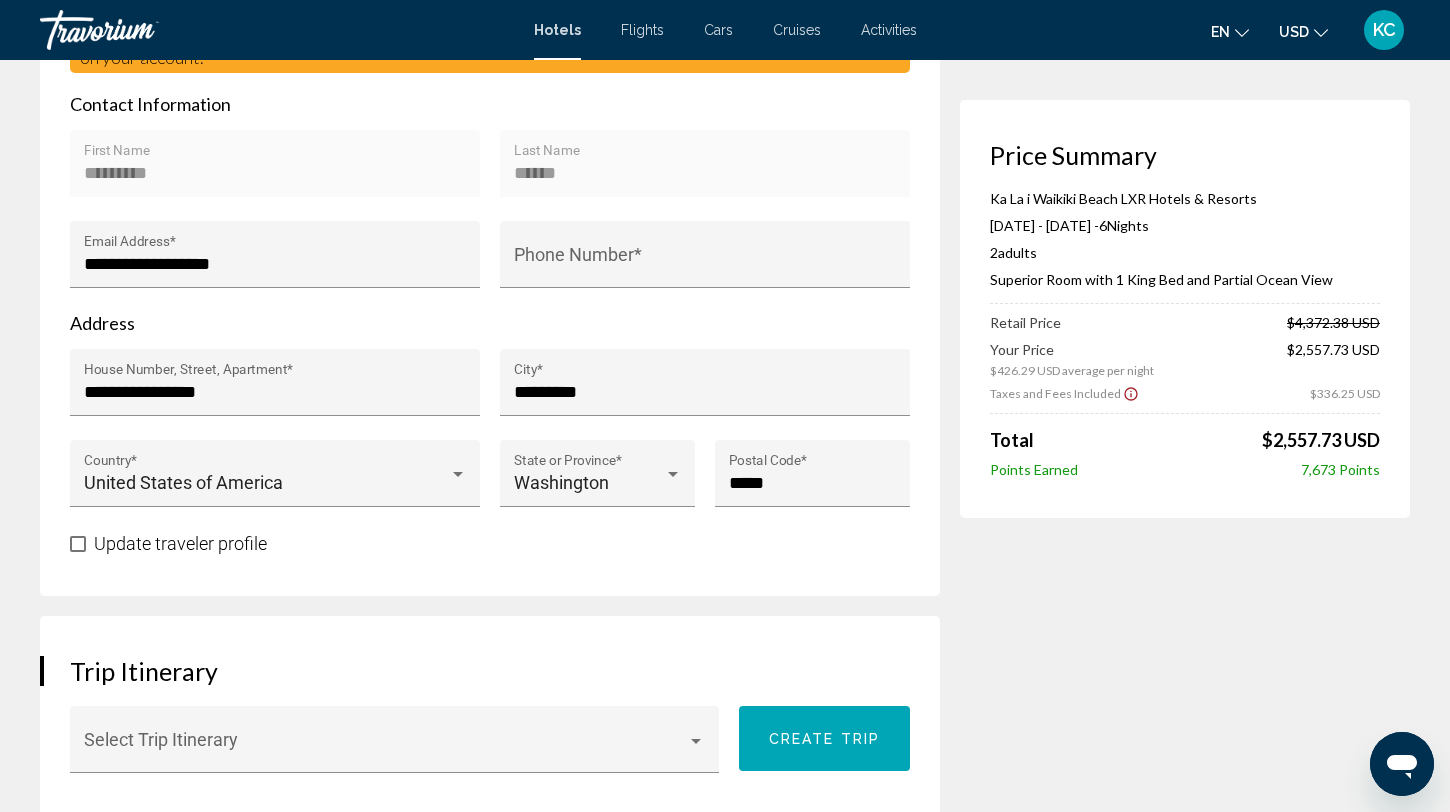 scroll, scrollTop: 713, scrollLeft: 0, axis: vertical 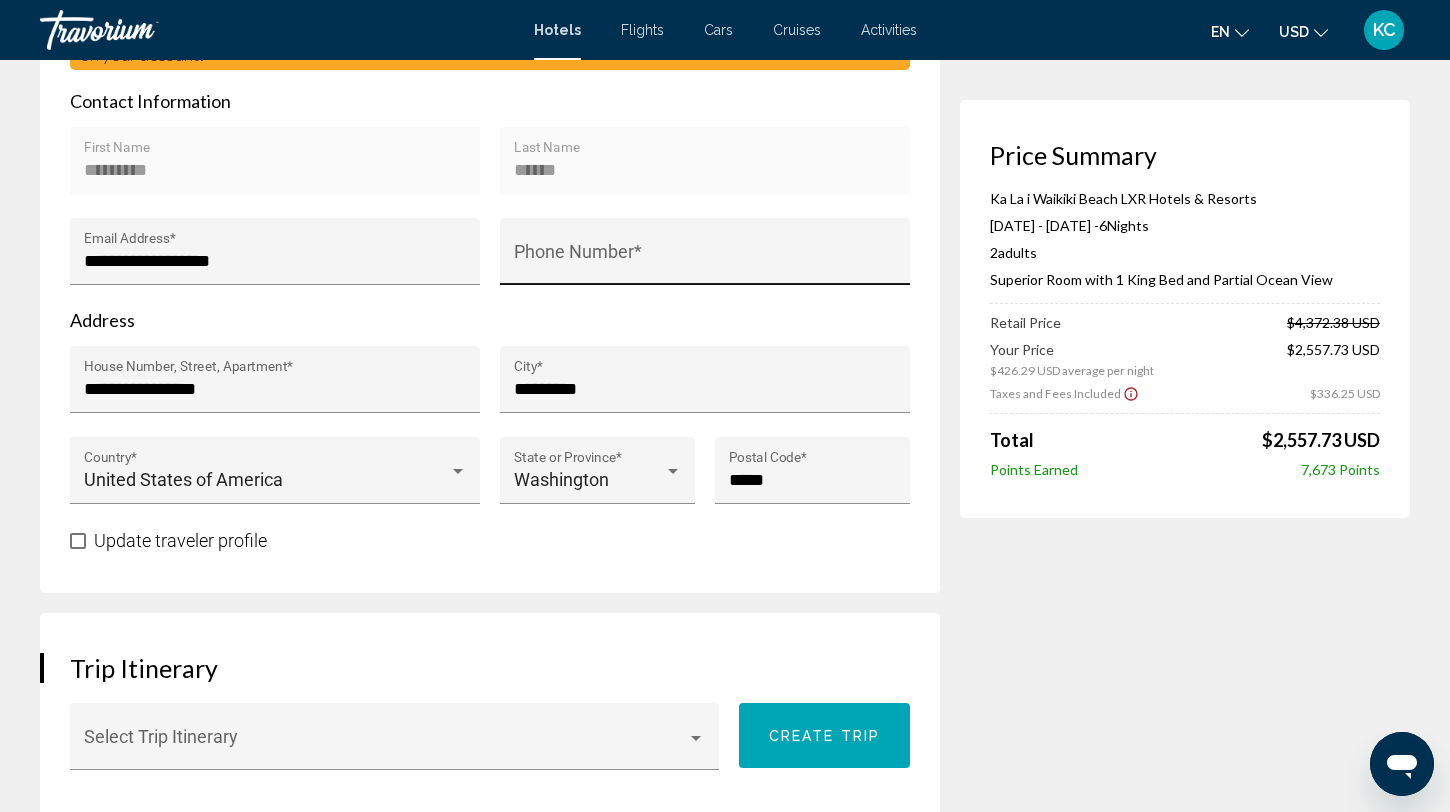 click on "Phone Number  *" at bounding box center [705, 257] 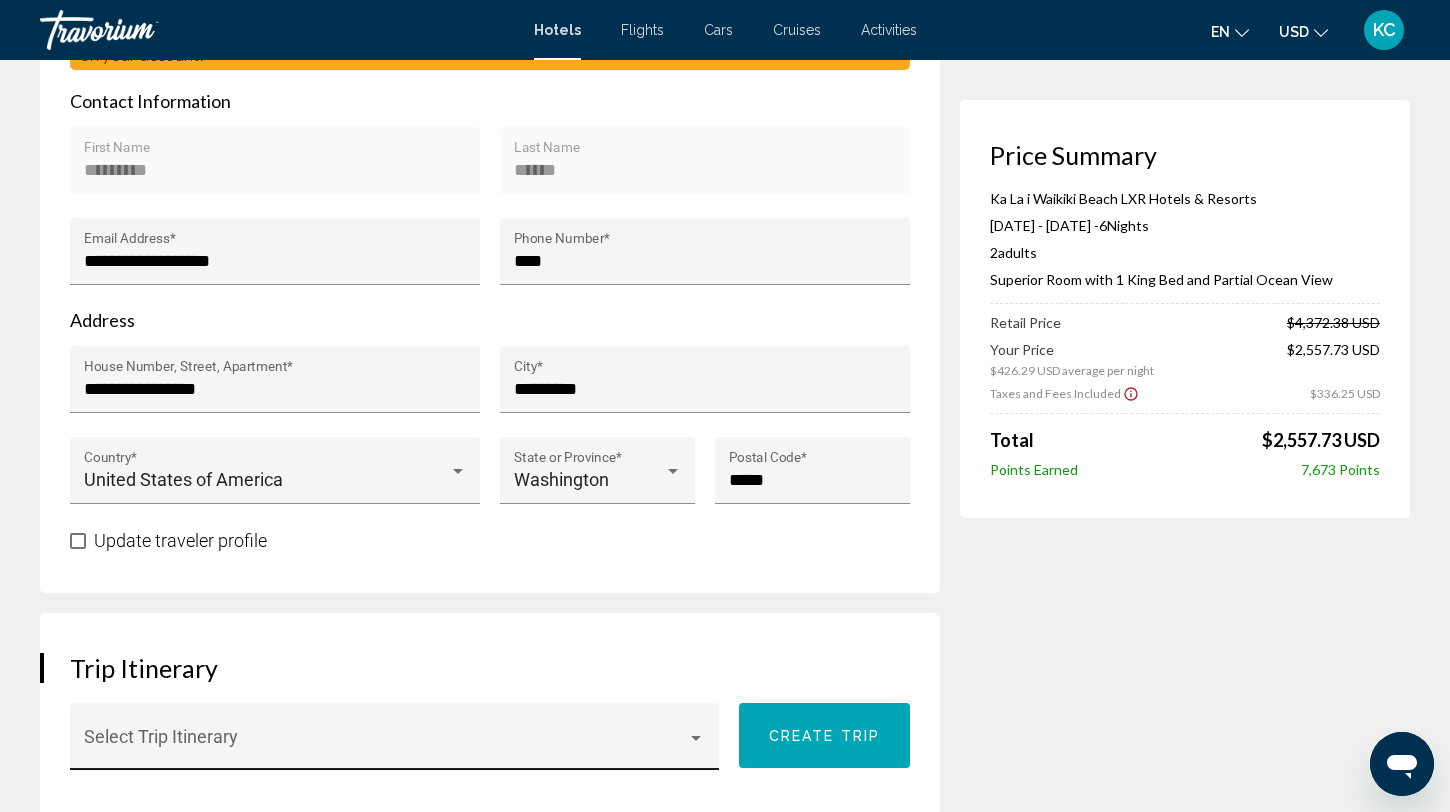 click on "Select Trip Itinerary" at bounding box center (394, 736) 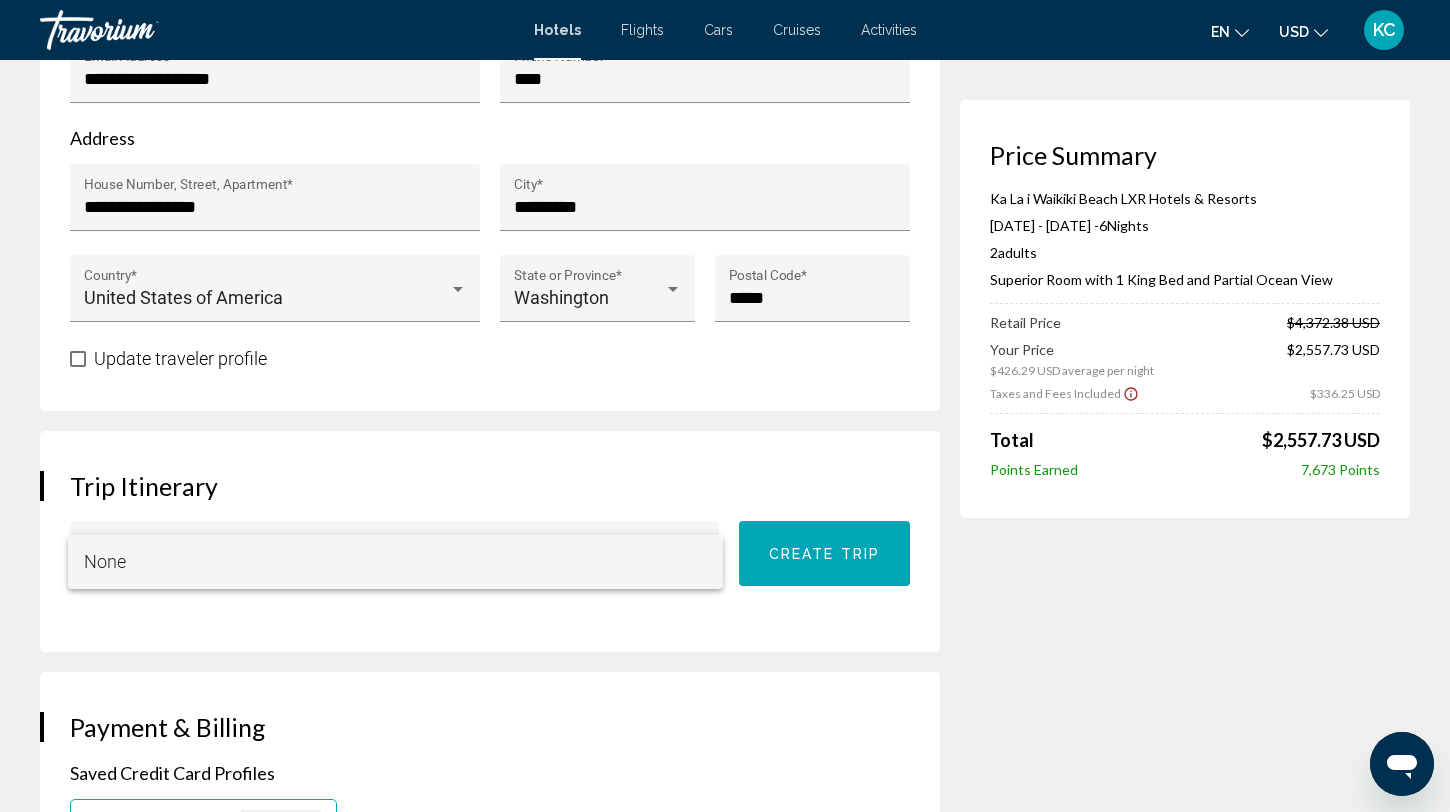 scroll, scrollTop: 896, scrollLeft: 0, axis: vertical 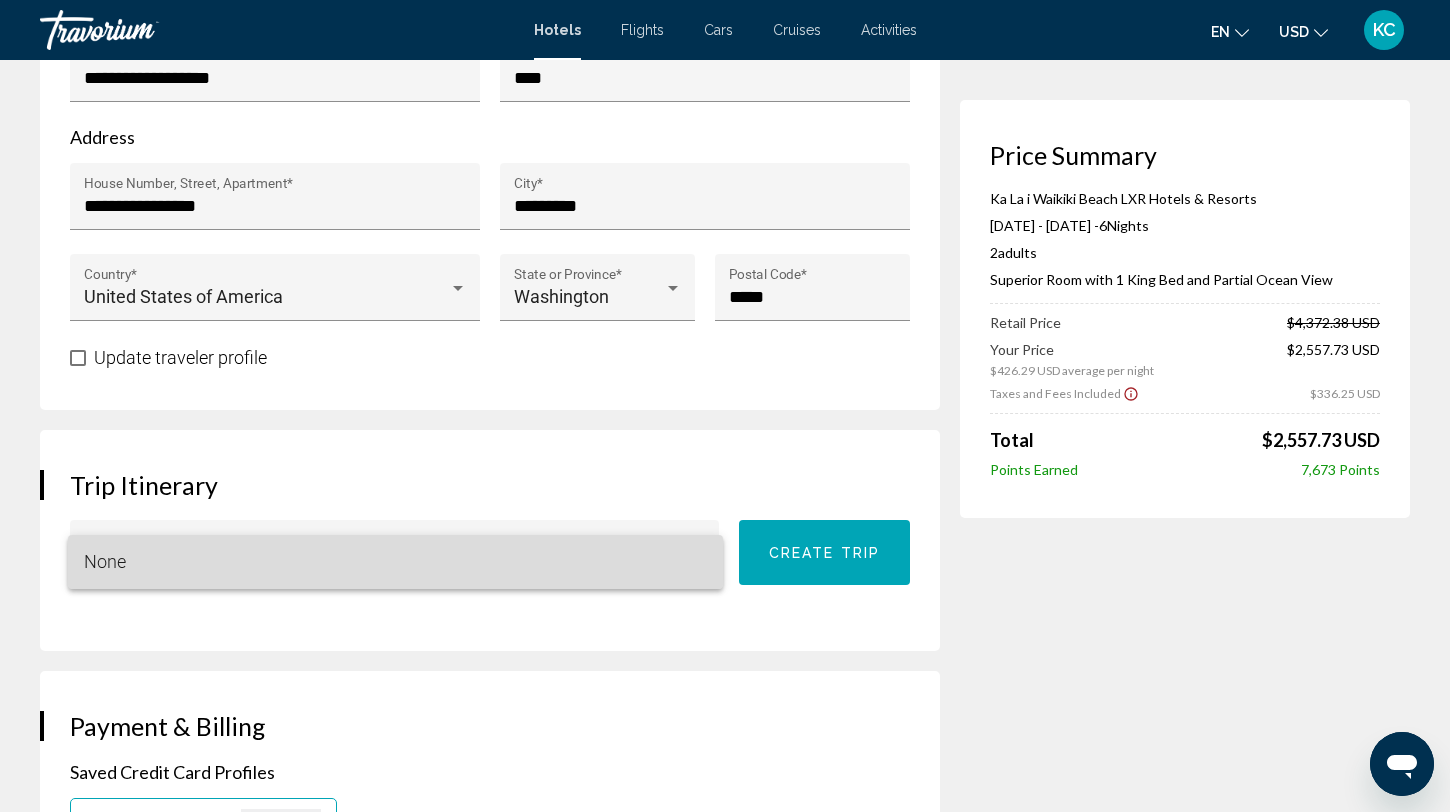 click on "None" at bounding box center (396, 562) 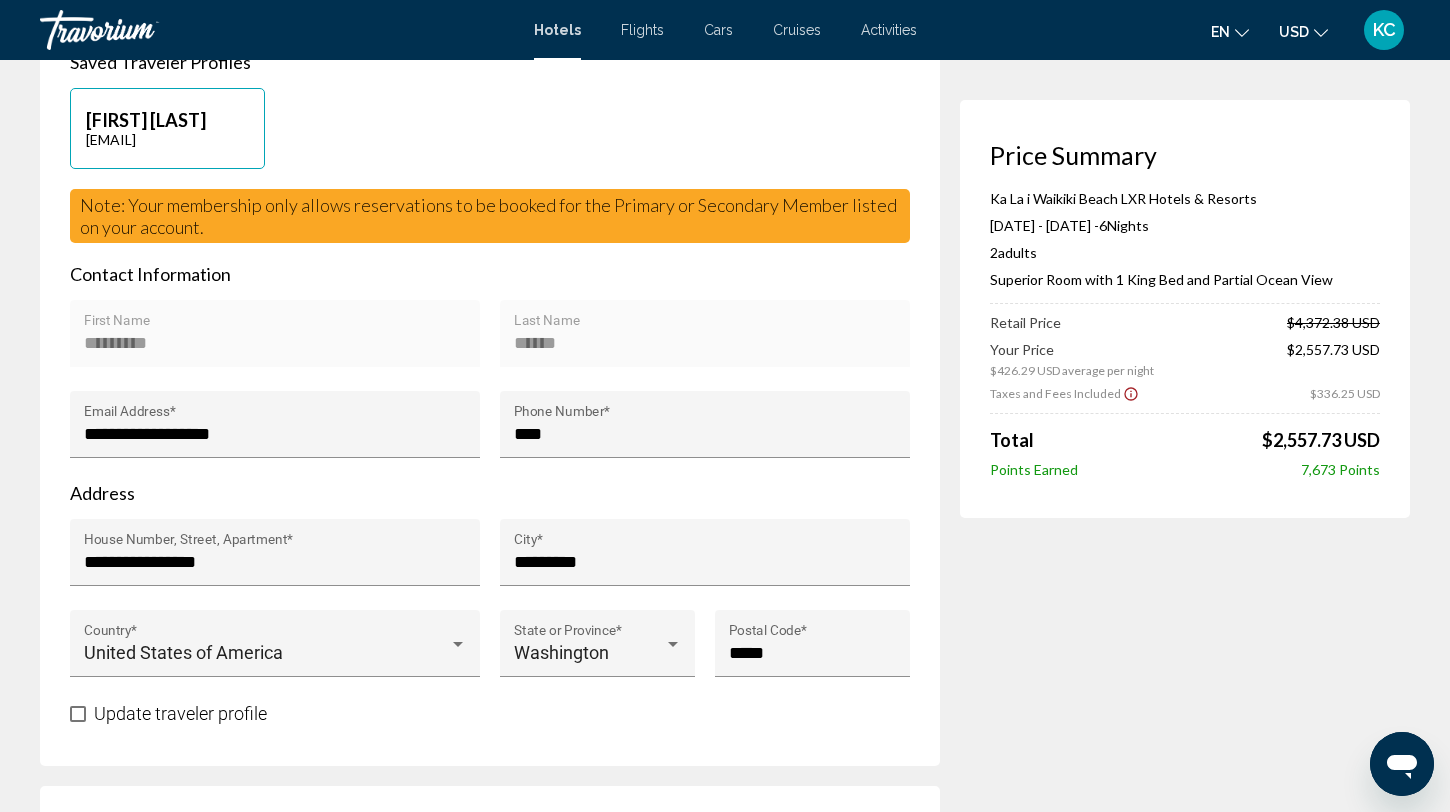 scroll, scrollTop: 538, scrollLeft: 0, axis: vertical 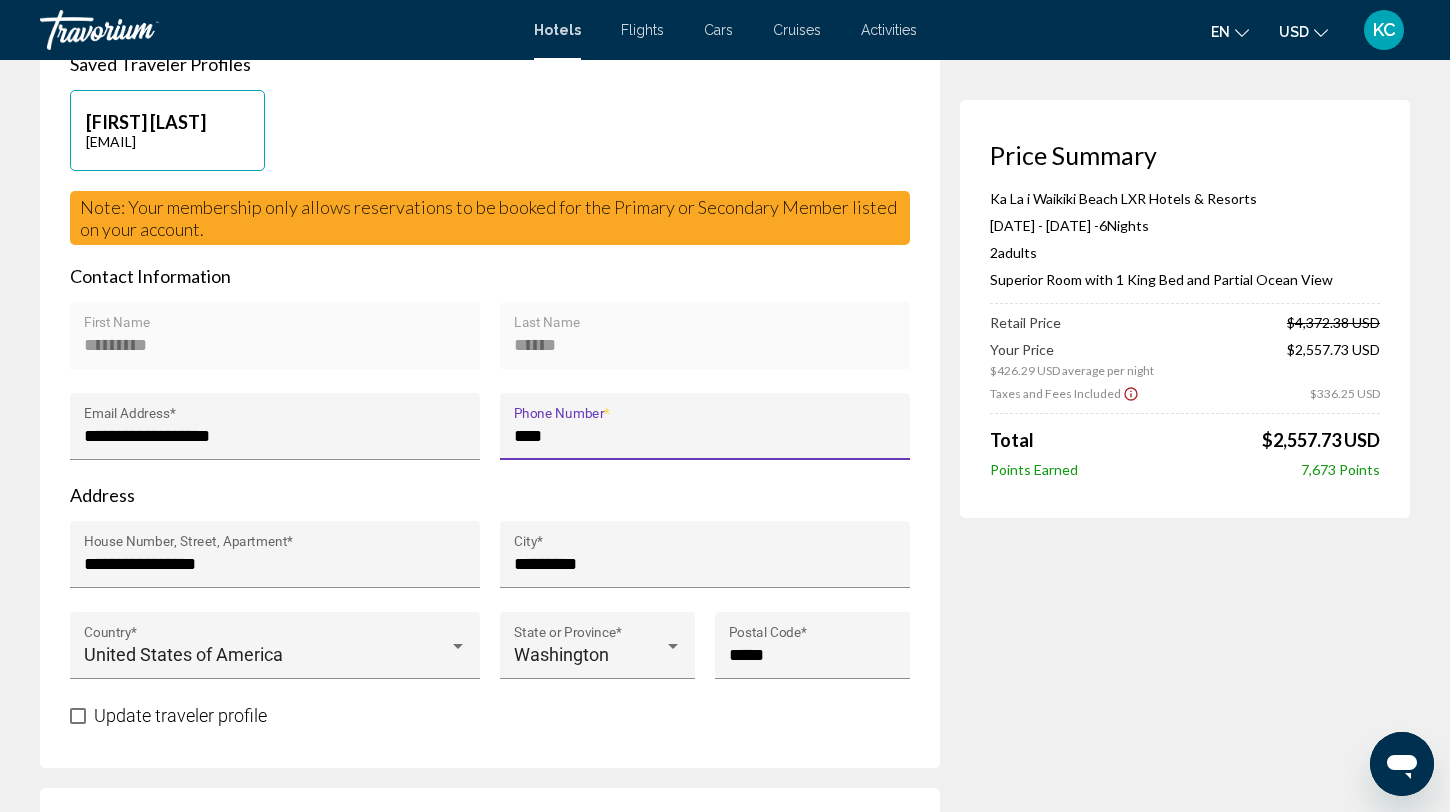 click on "****" at bounding box center [705, 436] 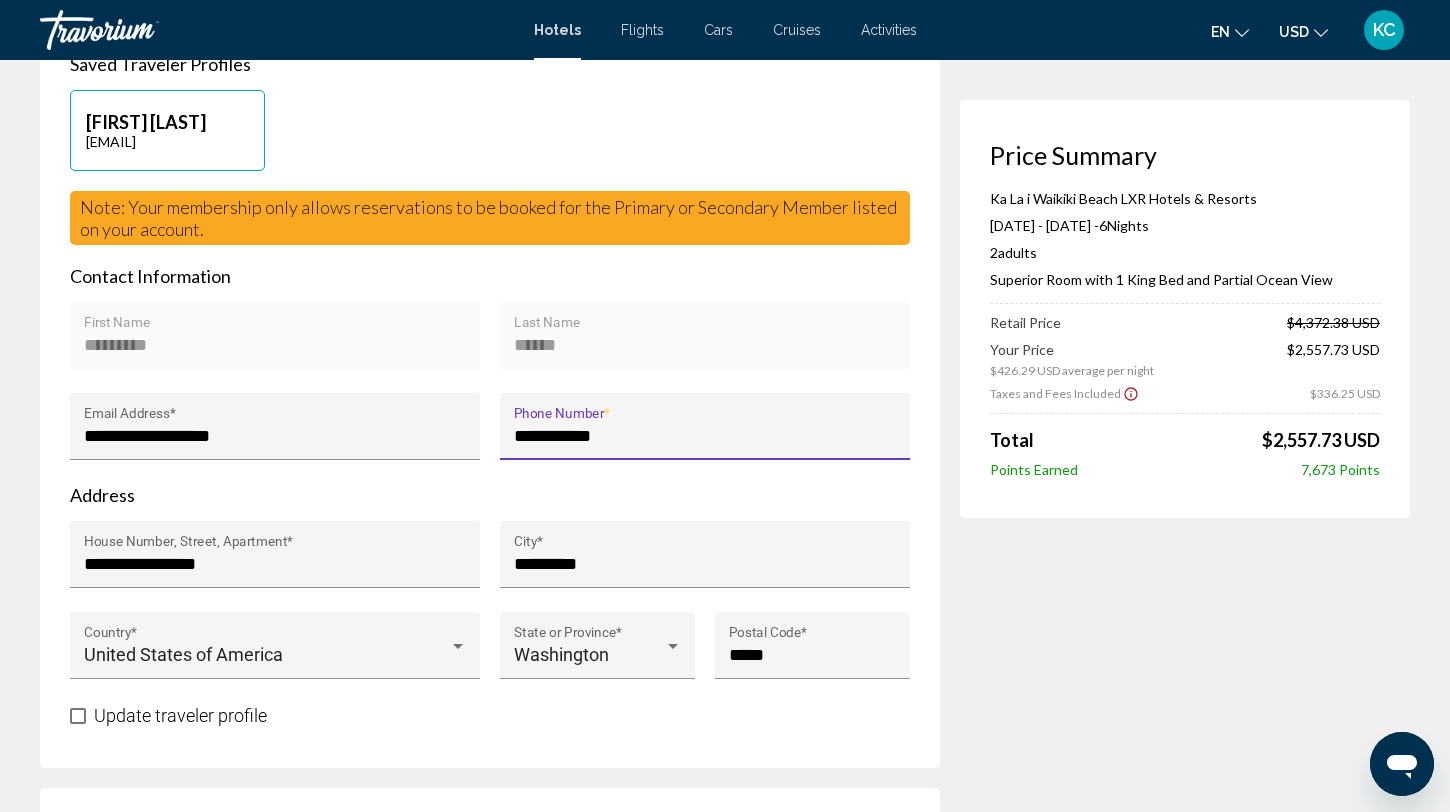 click on "**********" at bounding box center (705, 436) 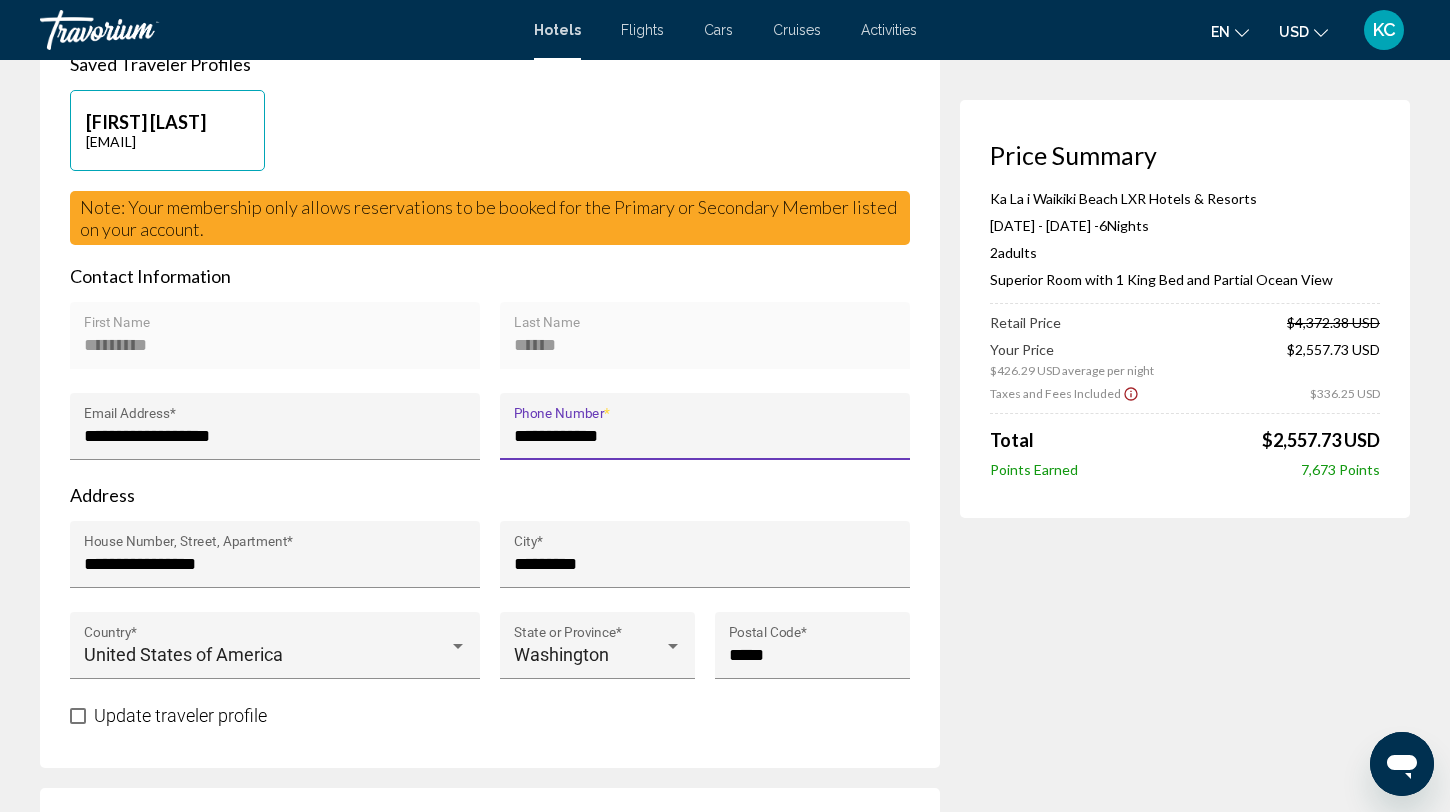 type on "**********" 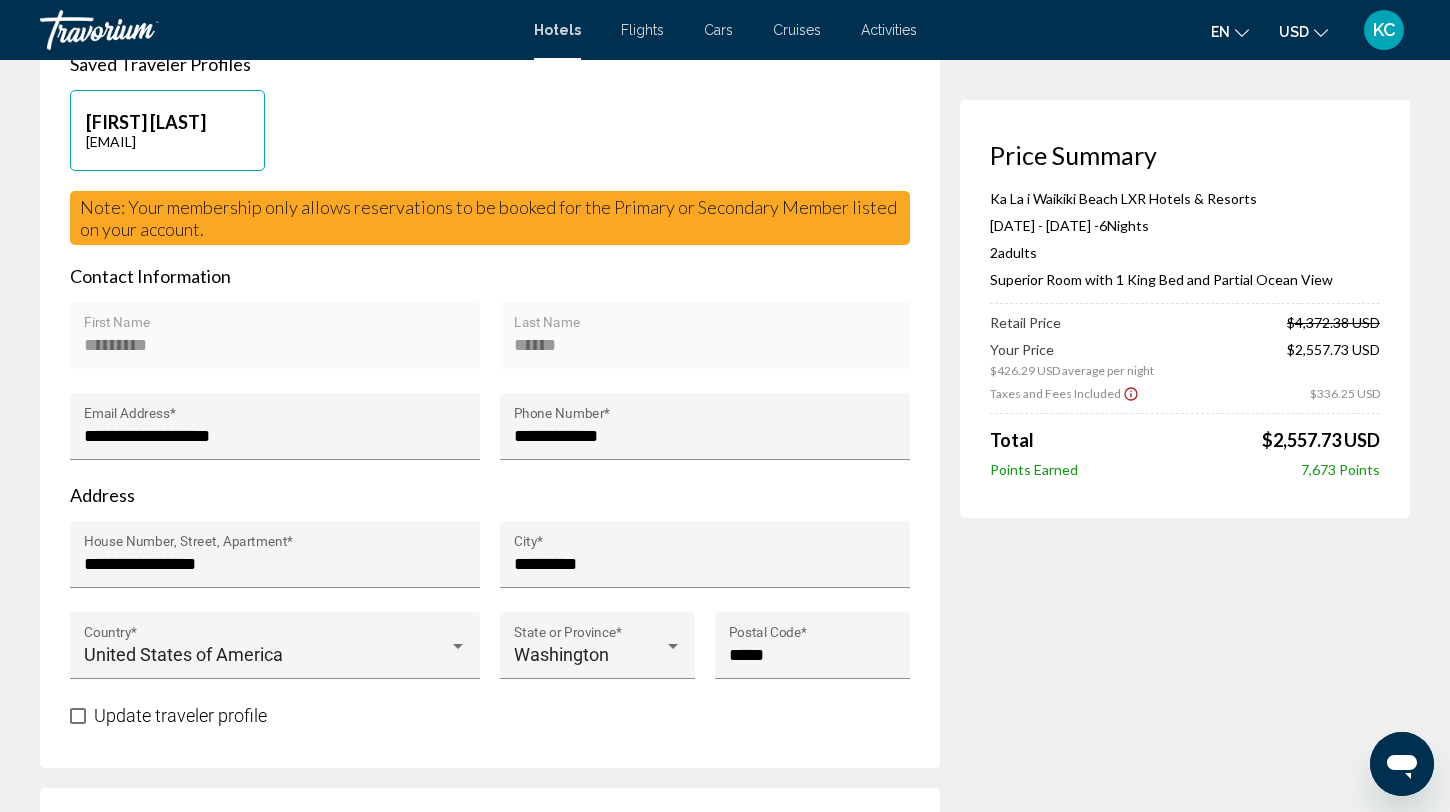 click on "****** Last Name" at bounding box center (705, 347) 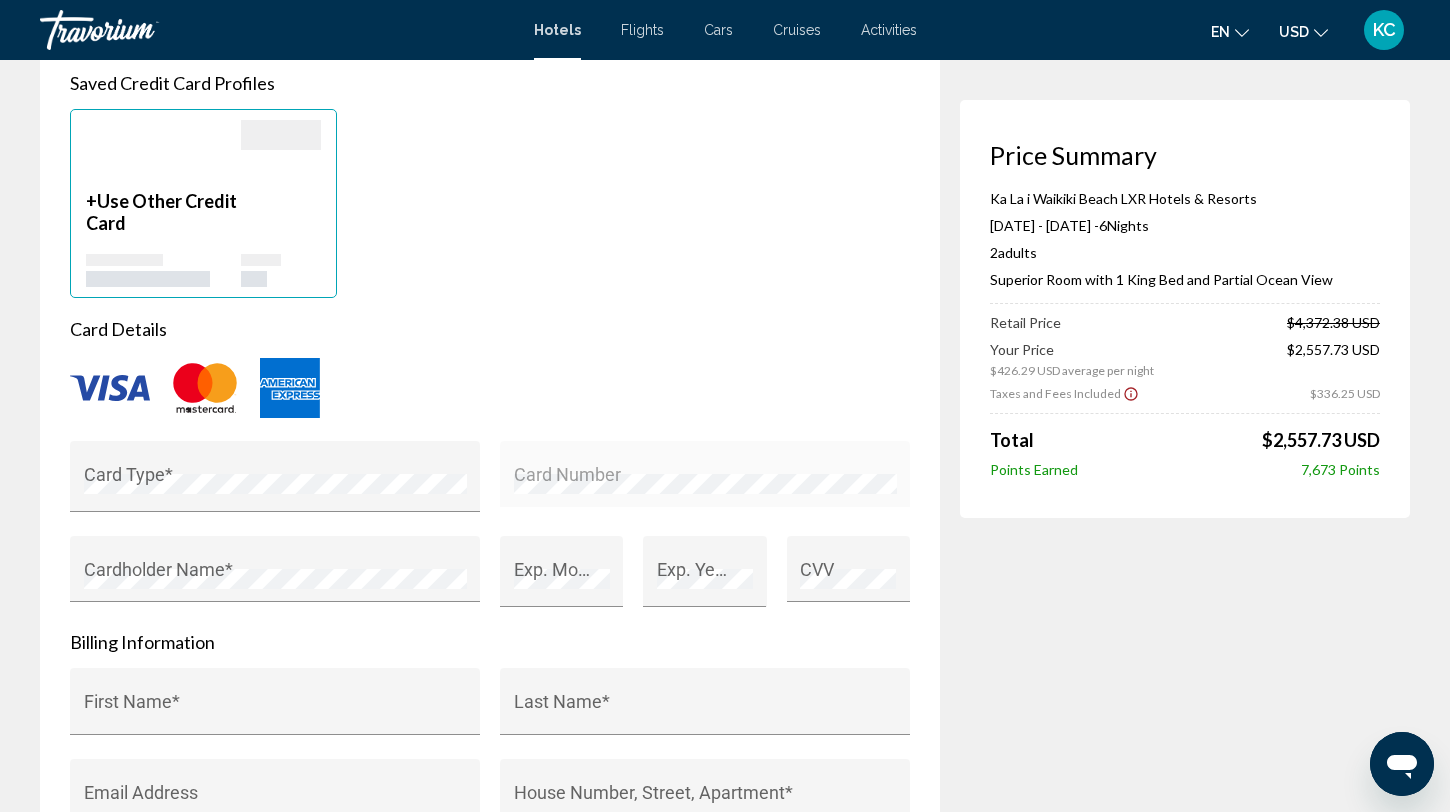 scroll, scrollTop: 1592, scrollLeft: 0, axis: vertical 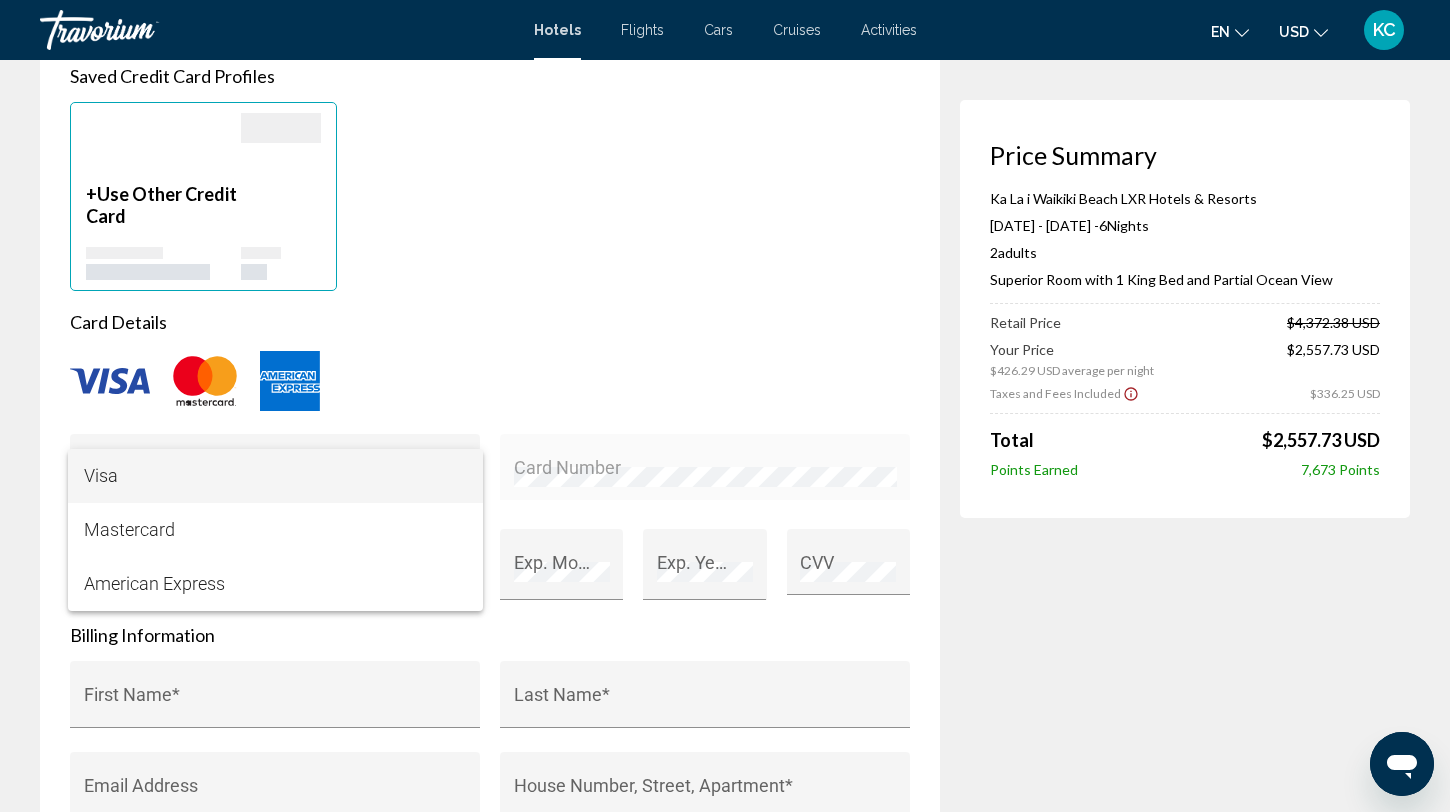 click on "Visa" at bounding box center (275, 476) 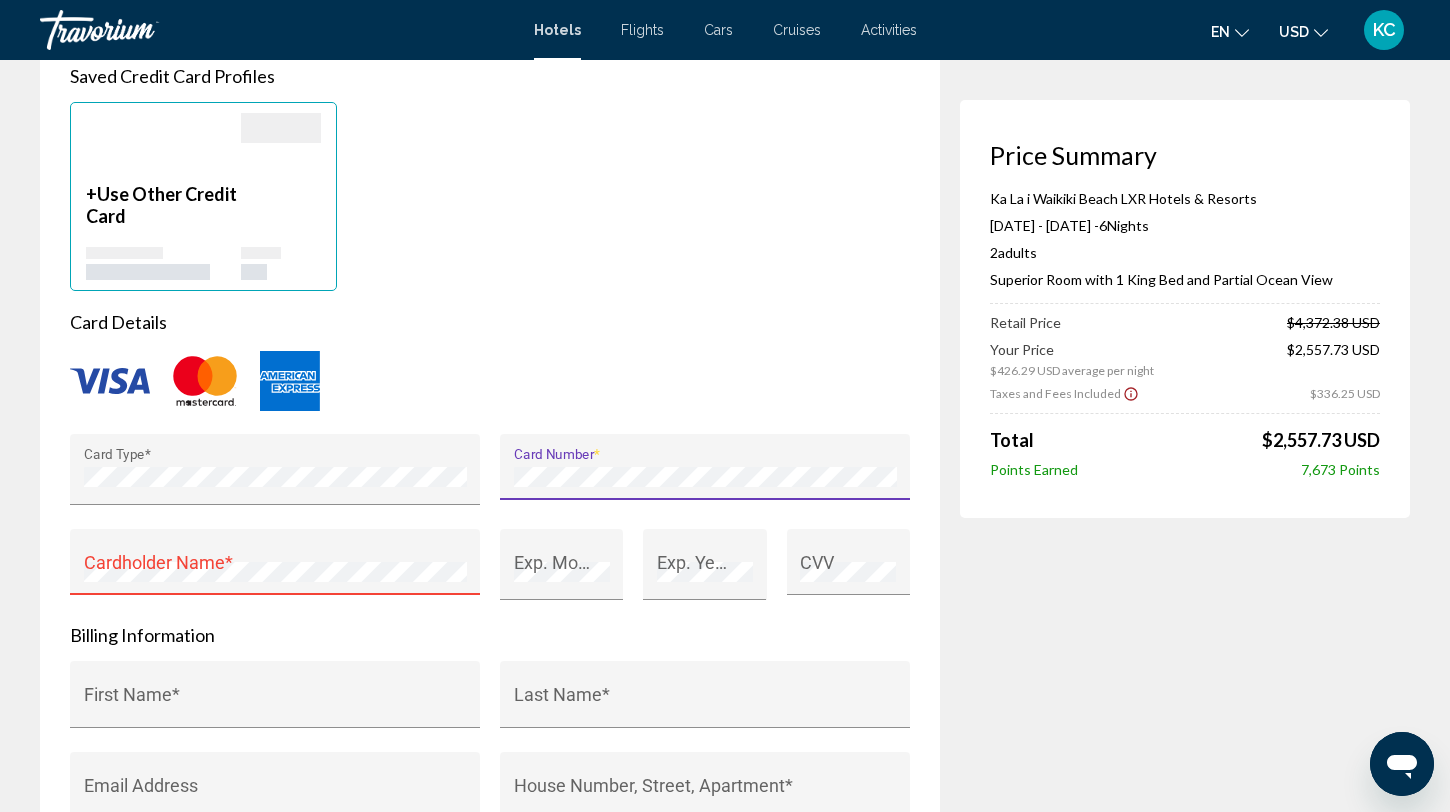 click on "Card Details Card Type  * Card Number  * Cardholder Name  * Exp. Month  * Exp. Year  * CVV" at bounding box center [490, 467] 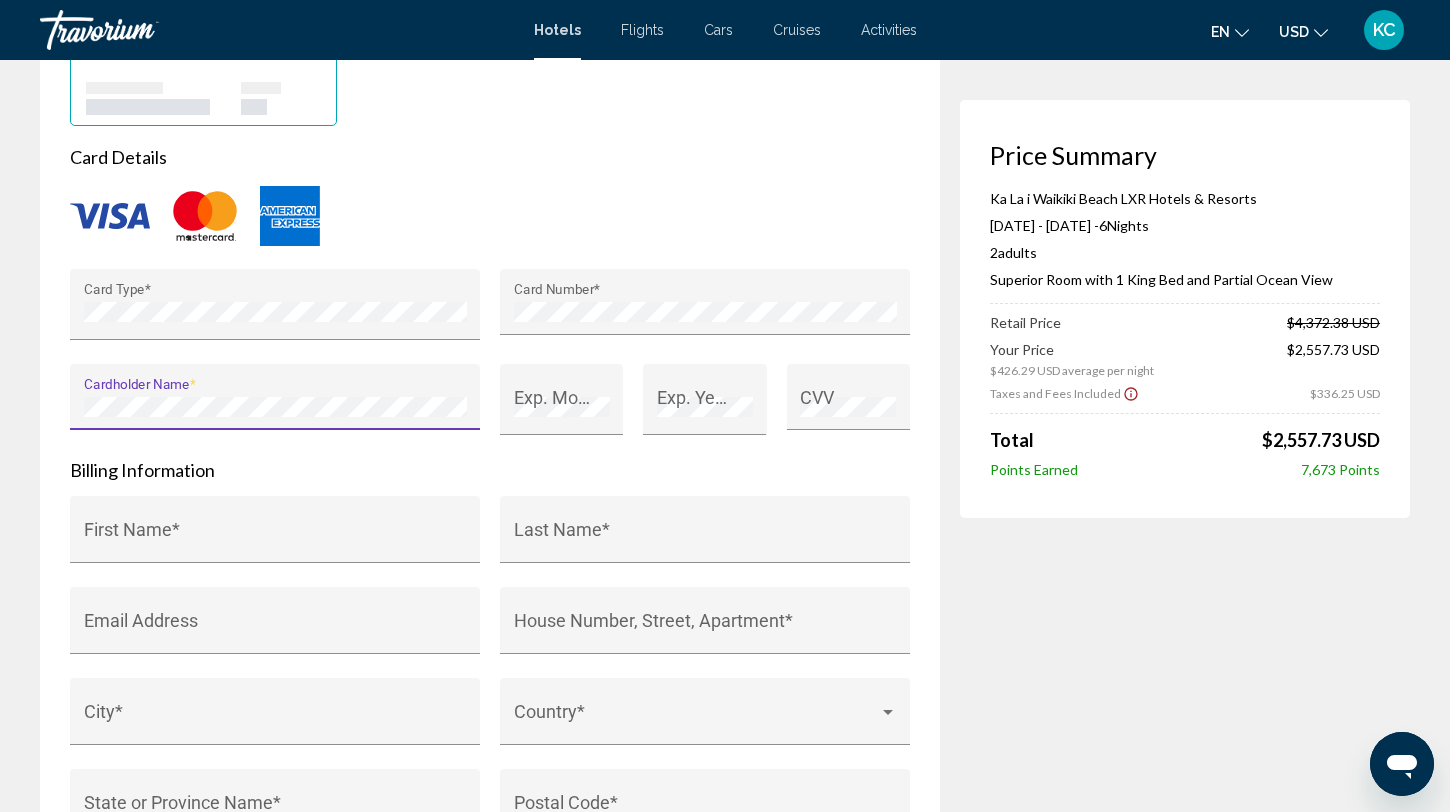 scroll, scrollTop: 1760, scrollLeft: 0, axis: vertical 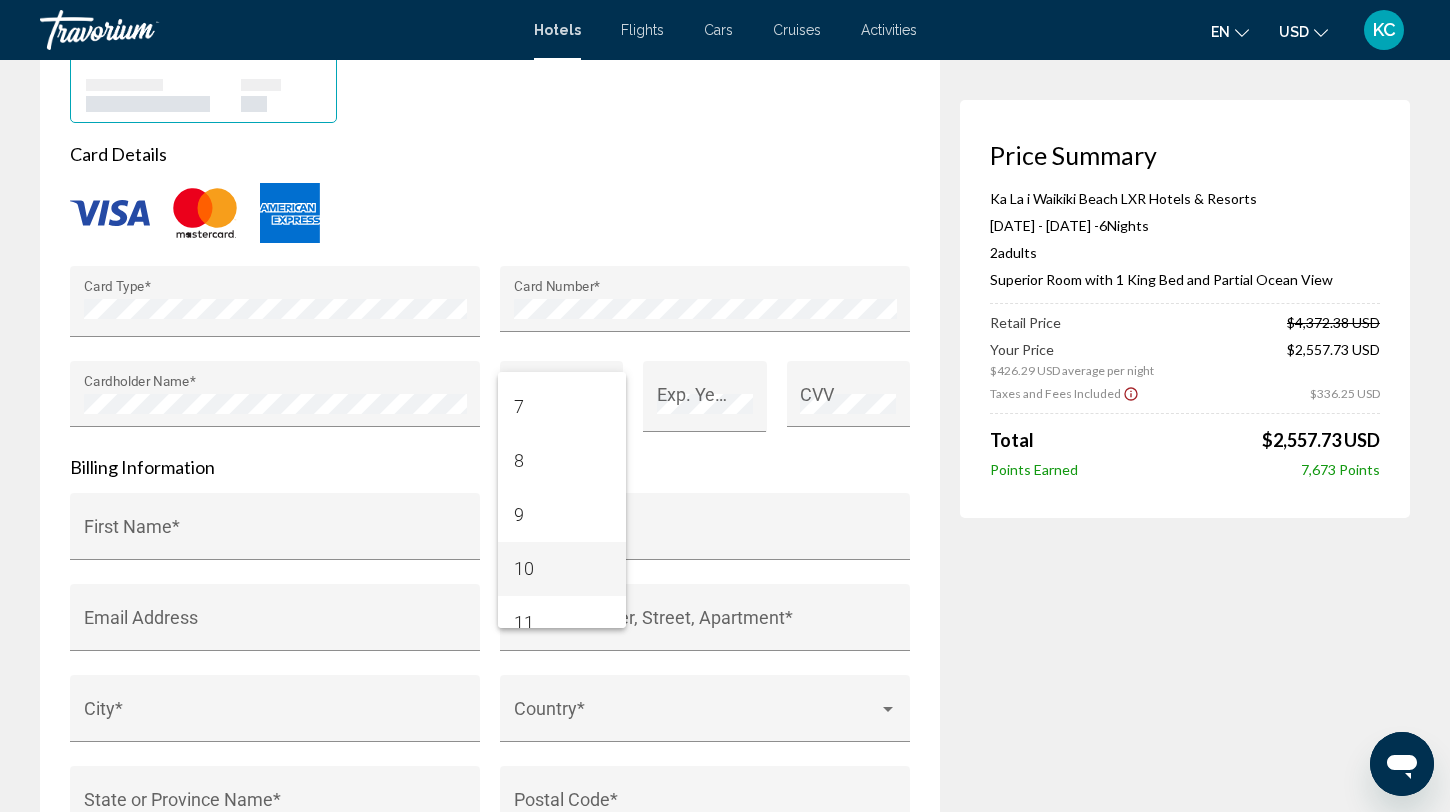 click on "10" at bounding box center [562, 569] 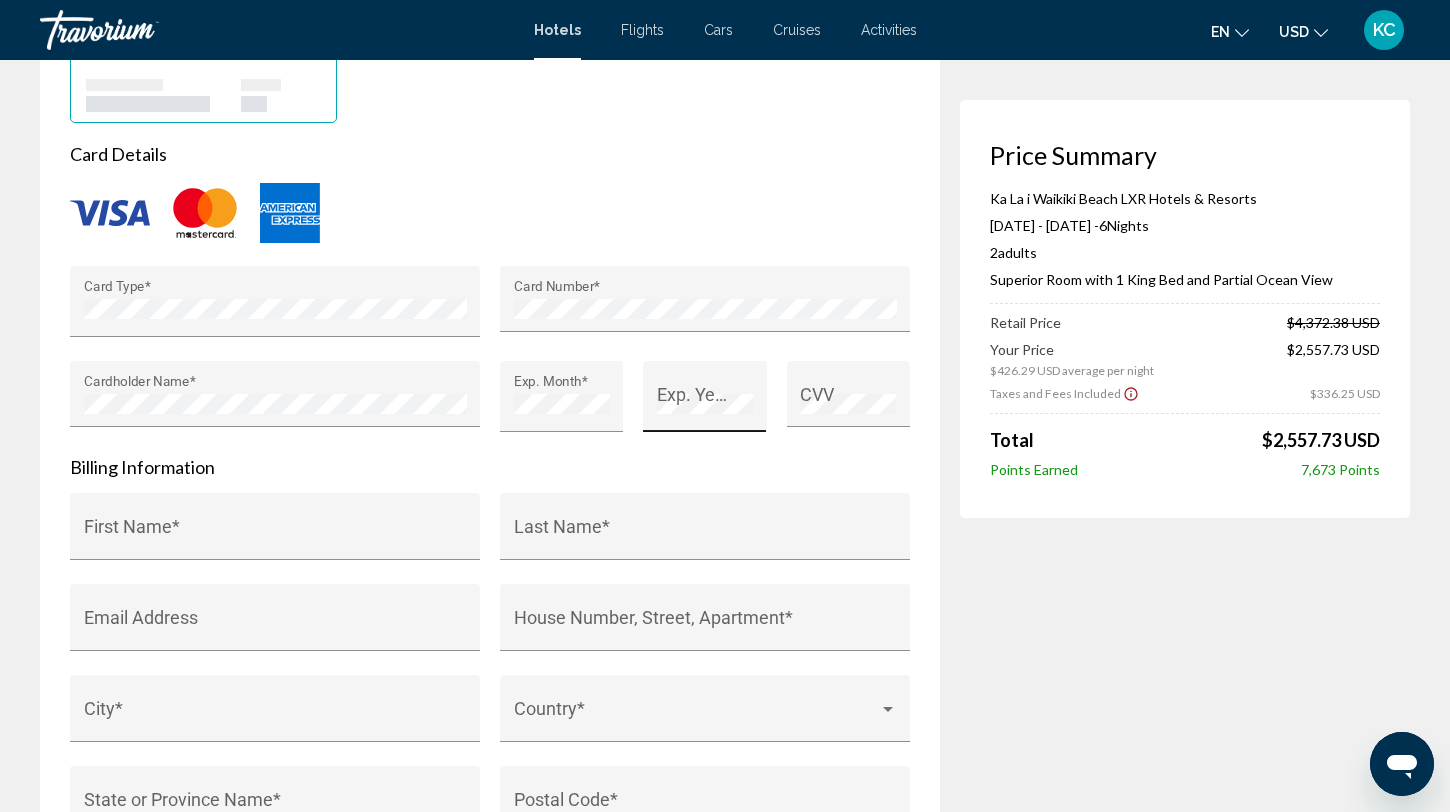 click on "Exp. Year  *" at bounding box center [705, 403] 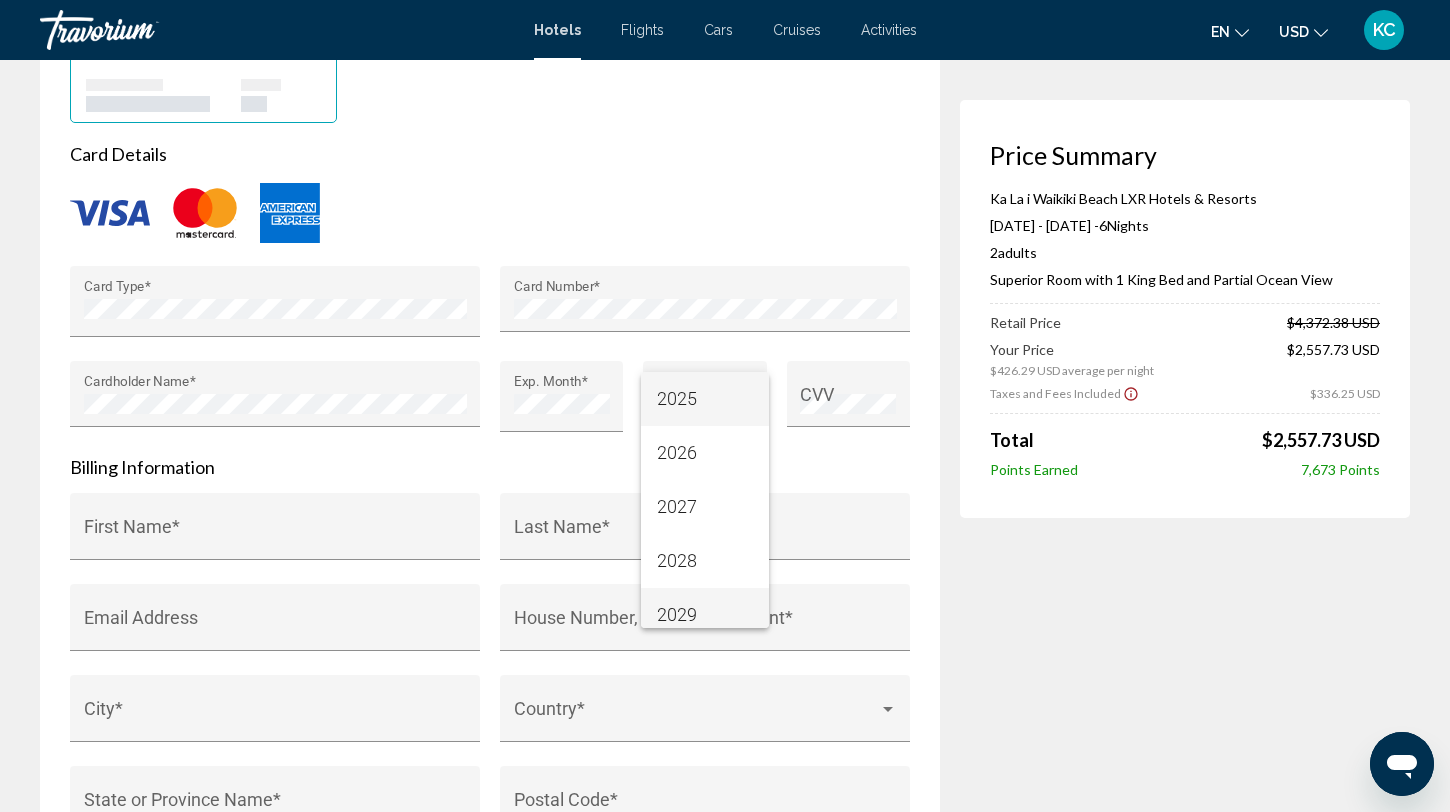 scroll, scrollTop: 78, scrollLeft: 0, axis: vertical 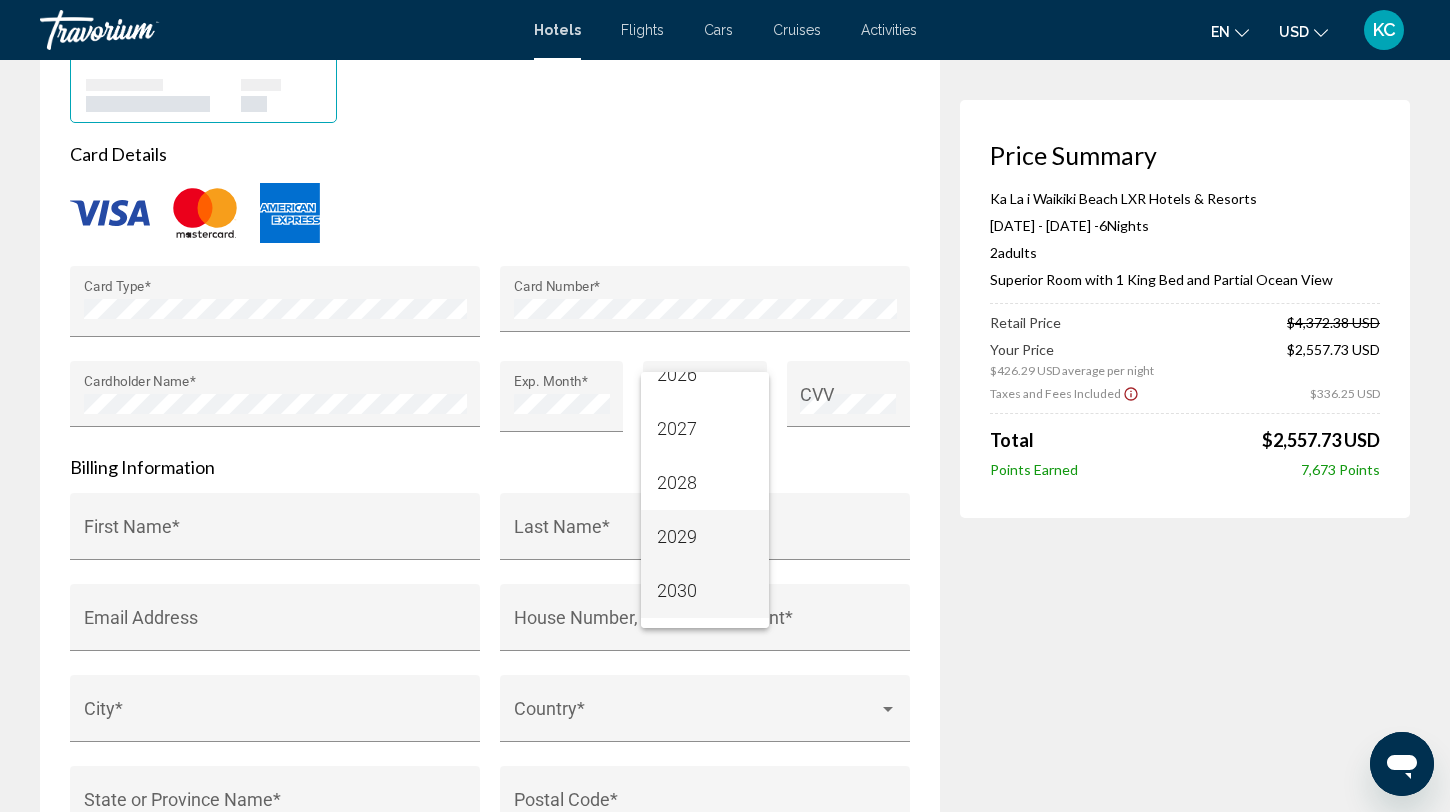 click on "2030" at bounding box center (705, 591) 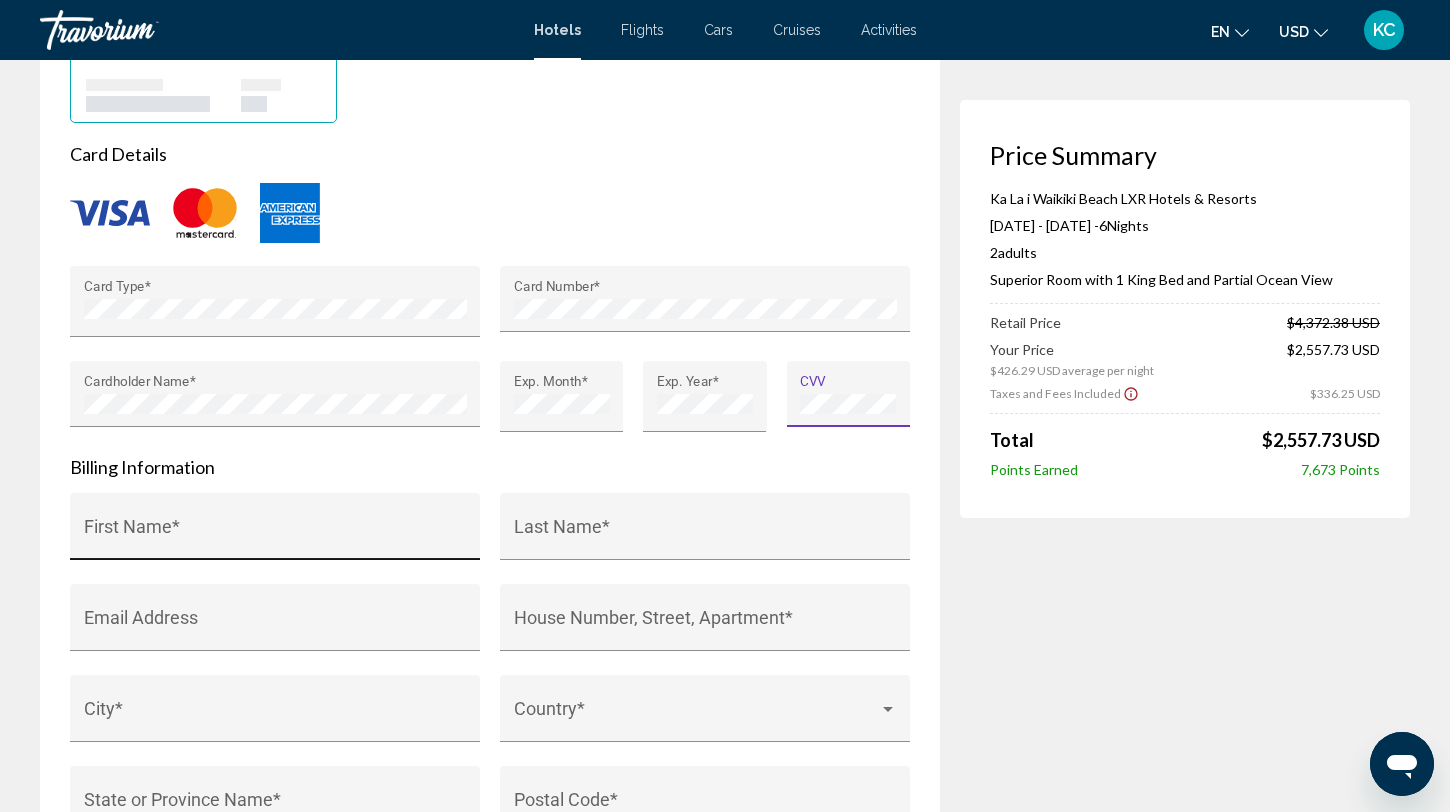 click on "First Name  *" at bounding box center (275, 532) 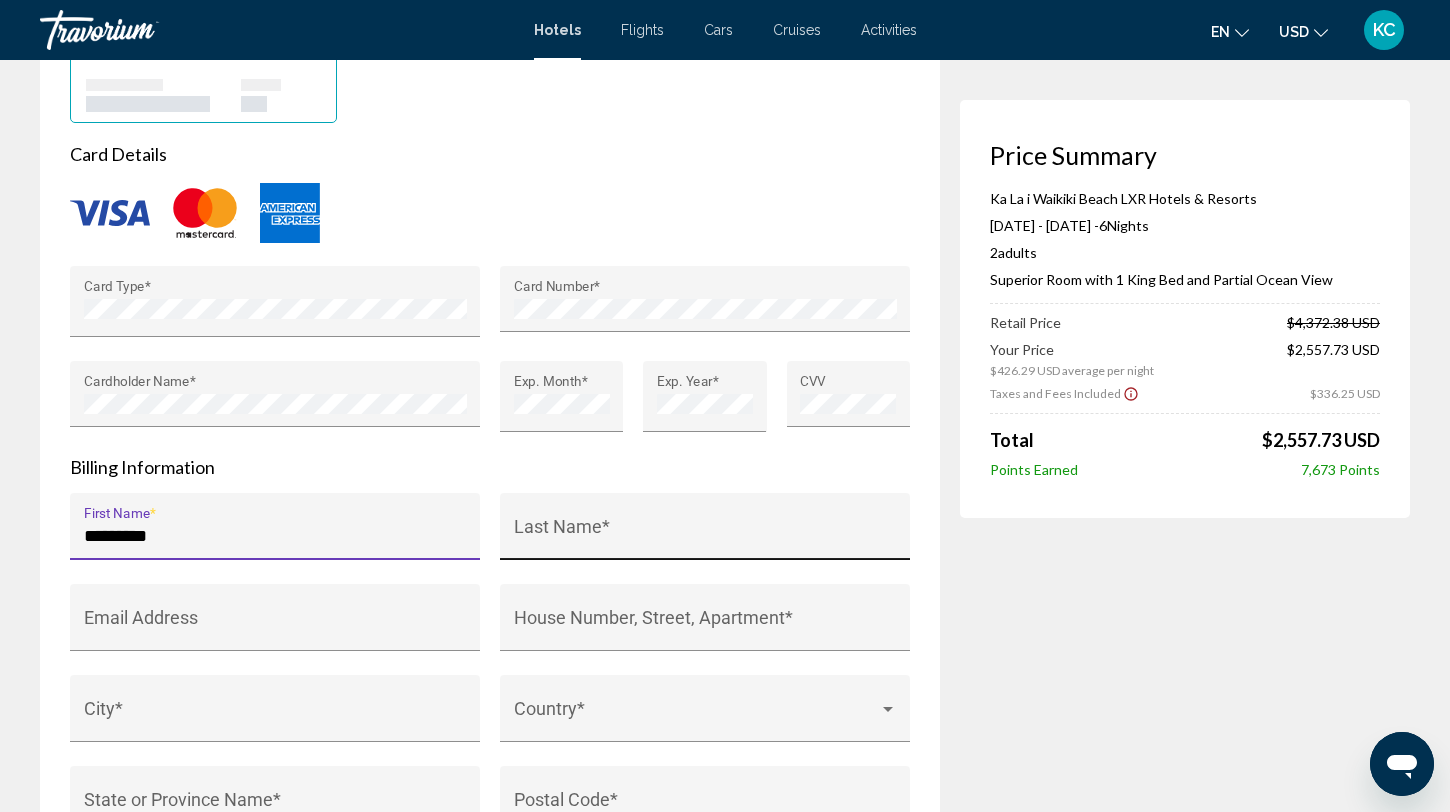 type on "*********" 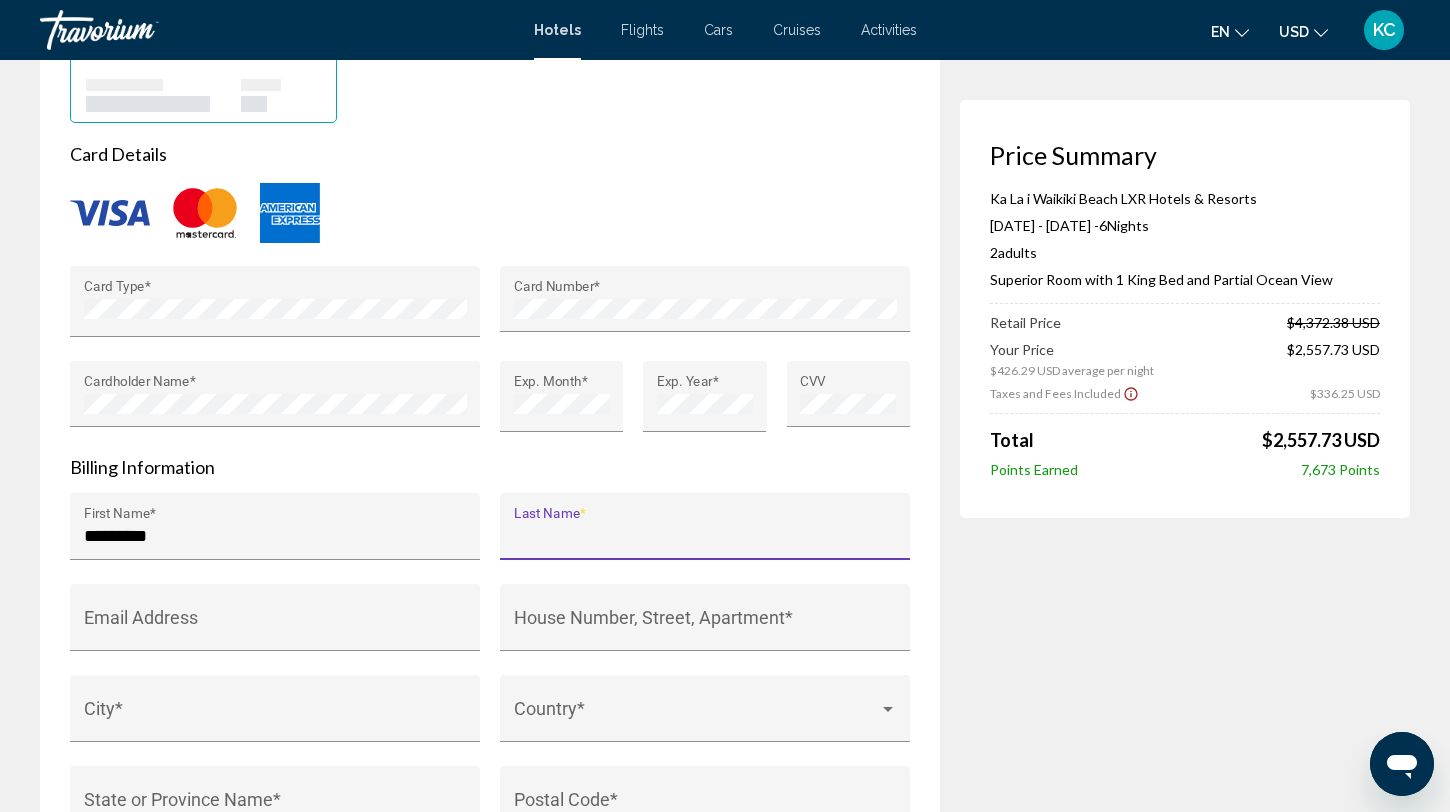 click on "Last Name  *" at bounding box center (705, 536) 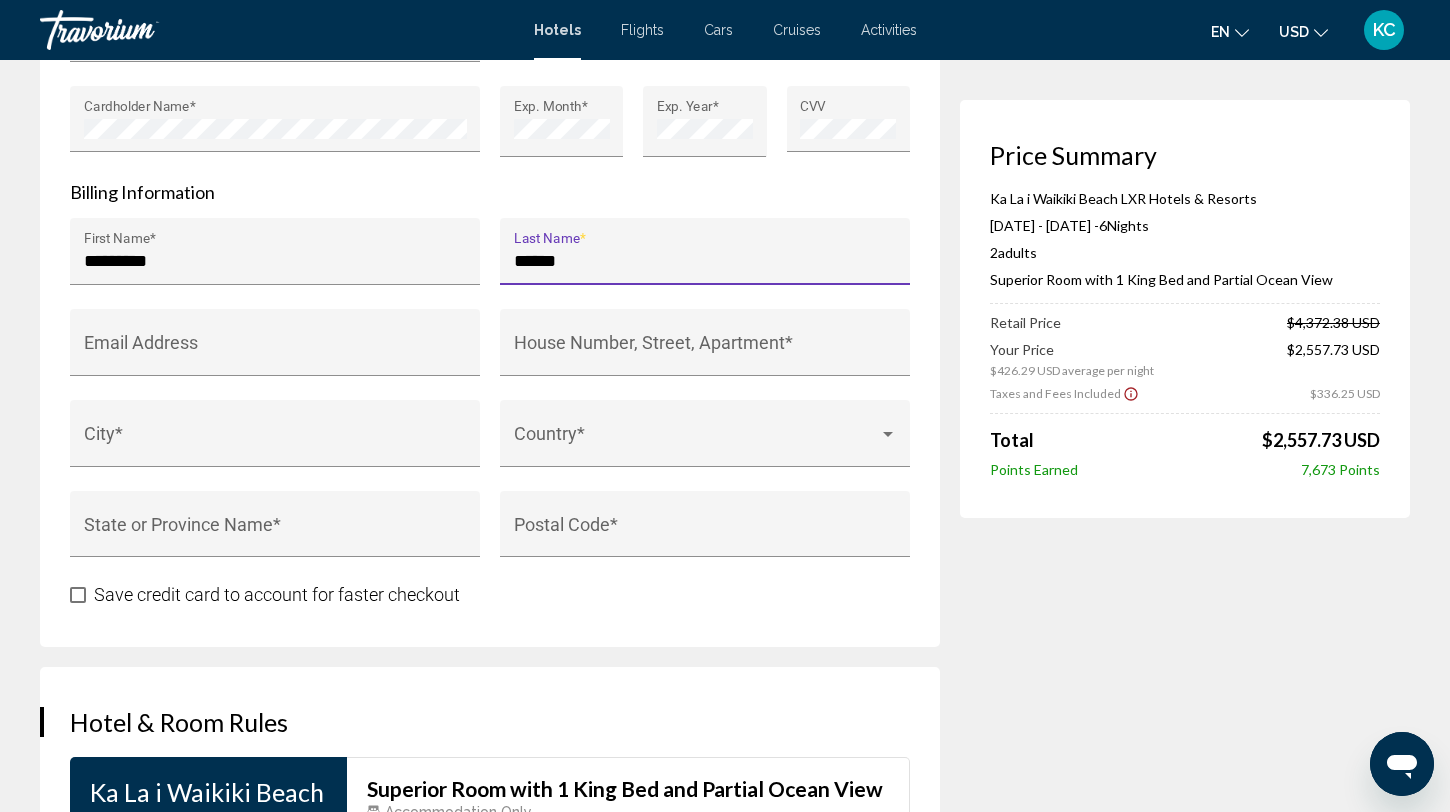 scroll, scrollTop: 2037, scrollLeft: 0, axis: vertical 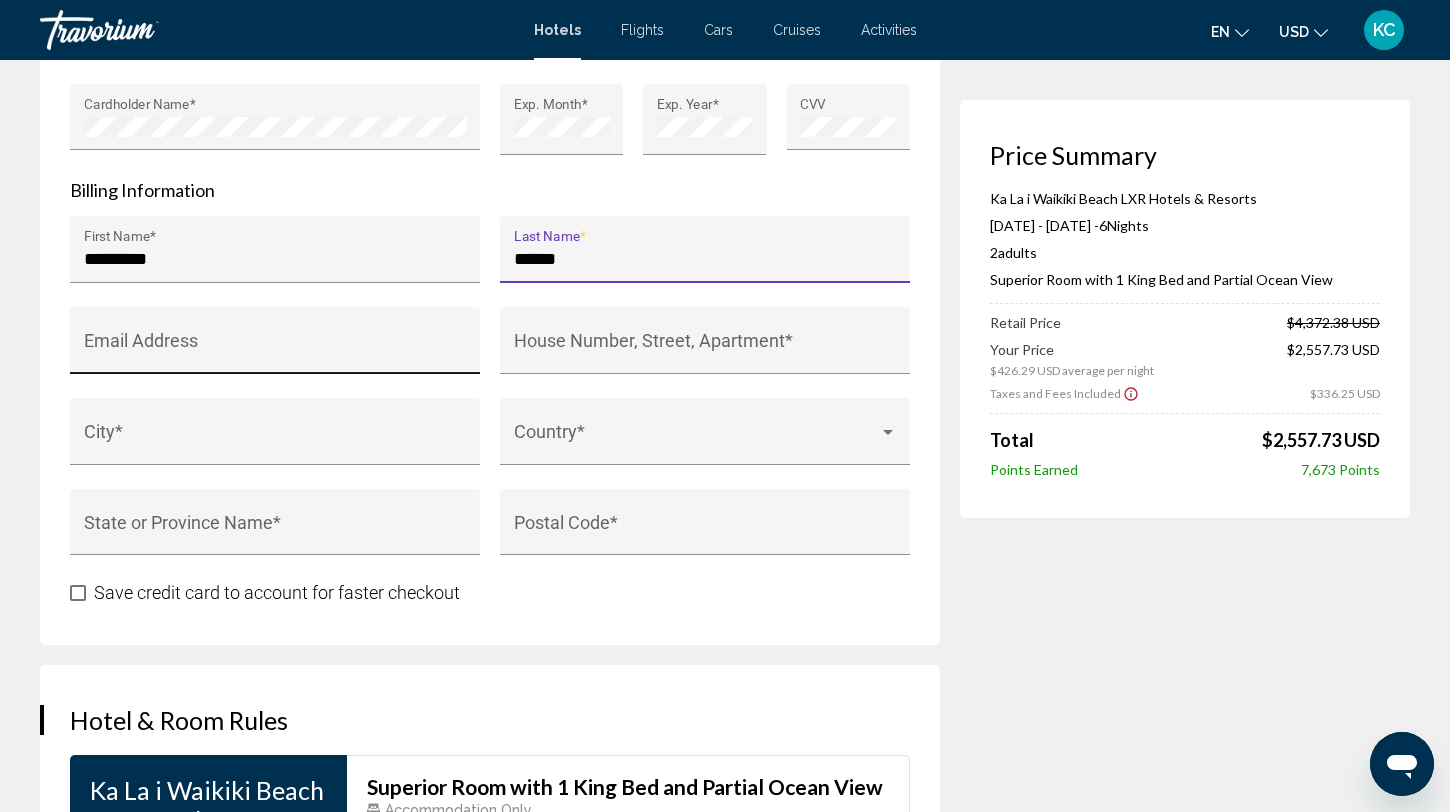type on "******" 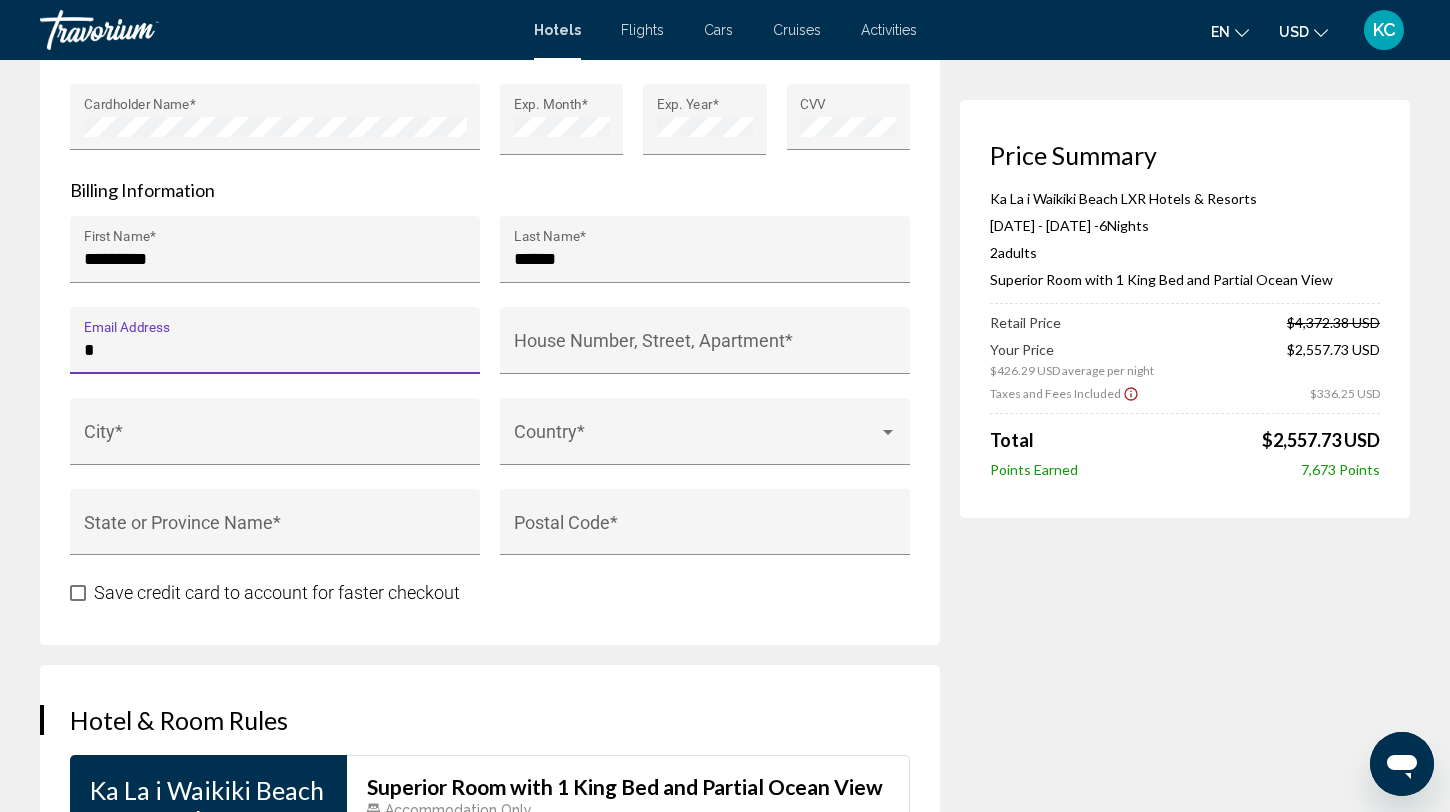 type on "**" 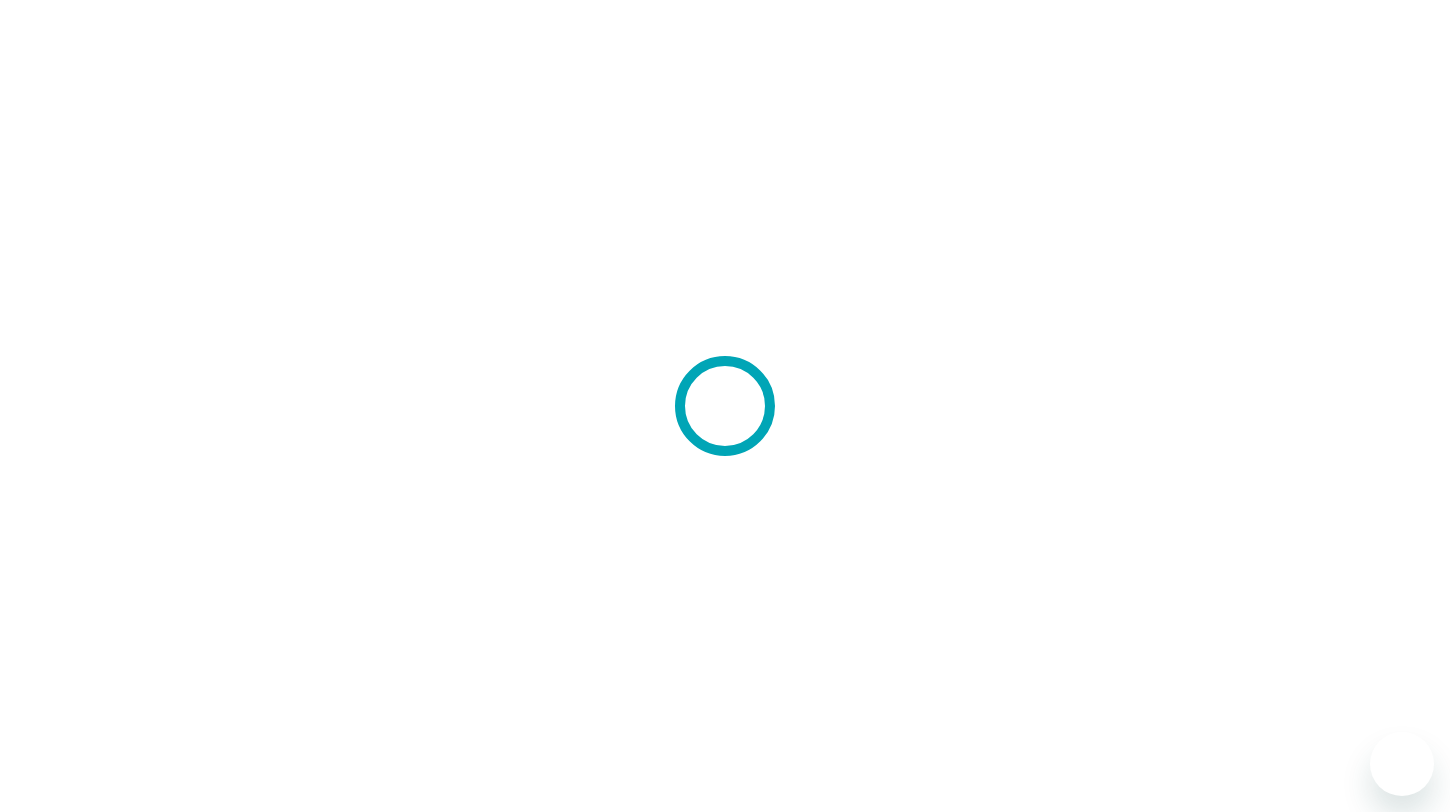 scroll, scrollTop: 0, scrollLeft: 0, axis: both 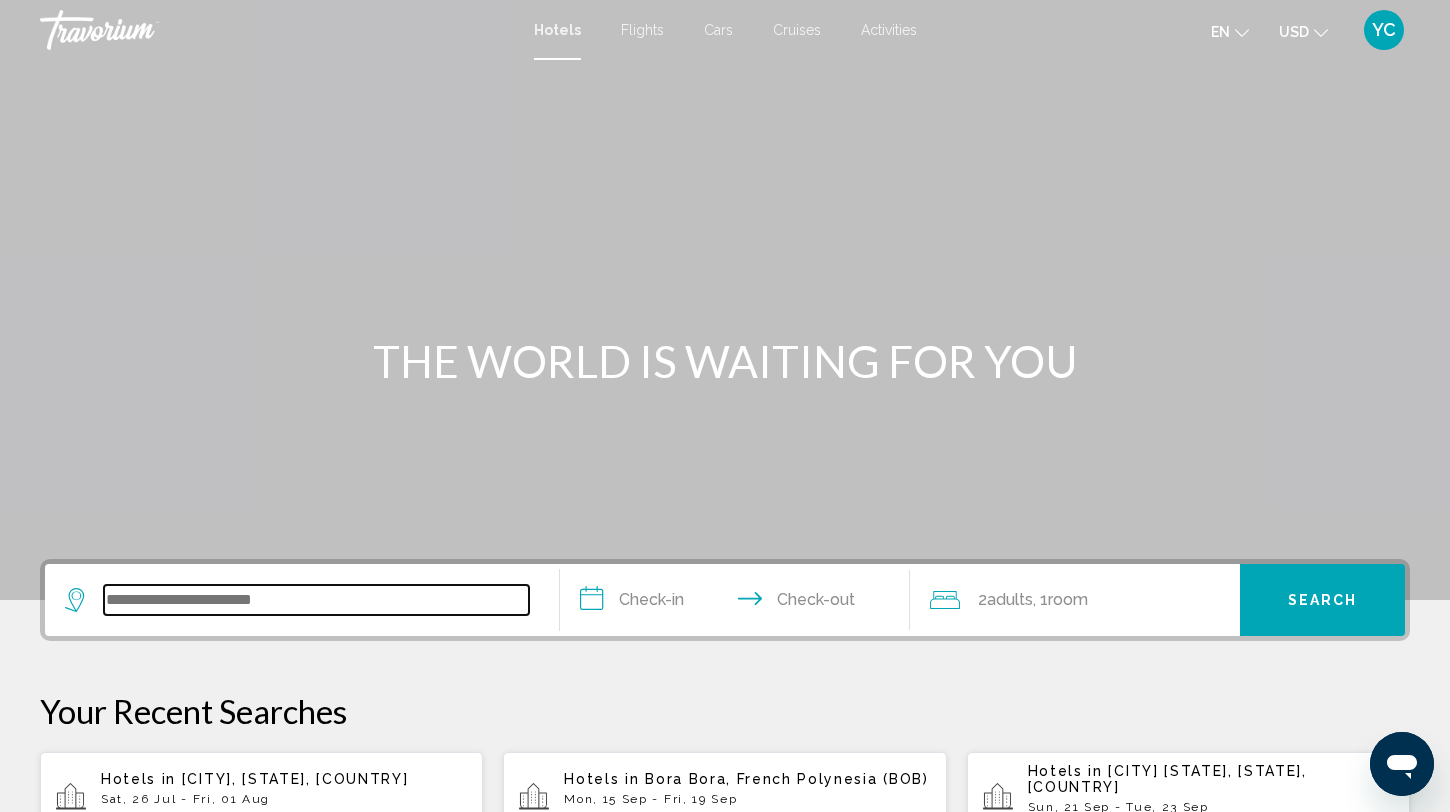 click at bounding box center [316, 600] 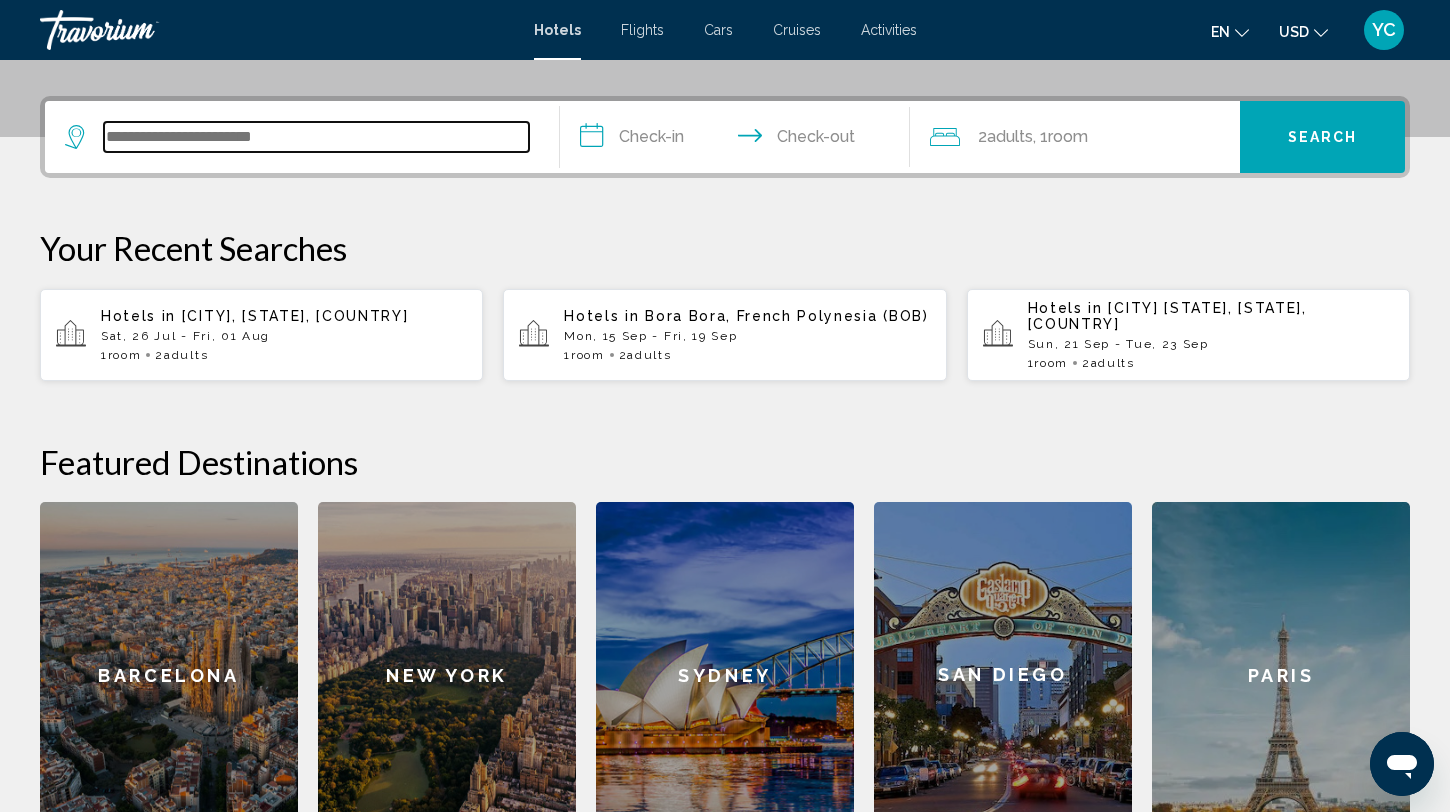 scroll, scrollTop: 494, scrollLeft: 0, axis: vertical 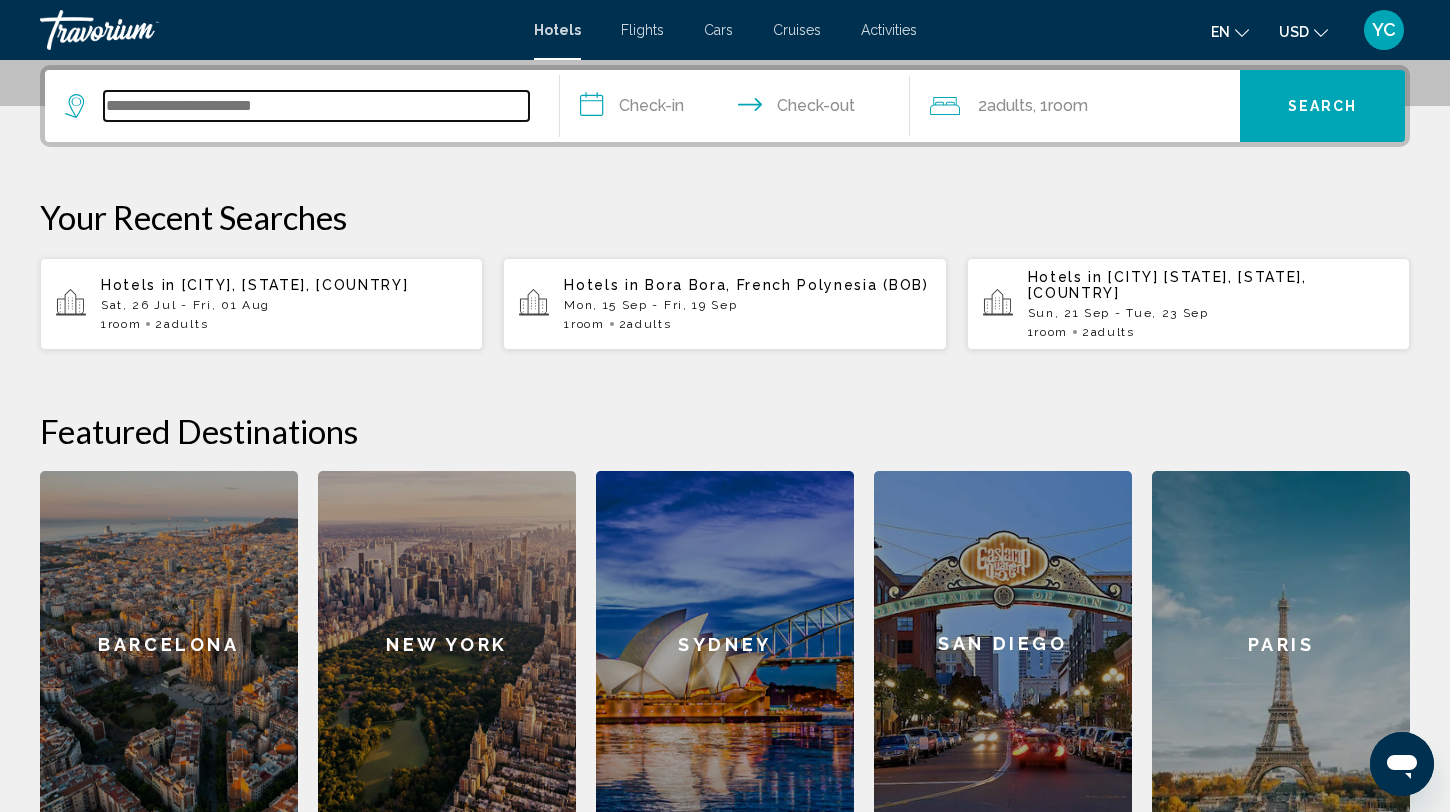 paste on "**********" 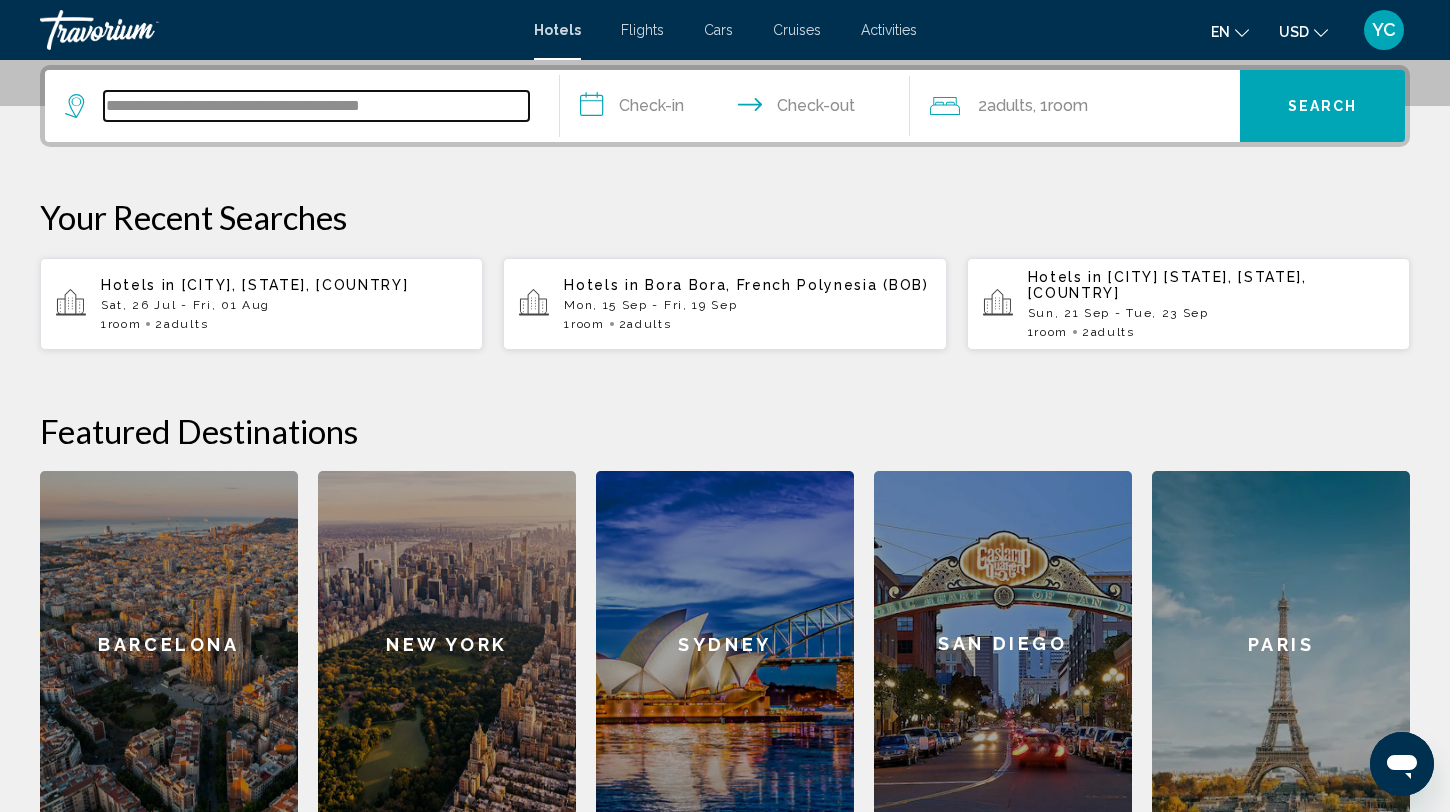 type on "**********" 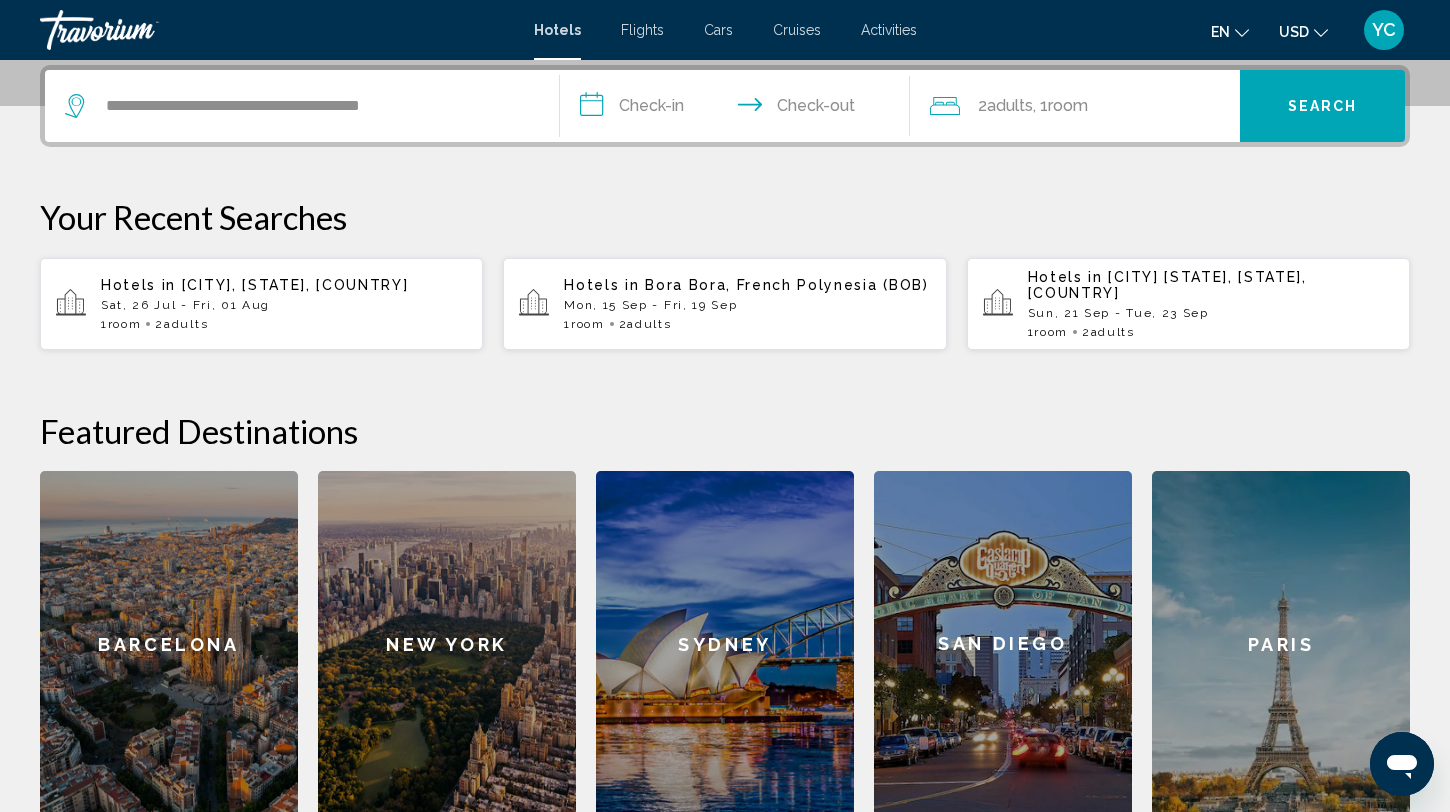 click on "**********" at bounding box center (739, 109) 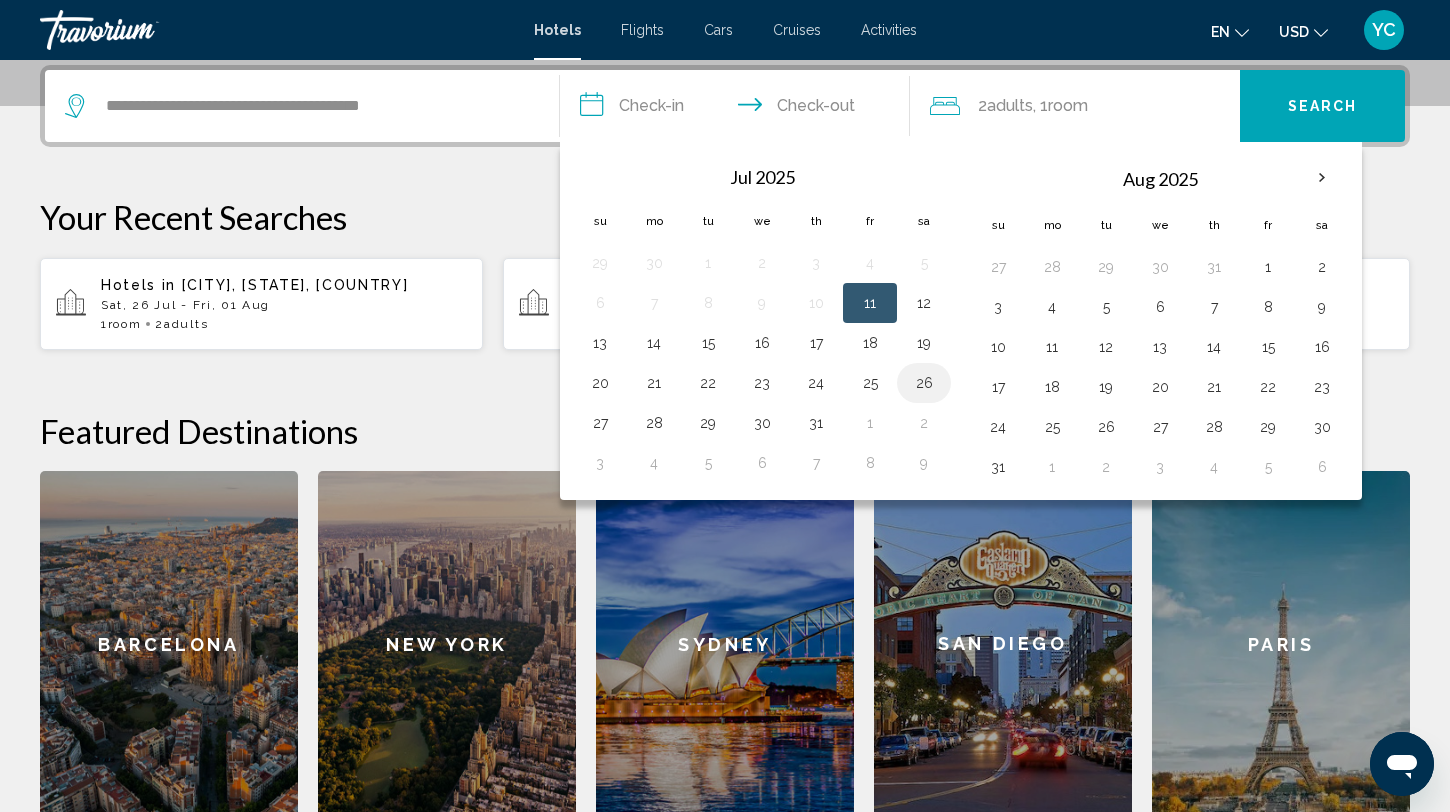 click on "26" at bounding box center [924, 383] 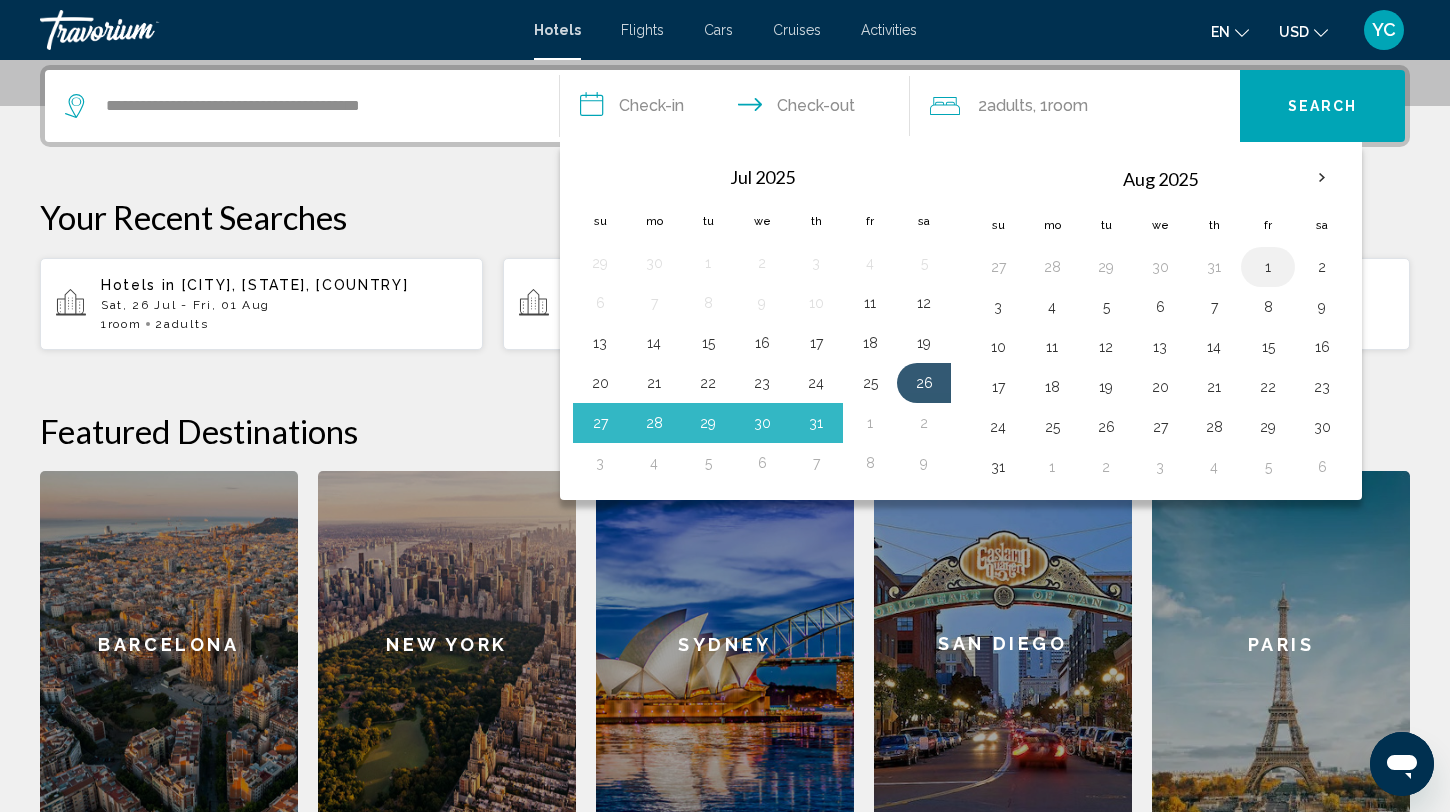 click on "1" at bounding box center (1268, 267) 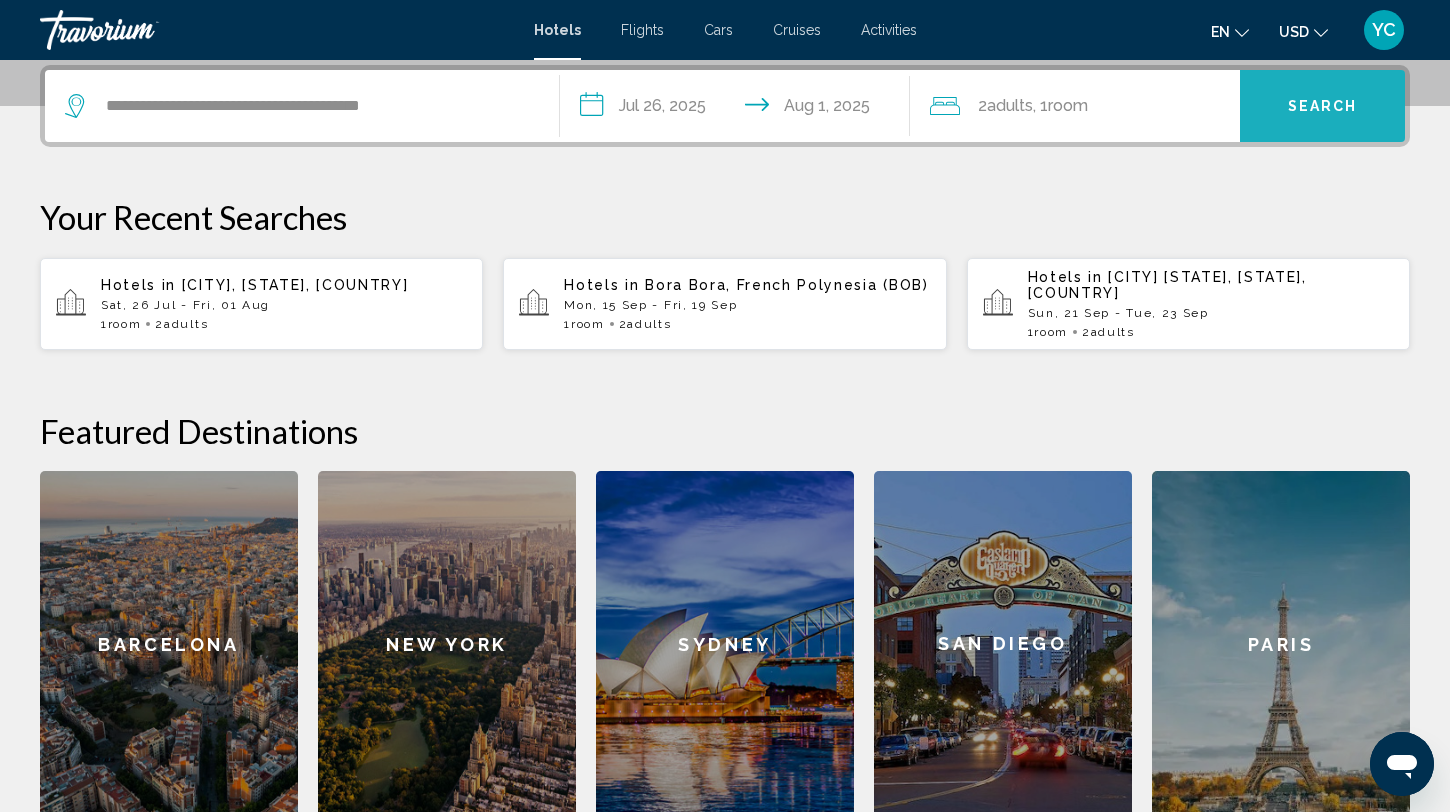 click on "Search" at bounding box center (1322, 106) 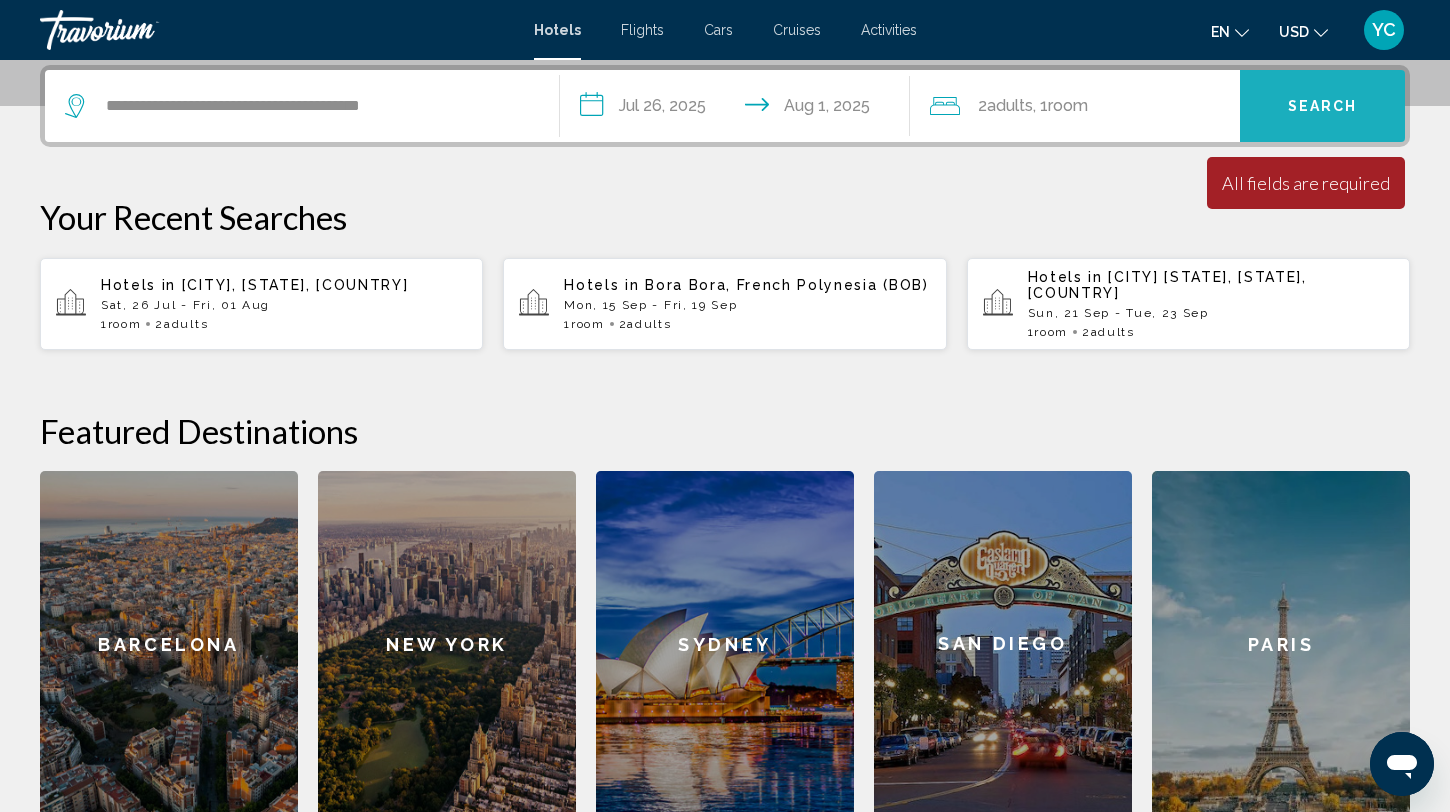 click on "Search" at bounding box center [1322, 106] 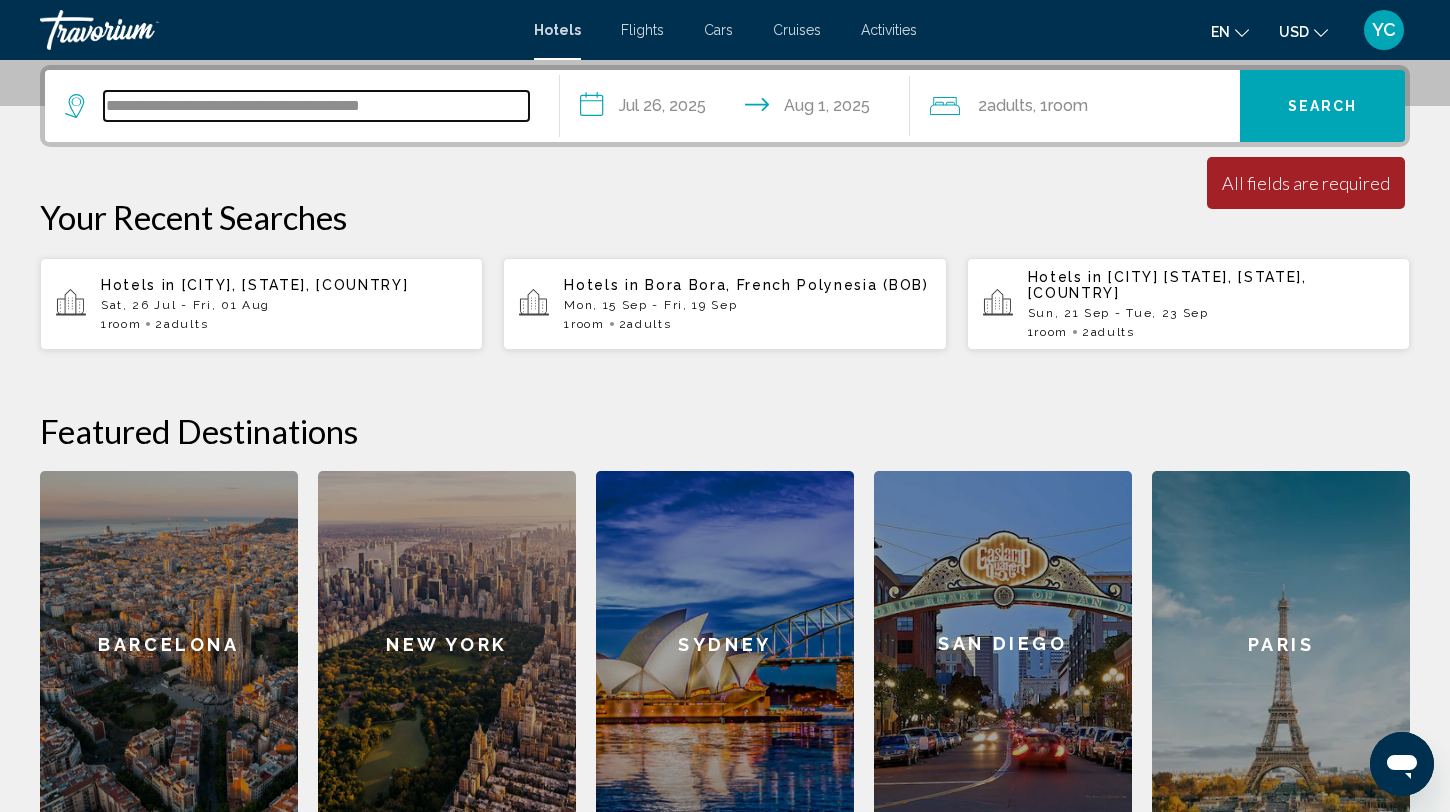 click on "**********" at bounding box center (316, 106) 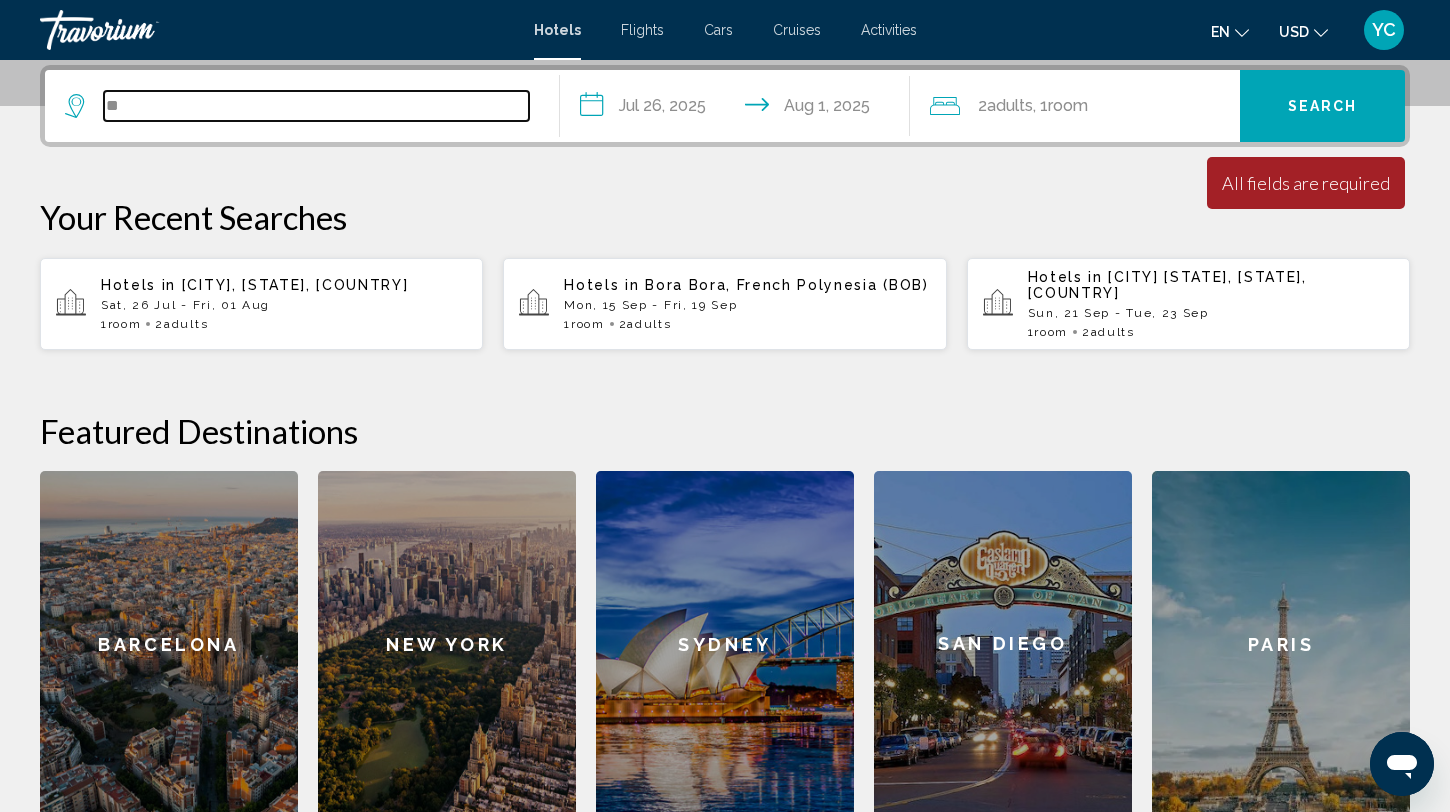 type on "*" 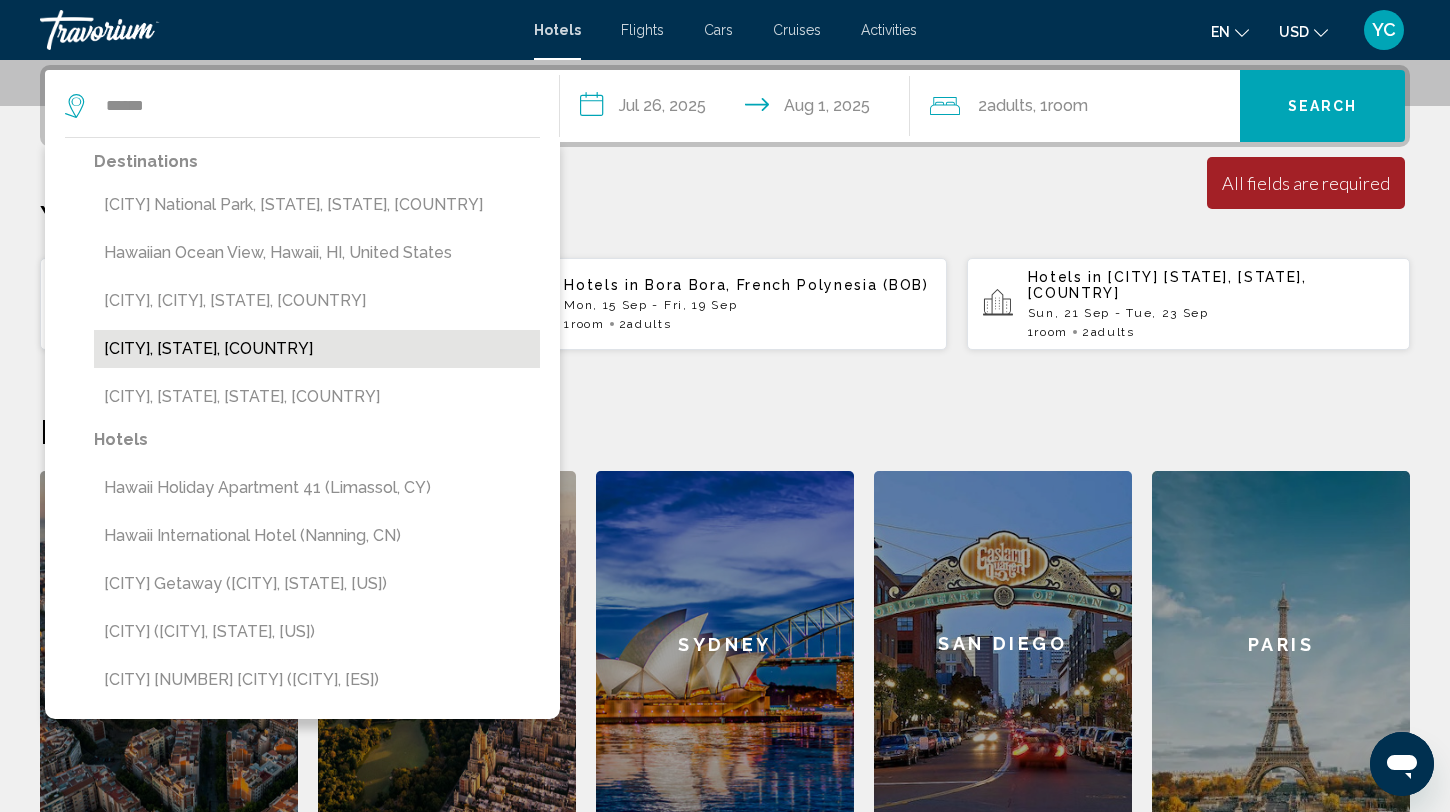 click on "[CITY], [STATE], [COUNTRY]" at bounding box center [317, 349] 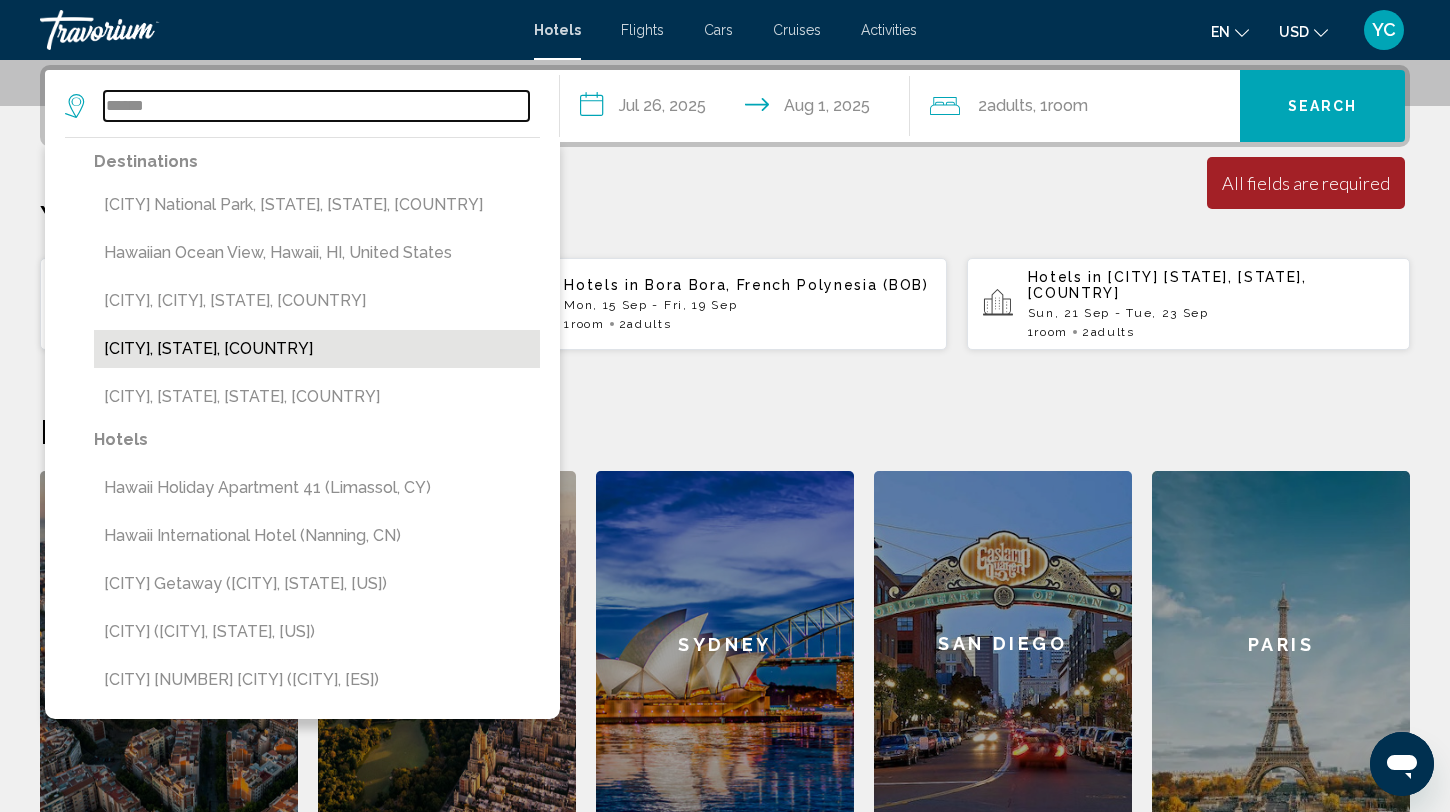 type on "**********" 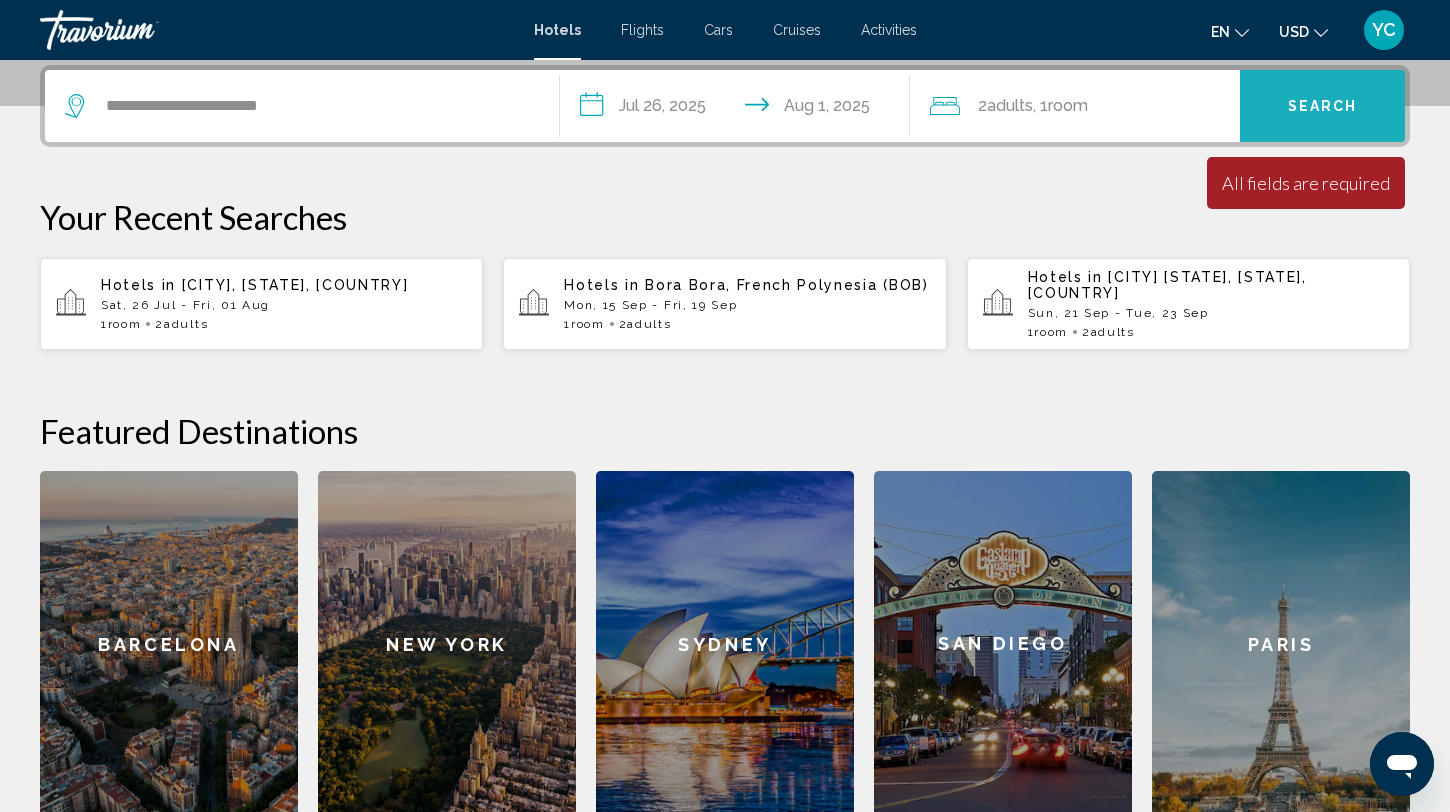 click on "Search" at bounding box center [1322, 106] 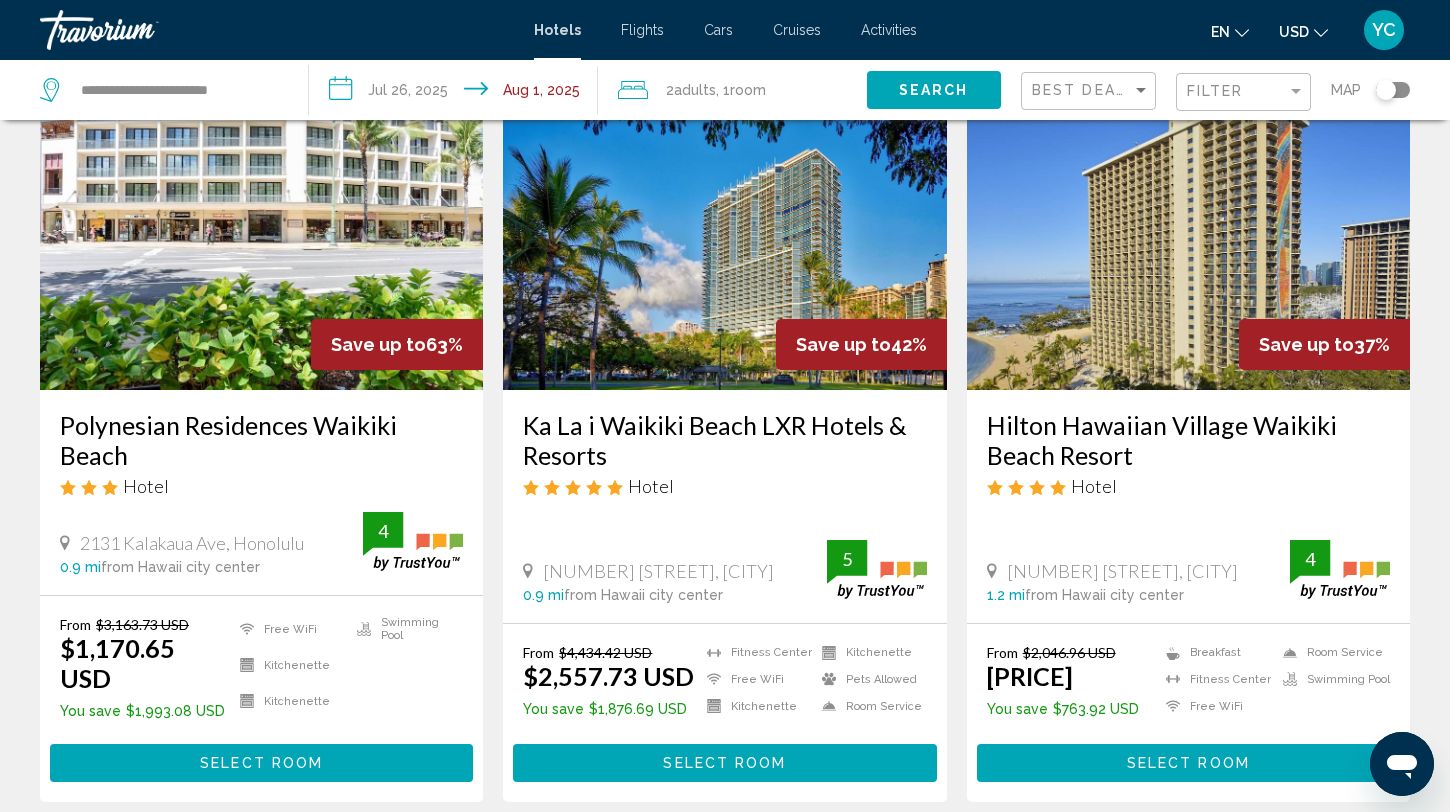 scroll, scrollTop: 122, scrollLeft: 0, axis: vertical 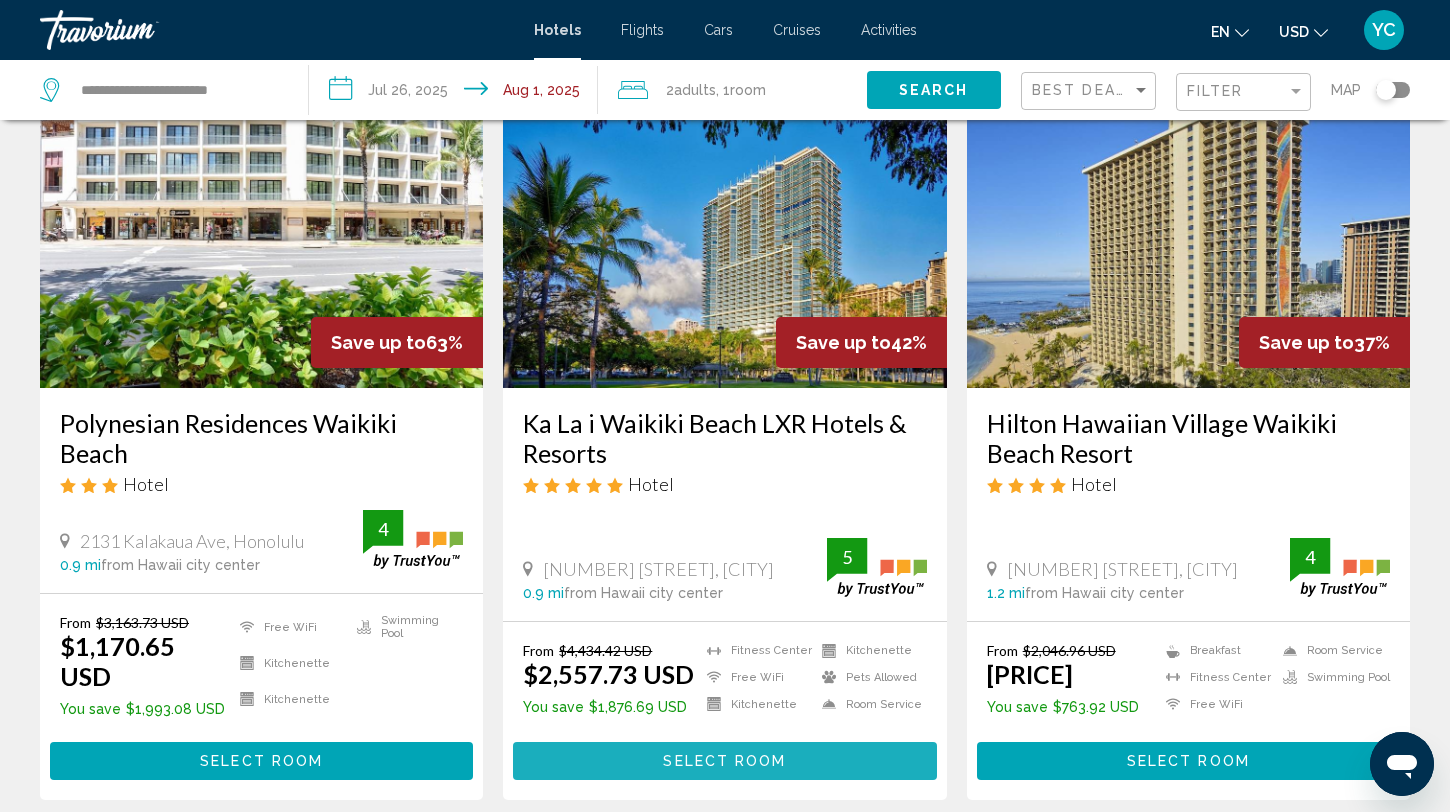 click on "Select Room" at bounding box center (724, 762) 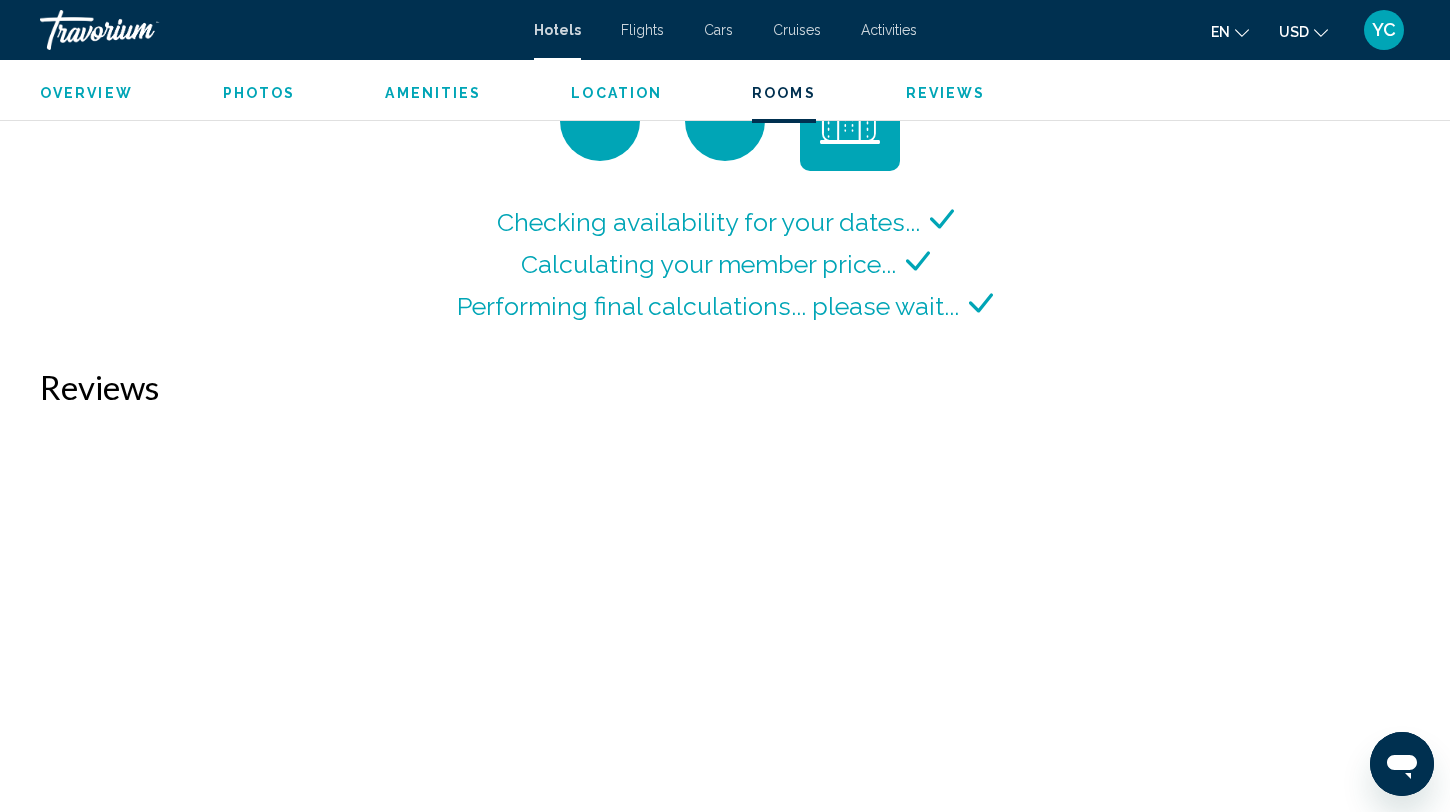 scroll, scrollTop: 2763, scrollLeft: 0, axis: vertical 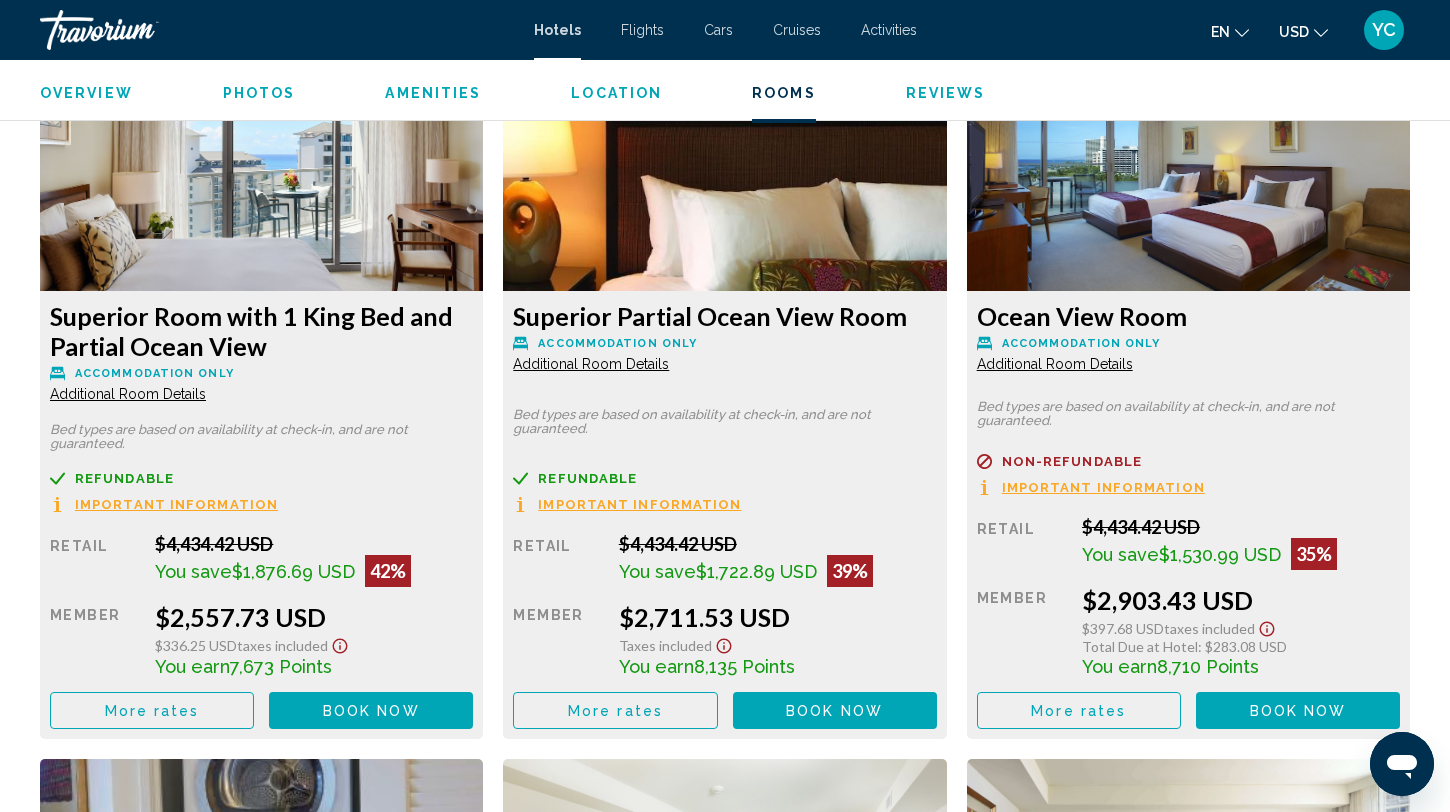 click on "Book now No longer available" at bounding box center [371, 710] 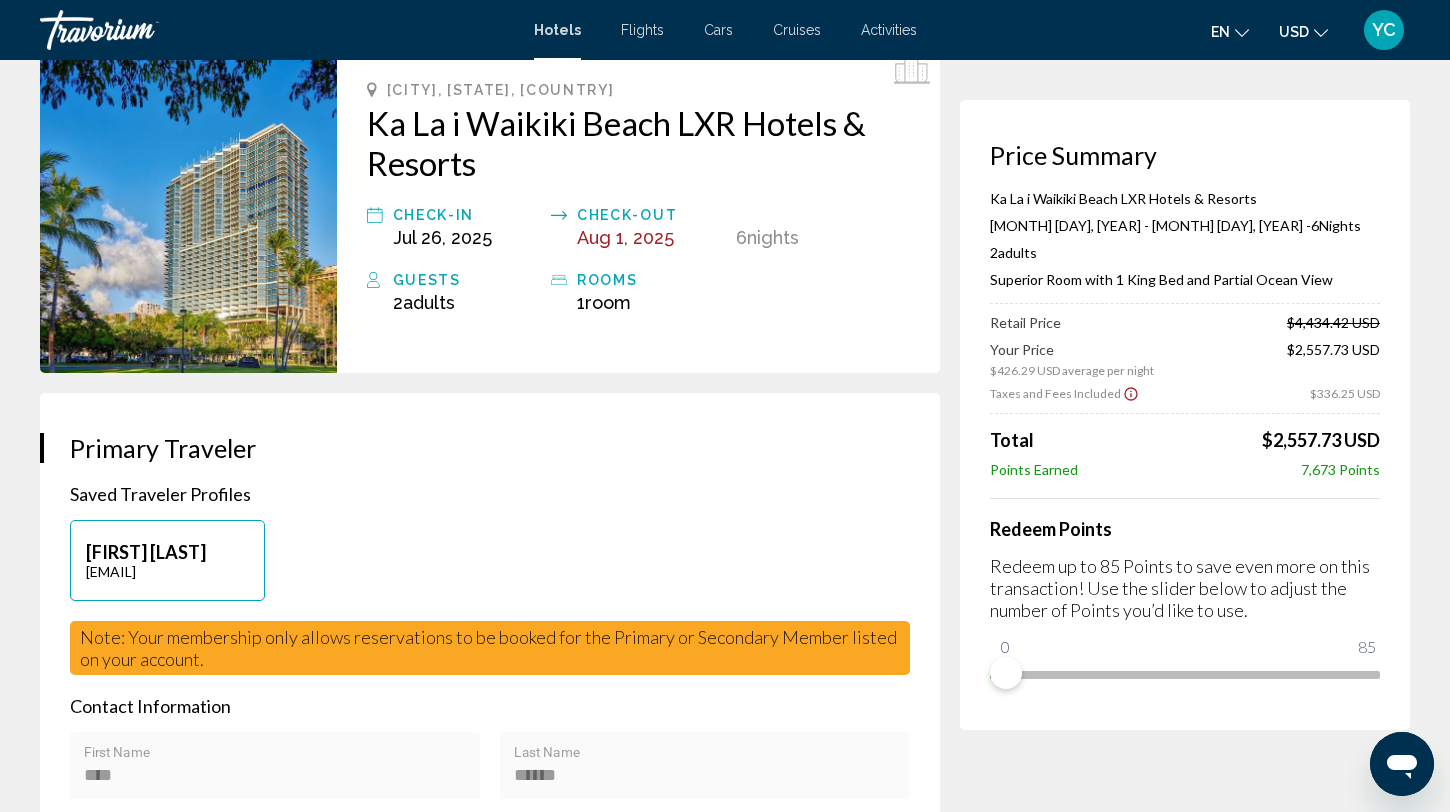 scroll, scrollTop: 110, scrollLeft: 0, axis: vertical 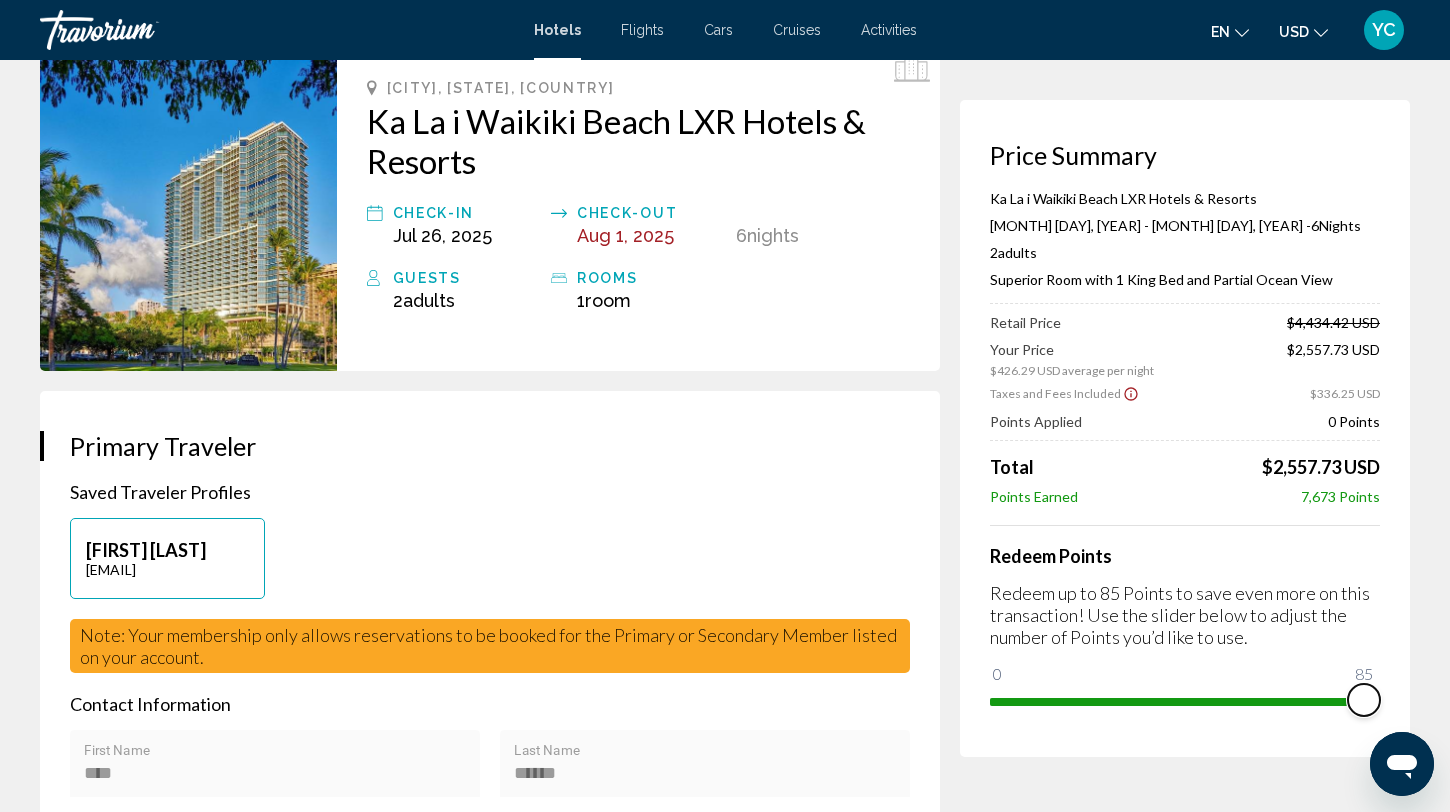 drag, startPoint x: 1008, startPoint y: 669, endPoint x: 1403, endPoint y: 671, distance: 395.00507 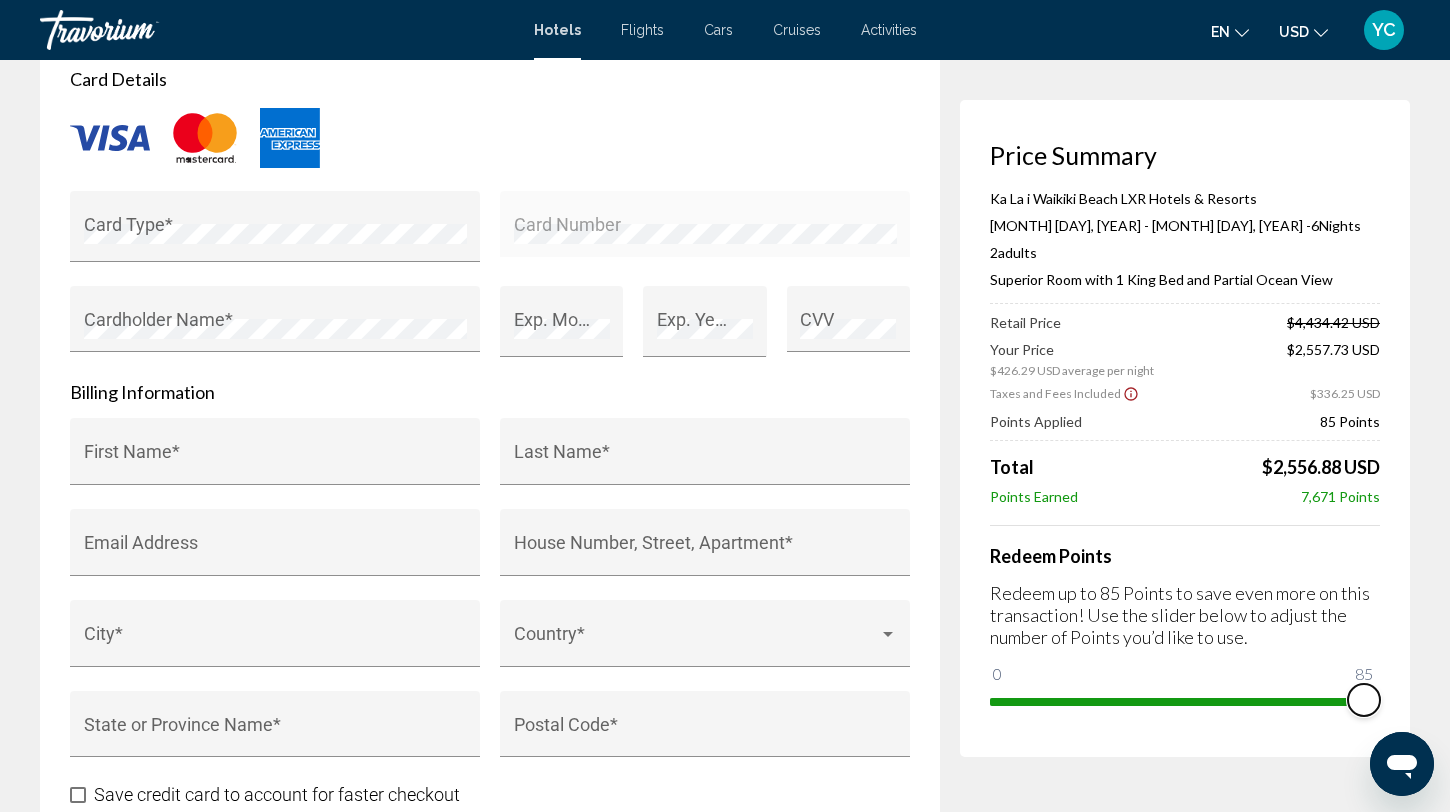 scroll, scrollTop: 1836, scrollLeft: 0, axis: vertical 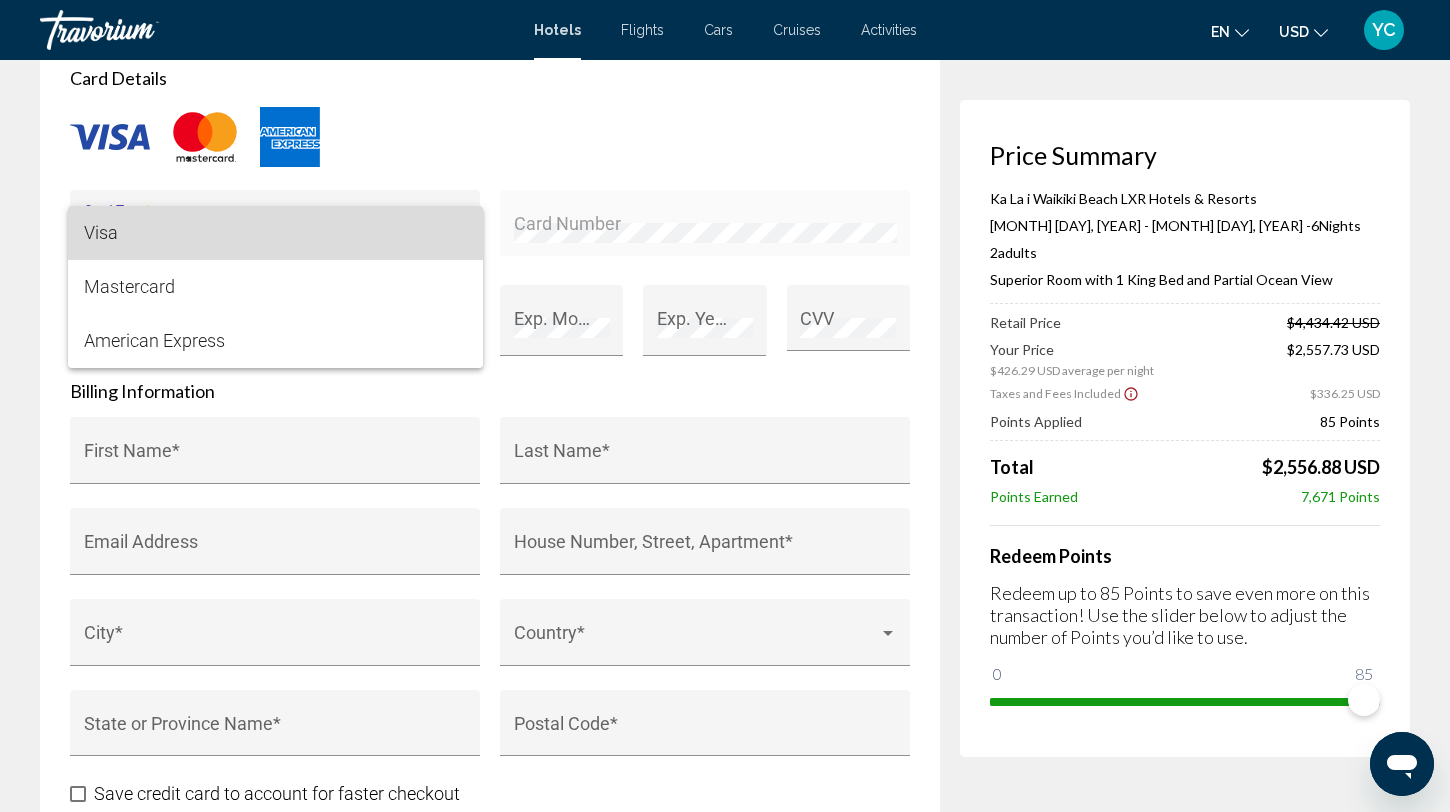 click on "Visa" at bounding box center (275, 233) 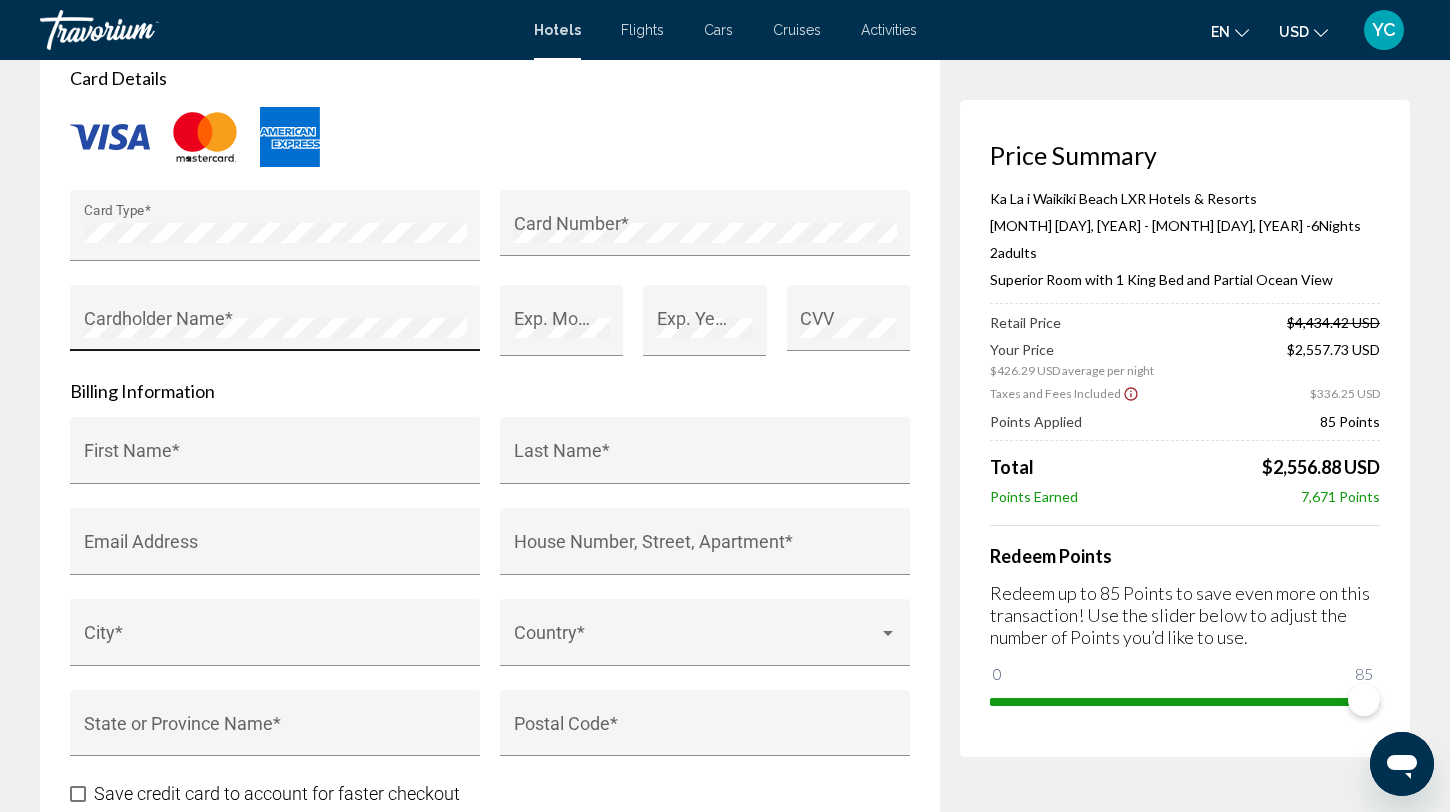 click on "Cardholder Name  *" at bounding box center (275, 324) 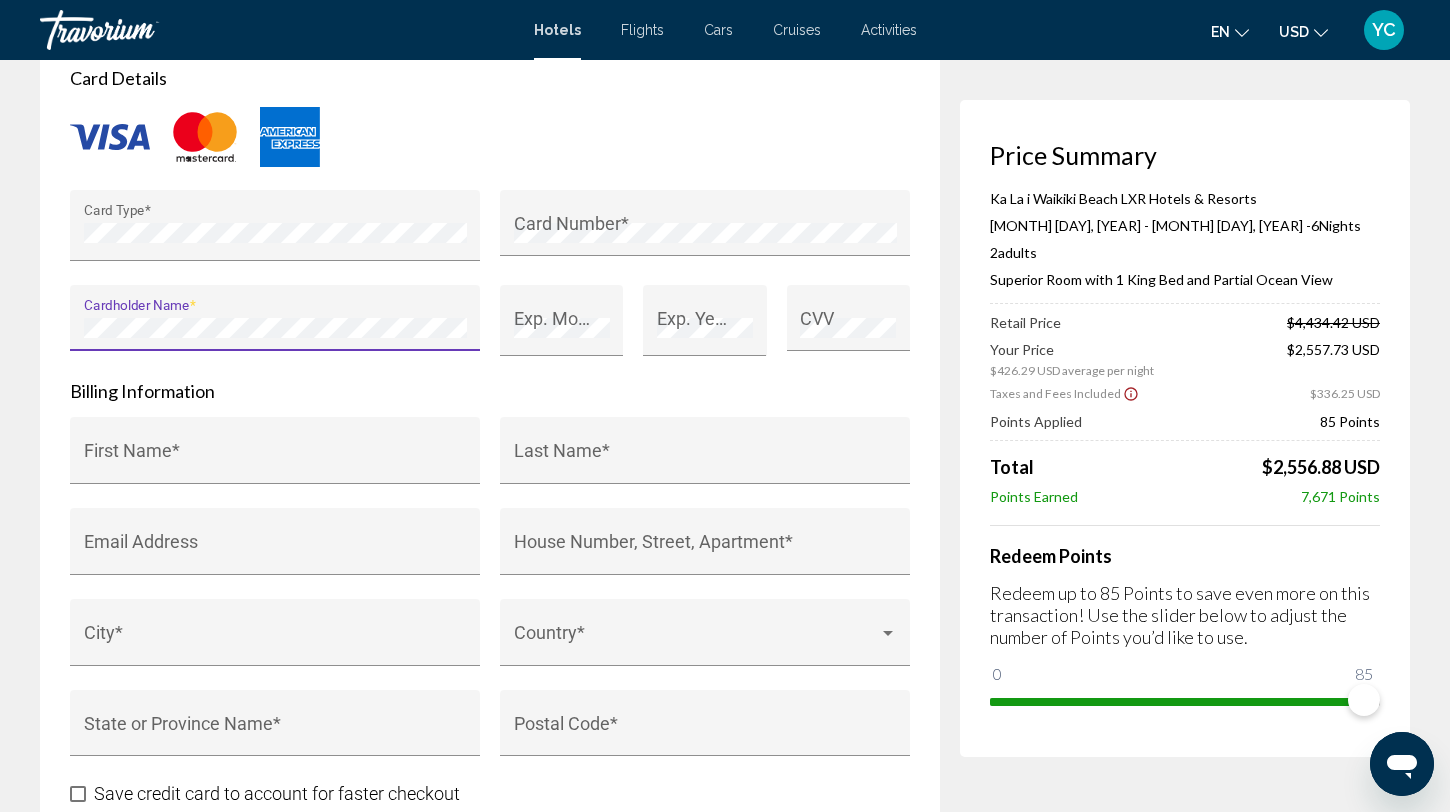 click on "Payment & Billing Saved Credit Card Profiles + Use Other Credit Card Card Details Card Type * Card Number * Cardholder Name * Exp. Month * Exp. Year * CVV Billing Information Company Billing Contact First Name * Last Name * Email Address House Number, Street, Apartment * City * Country * State or Province * State or Province Name * Postal Code * Save credit card to account for faster checkout Hide reservation price and billing information from Member" at bounding box center (490, 288) 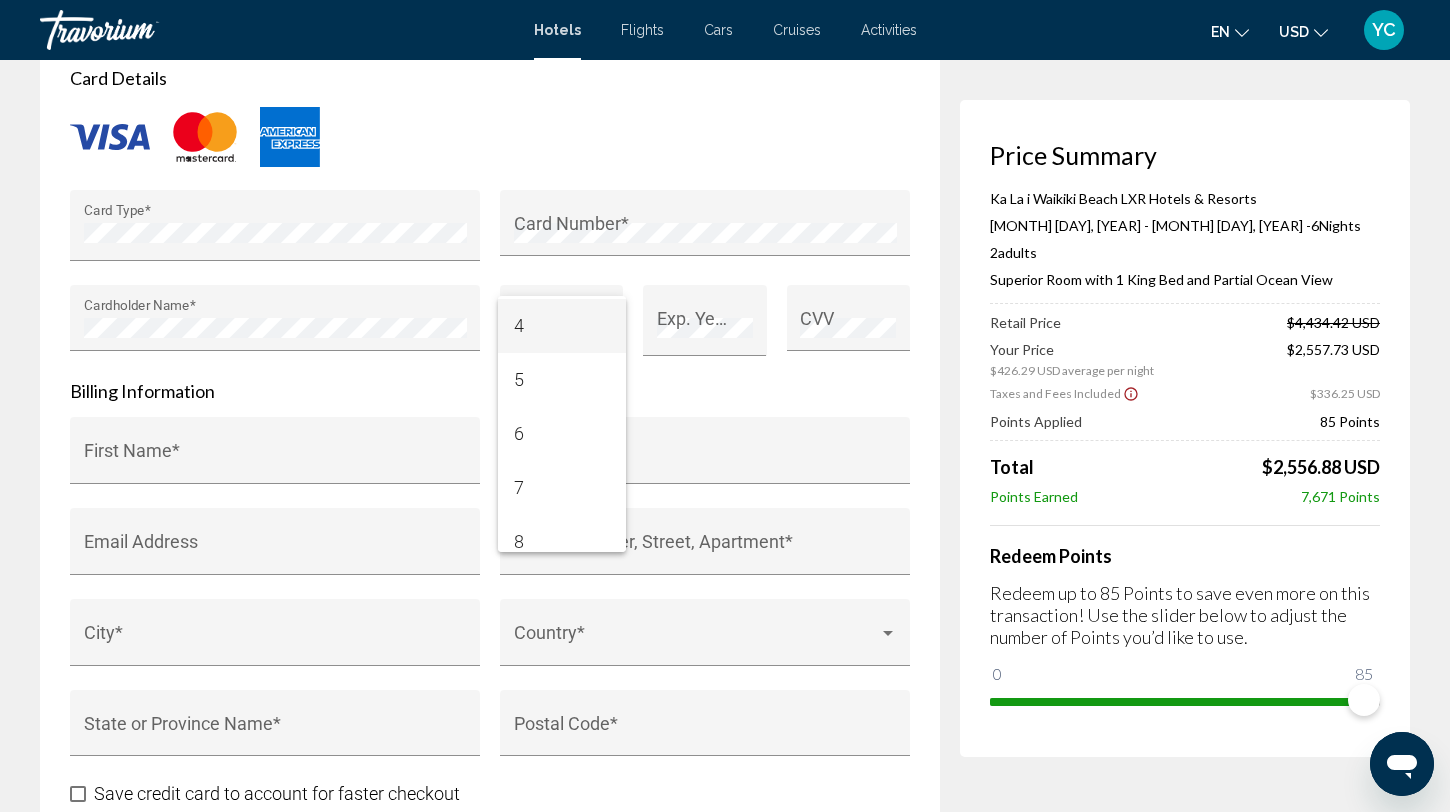 scroll, scrollTop: 167, scrollLeft: 0, axis: vertical 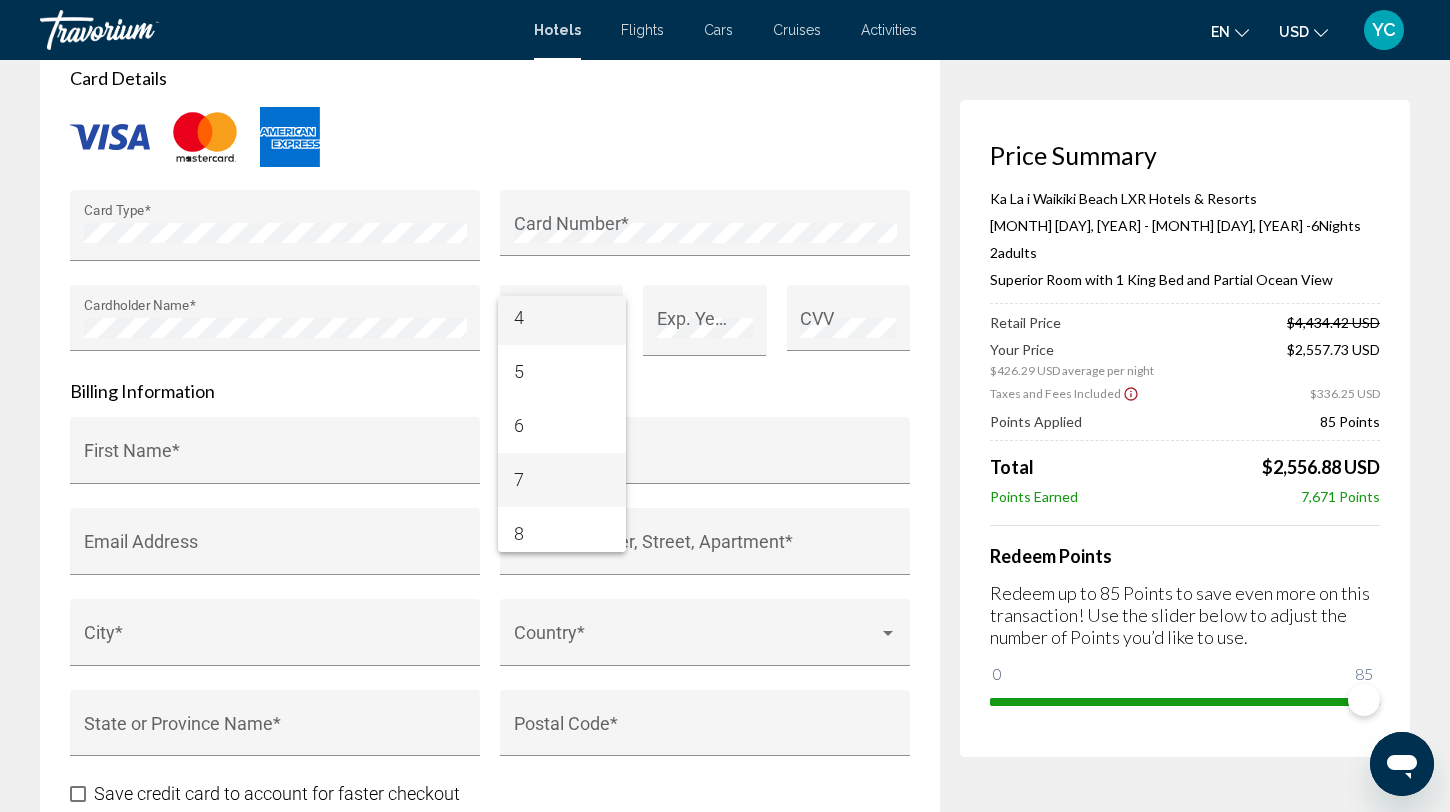 click on "7" at bounding box center (562, 480) 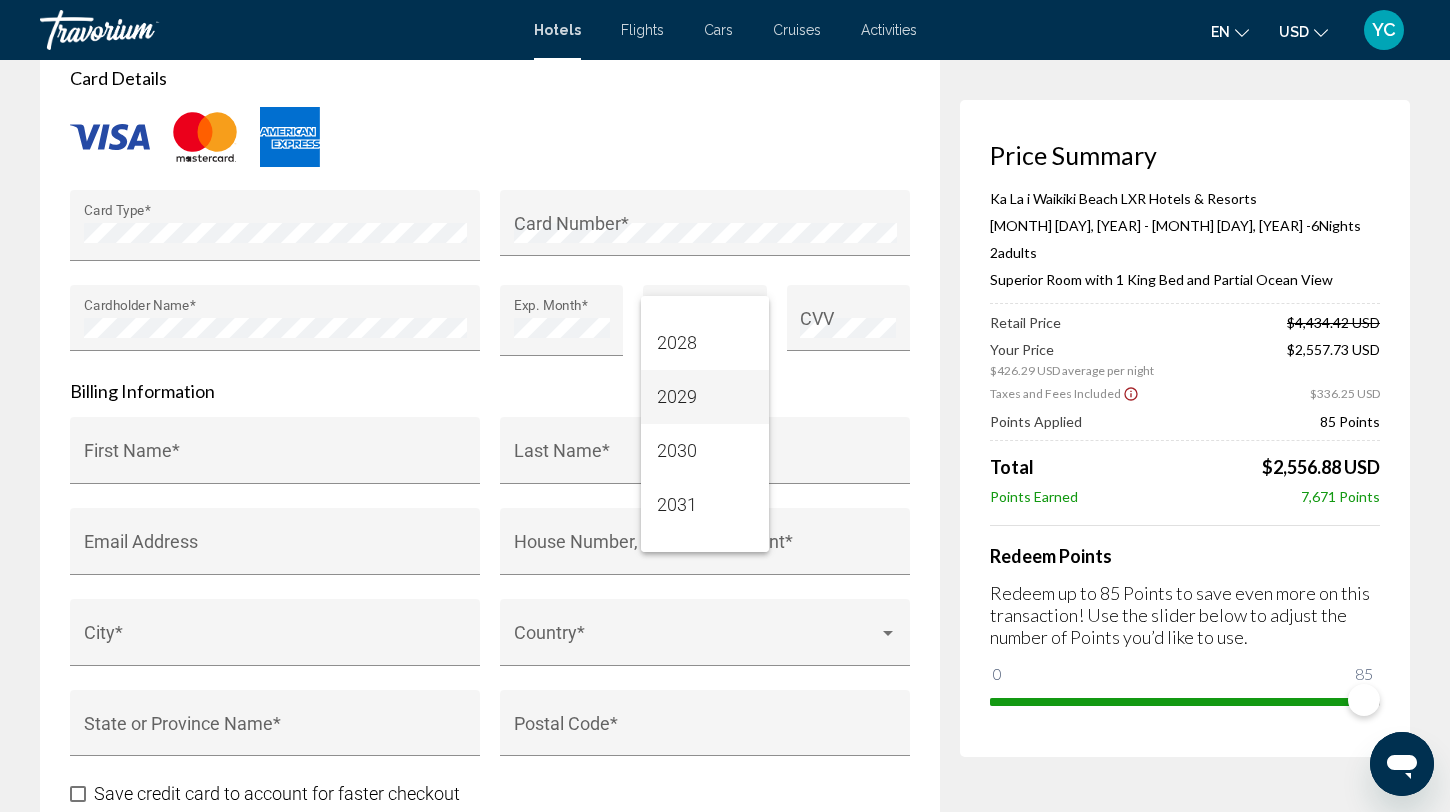 scroll, scrollTop: 145, scrollLeft: 0, axis: vertical 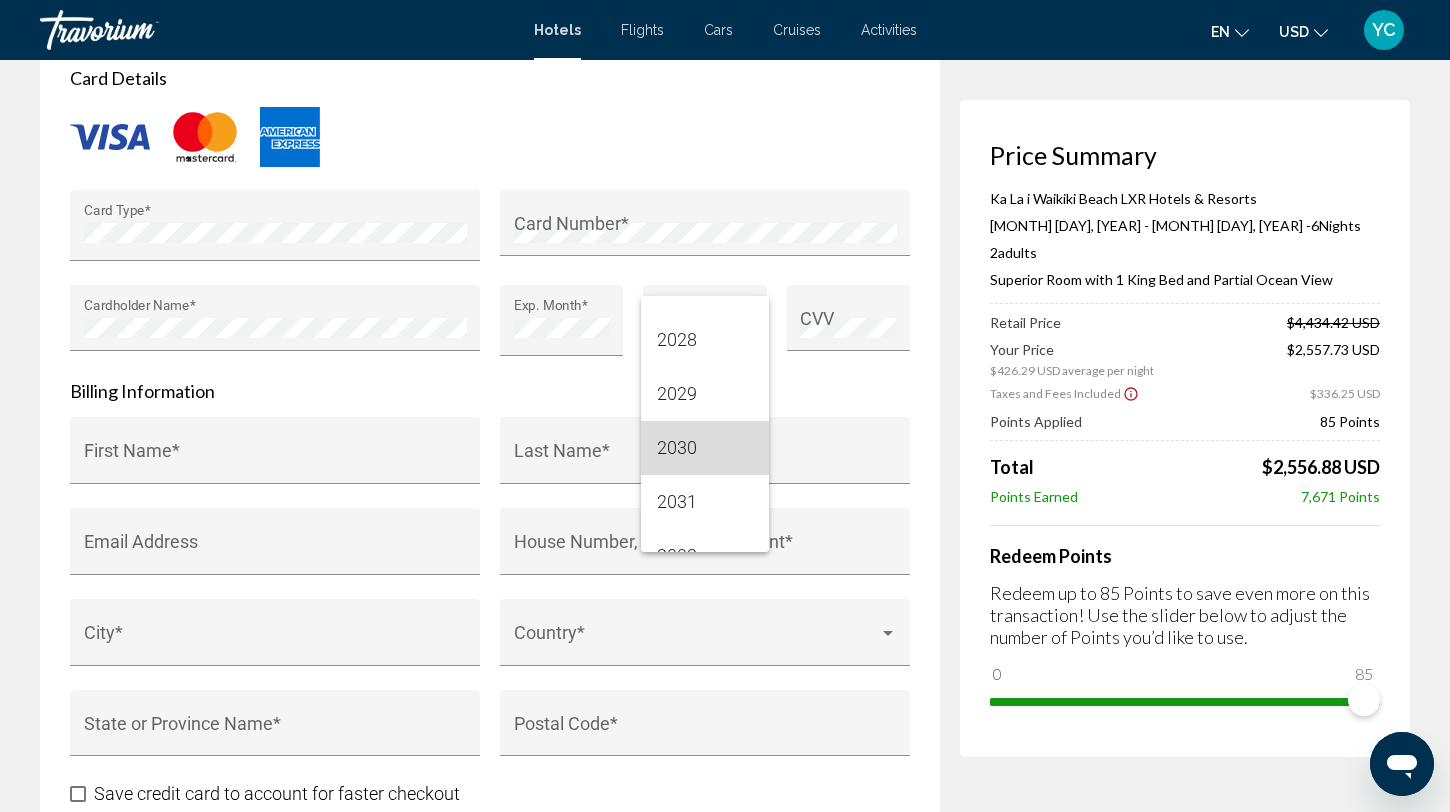 click on "2030" at bounding box center [705, 448] 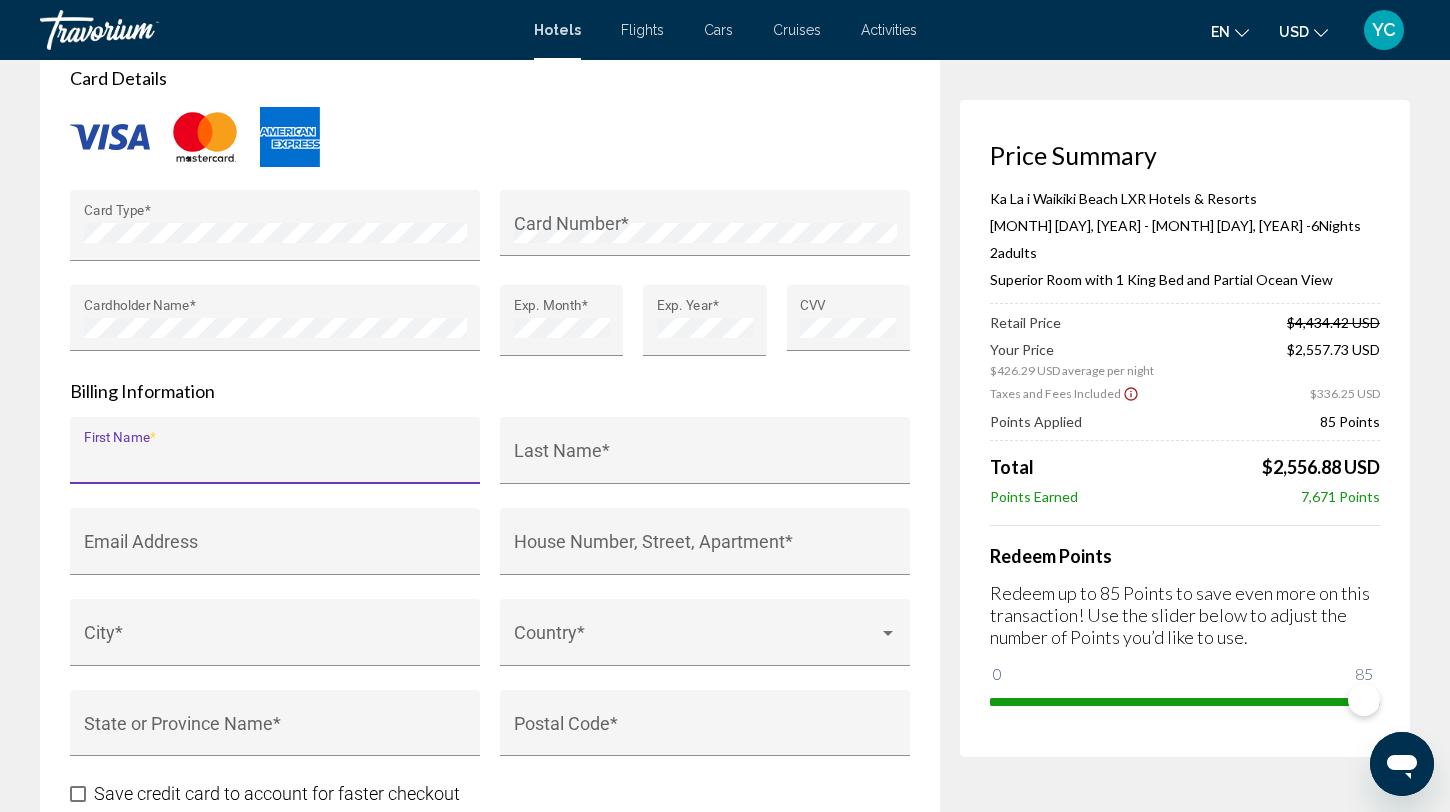 click on "First Name  *" at bounding box center [275, 460] 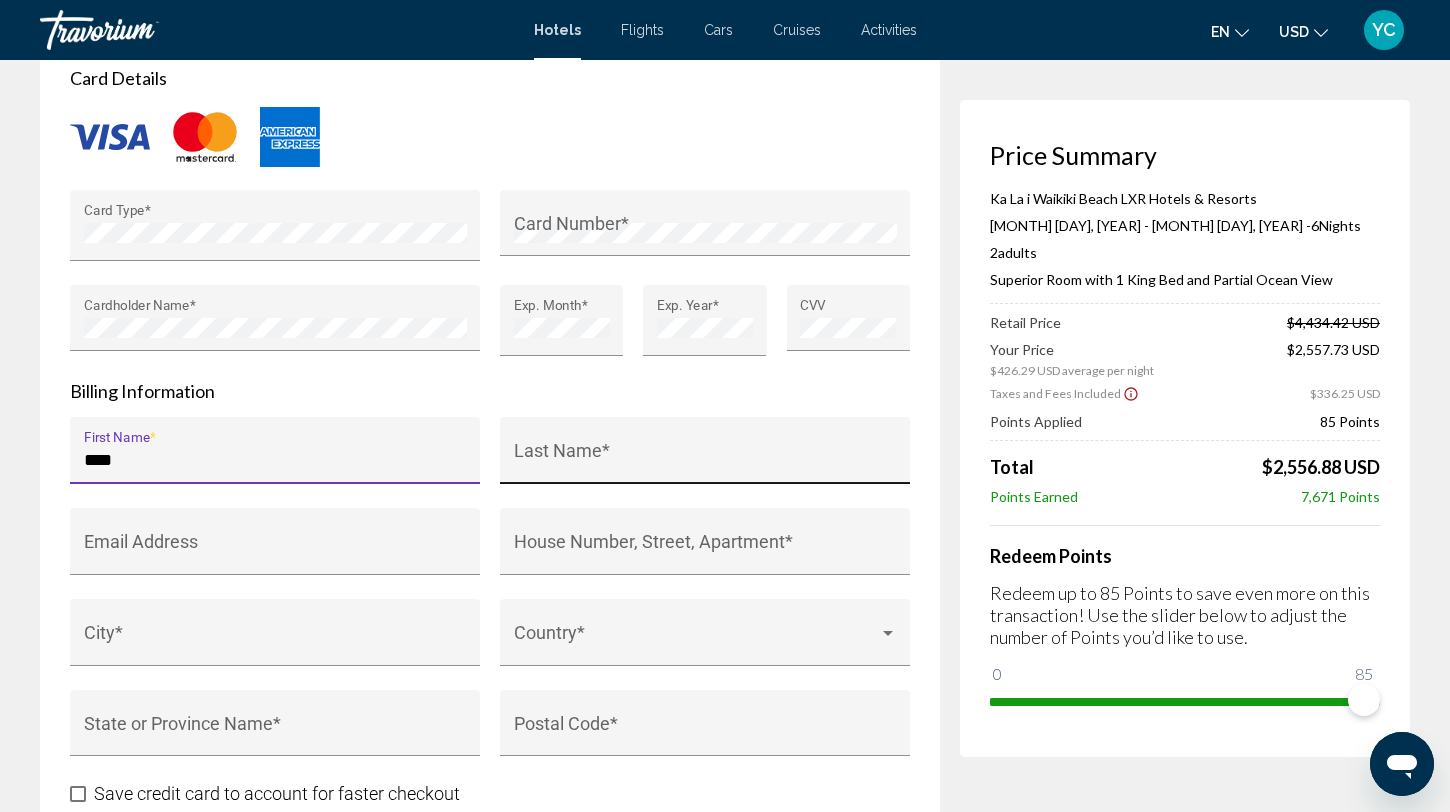 type on "****" 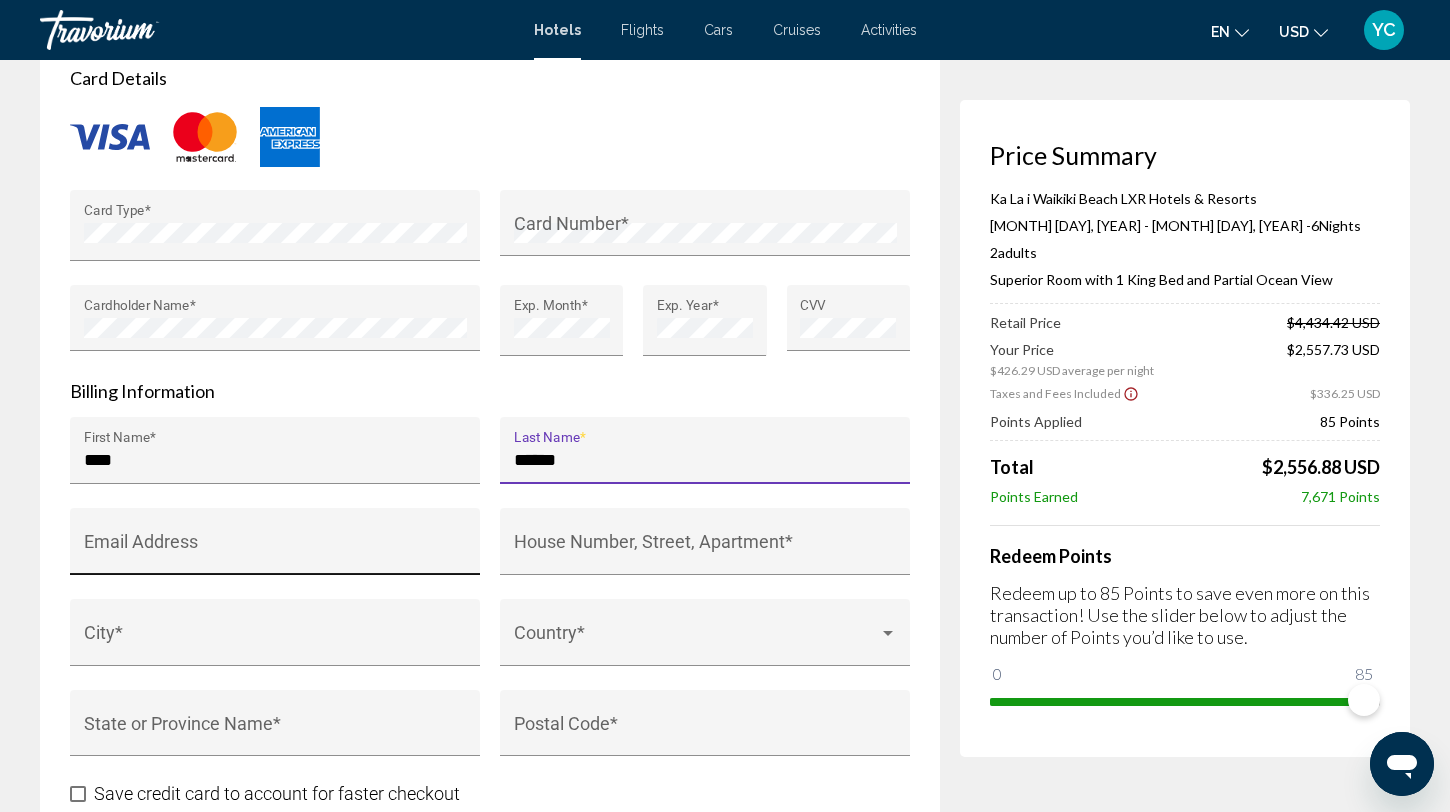 type on "******" 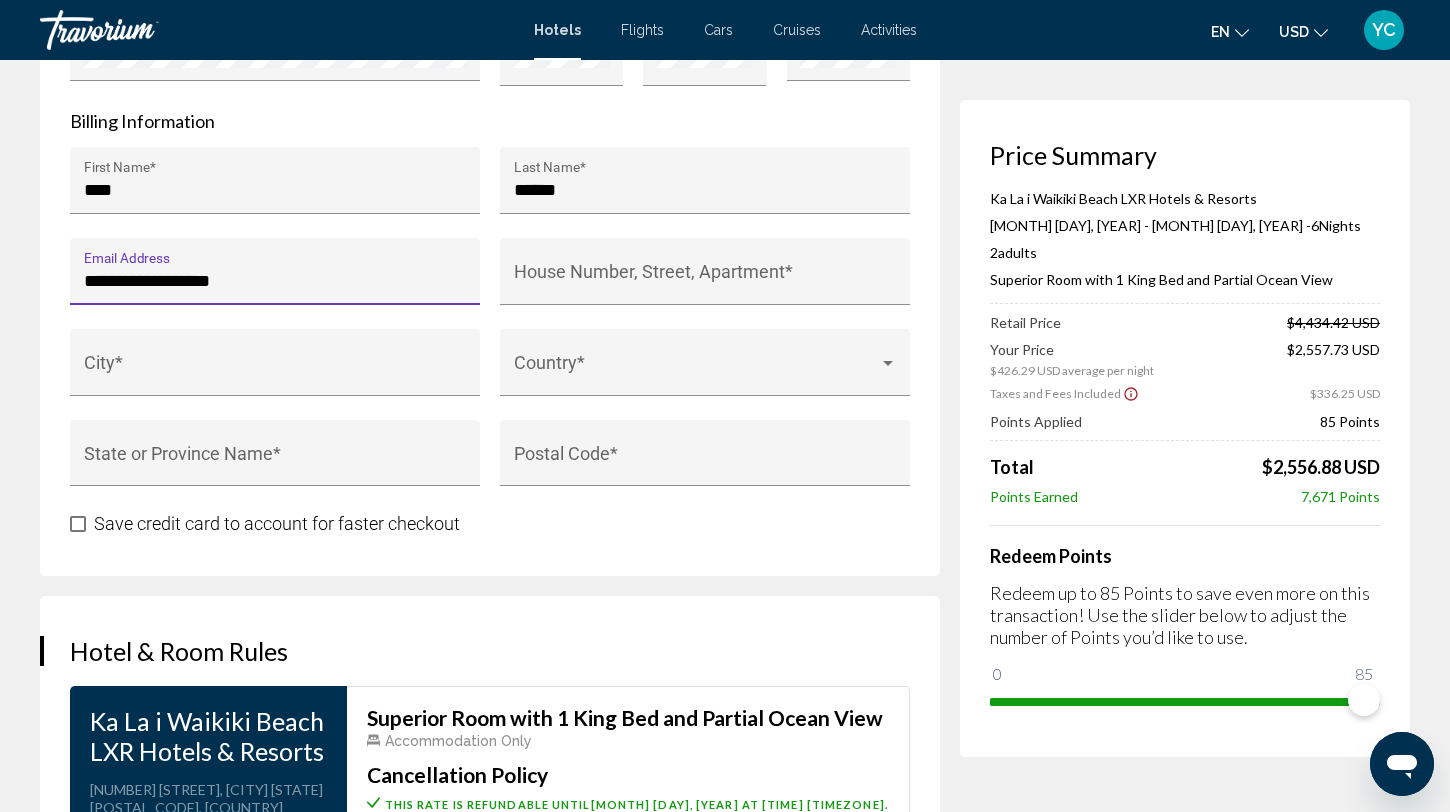 scroll, scrollTop: 2118, scrollLeft: 0, axis: vertical 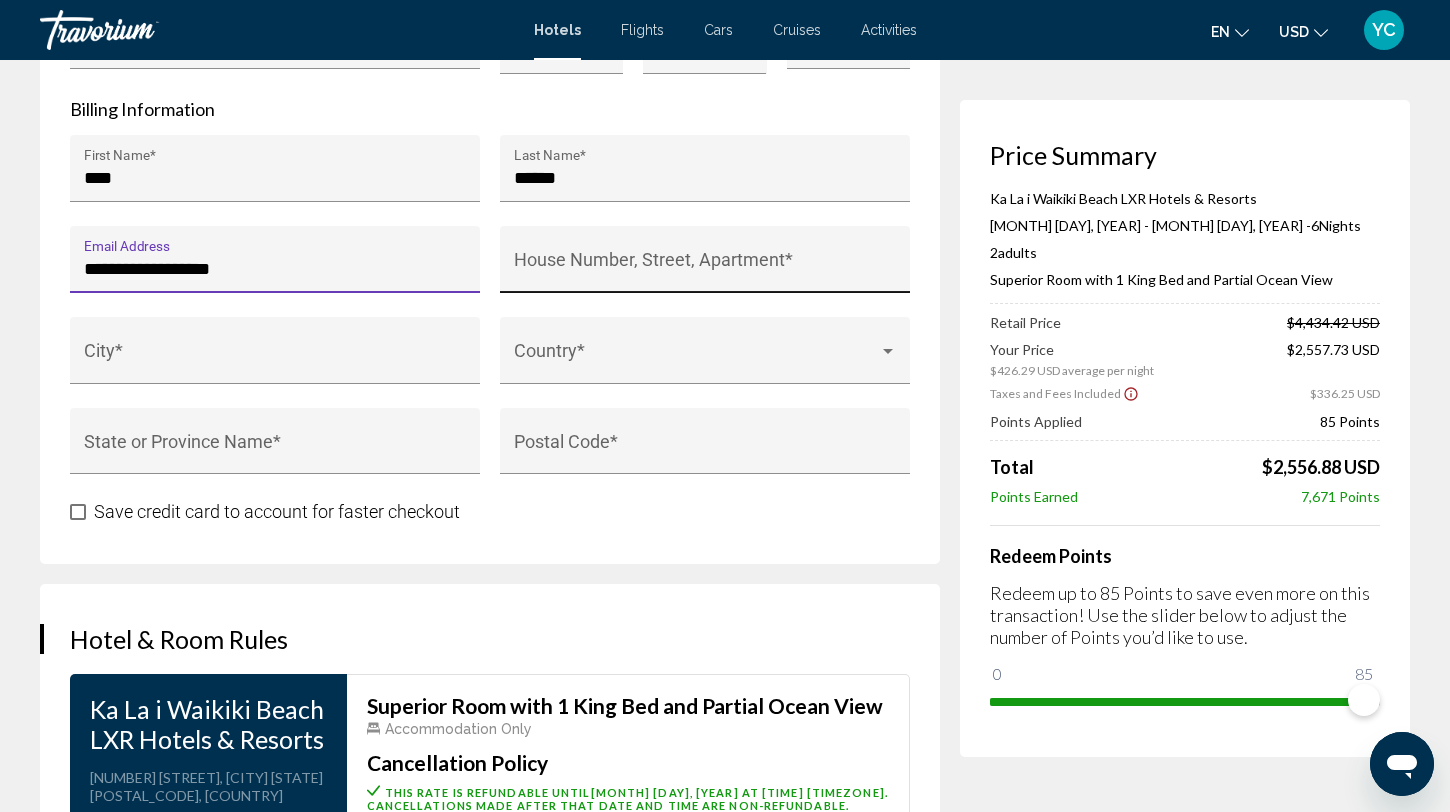 type on "**********" 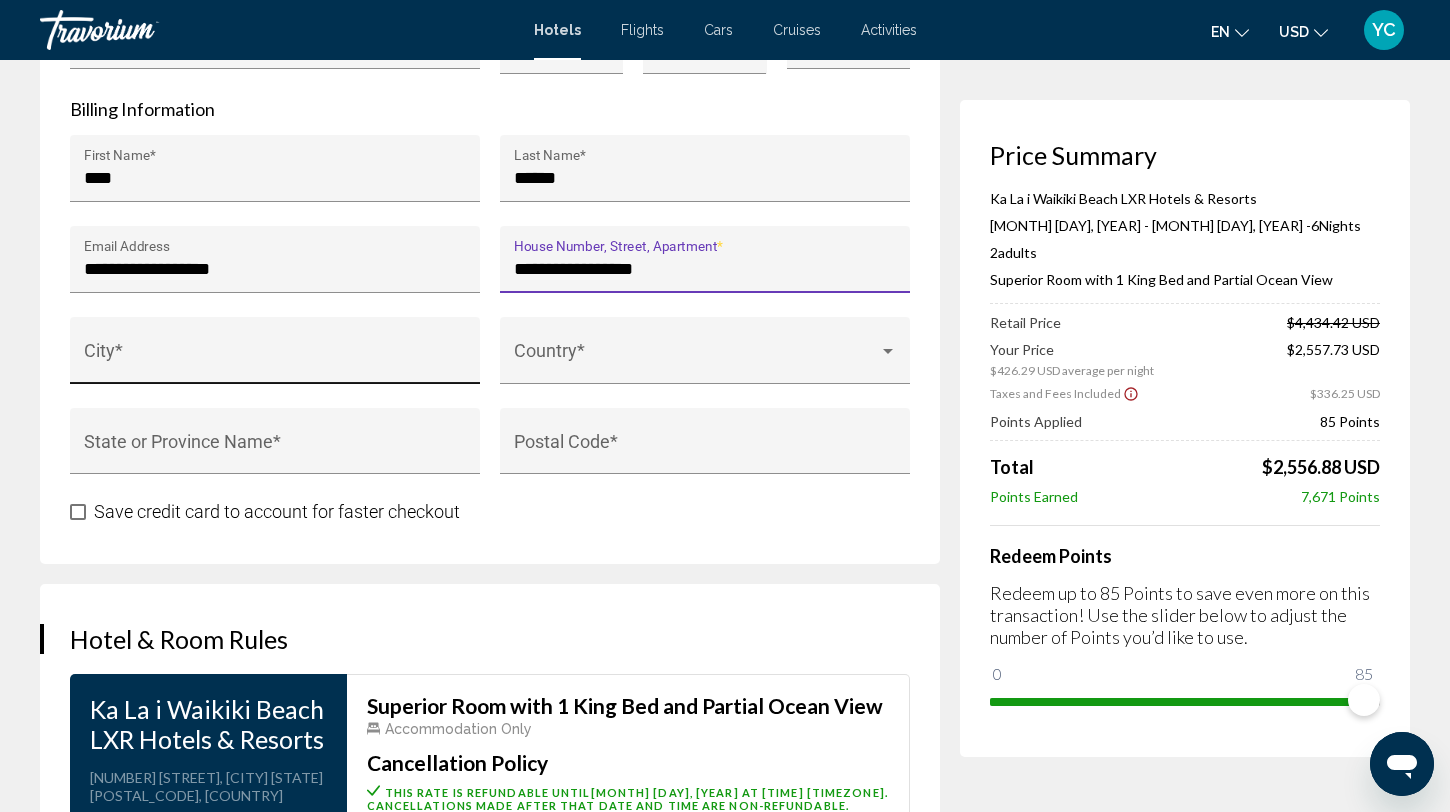 type on "**********" 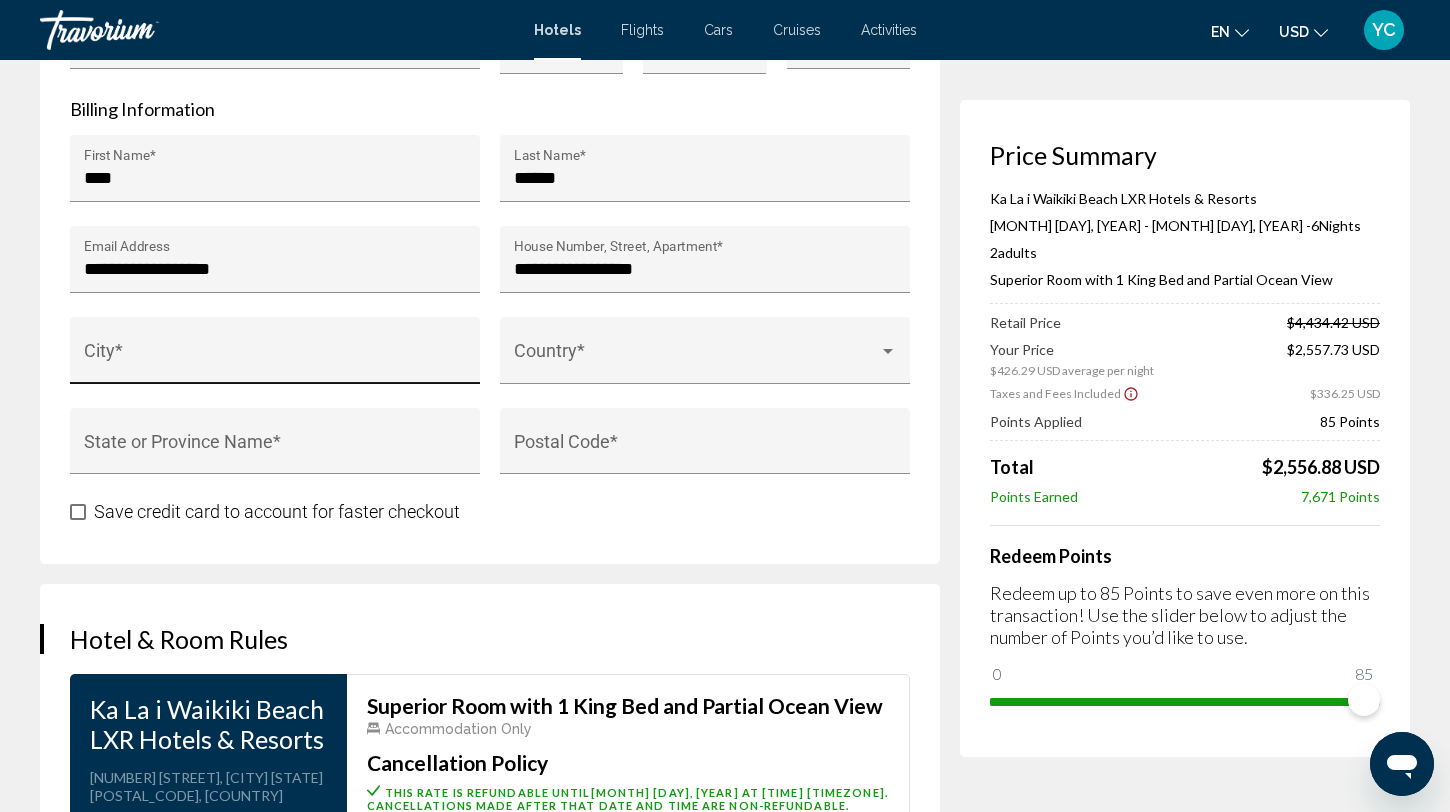 click on "City  *" at bounding box center [275, 356] 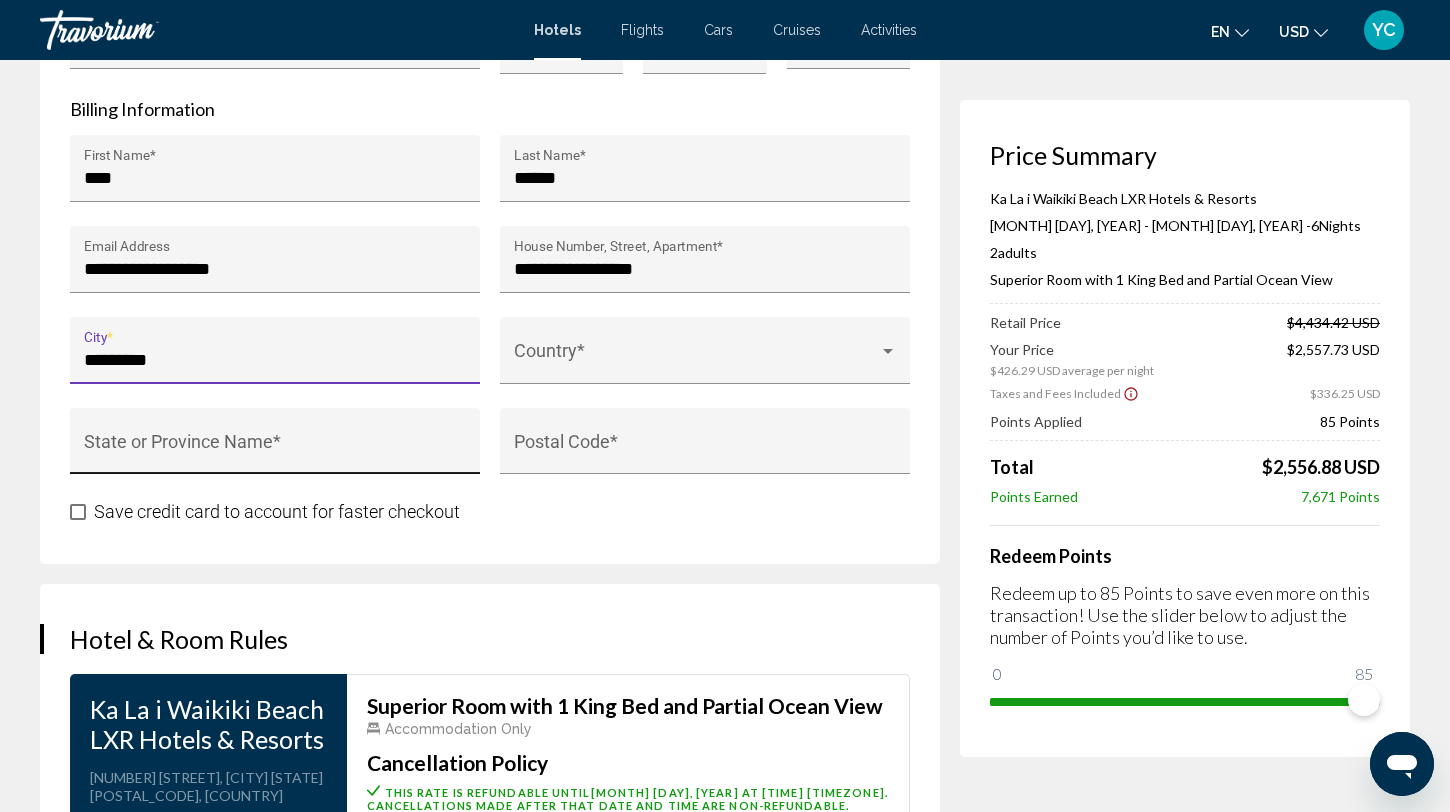 type on "*********" 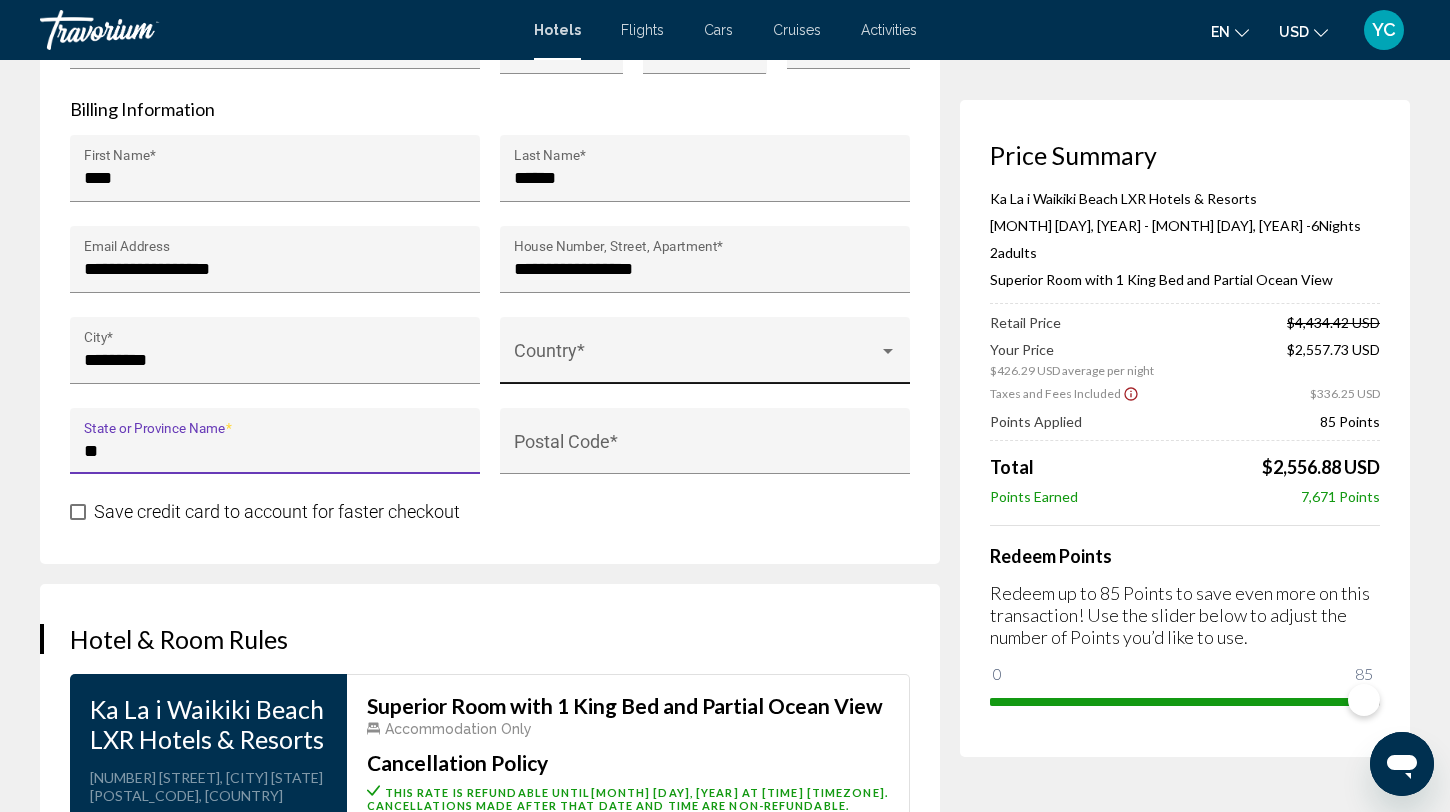 type on "**" 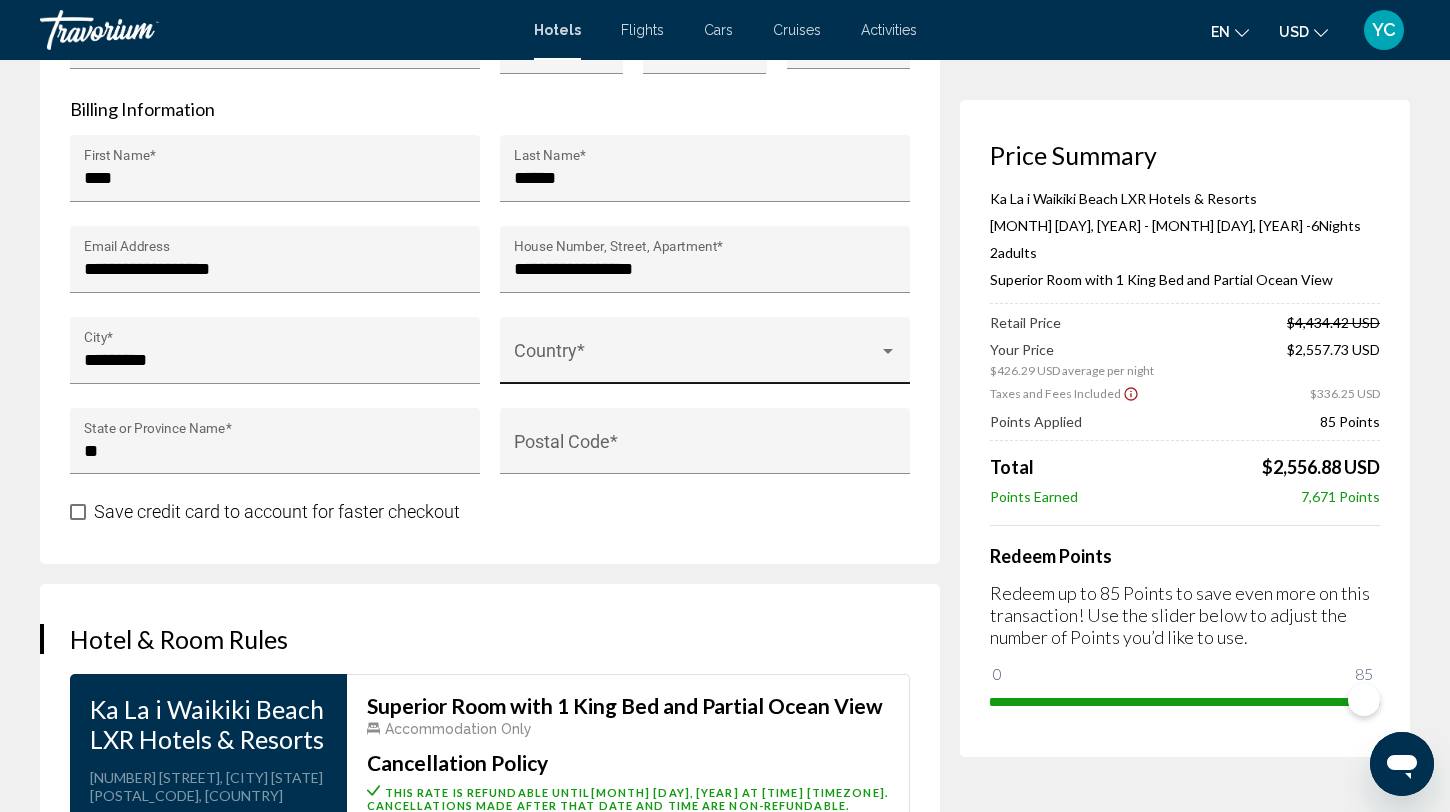 click on "Country  *" at bounding box center [705, 356] 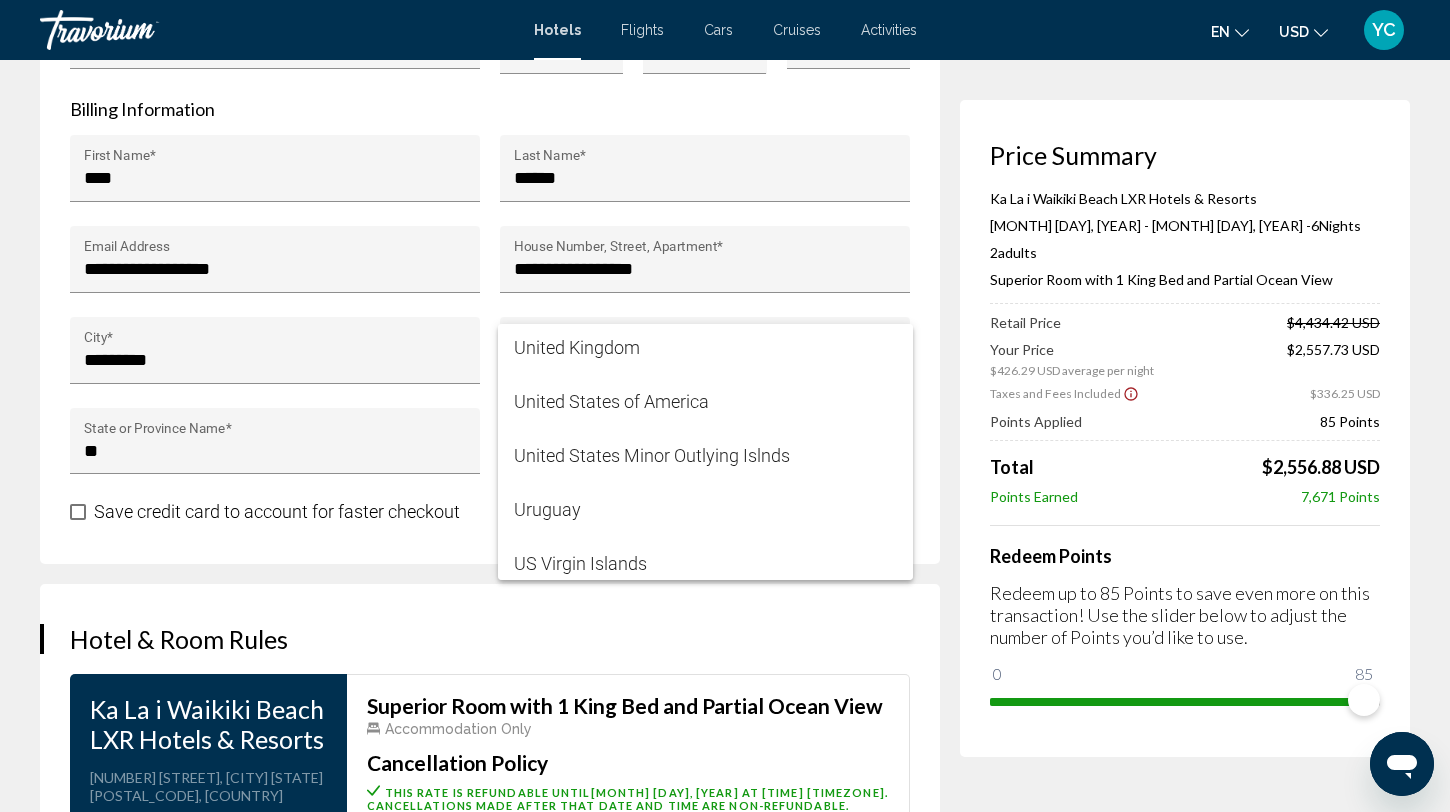 scroll, scrollTop: 13012, scrollLeft: 0, axis: vertical 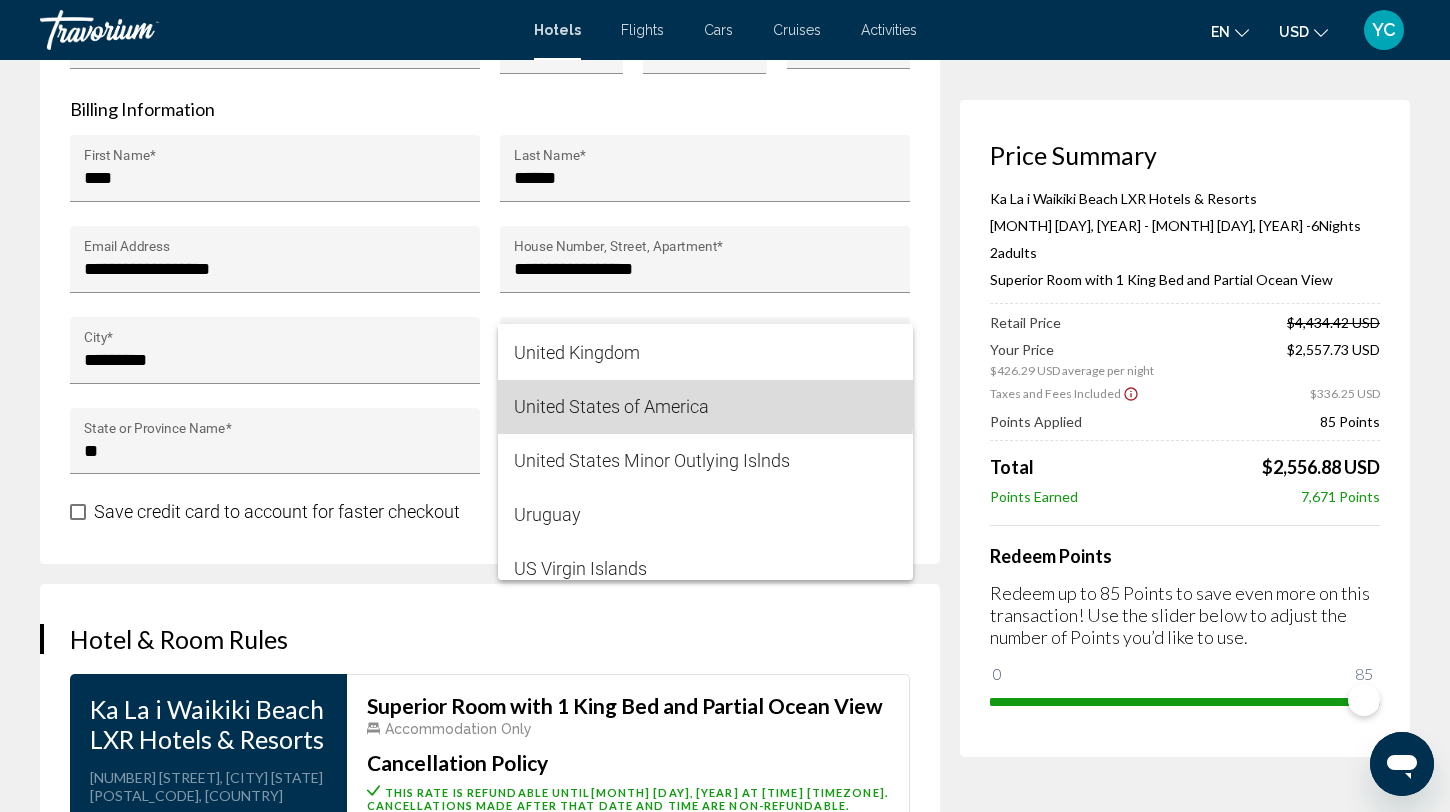 click on "United States of America" at bounding box center (705, 407) 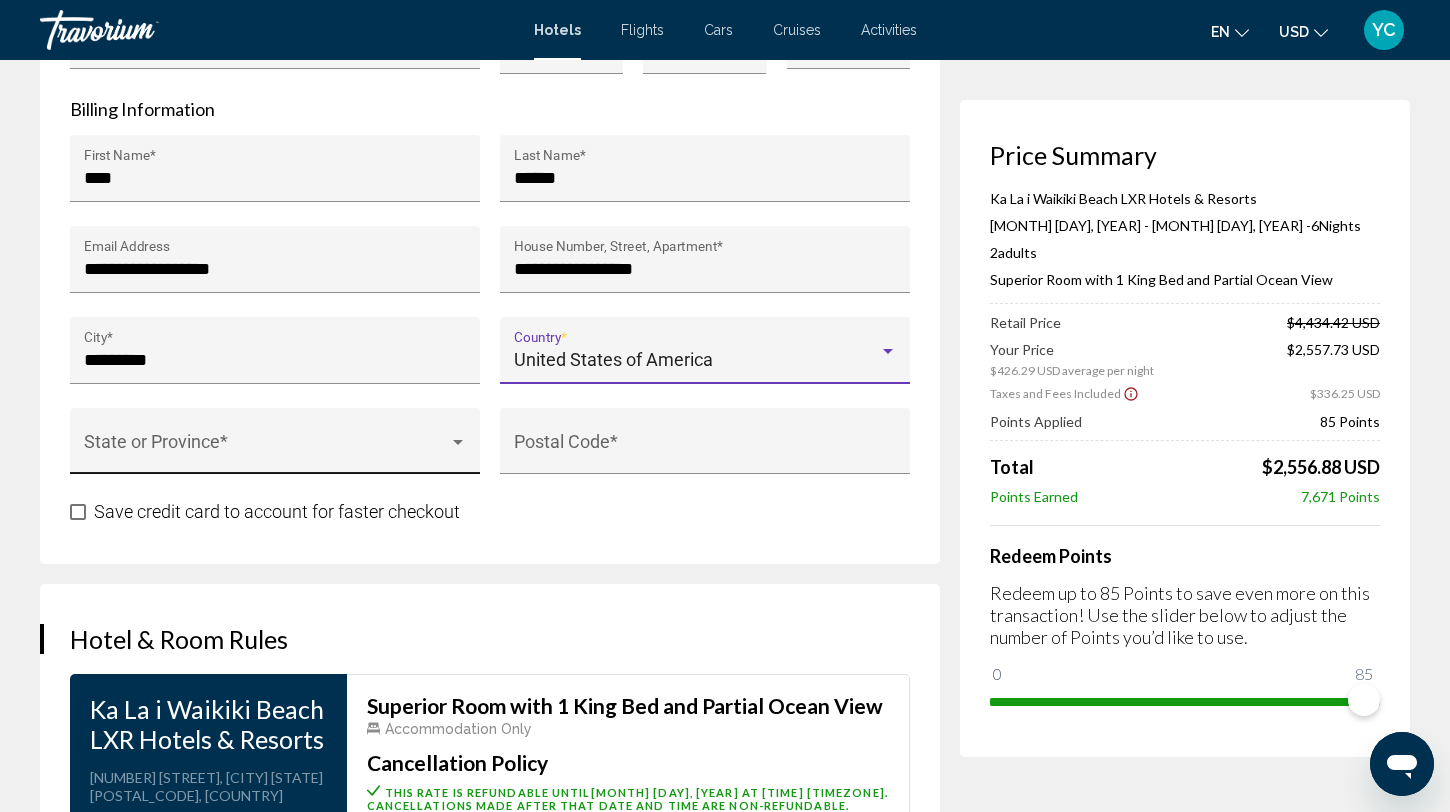 click at bounding box center (266, 451) 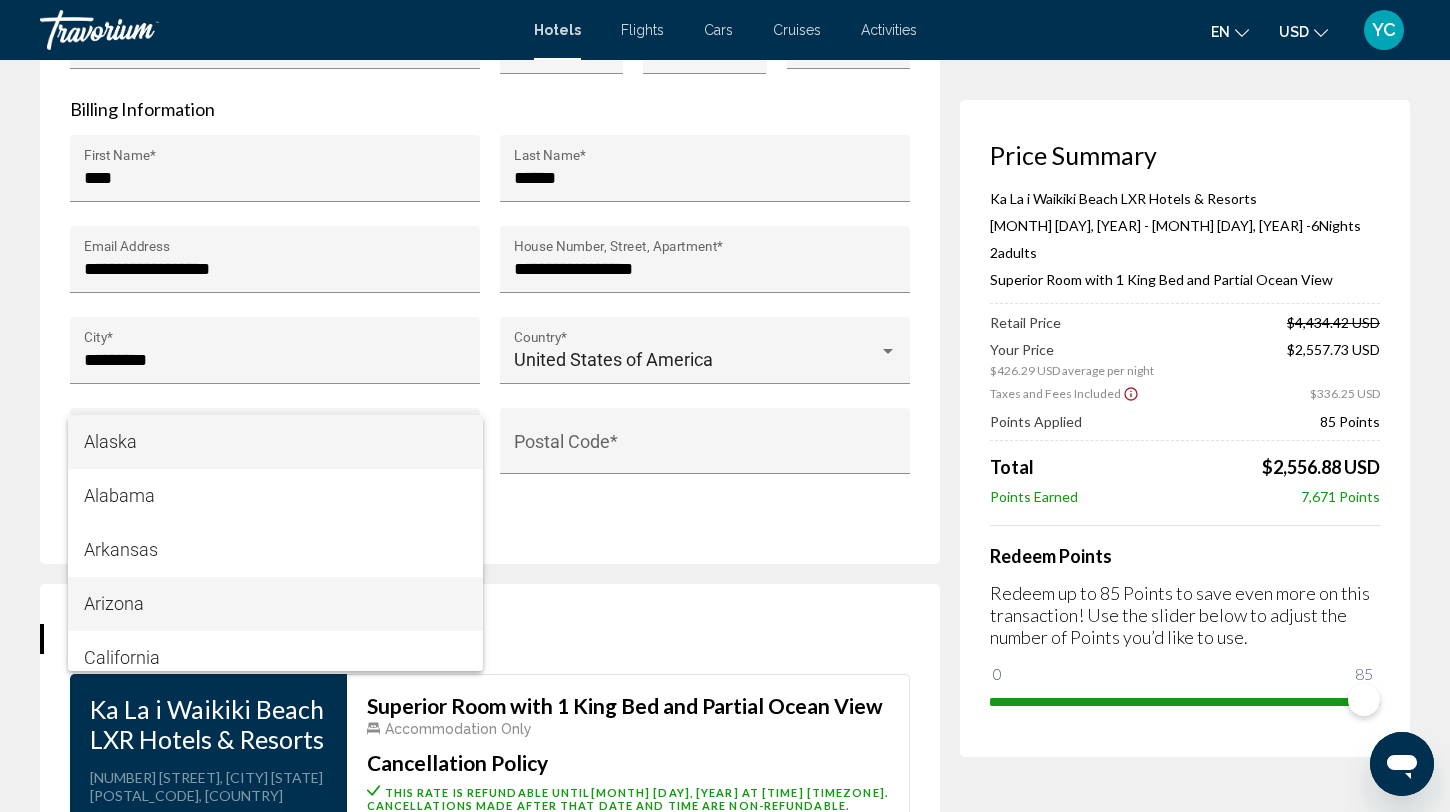 scroll, scrollTop: 2606, scrollLeft: 0, axis: vertical 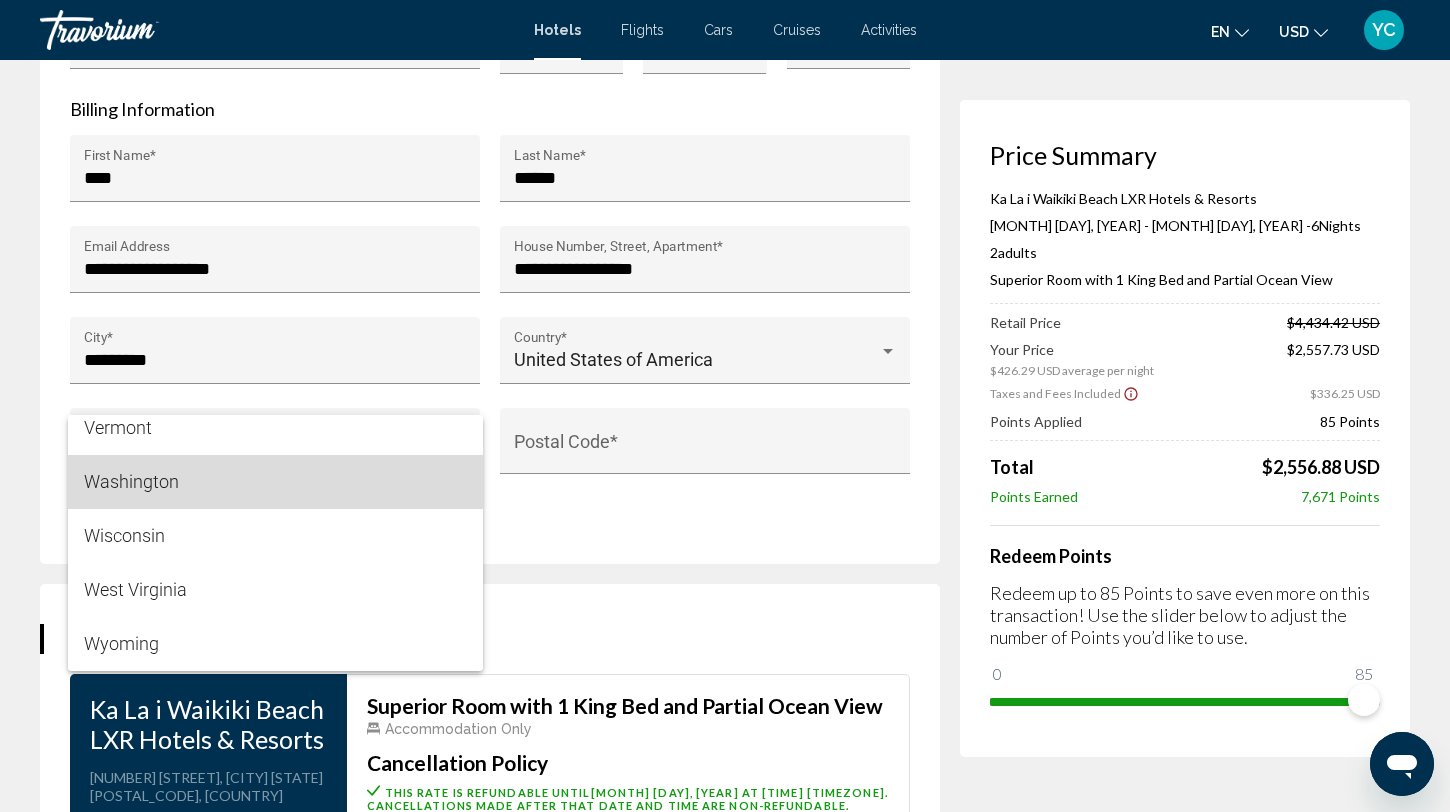 click on "Washington" at bounding box center [275, 482] 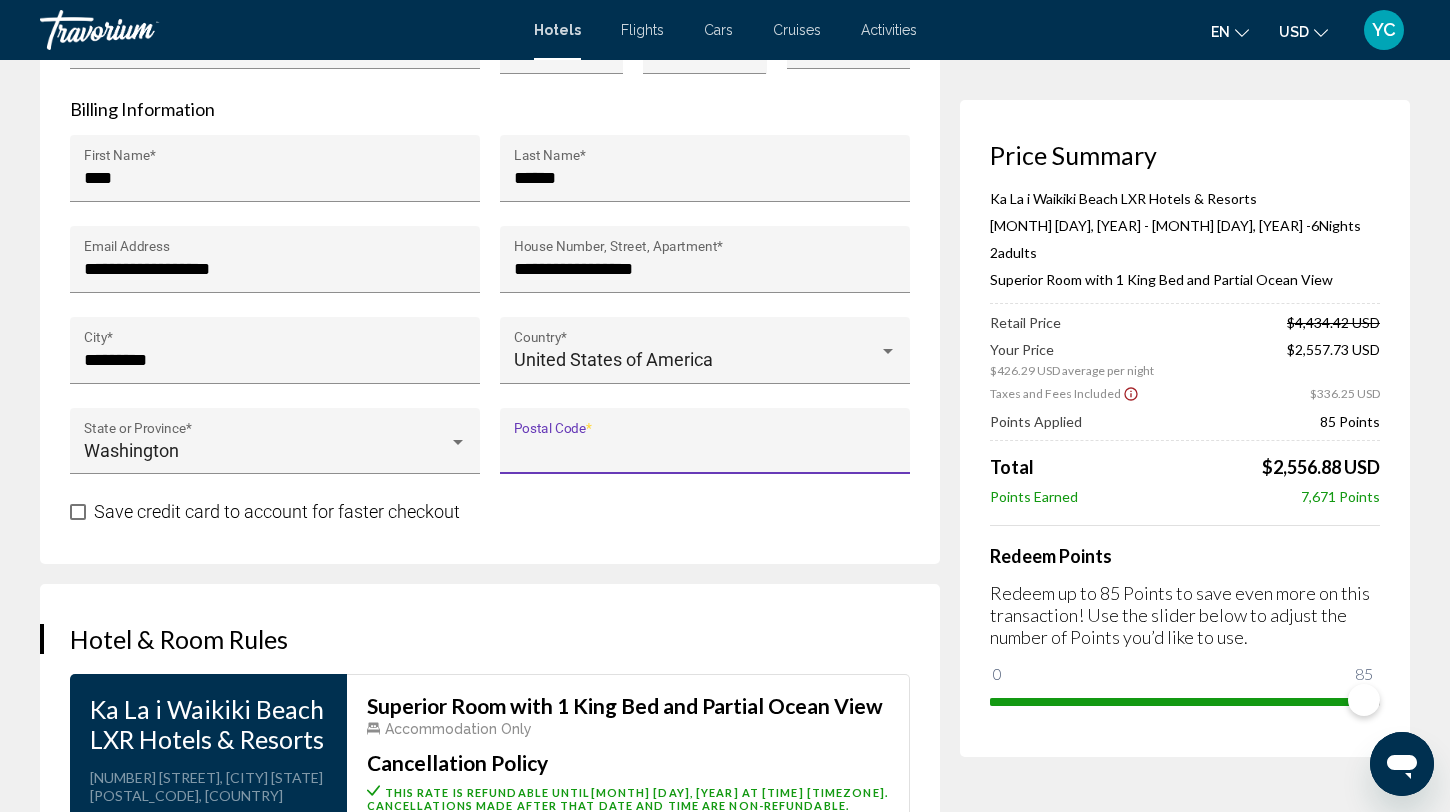 click on "Postal Code  *" at bounding box center (705, 451) 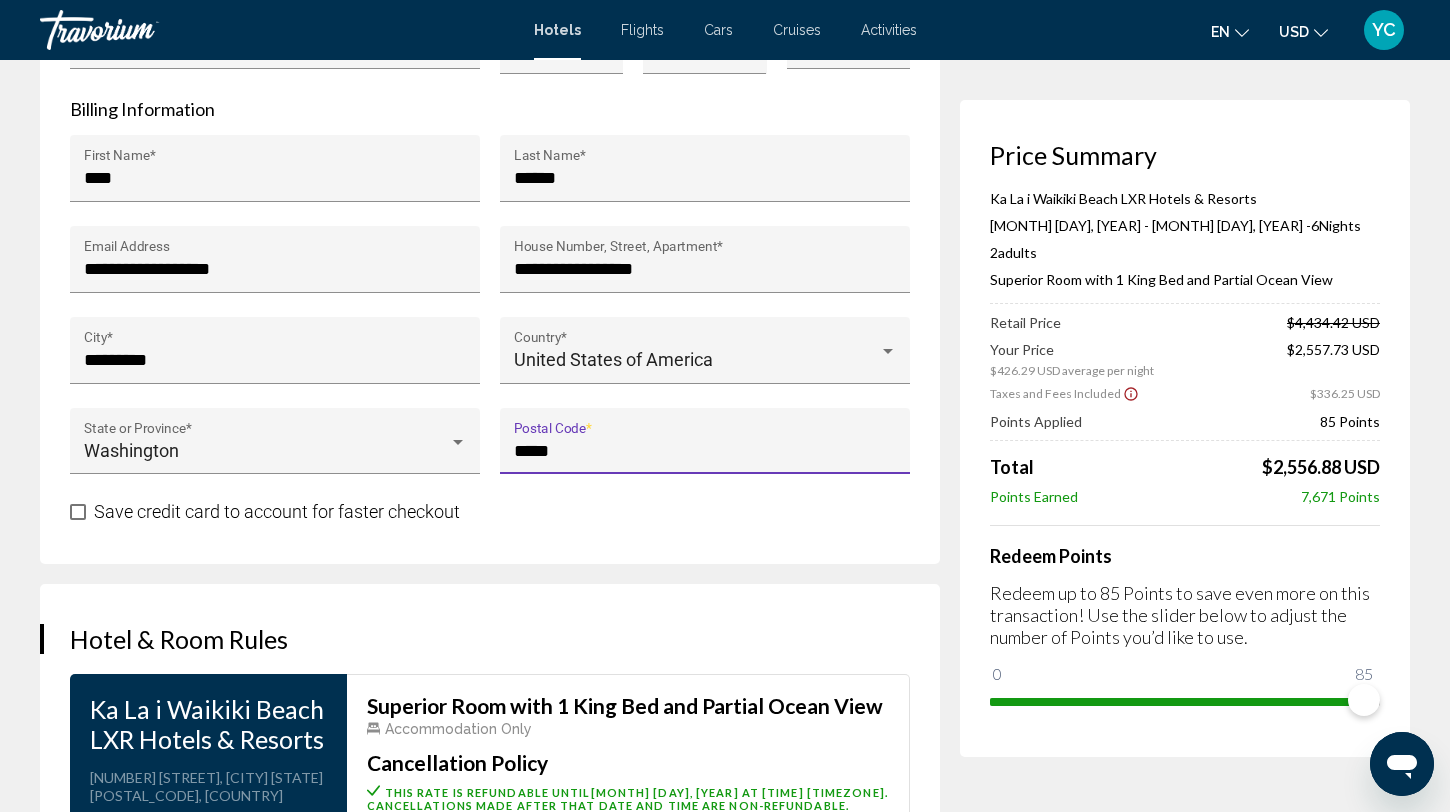 type on "*****" 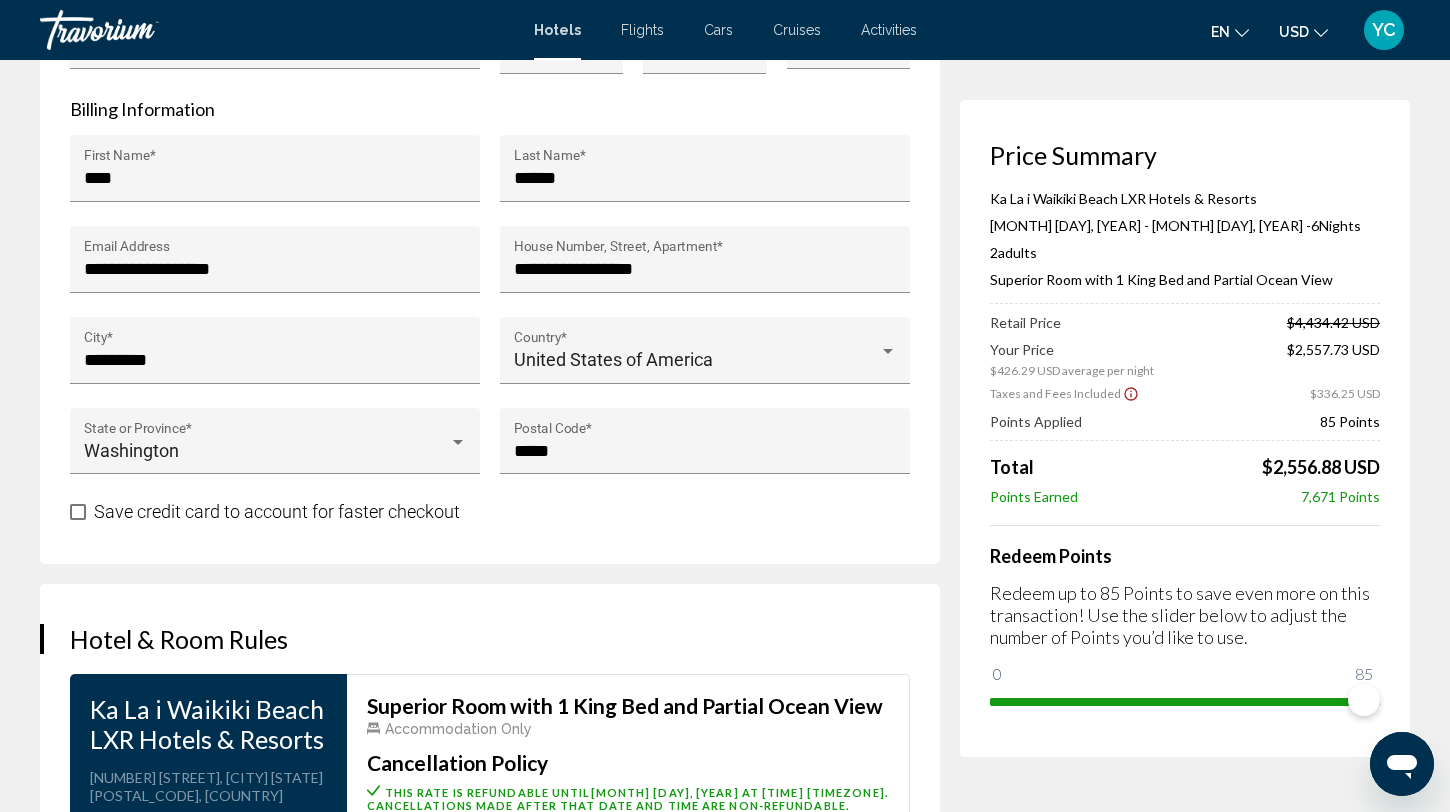 click on "Save credit card to account for faster checkout" at bounding box center (490, 511) 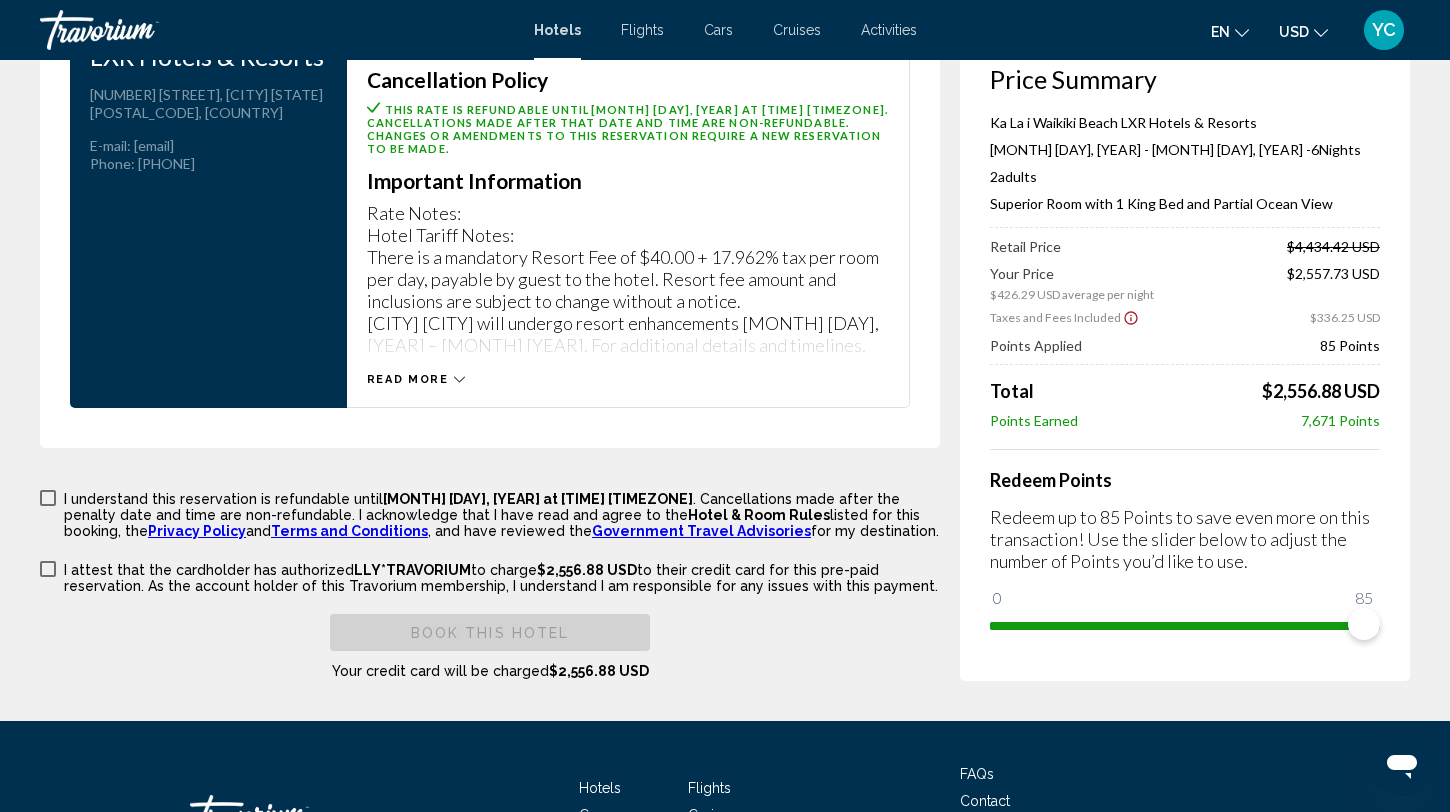 scroll, scrollTop: 2810, scrollLeft: 0, axis: vertical 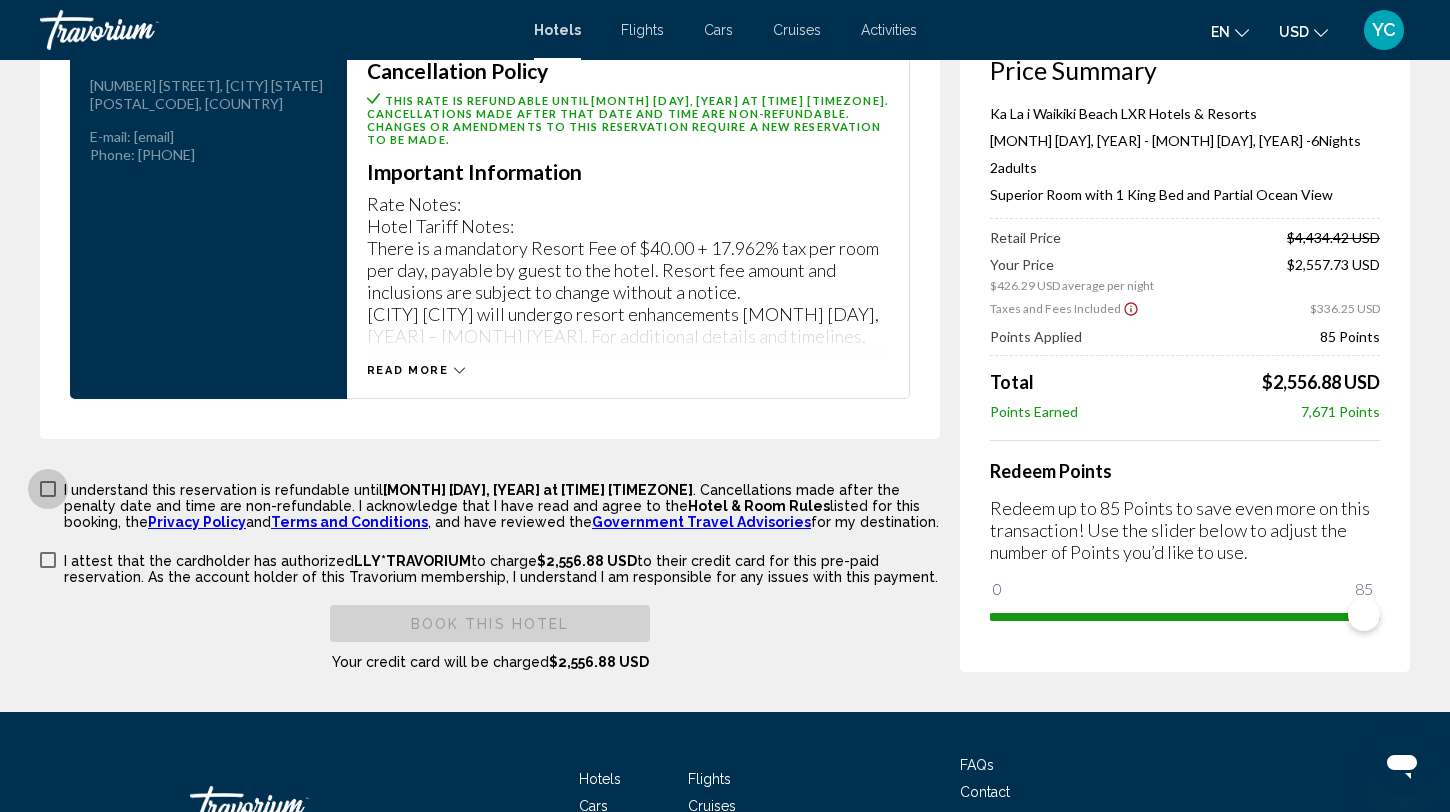 click at bounding box center [48, 489] 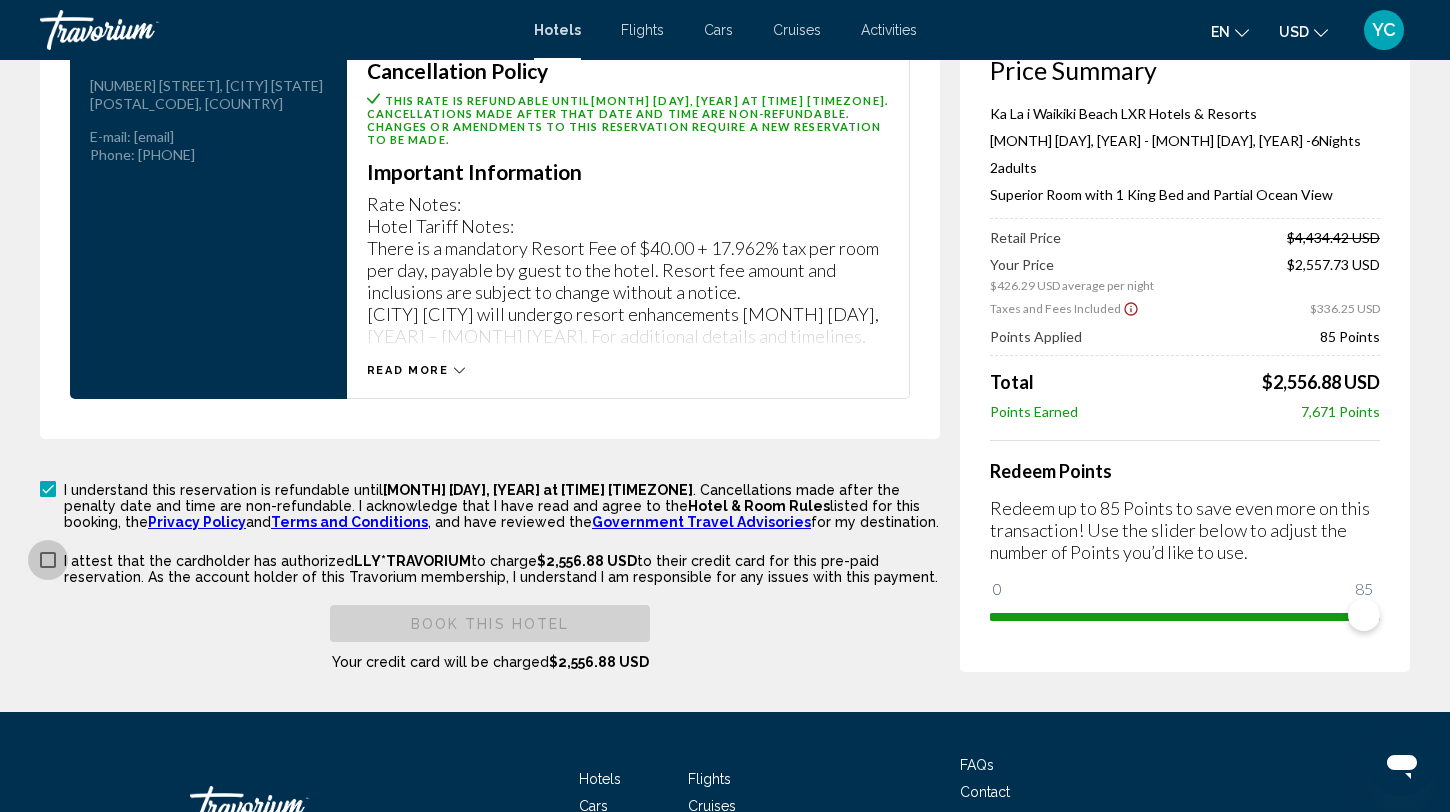 click at bounding box center [48, 560] 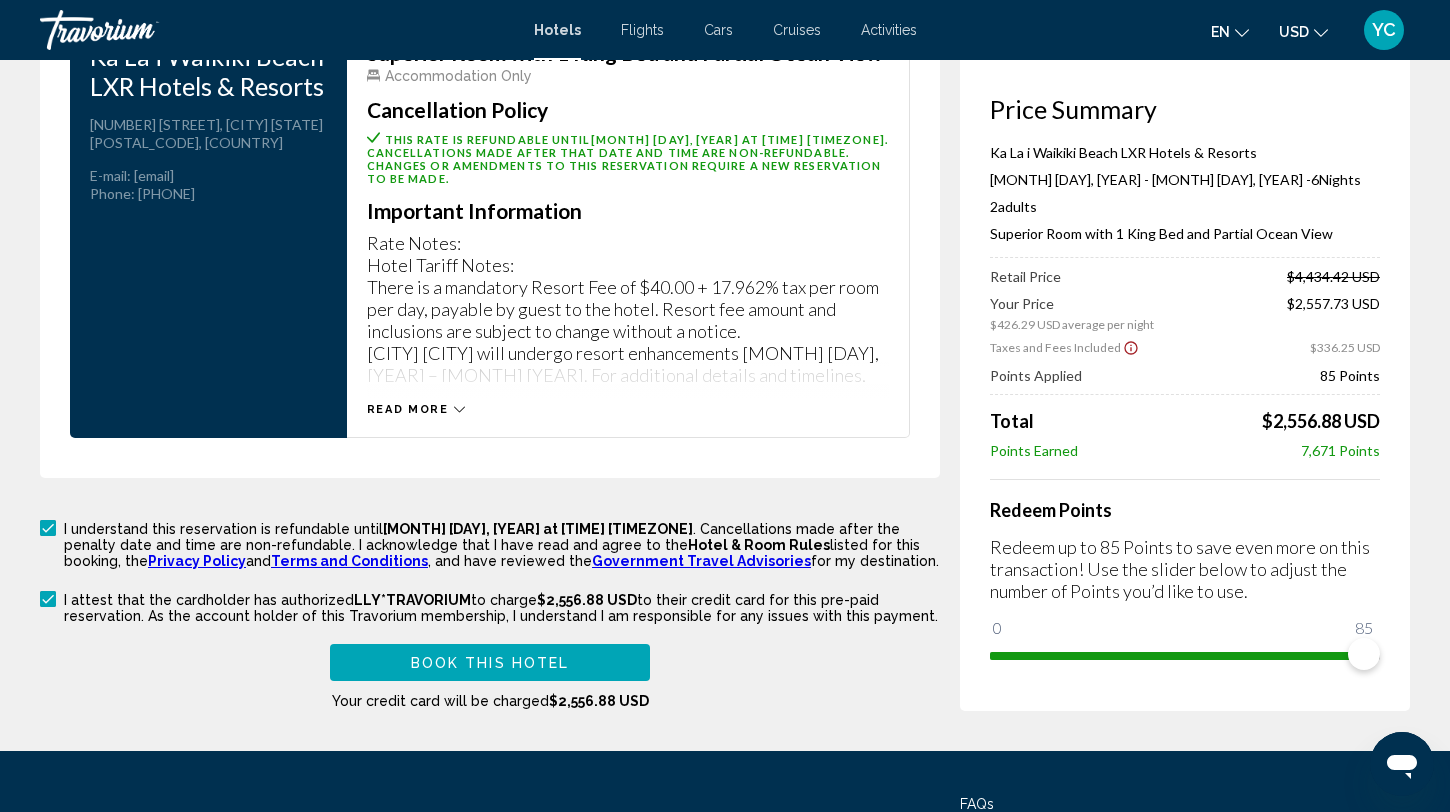 scroll, scrollTop: 2767, scrollLeft: 0, axis: vertical 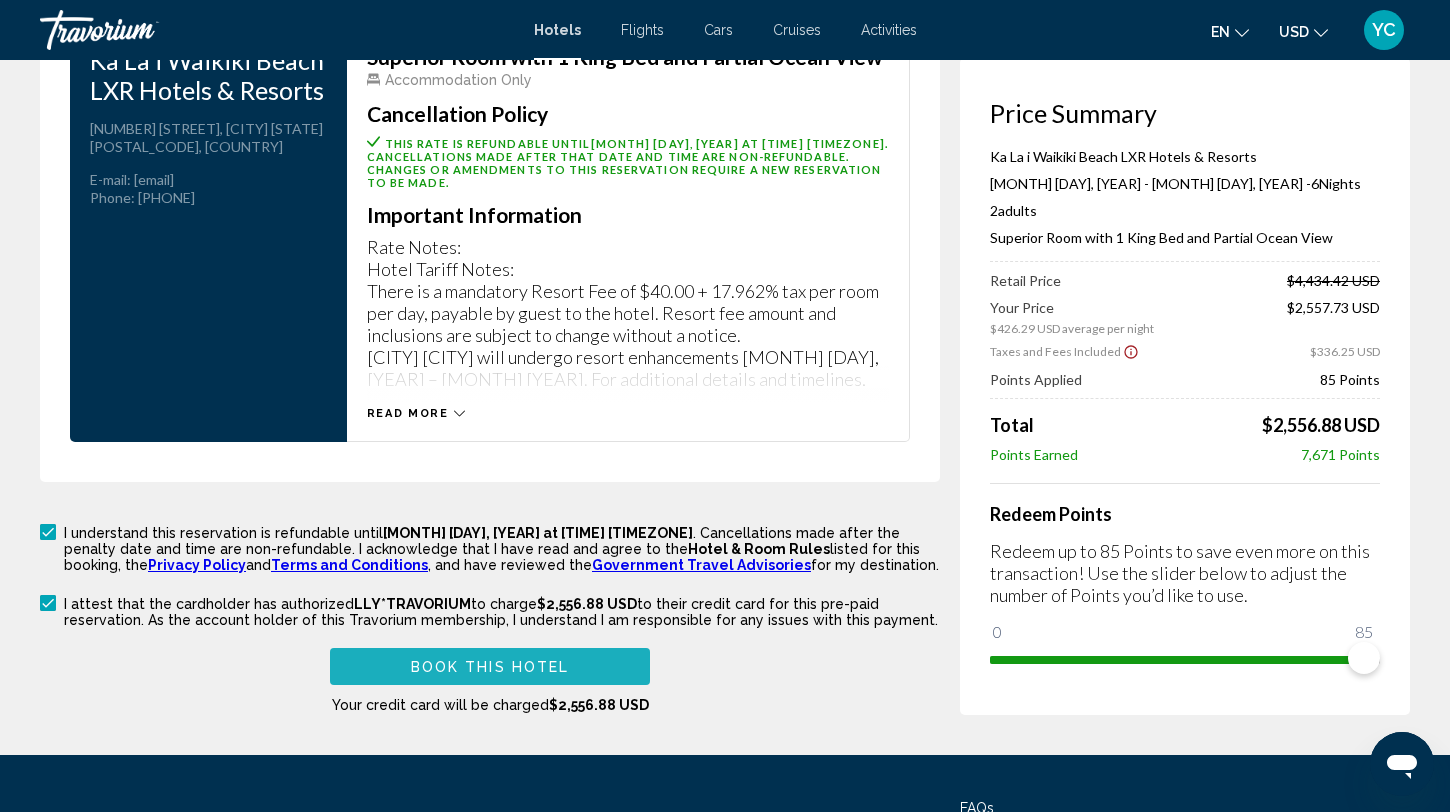click on "Book this hotel" at bounding box center (490, 666) 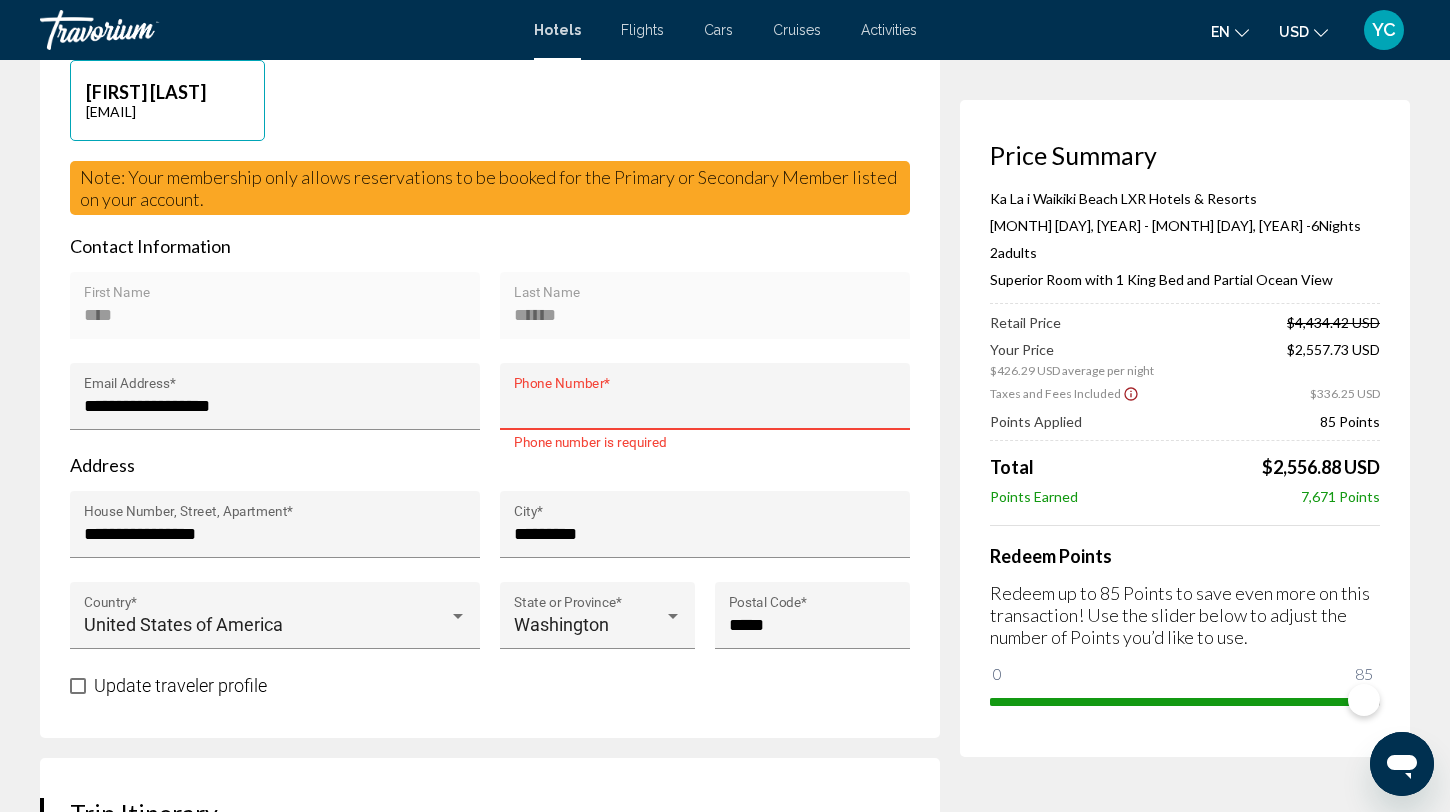 click on "Phone Number  *" at bounding box center [705, 406] 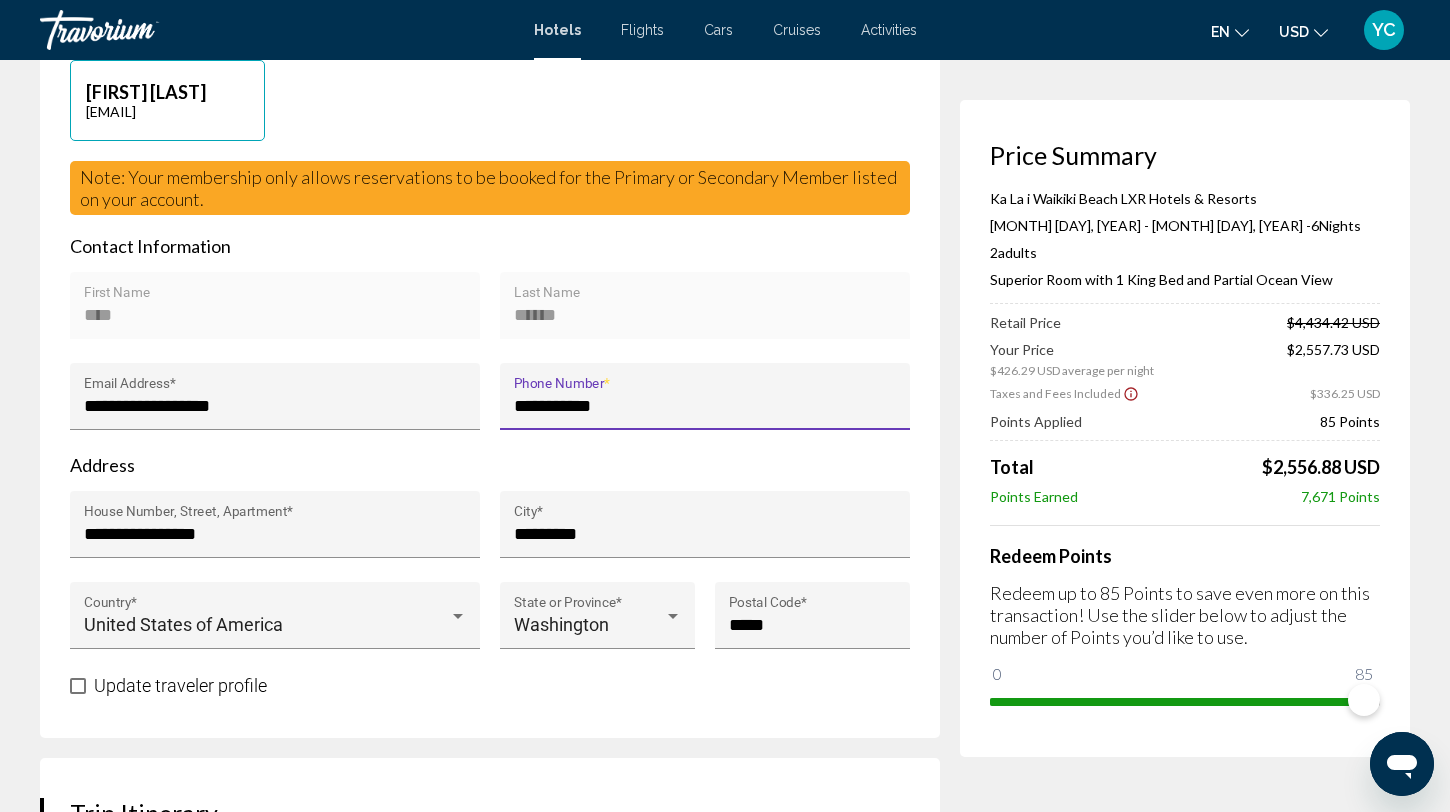 click on "**********" at bounding box center (705, 406) 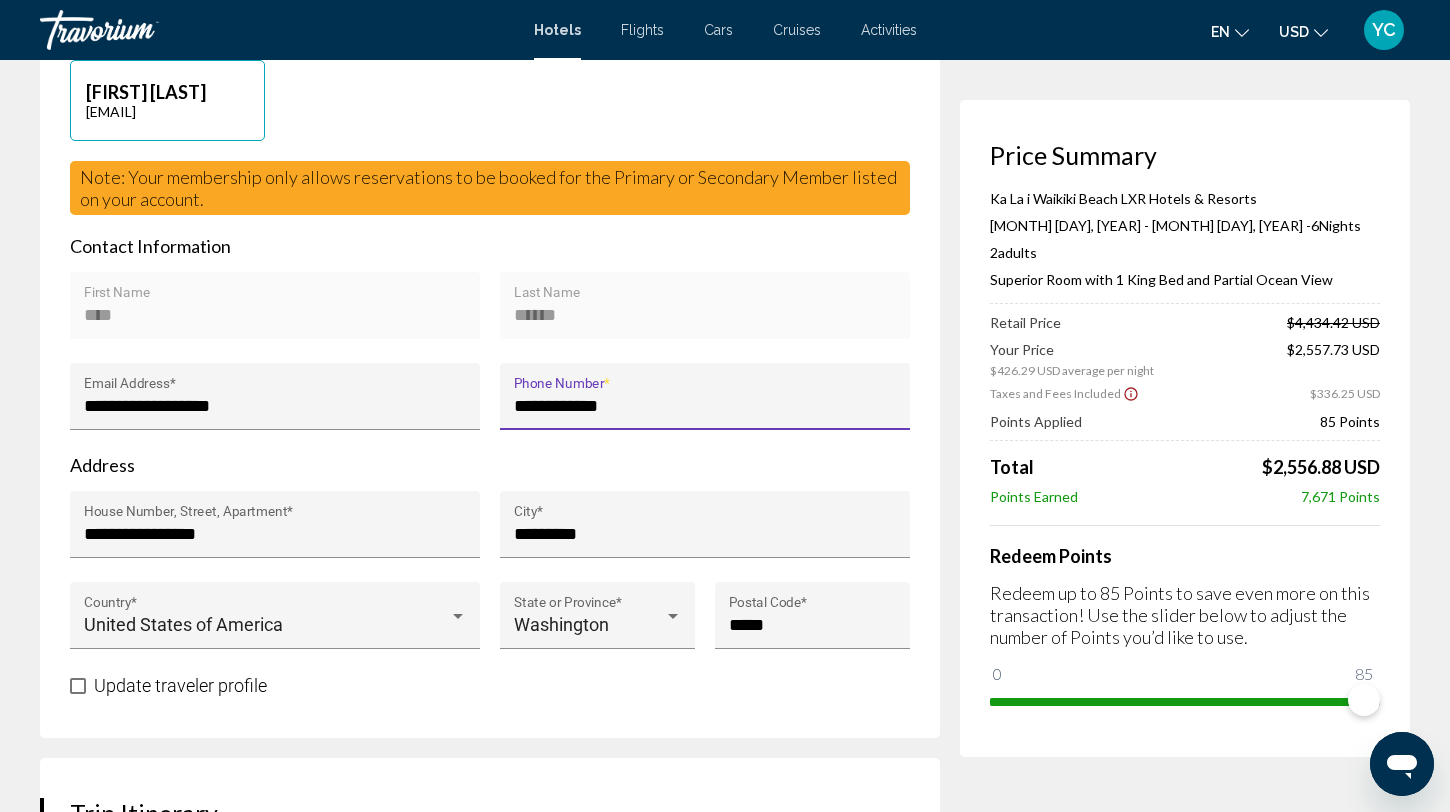 type on "**********" 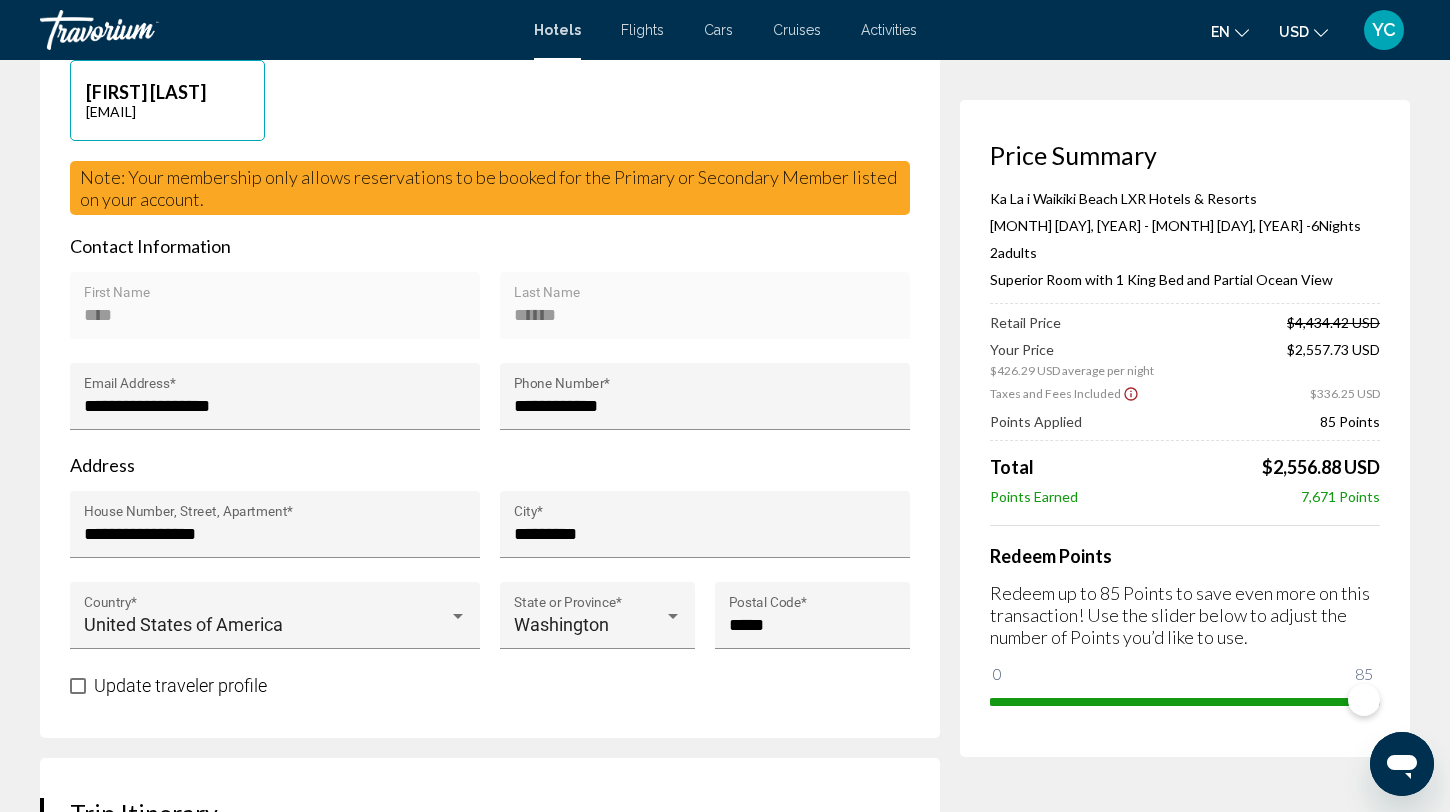 click on "**********" at bounding box center [490, 360] 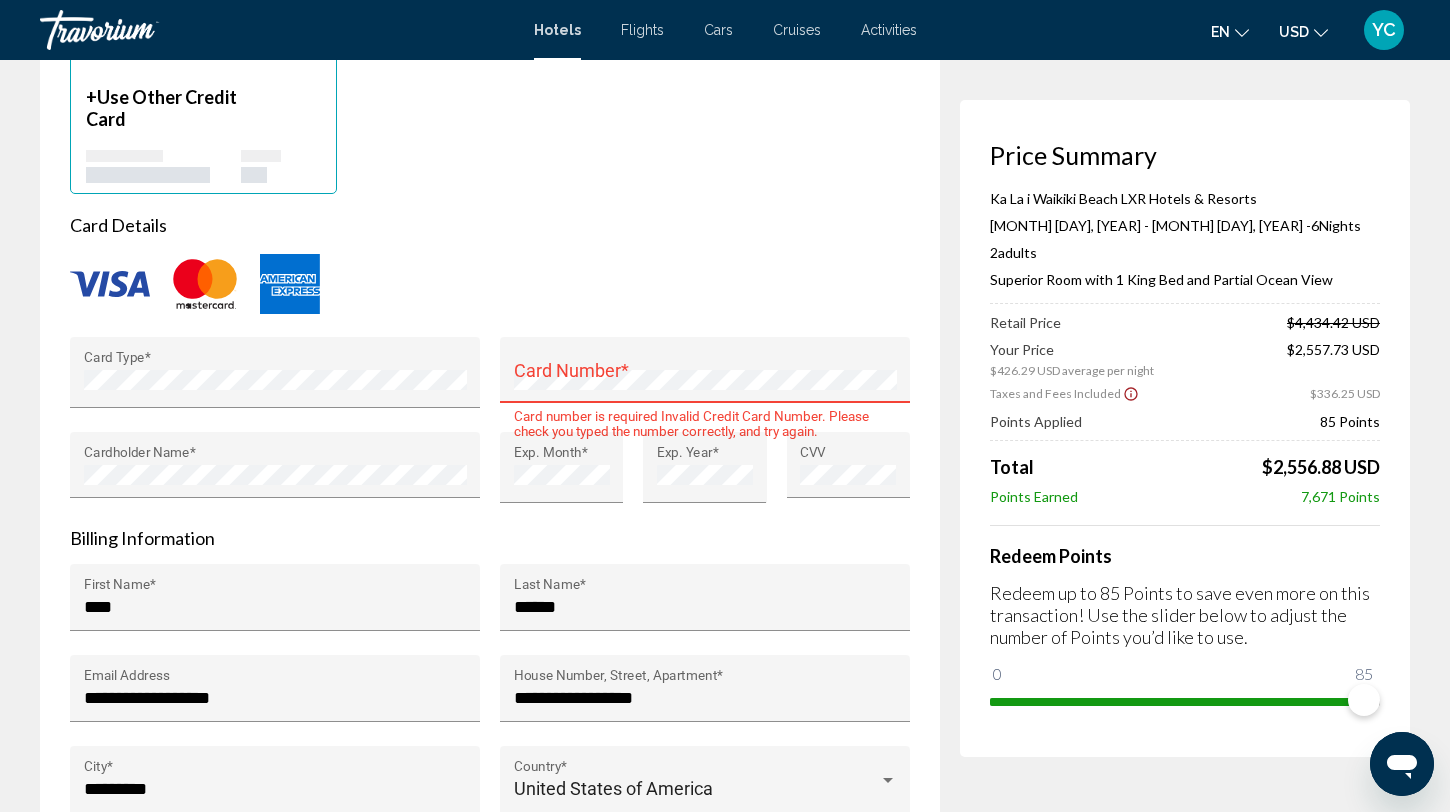 scroll, scrollTop: 2948, scrollLeft: 0, axis: vertical 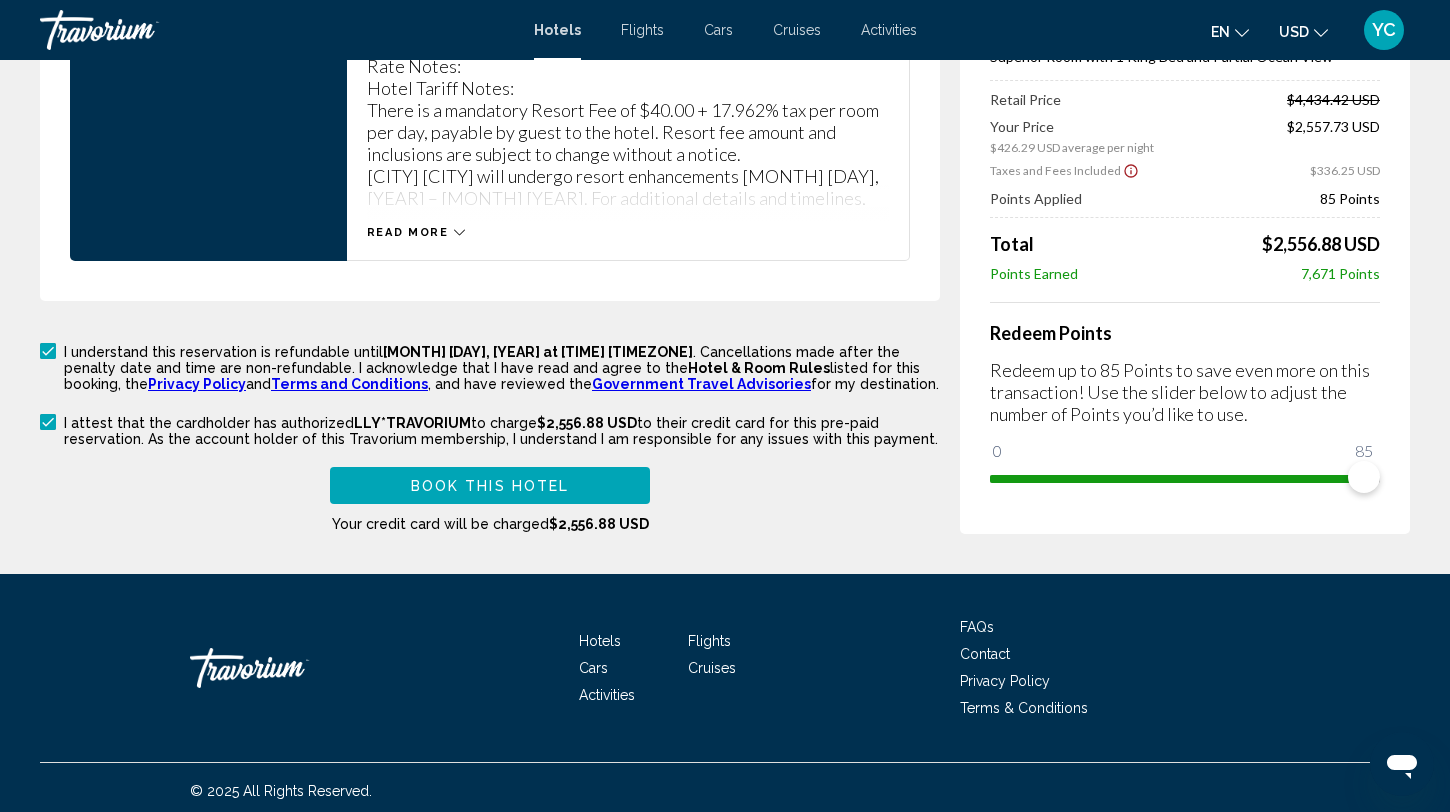 click on "Book this hotel" at bounding box center [490, 485] 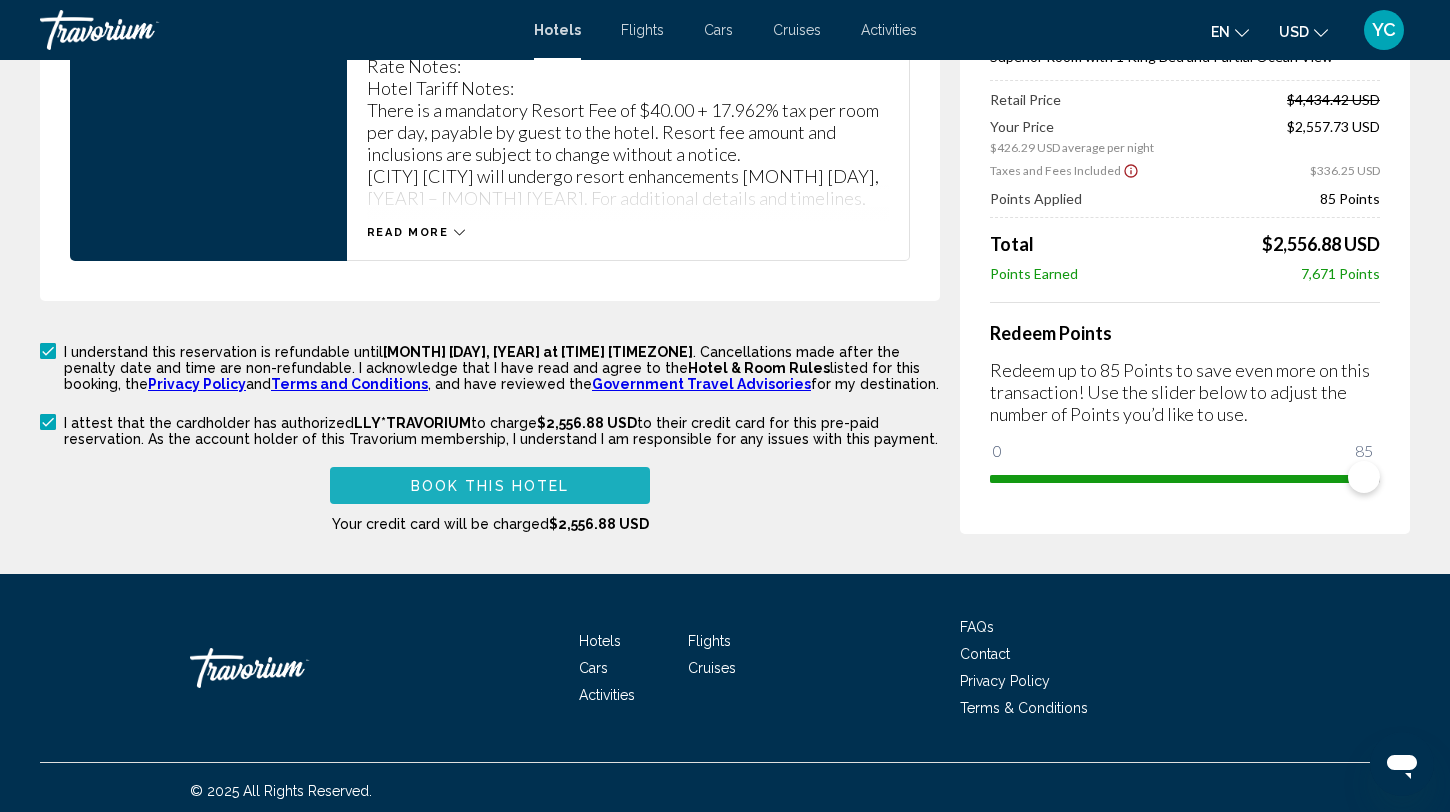 scroll, scrollTop: 1662, scrollLeft: 0, axis: vertical 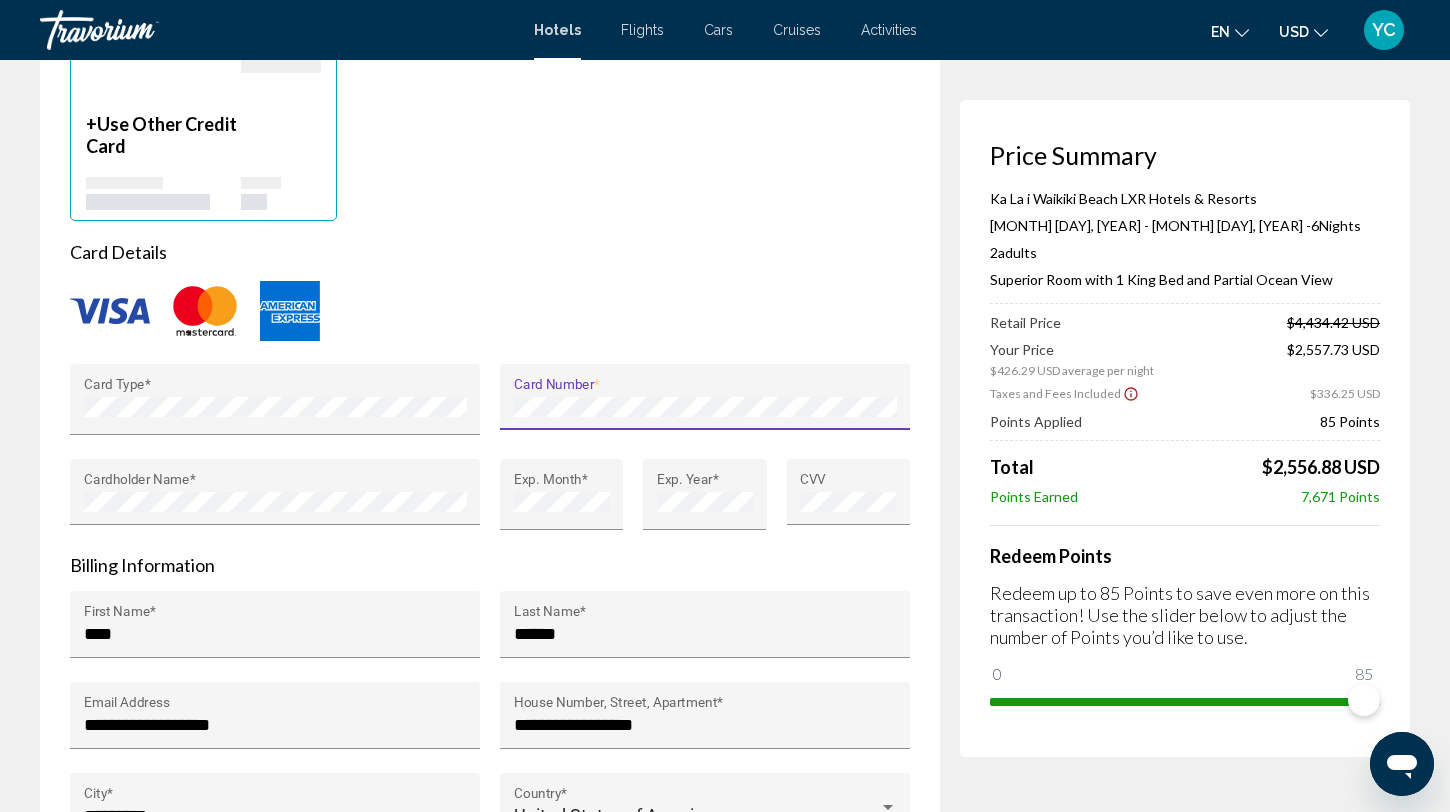 click at bounding box center (490, 311) 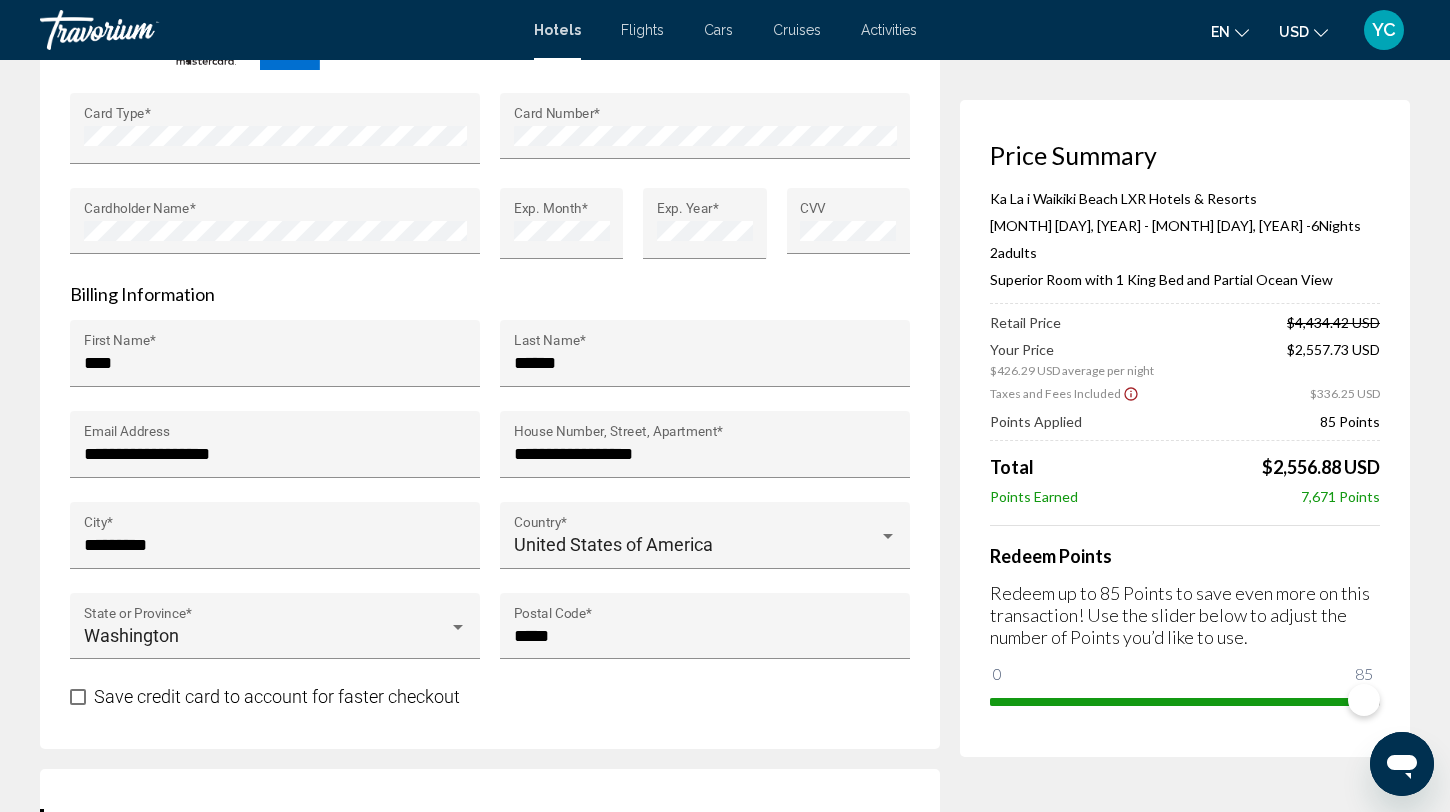 scroll, scrollTop: 2948, scrollLeft: 0, axis: vertical 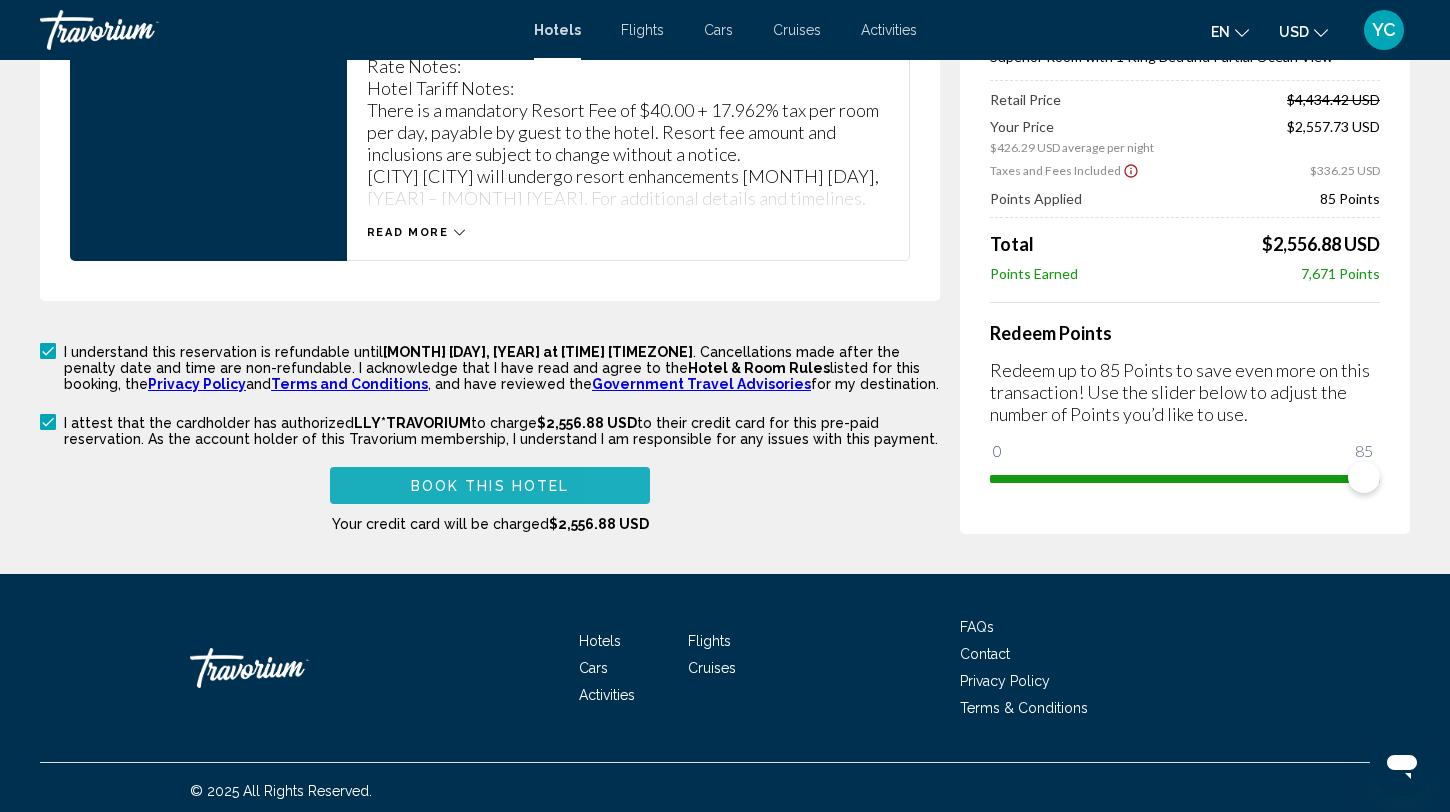 click on "Book this hotel" at bounding box center [490, 485] 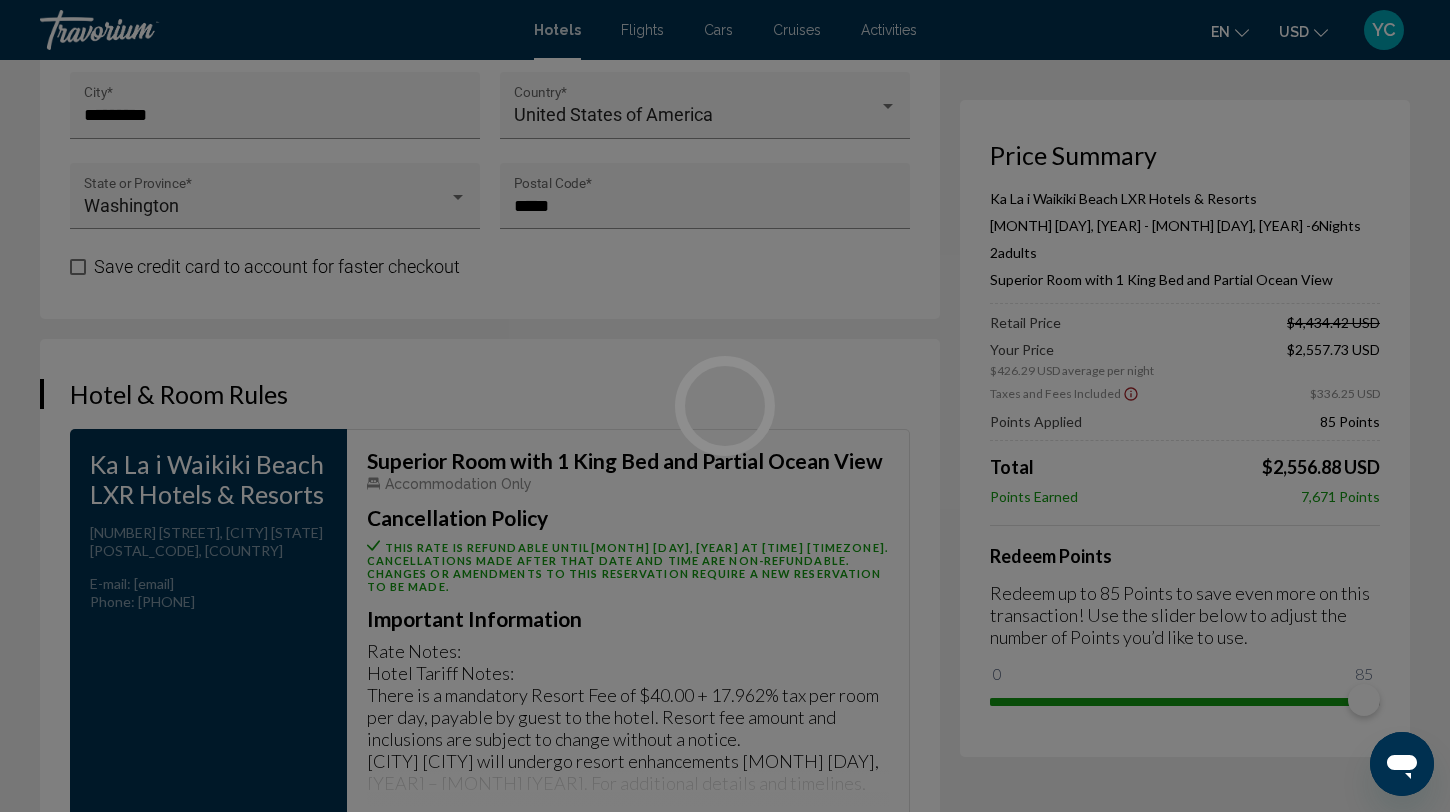 scroll, scrollTop: 2349, scrollLeft: 0, axis: vertical 